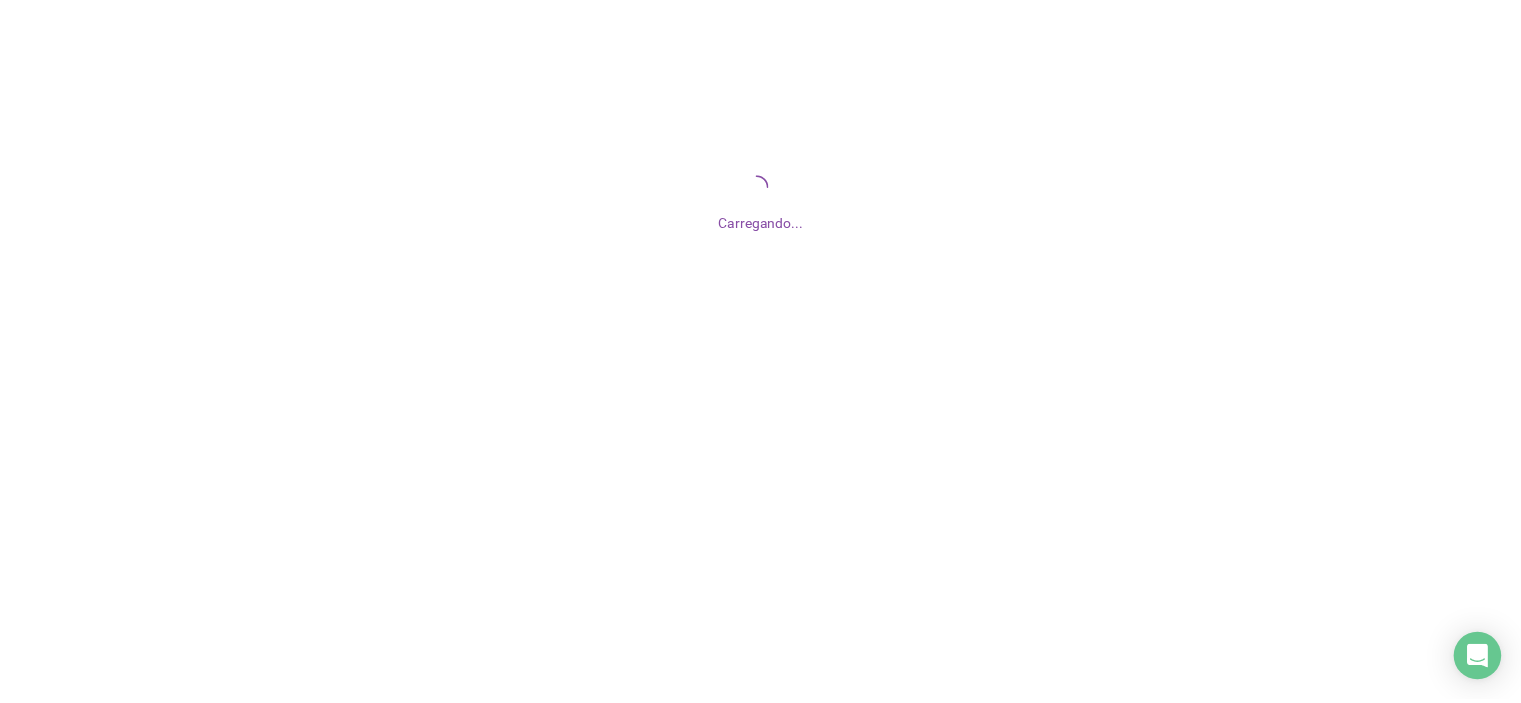 scroll, scrollTop: 0, scrollLeft: 0, axis: both 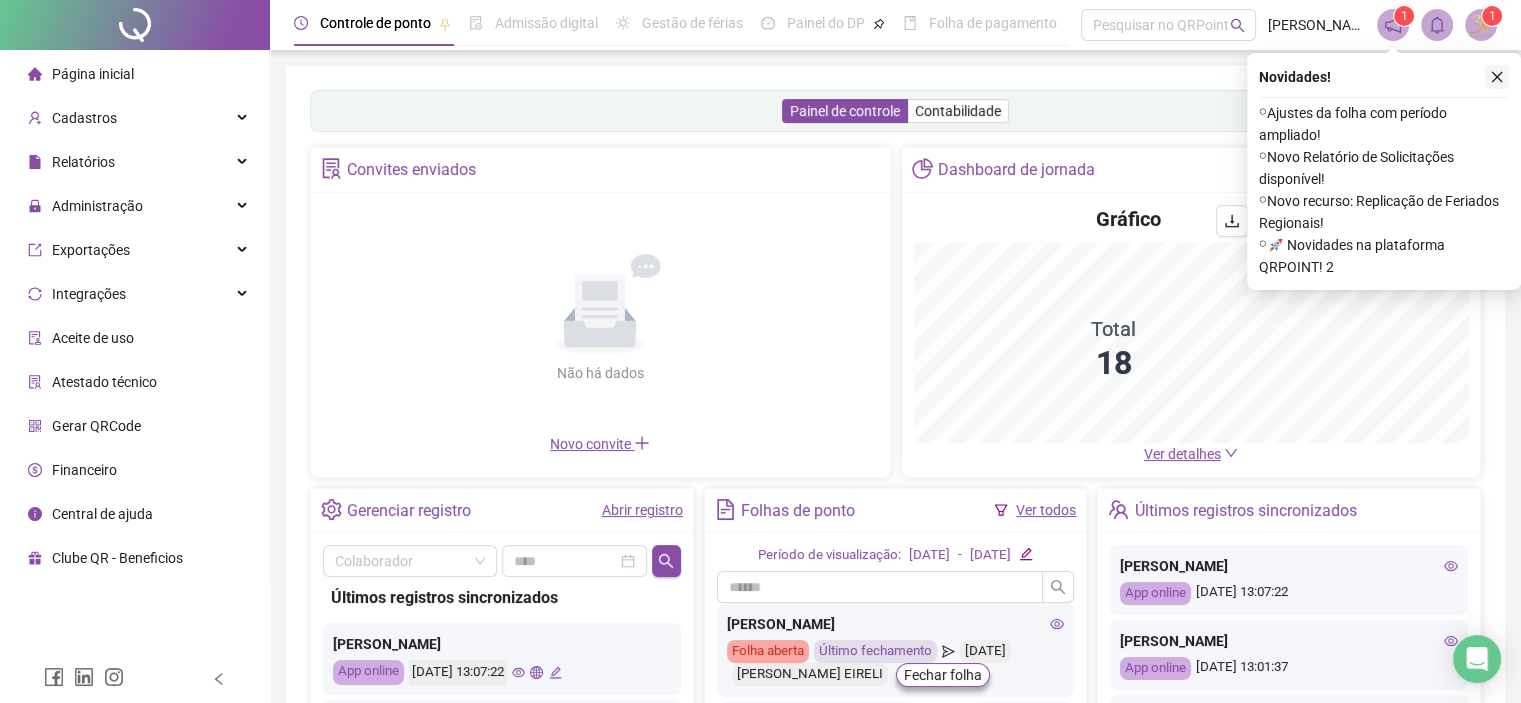 click 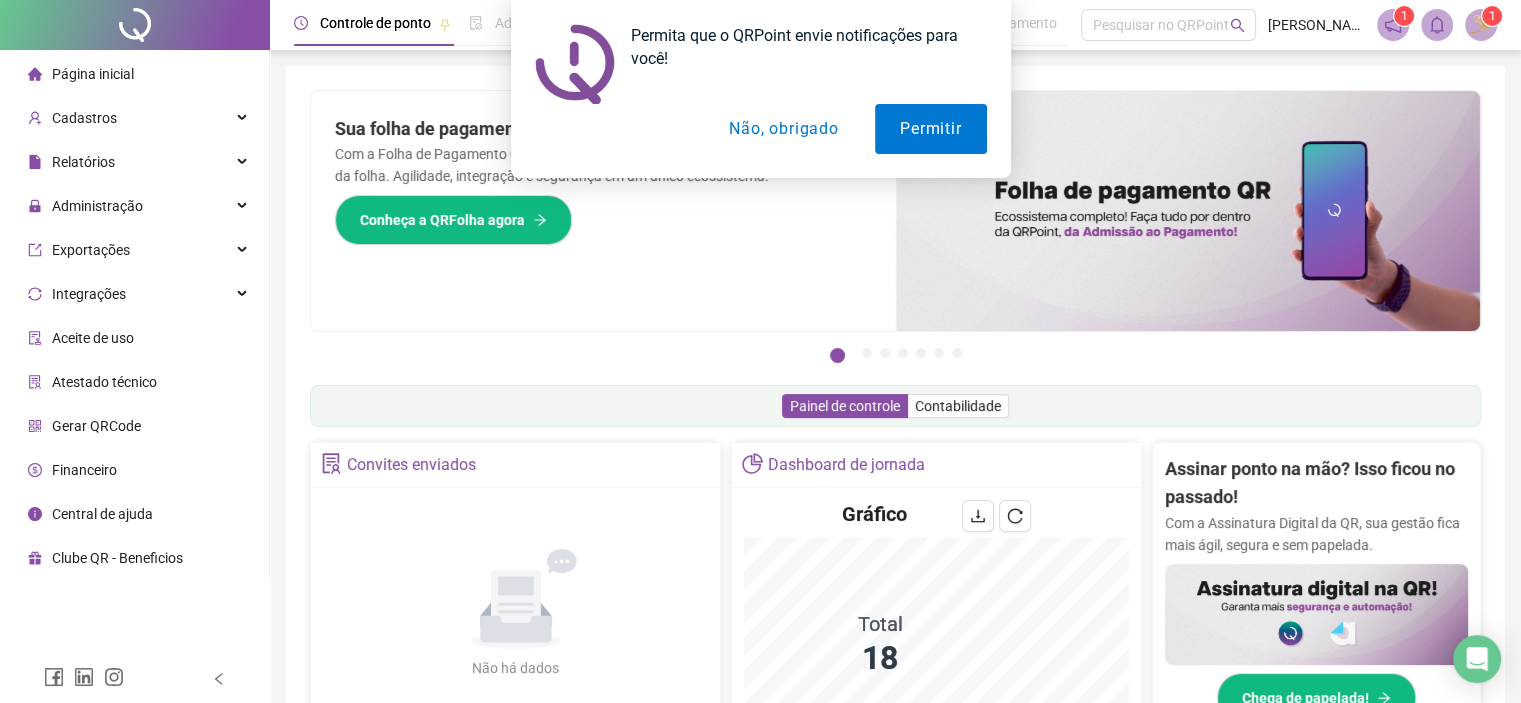 click on "Não, obrigado" at bounding box center (783, 129) 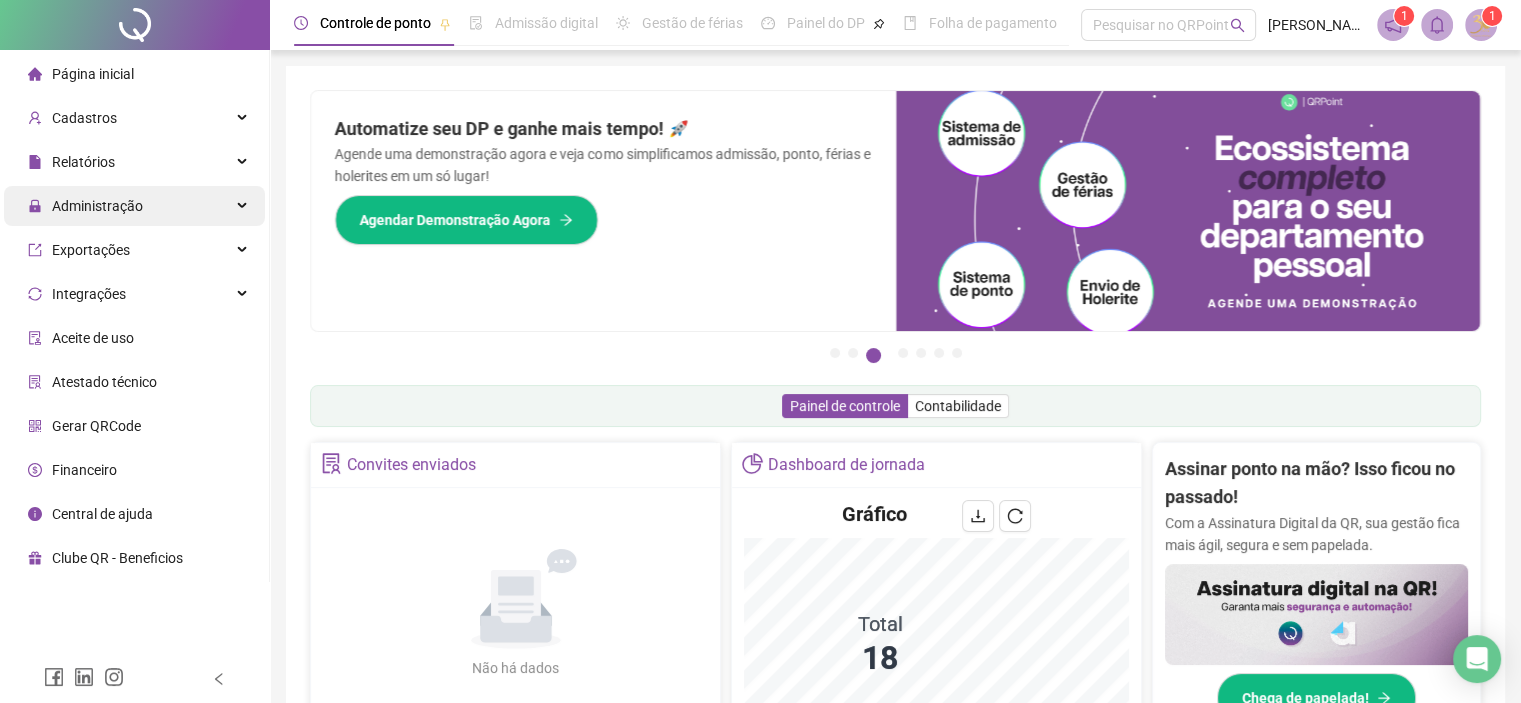 click on "Administração" at bounding box center (97, 206) 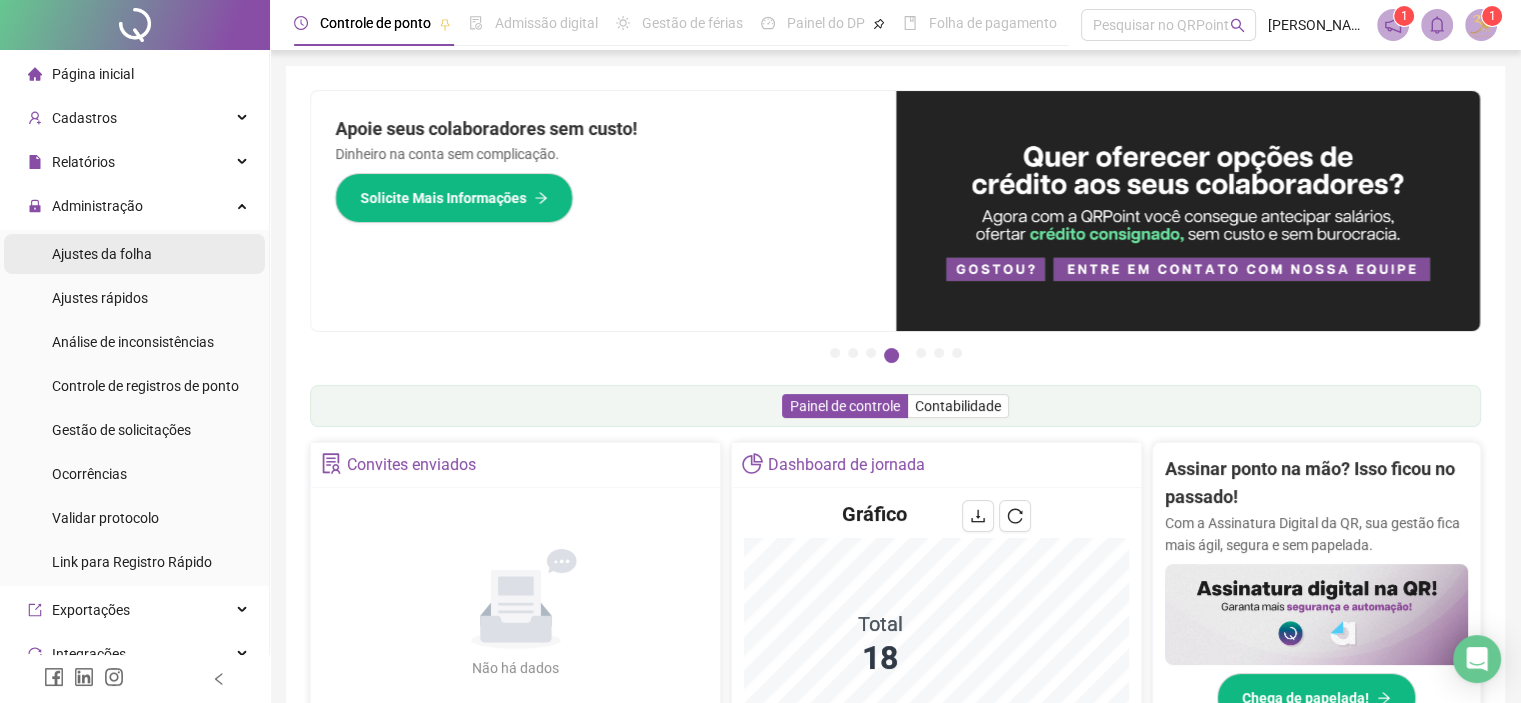 click on "Ajustes da folha" at bounding box center [102, 254] 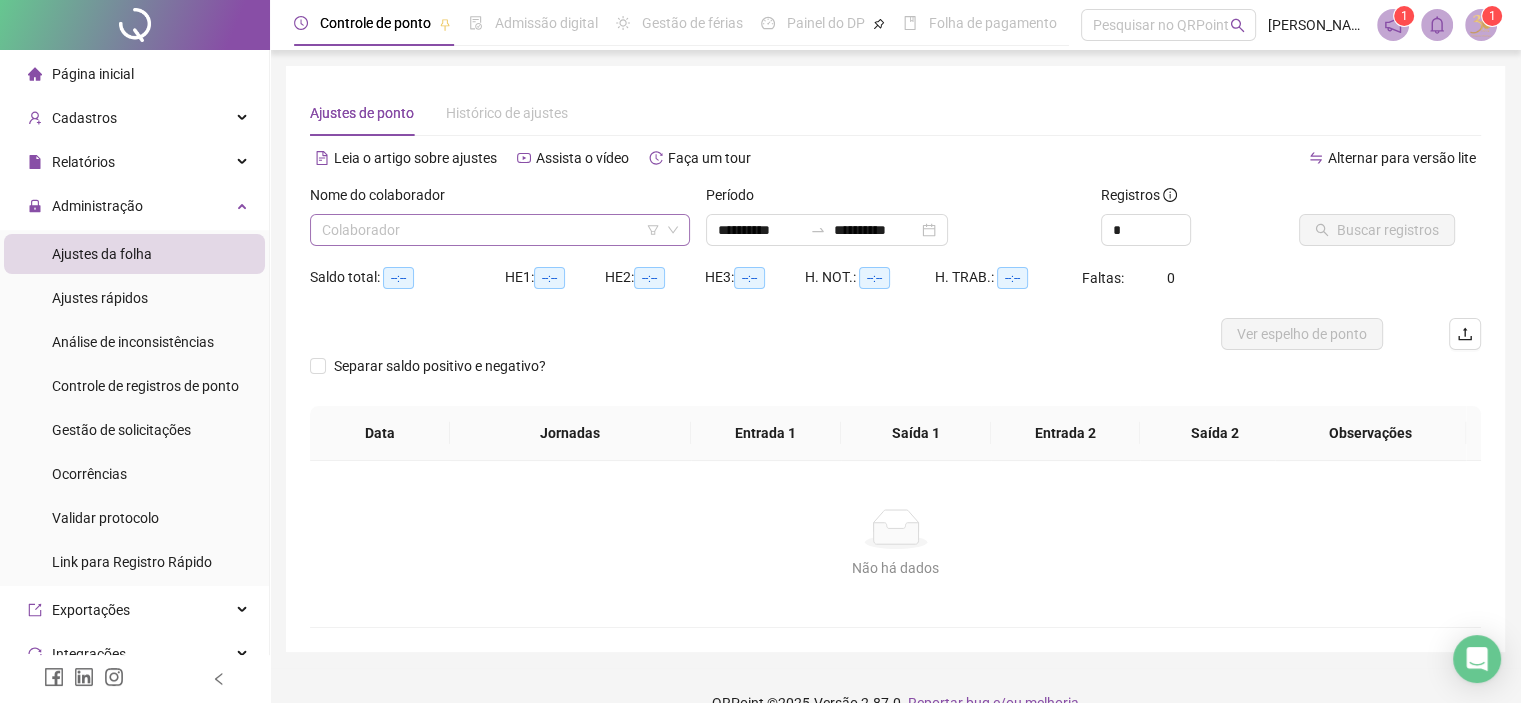 click at bounding box center (494, 230) 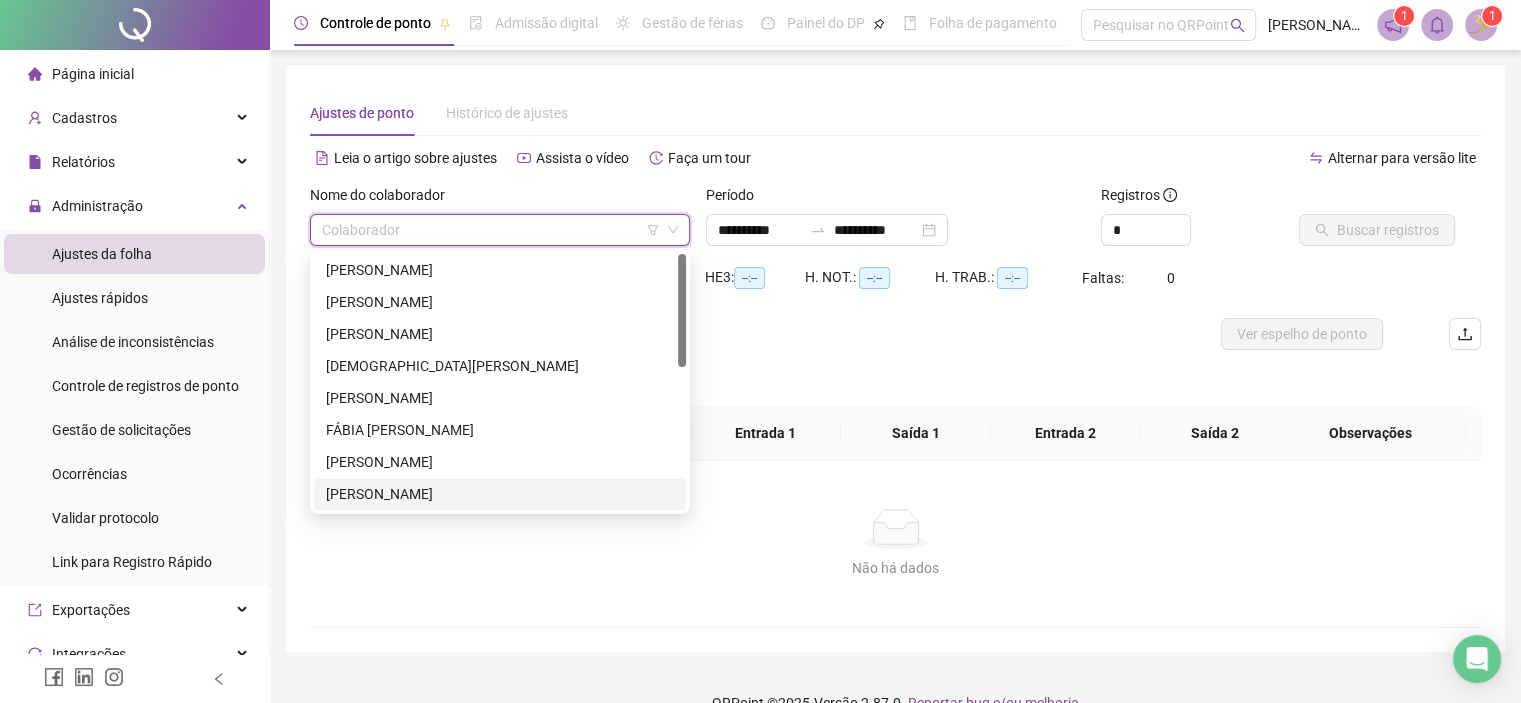 click on "[PERSON_NAME]" at bounding box center [500, 494] 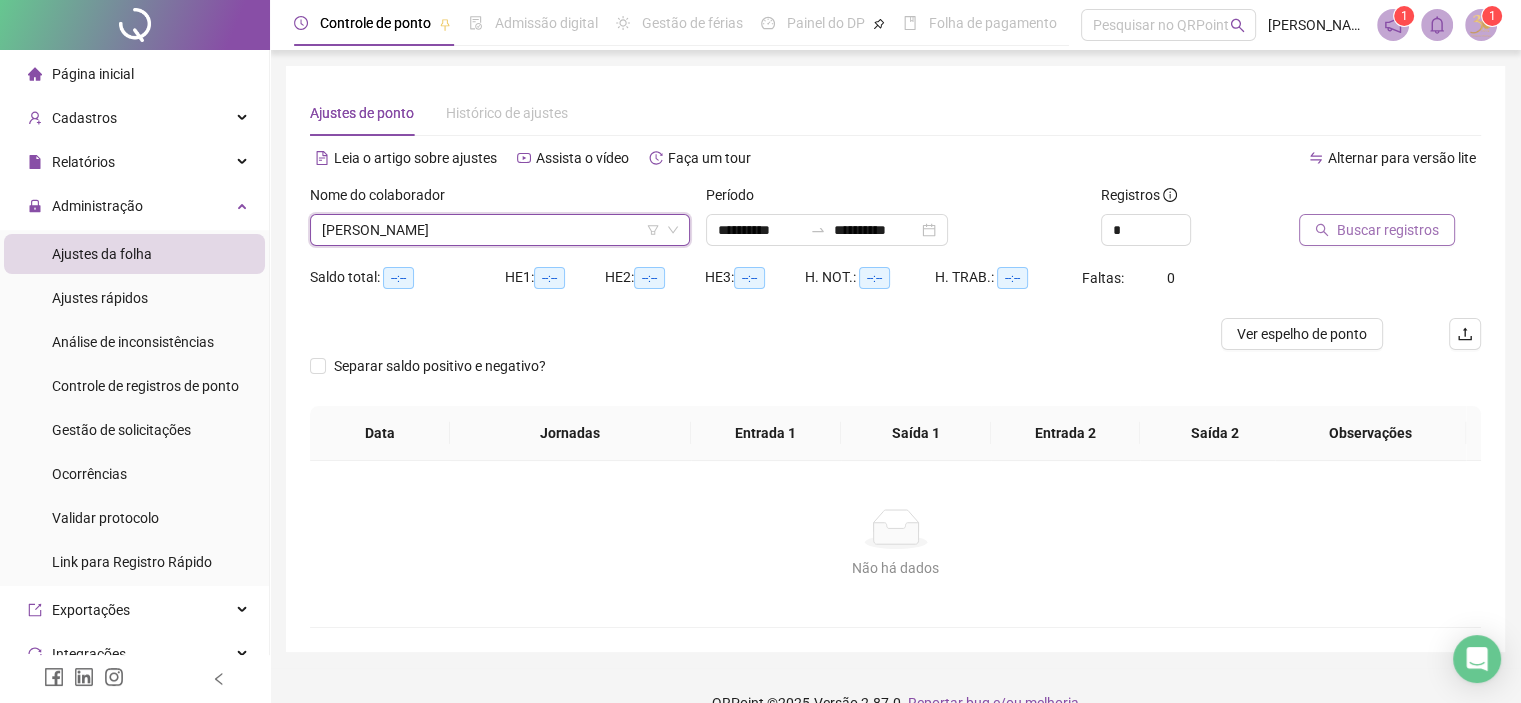 click on "Buscar registros" at bounding box center (1377, 230) 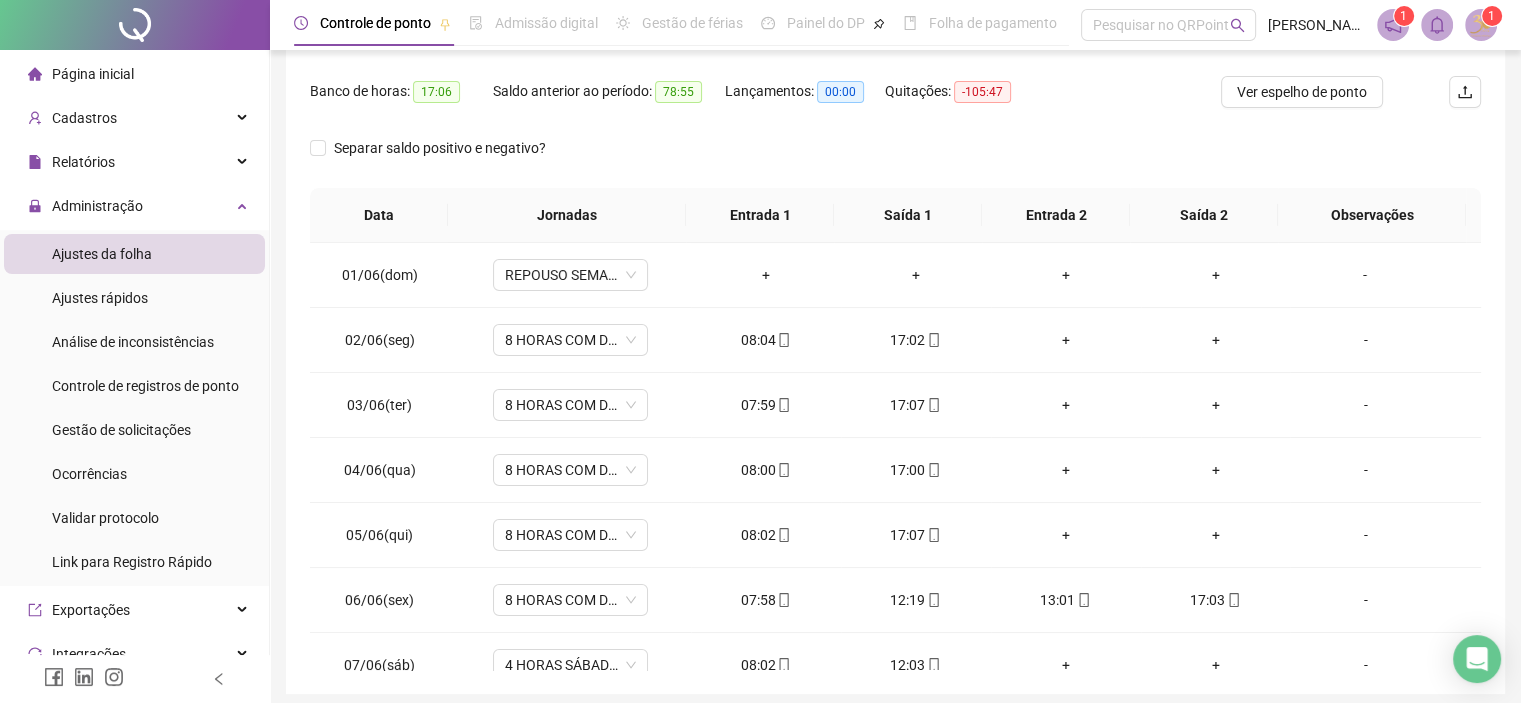 scroll, scrollTop: 318, scrollLeft: 0, axis: vertical 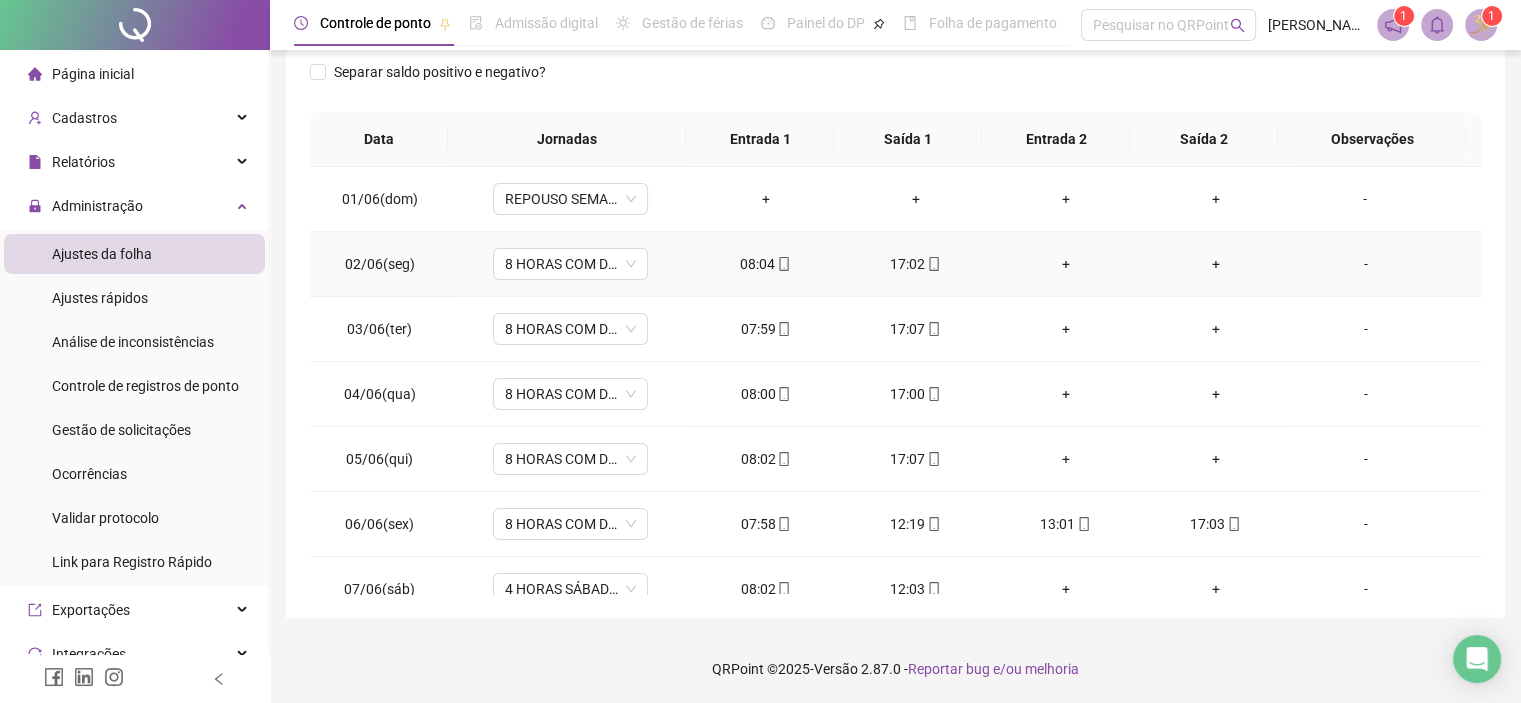 click on "+" at bounding box center [1066, 264] 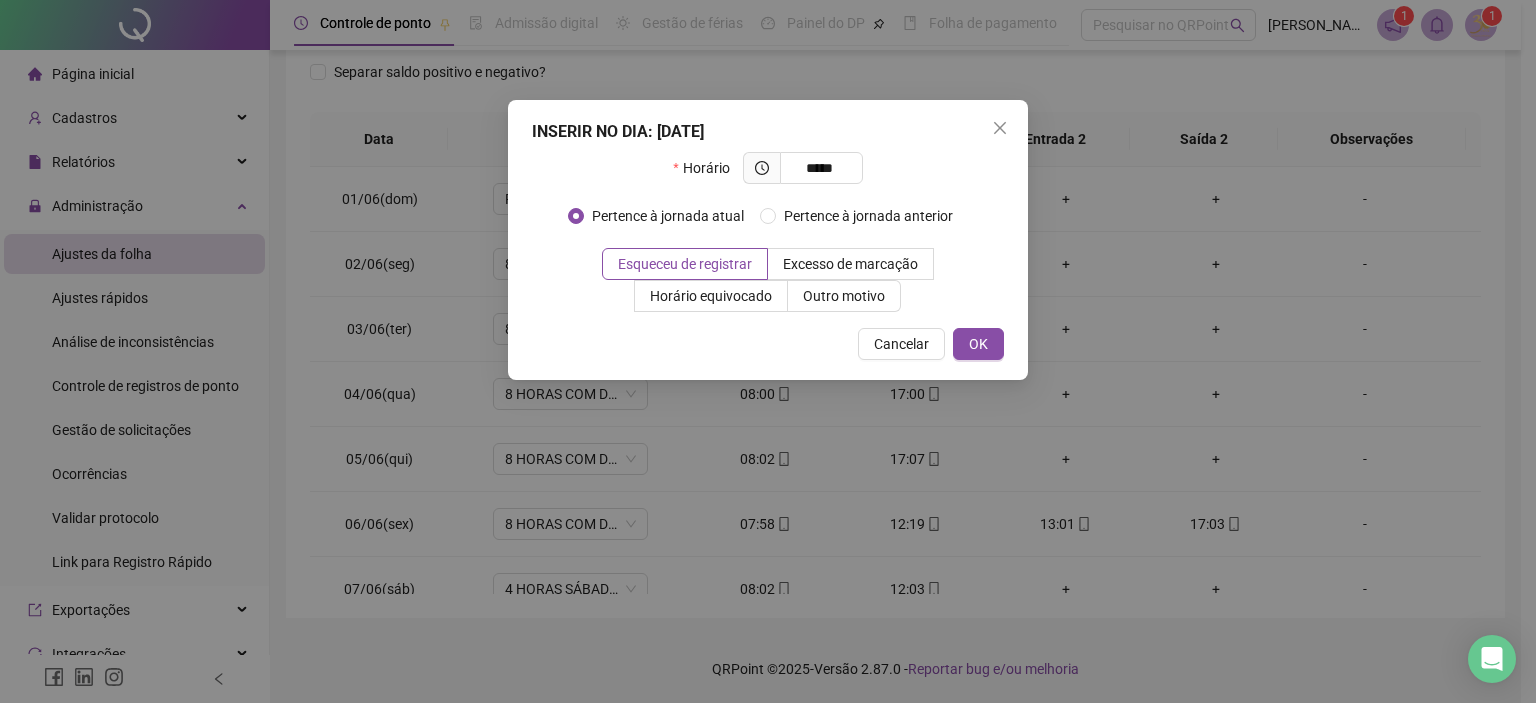 type on "*****" 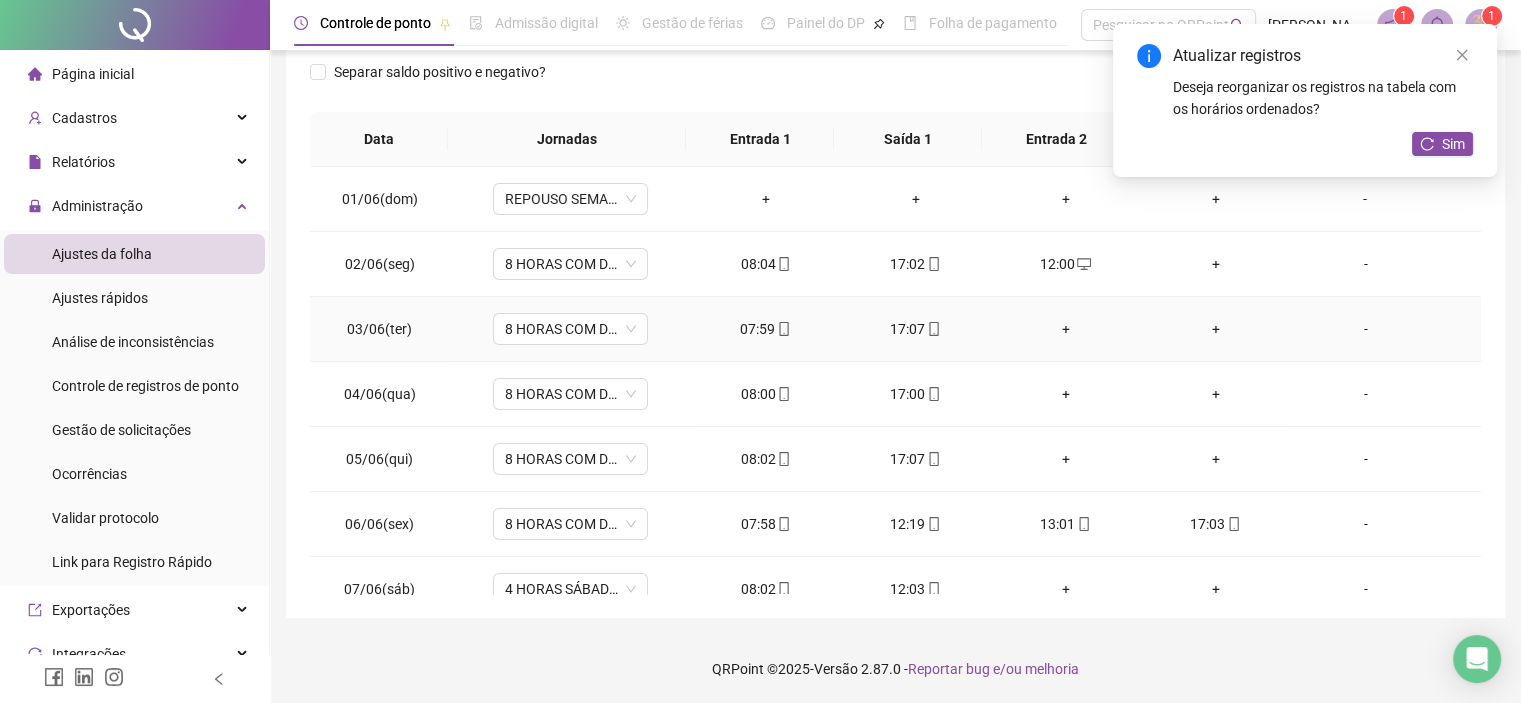 click on "+" at bounding box center [1066, 329] 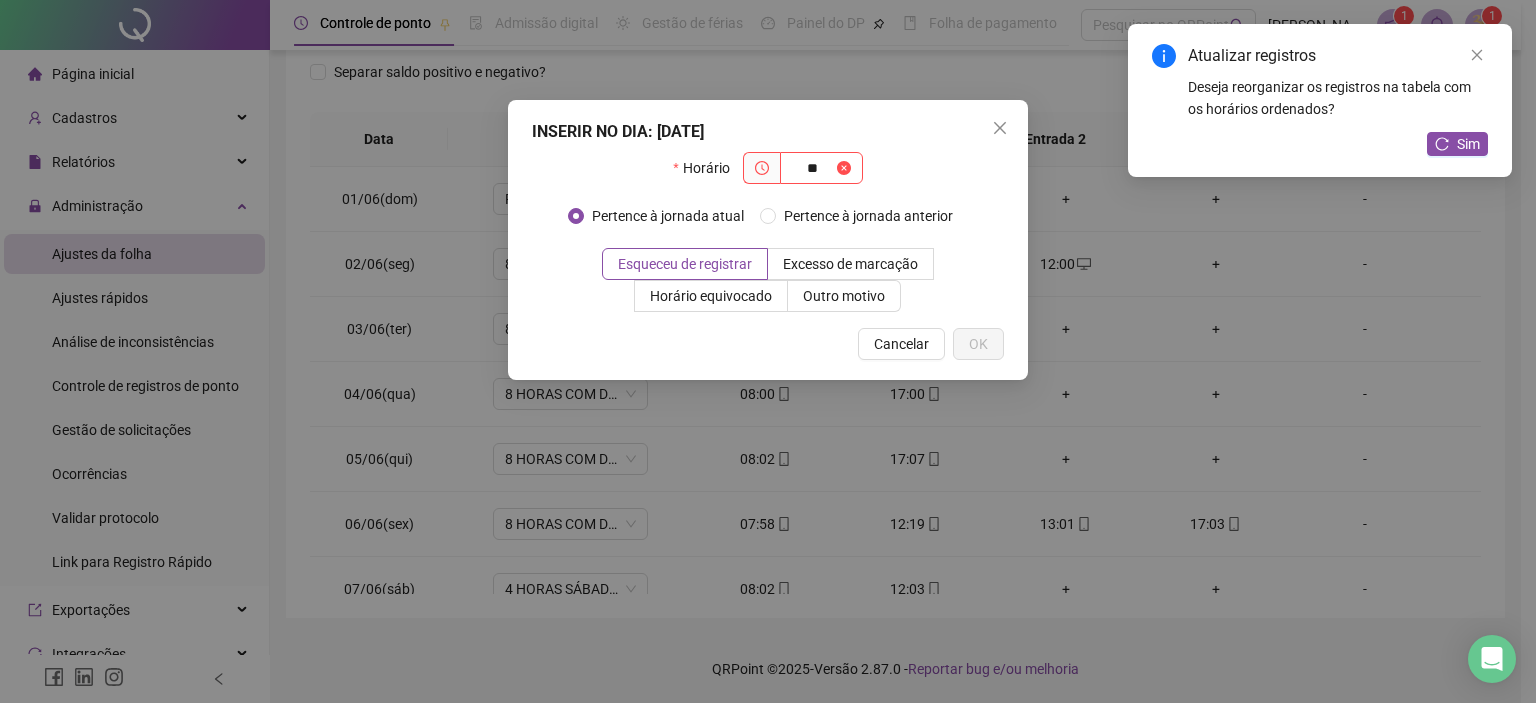 type on "*" 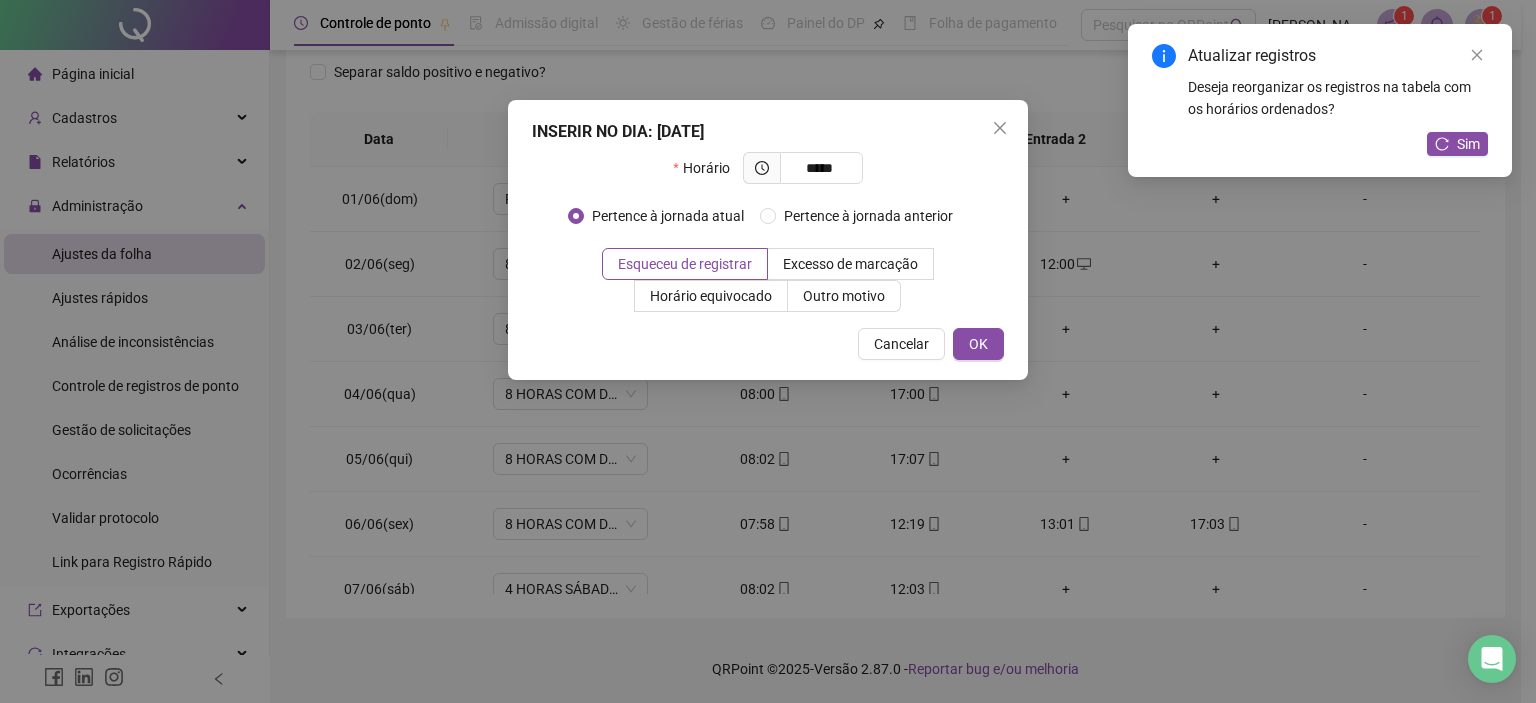 type on "*****" 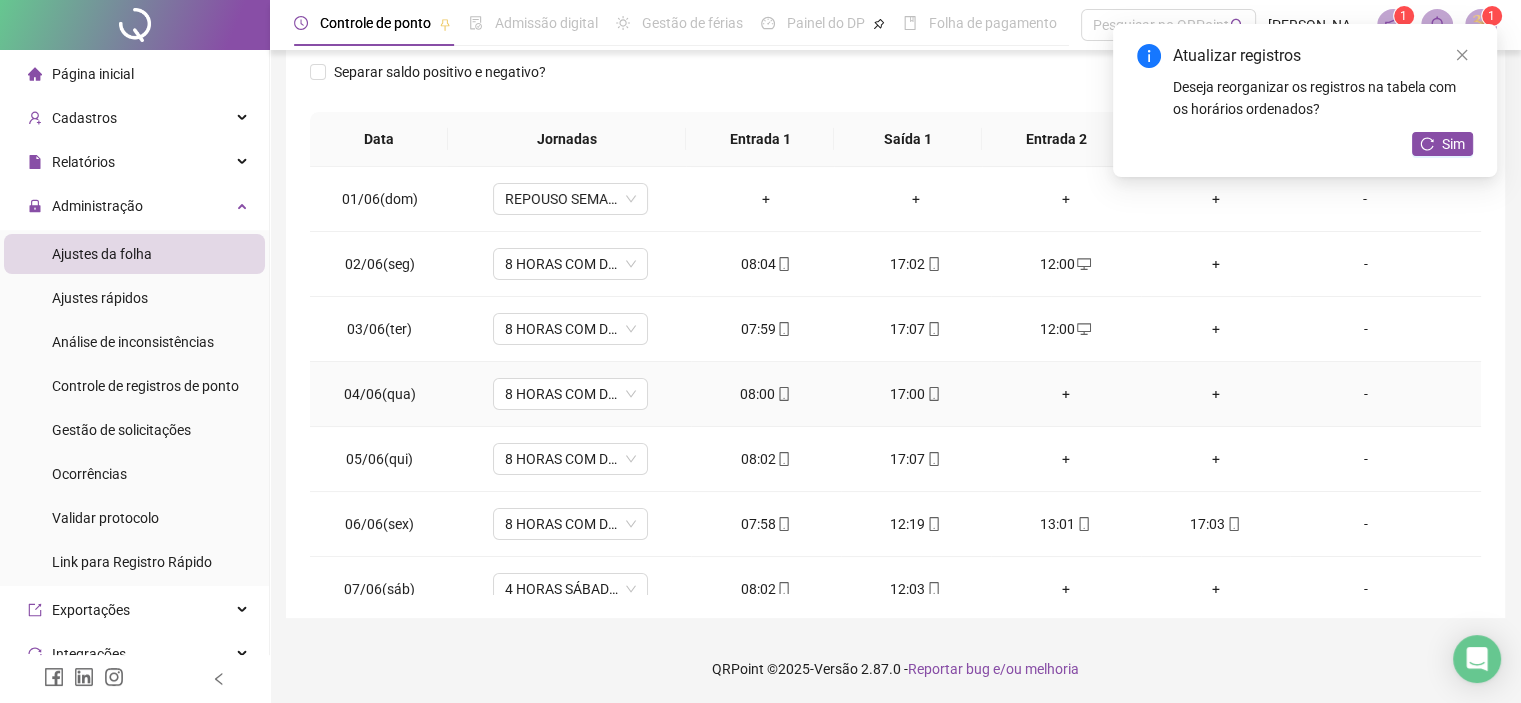 click on "+" at bounding box center (1066, 394) 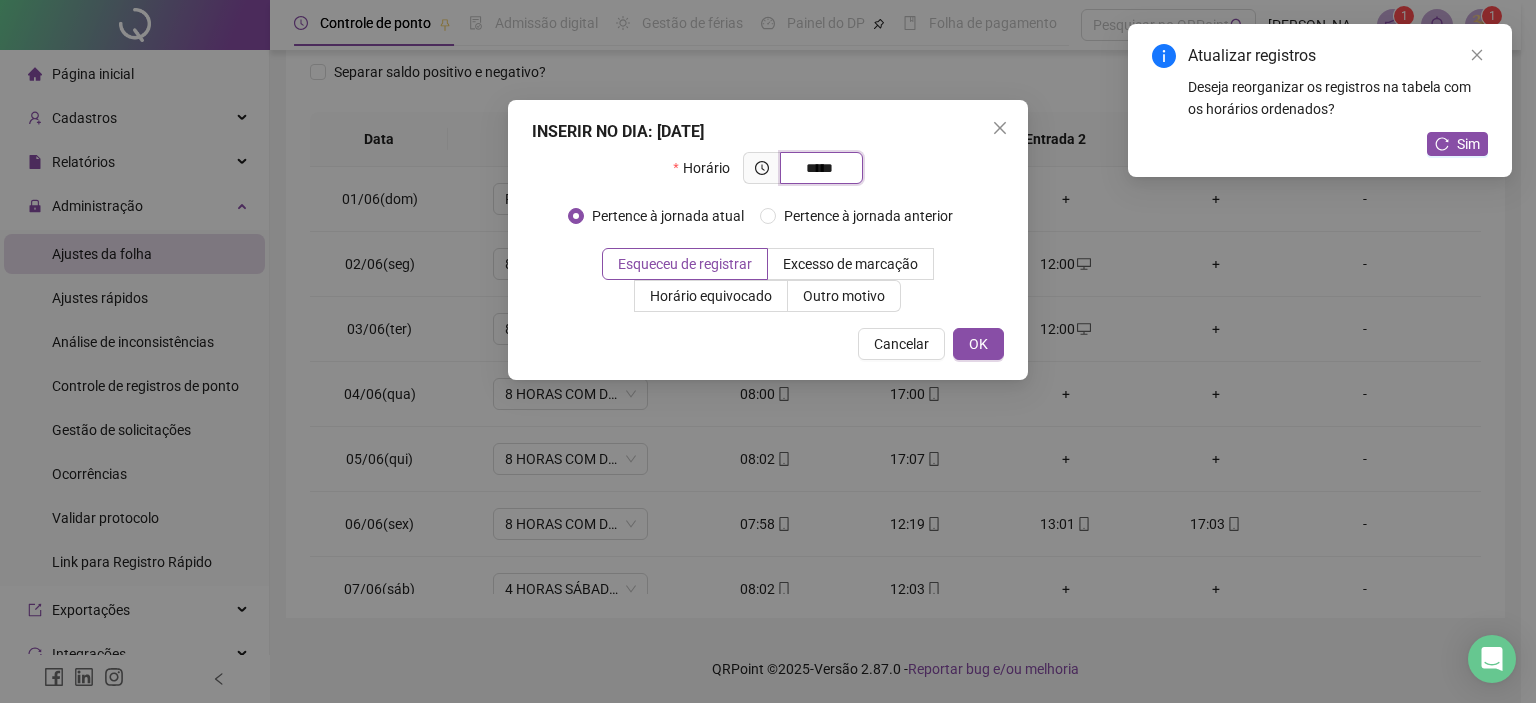 type on "*****" 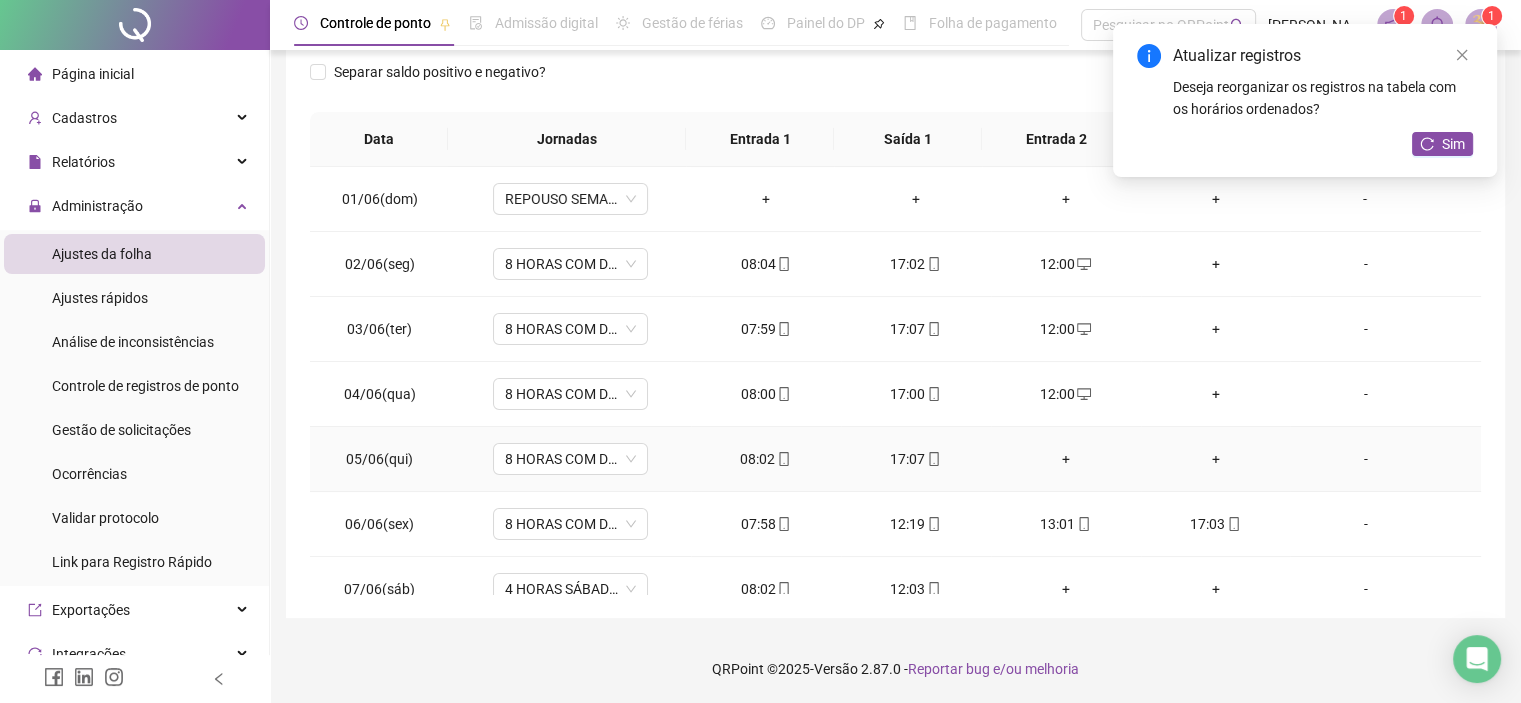 click on "+" at bounding box center [1066, 459] 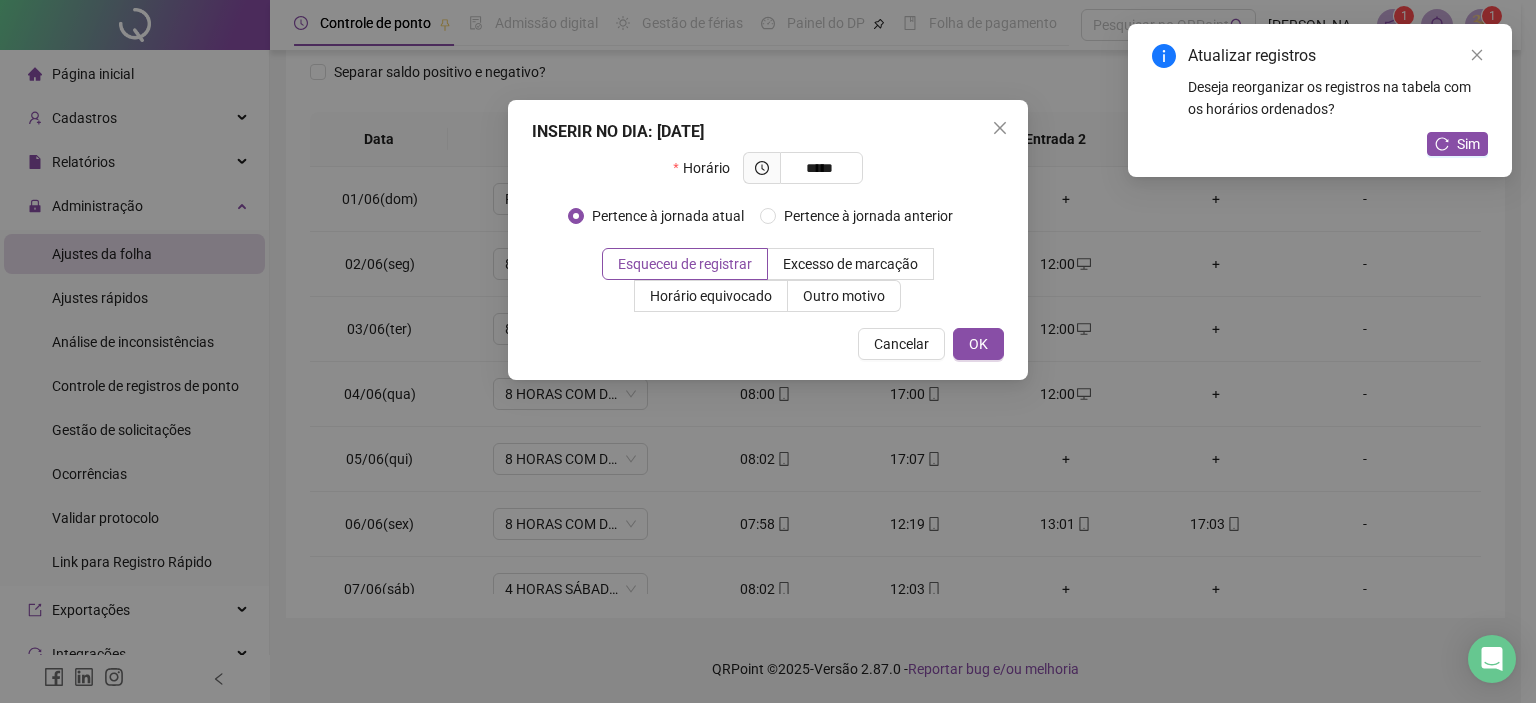 type on "*****" 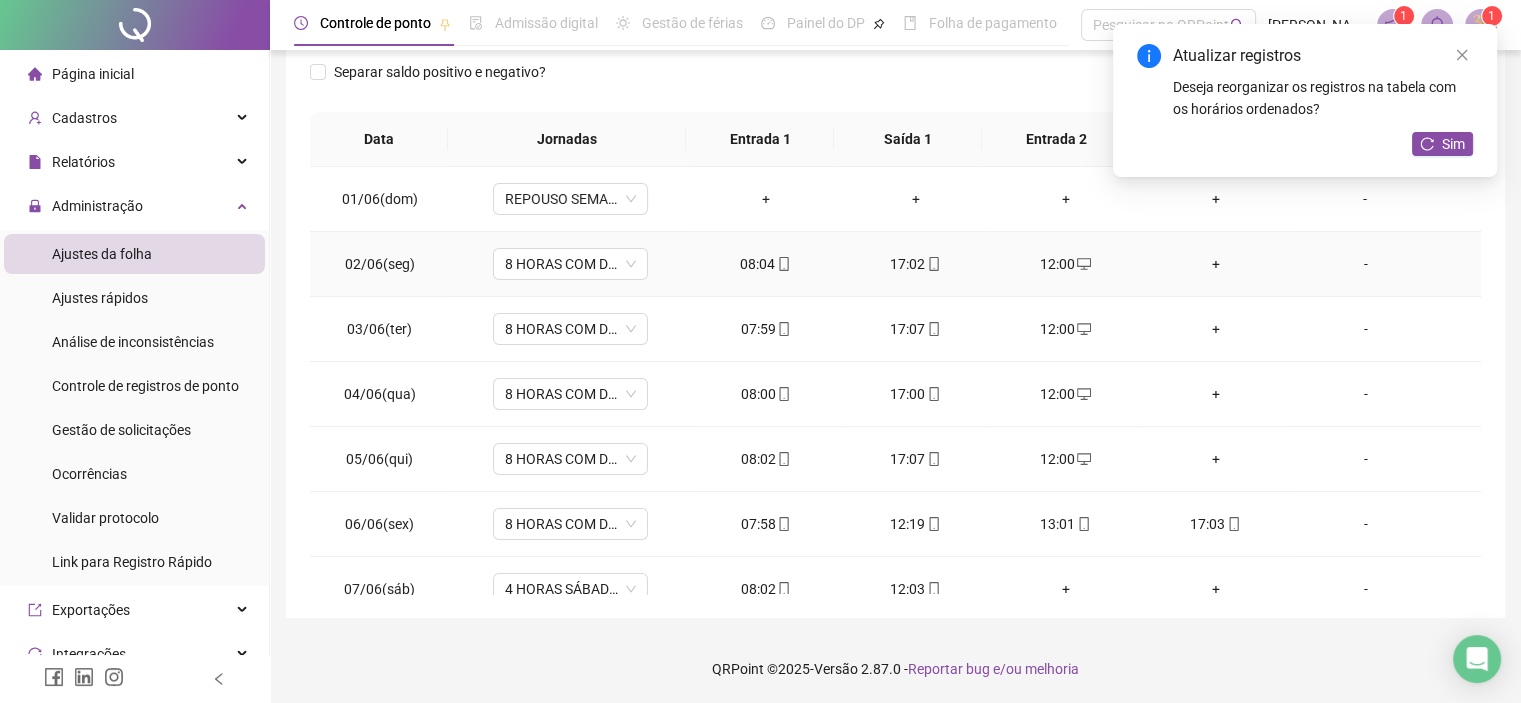 click on "+" at bounding box center [1216, 264] 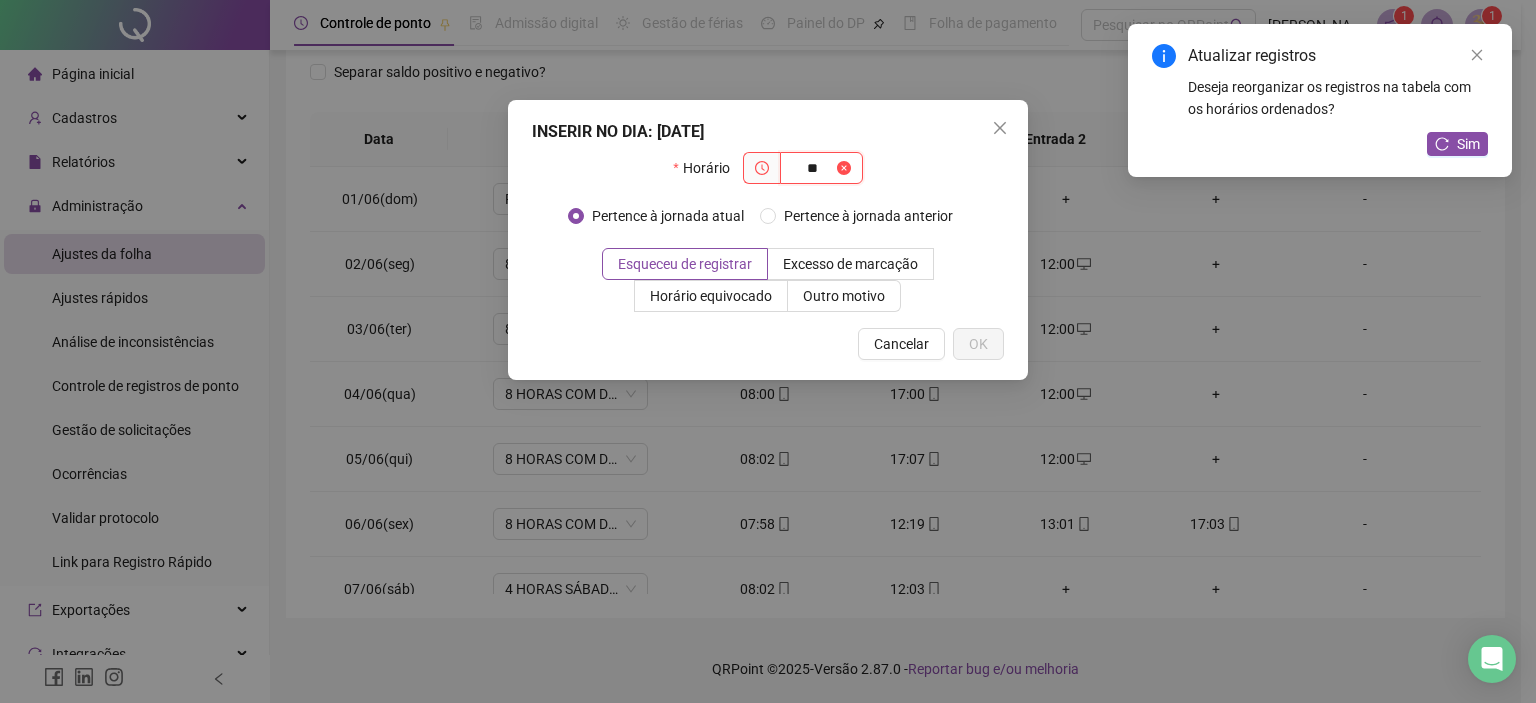 type on "*" 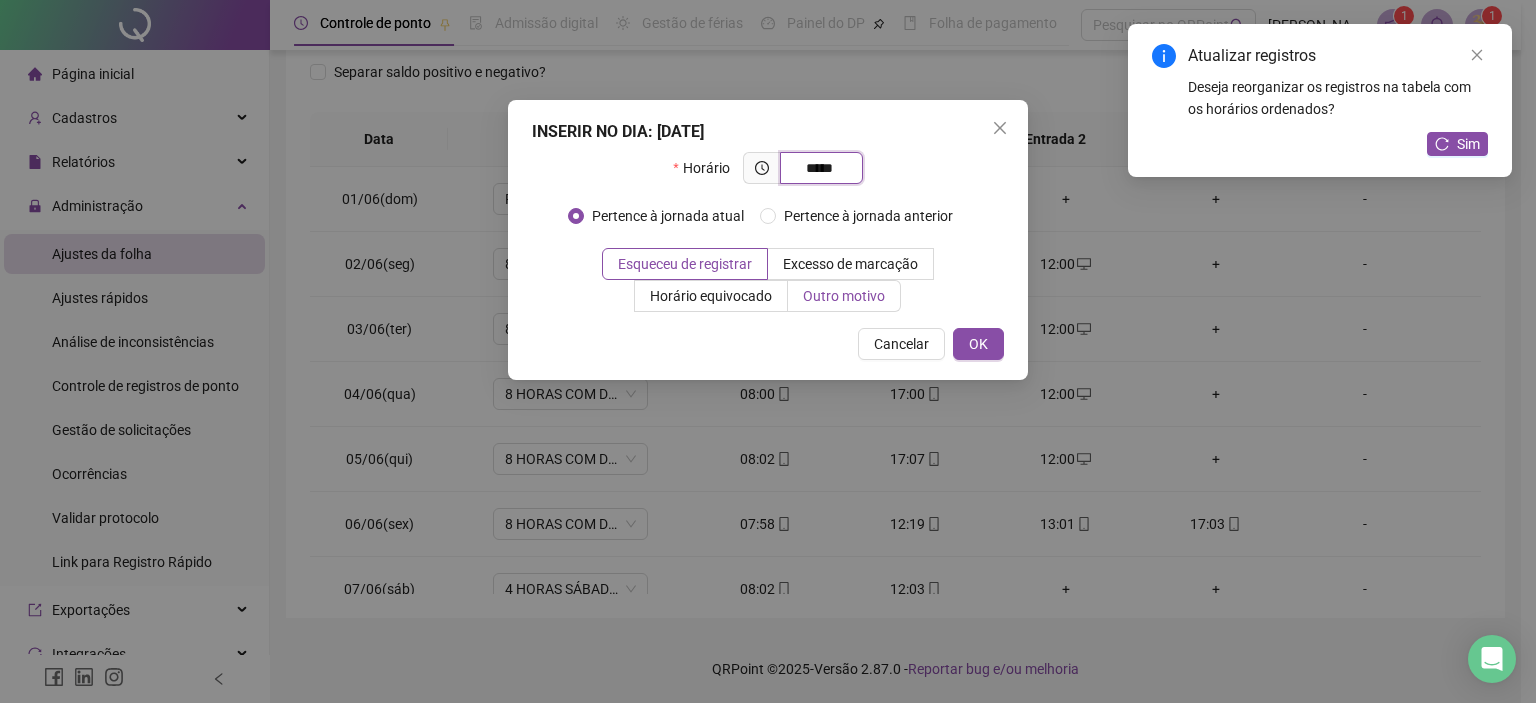 type on "*****" 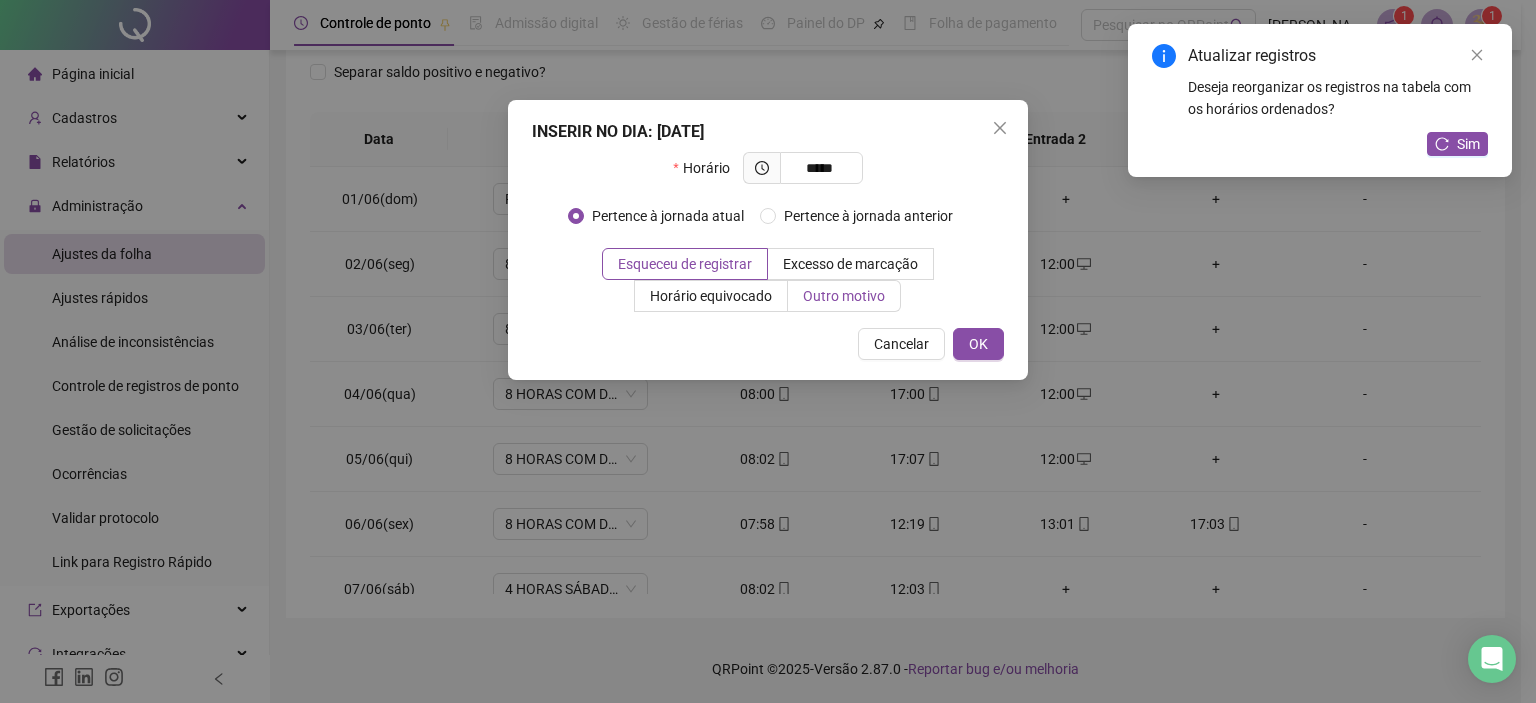 click on "Outro motivo" at bounding box center (844, 296) 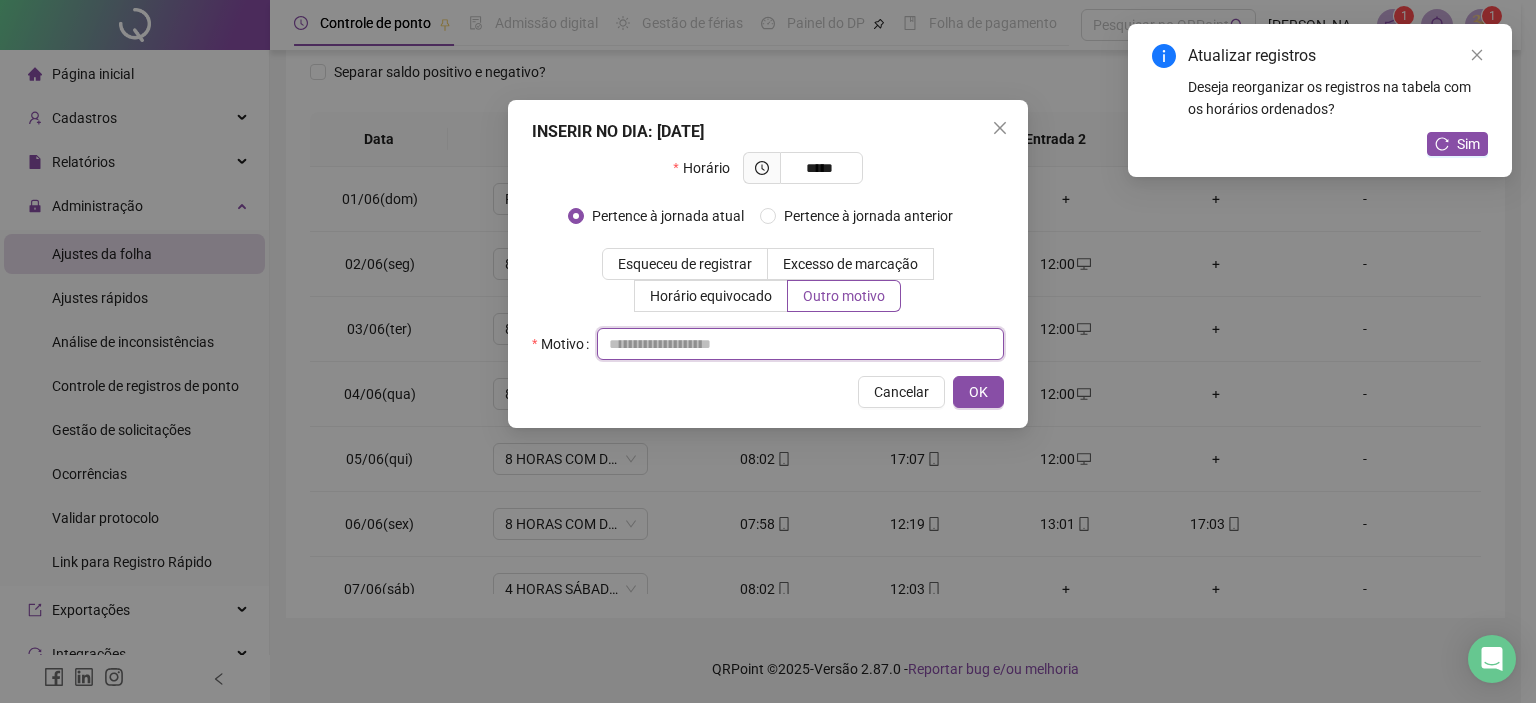 click at bounding box center [800, 344] 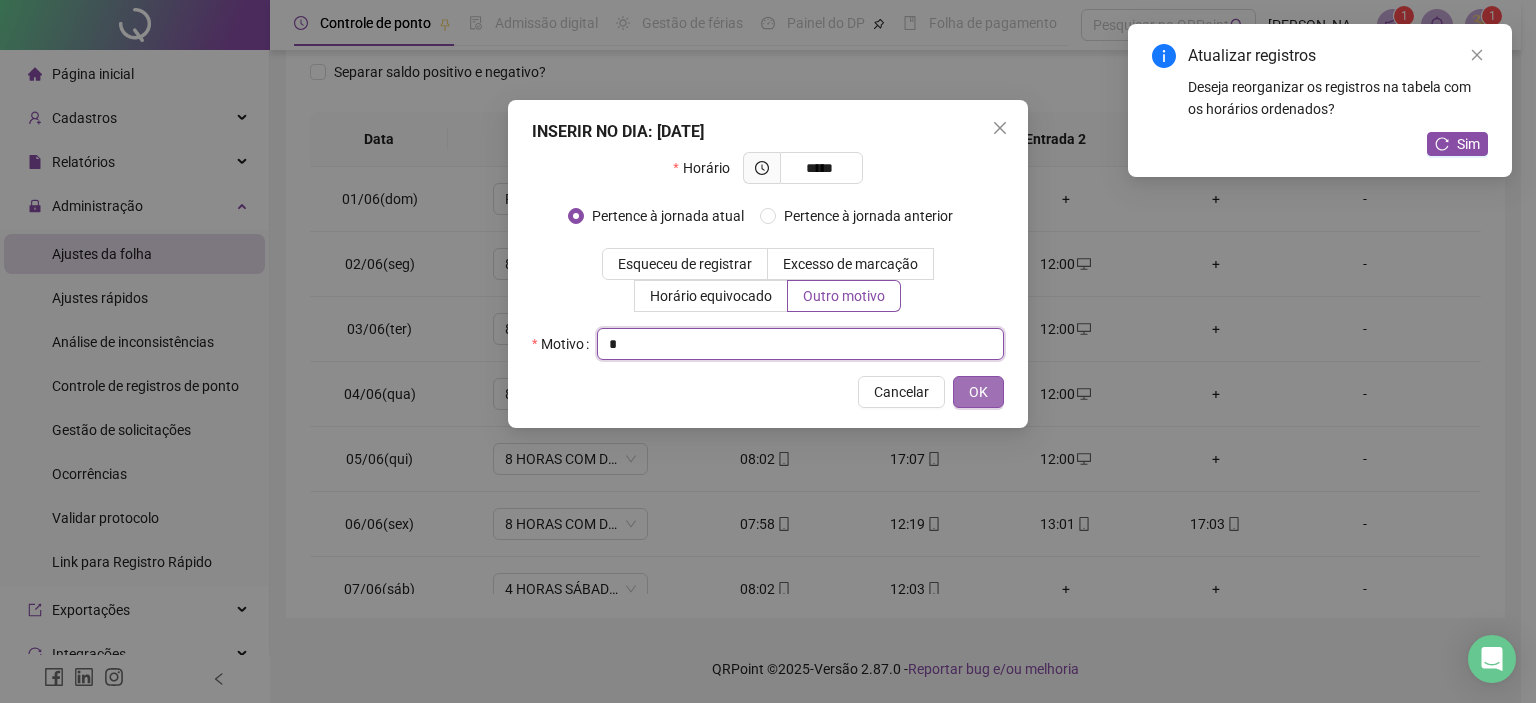 type on "*" 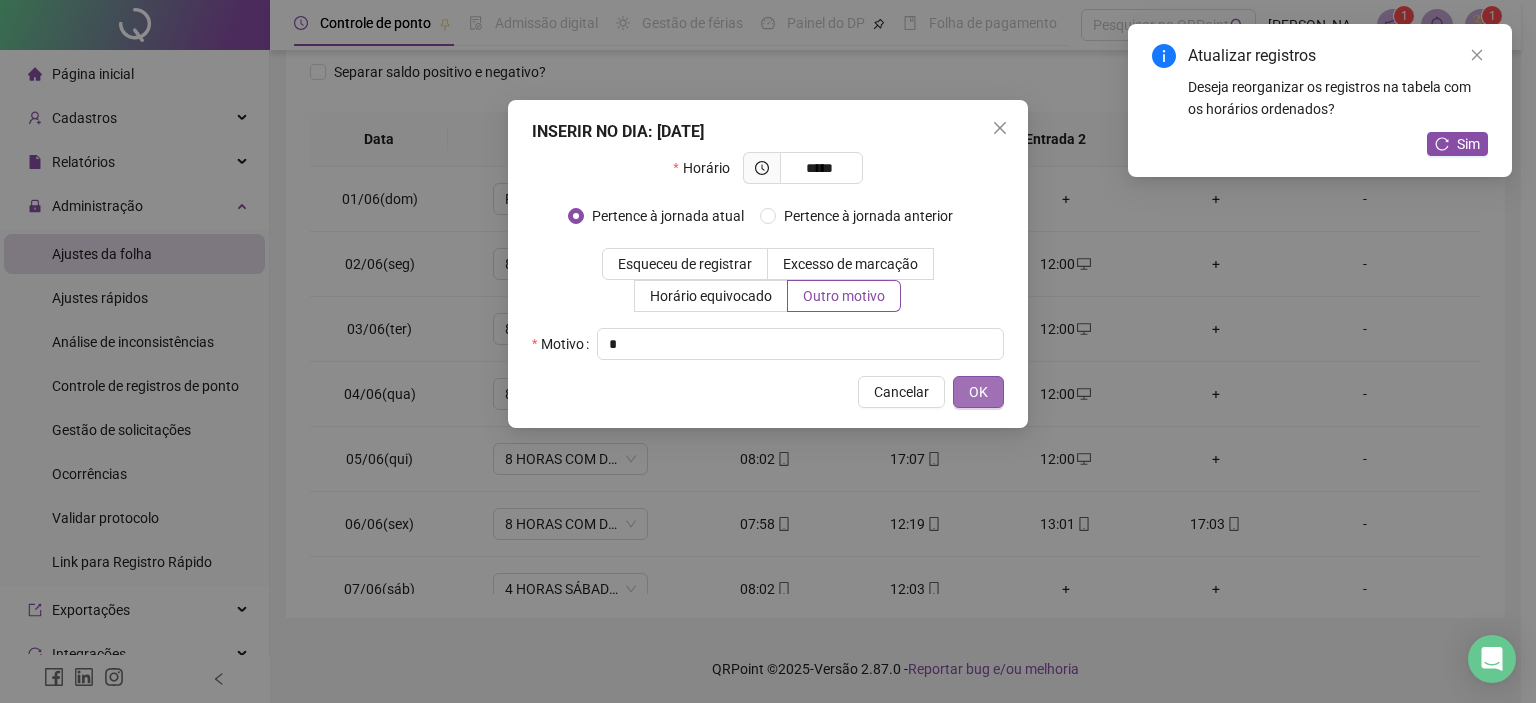 click on "OK" at bounding box center (978, 392) 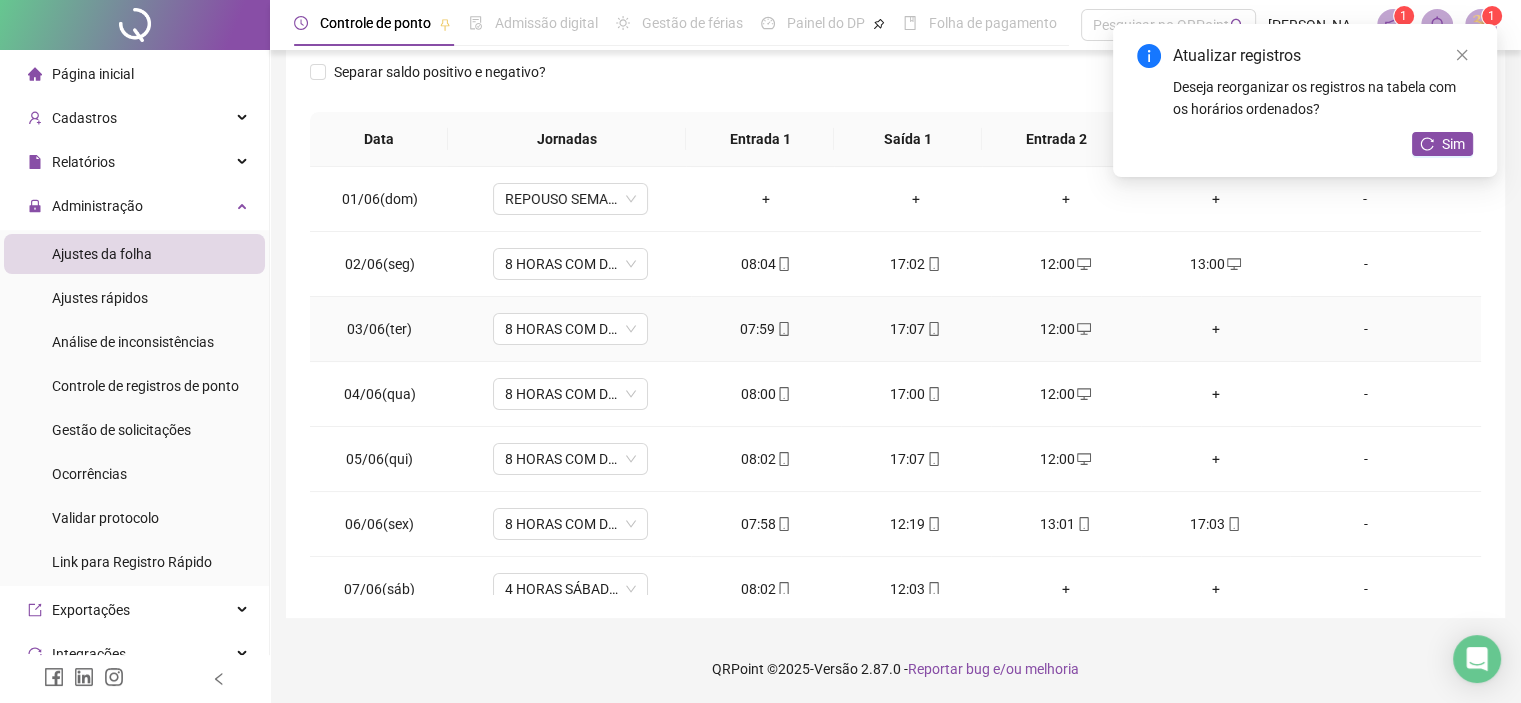 click on "+" at bounding box center [1216, 329] 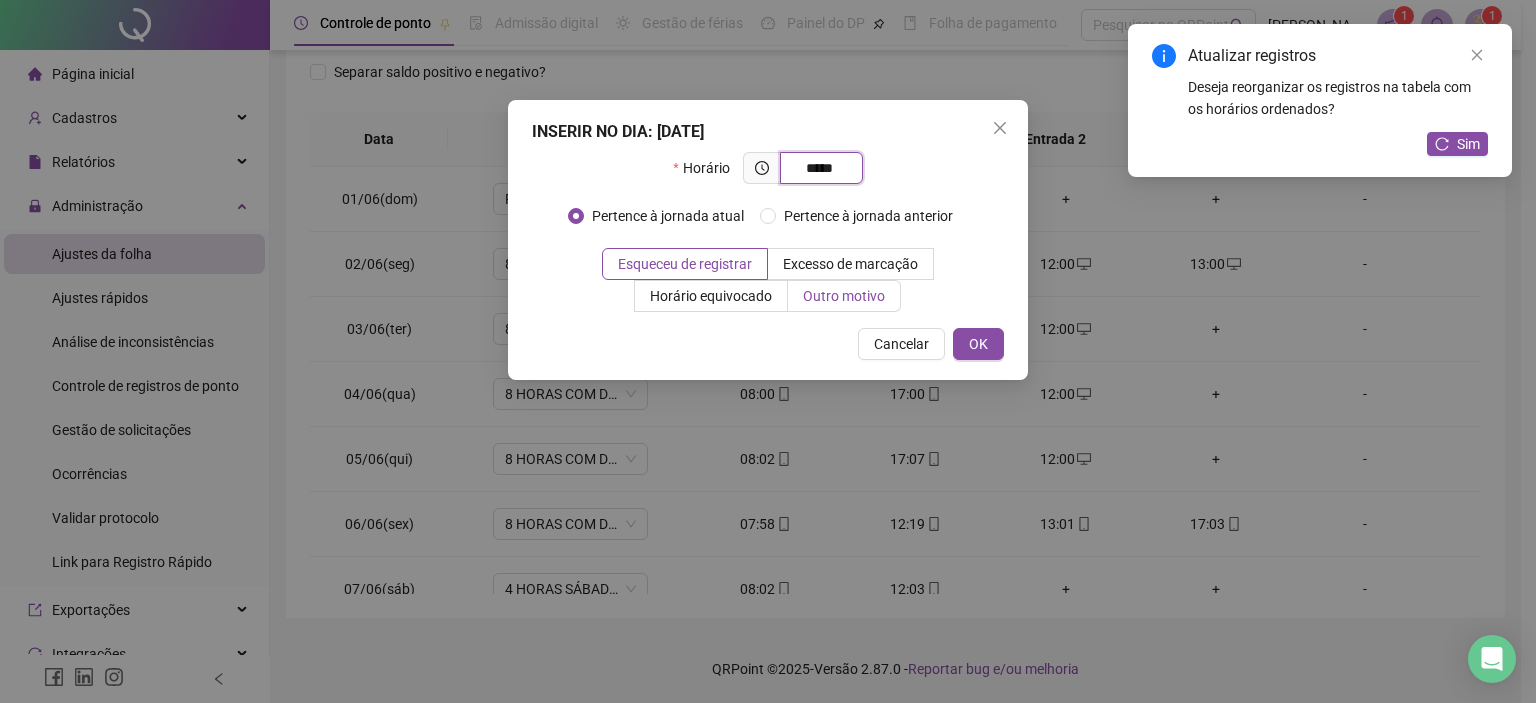 type on "*****" 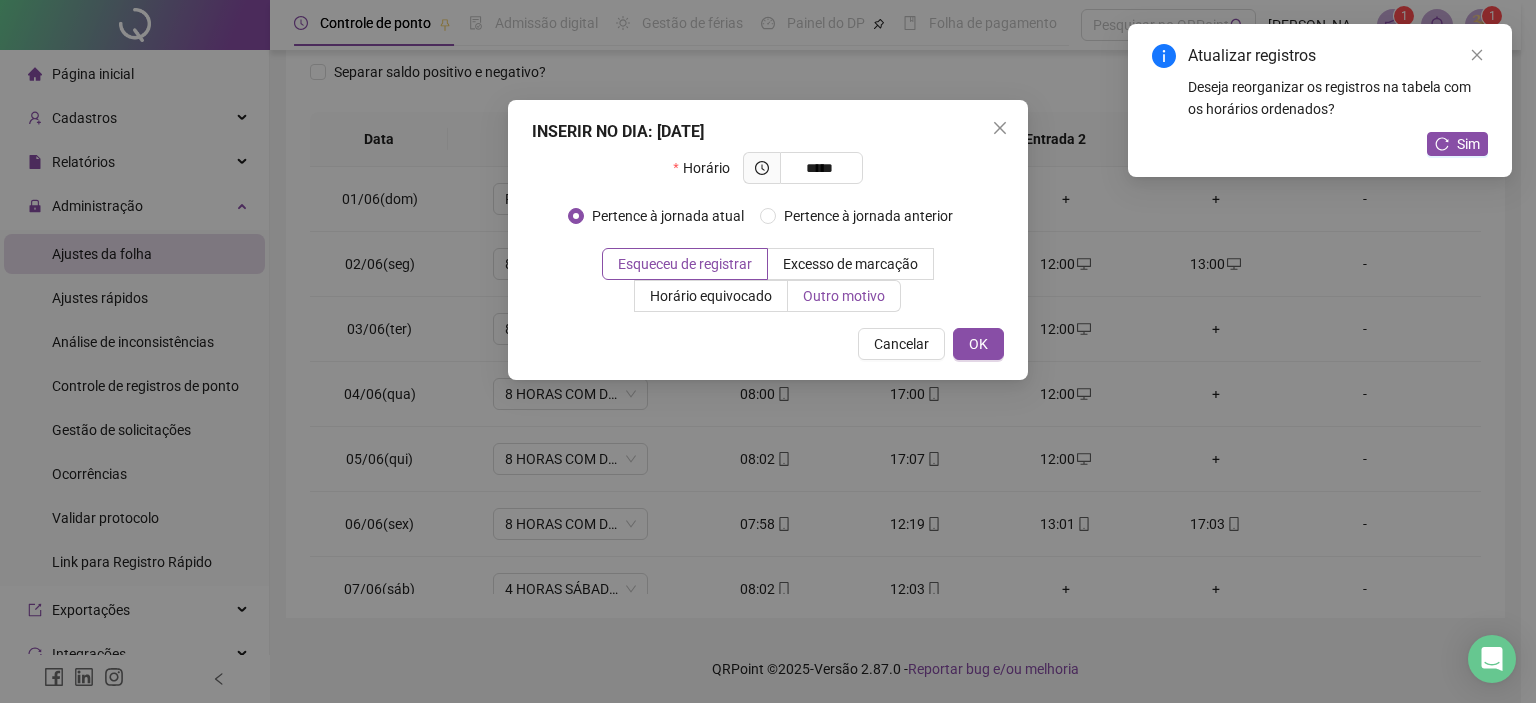 click on "Outro motivo" at bounding box center [844, 296] 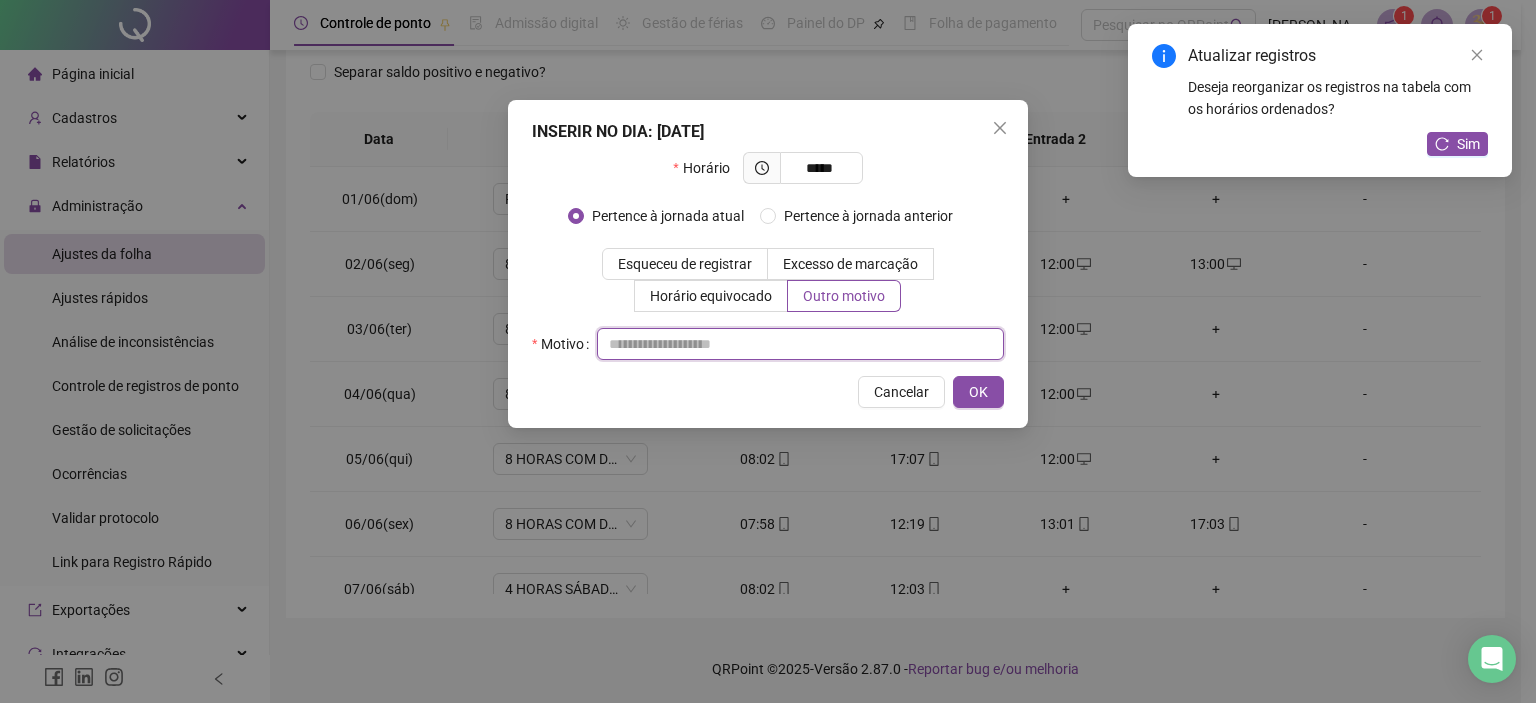 click at bounding box center (800, 344) 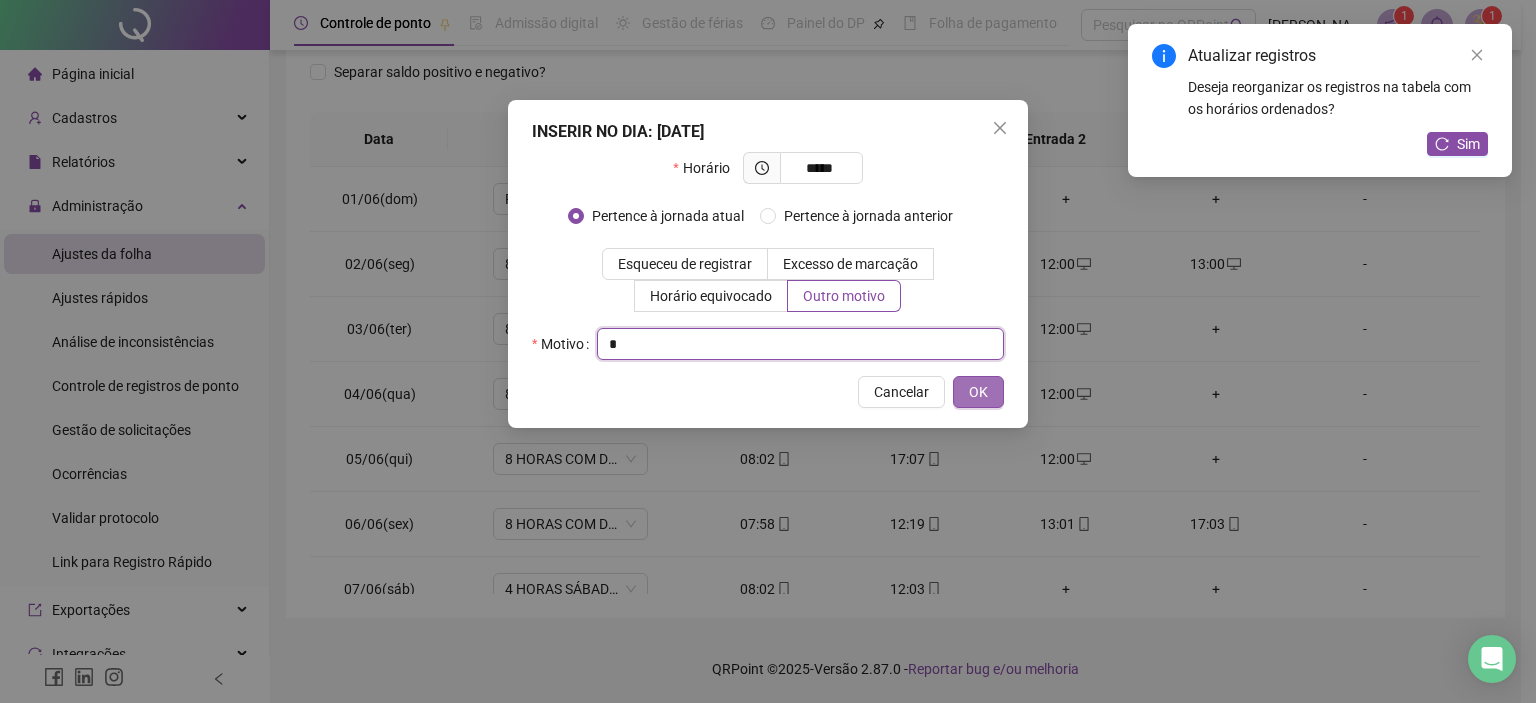 type on "*" 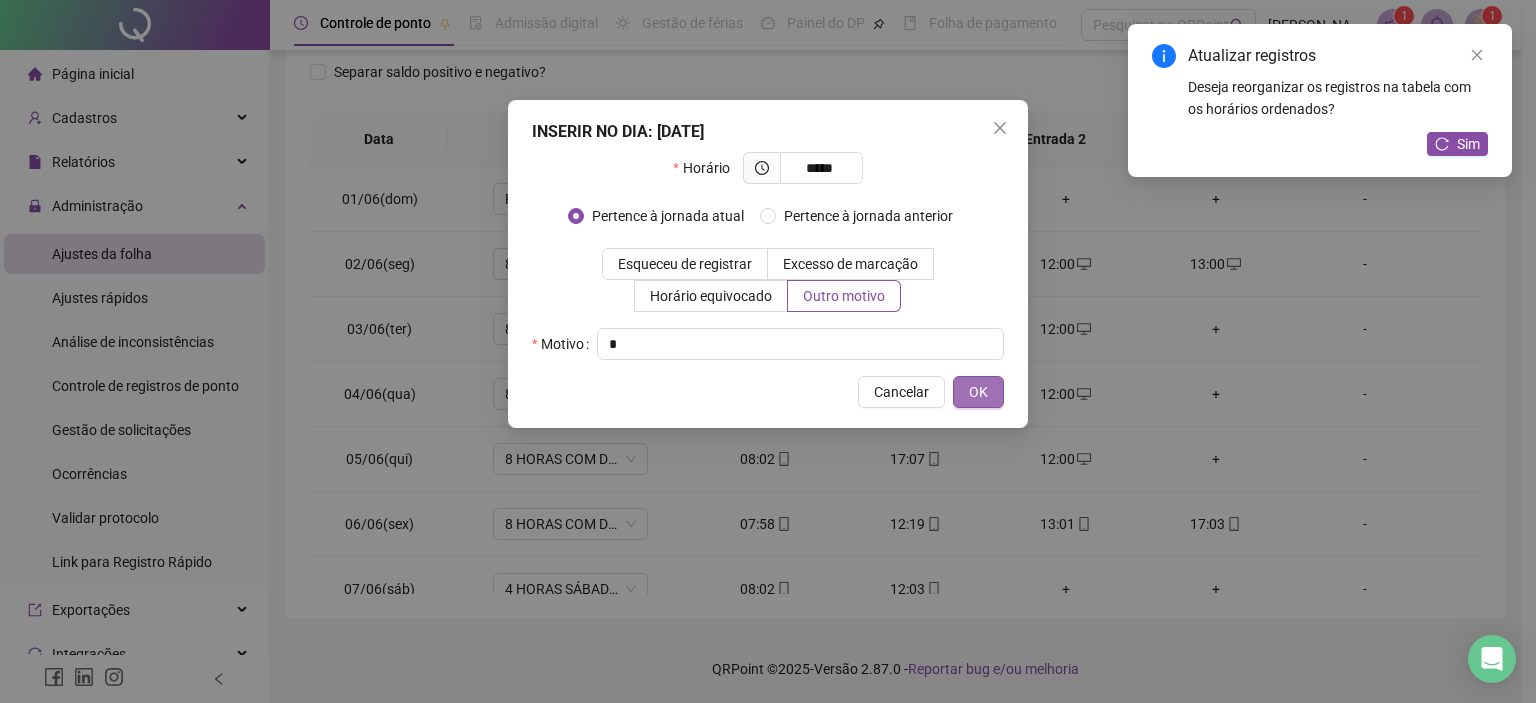 click on "OK" at bounding box center (978, 392) 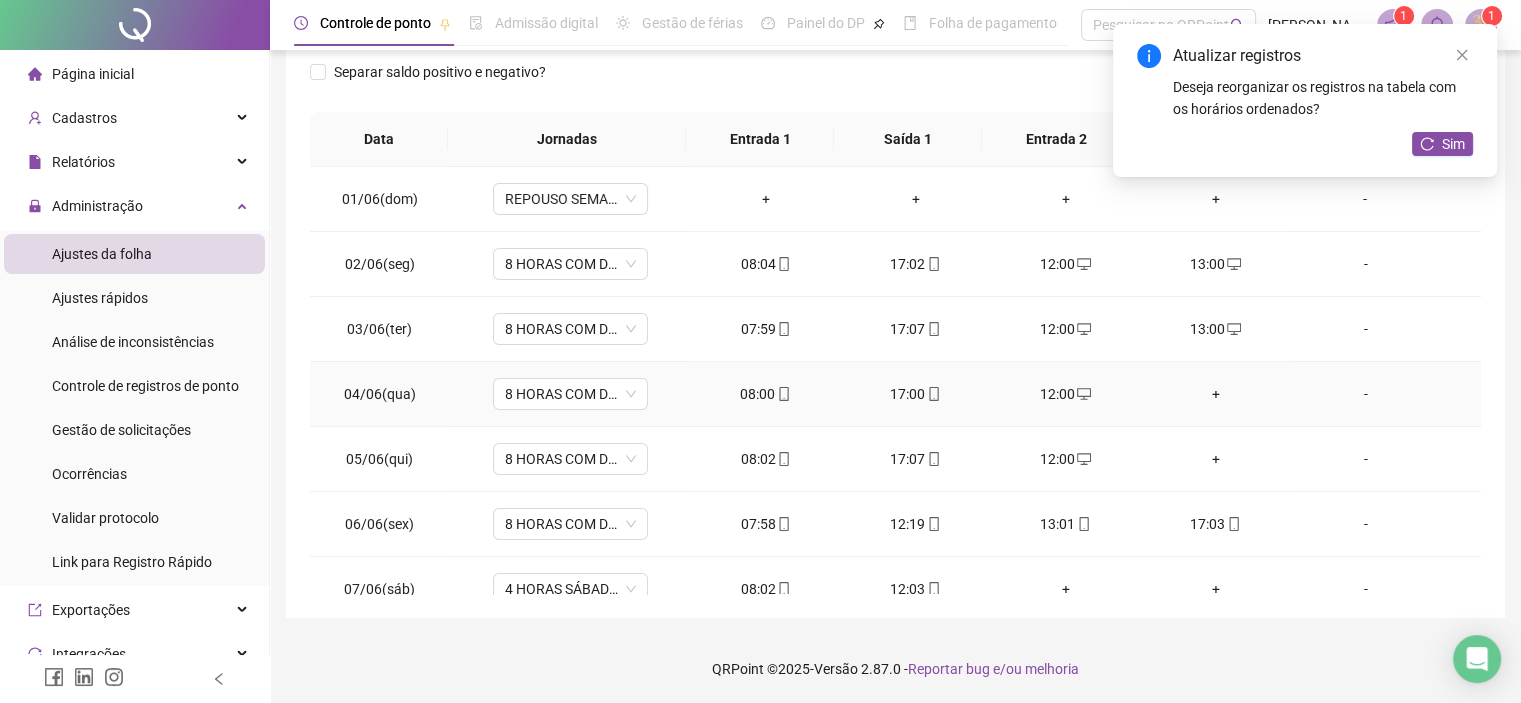 click on "+" at bounding box center (1216, 394) 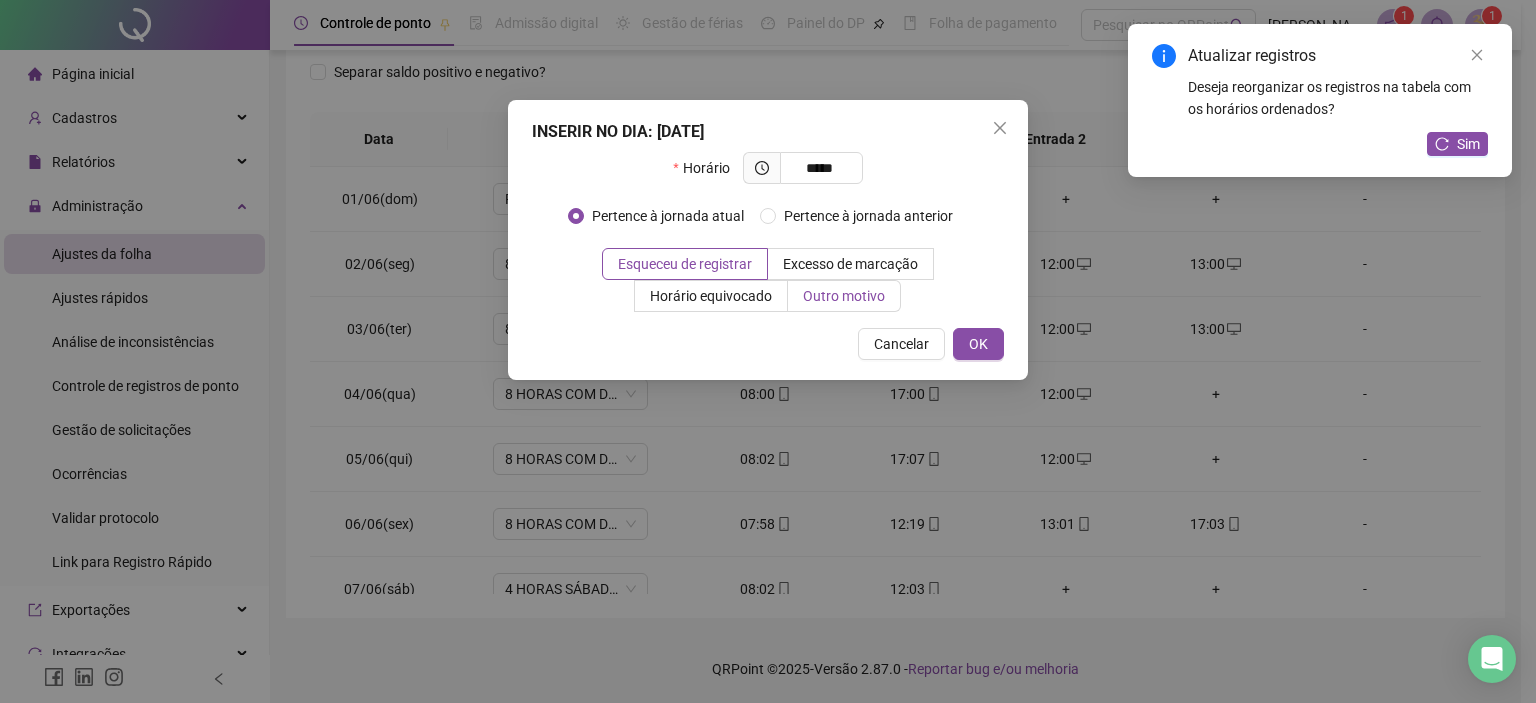 type on "*****" 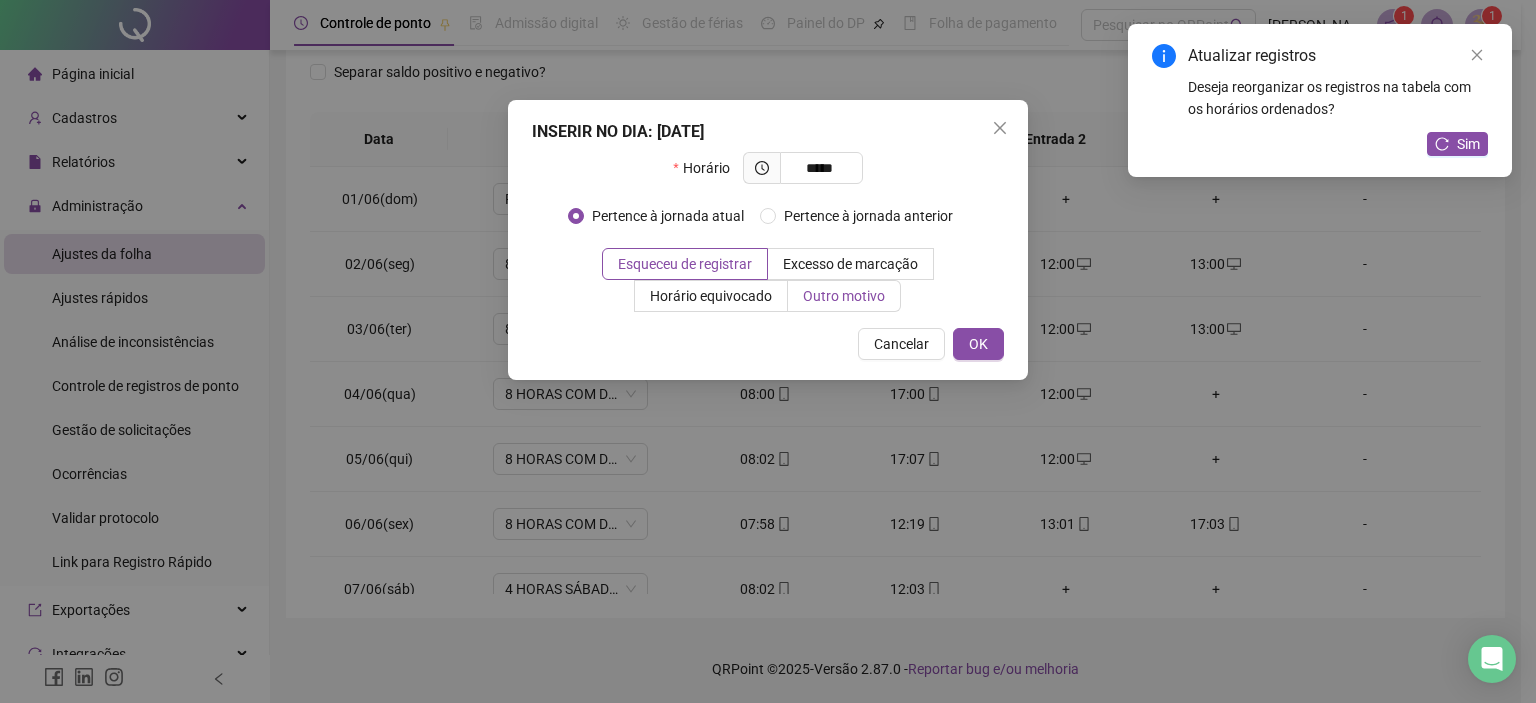 click on "Outro motivo" at bounding box center [844, 296] 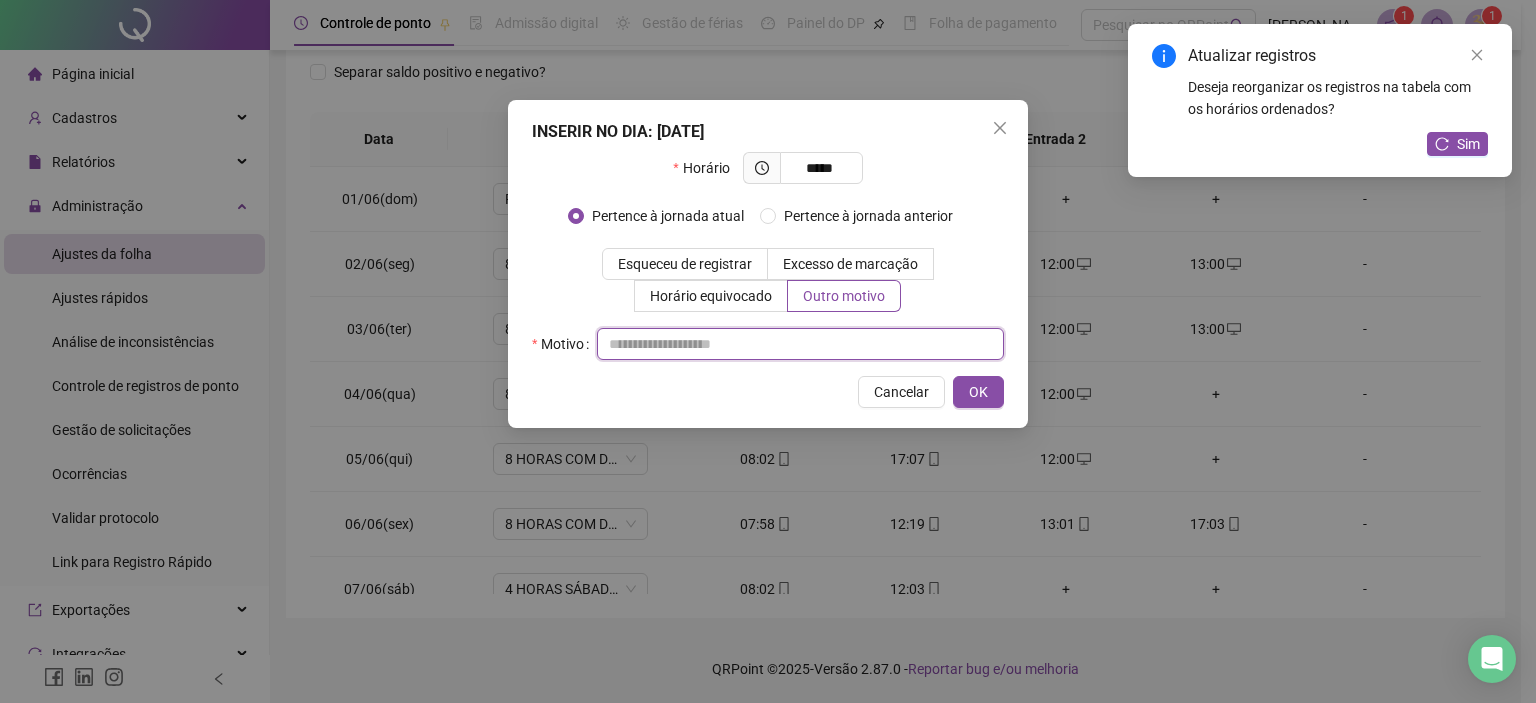 click at bounding box center [800, 344] 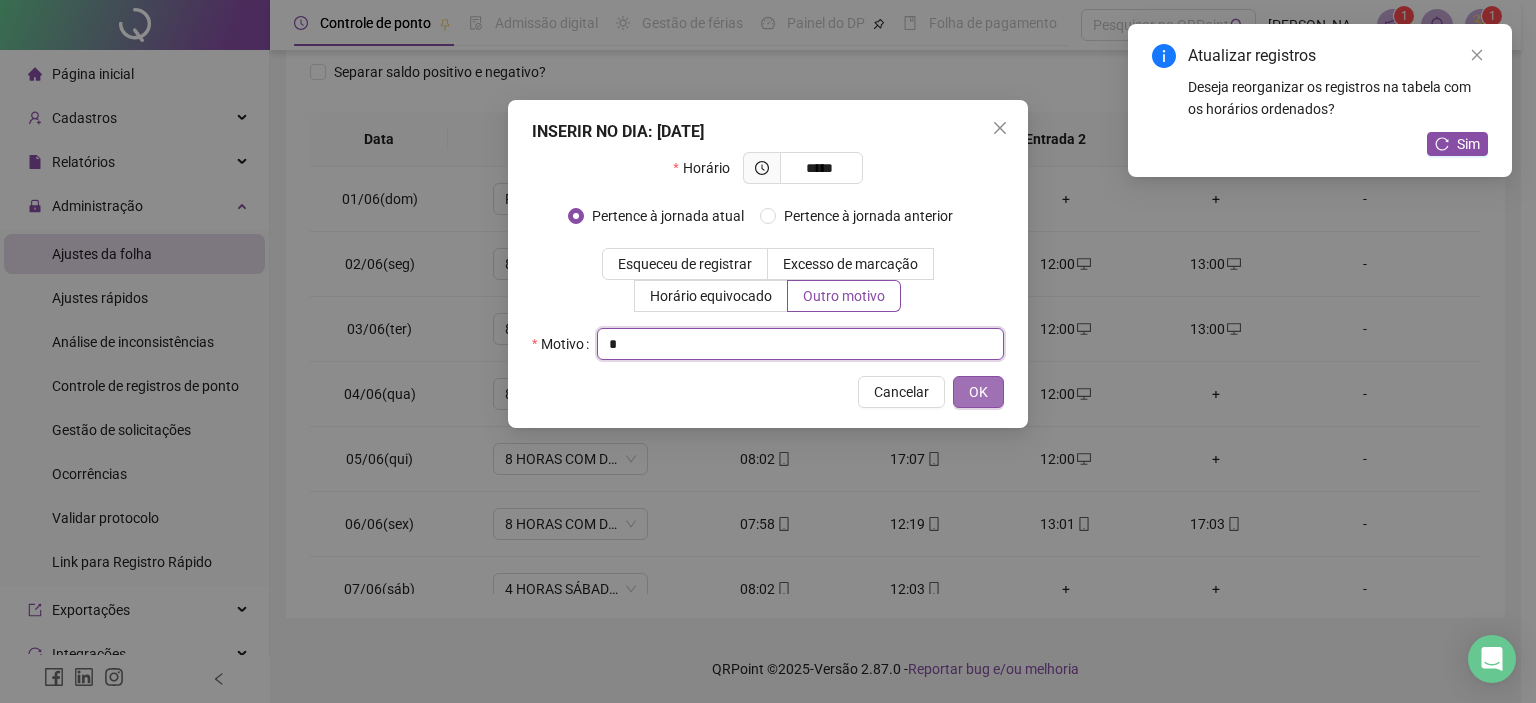 type on "*" 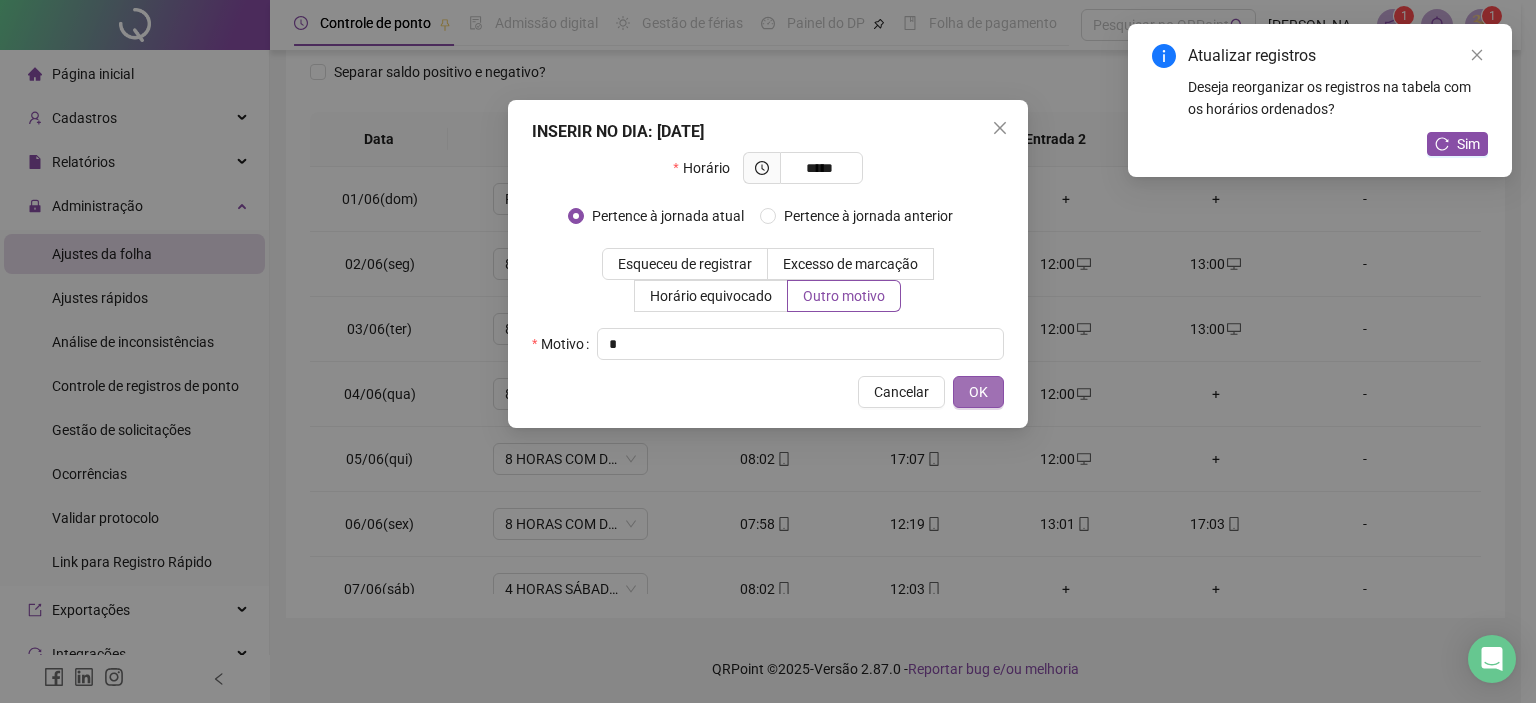 click on "OK" at bounding box center (978, 392) 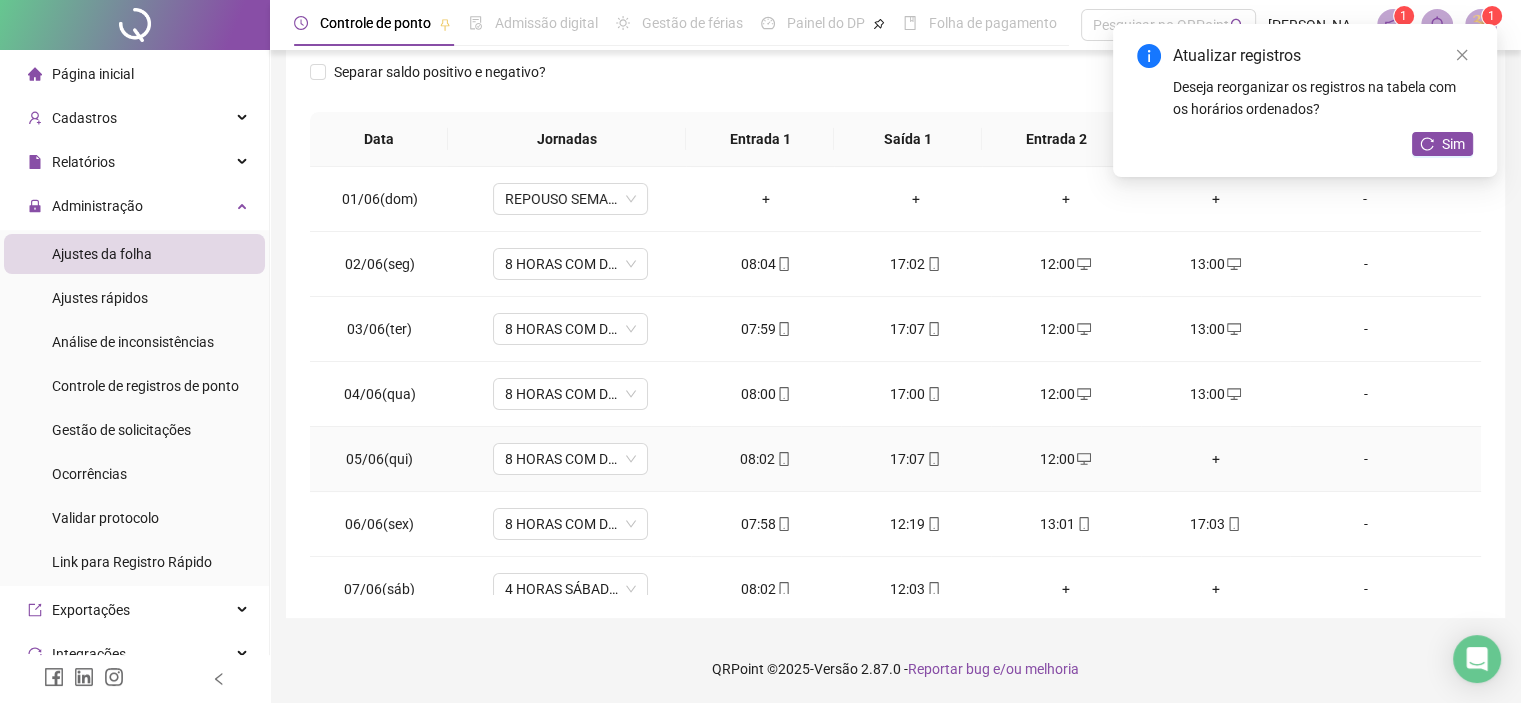 click on "+" at bounding box center (1216, 459) 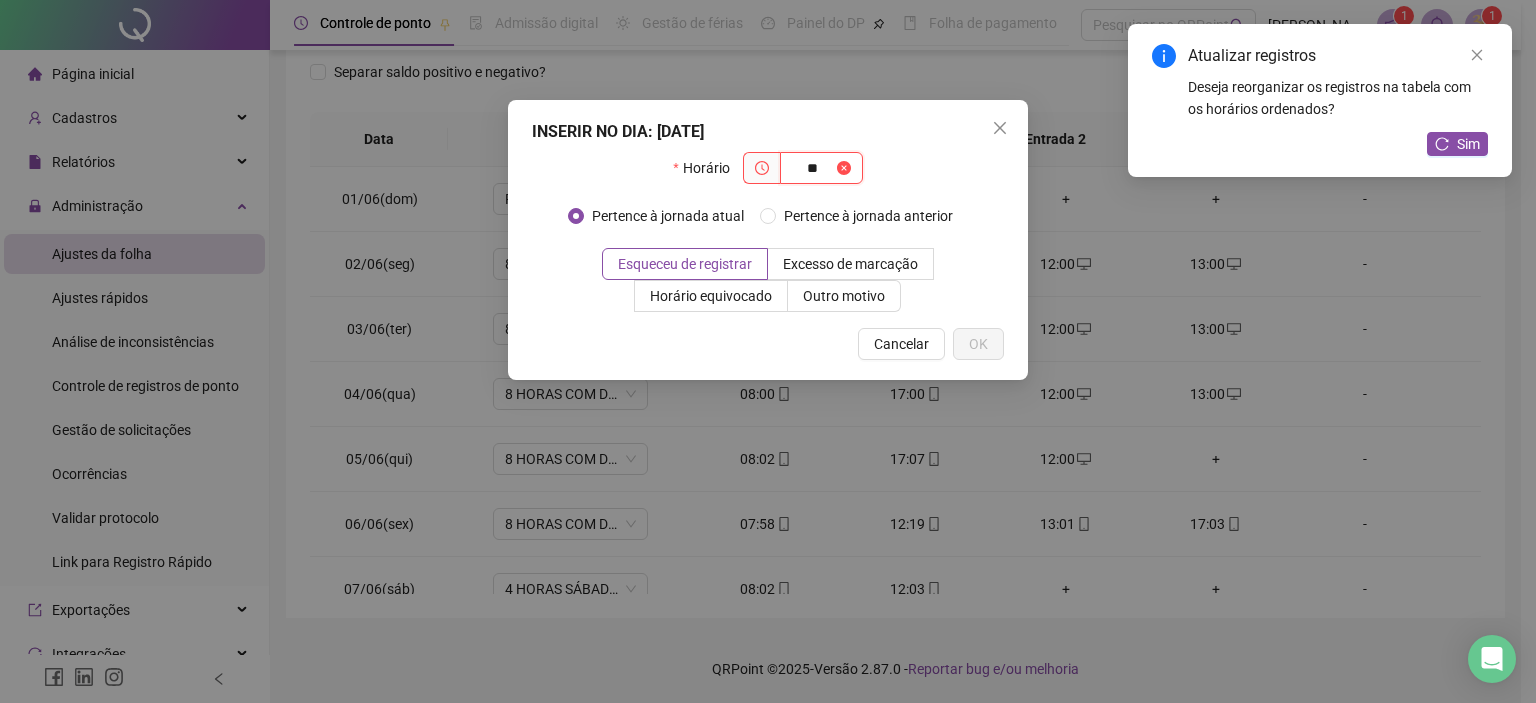 type on "*" 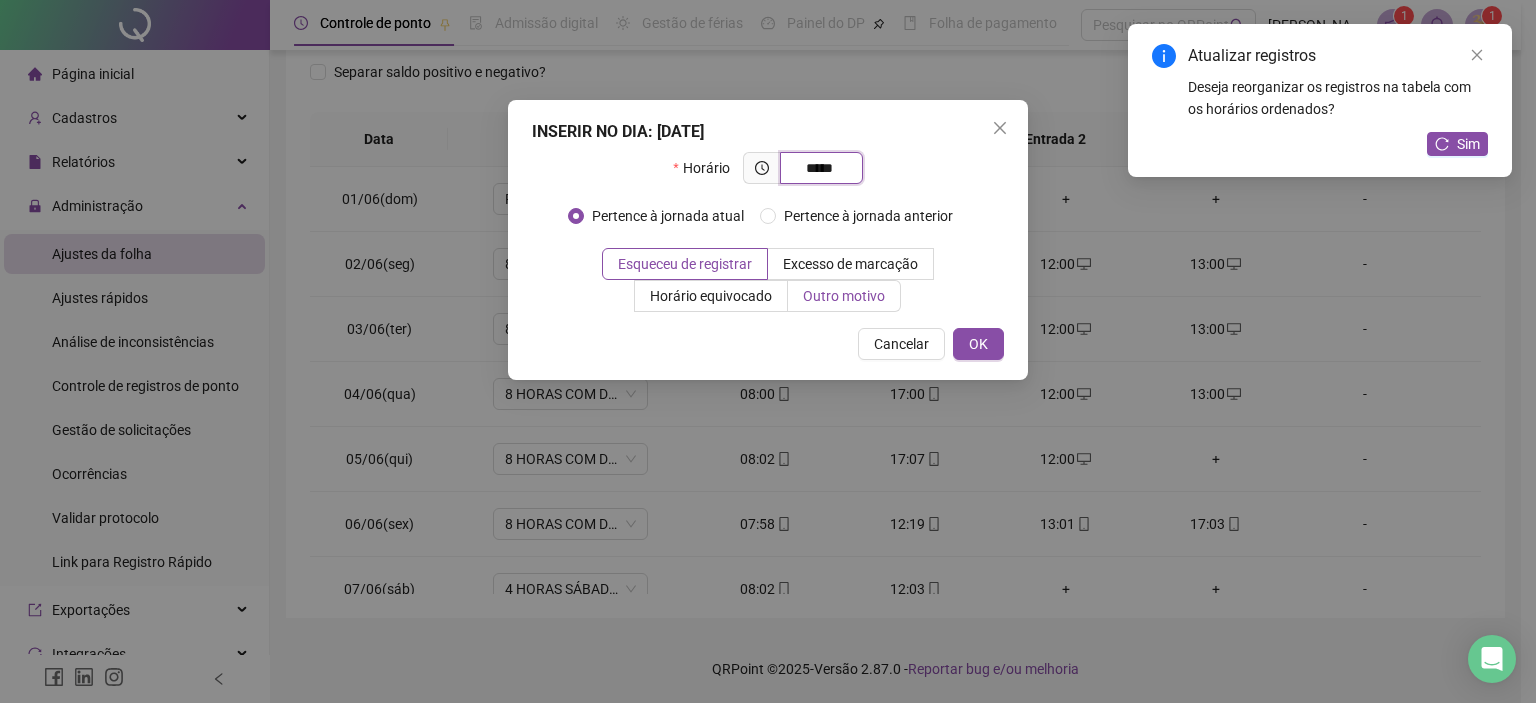 type on "*****" 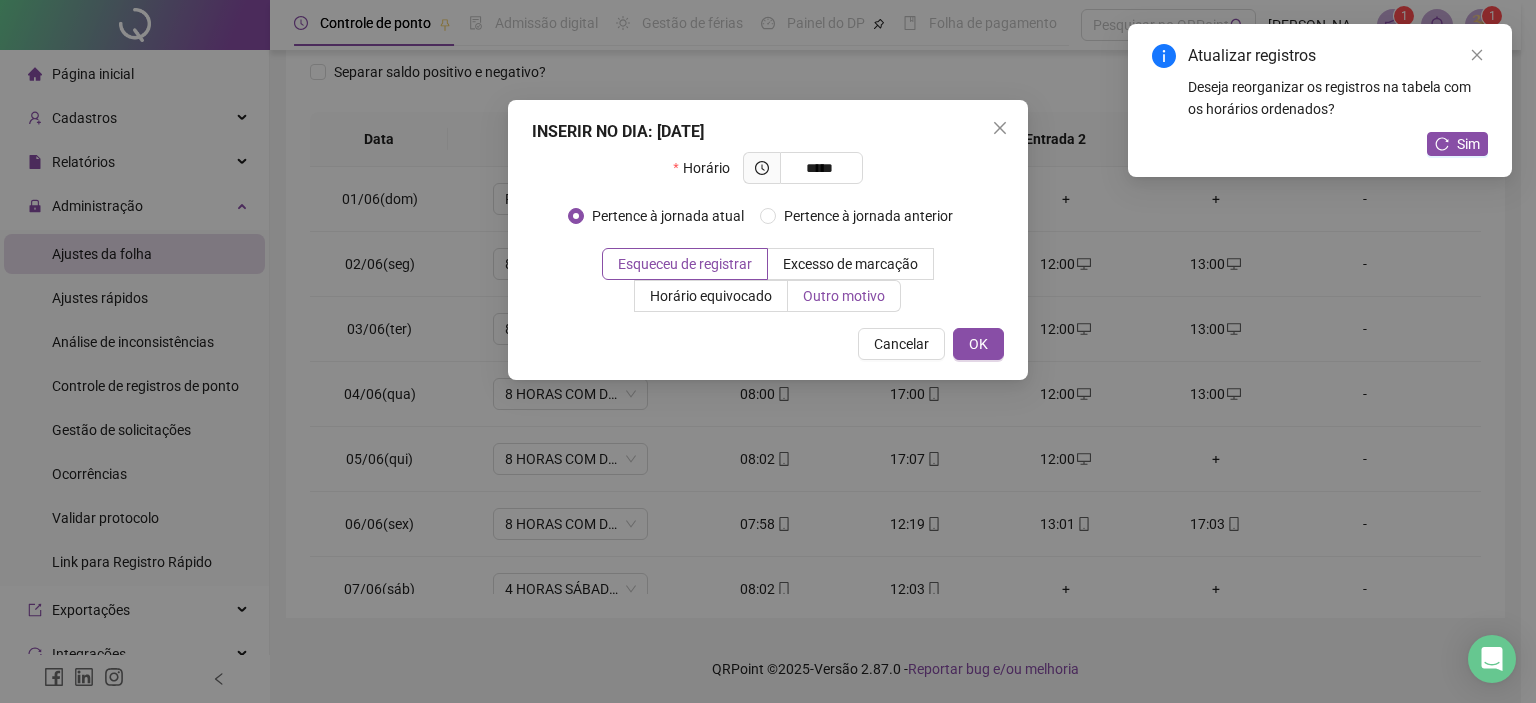 click on "Outro motivo" at bounding box center [844, 296] 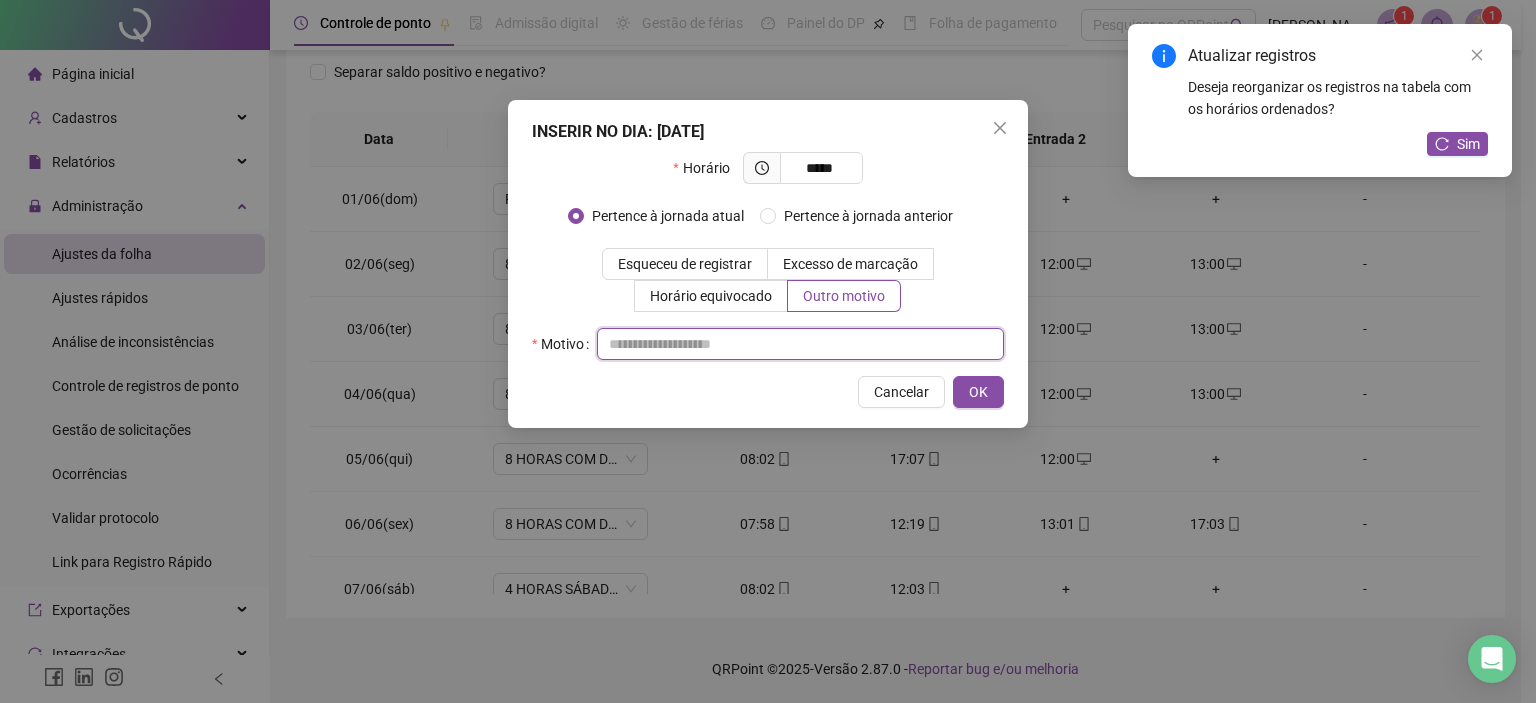 click at bounding box center (800, 344) 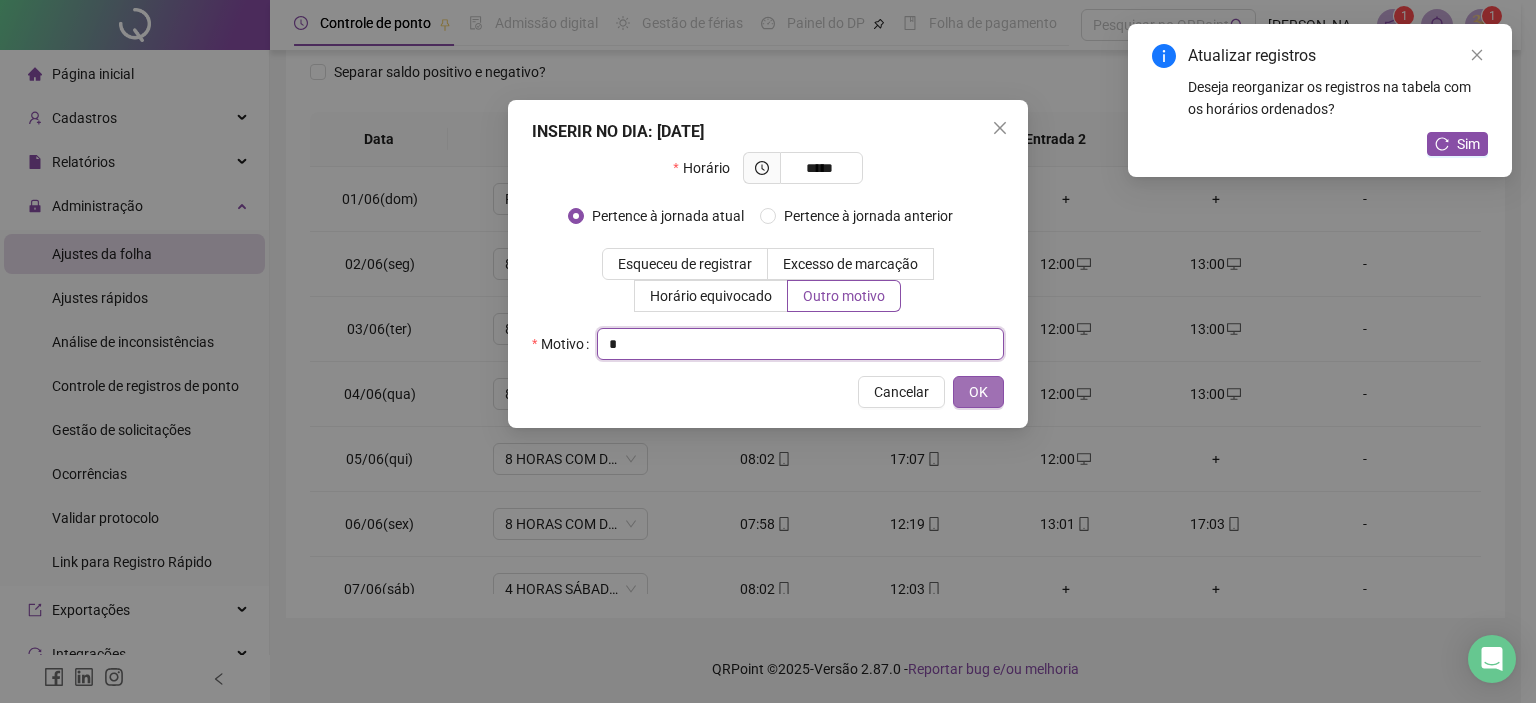 type on "*" 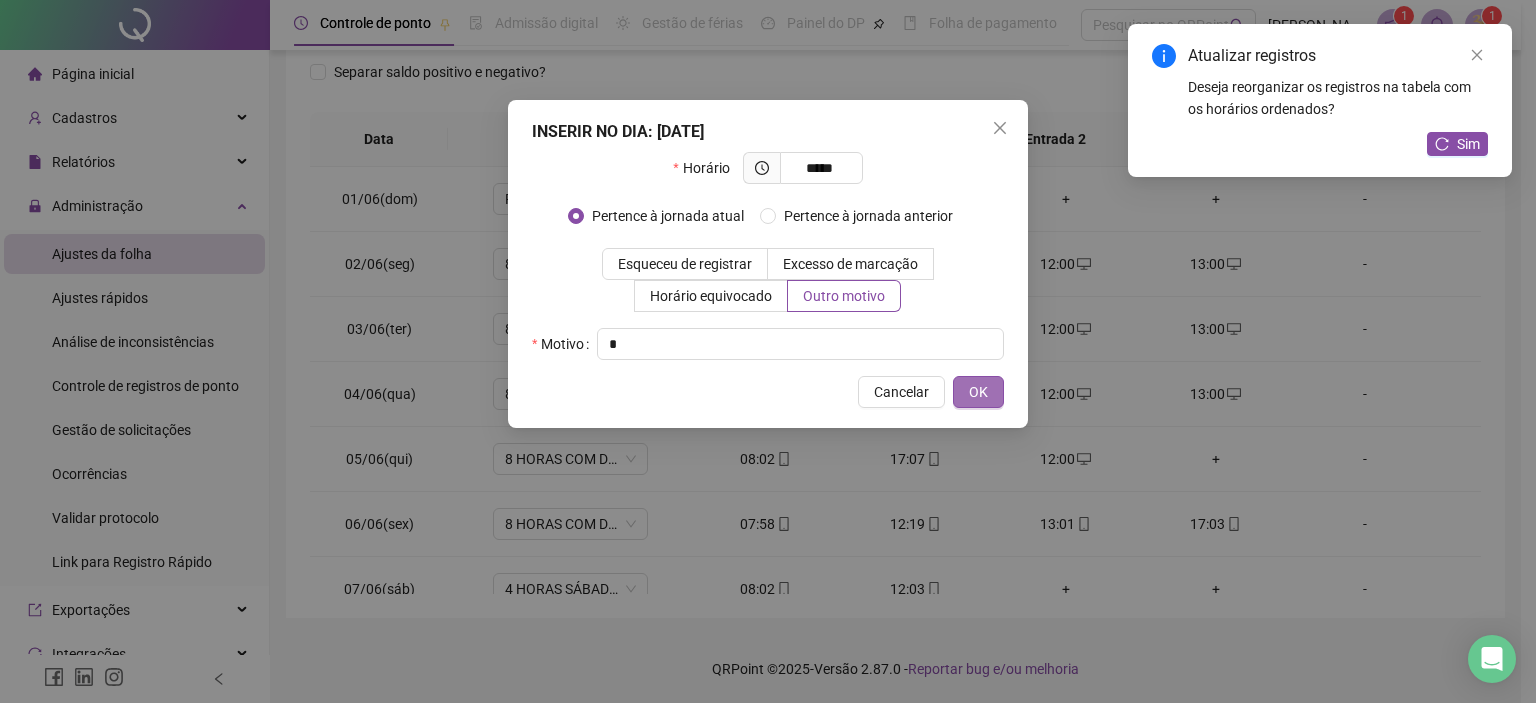 click on "OK" at bounding box center (978, 392) 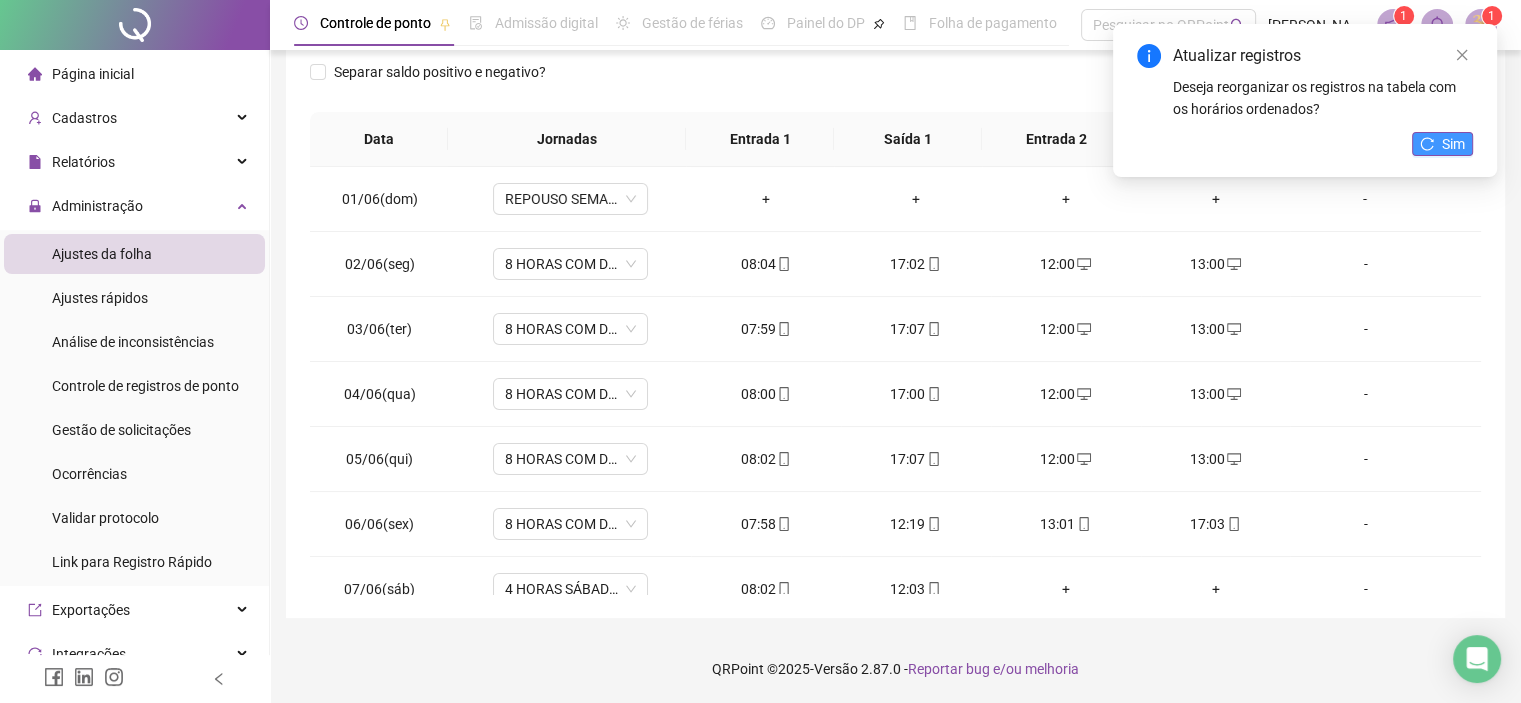click on "Sim" at bounding box center [1453, 144] 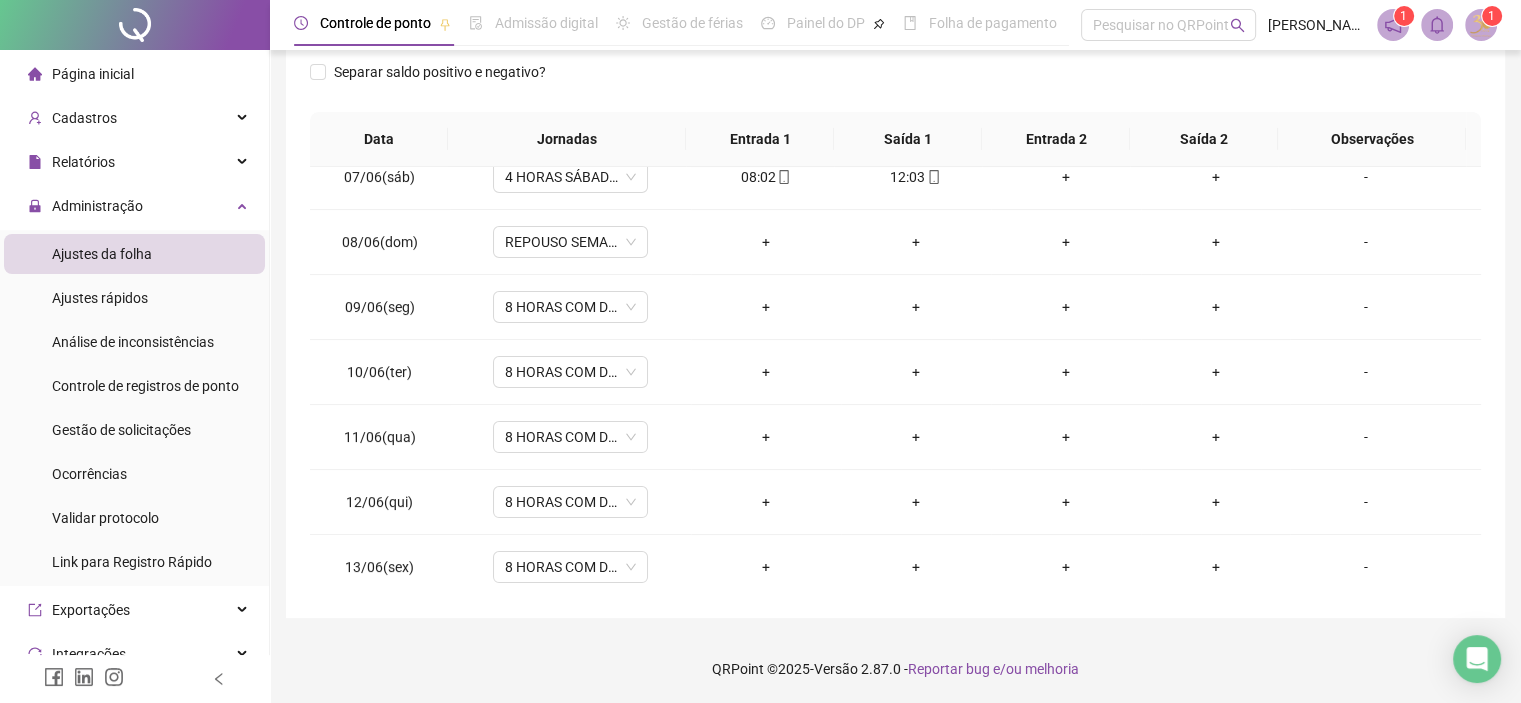 scroll, scrollTop: 264, scrollLeft: 0, axis: vertical 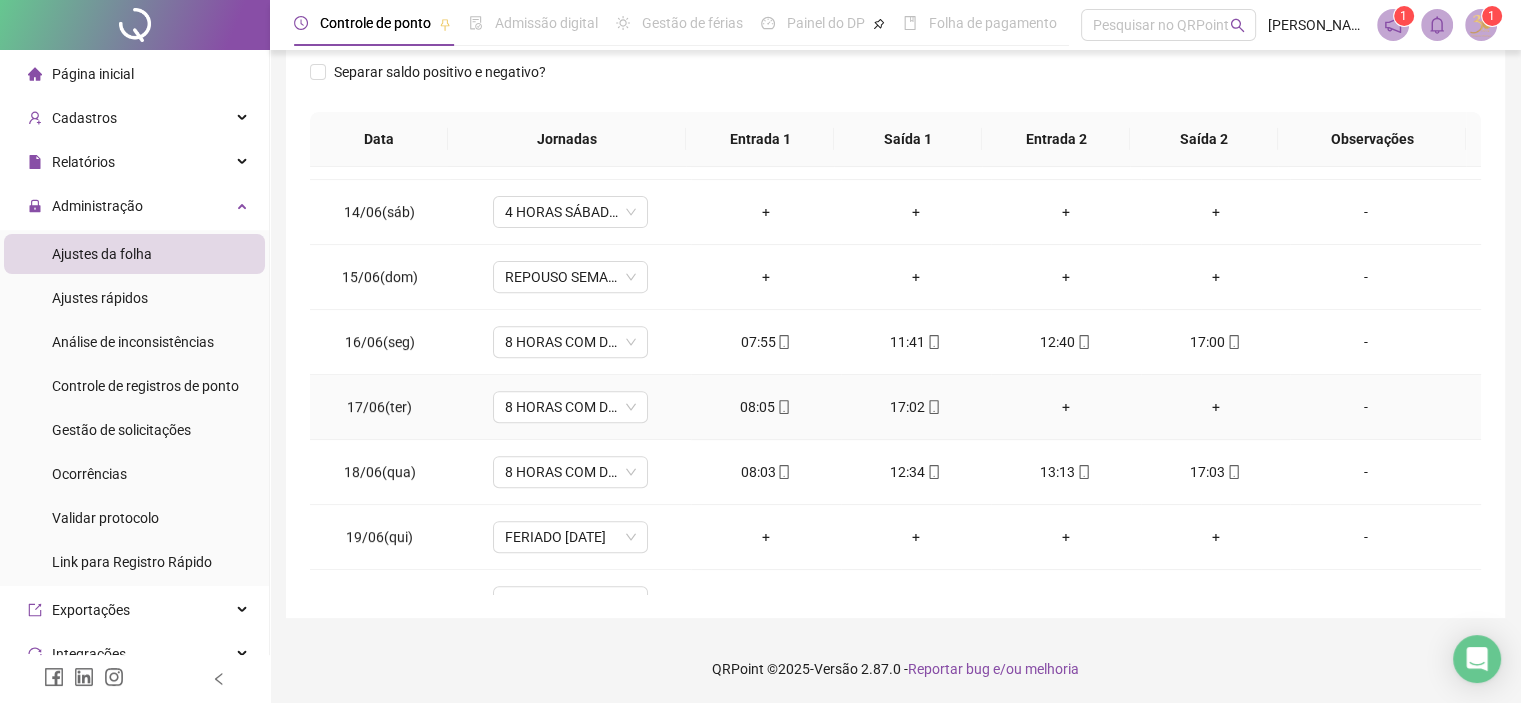 click on "+" at bounding box center (1066, 407) 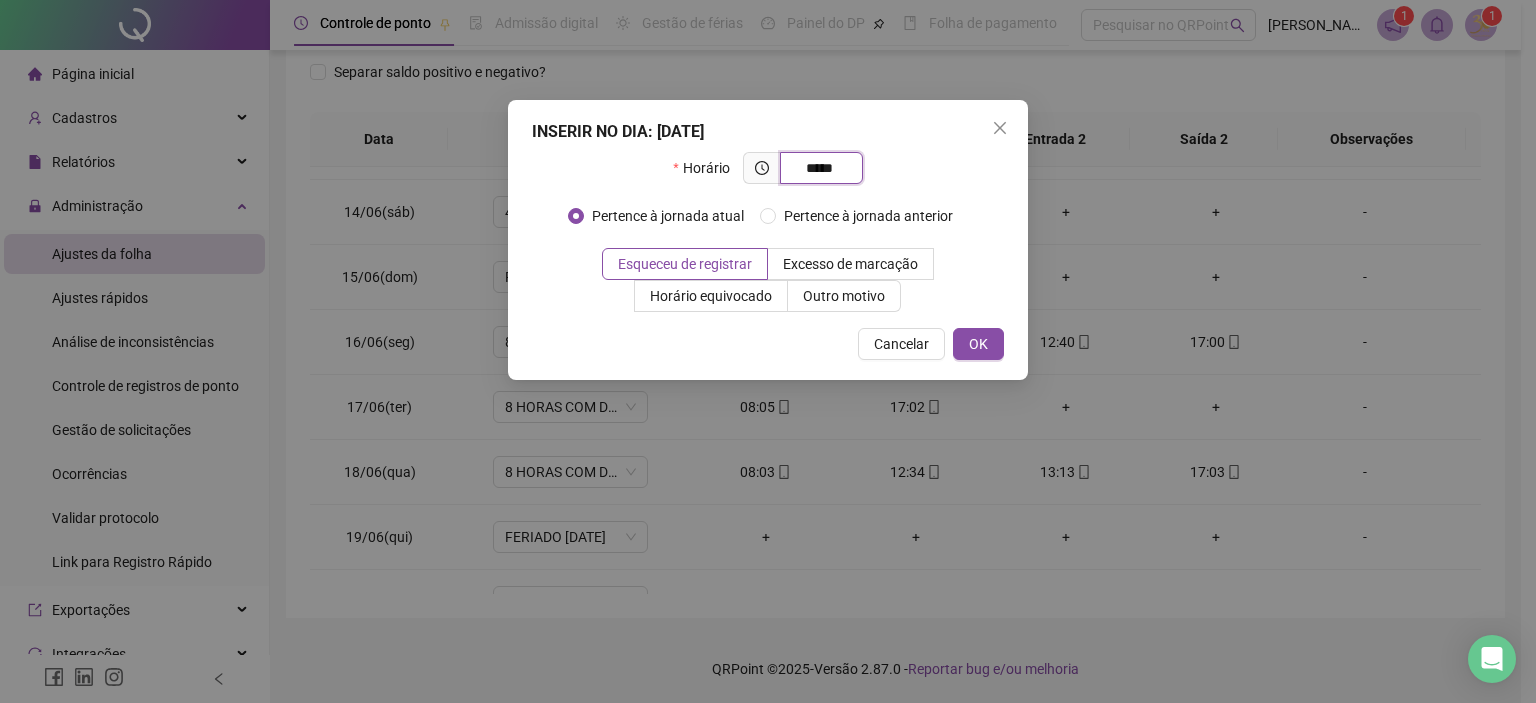 type on "*****" 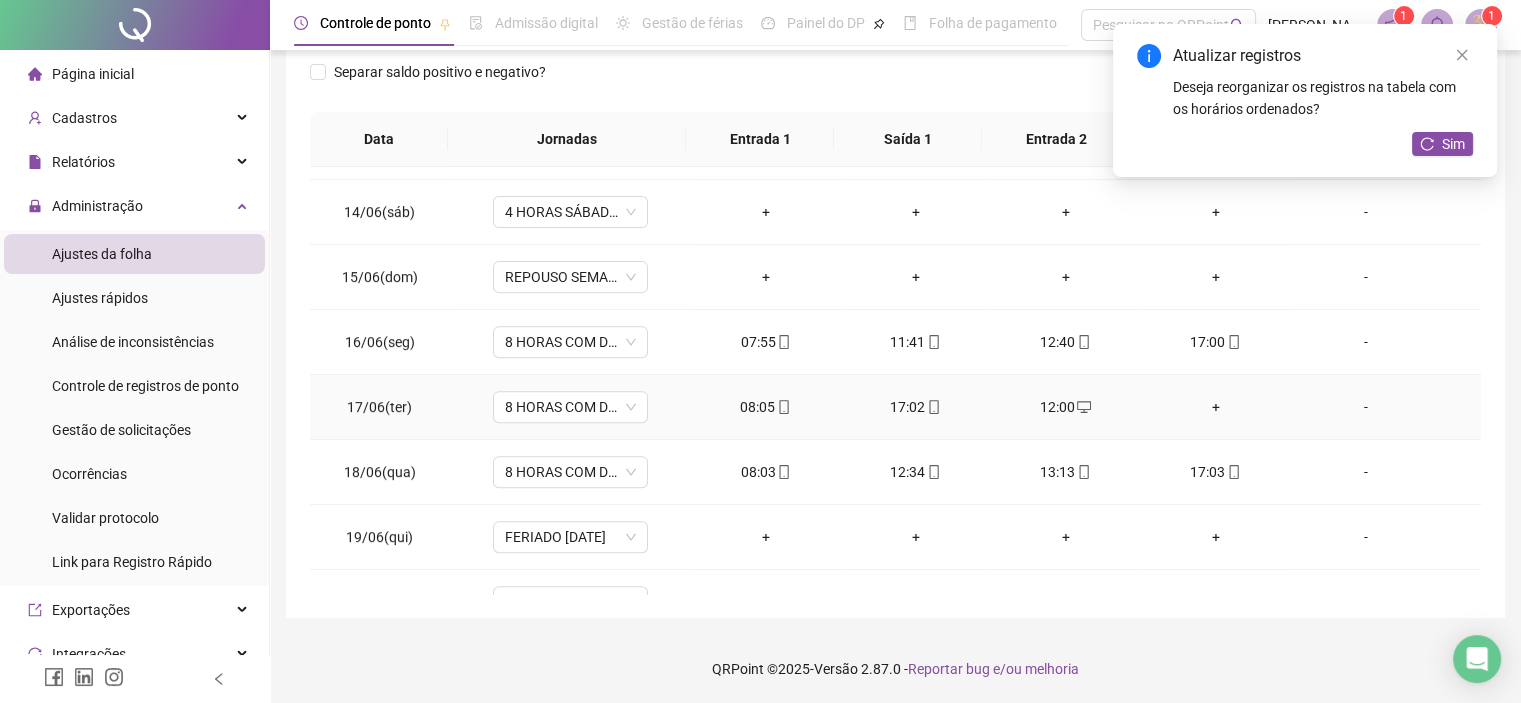 click on "+" at bounding box center (1216, 407) 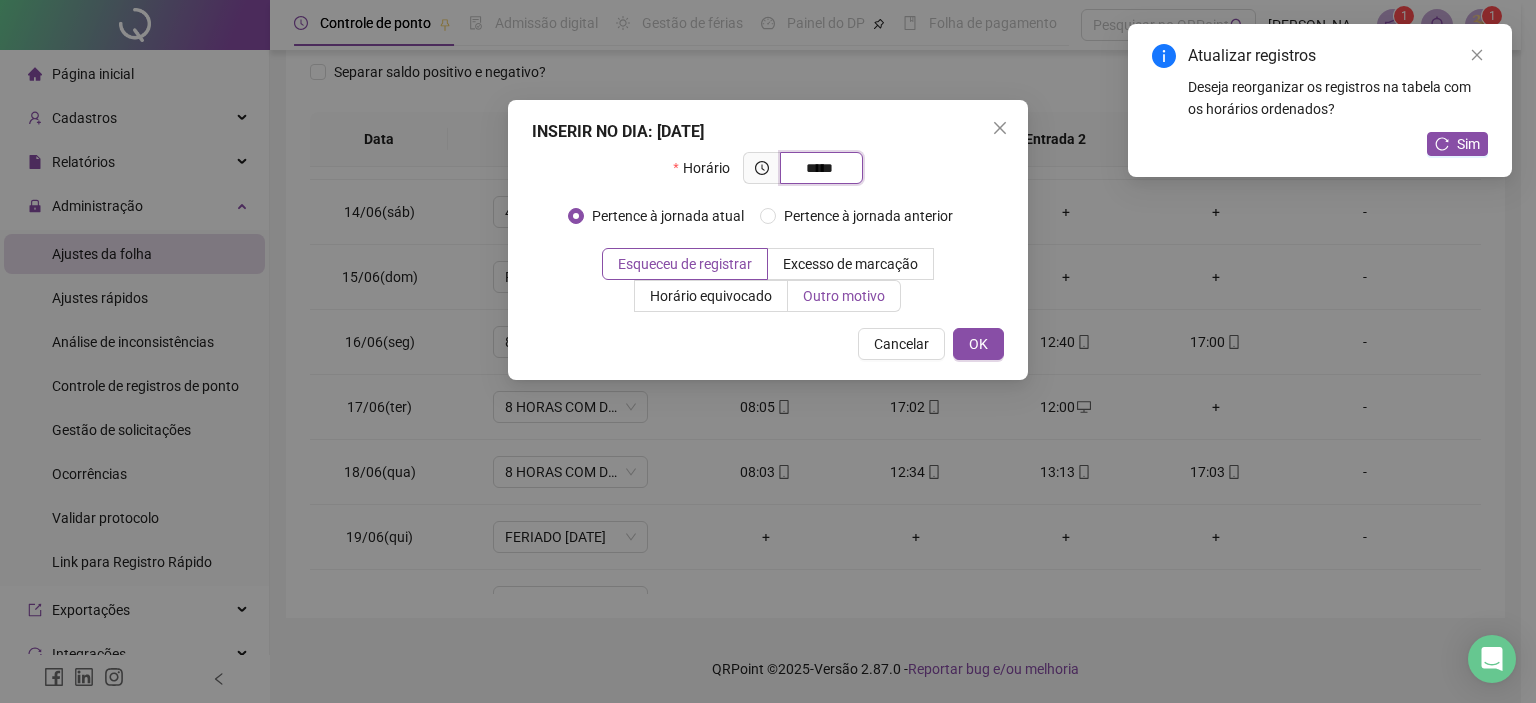 type on "*****" 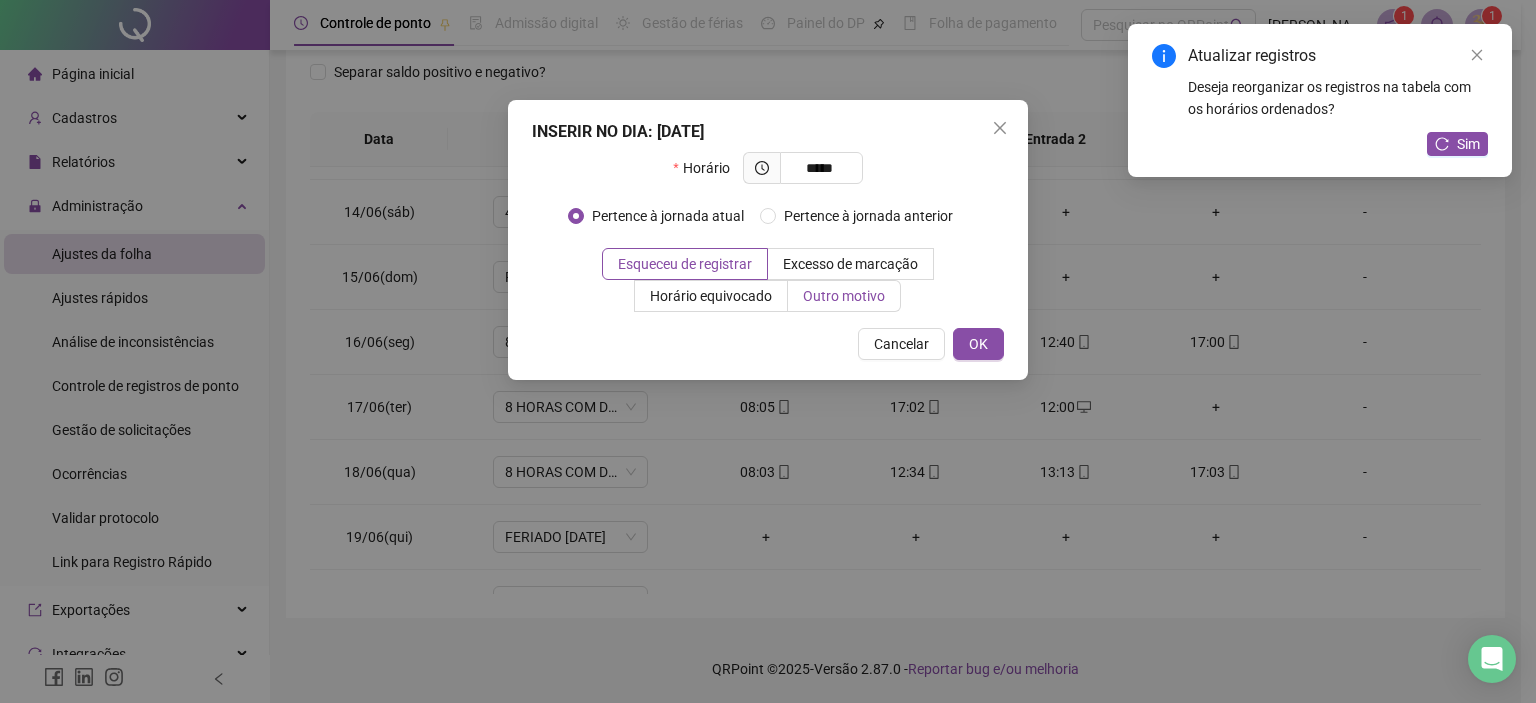 click on "Outro motivo" at bounding box center (844, 296) 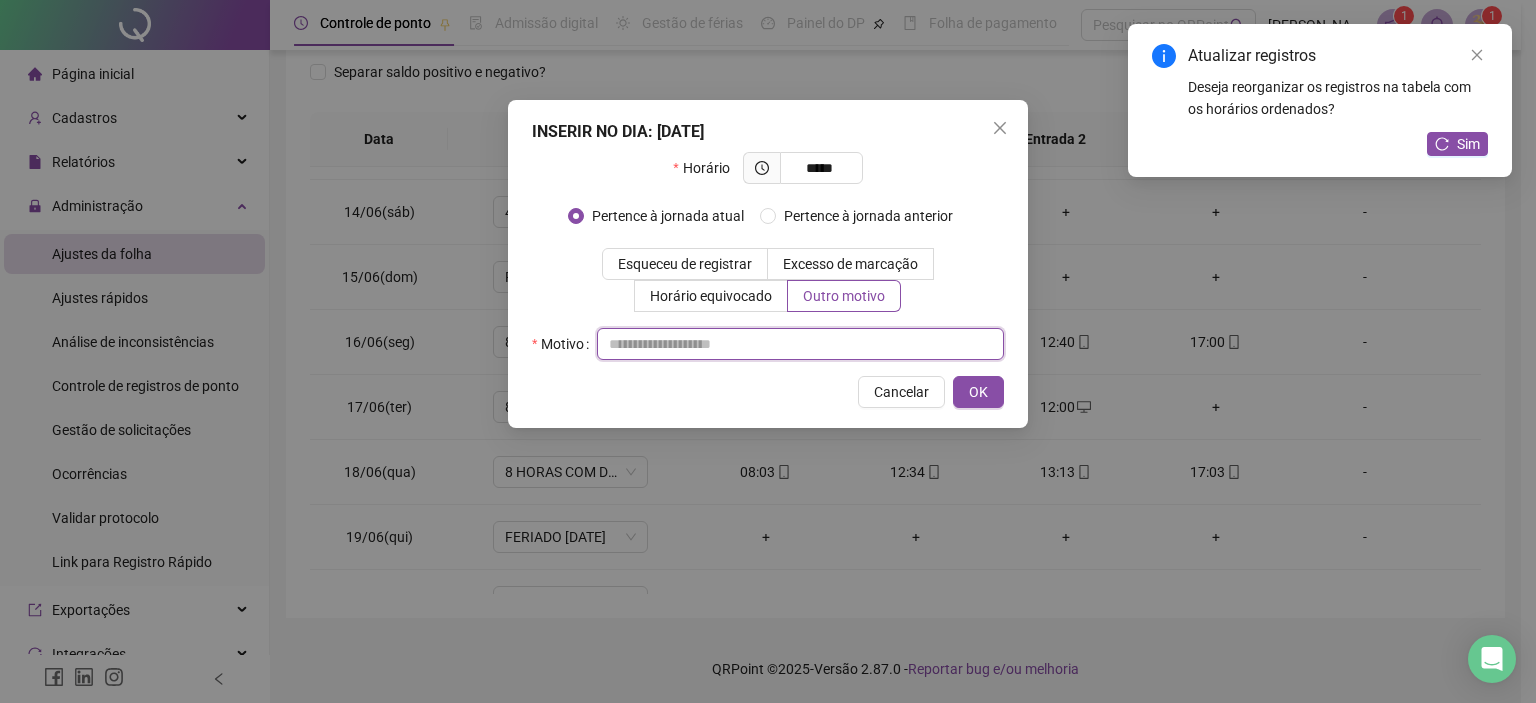 click at bounding box center (800, 344) 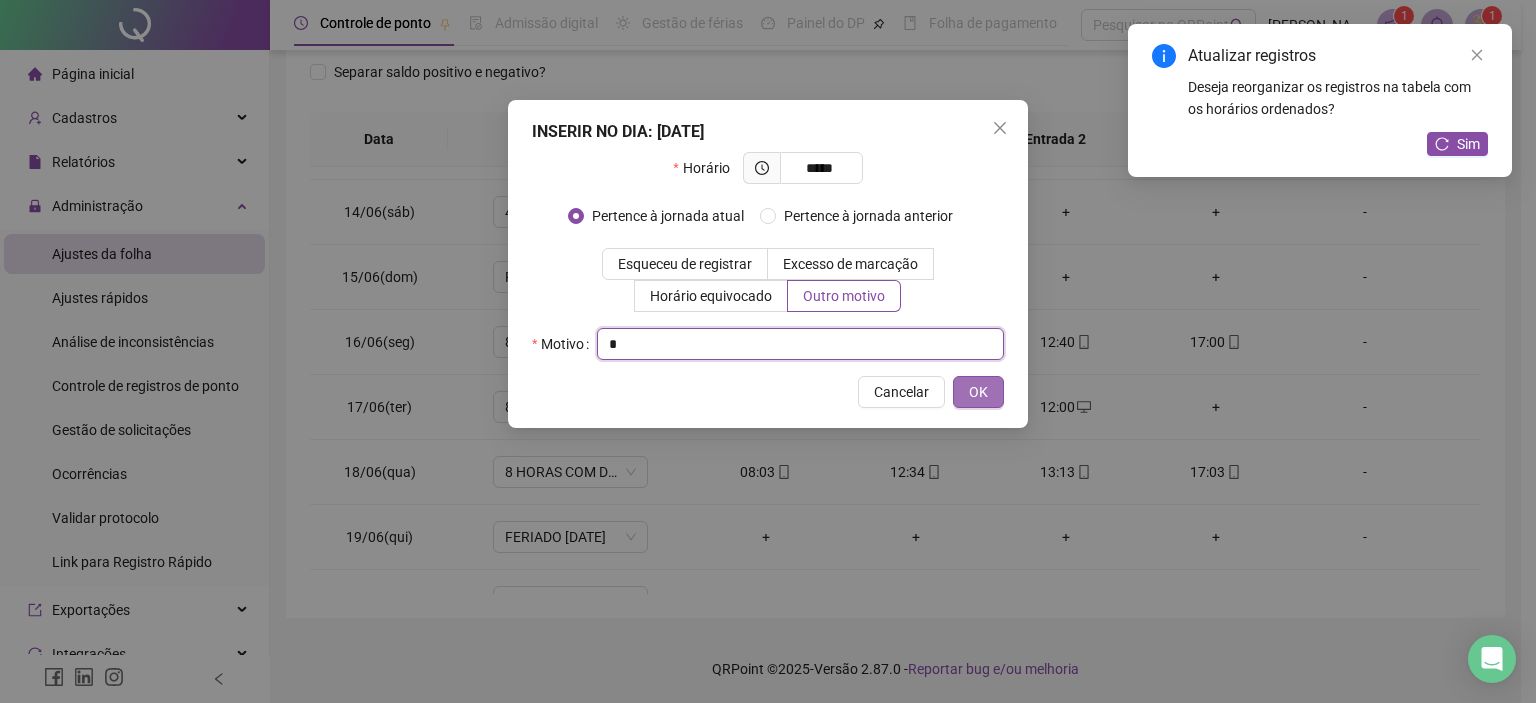 type on "*" 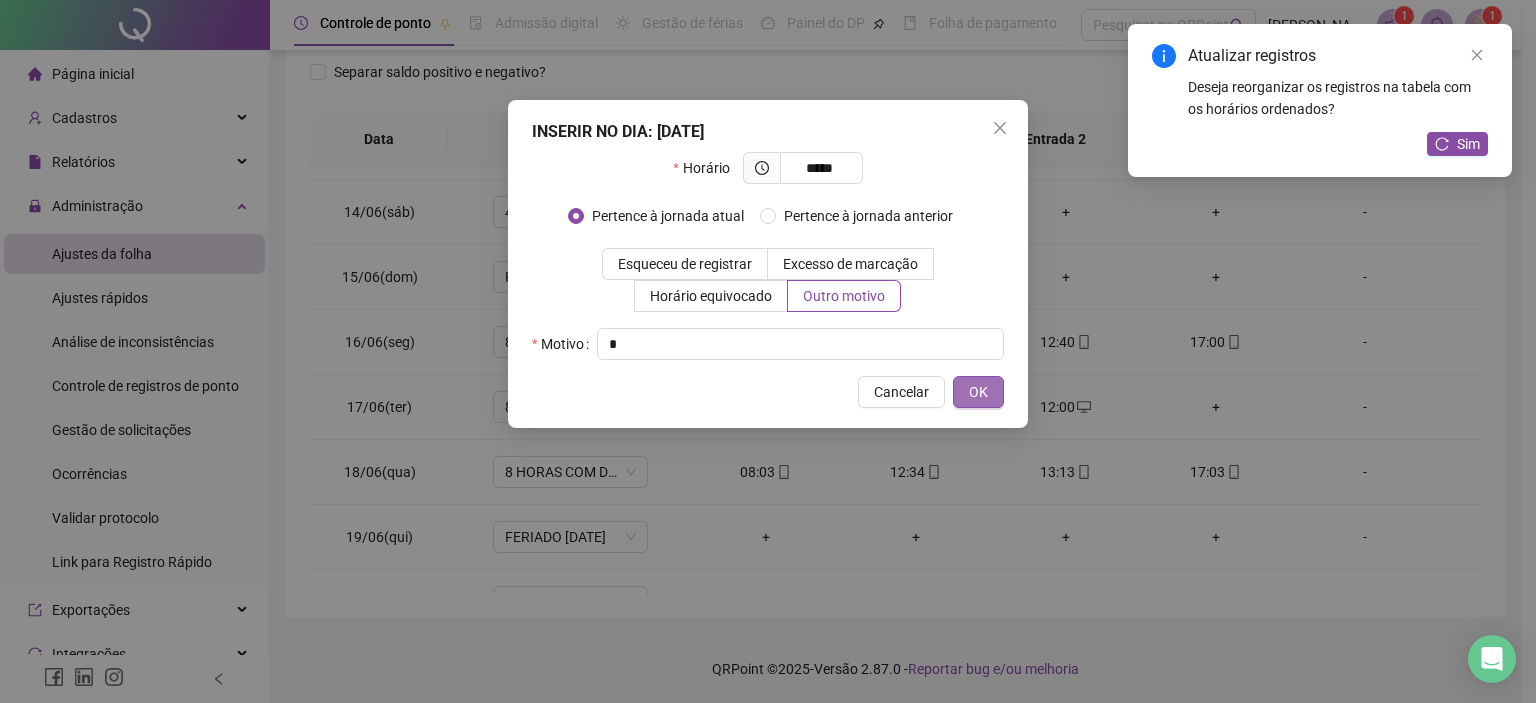 click on "OK" at bounding box center (978, 392) 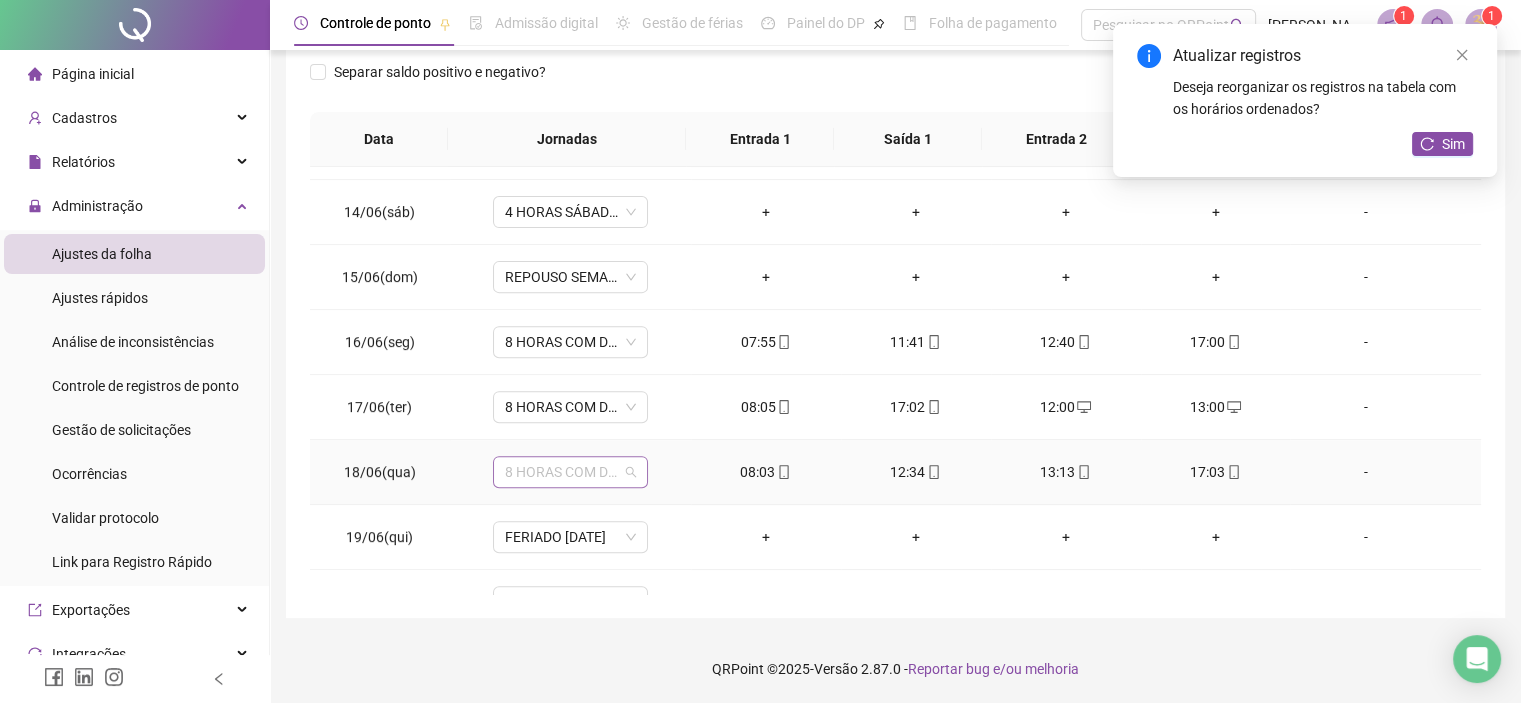 click on "8 HORAS COM DUAS HORAS DE INTERVALO" at bounding box center (570, 472) 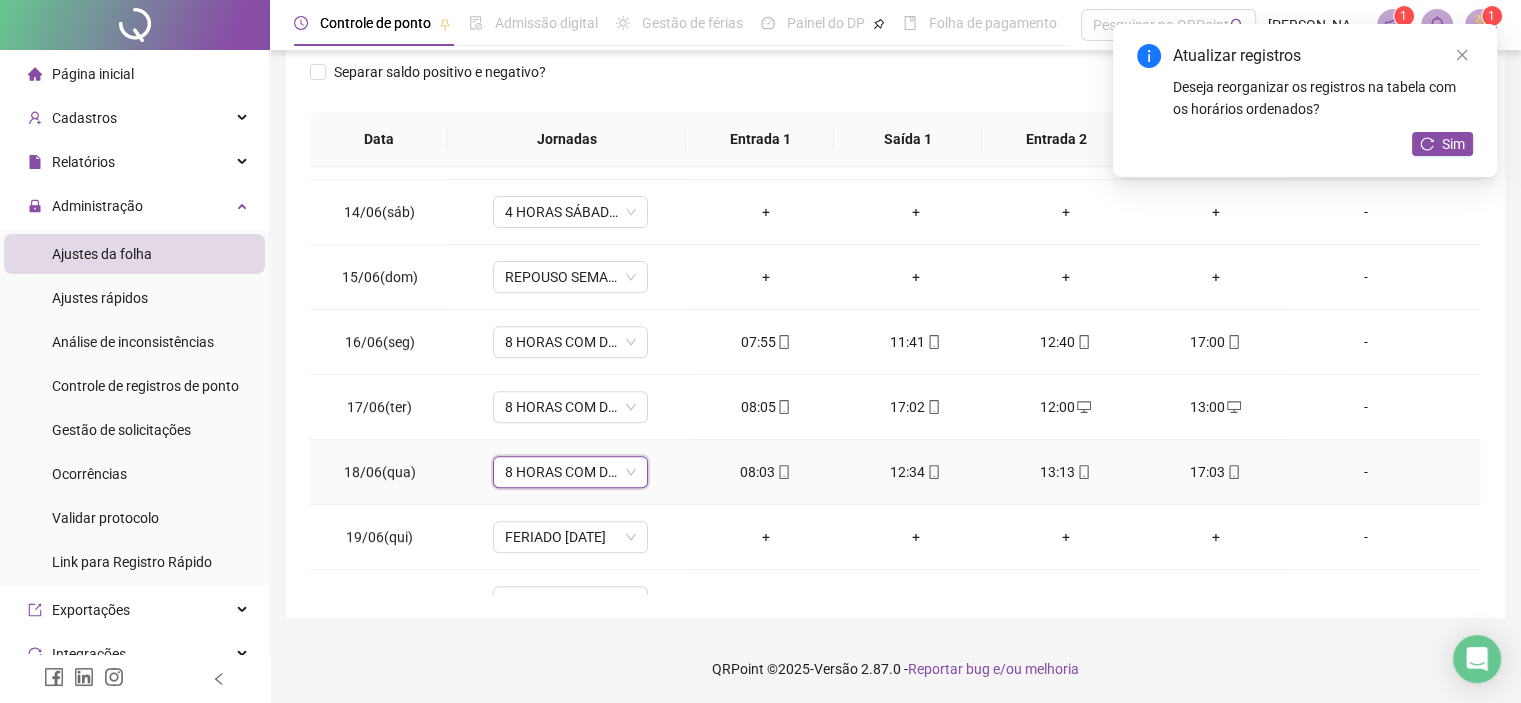 click on "8 HORAS COM DUAS HORAS DE INTERVALO" at bounding box center [570, 472] 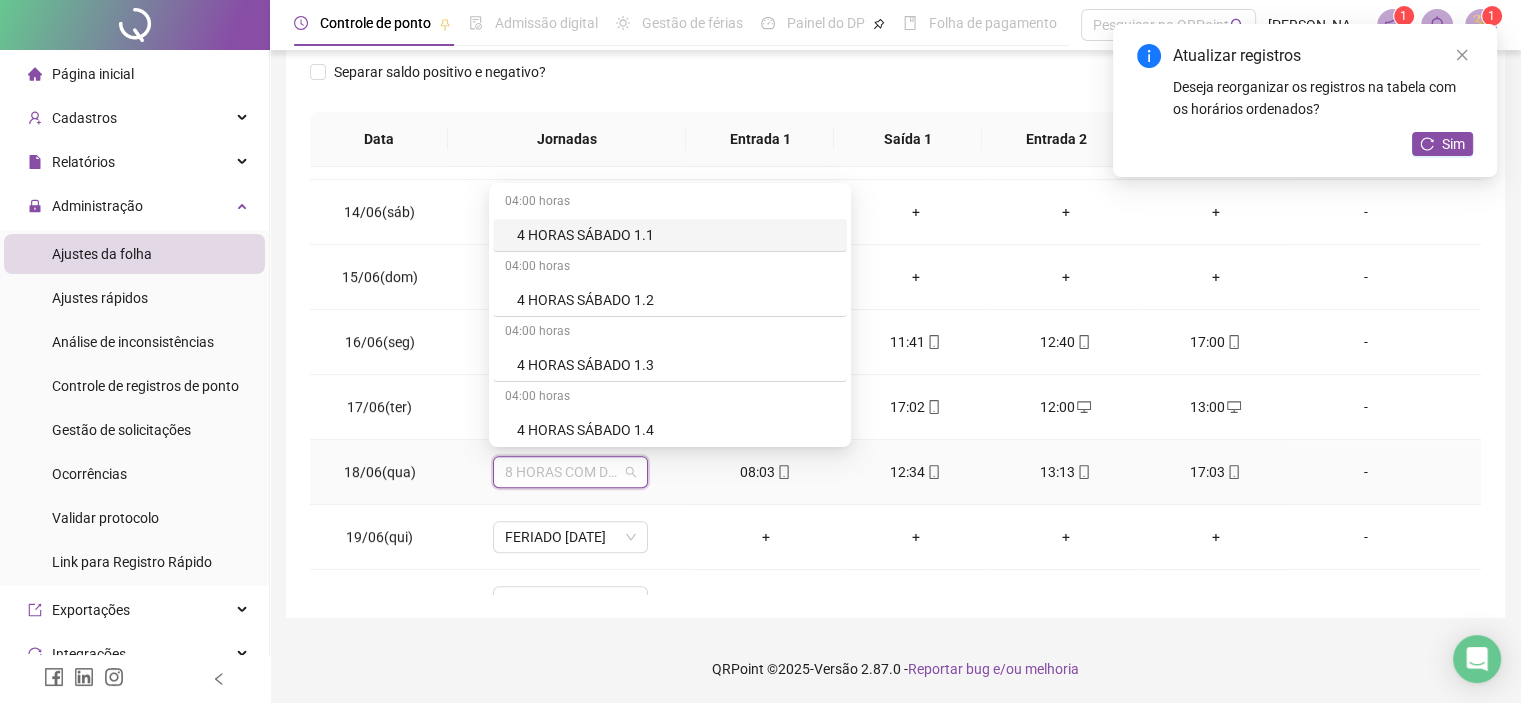 click on "8 HORAS COM DUAS HORAS DE INTERVALO" at bounding box center [570, 472] 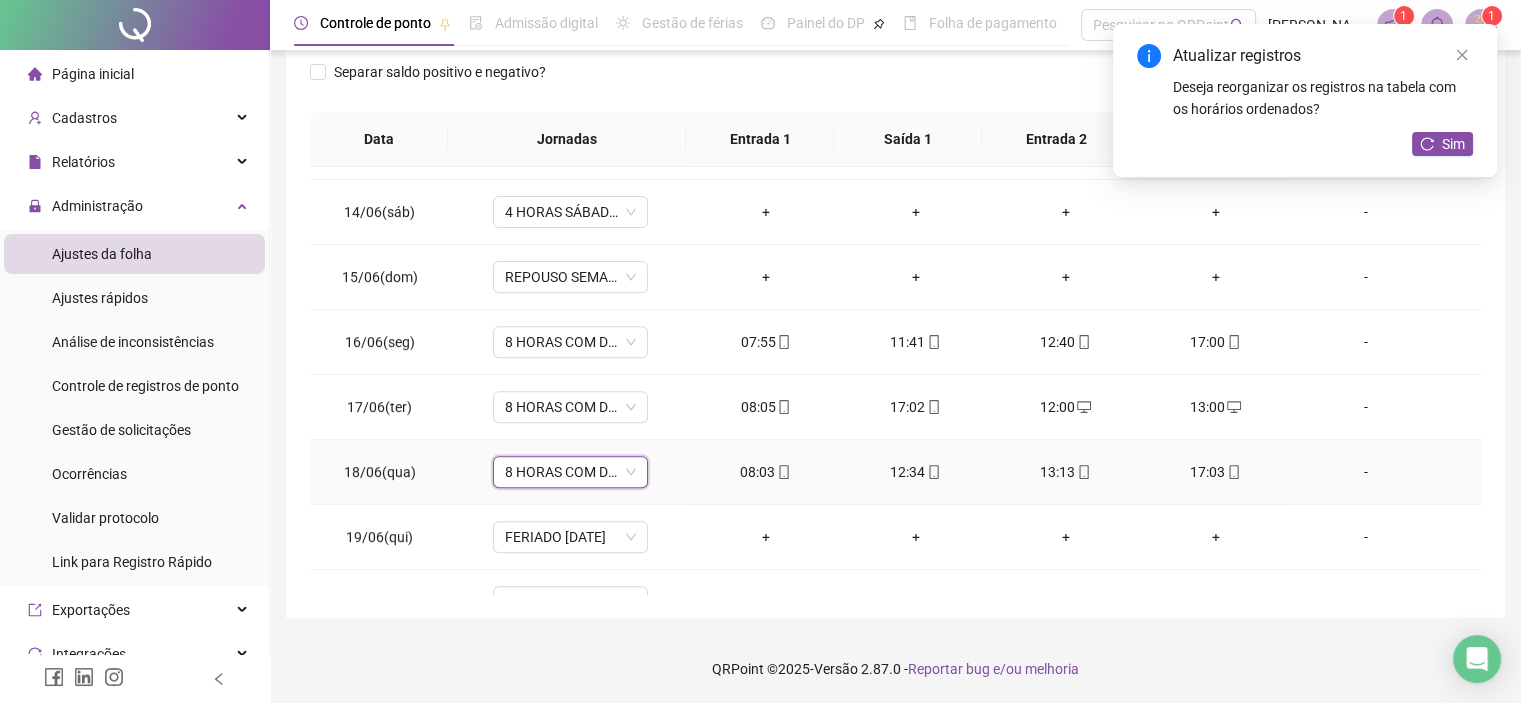 click on "8 HORAS COM DUAS HORAS DE INTERVALO" at bounding box center (570, 472) 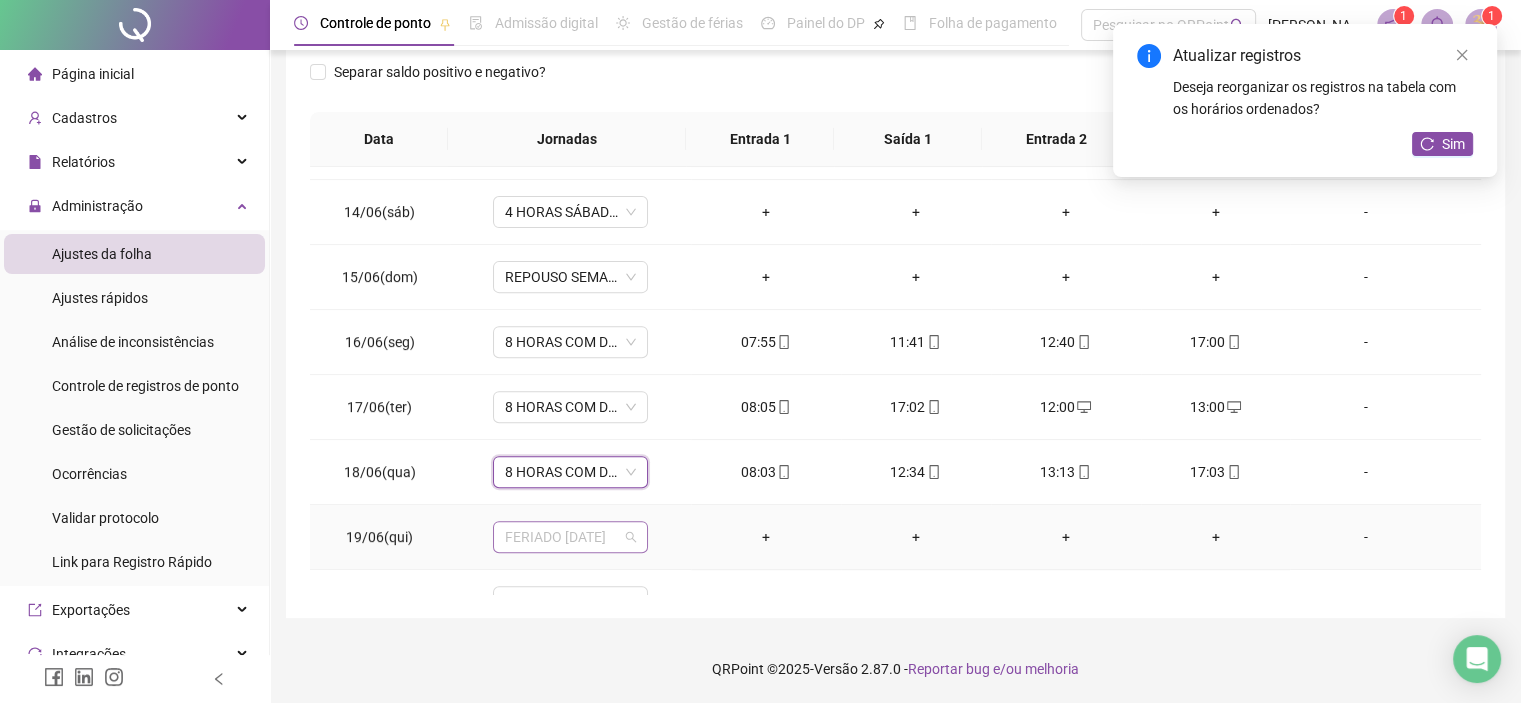 click on "FERIADO [DATE]" at bounding box center (570, 537) 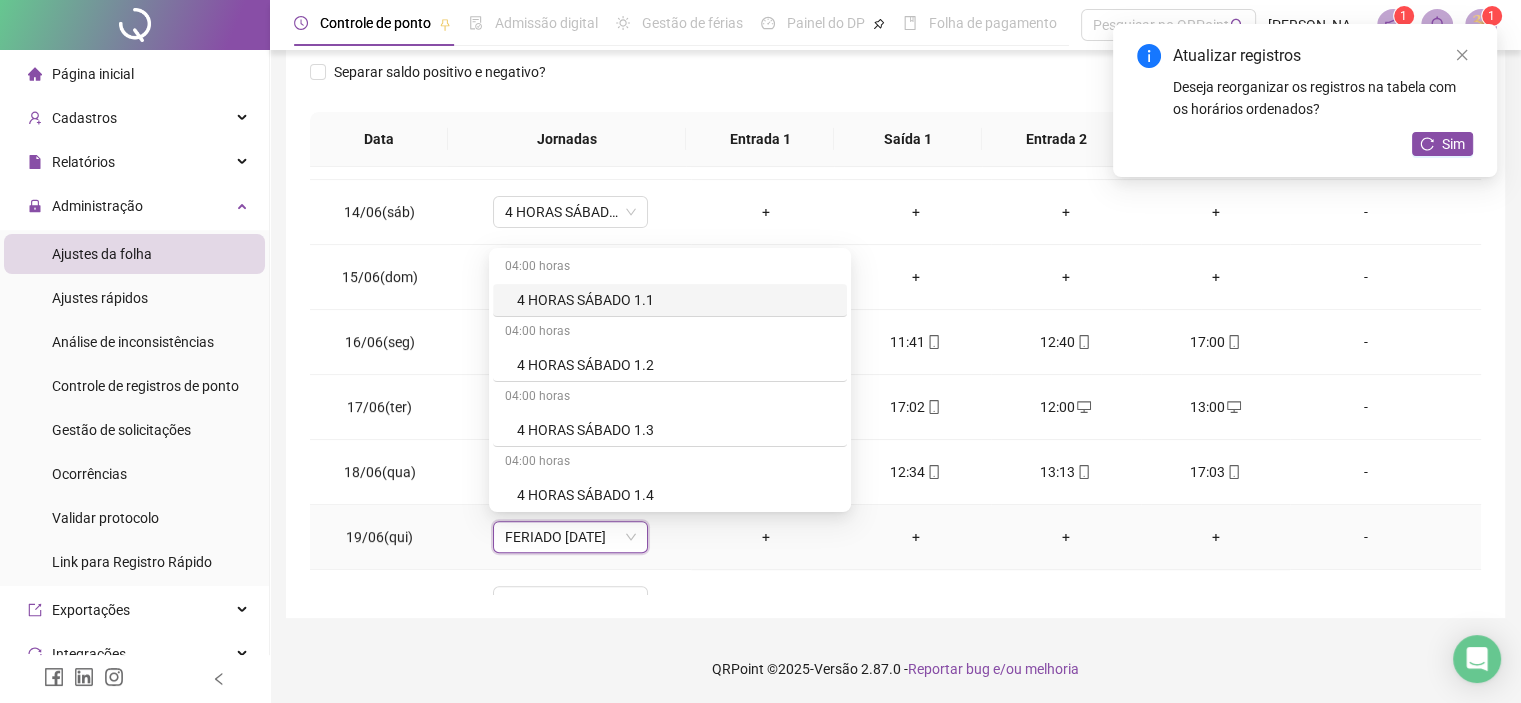 click on "FERIADO [DATE]" at bounding box center (570, 537) 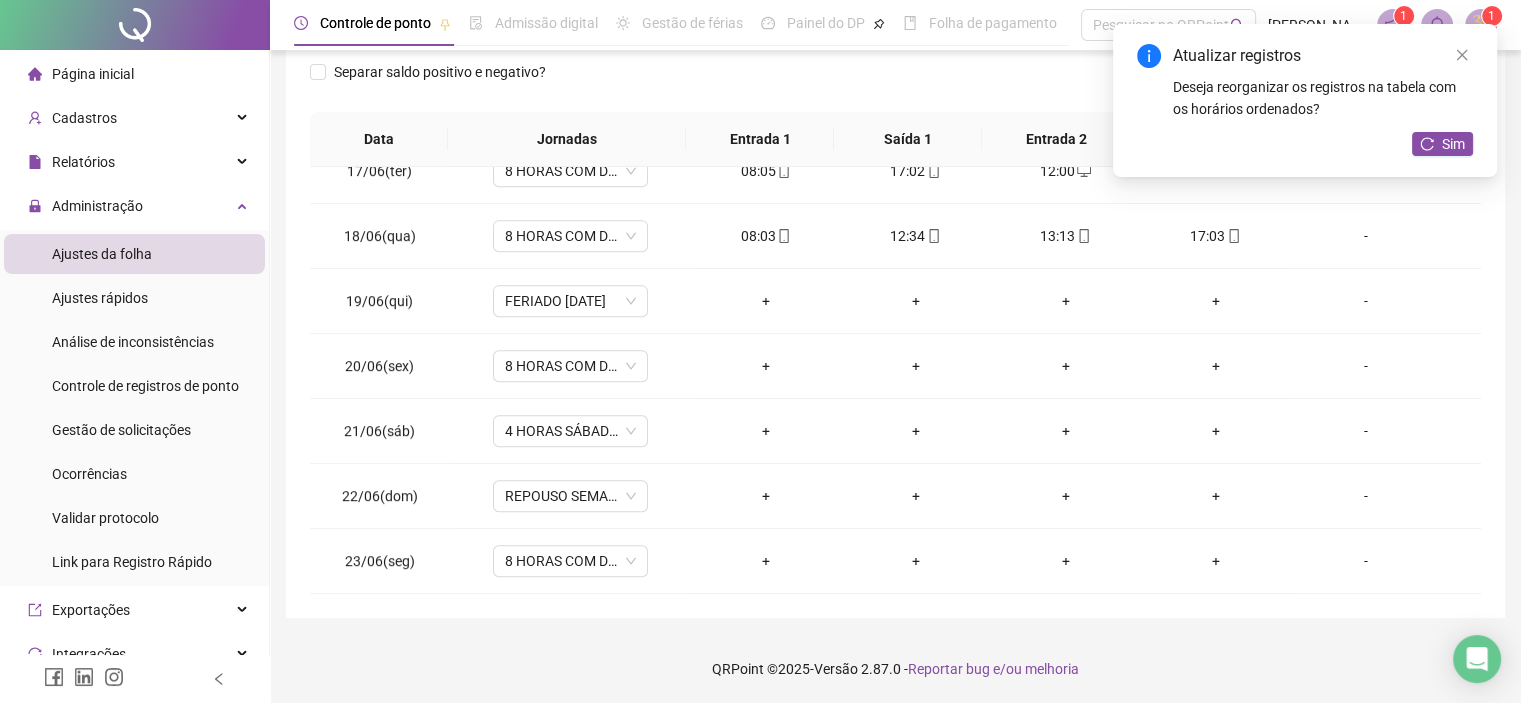 scroll, scrollTop: 1056, scrollLeft: 0, axis: vertical 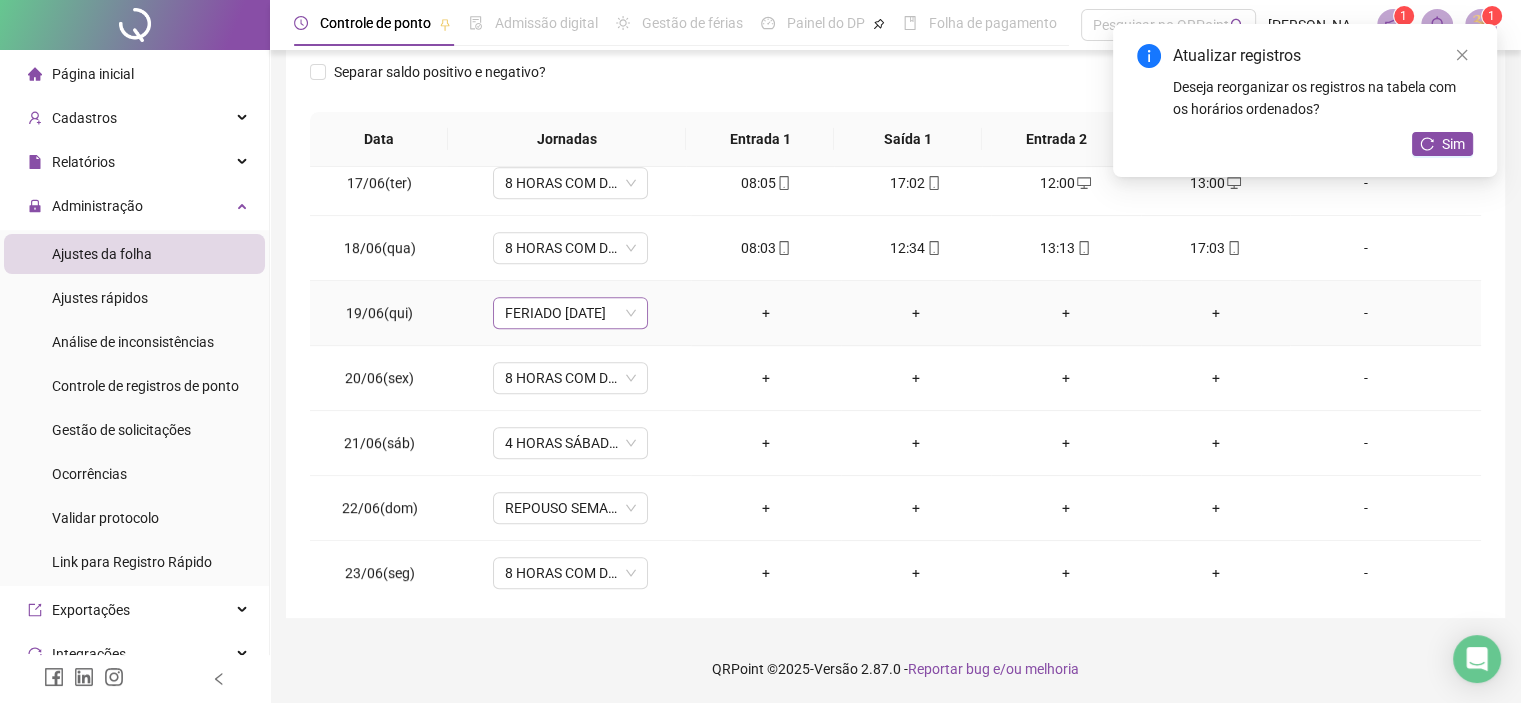 click on "FERIADO [DATE]" at bounding box center (570, 313) 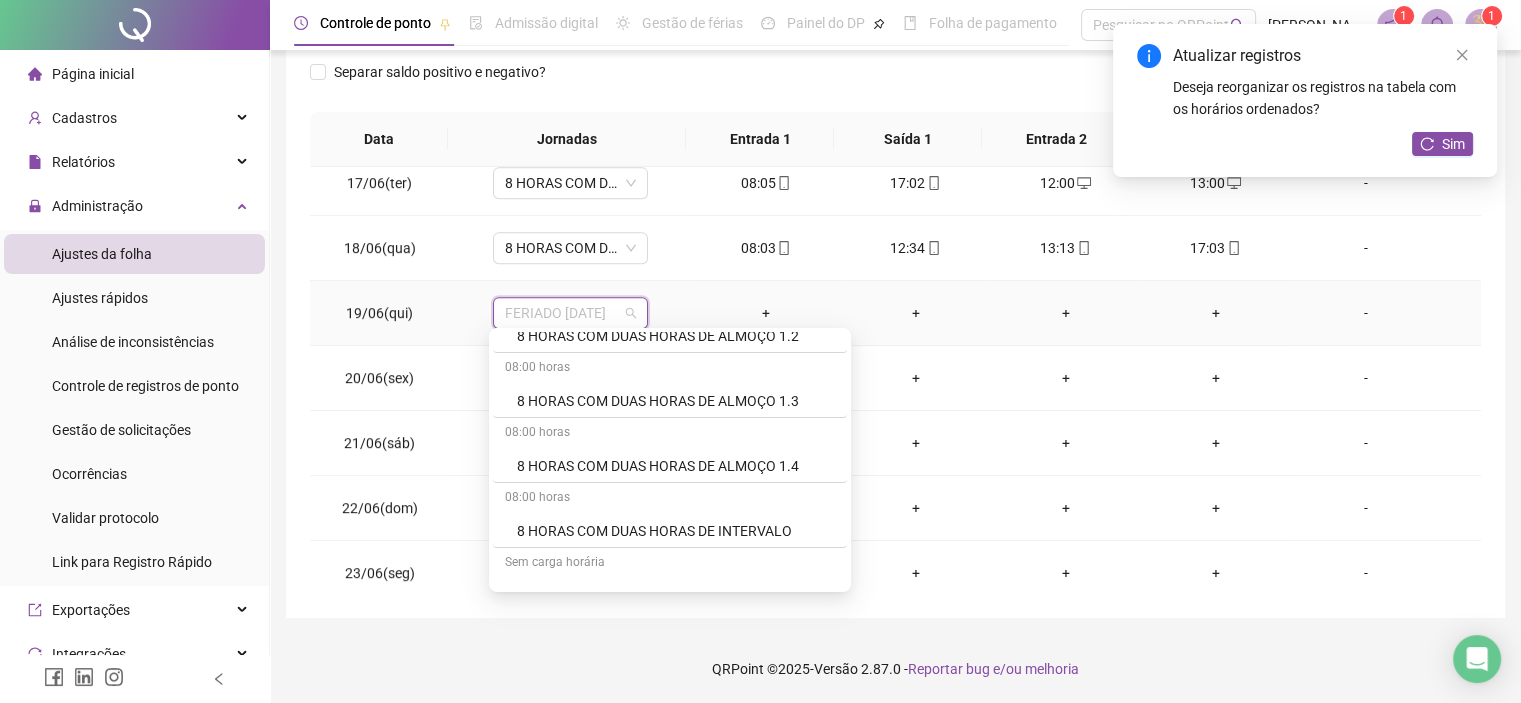 scroll, scrollTop: 384, scrollLeft: 0, axis: vertical 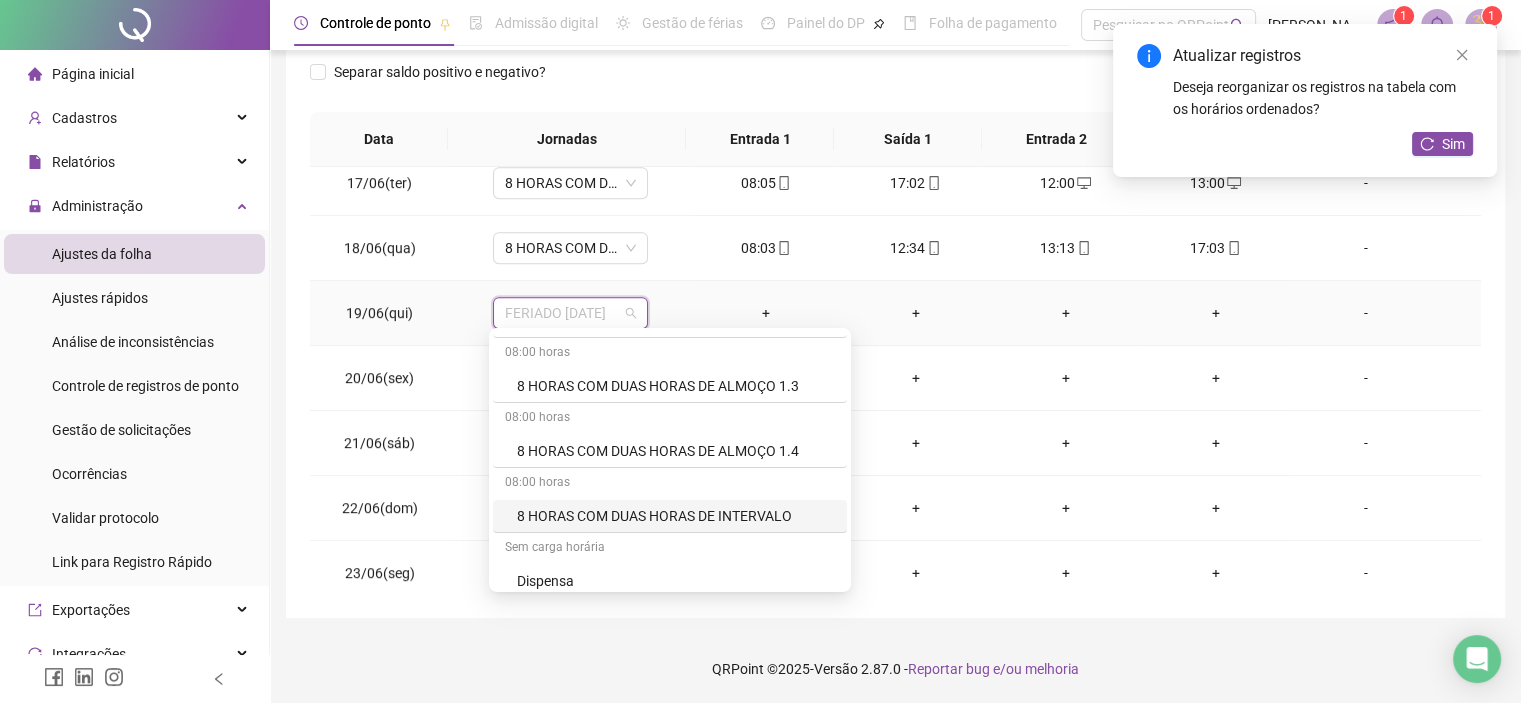 click on "8 HORAS COM DUAS HORAS DE INTERVALO" at bounding box center (676, 516) 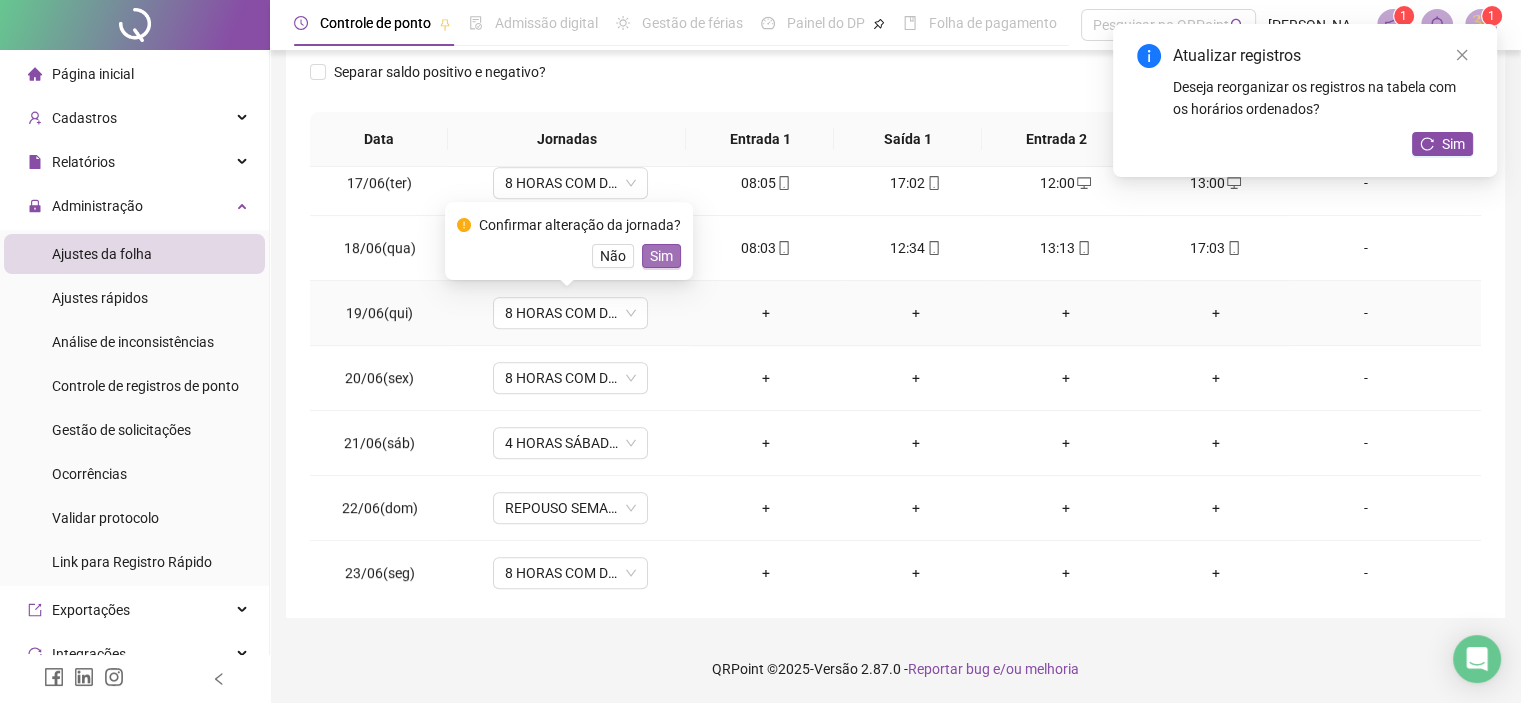 click on "Sim" at bounding box center (661, 256) 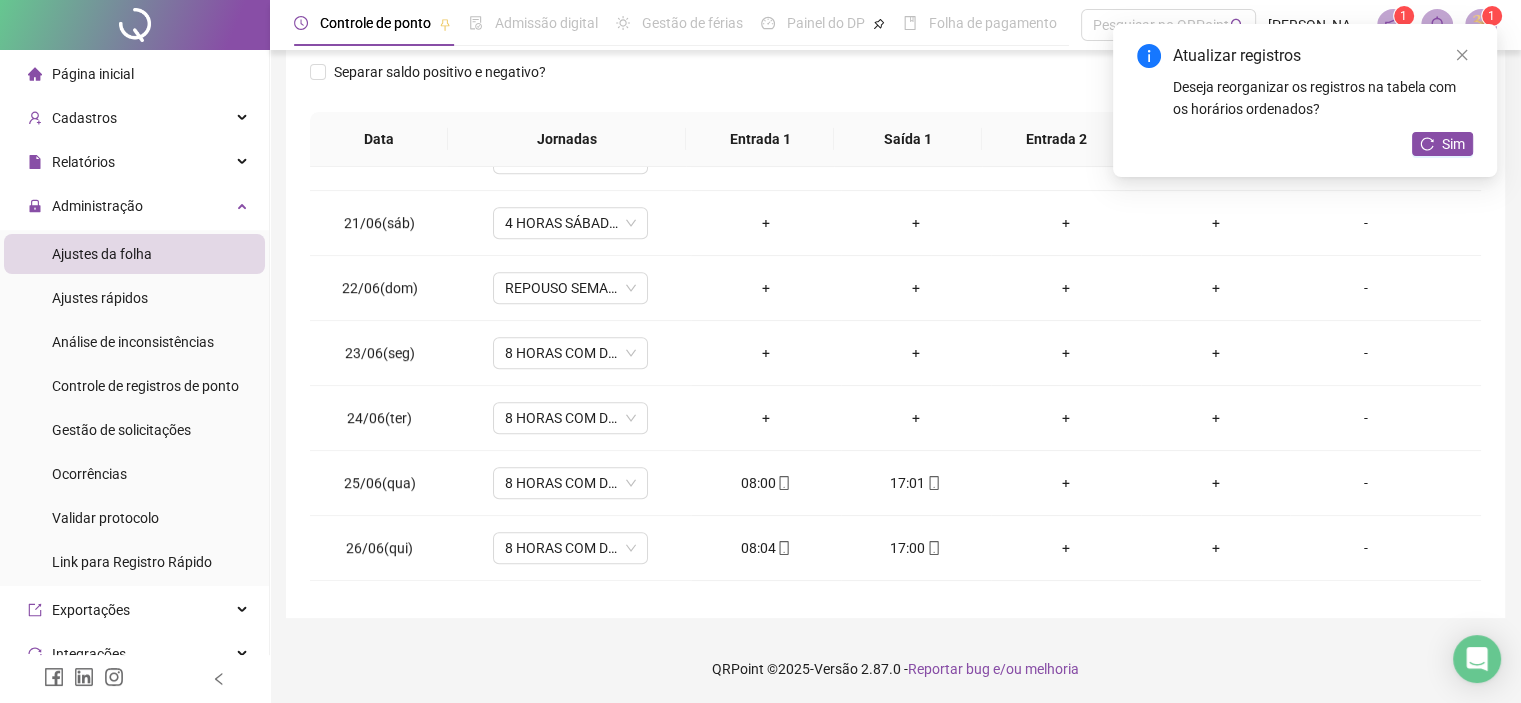 scroll, scrollTop: 1288, scrollLeft: 0, axis: vertical 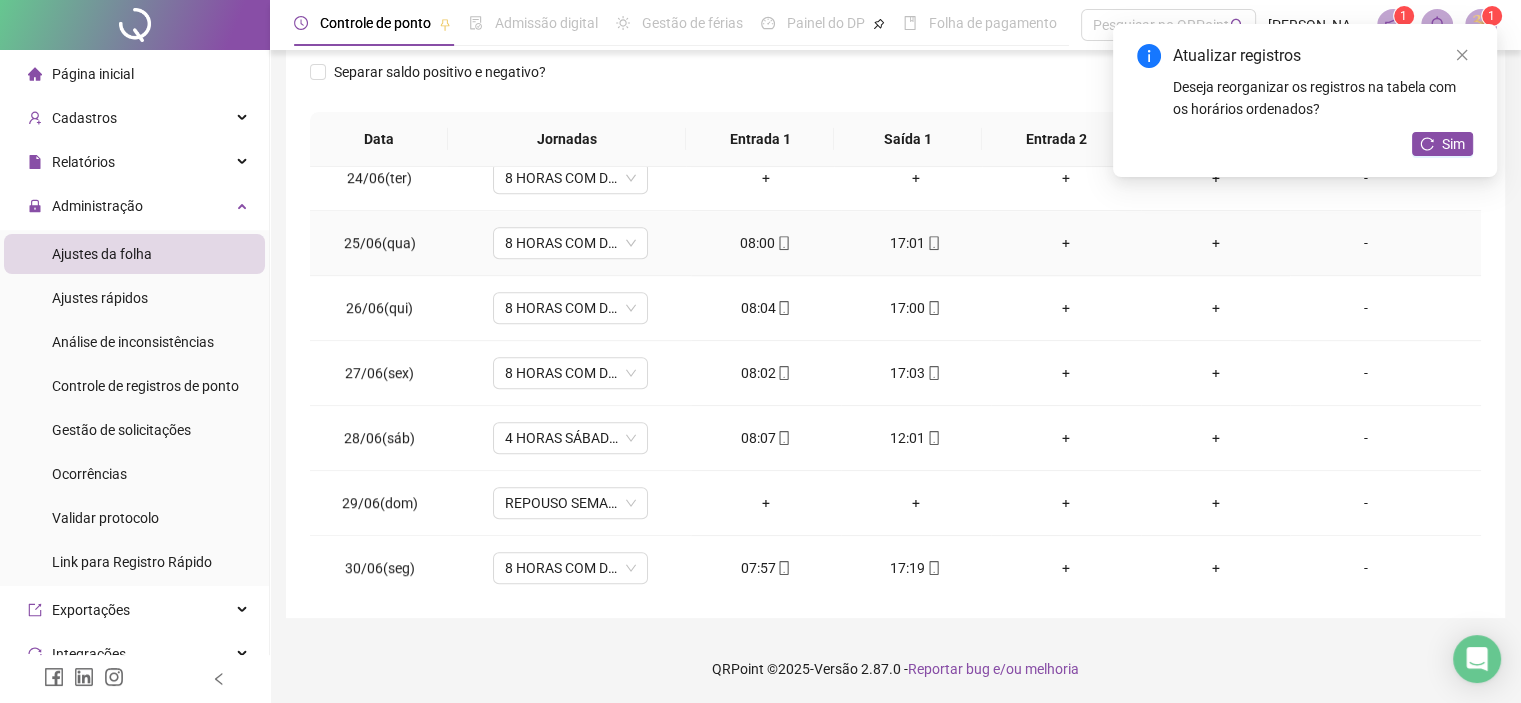 click on "+" at bounding box center [1066, 243] 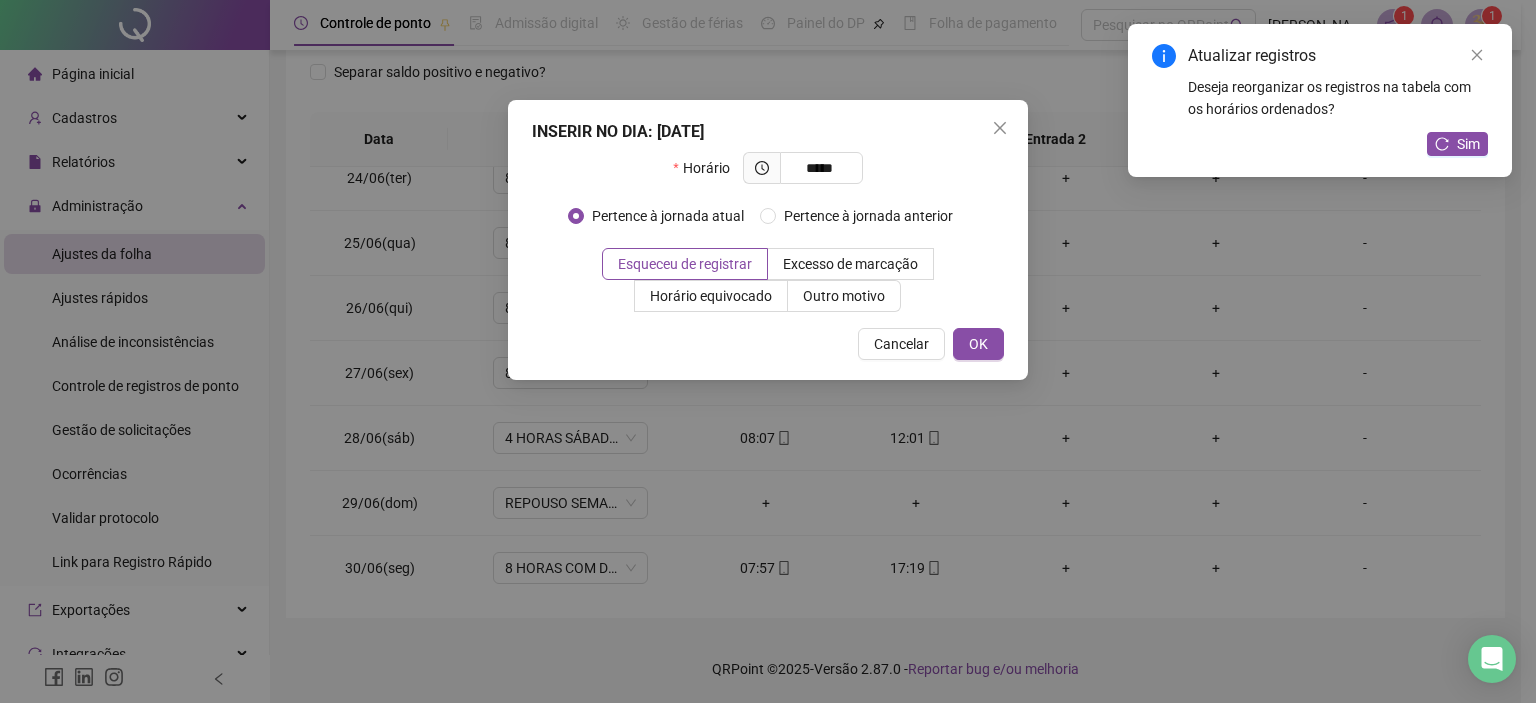 type on "*****" 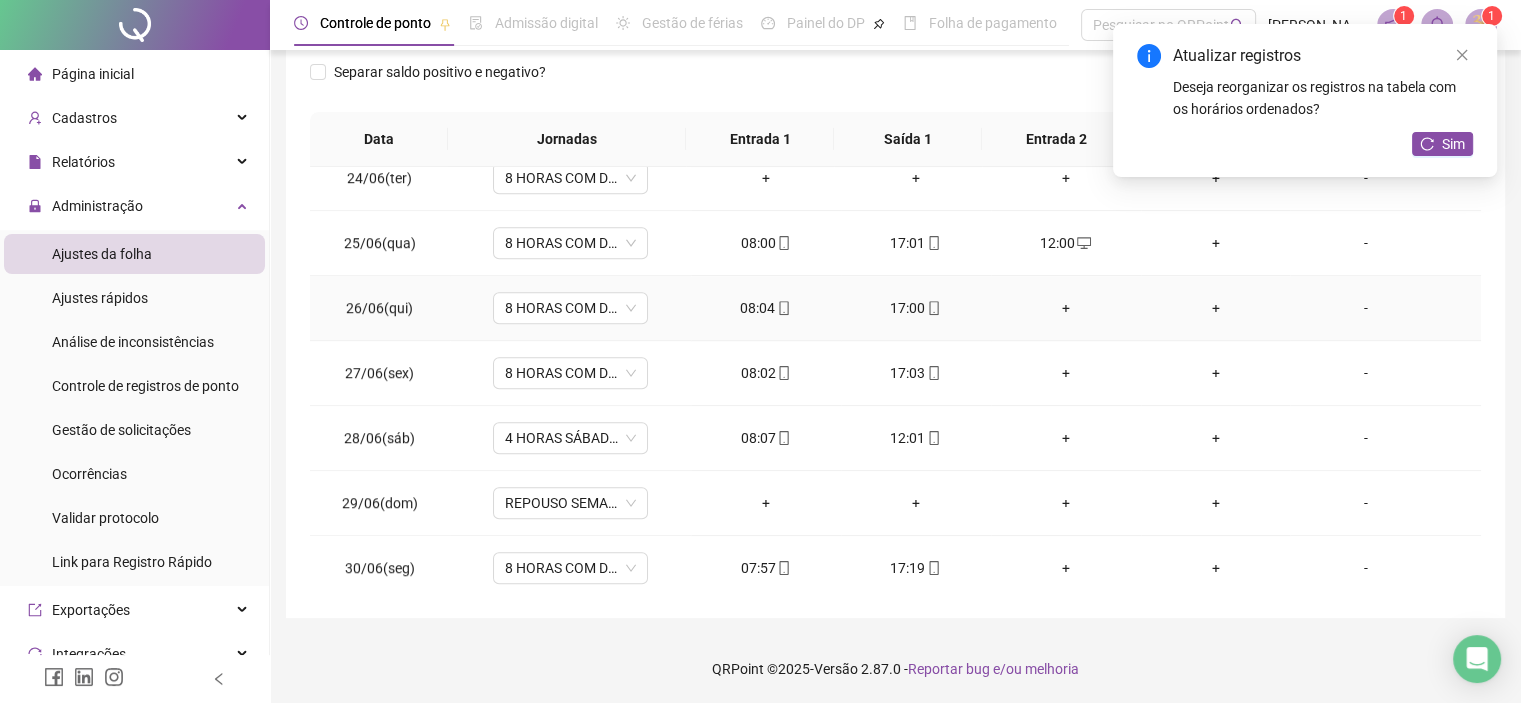 click on "+" at bounding box center (1066, 308) 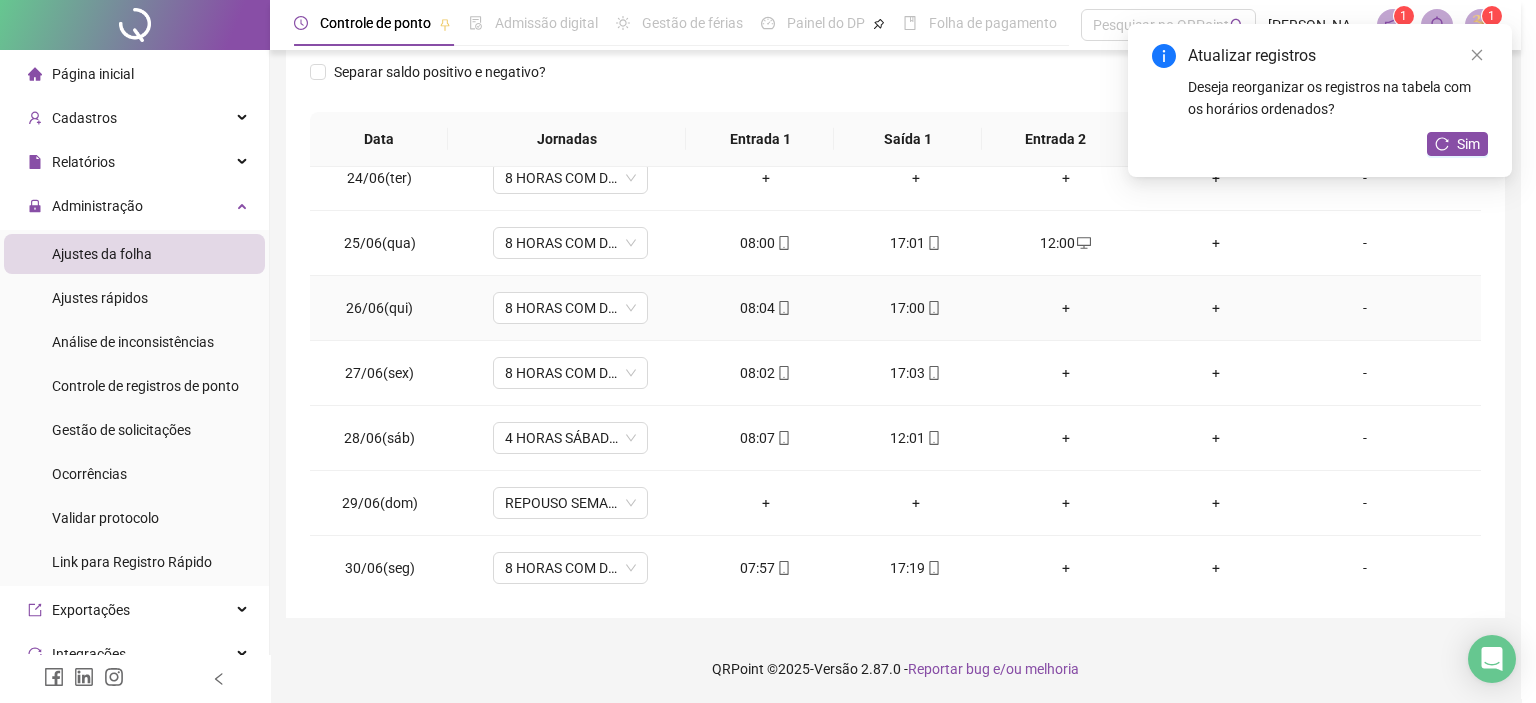 type on "*" 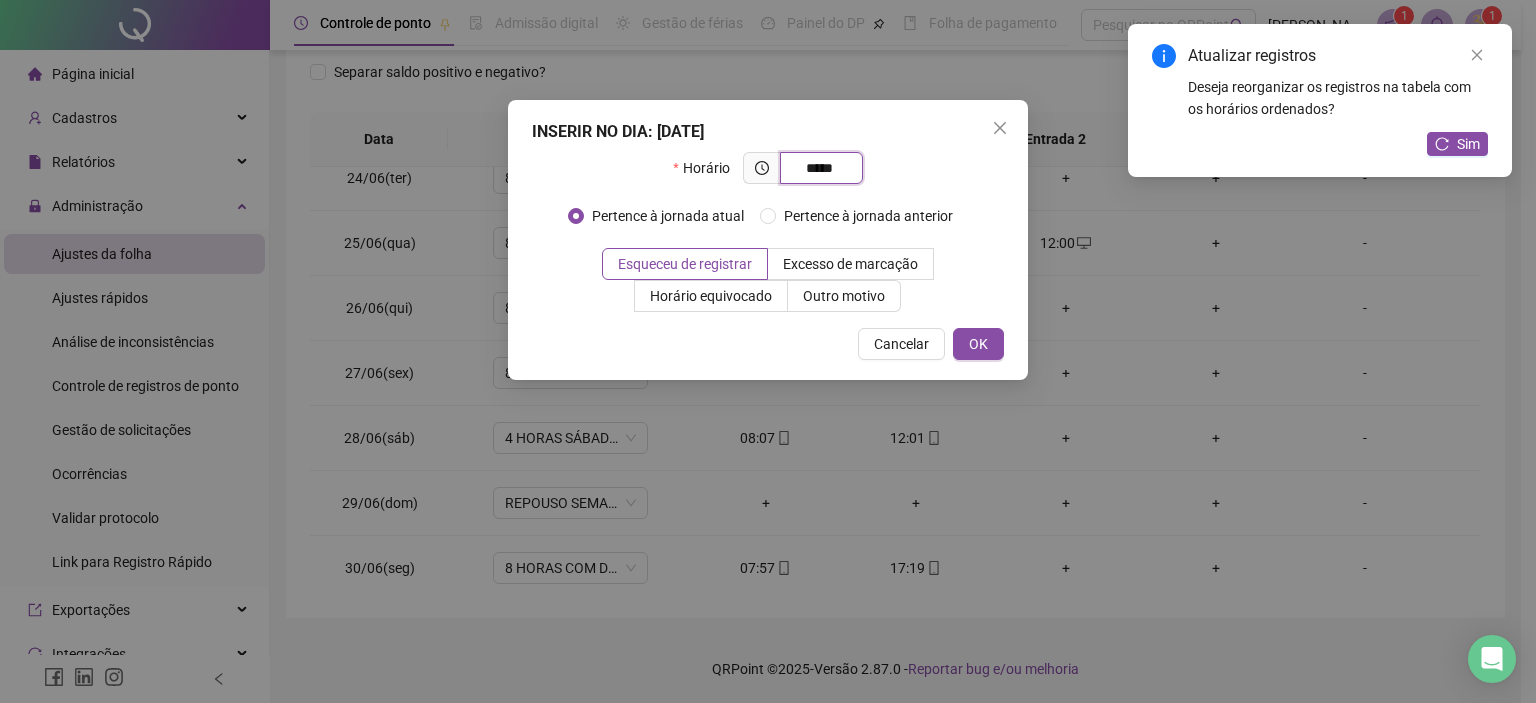 type on "*****" 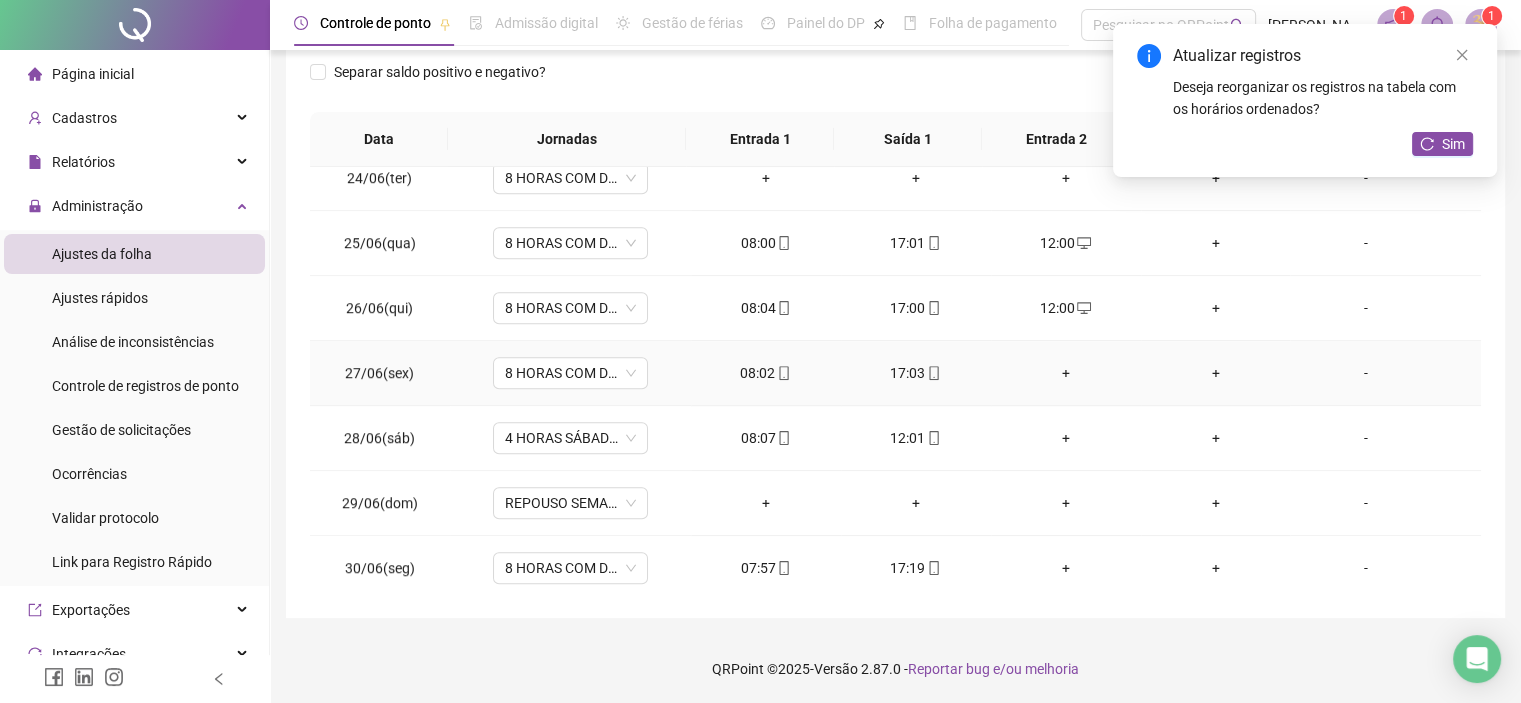 click on "+" at bounding box center (1066, 373) 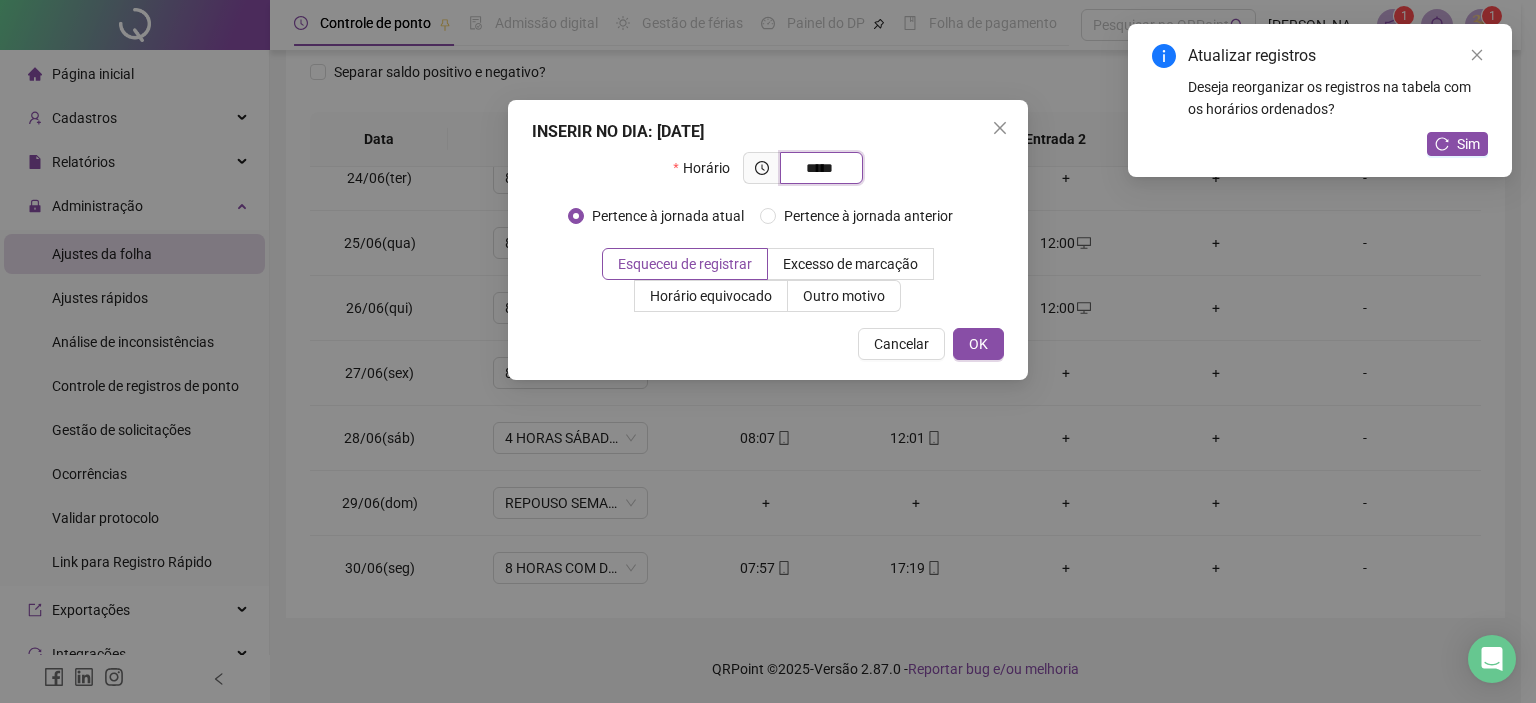 type on "*****" 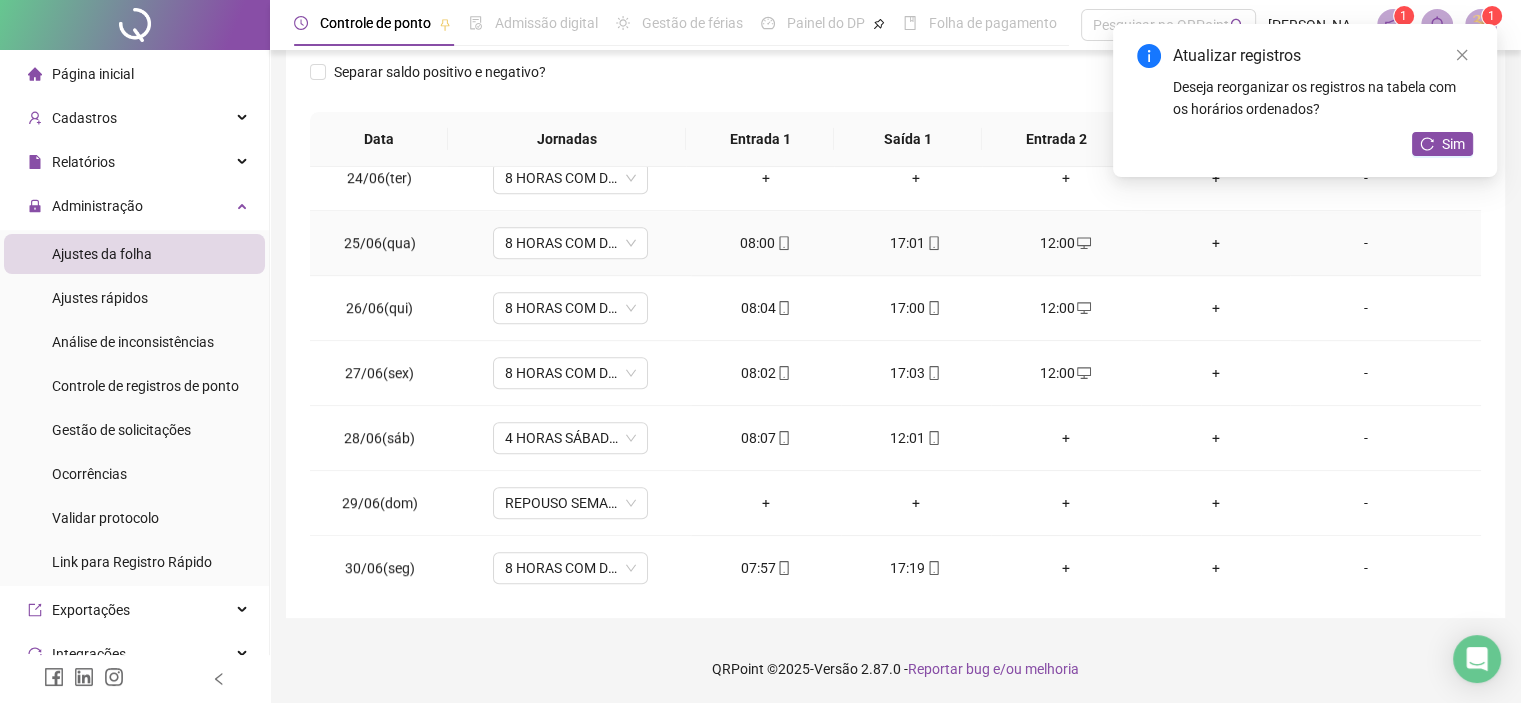 click on "+" at bounding box center [1216, 243] 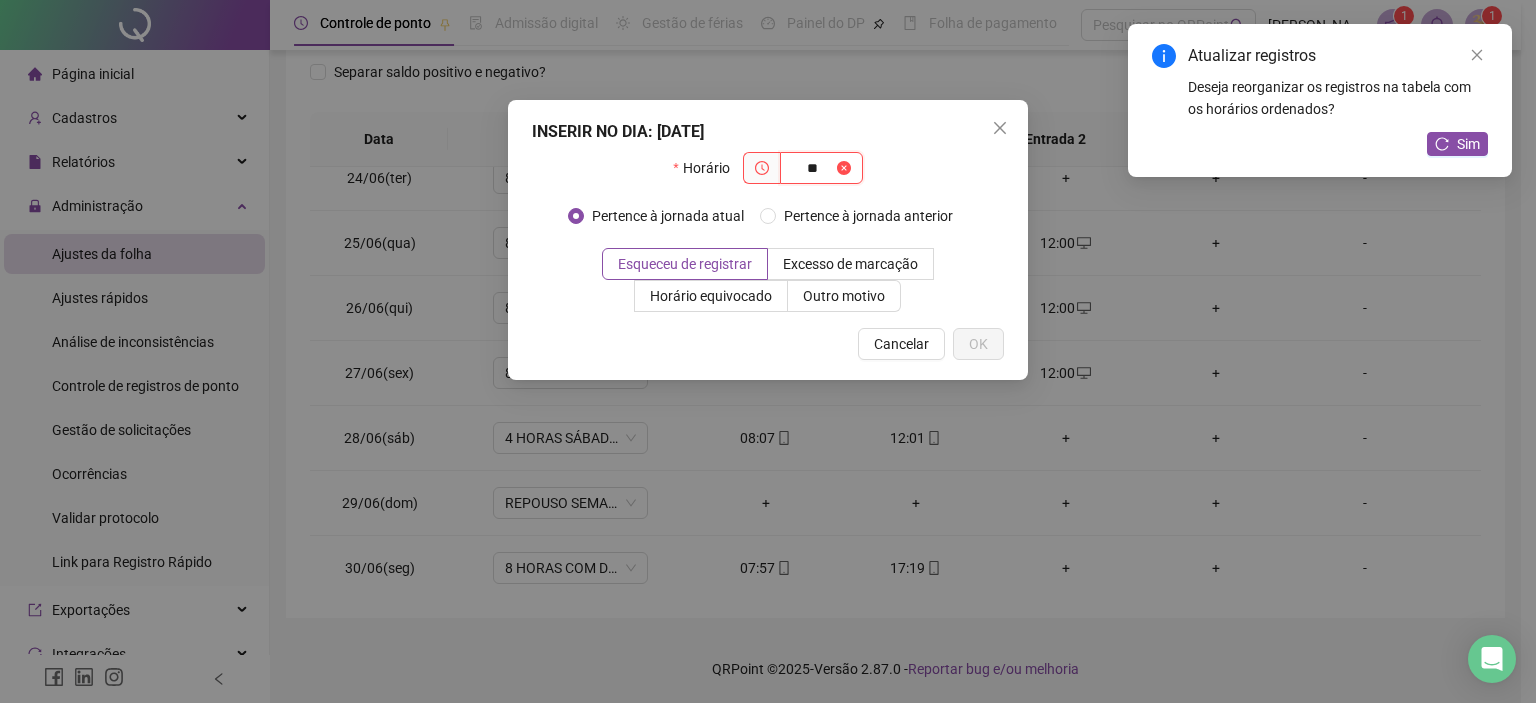 type on "*" 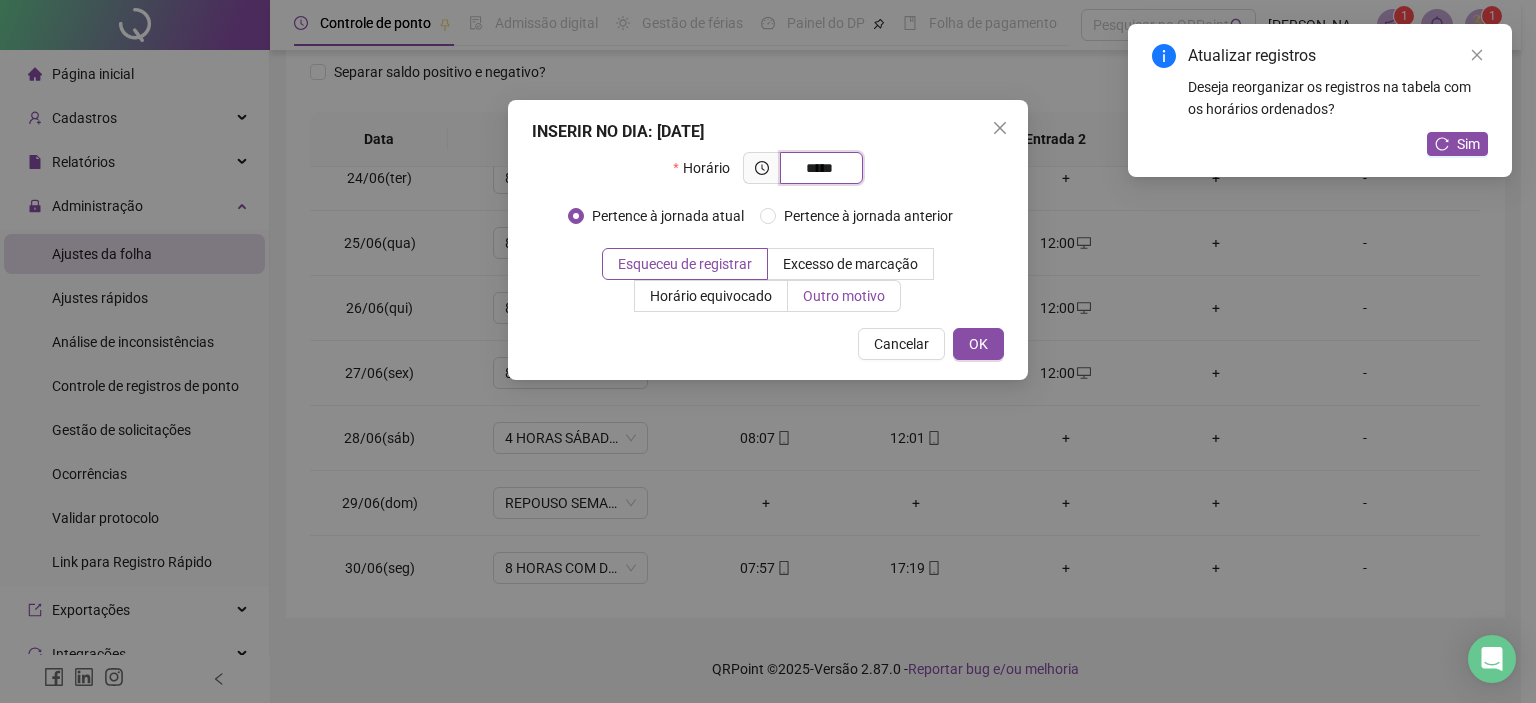 type on "*****" 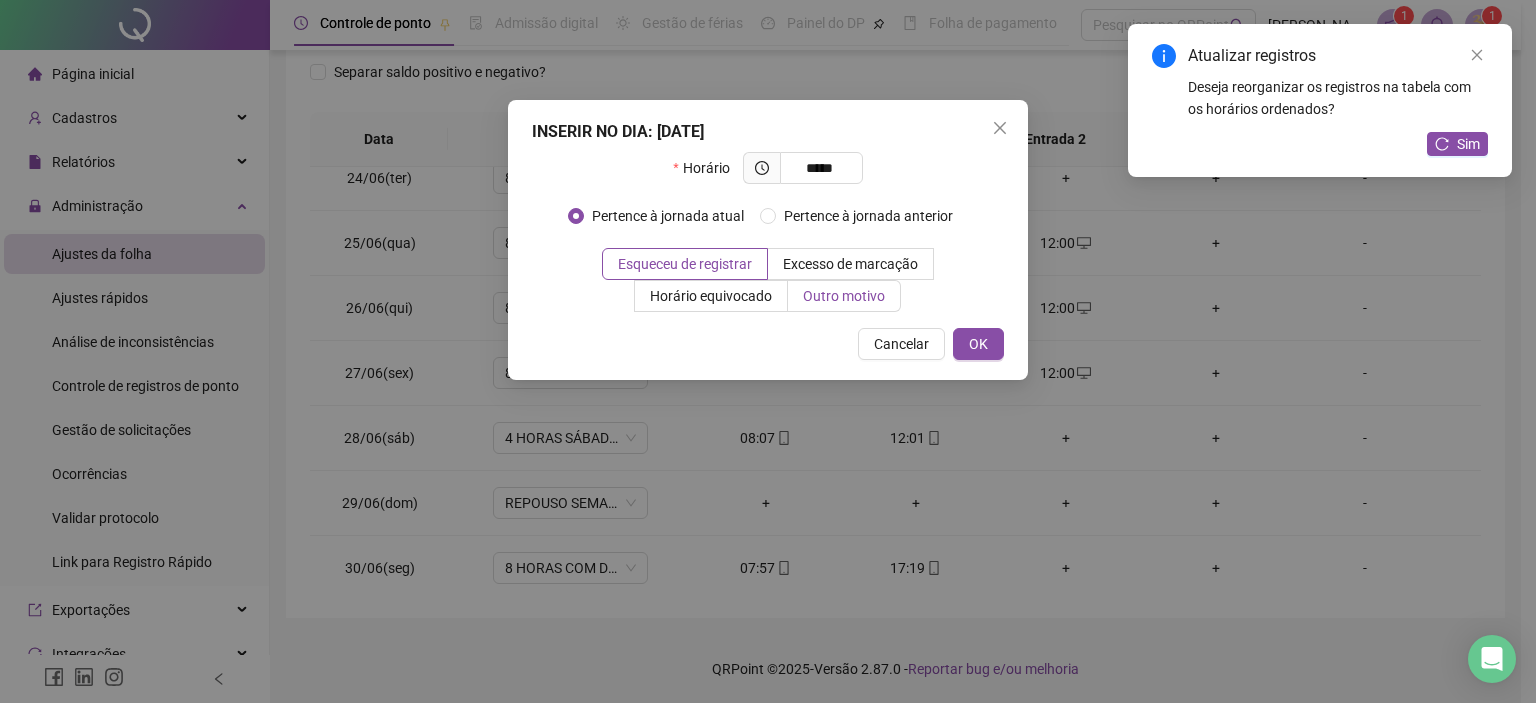 click on "Outro motivo" at bounding box center [844, 296] 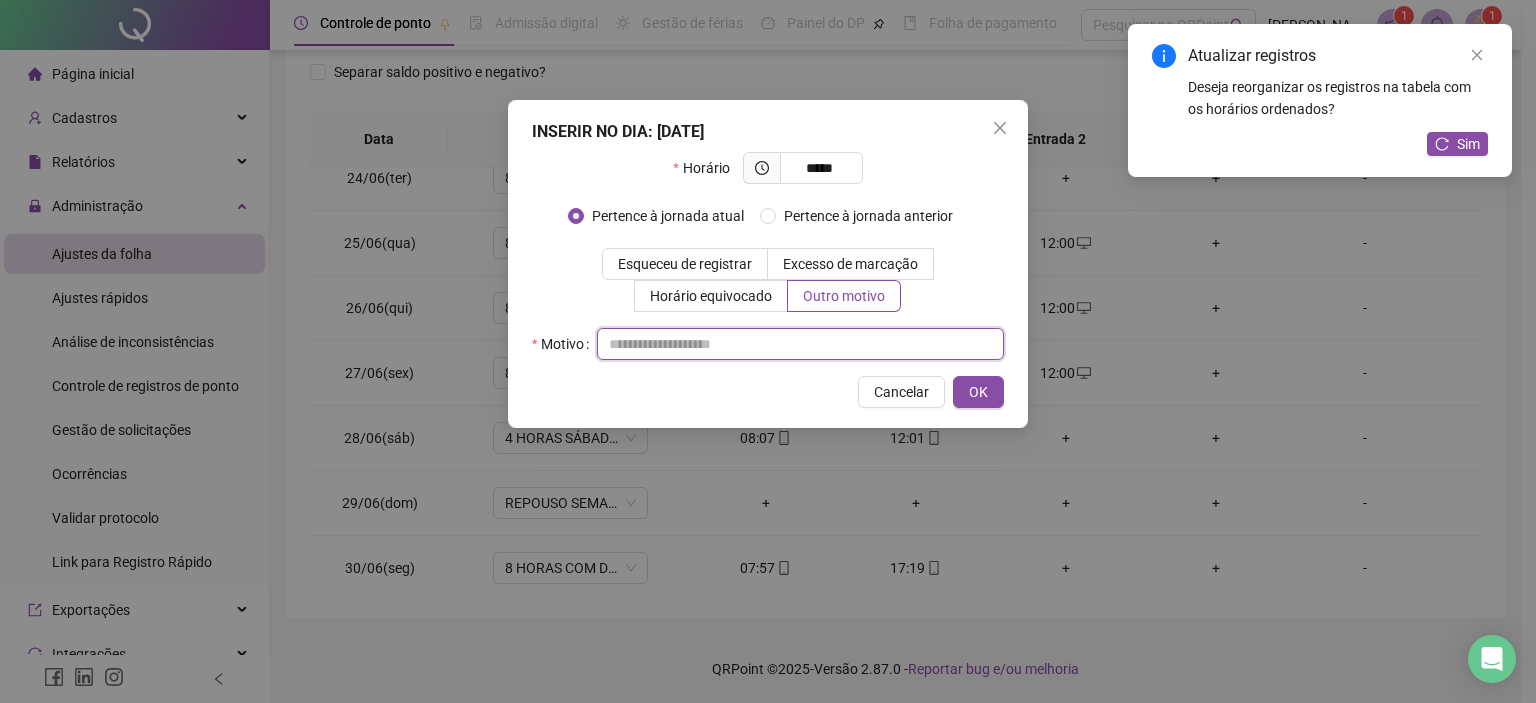 click at bounding box center [800, 344] 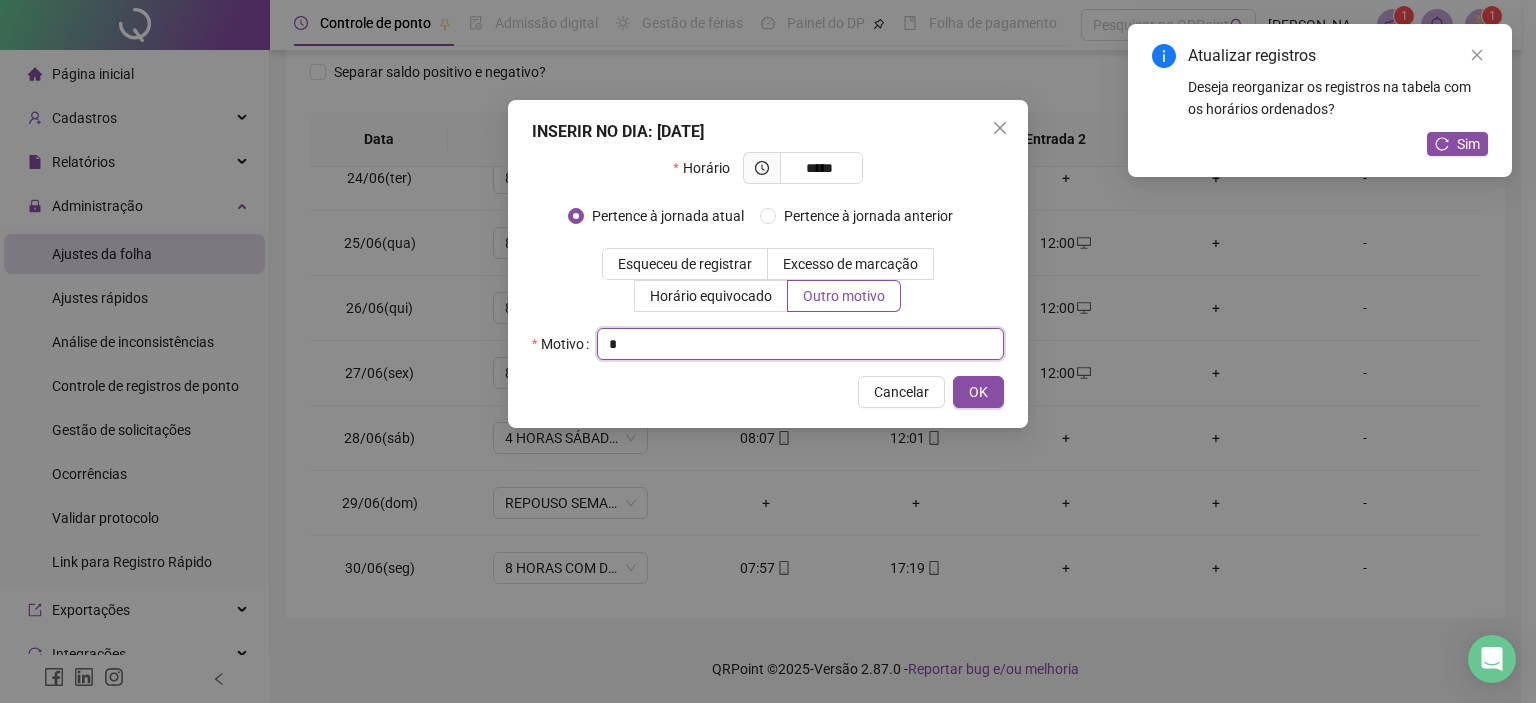 type on "*" 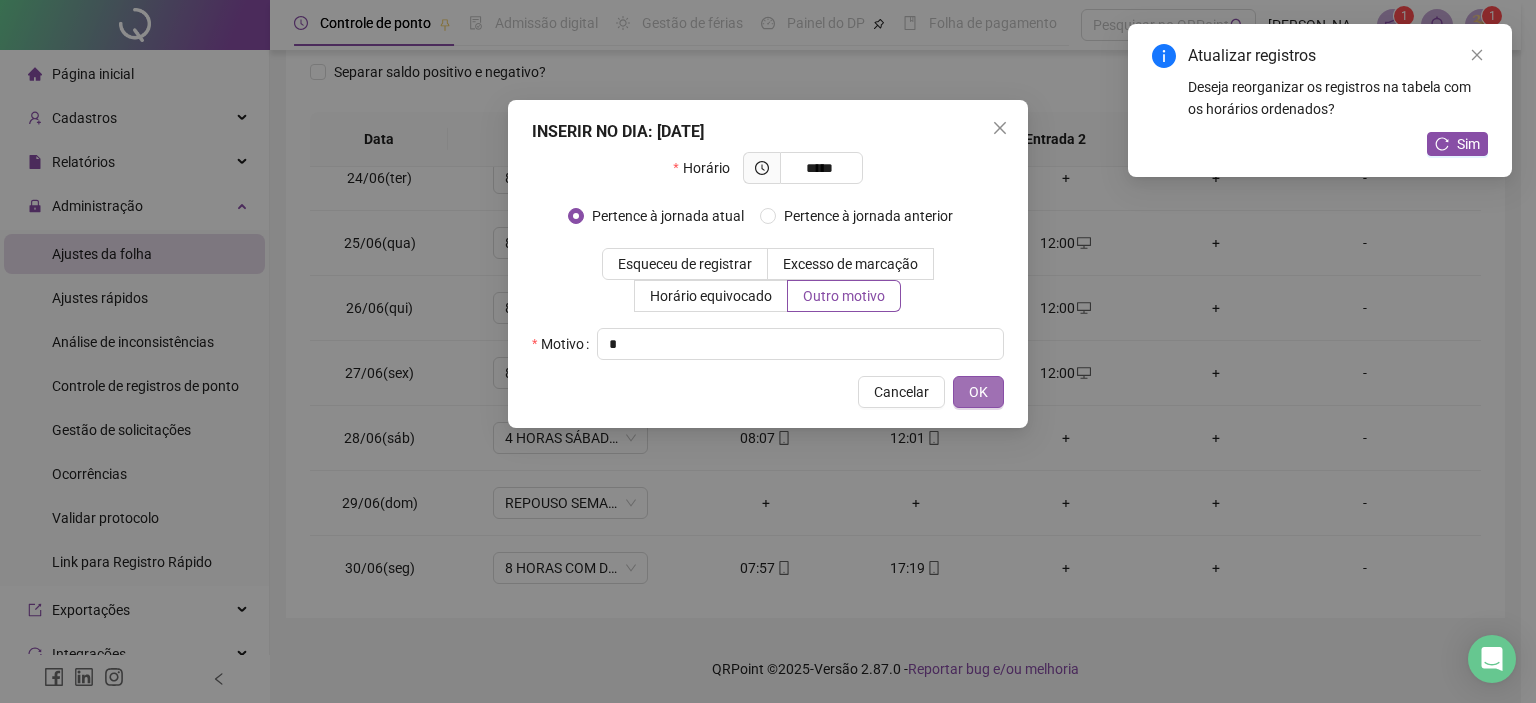 click on "OK" at bounding box center [978, 392] 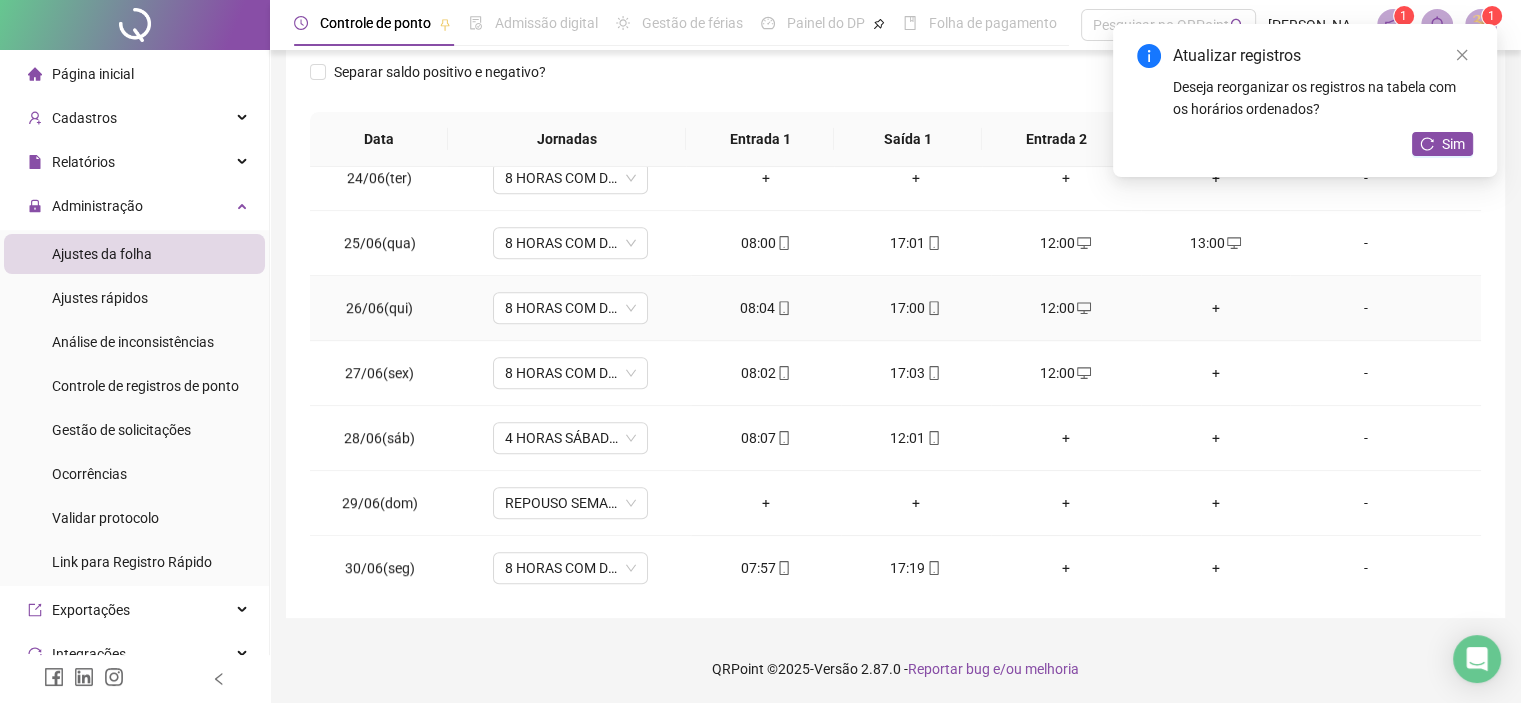 click on "+" at bounding box center (1216, 308) 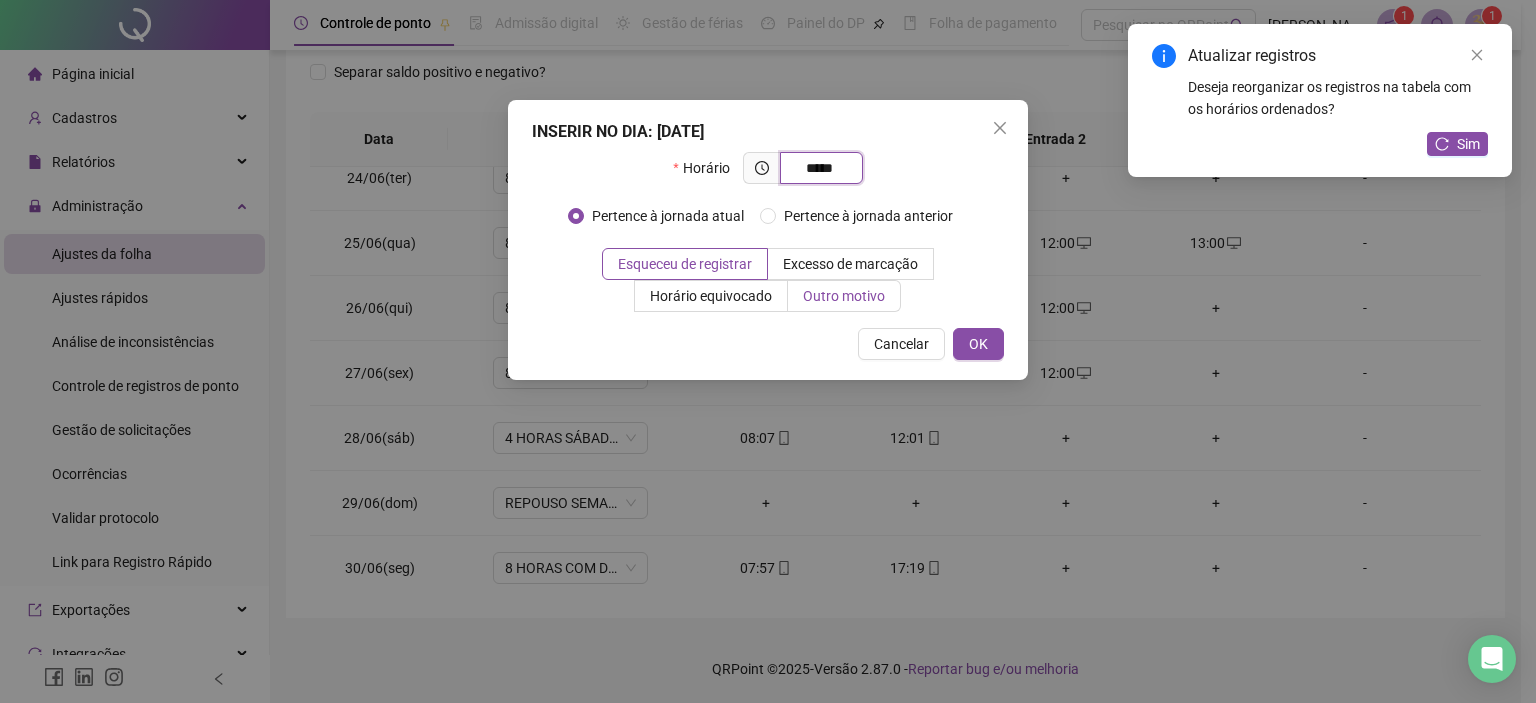 type on "*****" 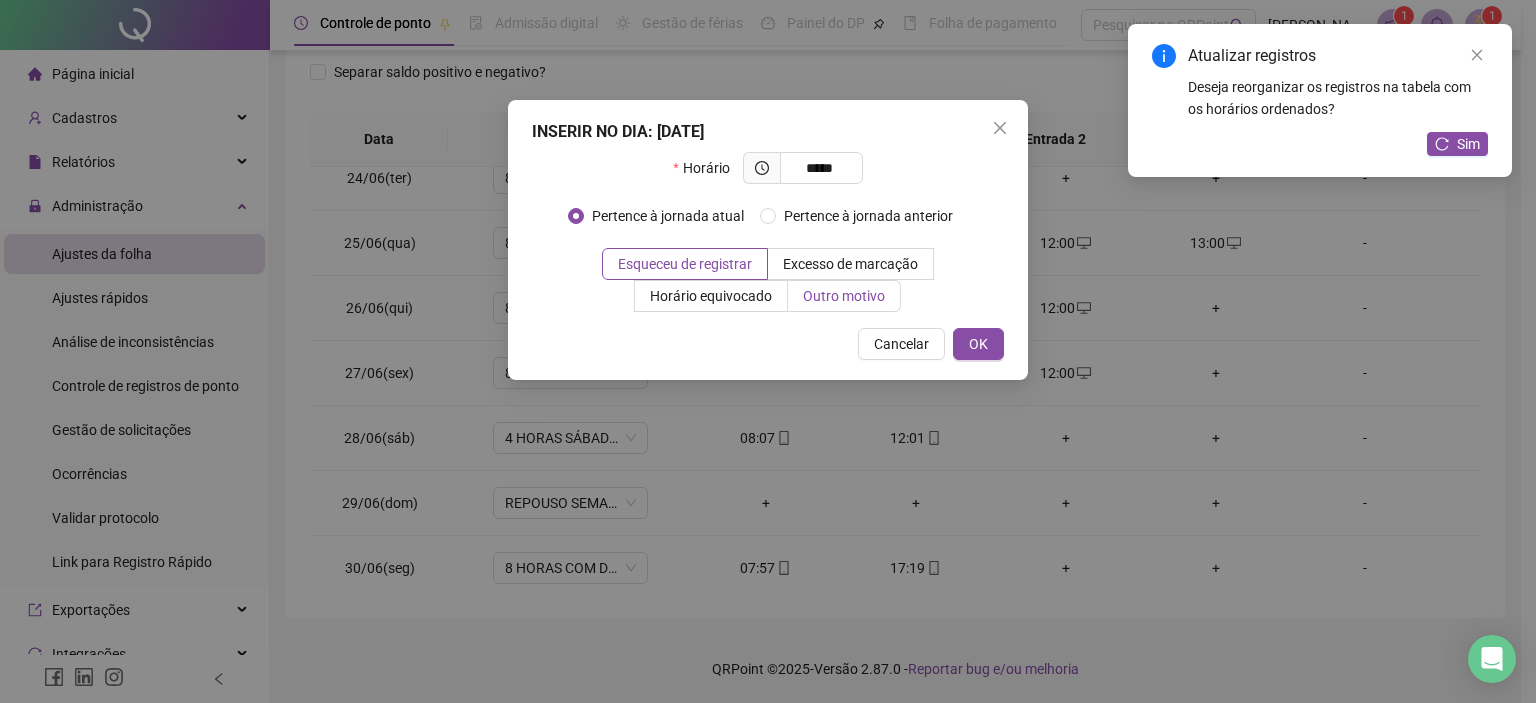 click on "Outro motivo" at bounding box center (844, 296) 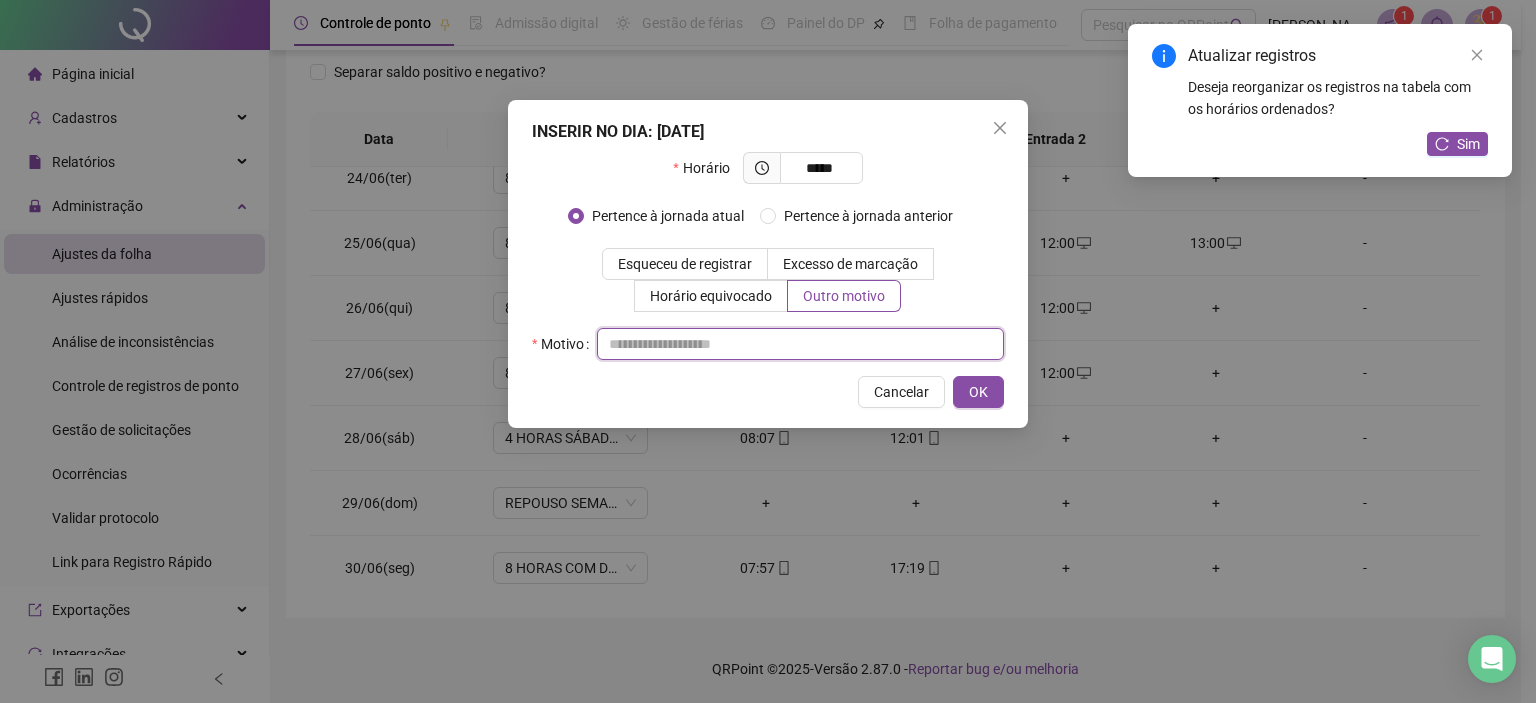 click at bounding box center (800, 344) 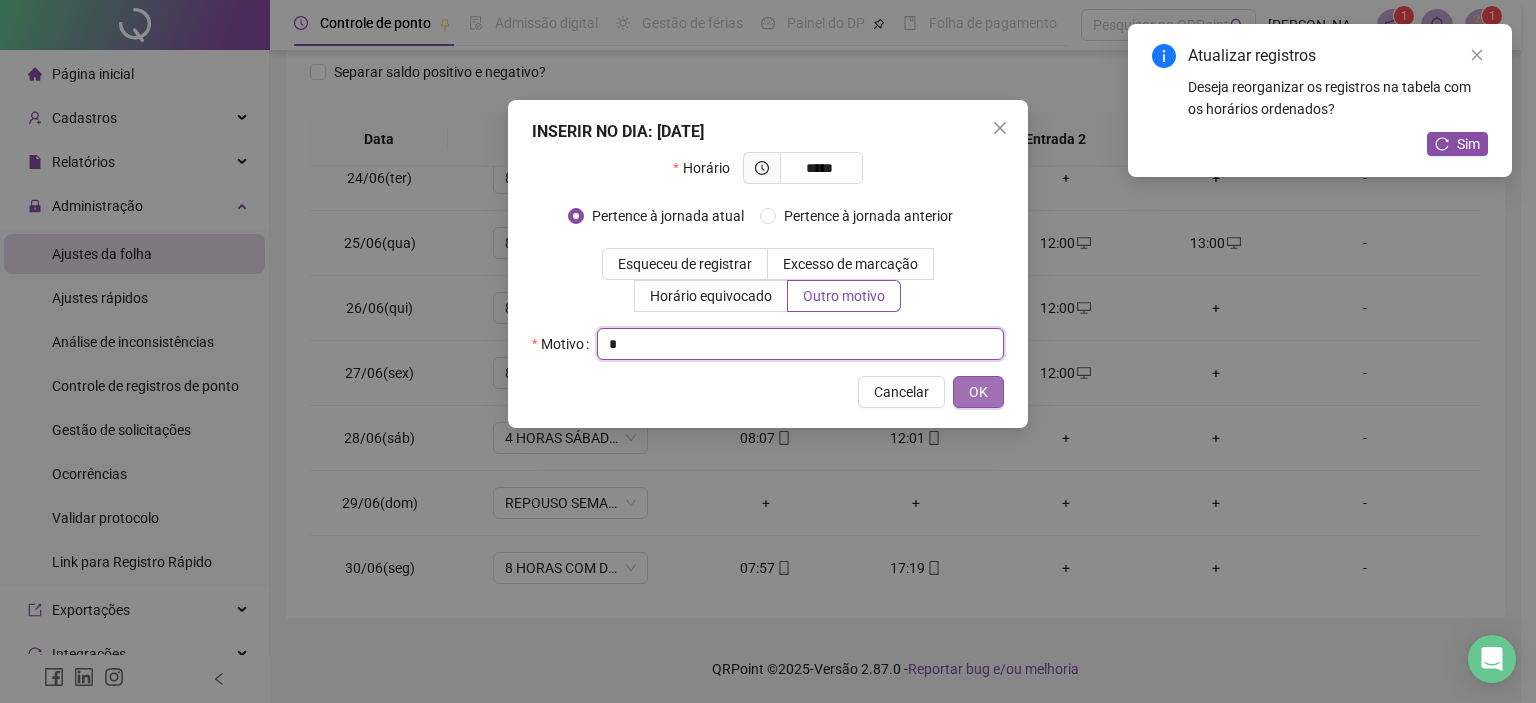 type on "*" 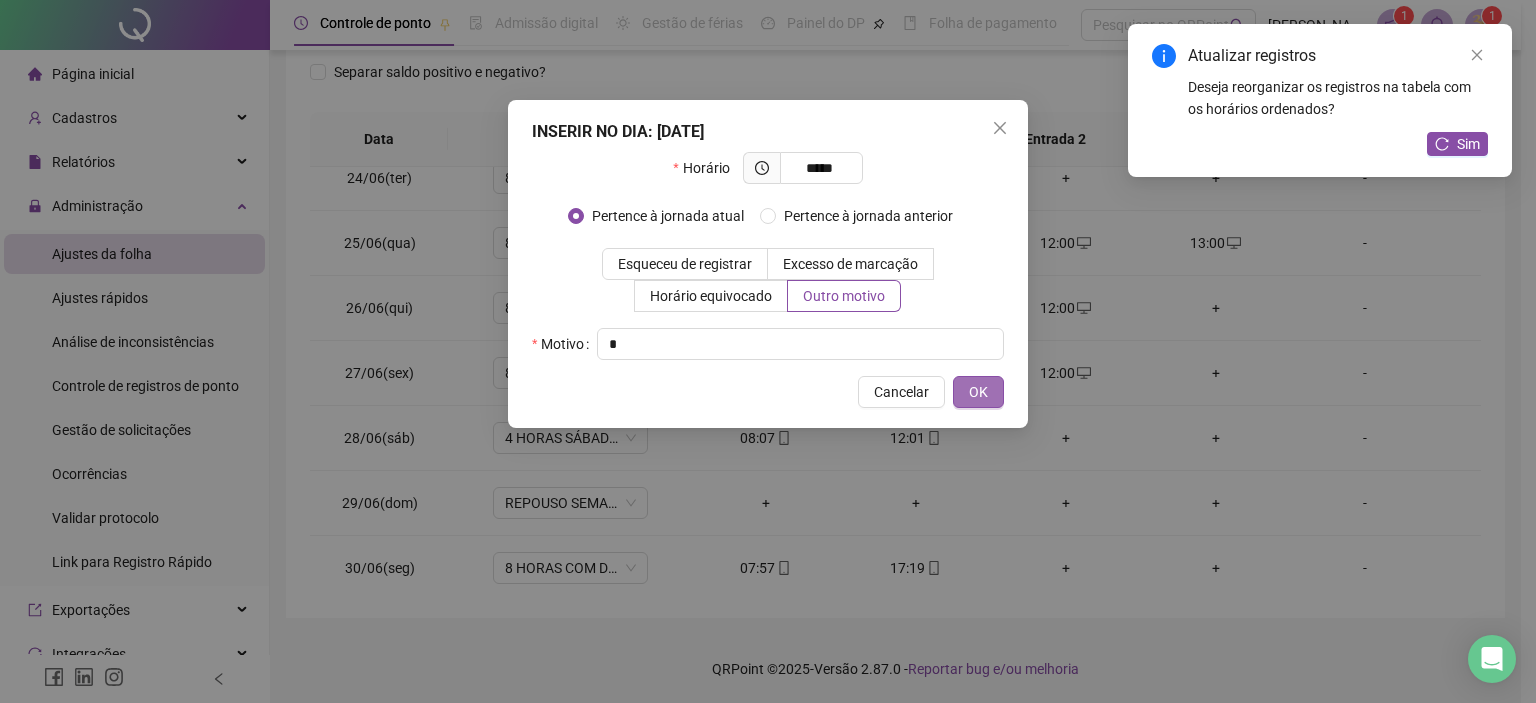 click on "OK" at bounding box center [978, 392] 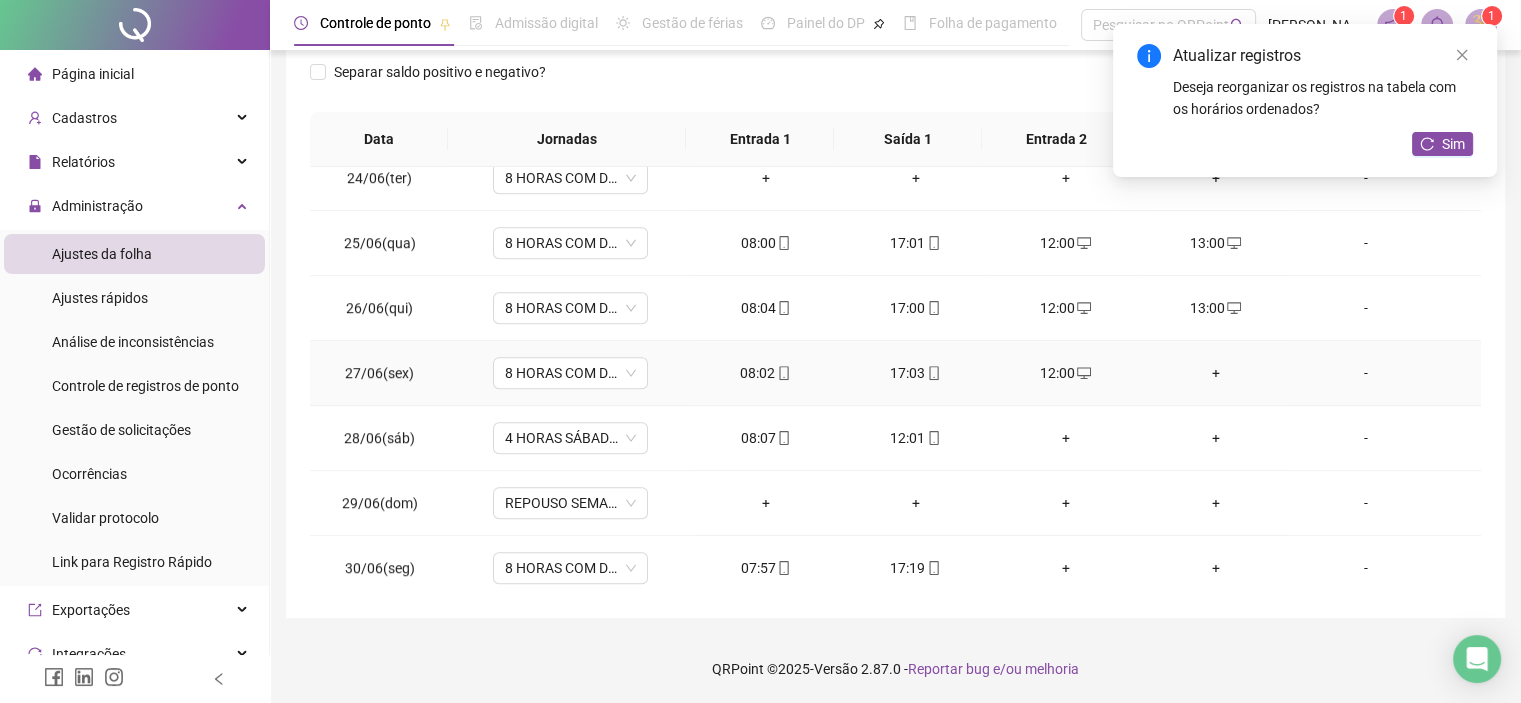 click on "+" at bounding box center (1216, 373) 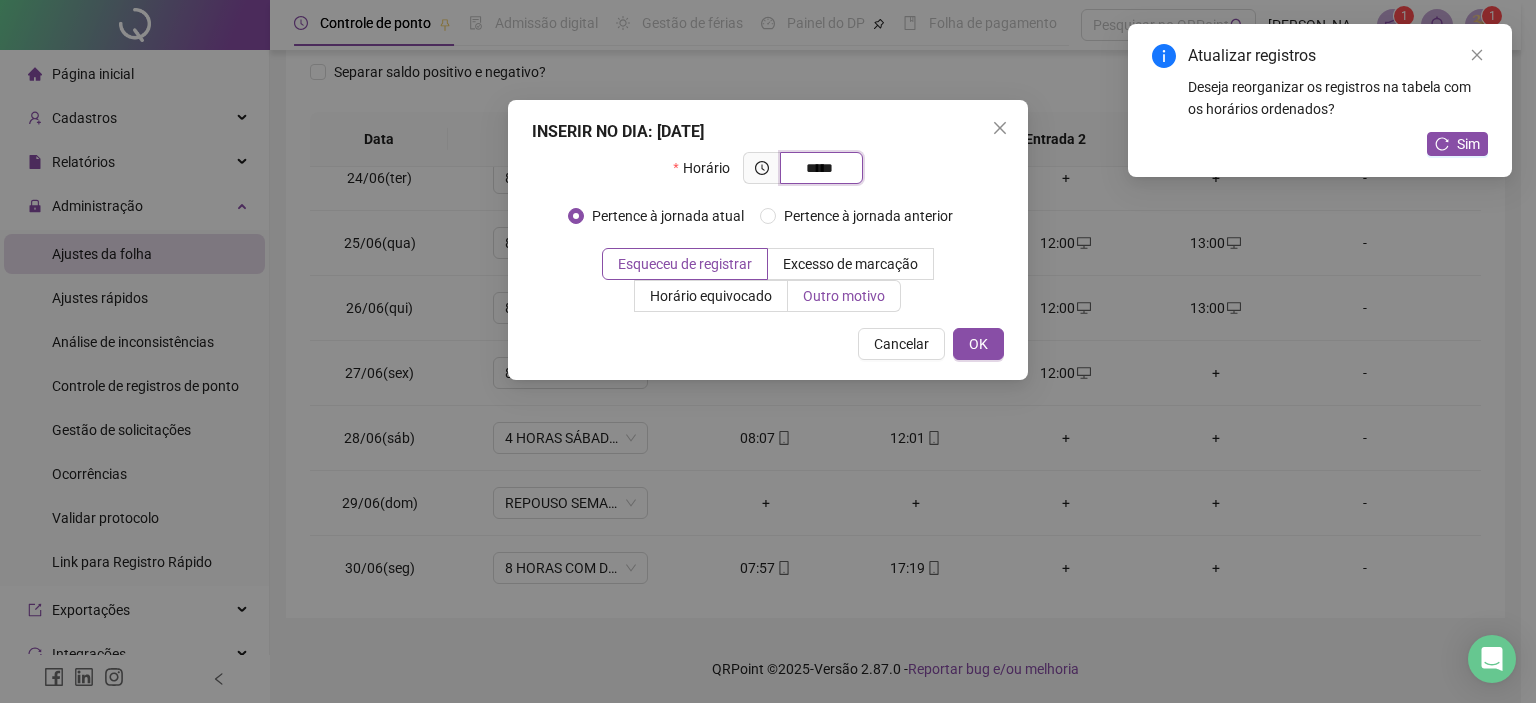 type on "*****" 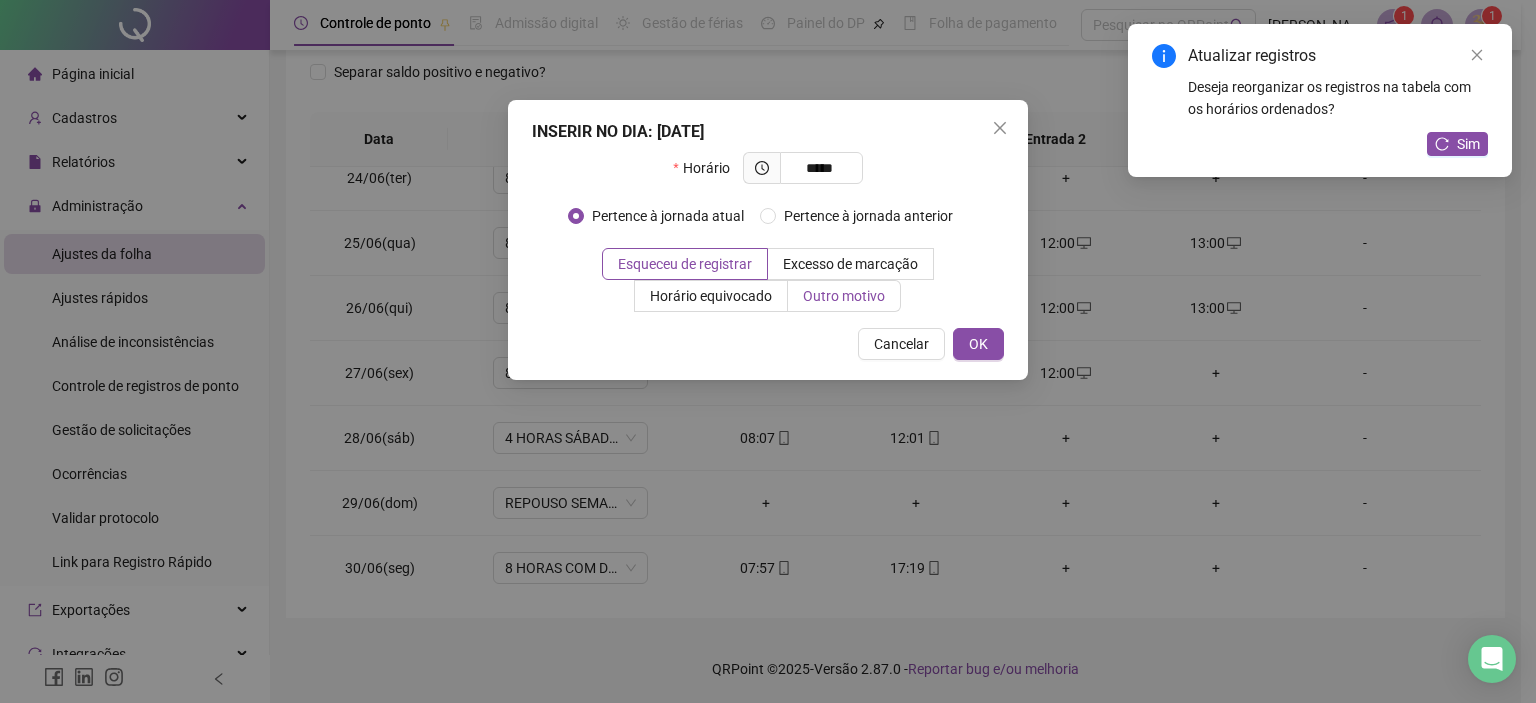 click on "Outro motivo" at bounding box center [844, 296] 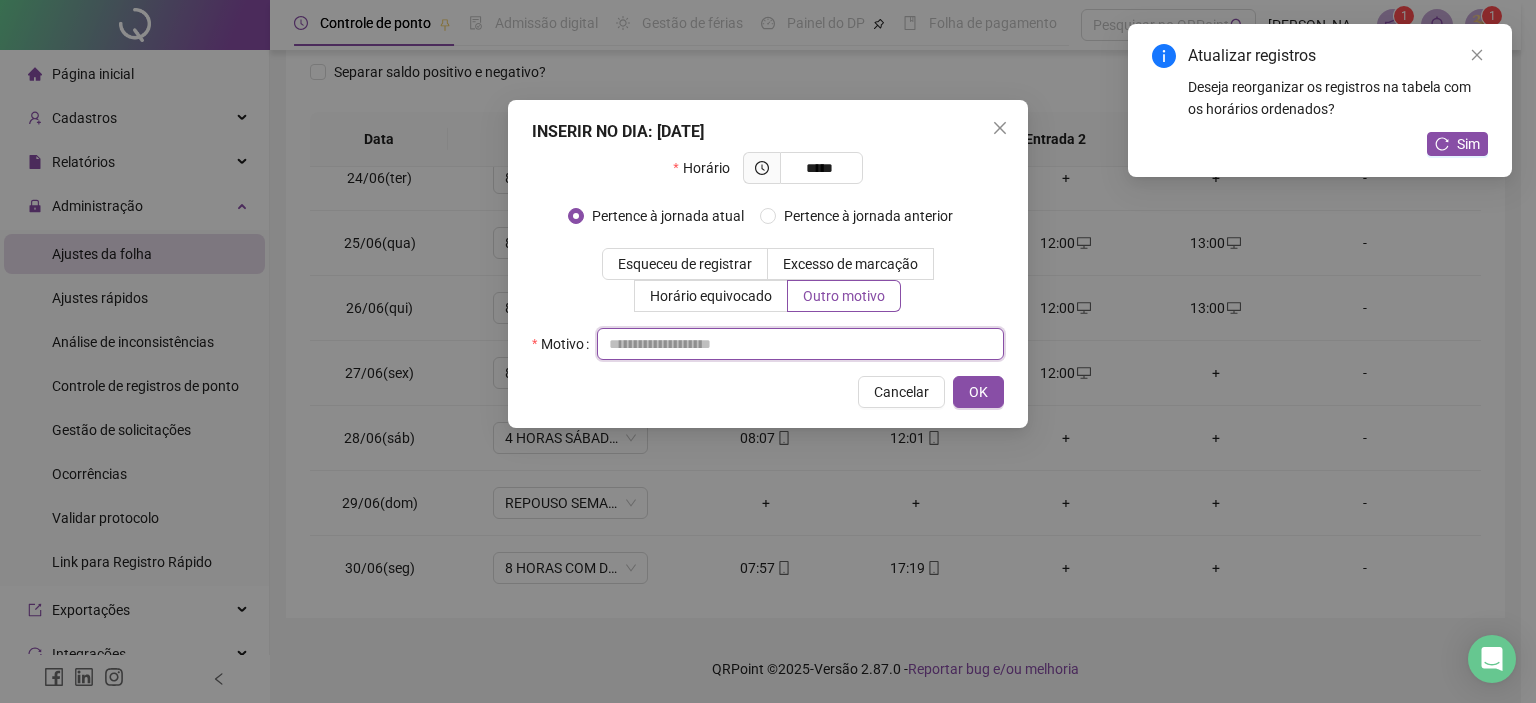 click at bounding box center [800, 344] 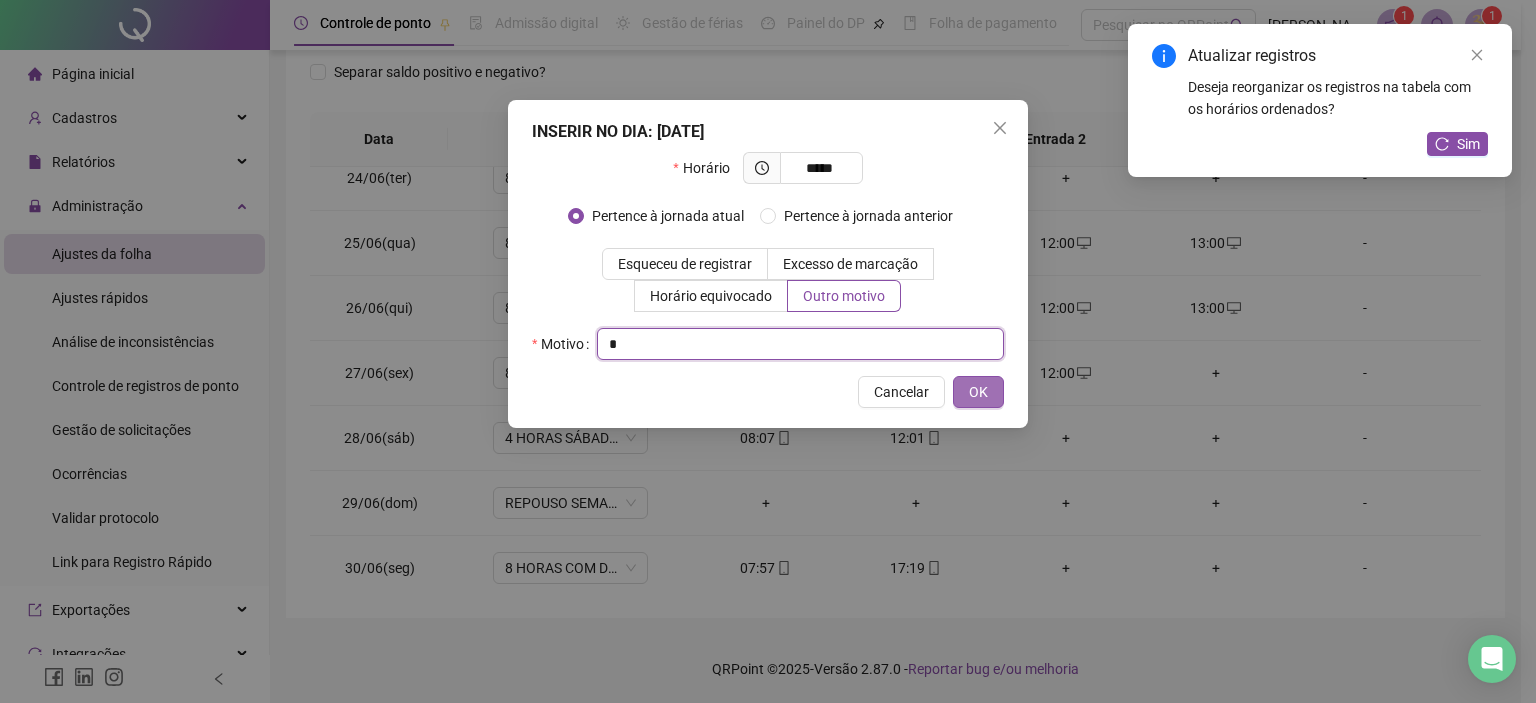 type on "*" 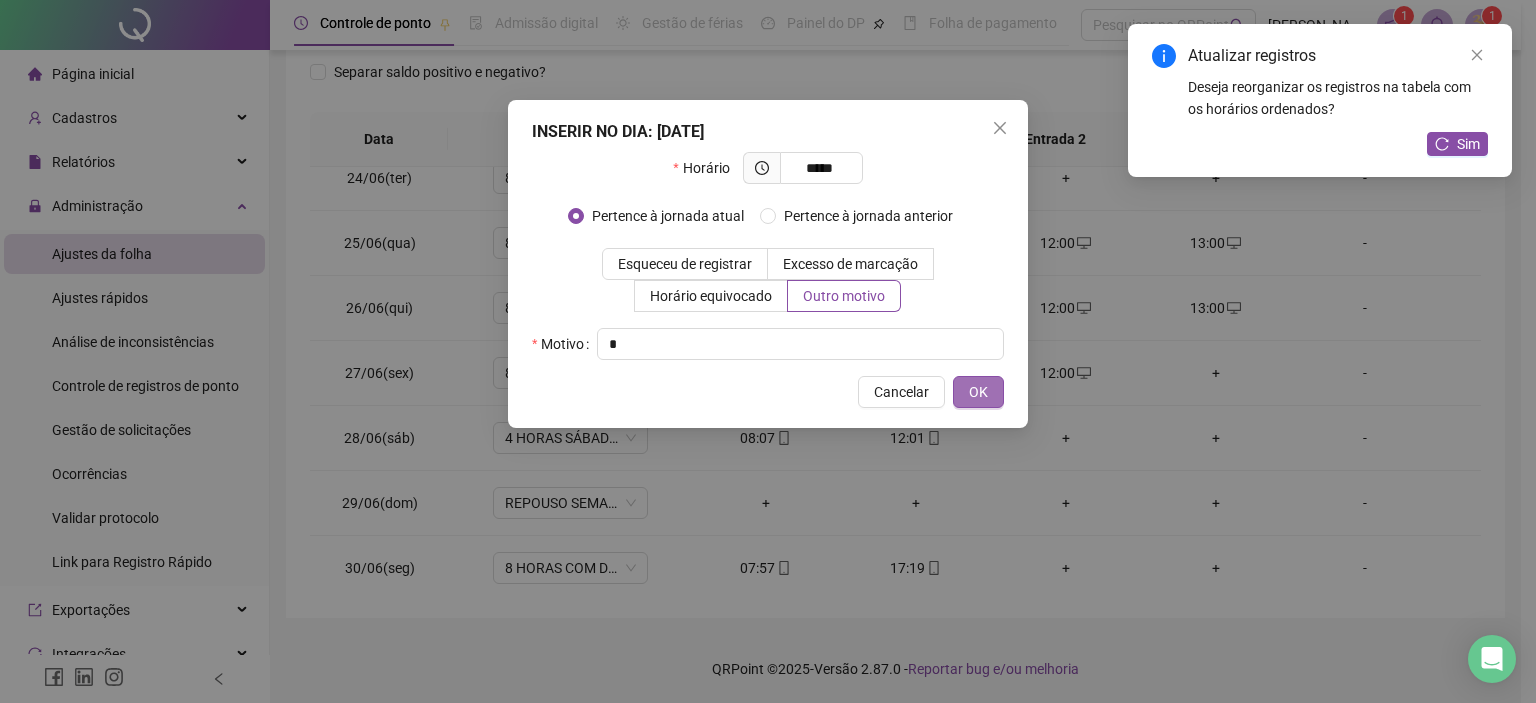 click on "OK" at bounding box center (978, 392) 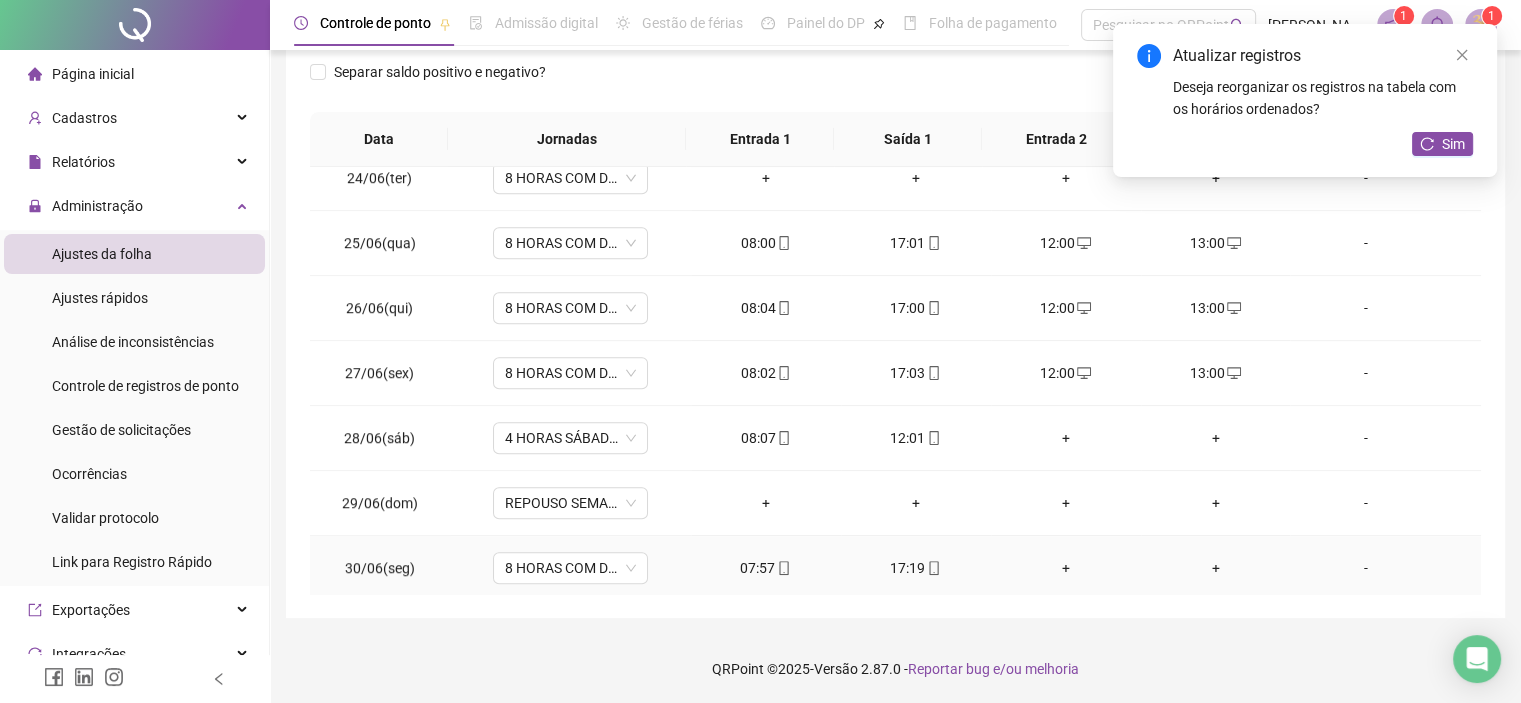 click on "+" at bounding box center [1066, 568] 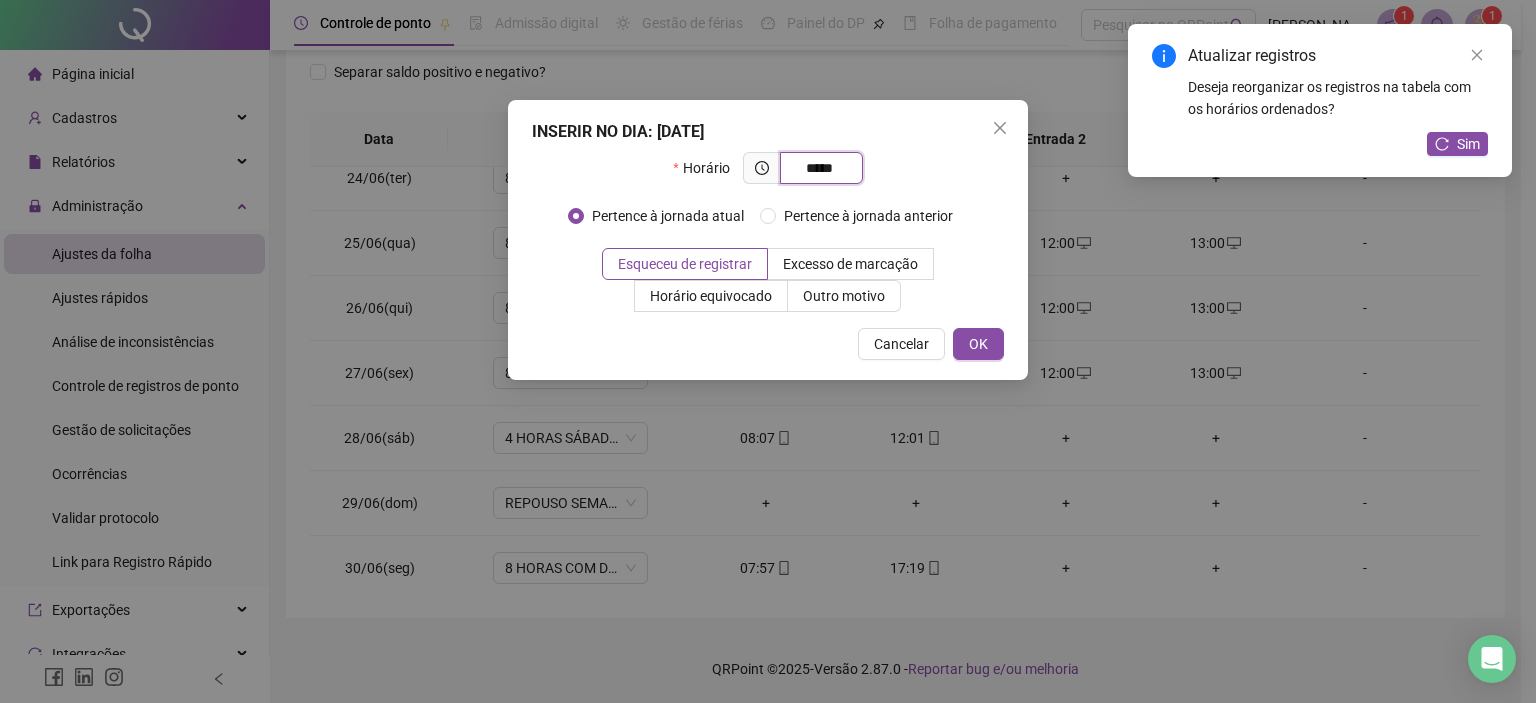 type on "*****" 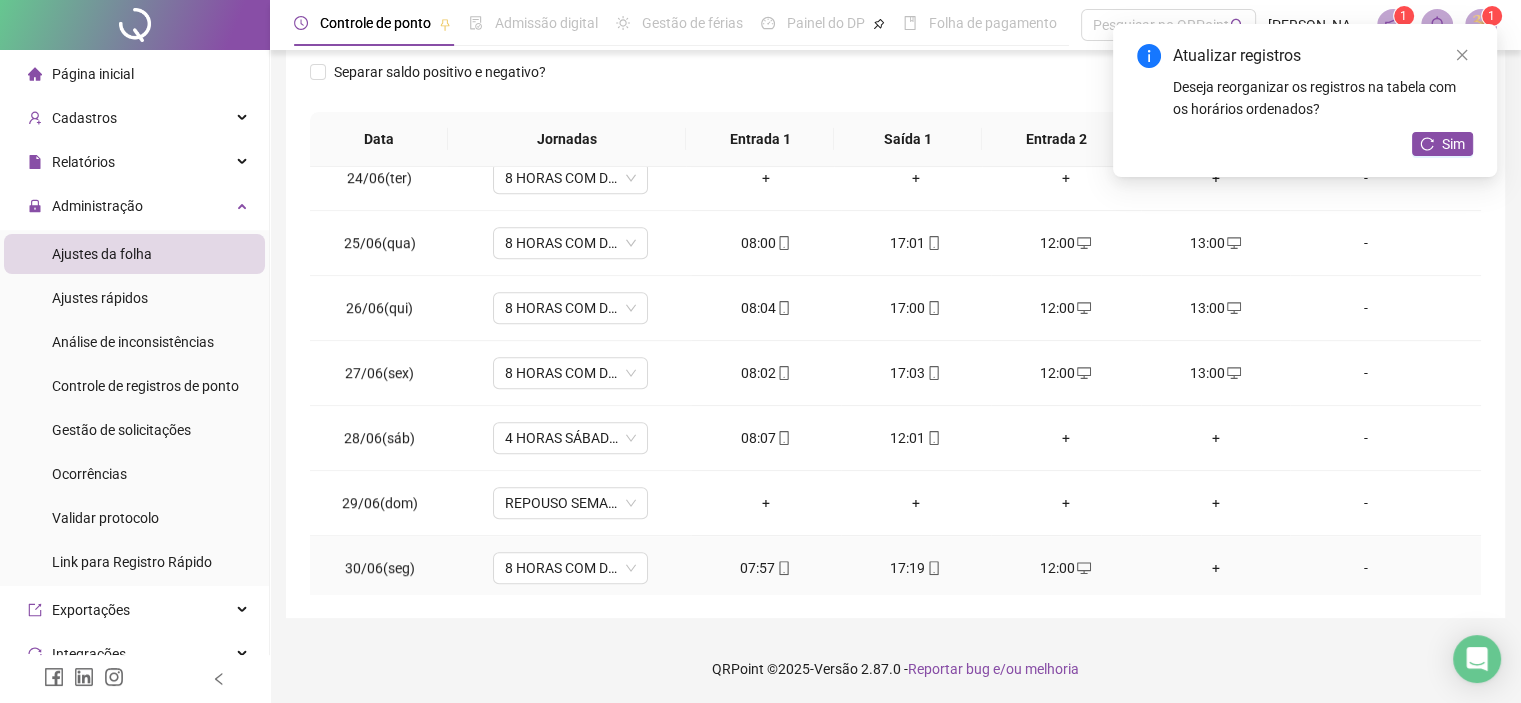 click on "+" at bounding box center (1216, 568) 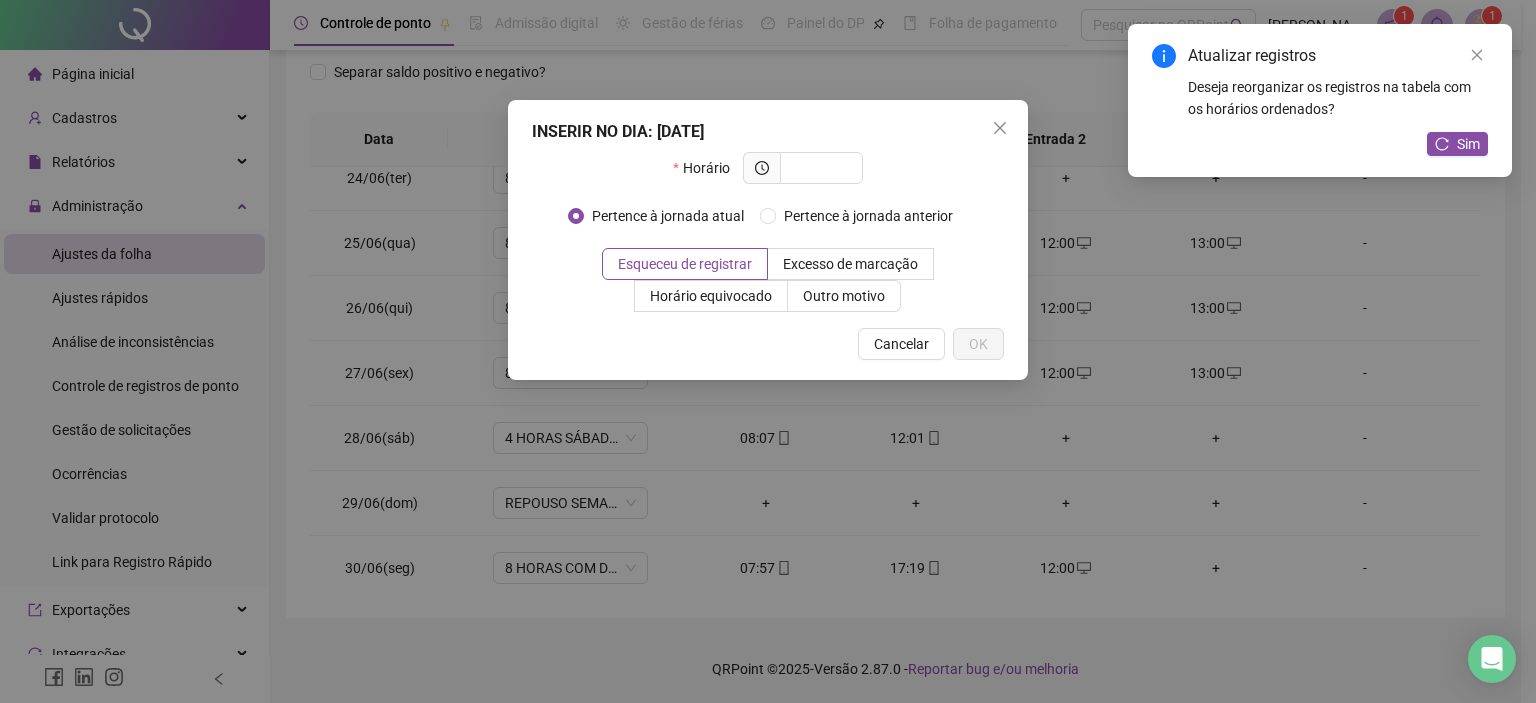 click on "INSERIR NO DIA :   [DATE] Horário Pertence à jornada atual Pertence à jornada anterior Esqueceu de registrar Excesso de marcação Horário equivocado Outro motivo Motivo Cancelar OK" at bounding box center (768, 351) 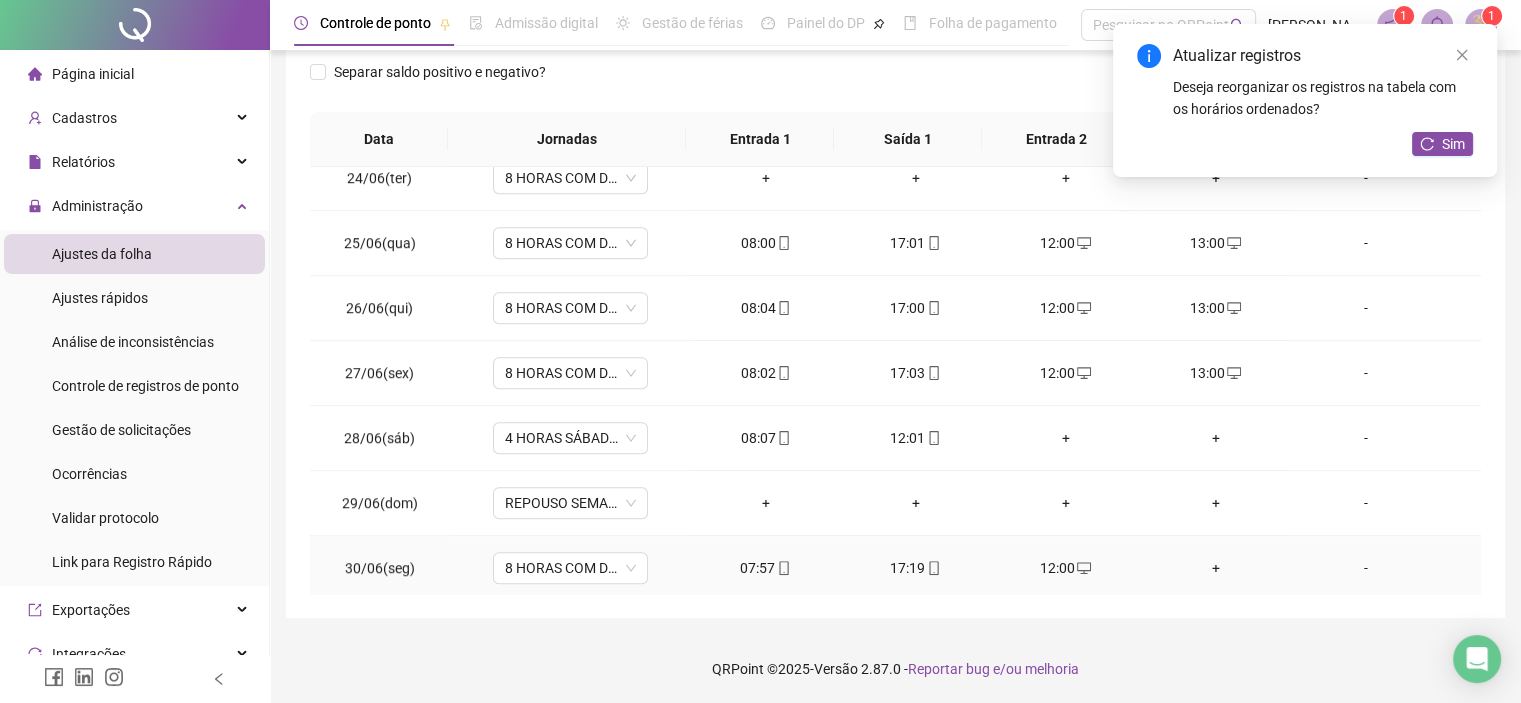 click on "+" at bounding box center (1216, 568) 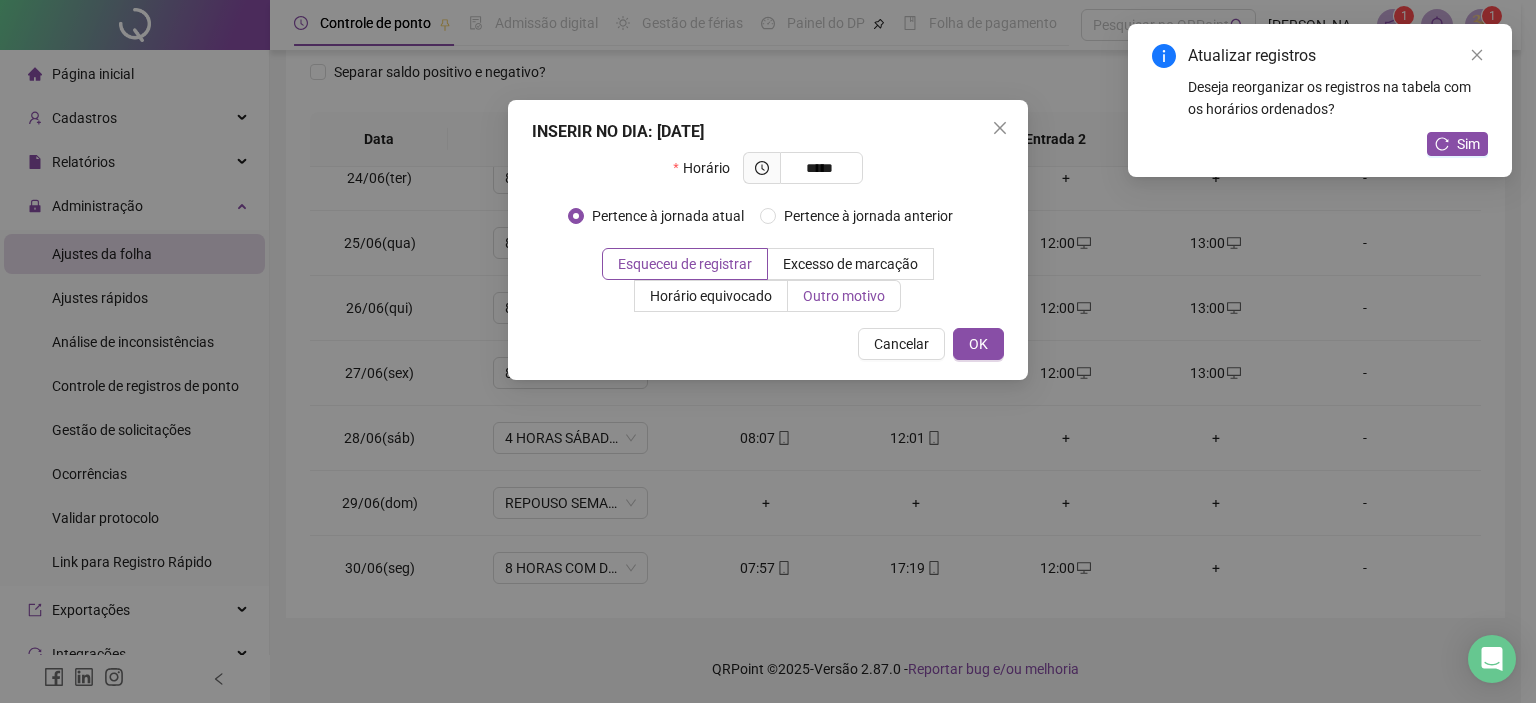 type on "*****" 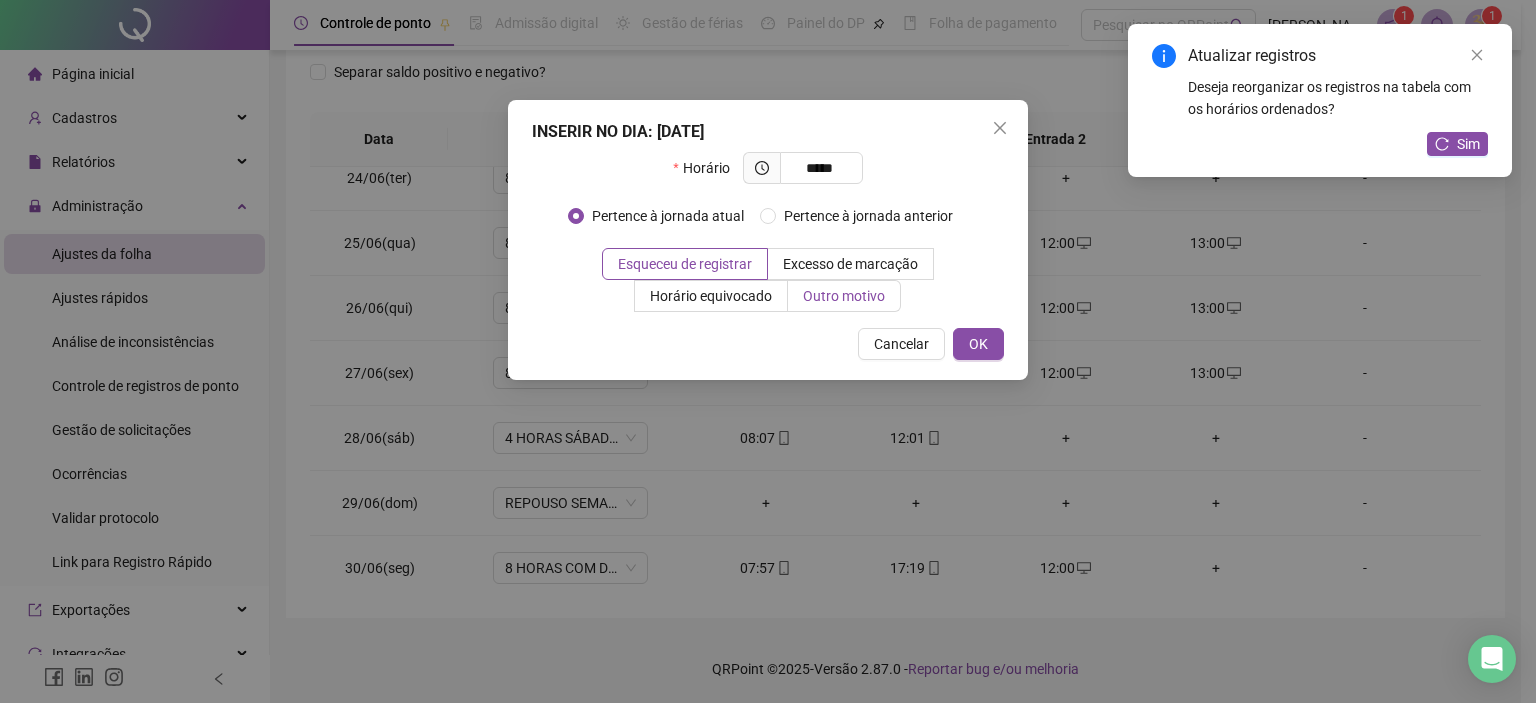 click on "Outro motivo" at bounding box center [844, 296] 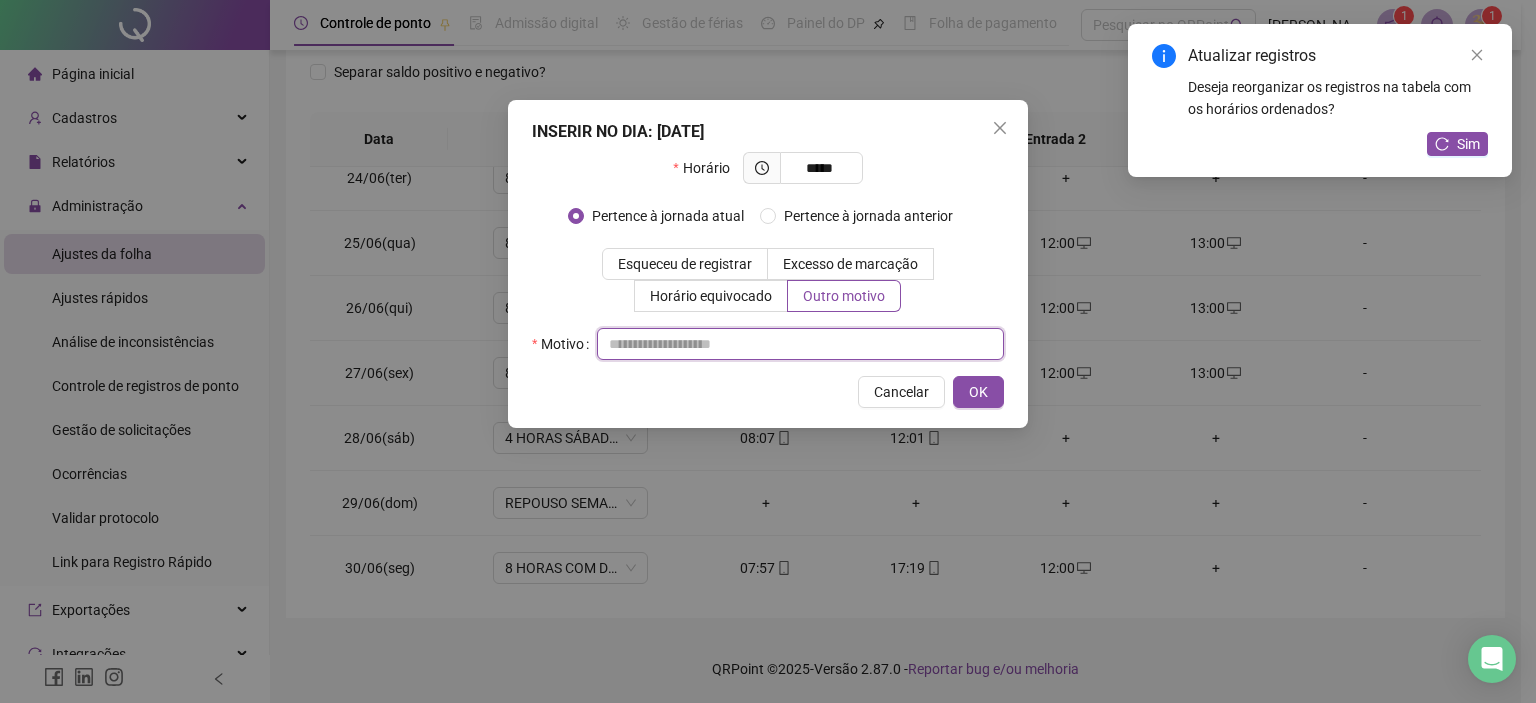 click at bounding box center [800, 344] 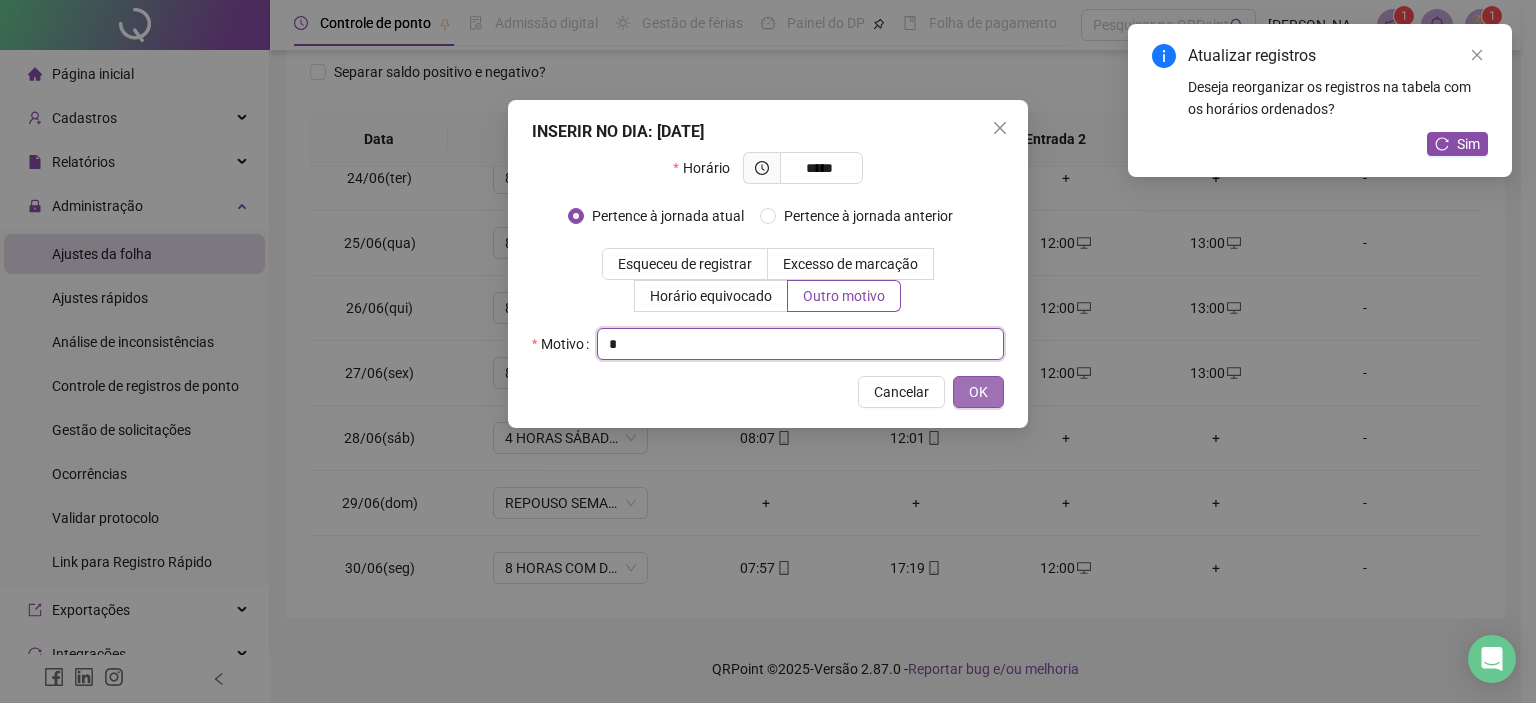 type on "*" 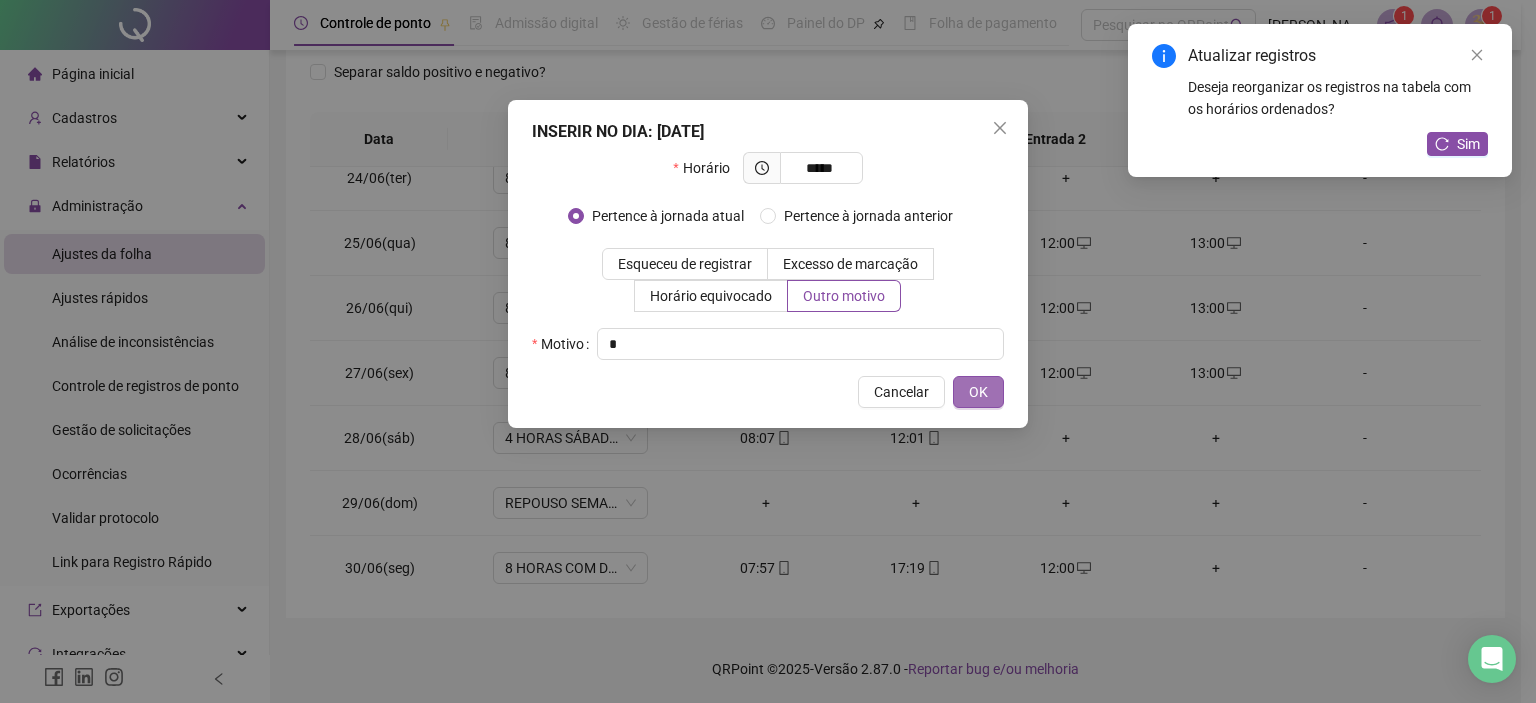 click on "OK" at bounding box center (978, 392) 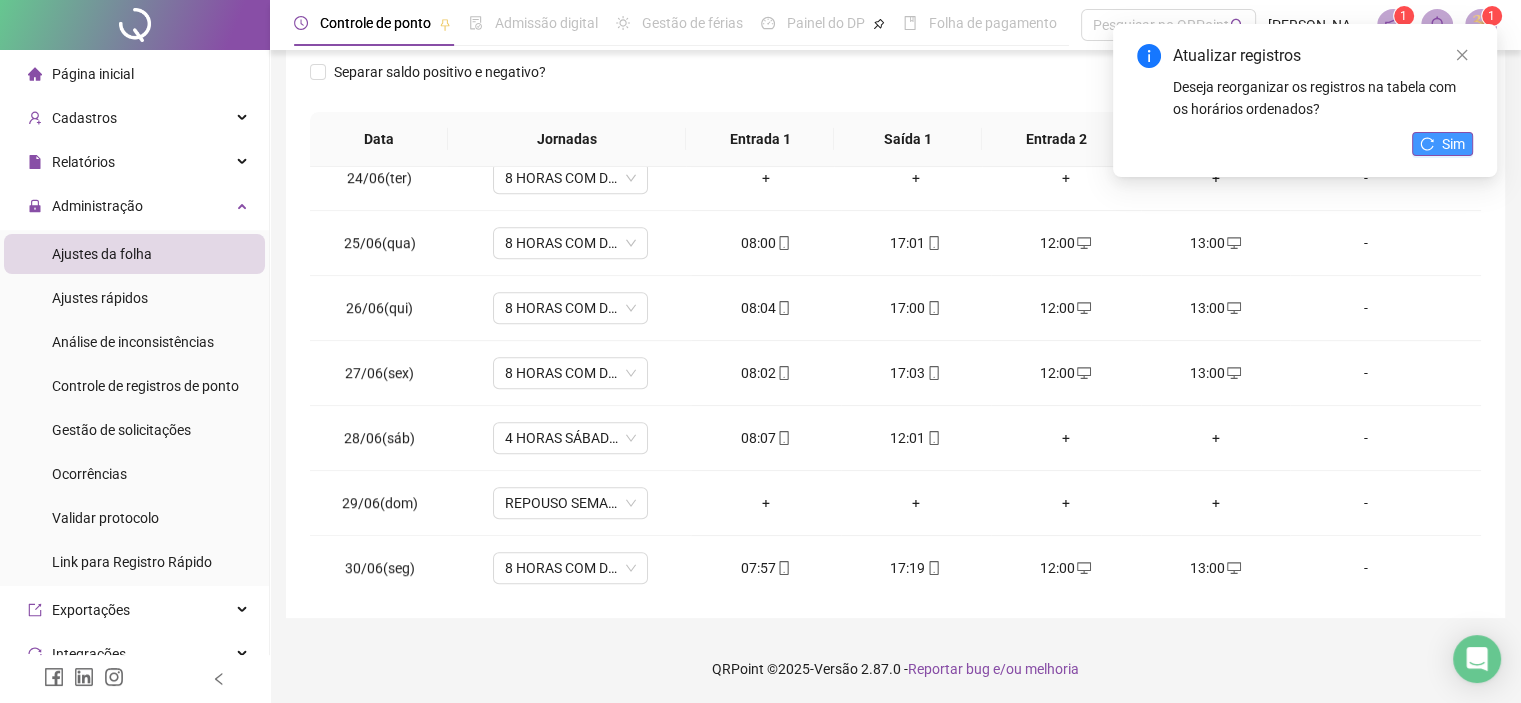 click on "Sim" at bounding box center (1453, 144) 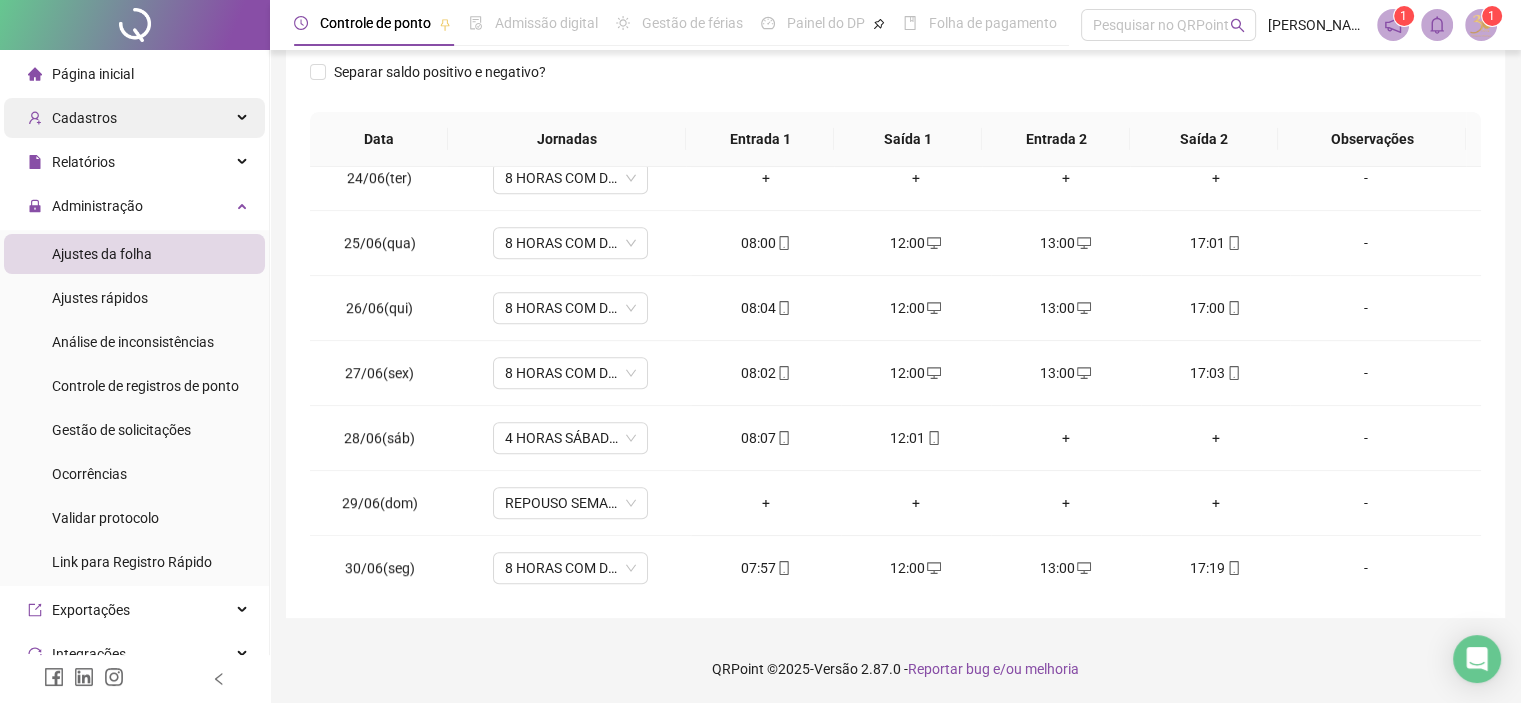 click on "Cadastros" at bounding box center (134, 118) 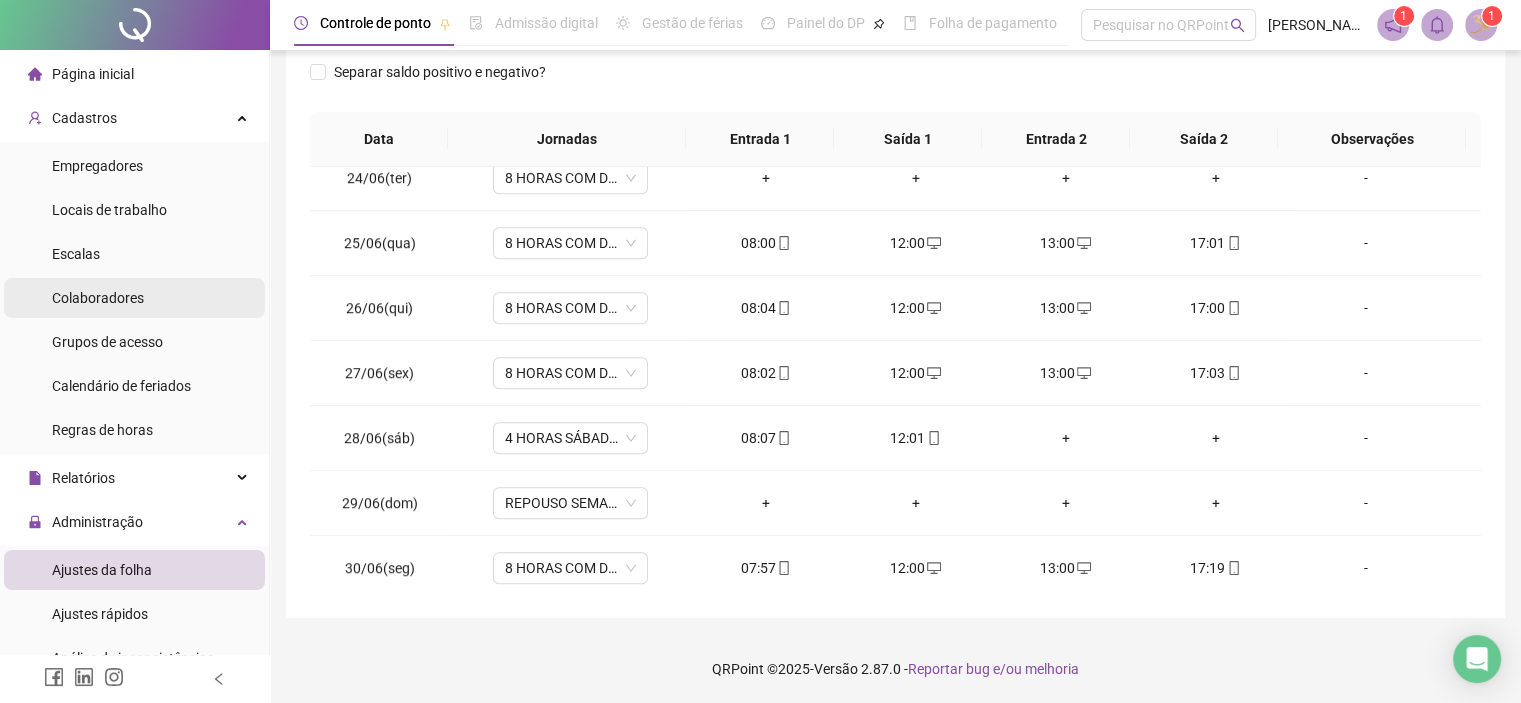click on "Colaboradores" at bounding box center (98, 298) 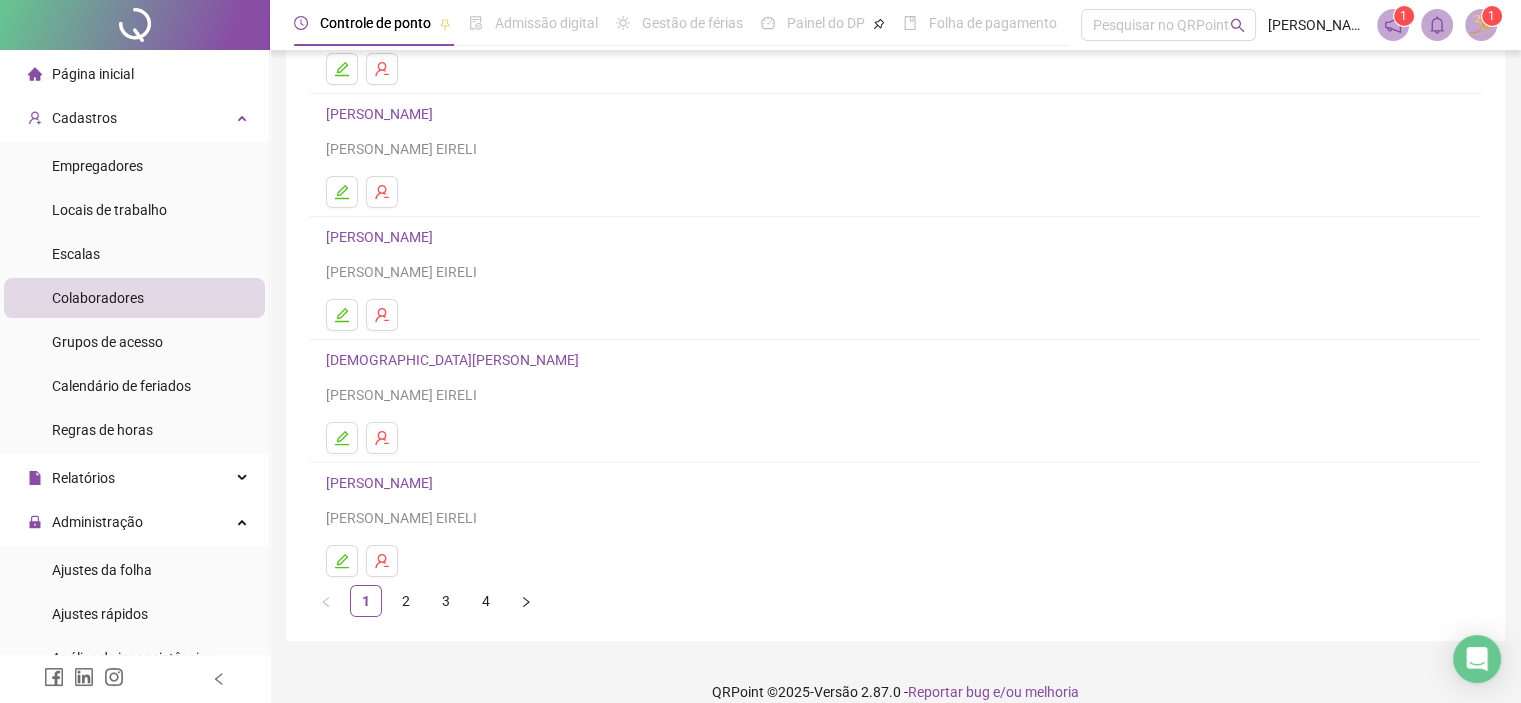 scroll, scrollTop: 263, scrollLeft: 0, axis: vertical 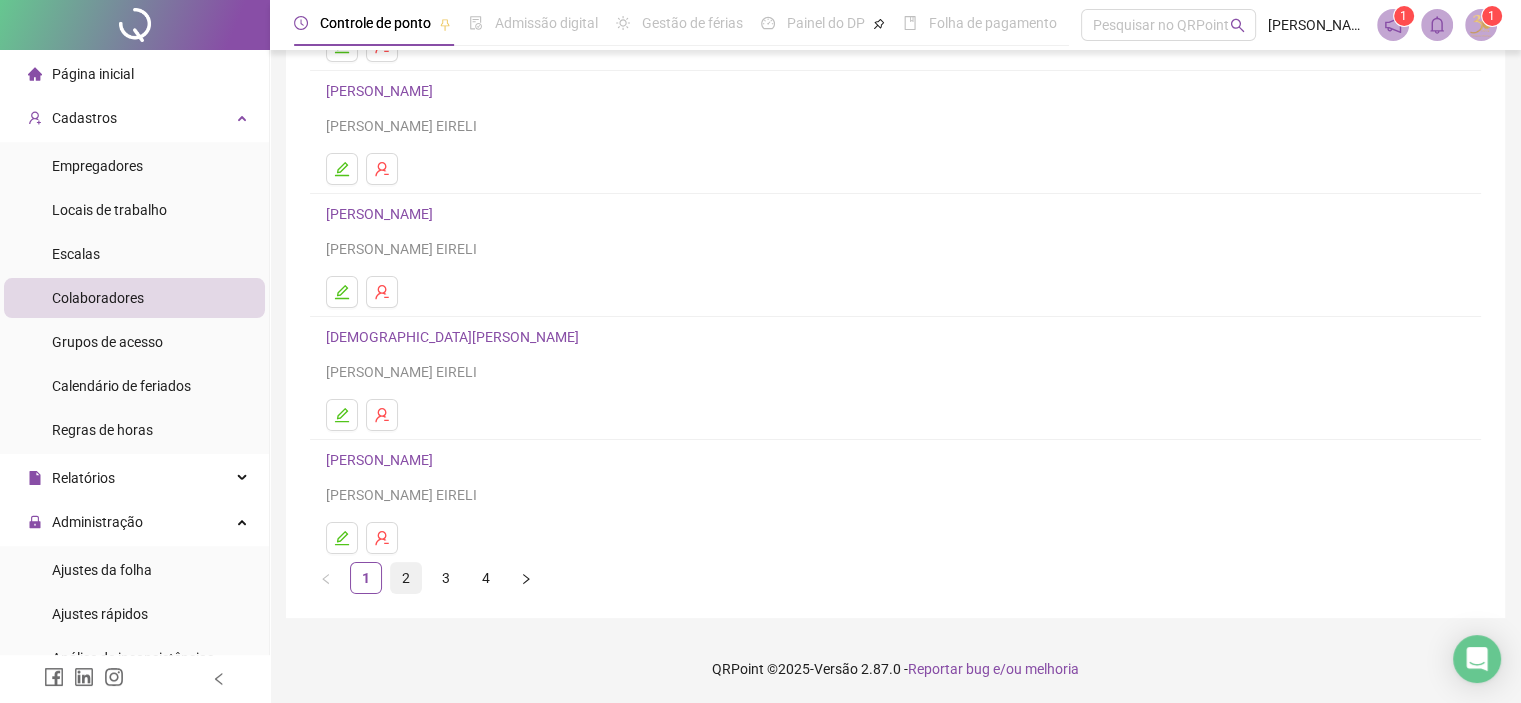 click on "2" at bounding box center [406, 578] 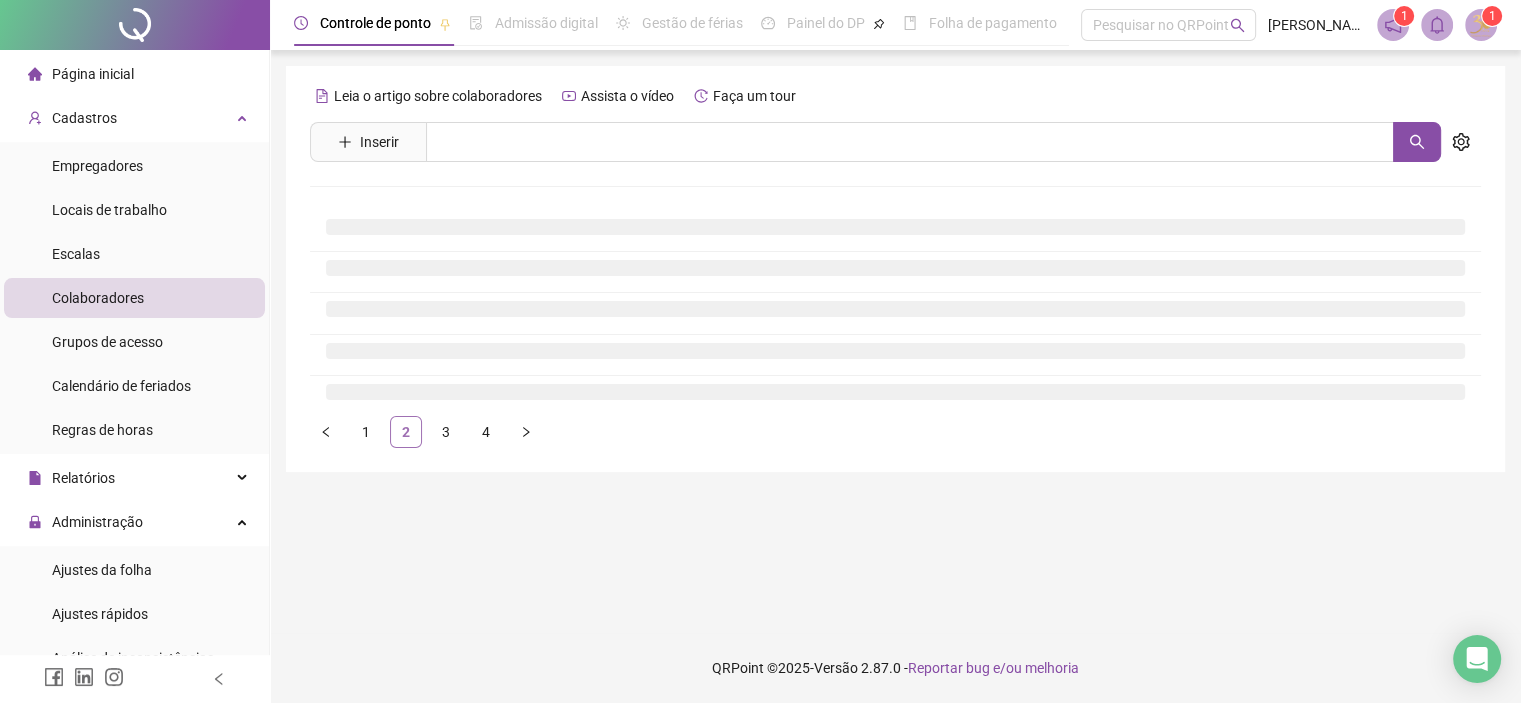 scroll, scrollTop: 0, scrollLeft: 0, axis: both 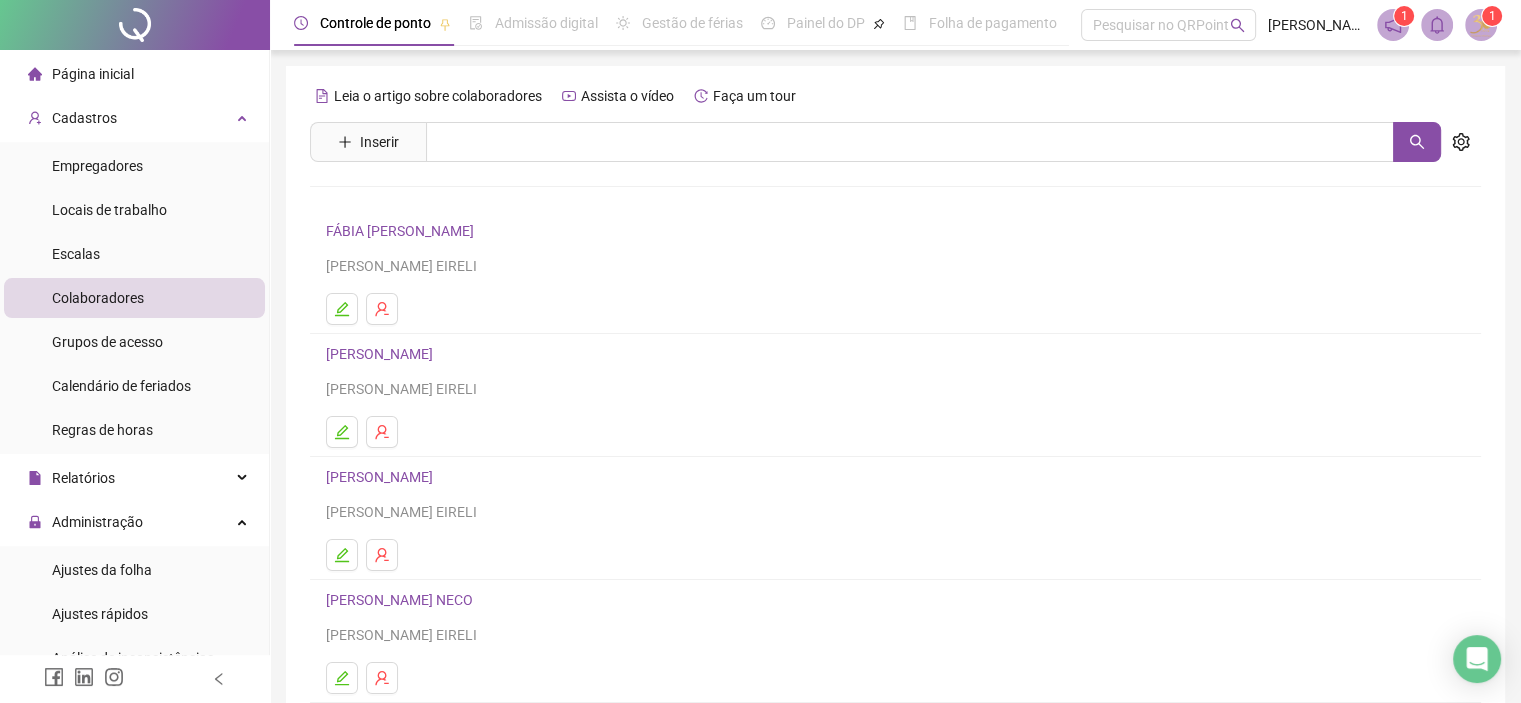 click on "[PERSON_NAME]" at bounding box center (382, 477) 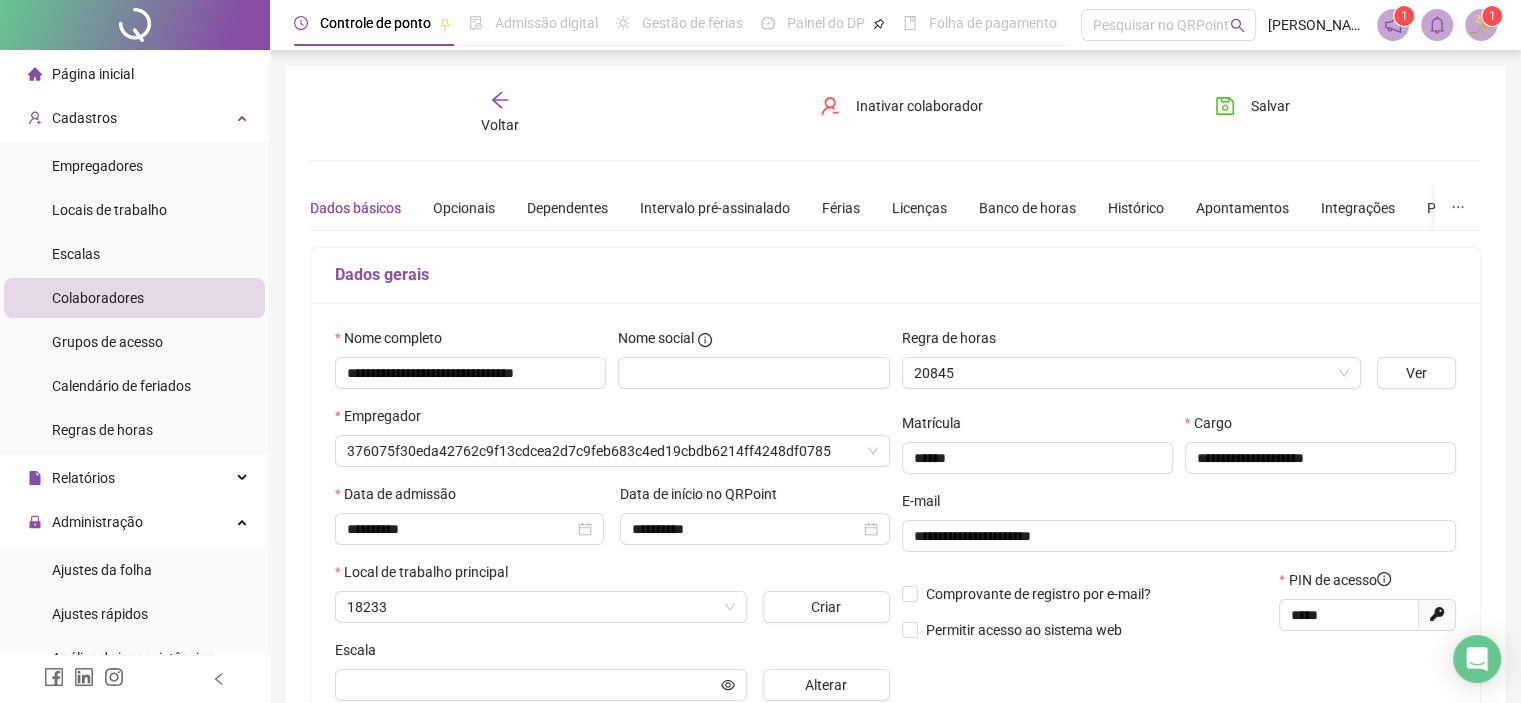 type on "**********" 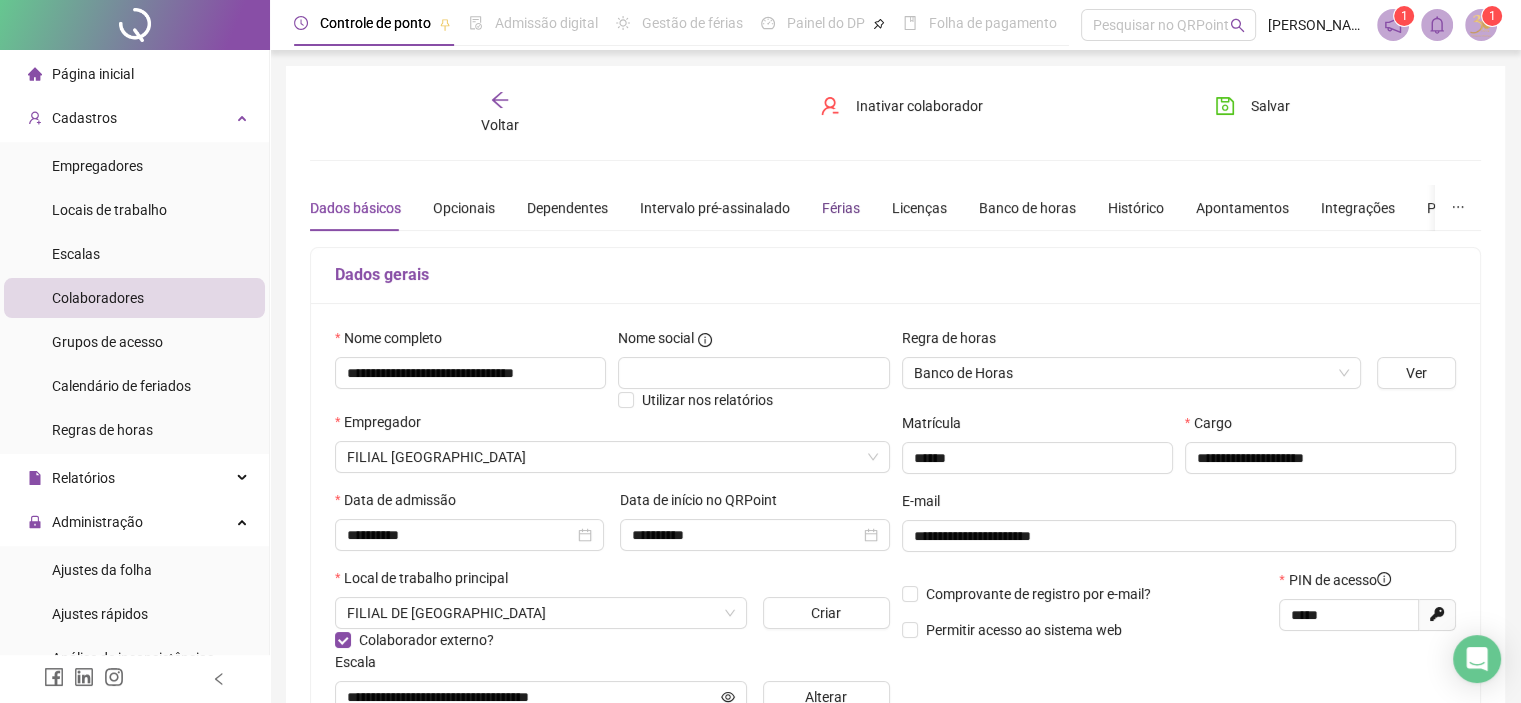 click on "Férias" at bounding box center [841, 208] 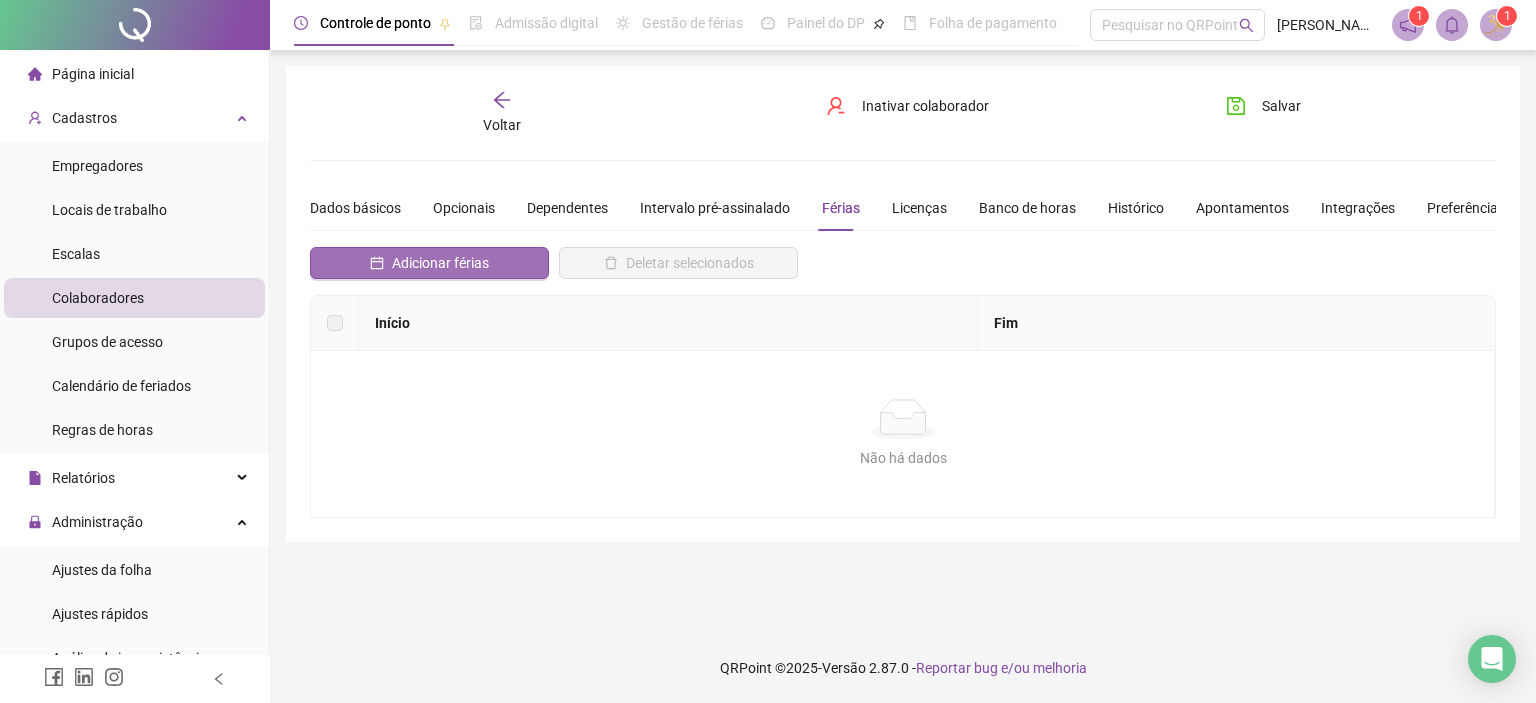 click on "Adicionar férias" at bounding box center [440, 263] 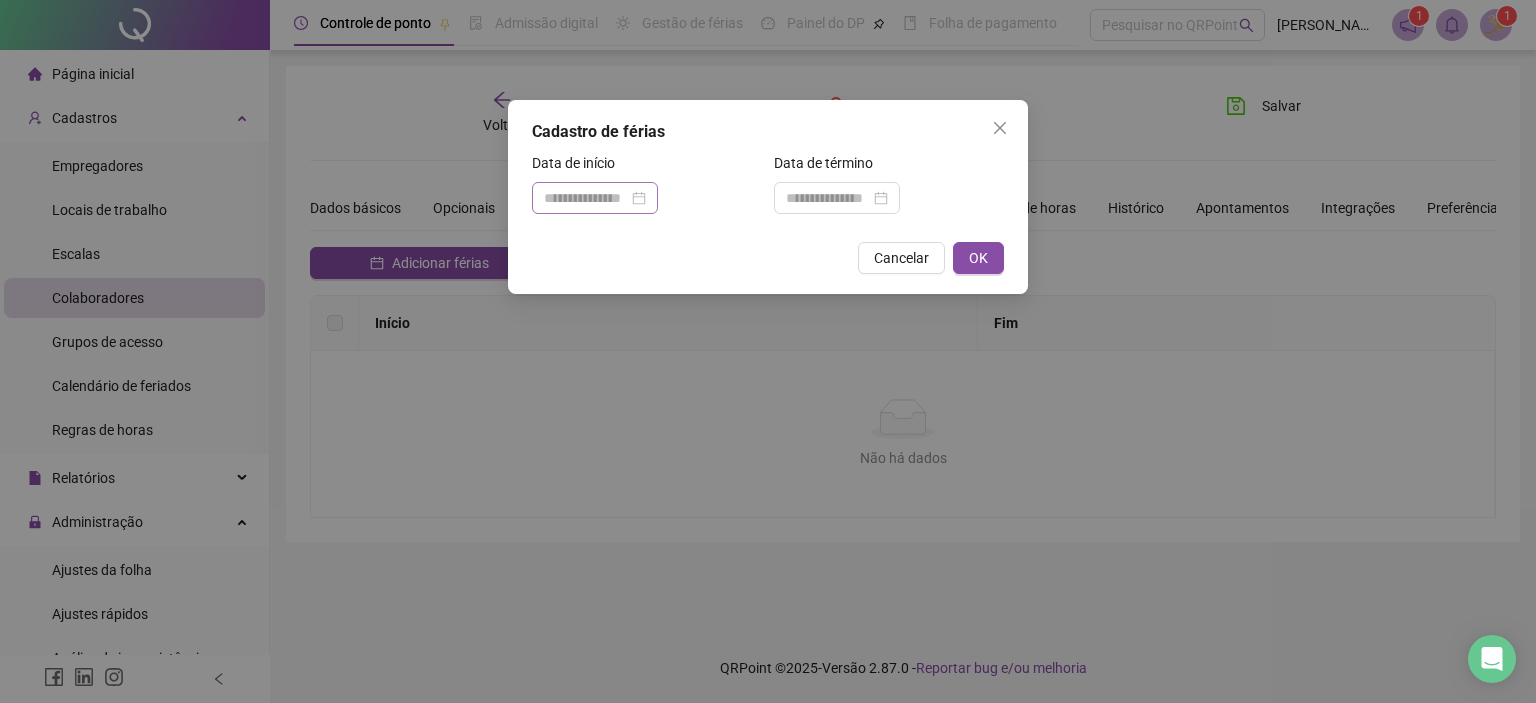 click at bounding box center (595, 198) 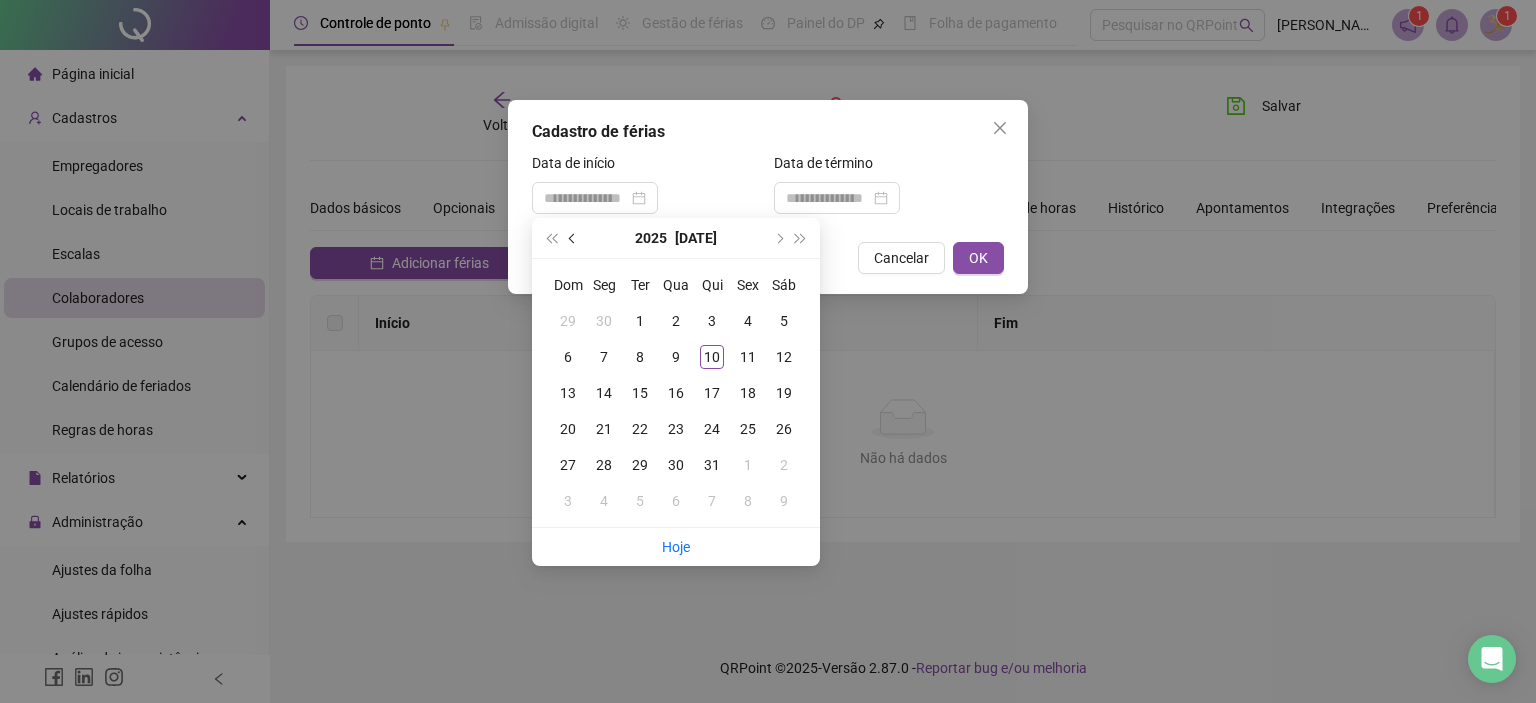 click at bounding box center [573, 238] 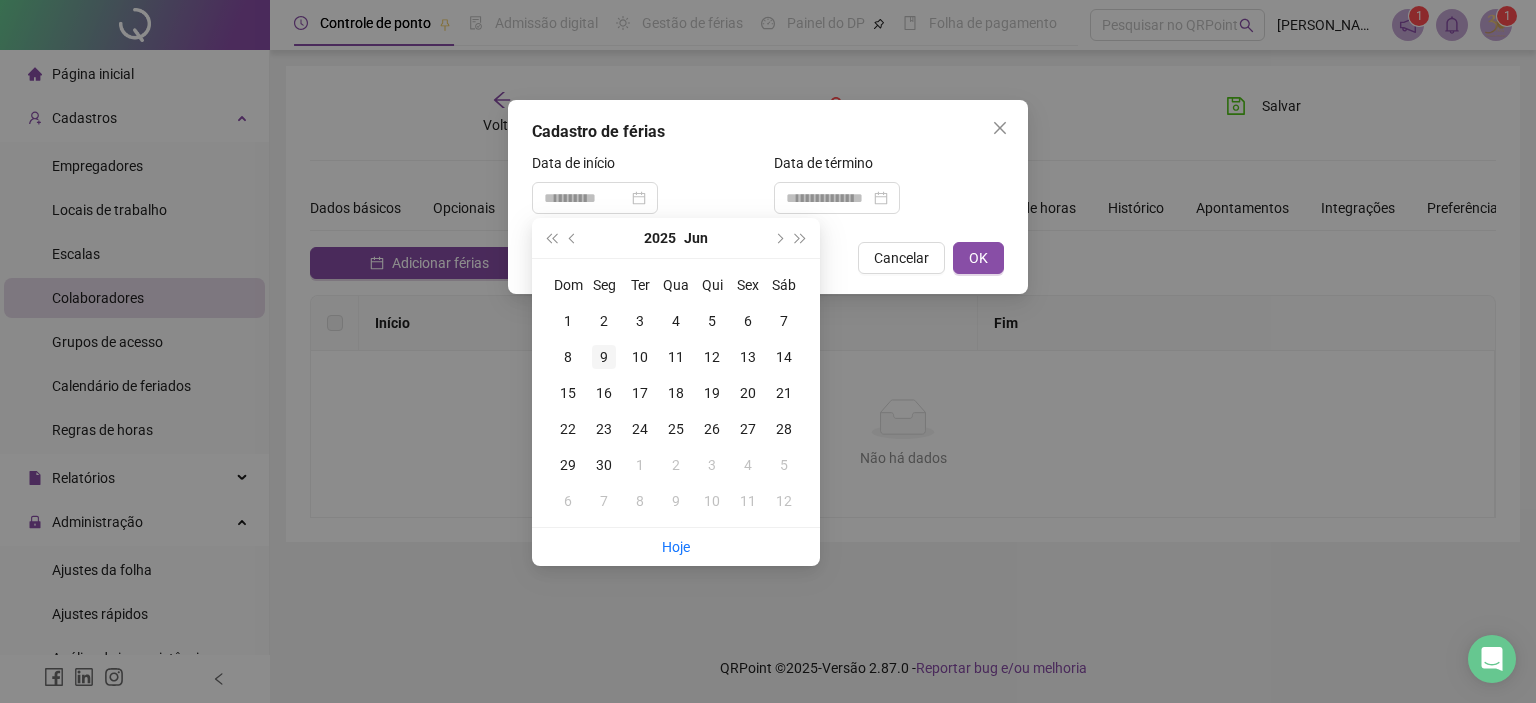 type on "**********" 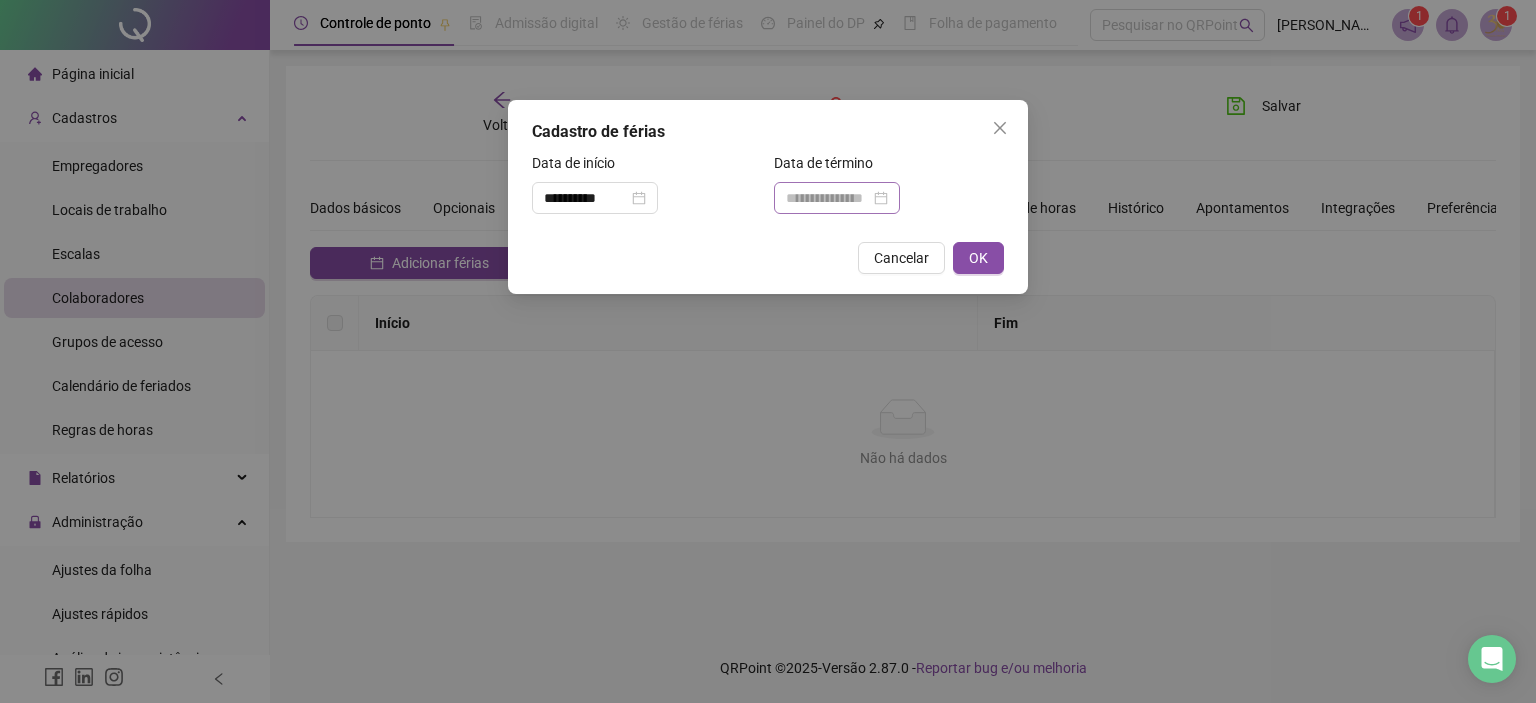 click at bounding box center [837, 198] 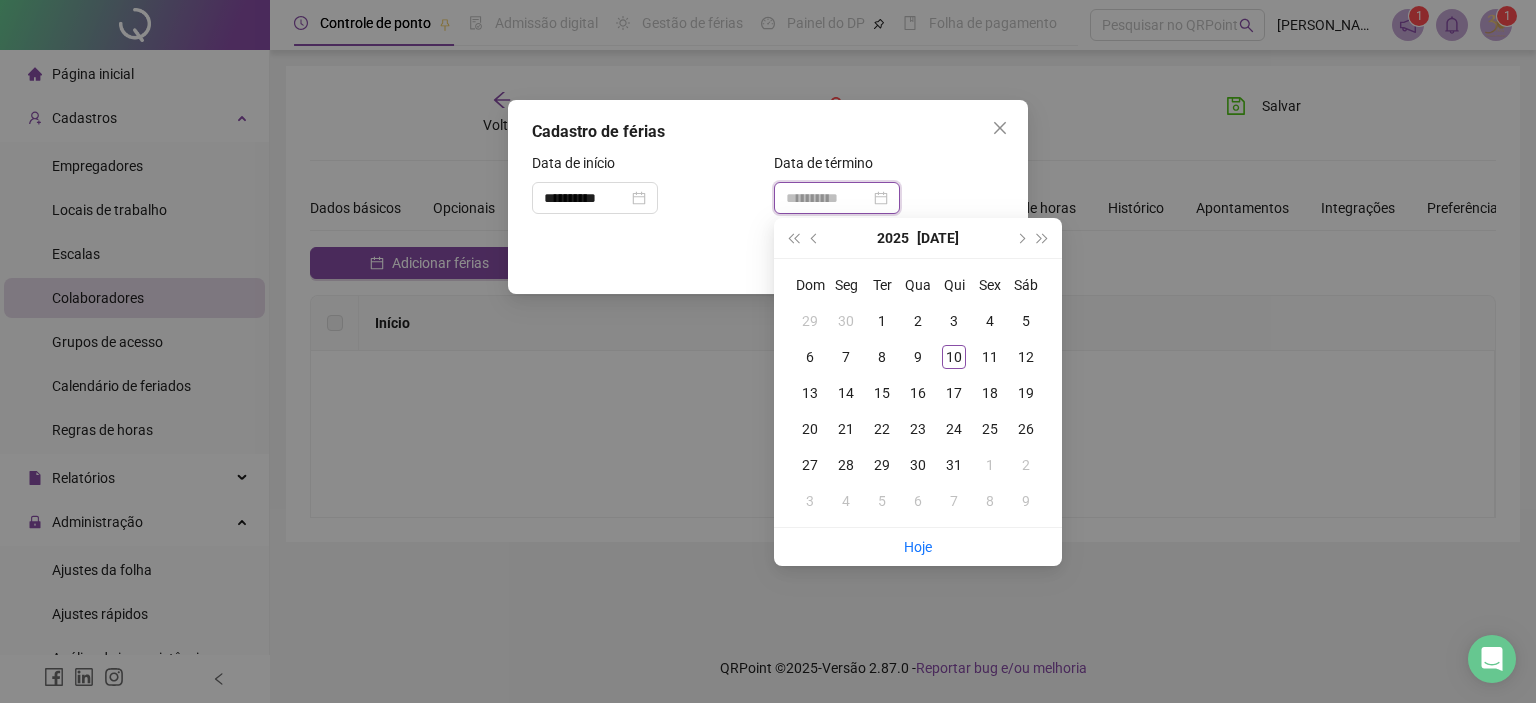 type on "**********" 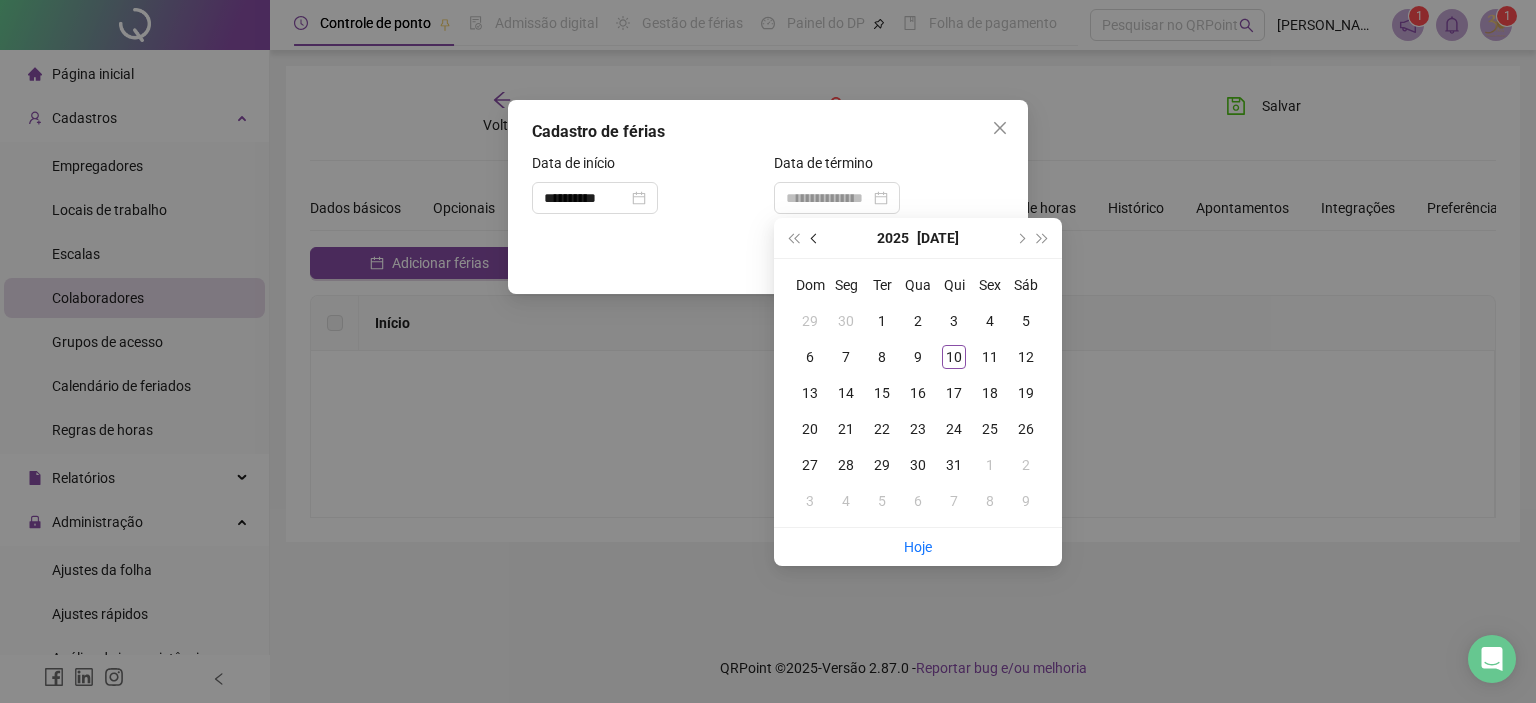 click at bounding box center (816, 238) 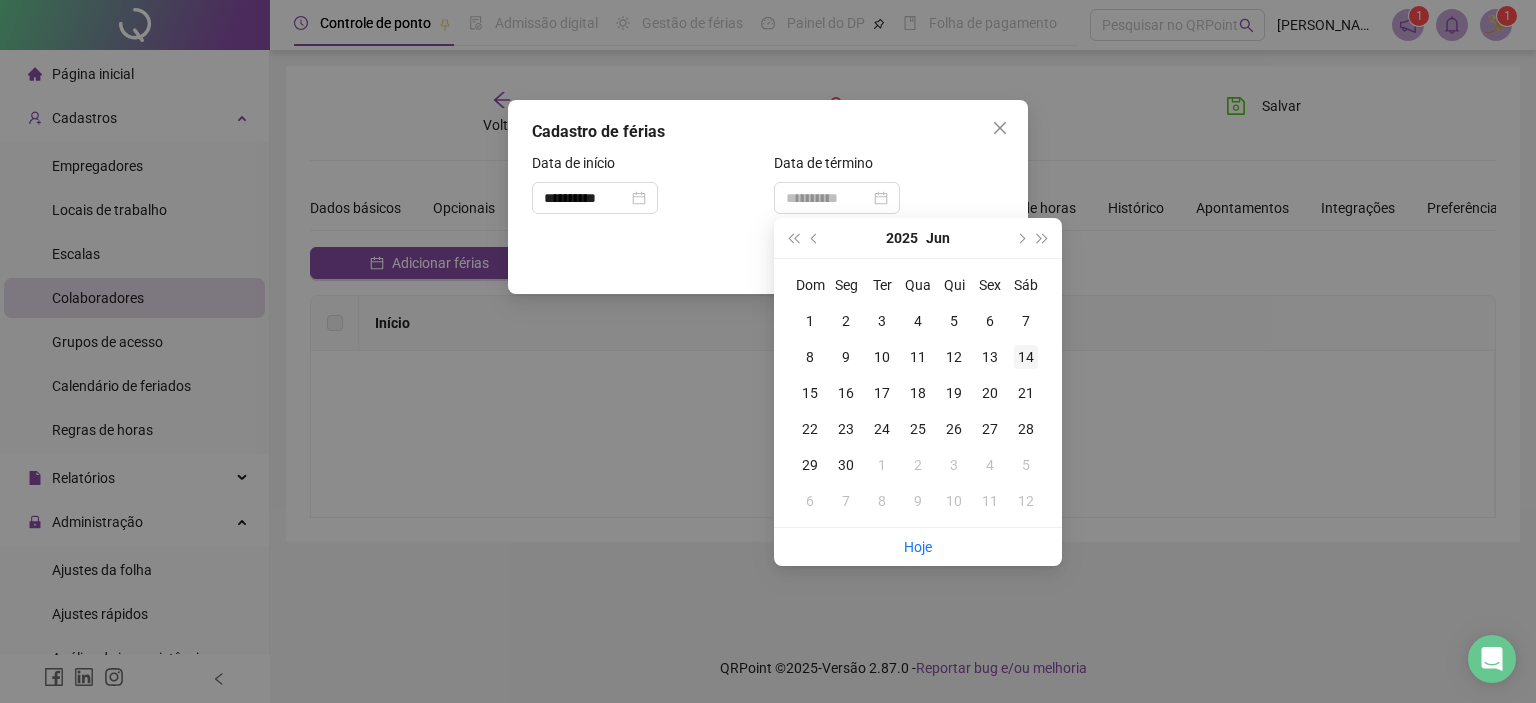 type on "**********" 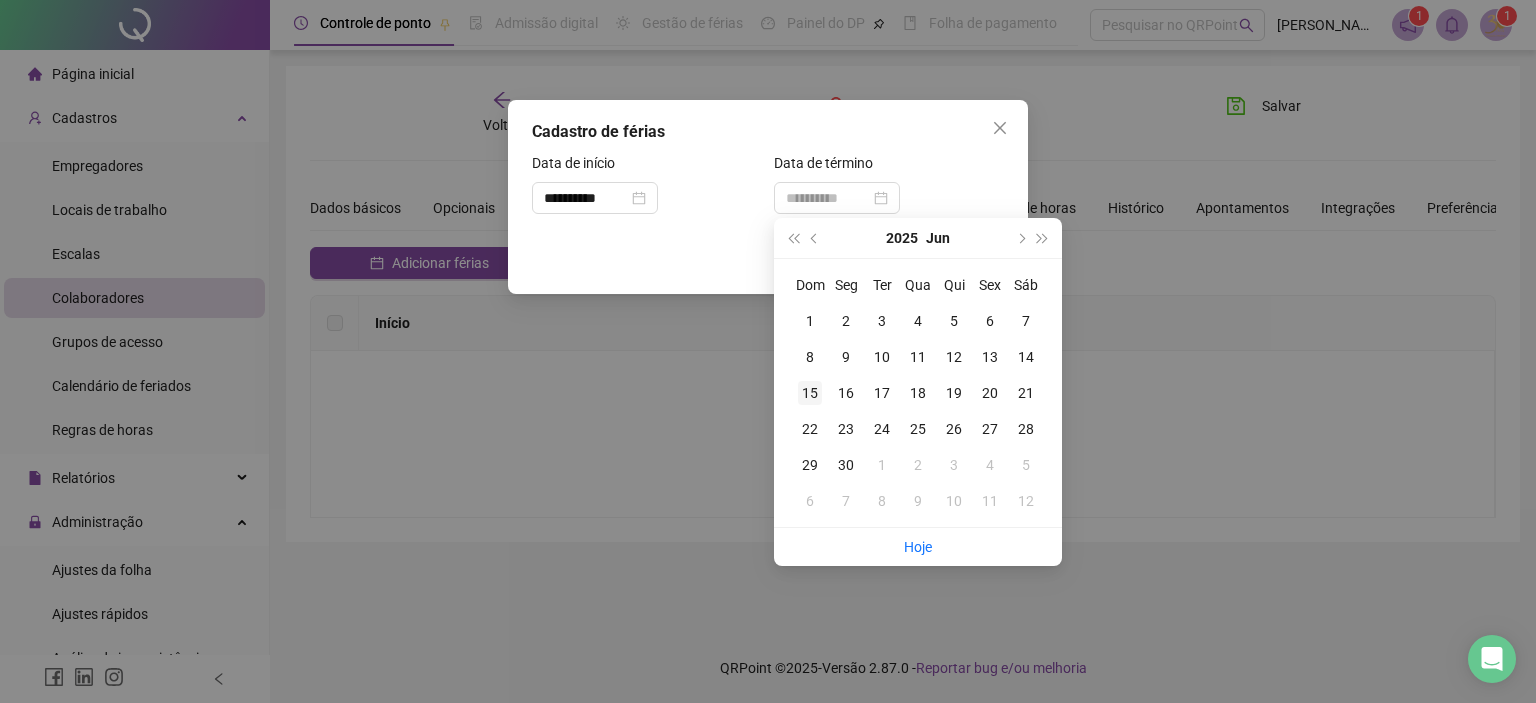 type on "**********" 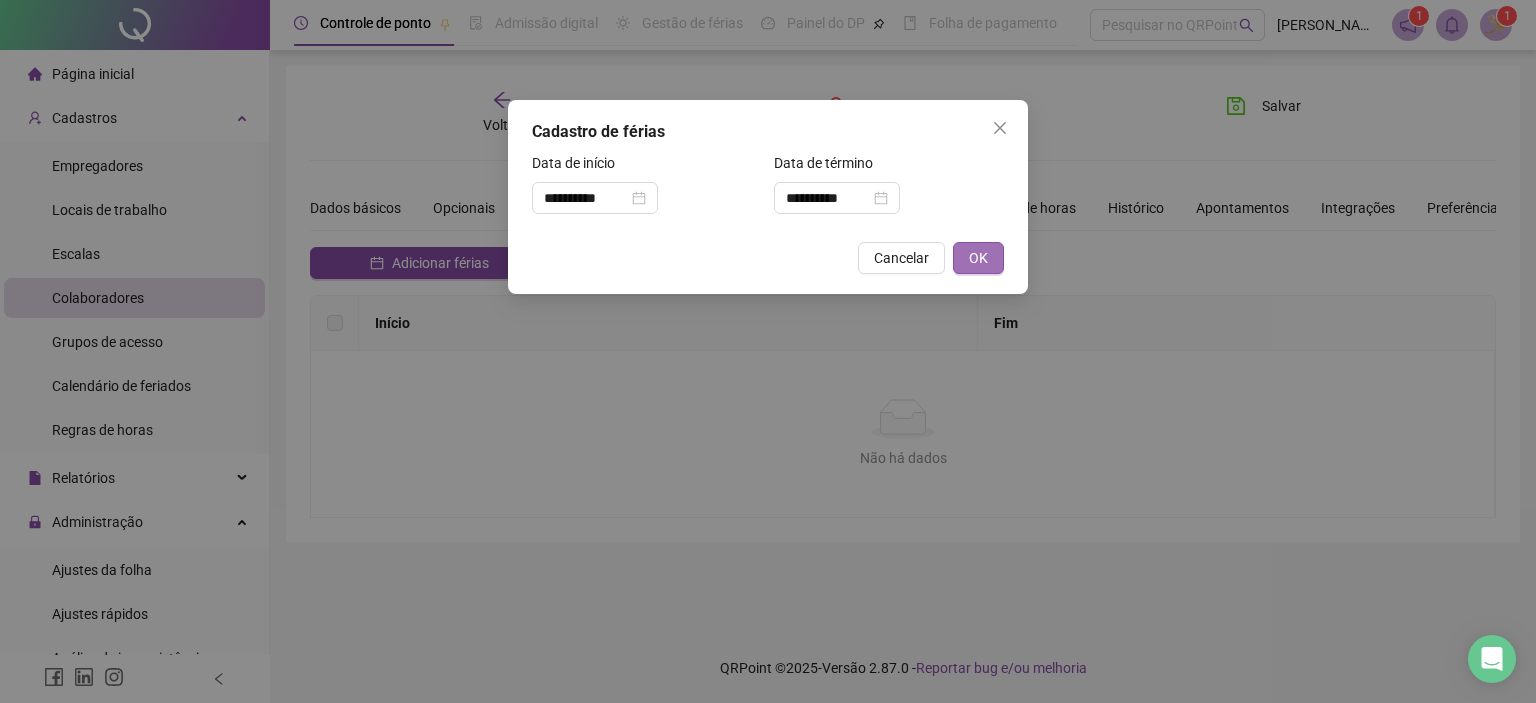 click on "OK" at bounding box center [978, 258] 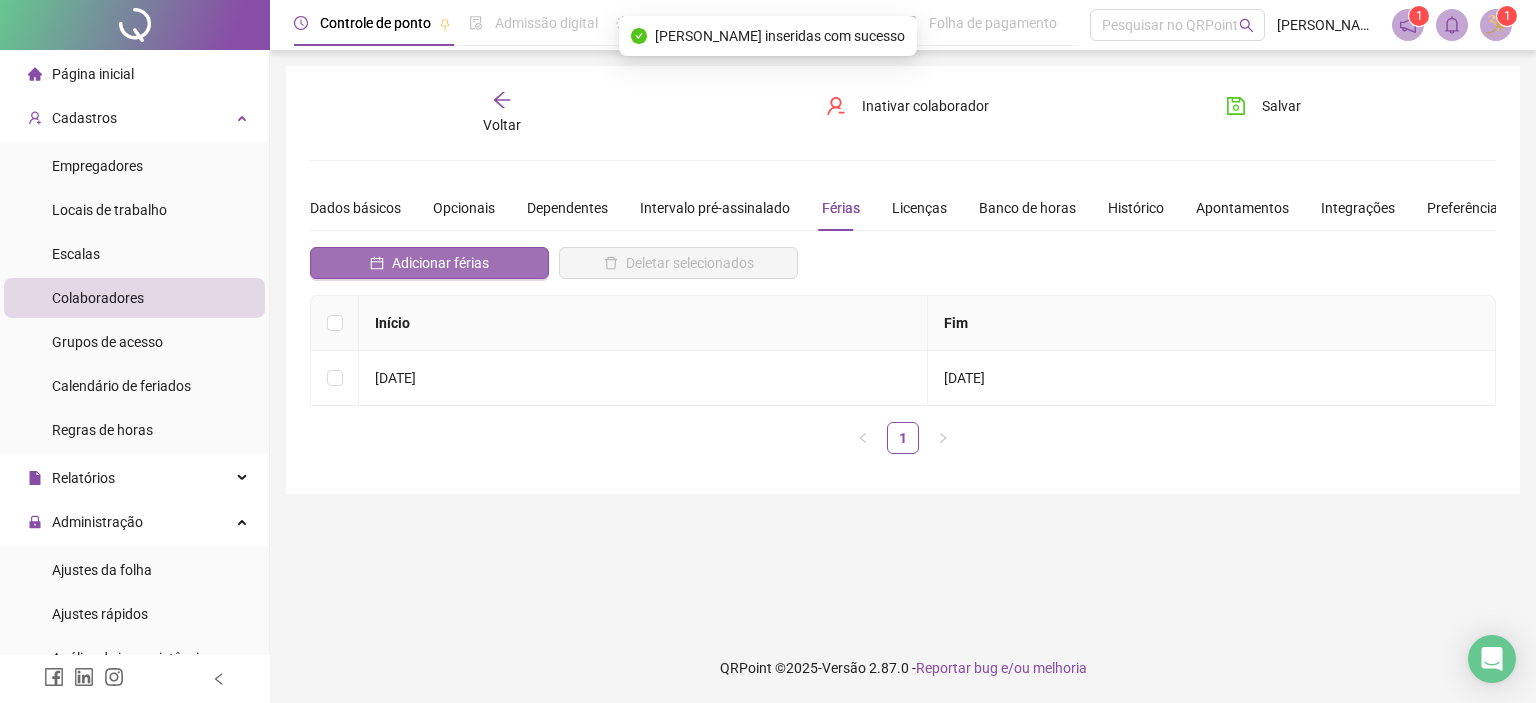 click on "Adicionar férias" at bounding box center (440, 263) 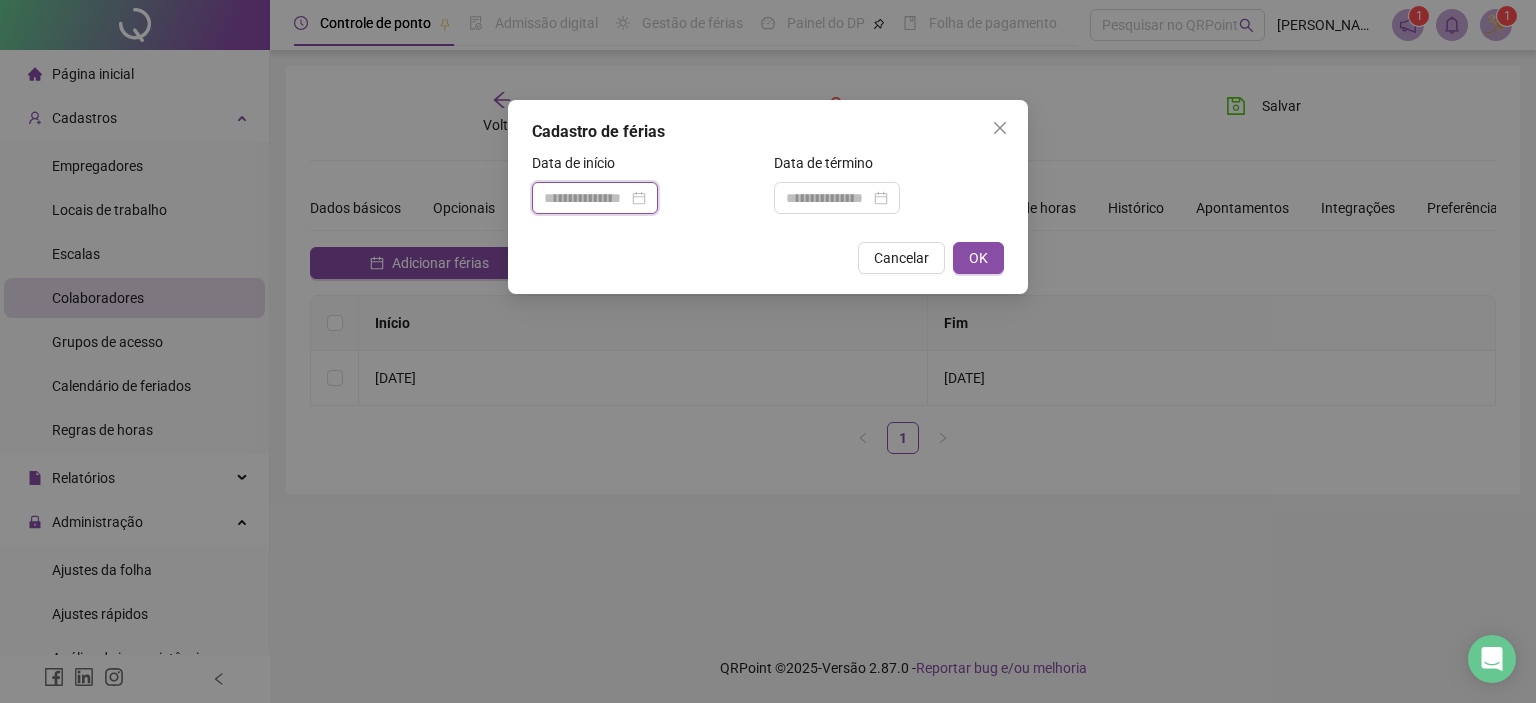 click at bounding box center (586, 198) 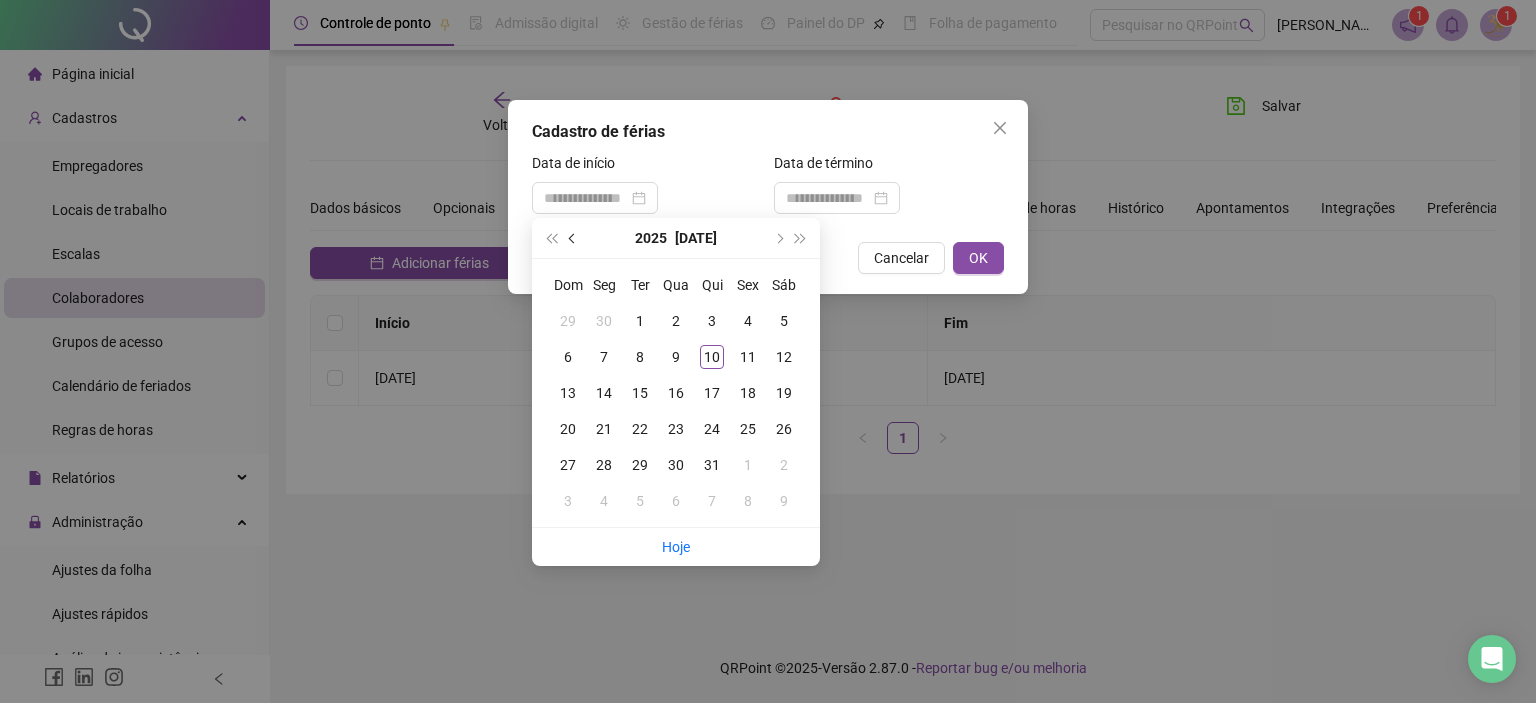 click at bounding box center [573, 238] 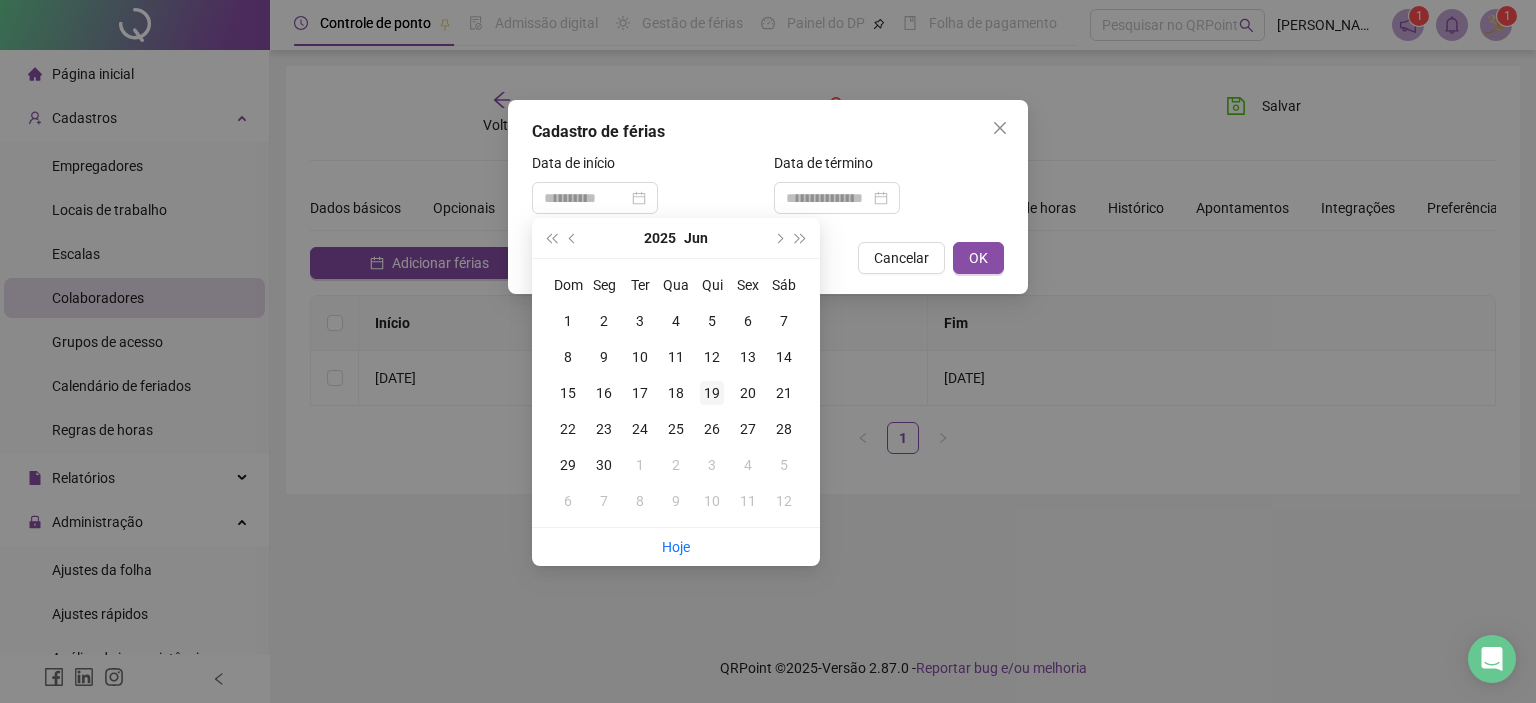 type on "**********" 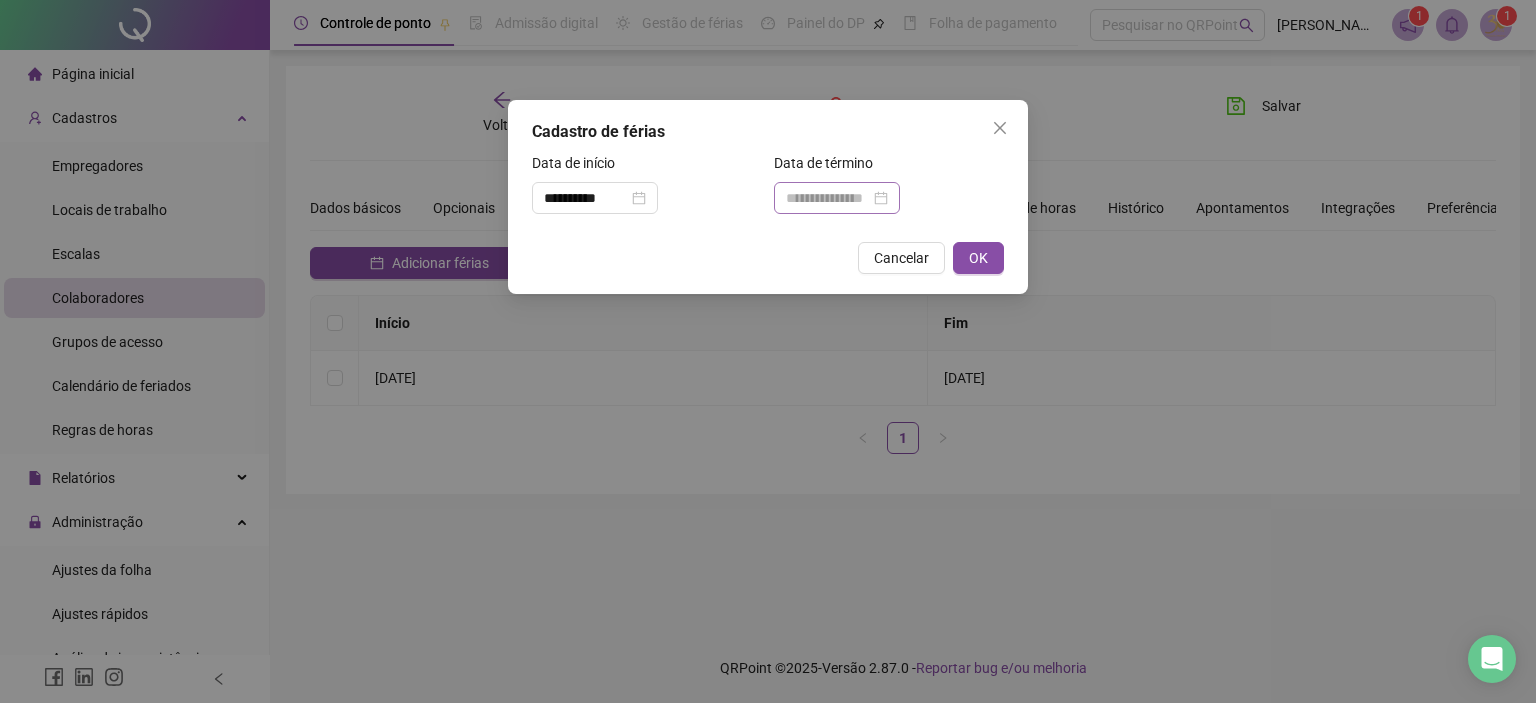 click at bounding box center (837, 198) 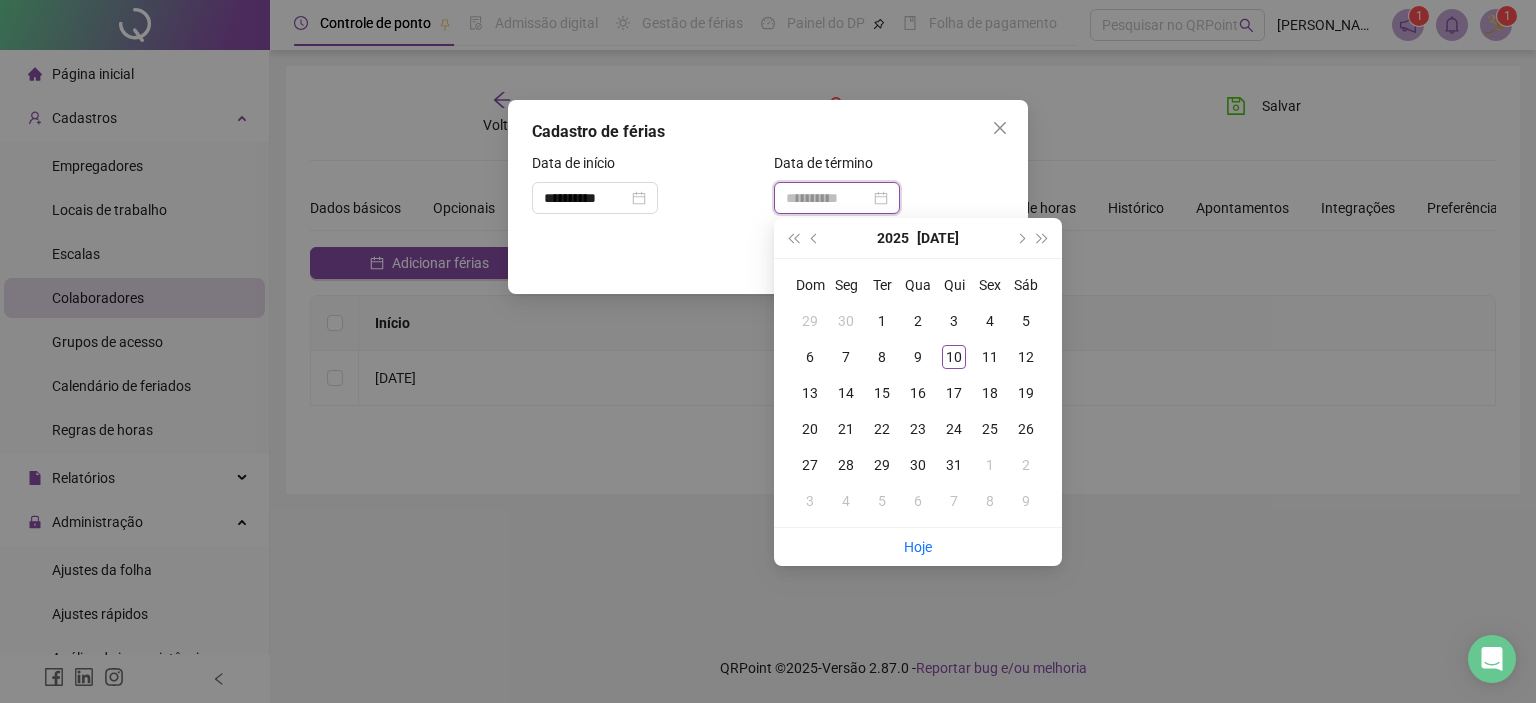 type on "**********" 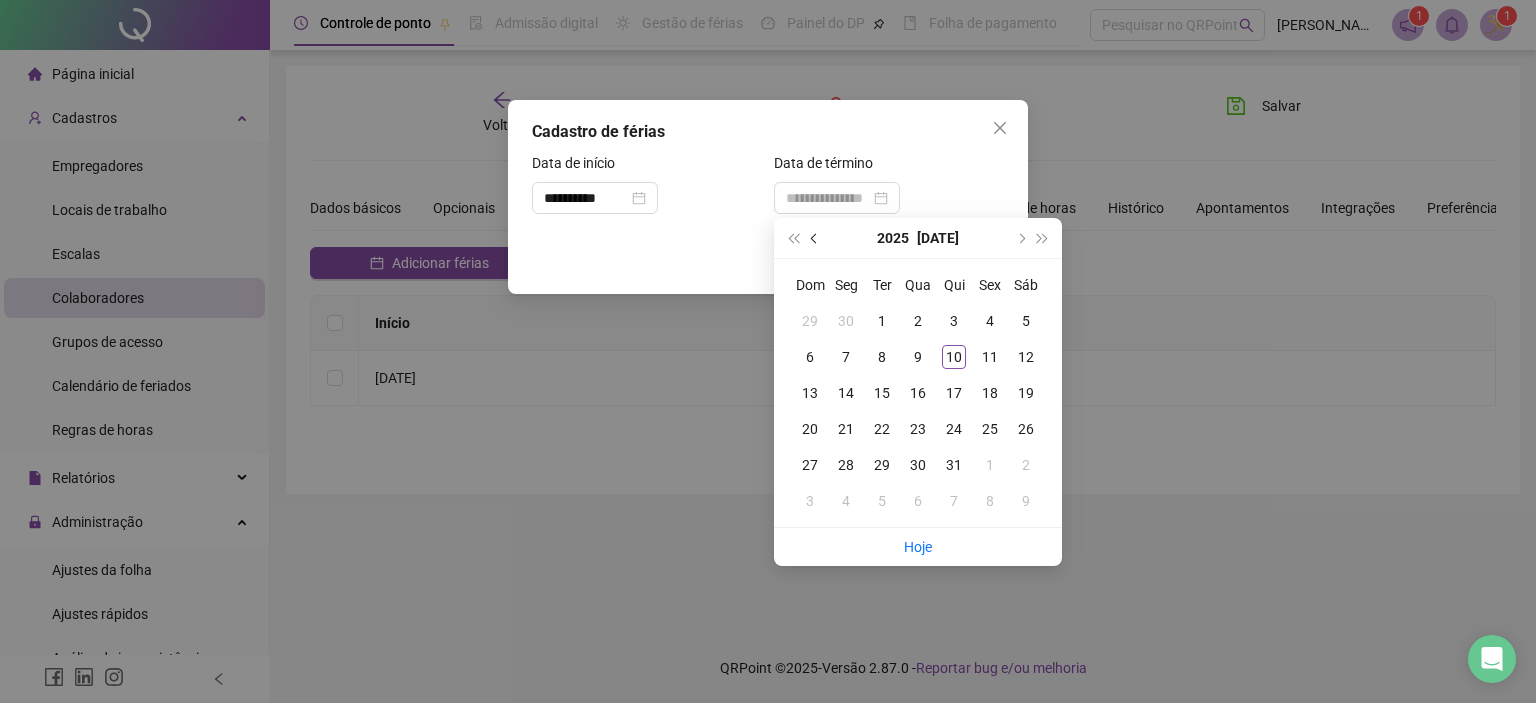 click at bounding box center (816, 238) 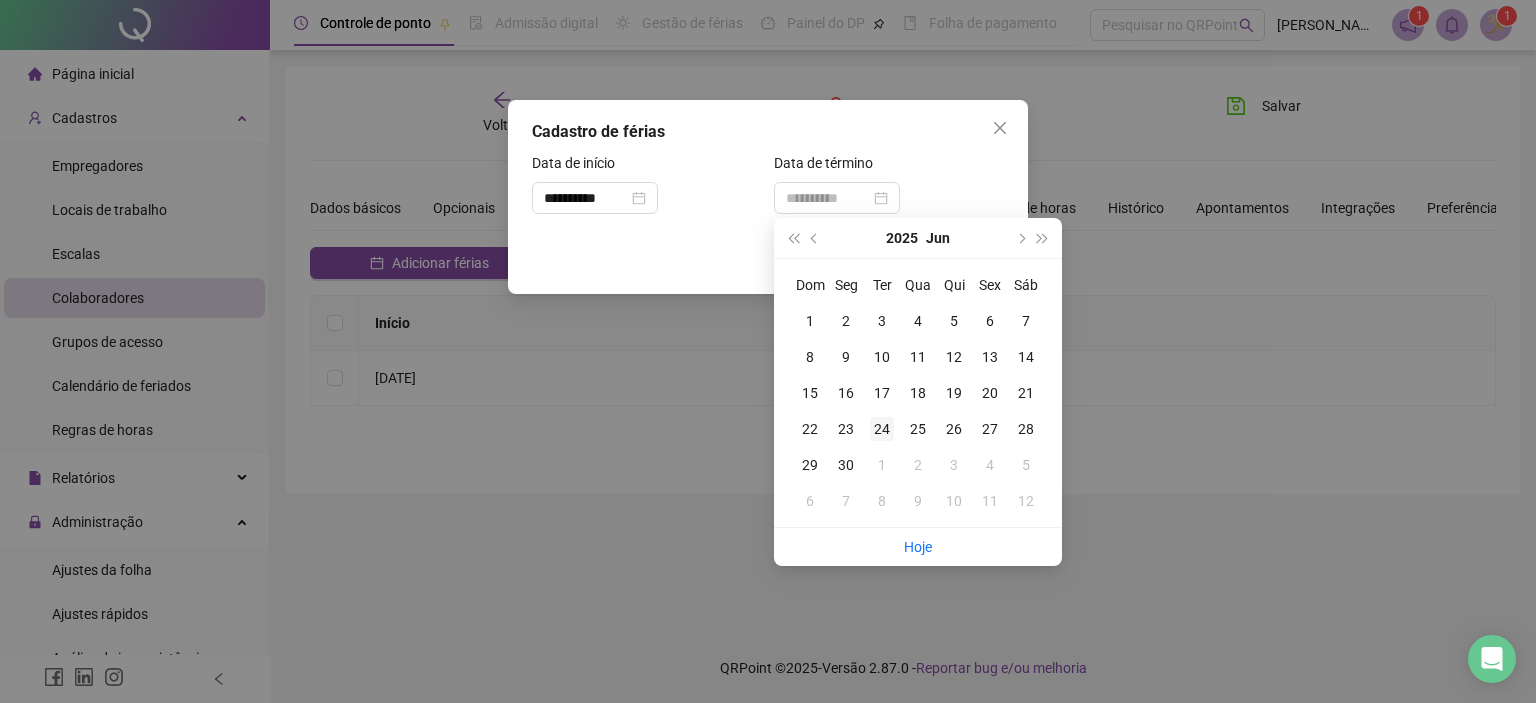 type on "**********" 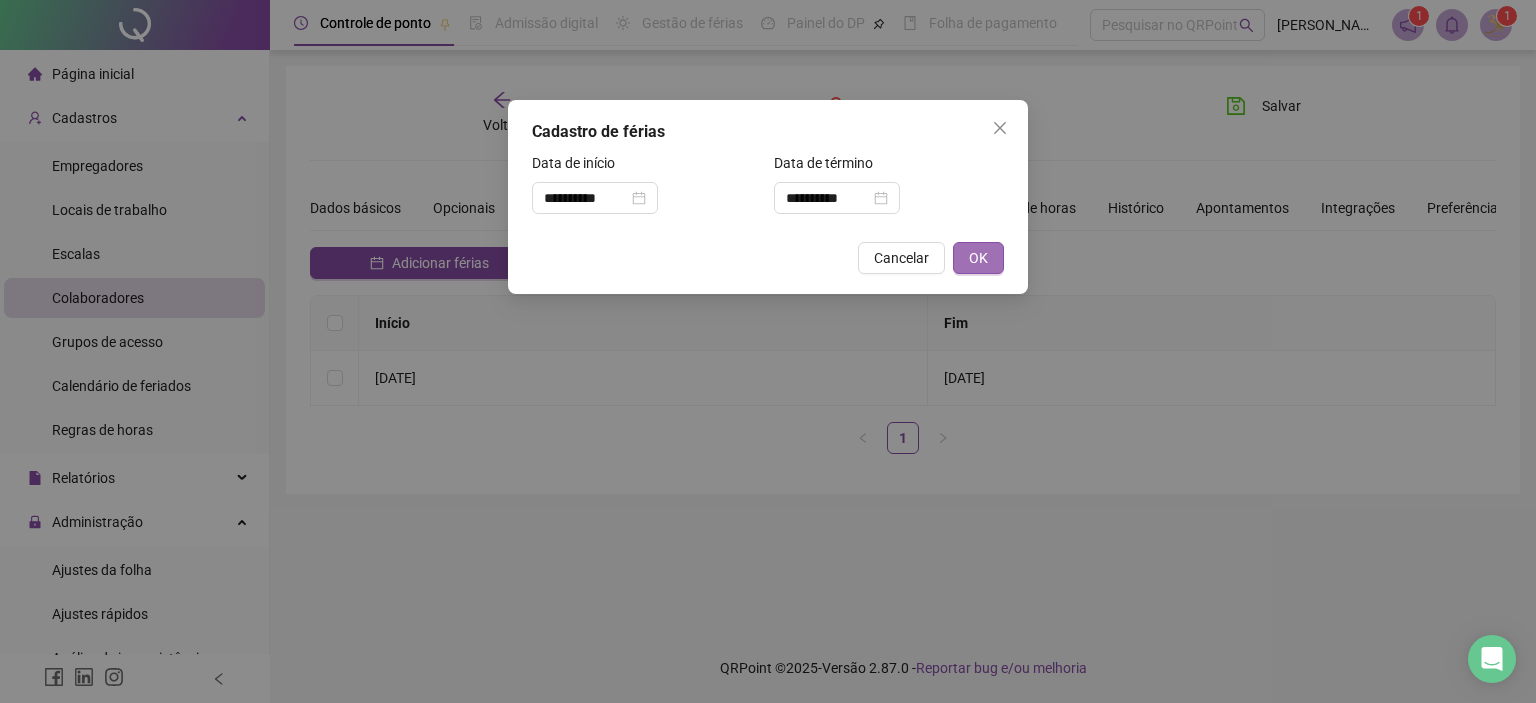 click on "OK" at bounding box center [978, 258] 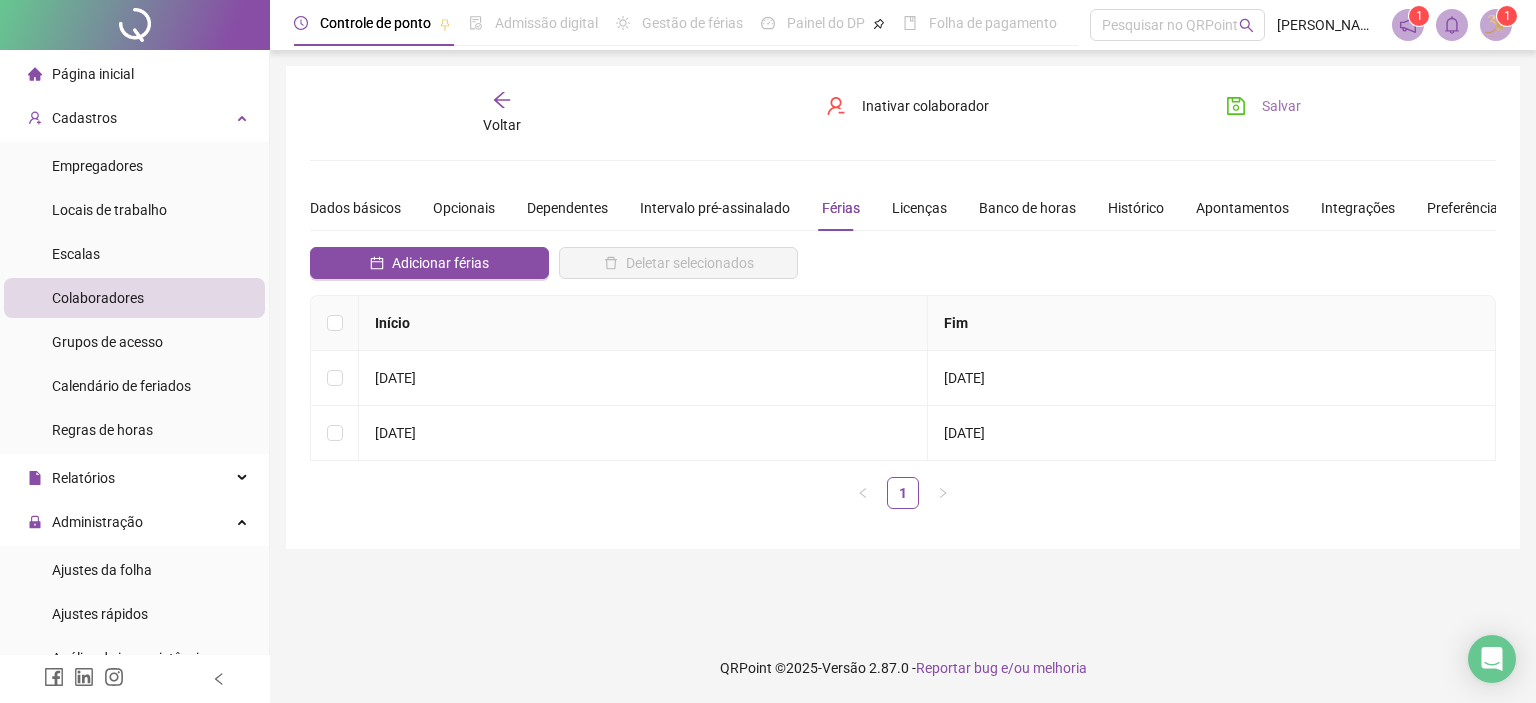 click on "Salvar" at bounding box center [1281, 106] 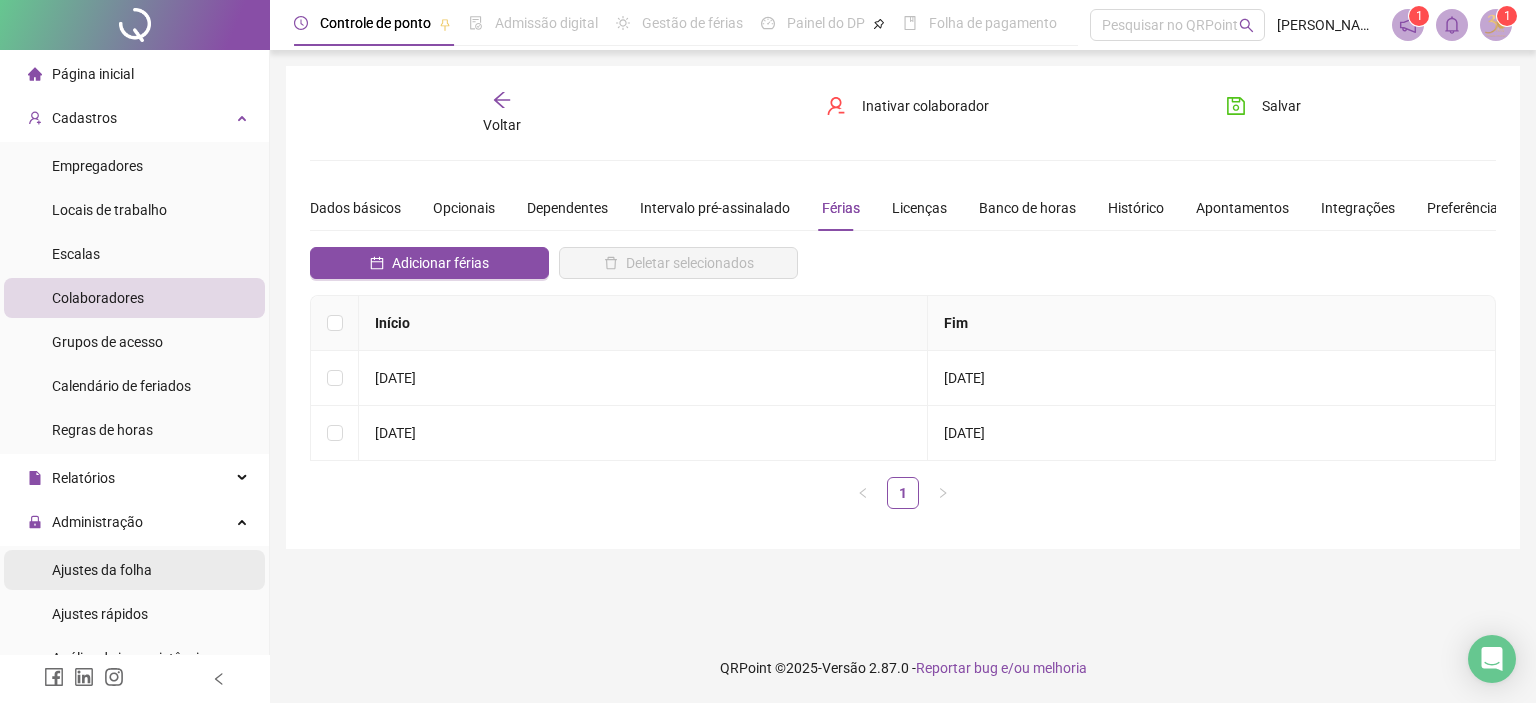 click on "Ajustes da folha" at bounding box center (102, 570) 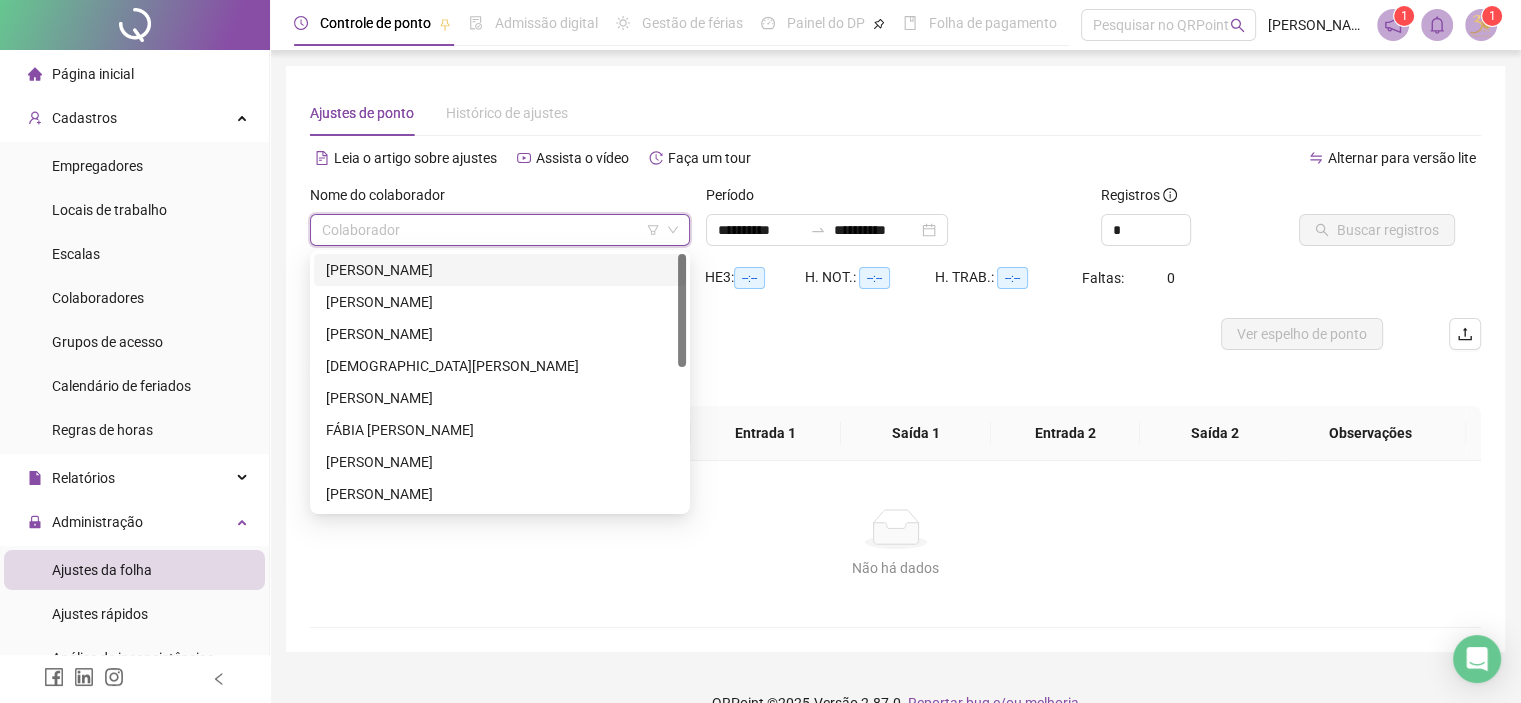 click at bounding box center [494, 230] 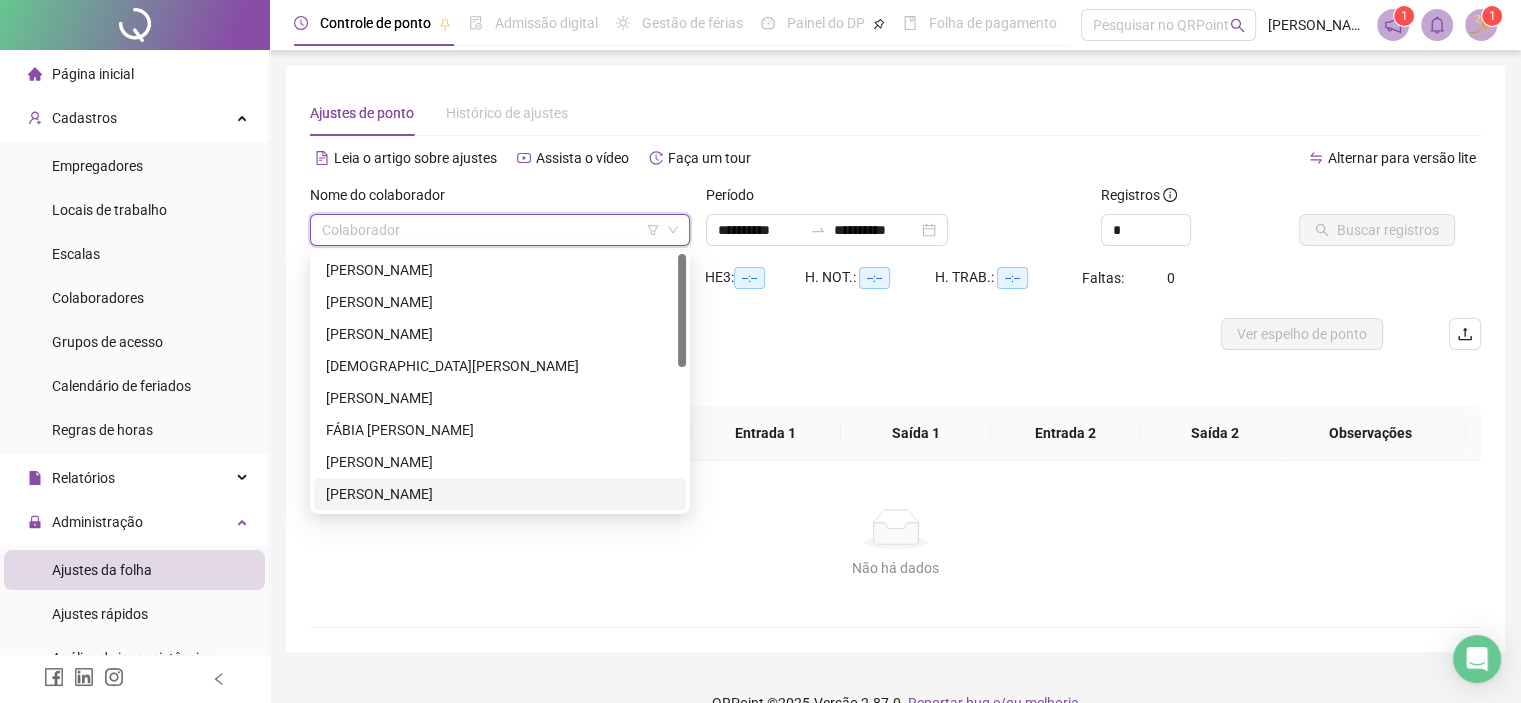 click on "[PERSON_NAME]" at bounding box center (500, 494) 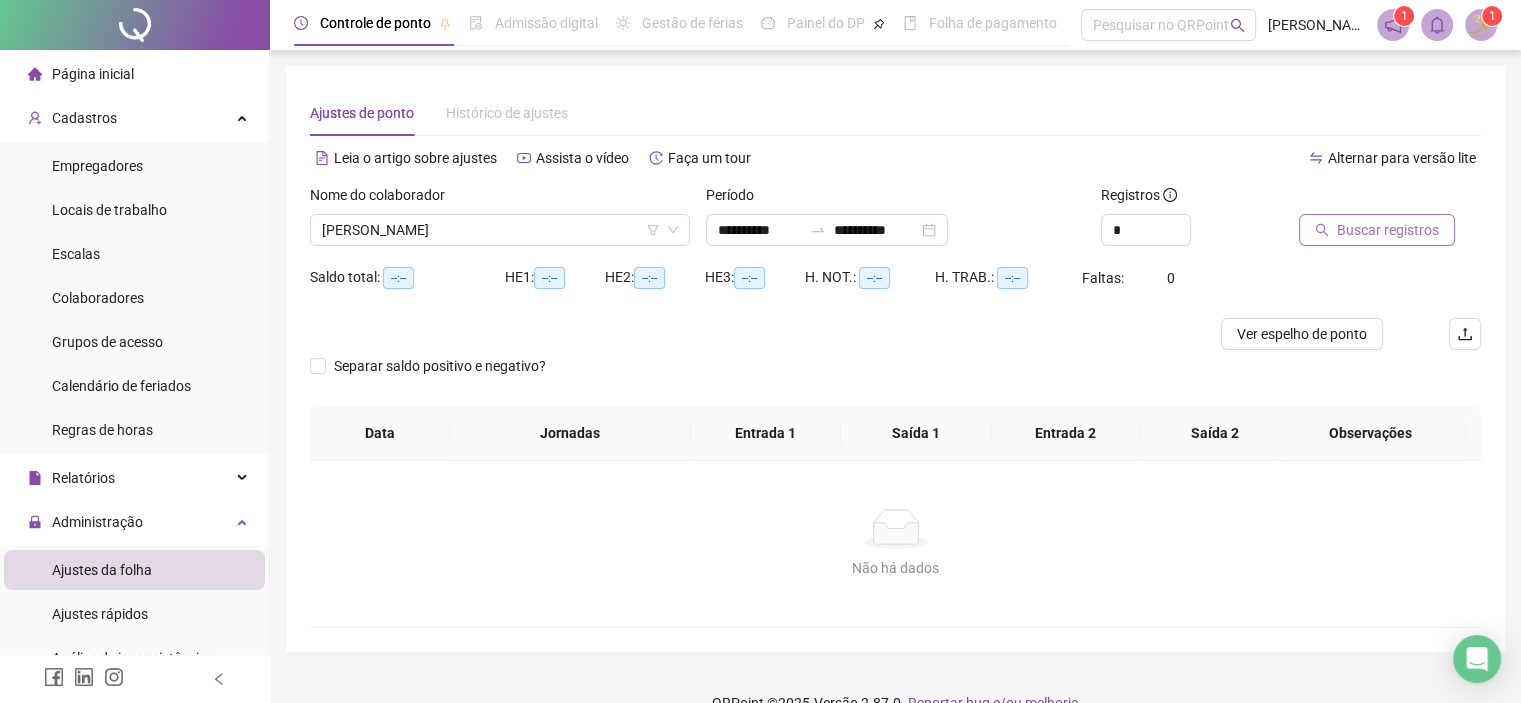 click on "Buscar registros" at bounding box center [1388, 230] 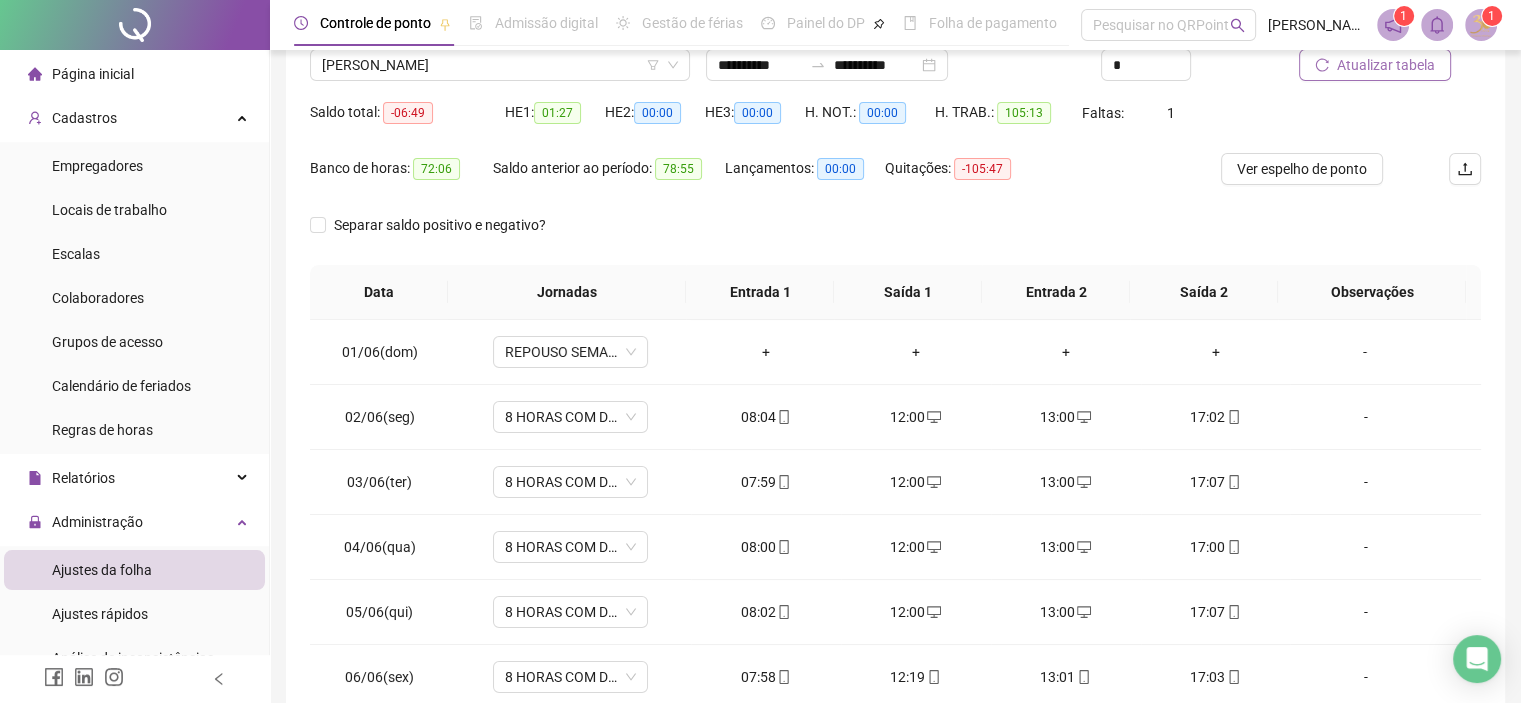 scroll, scrollTop: 315, scrollLeft: 0, axis: vertical 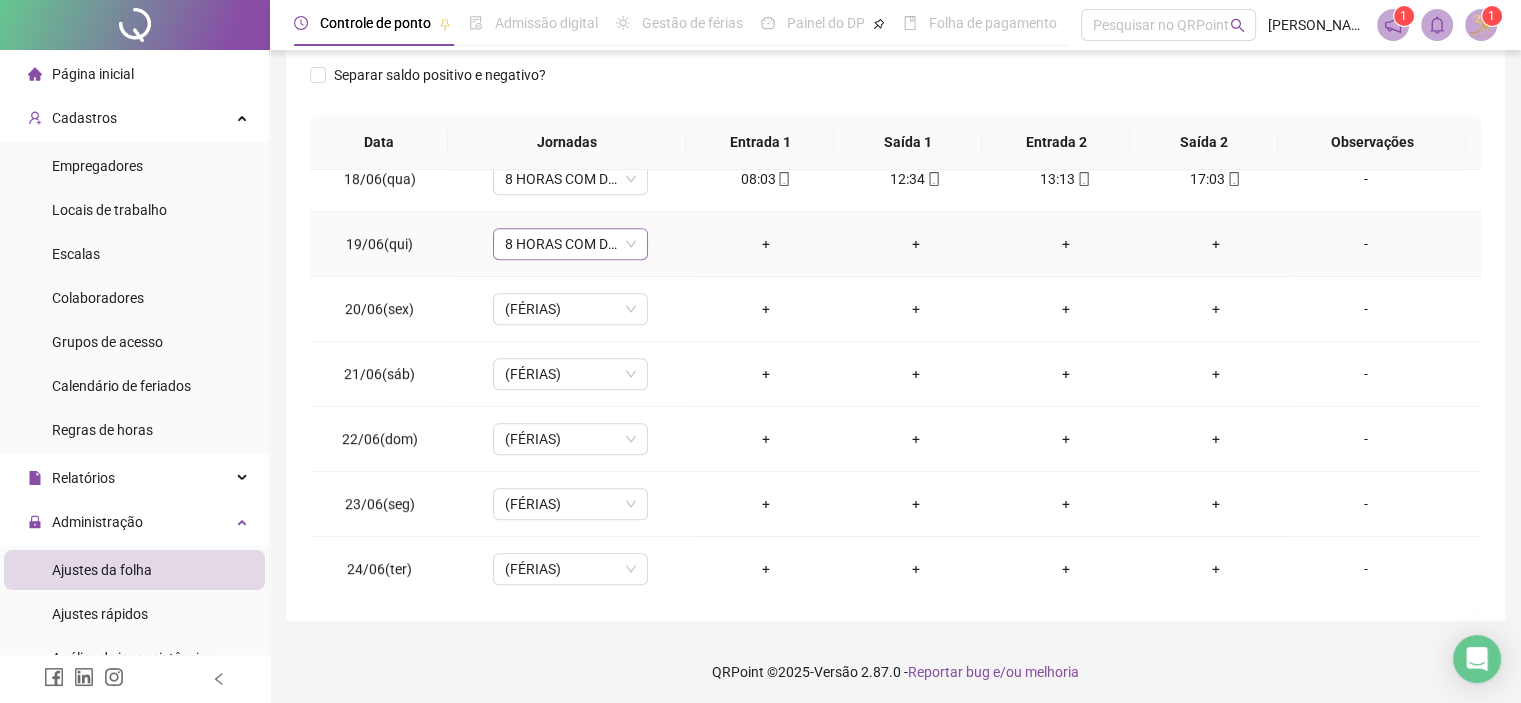 click on "8 HORAS COM DUAS HORAS DE INTERVALO" at bounding box center (570, 244) 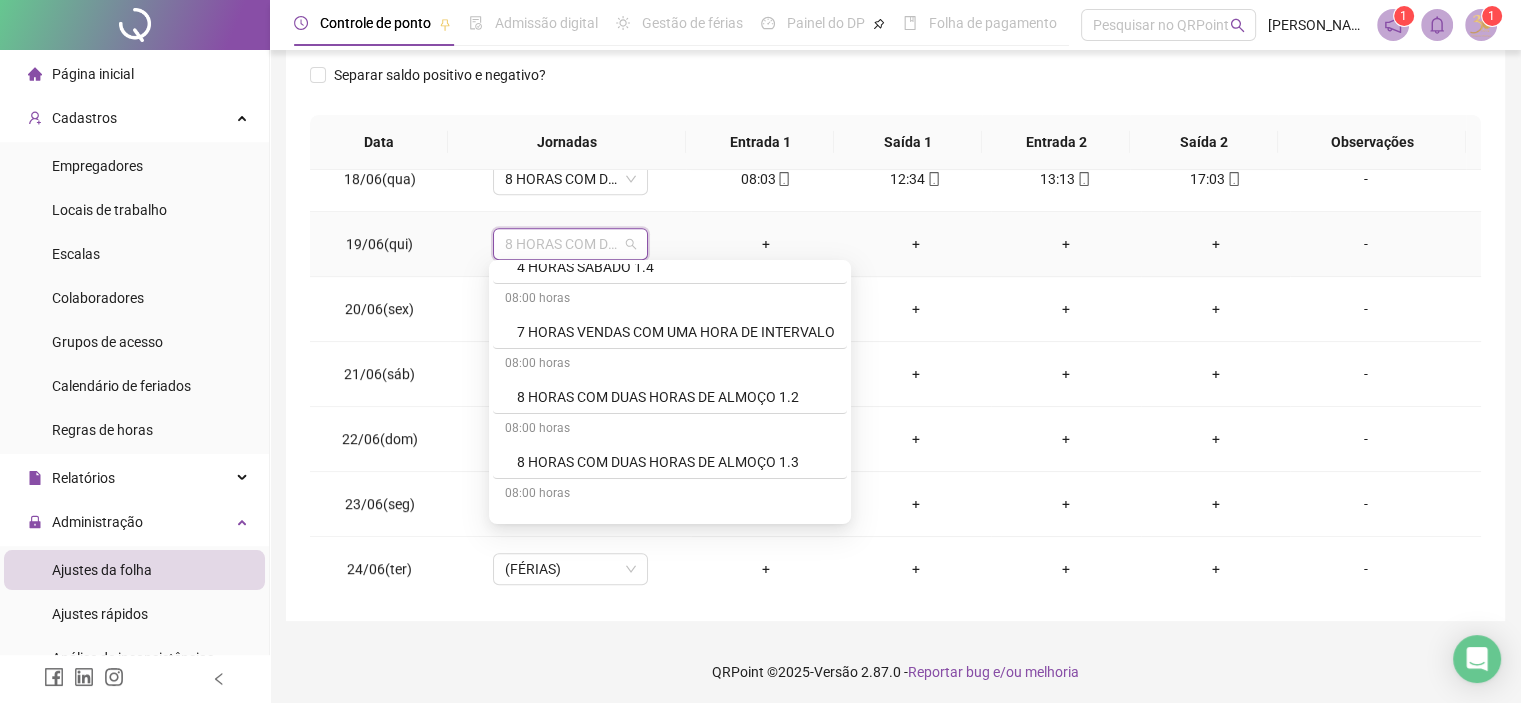 scroll, scrollTop: 255, scrollLeft: 0, axis: vertical 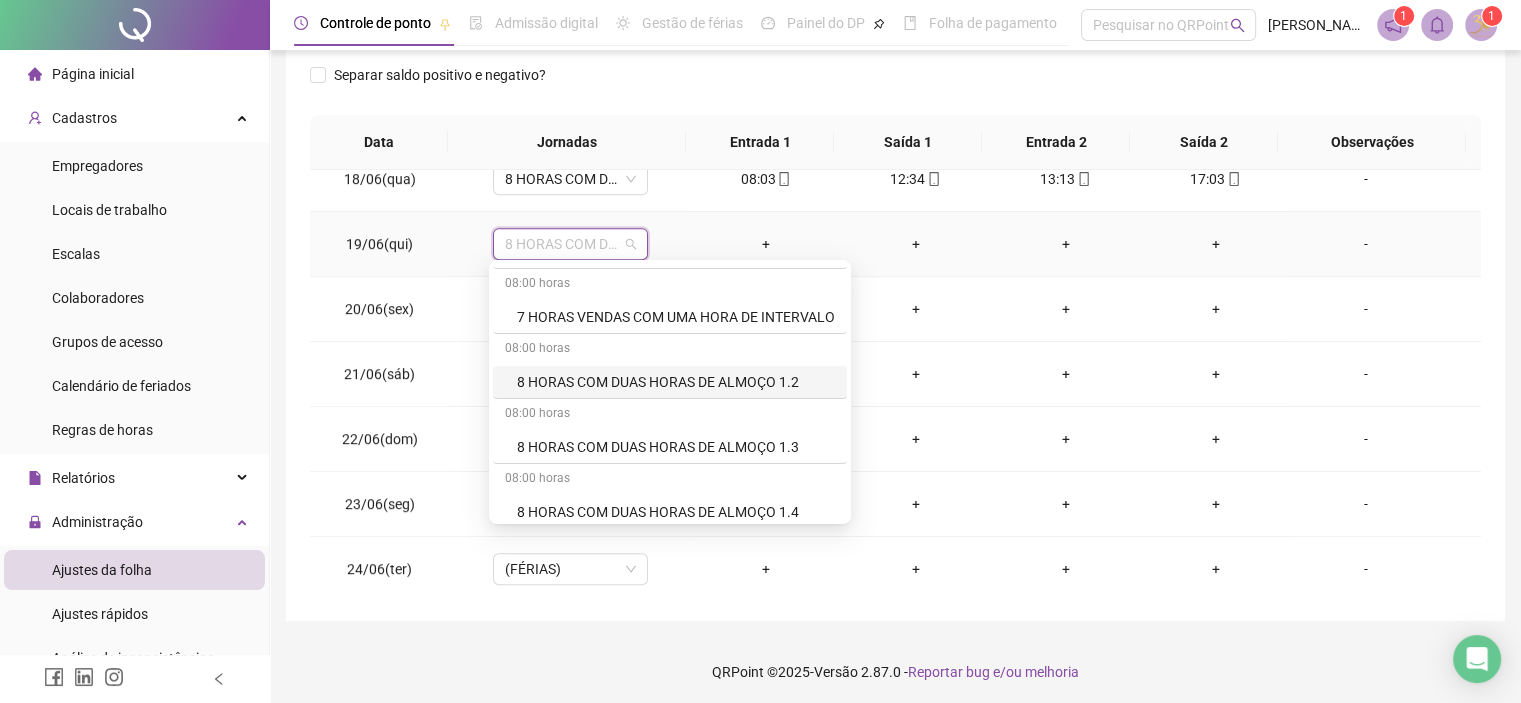 click on "8 HORAS COM DUAS HORAS DE ALMOÇO 1.2" at bounding box center (676, 382) 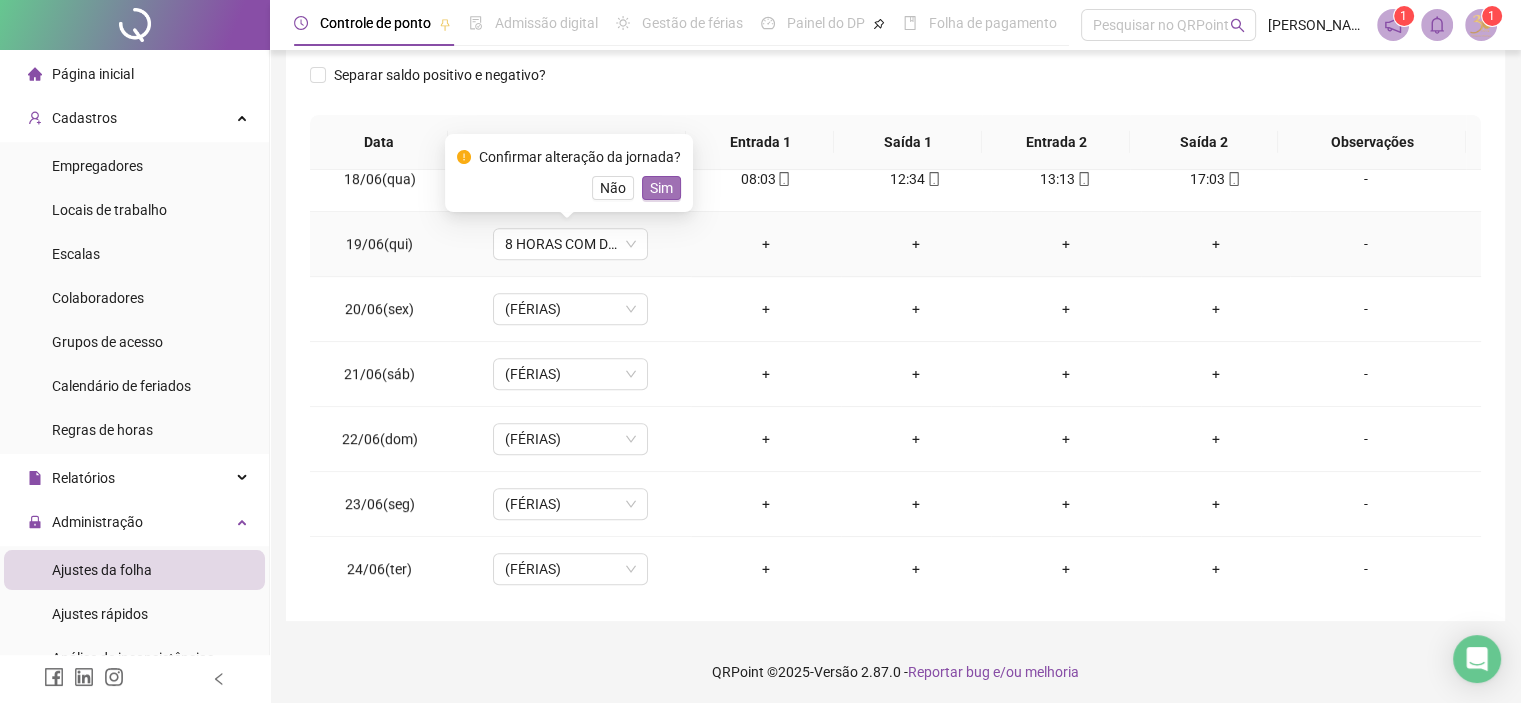 click on "Sim" at bounding box center [661, 188] 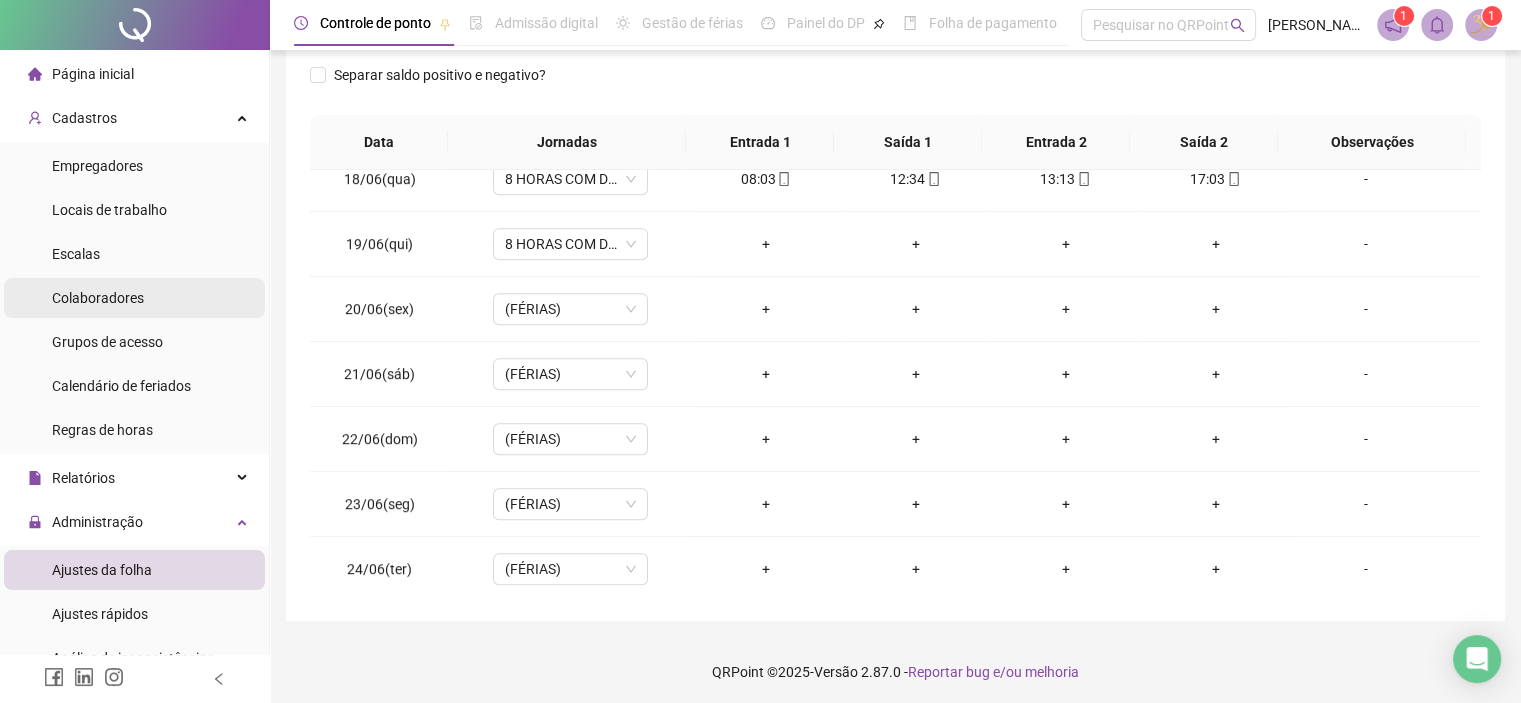 click on "Colaboradores" at bounding box center [98, 298] 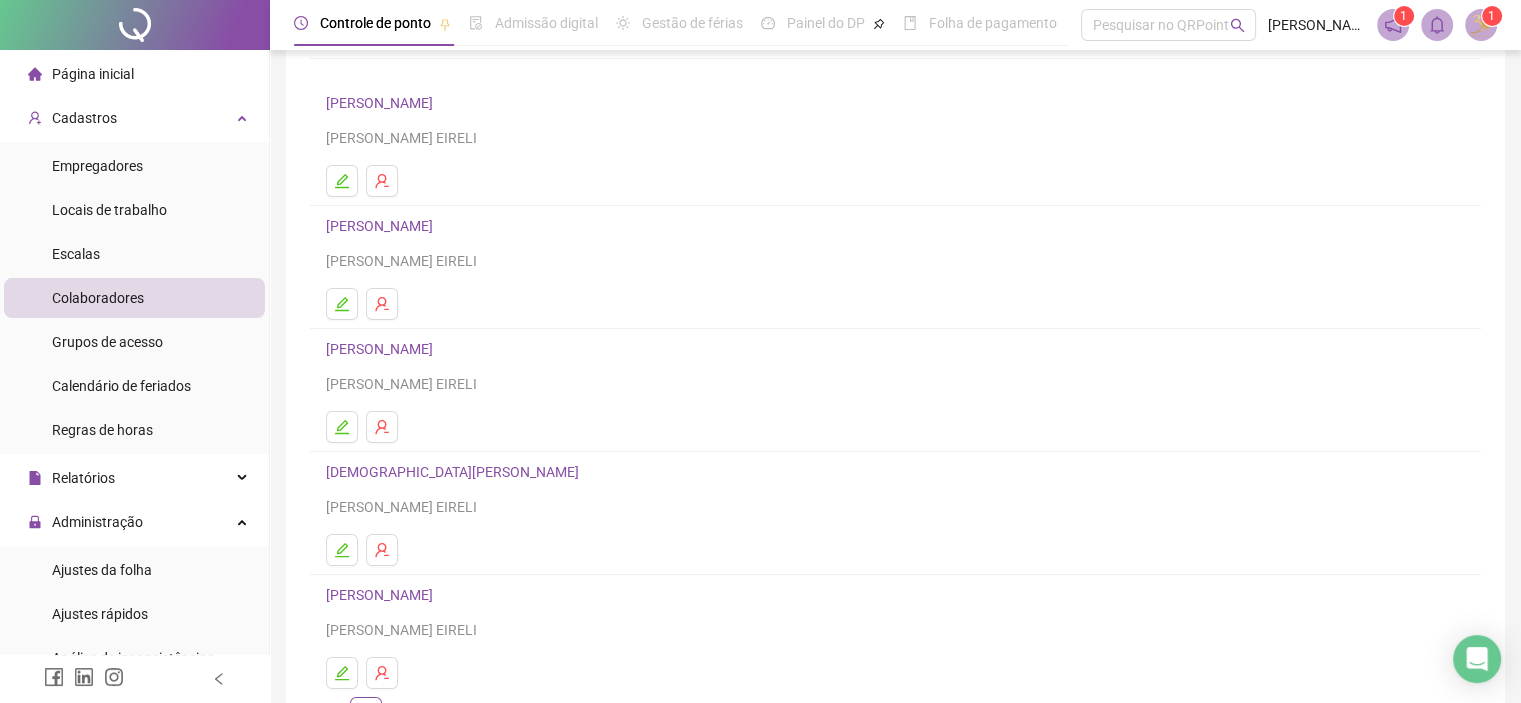 scroll, scrollTop: 200, scrollLeft: 0, axis: vertical 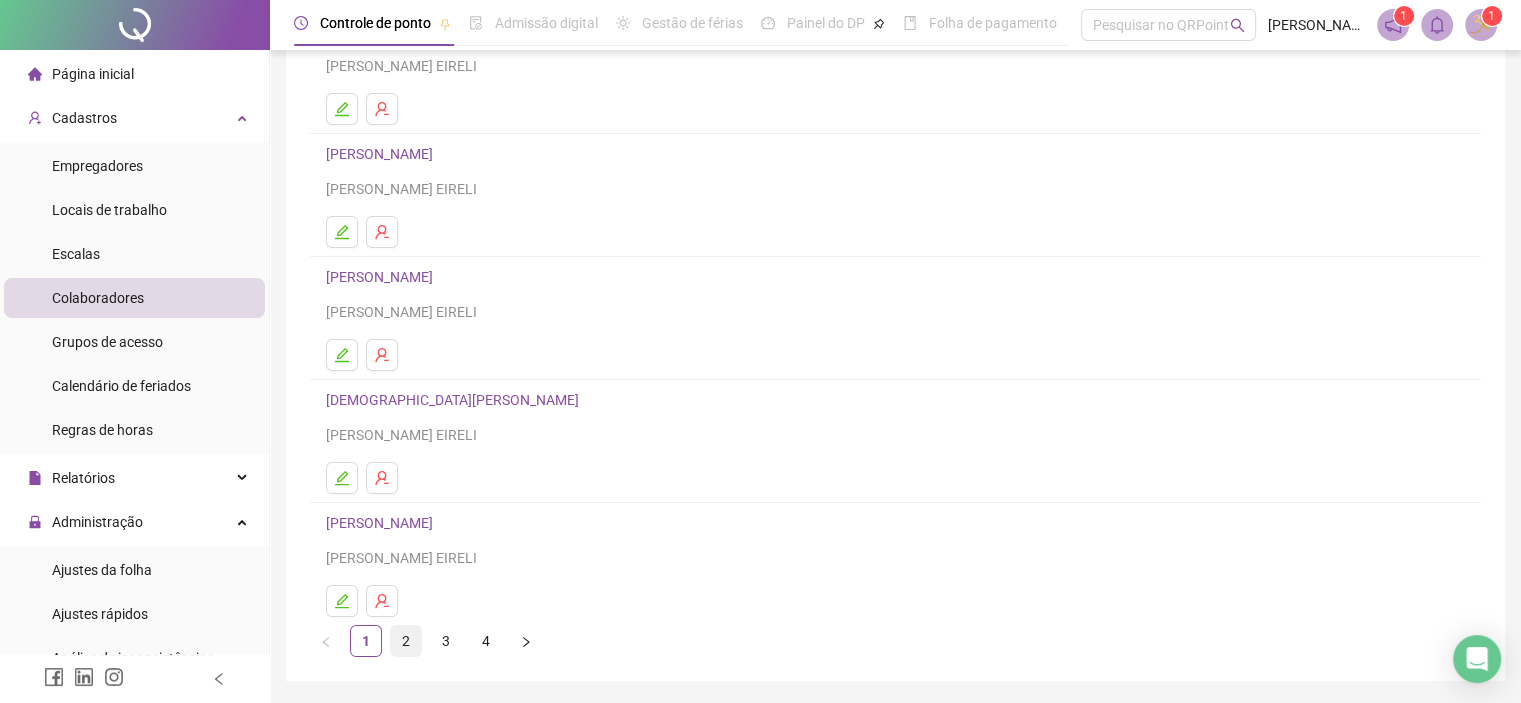 click on "2" at bounding box center (406, 641) 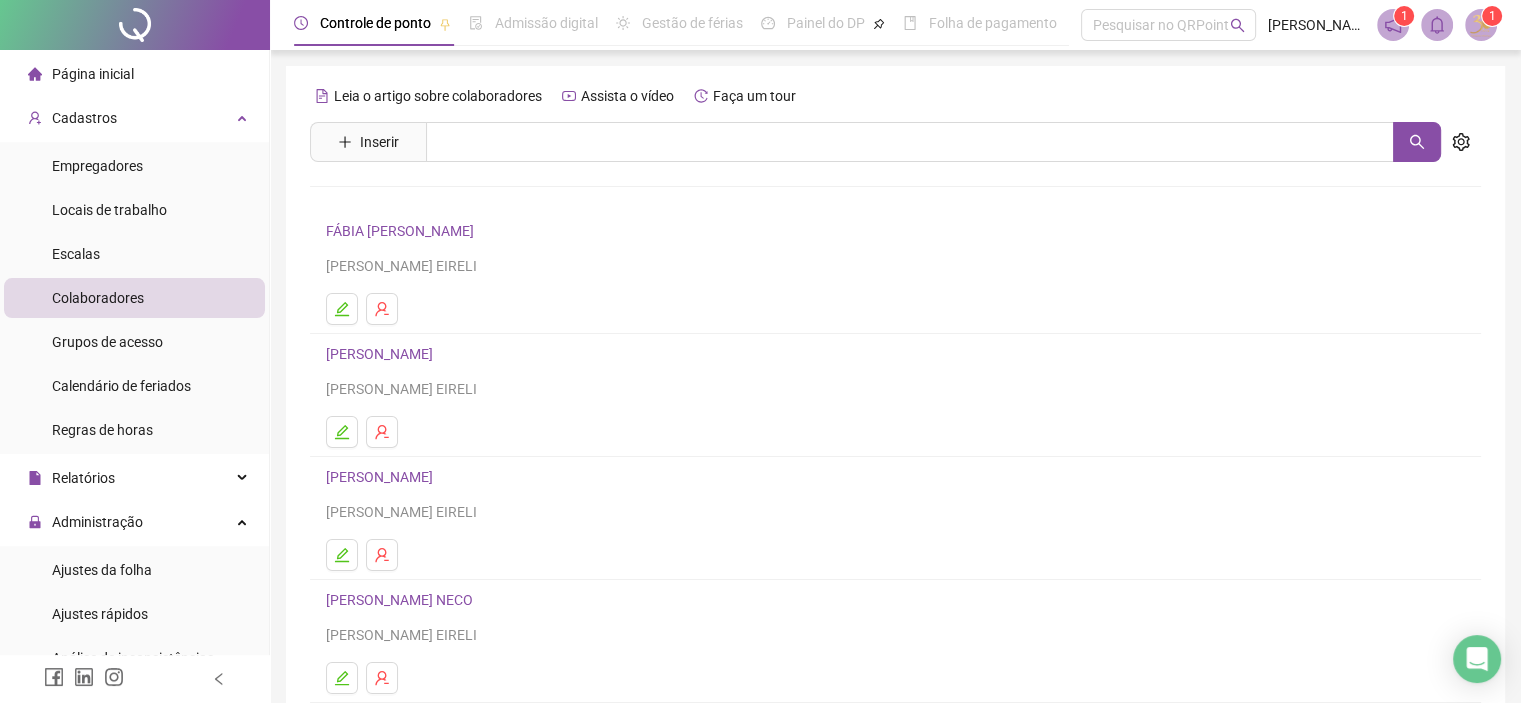 click on "[PERSON_NAME]" at bounding box center [382, 477] 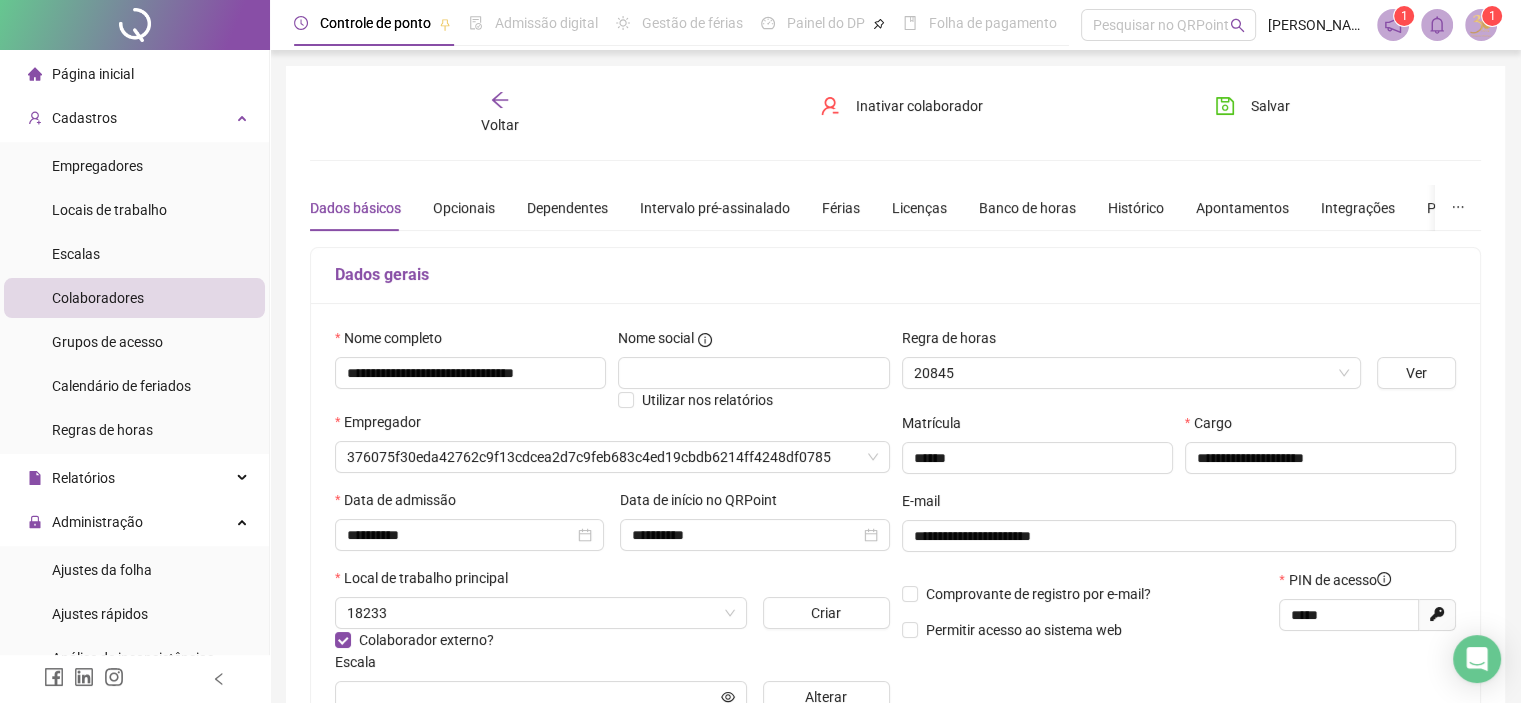 type on "**********" 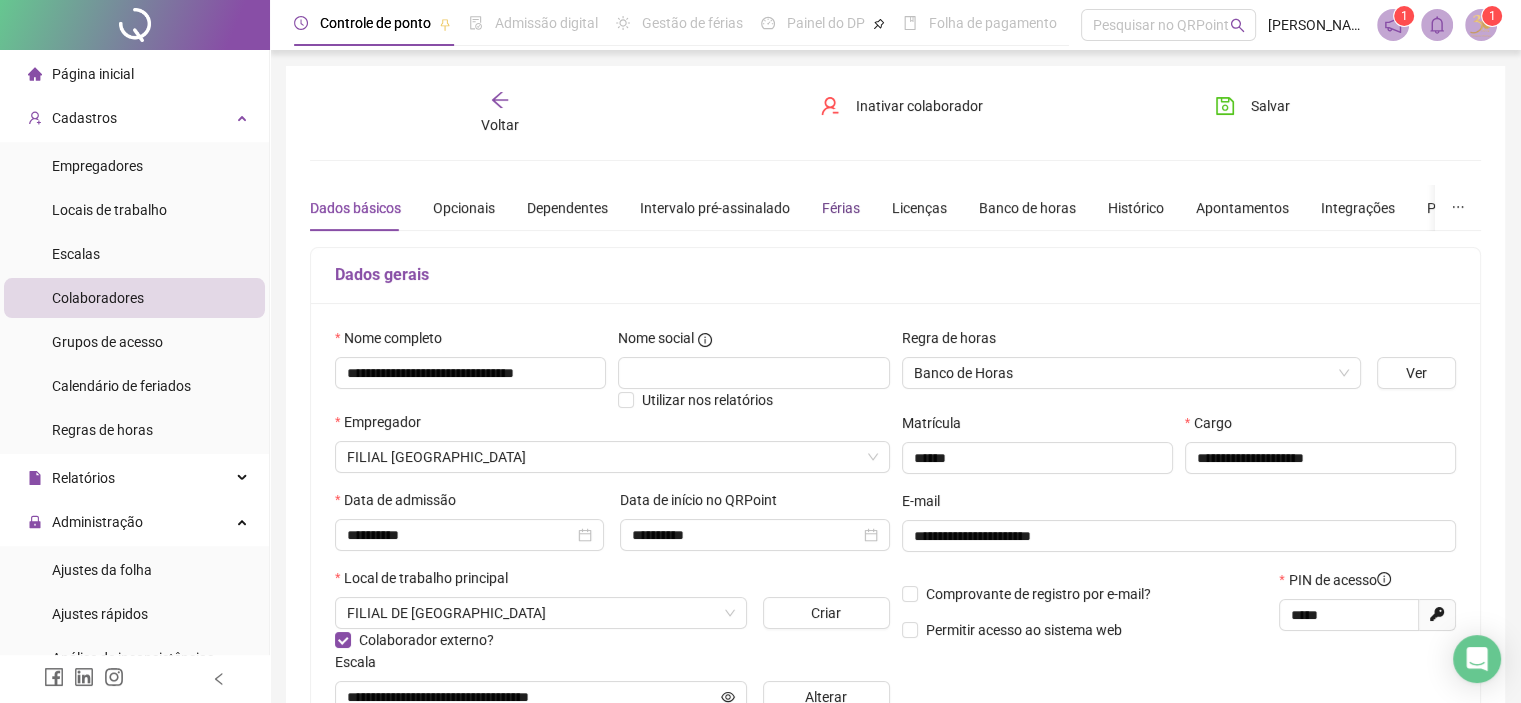 click on "Férias" at bounding box center [841, 208] 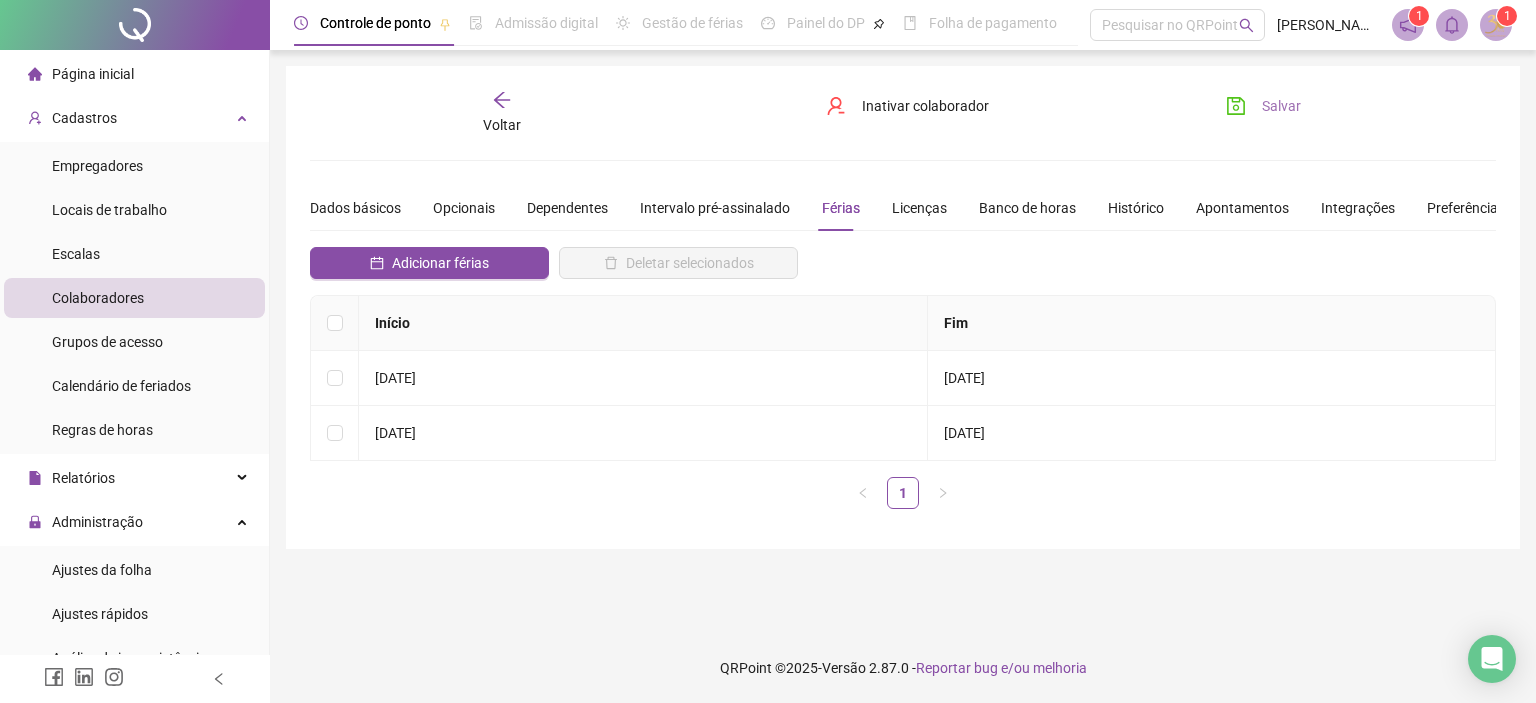 click on "Salvar" at bounding box center (1263, 106) 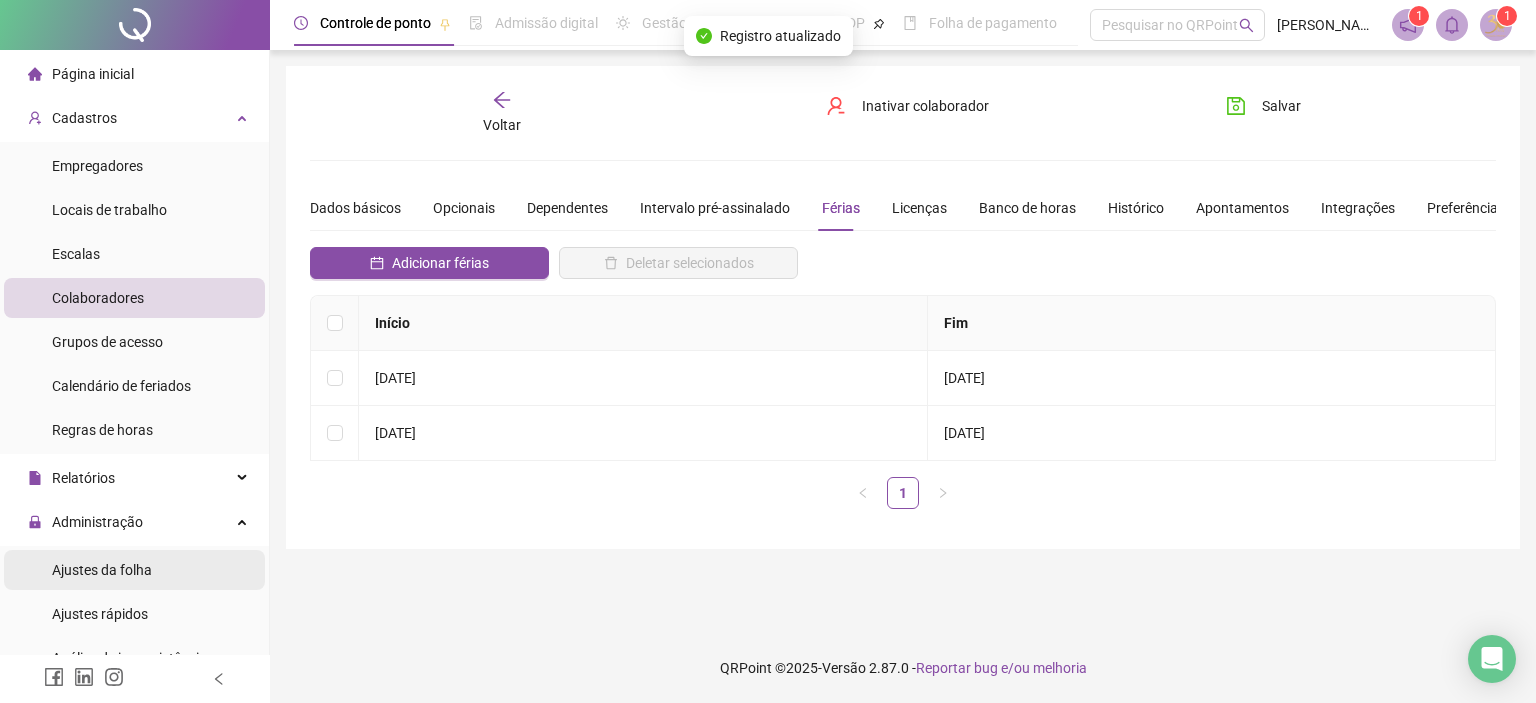 click on "Ajustes da folha" at bounding box center [102, 570] 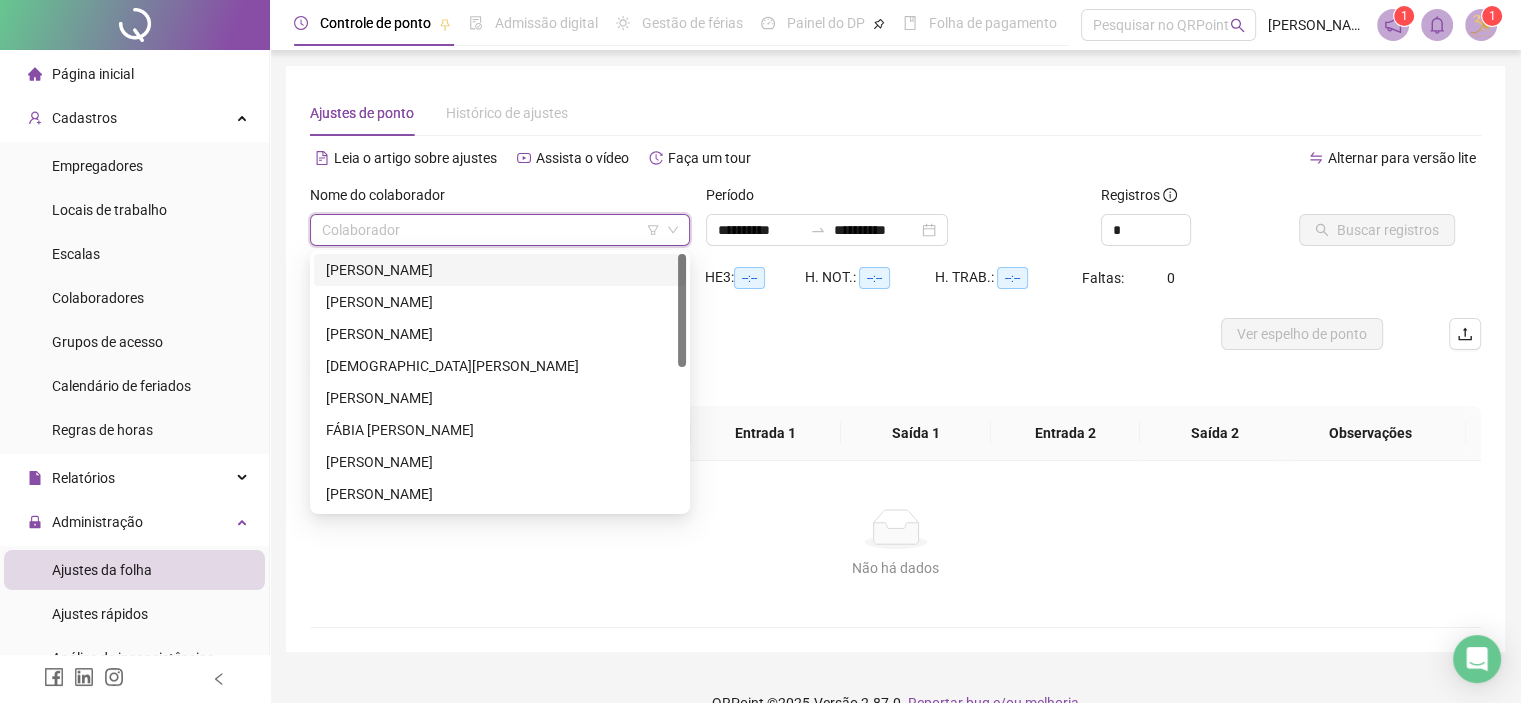 click at bounding box center (494, 230) 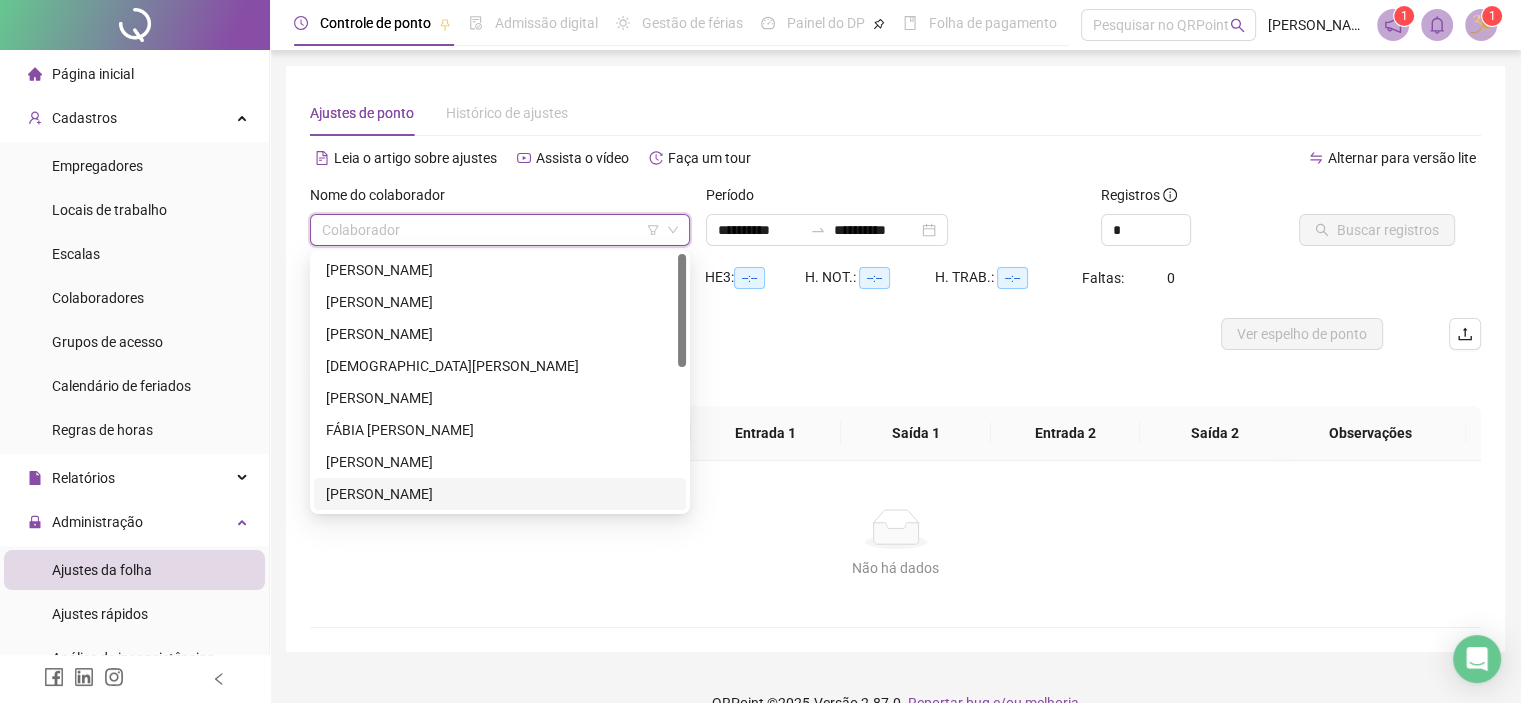 click on "[PERSON_NAME]" at bounding box center [500, 494] 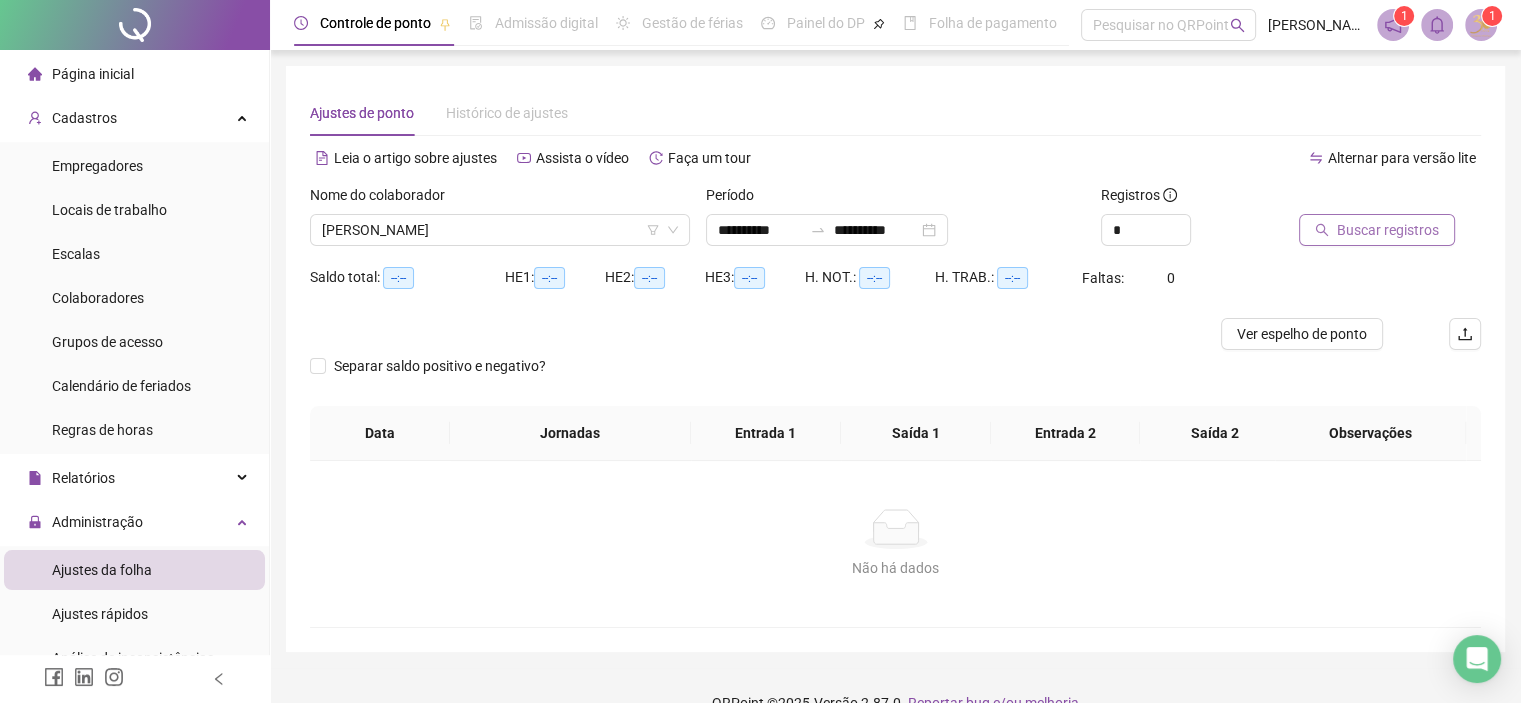 click on "Buscar registros" at bounding box center (1388, 230) 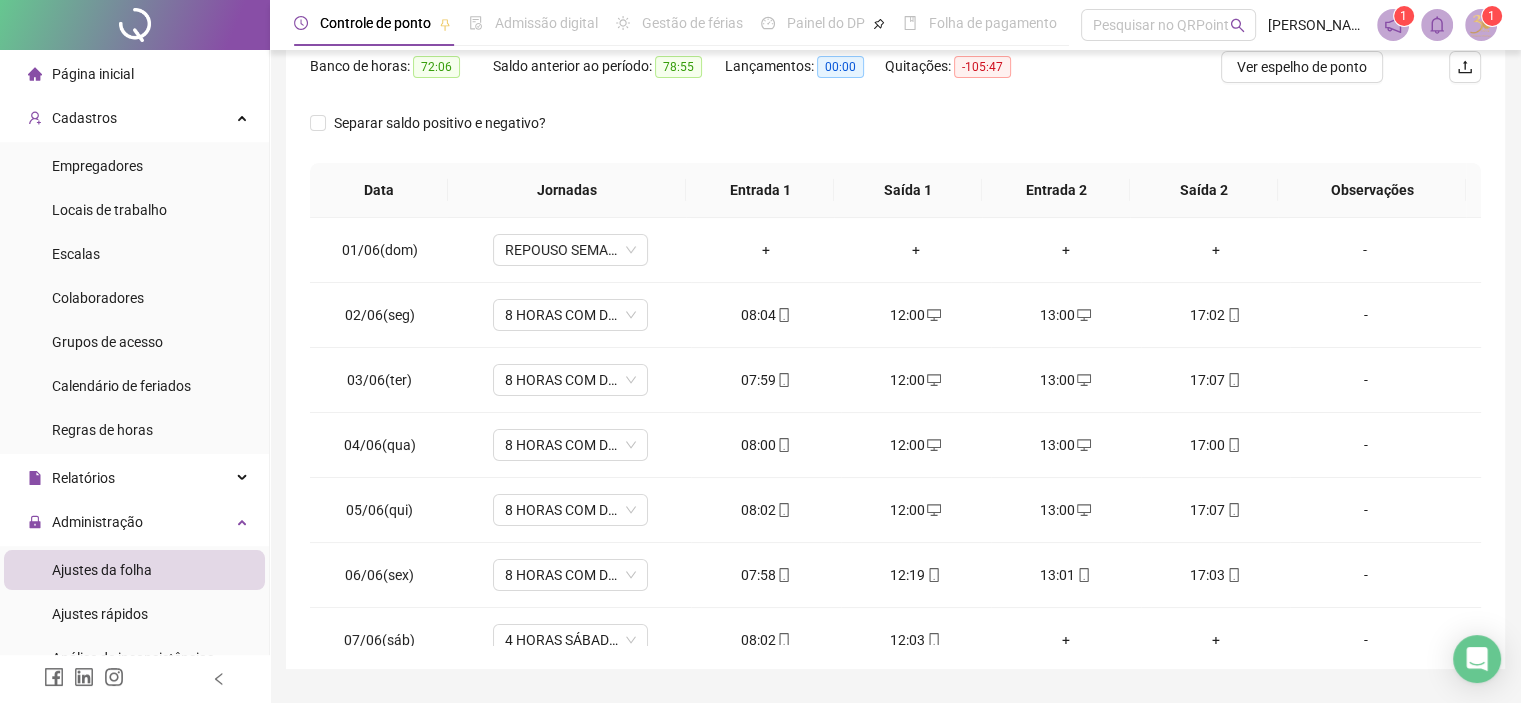 scroll, scrollTop: 318, scrollLeft: 0, axis: vertical 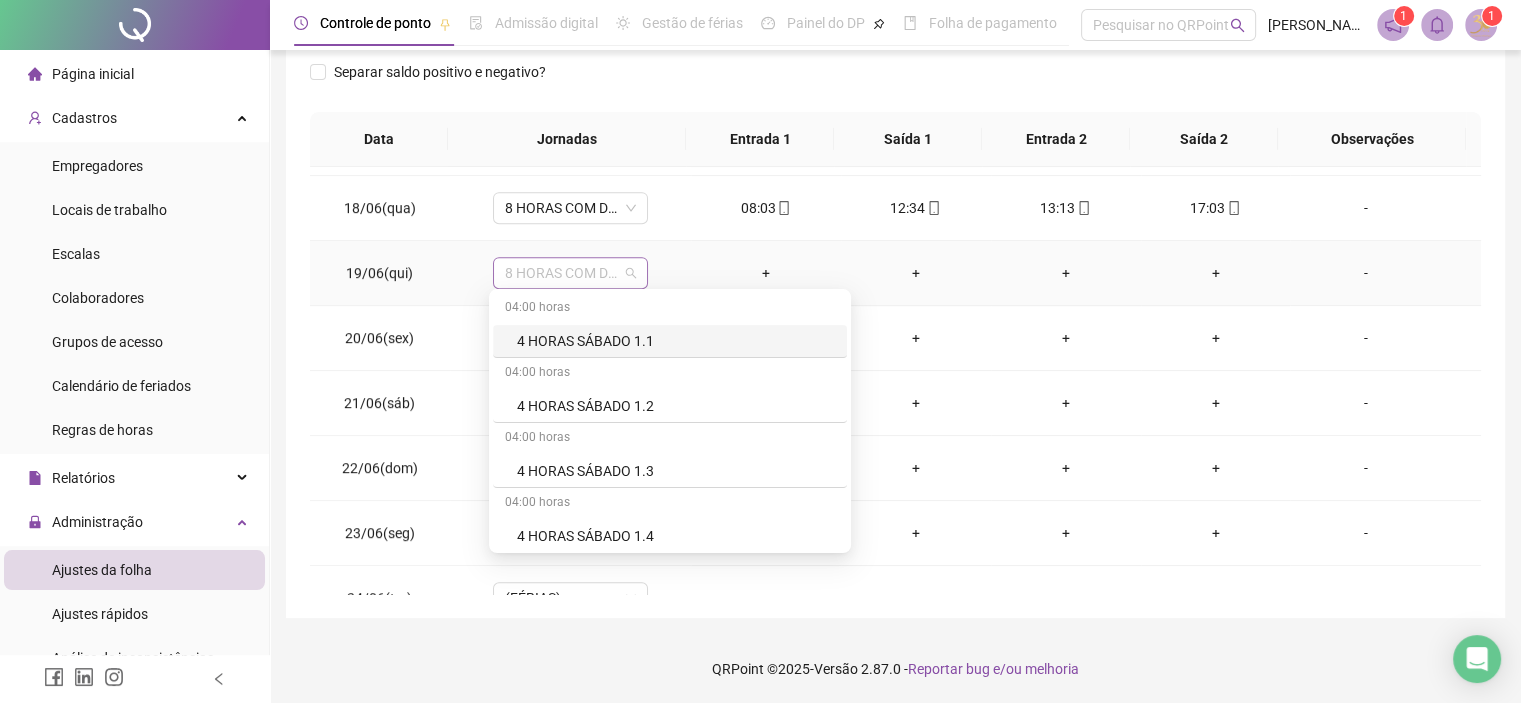 click on "8 HORAS COM DUAS HORAS DE ALMOÇO 1.2" at bounding box center (570, 273) 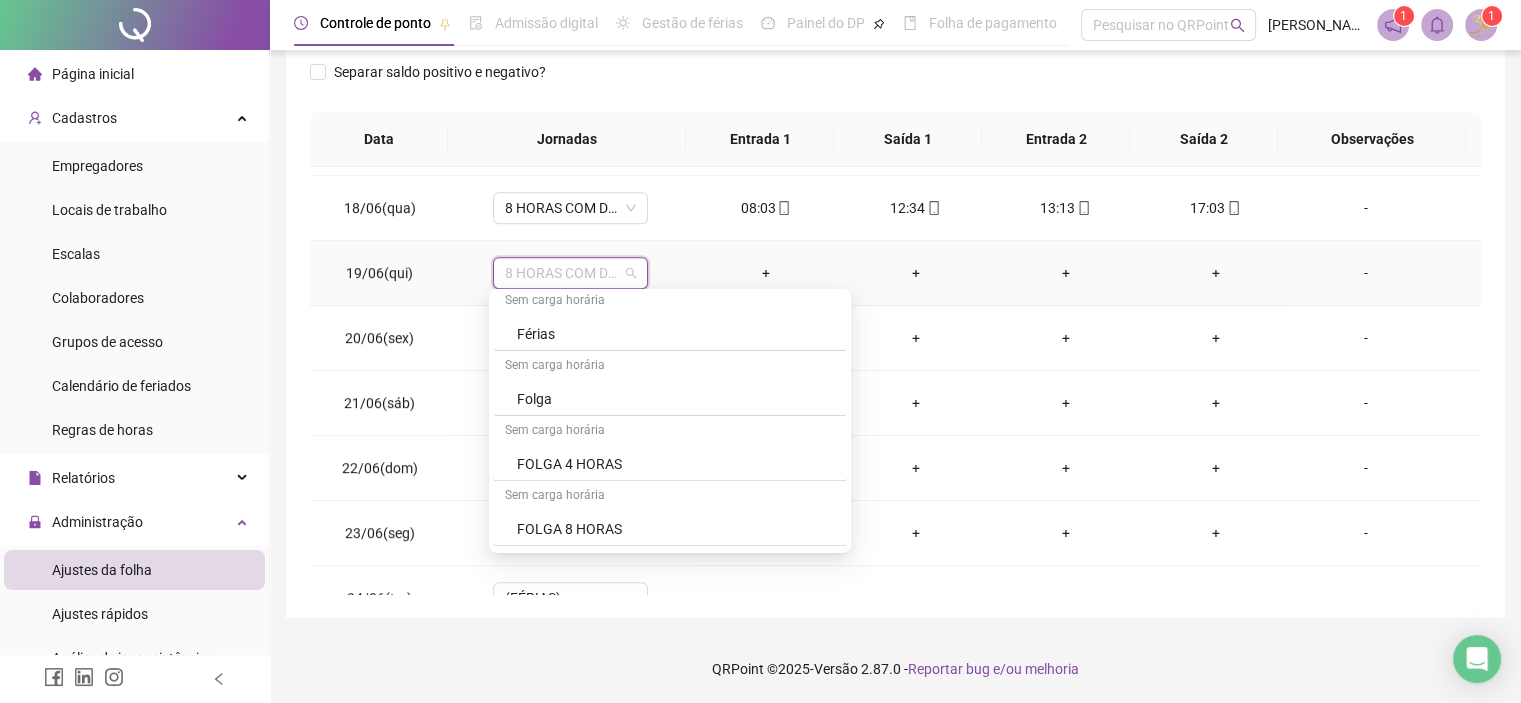 scroll, scrollTop: 782, scrollLeft: 0, axis: vertical 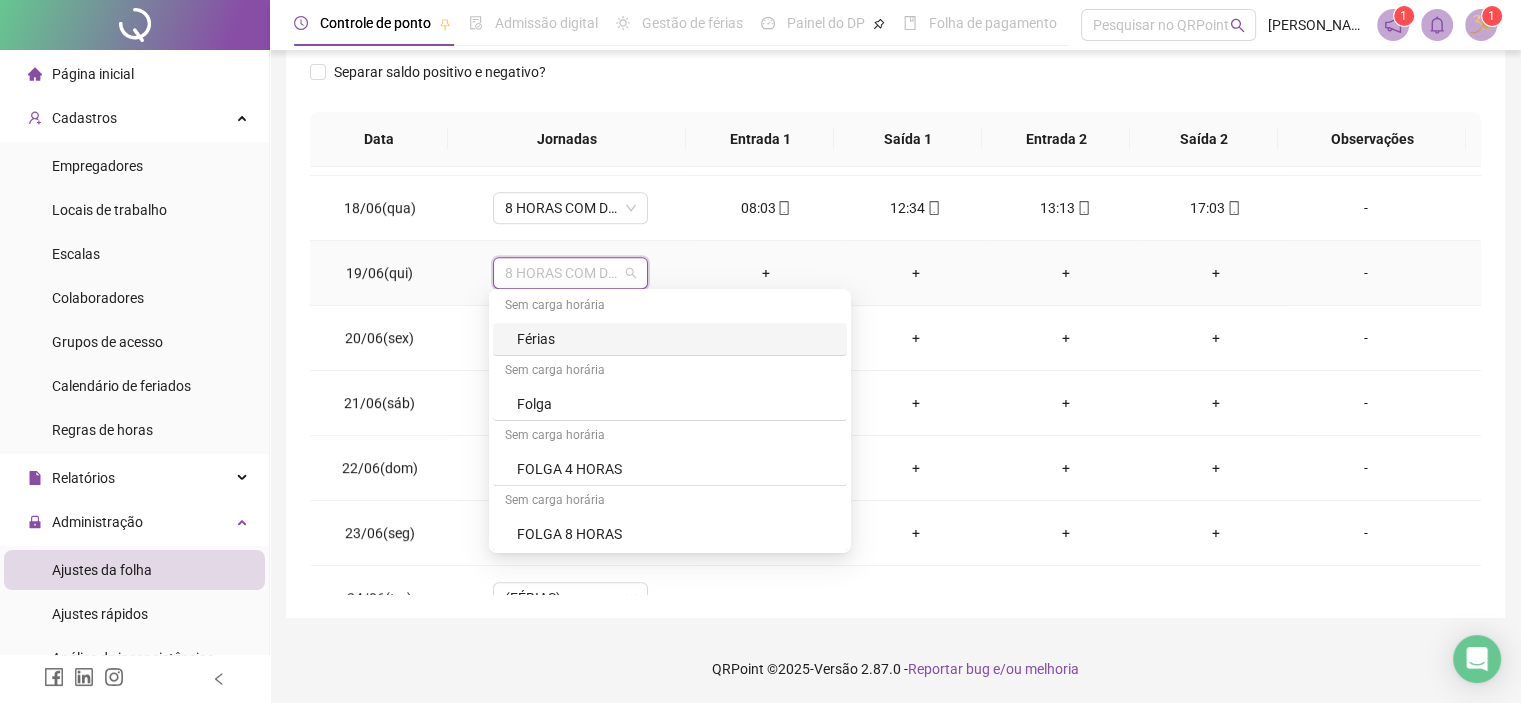 click on "Férias" at bounding box center (676, 339) 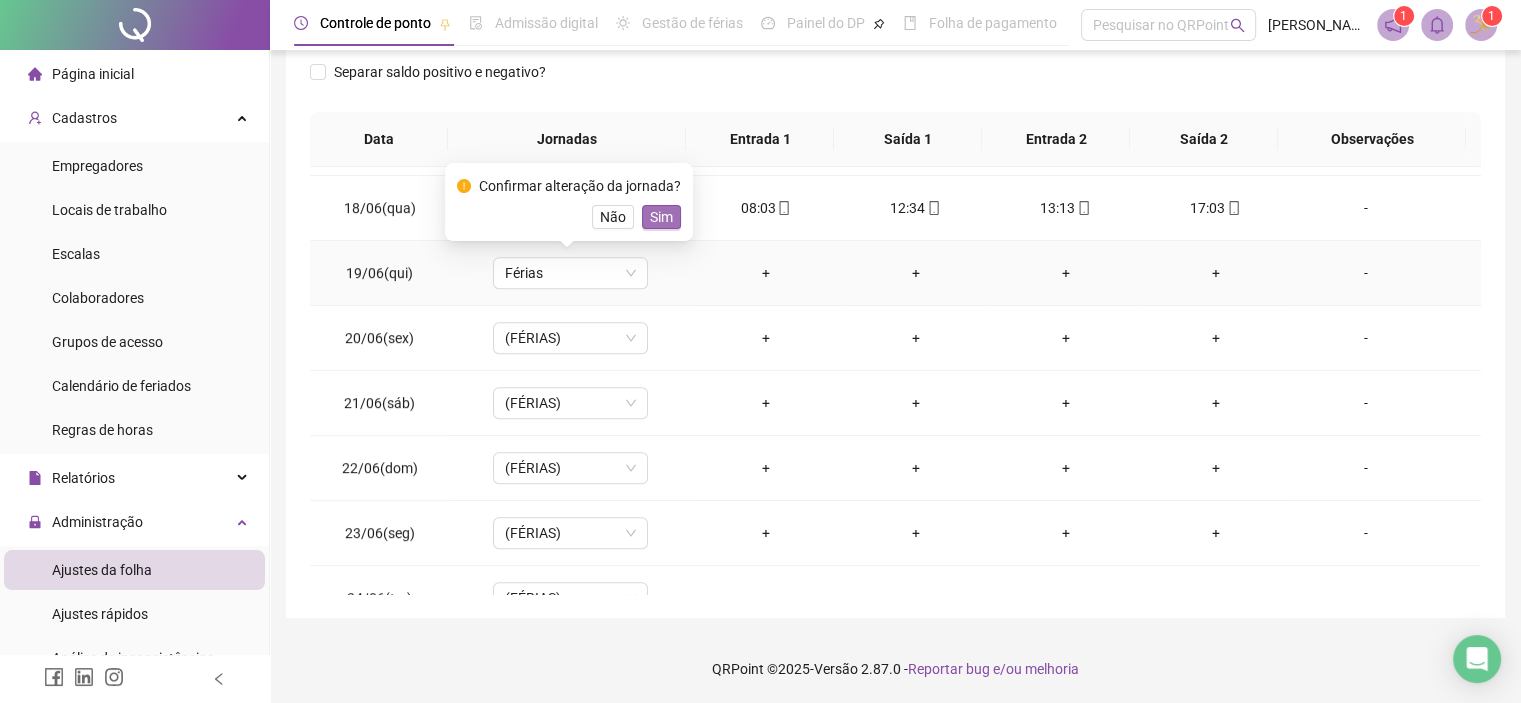 click on "Sim" at bounding box center (661, 217) 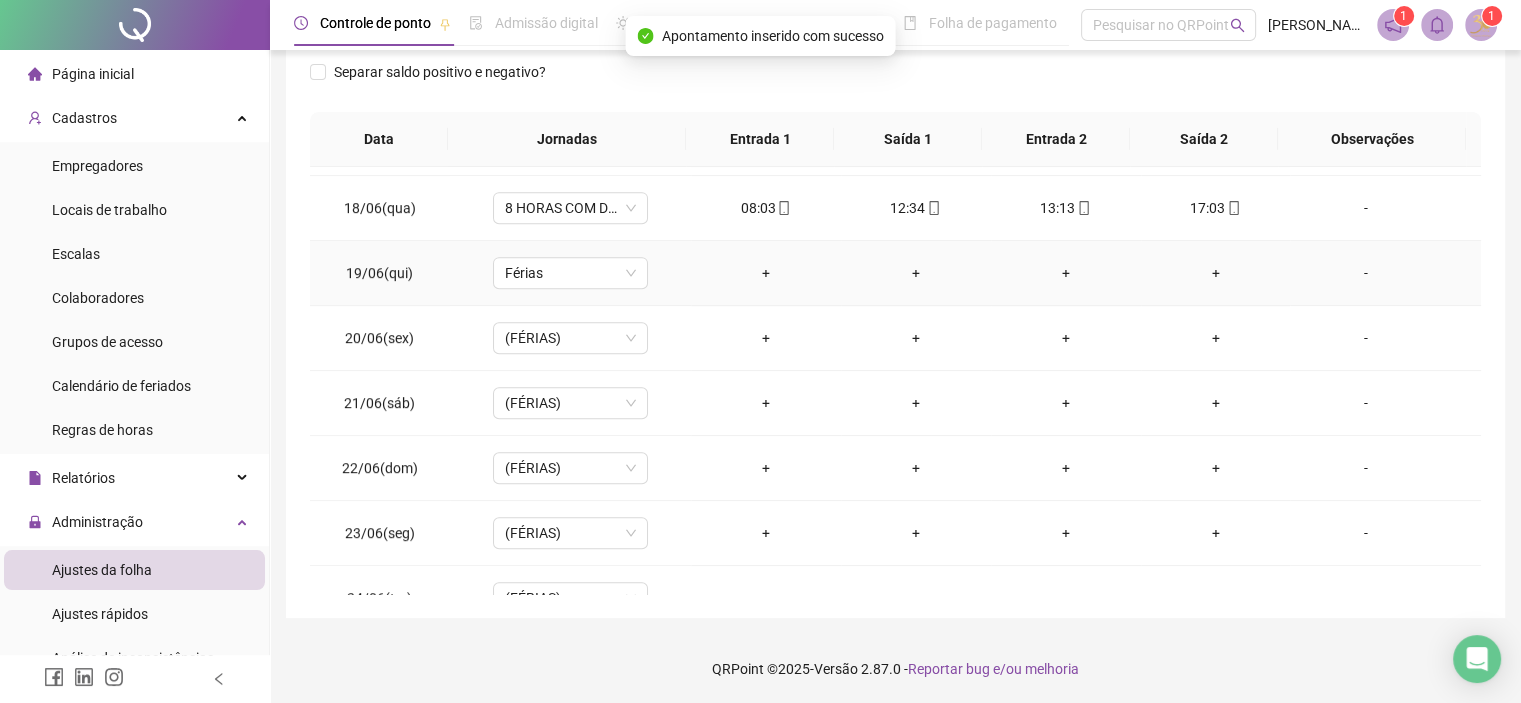 click on "19/06(qui)" at bounding box center (379, 273) 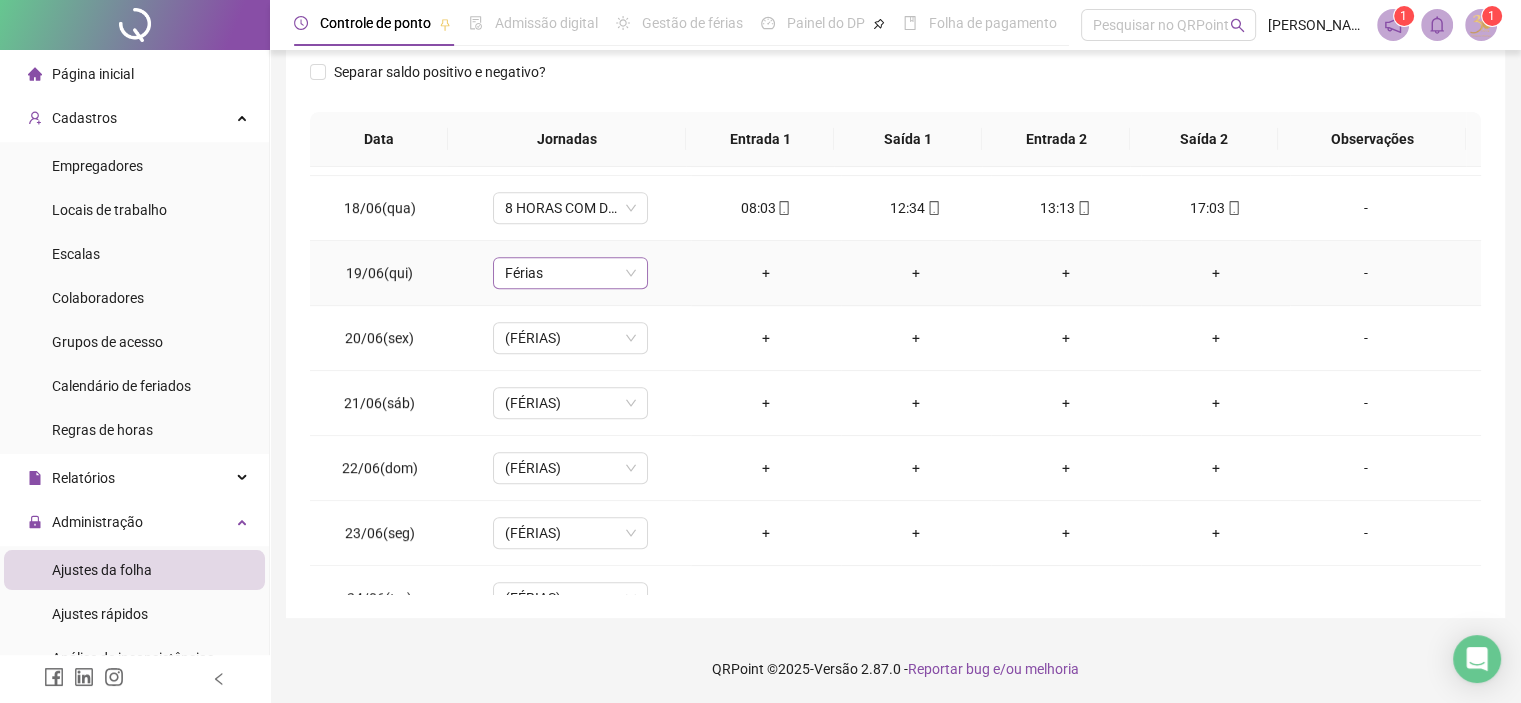 click on "Férias" at bounding box center (570, 273) 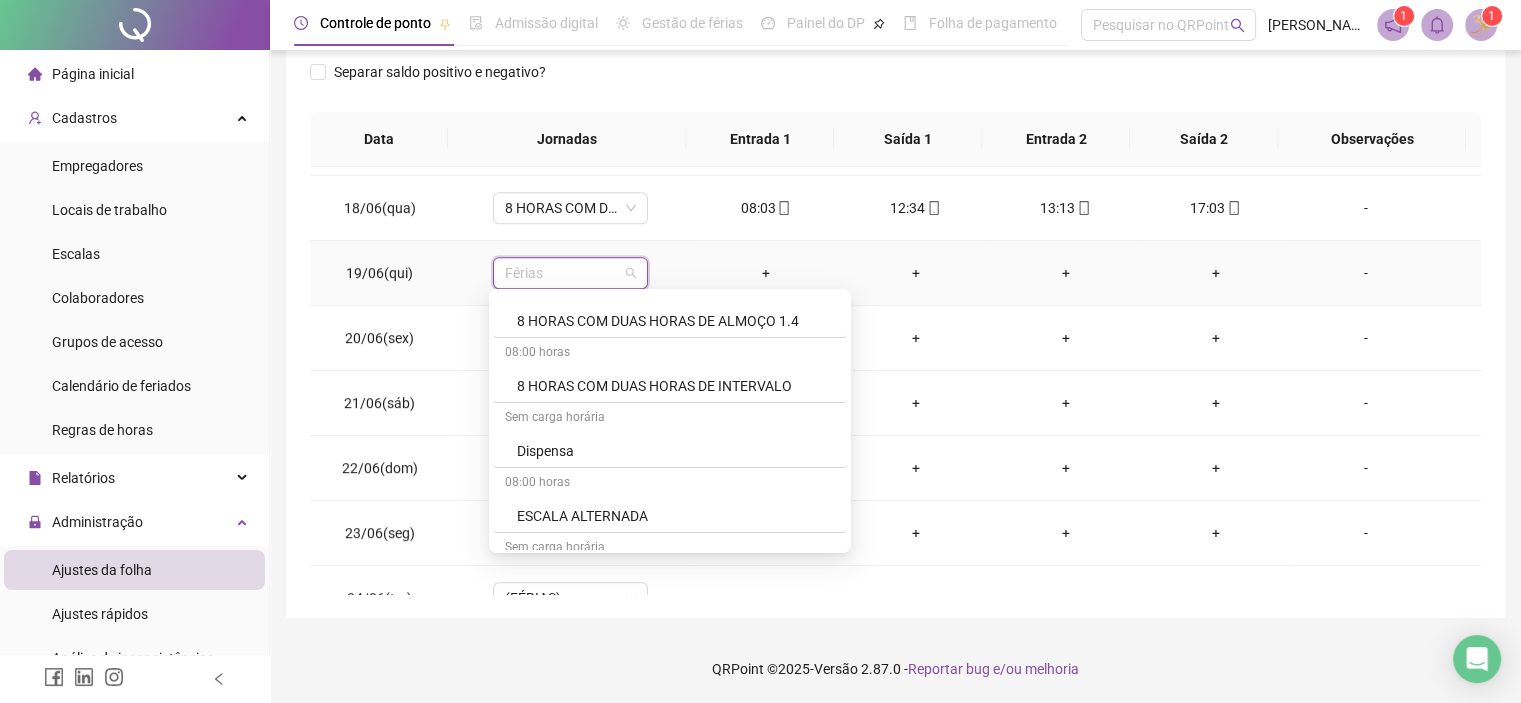 scroll, scrollTop: 0, scrollLeft: 0, axis: both 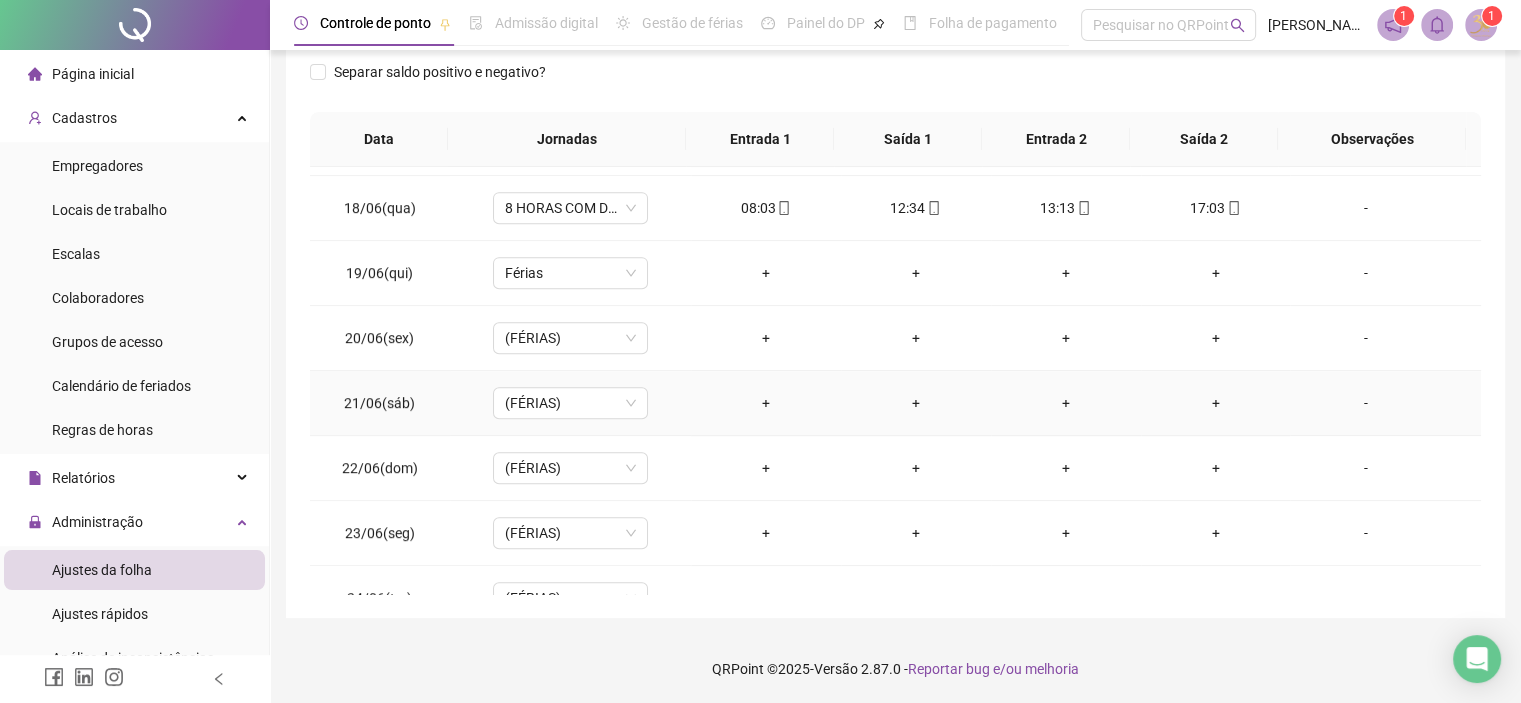click on "+" at bounding box center [916, 403] 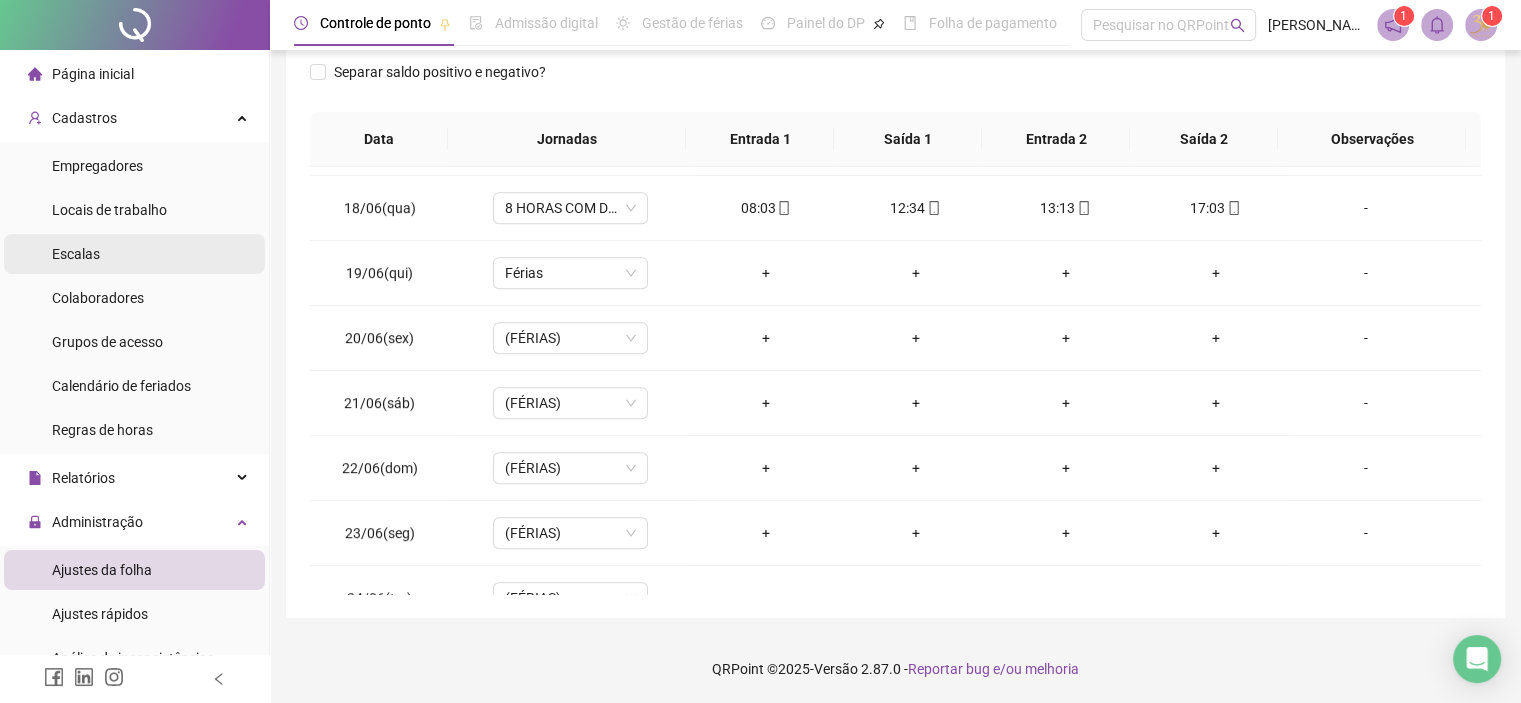 click on "Escalas" at bounding box center [76, 254] 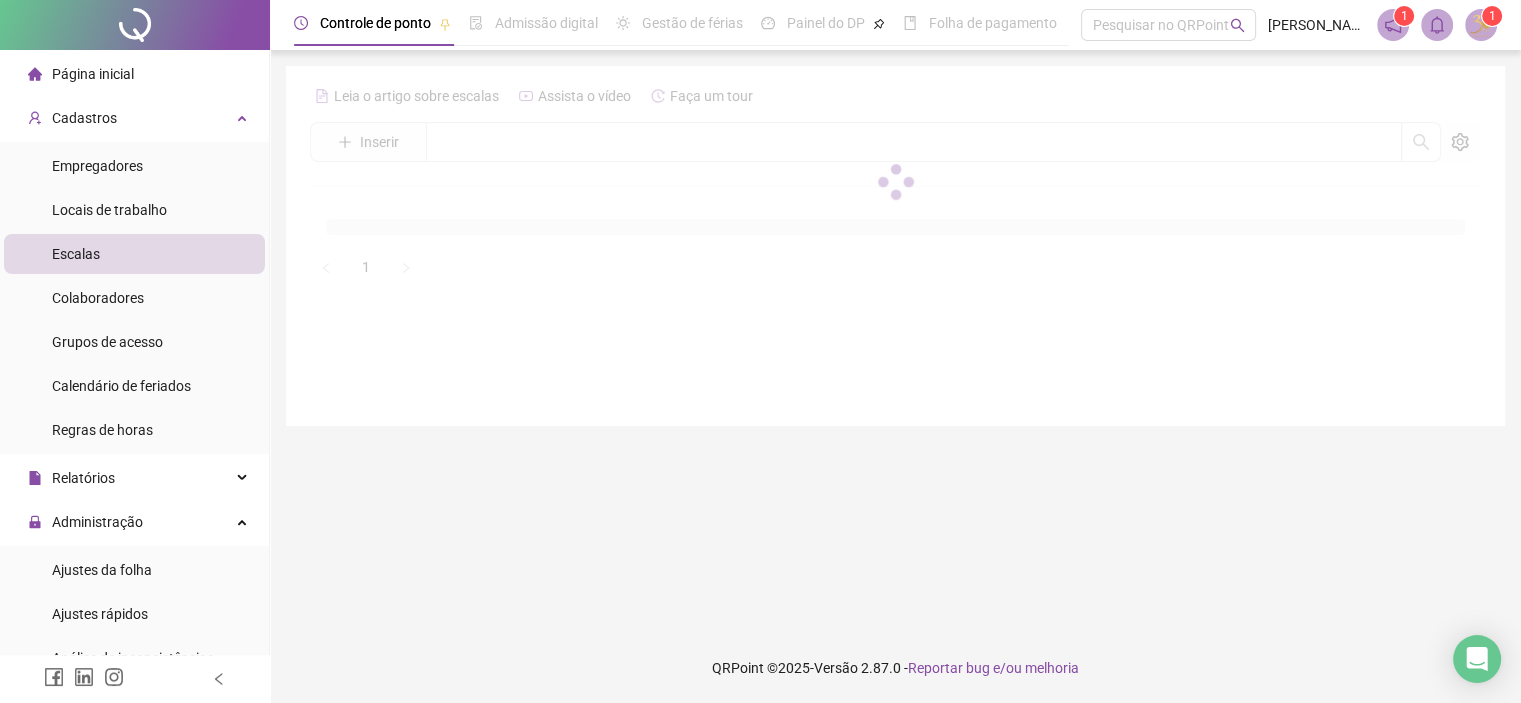 scroll, scrollTop: 0, scrollLeft: 0, axis: both 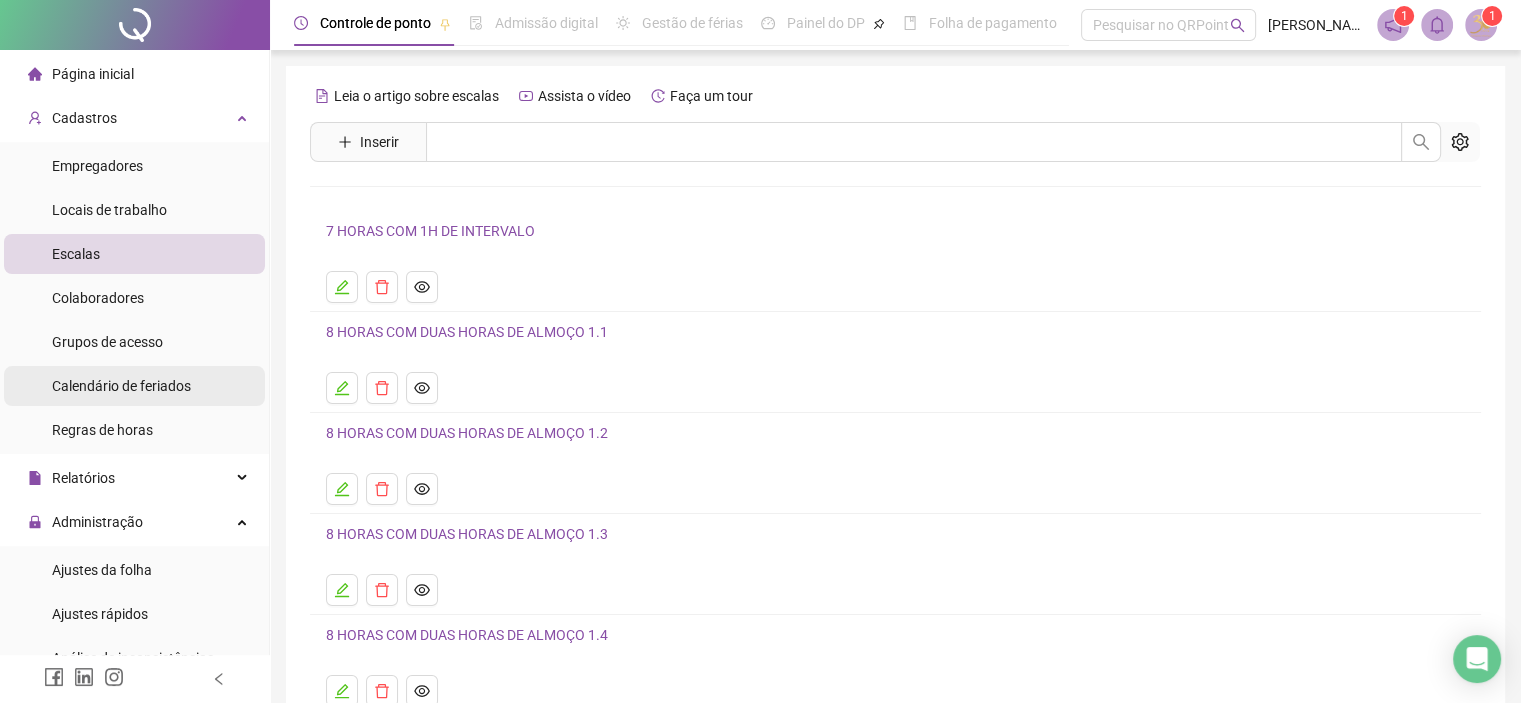 click on "Calendário de feriados" at bounding box center (121, 386) 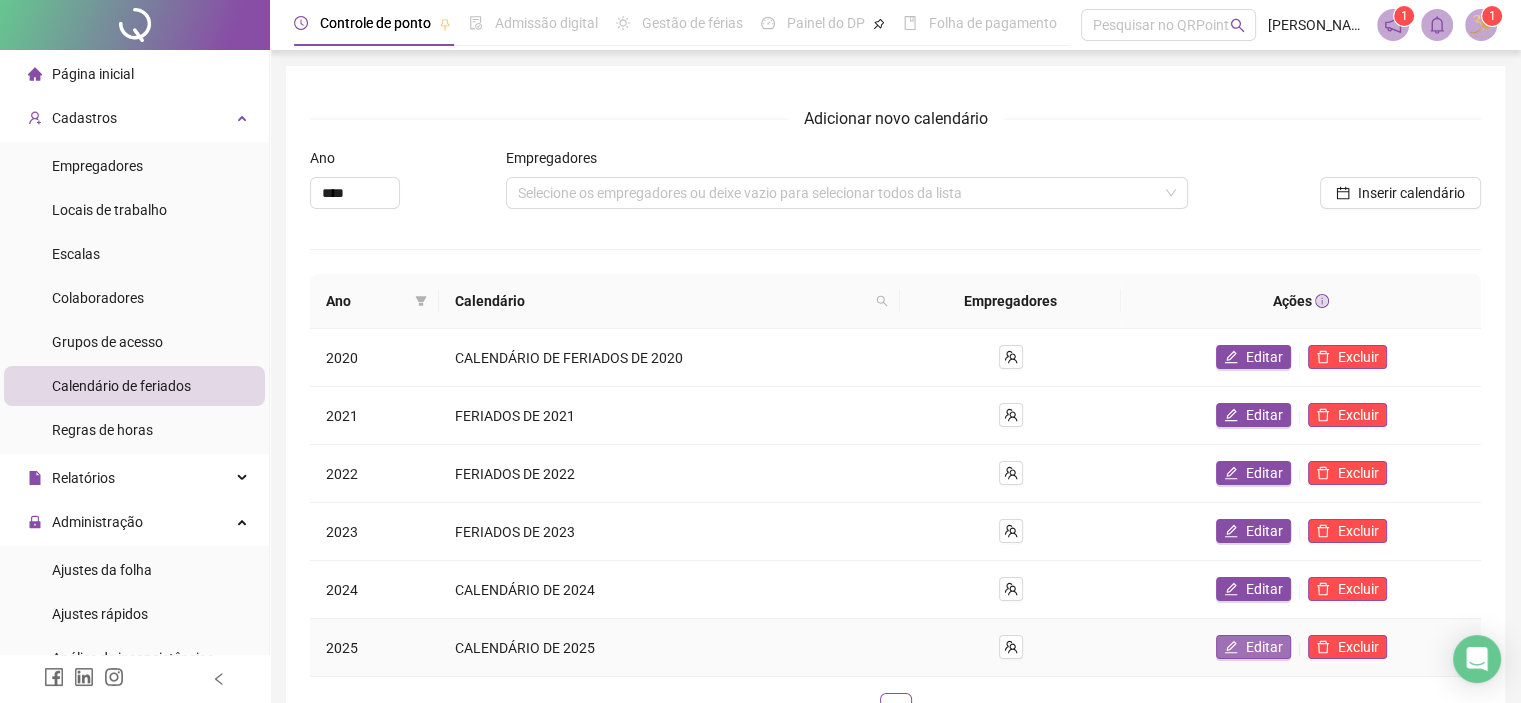 click on "Editar" at bounding box center [1264, 647] 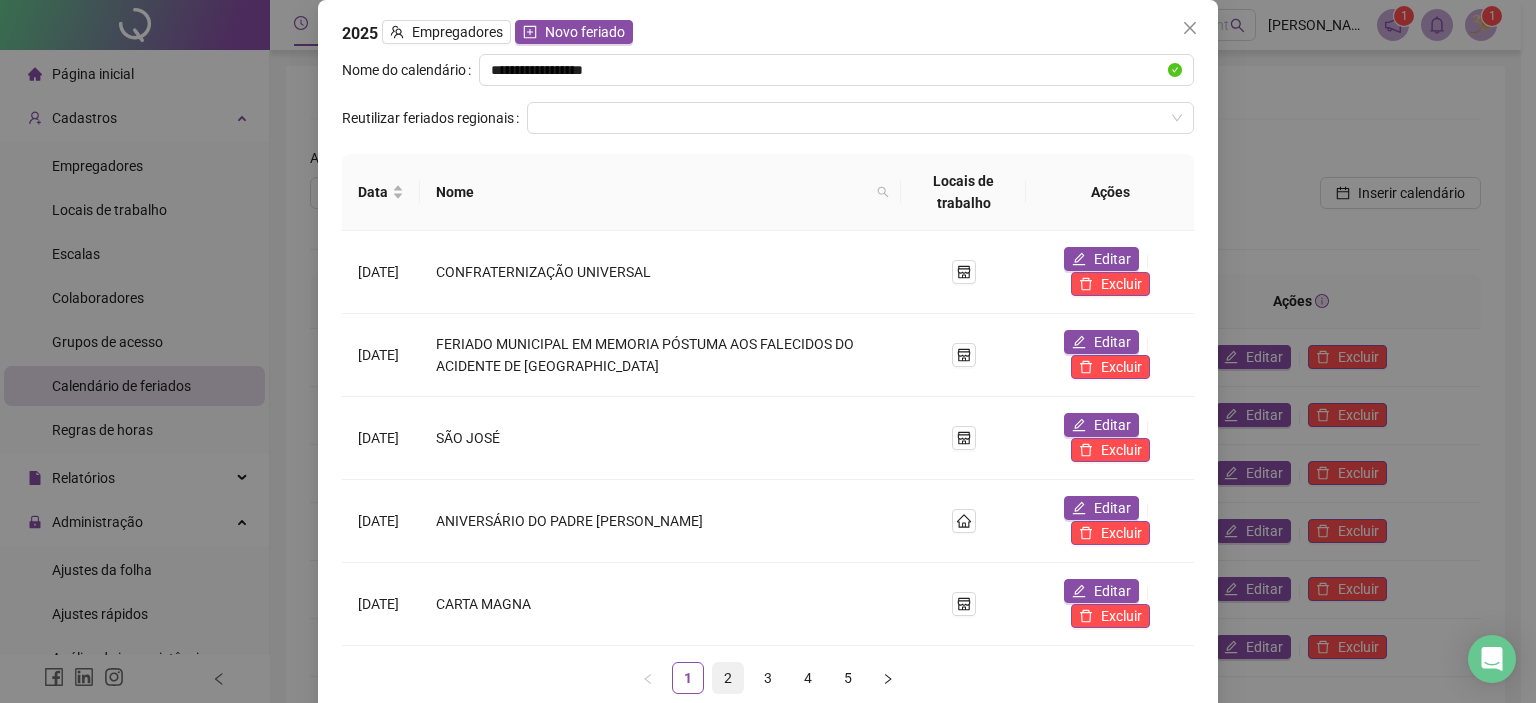 click on "2" at bounding box center (728, 678) 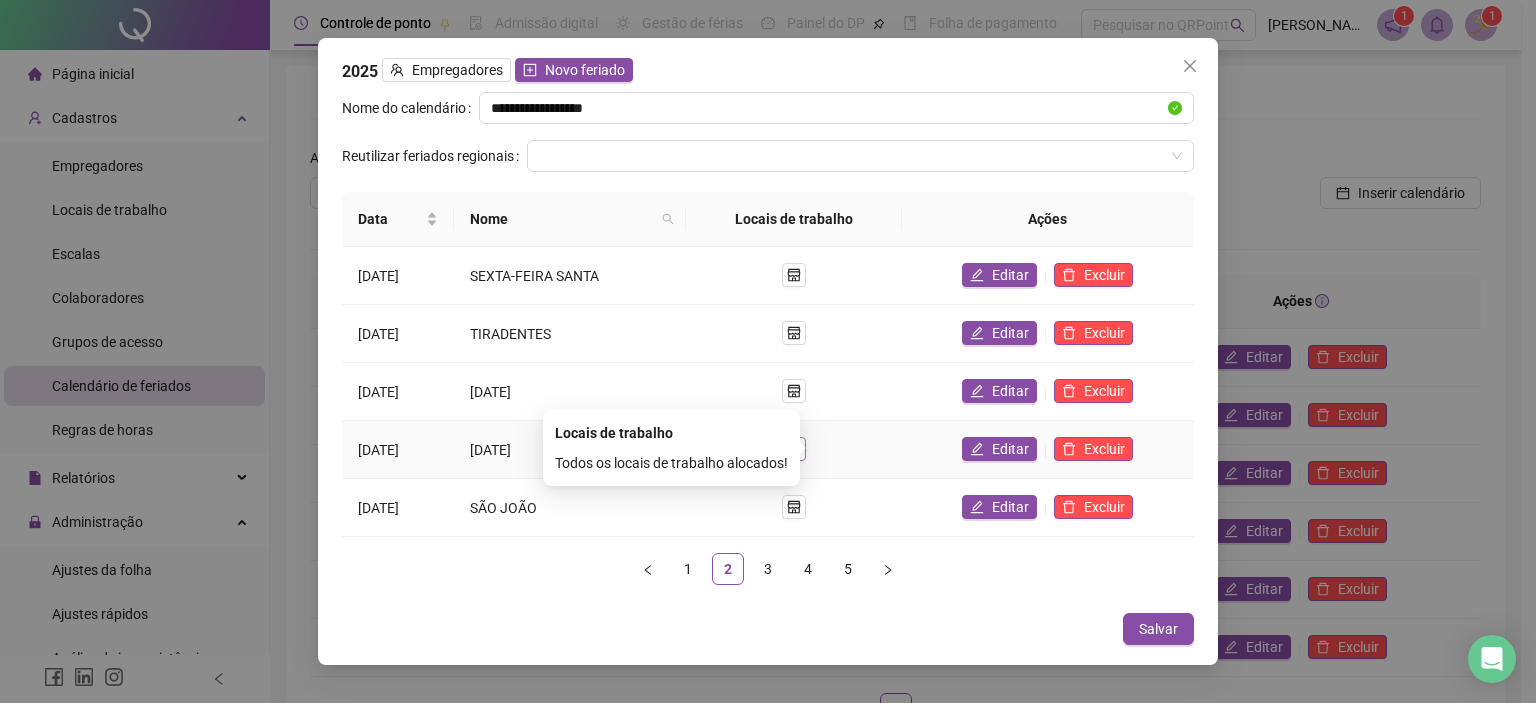 click 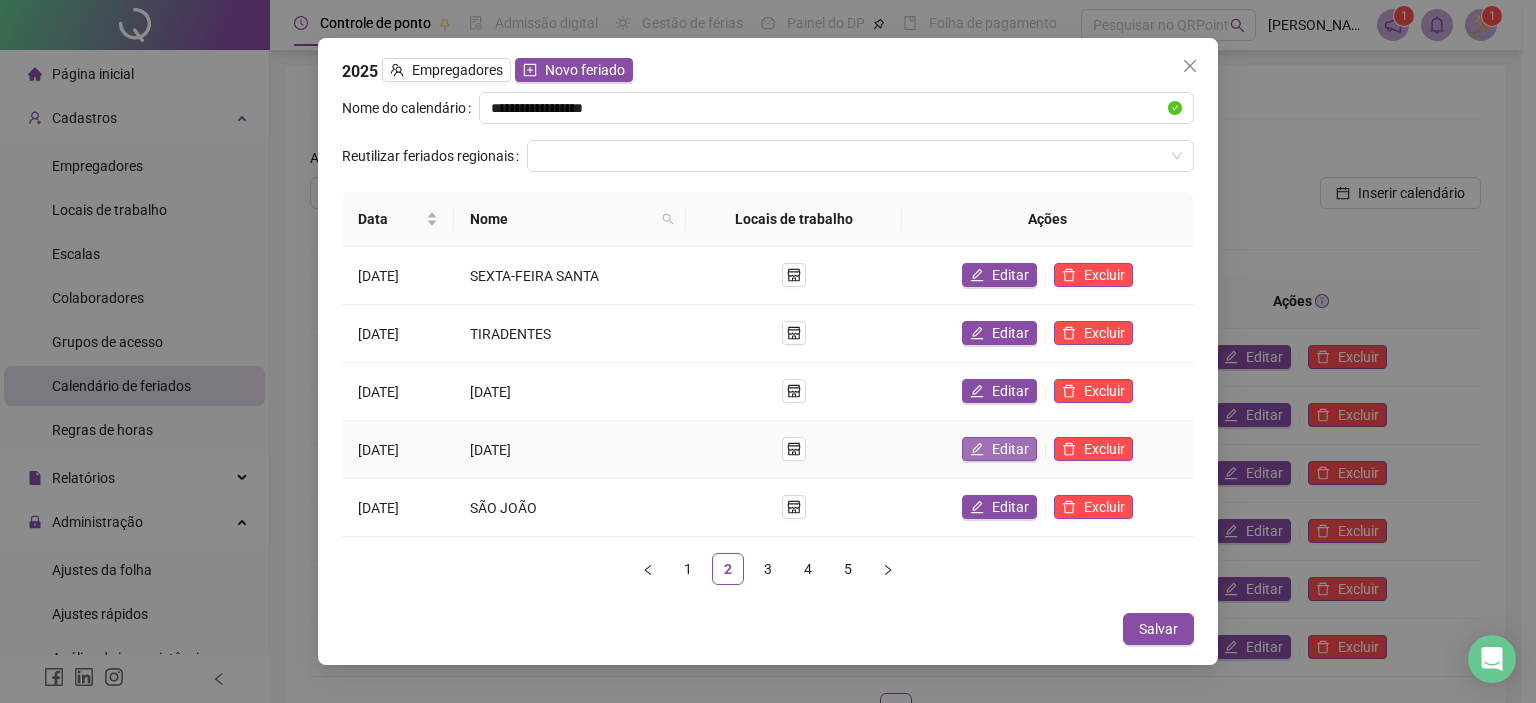 click on "Editar" at bounding box center (1010, 449) 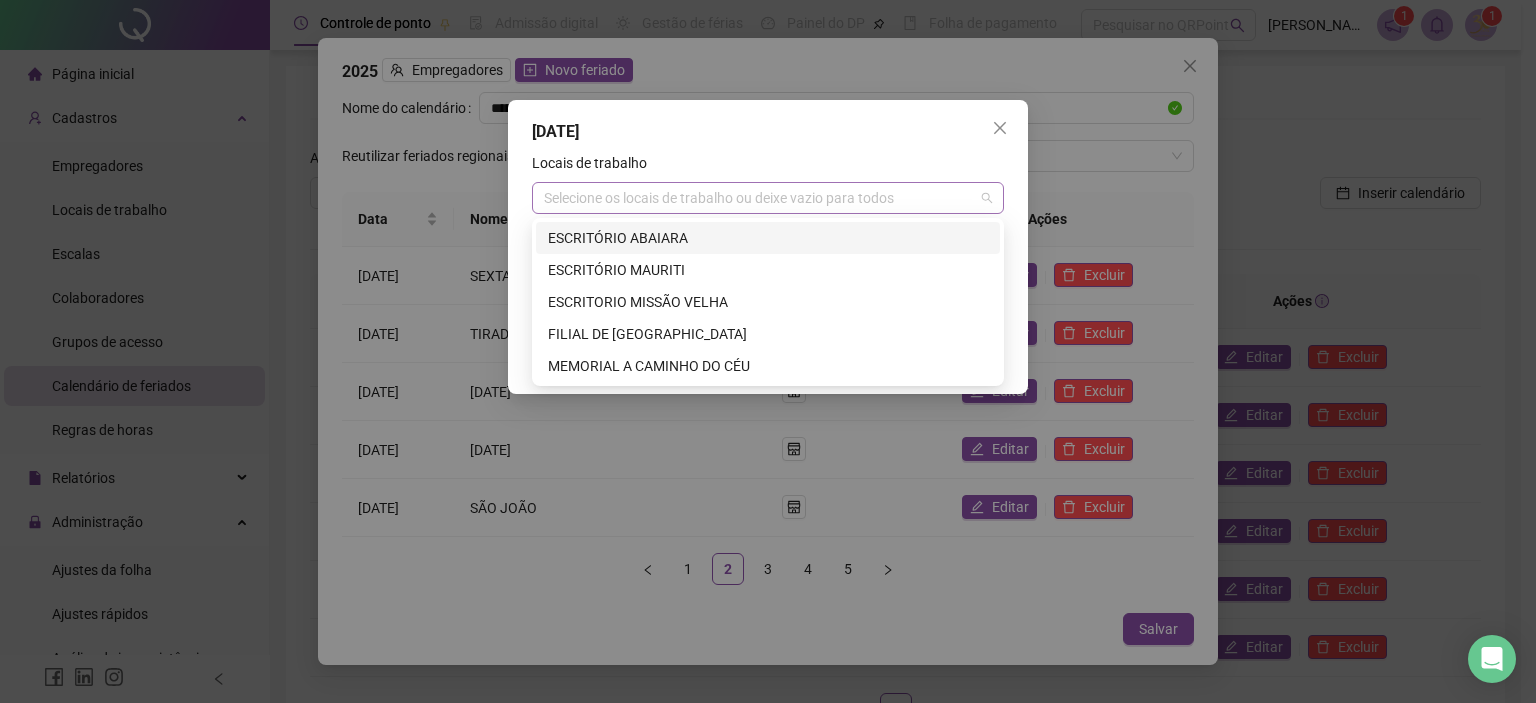 click at bounding box center [757, 198] 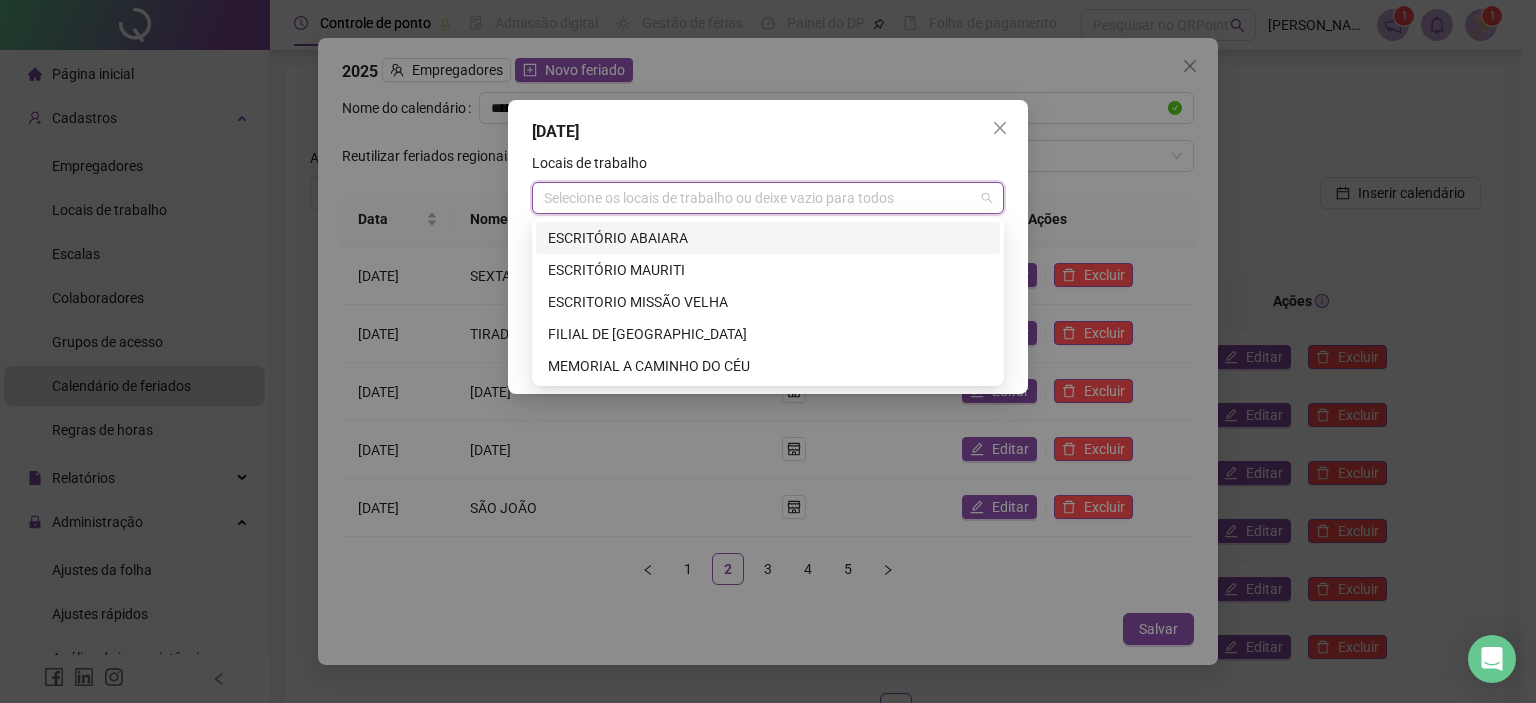 click on "ESCRITÓRIO ABAIARA" at bounding box center (768, 238) 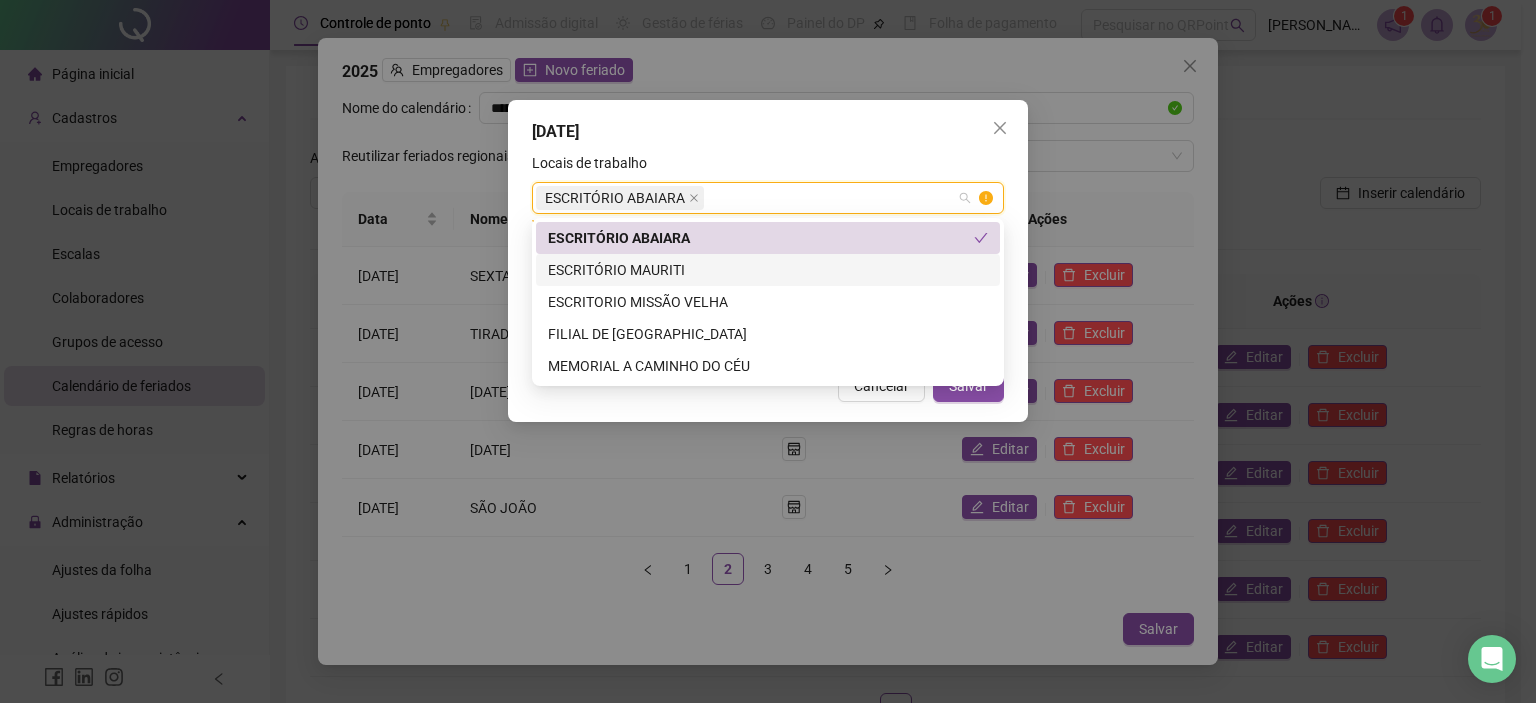 click on "ESCRITÓRIO MAURITI" at bounding box center (768, 270) 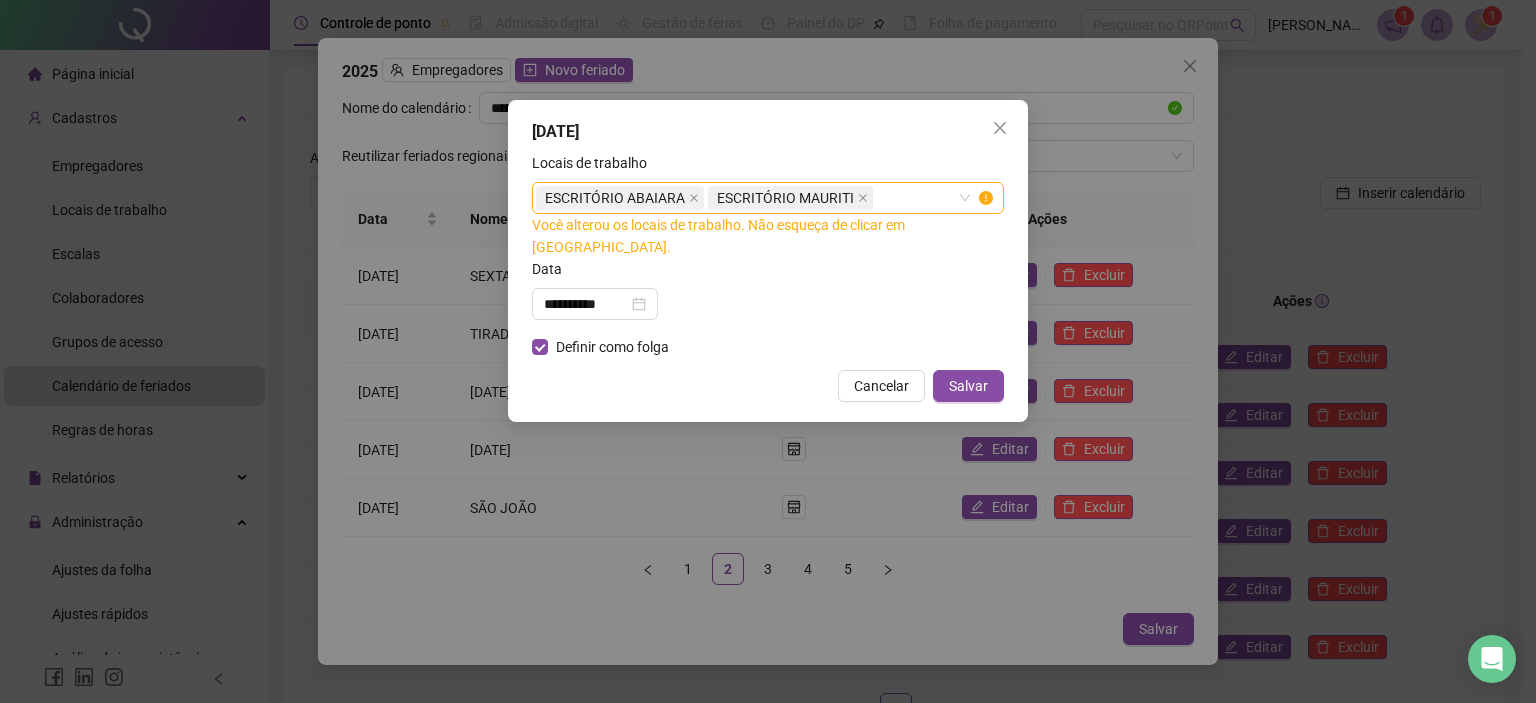 click on "**********" at bounding box center [768, 351] 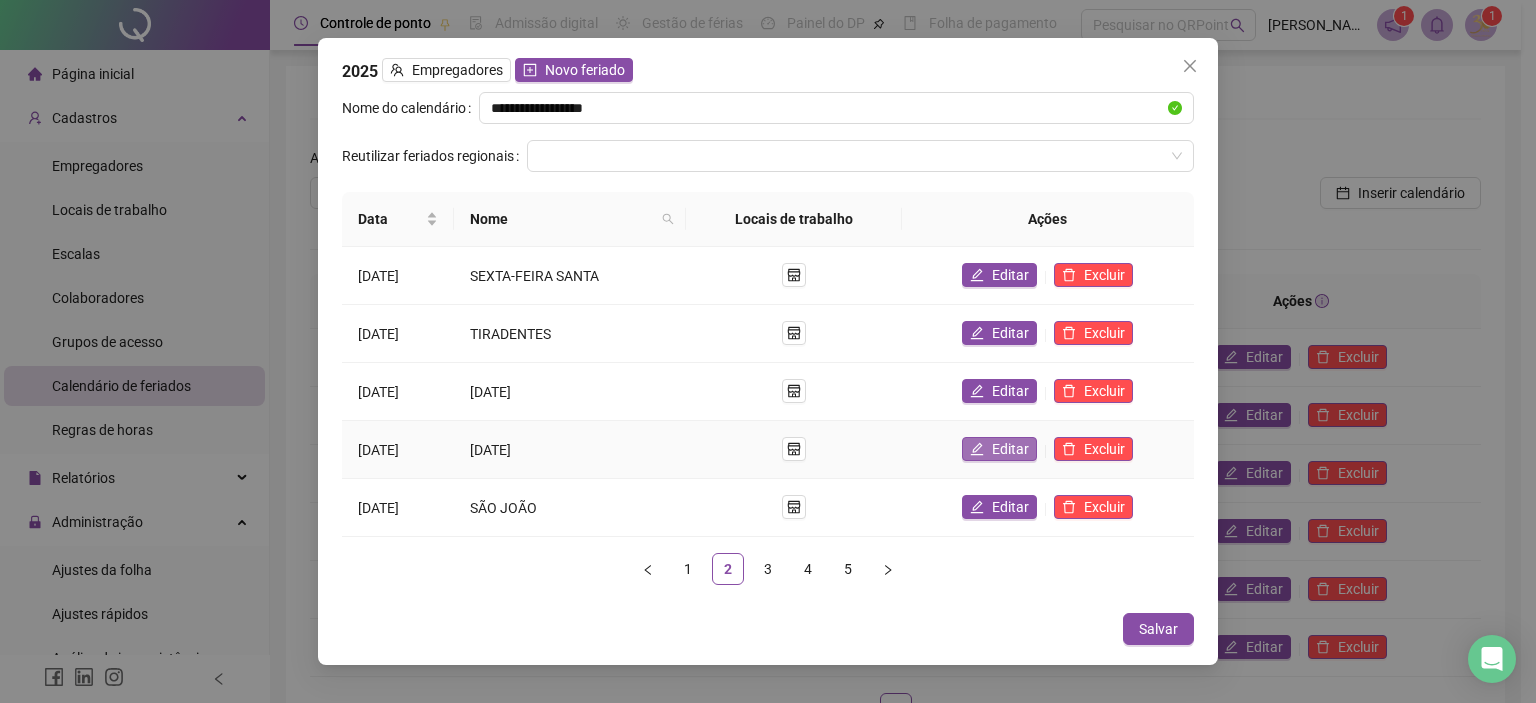 click on "Editar" at bounding box center (1010, 449) 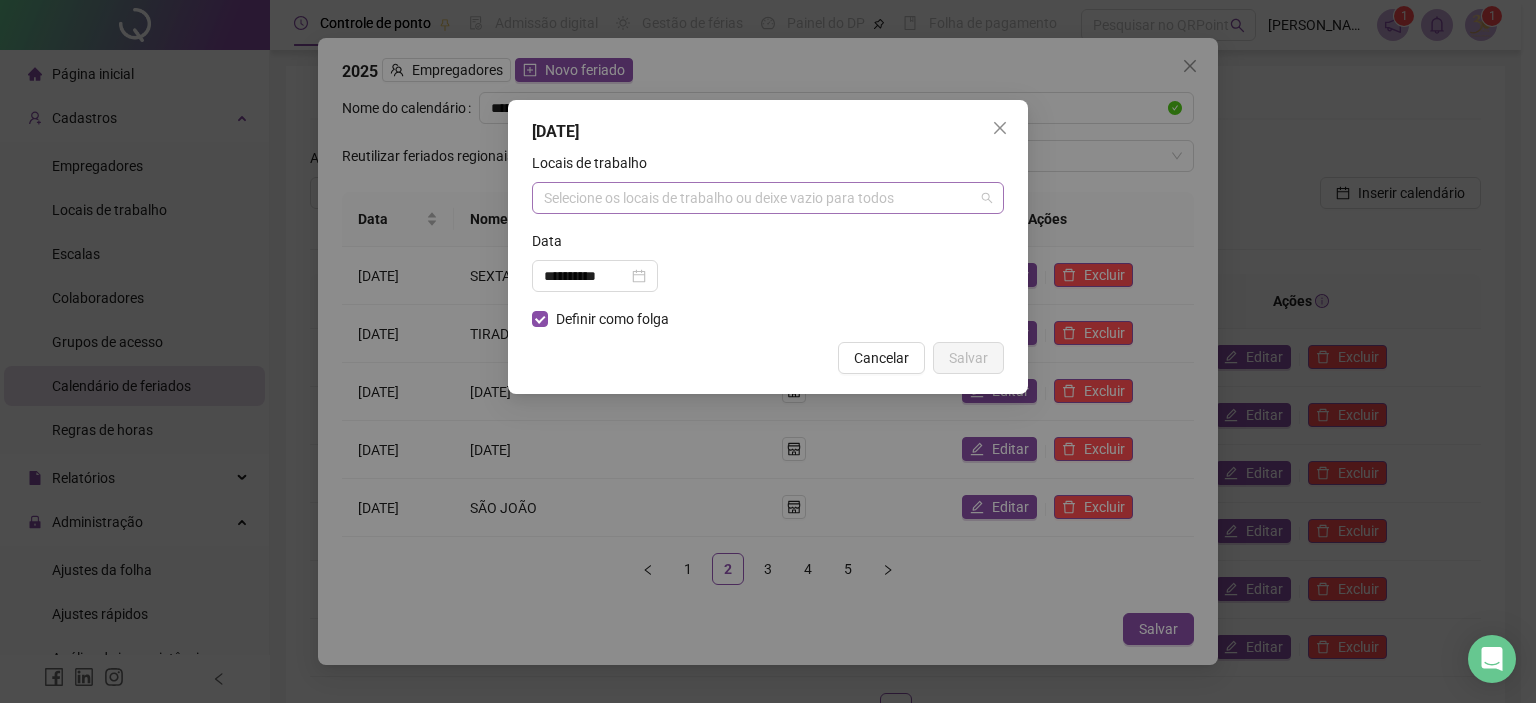 click at bounding box center [757, 198] 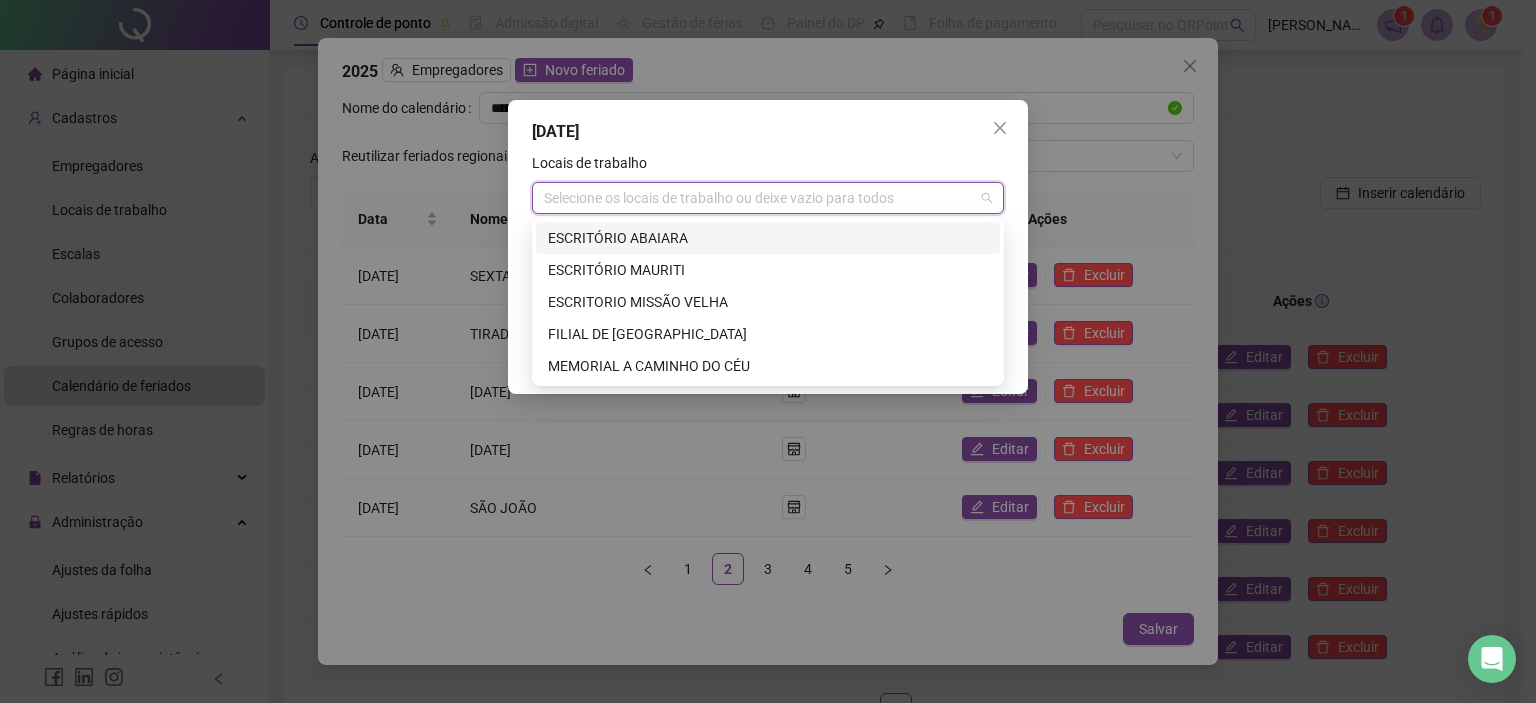 click on "ESCRITÓRIO ABAIARA" at bounding box center [768, 238] 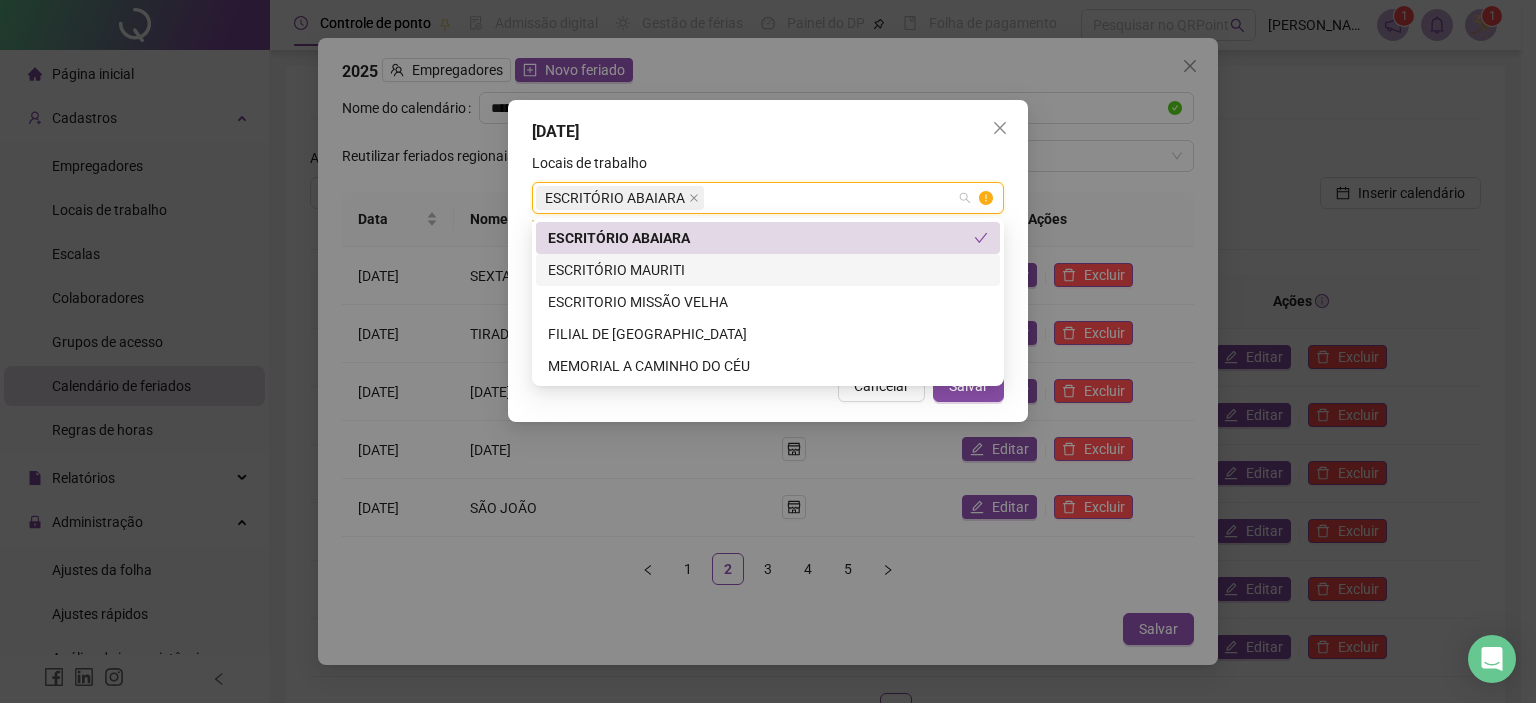 click on "ESCRITÓRIO MAURITI" at bounding box center [768, 270] 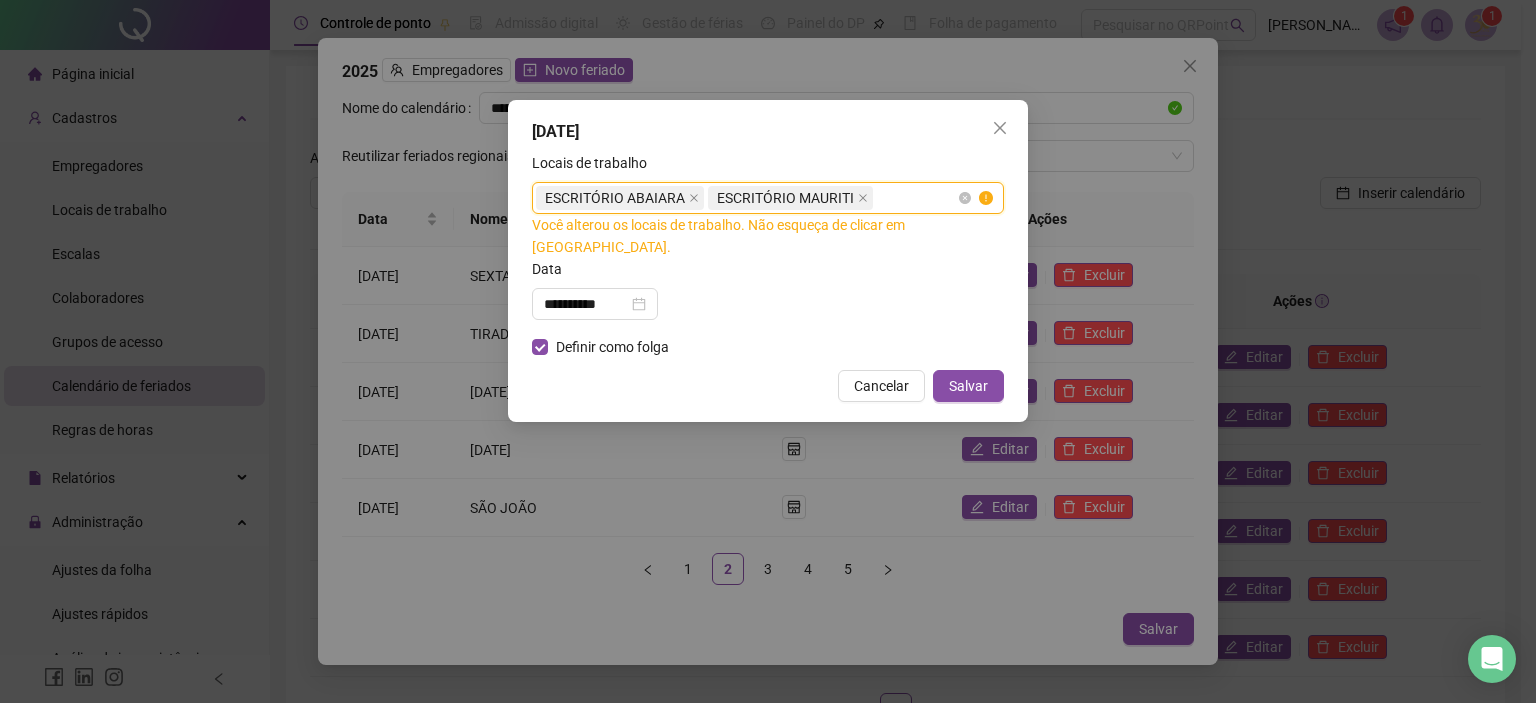 click on "ESCRITÓRIO ABAIARA ESCRITÓRIO MAURITI" at bounding box center (757, 198) 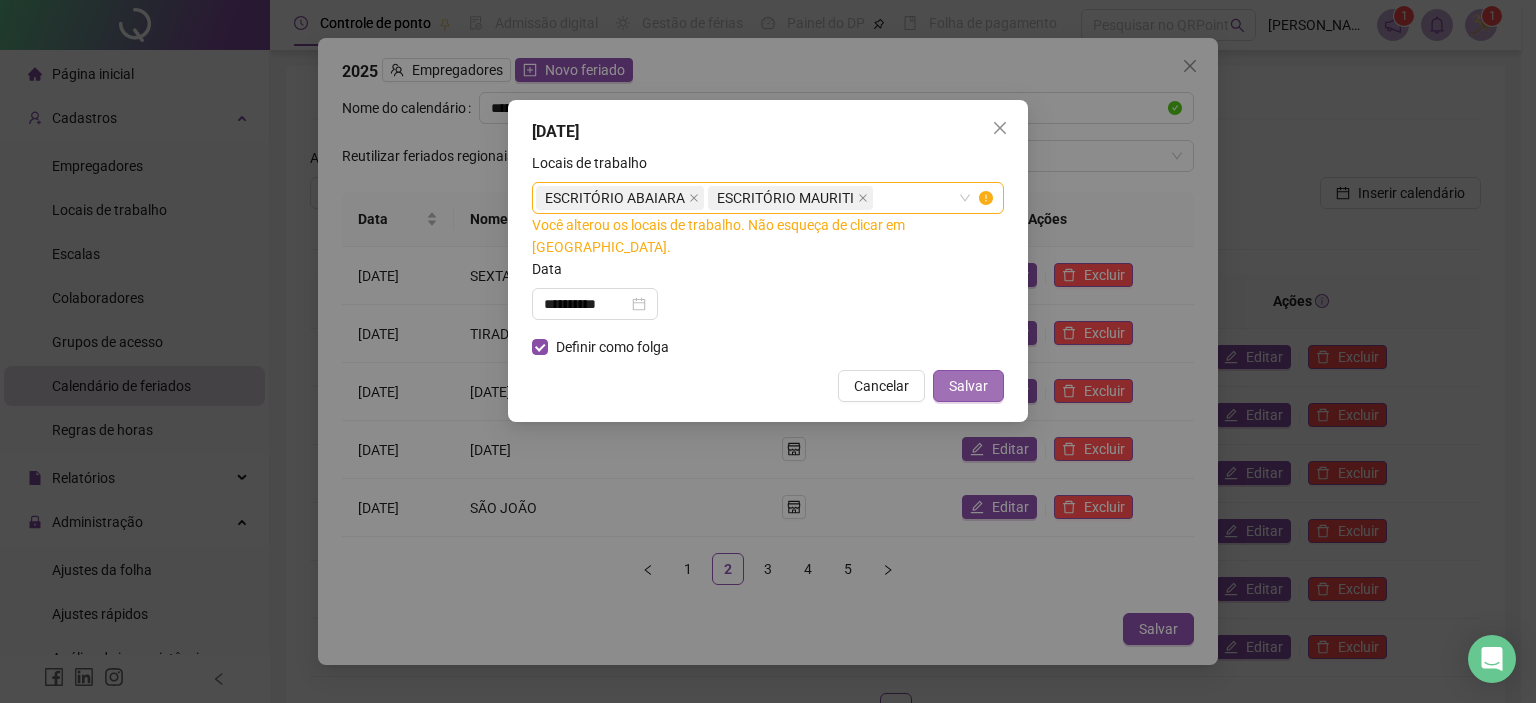 click on "Salvar" at bounding box center [968, 386] 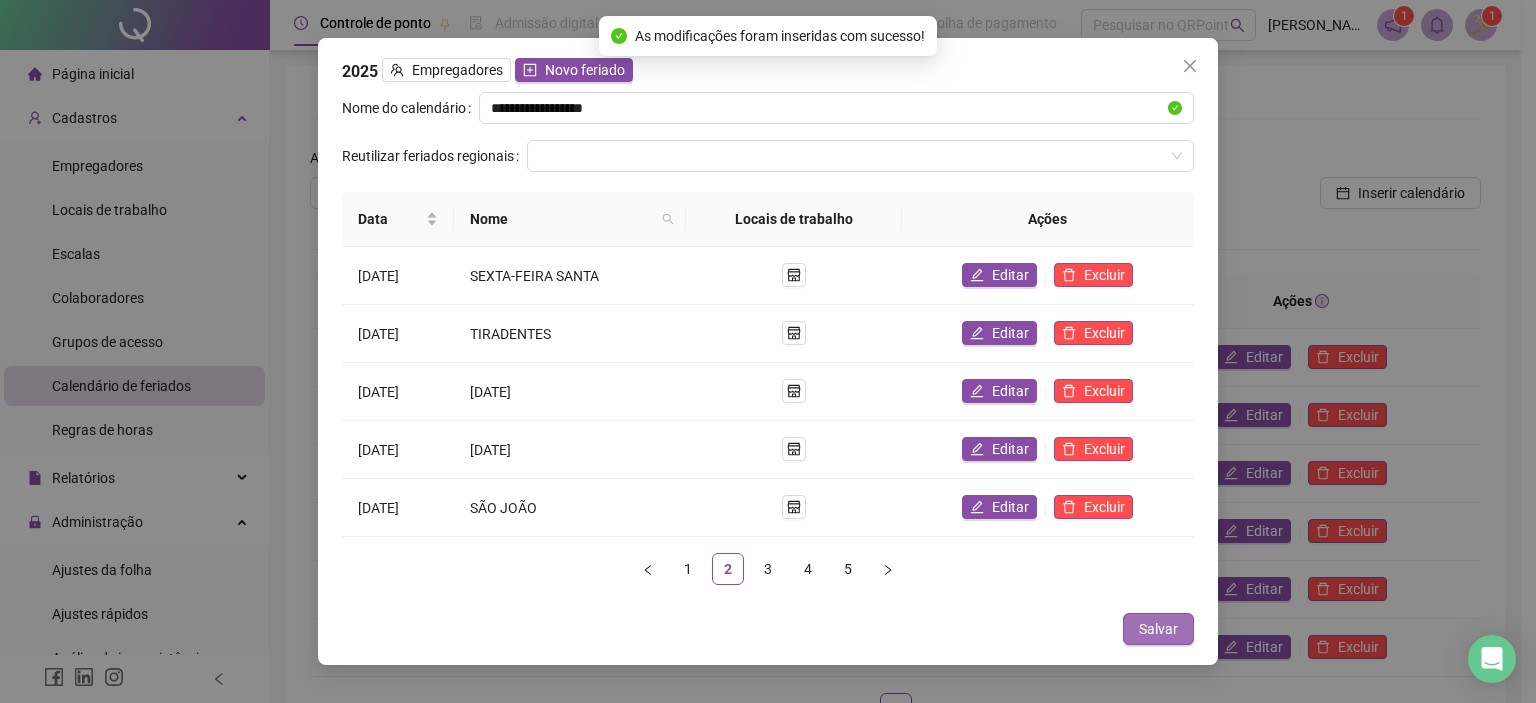 click on "Salvar" at bounding box center (1158, 629) 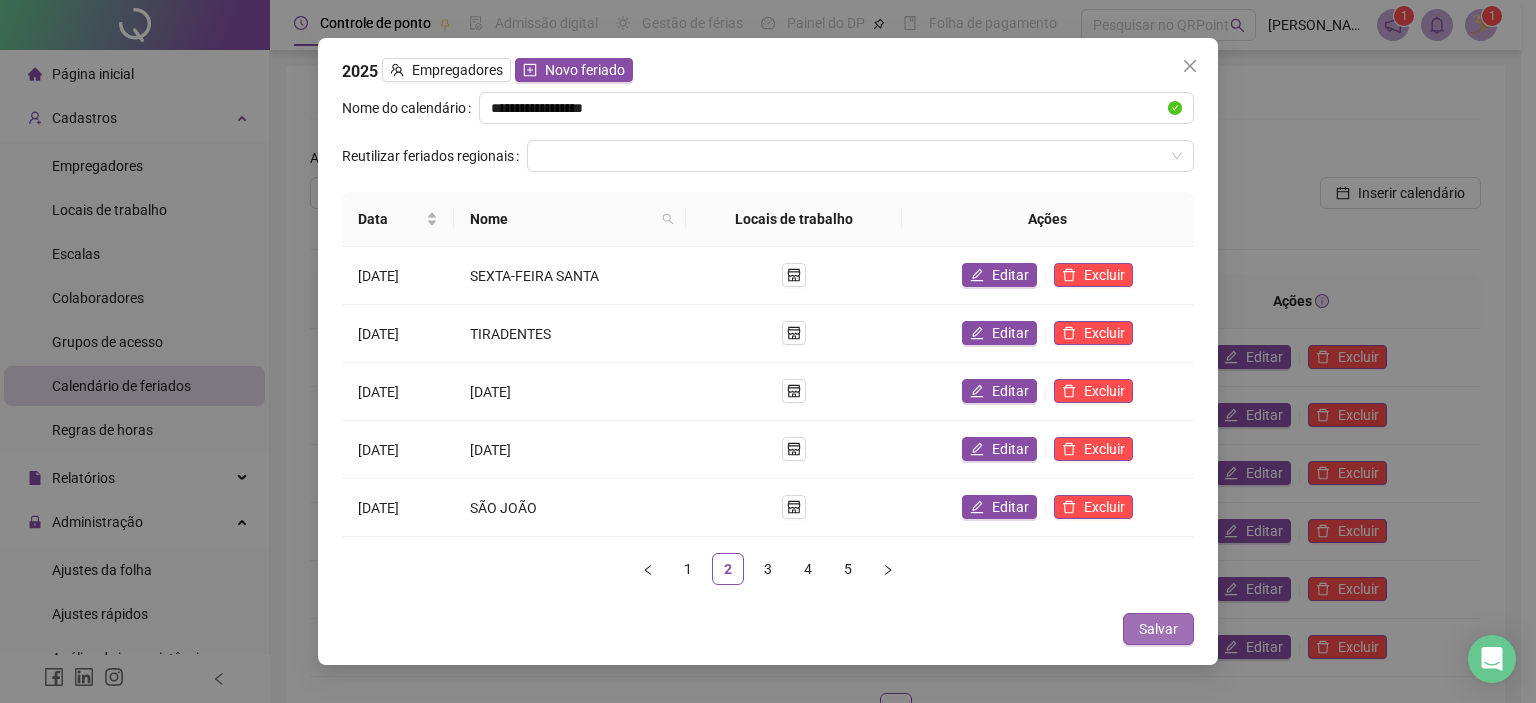 click on "Salvar" at bounding box center [1158, 629] 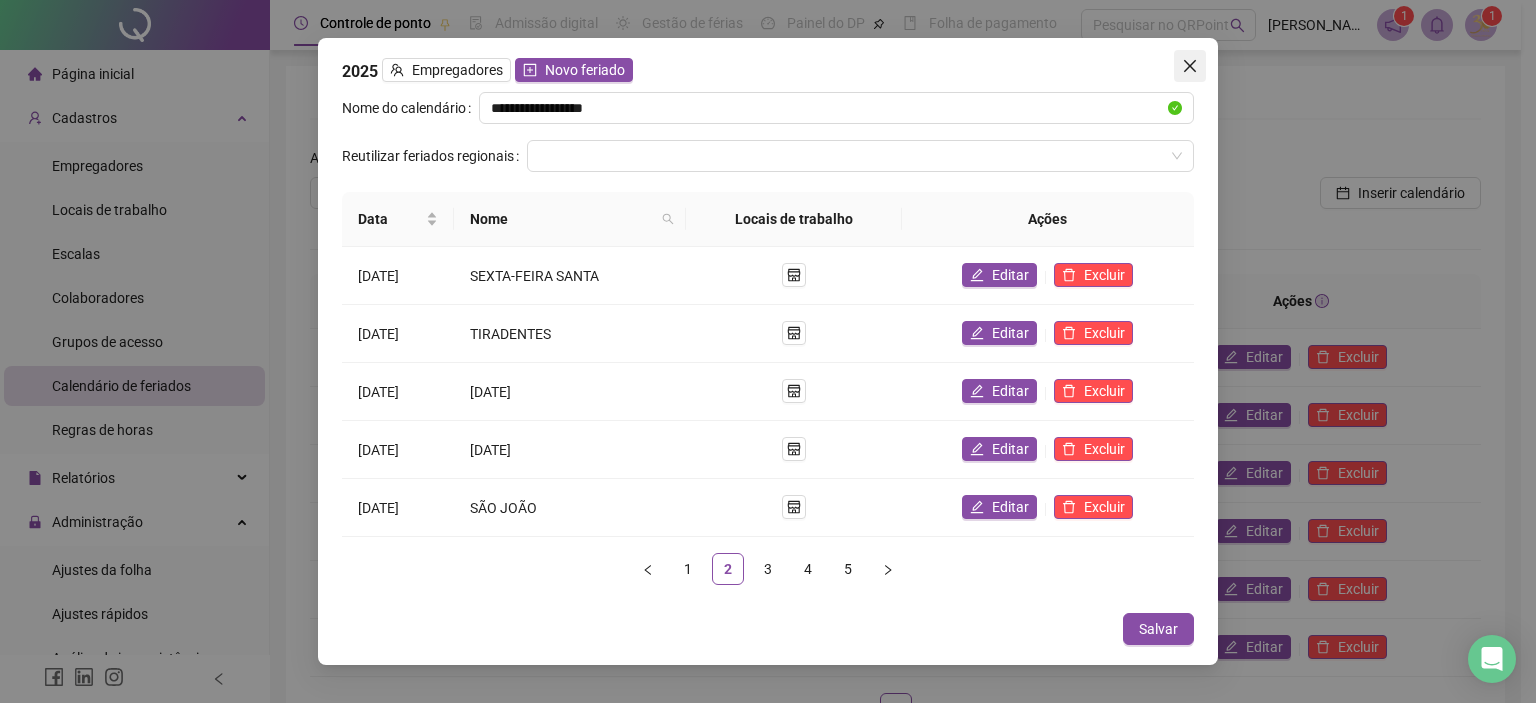 click at bounding box center (1190, 66) 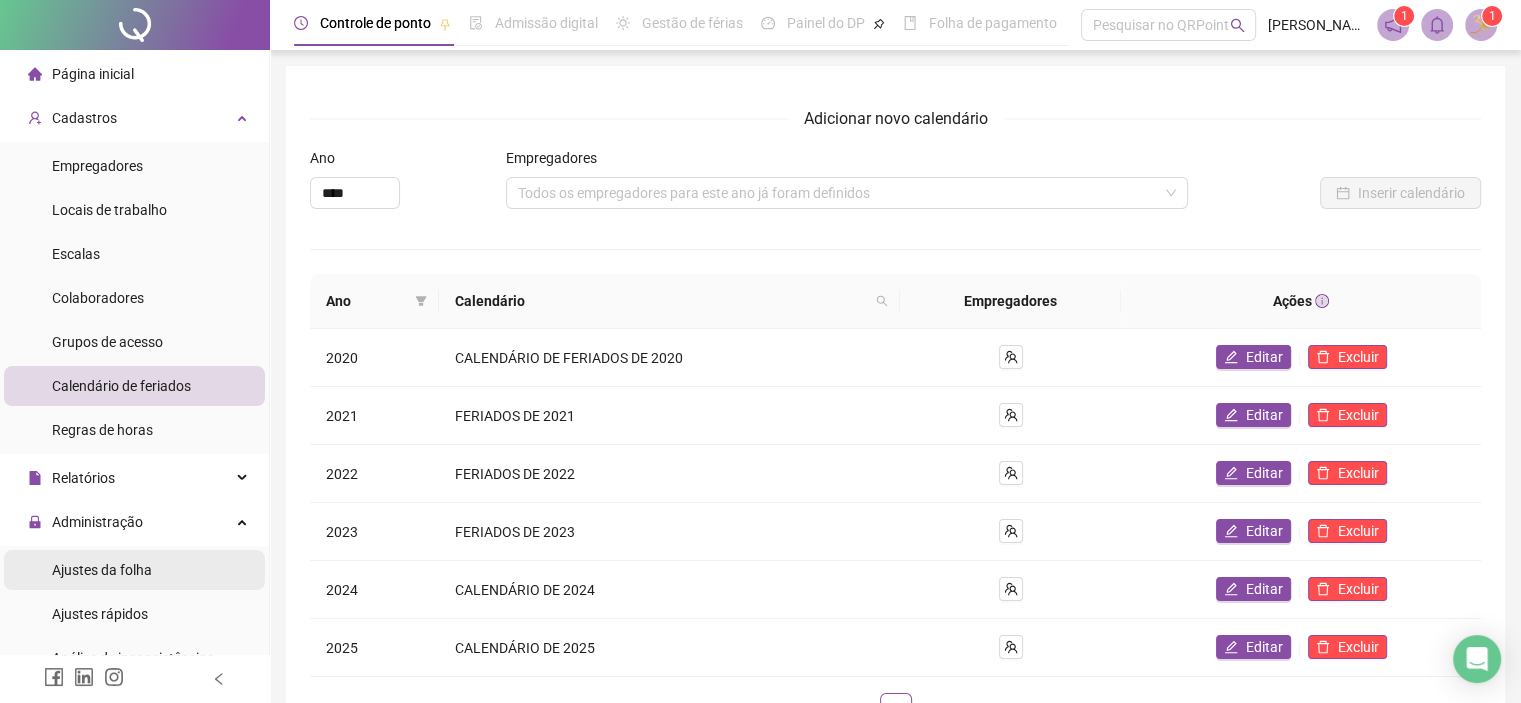 click on "Ajustes da folha" at bounding box center (102, 570) 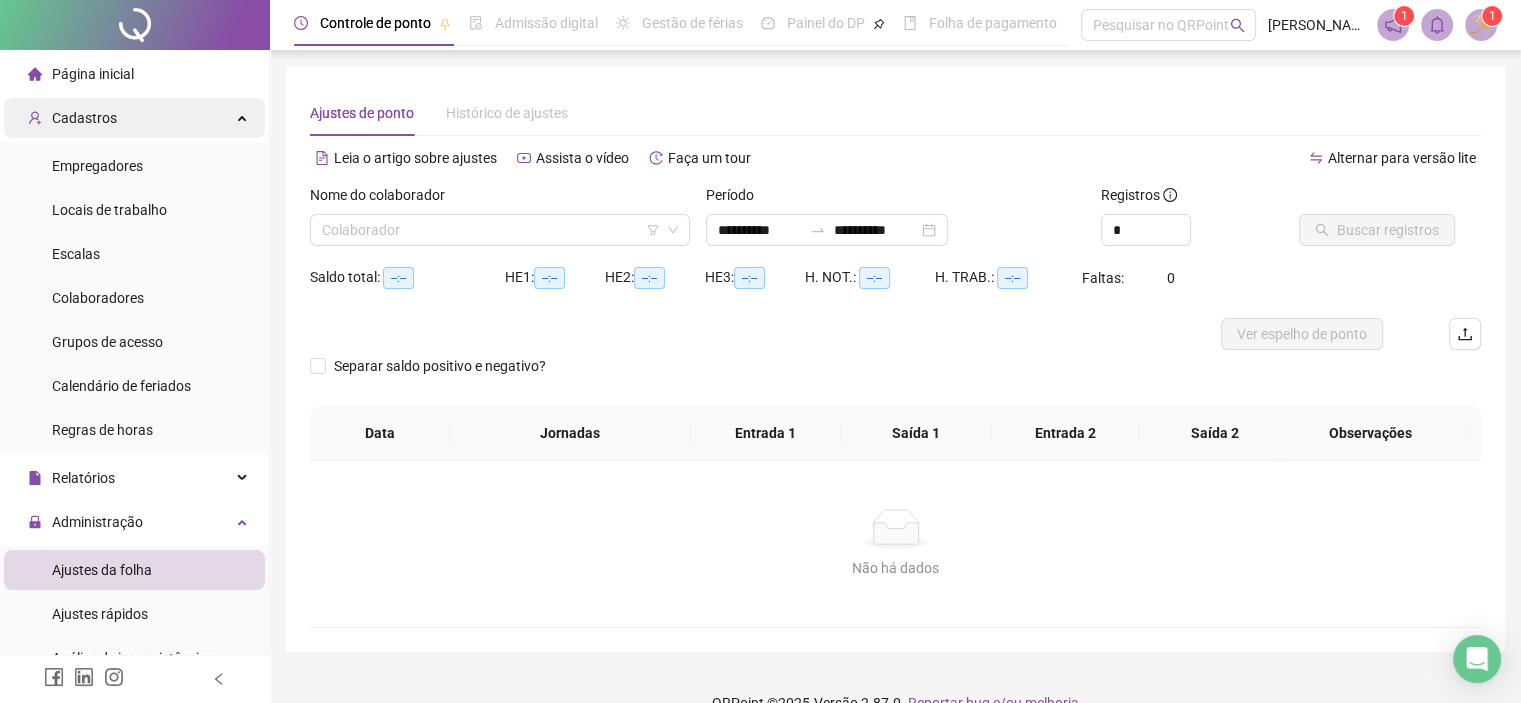 click on "Cadastros" at bounding box center (134, 118) 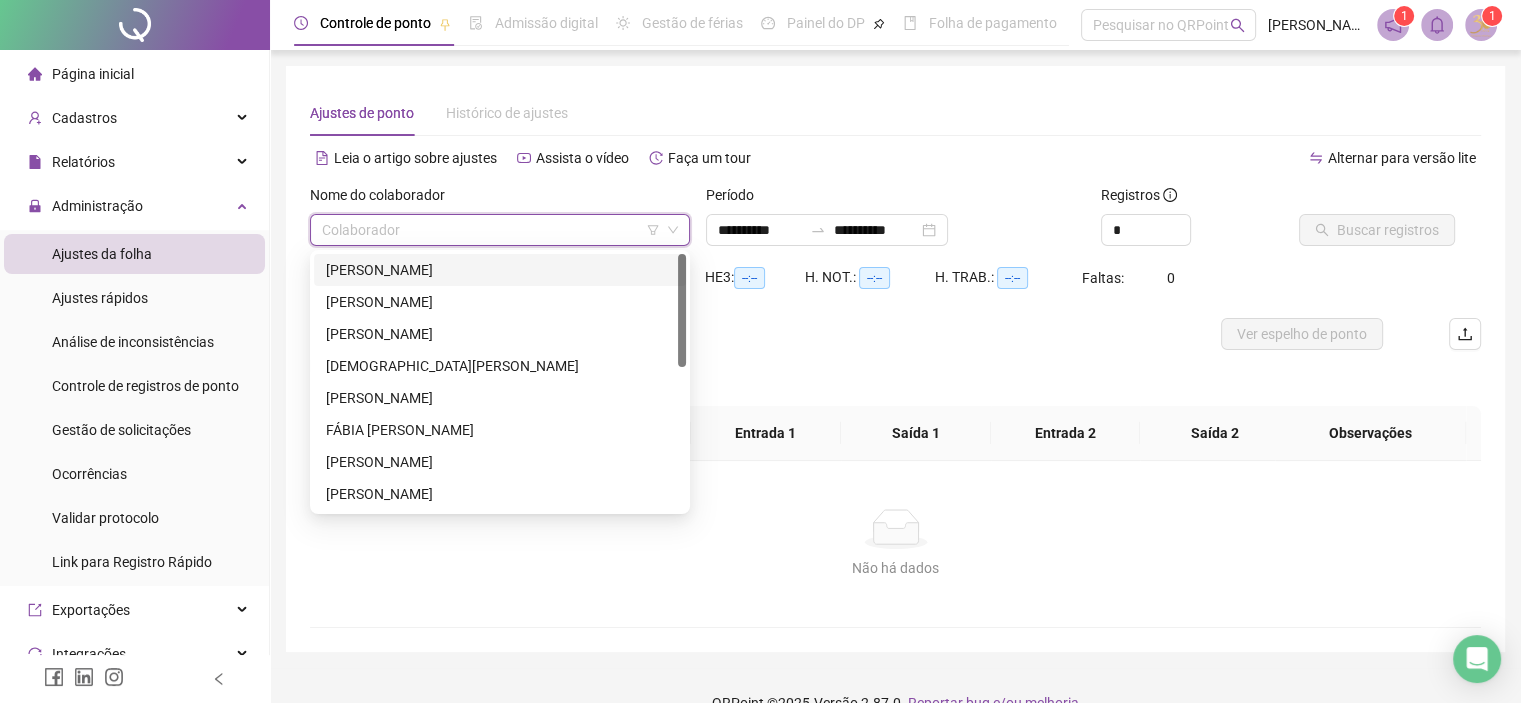 click at bounding box center (494, 230) 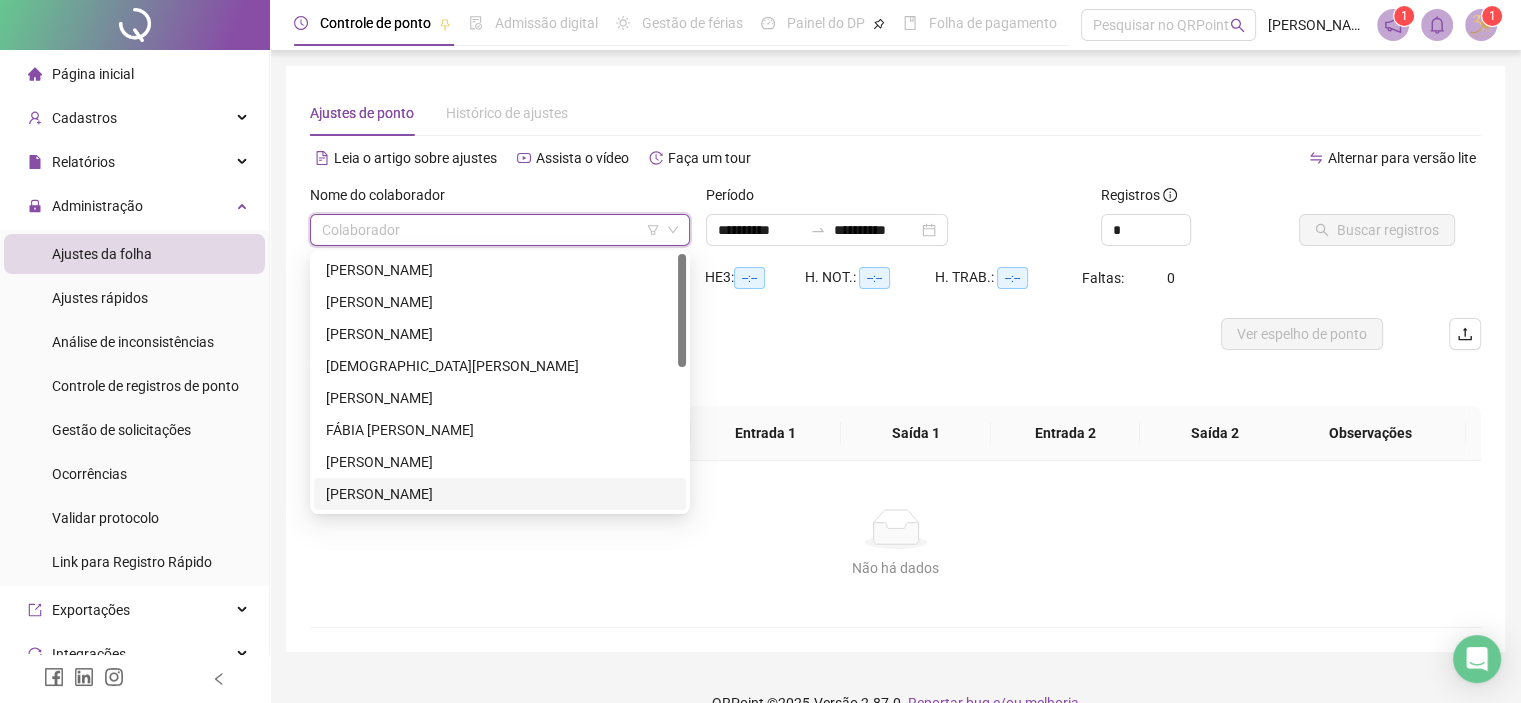 click on "[PERSON_NAME]" at bounding box center [500, 494] 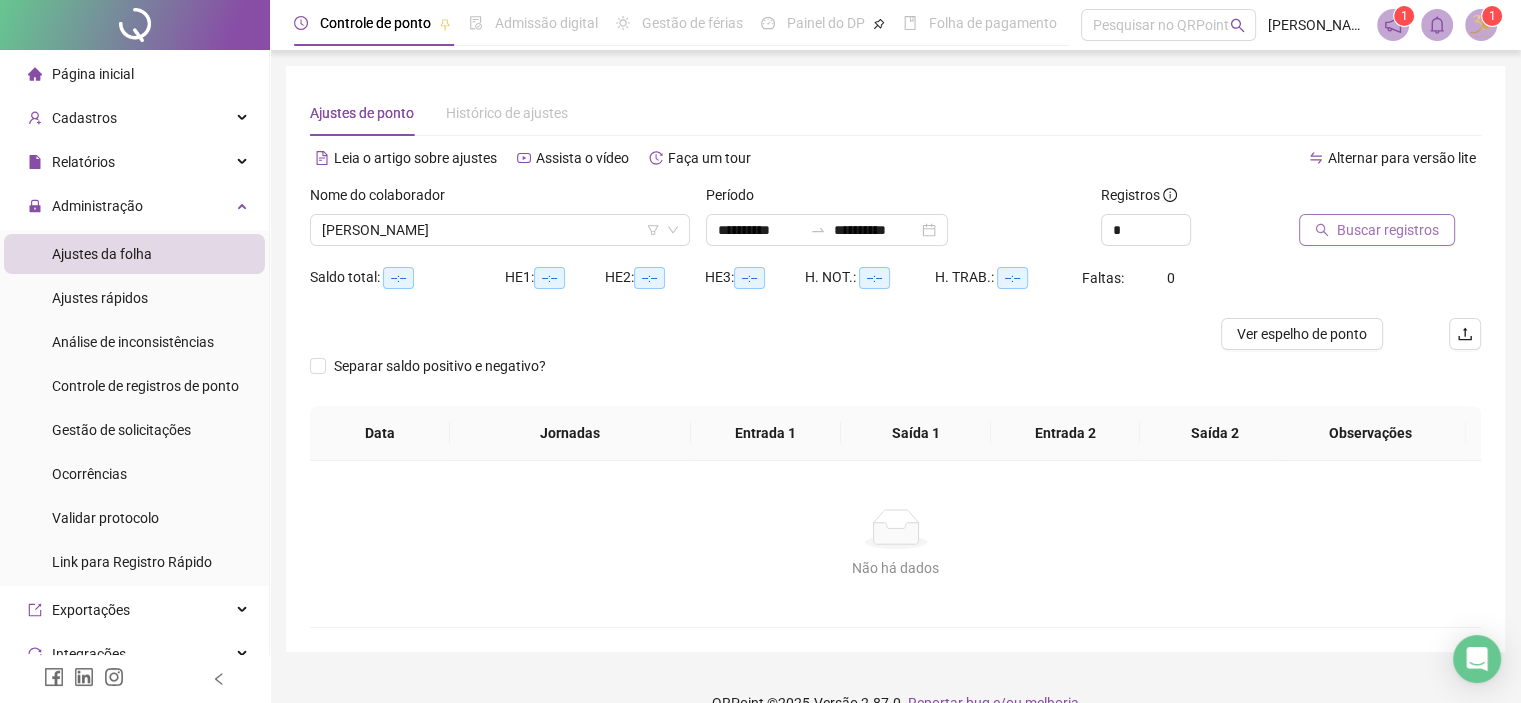 click on "Buscar registros" at bounding box center (1377, 230) 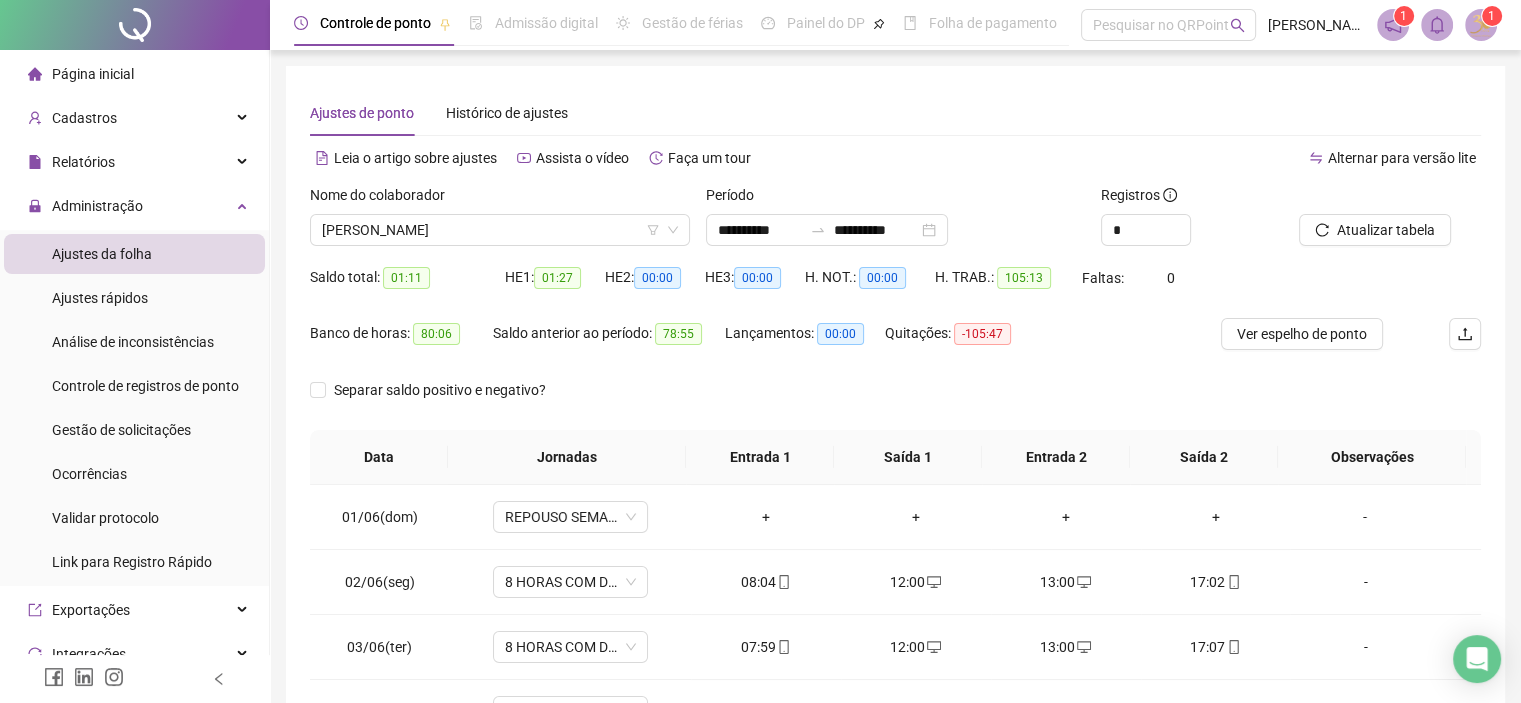 scroll, scrollTop: 318, scrollLeft: 0, axis: vertical 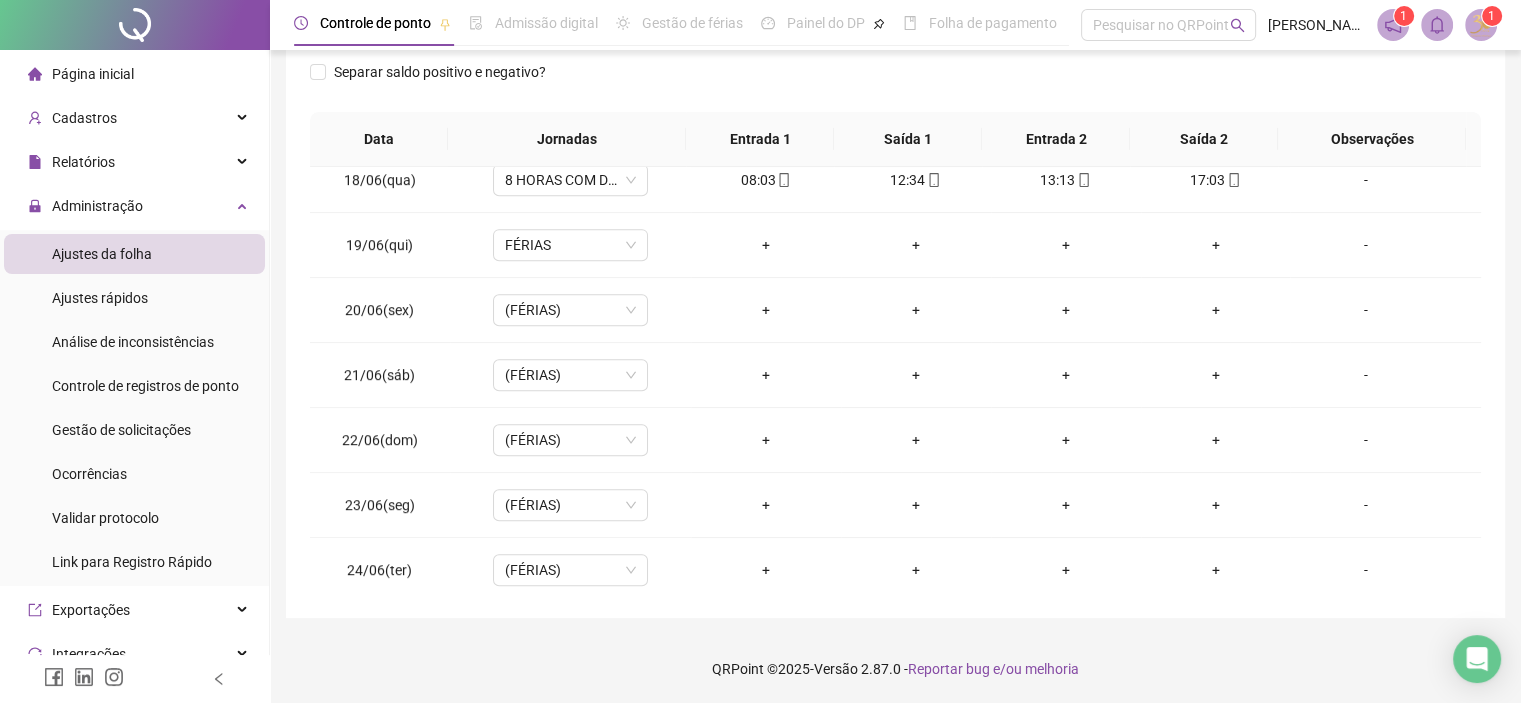 click on "**********" at bounding box center (895, 183) 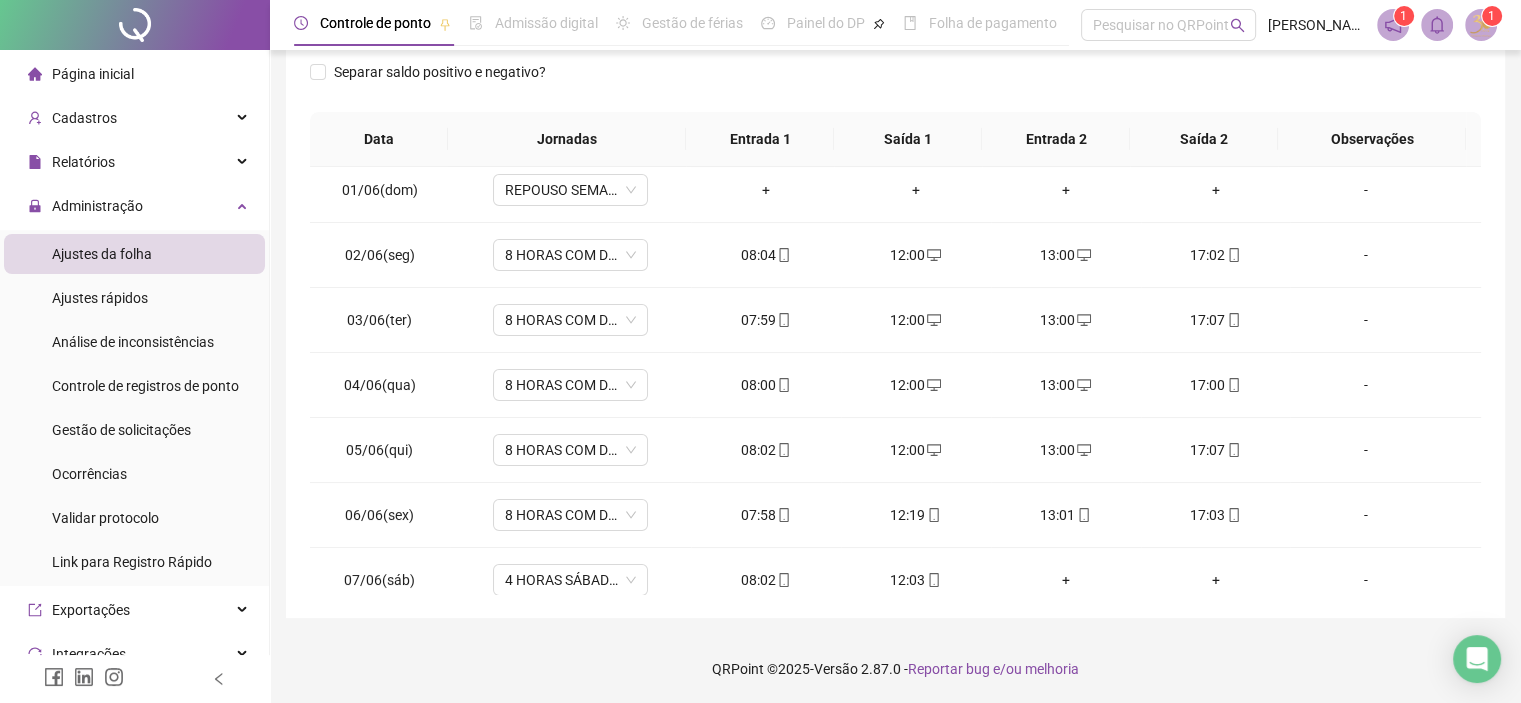 scroll, scrollTop: 0, scrollLeft: 0, axis: both 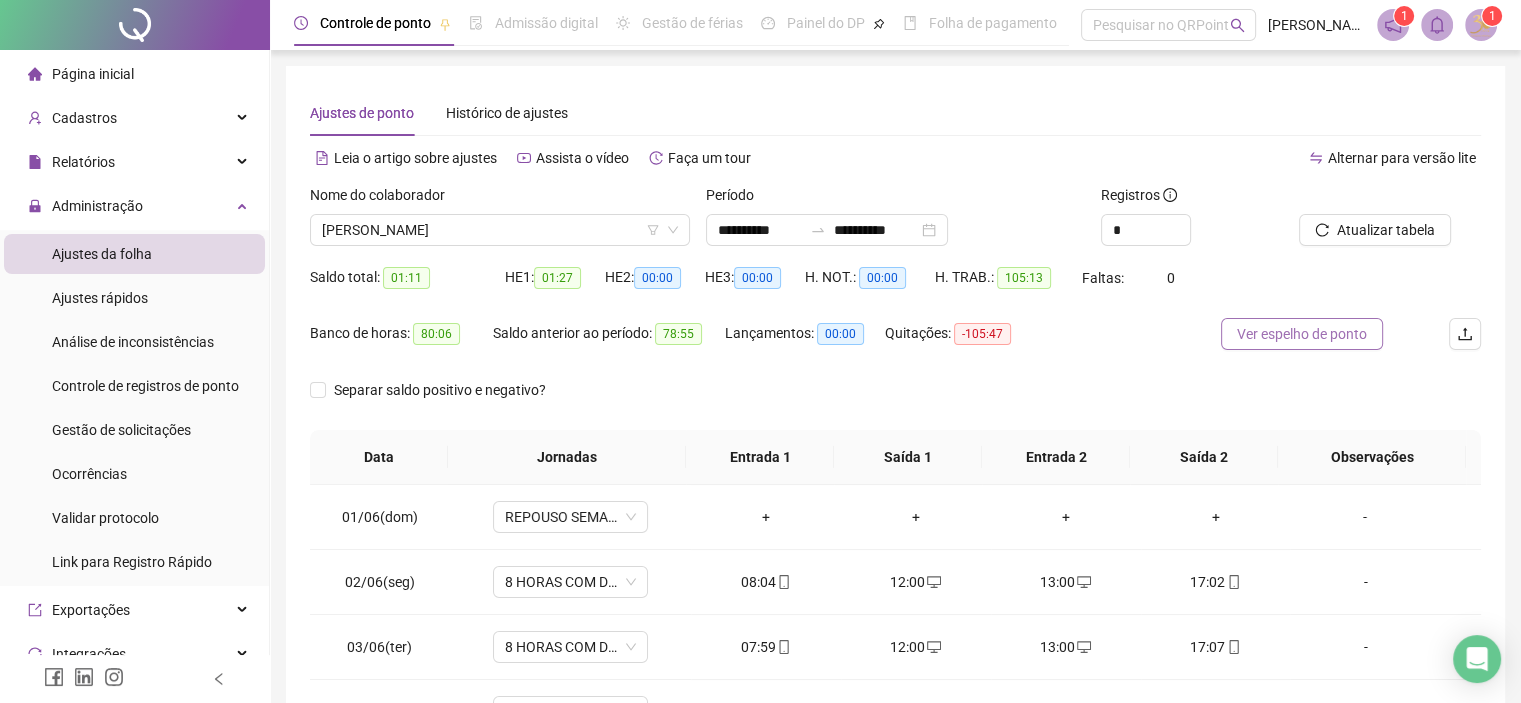 click on "Ver espelho de ponto" at bounding box center [1302, 334] 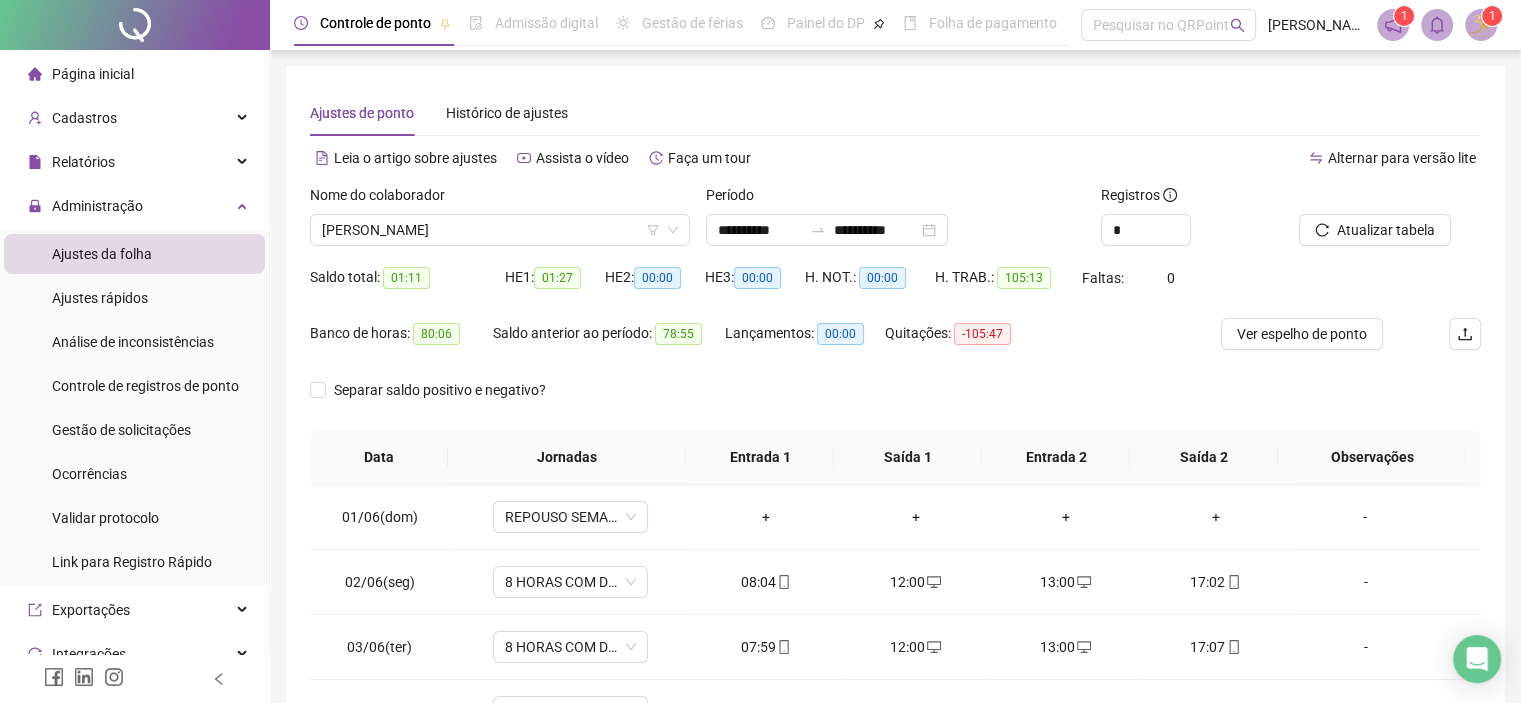 click on "Banco de horas:   80:06 Saldo anterior ao período:   78:55 Lançamentos:   00:00 Quitações:   -105:47" at bounding box center [749, 346] 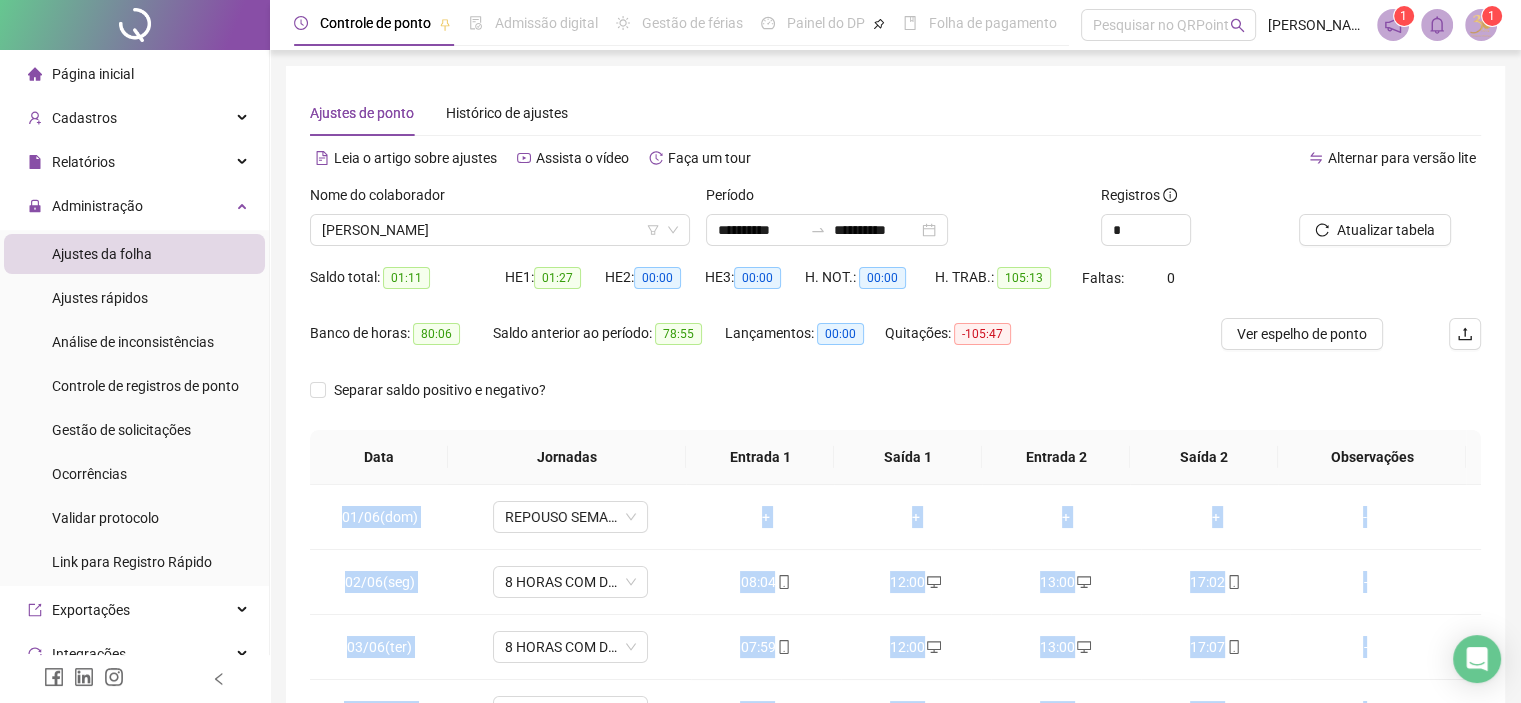 scroll, scrollTop: 208, scrollLeft: 0, axis: vertical 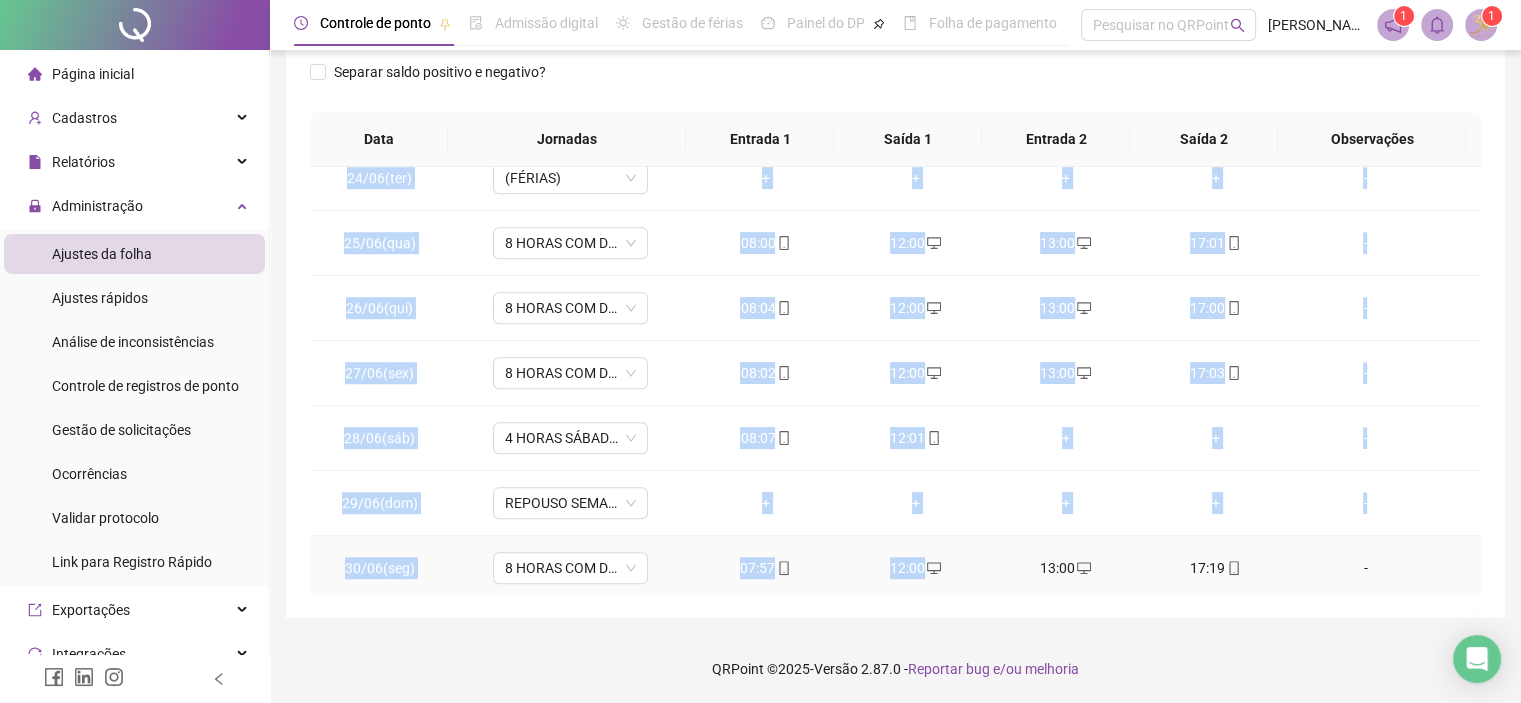 drag, startPoint x: 344, startPoint y: 518, endPoint x: 990, endPoint y: 531, distance: 646.1308 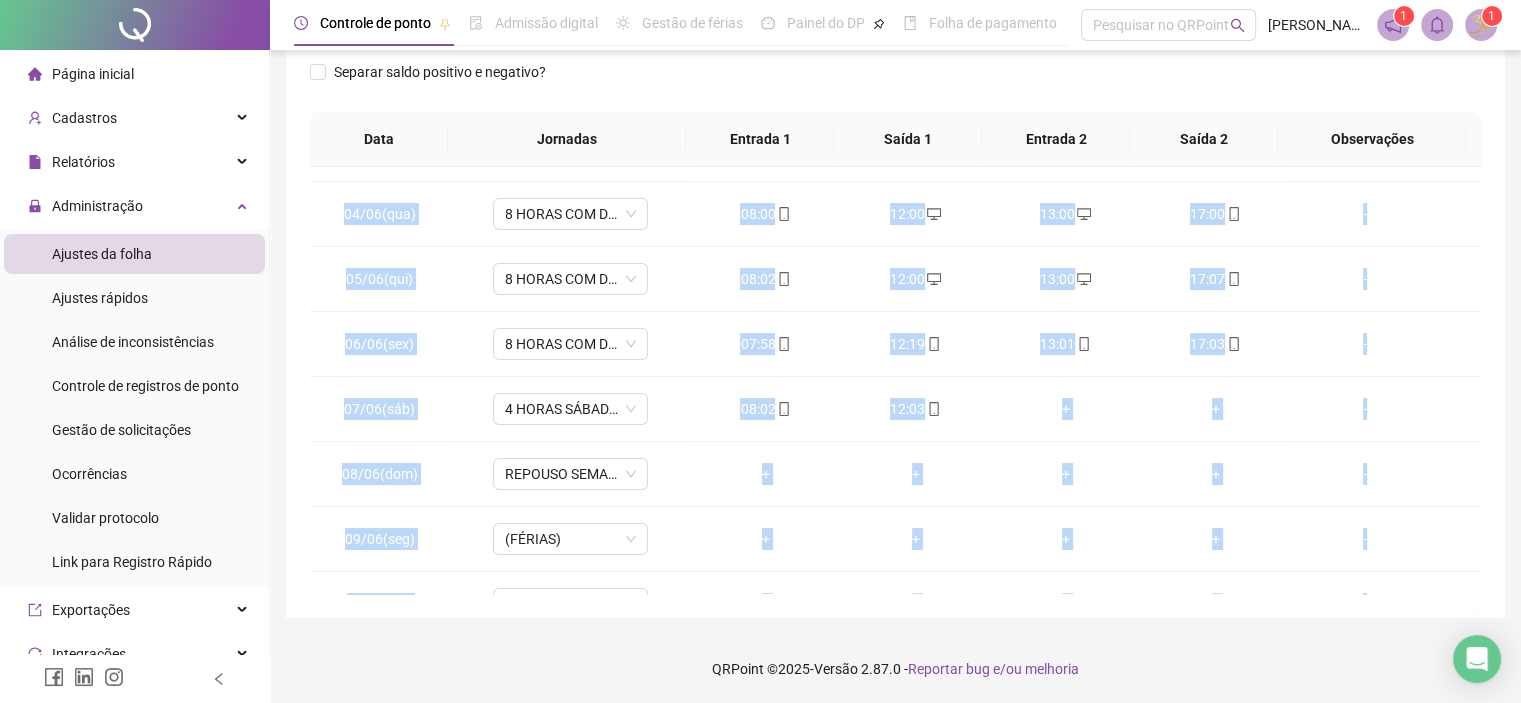 scroll, scrollTop: 0, scrollLeft: 0, axis: both 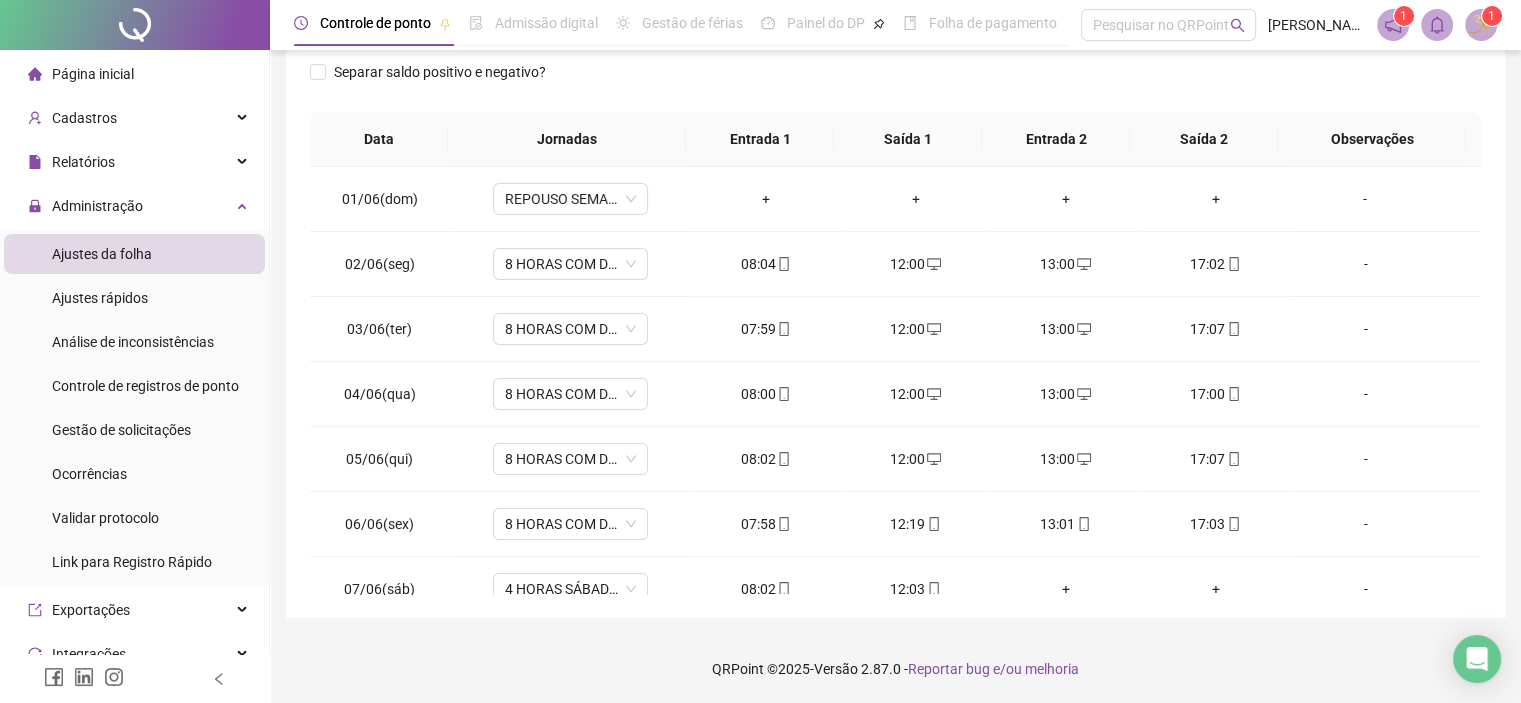 click on "**********" at bounding box center [895, 183] 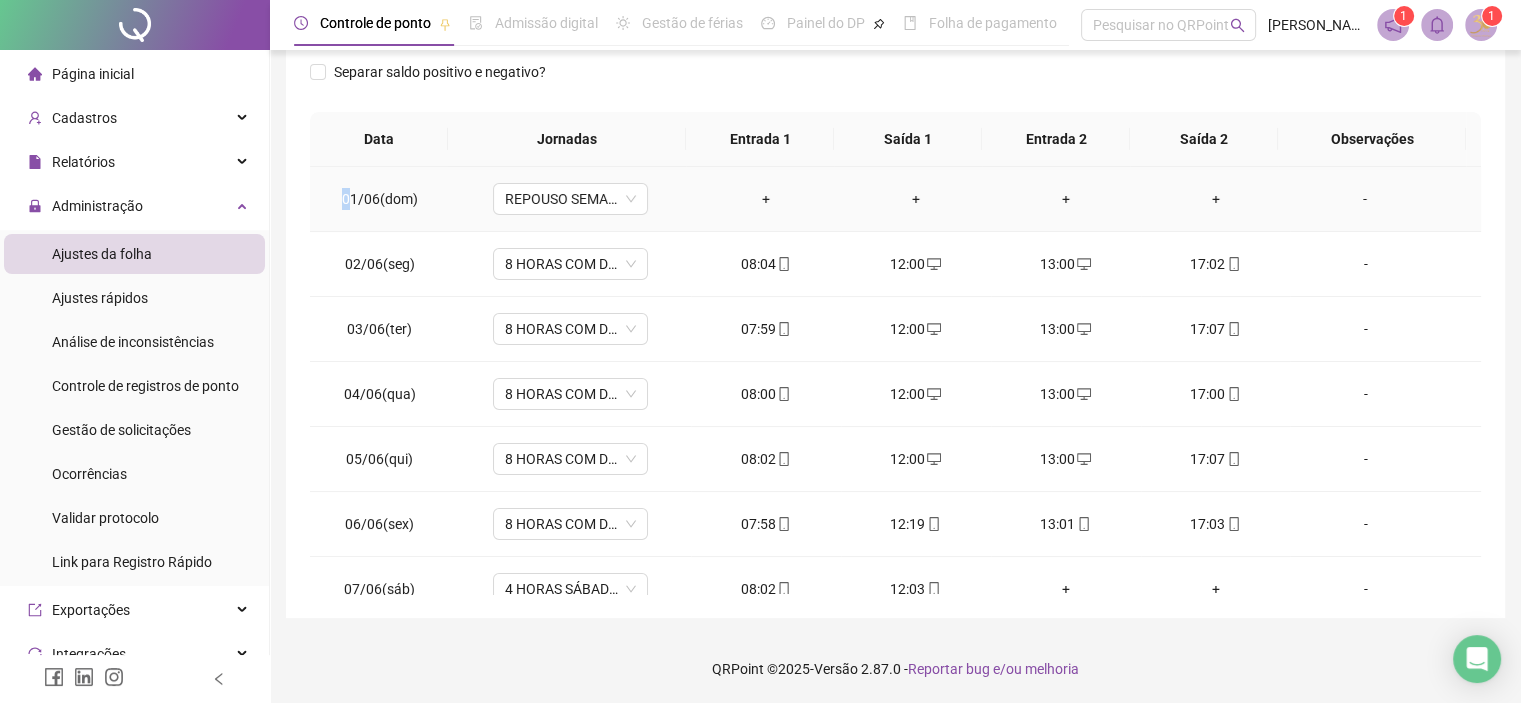 drag, startPoint x: 347, startPoint y: 199, endPoint x: 338, endPoint y: 194, distance: 10.29563 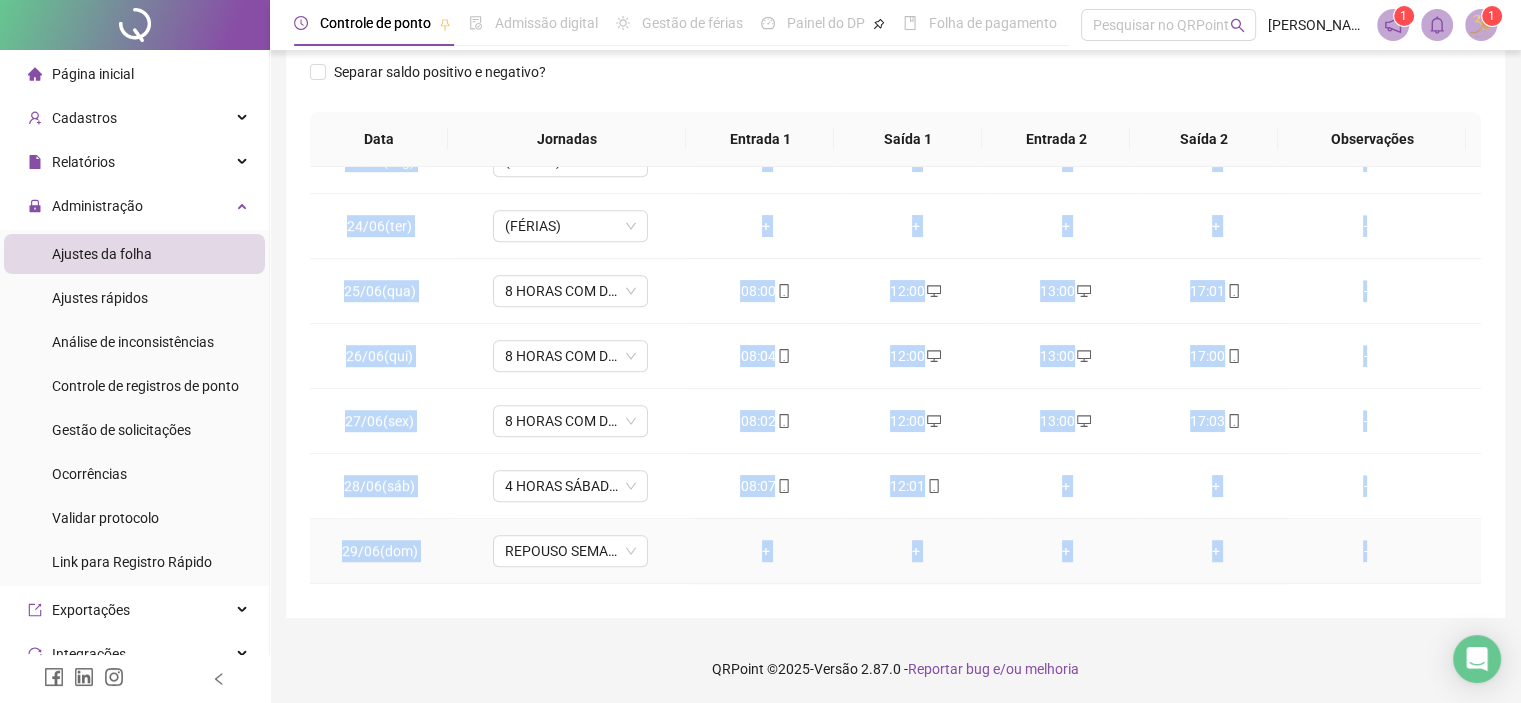 scroll, scrollTop: 1516, scrollLeft: 0, axis: vertical 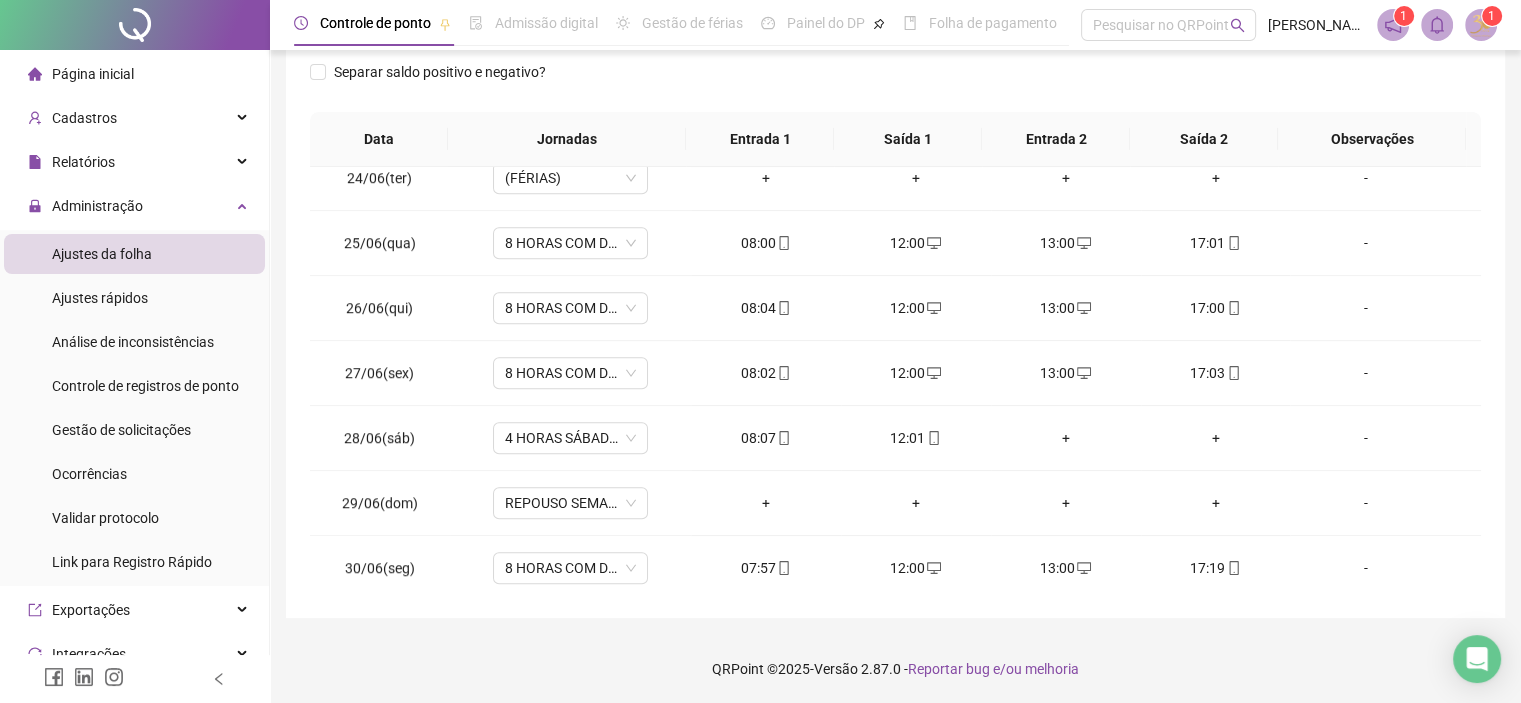 drag, startPoint x: 340, startPoint y: 198, endPoint x: 1173, endPoint y: 597, distance: 923.6287 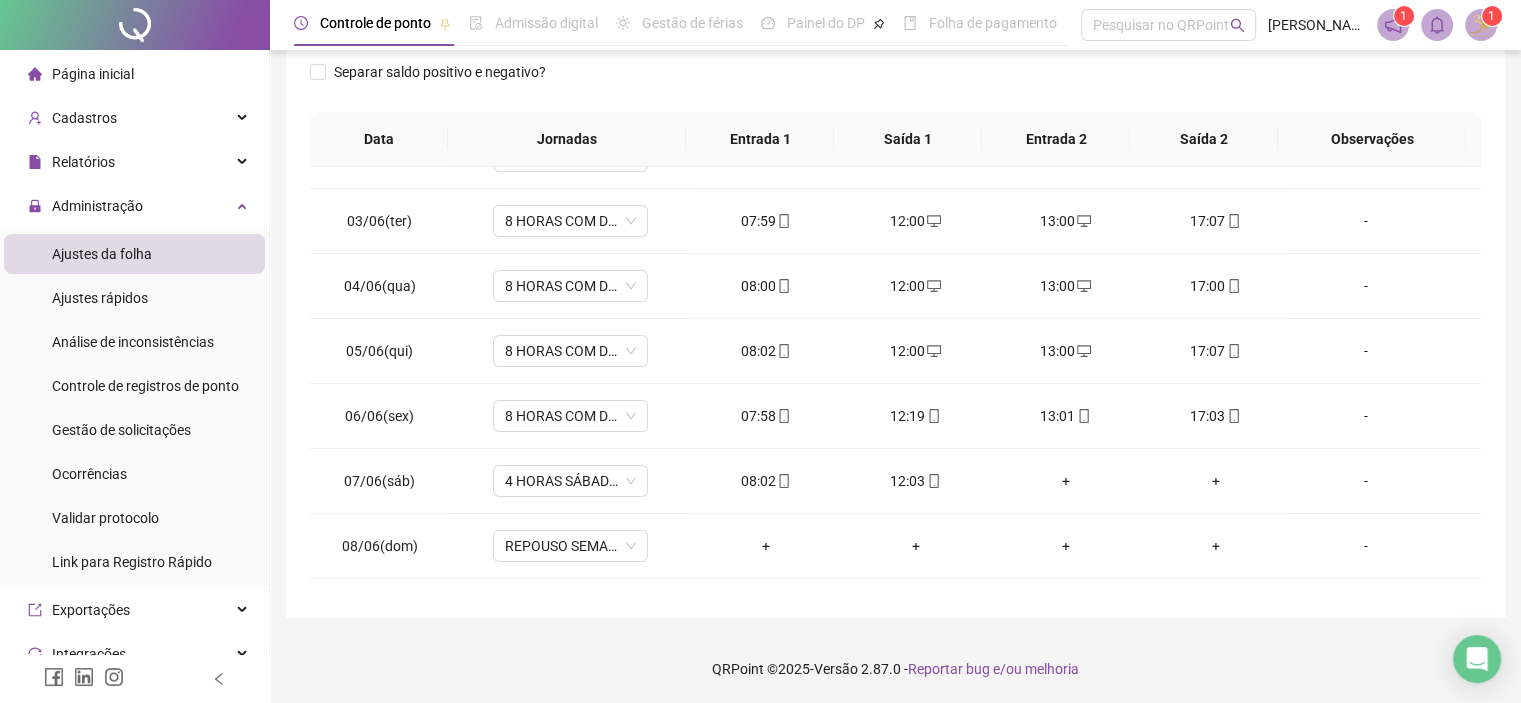 scroll, scrollTop: 0, scrollLeft: 0, axis: both 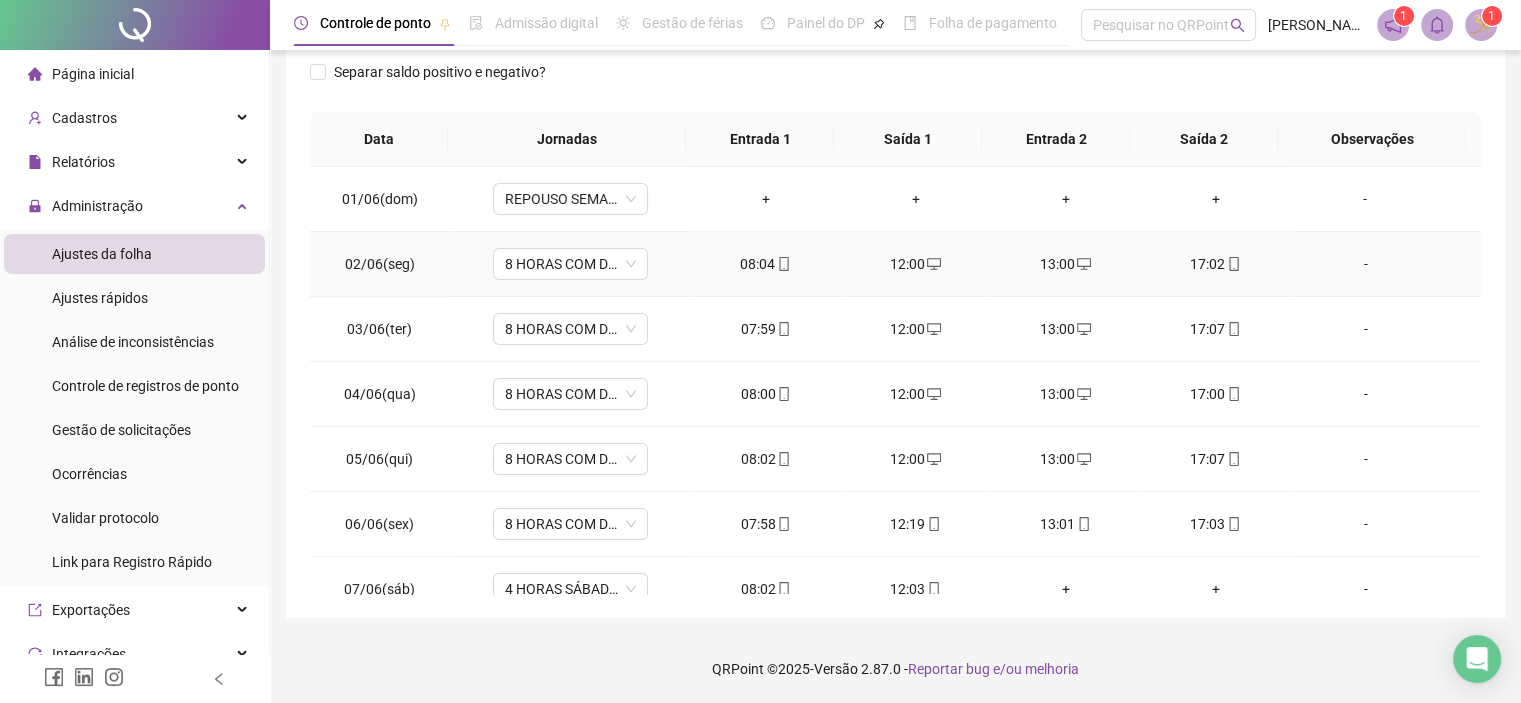 click on "-" at bounding box center [1385, 264] 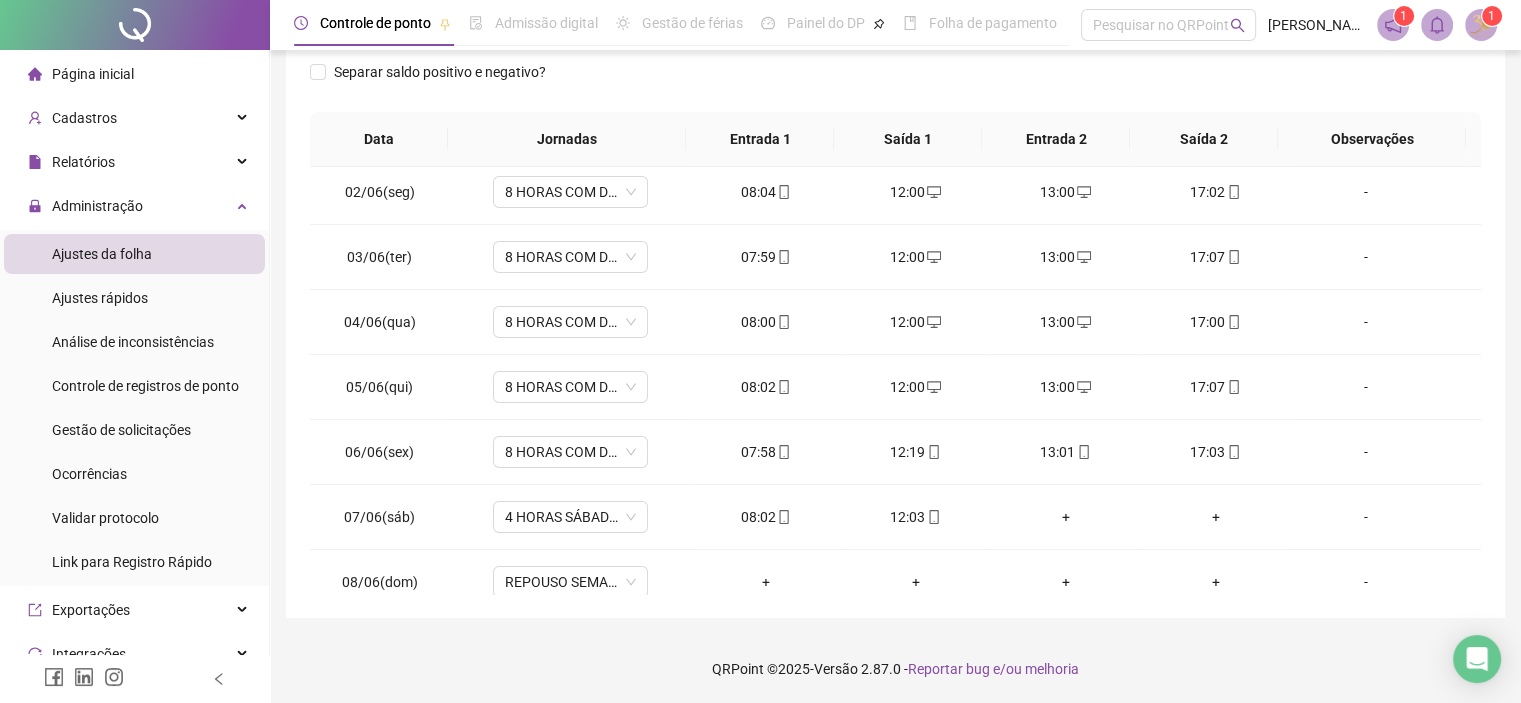 scroll, scrollTop: 76, scrollLeft: 0, axis: vertical 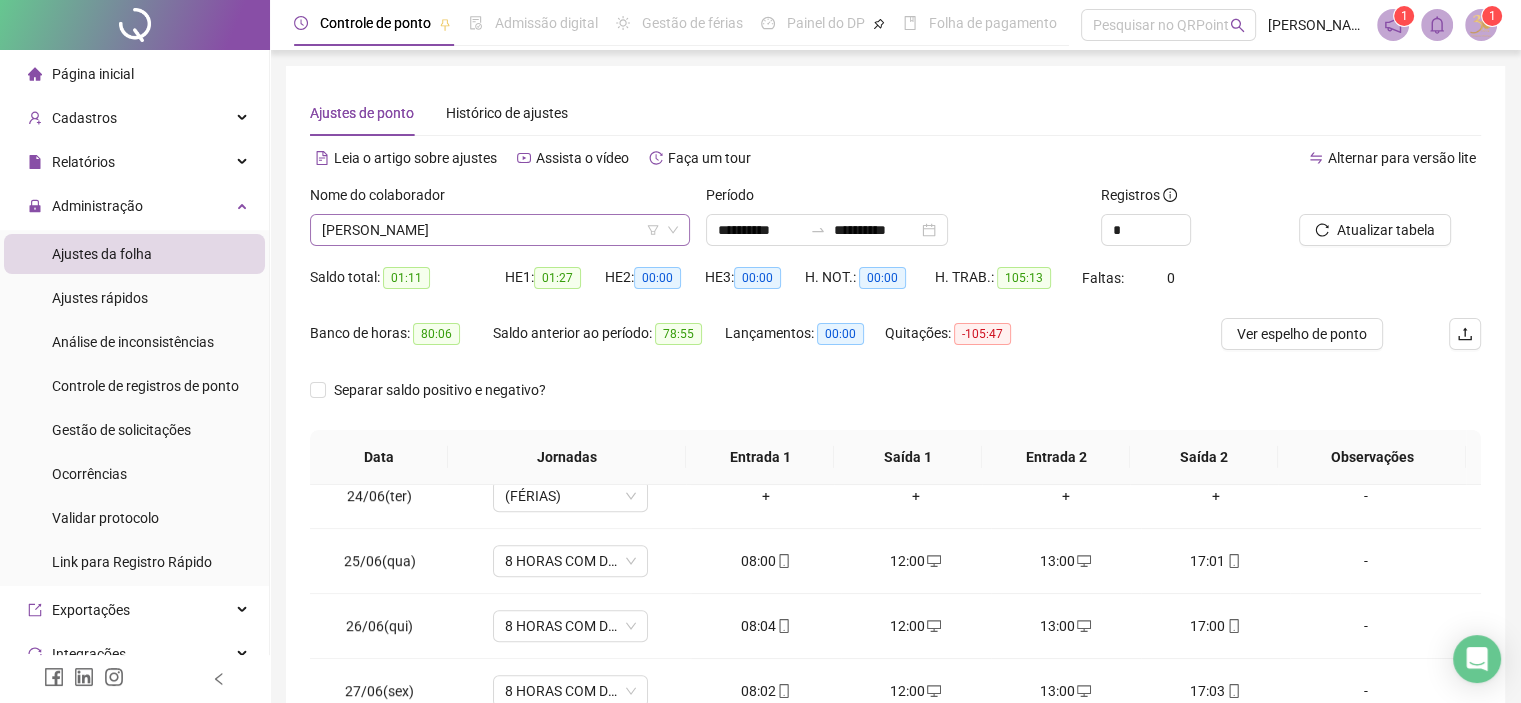click 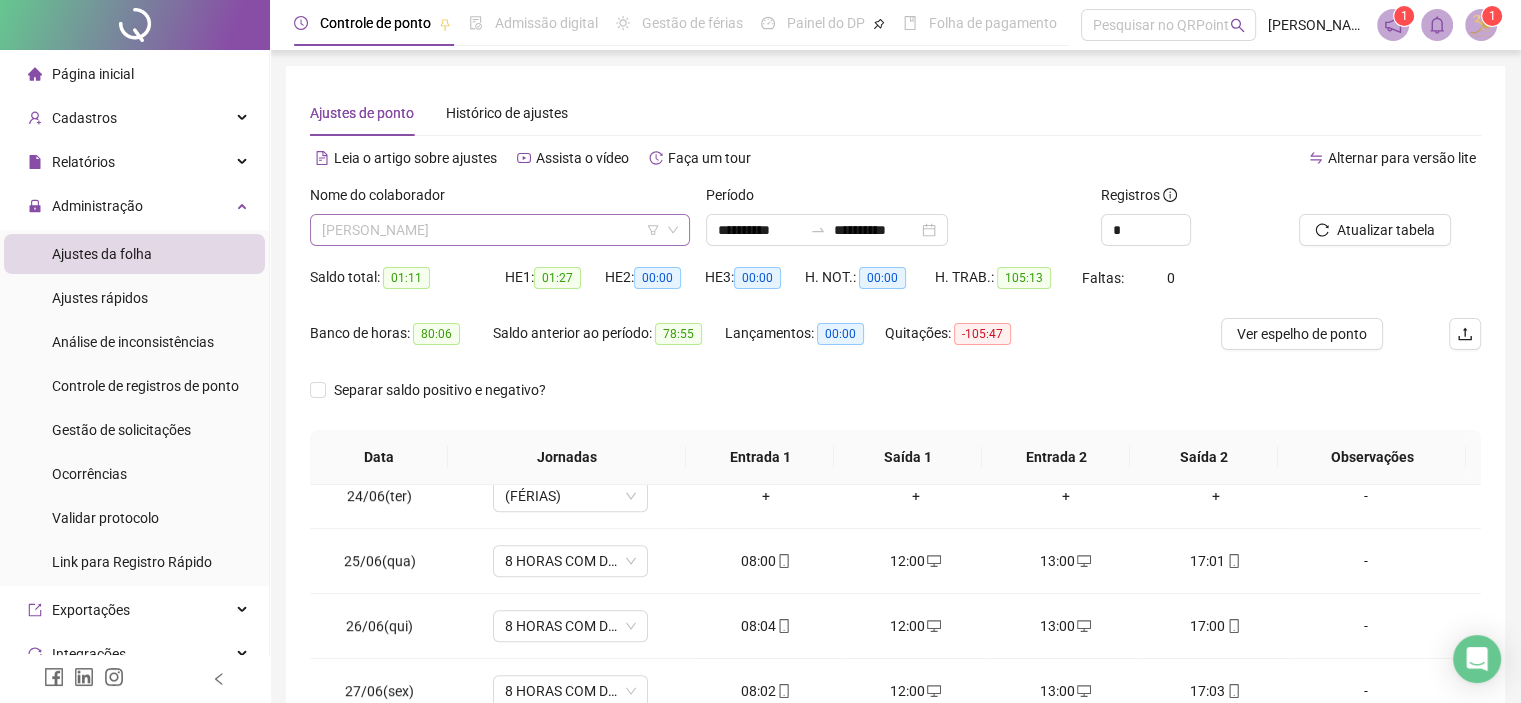 click on "[PERSON_NAME]" at bounding box center (500, 230) 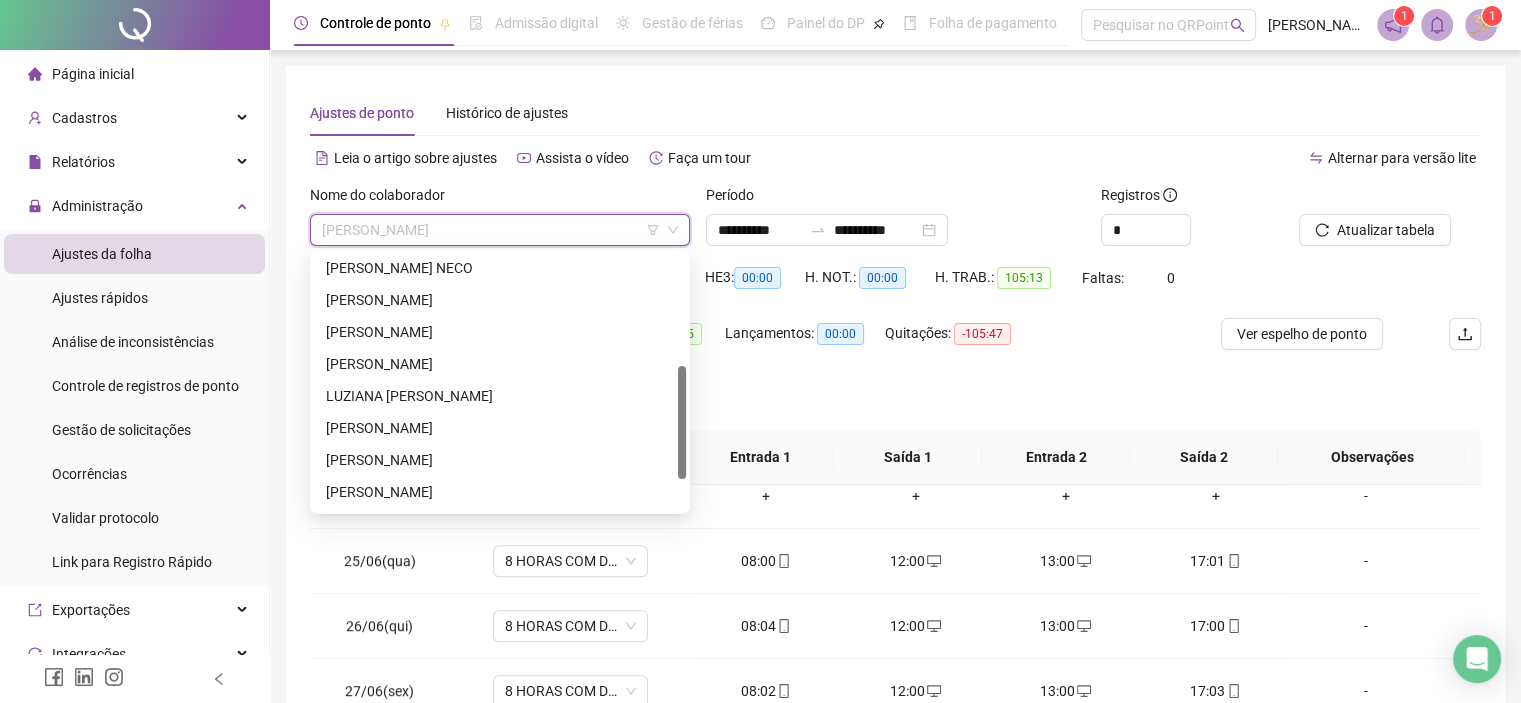 drag, startPoint x: 679, startPoint y: 299, endPoint x: 702, endPoint y: 415, distance: 118.258194 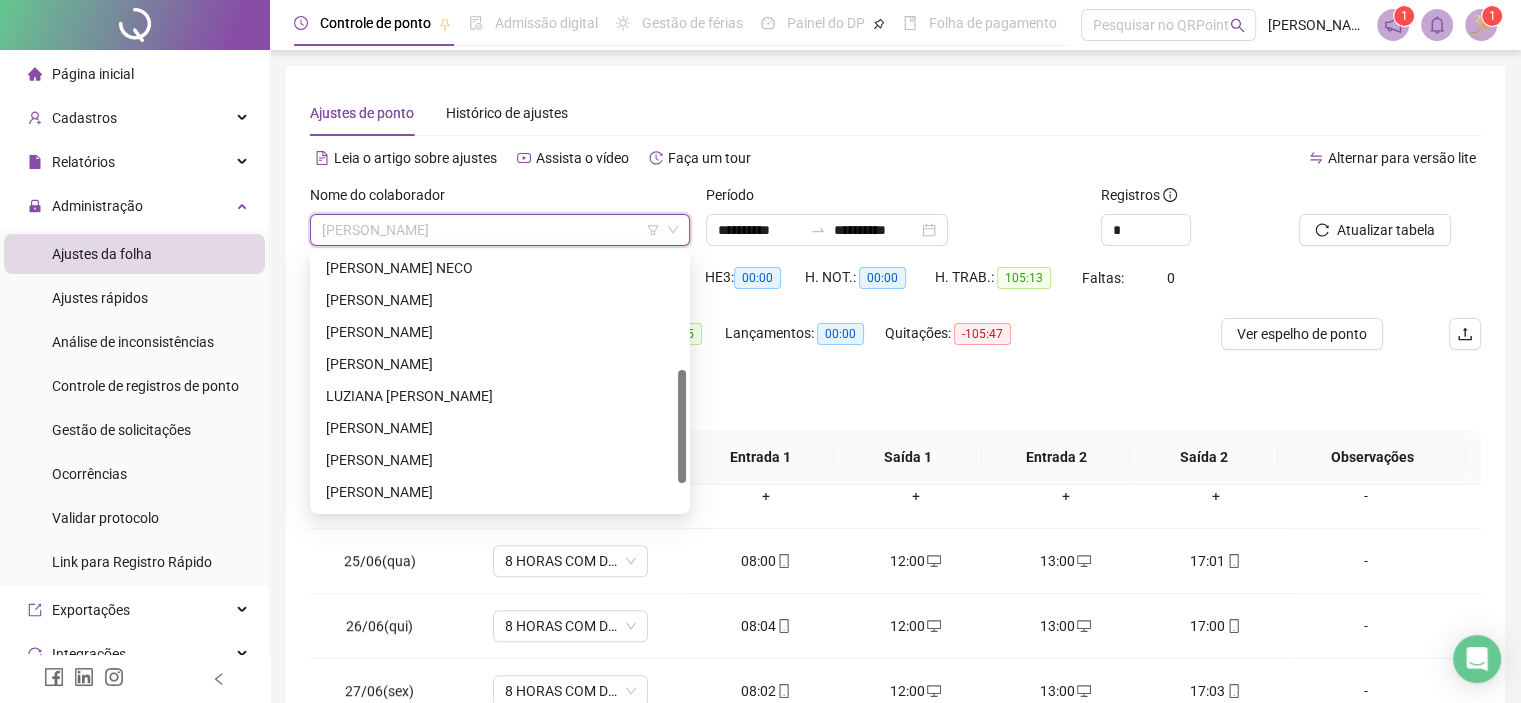 scroll, scrollTop: 260, scrollLeft: 0, axis: vertical 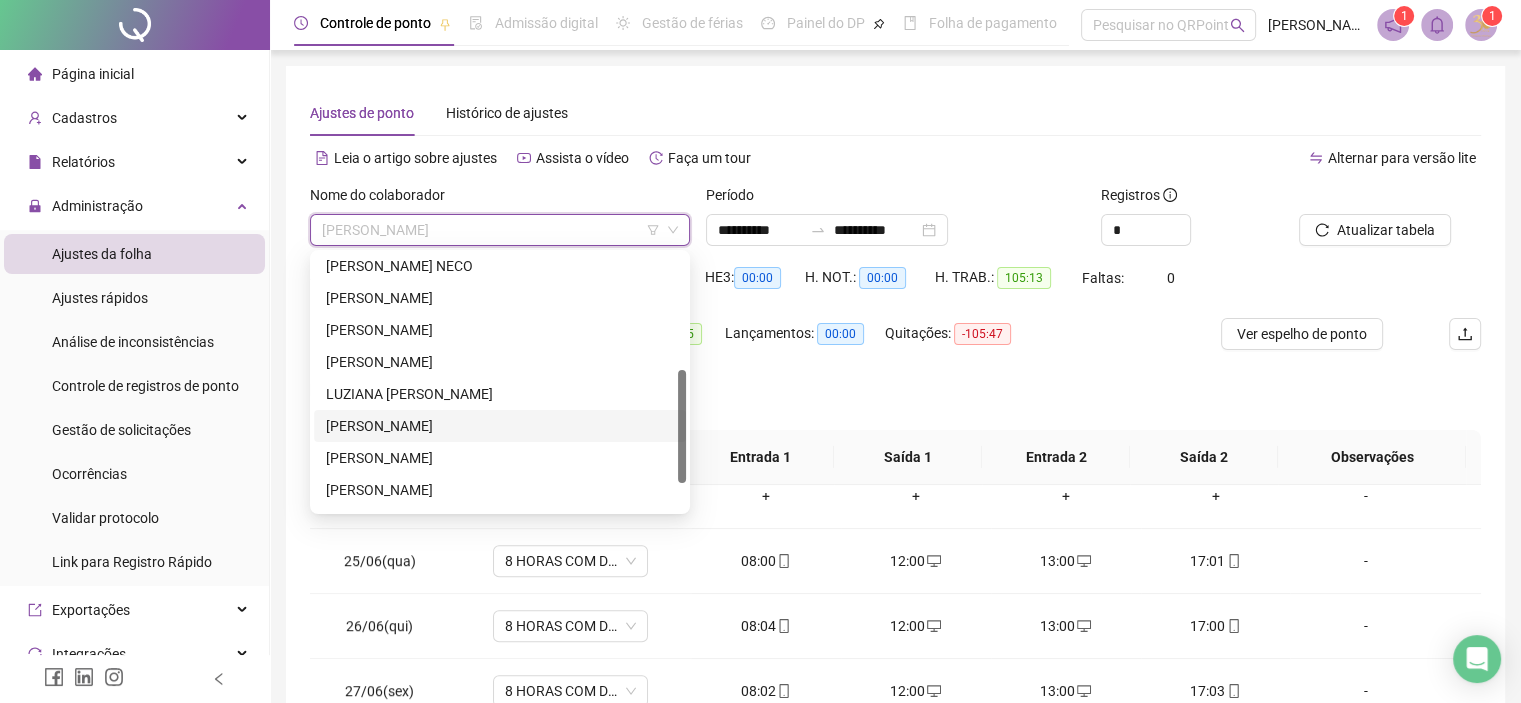 click on "[PERSON_NAME]" at bounding box center [500, 426] 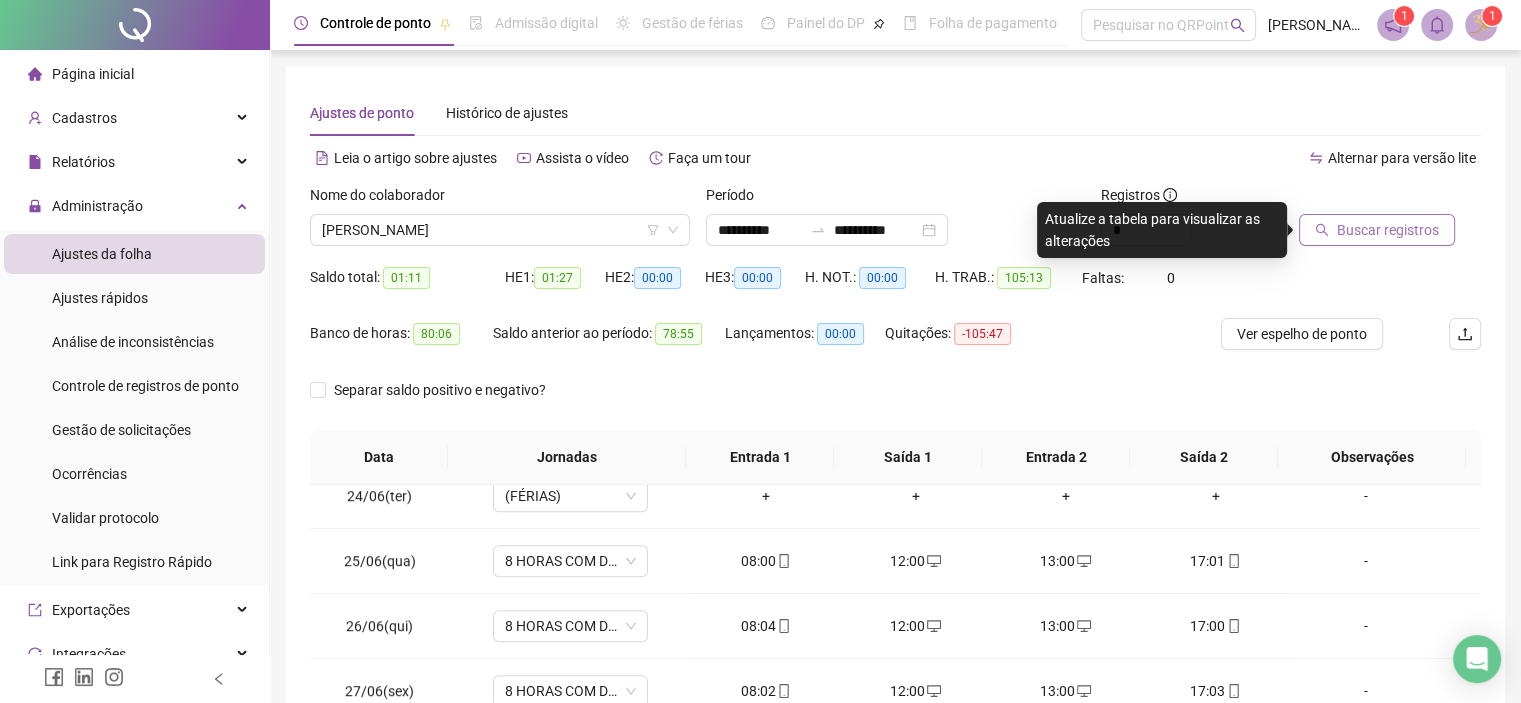 click on "Buscar registros" at bounding box center (1388, 230) 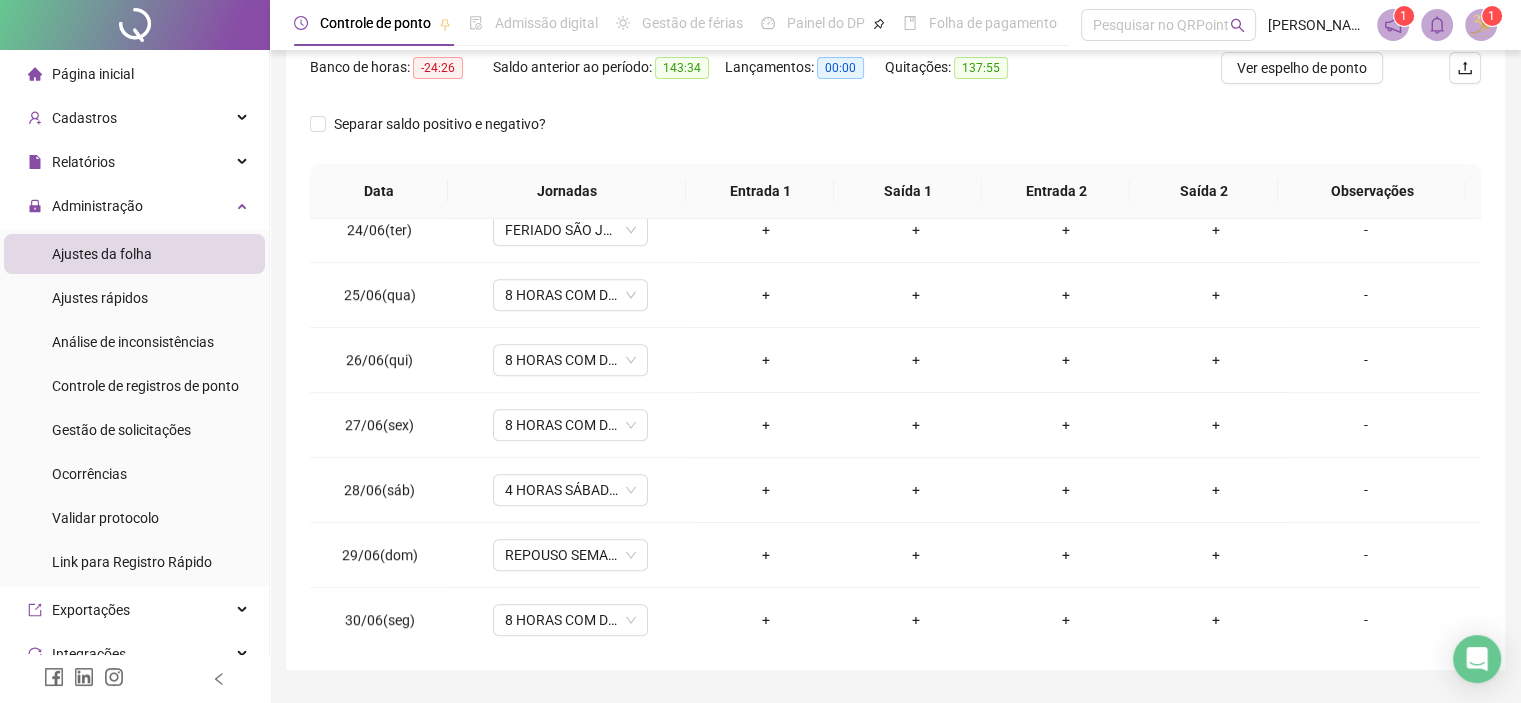 scroll, scrollTop: 318, scrollLeft: 0, axis: vertical 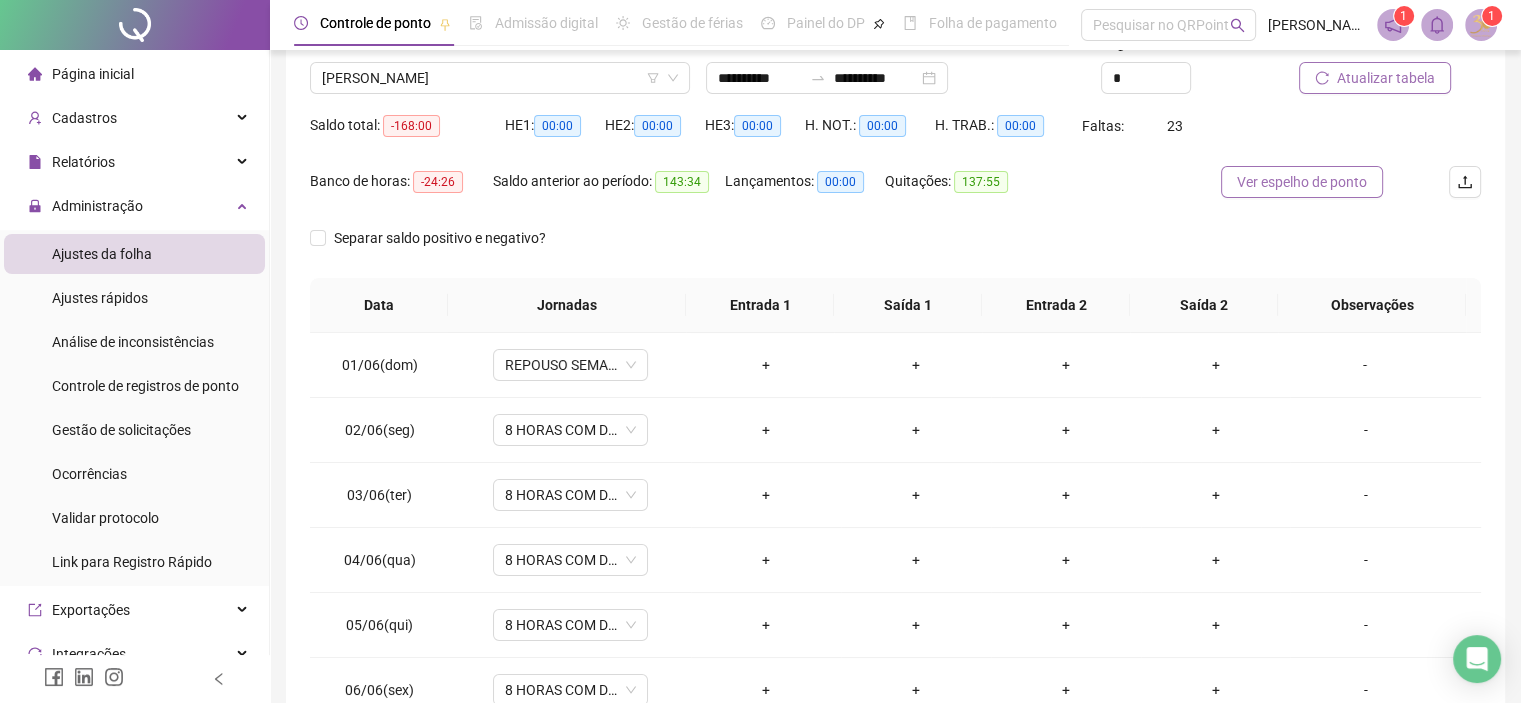 click on "Ver espelho de ponto" at bounding box center (1302, 182) 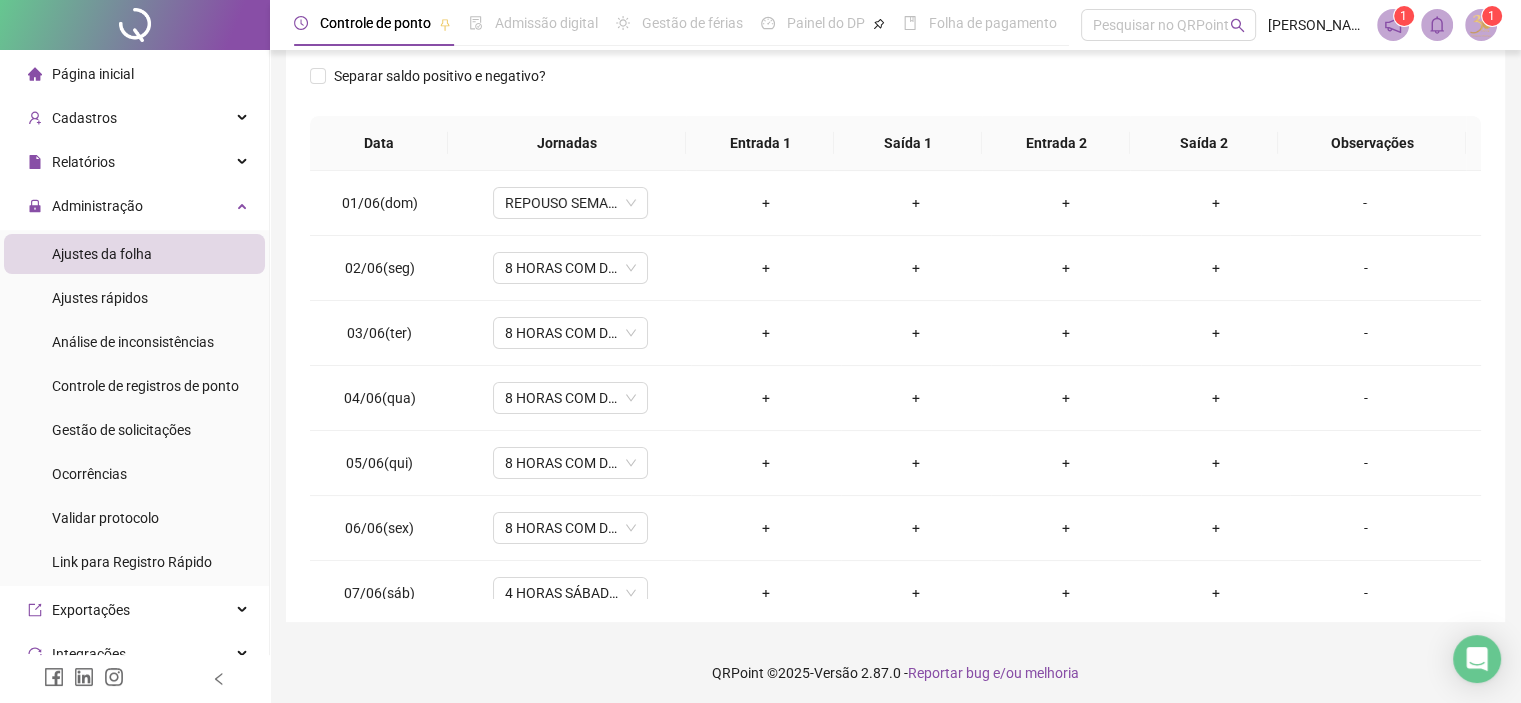 scroll, scrollTop: 316, scrollLeft: 0, axis: vertical 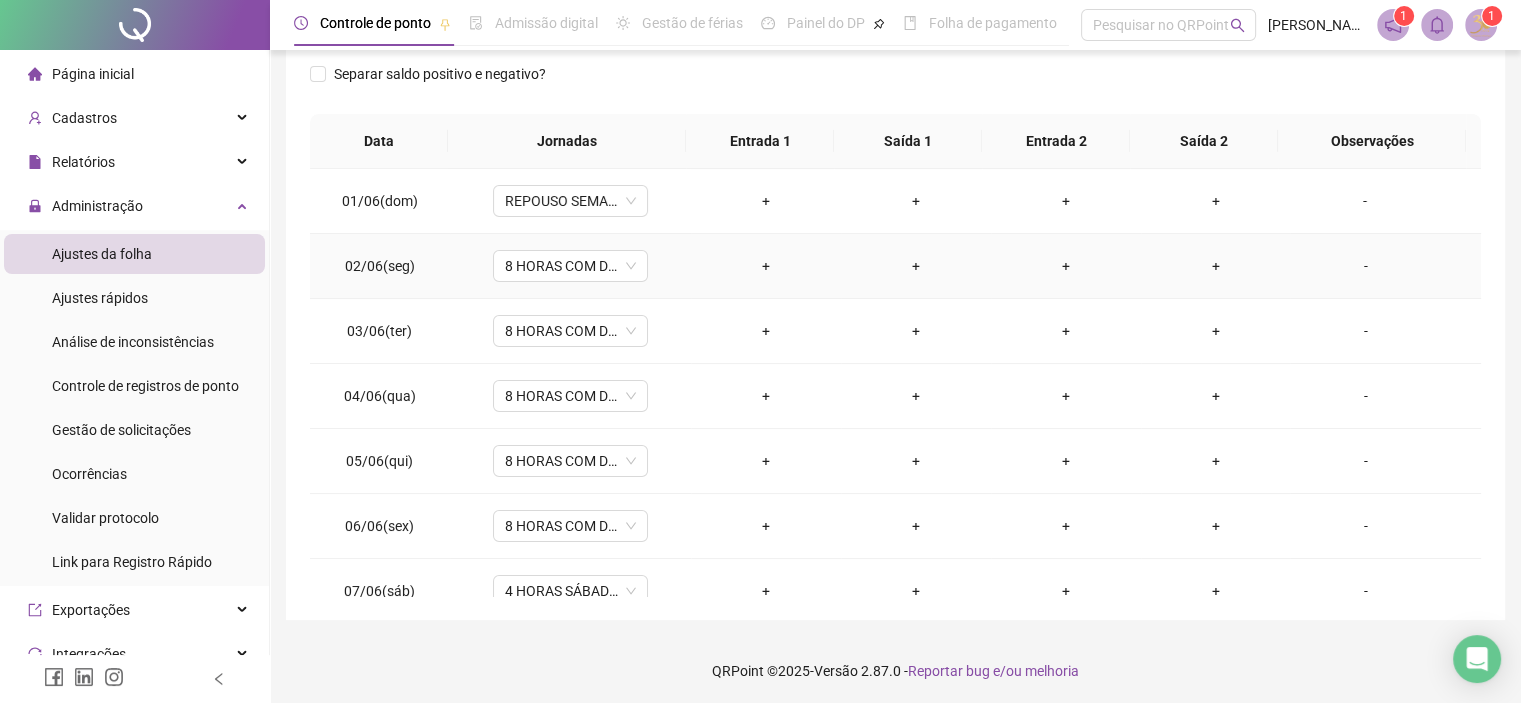 click on "+" at bounding box center (766, 266) 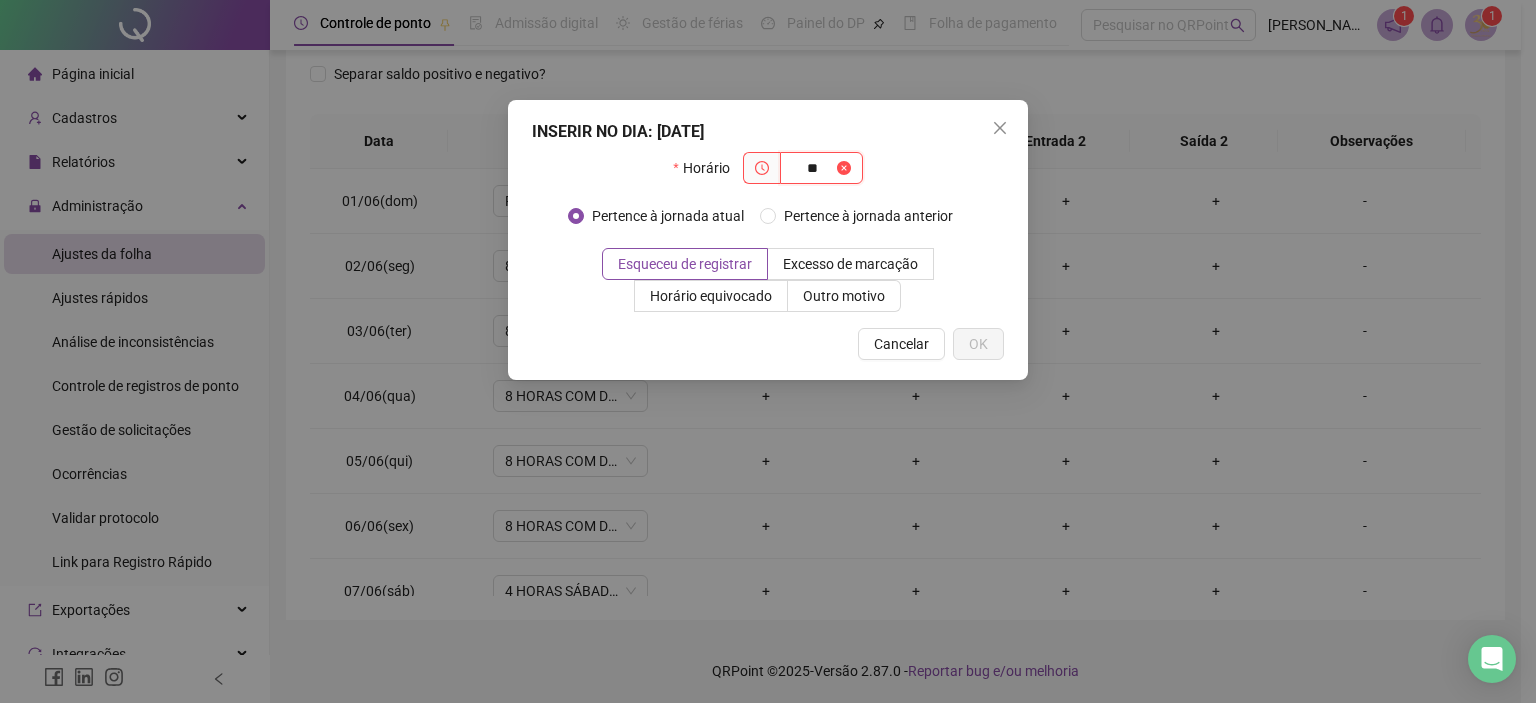 click on "**" at bounding box center (812, 168) 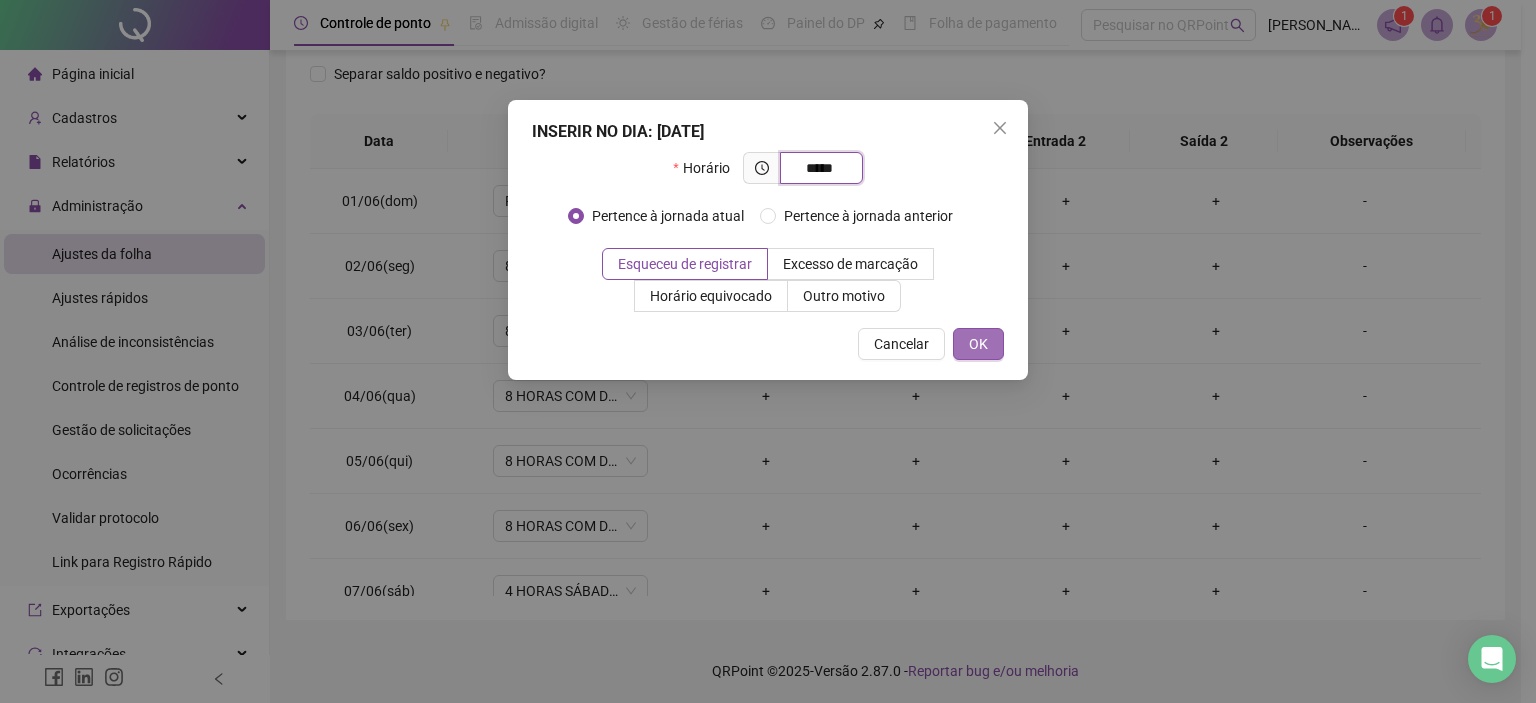 type on "*****" 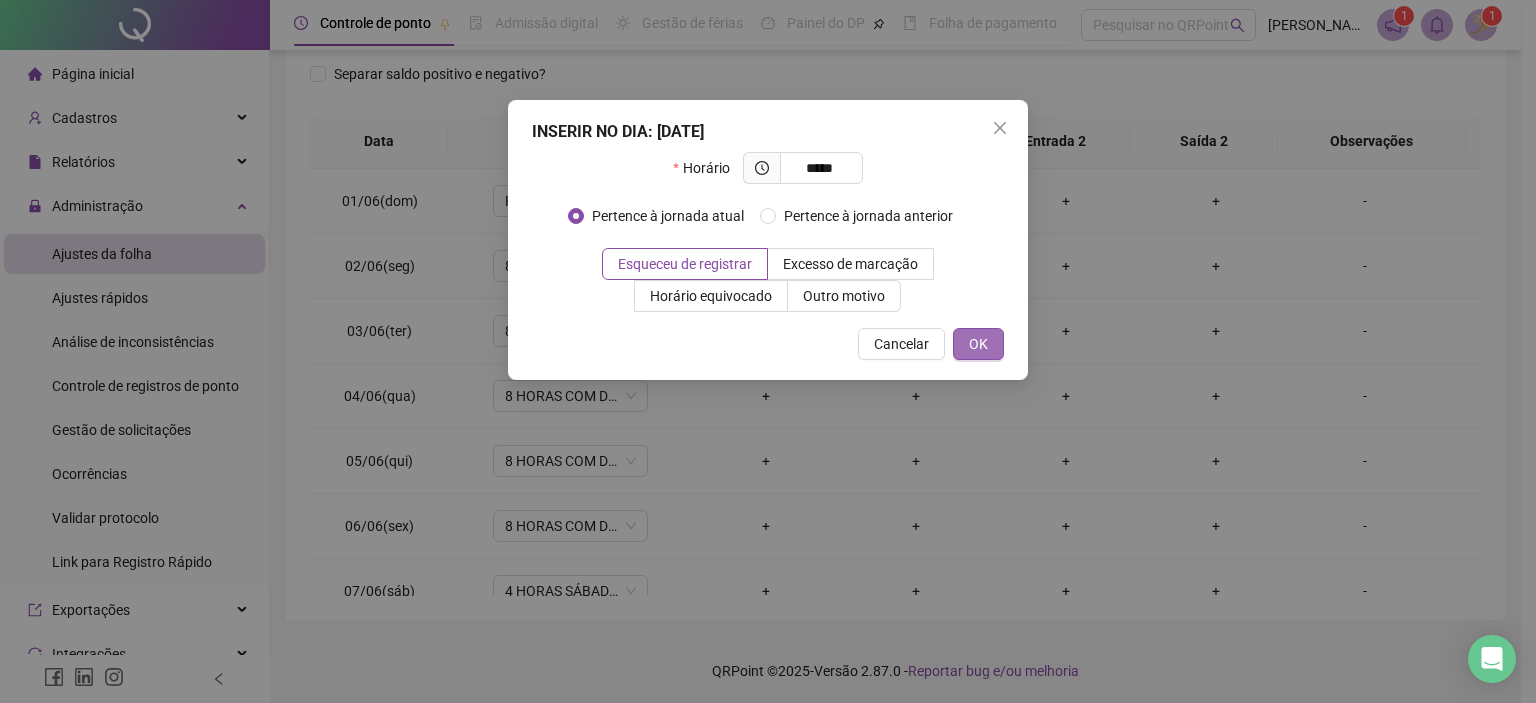 click on "OK" at bounding box center [978, 344] 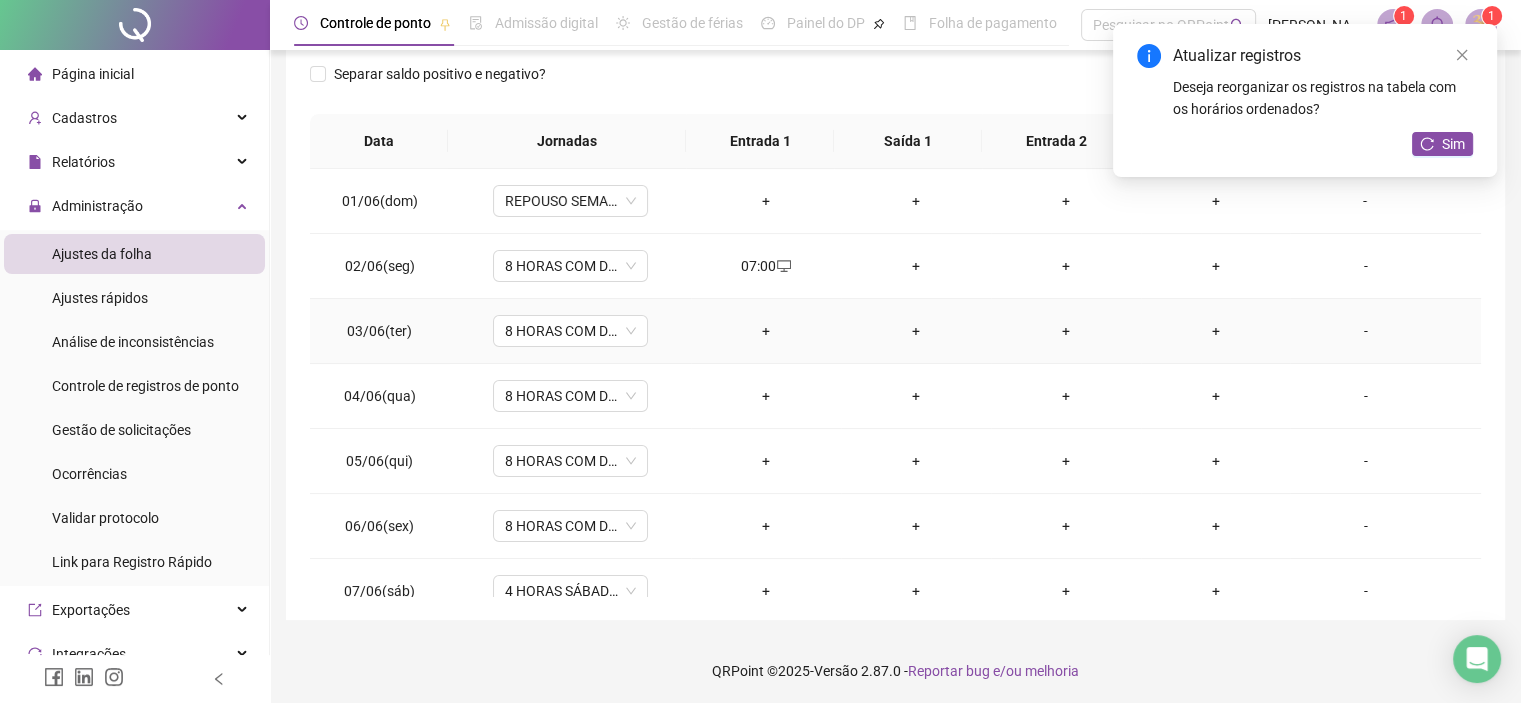 click on "+" at bounding box center [766, 331] 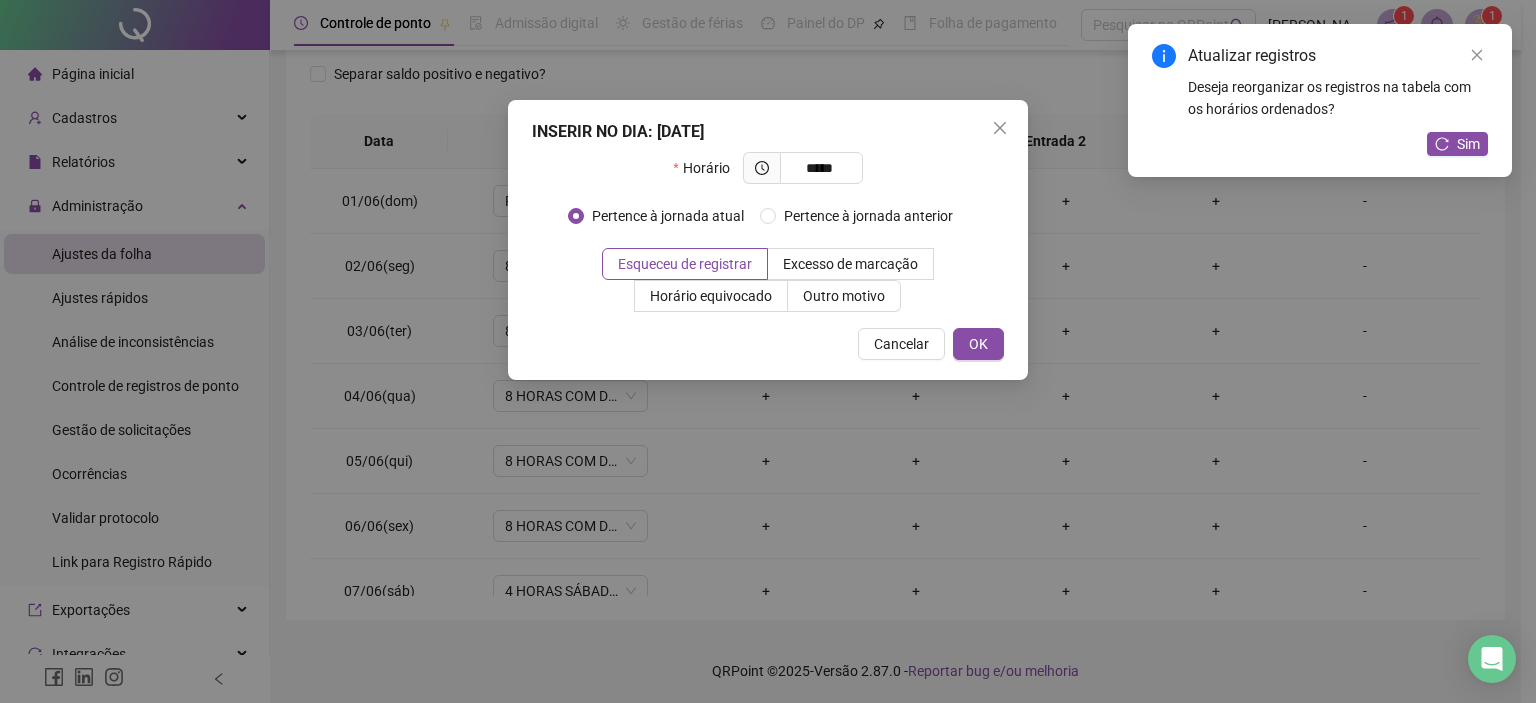 type on "*****" 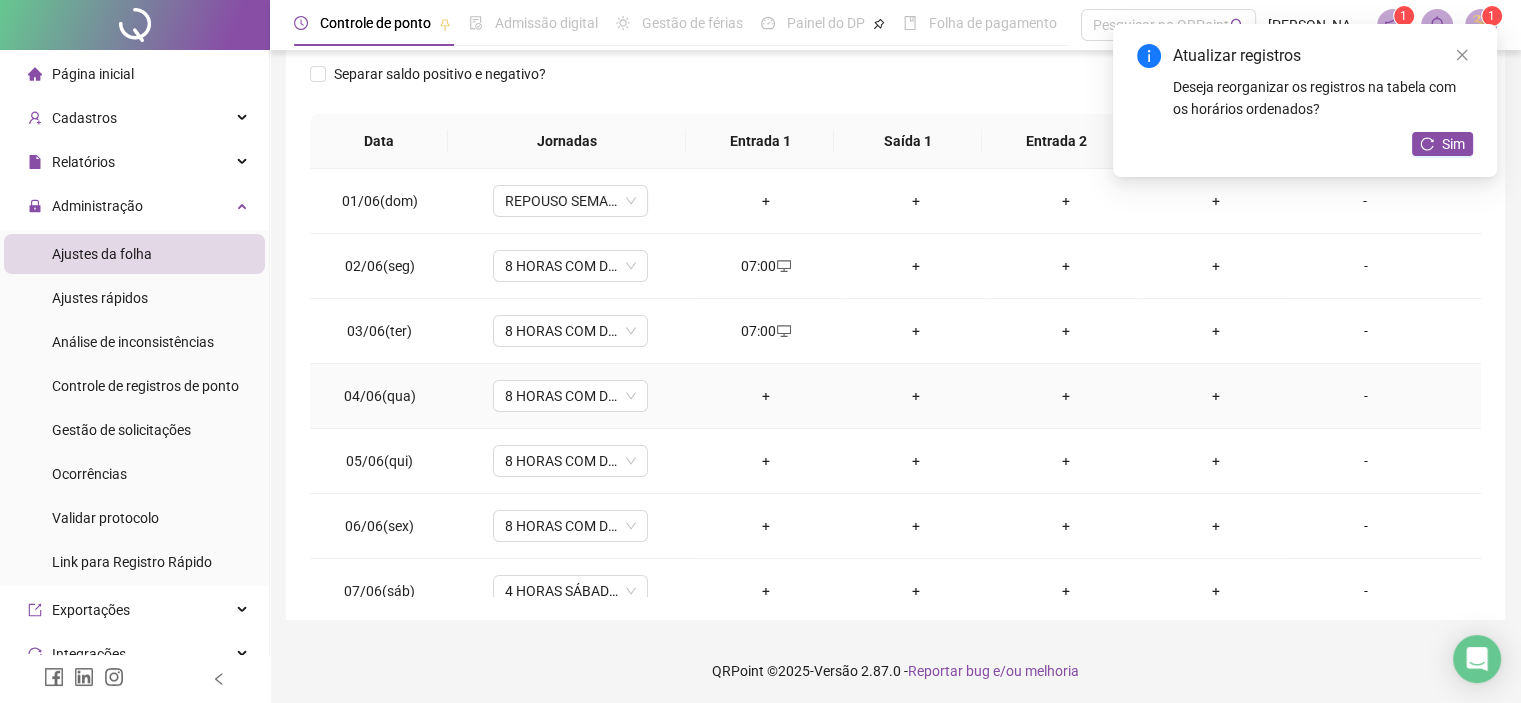 click on "+" at bounding box center [766, 396] 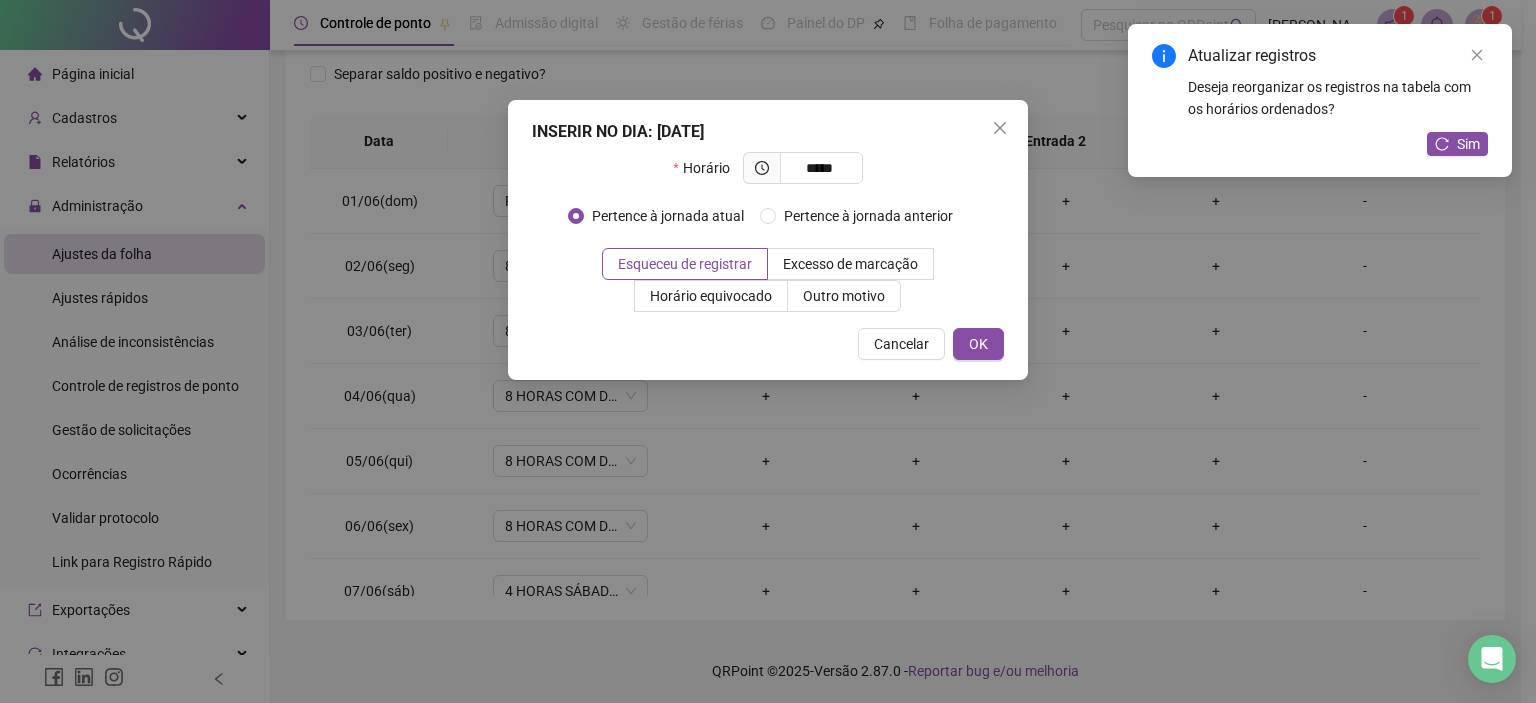 type on "*****" 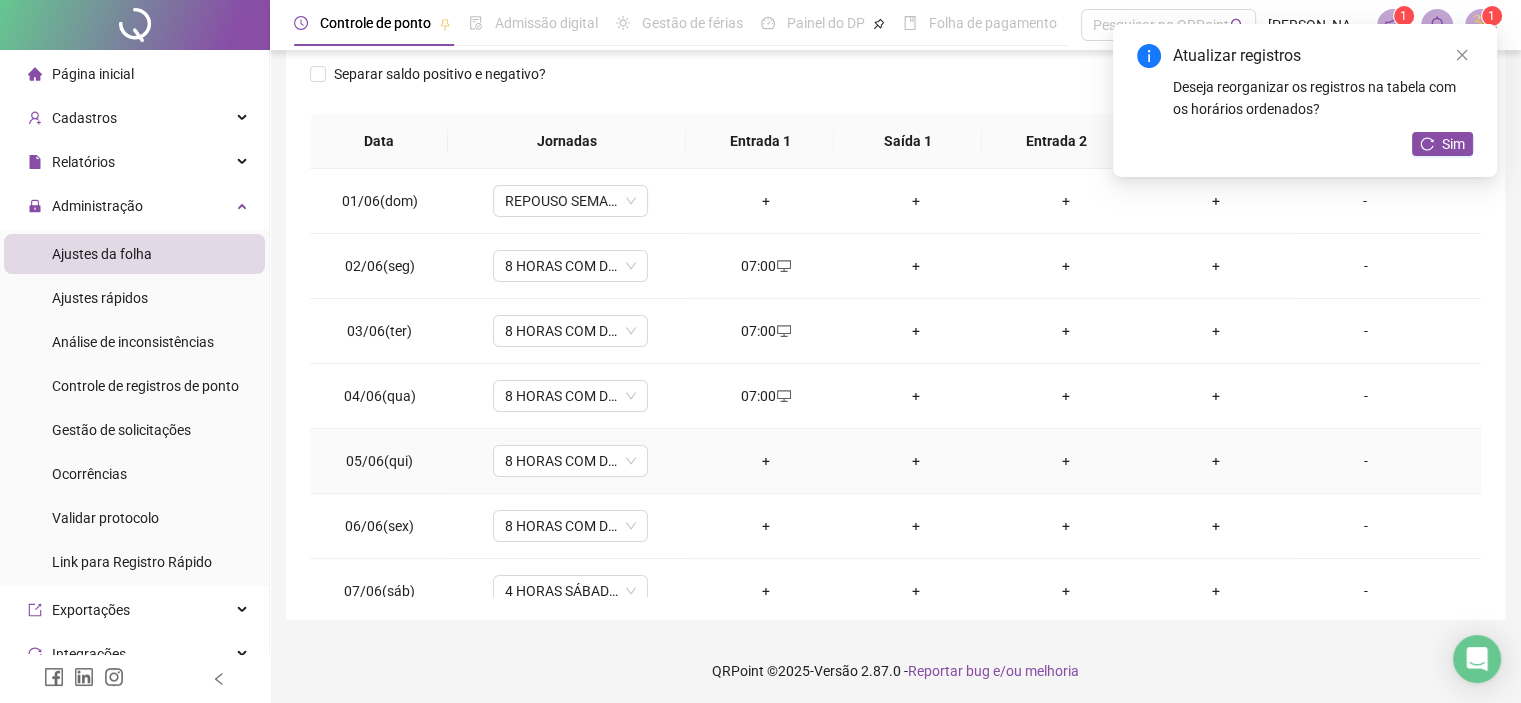 click on "+" at bounding box center [766, 461] 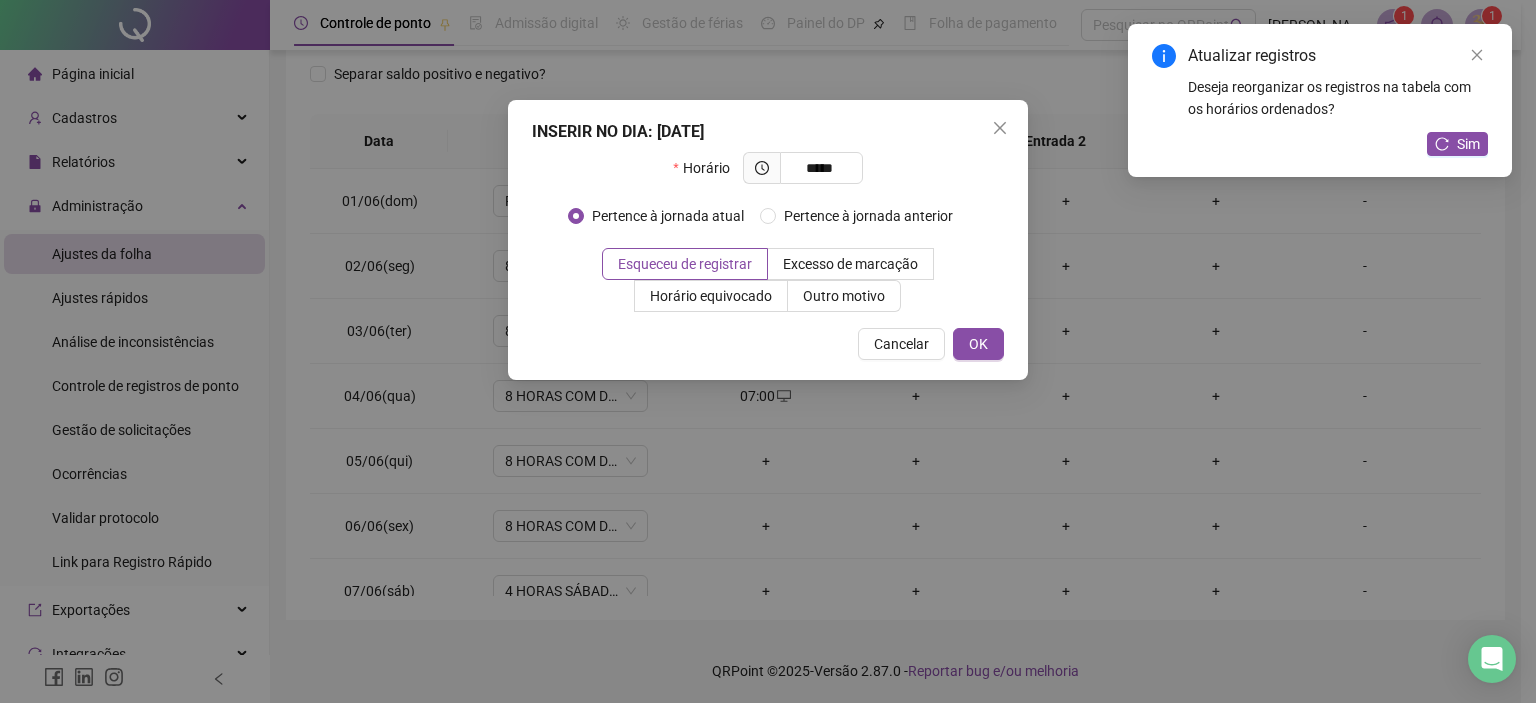 type on "*****" 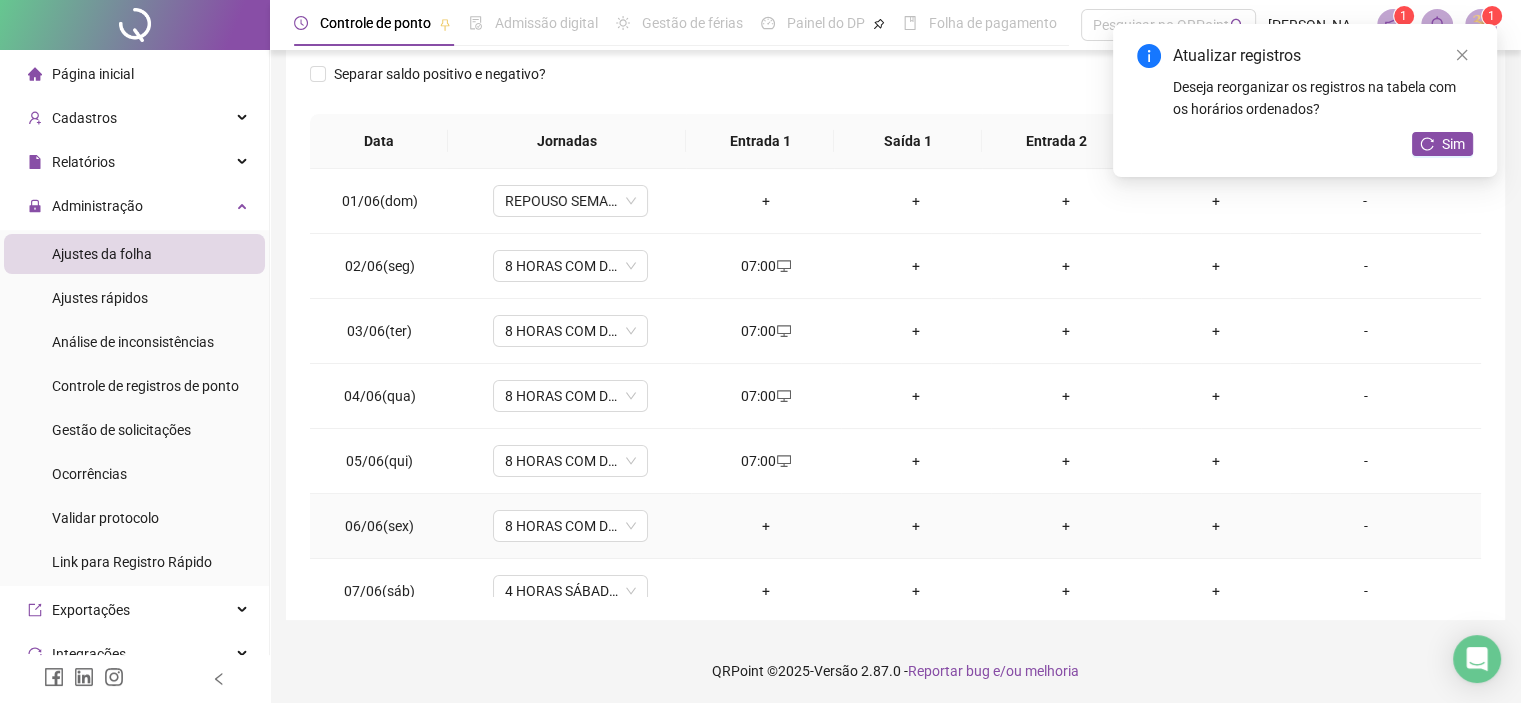 click on "+" at bounding box center (766, 526) 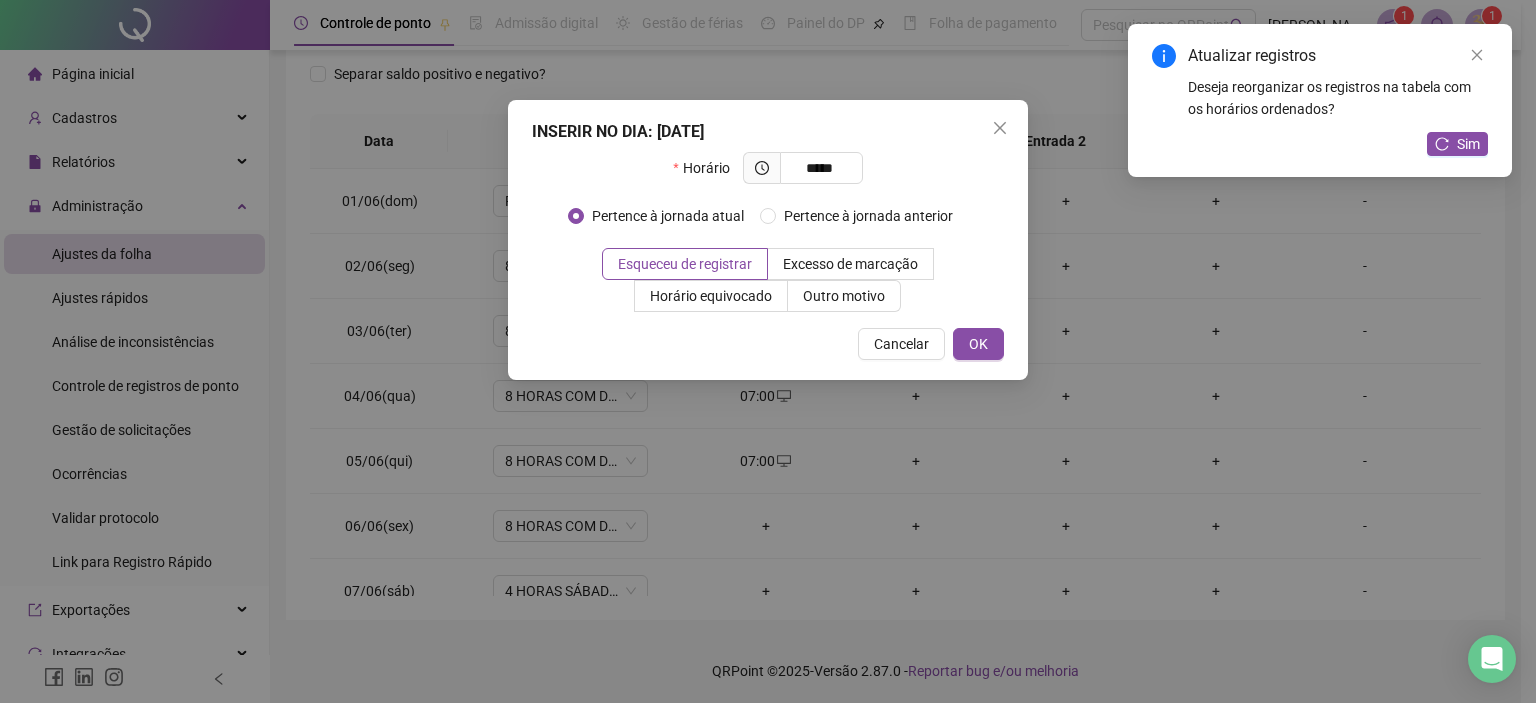 type on "*****" 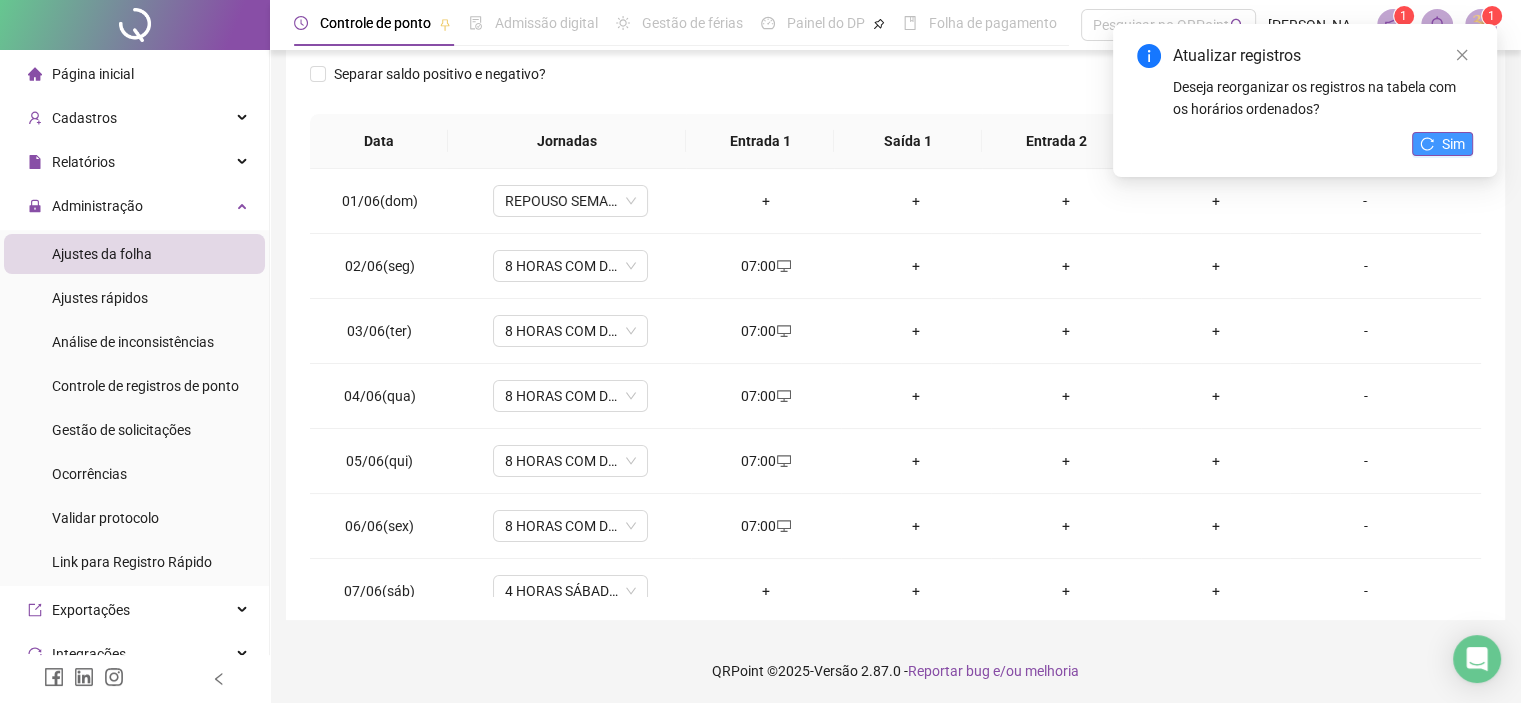 click on "Sim" at bounding box center [1453, 144] 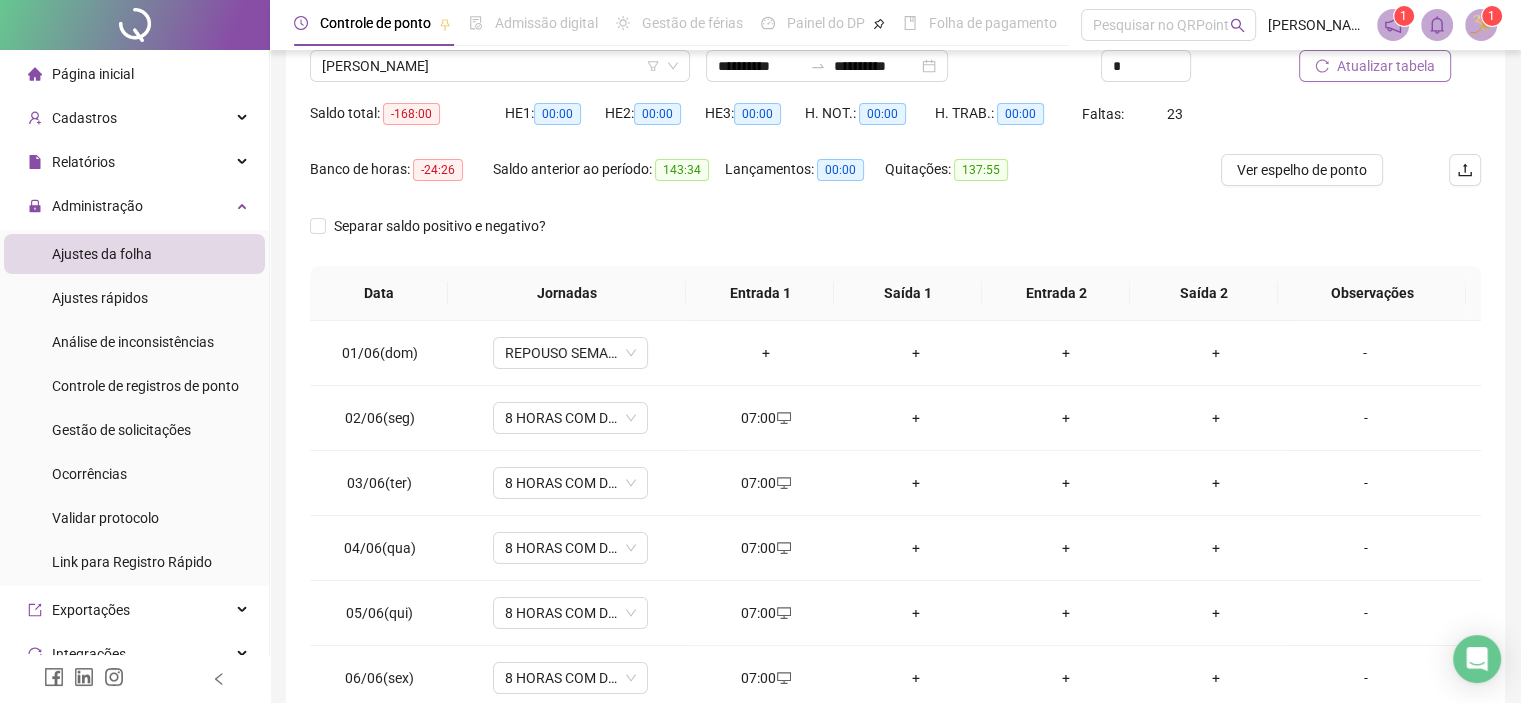 scroll, scrollTop: 164, scrollLeft: 0, axis: vertical 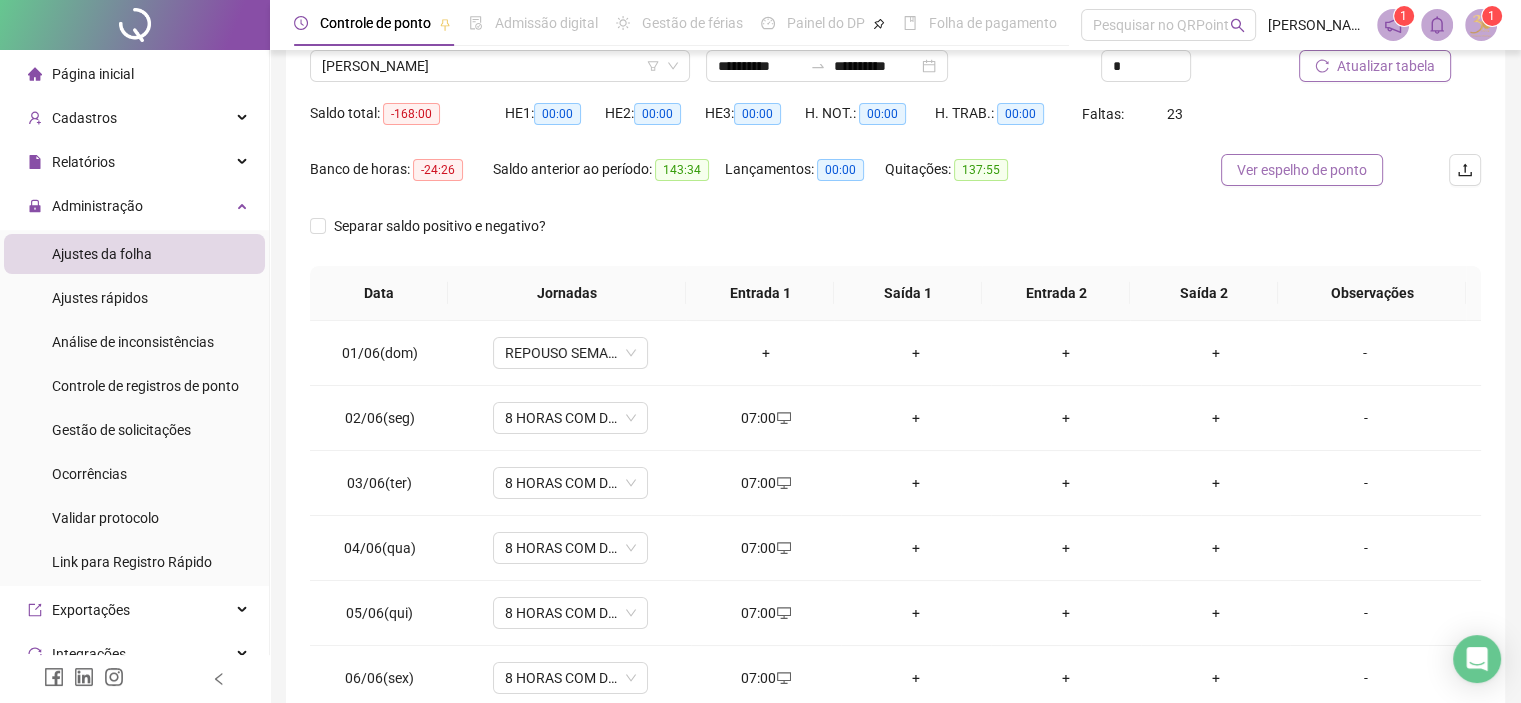 click on "Ver espelho de ponto" at bounding box center [1302, 170] 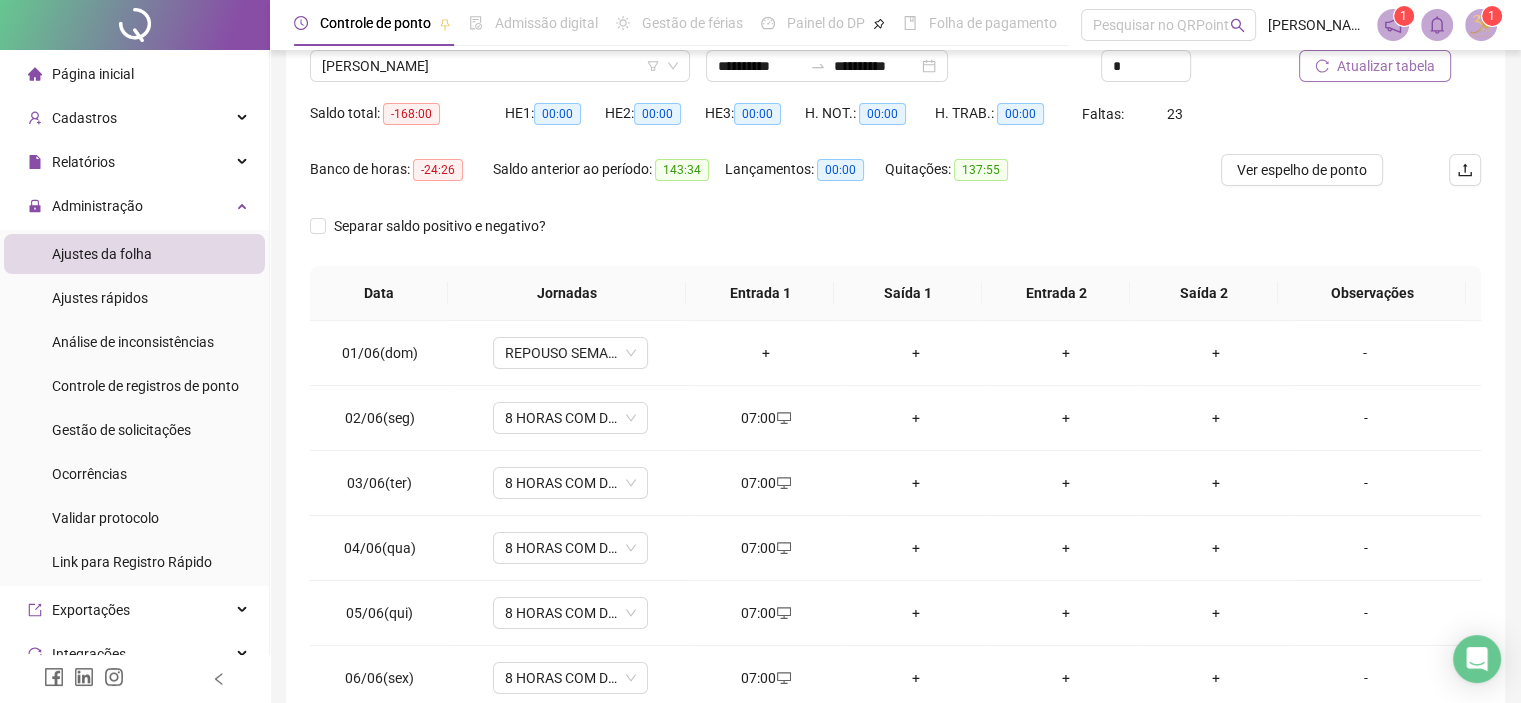 scroll, scrollTop: 318, scrollLeft: 0, axis: vertical 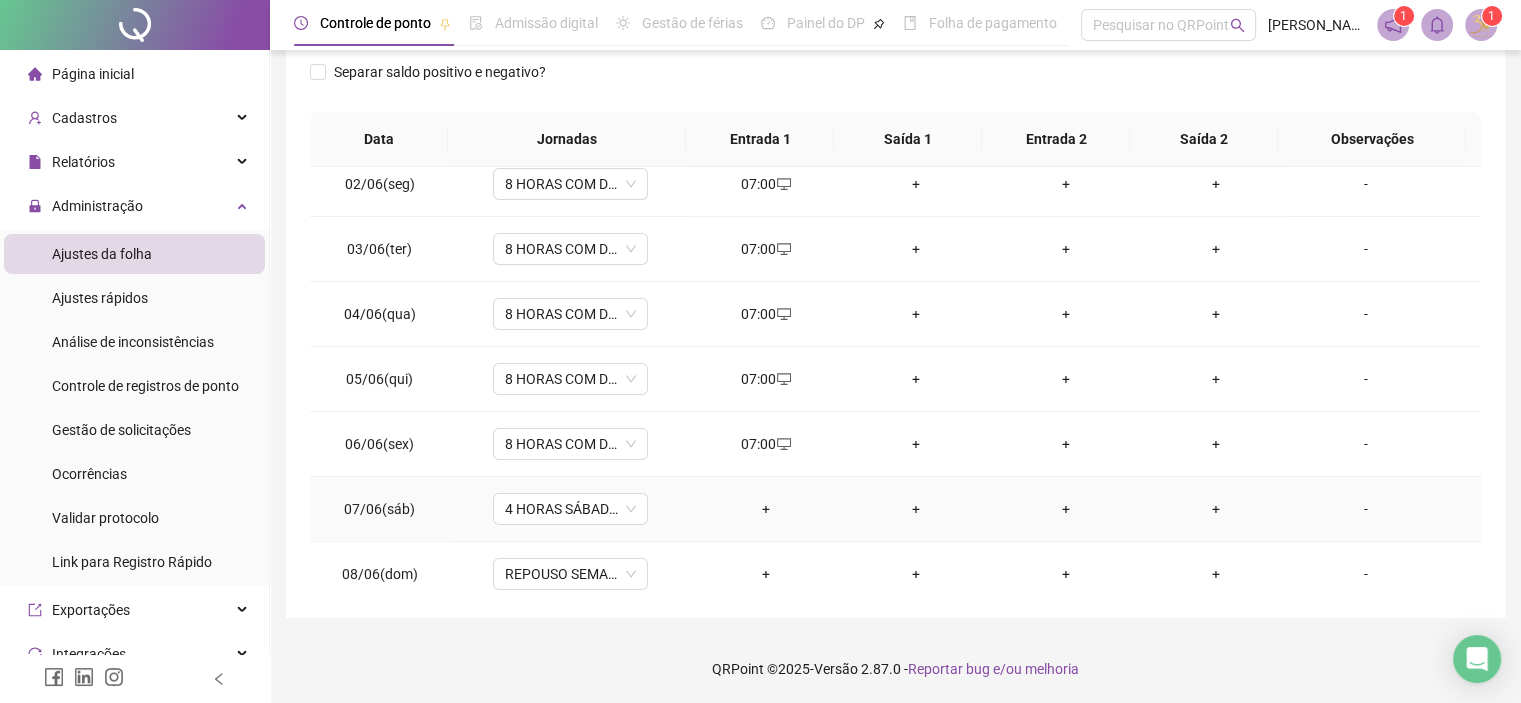 click on "+" at bounding box center (766, 509) 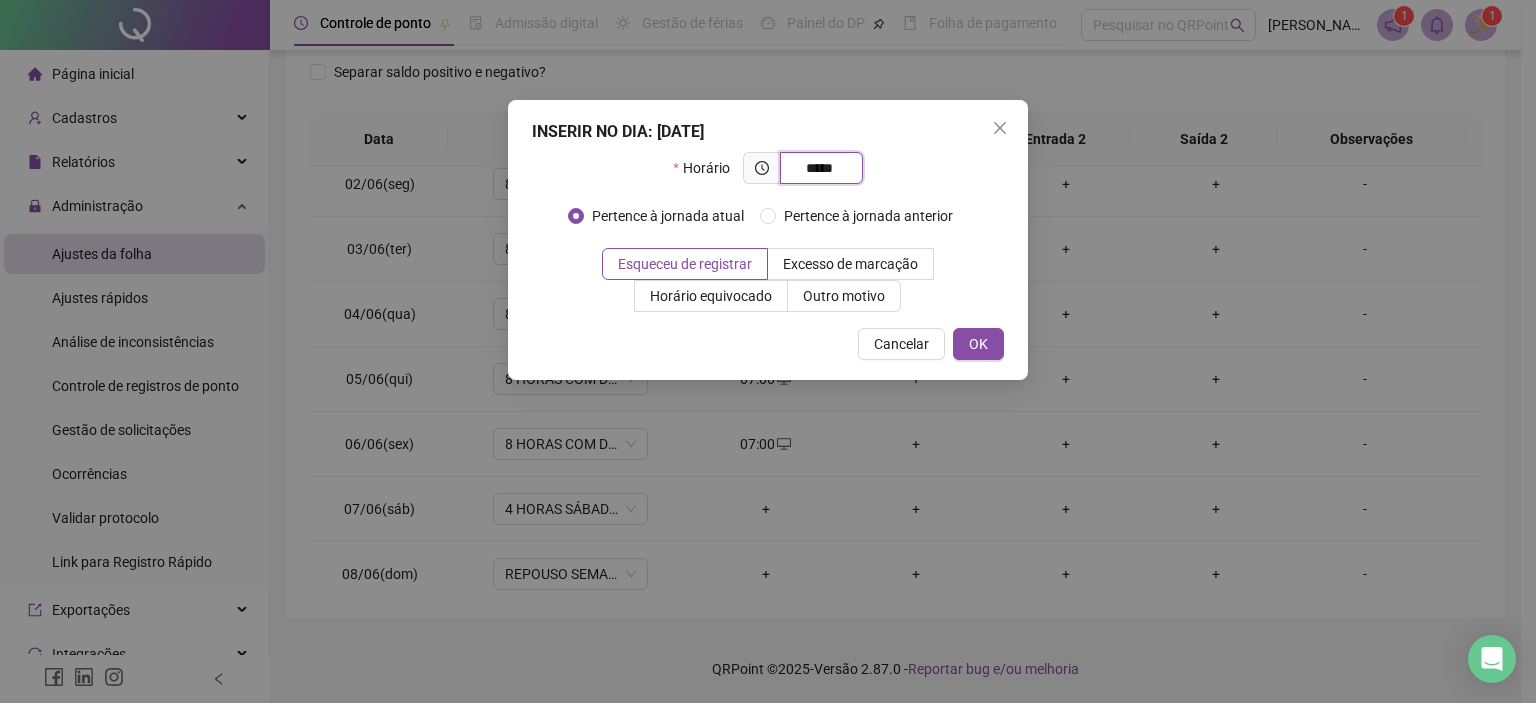 type on "*****" 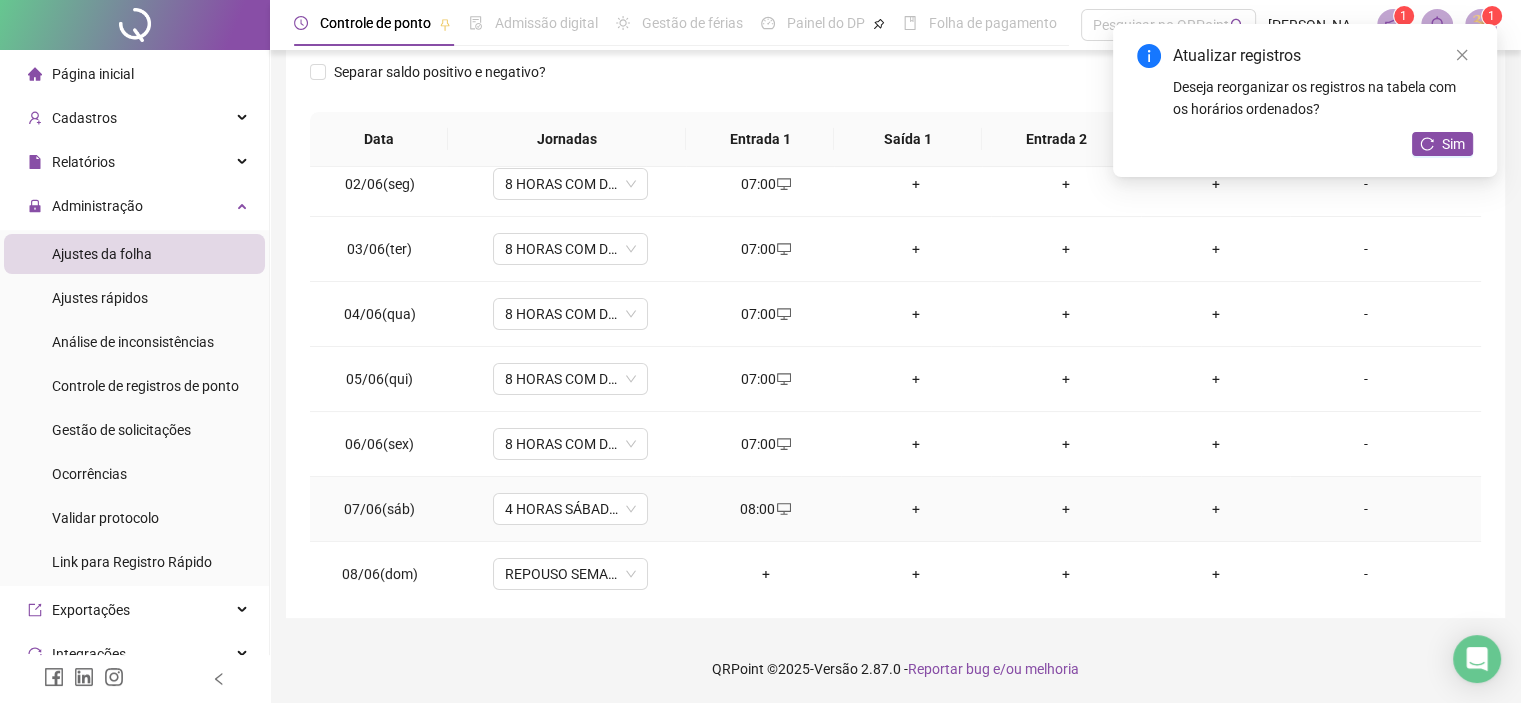 click on "+" at bounding box center [916, 509] 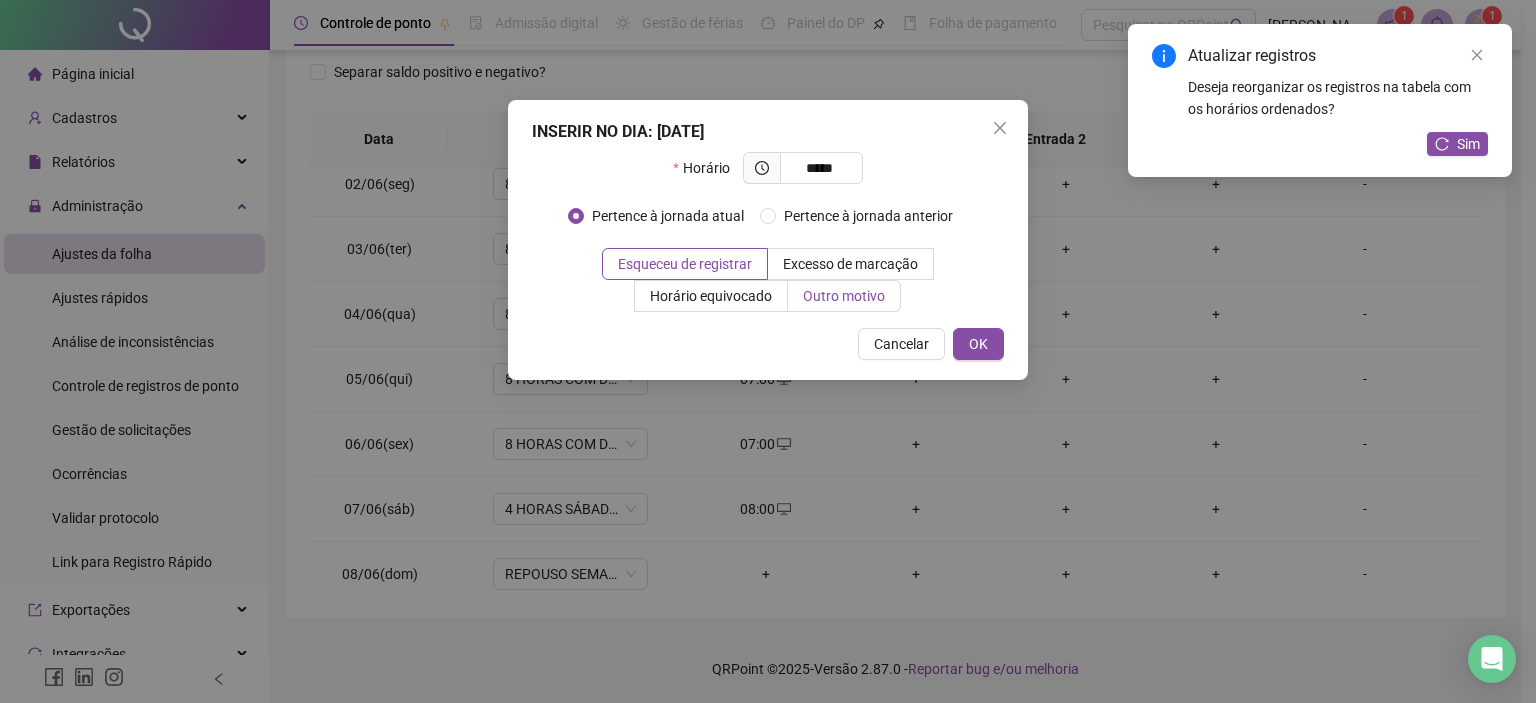 type on "*****" 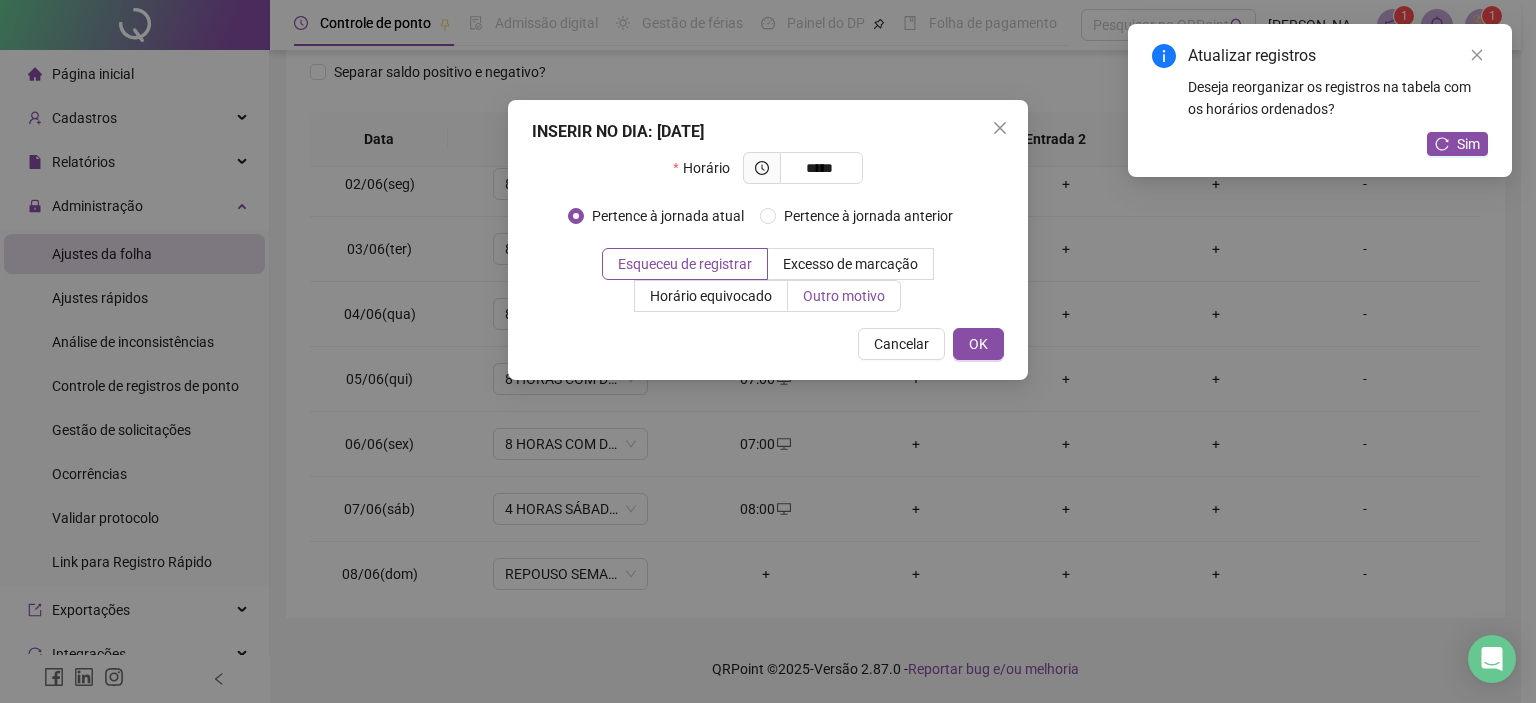 click on "Outro motivo" at bounding box center (844, 296) 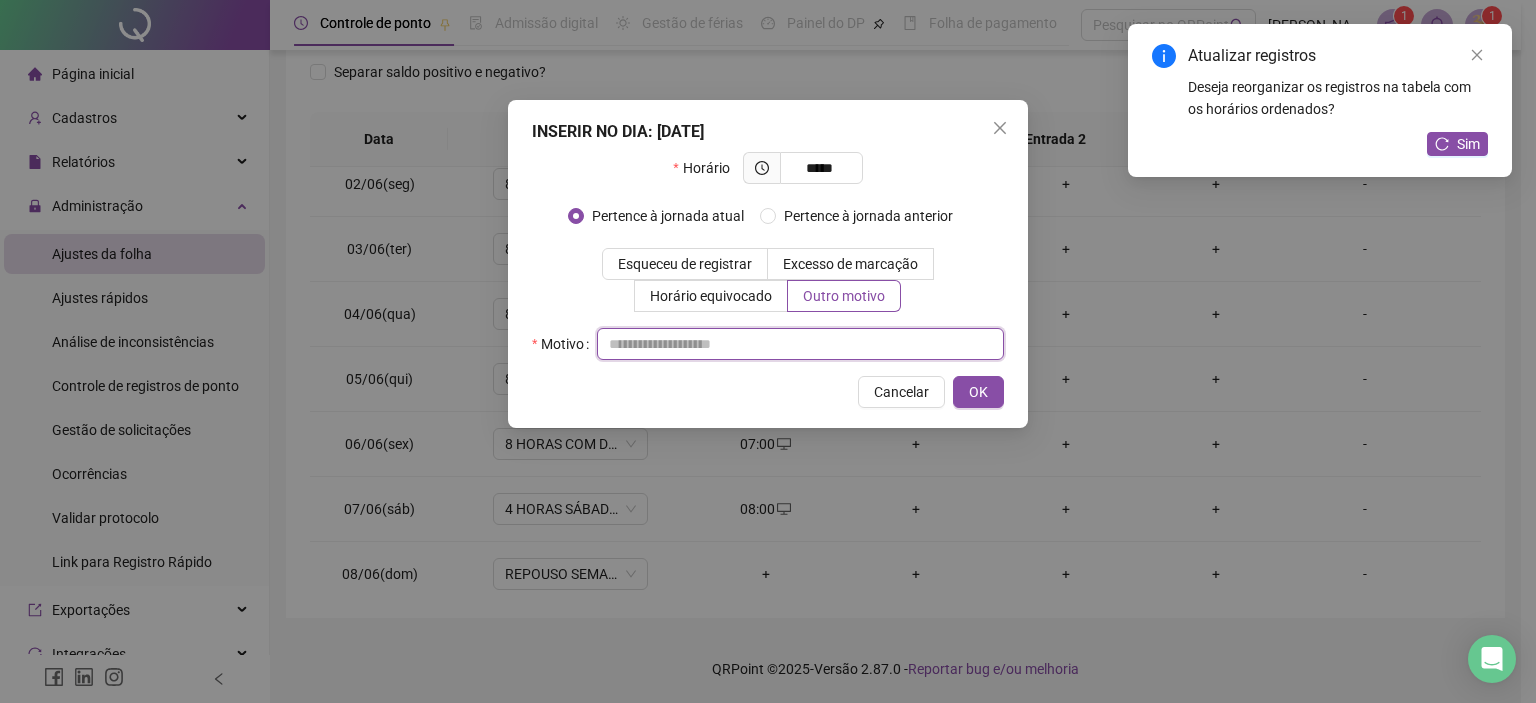 click at bounding box center (800, 344) 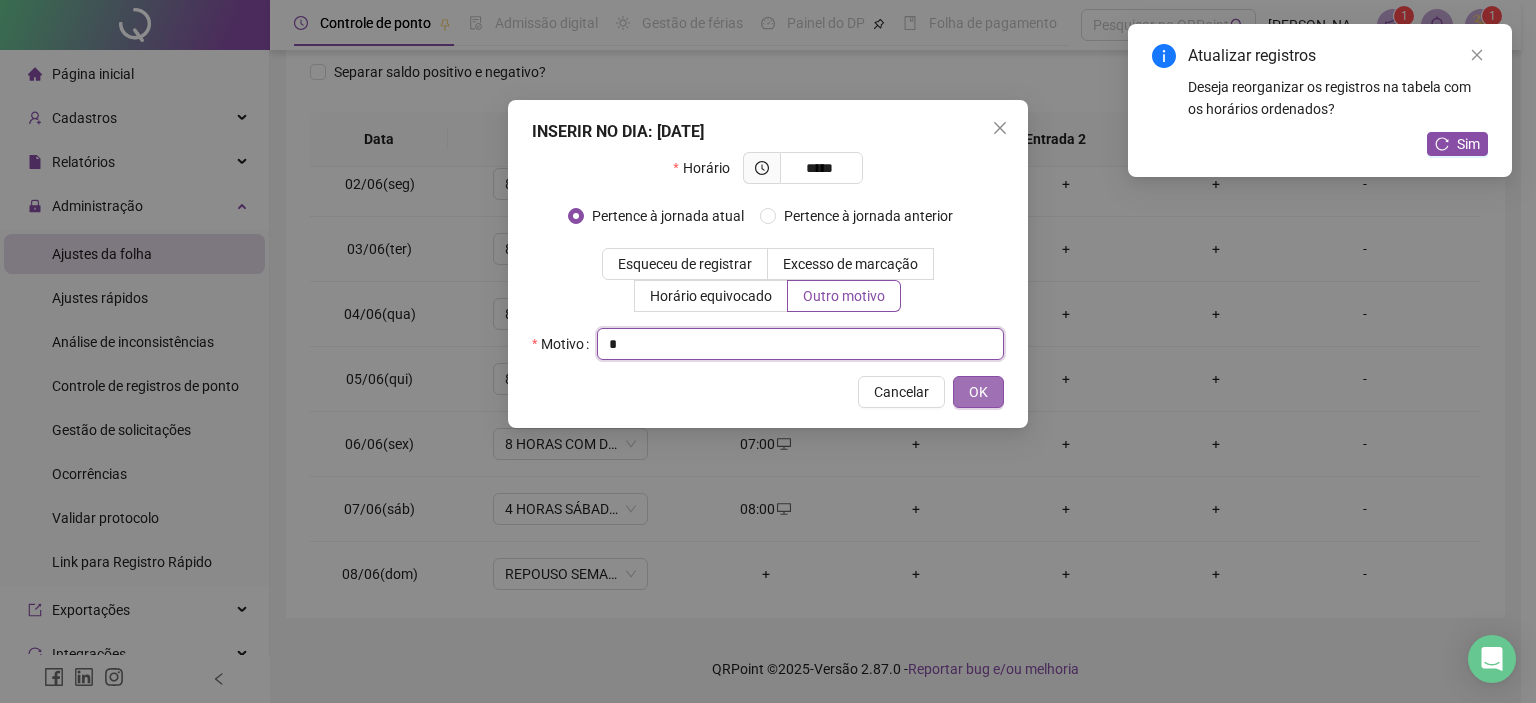 type on "*" 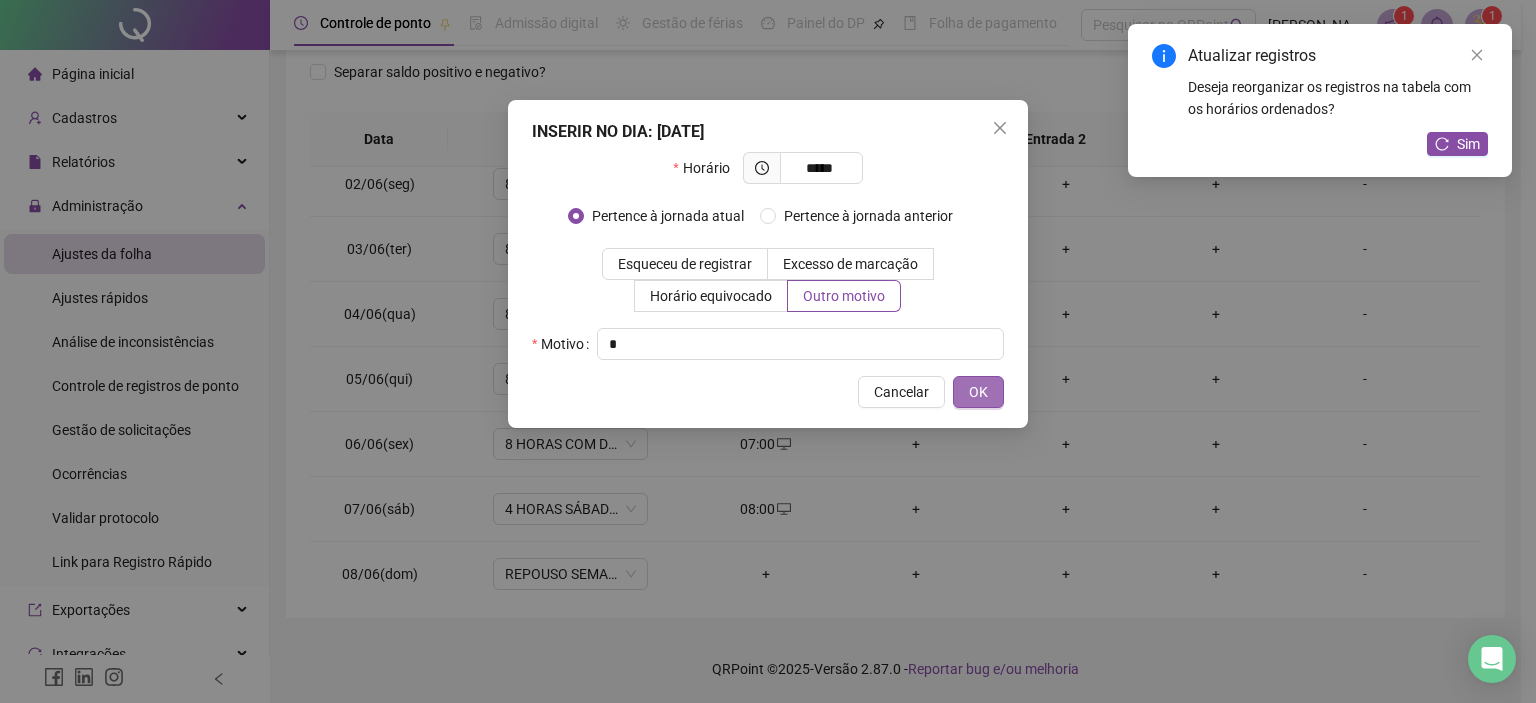 click on "OK" at bounding box center (978, 392) 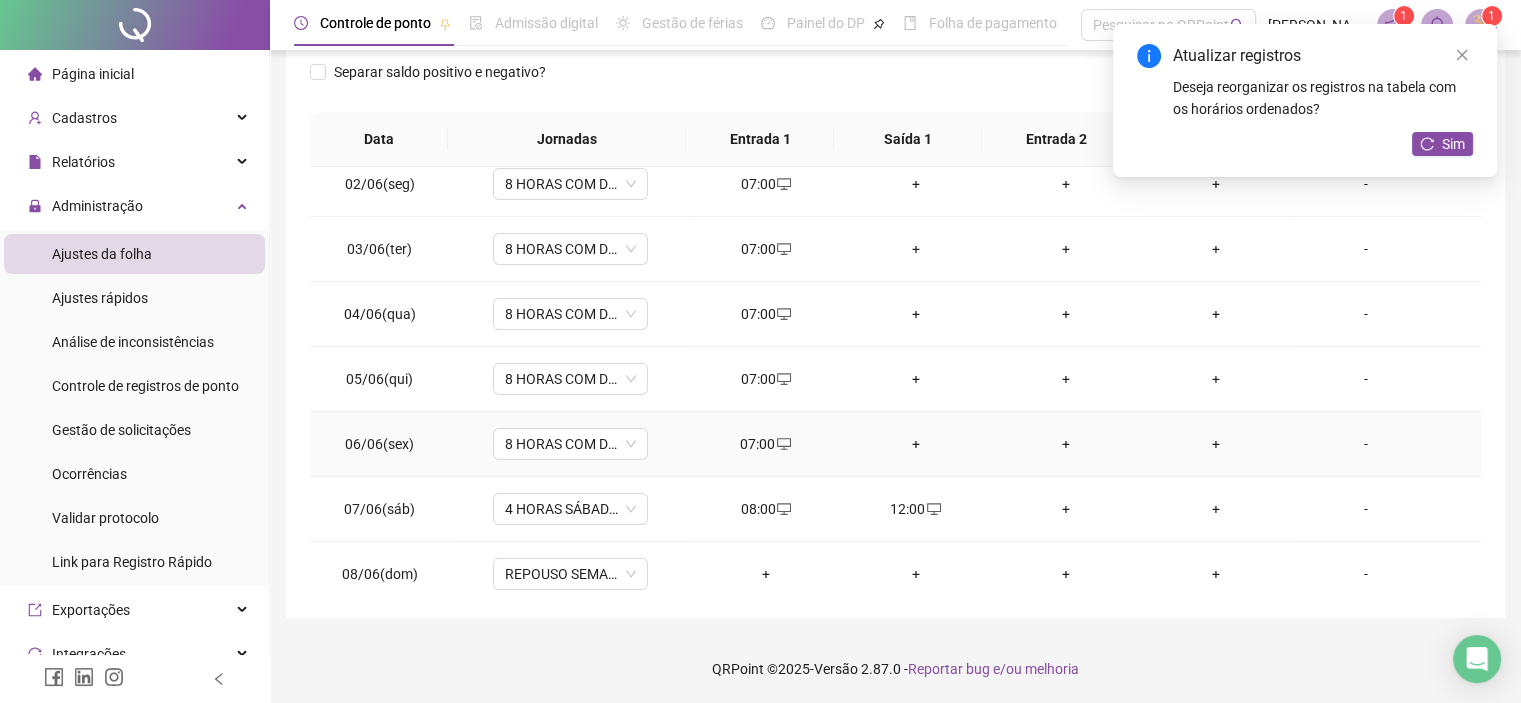 click on "+" at bounding box center [916, 444] 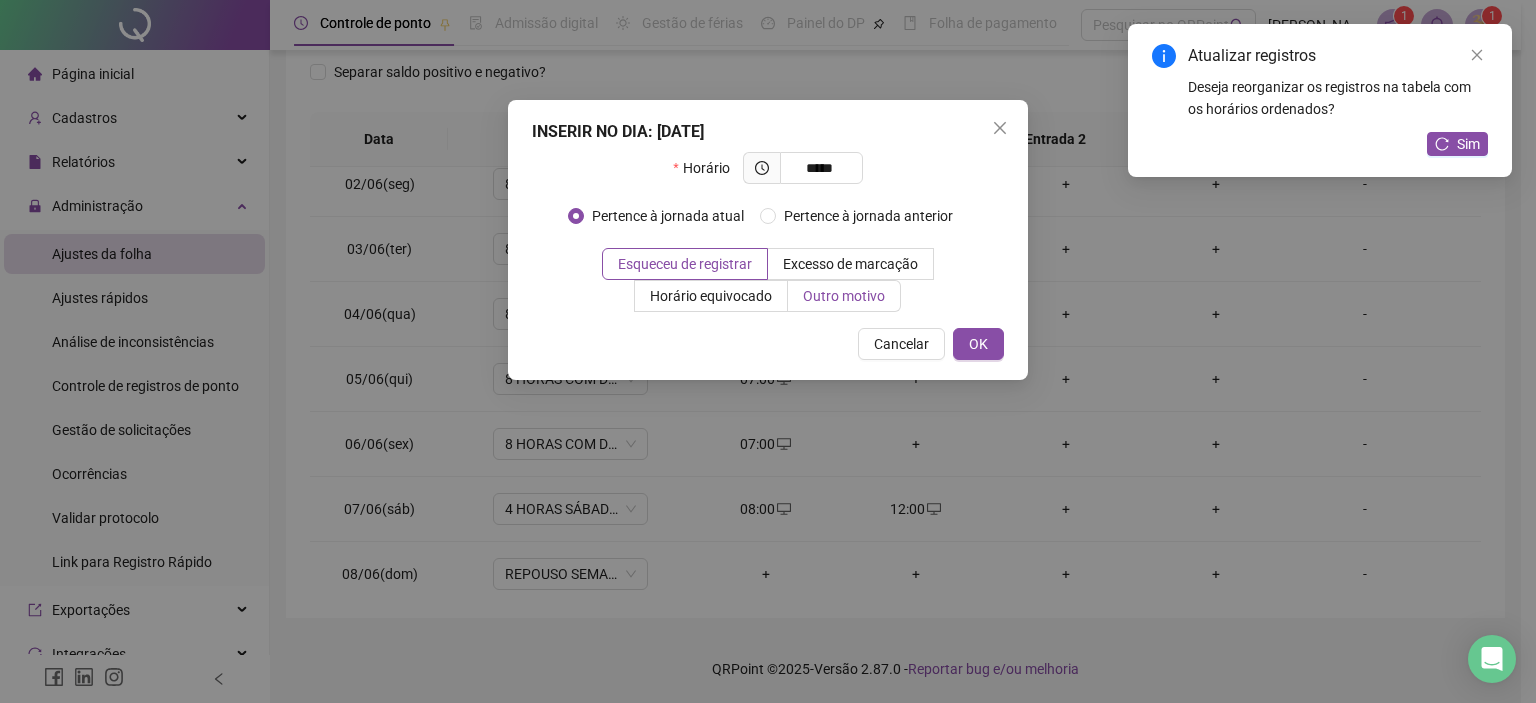 type on "*****" 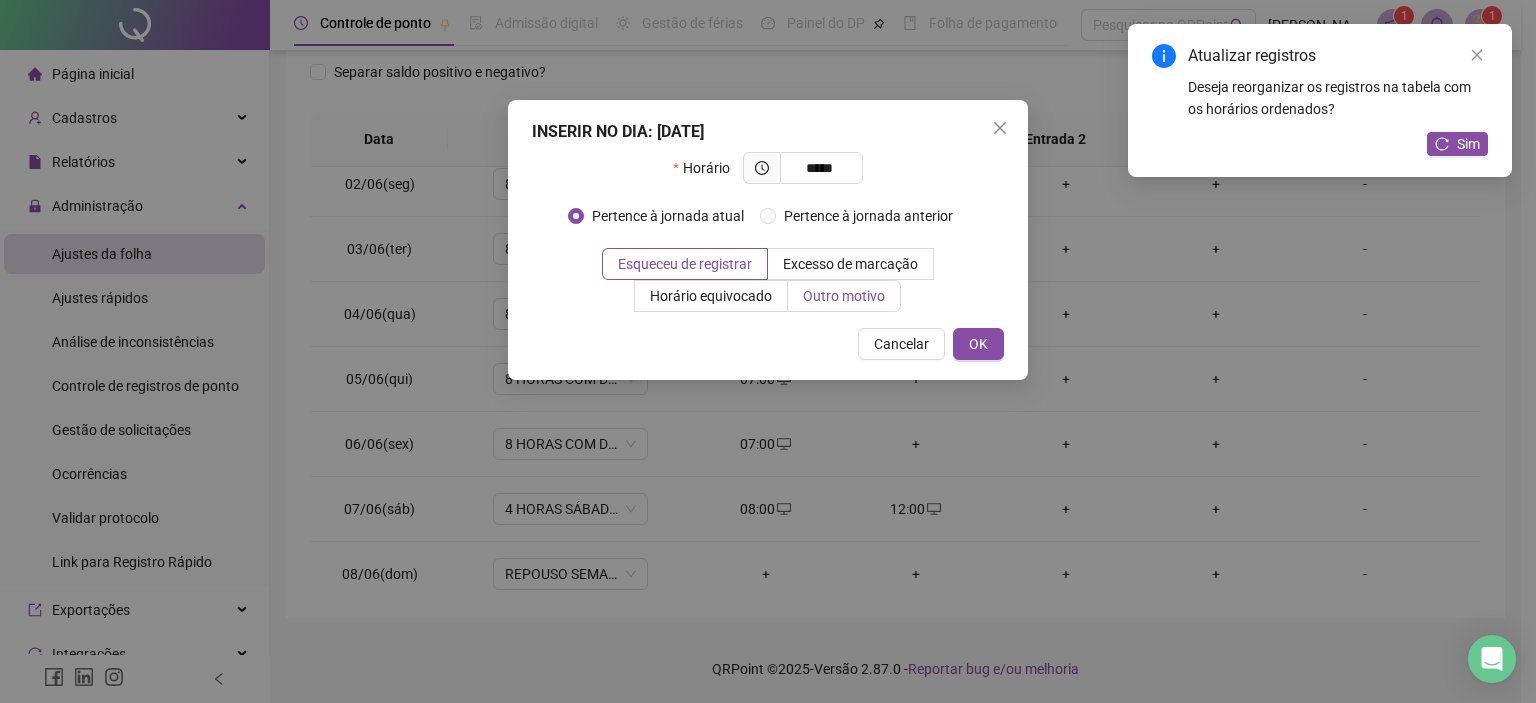 click on "Outro motivo" at bounding box center (844, 296) 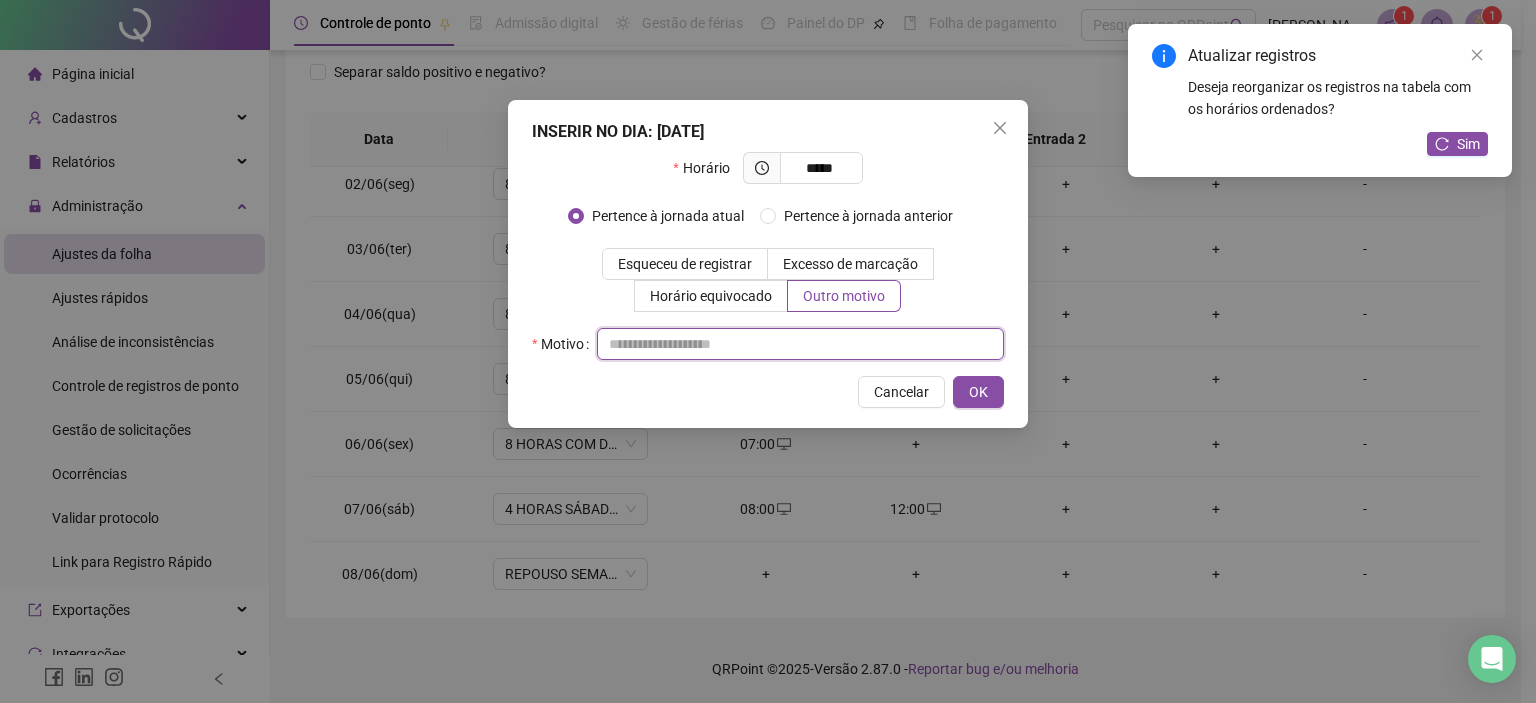 click at bounding box center (800, 344) 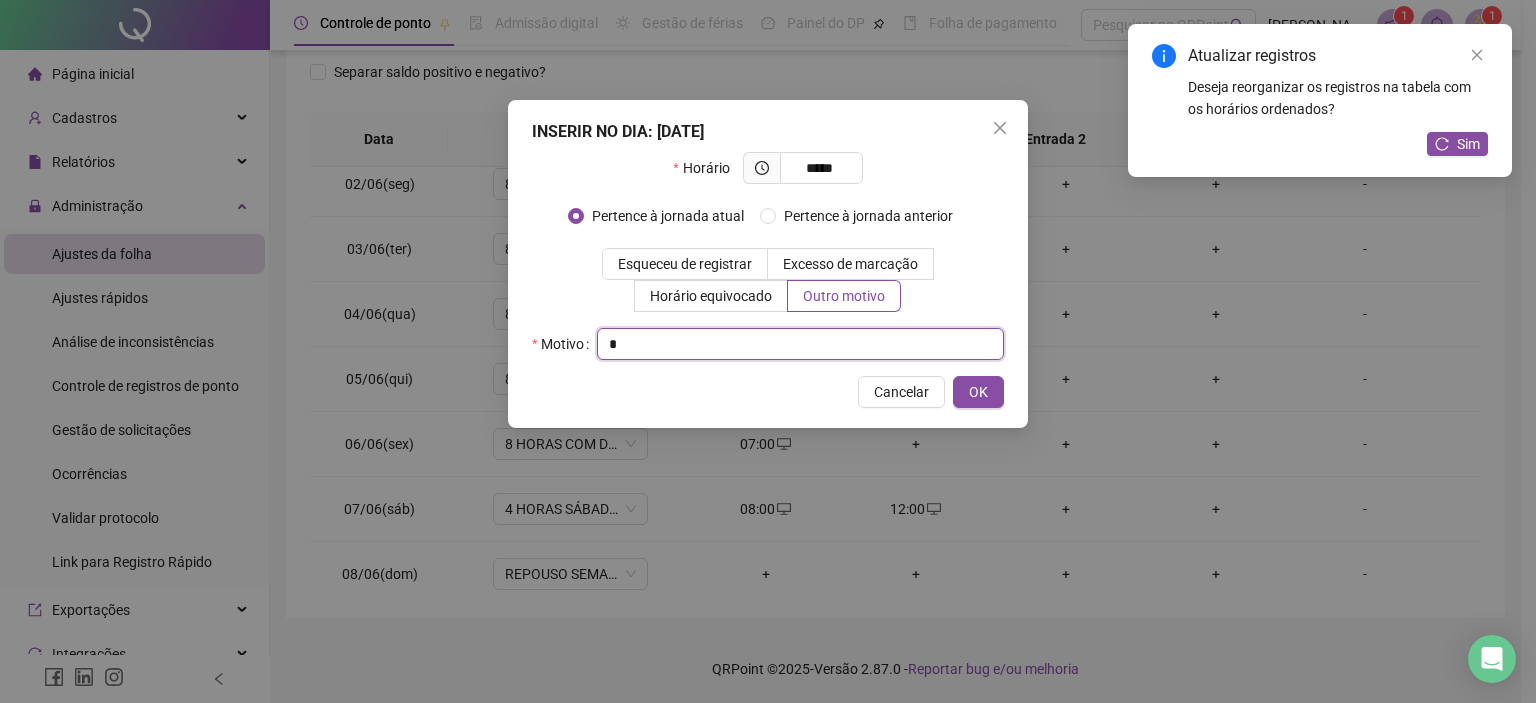 type on "*" 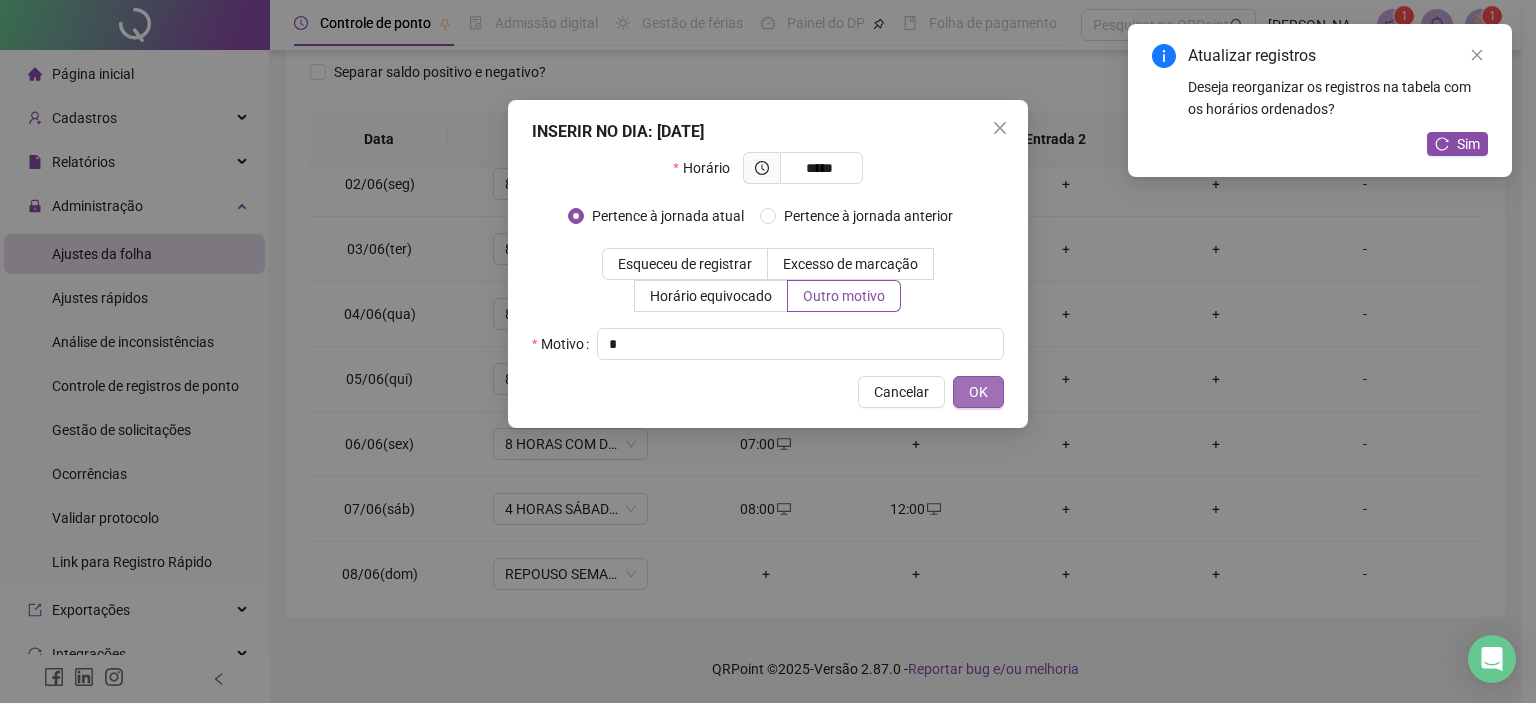 click on "OK" at bounding box center [978, 392] 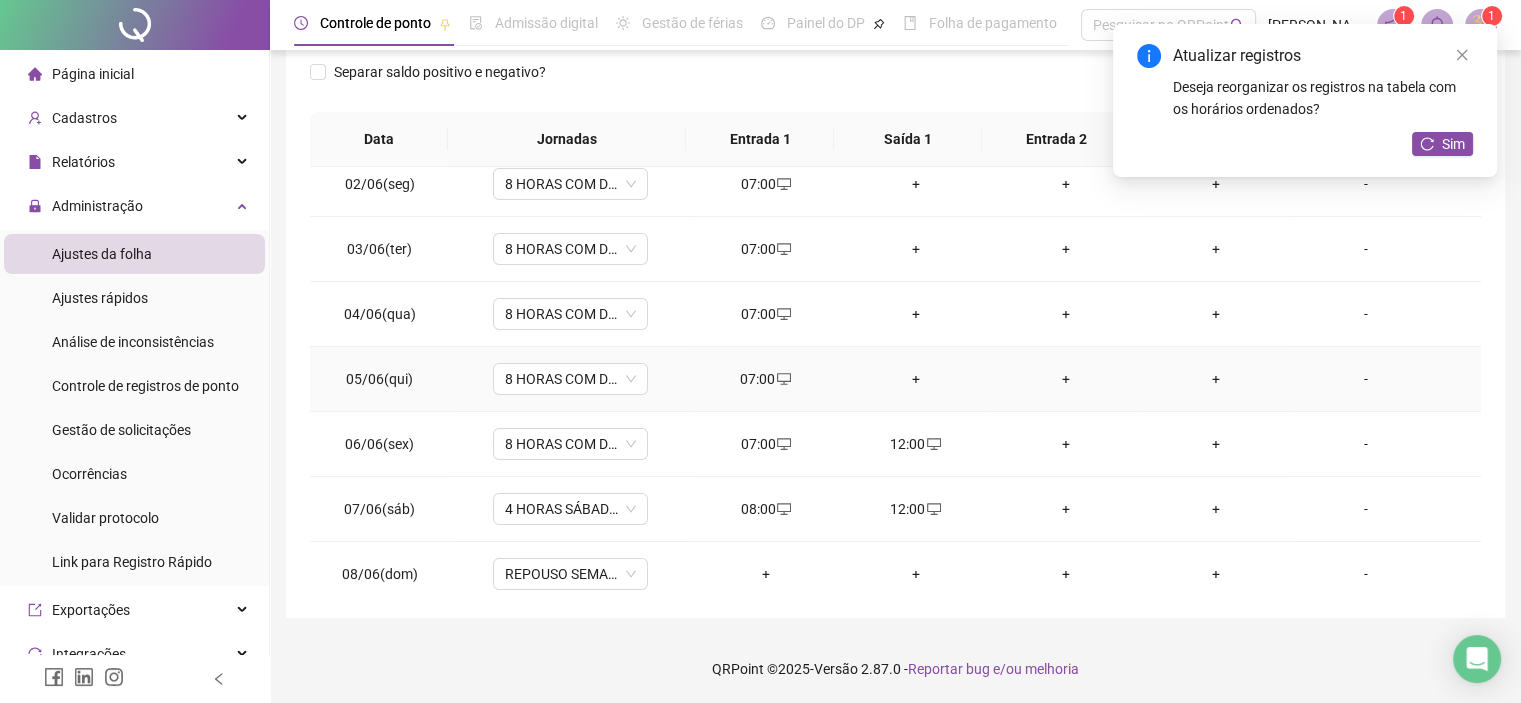click on "+" at bounding box center [916, 379] 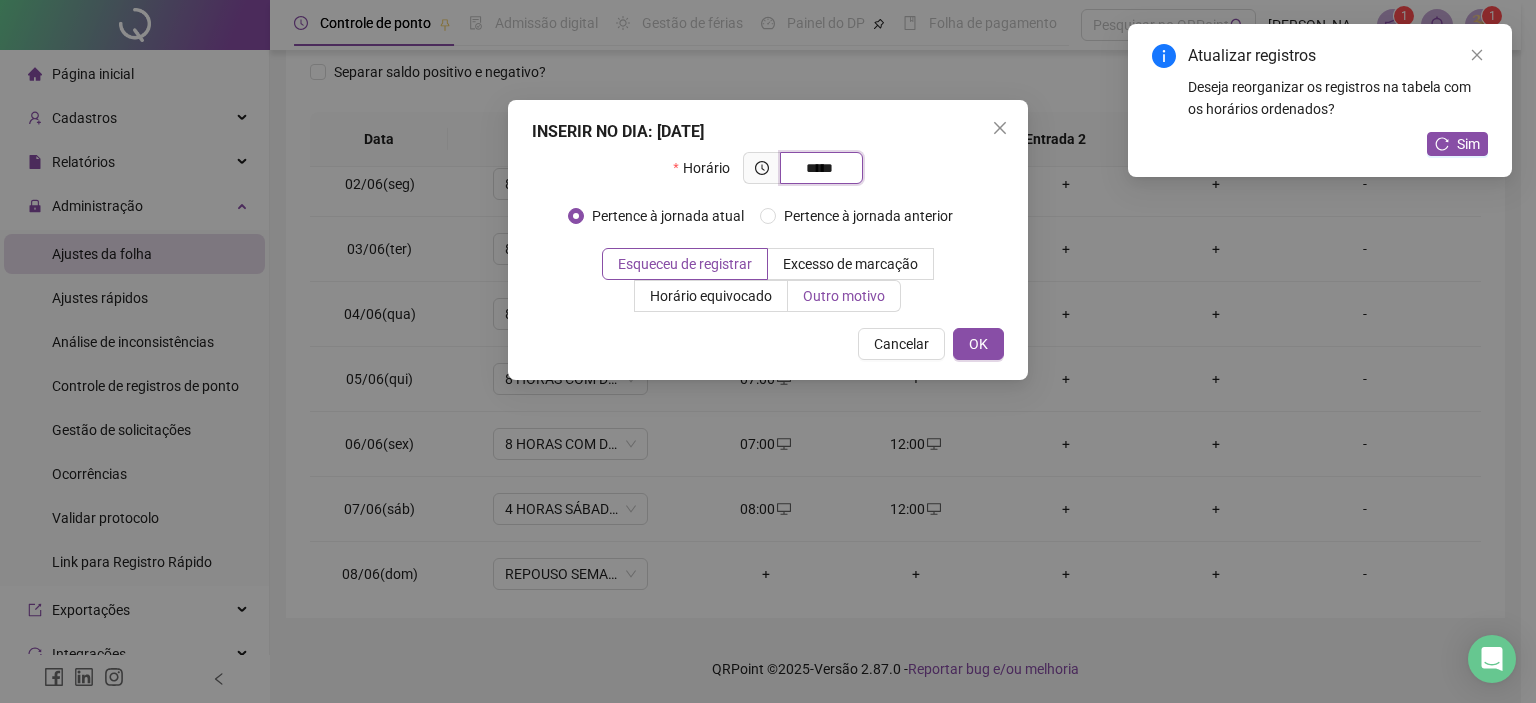 type on "*****" 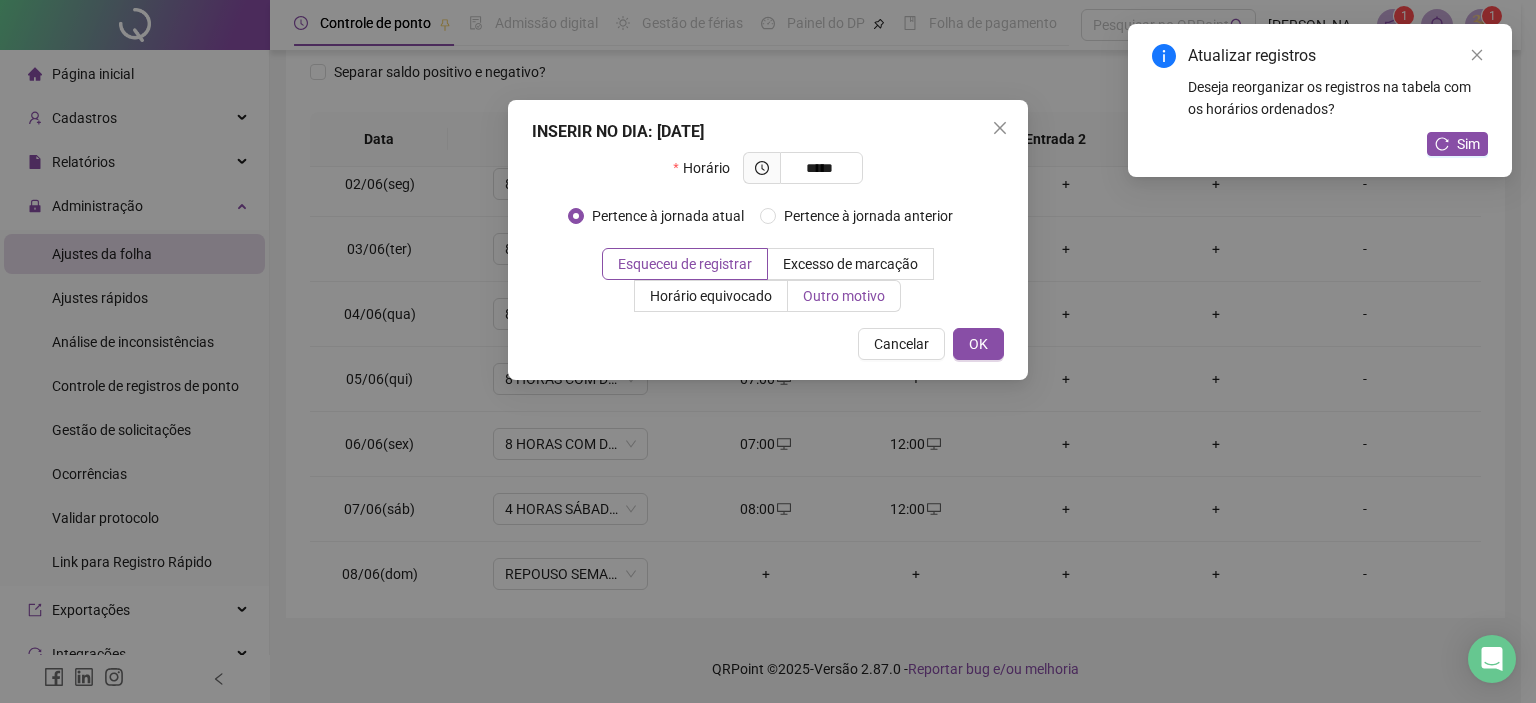 click on "Outro motivo" at bounding box center [844, 296] 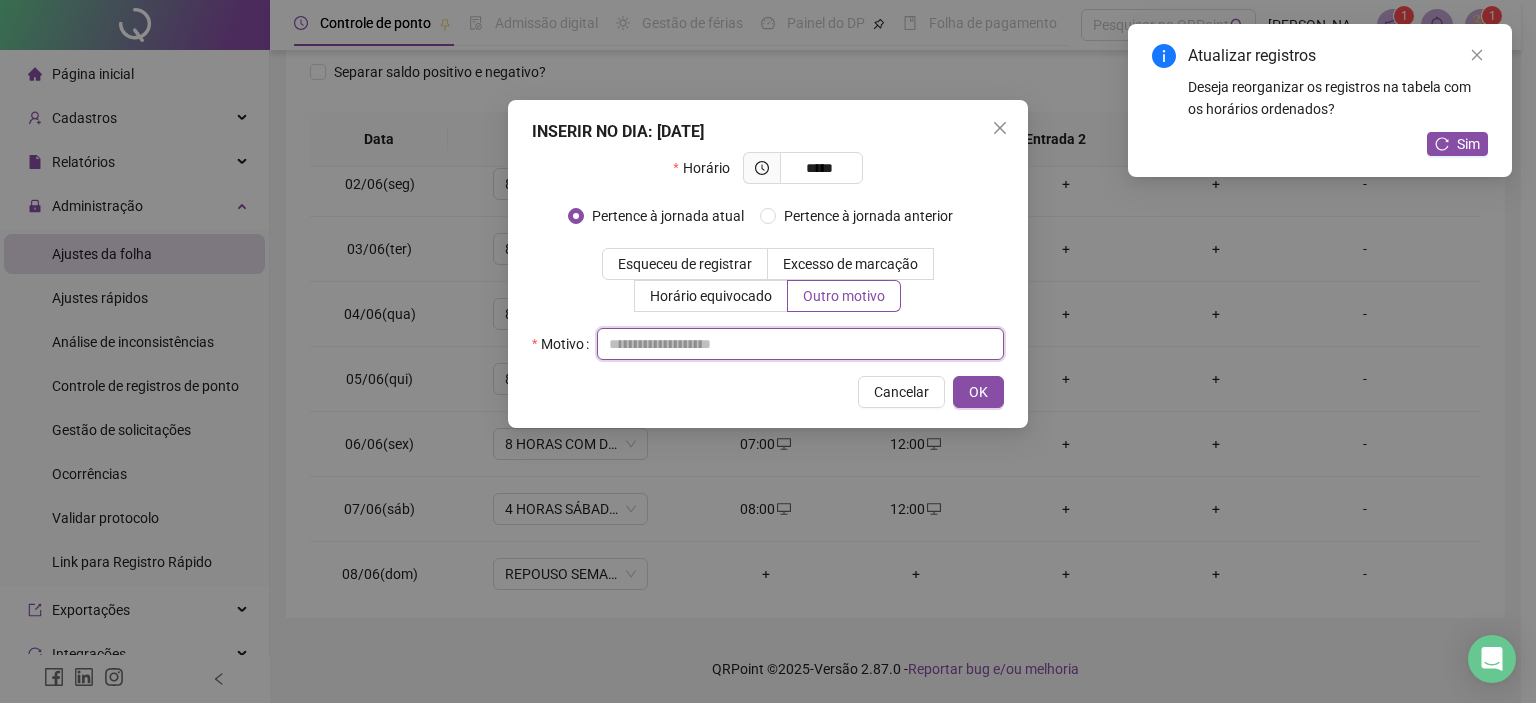 click at bounding box center [800, 344] 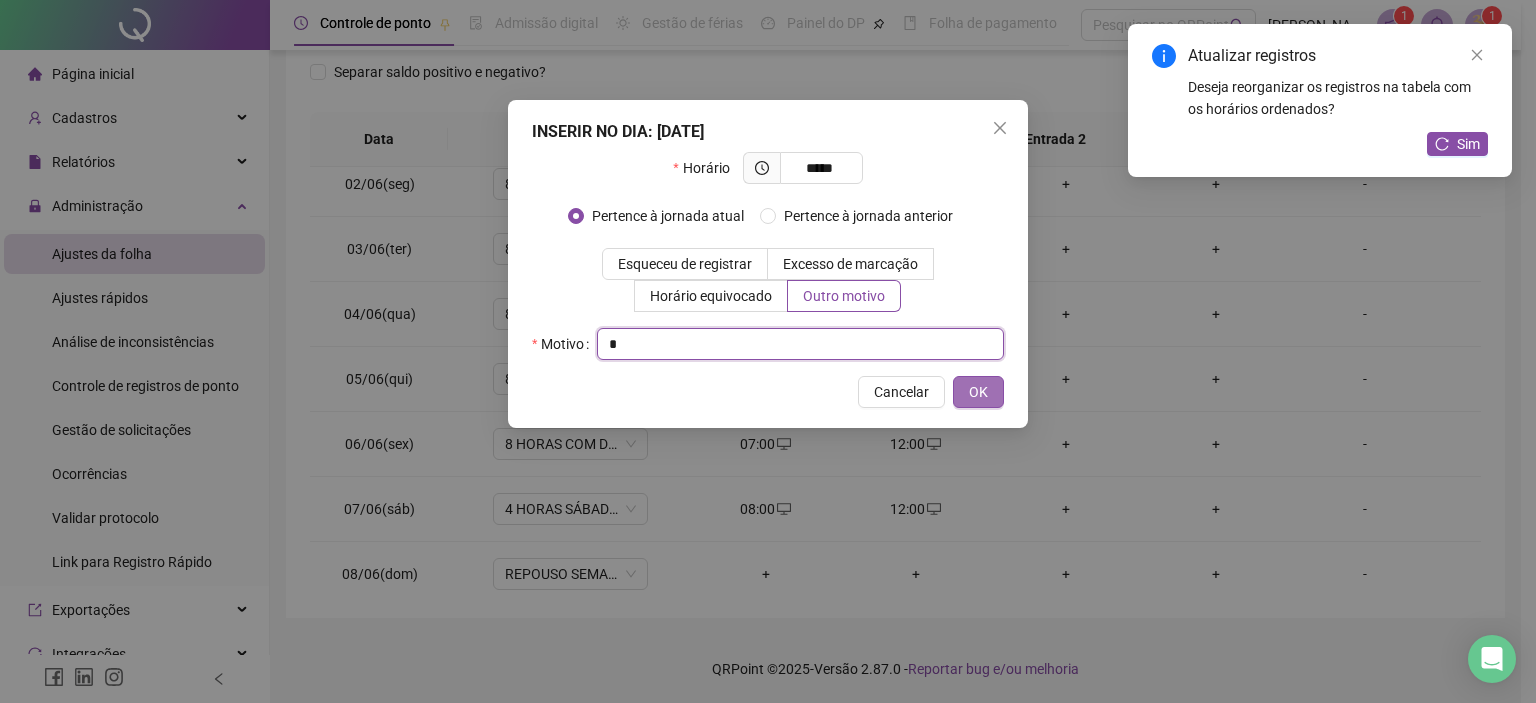 type on "*" 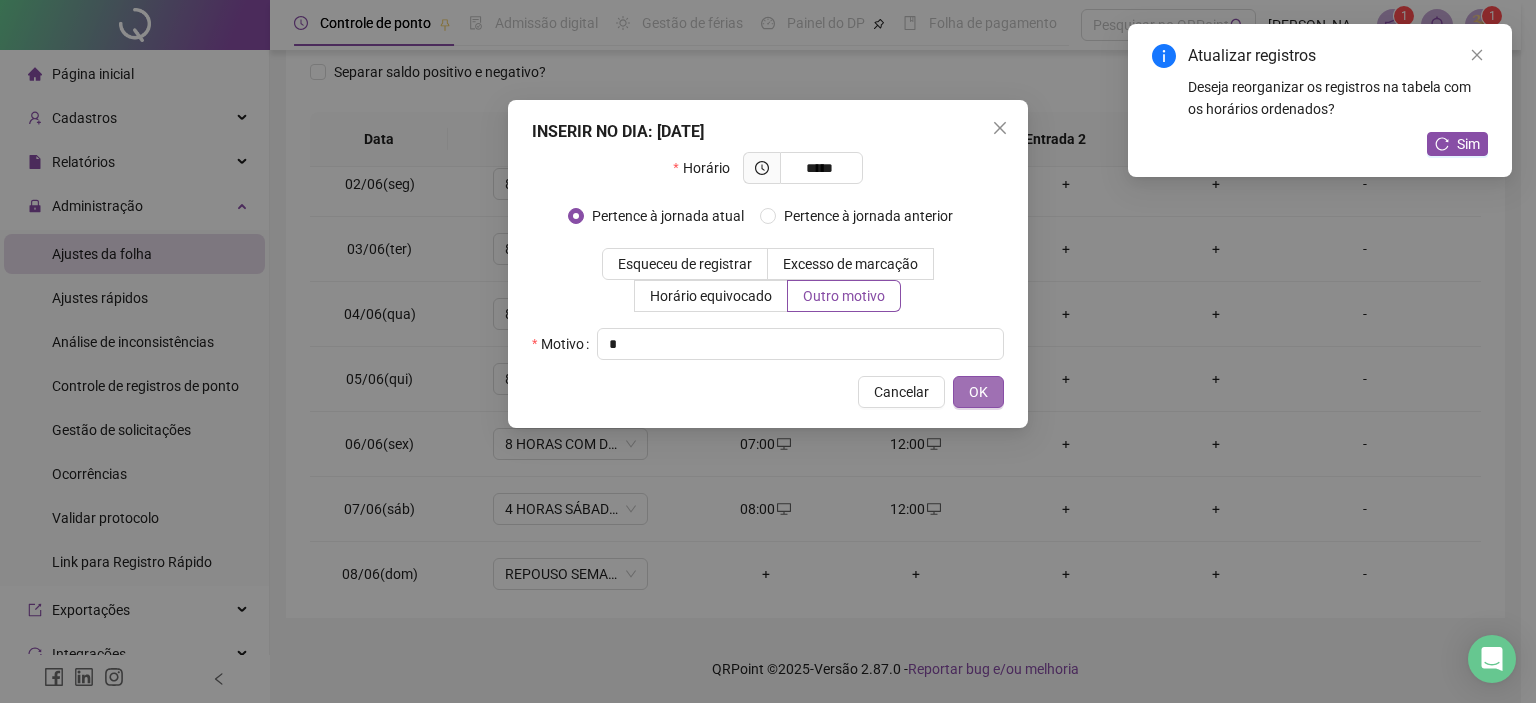 click on "OK" at bounding box center [978, 392] 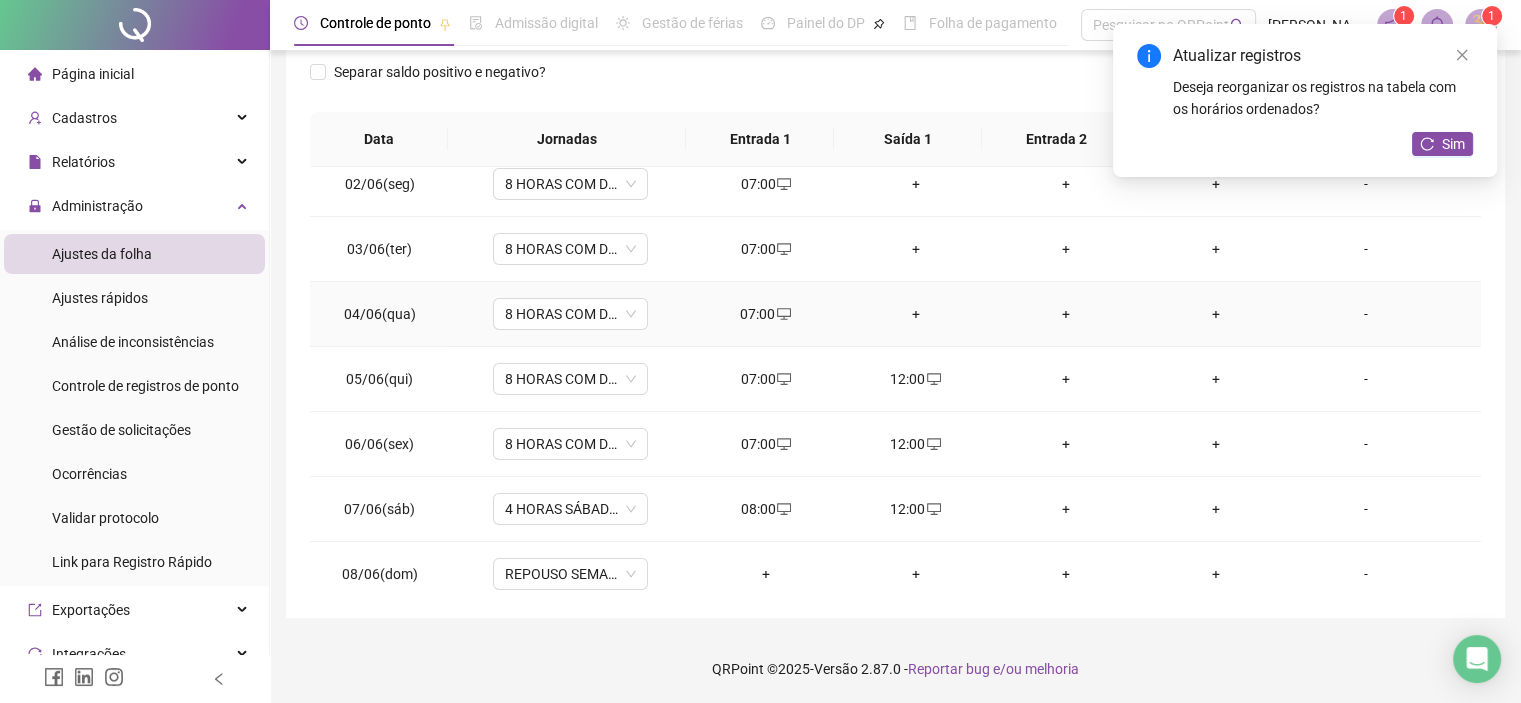 click on "+" at bounding box center (916, 314) 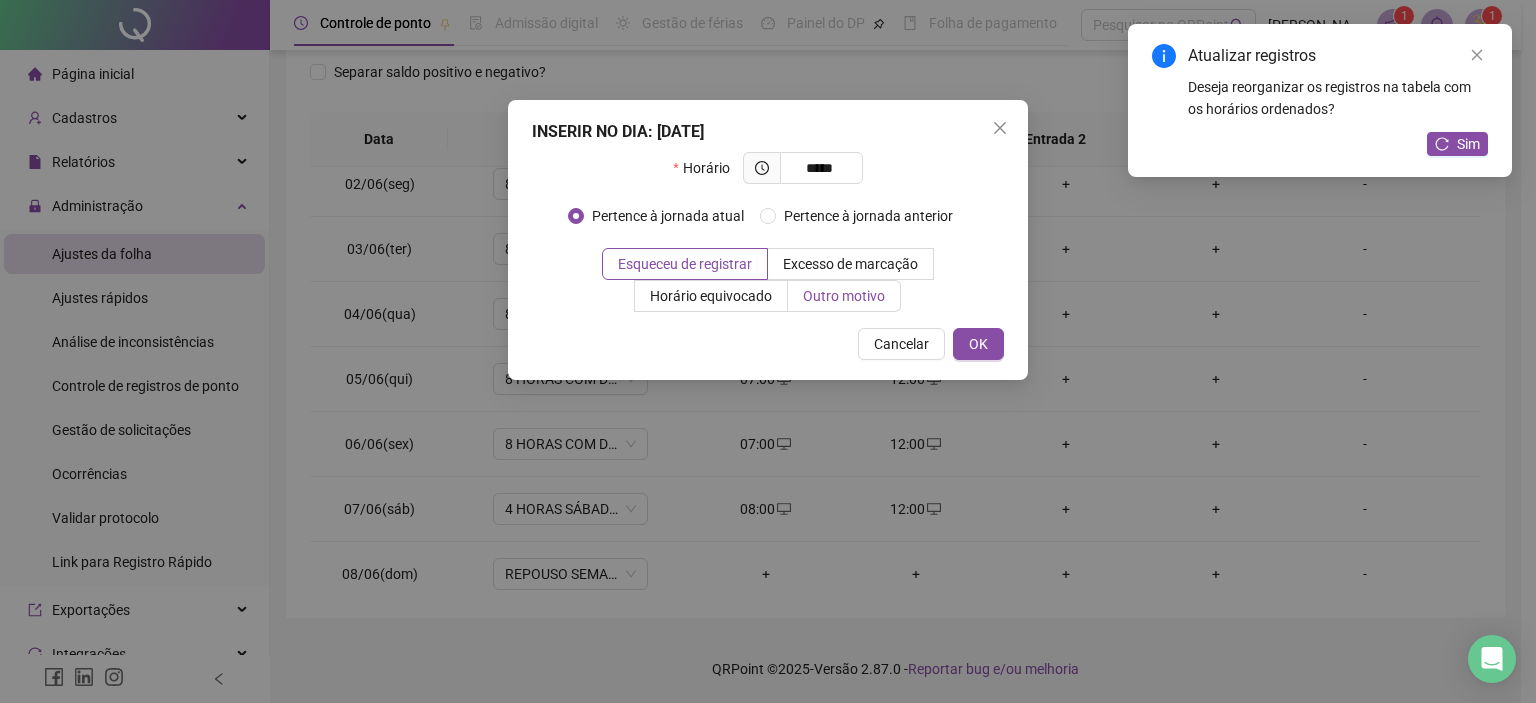 type on "*****" 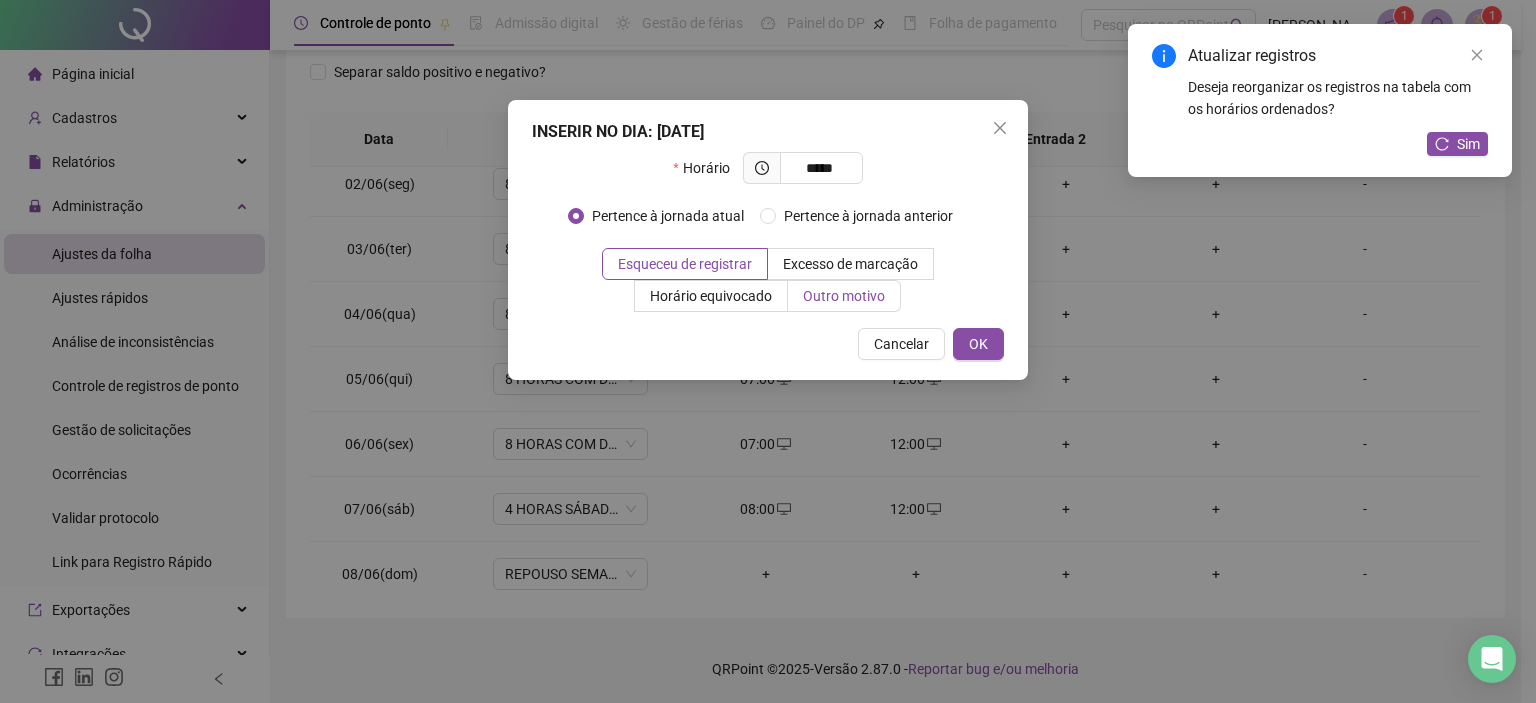 click on "Outro motivo" at bounding box center [844, 296] 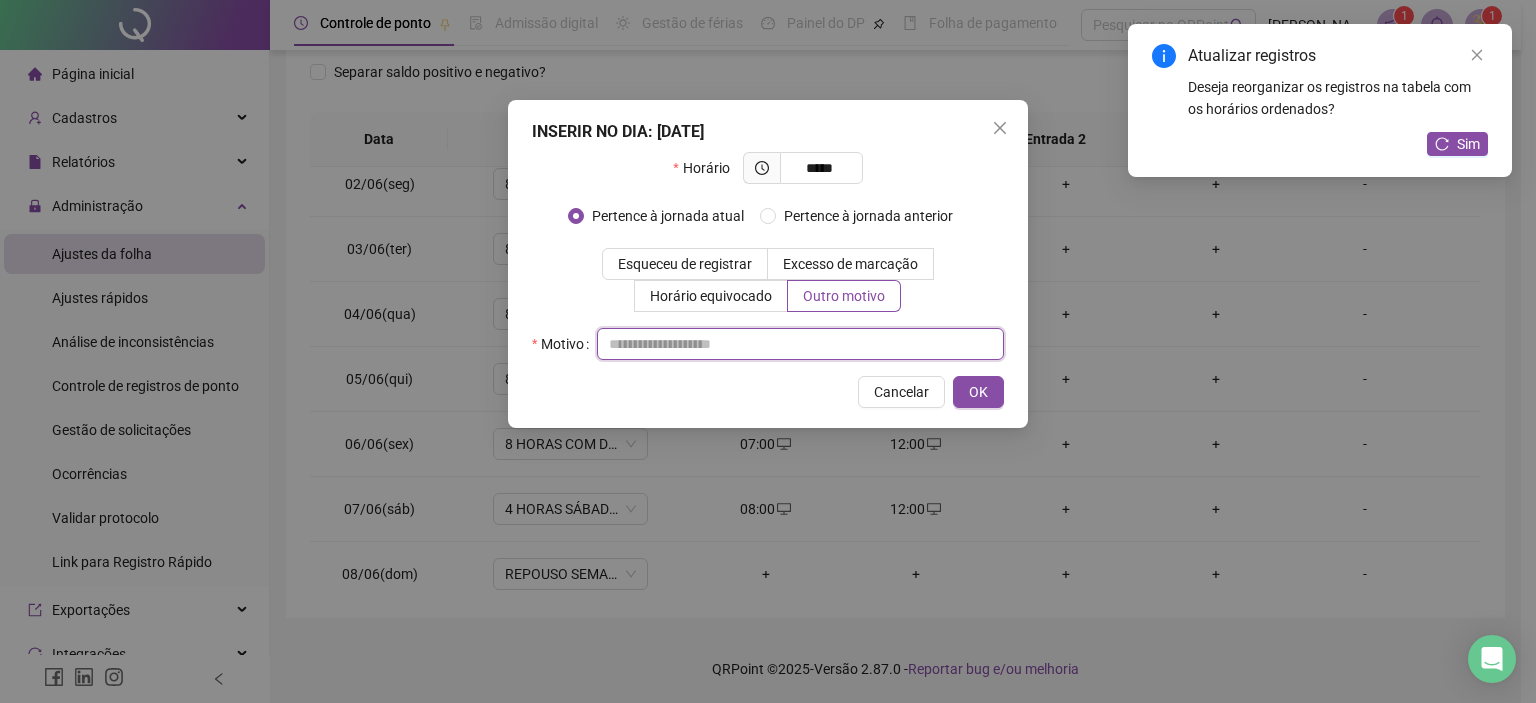 click at bounding box center (800, 344) 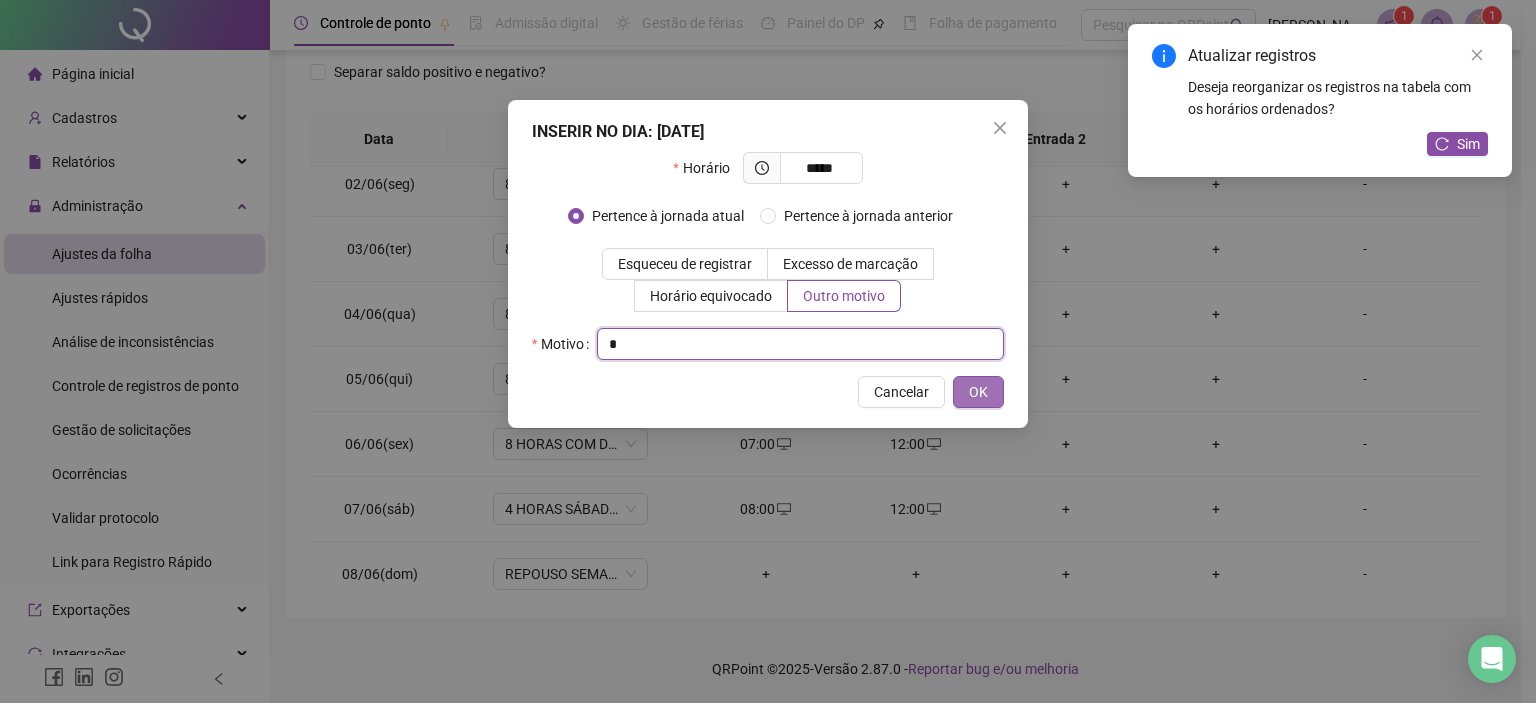 type on "*" 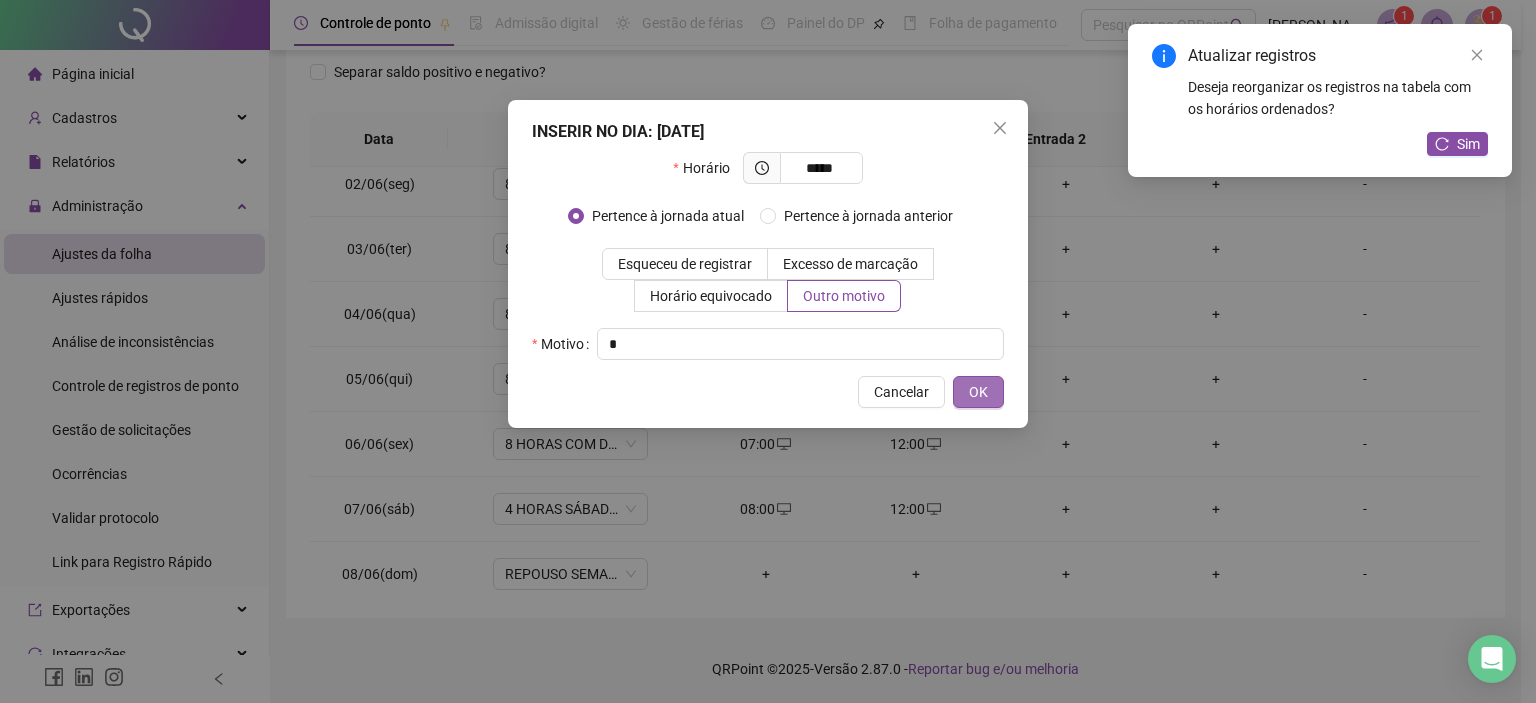click on "OK" at bounding box center [978, 392] 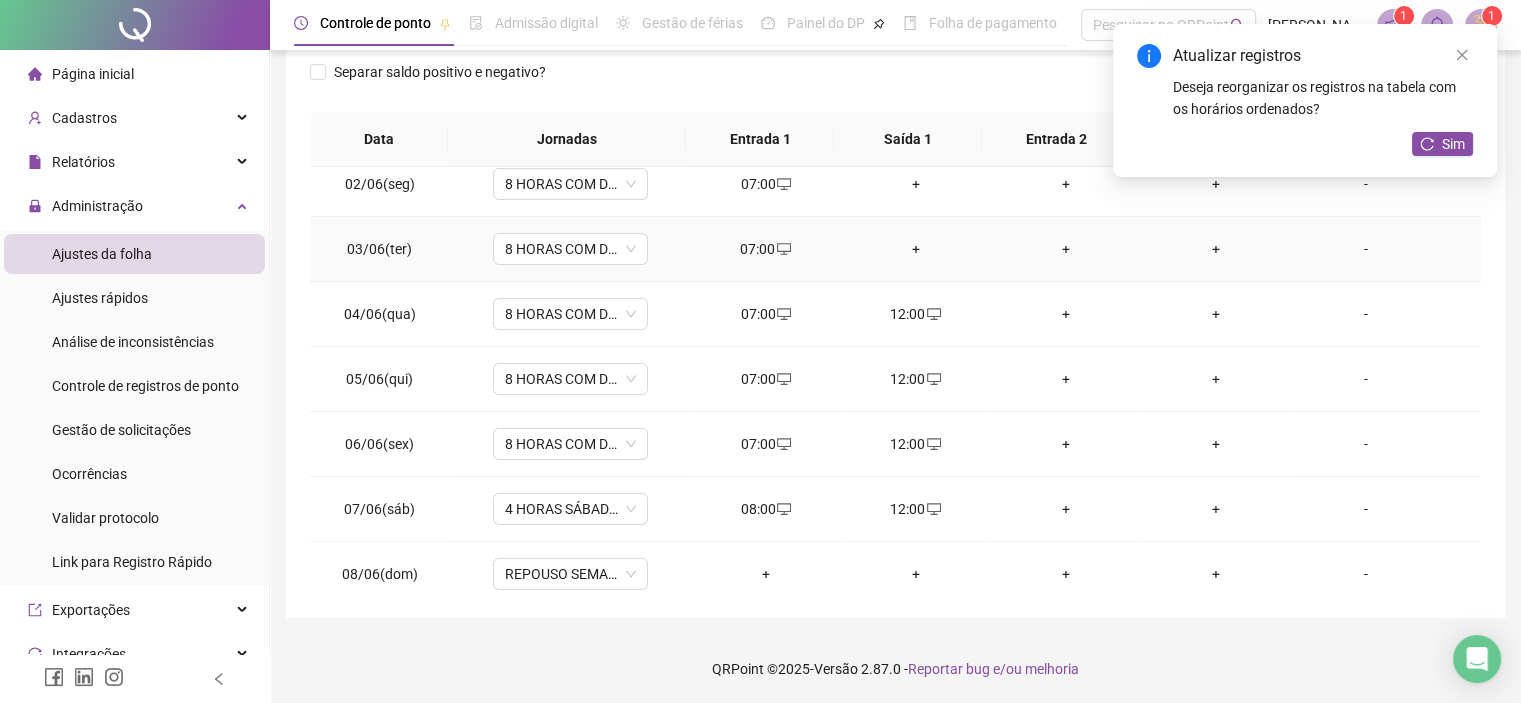 click on "+" at bounding box center [916, 249] 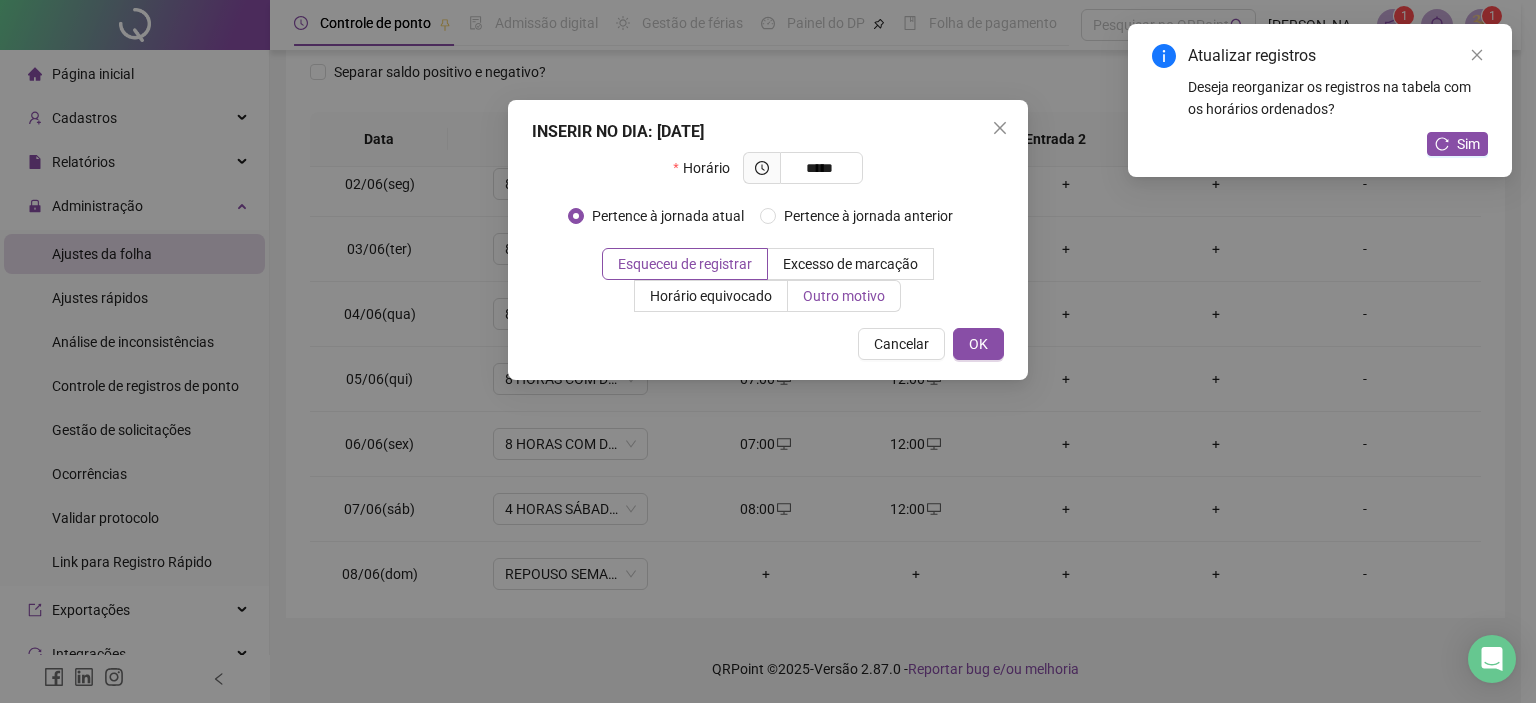 type on "*****" 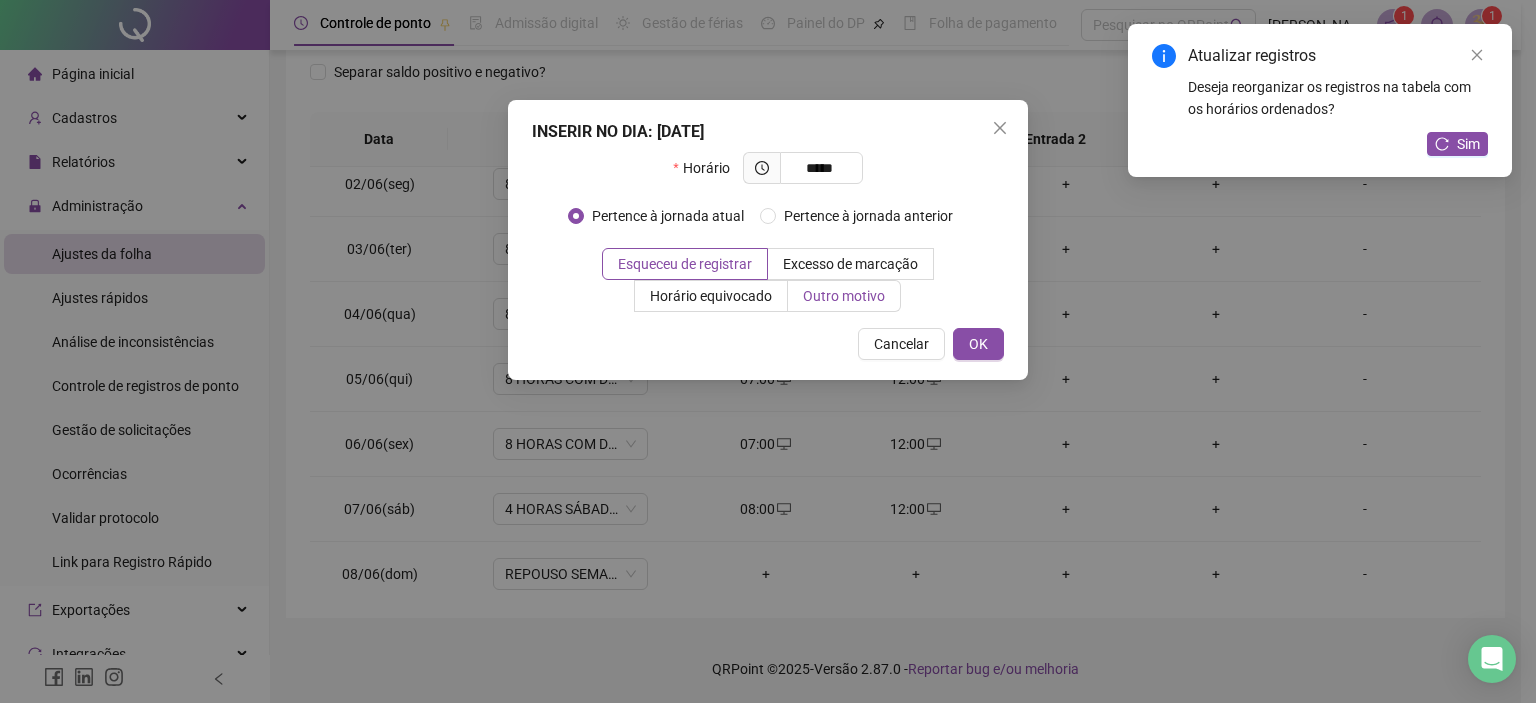 click on "Outro motivo" at bounding box center (844, 296) 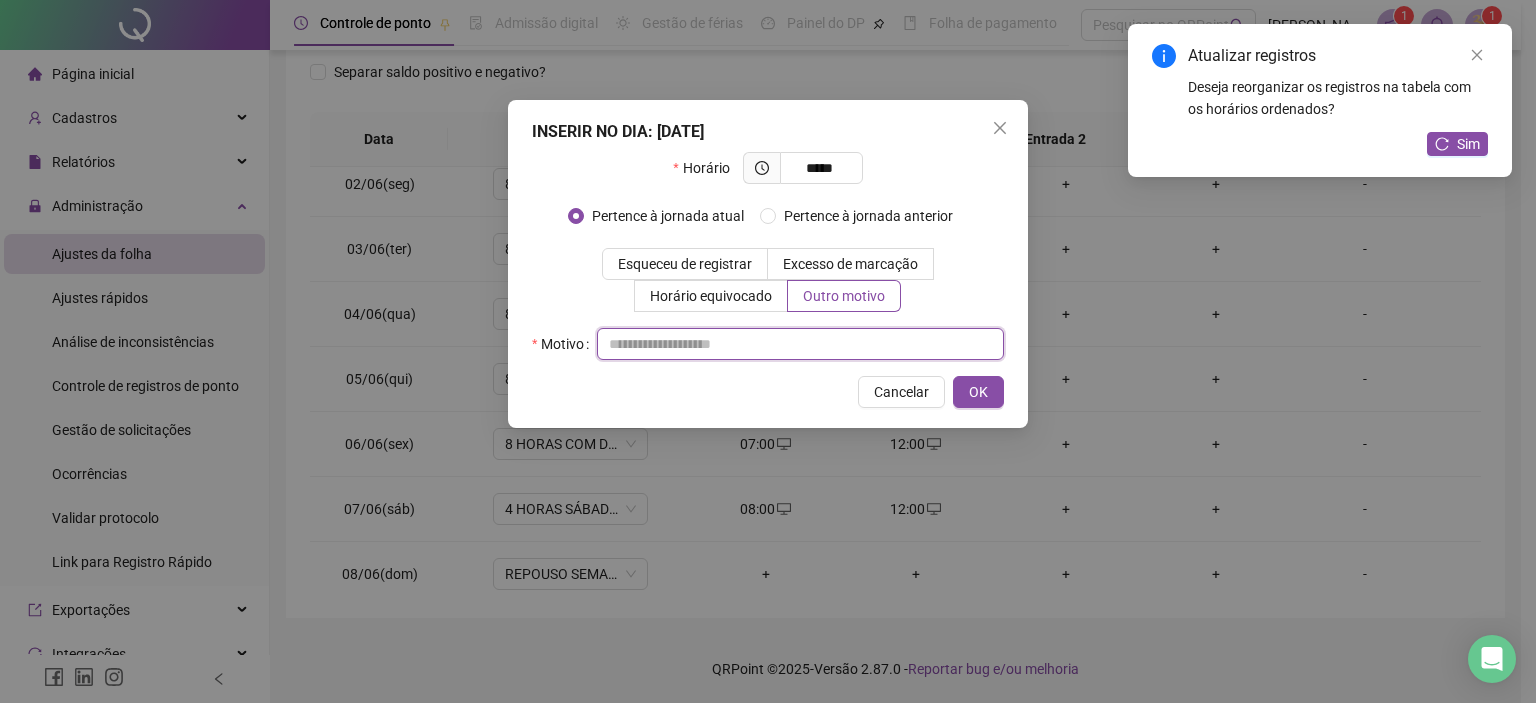 click at bounding box center (800, 344) 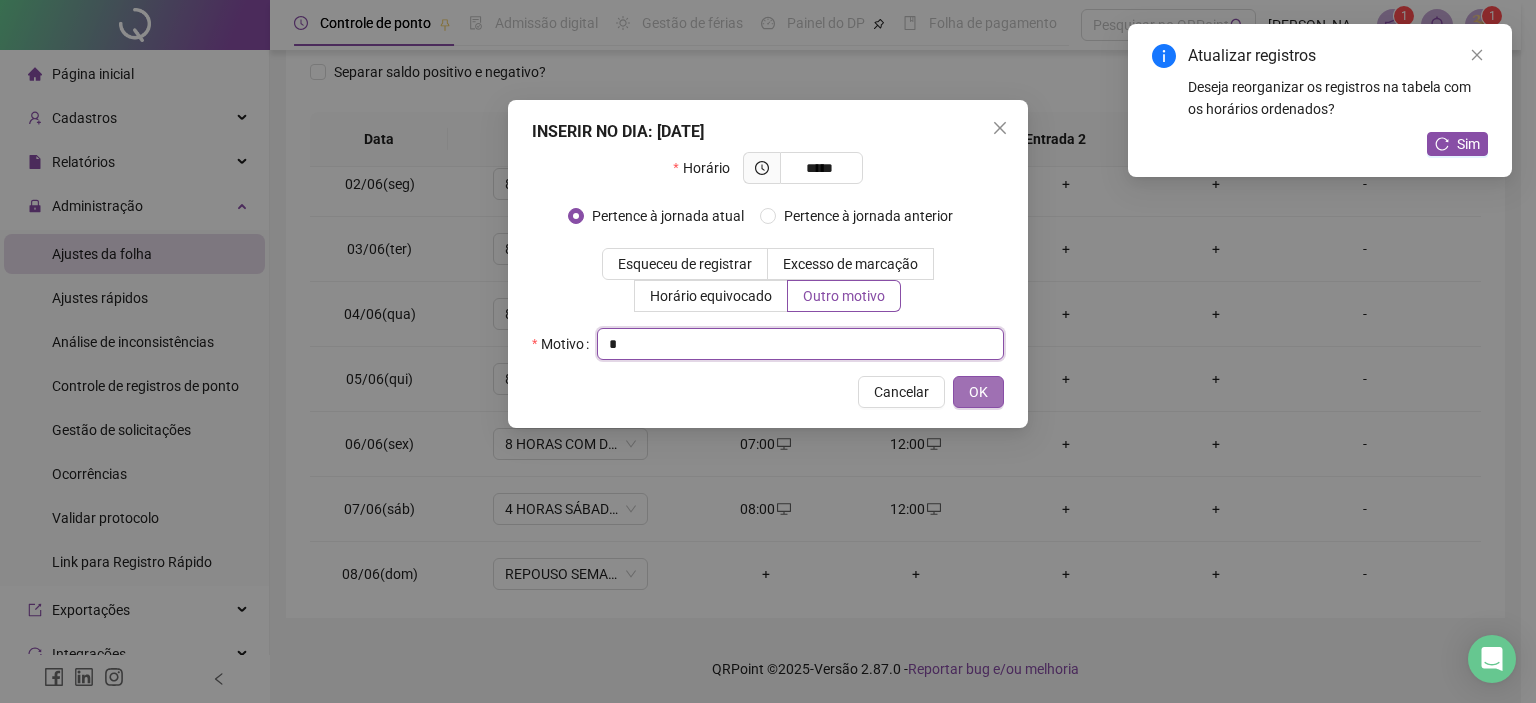 type on "*" 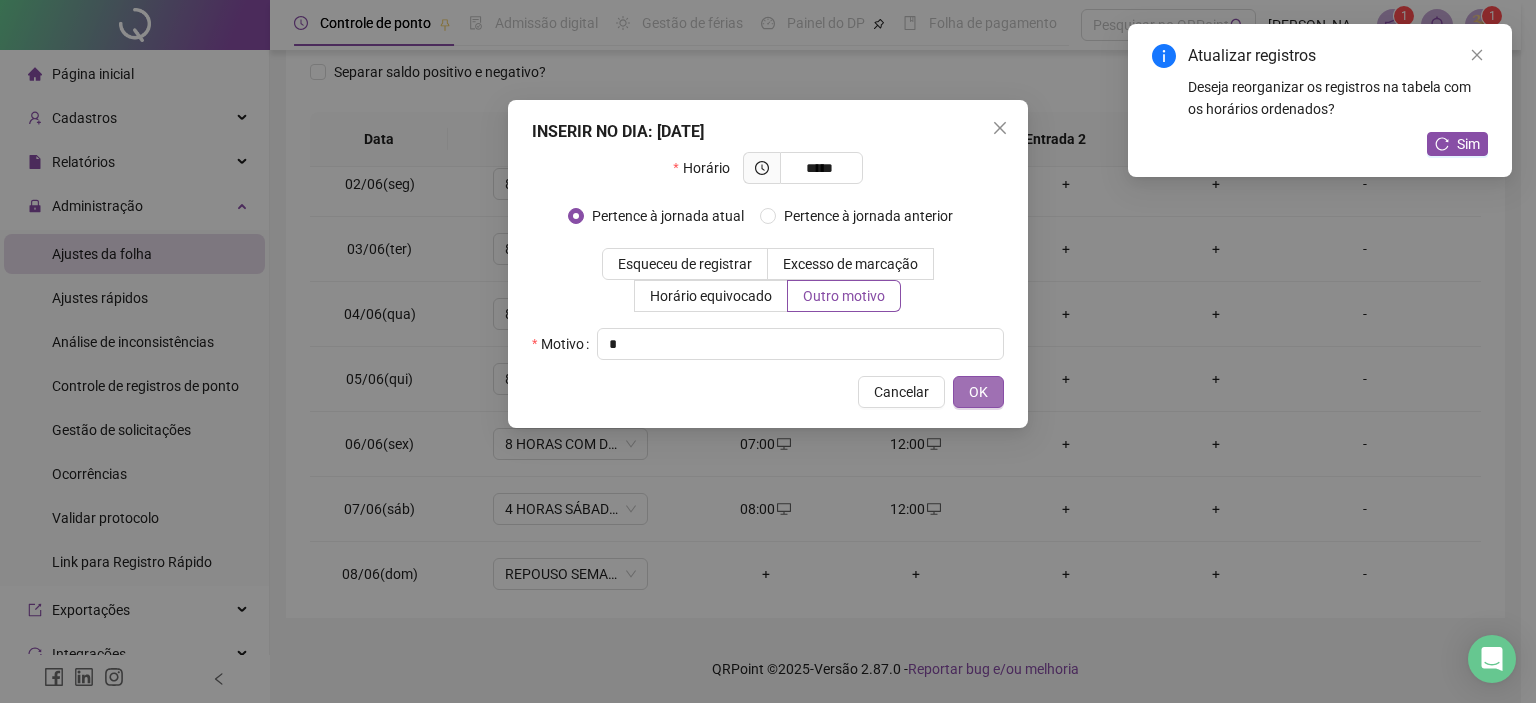 click on "OK" at bounding box center (978, 392) 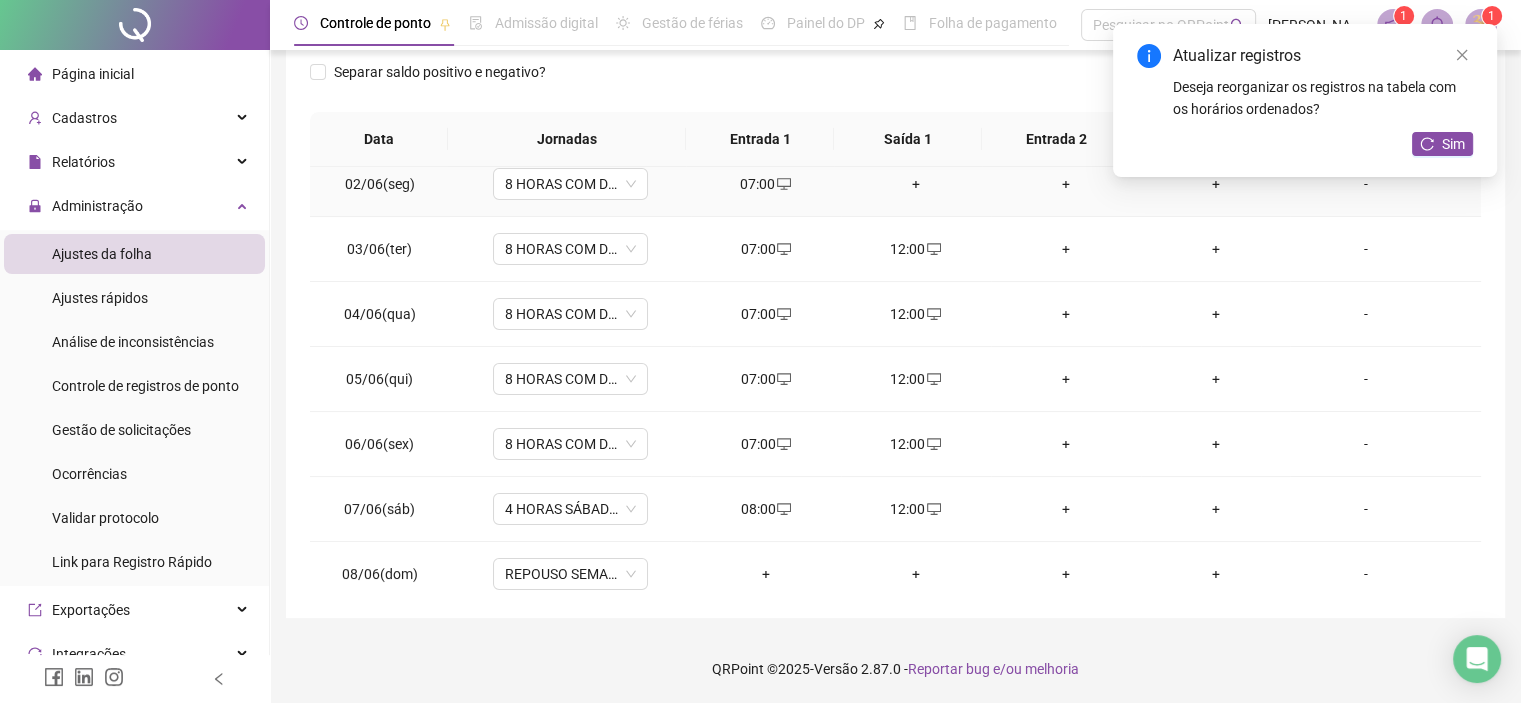 click on "+" at bounding box center (916, 184) 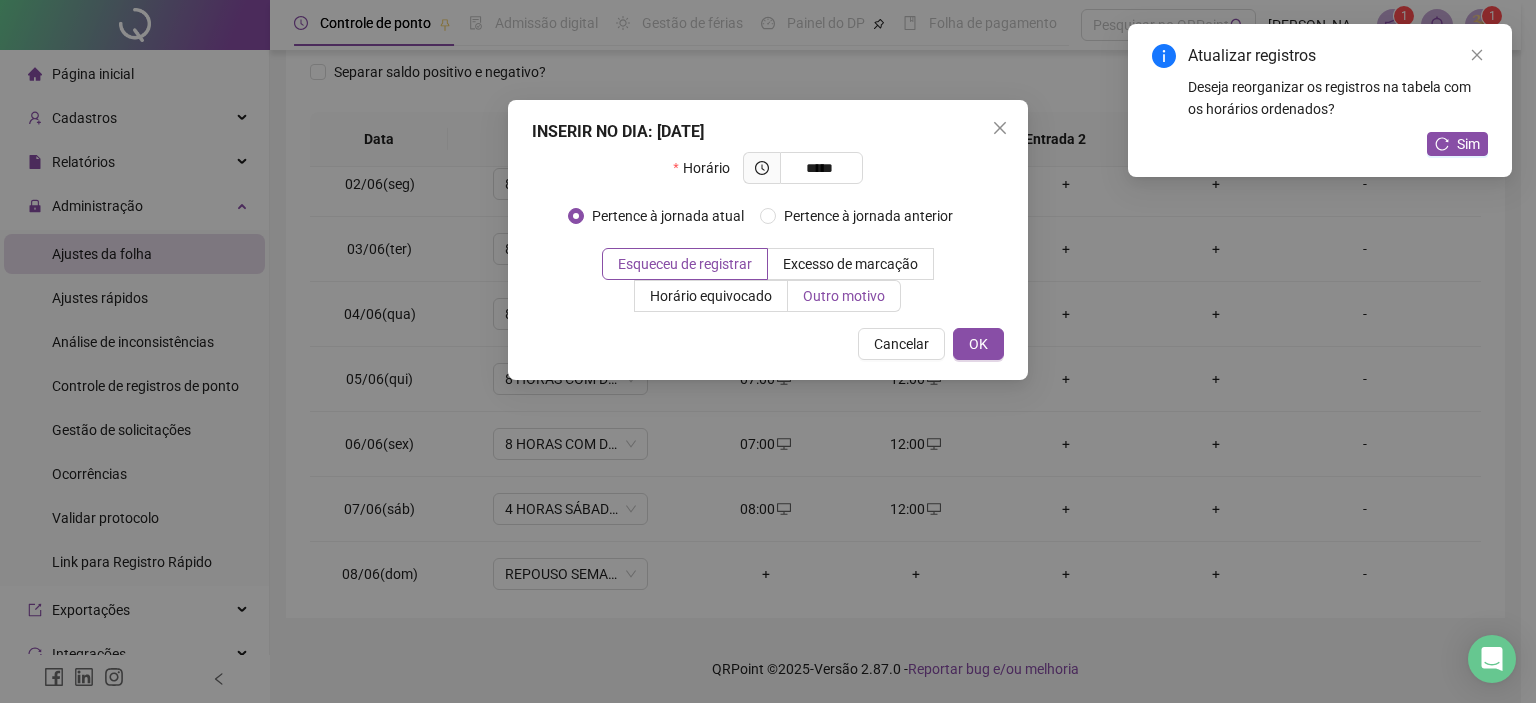 type on "*****" 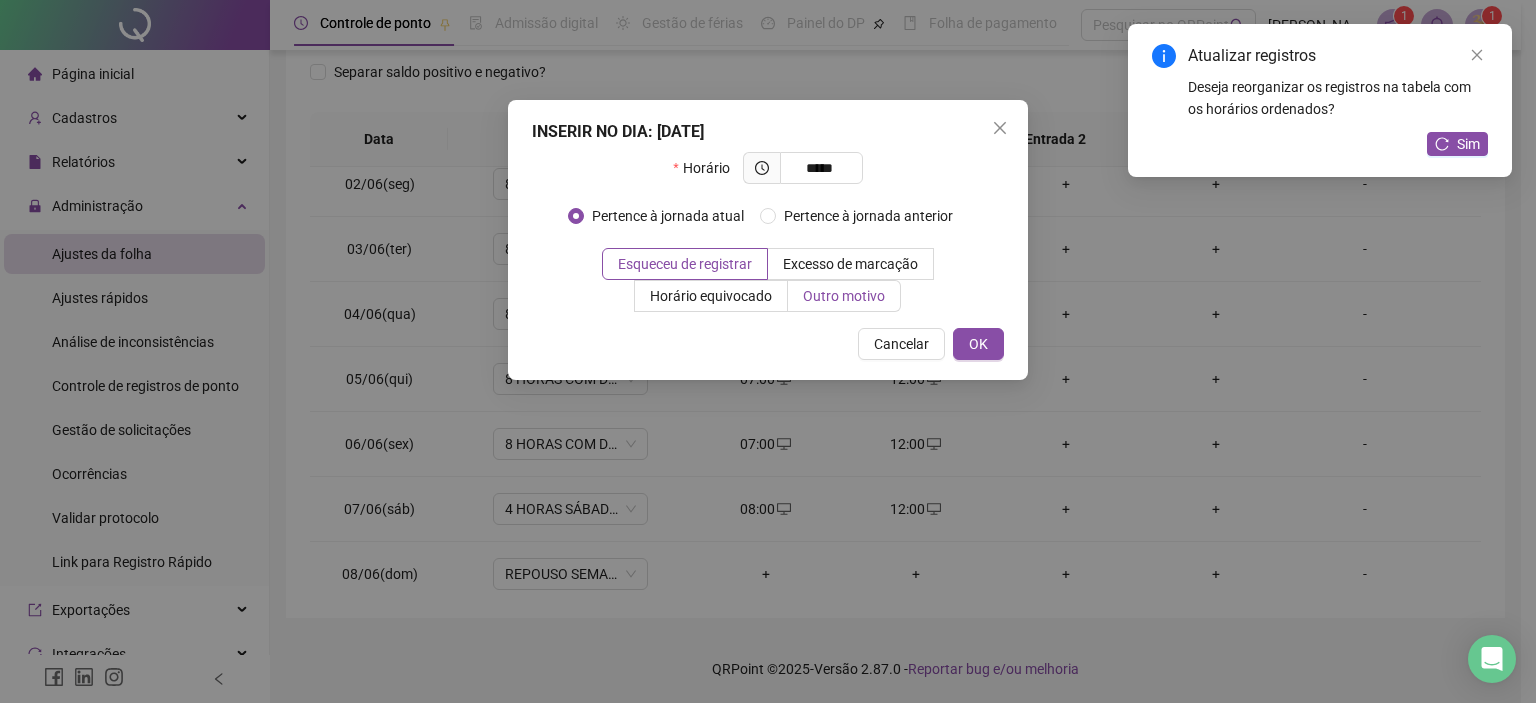 click on "Outro motivo" at bounding box center (844, 296) 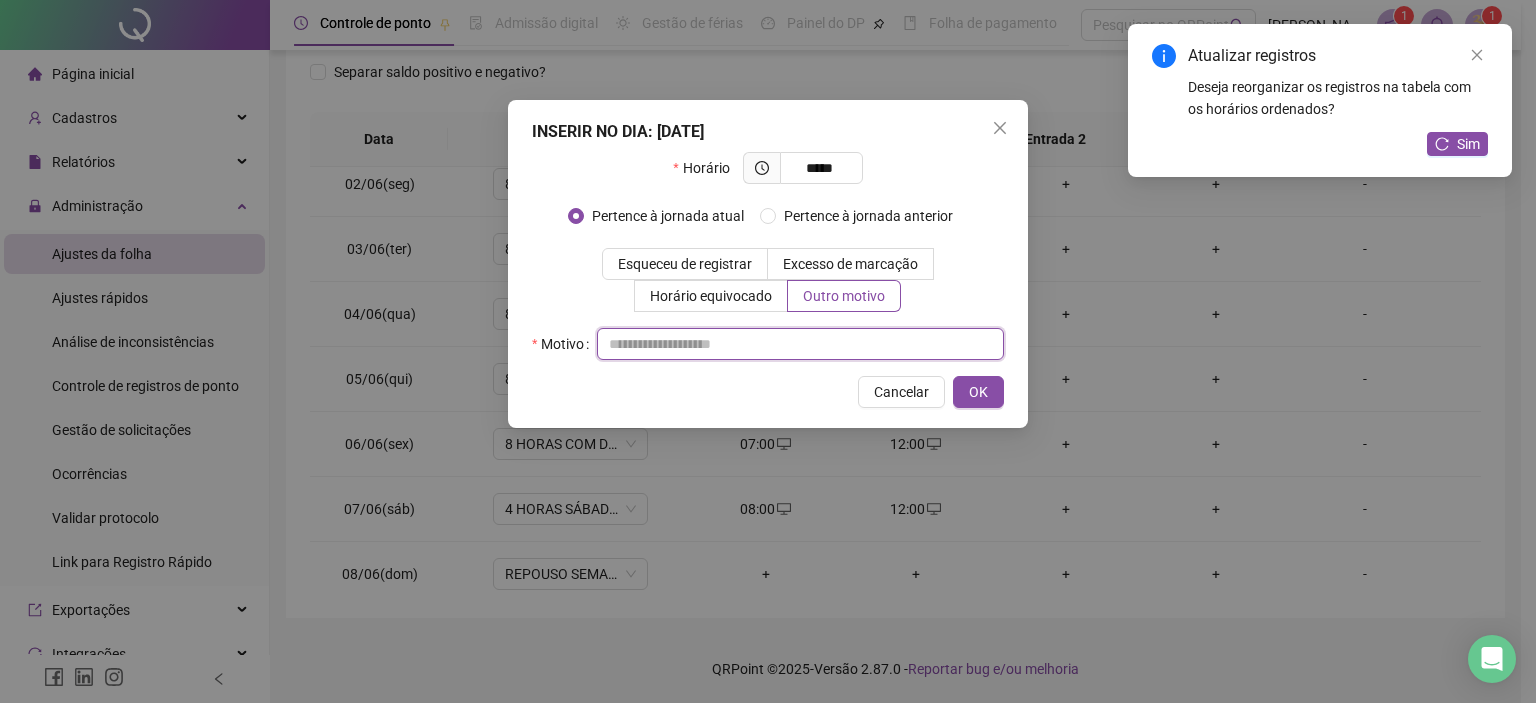 click at bounding box center [800, 344] 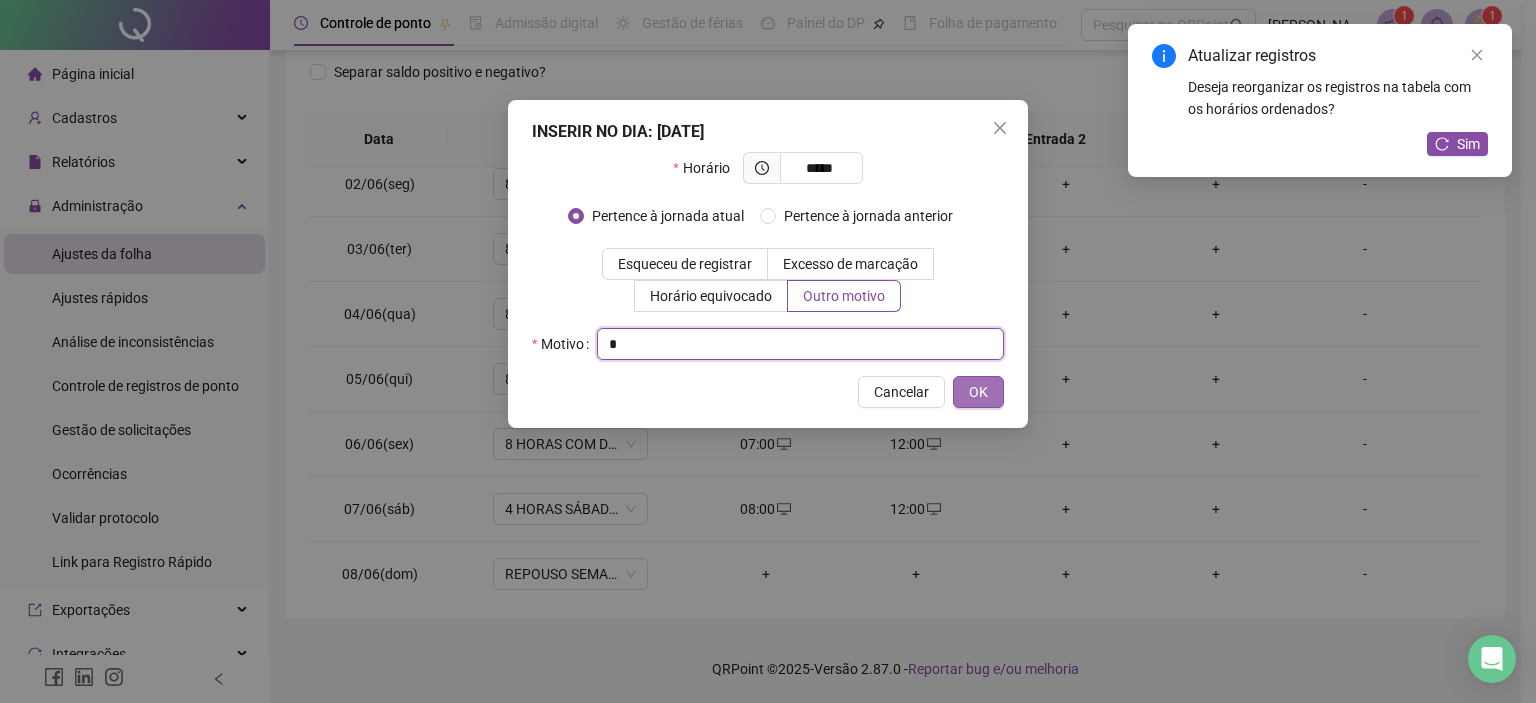 type on "*" 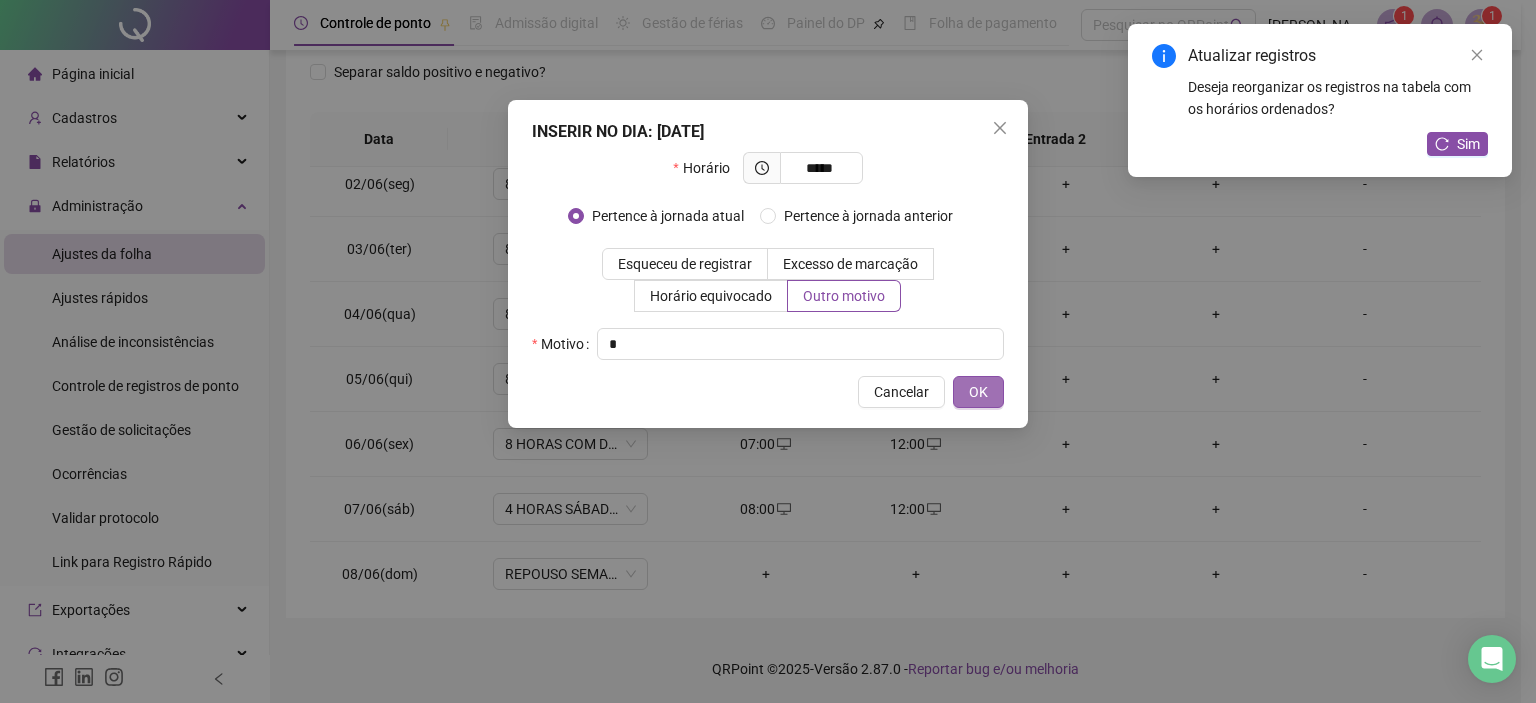 click on "OK" at bounding box center (978, 392) 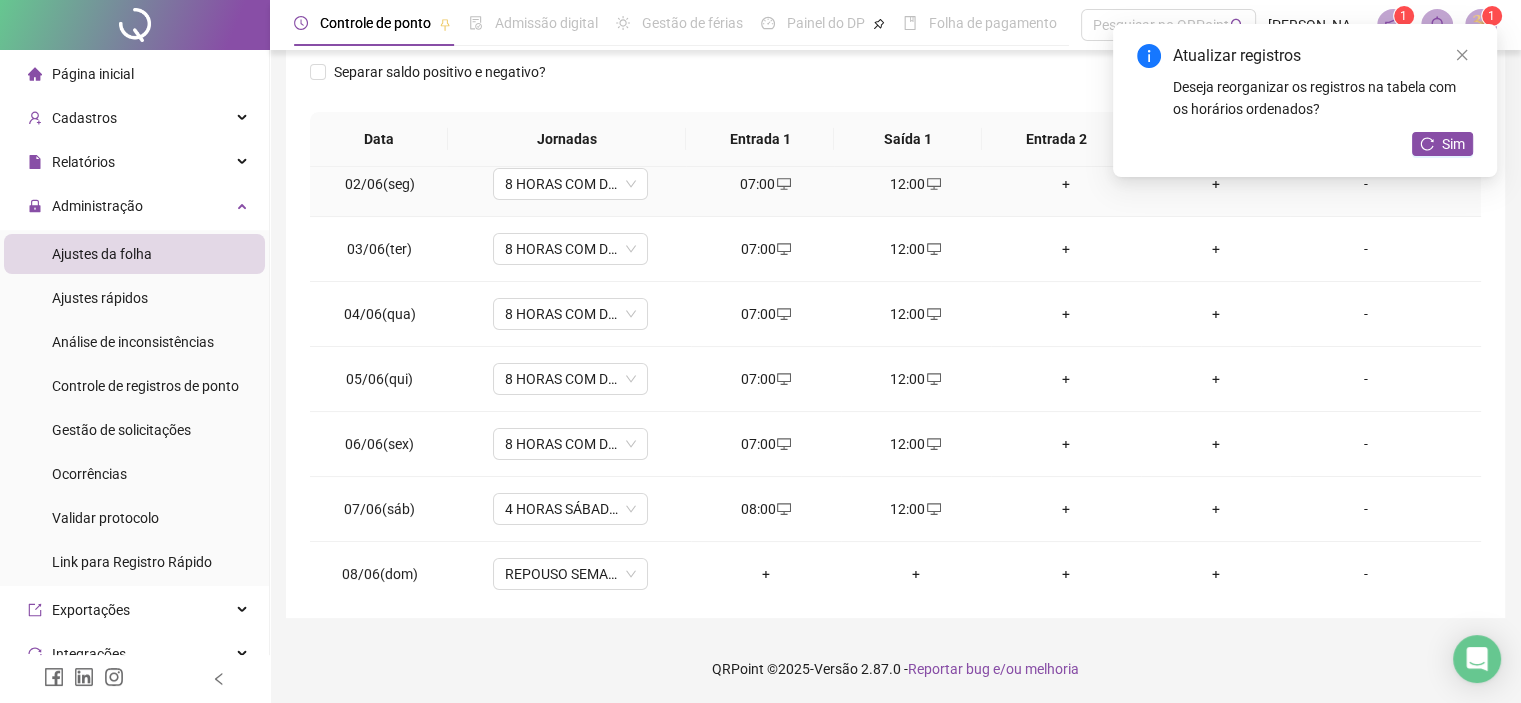 click on "+" at bounding box center [1066, 184] 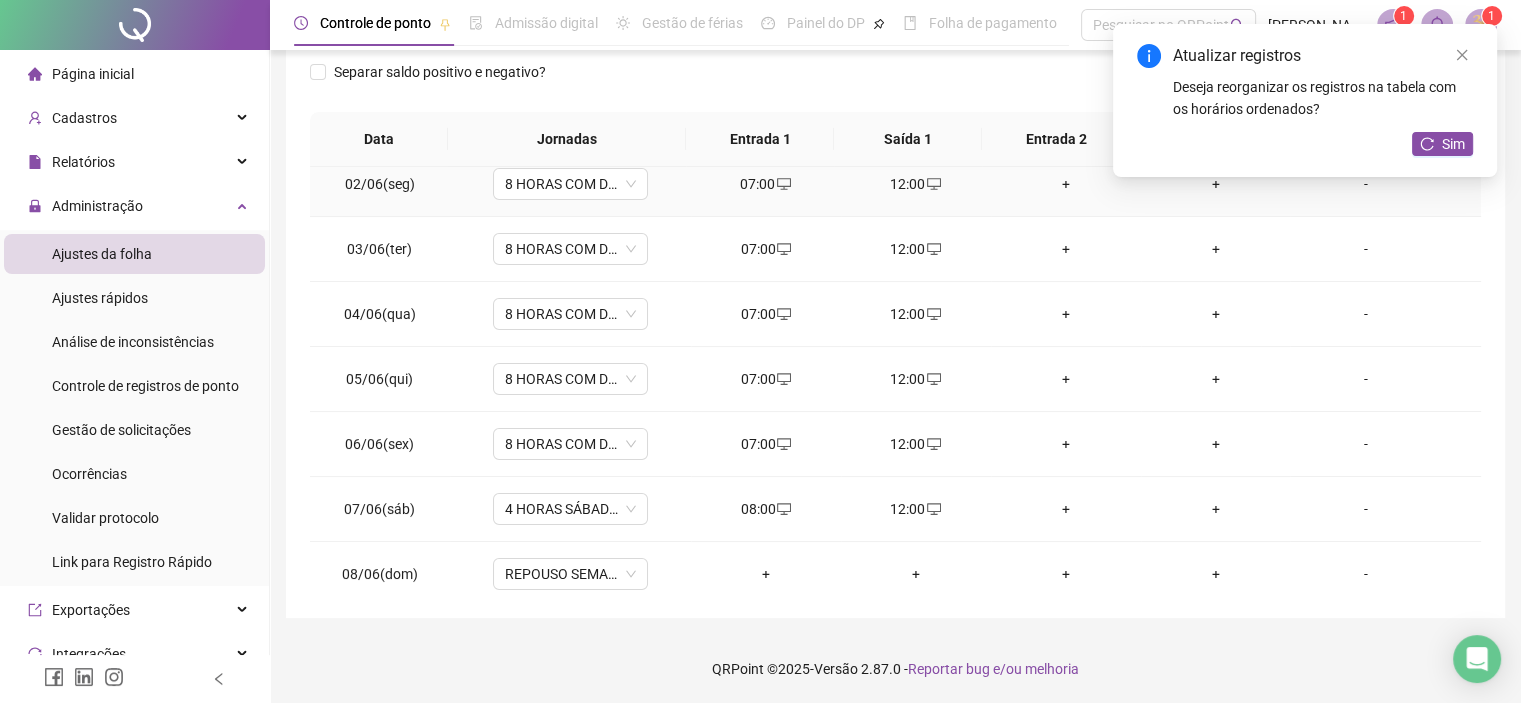 click on "+" at bounding box center [1066, 184] 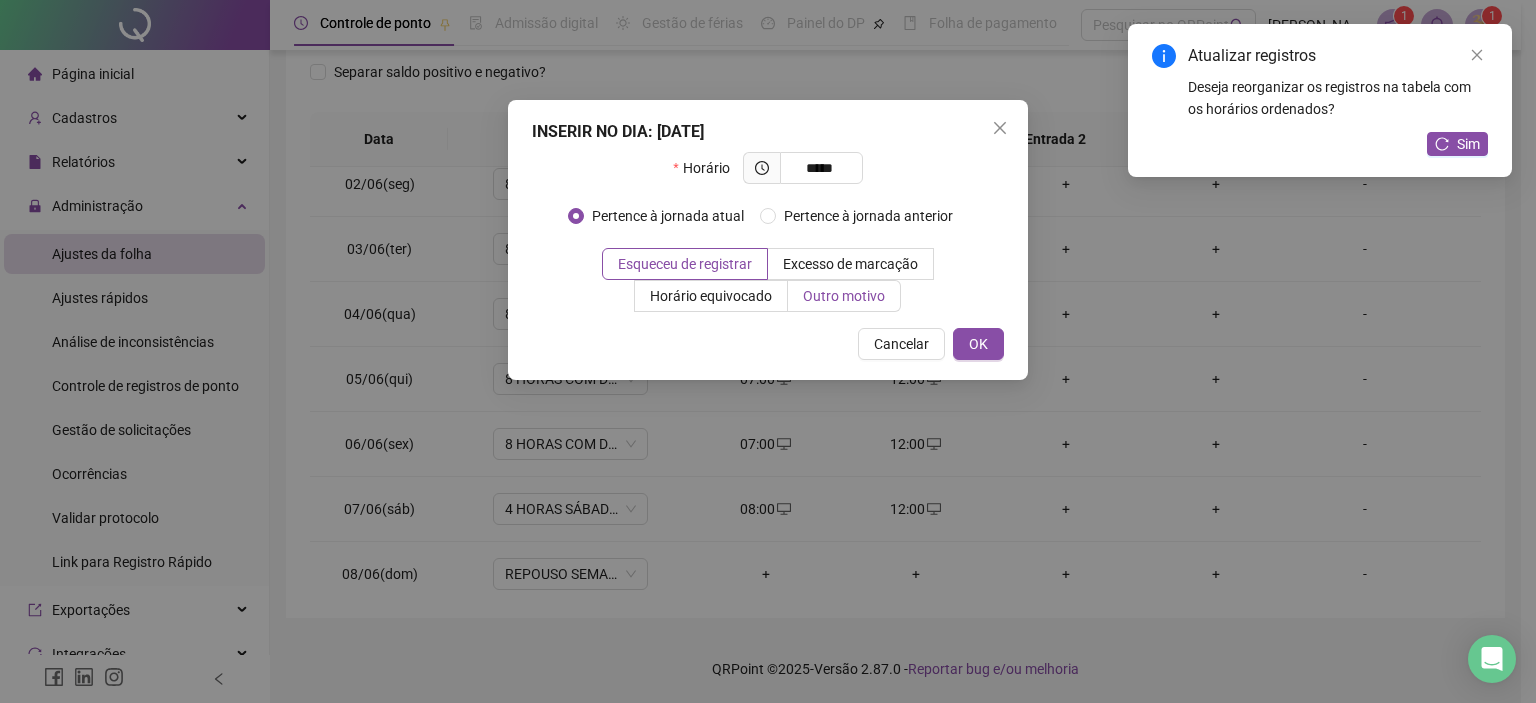 type on "*****" 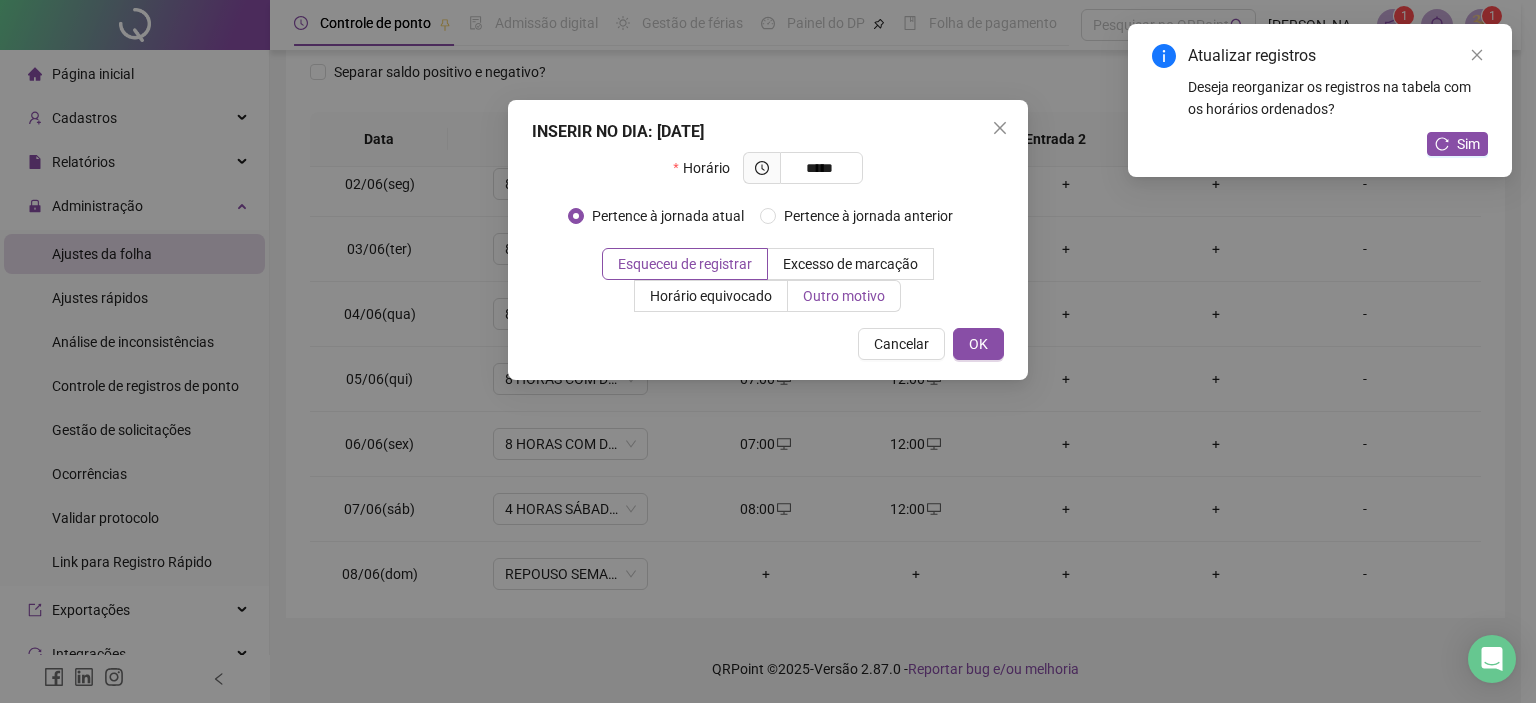 click on "Outro motivo" at bounding box center (844, 296) 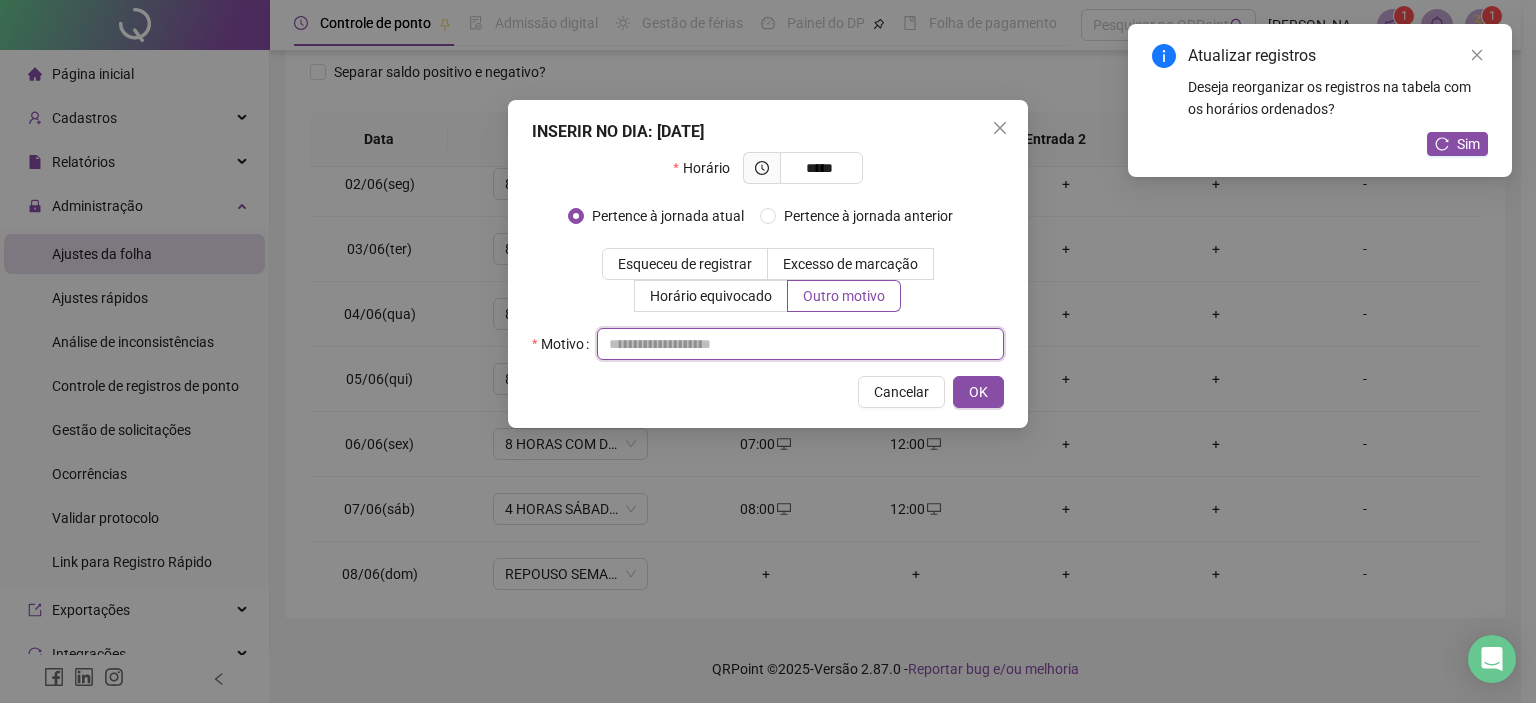 click at bounding box center [800, 344] 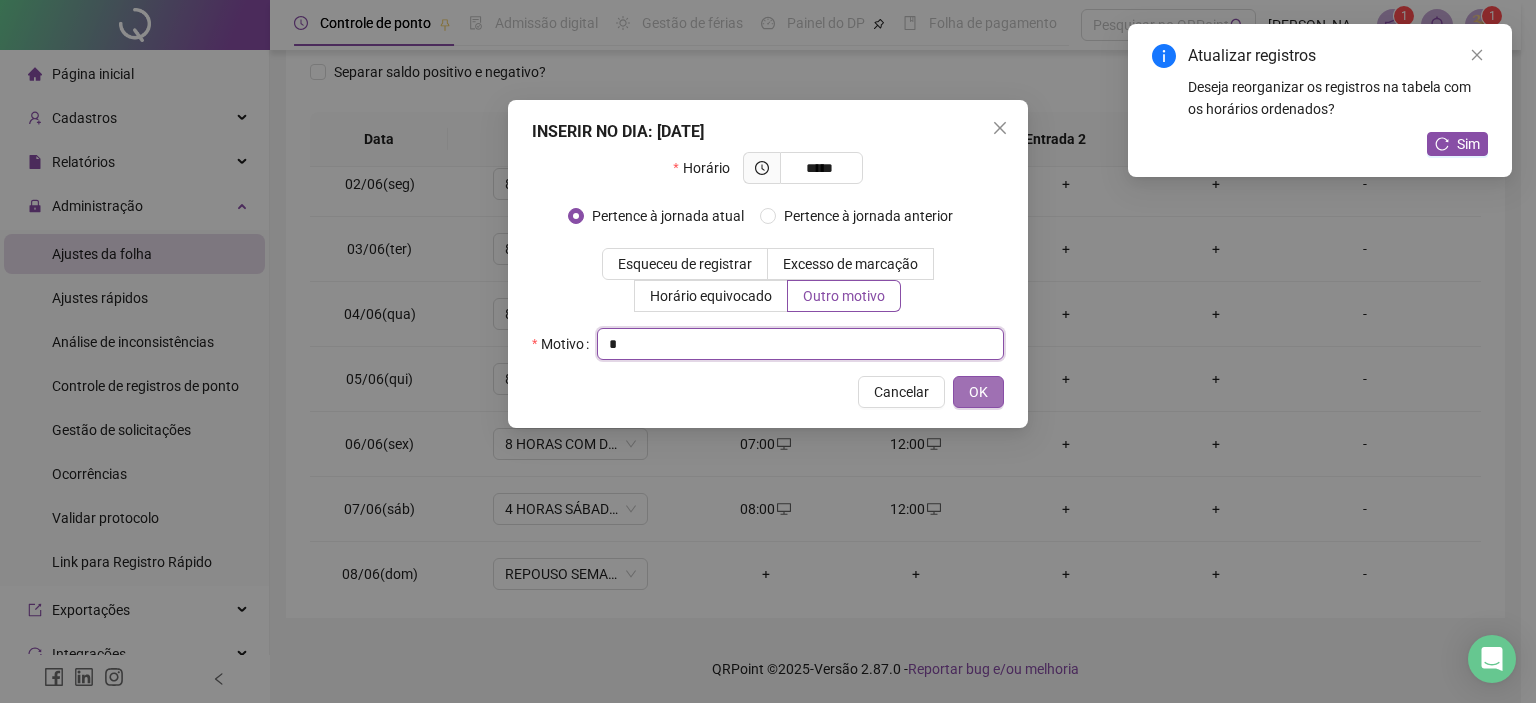 type on "*" 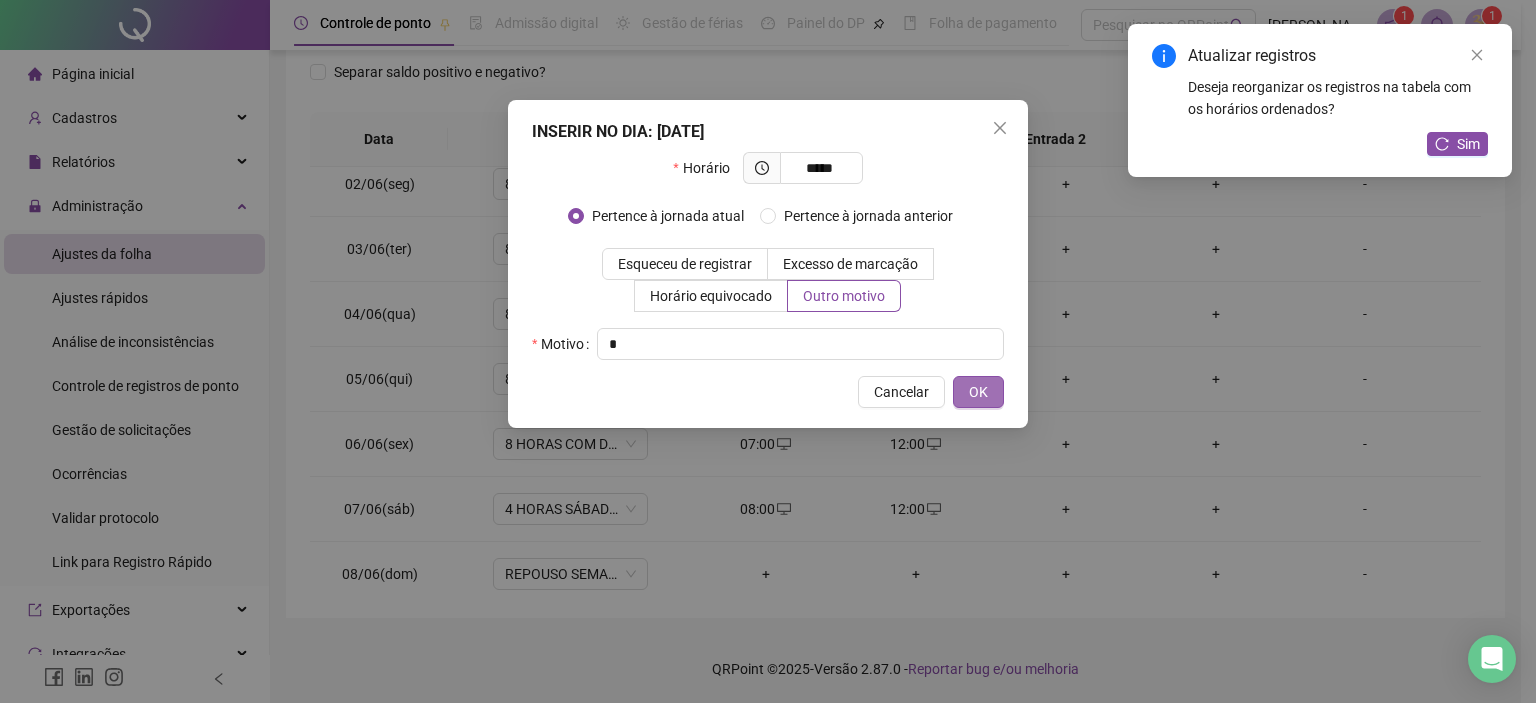click on "OK" at bounding box center (978, 392) 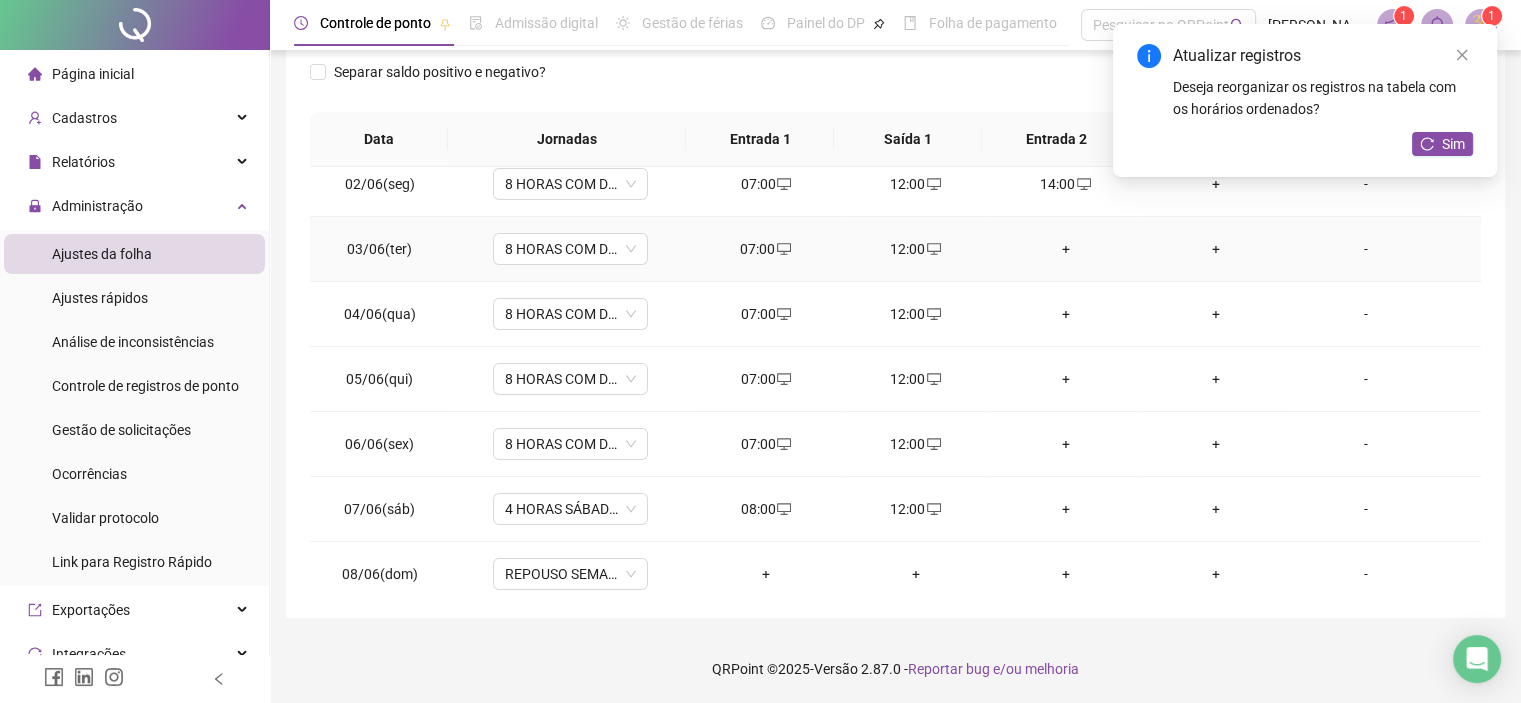 click on "+" at bounding box center (1066, 249) 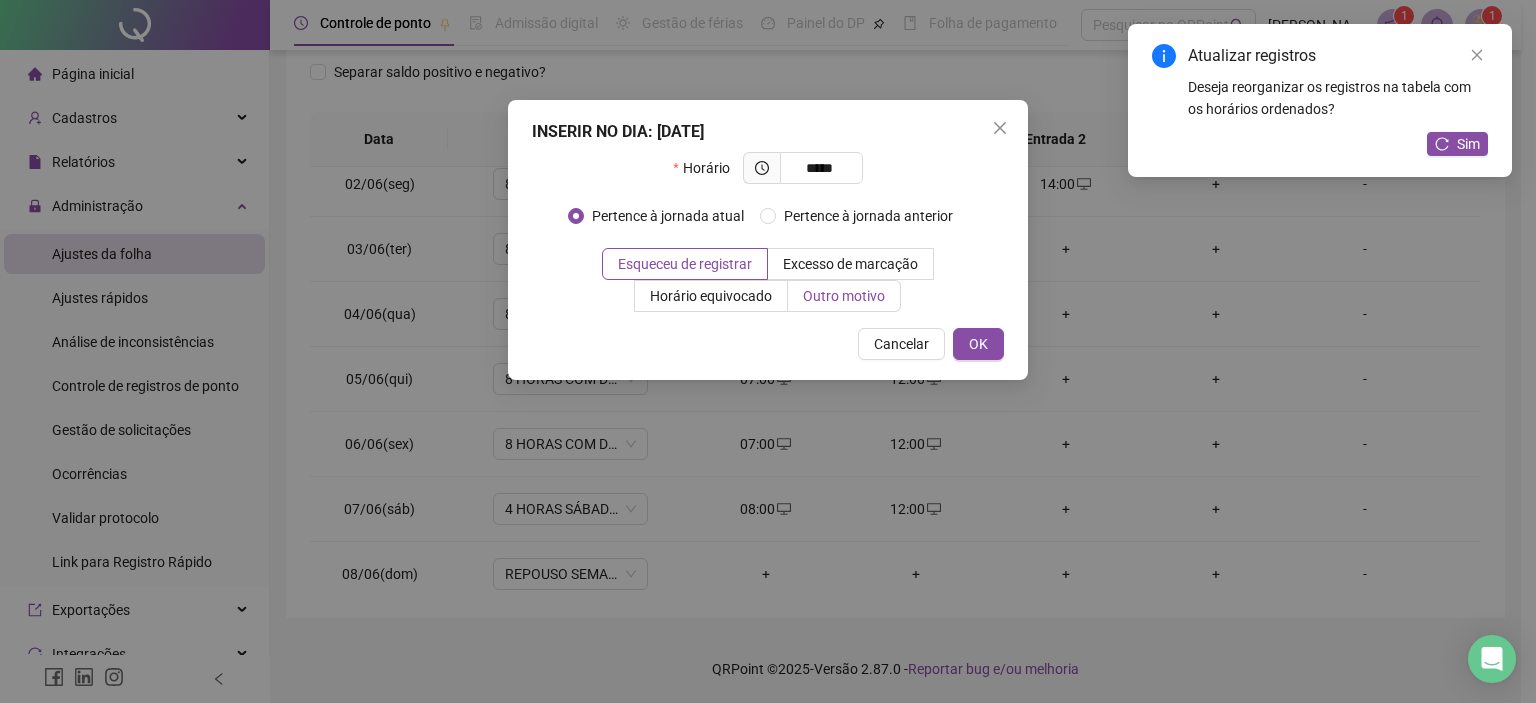 type on "*****" 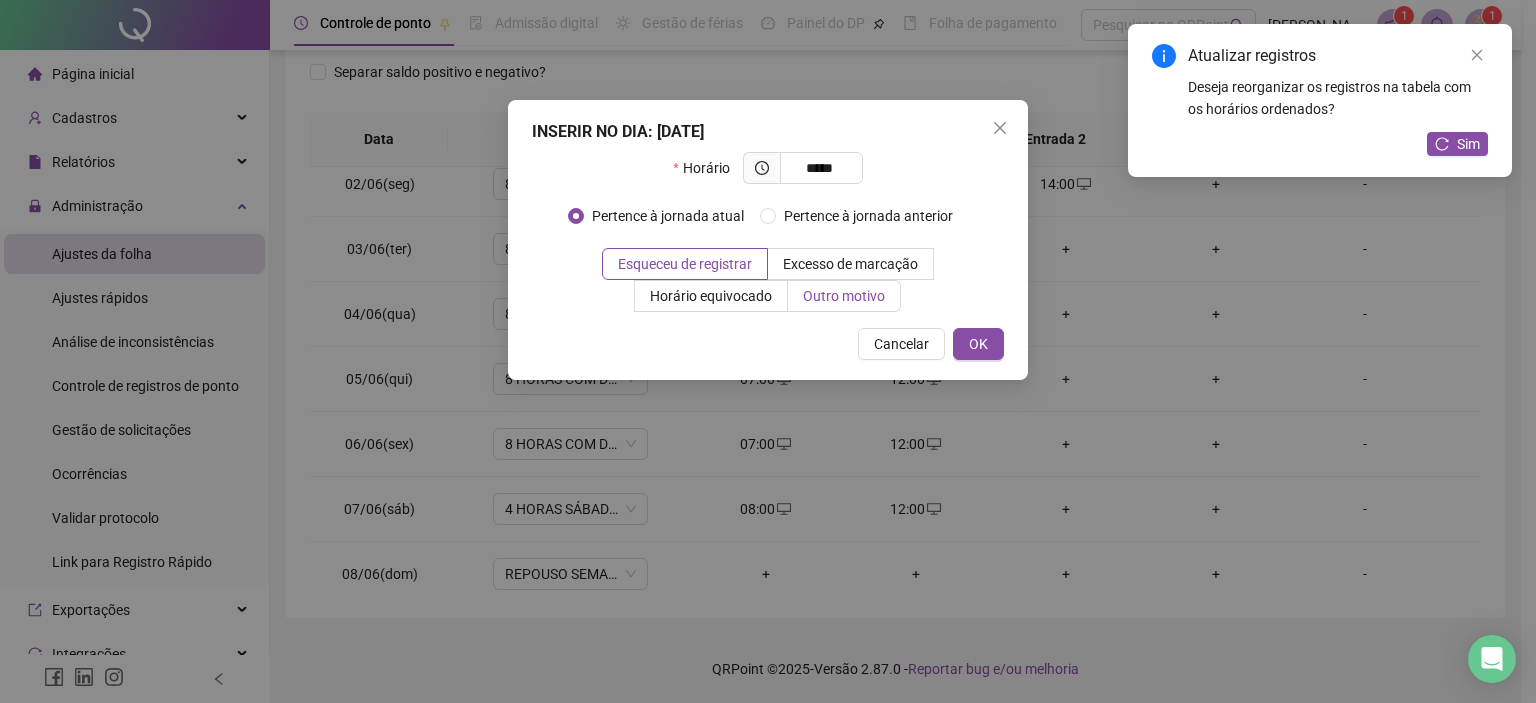 click on "Outro motivo" at bounding box center (844, 296) 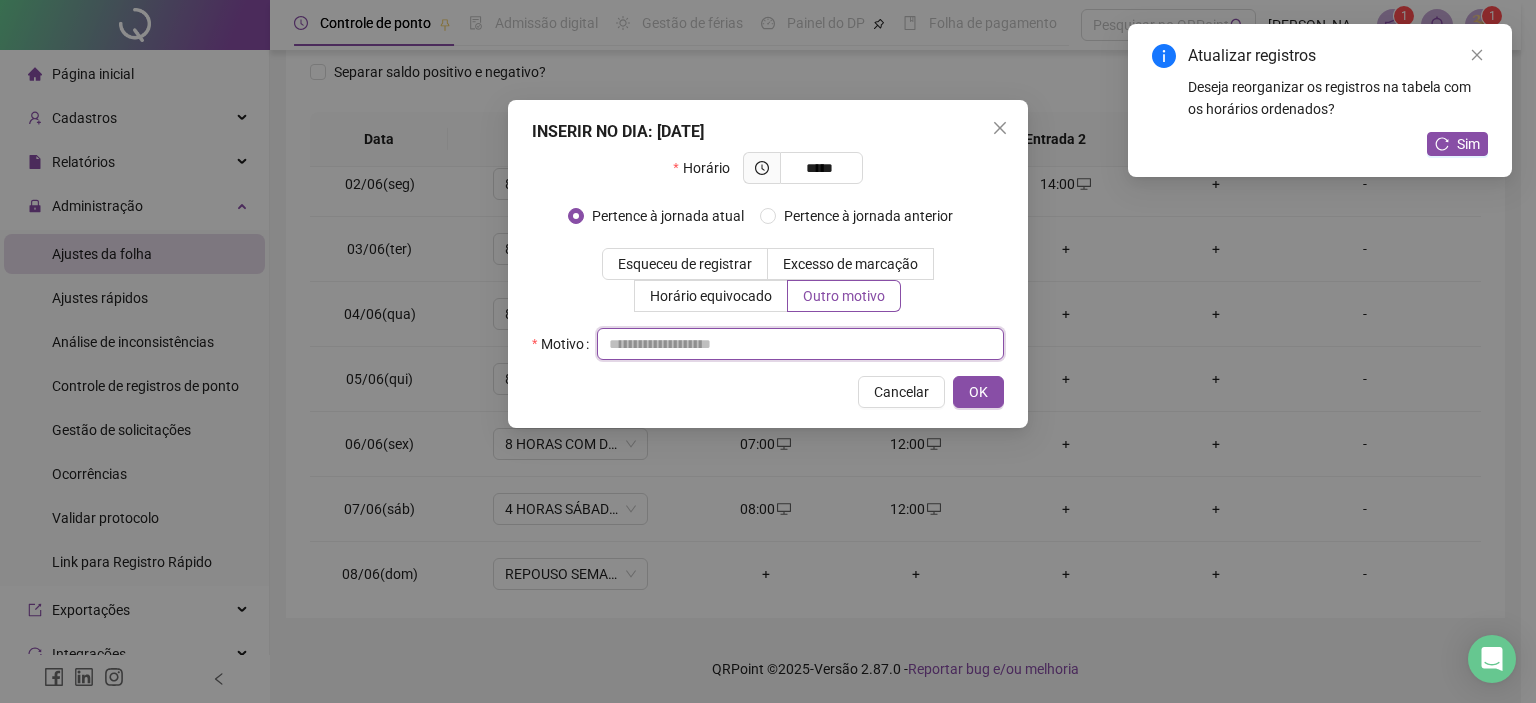 click at bounding box center [800, 344] 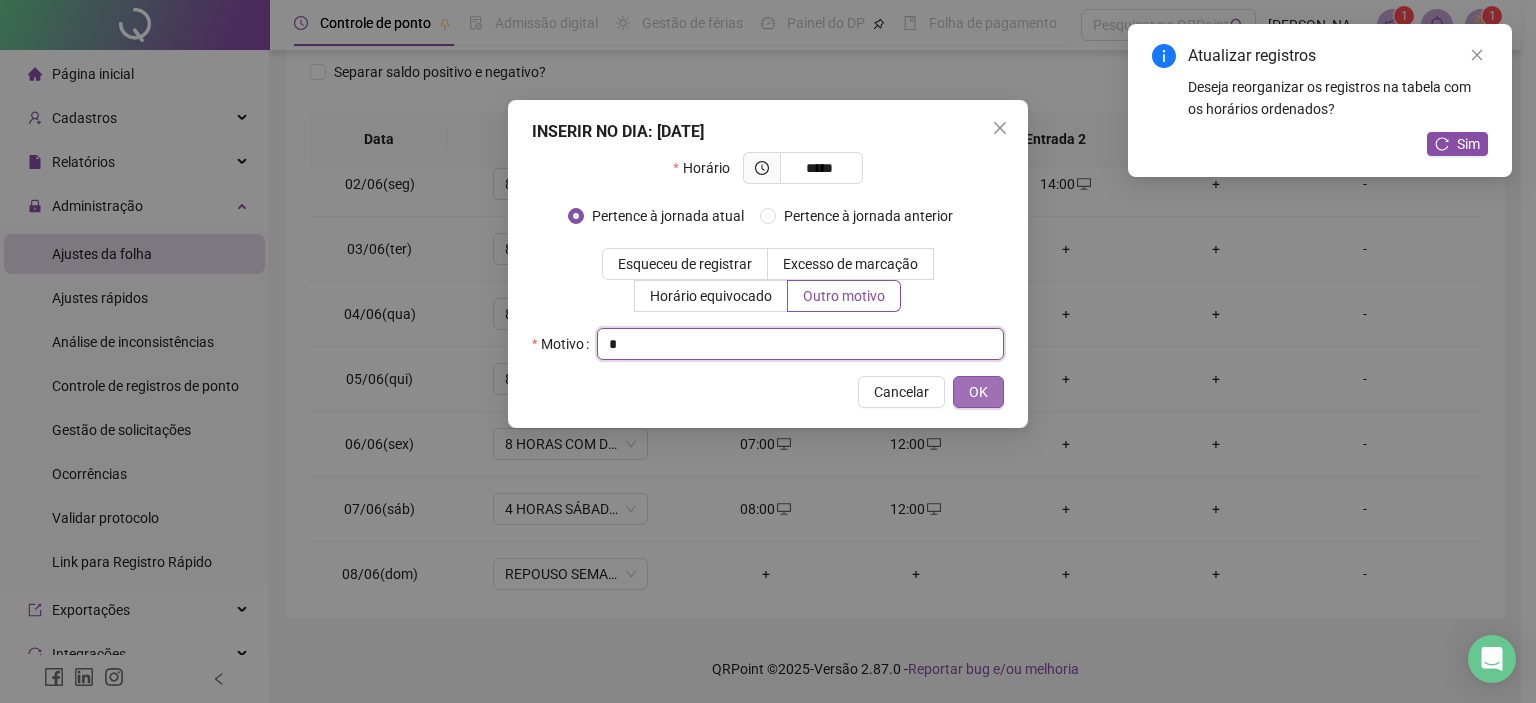 type on "*" 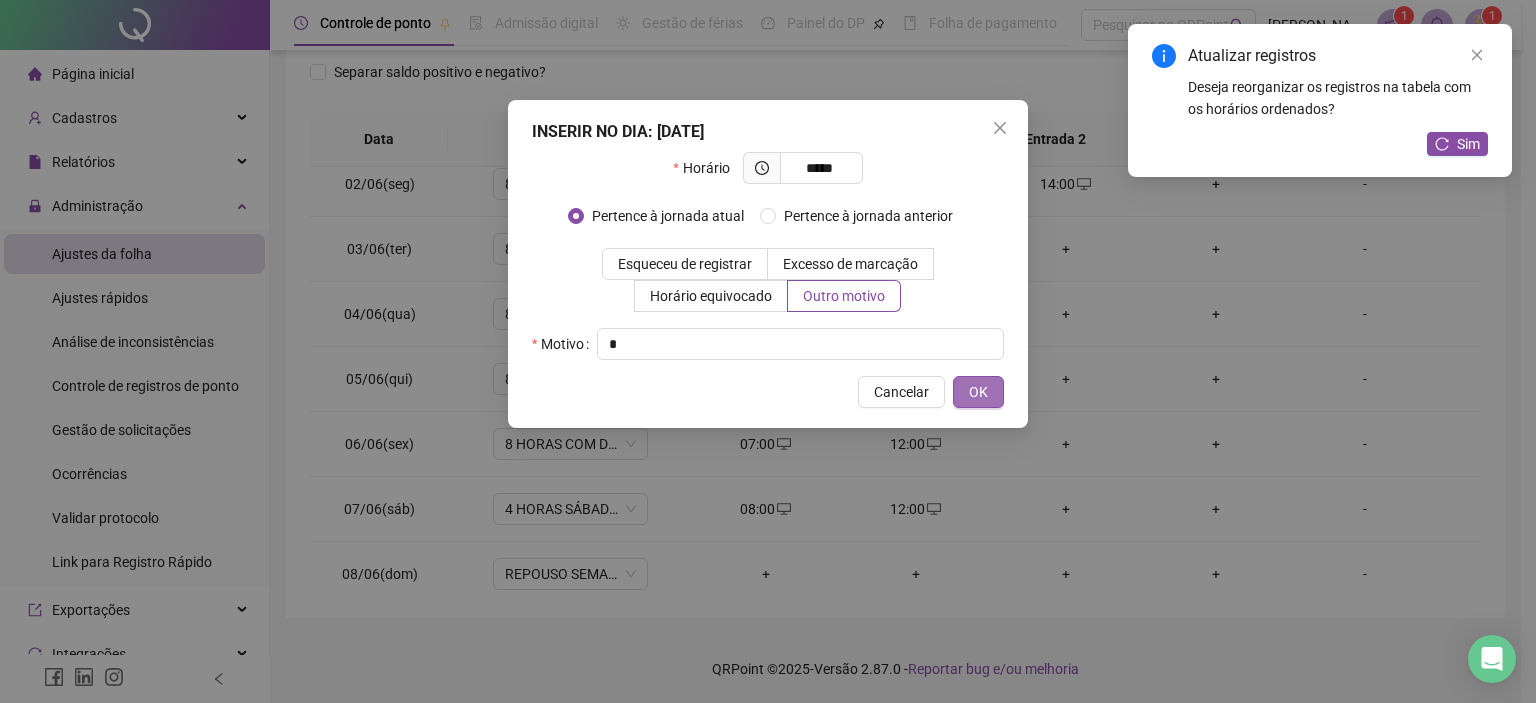 click on "OK" at bounding box center (978, 392) 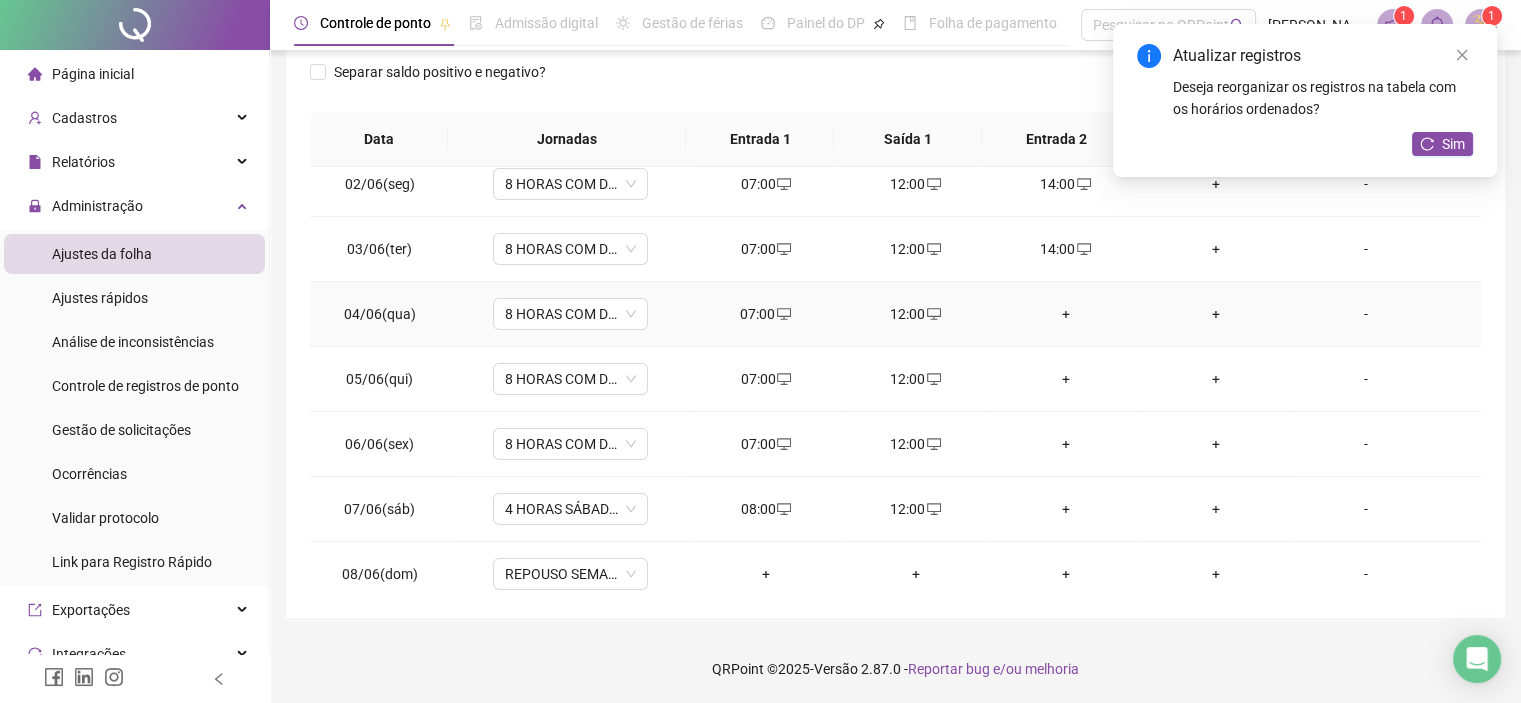 click on "+" at bounding box center (1066, 314) 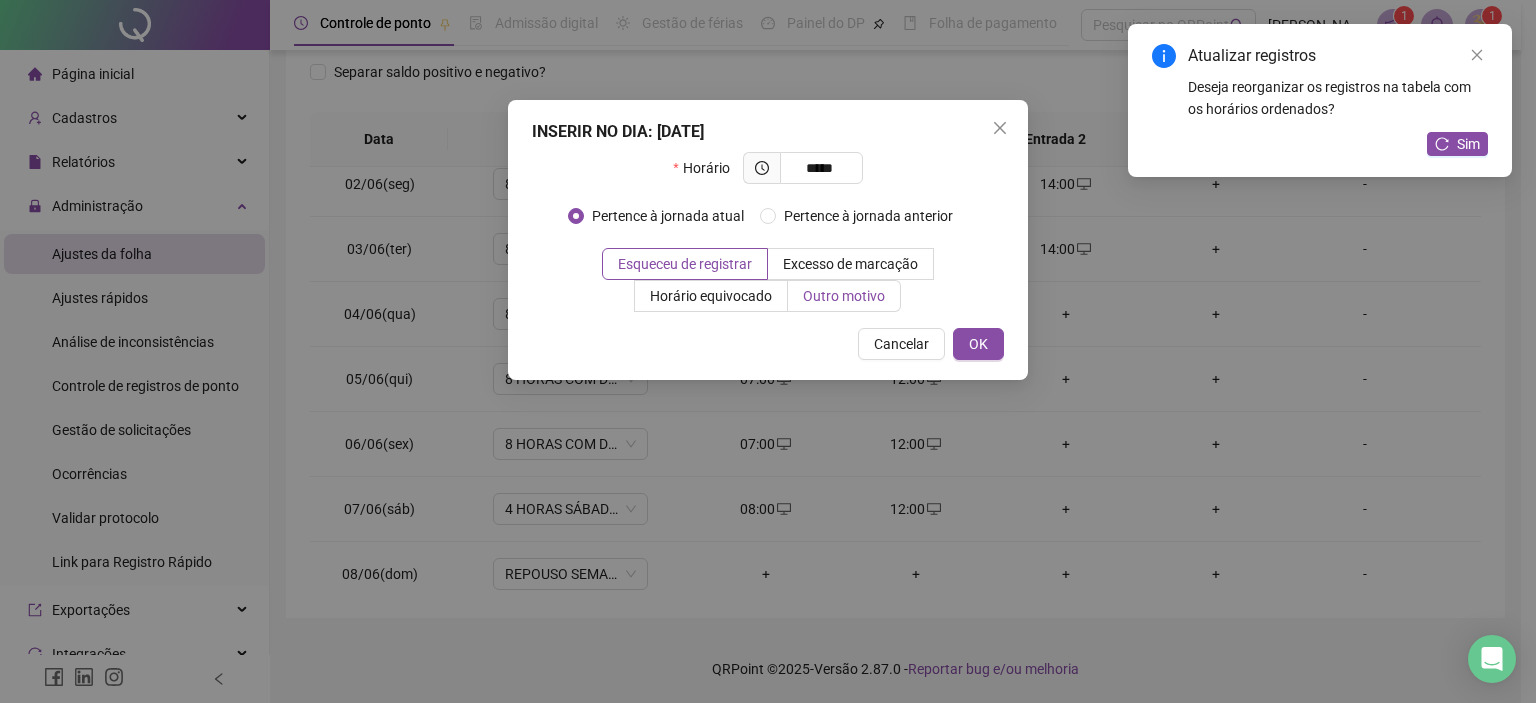 type on "*****" 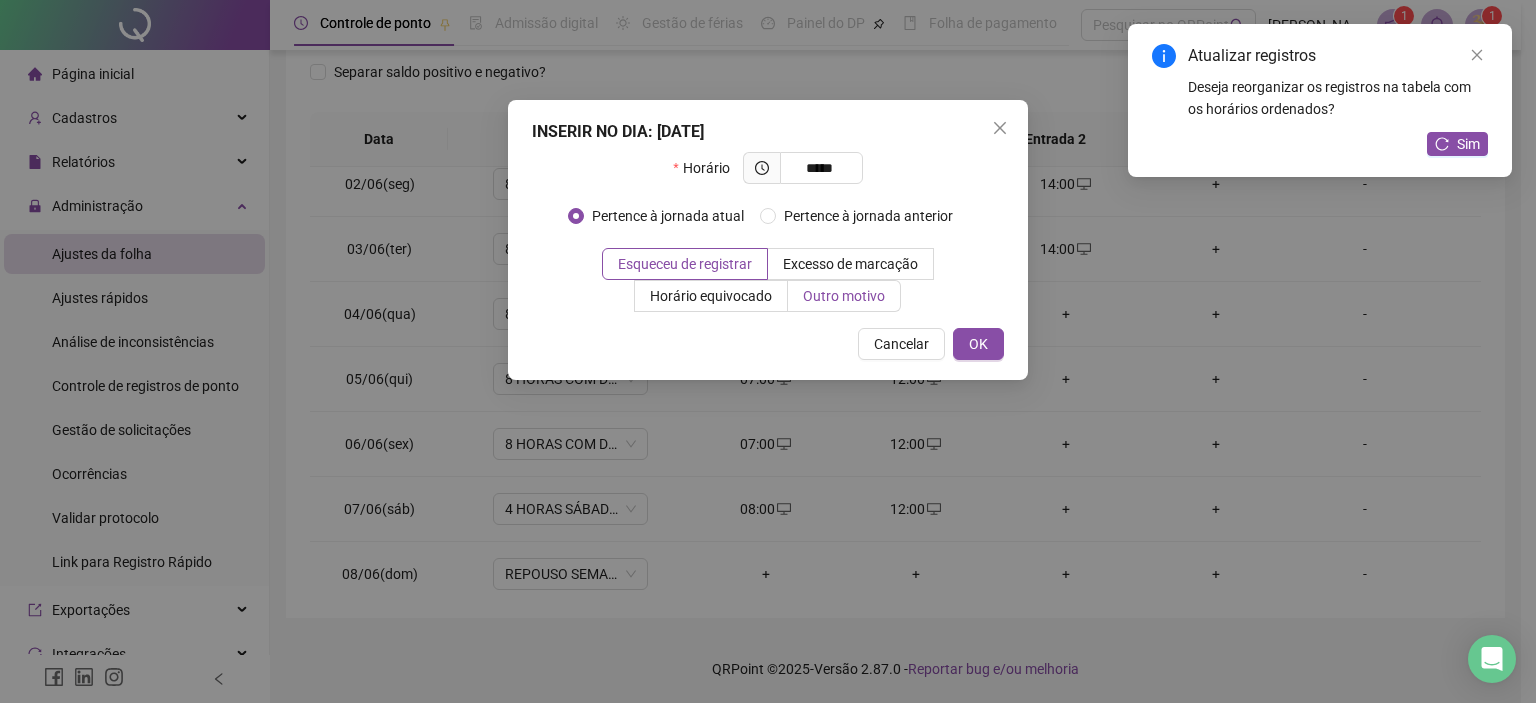 click on "Outro motivo" at bounding box center [844, 296] 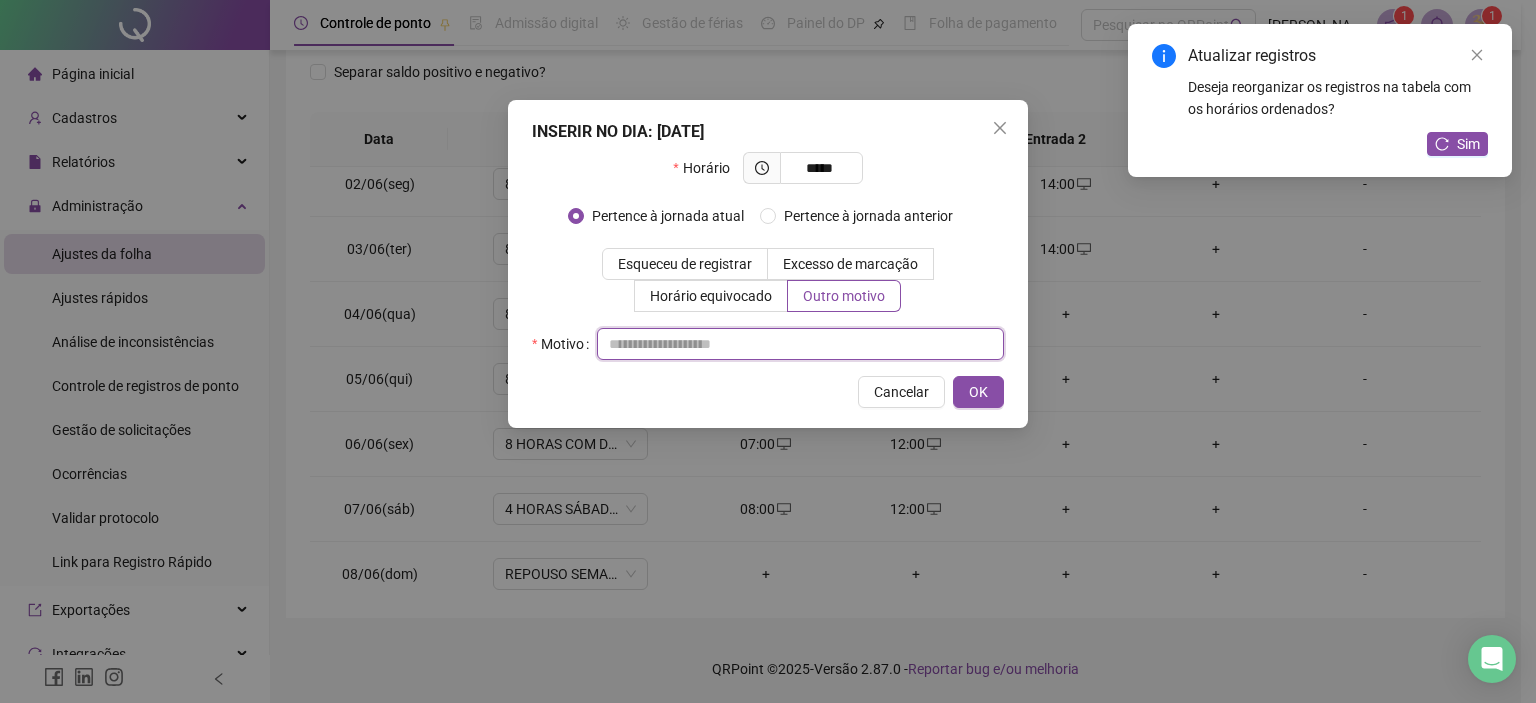 click at bounding box center (800, 344) 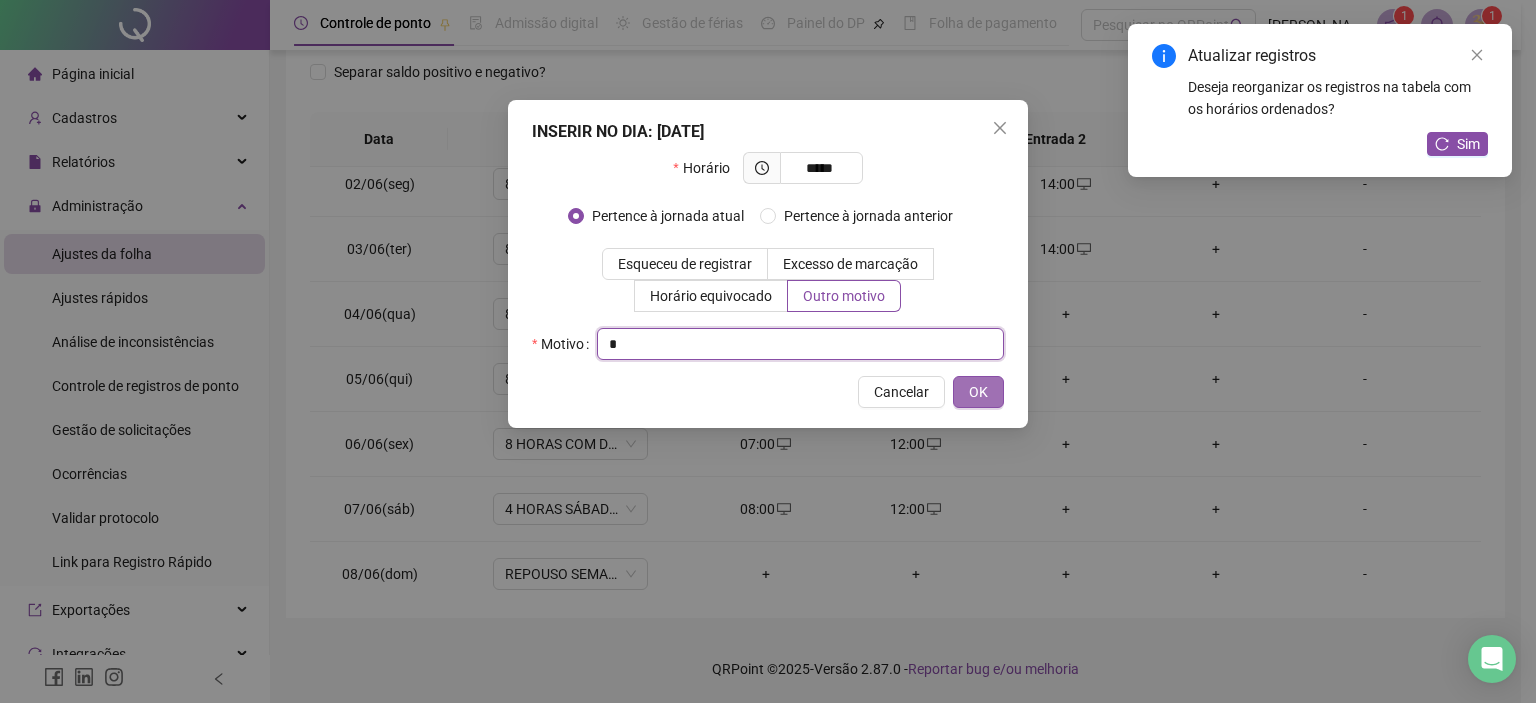 type on "*" 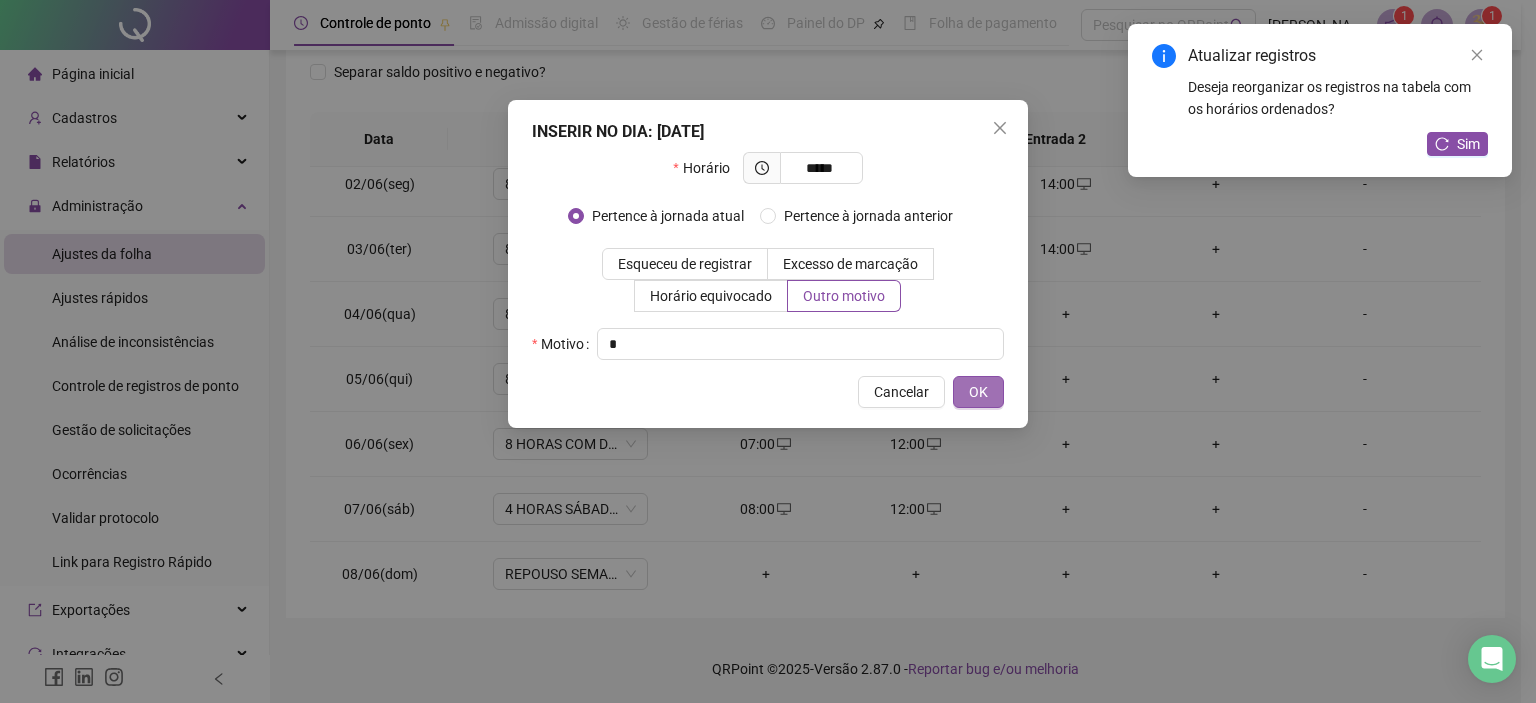 click on "OK" at bounding box center (978, 392) 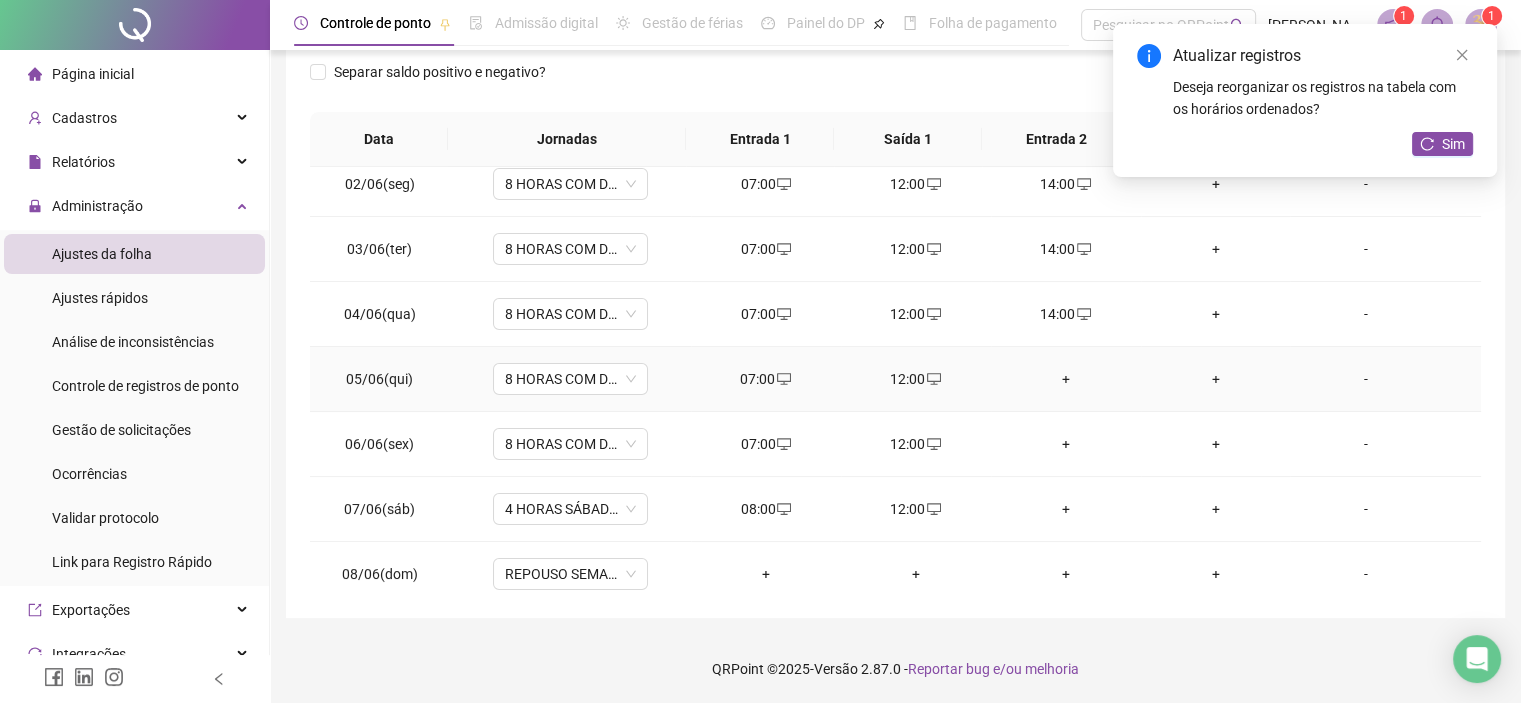click on "+" at bounding box center [1066, 379] 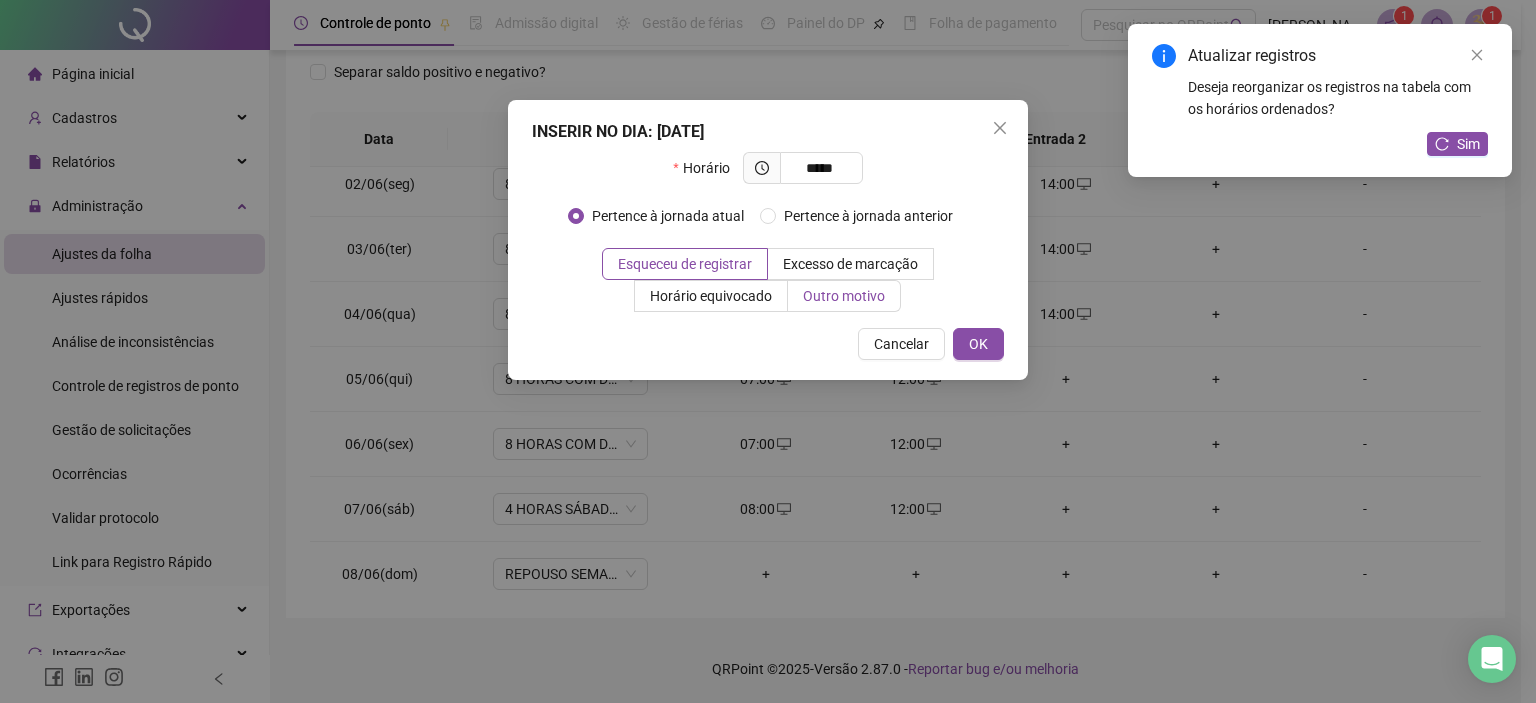 type on "*****" 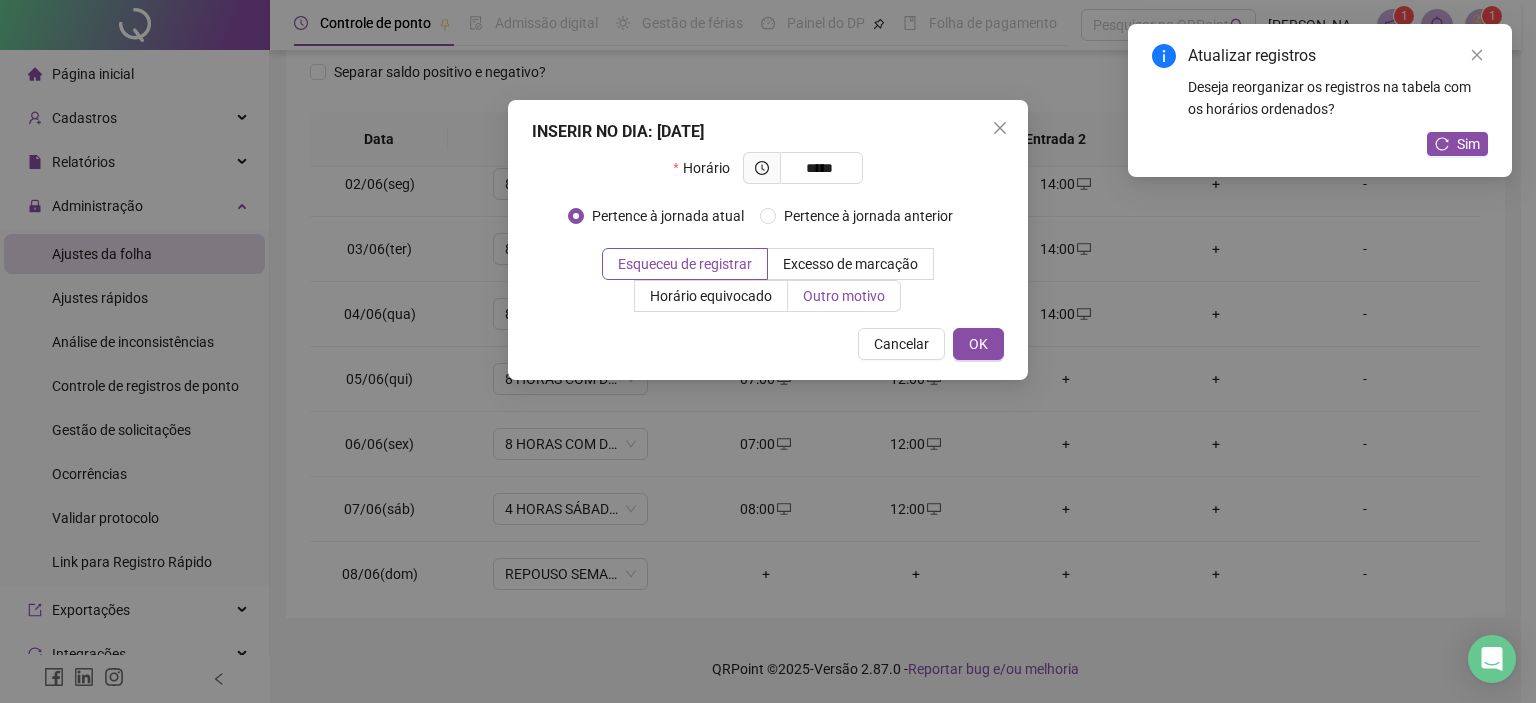 click on "Outro motivo" at bounding box center (844, 296) 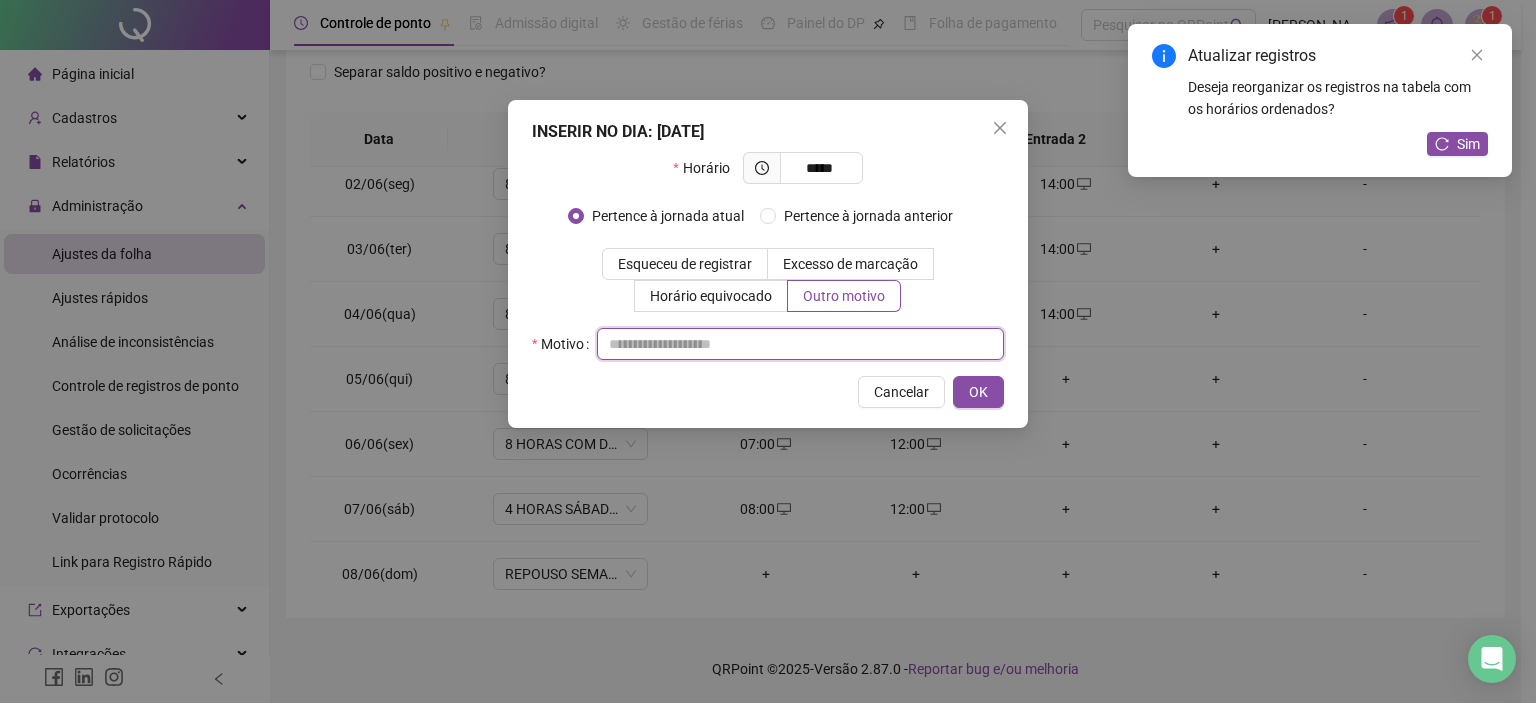 click at bounding box center (800, 344) 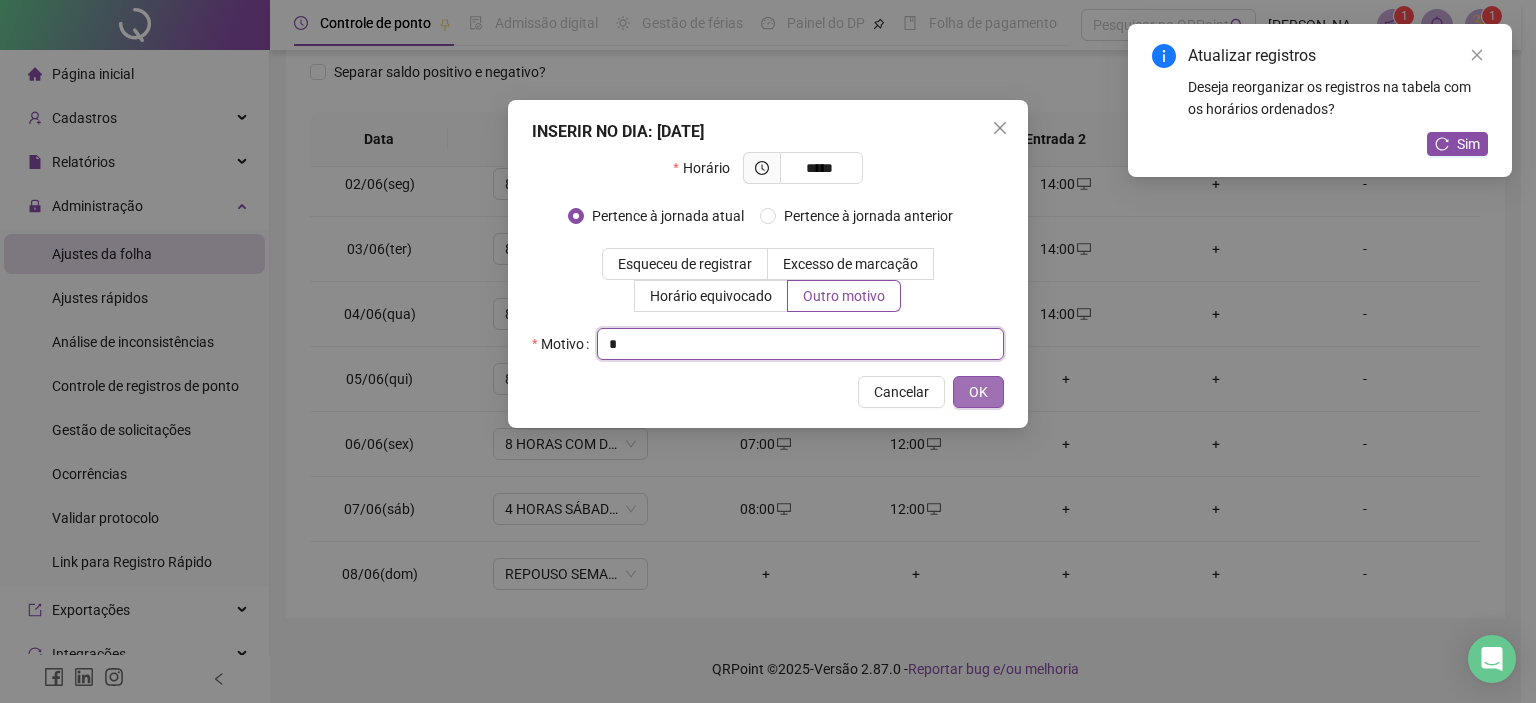 type on "*" 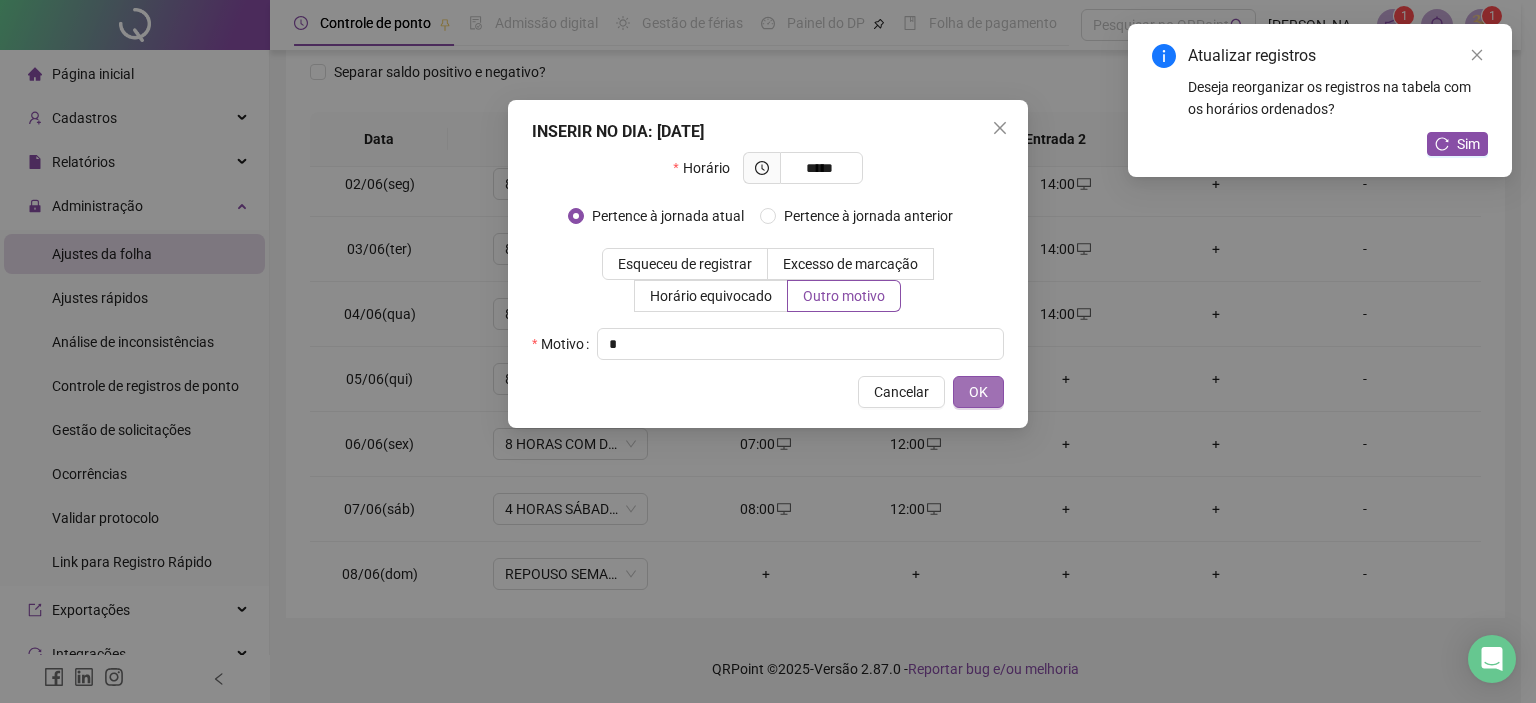 click on "OK" at bounding box center [978, 392] 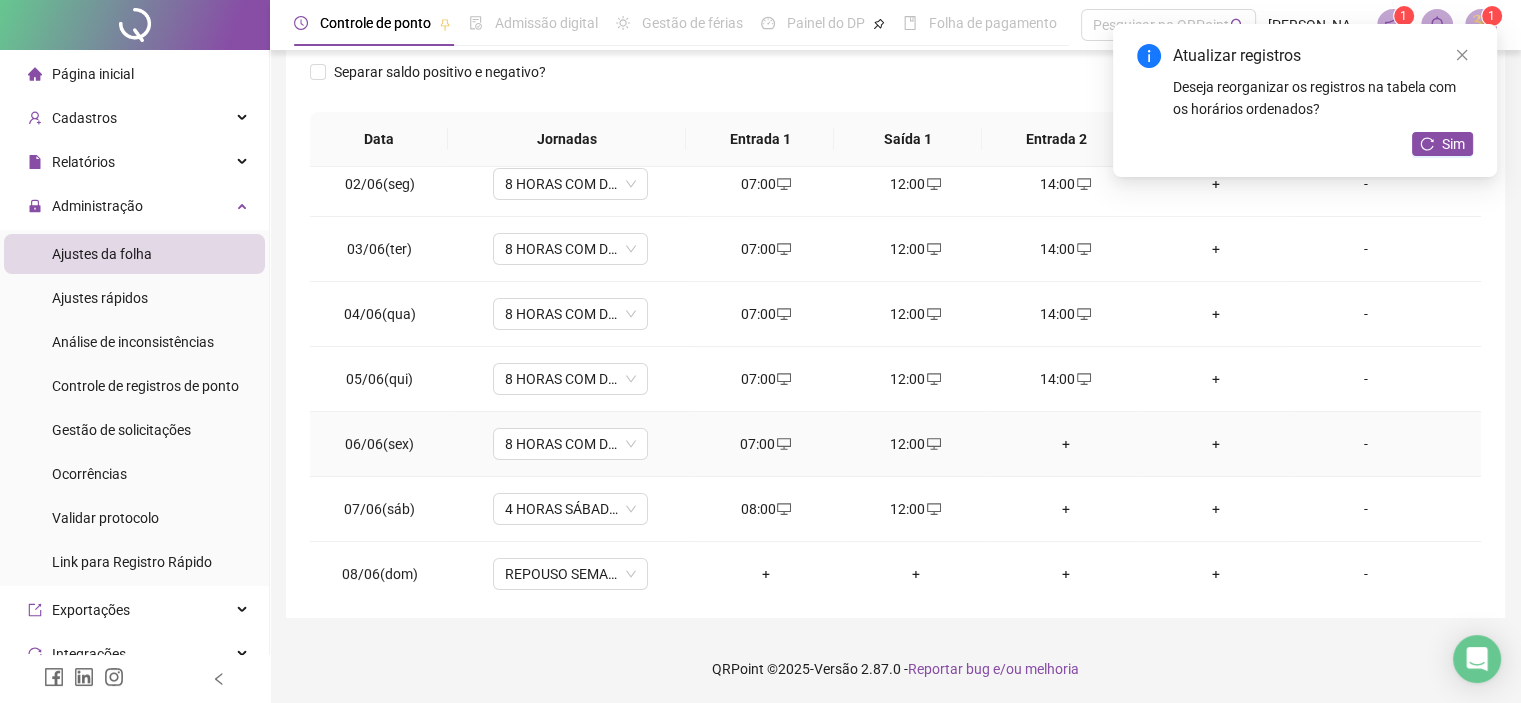 click on "+" at bounding box center [1066, 444] 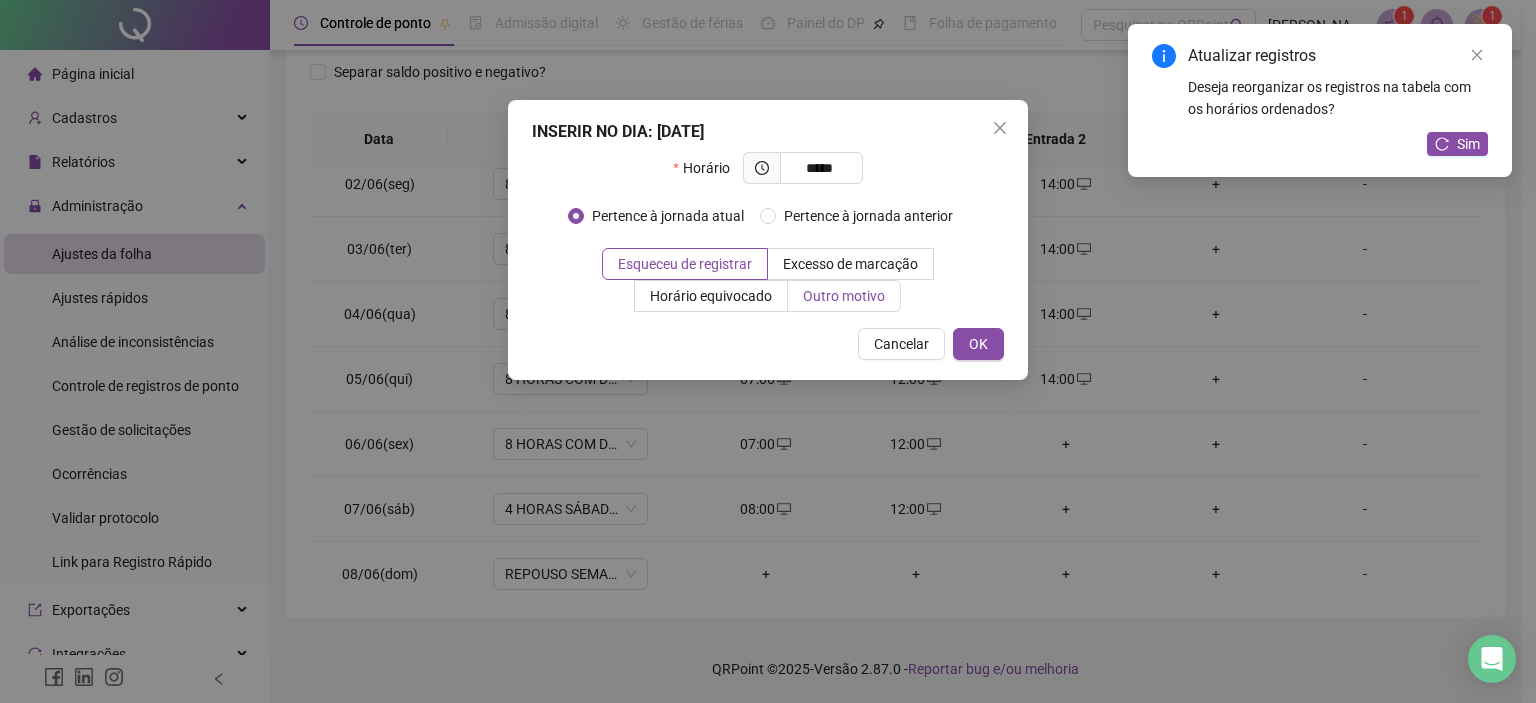 type on "*****" 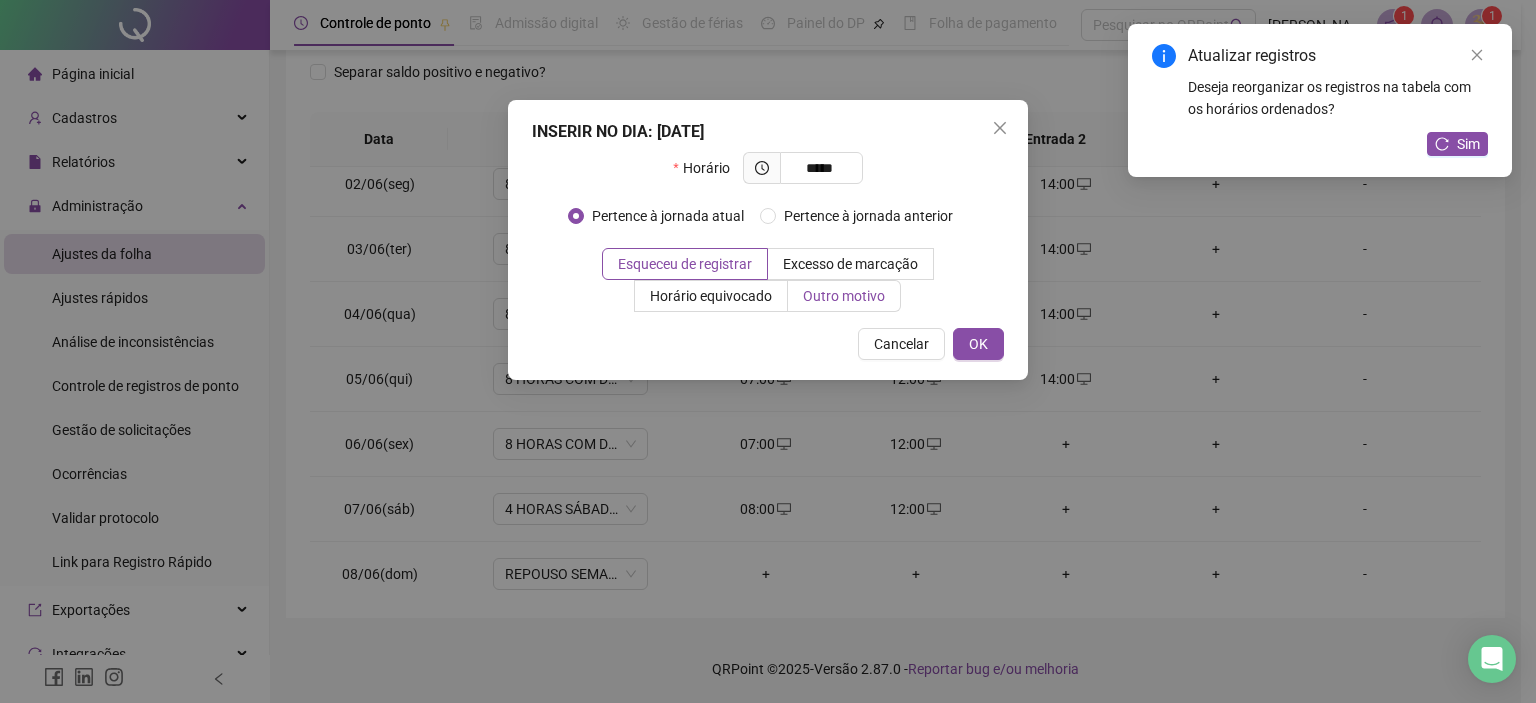 click on "Outro motivo" at bounding box center (844, 296) 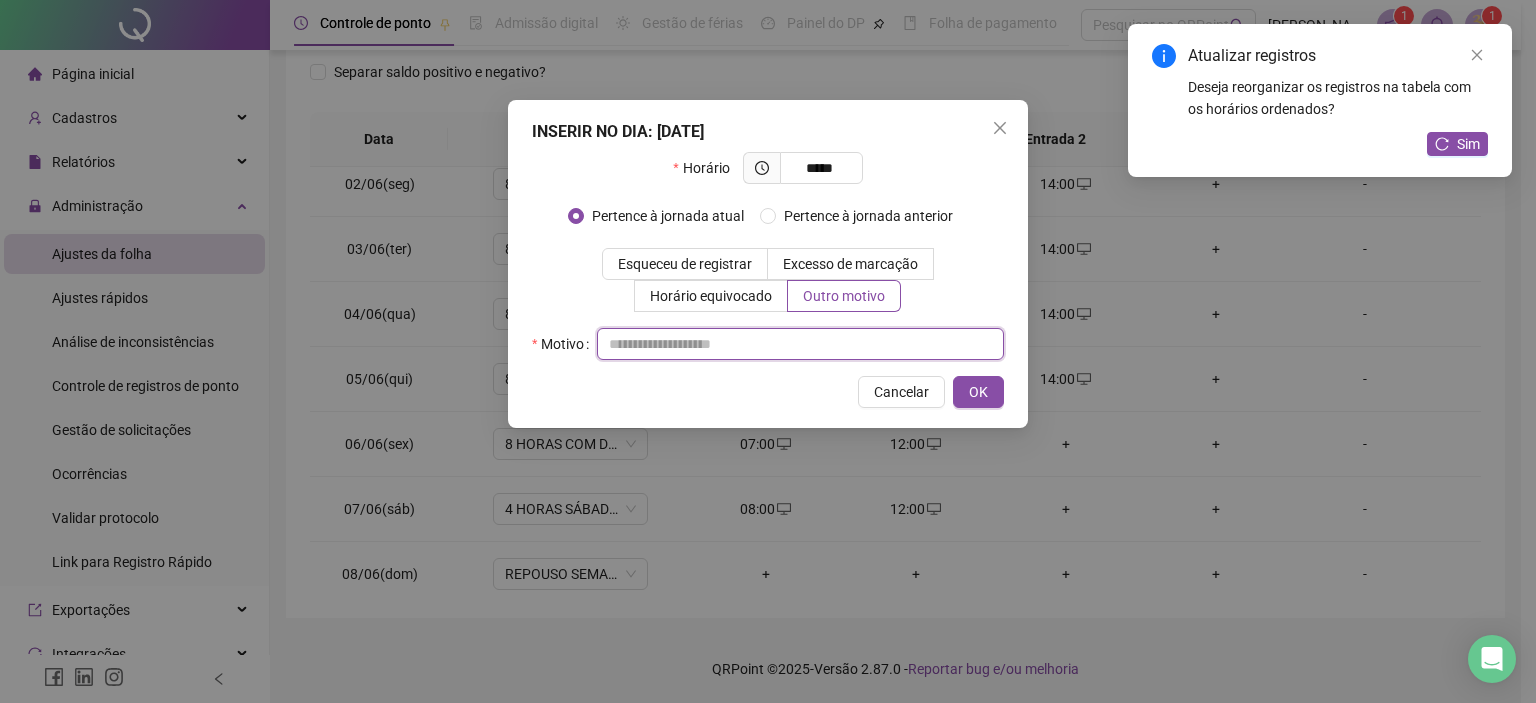 click at bounding box center [800, 344] 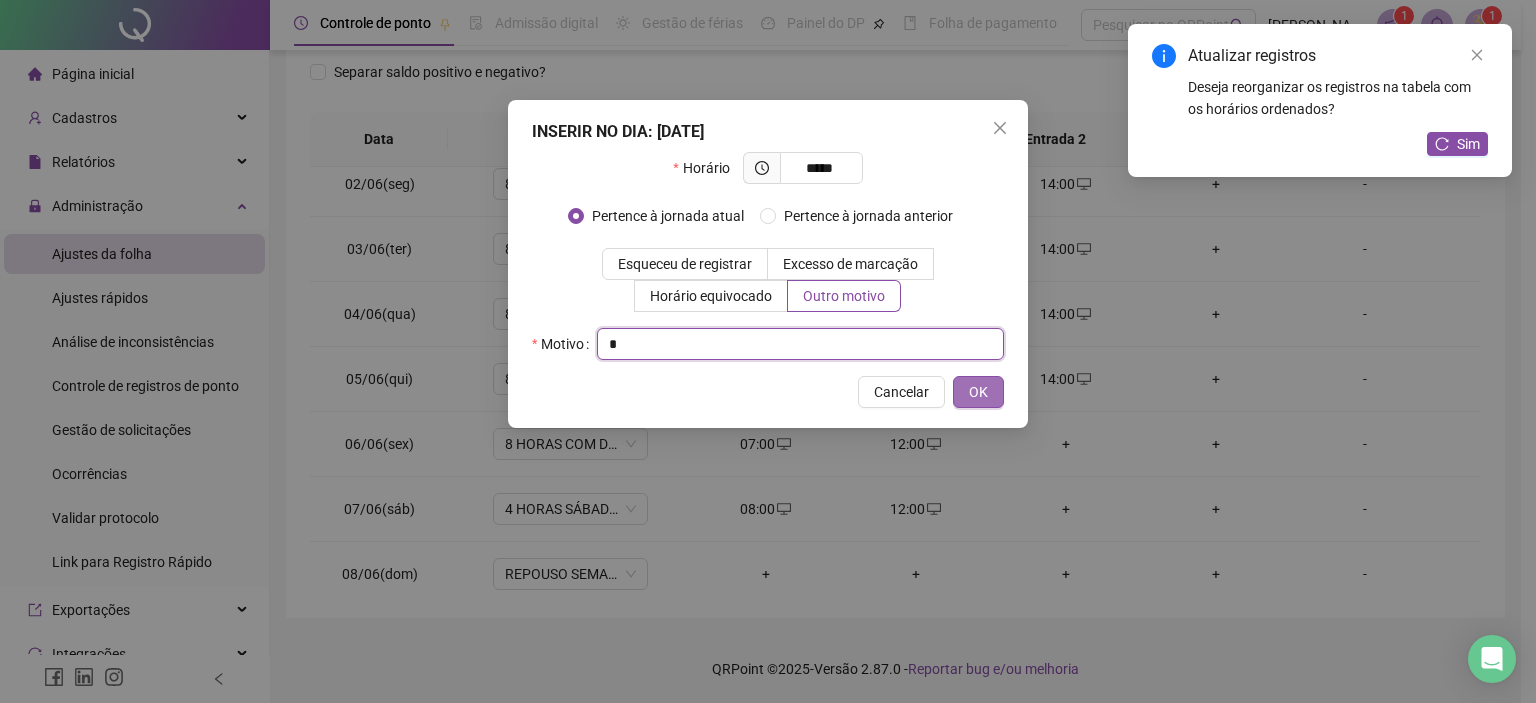 type on "*" 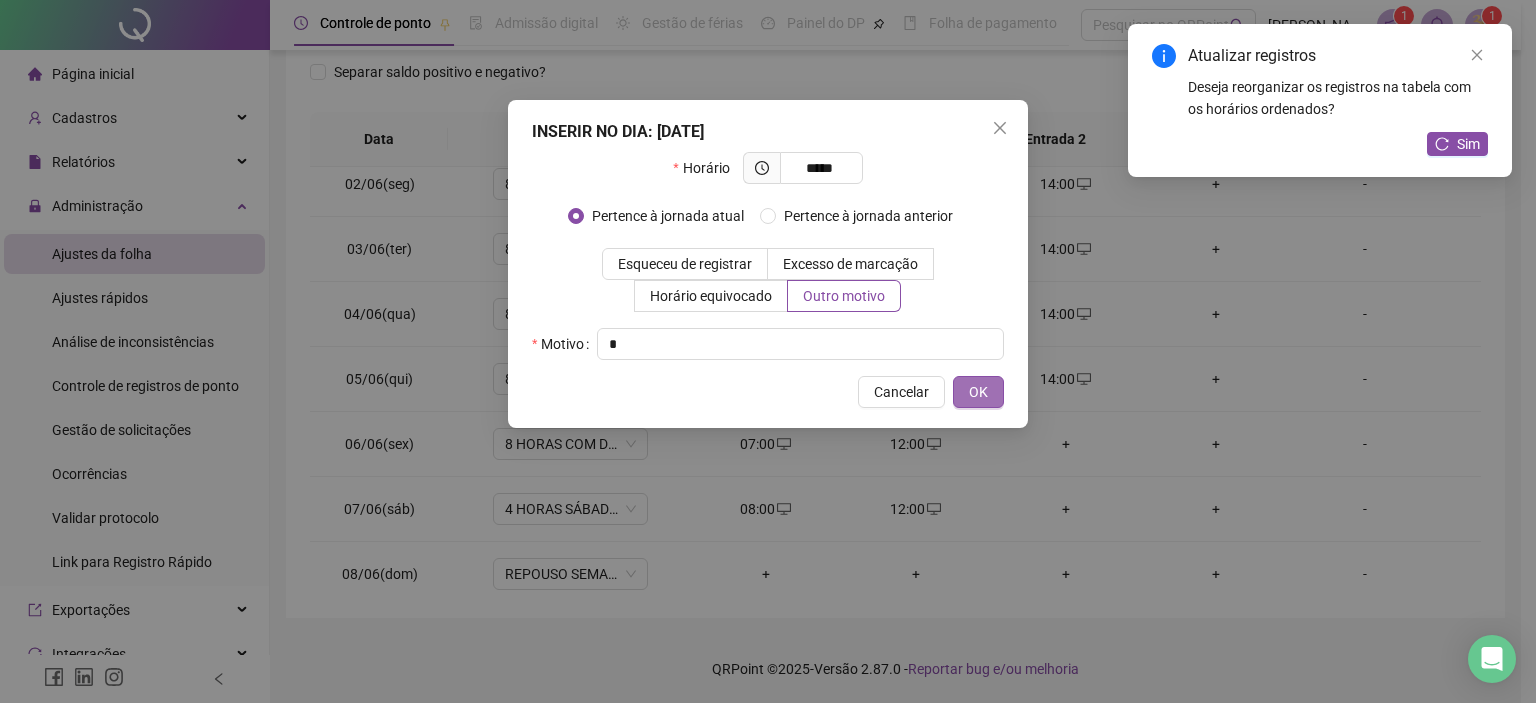 click on "OK" at bounding box center [978, 392] 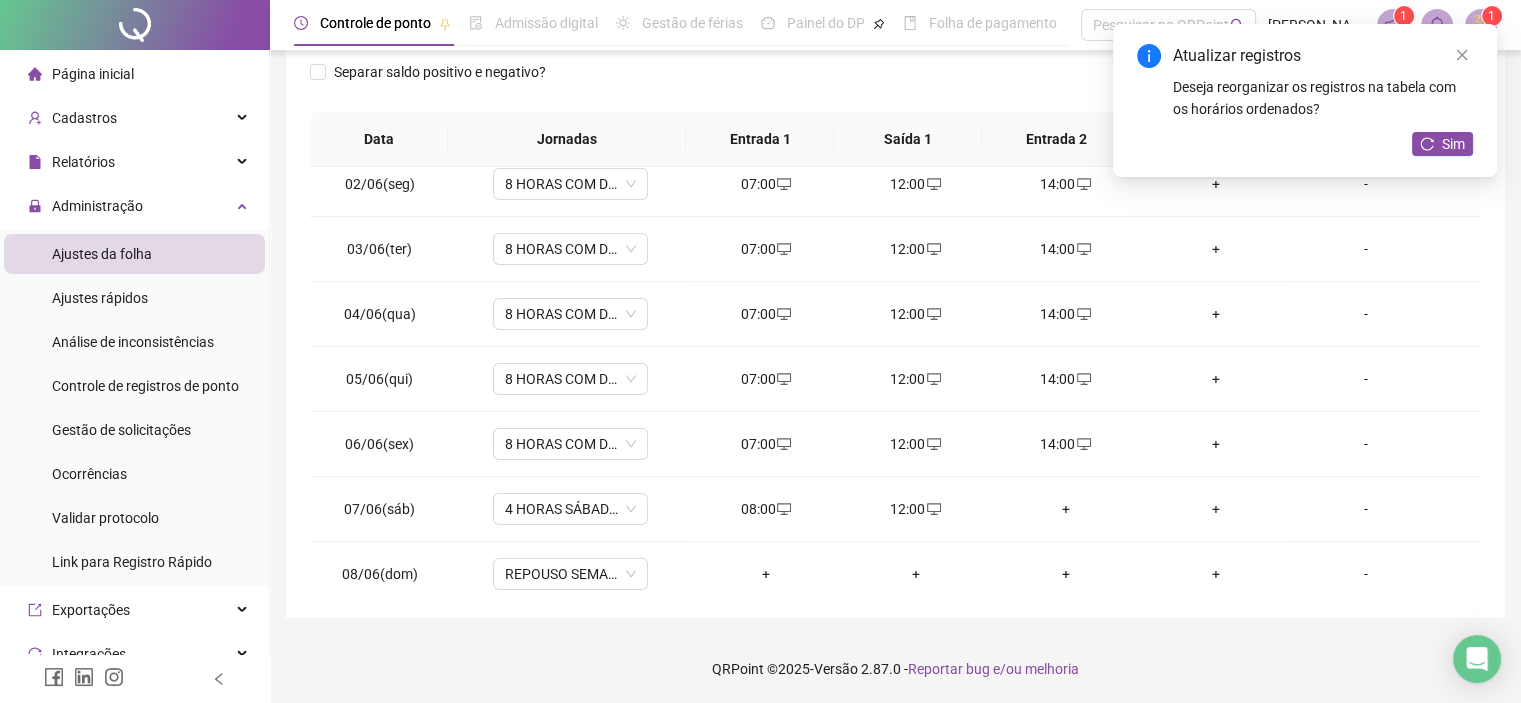 click on "Atualizar registros Deseja reorganizar os registros na tabela com os horários ordenados? Sim" at bounding box center [1305, 100] 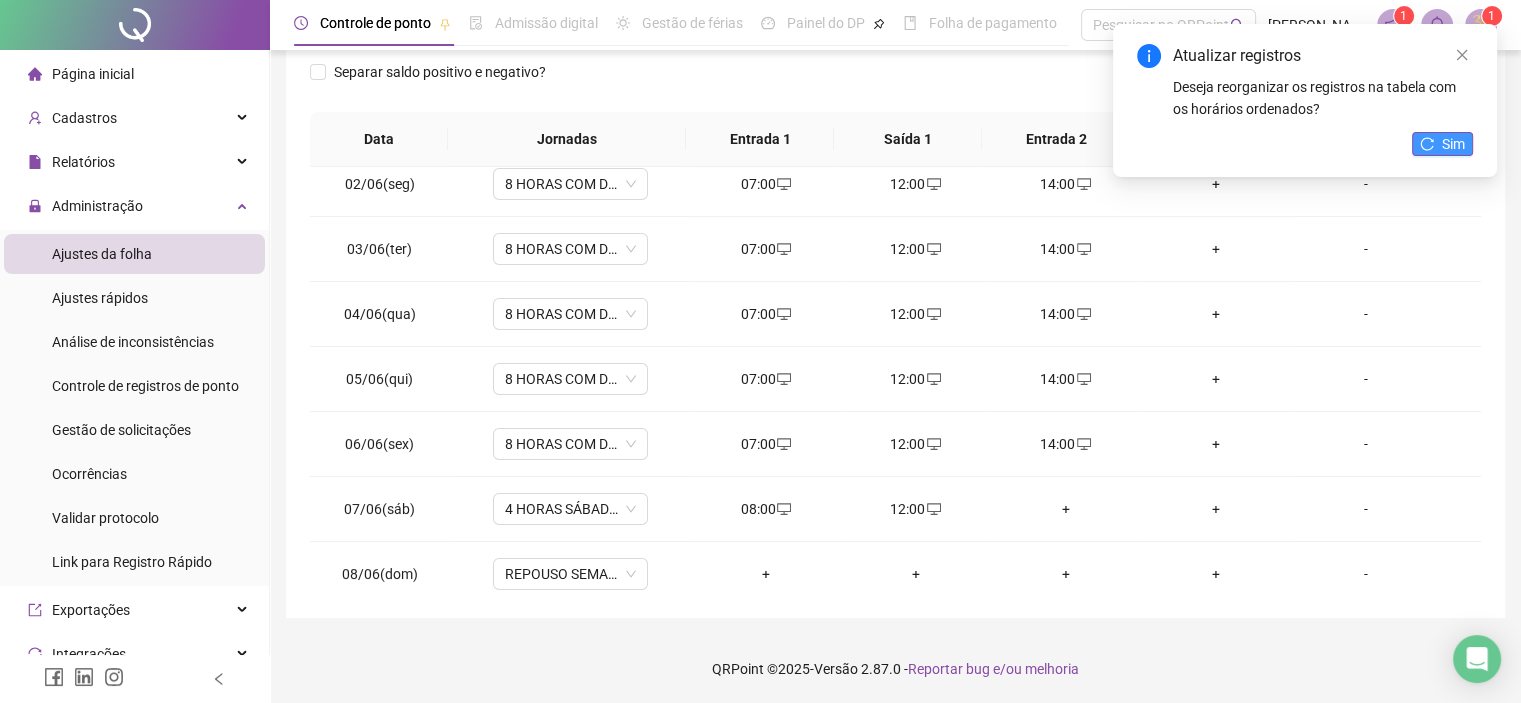 click 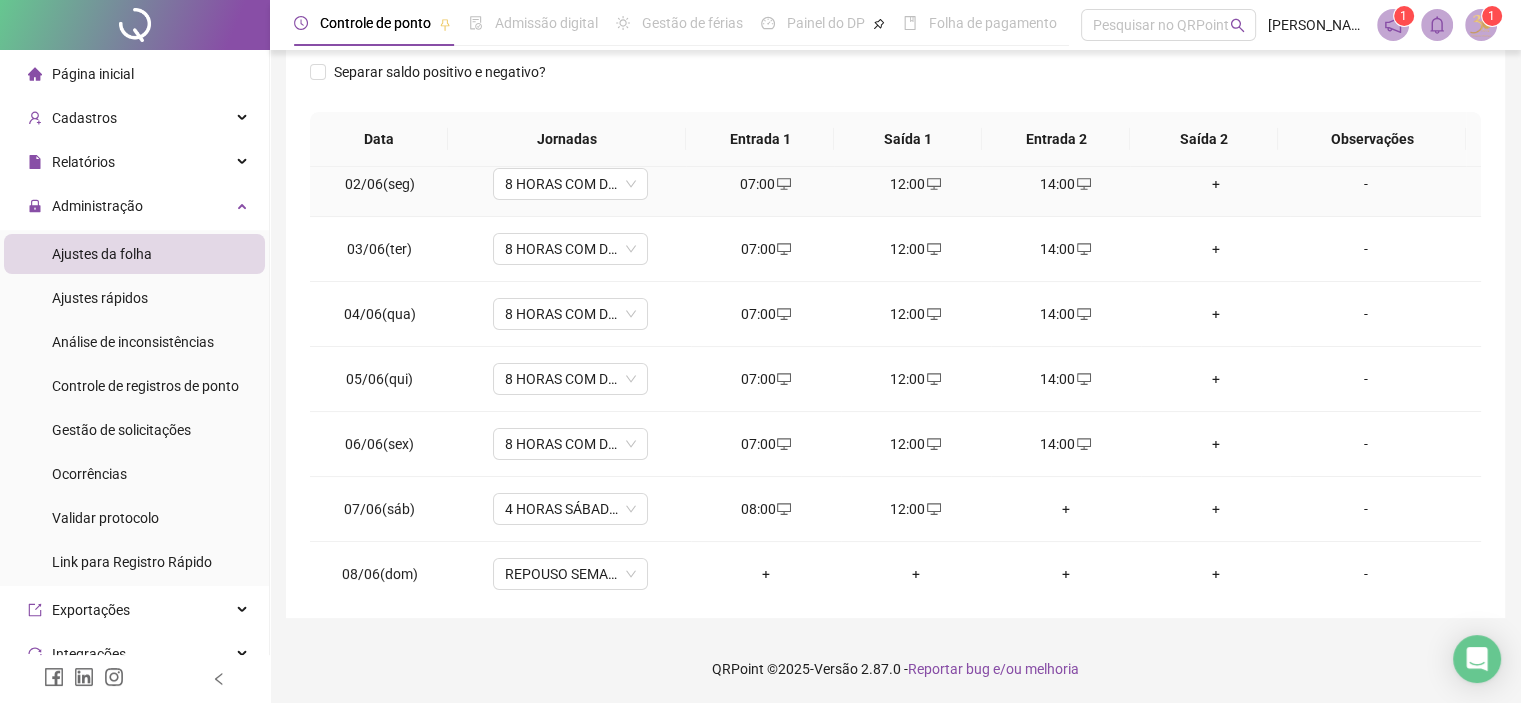 click on "+" at bounding box center (1216, 184) 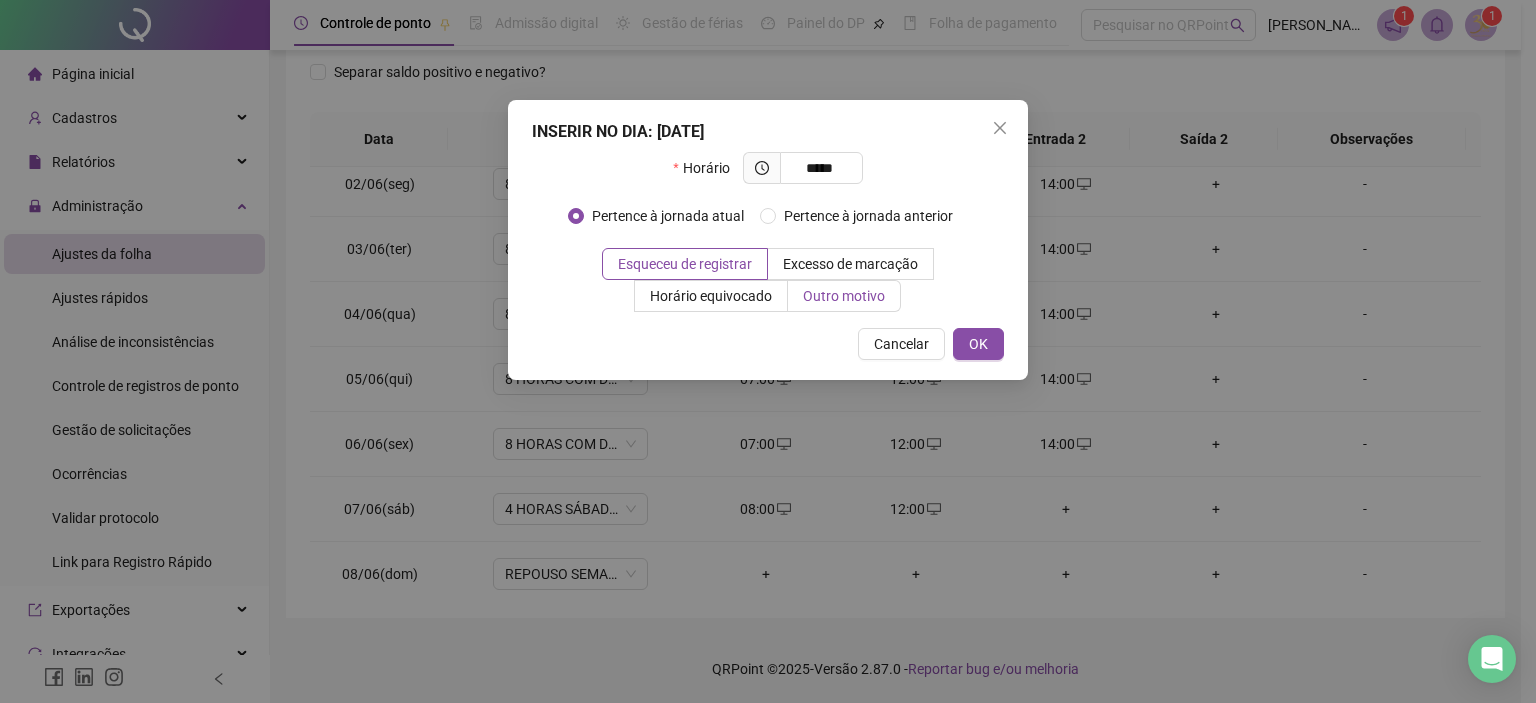 type on "*****" 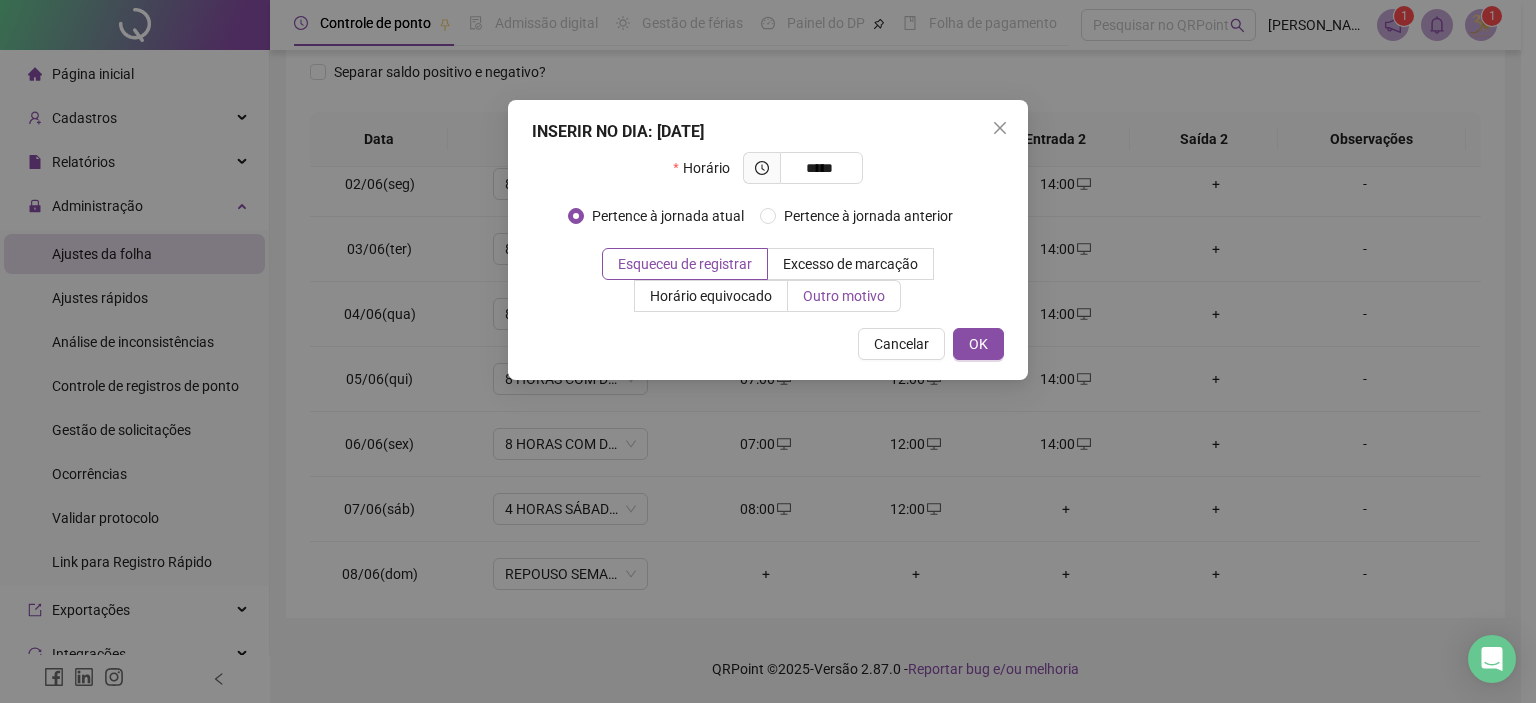 click on "Outro motivo" at bounding box center [844, 296] 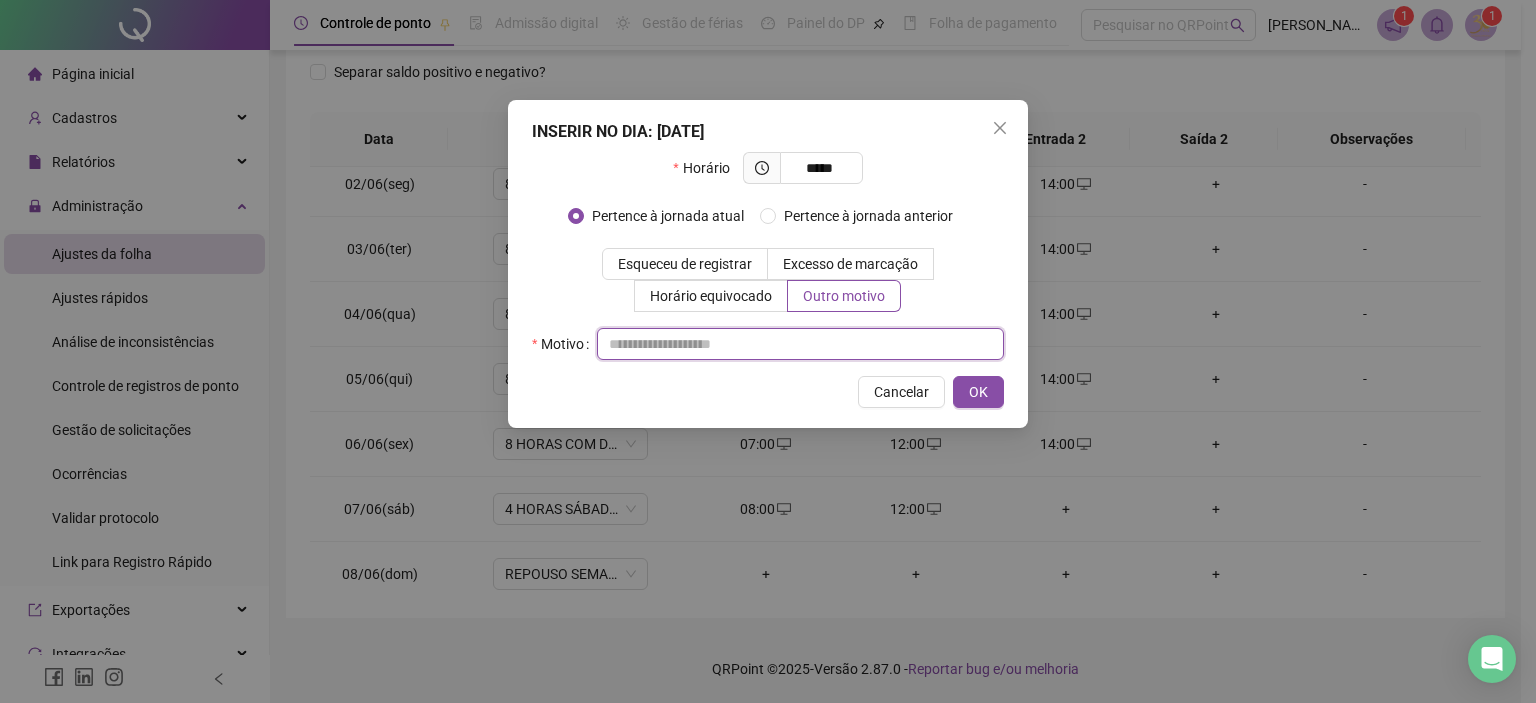 click at bounding box center [800, 344] 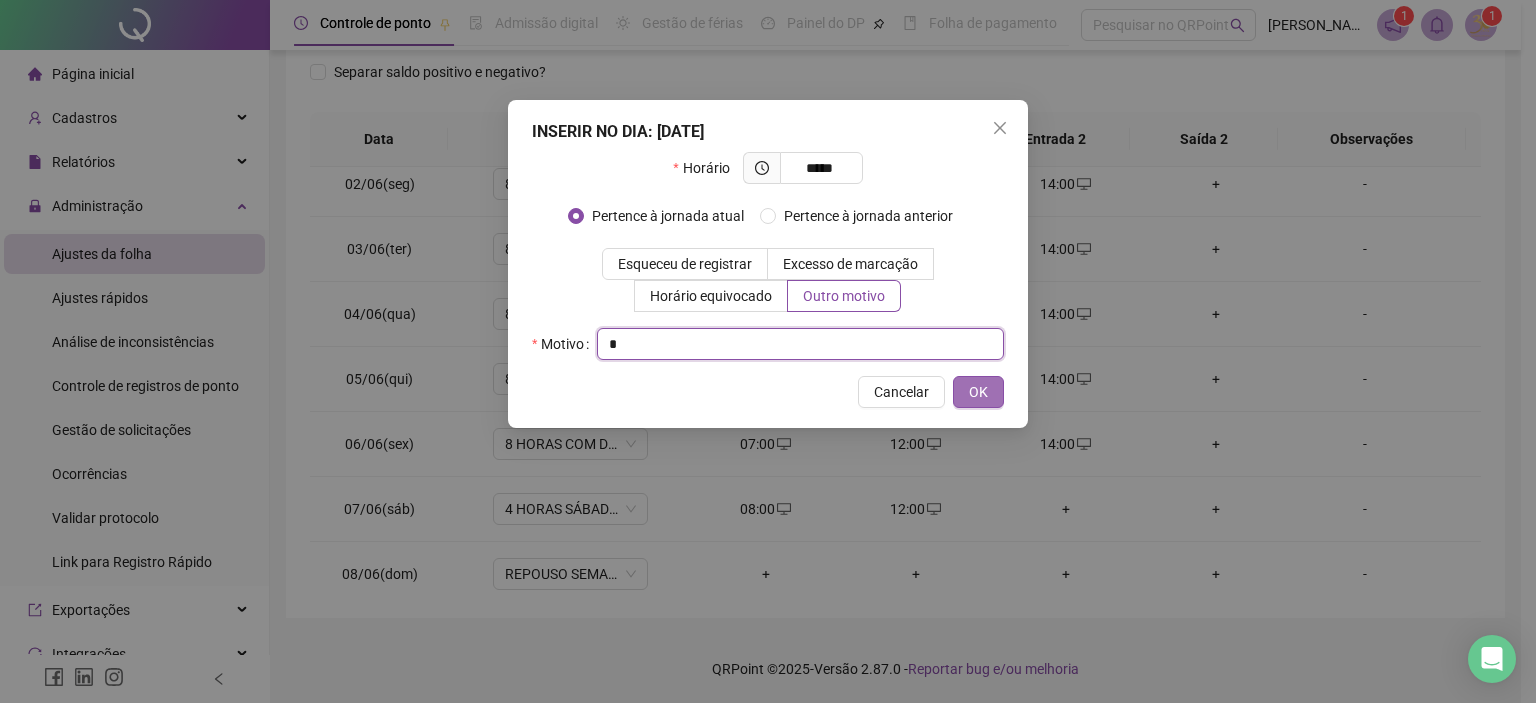 type on "*" 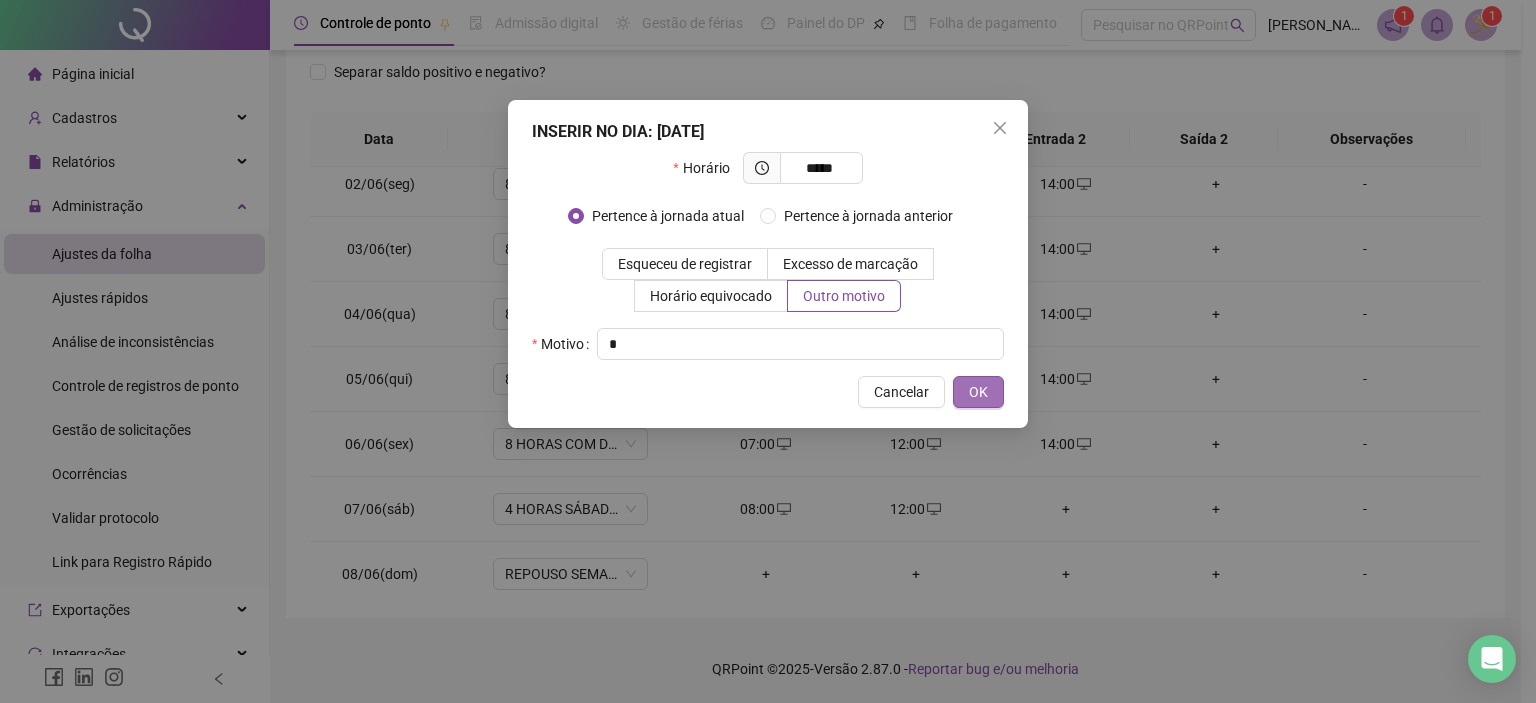 click on "OK" at bounding box center (978, 392) 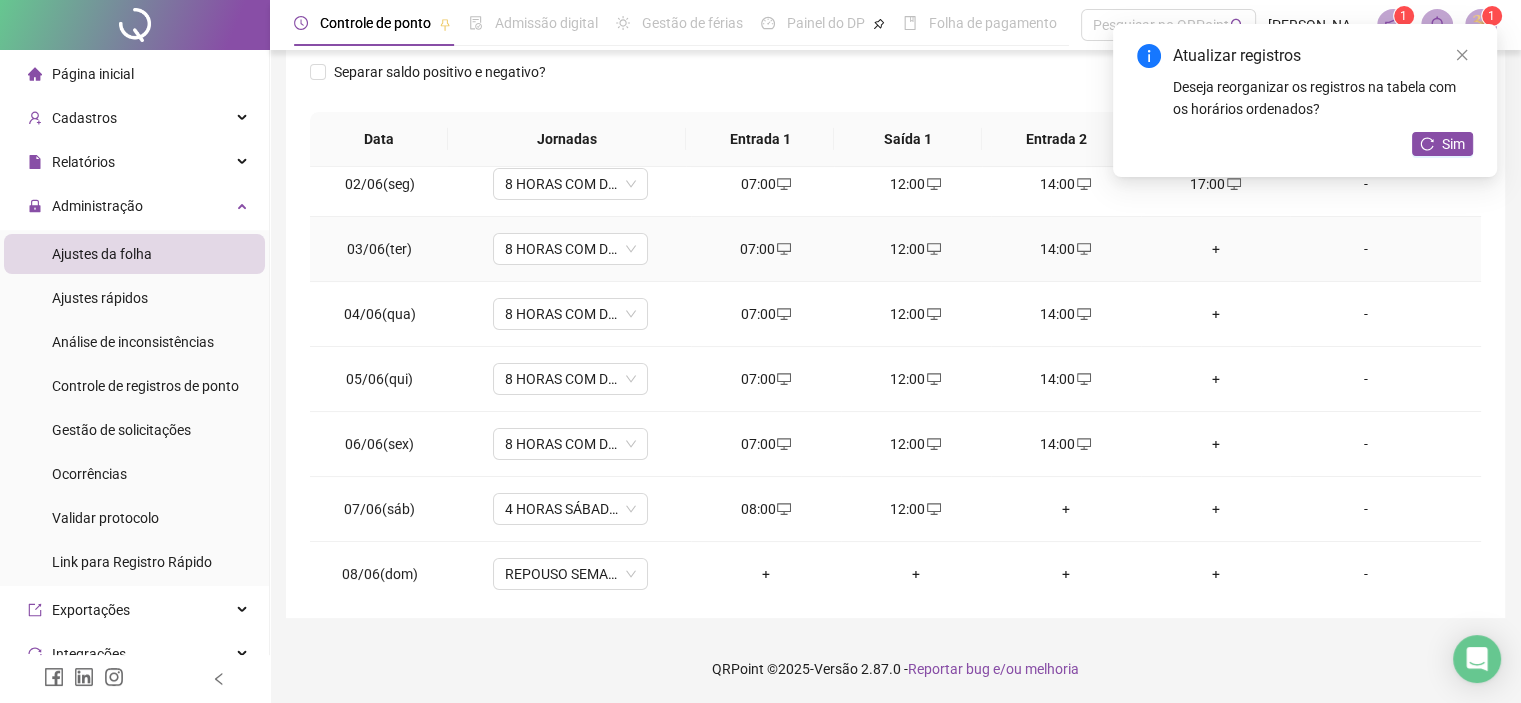 click on "+" at bounding box center [1216, 249] 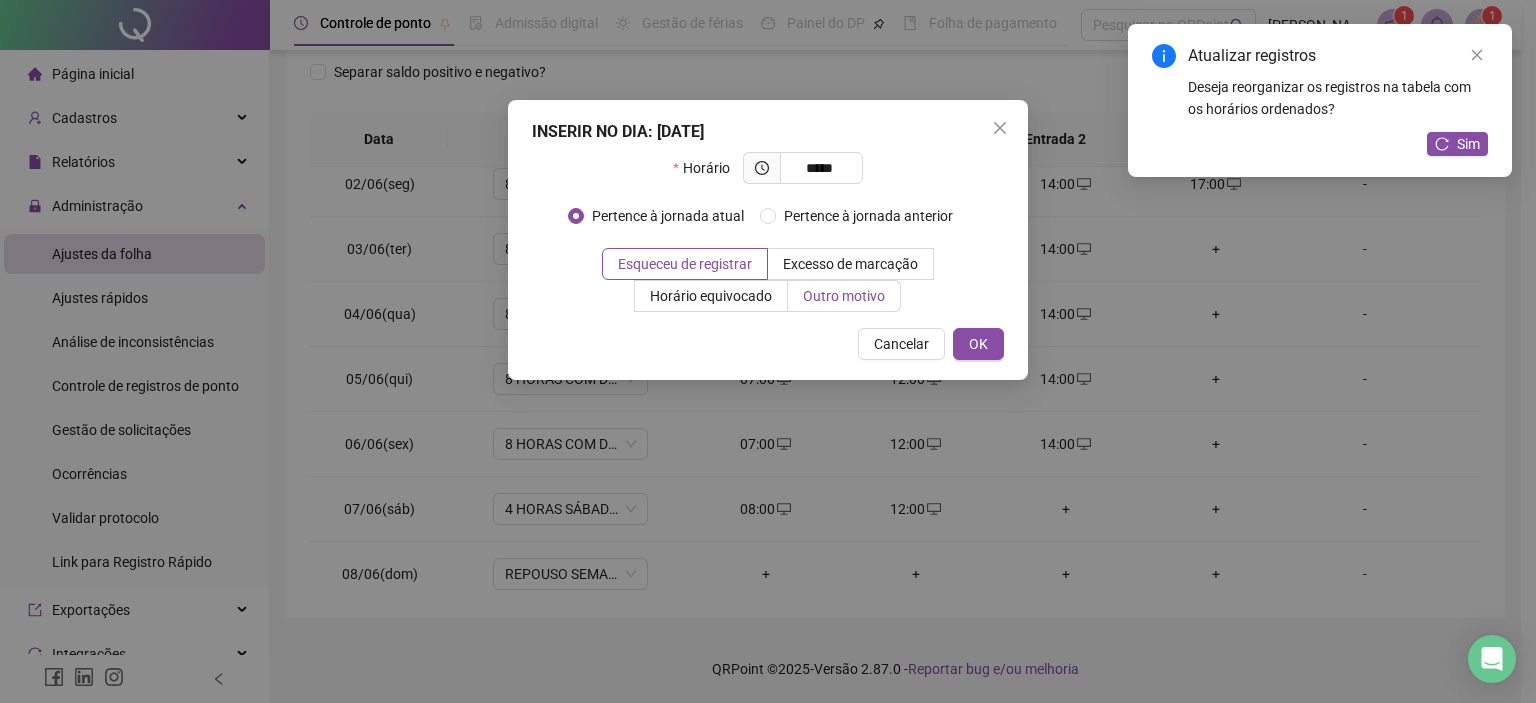 type on "*****" 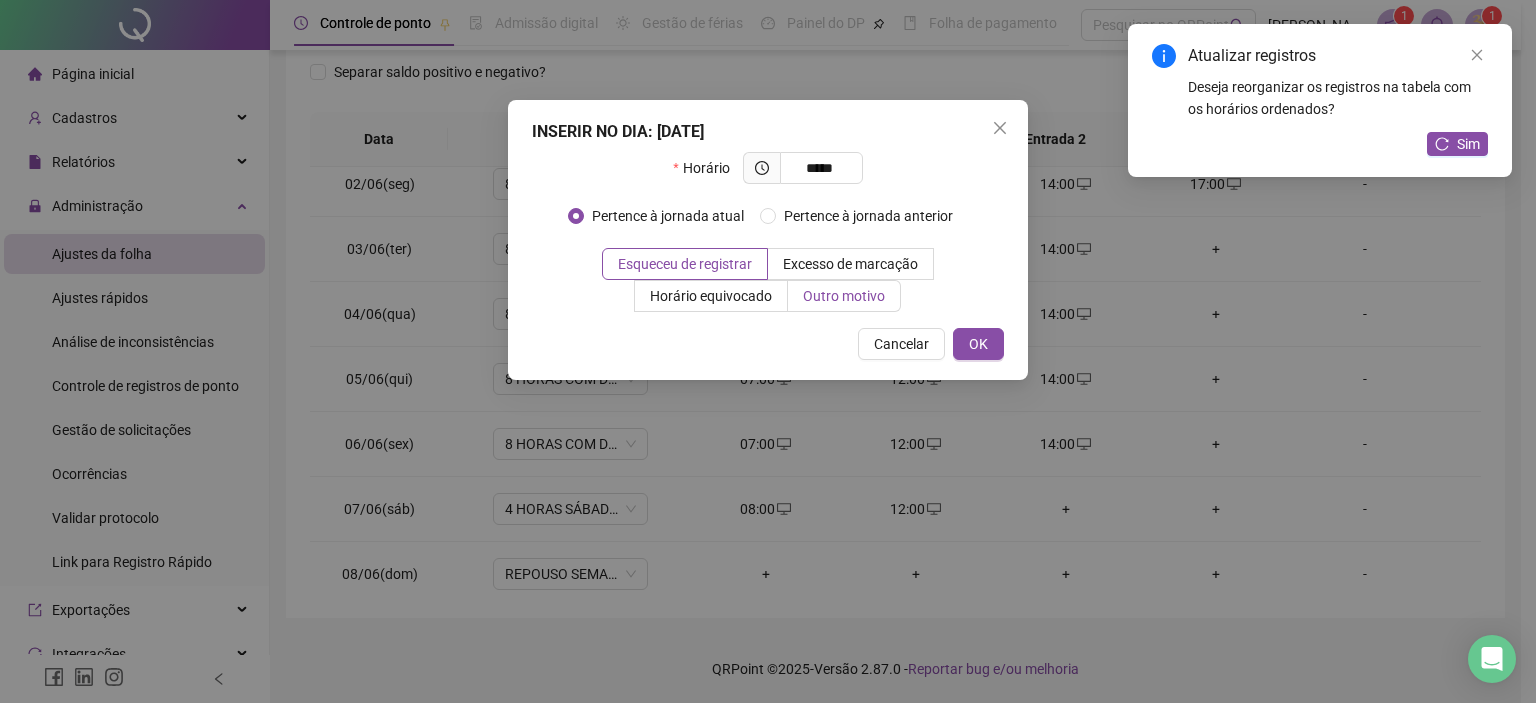 click on "Outro motivo" at bounding box center (844, 296) 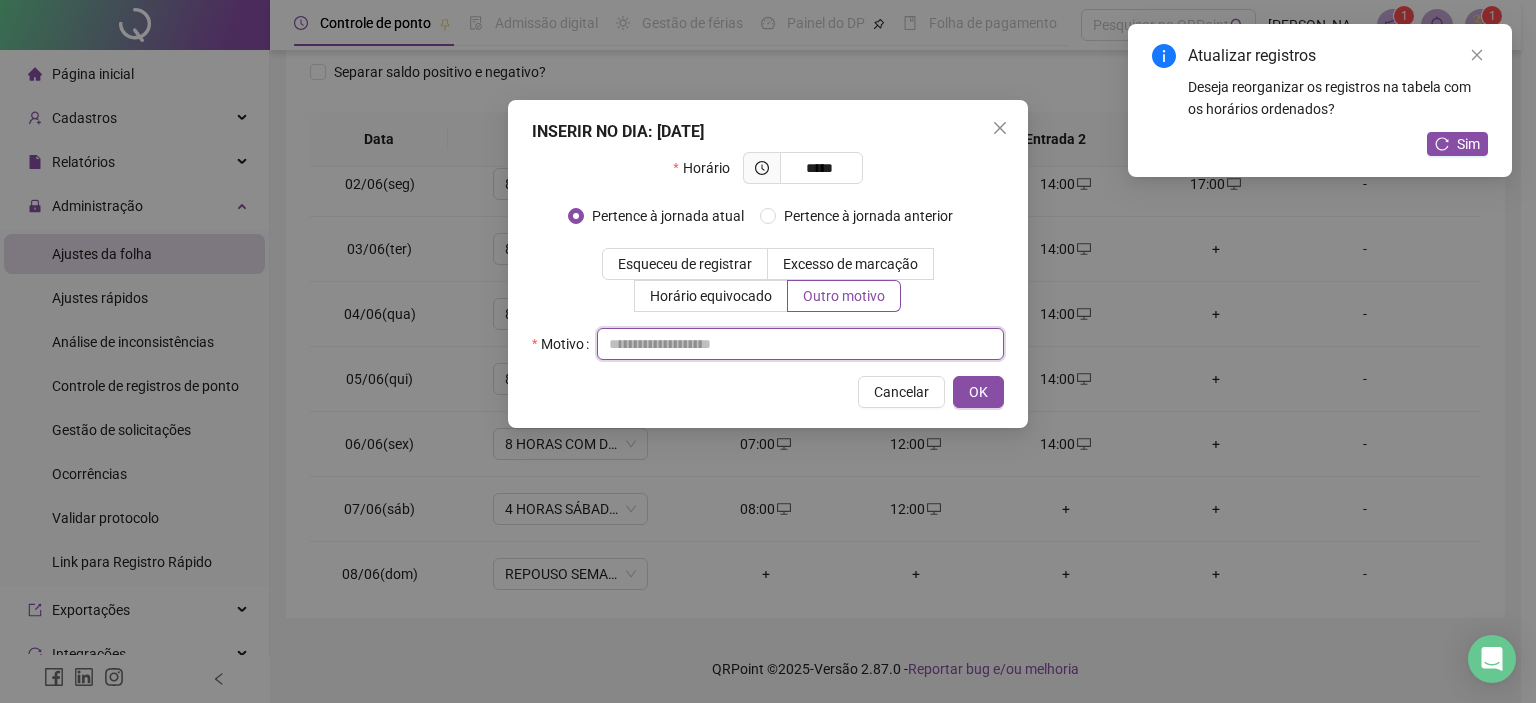 click at bounding box center [800, 344] 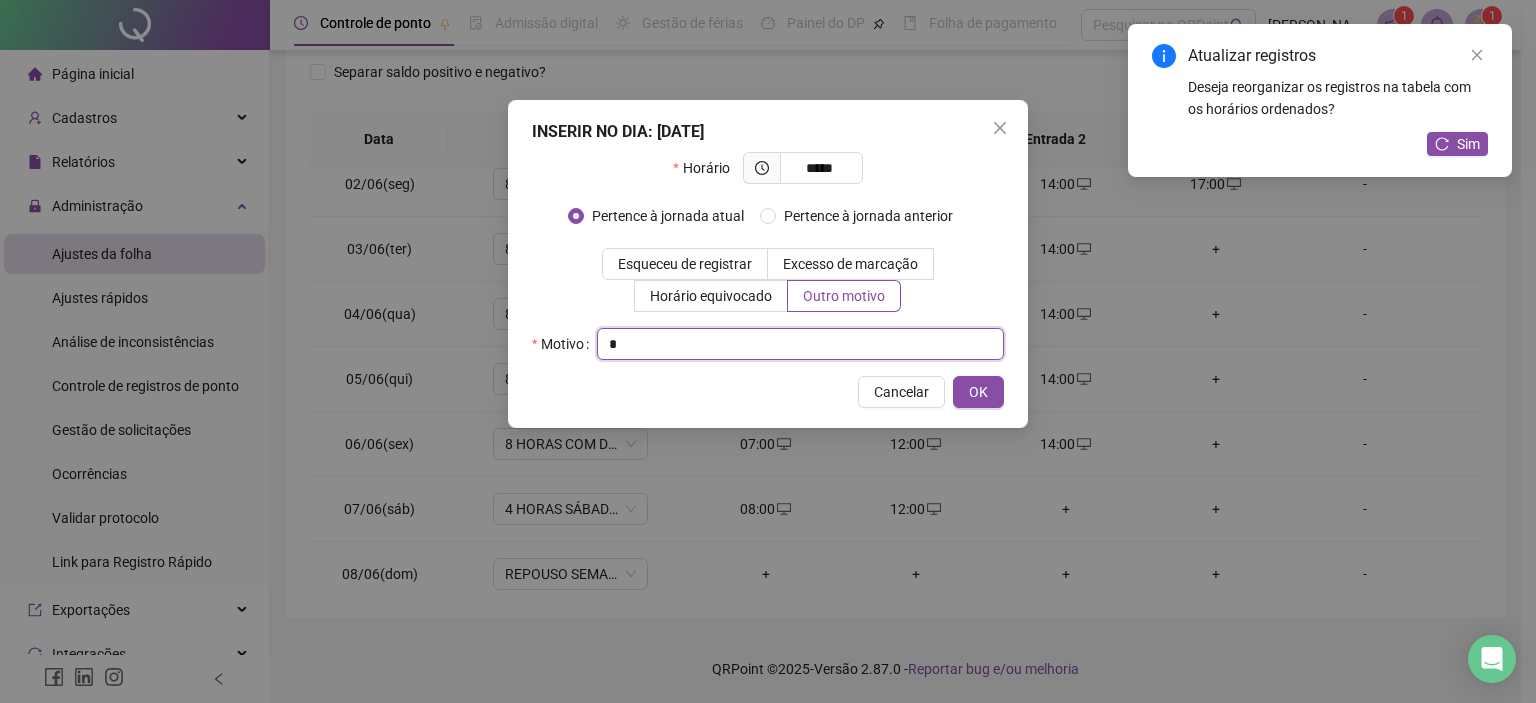 type on "*" 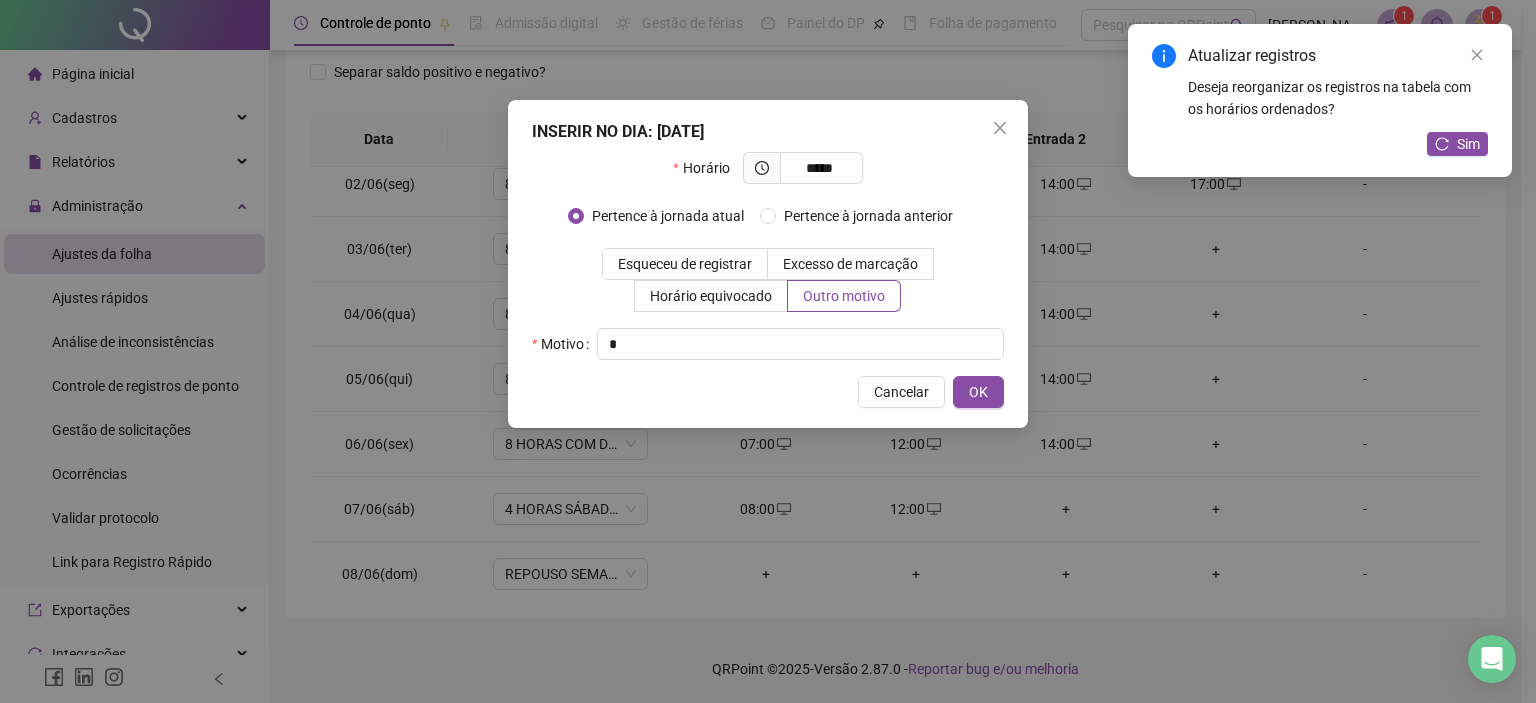 click on "INSERIR NO DIA :   [DATE] Horário ***** Pertence à jornada atual [GEOGRAPHIC_DATA] à jornada anterior Esqueceu de registrar Excesso de marcação Horário equivocado Outro motivo Motivo * Cancelar OK" at bounding box center (768, 264) 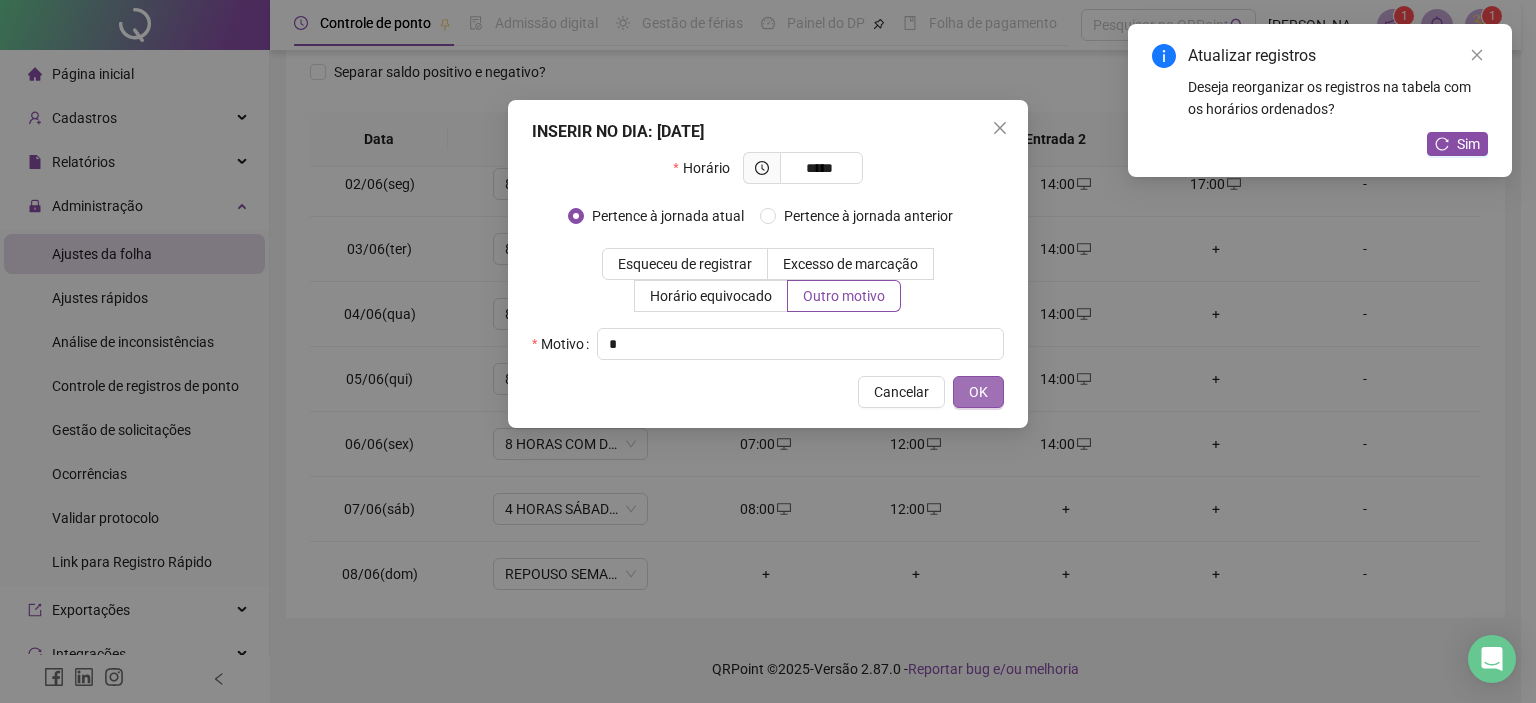 click on "OK" at bounding box center (978, 392) 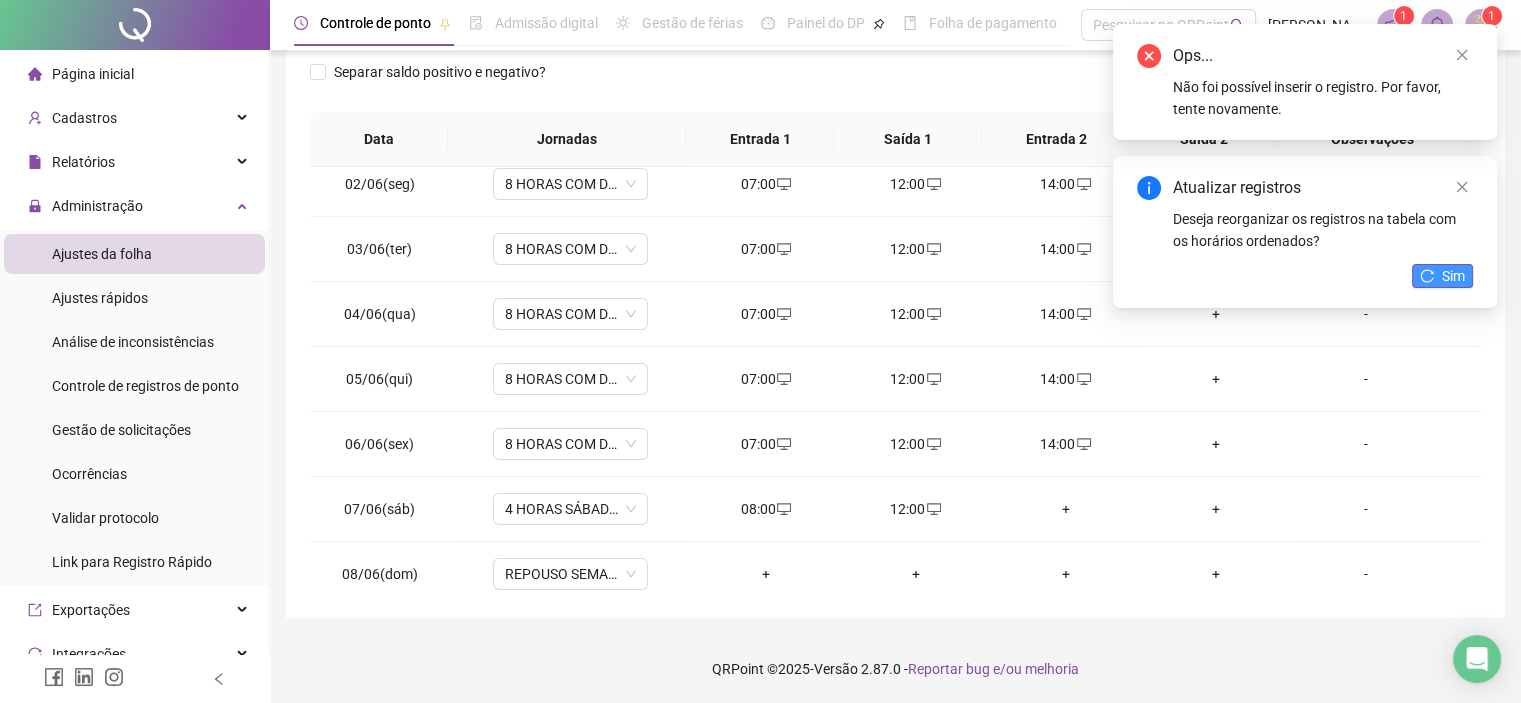 click on "Sim" at bounding box center [1442, 276] 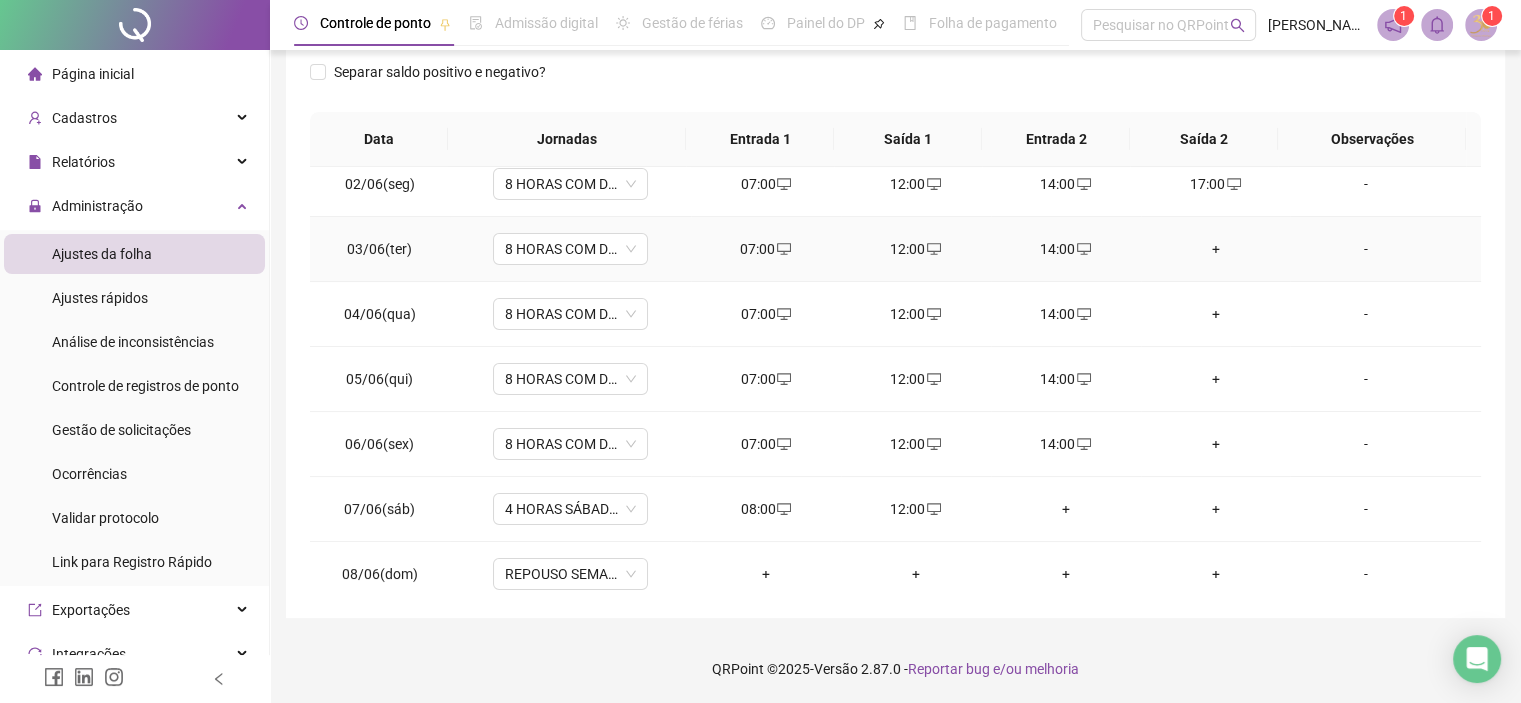 click on "+" at bounding box center (1216, 249) 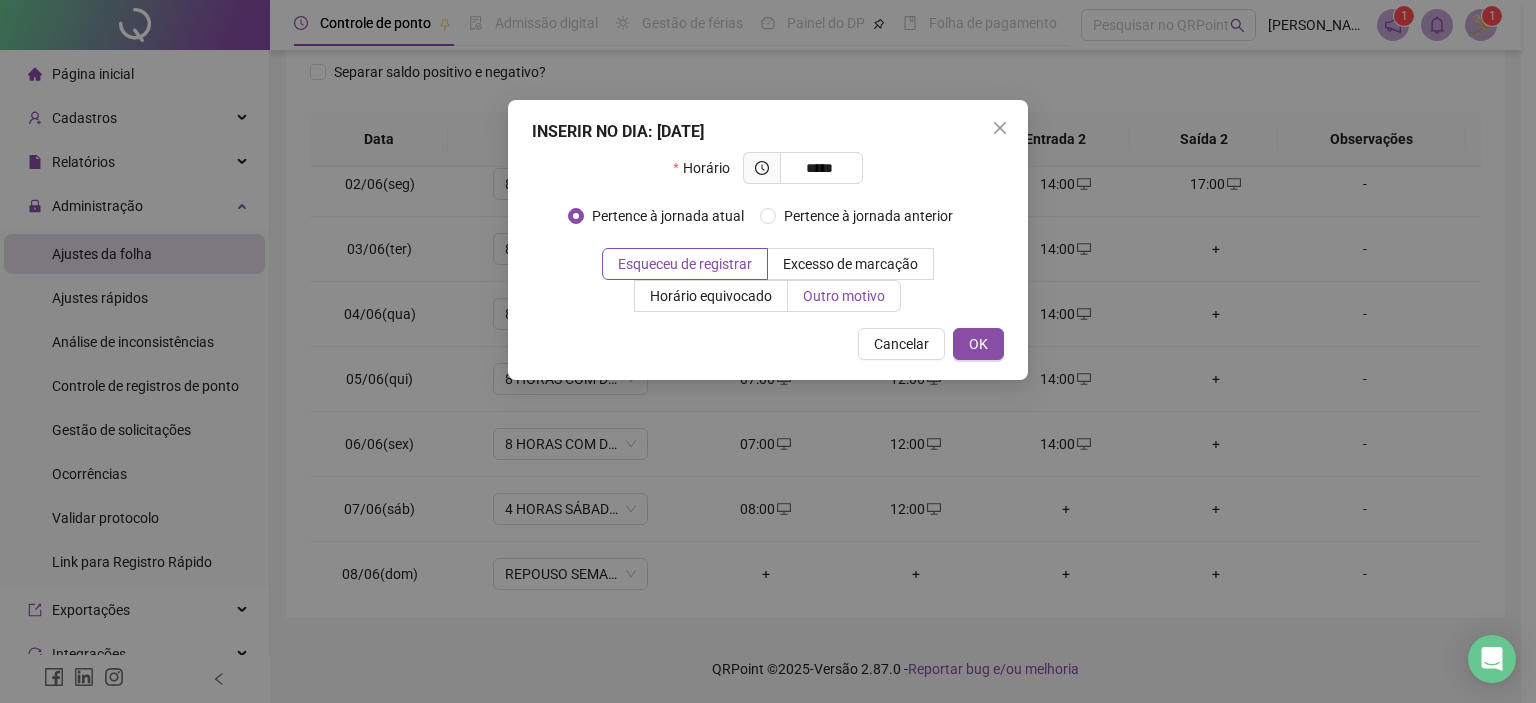 type on "*****" 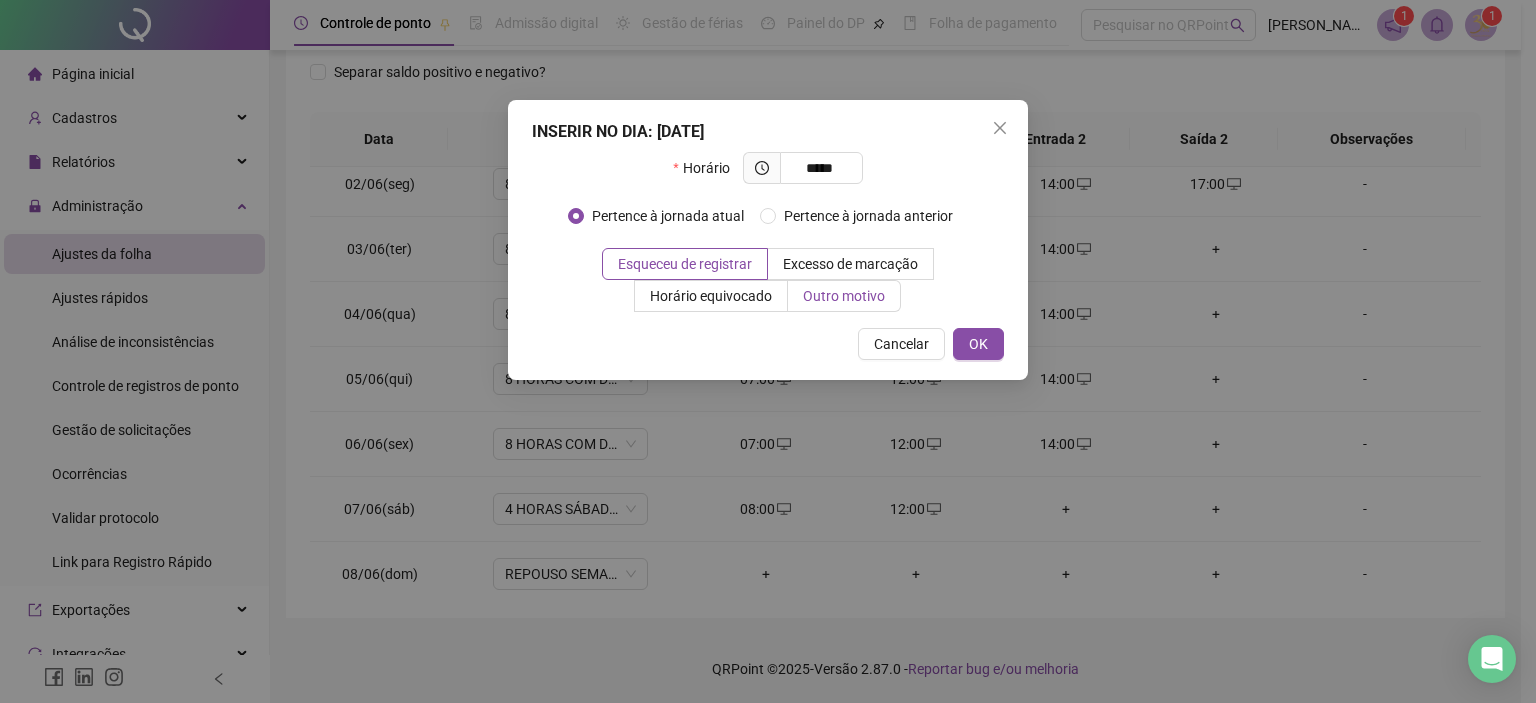 click on "Outro motivo" at bounding box center [844, 296] 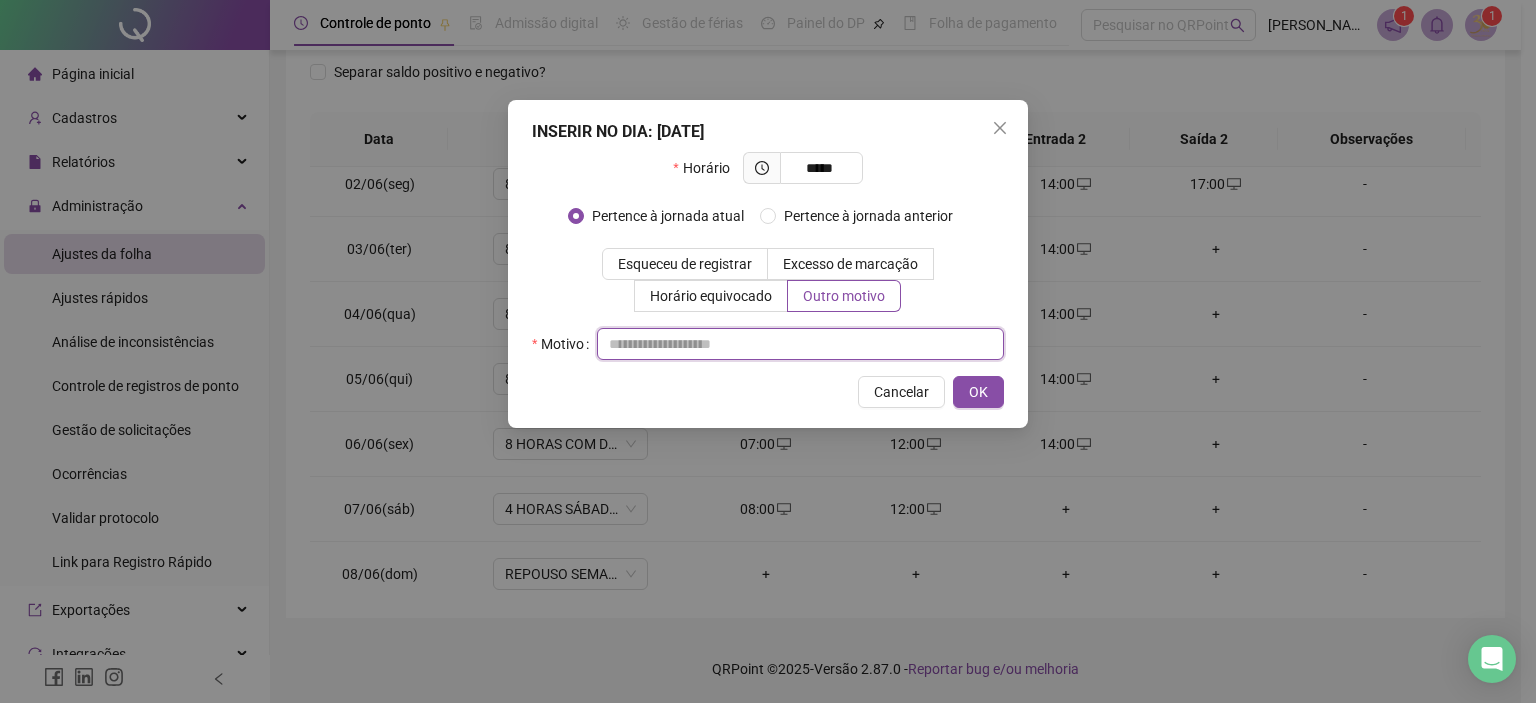 click at bounding box center [800, 344] 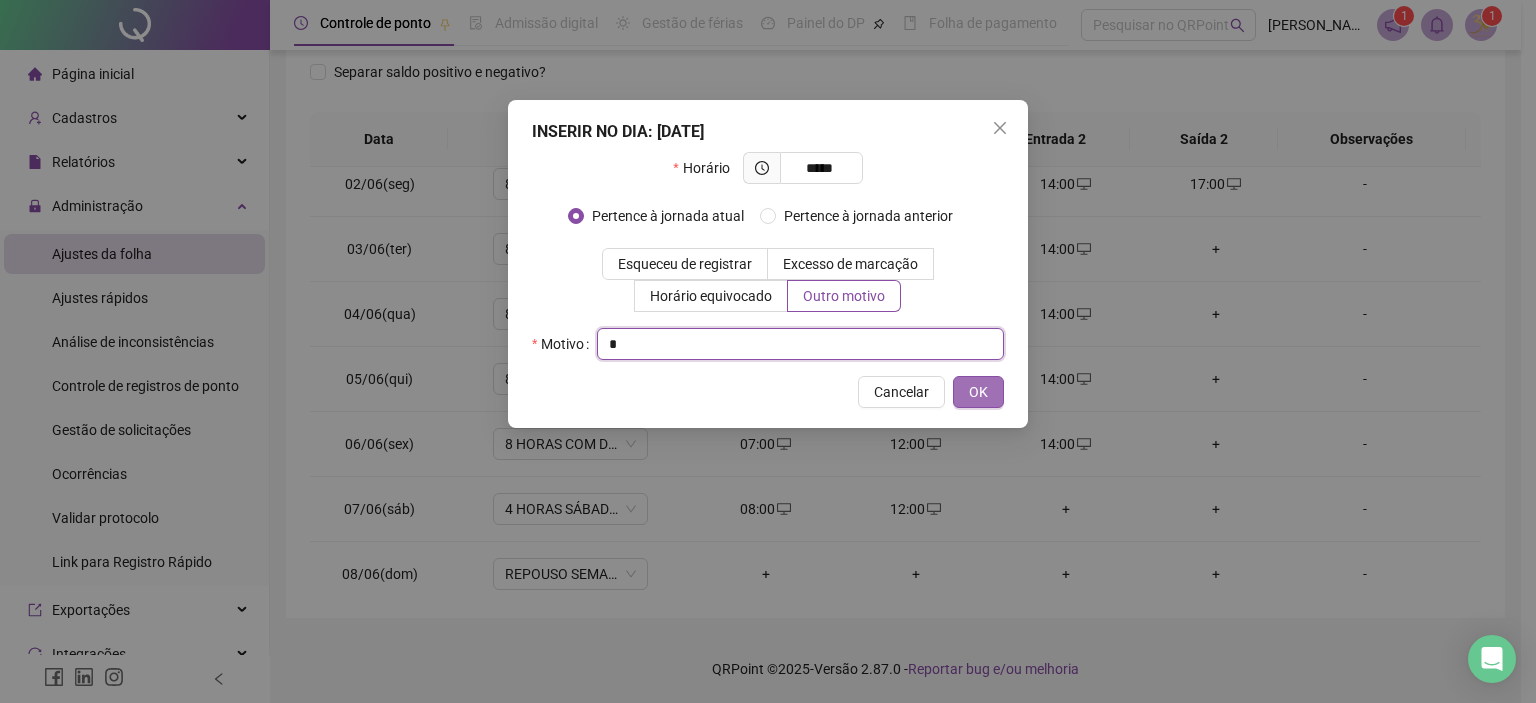 type on "*" 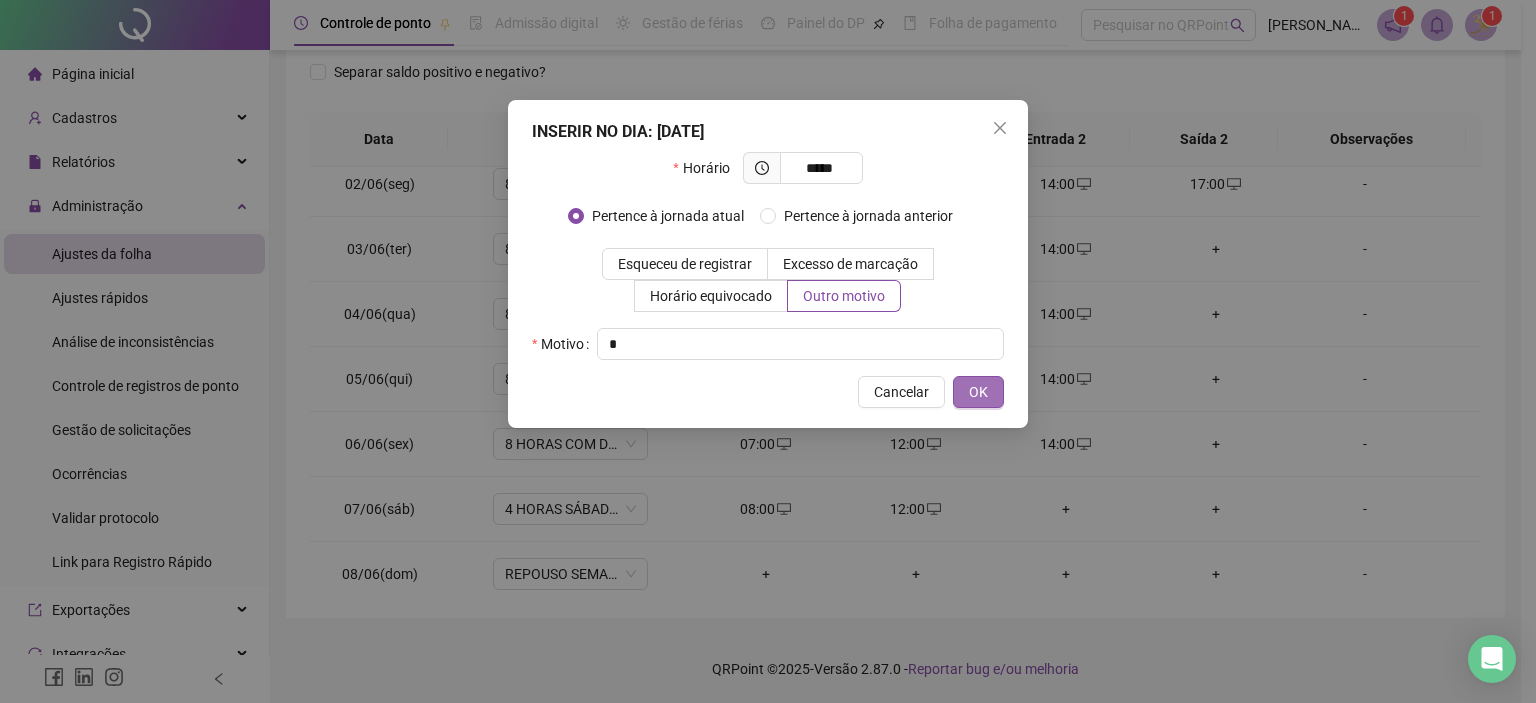 click on "OK" at bounding box center [978, 392] 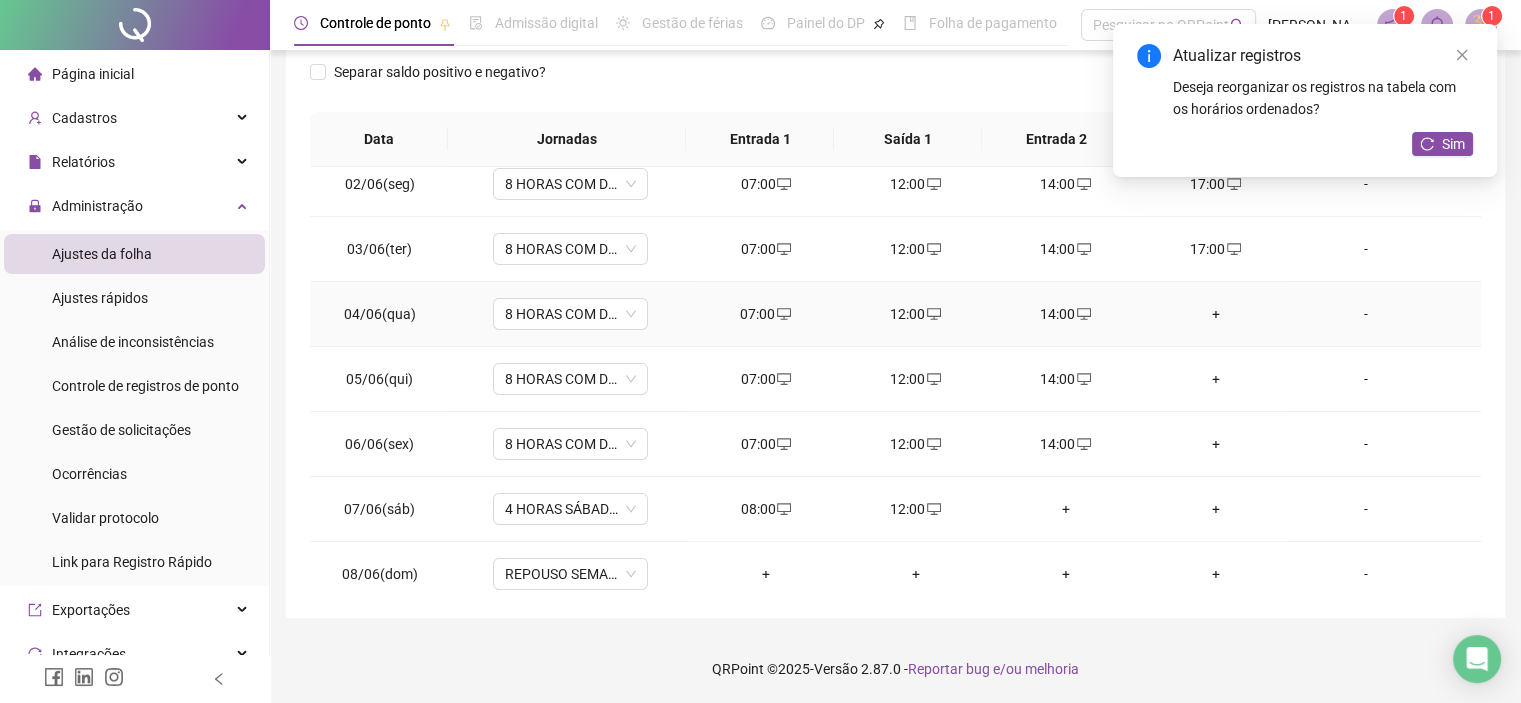 click on "+" at bounding box center [1216, 314] 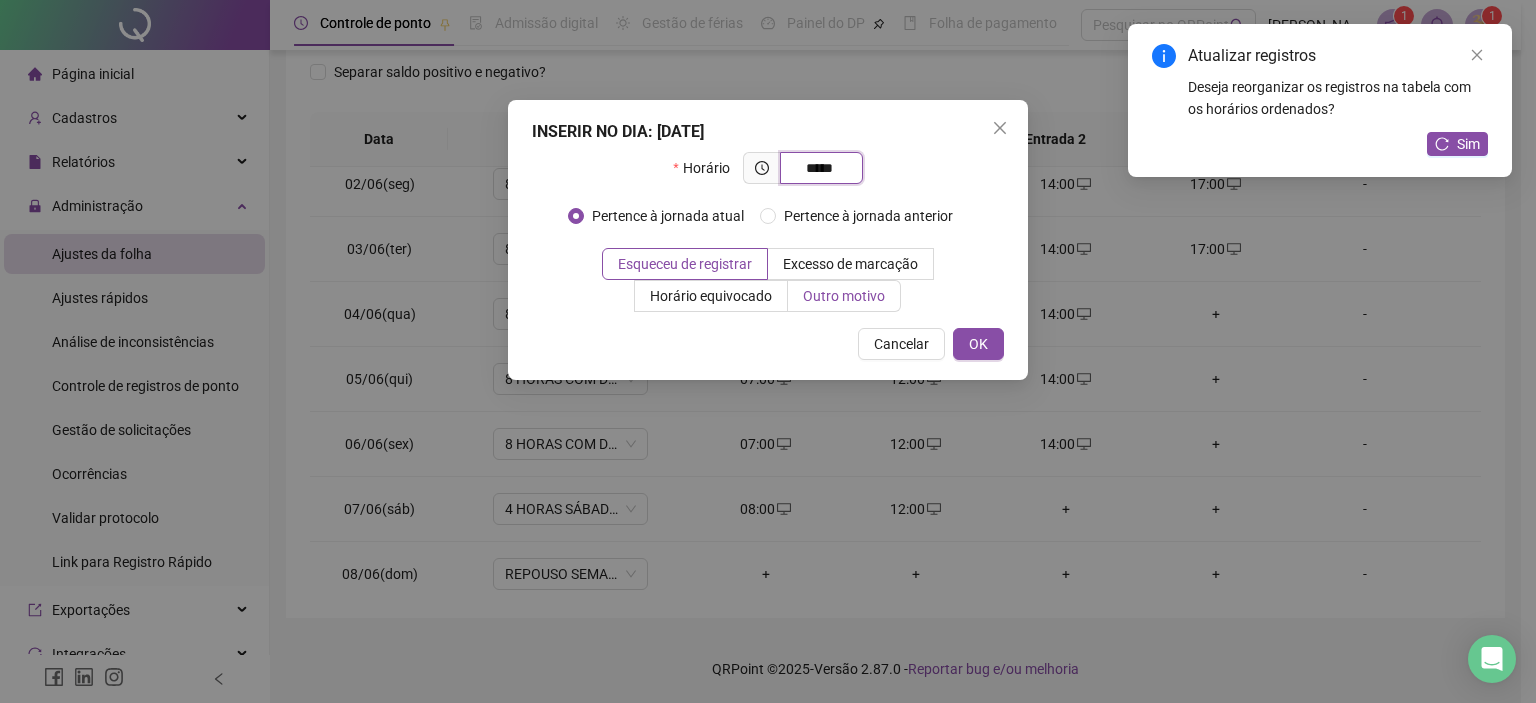 type on "*****" 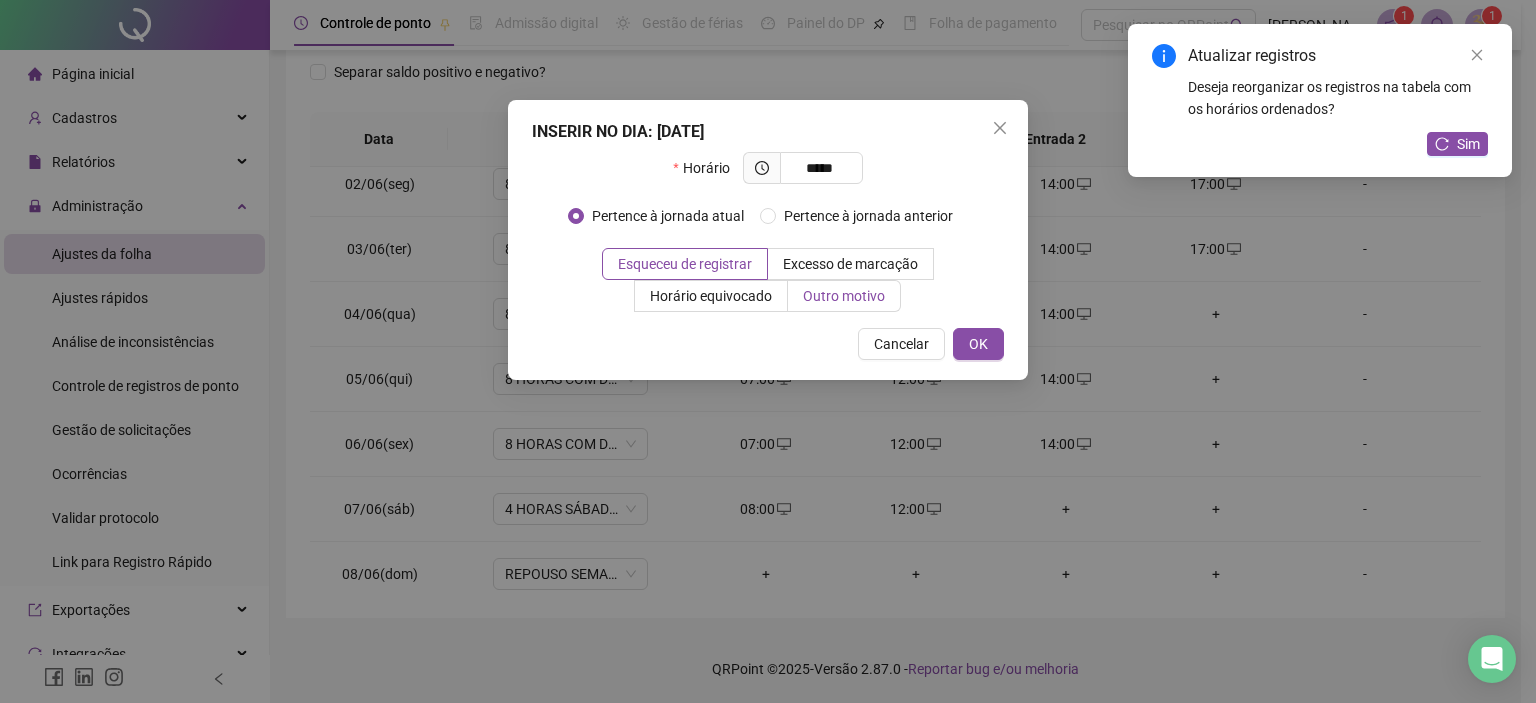 click on "Outro motivo" at bounding box center [844, 296] 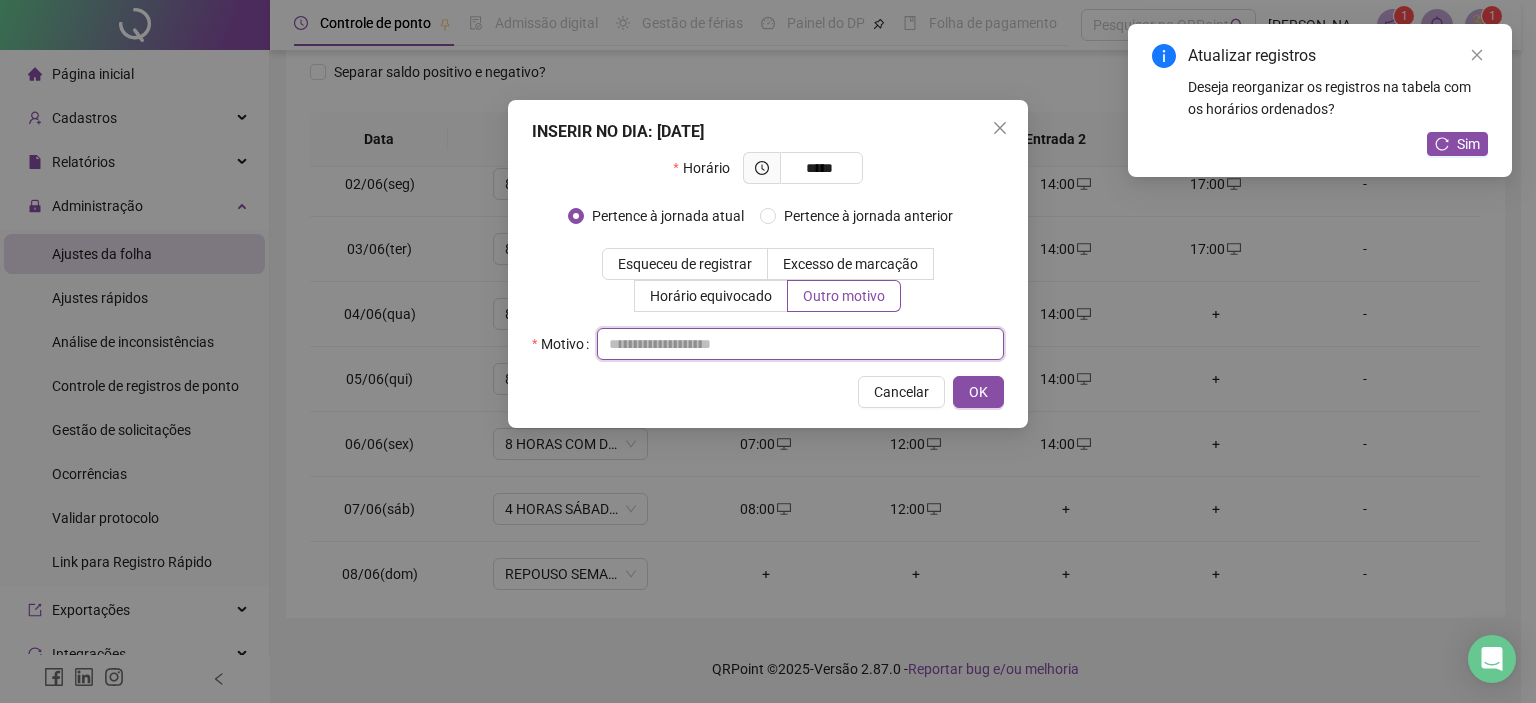 click at bounding box center (800, 344) 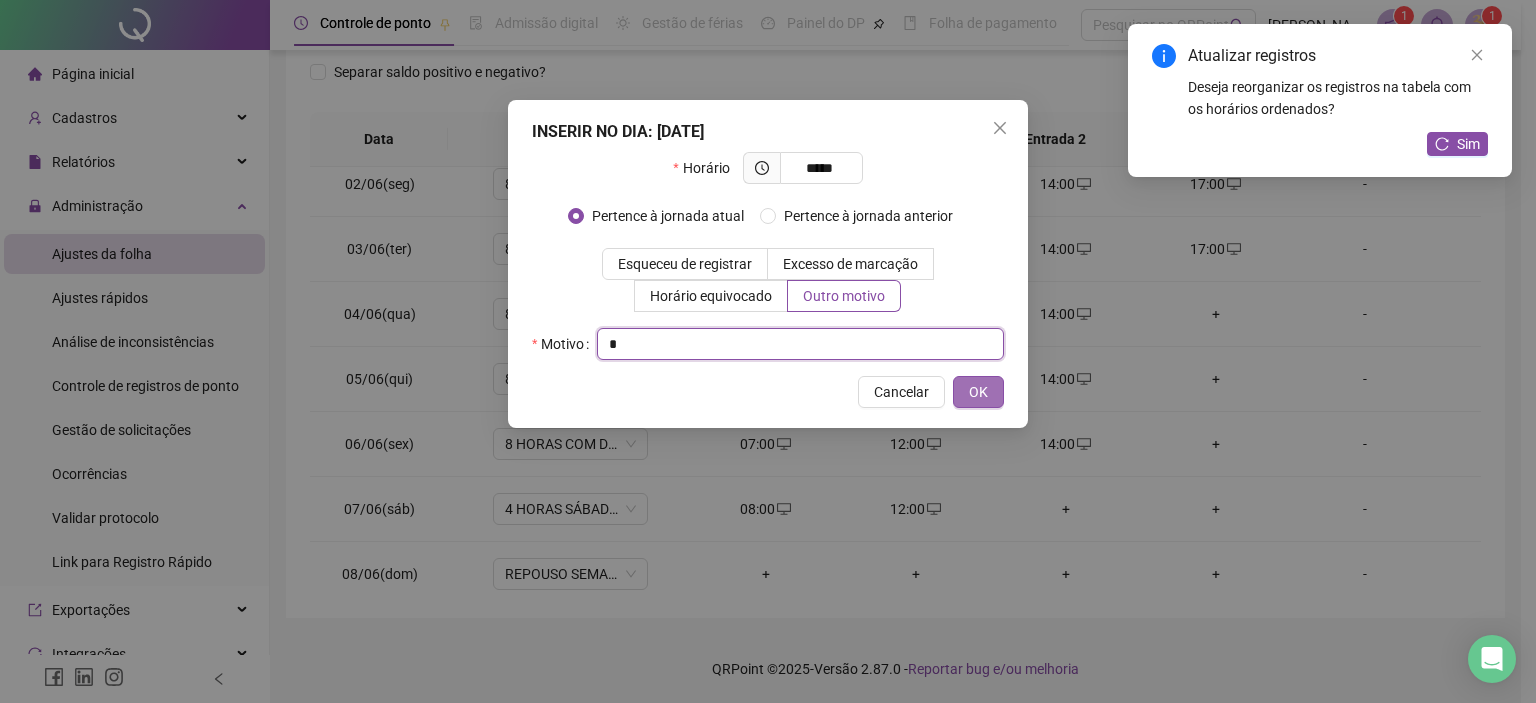 type on "*" 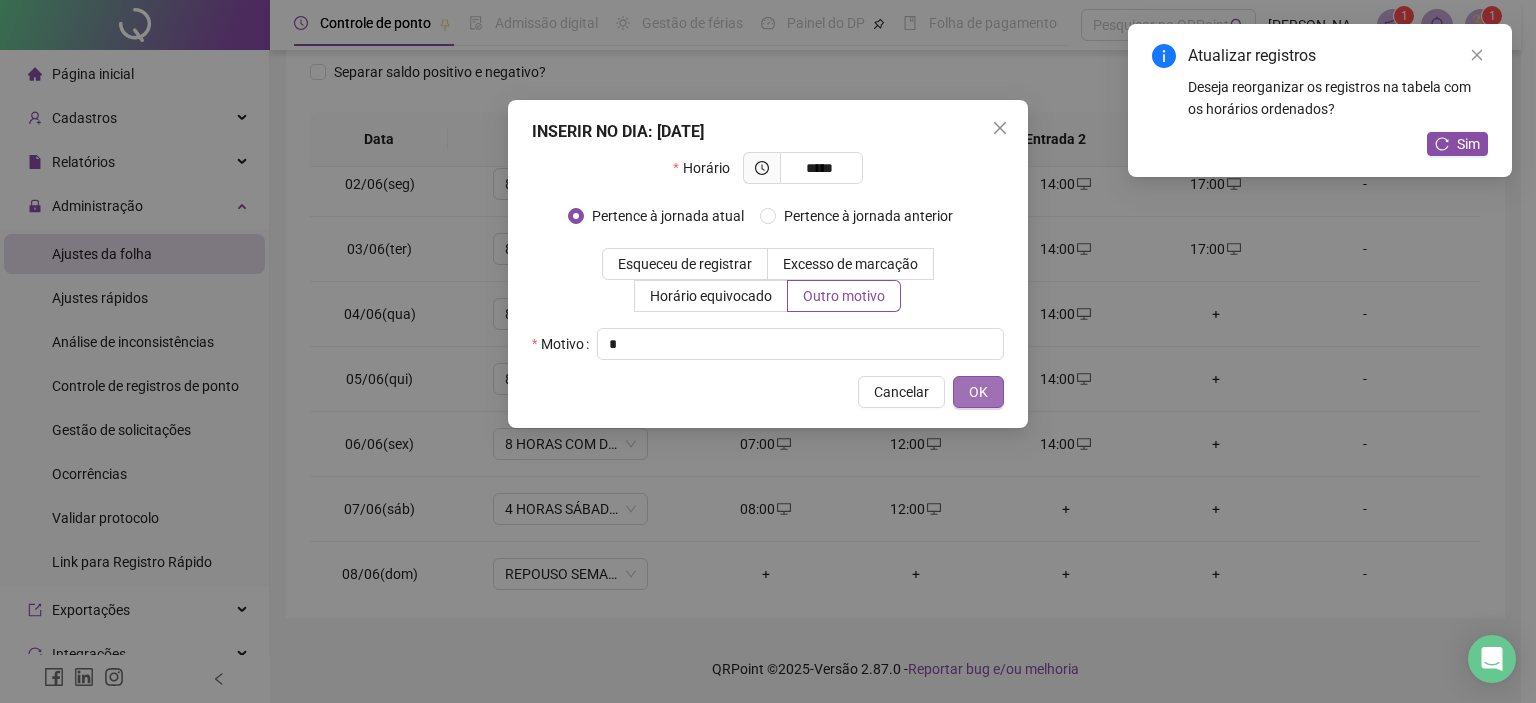 click on "OK" at bounding box center (978, 392) 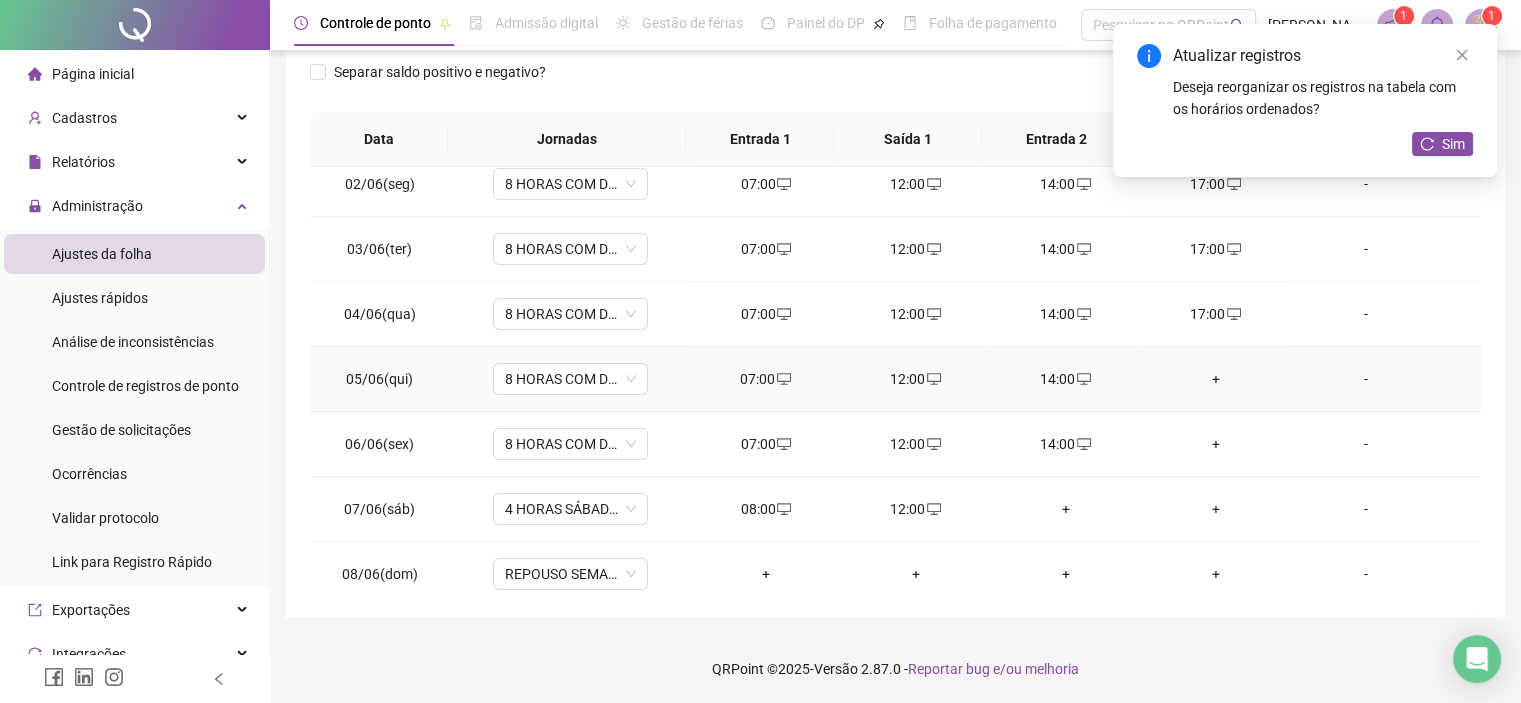 click on "+" at bounding box center [1216, 379] 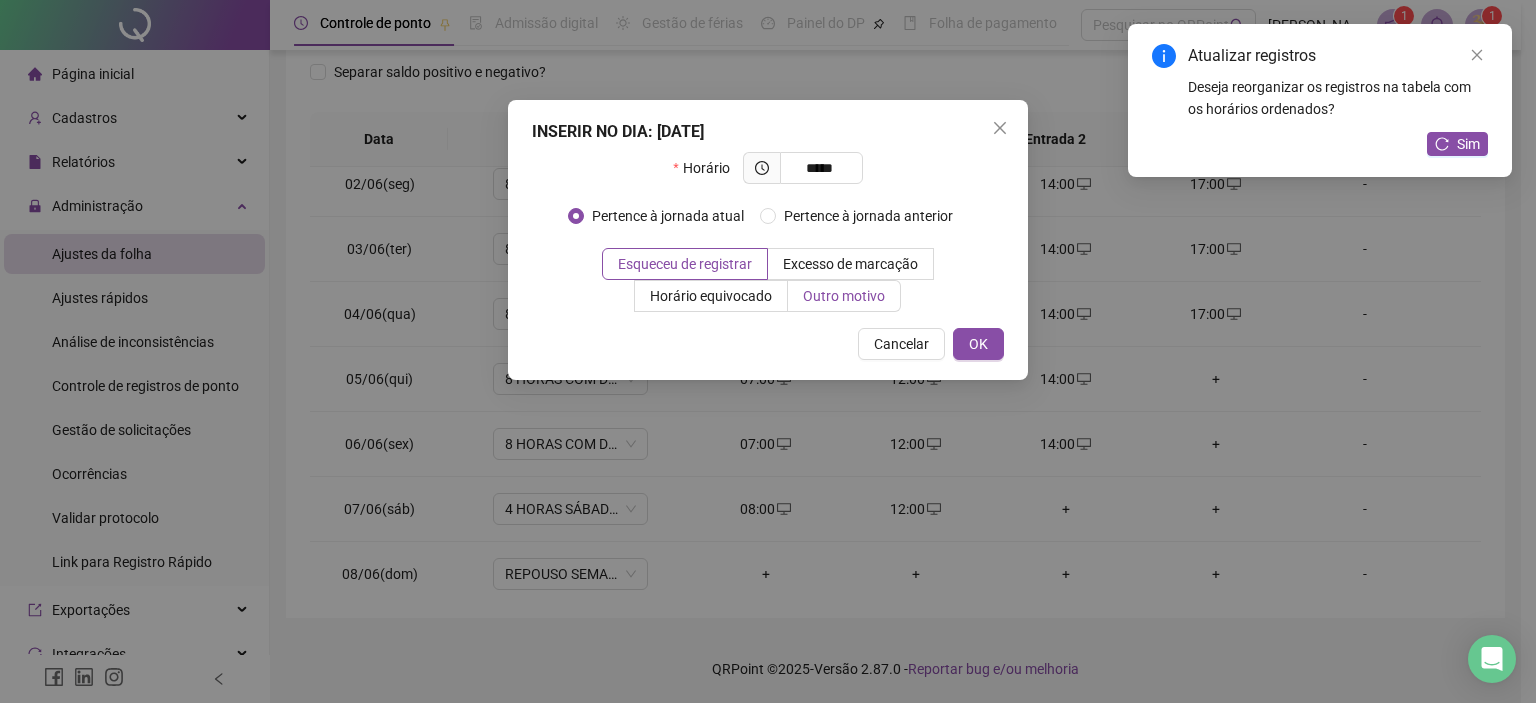 type on "*****" 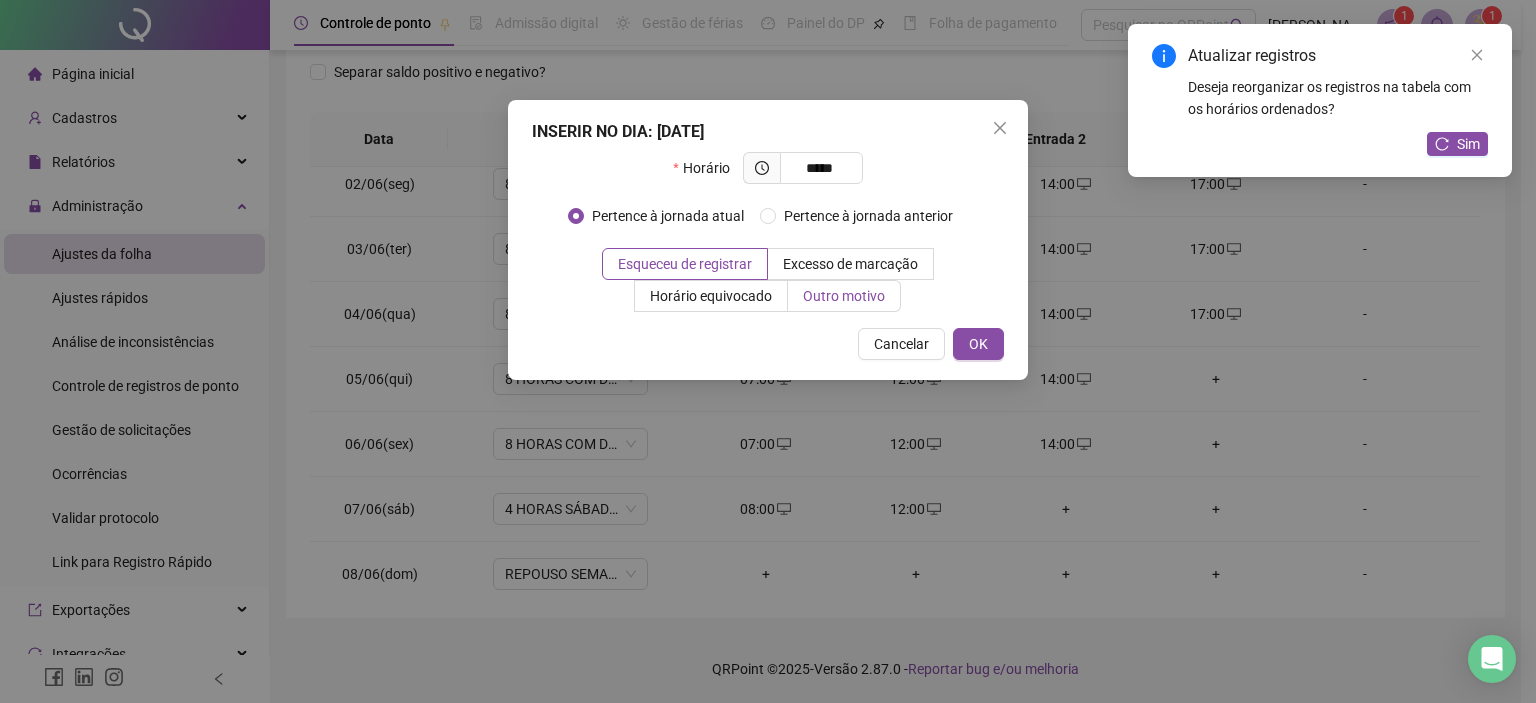 click on "Outro motivo" at bounding box center [844, 296] 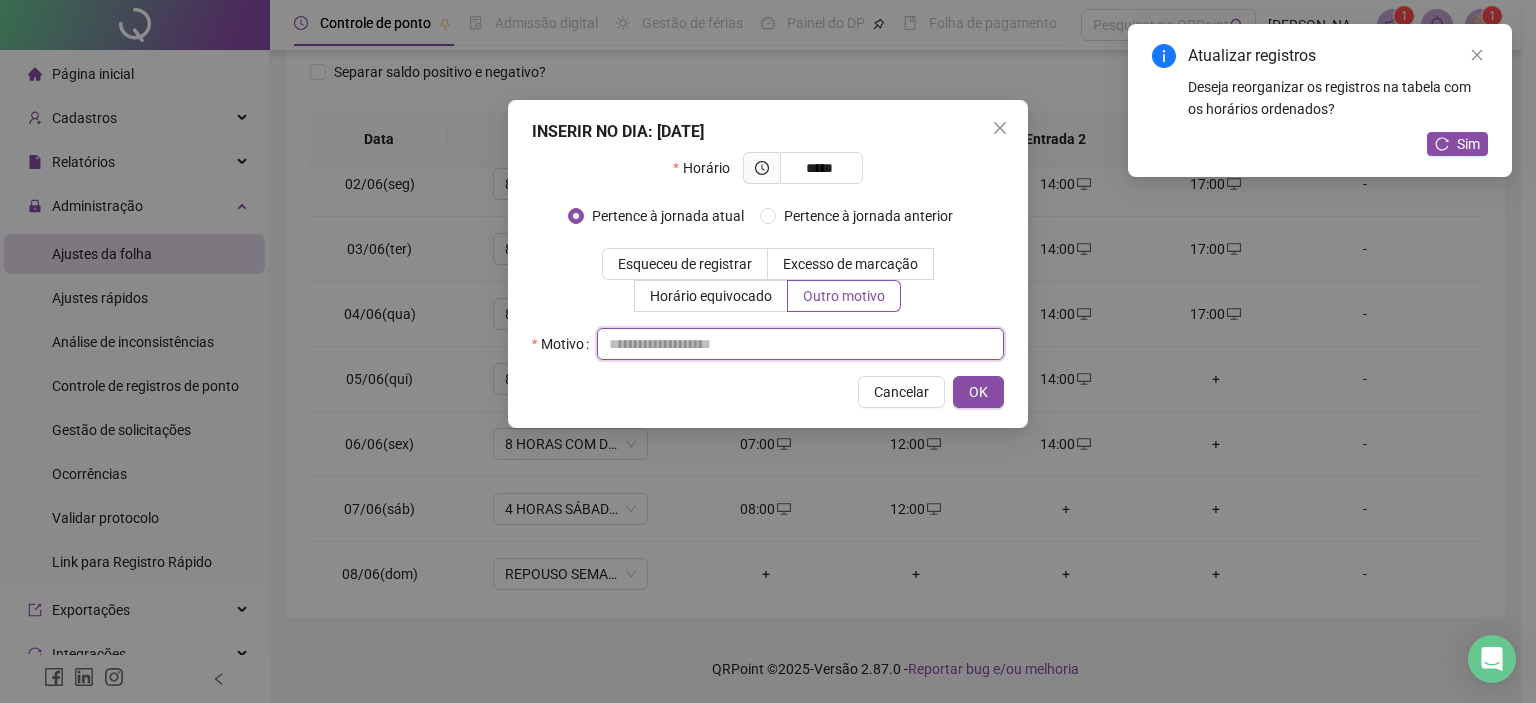 click at bounding box center (800, 344) 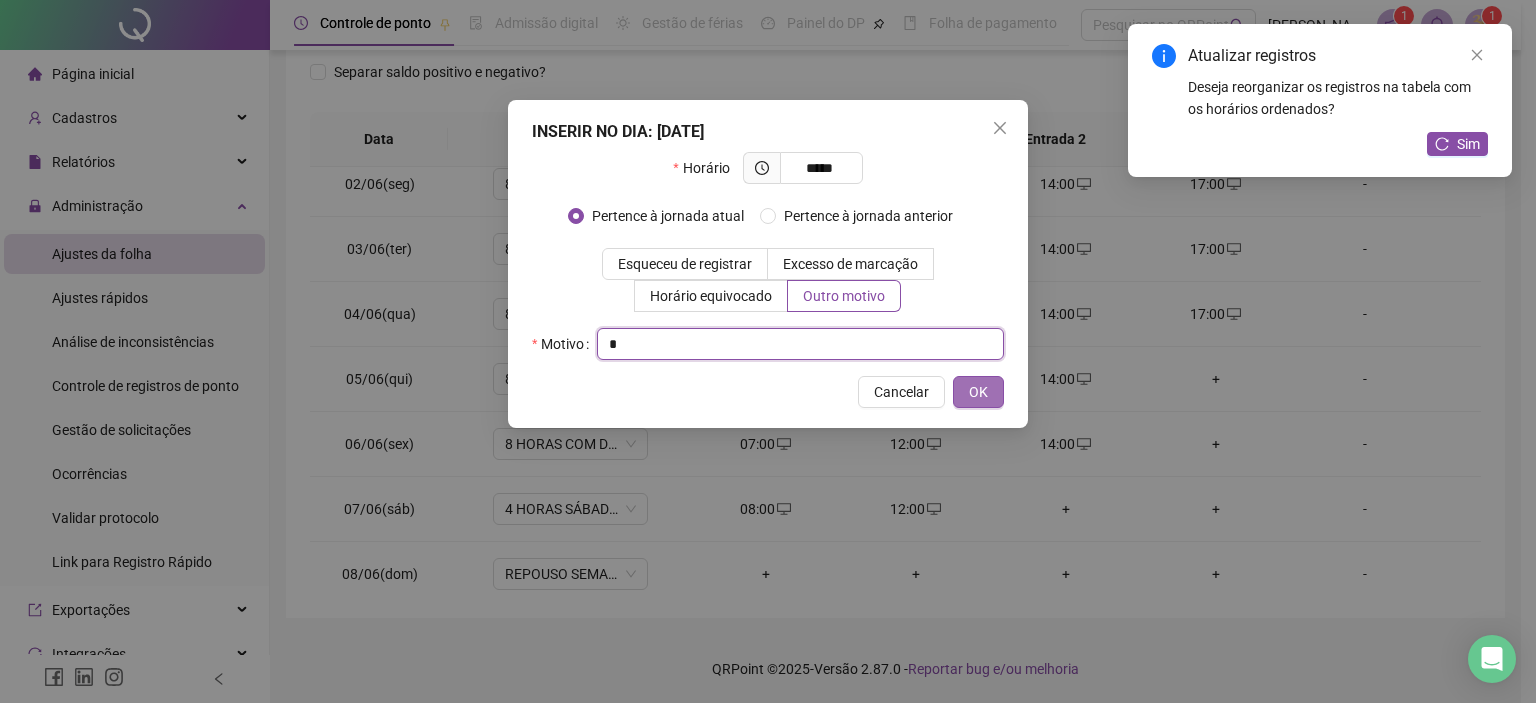 type on "*" 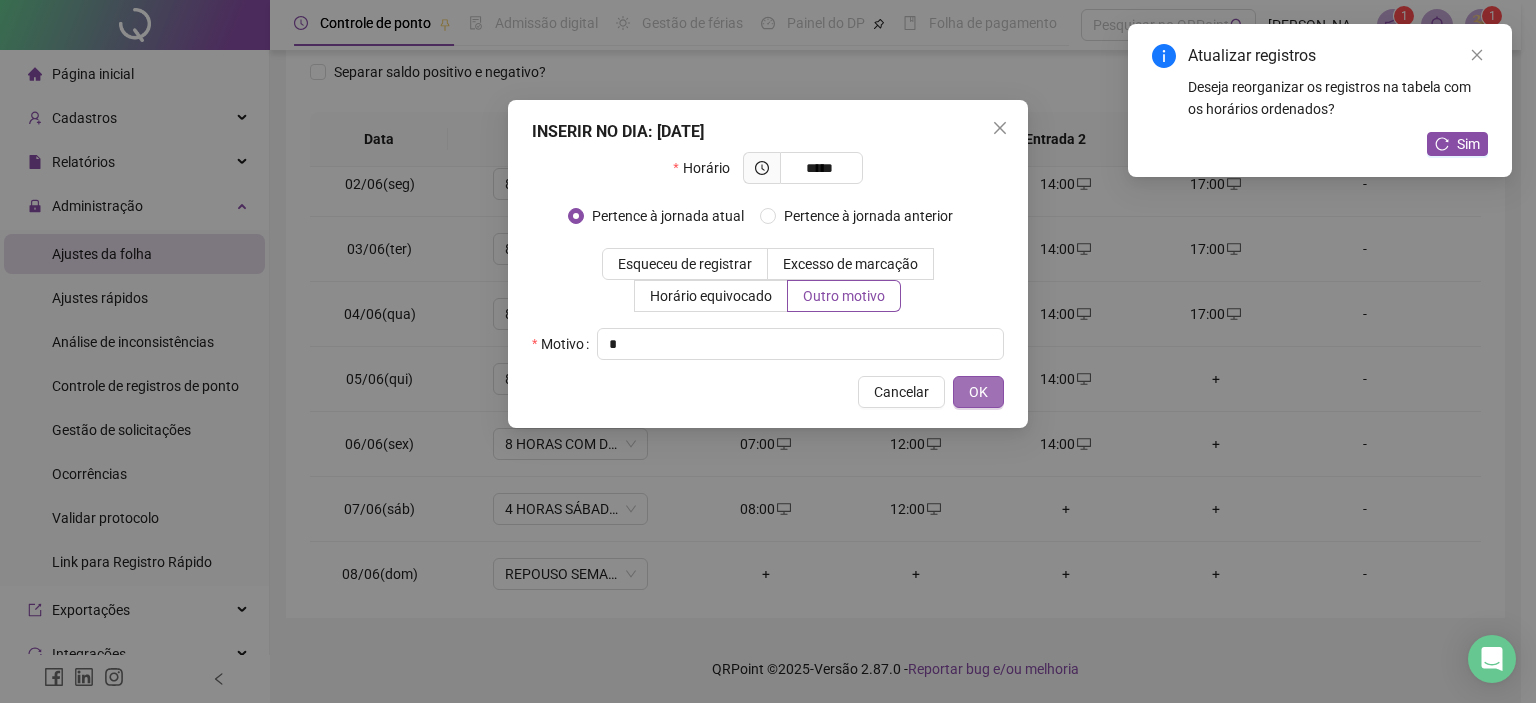 click on "OK" at bounding box center (978, 392) 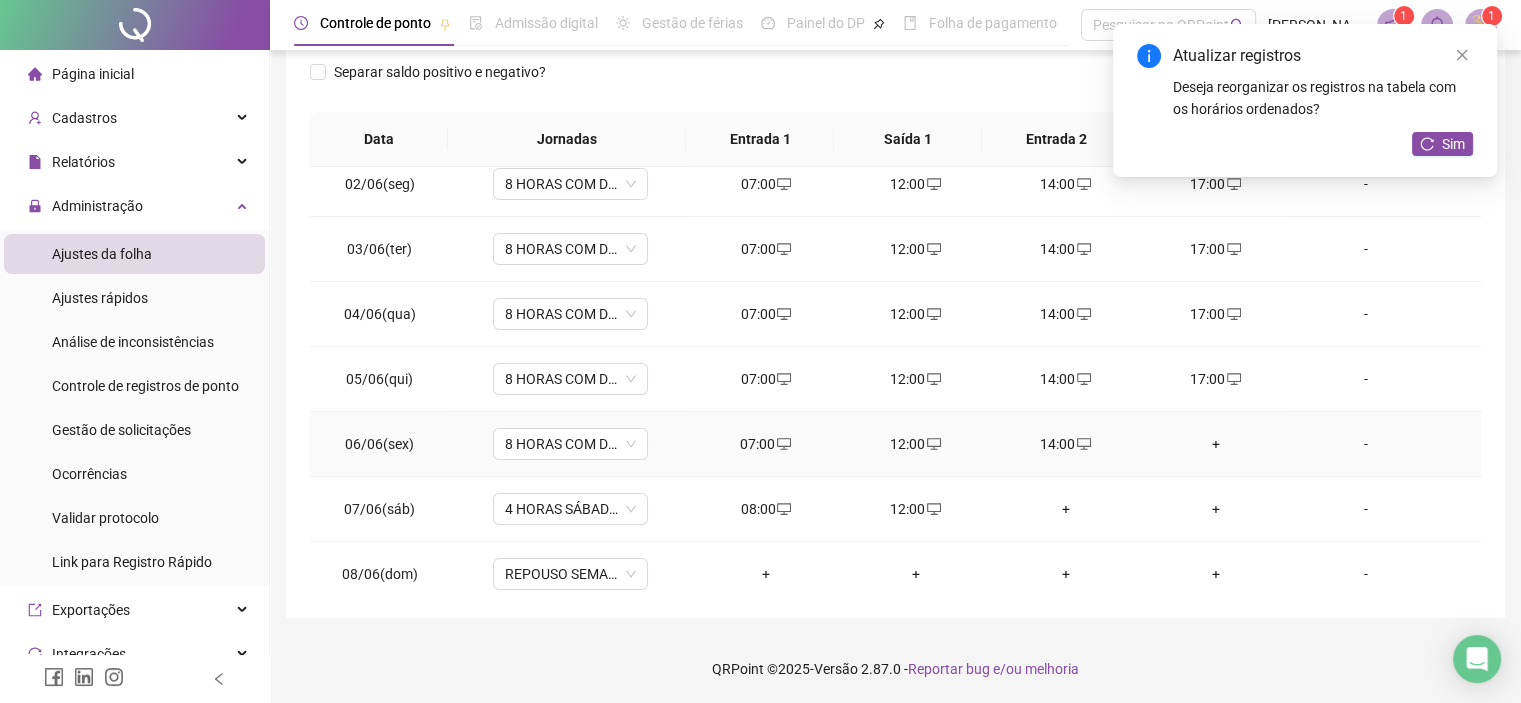 click on "+" at bounding box center (1216, 444) 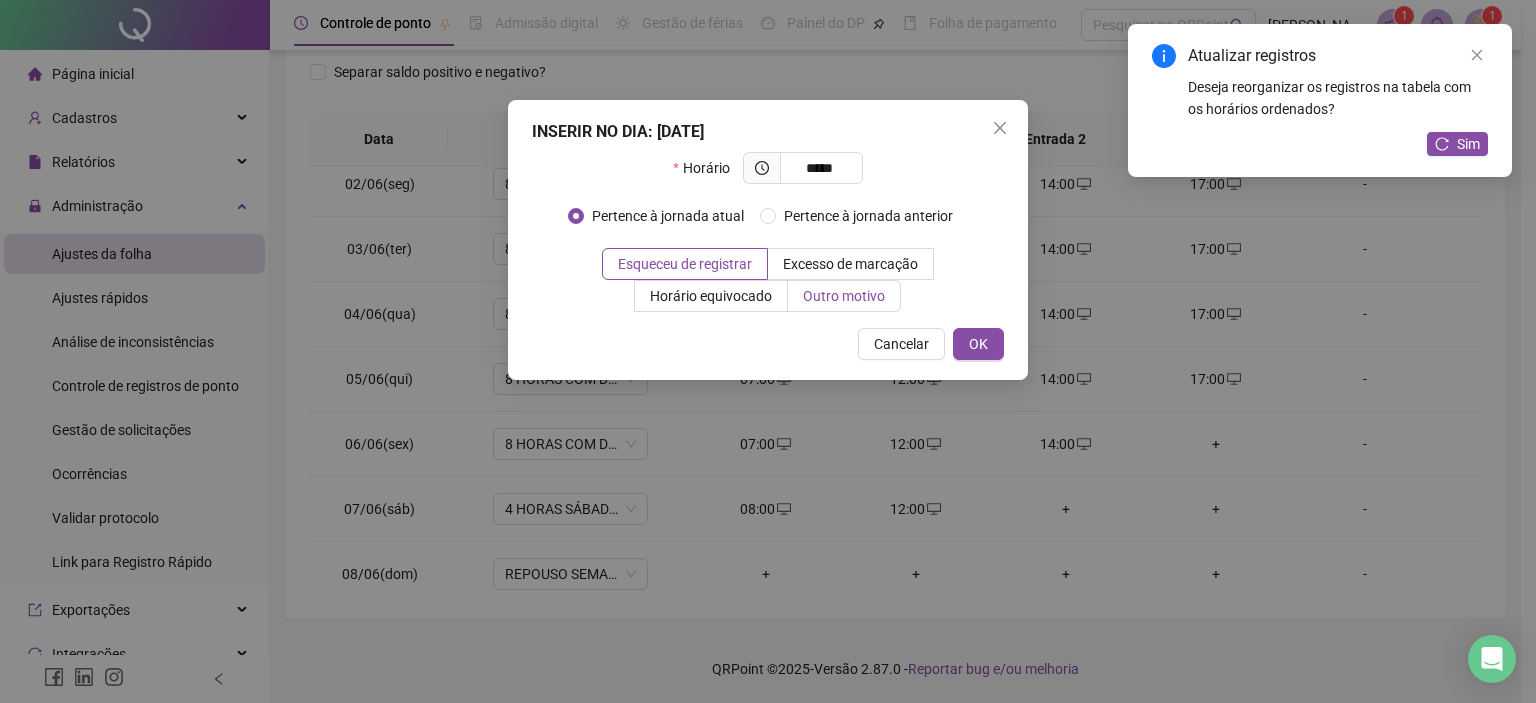 type on "*****" 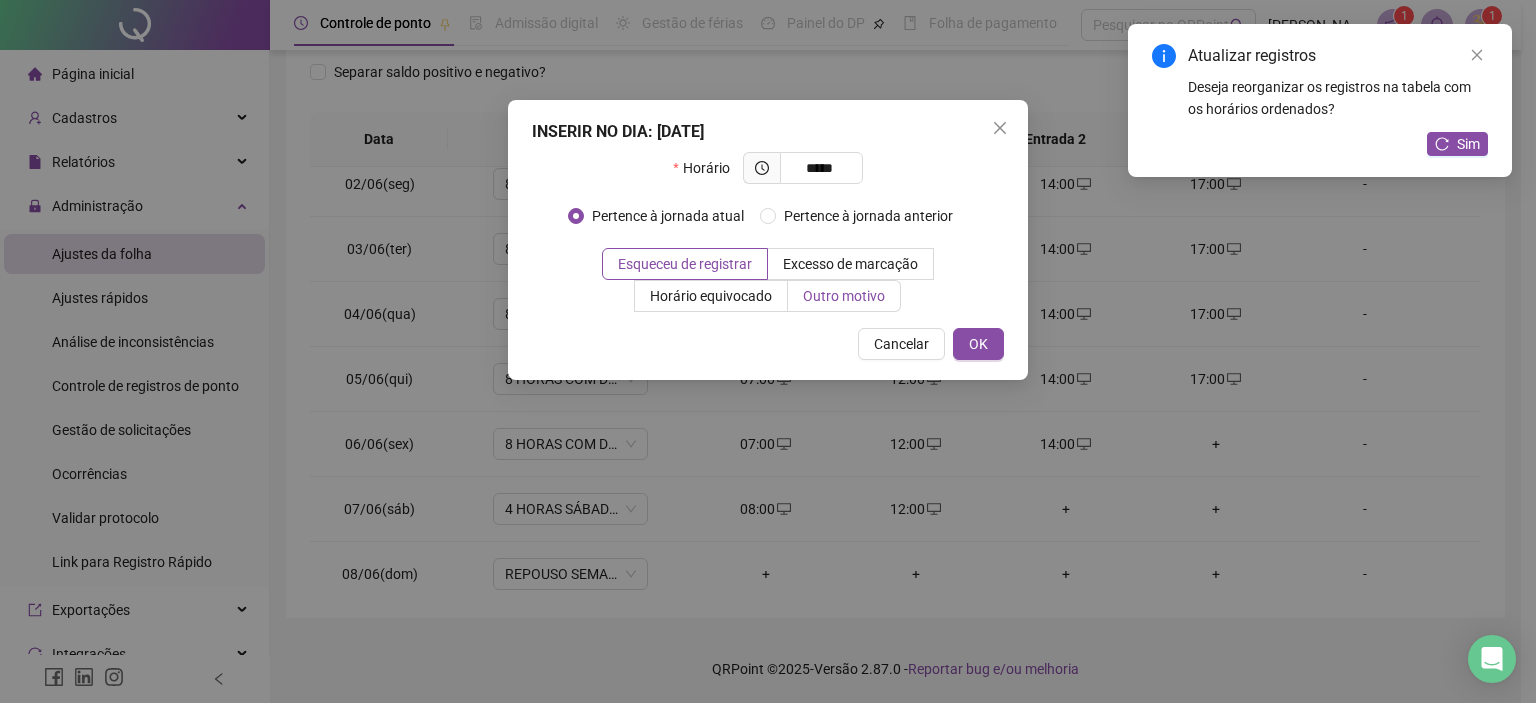 click on "Outro motivo" at bounding box center (844, 296) 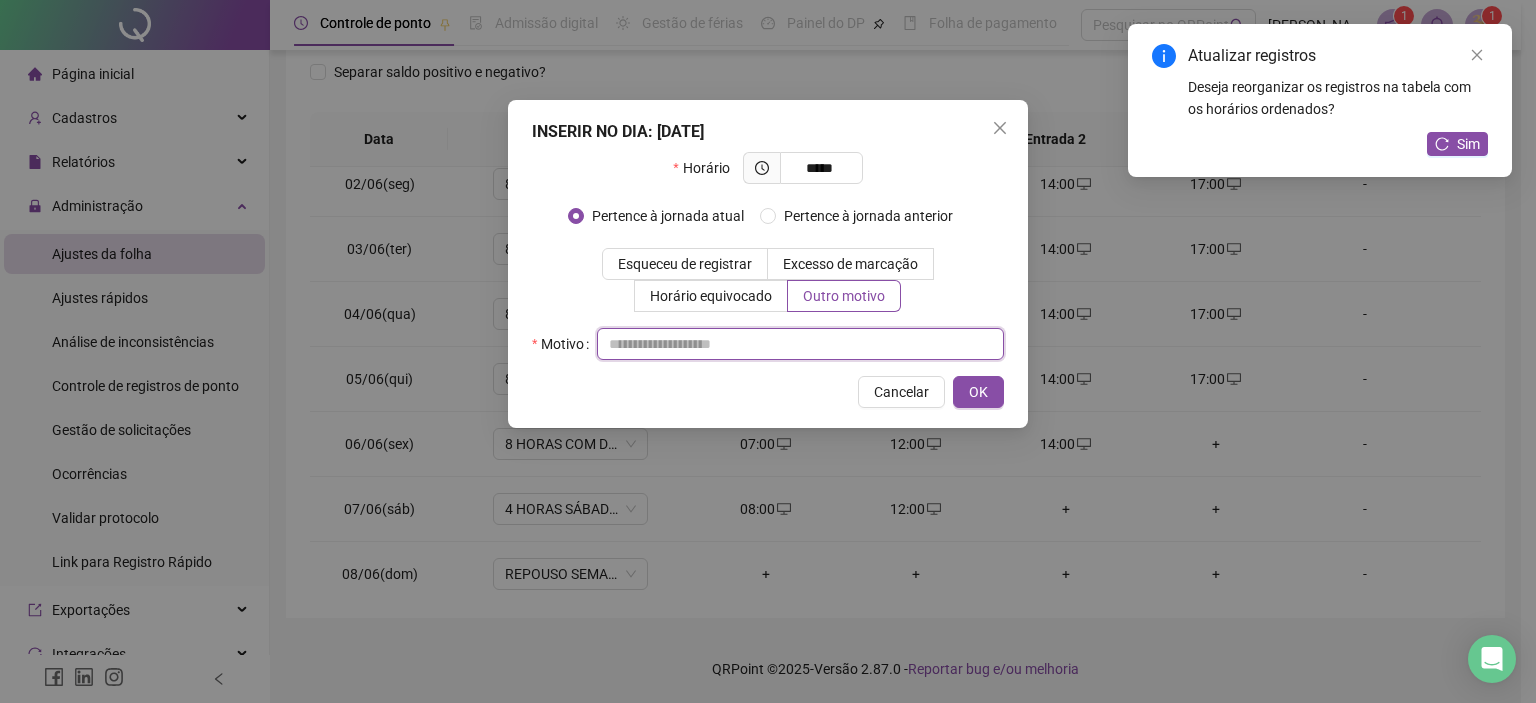 click at bounding box center [800, 344] 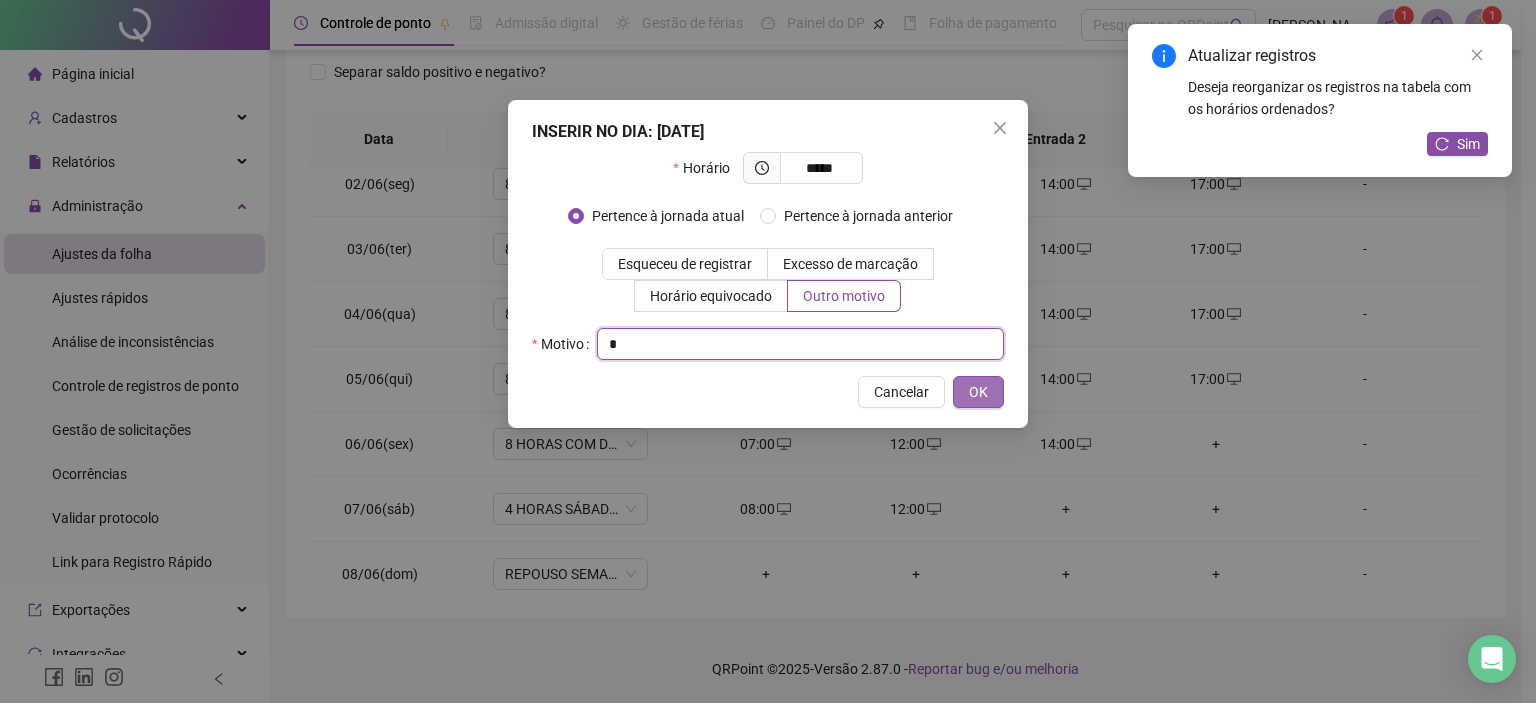 type on "*" 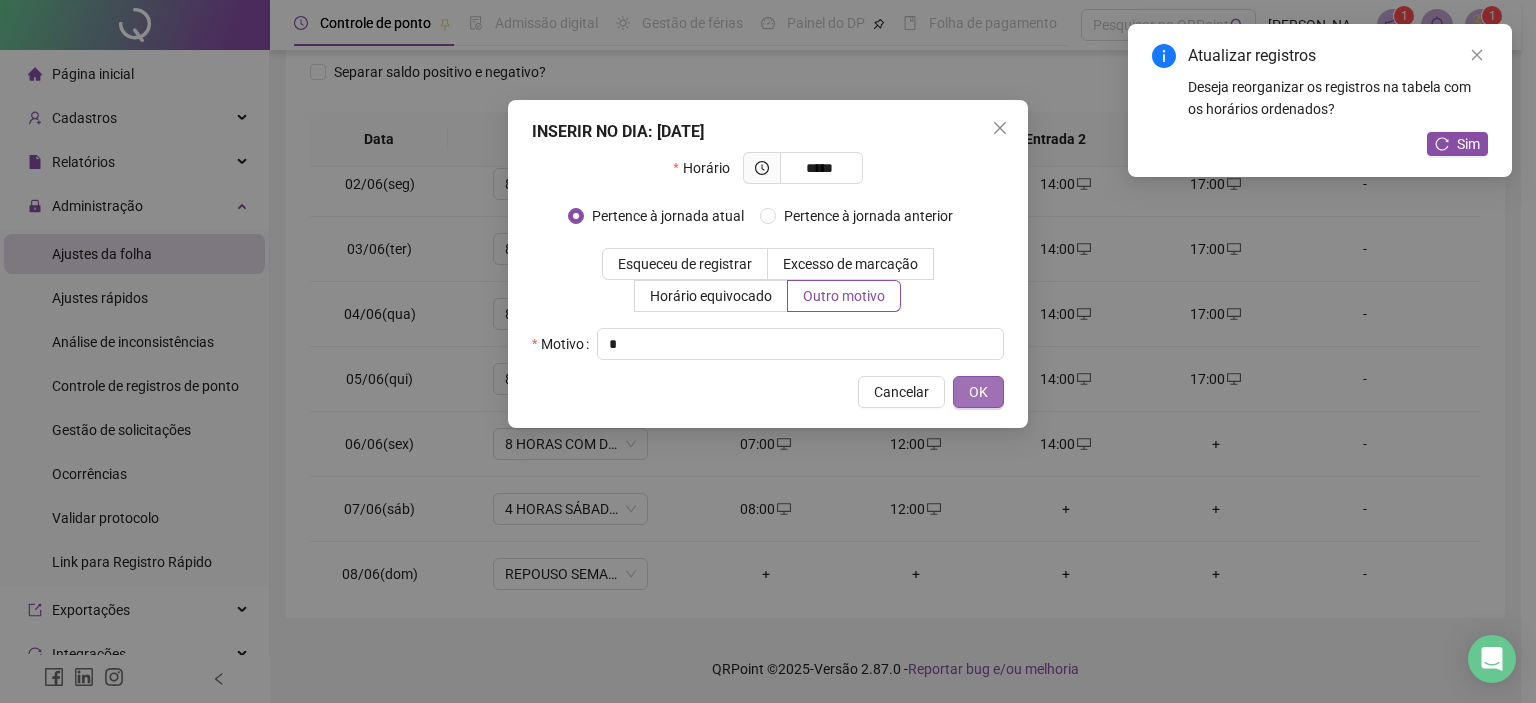 click on "OK" at bounding box center [978, 392] 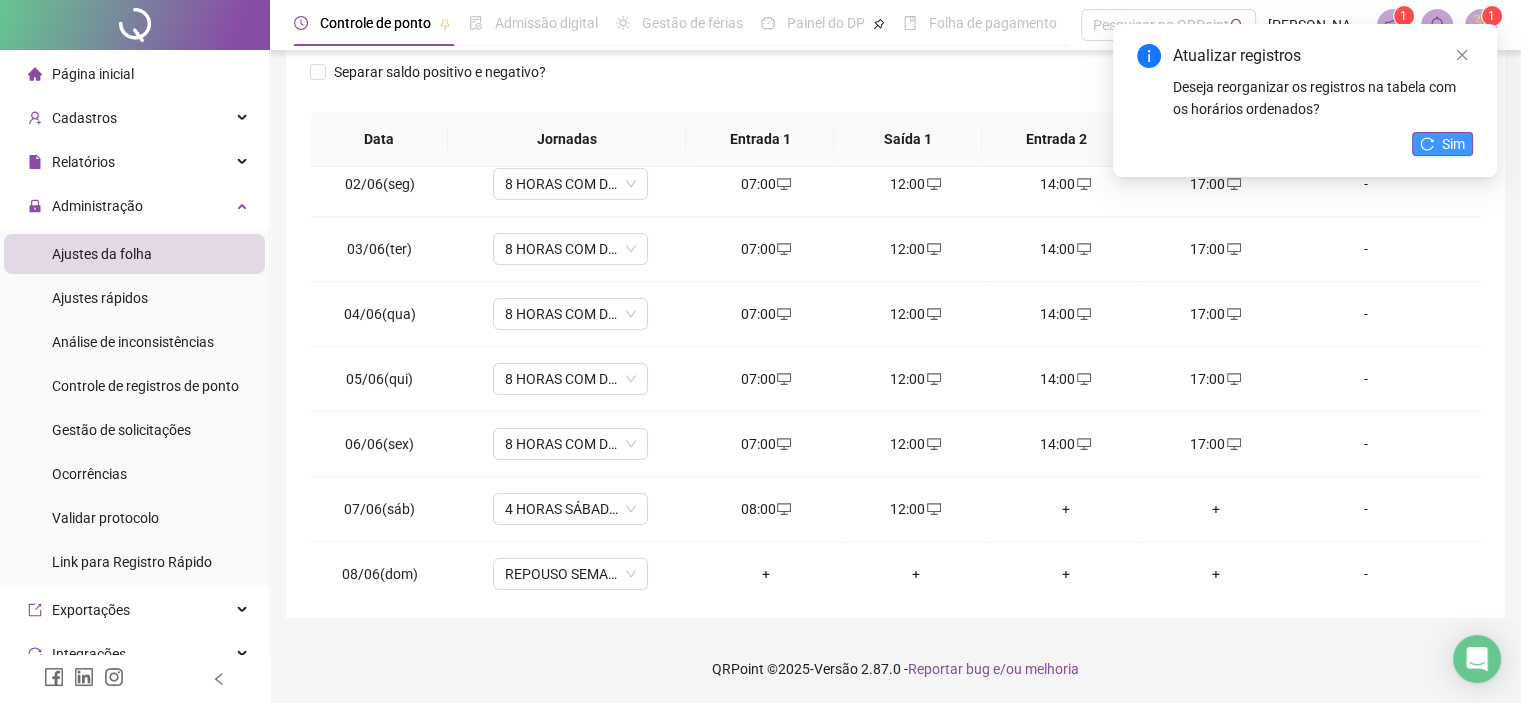 click on "Sim" at bounding box center [1442, 144] 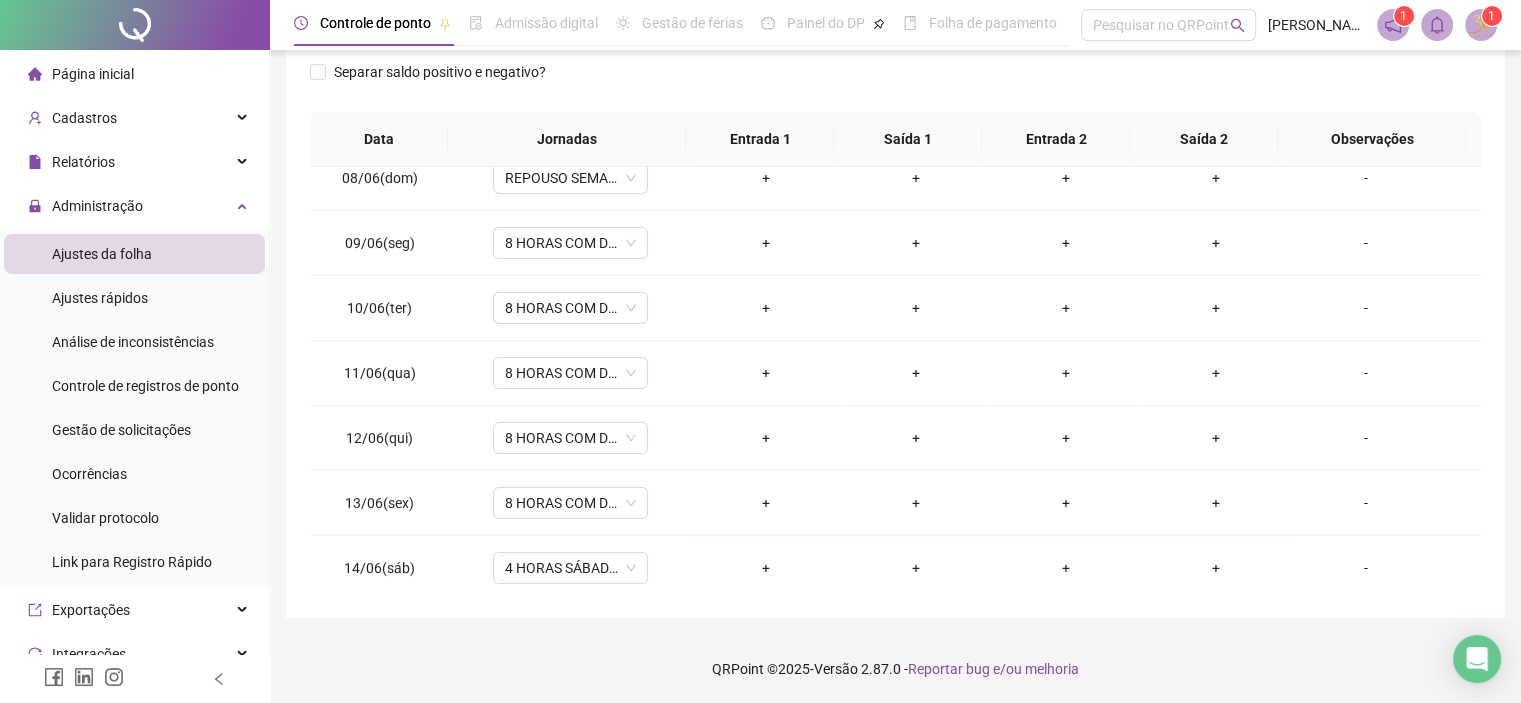 scroll, scrollTop: 488, scrollLeft: 0, axis: vertical 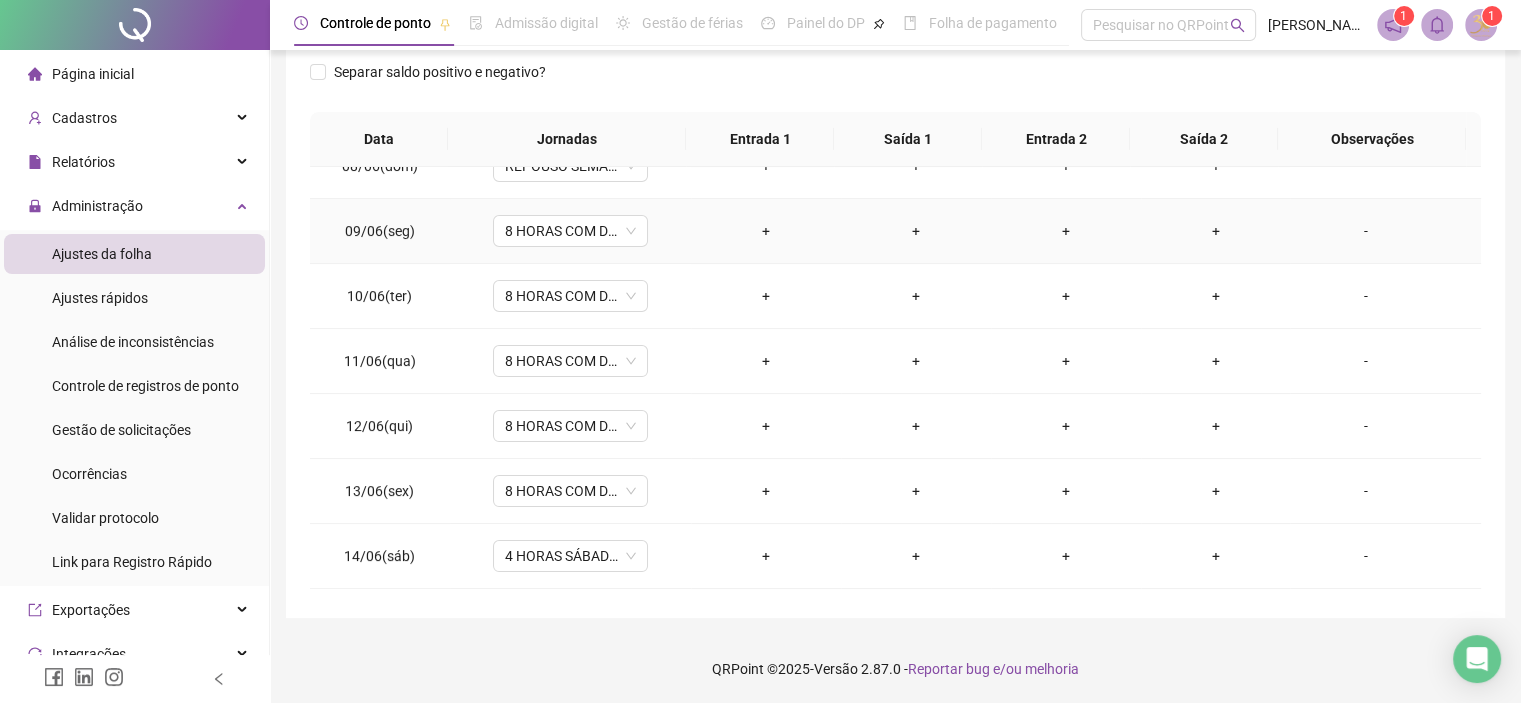 click on "+" at bounding box center (766, 231) 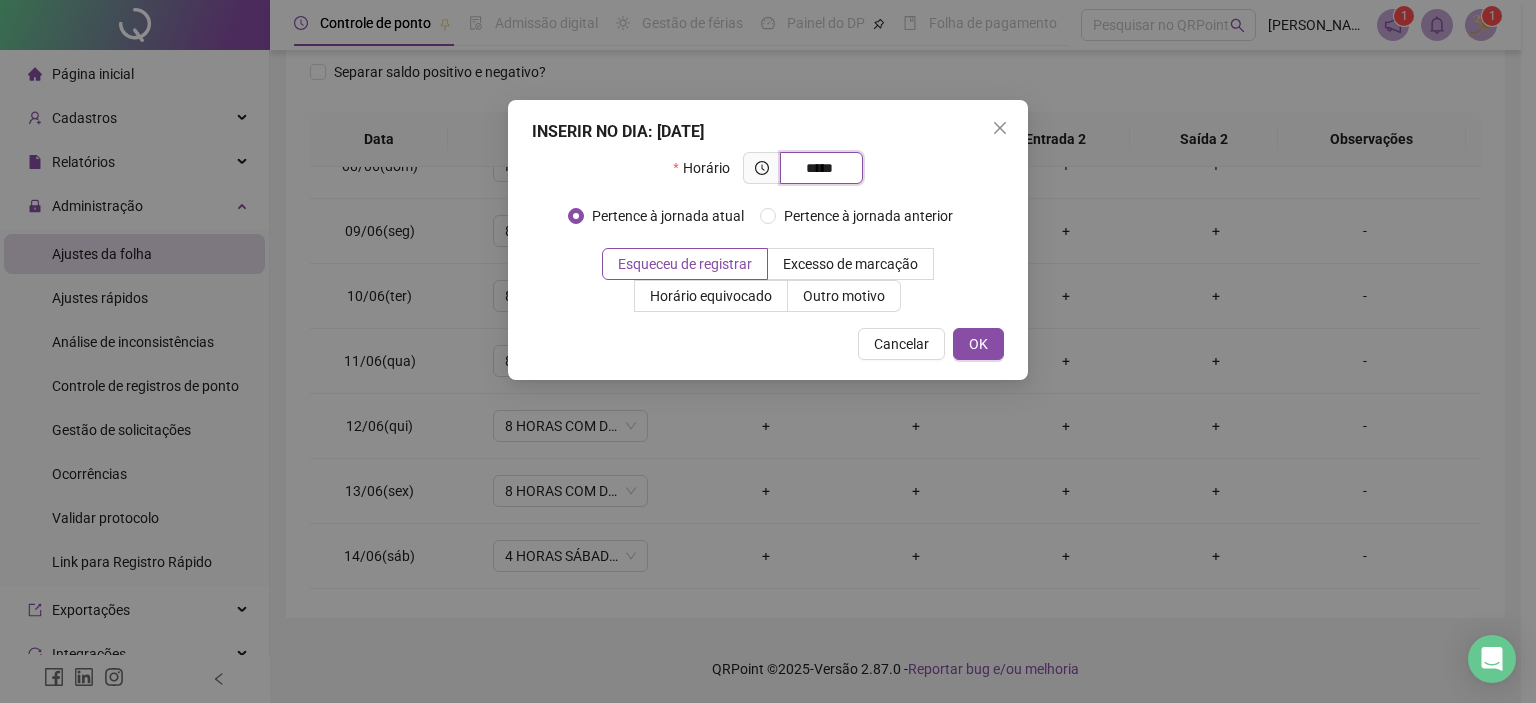 type on "*****" 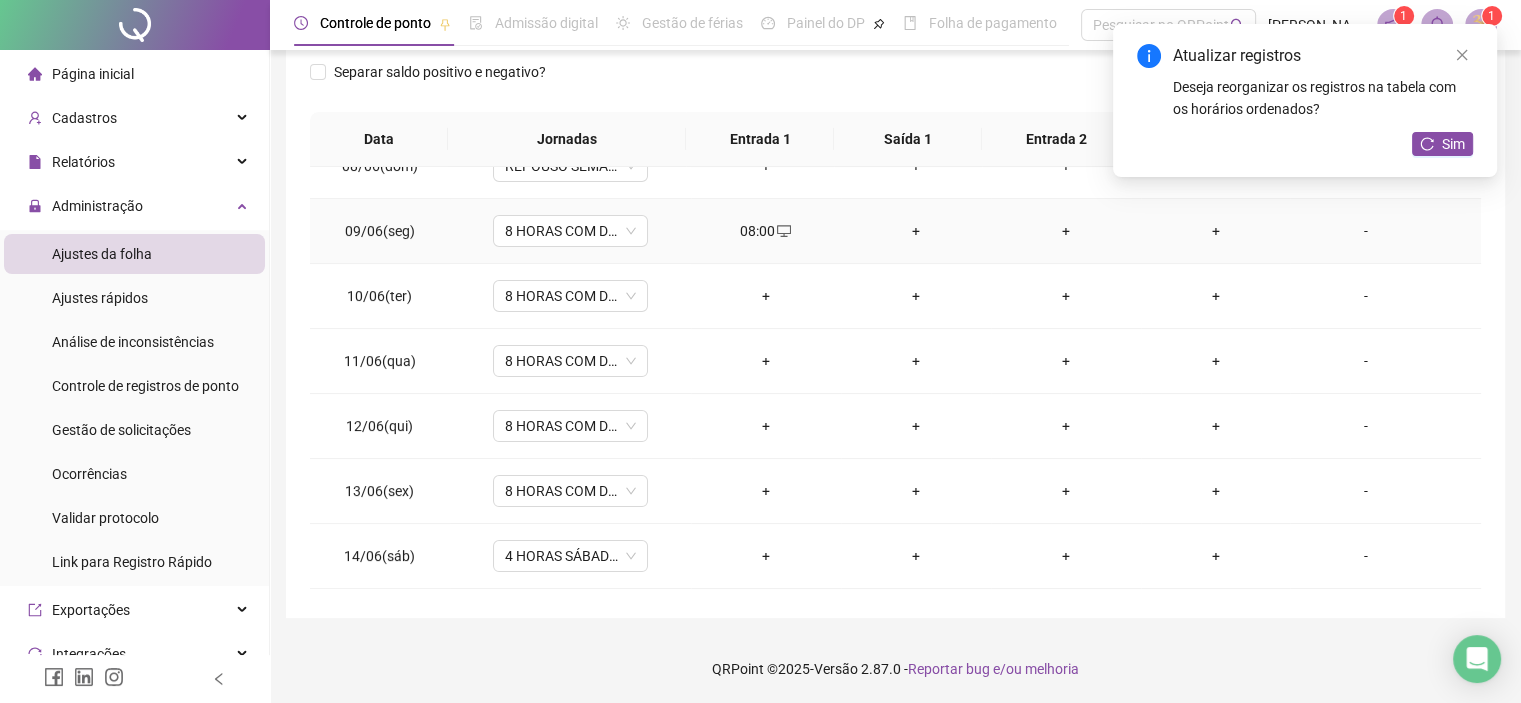 click on "08:00" at bounding box center [766, 231] 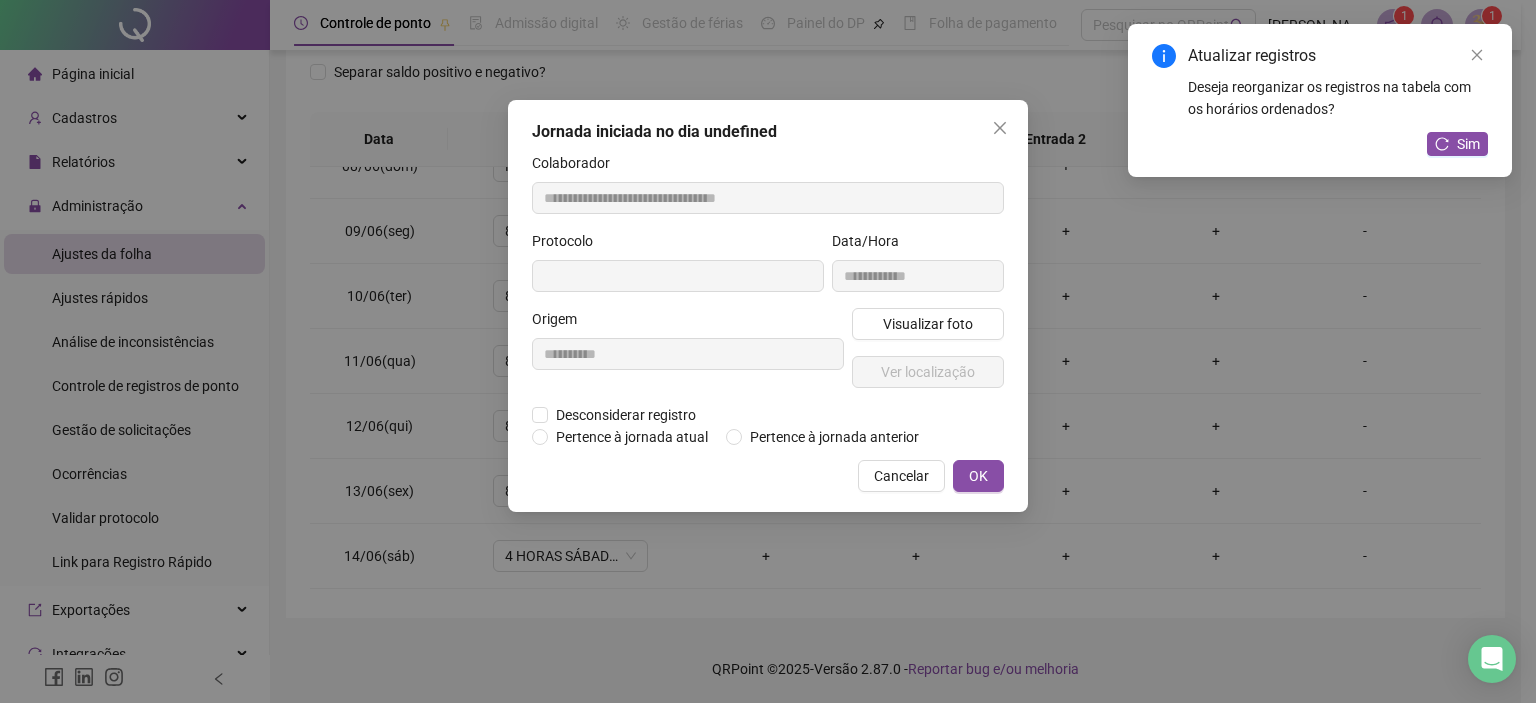 type on "**********" 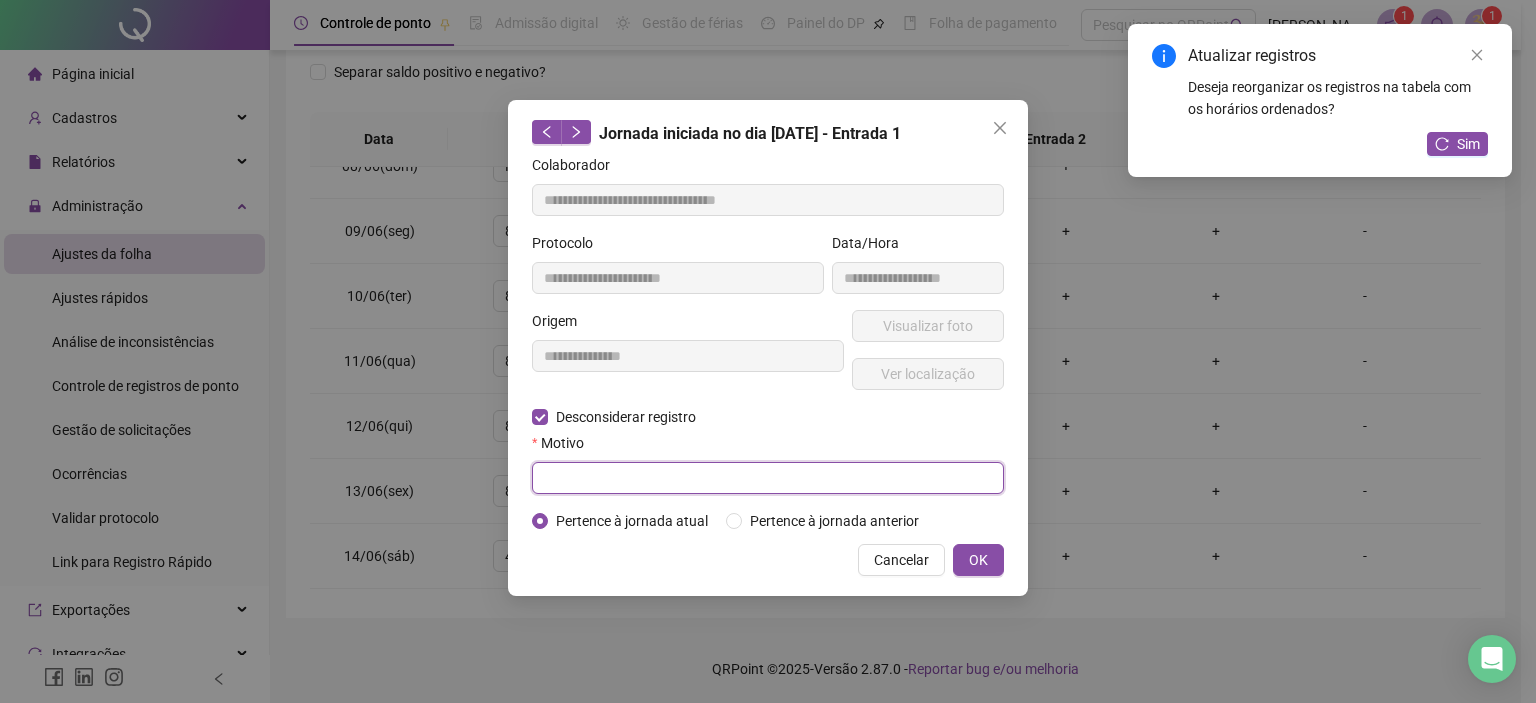 click at bounding box center (768, 478) 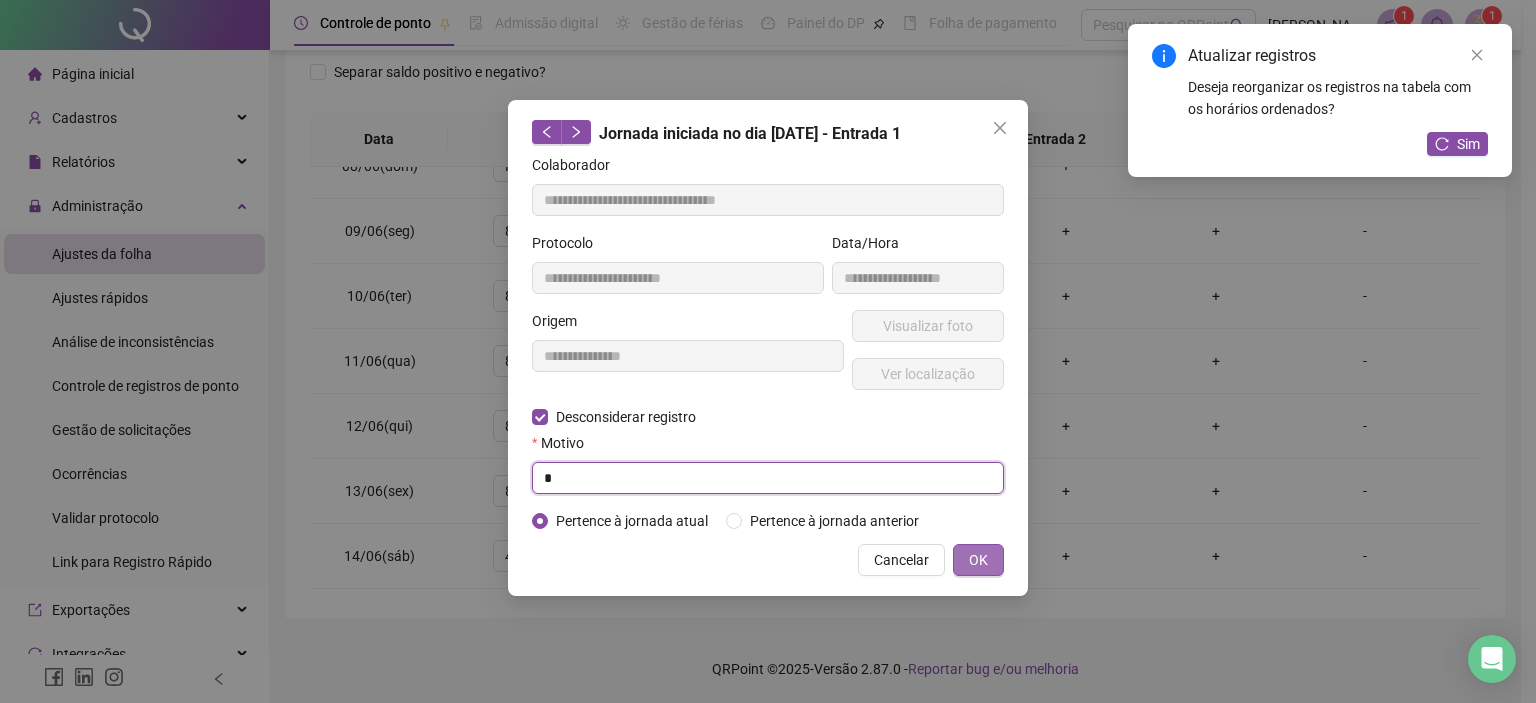 type on "*" 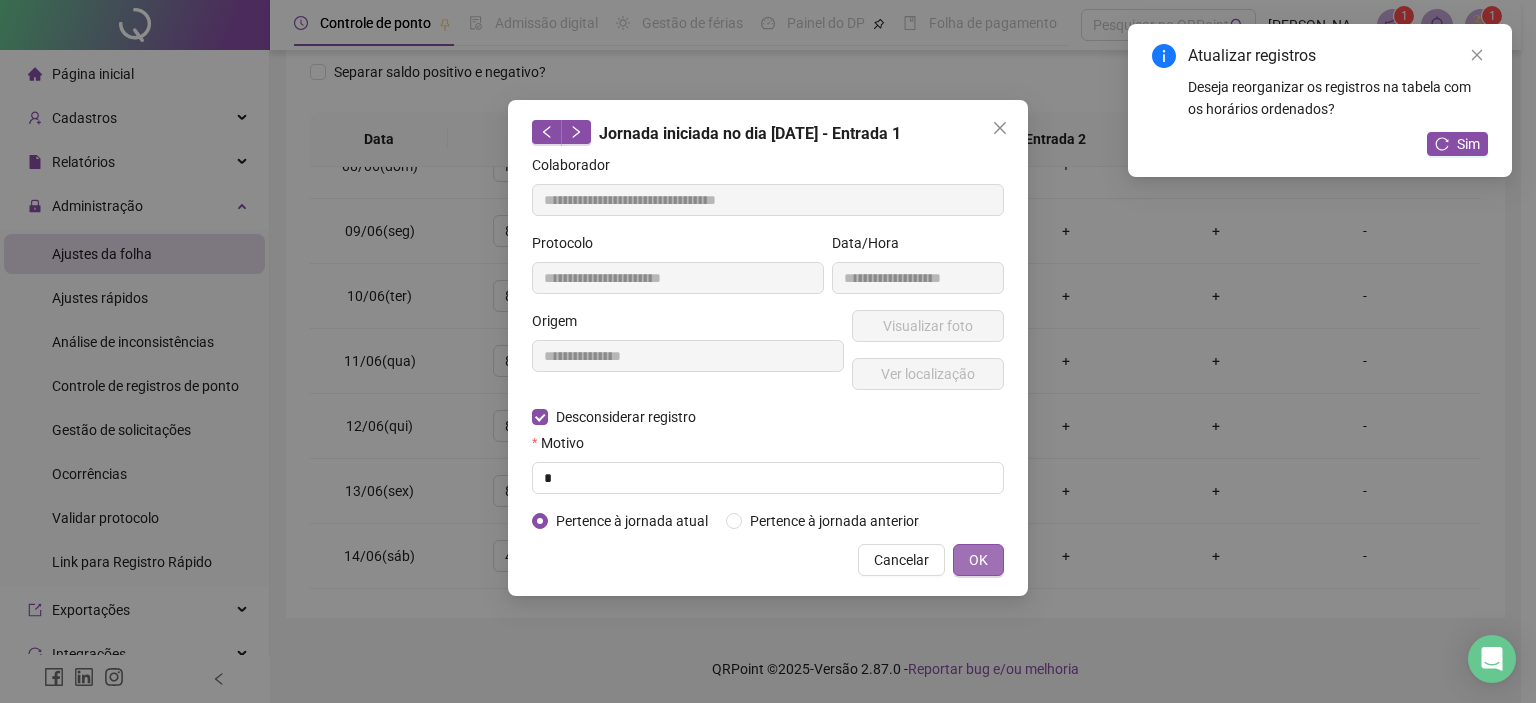 click on "OK" at bounding box center [978, 560] 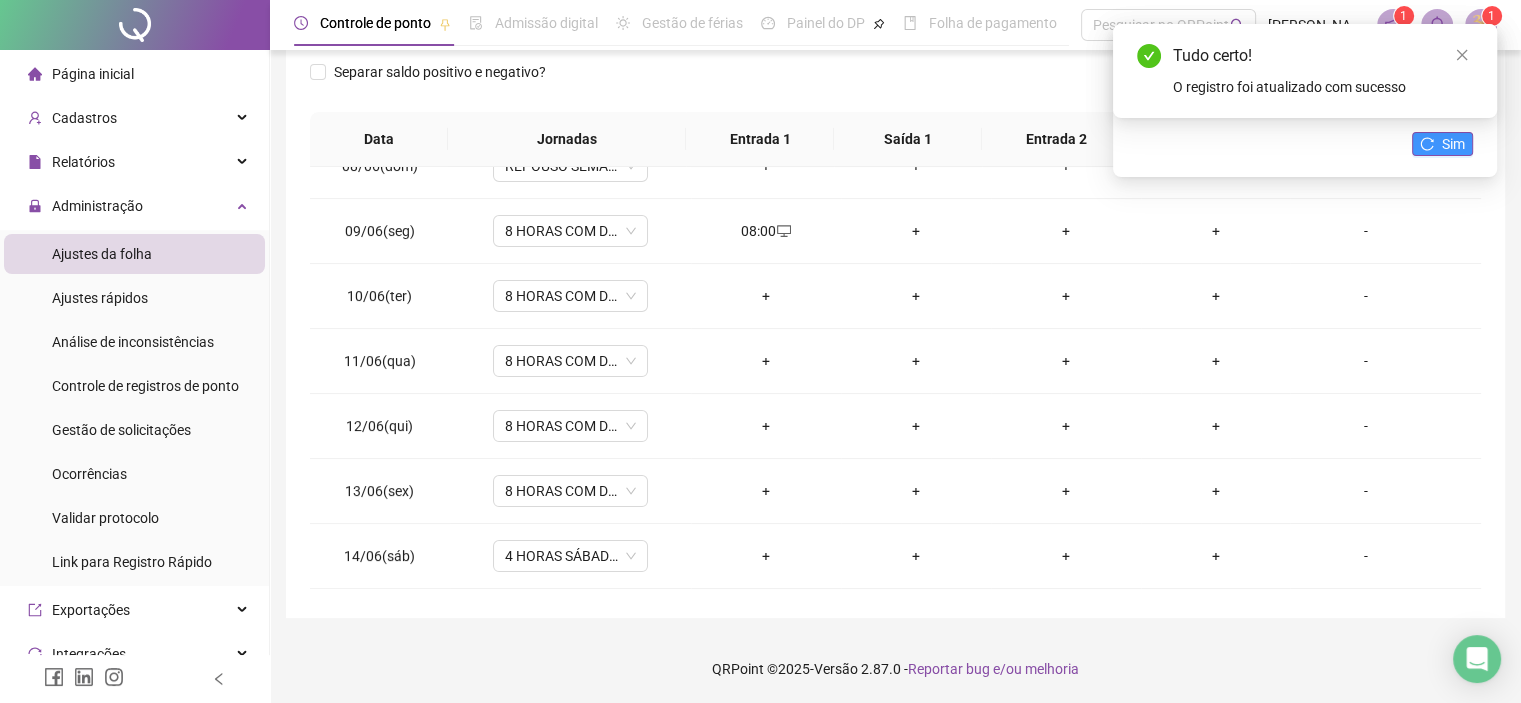 click on "Sim" at bounding box center [1442, 144] 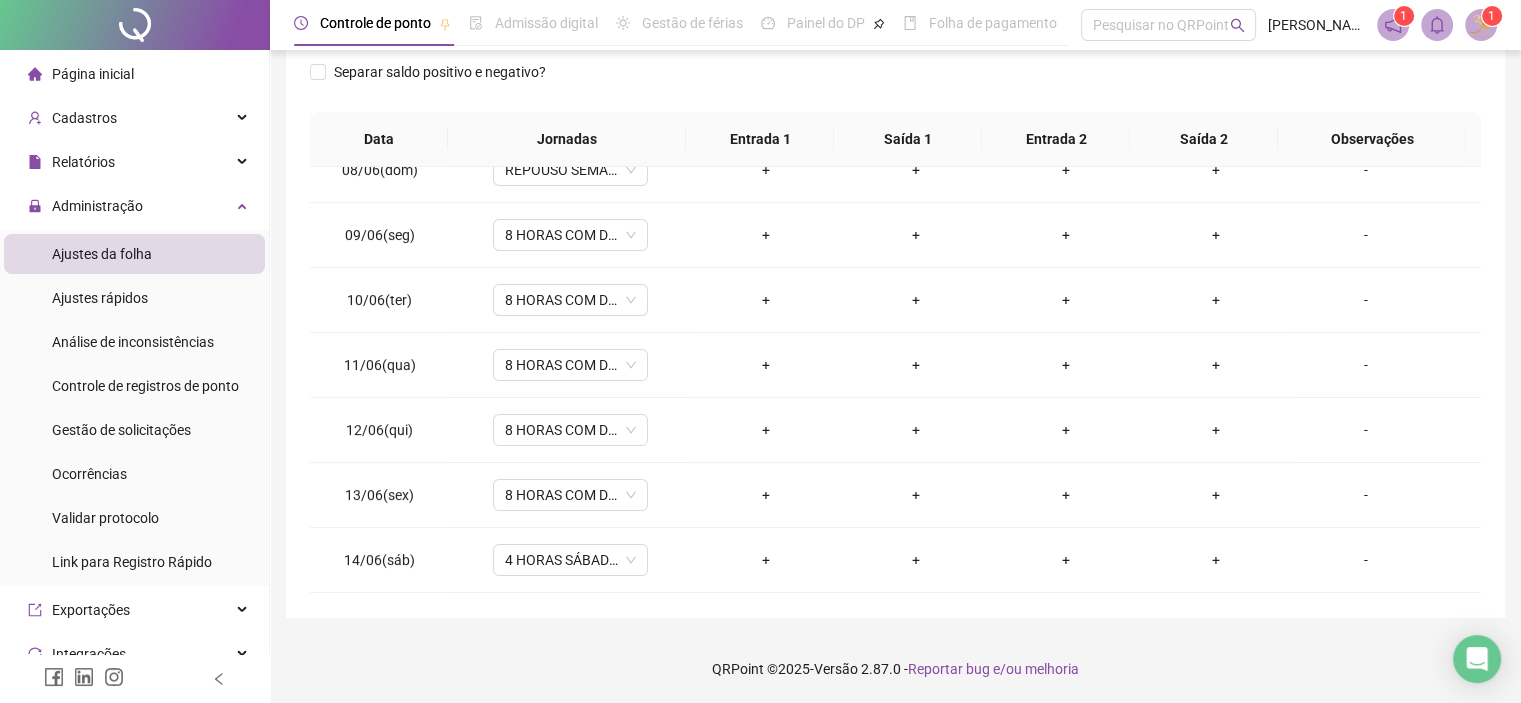 scroll, scrollTop: 488, scrollLeft: 0, axis: vertical 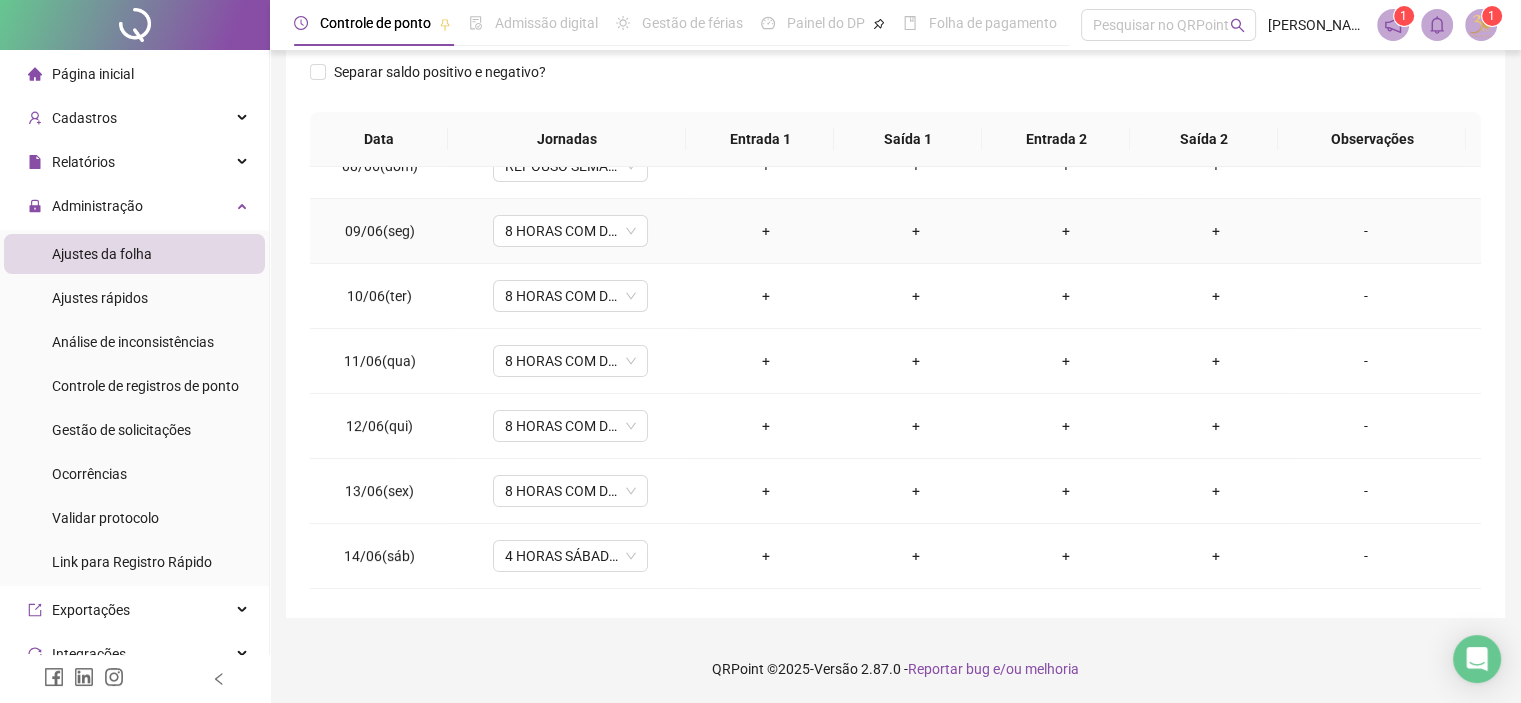 click on "+" at bounding box center [766, 231] 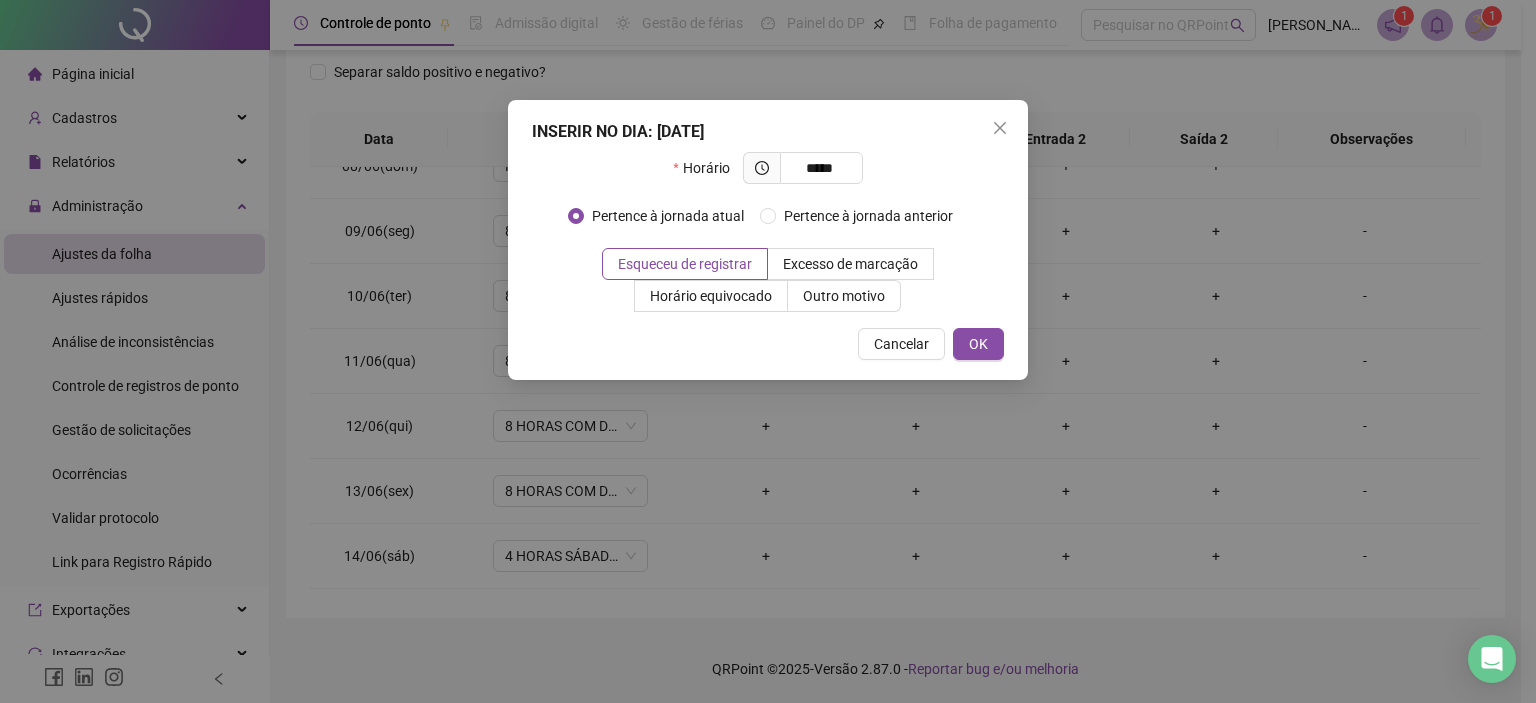 type on "*****" 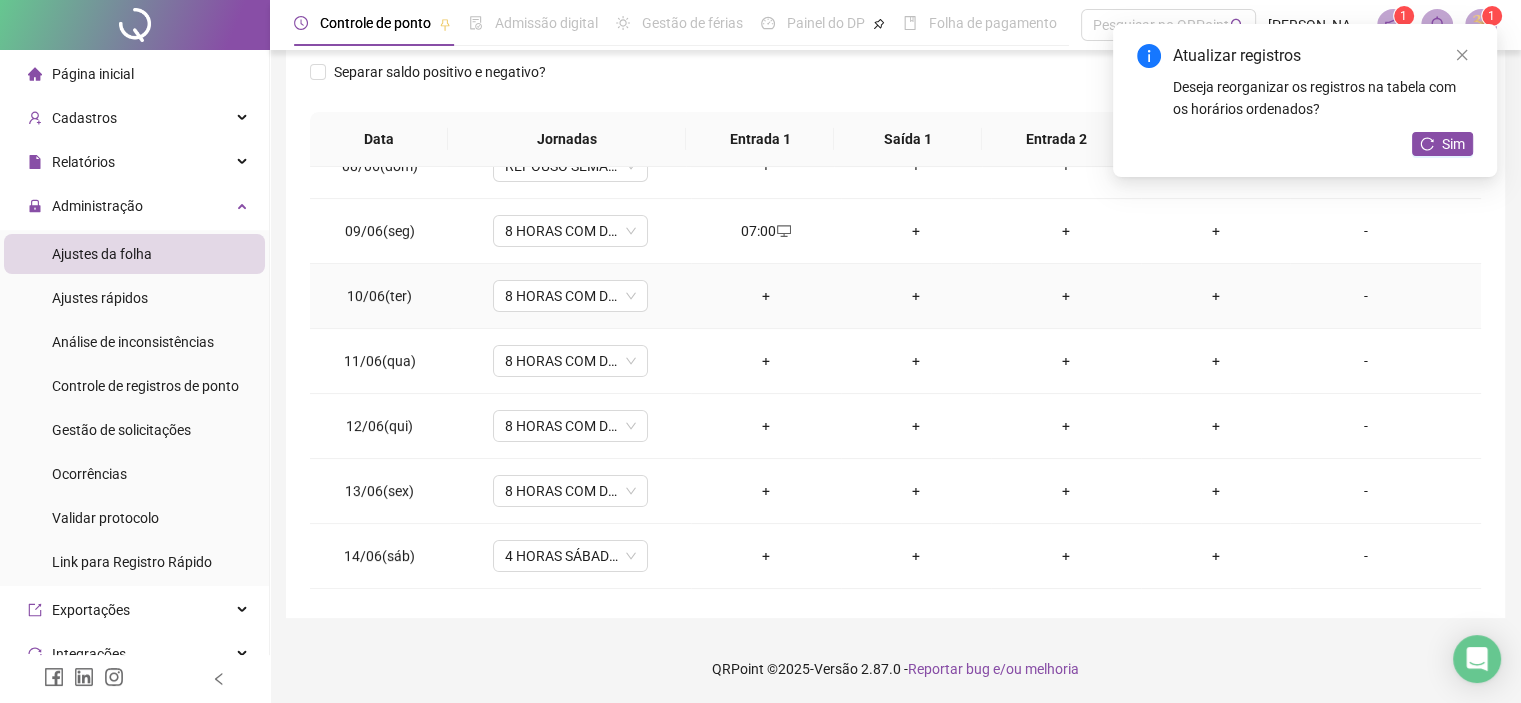 click on "+" at bounding box center [766, 296] 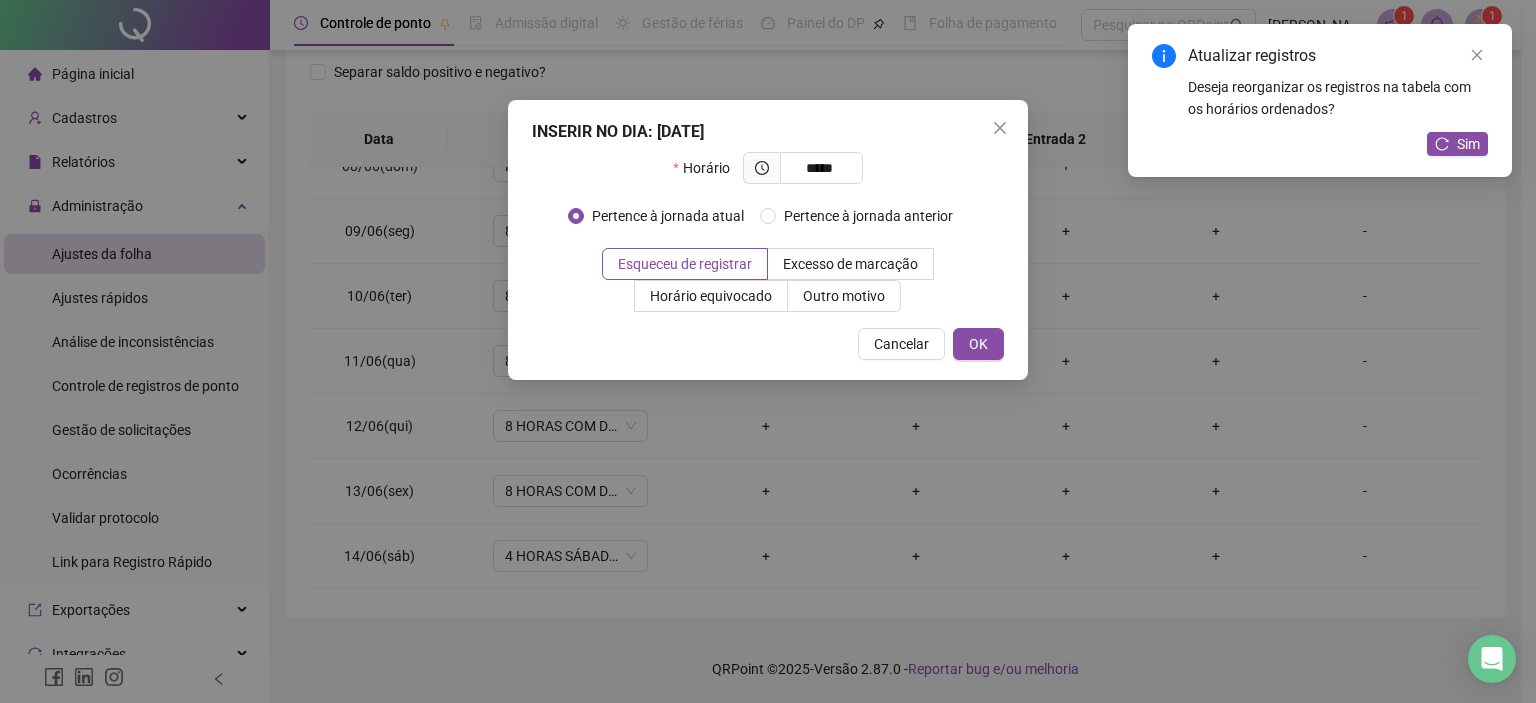 type on "*****" 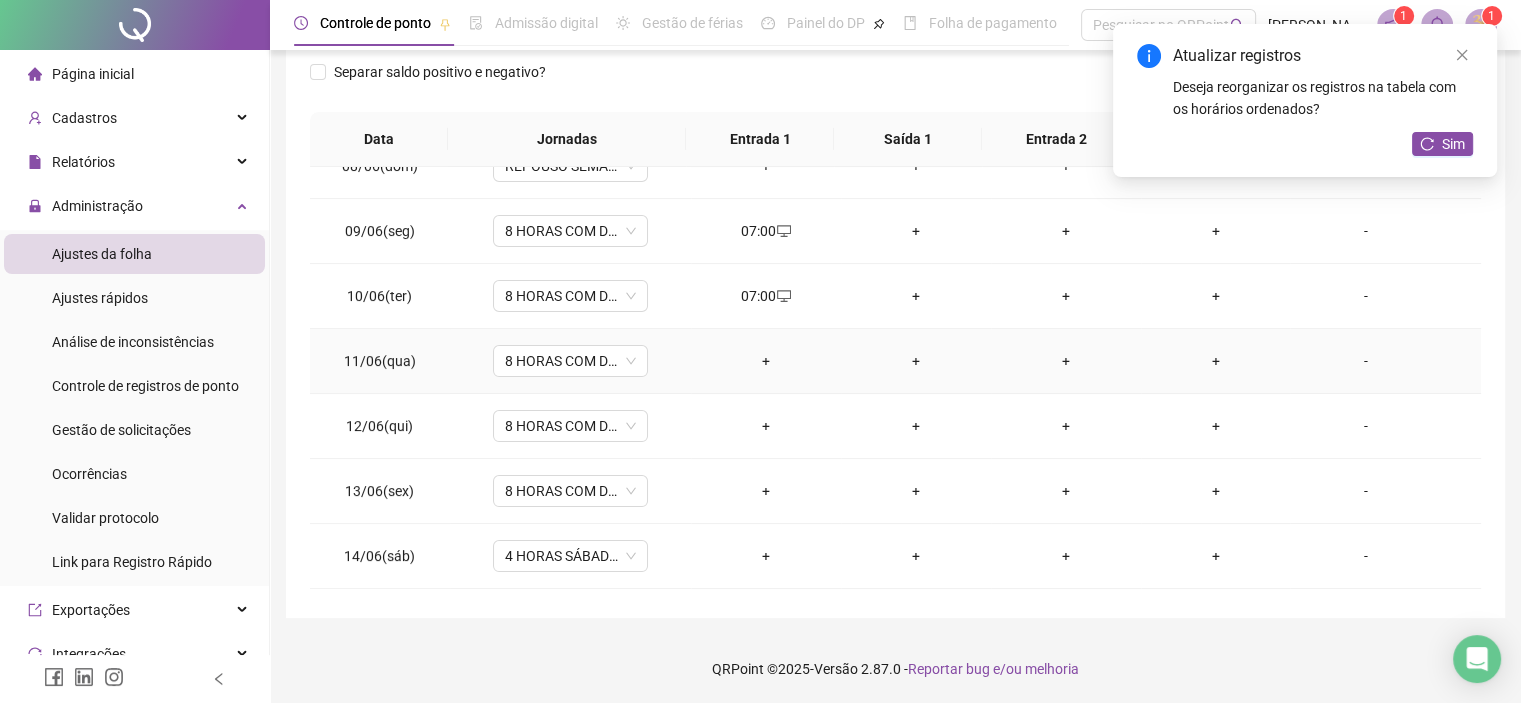 click on "+" at bounding box center (766, 361) 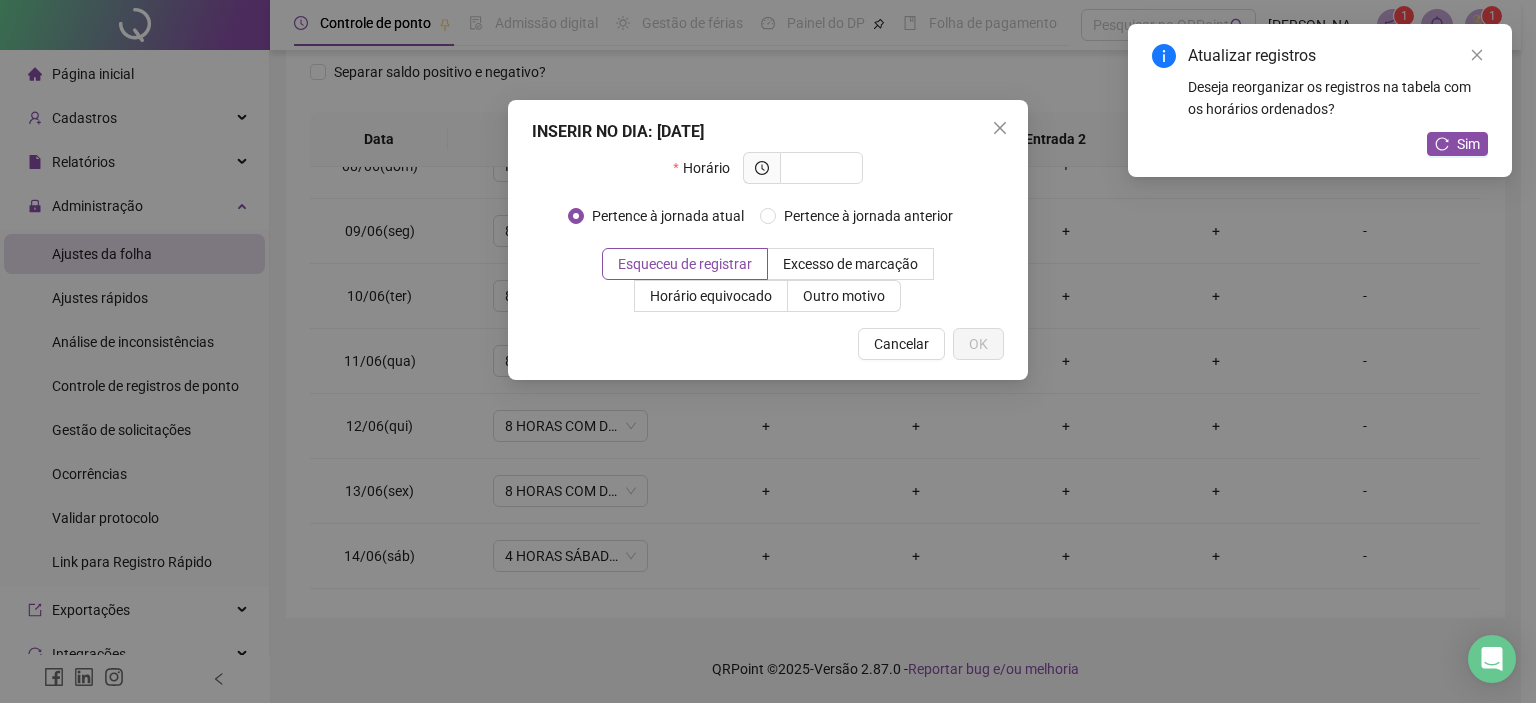 click on "Cancelar OK" at bounding box center (768, 344) 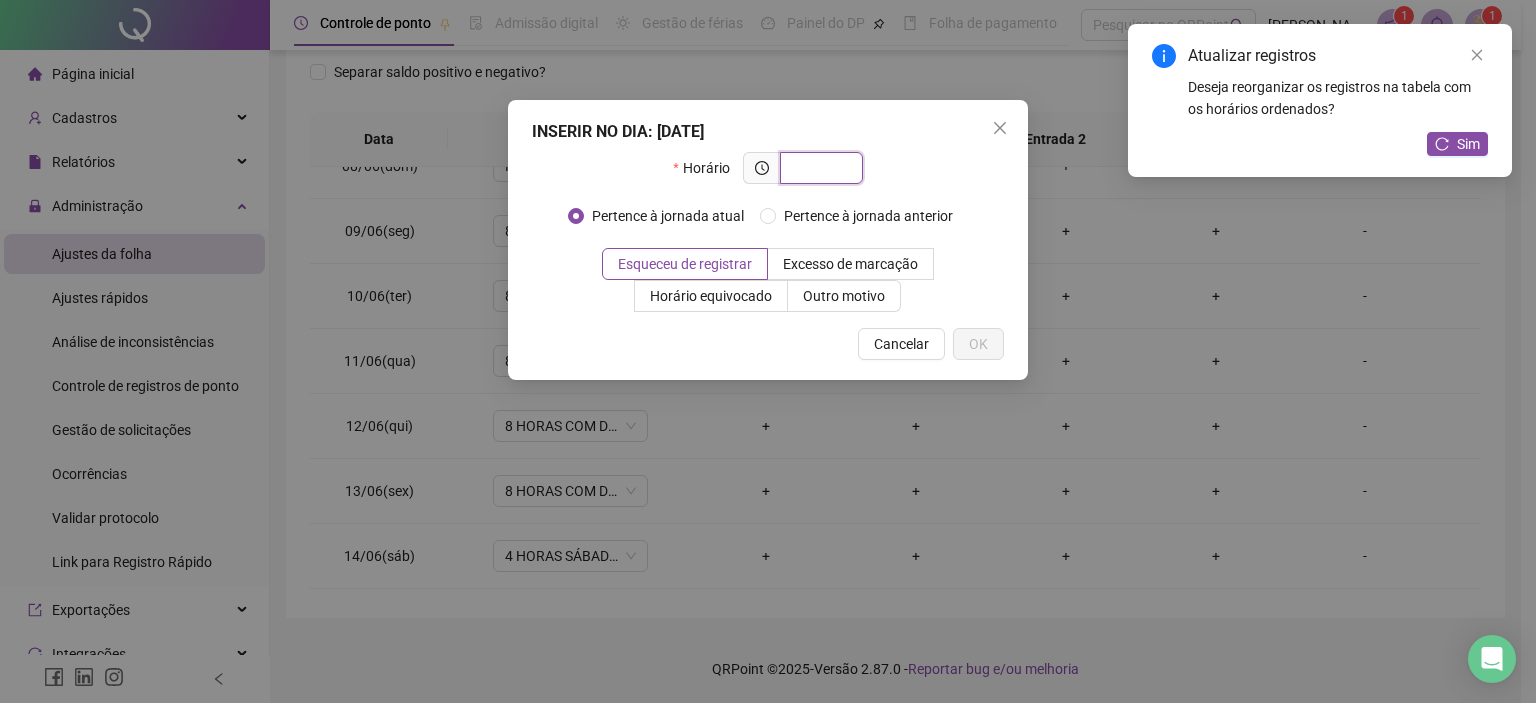 click at bounding box center [819, 168] 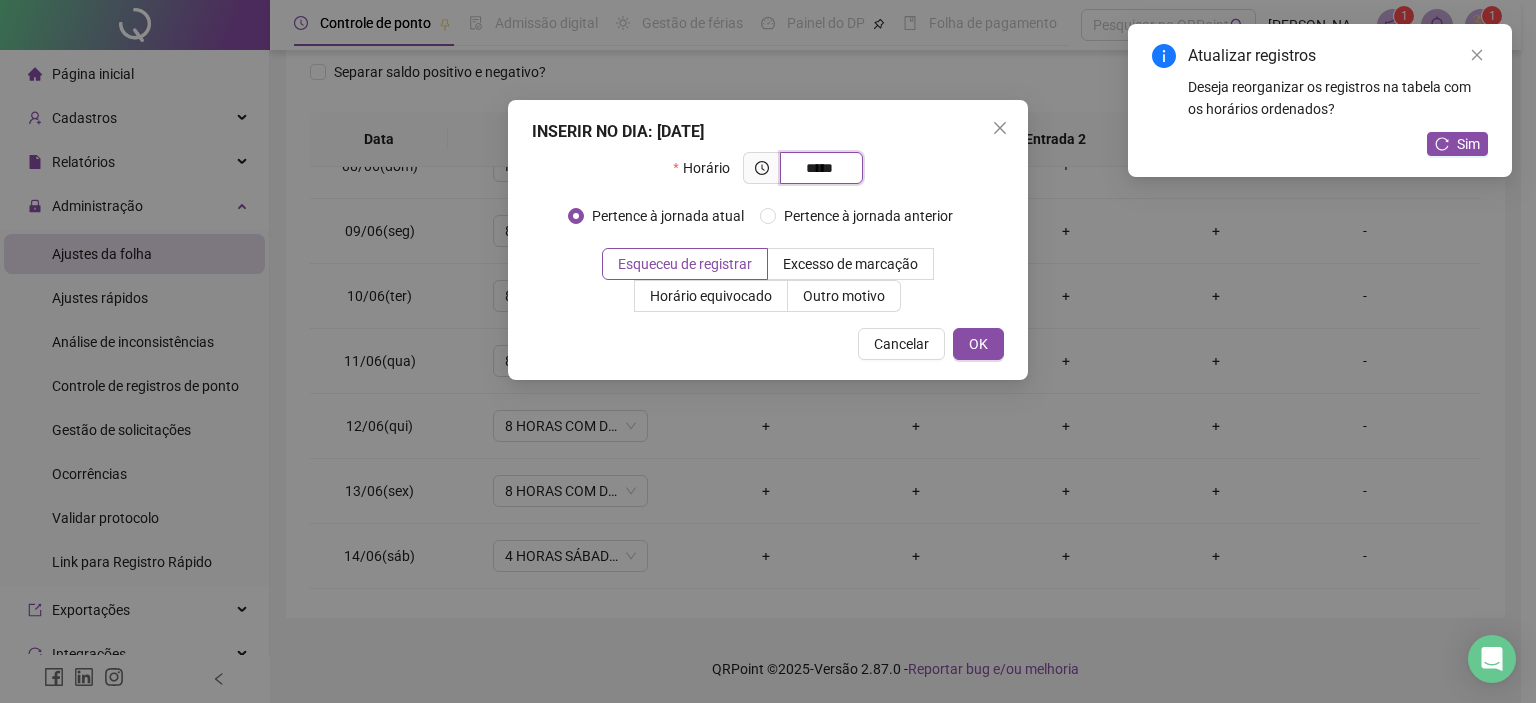 type on "*****" 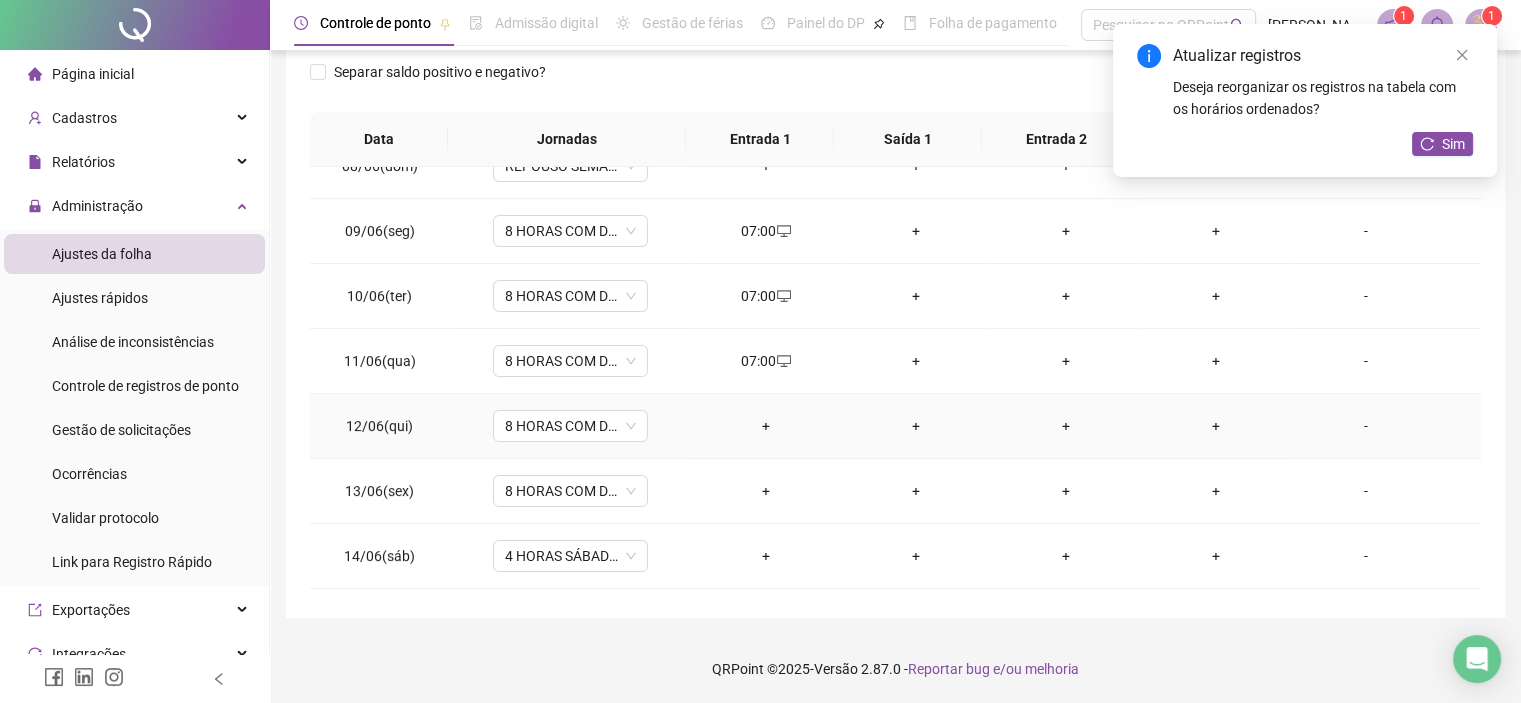 click on "+" at bounding box center (766, 426) 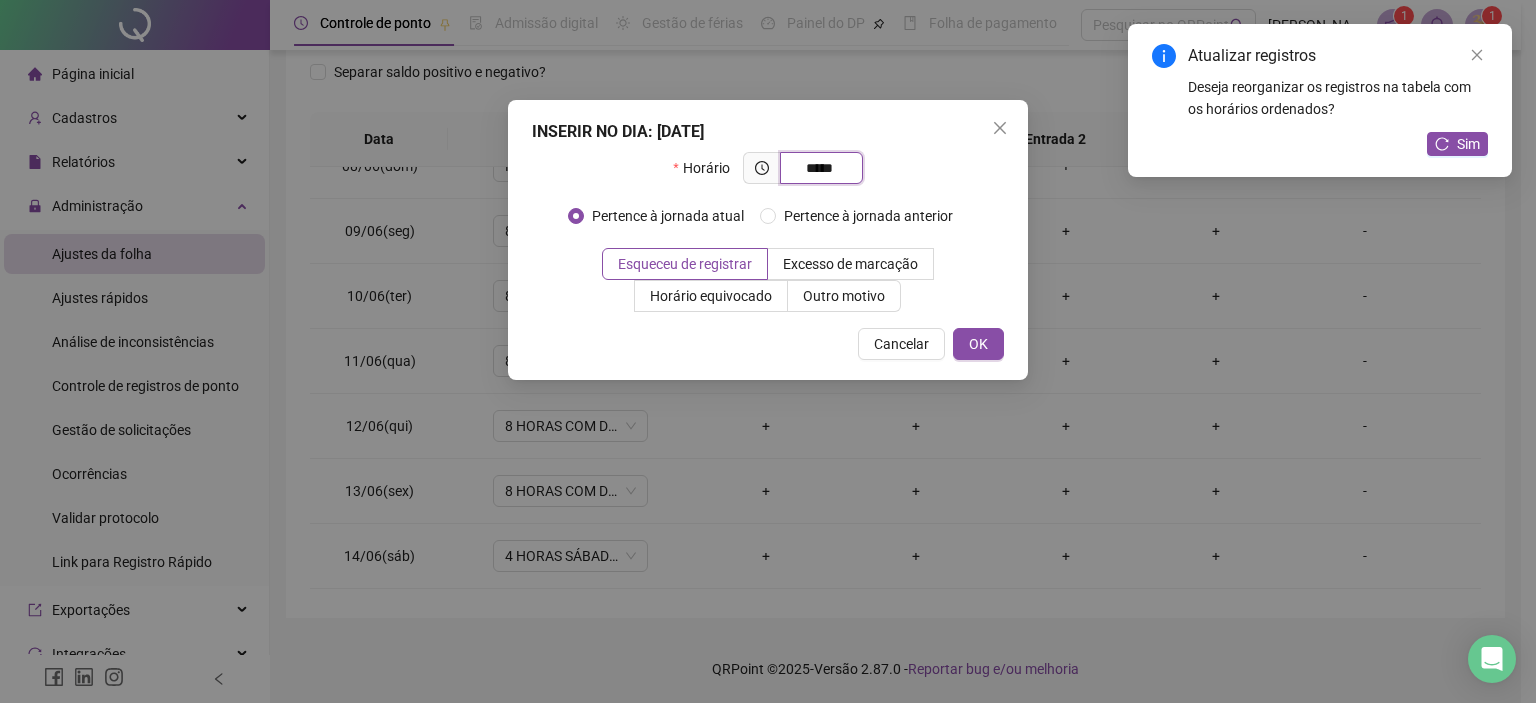 type on "*****" 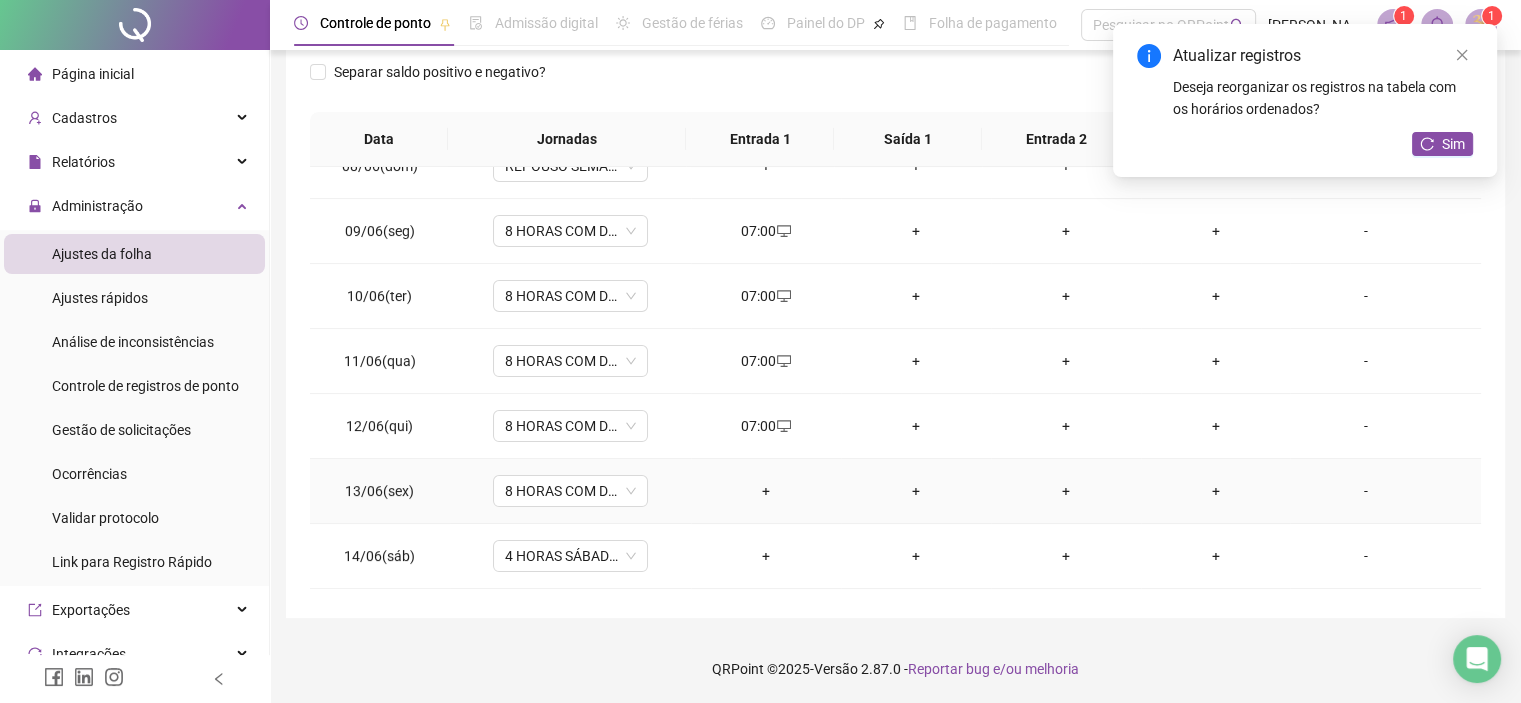 click on "+" at bounding box center [766, 491] 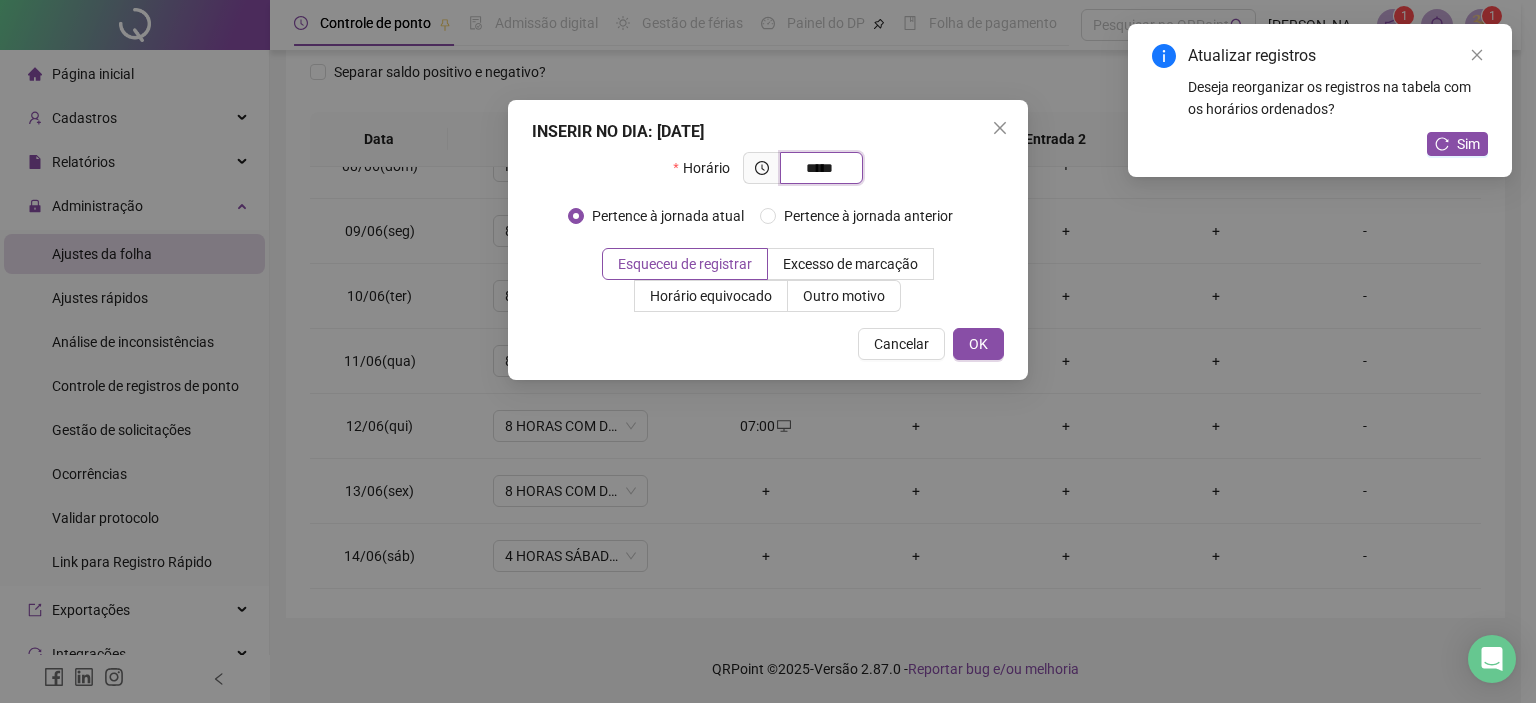 type on "*****" 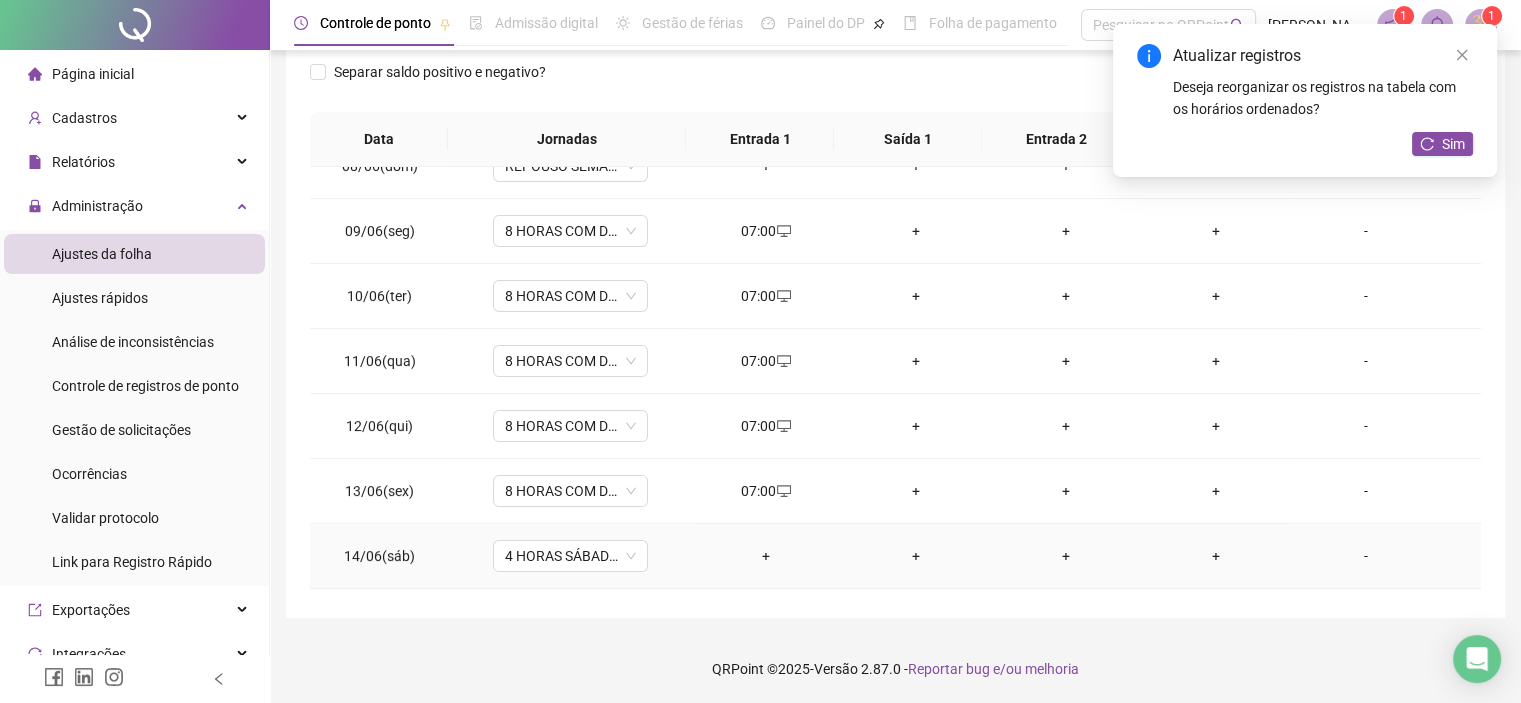 click on "+" at bounding box center [766, 556] 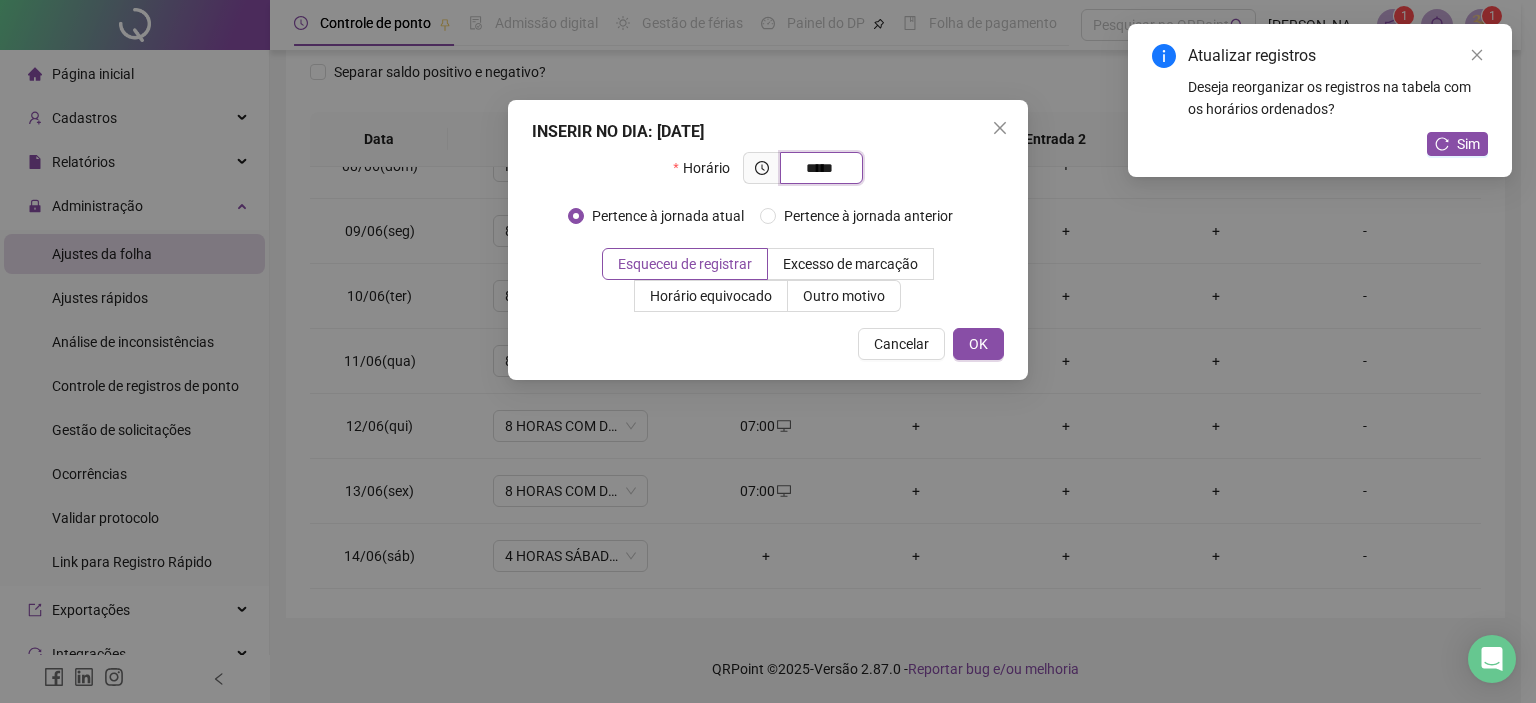 type on "*****" 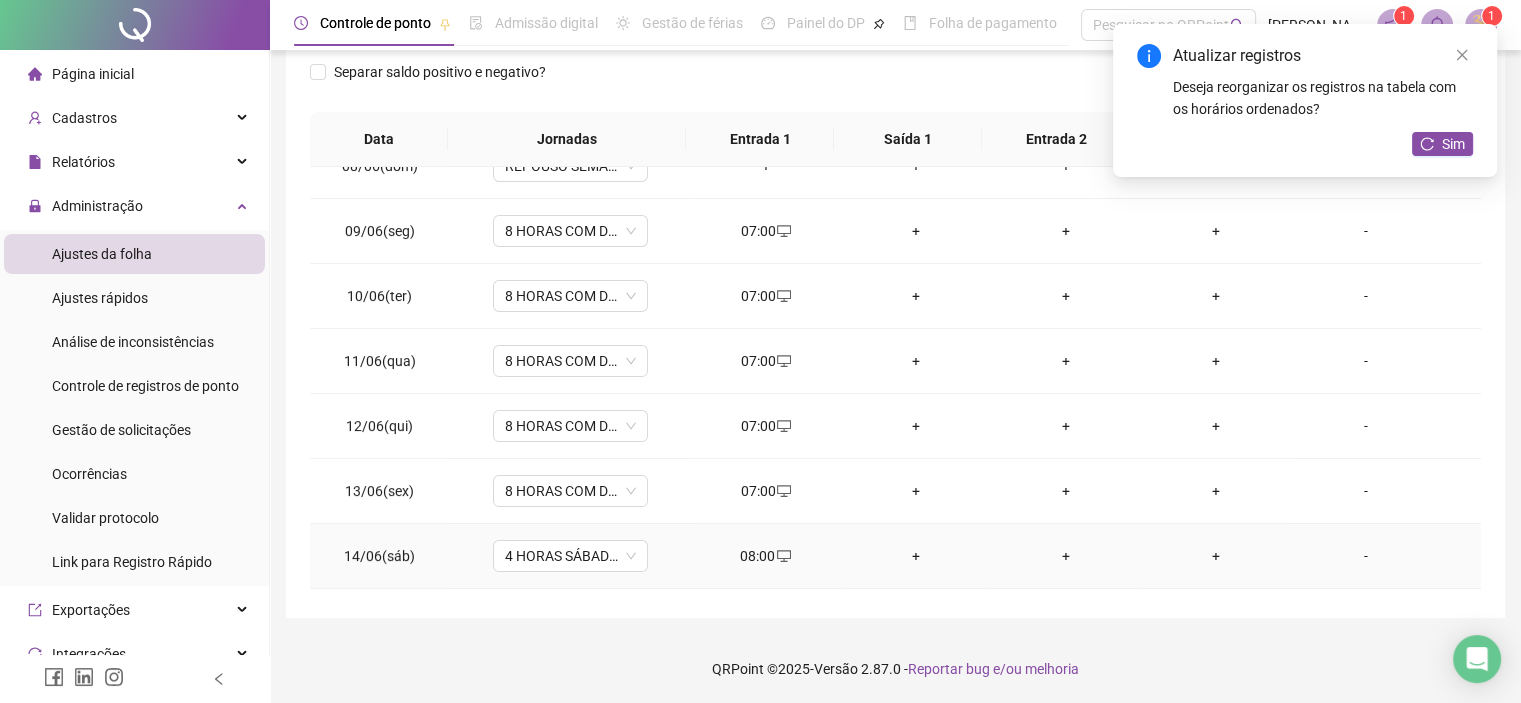 click on "+" at bounding box center (916, 556) 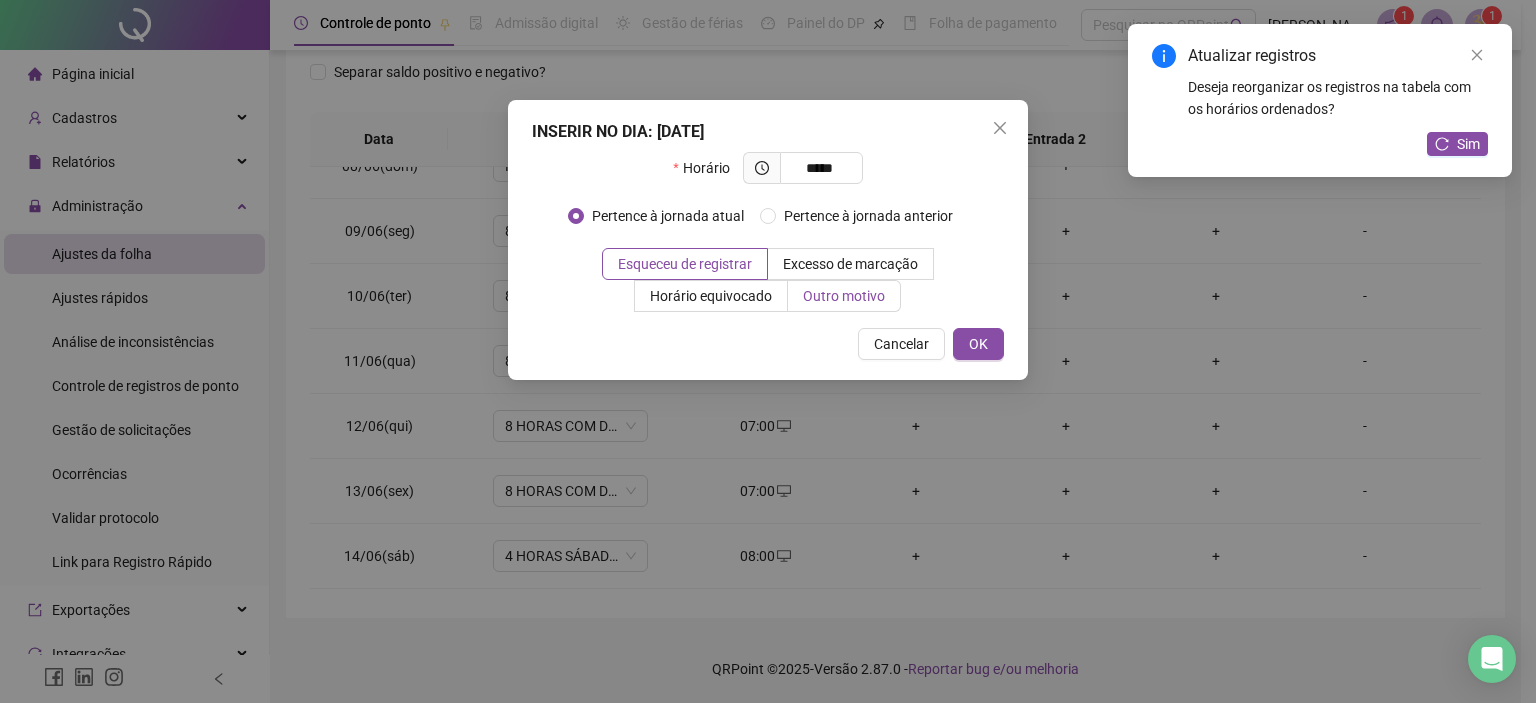 type on "*****" 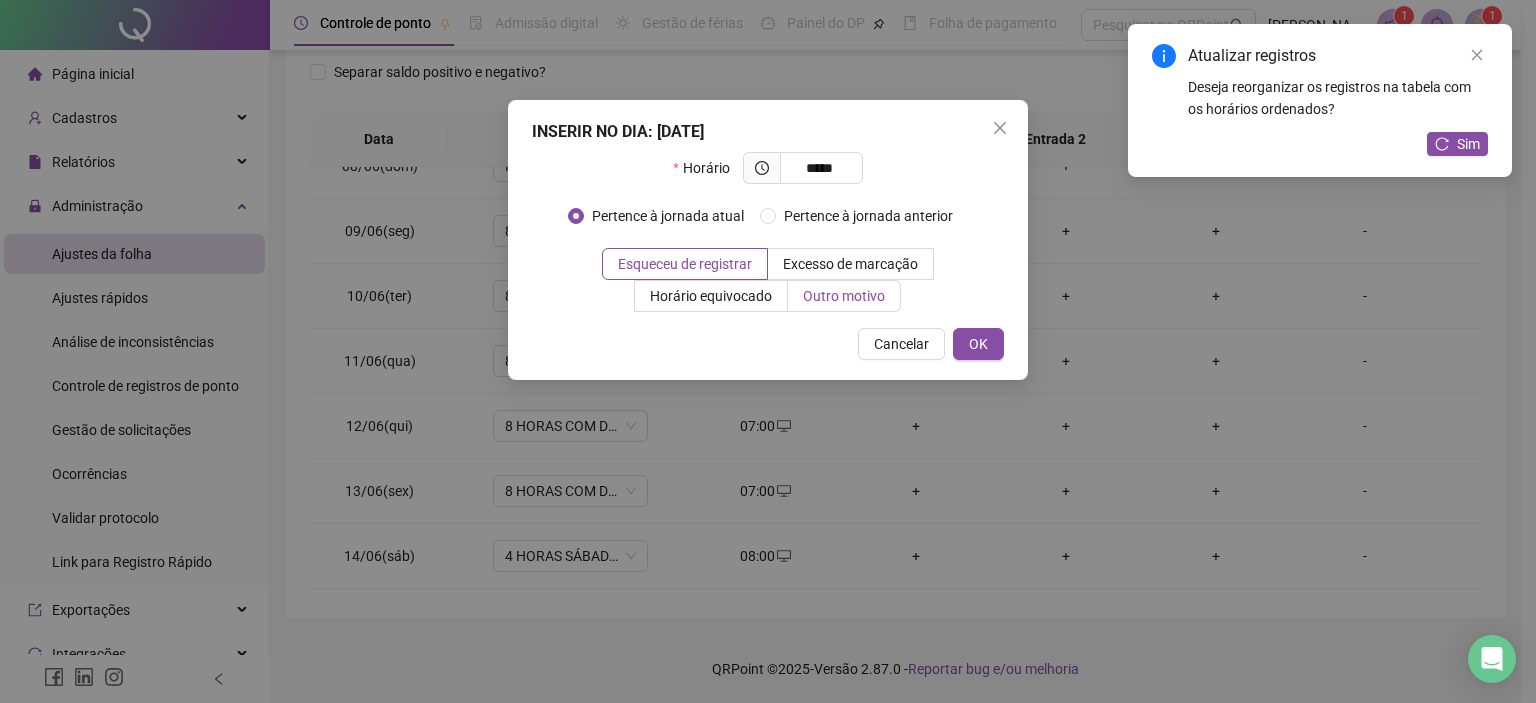 click on "Outro motivo" at bounding box center [844, 296] 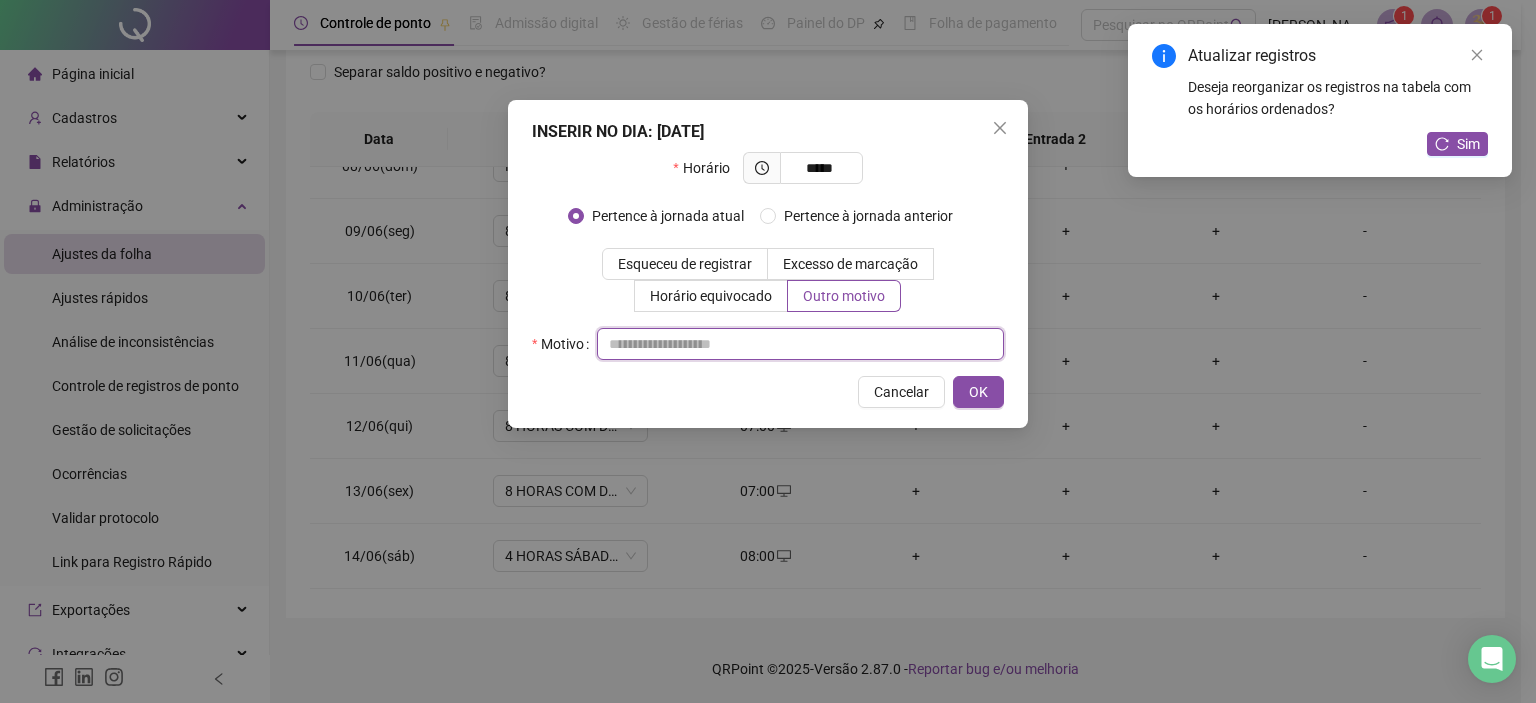 click at bounding box center (800, 344) 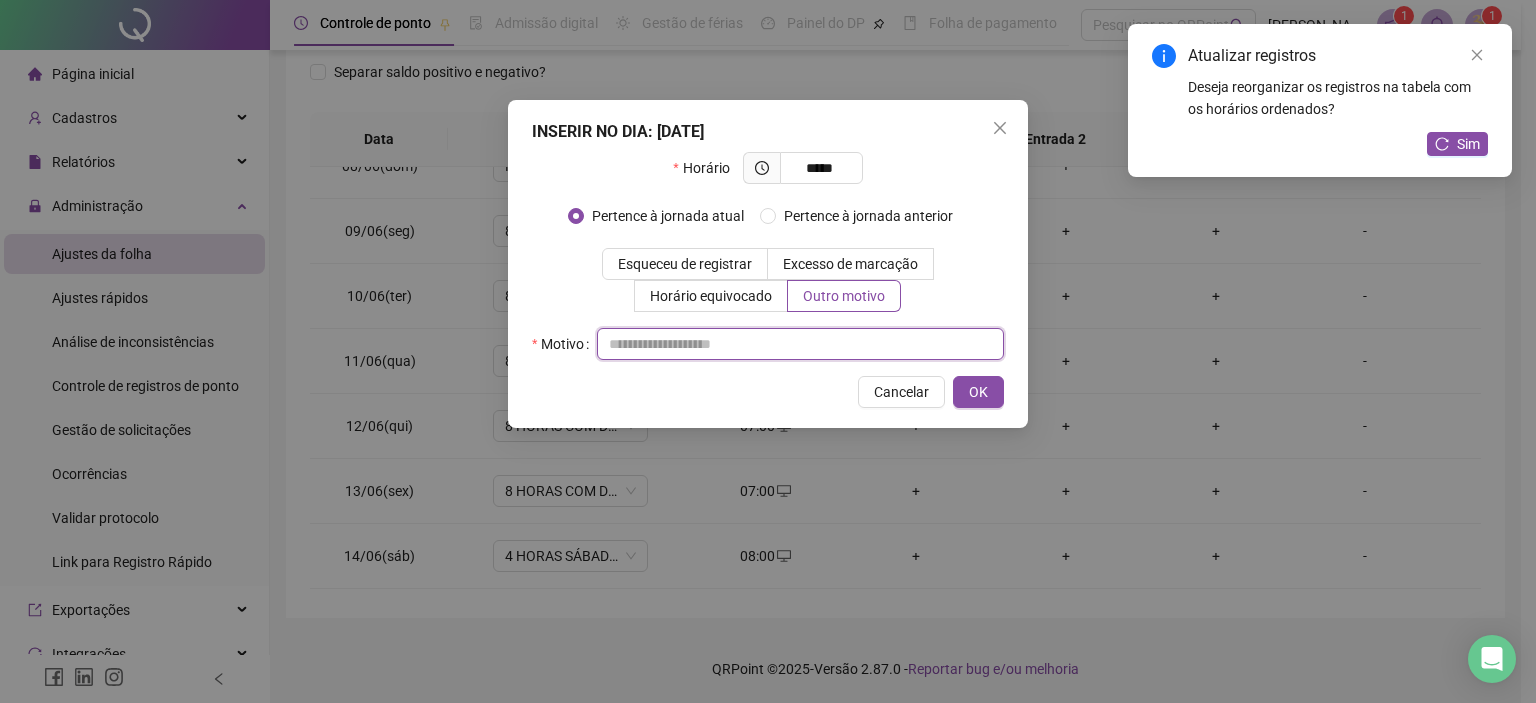paste on "*" 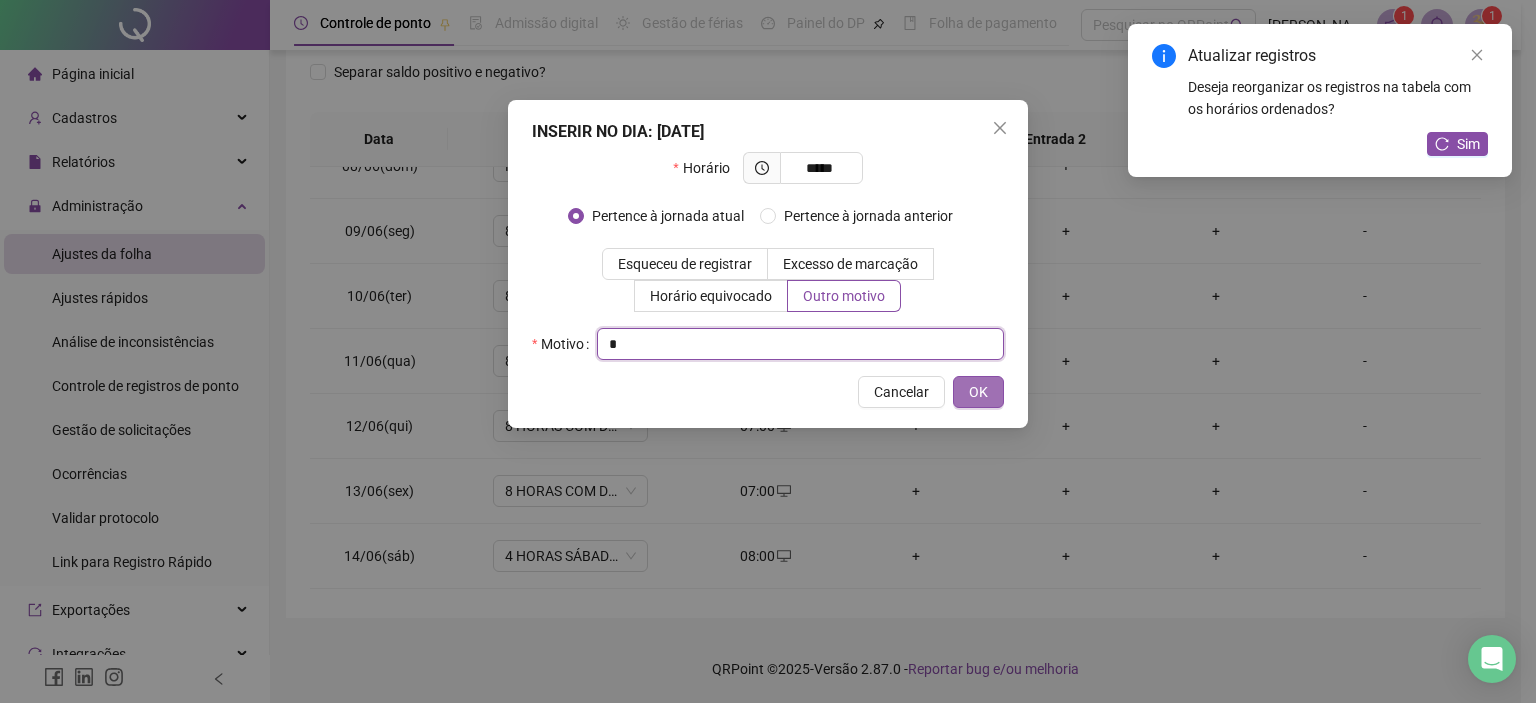 type on "*" 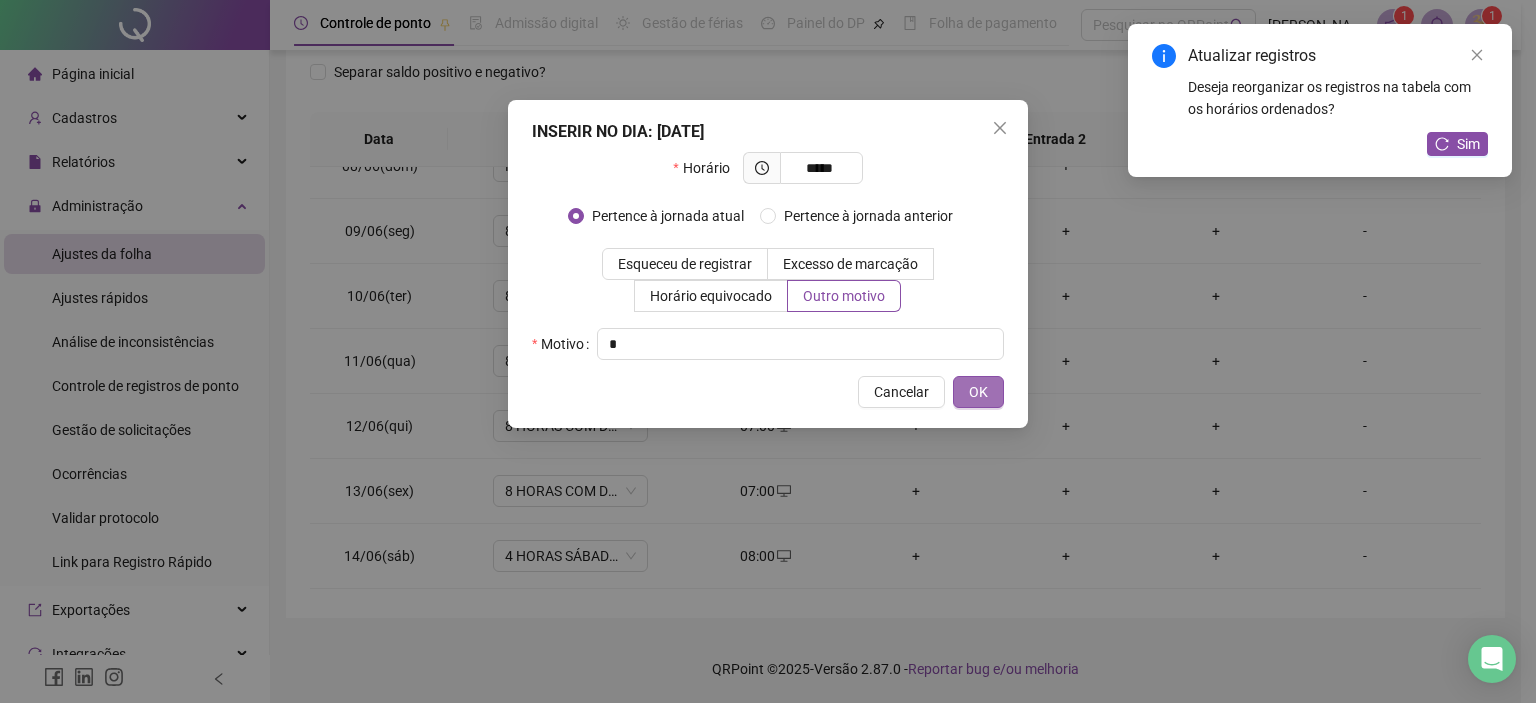 click on "OK" at bounding box center [978, 392] 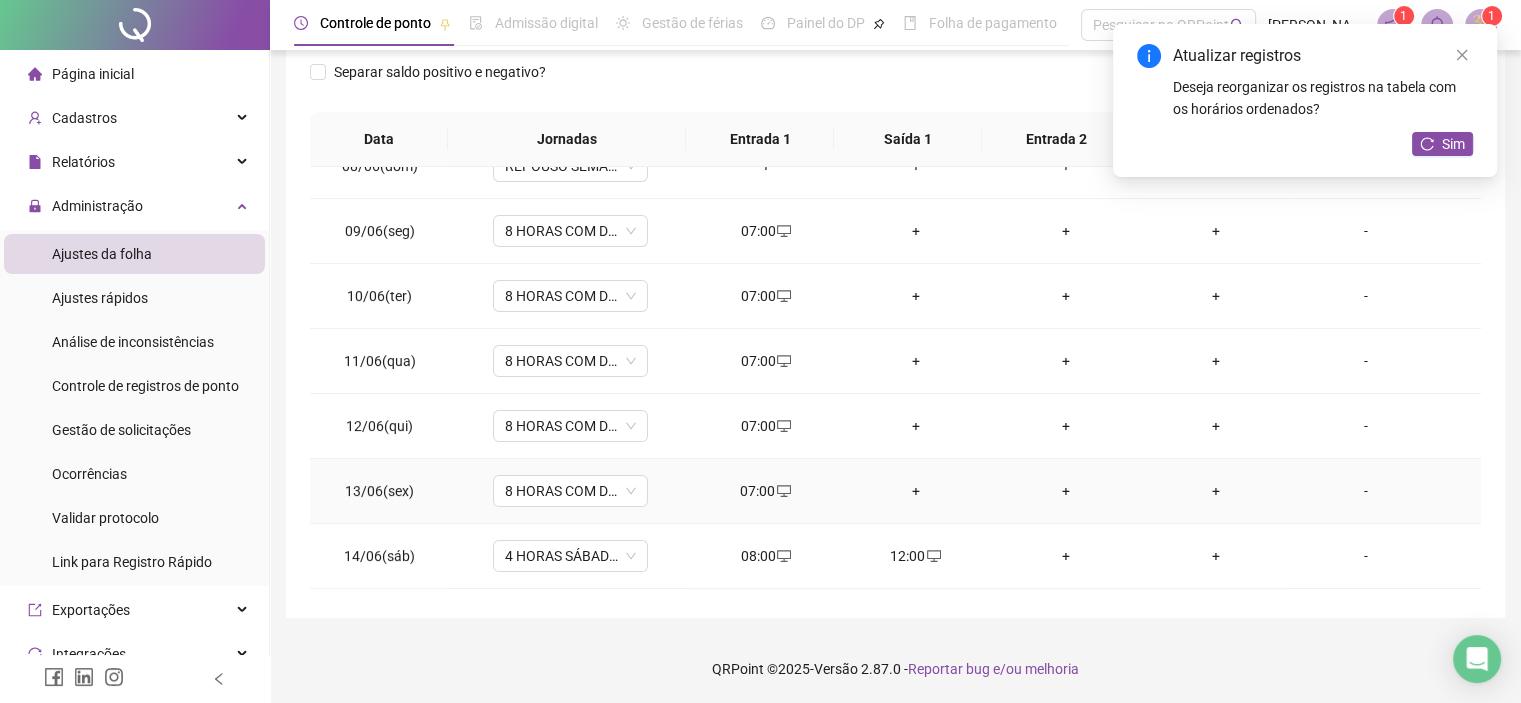 click on "+" at bounding box center [916, 491] 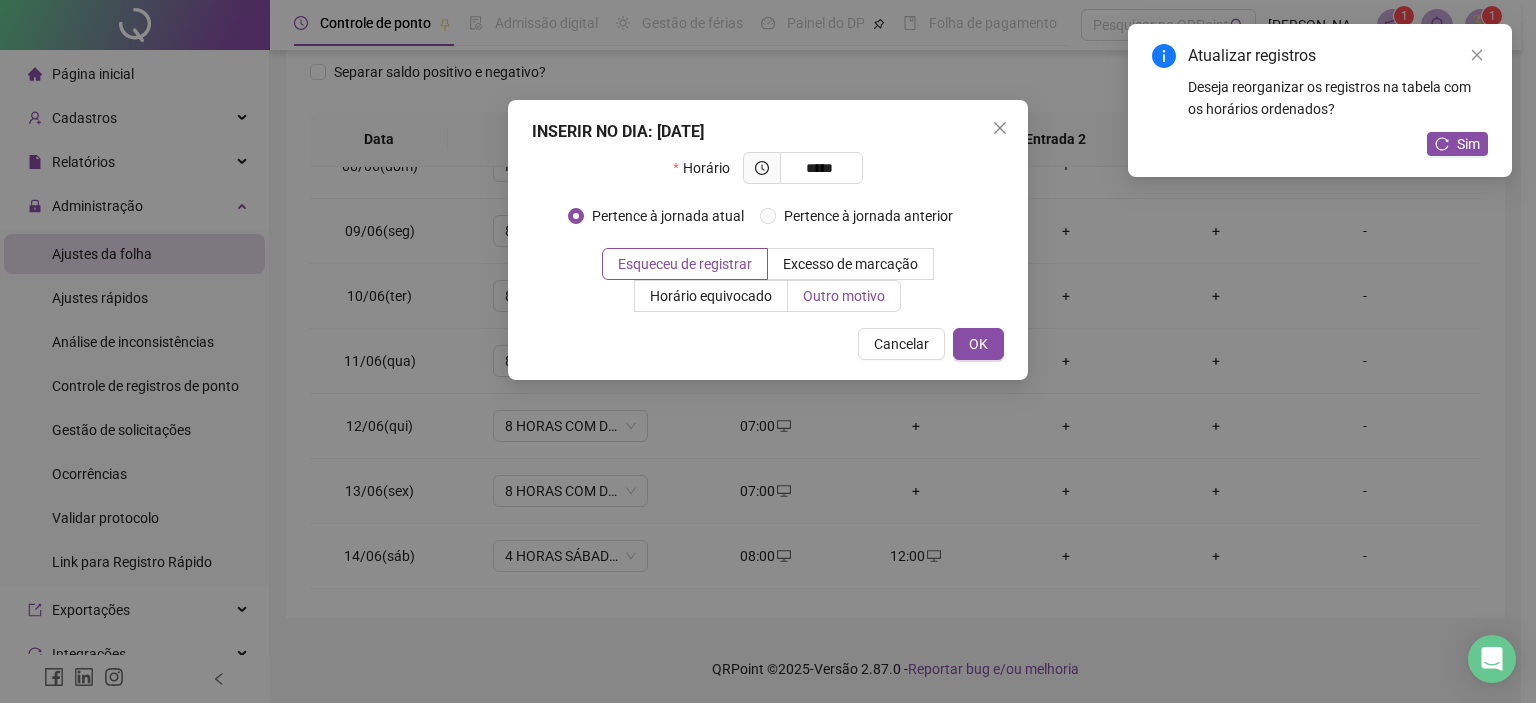 type on "*****" 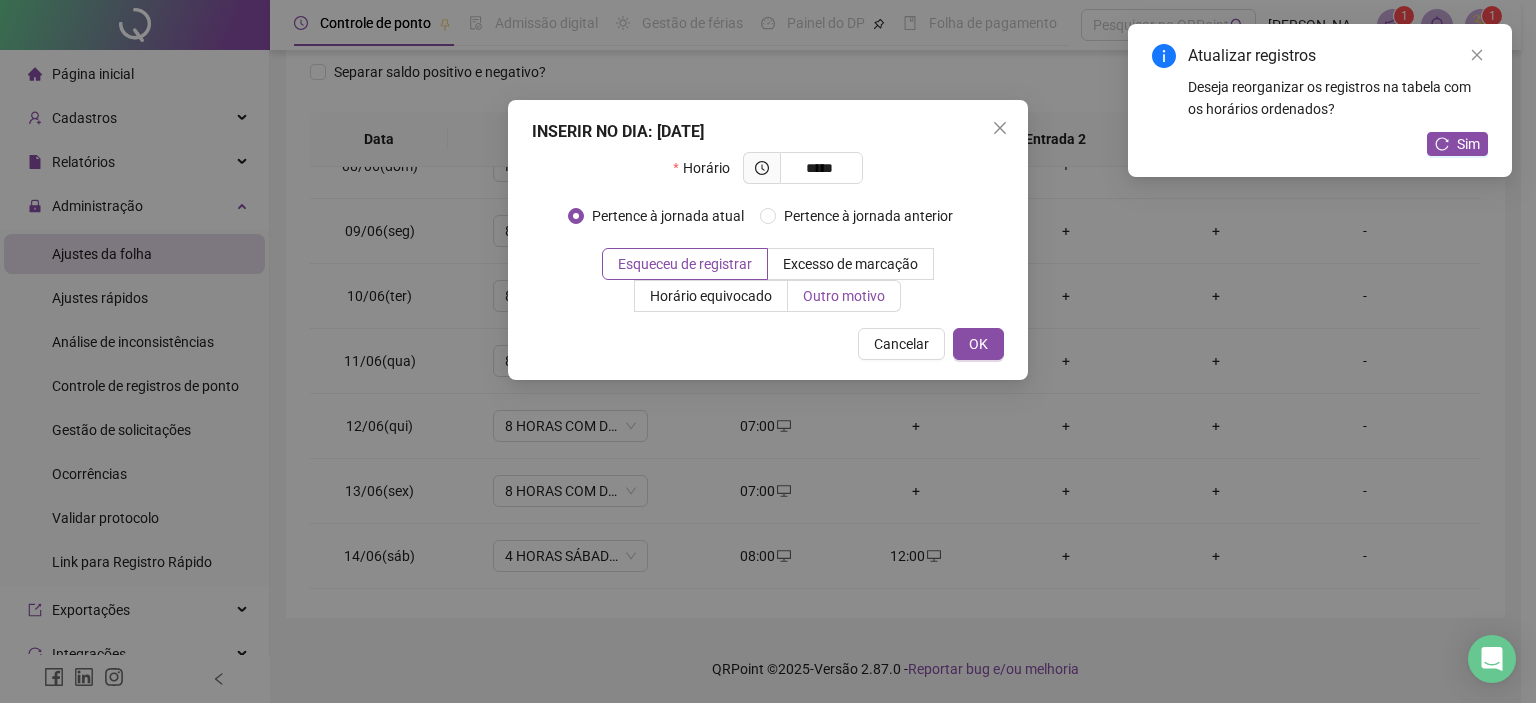 click on "Outro motivo" at bounding box center [844, 296] 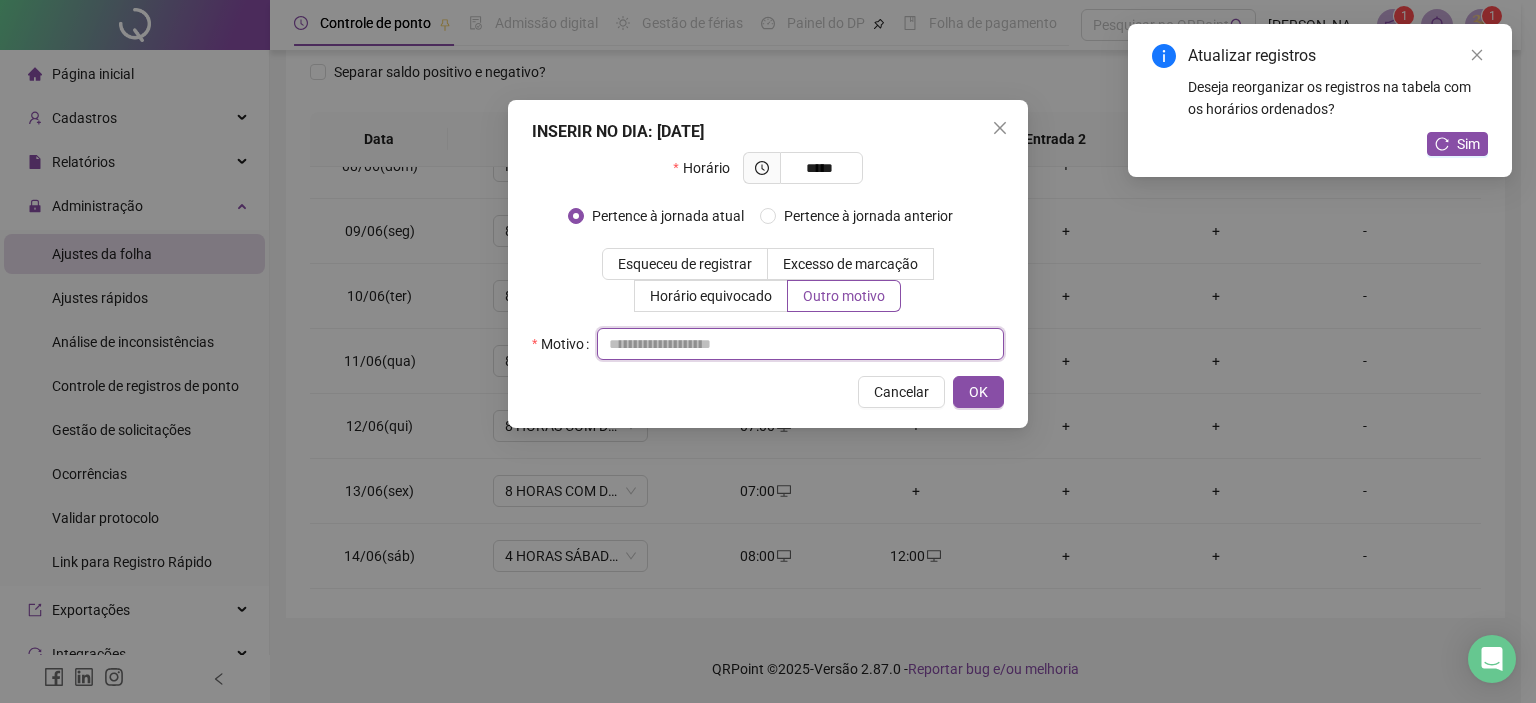 click at bounding box center (800, 344) 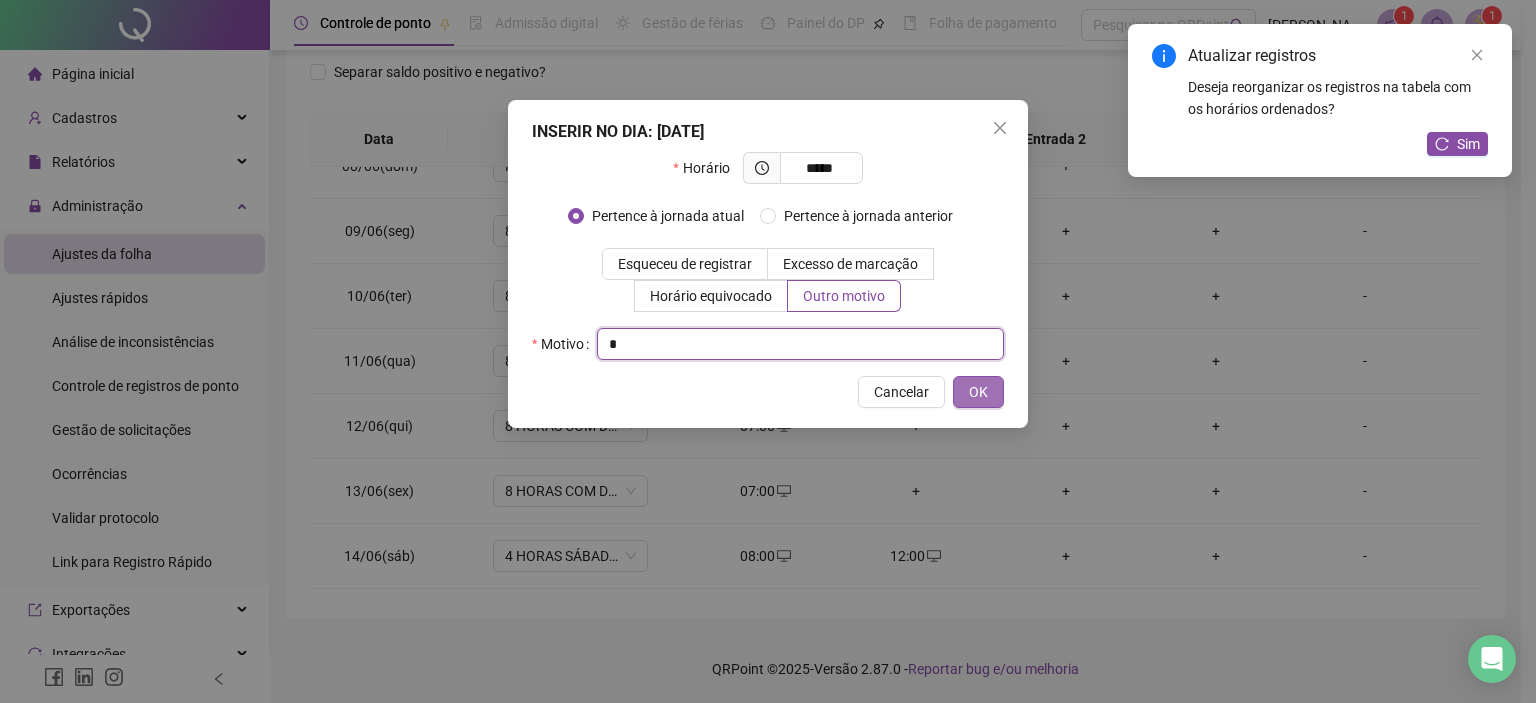 type on "*" 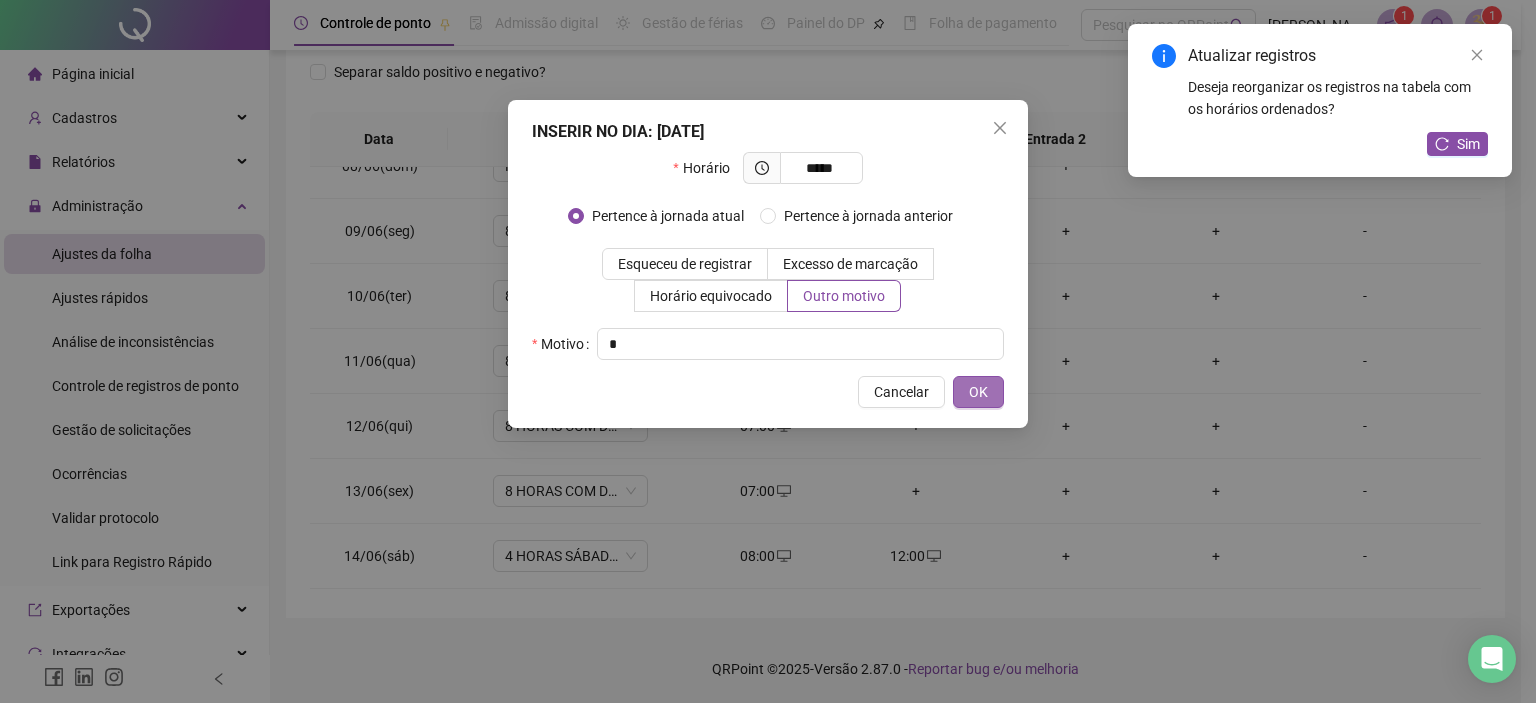 click on "OK" at bounding box center (978, 392) 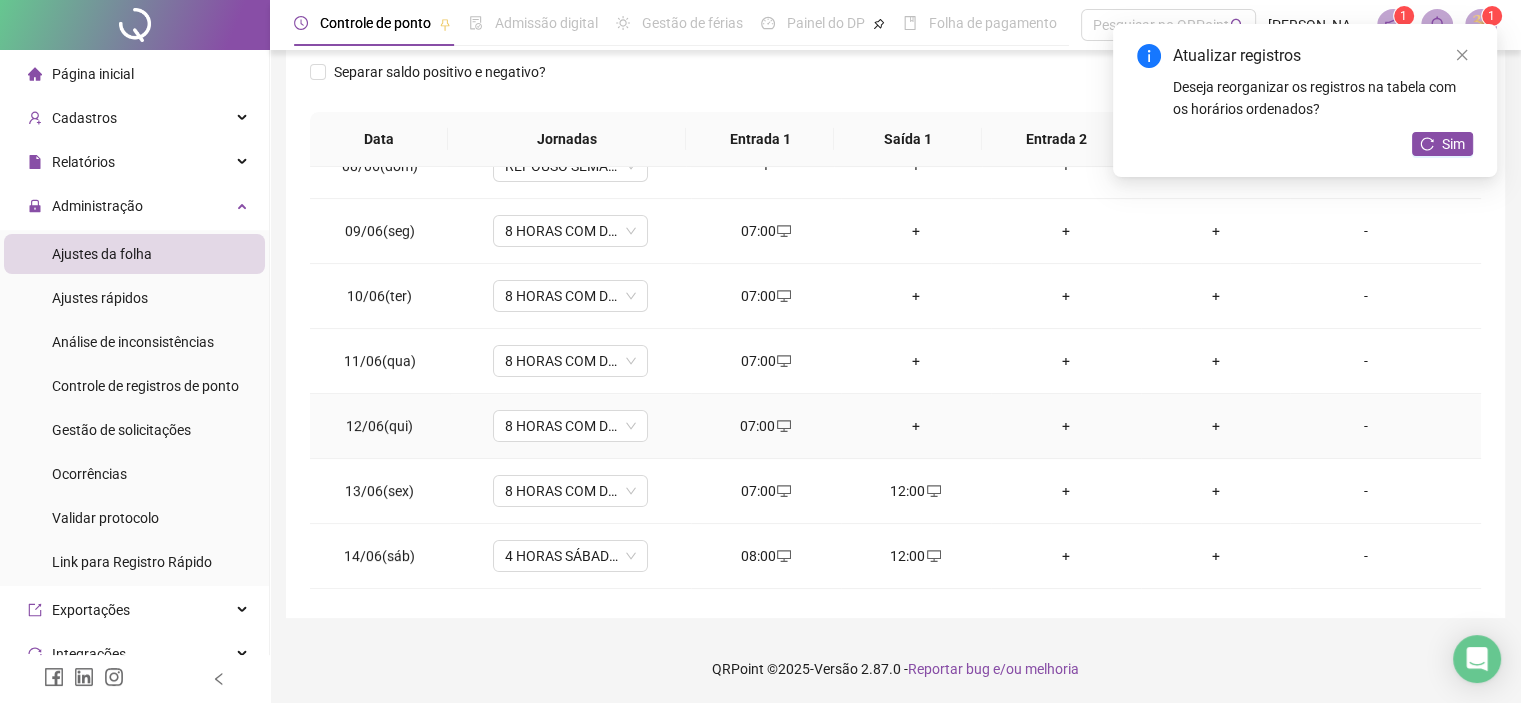 click on "+" at bounding box center [916, 426] 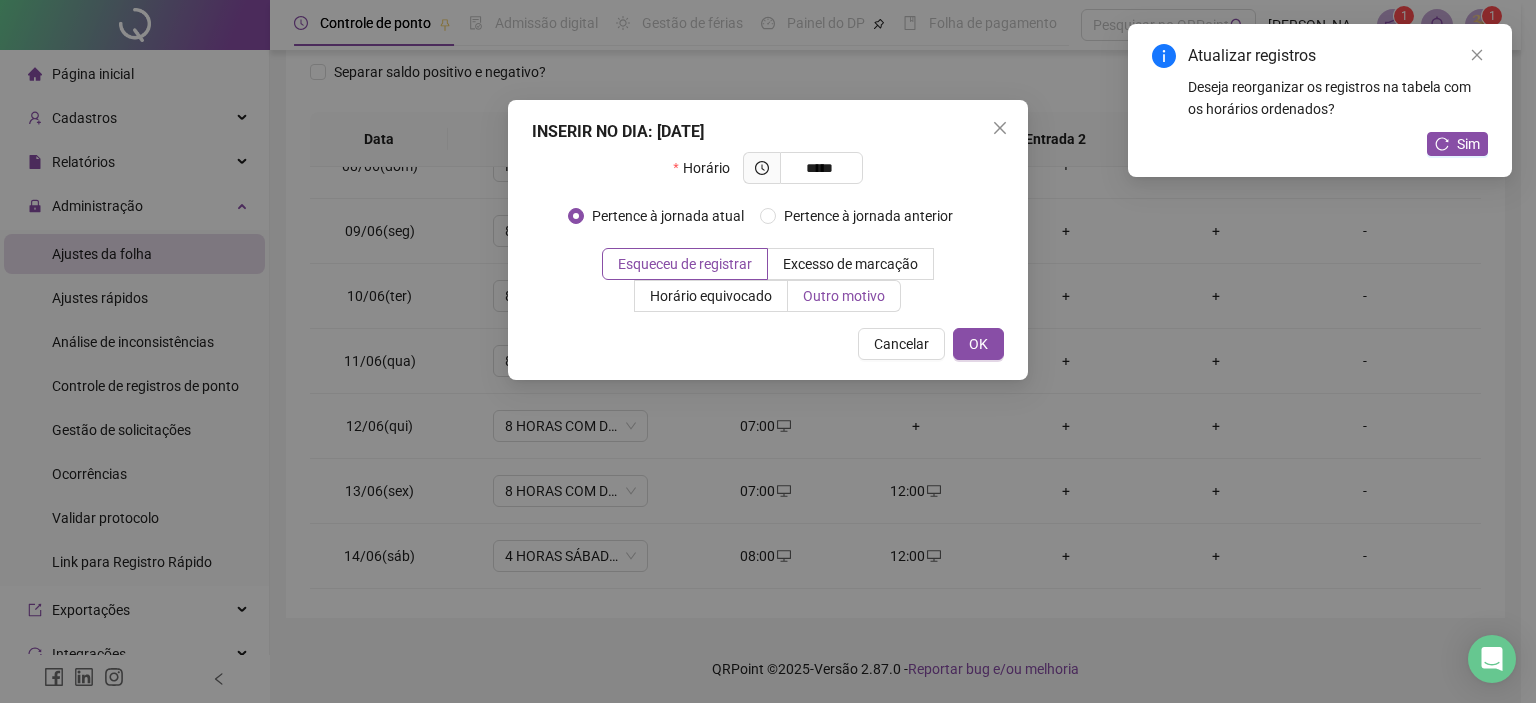 type on "*****" 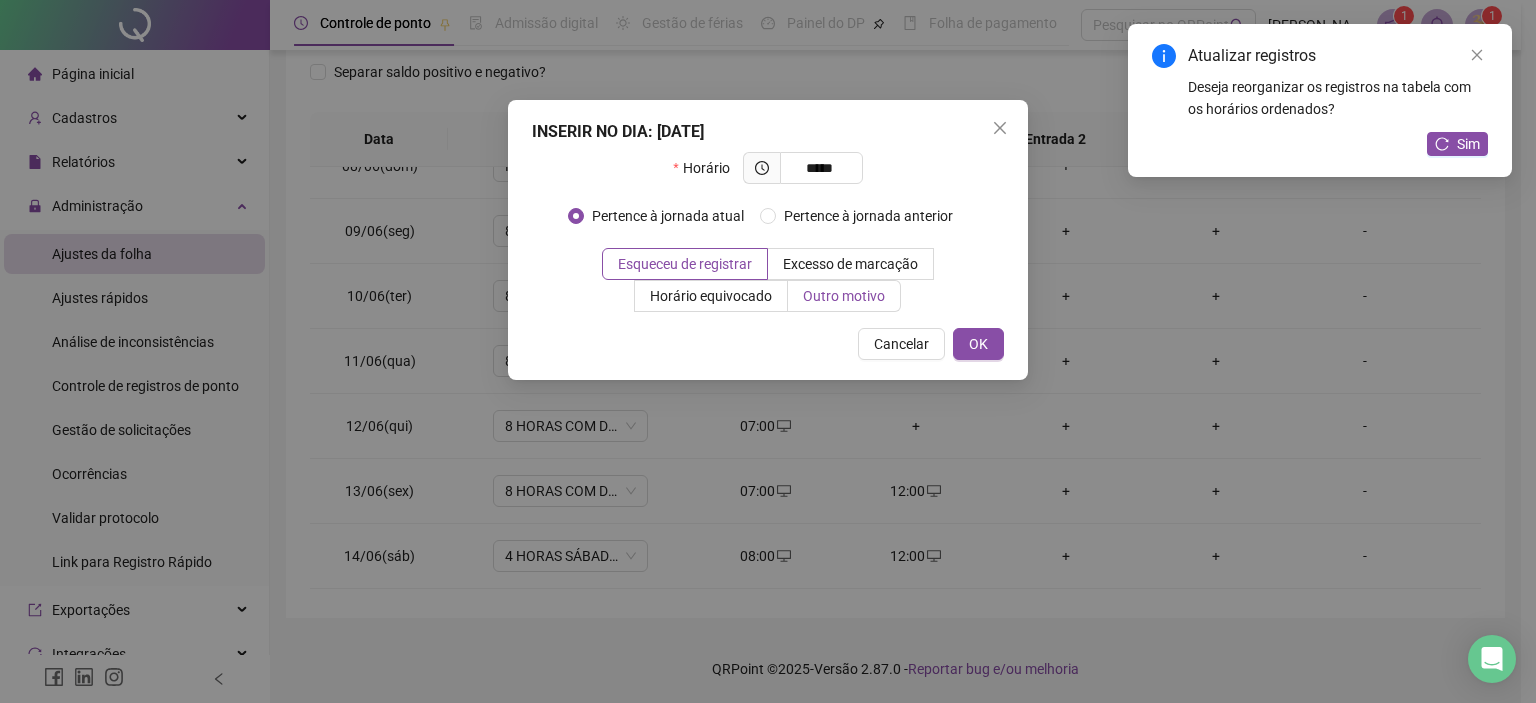 click on "Outro motivo" at bounding box center [844, 296] 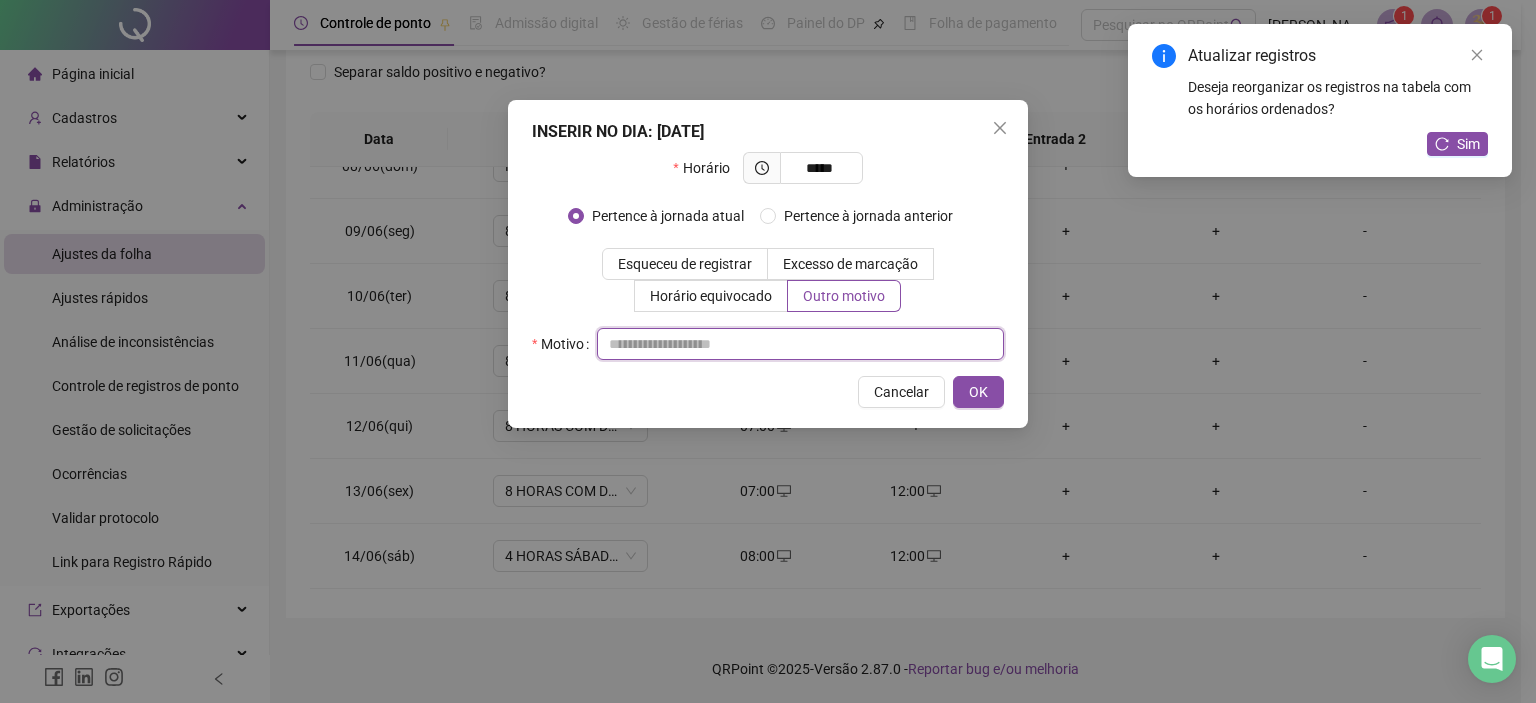 click at bounding box center [800, 344] 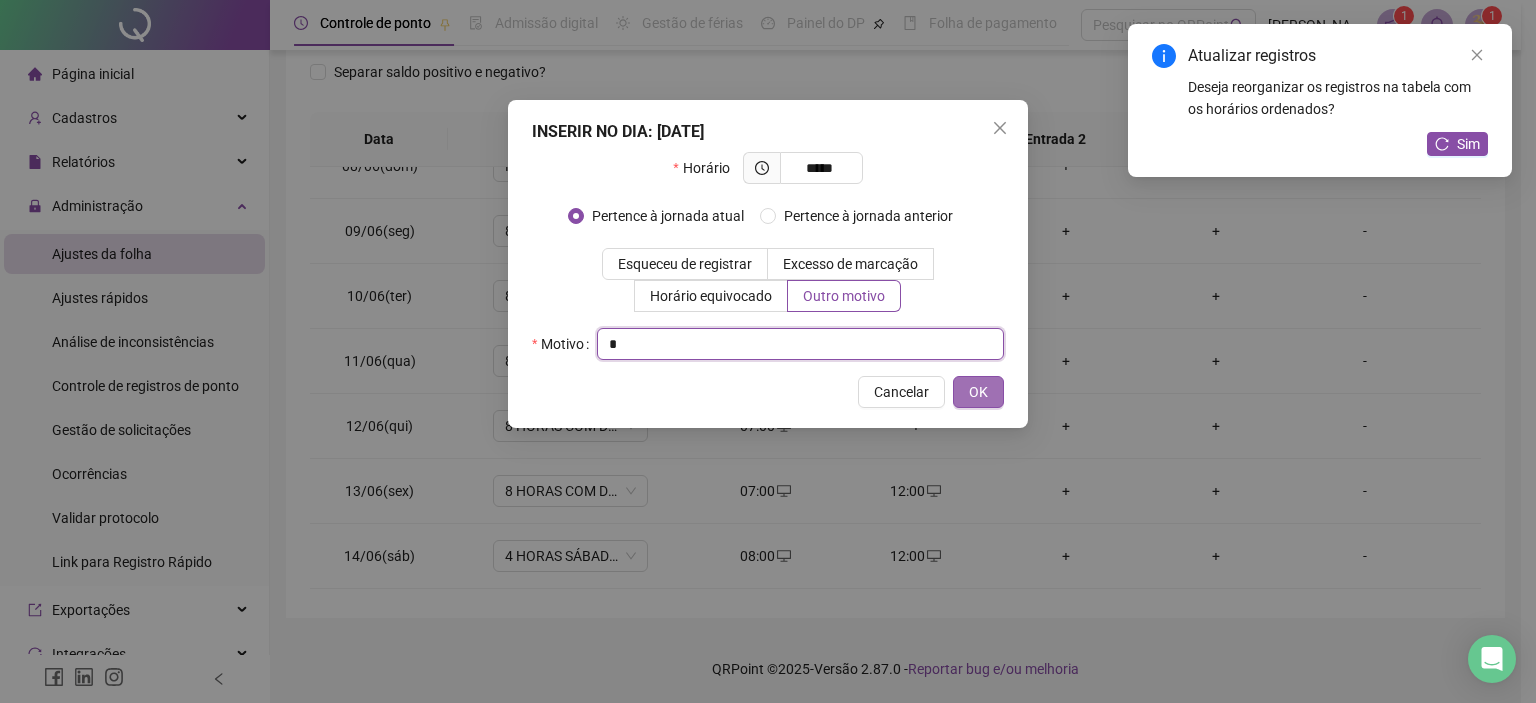 type on "*" 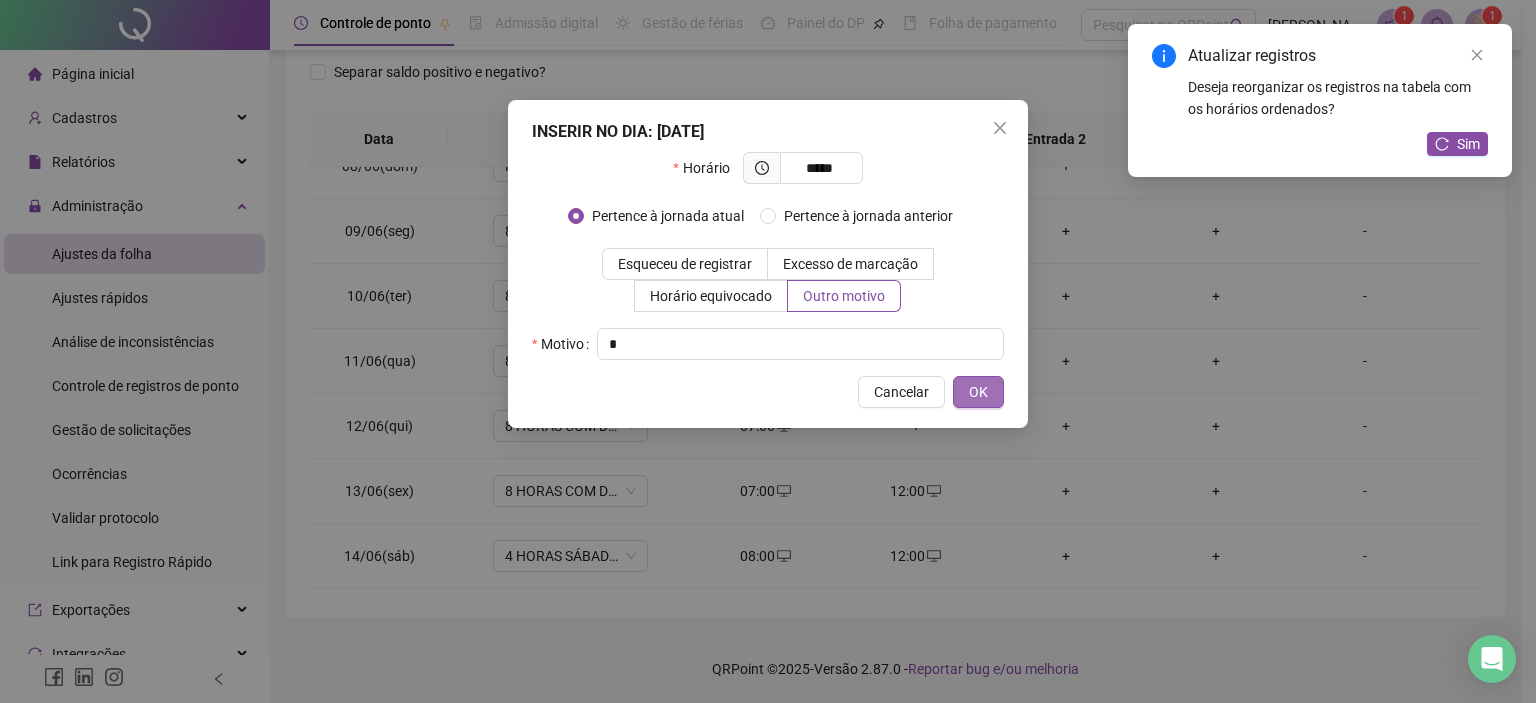 click on "OK" at bounding box center (978, 392) 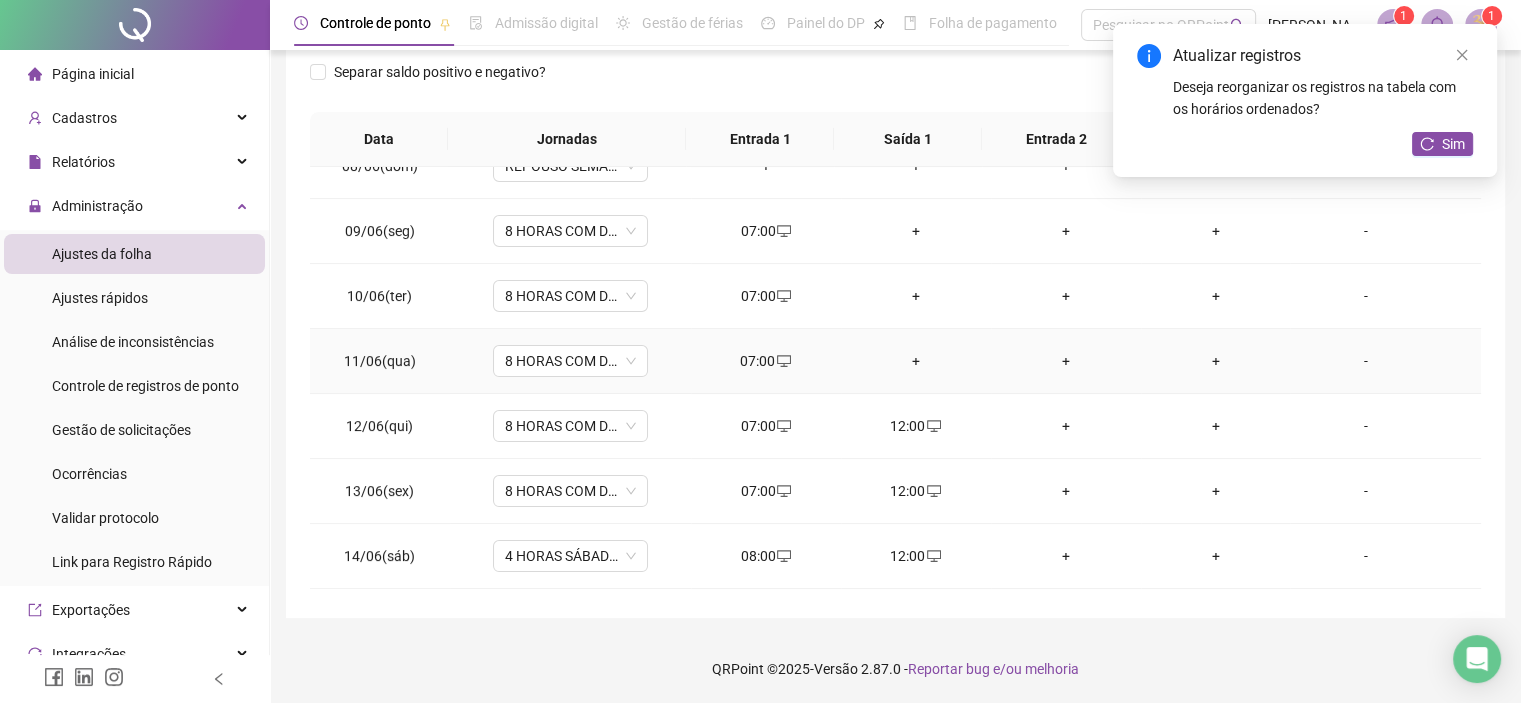 click on "+" at bounding box center [916, 361] 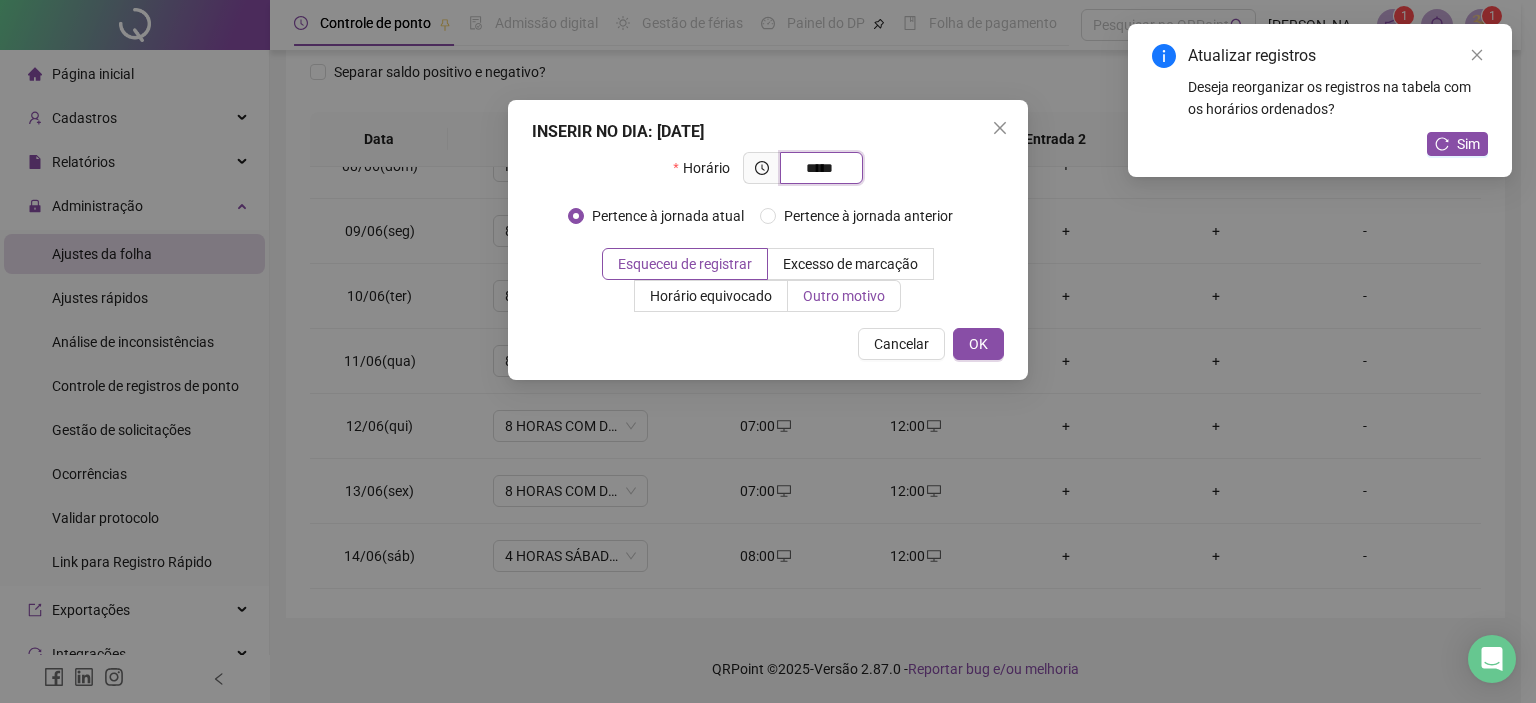 type on "*****" 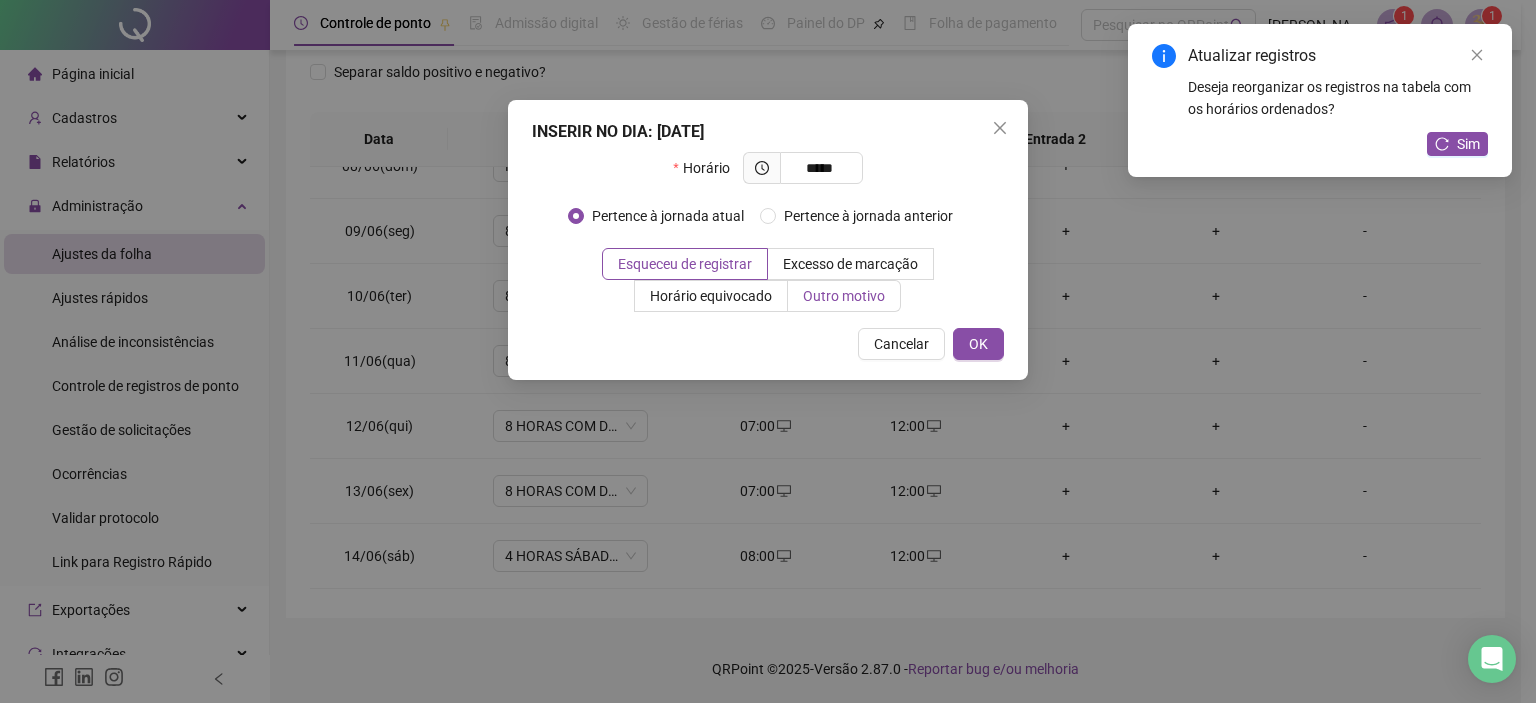 click on "Outro motivo" at bounding box center (844, 296) 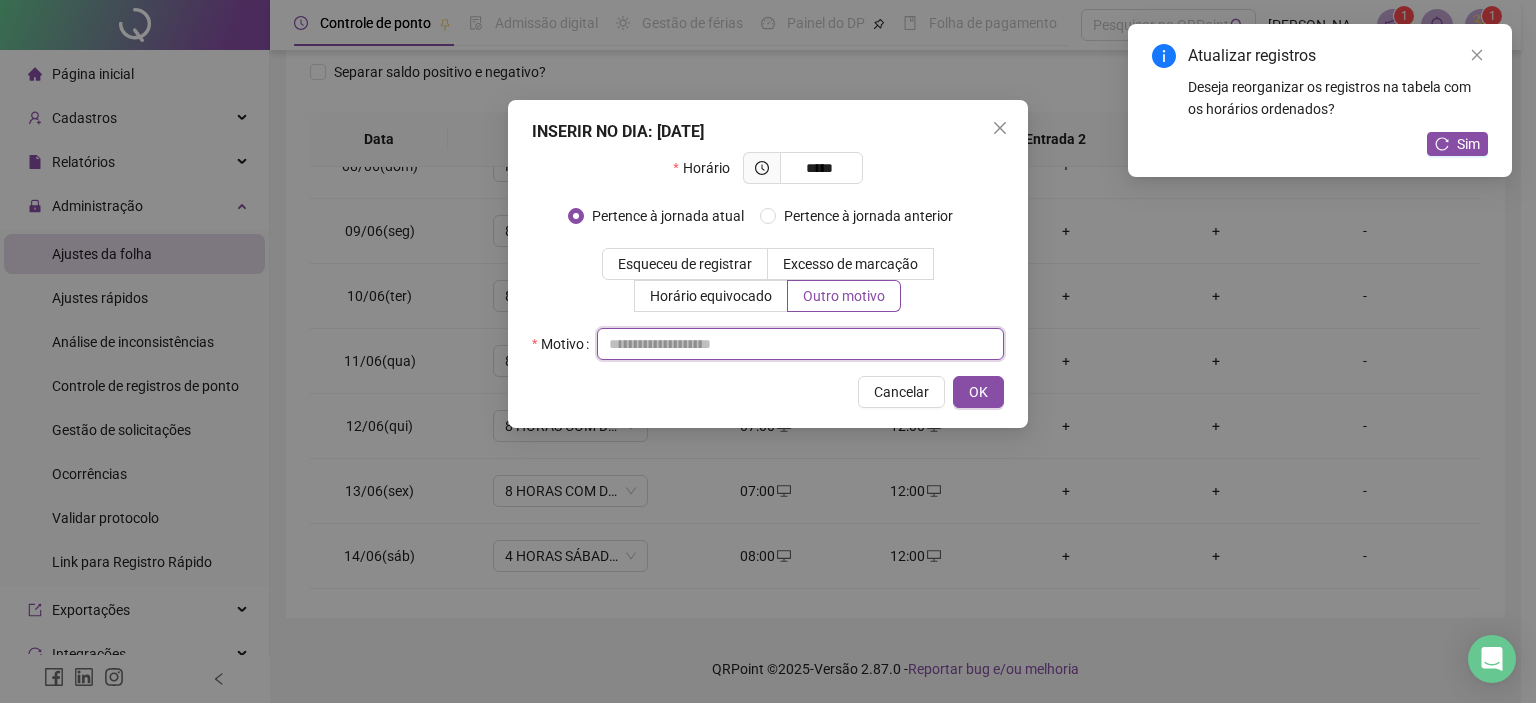 click at bounding box center (800, 344) 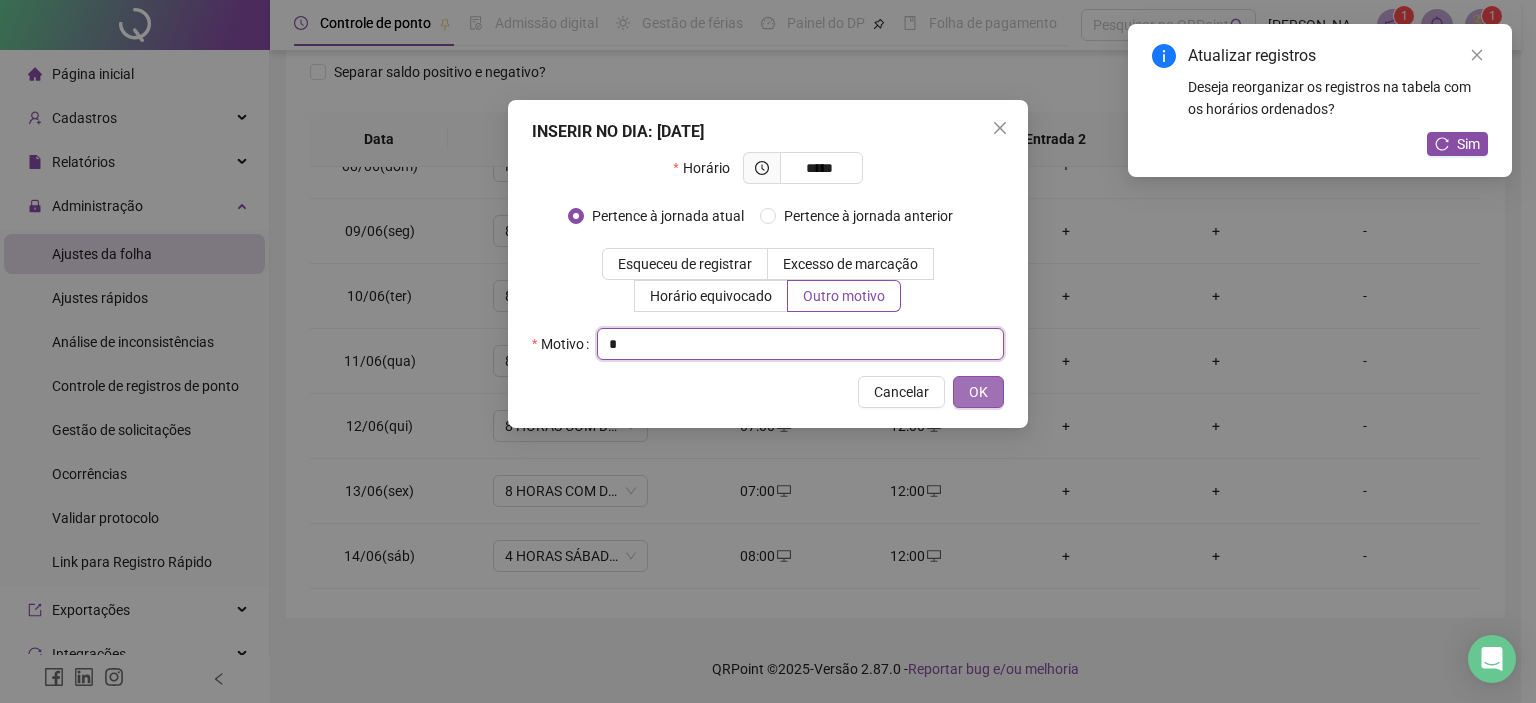 type on "*" 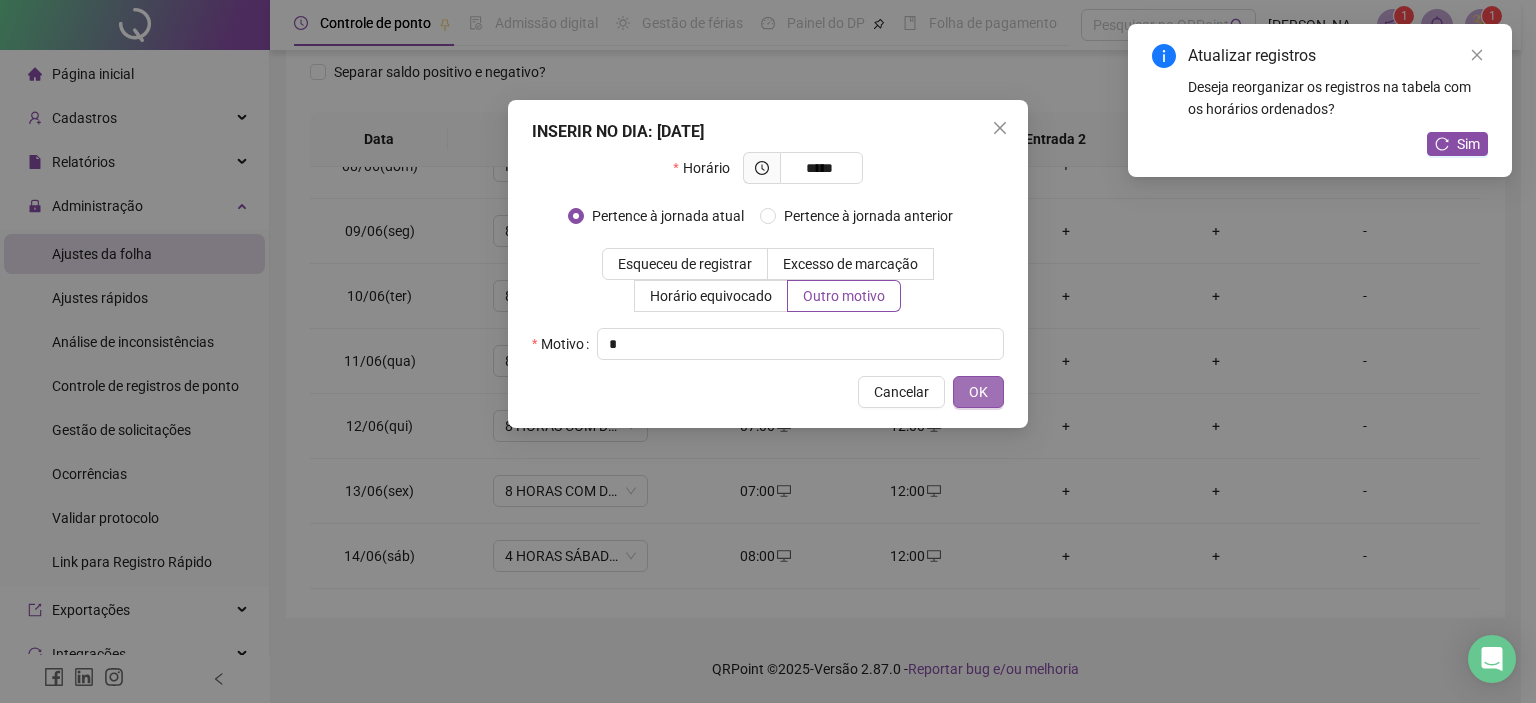 click on "OK" at bounding box center (978, 392) 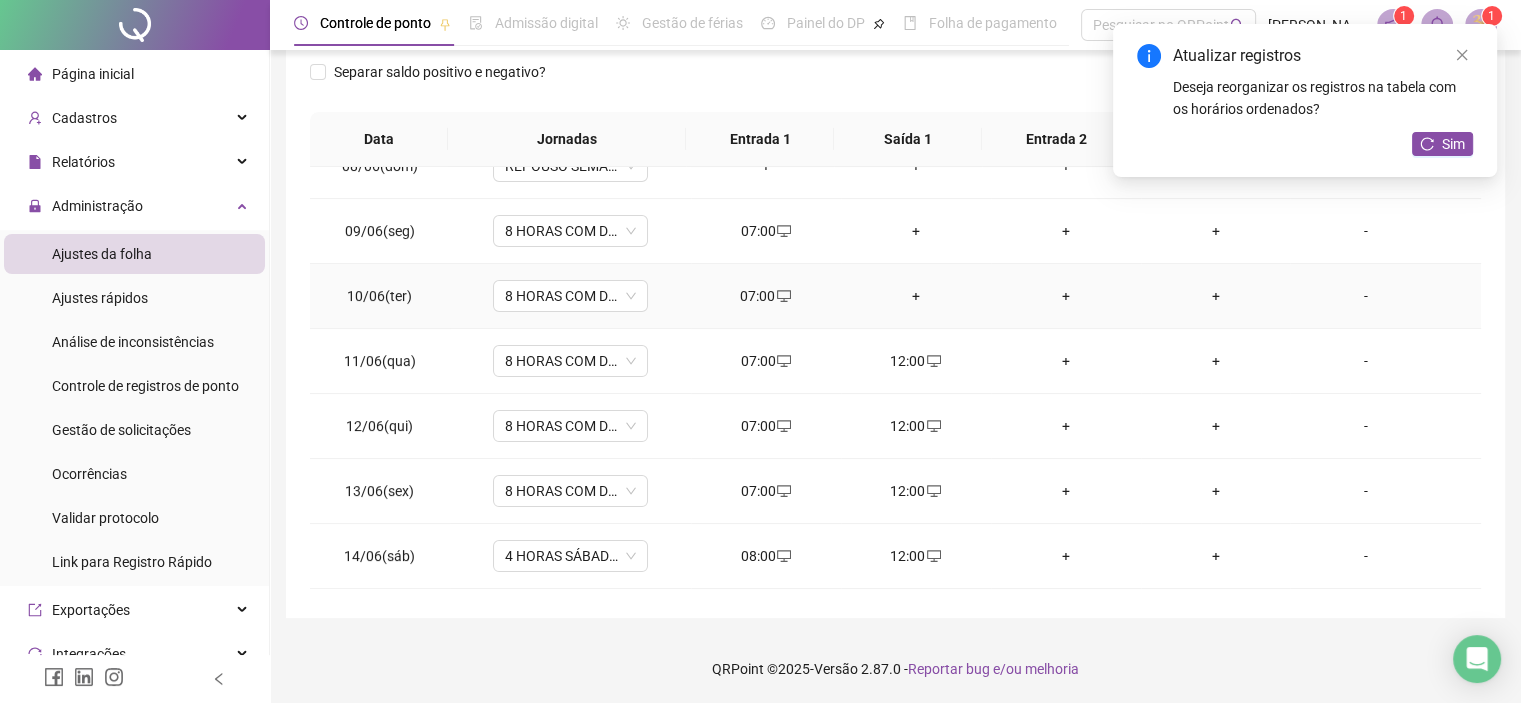 click on "+" at bounding box center (916, 296) 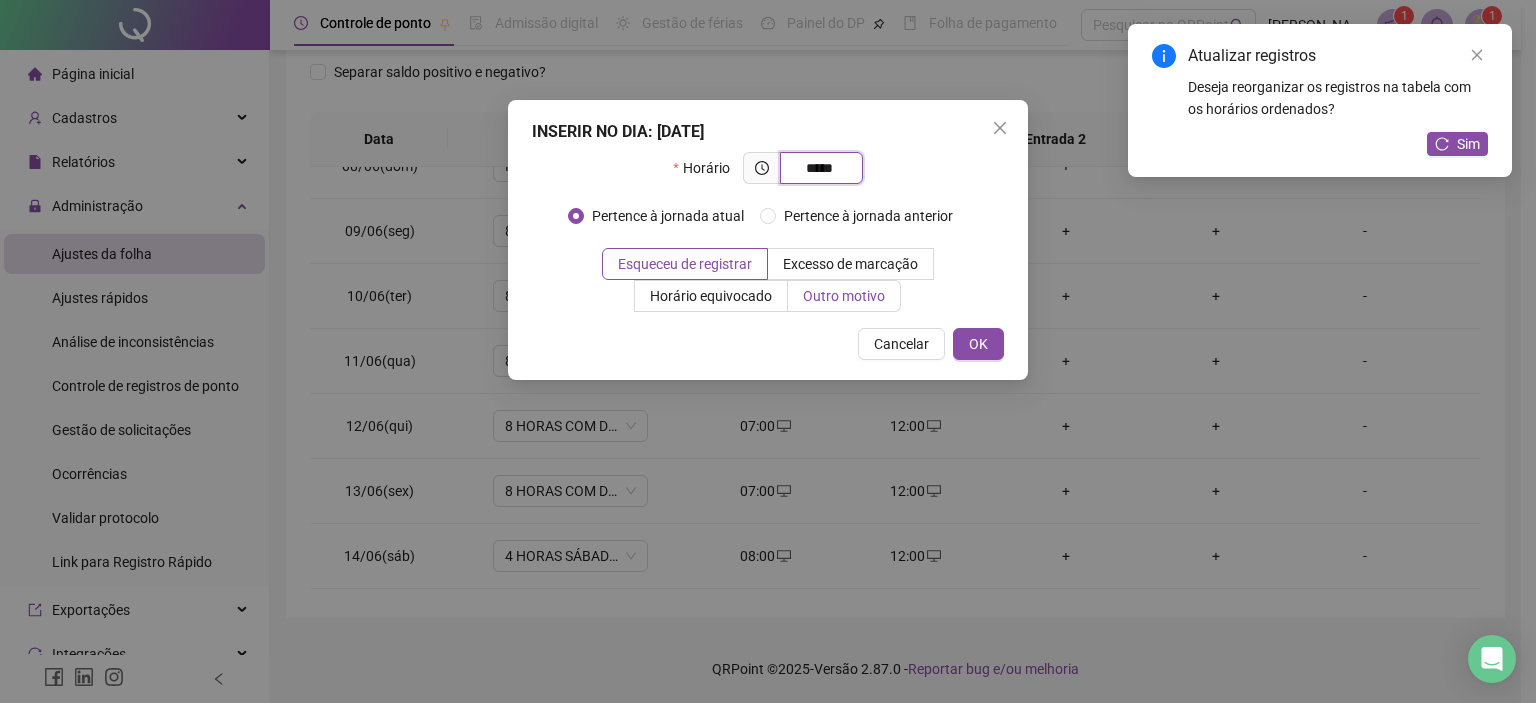 type on "*****" 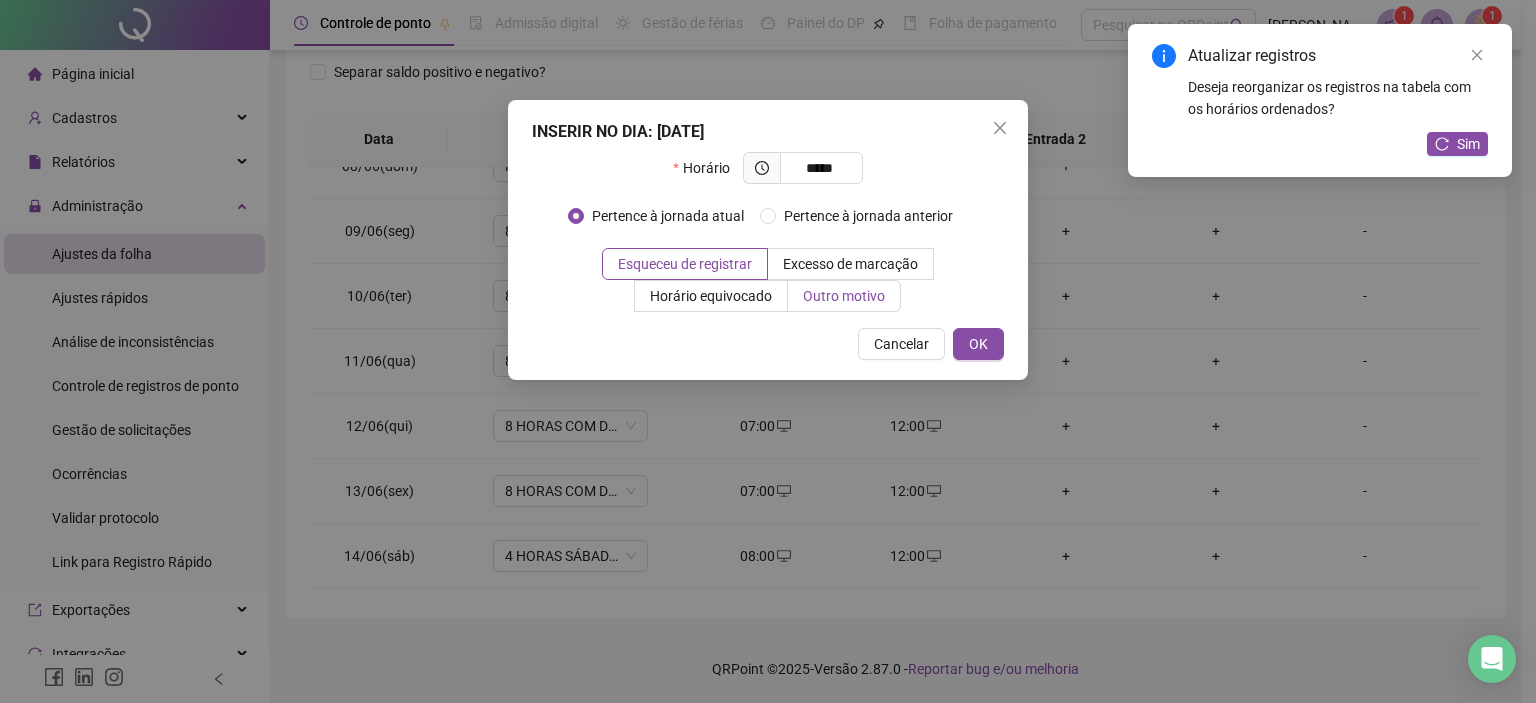 click on "Outro motivo" at bounding box center (844, 296) 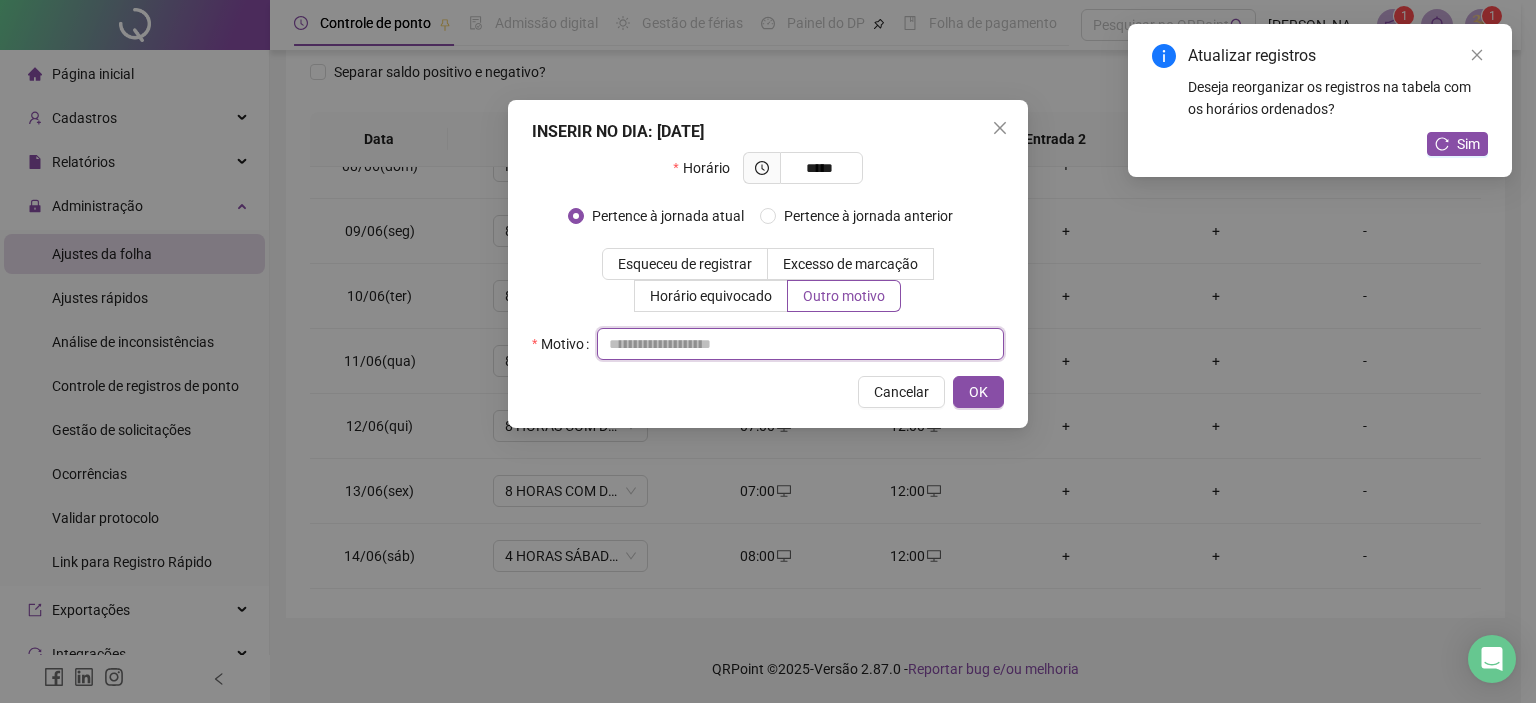 click at bounding box center [800, 344] 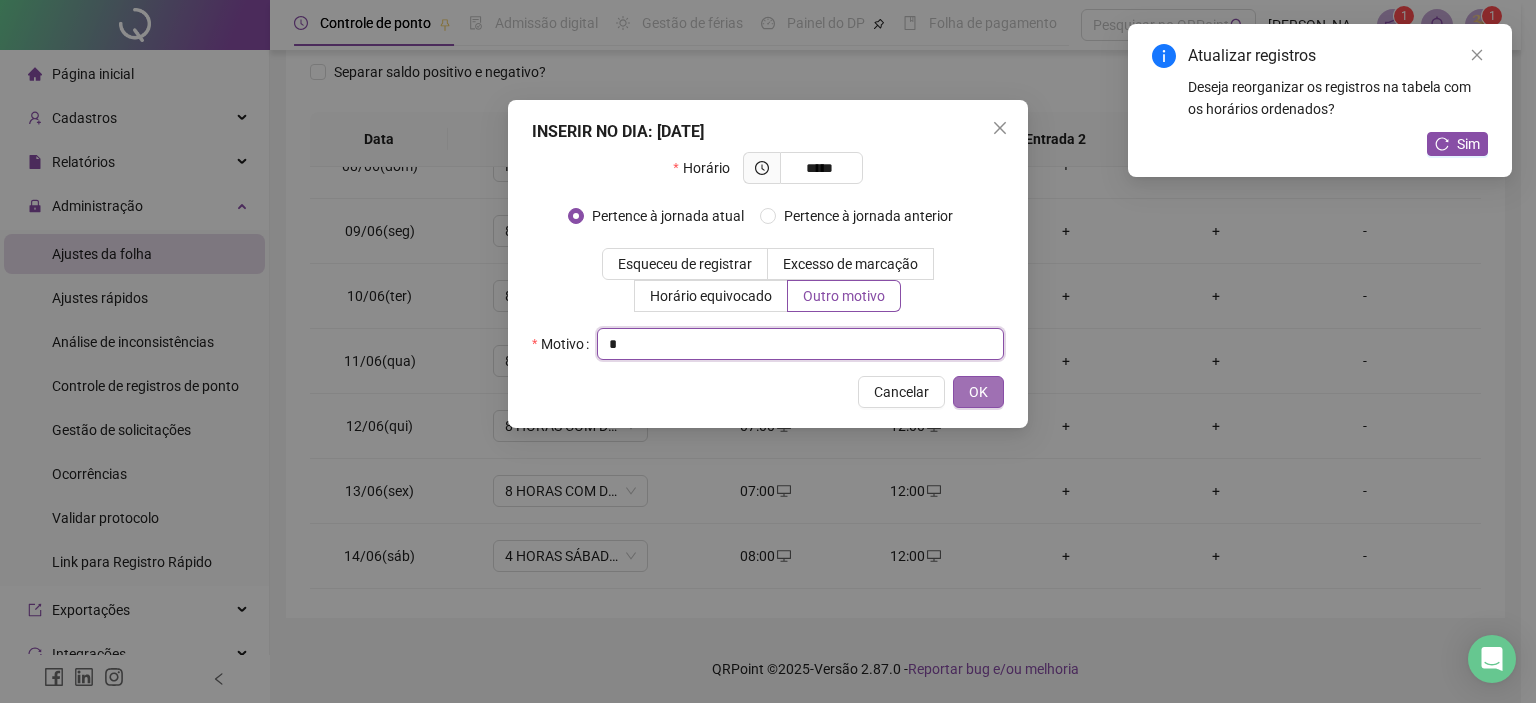 type on "*" 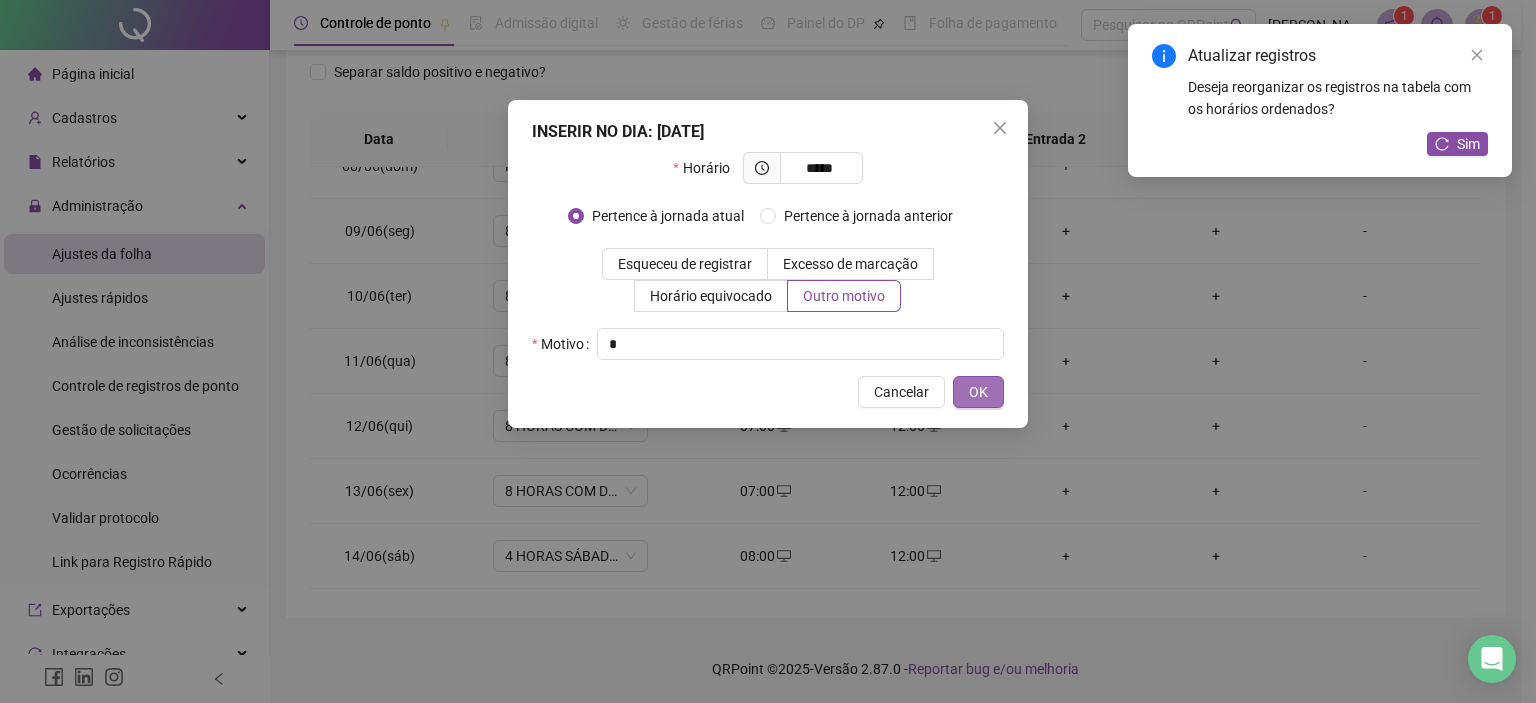 click on "OK" at bounding box center (978, 392) 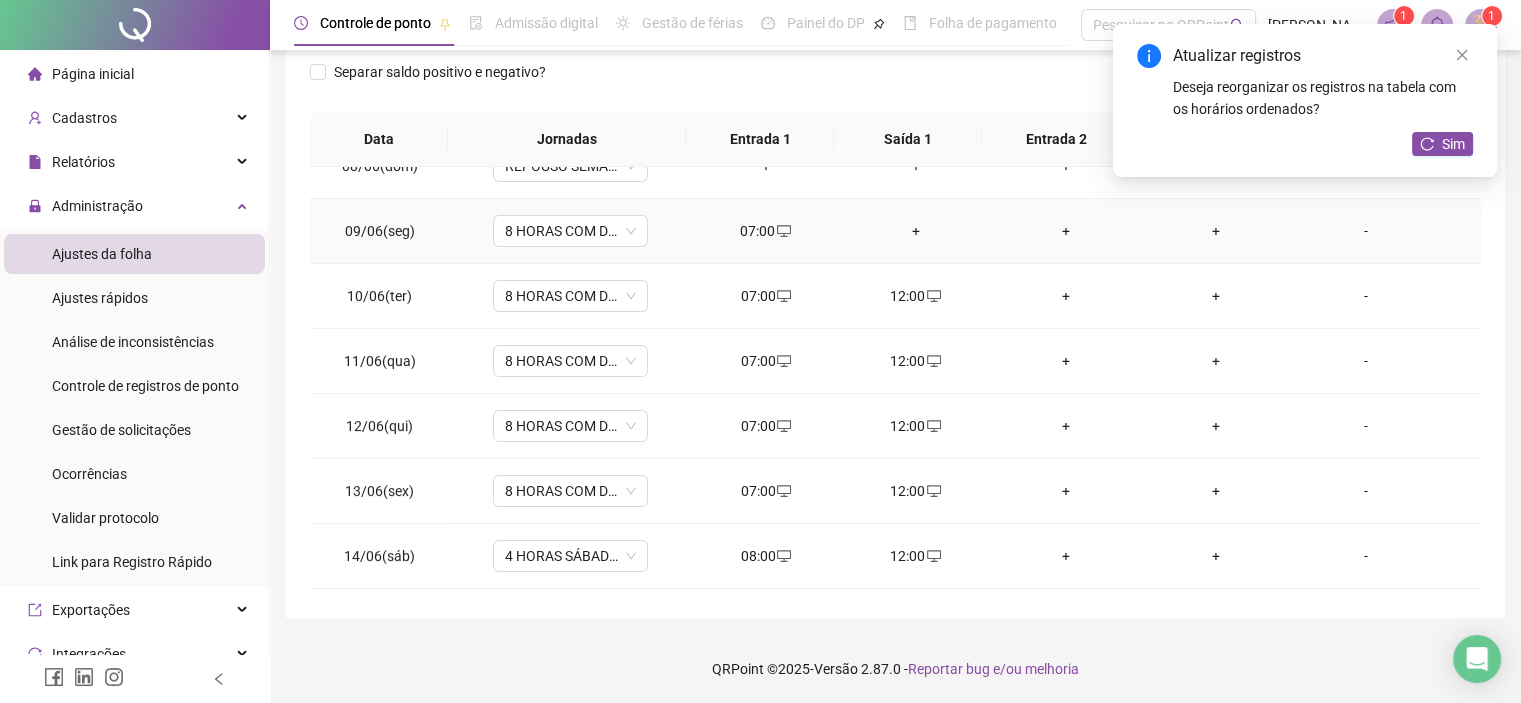 click on "+" at bounding box center (916, 231) 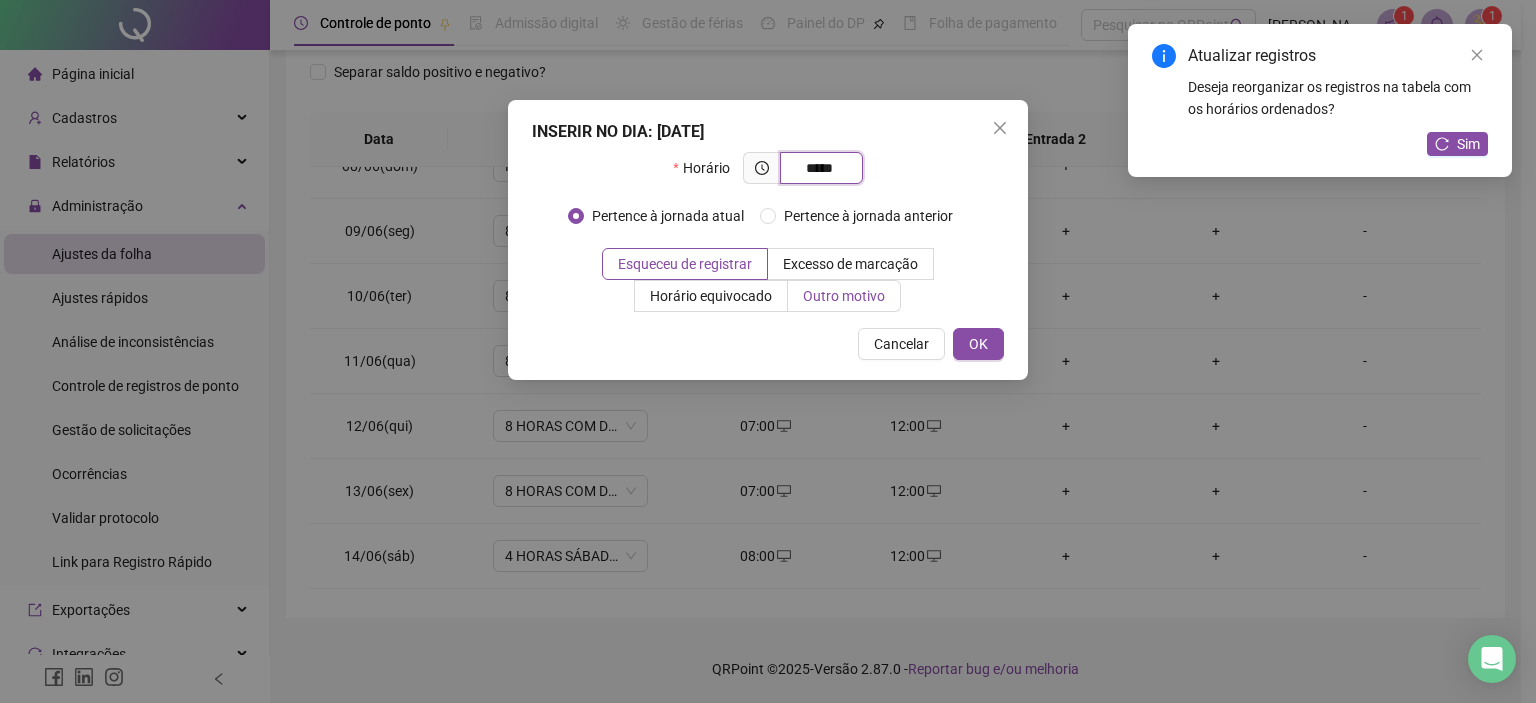 type on "*****" 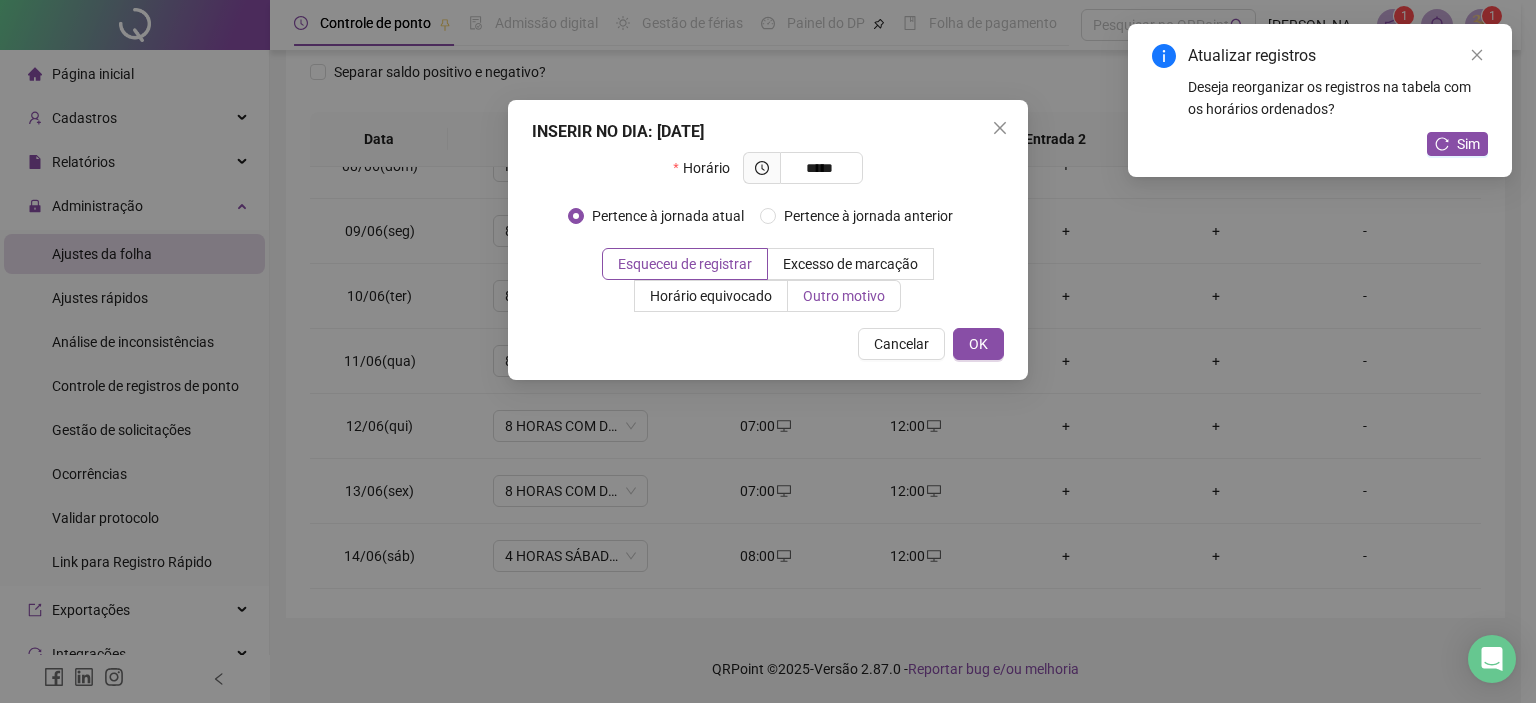 click on "Outro motivo" at bounding box center [844, 296] 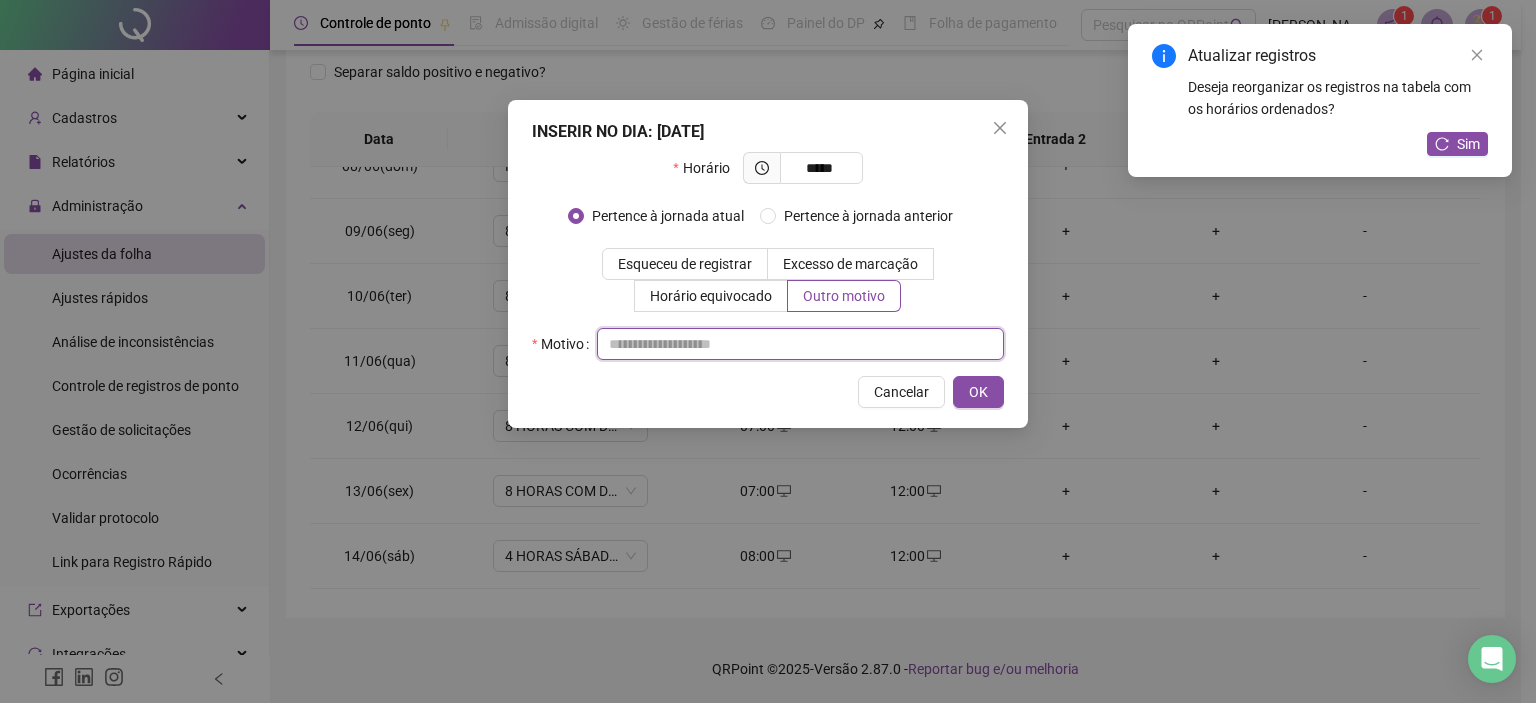 click at bounding box center (800, 344) 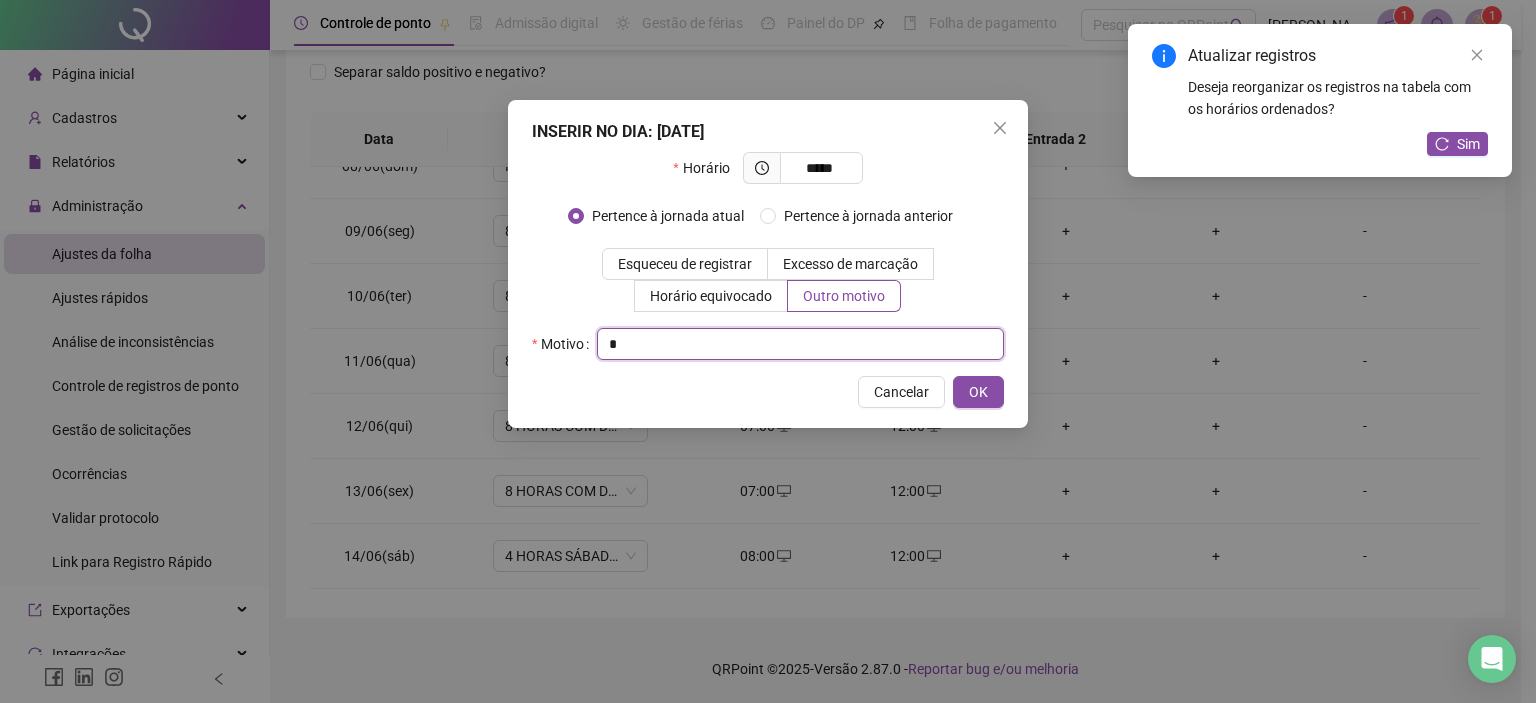 type on "*" 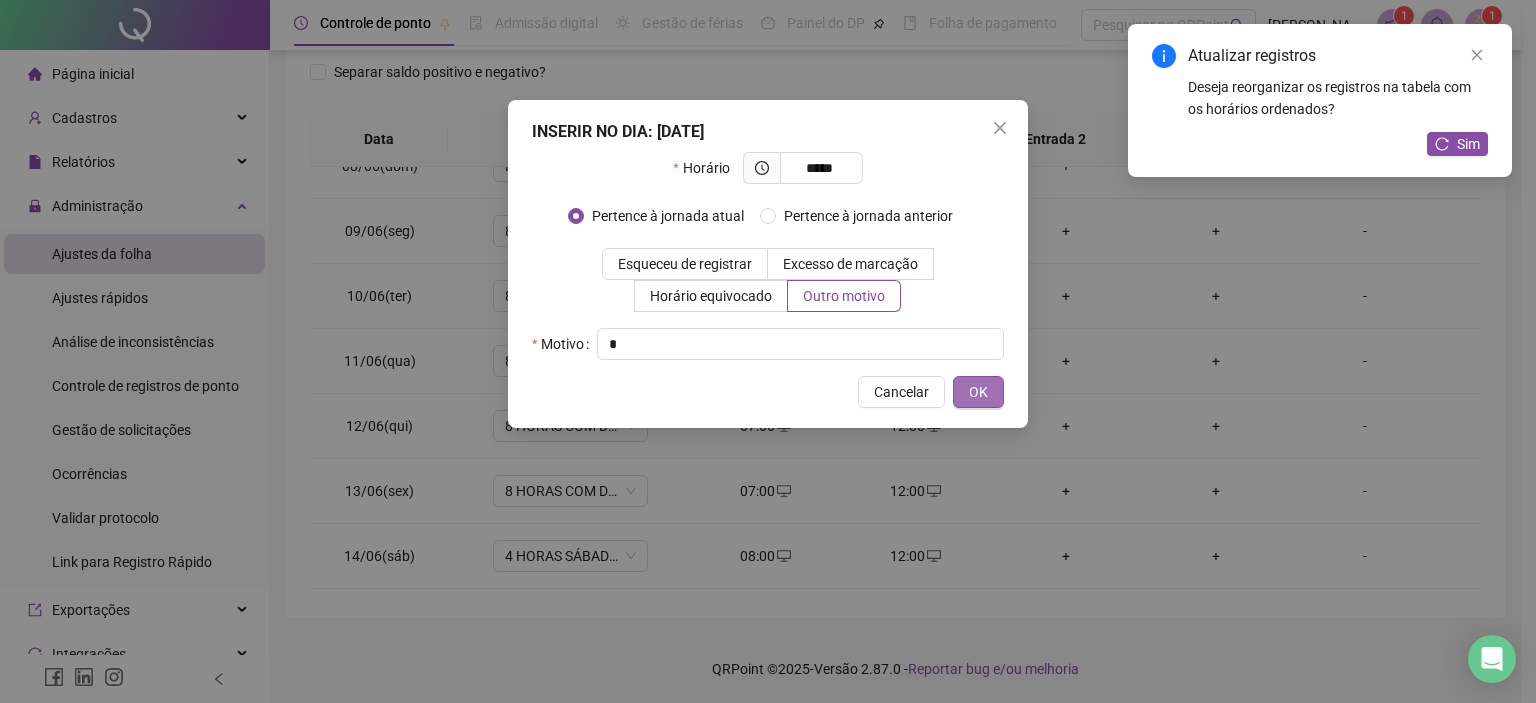 click on "OK" at bounding box center [978, 392] 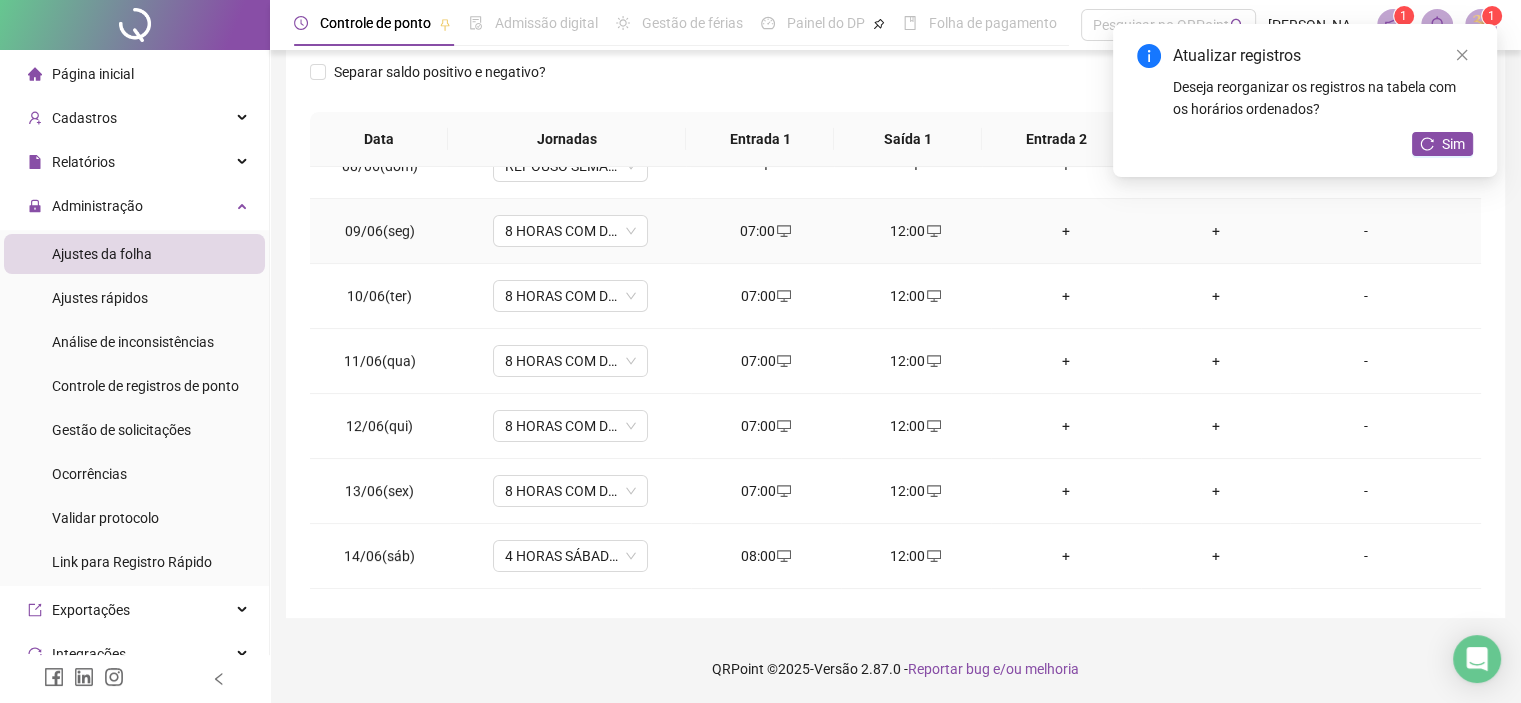 click on "+" at bounding box center [1066, 231] 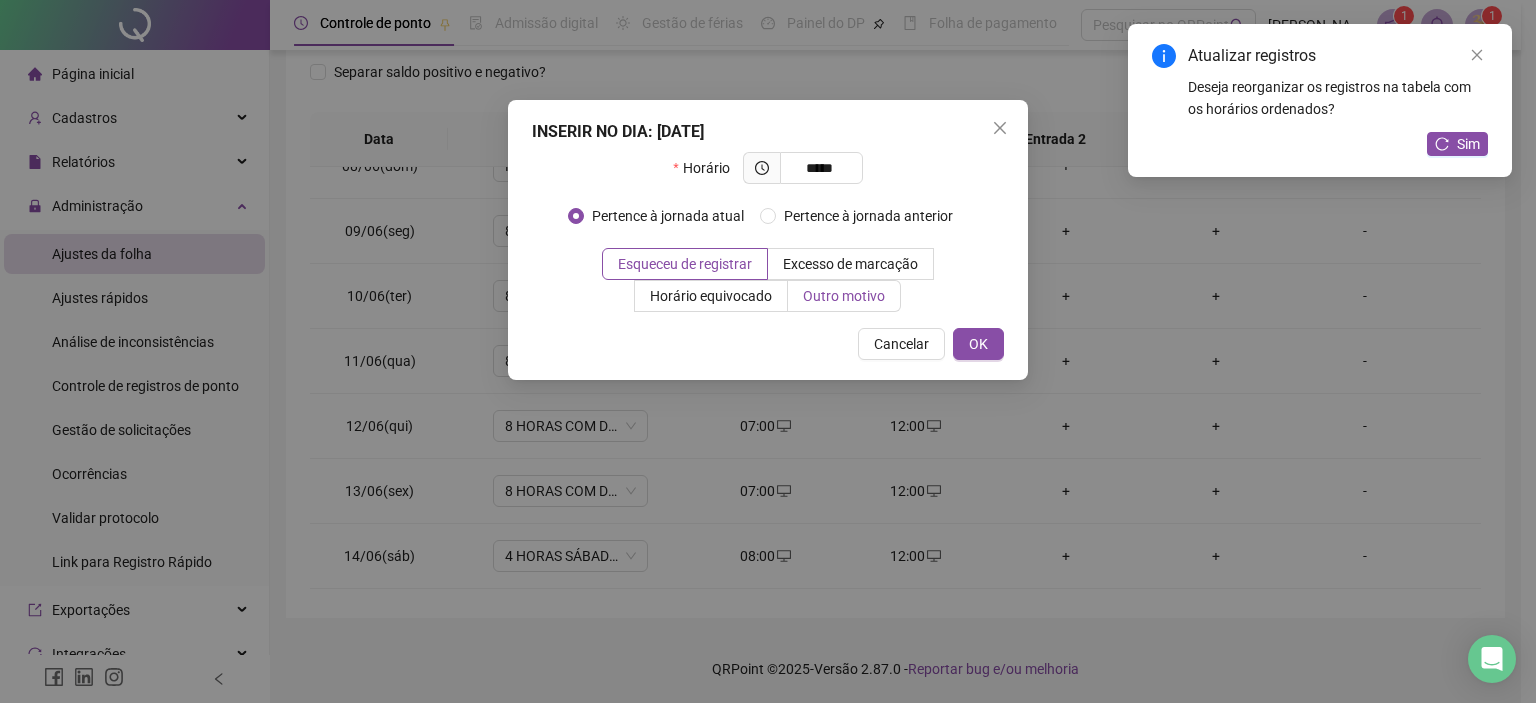 type on "*****" 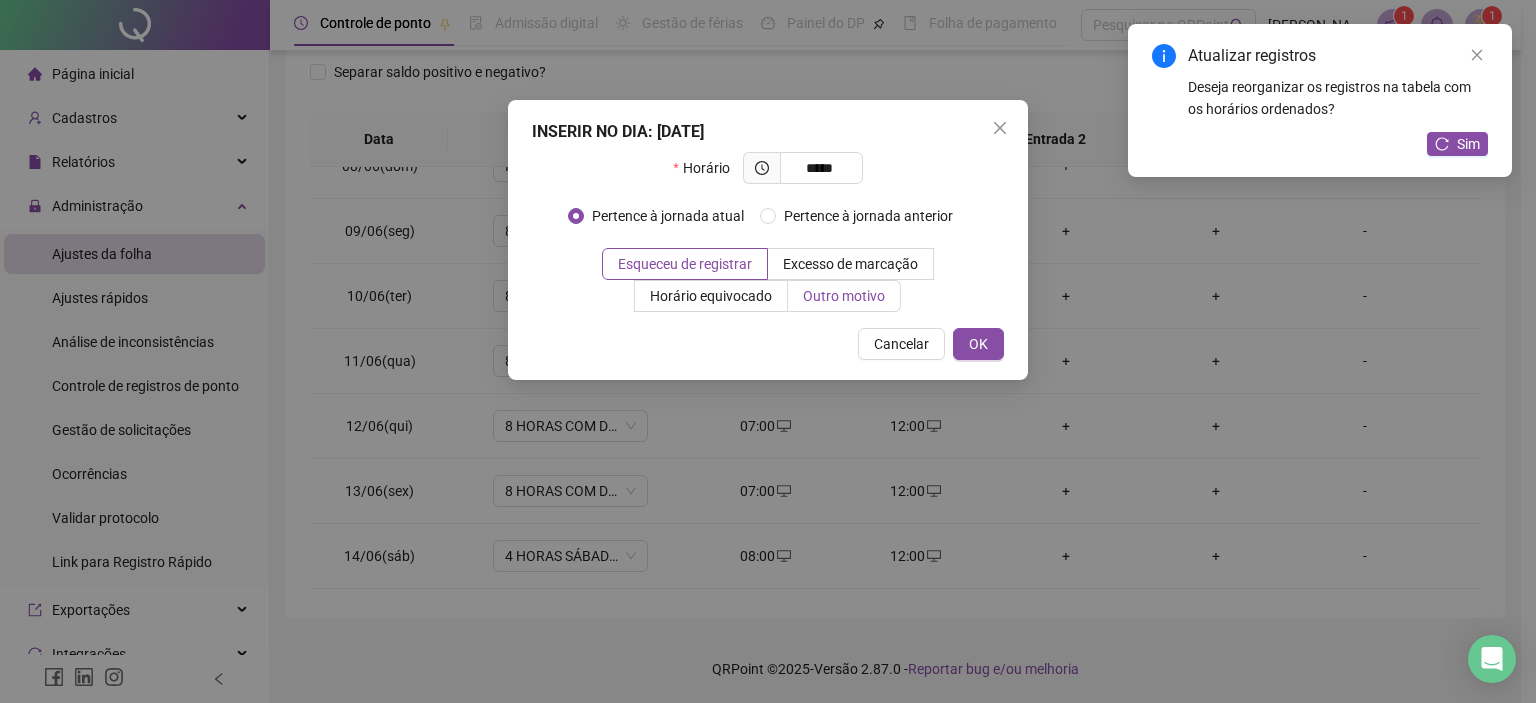 click on "Outro motivo" at bounding box center (844, 296) 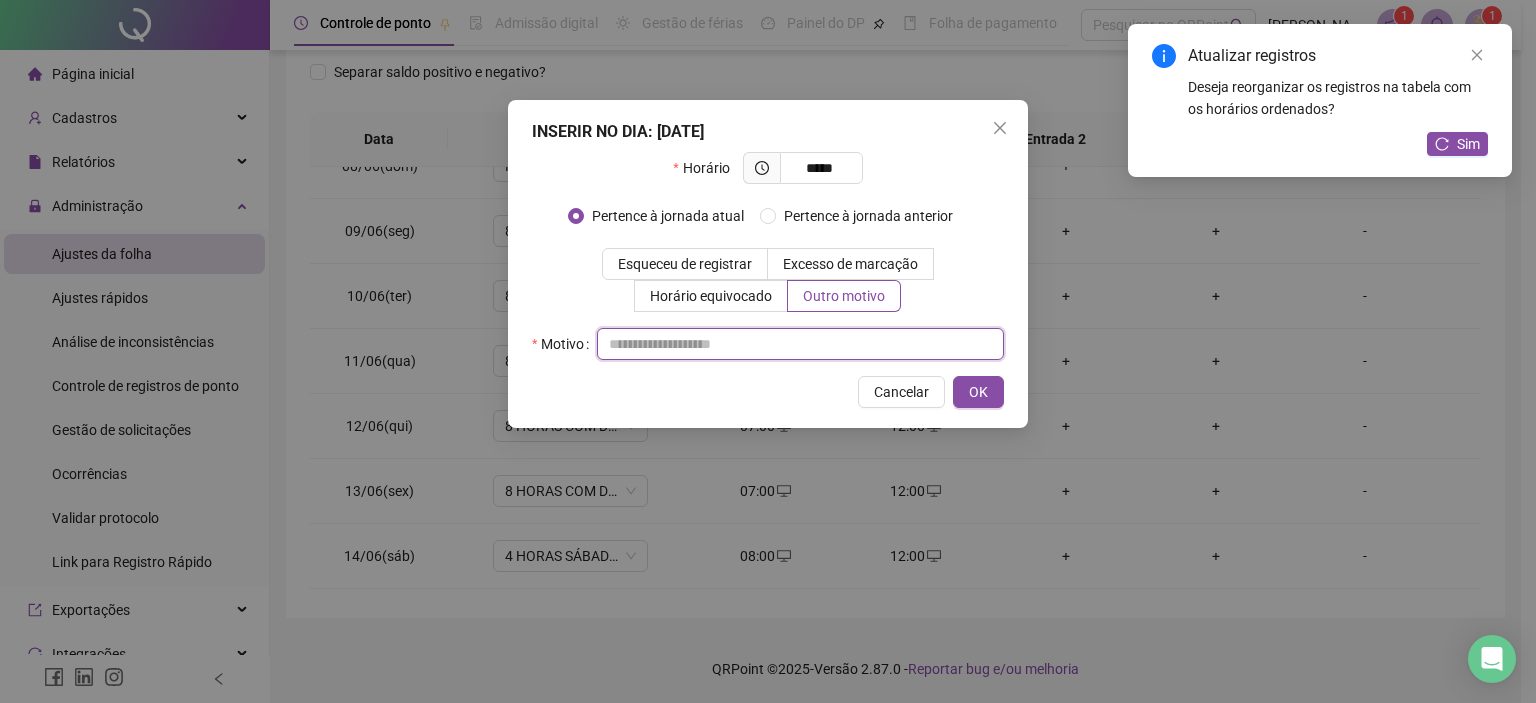 click at bounding box center [800, 344] 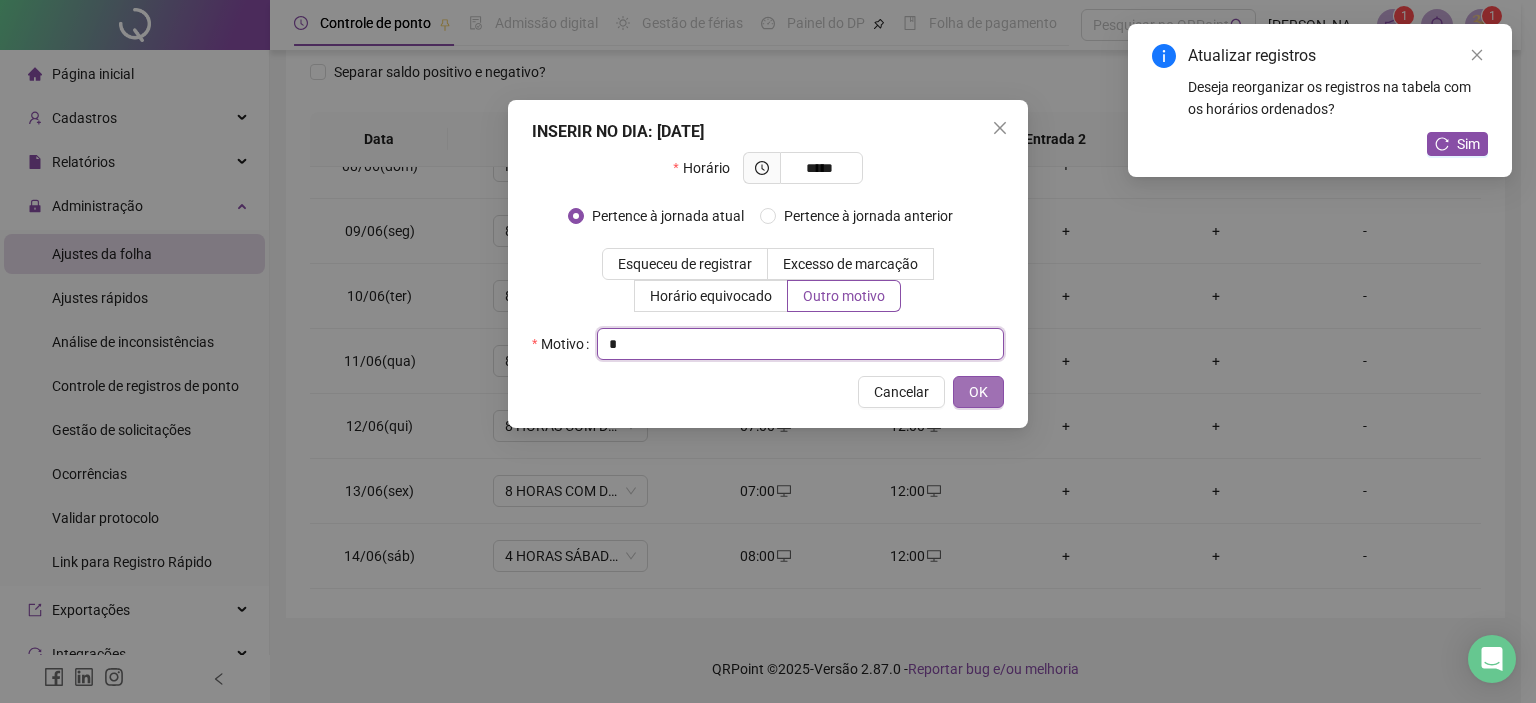 type on "*" 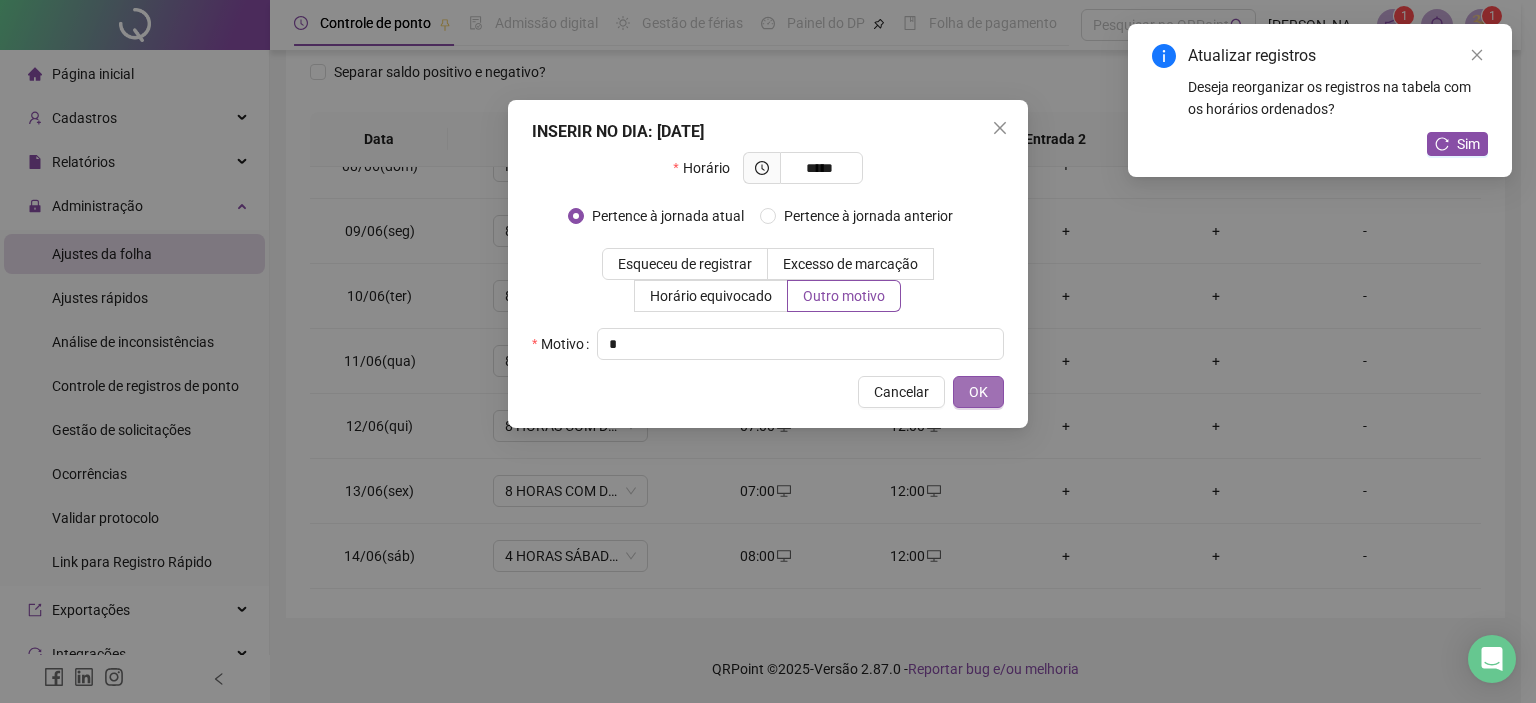 click on "OK" at bounding box center [978, 392] 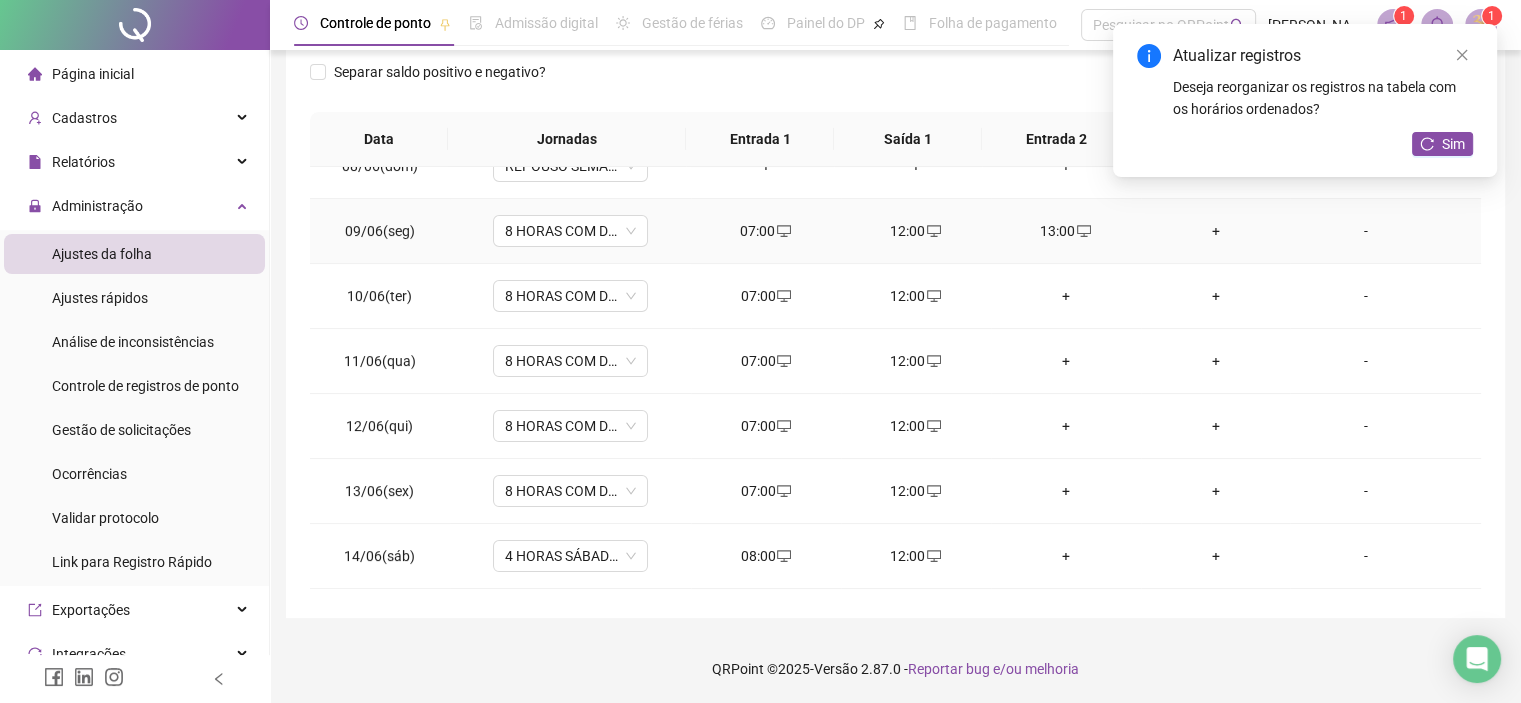 click on "+" at bounding box center [1216, 231] 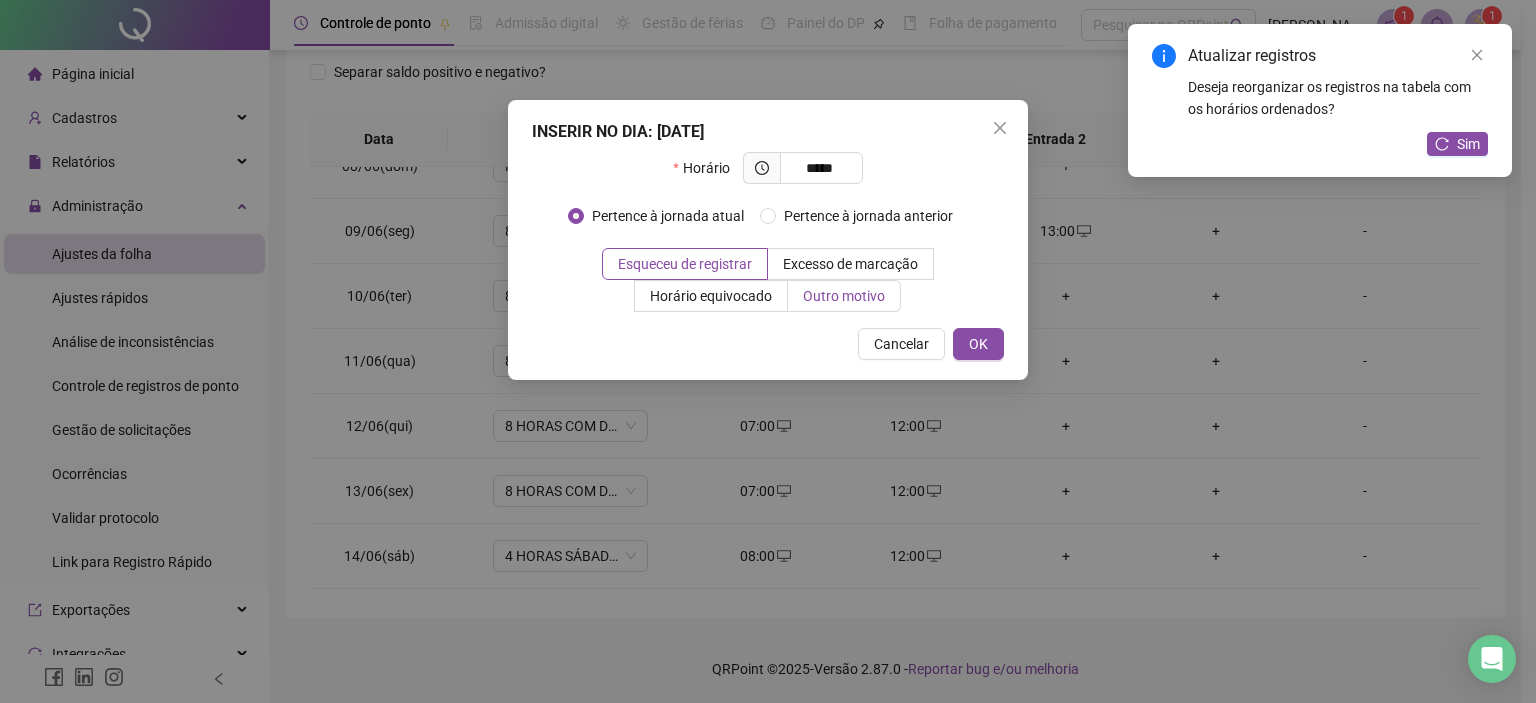 type on "*****" 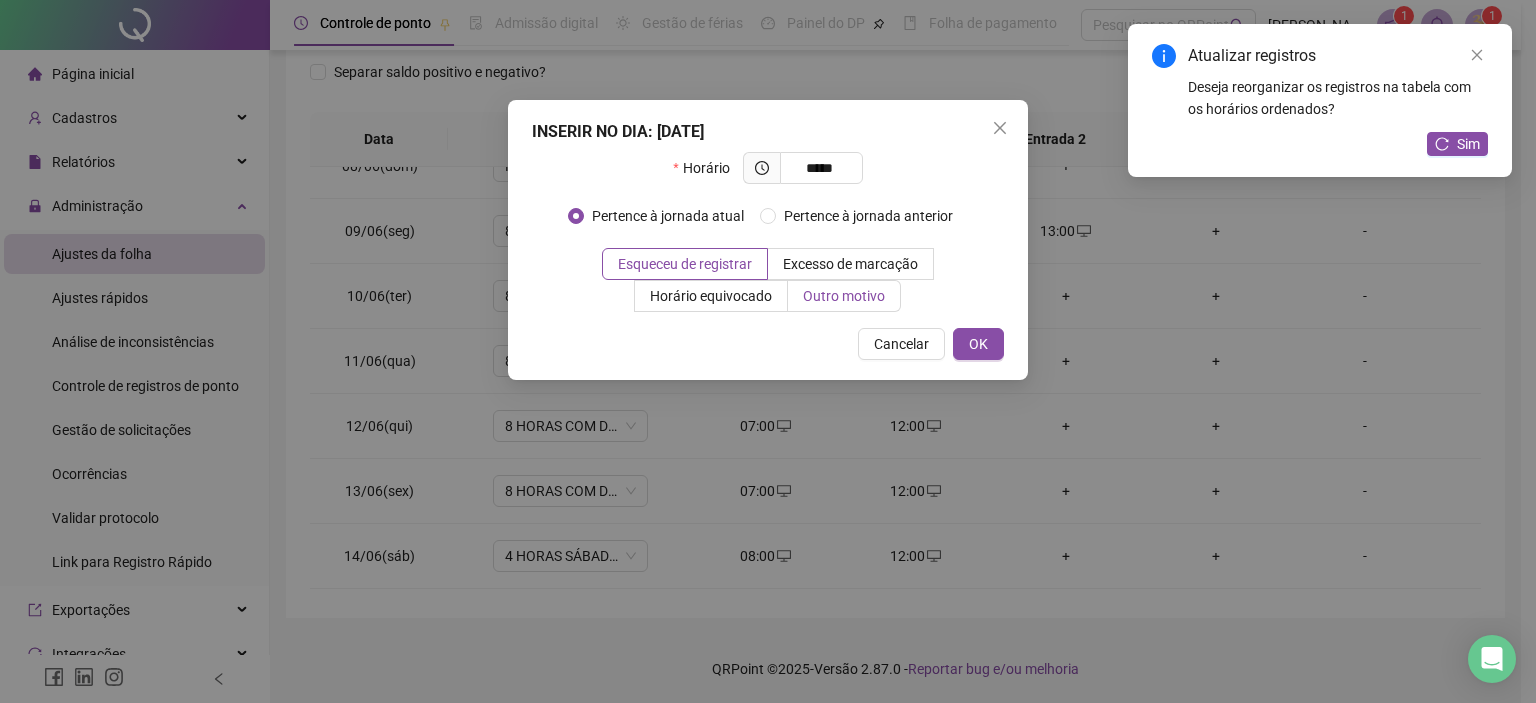 click on "Outro motivo" at bounding box center (844, 296) 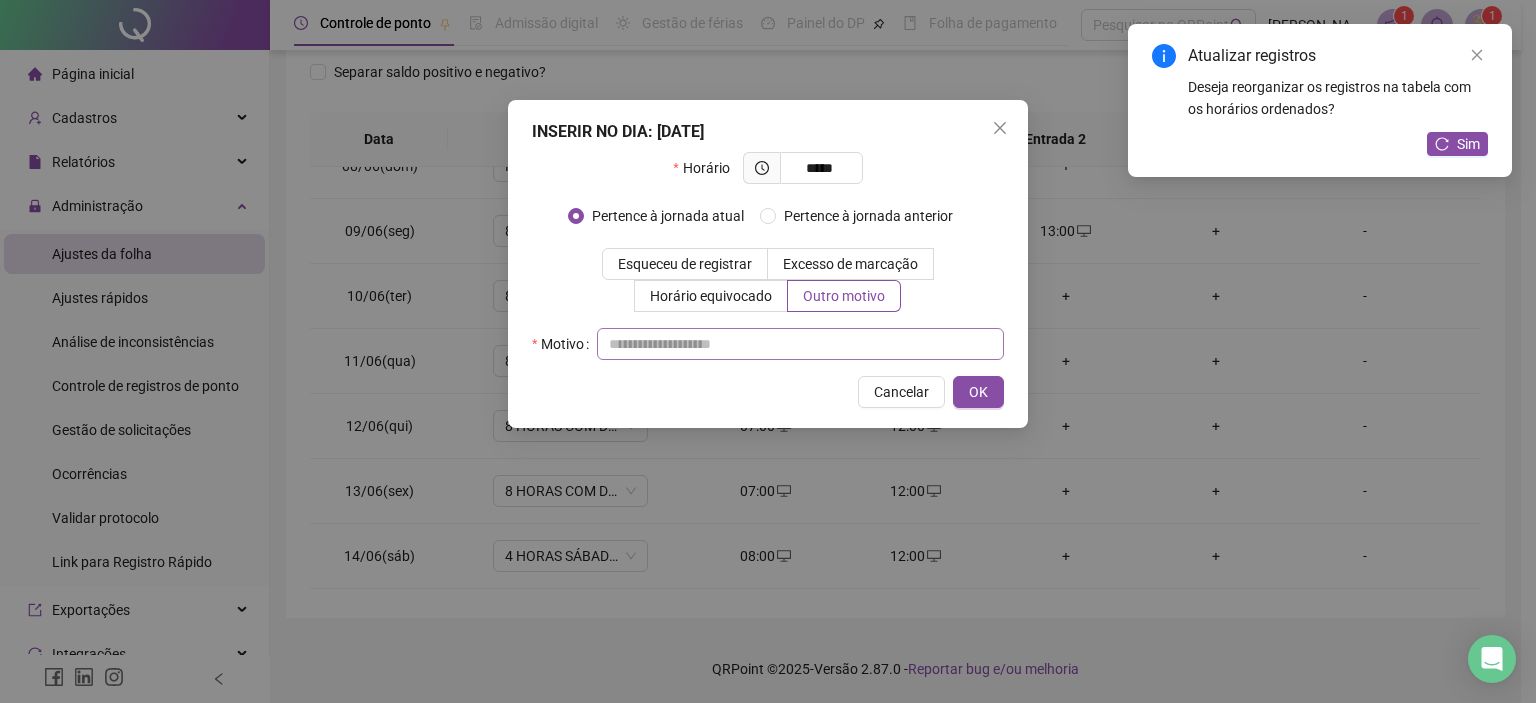 click on "INSERIR NO DIA :   [DATE] Horário ***** Pertence à jornada atual Pertence à jornada anterior Esqueceu de registrar Excesso de marcação Horário equivocado Outro motivo Motivo Cancelar OK" at bounding box center (768, 264) 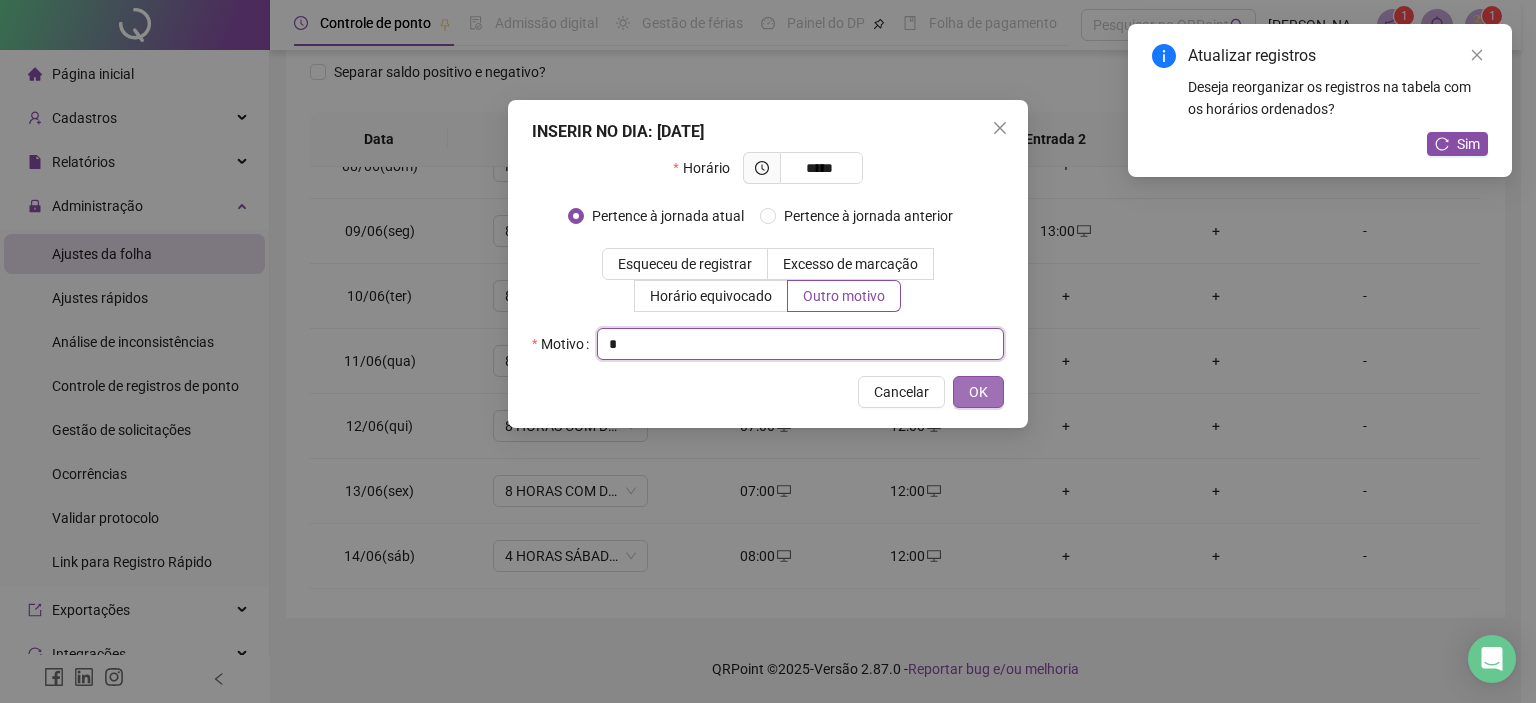 type on "*" 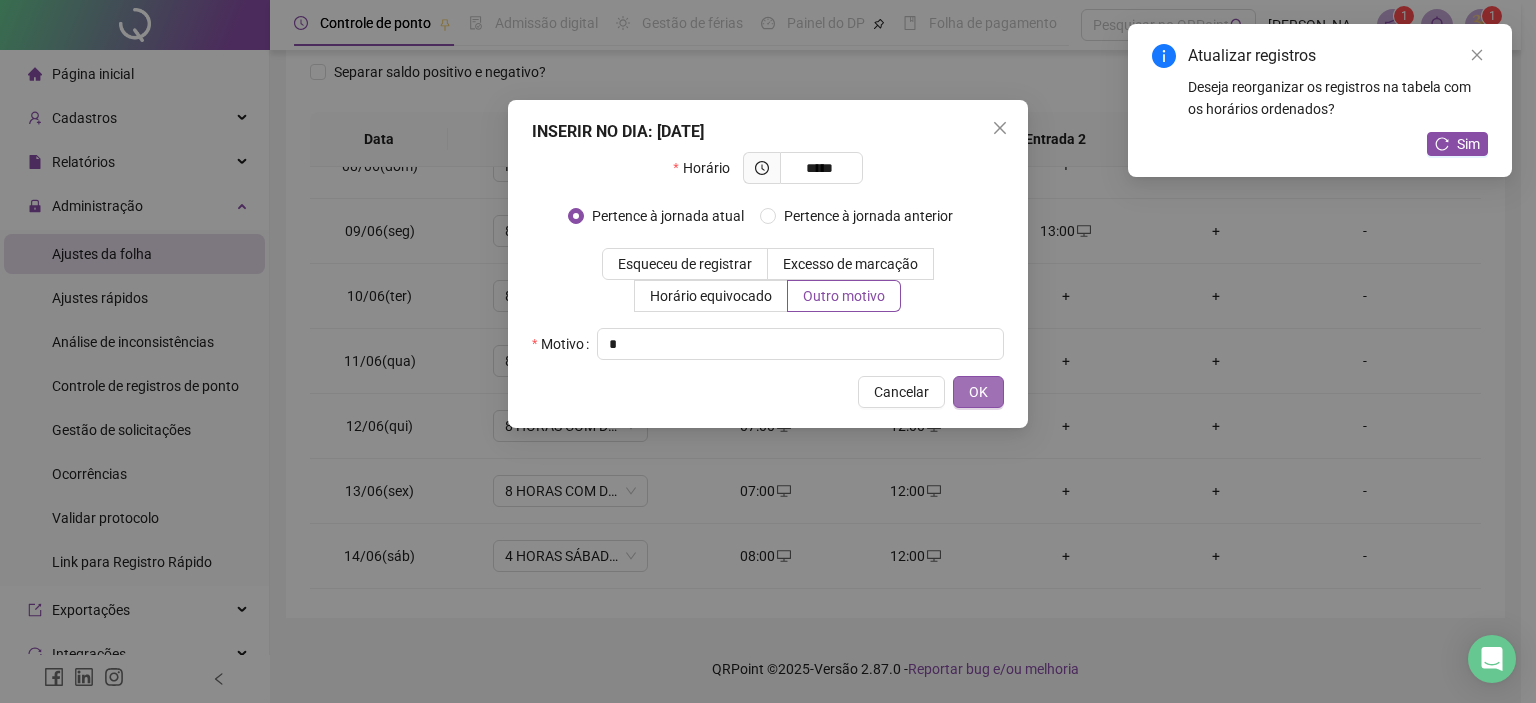 click on "OK" at bounding box center [978, 392] 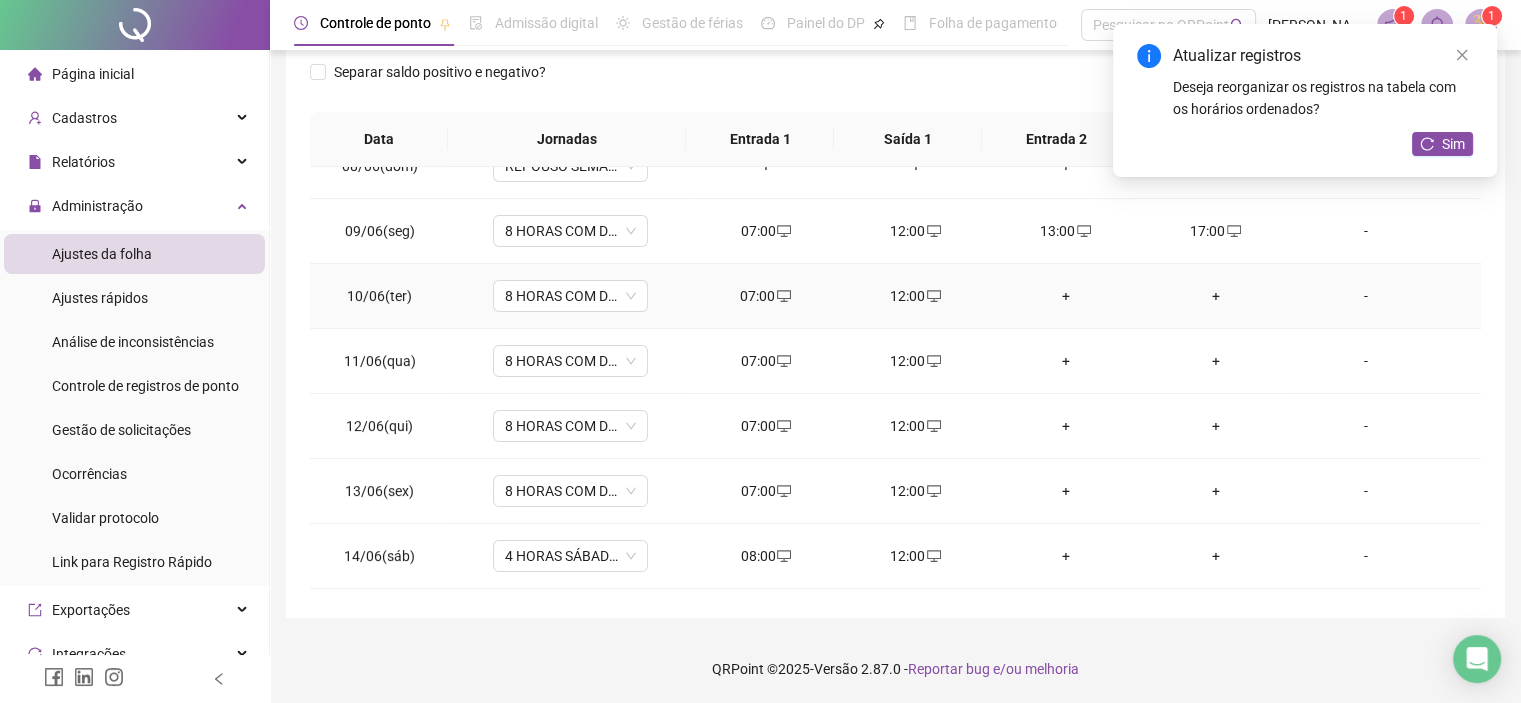 click on "+" at bounding box center [1066, 296] 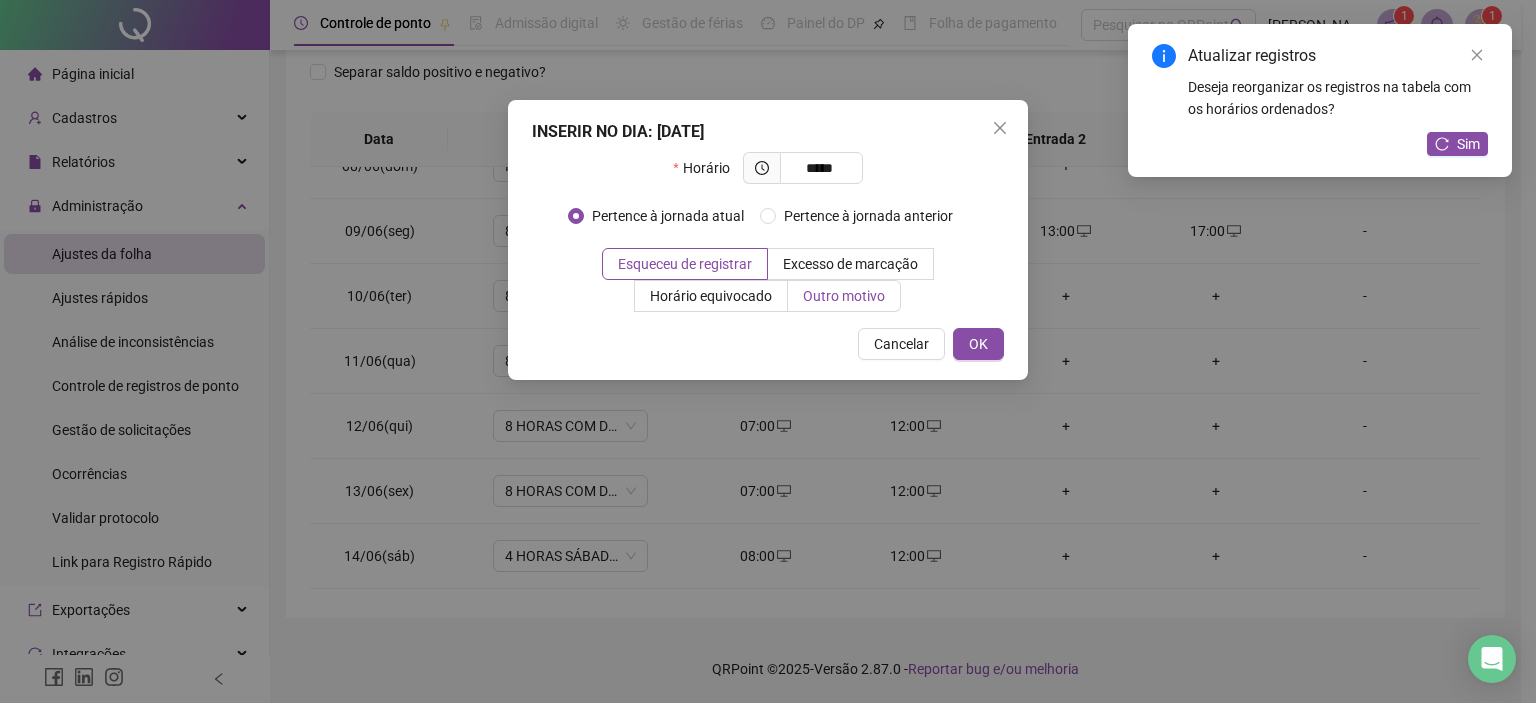 type on "*****" 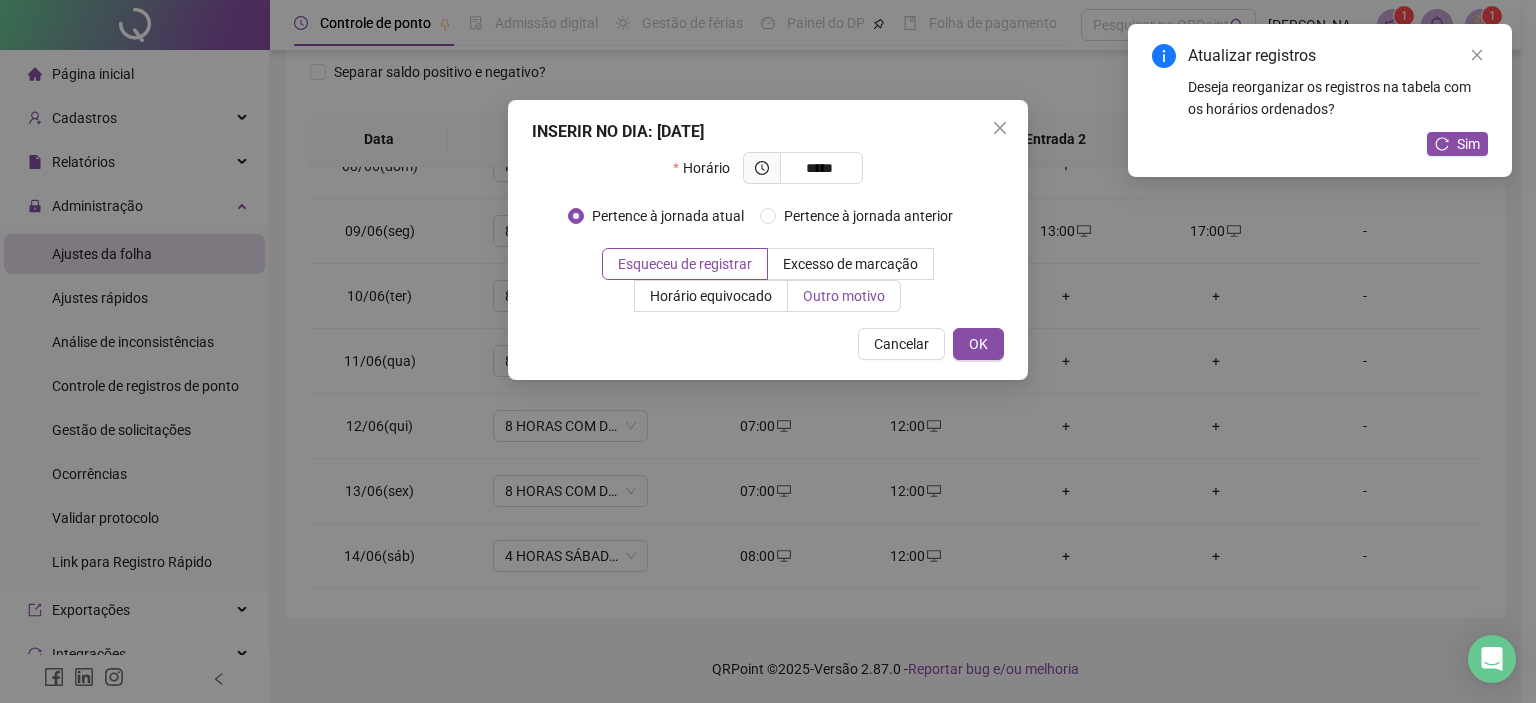 click on "Outro motivo" at bounding box center (844, 296) 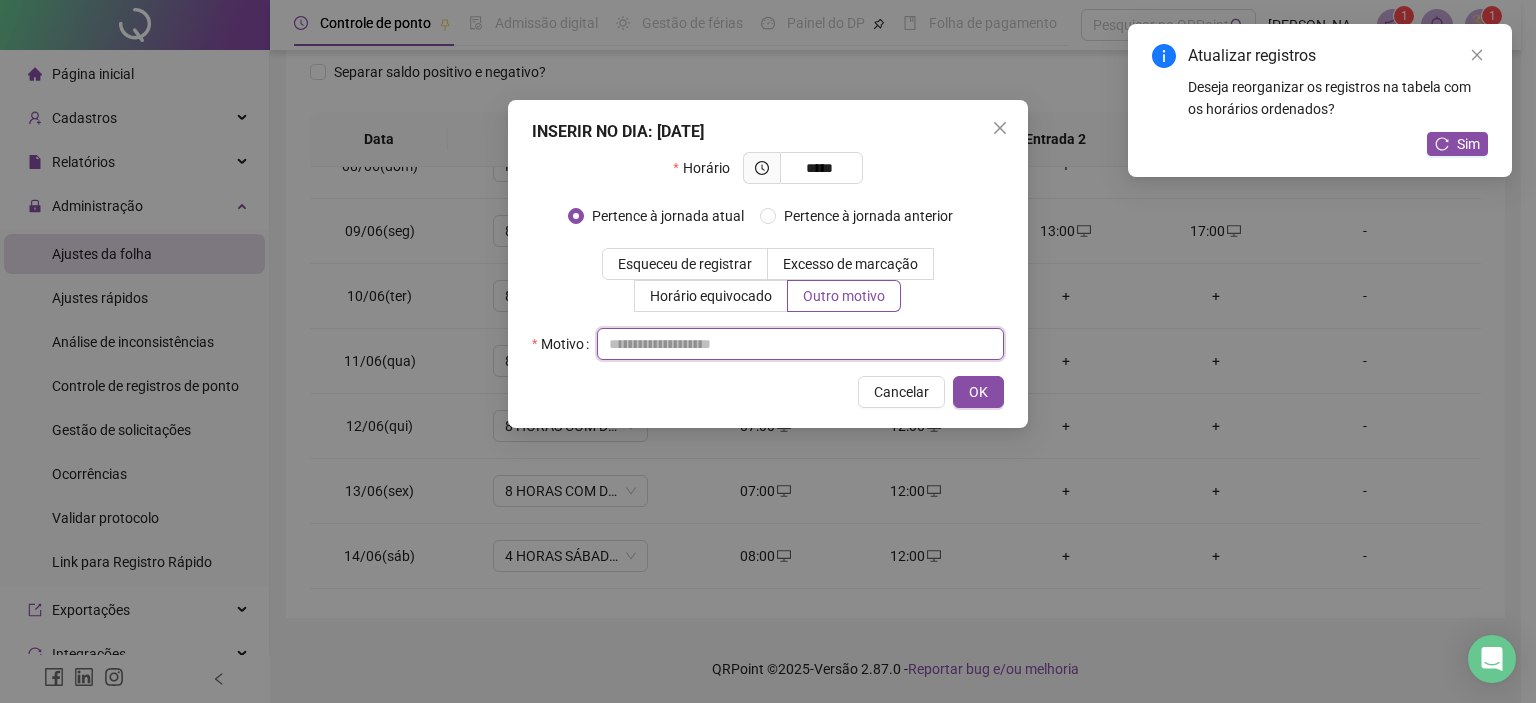 click at bounding box center [800, 344] 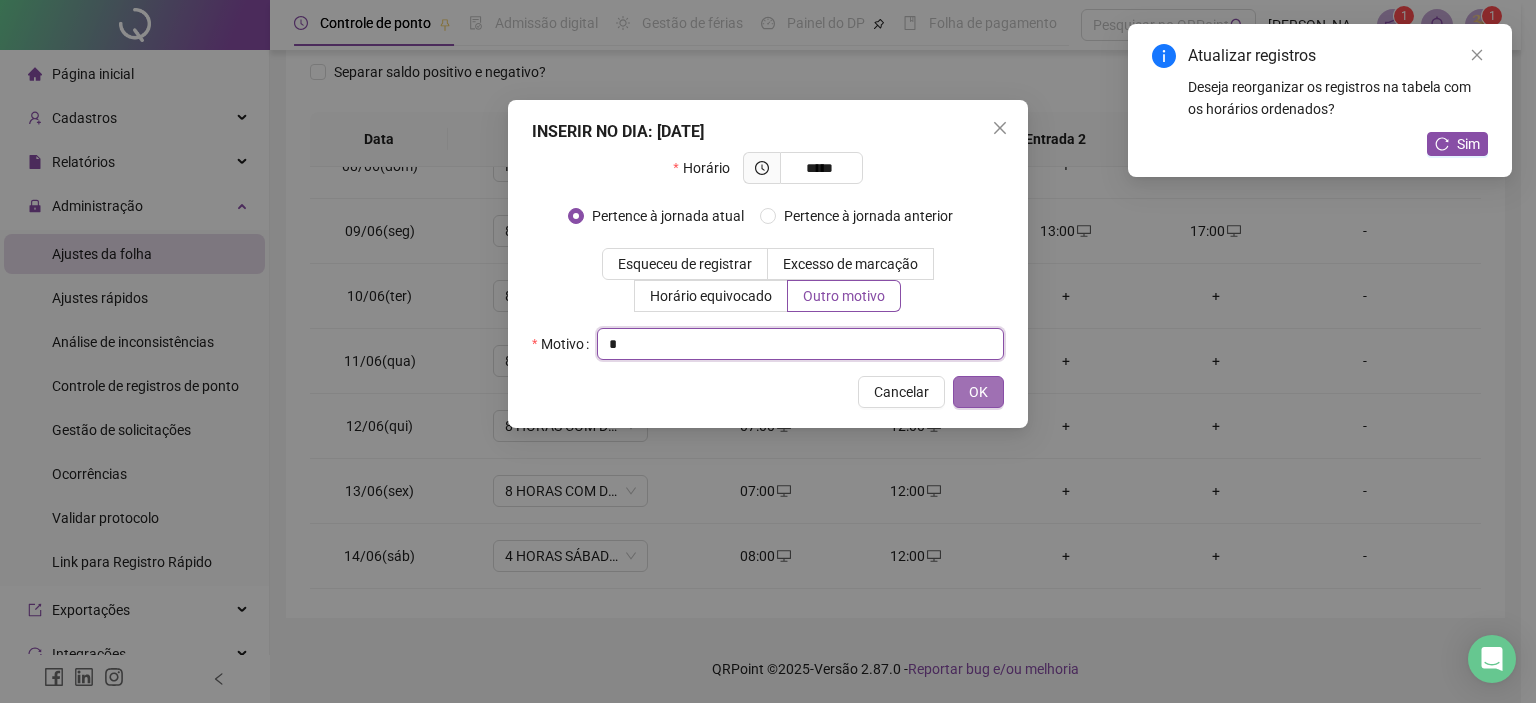 type on "*" 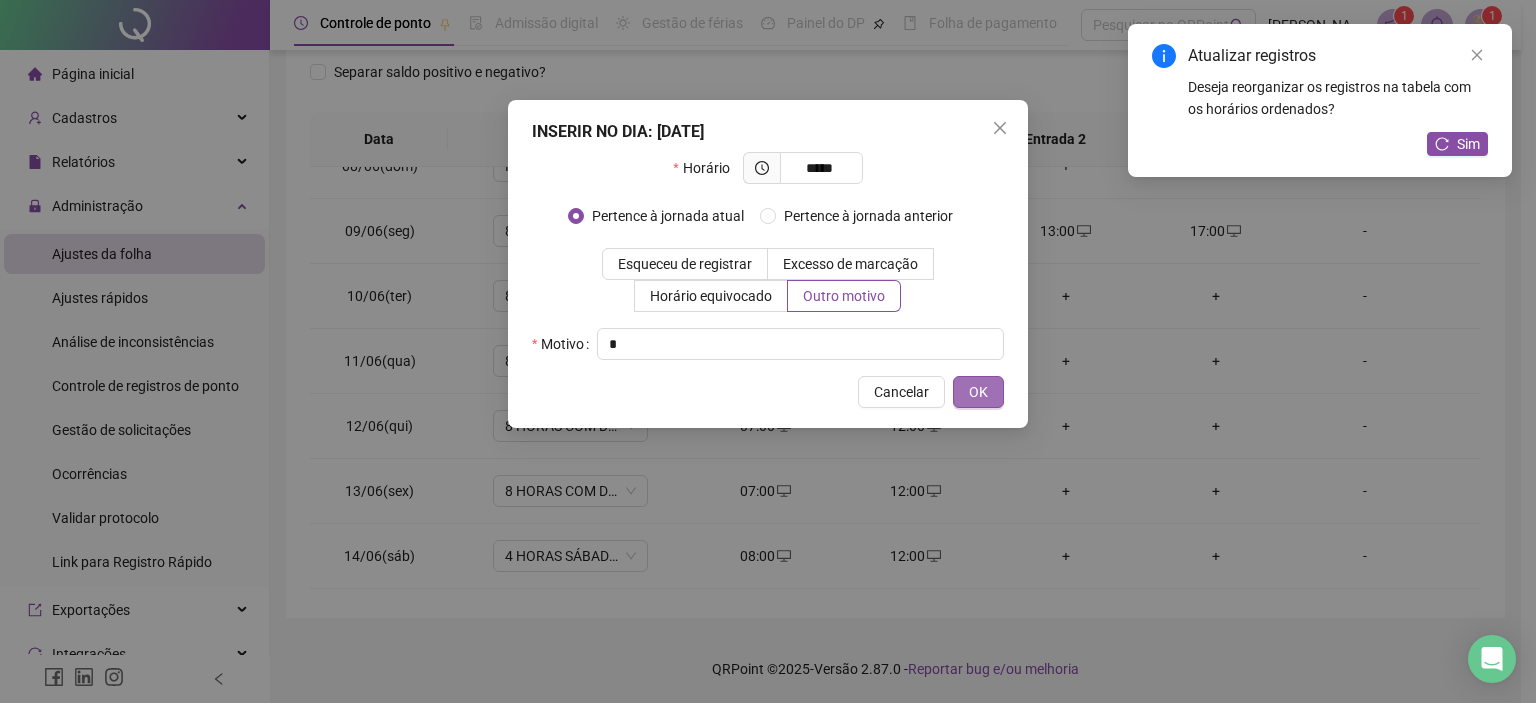 click on "OK" at bounding box center (978, 392) 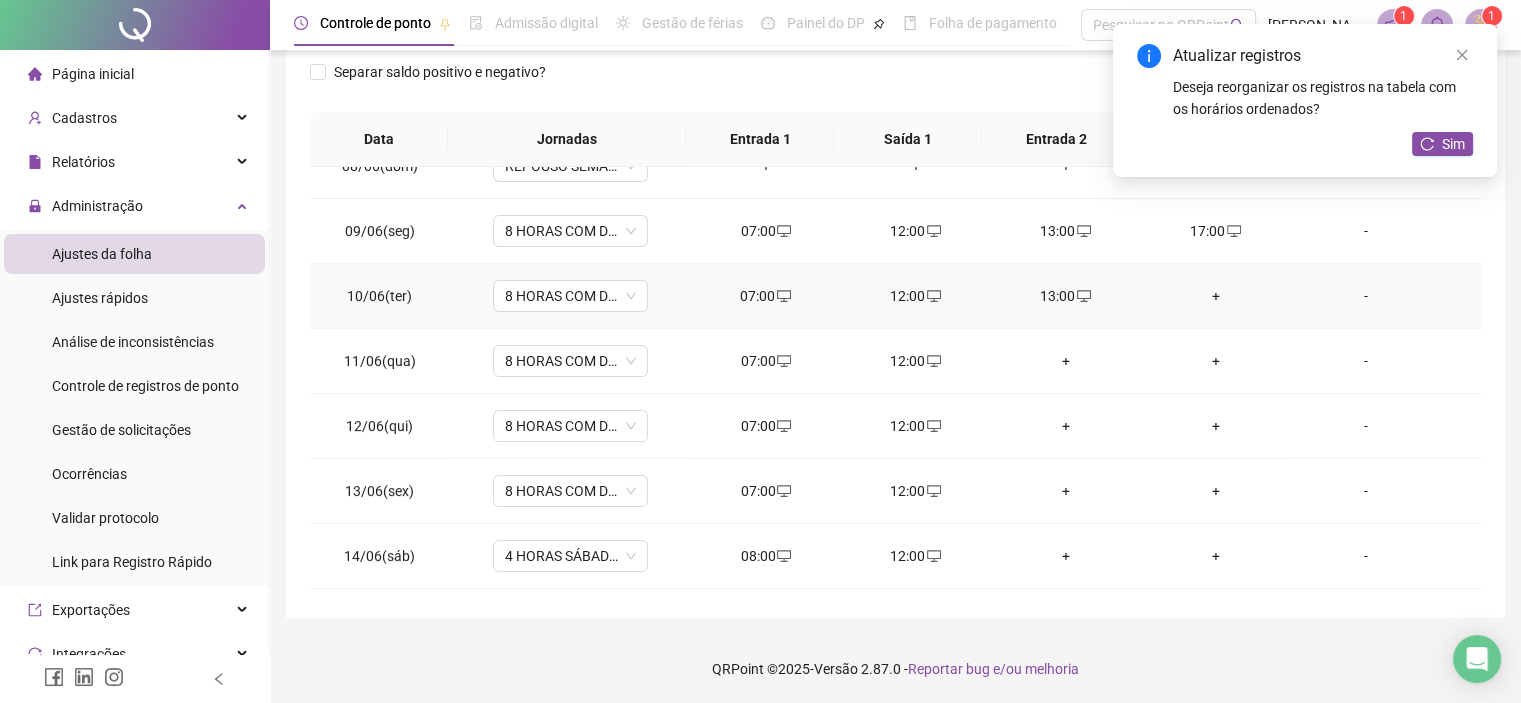 click on "+" at bounding box center (1216, 296) 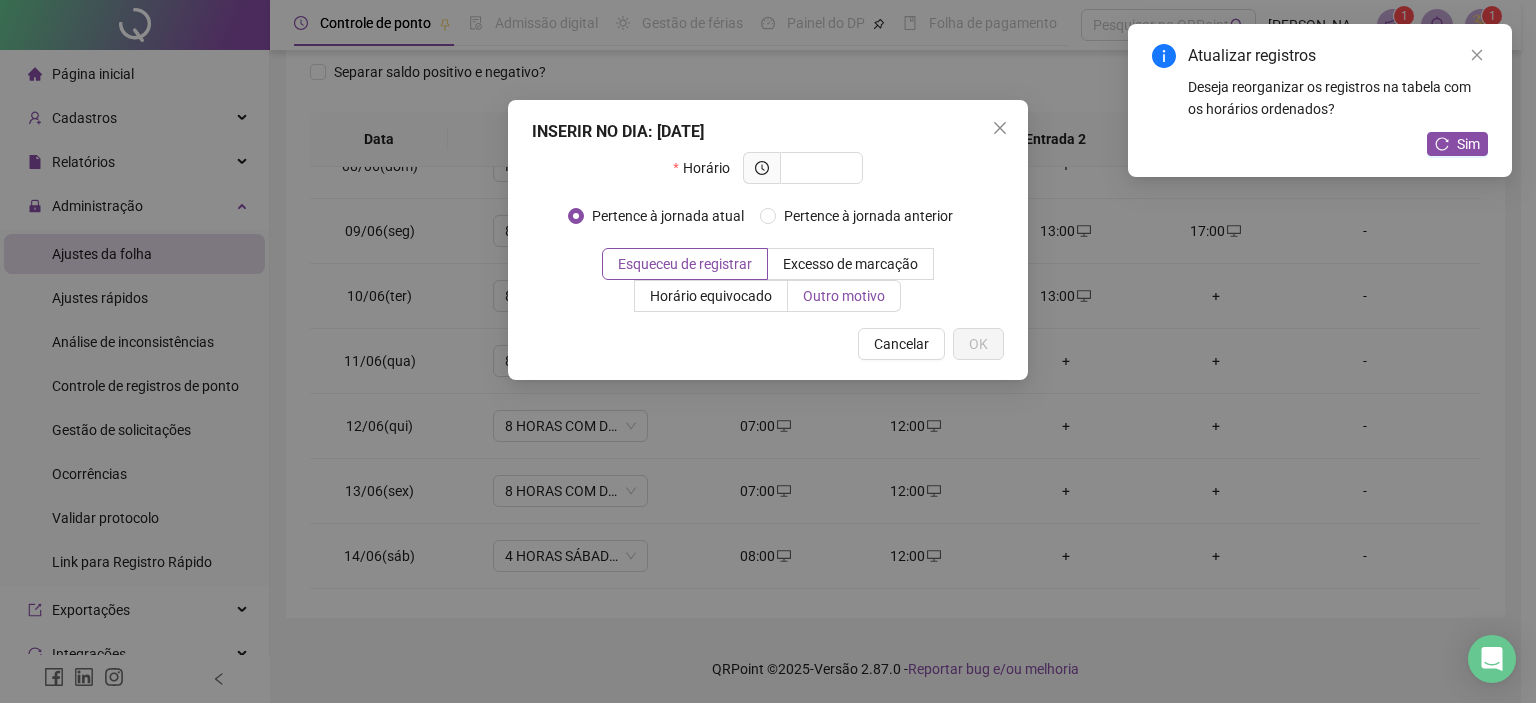 click on "Outro motivo" at bounding box center (844, 296) 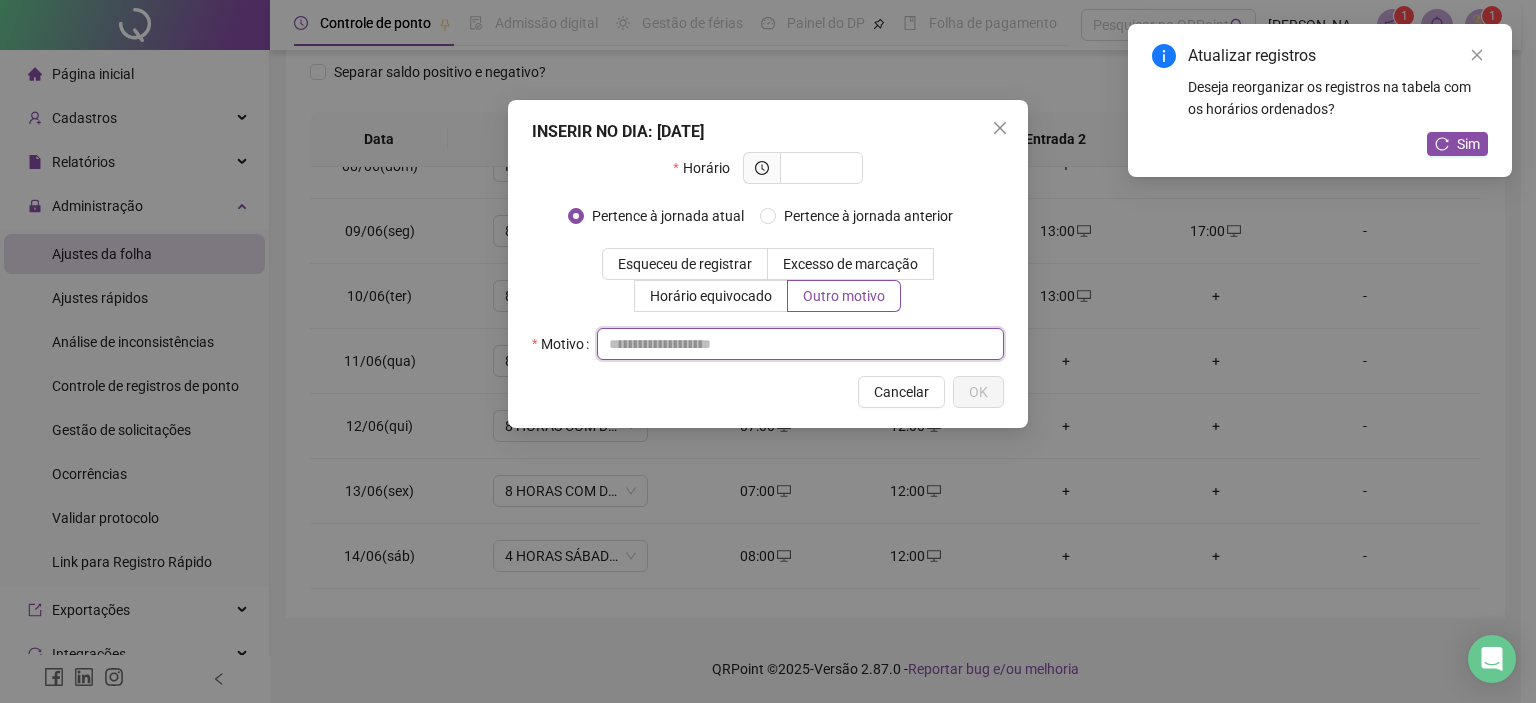click at bounding box center (800, 344) 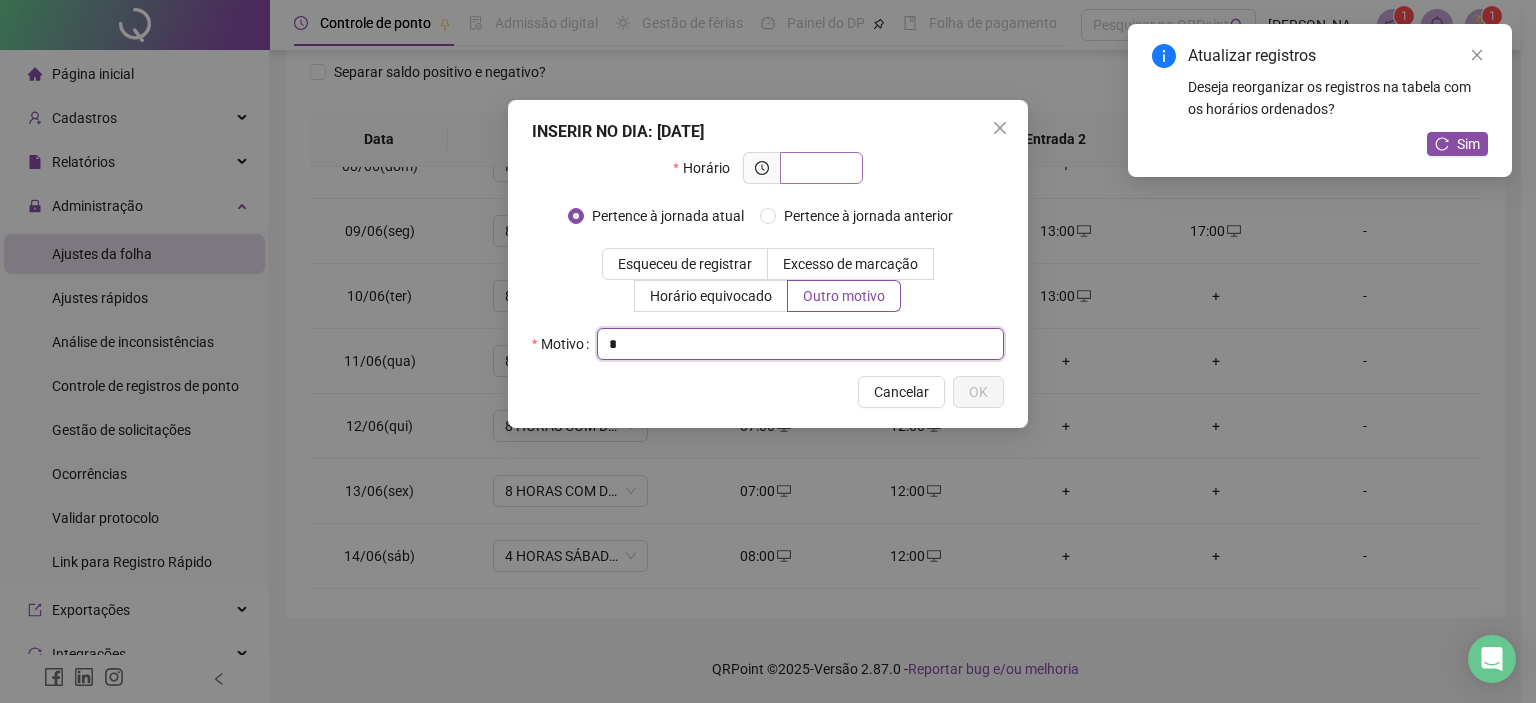 type on "*" 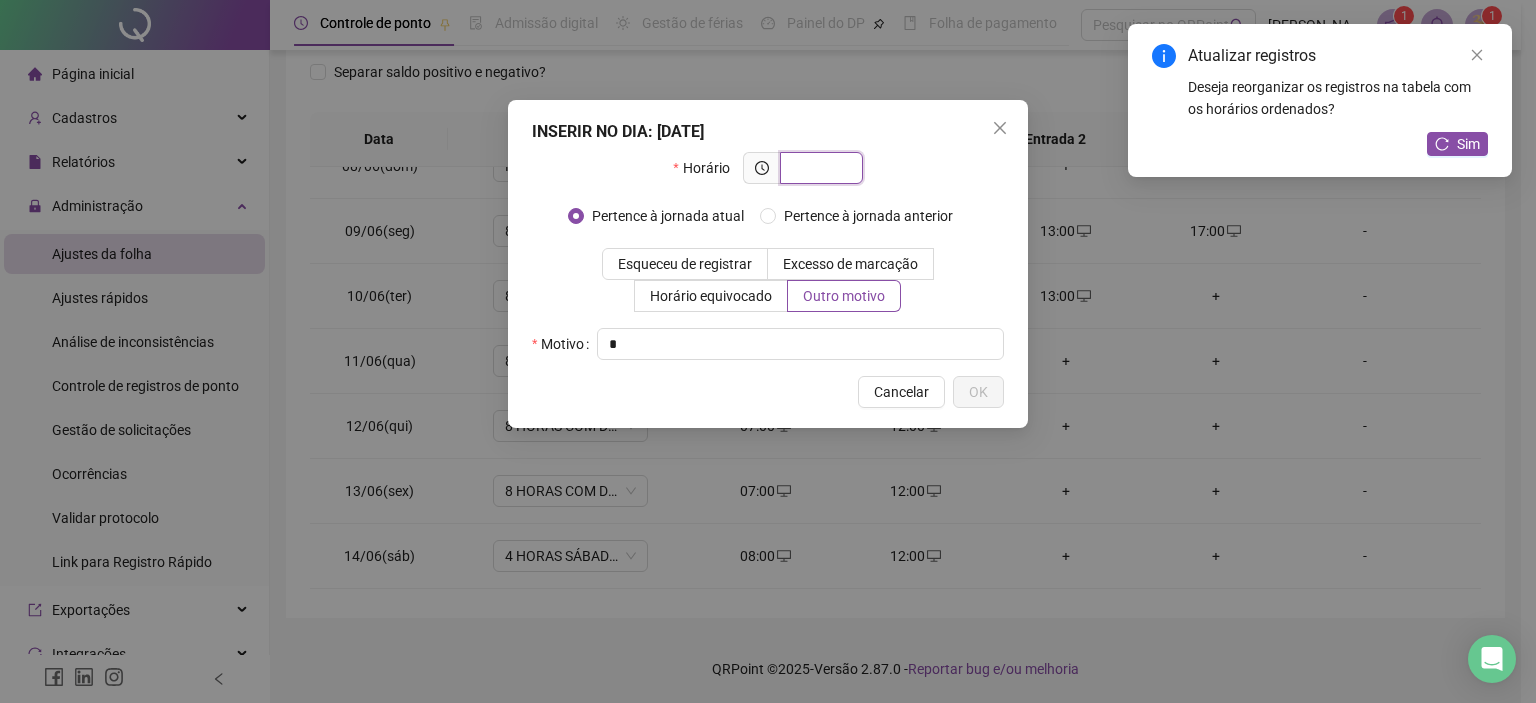 click at bounding box center [819, 168] 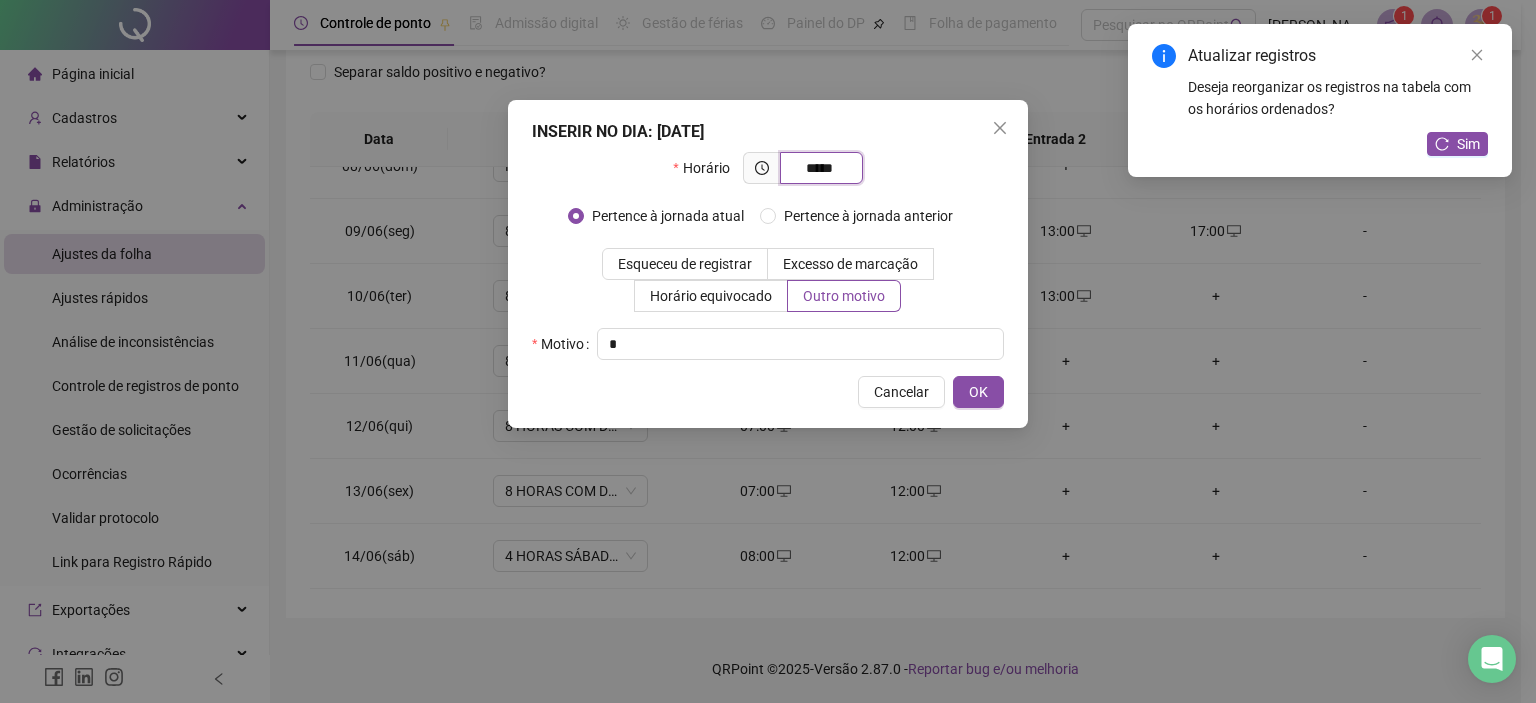 type on "*****" 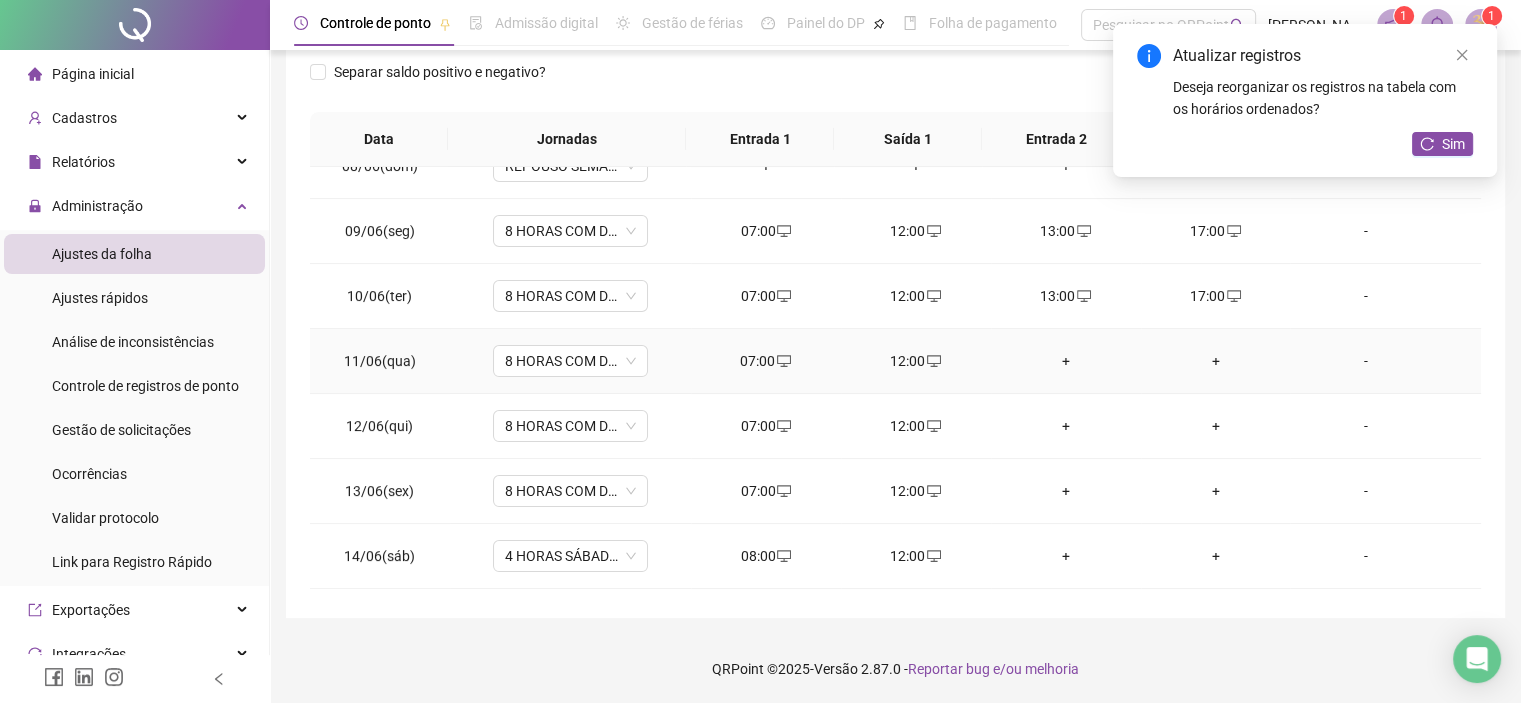 click on "+" at bounding box center (1066, 361) 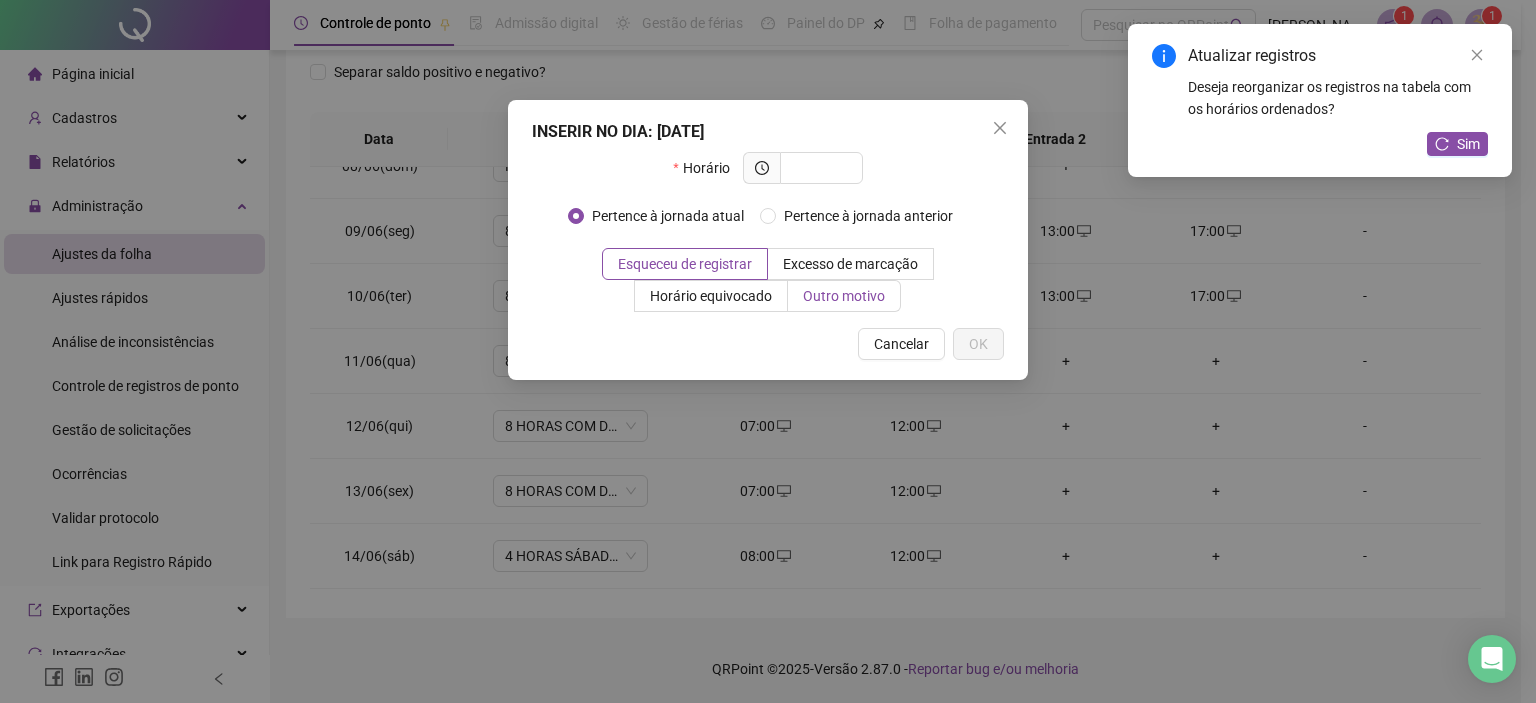 click on "Outro motivo" at bounding box center [844, 296] 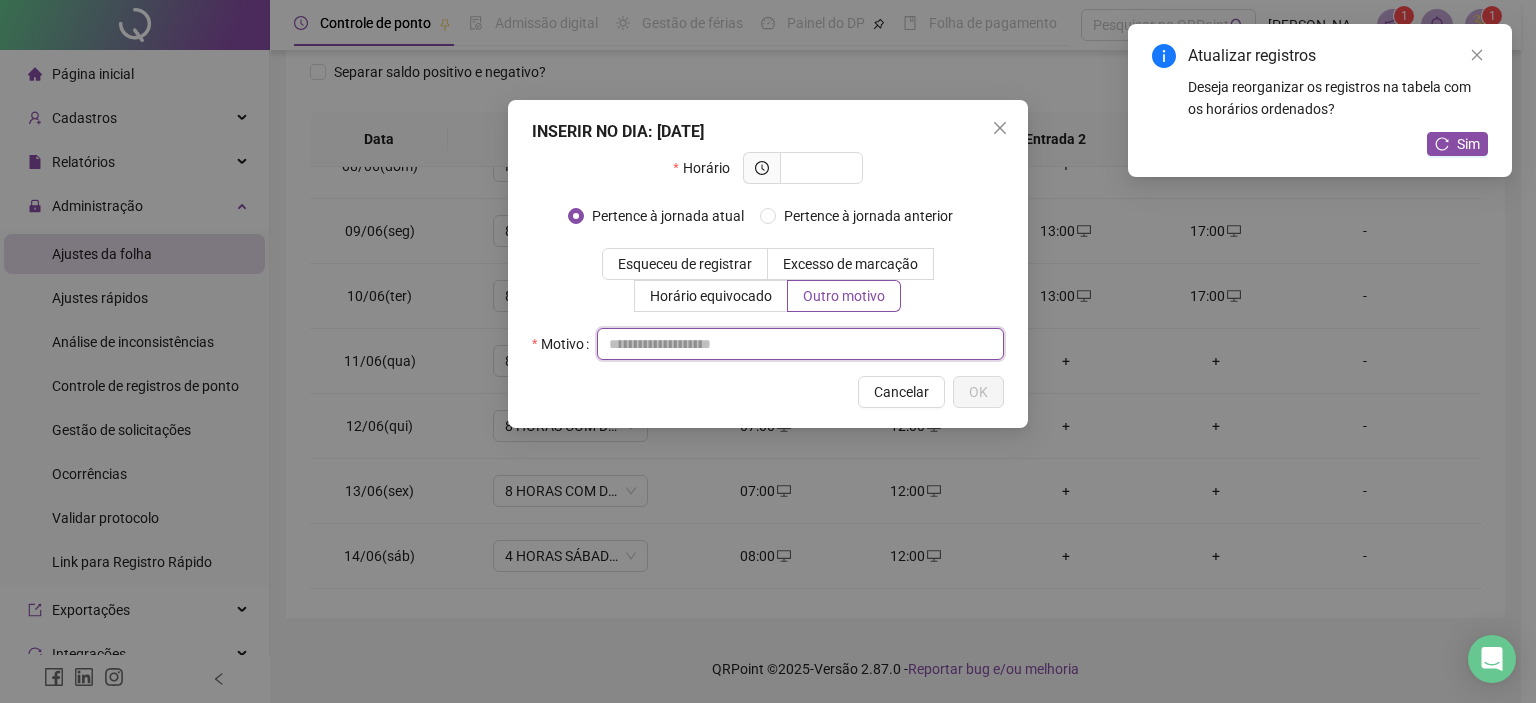 click at bounding box center (800, 344) 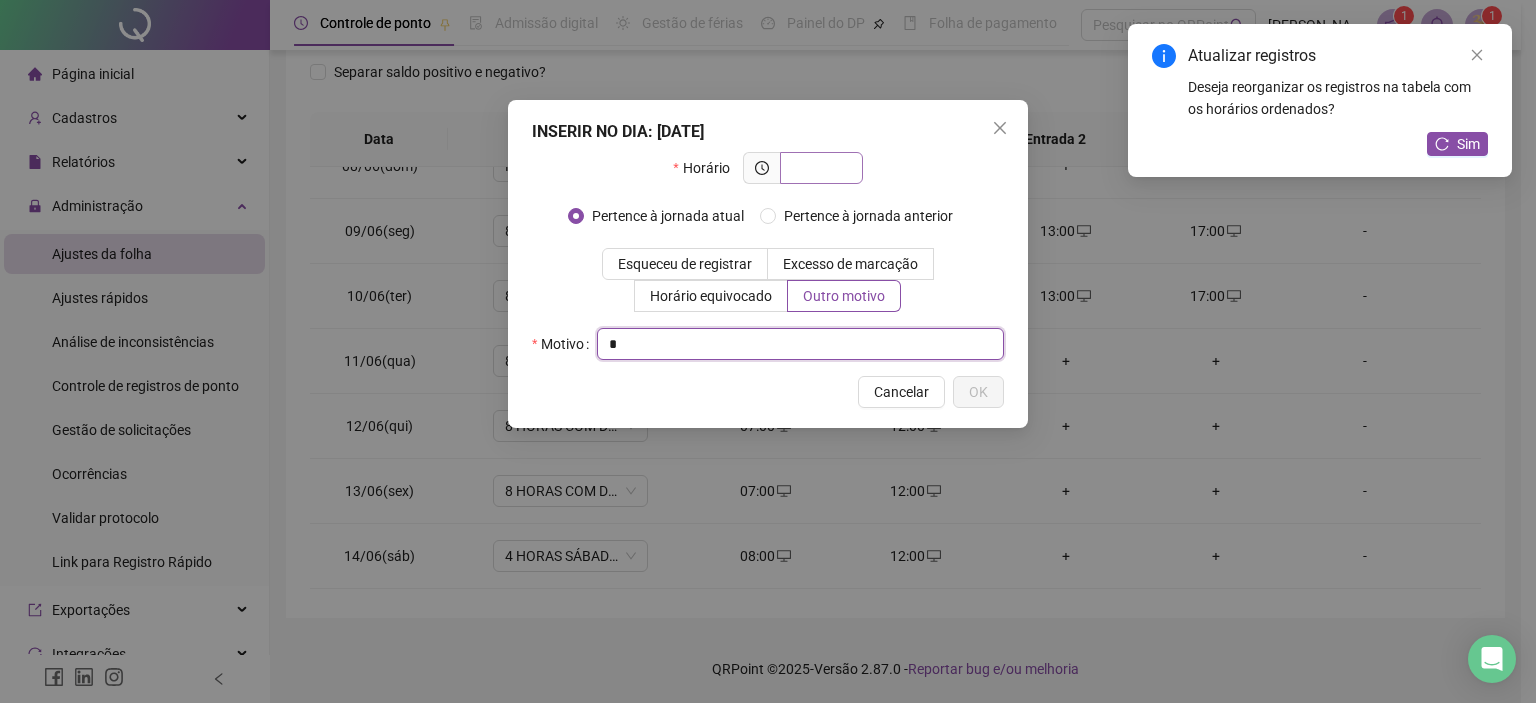 type on "*" 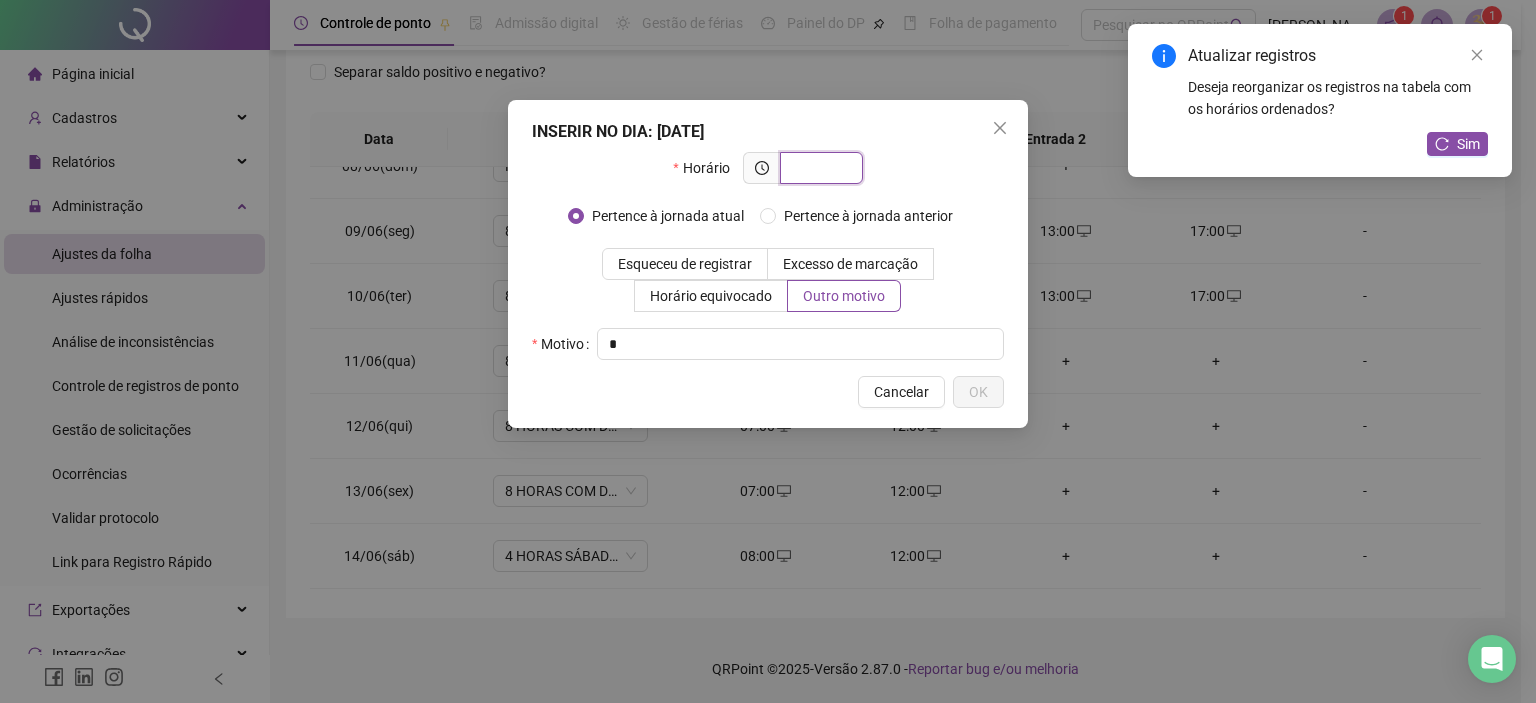 click at bounding box center [819, 168] 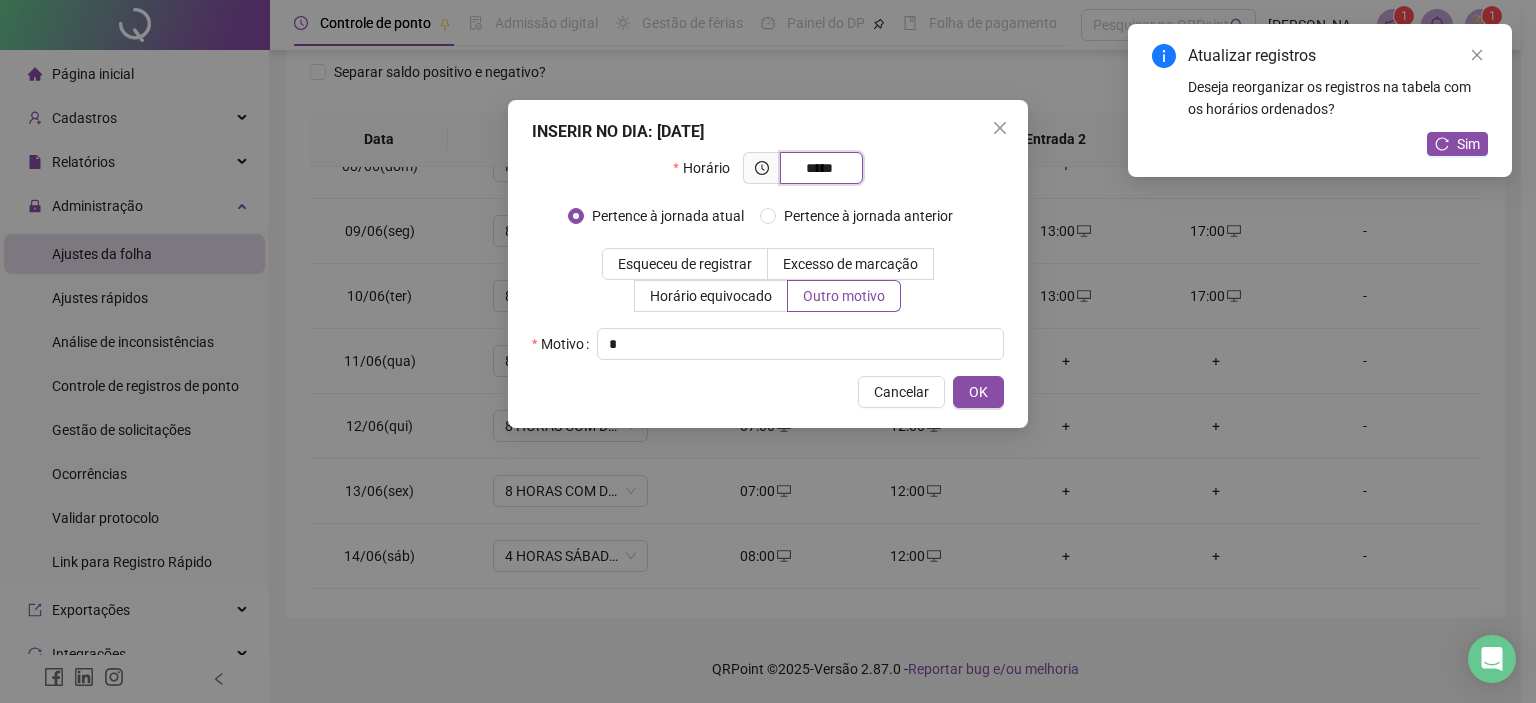 type on "*****" 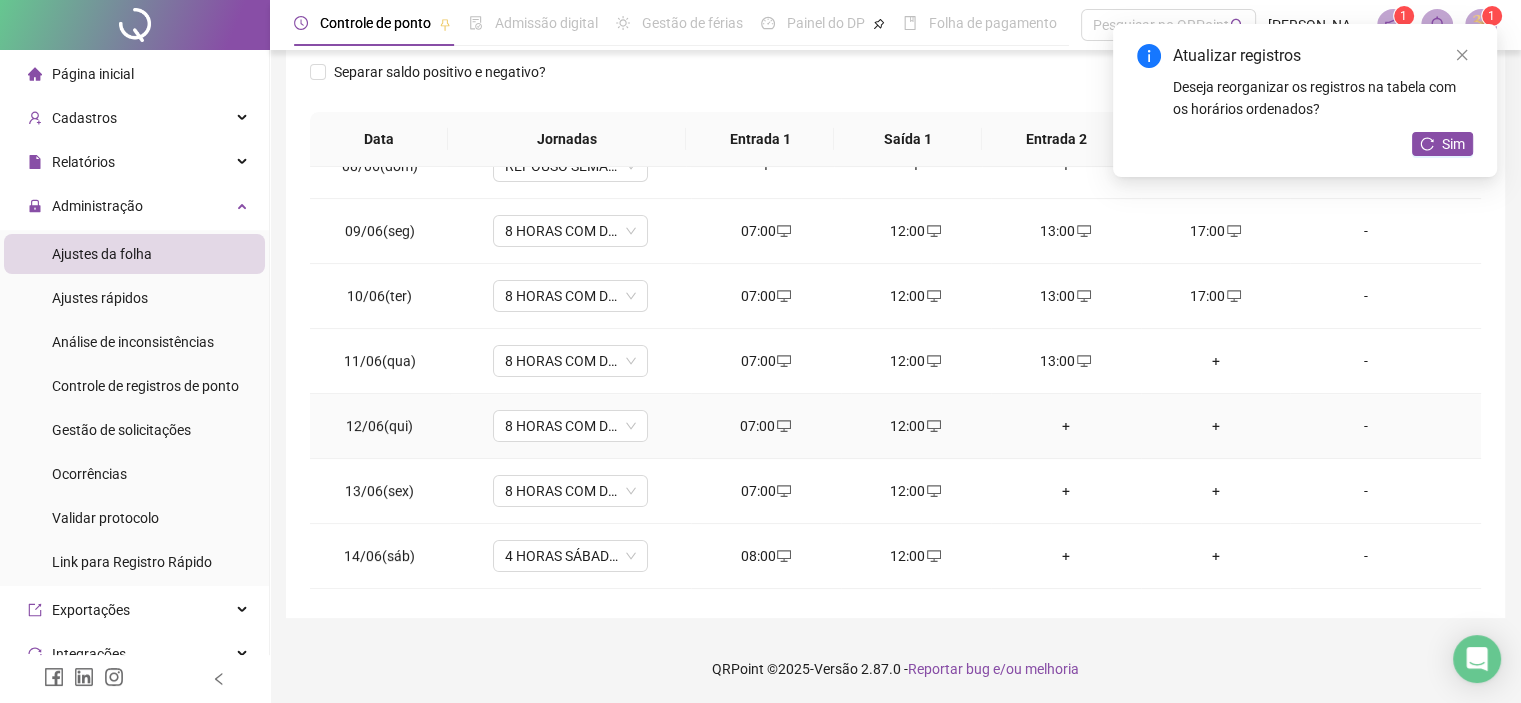 click on "+" at bounding box center [1066, 426] 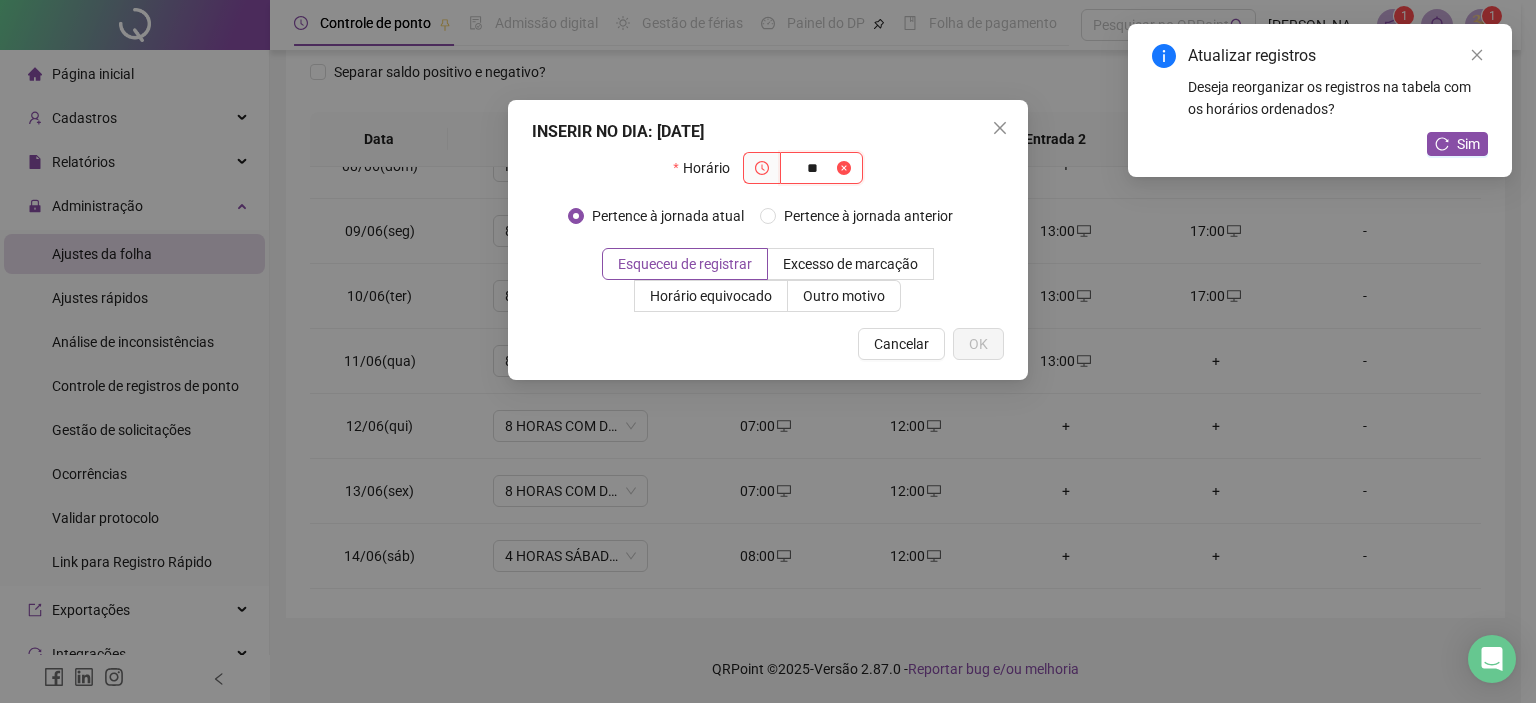 type on "*" 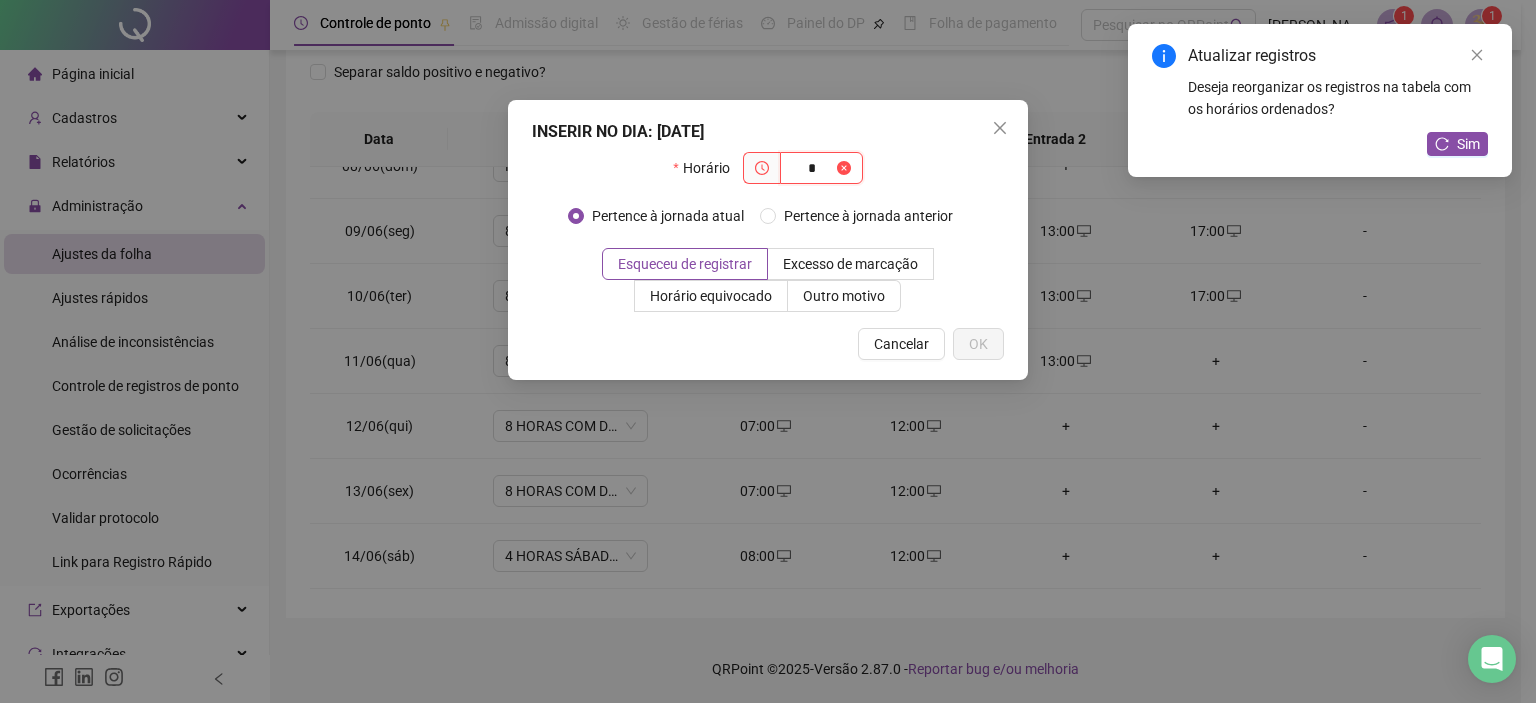 type 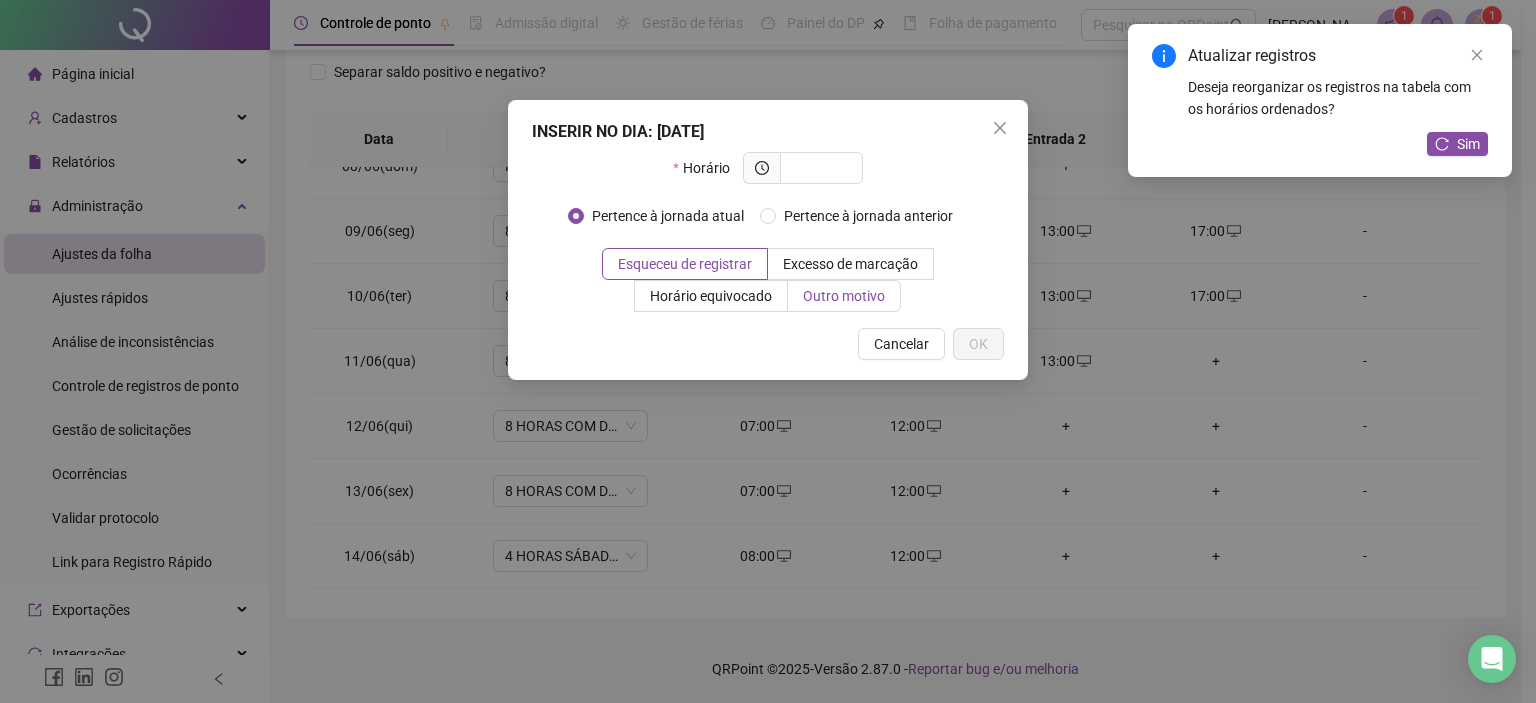click on "Outro motivo" at bounding box center [844, 296] 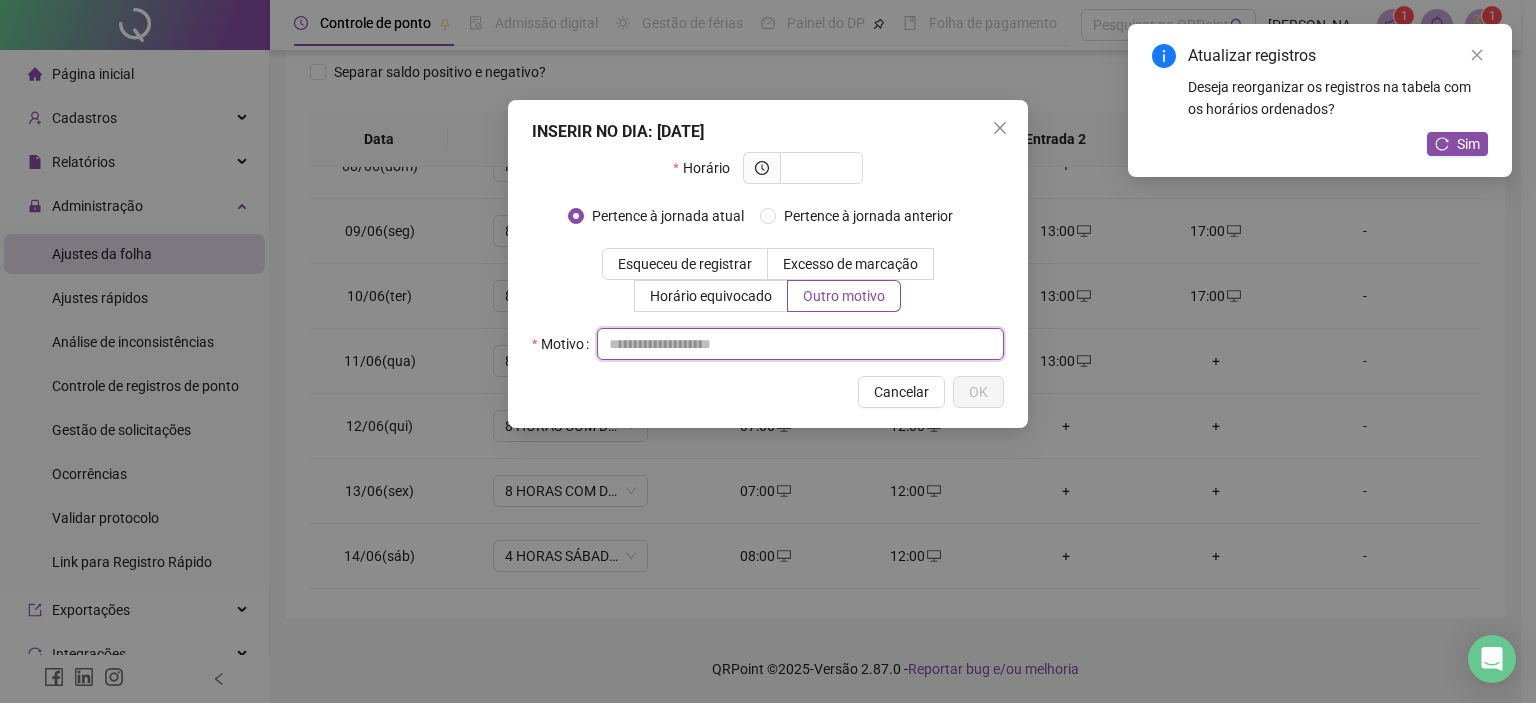click at bounding box center [800, 344] 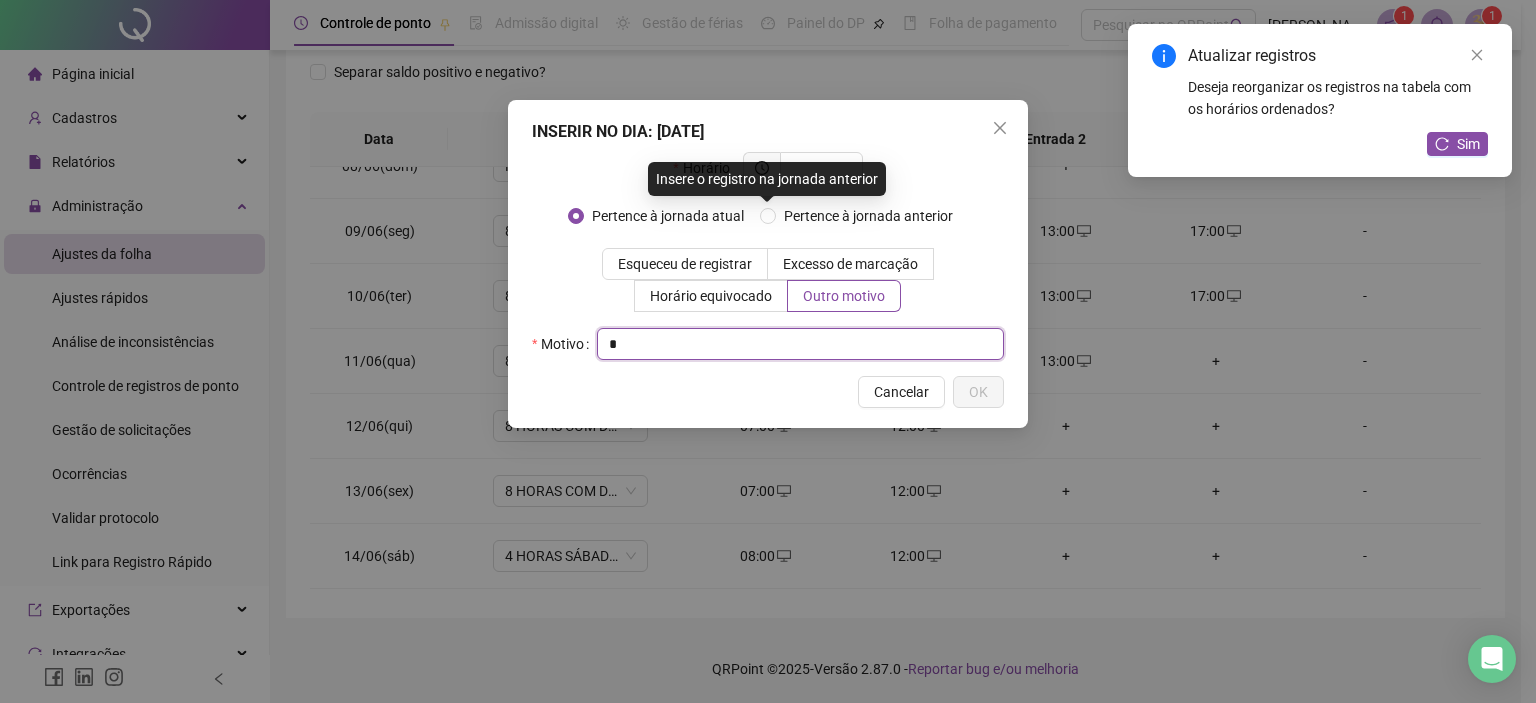 type on "*" 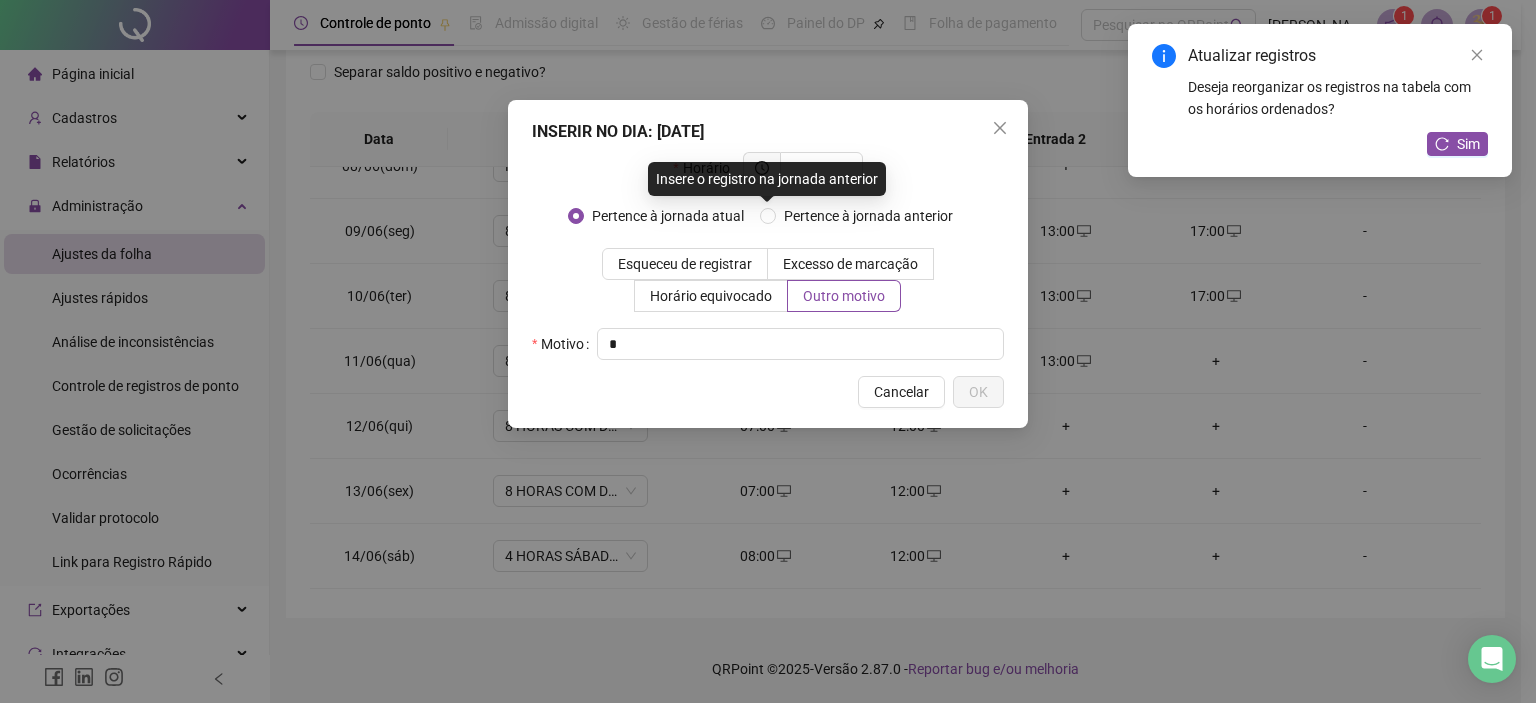 click on "Insere o registro na jornada anterior" at bounding box center (767, 179) 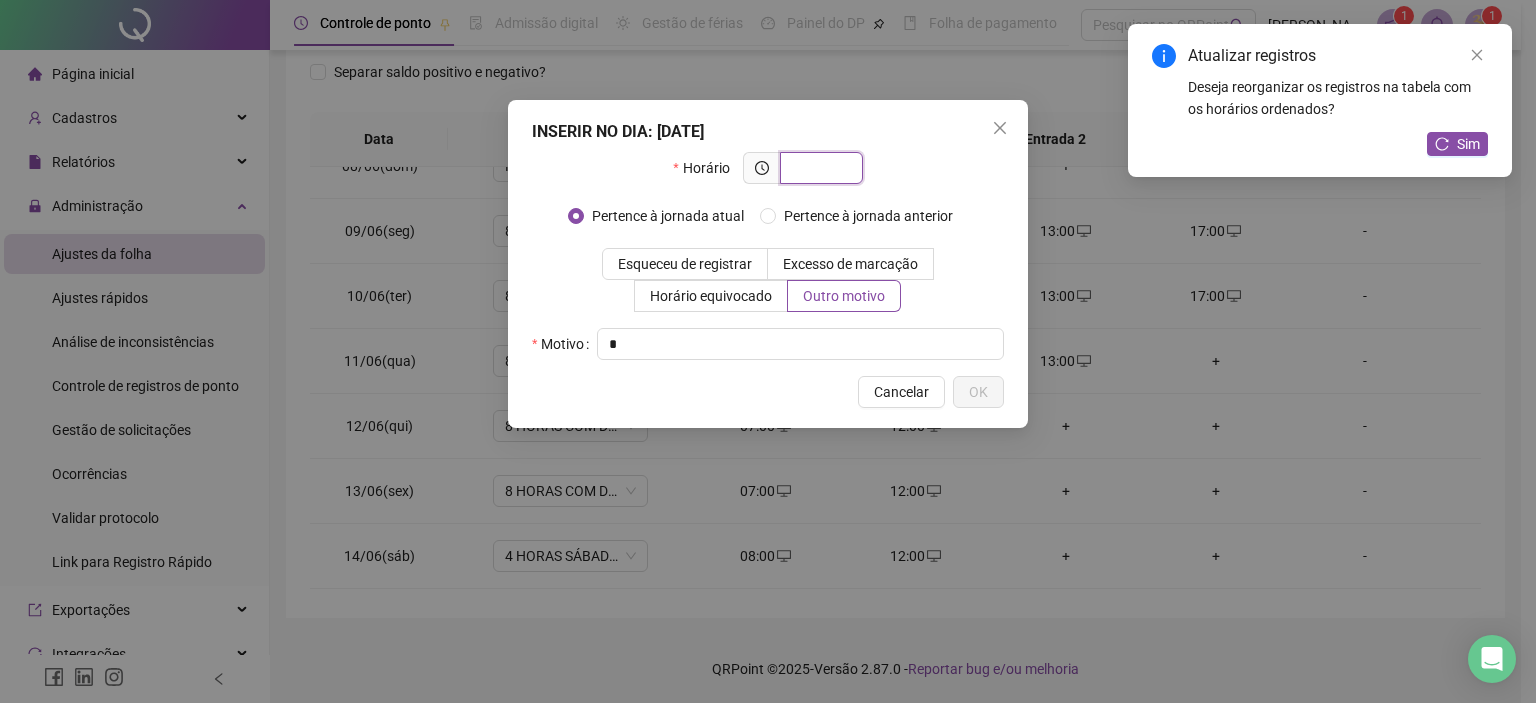 click at bounding box center [819, 168] 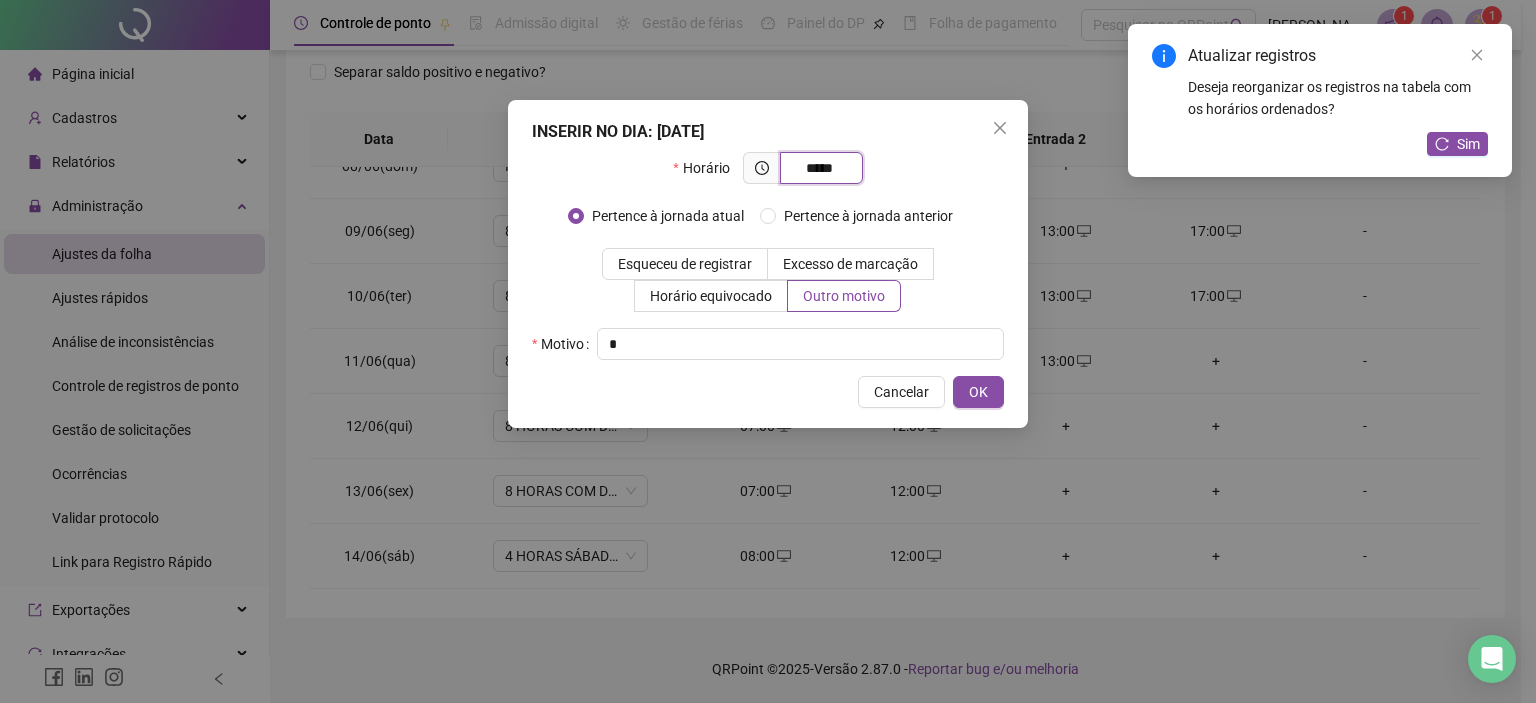 type on "*****" 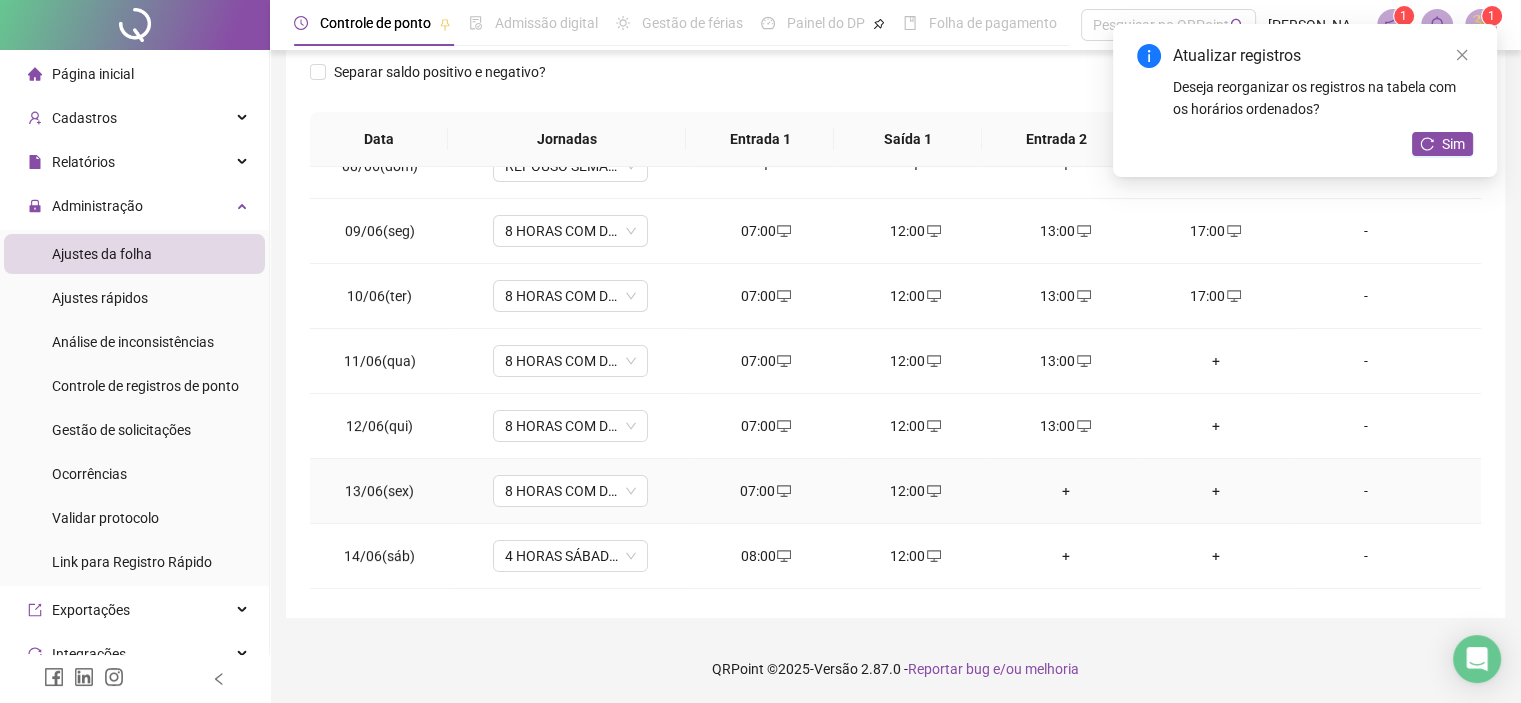 click on "+" at bounding box center (1066, 491) 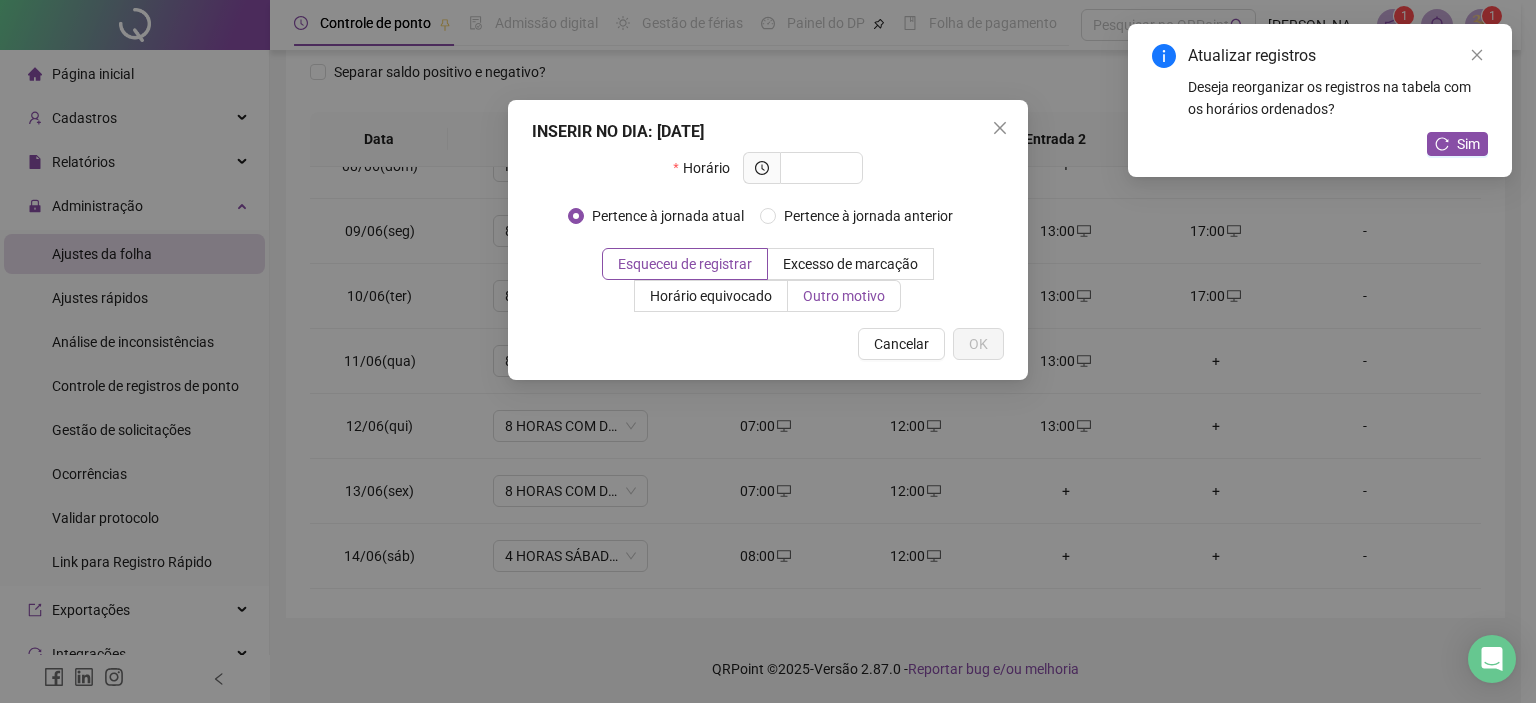 click on "Outro motivo" at bounding box center (844, 296) 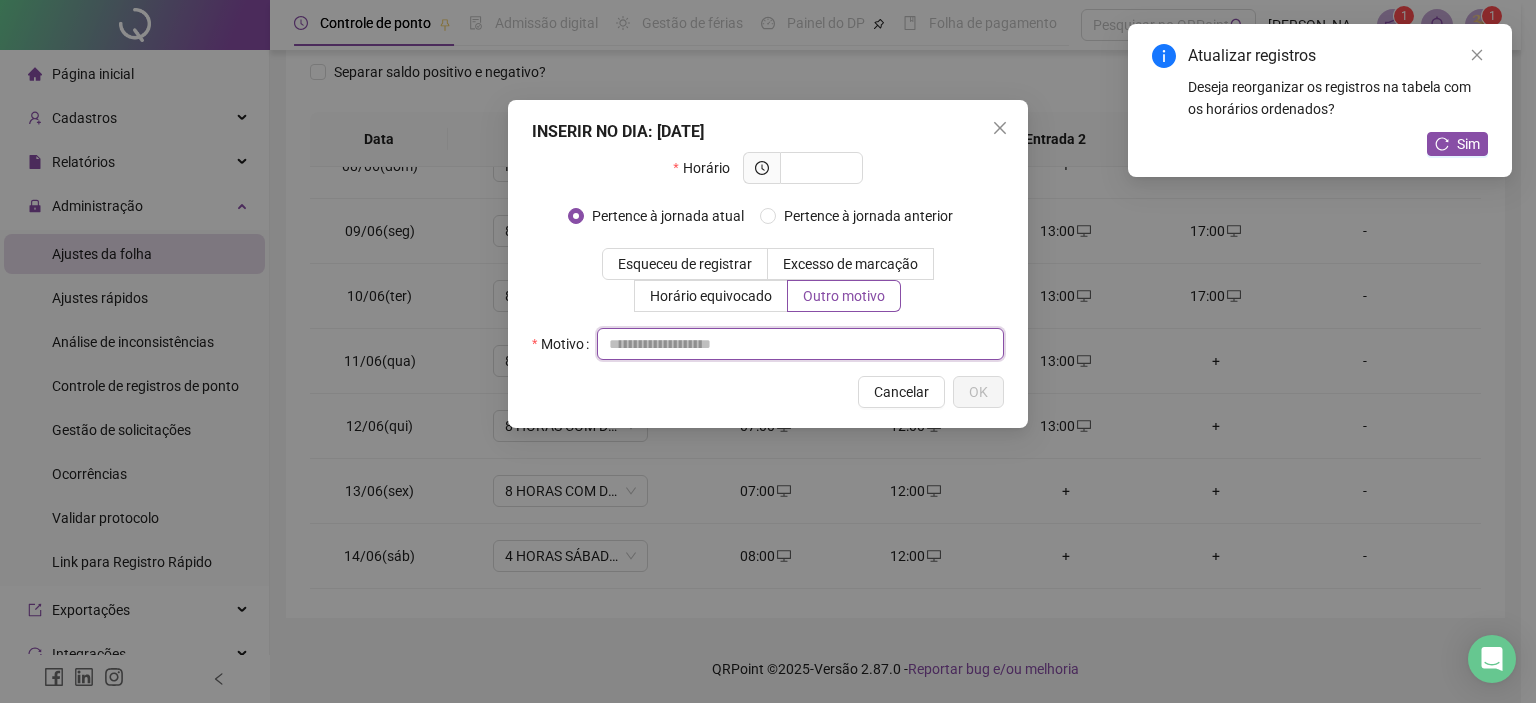 click at bounding box center (800, 344) 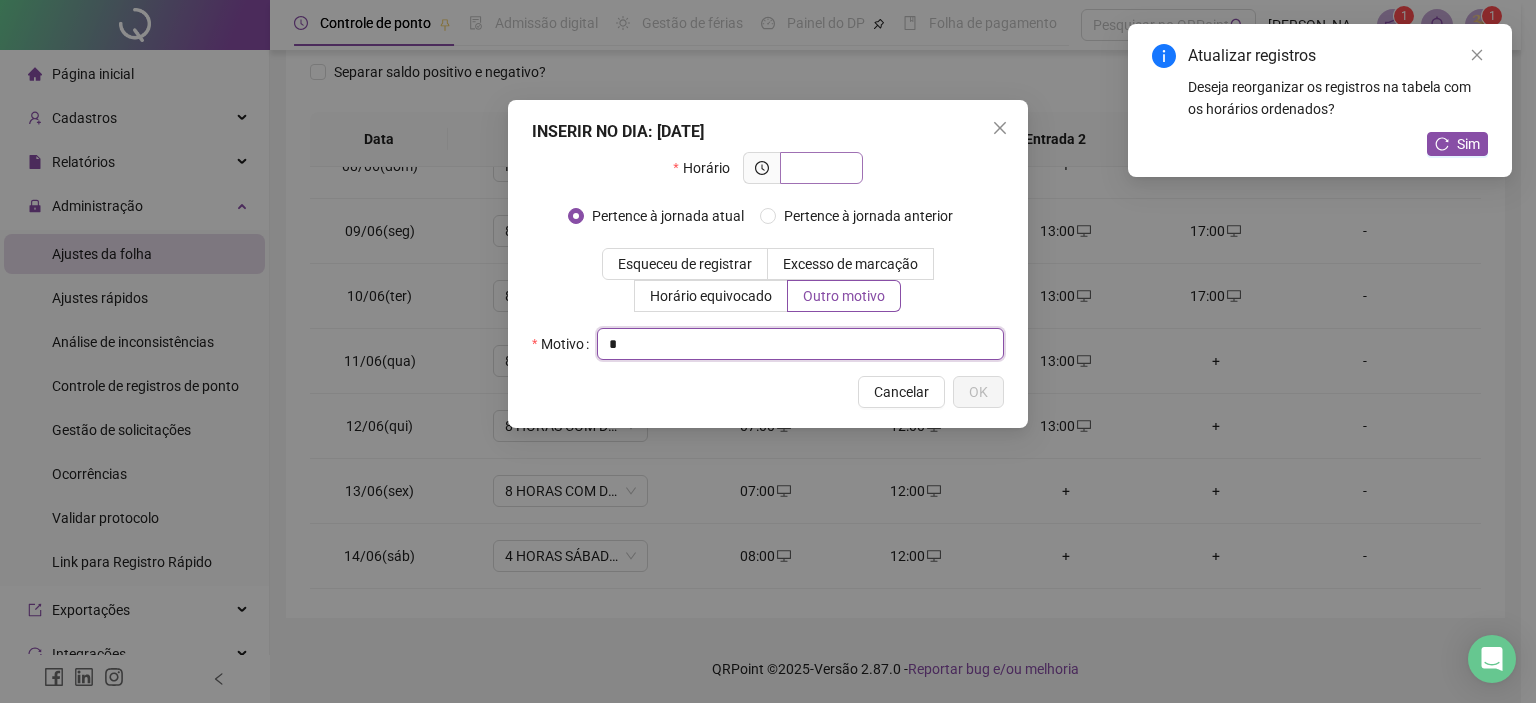 type on "*" 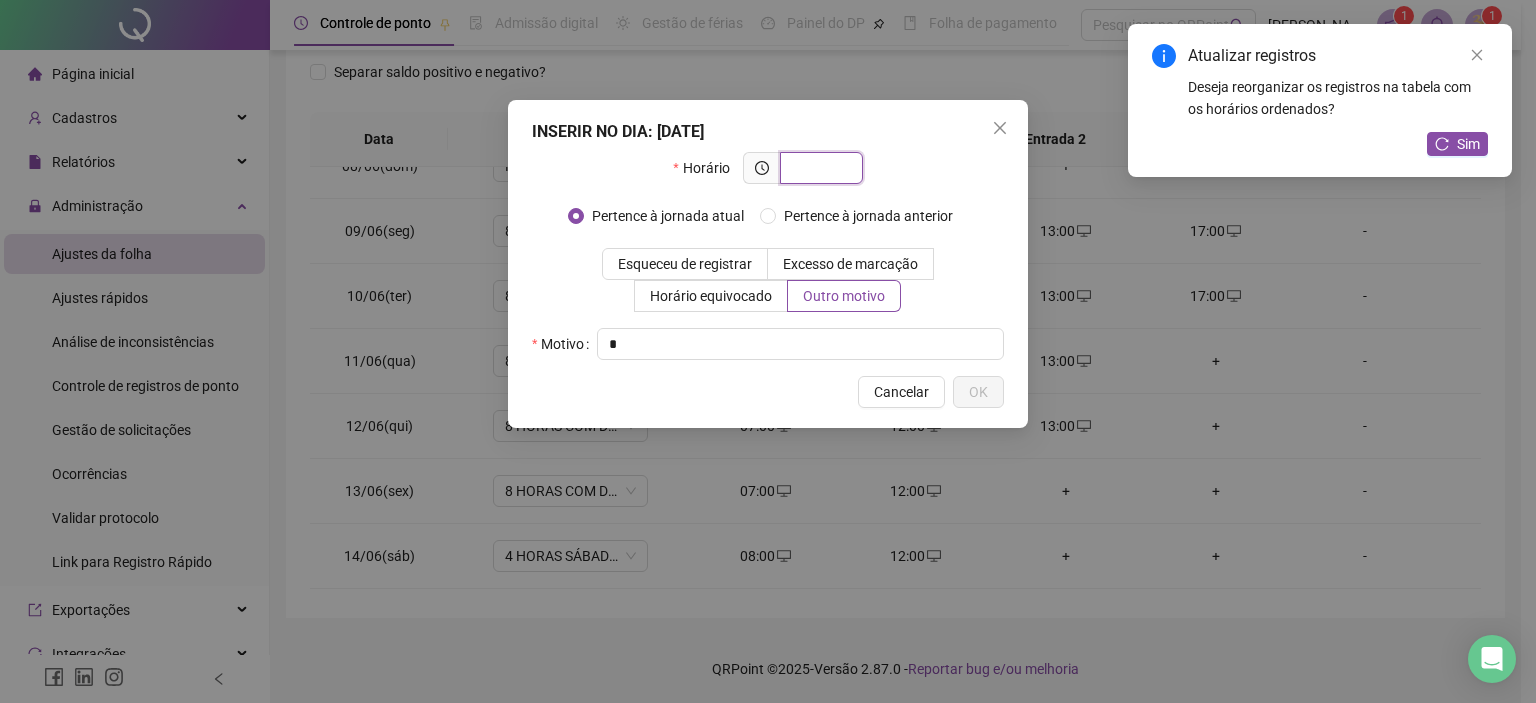 click at bounding box center (819, 168) 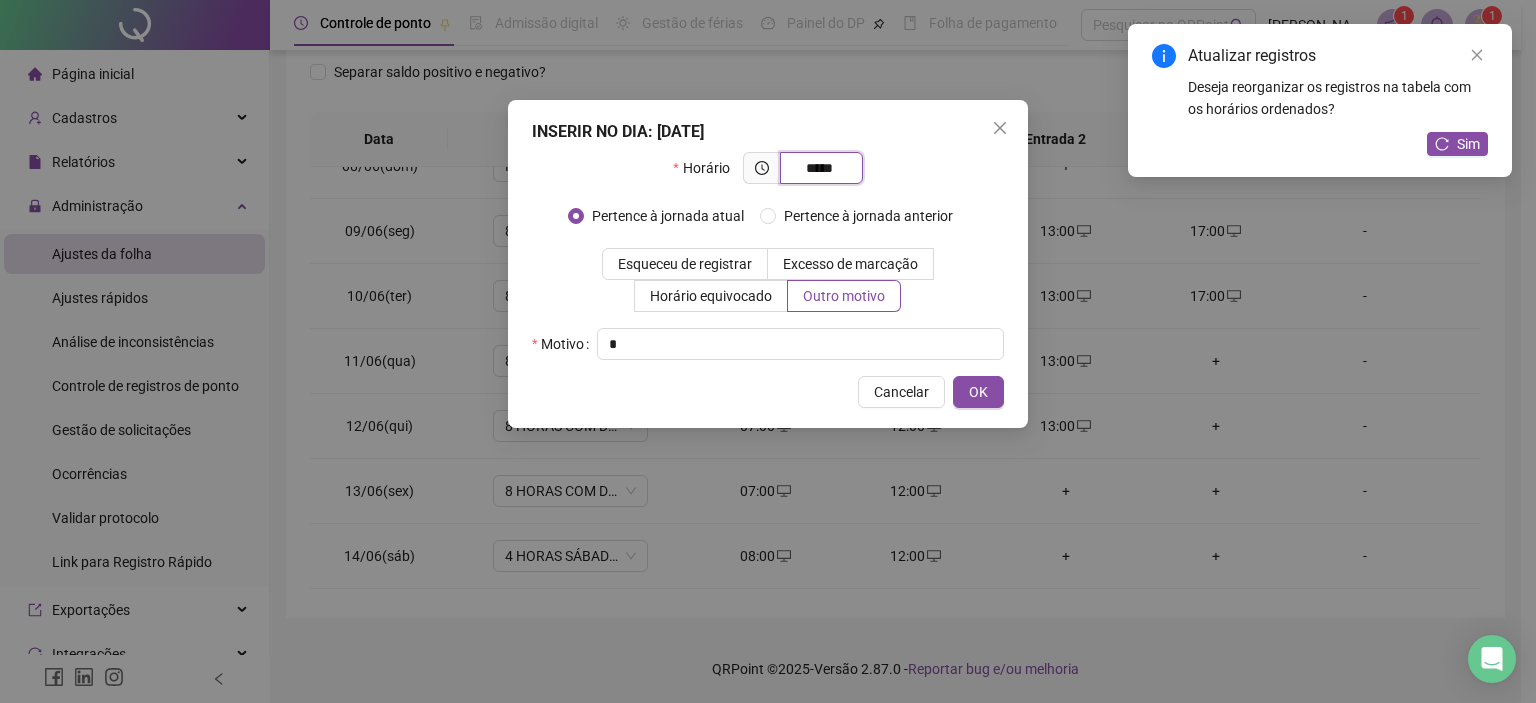 type on "*****" 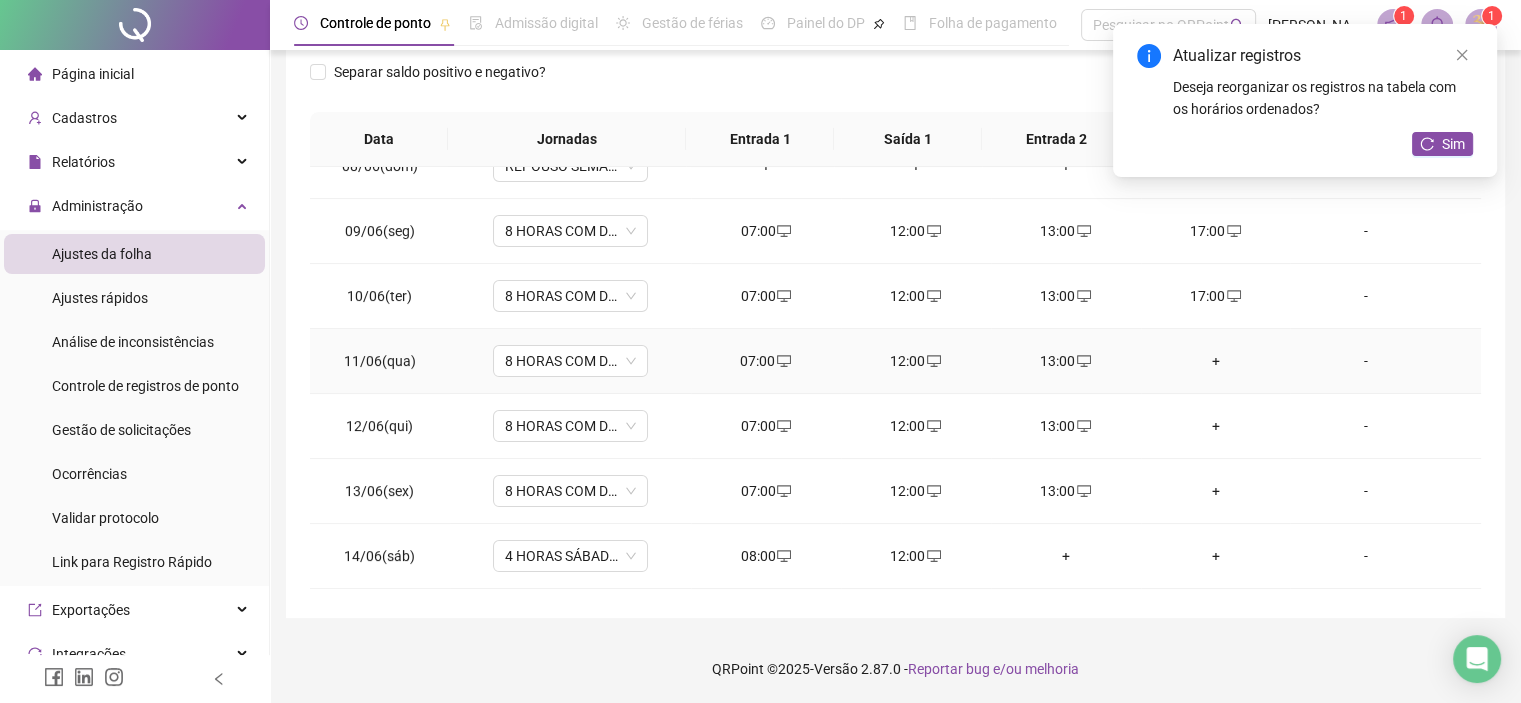 click on "+" at bounding box center [1216, 361] 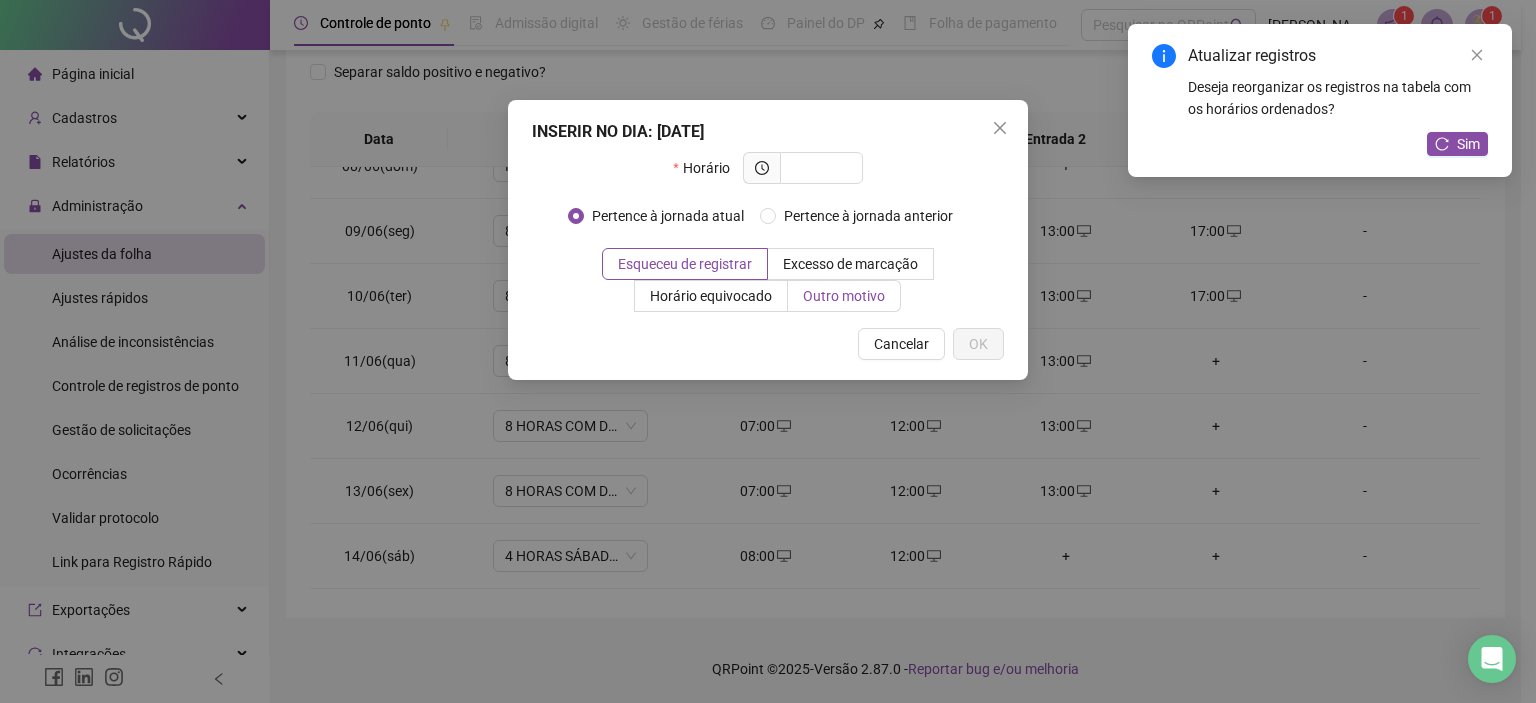 click on "Outro motivo" at bounding box center [844, 296] 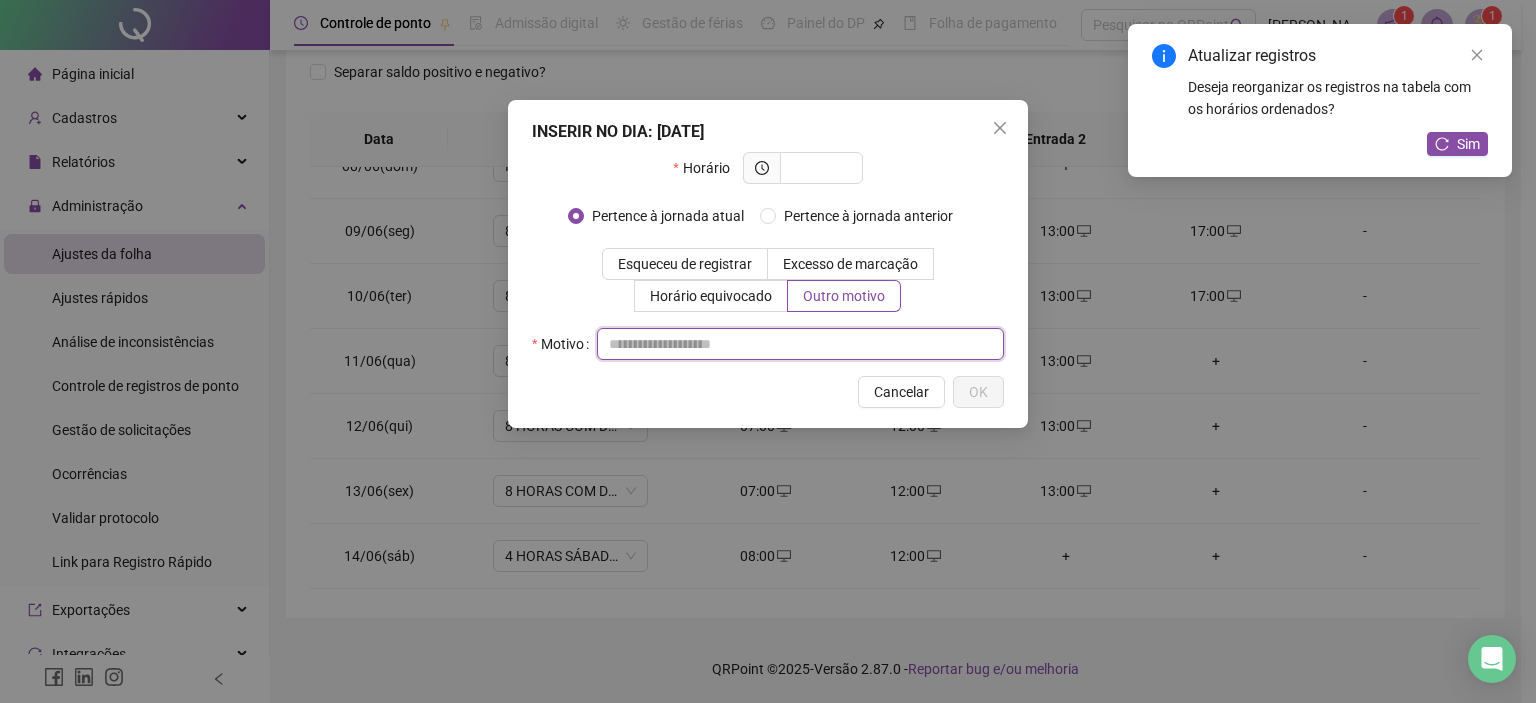 click at bounding box center [800, 344] 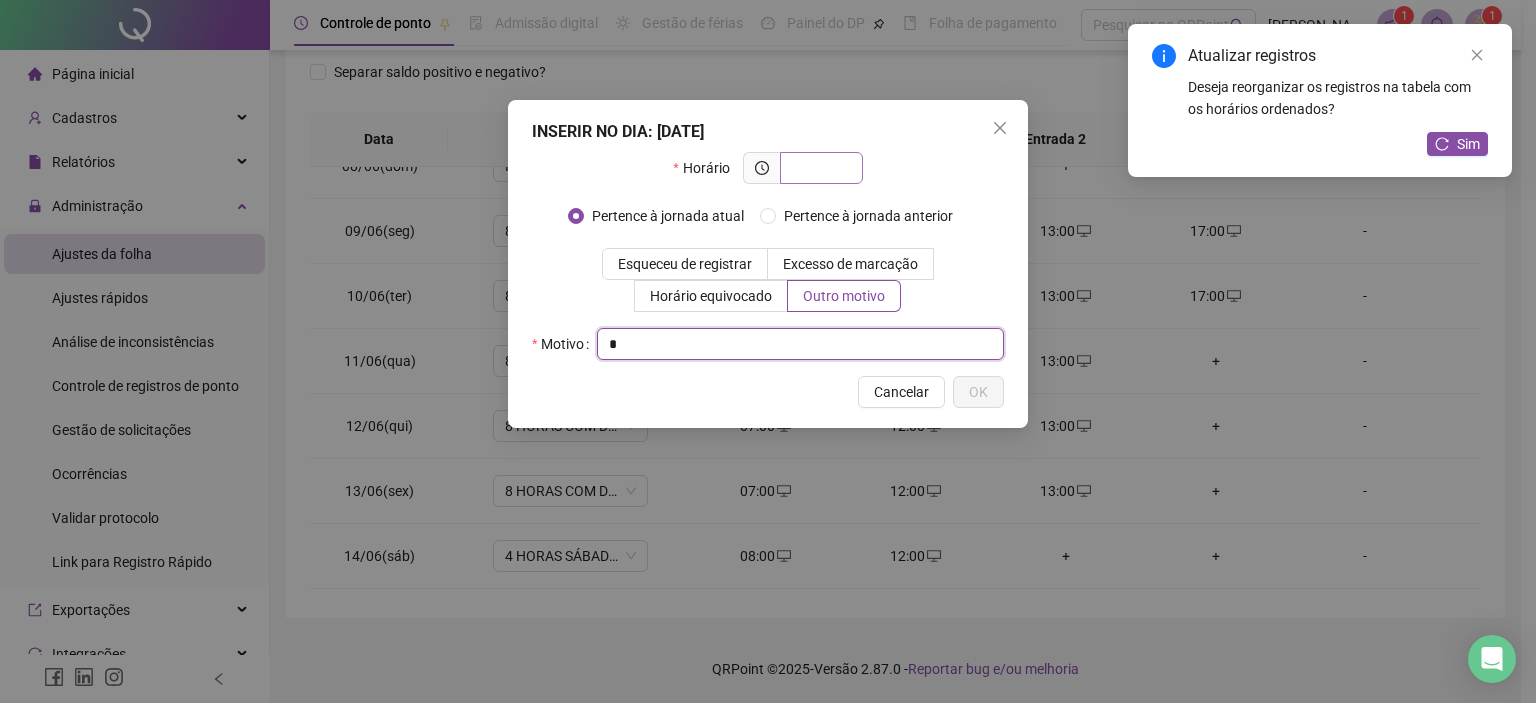 type on "*" 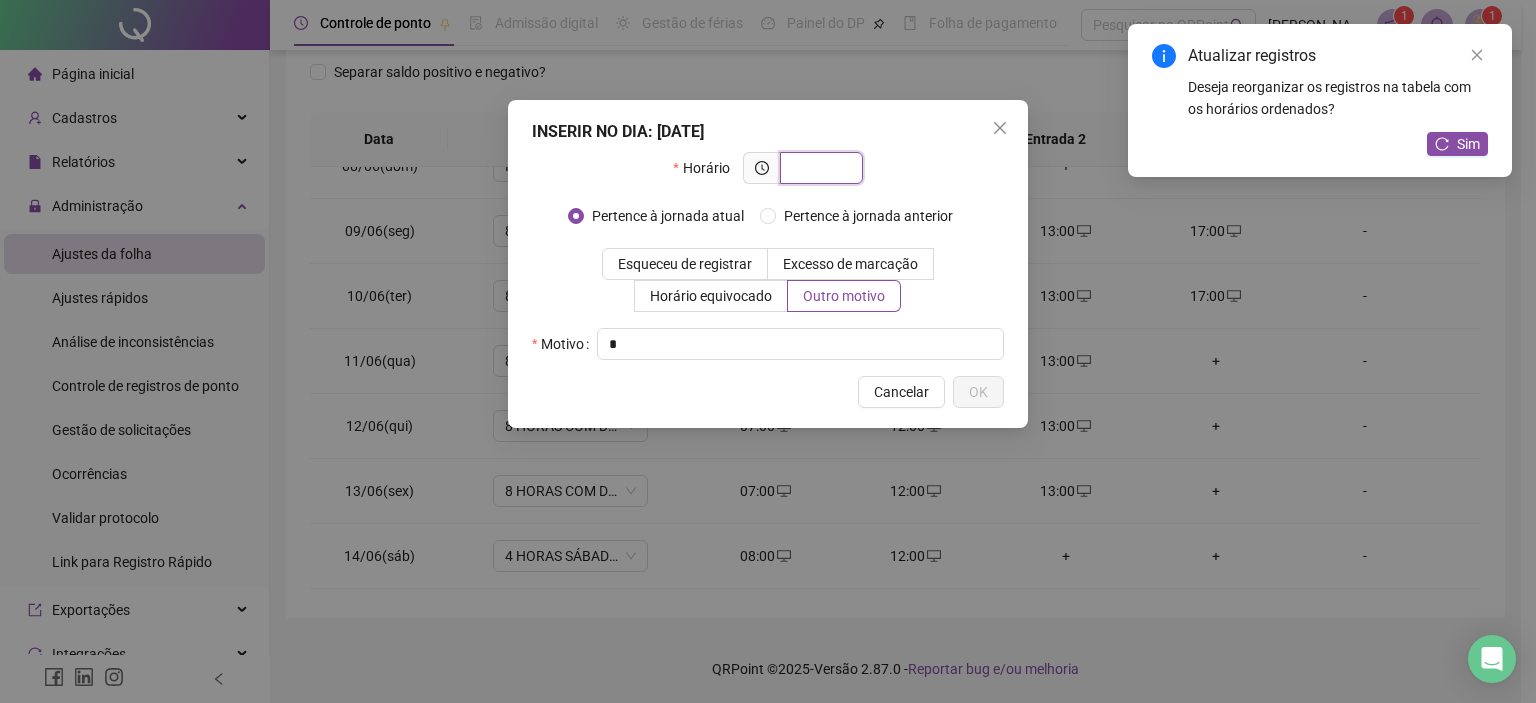 click at bounding box center (819, 168) 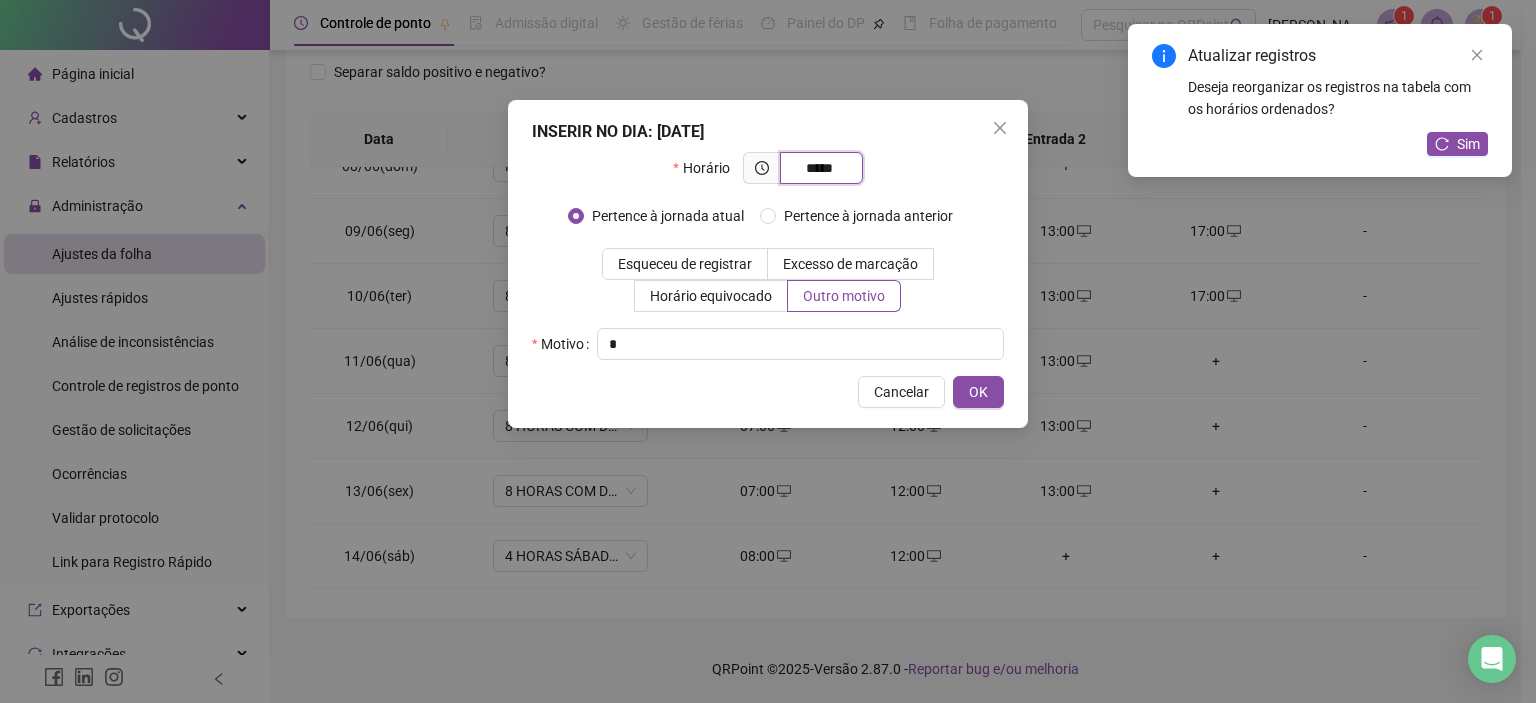 type on "*****" 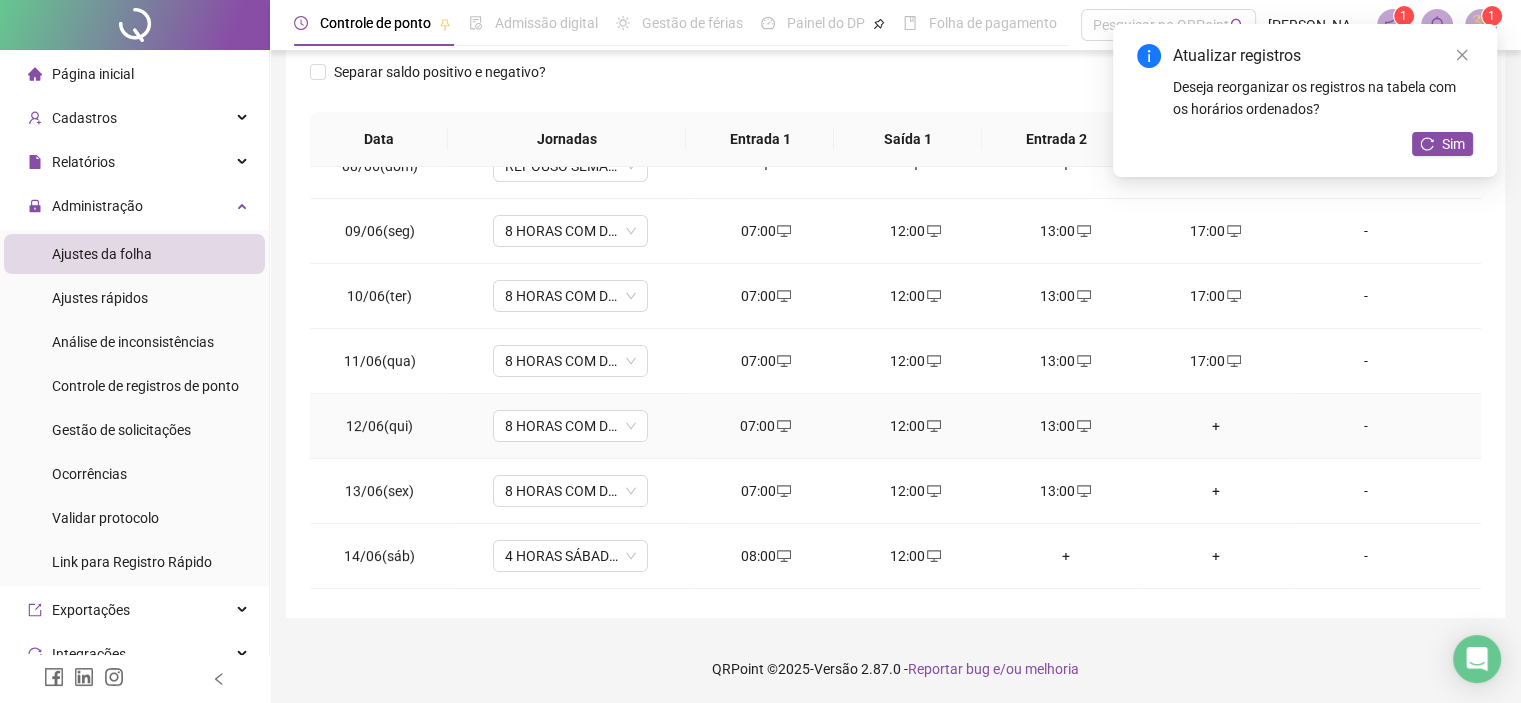 click on "+" at bounding box center (1216, 426) 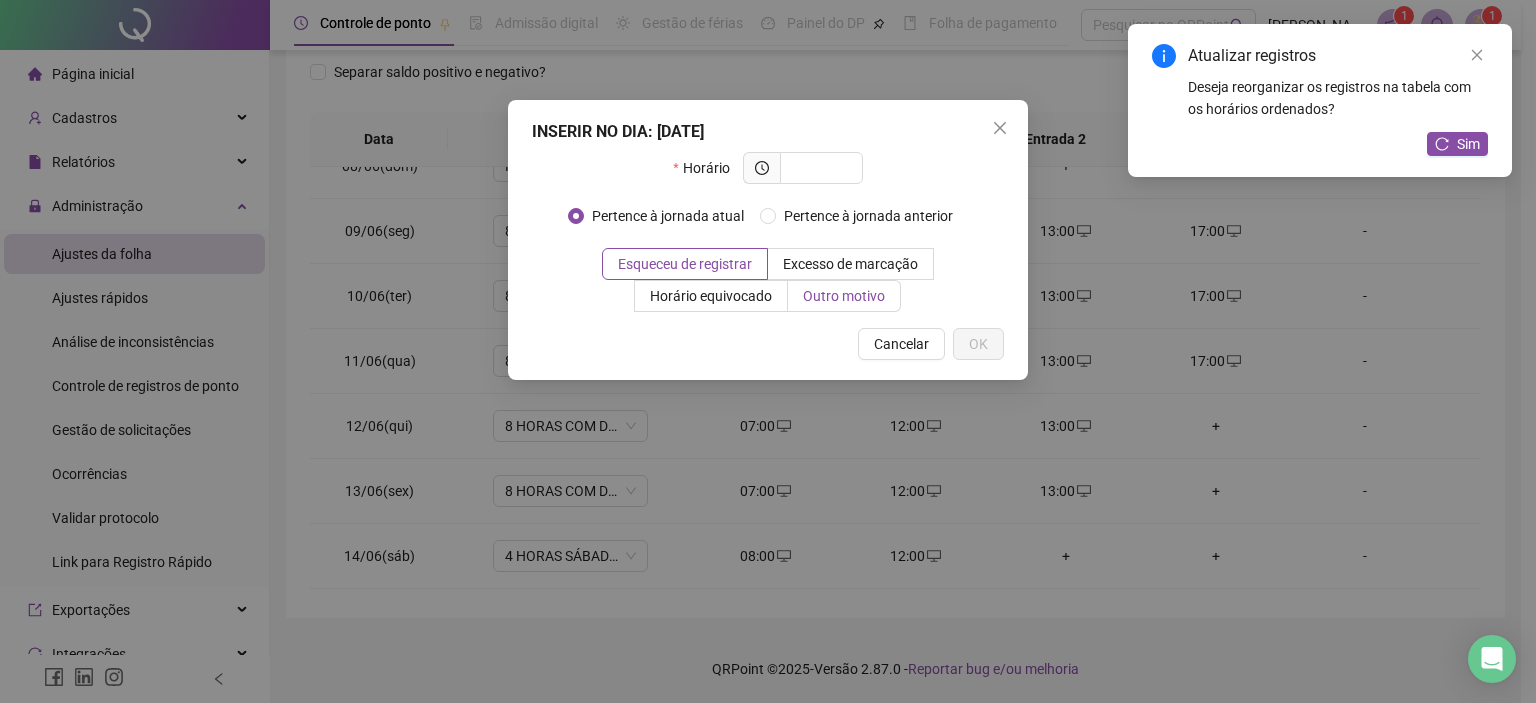 click on "Outro motivo" at bounding box center (844, 296) 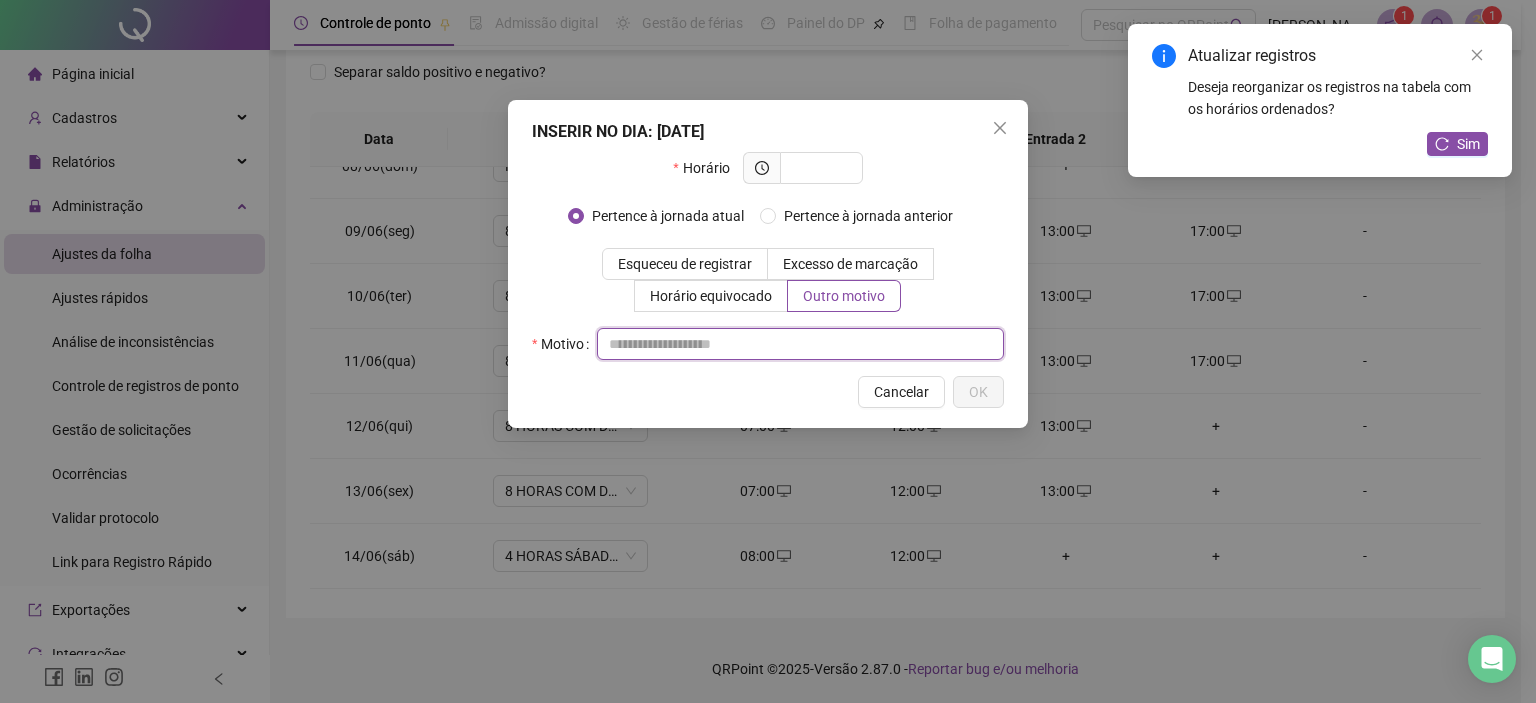 click at bounding box center [800, 344] 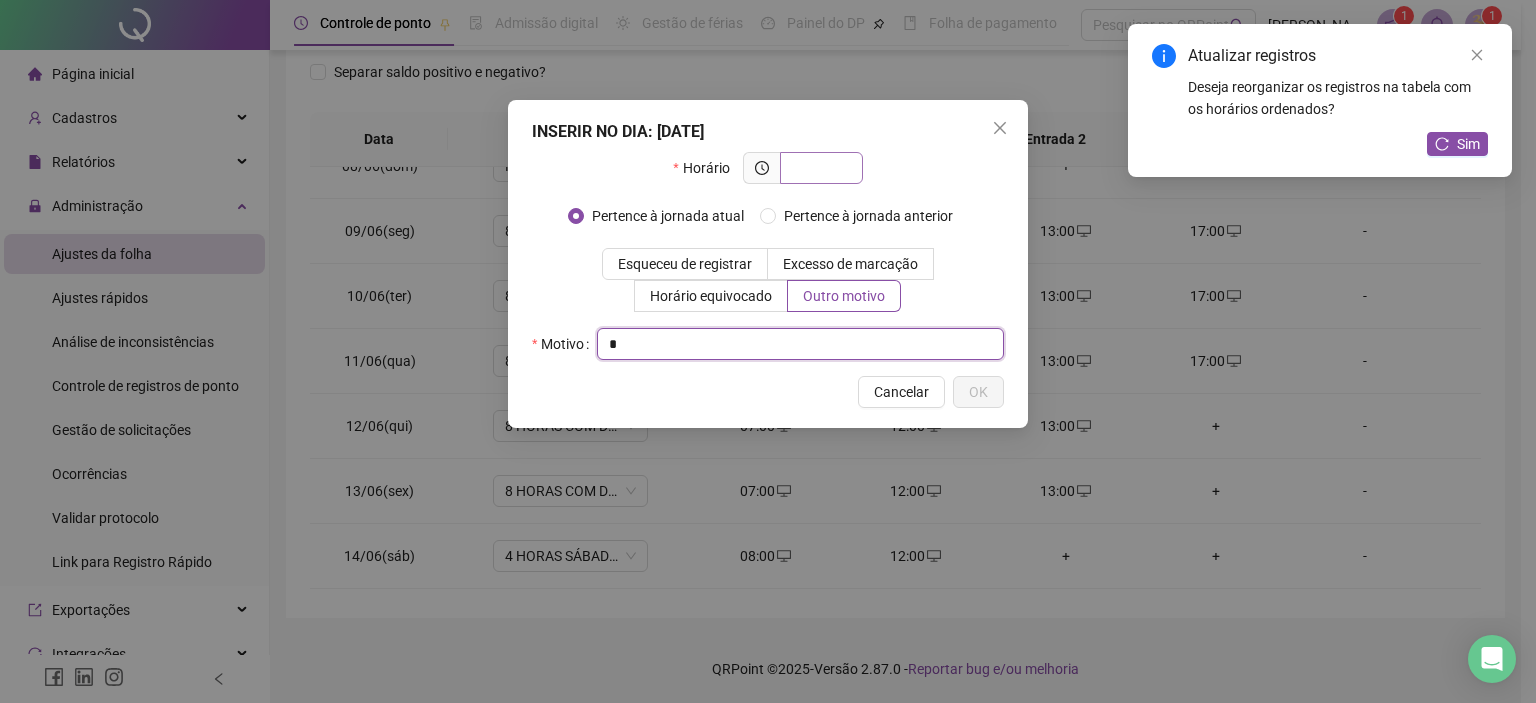 type on "*" 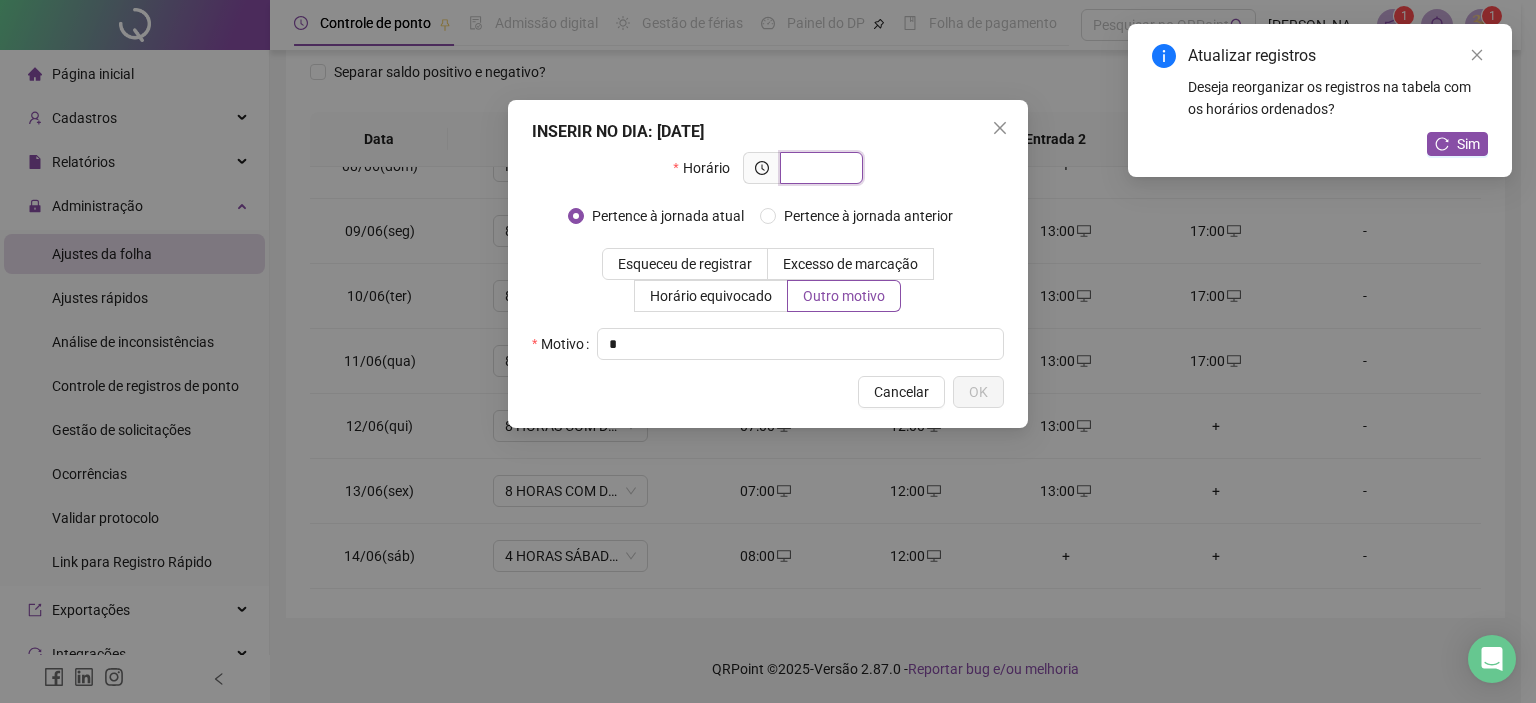 click at bounding box center [819, 168] 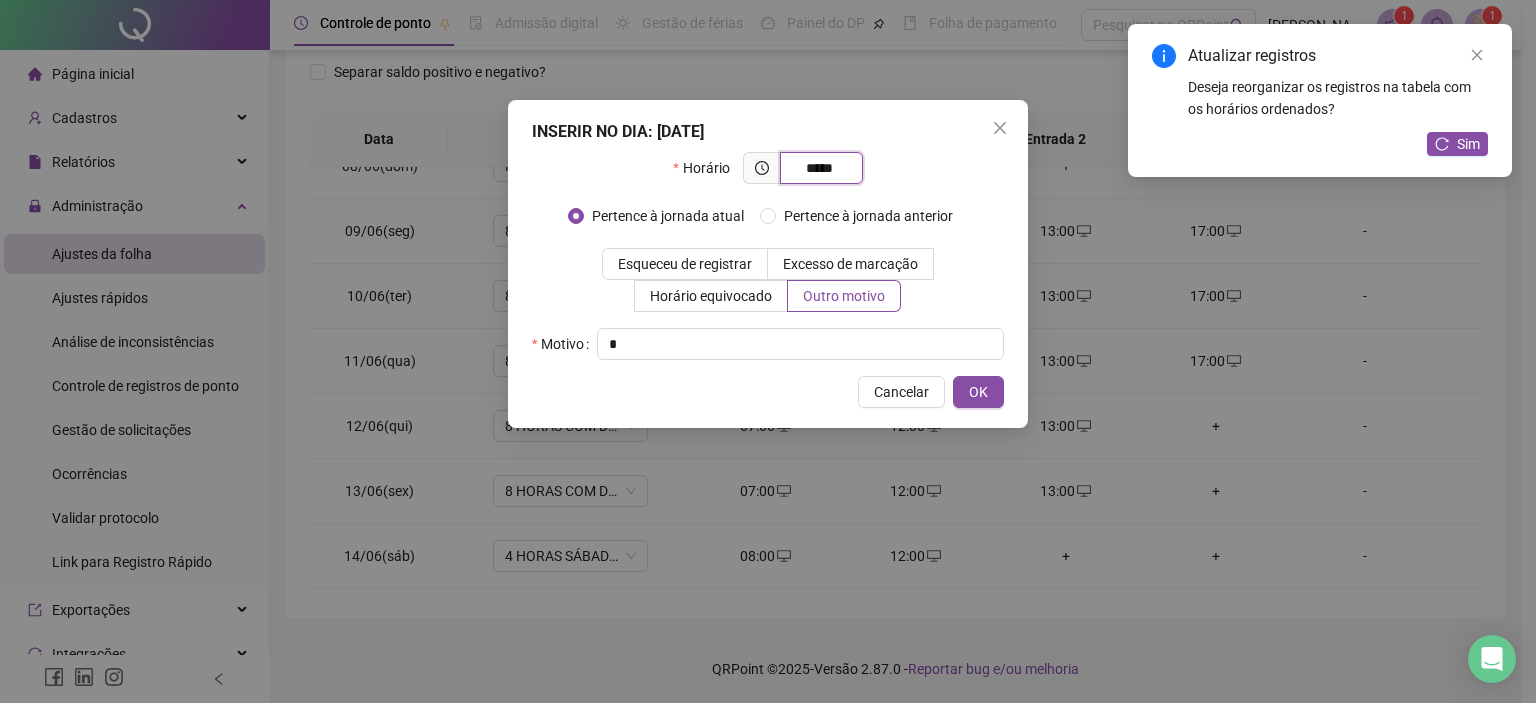 type on "*****" 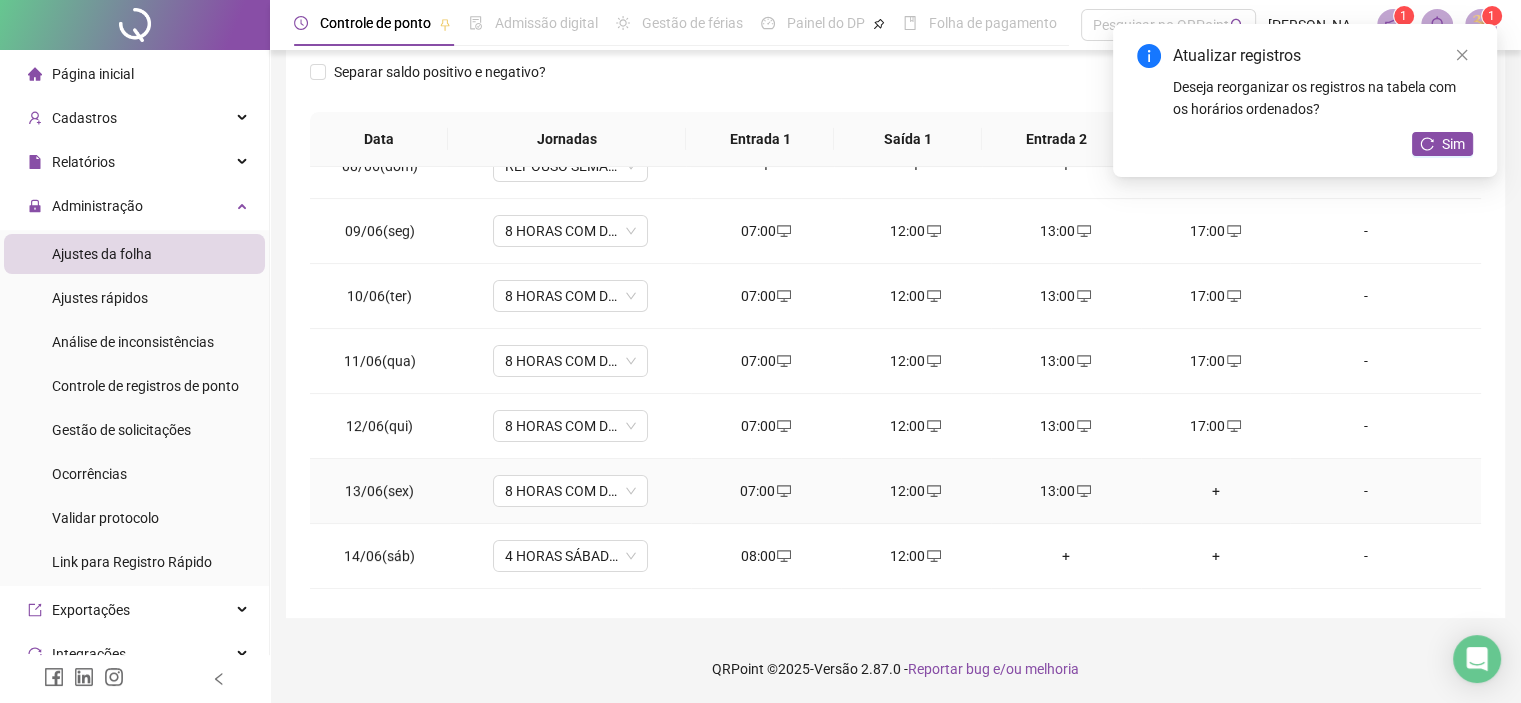 click on "+" at bounding box center [1216, 491] 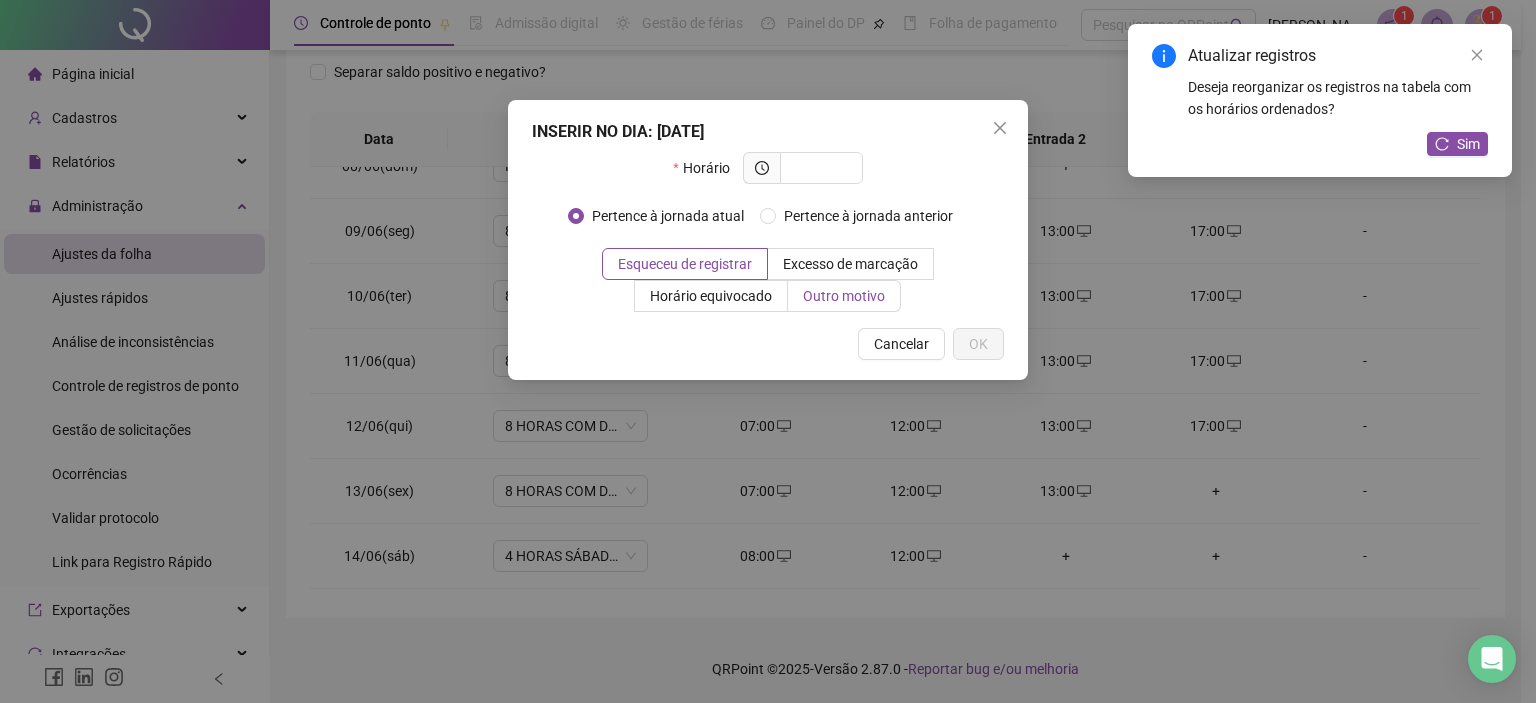 click on "Outro motivo" at bounding box center (844, 296) 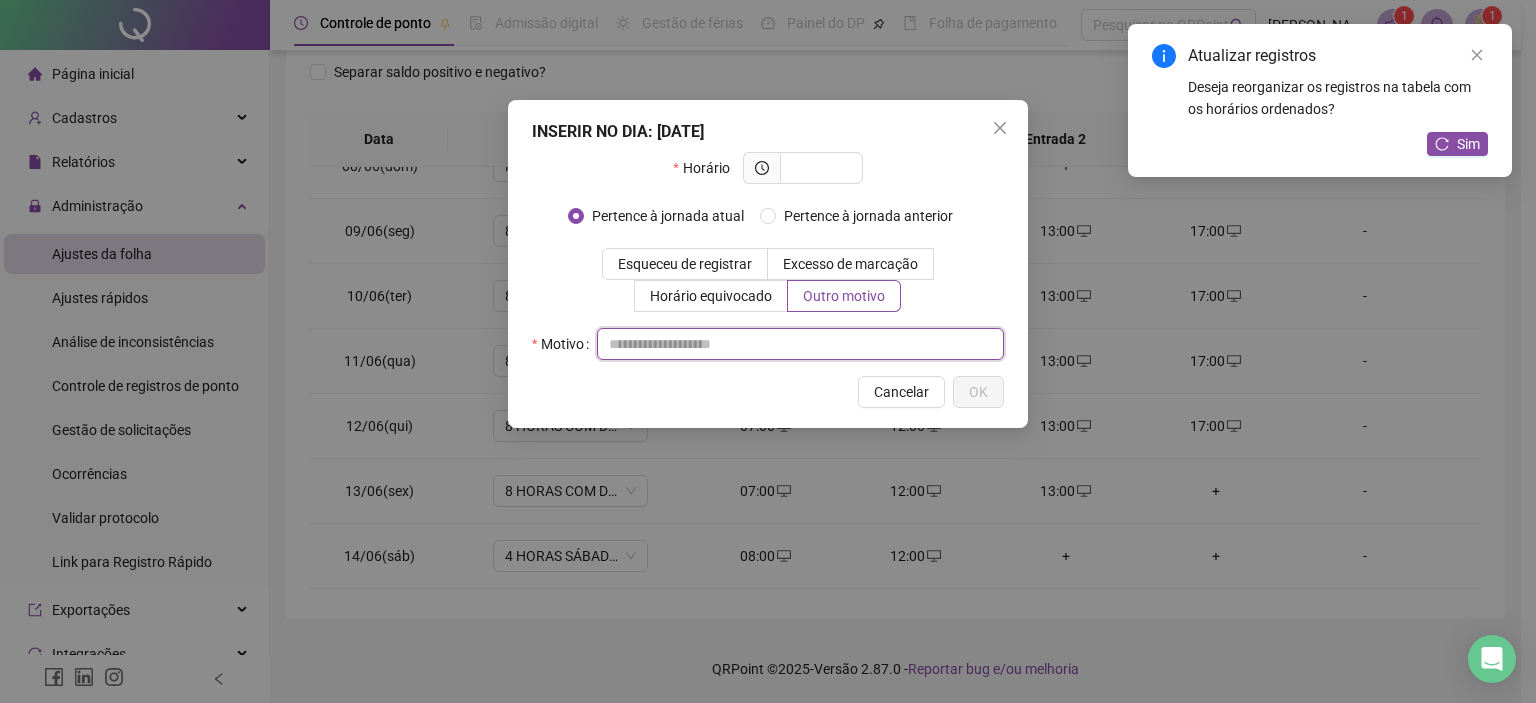 click at bounding box center [800, 344] 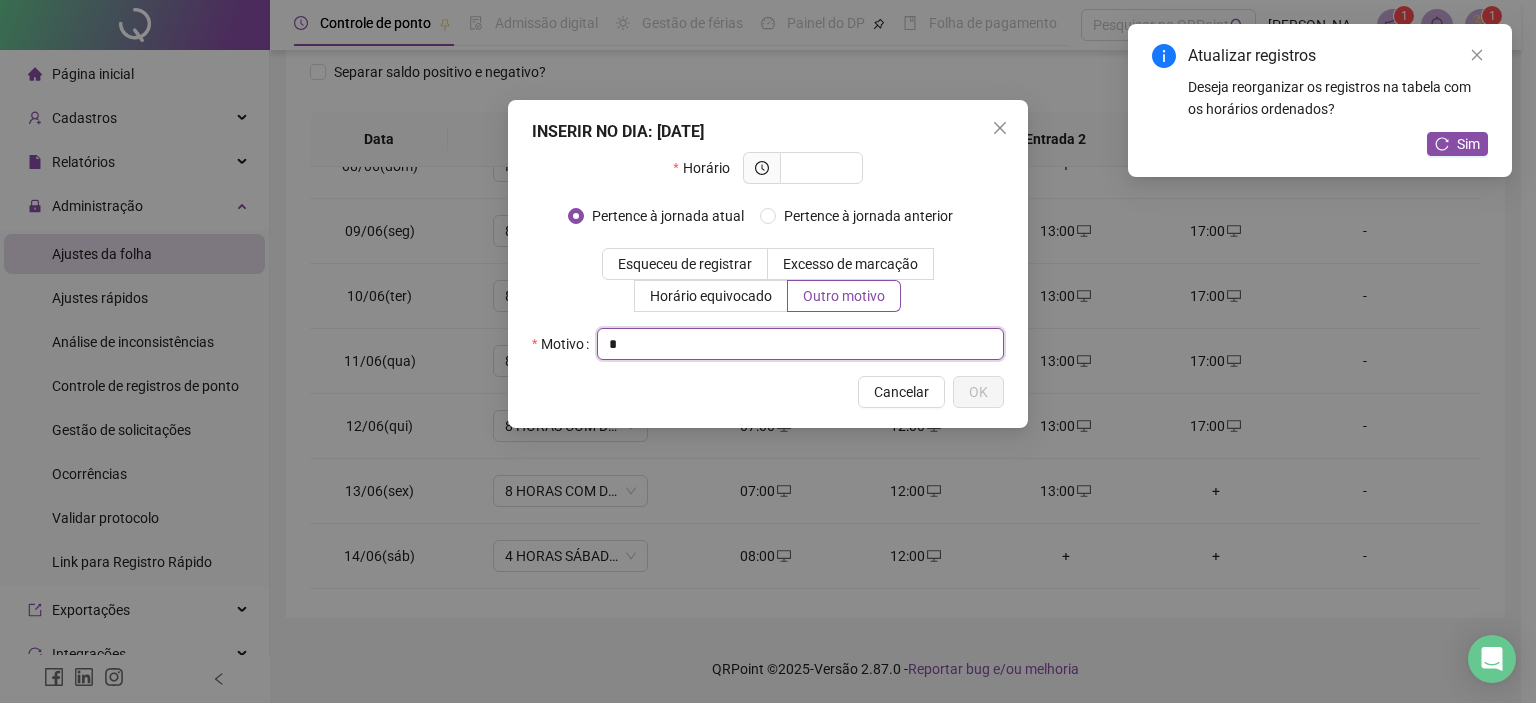 type on "*" 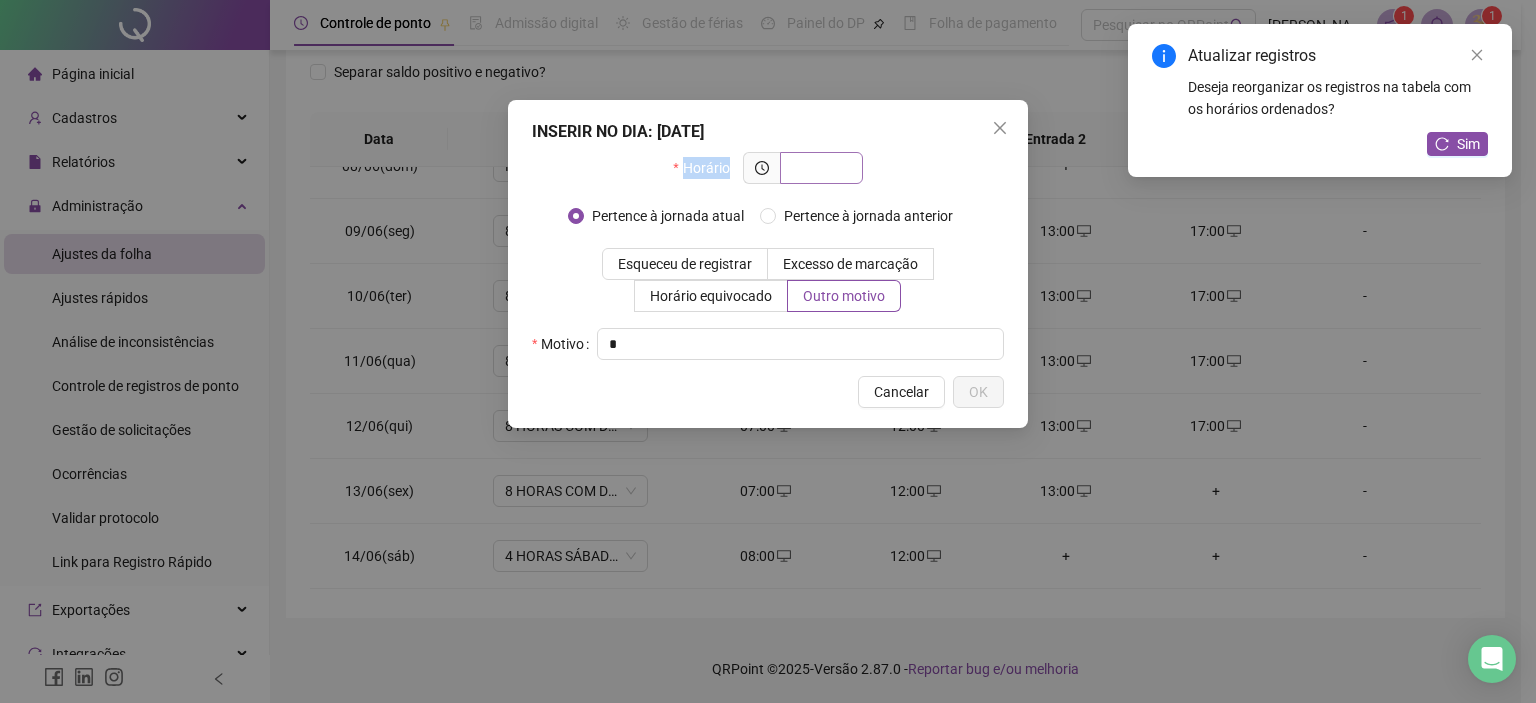 click on "INSERIR NO DIA :   [DATE] Horário Pertence à jornada atual Pertence à jornada anterior Esqueceu de registrar Excesso de marcação Horário equivocado Outro motivo Motivo * Cancelar OK" at bounding box center (768, 264) 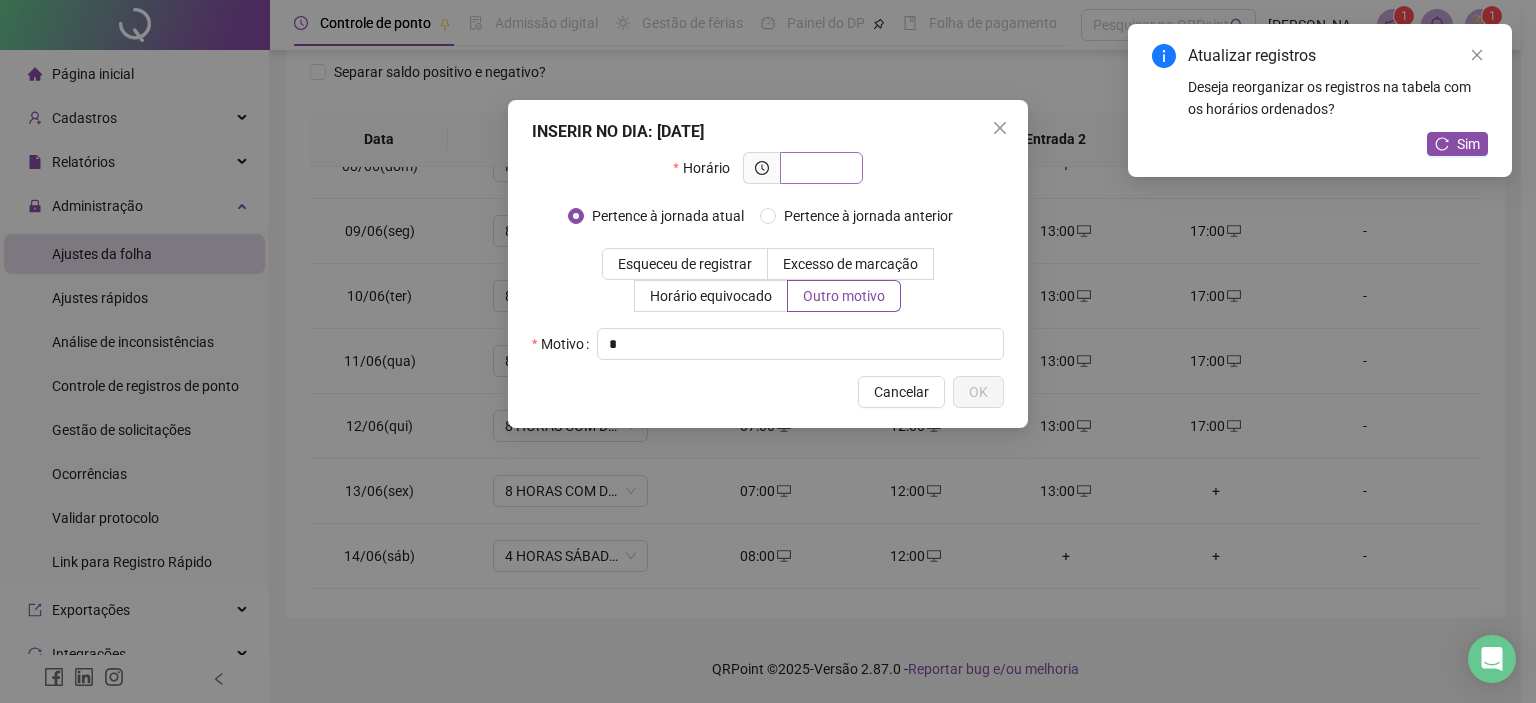 click at bounding box center (821, 168) 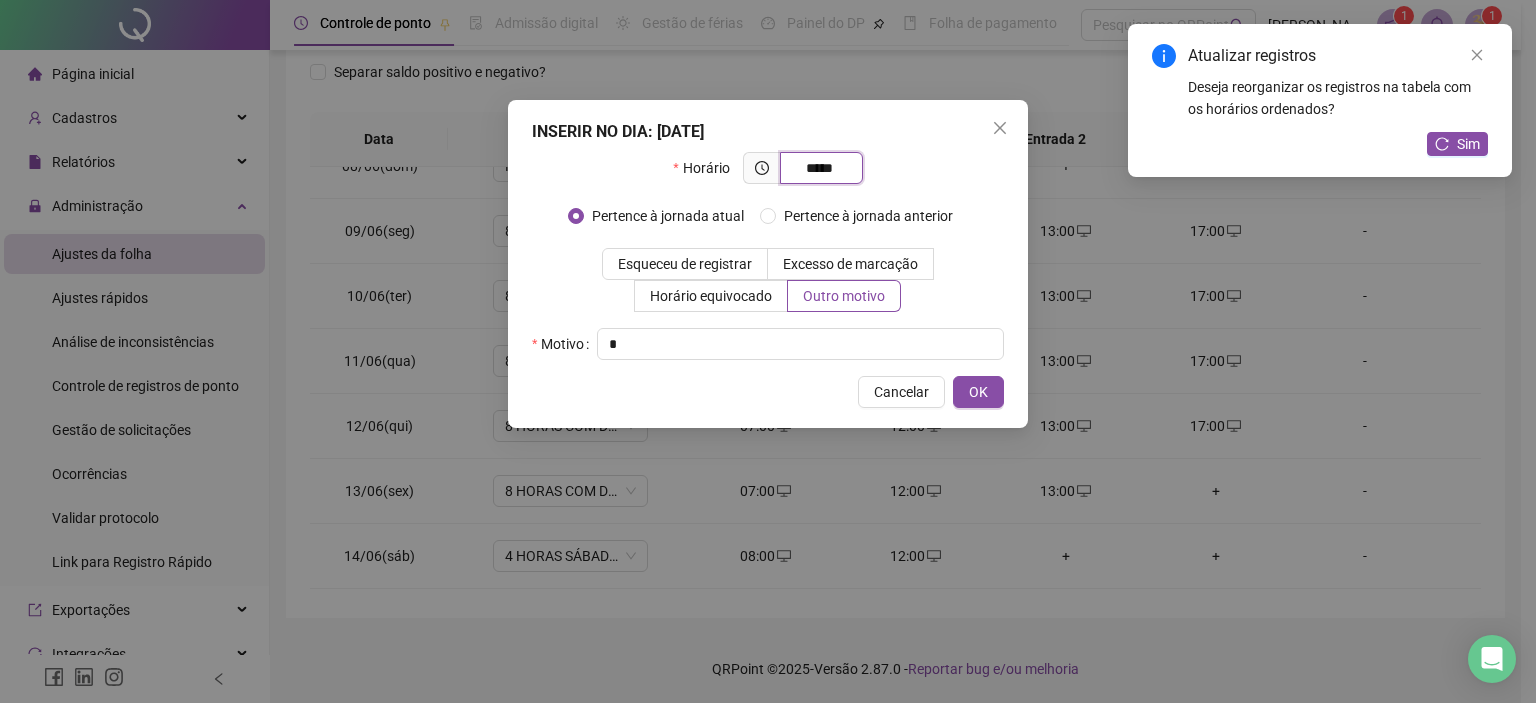 type on "*****" 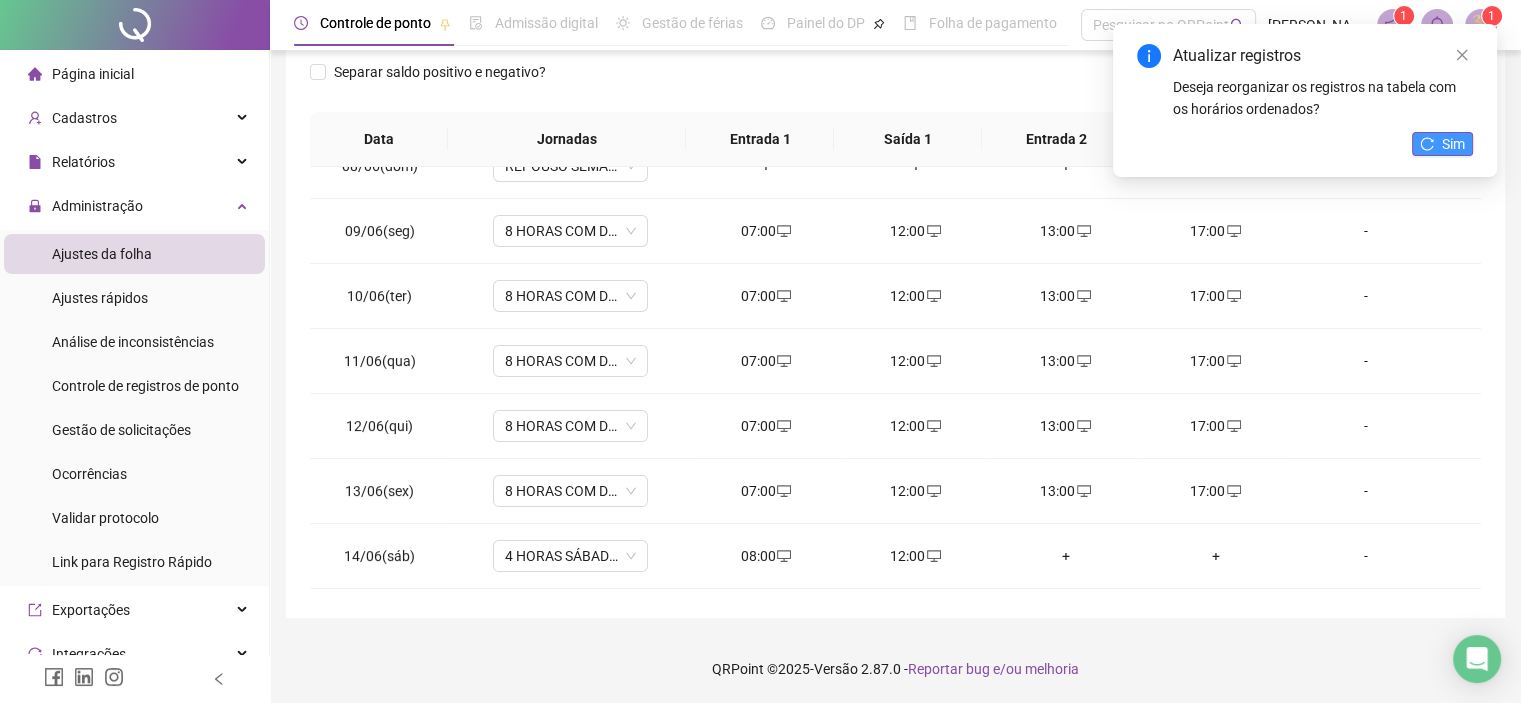 click on "Sim" at bounding box center (1442, 144) 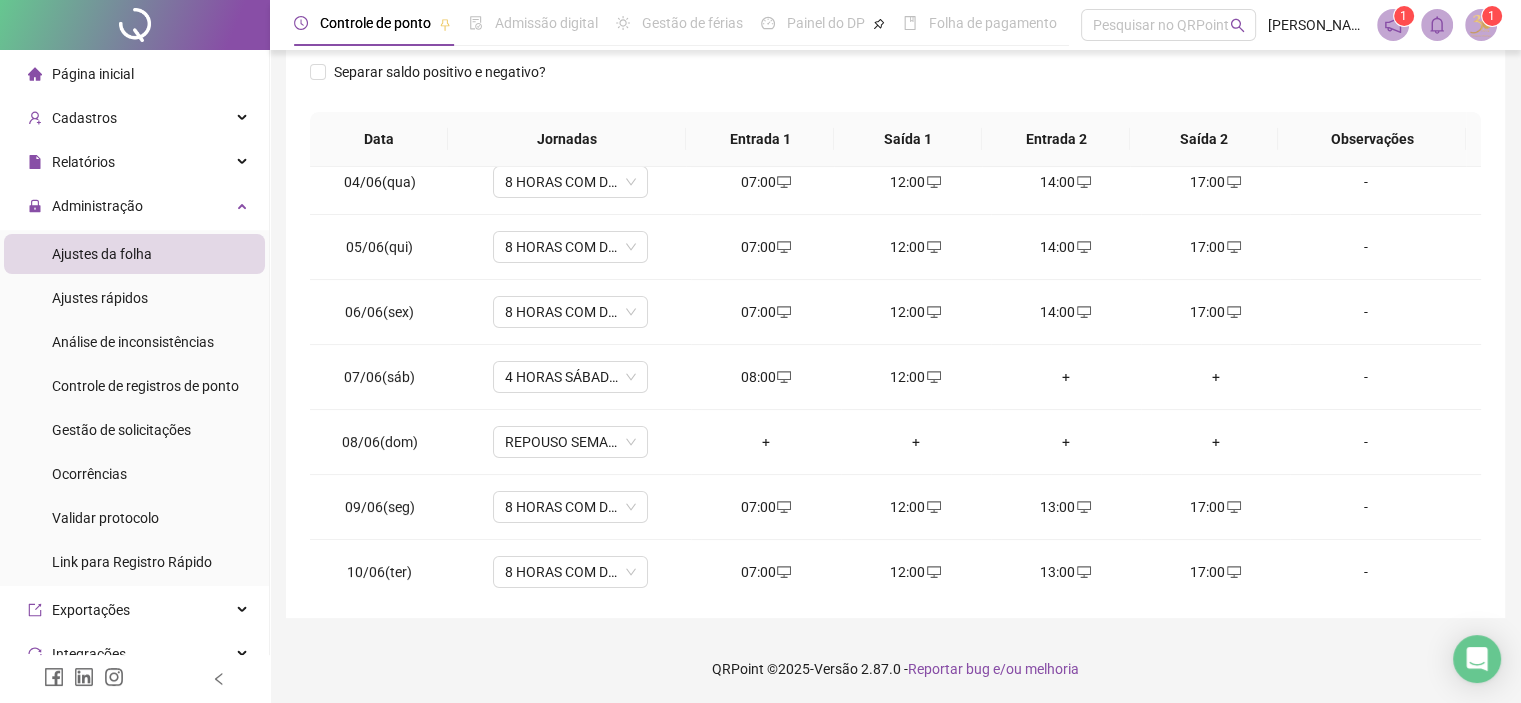 scroll, scrollTop: 0, scrollLeft: 0, axis: both 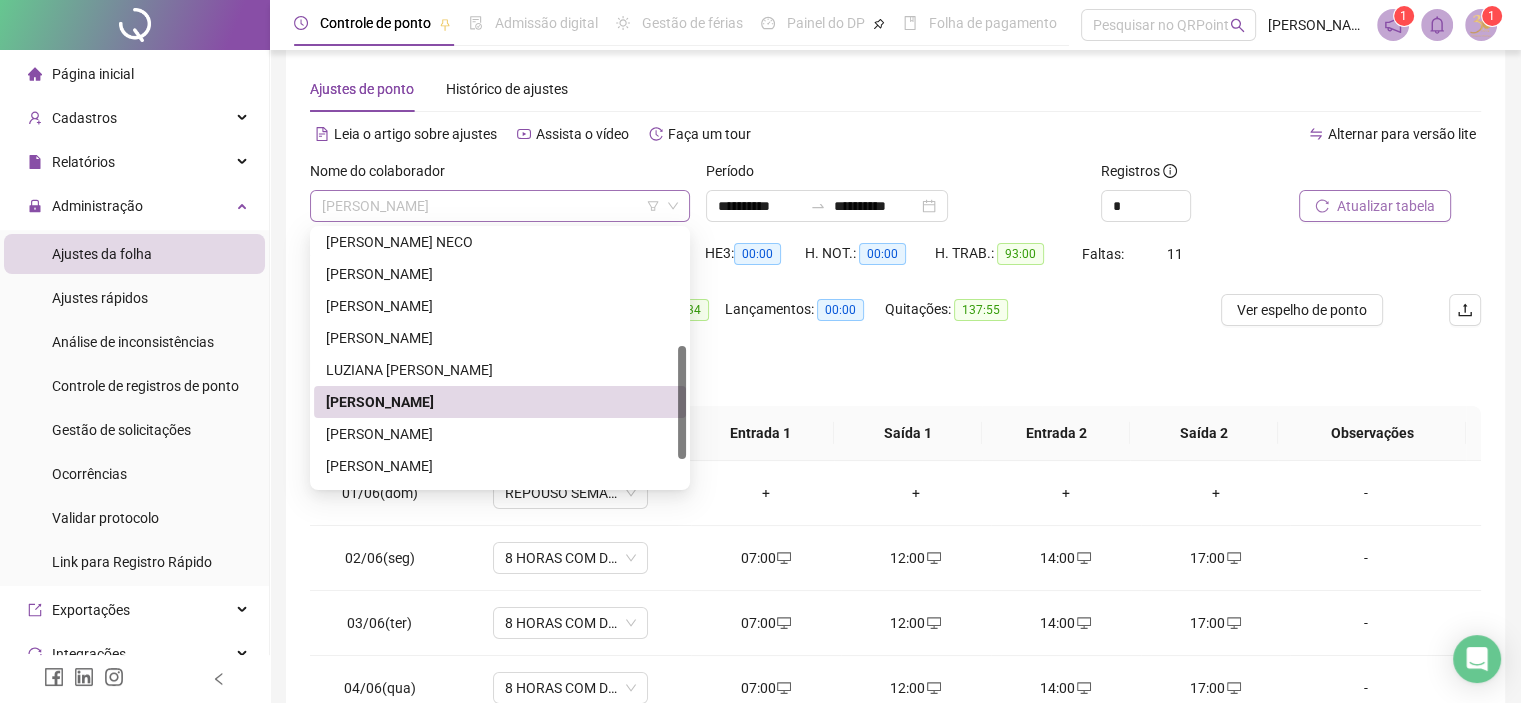 click on "[PERSON_NAME]" at bounding box center [500, 206] 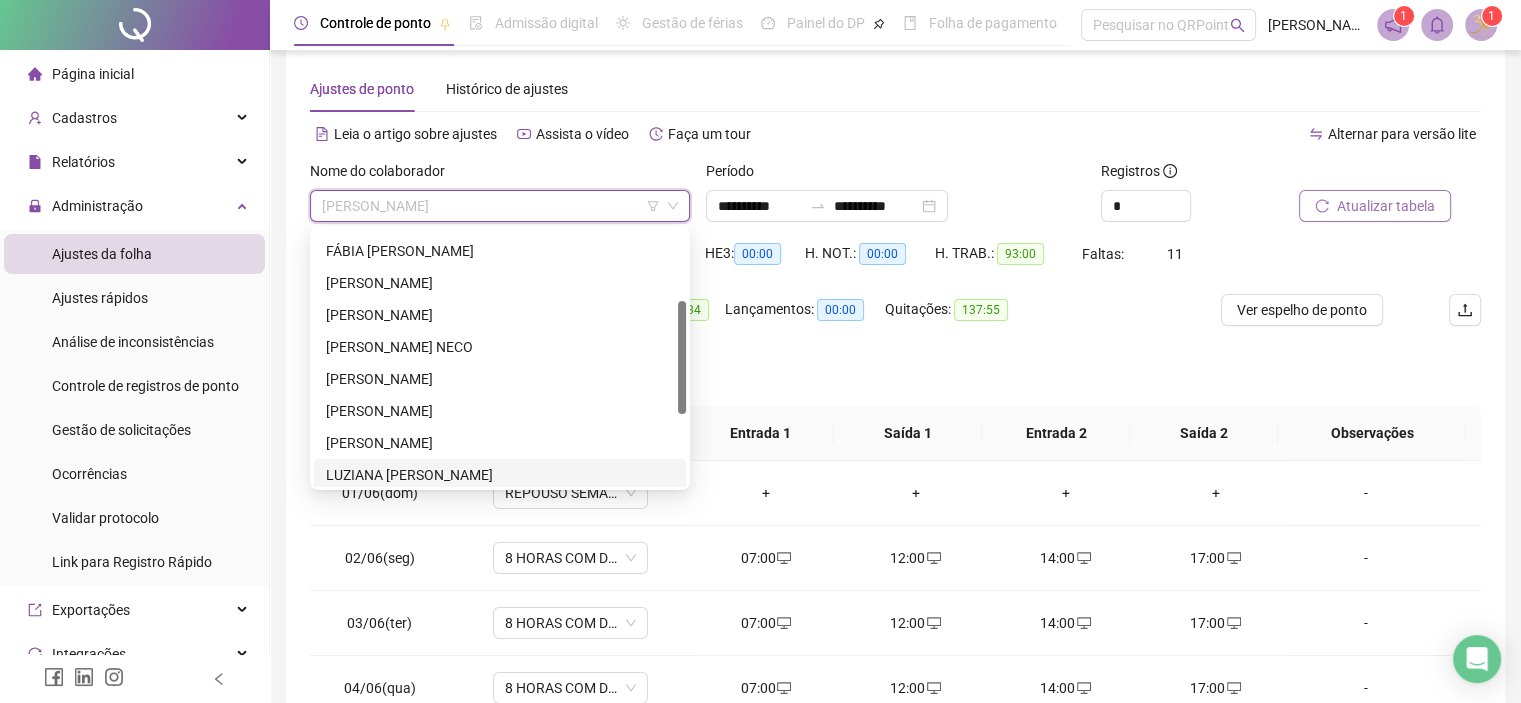 scroll, scrollTop: 152, scrollLeft: 0, axis: vertical 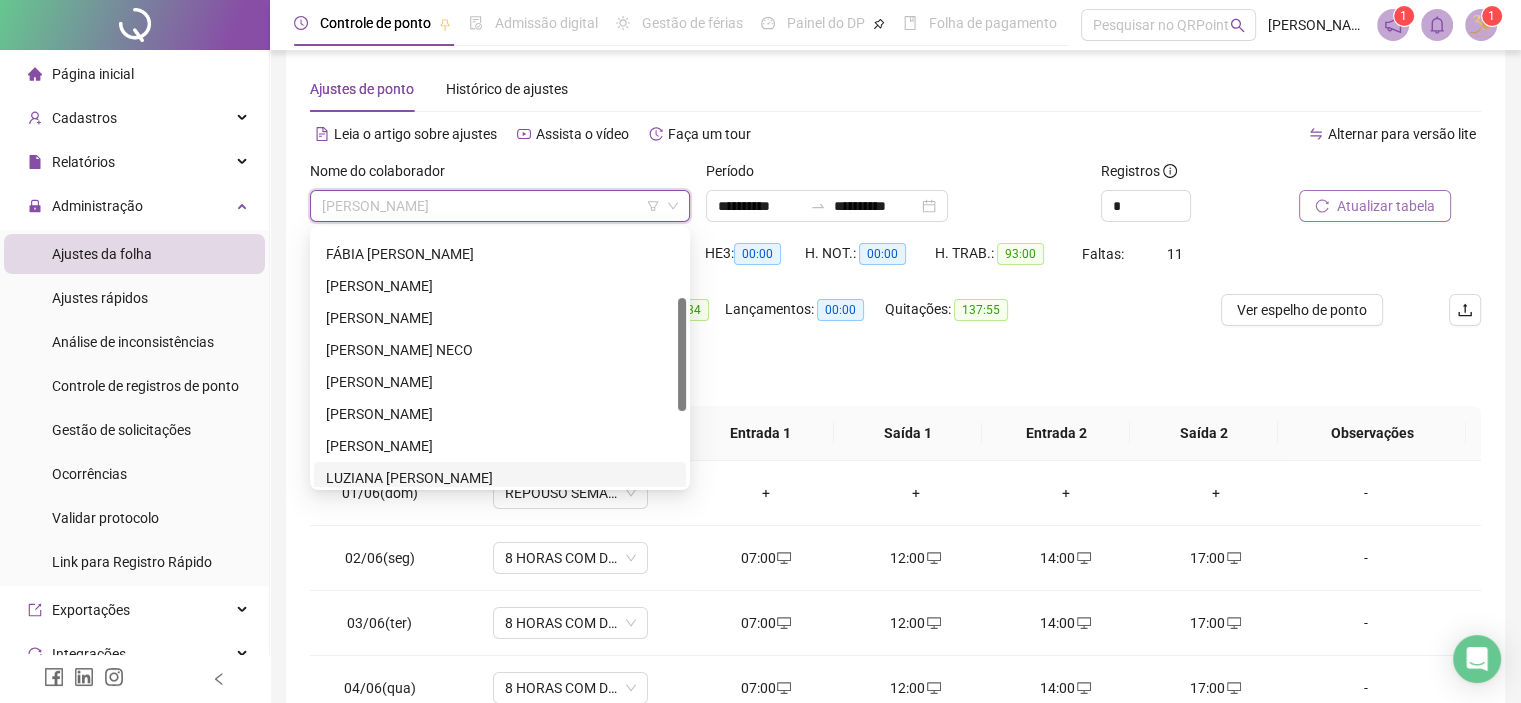 drag, startPoint x: 682, startPoint y: 394, endPoint x: 675, endPoint y: 346, distance: 48.507732 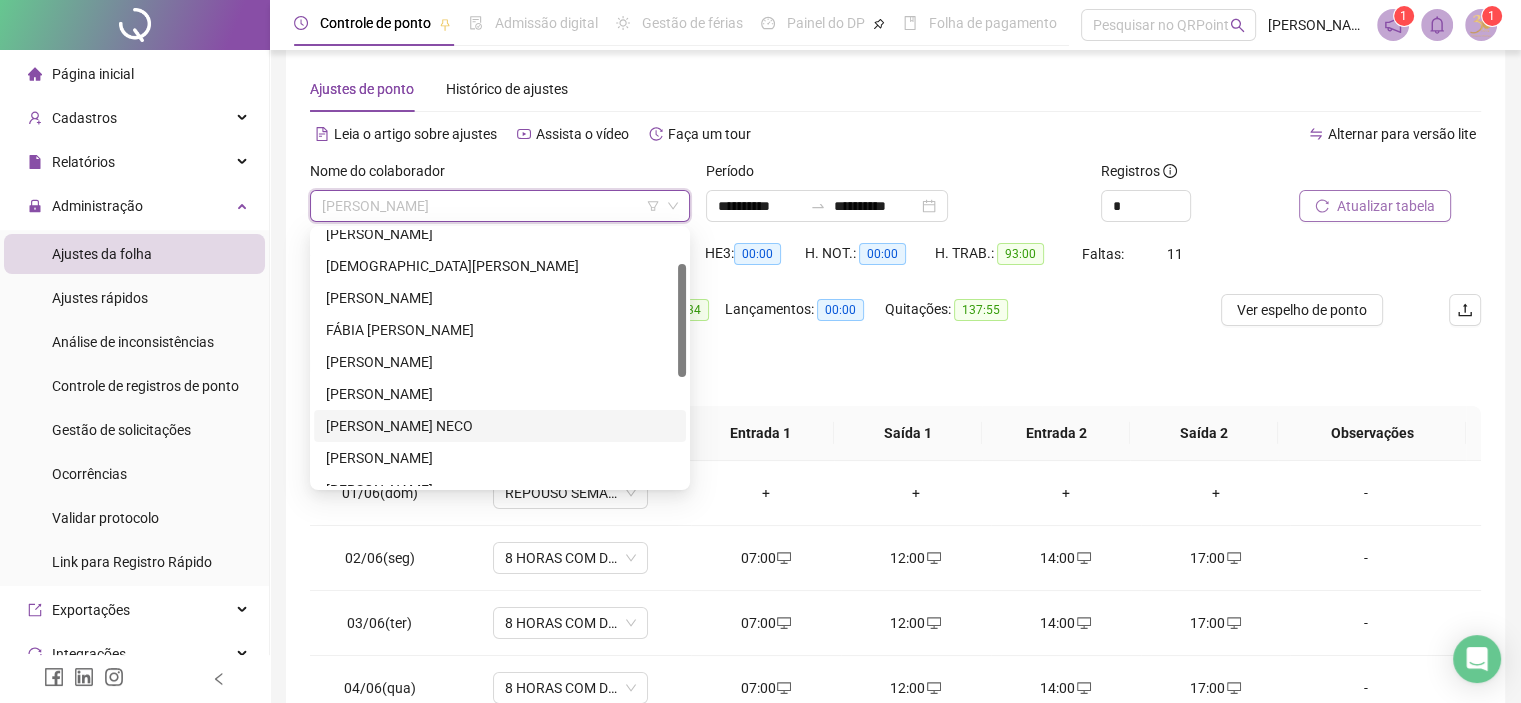 drag, startPoint x: 677, startPoint y: 338, endPoint x: 681, endPoint y: 303, distance: 35.22783 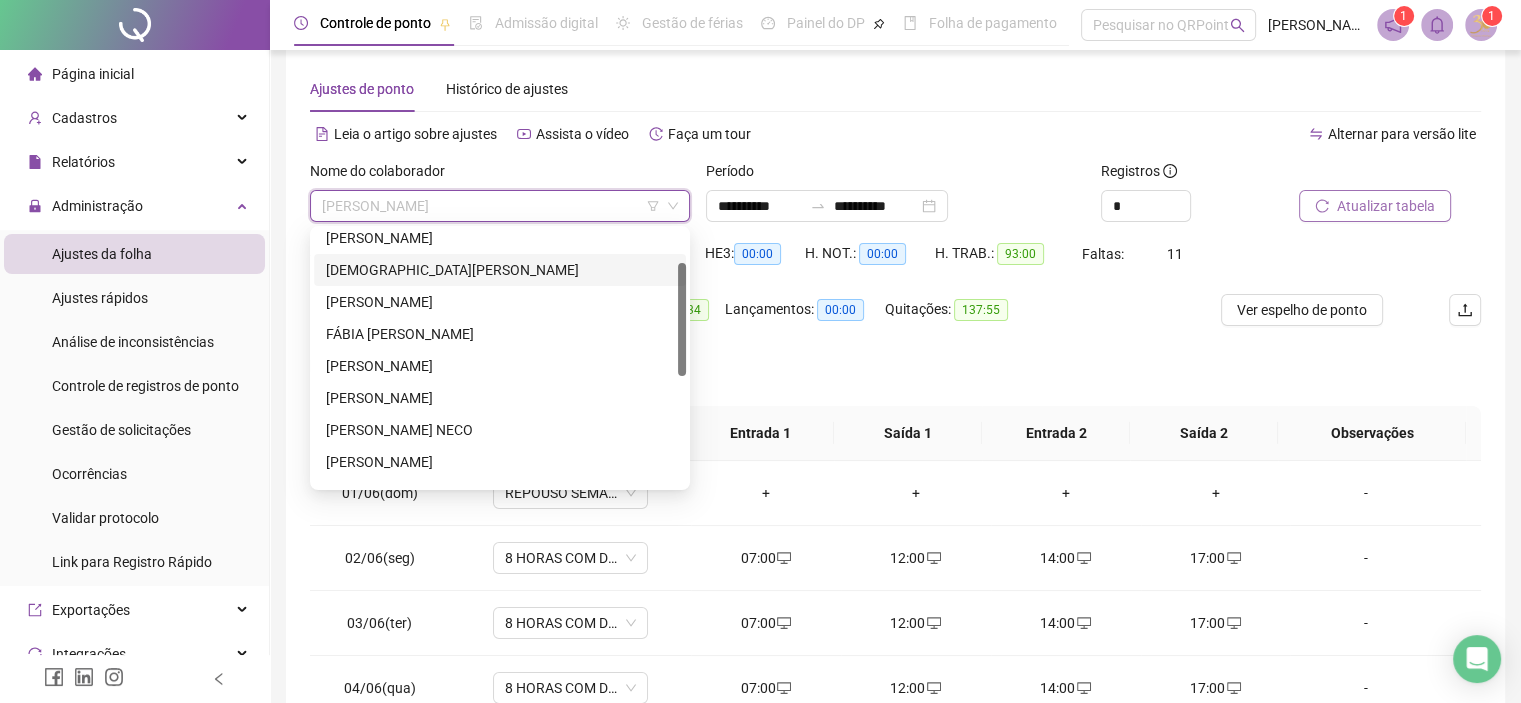 click on "[DEMOGRAPHIC_DATA][PERSON_NAME]" at bounding box center [500, 270] 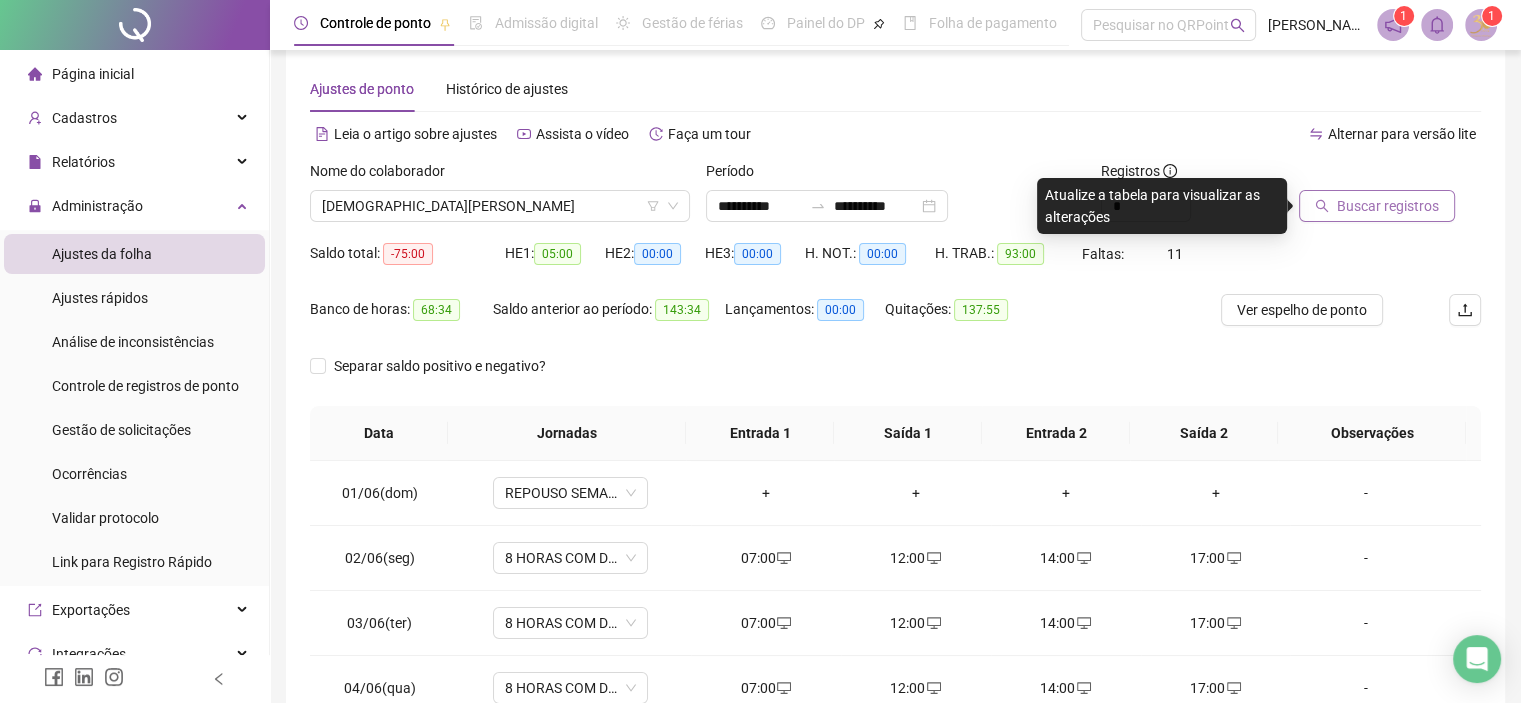 click on "Buscar registros" at bounding box center (1377, 206) 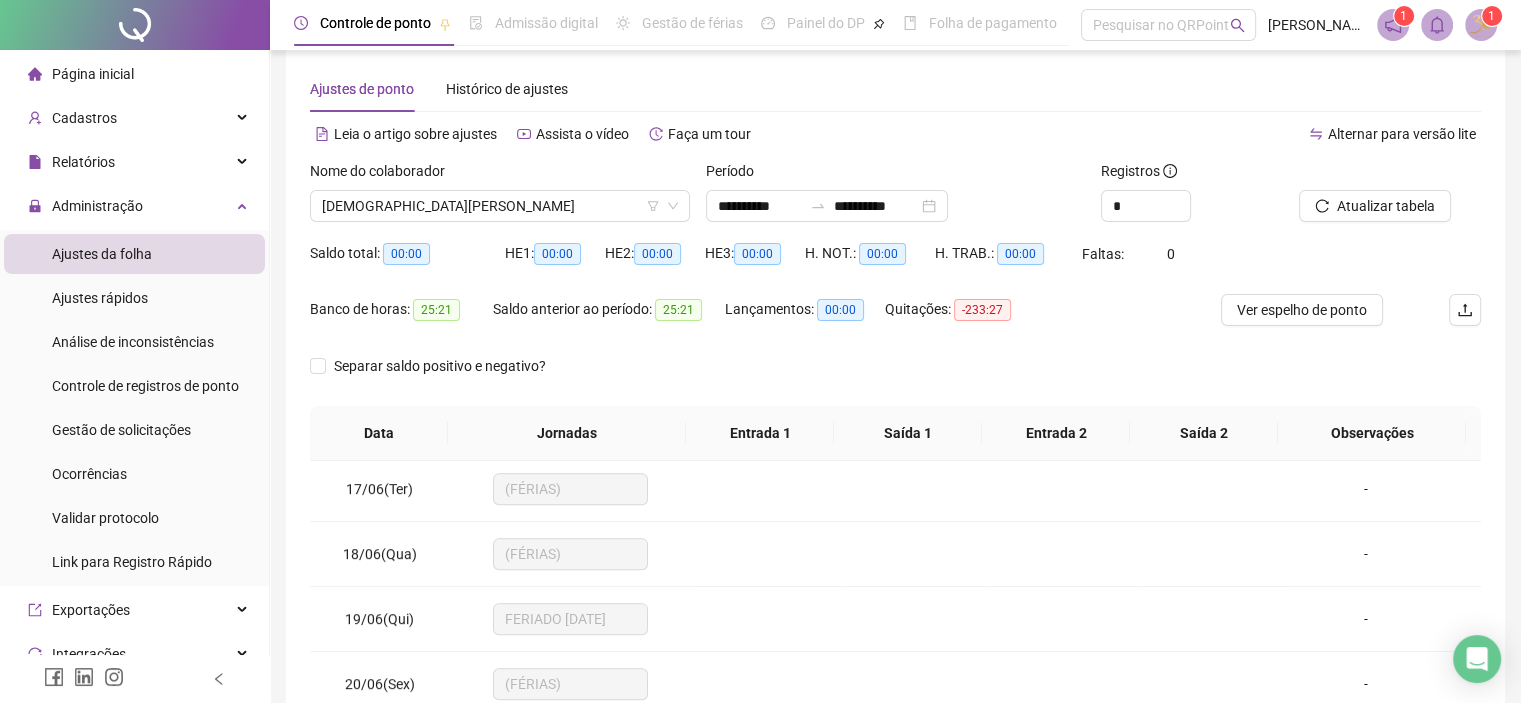 scroll, scrollTop: 1076, scrollLeft: 0, axis: vertical 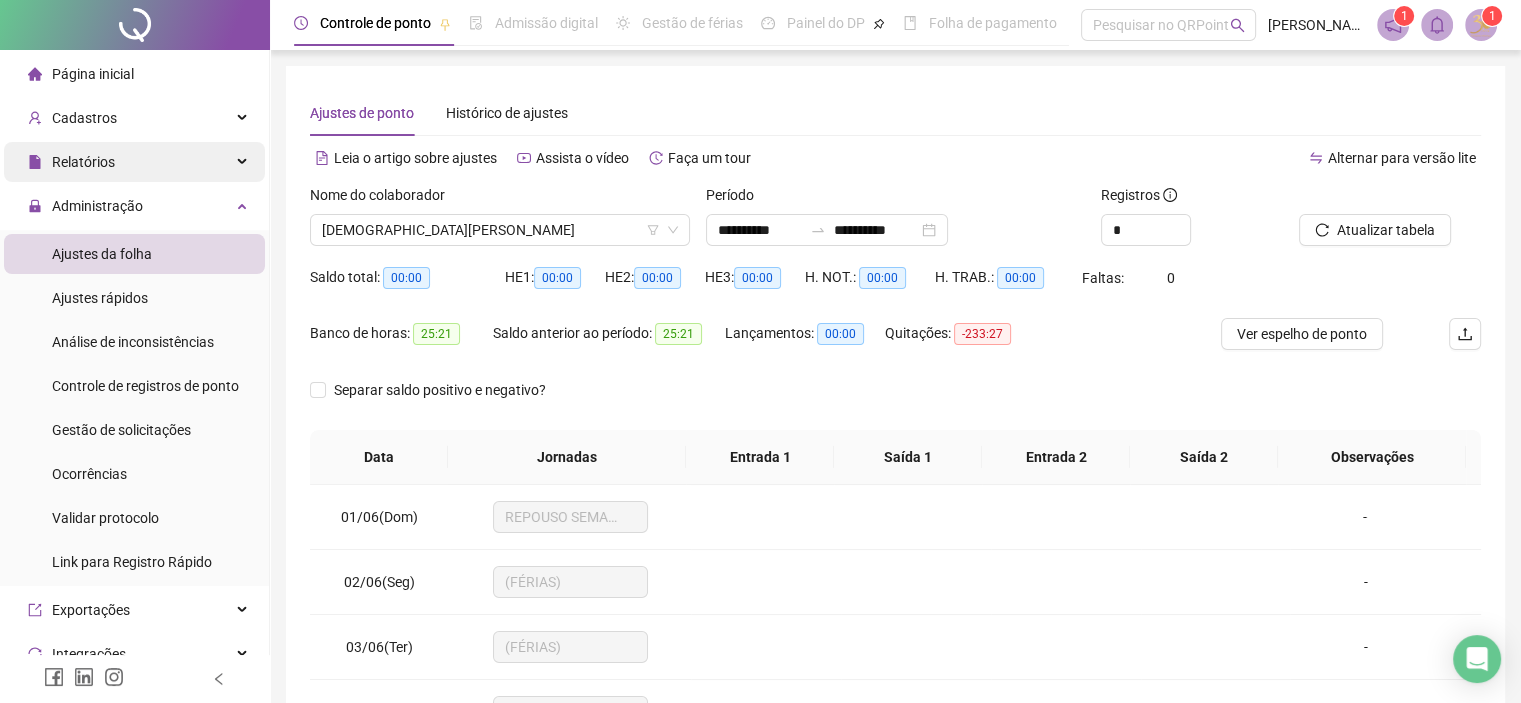 click on "Relatórios" at bounding box center (134, 162) 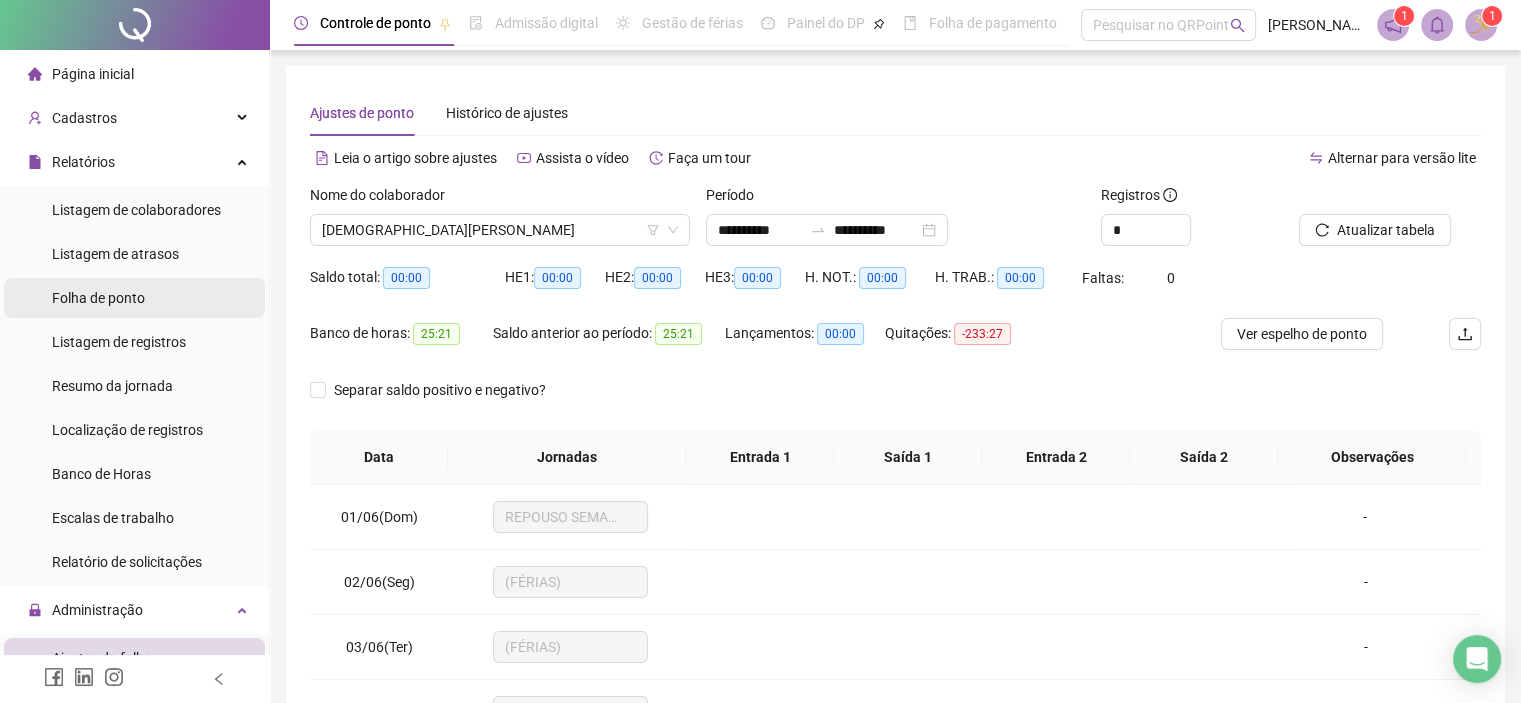 click on "Folha de ponto" at bounding box center [98, 298] 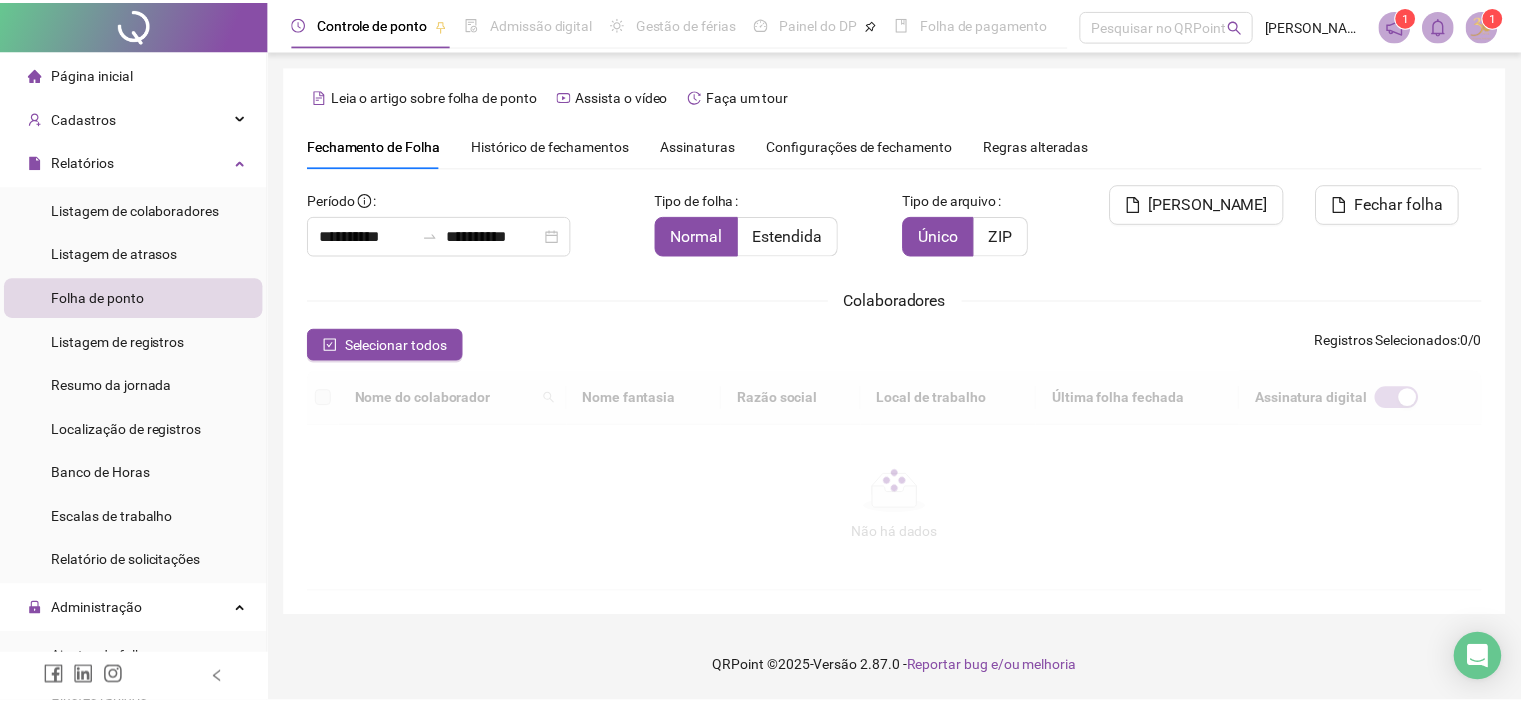scroll, scrollTop: 47, scrollLeft: 0, axis: vertical 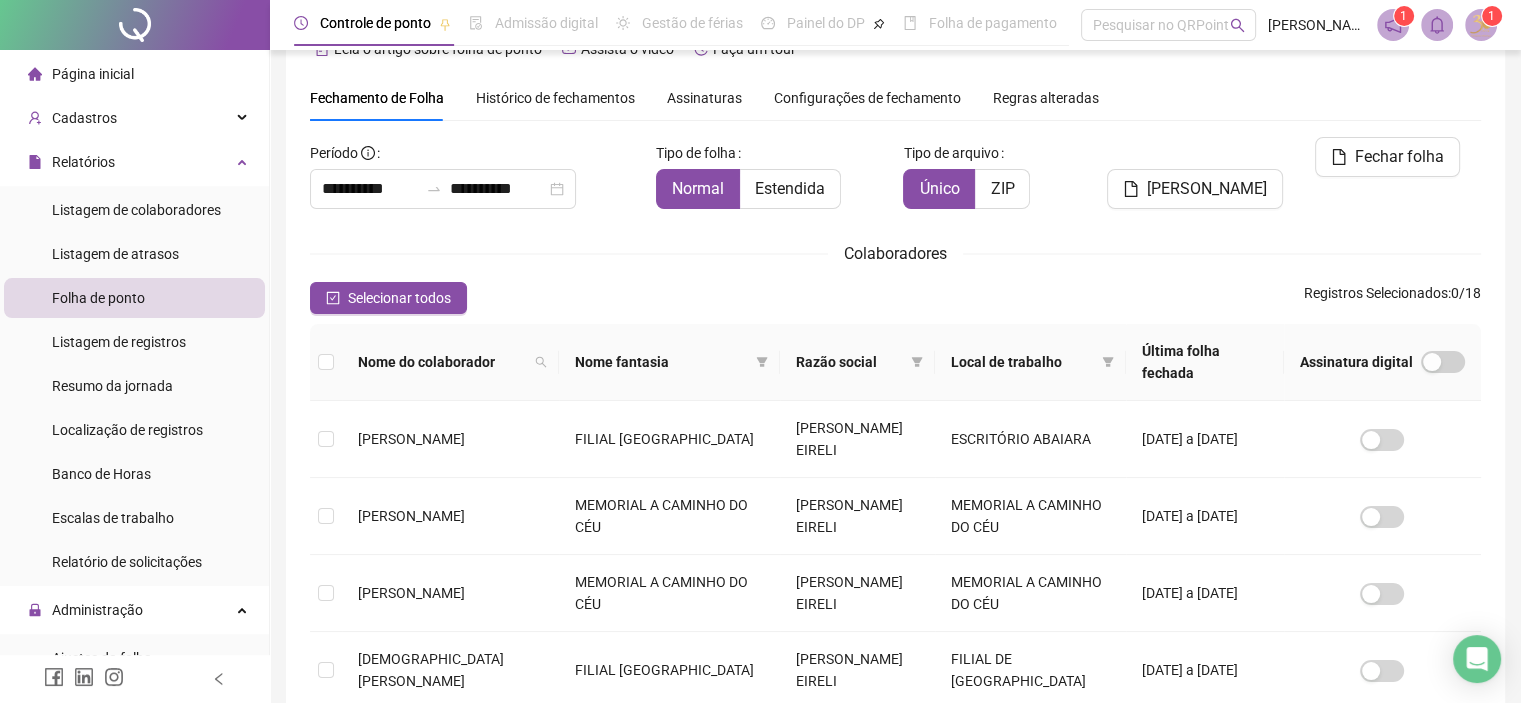 click on "Histórico de fechamentos" at bounding box center [555, 98] 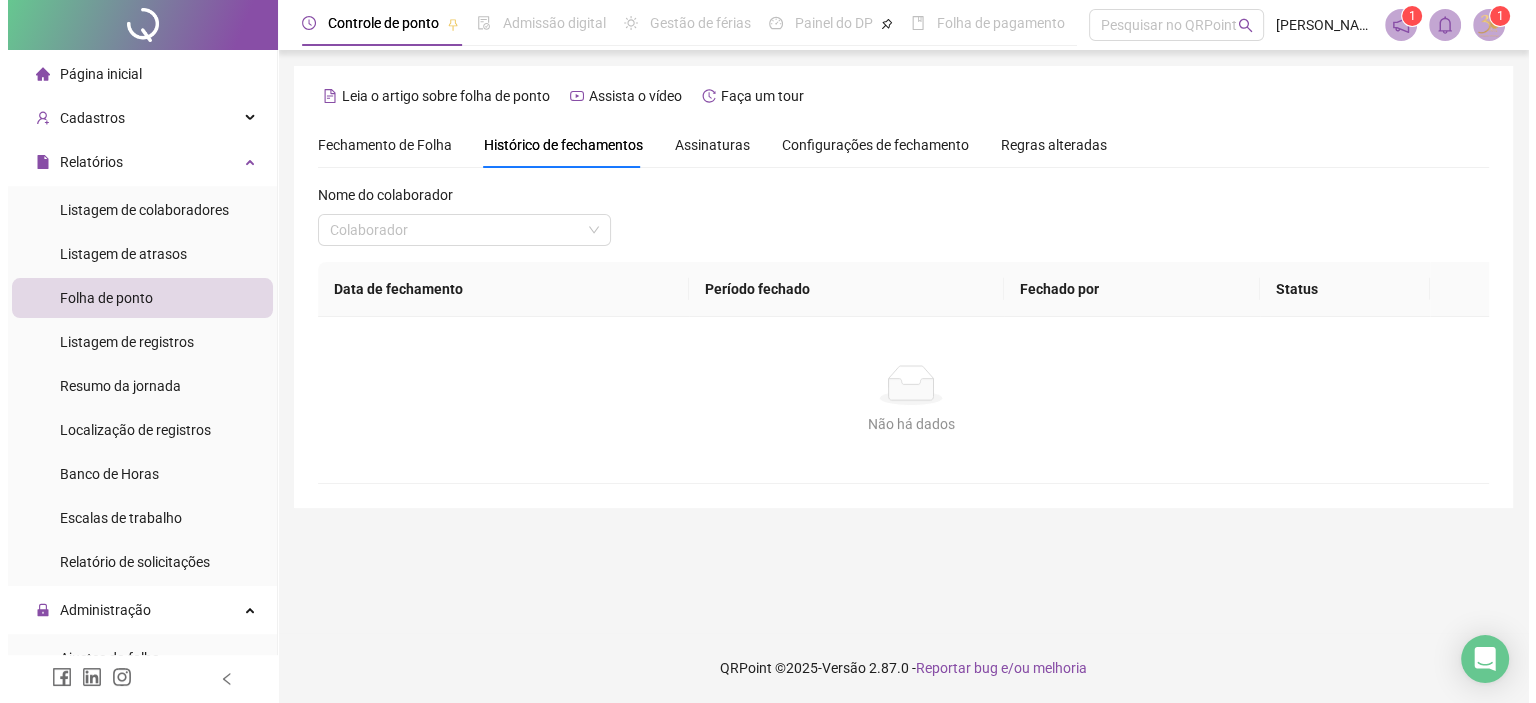 scroll, scrollTop: 0, scrollLeft: 0, axis: both 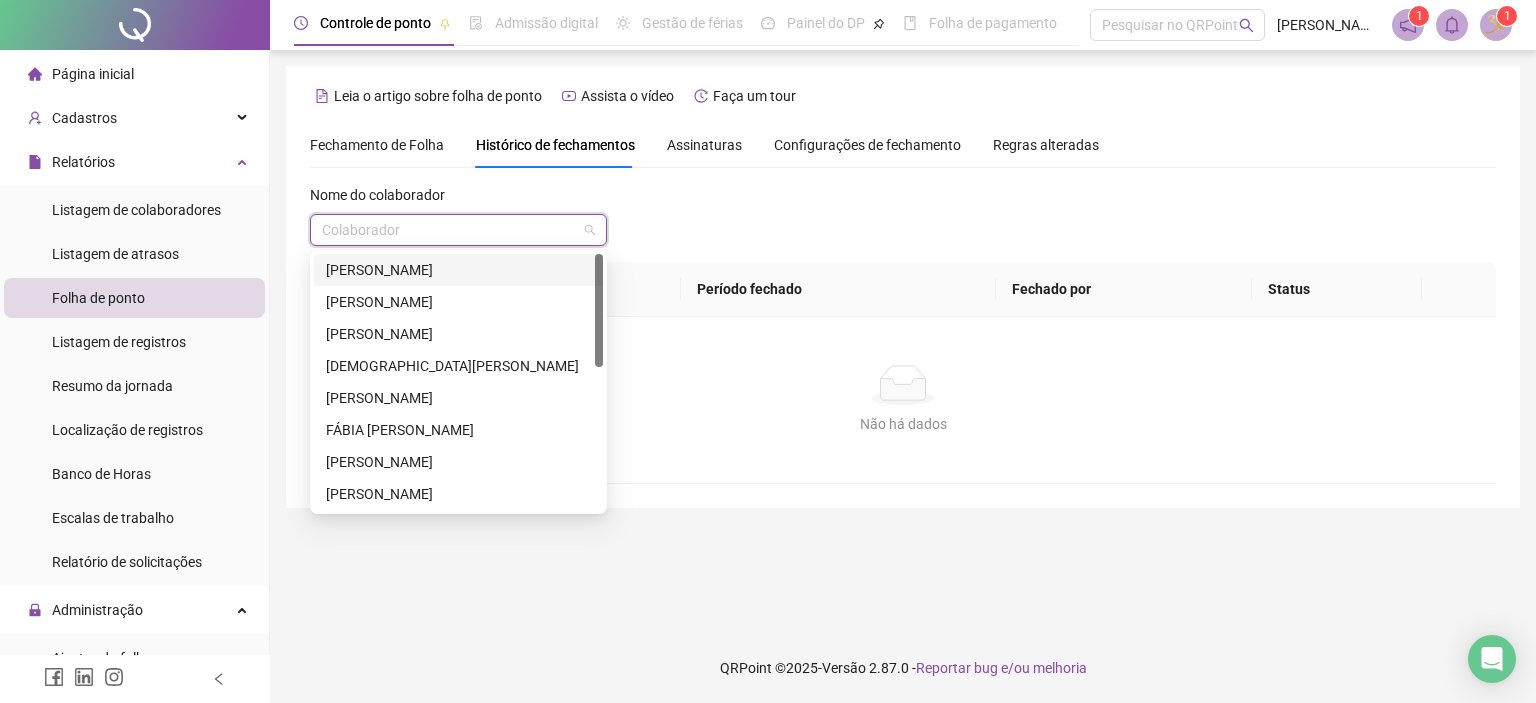 click at bounding box center (452, 230) 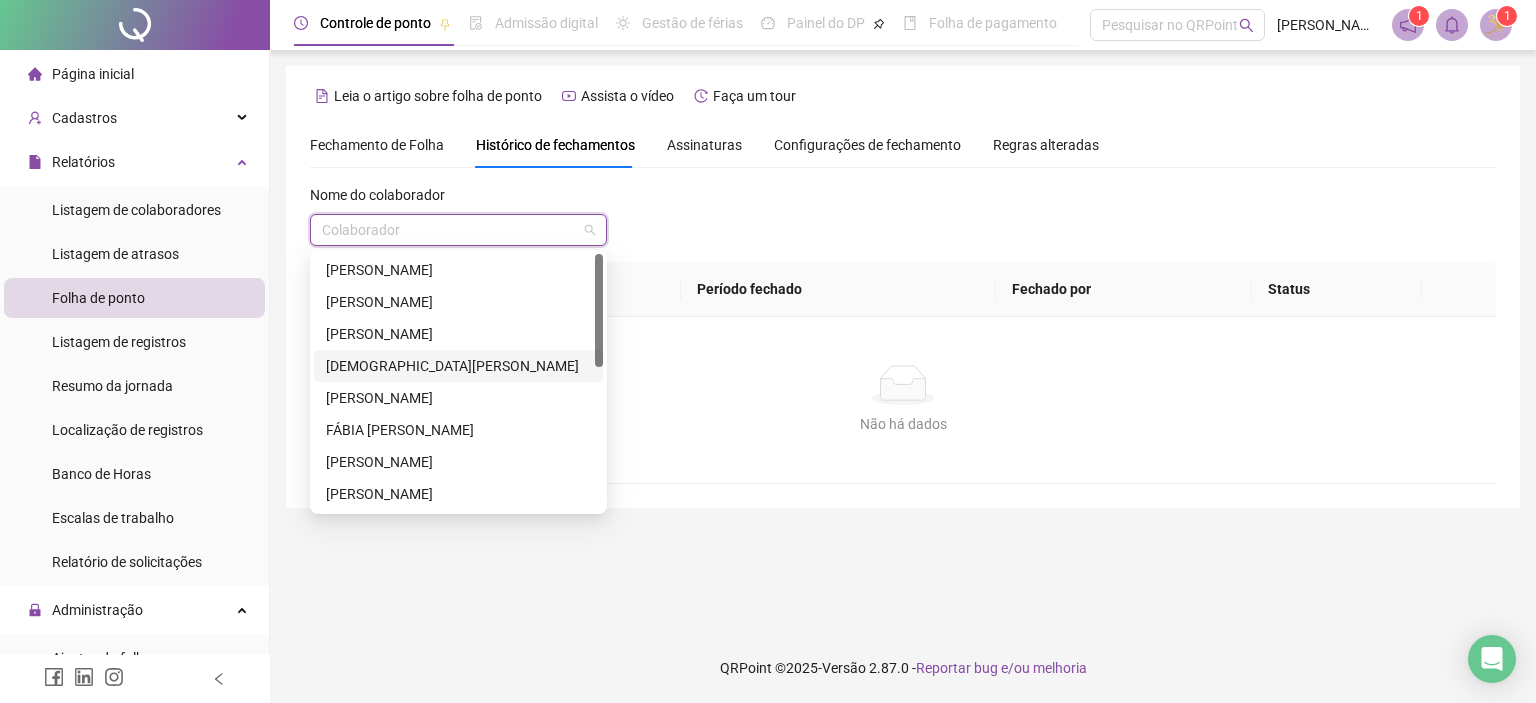 click on "[DEMOGRAPHIC_DATA][PERSON_NAME]" at bounding box center (458, 366) 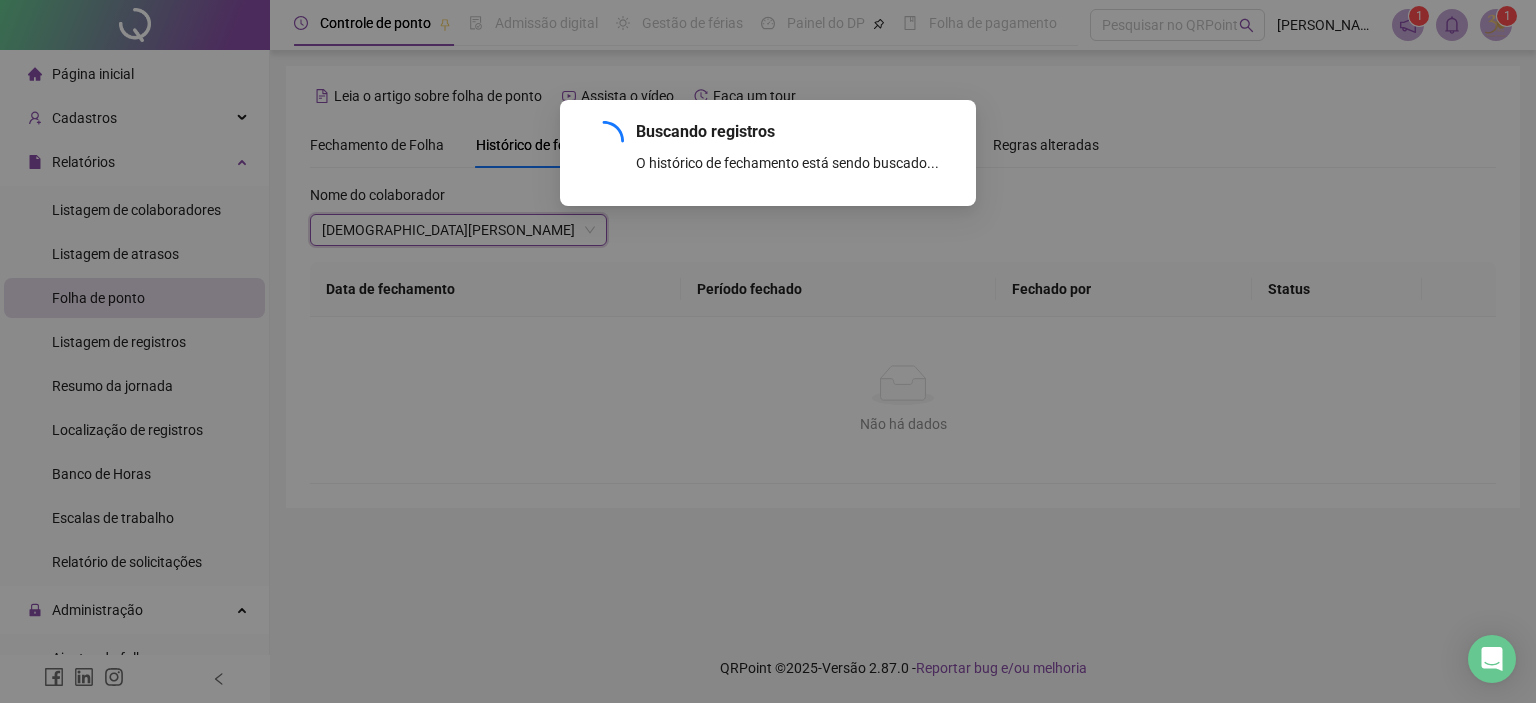scroll, scrollTop: 176, scrollLeft: 0, axis: vertical 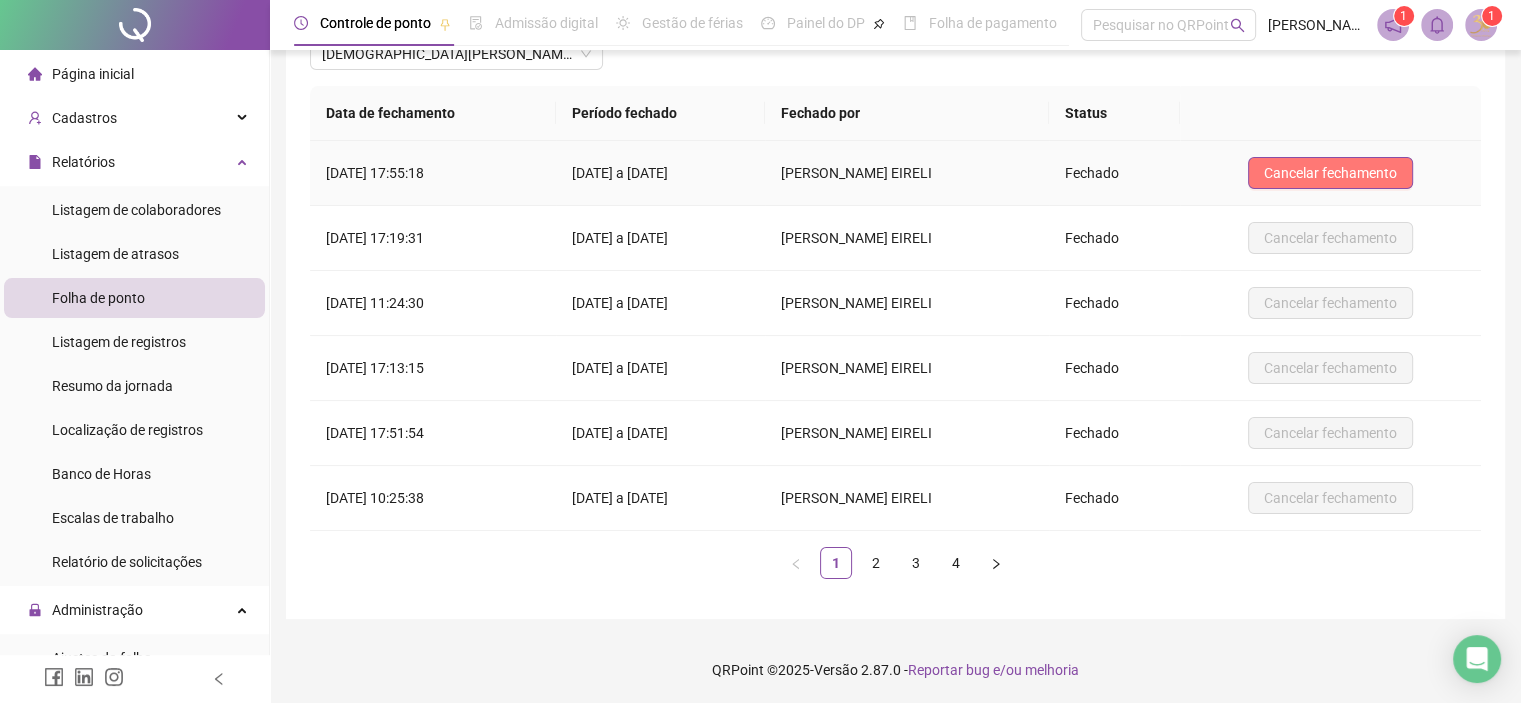 click on "Cancelar fechamento" at bounding box center (1330, 173) 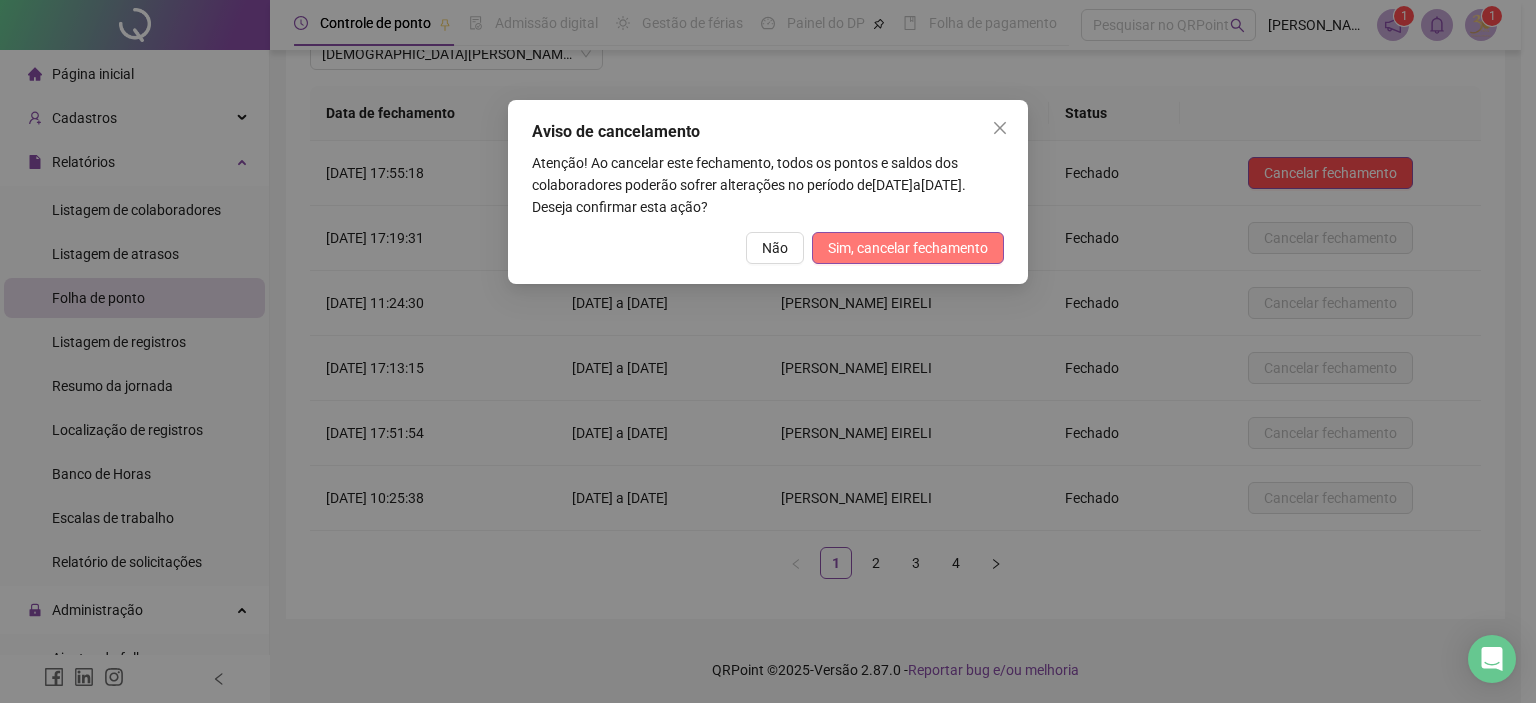 click on "Sim, cancelar fechamento" at bounding box center (908, 248) 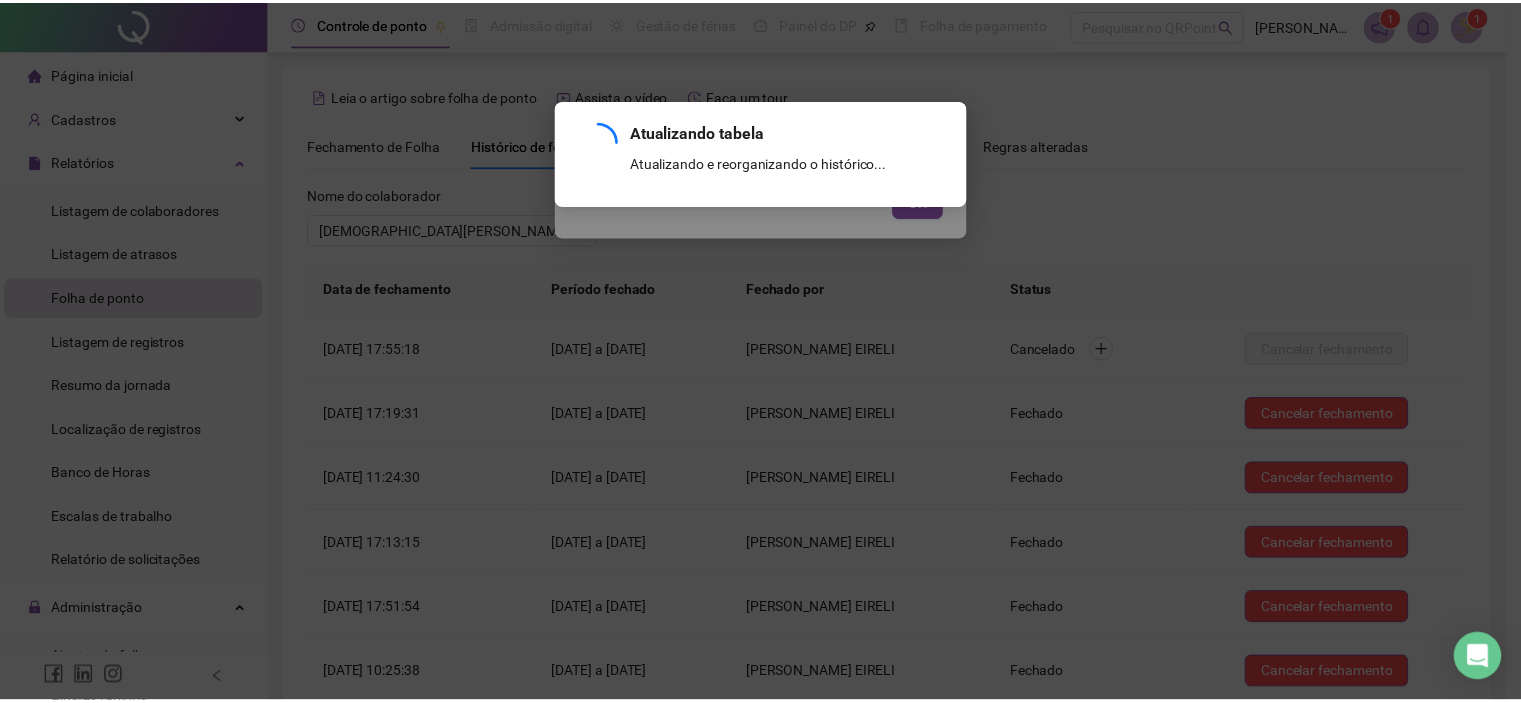 scroll, scrollTop: 176, scrollLeft: 0, axis: vertical 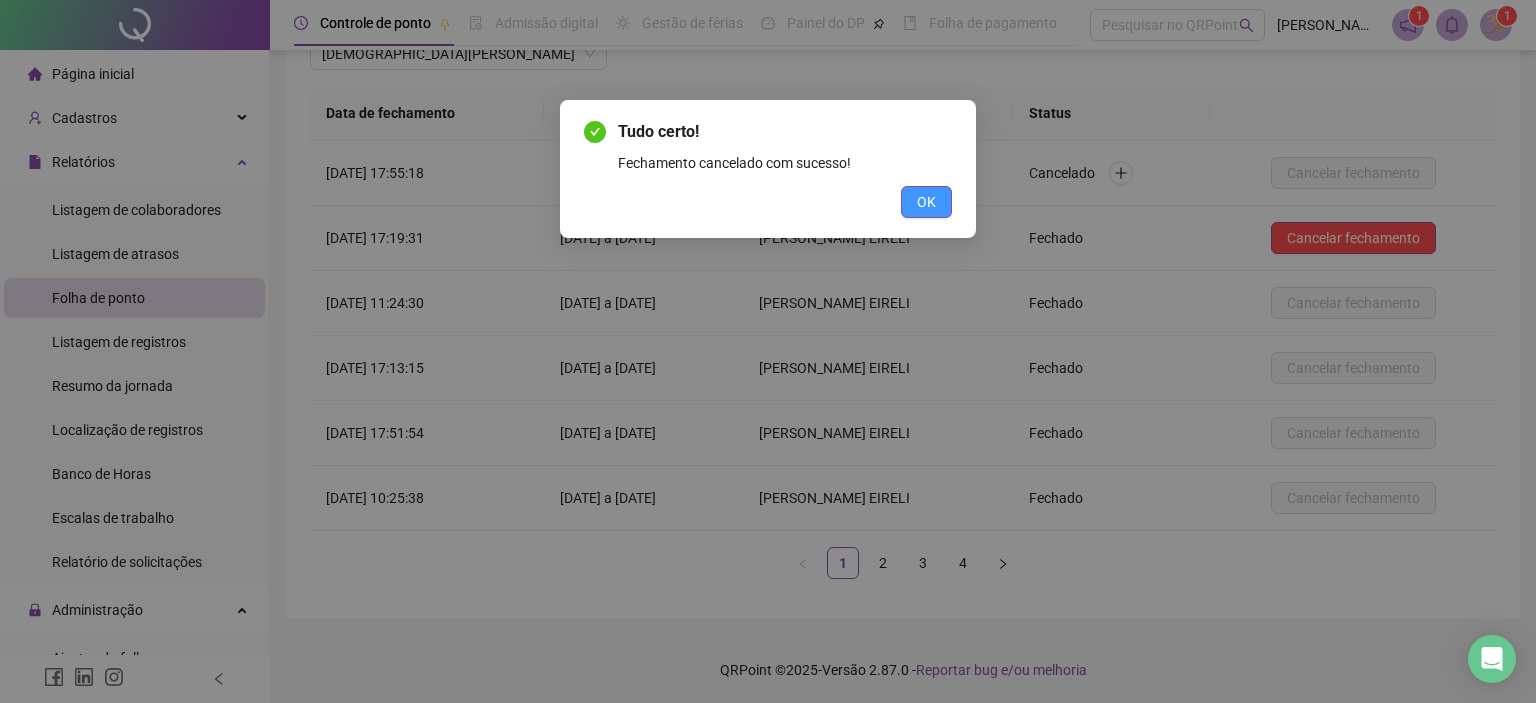 click on "OK" at bounding box center [926, 202] 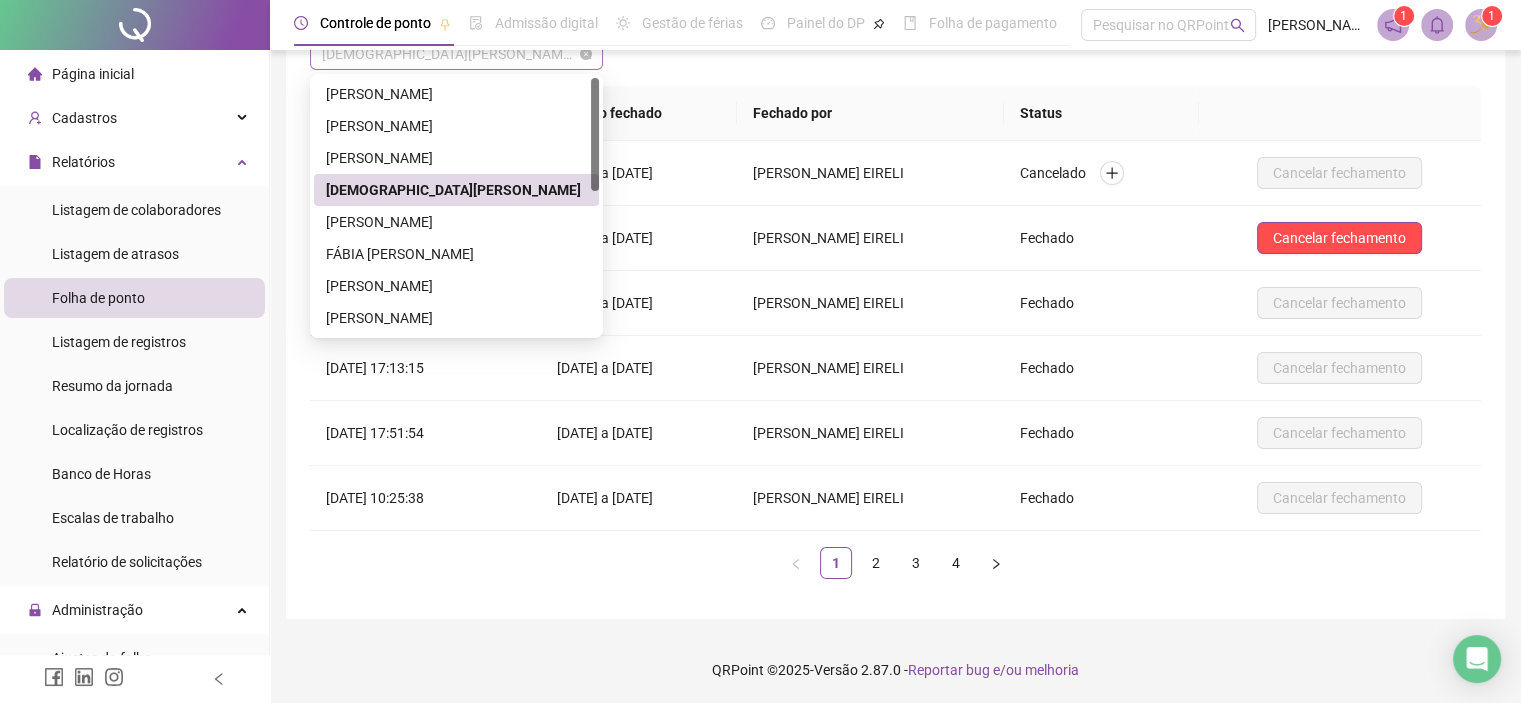 click on "[DEMOGRAPHIC_DATA][PERSON_NAME]" at bounding box center (456, 54) 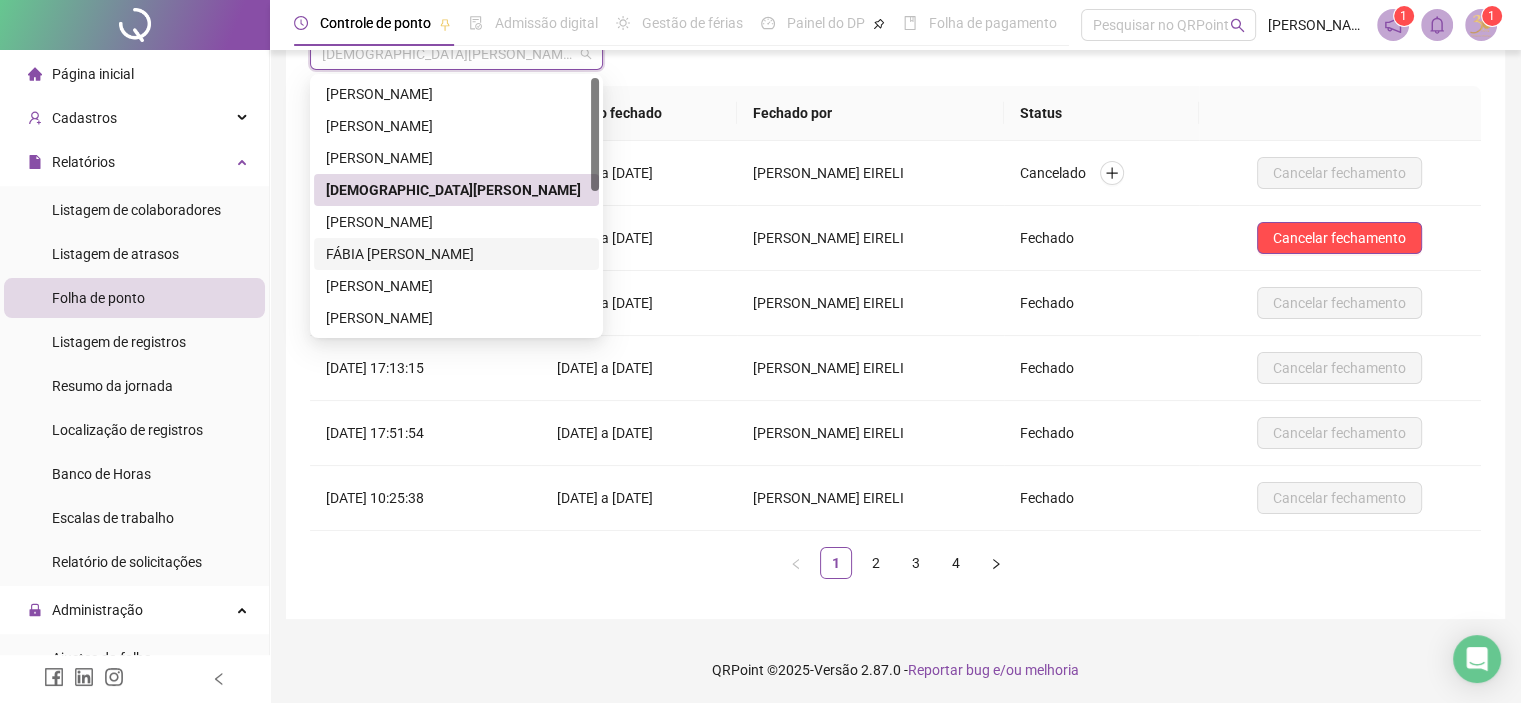 click on "FÁBIA [PERSON_NAME]" at bounding box center [456, 254] 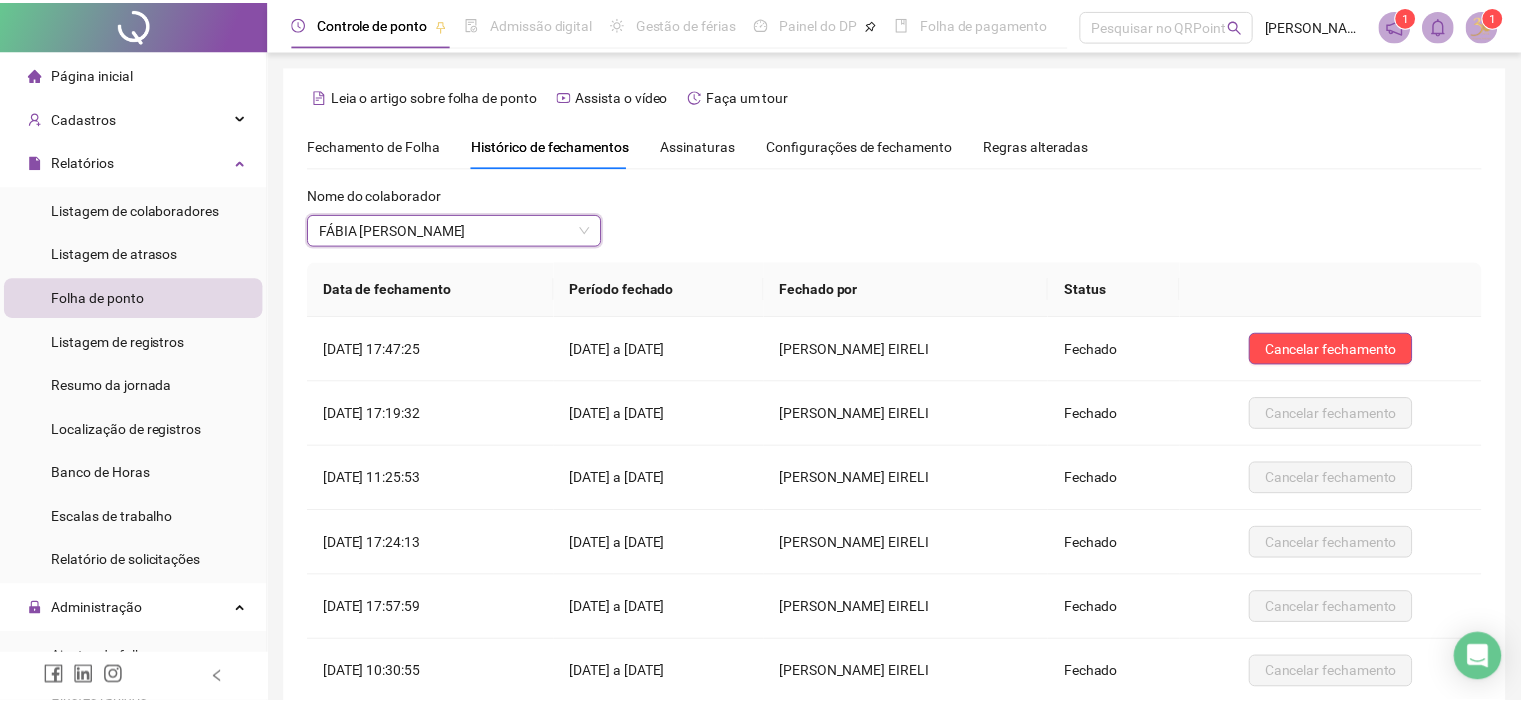 scroll, scrollTop: 176, scrollLeft: 0, axis: vertical 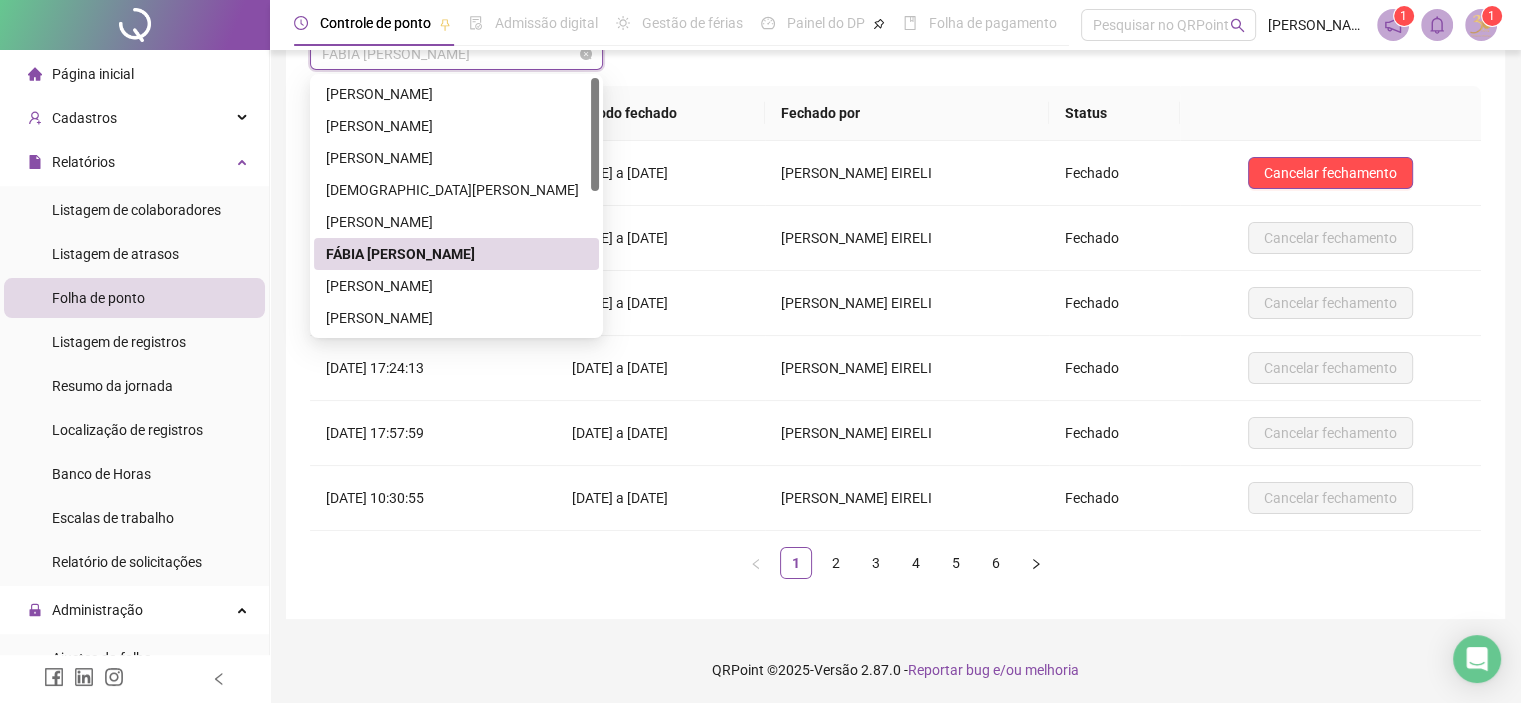 click on "FÁBIA [PERSON_NAME]" at bounding box center (456, 54) 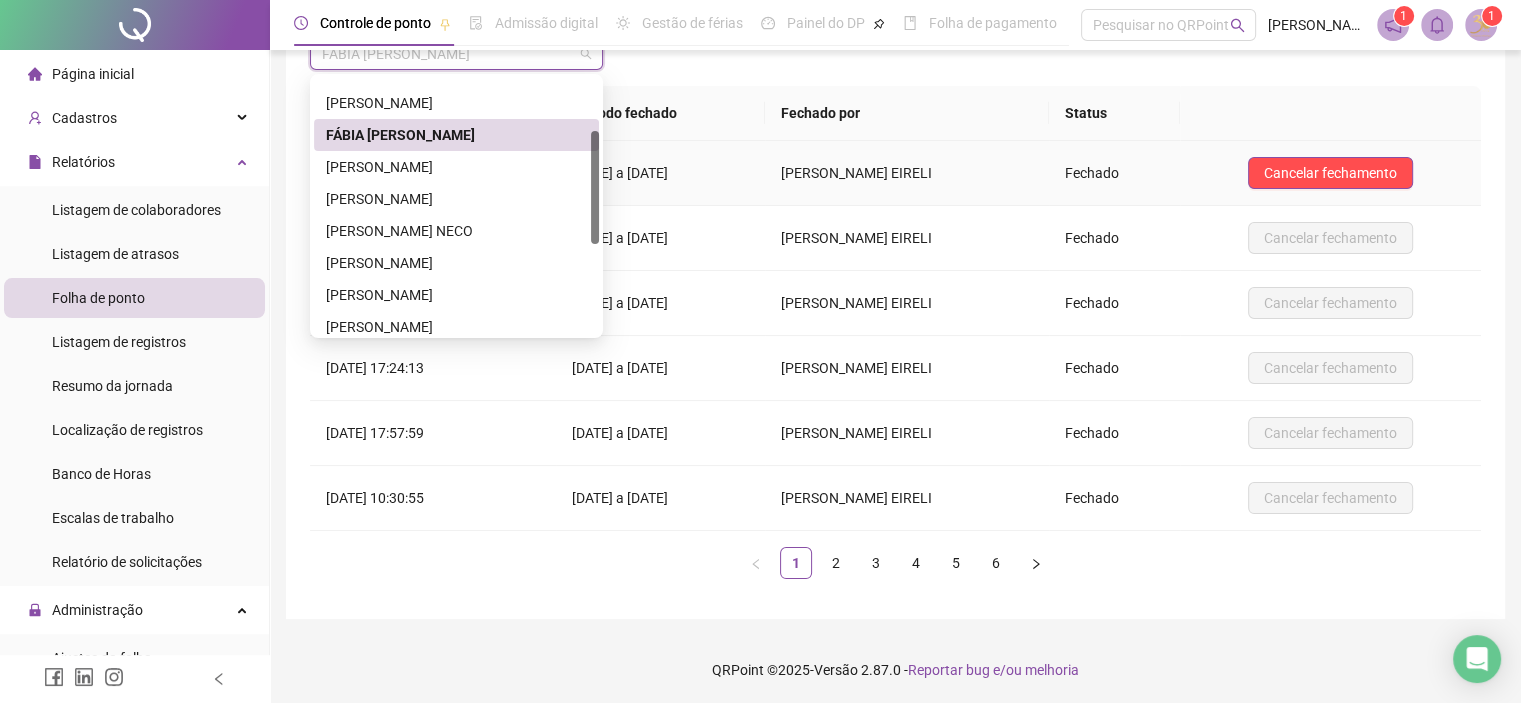 scroll, scrollTop: 126, scrollLeft: 0, axis: vertical 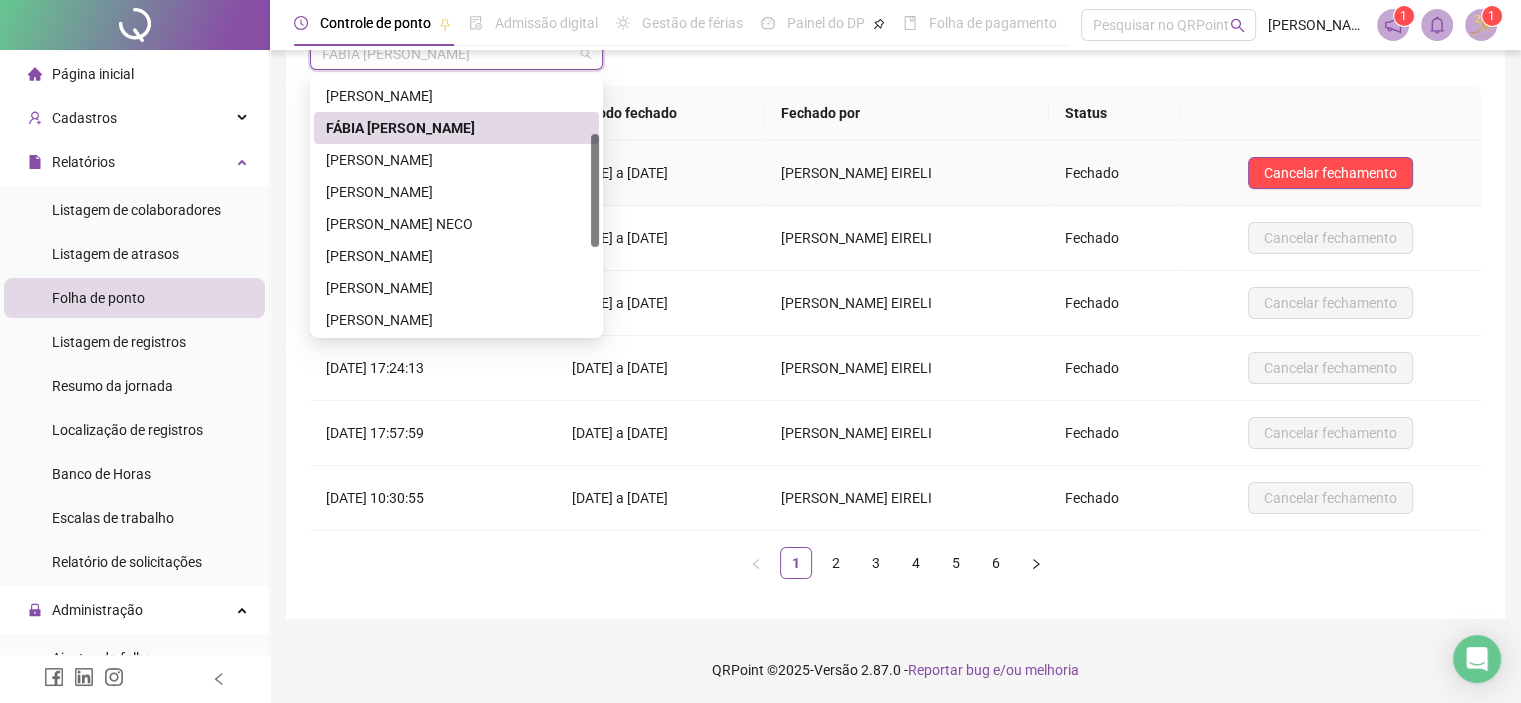 drag, startPoint x: 596, startPoint y: 134, endPoint x: 611, endPoint y: 190, distance: 57.974133 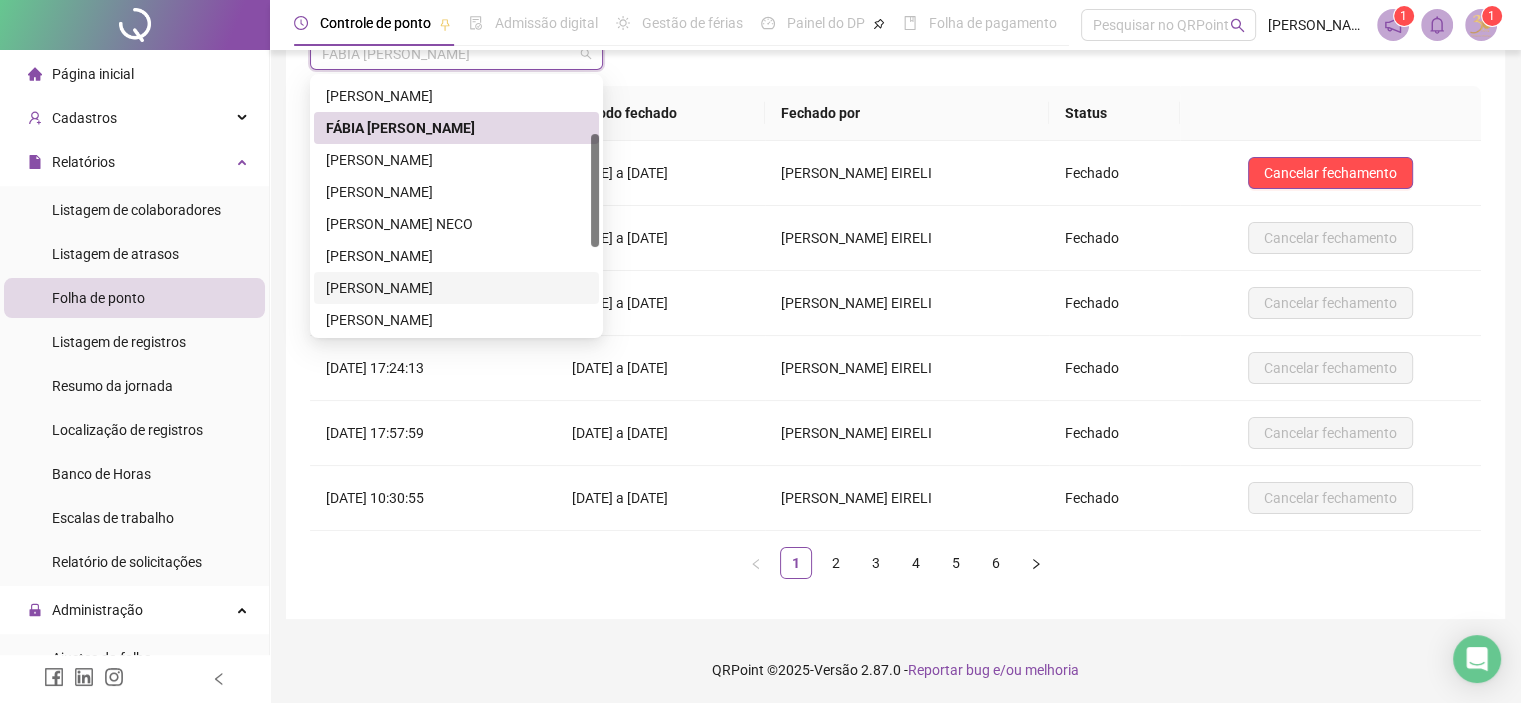 click on "[PERSON_NAME]" at bounding box center (456, 288) 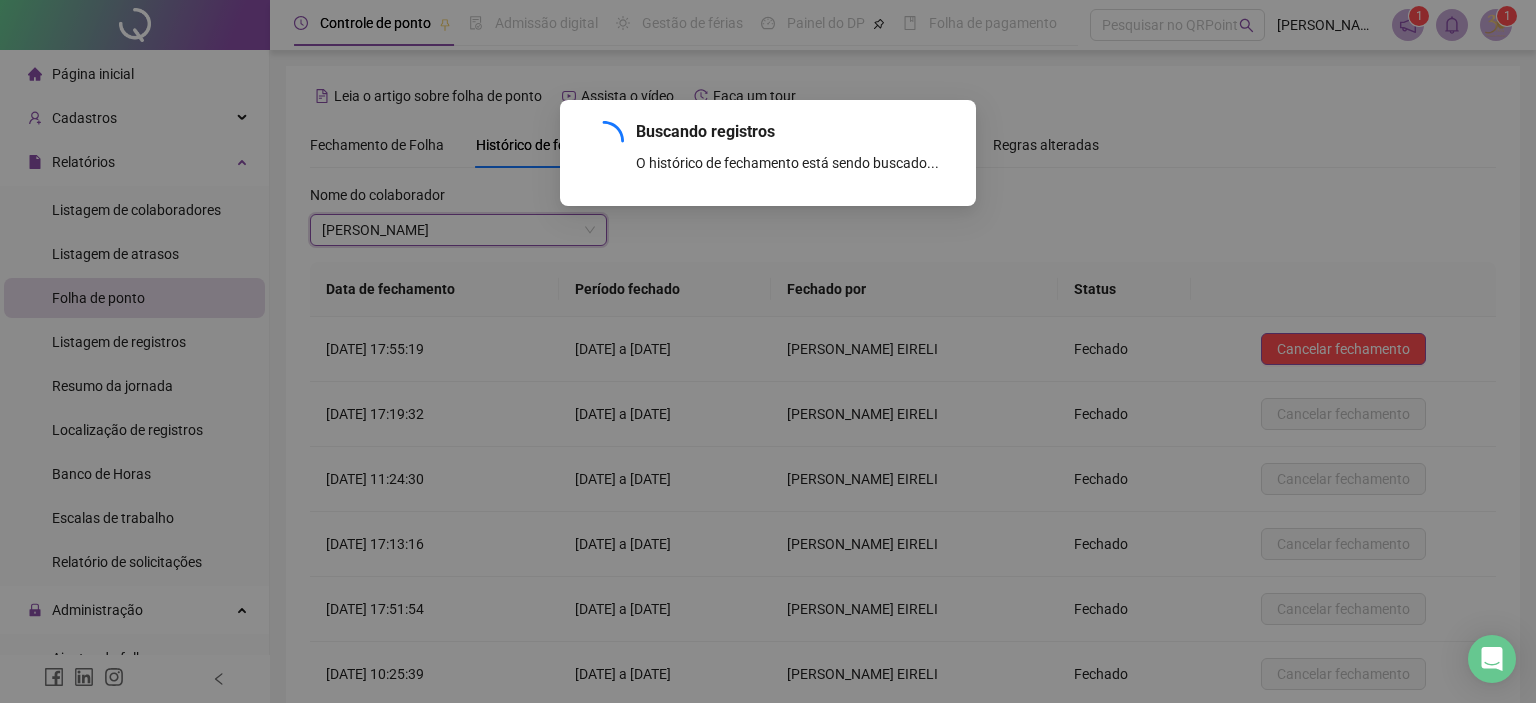 scroll, scrollTop: 176, scrollLeft: 0, axis: vertical 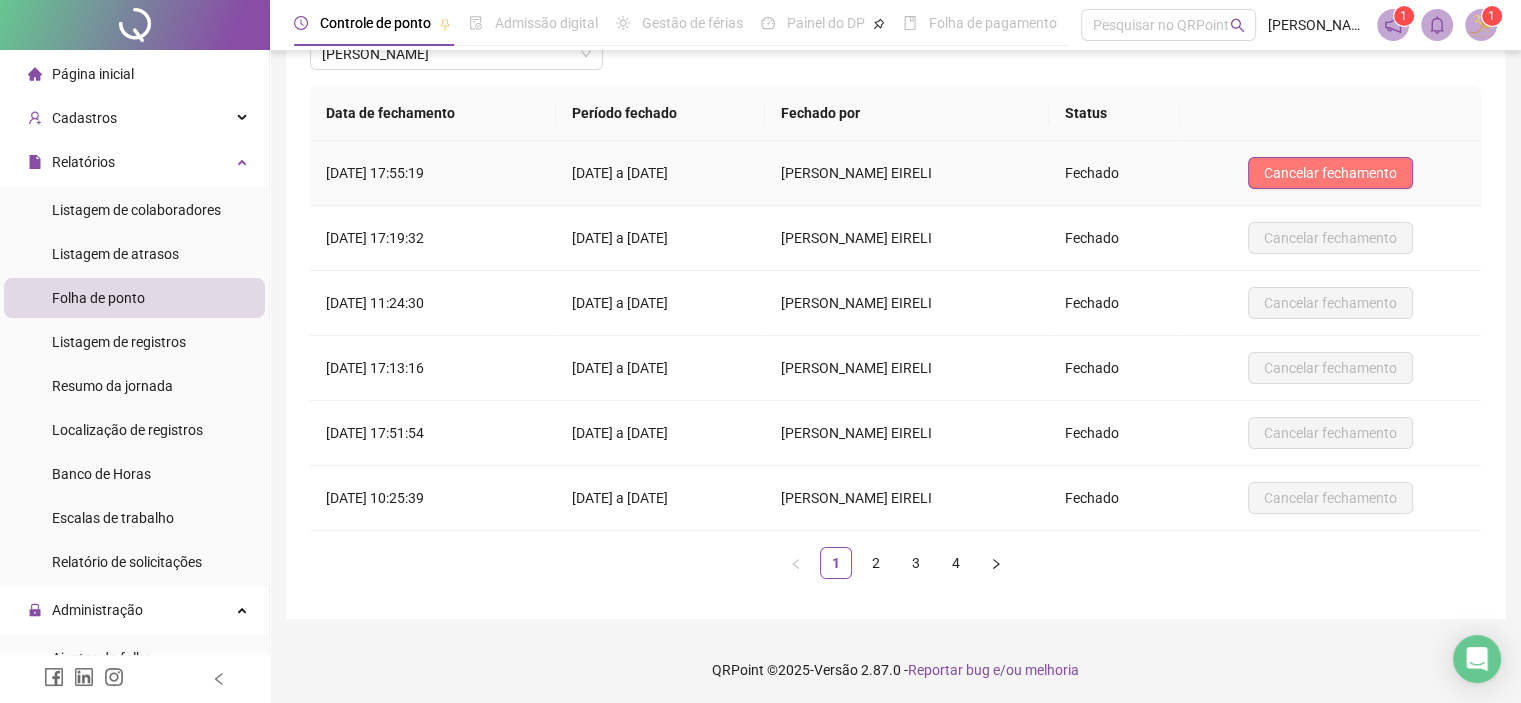 click on "Cancelar fechamento" at bounding box center (1330, 173) 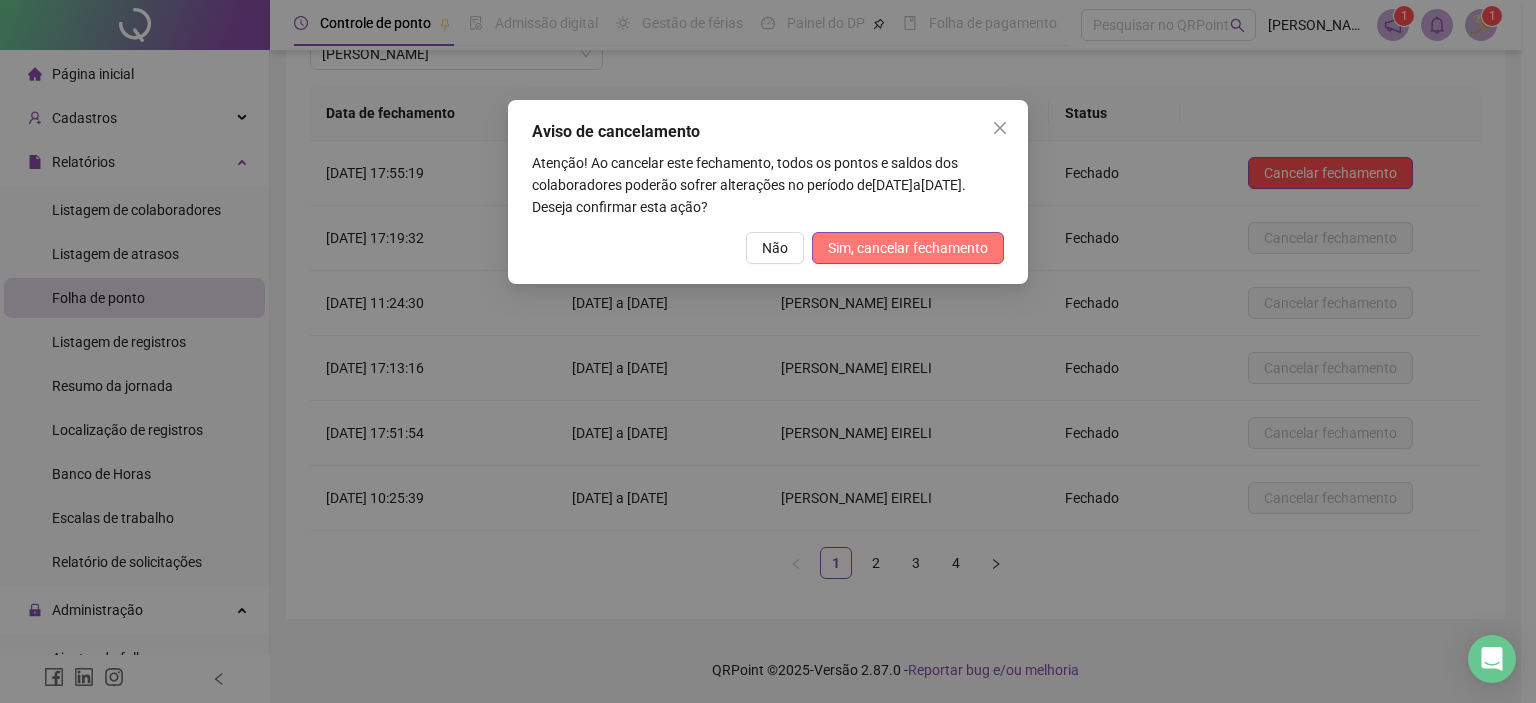 click on "Sim, cancelar fechamento" at bounding box center (908, 248) 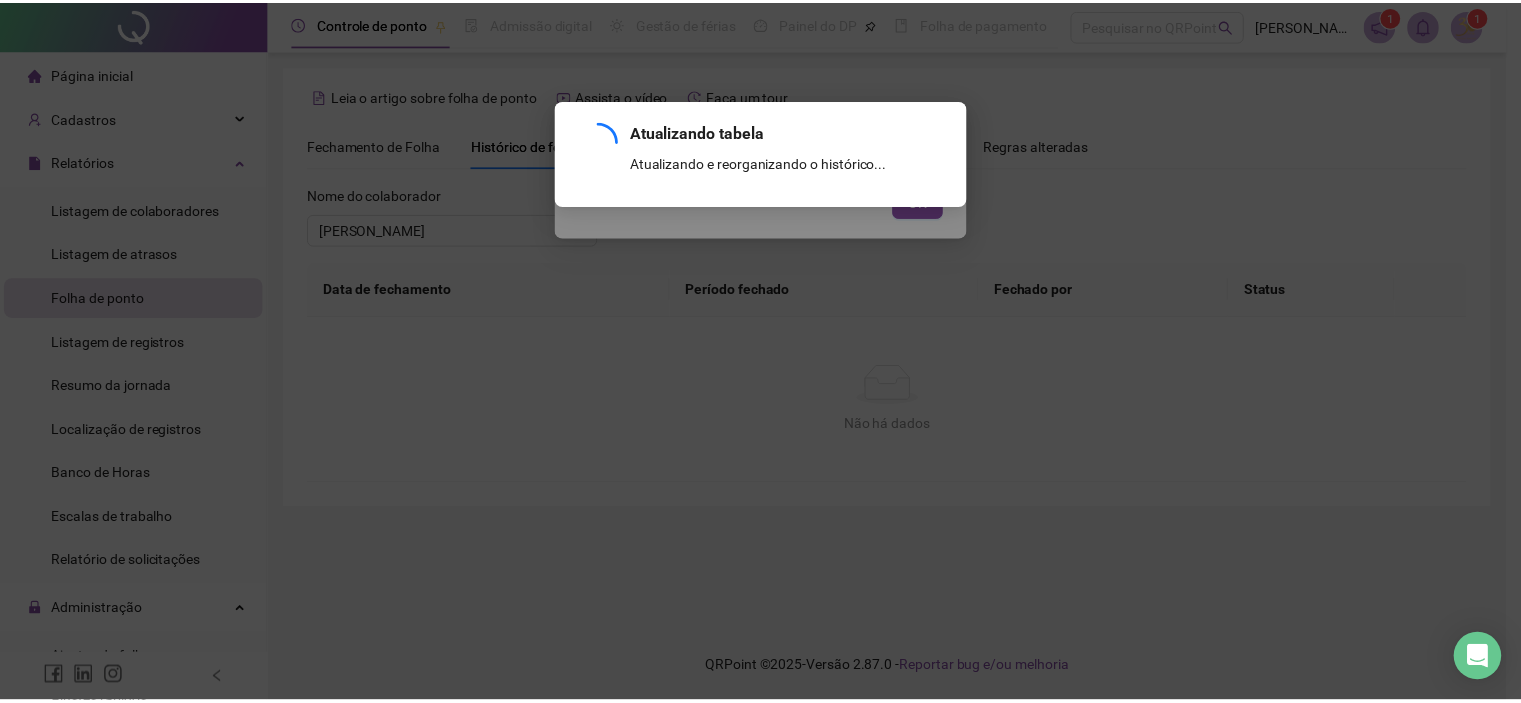 scroll, scrollTop: 176, scrollLeft: 0, axis: vertical 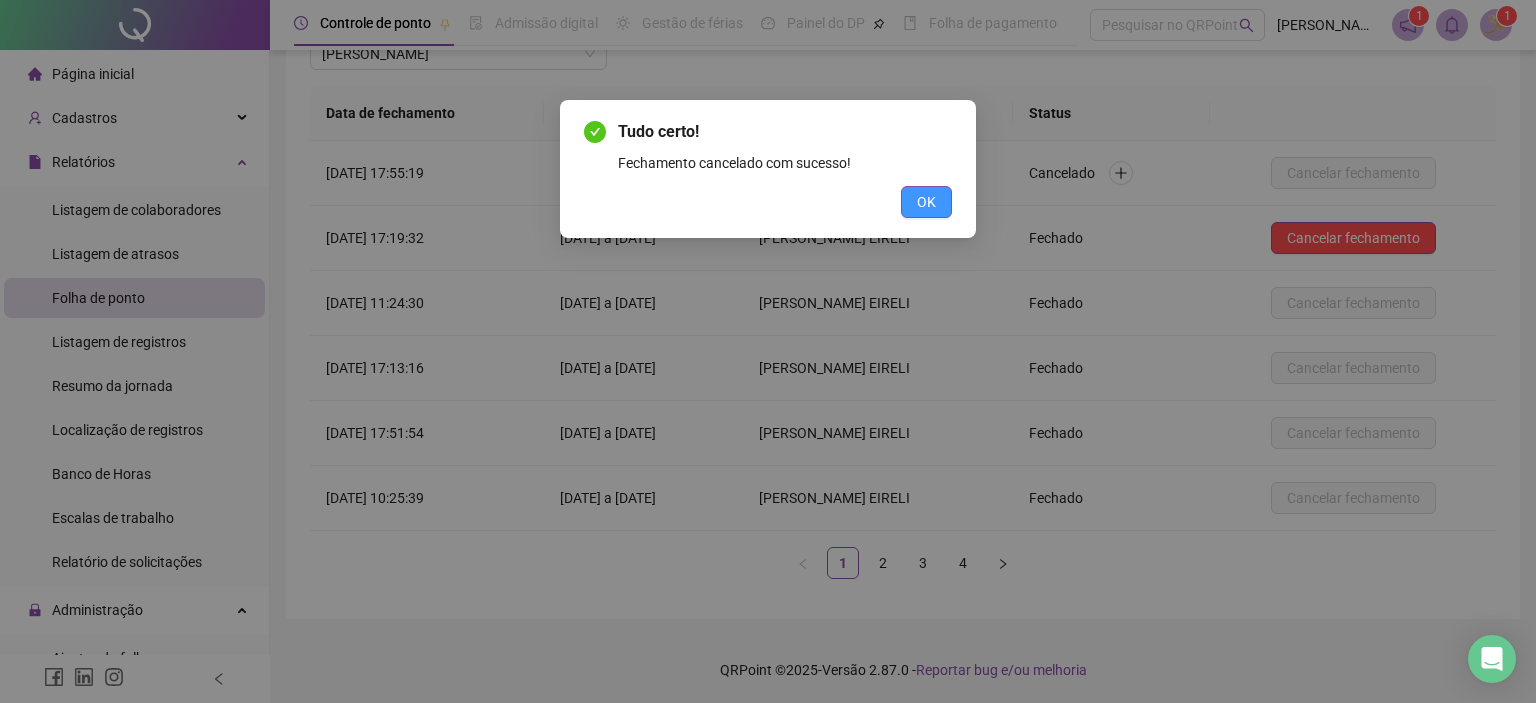 click on "OK" at bounding box center (926, 202) 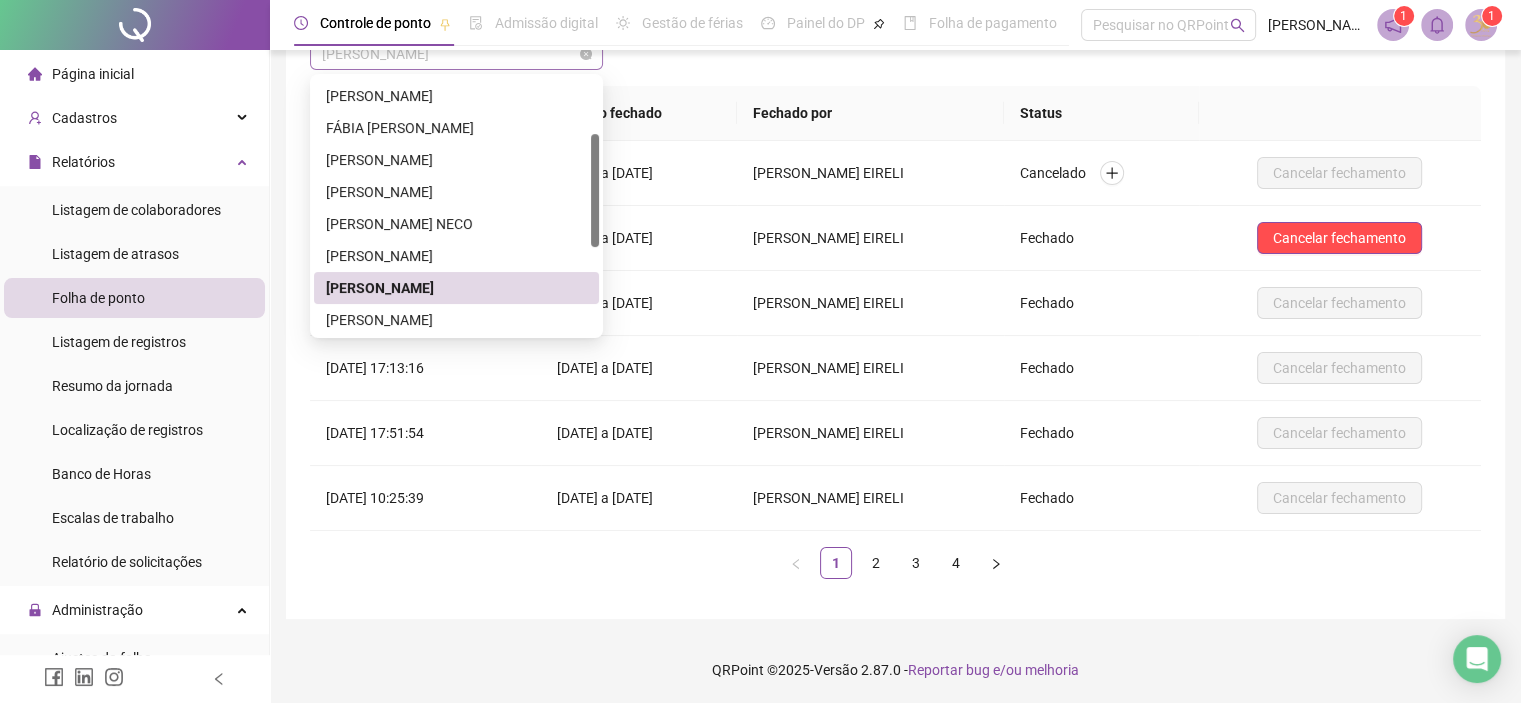 click on "[PERSON_NAME]" at bounding box center [456, 54] 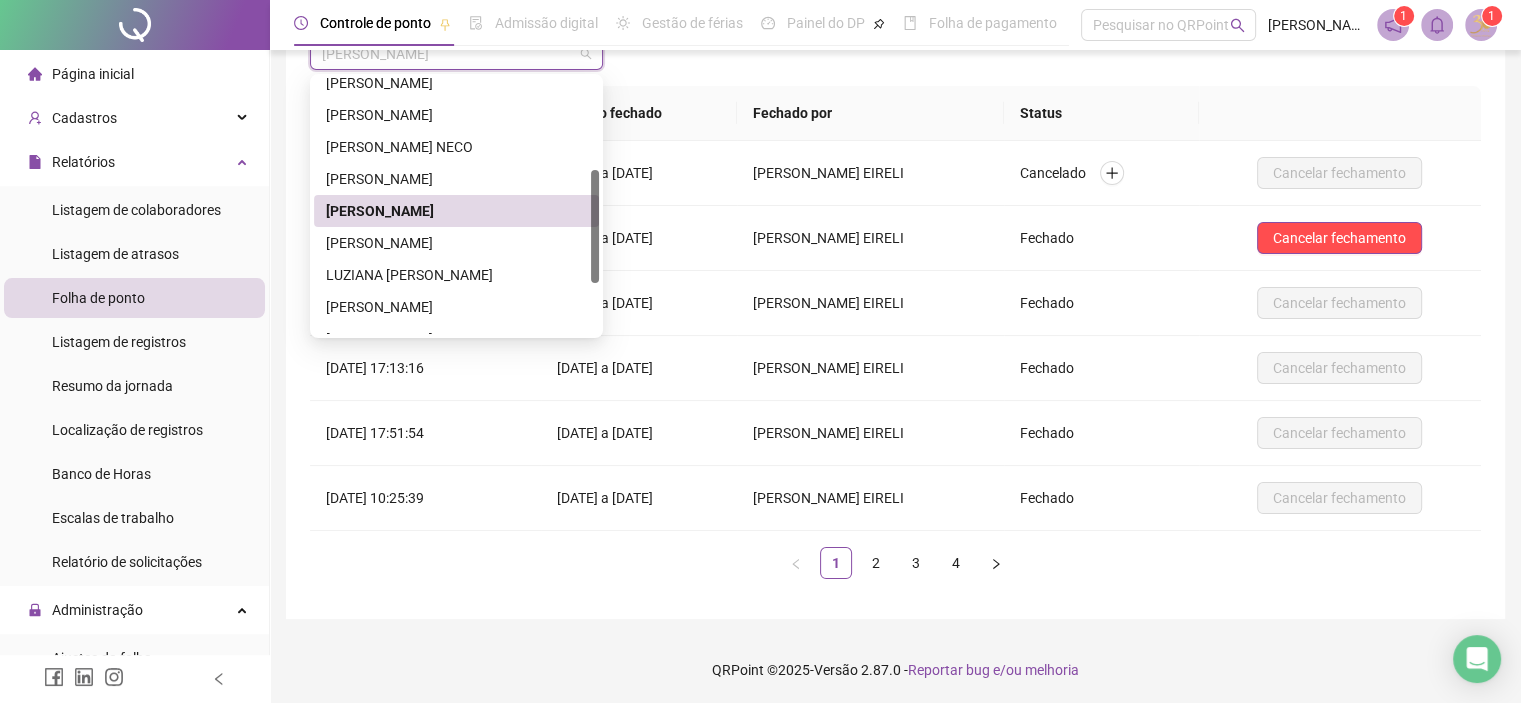 drag, startPoint x: 593, startPoint y: 172, endPoint x: 599, endPoint y: 207, distance: 35.510563 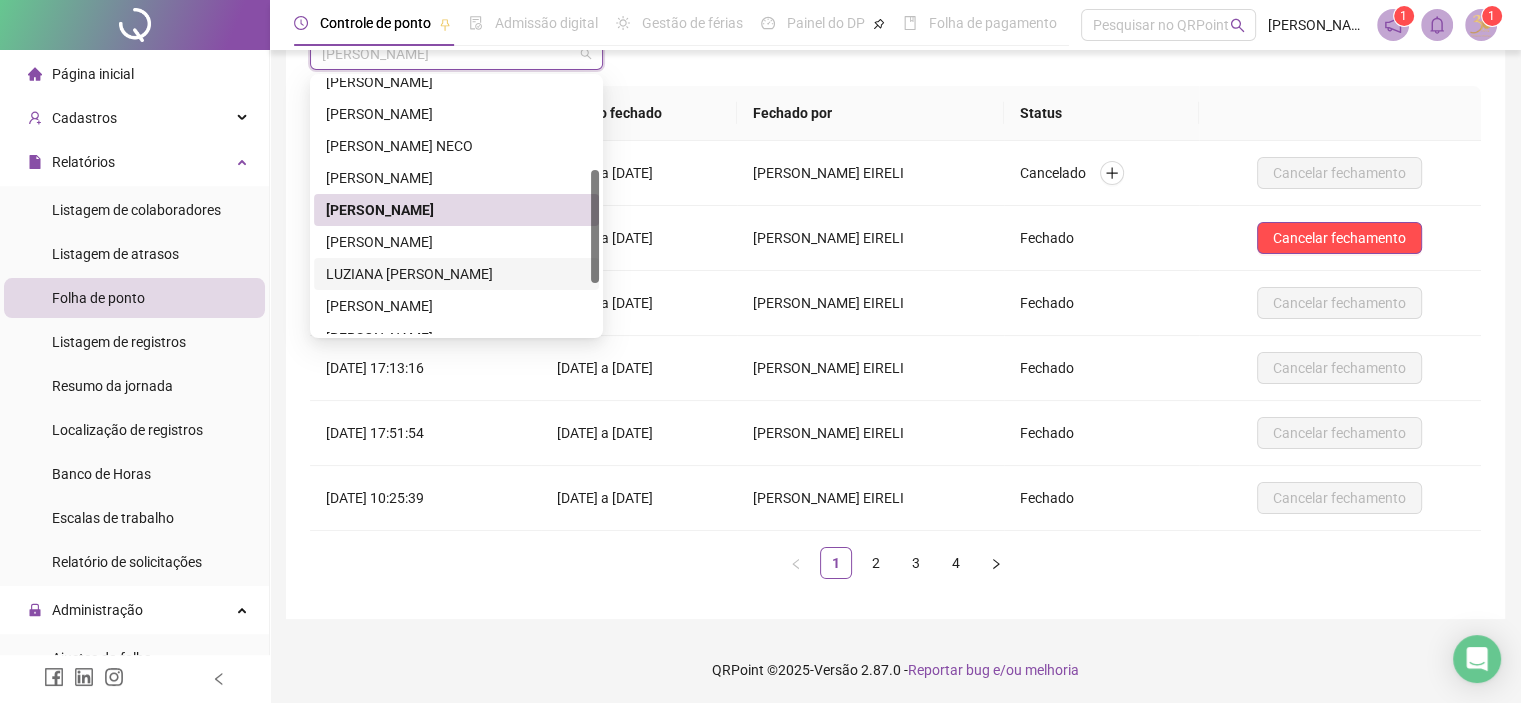 click on "LUZIANA [PERSON_NAME]" at bounding box center (456, 274) 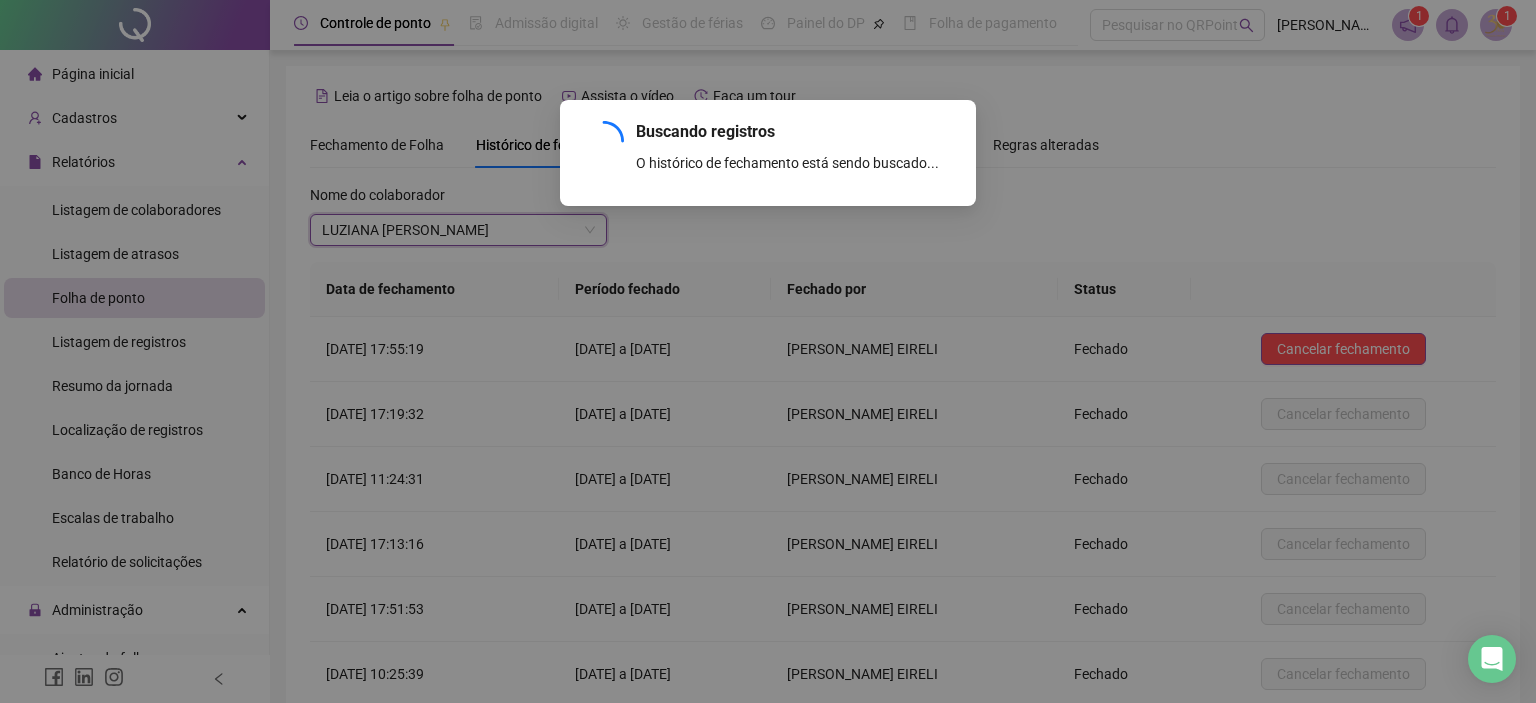 scroll, scrollTop: 176, scrollLeft: 0, axis: vertical 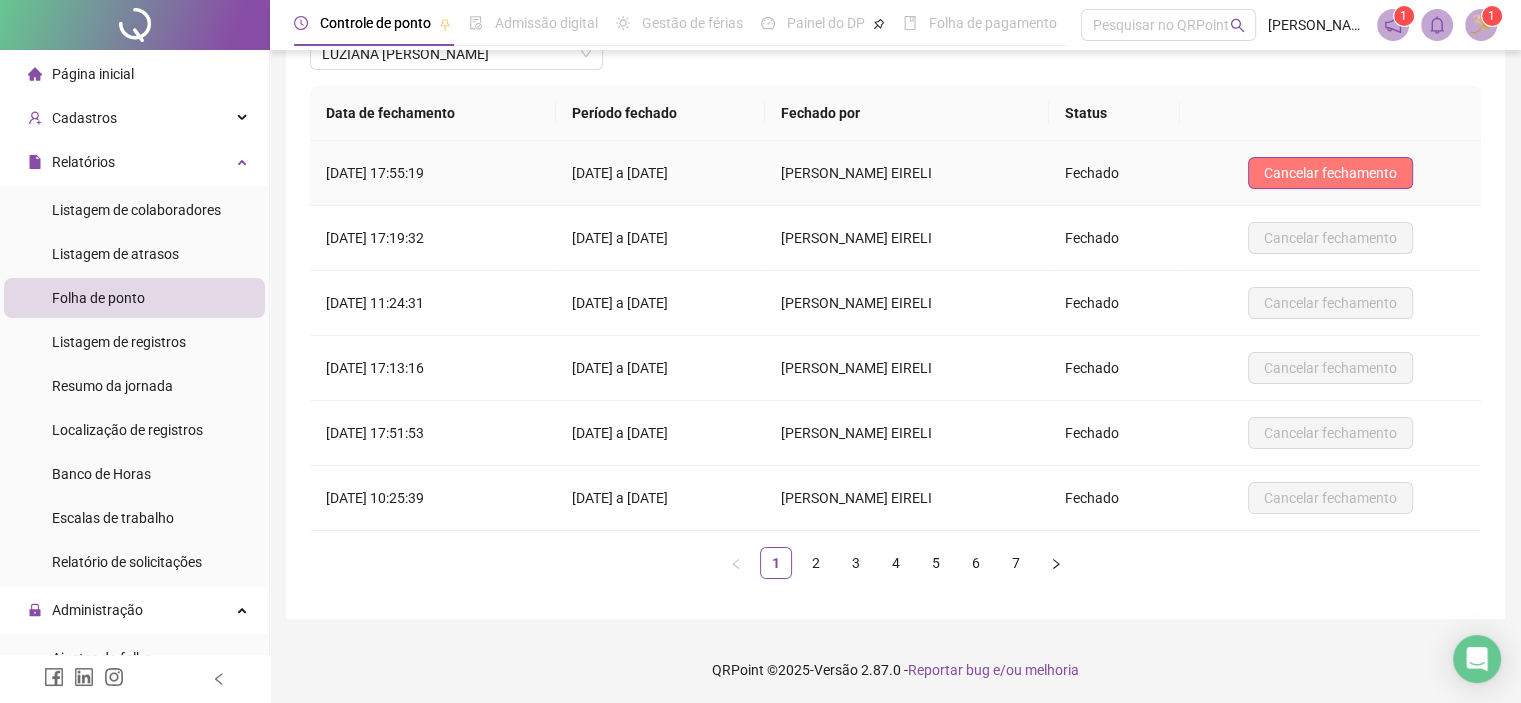 click on "Cancelar fechamento" at bounding box center [1330, 173] 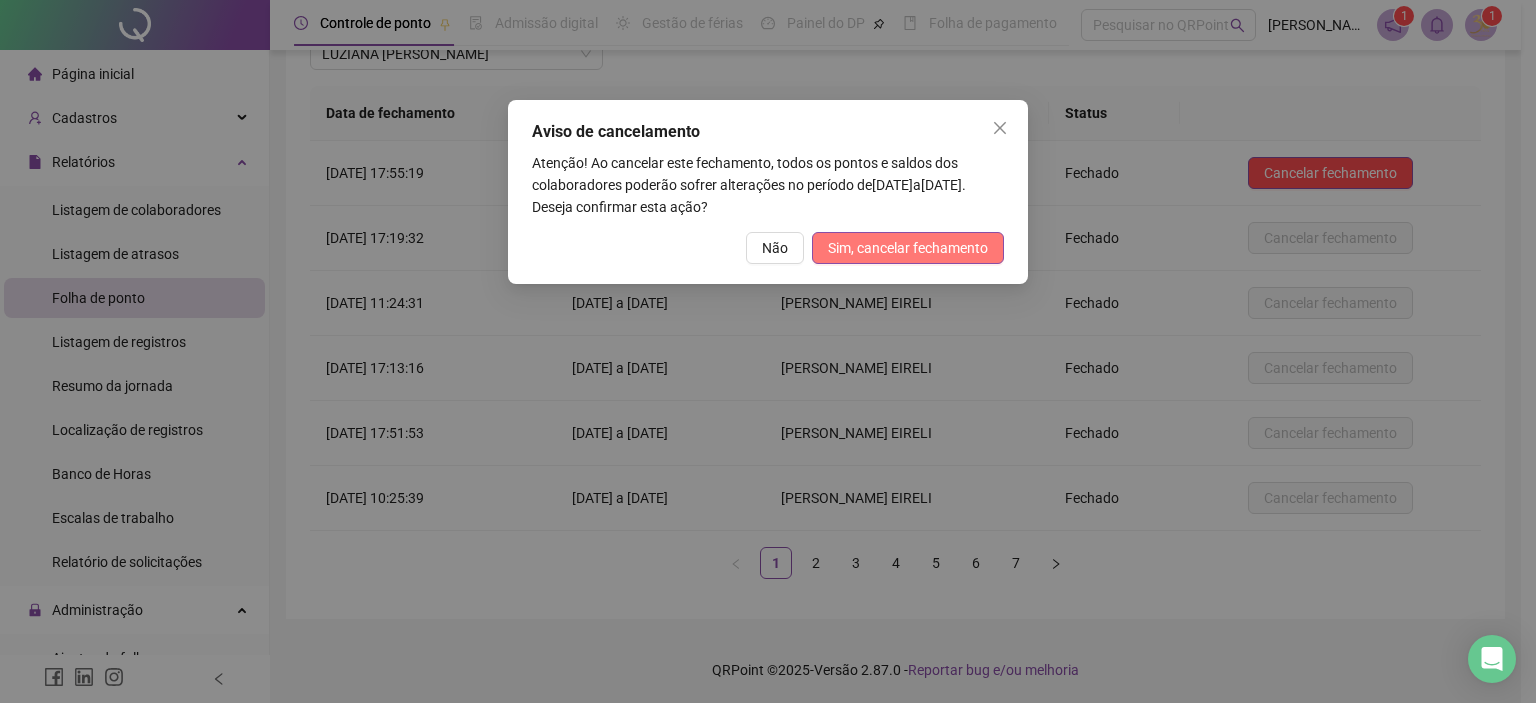 click on "Sim, cancelar fechamento" at bounding box center [908, 248] 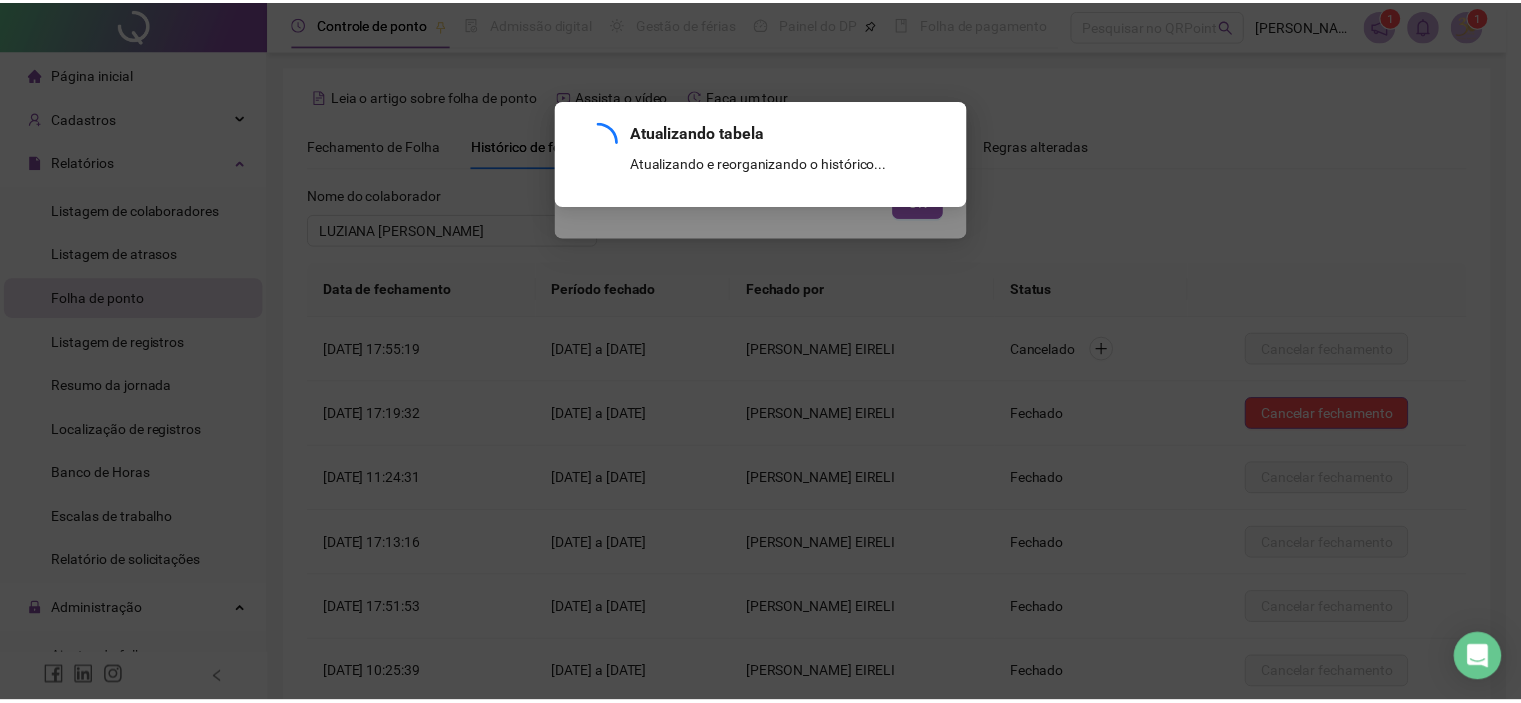 scroll, scrollTop: 176, scrollLeft: 0, axis: vertical 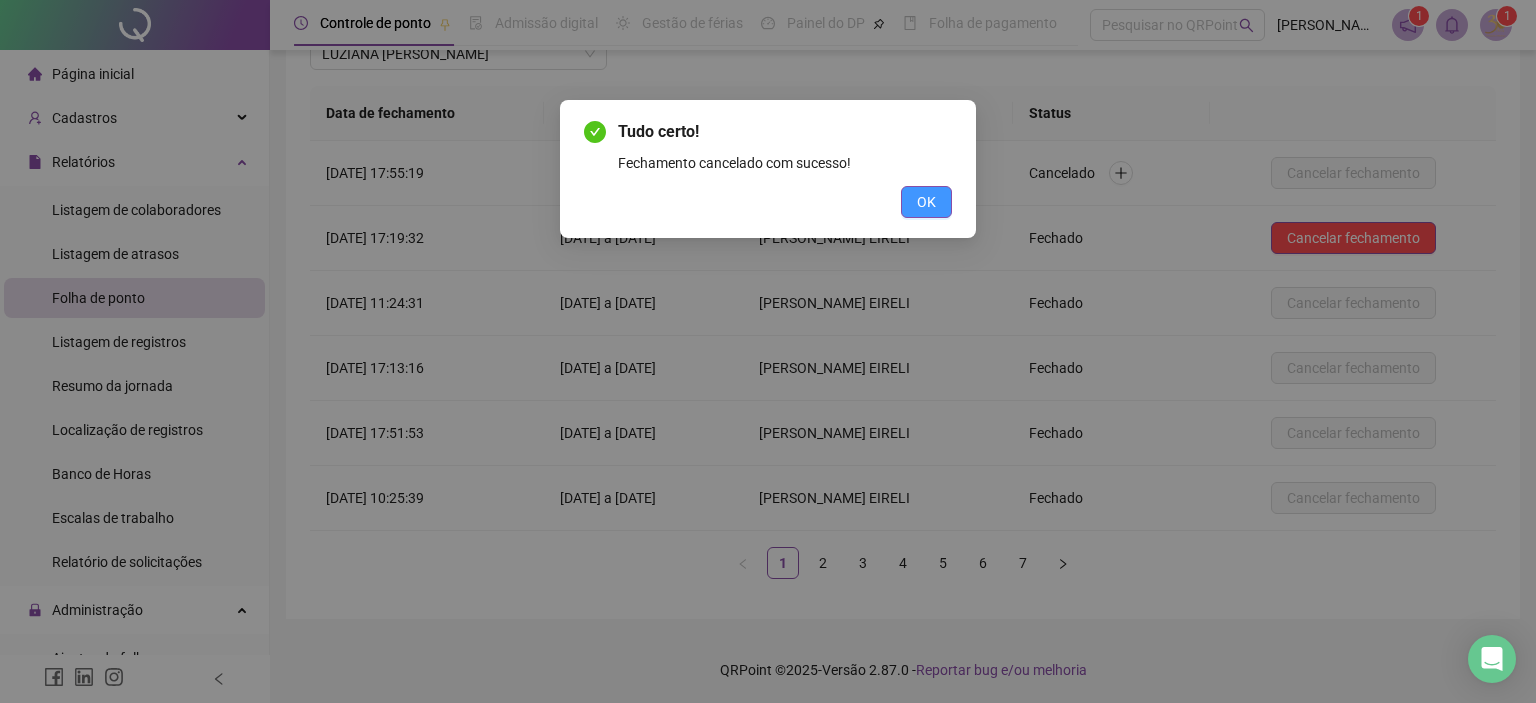 click on "OK" at bounding box center (926, 202) 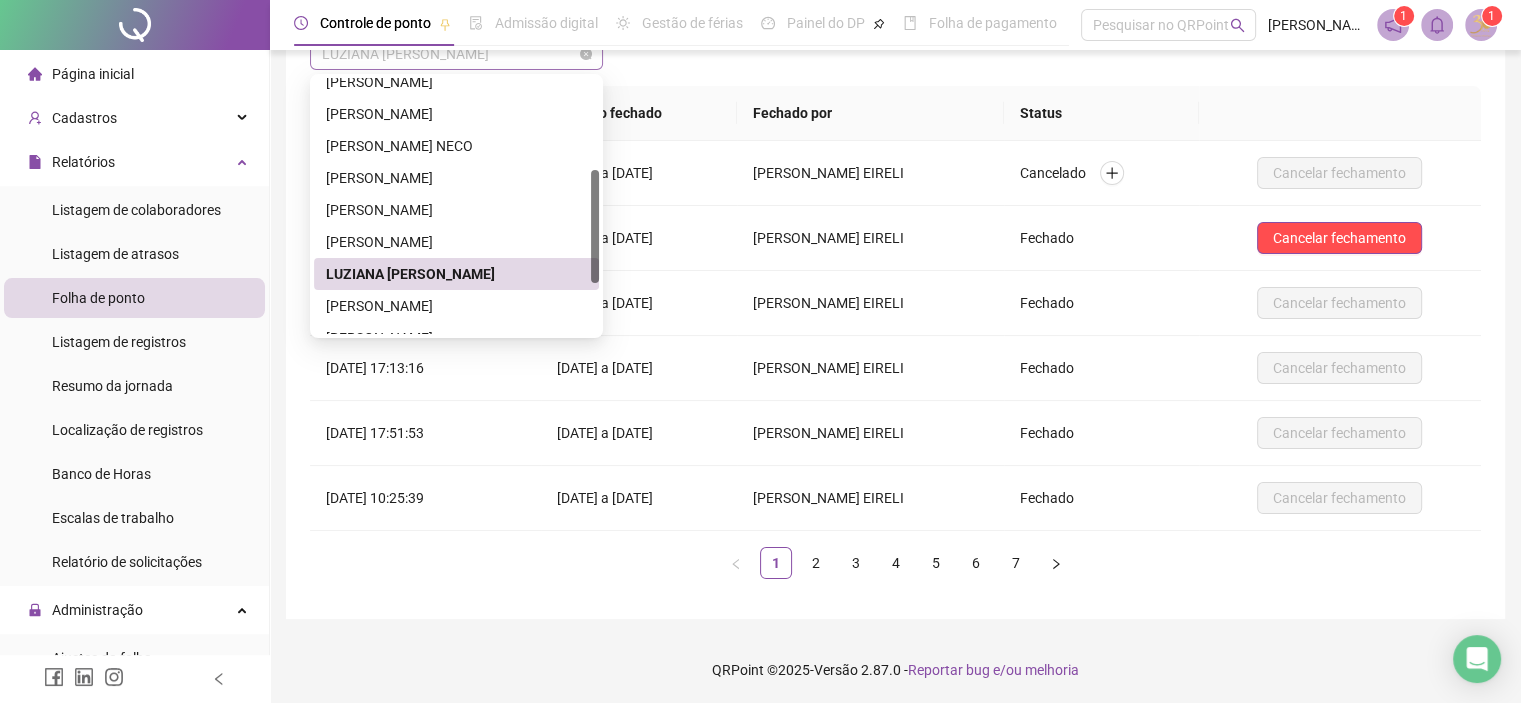 click on "LUZIANA [PERSON_NAME]" at bounding box center (456, 54) 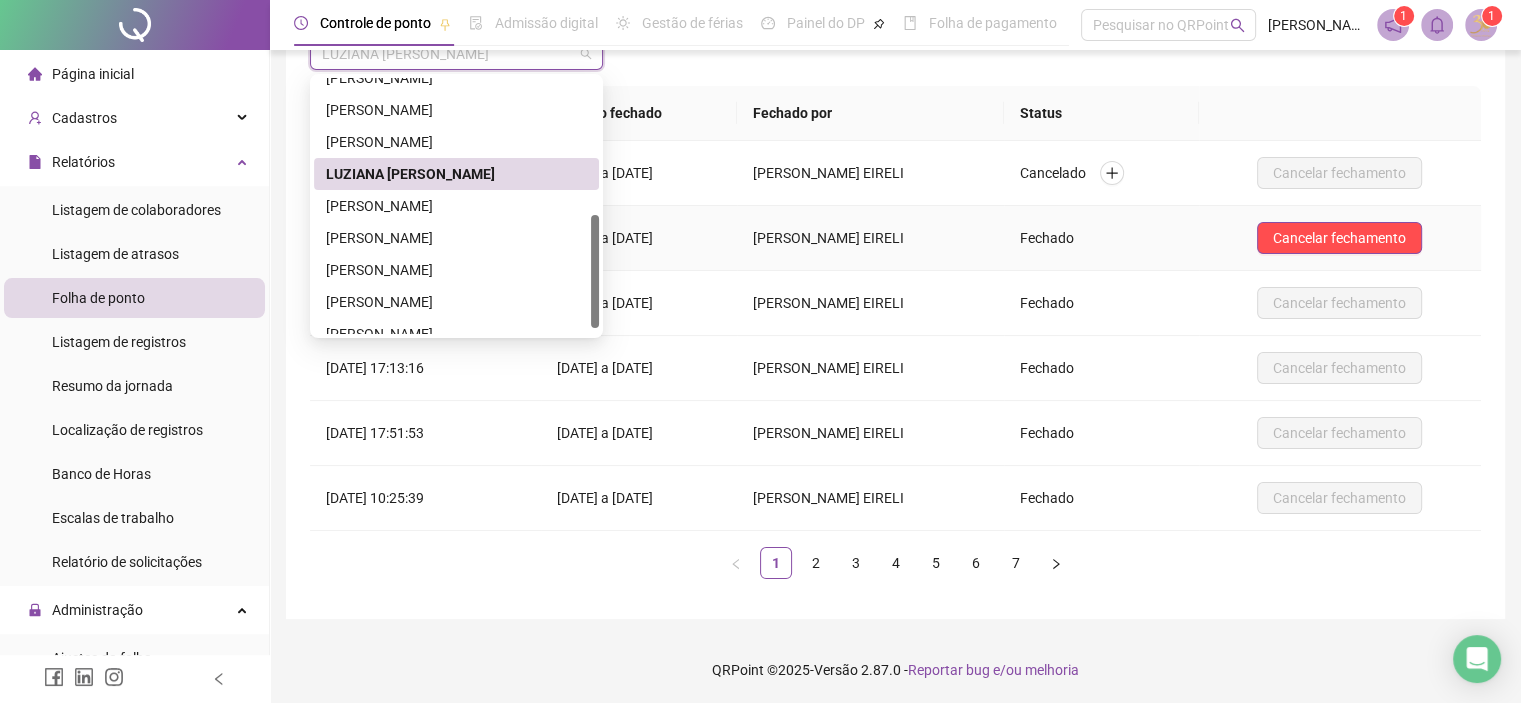 scroll, scrollTop: 310, scrollLeft: 0, axis: vertical 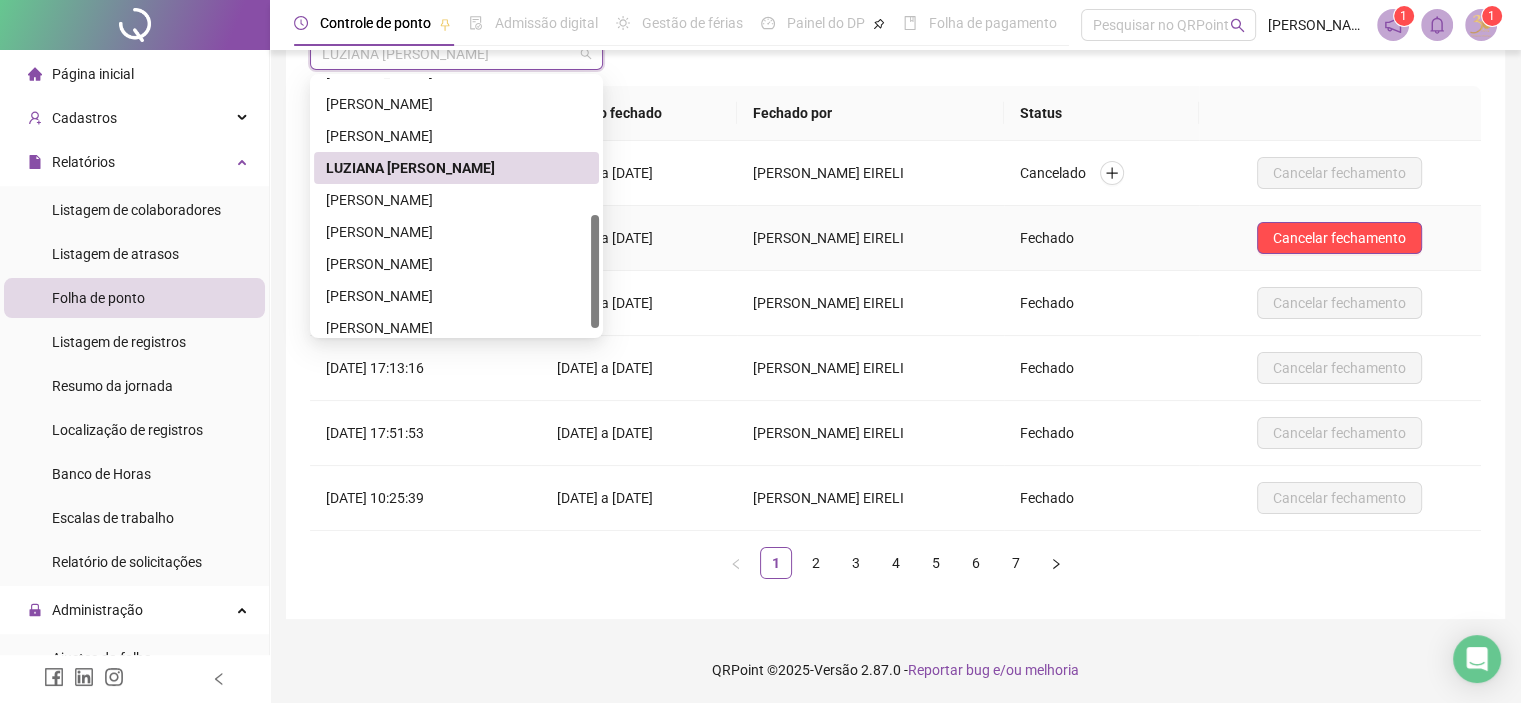 drag, startPoint x: 592, startPoint y: 201, endPoint x: 605, endPoint y: 248, distance: 48.76474 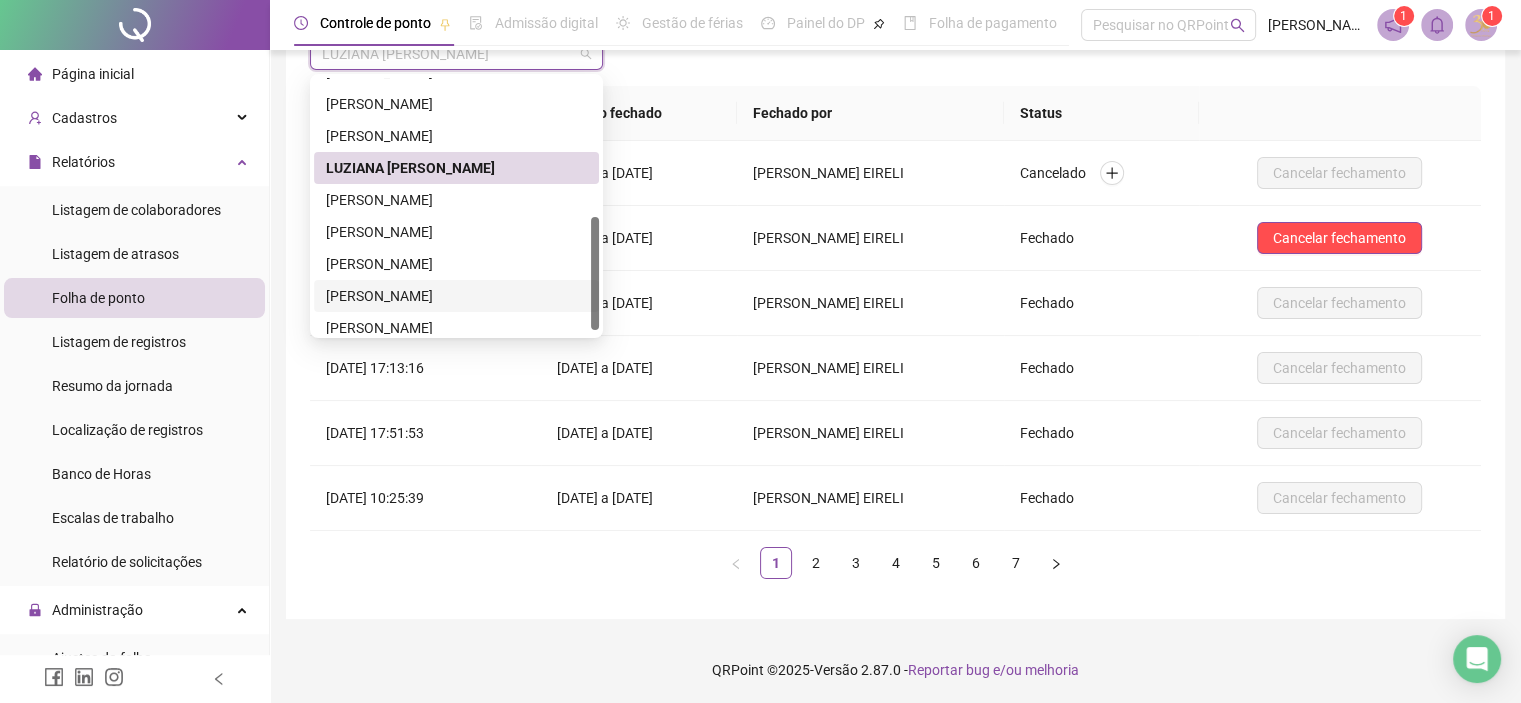 click on "[PERSON_NAME]" at bounding box center [456, 296] 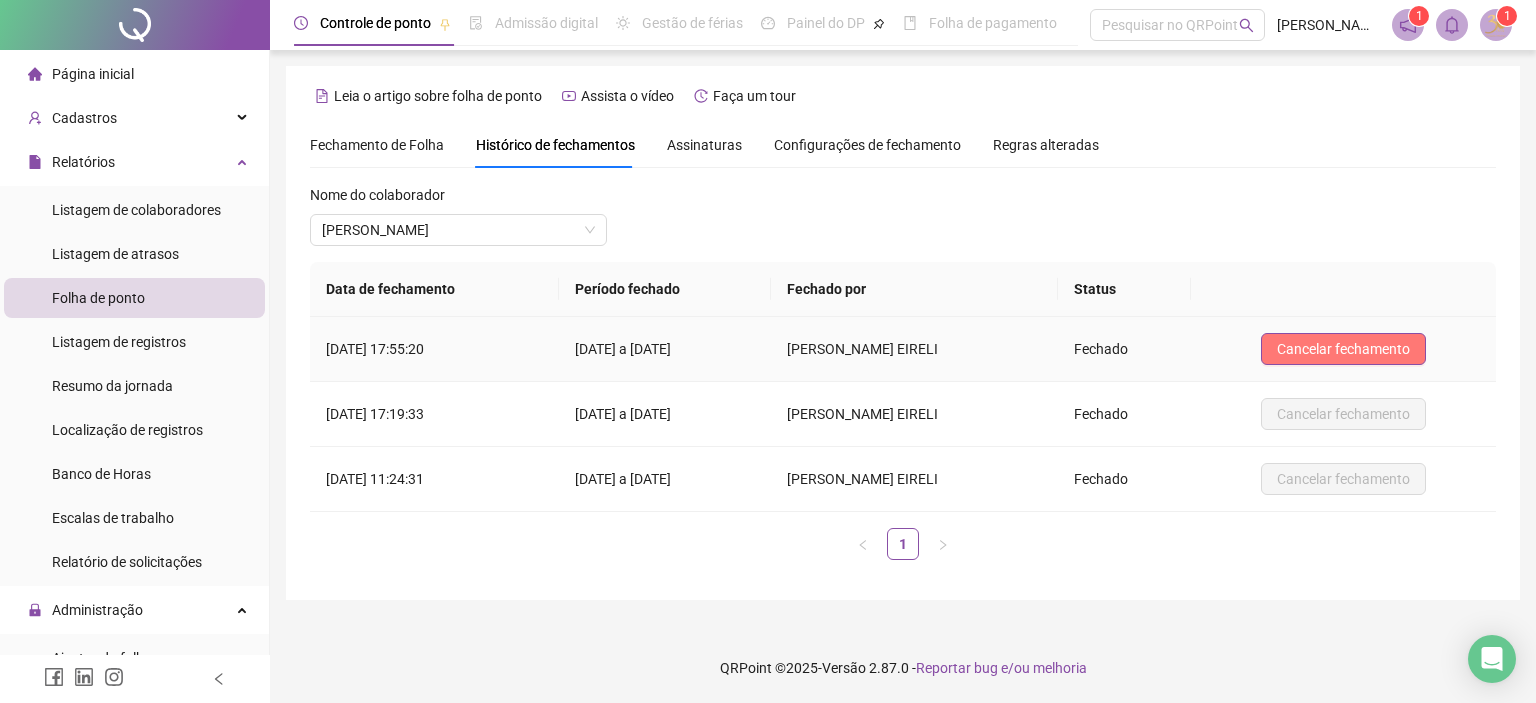 click on "Cancelar fechamento" at bounding box center (1343, 349) 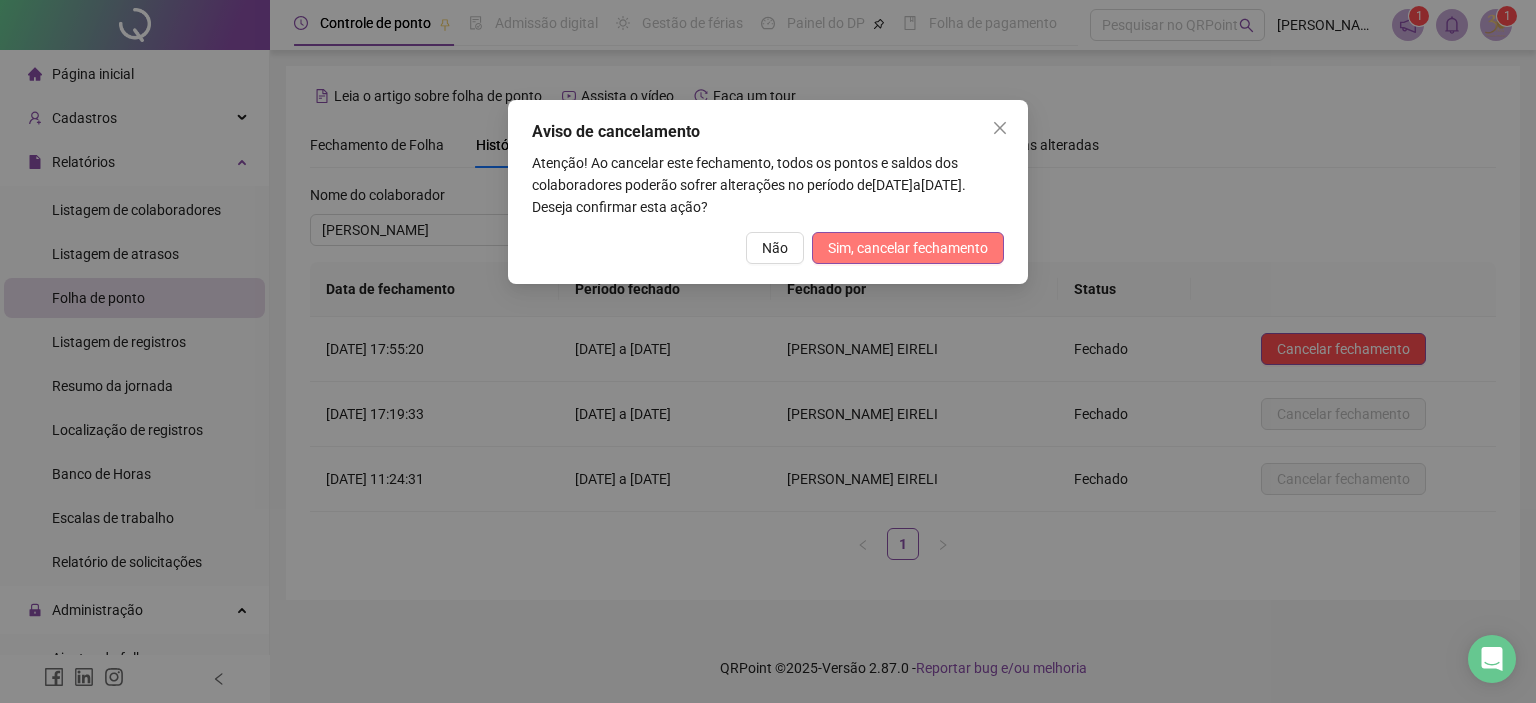 click on "Sim, cancelar fechamento" at bounding box center [908, 248] 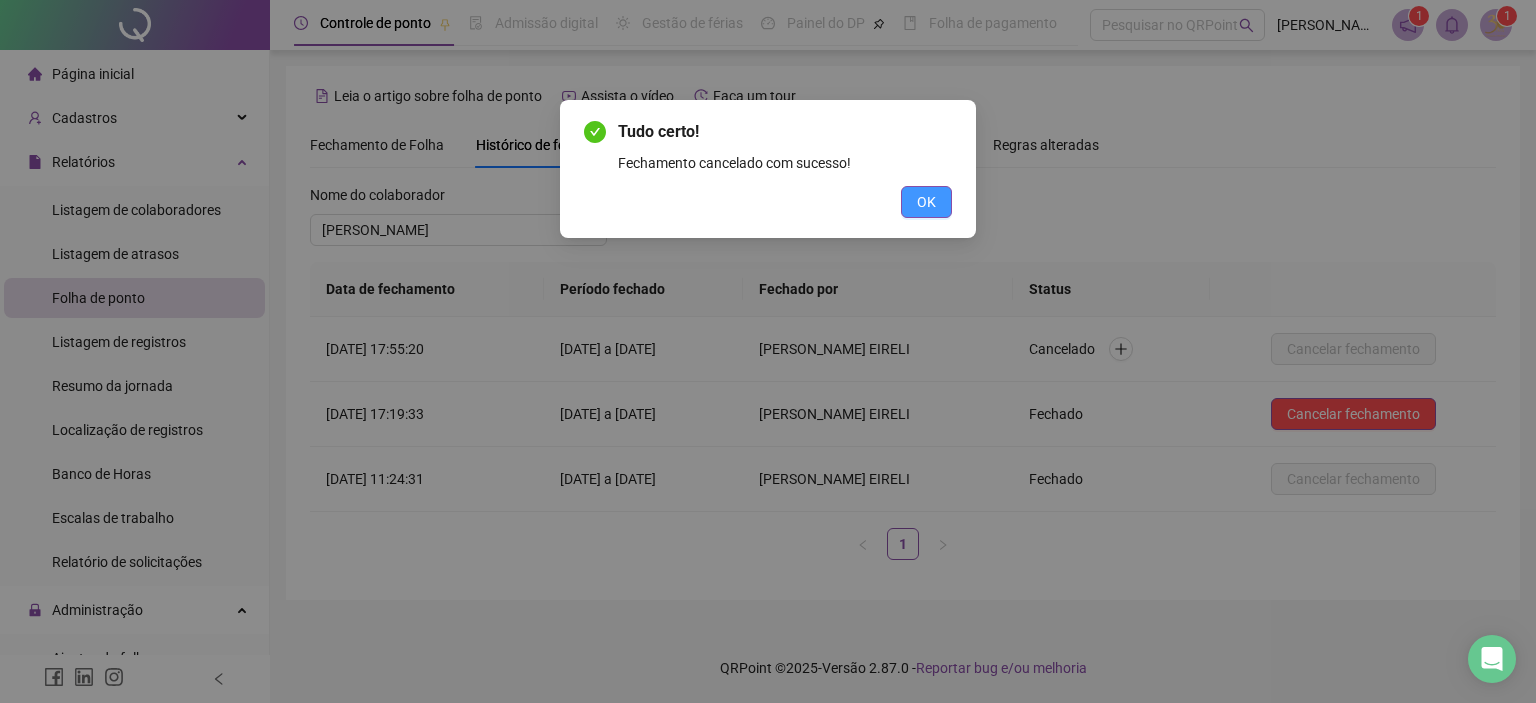 click on "OK" at bounding box center [926, 202] 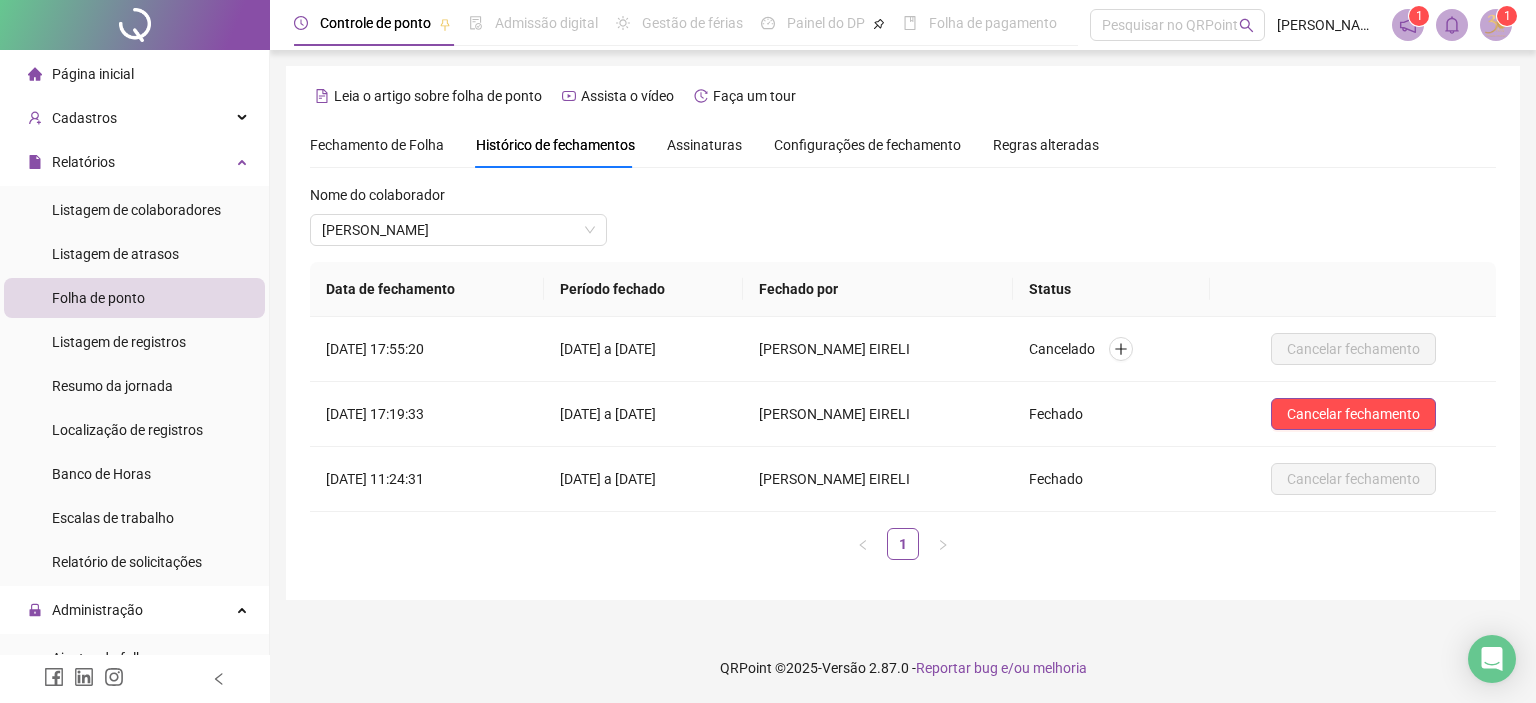 click on "Fechamento de Folha" at bounding box center [377, 145] 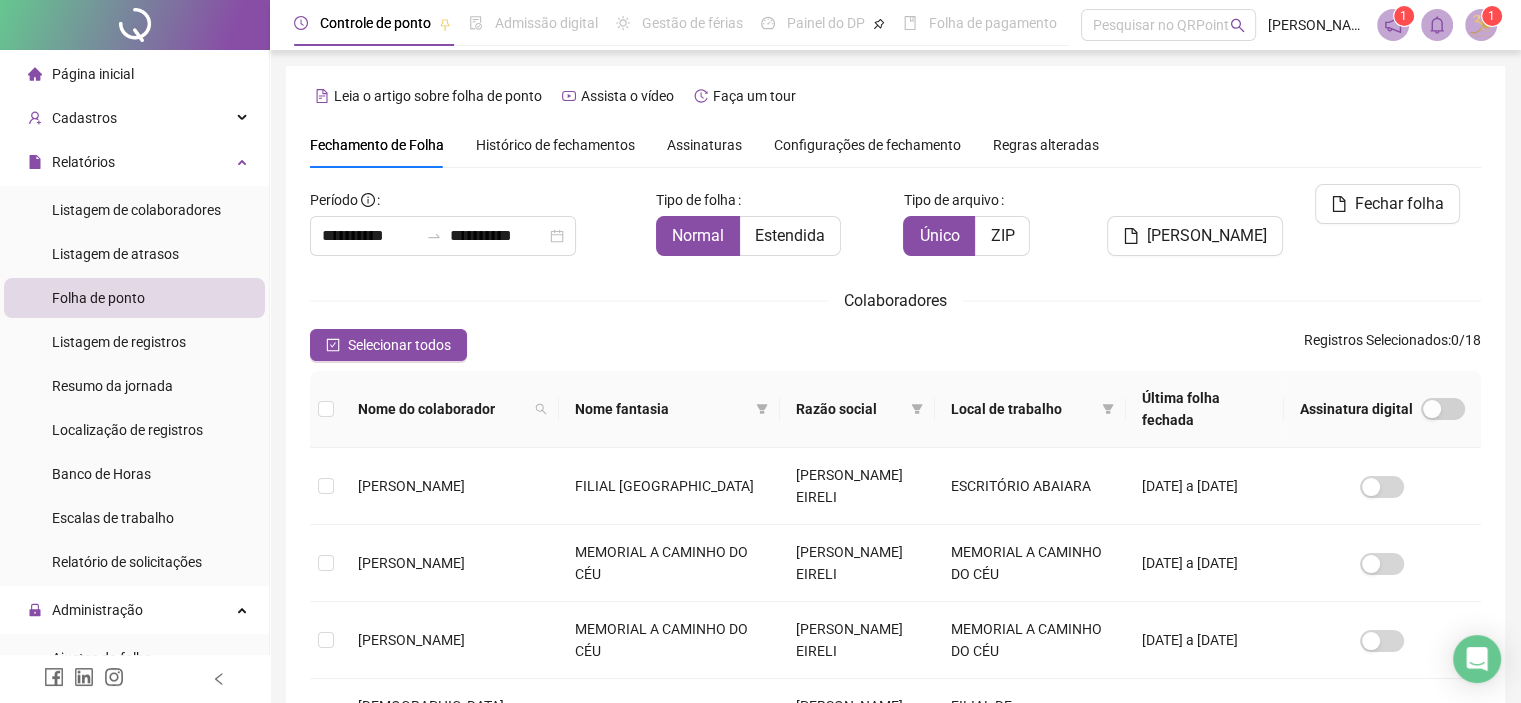scroll, scrollTop: 47, scrollLeft: 0, axis: vertical 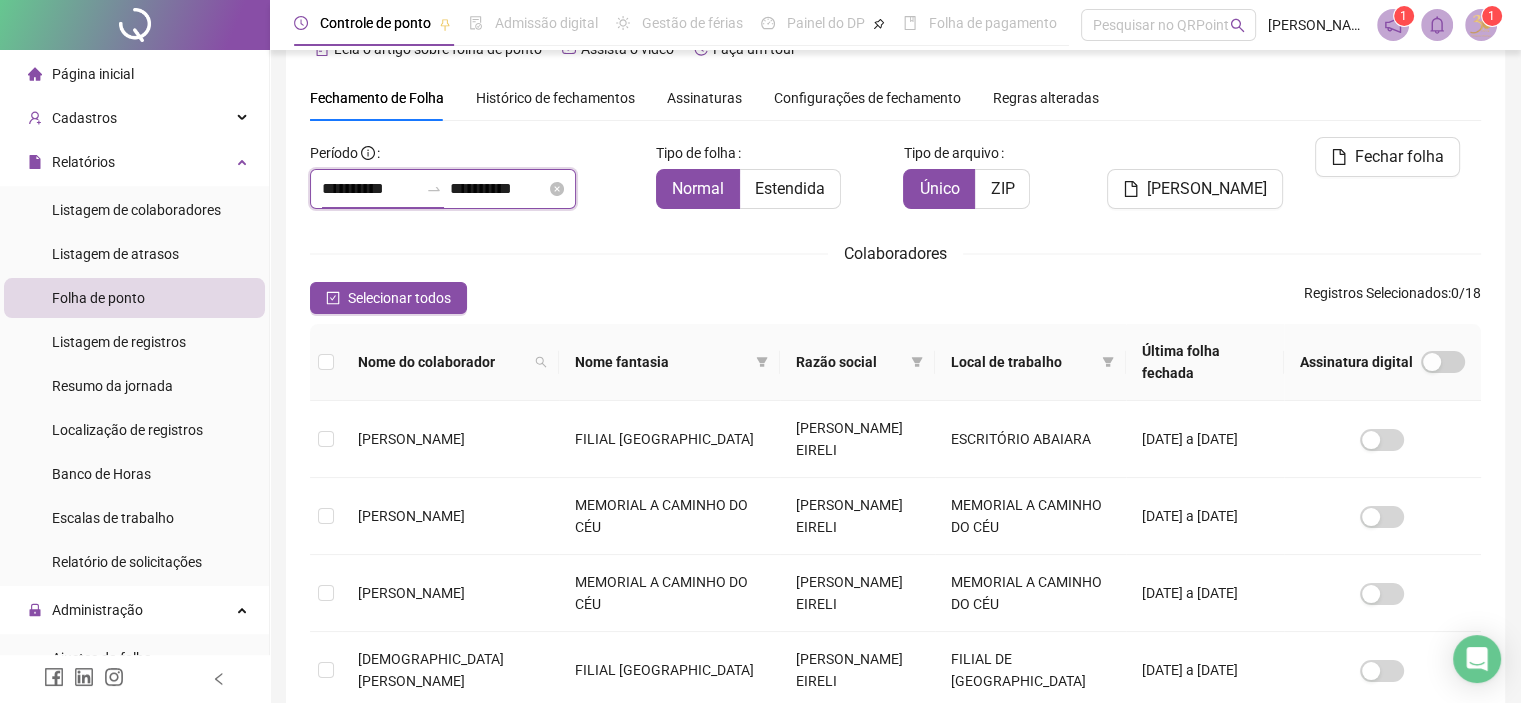 click on "**********" at bounding box center (370, 189) 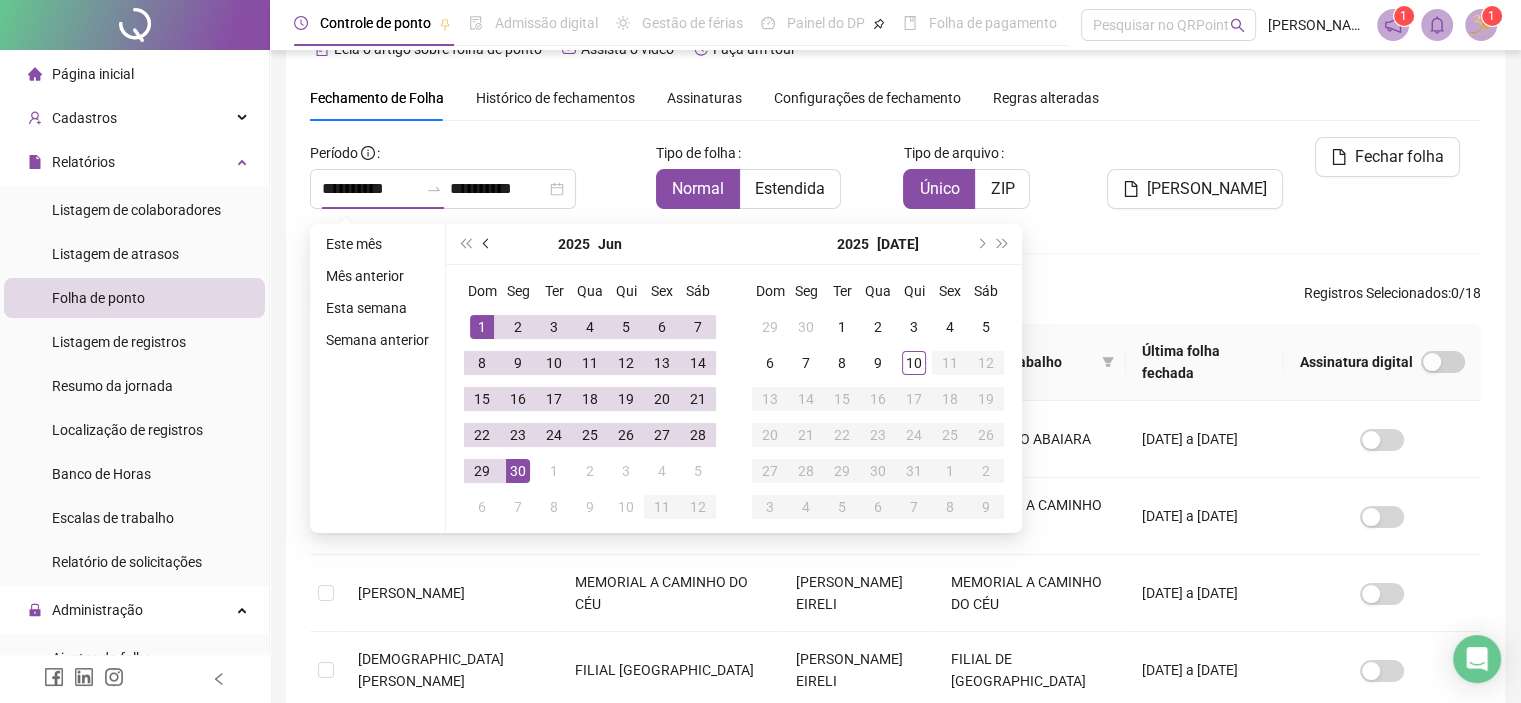 click at bounding box center (488, 244) 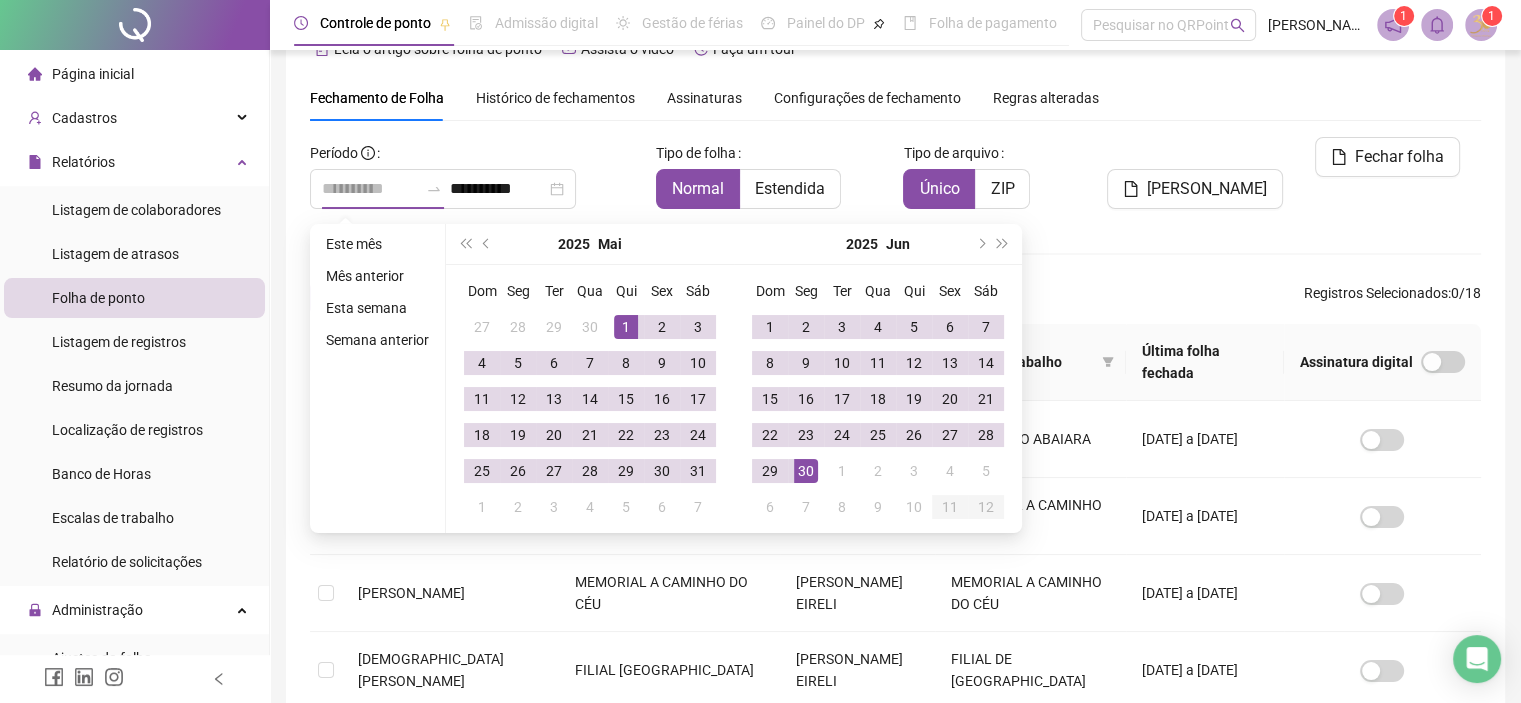 type on "**********" 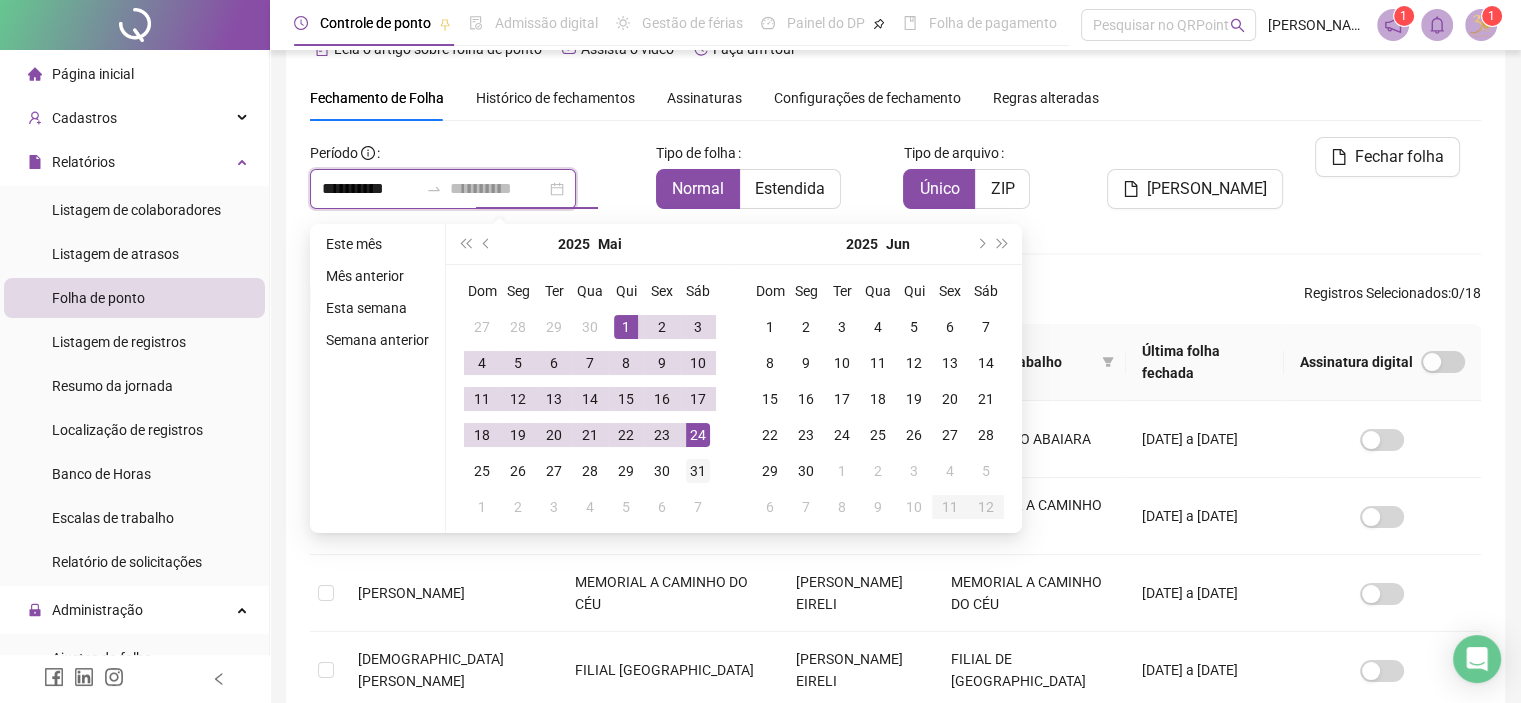 type on "**********" 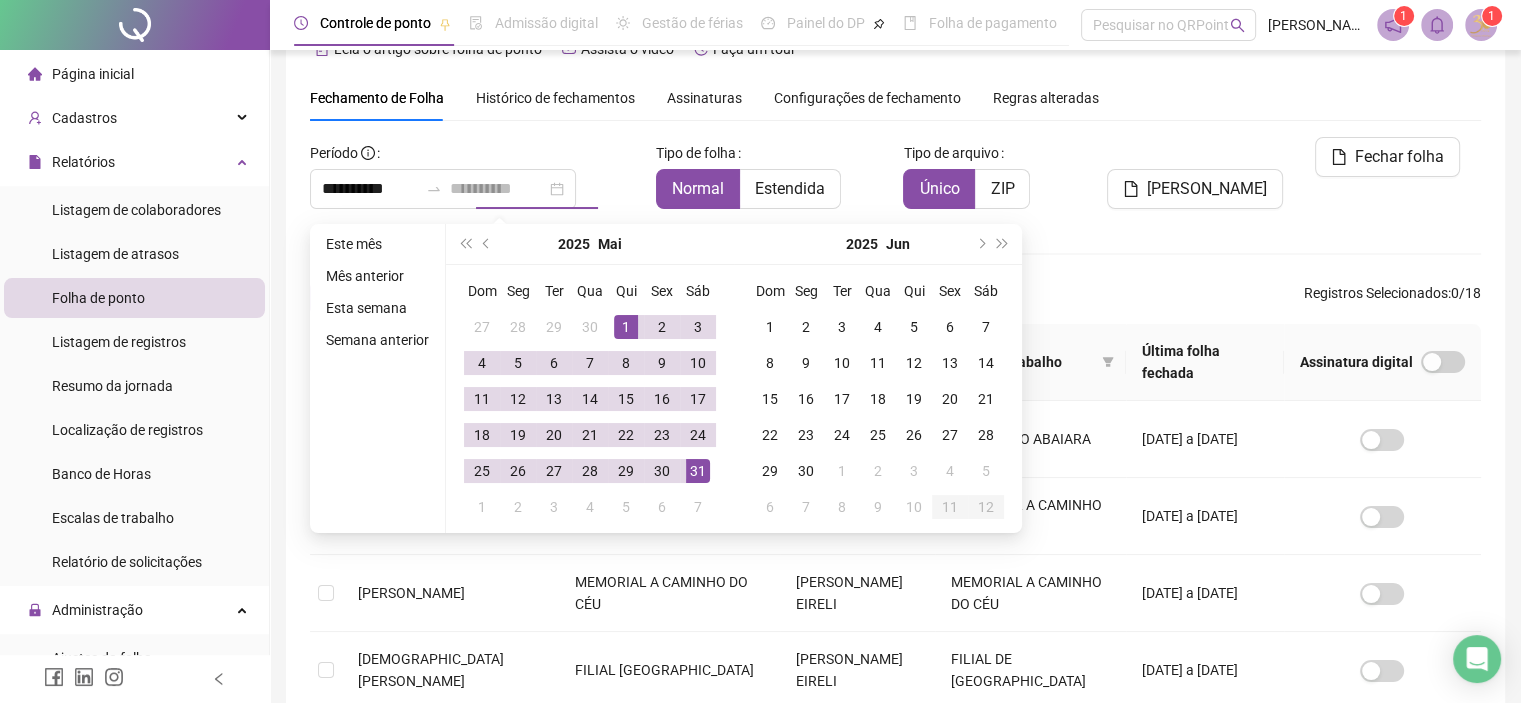 click on "31" at bounding box center (698, 471) 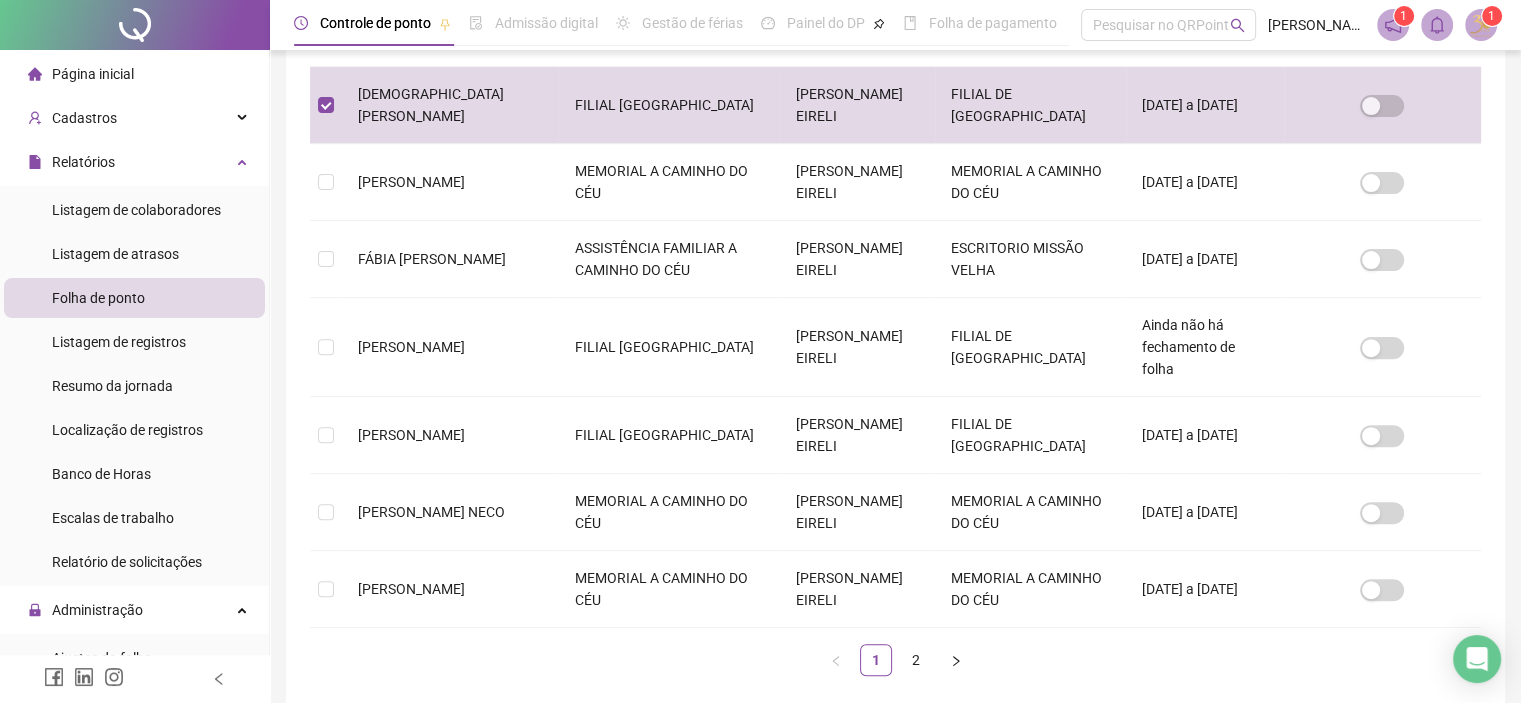 scroll, scrollTop: 625, scrollLeft: 0, axis: vertical 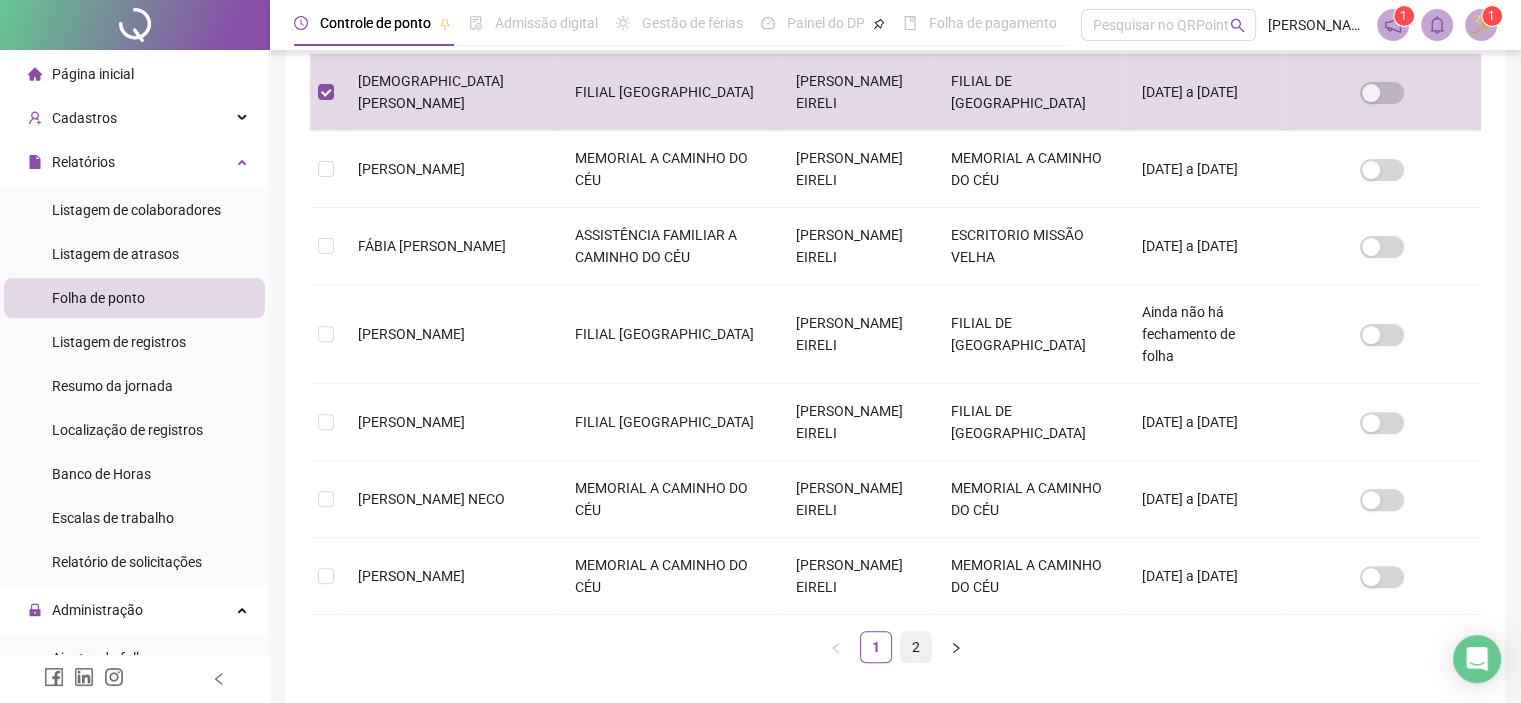 click on "2" at bounding box center (916, 647) 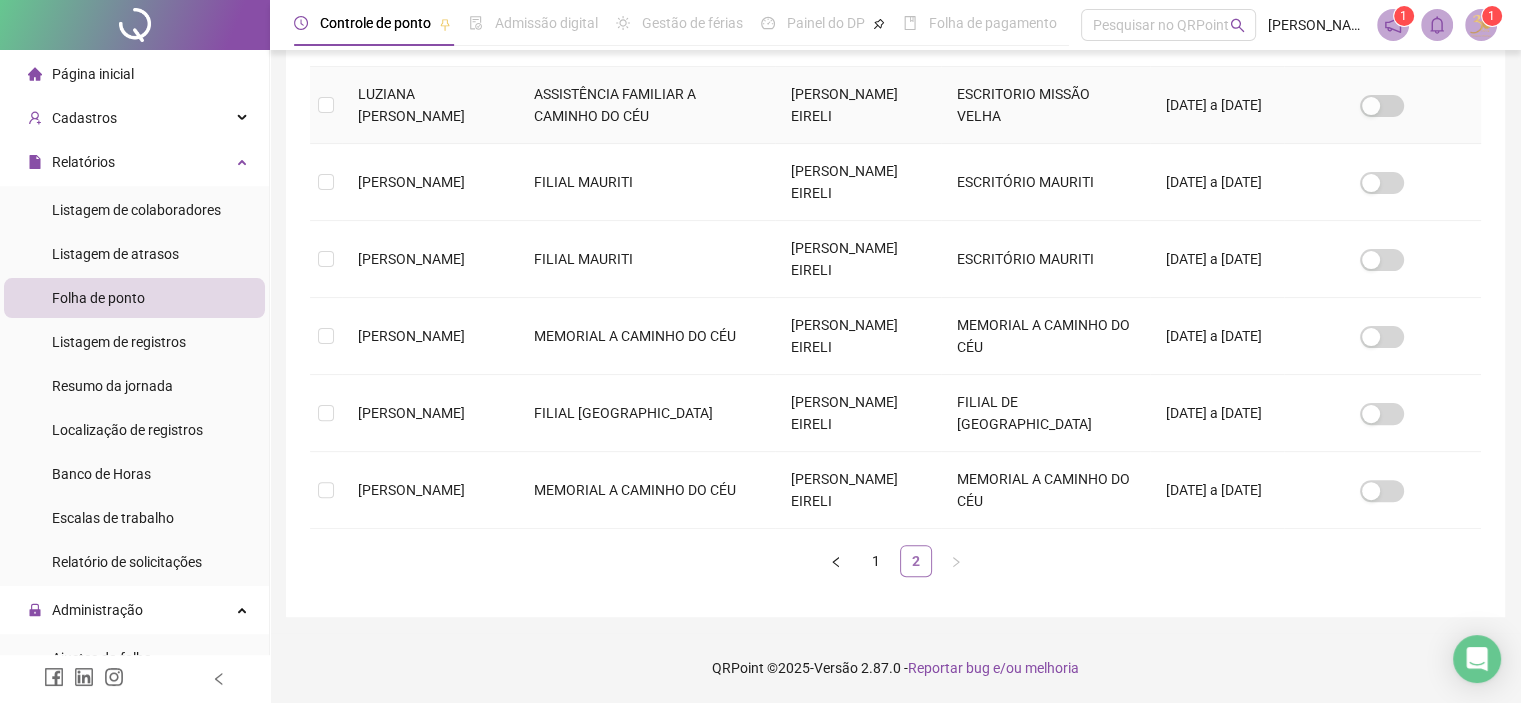 scroll, scrollTop: 57, scrollLeft: 0, axis: vertical 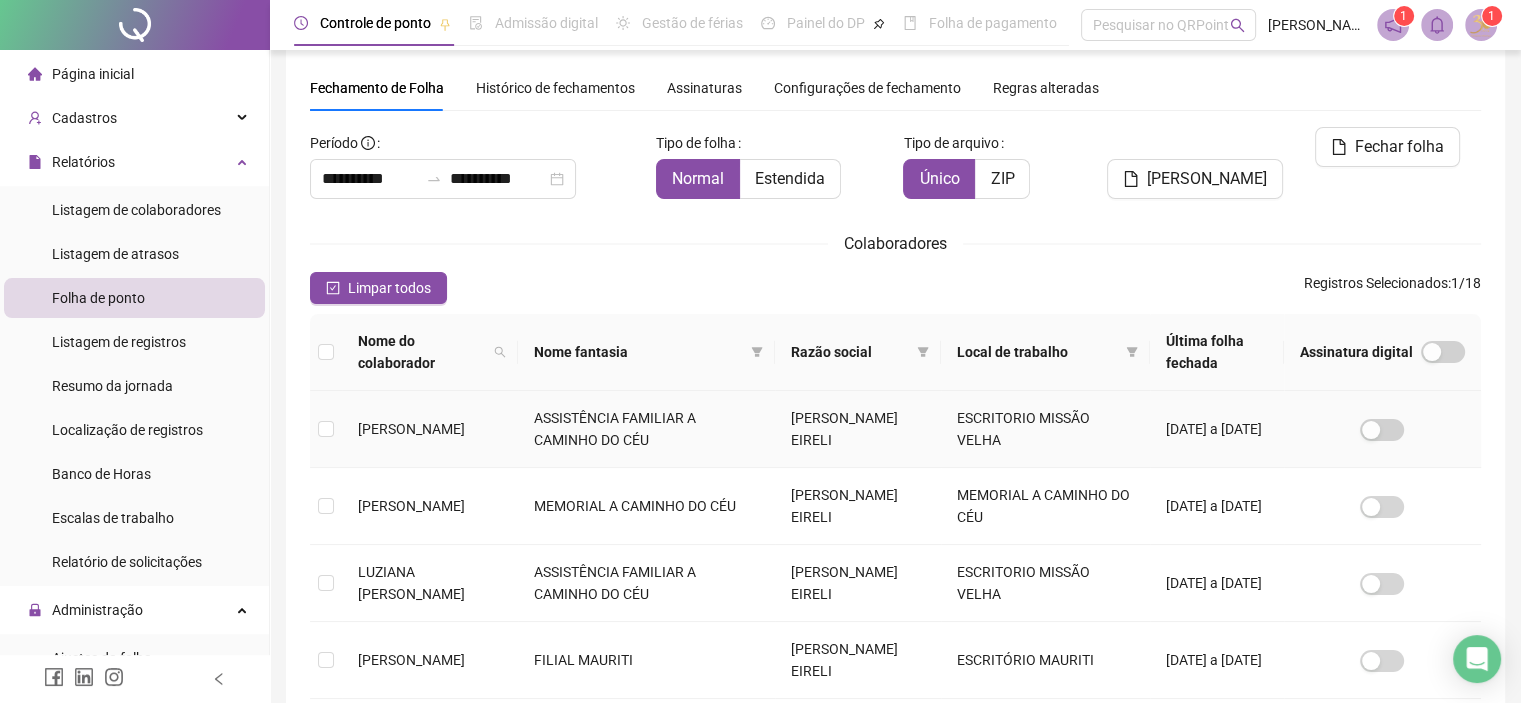 click at bounding box center (326, 429) 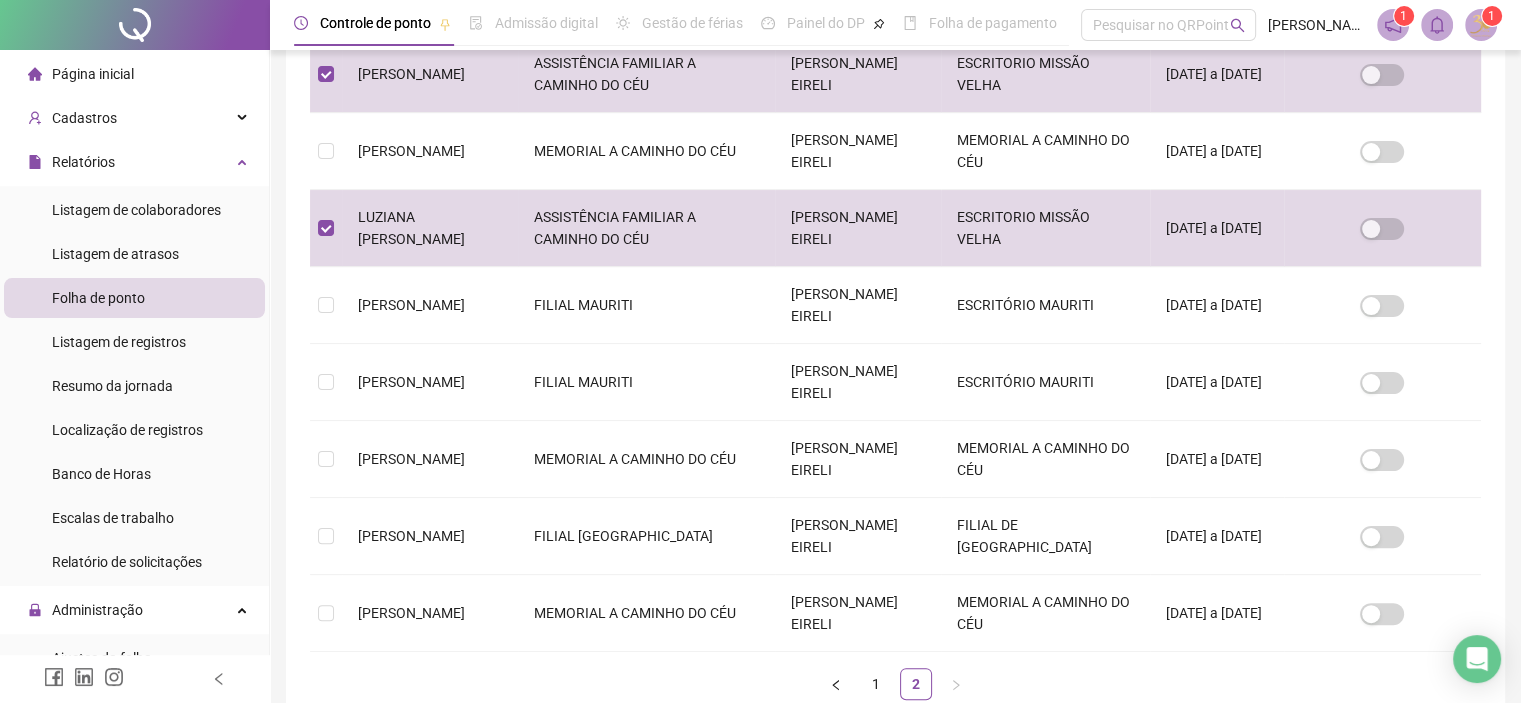 scroll, scrollTop: 492, scrollLeft: 0, axis: vertical 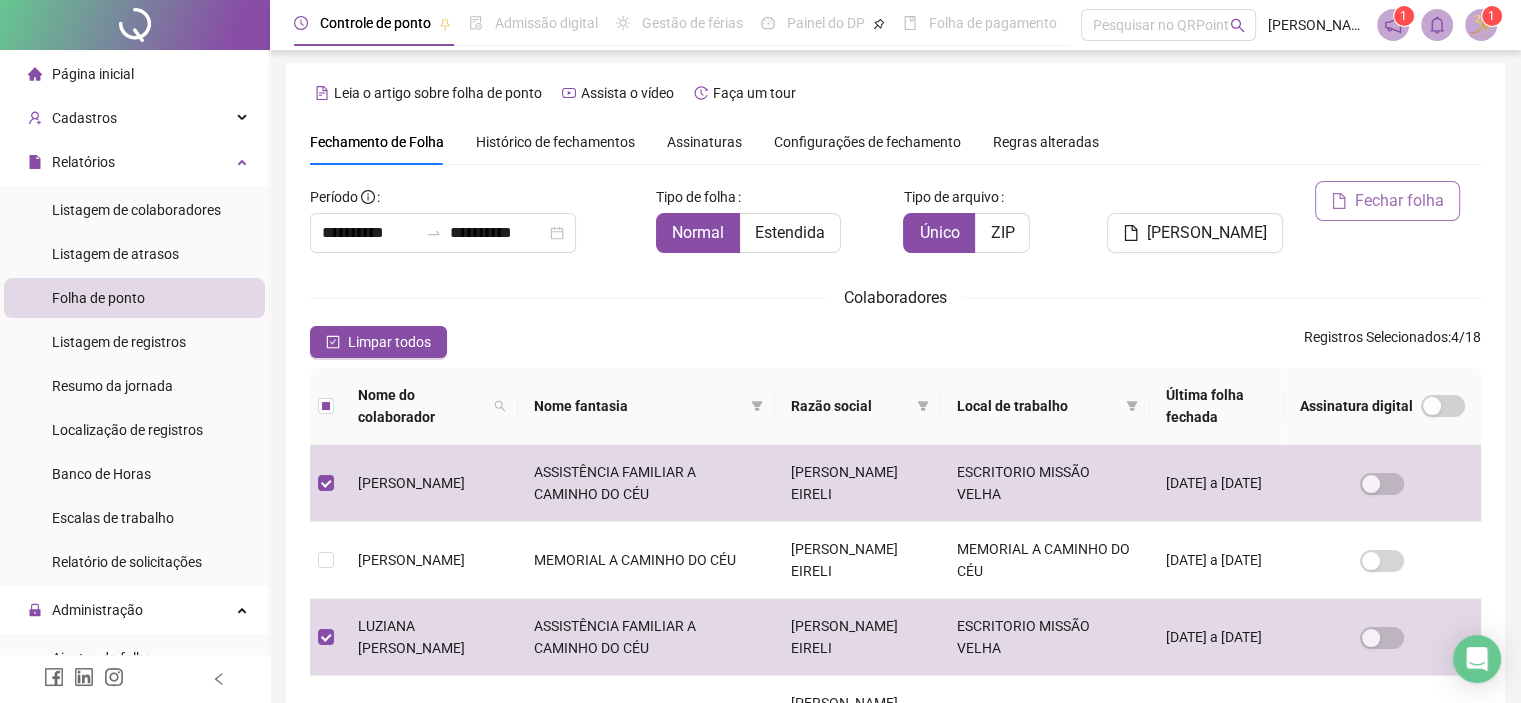 click on "Fechar folha" at bounding box center [1399, 201] 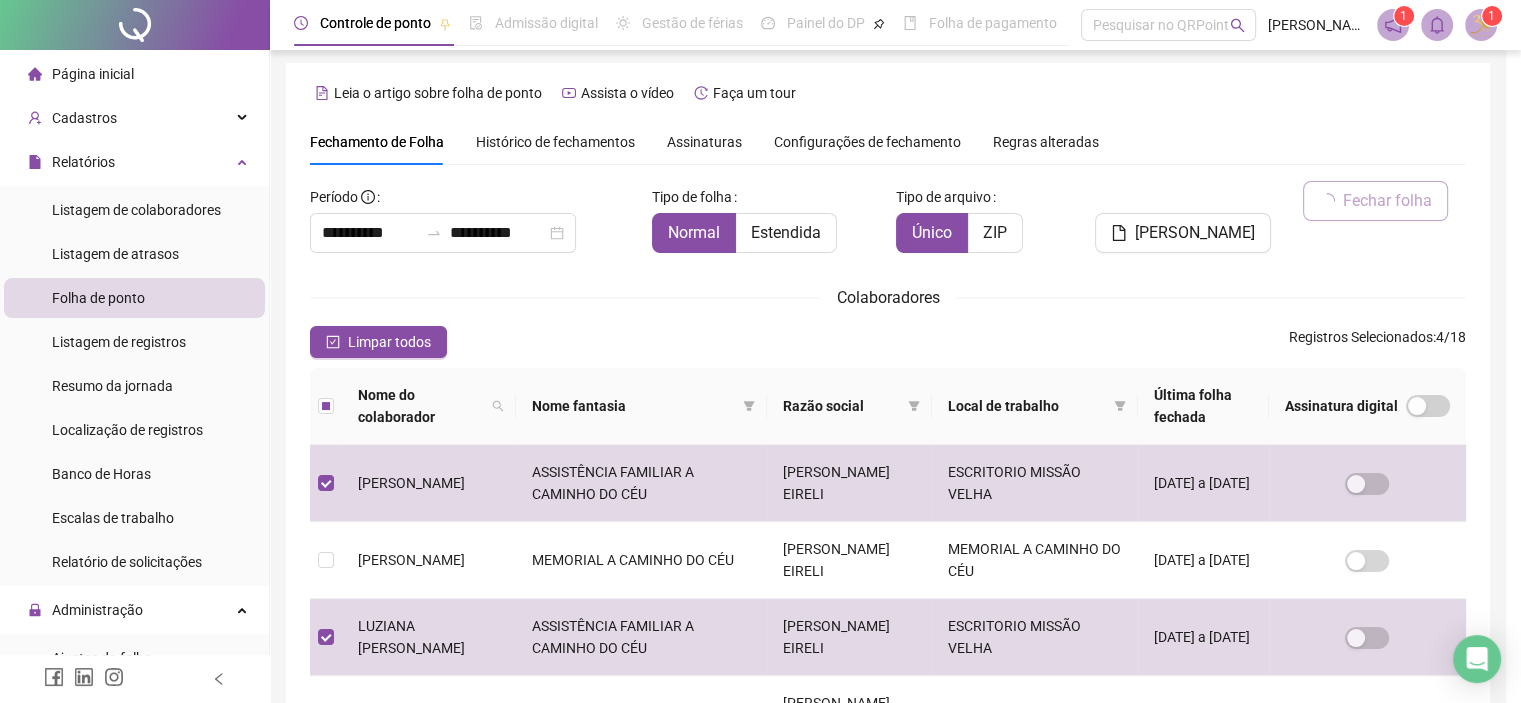 scroll, scrollTop: 57, scrollLeft: 0, axis: vertical 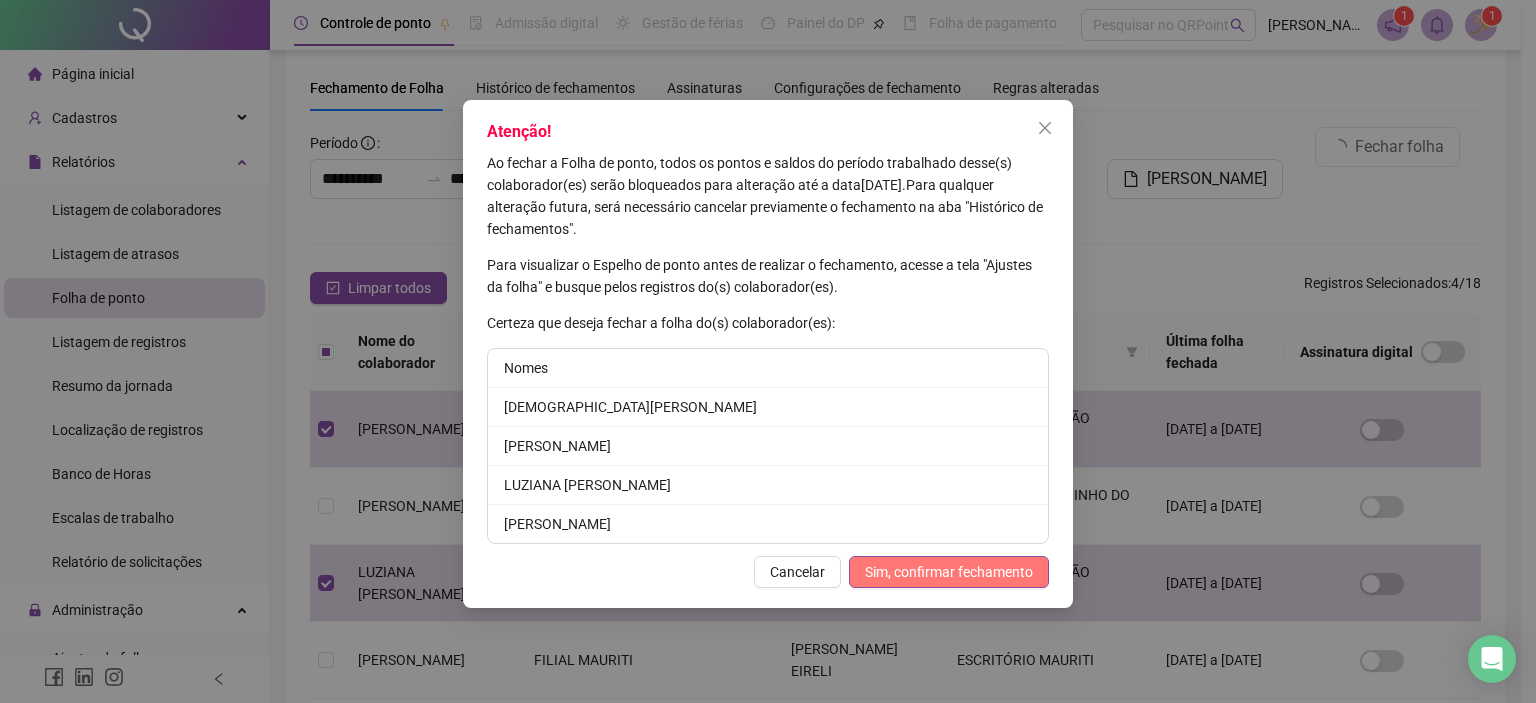 click on "Sim, confirmar fechamento" at bounding box center (949, 572) 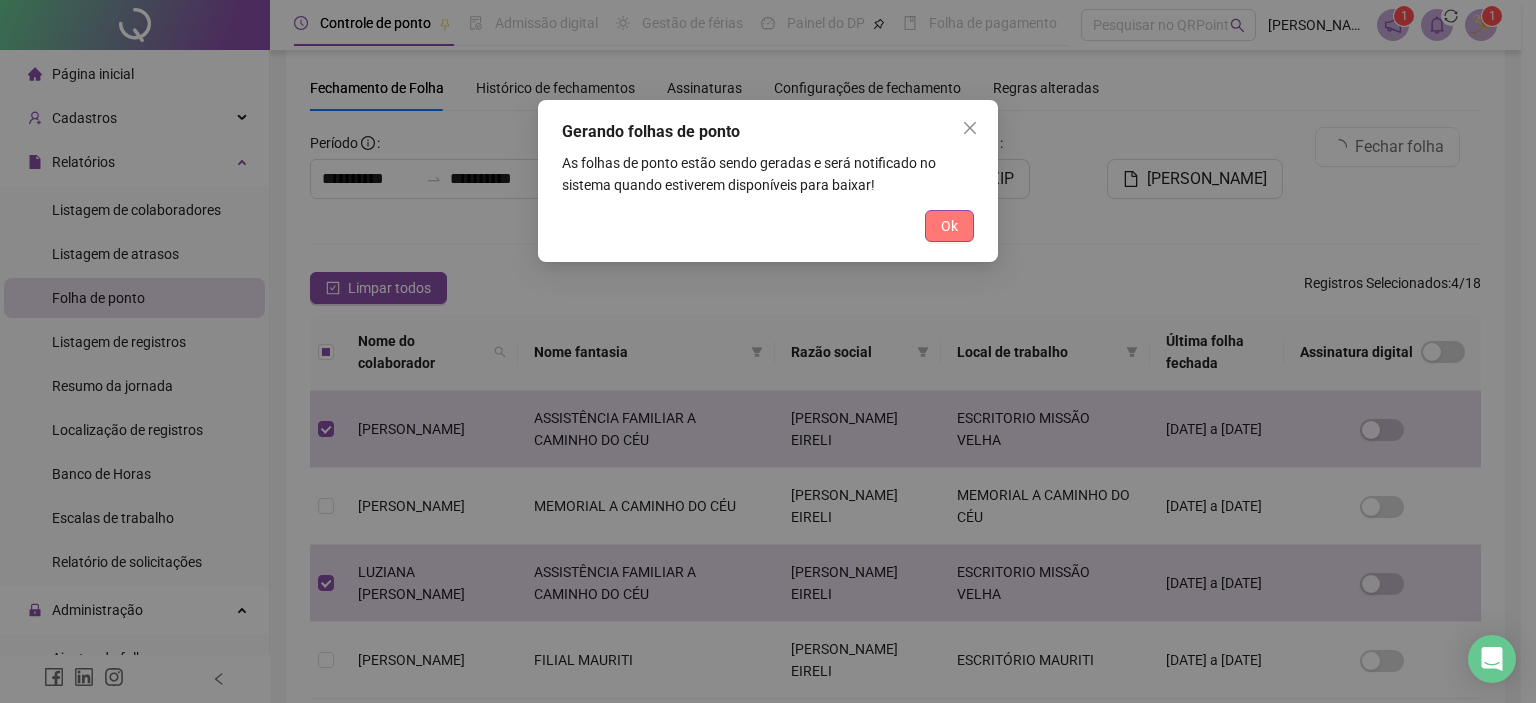 click on "Ok" at bounding box center (949, 226) 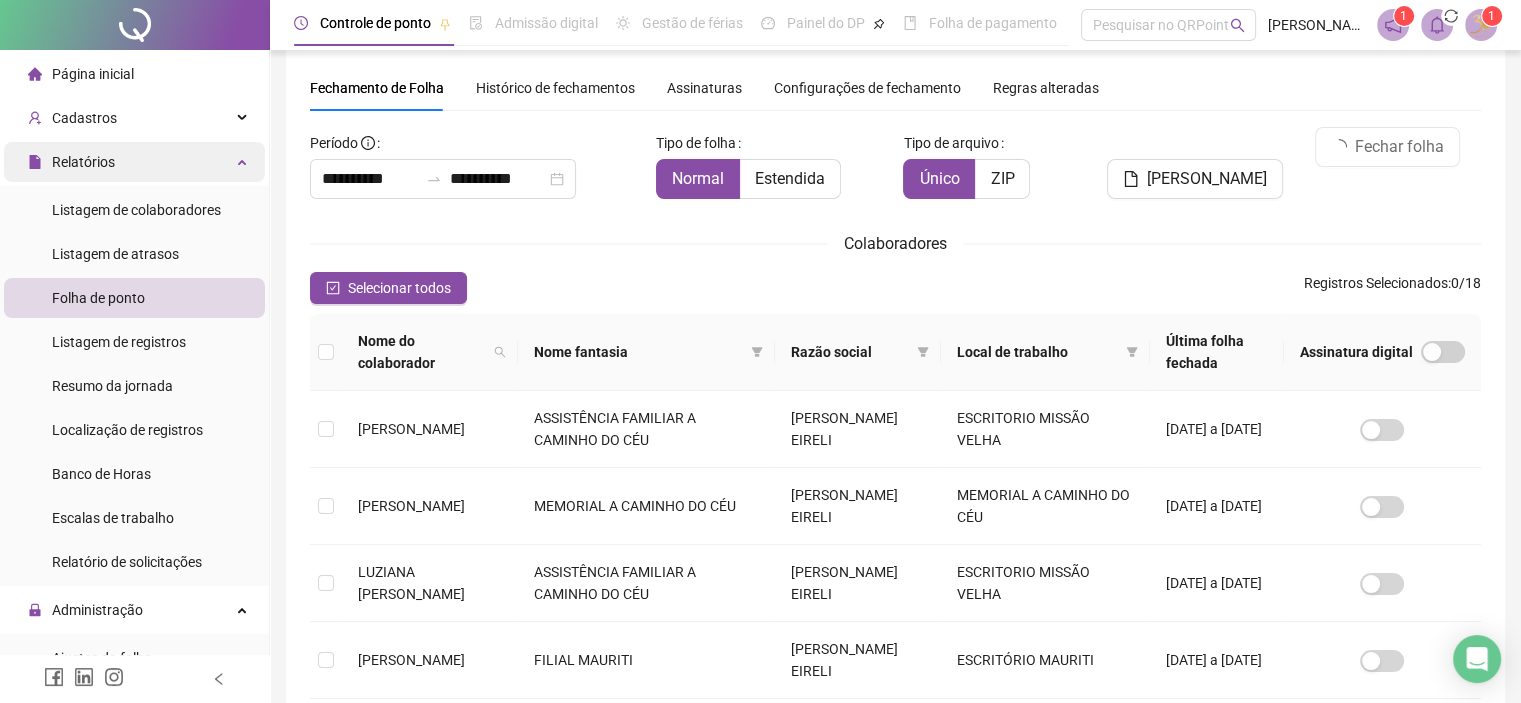 click on "Relatórios" at bounding box center (134, 162) 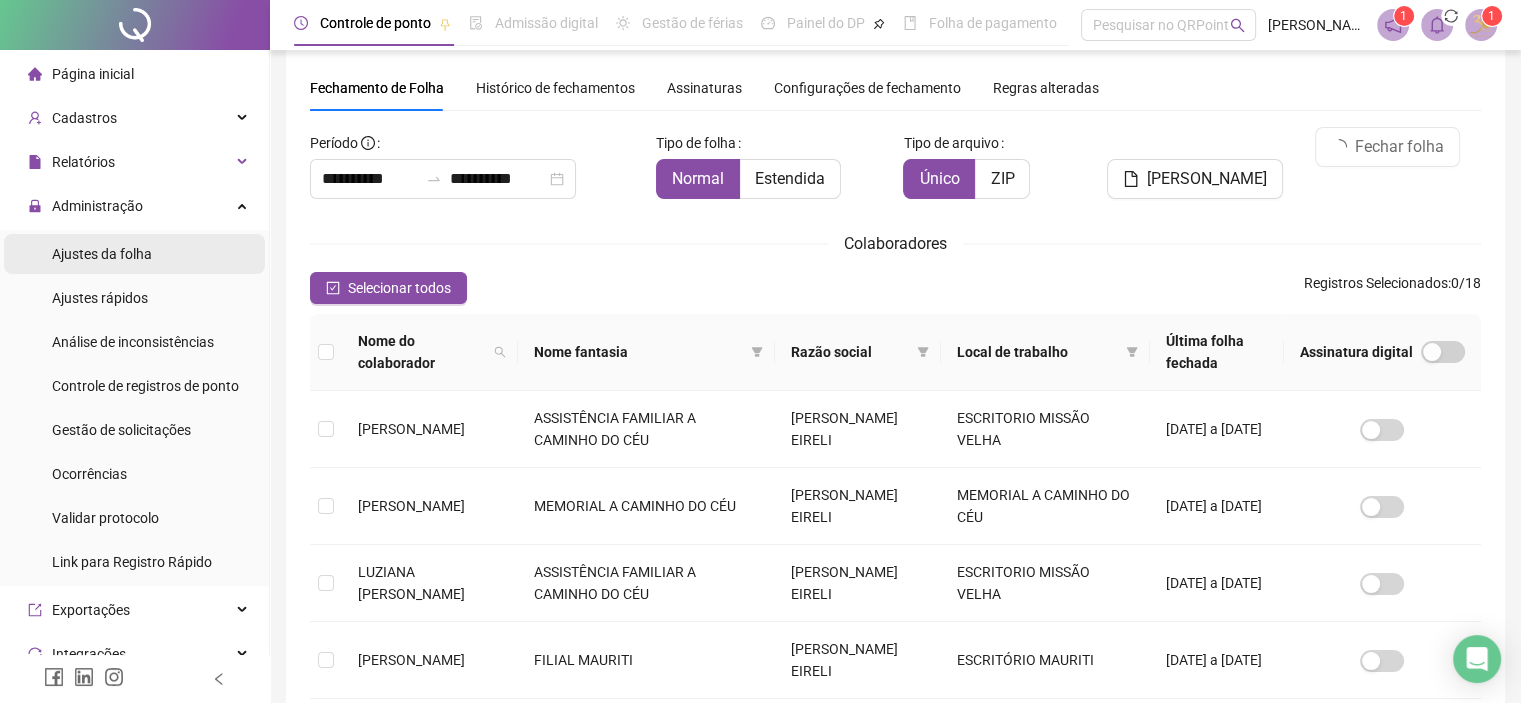 click on "Ajustes da folha" at bounding box center [102, 254] 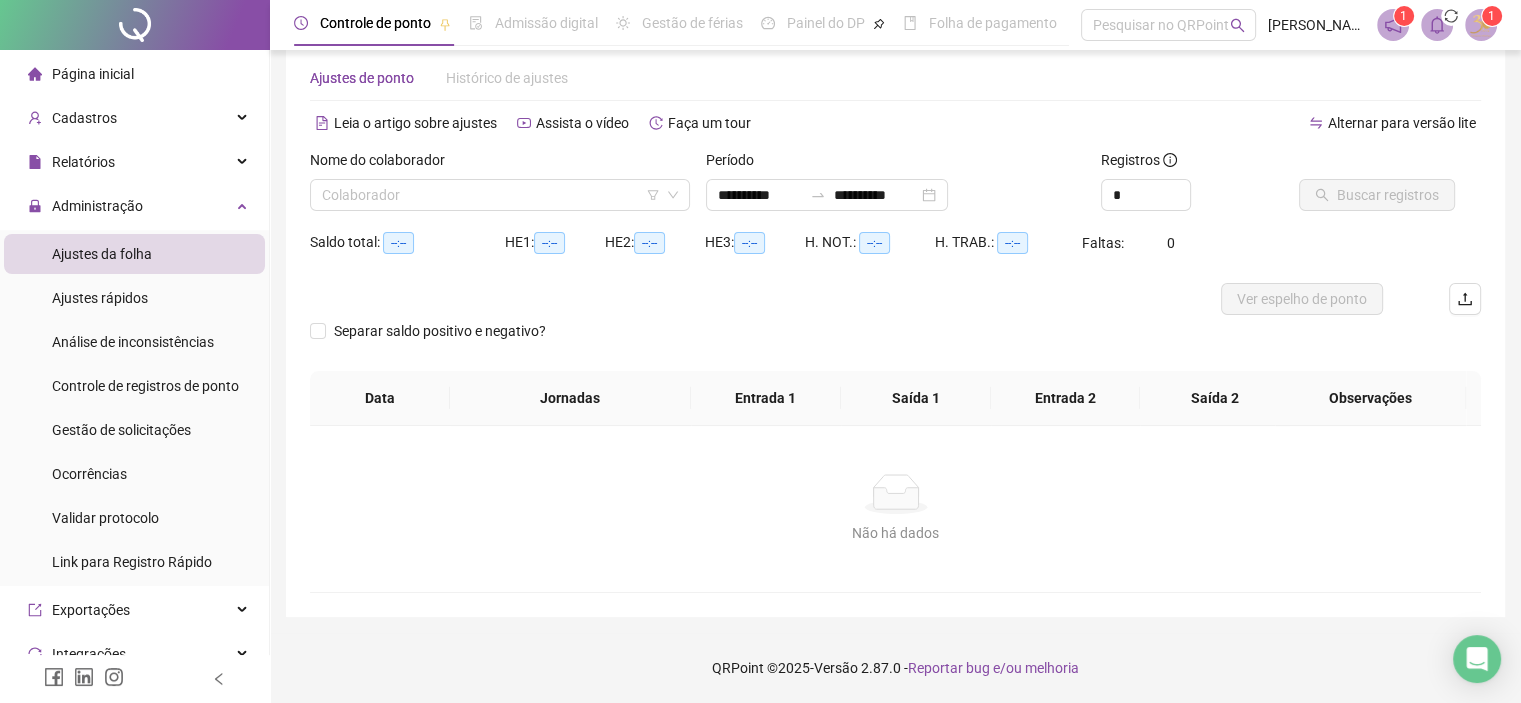scroll, scrollTop: 34, scrollLeft: 0, axis: vertical 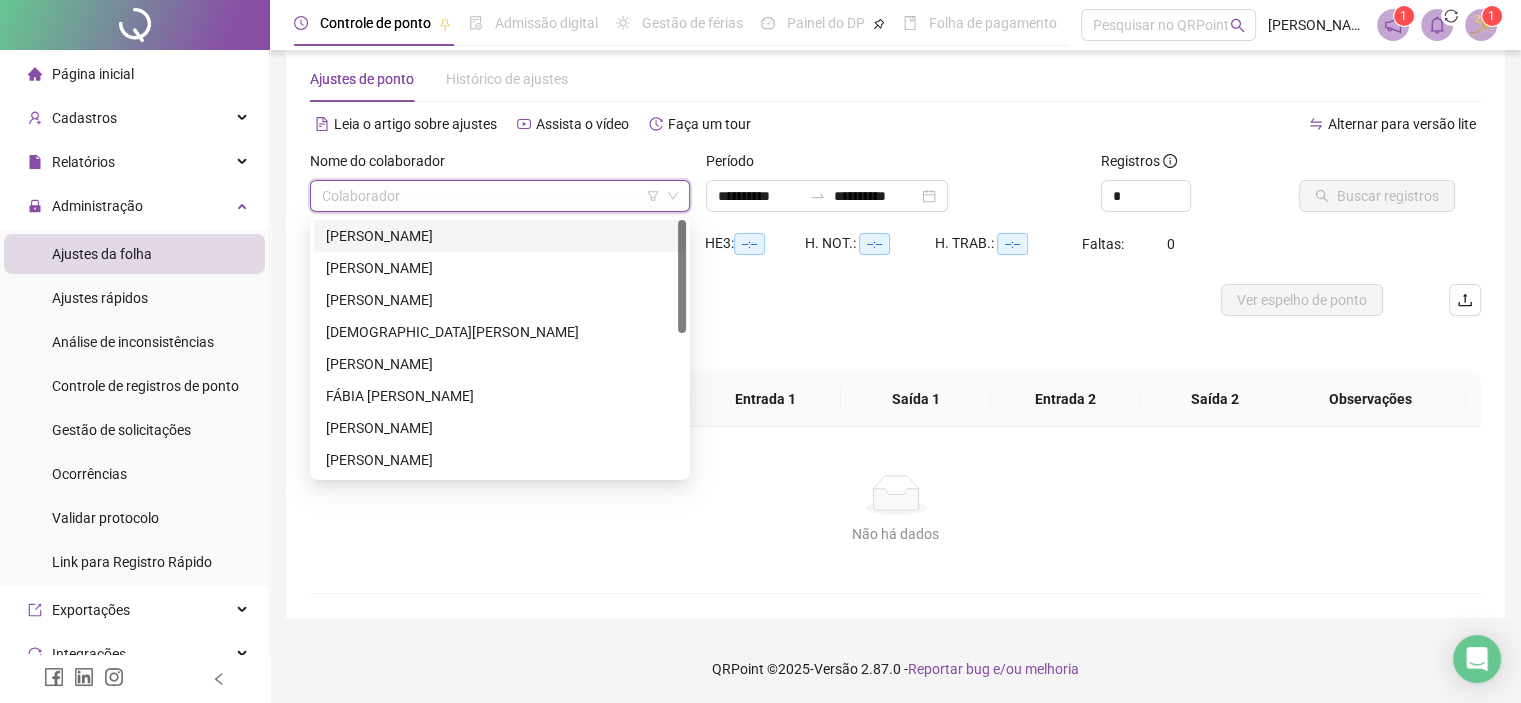 click at bounding box center (494, 196) 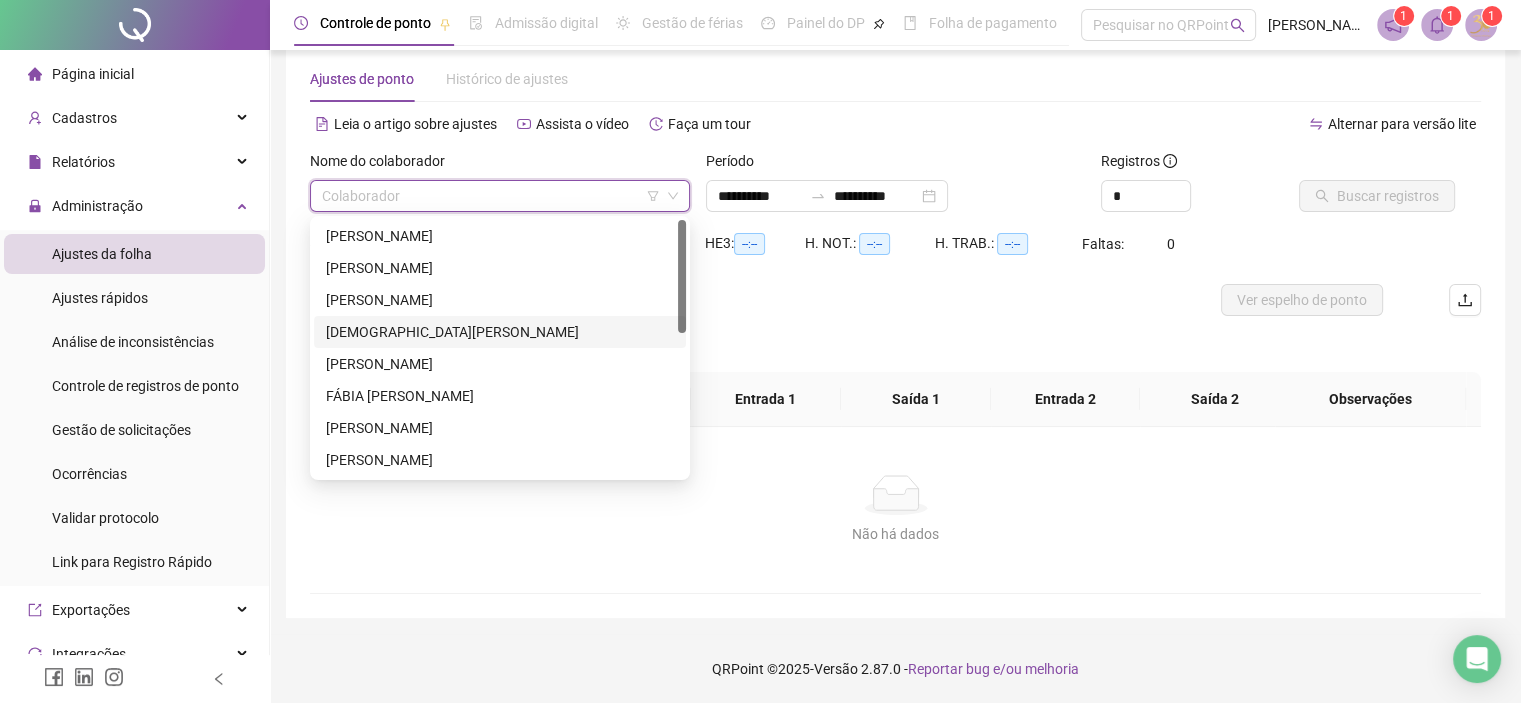 click on "[DEMOGRAPHIC_DATA][PERSON_NAME]" at bounding box center [500, 332] 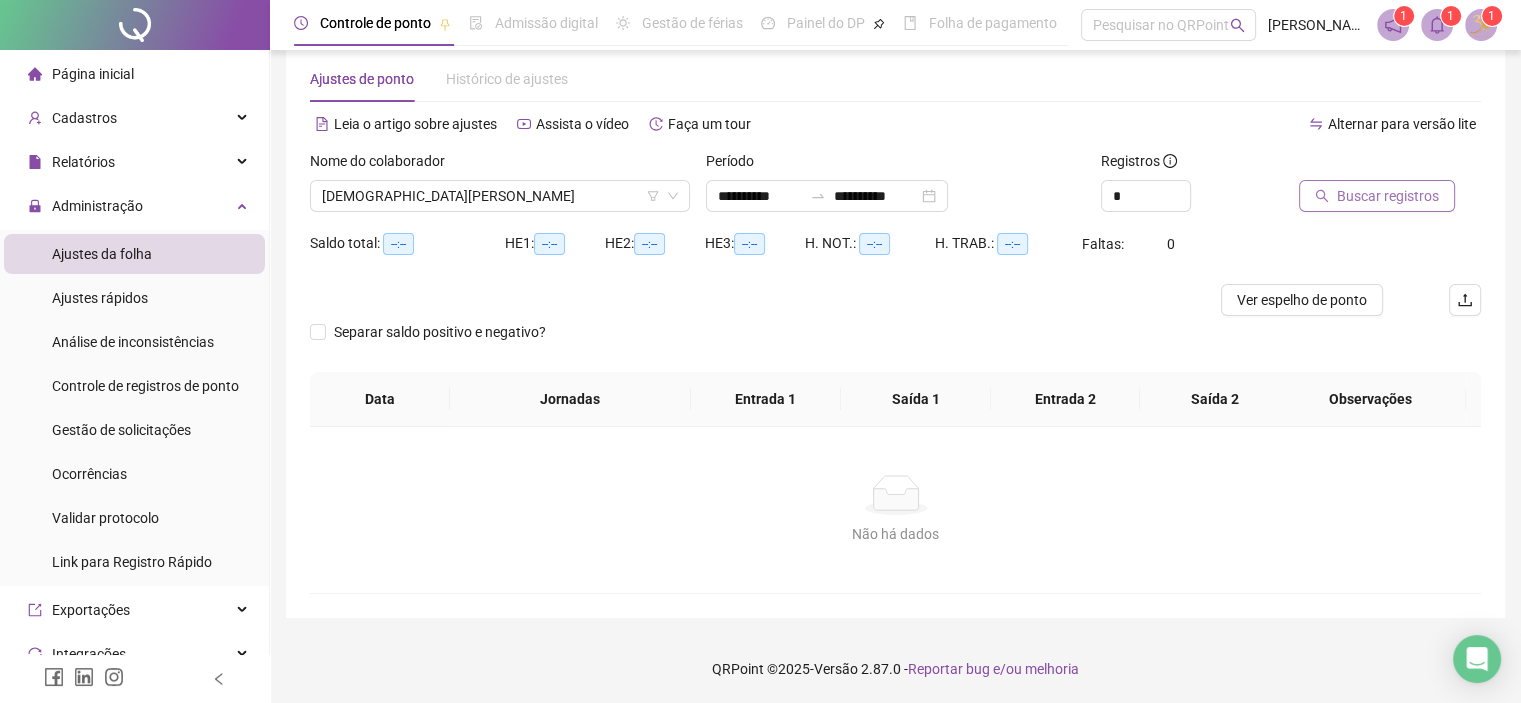 click on "Buscar registros" at bounding box center [1388, 196] 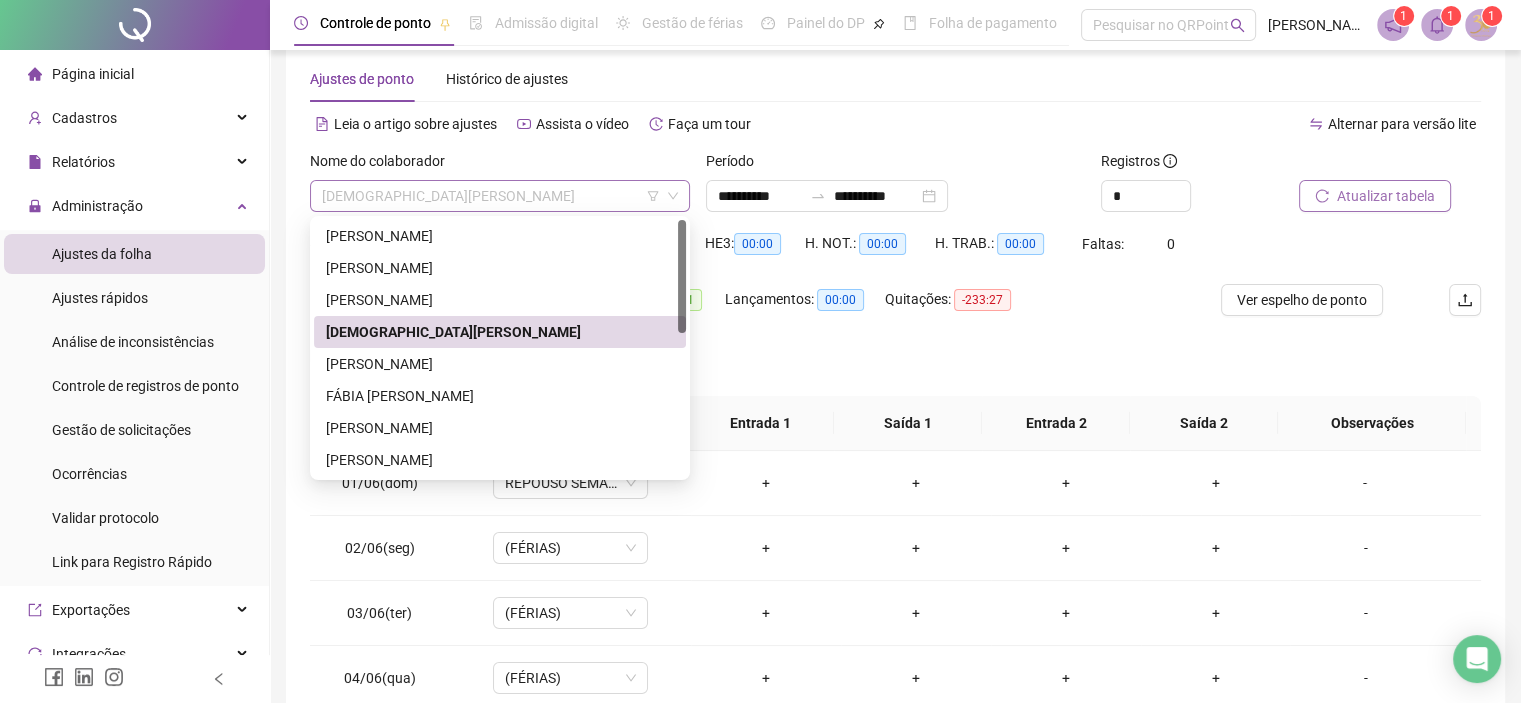 click on "[DEMOGRAPHIC_DATA][PERSON_NAME]" at bounding box center [500, 196] 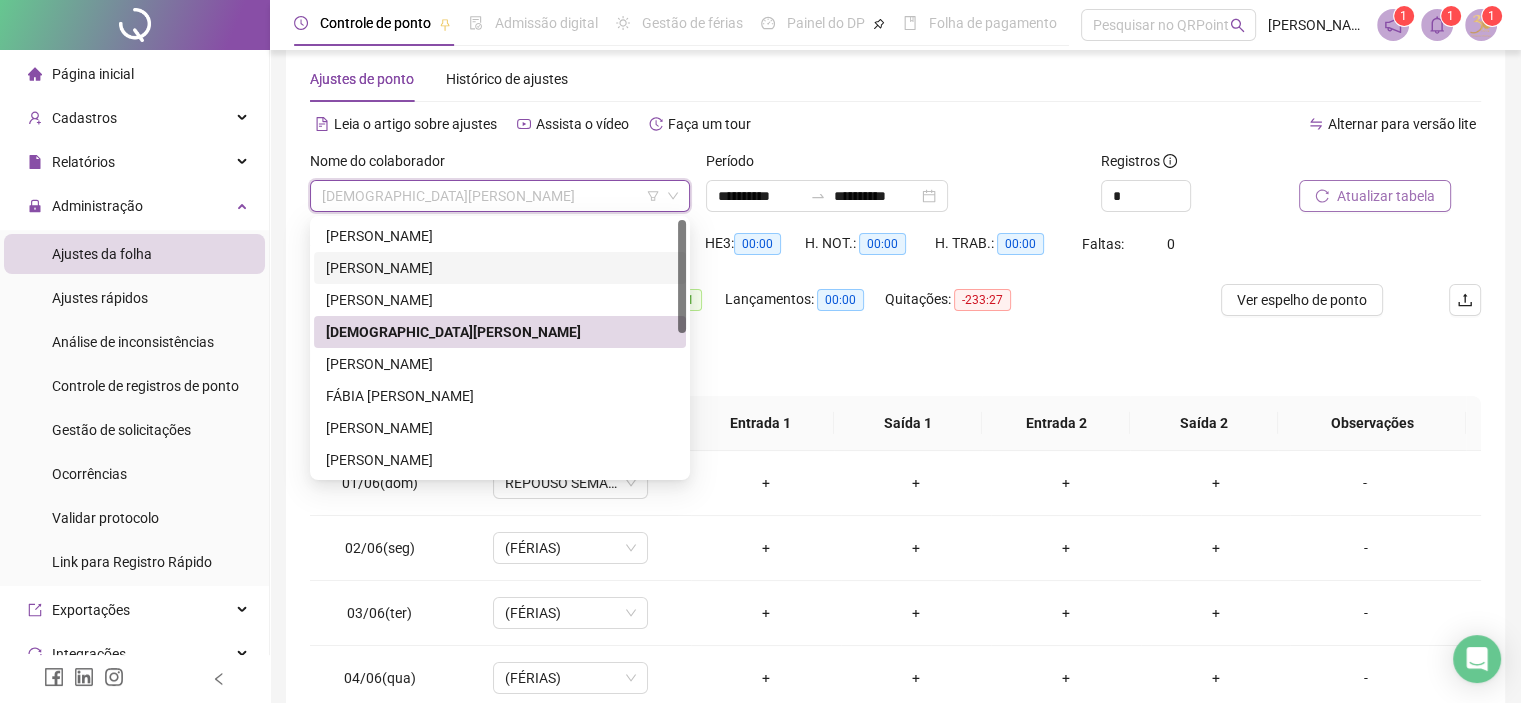 click at bounding box center (682, 276) 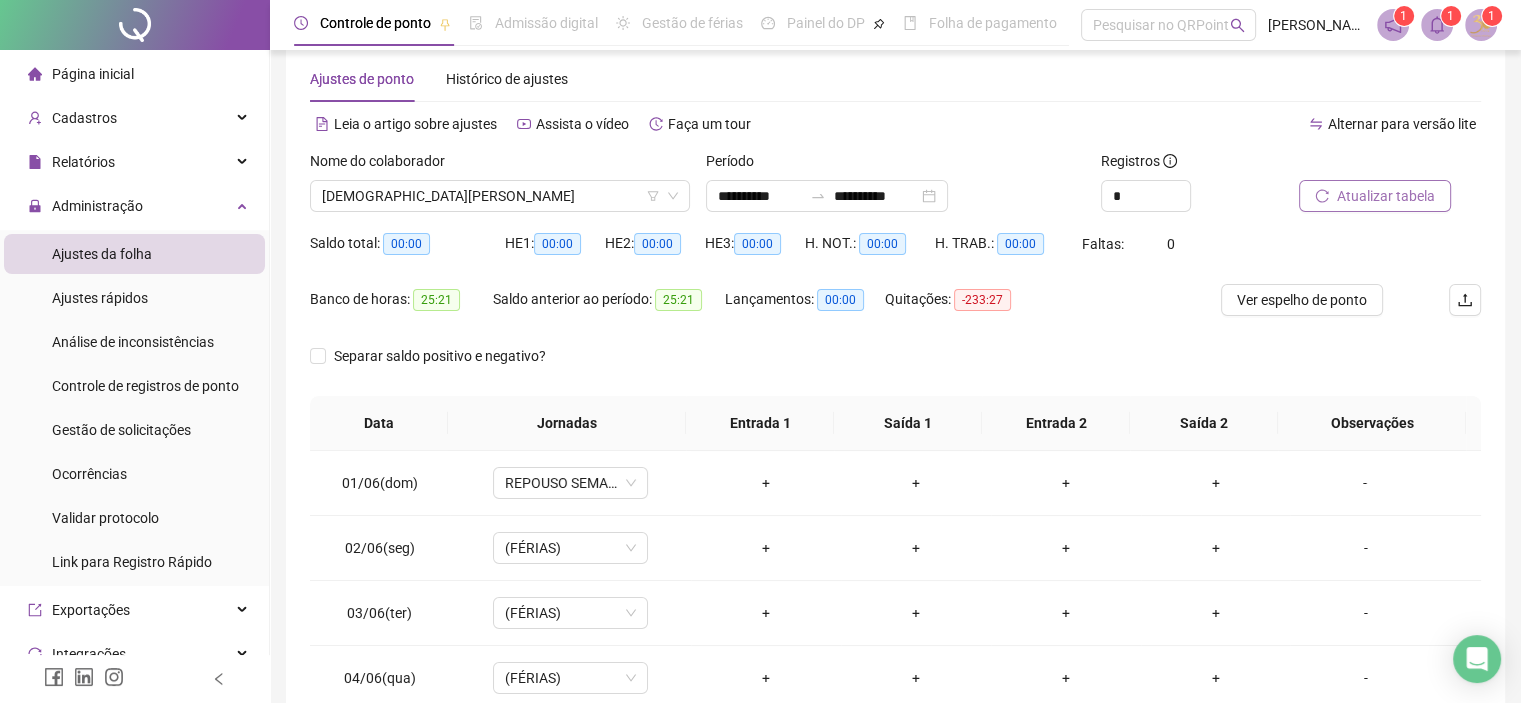 click on "Separar saldo positivo e negativo?" at bounding box center (895, 368) 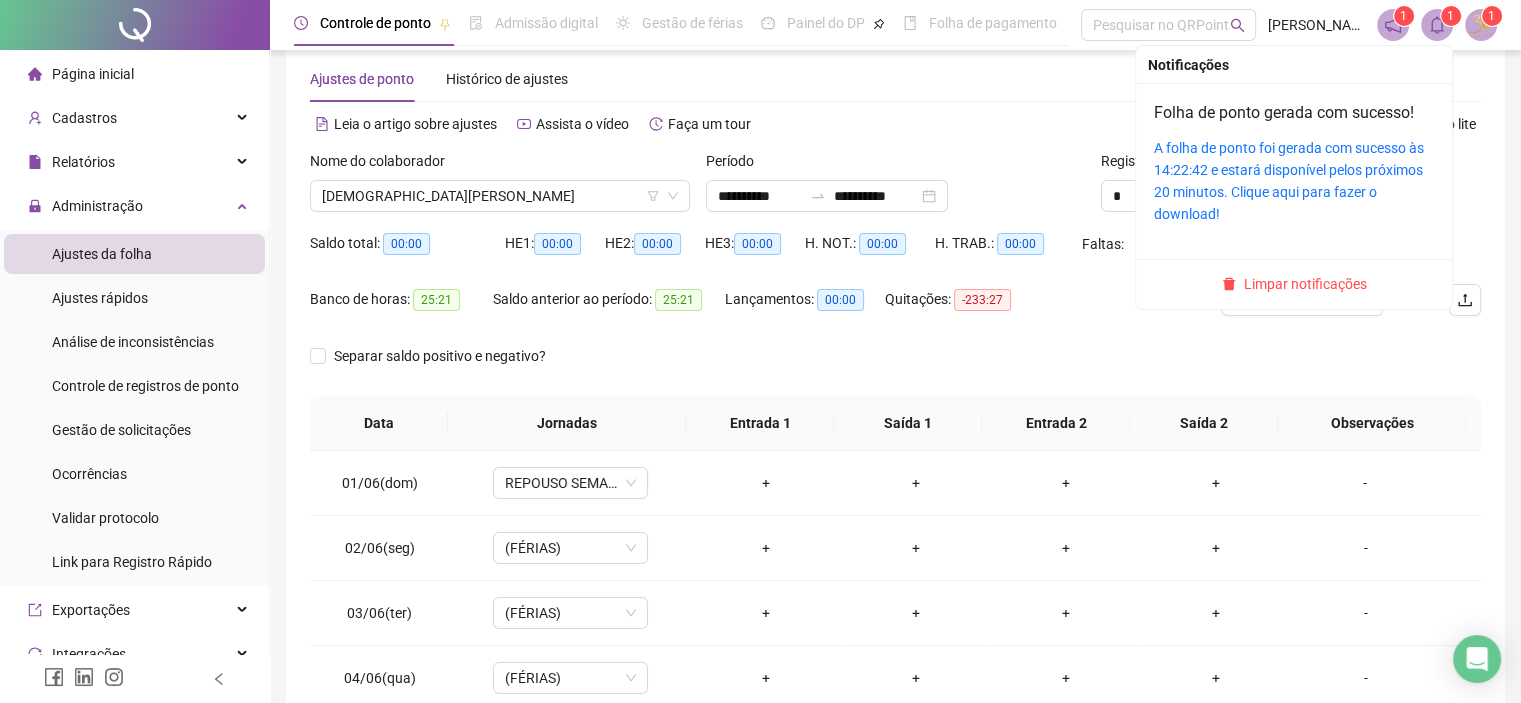 click on "1" at bounding box center (1451, 16) 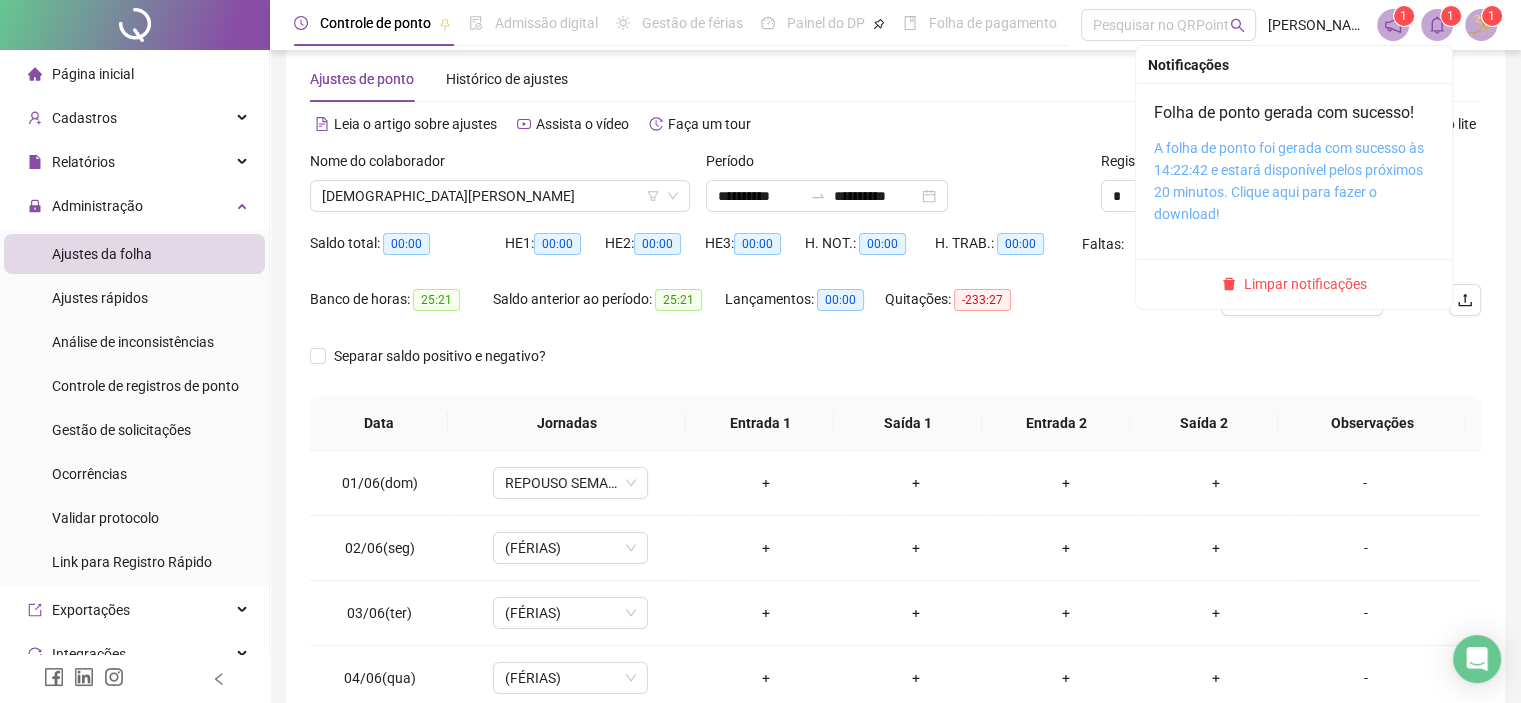 click on "A folha de ponto foi gerada com sucesso às 14:22:42 e estará disponível pelos próximos 20 minutos.
Clique aqui para fazer o download!" at bounding box center (1289, 181) 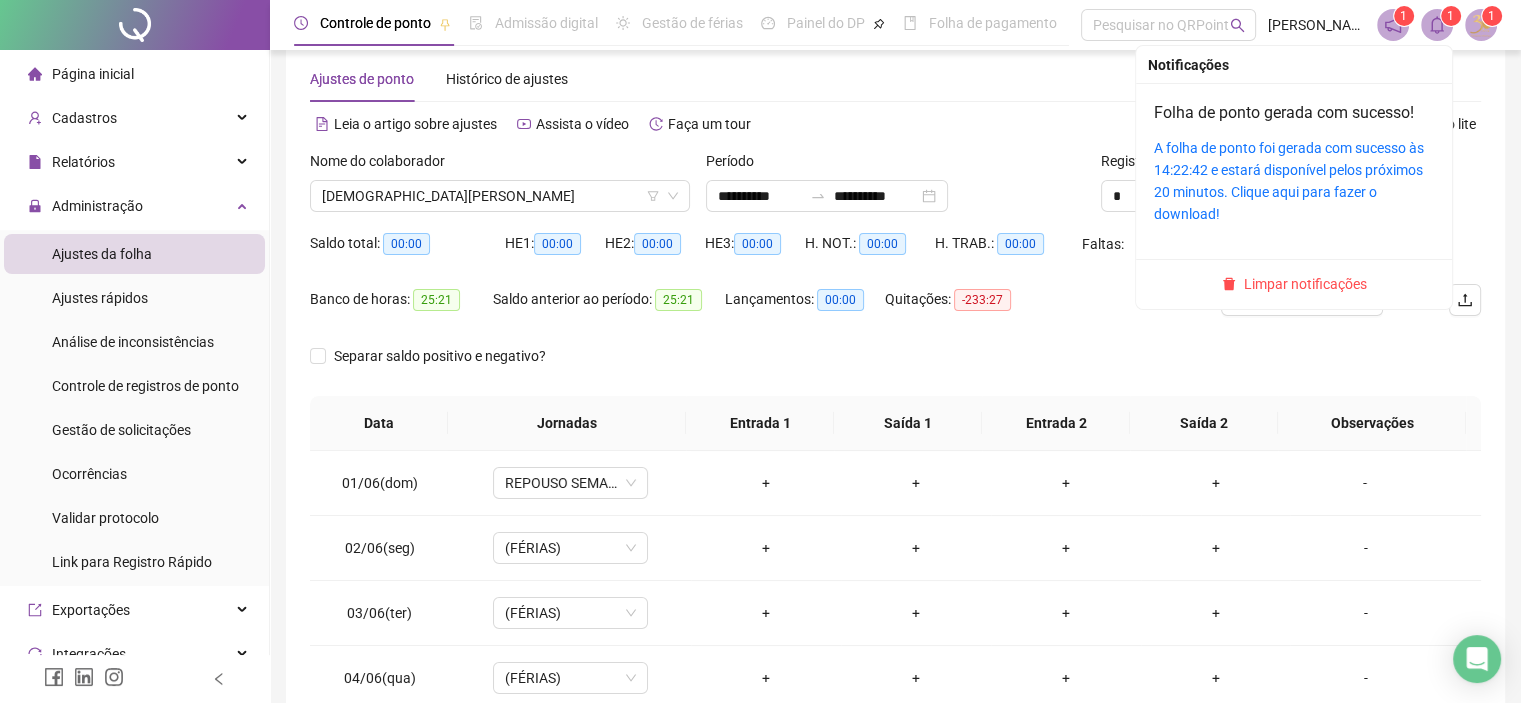 click 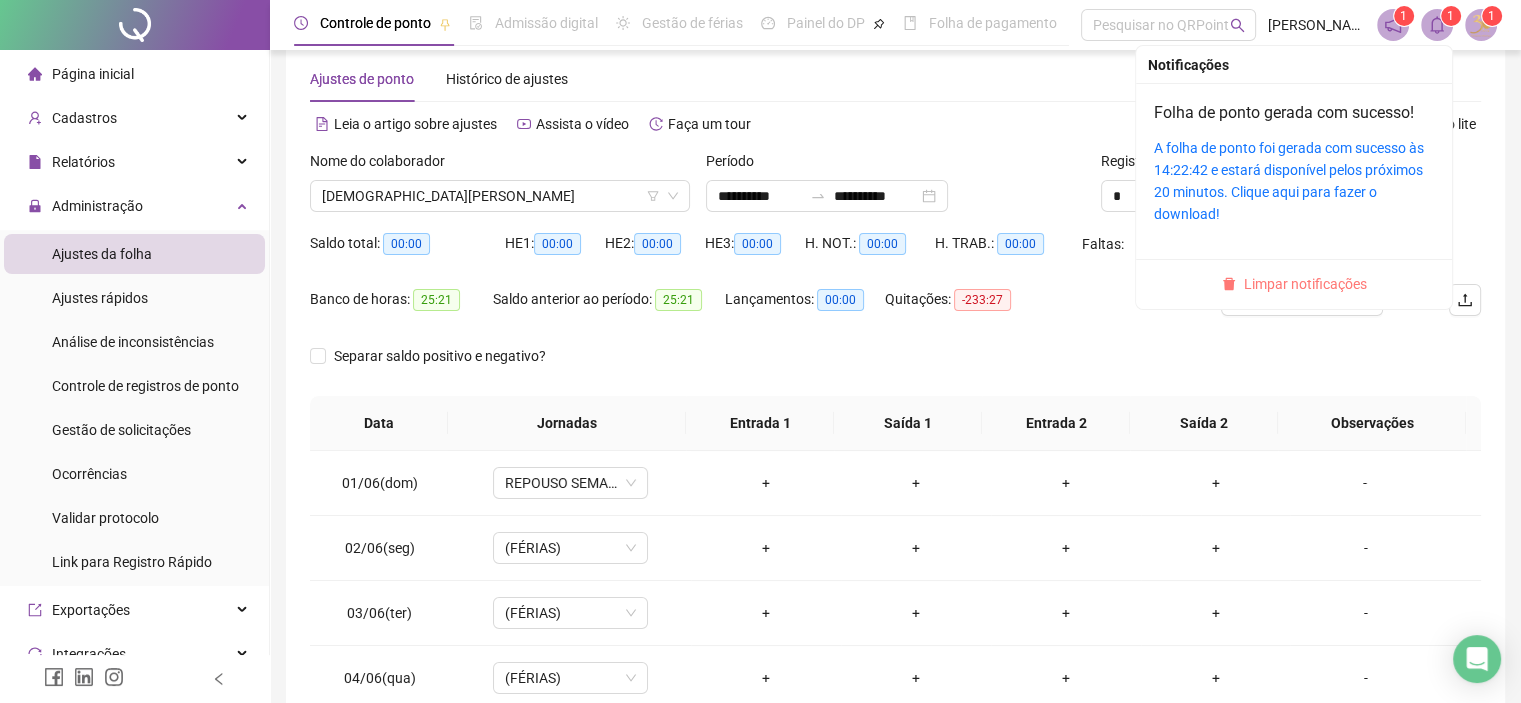 click on "Limpar notificações" at bounding box center [1305, 284] 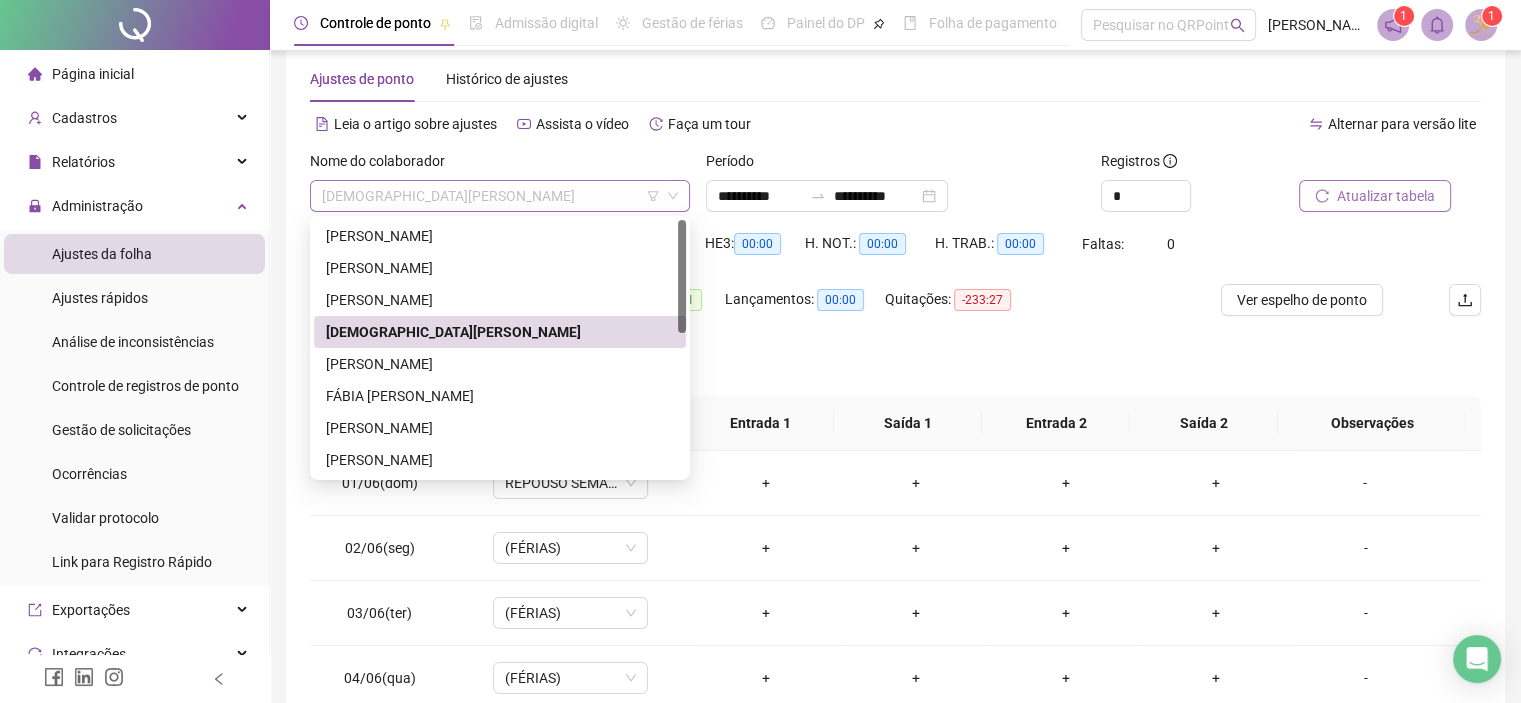 click on "[DEMOGRAPHIC_DATA][PERSON_NAME]" at bounding box center [500, 196] 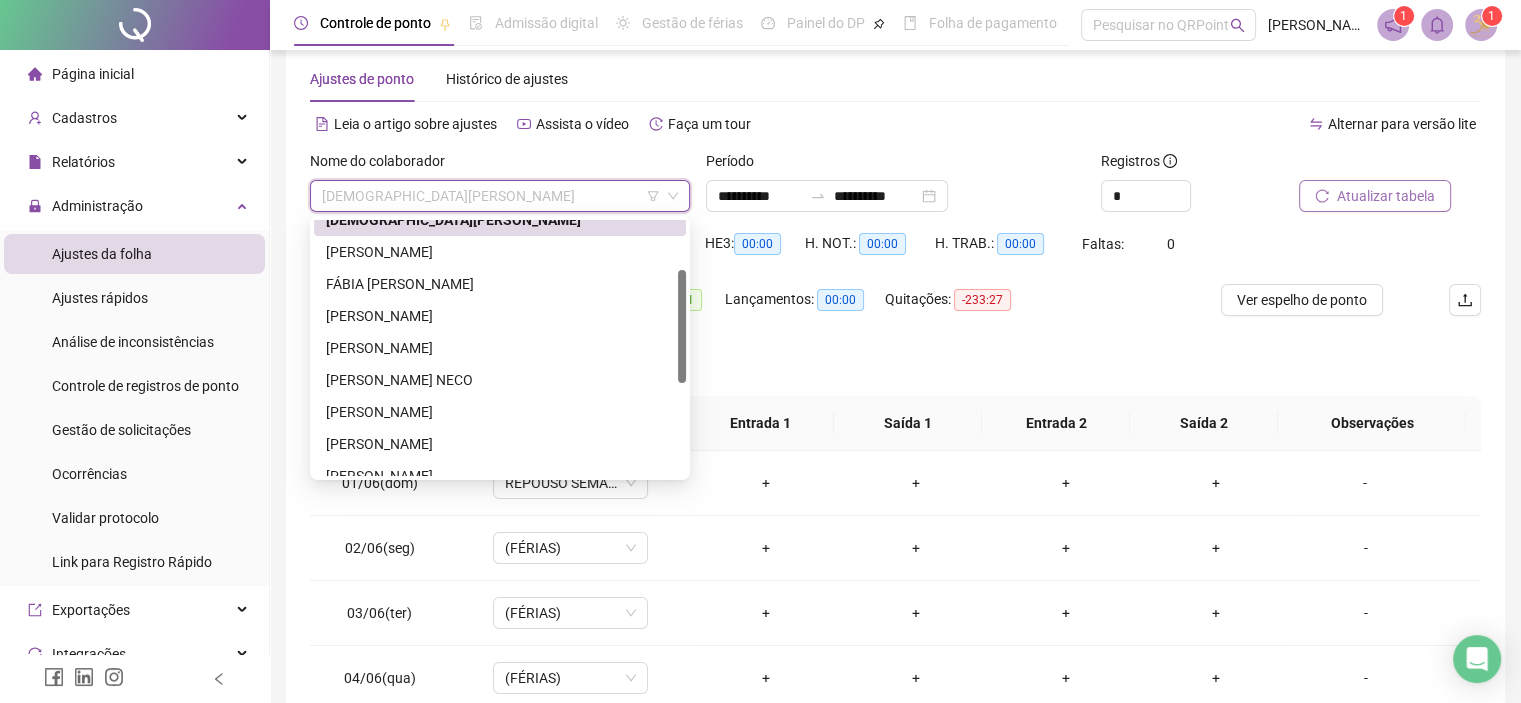 scroll, scrollTop: 116, scrollLeft: 0, axis: vertical 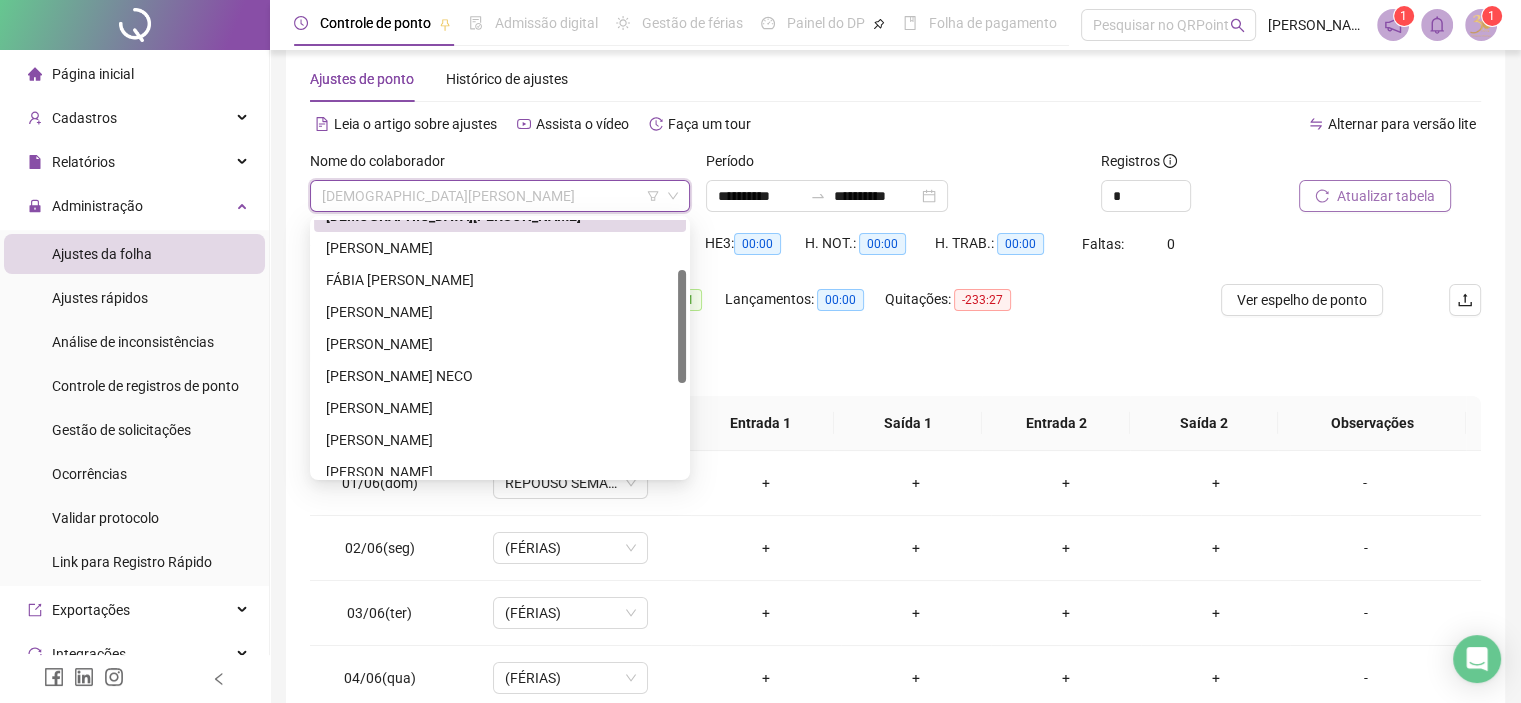 drag, startPoint x: 682, startPoint y: 276, endPoint x: 696, endPoint y: 329, distance: 54.81788 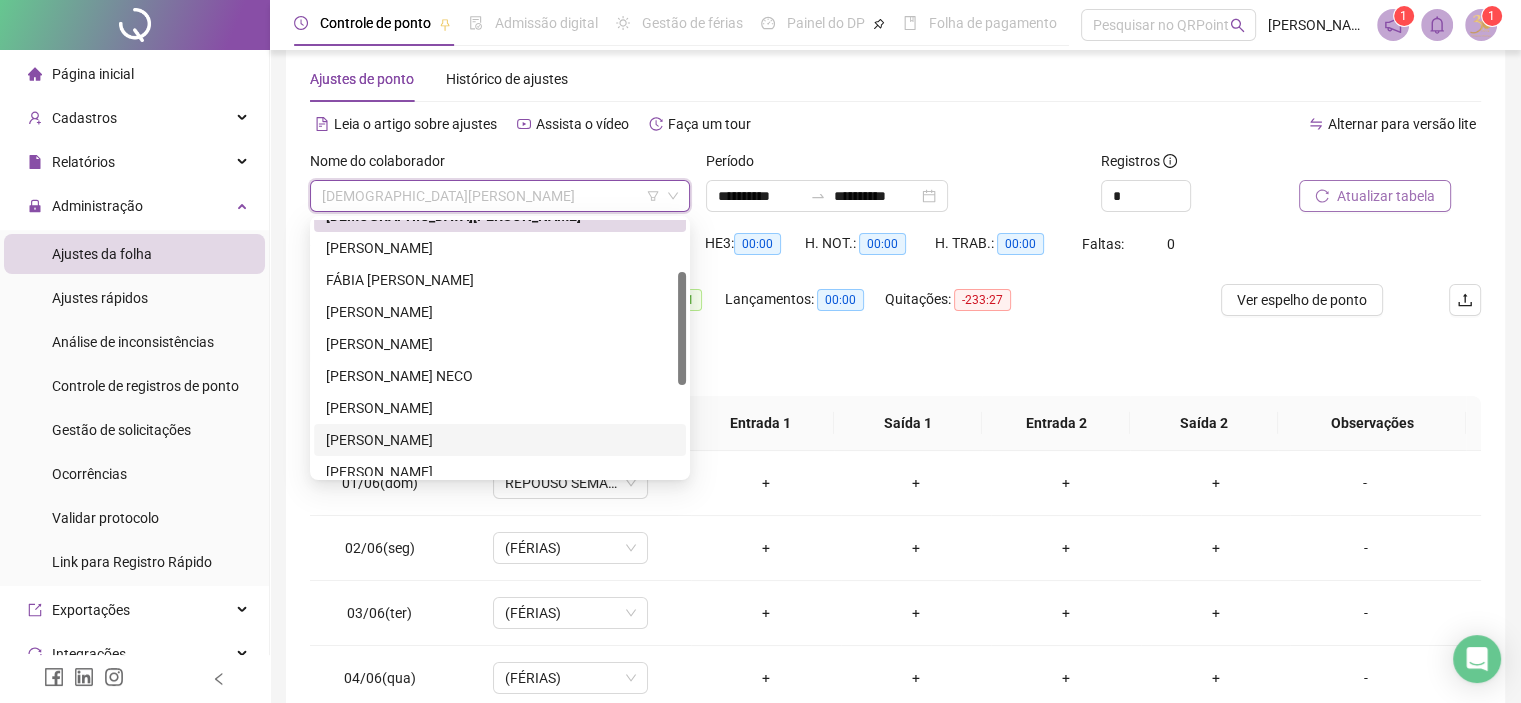 click on "[PERSON_NAME]" at bounding box center (500, 440) 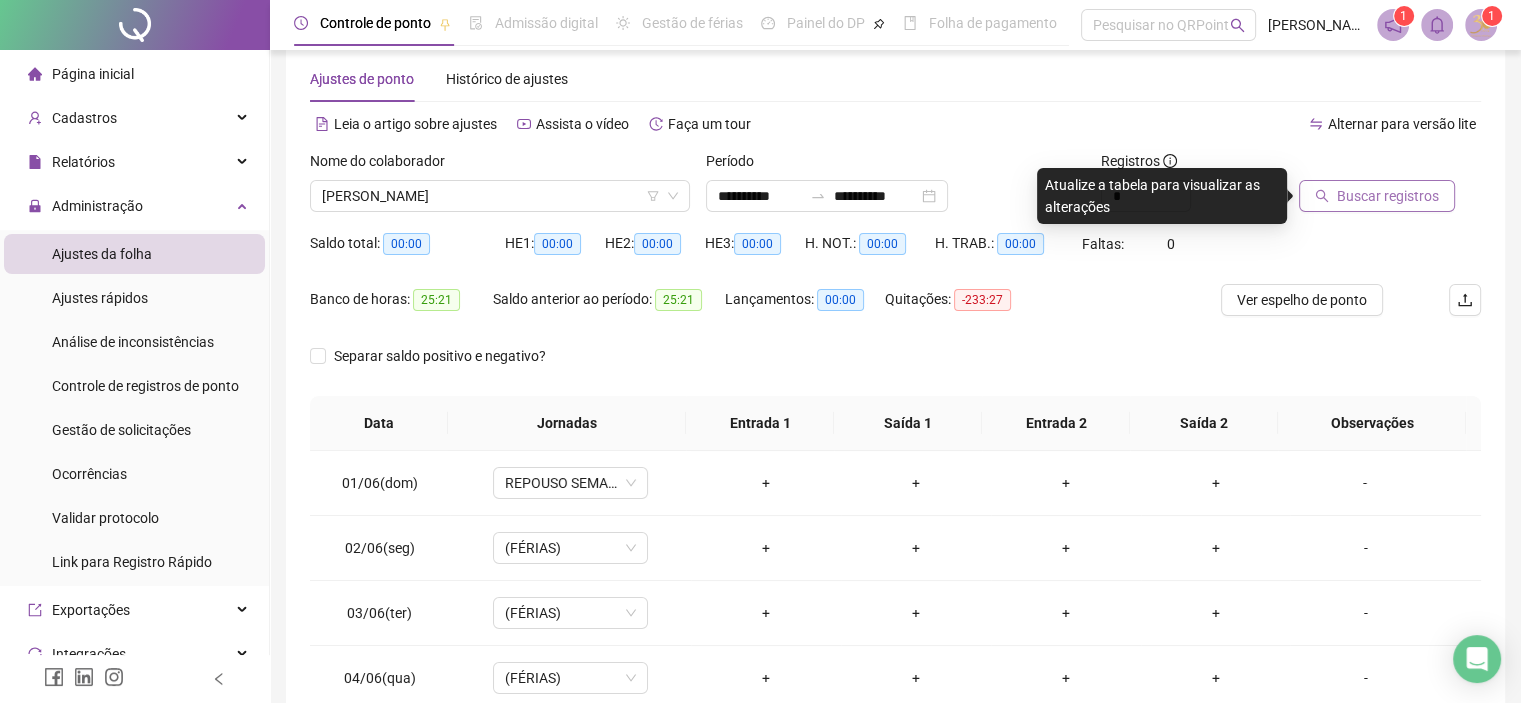 click on "Buscar registros" at bounding box center (1388, 196) 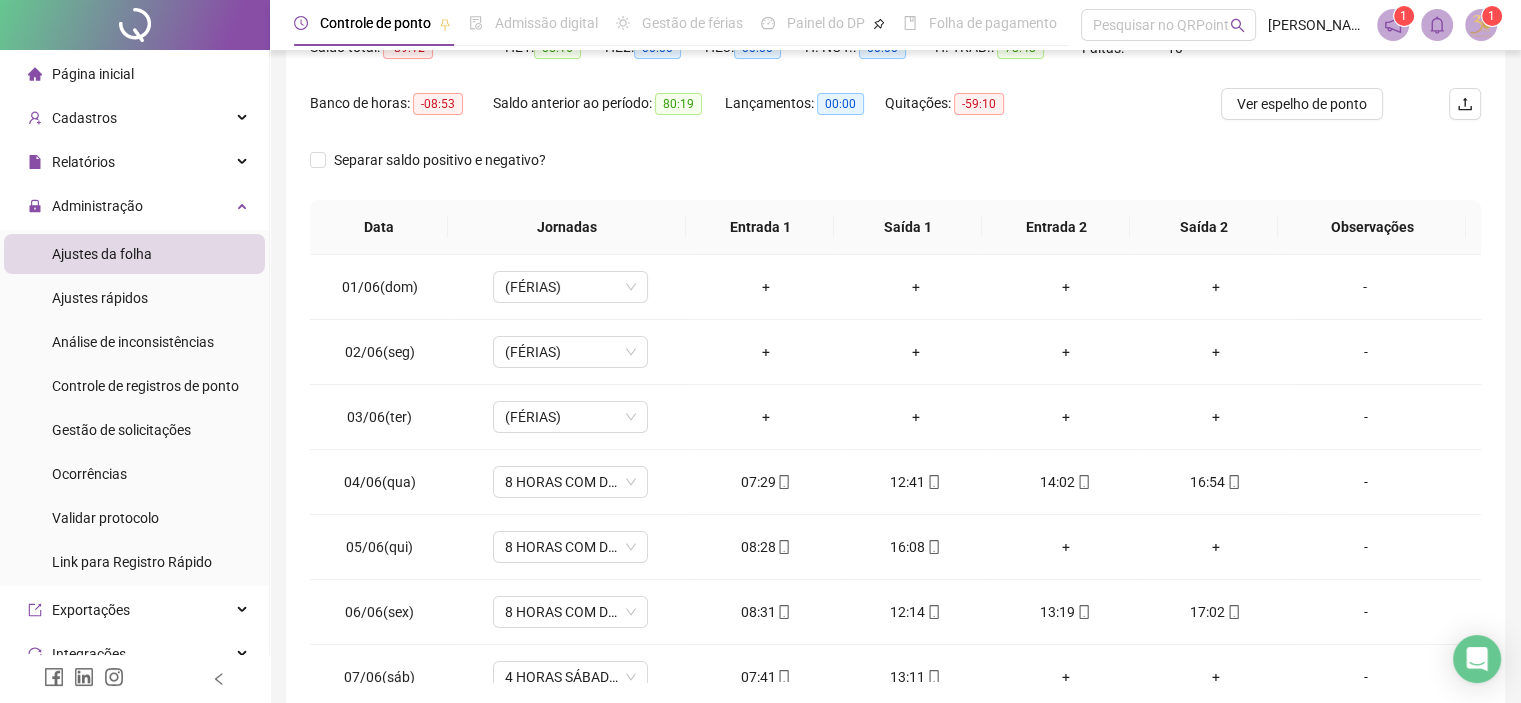 scroll, scrollTop: 232, scrollLeft: 0, axis: vertical 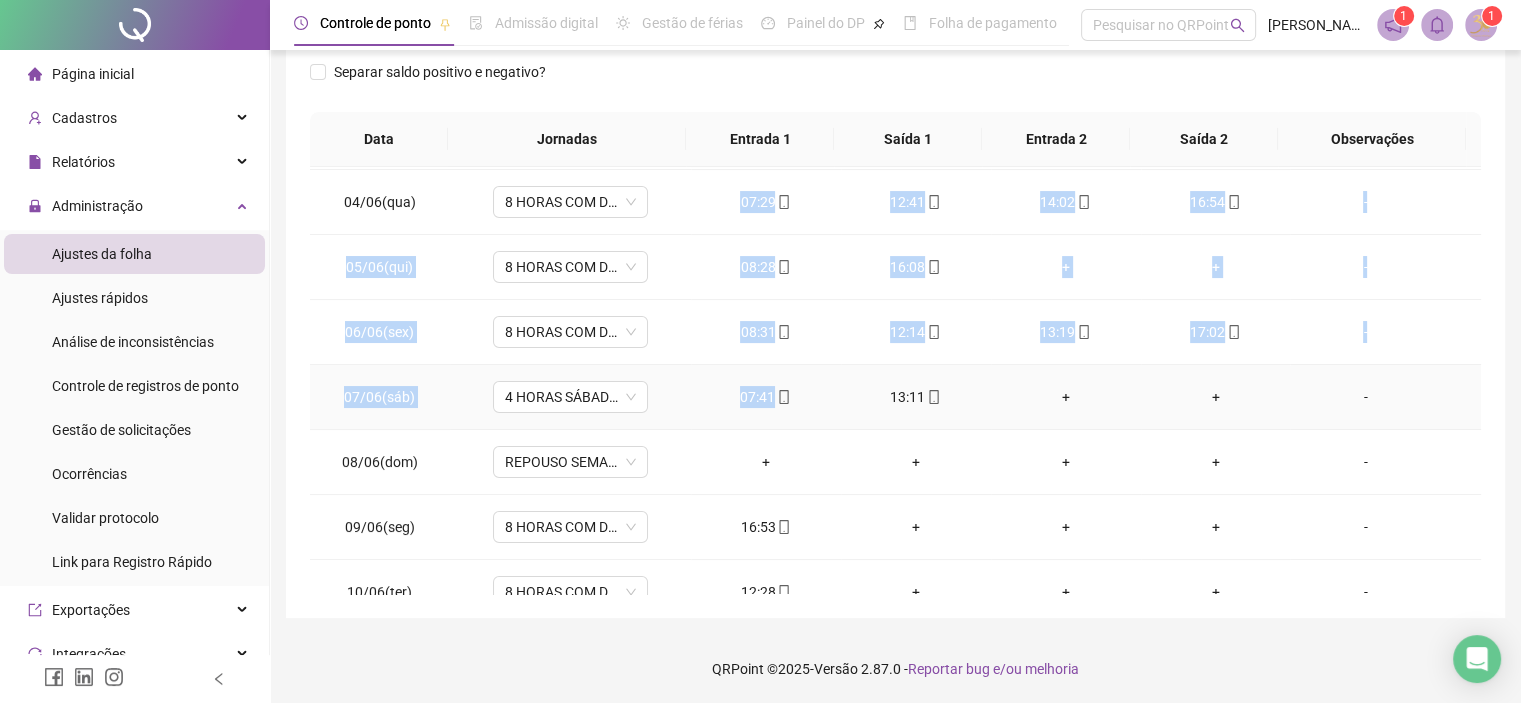 drag, startPoint x: 736, startPoint y: 198, endPoint x: 799, endPoint y: 394, distance: 205.87617 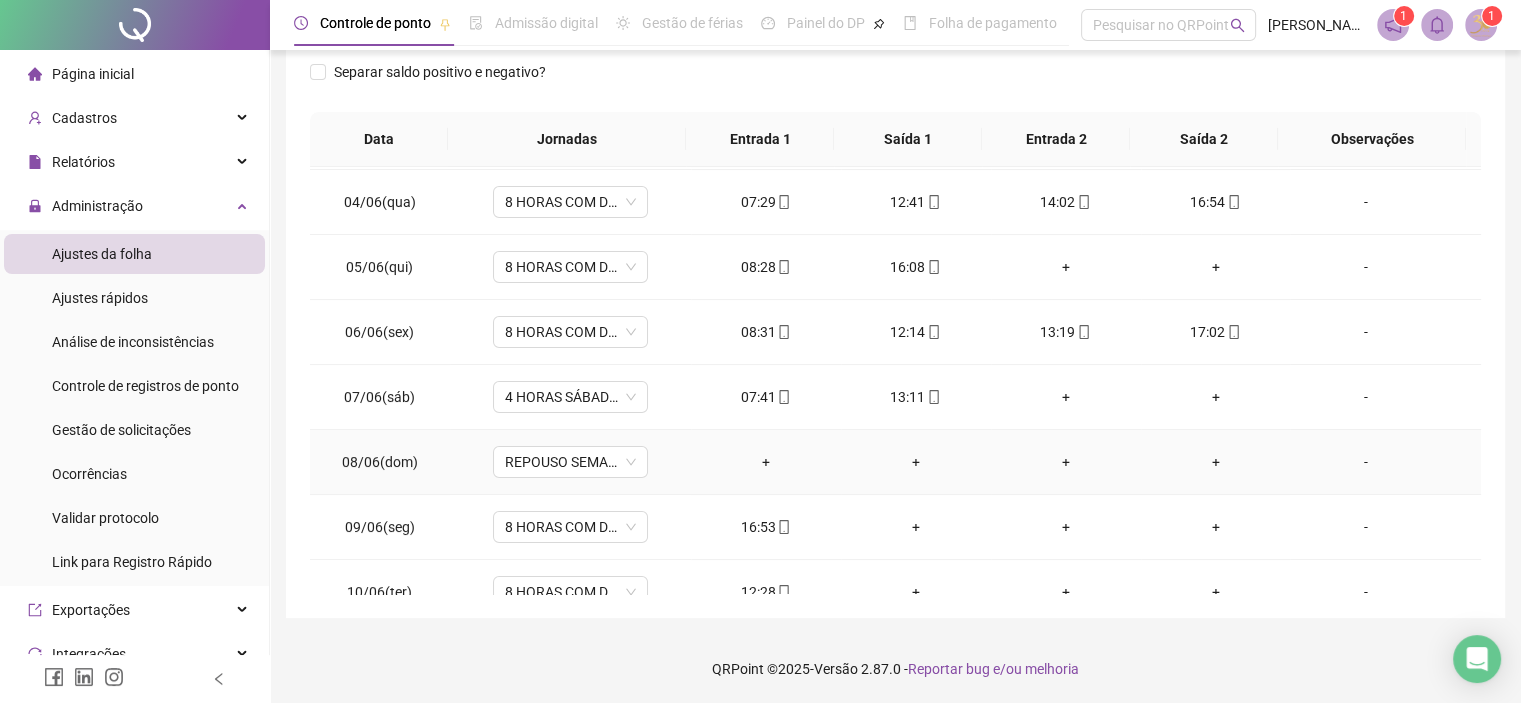 click on "+" at bounding box center (916, 462) 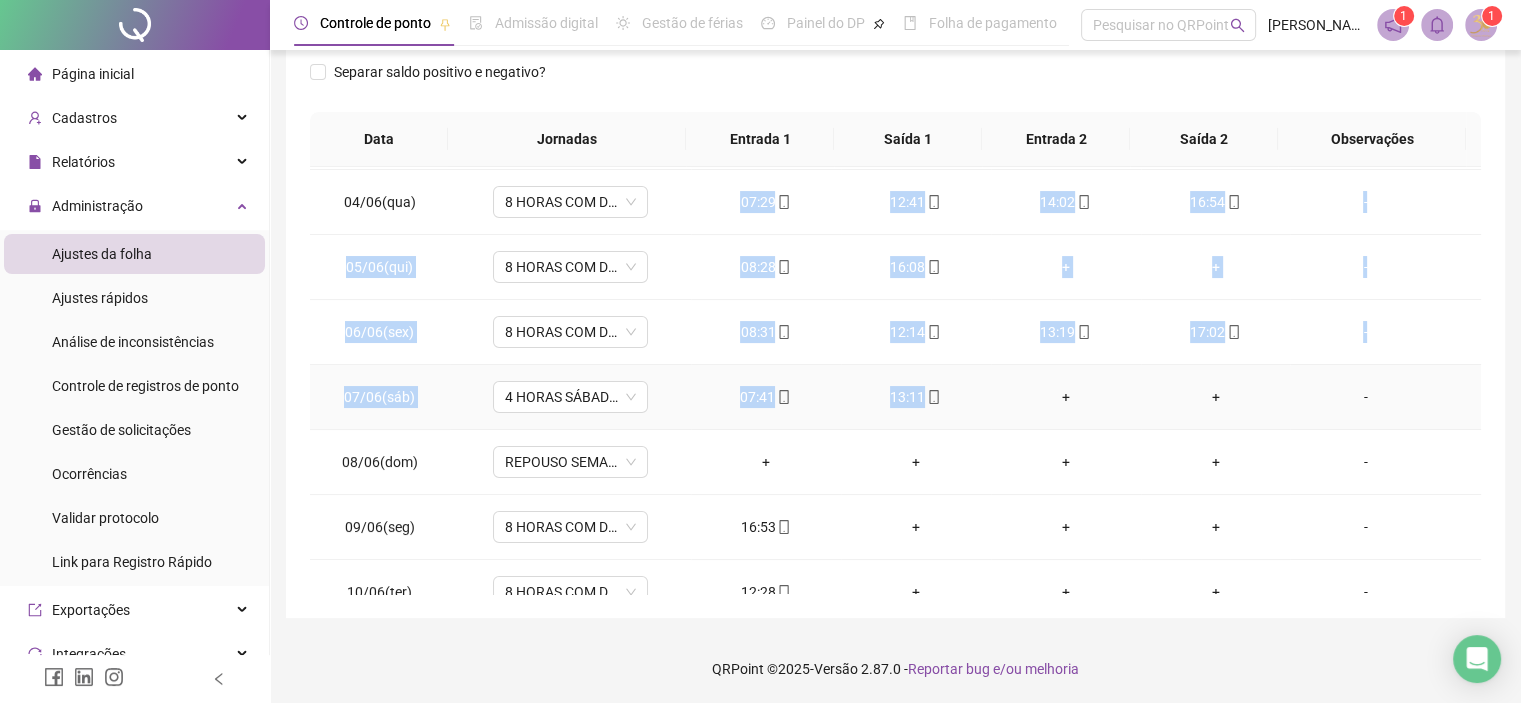 drag, startPoint x: 736, startPoint y: 200, endPoint x: 1004, endPoint y: 389, distance: 327.94055 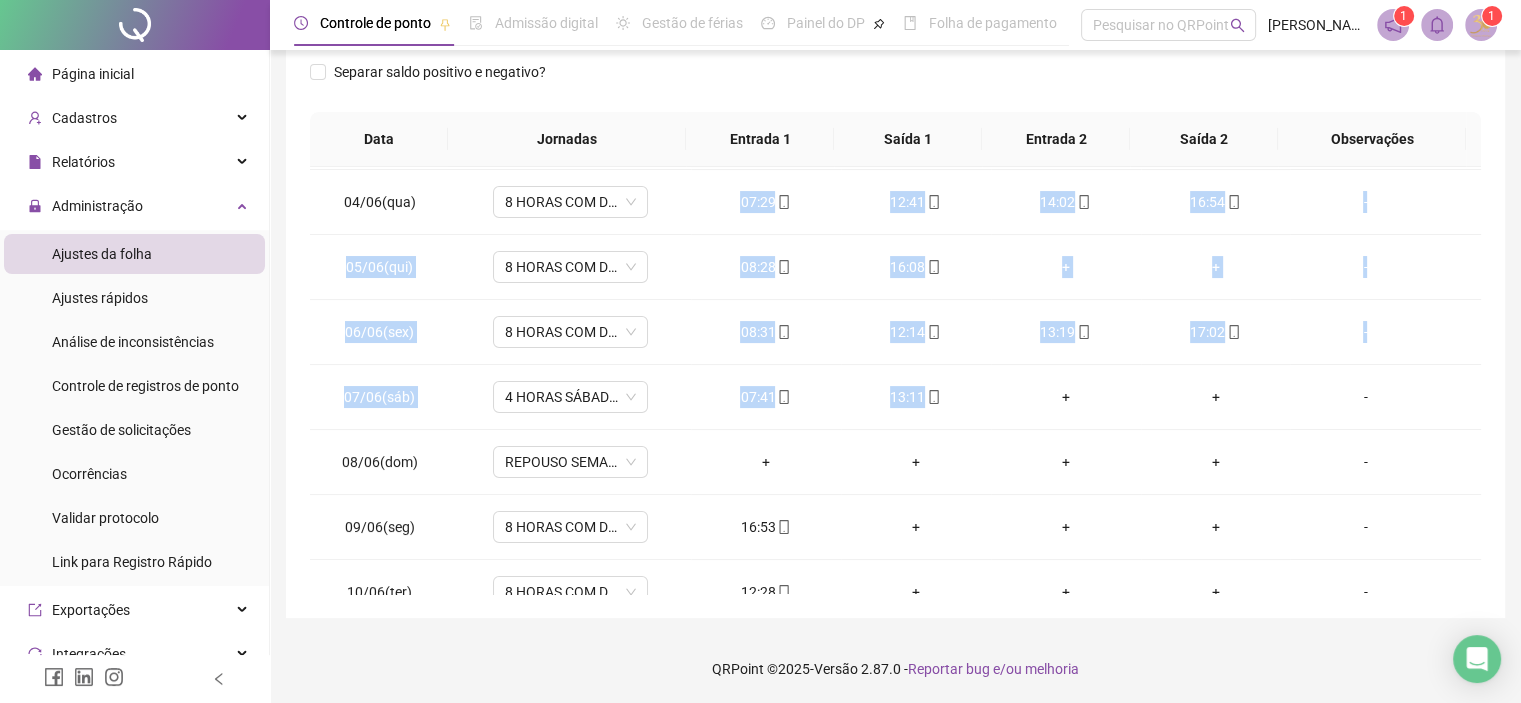 copy on "07:29 12:41 14:02 16:54 [DATE](qui) 8 HORAS COM DUAS HORAS DE INTERVALO 08:28 16:08 + + - 06/06(sex) 8 HORAS COM DUAS HORAS DE INTERVALO 08:31 12:14 13:19 17:02 [DATE](sáb) 4 HORAS SÁBADO 1.1 07:41 13:11" 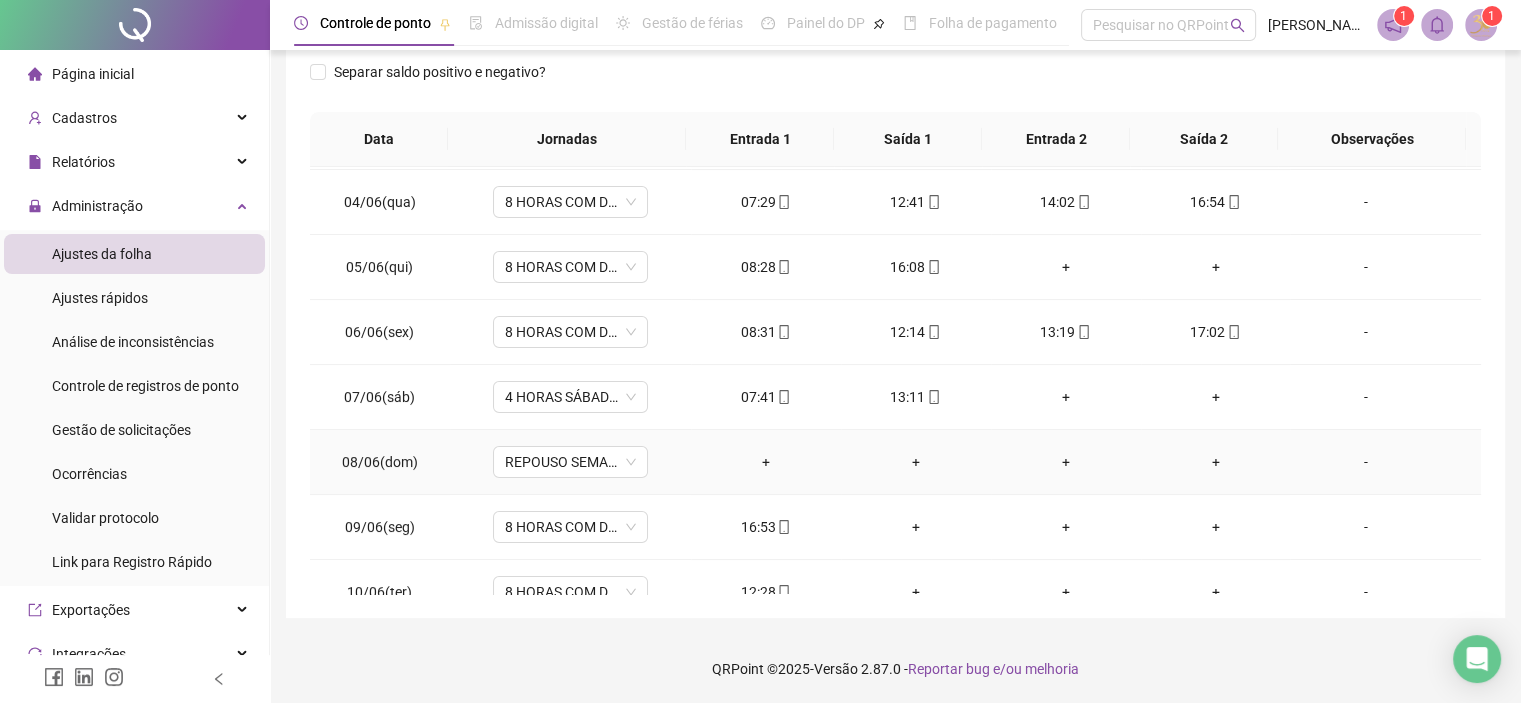 click on "+" at bounding box center [916, 462] 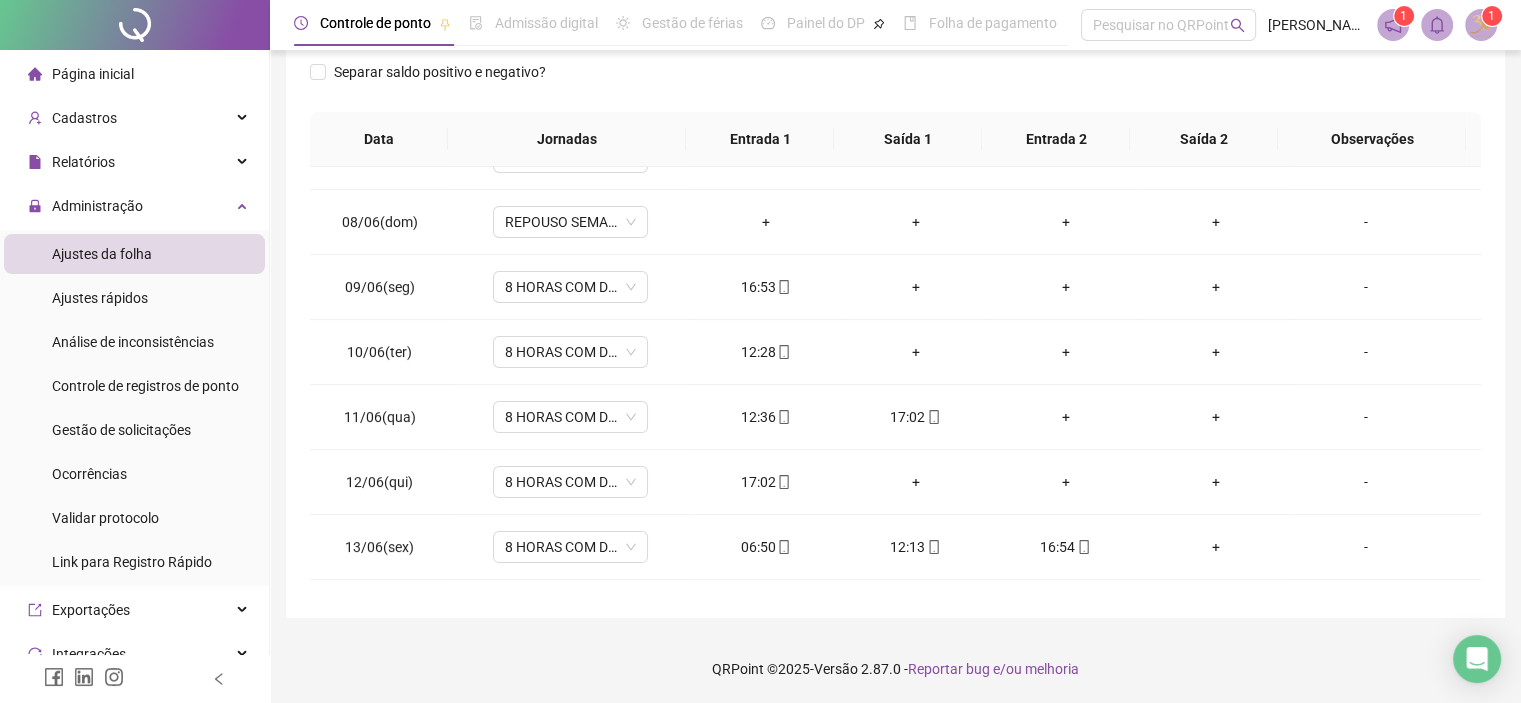 scroll, scrollTop: 440, scrollLeft: 0, axis: vertical 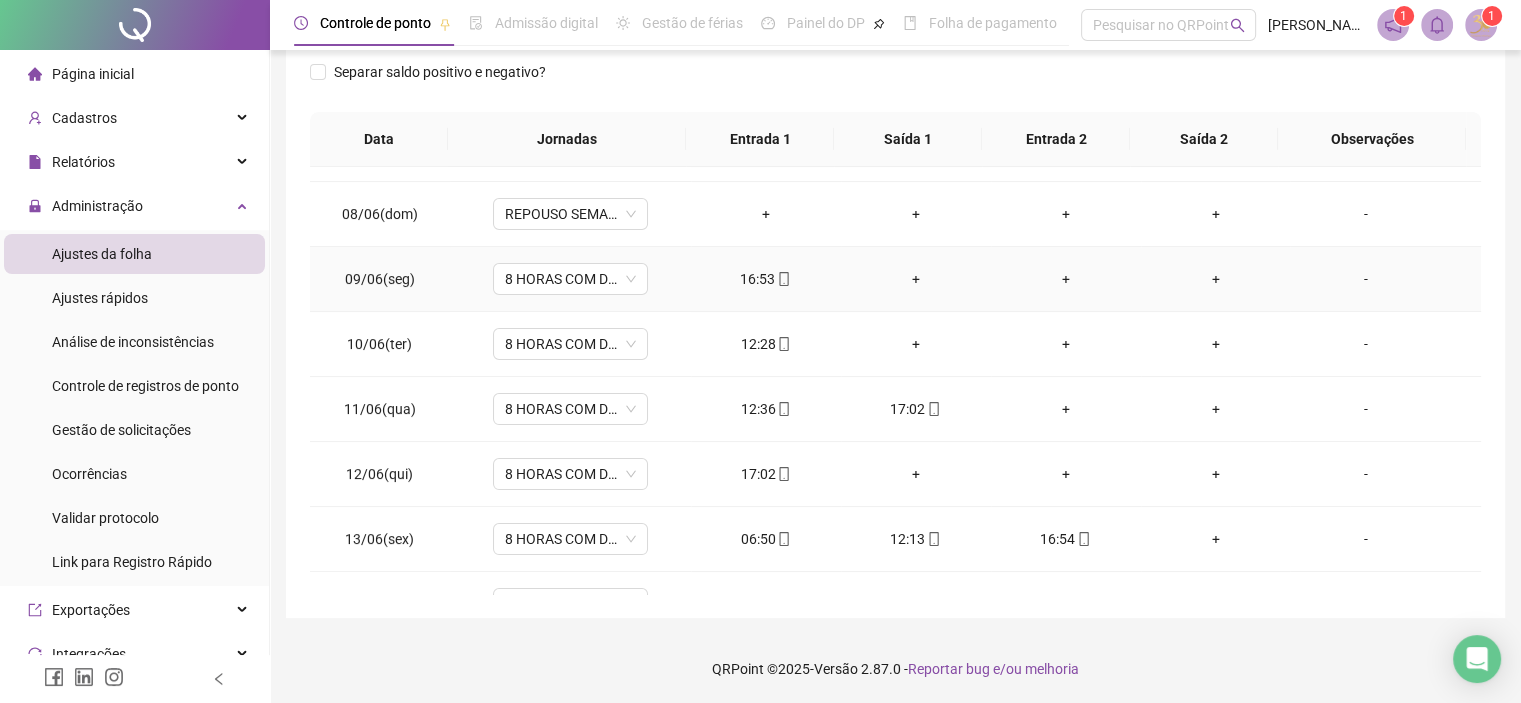 click on "+" at bounding box center [916, 279] 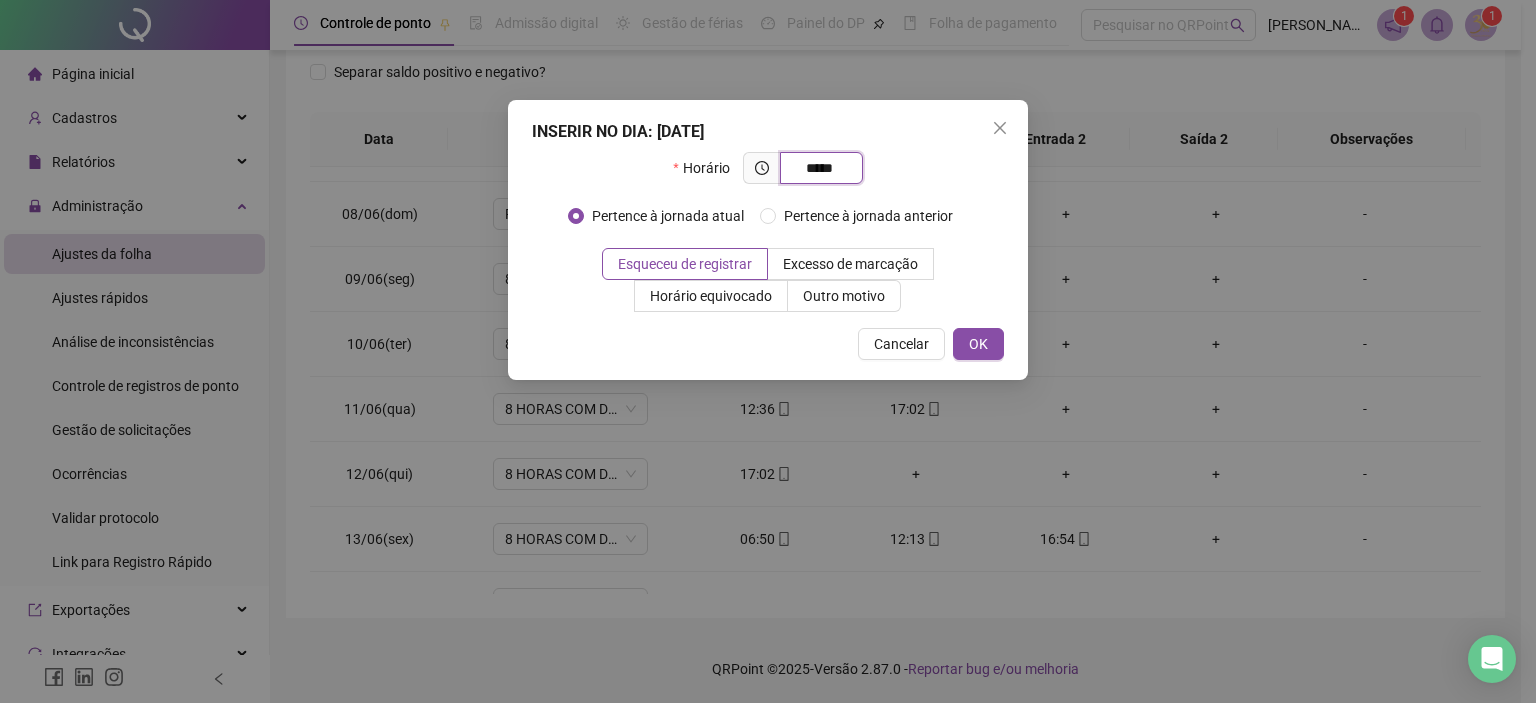 type on "*****" 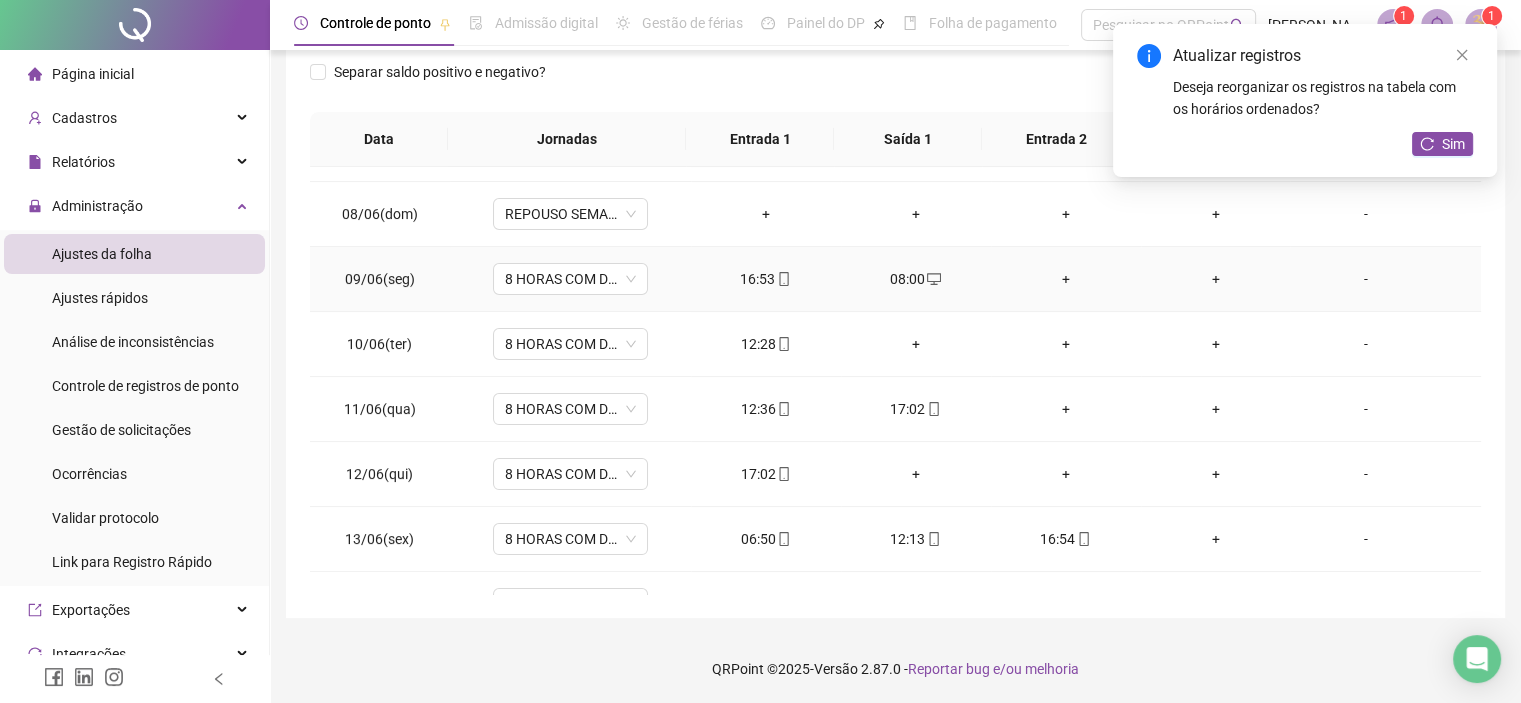 click on "+" at bounding box center (1066, 279) 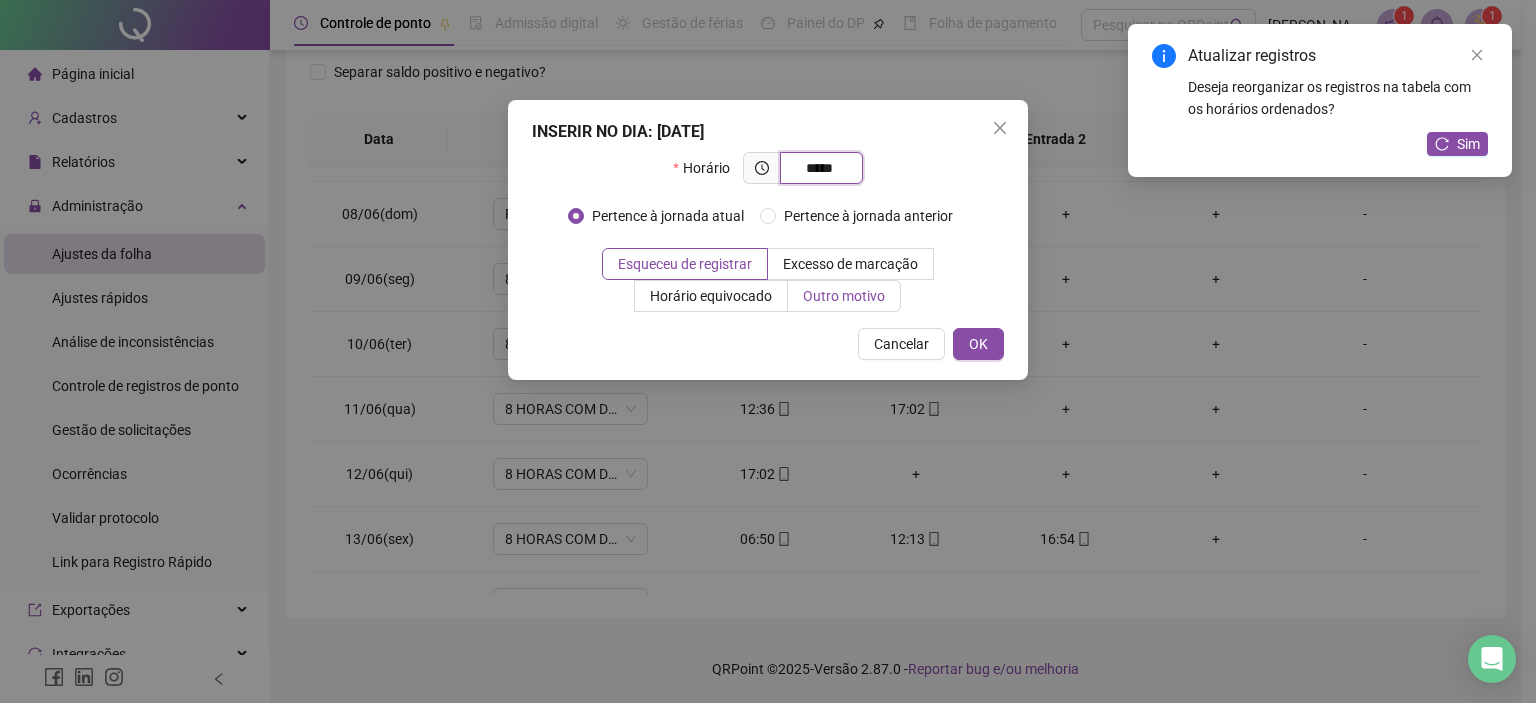 type on "*****" 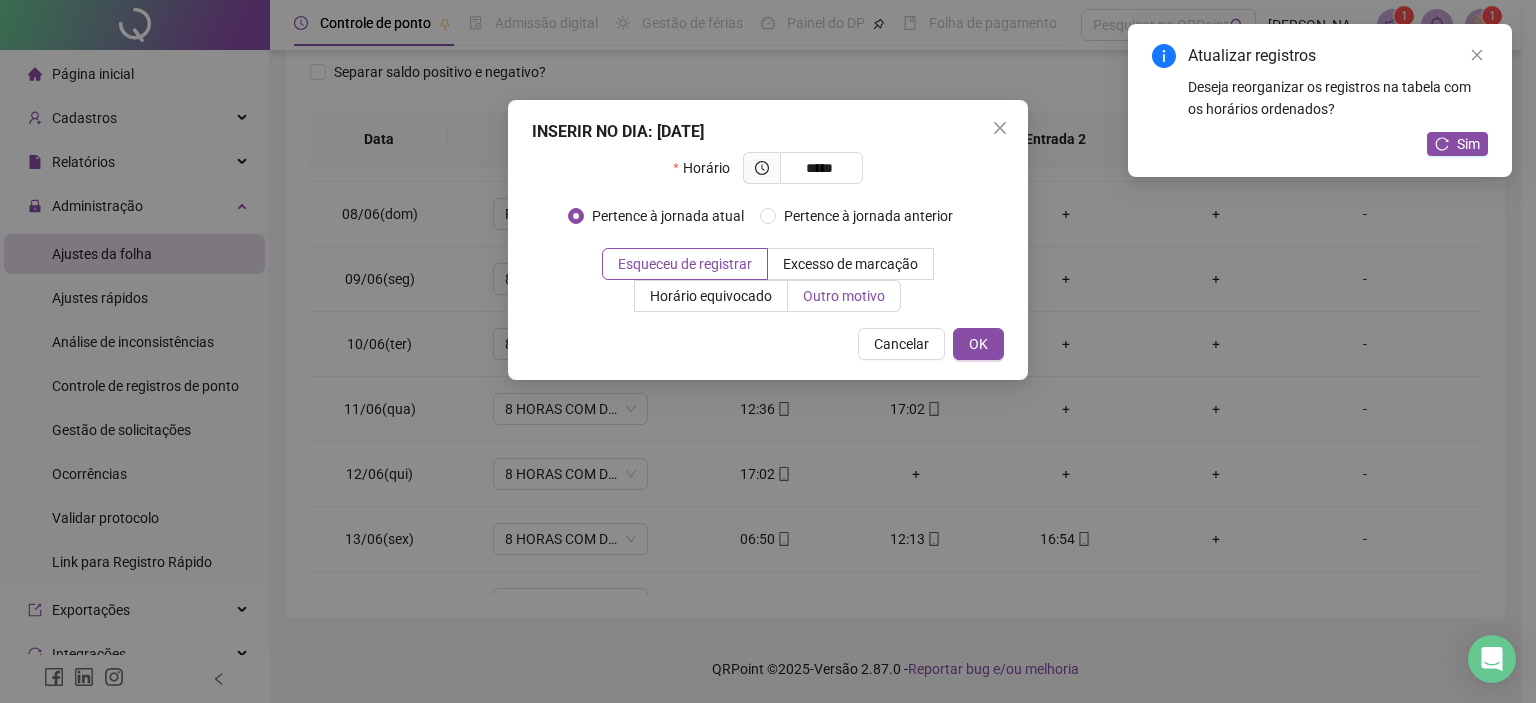 click on "Outro motivo" at bounding box center (844, 296) 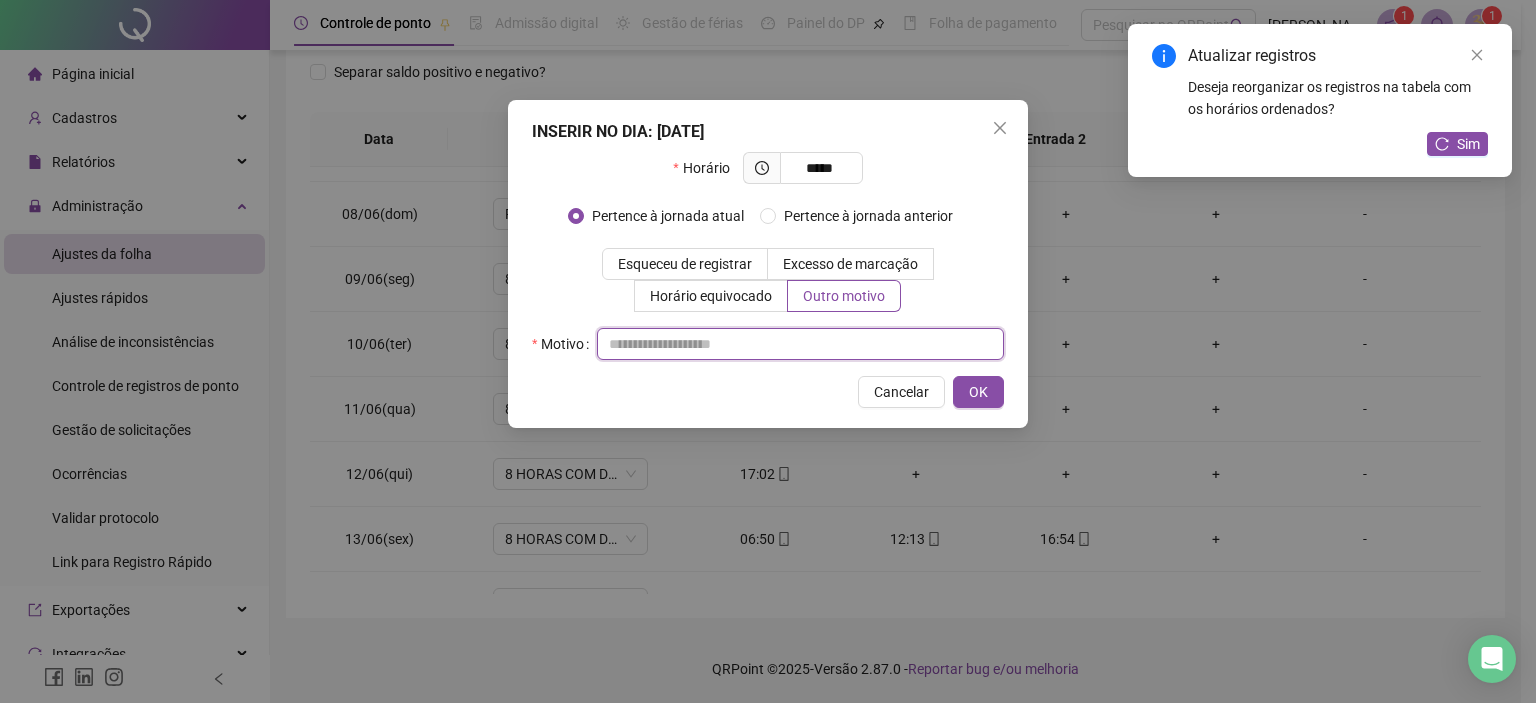 click at bounding box center [800, 344] 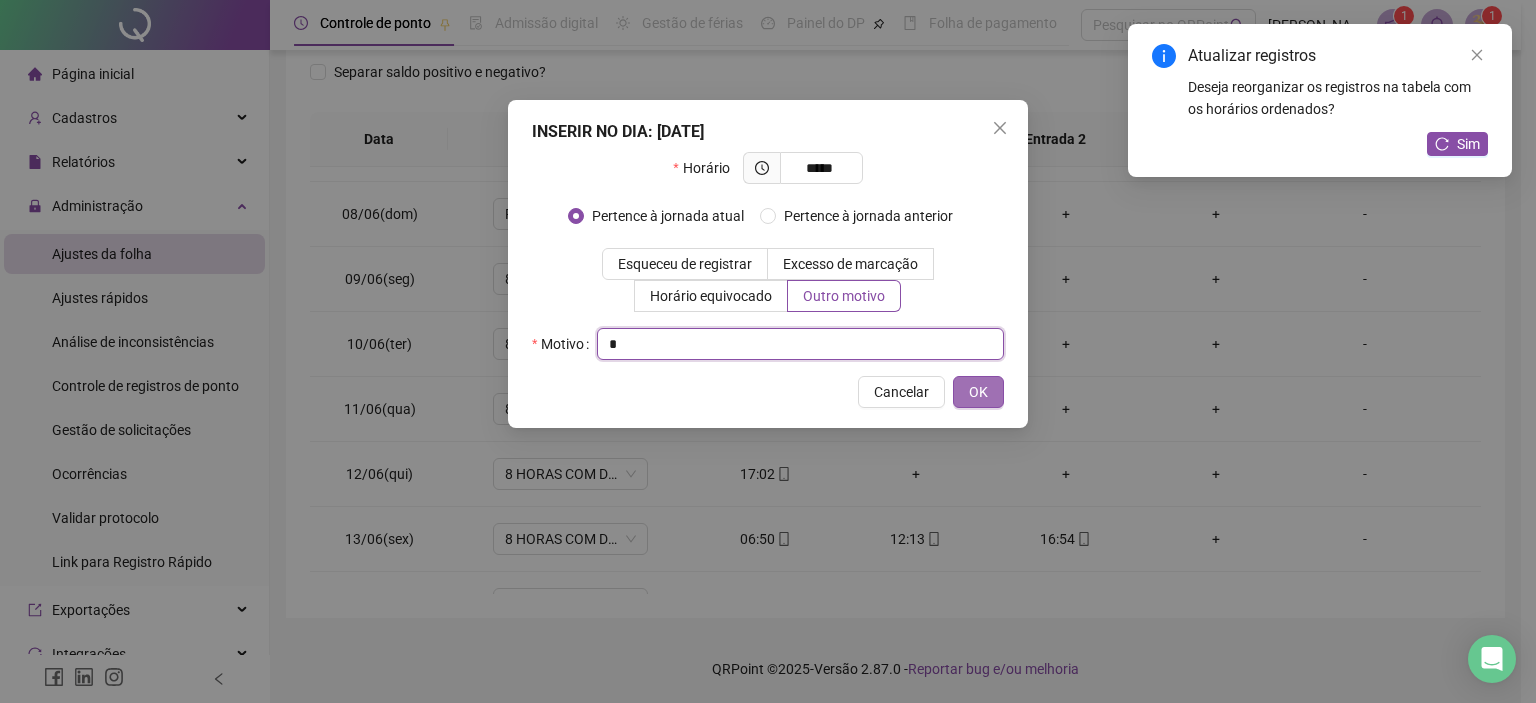 type on "*" 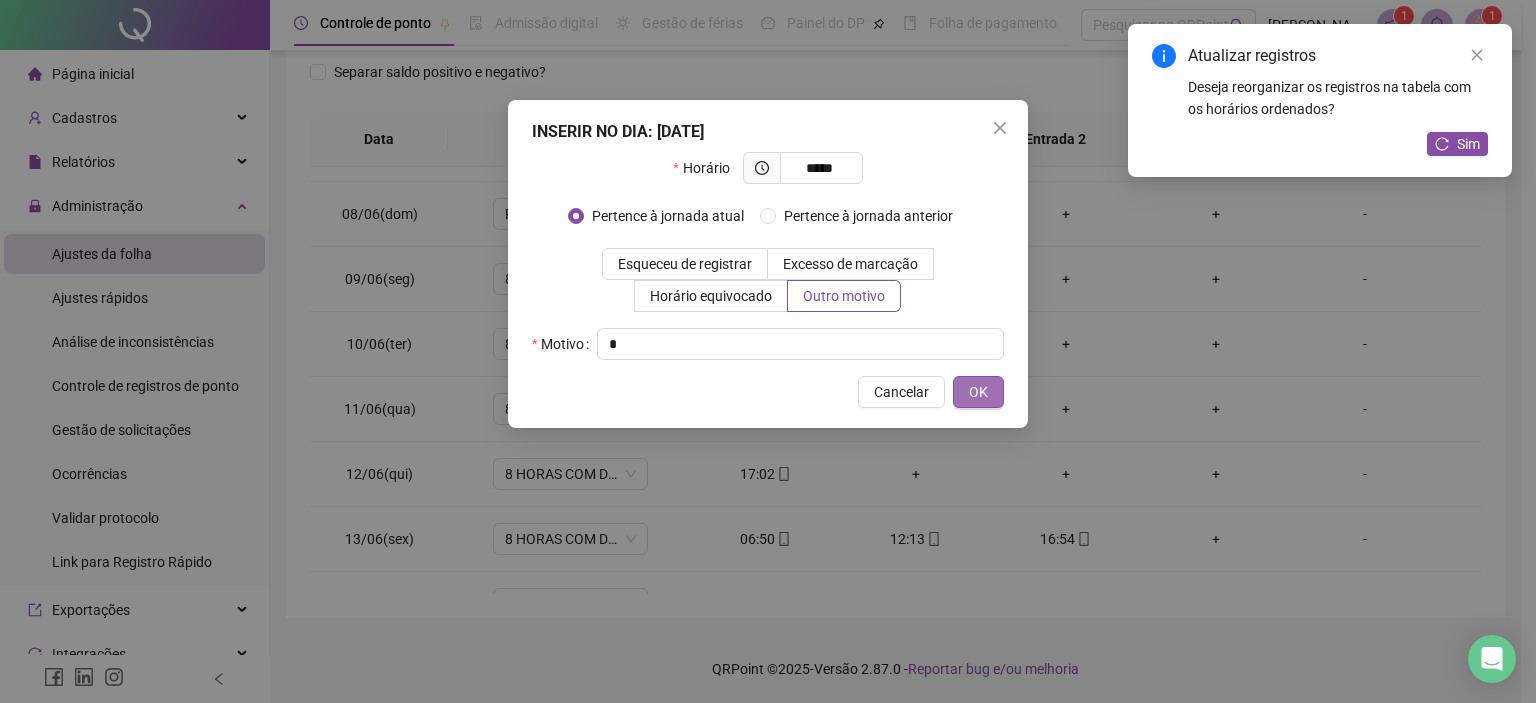 click on "OK" at bounding box center (978, 392) 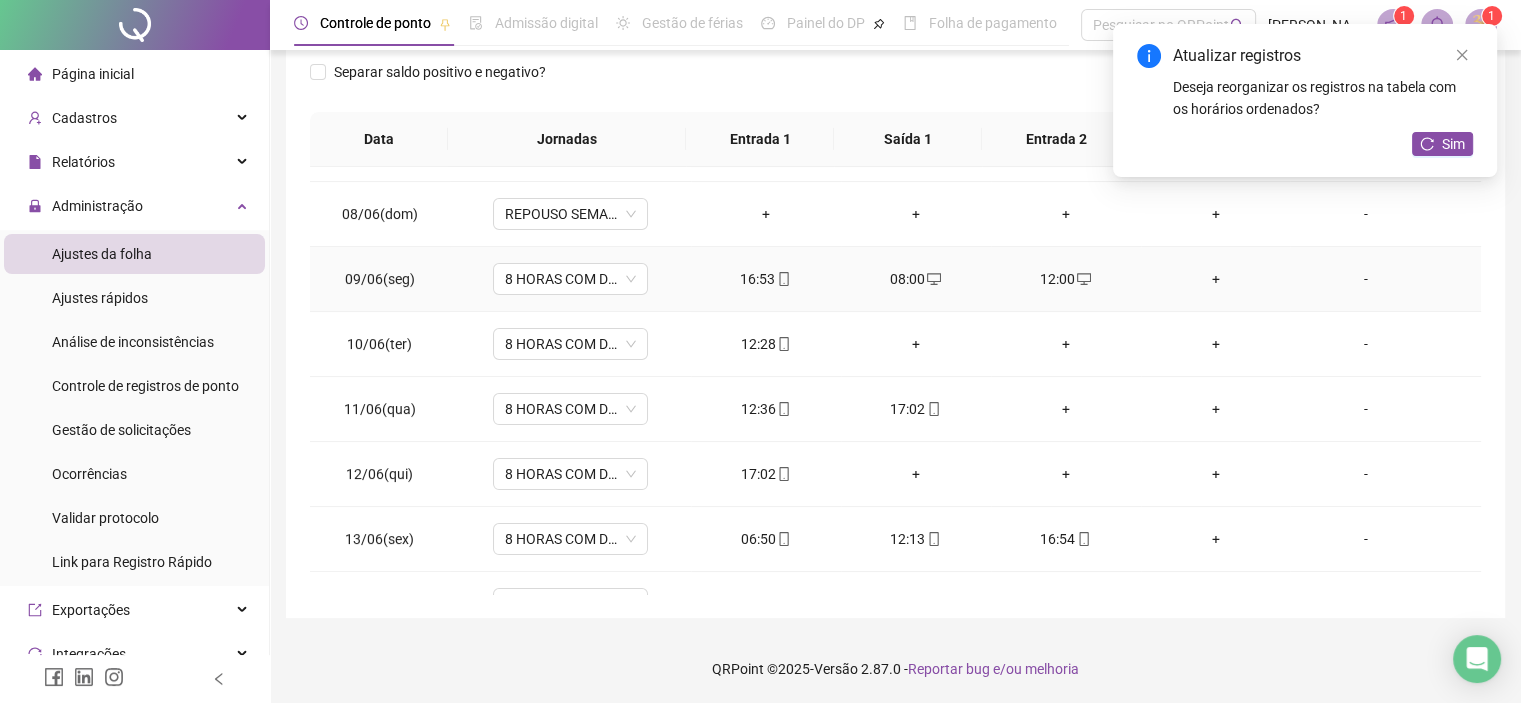 click on "+" at bounding box center [1216, 279] 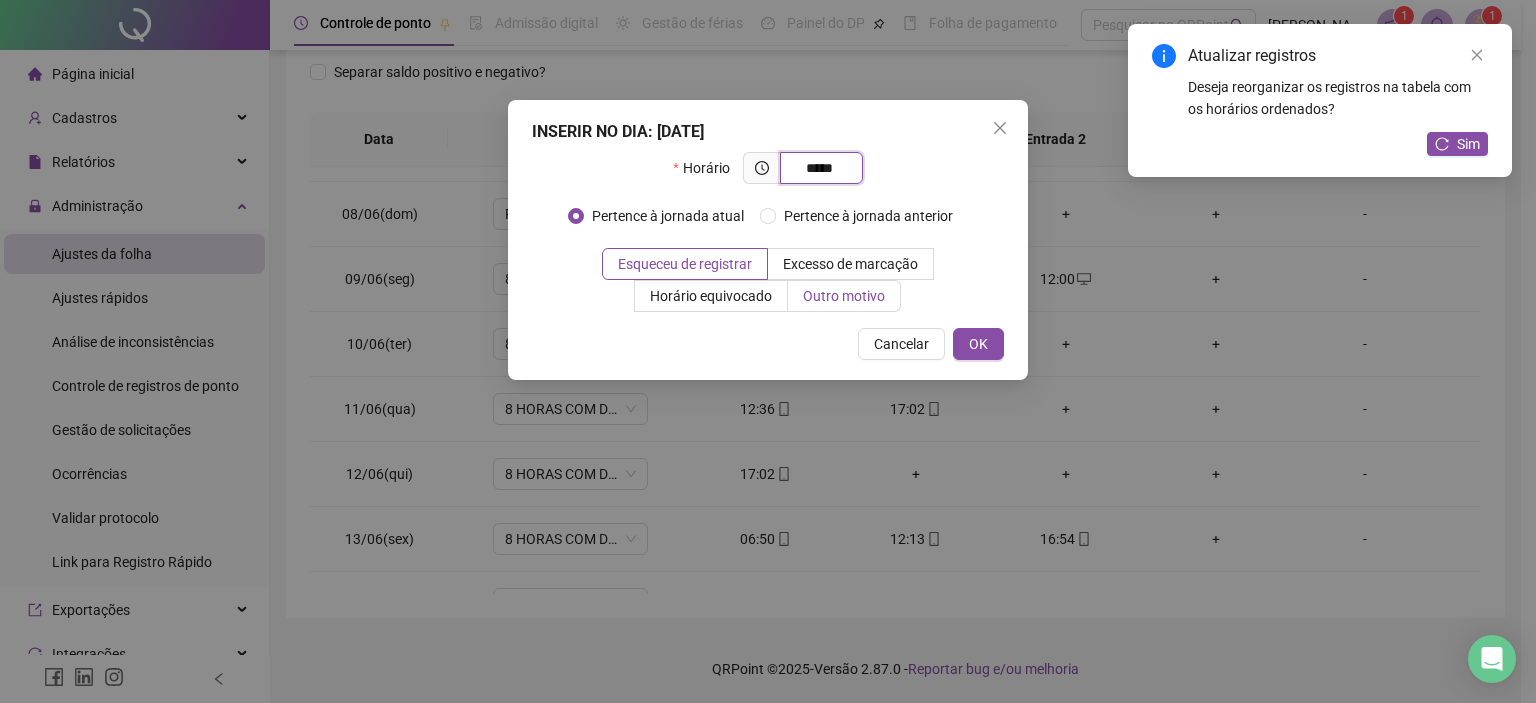 type on "*****" 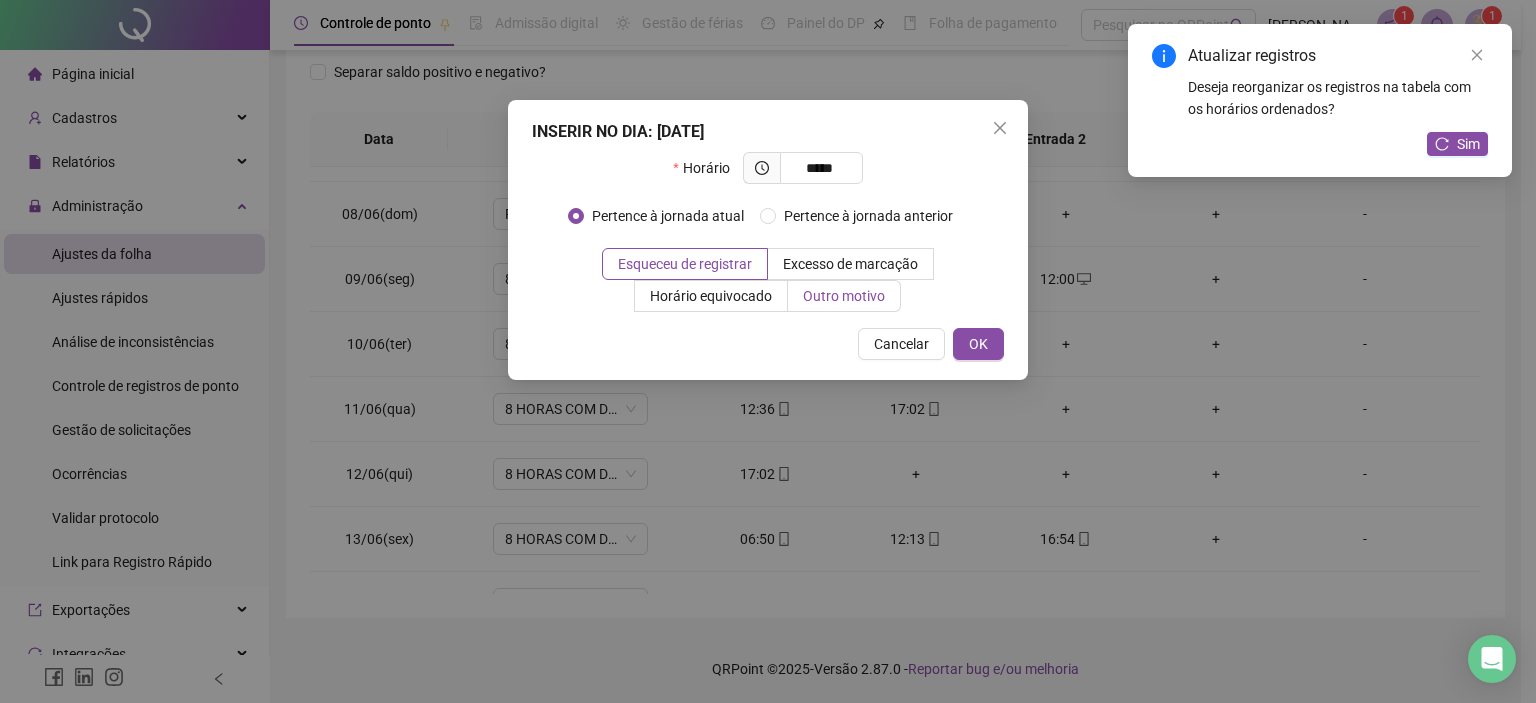 click on "Outro motivo" at bounding box center [844, 296] 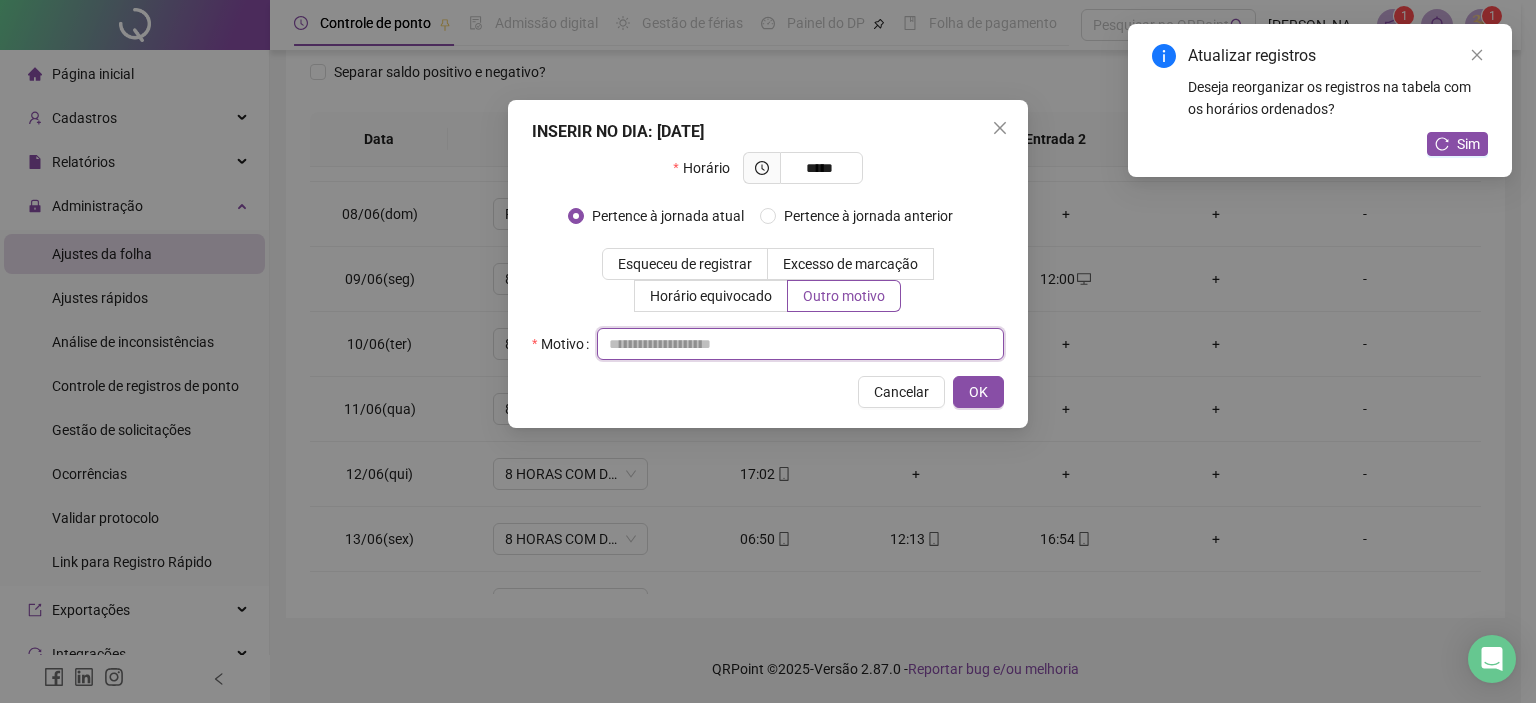 click at bounding box center (800, 344) 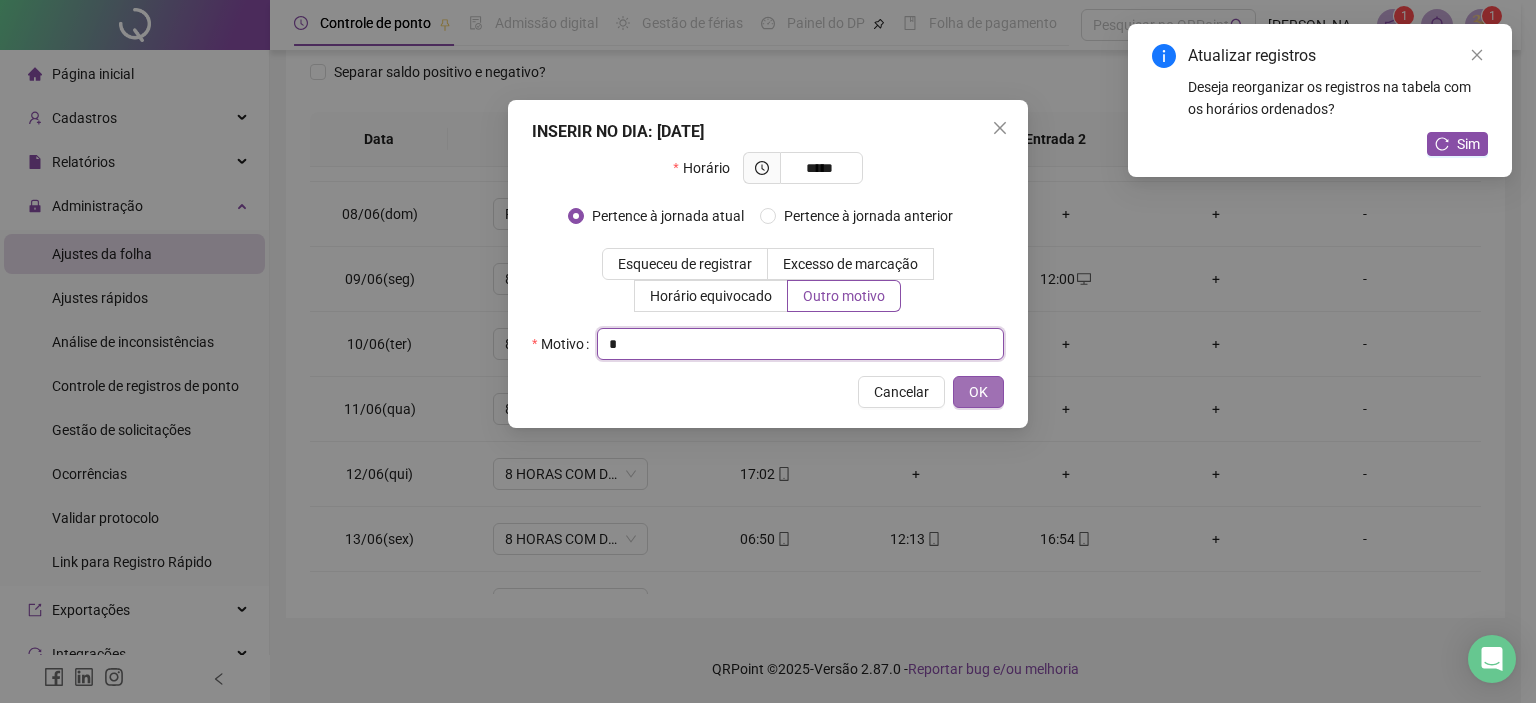 type on "*" 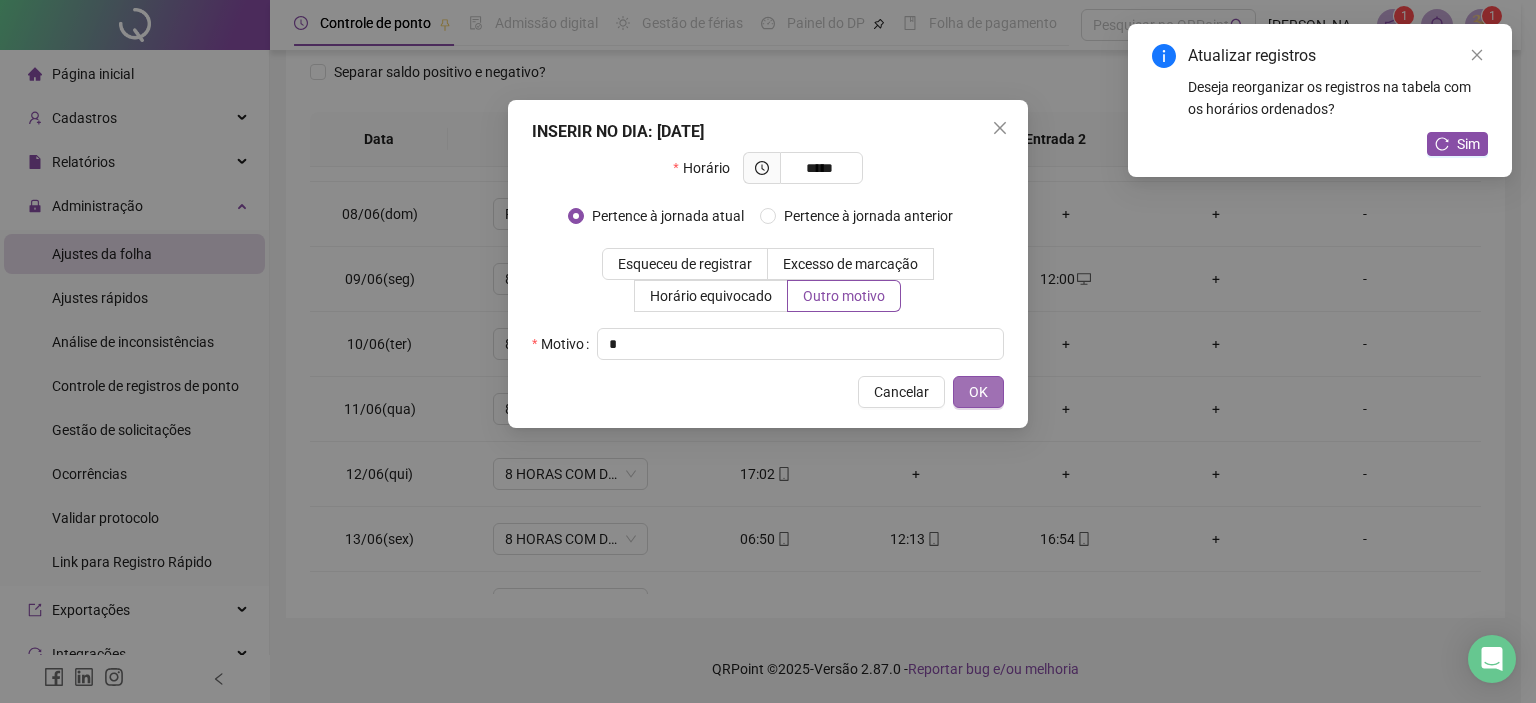 click on "OK" at bounding box center [978, 392] 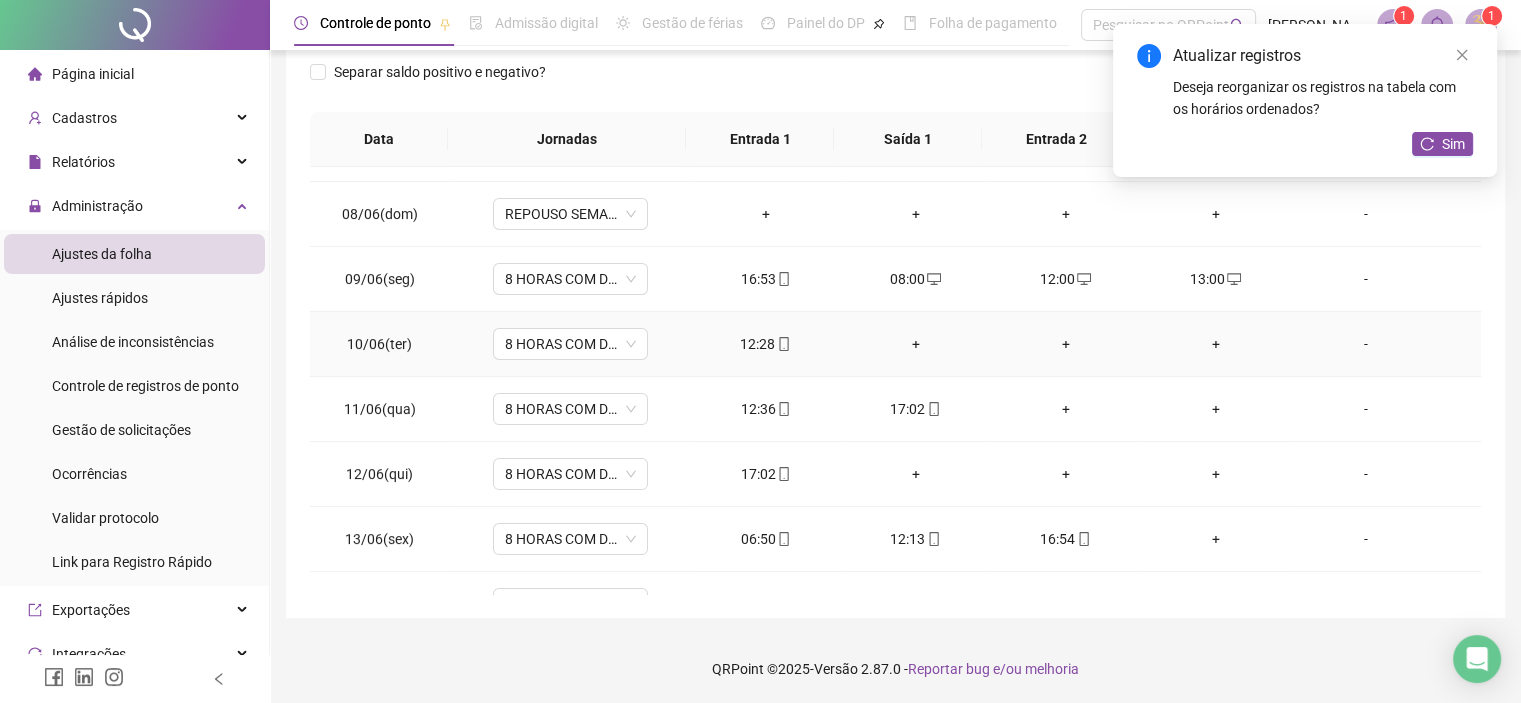 click on "+" at bounding box center (916, 344) 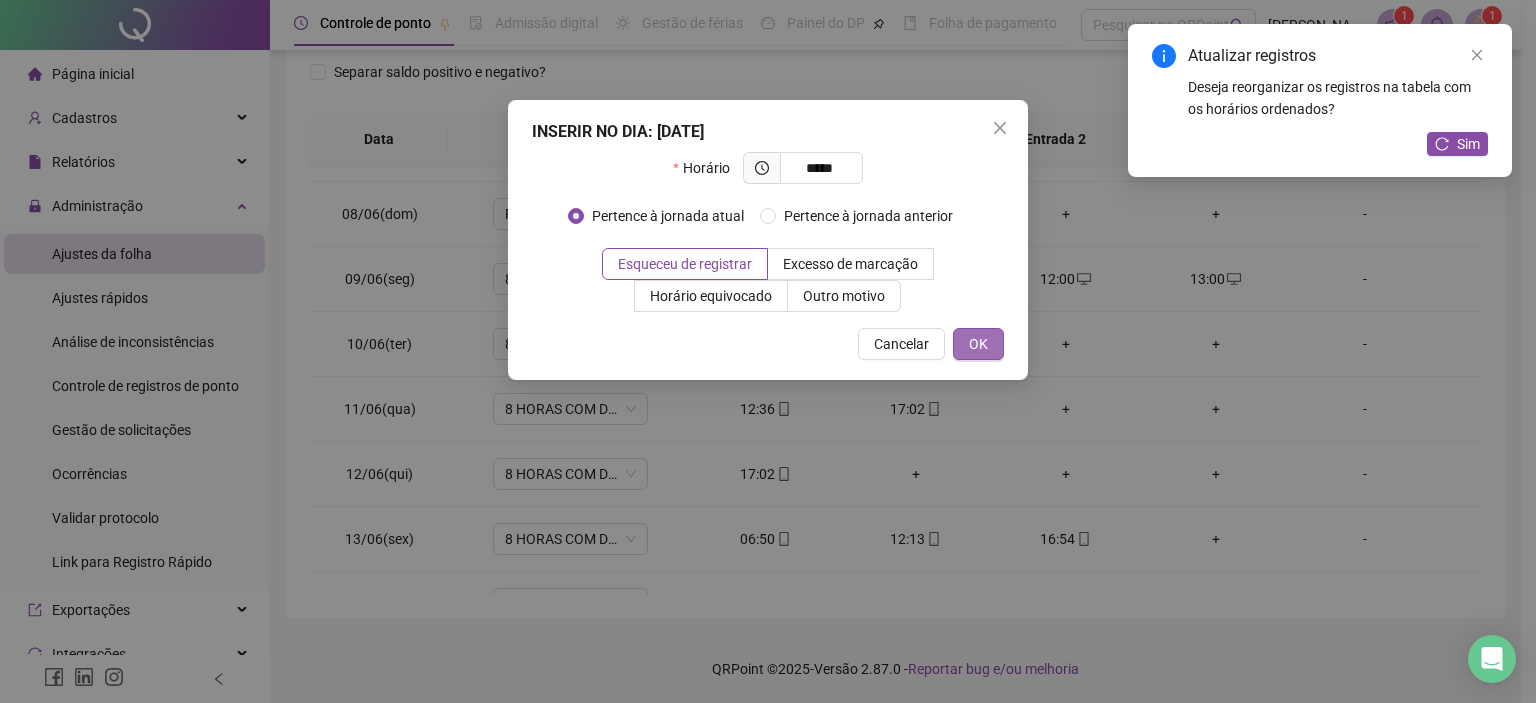 type on "*****" 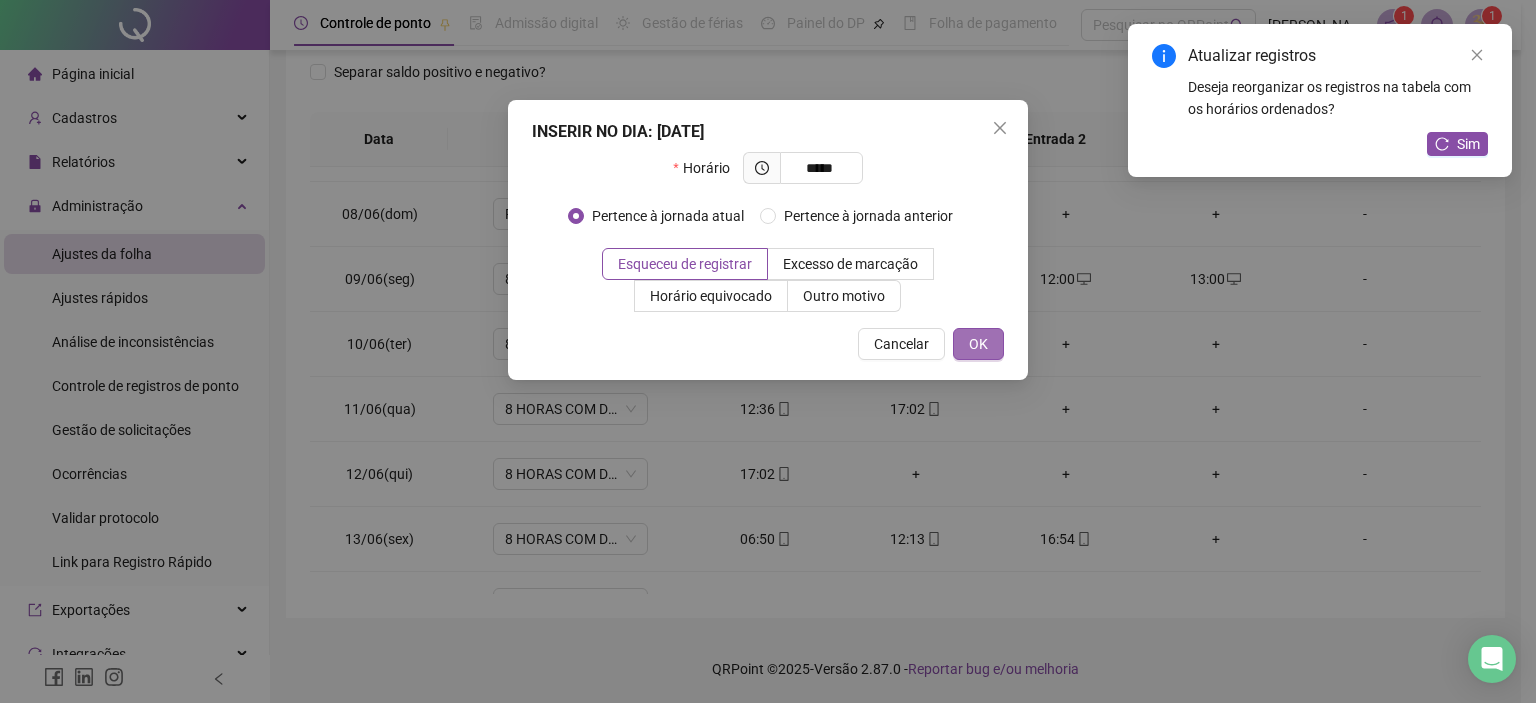 click on "OK" at bounding box center [978, 344] 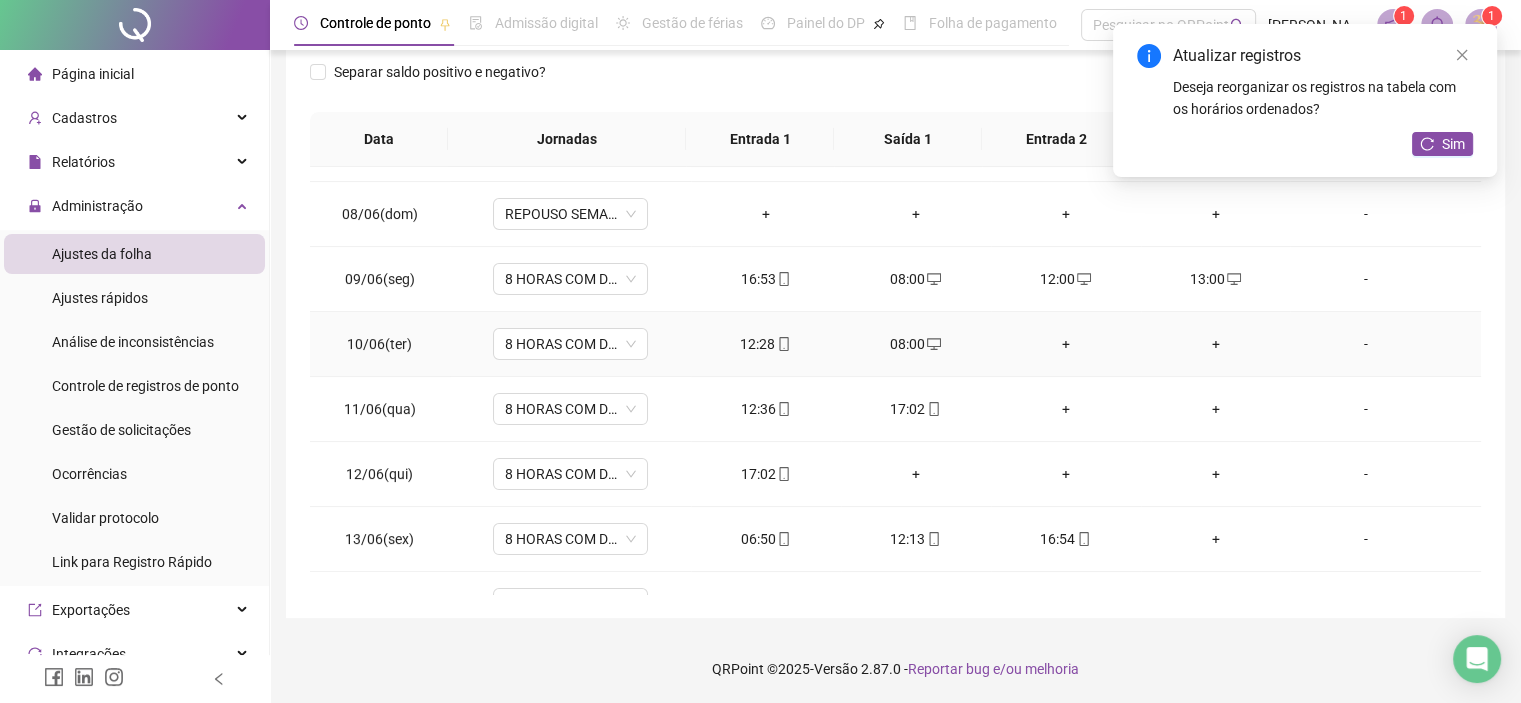 click on "+" at bounding box center (1066, 344) 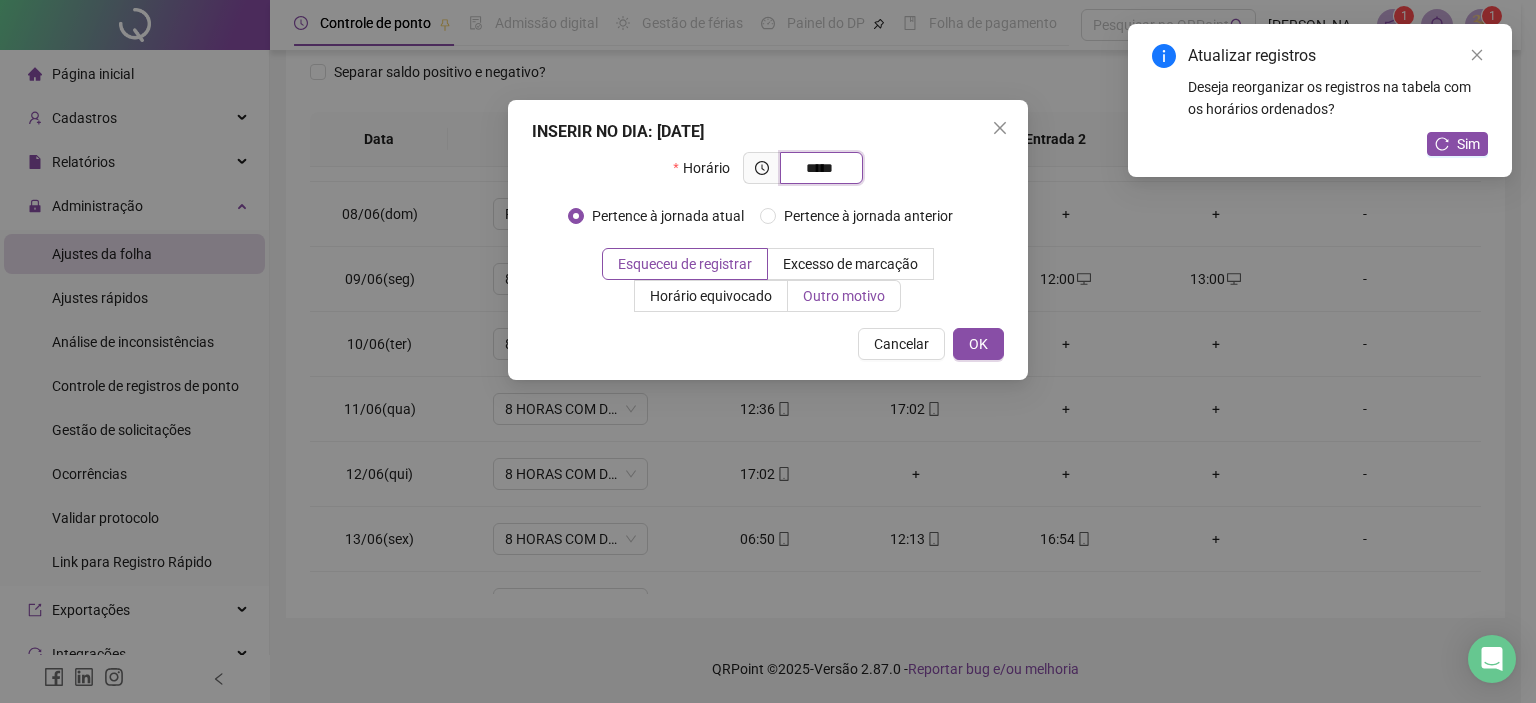 type on "*****" 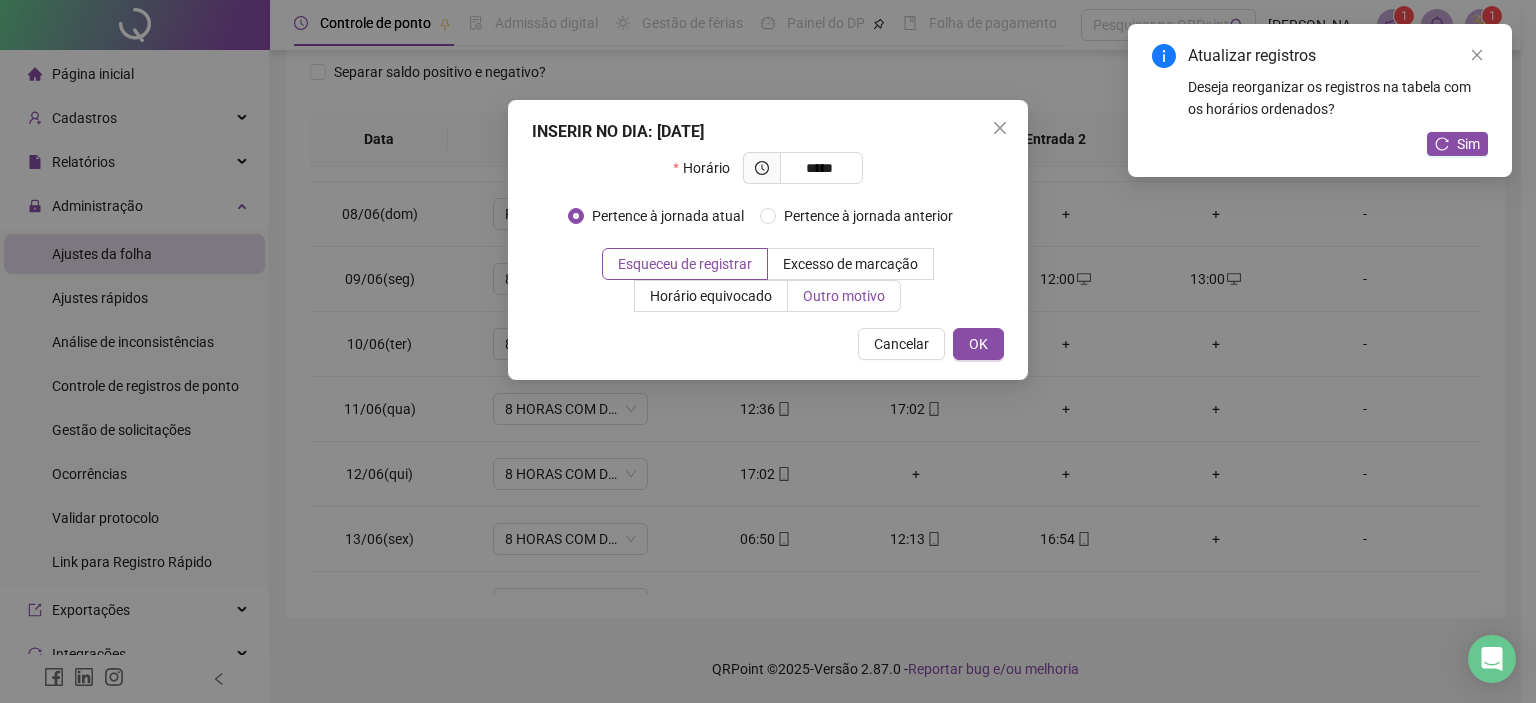 click on "Outro motivo" at bounding box center (844, 296) 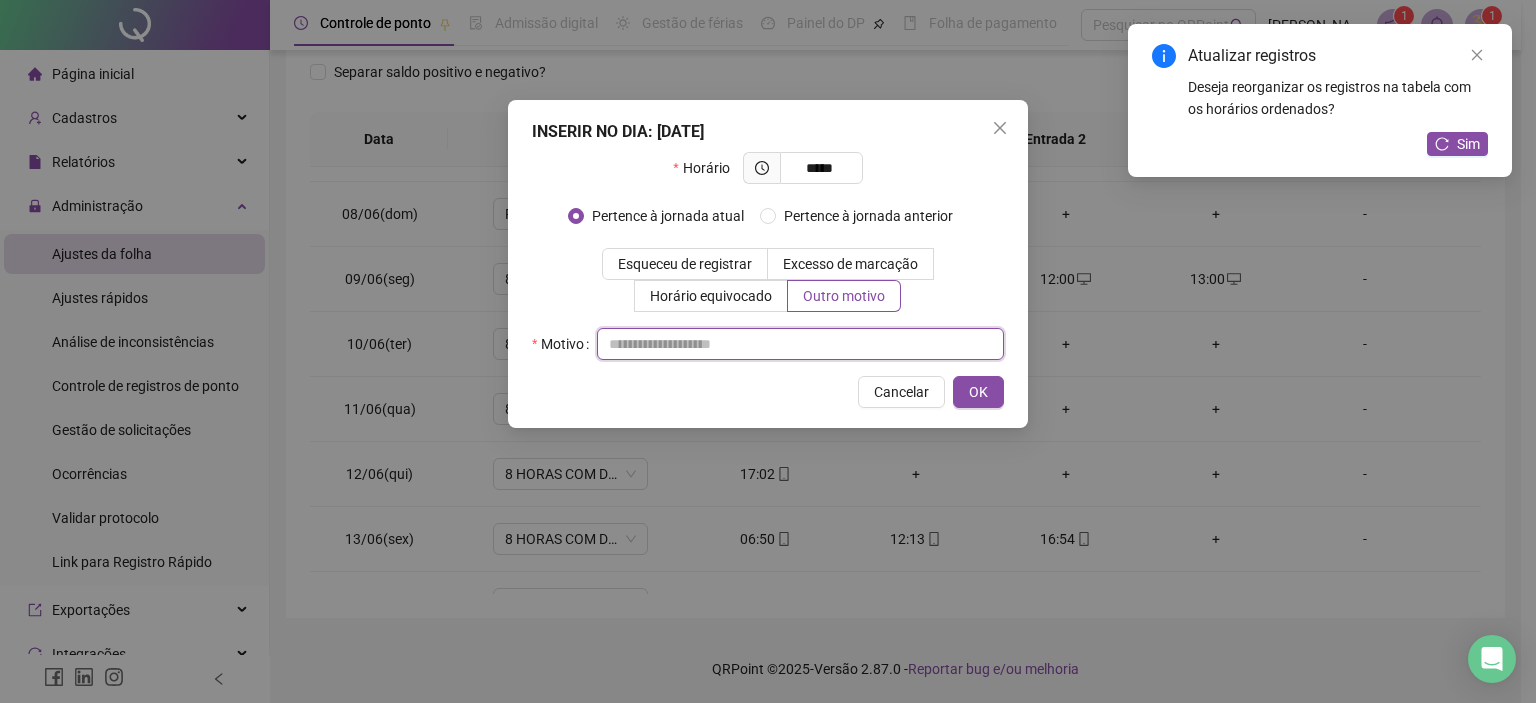 click at bounding box center (800, 344) 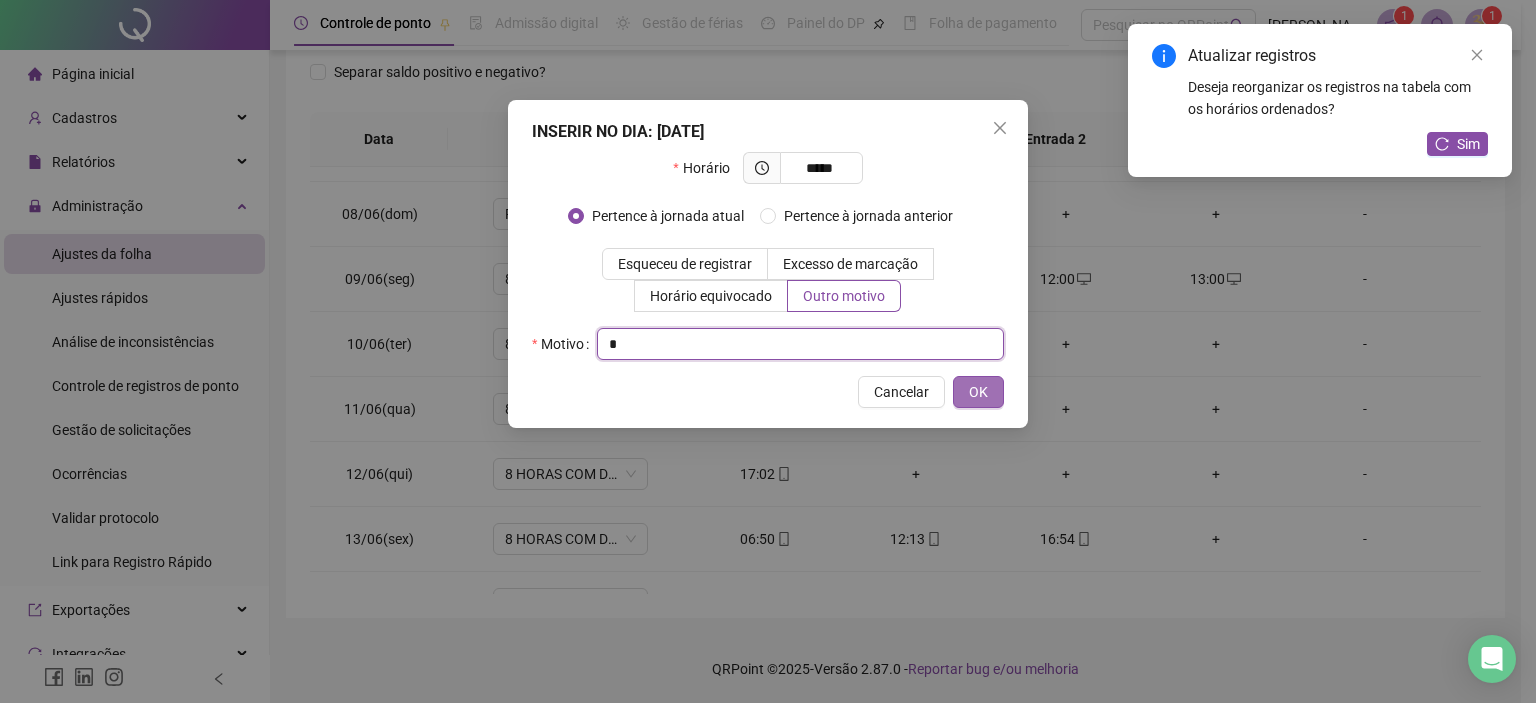 type on "*" 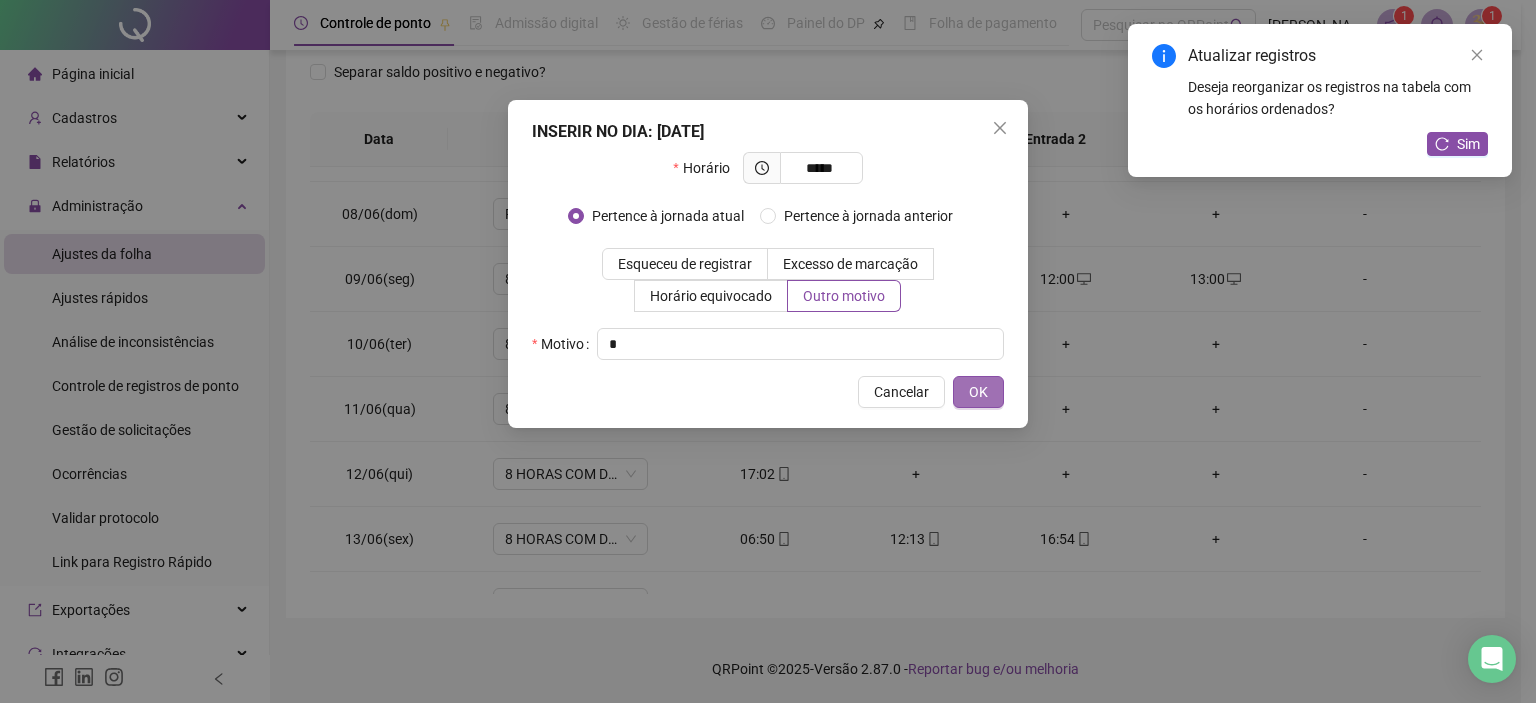 click on "OK" at bounding box center [978, 392] 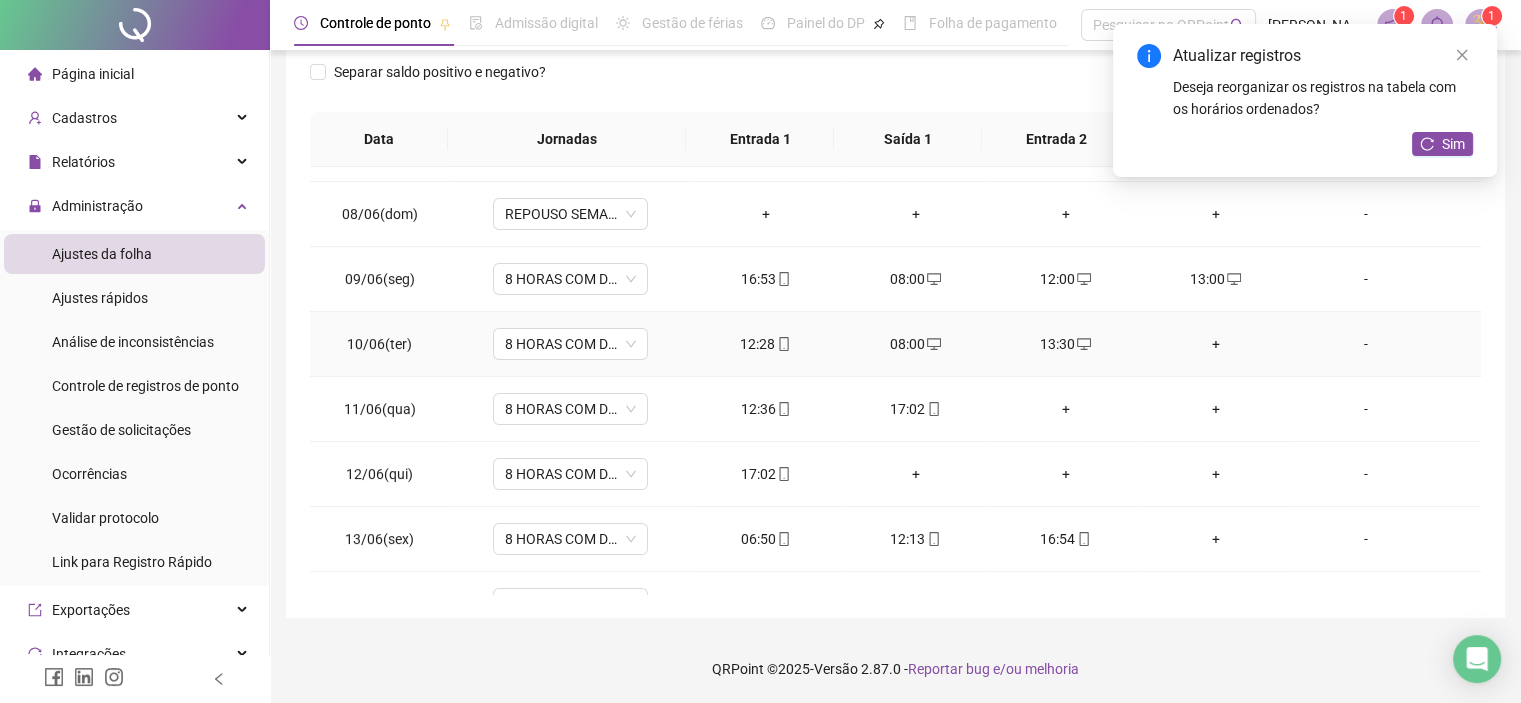 click on "+" at bounding box center [1216, 344] 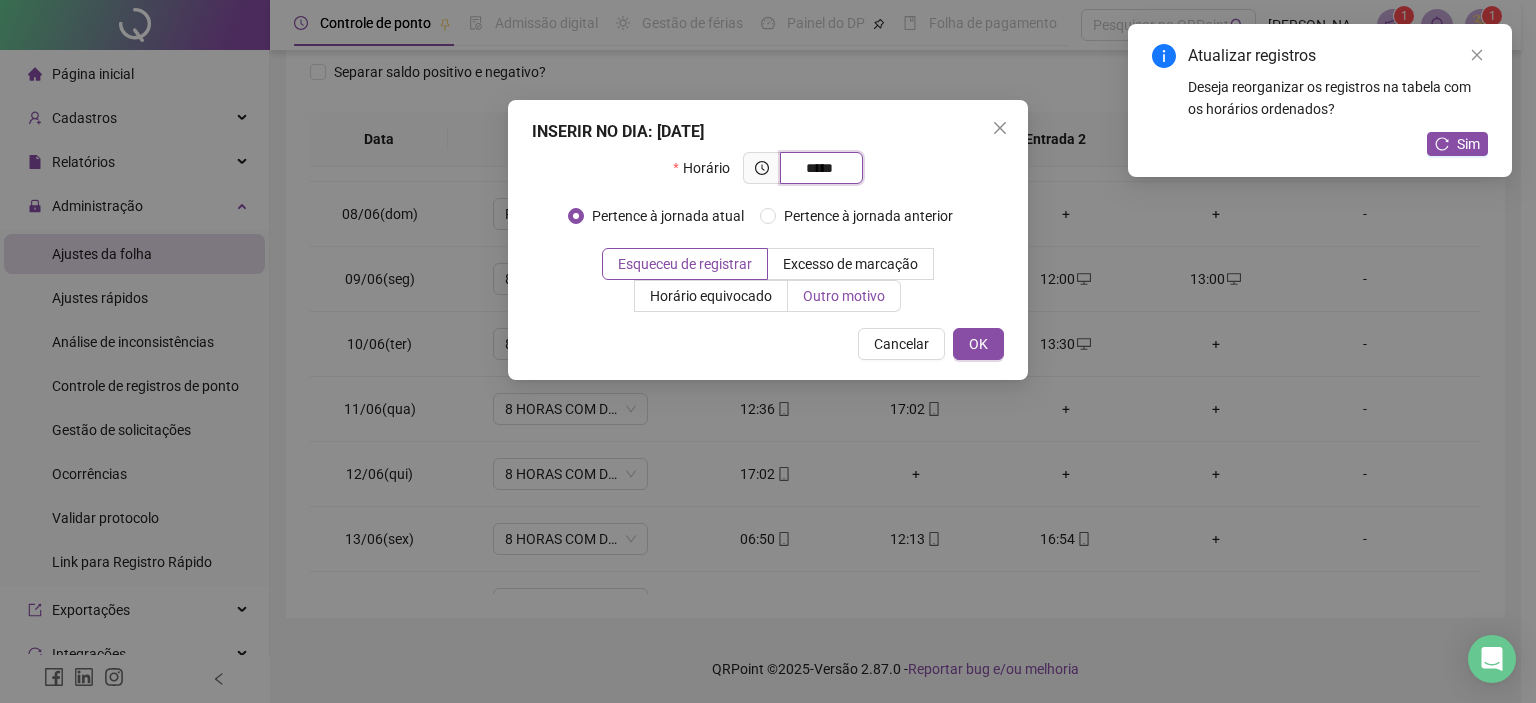 type on "*****" 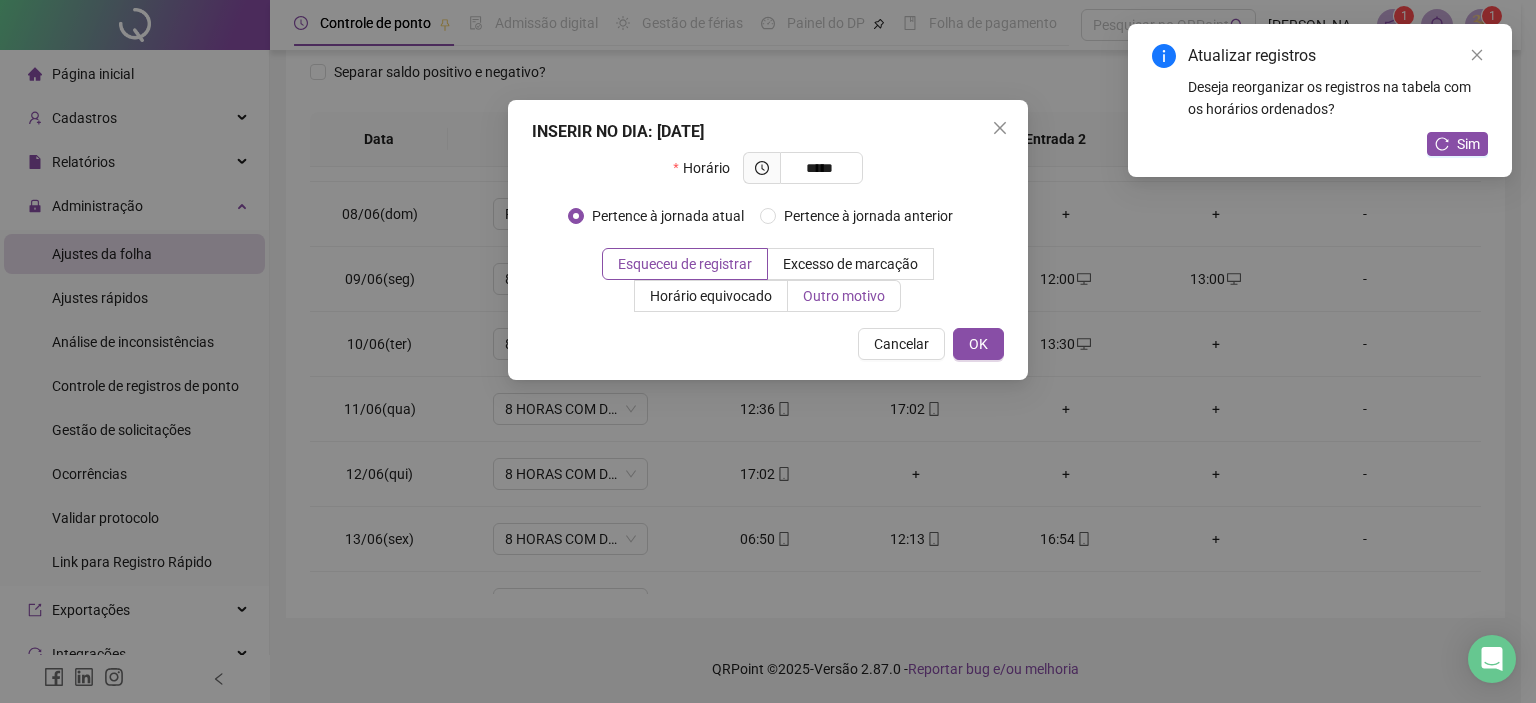 click on "Outro motivo" at bounding box center [844, 296] 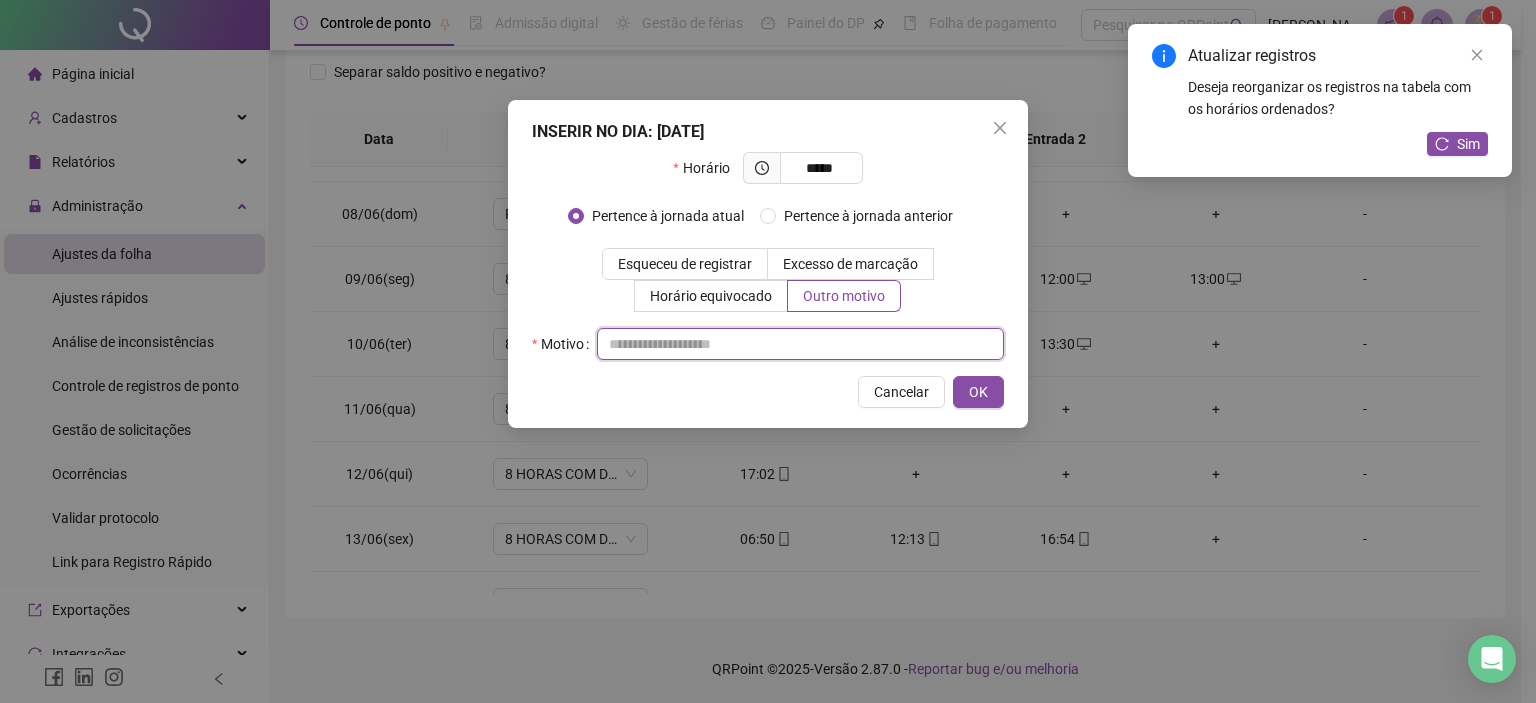 click at bounding box center (800, 344) 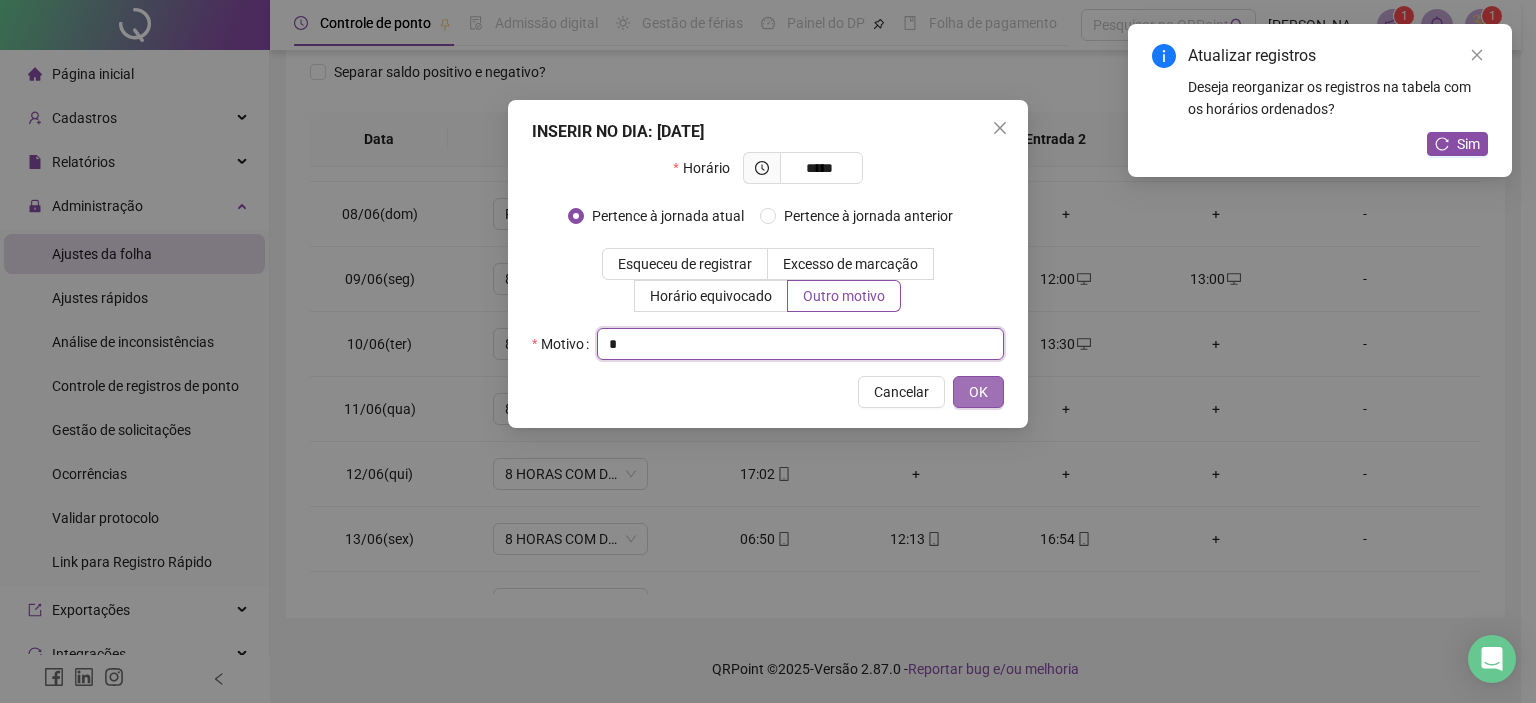 type on "*" 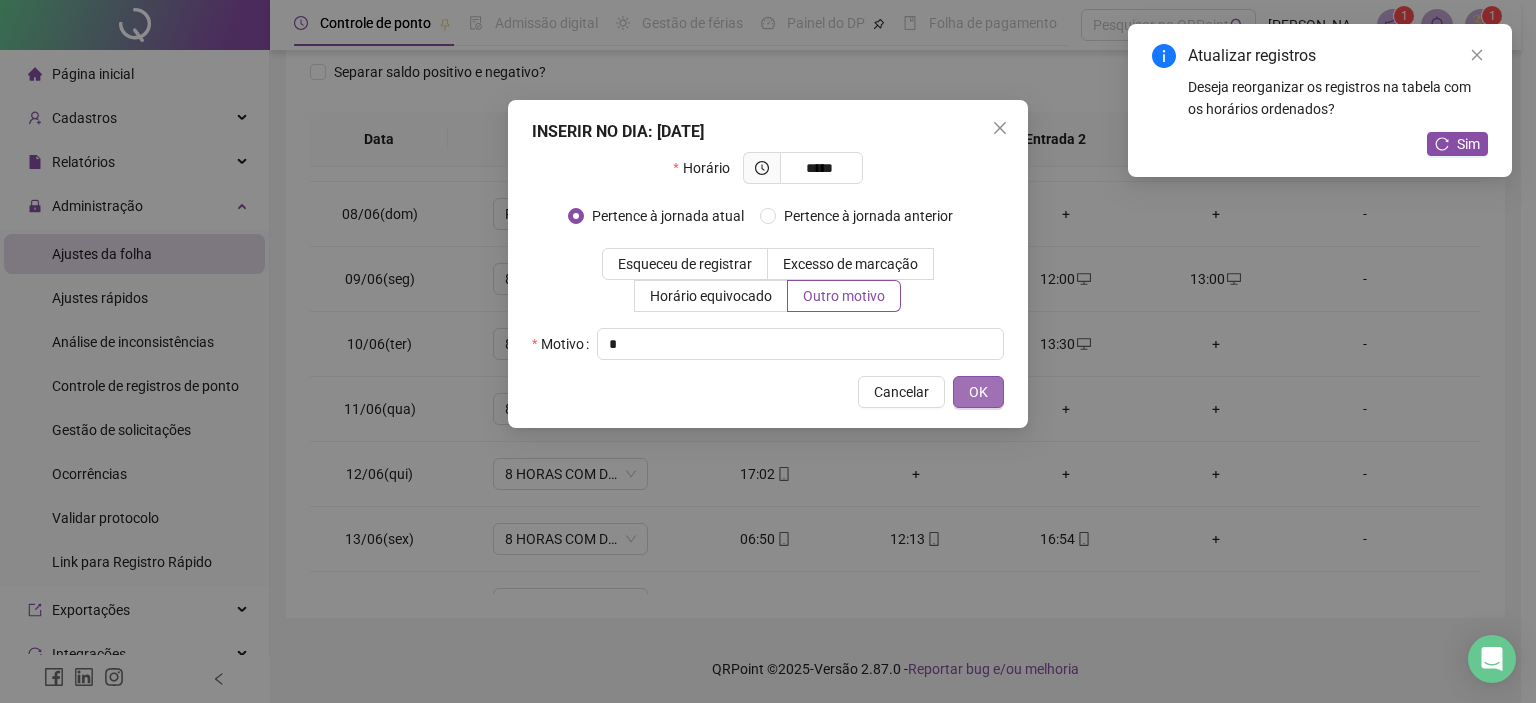 click on "OK" at bounding box center (978, 392) 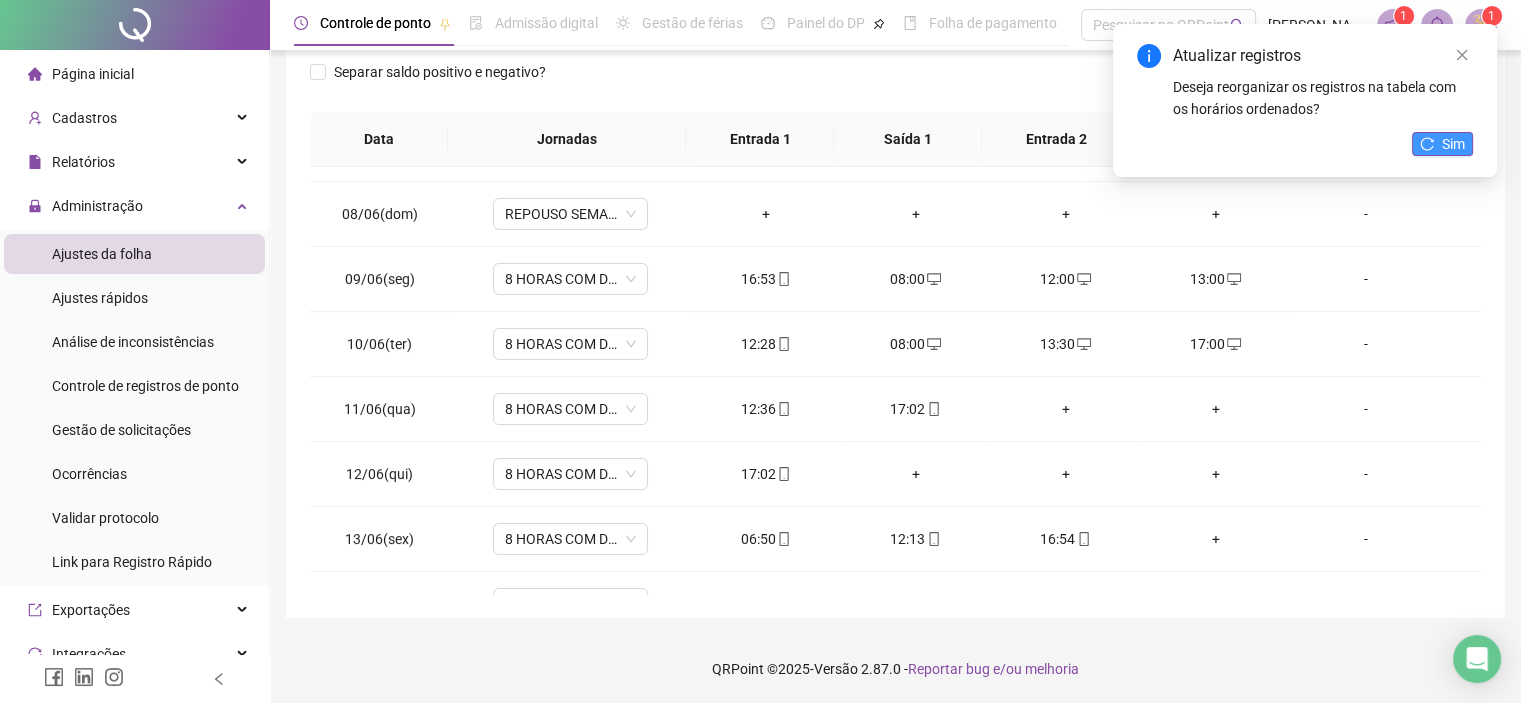 click on "Sim" at bounding box center [1453, 144] 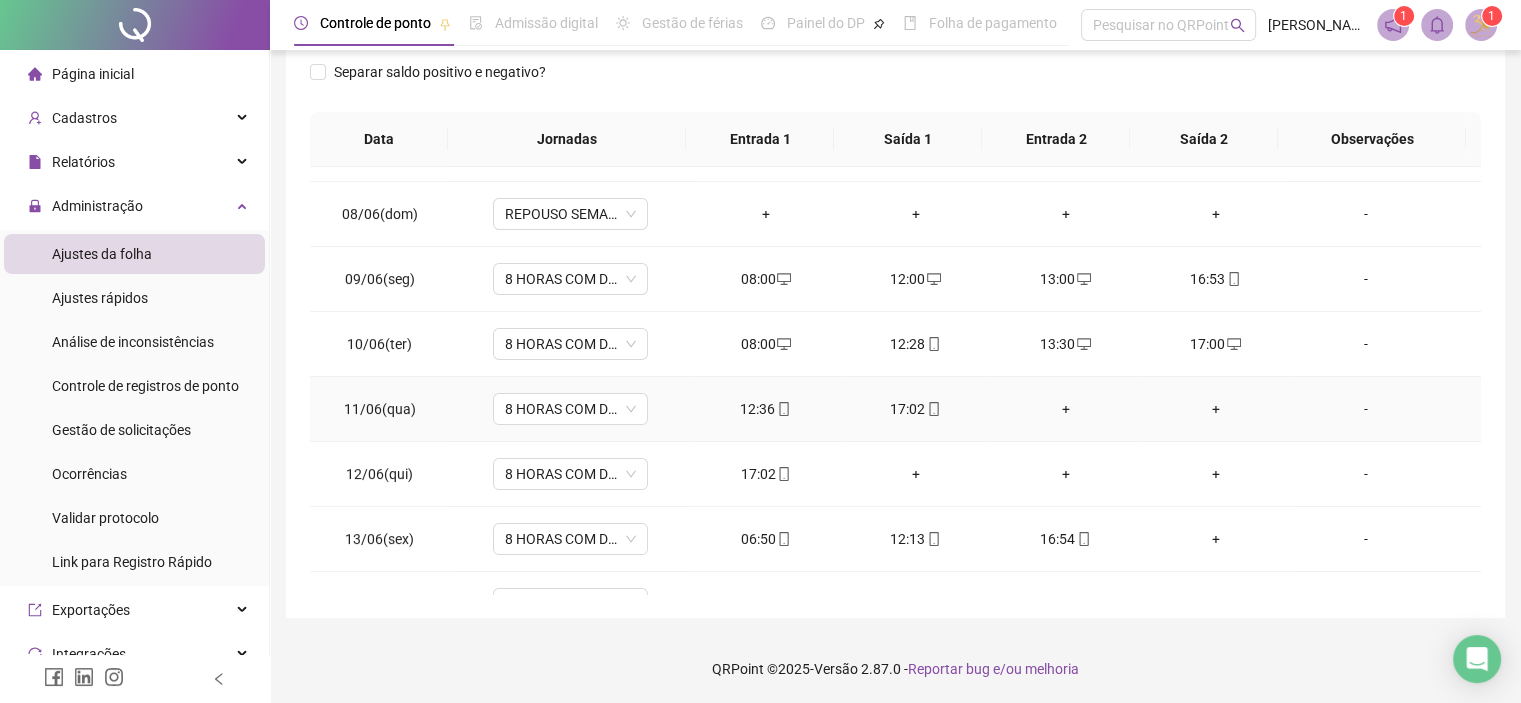click on "+" at bounding box center (1066, 409) 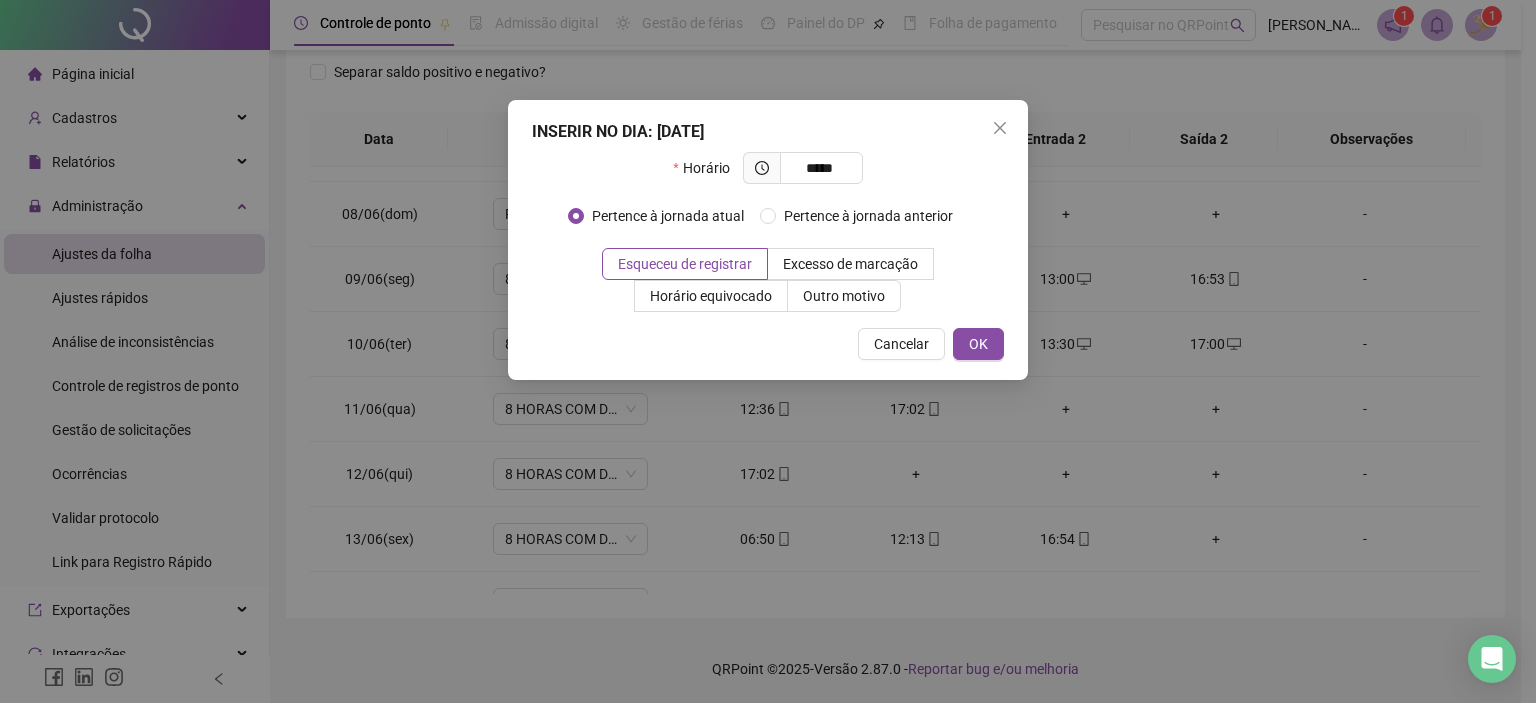 type on "*****" 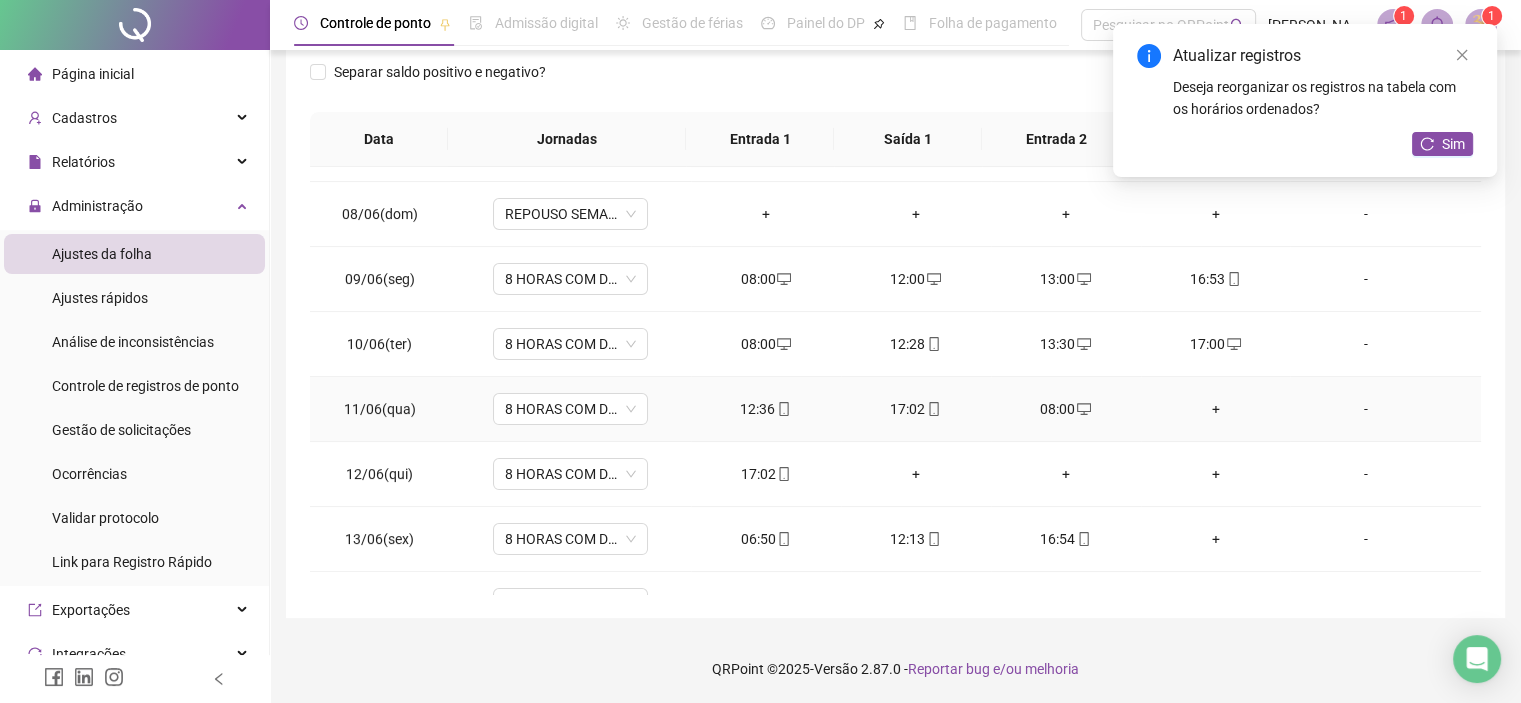 click on "+" at bounding box center (1216, 409) 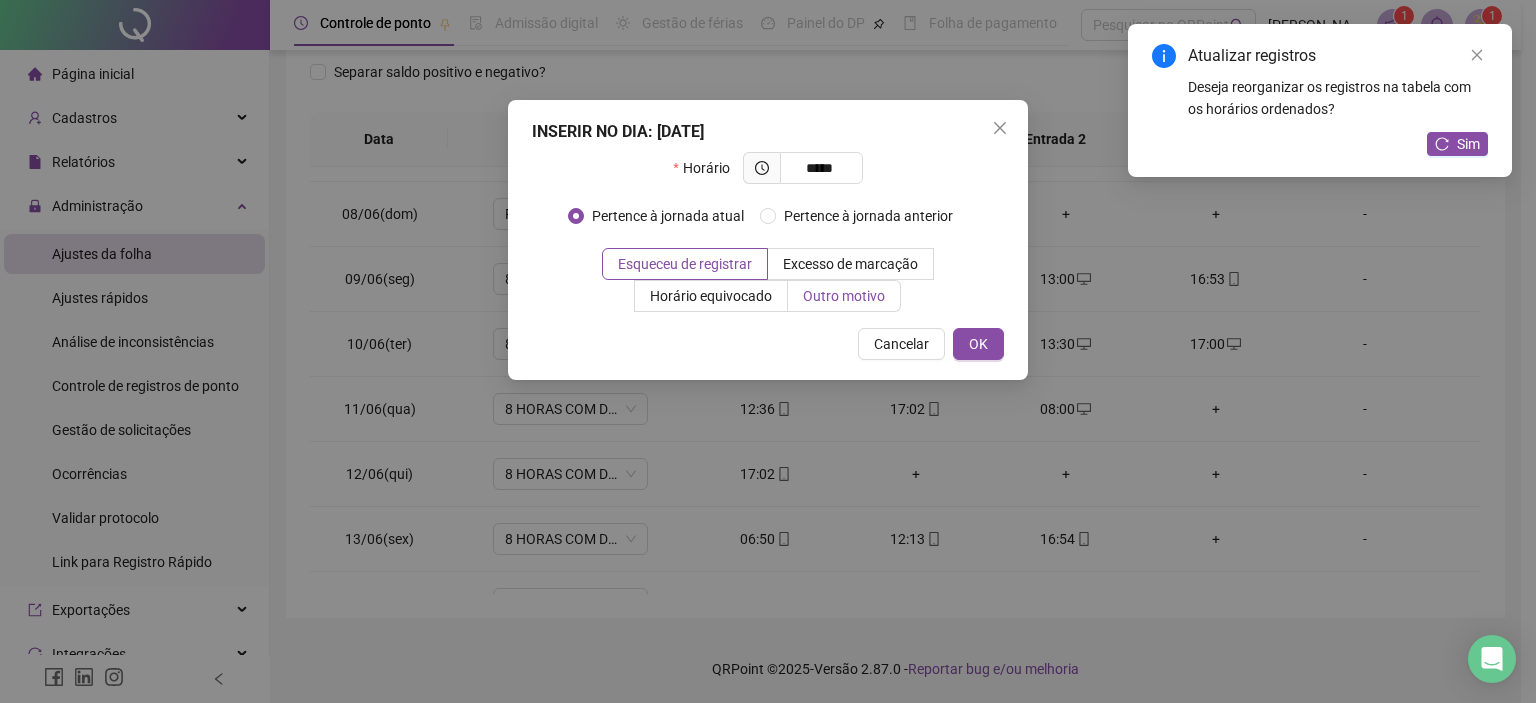 type on "*****" 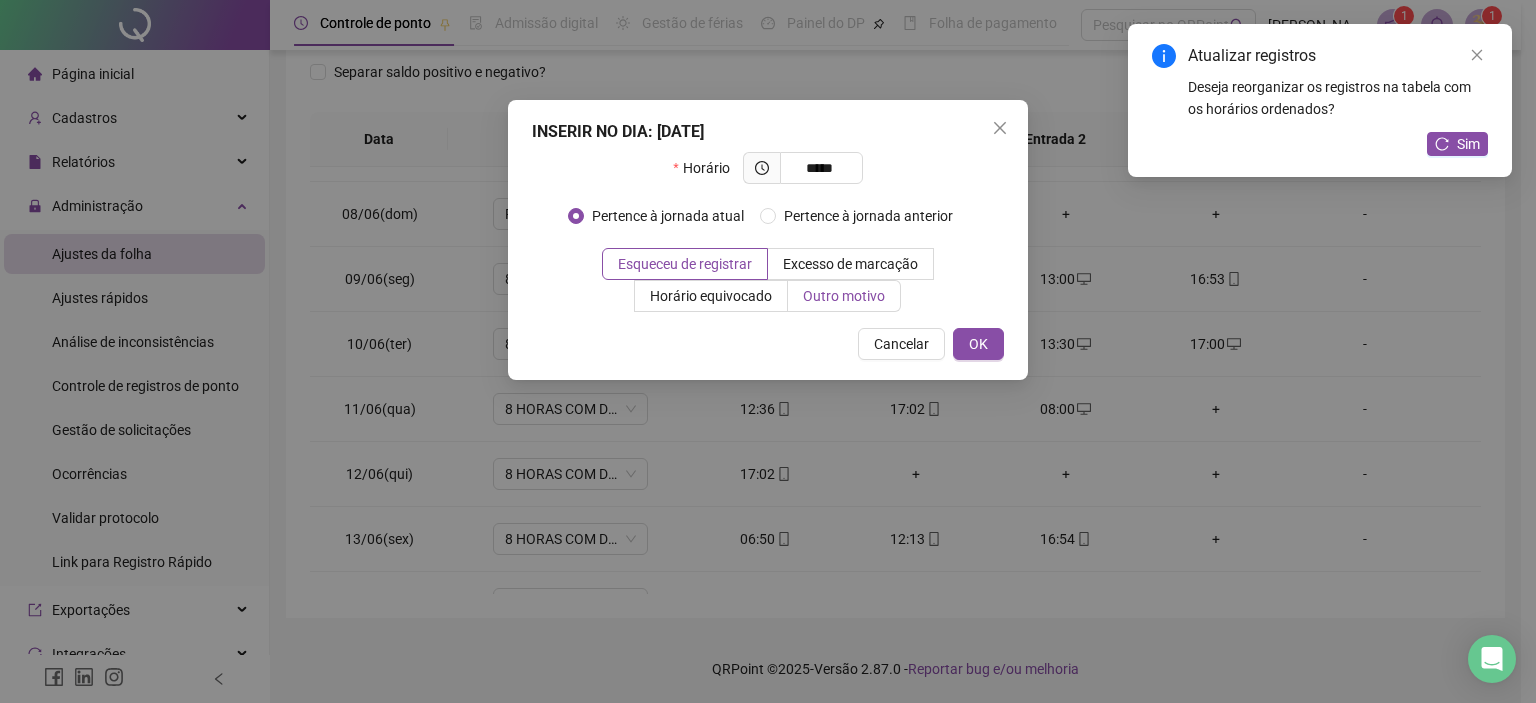 click on "Outro motivo" at bounding box center [844, 296] 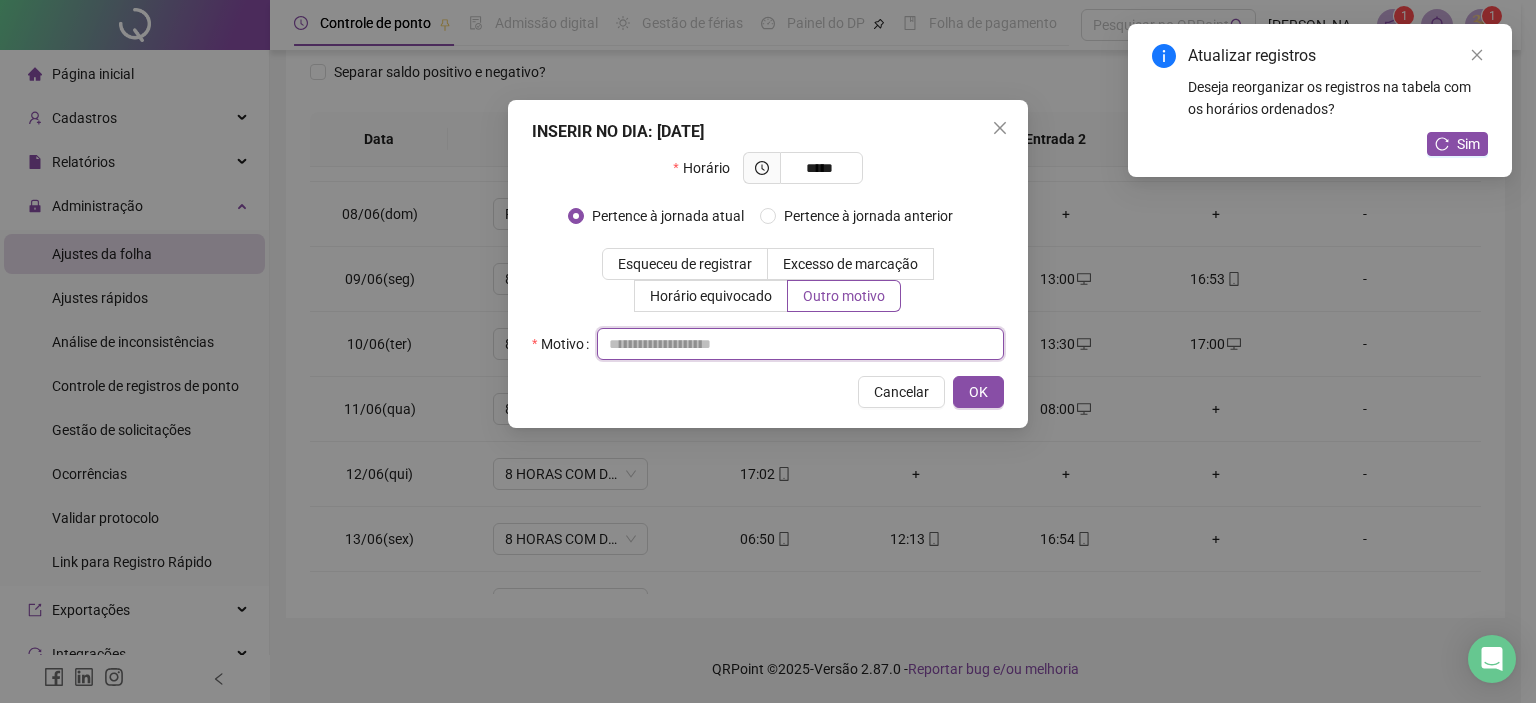 click at bounding box center [800, 344] 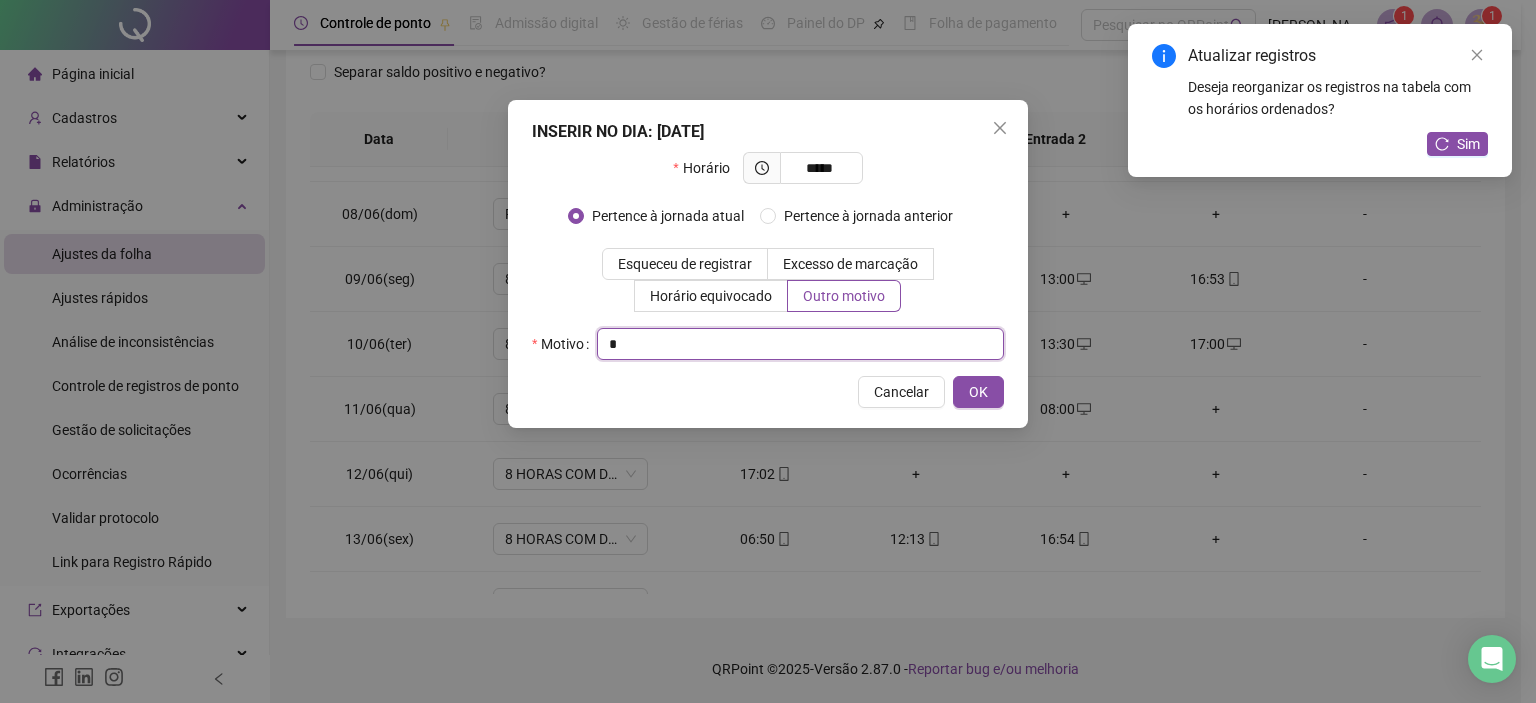 type on "*" 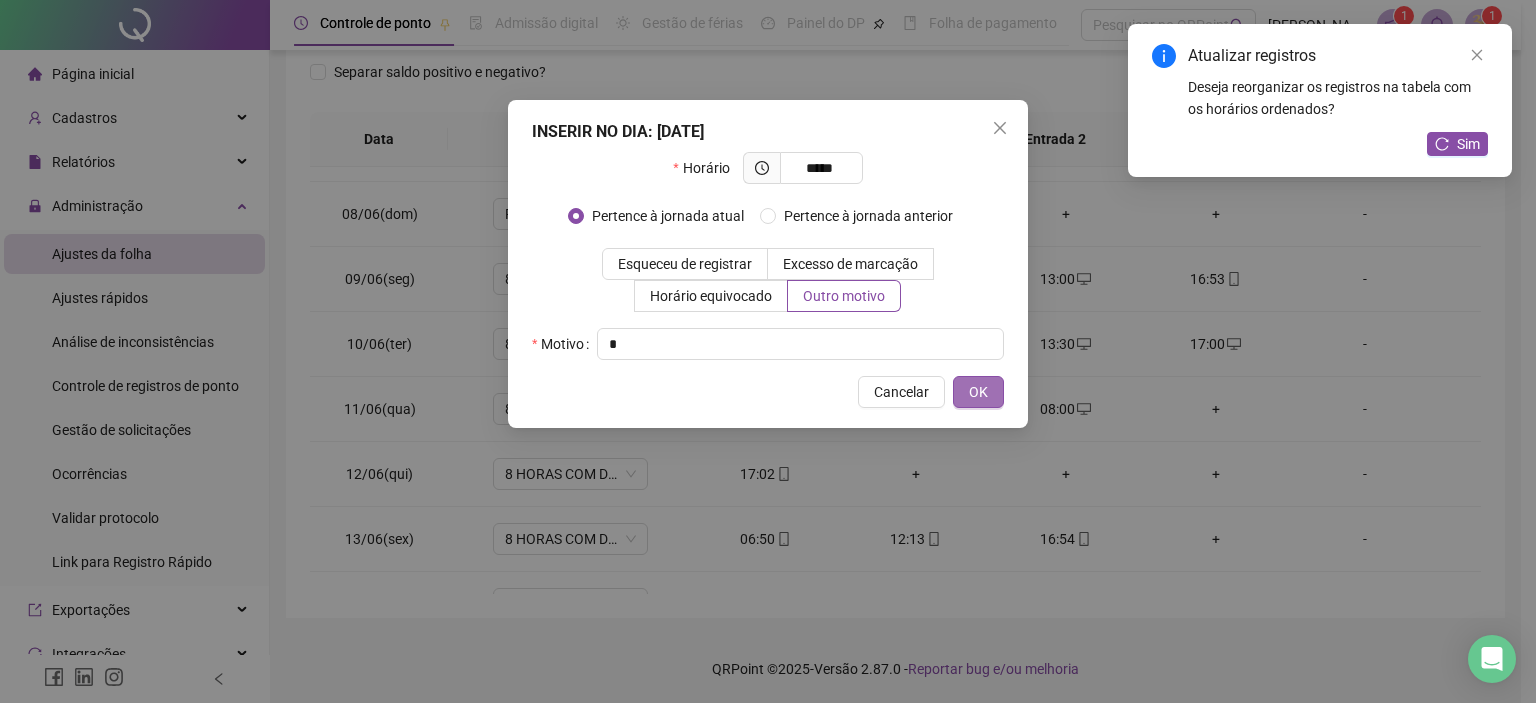 drag, startPoint x: 963, startPoint y: 413, endPoint x: 970, endPoint y: 391, distance: 23.086792 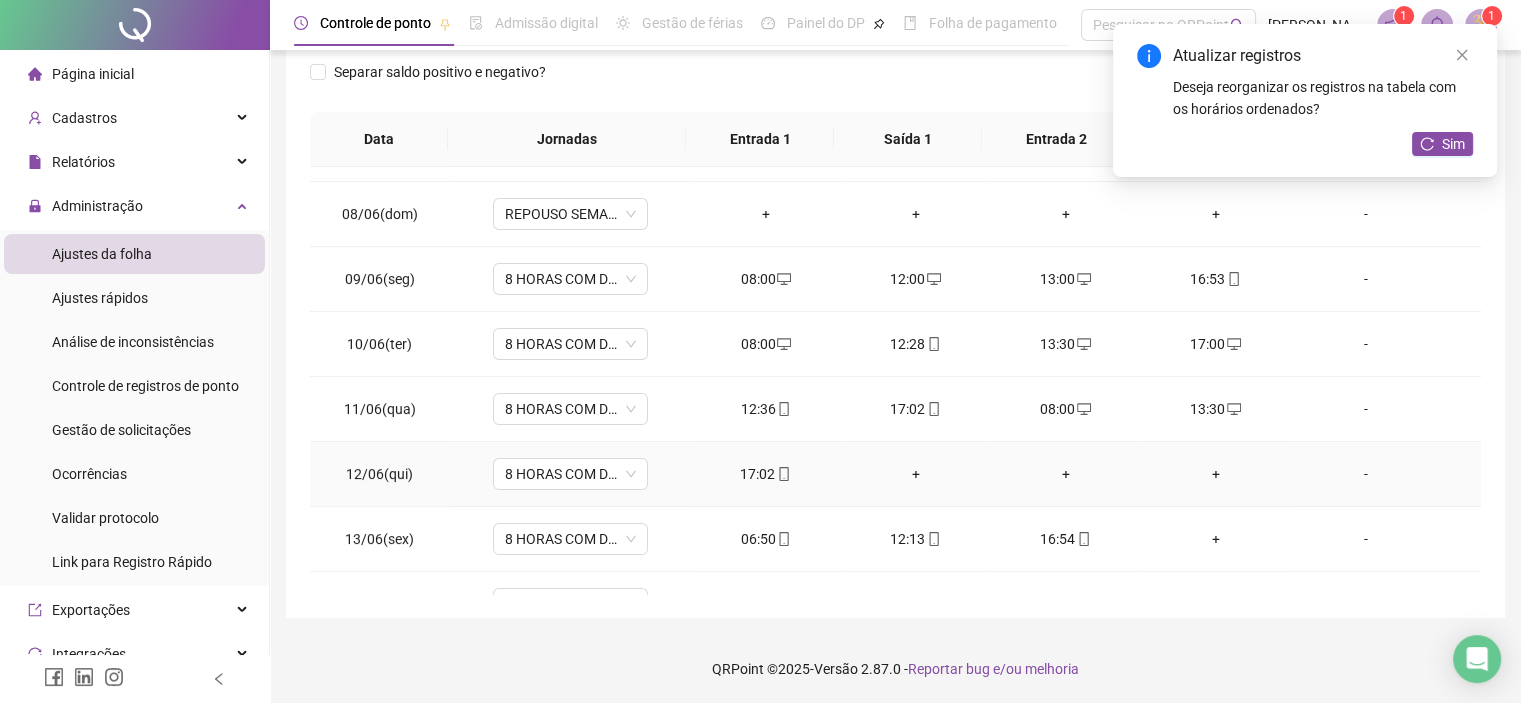 click on "+" at bounding box center [916, 474] 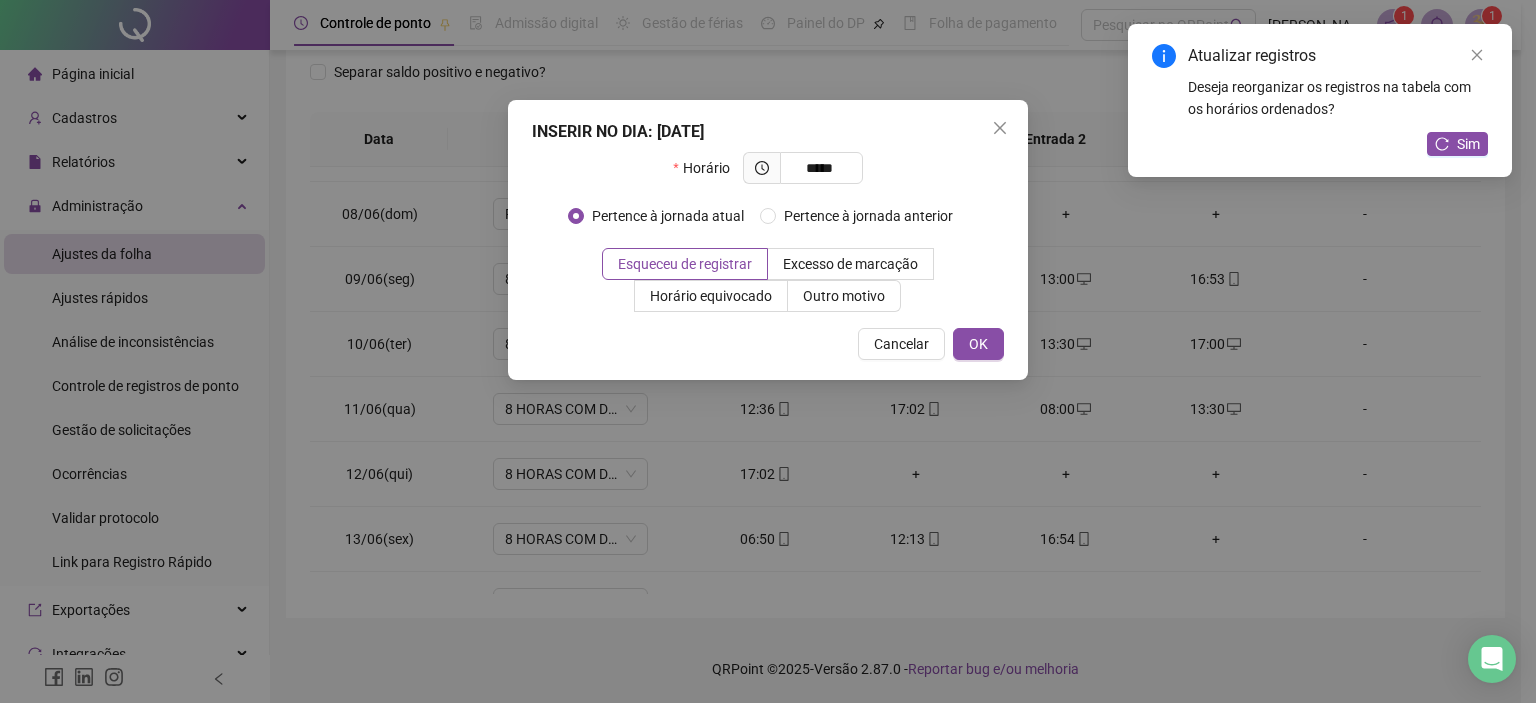 type on "*****" 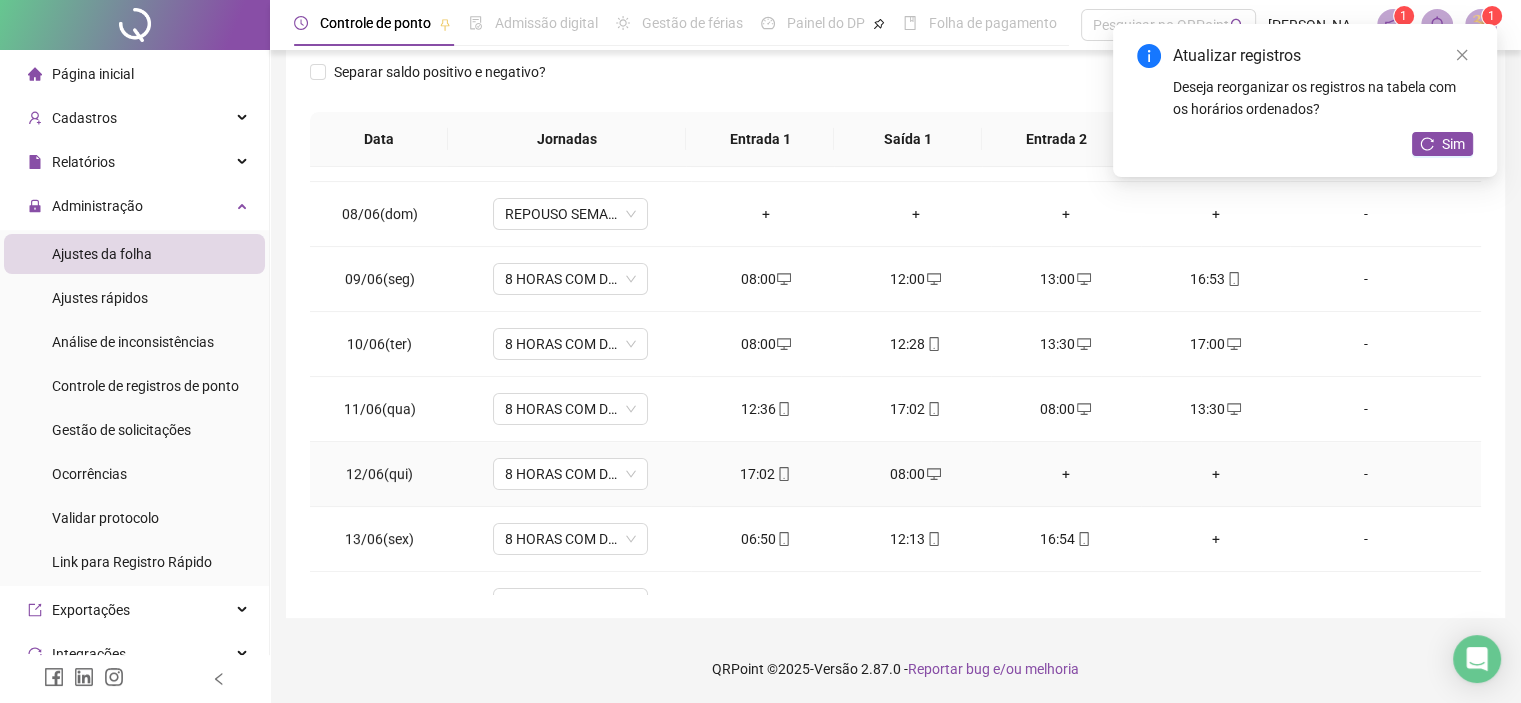 click on "+" at bounding box center [1066, 474] 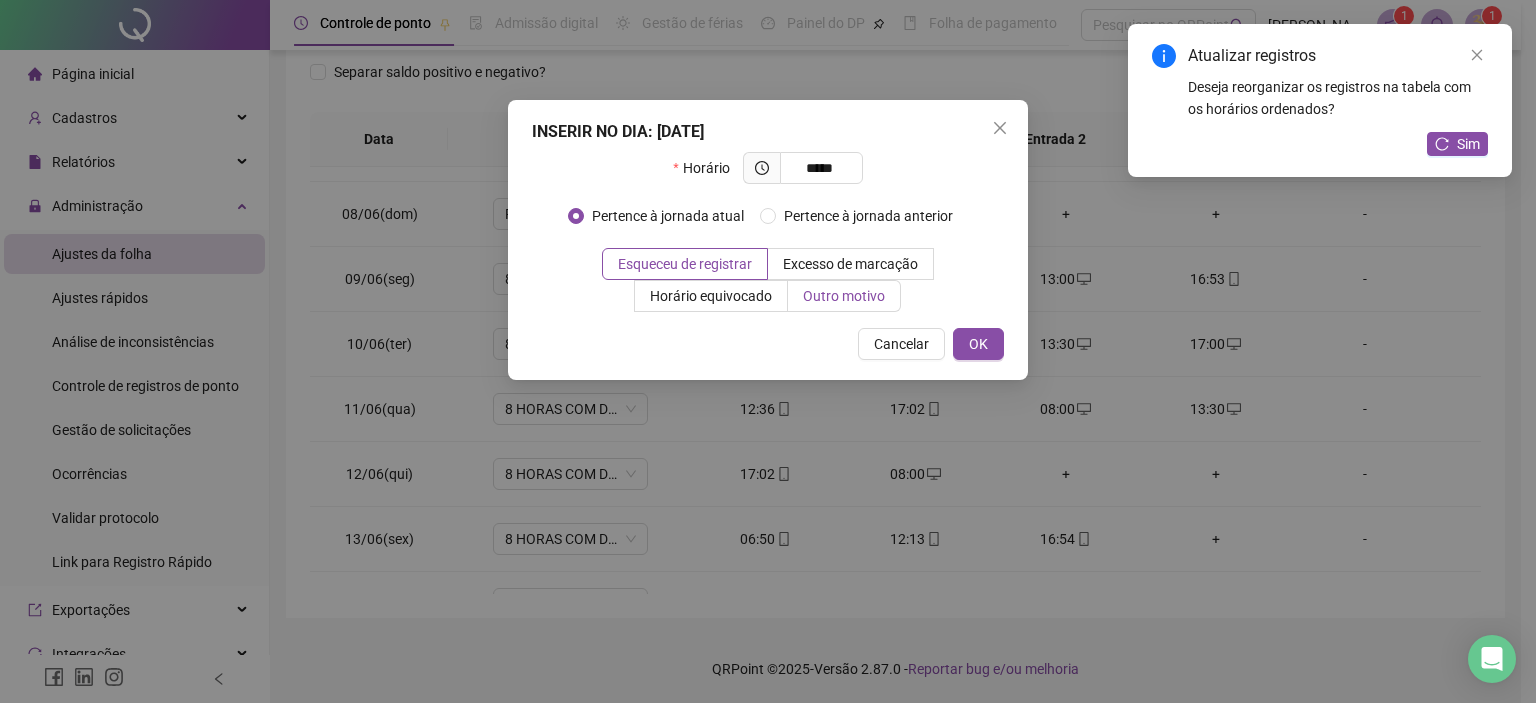 type on "*****" 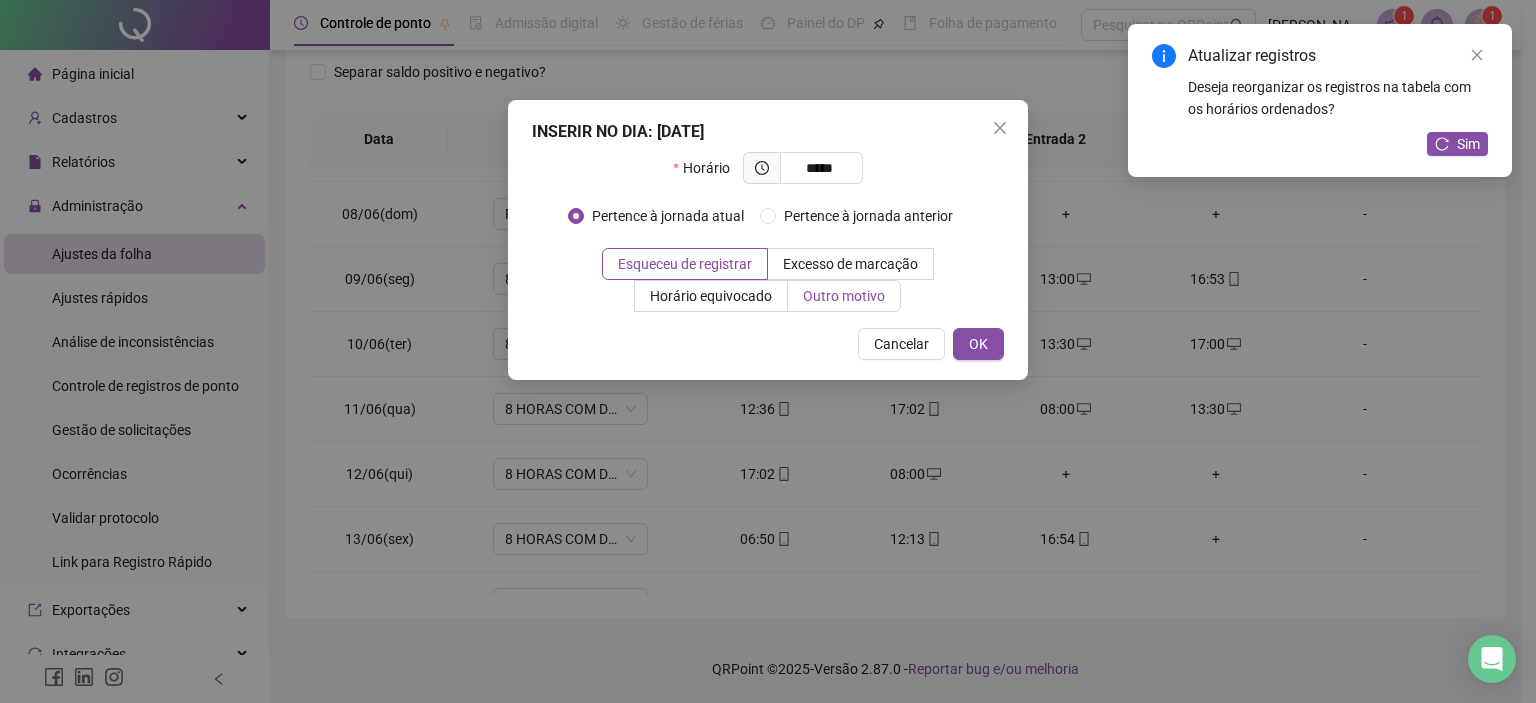 click on "Outro motivo" at bounding box center (844, 296) 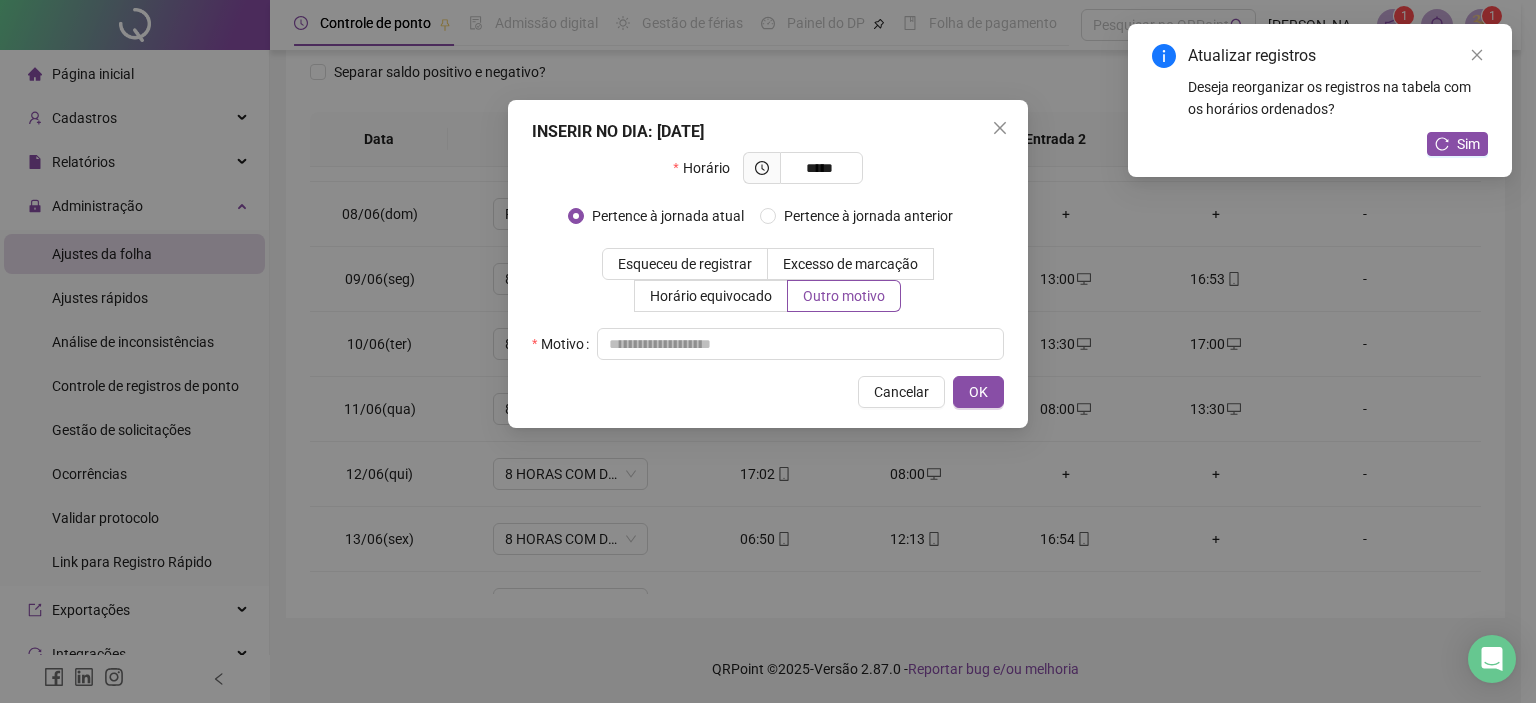 click on "INSERIR NO DIA :   [DATE] Horário ***** Pertence à jornada atual Pertence à jornada anterior Esqueceu de registrar Excesso de marcação Horário equivocado Outro motivo Motivo Cancelar OK" at bounding box center (768, 264) 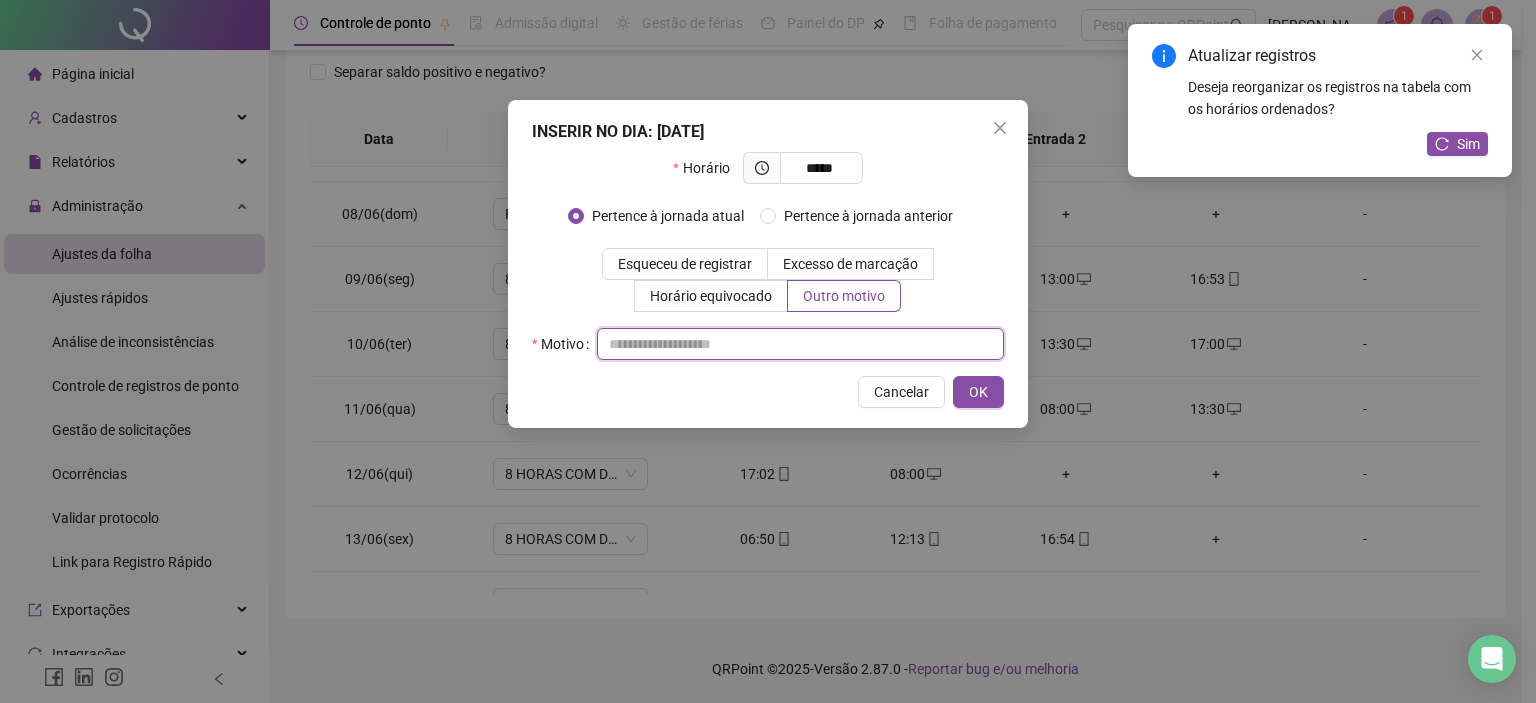 click at bounding box center [800, 344] 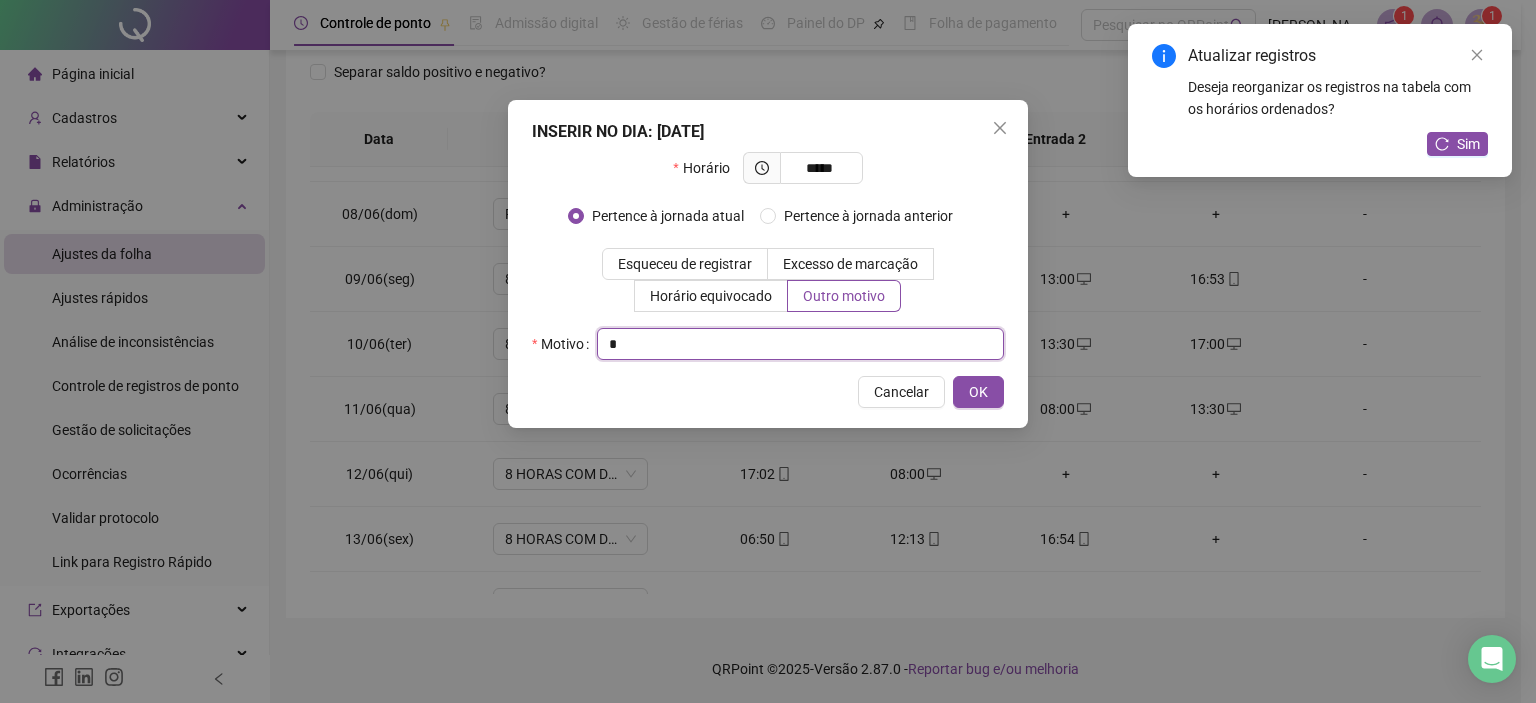 type on "*" 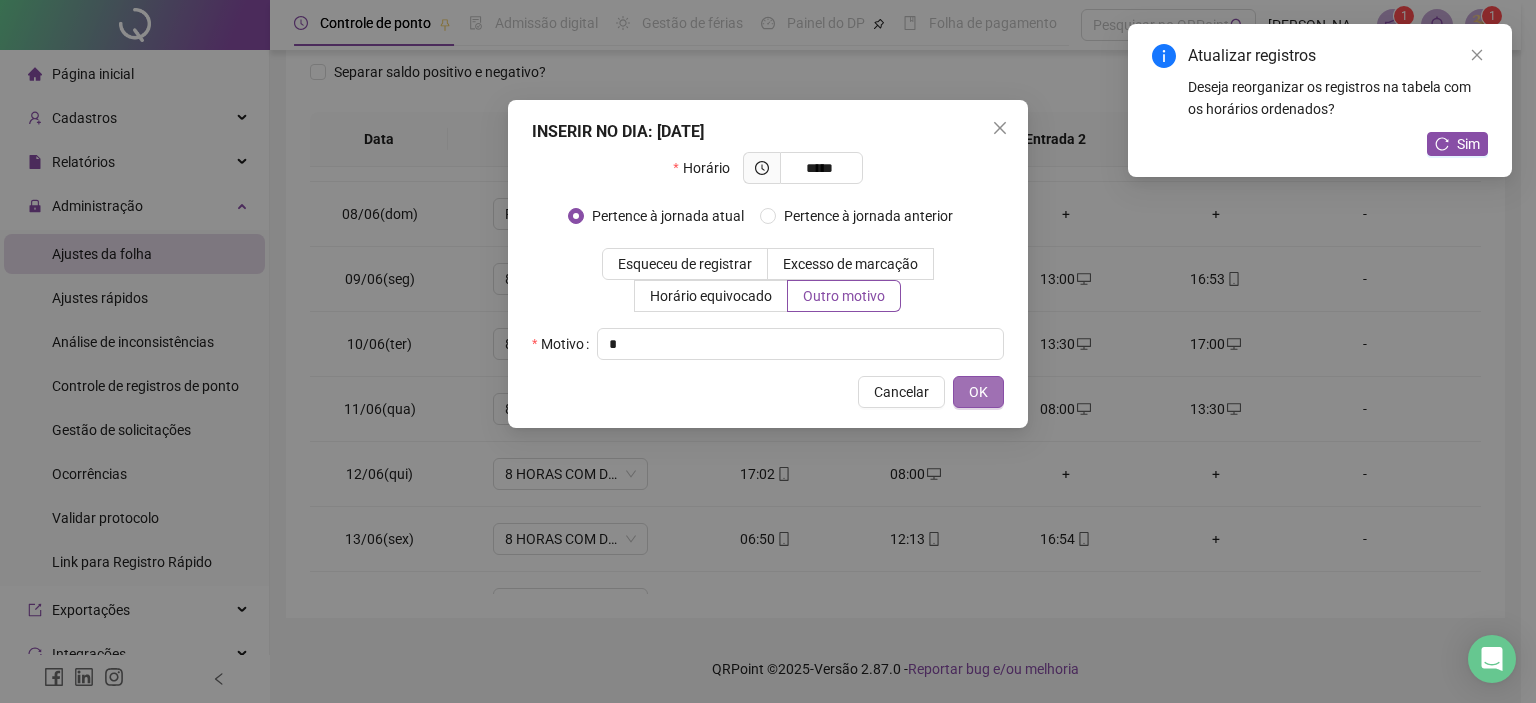 drag, startPoint x: 1002, startPoint y: 407, endPoint x: 988, endPoint y: 395, distance: 18.439089 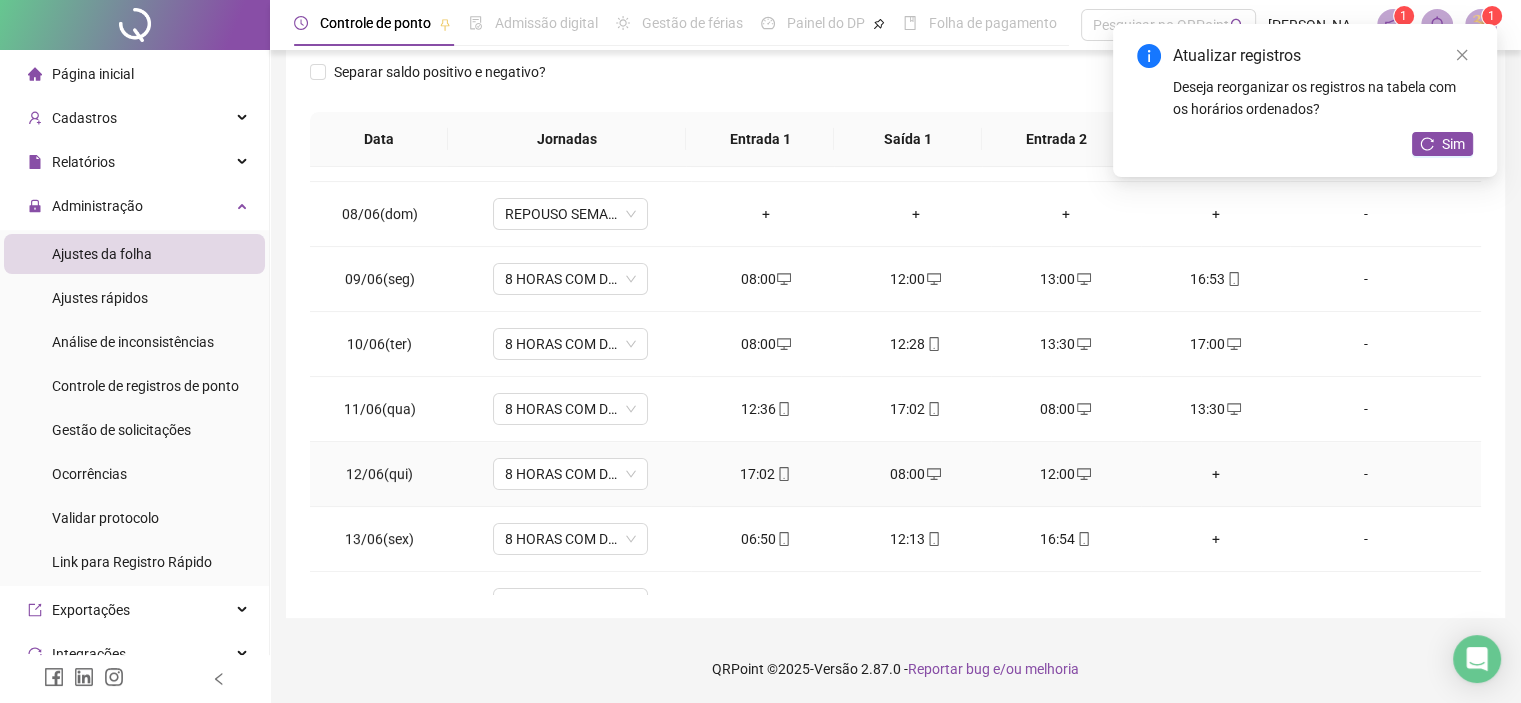 click on "+" at bounding box center [1216, 474] 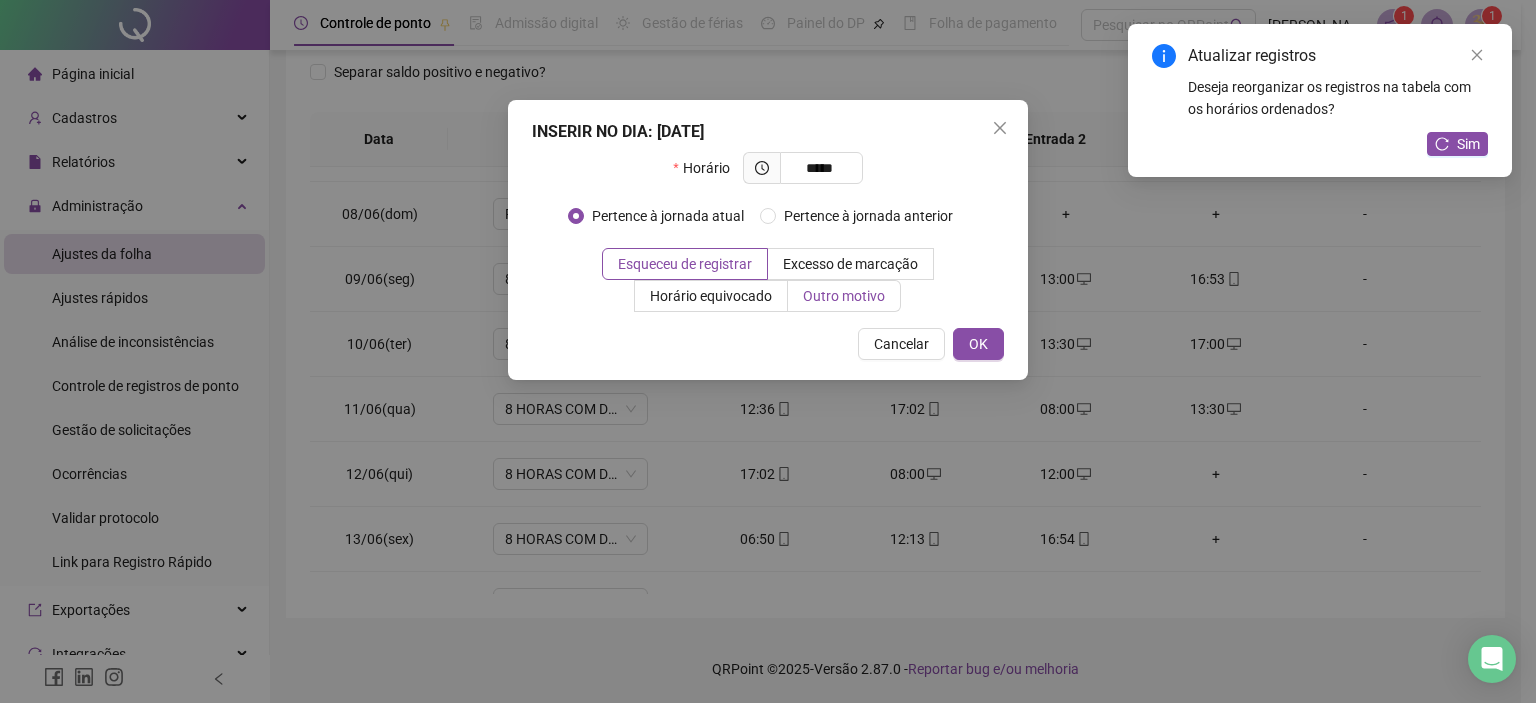 type on "*****" 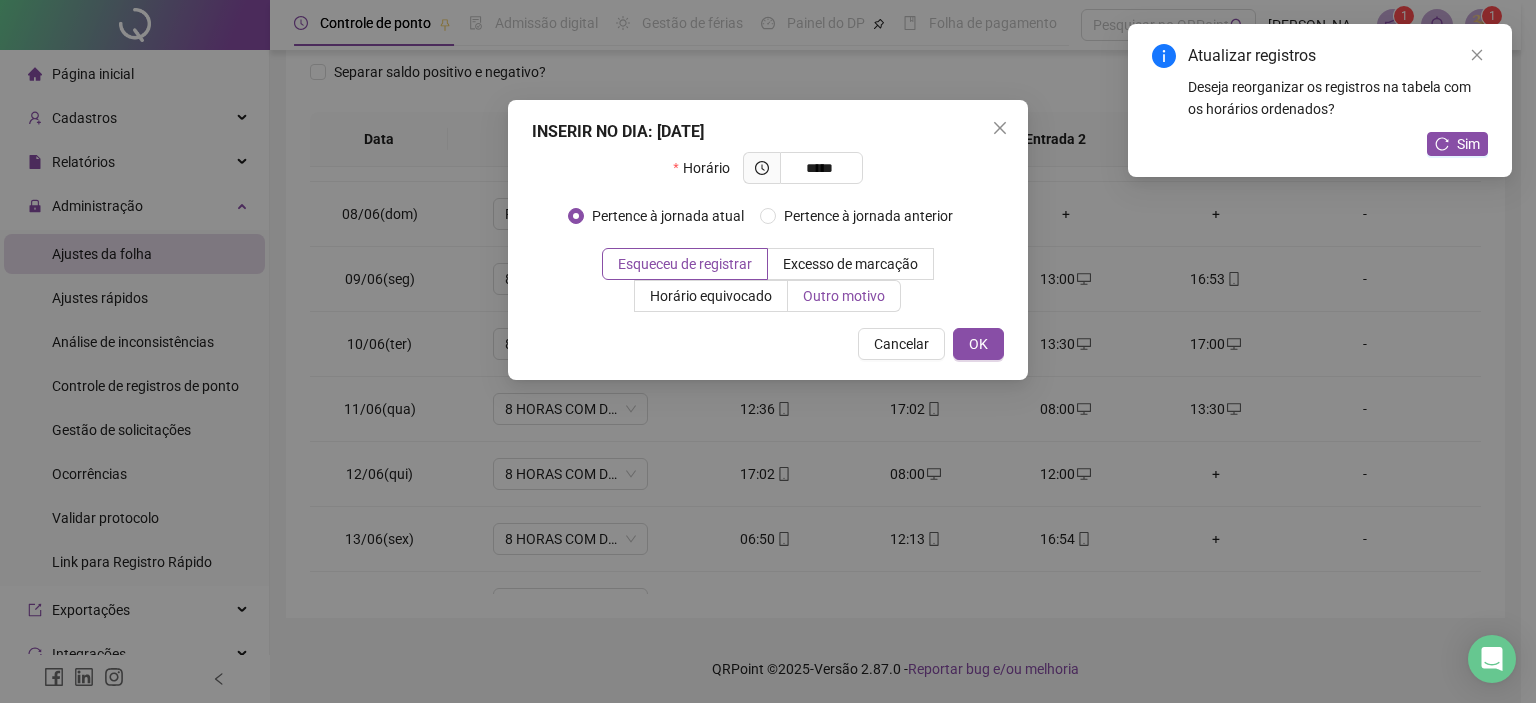 click on "Outro motivo" at bounding box center [844, 296] 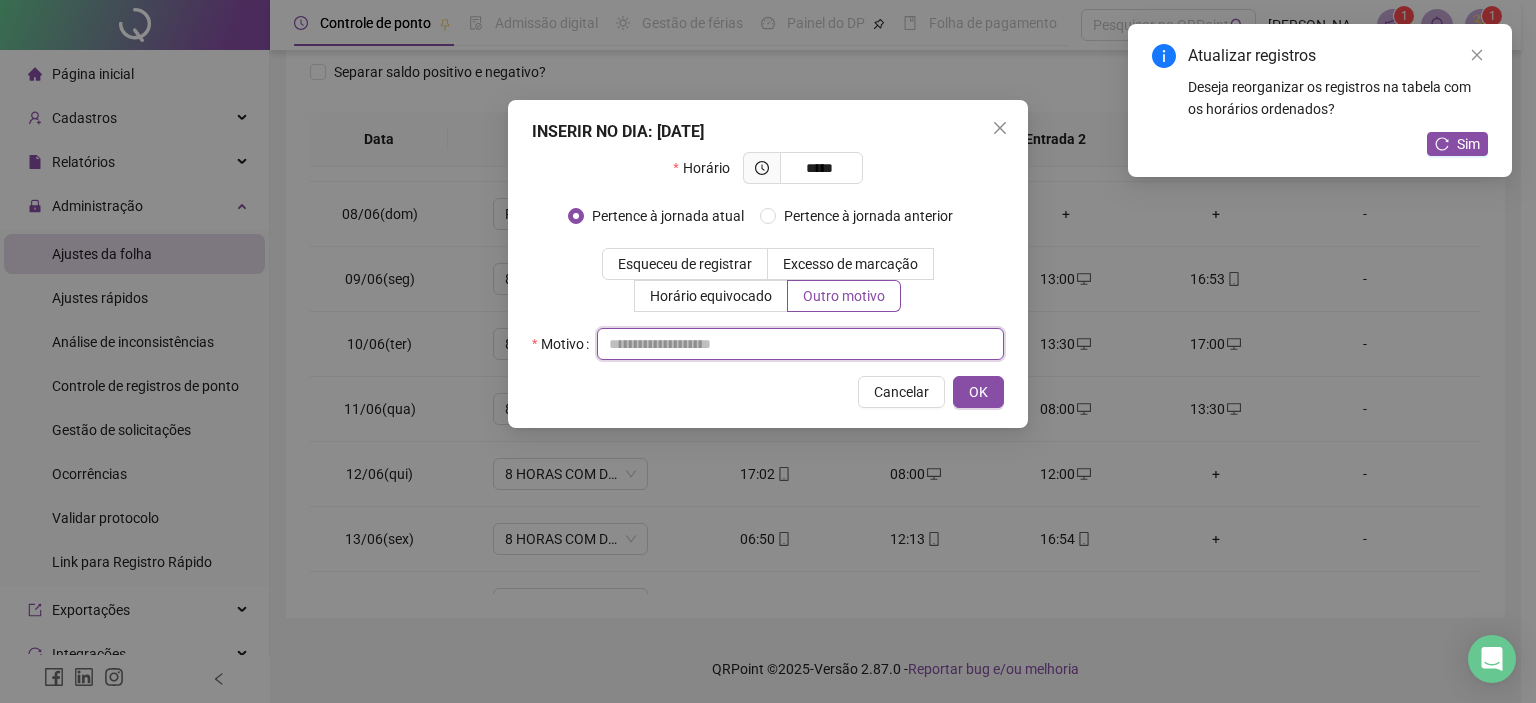 click at bounding box center (800, 344) 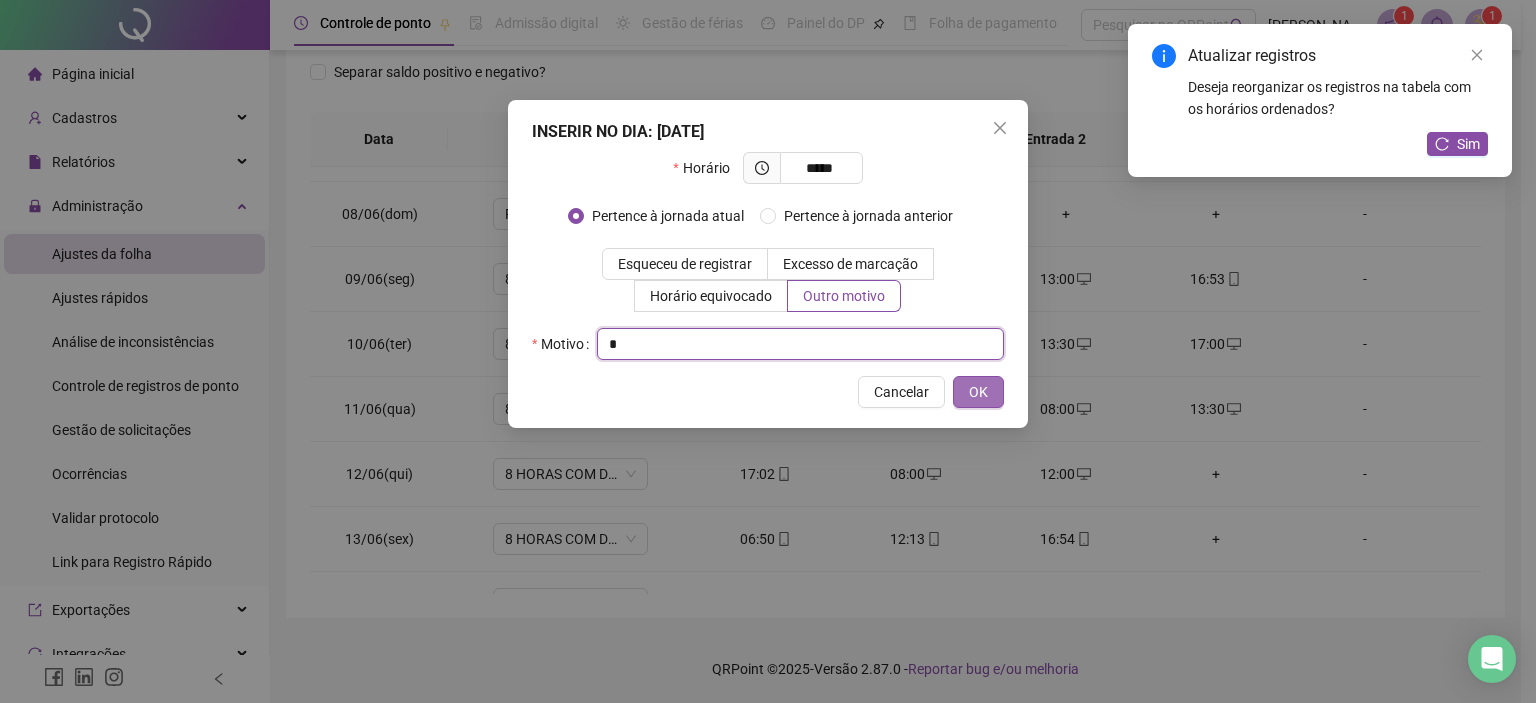 type on "*" 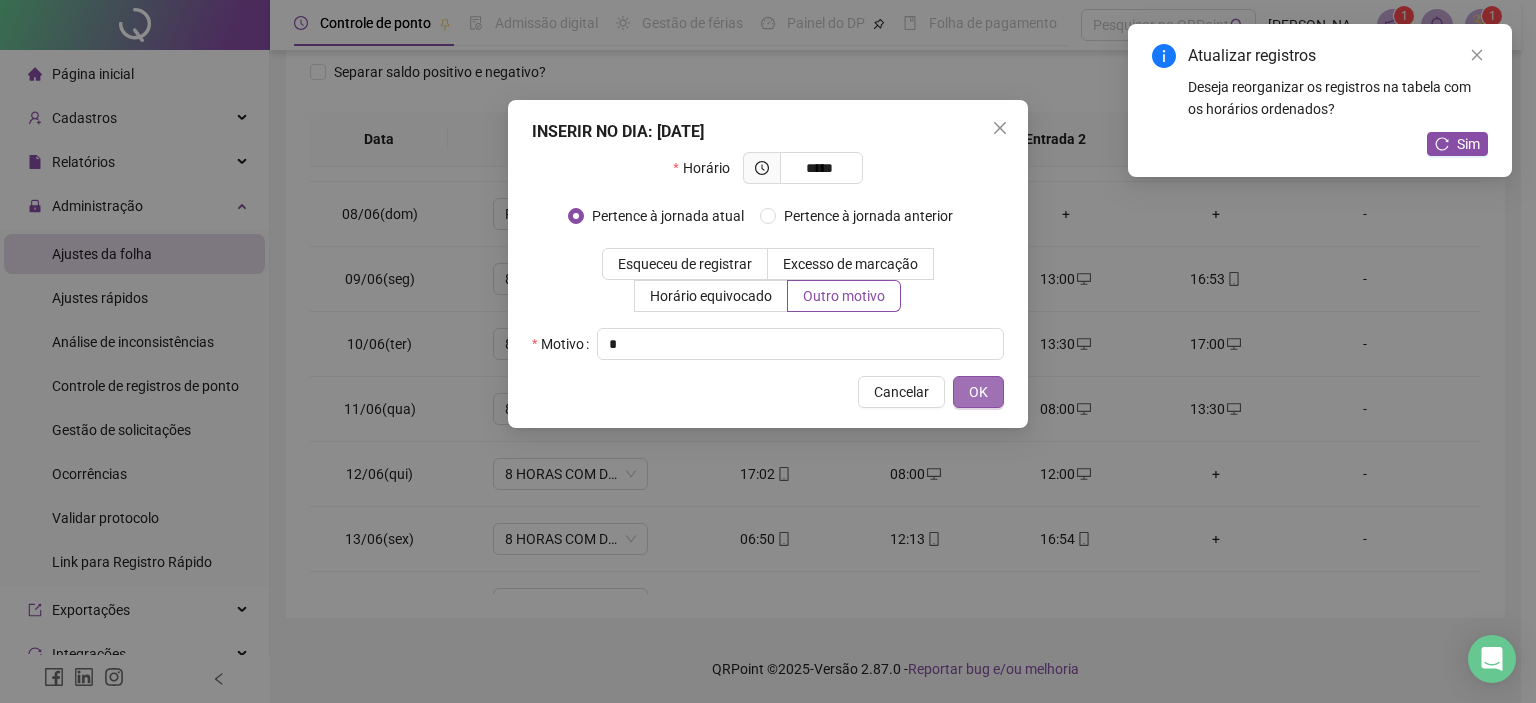 click on "OK" at bounding box center [978, 392] 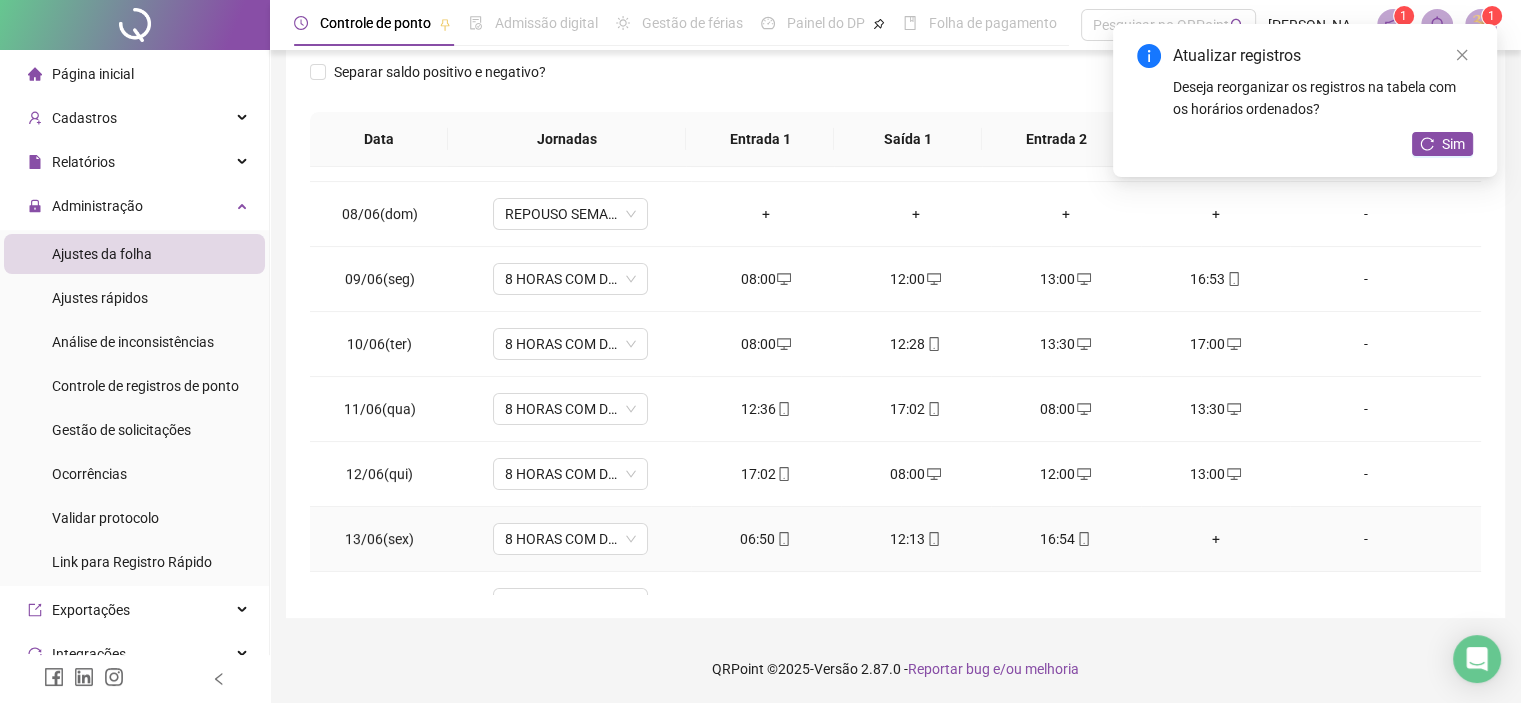 click on "+" at bounding box center [1216, 539] 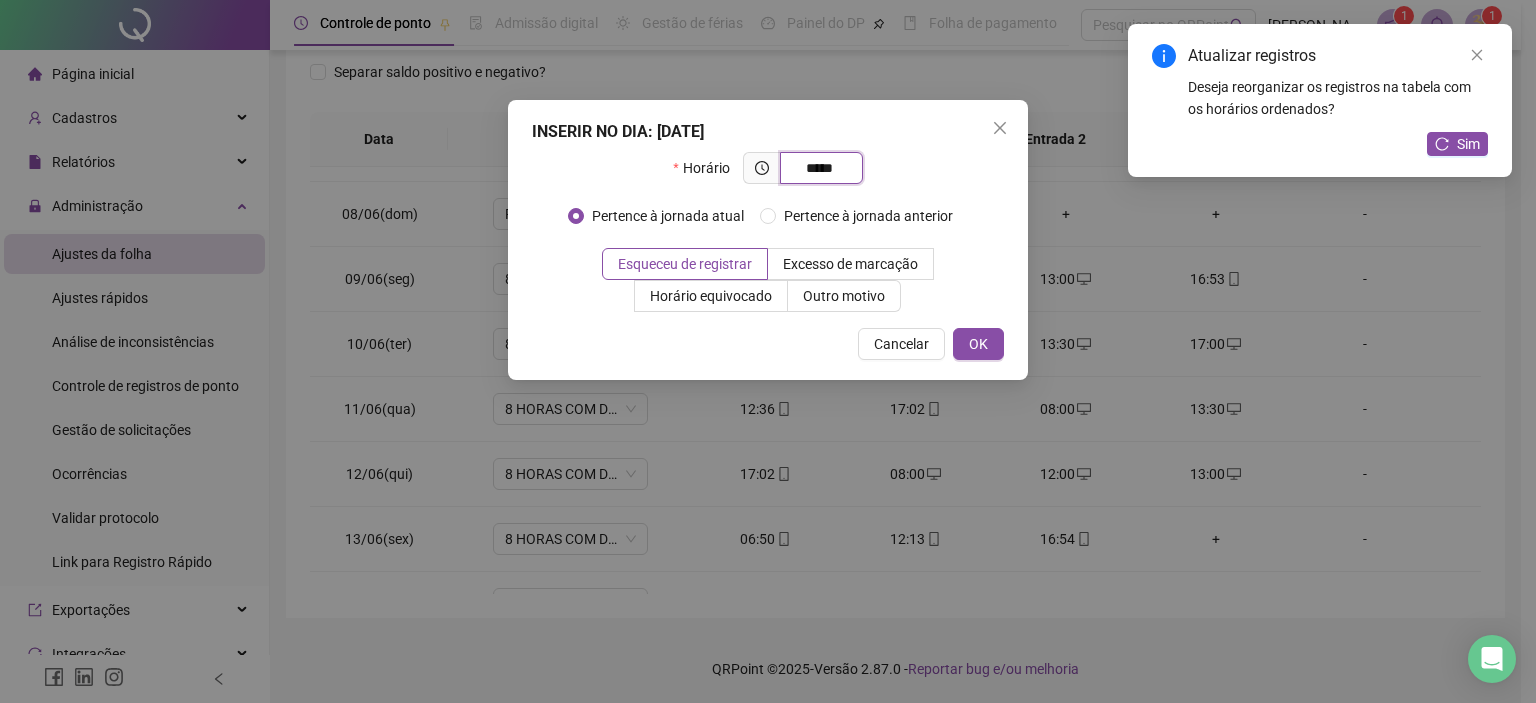 type on "*****" 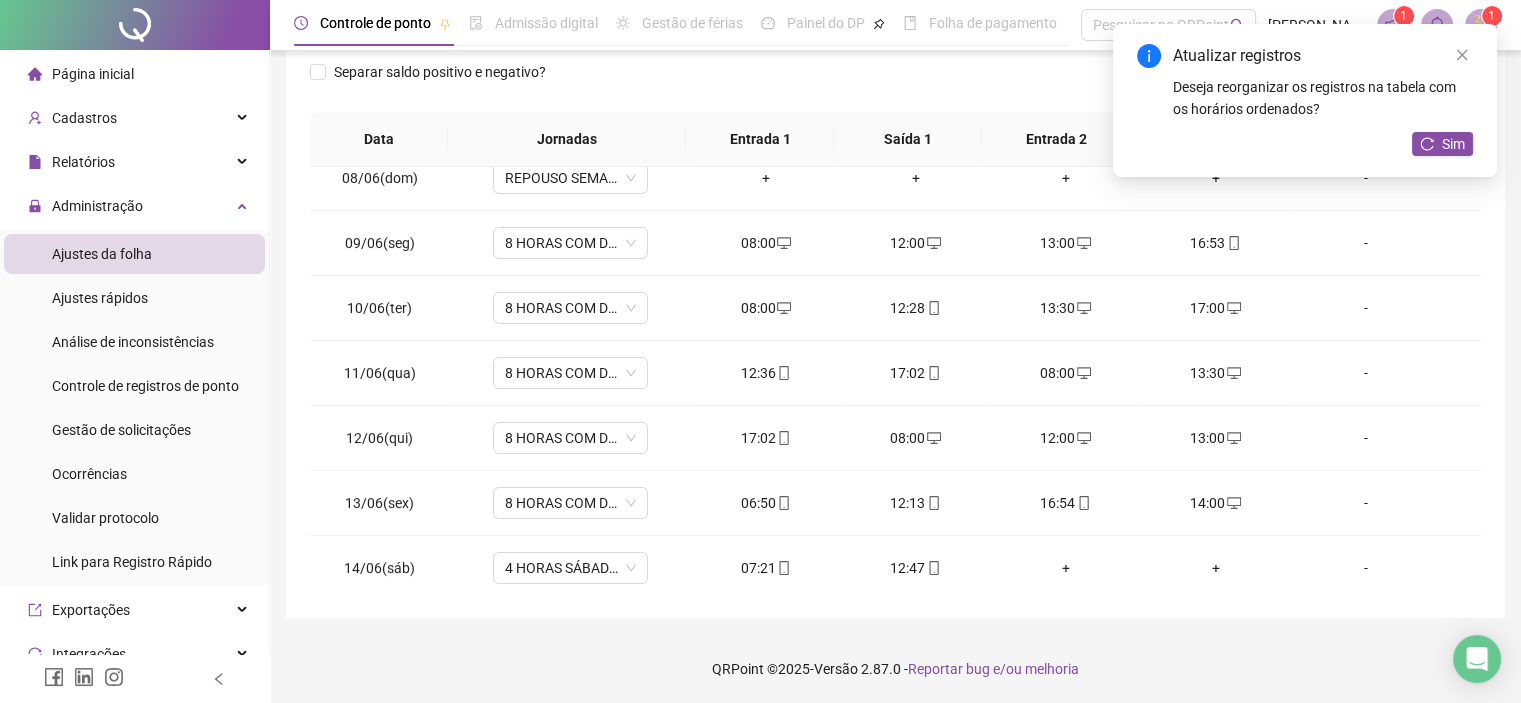 scroll, scrollTop: 492, scrollLeft: 0, axis: vertical 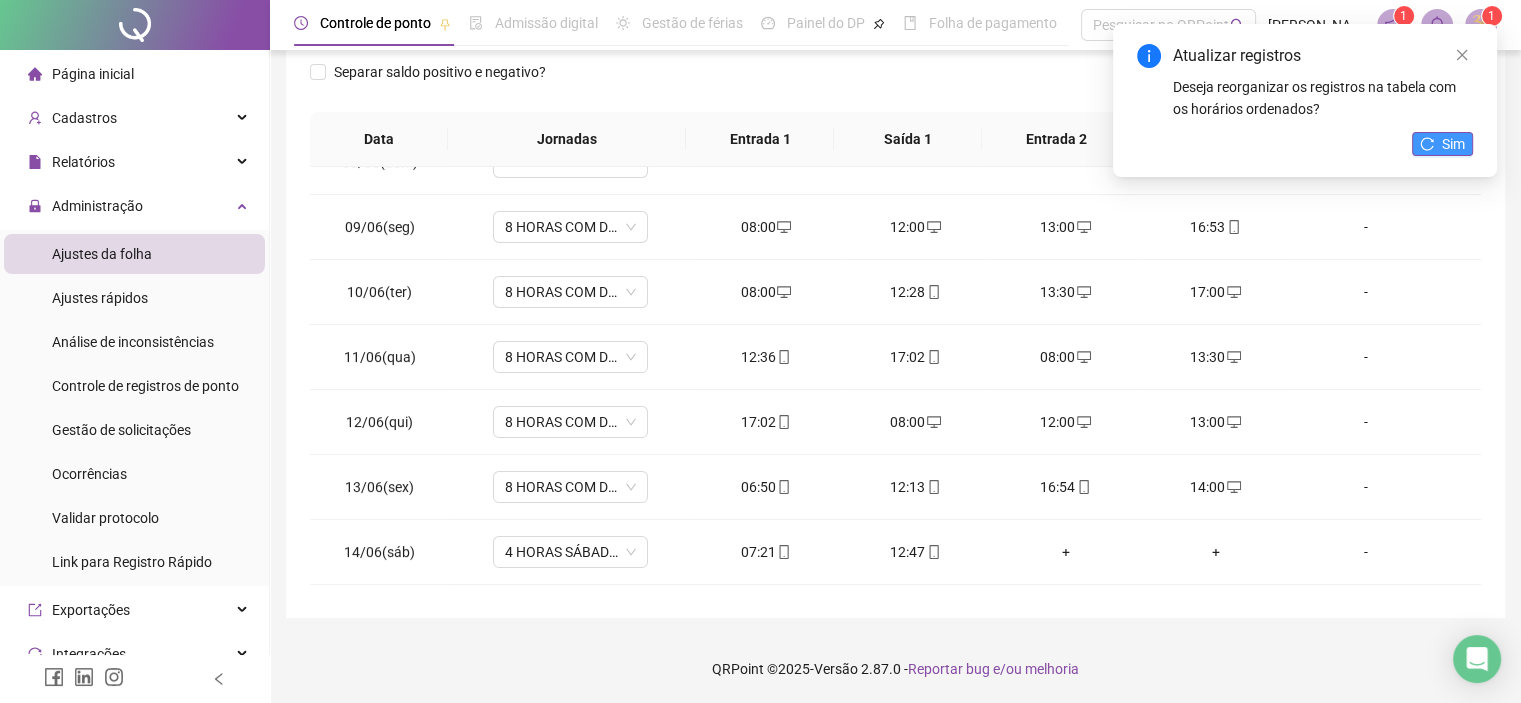click on "Sim" at bounding box center [1453, 144] 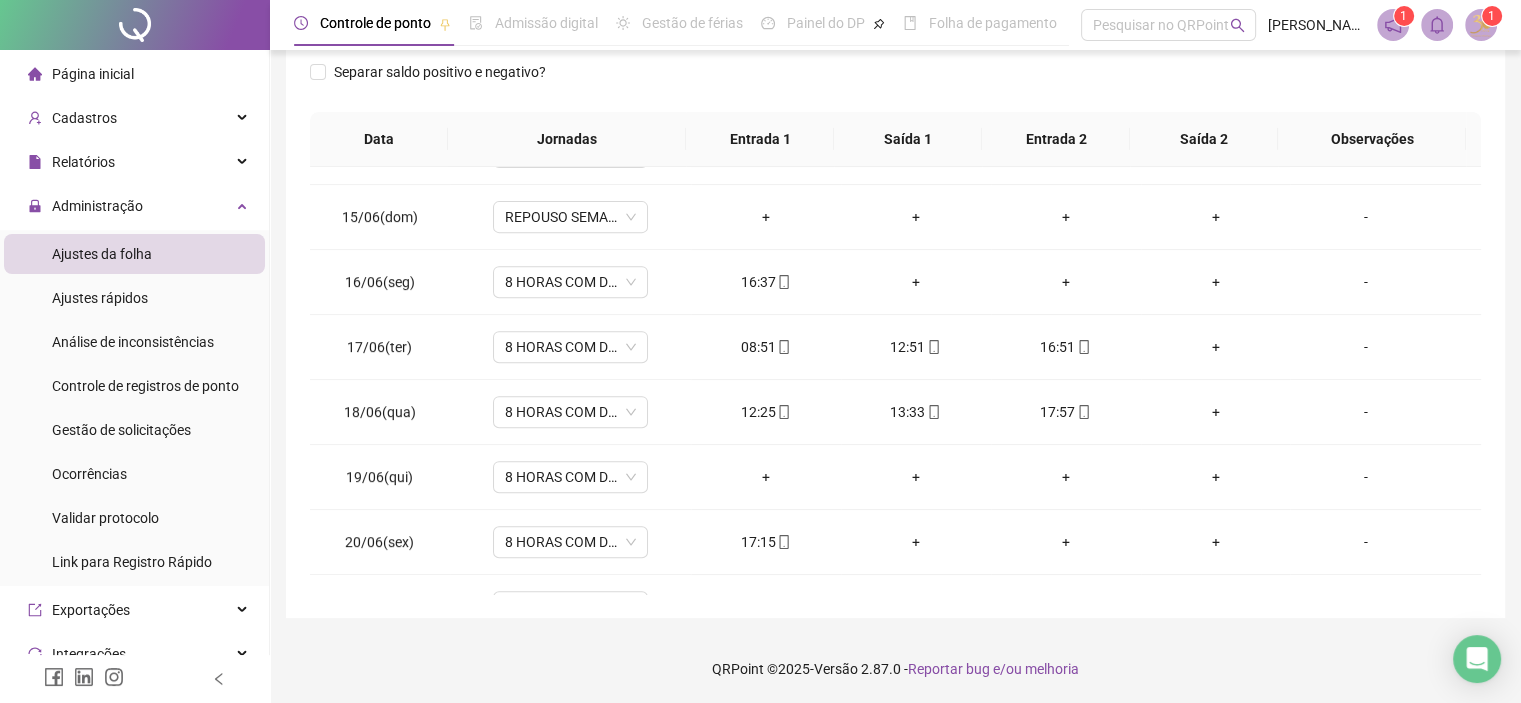 scroll, scrollTop: 932, scrollLeft: 0, axis: vertical 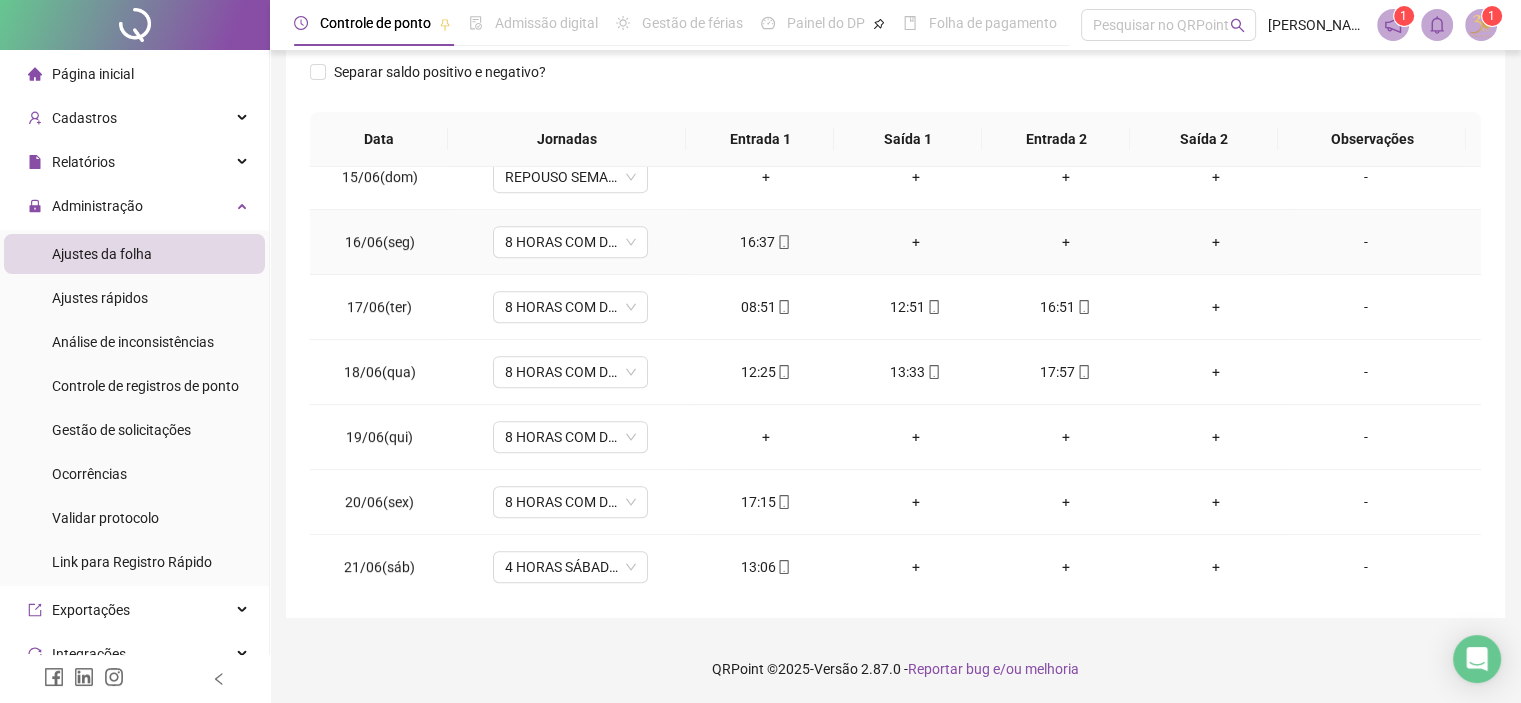click on "+" at bounding box center [916, 242] 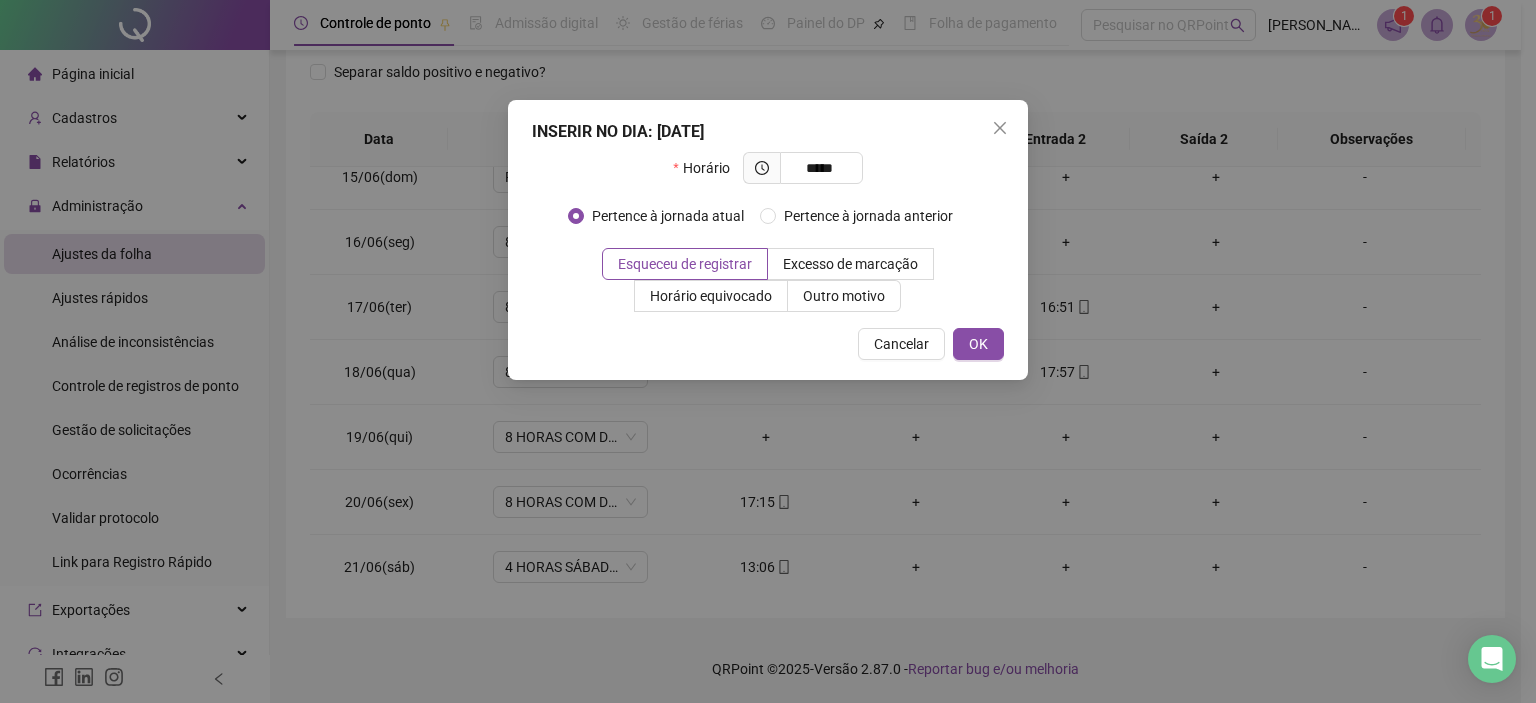 type on "*****" 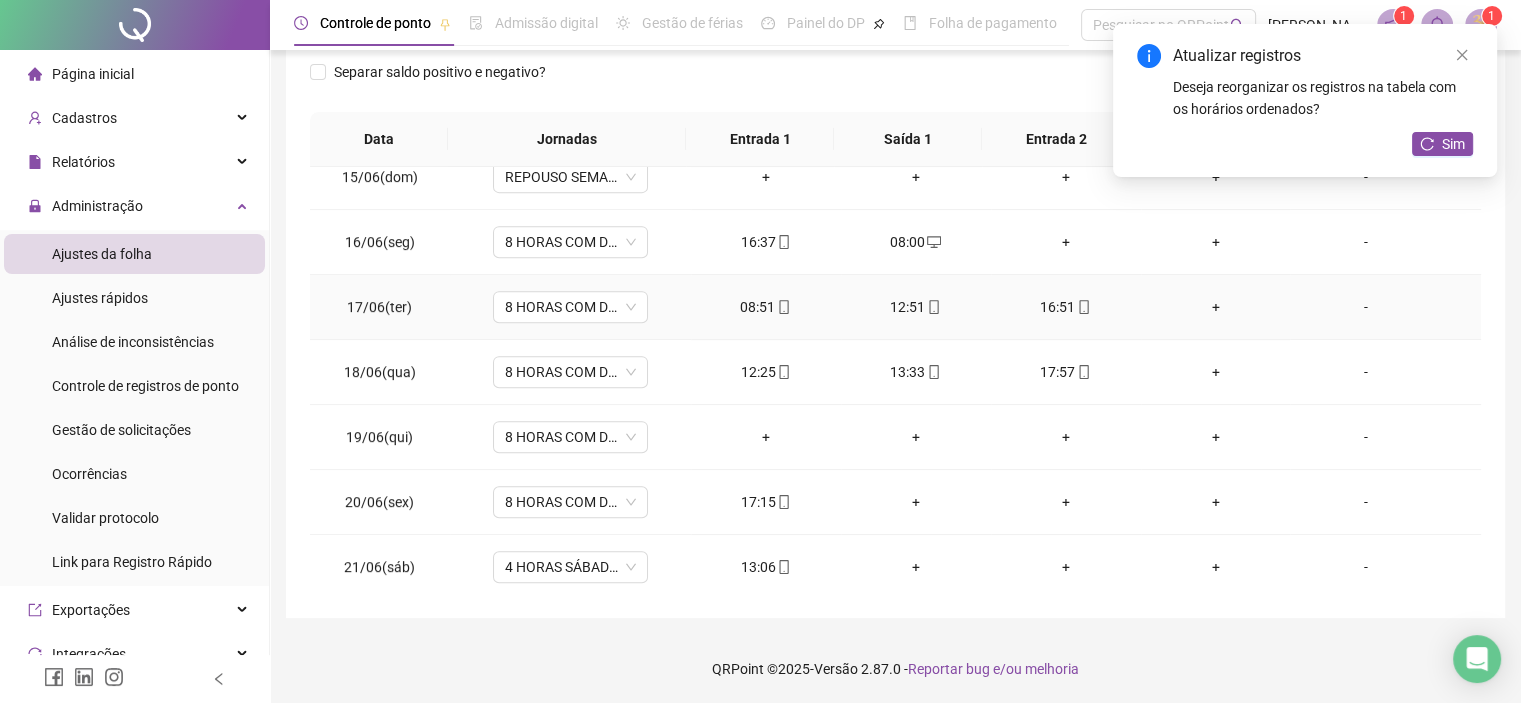click on "+" at bounding box center (1216, 307) 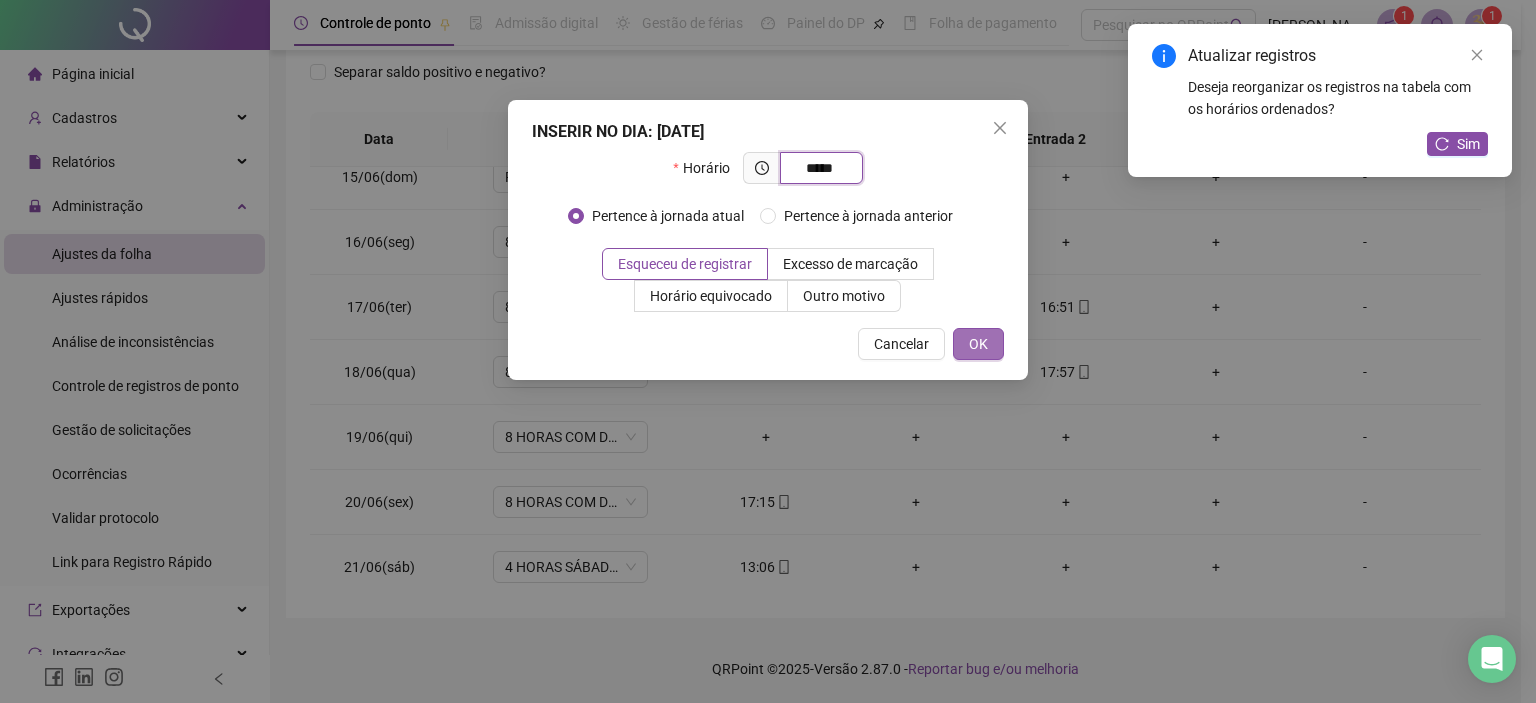 type on "*****" 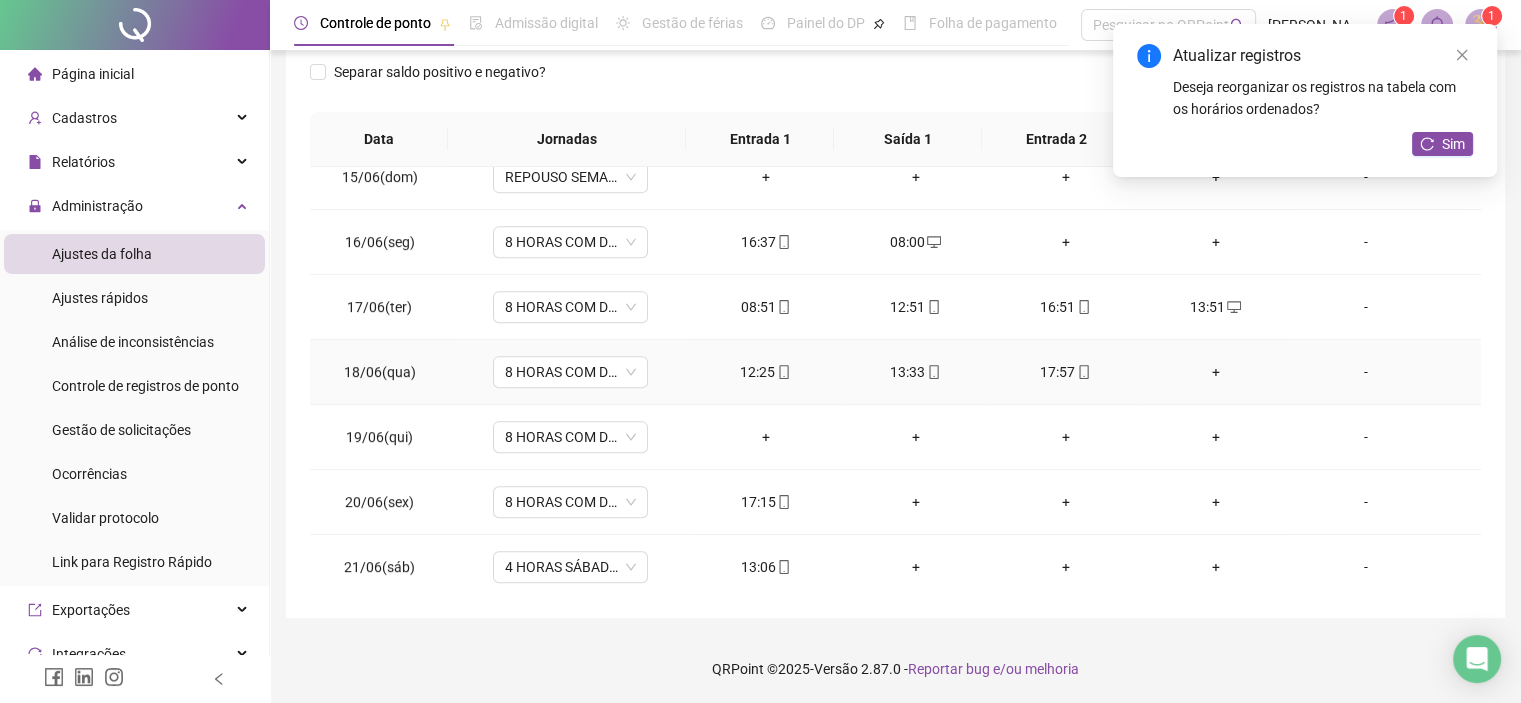 click on "+" at bounding box center [1216, 372] 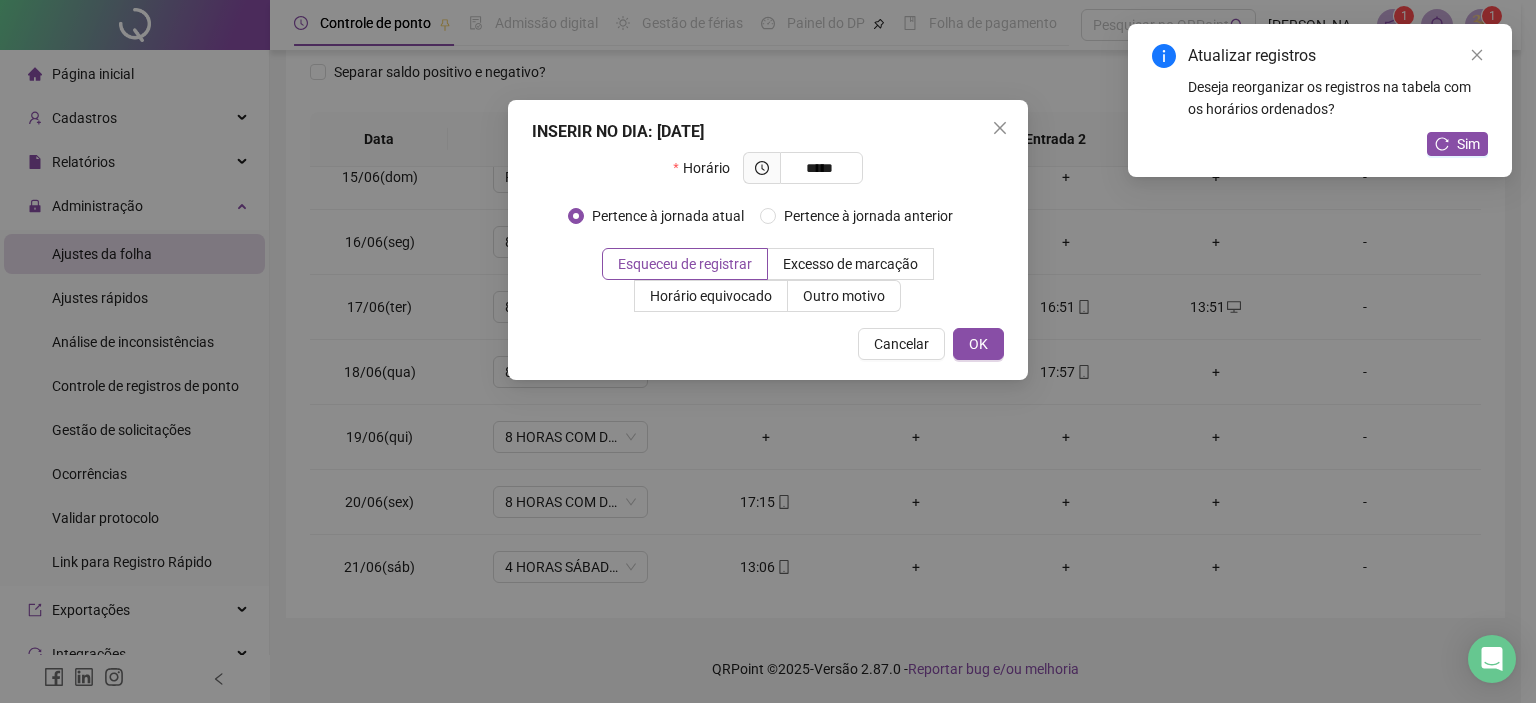 type on "*****" 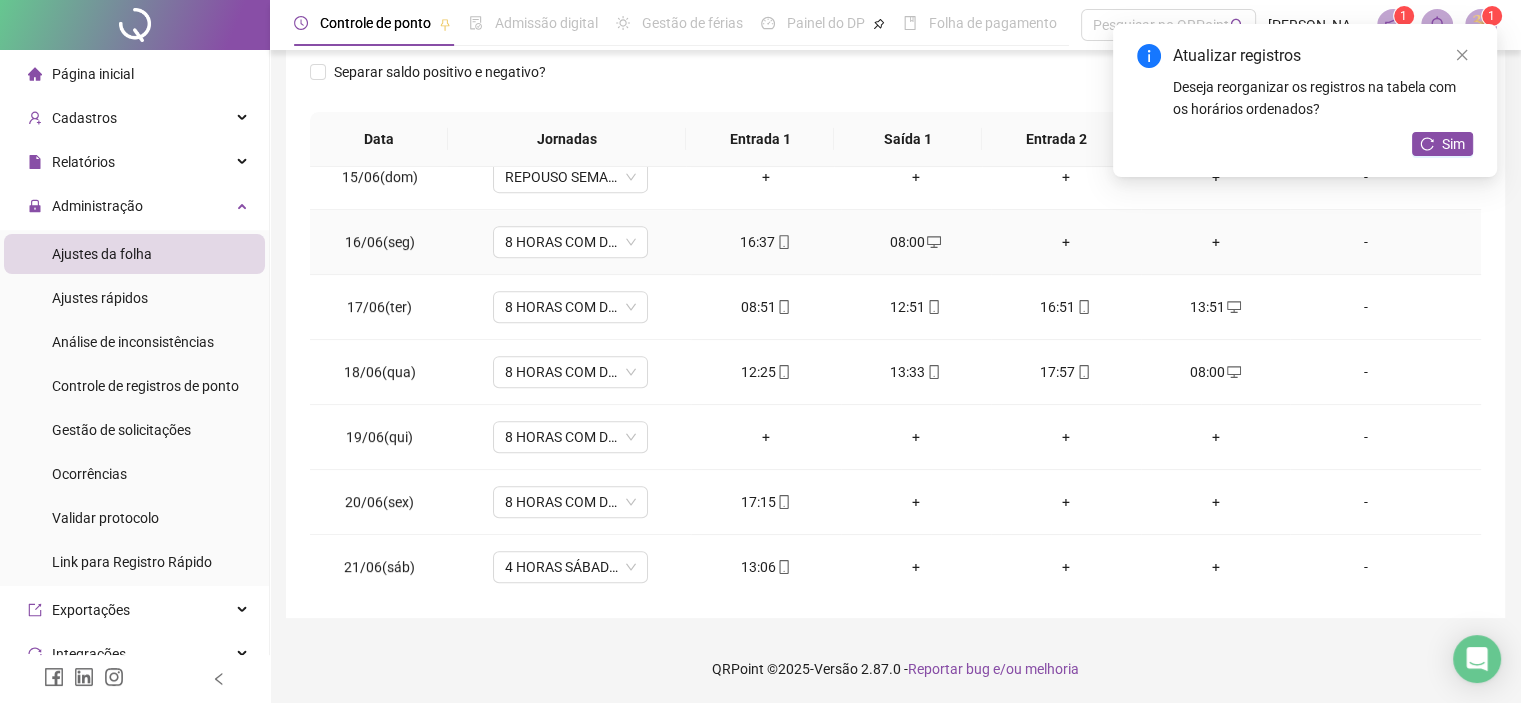 click on "+" at bounding box center [1066, 242] 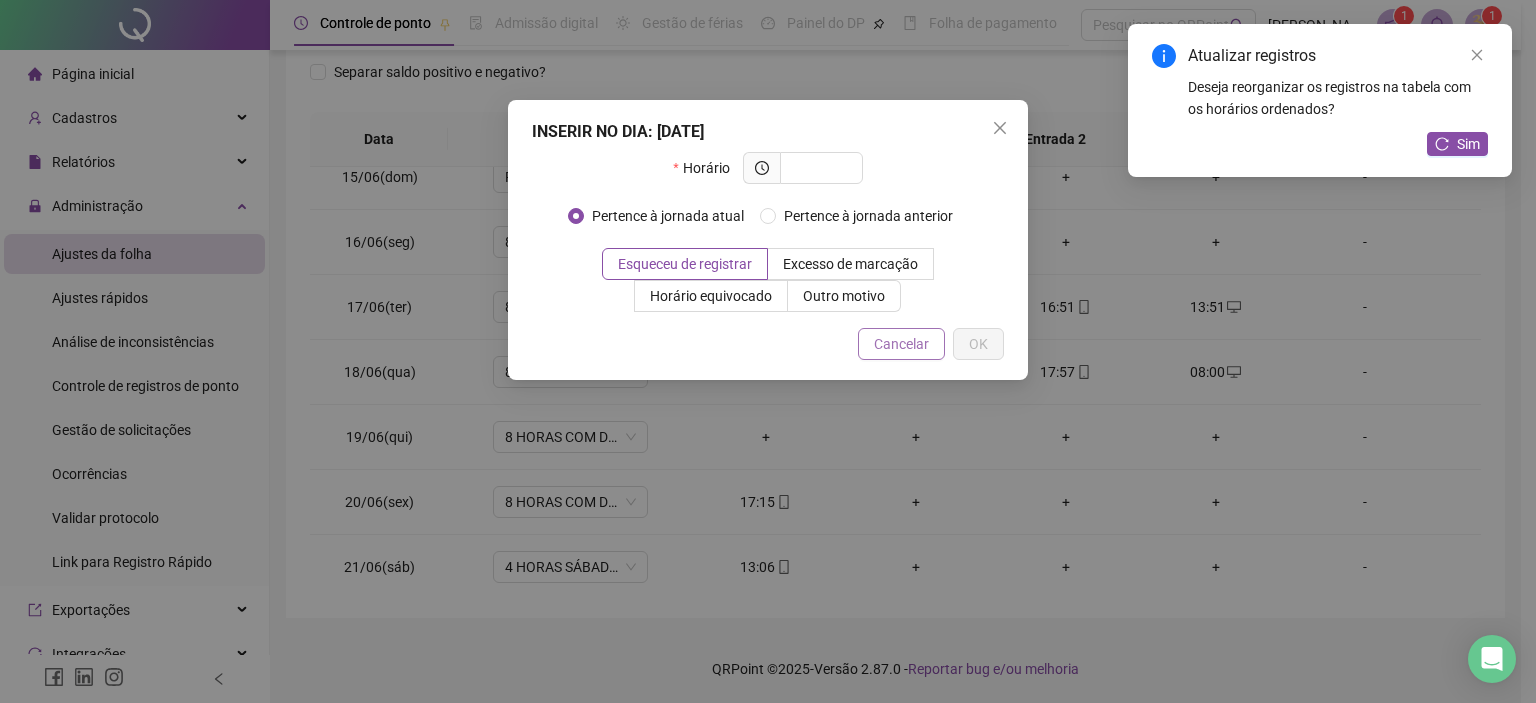 click on "Cancelar" at bounding box center [901, 344] 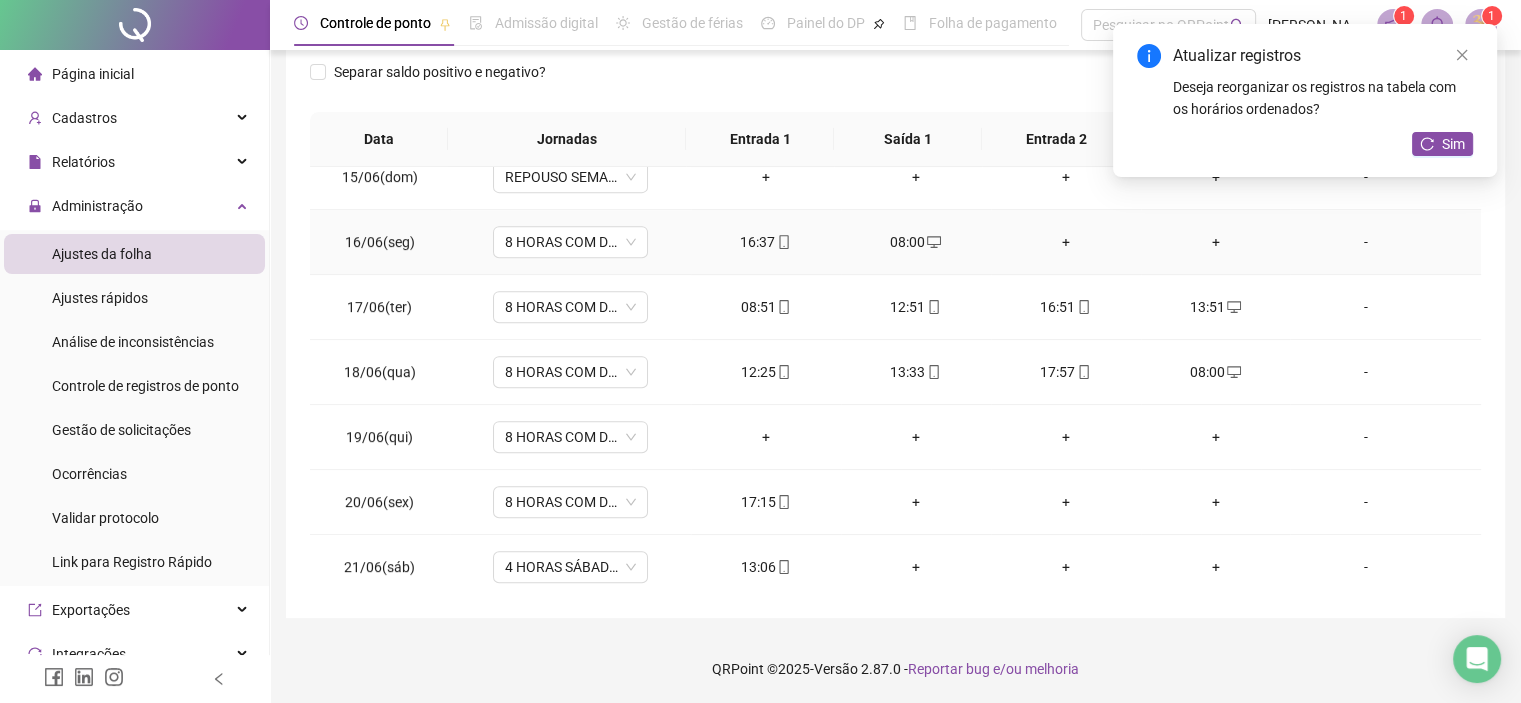 click on "+" at bounding box center (1066, 242) 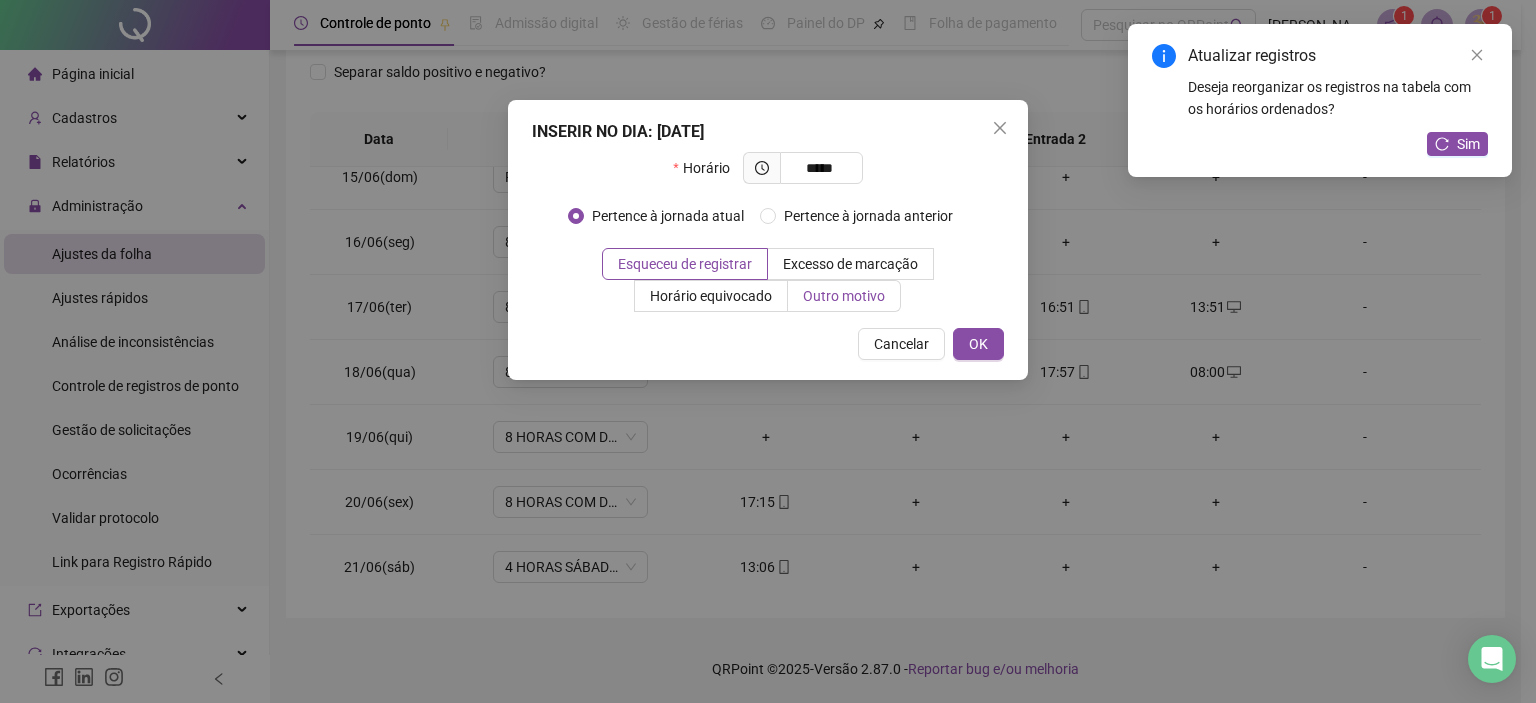 type on "*****" 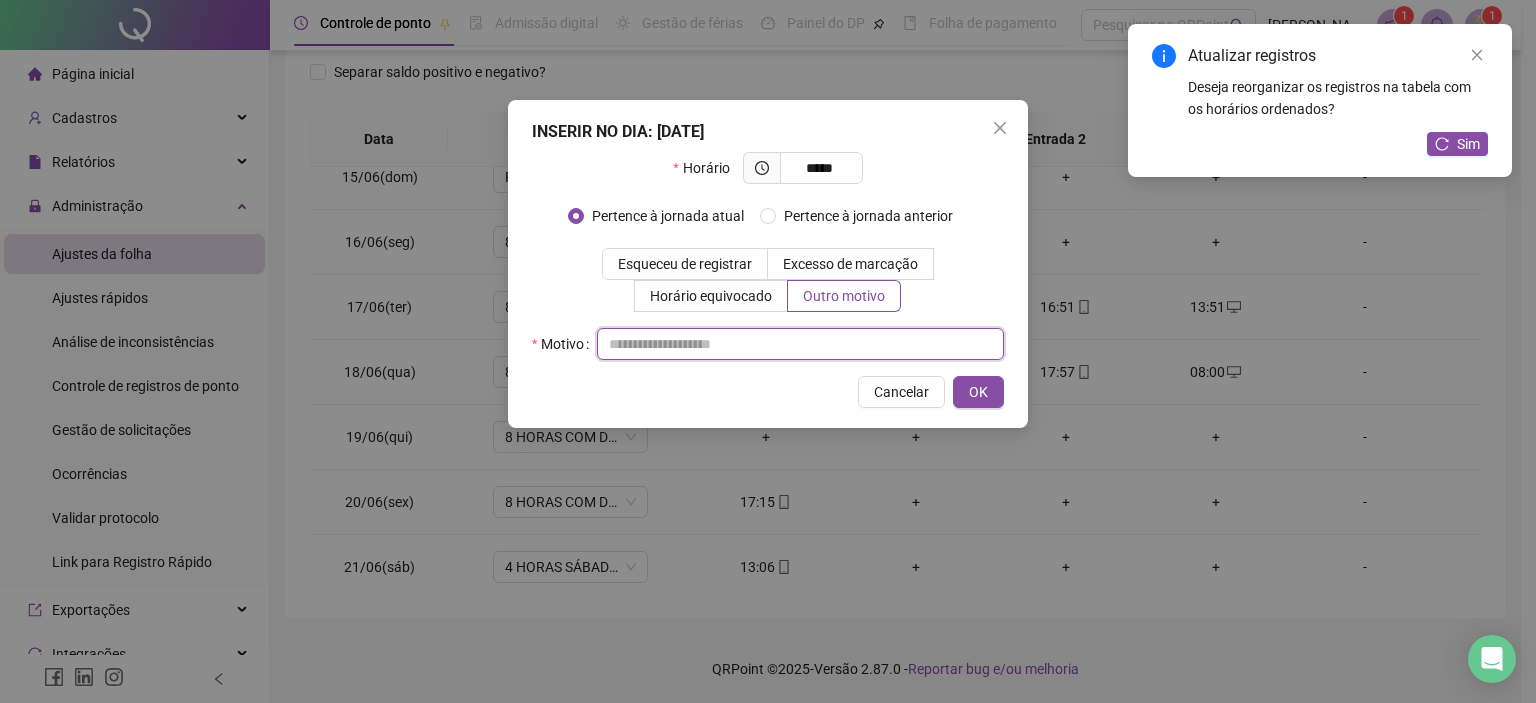 click at bounding box center [800, 344] 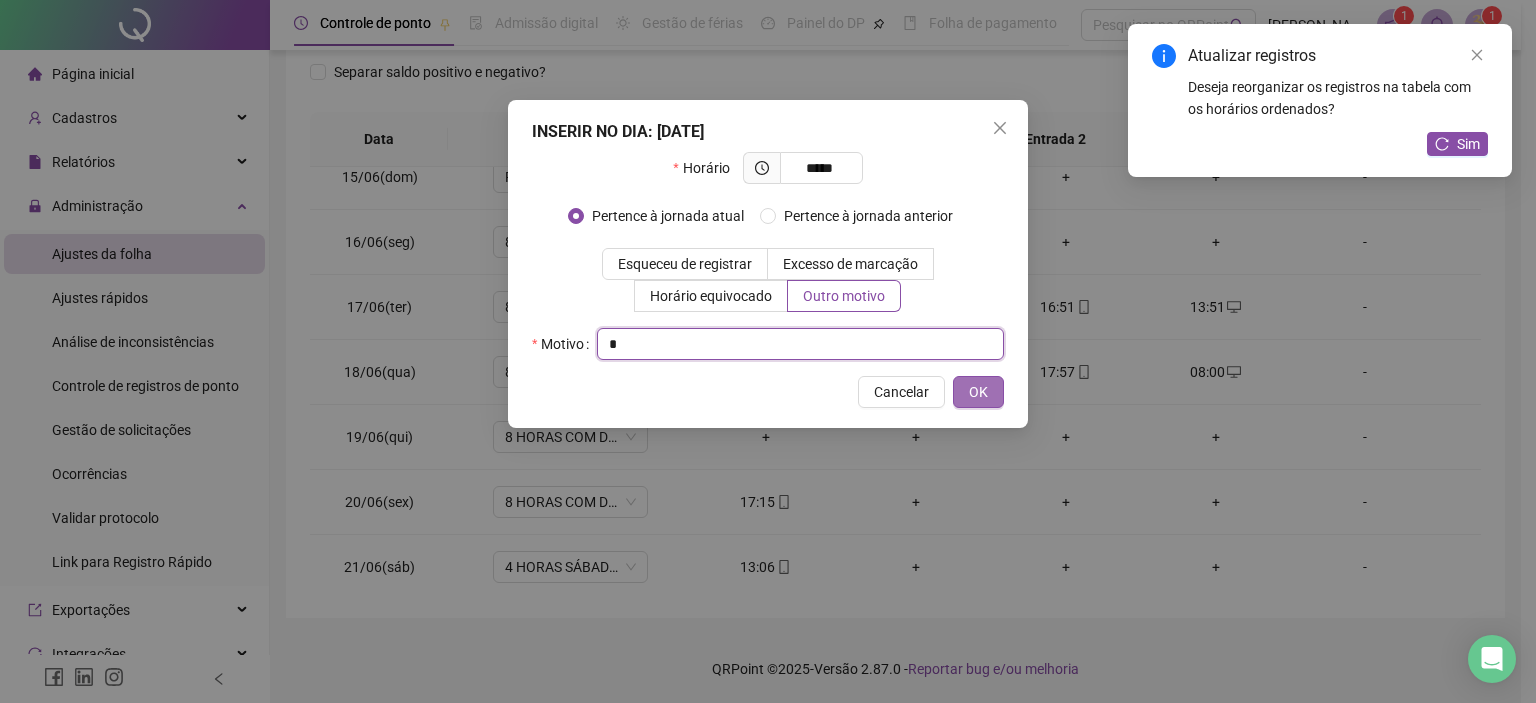 type on "*" 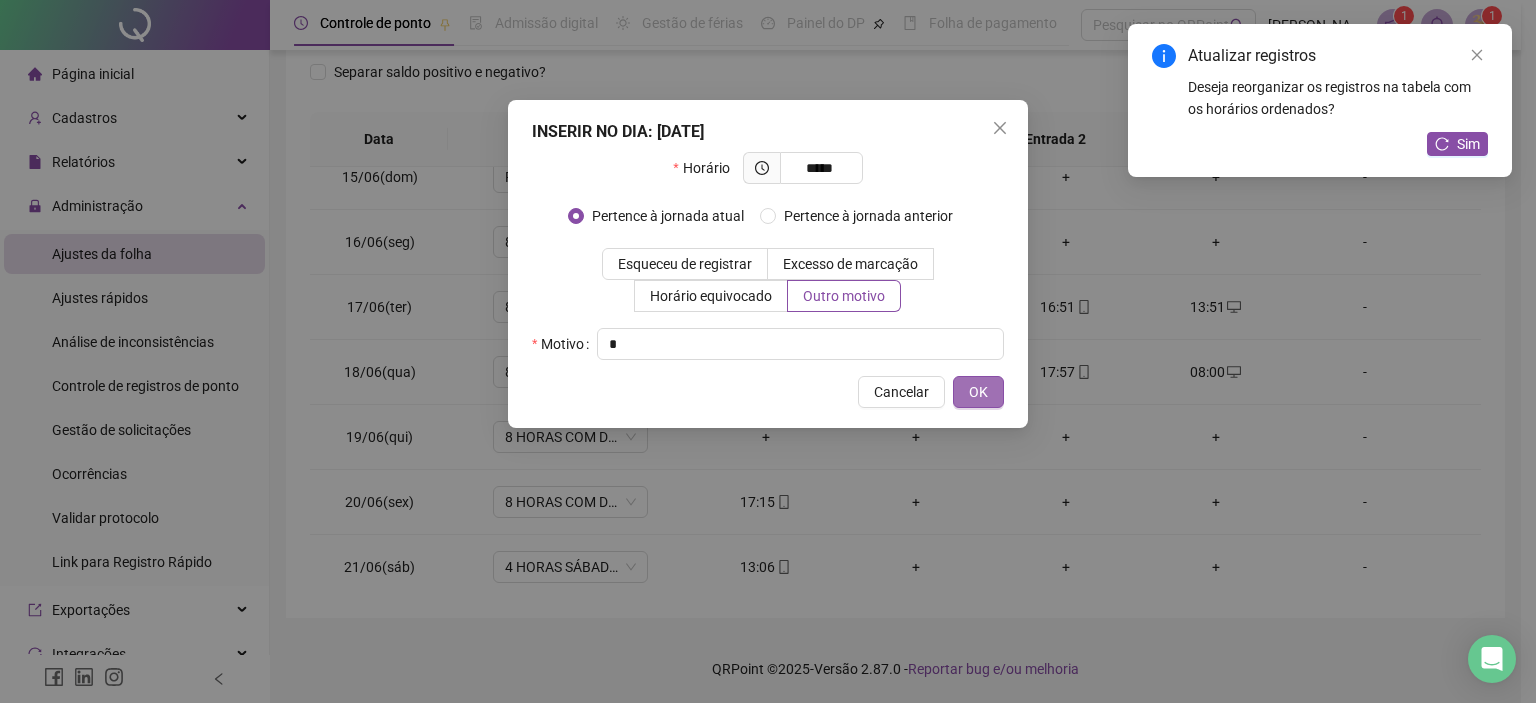 click on "OK" at bounding box center (978, 392) 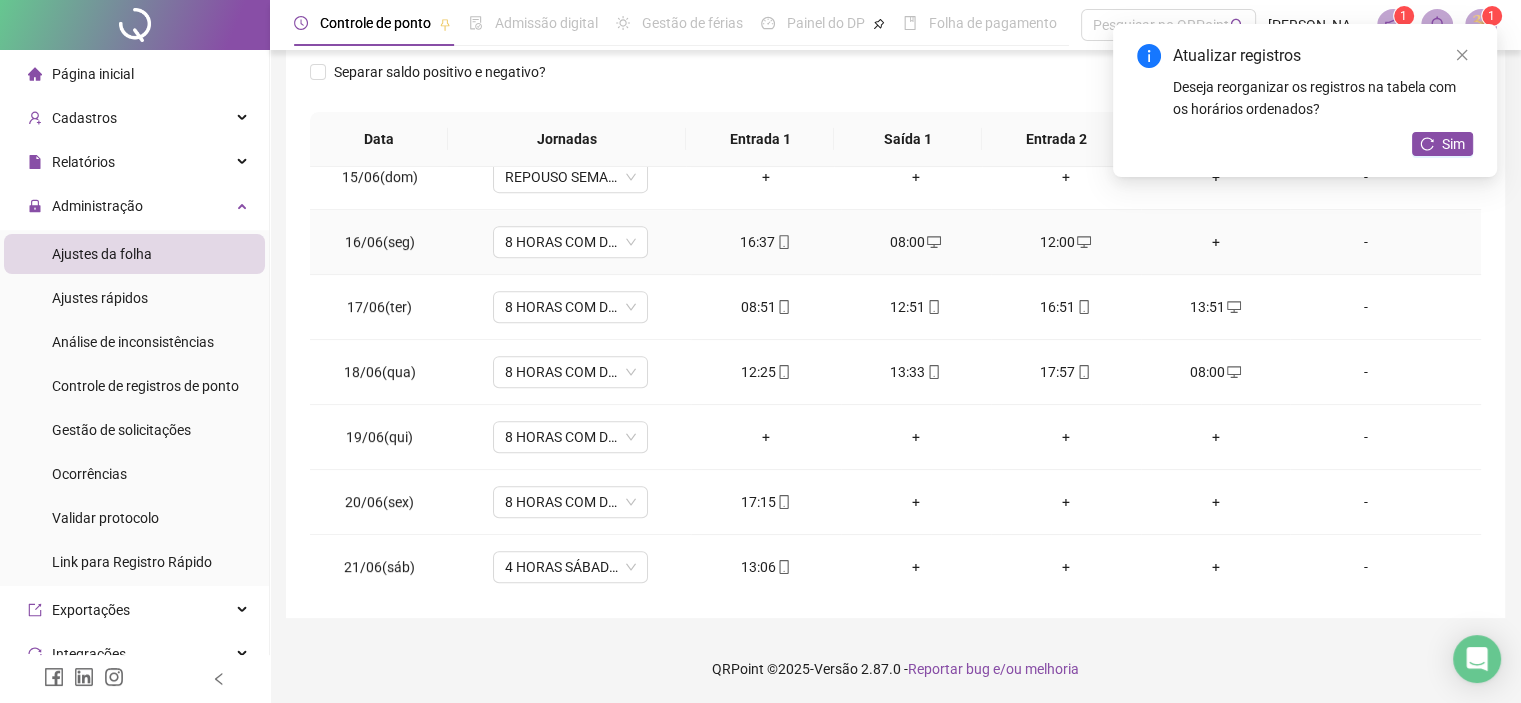 click on "+" at bounding box center [1216, 242] 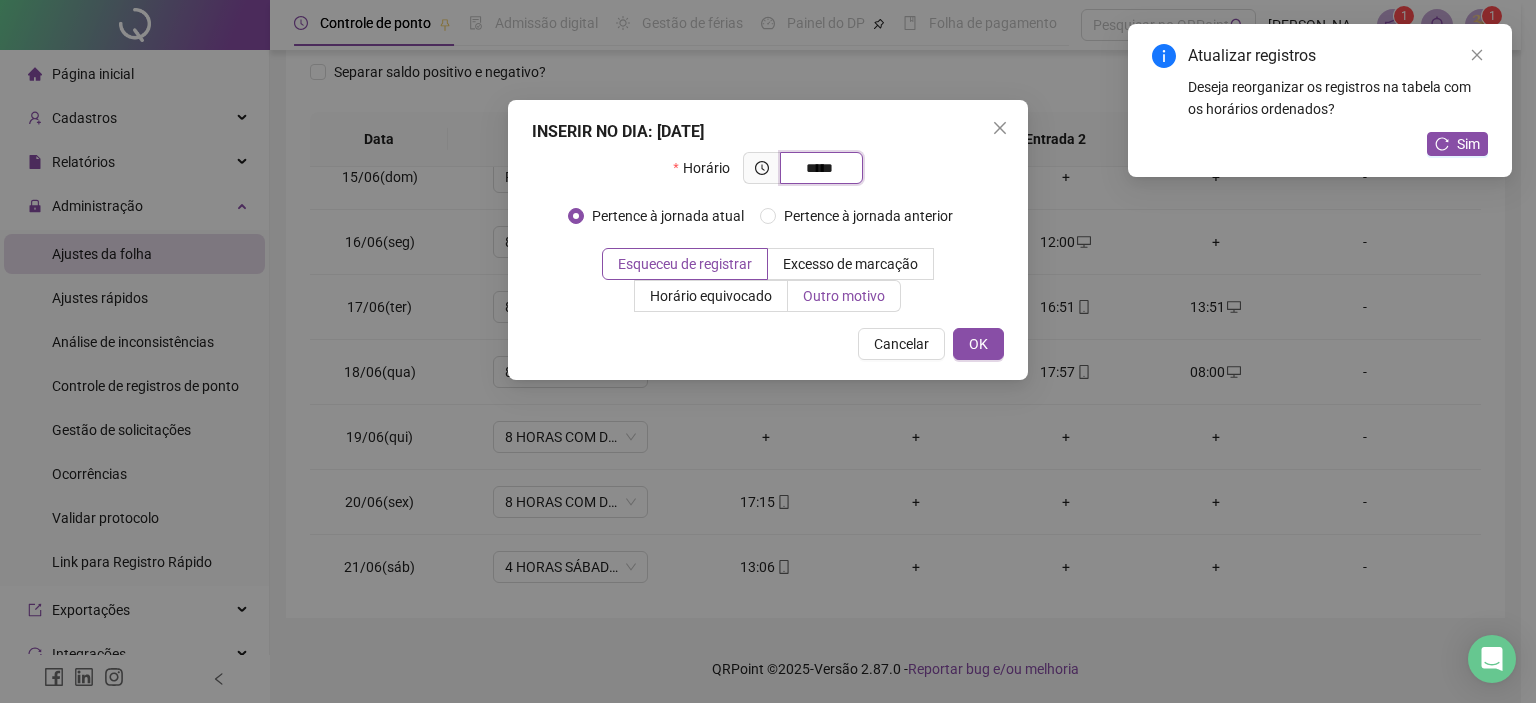 type on "*****" 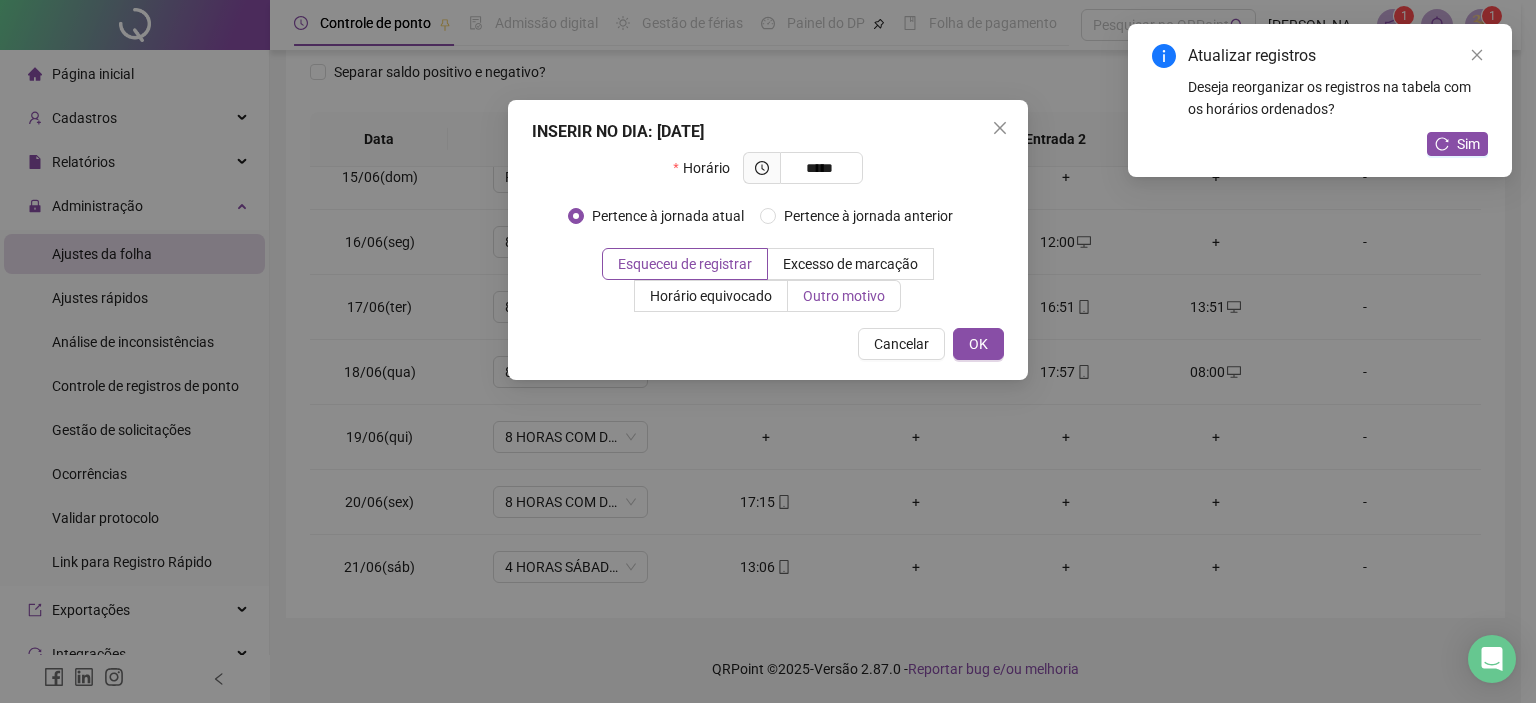 click on "Outro motivo" at bounding box center [844, 296] 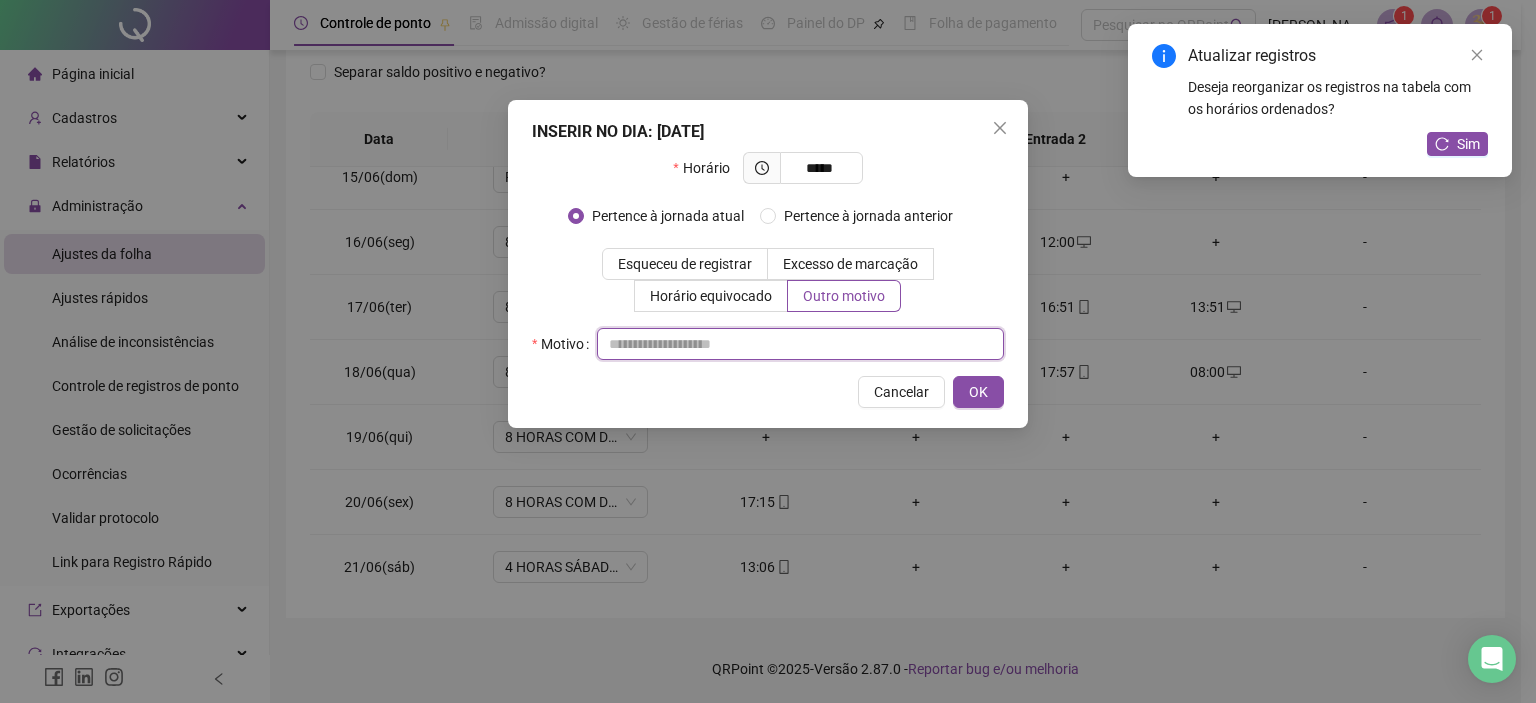 click at bounding box center (800, 344) 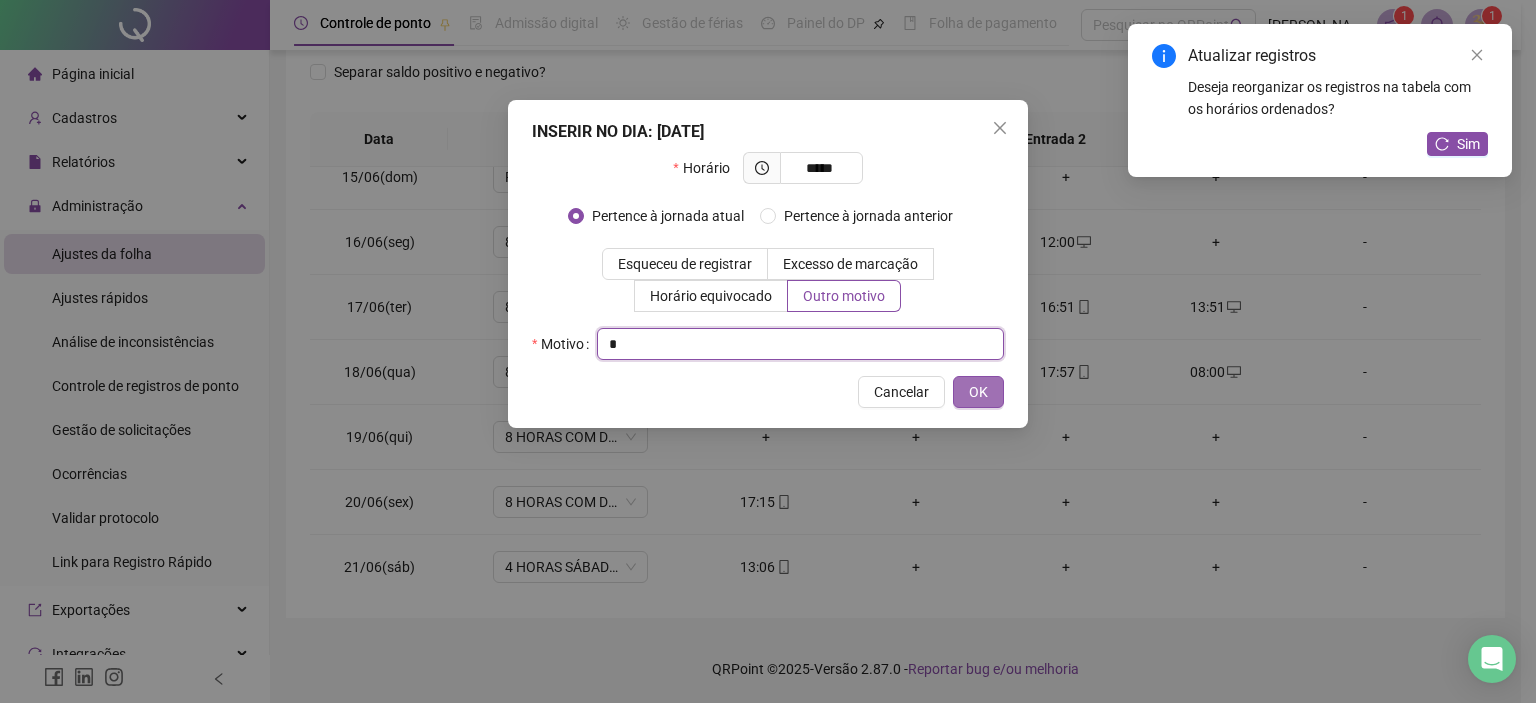 type on "*" 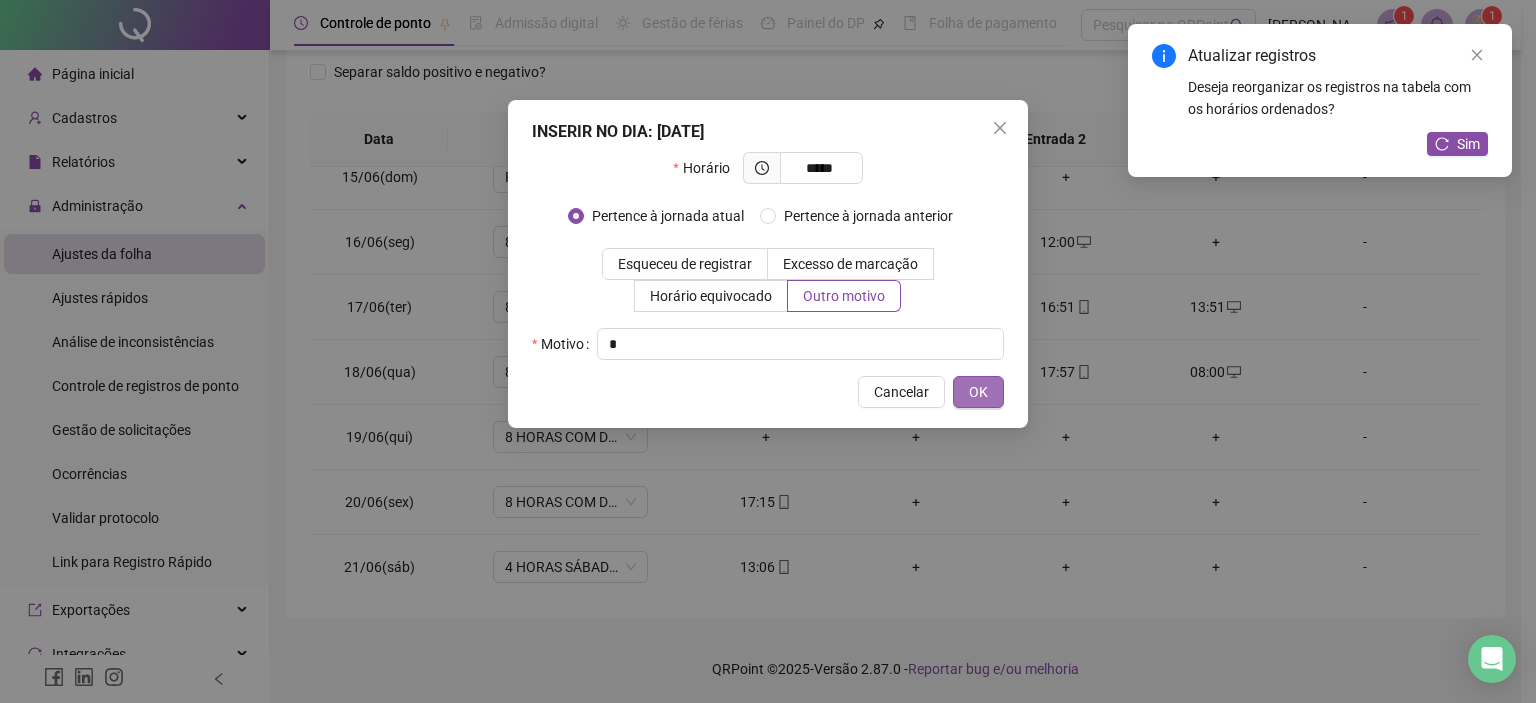 click on "OK" at bounding box center (978, 392) 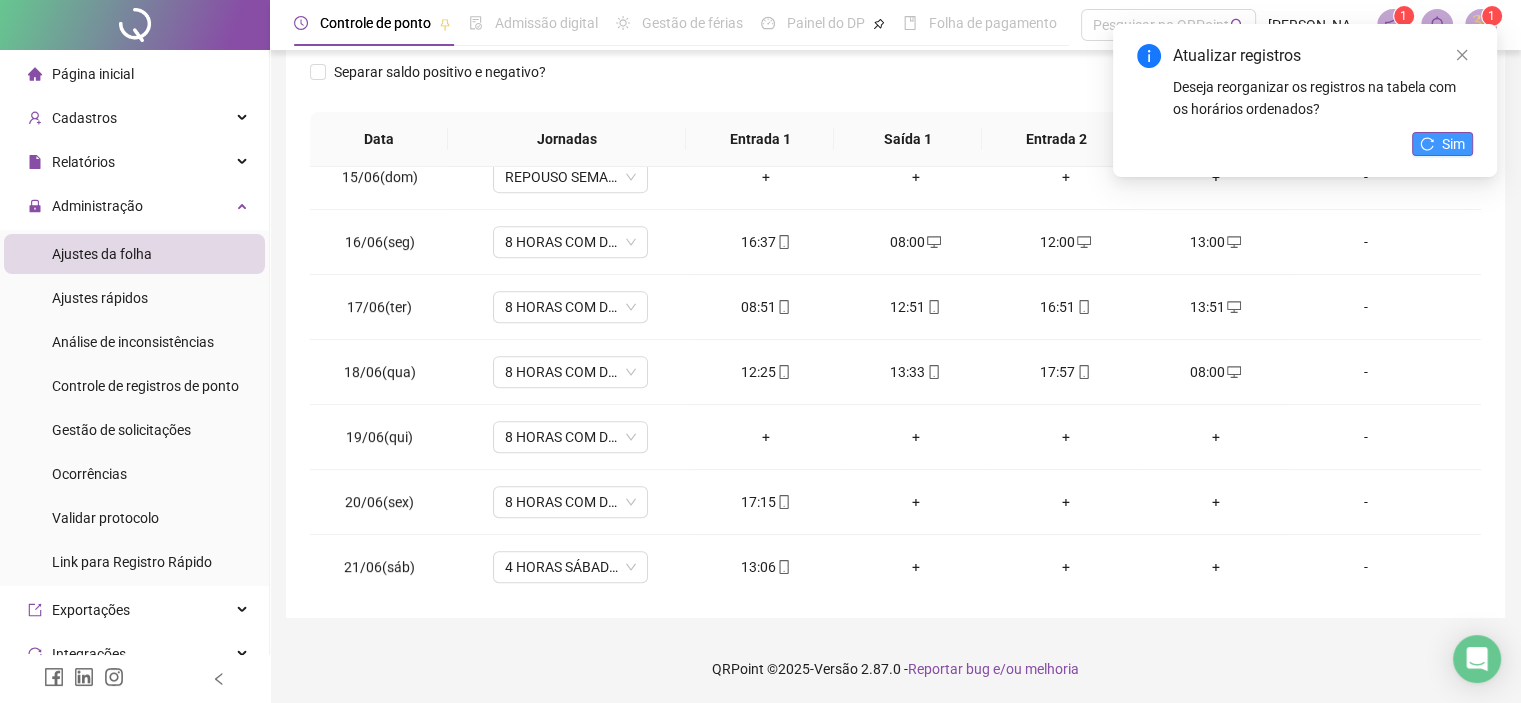 click 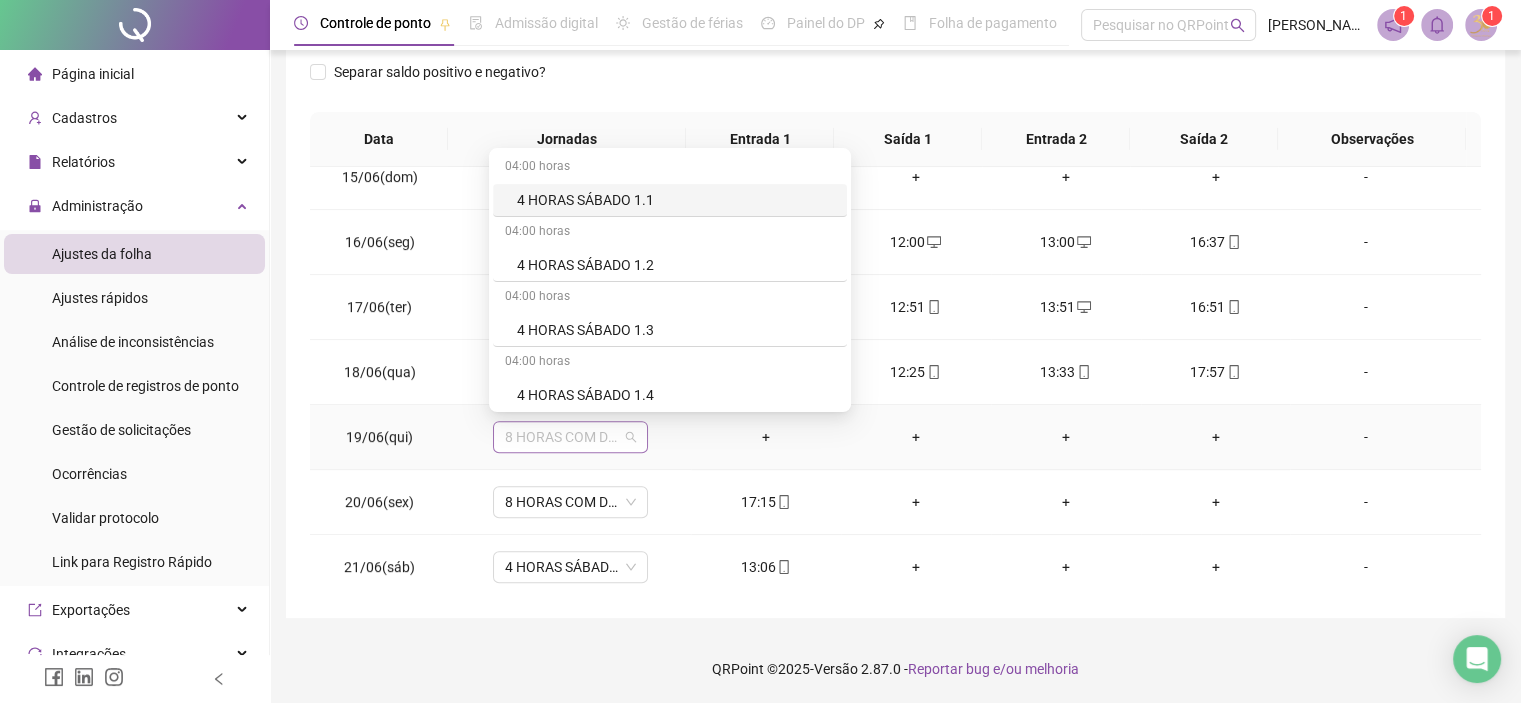 click on "8 HORAS COM DUAS HORAS DE INTERVALO" at bounding box center (570, 437) 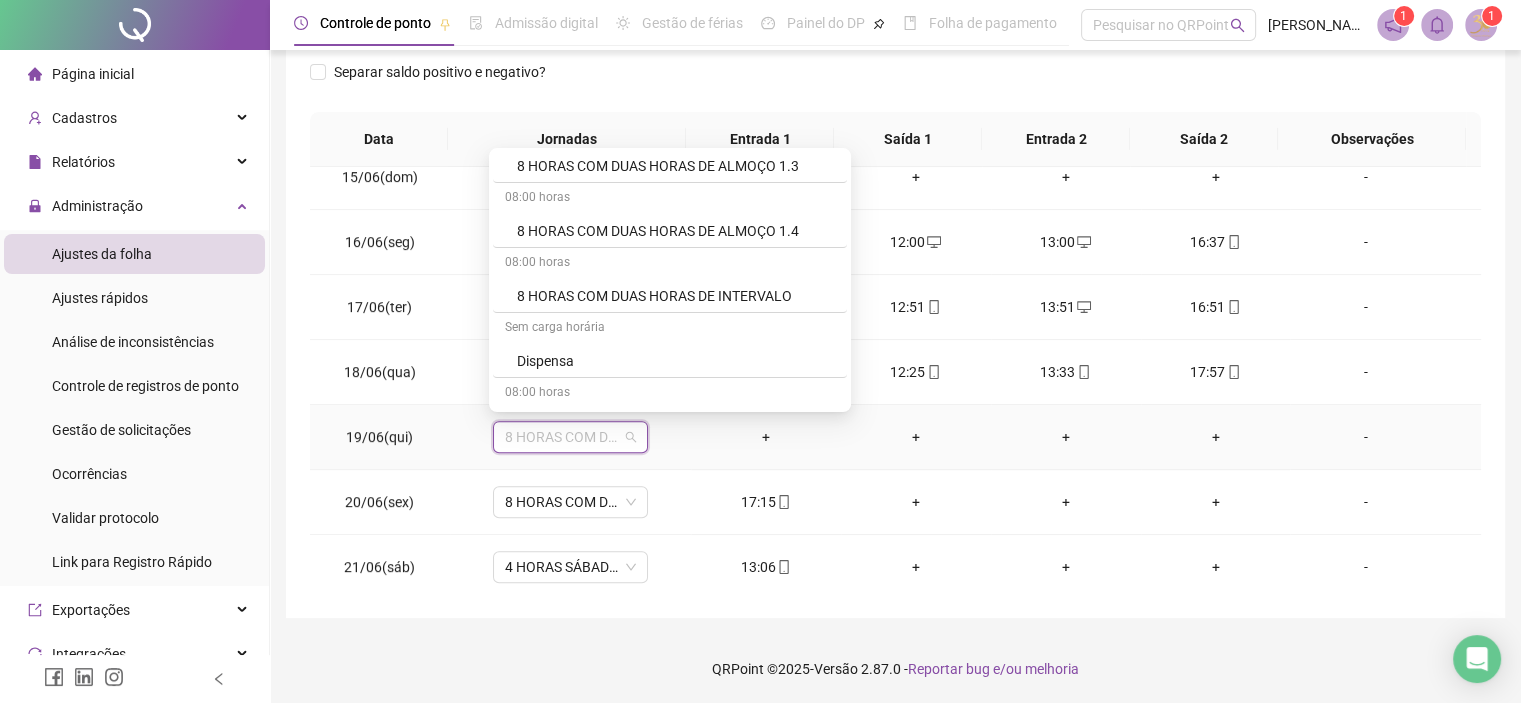 scroll, scrollTop: 0, scrollLeft: 0, axis: both 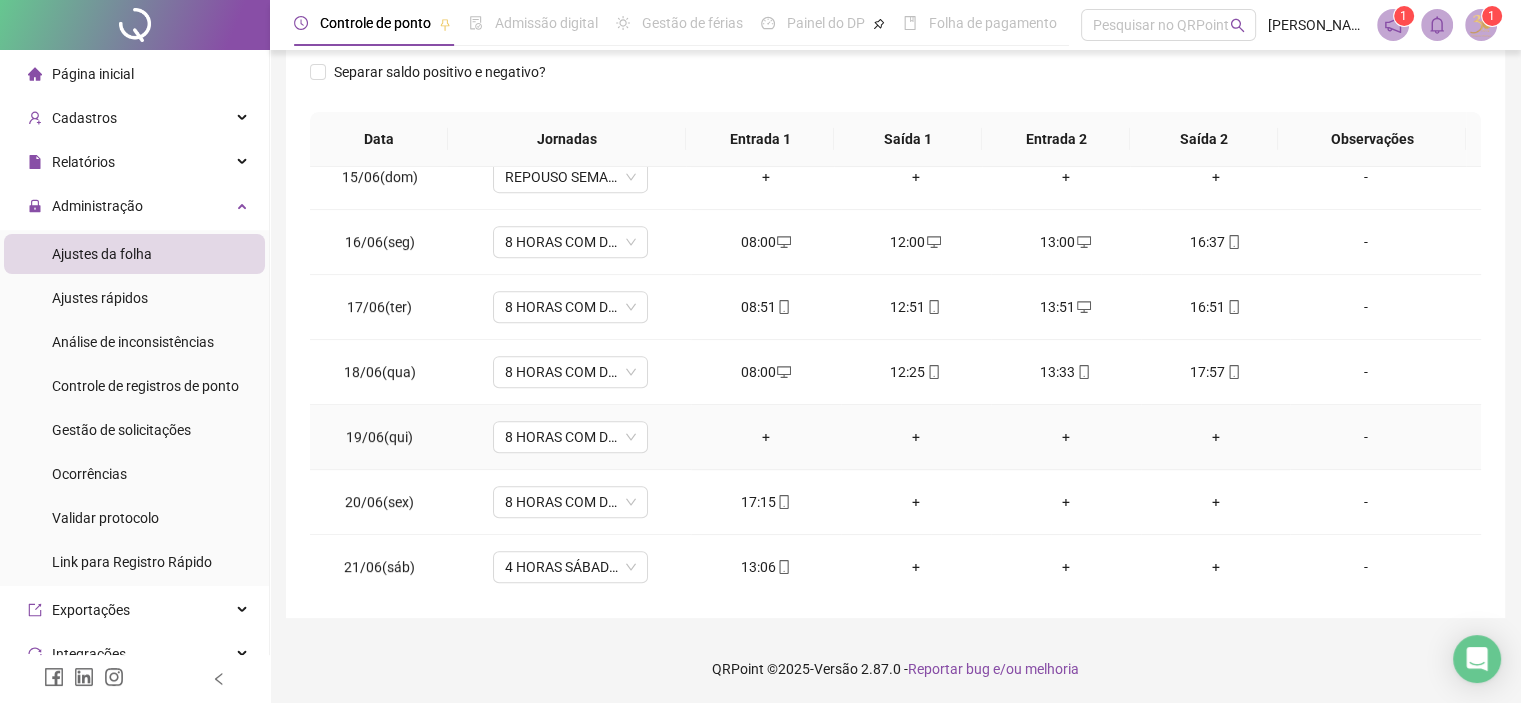click on "+" at bounding box center [1066, 437] 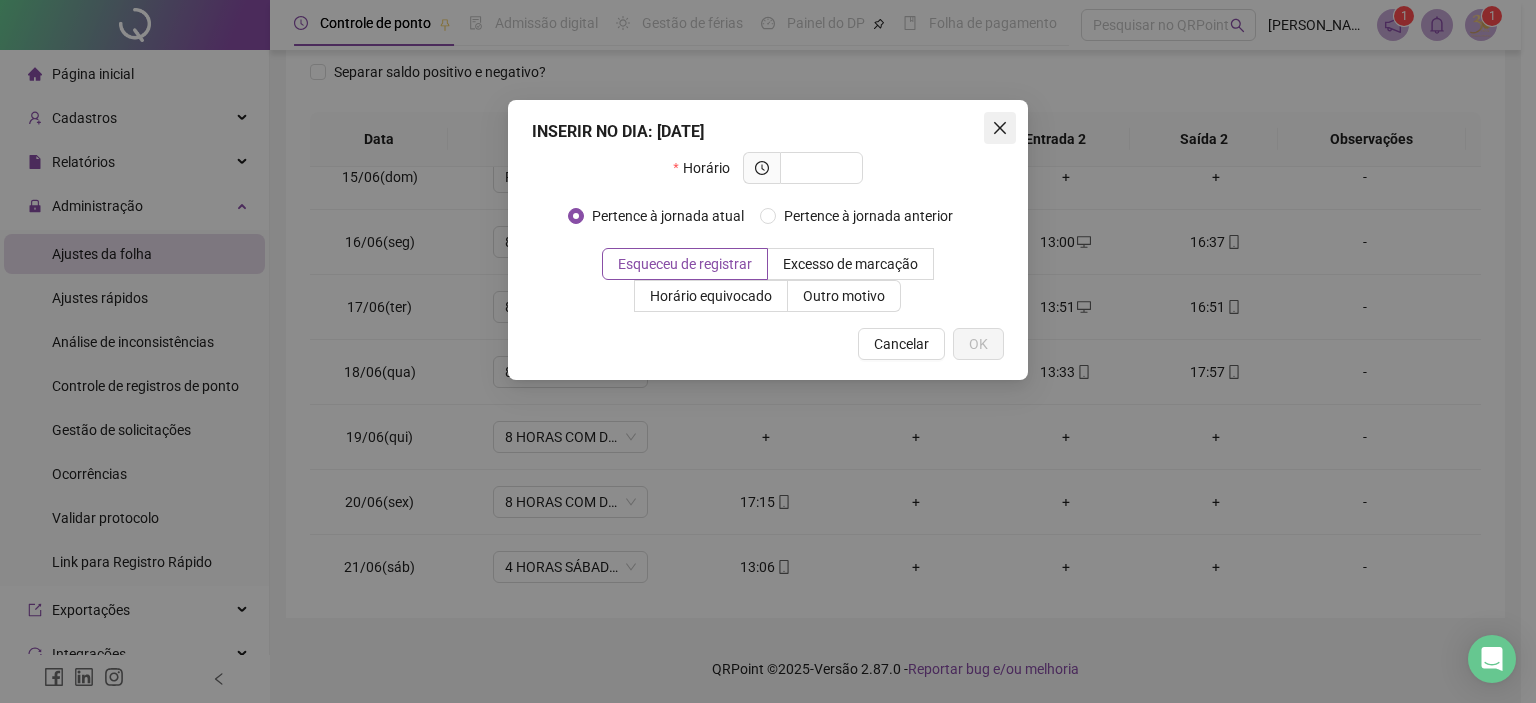 click 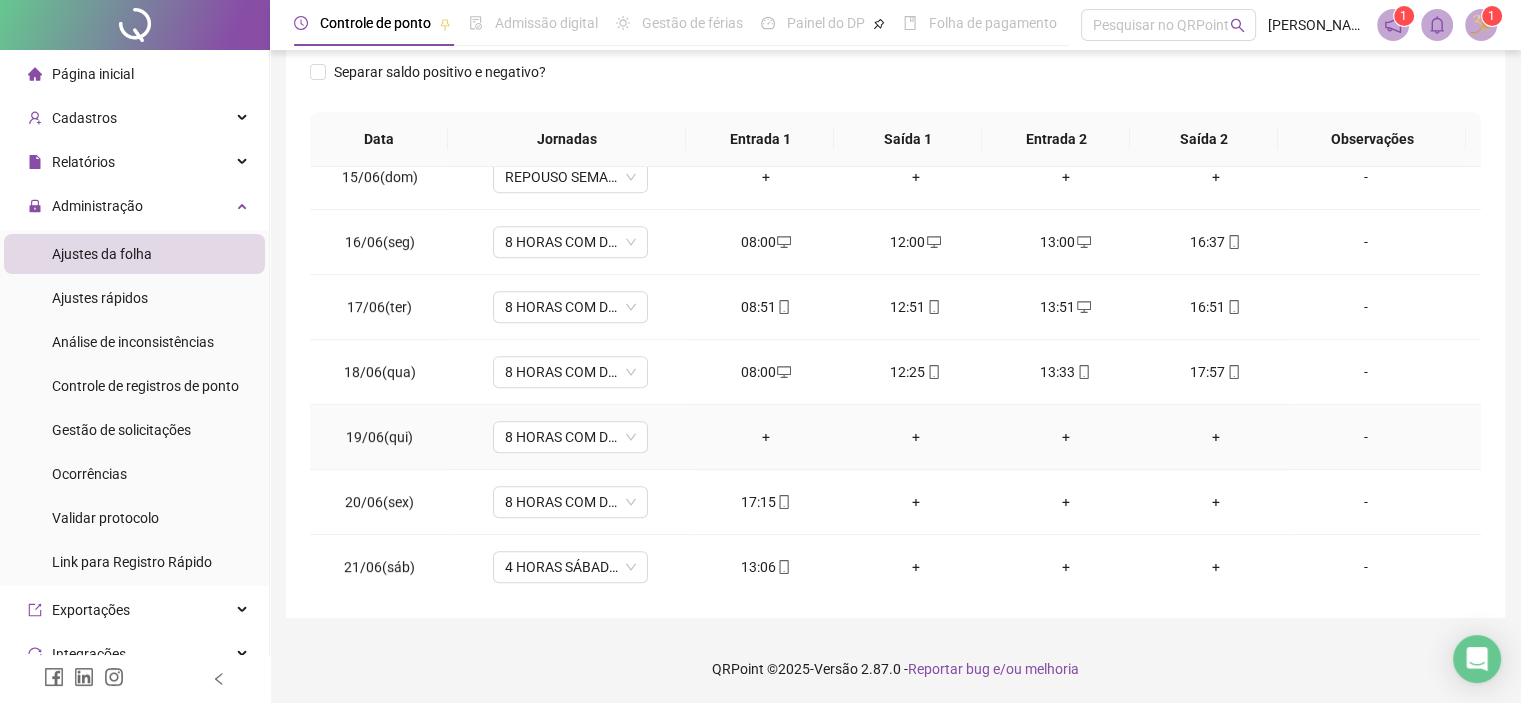 click on "-" at bounding box center (1365, 437) 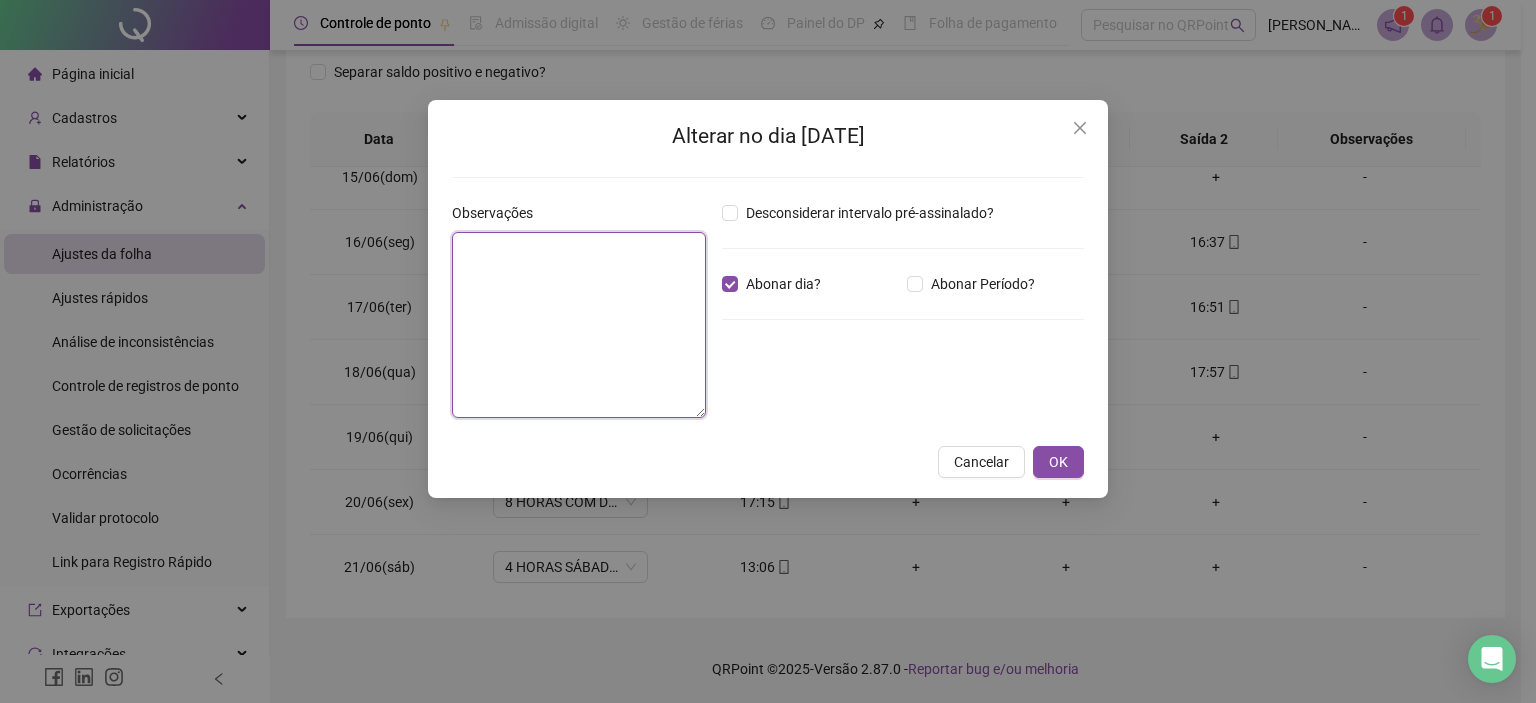 click at bounding box center (579, 325) 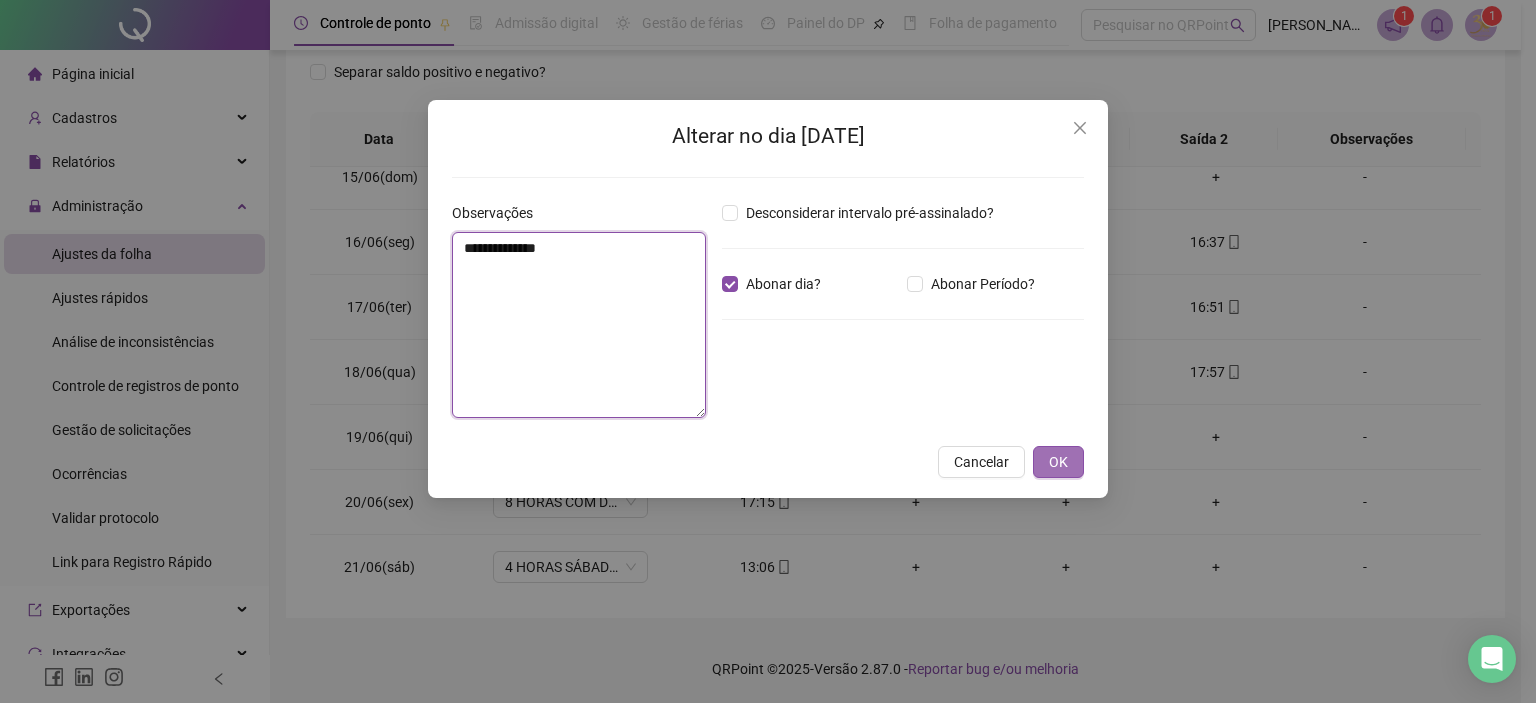 type on "**********" 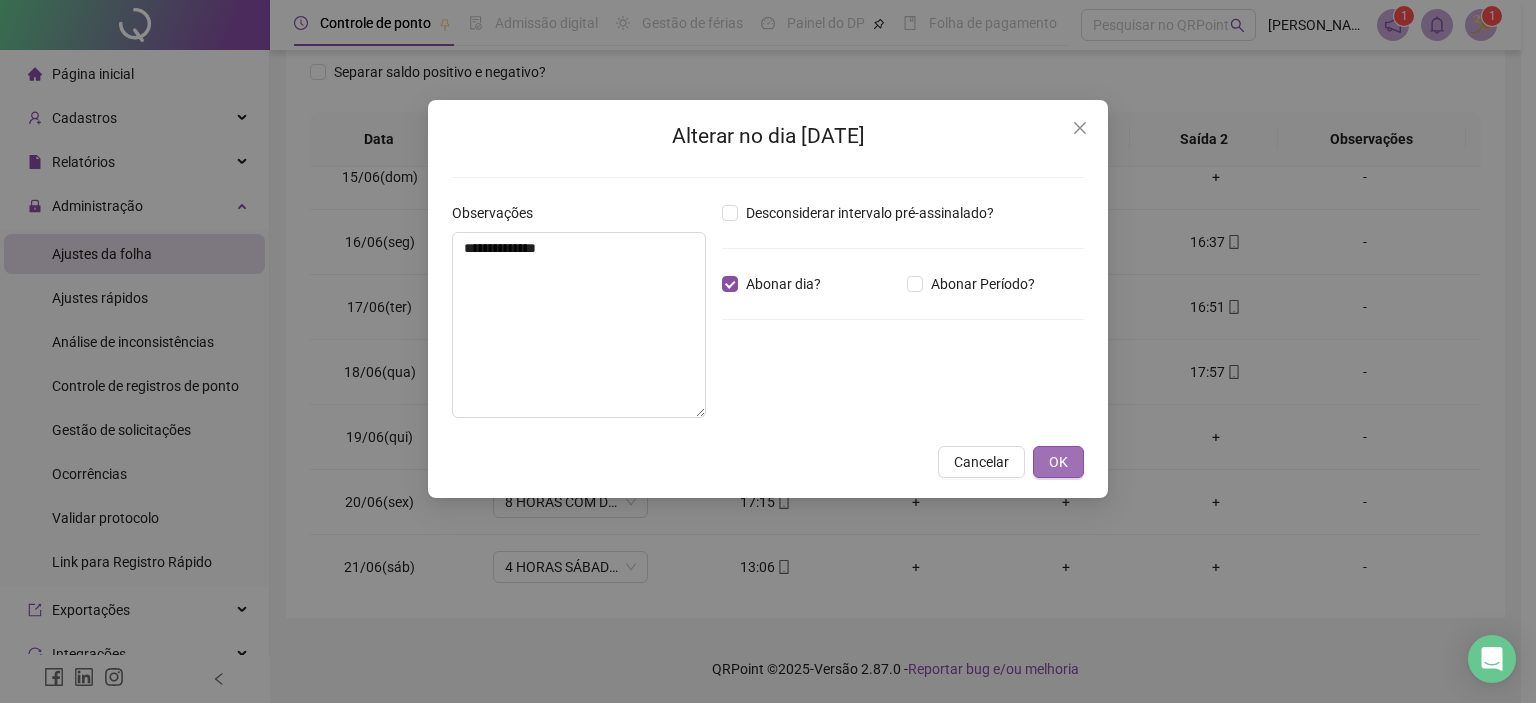 click on "OK" at bounding box center (1058, 462) 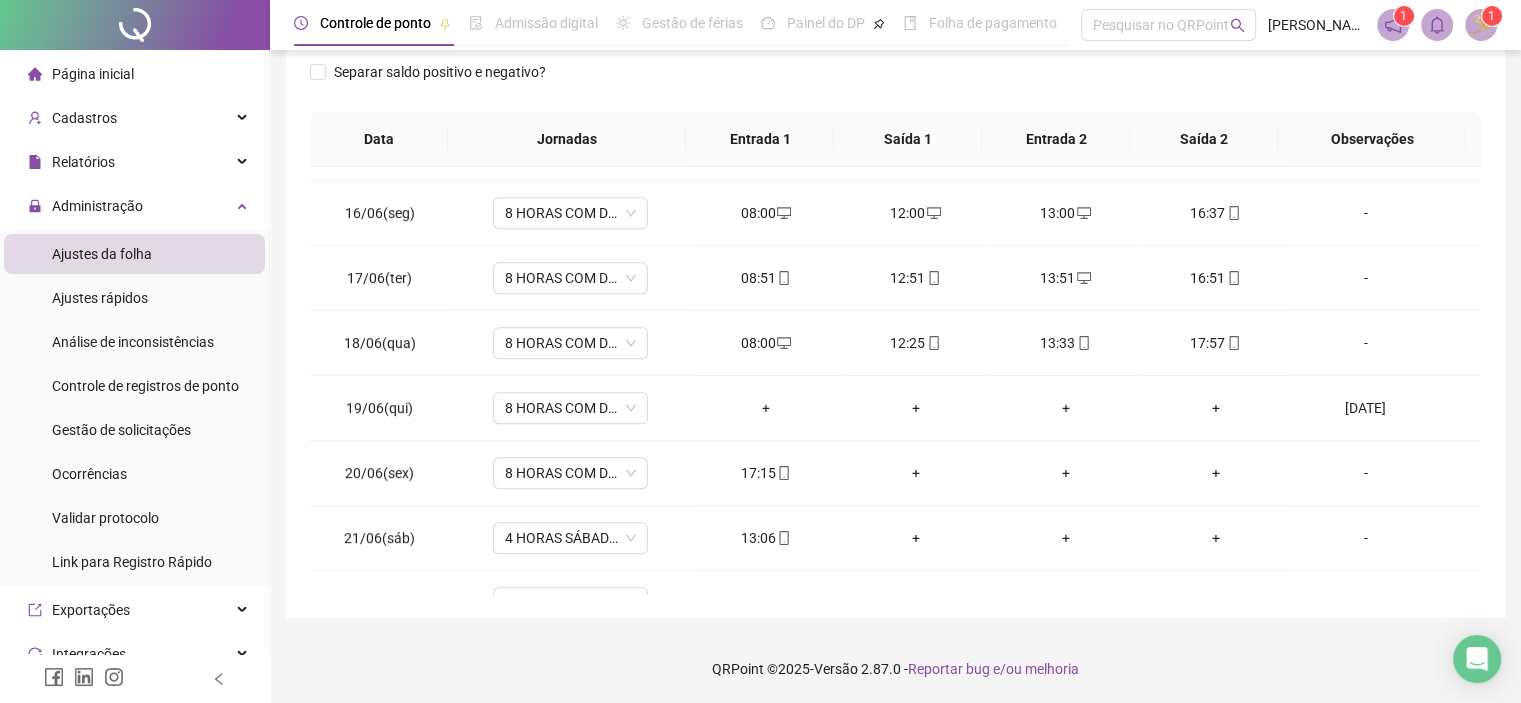 scroll, scrollTop: 965, scrollLeft: 0, axis: vertical 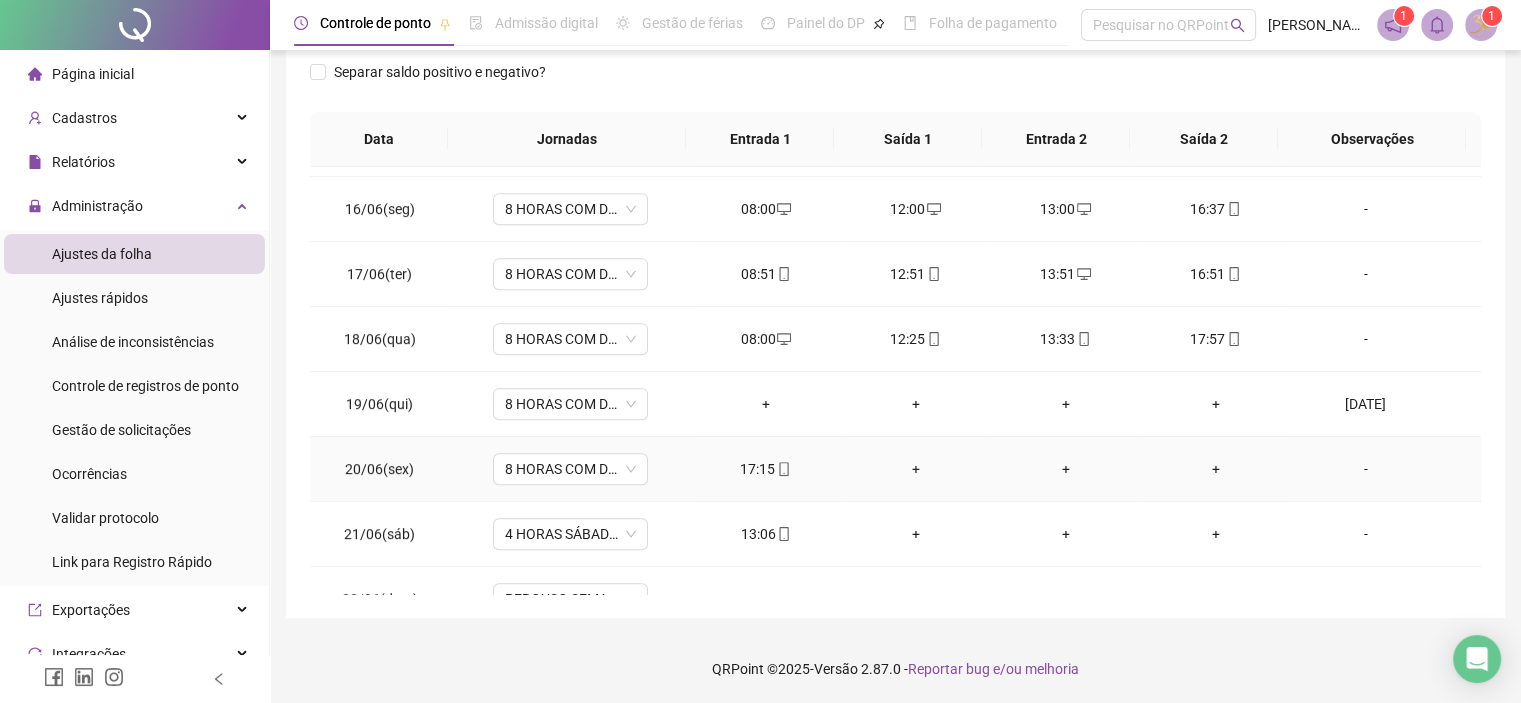 click on "+" at bounding box center [916, 469] 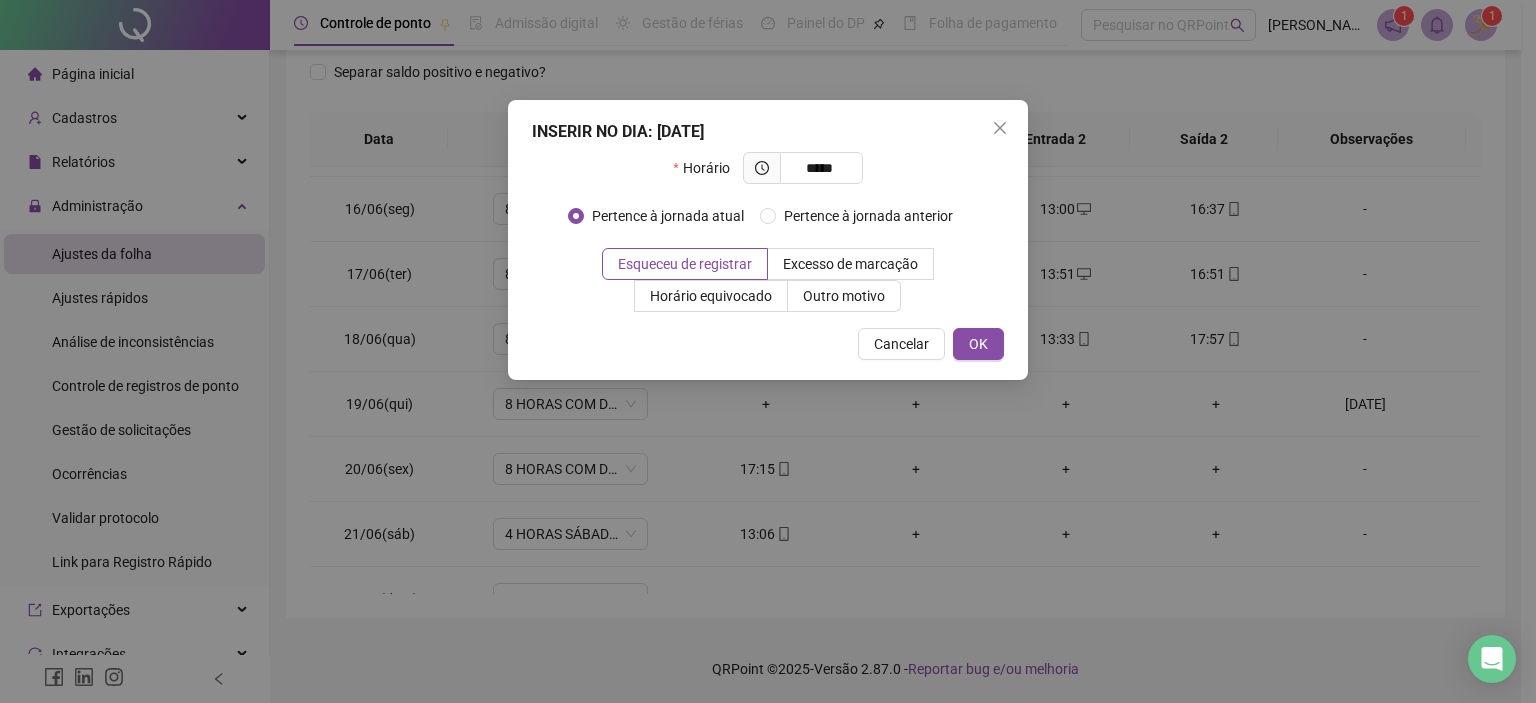 type on "*****" 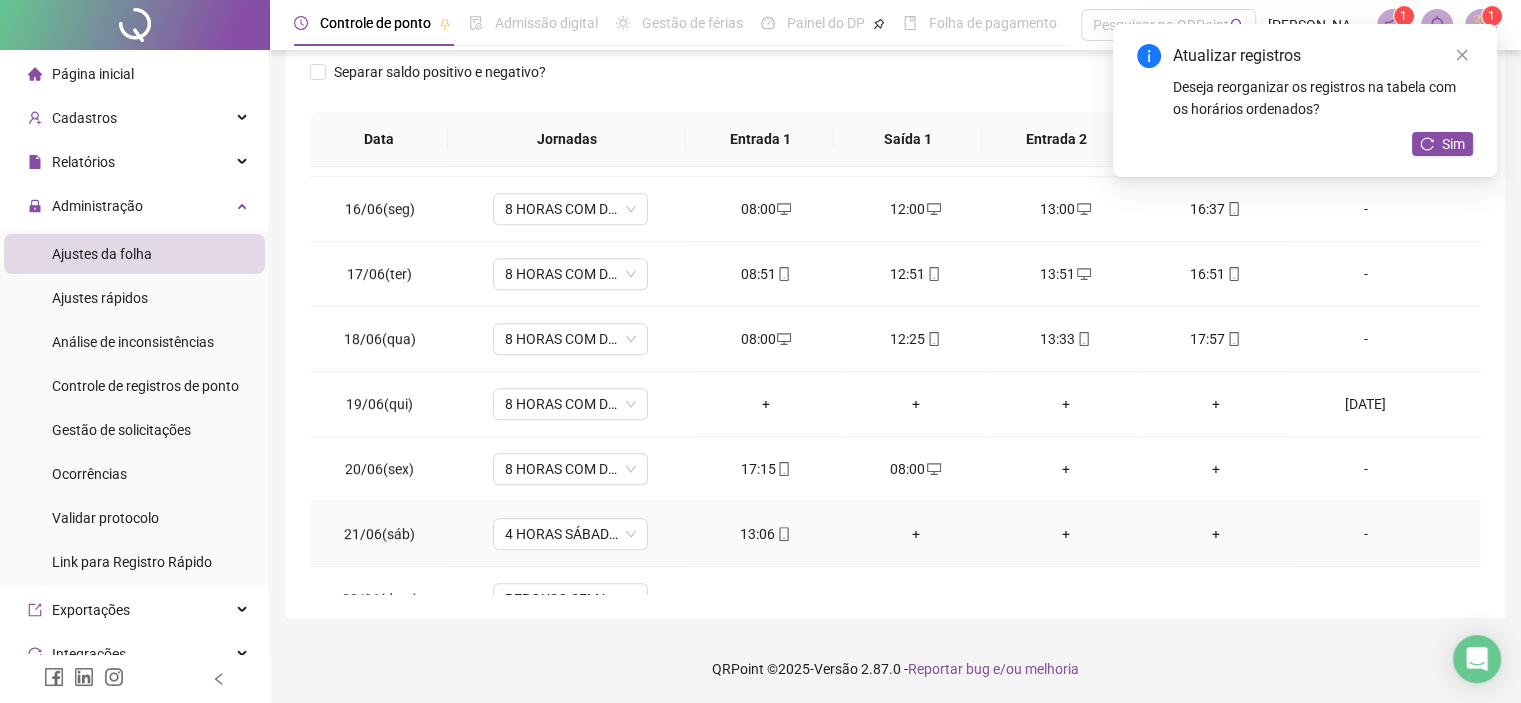 click on "+" at bounding box center (916, 534) 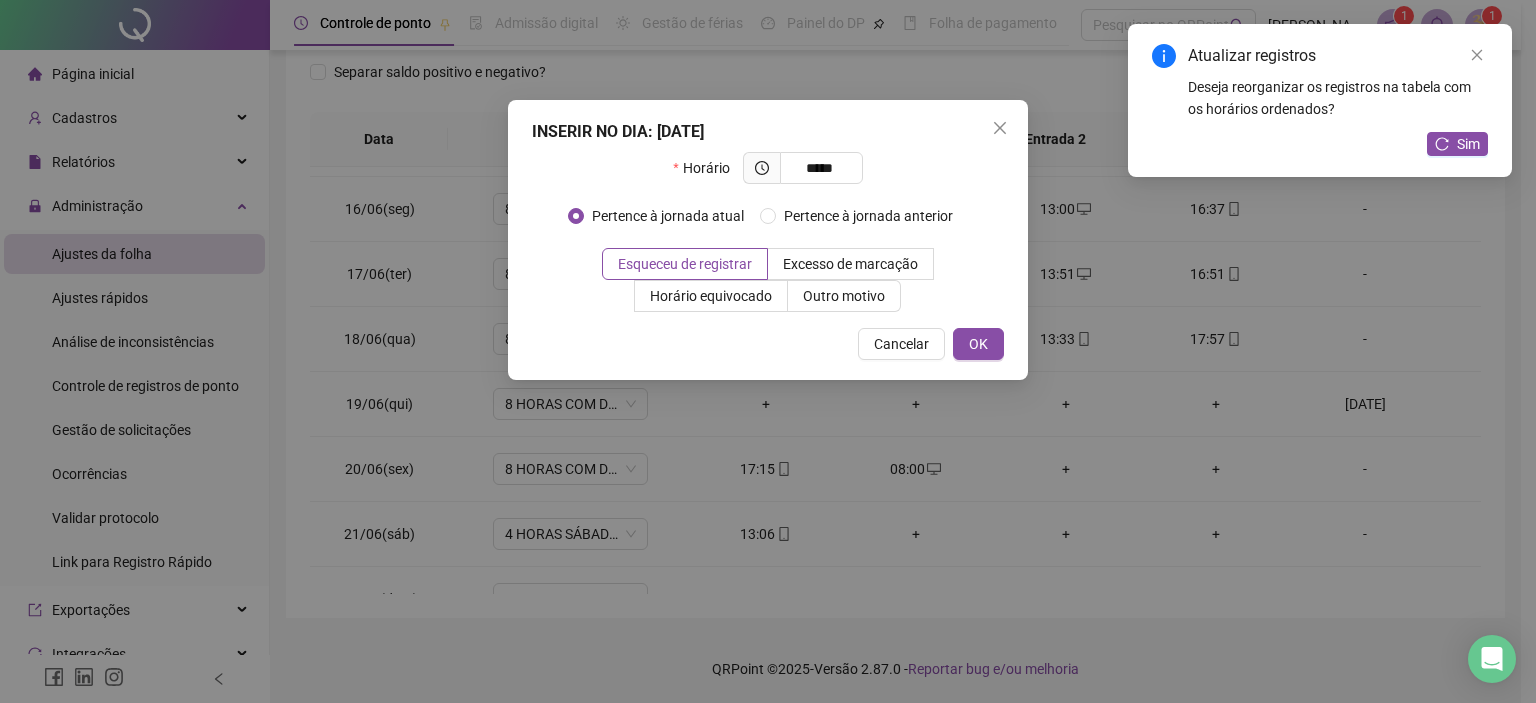 type on "*****" 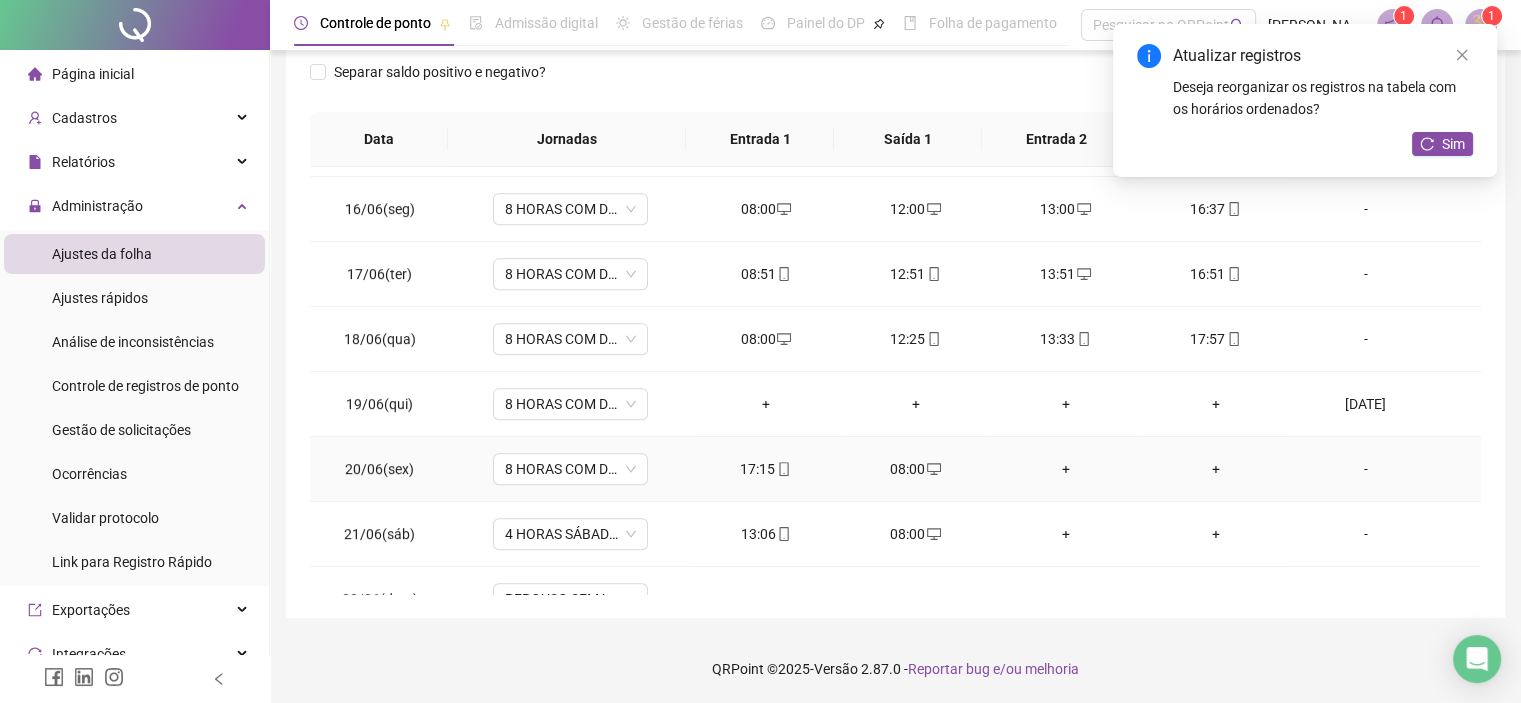 click on "+" at bounding box center [1066, 469] 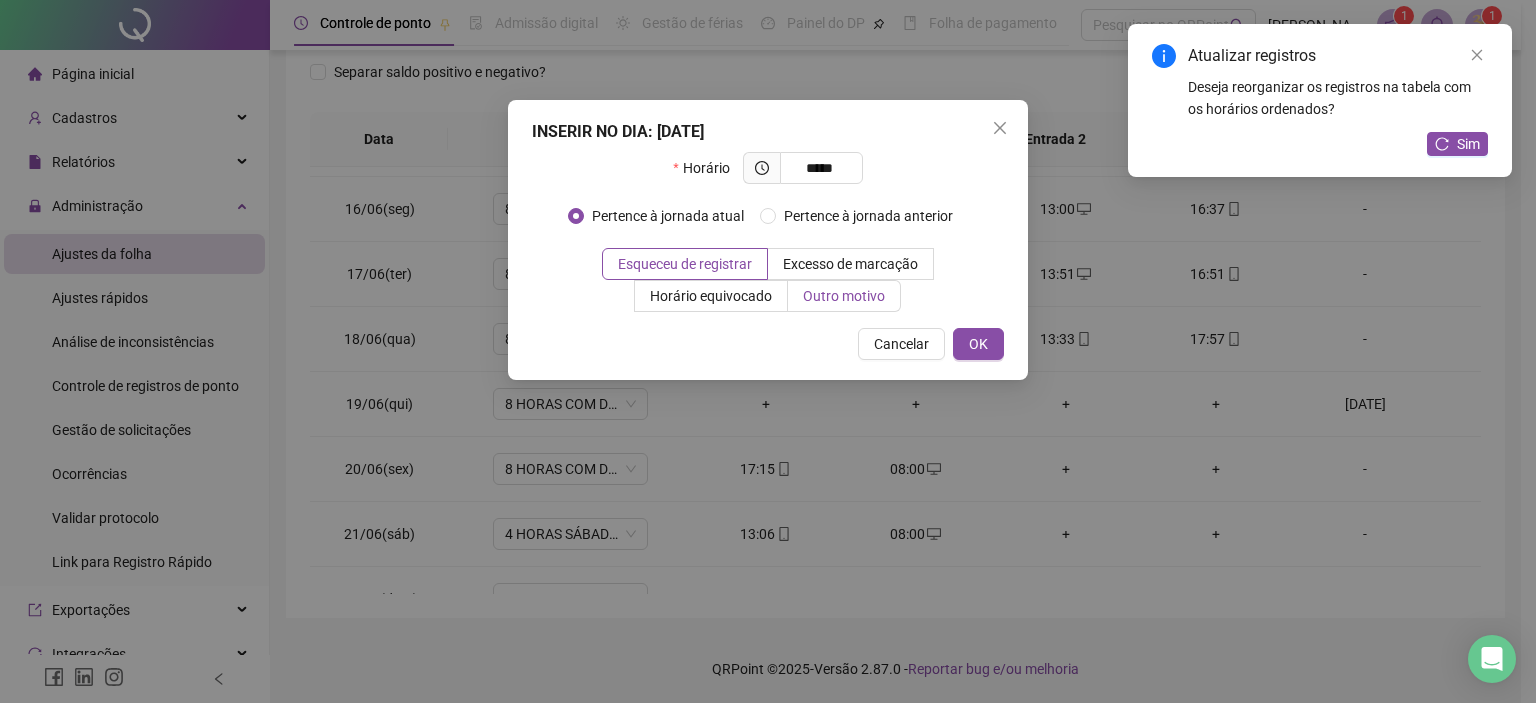 type on "*****" 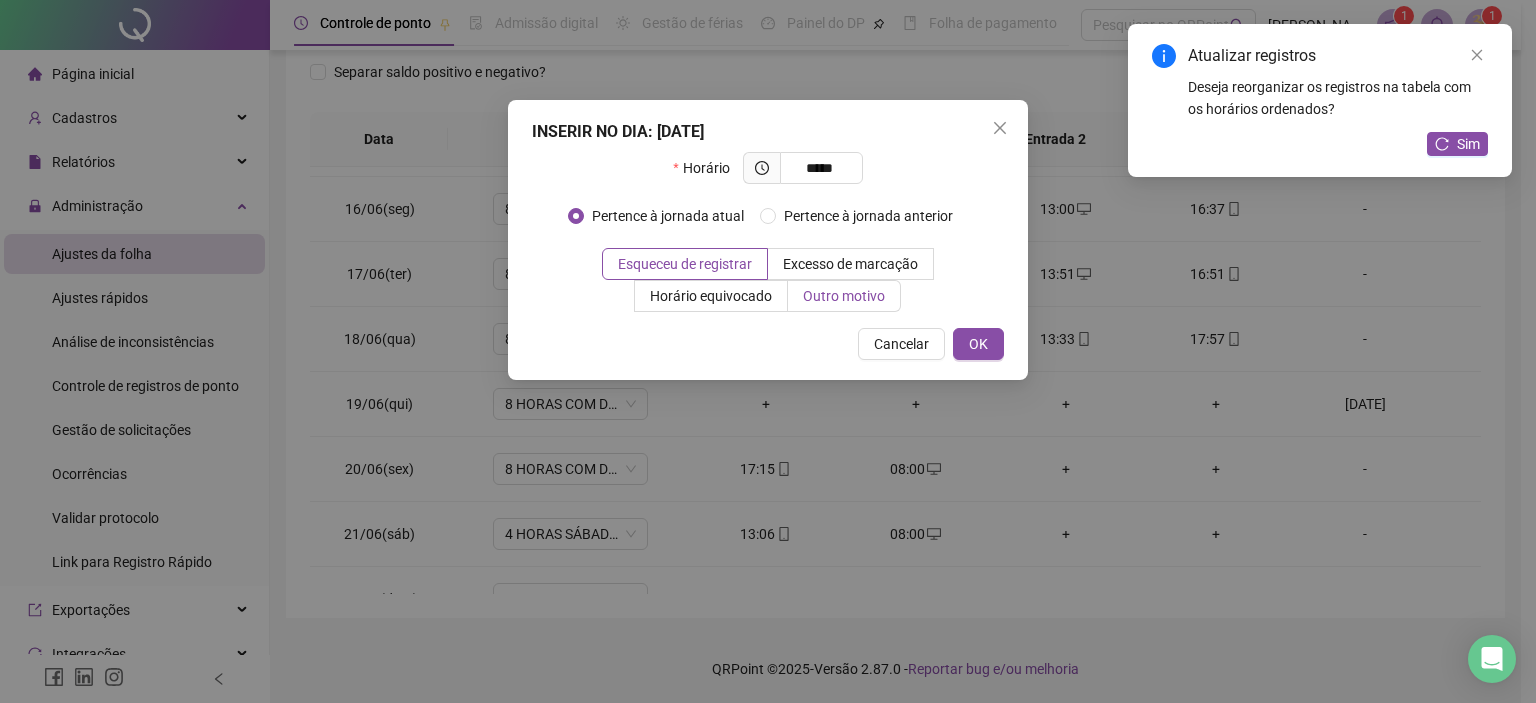 click on "Outro motivo" at bounding box center [844, 296] 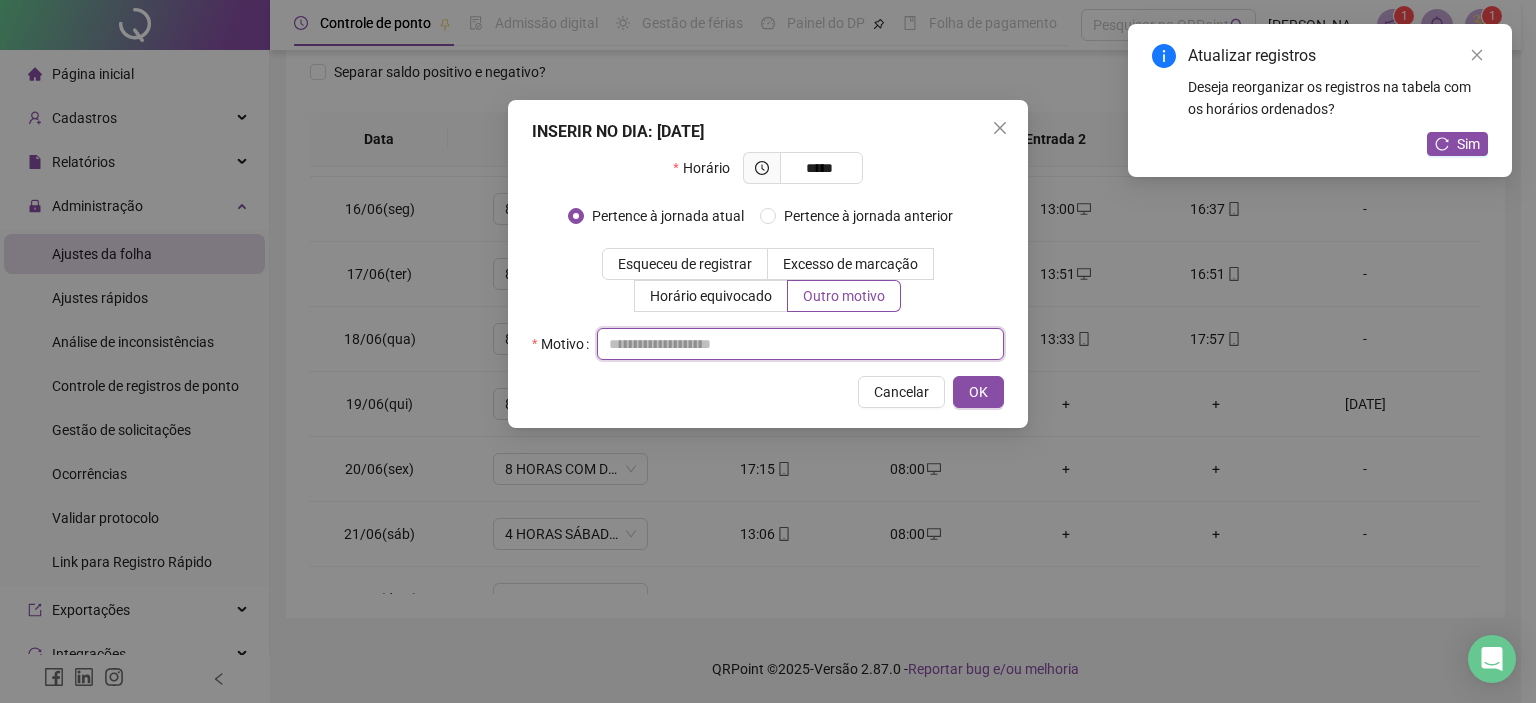click at bounding box center (800, 344) 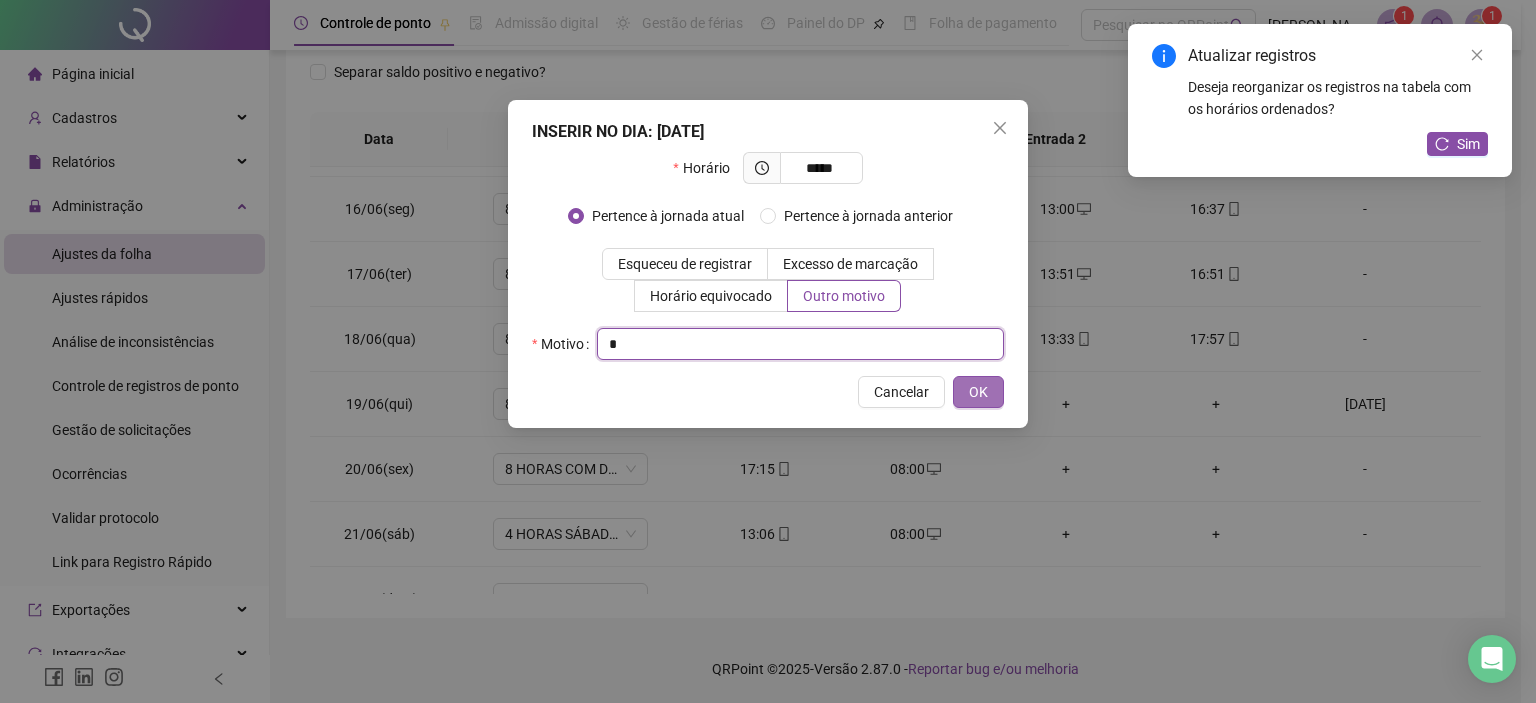 type on "*" 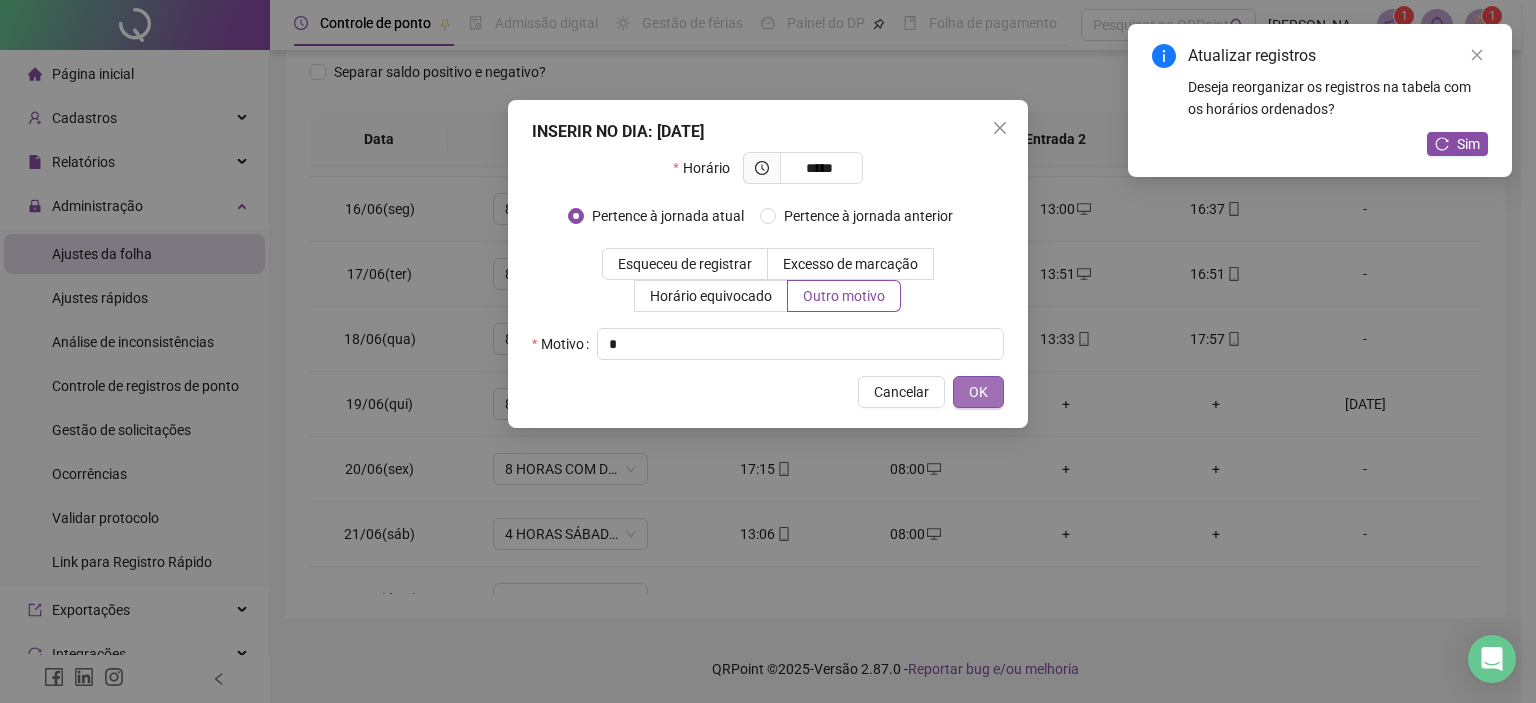 click on "OK" at bounding box center (978, 392) 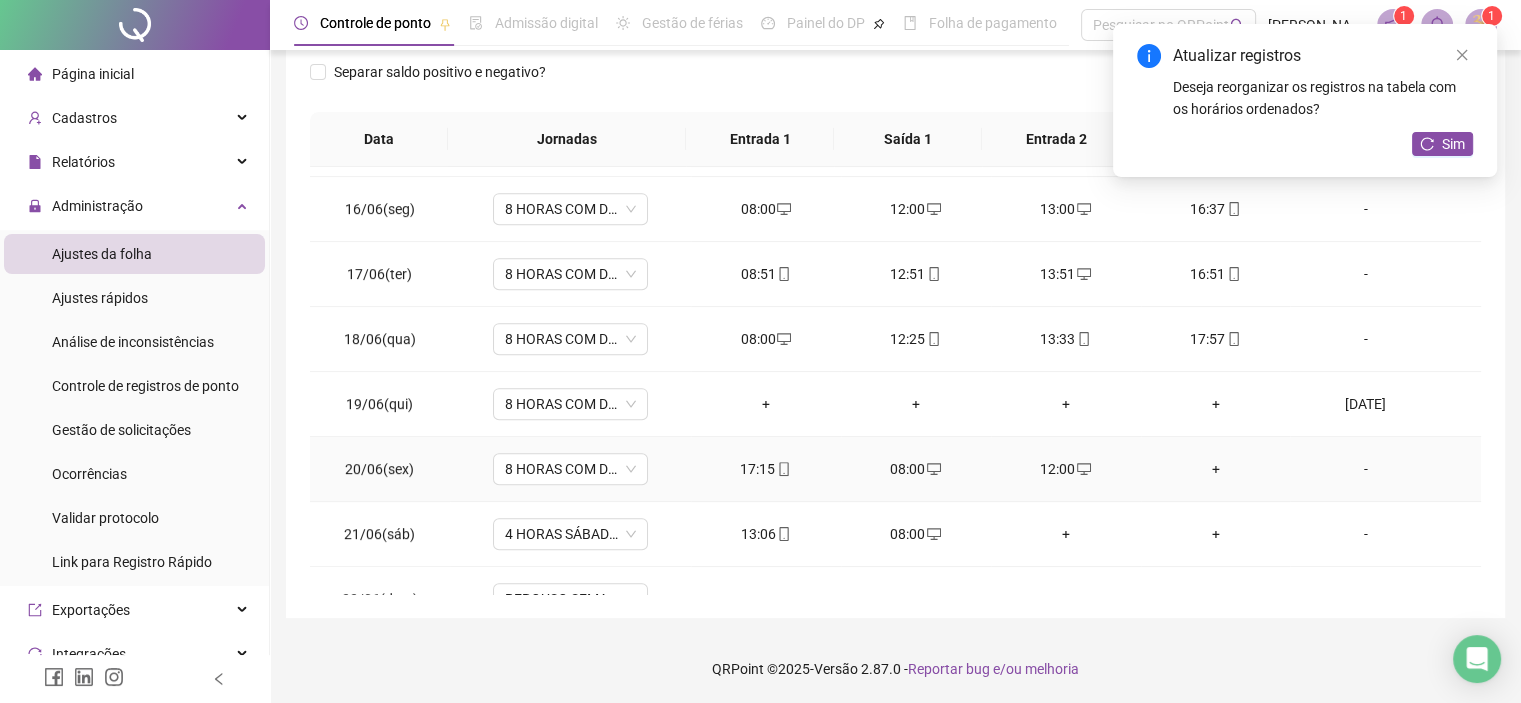click on "+" at bounding box center [1216, 469] 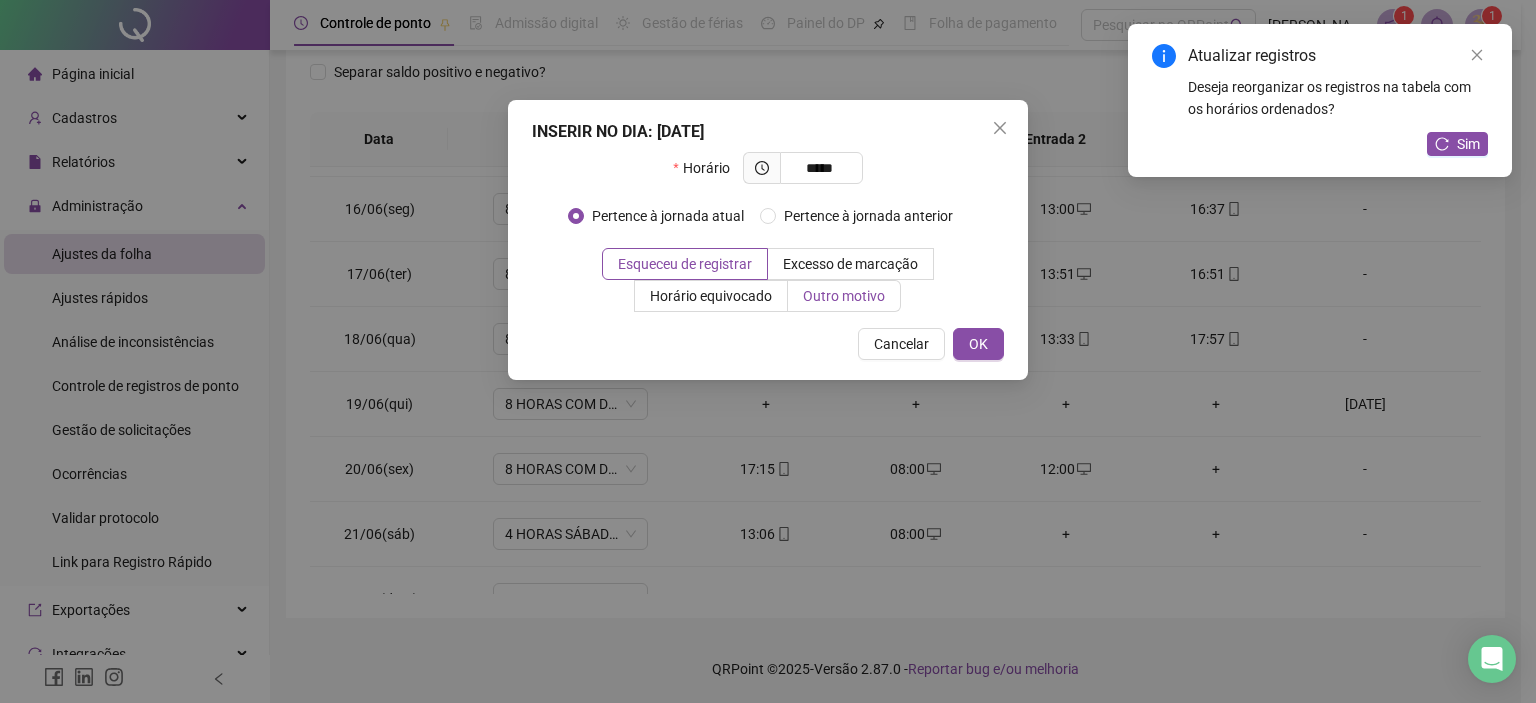 type on "*****" 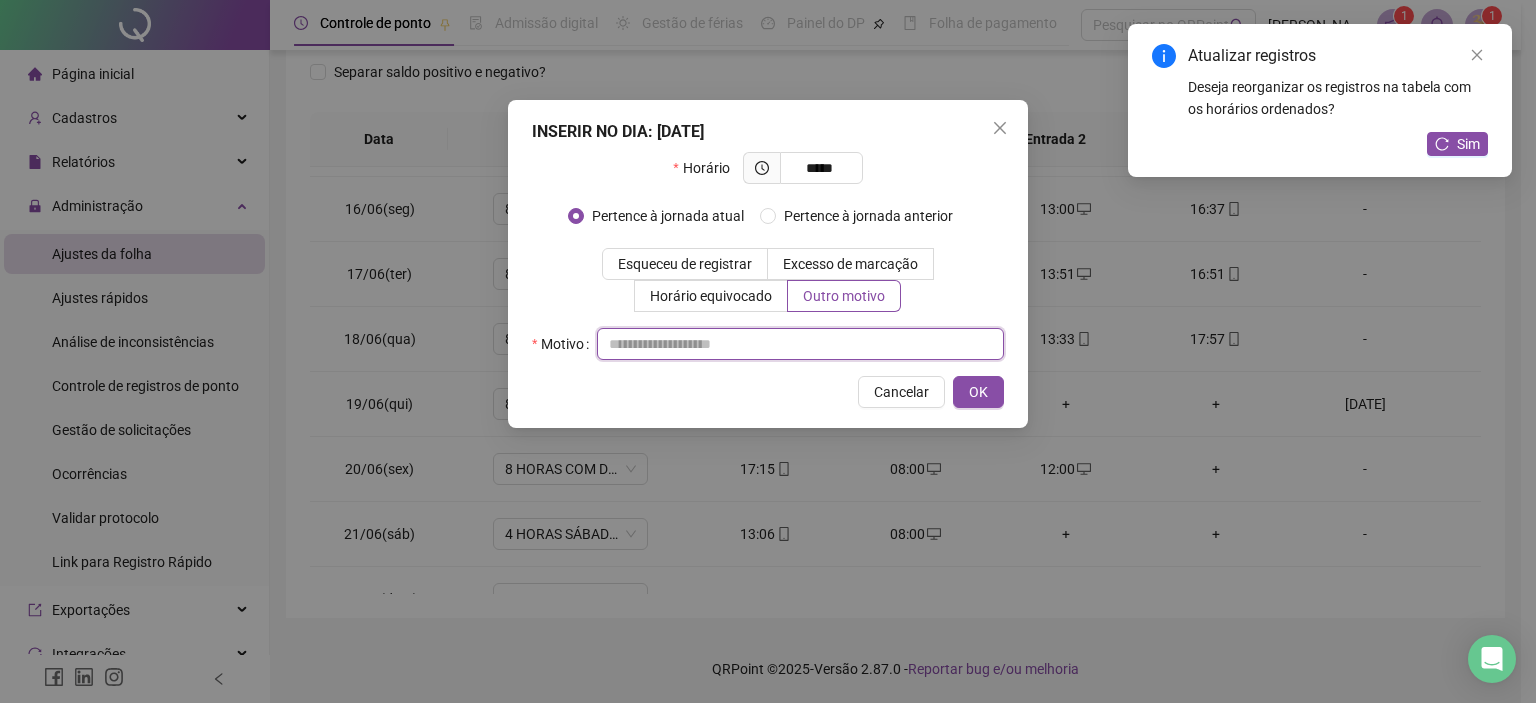click at bounding box center (800, 344) 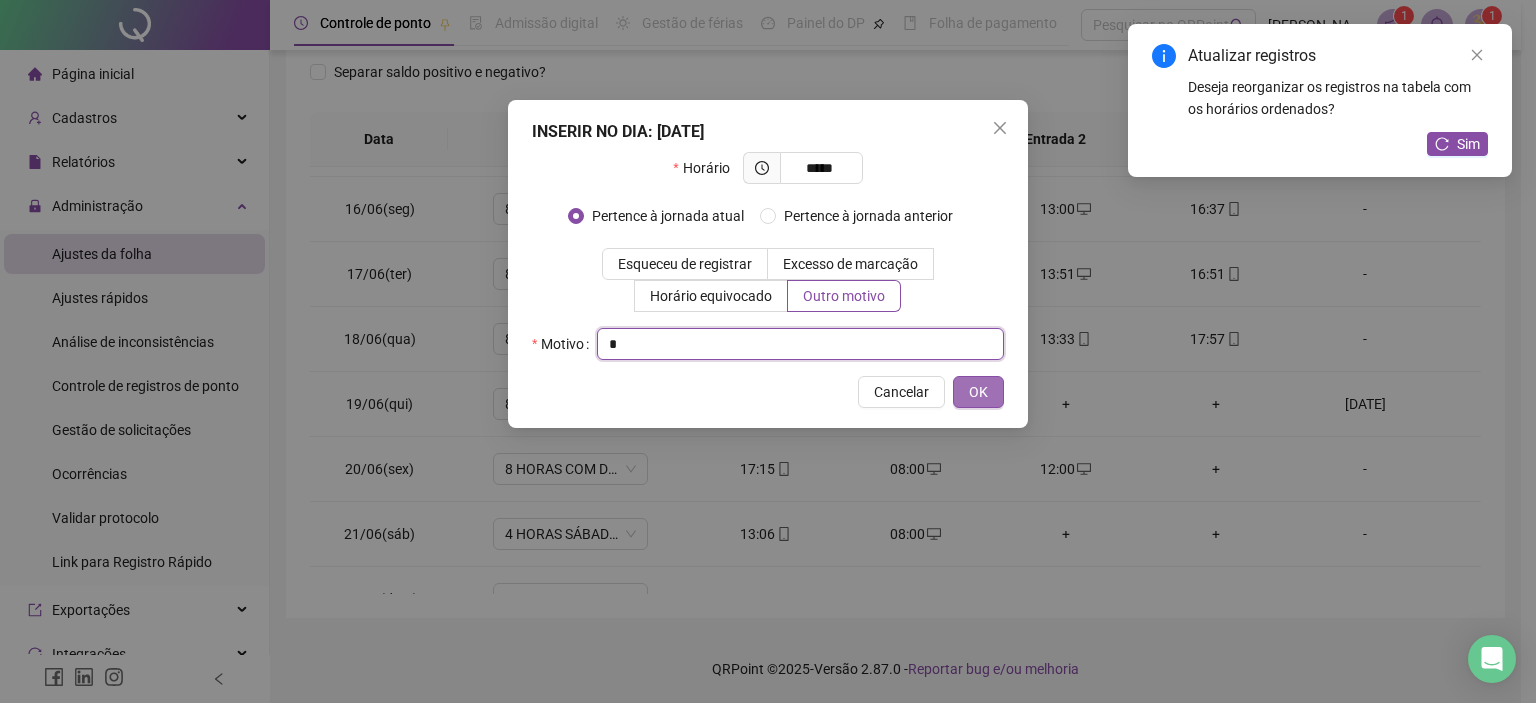type on "*" 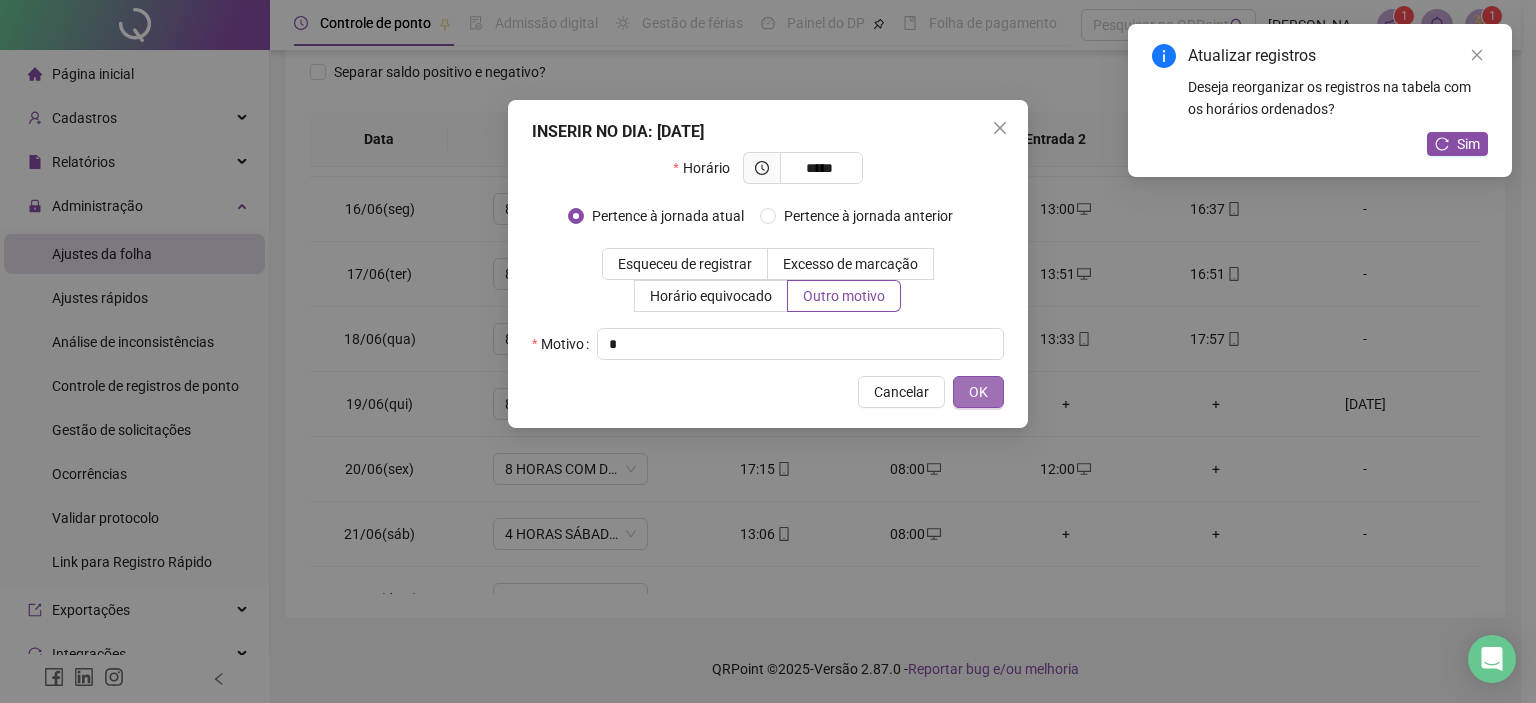 click on "OK" at bounding box center (978, 392) 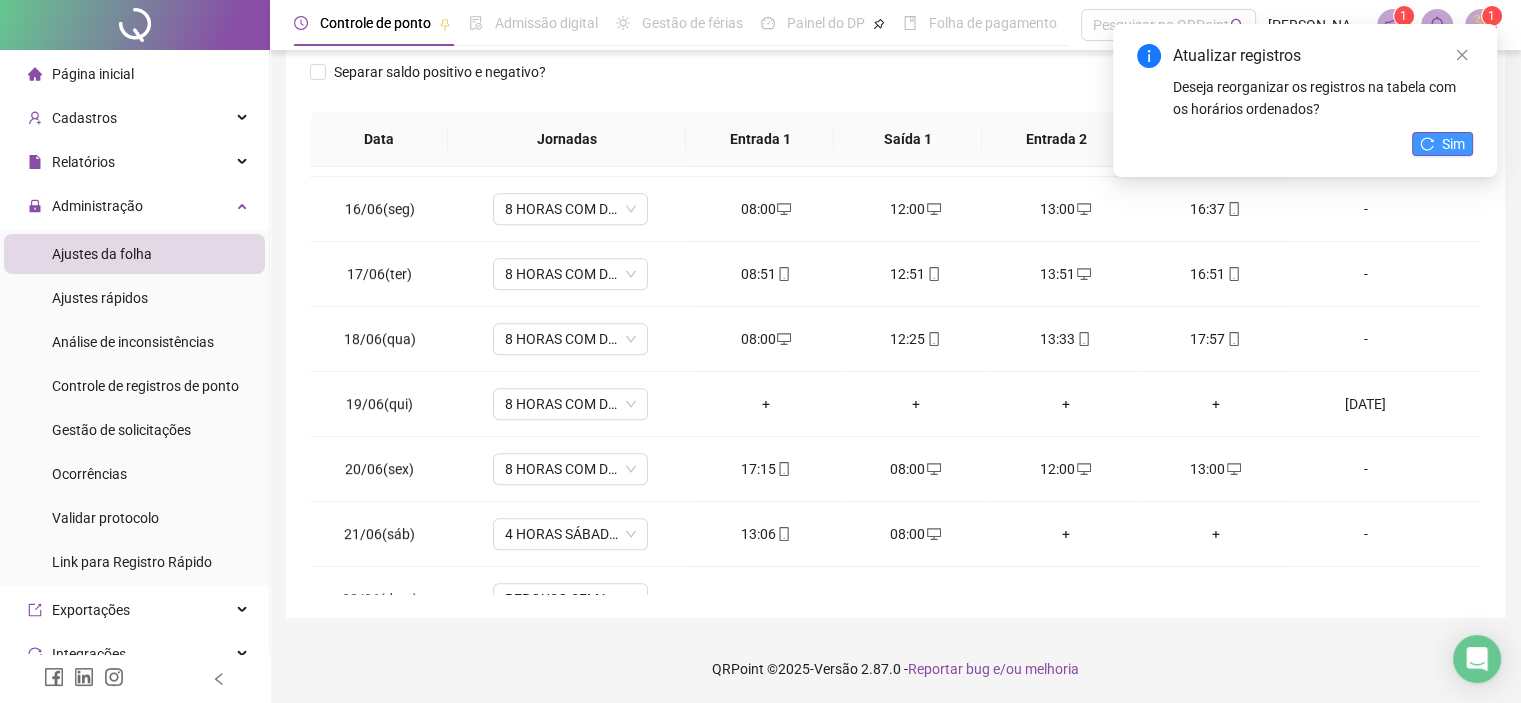 click on "Sim" at bounding box center [1442, 144] 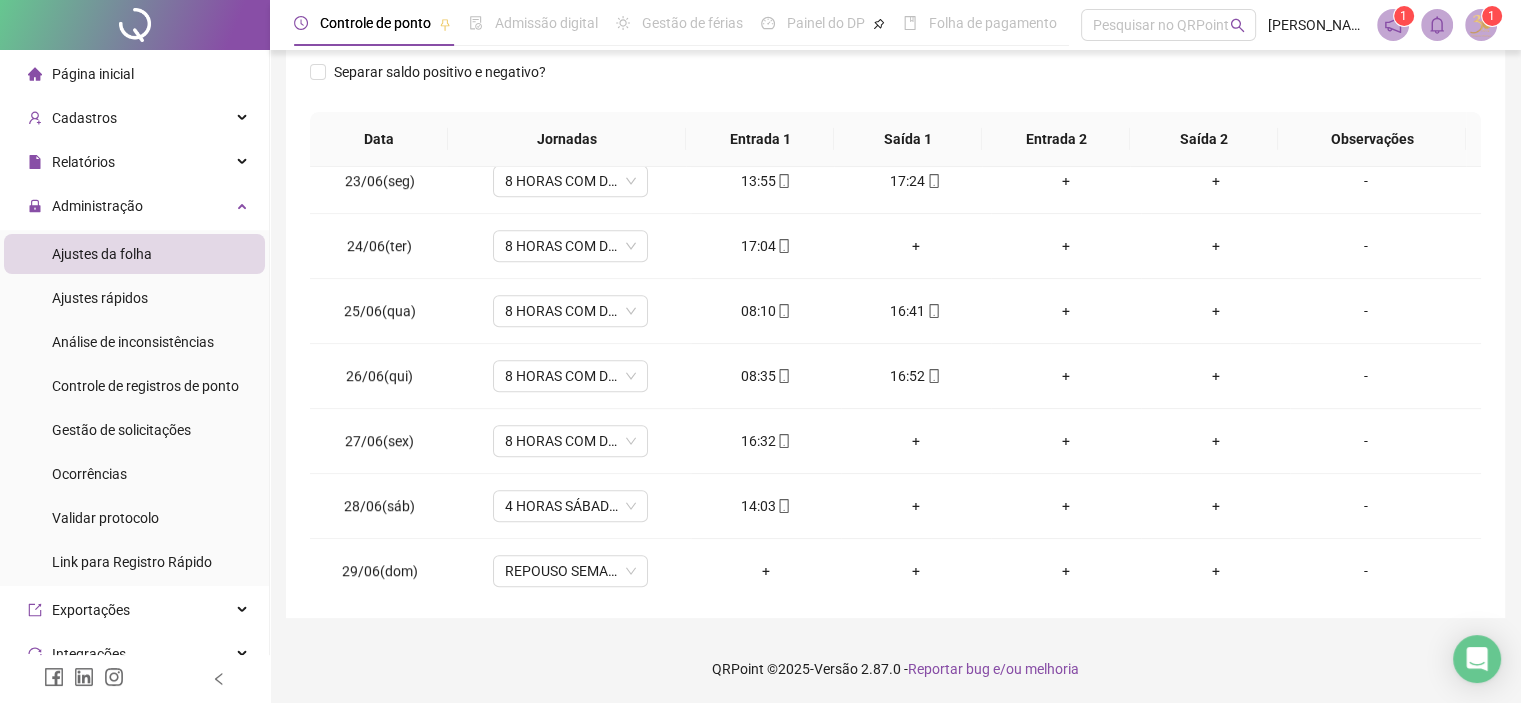 scroll, scrollTop: 1412, scrollLeft: 0, axis: vertical 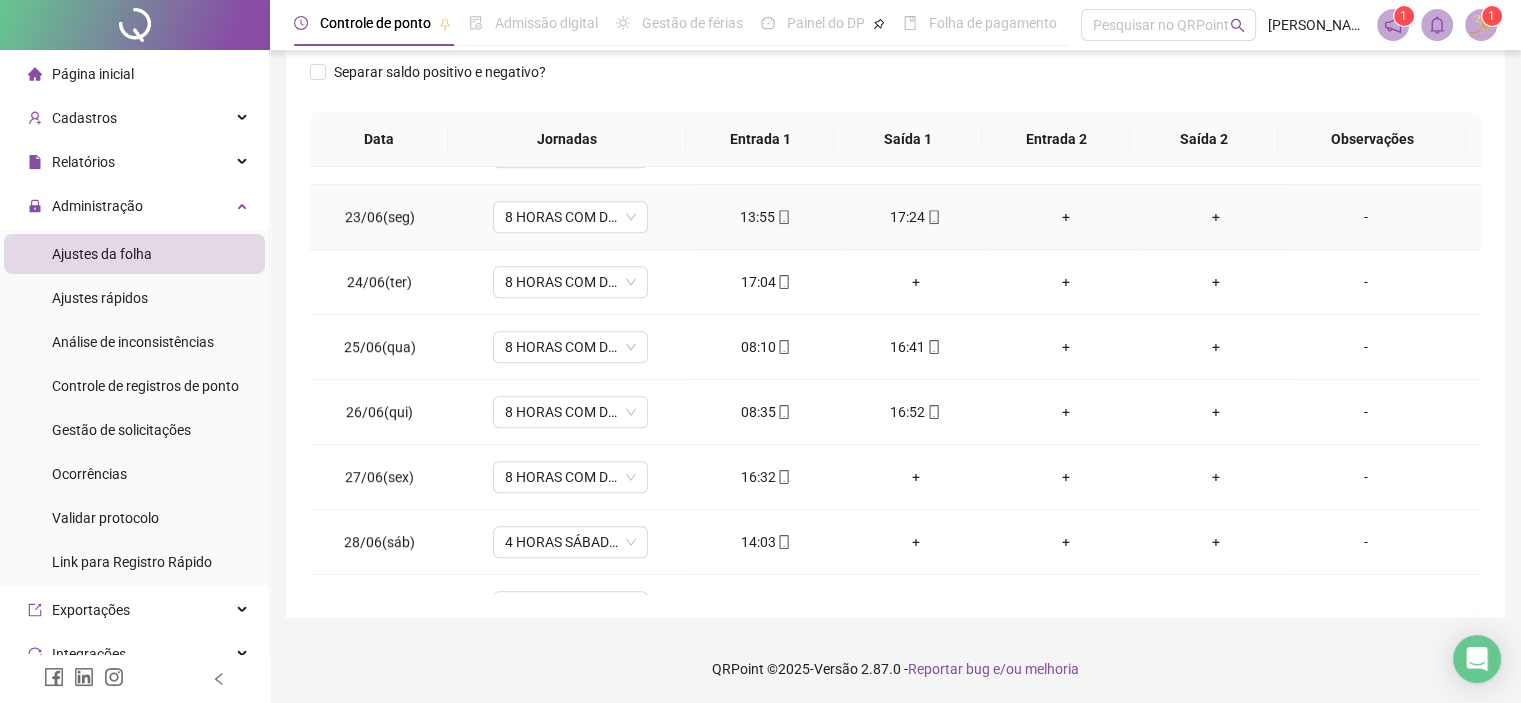 click on "+" at bounding box center (1066, 217) 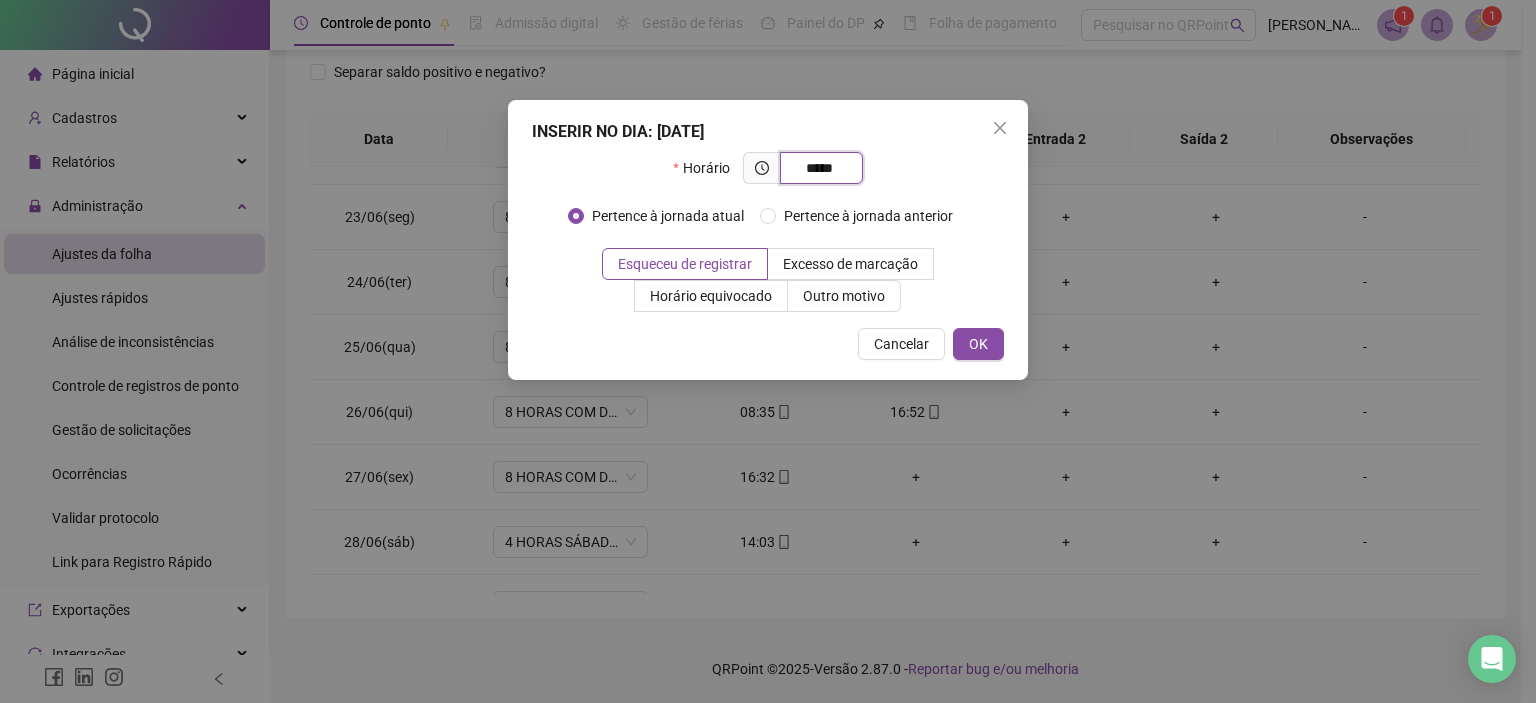 type on "*****" 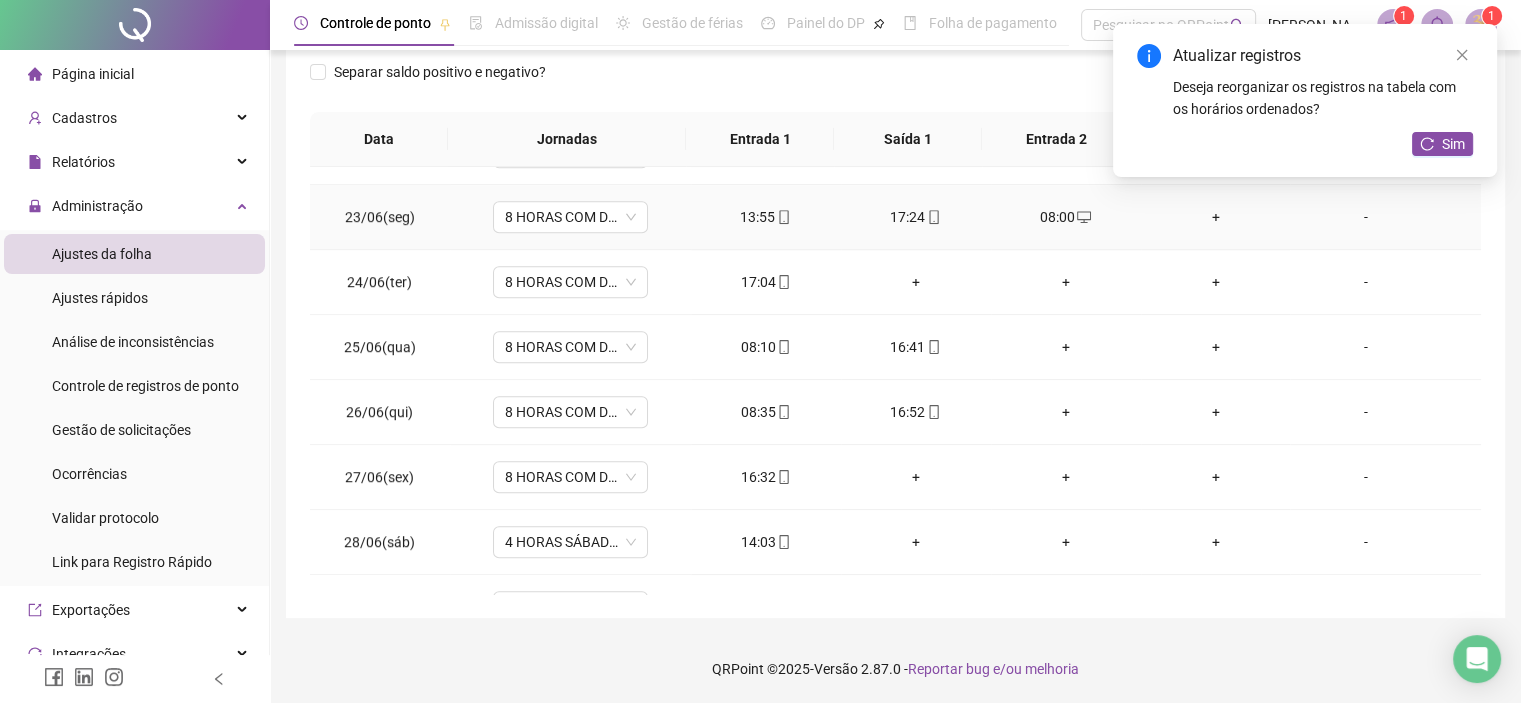 click on "+" at bounding box center (1216, 217) 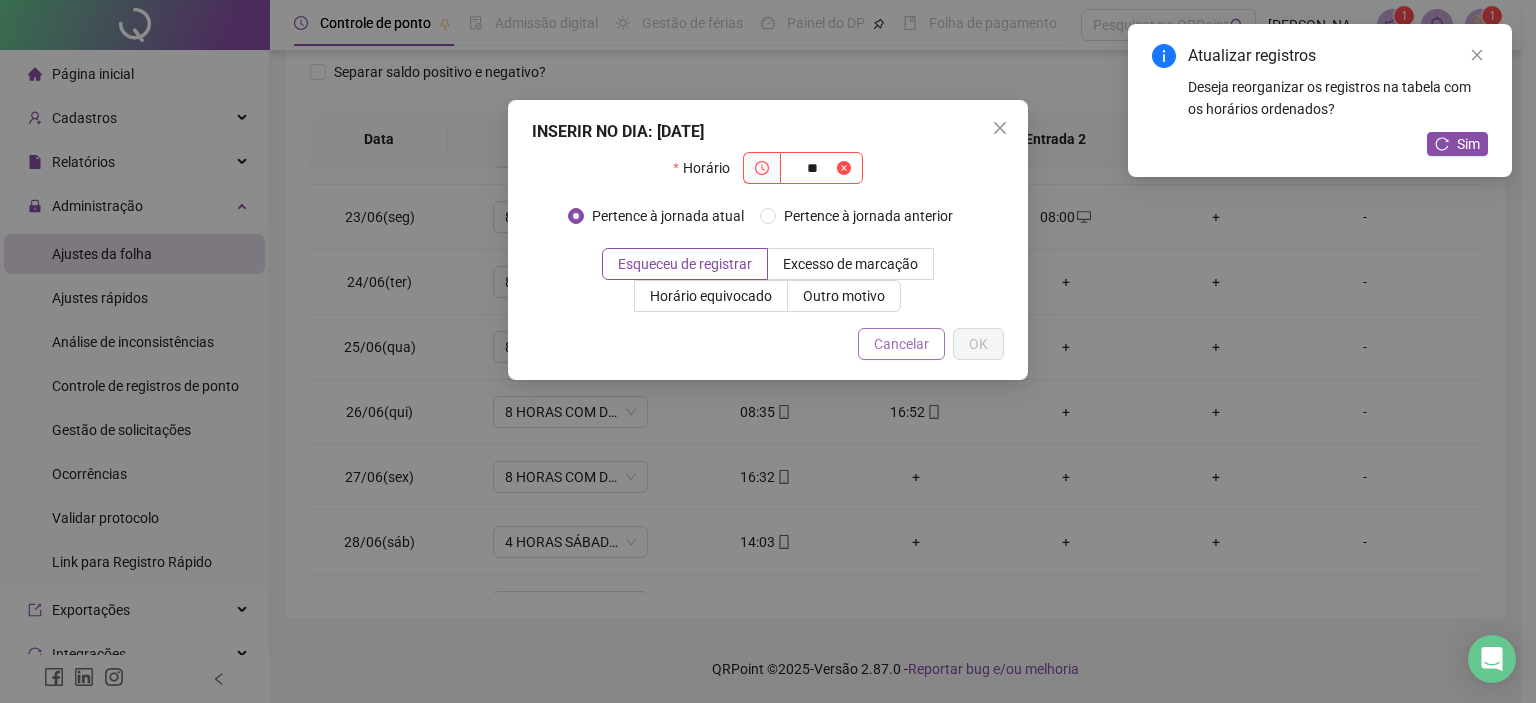 type on "**" 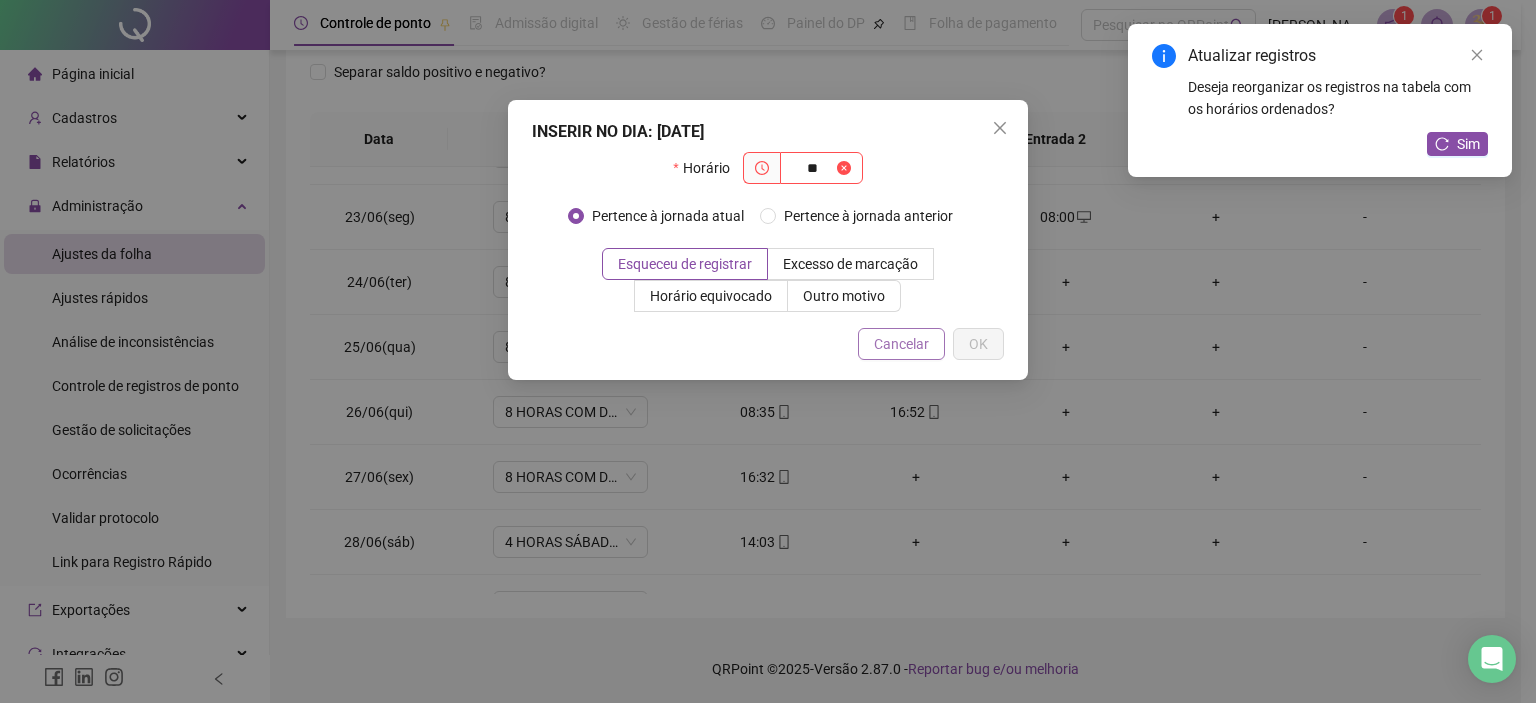 click on "Cancelar" at bounding box center (901, 344) 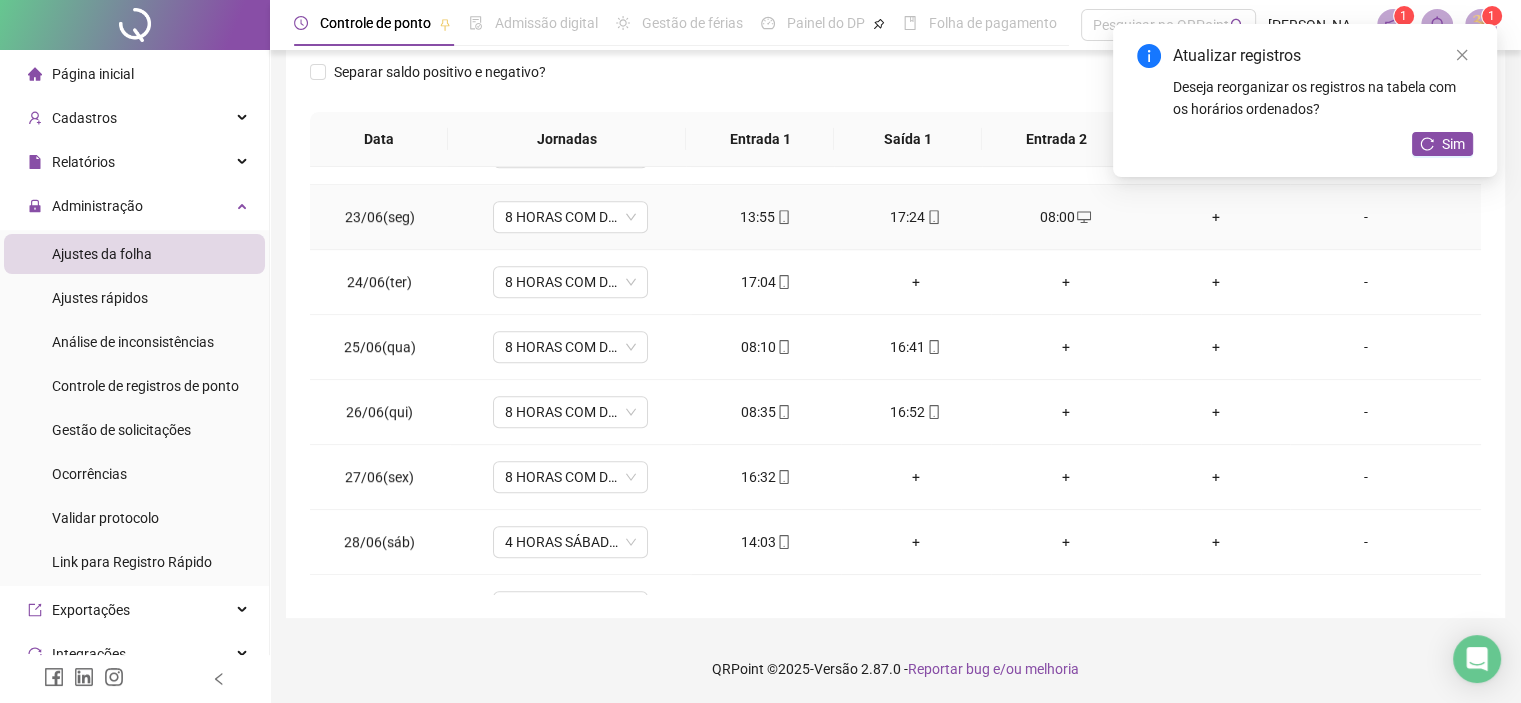 click on "+" at bounding box center (1216, 217) 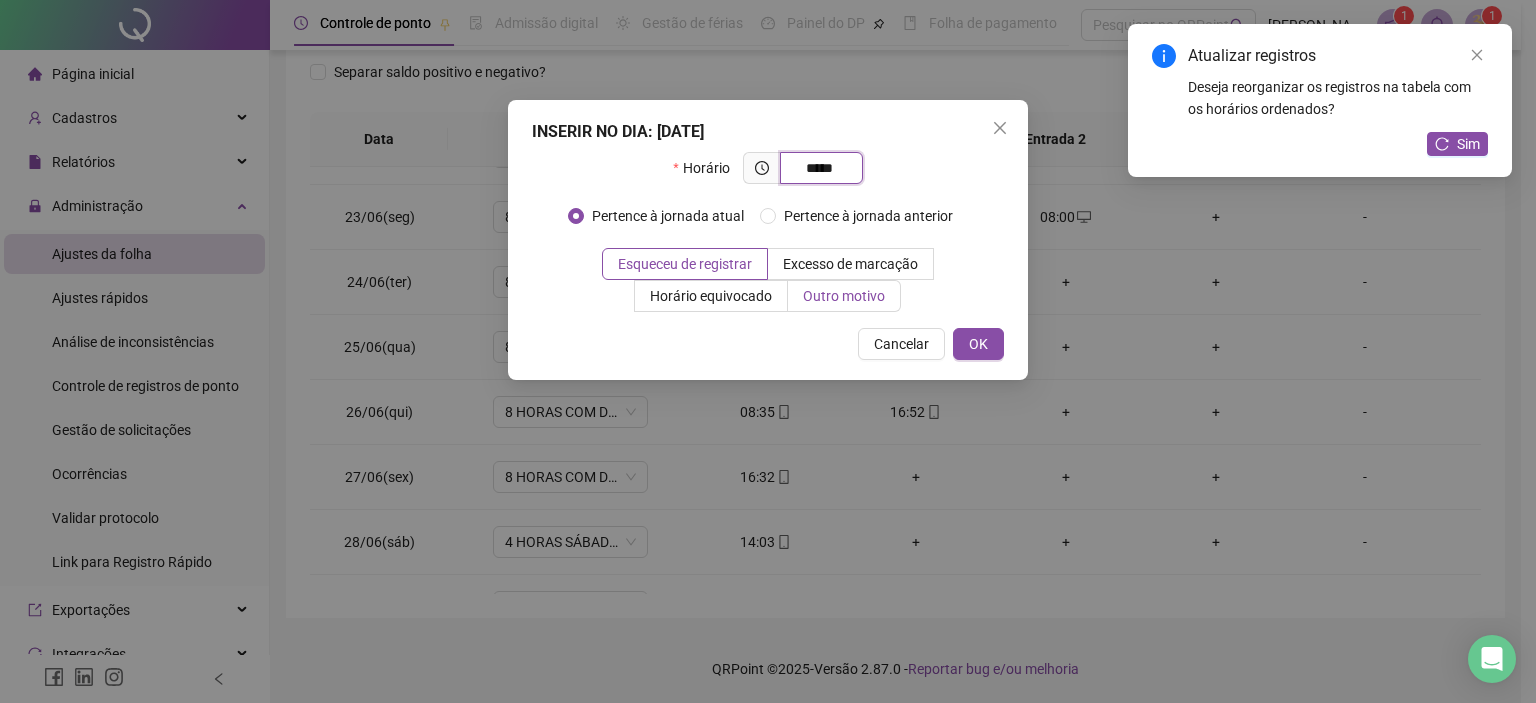 type on "*****" 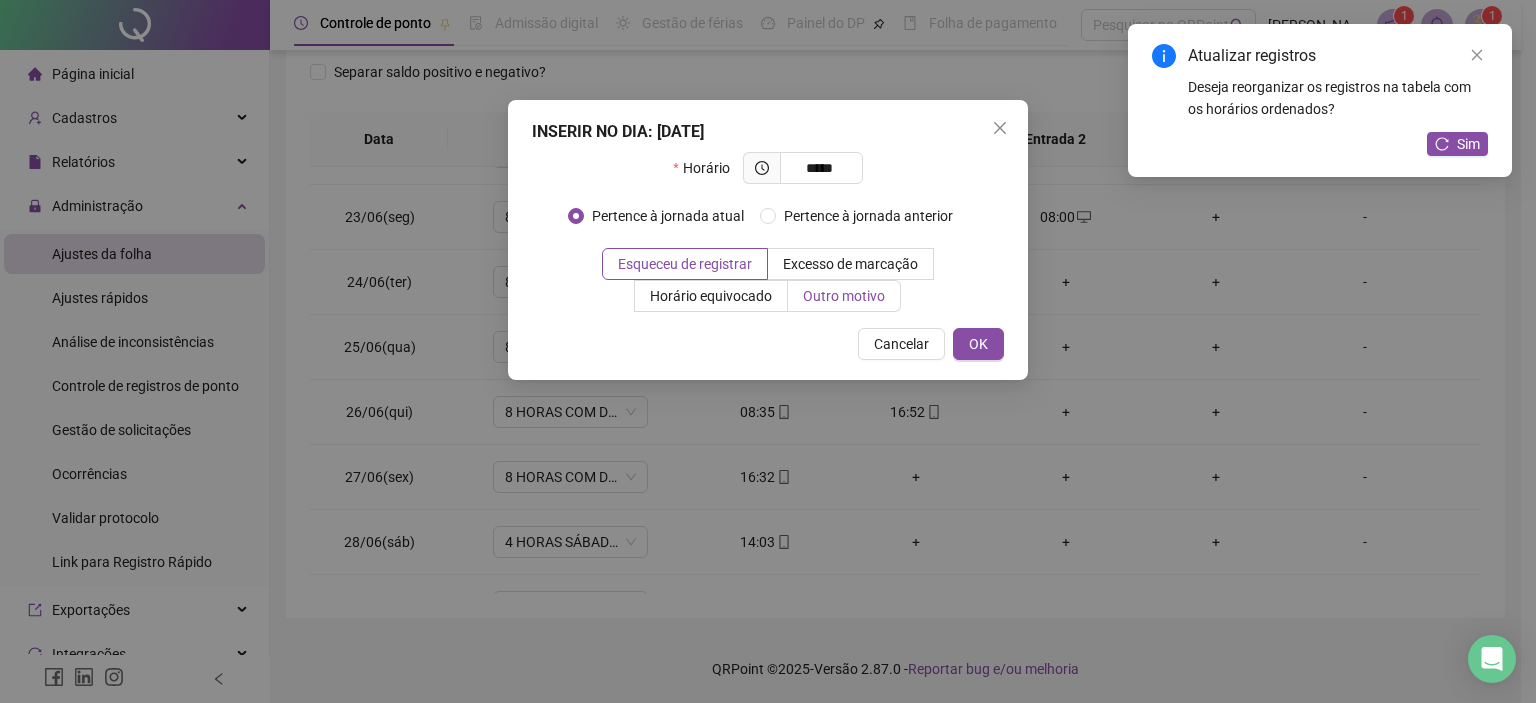 click on "Outro motivo" at bounding box center [844, 296] 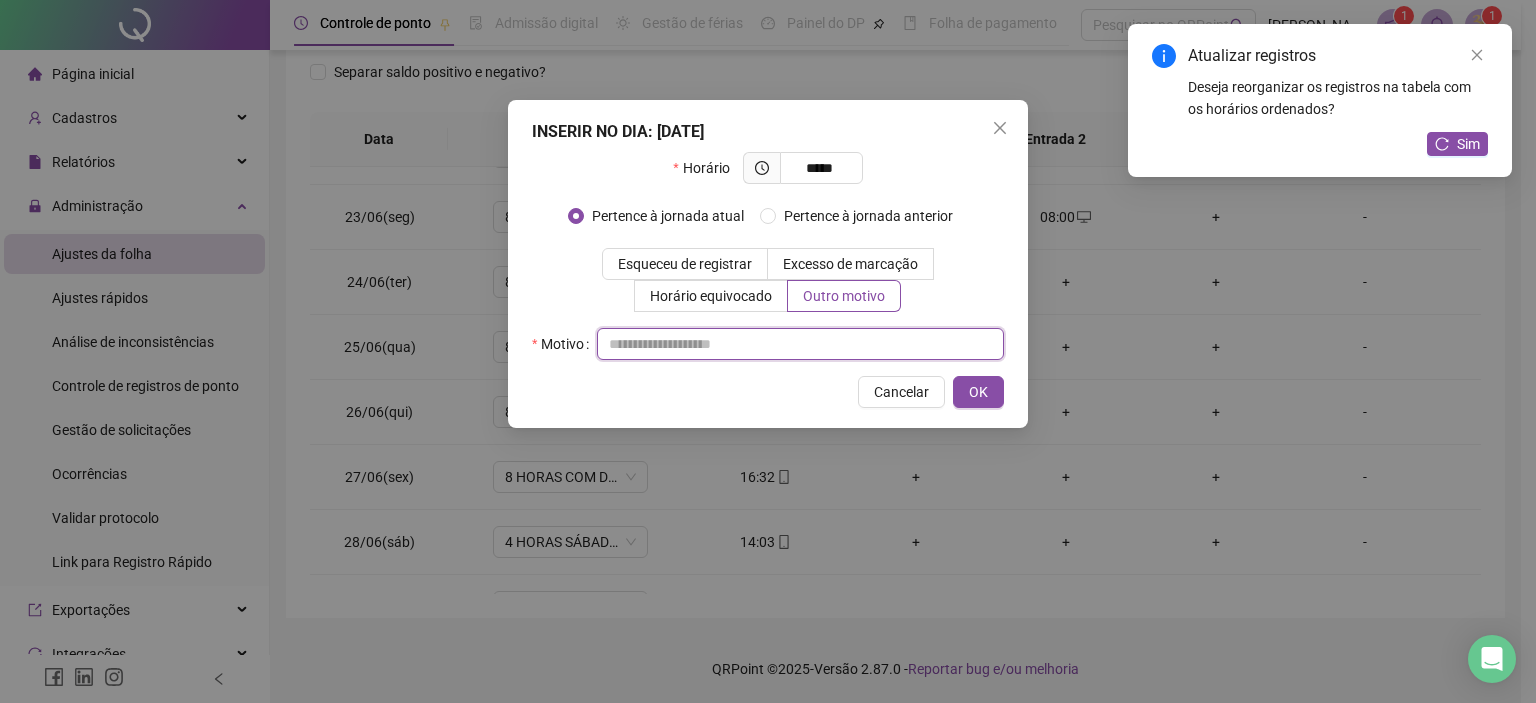 click at bounding box center [800, 344] 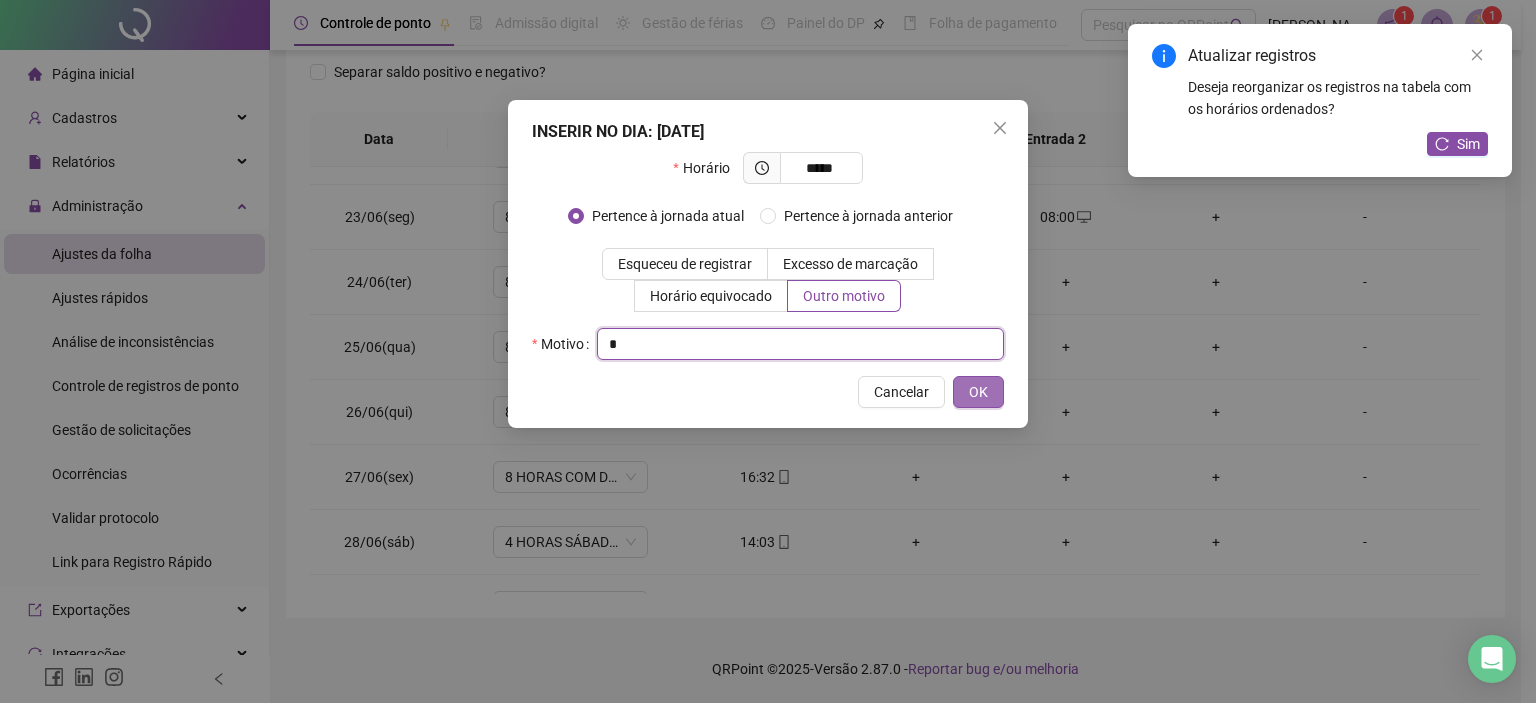 type on "*" 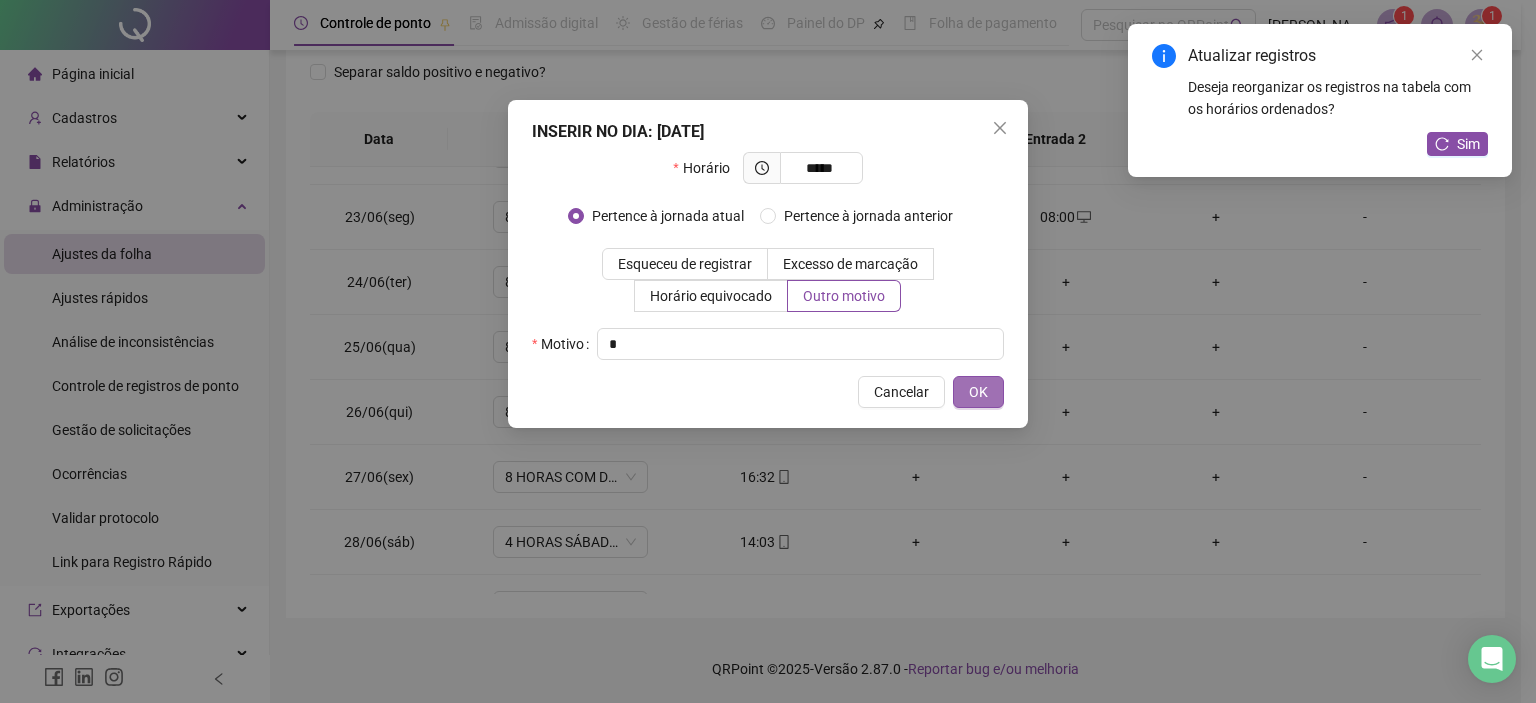 click on "OK" at bounding box center (978, 392) 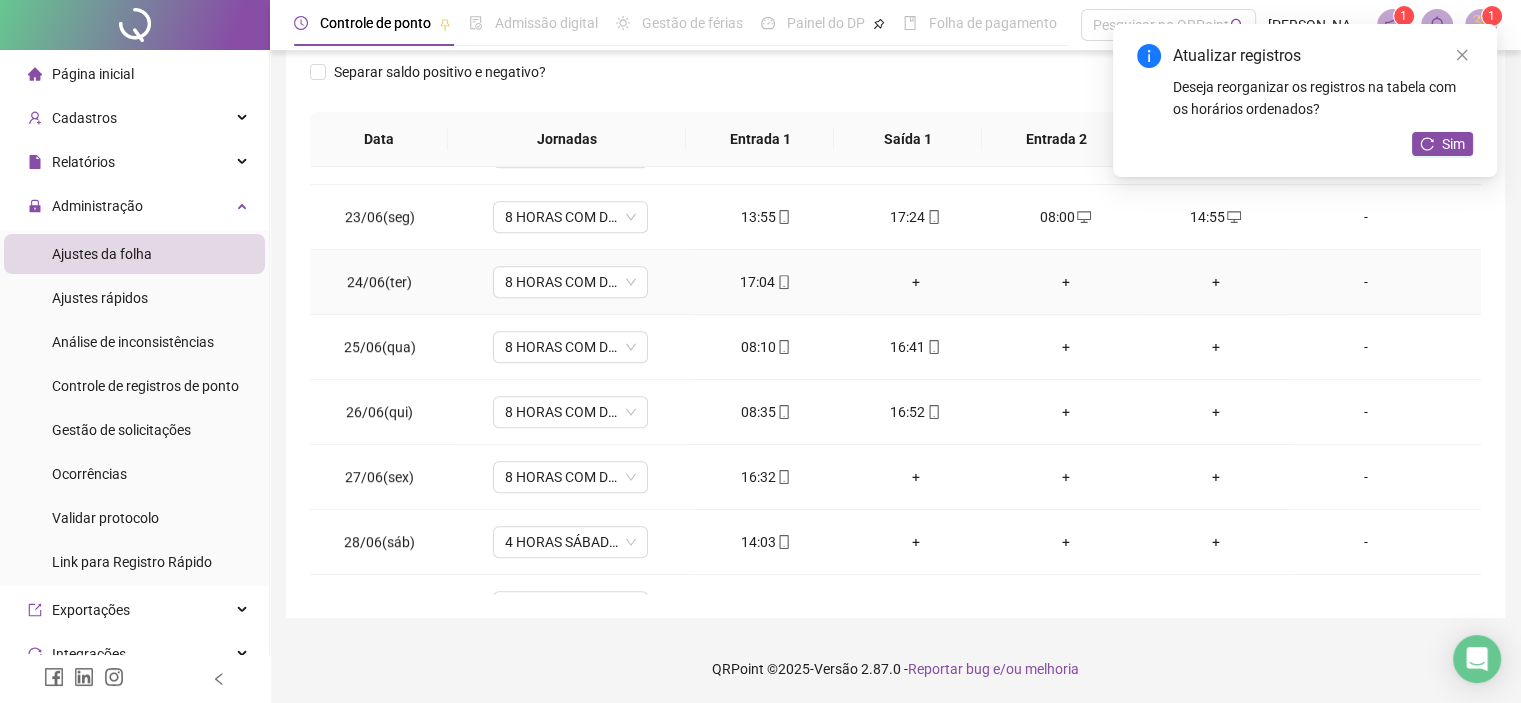 click on "+" at bounding box center [916, 282] 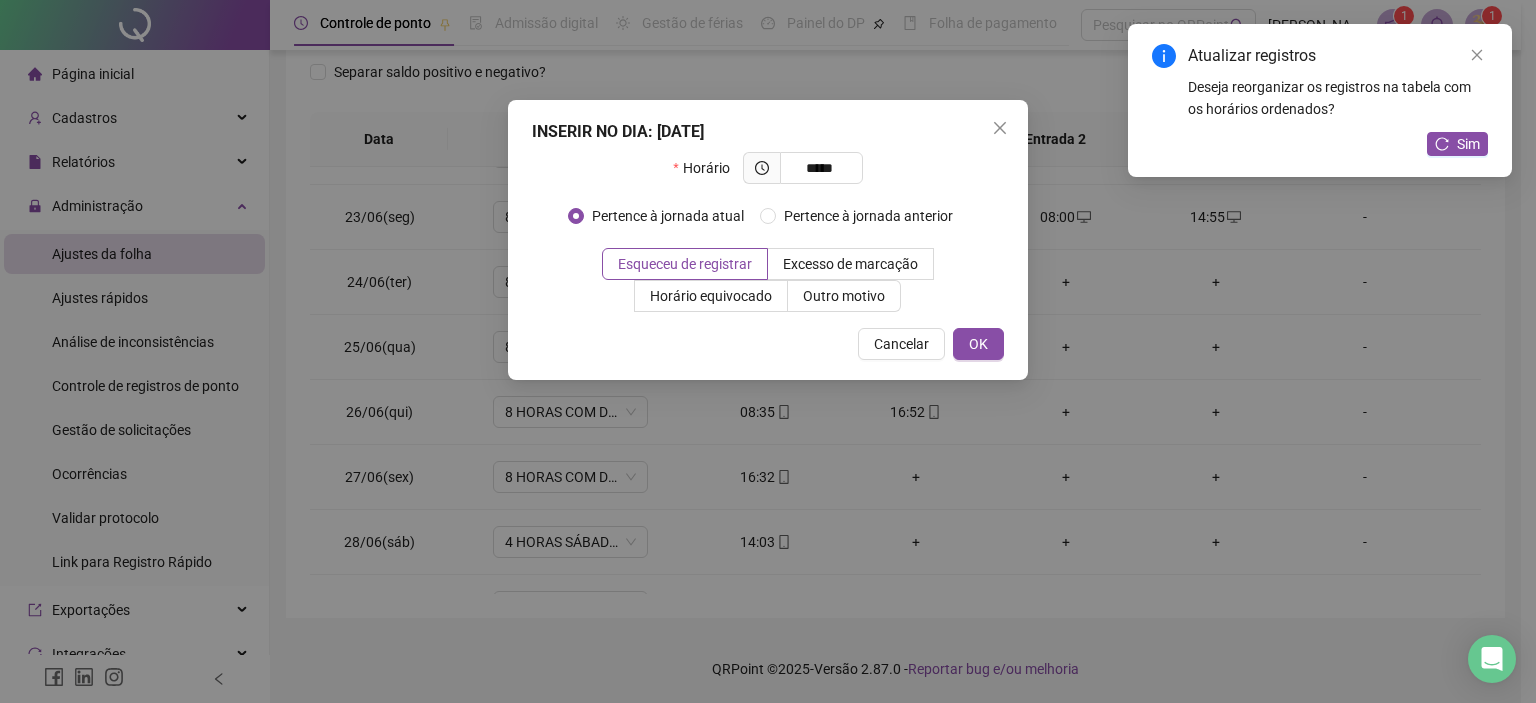 type on "*****" 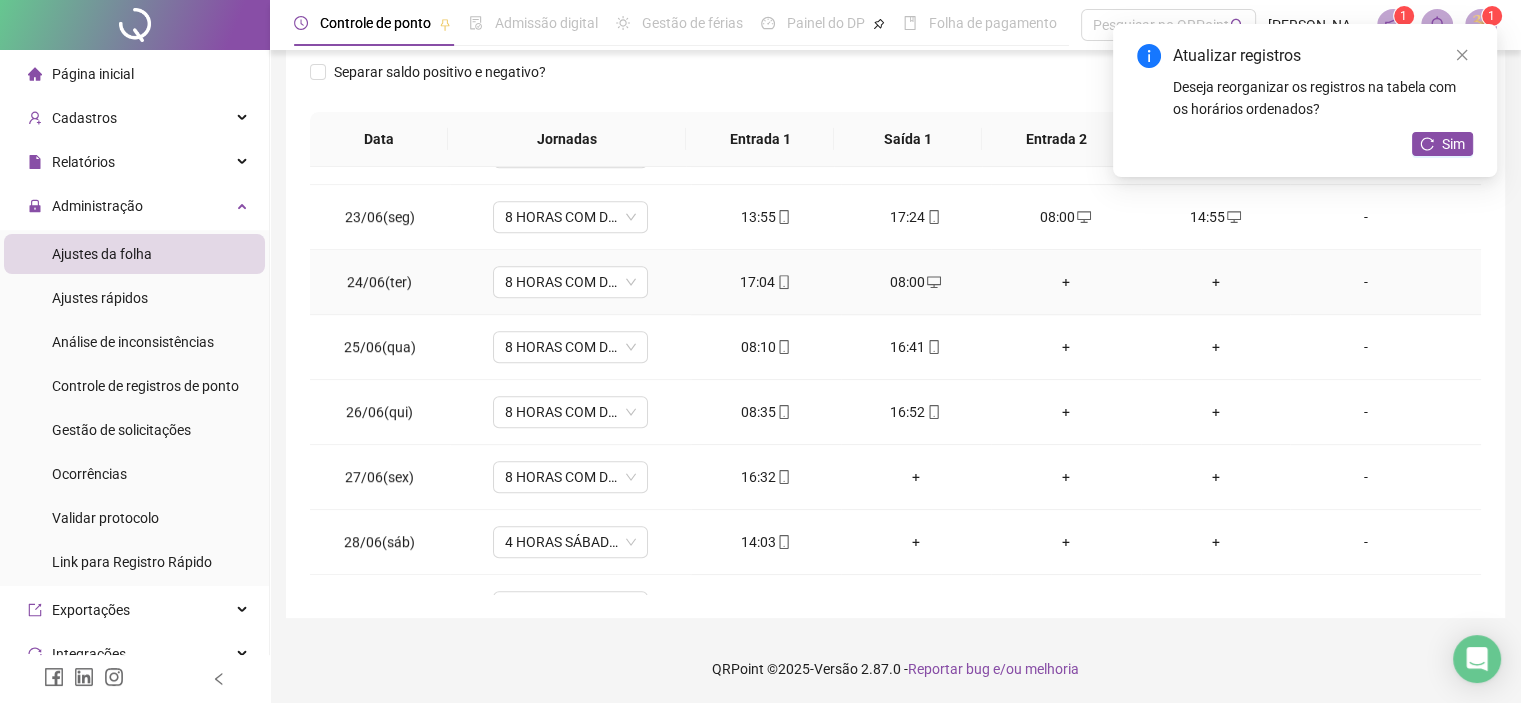 click on "+" at bounding box center (1066, 282) 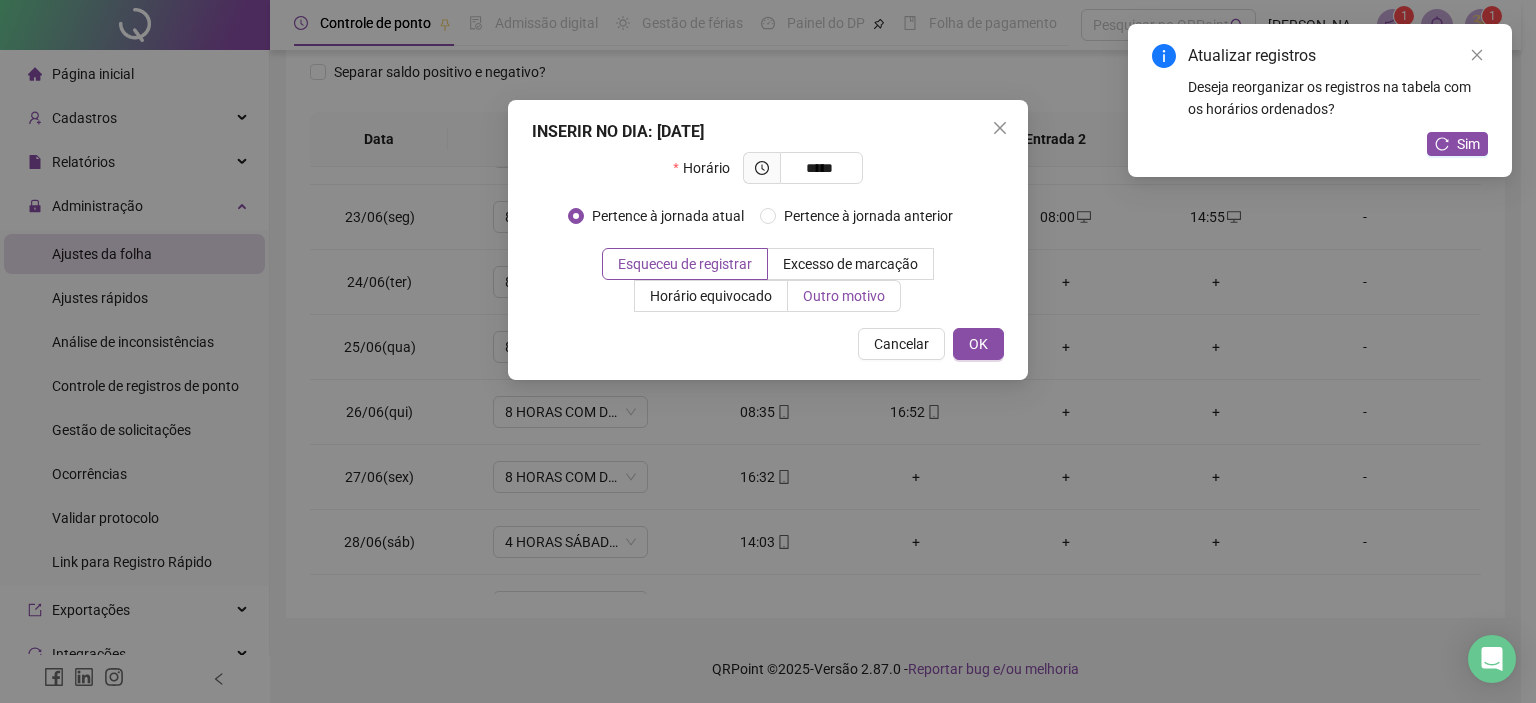 type on "*****" 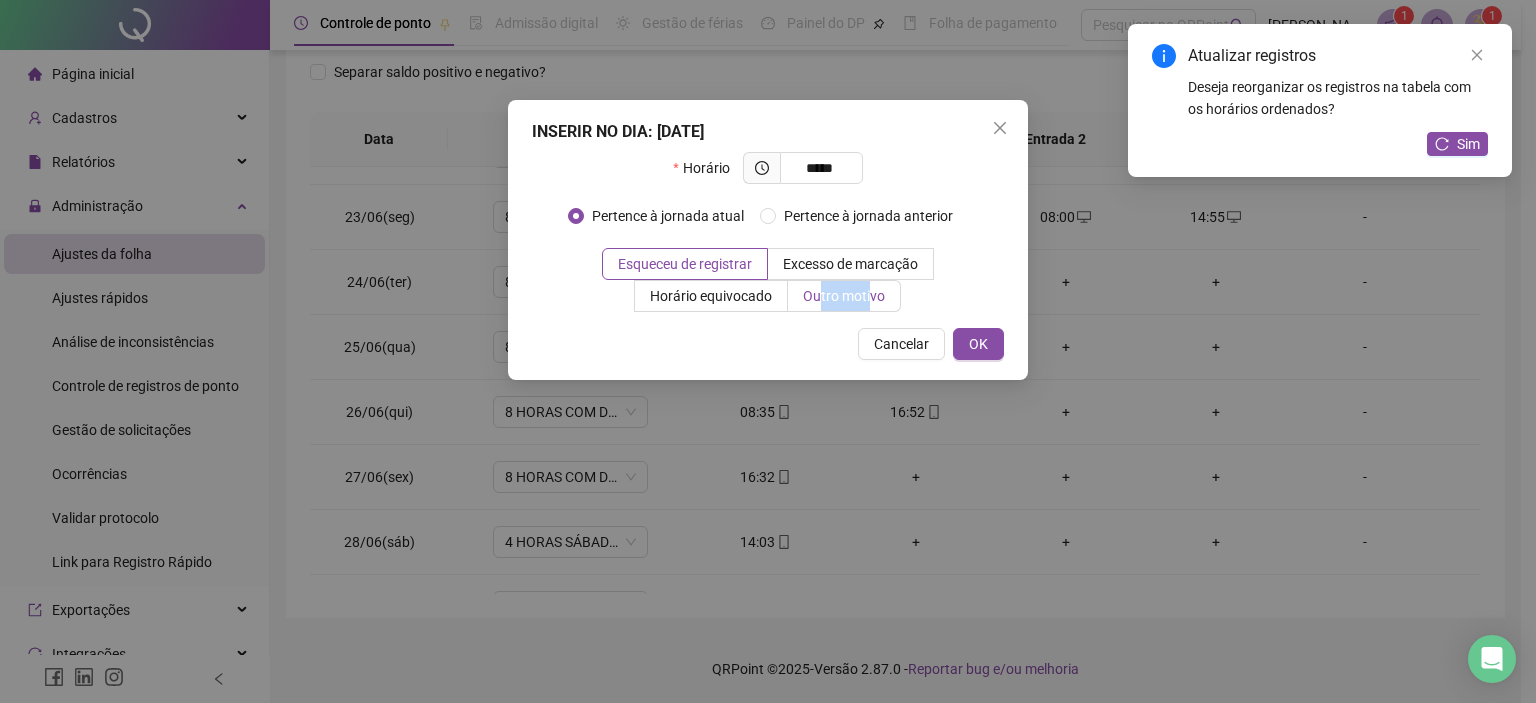 drag, startPoint x: 869, startPoint y: 295, endPoint x: 822, endPoint y: 299, distance: 47.169907 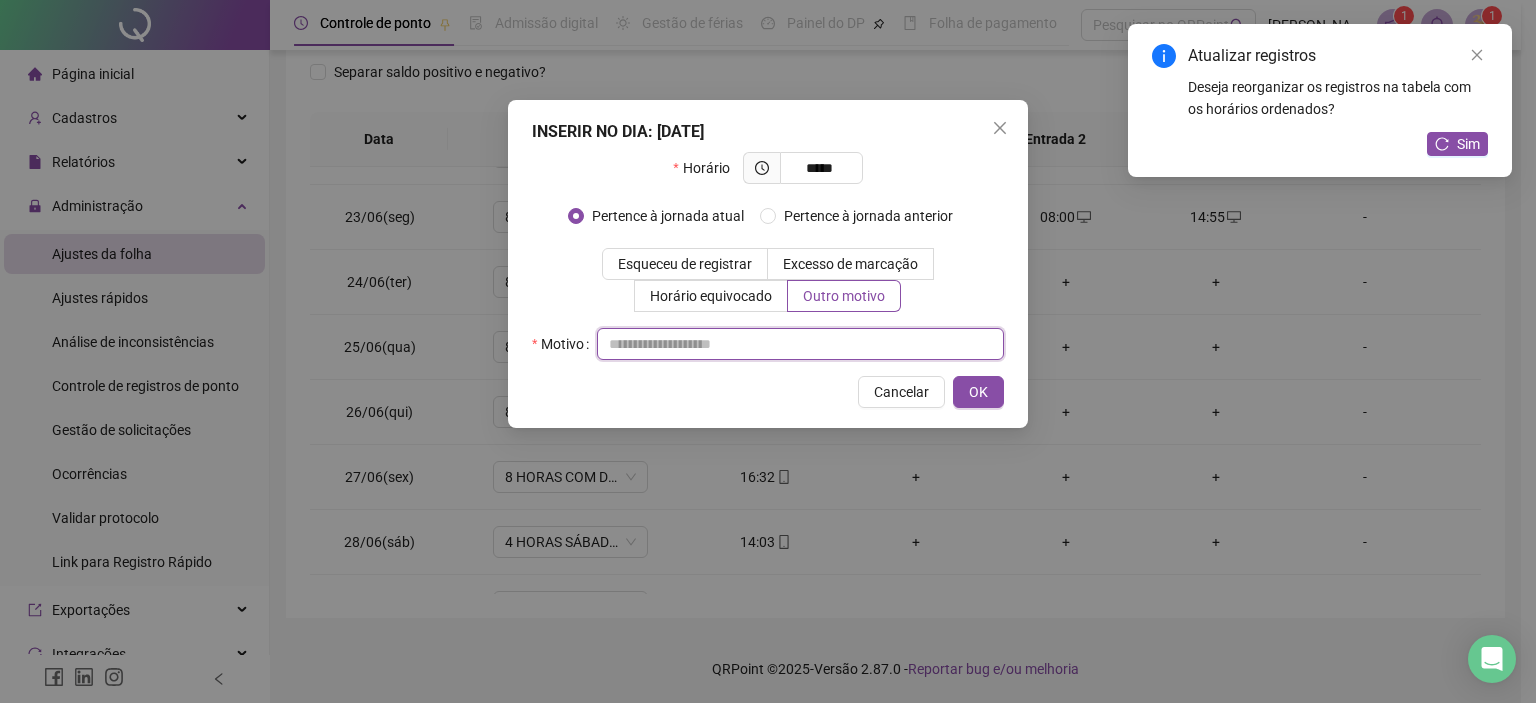 click at bounding box center [800, 344] 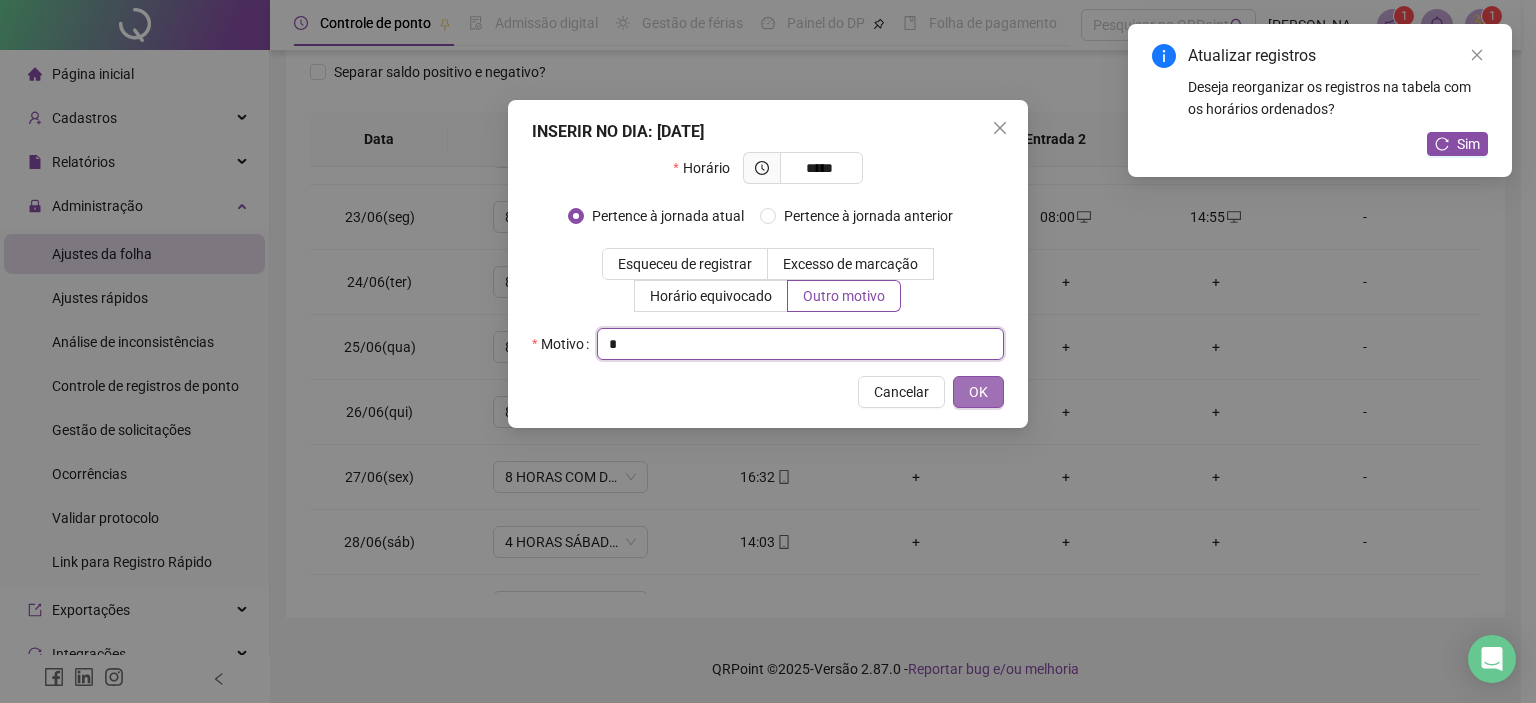 type on "*" 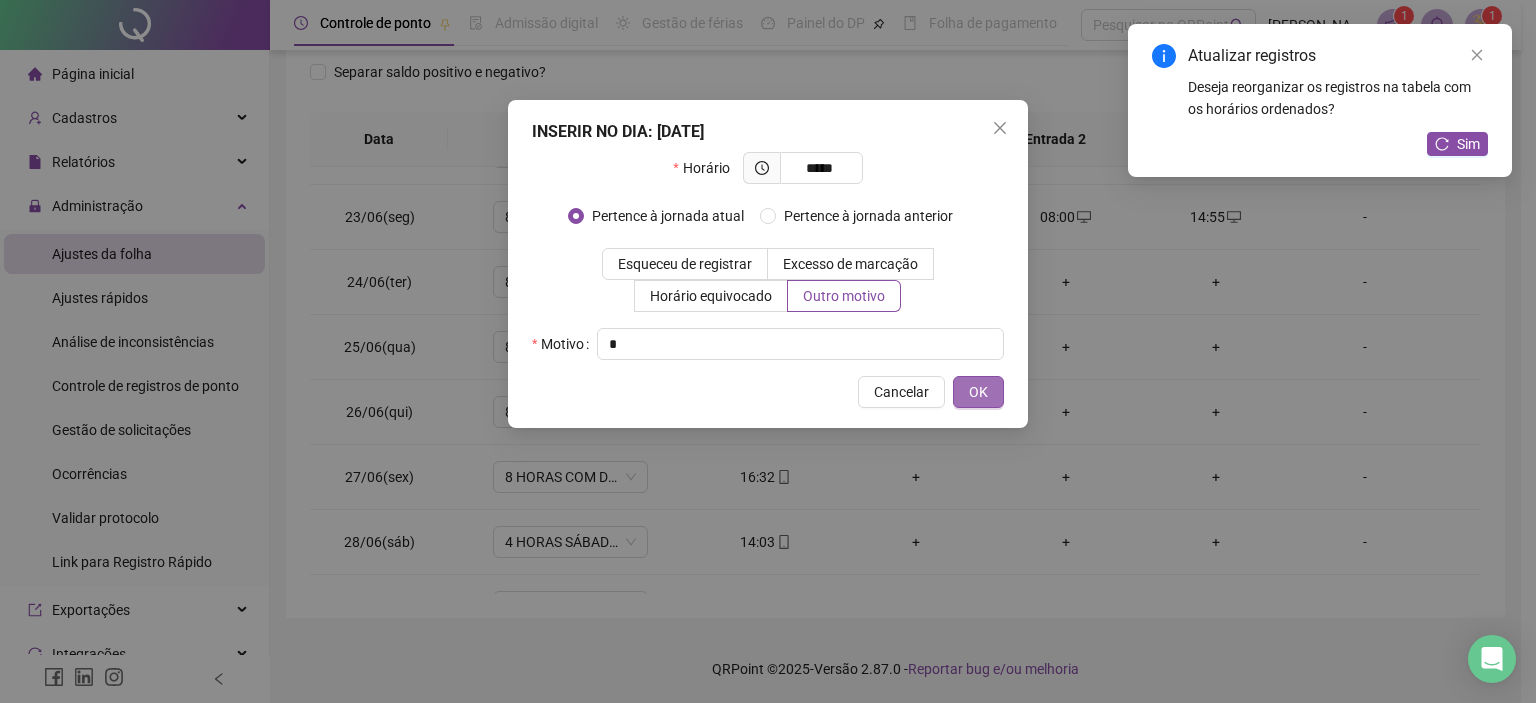 click on "OK" at bounding box center (978, 392) 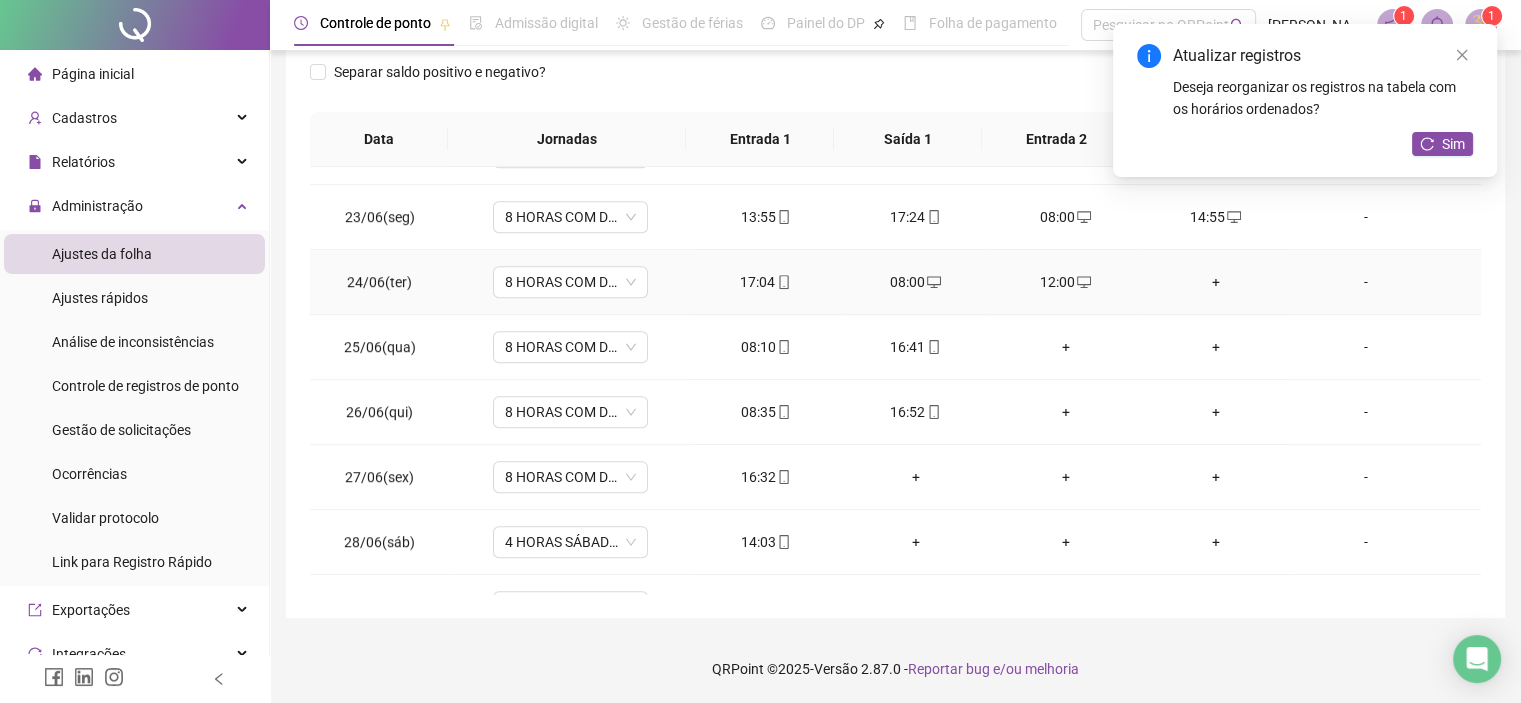 click on "+" at bounding box center [1216, 282] 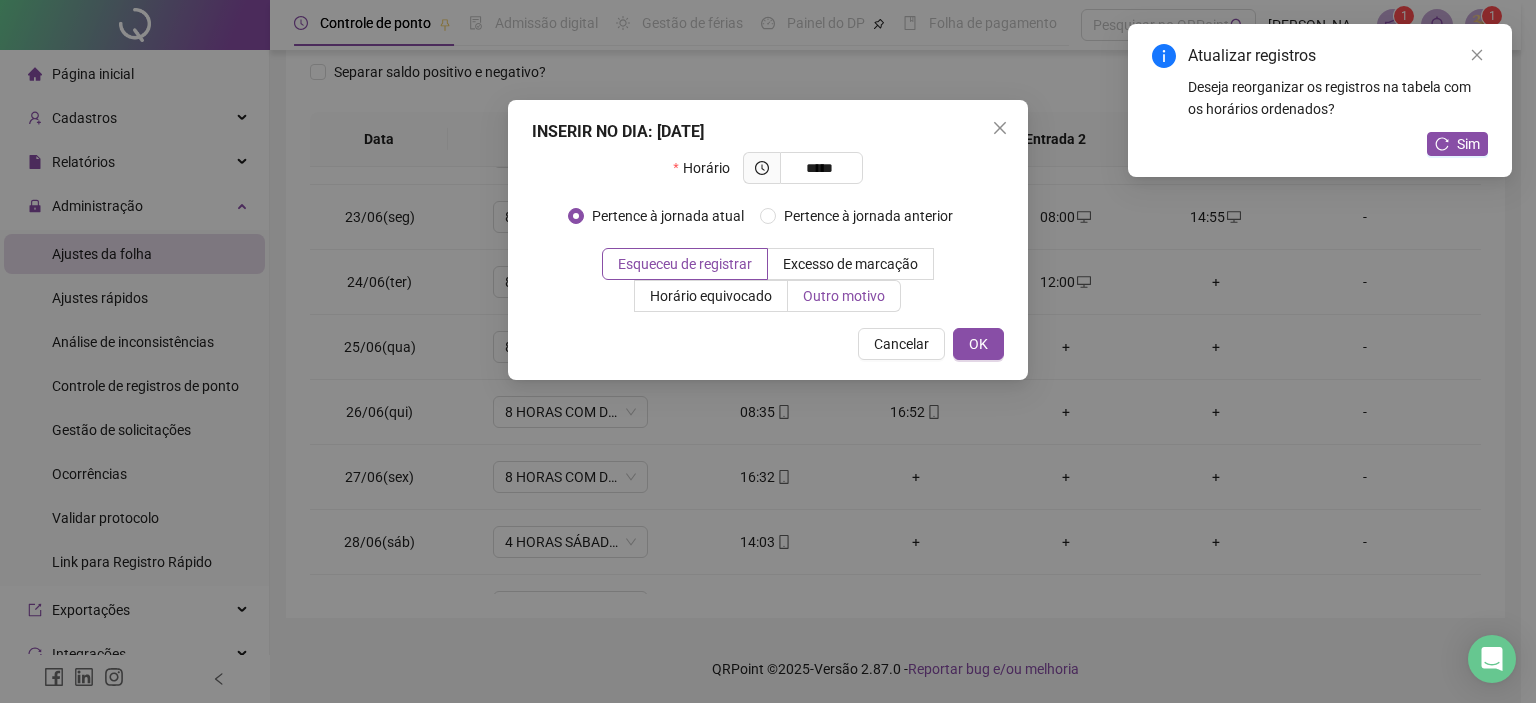 type on "*****" 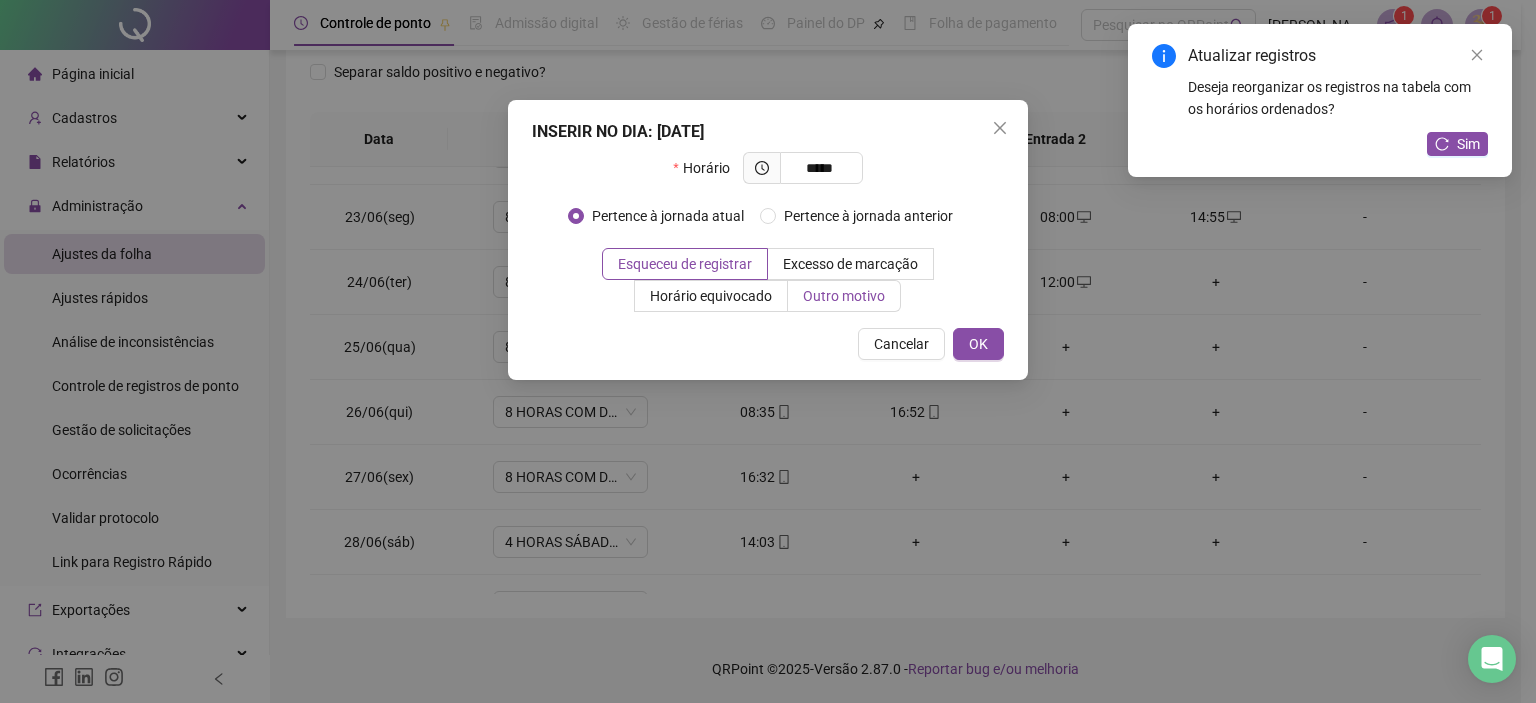 click on "Outro motivo" at bounding box center (844, 296) 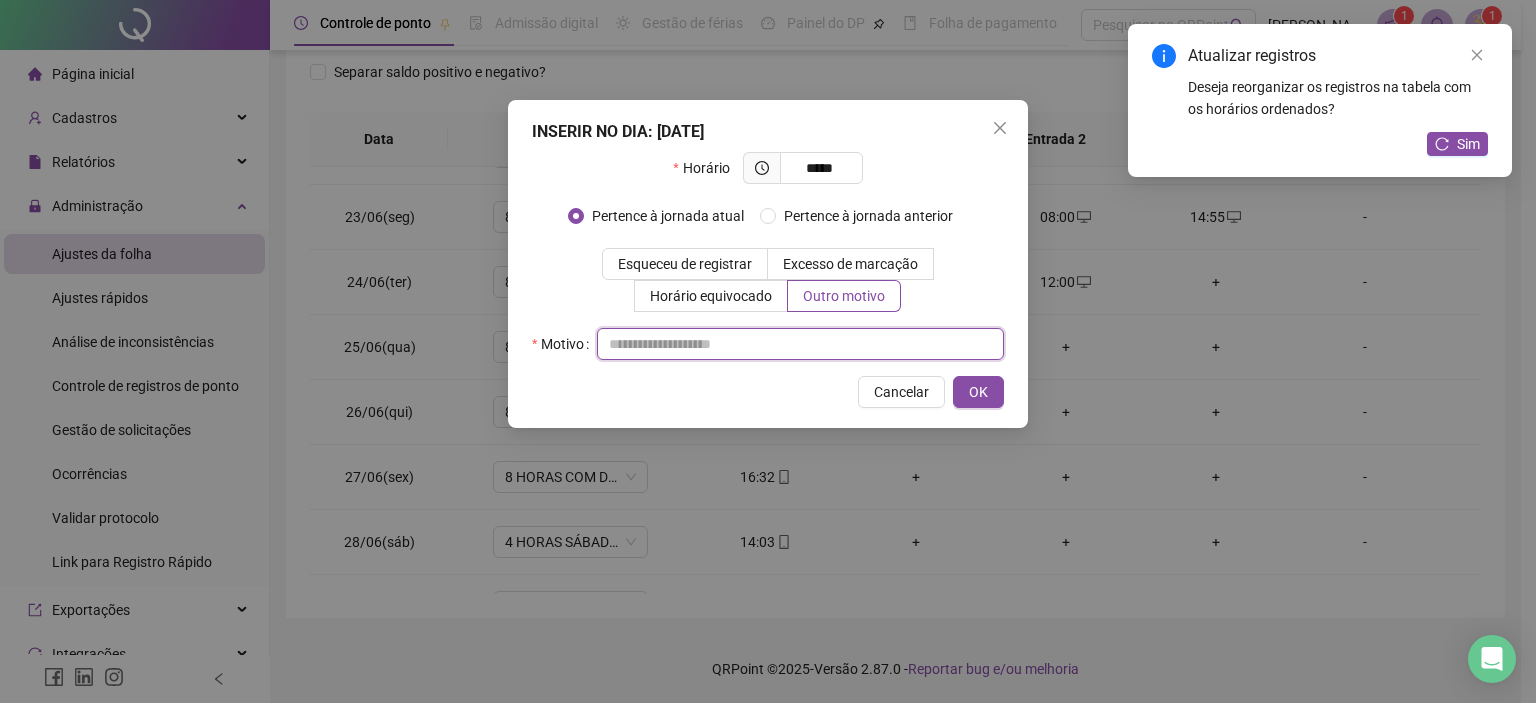click at bounding box center (800, 344) 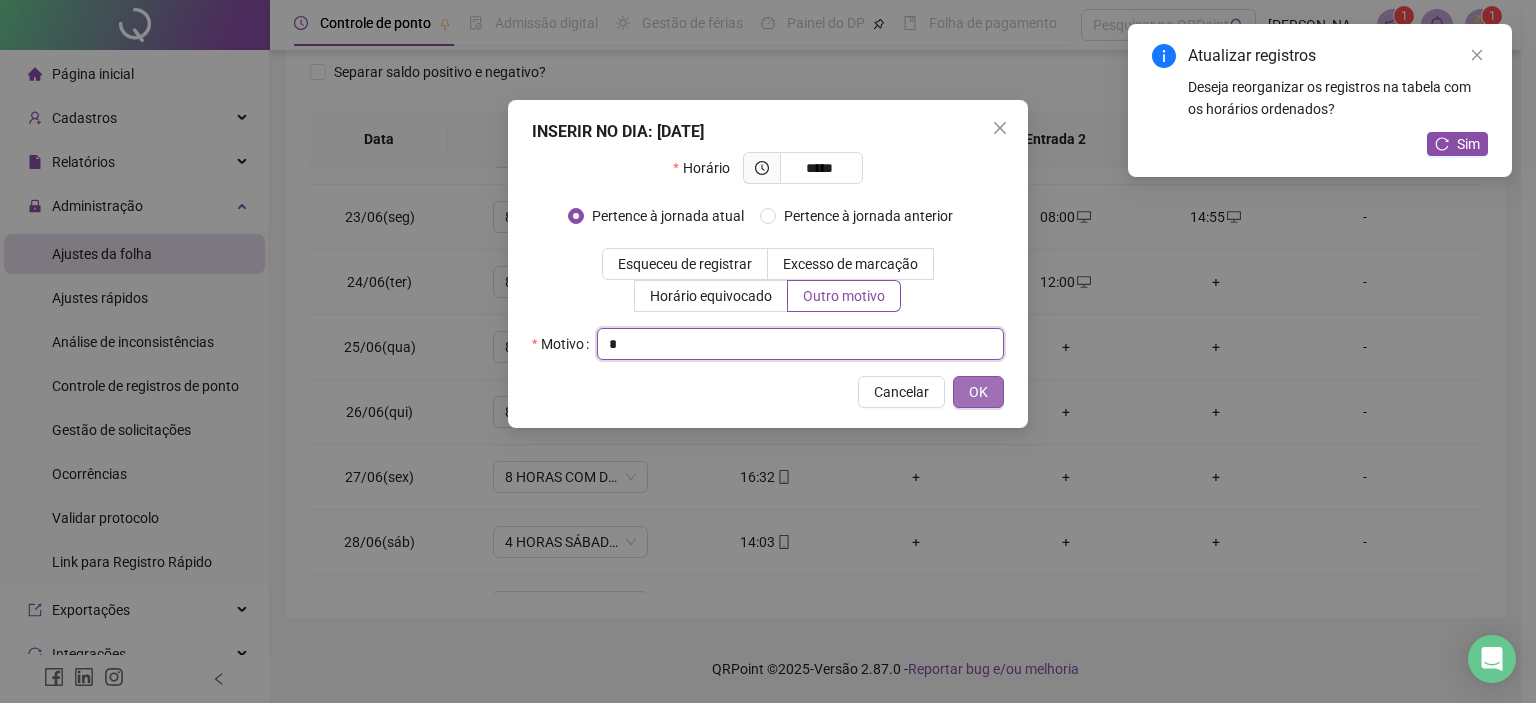 type on "*" 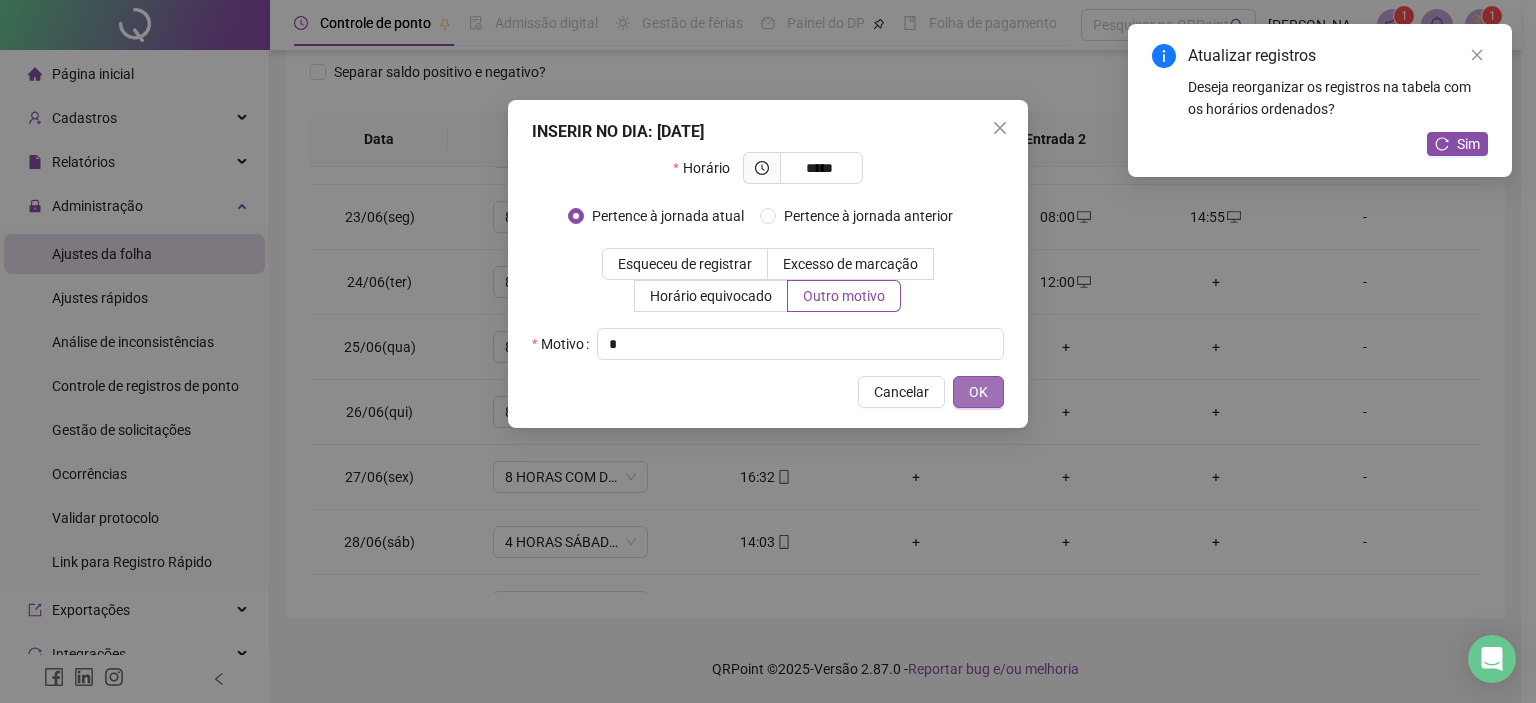 click on "OK" at bounding box center [978, 392] 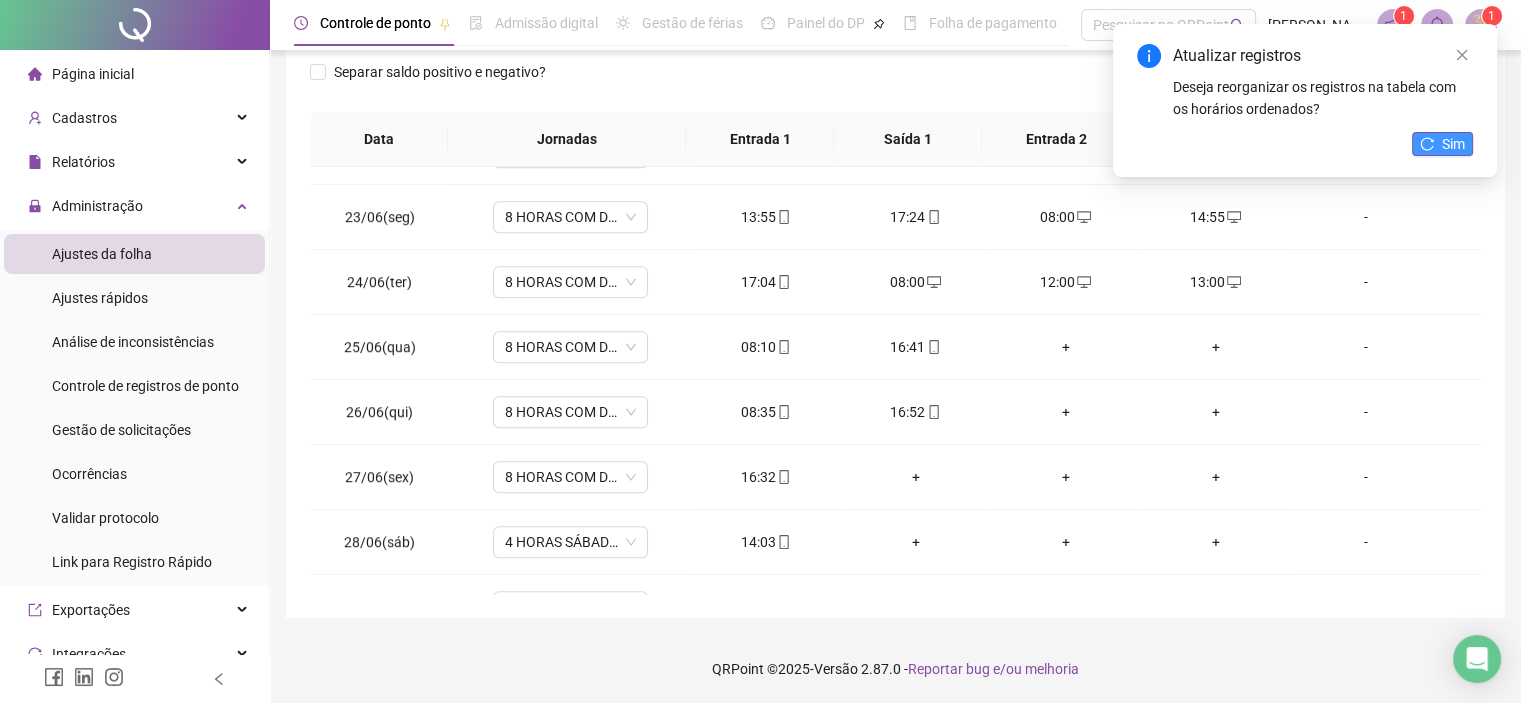 click 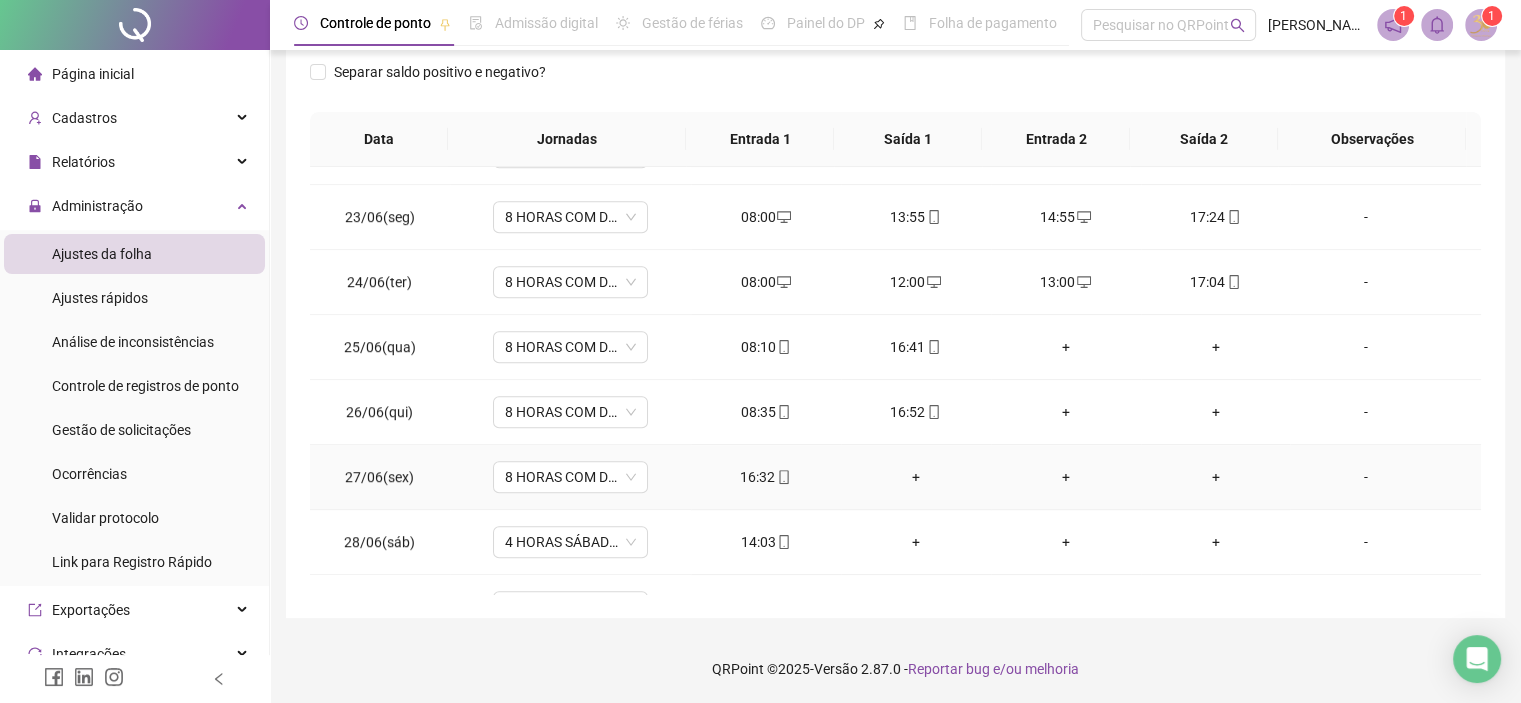 click on "+" at bounding box center (916, 477) 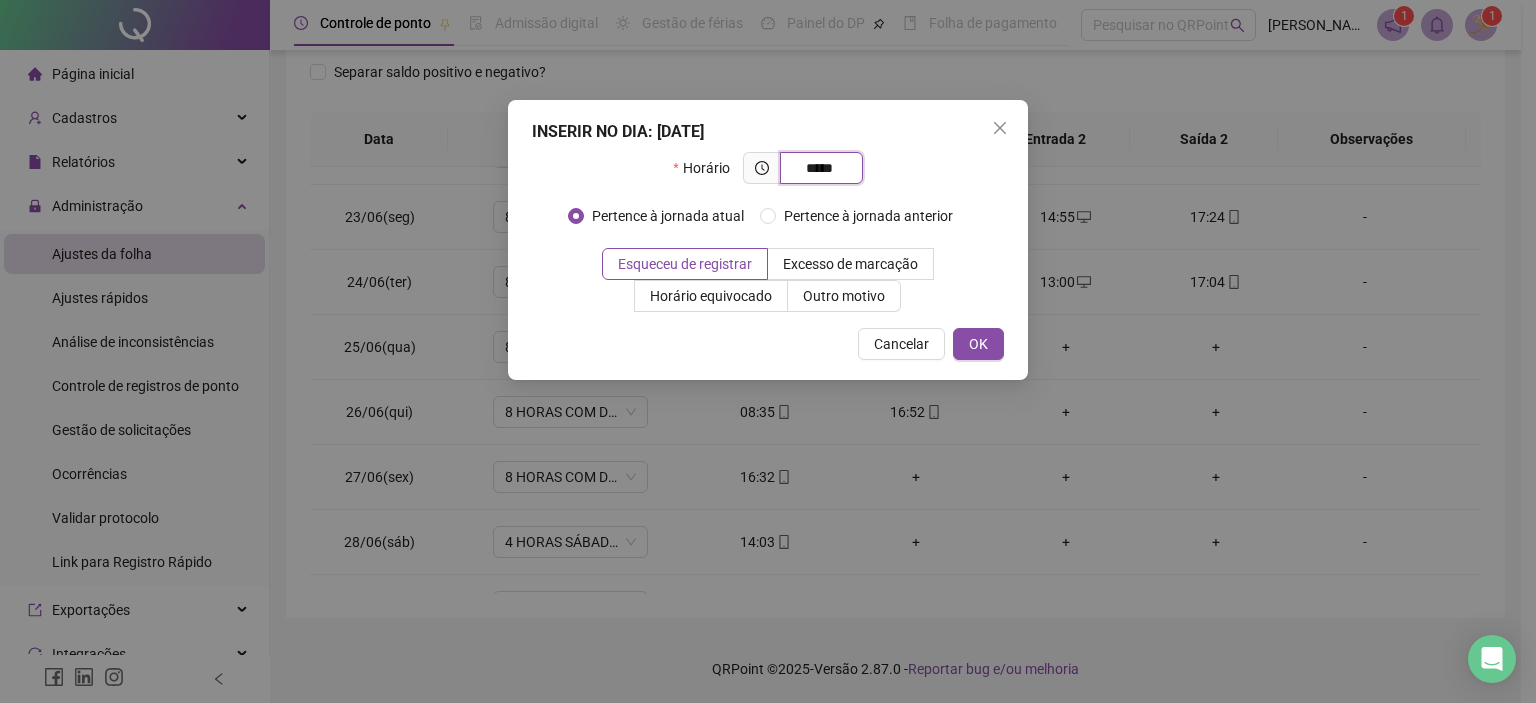 type on "*****" 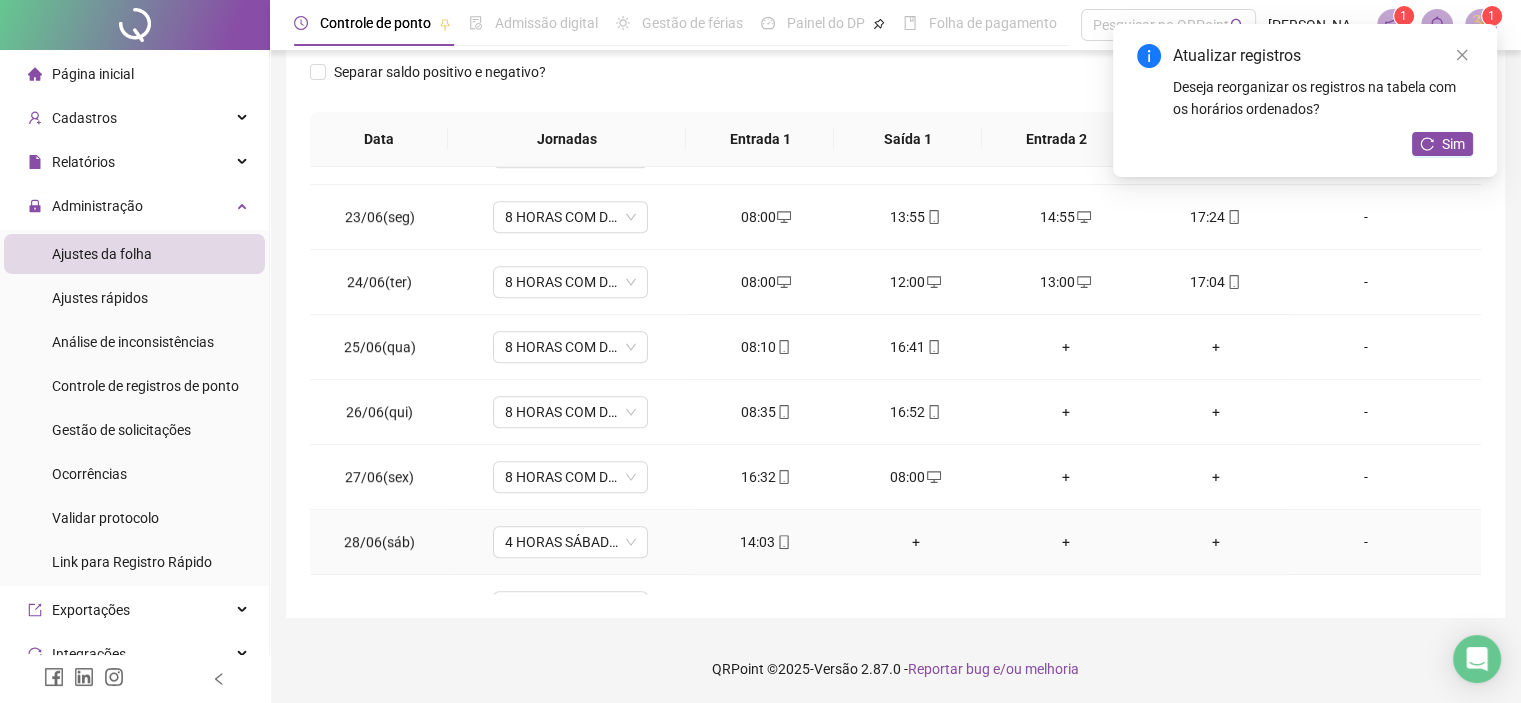 click on "+" at bounding box center [916, 542] 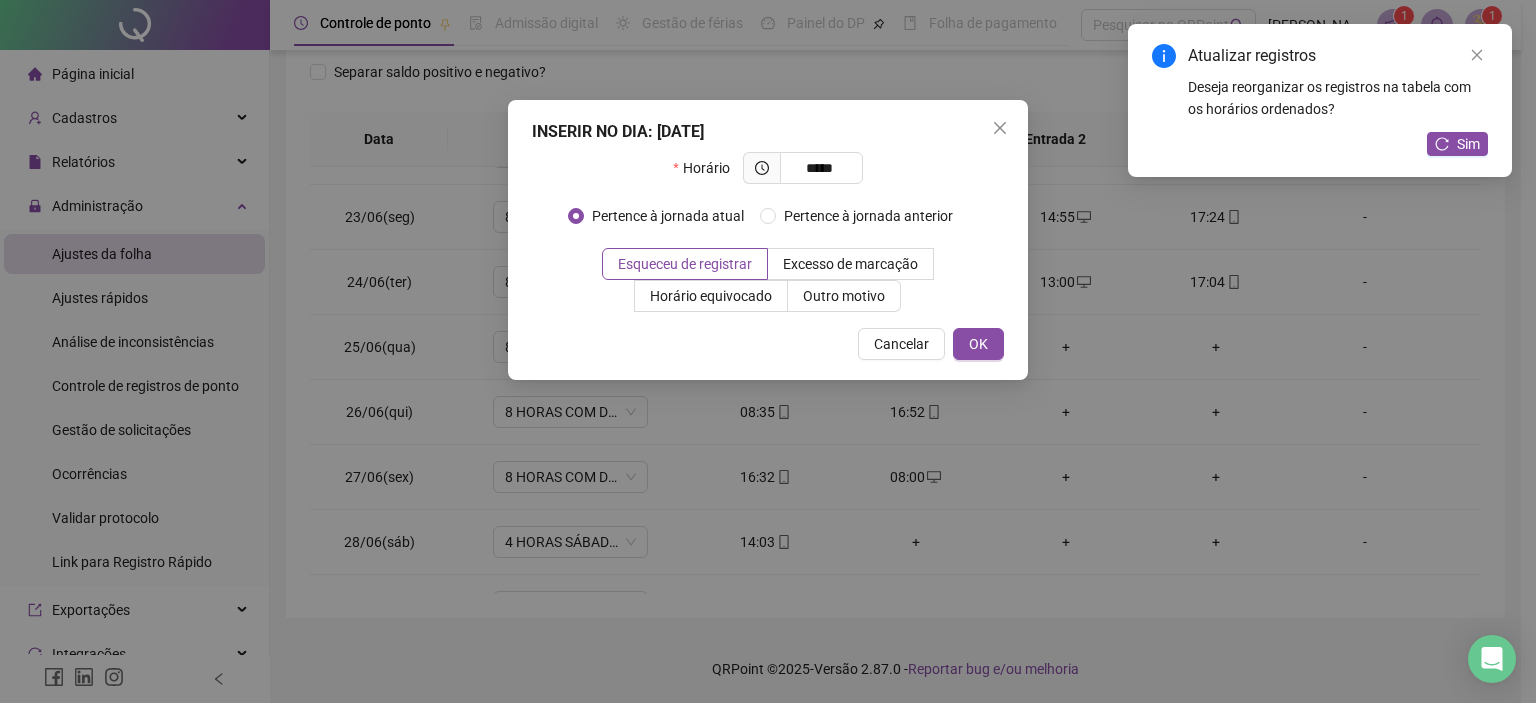 type on "*****" 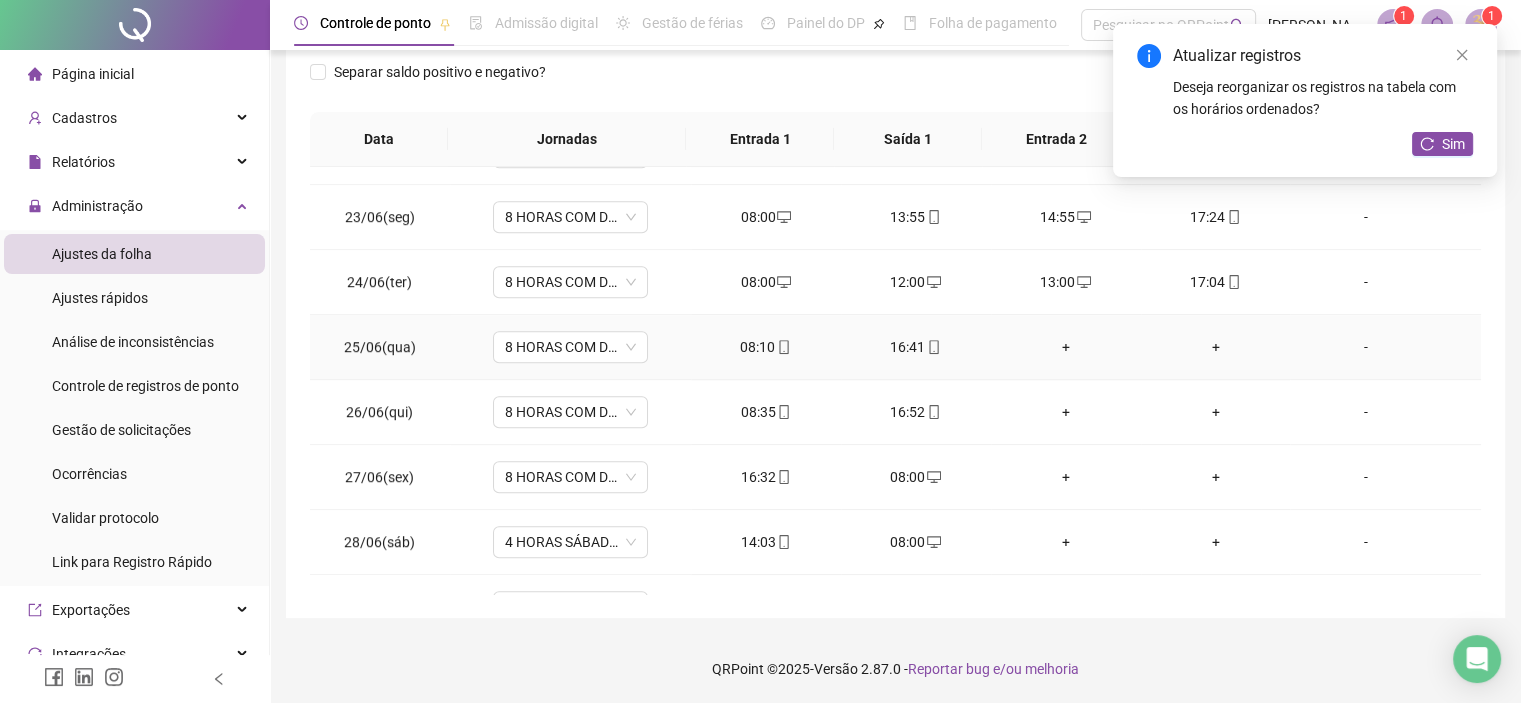 click on "+" at bounding box center (1066, 347) 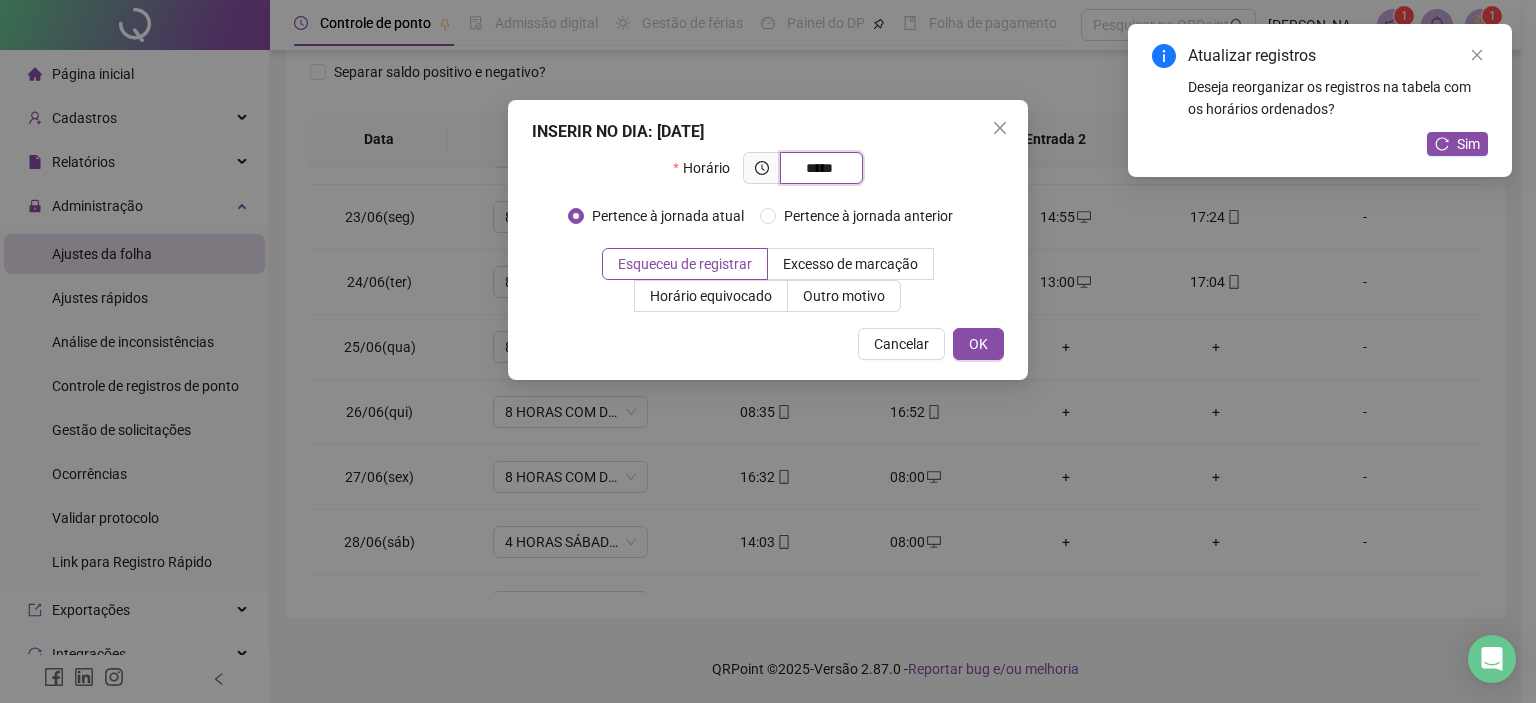 type on "*****" 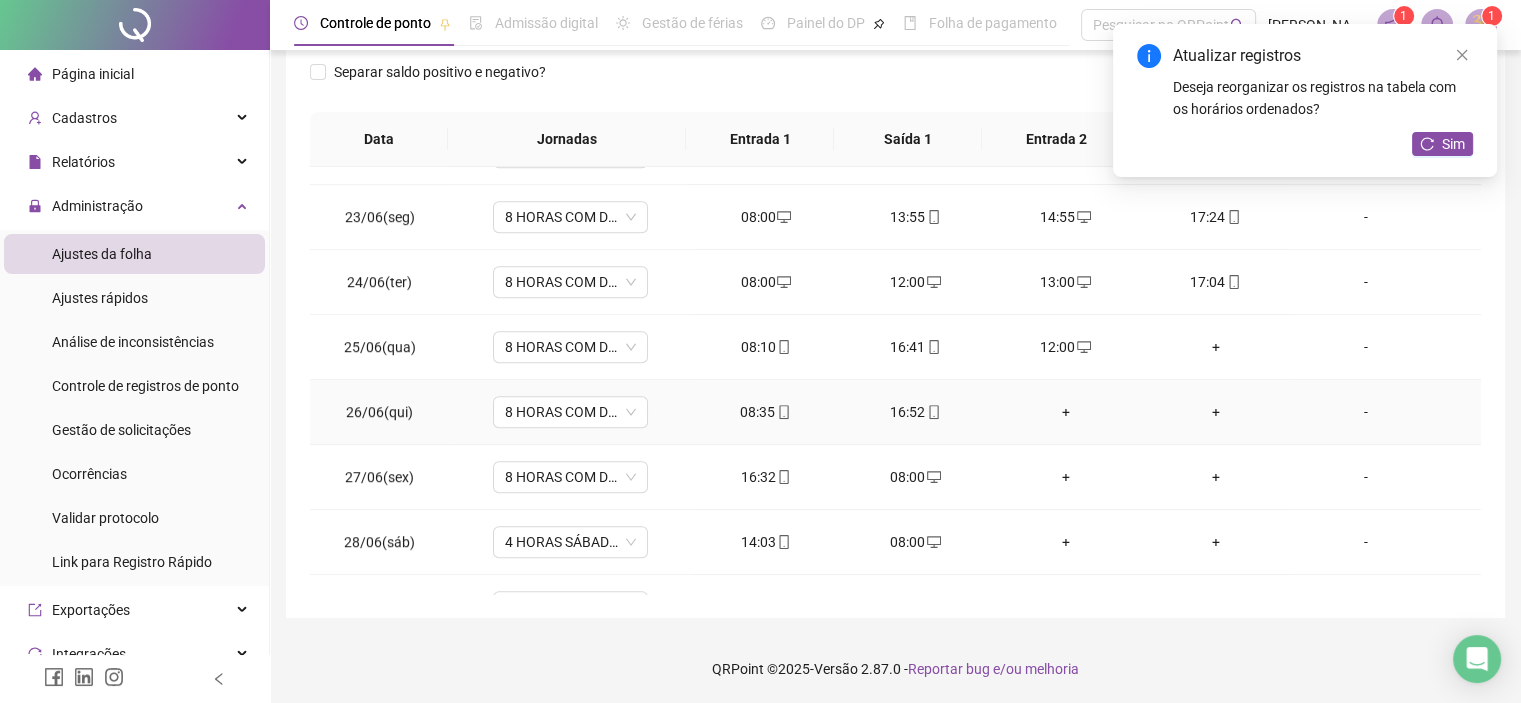 click on "+" at bounding box center (1066, 412) 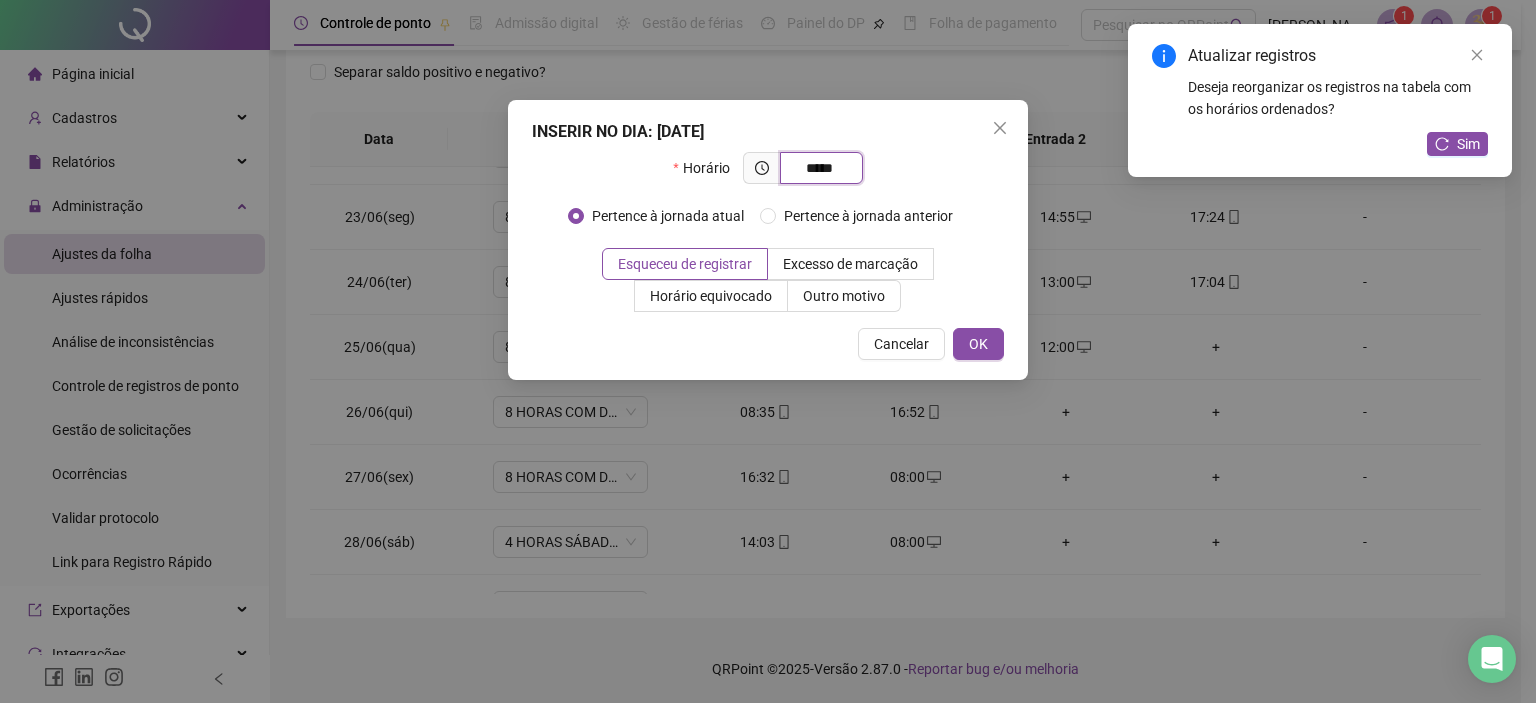 type on "*****" 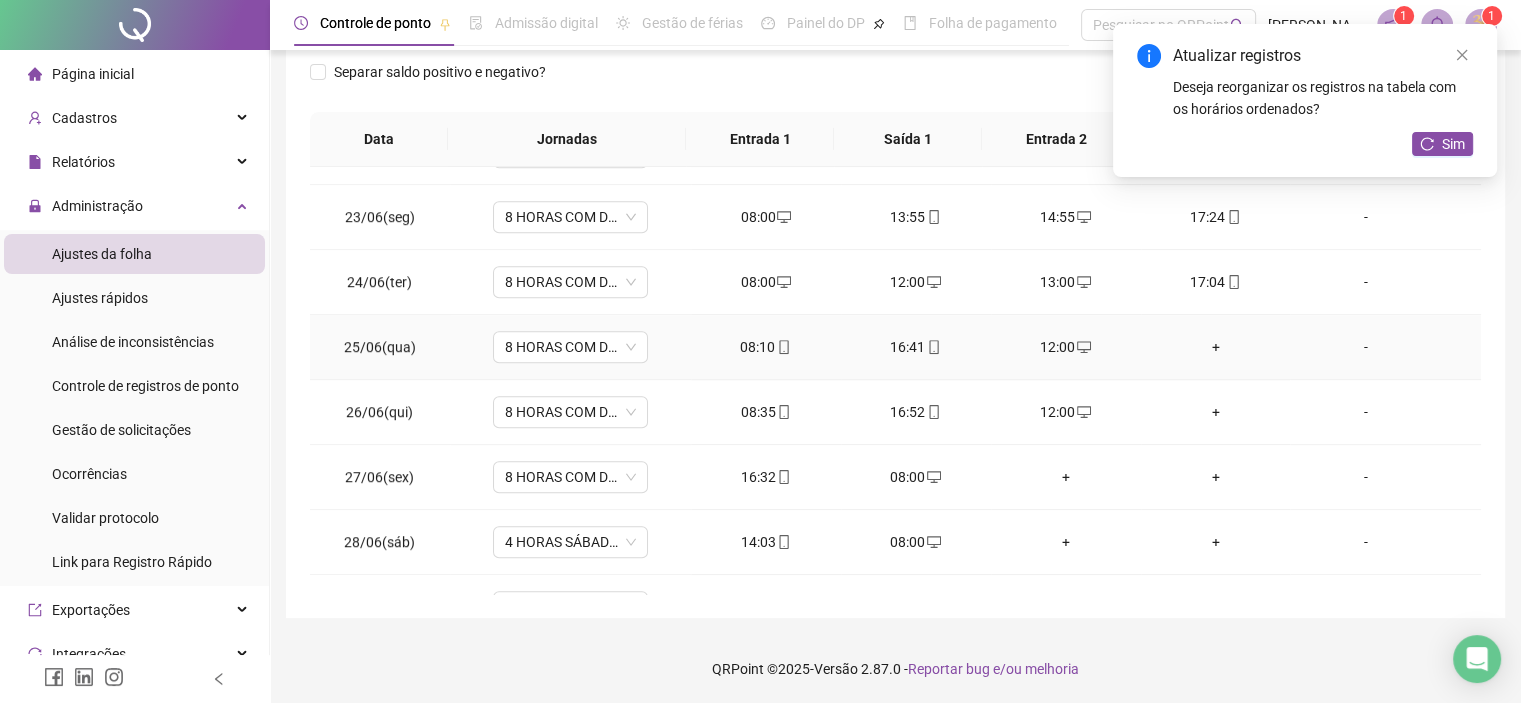 click on "+" at bounding box center (1216, 347) 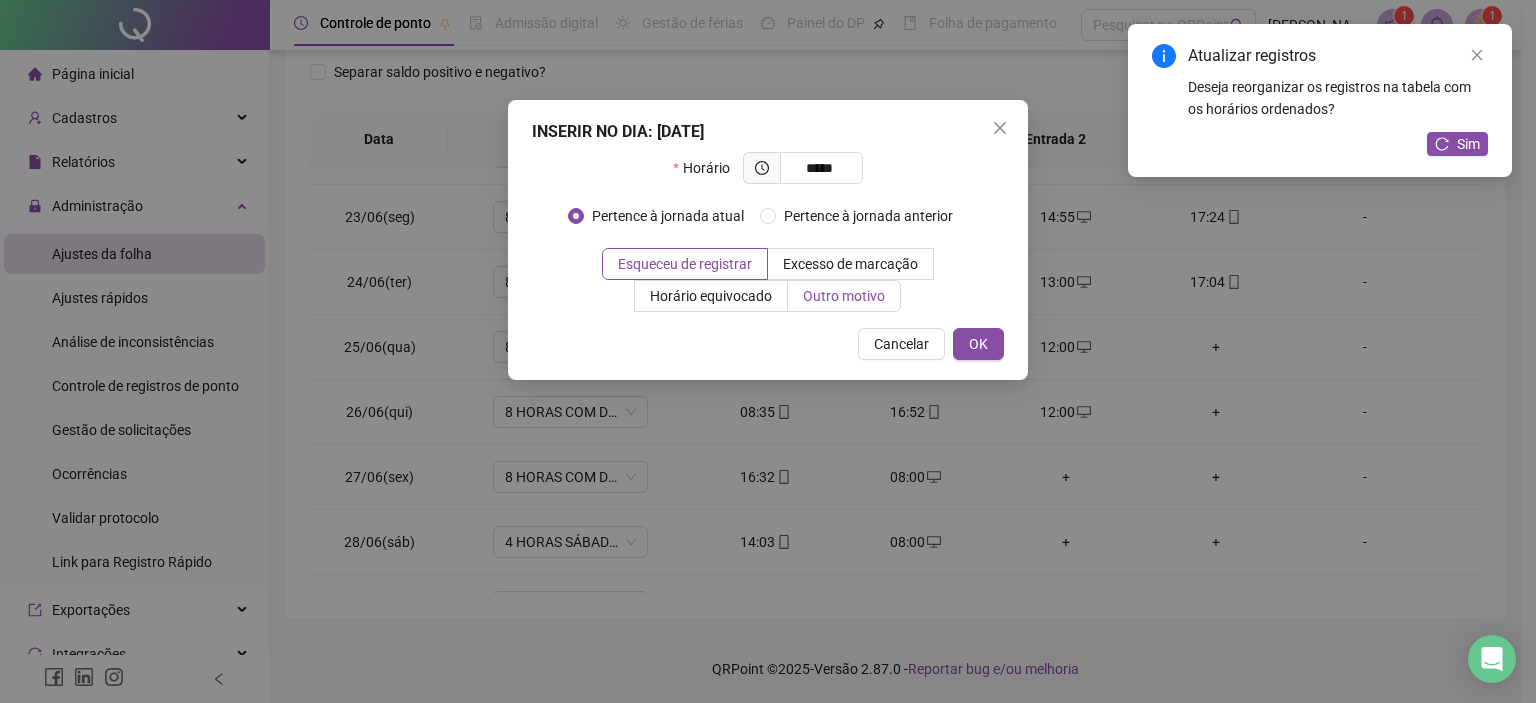 type on "*****" 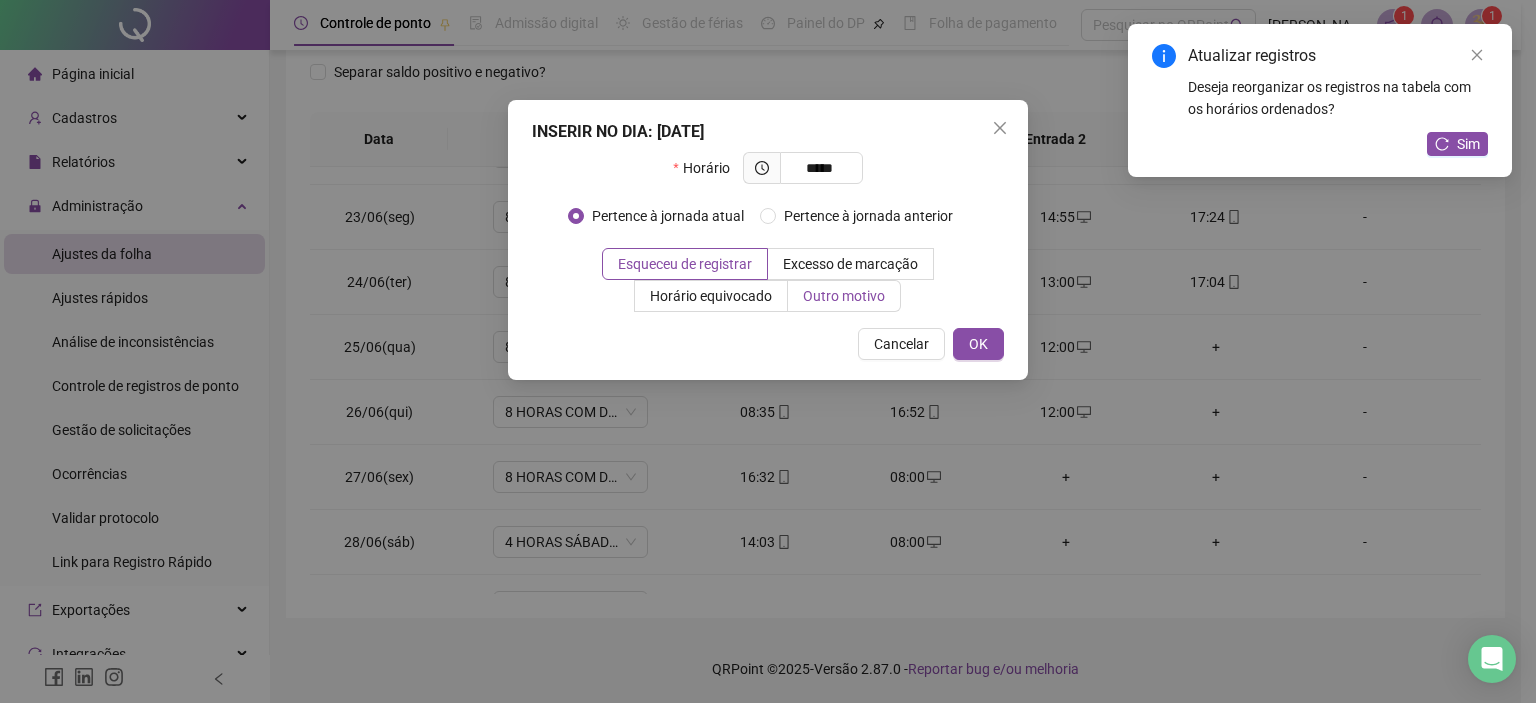 click on "Outro motivo" at bounding box center (844, 296) 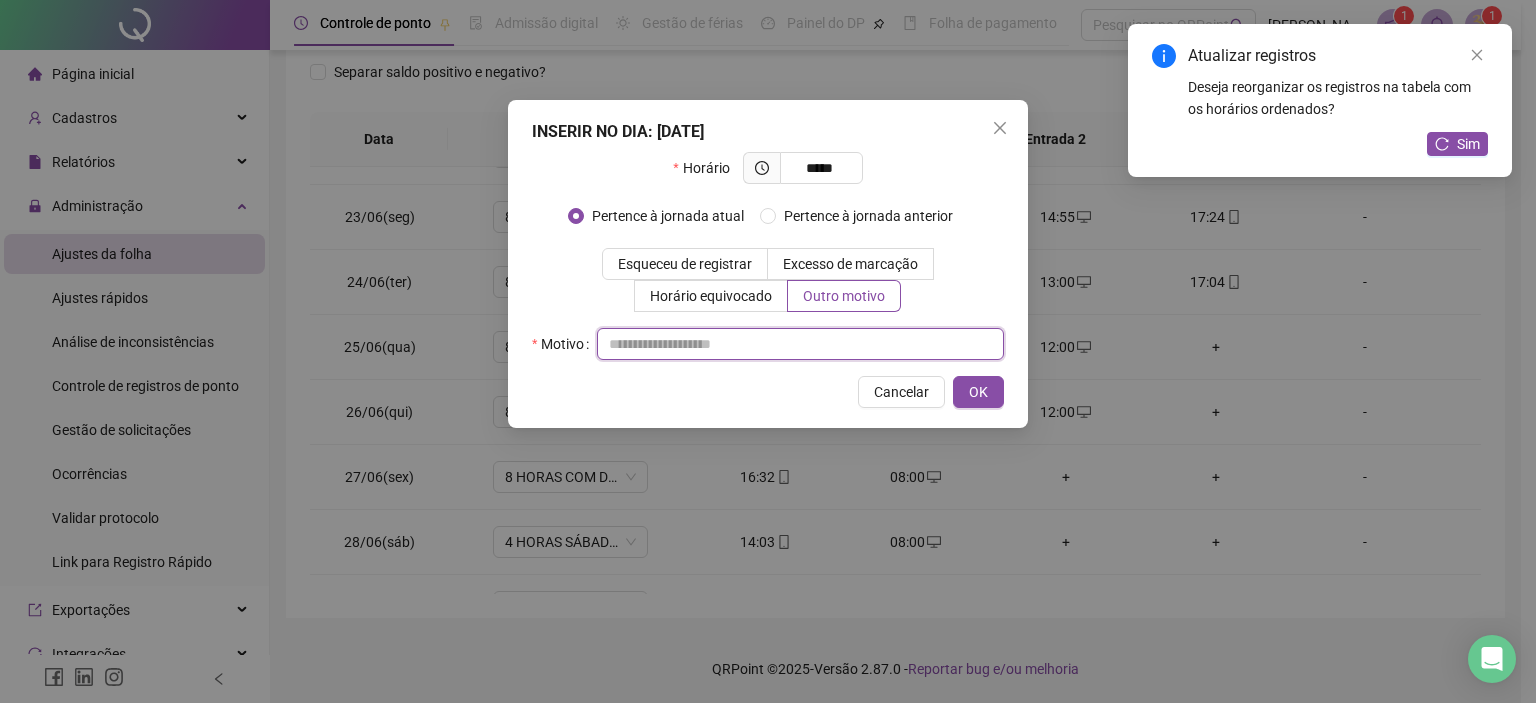 click at bounding box center [800, 344] 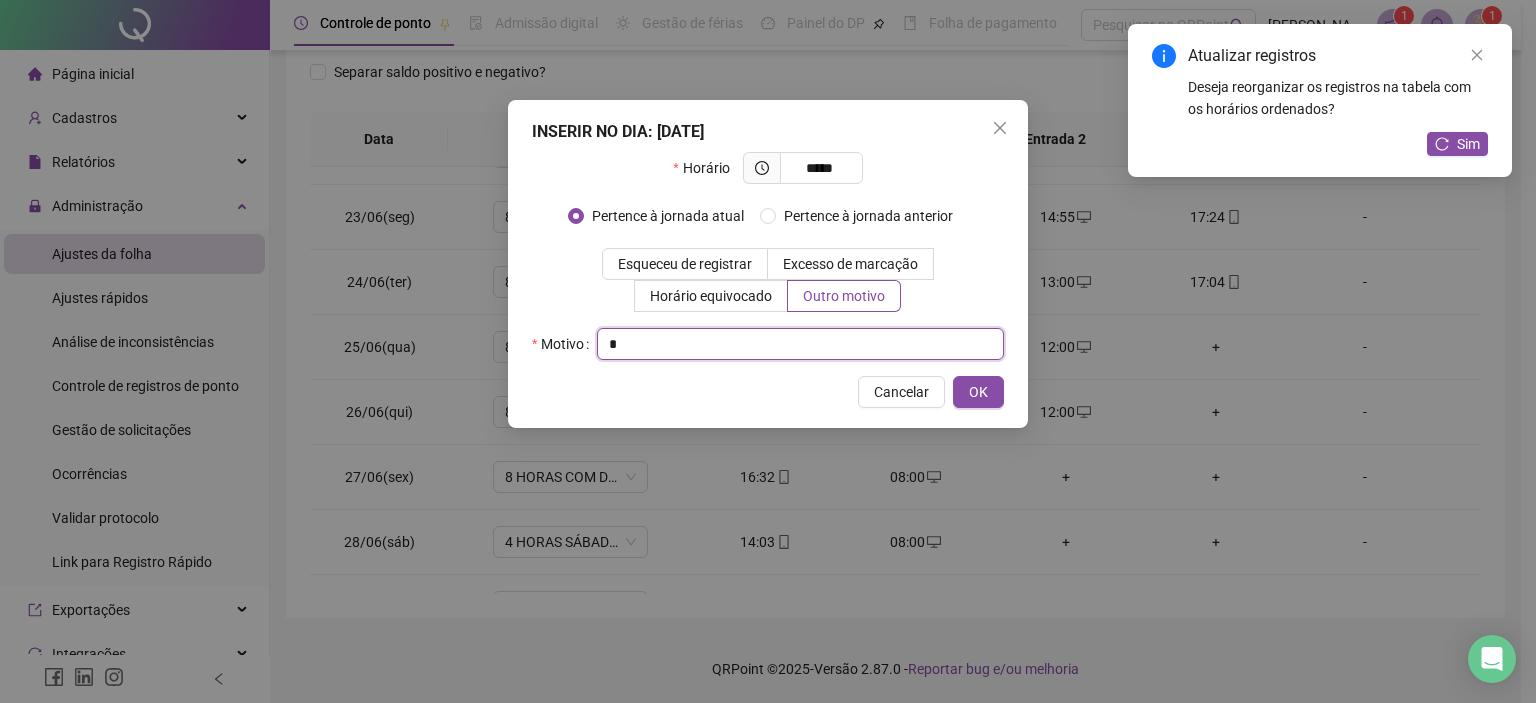 type on "*" 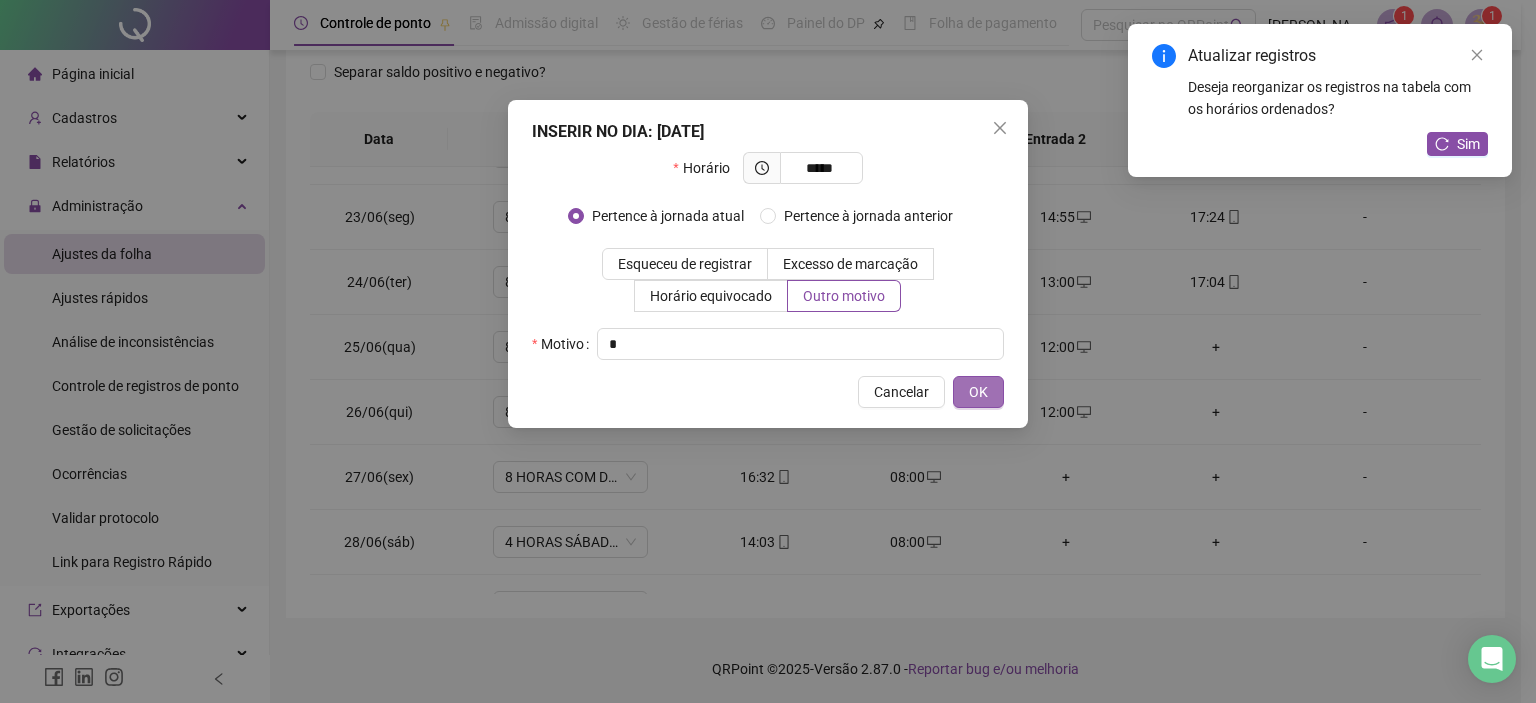 click on "OK" at bounding box center [978, 392] 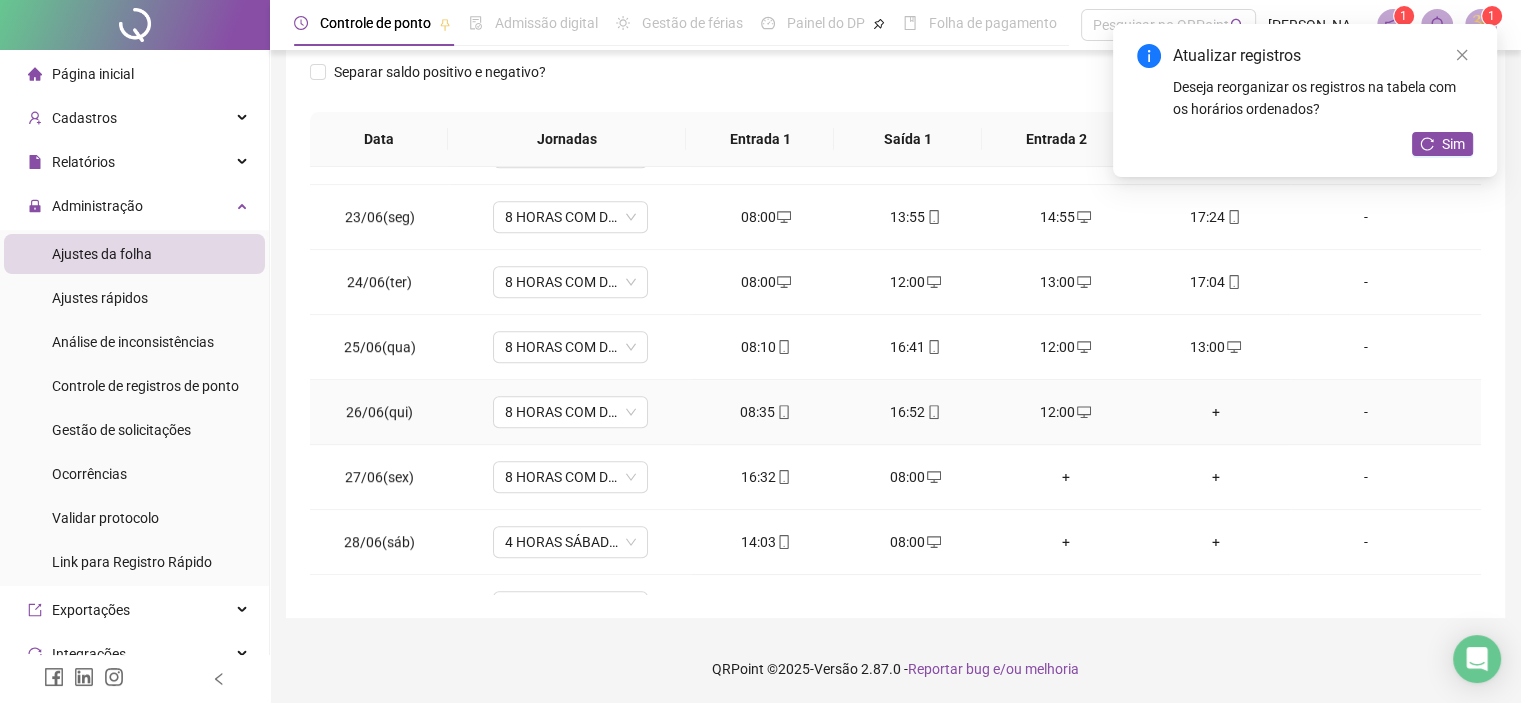 click on "+" at bounding box center (1216, 412) 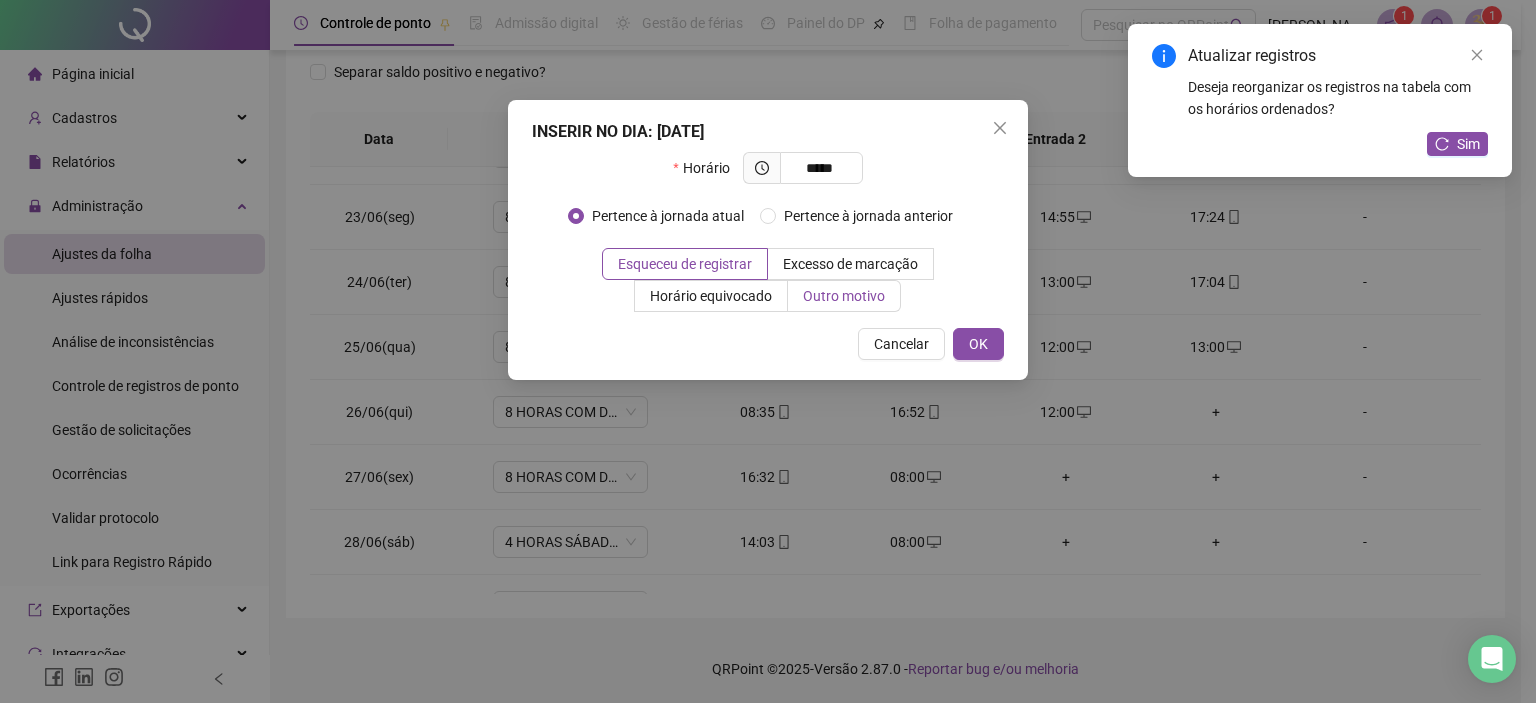 type on "*****" 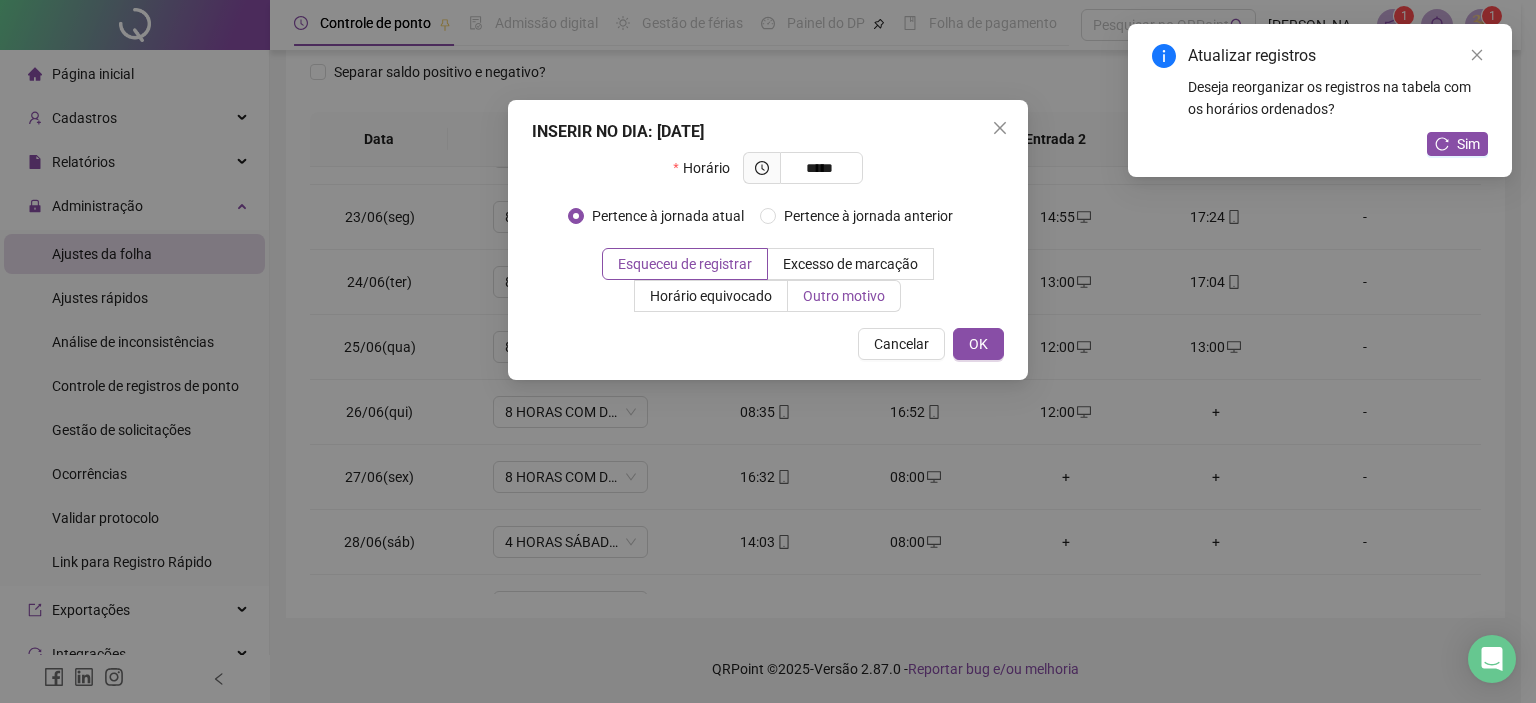 click on "Outro motivo" at bounding box center (844, 296) 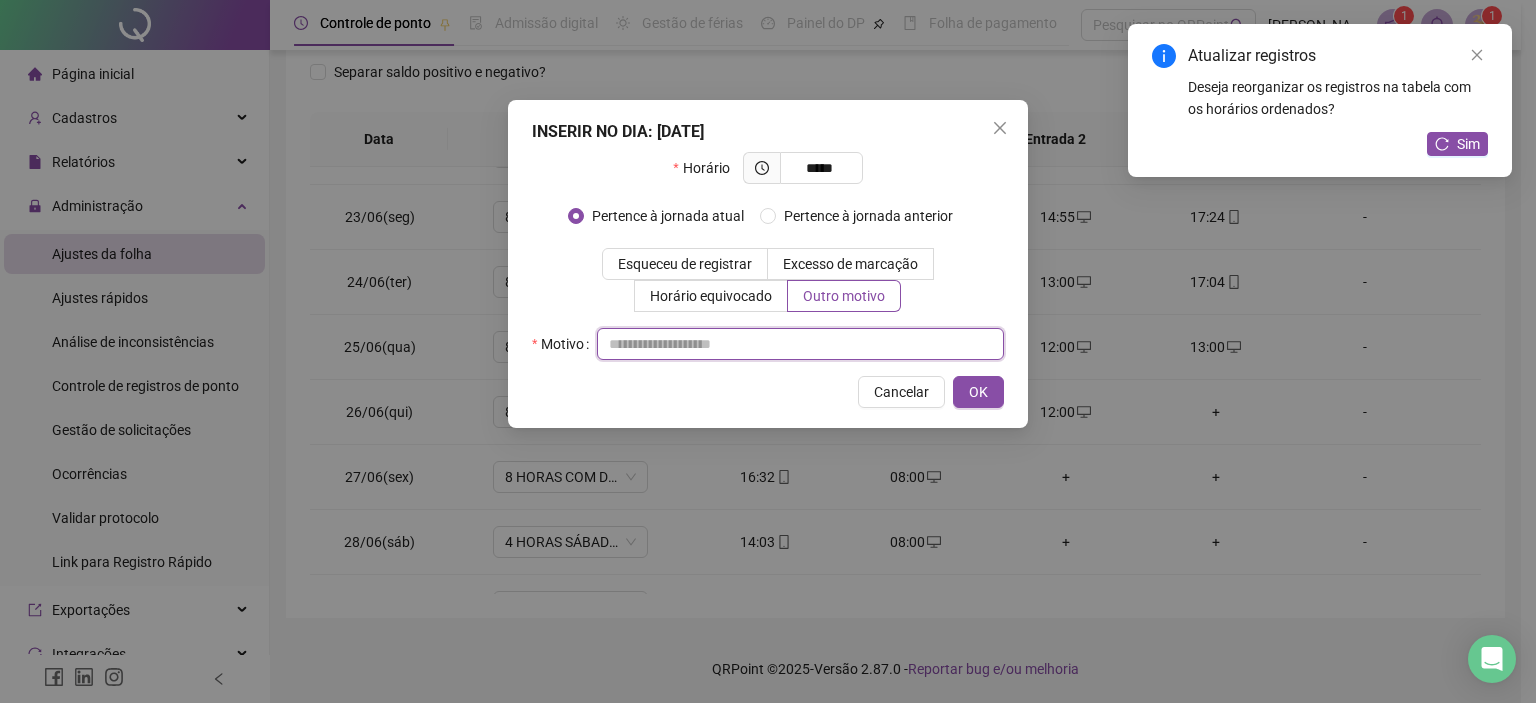 click at bounding box center (800, 344) 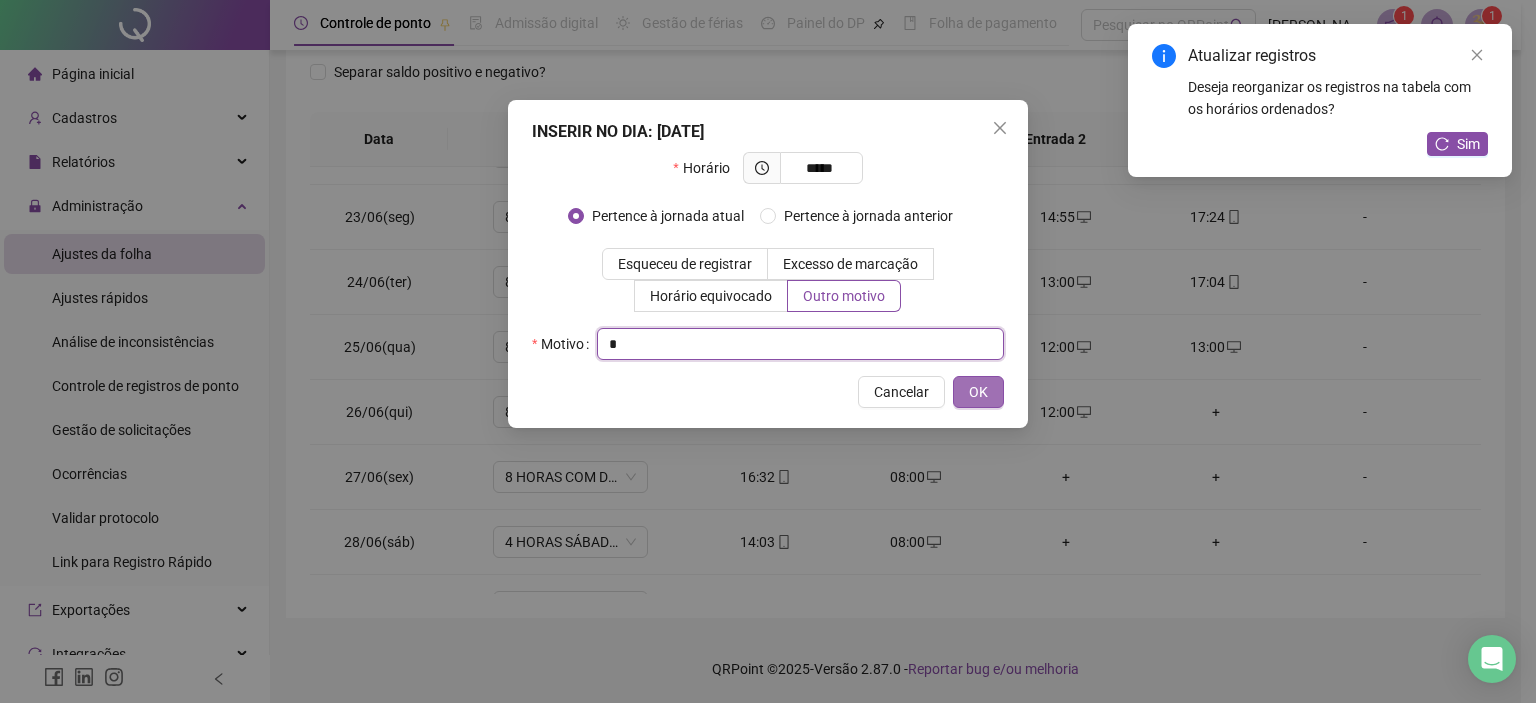 type on "*" 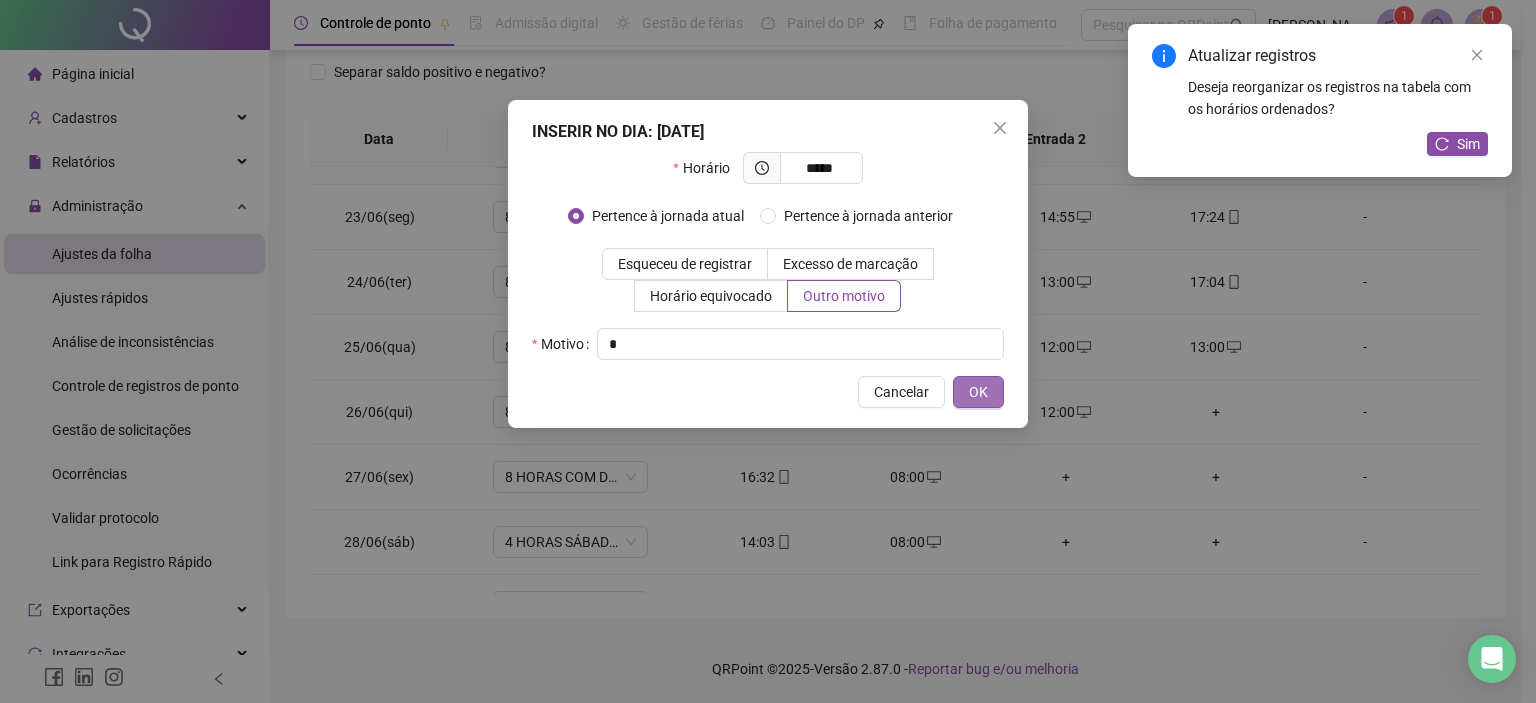 click on "OK" at bounding box center [978, 392] 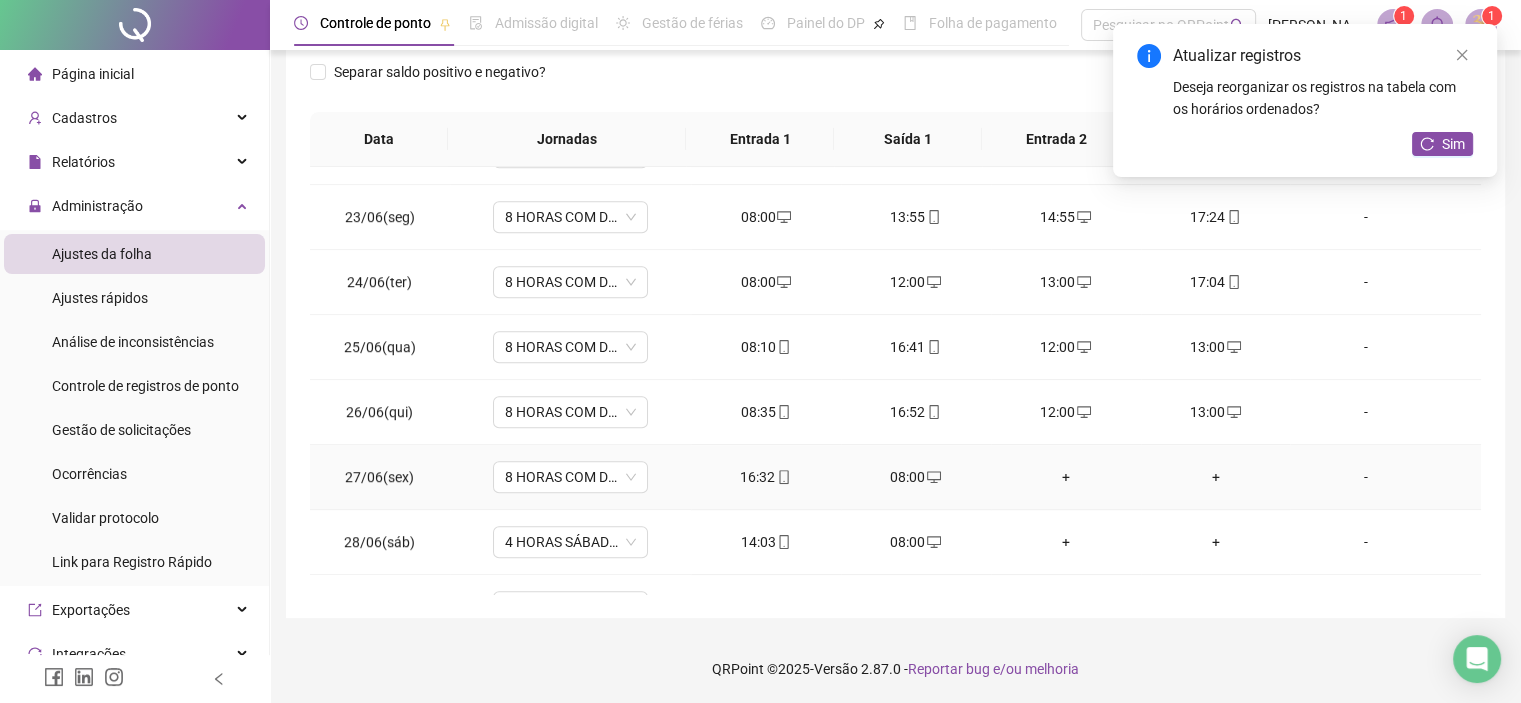 click on "+" at bounding box center (1066, 477) 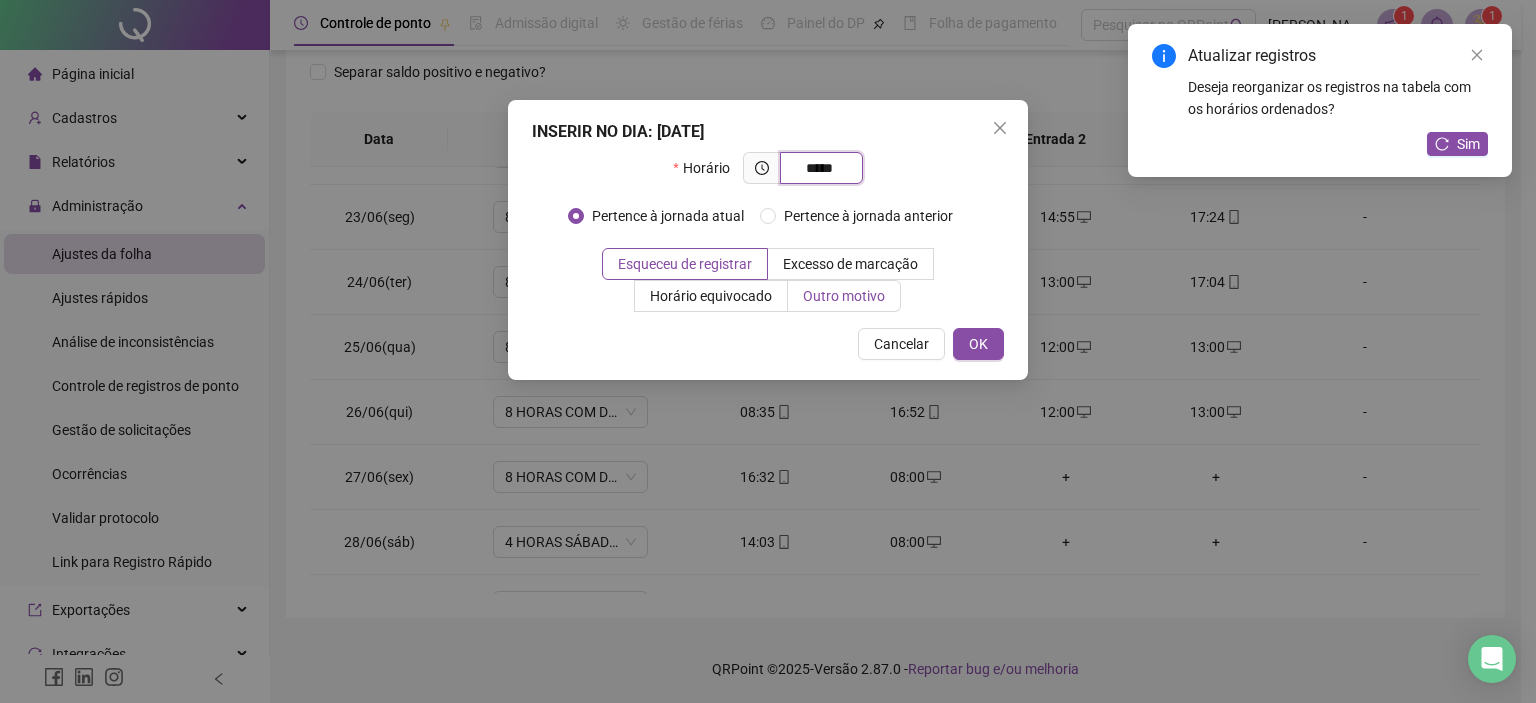 type on "*****" 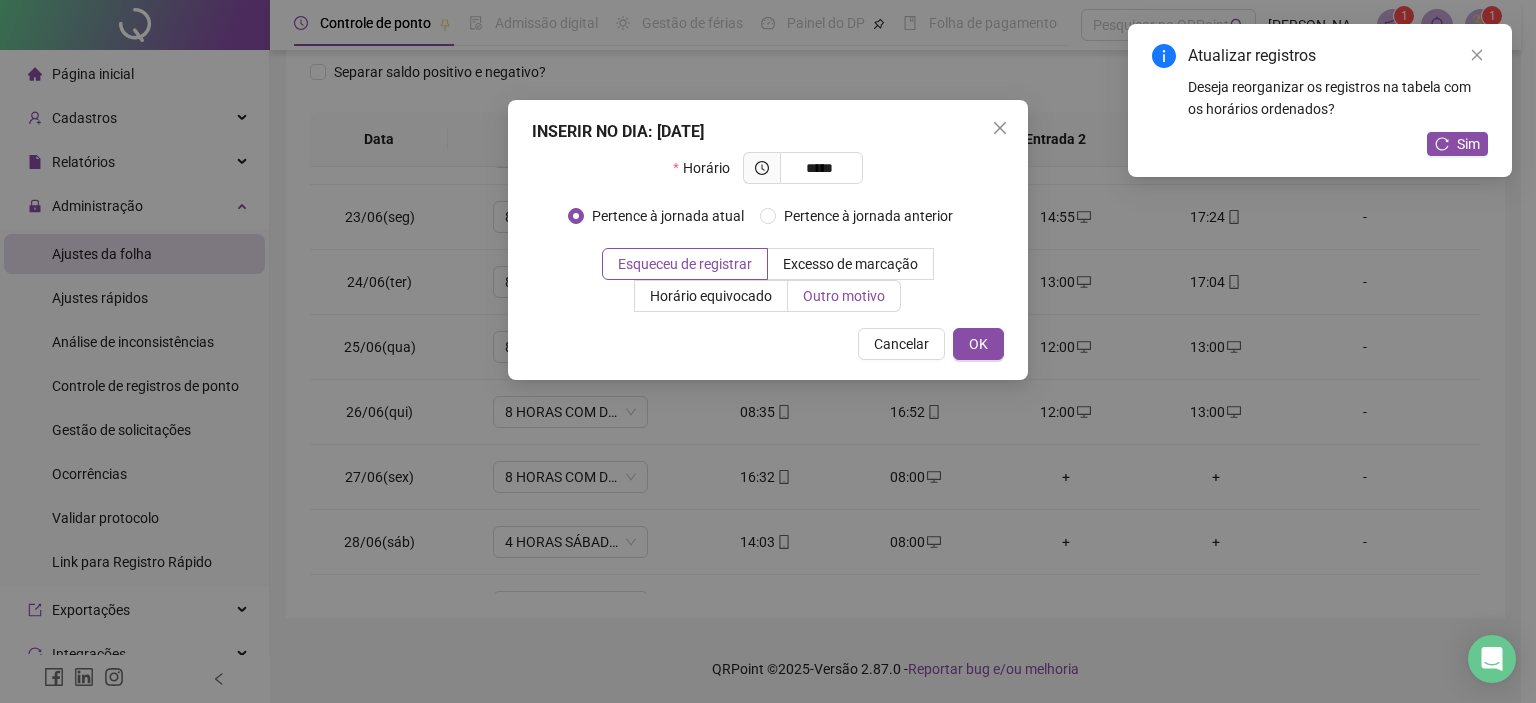 click on "Outro motivo" at bounding box center [844, 296] 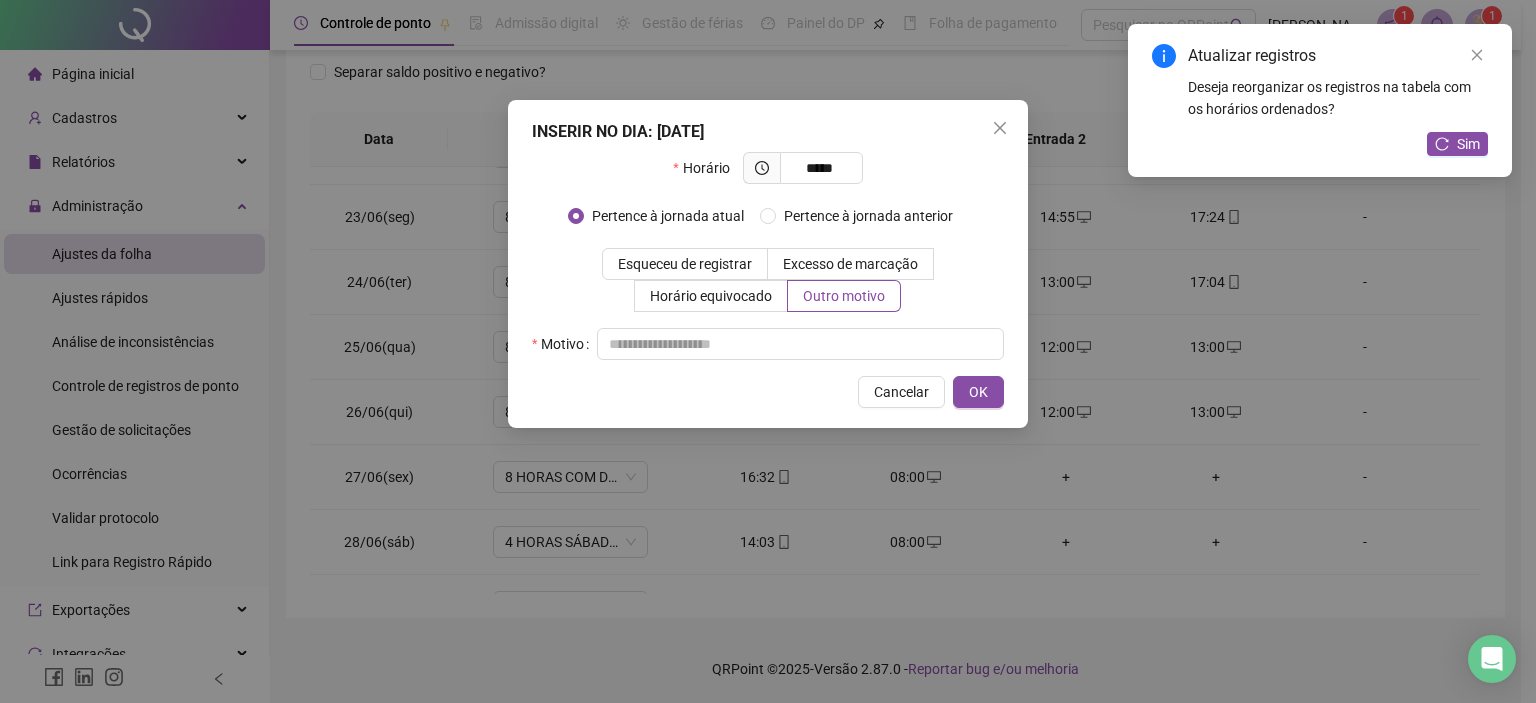 click on "INSERIR NO DIA :   [DATE] Horário ***** Pertence à jornada atual Pertence à jornada anterior Esqueceu de registrar Excesso de marcação Horário equivocado Outro motivo Motivo Cancelar OK" at bounding box center (768, 264) 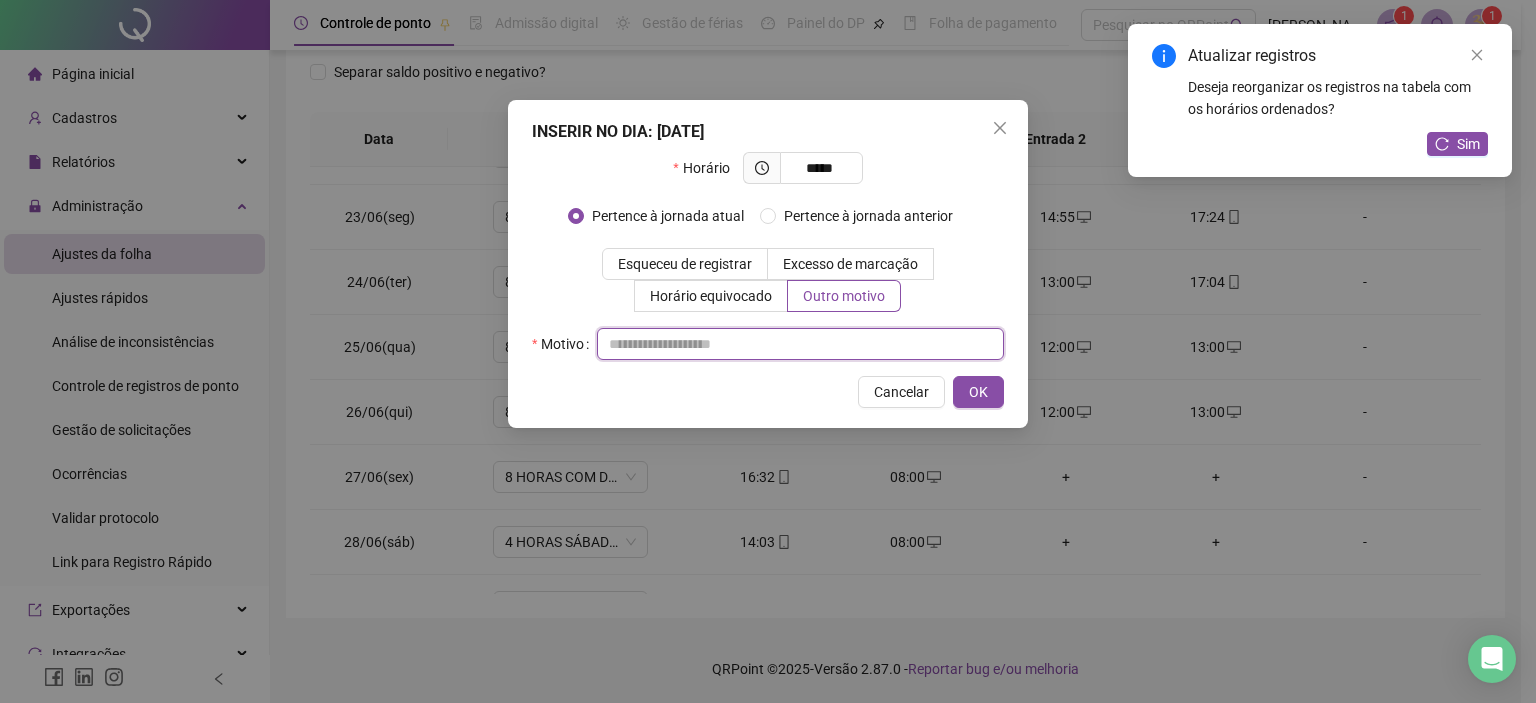 click at bounding box center [800, 344] 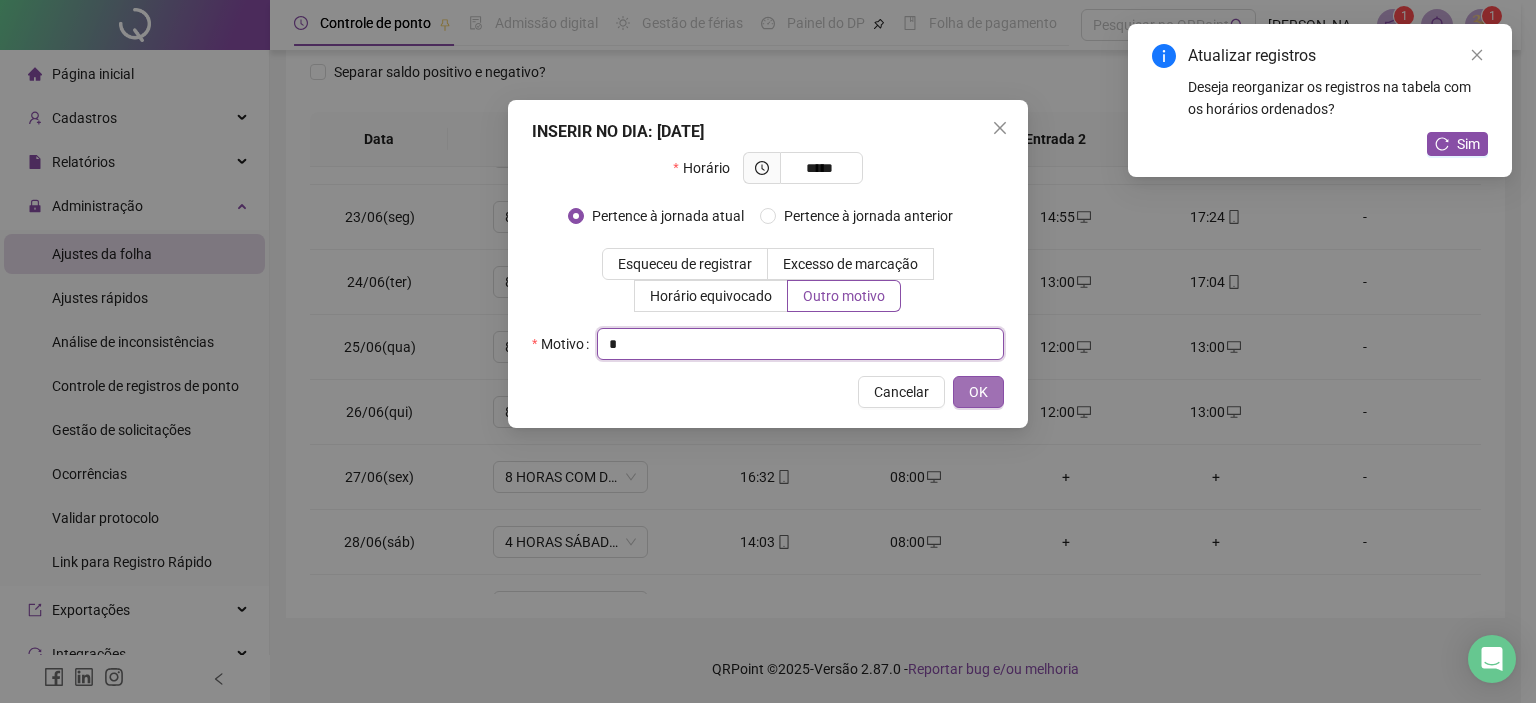 type on "*" 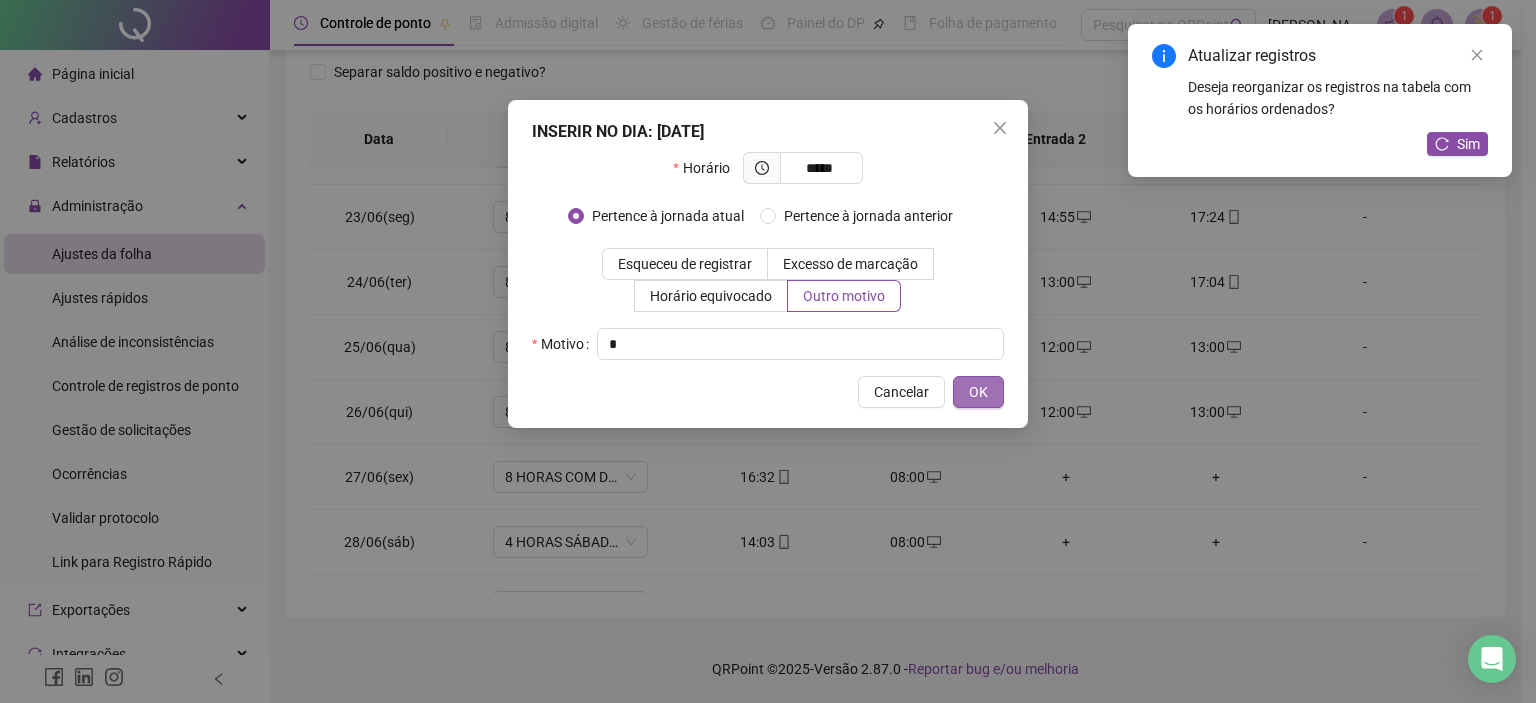 click on "OK" at bounding box center (978, 392) 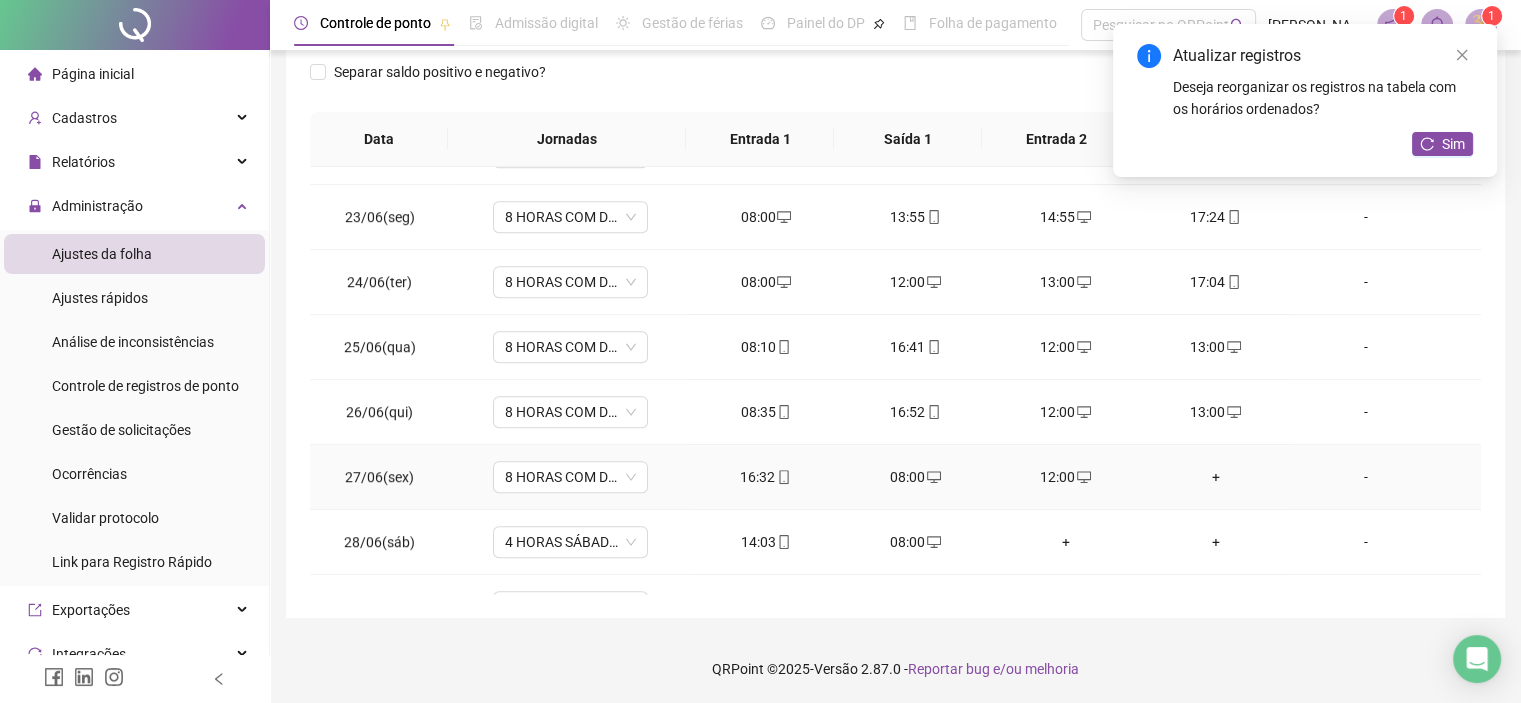 click on "+" at bounding box center [1216, 477] 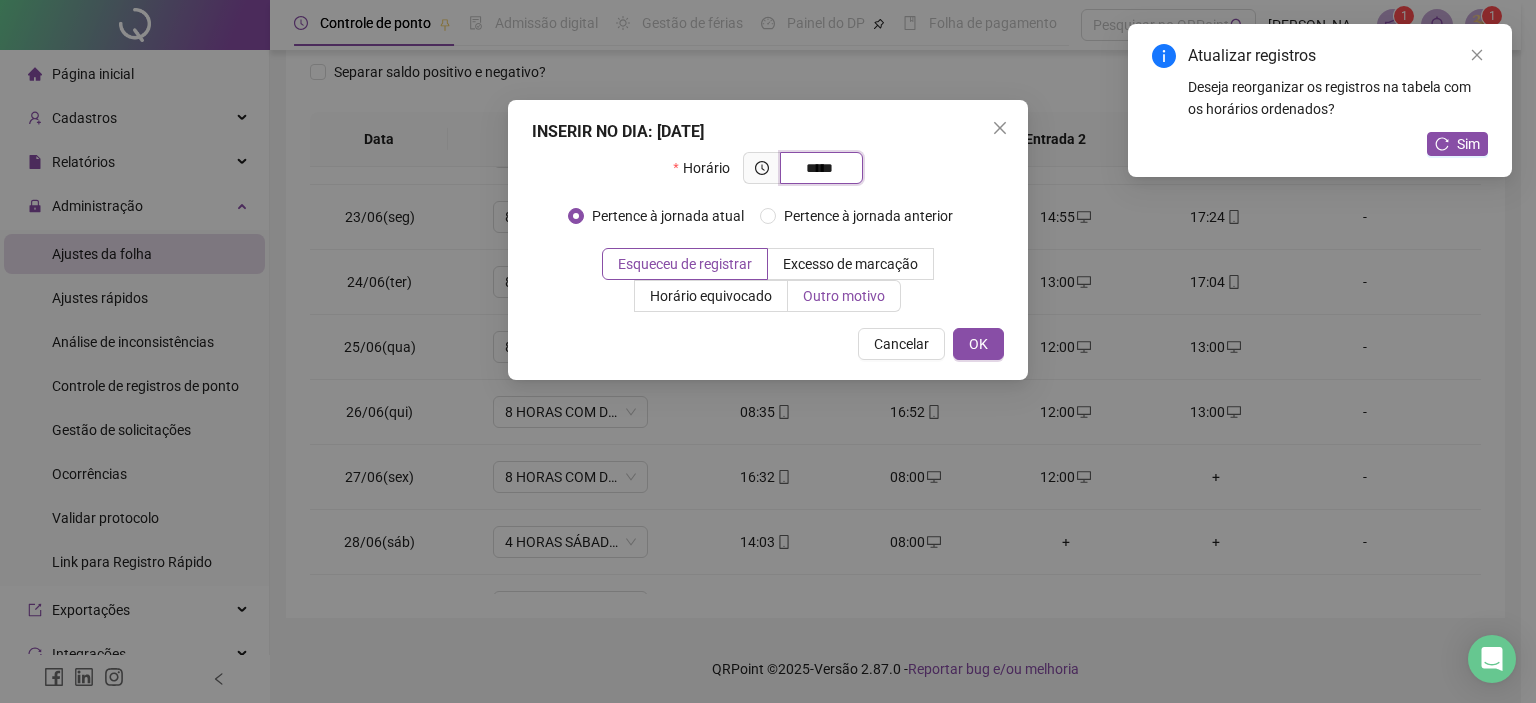type on "*****" 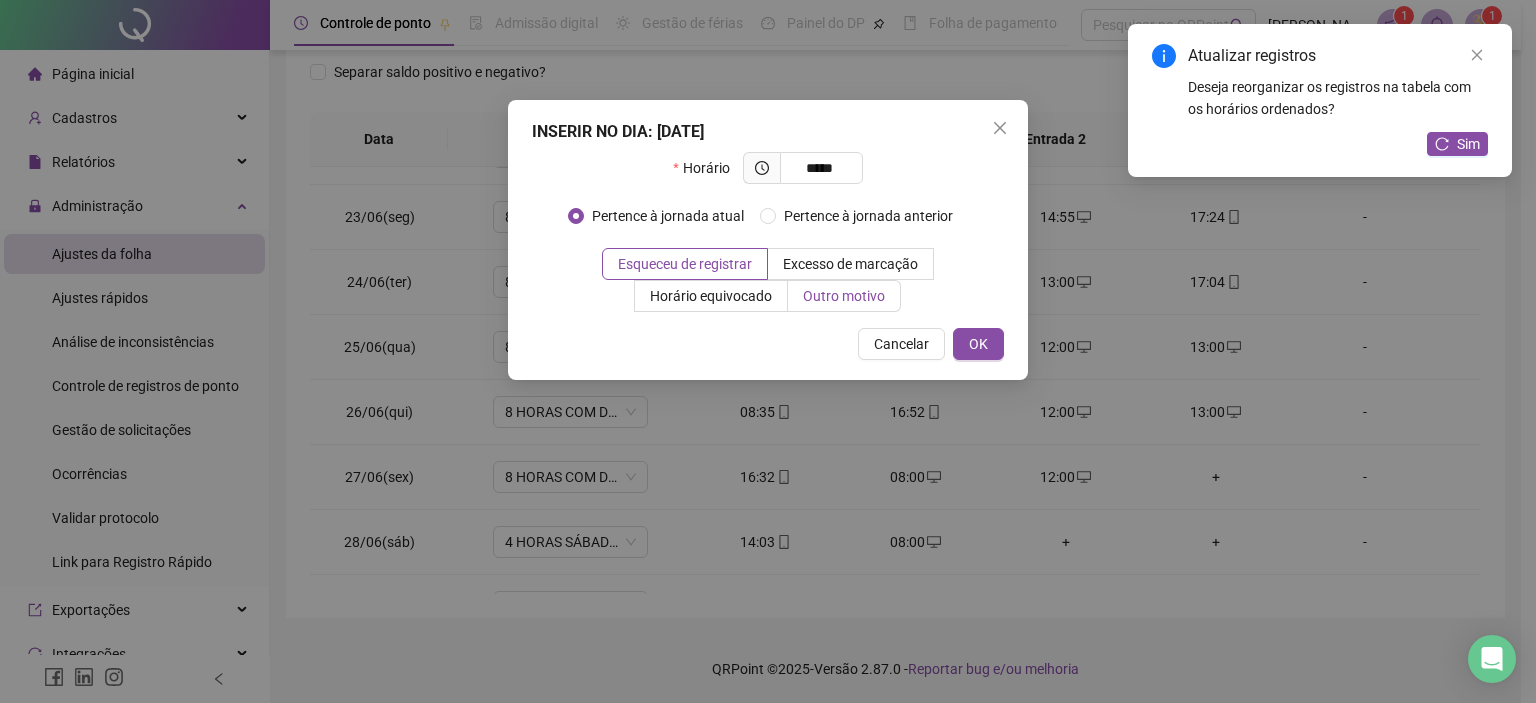 click on "Outro motivo" at bounding box center (844, 296) 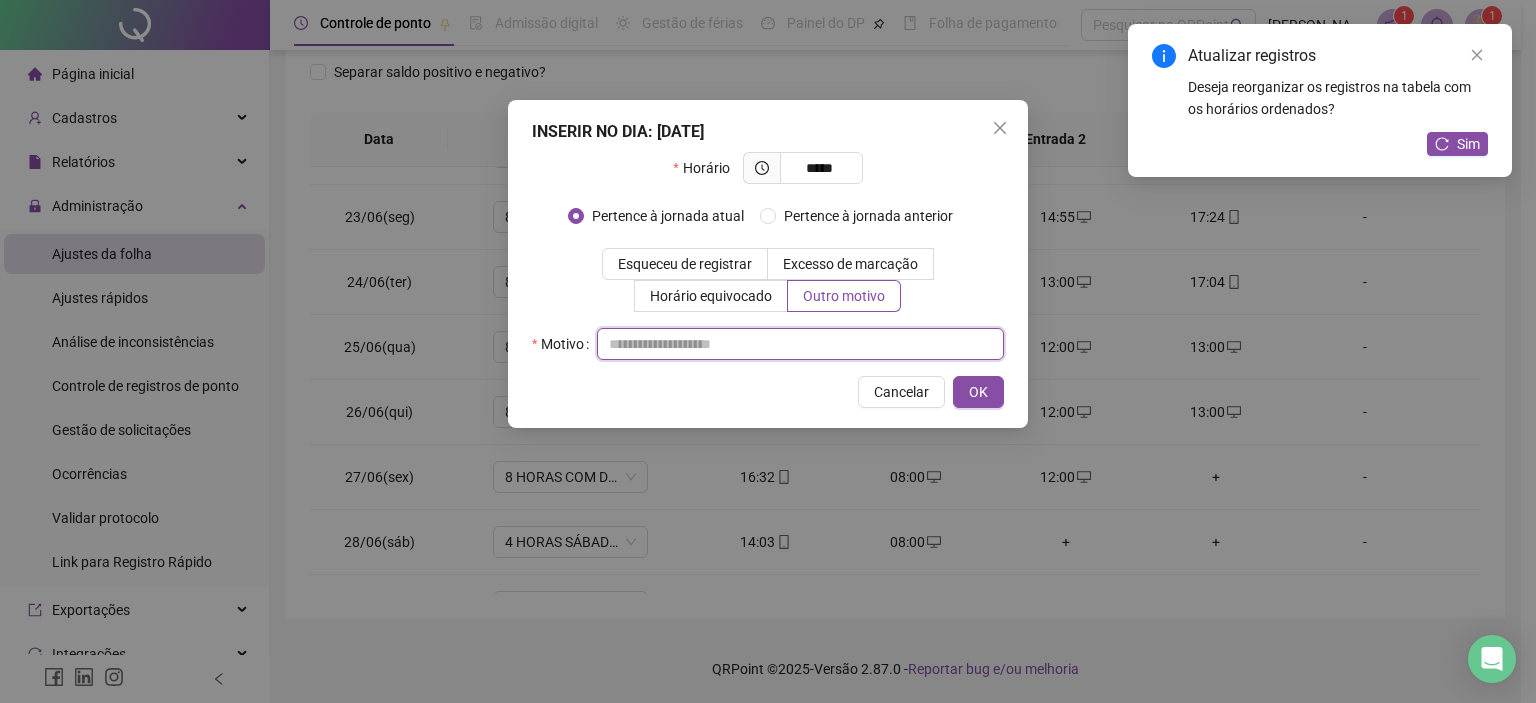 click at bounding box center (800, 344) 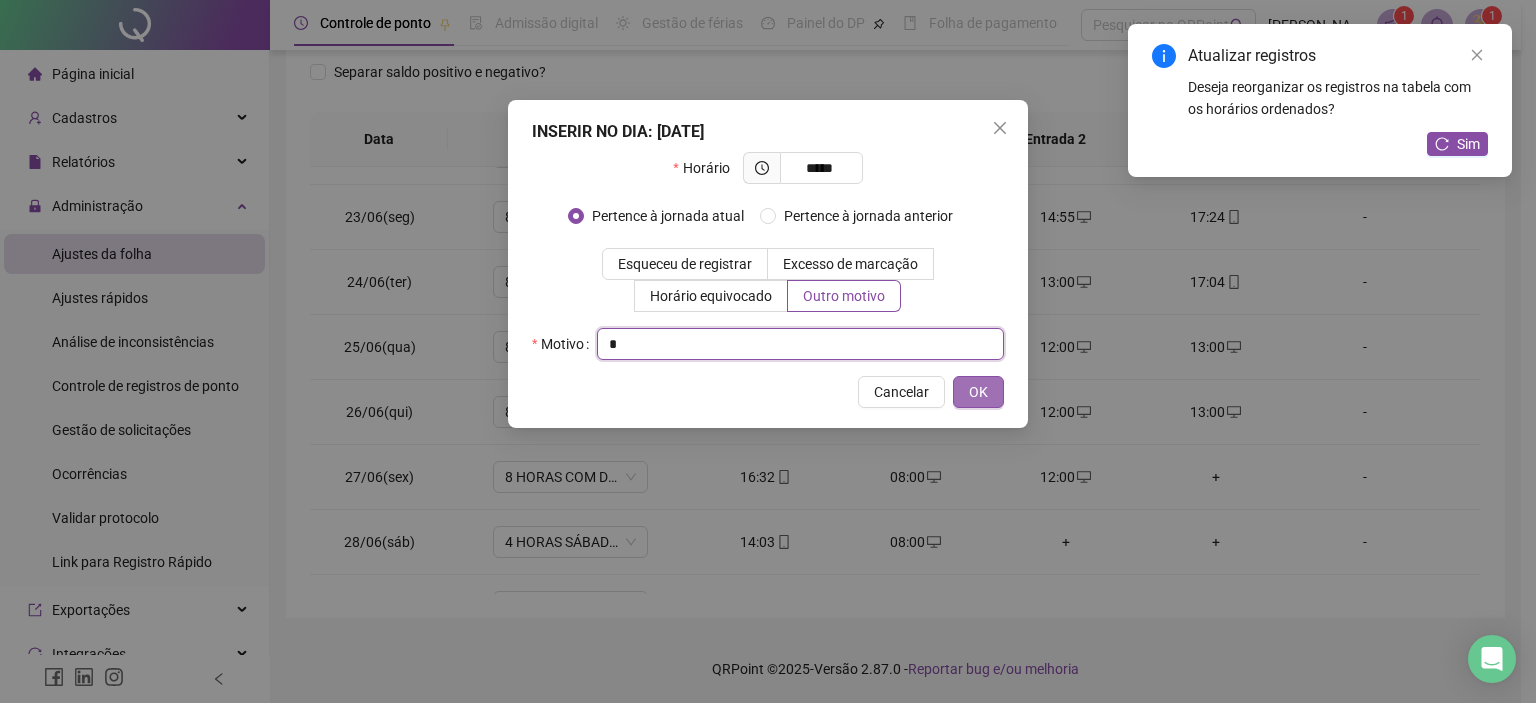 type on "*" 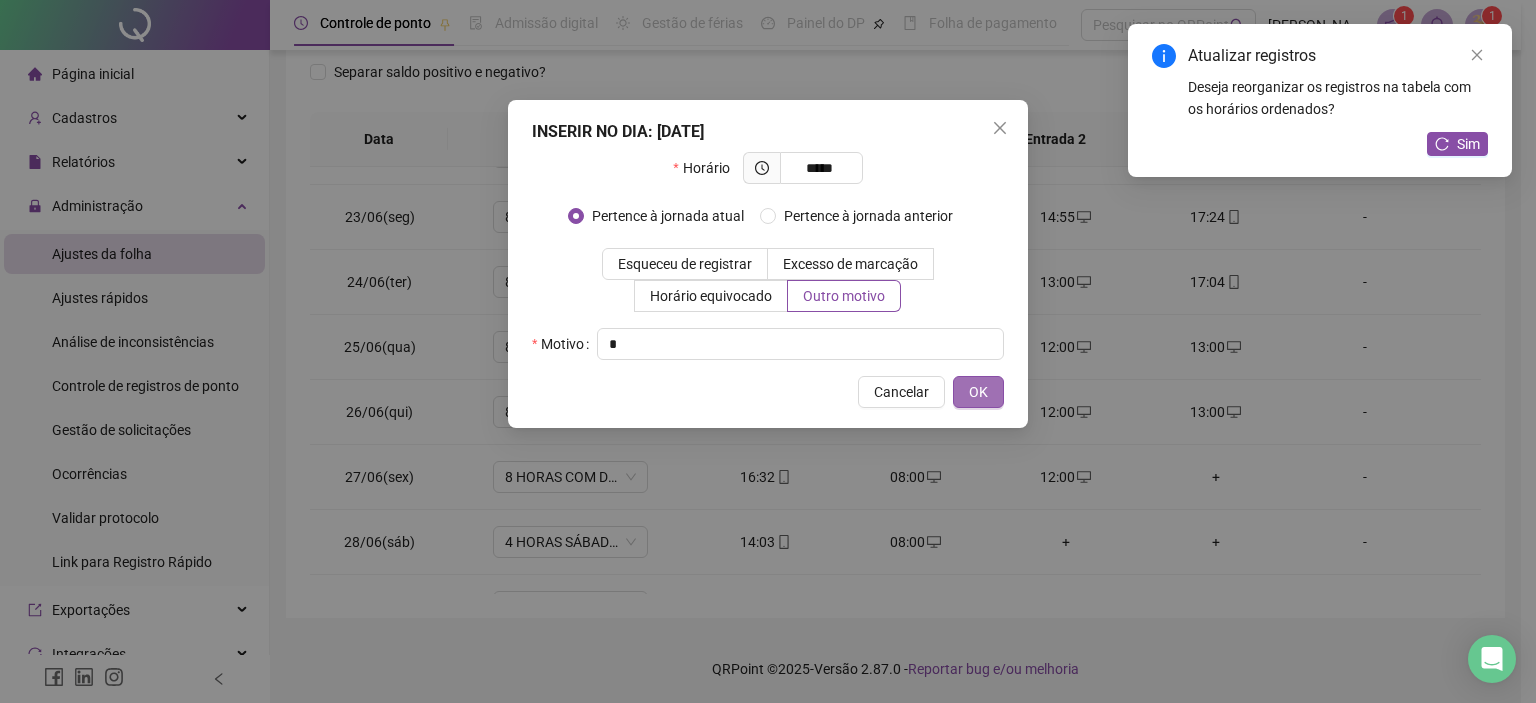 click on "OK" at bounding box center [978, 392] 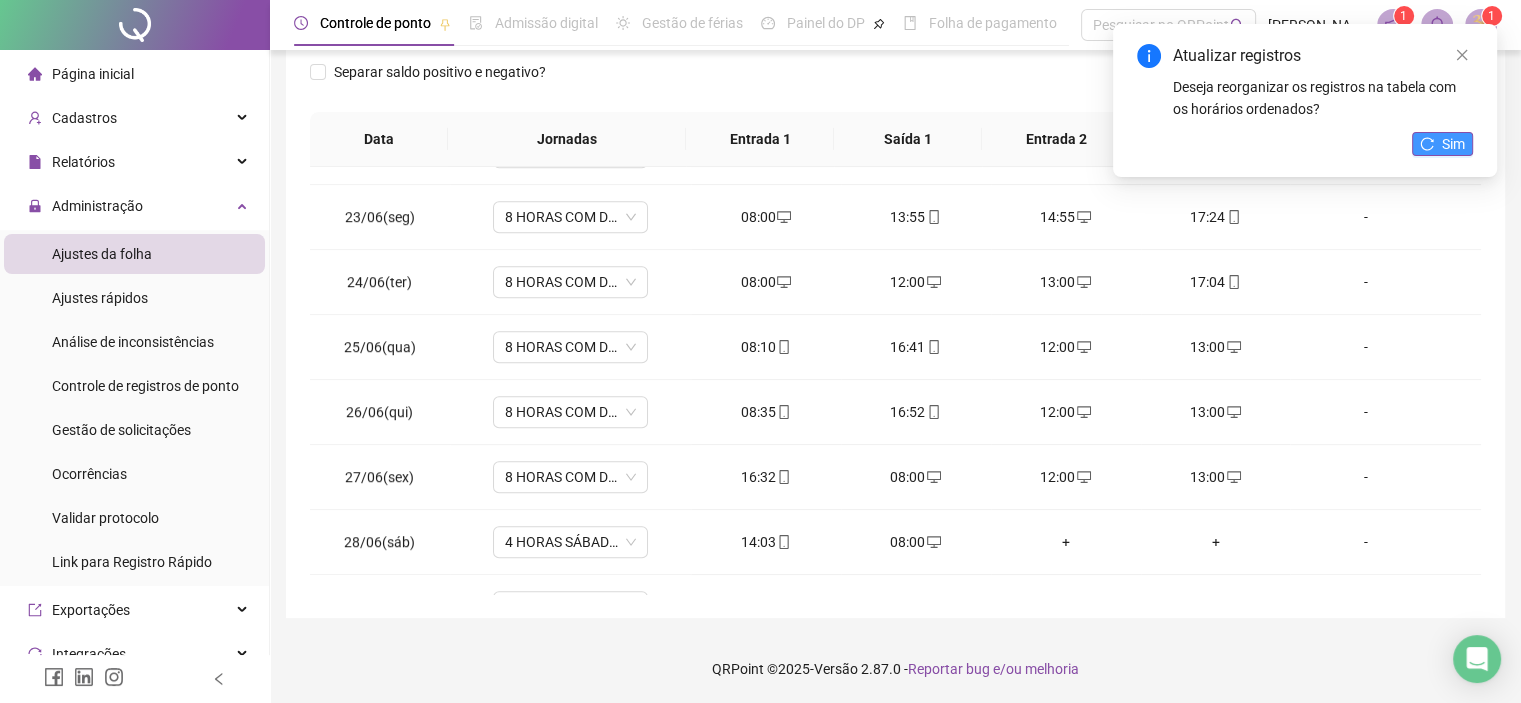 click on "Sim" at bounding box center [1442, 144] 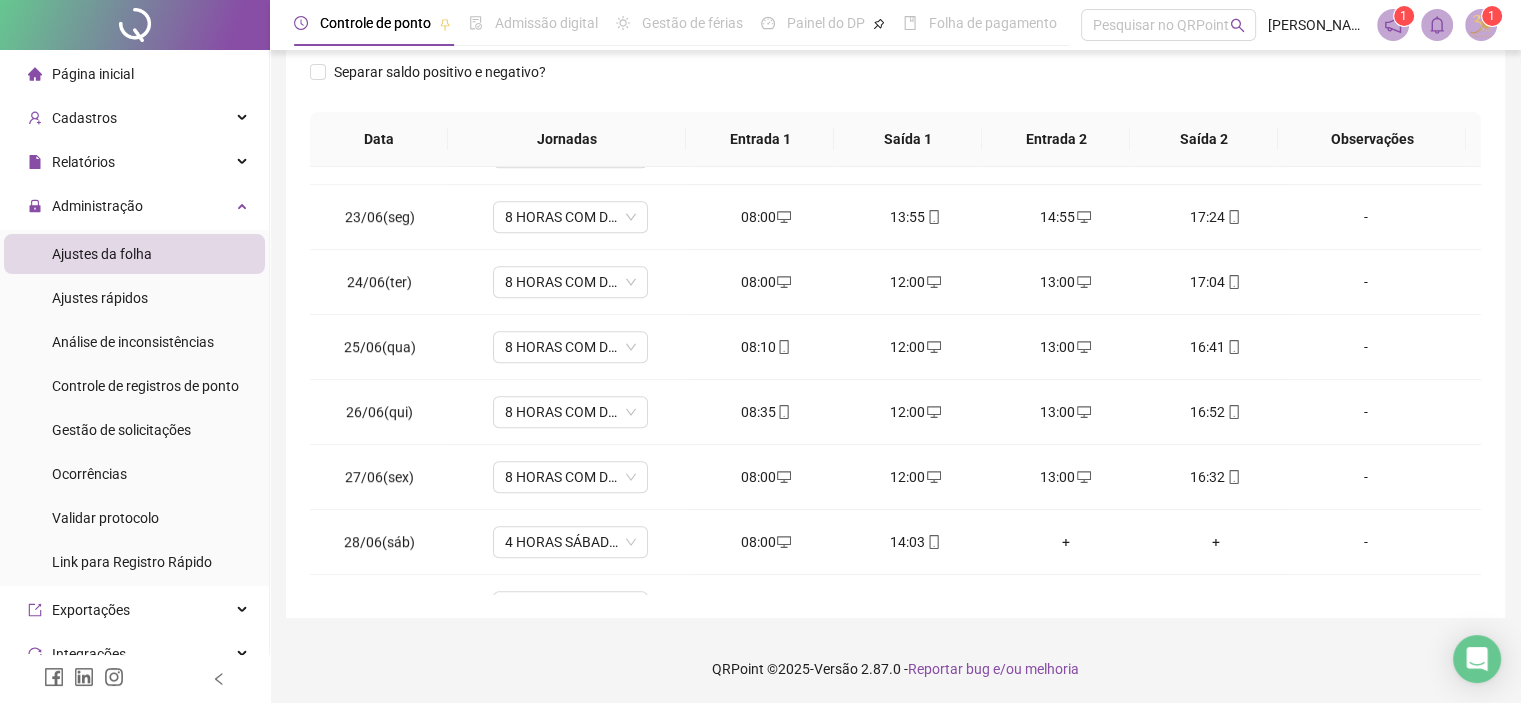 scroll, scrollTop: 1516, scrollLeft: 0, axis: vertical 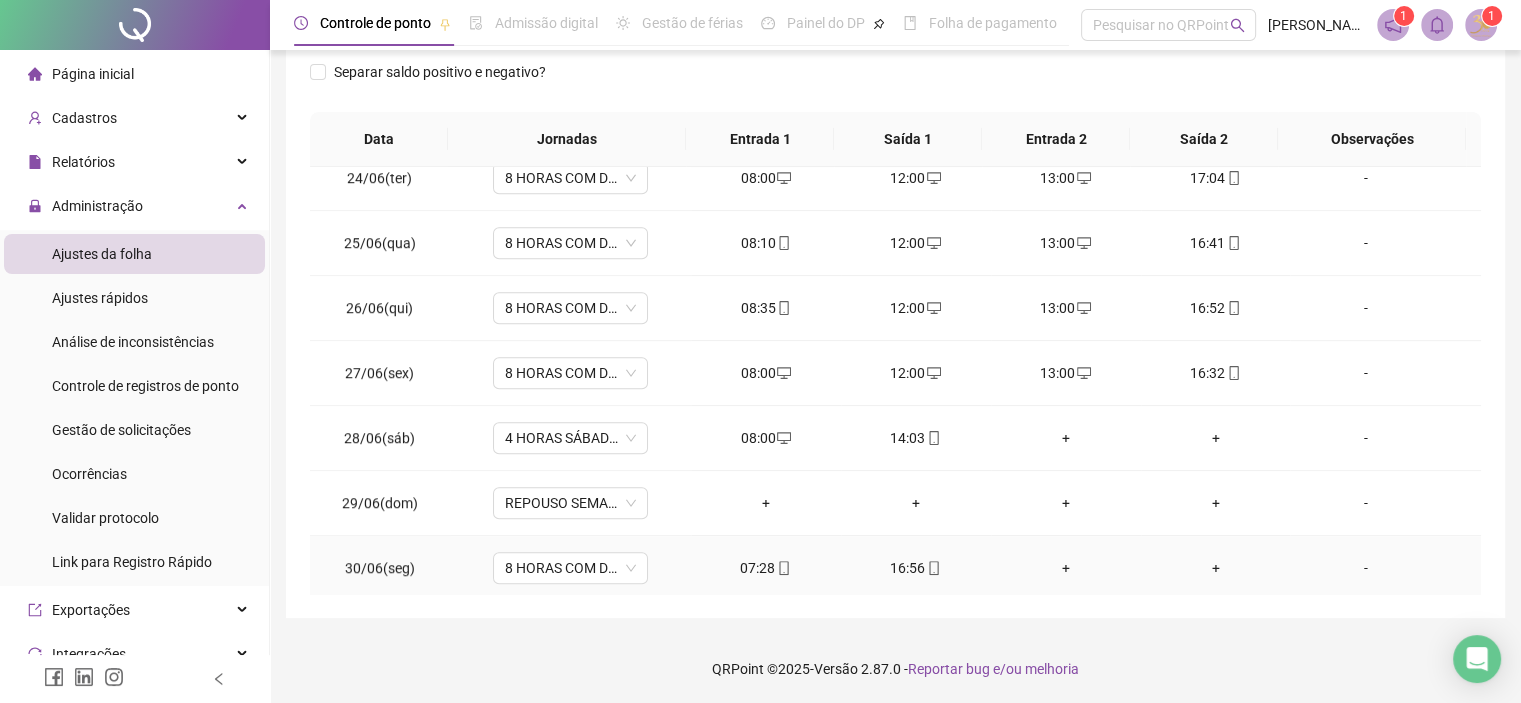 click on "+" at bounding box center [1066, 568] 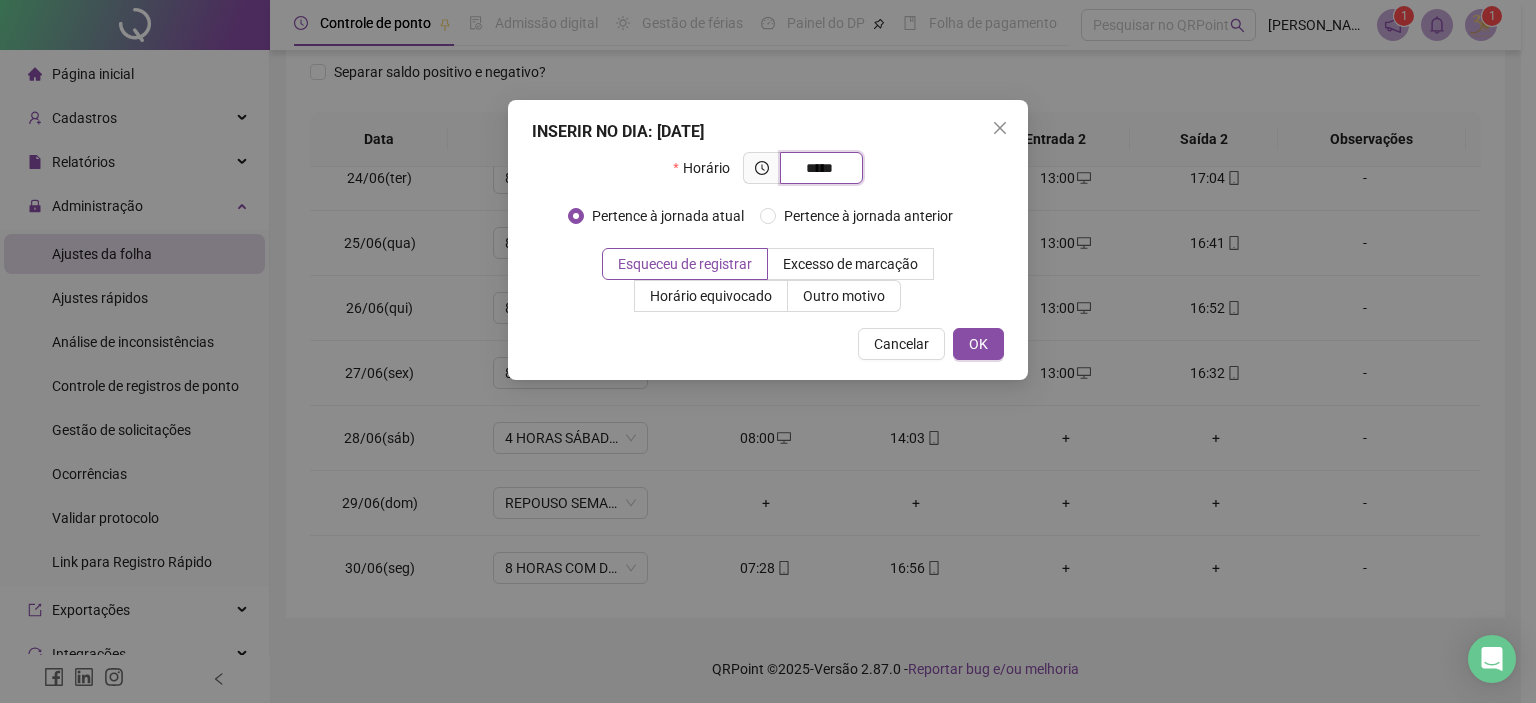 type on "*****" 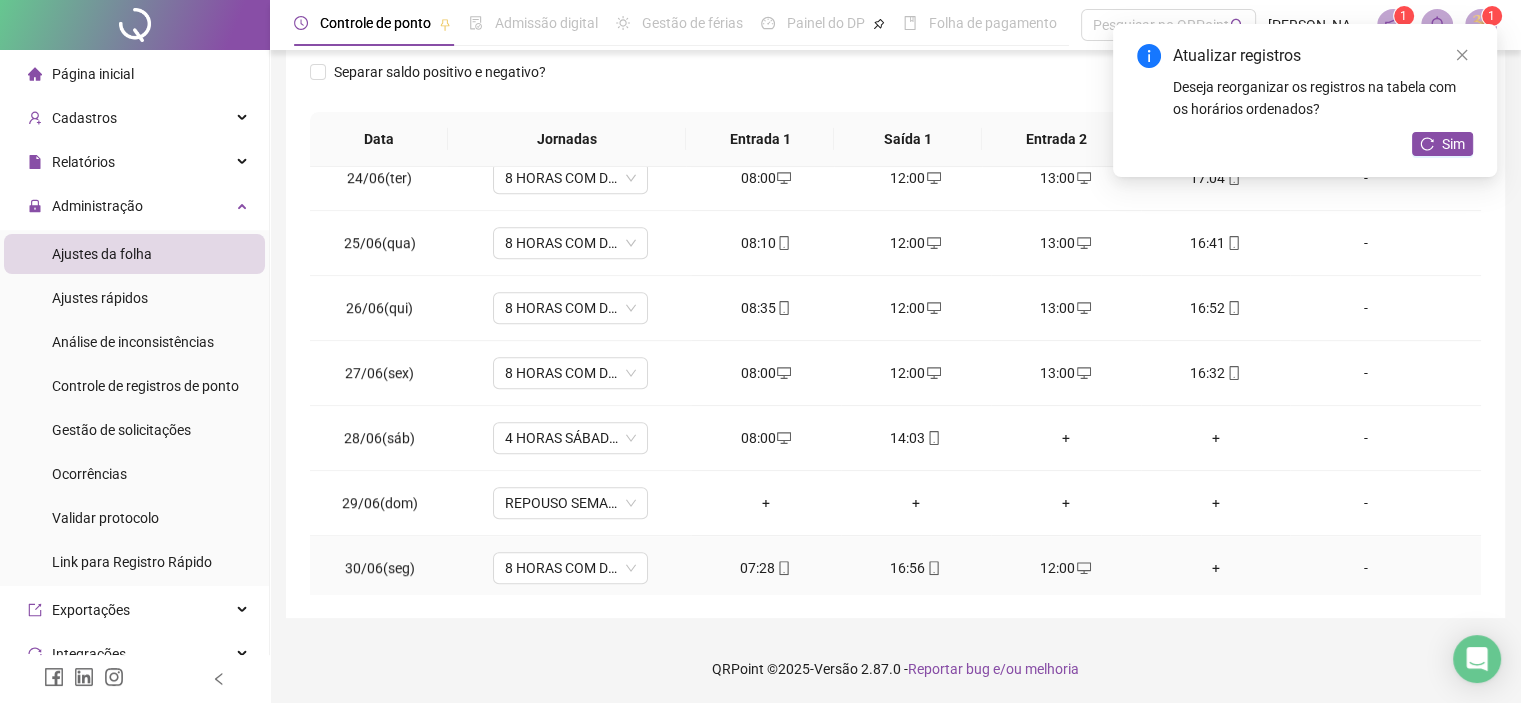 click on "+" at bounding box center (1216, 568) 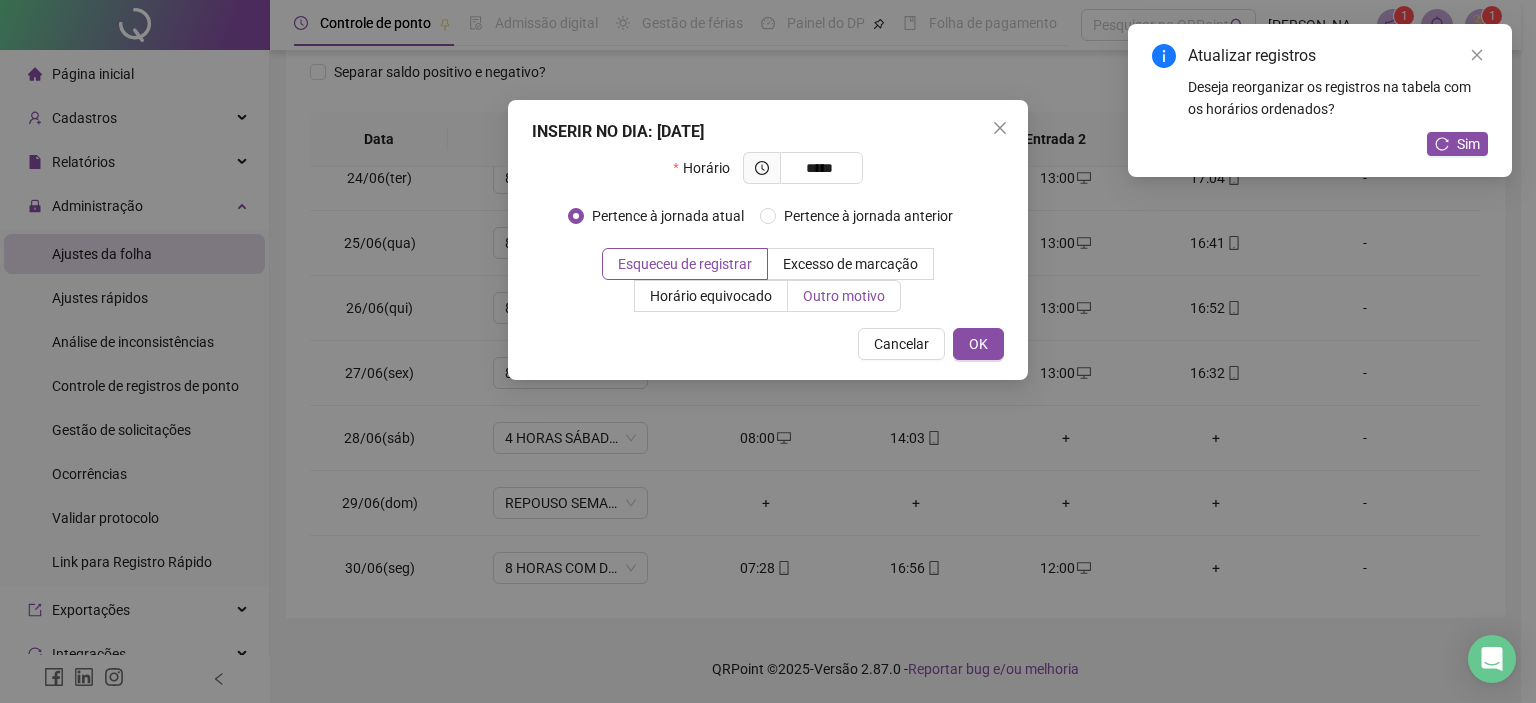 type on "*****" 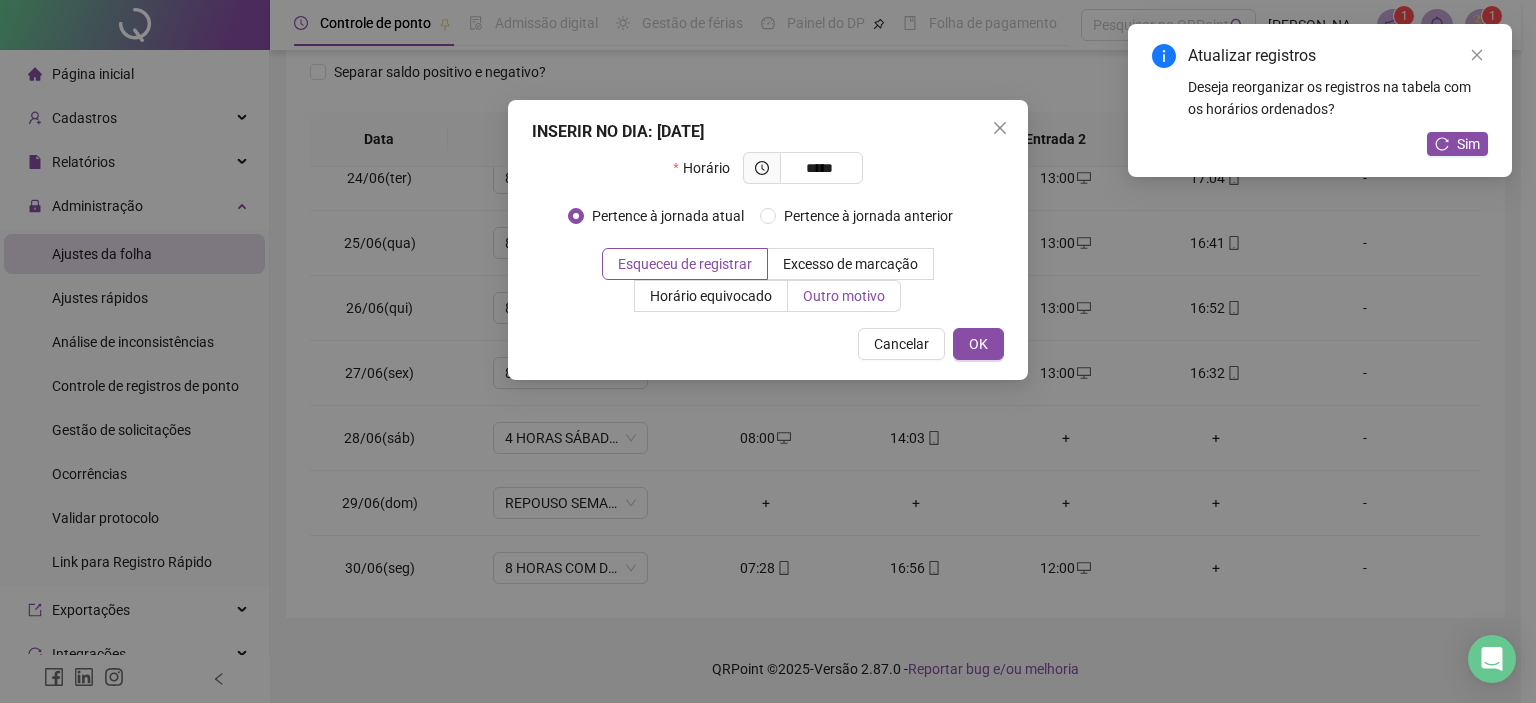 click on "Outro motivo" at bounding box center (844, 296) 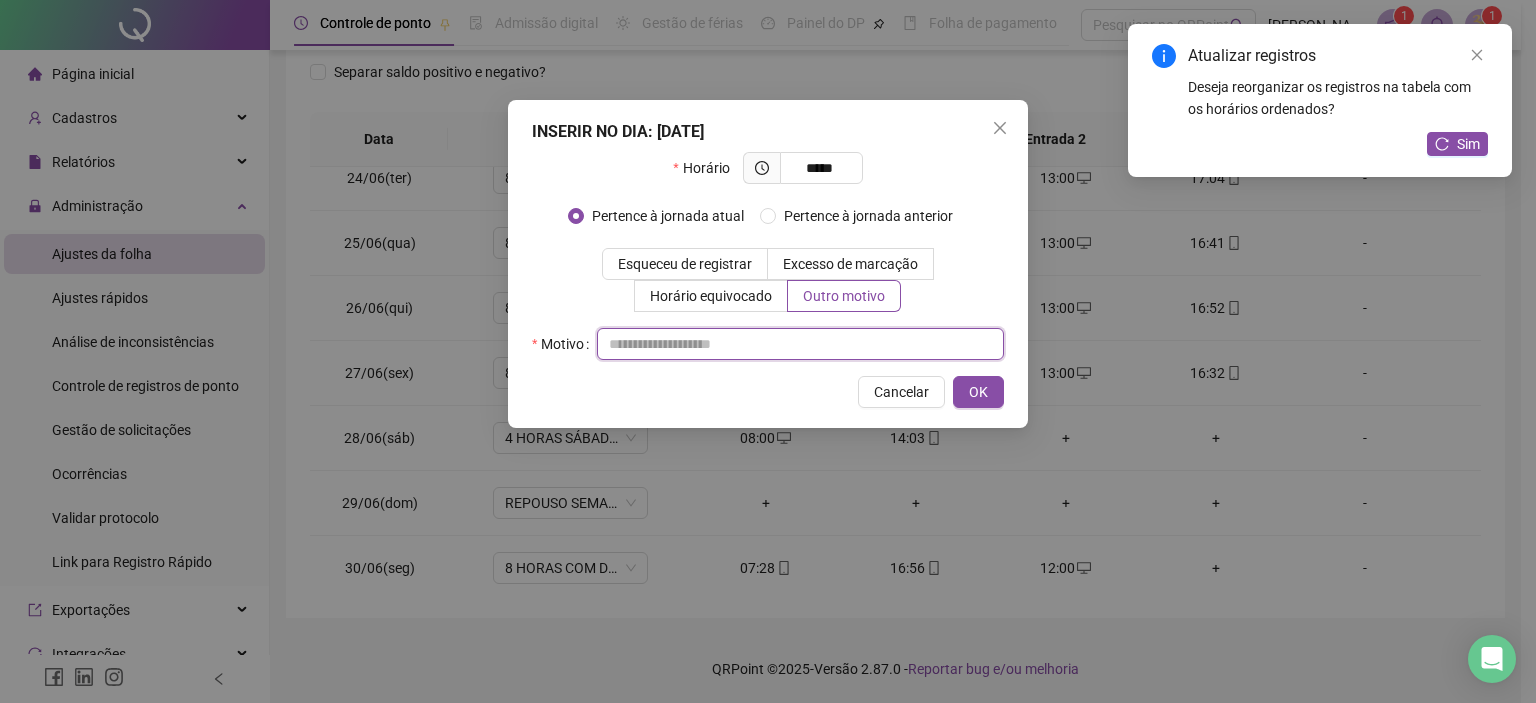 click at bounding box center (800, 344) 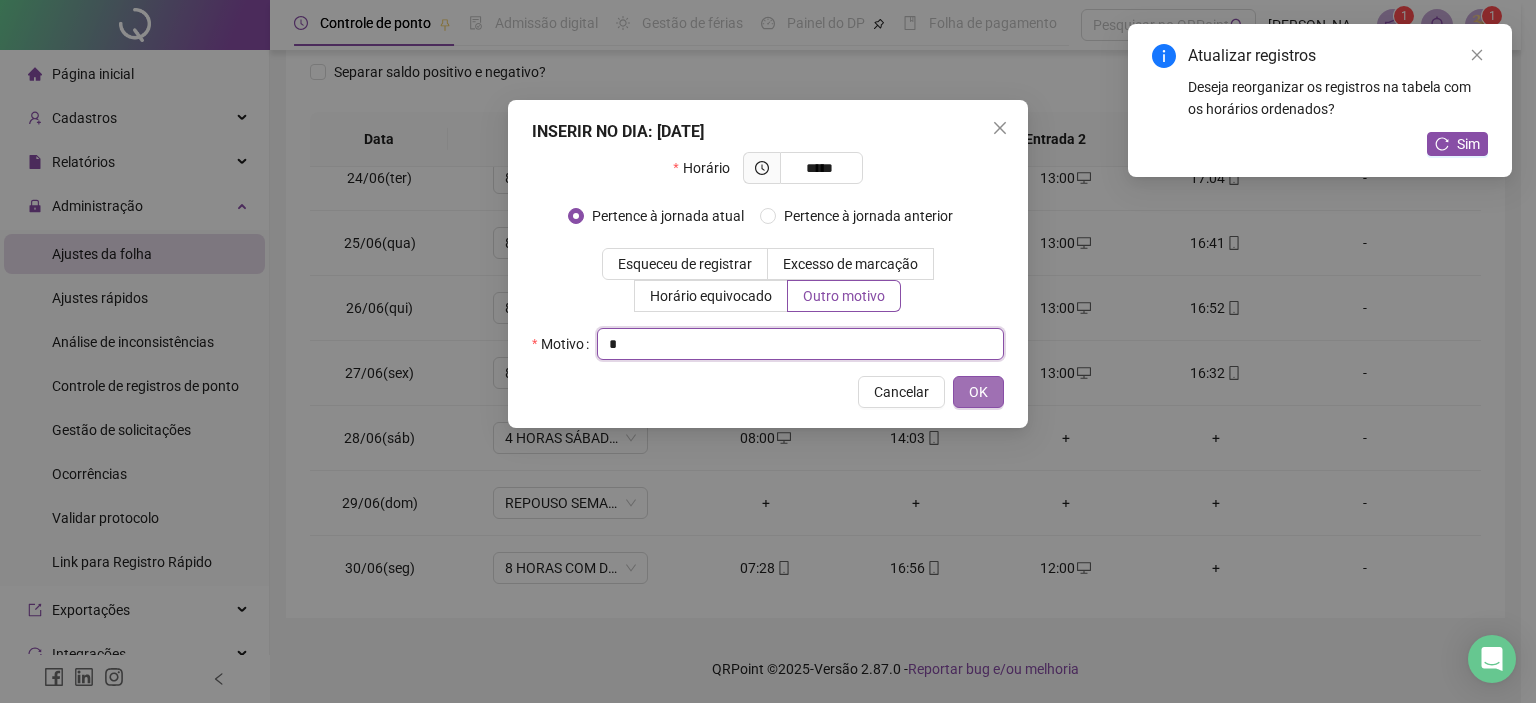 type on "*" 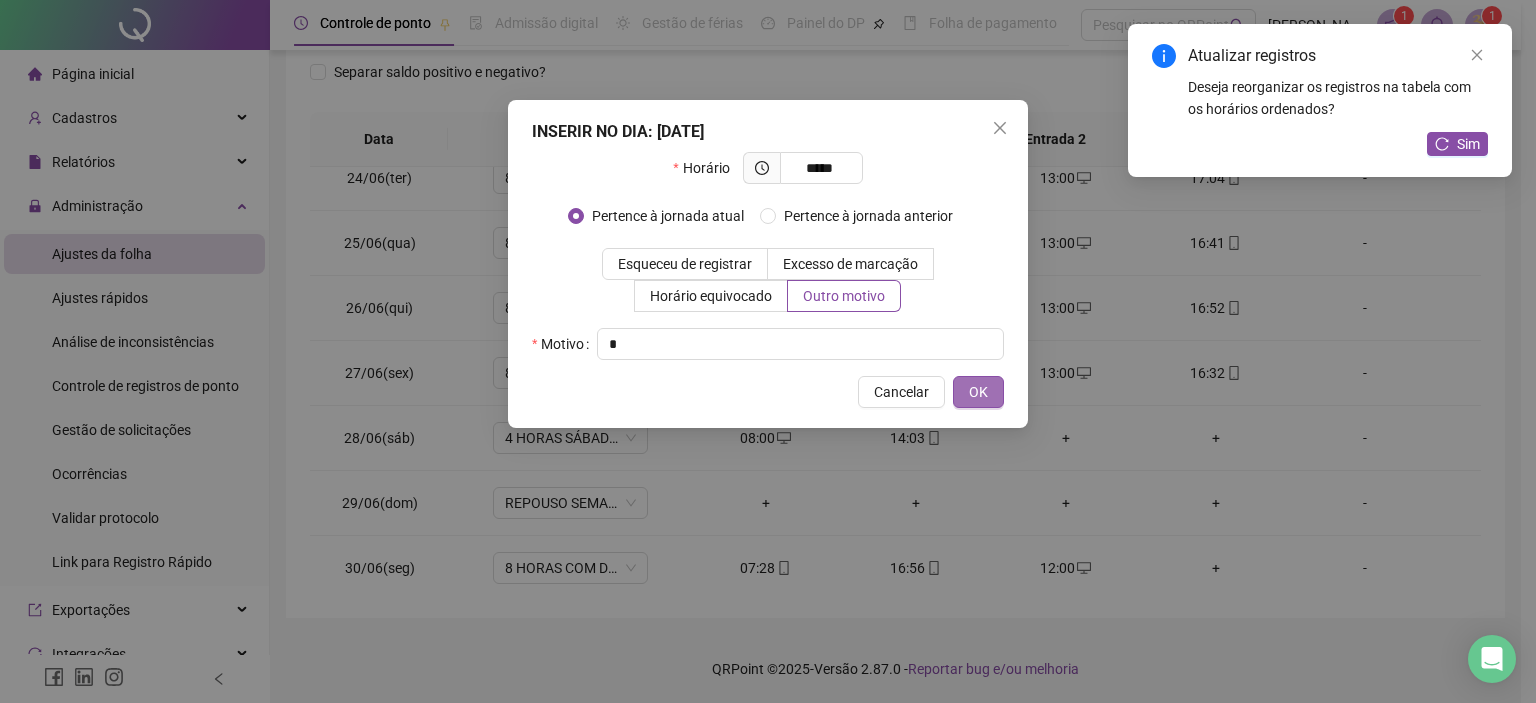 click on "OK" at bounding box center (978, 392) 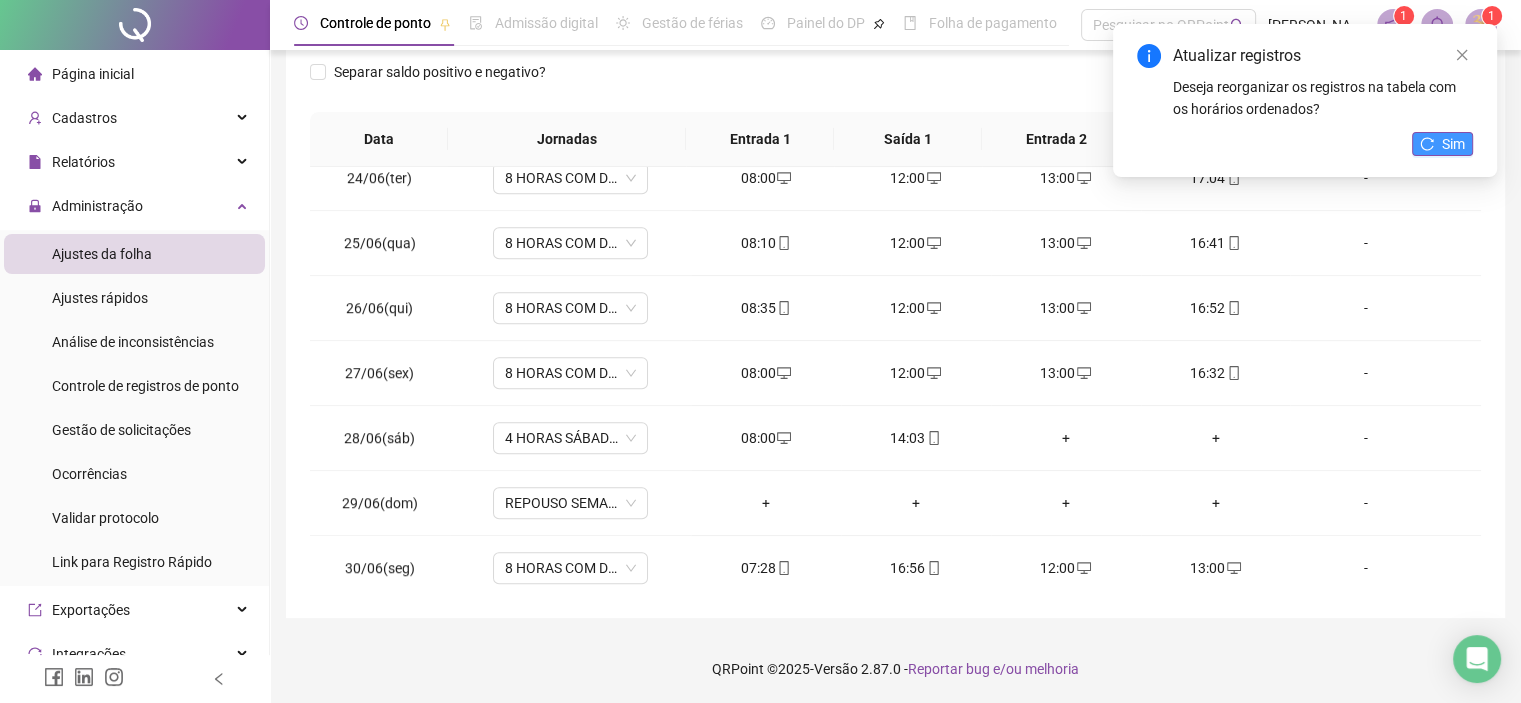 click on "Sim" at bounding box center [1453, 144] 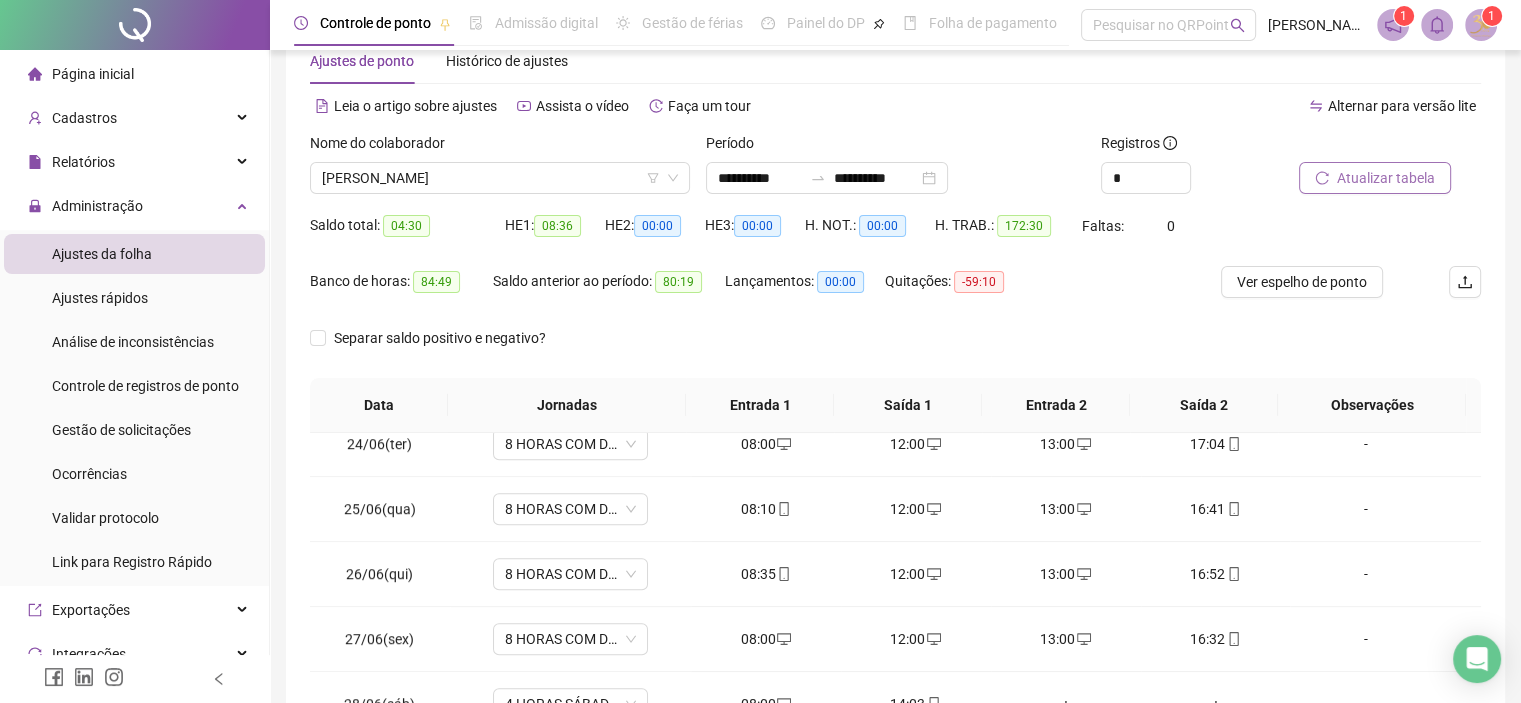 scroll, scrollTop: 0, scrollLeft: 0, axis: both 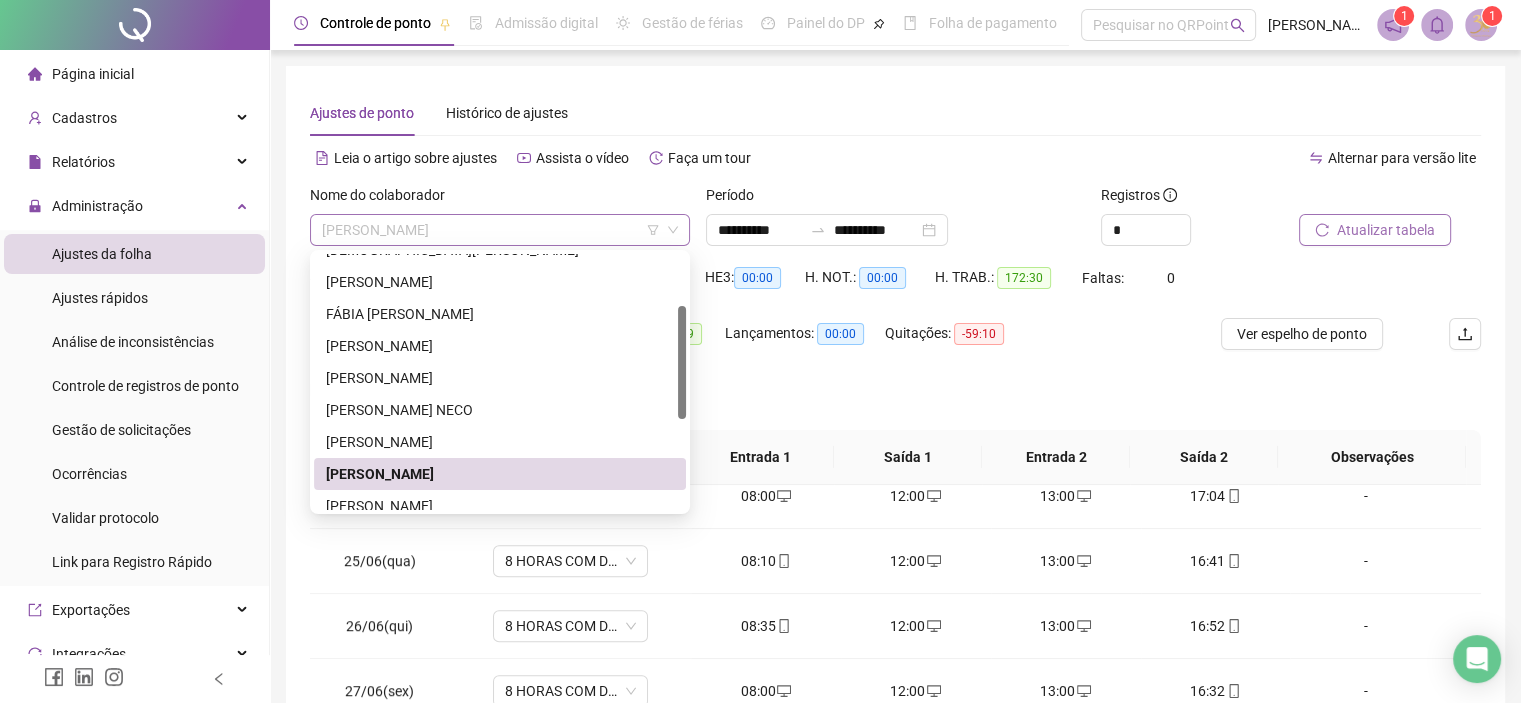 click on "[PERSON_NAME]" at bounding box center [500, 230] 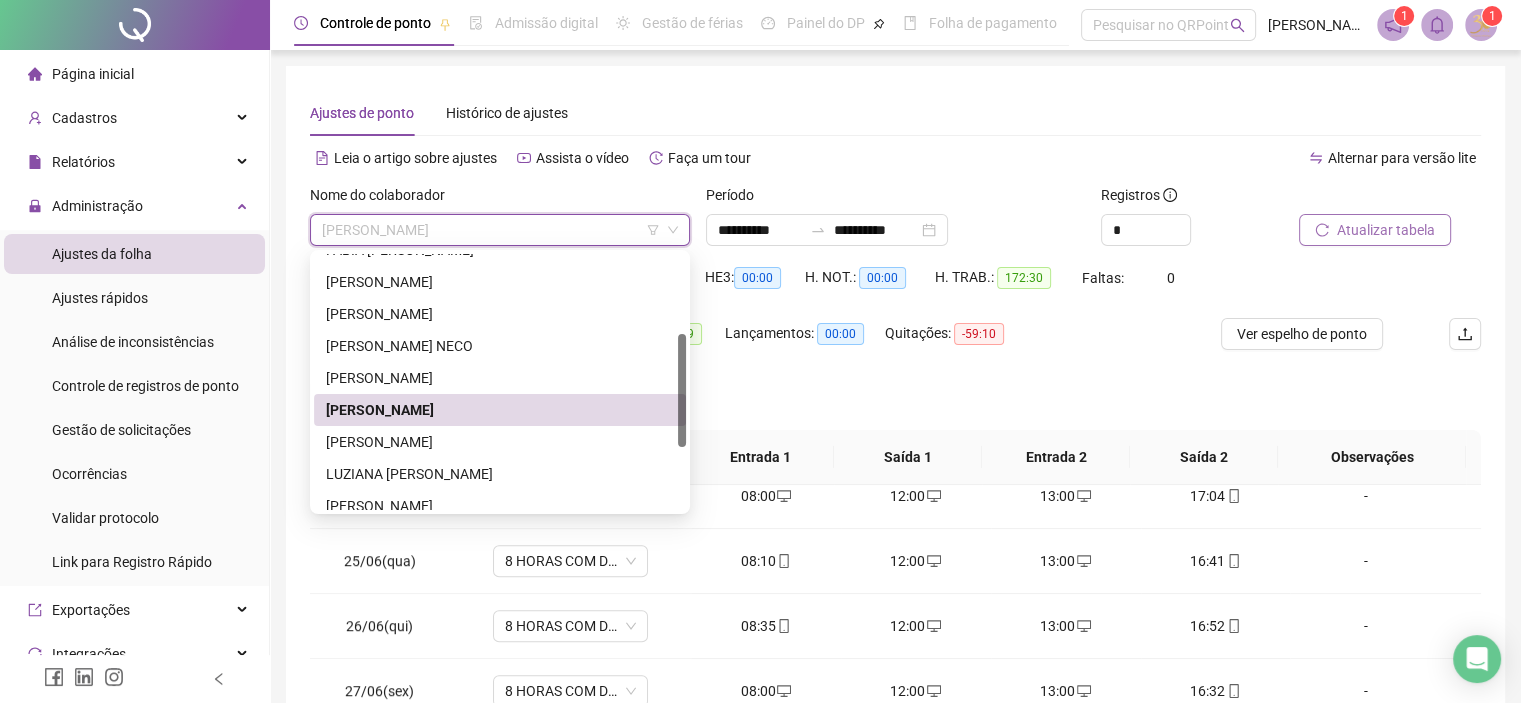 scroll, scrollTop: 180, scrollLeft: 0, axis: vertical 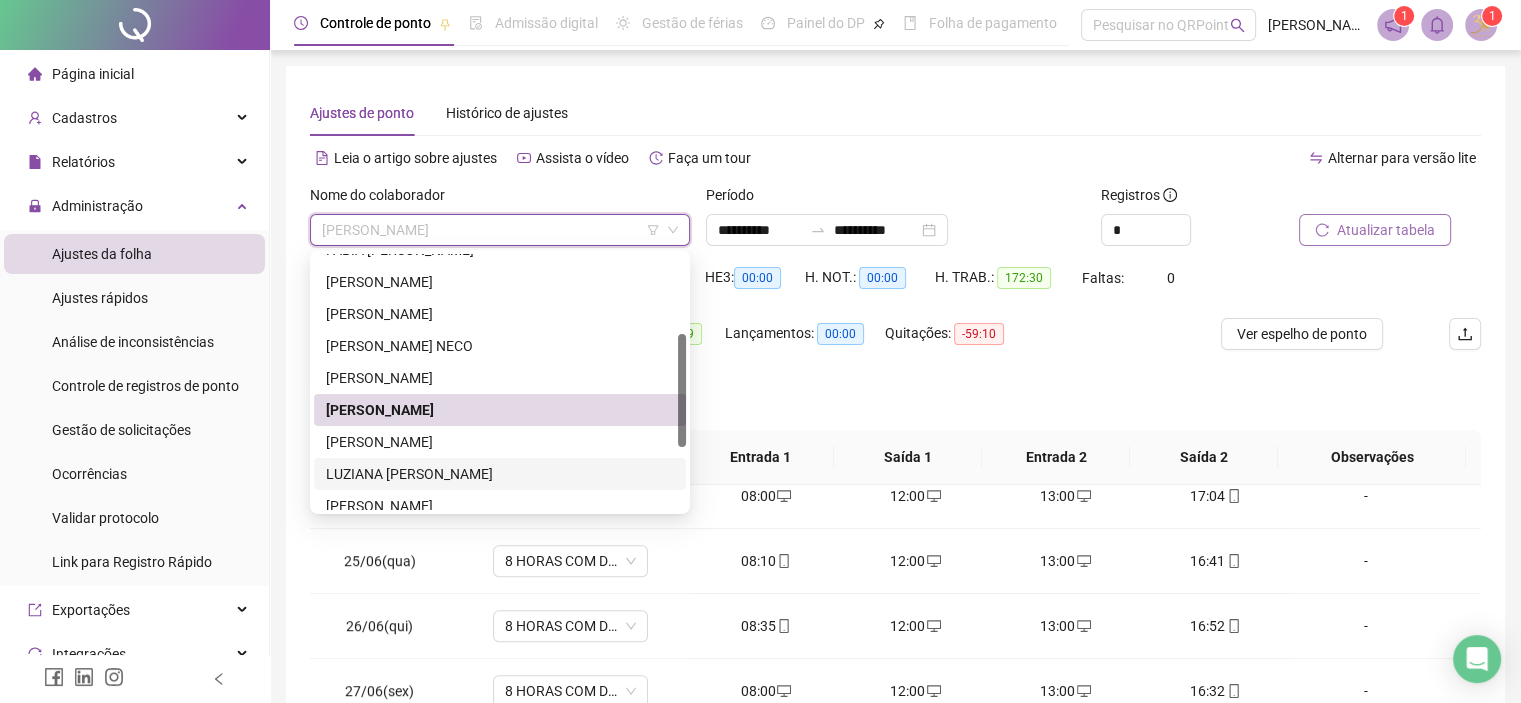 click on "LUZIANA [PERSON_NAME]" at bounding box center (500, 474) 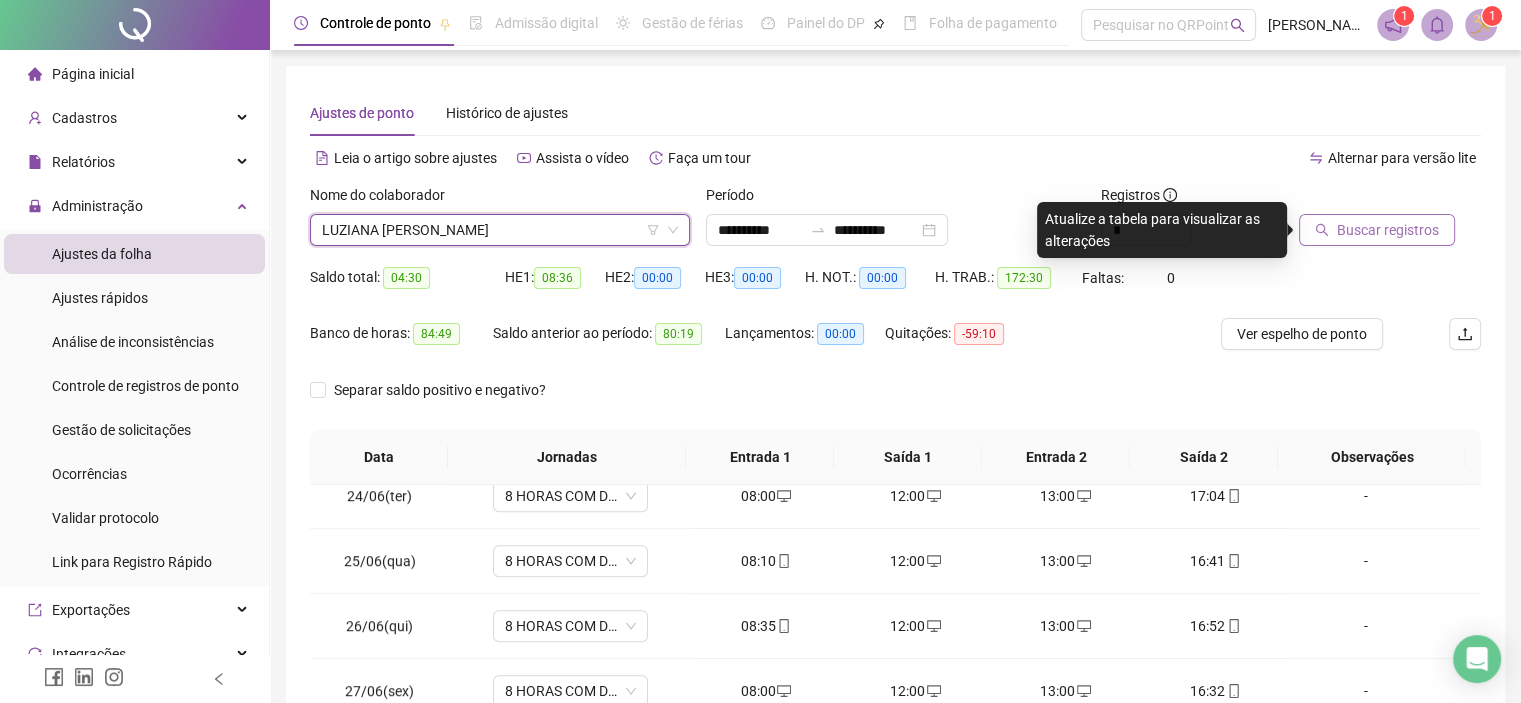 click on "Buscar registros" at bounding box center [1388, 230] 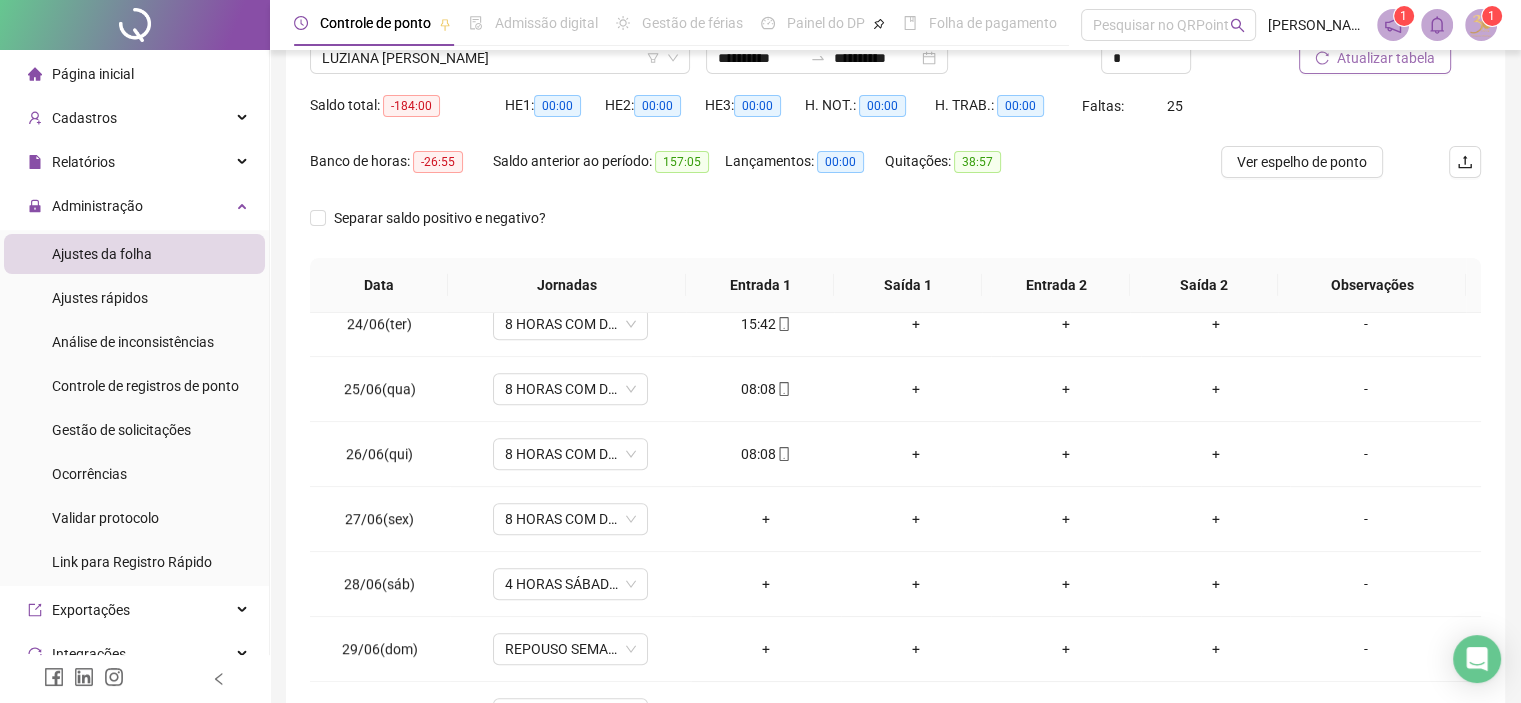 scroll, scrollTop: 318, scrollLeft: 0, axis: vertical 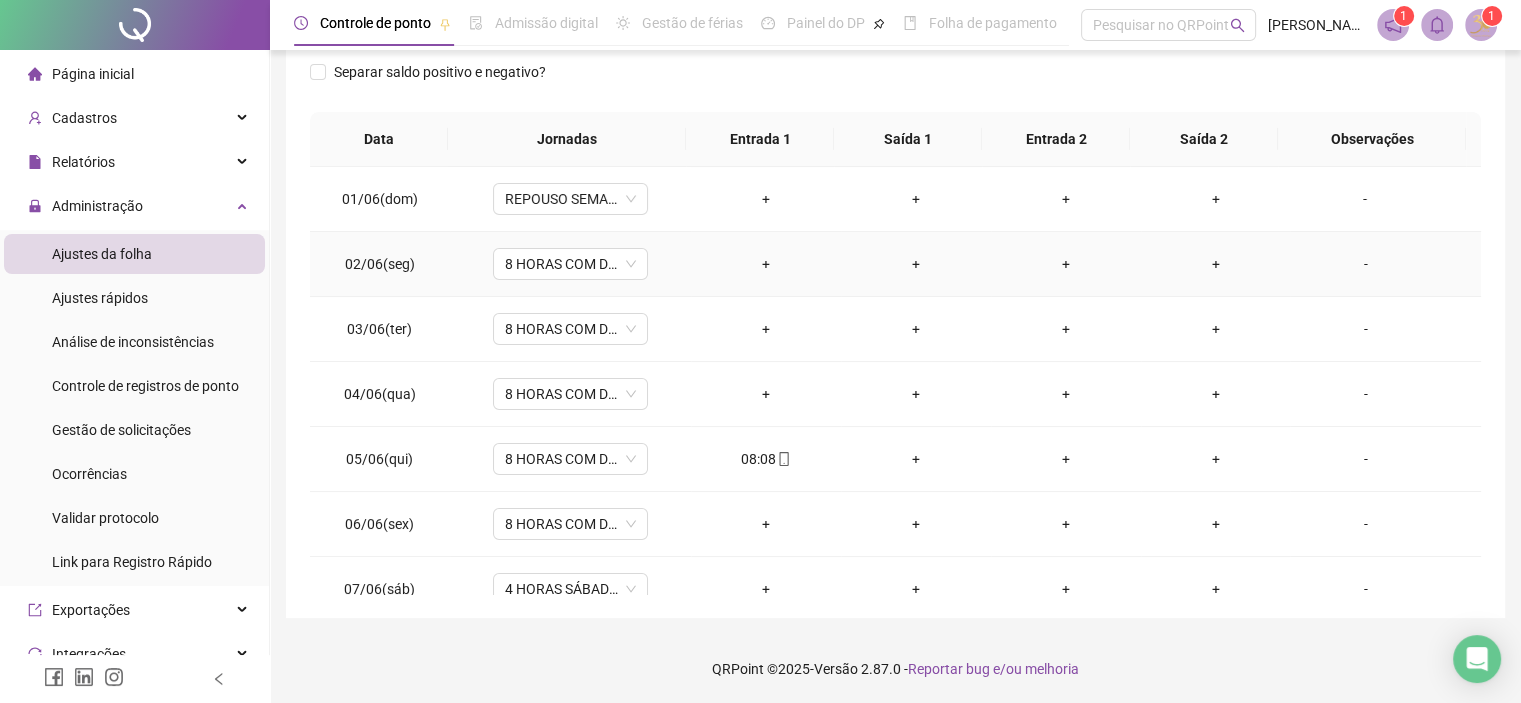 click on "+" at bounding box center (766, 264) 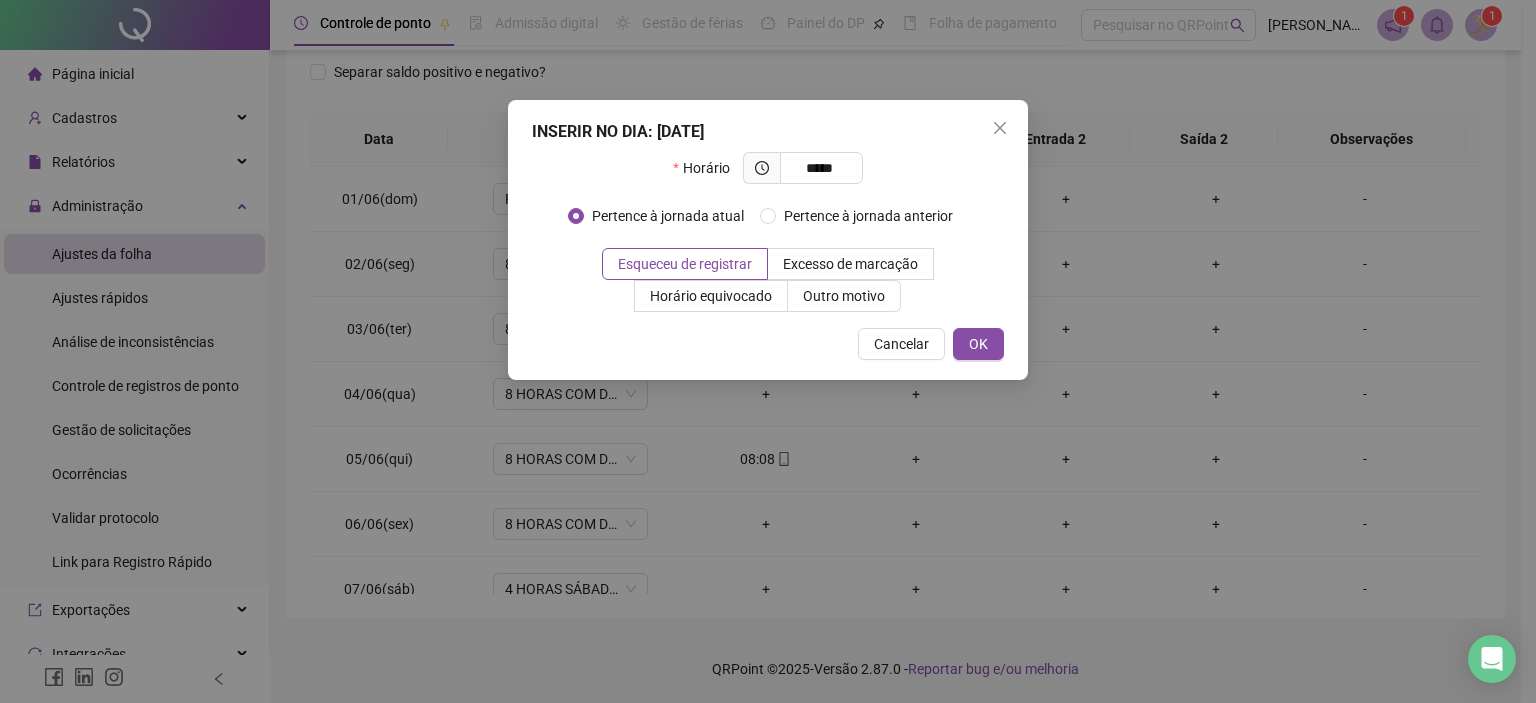 type on "*****" 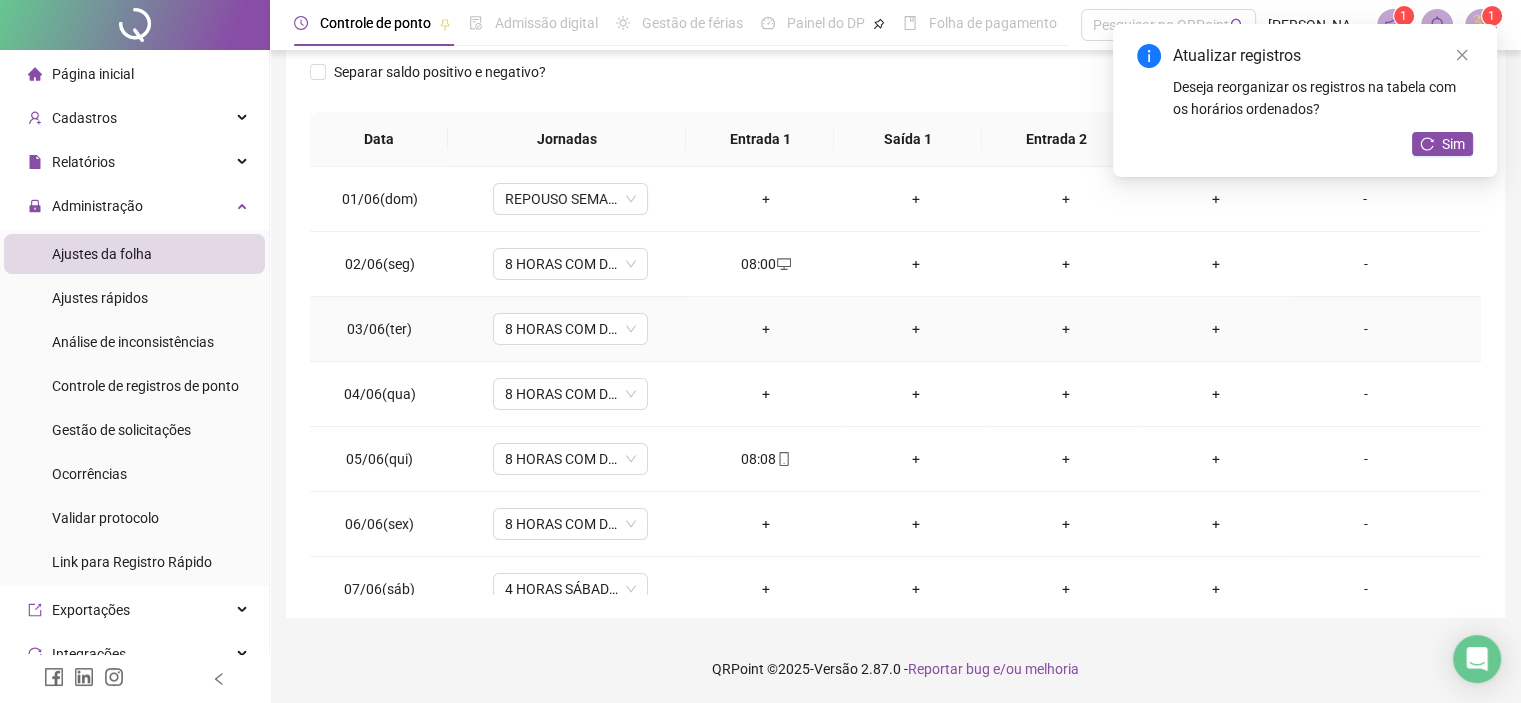 click on "+" at bounding box center (766, 329) 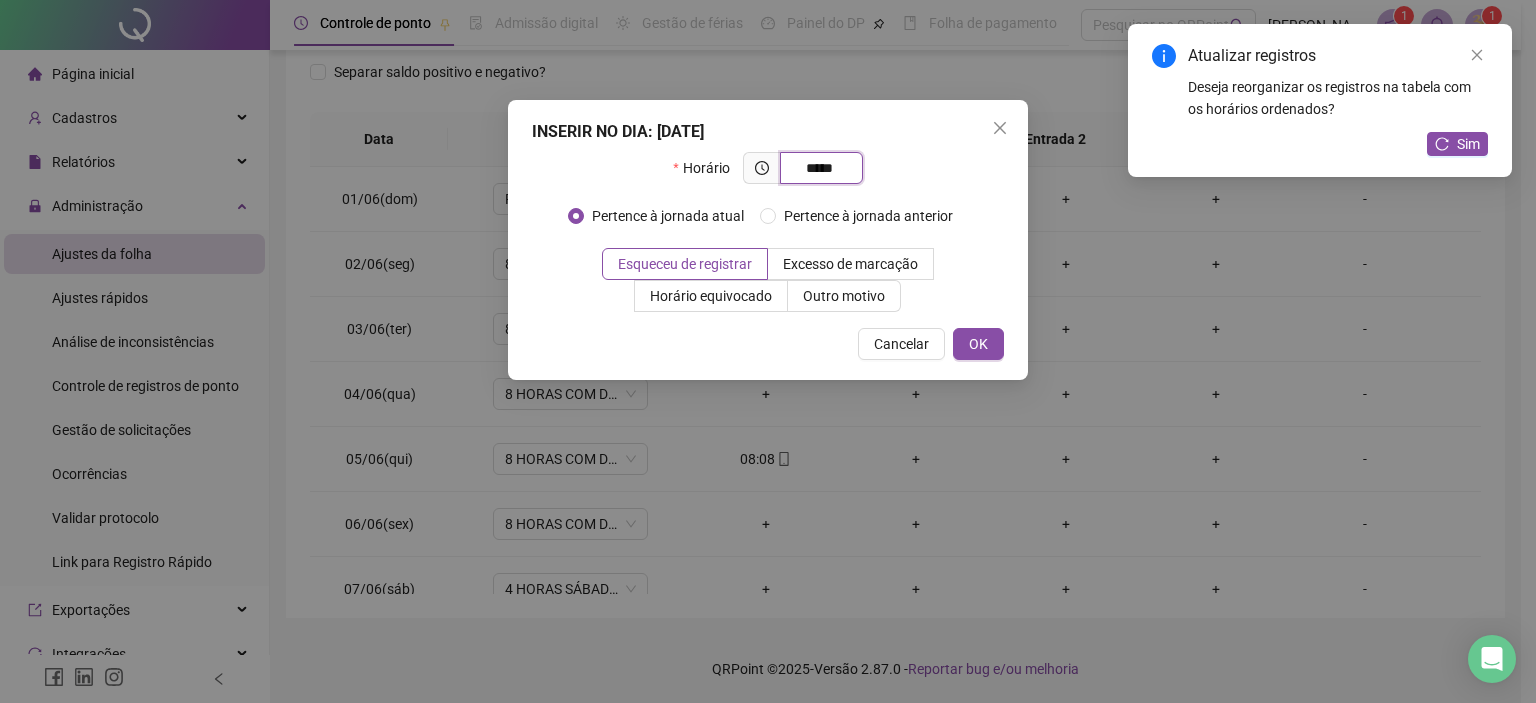 type on "*****" 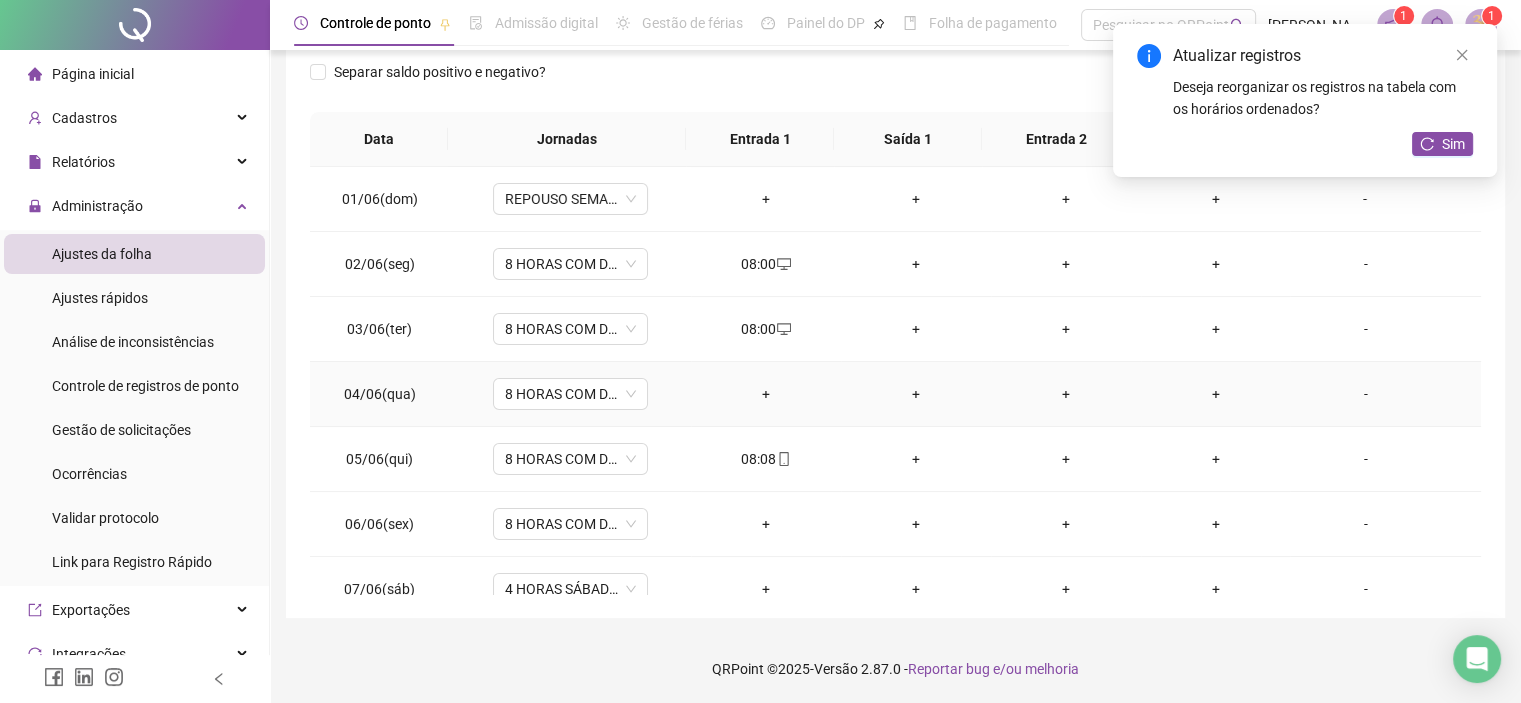 click on "+" at bounding box center [766, 394] 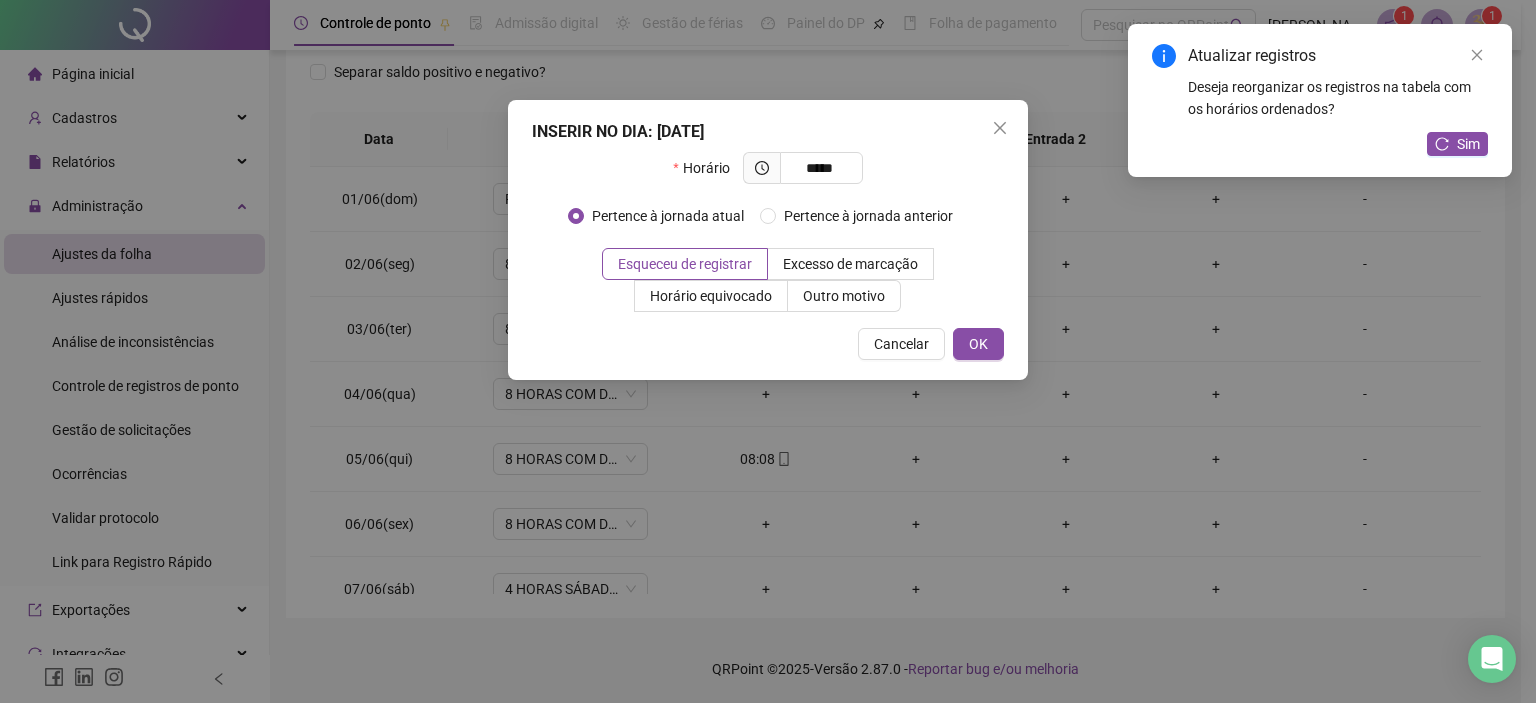 type on "*****" 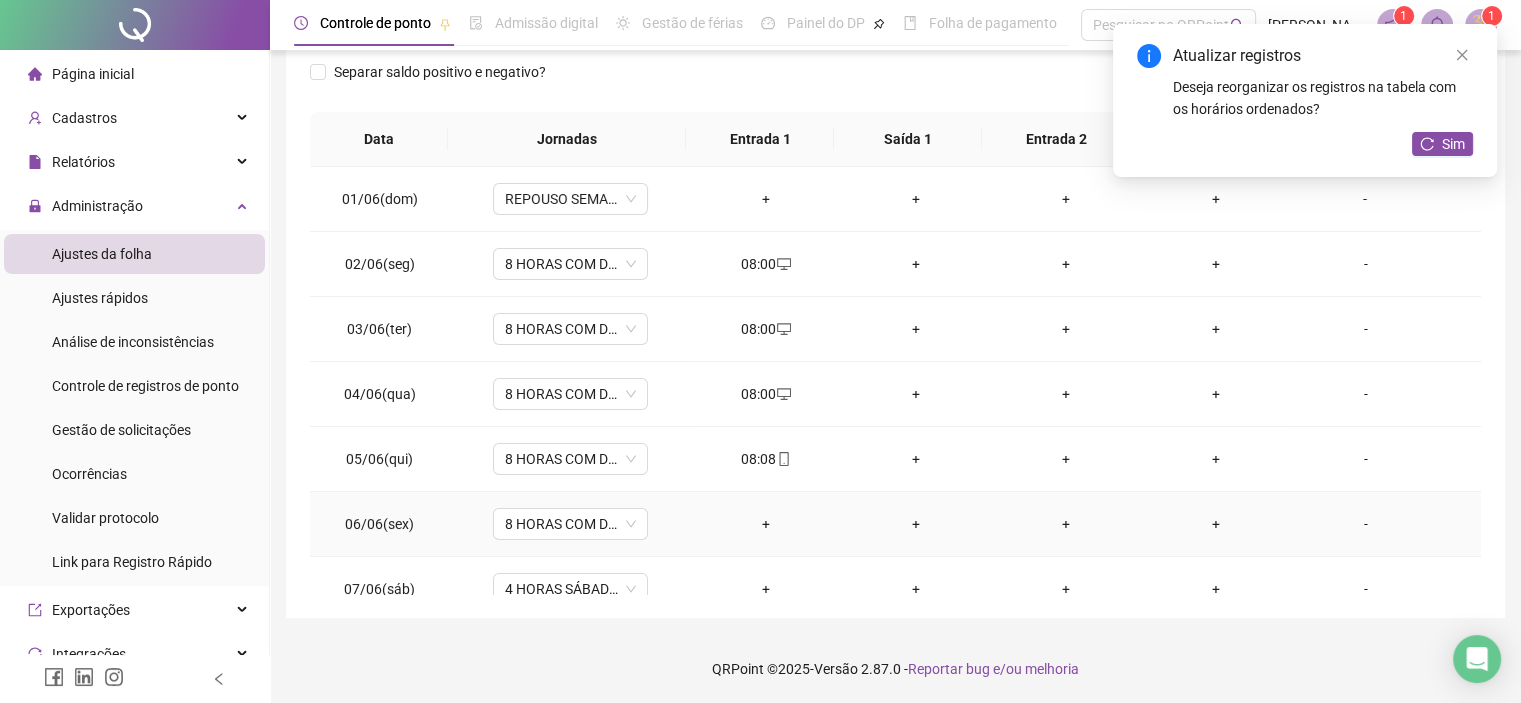 click on "+" at bounding box center [766, 524] 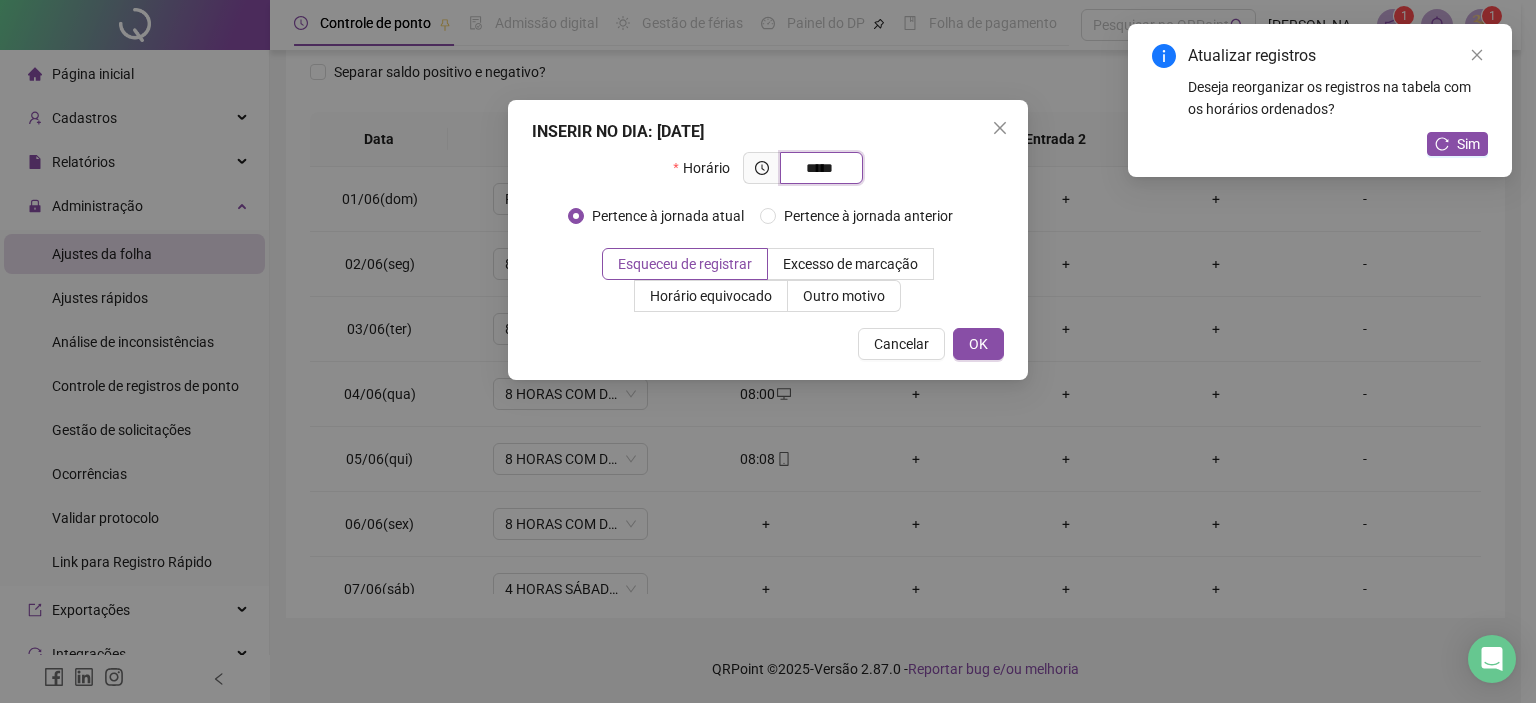 type on "*****" 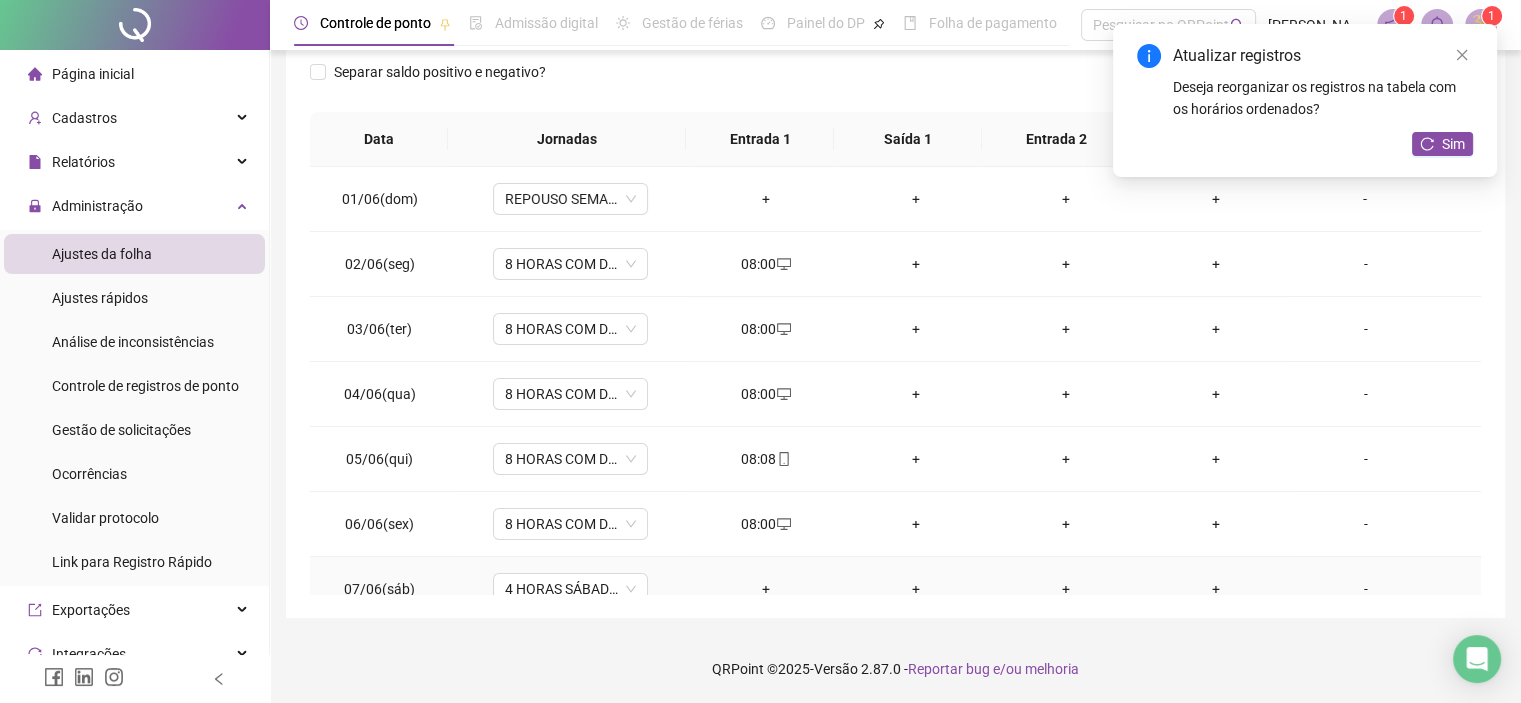 click on "+" at bounding box center [766, 589] 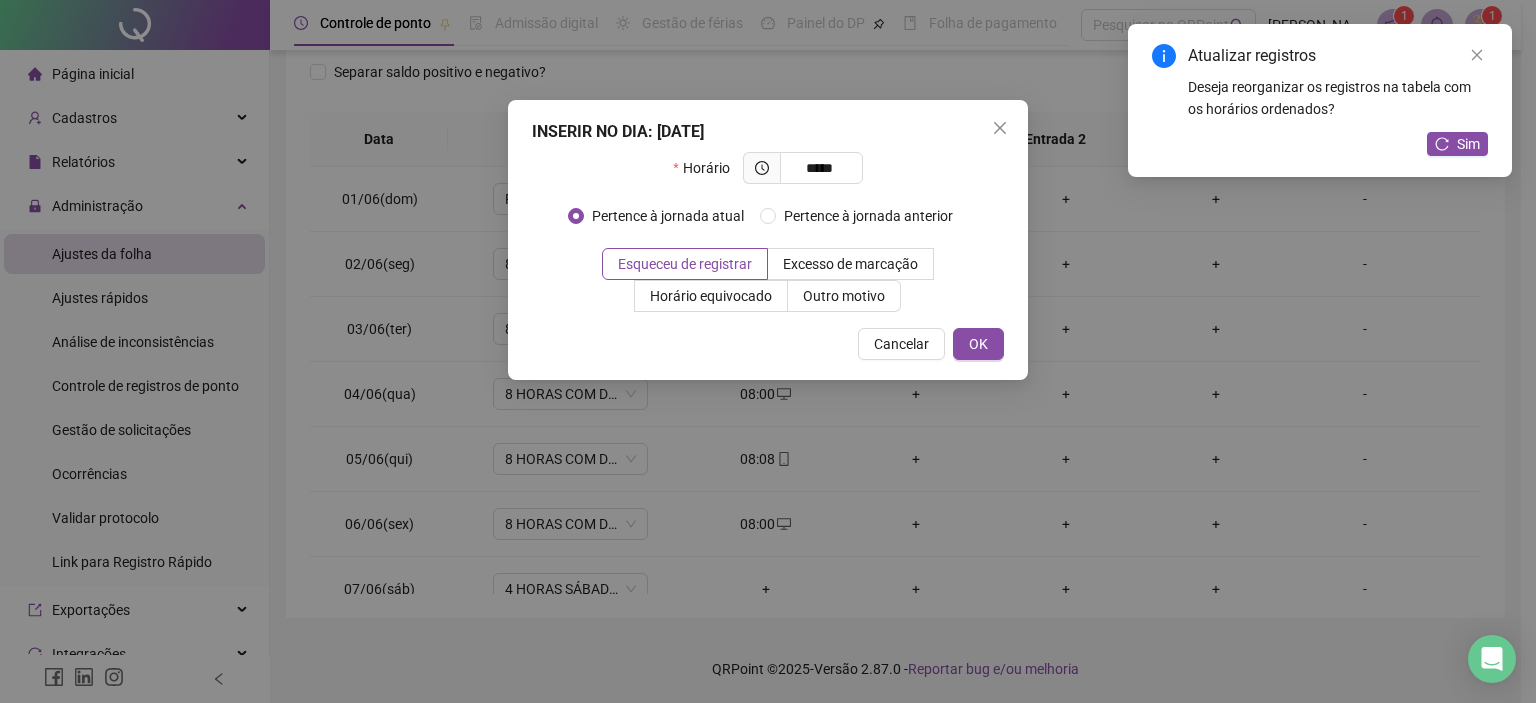 type on "*****" 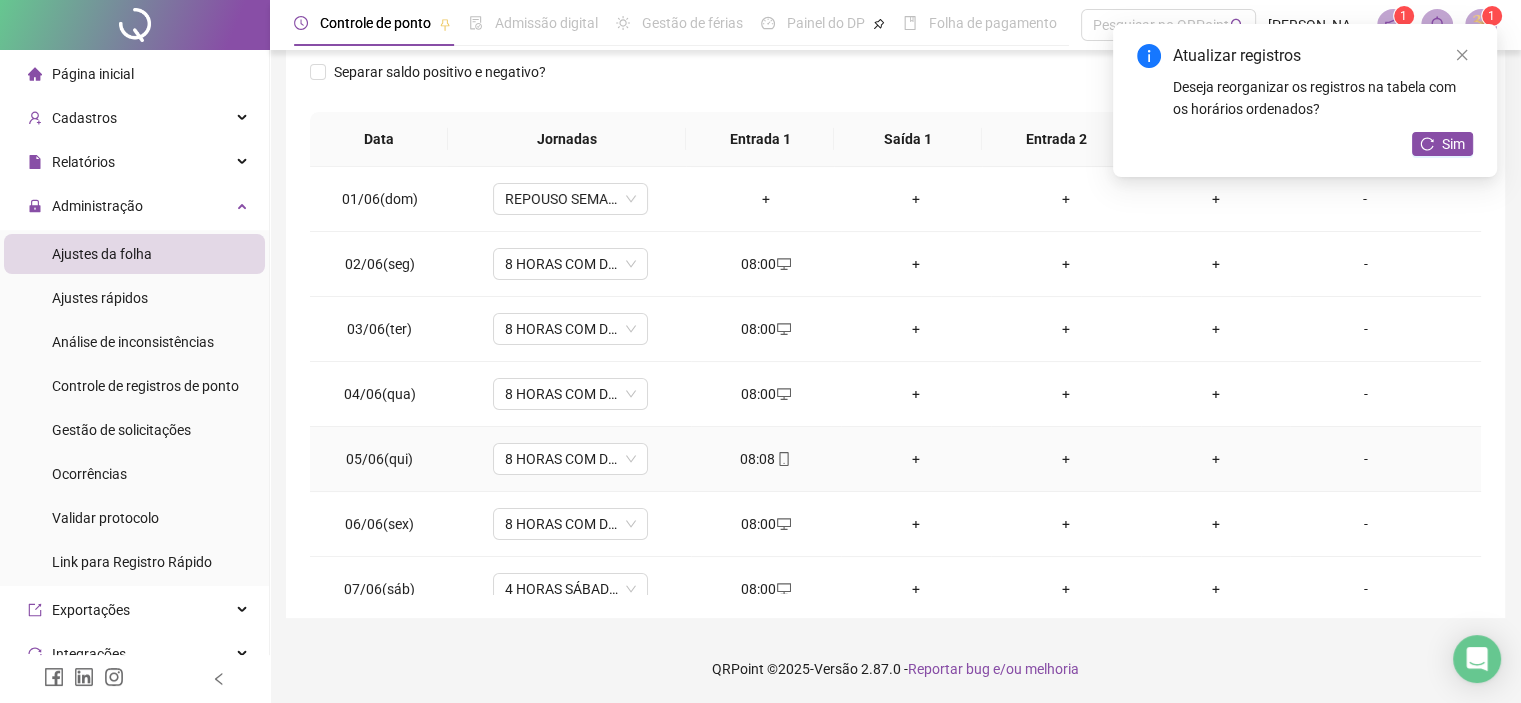 click on "+" at bounding box center [916, 459] 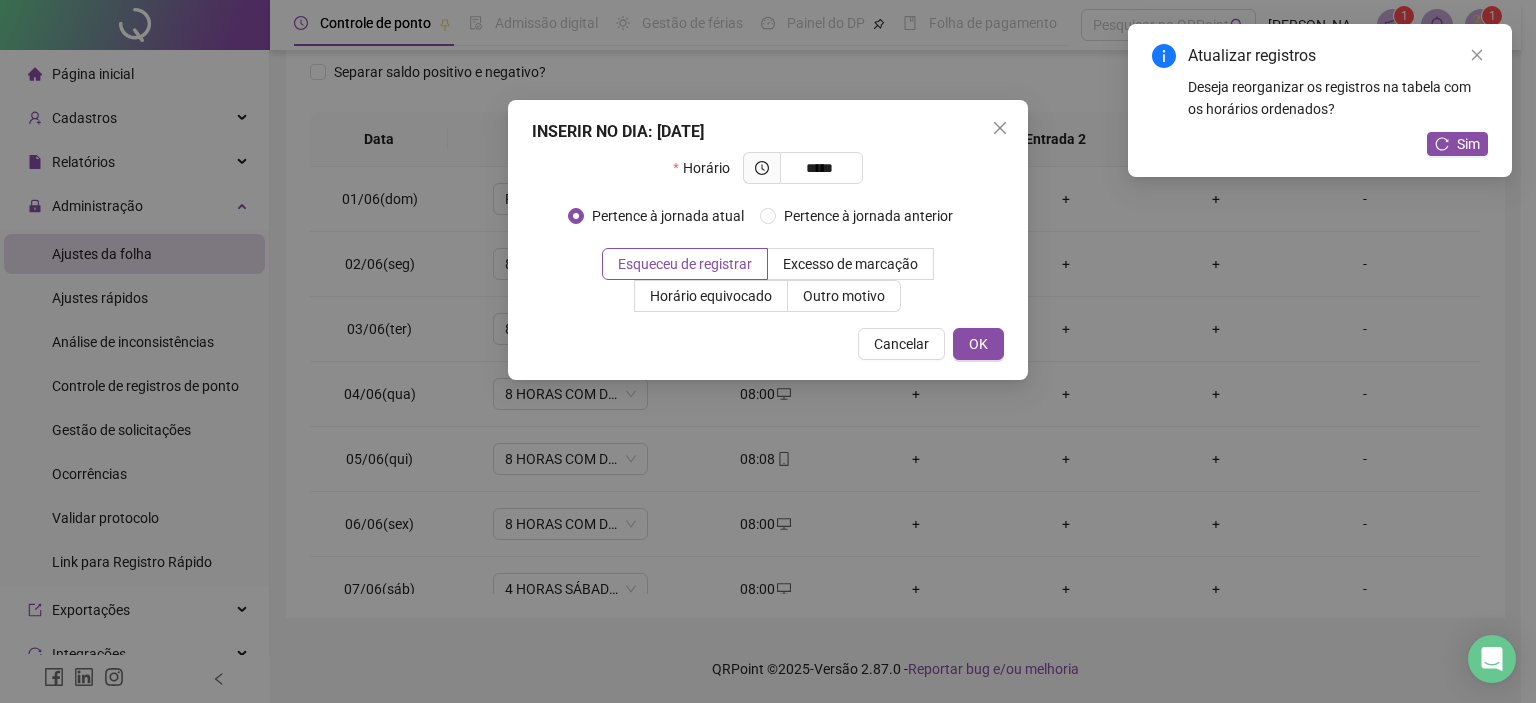 type on "*****" 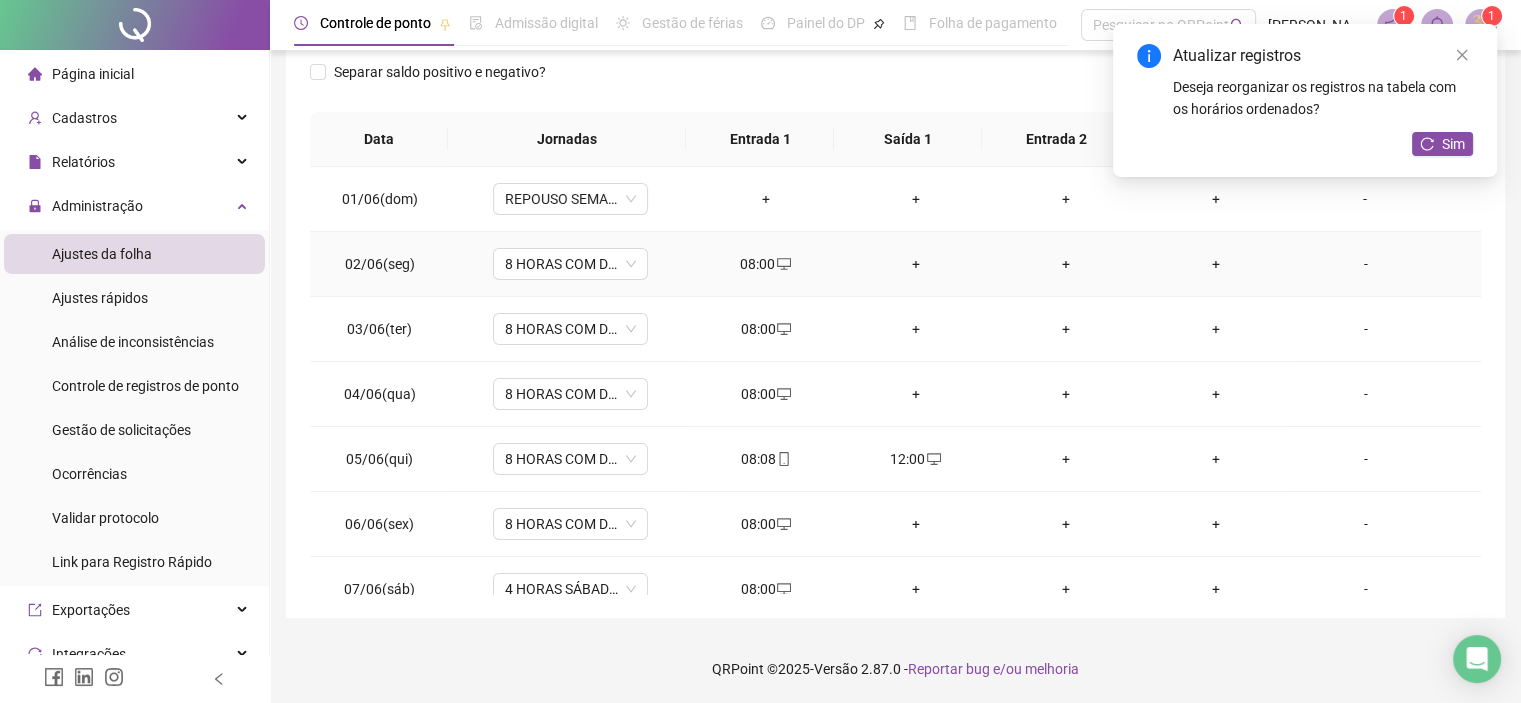 click on "+" at bounding box center (916, 264) 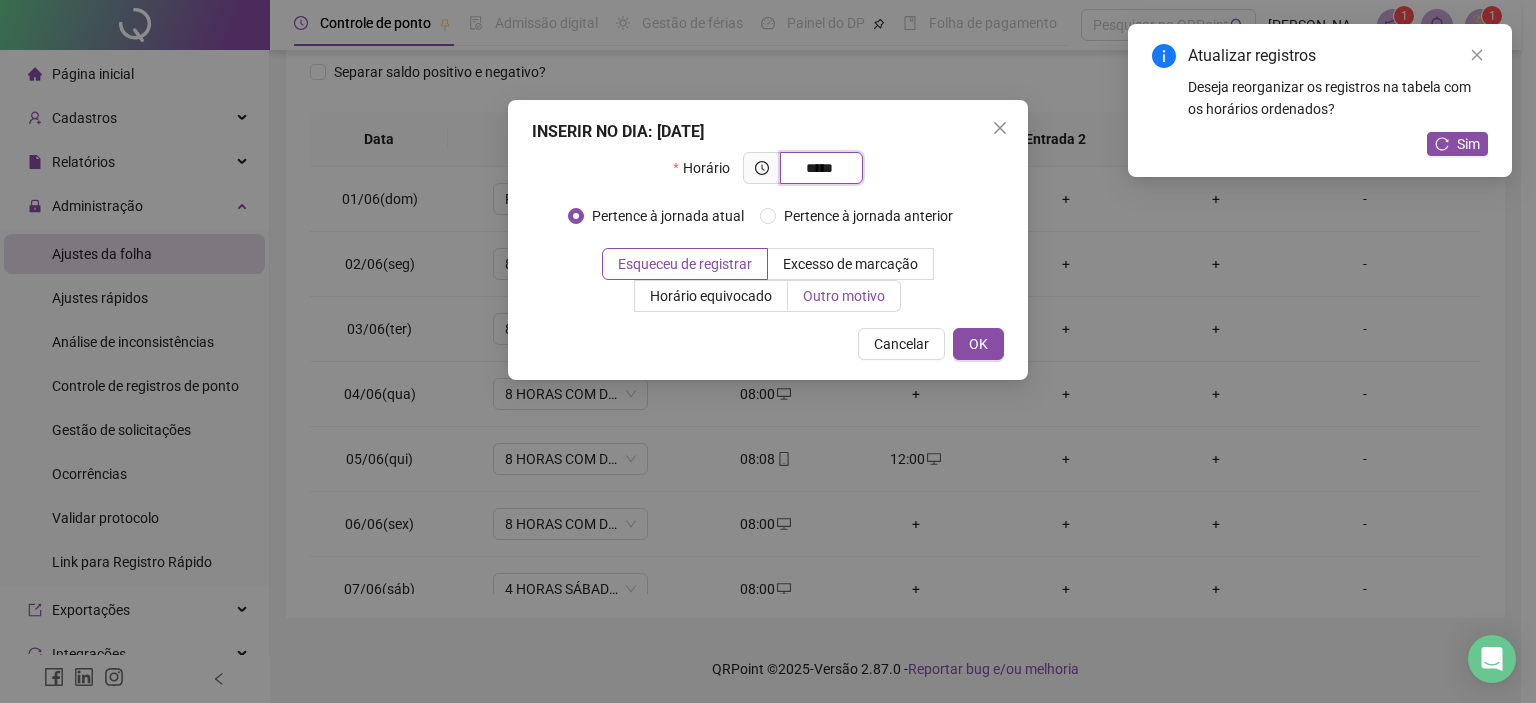 type on "*****" 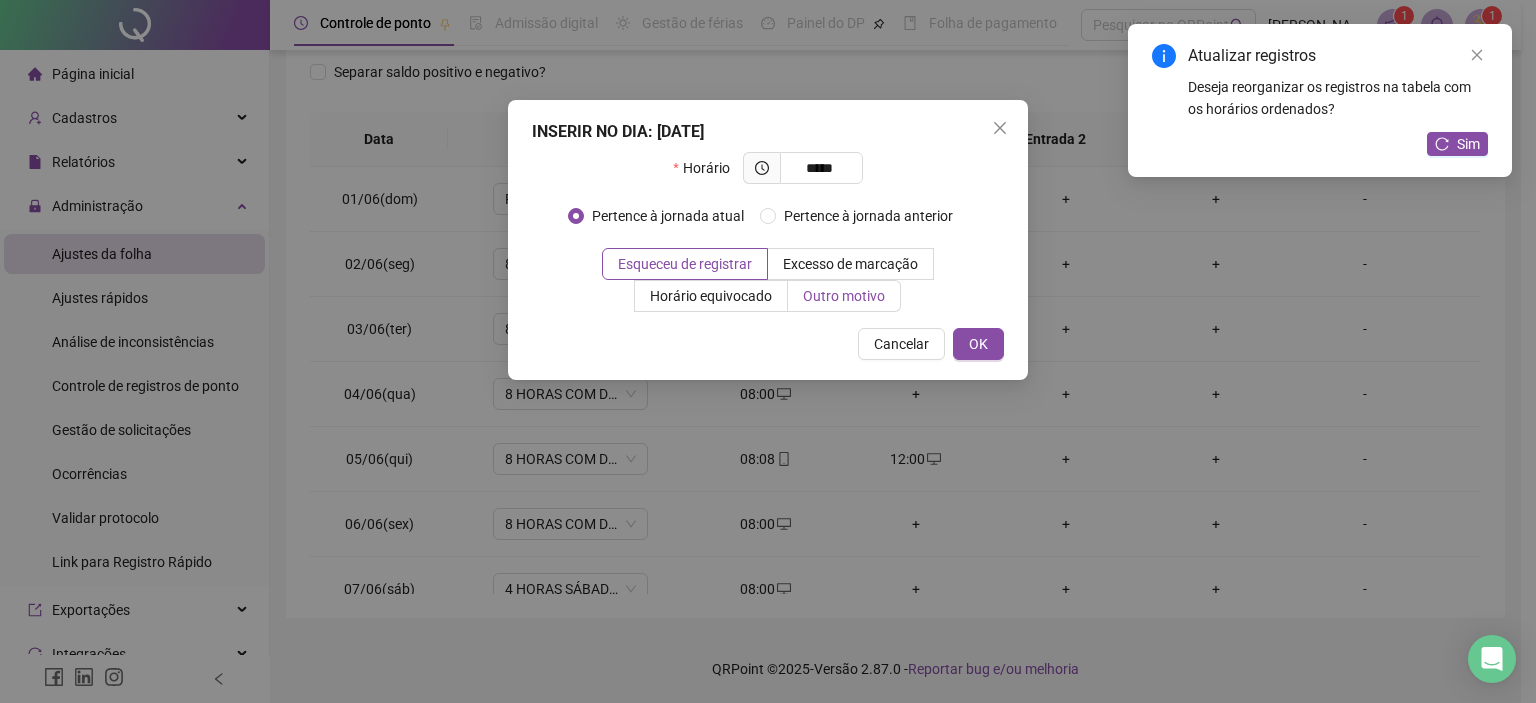 click on "Outro motivo" at bounding box center [844, 296] 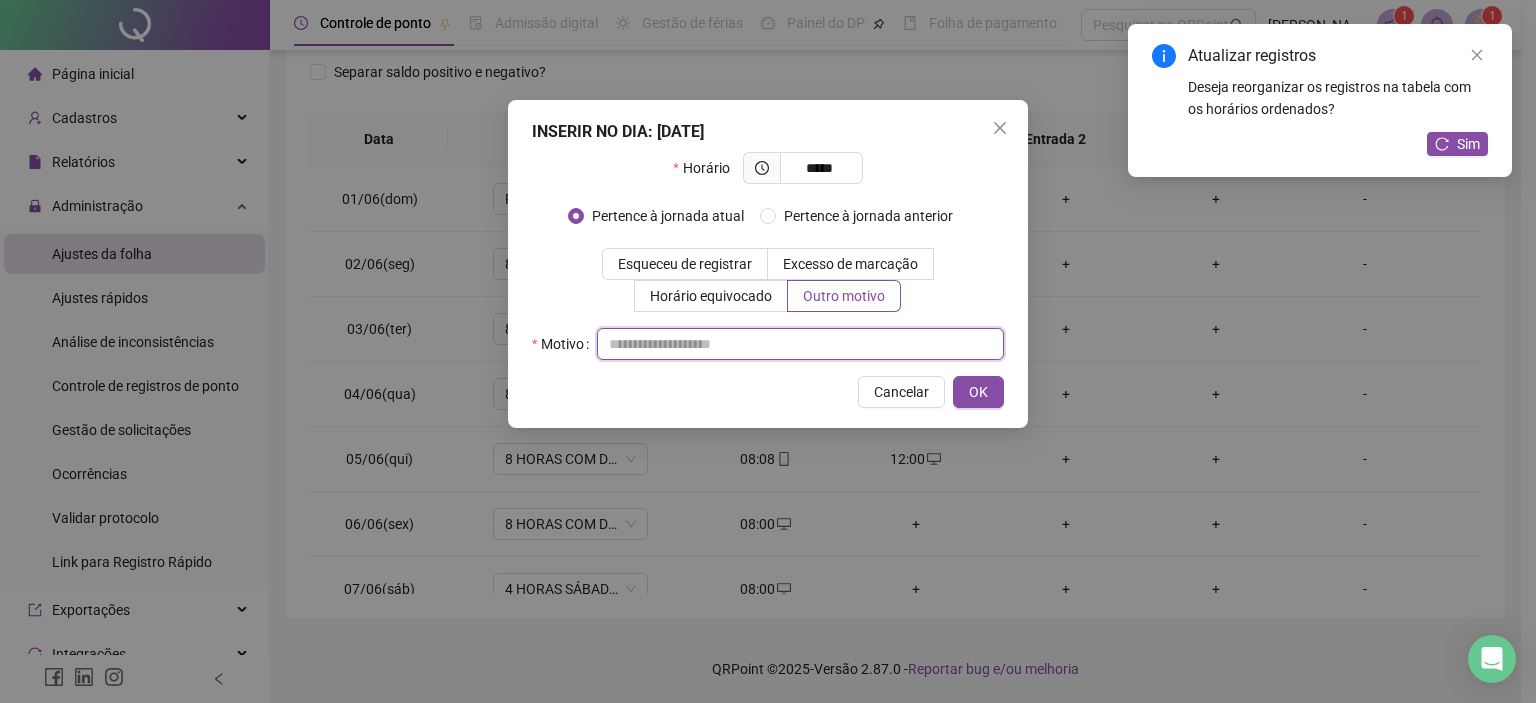 click at bounding box center [800, 344] 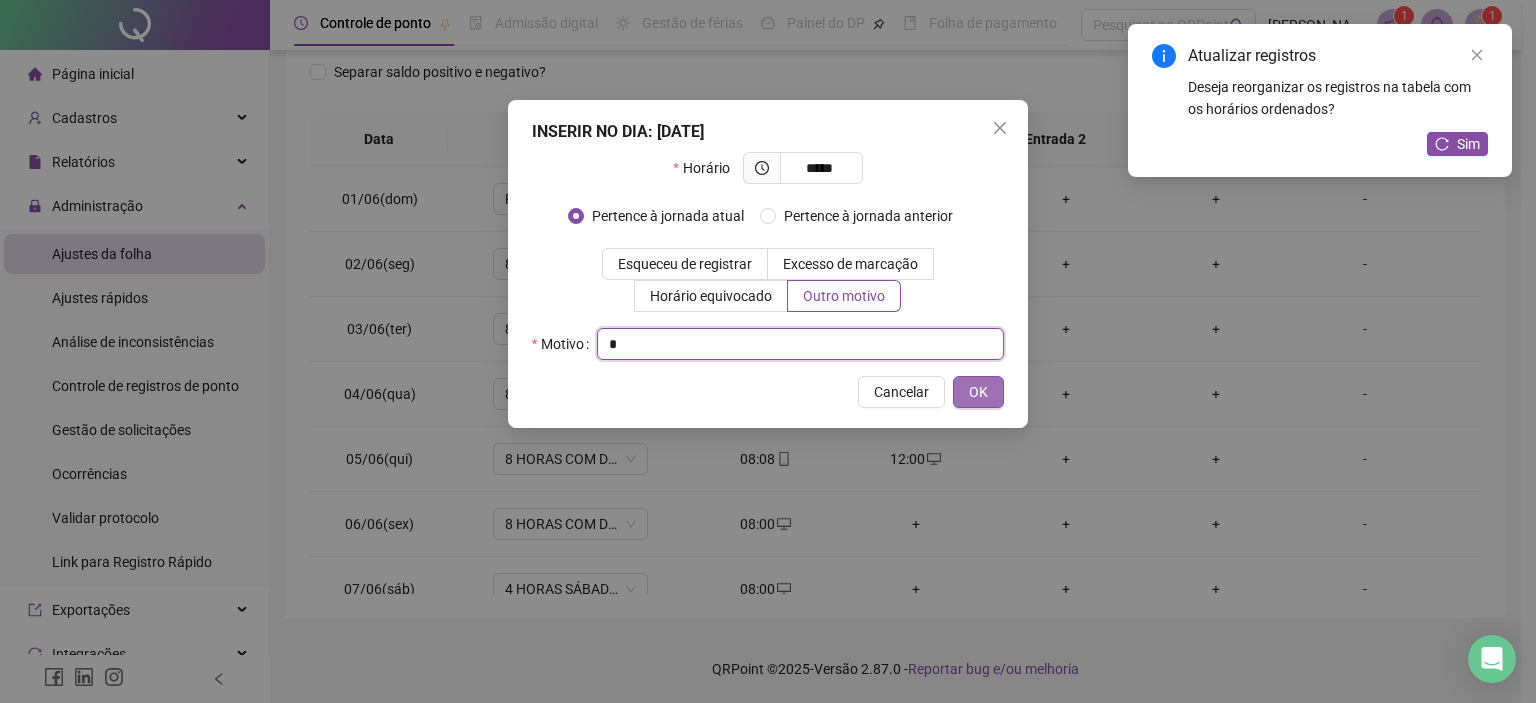 type on "*" 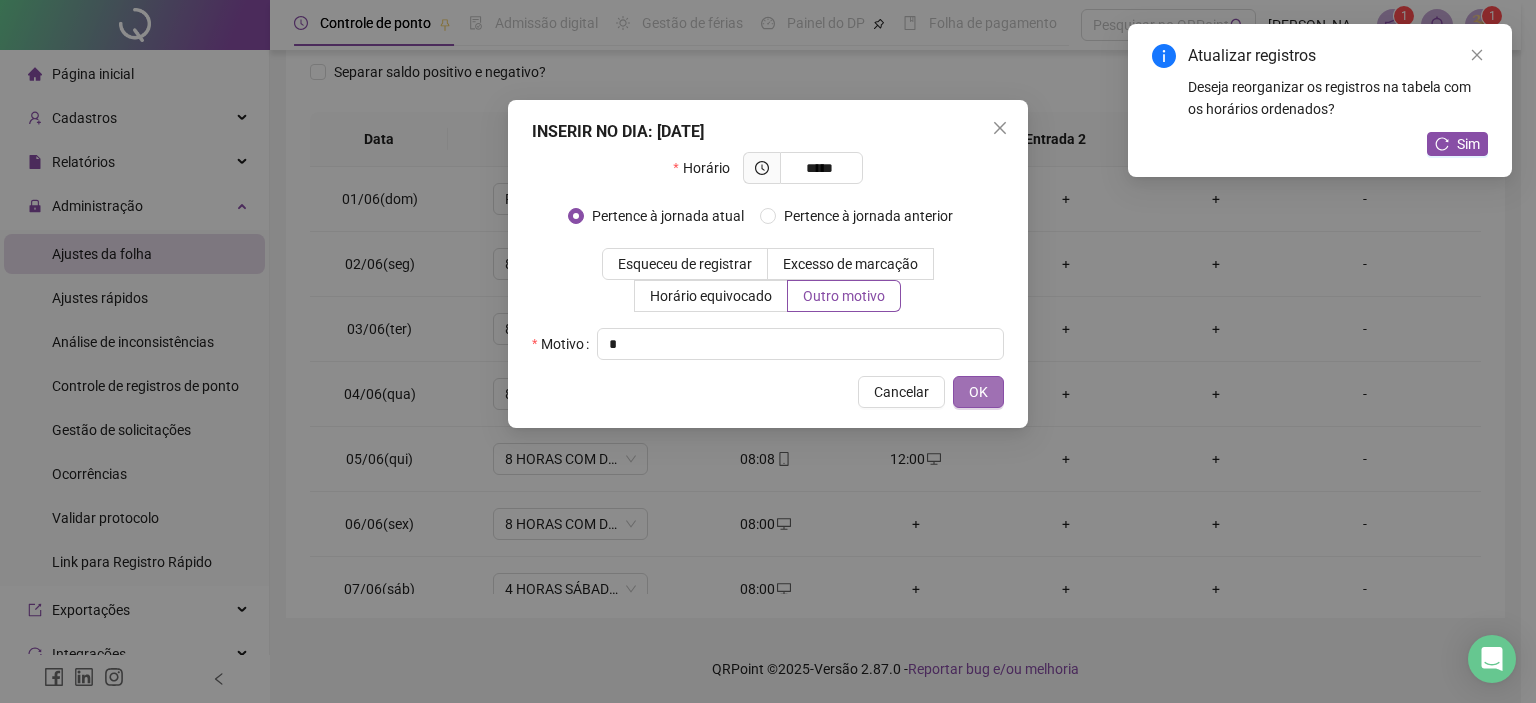 click on "OK" at bounding box center (978, 392) 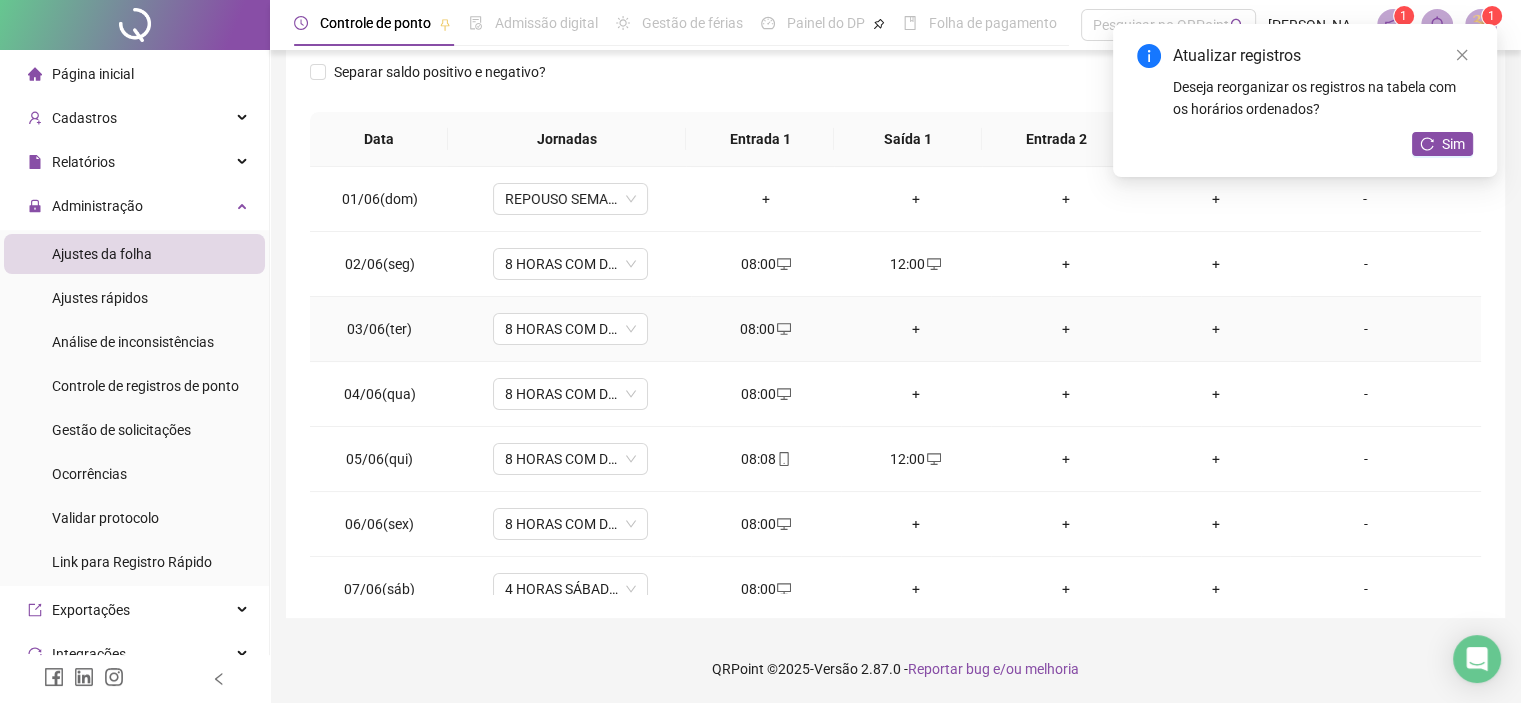 click on "+" at bounding box center (916, 329) 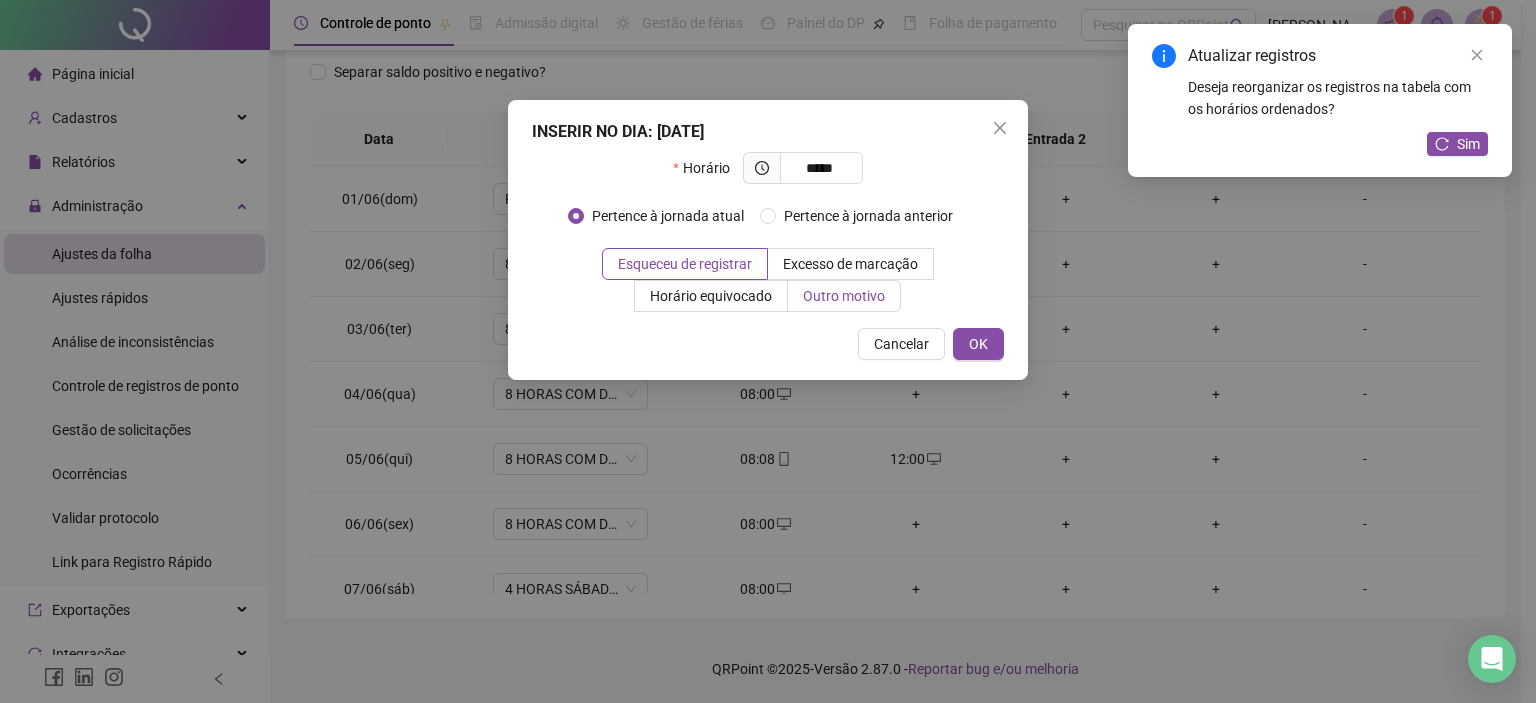 type on "*****" 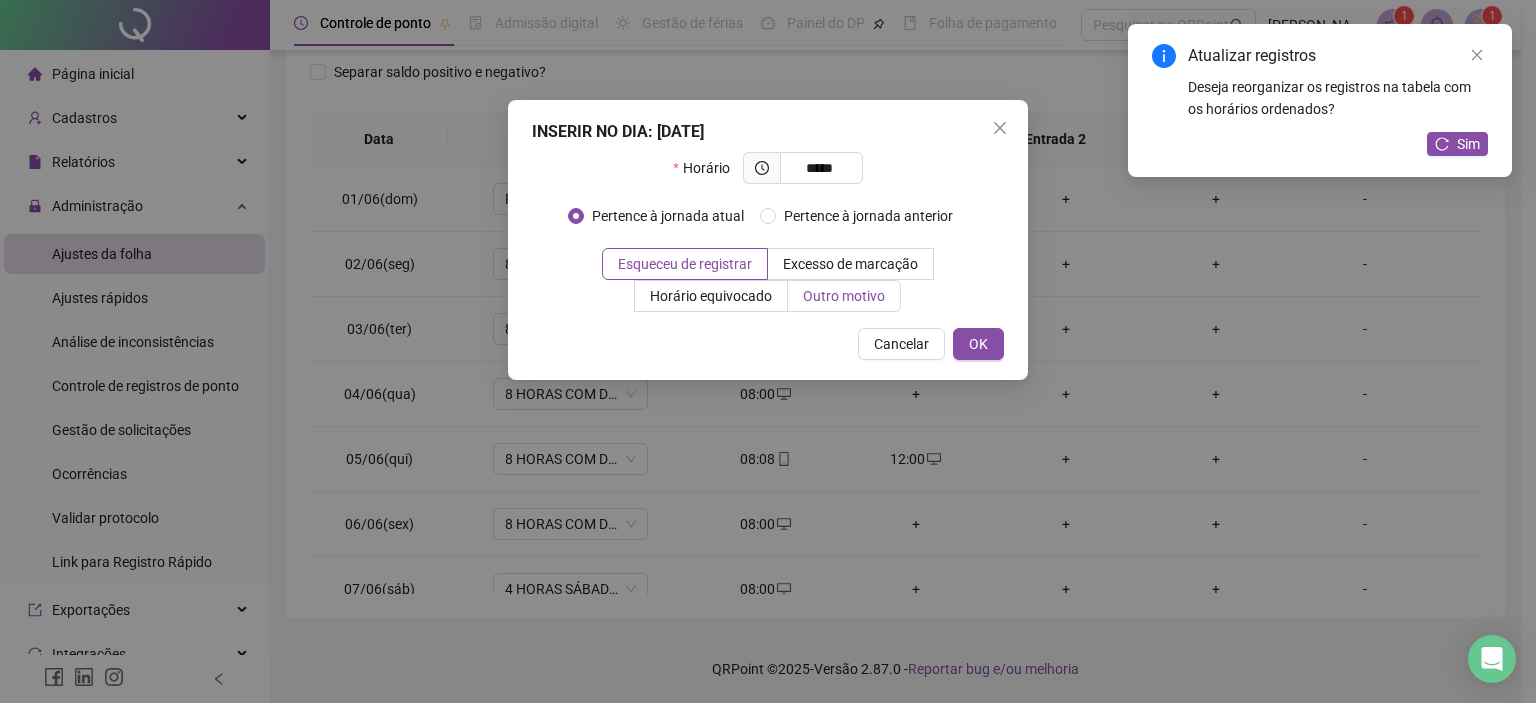 click on "Outro motivo" at bounding box center (844, 296) 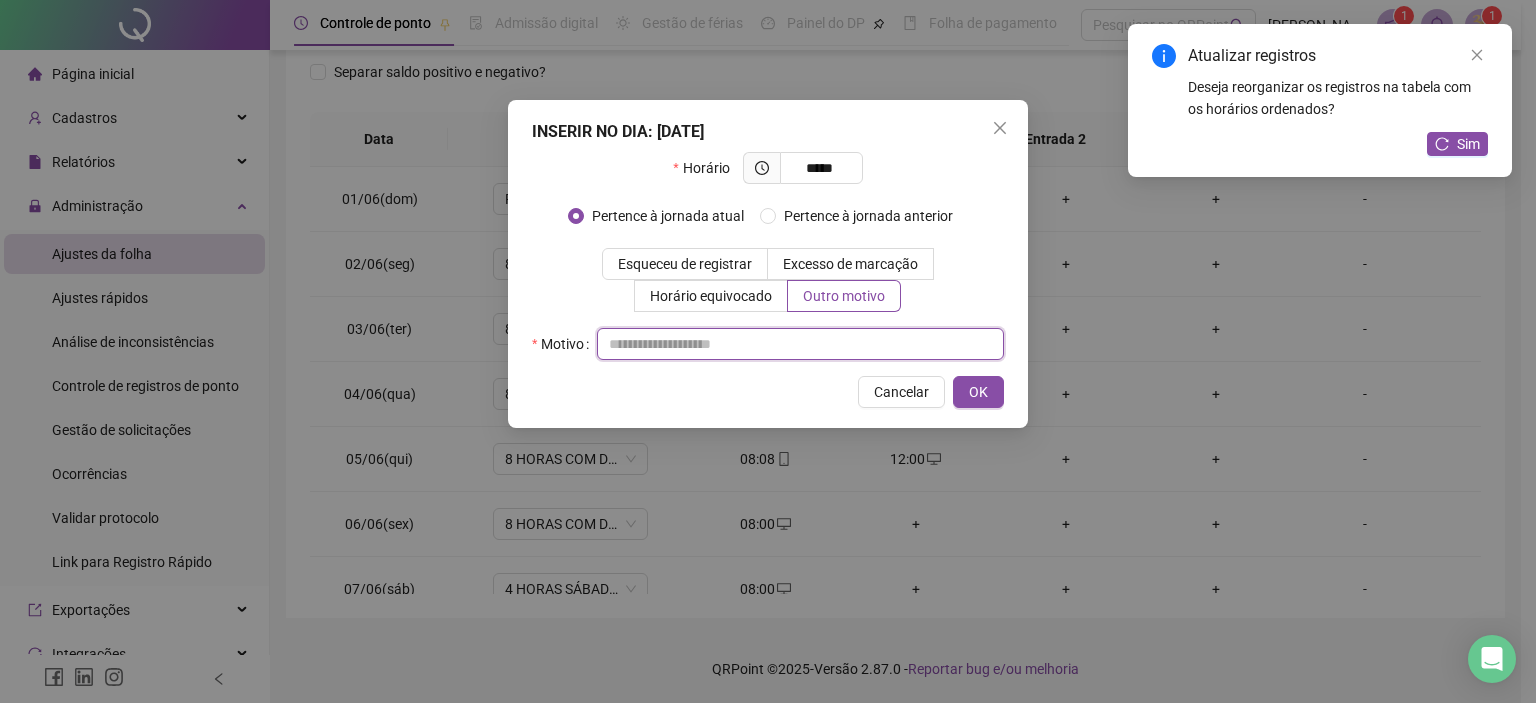 click at bounding box center (800, 344) 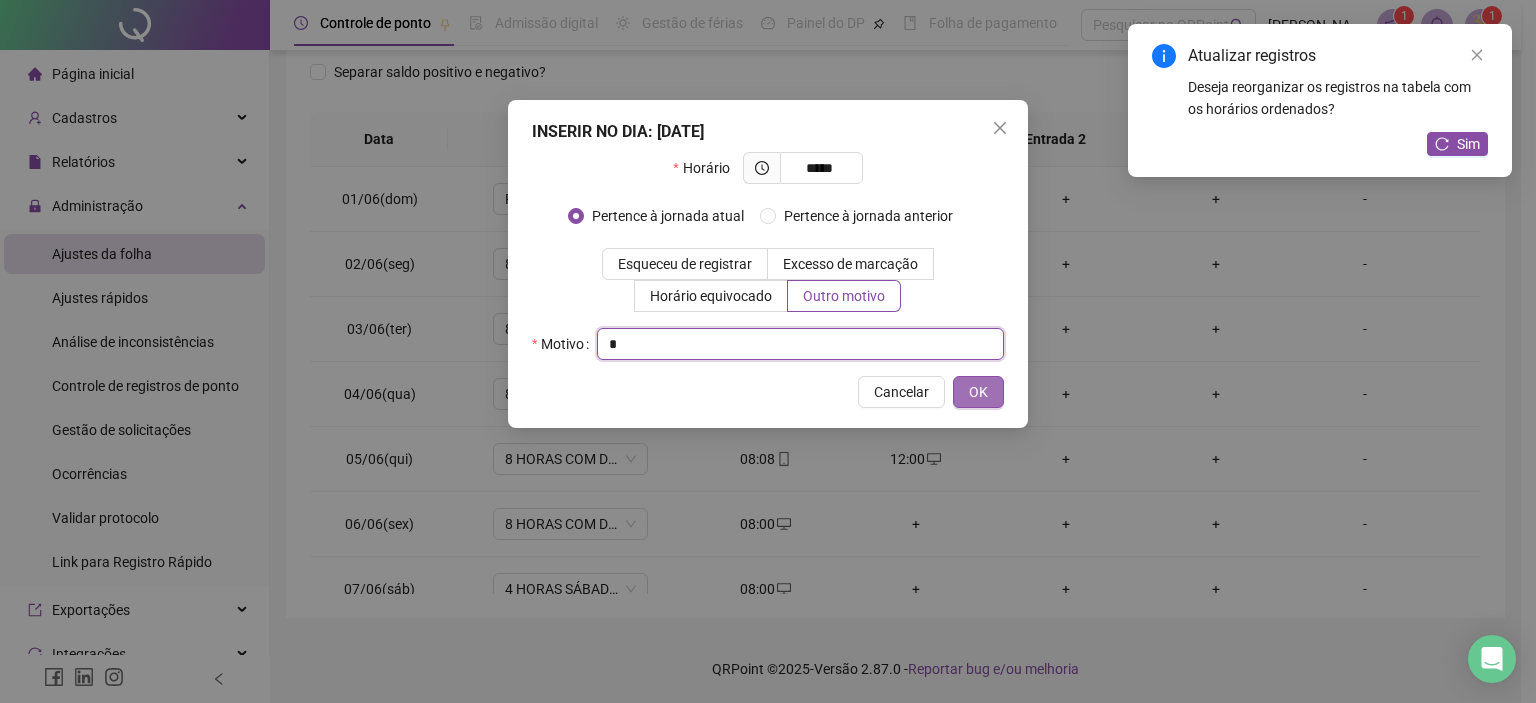 type on "*" 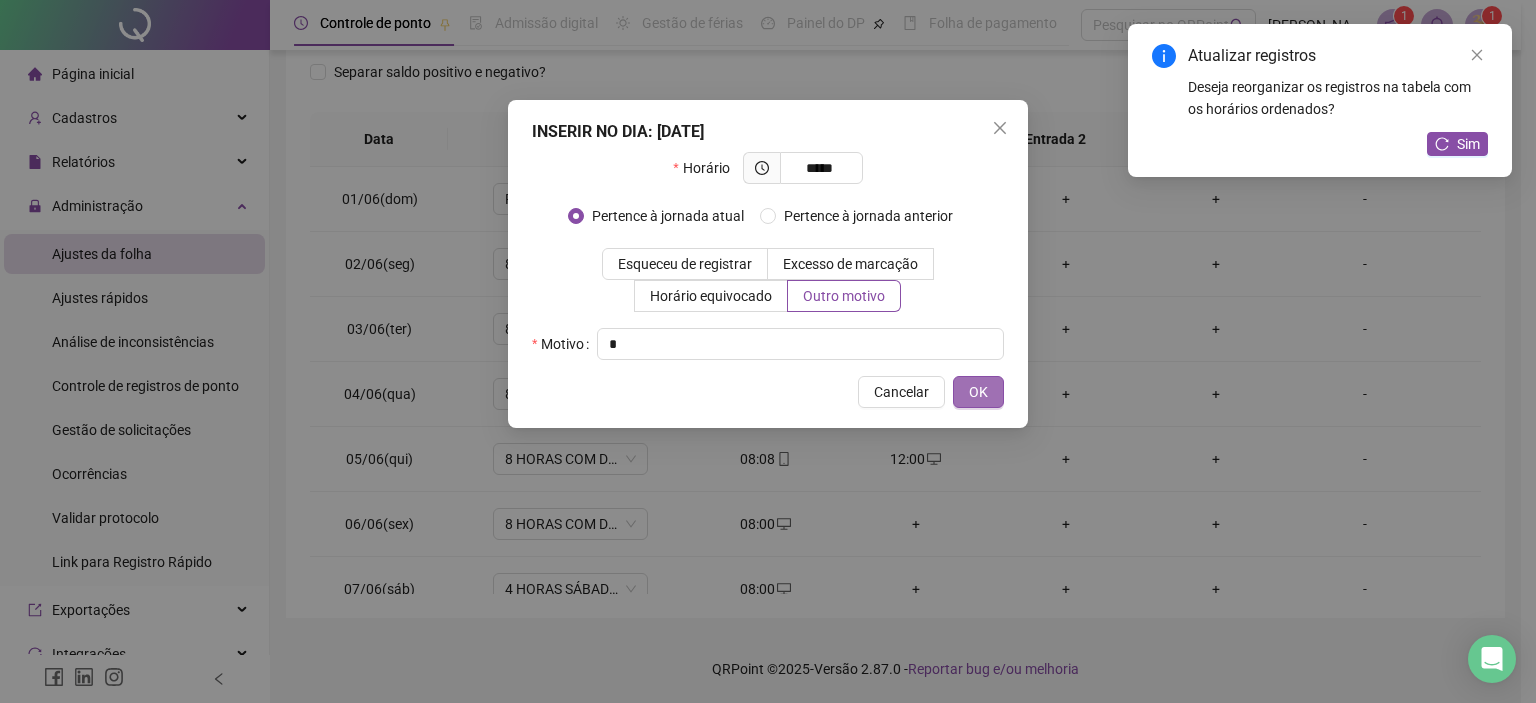 click on "OK" at bounding box center [978, 392] 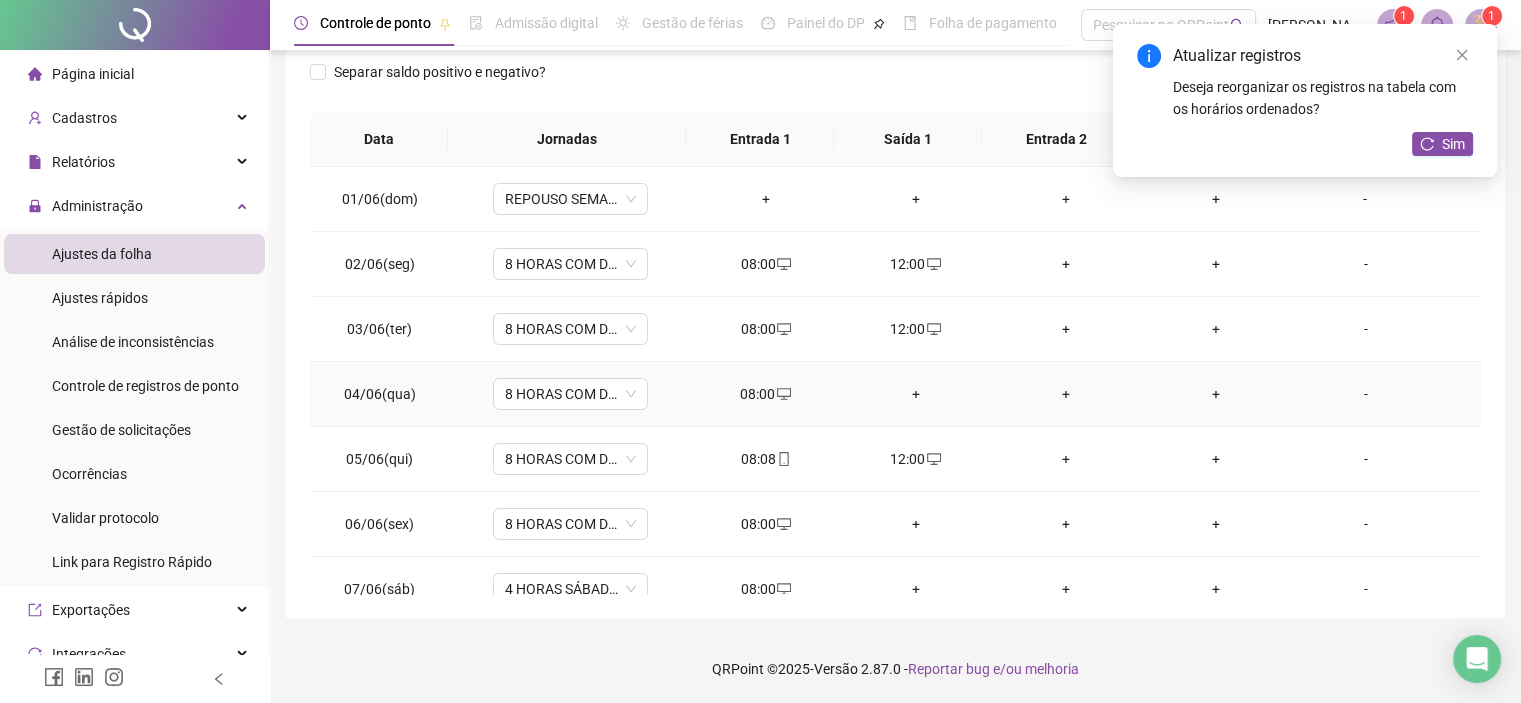 click on "+" at bounding box center [916, 394] 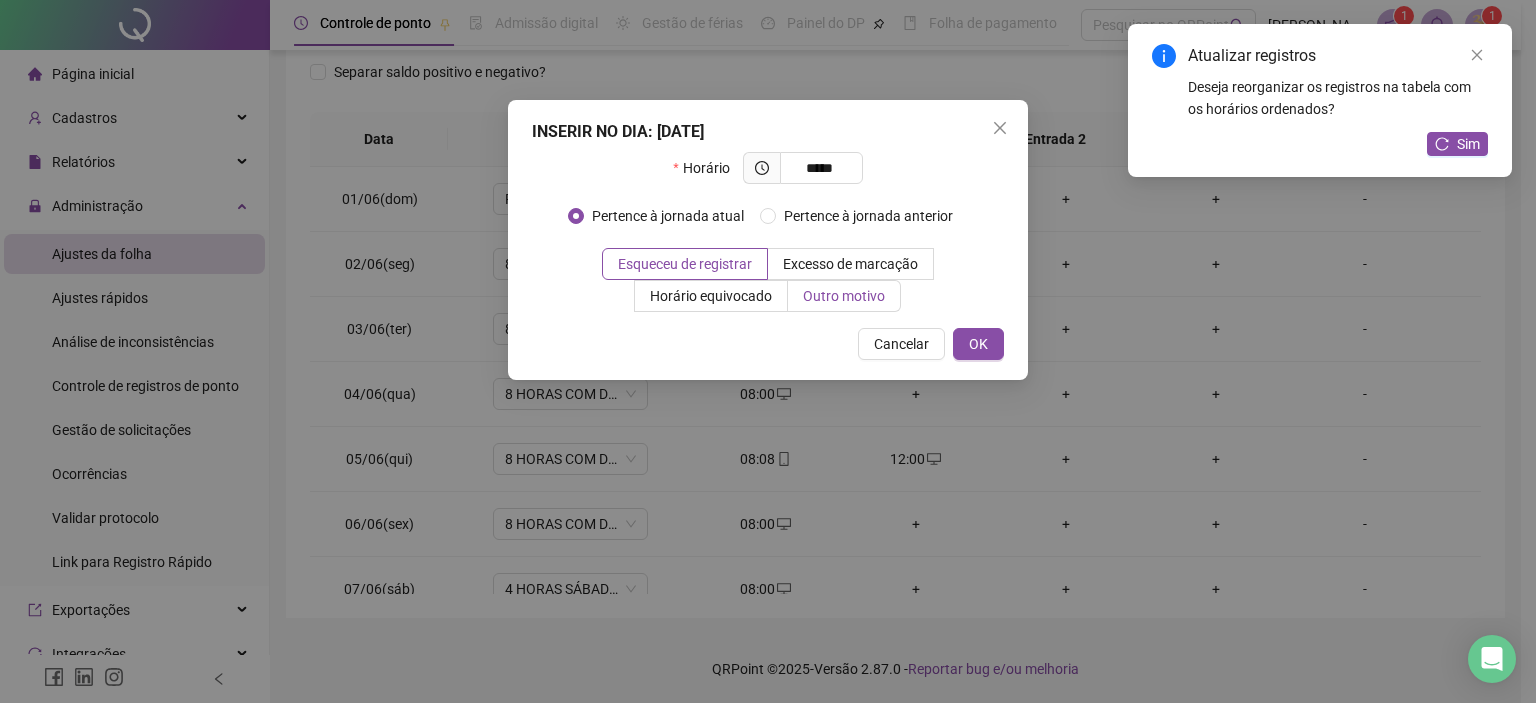 type on "*****" 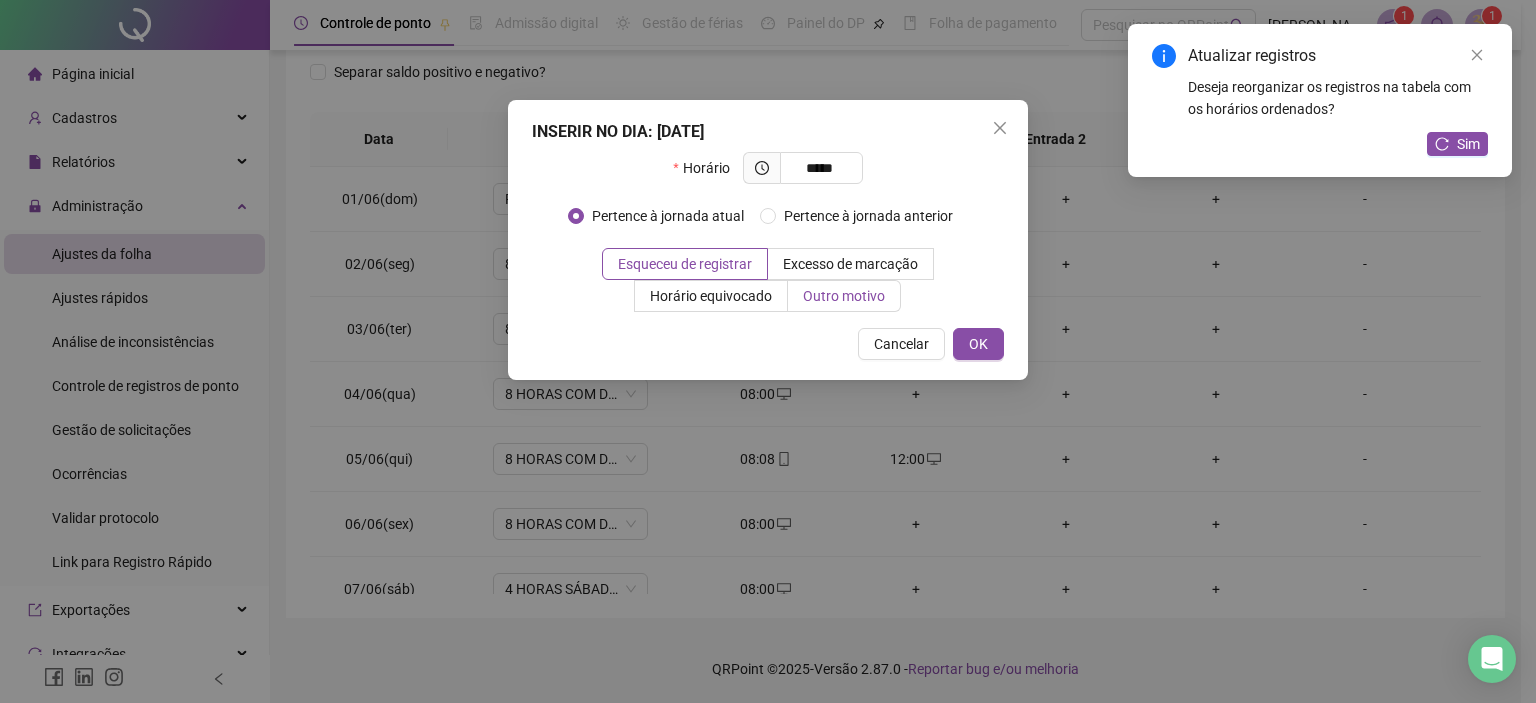 click on "Outro motivo" at bounding box center [844, 296] 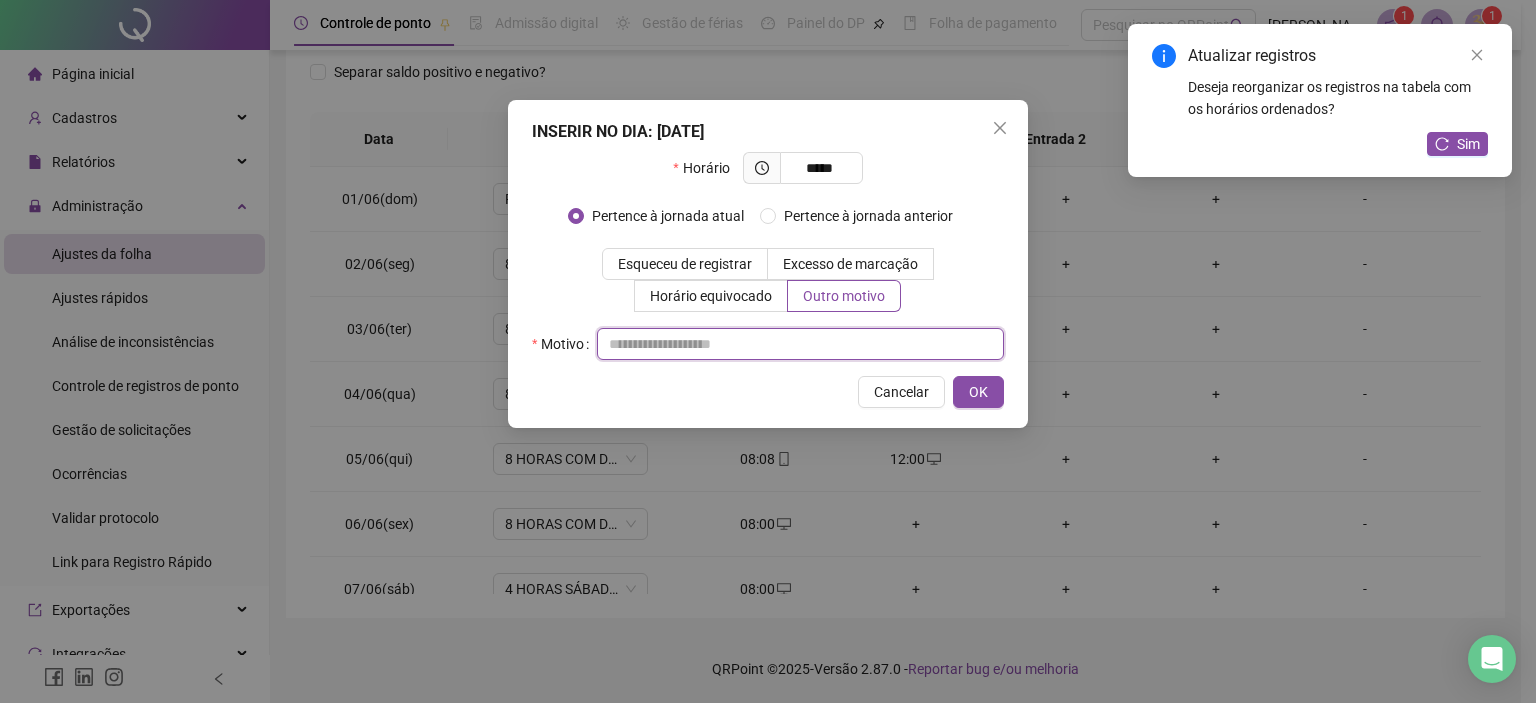 click at bounding box center (800, 344) 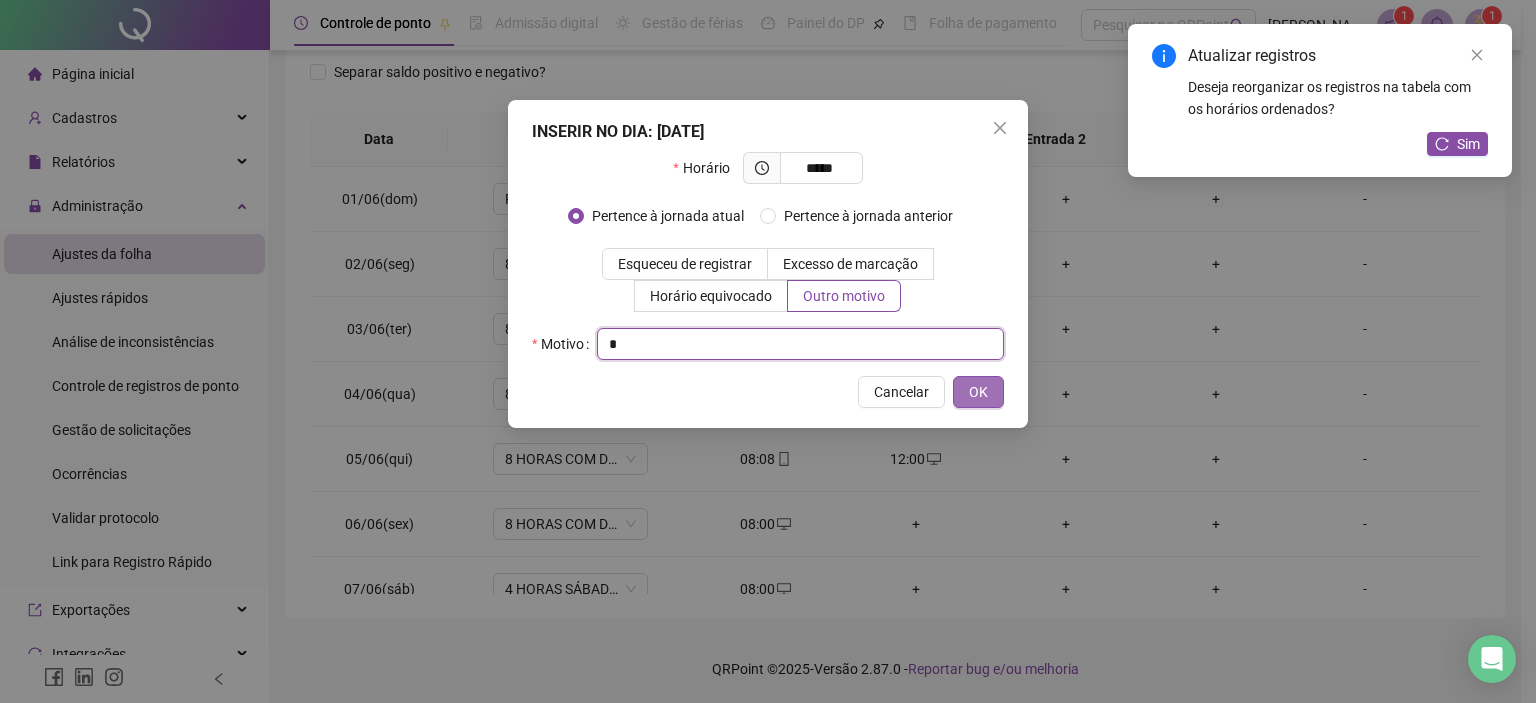 type on "*" 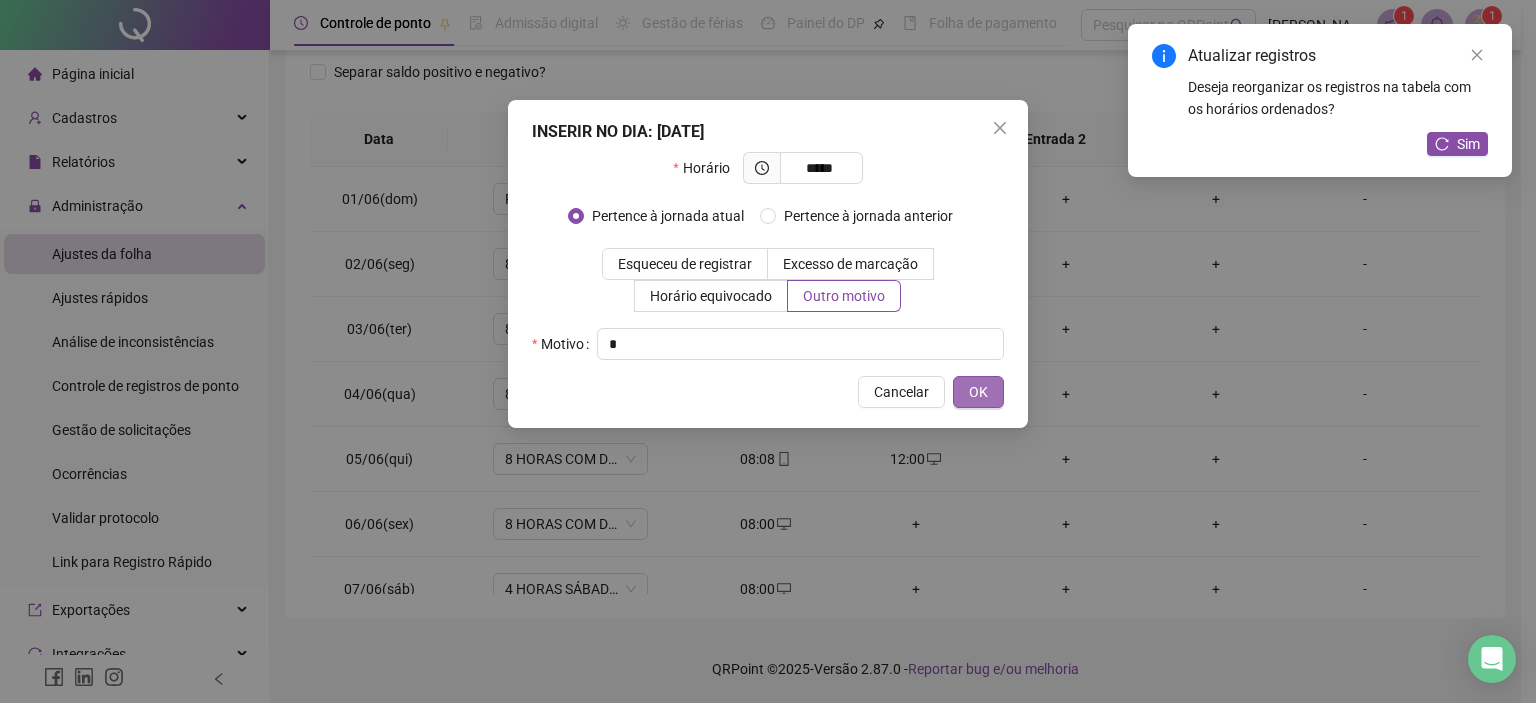 click on "OK" at bounding box center (978, 392) 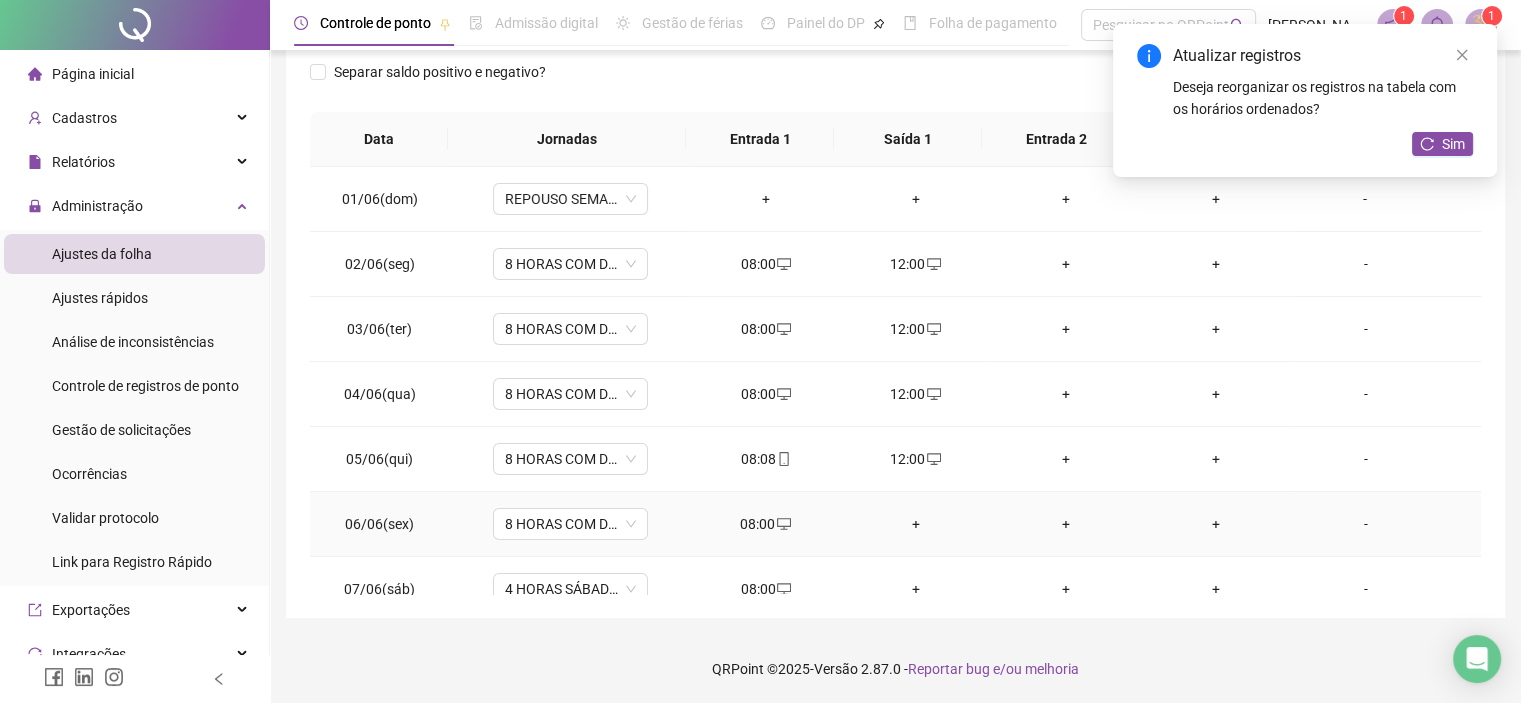 click on "+" at bounding box center (916, 524) 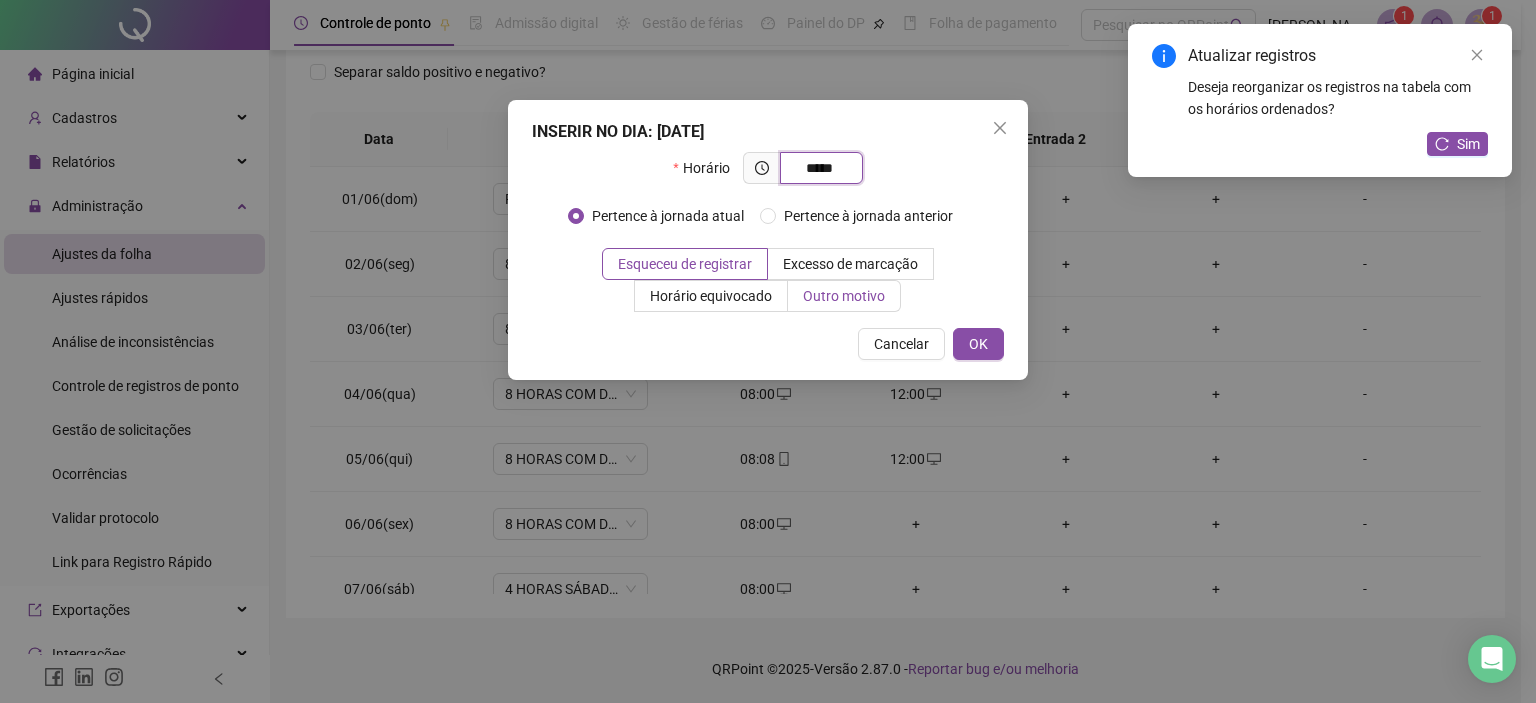 type on "*****" 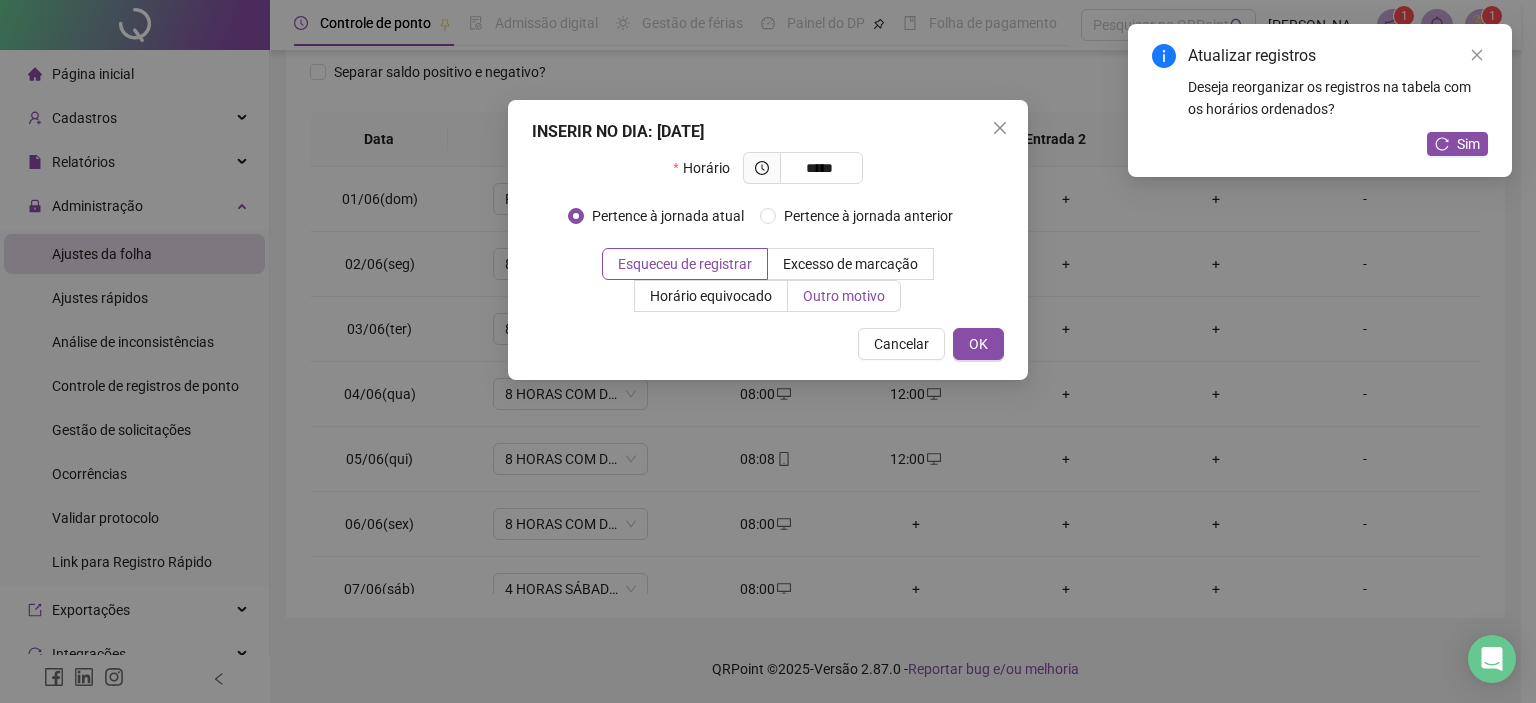 click on "Outro motivo" at bounding box center [844, 296] 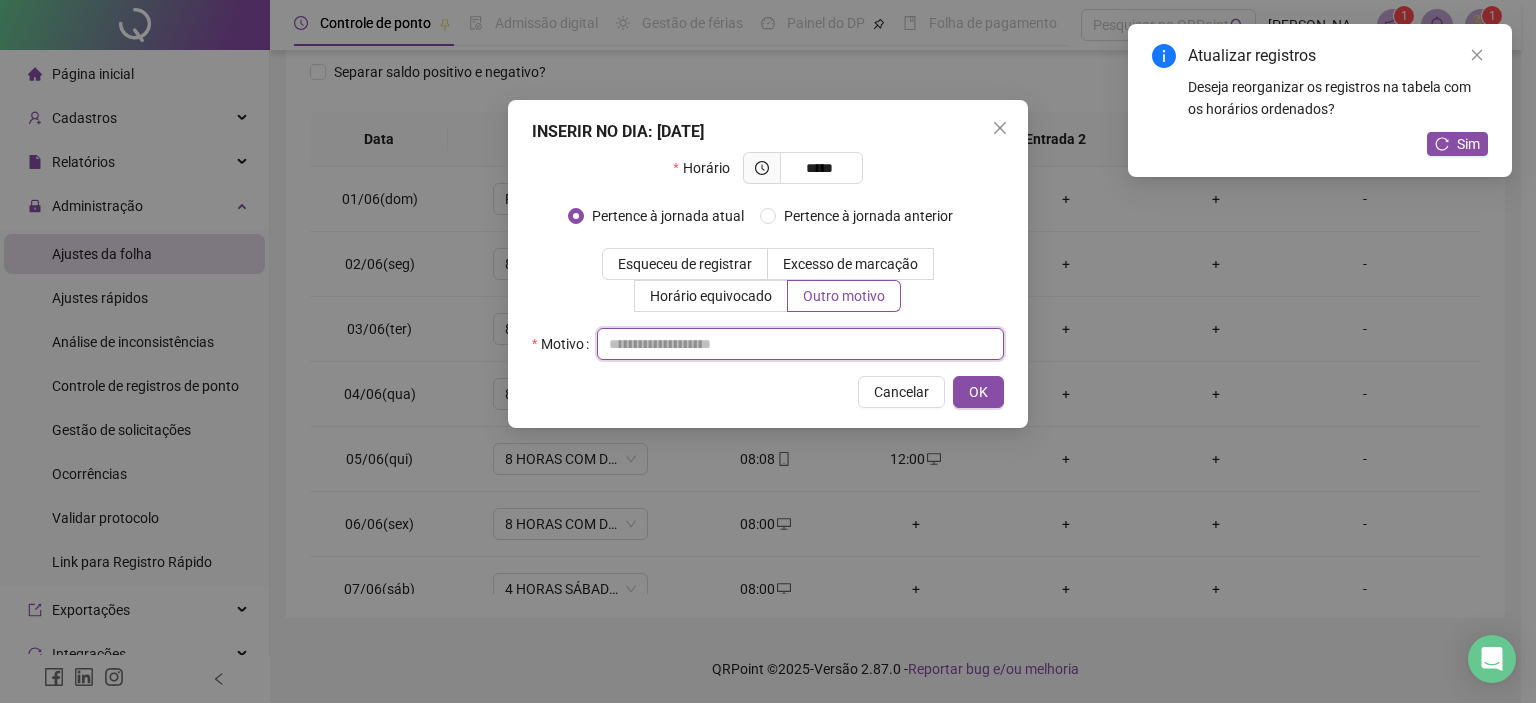 click at bounding box center (800, 344) 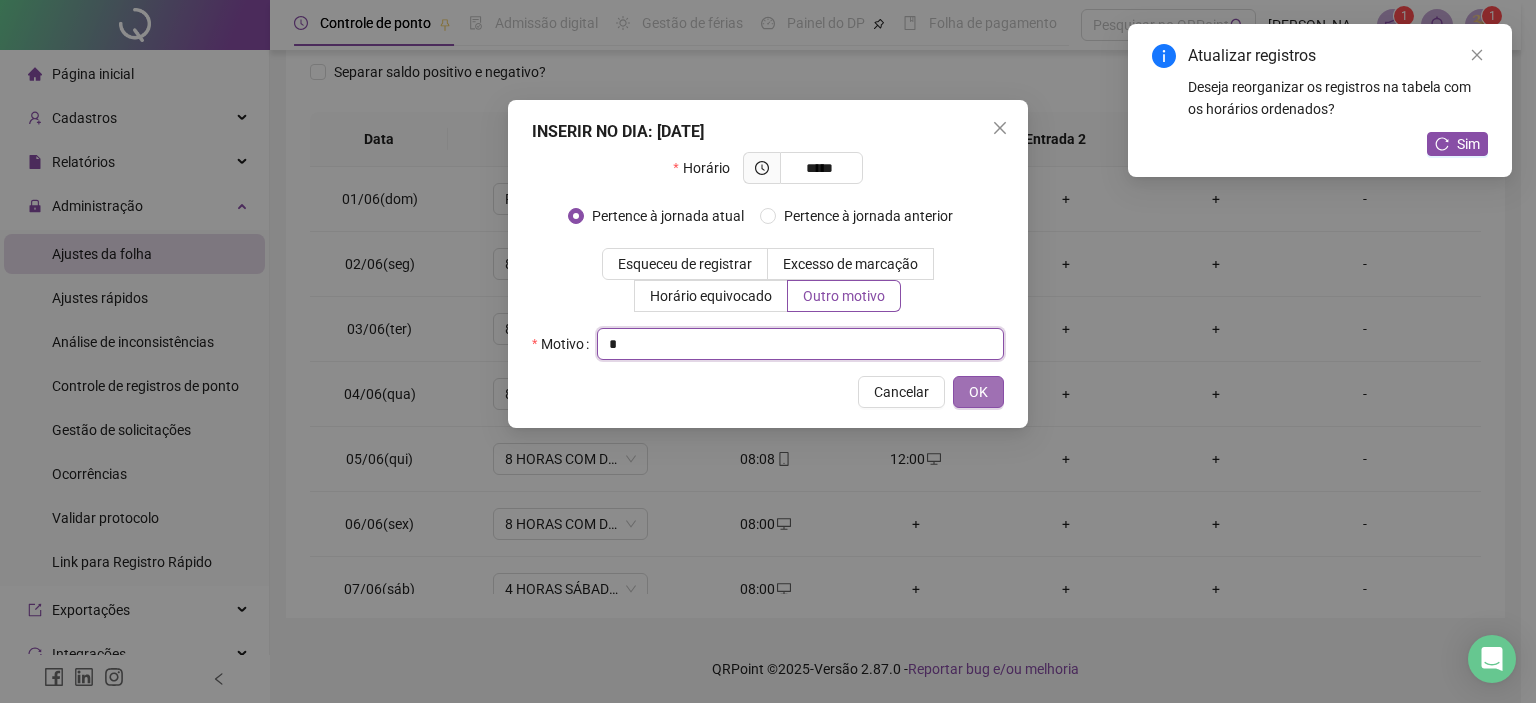 type 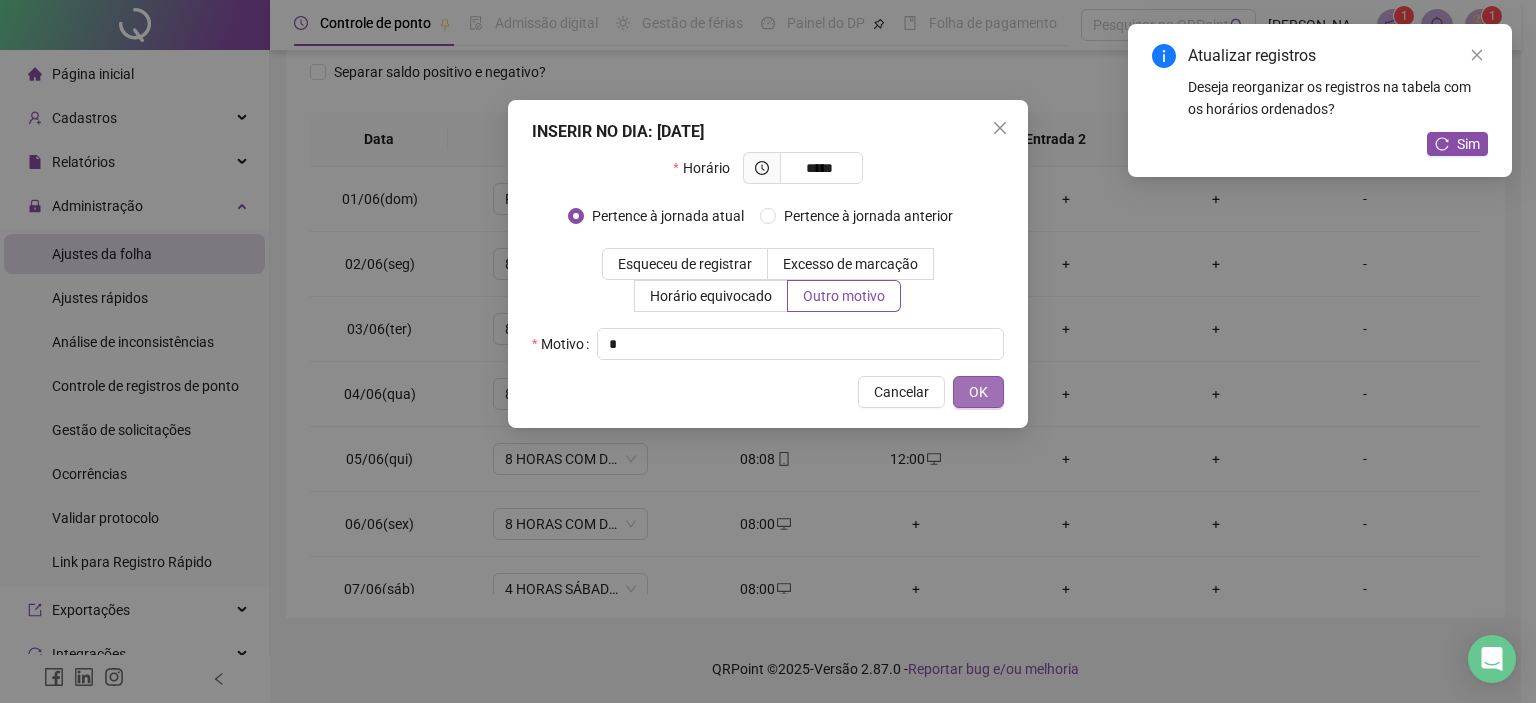 click on "OK" at bounding box center [978, 392] 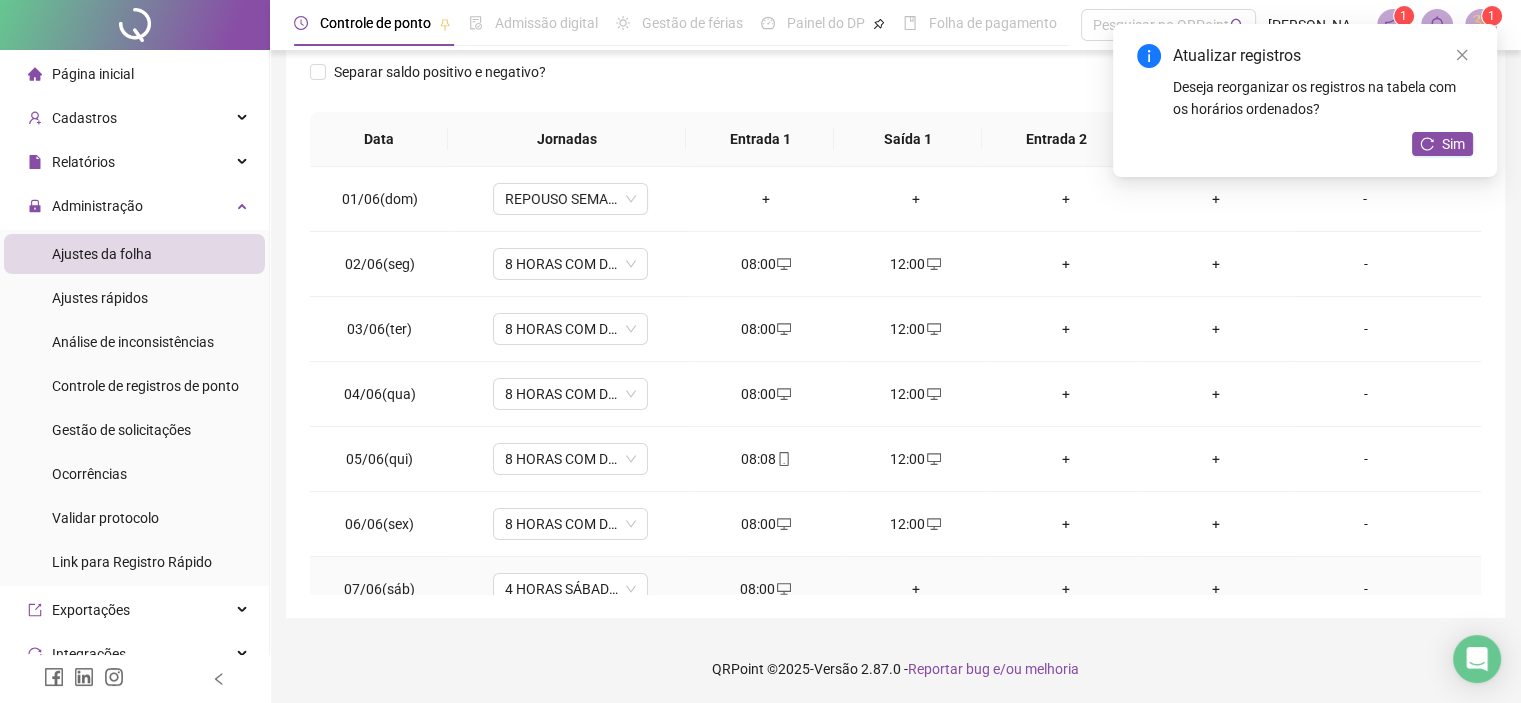 click on "+" at bounding box center (916, 589) 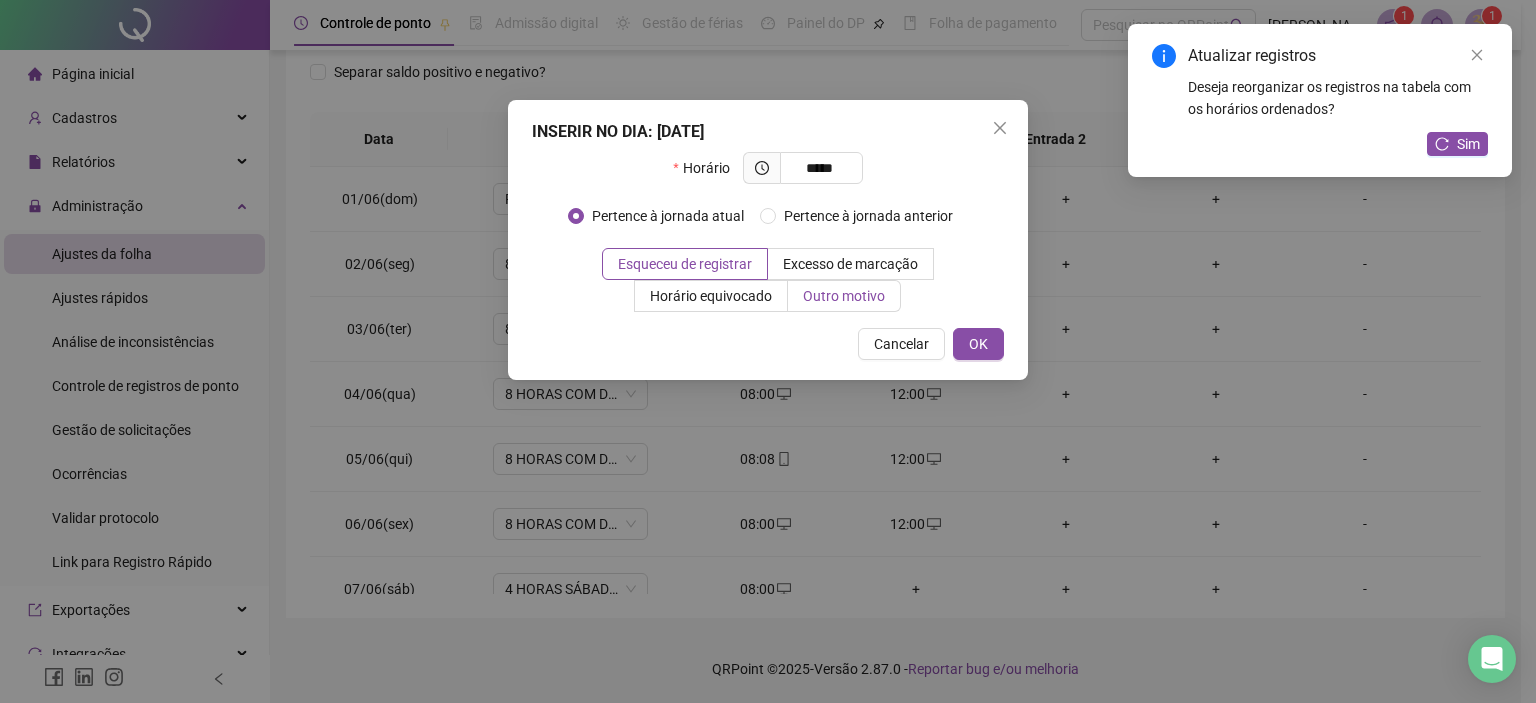 click on "Outro motivo" at bounding box center [844, 296] 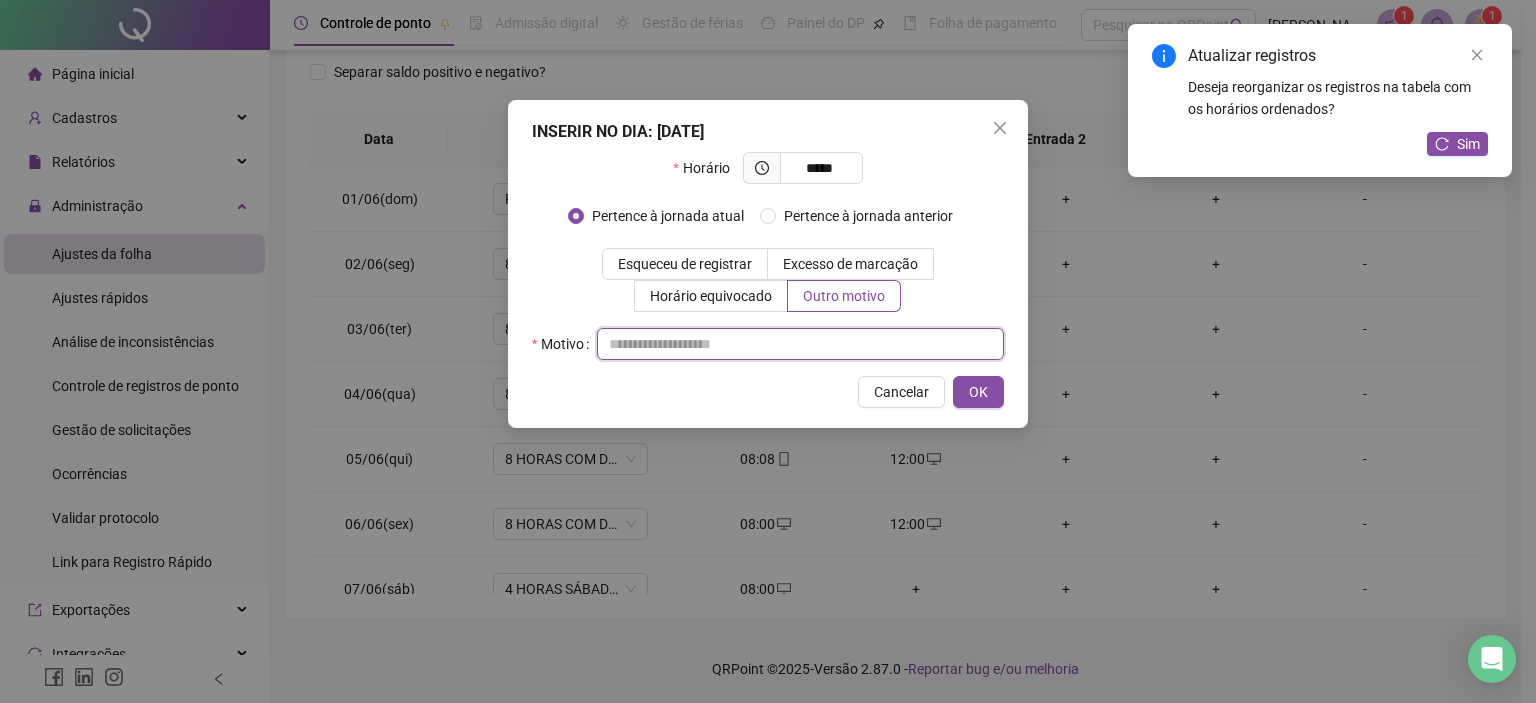 click at bounding box center (800, 344) 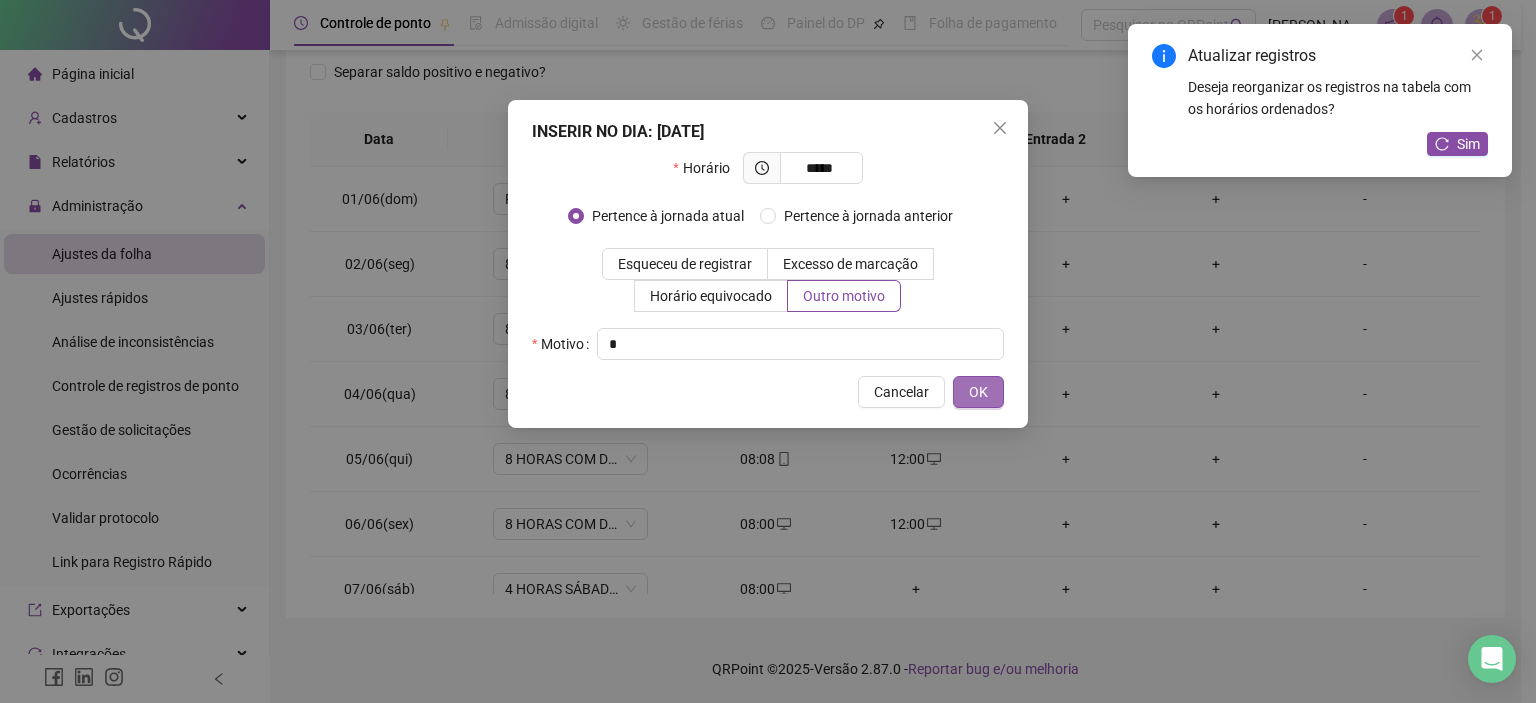 click on "OK" at bounding box center [978, 392] 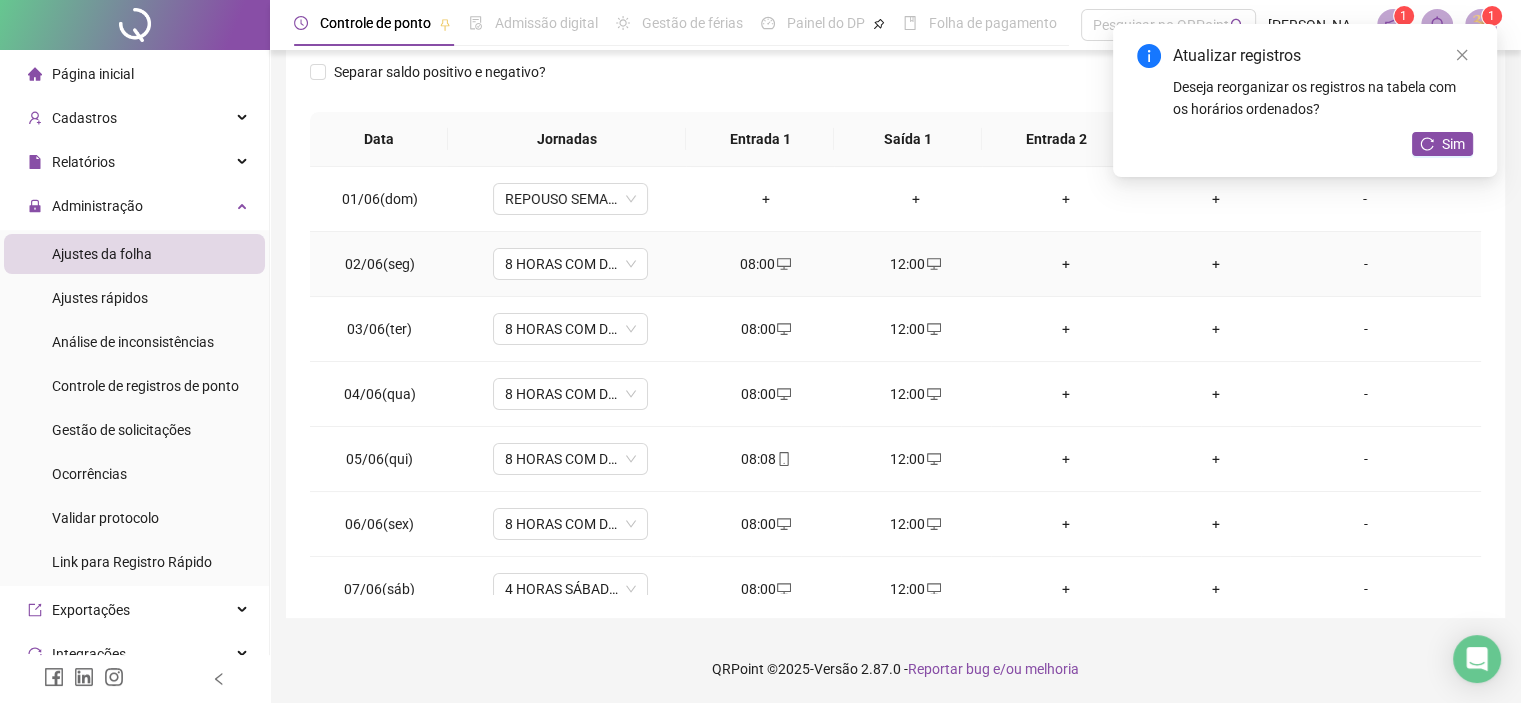 click on "+" at bounding box center [1066, 264] 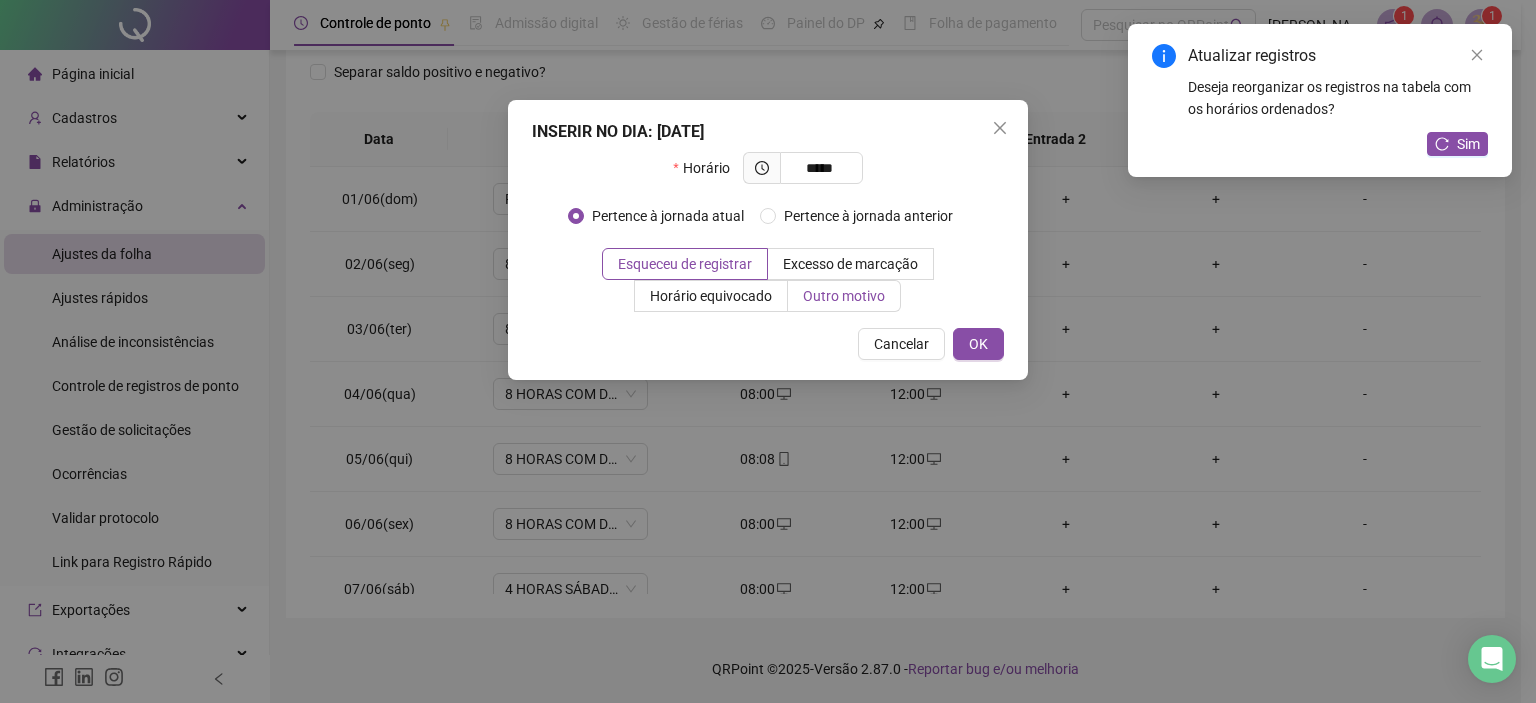 click on "Outro motivo" at bounding box center (844, 296) 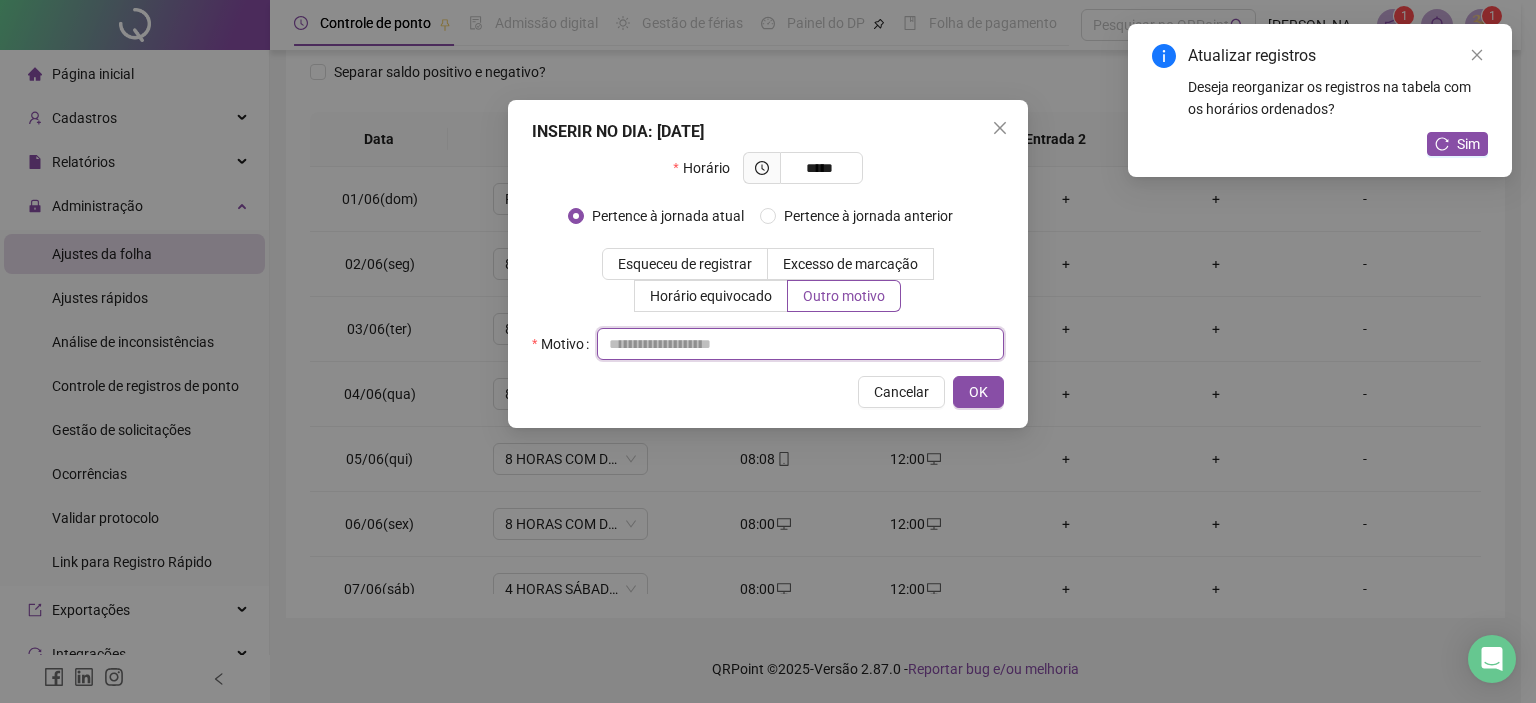 click at bounding box center [800, 344] 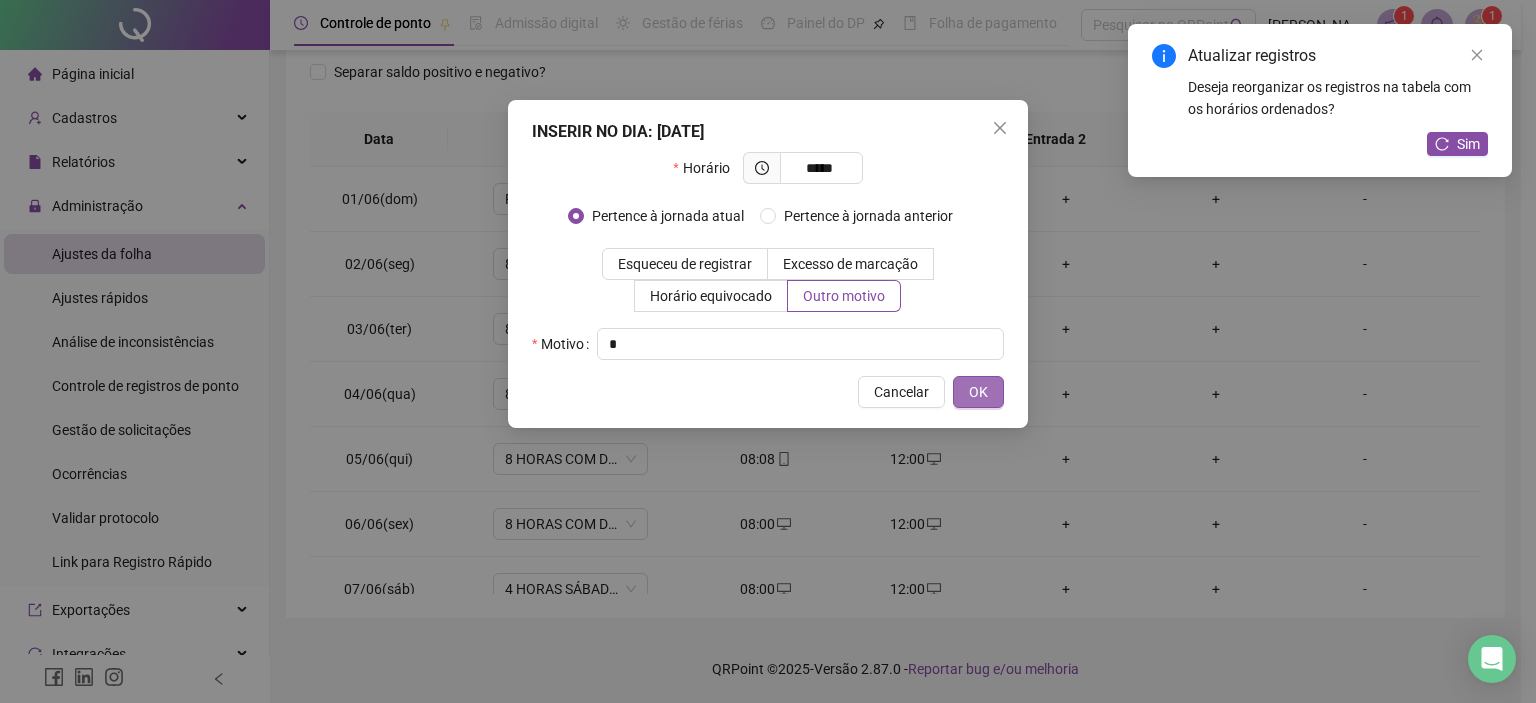click on "OK" at bounding box center [978, 392] 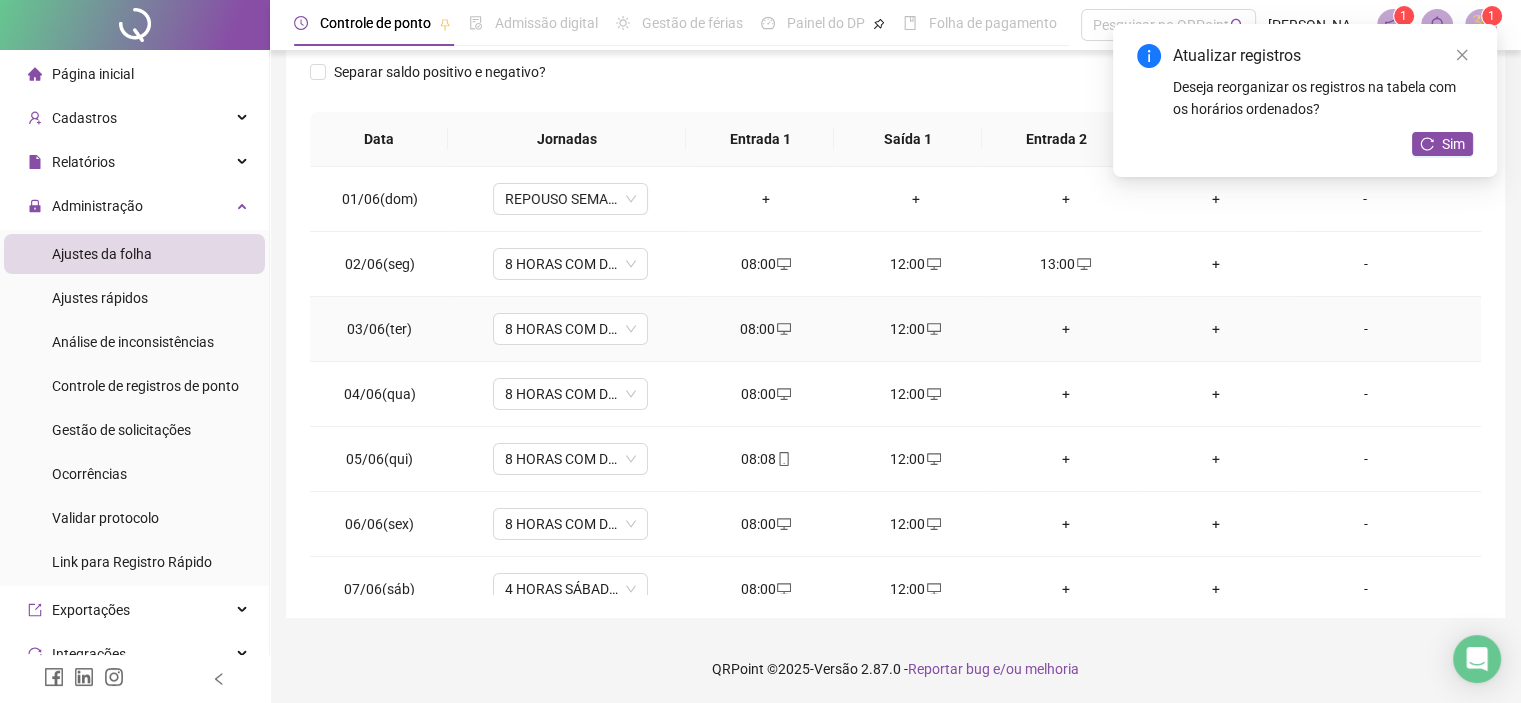 click on "+" at bounding box center [1066, 329] 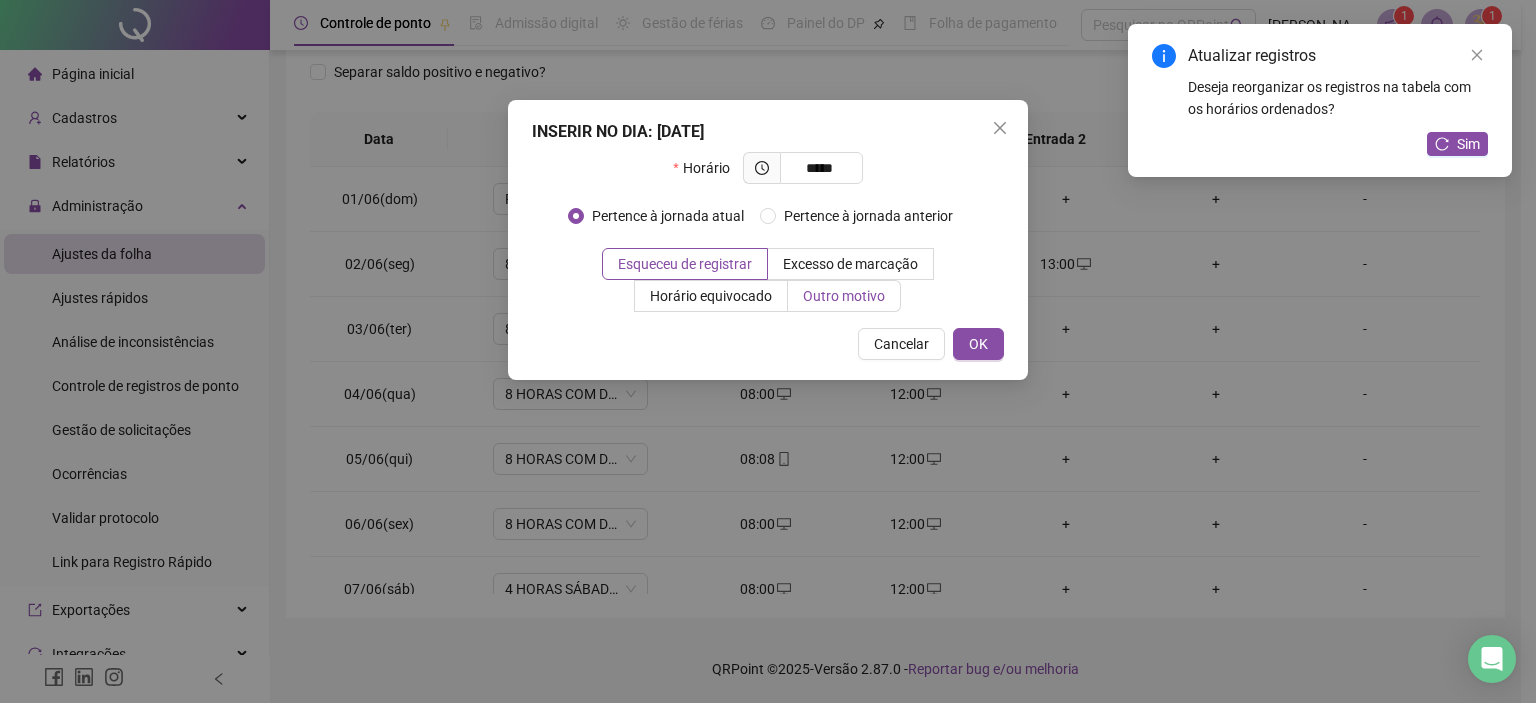 click on "Outro motivo" at bounding box center [844, 296] 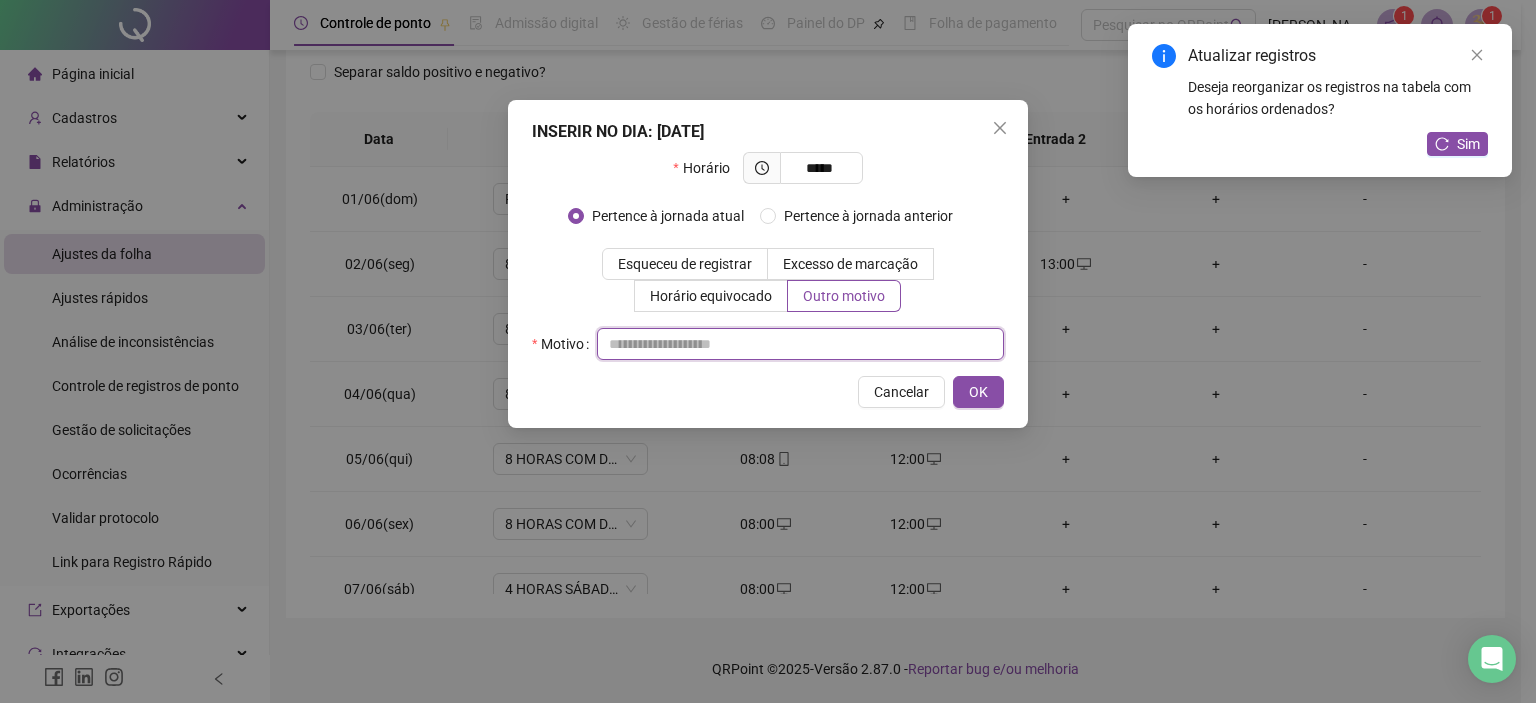 click at bounding box center [800, 344] 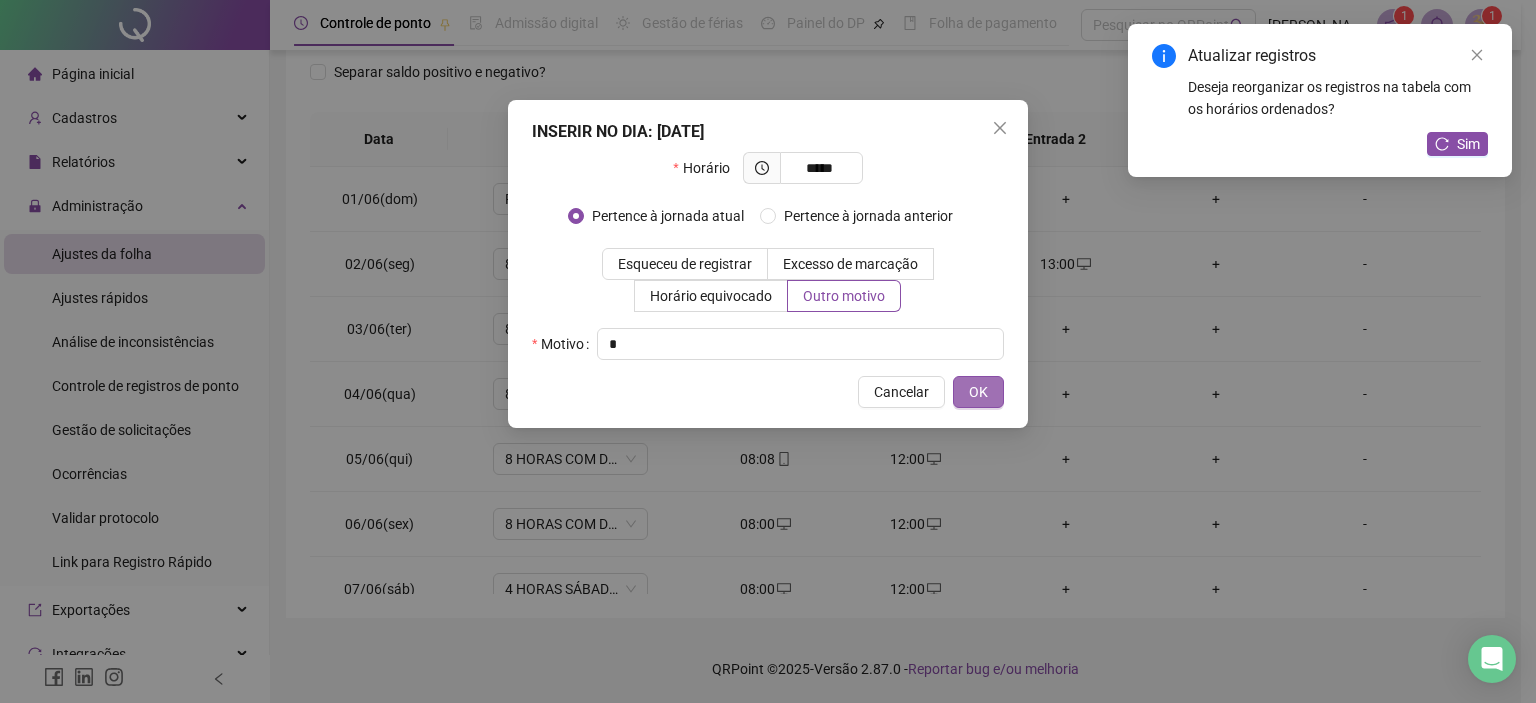 click on "OK" at bounding box center [978, 392] 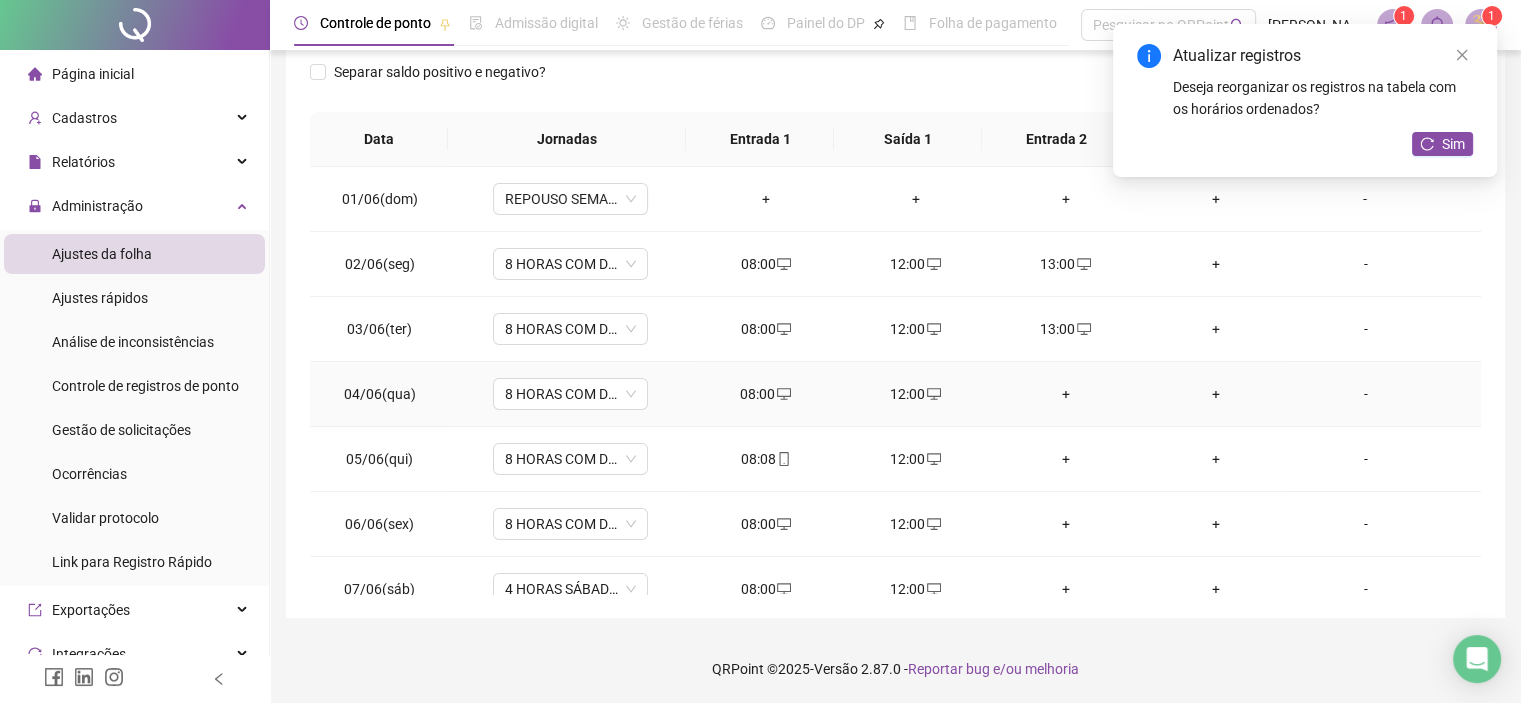 click on "+" at bounding box center [1066, 394] 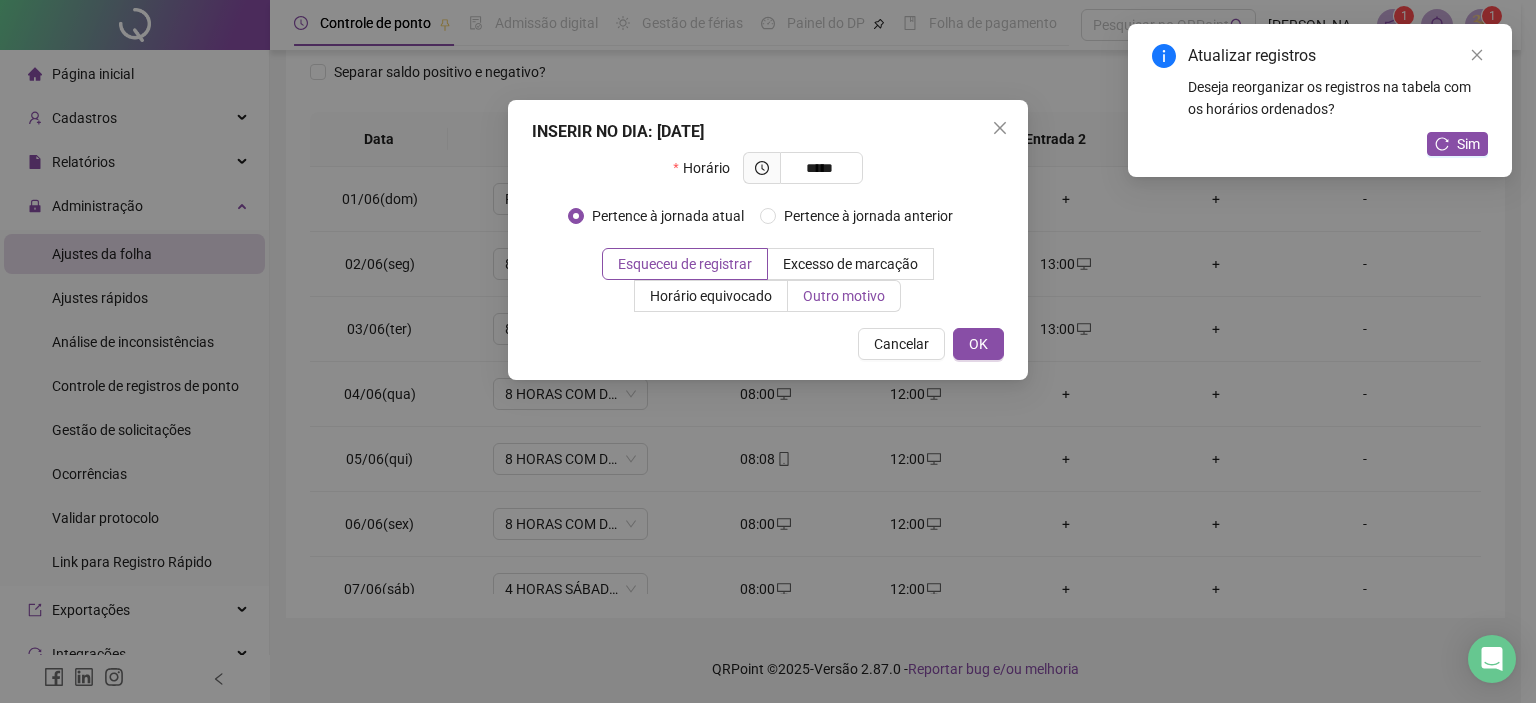 click on "Outro motivo" at bounding box center [844, 296] 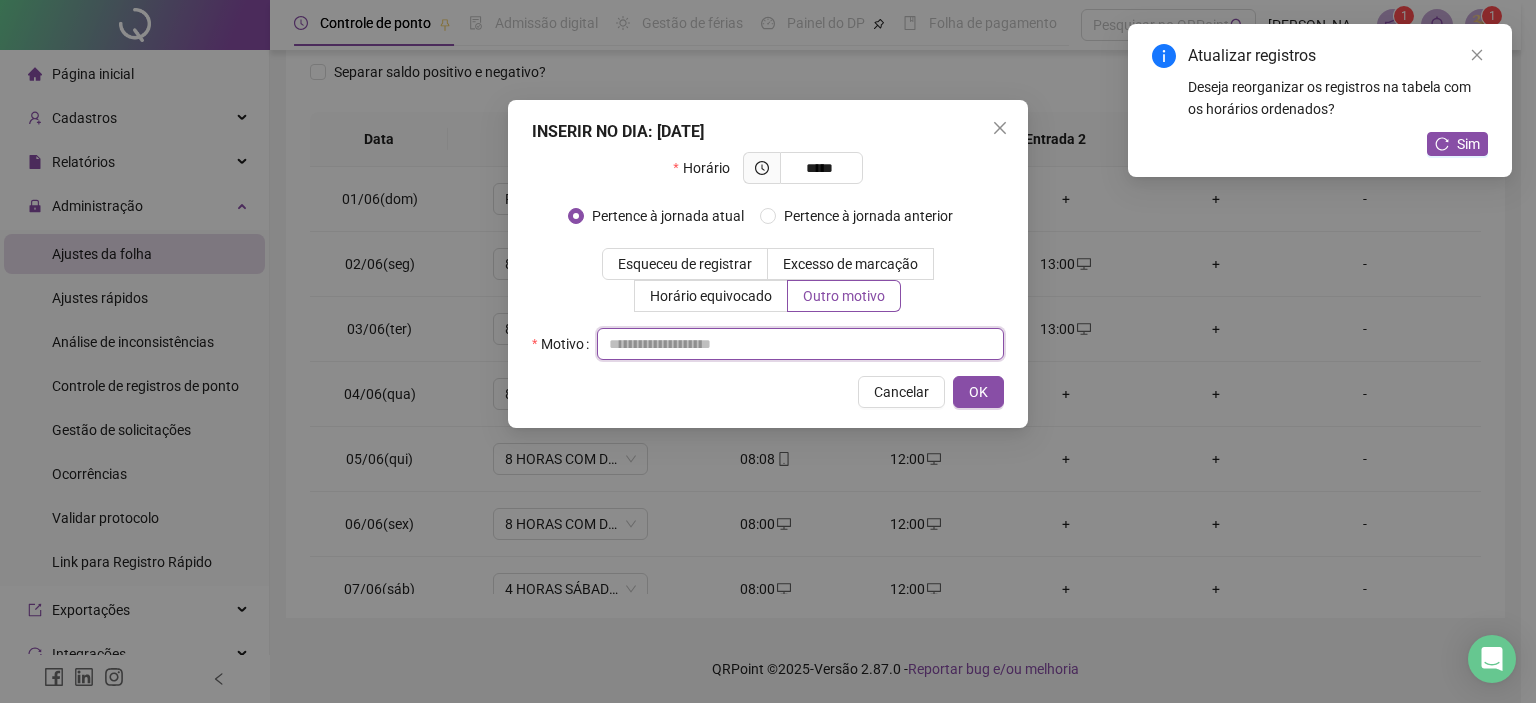 click at bounding box center (800, 344) 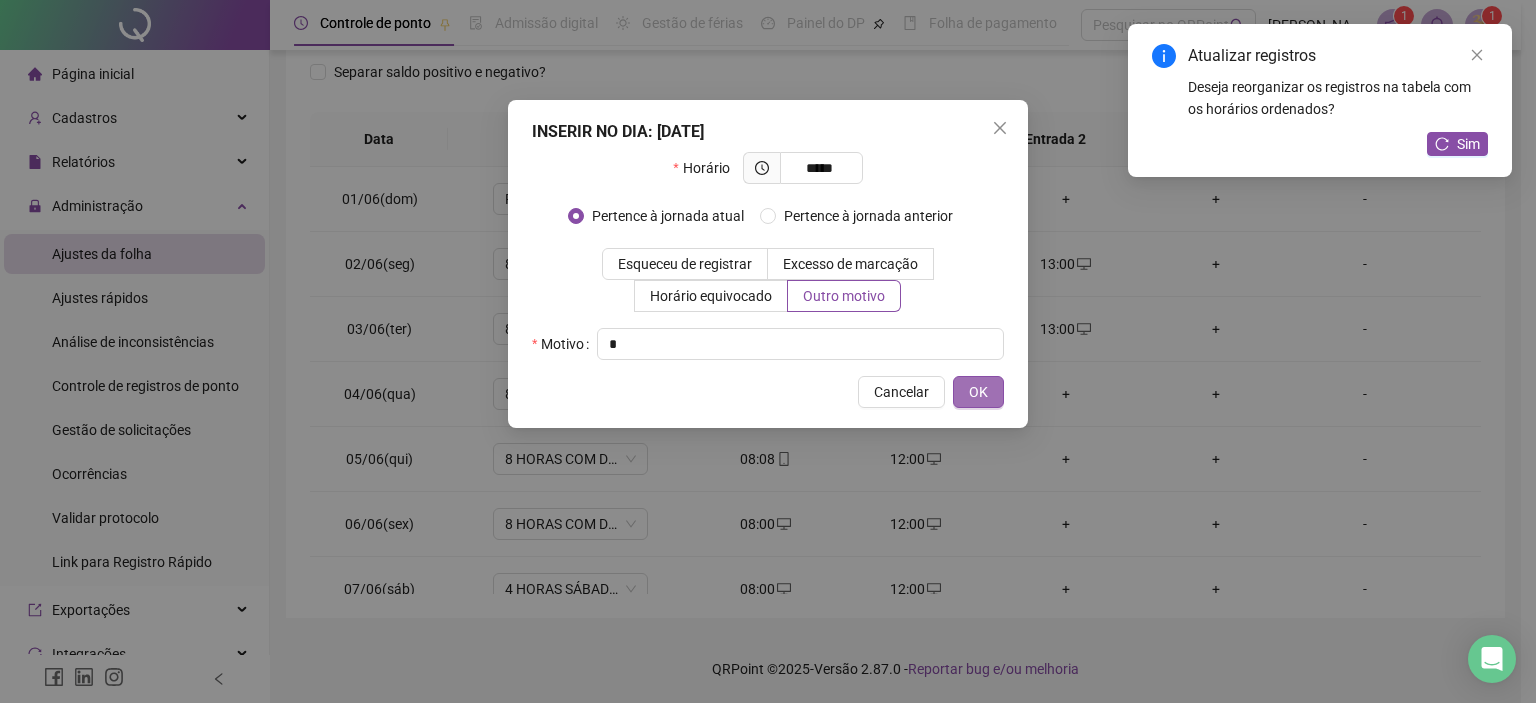 click on "OK" at bounding box center [978, 392] 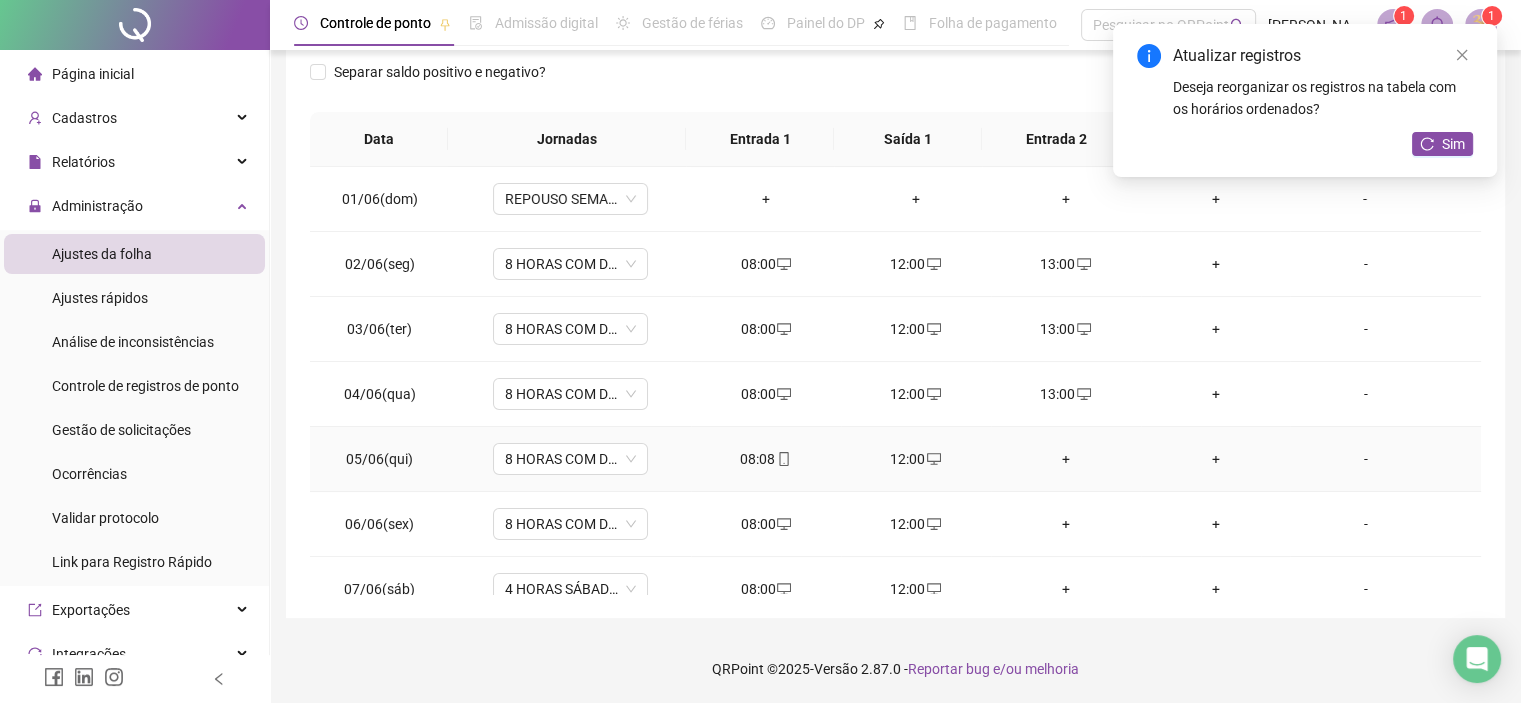 click on "+" at bounding box center (1066, 459) 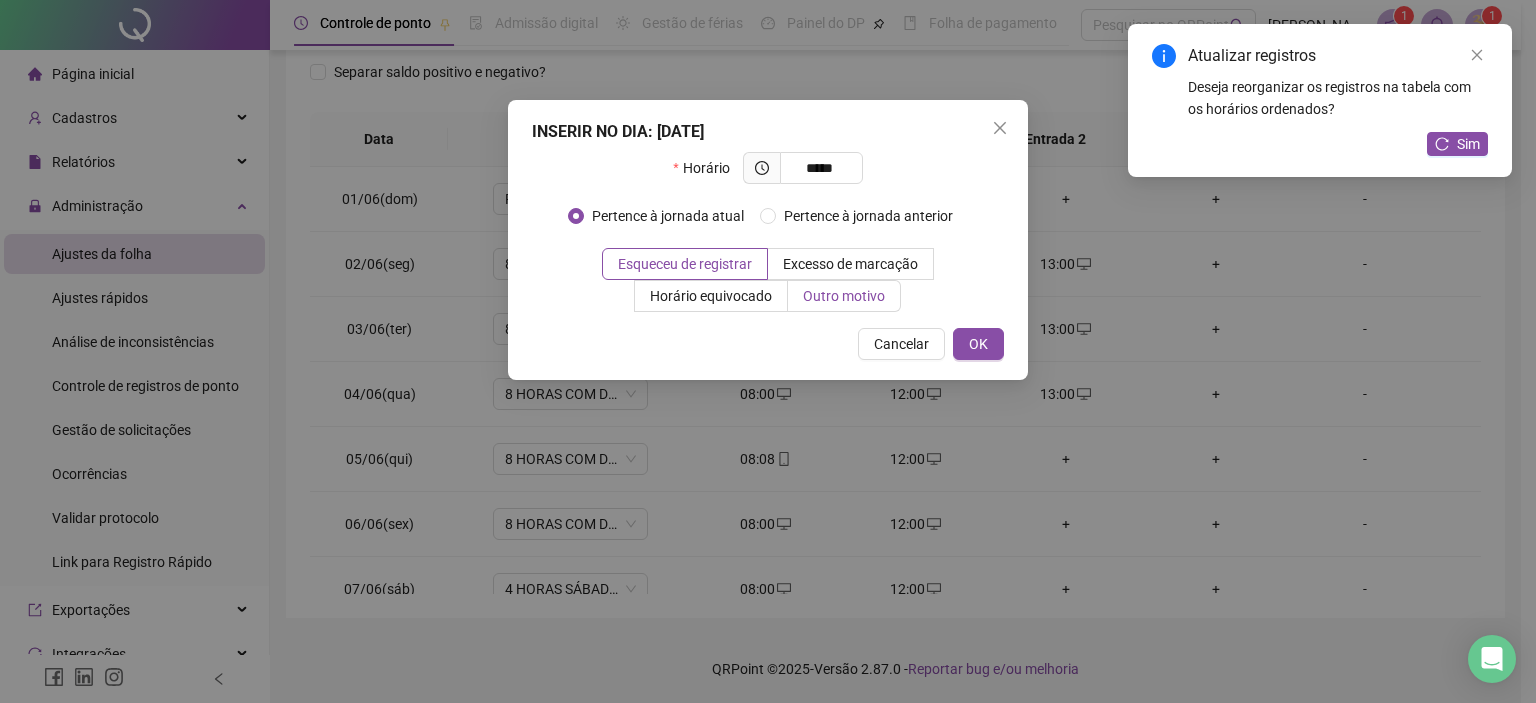 click on "Outro motivo" at bounding box center [844, 296] 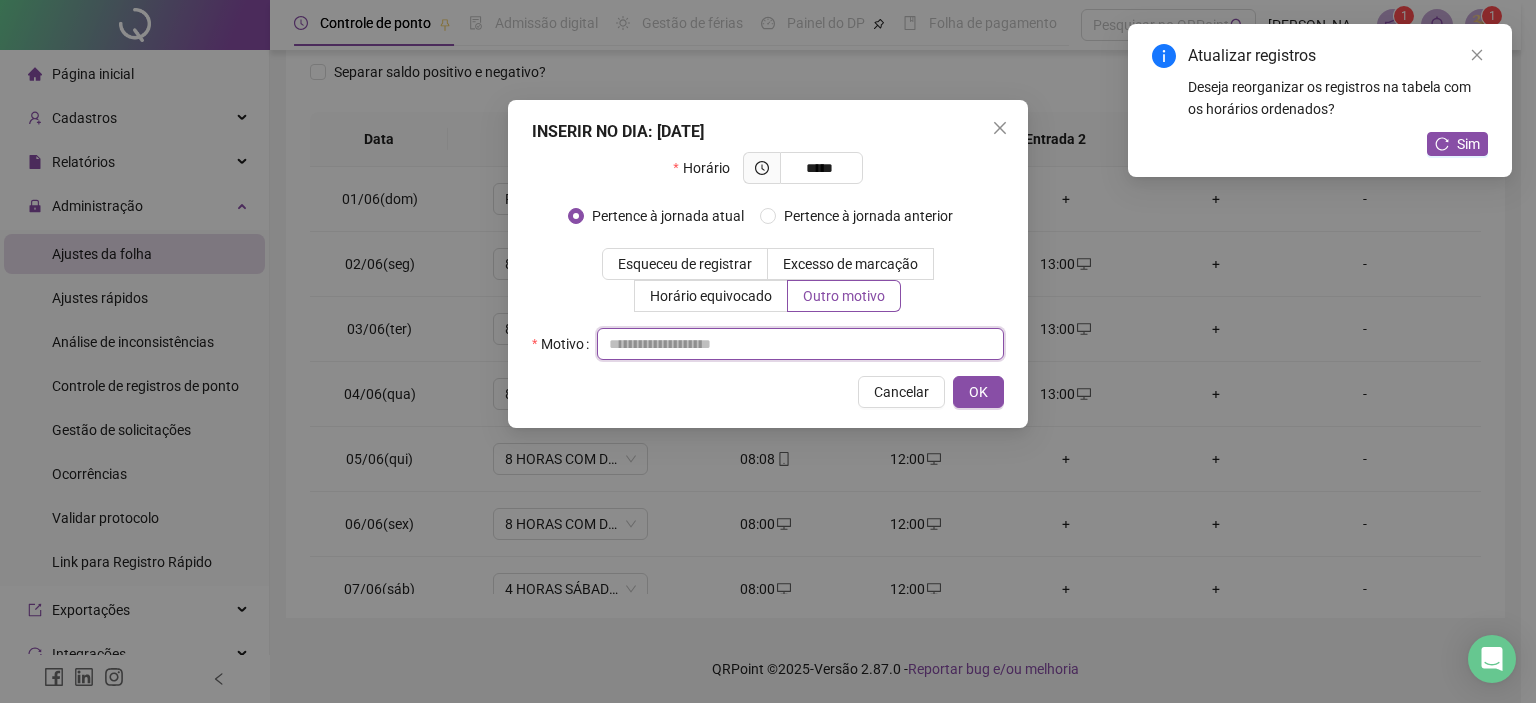 click at bounding box center (800, 344) 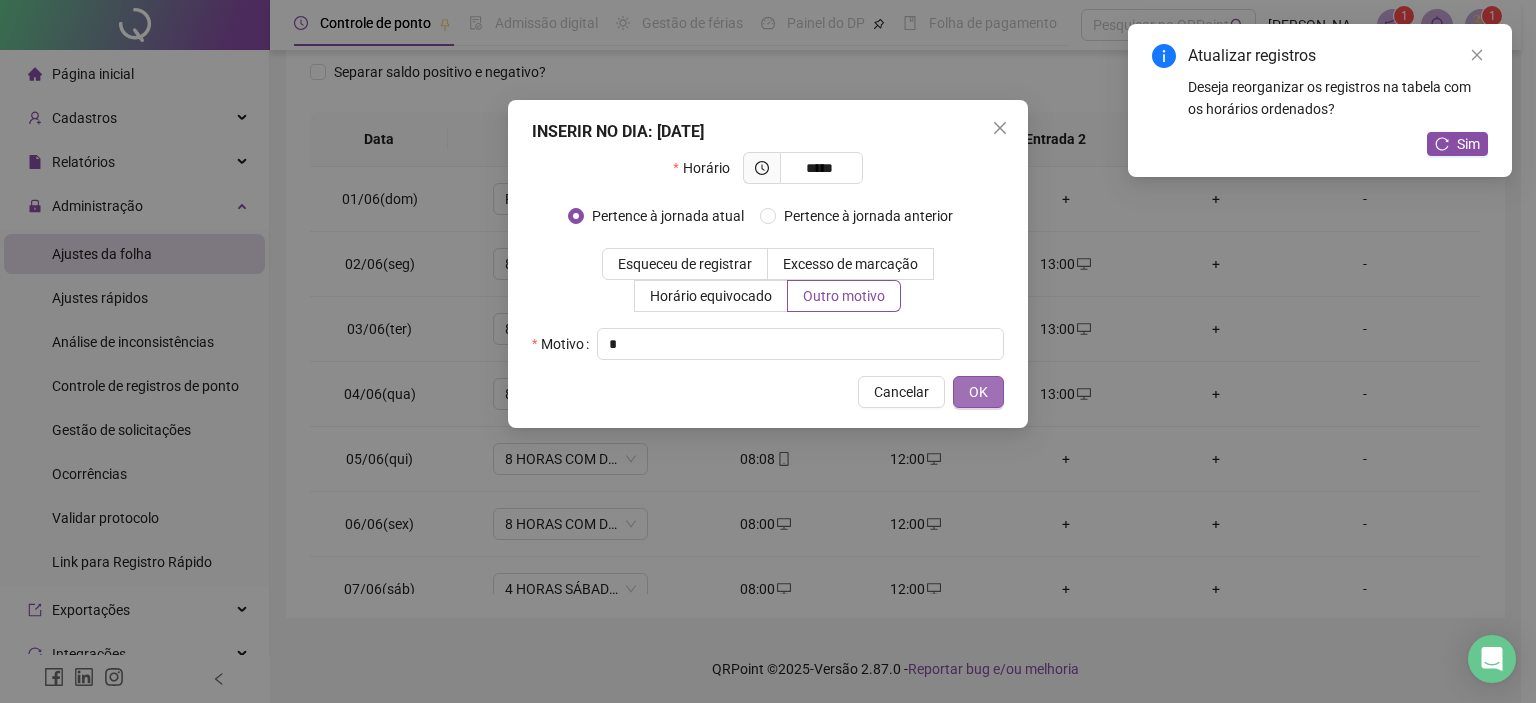 click on "OK" at bounding box center [978, 392] 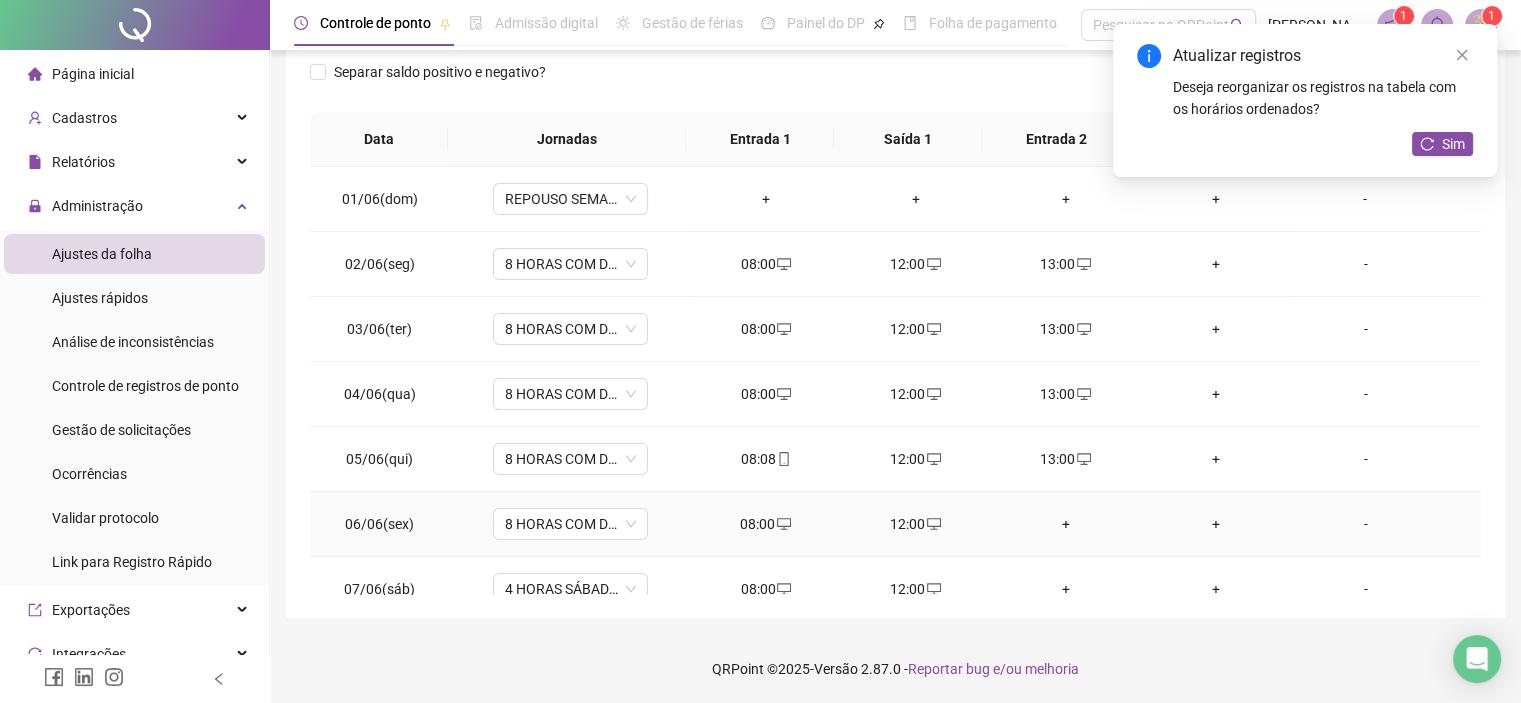 click on "+" at bounding box center (1066, 524) 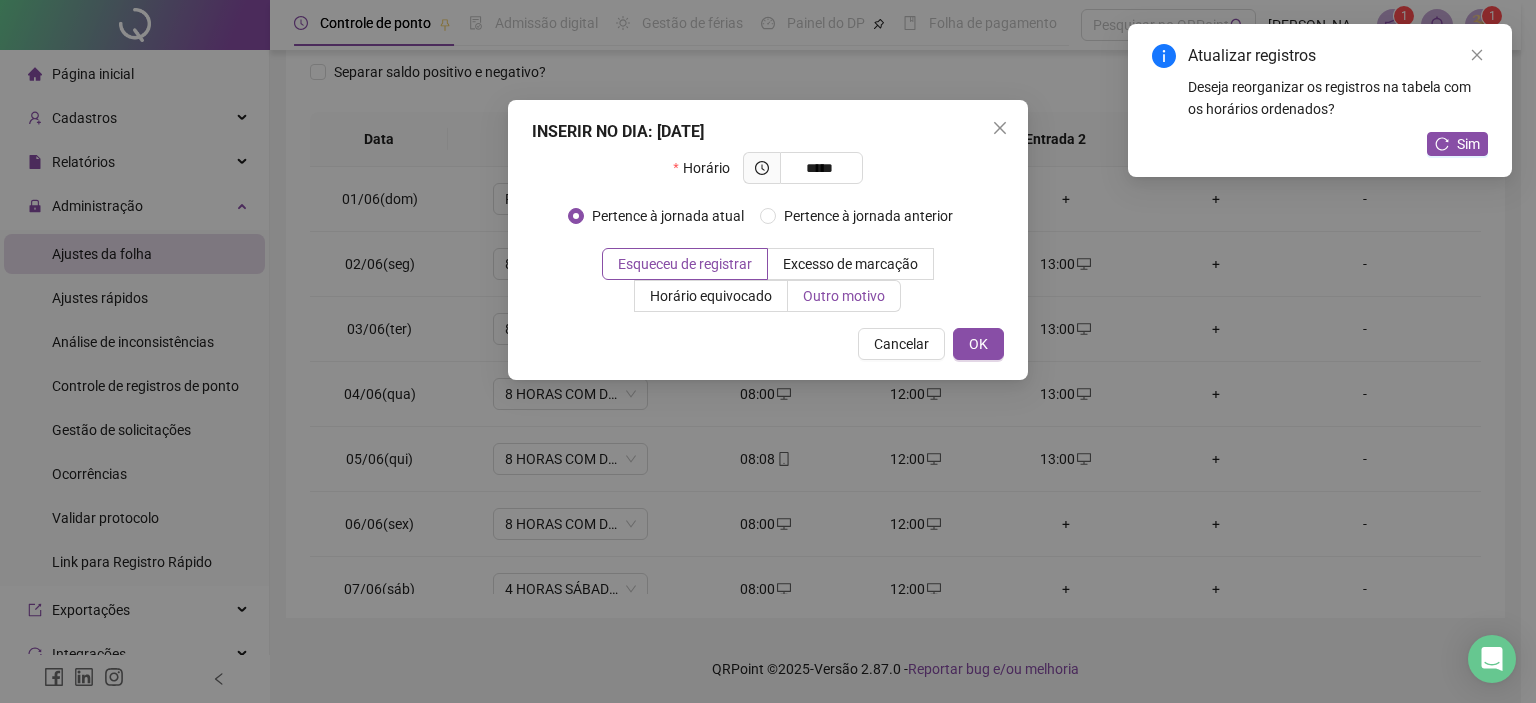 click on "Outro motivo" at bounding box center (844, 296) 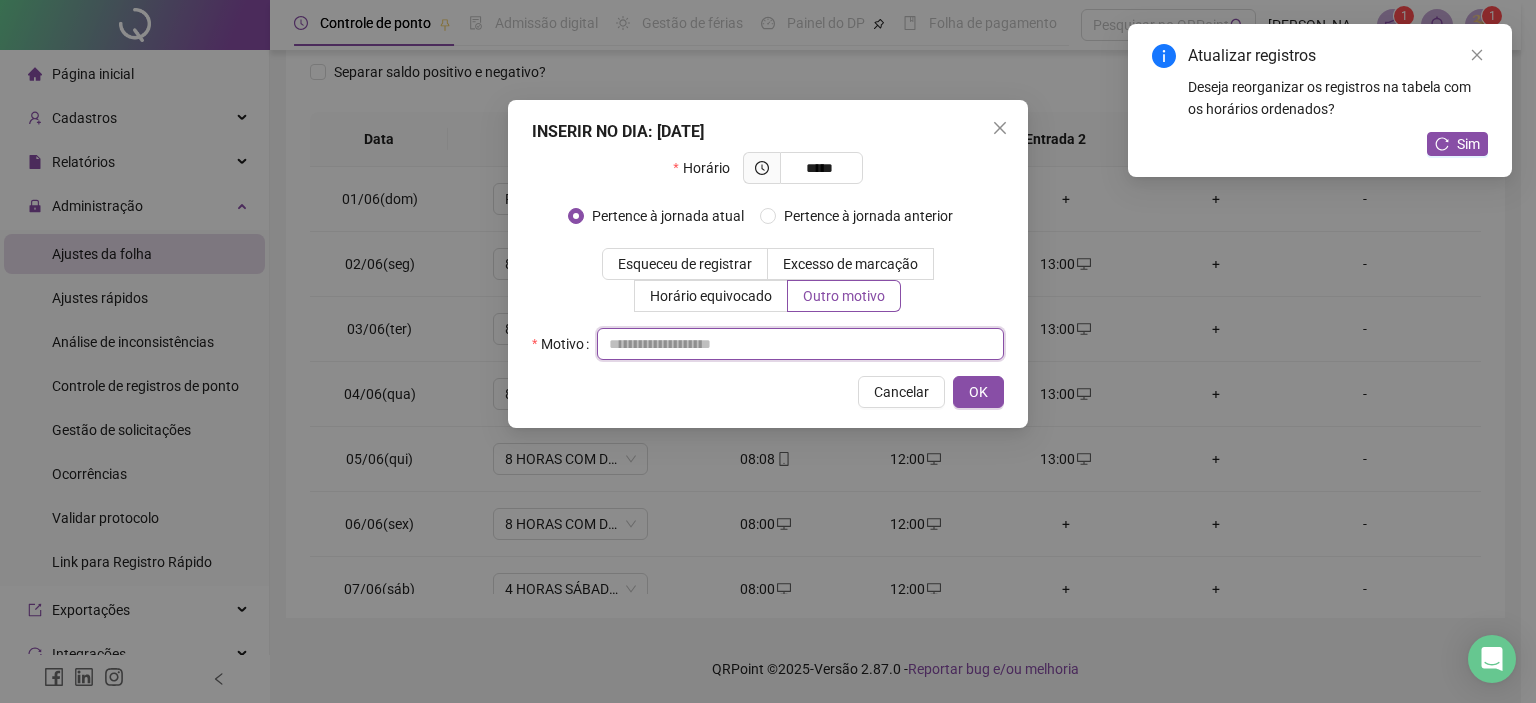 click at bounding box center [800, 344] 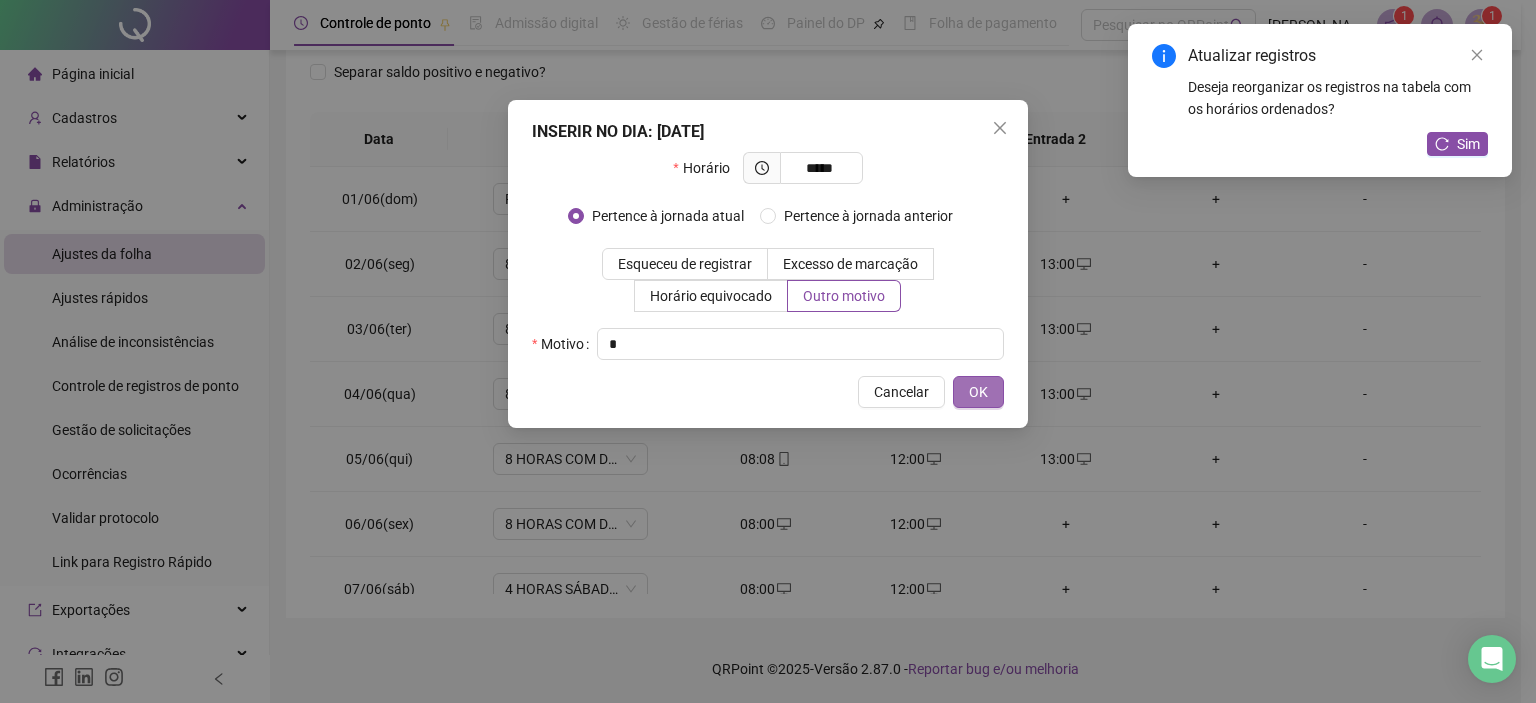 click on "OK" at bounding box center [978, 392] 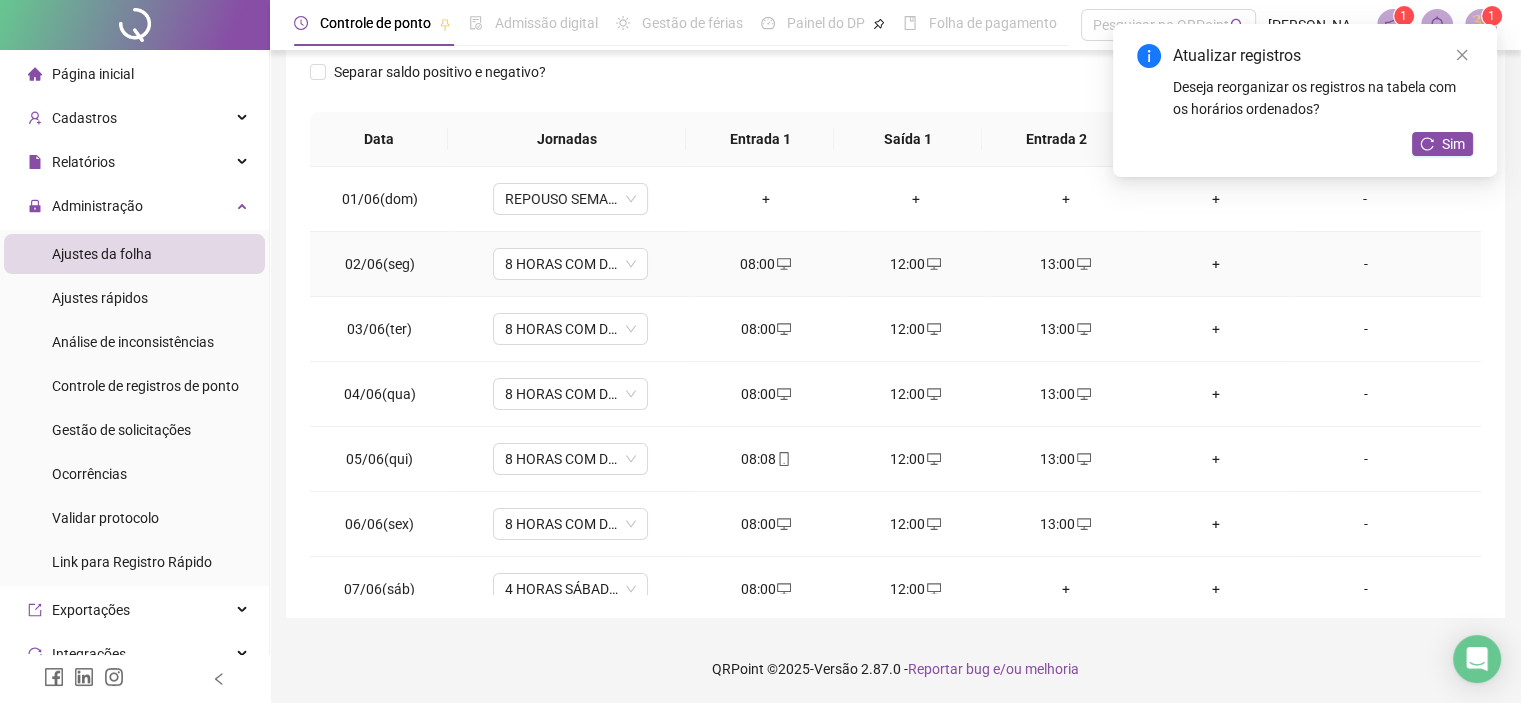 click on "+" at bounding box center [1216, 264] 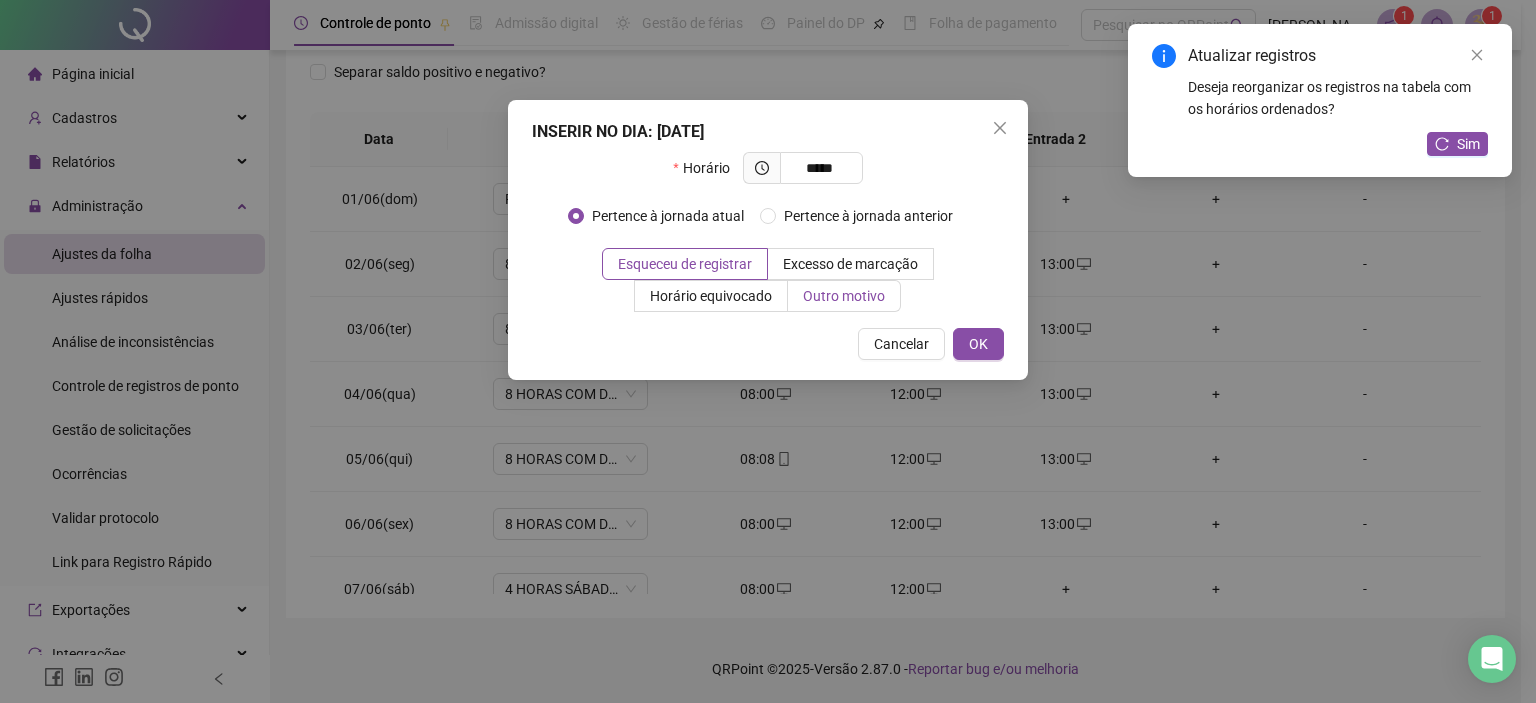 click on "Outro motivo" at bounding box center (844, 296) 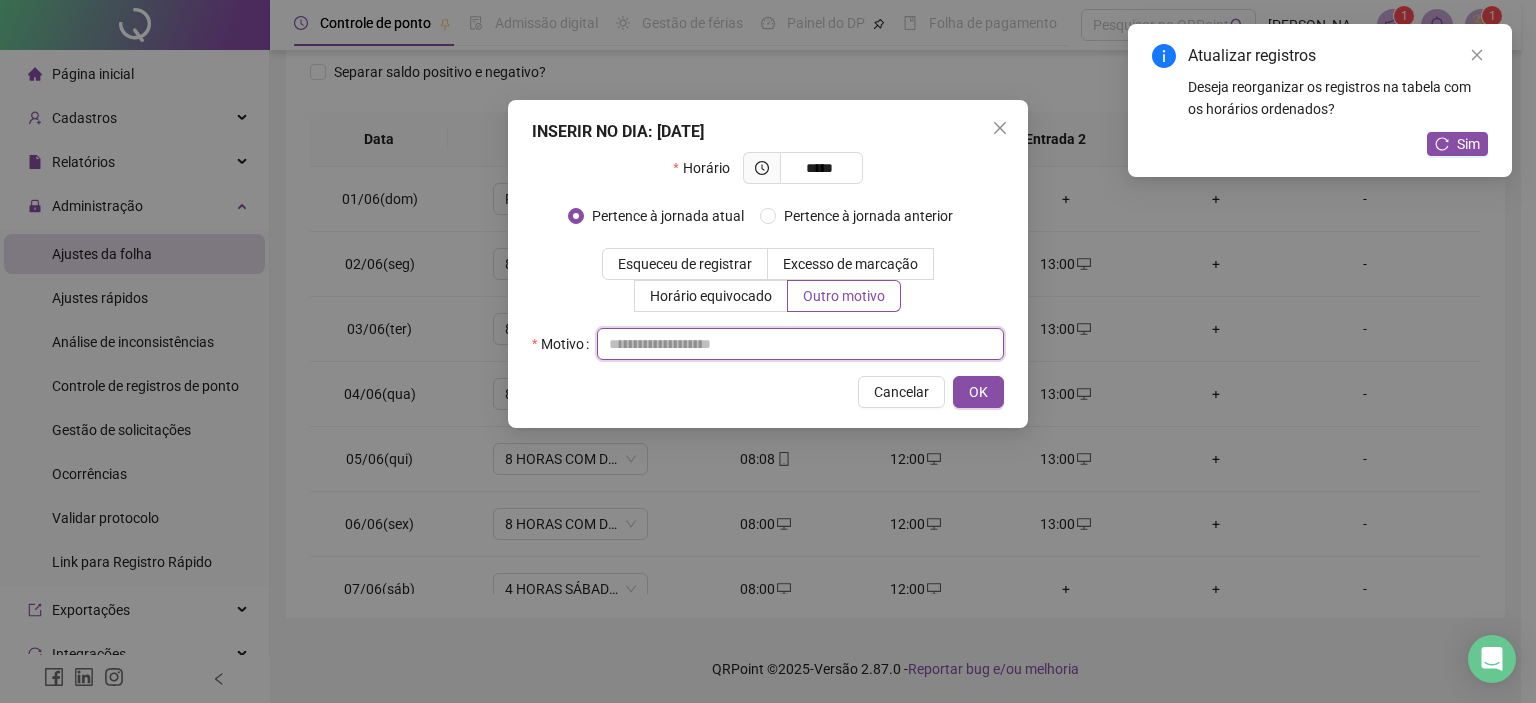 click at bounding box center (800, 344) 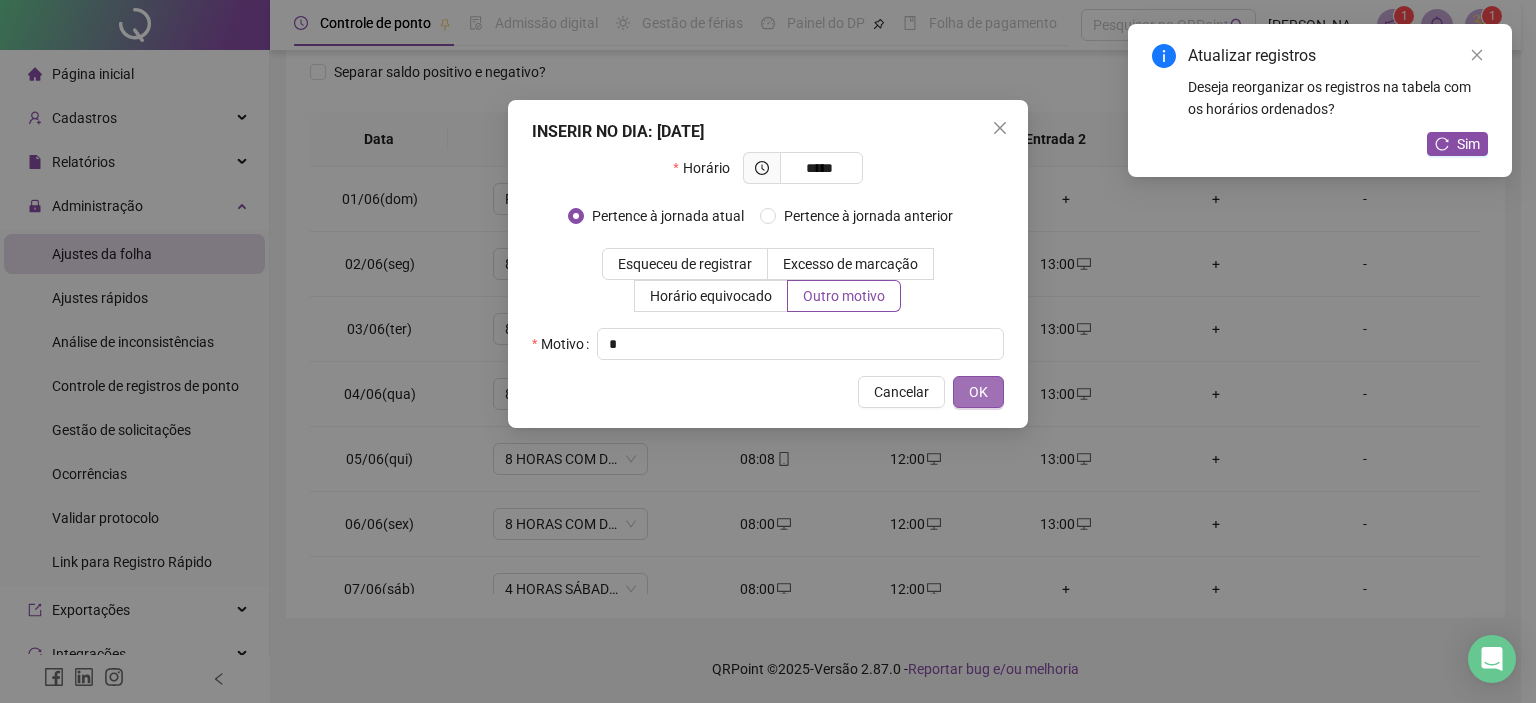 click on "OK" at bounding box center (978, 392) 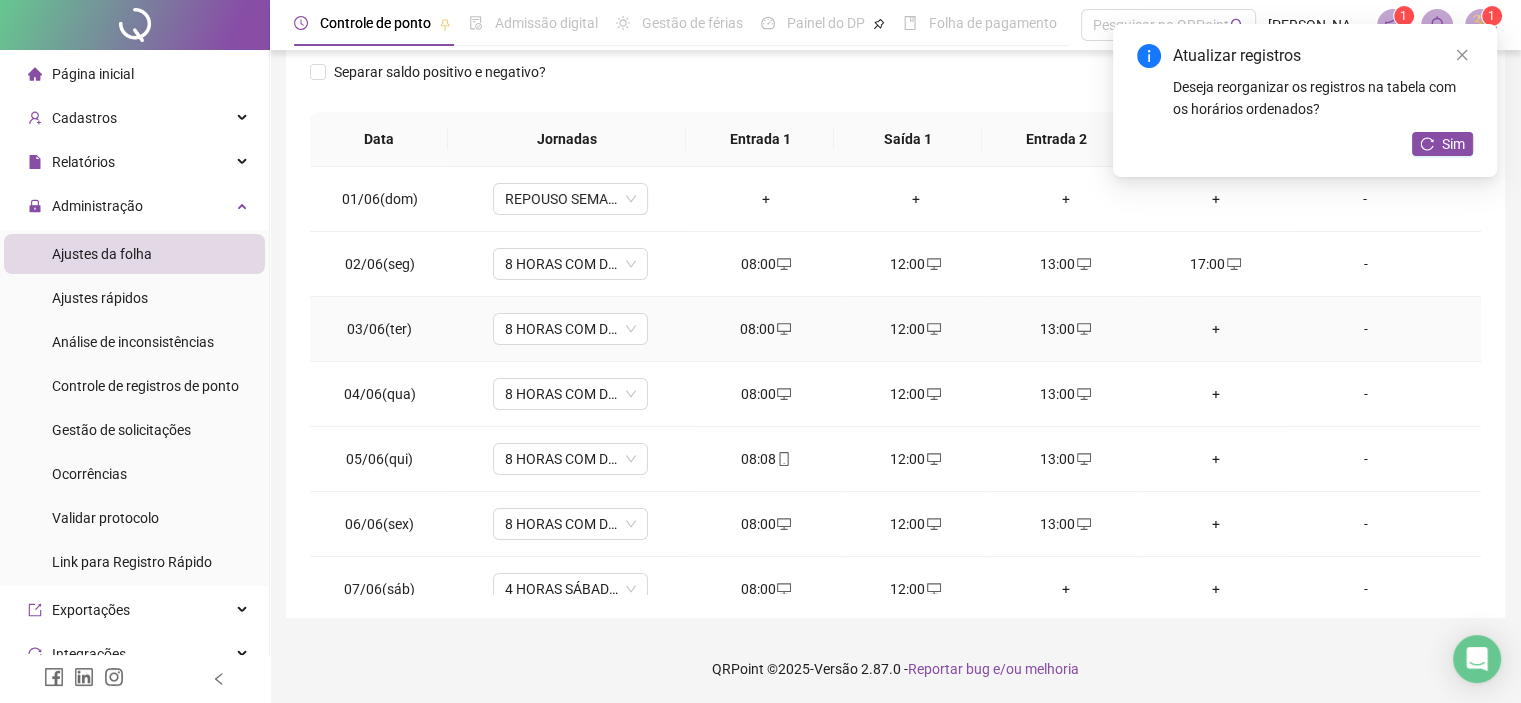 click on "+" at bounding box center [1216, 329] 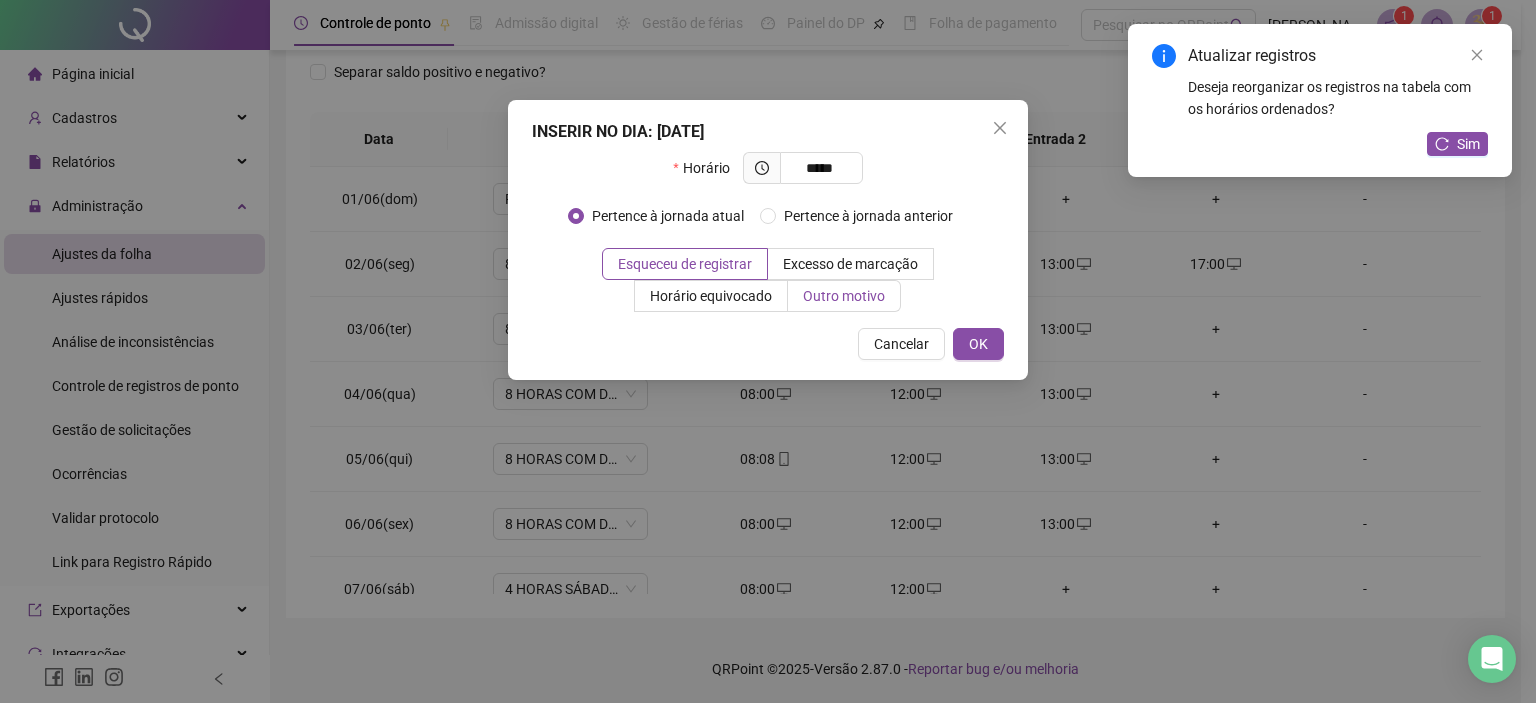 click on "Outro motivo" at bounding box center [844, 296] 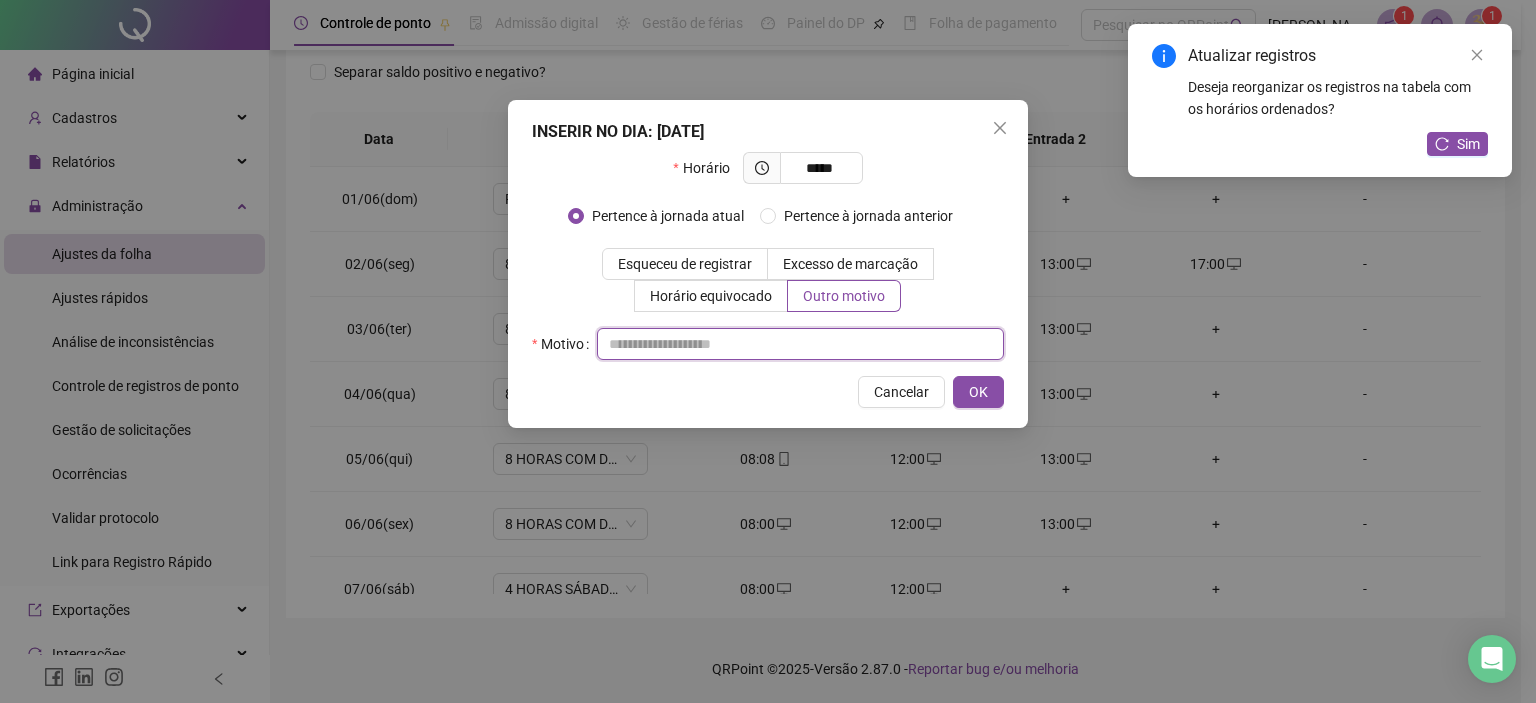 click at bounding box center (800, 344) 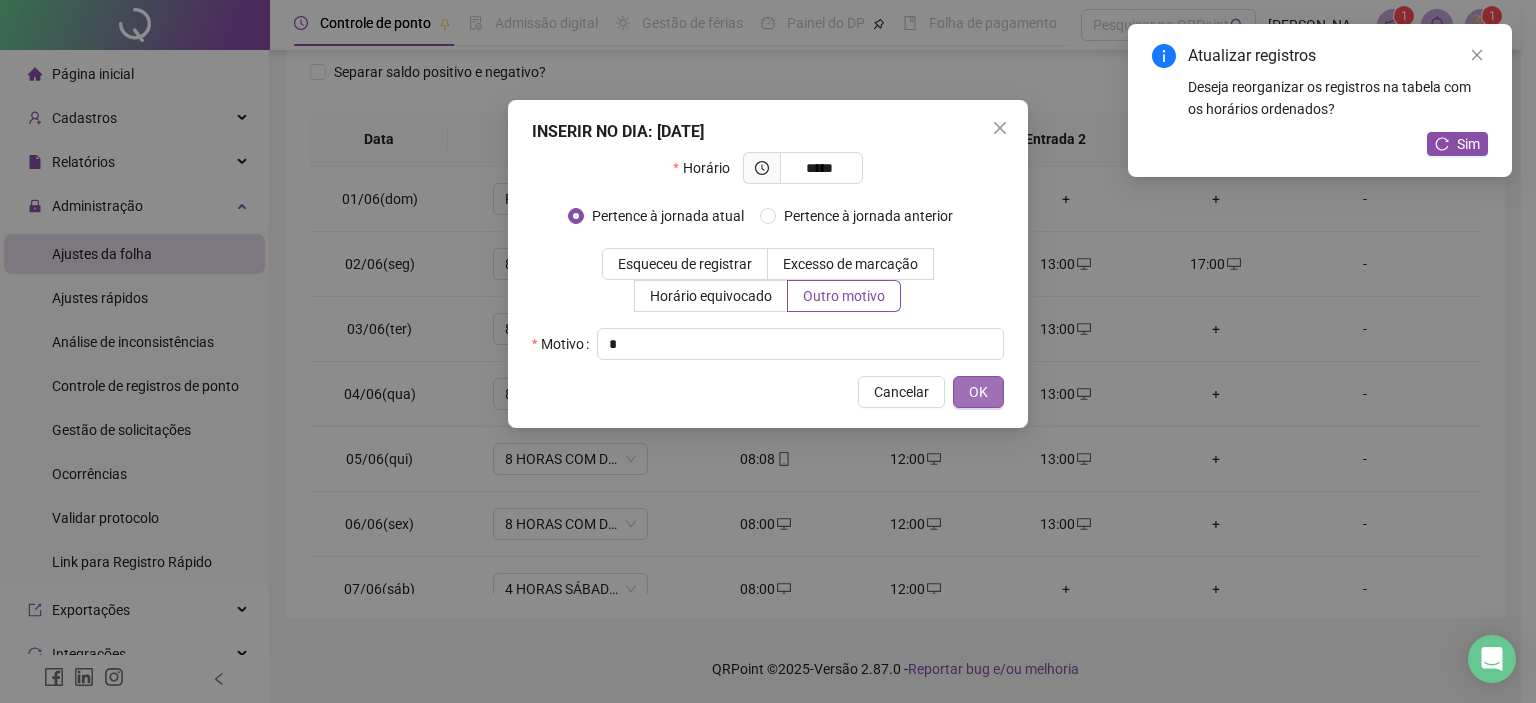 click on "OK" at bounding box center [978, 392] 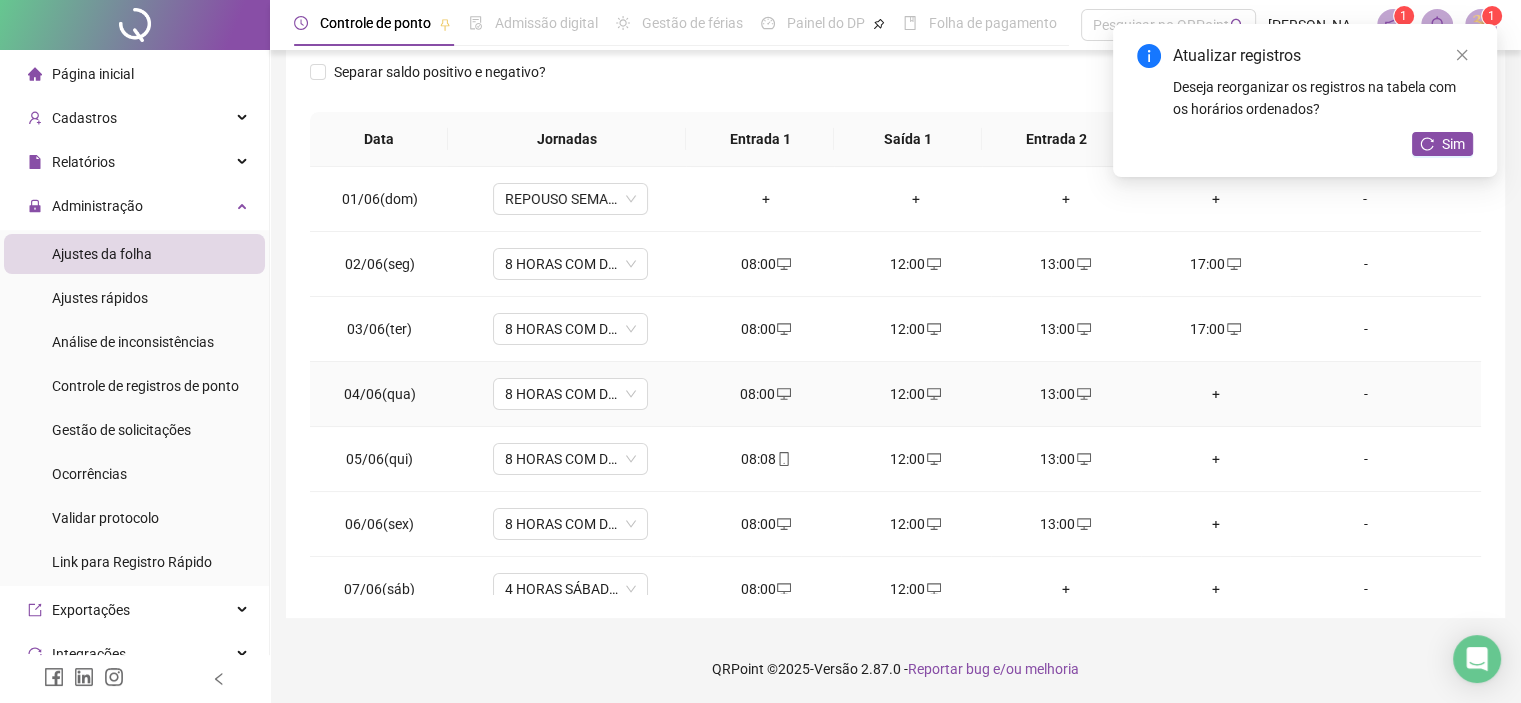 click on "+" at bounding box center (1216, 394) 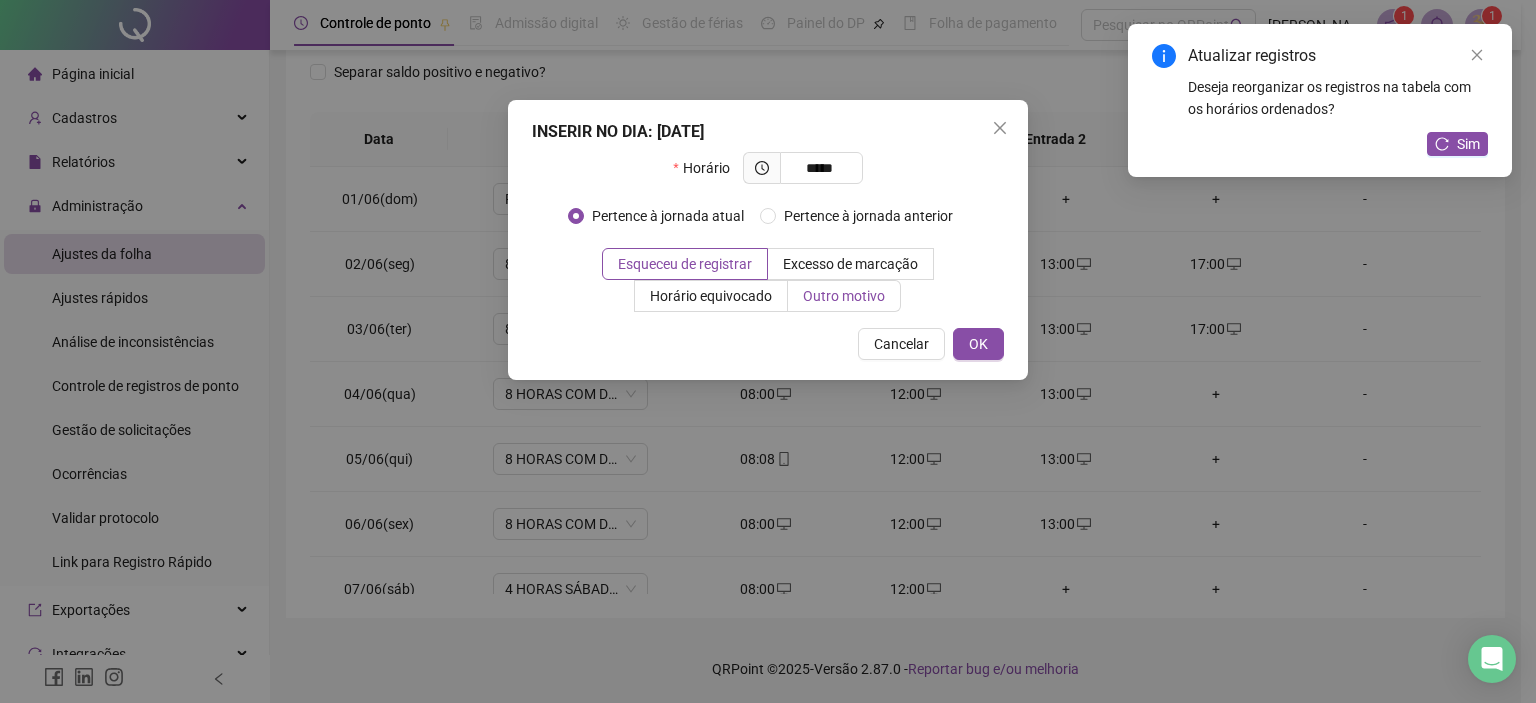 click on "Outro motivo" at bounding box center (844, 296) 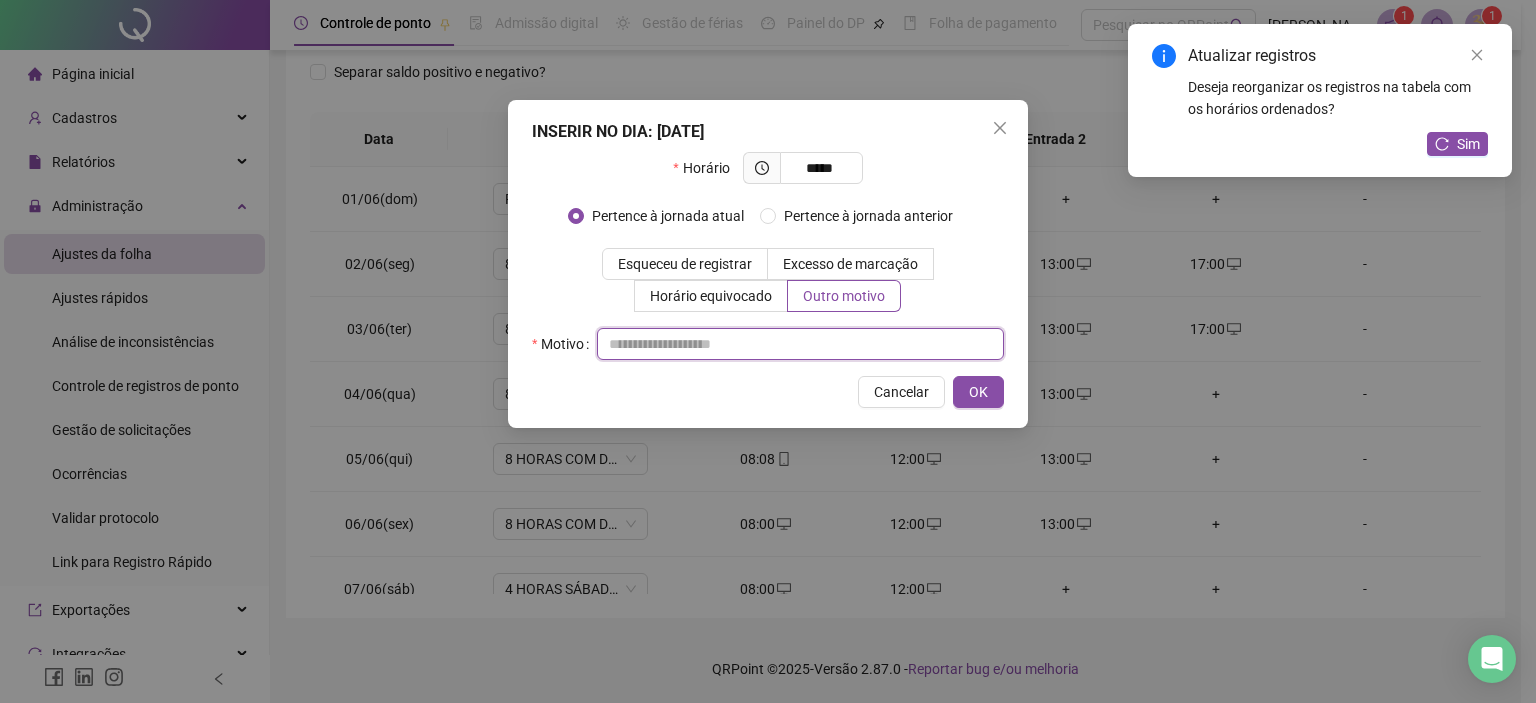 click at bounding box center [800, 344] 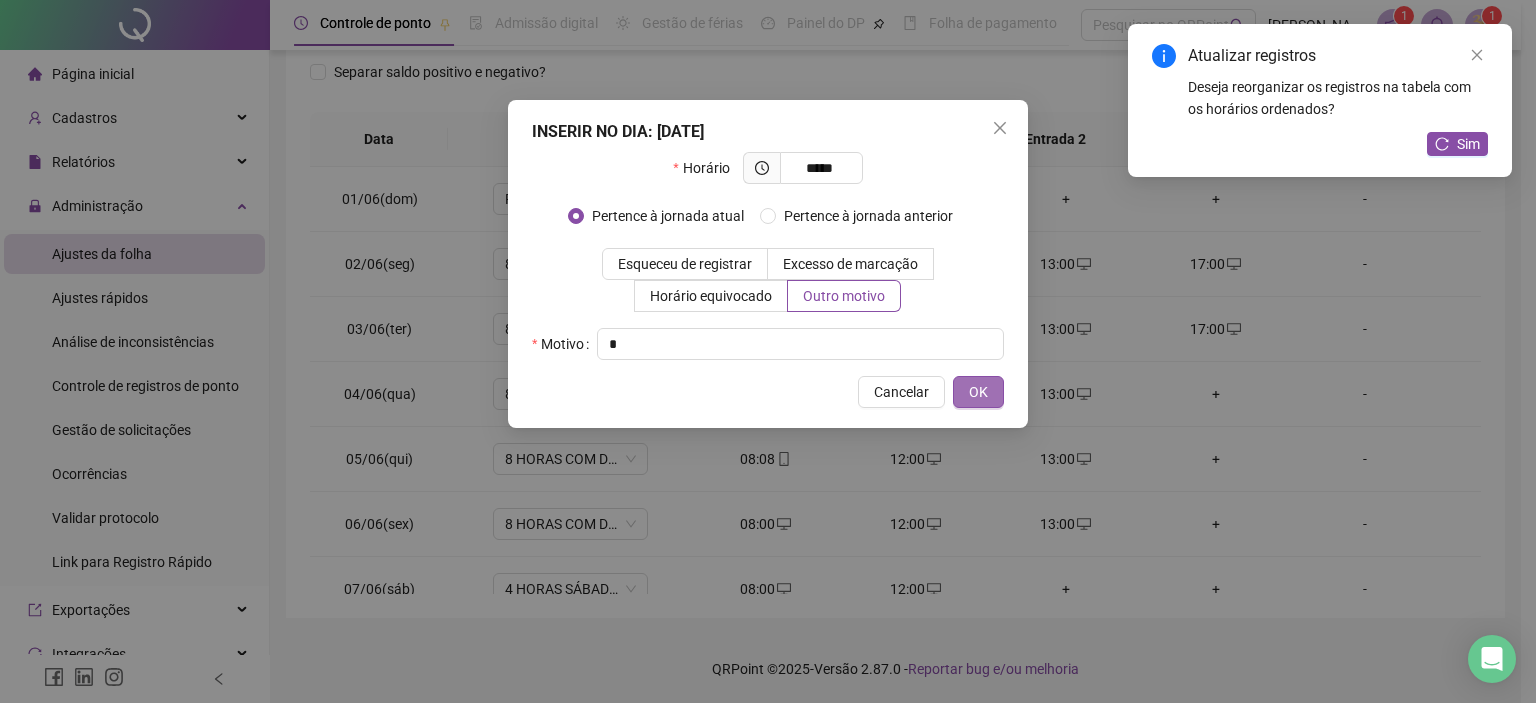 click on "OK" at bounding box center (978, 392) 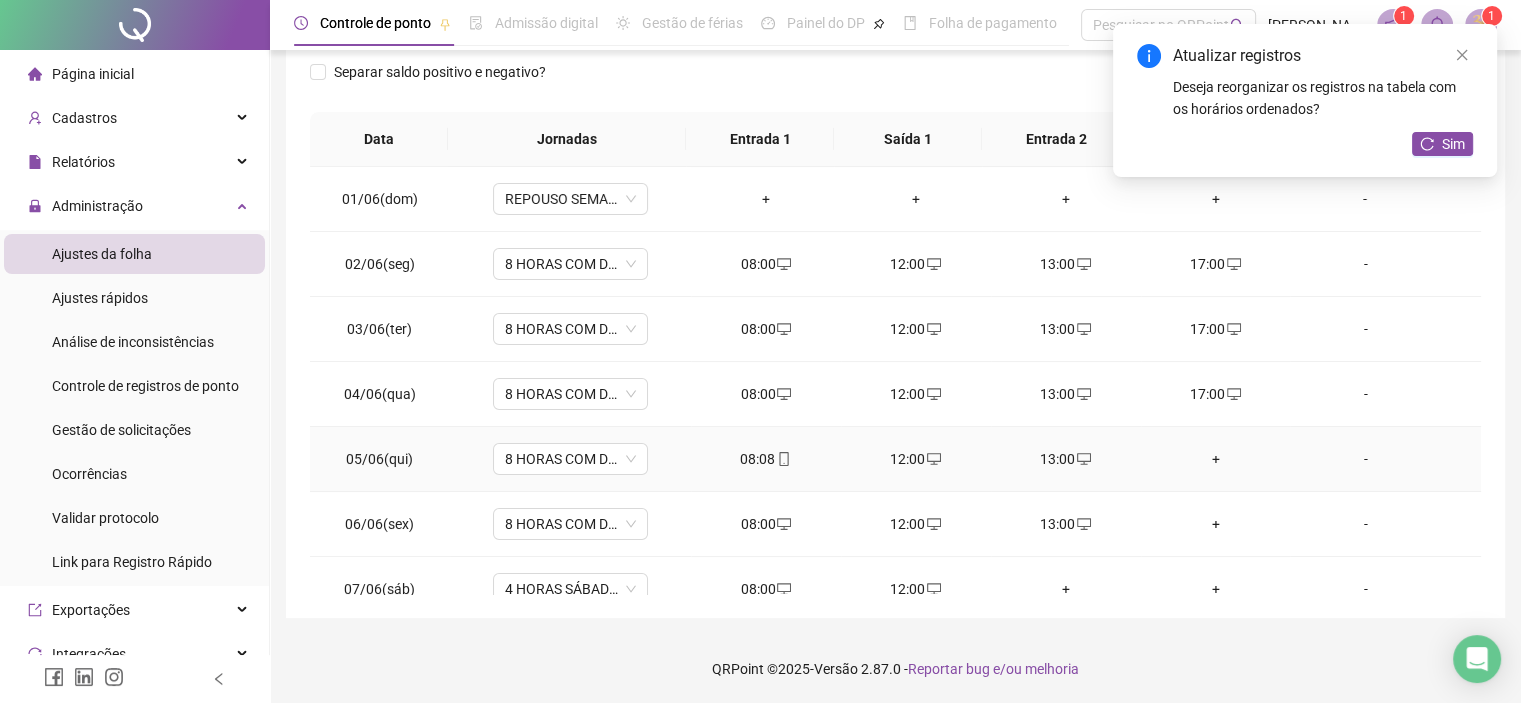 click on "+" at bounding box center [1216, 459] 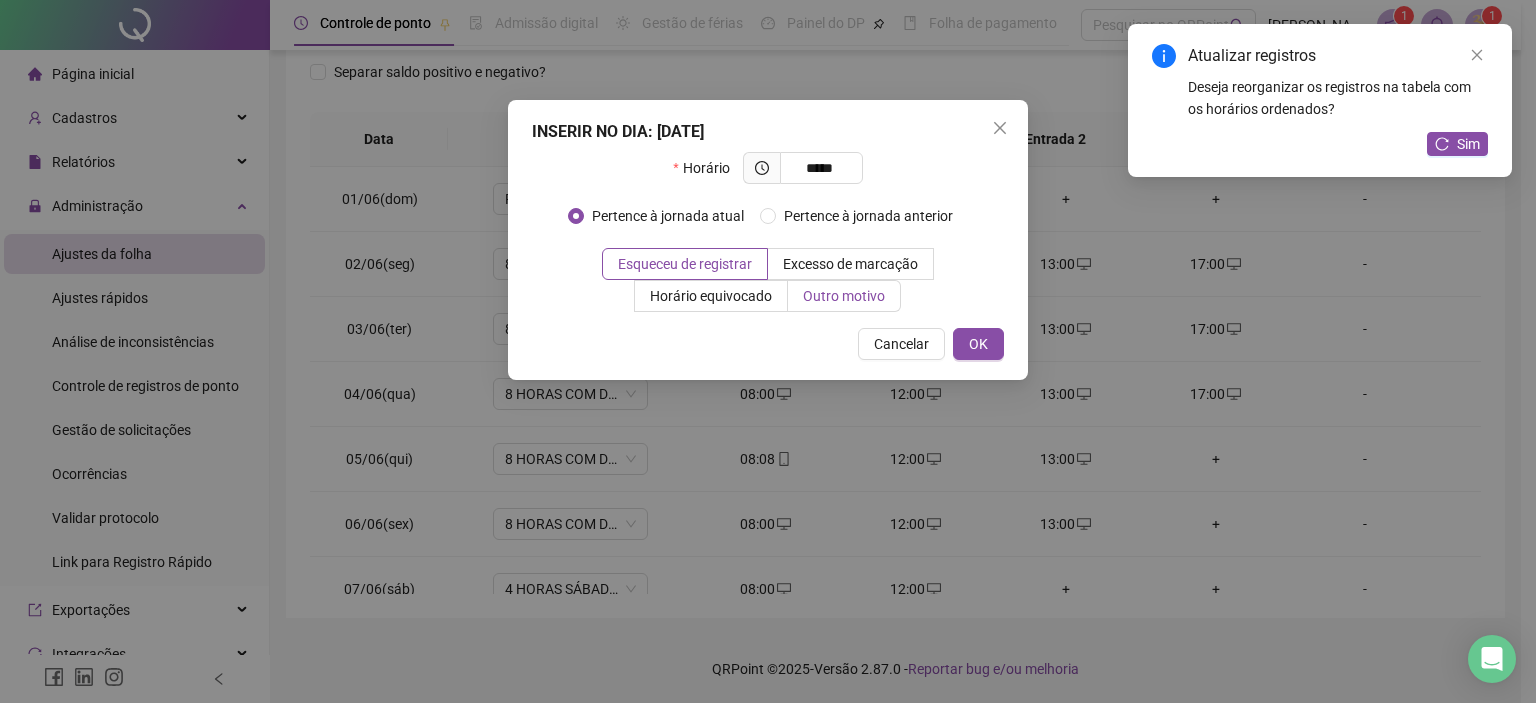 click on "Outro motivo" at bounding box center (844, 296) 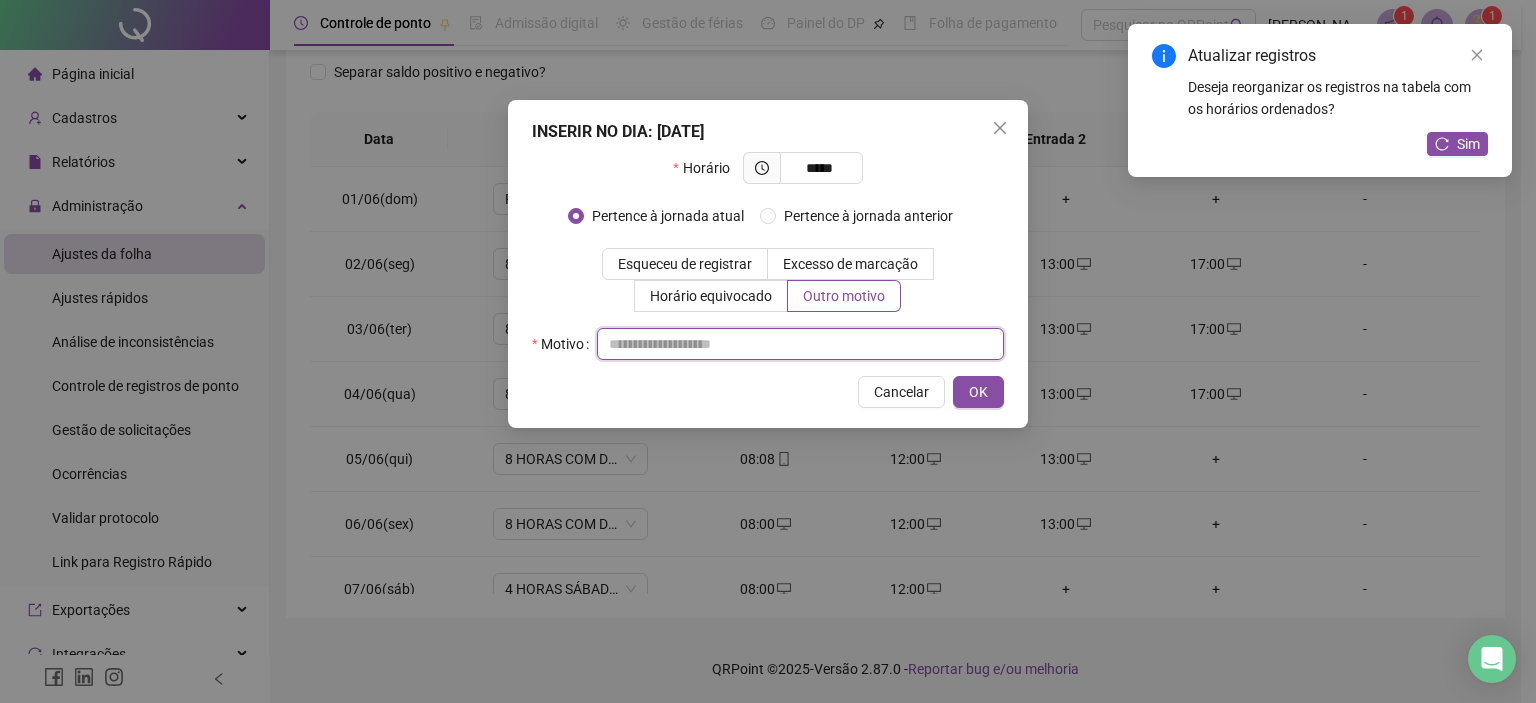 click at bounding box center (800, 344) 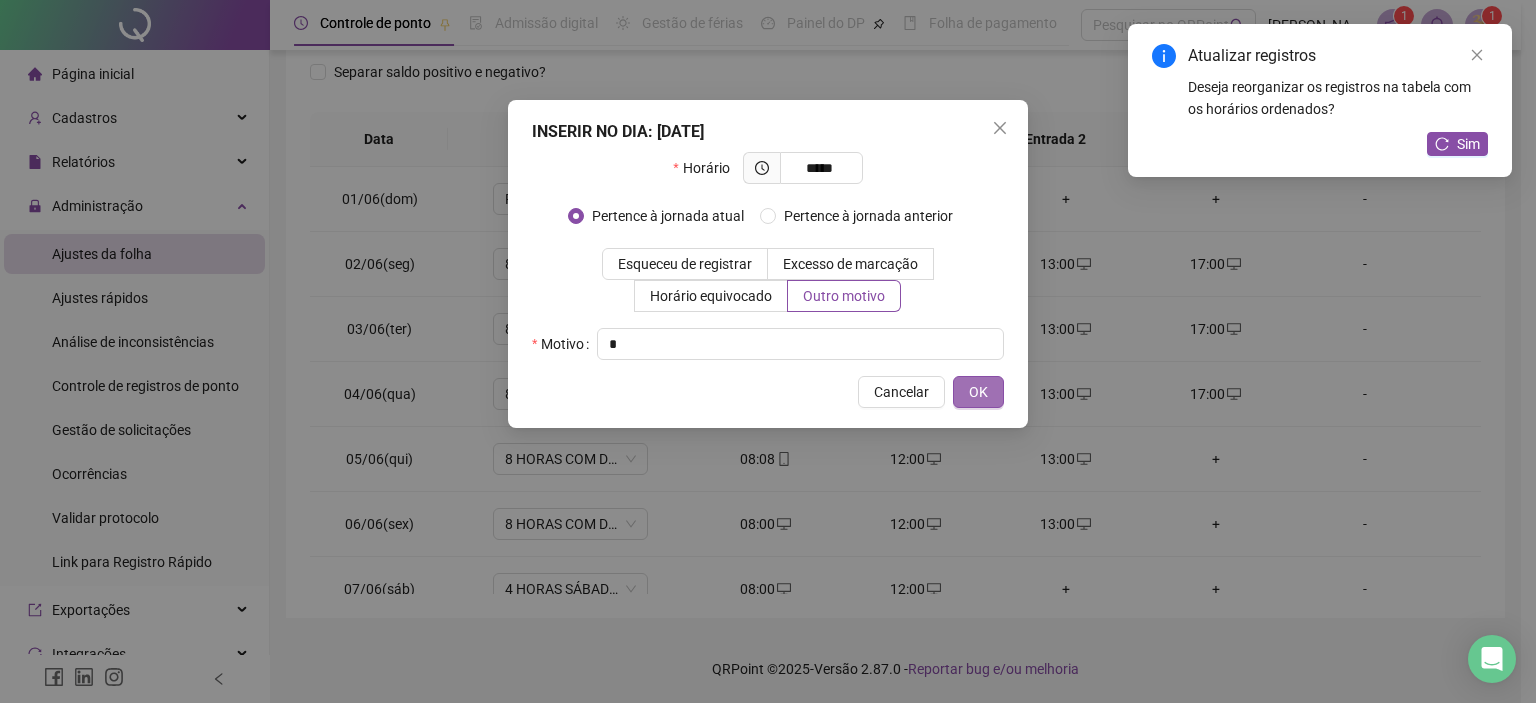 click on "OK" at bounding box center [978, 392] 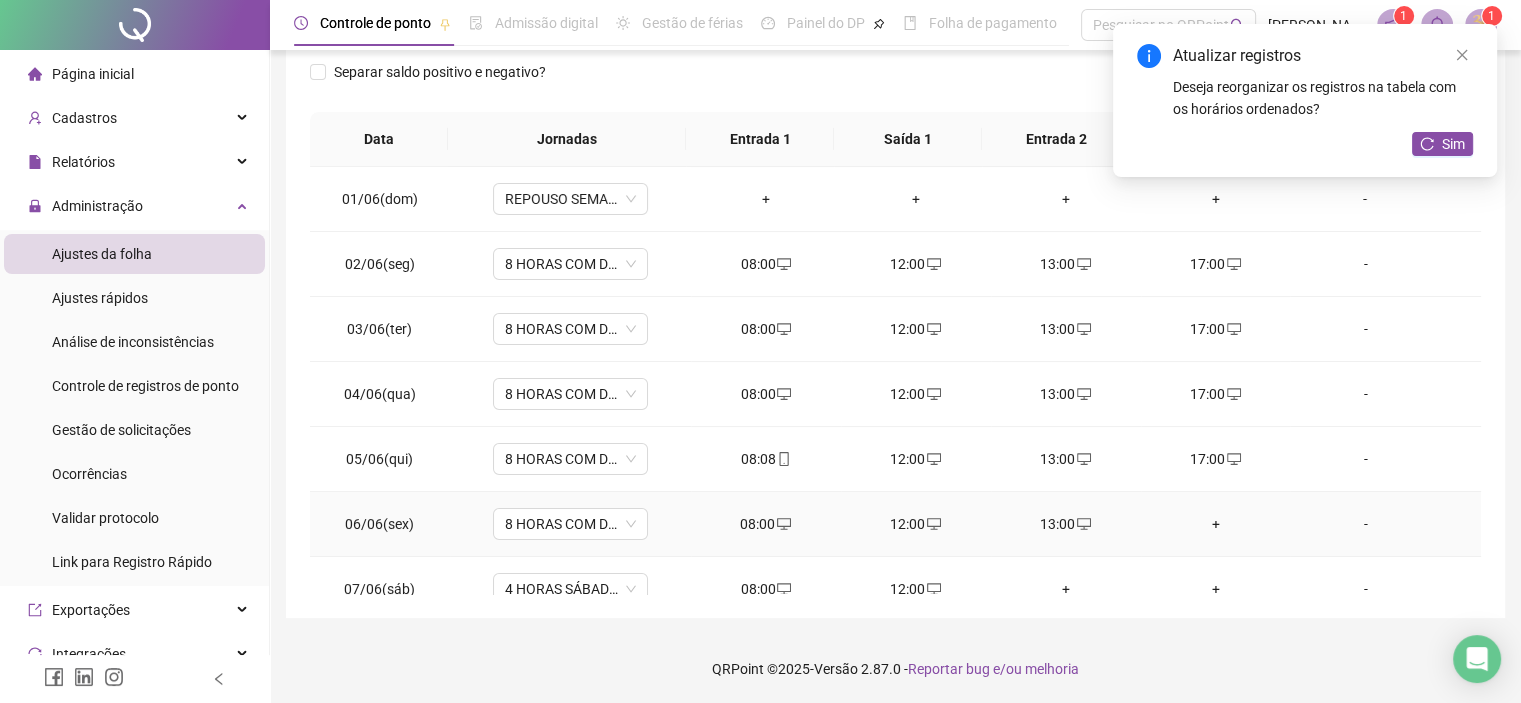 click on "+" at bounding box center (1216, 524) 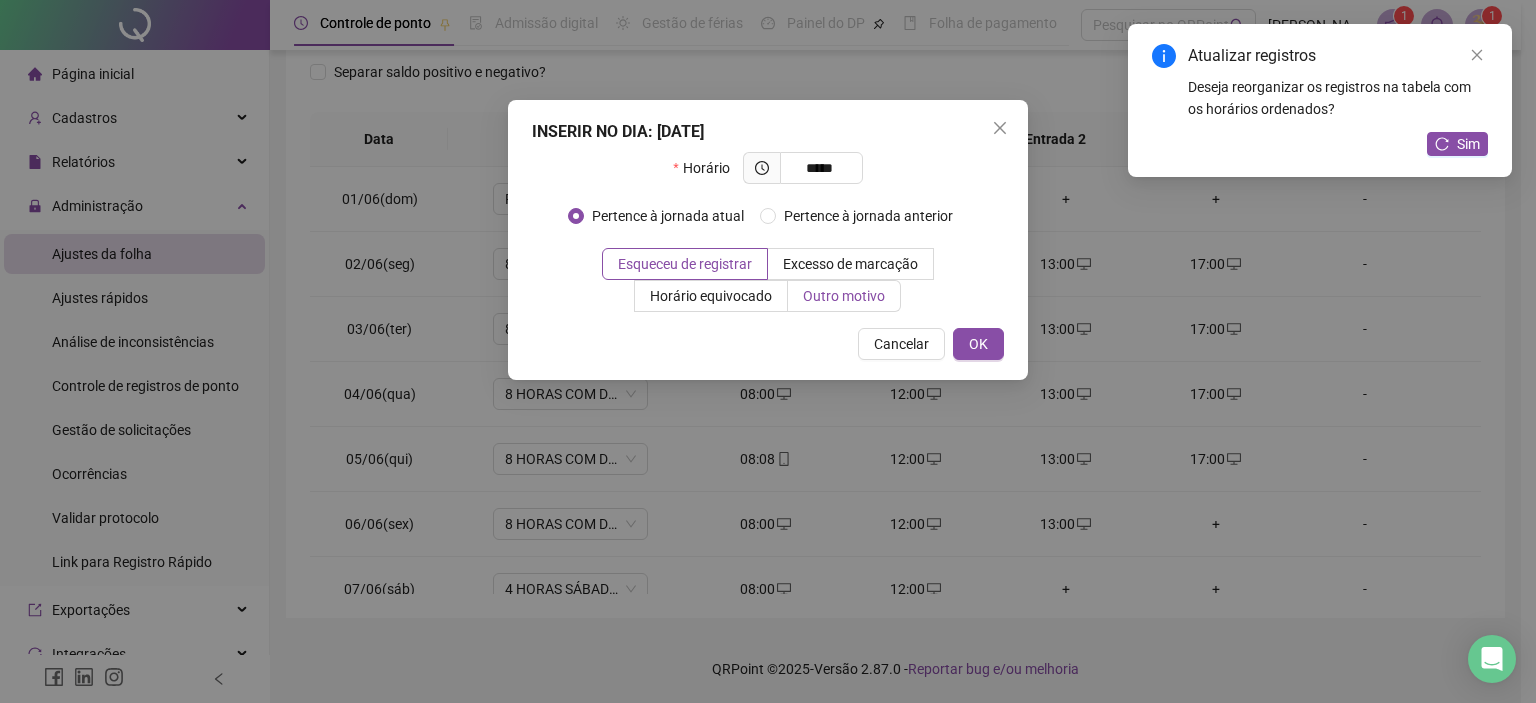 click on "Outro motivo" at bounding box center (844, 296) 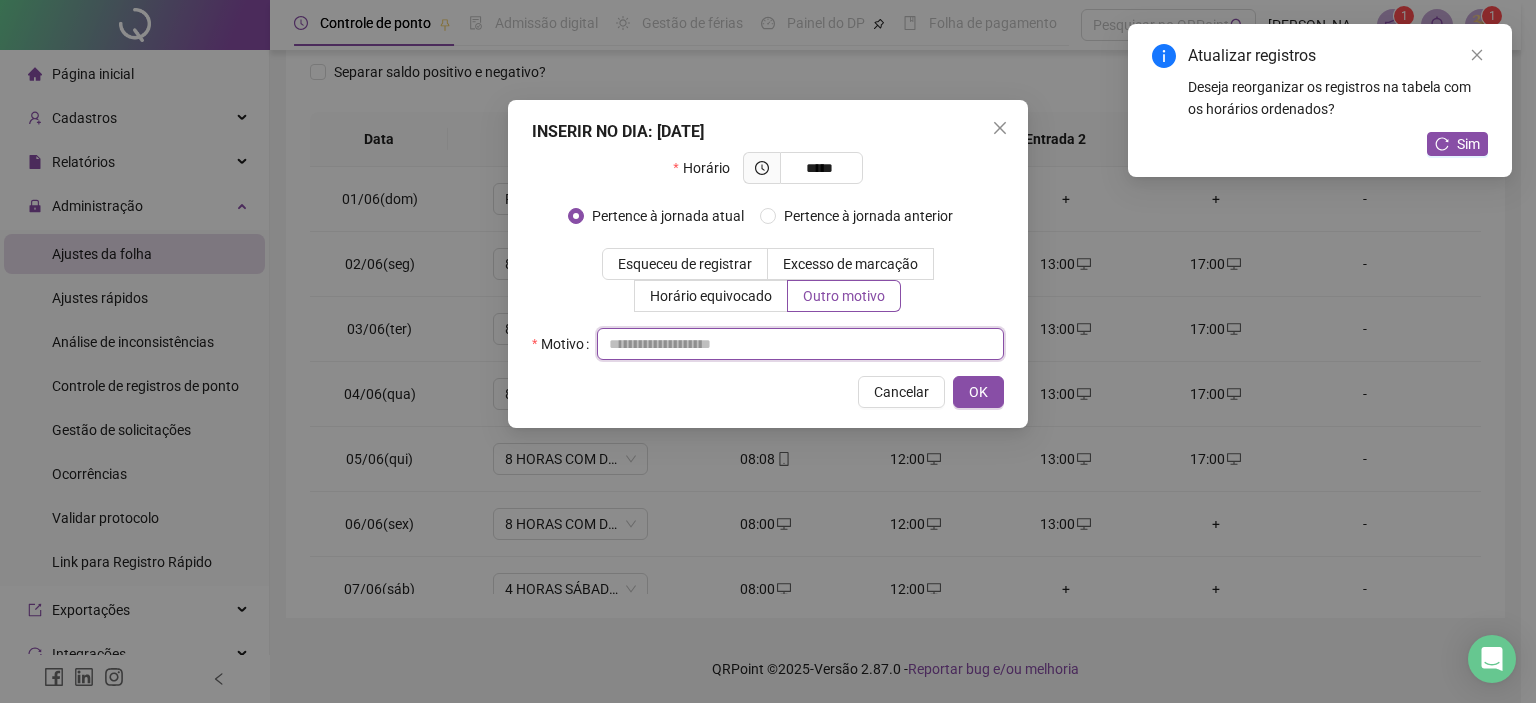 click at bounding box center (800, 344) 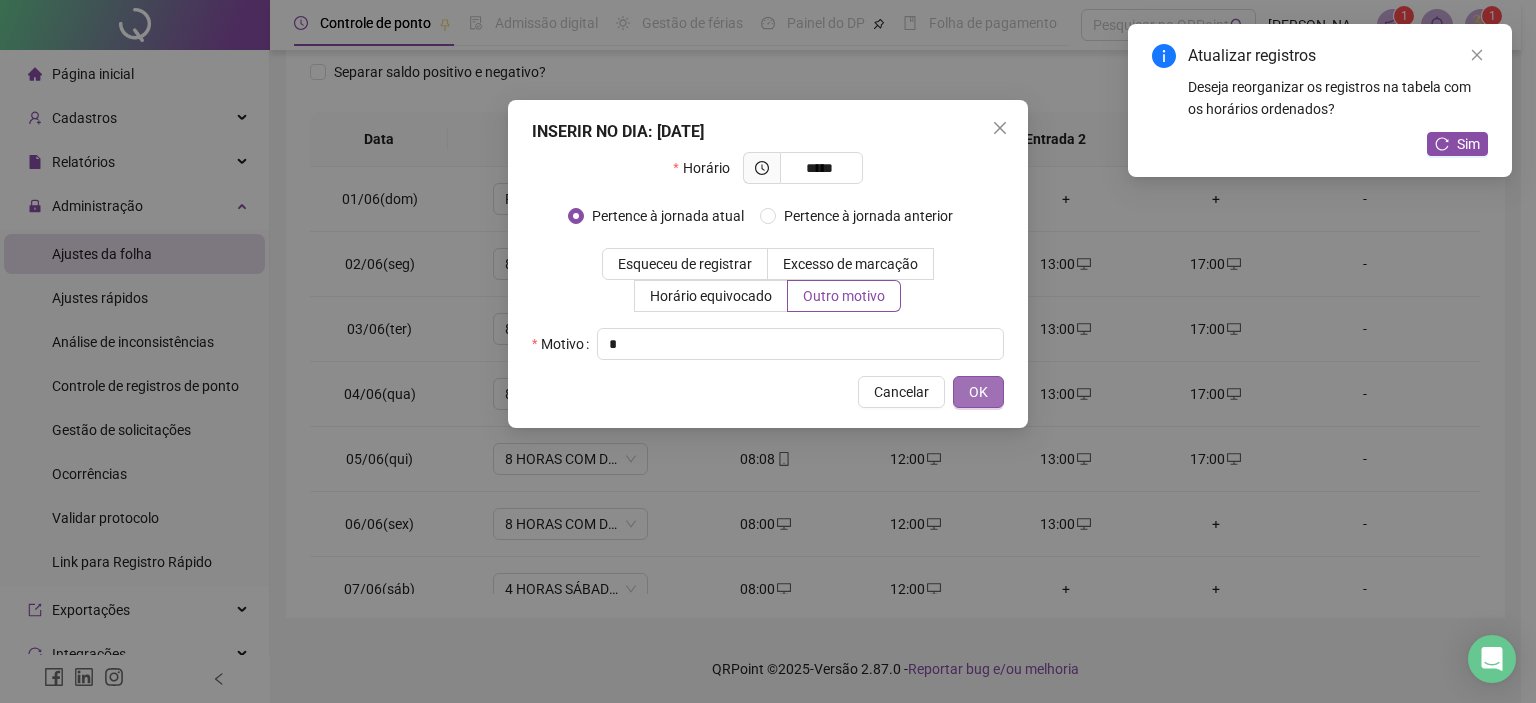 click on "OK" at bounding box center (978, 392) 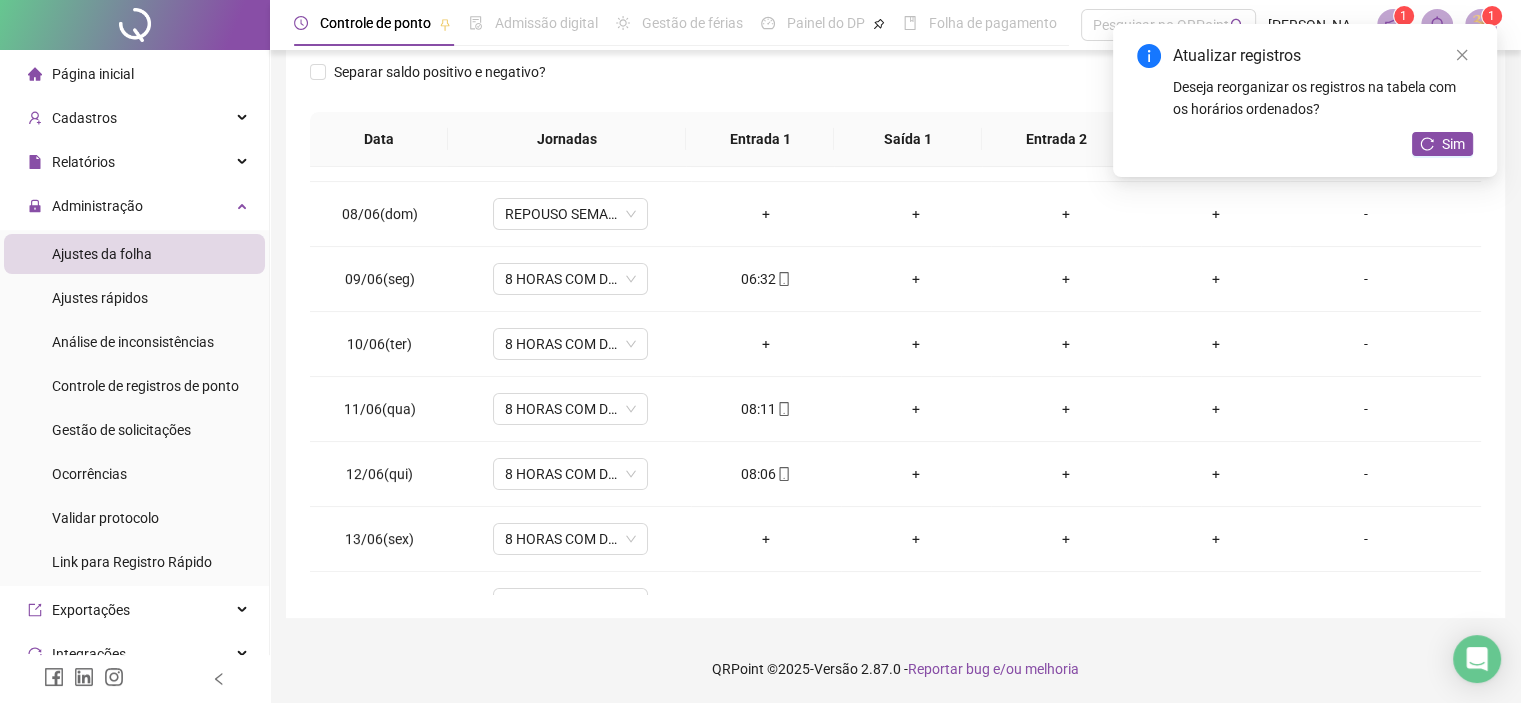 scroll, scrollTop: 480, scrollLeft: 0, axis: vertical 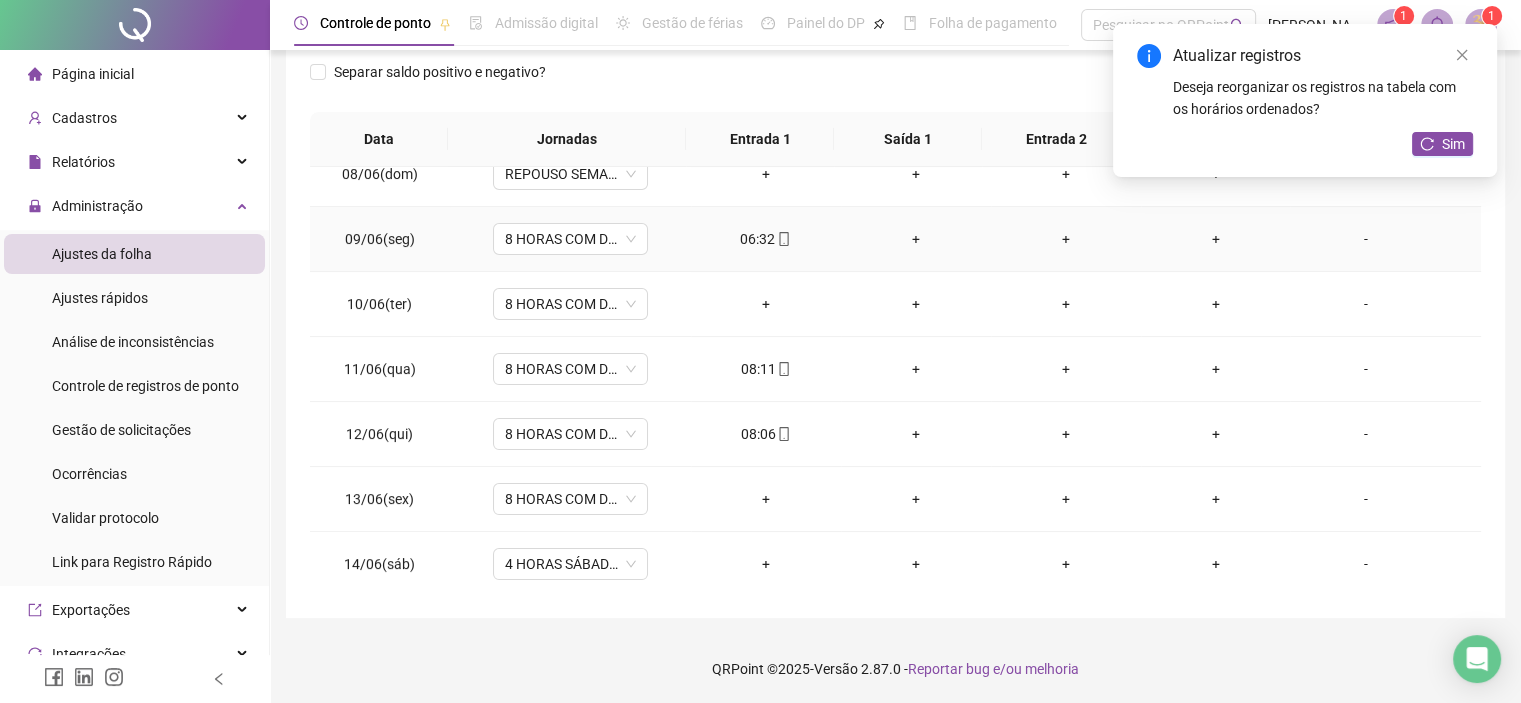 click on "+" at bounding box center (916, 239) 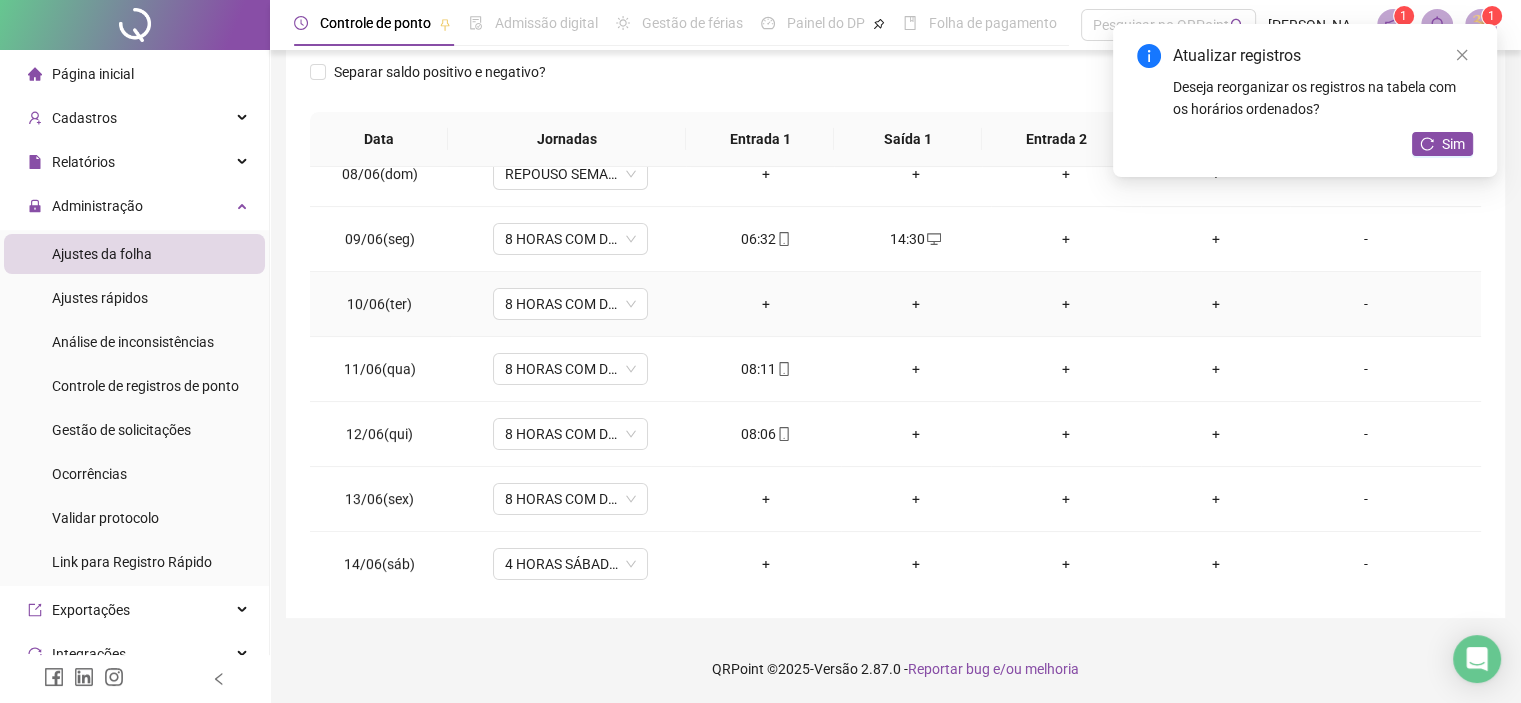 click on "+" at bounding box center [766, 304] 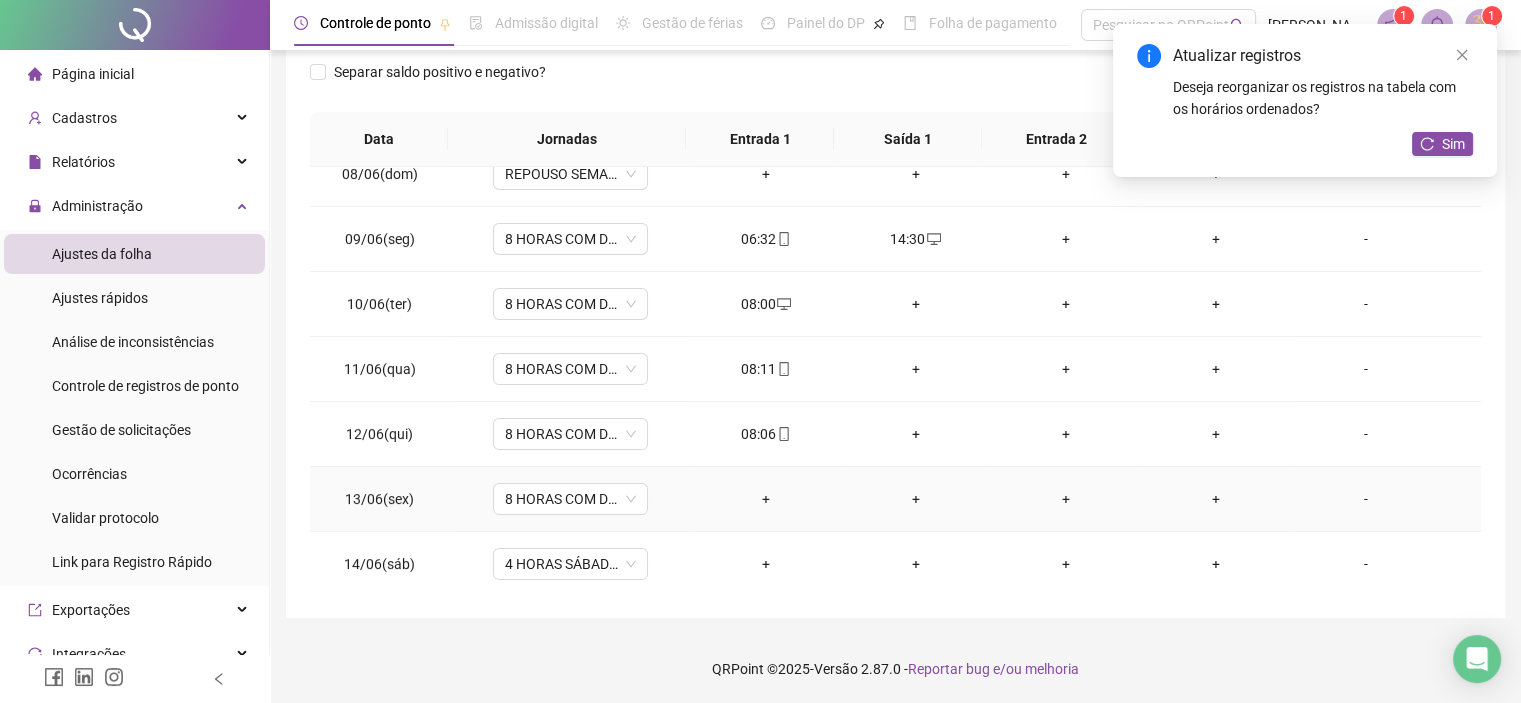click on "+" at bounding box center (766, 499) 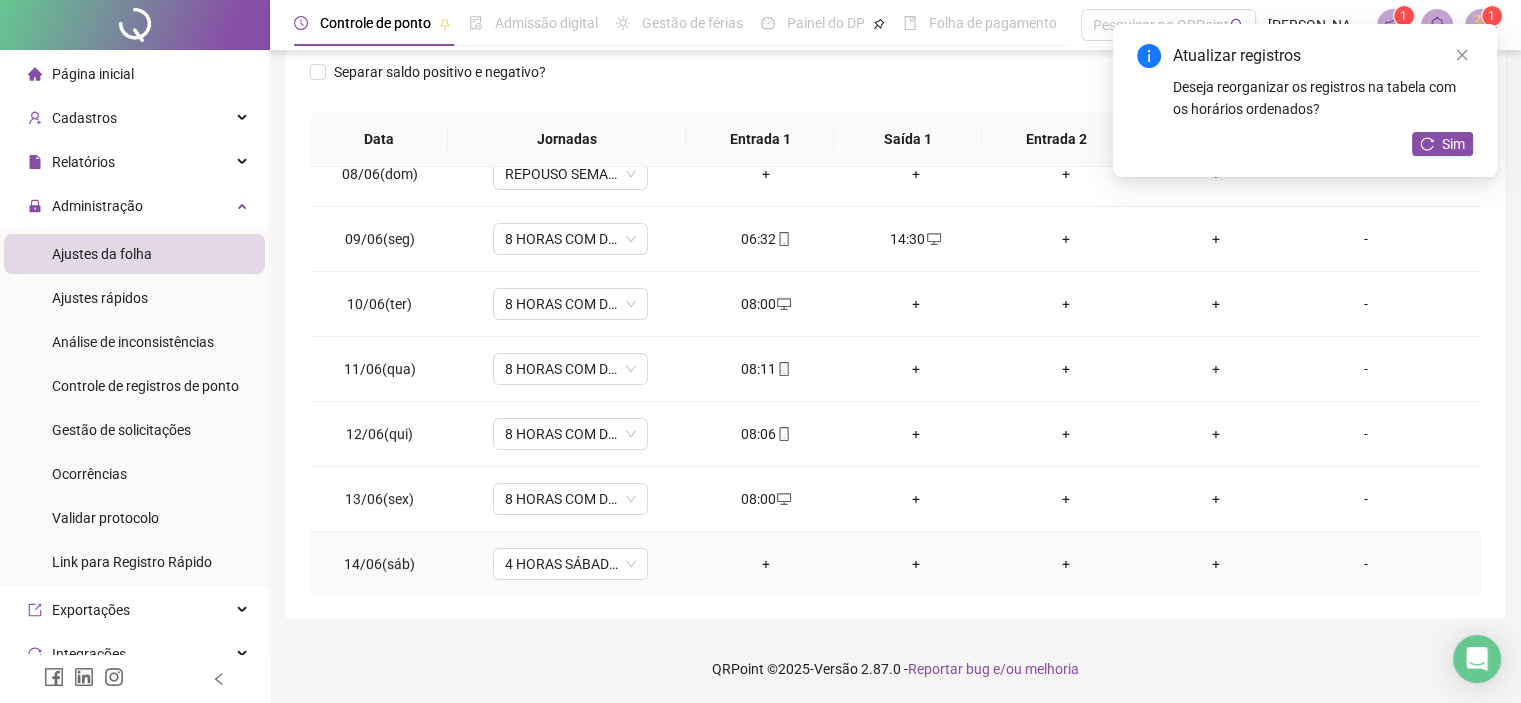 click on "+" at bounding box center [766, 564] 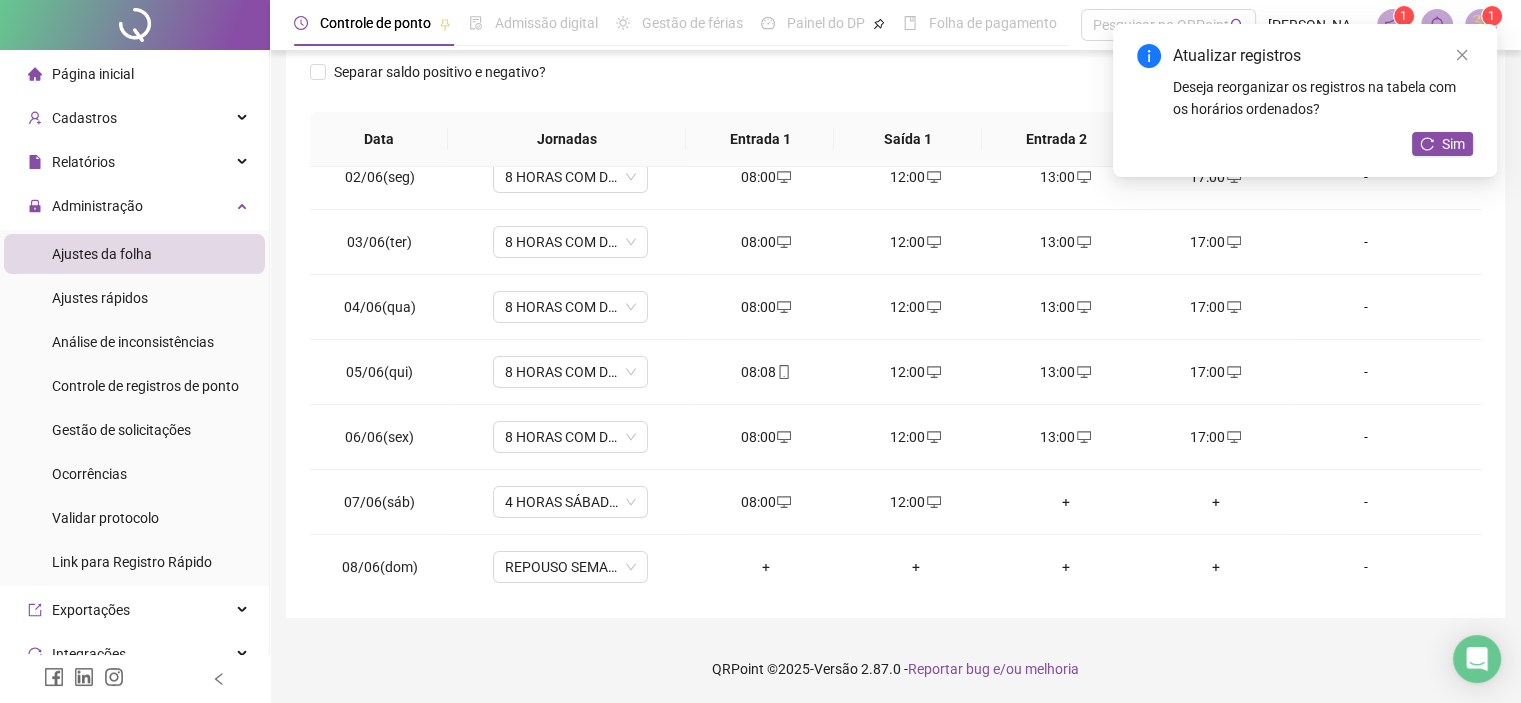 scroll, scrollTop: 31, scrollLeft: 0, axis: vertical 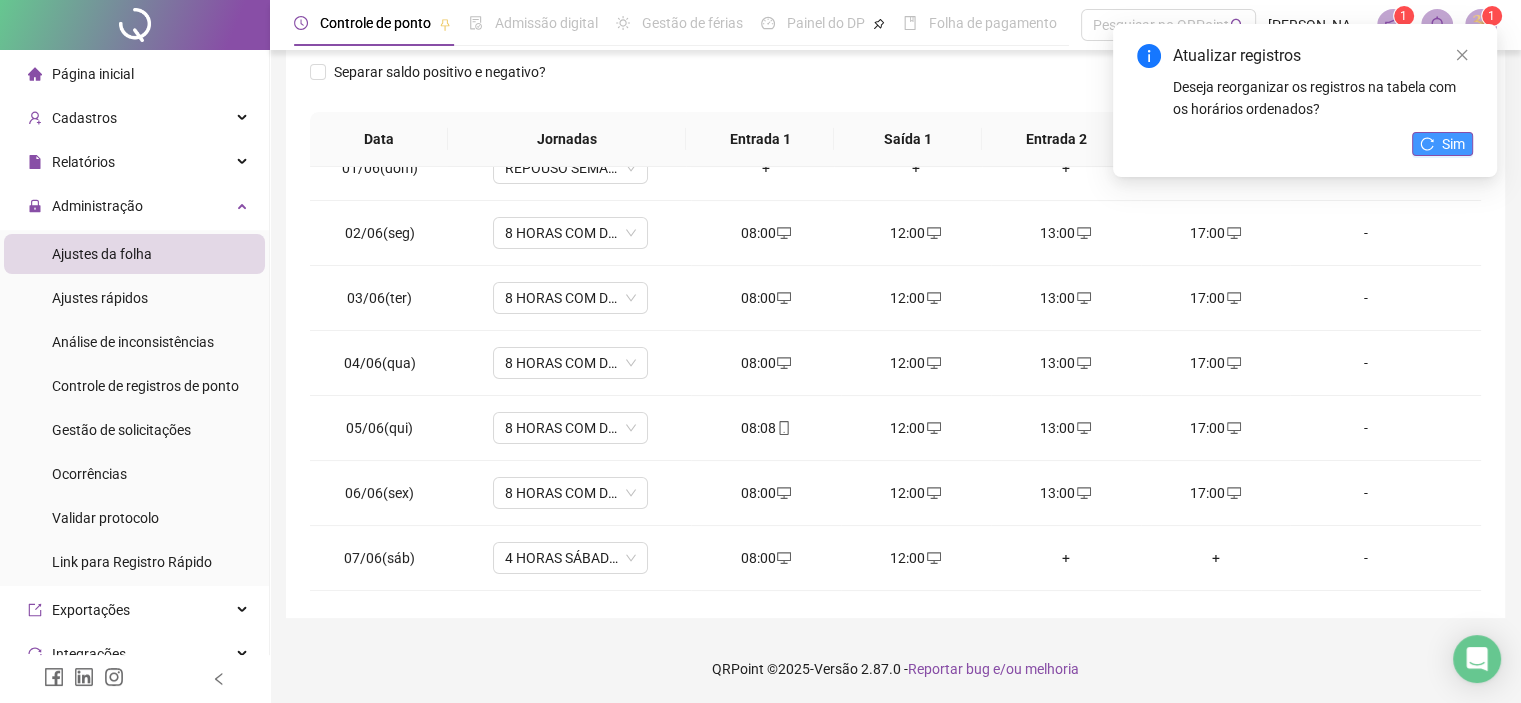 click 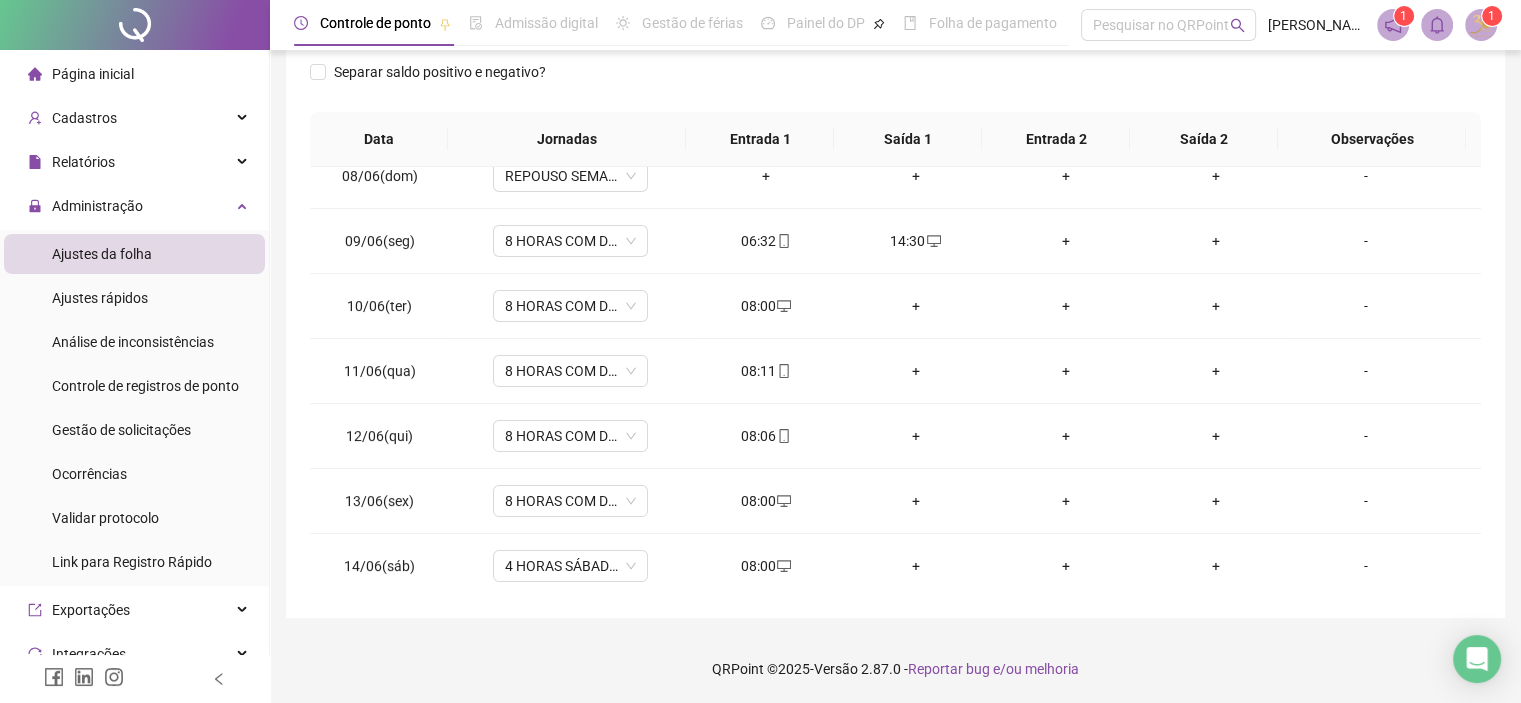 scroll, scrollTop: 493, scrollLeft: 0, axis: vertical 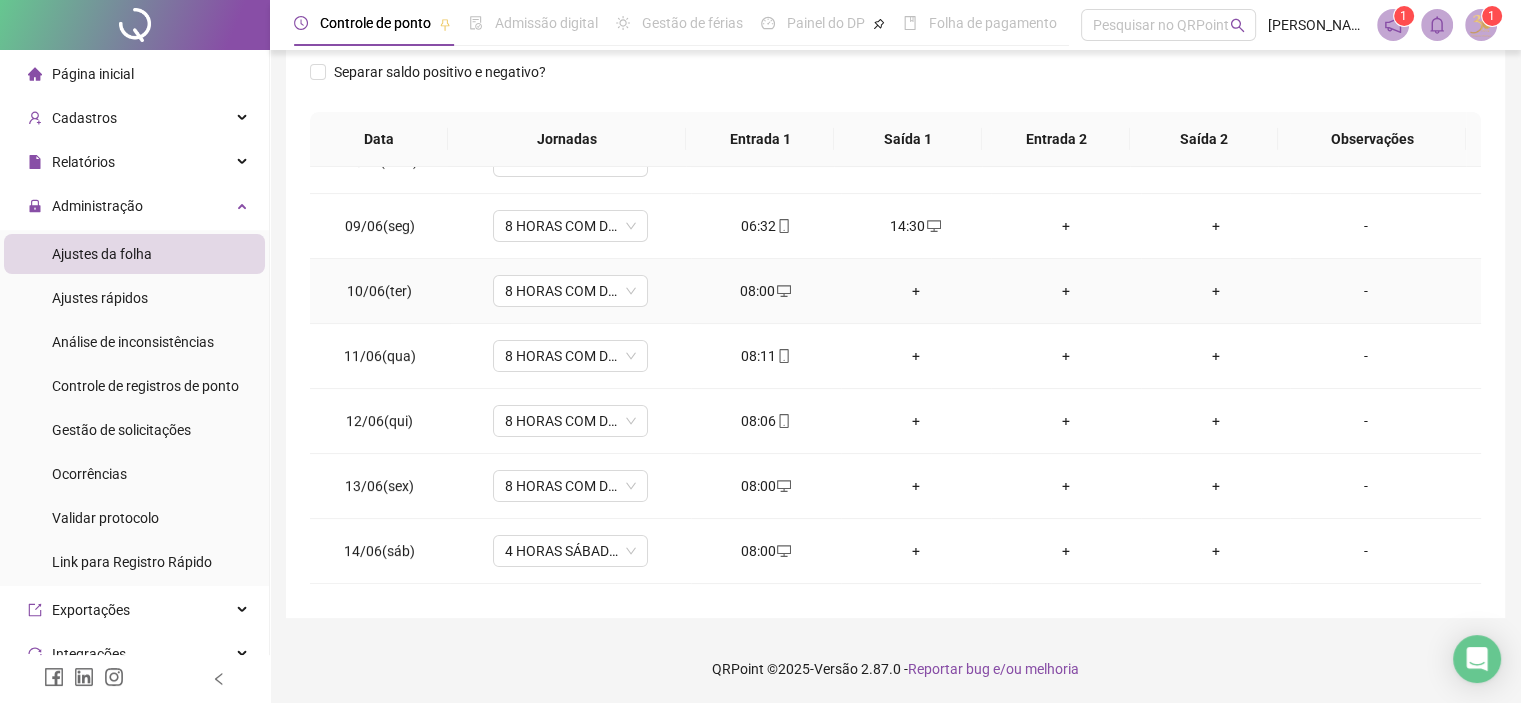 click on "+" at bounding box center [916, 291] 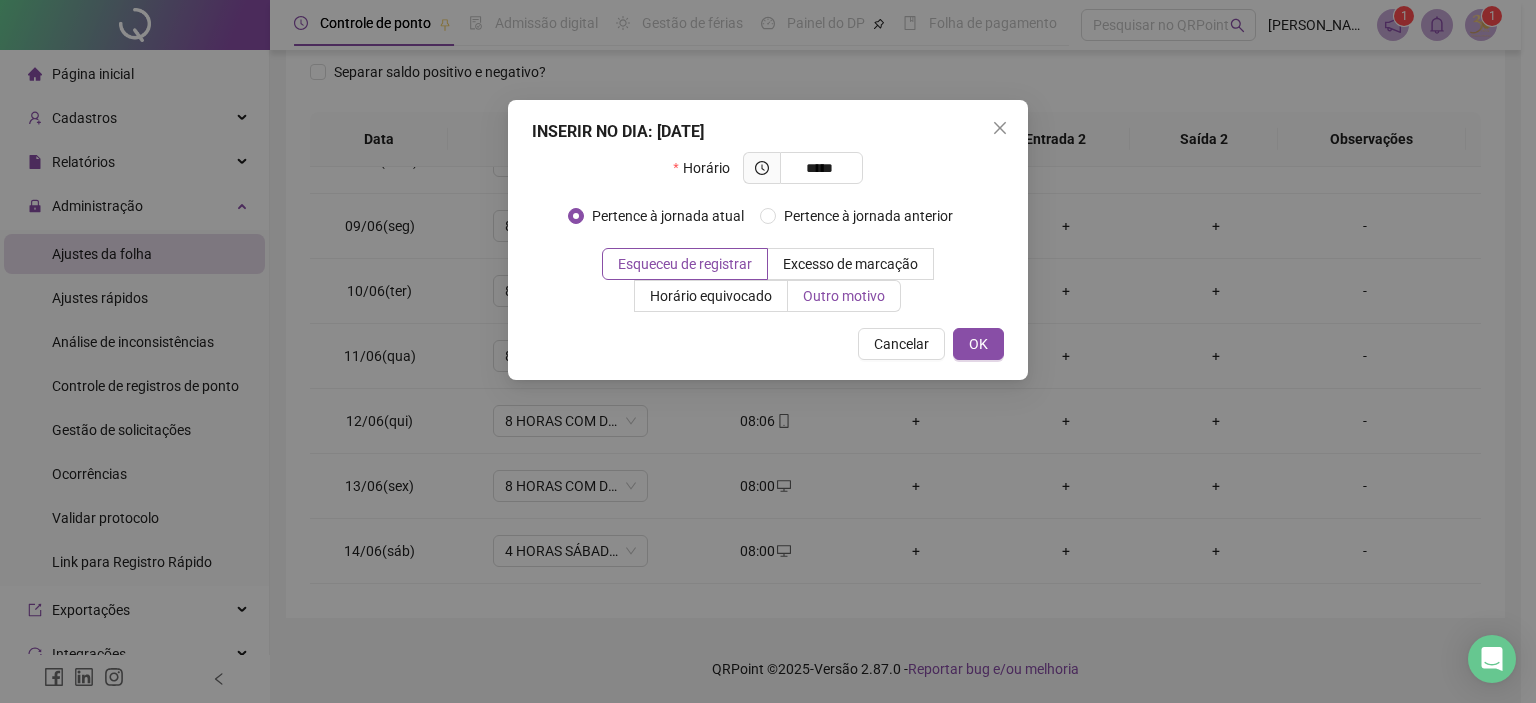 click on "Outro motivo" at bounding box center [844, 296] 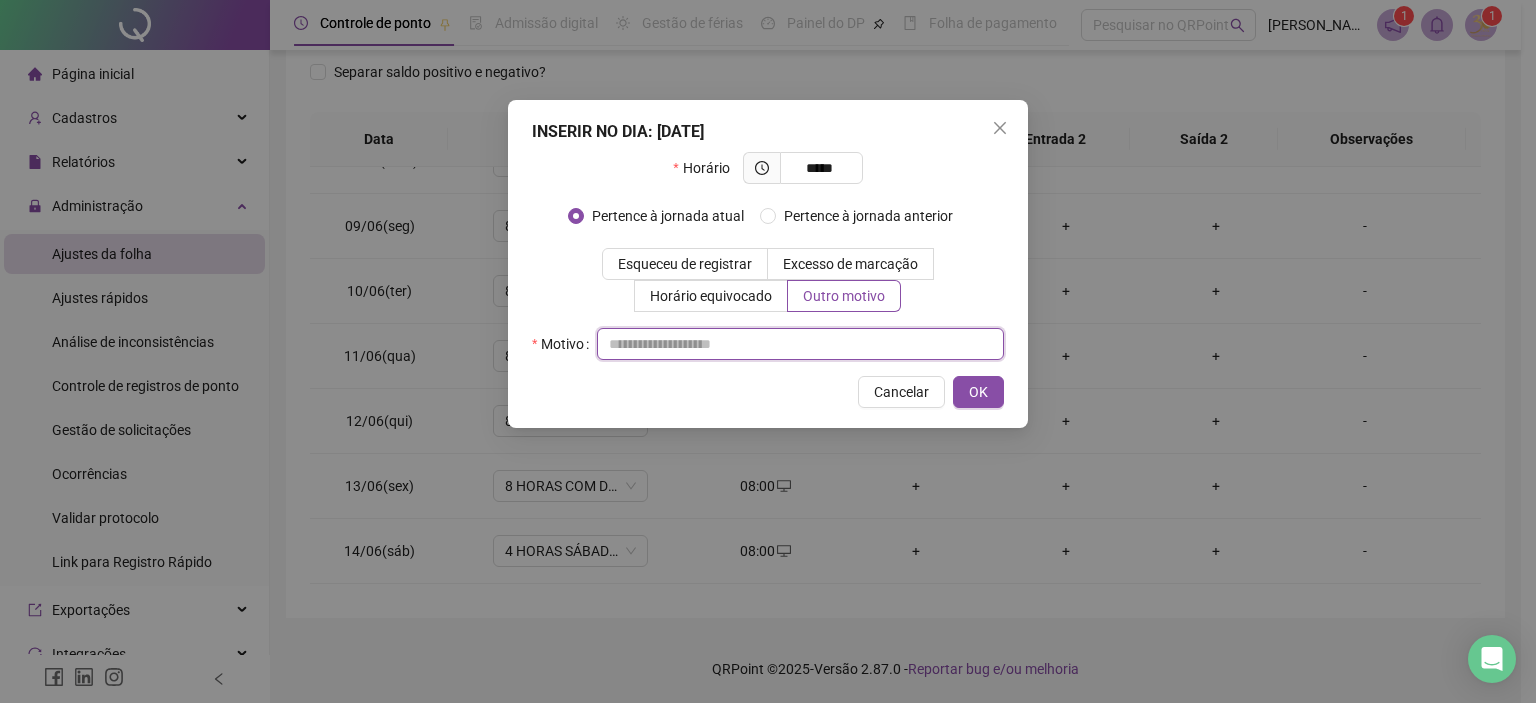 click at bounding box center [800, 344] 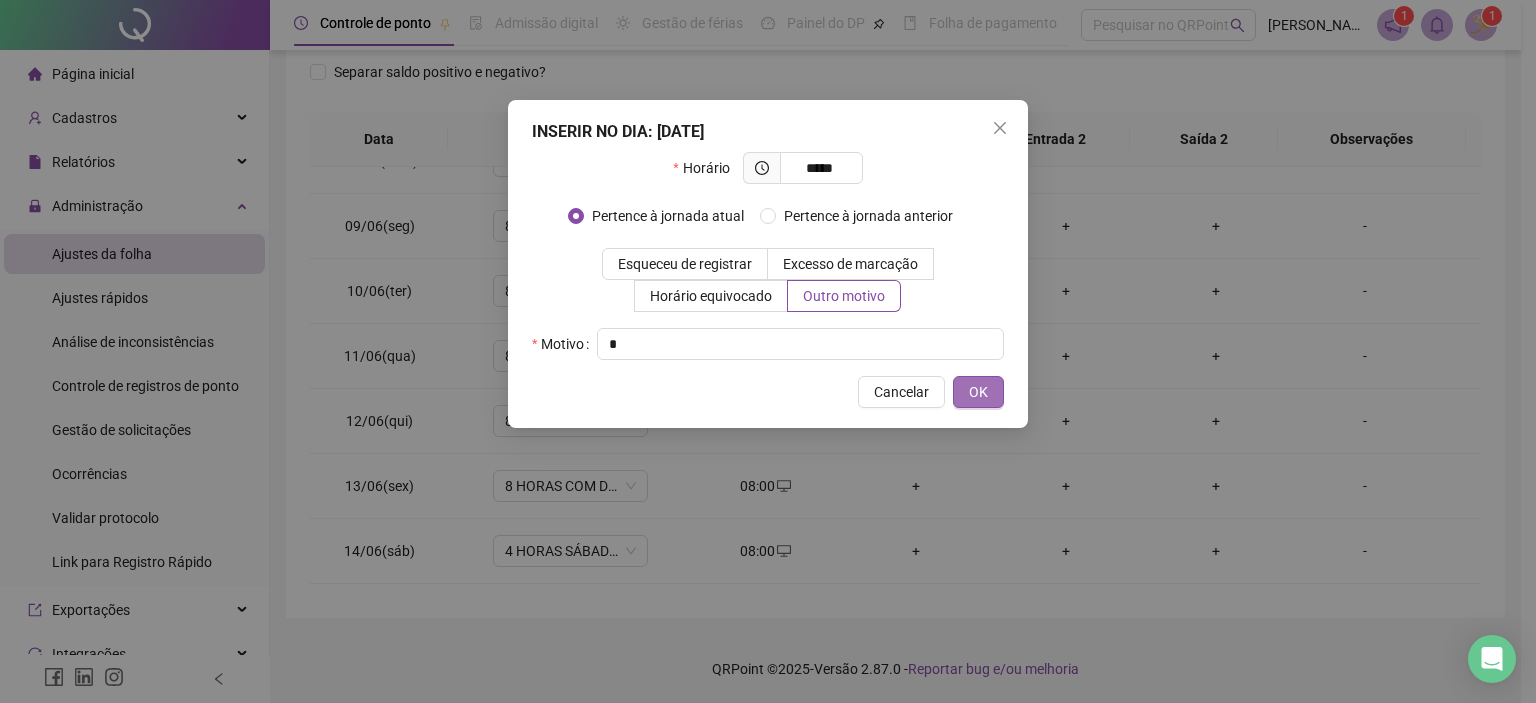 click on "OK" at bounding box center (978, 392) 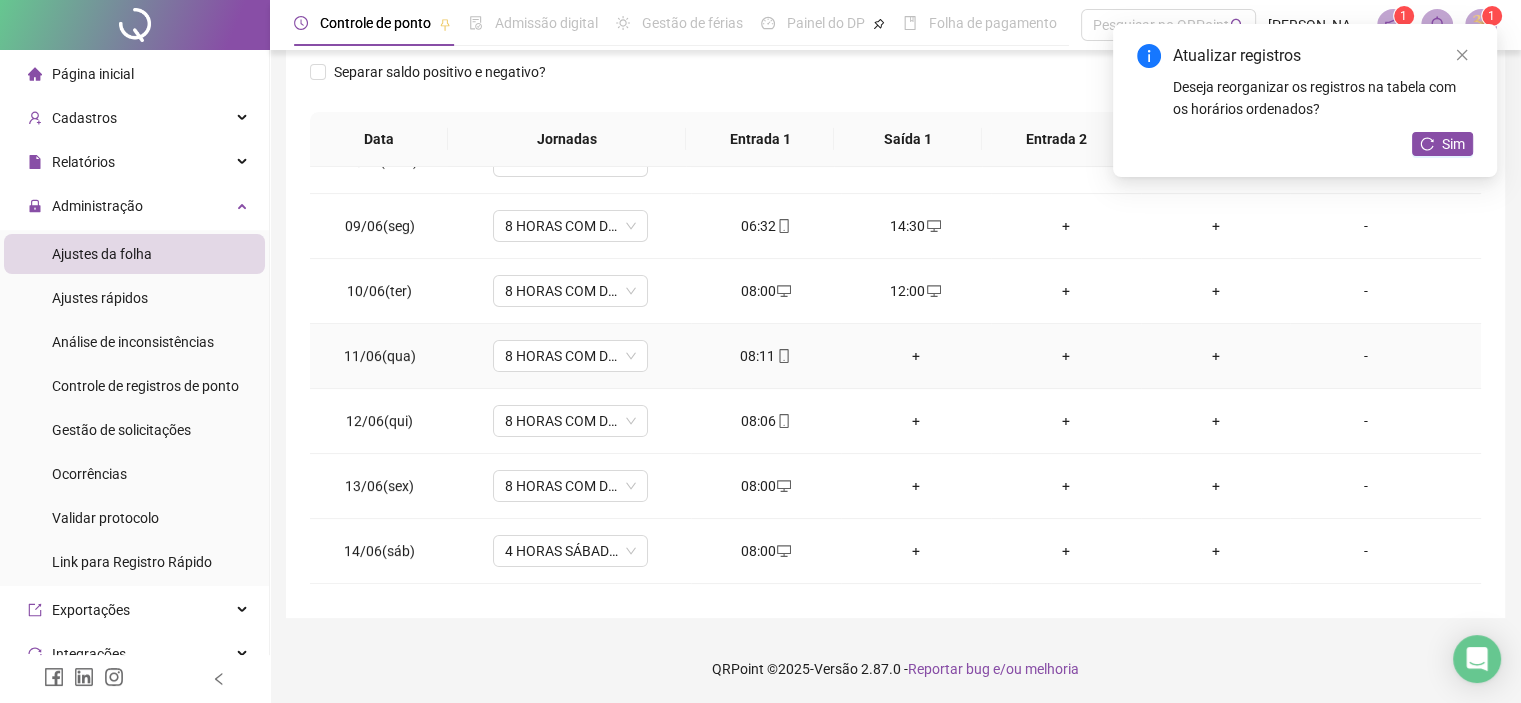 click on "+" at bounding box center [916, 356] 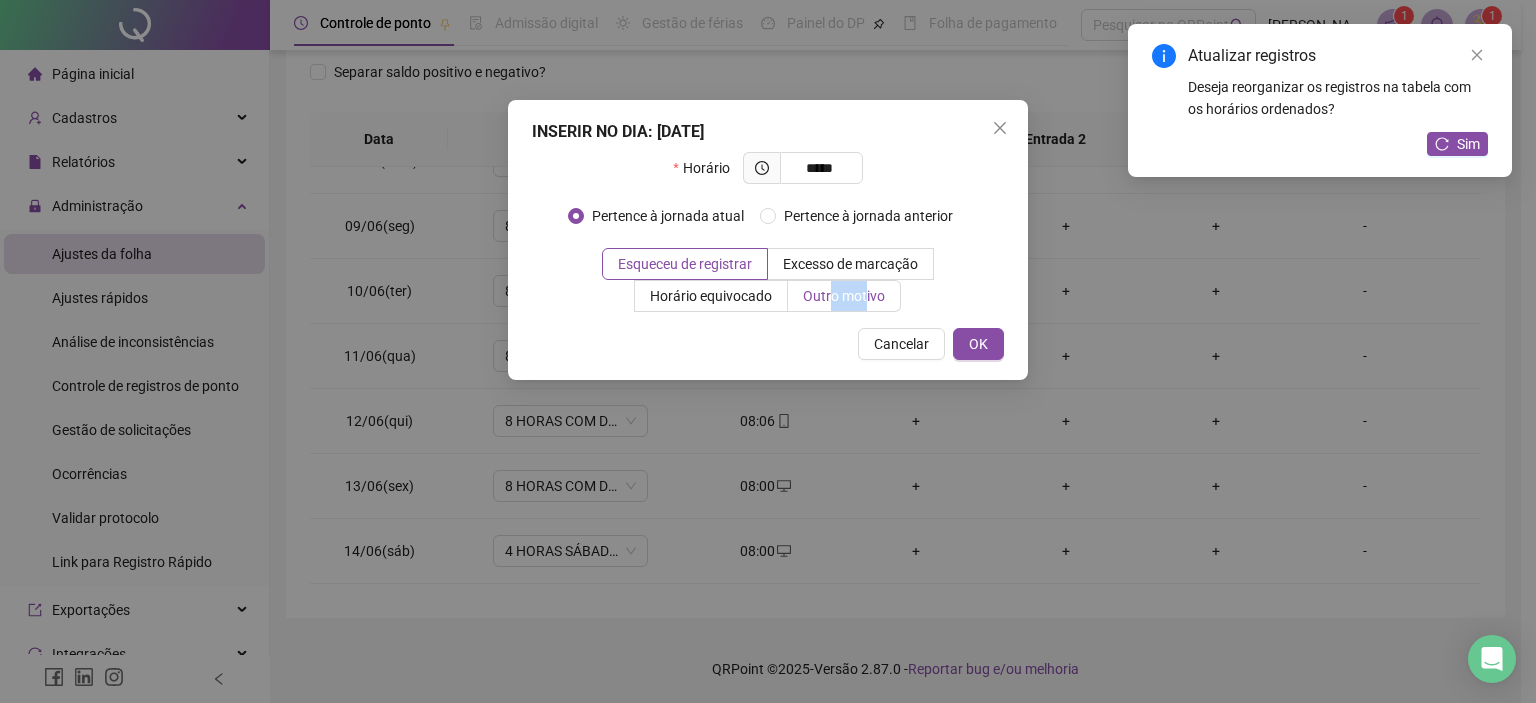 drag, startPoint x: 866, startPoint y: 300, endPoint x: 829, endPoint y: 301, distance: 37.01351 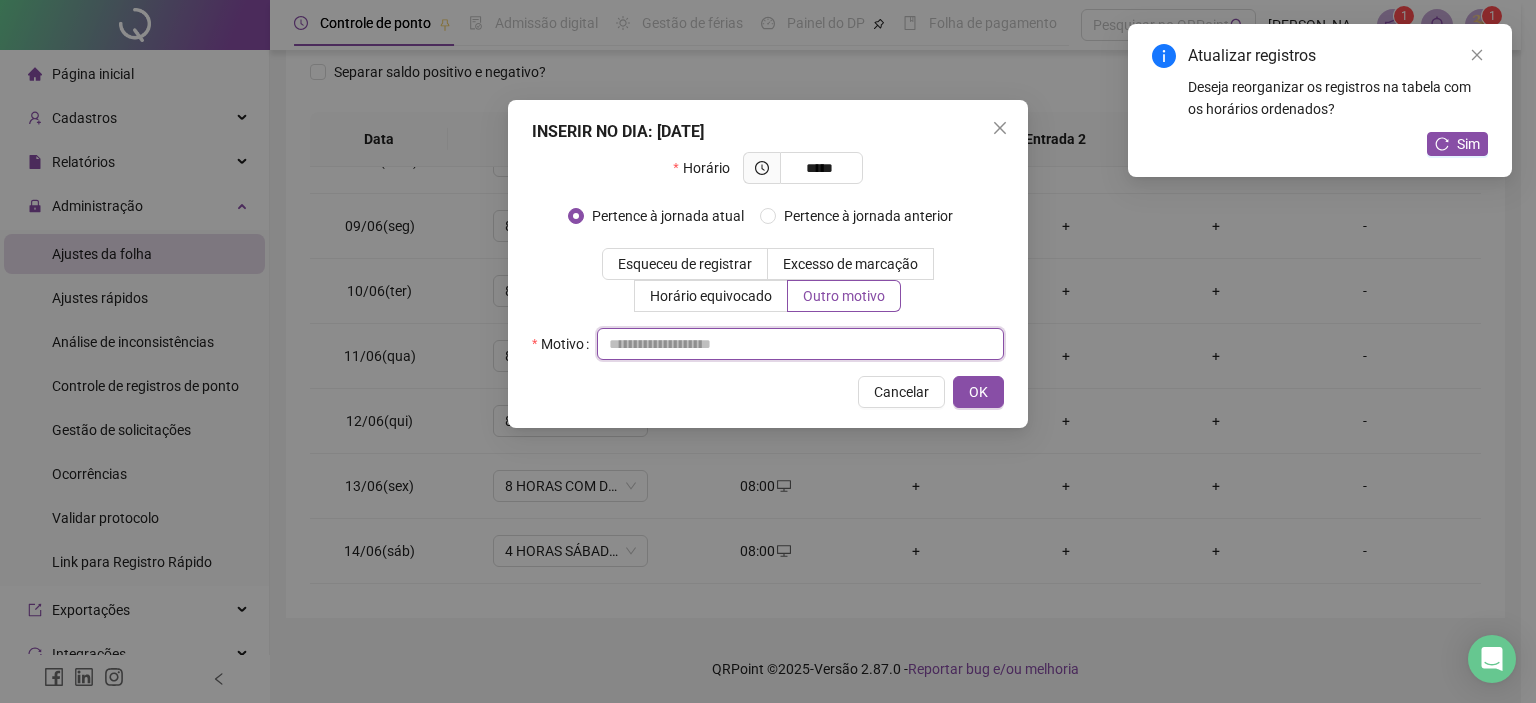 click at bounding box center (800, 344) 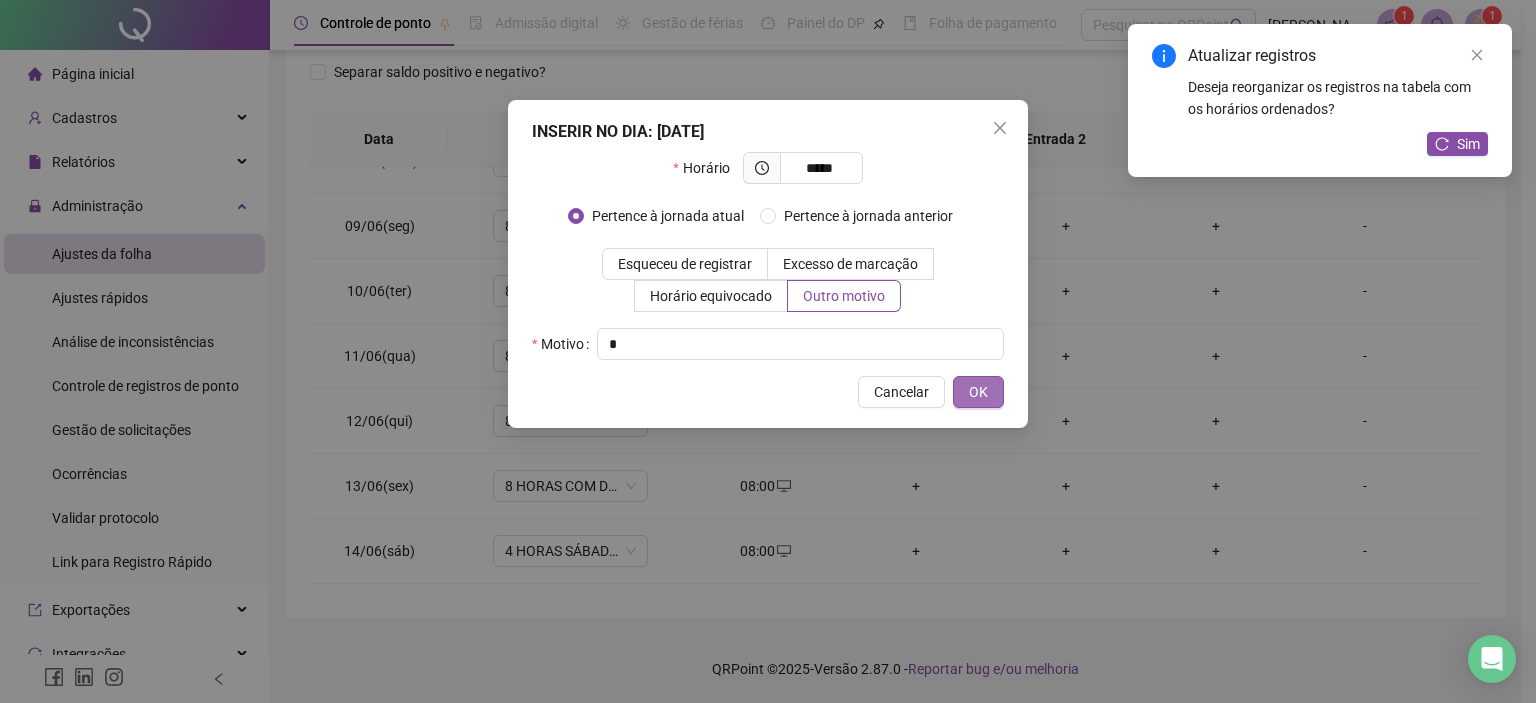 click on "OK" at bounding box center [978, 392] 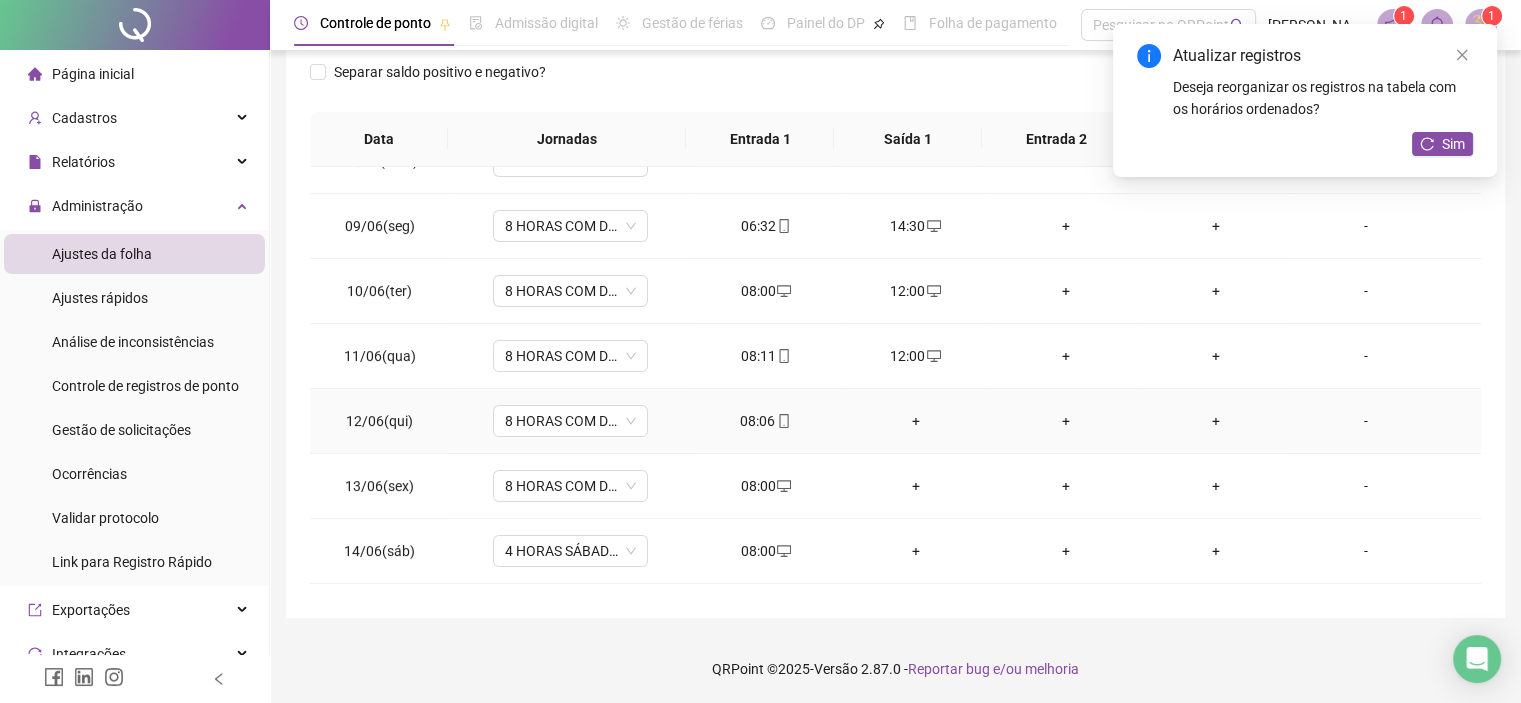 click on "+" at bounding box center (916, 421) 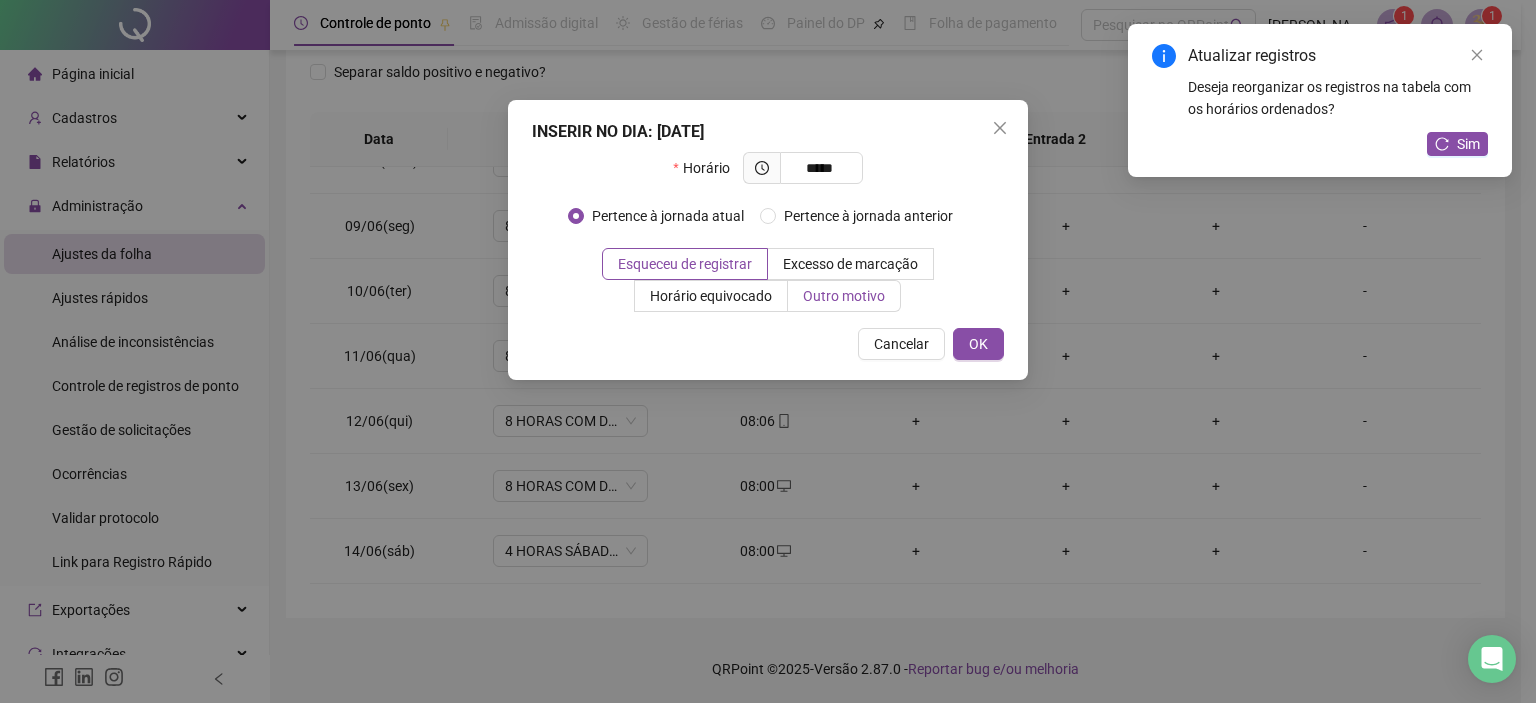 click on "Outro motivo" at bounding box center [844, 296] 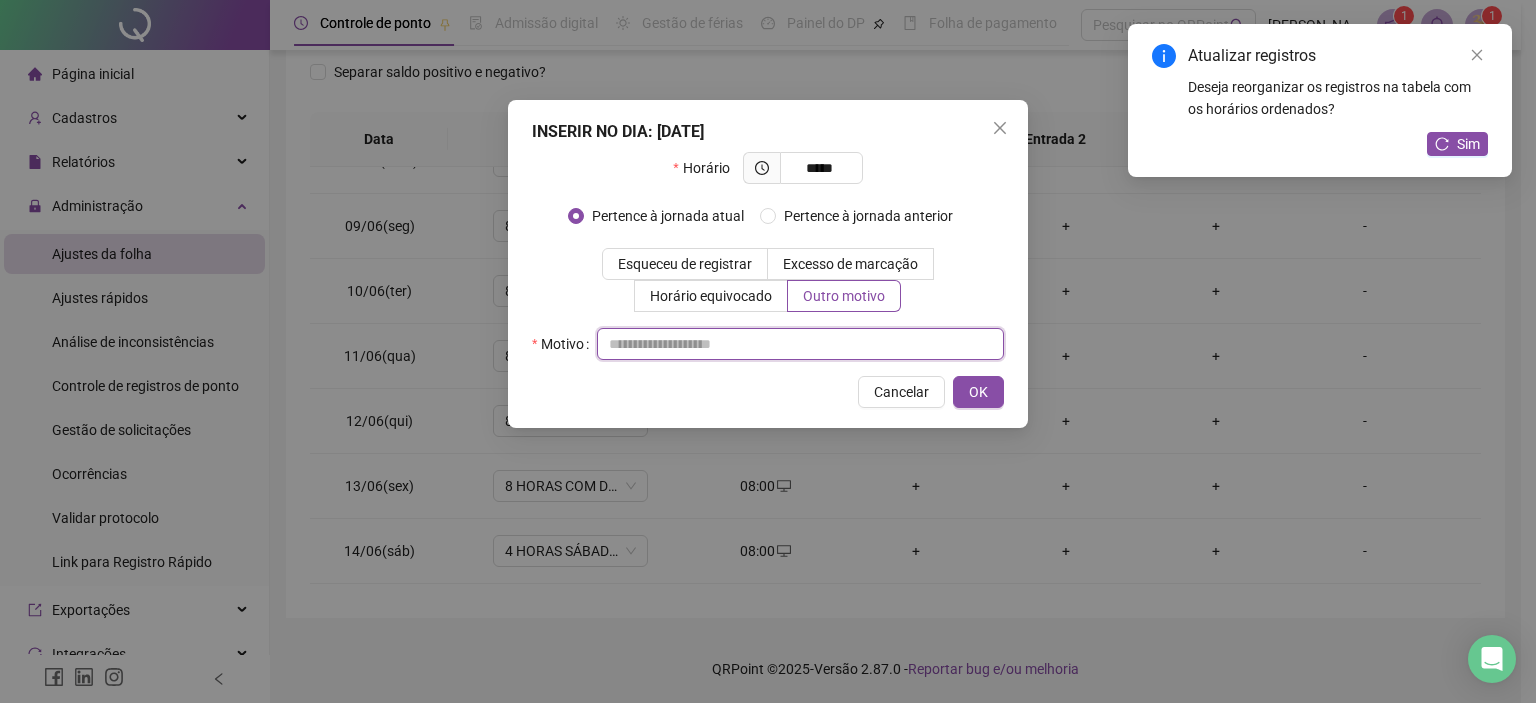 click at bounding box center (800, 344) 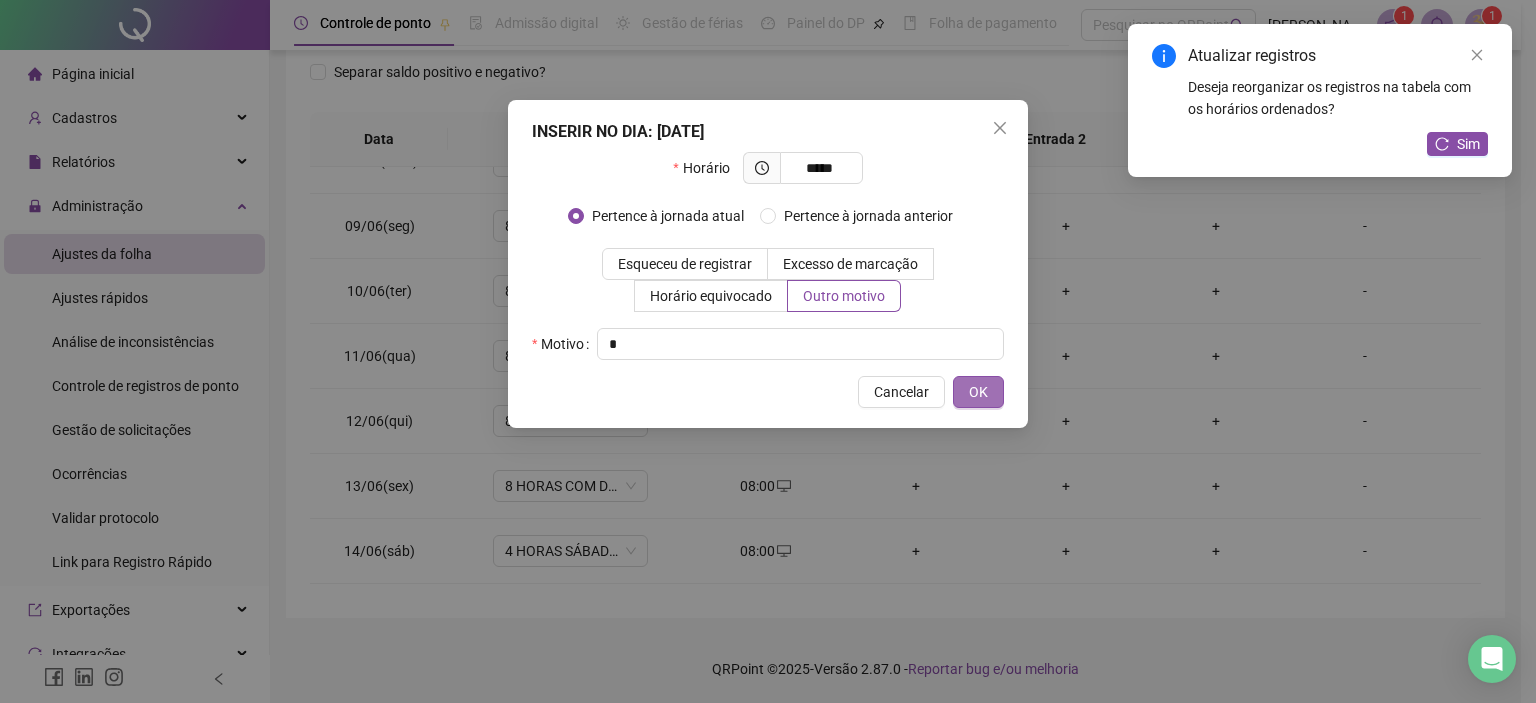 click on "OK" at bounding box center [978, 392] 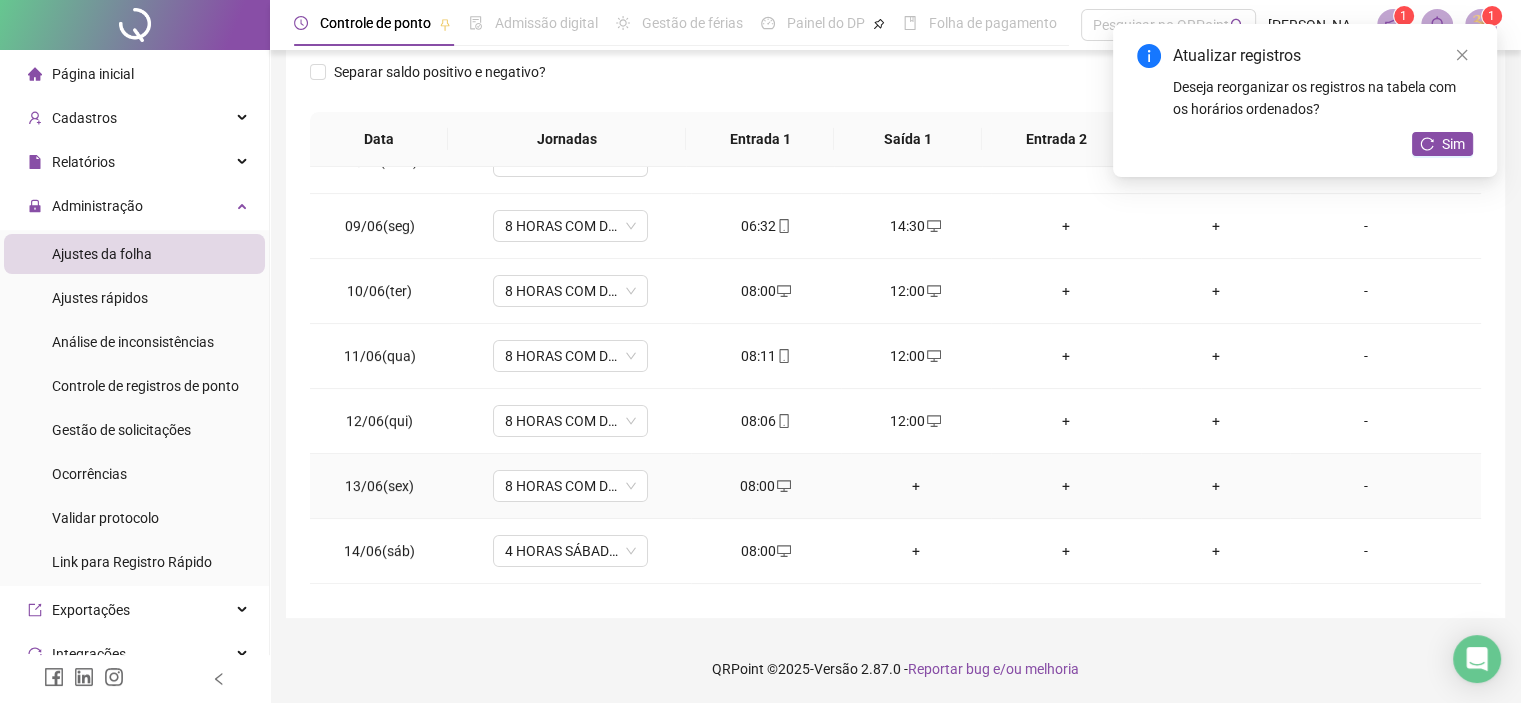 click on "+" at bounding box center (916, 486) 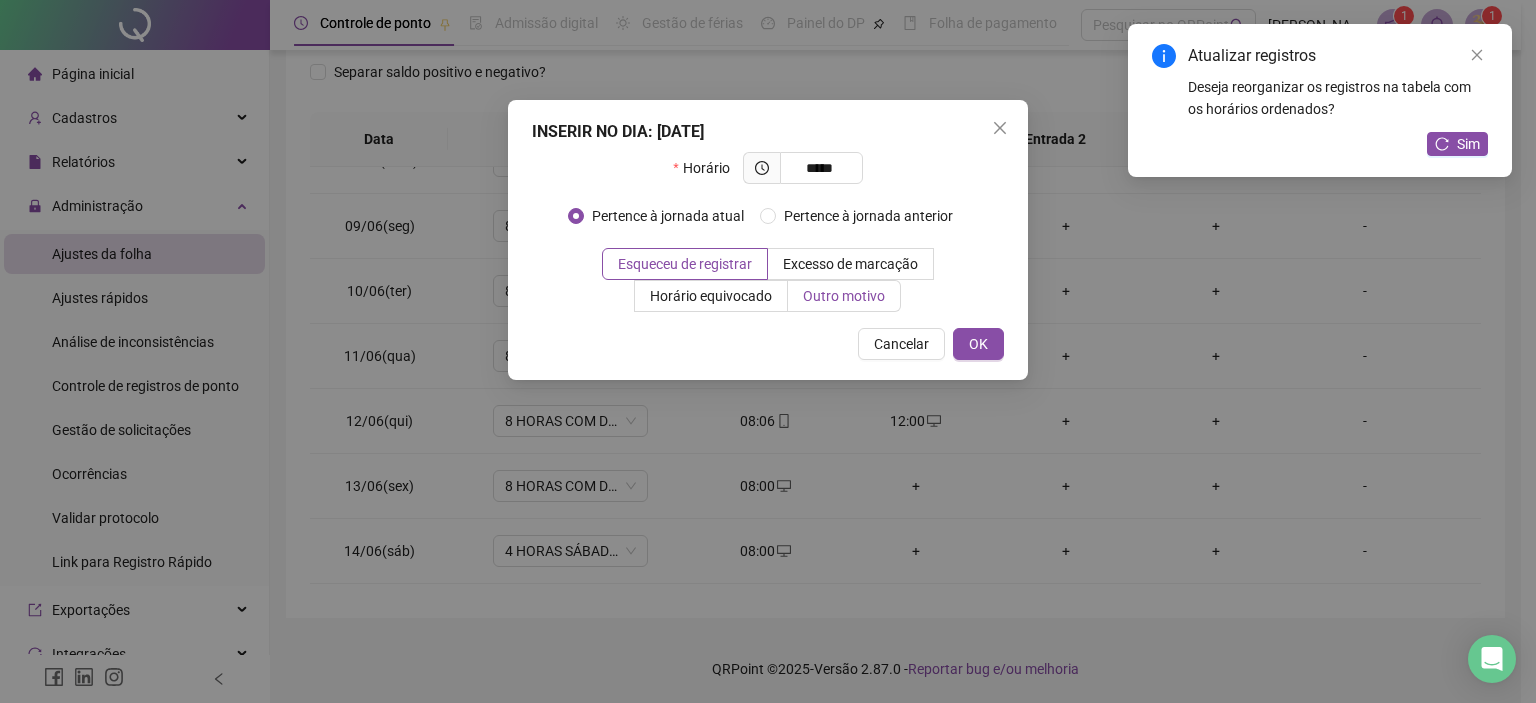 click on "Outro motivo" at bounding box center [844, 296] 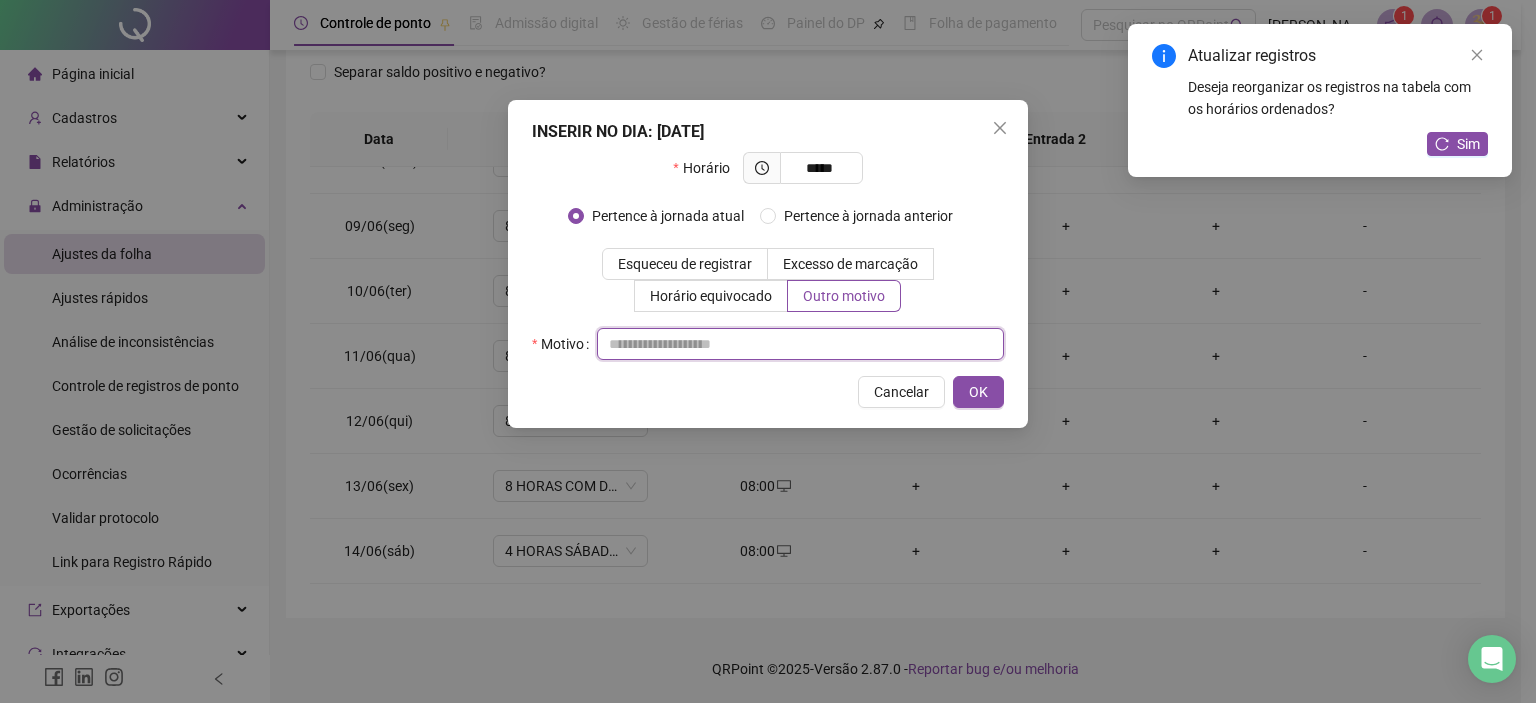 click at bounding box center (800, 344) 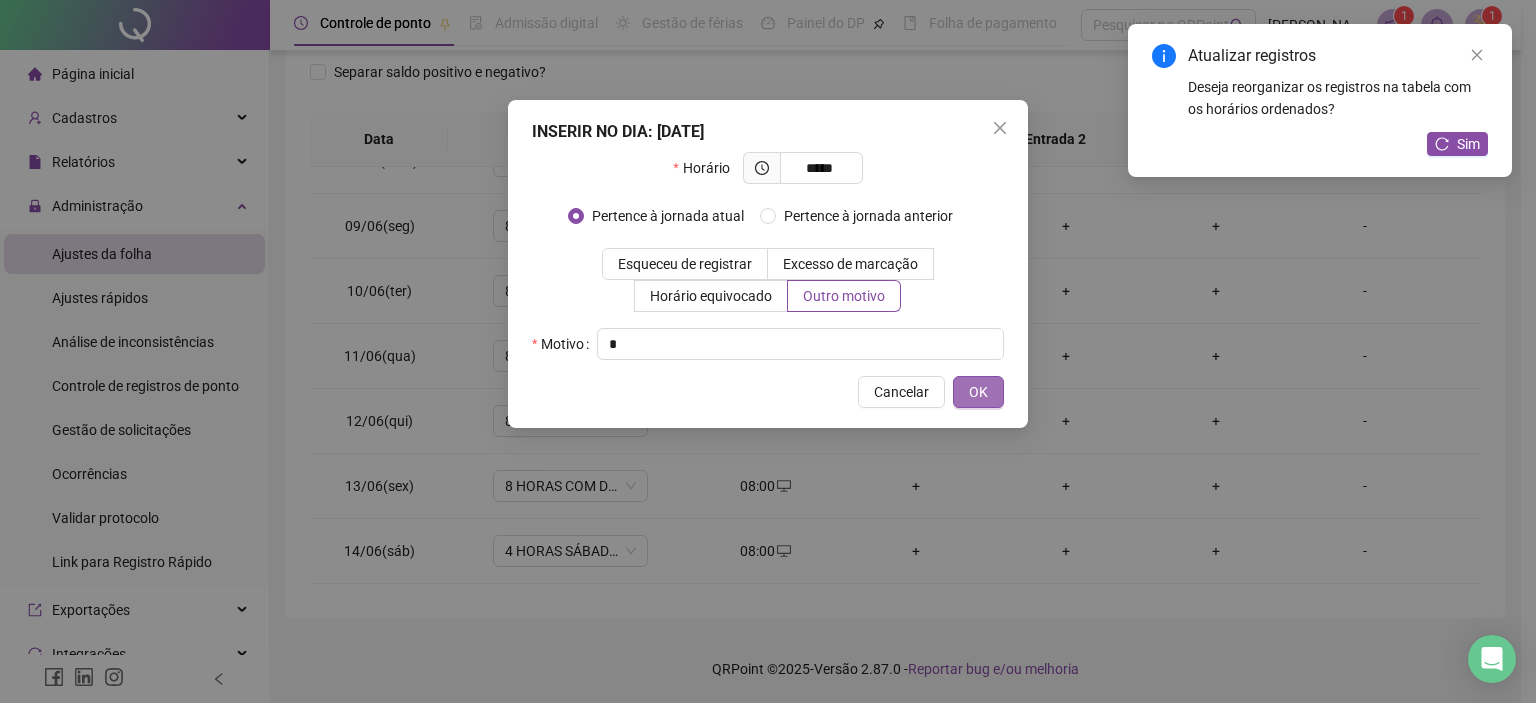 click on "OK" at bounding box center [978, 392] 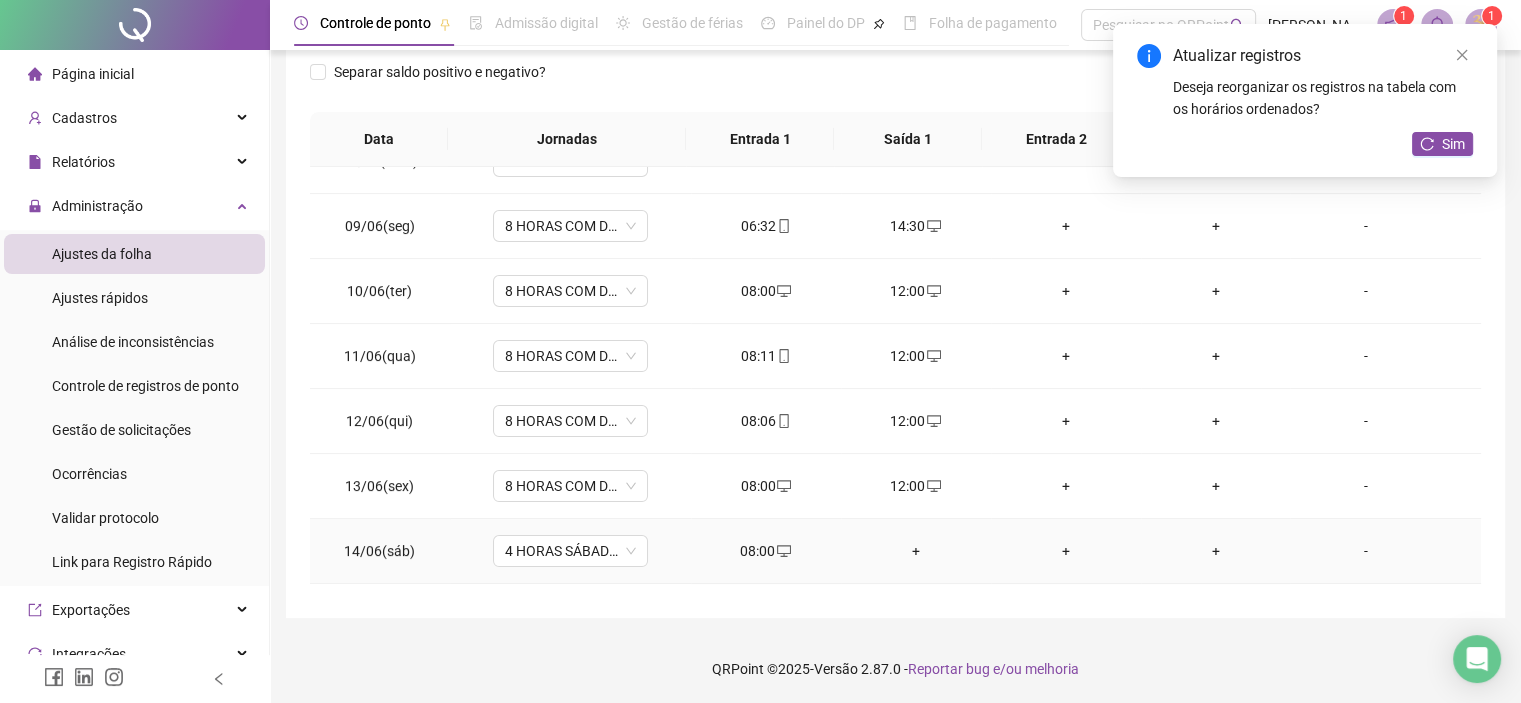click on "+" at bounding box center (916, 551) 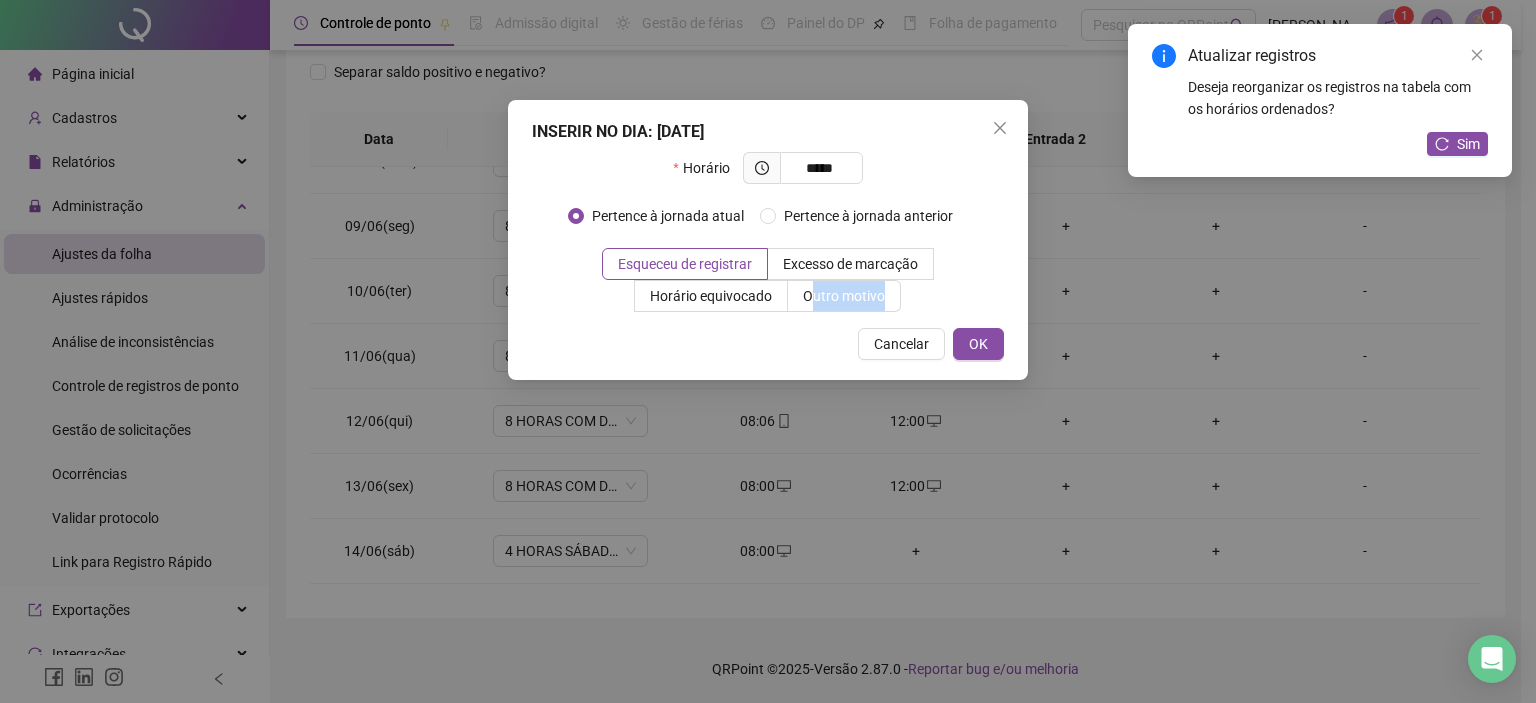 drag, startPoint x: 811, startPoint y: 288, endPoint x: 739, endPoint y: 330, distance: 83.35467 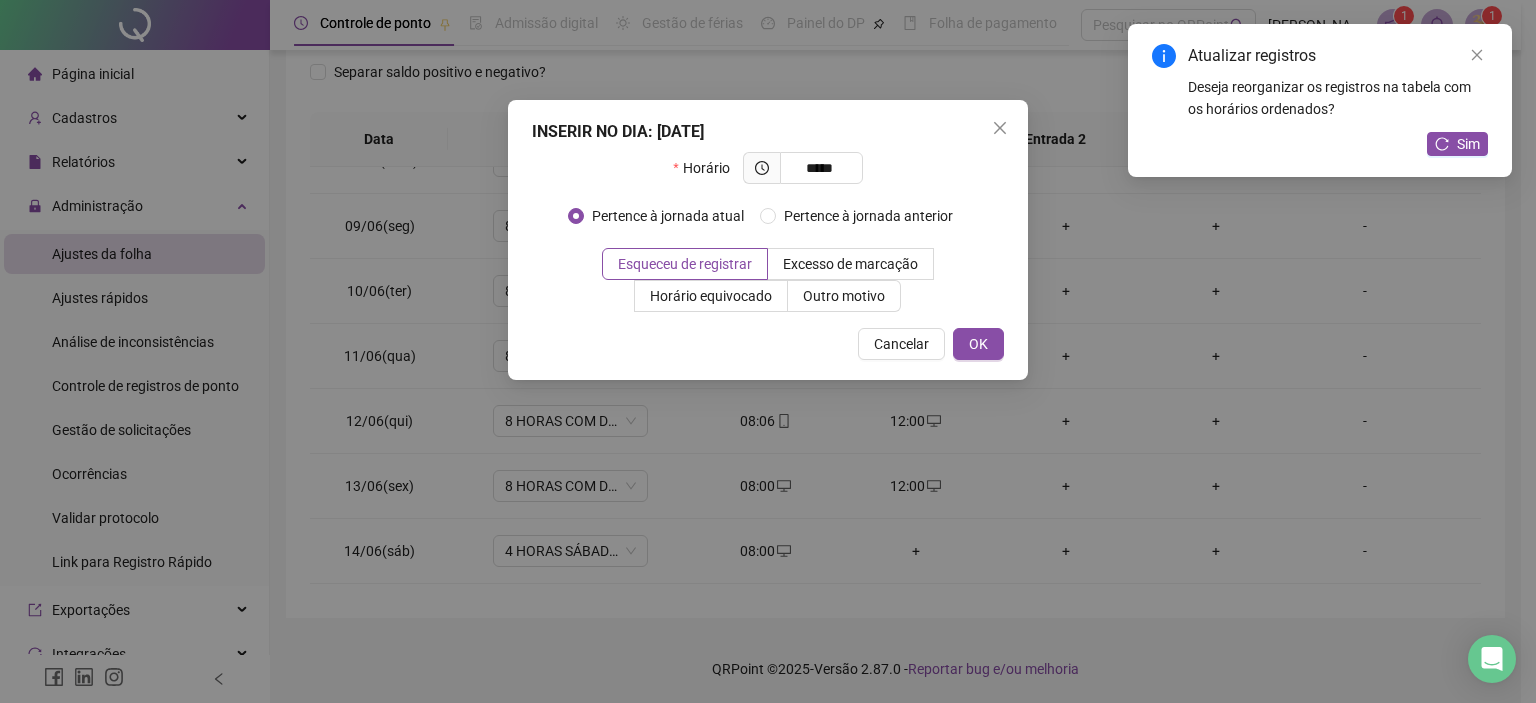 click on "Cancelar OK" at bounding box center [768, 344] 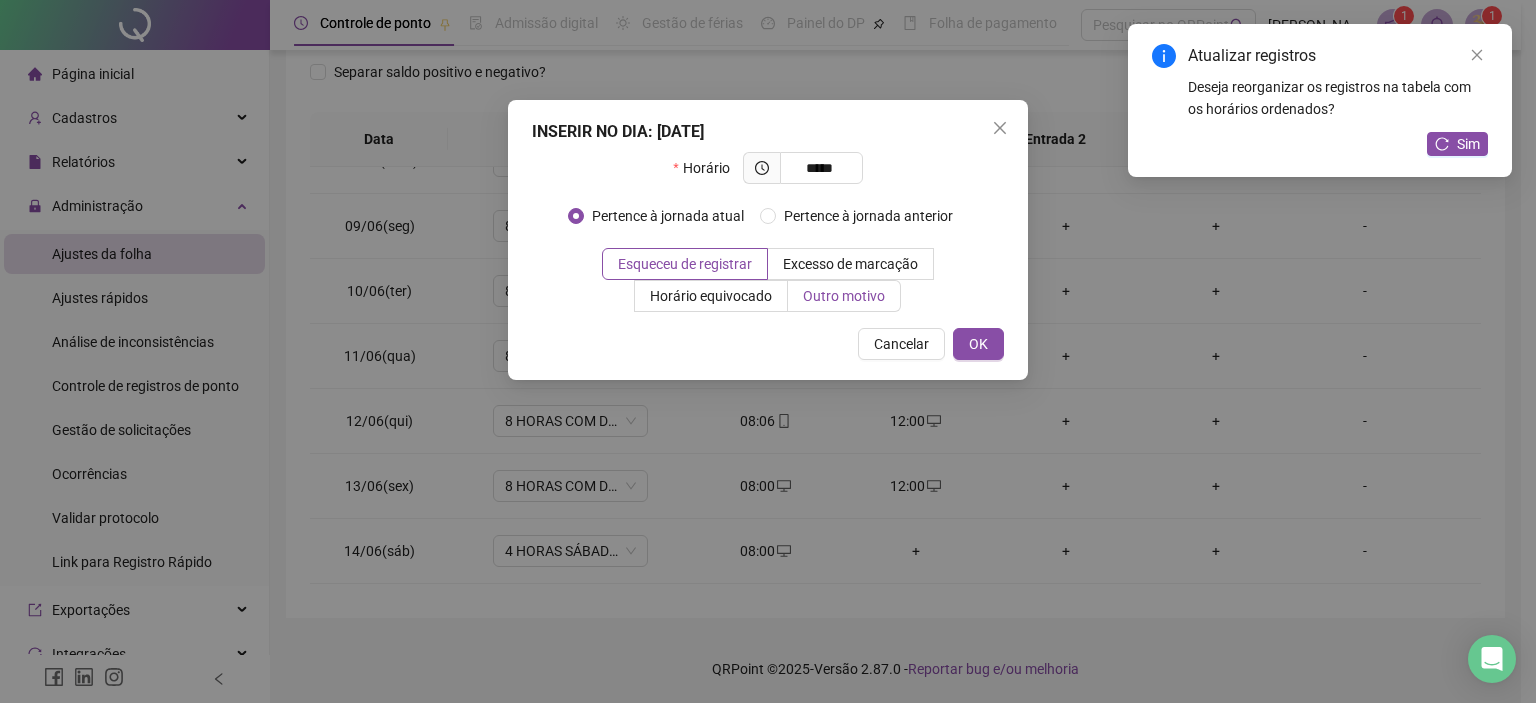 click on "Outro motivo" at bounding box center (844, 296) 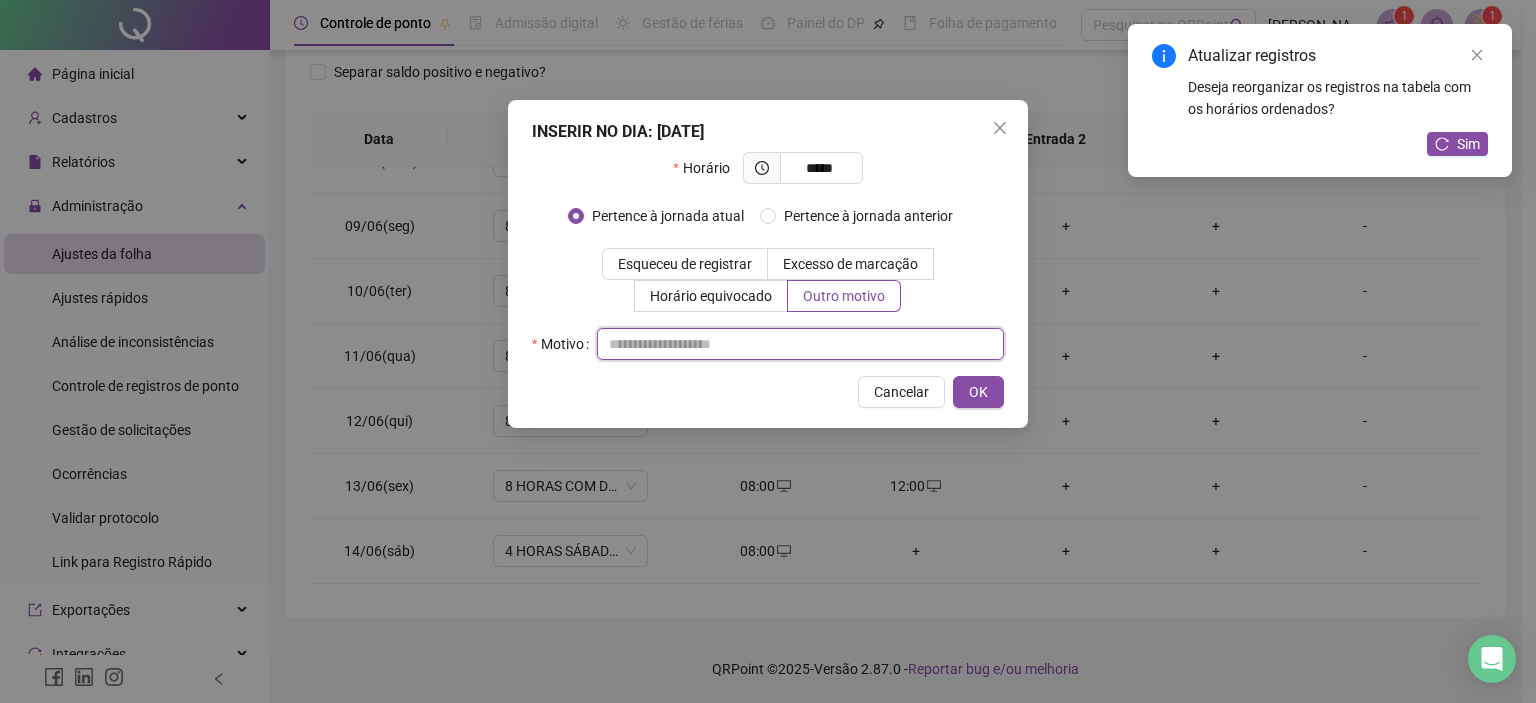 click at bounding box center [800, 344] 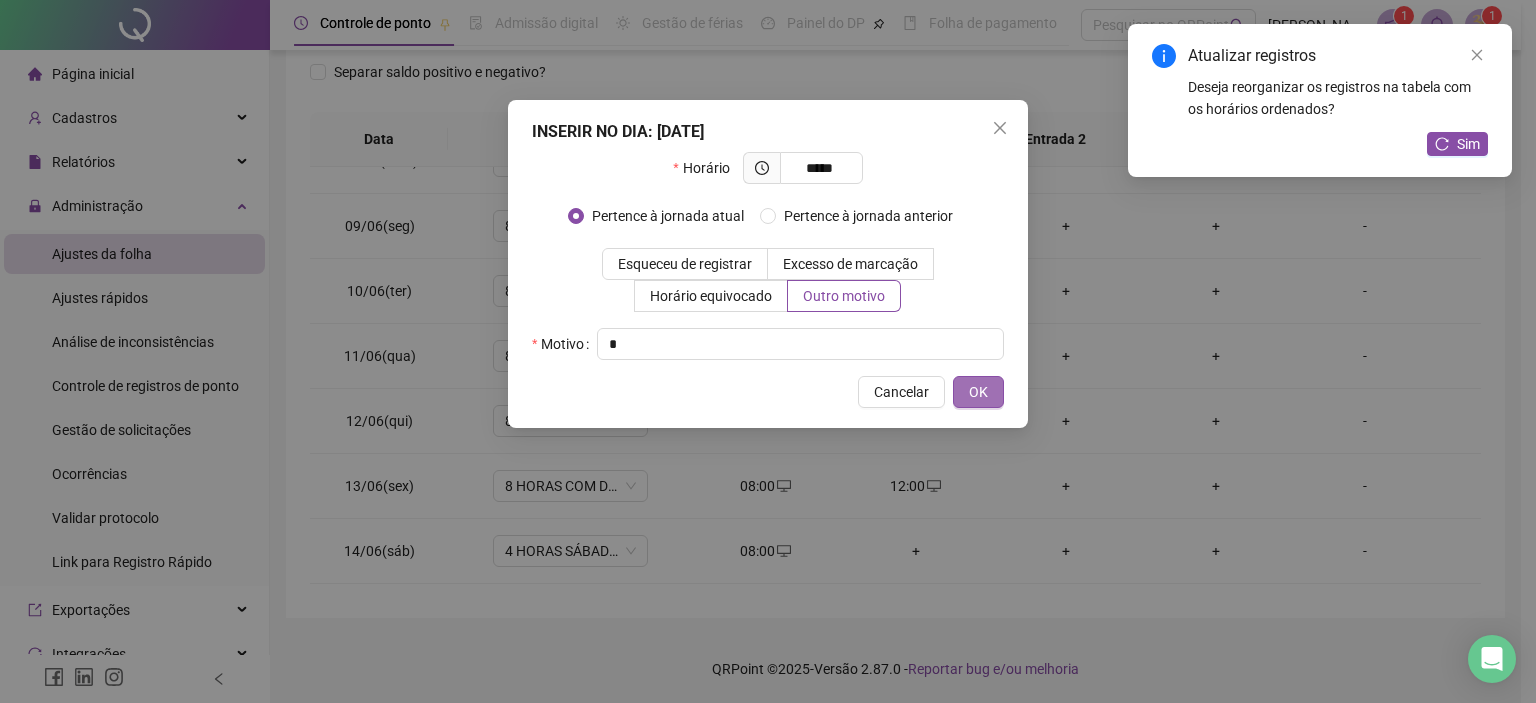 click on "OK" at bounding box center (978, 392) 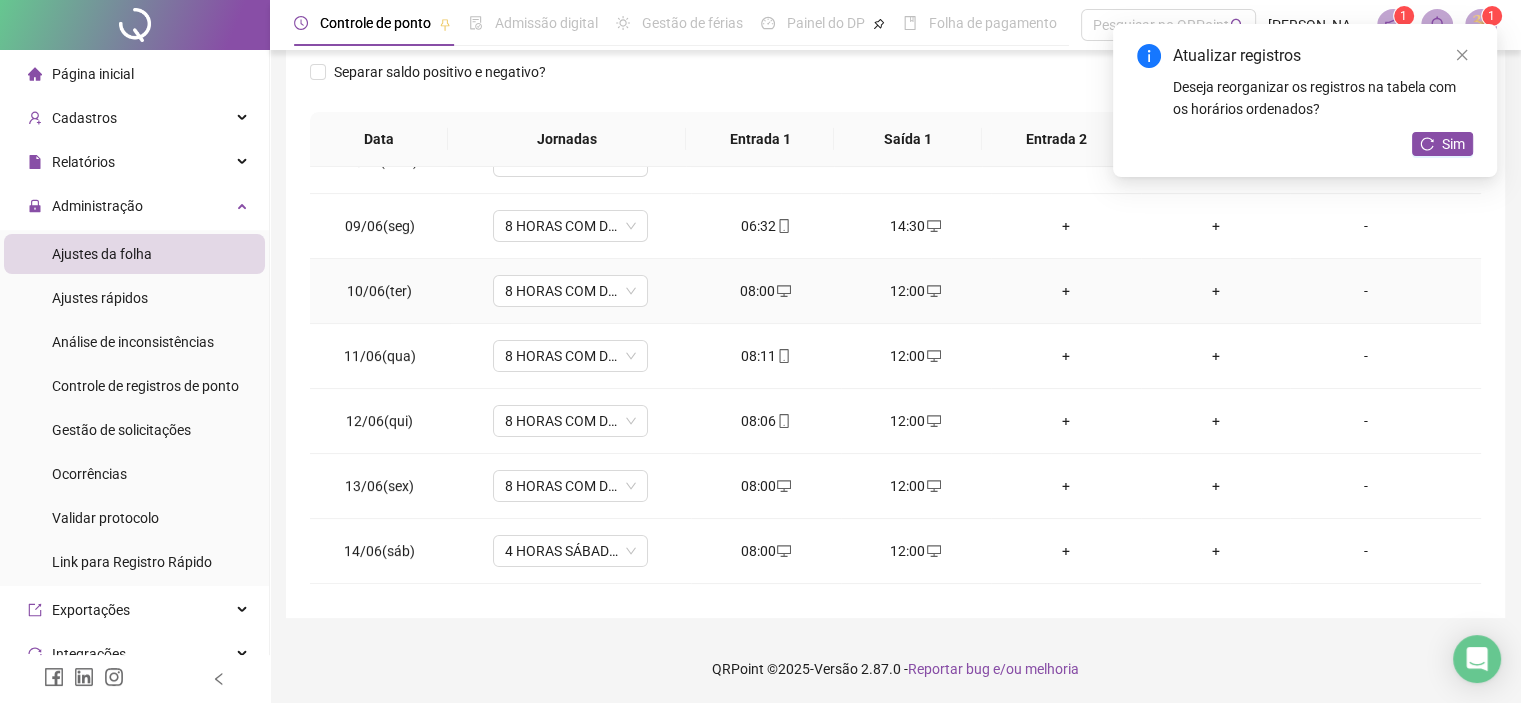 click on "+" at bounding box center [1066, 291] 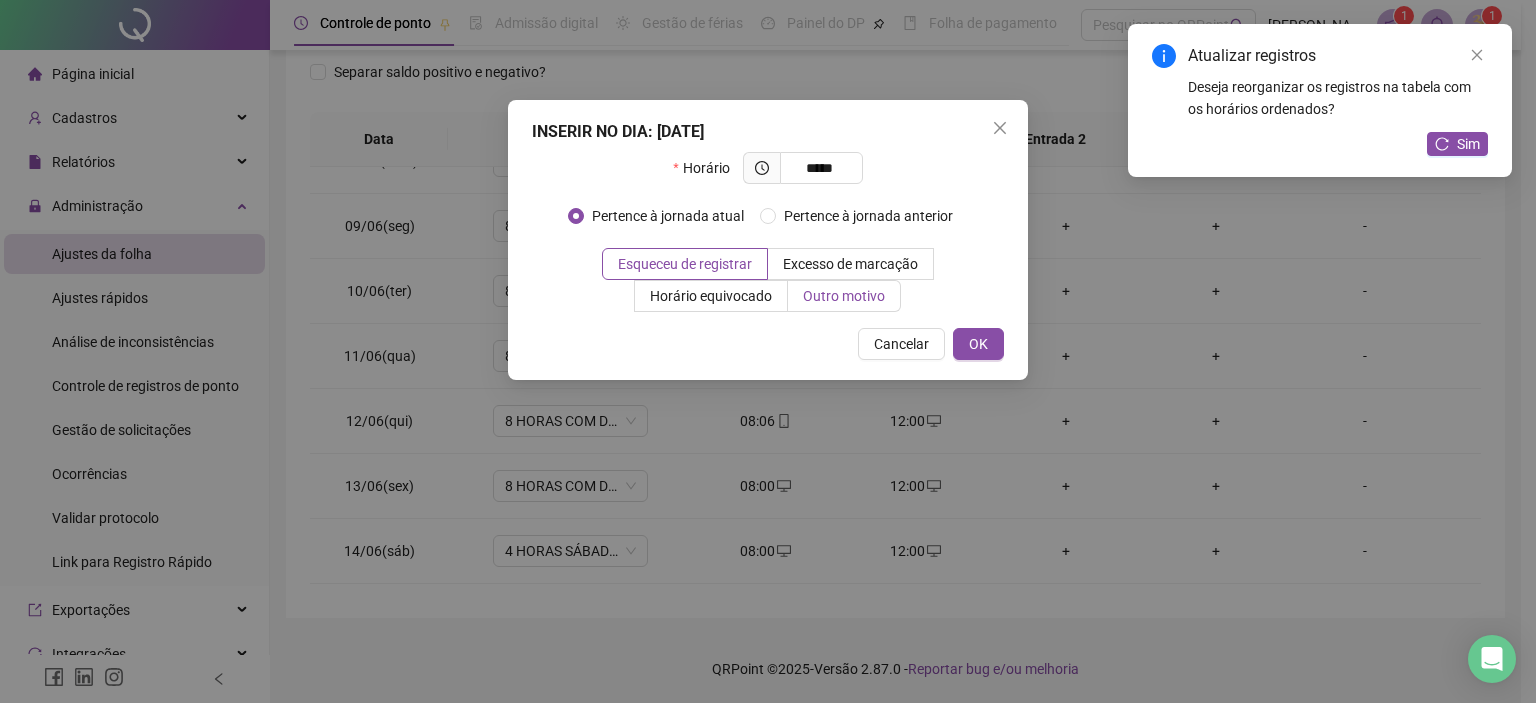 click on "Outro motivo" at bounding box center (844, 296) 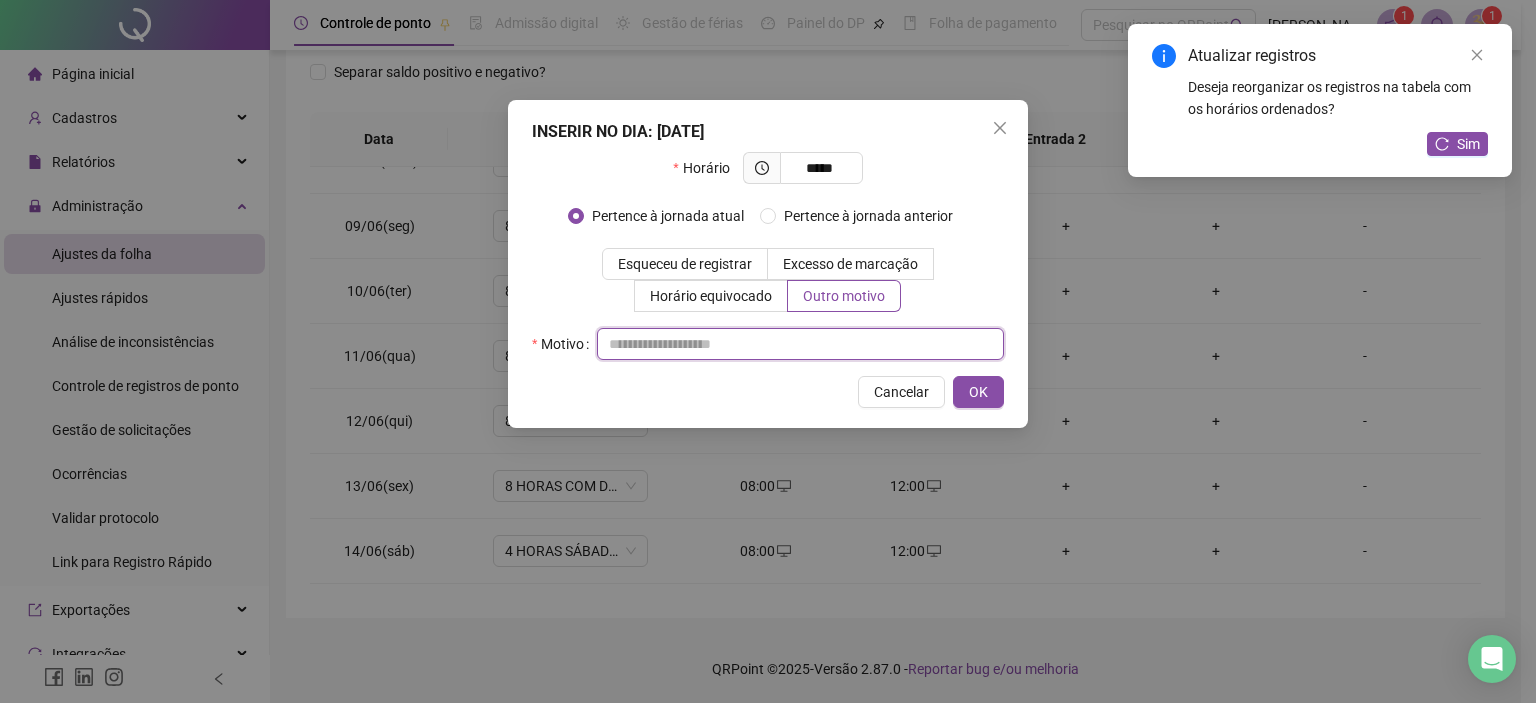 click at bounding box center [800, 344] 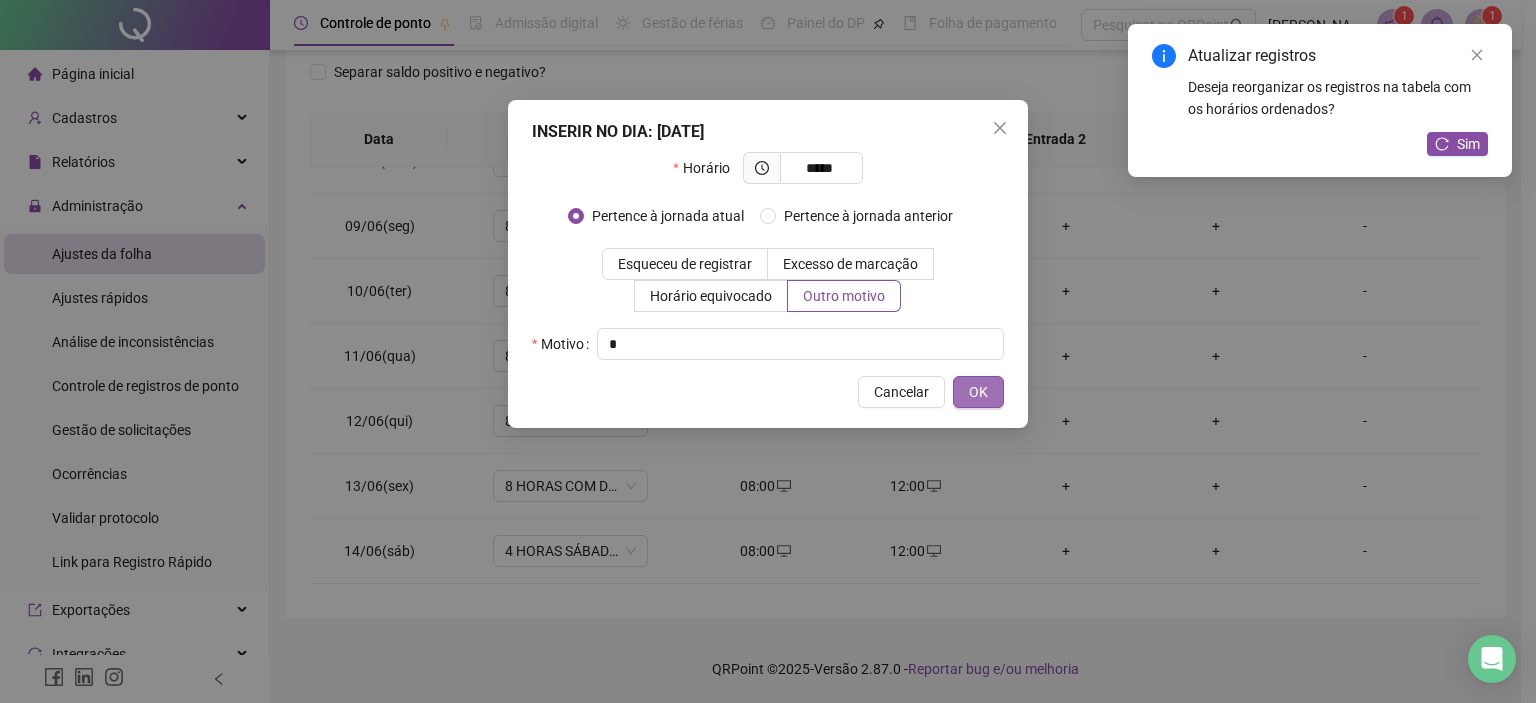 click on "OK" at bounding box center (978, 392) 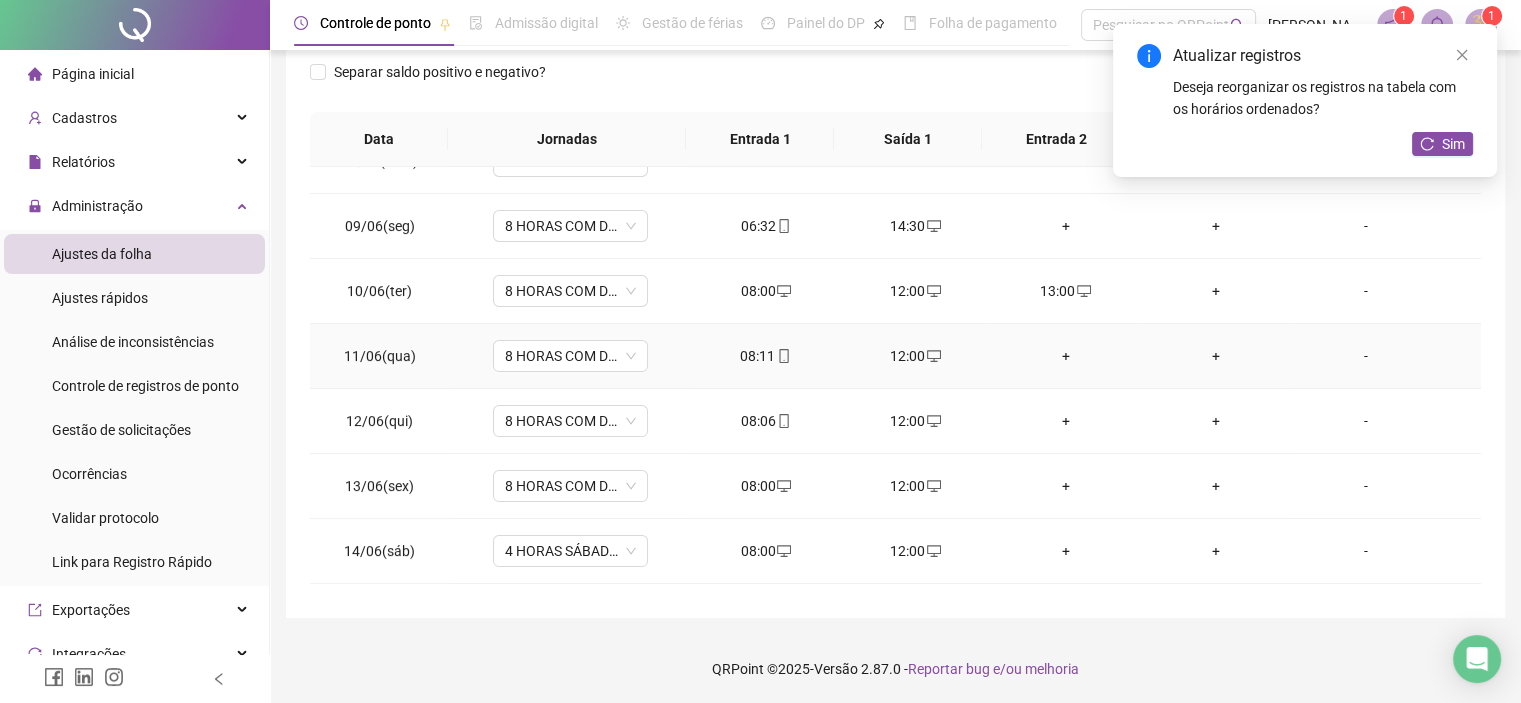 click on "+" at bounding box center [1066, 356] 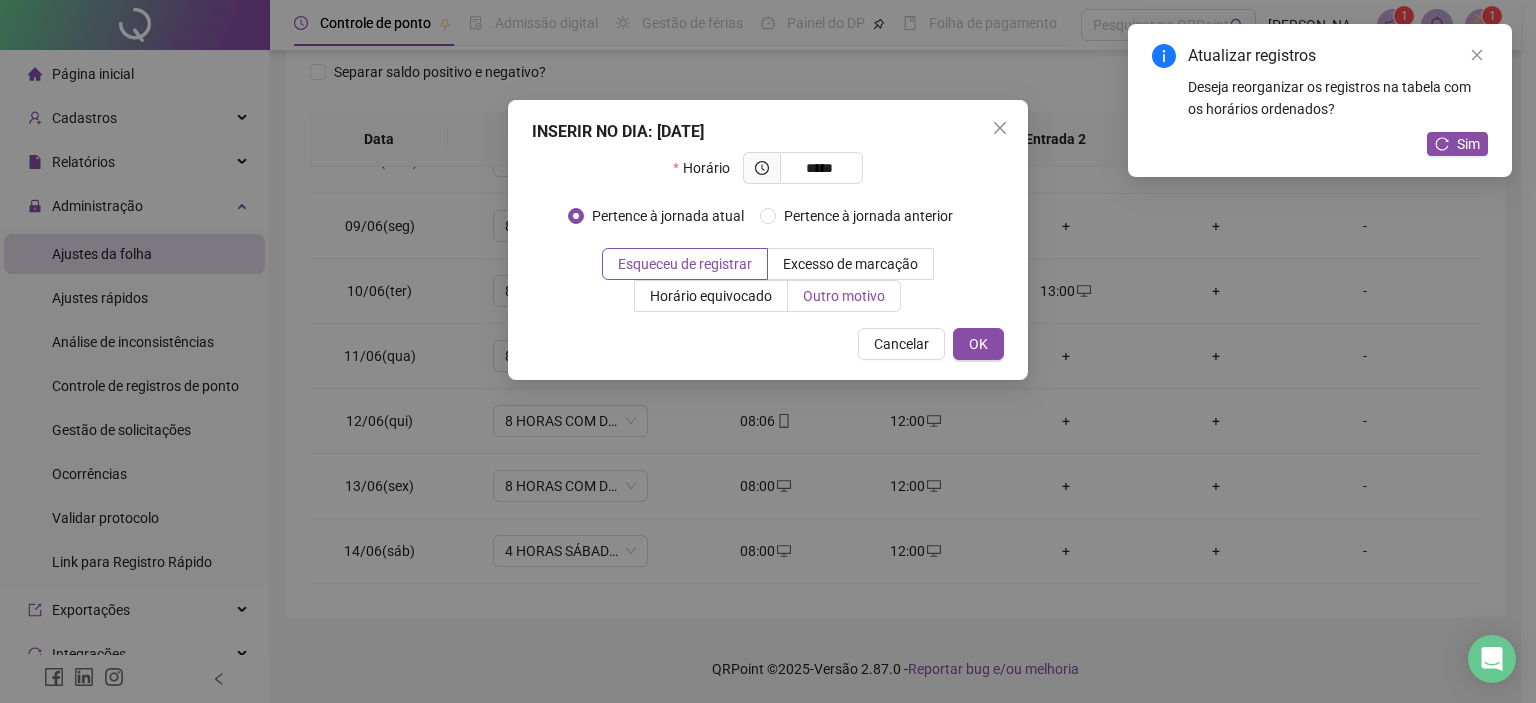 click on "Outro motivo" at bounding box center (844, 296) 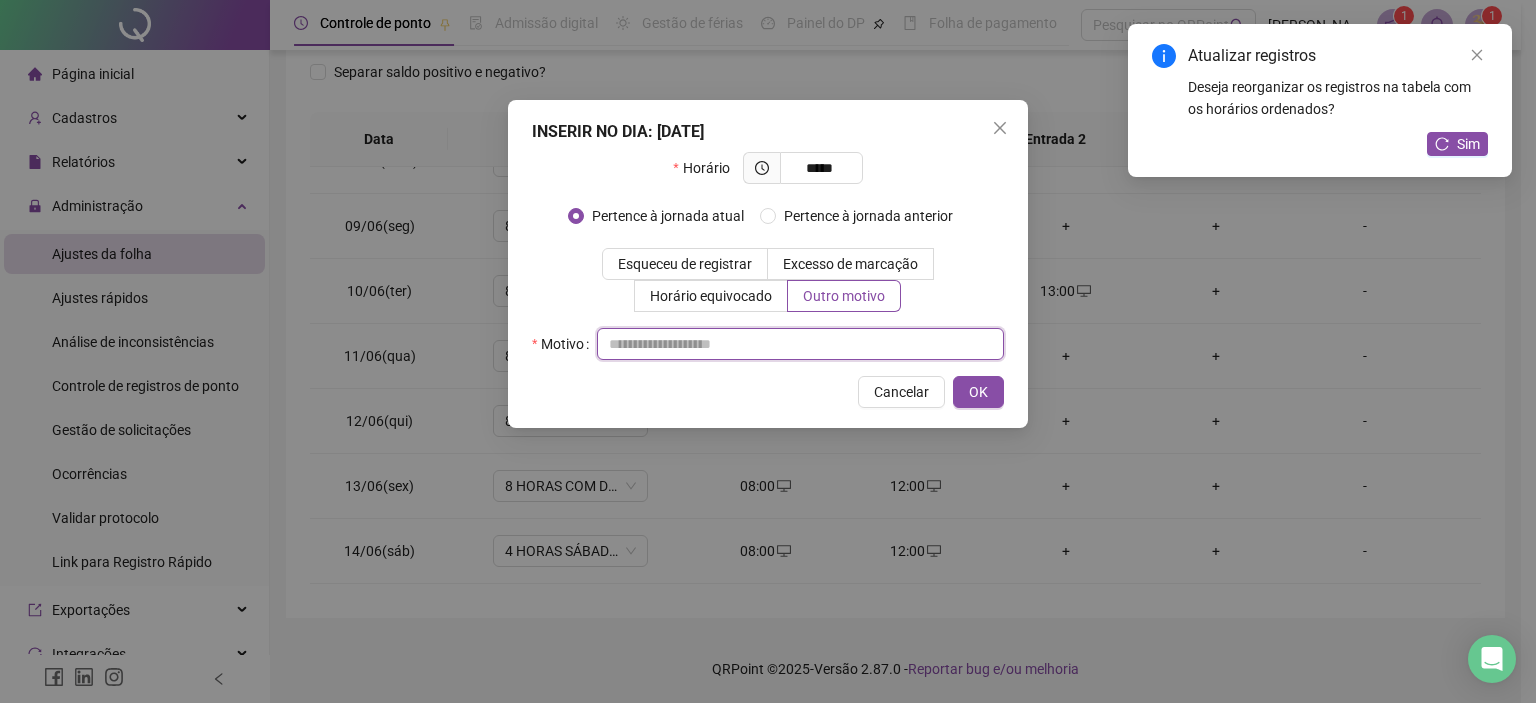 click at bounding box center [800, 344] 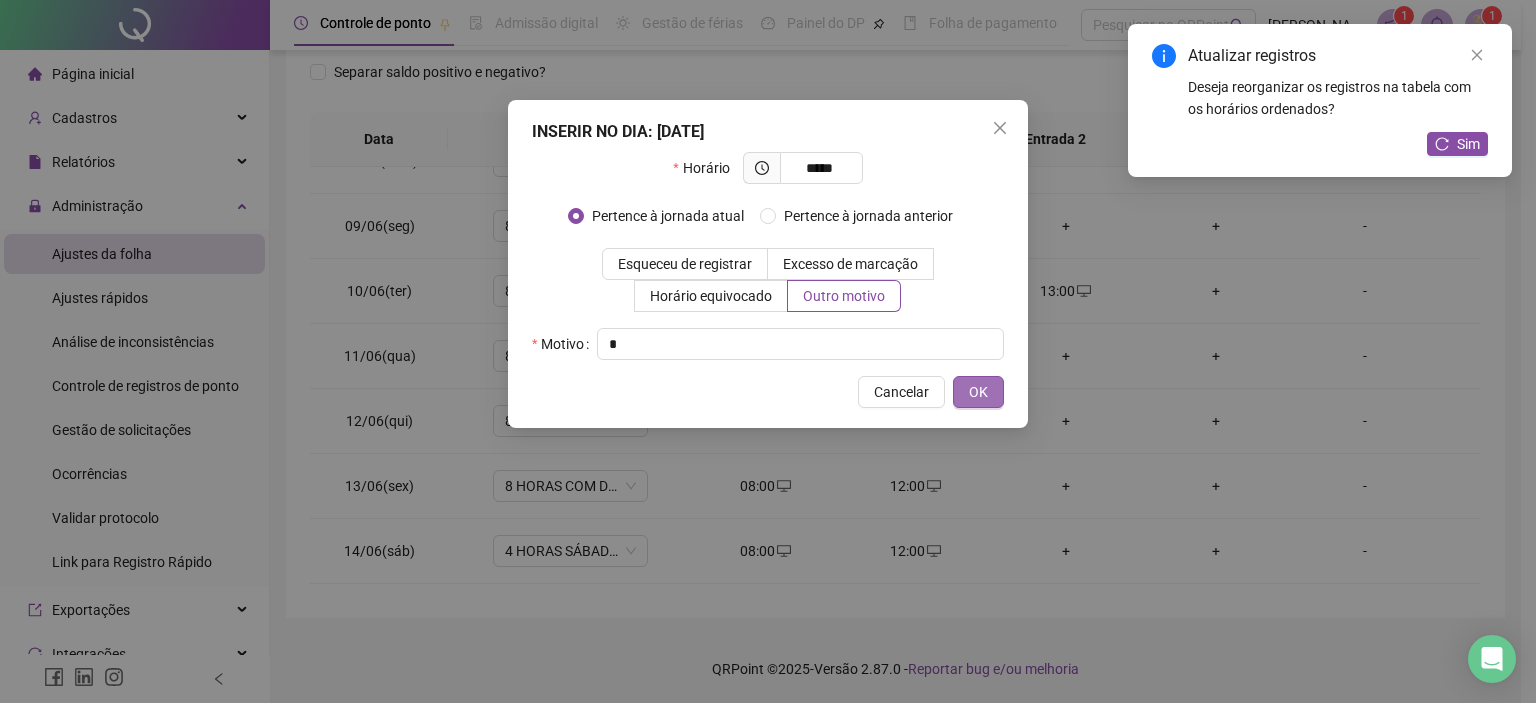 click on "OK" at bounding box center (978, 392) 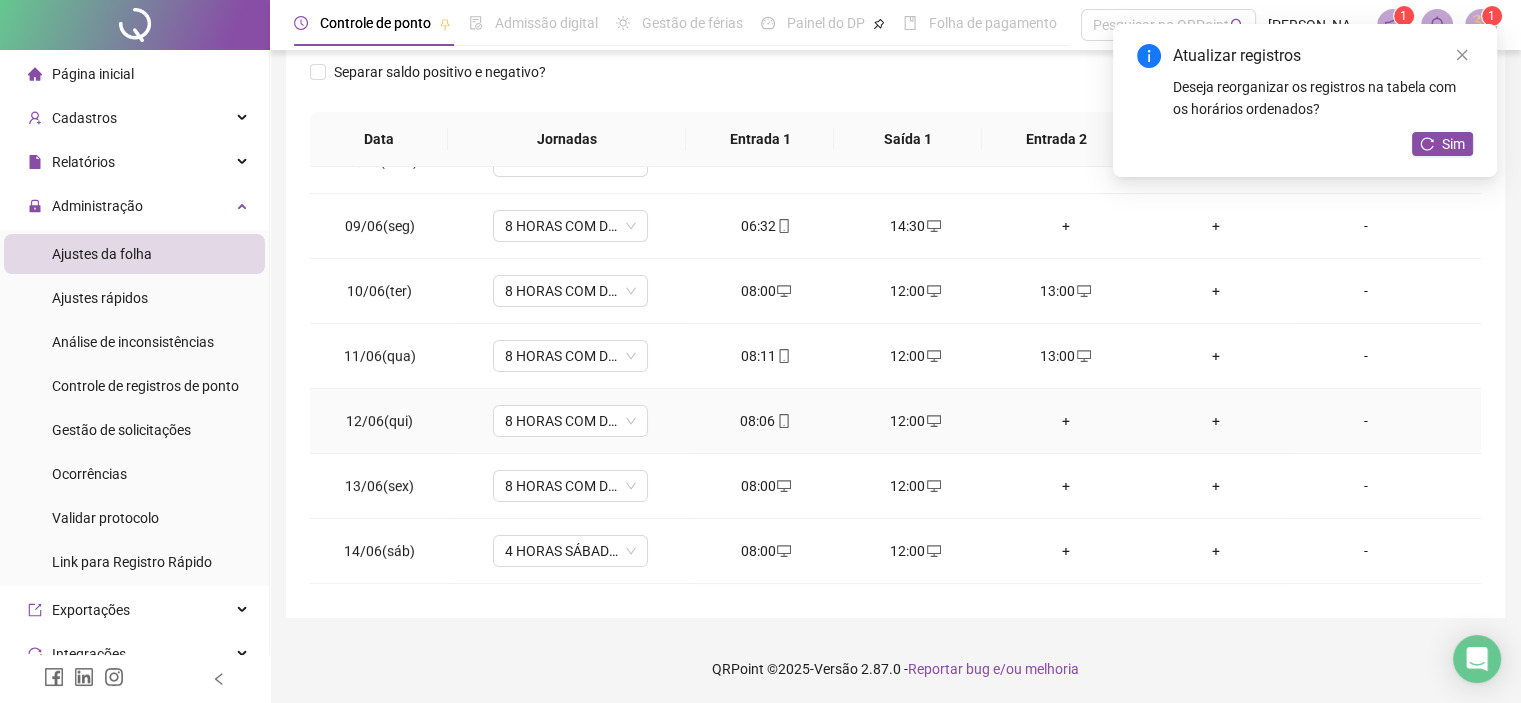 click on "+" at bounding box center [1066, 421] 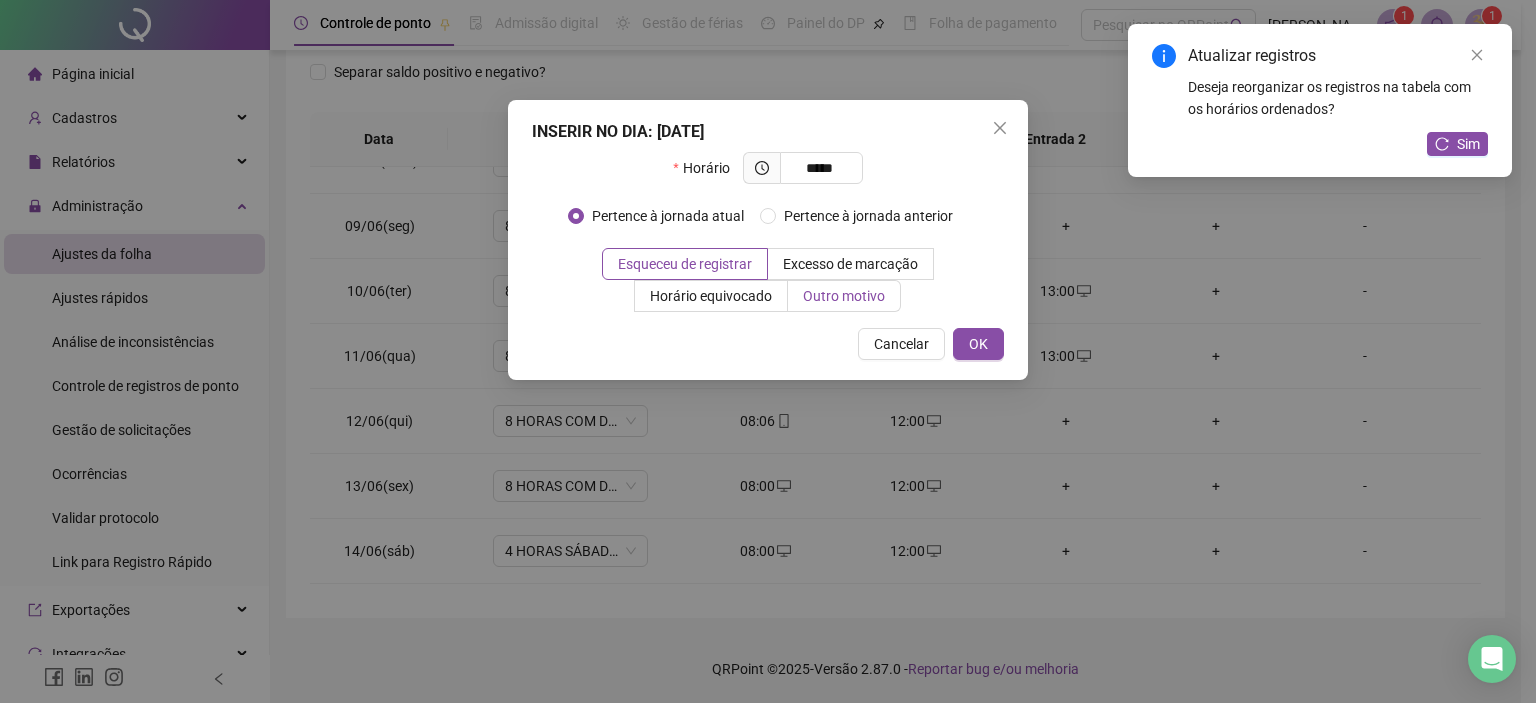 click on "Outro motivo" at bounding box center [844, 296] 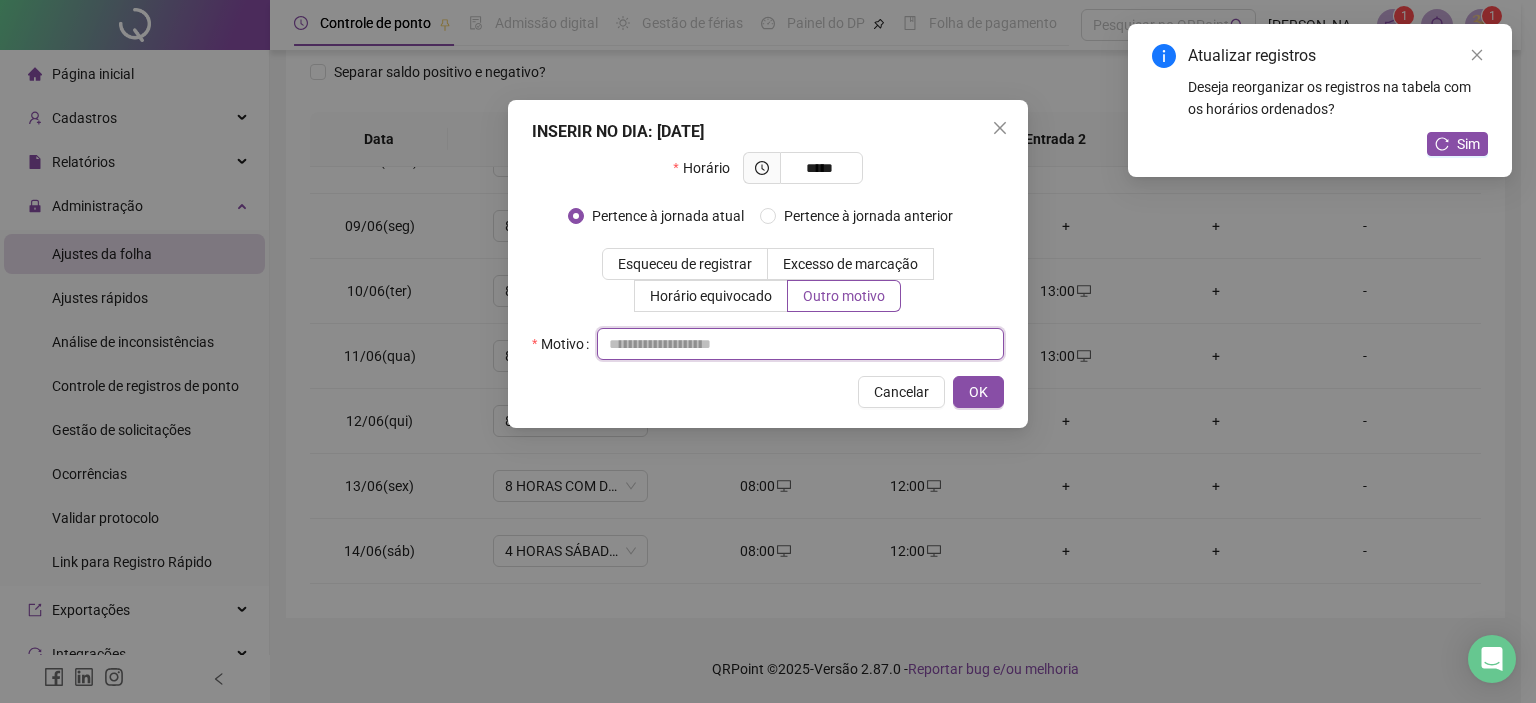 click at bounding box center [800, 344] 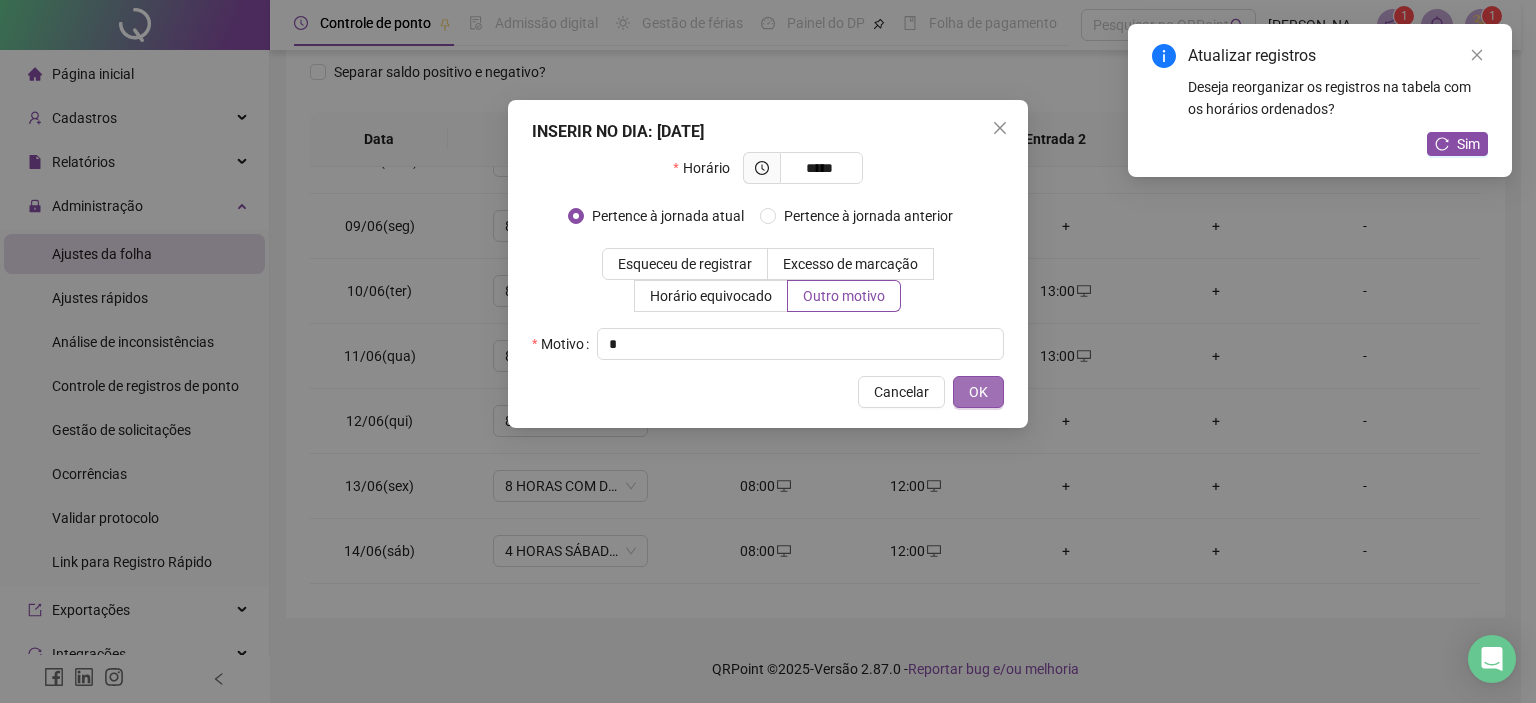 click on "OK" at bounding box center (978, 392) 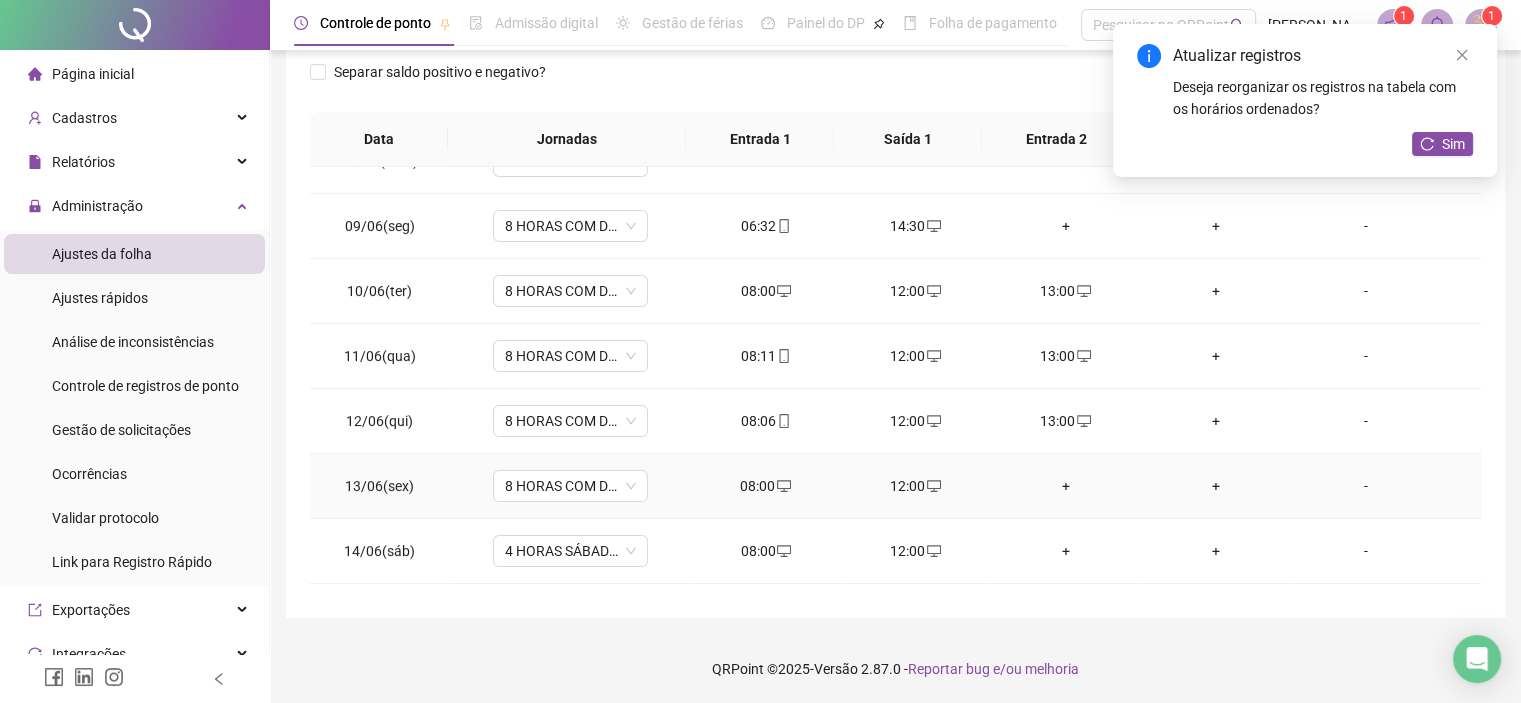 click on "+" at bounding box center (1066, 486) 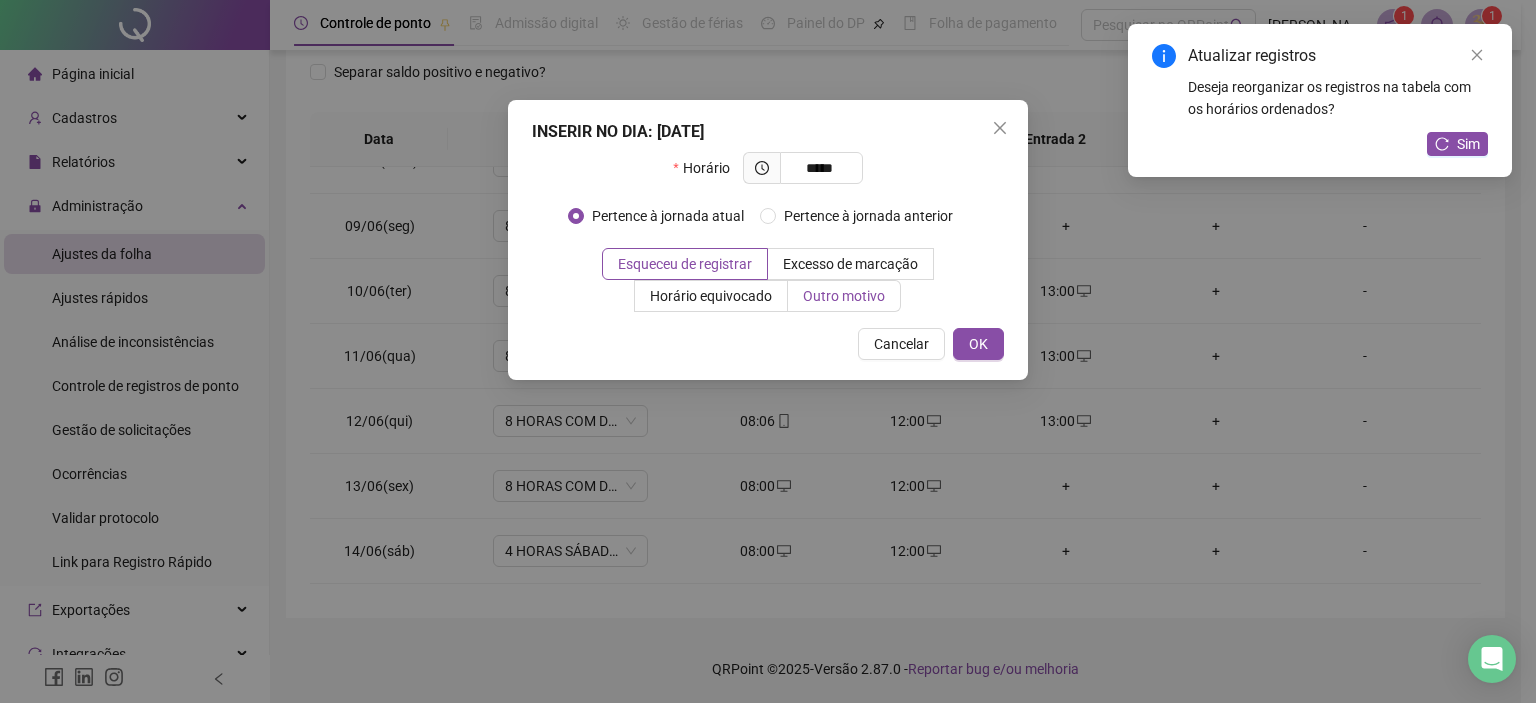click on "Outro motivo" at bounding box center [844, 296] 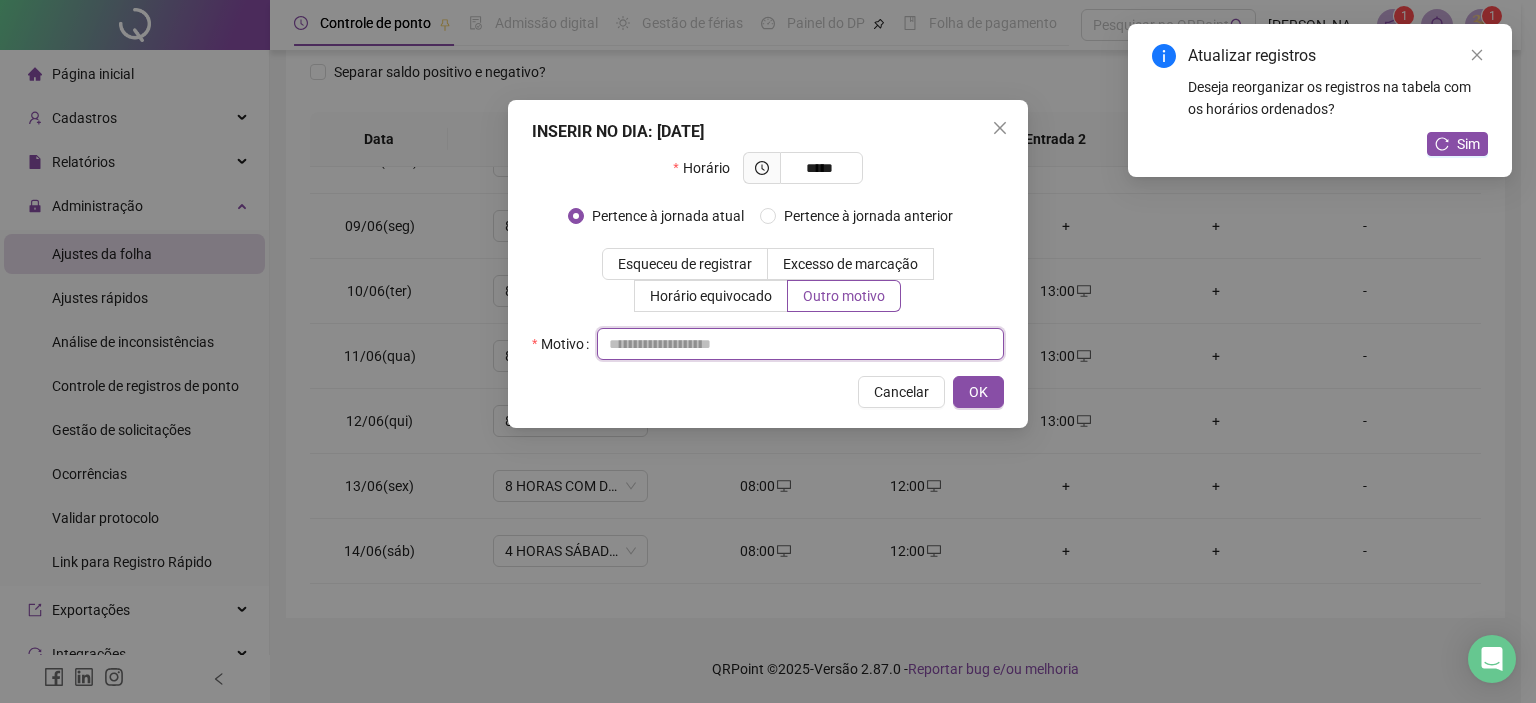 click at bounding box center [800, 344] 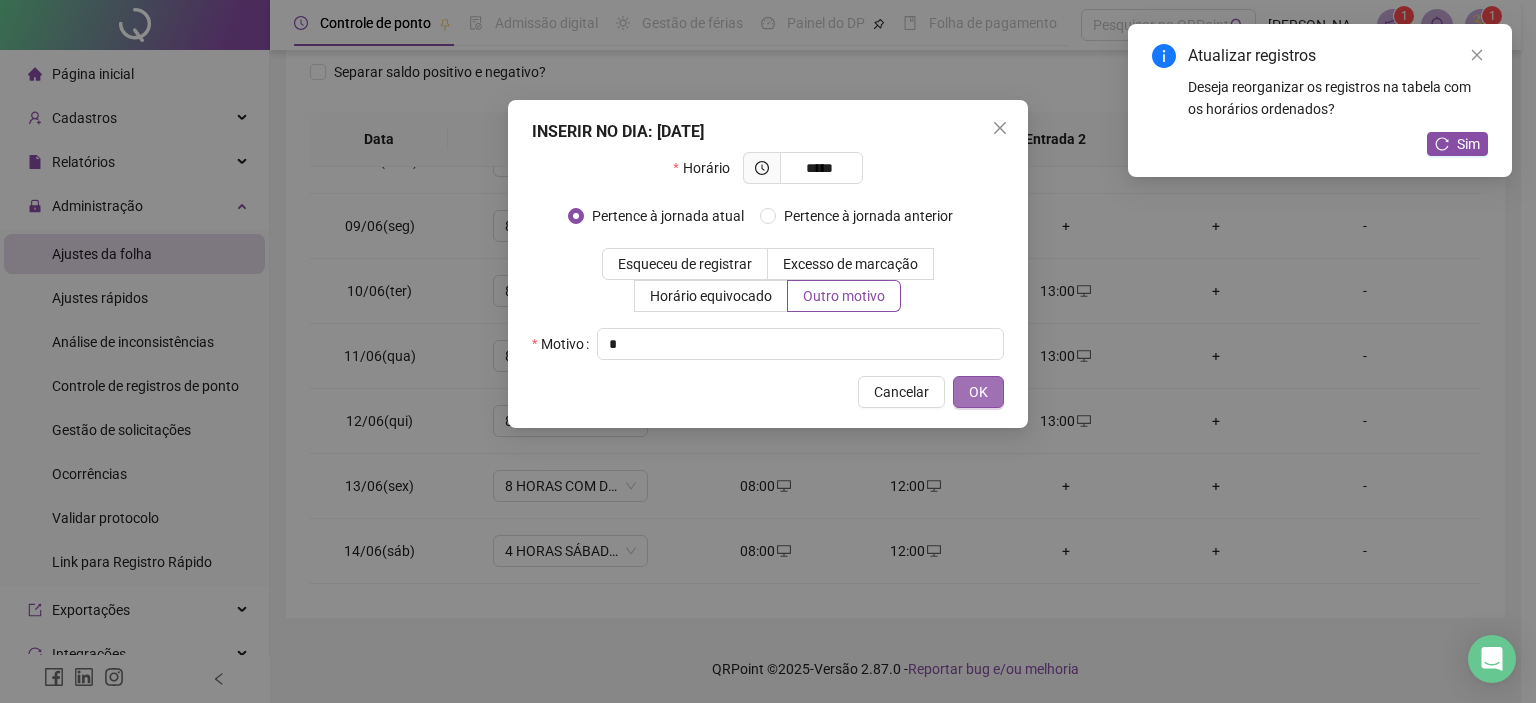 click on "OK" at bounding box center (978, 392) 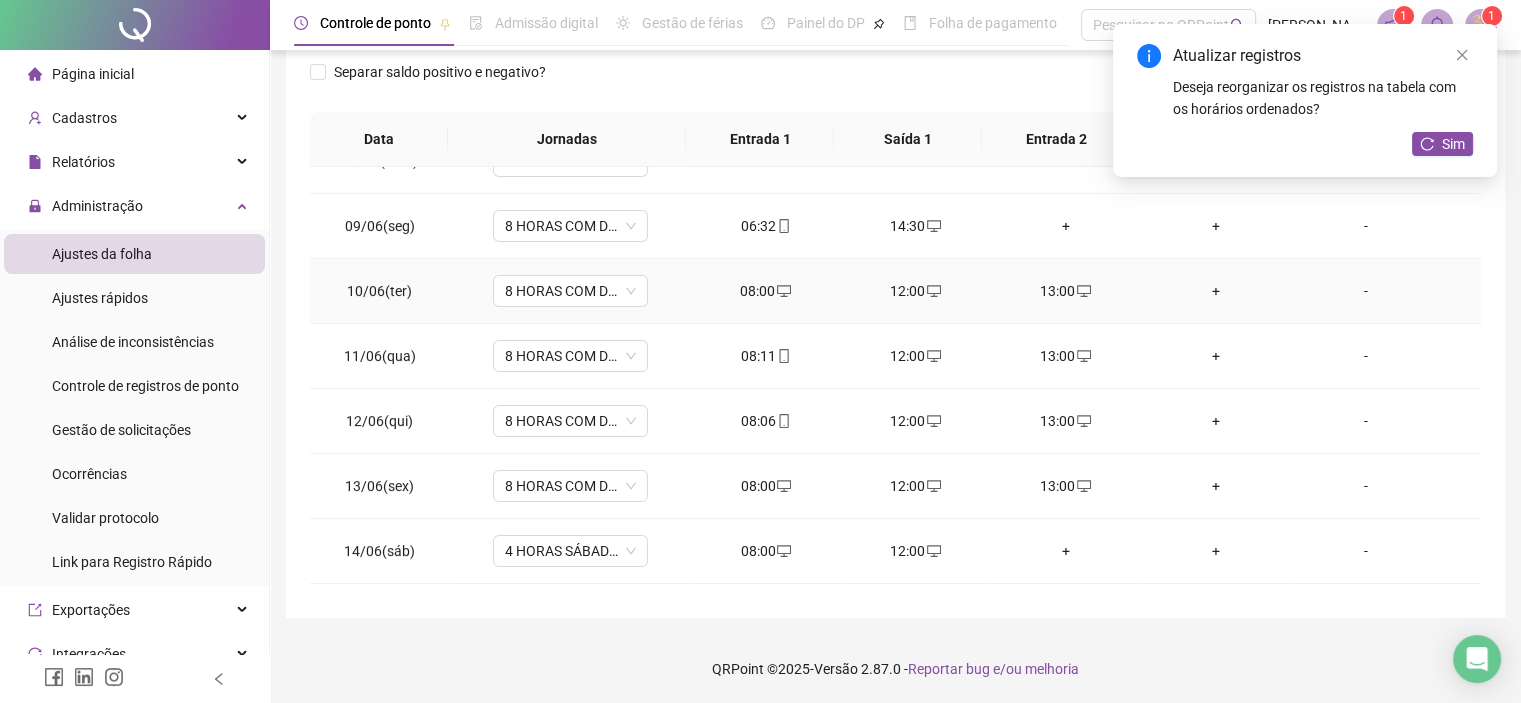 click on "+" at bounding box center [1216, 291] 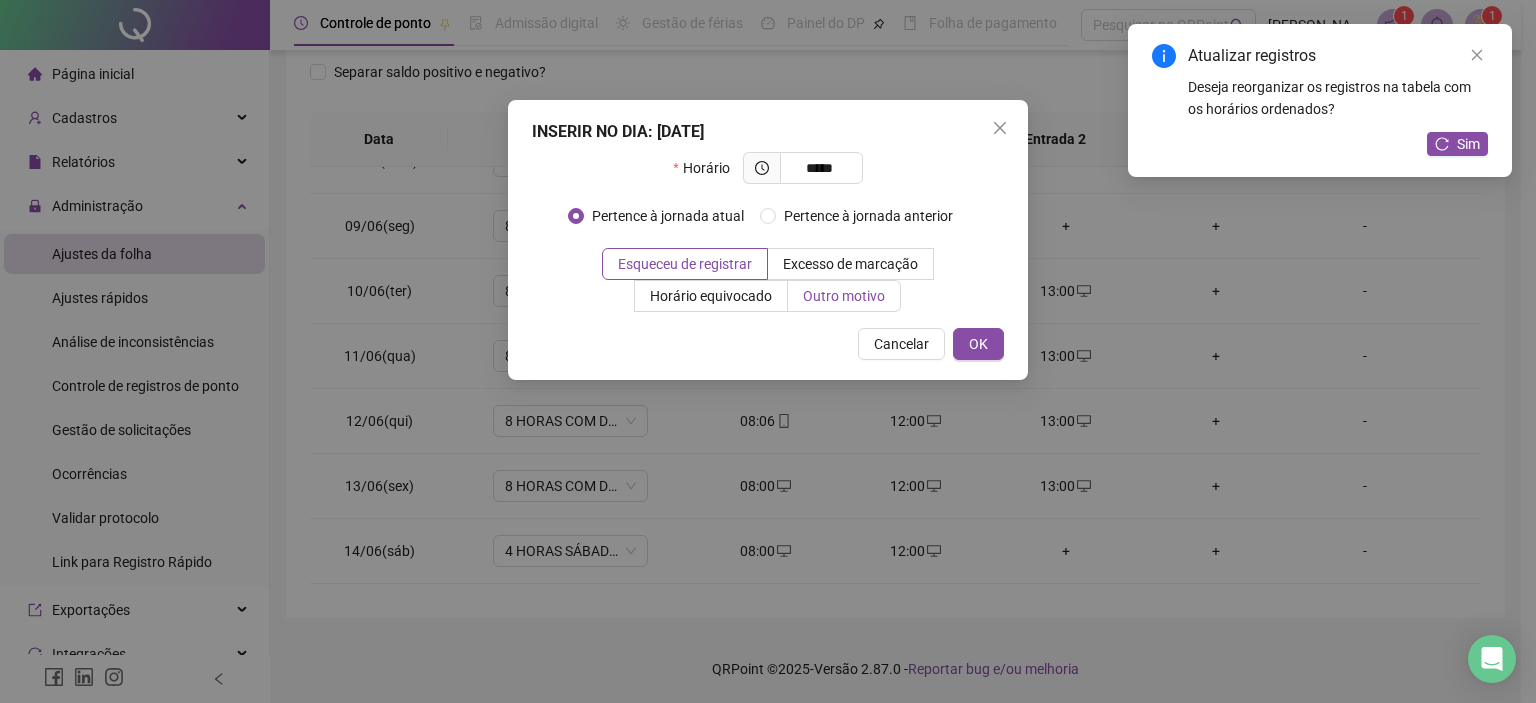 click on "Outro motivo" at bounding box center (844, 296) 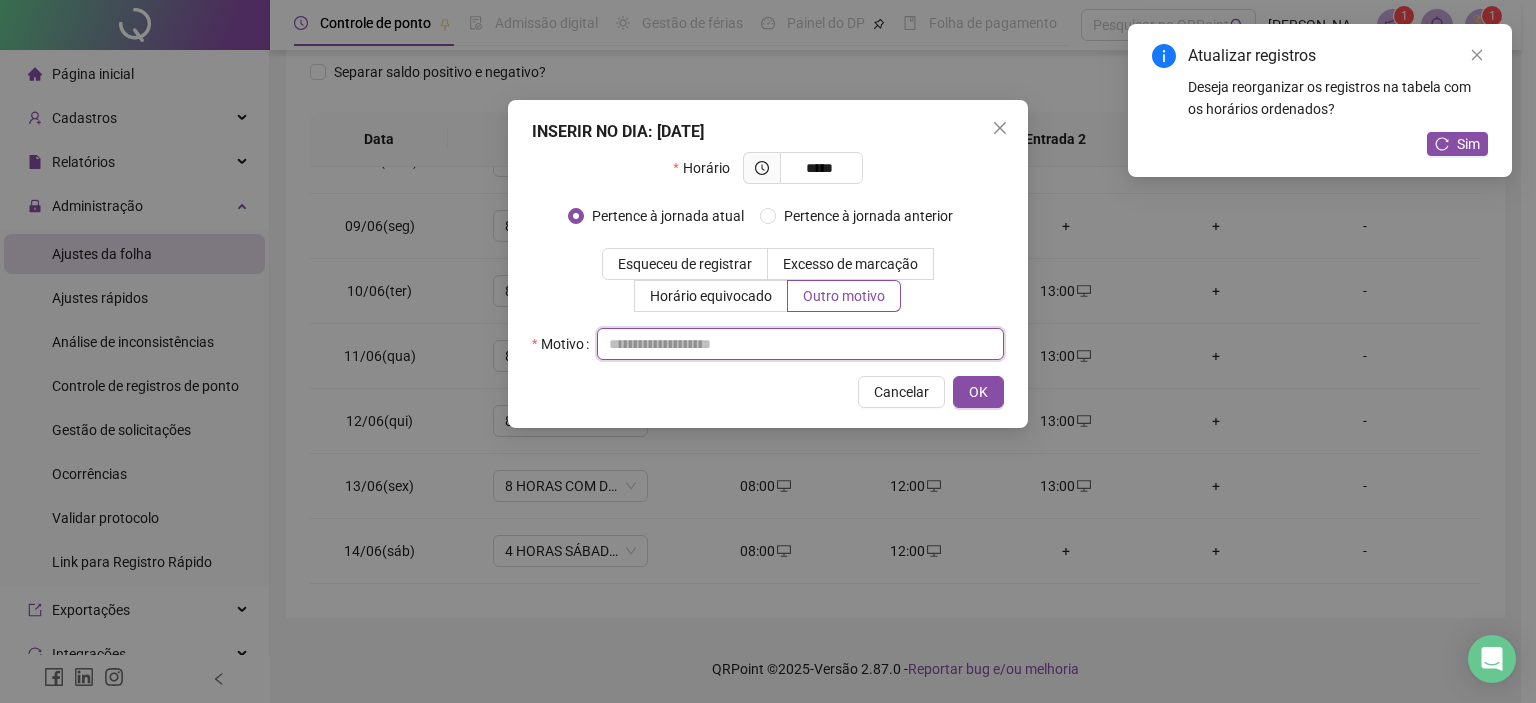 click at bounding box center [800, 344] 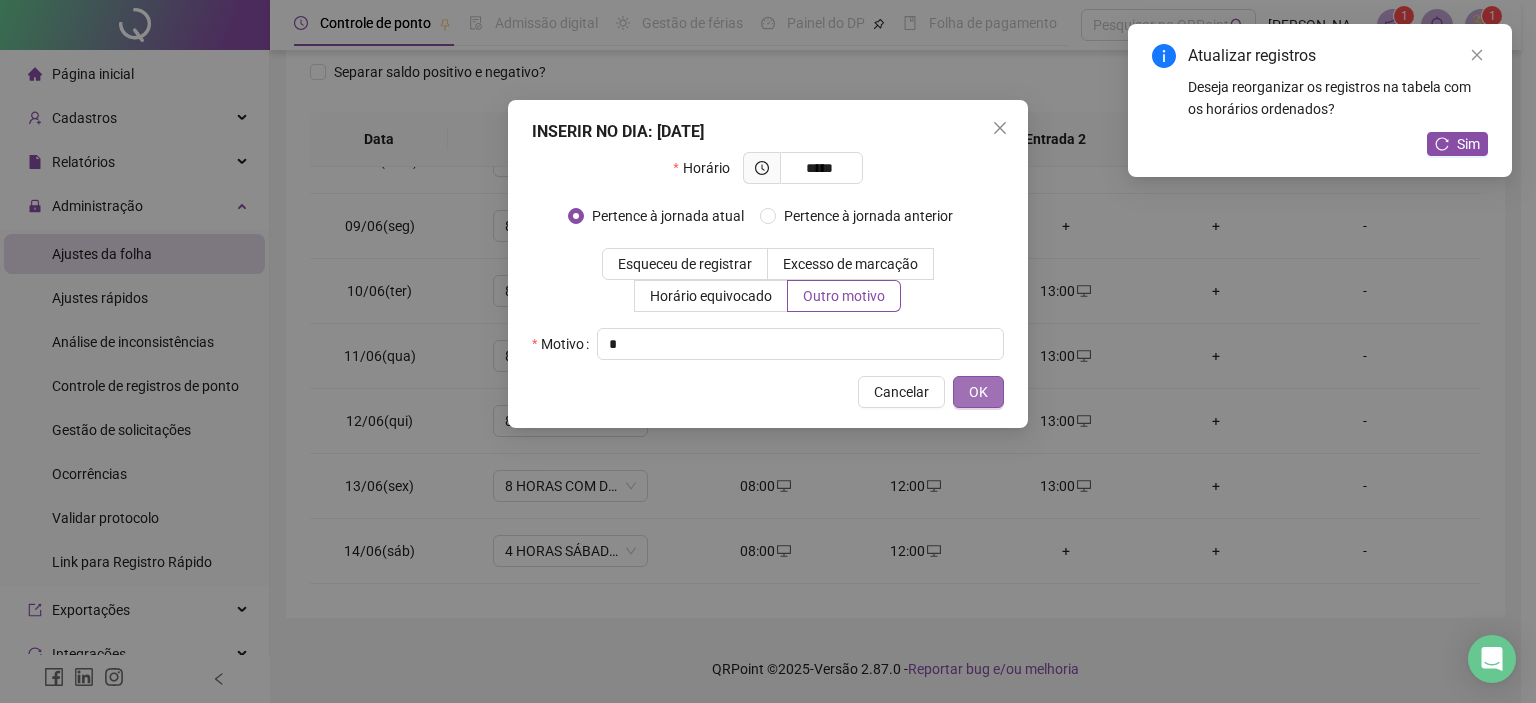 click on "OK" at bounding box center (978, 392) 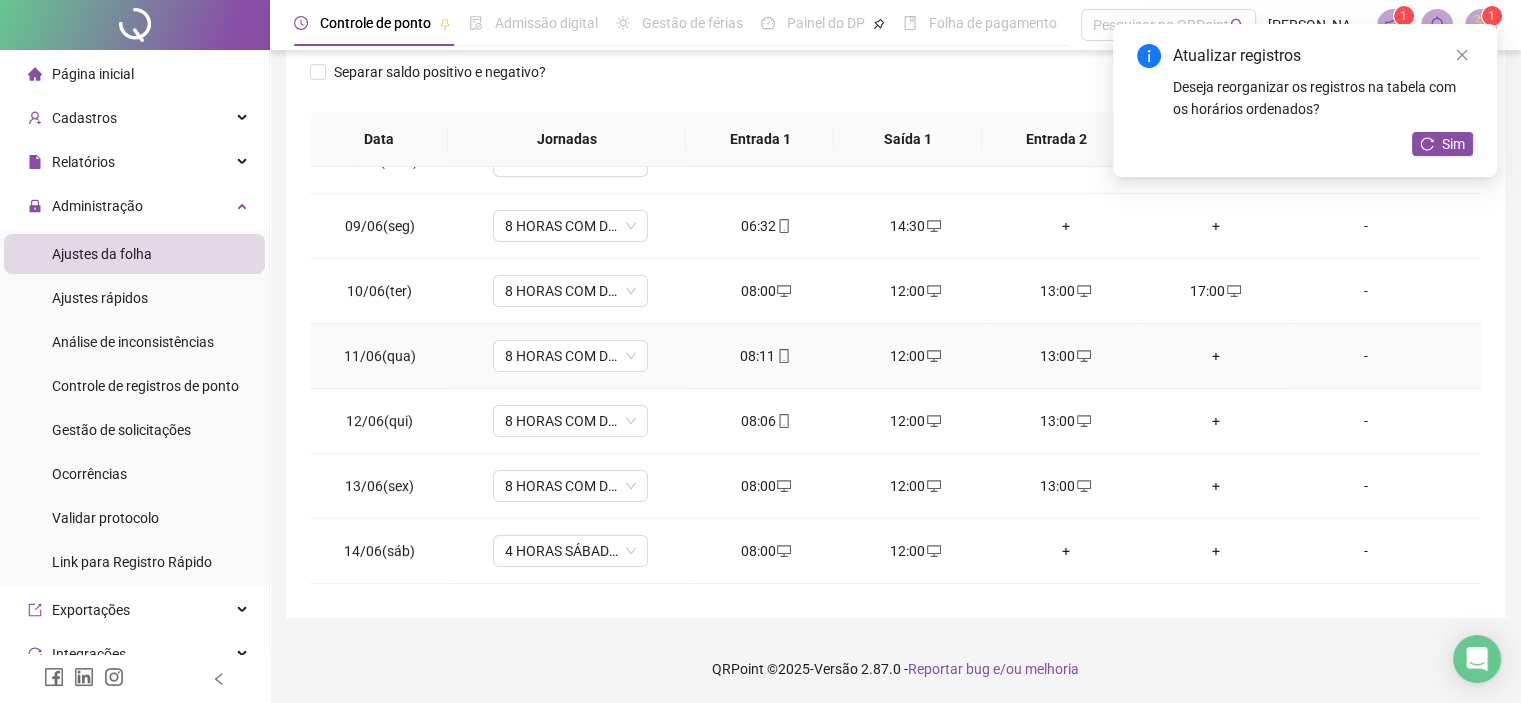 click on "+" at bounding box center [1216, 356] 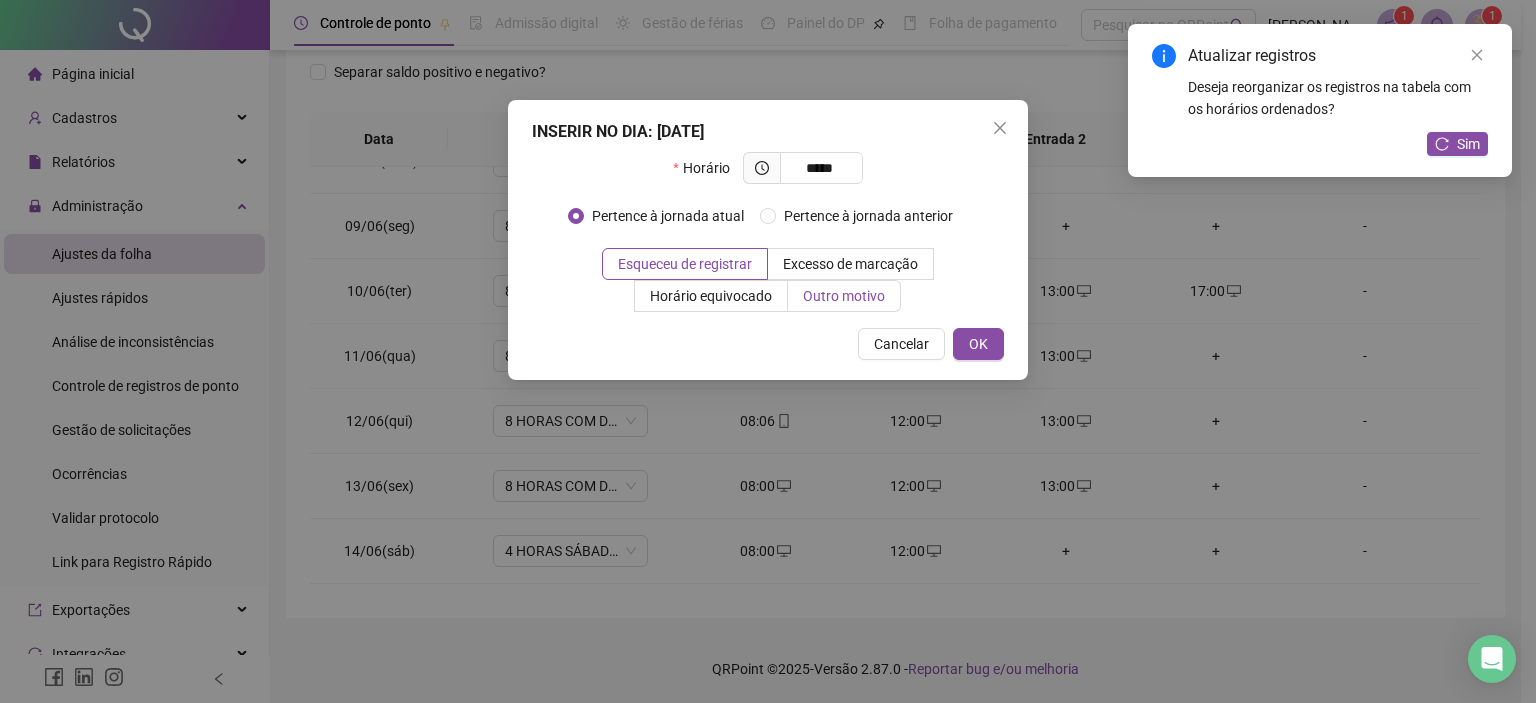 click on "Outro motivo" at bounding box center (844, 296) 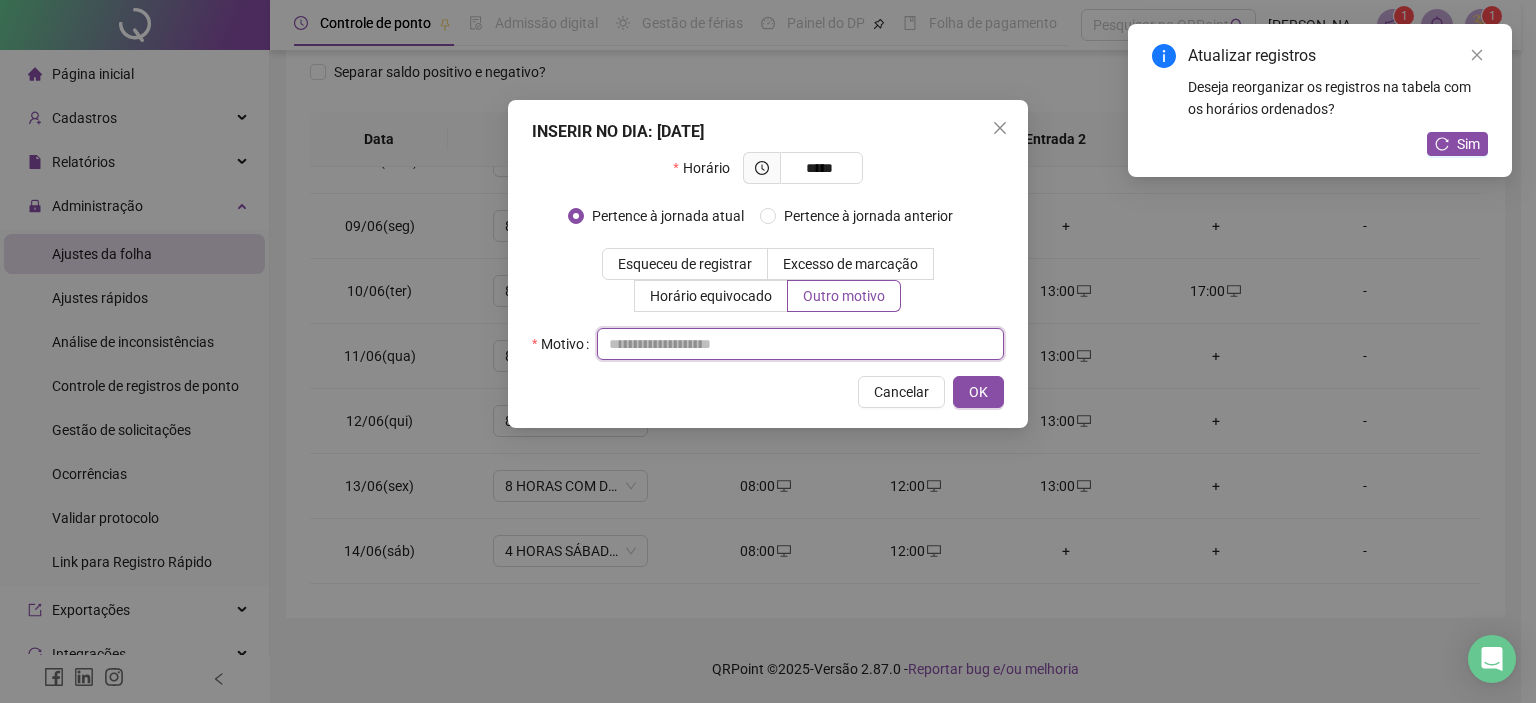 click at bounding box center (800, 344) 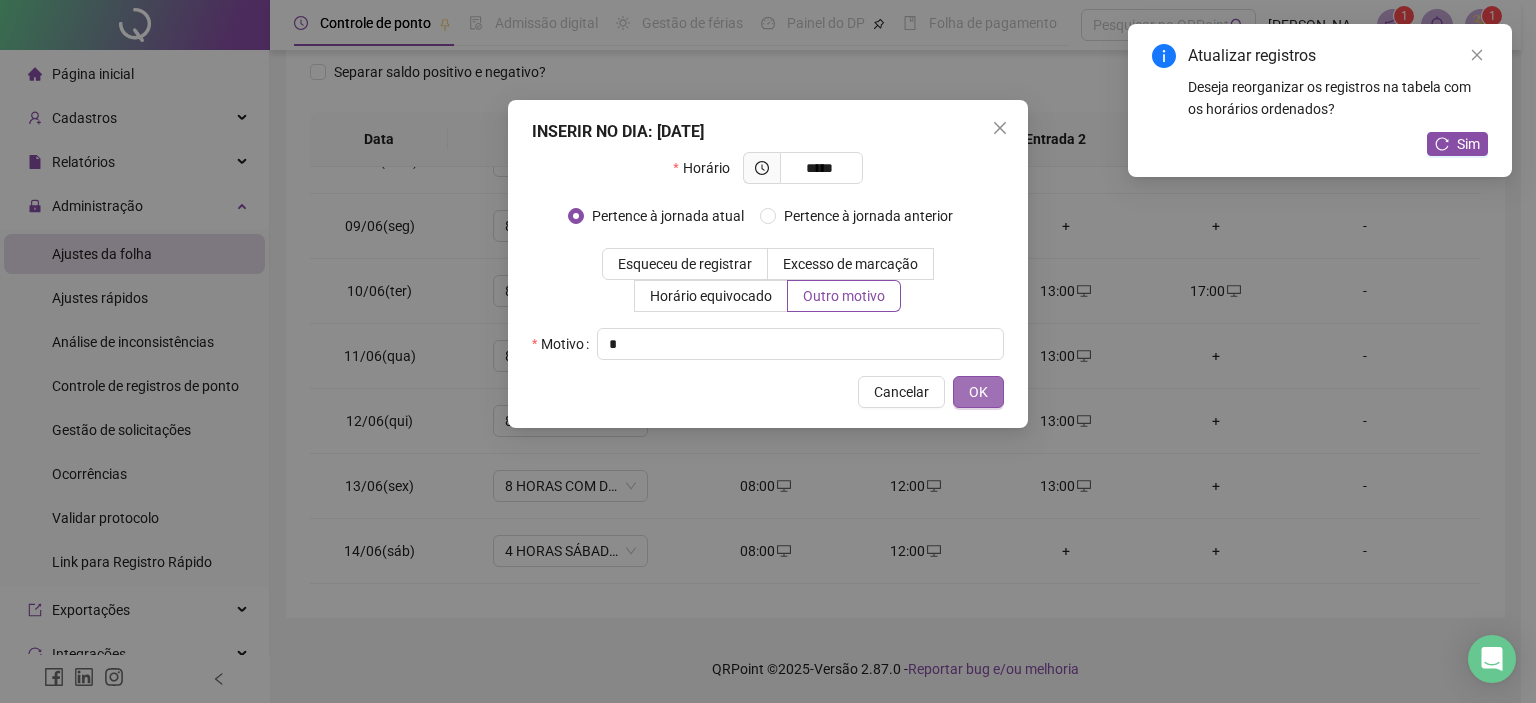 click on "OK" at bounding box center [978, 392] 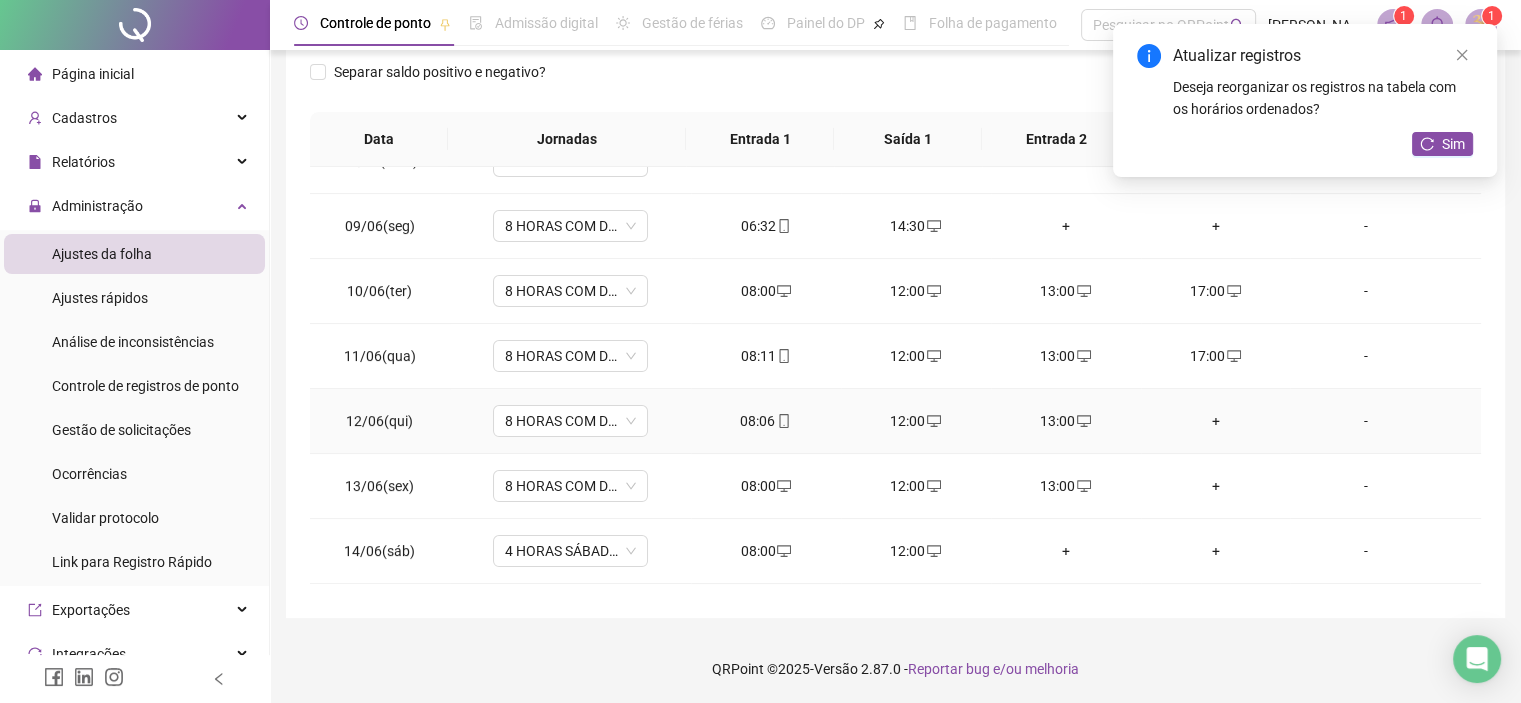 click on "+" at bounding box center (1216, 421) 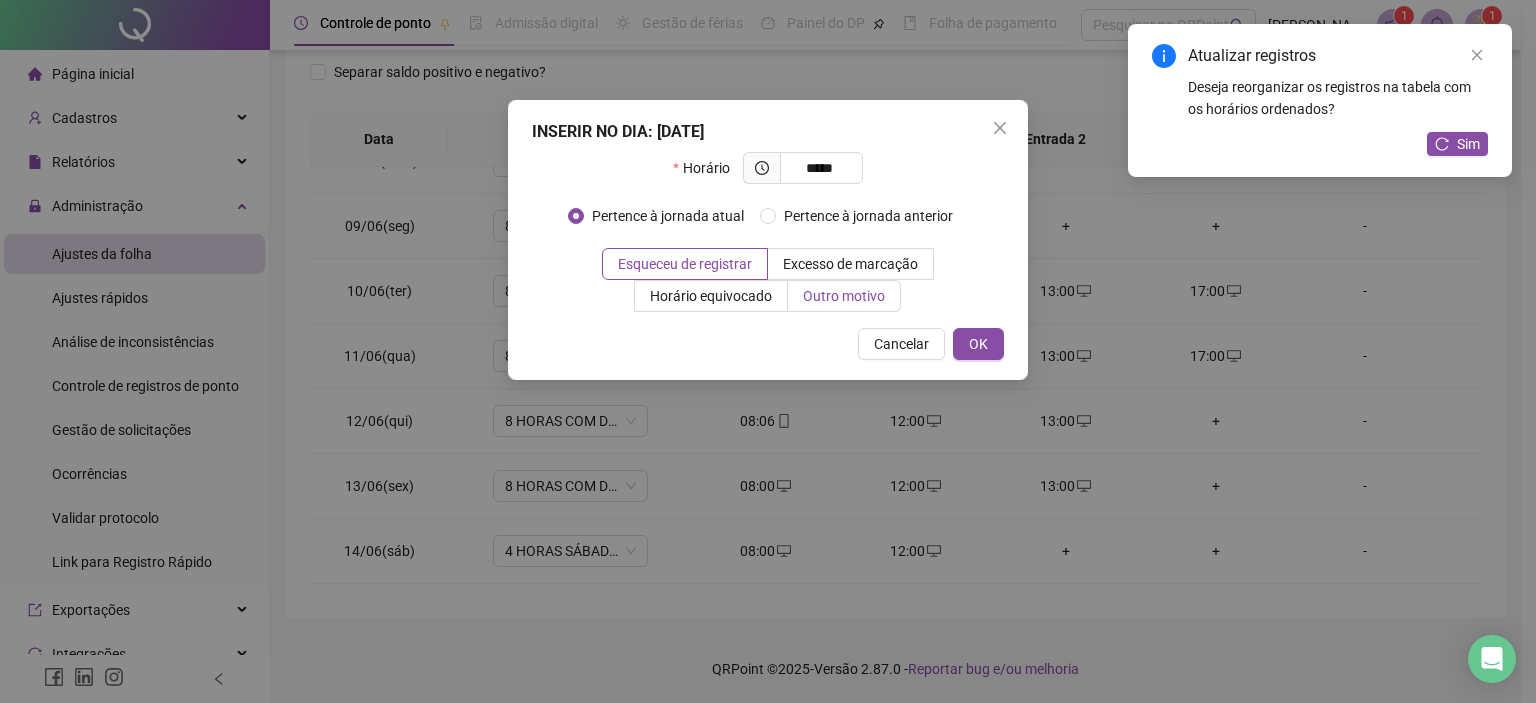click on "Outro motivo" at bounding box center [844, 296] 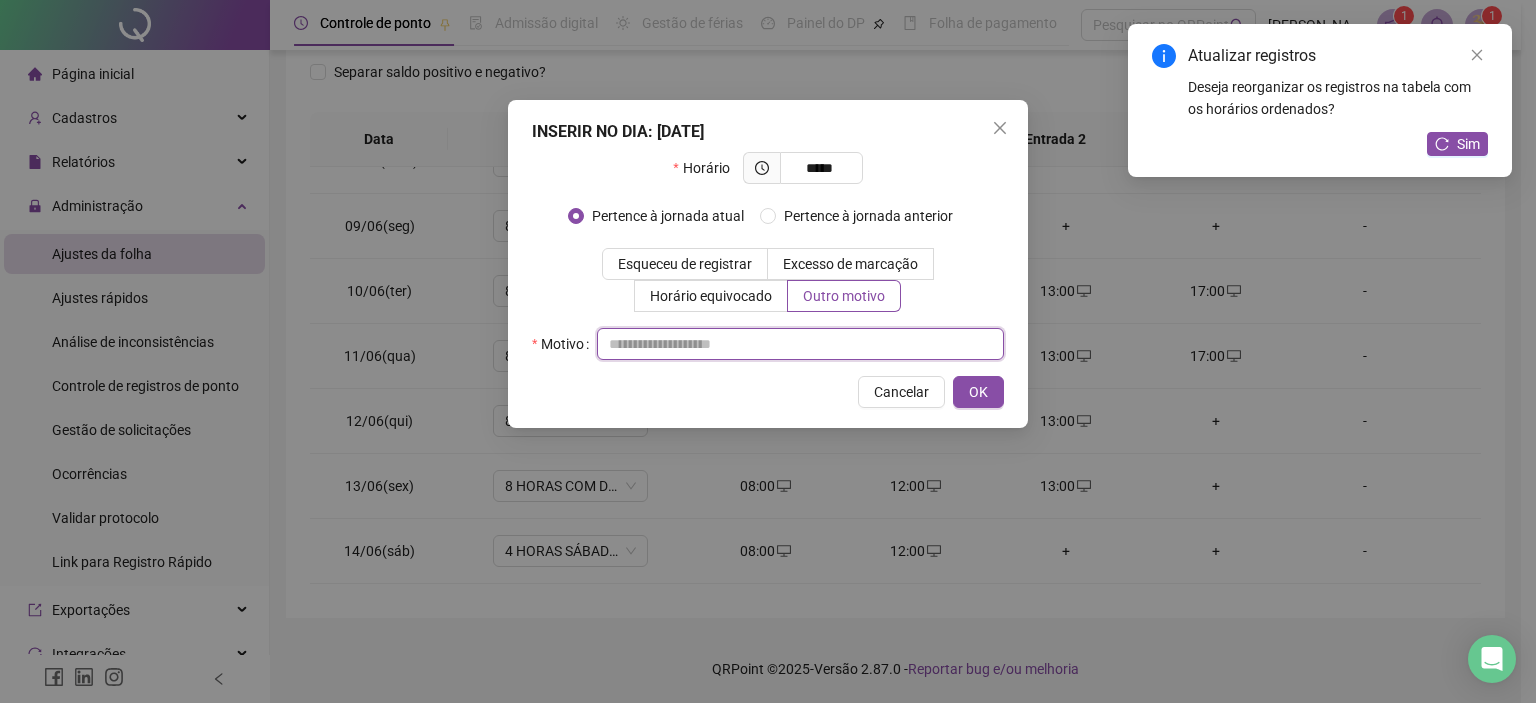 click at bounding box center (800, 344) 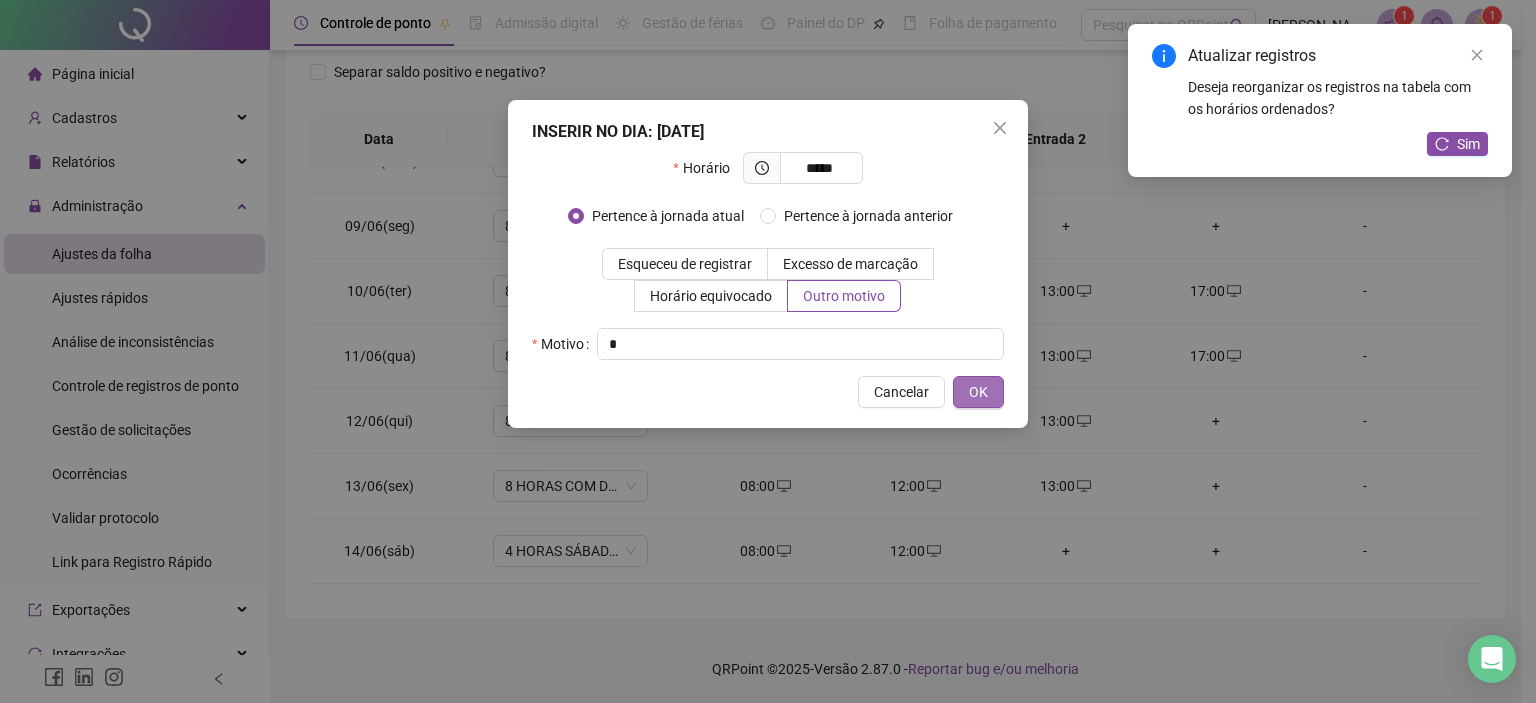 click on "OK" at bounding box center (978, 392) 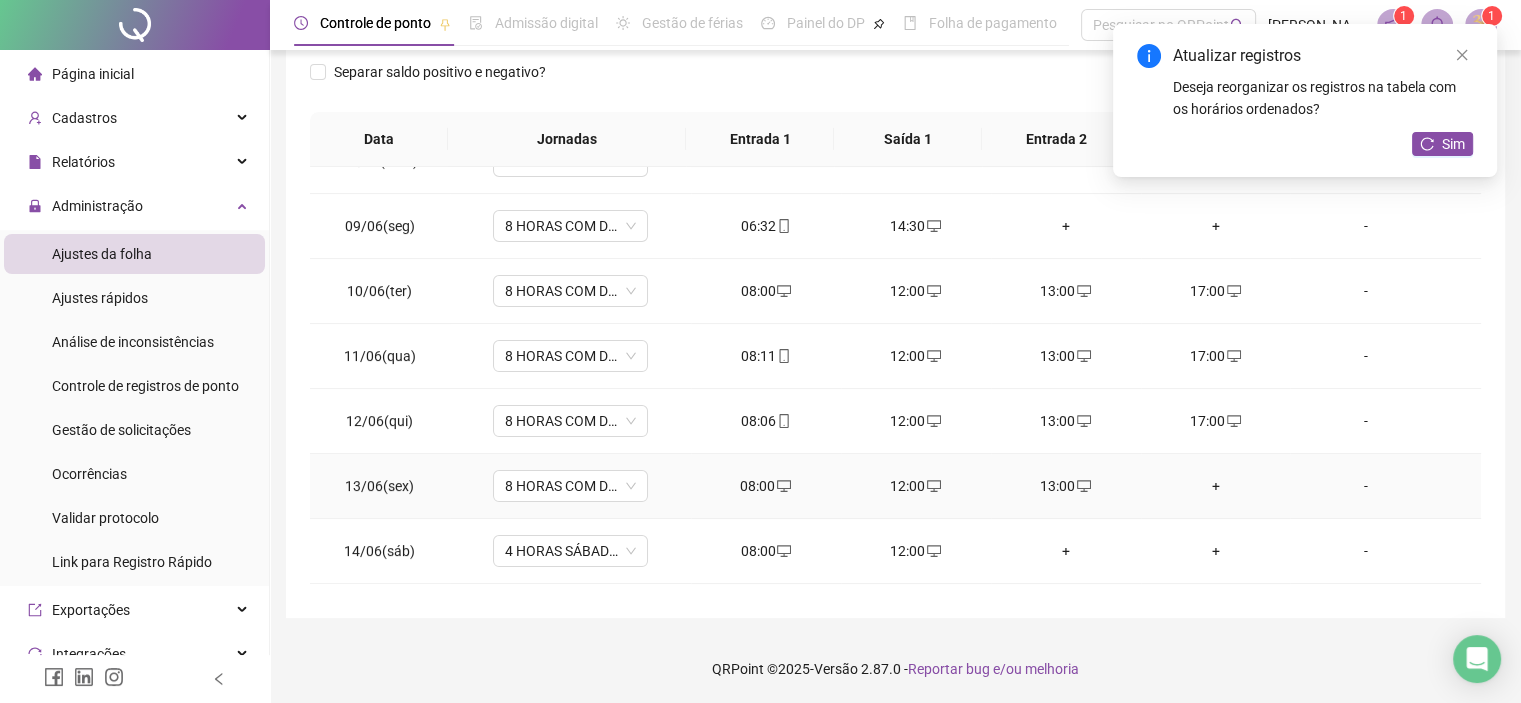 click on "+" at bounding box center (1216, 486) 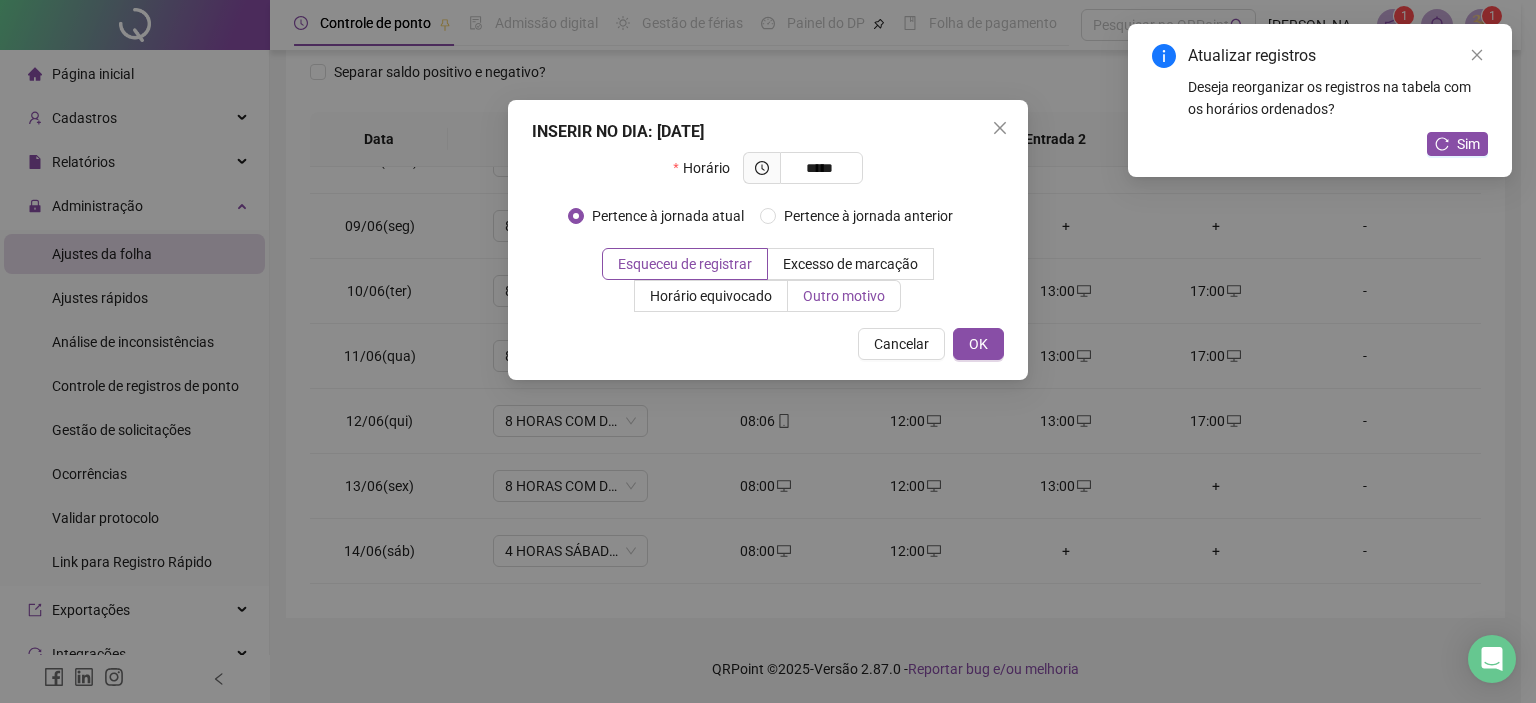 click on "Outro motivo" at bounding box center [844, 296] 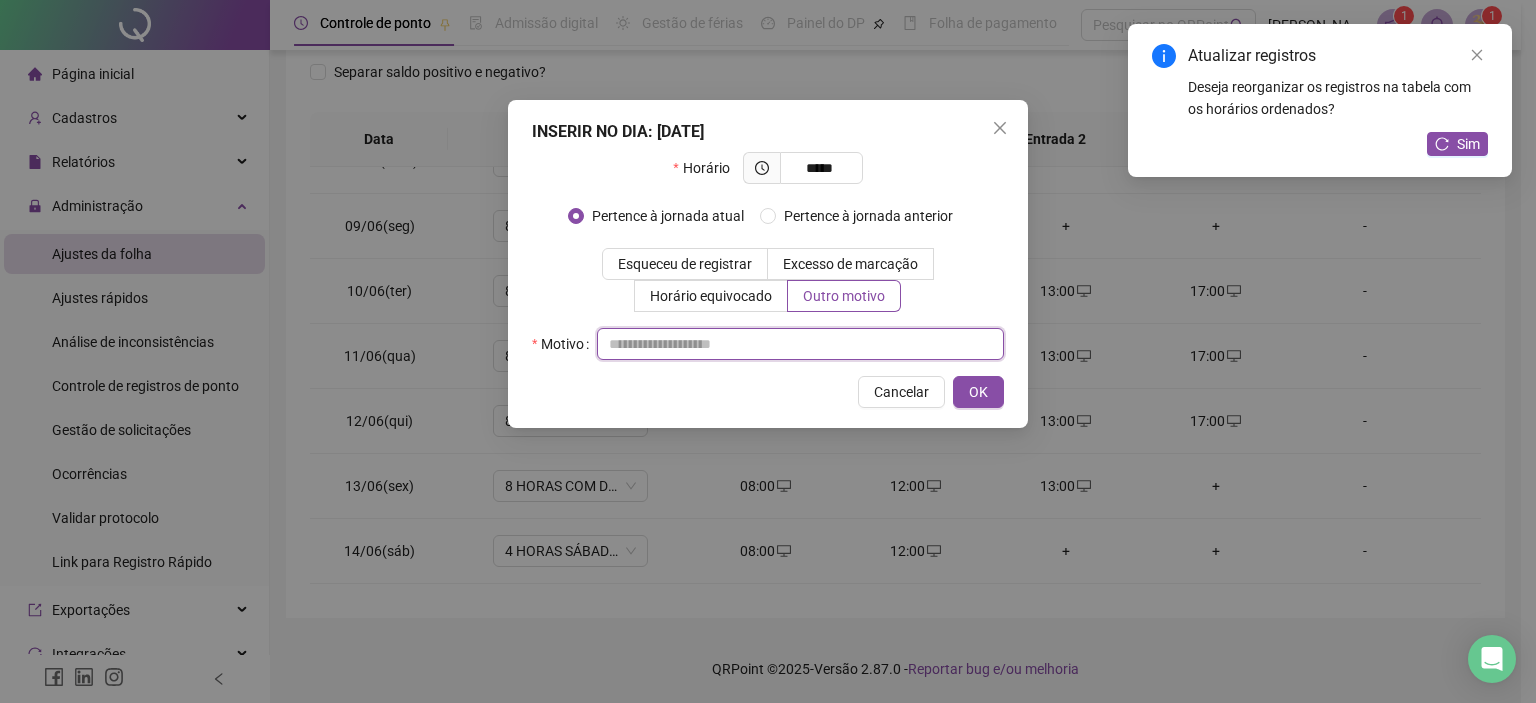 click at bounding box center (800, 344) 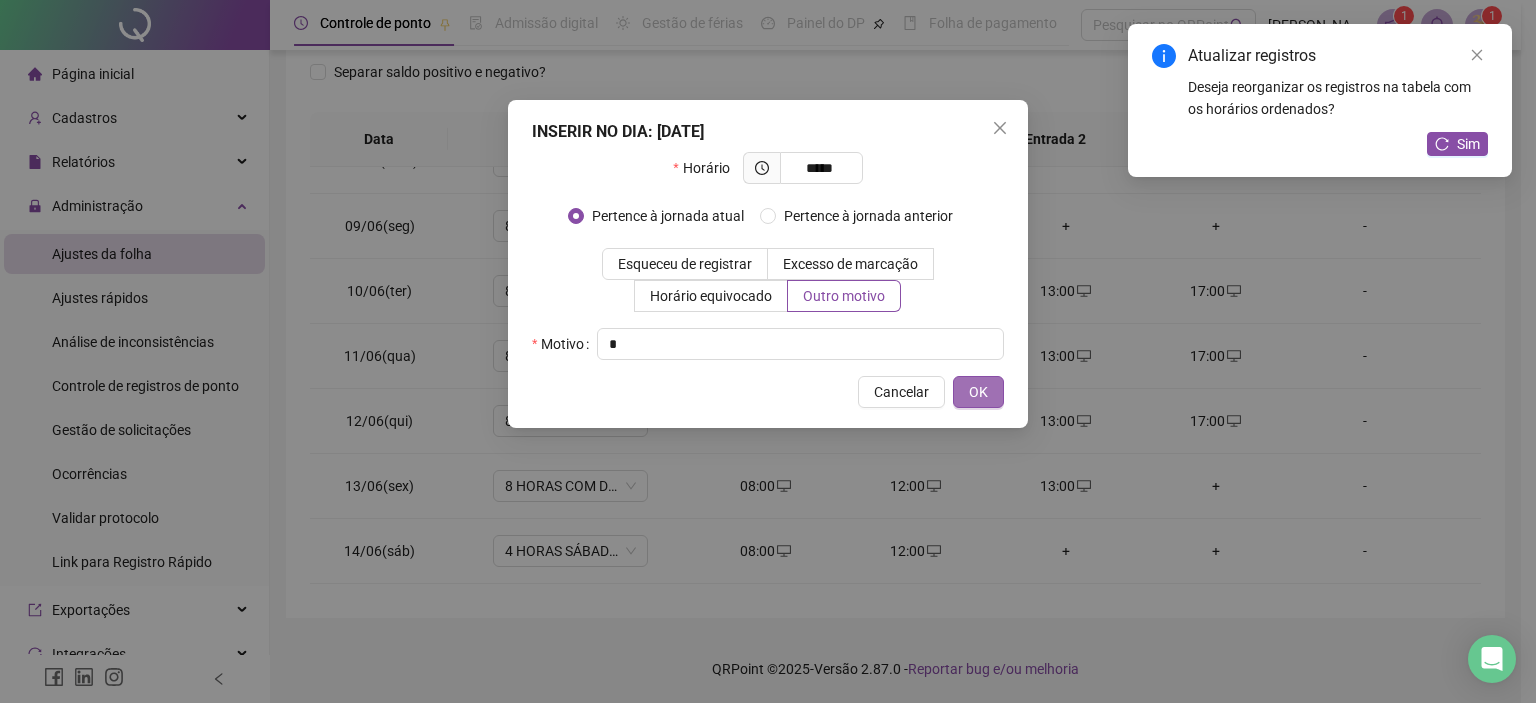click on "OK" at bounding box center (978, 392) 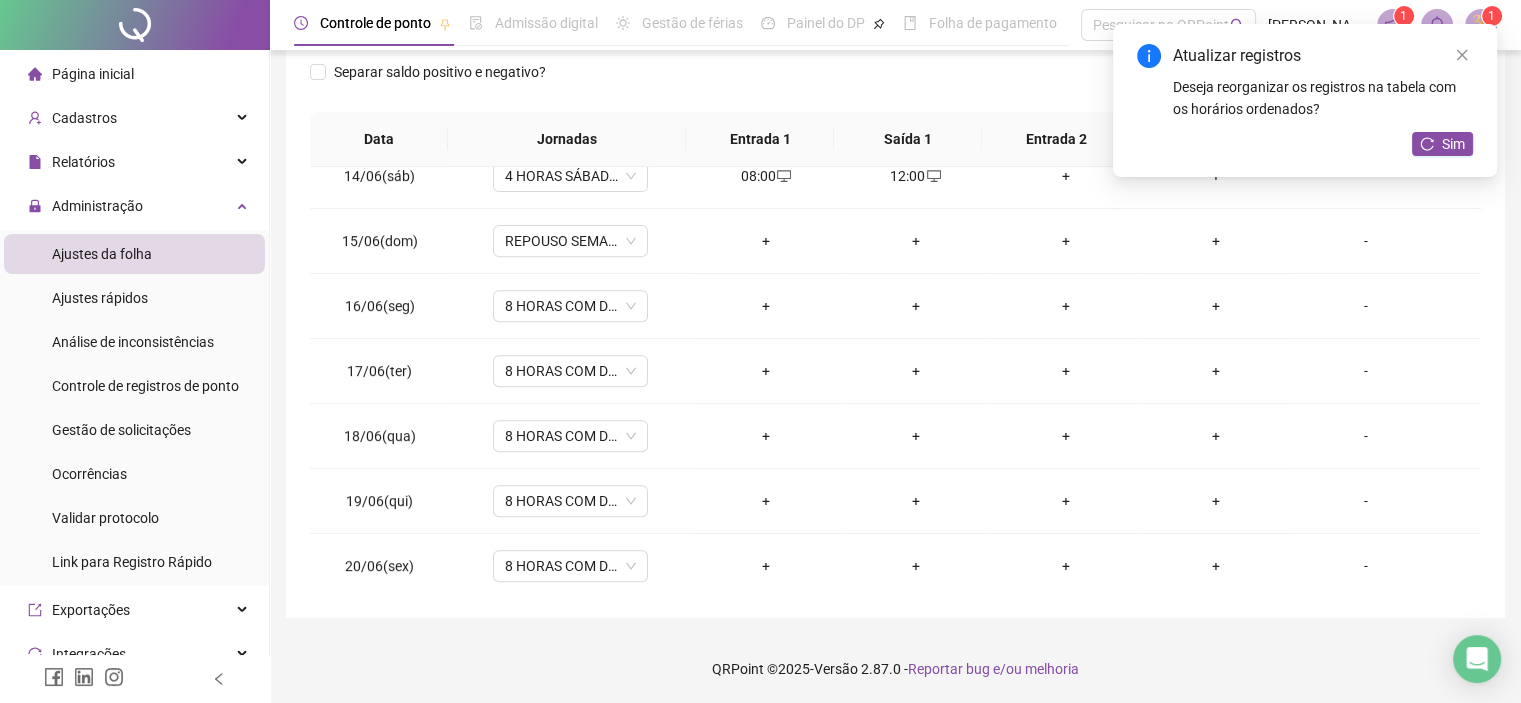 scroll, scrollTop: 880, scrollLeft: 0, axis: vertical 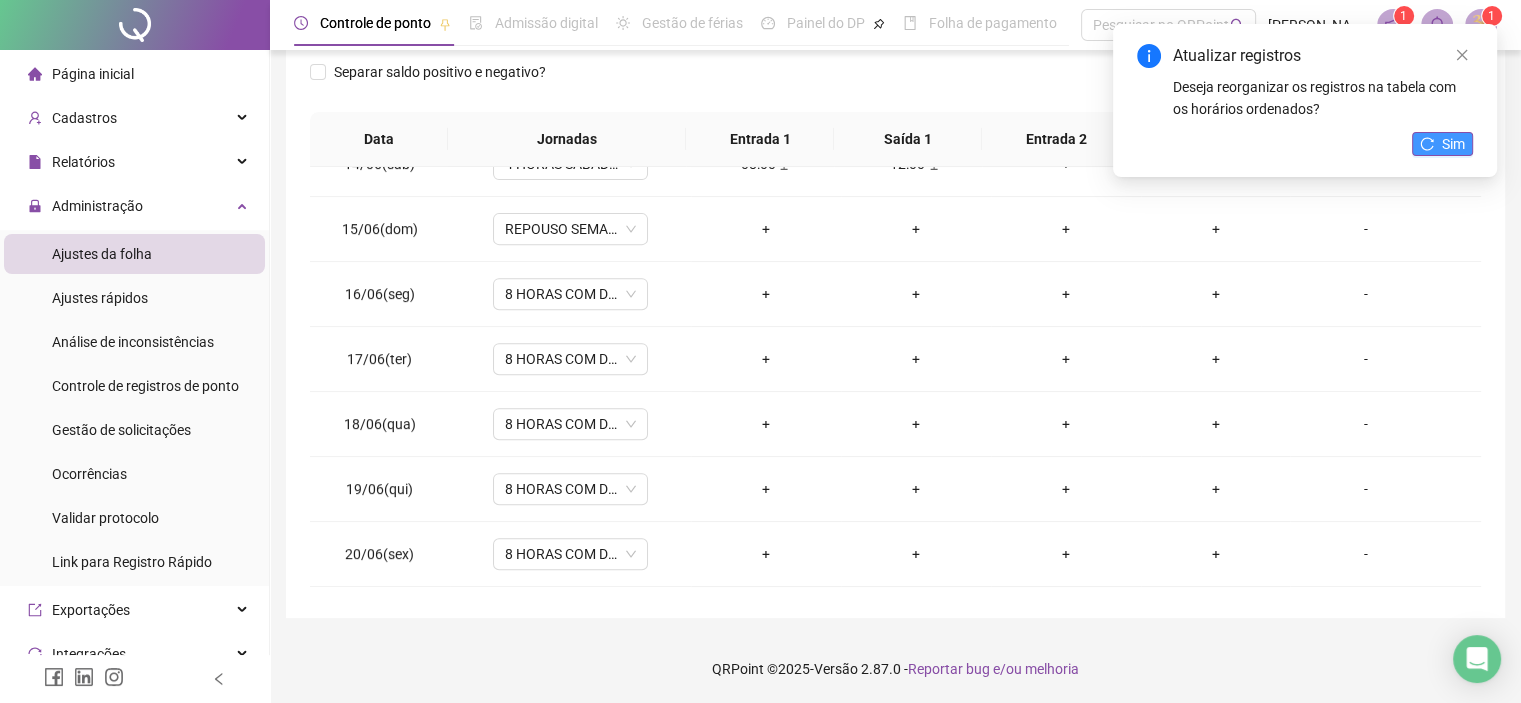 click on "Sim" at bounding box center [1442, 144] 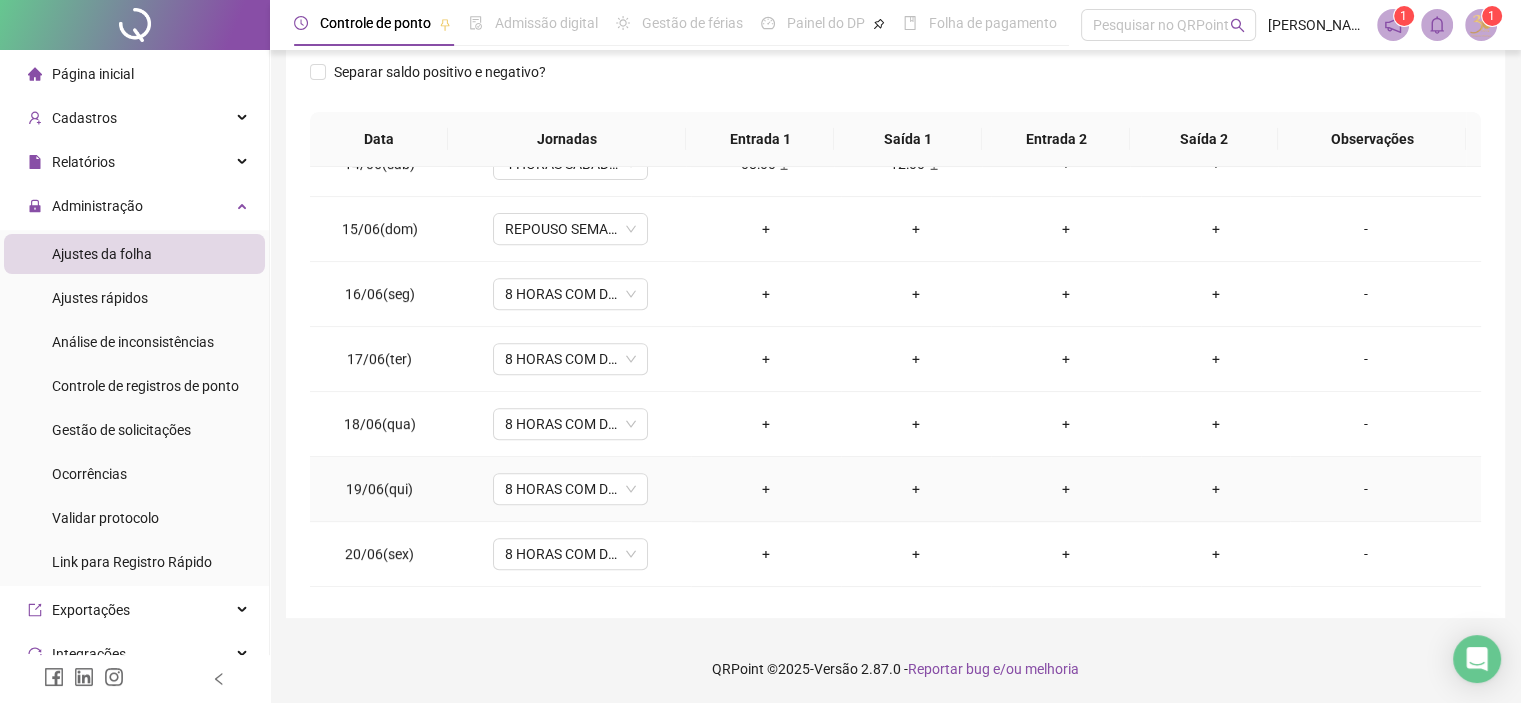 click on "-" at bounding box center (1365, 489) 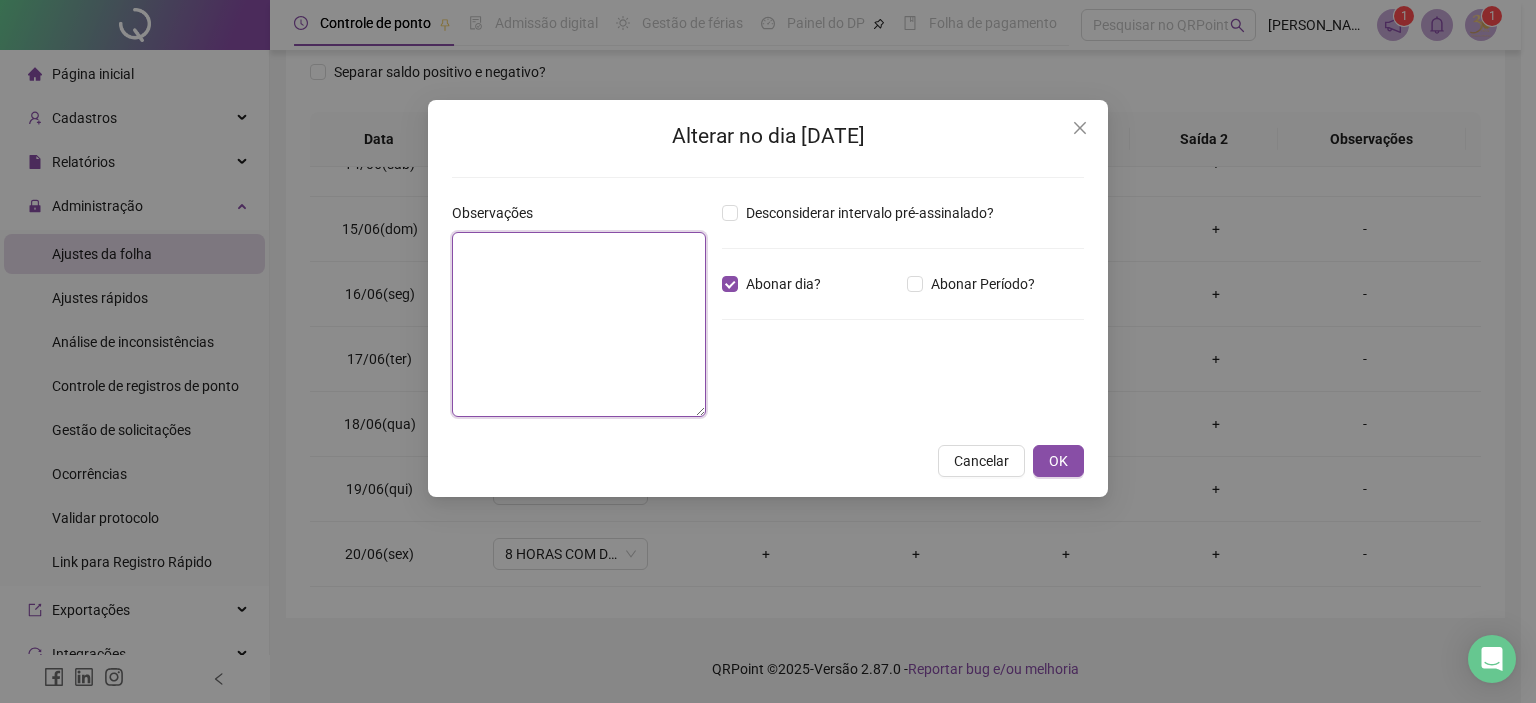 click at bounding box center (579, 324) 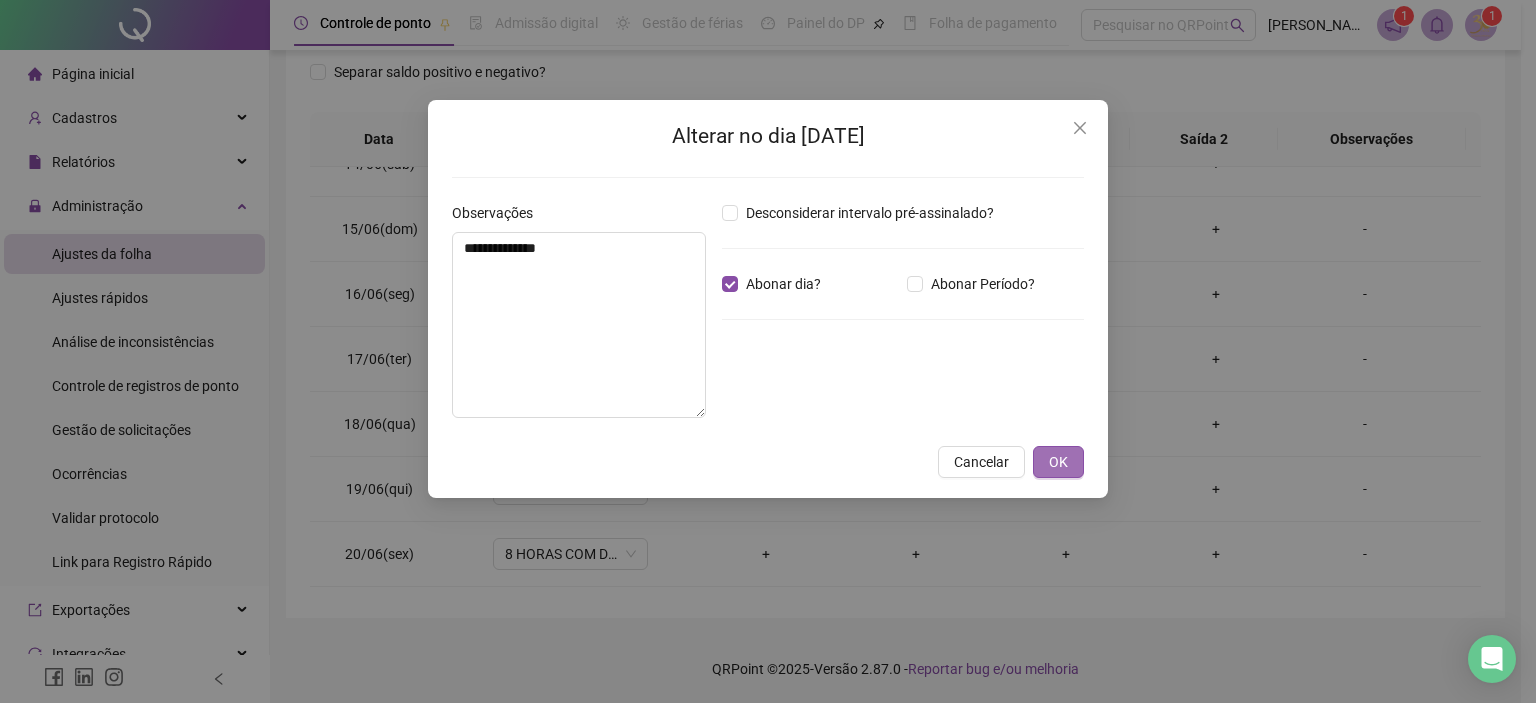 click on "OK" at bounding box center (1058, 462) 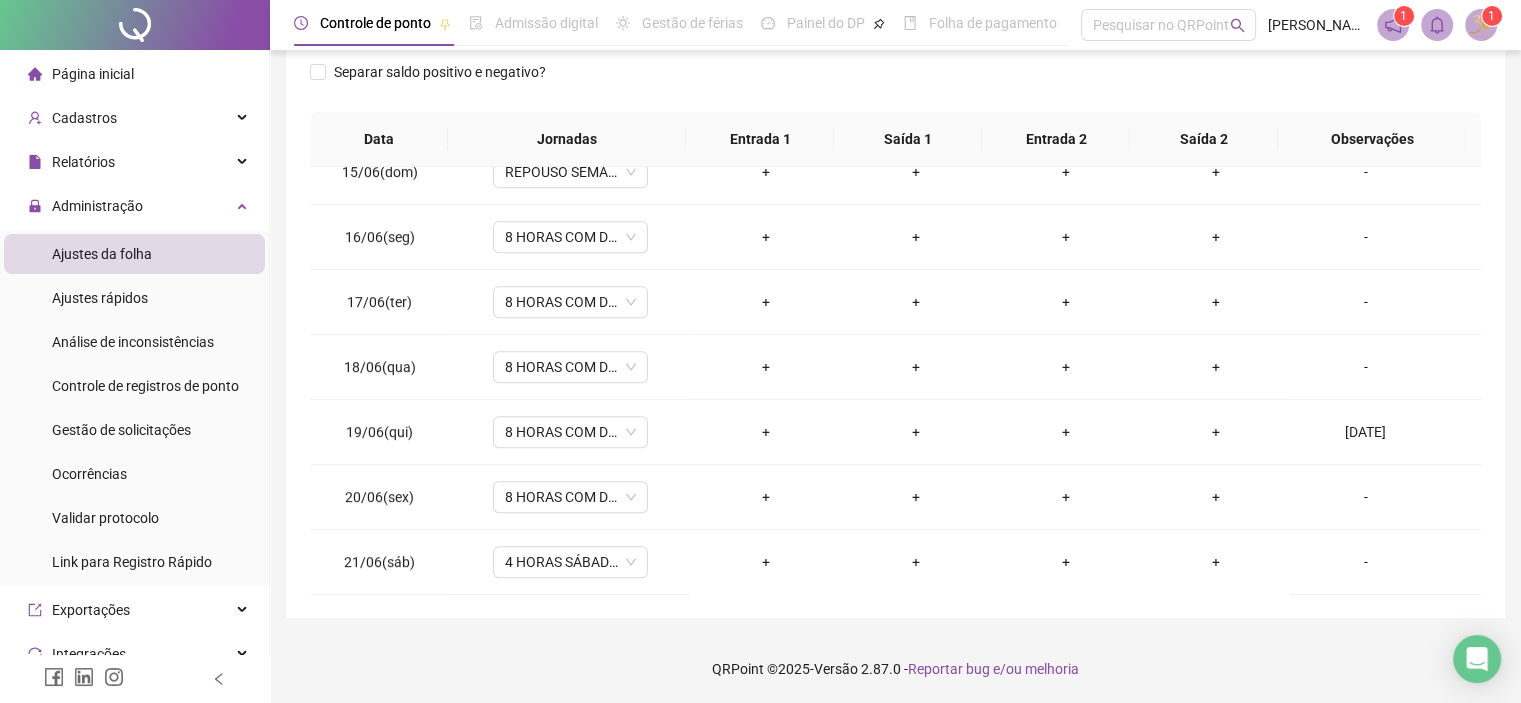scroll, scrollTop: 945, scrollLeft: 0, axis: vertical 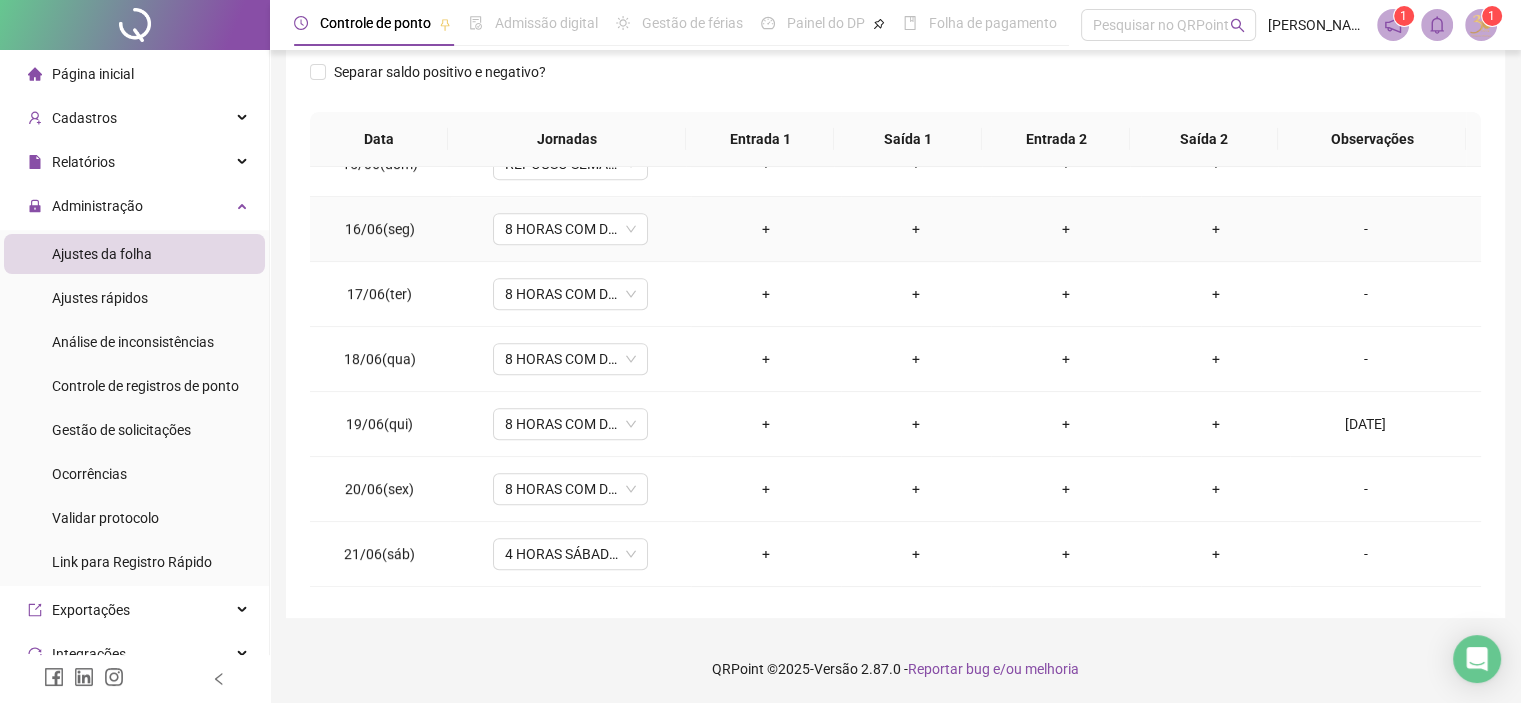 click on "+" at bounding box center [766, 229] 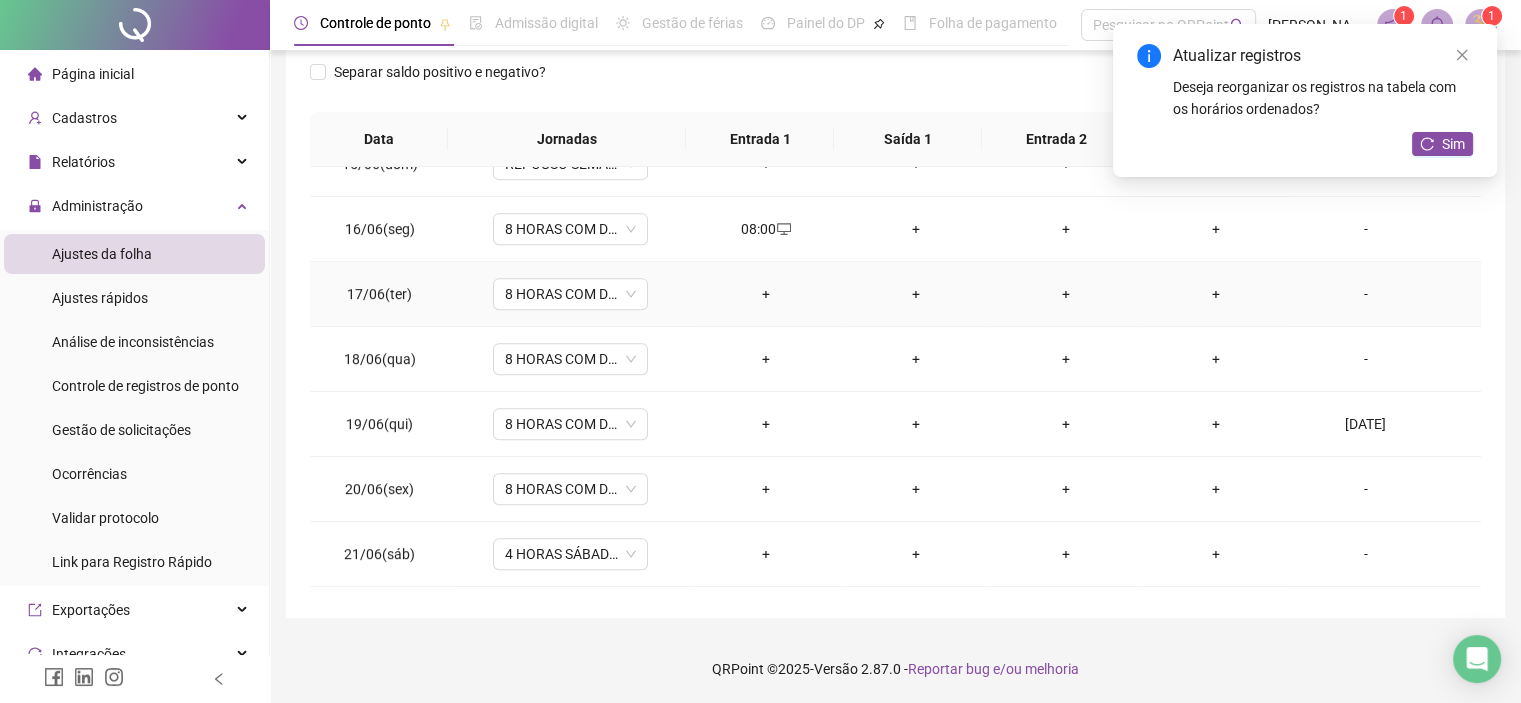 click on "+" at bounding box center (766, 294) 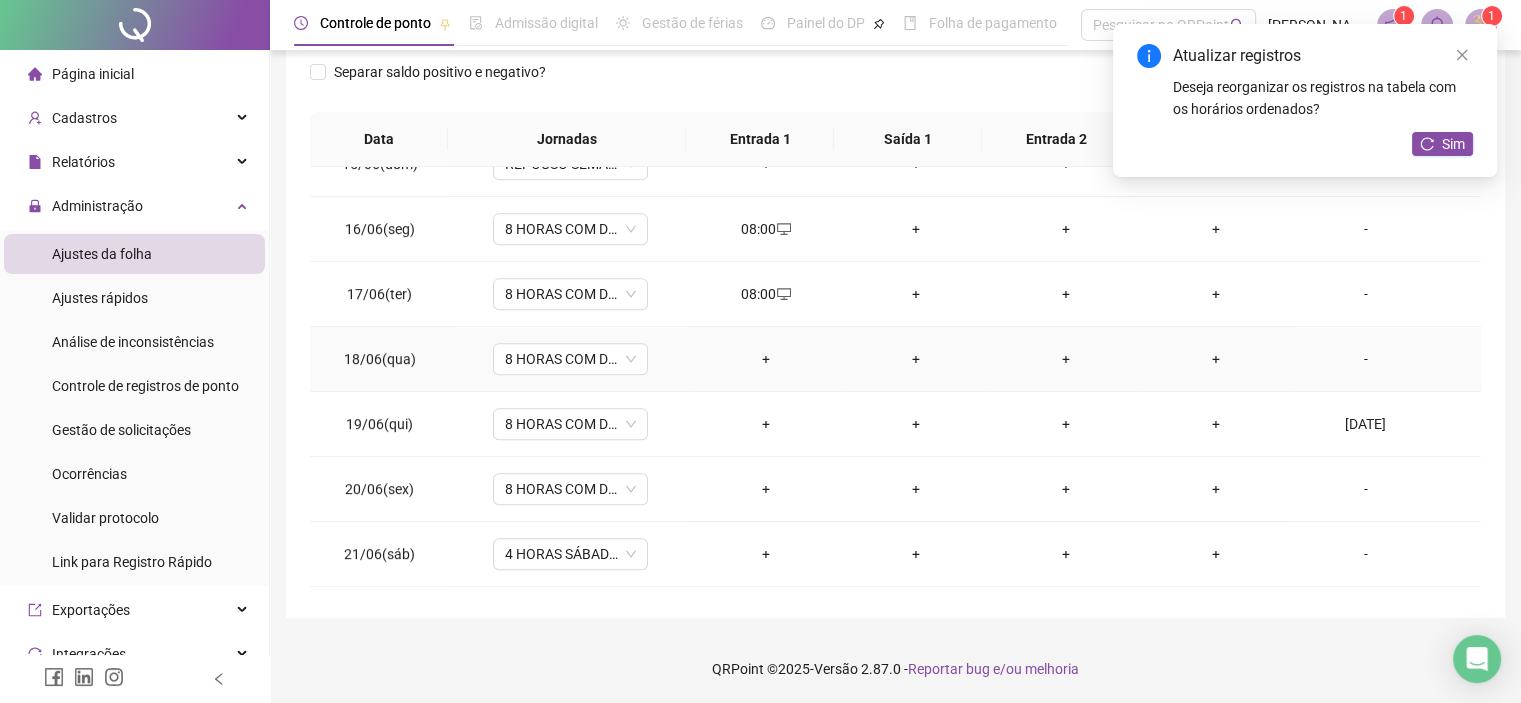 click on "+" at bounding box center [766, 359] 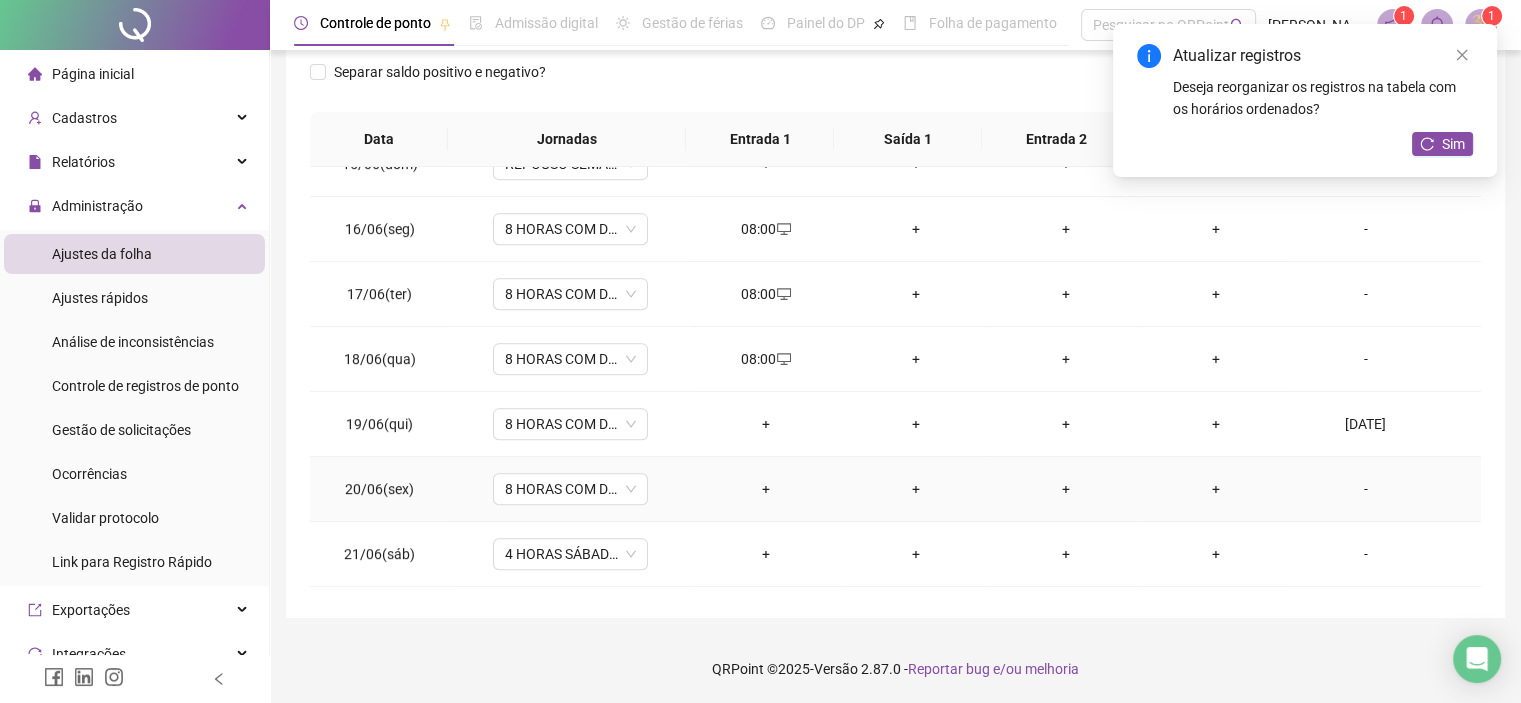 click on "+" at bounding box center (766, 489) 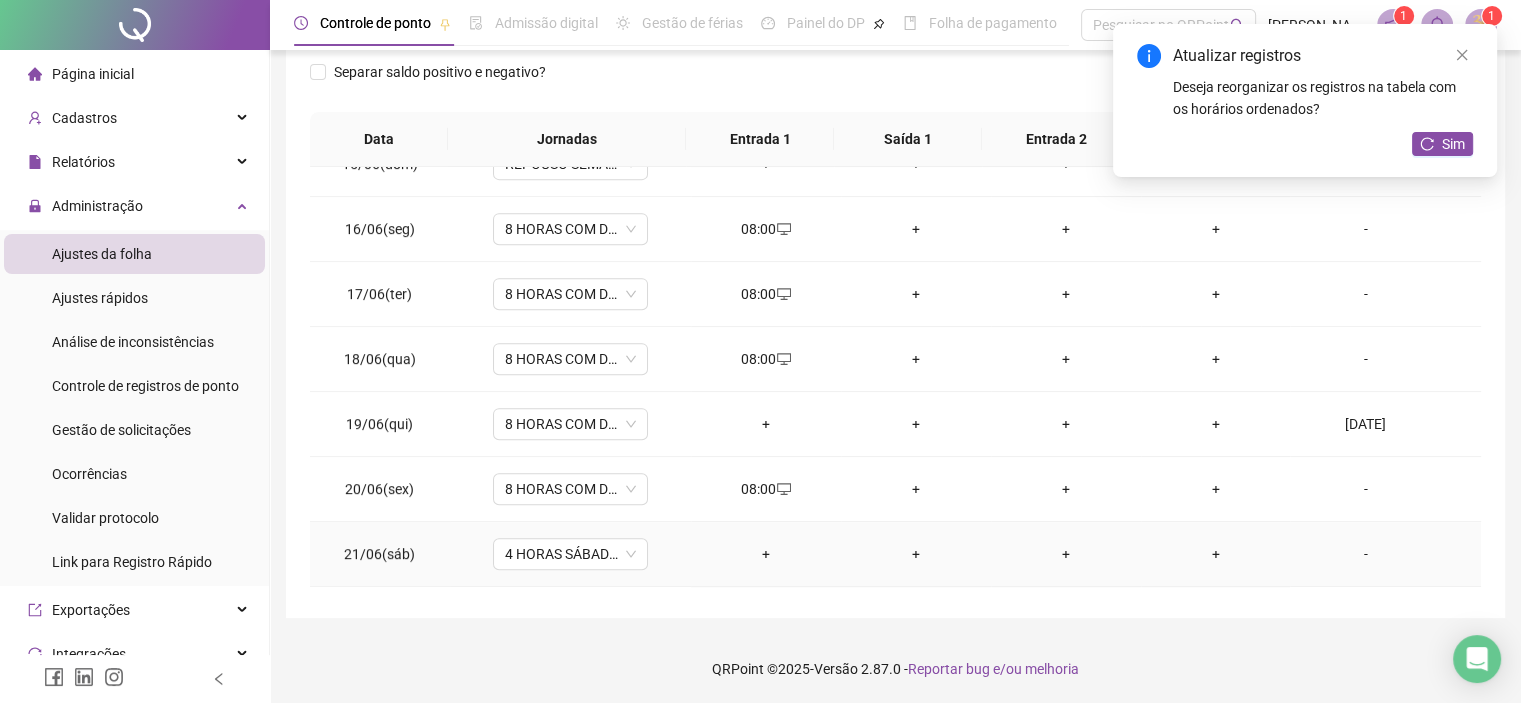 click on "+" at bounding box center [766, 554] 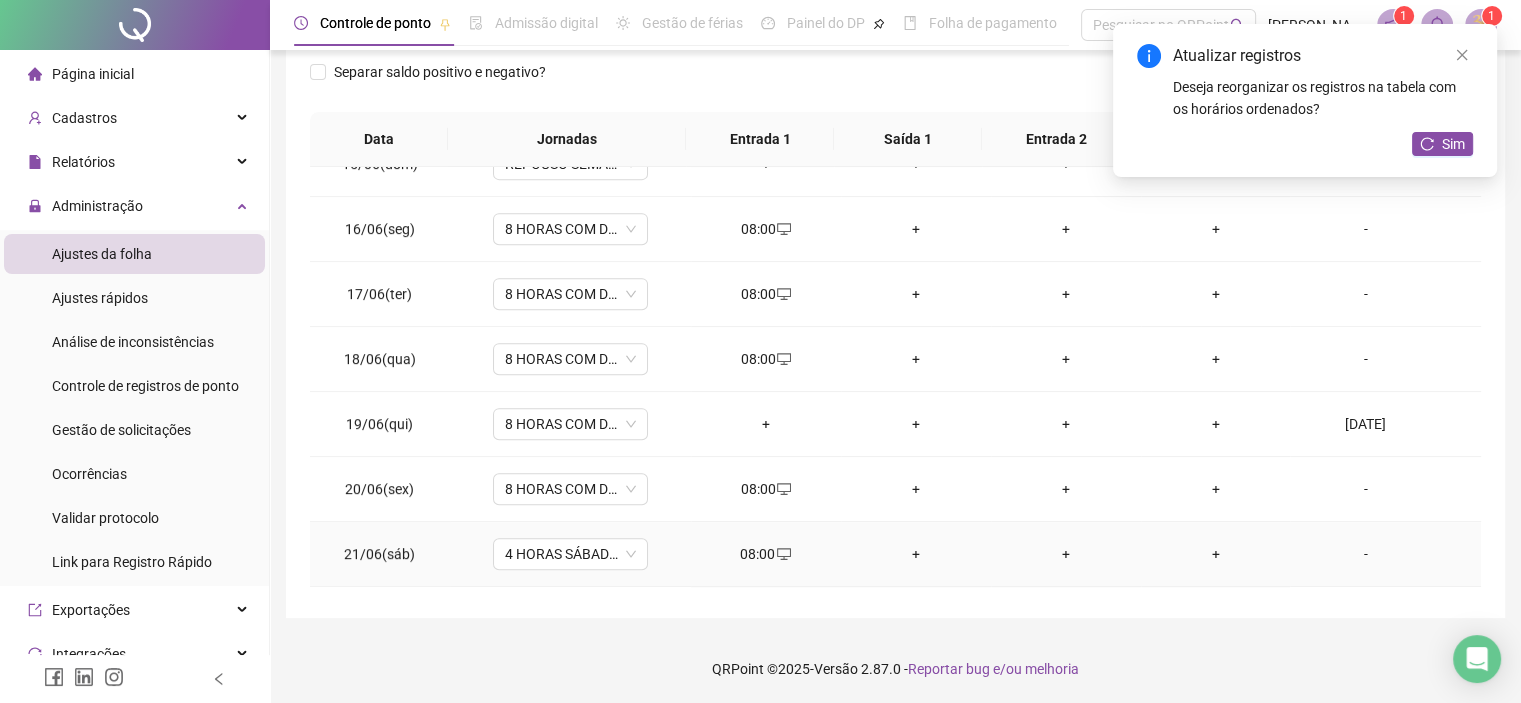 click on "+" at bounding box center [916, 554] 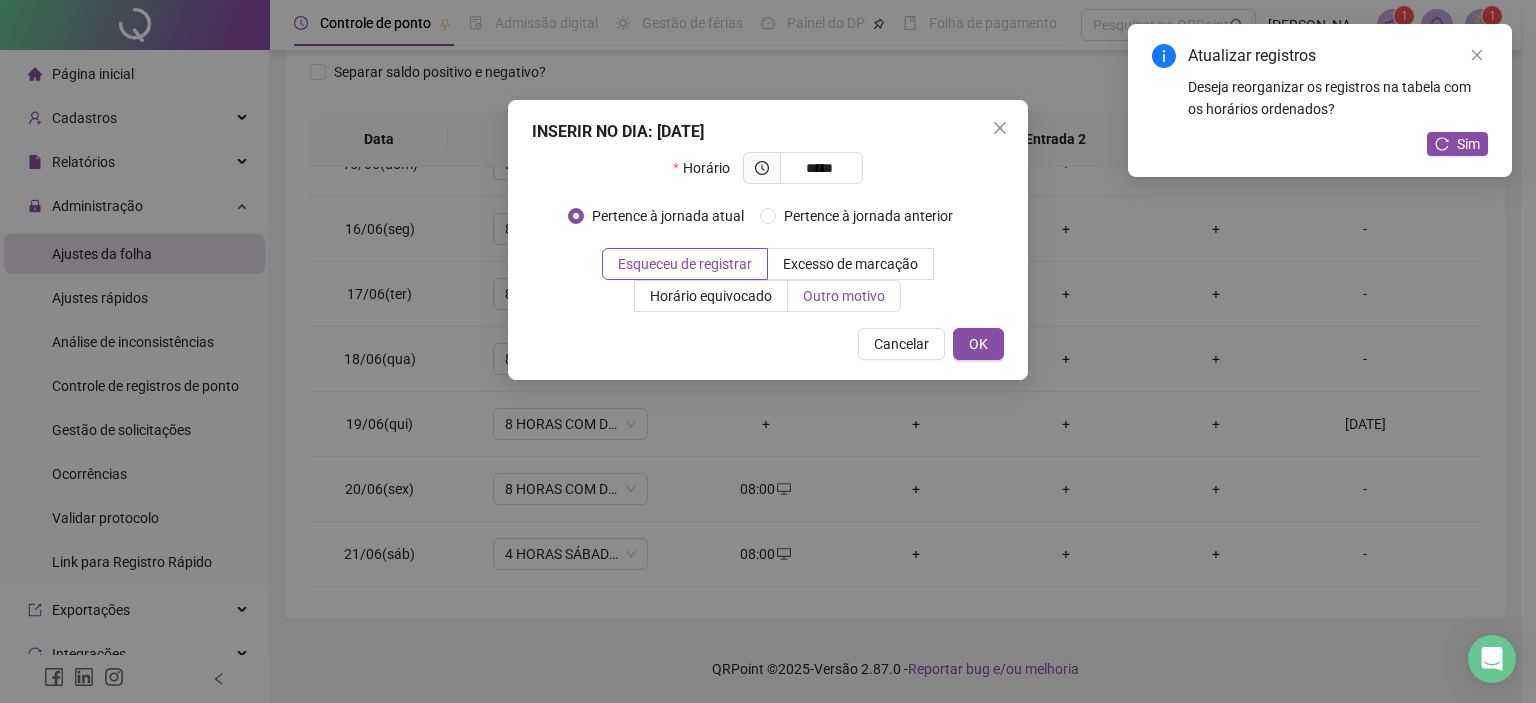 click on "Outro motivo" at bounding box center [844, 296] 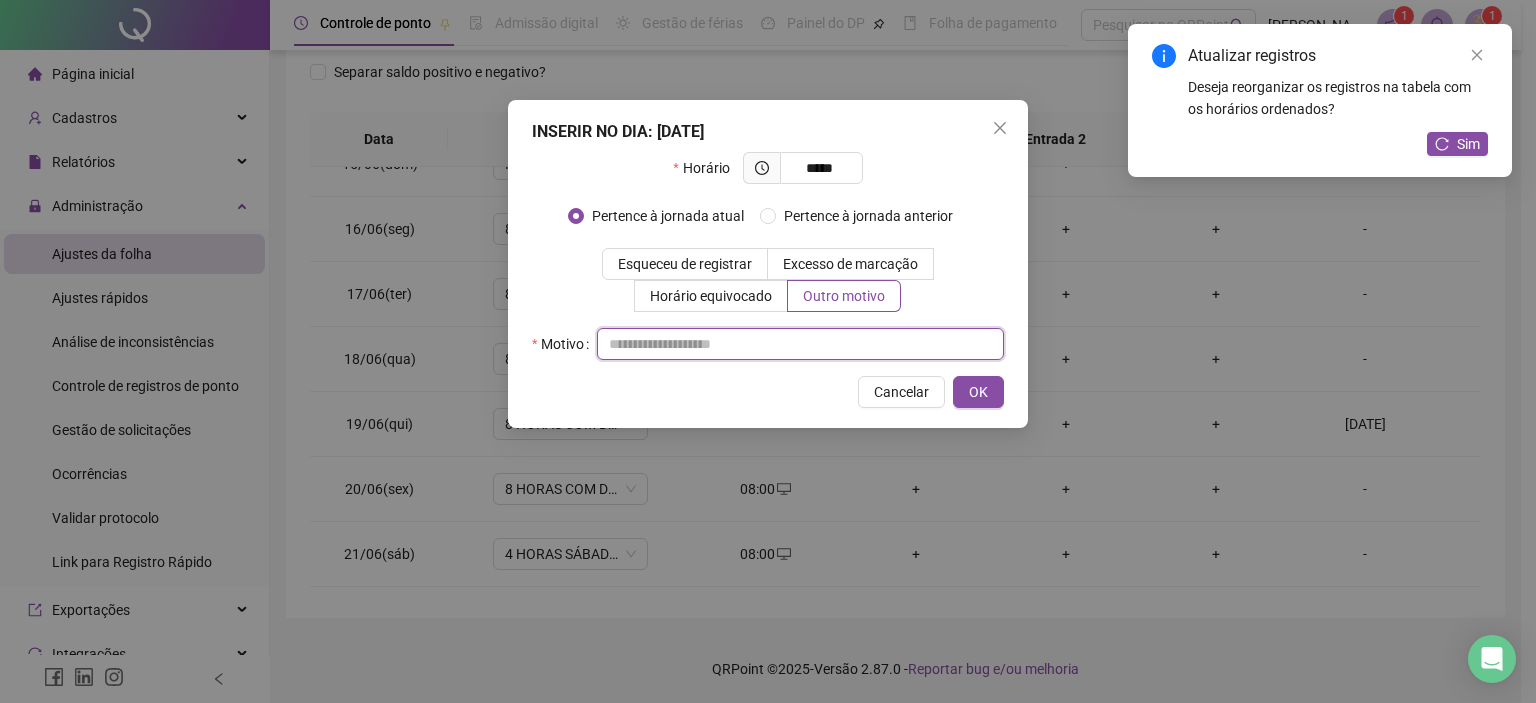 click at bounding box center [800, 344] 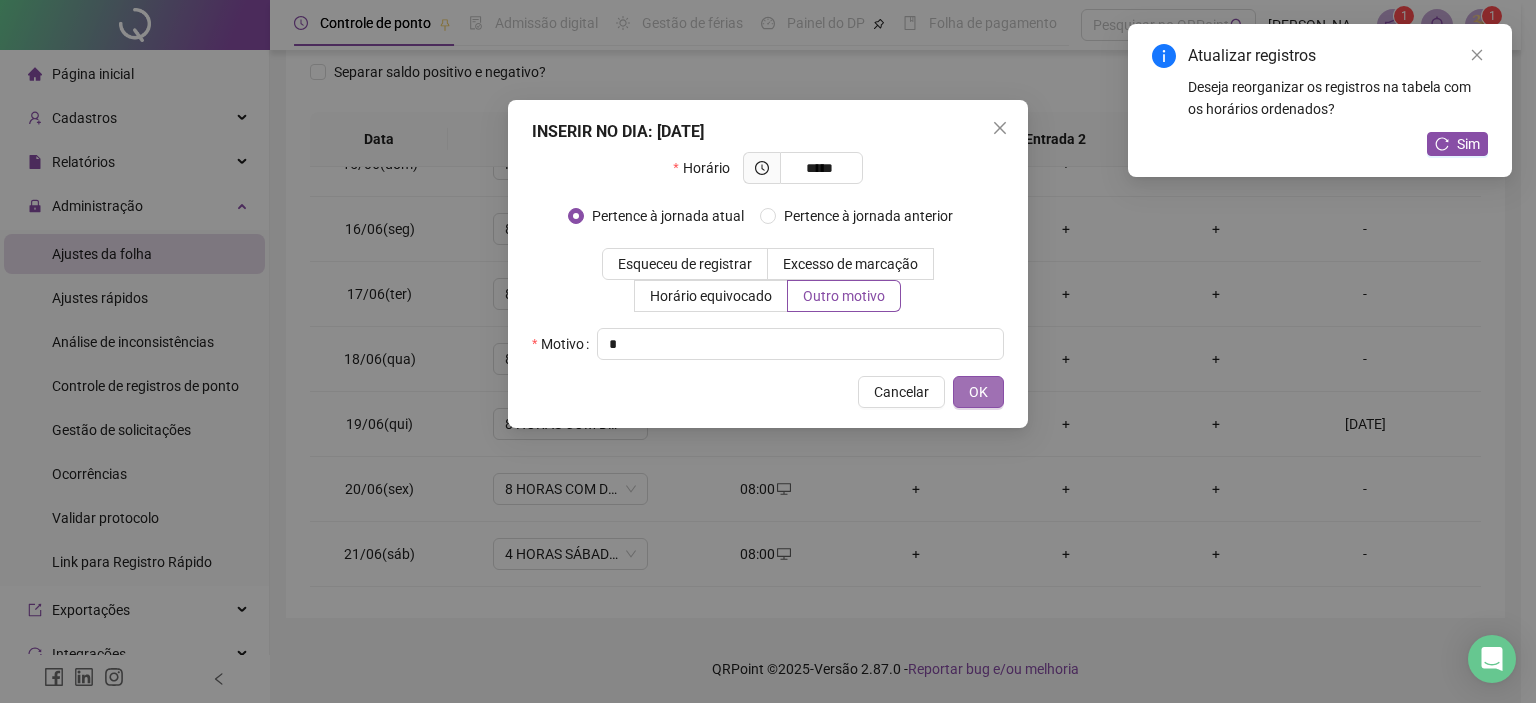 click on "OK" at bounding box center [978, 392] 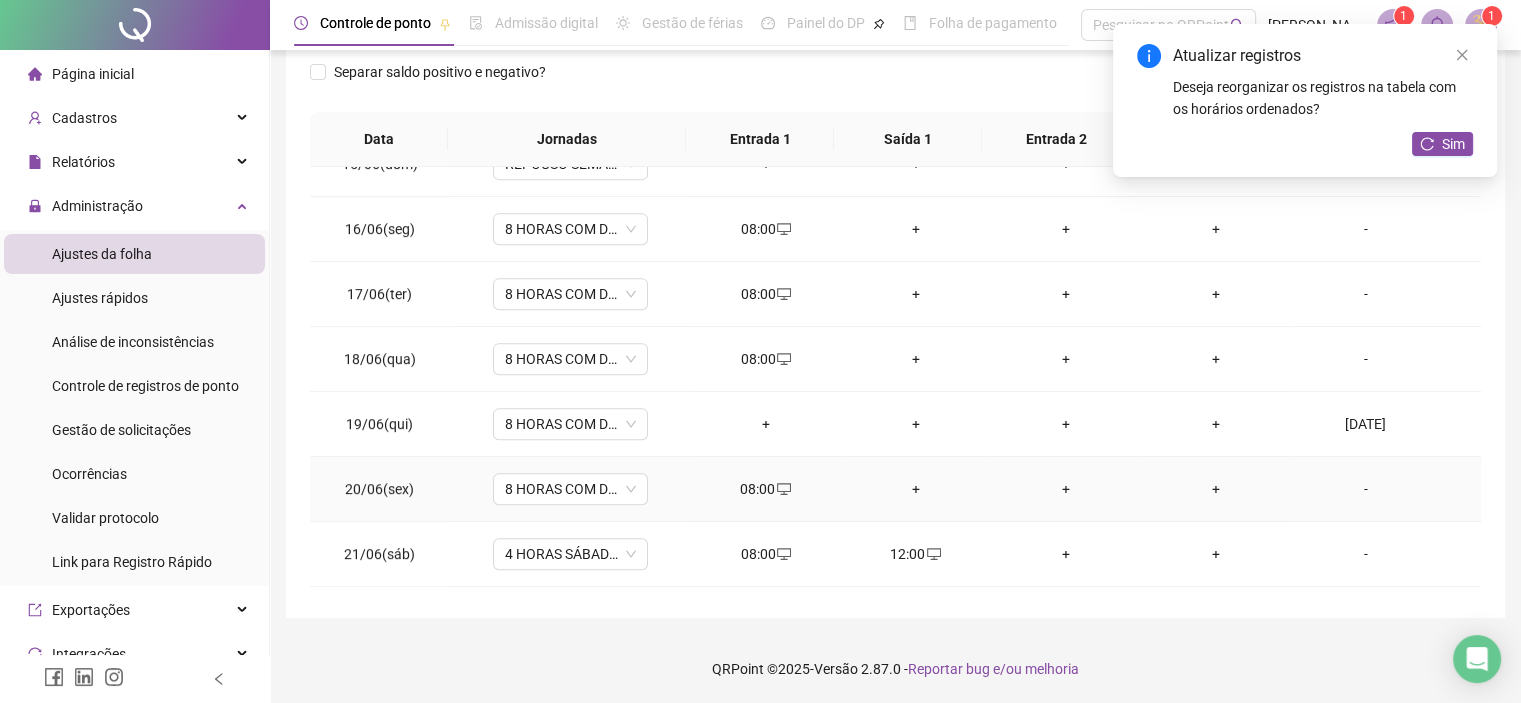 click on "+" at bounding box center (916, 489) 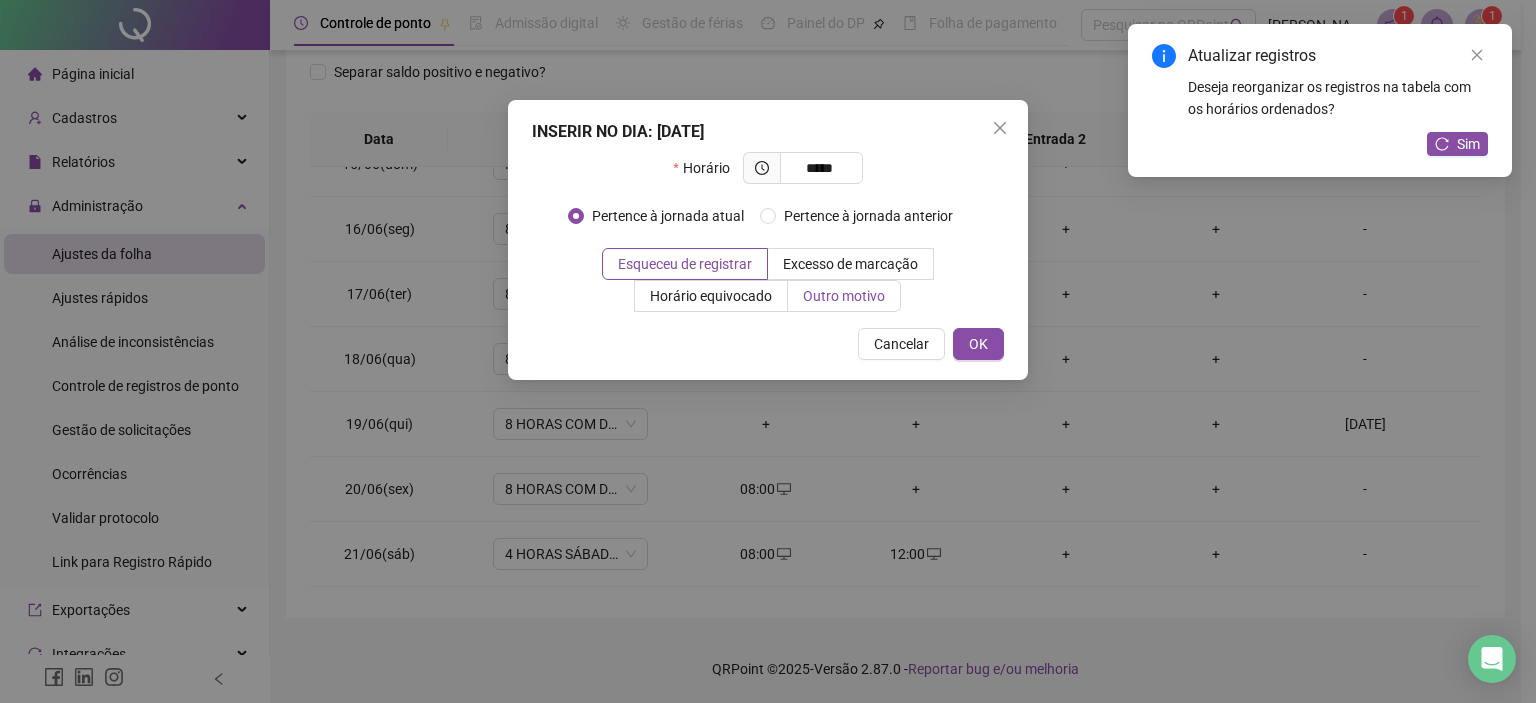 click on "Outro motivo" at bounding box center [844, 296] 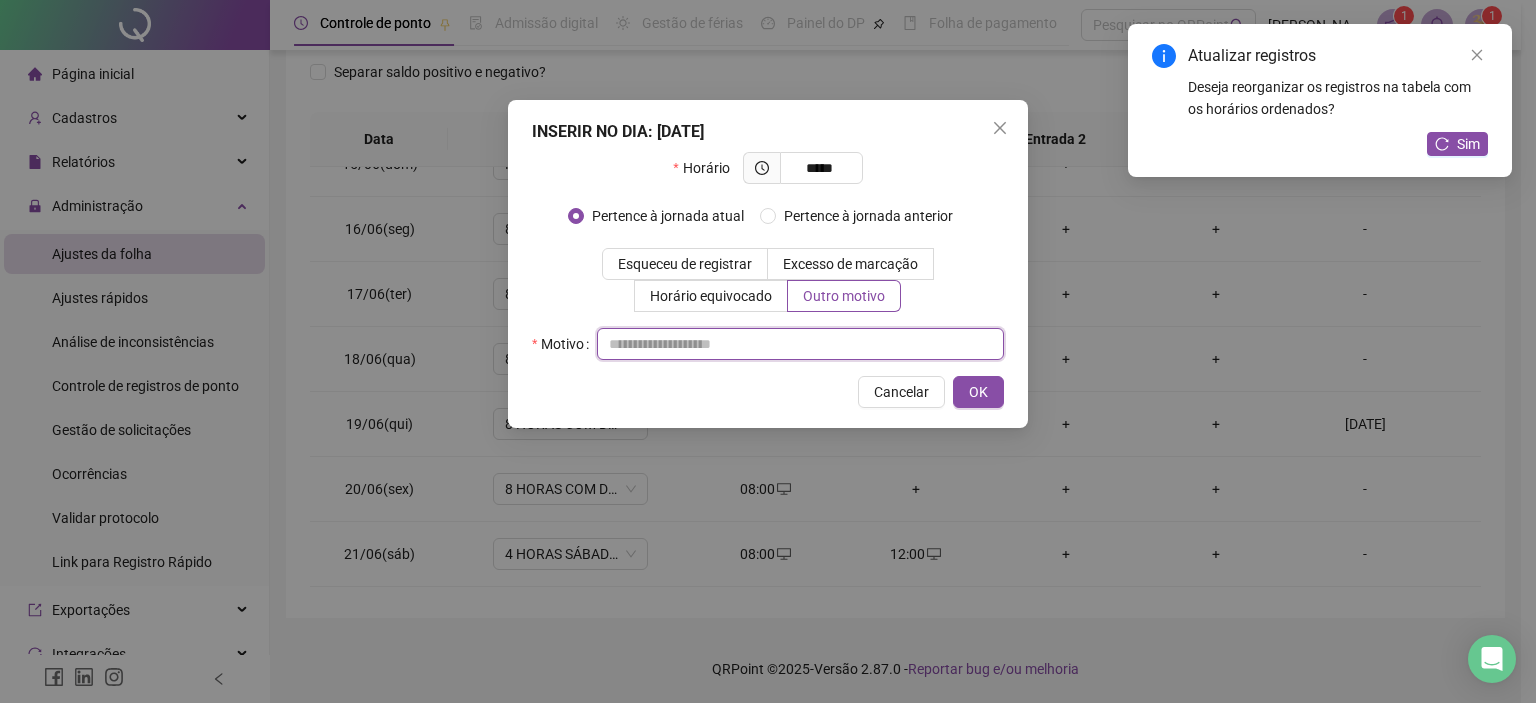 click at bounding box center [800, 344] 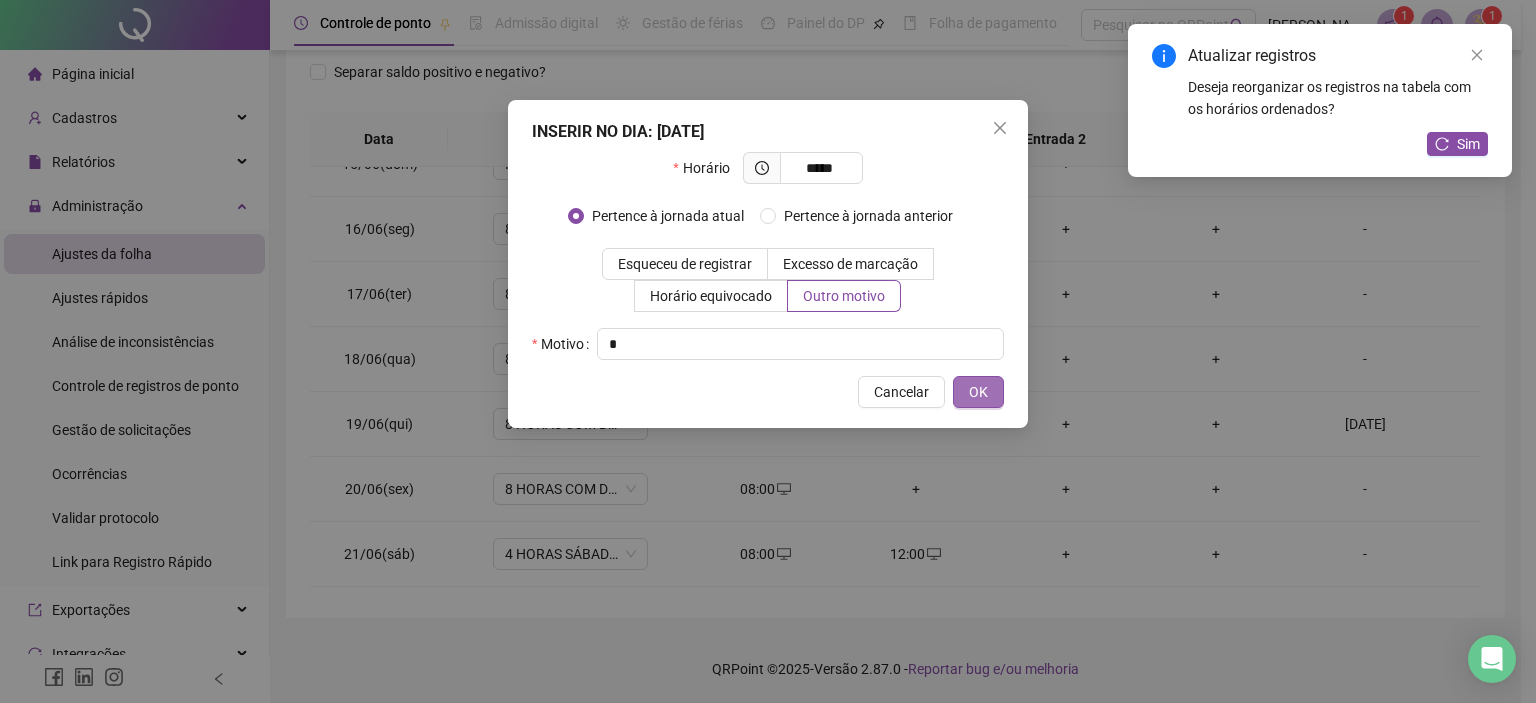 click on "OK" at bounding box center [978, 392] 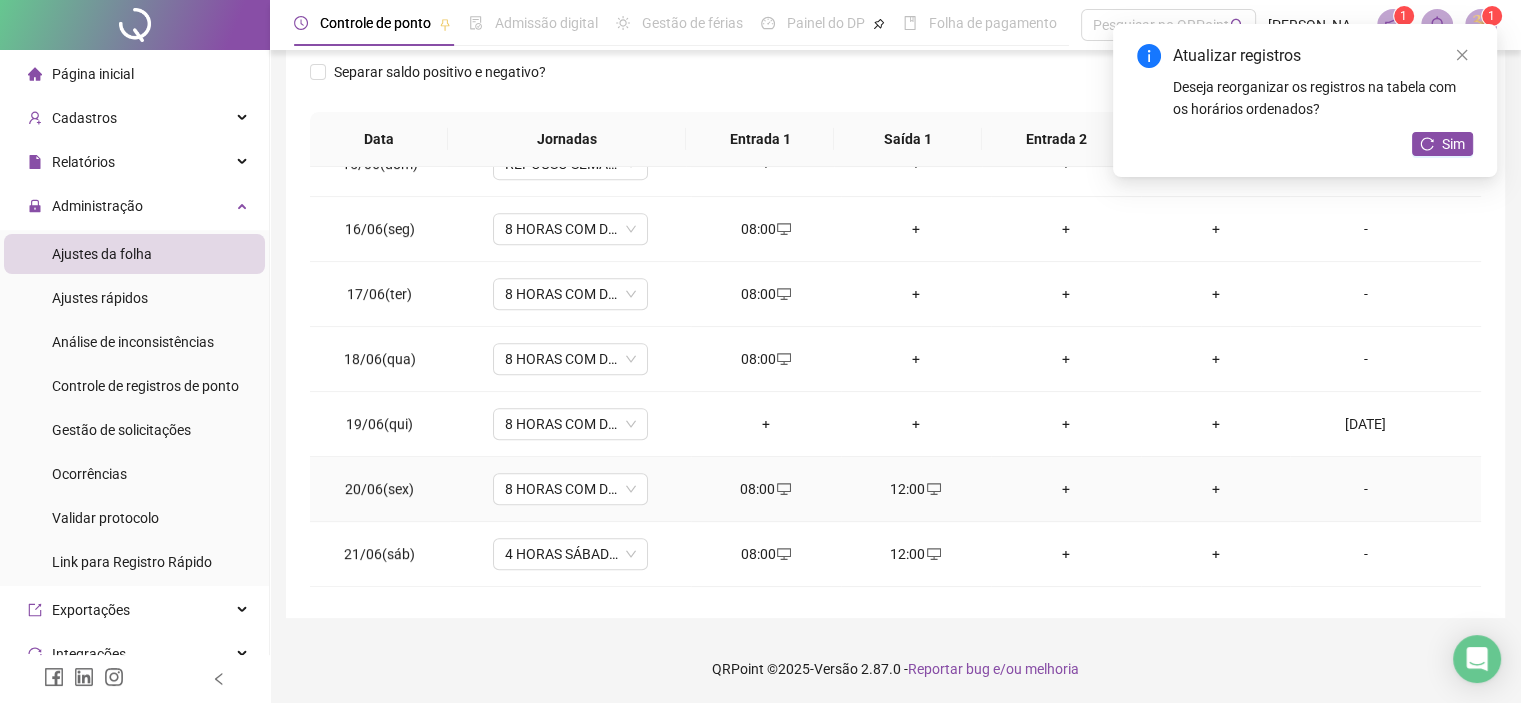 click on "+" at bounding box center [1066, 489] 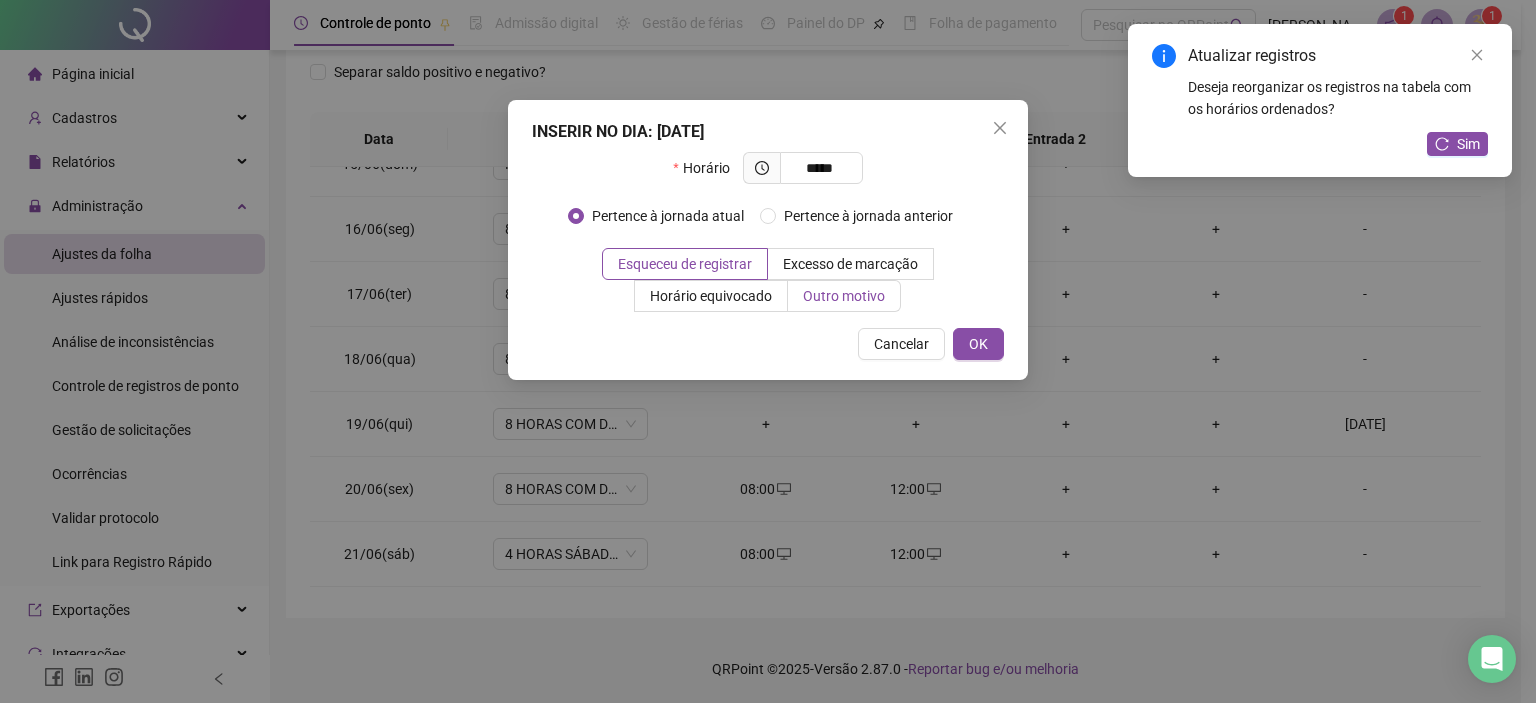click on "Outro motivo" at bounding box center (844, 296) 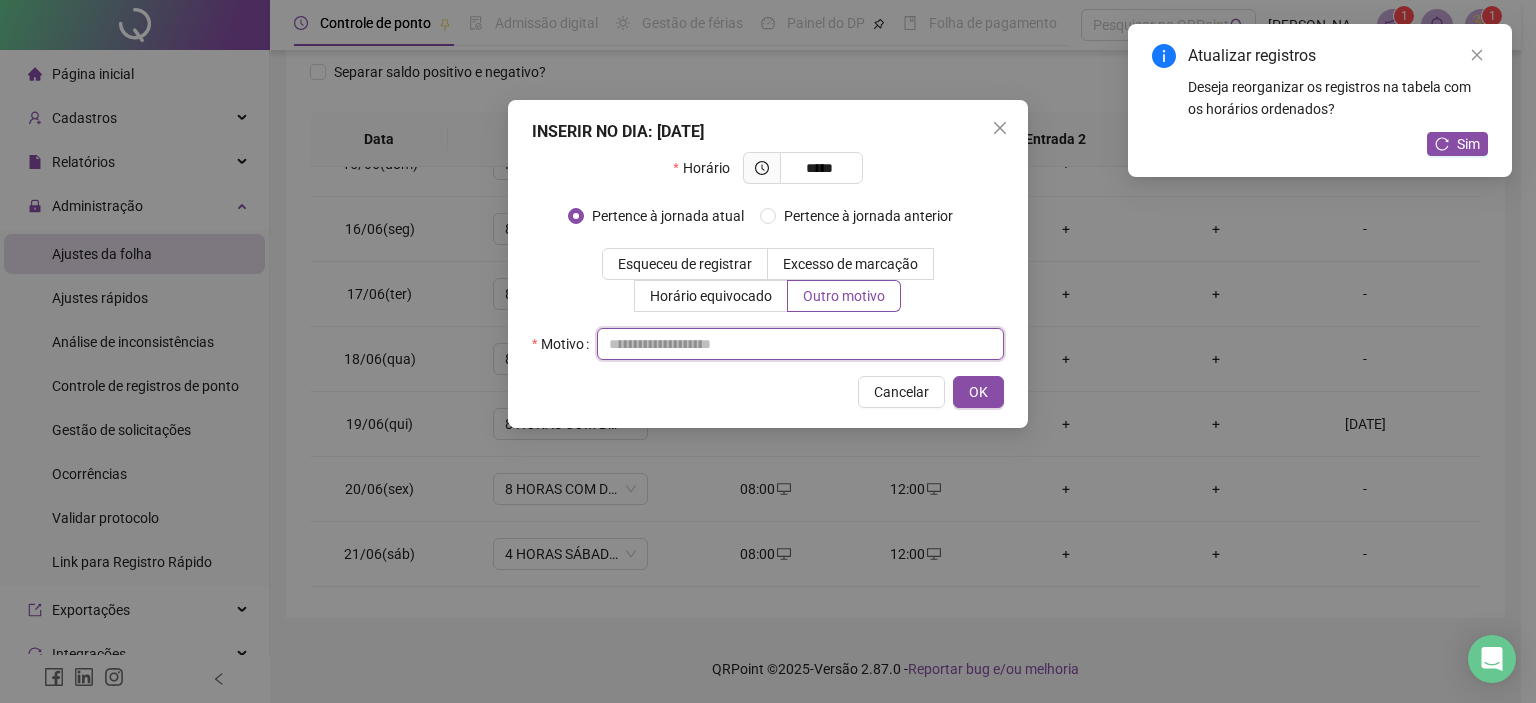 click at bounding box center [800, 344] 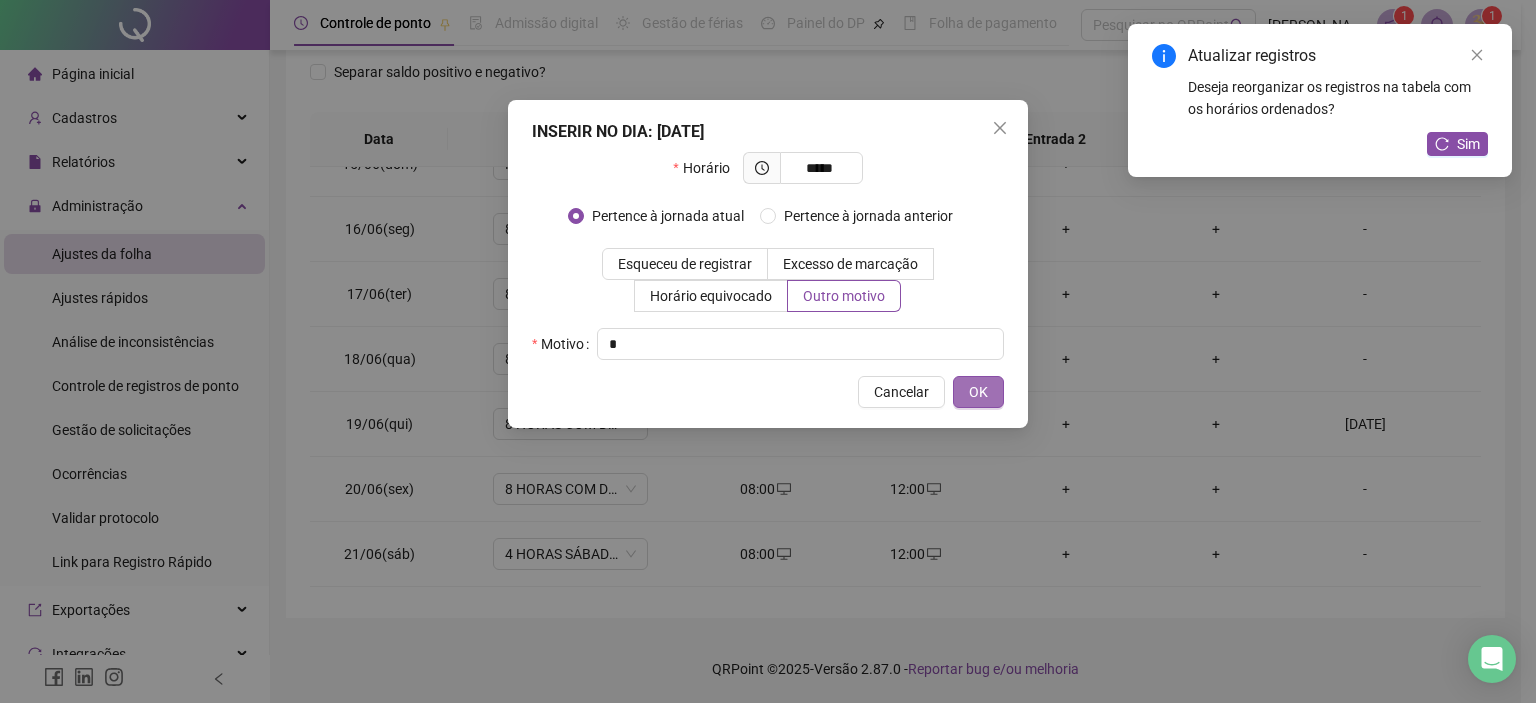 click on "OK" at bounding box center [978, 392] 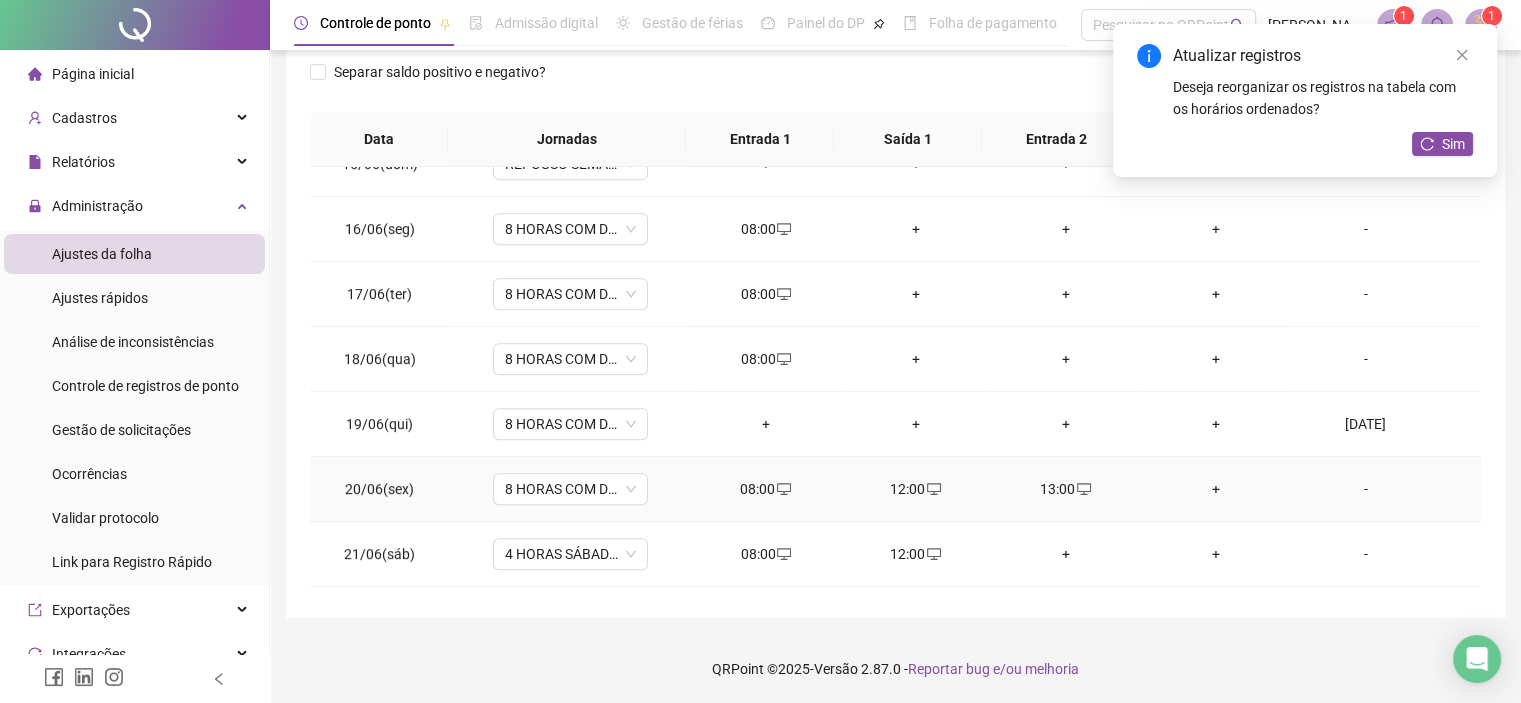 click on "+" at bounding box center [1216, 489] 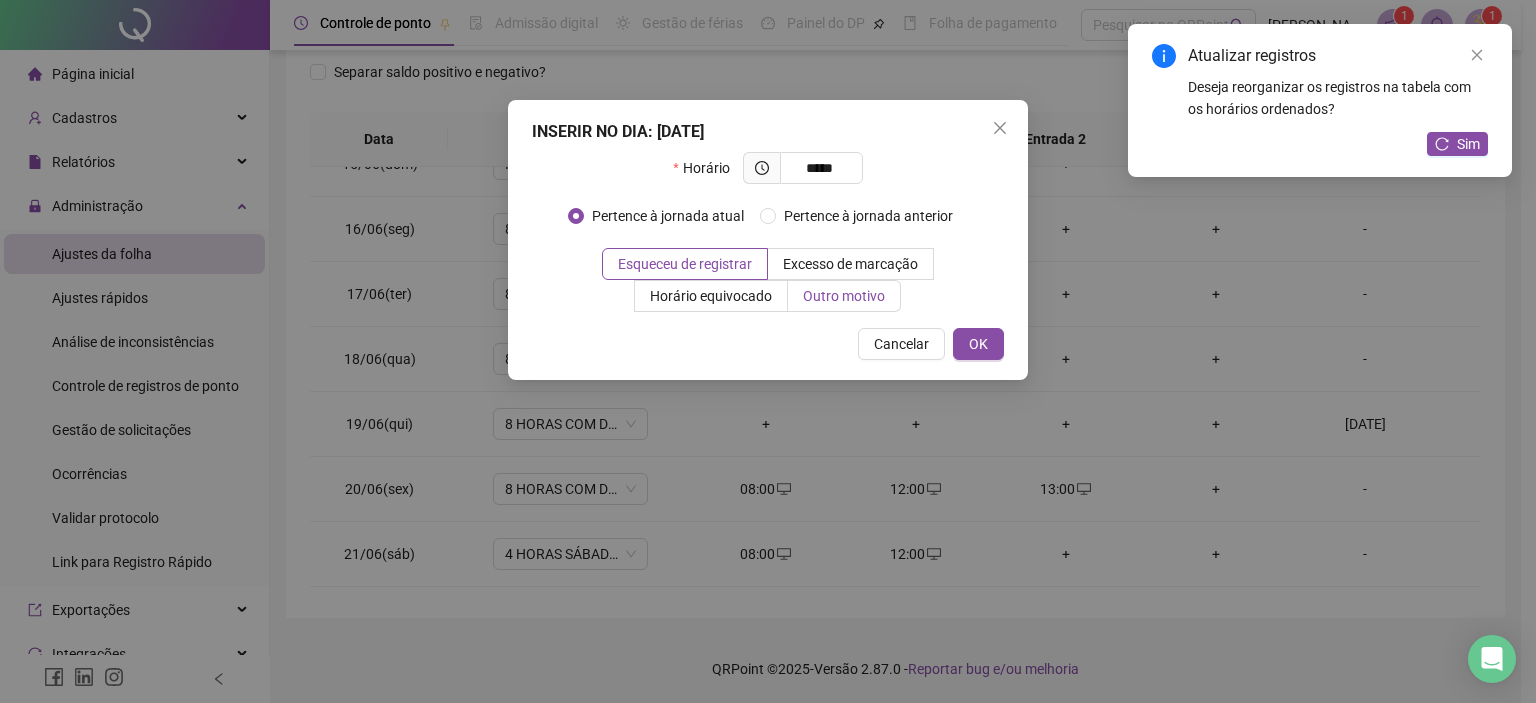 click on "Outro motivo" at bounding box center [844, 296] 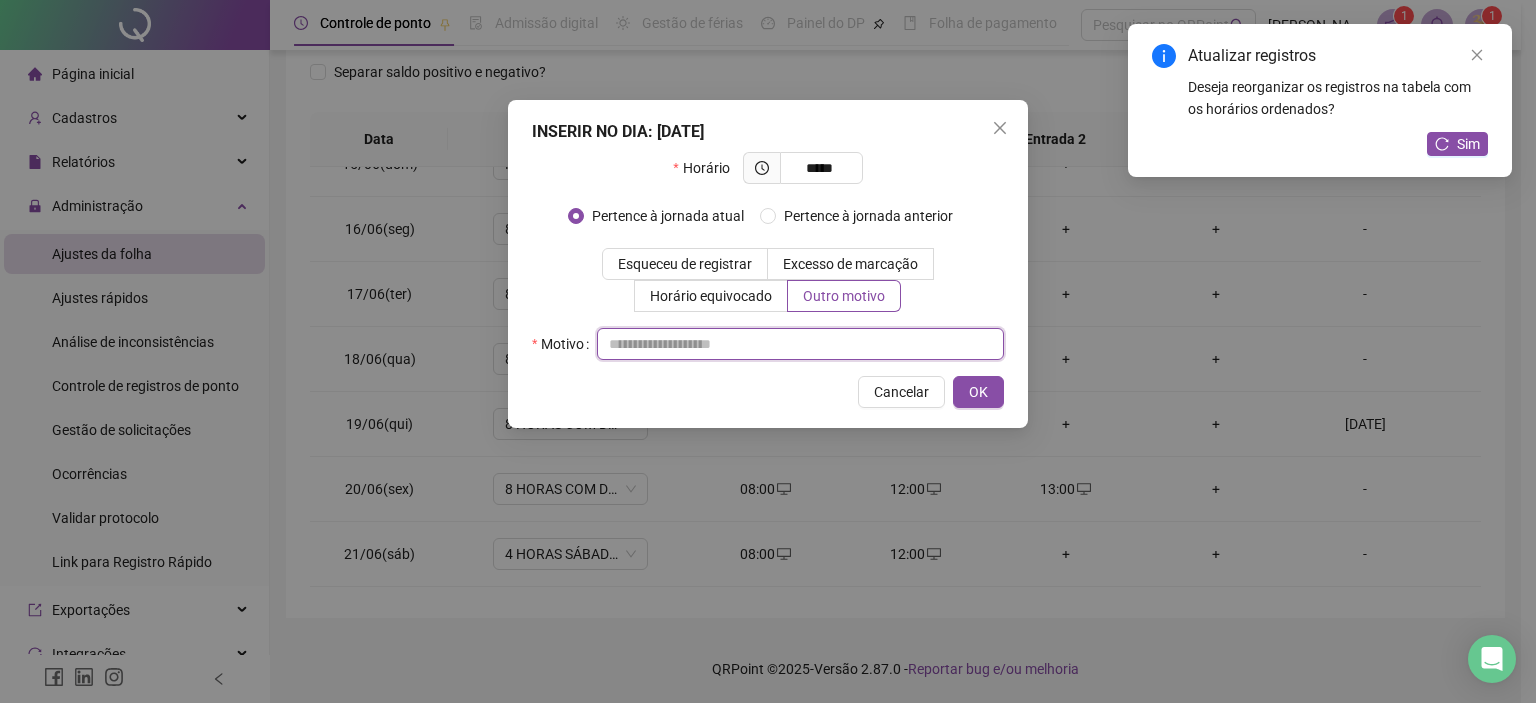 click at bounding box center (800, 344) 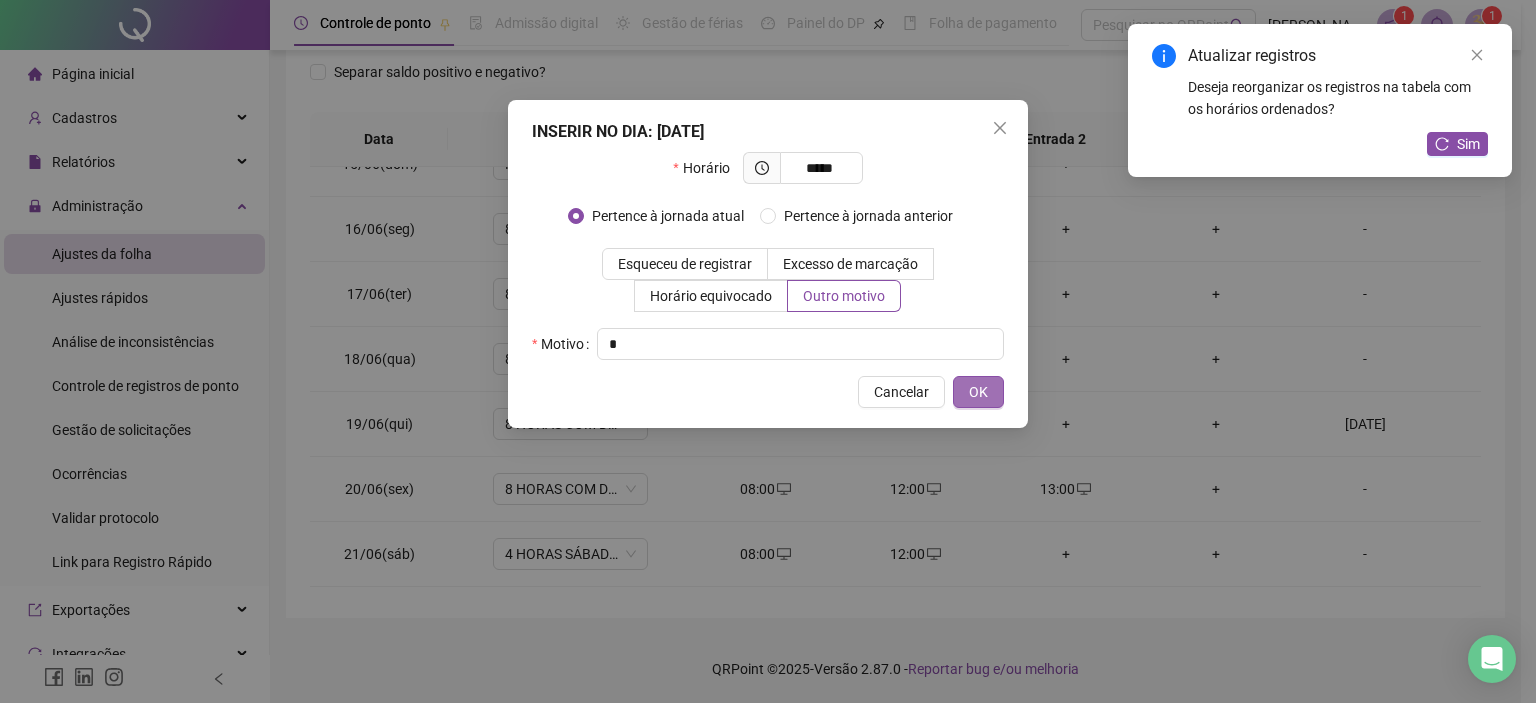 click on "OK" at bounding box center [978, 392] 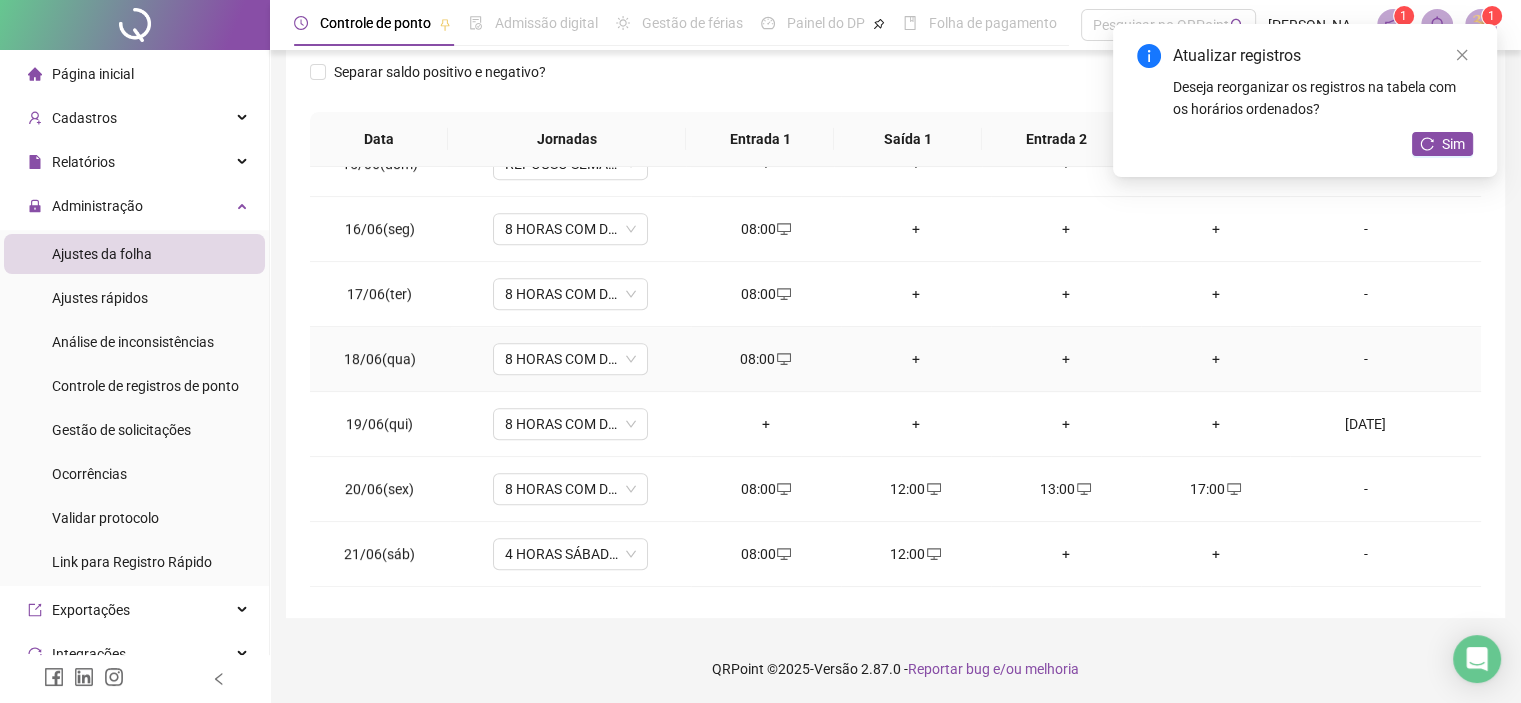 click on "+" at bounding box center [916, 359] 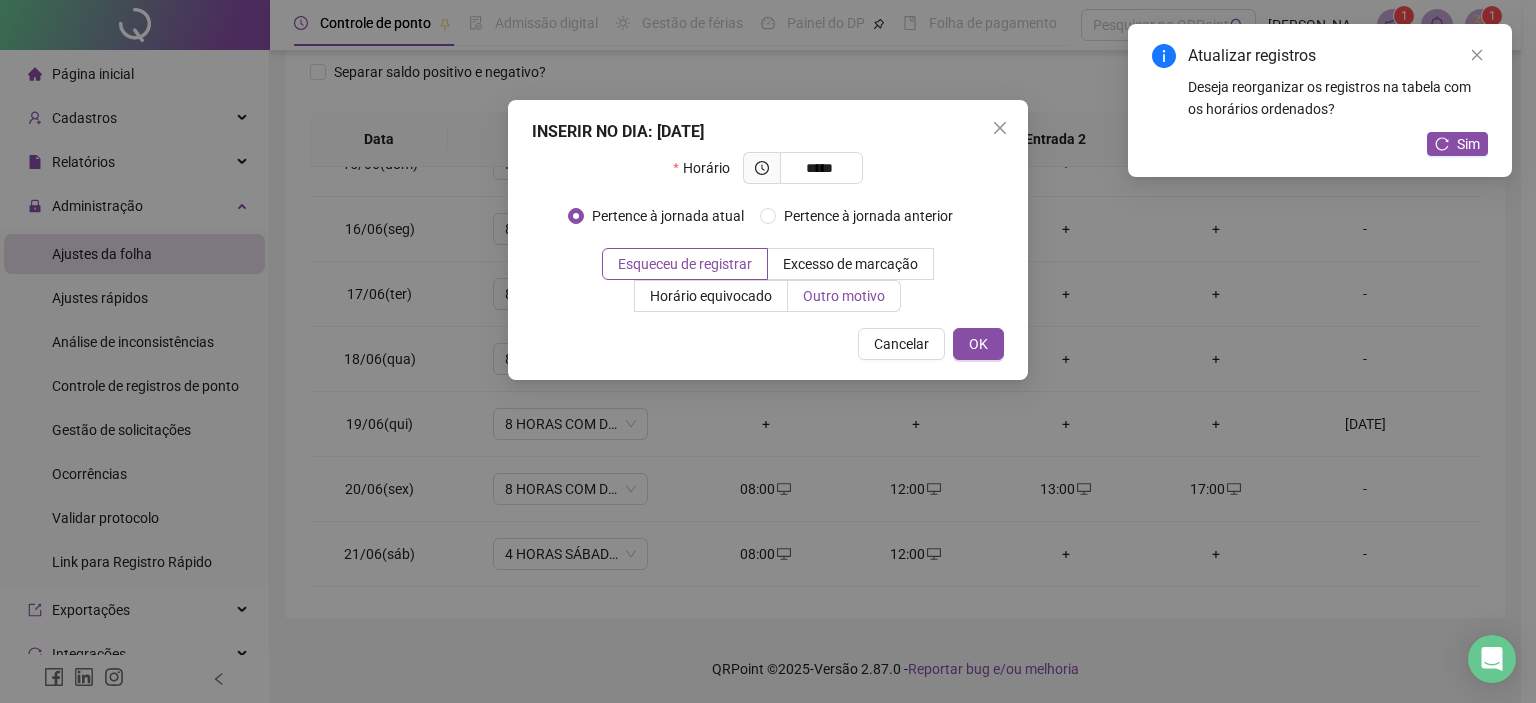click on "Outro motivo" at bounding box center [844, 296] 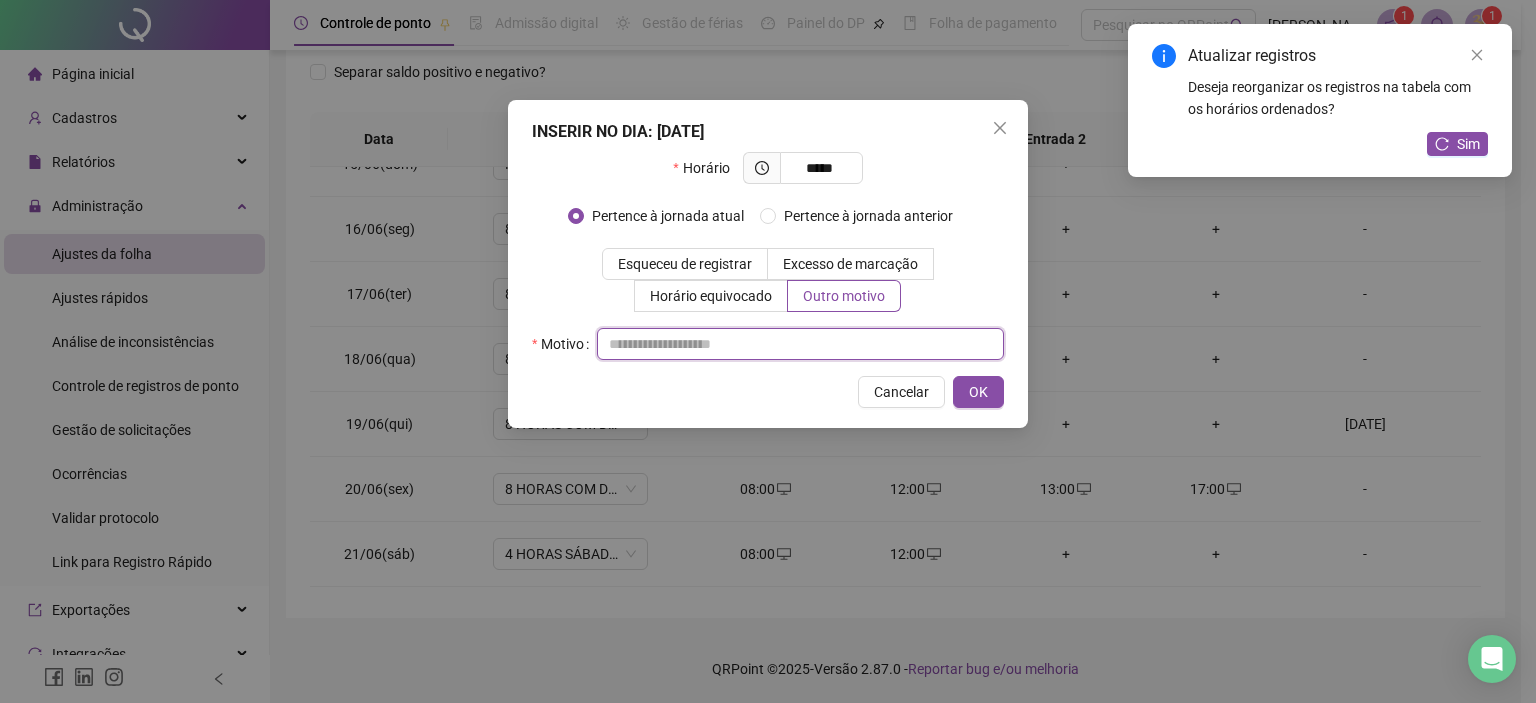 click at bounding box center (800, 344) 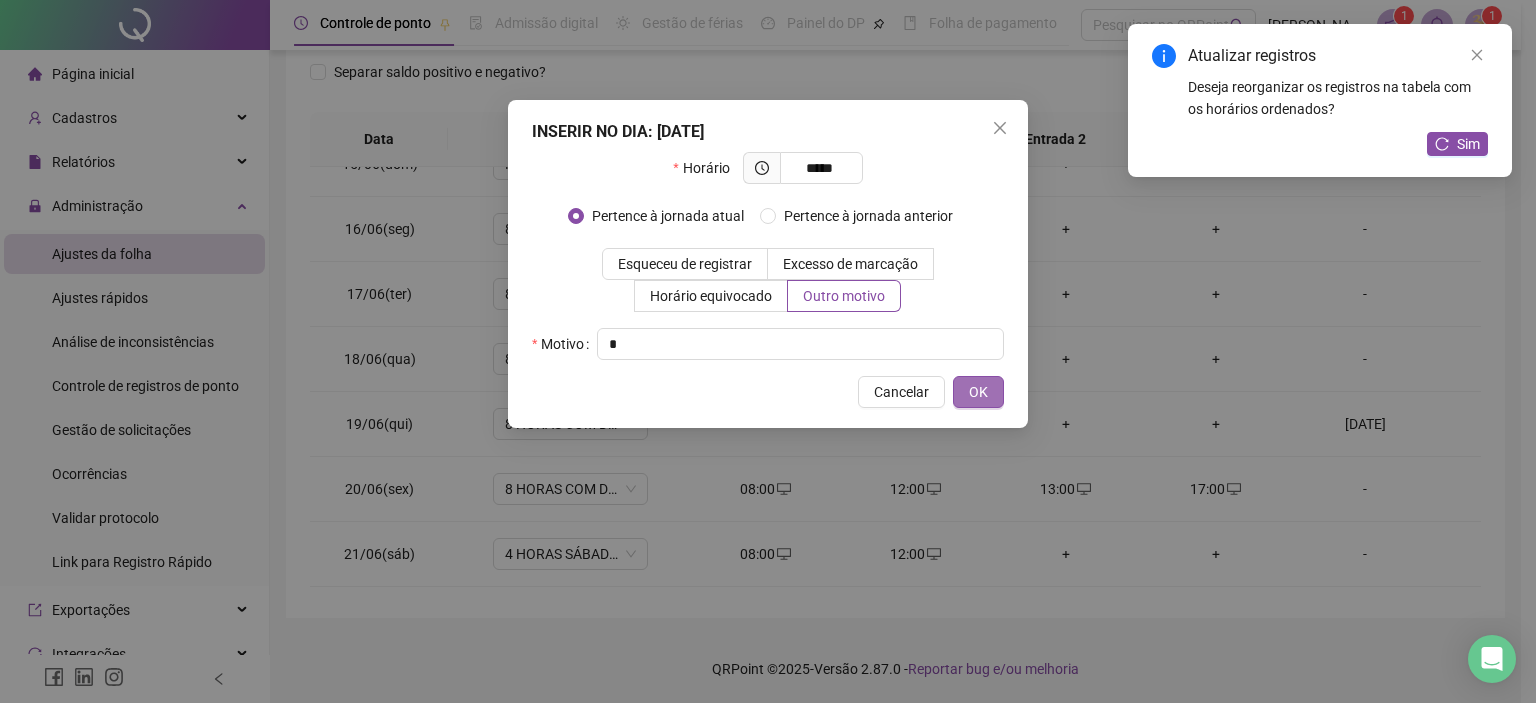click on "OK" at bounding box center [978, 392] 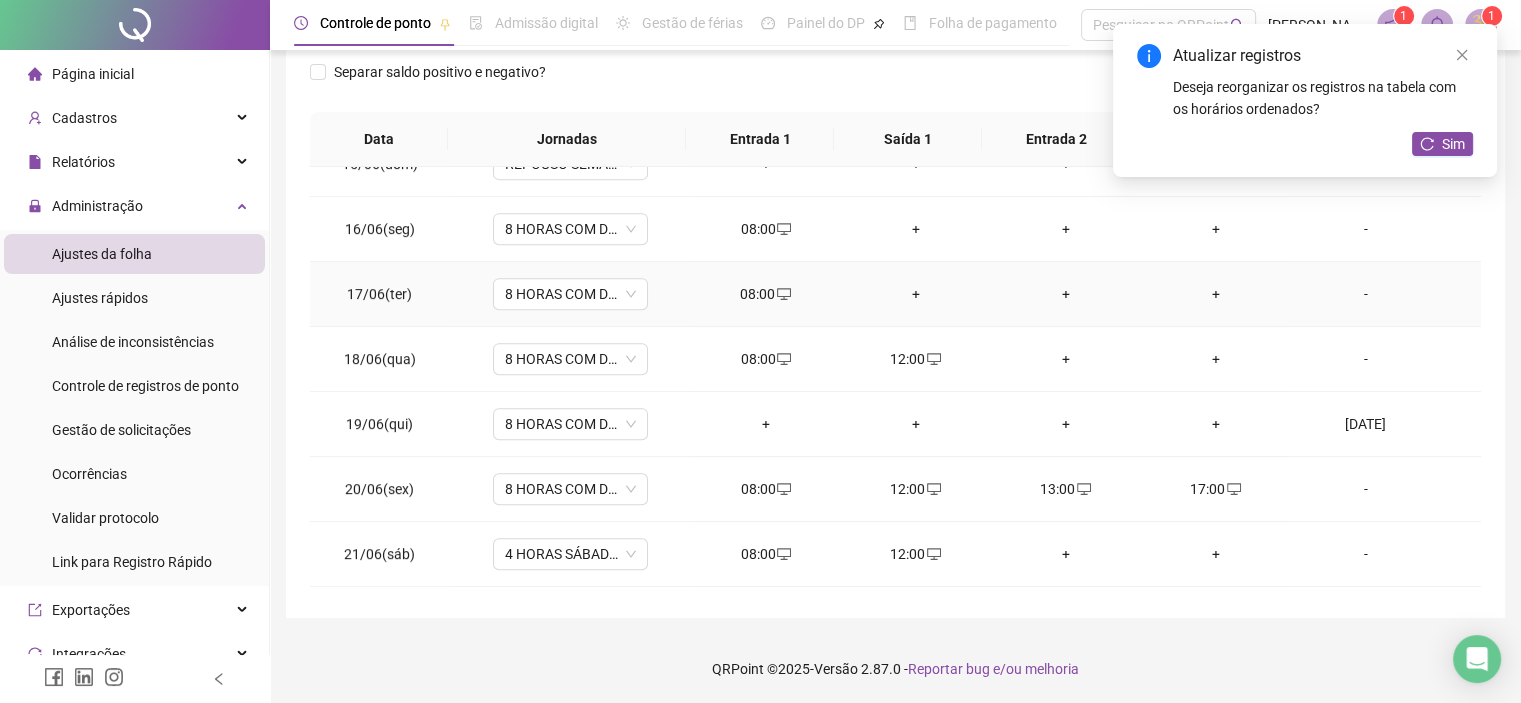 click on "+" at bounding box center [916, 294] 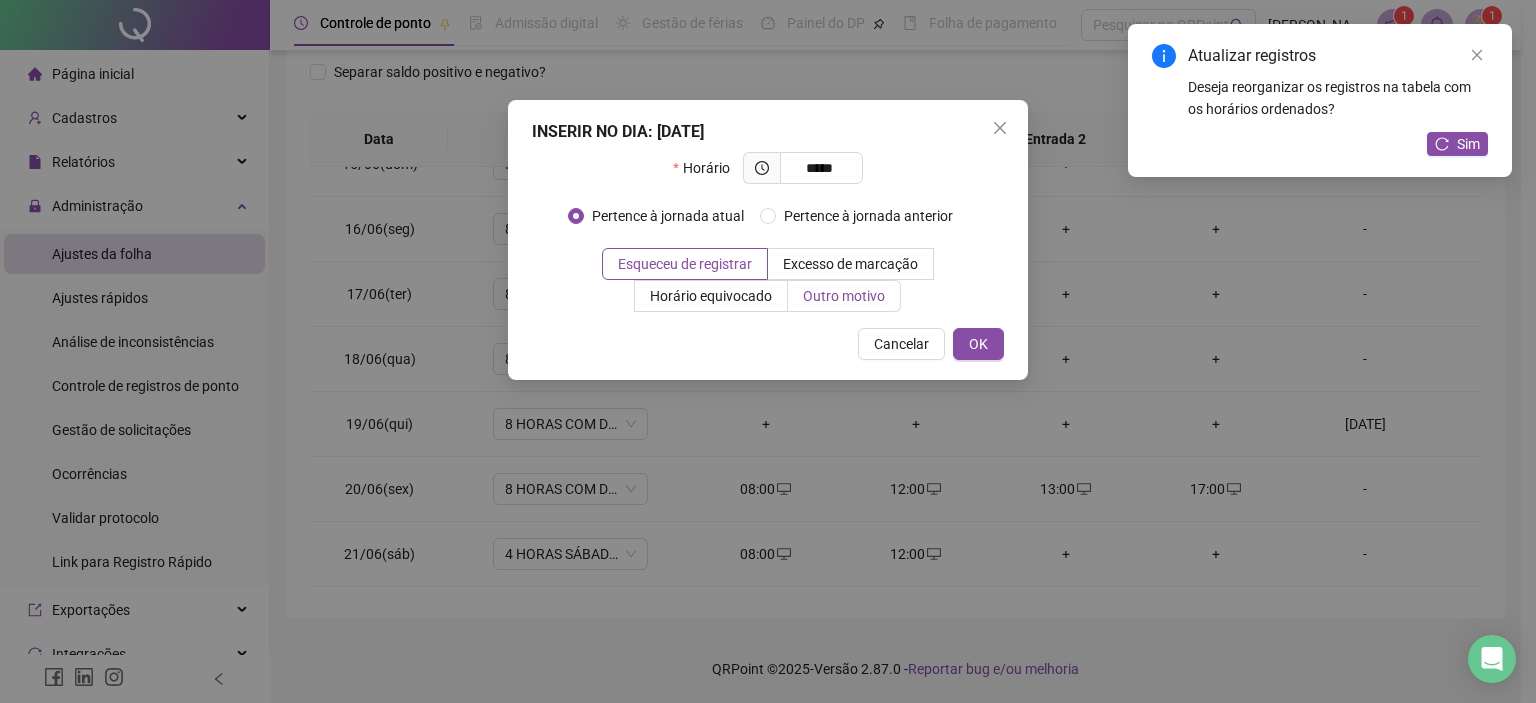 click on "Outro motivo" at bounding box center [844, 296] 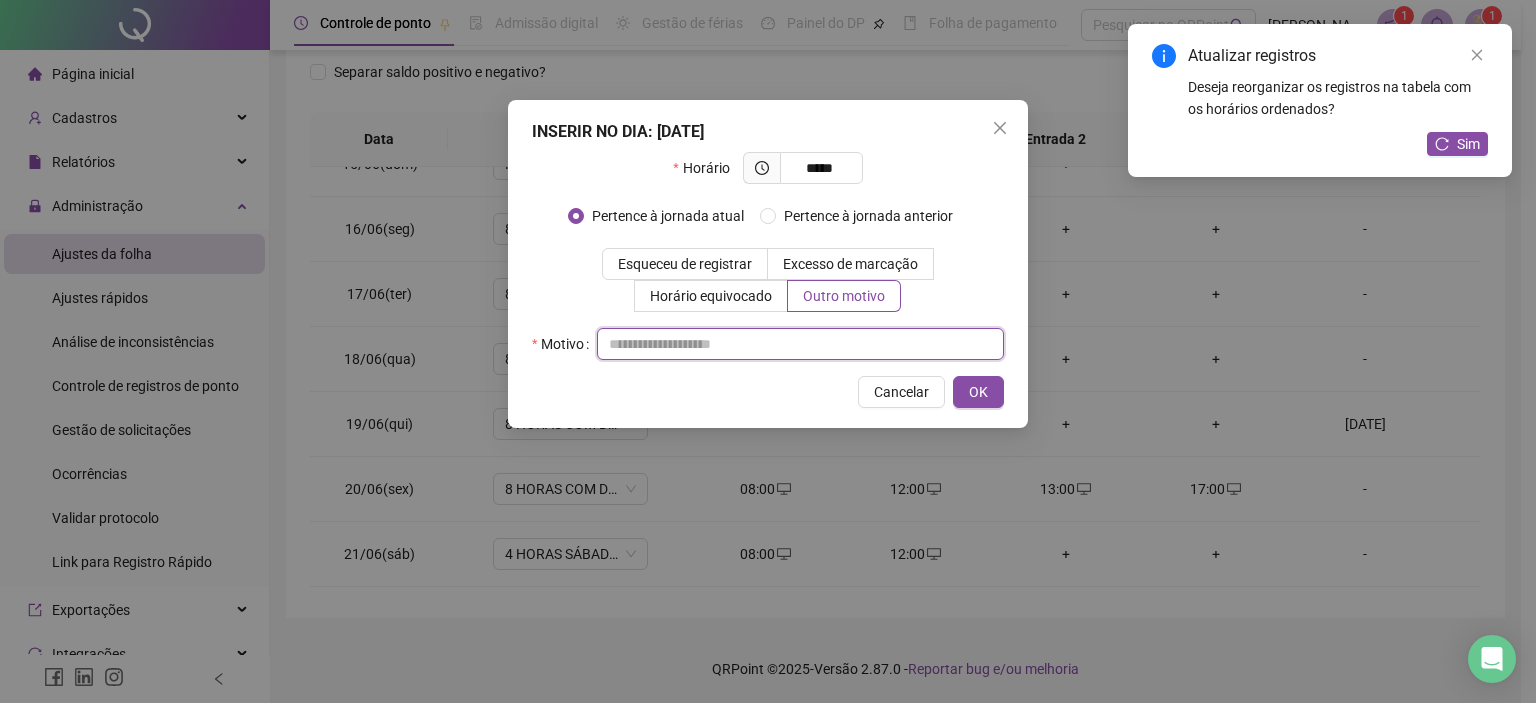 click at bounding box center [800, 344] 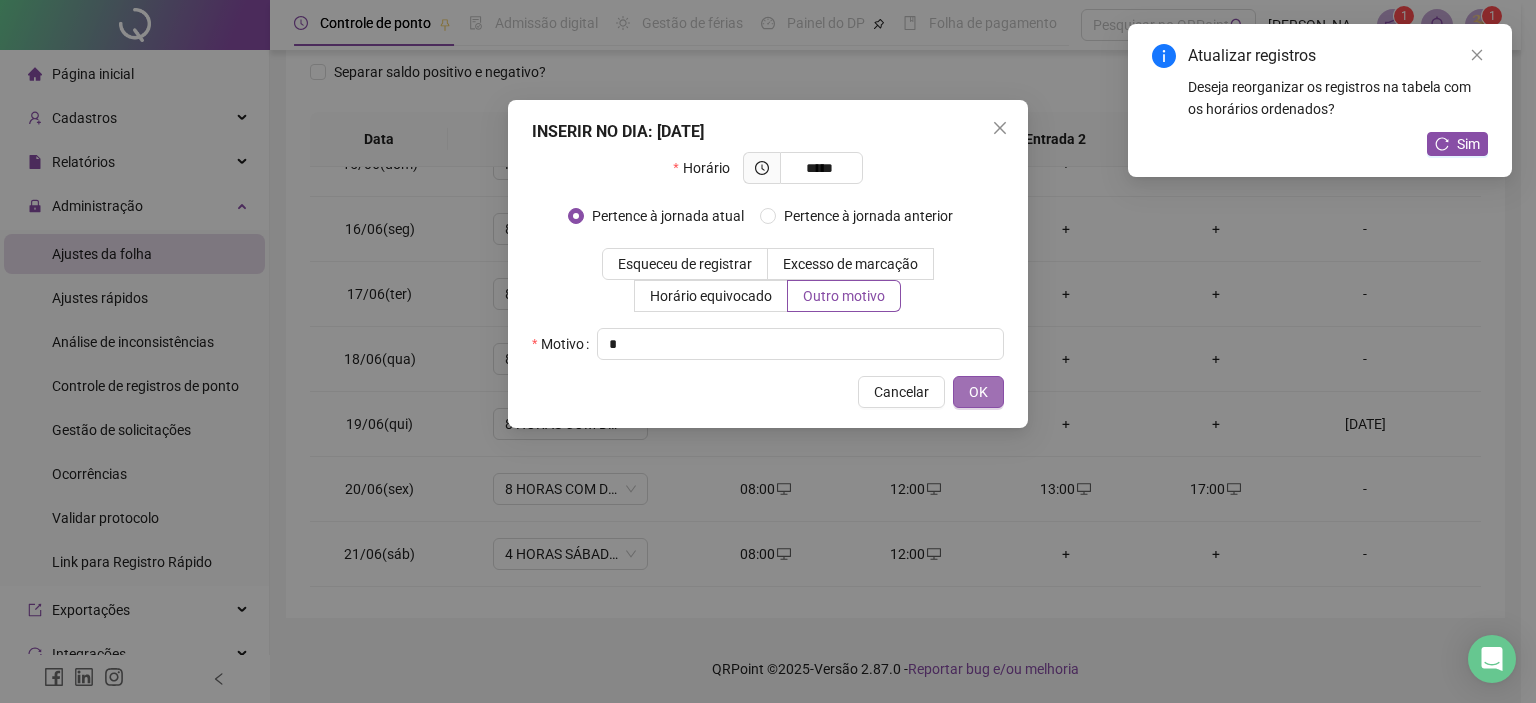 click on "OK" at bounding box center (978, 392) 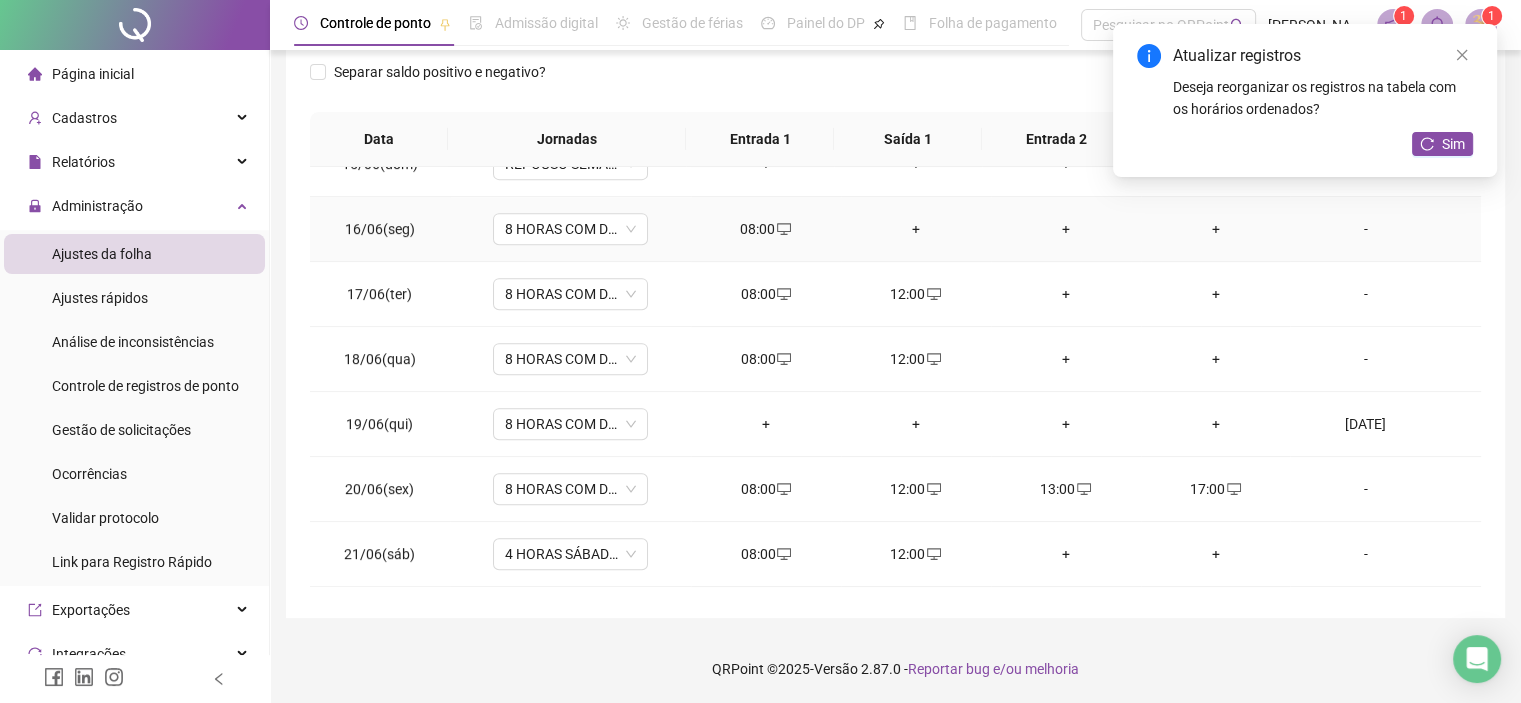 click on "+" at bounding box center [916, 229] 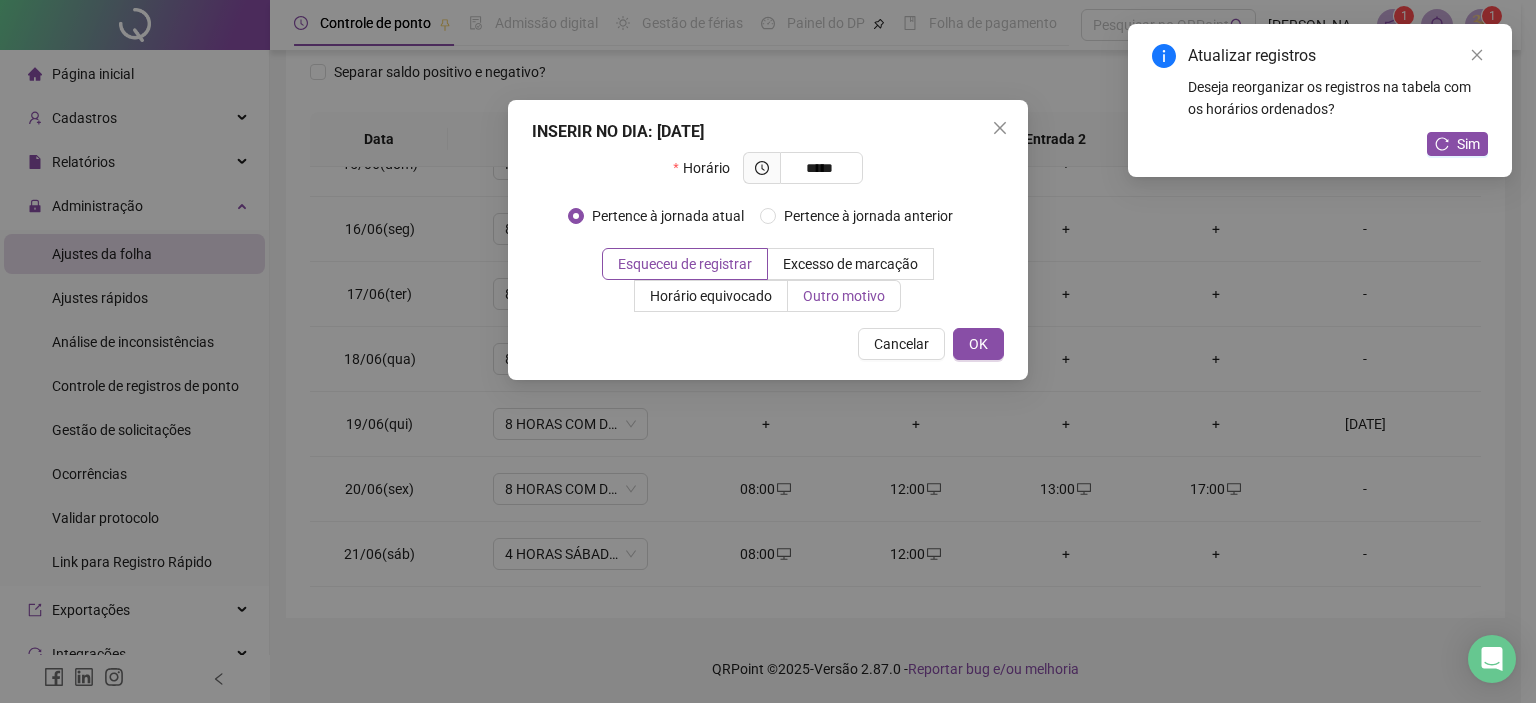 click on "Outro motivo" at bounding box center [844, 296] 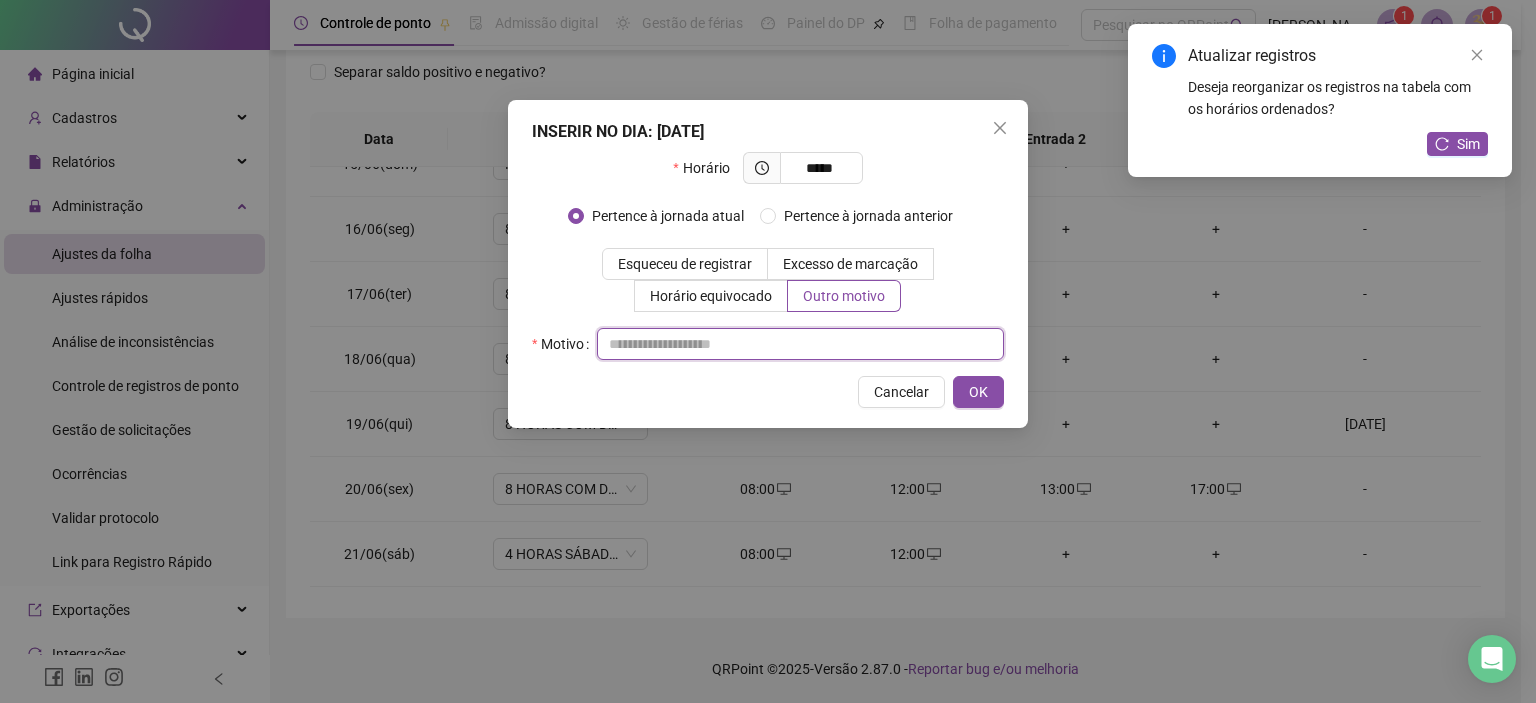 click at bounding box center [800, 344] 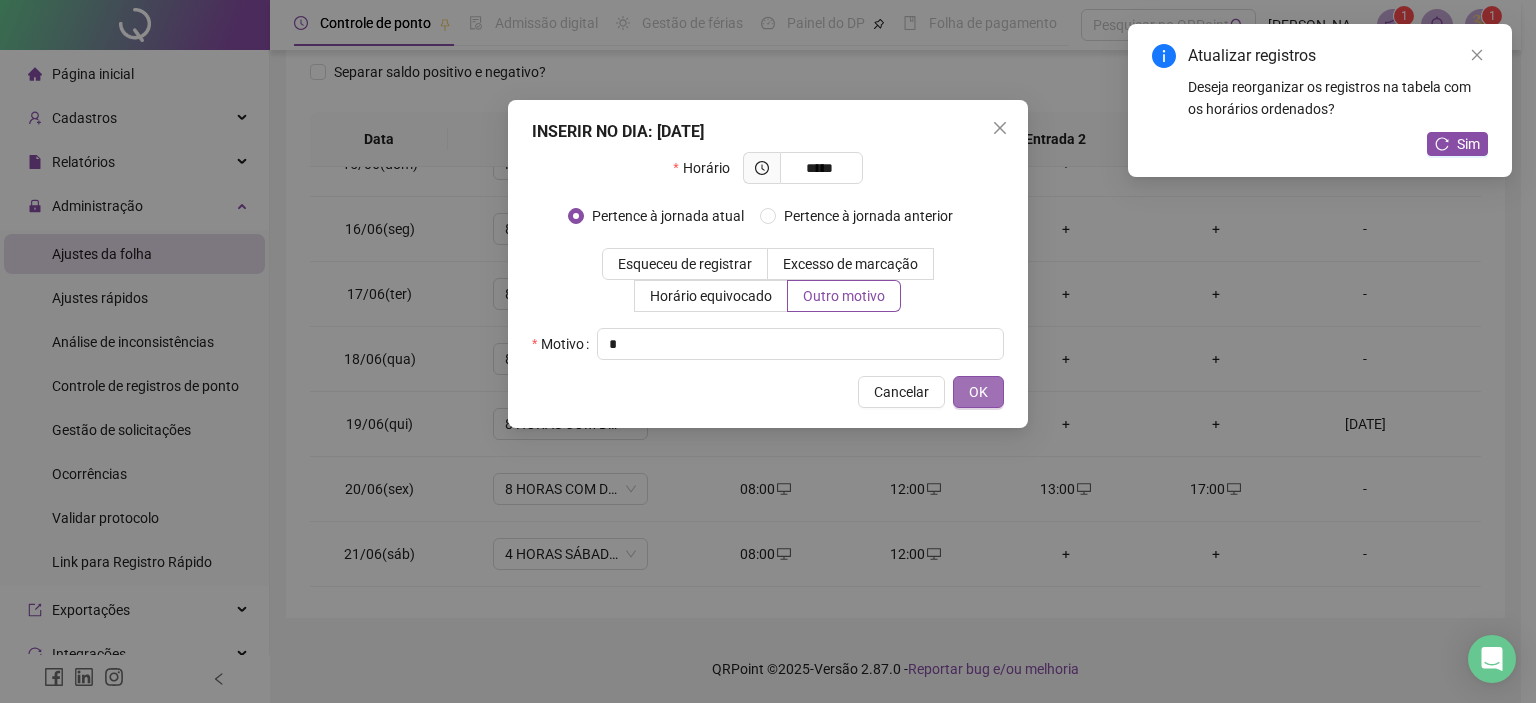 click on "OK" at bounding box center (978, 392) 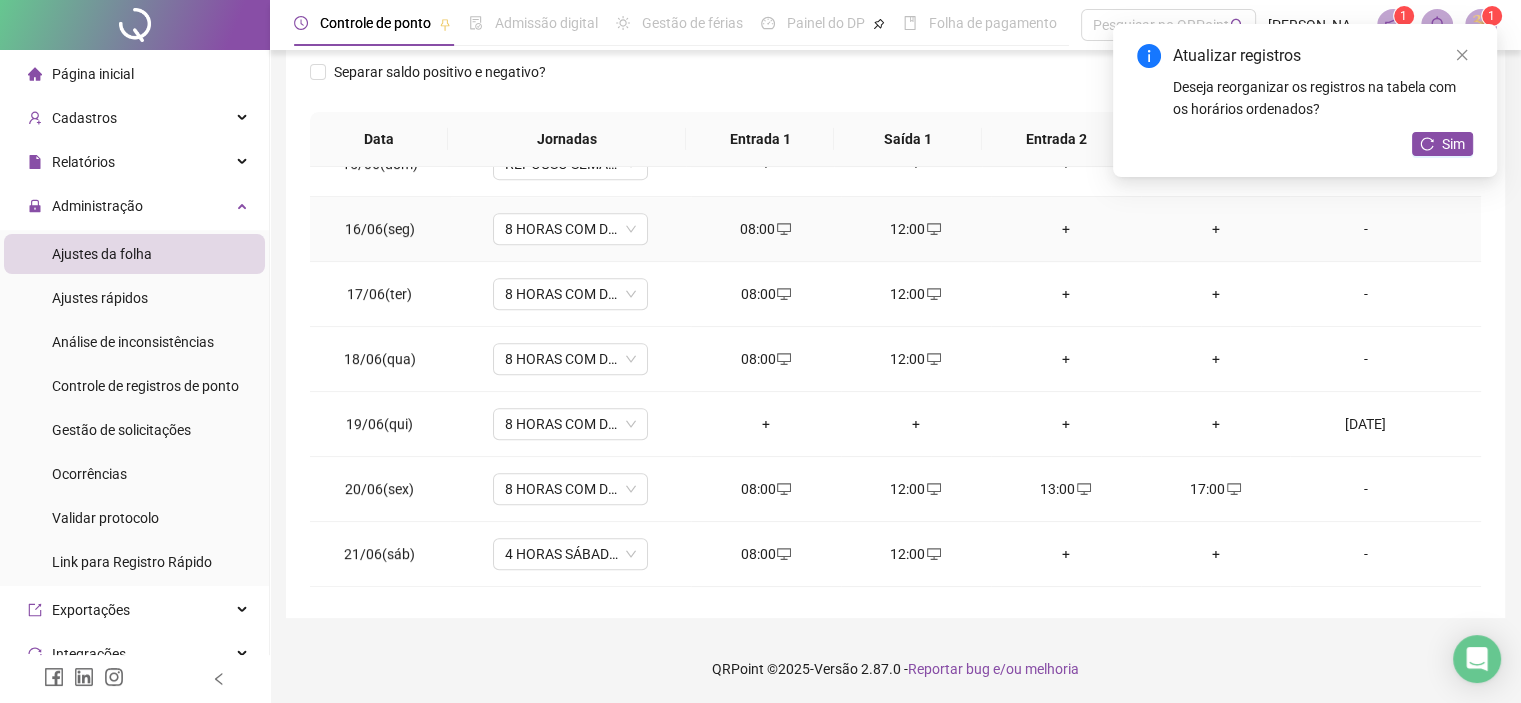click on "+" at bounding box center [1066, 229] 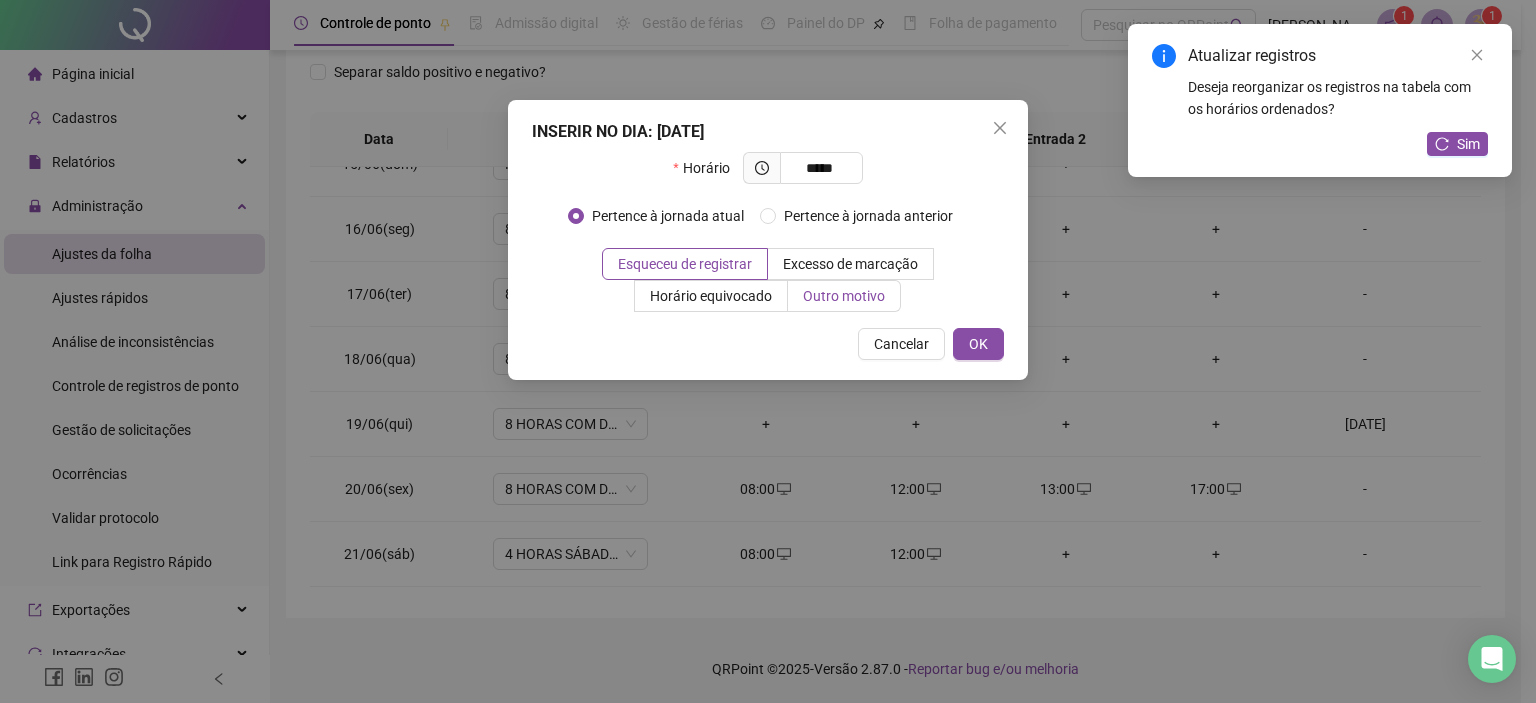 click on "Outro motivo" at bounding box center (844, 296) 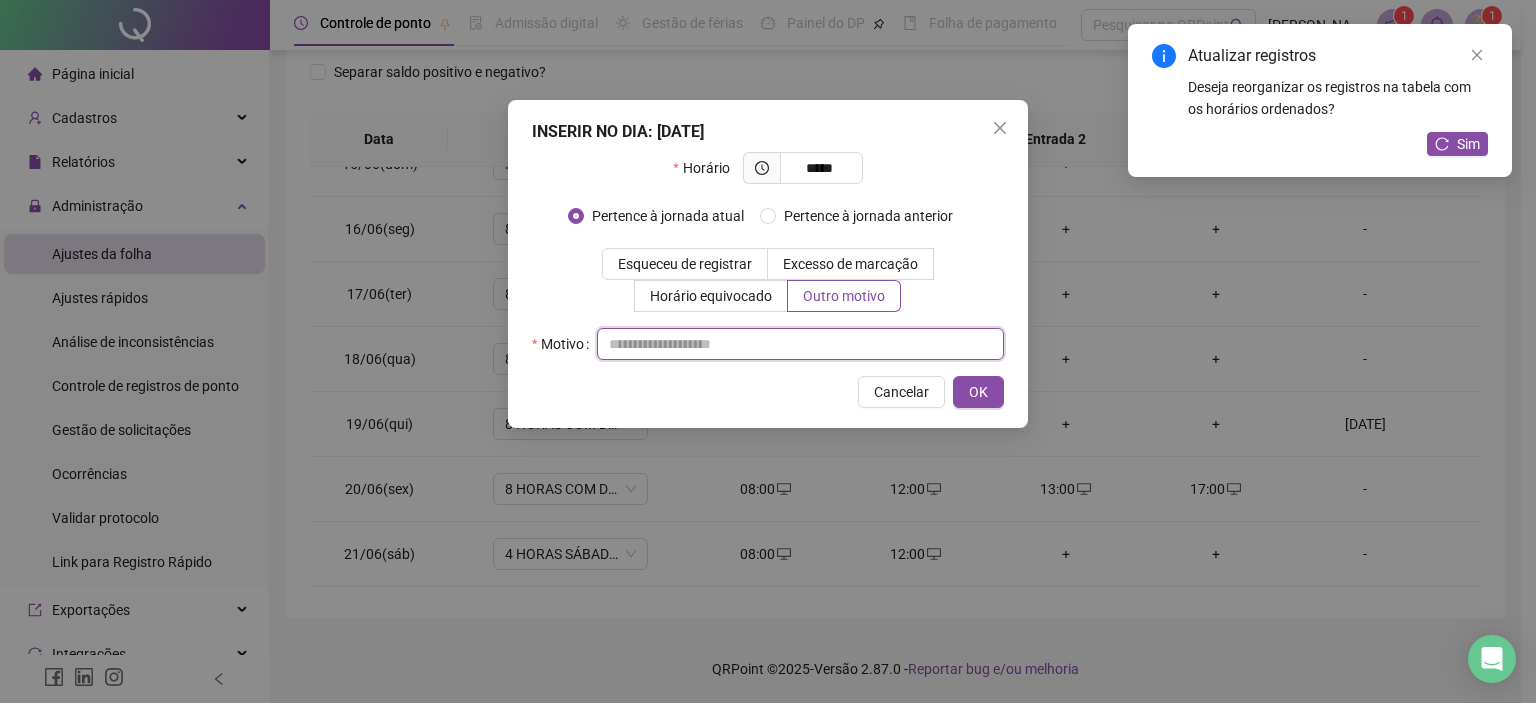 click at bounding box center (800, 344) 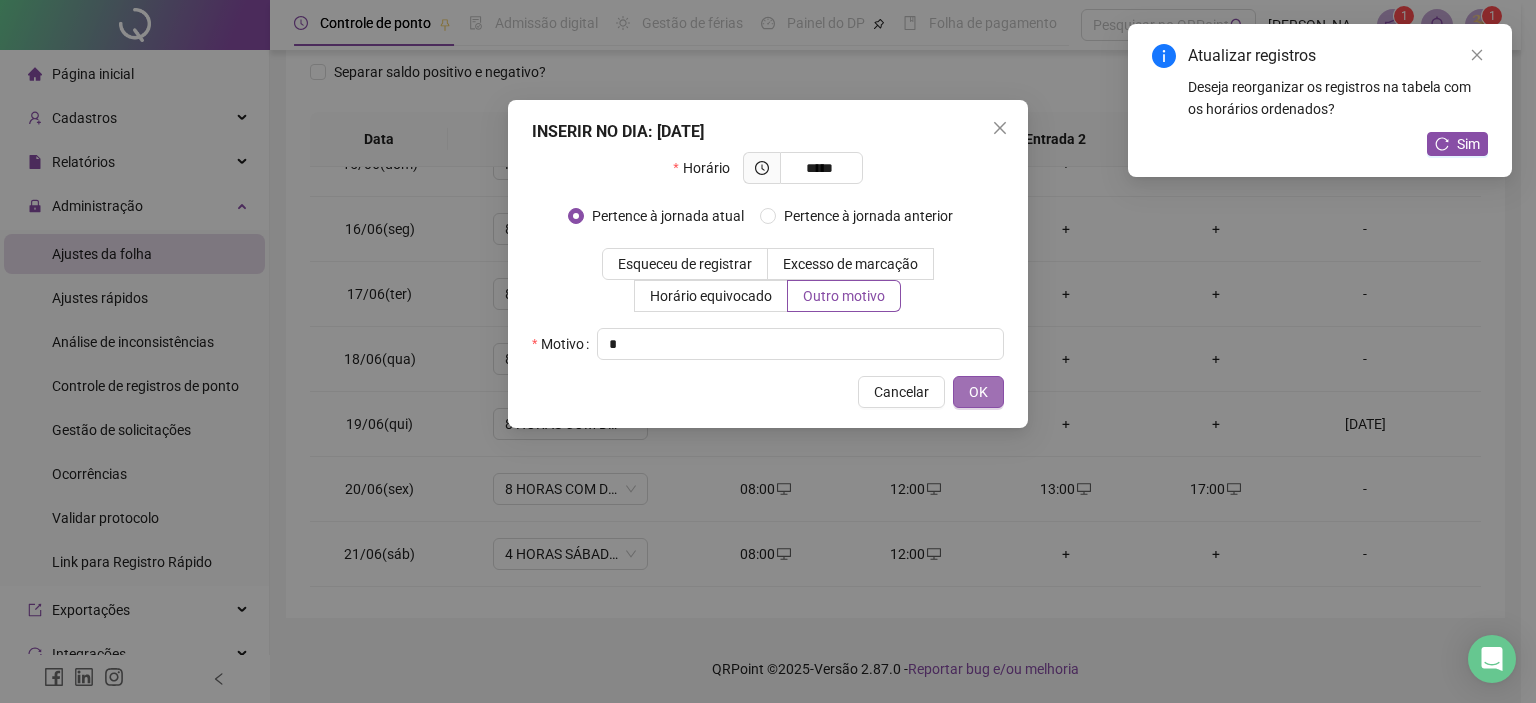 click on "OK" at bounding box center [978, 392] 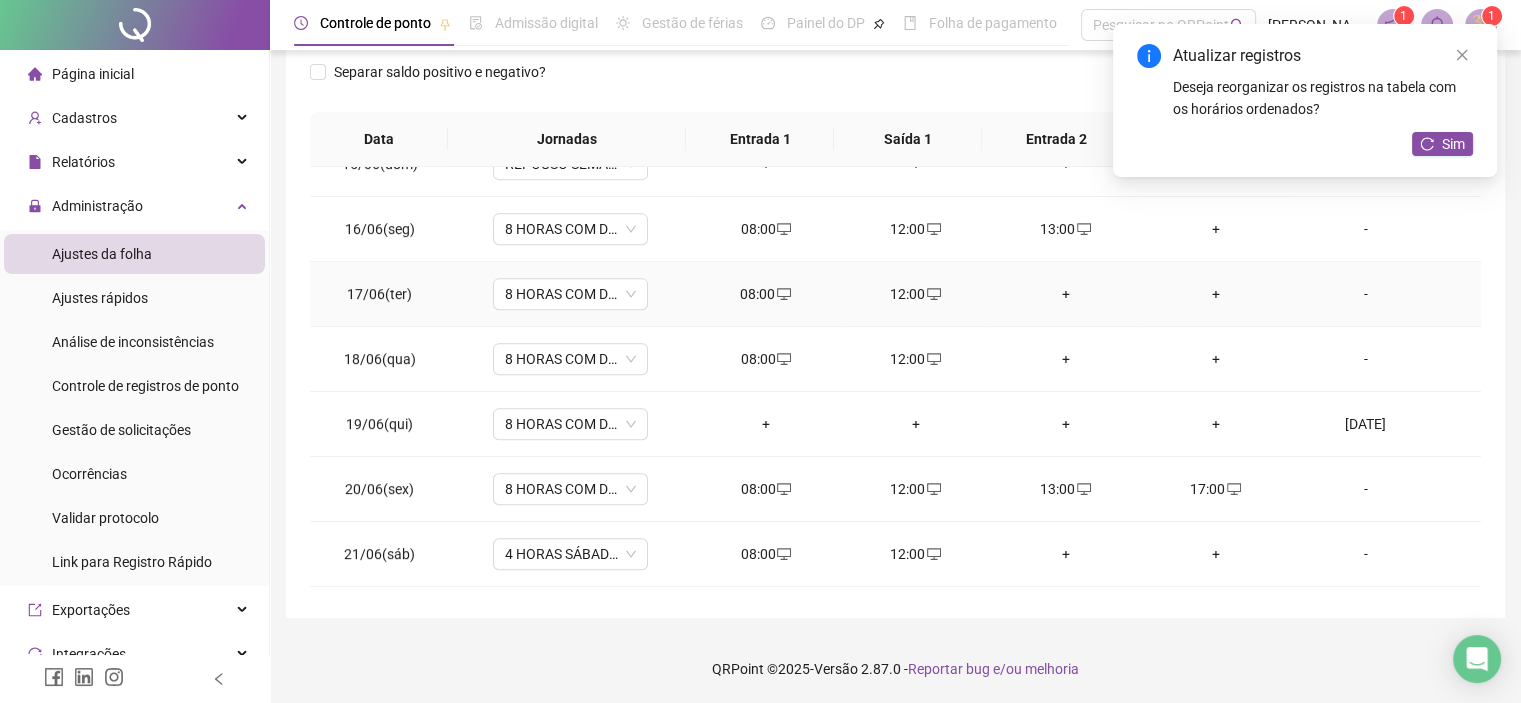 click on "+" at bounding box center (1066, 294) 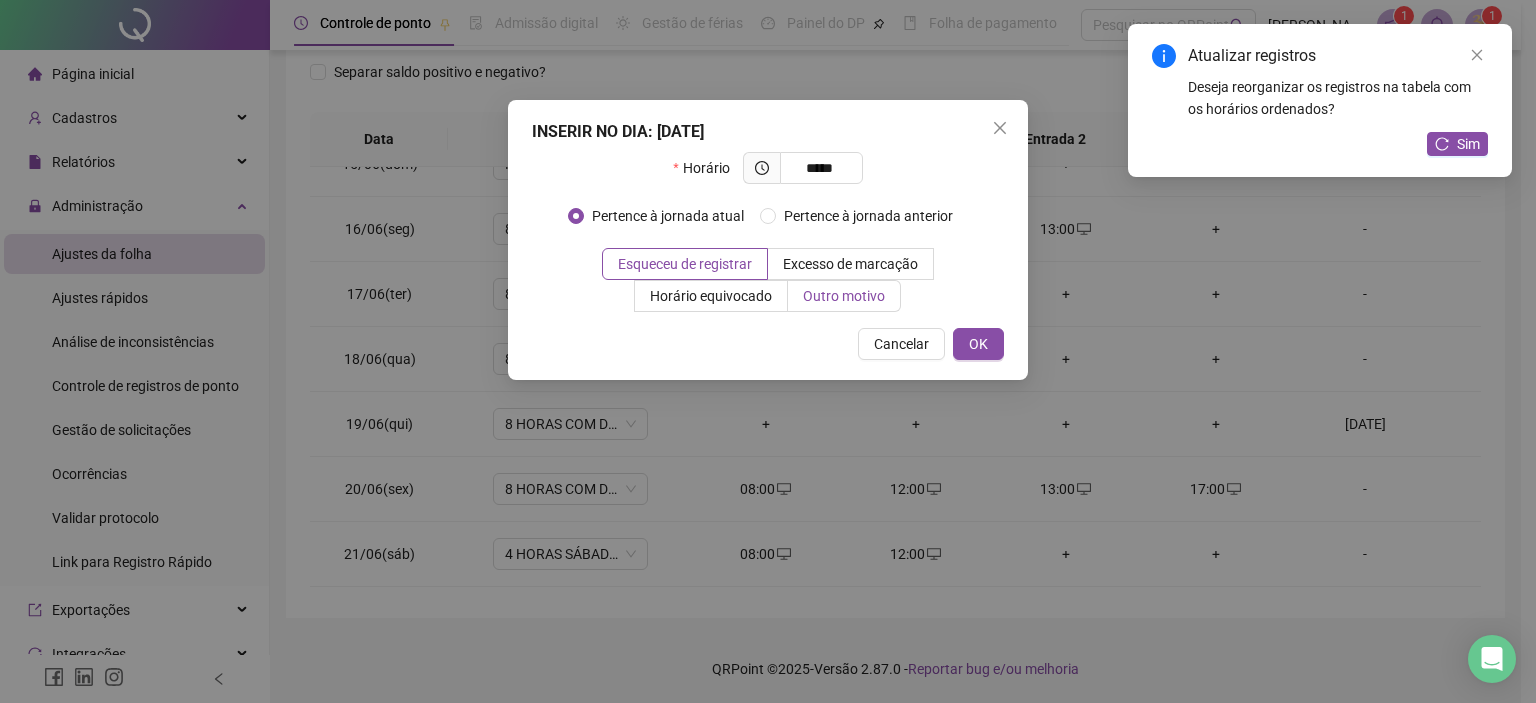 click on "Outro motivo" at bounding box center (844, 296) 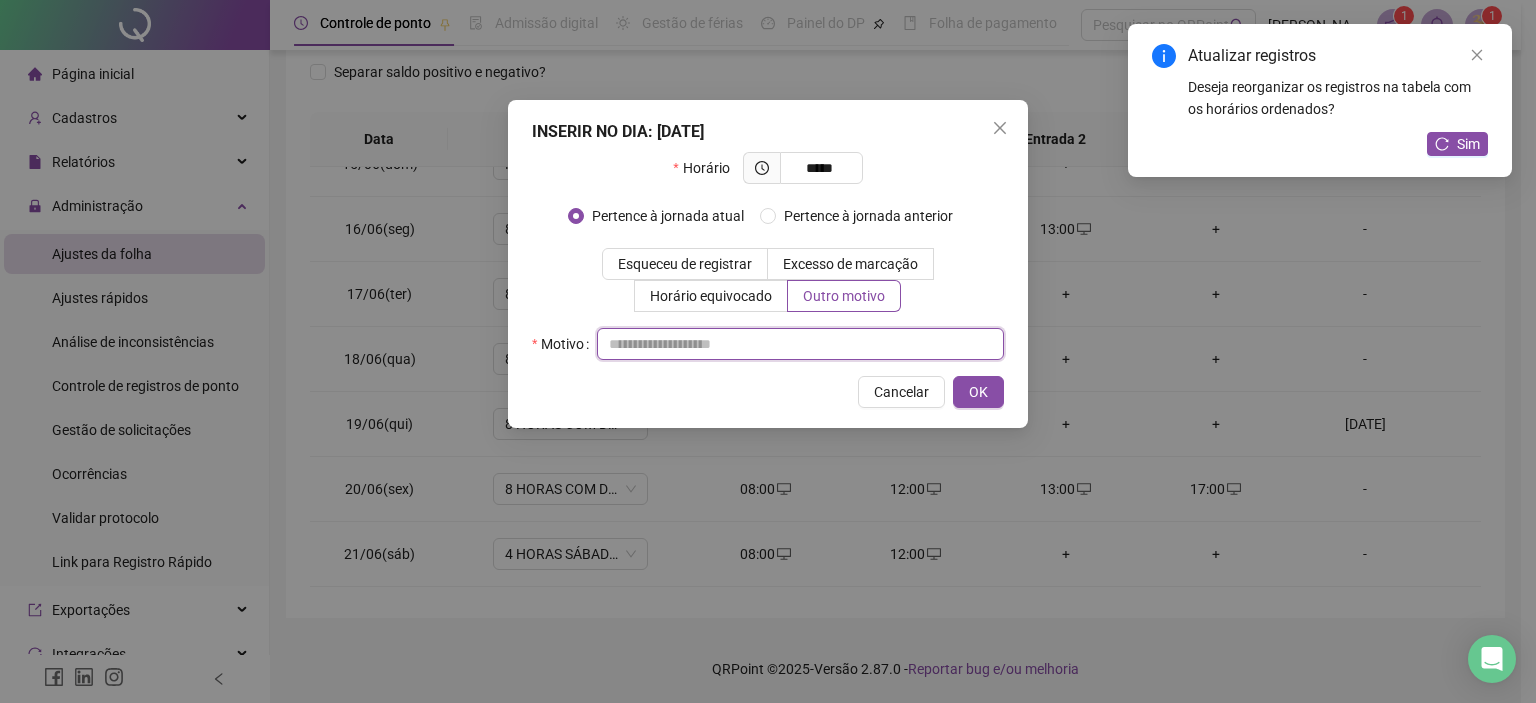click at bounding box center (800, 344) 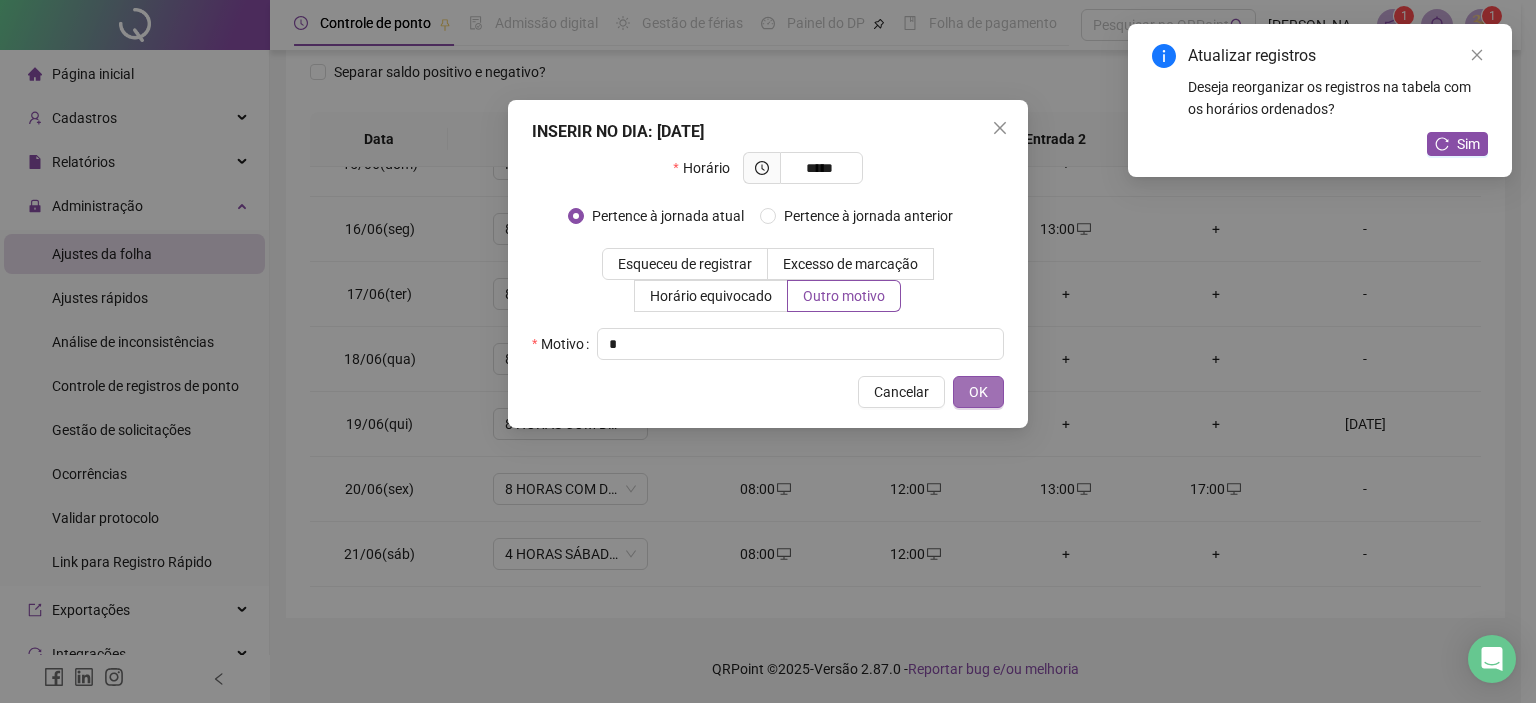 click on "OK" at bounding box center (978, 392) 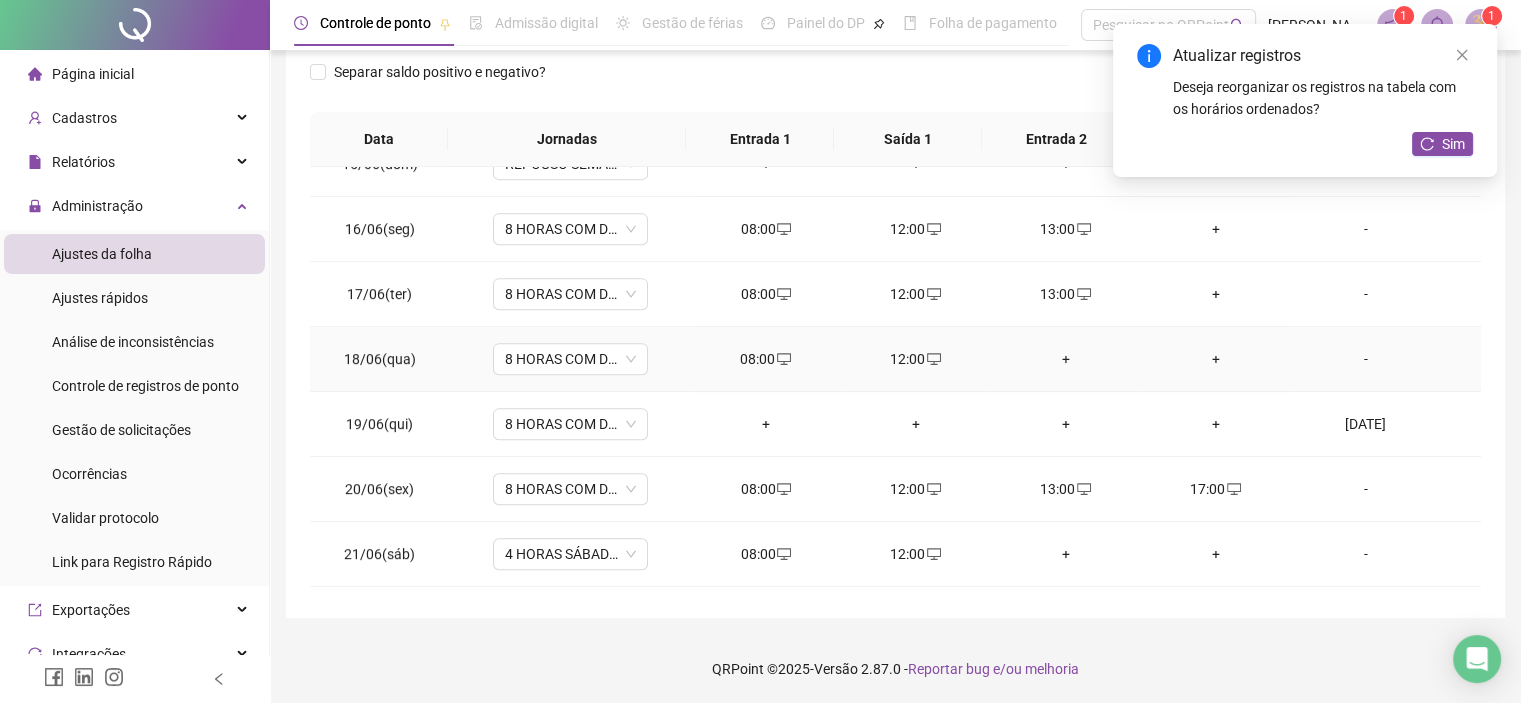 click on "+" at bounding box center [1066, 359] 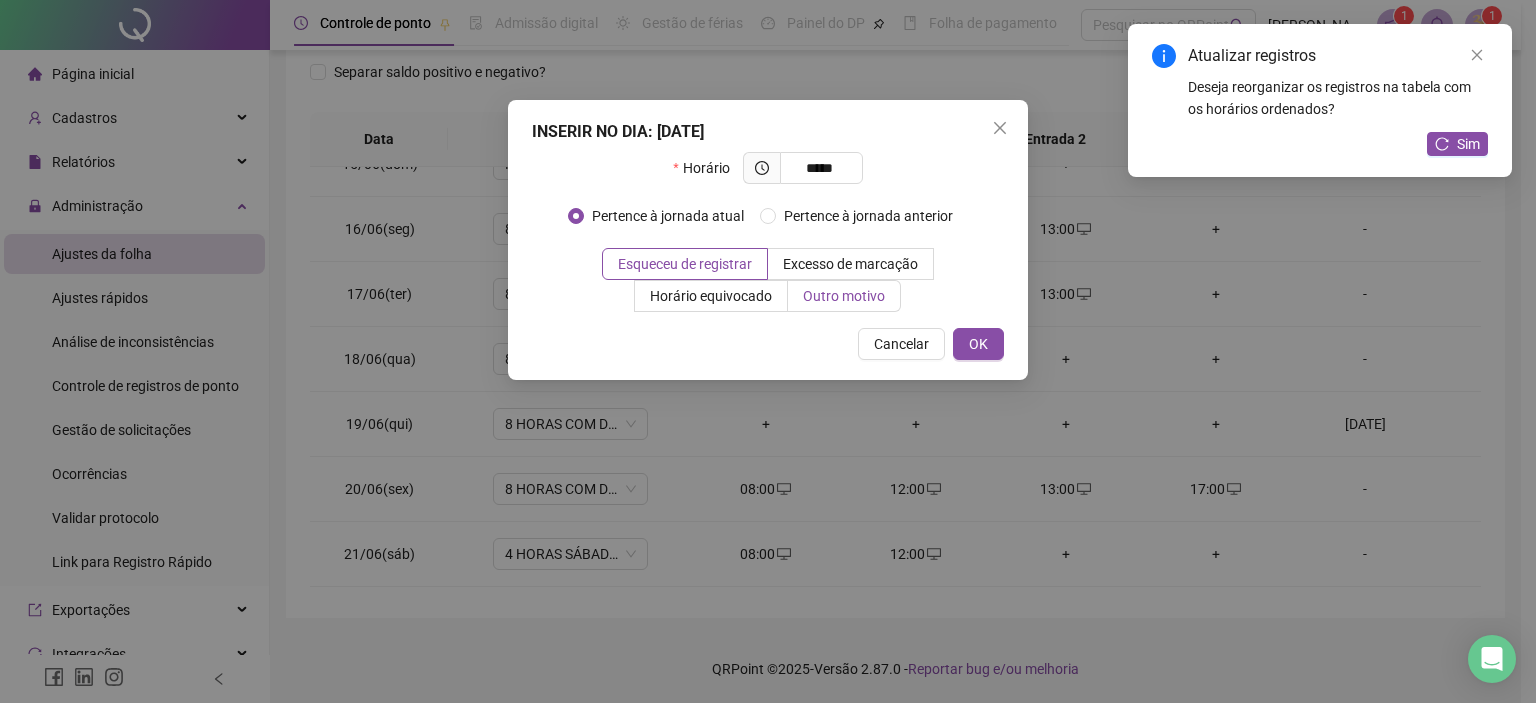 click on "Outro motivo" at bounding box center (844, 296) 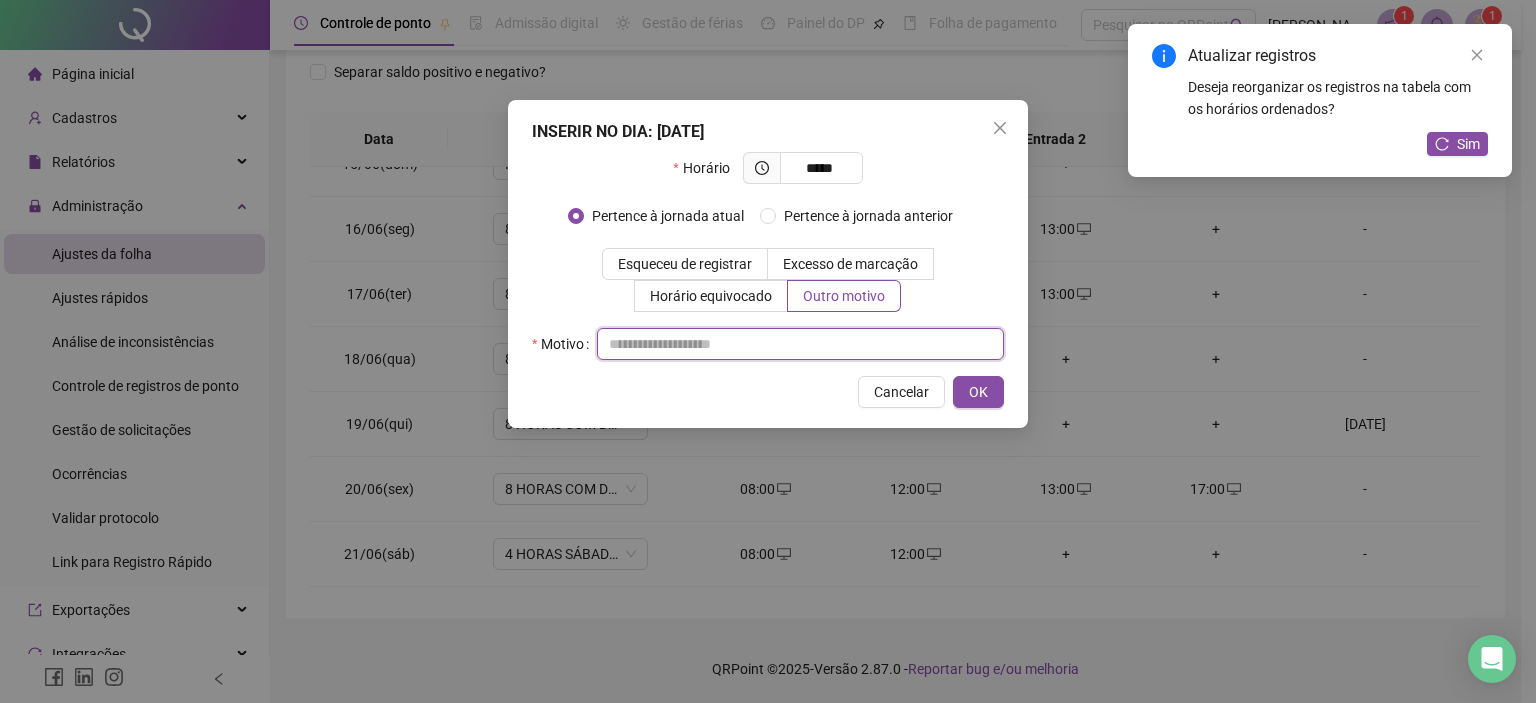 click at bounding box center [800, 344] 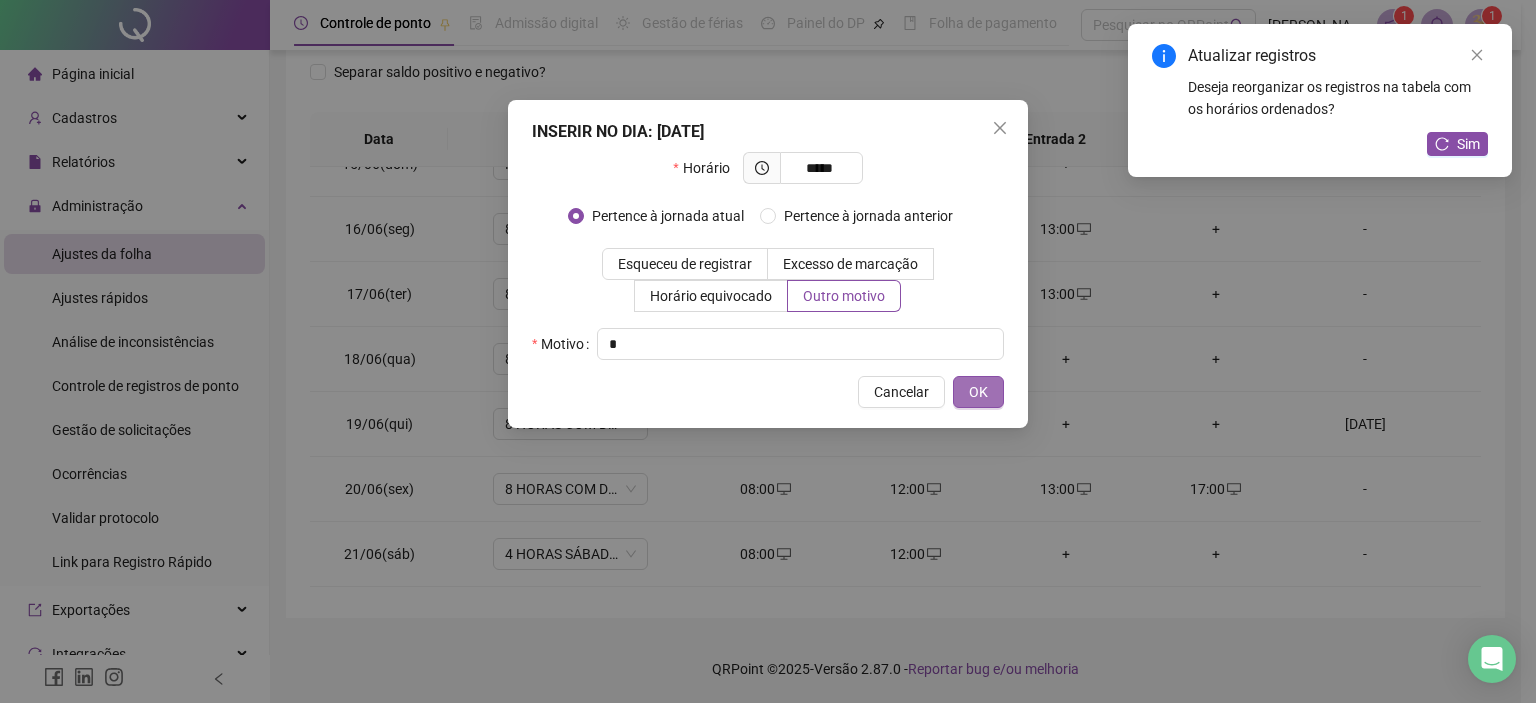 click on "OK" at bounding box center (978, 392) 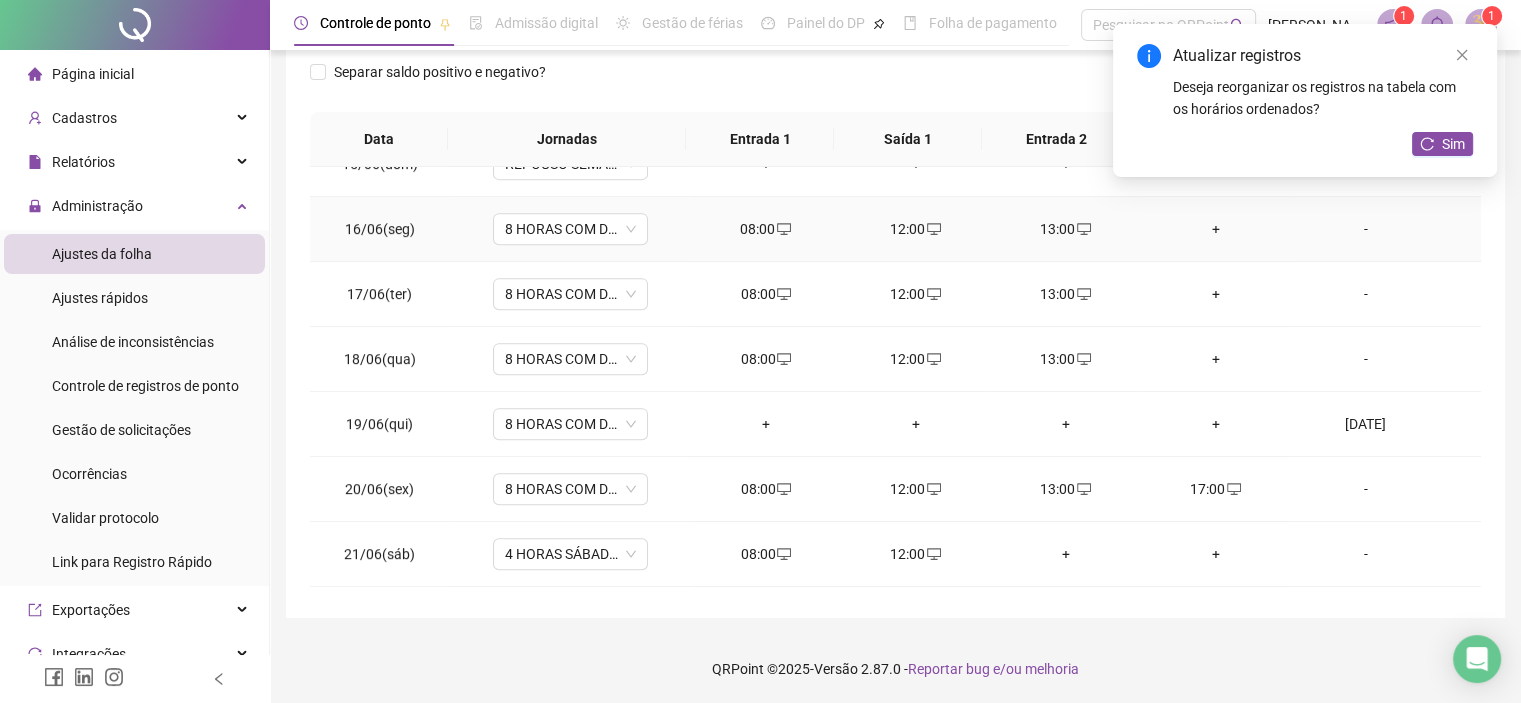 click on "+" at bounding box center [1216, 229] 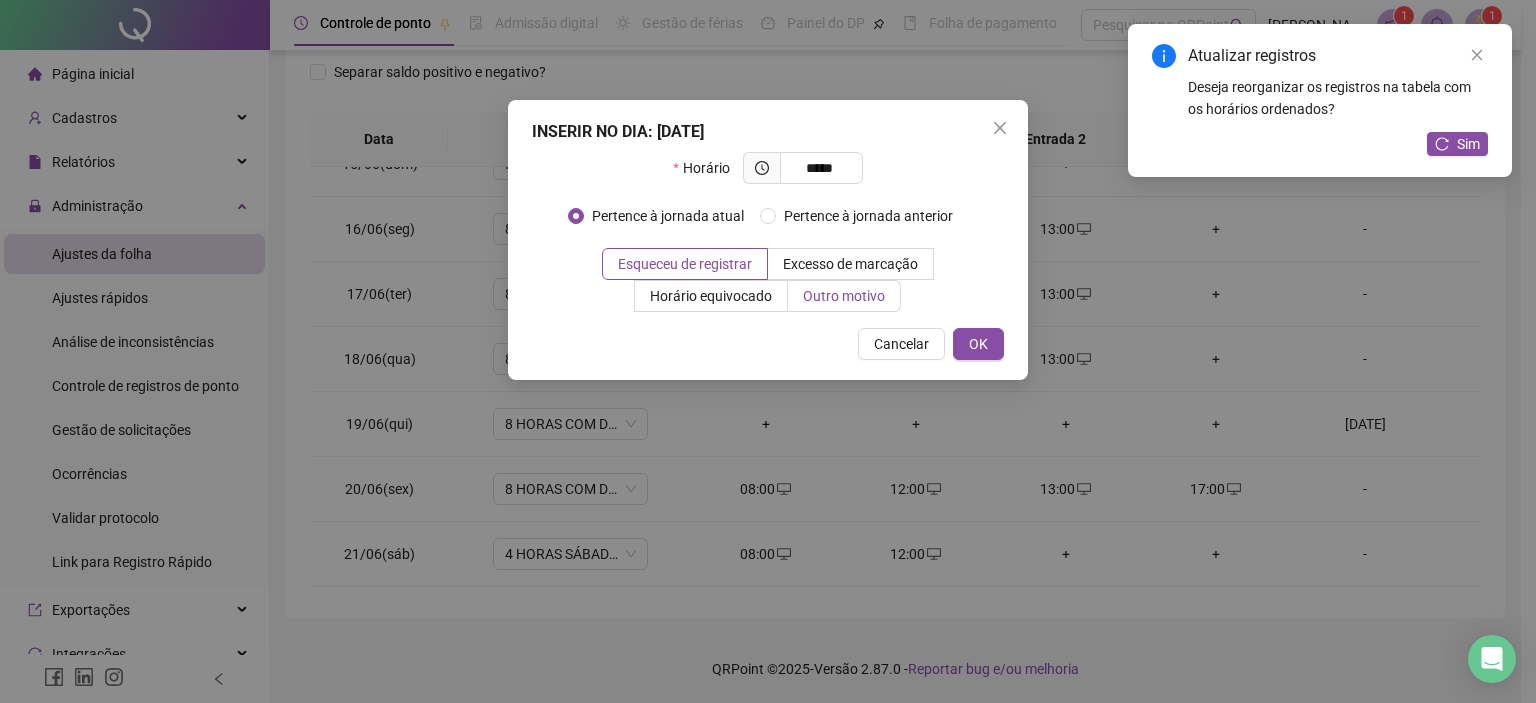click on "Outro motivo" at bounding box center [844, 296] 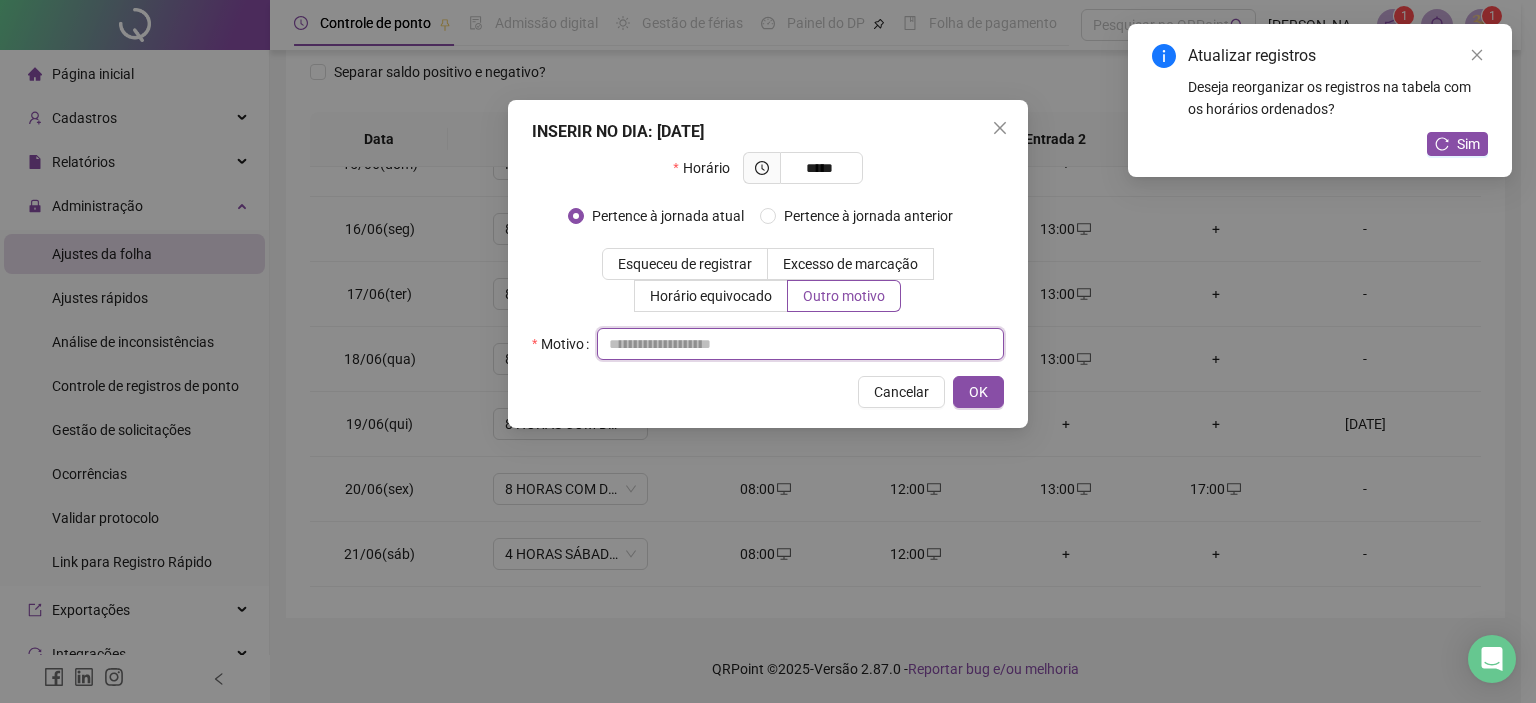 click at bounding box center (800, 344) 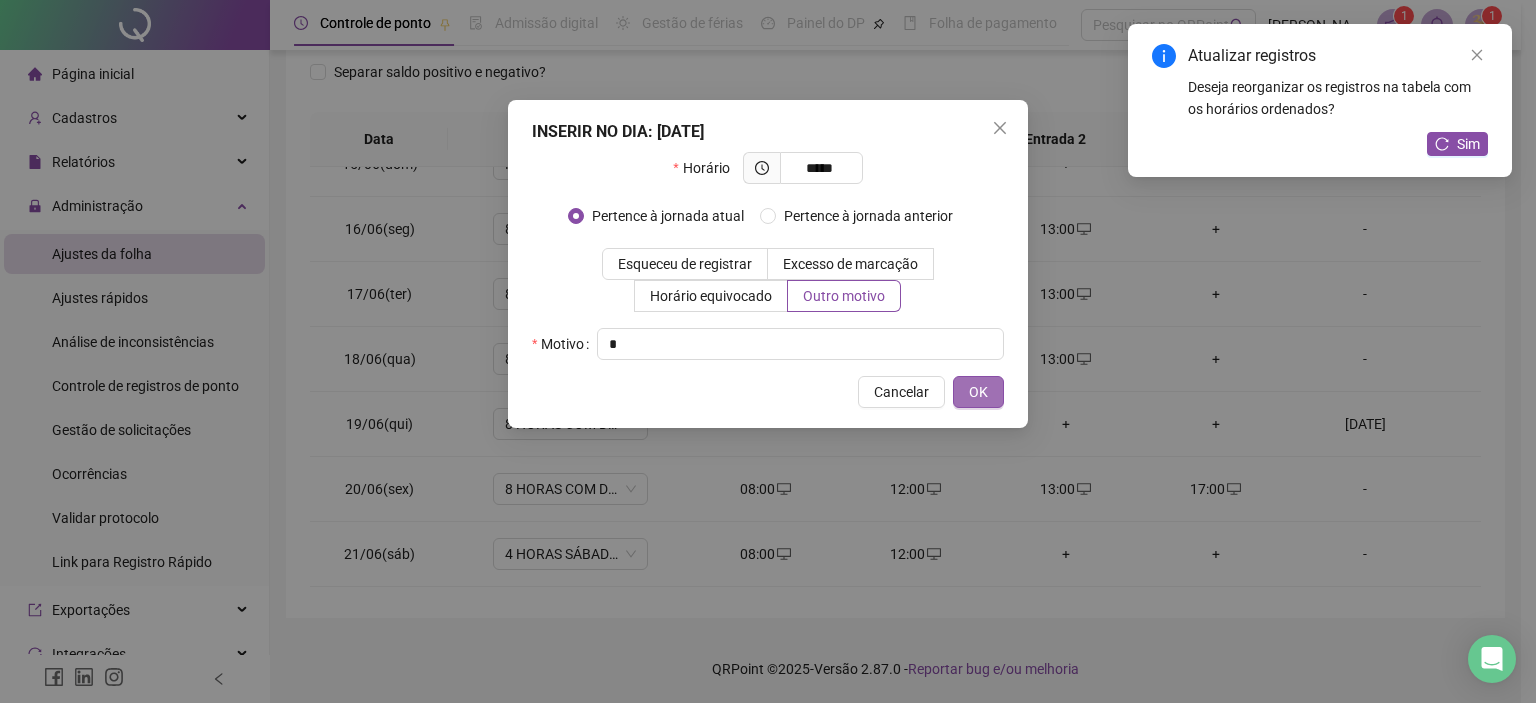 click on "OK" at bounding box center [978, 392] 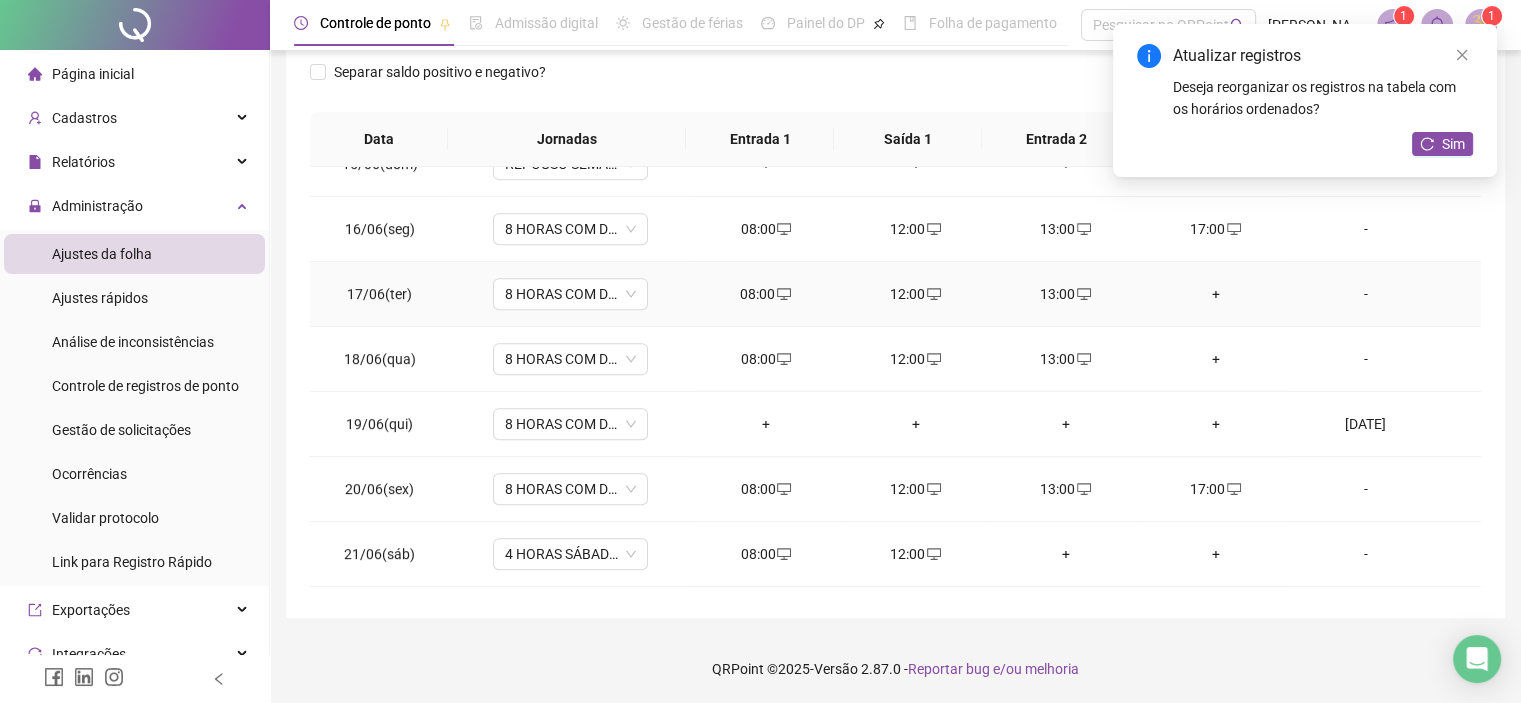 click on "+" at bounding box center [1216, 294] 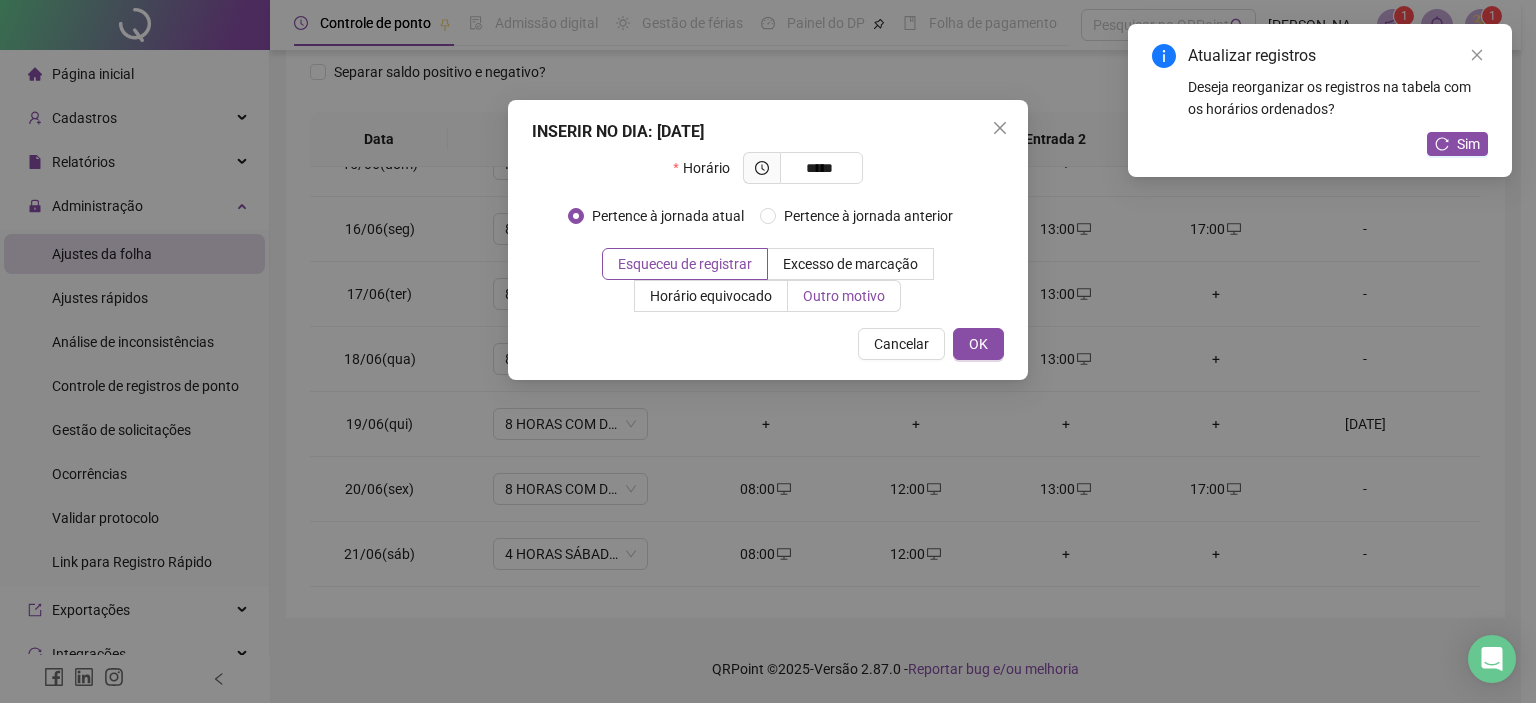 click on "Outro motivo" at bounding box center (844, 296) 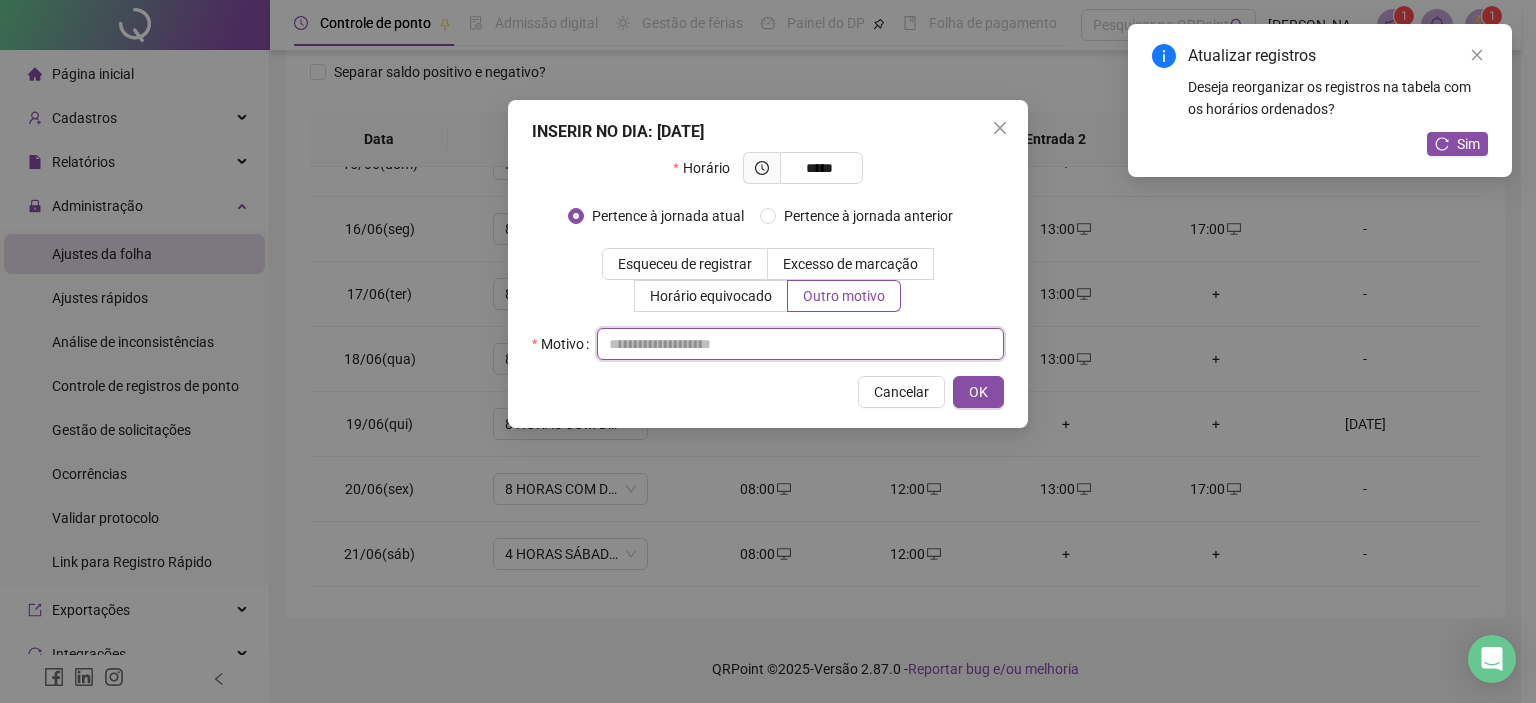 click at bounding box center (800, 344) 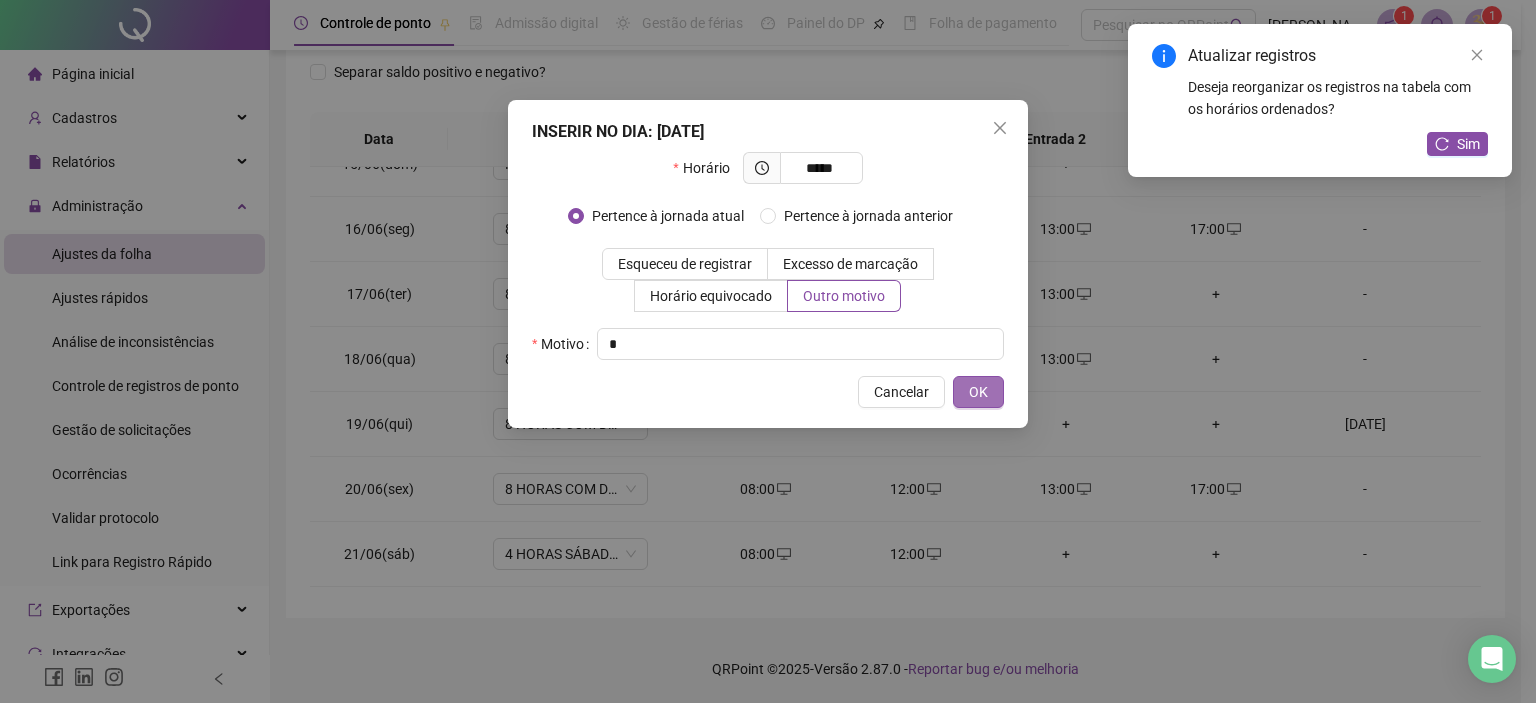 click on "OK" at bounding box center (978, 392) 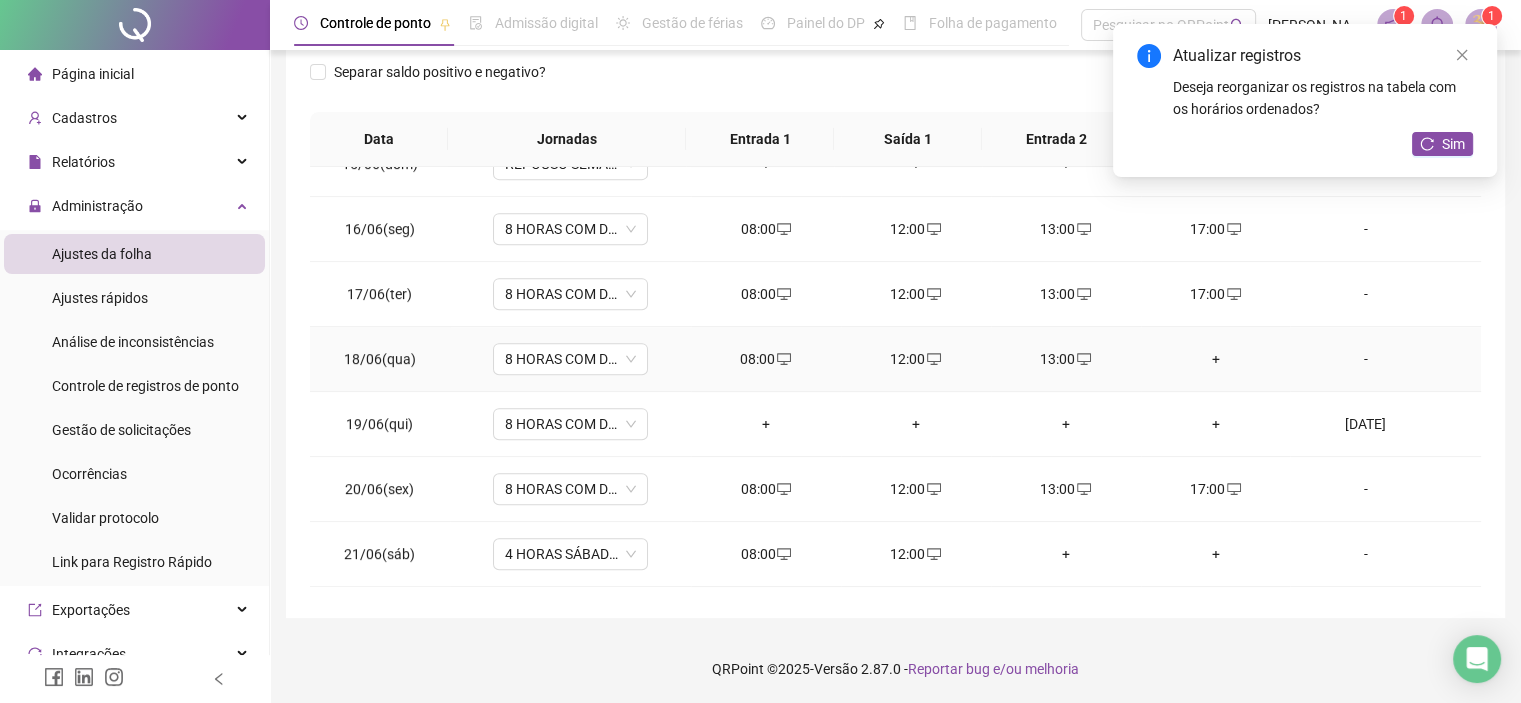 click on "+" at bounding box center [1216, 359] 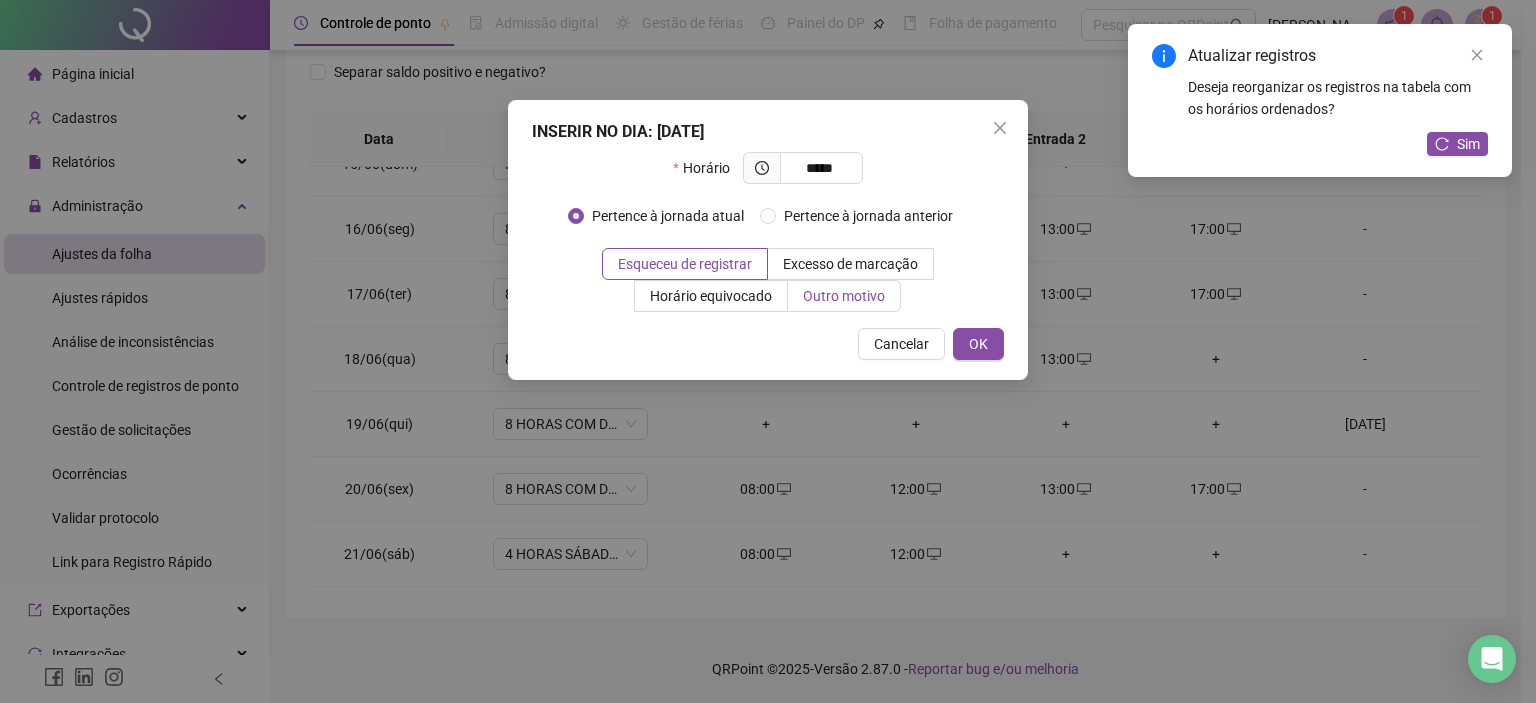 click on "Outro motivo" at bounding box center (844, 296) 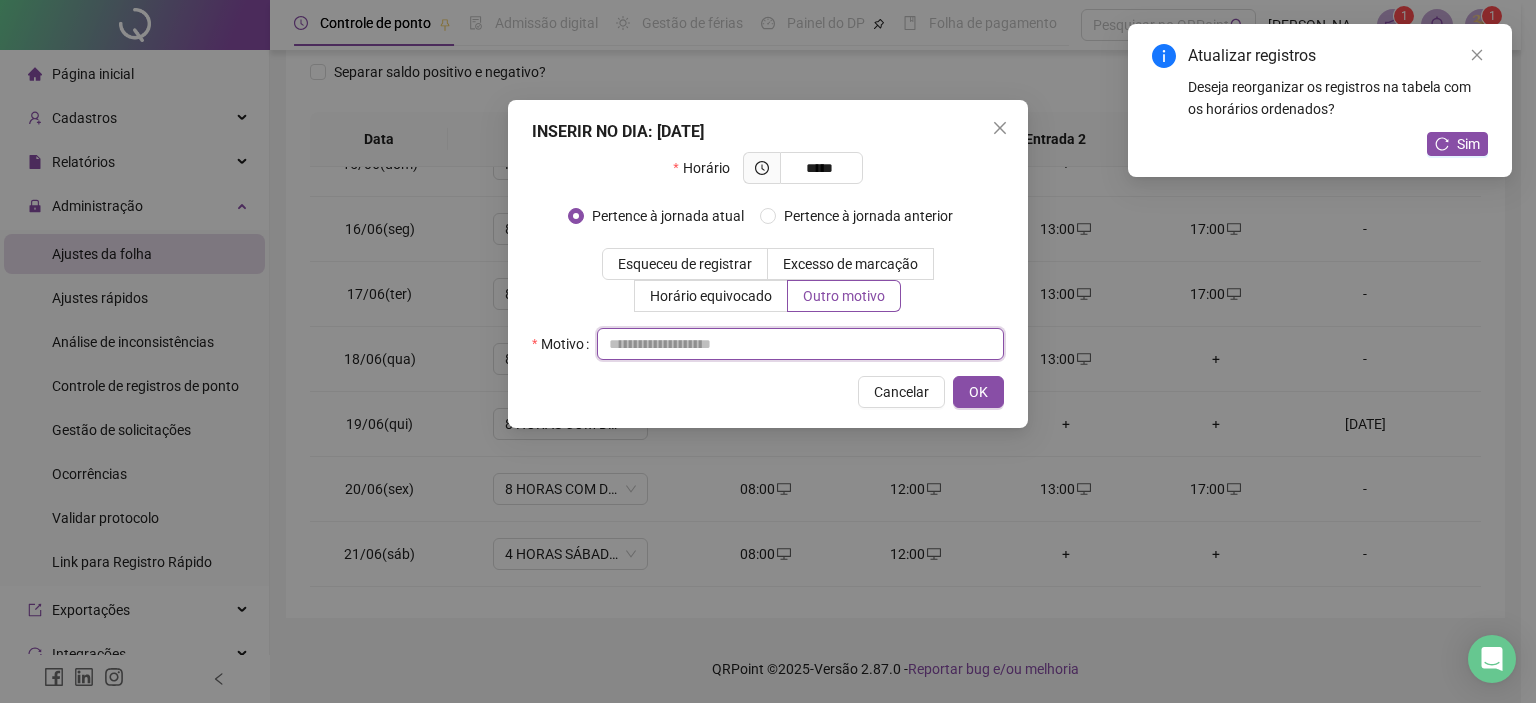 click at bounding box center (800, 344) 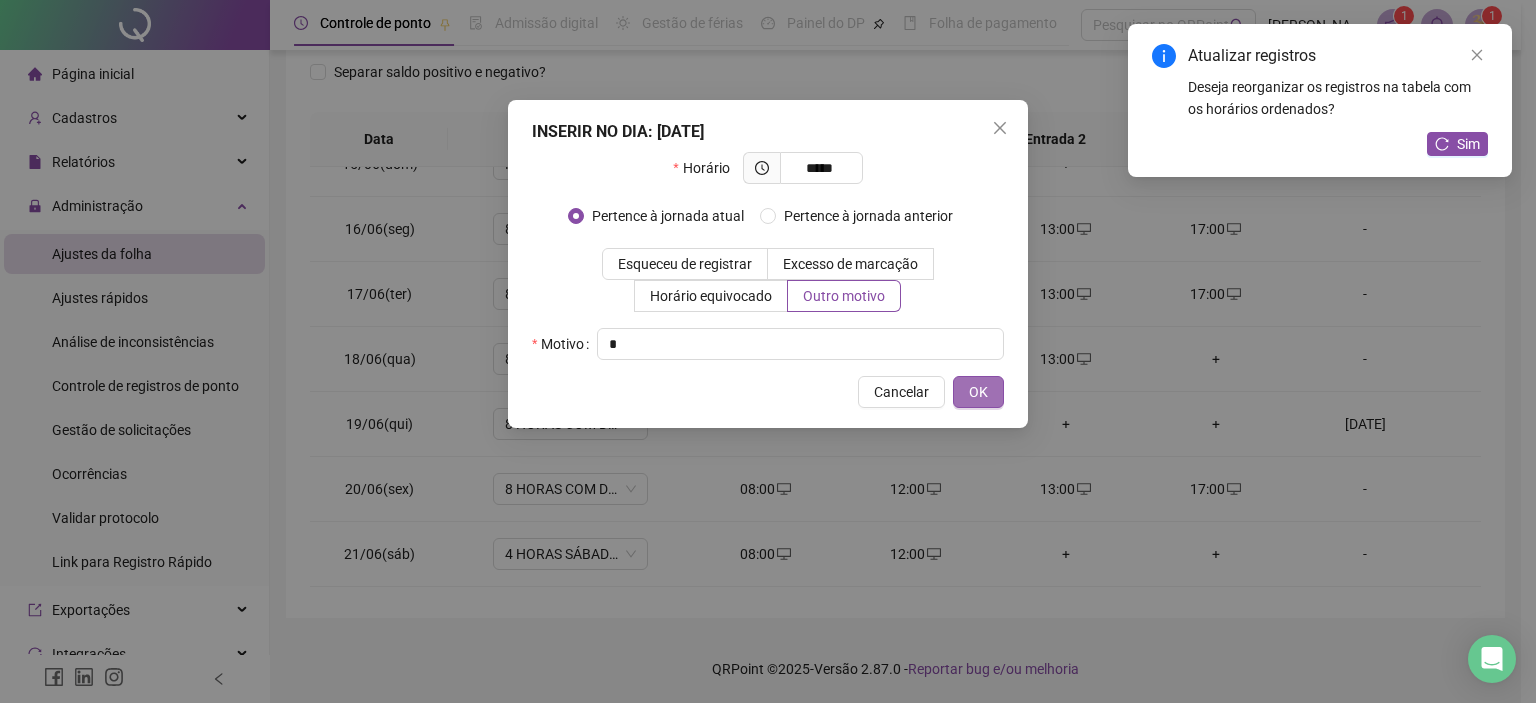 click on "OK" at bounding box center [978, 392] 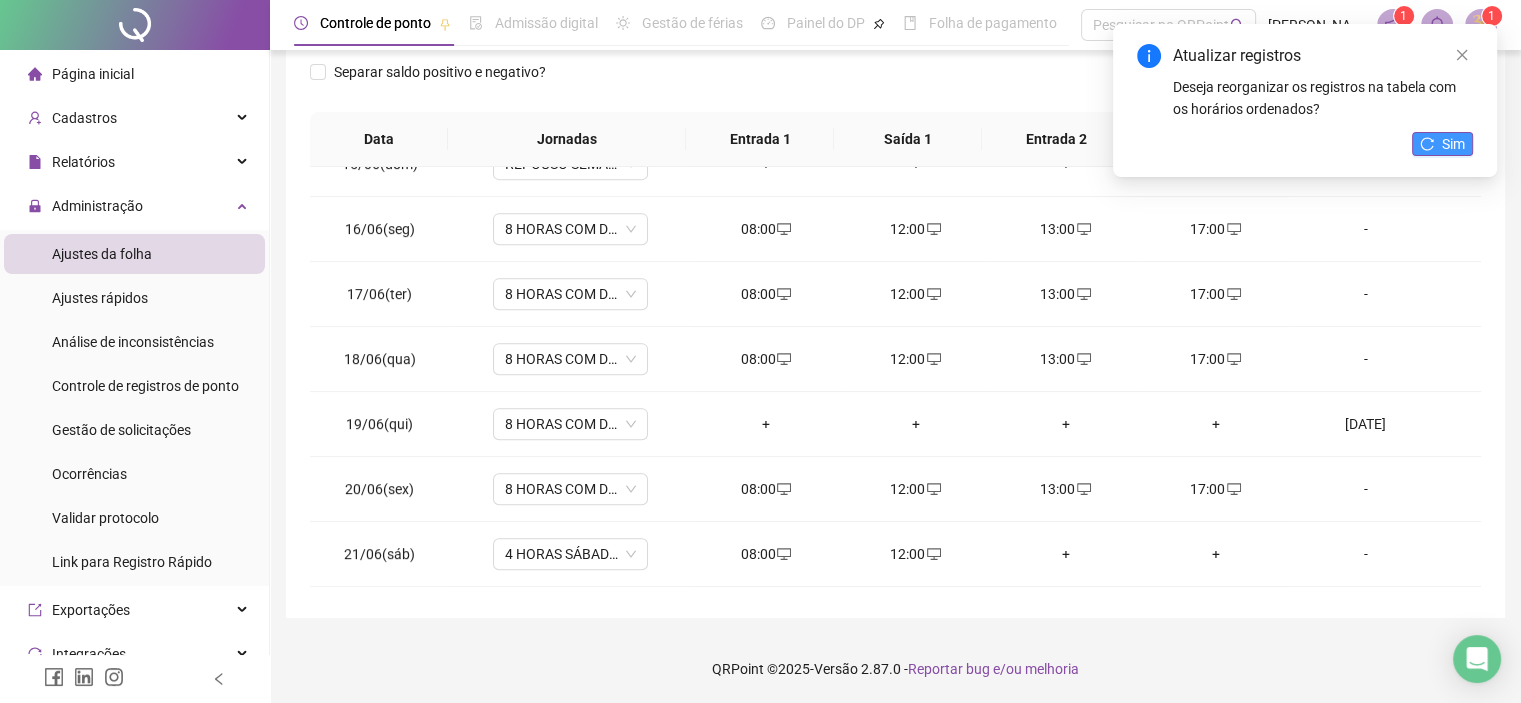 click on "Sim" at bounding box center (1453, 144) 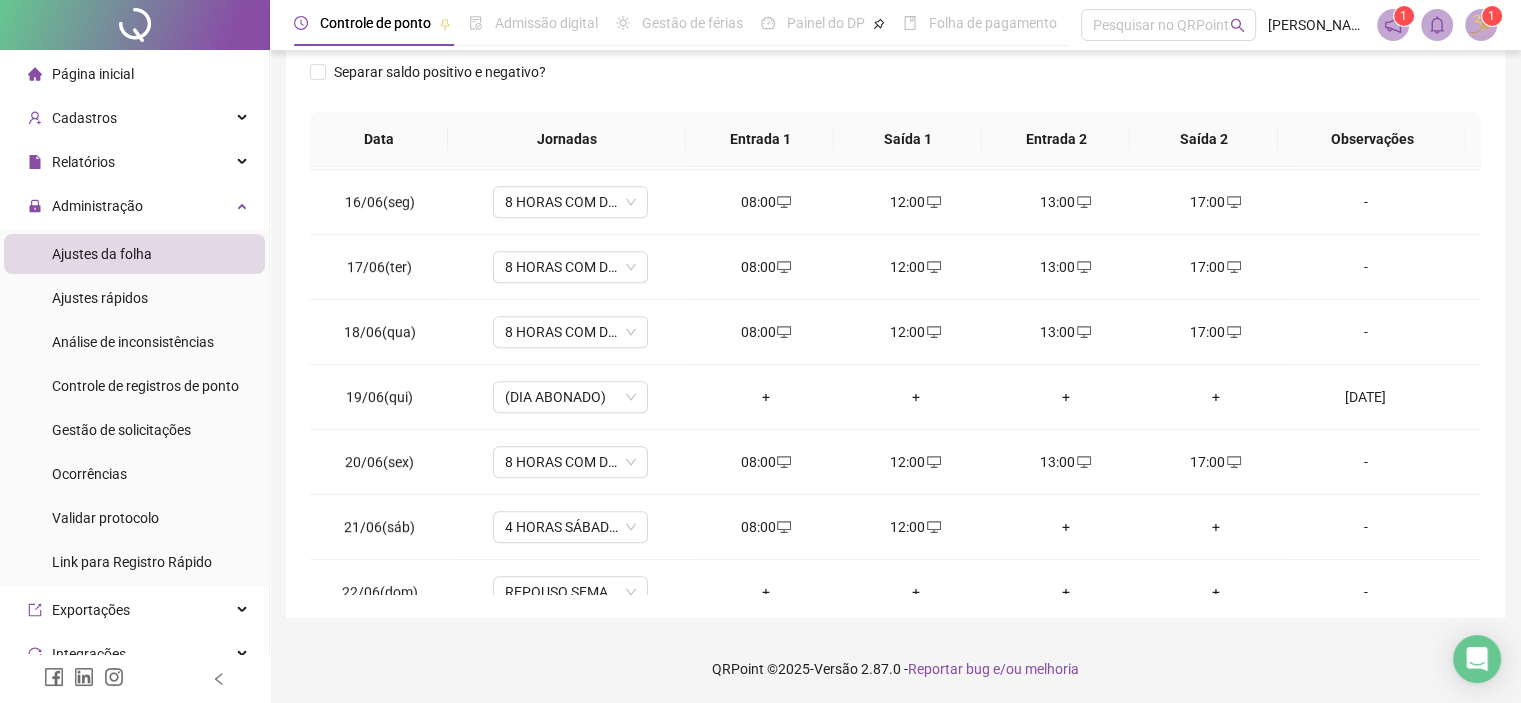 scroll, scrollTop: 985, scrollLeft: 0, axis: vertical 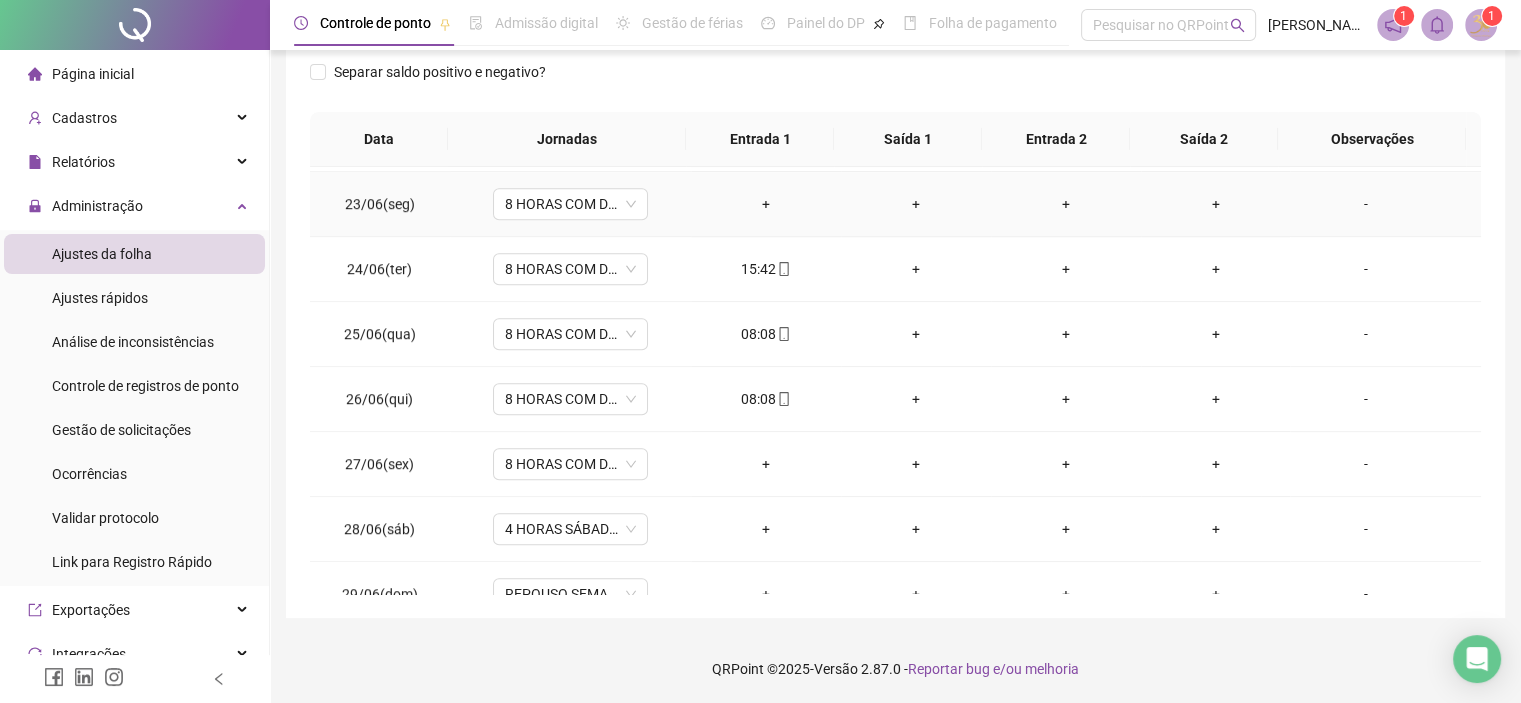 click on "+" at bounding box center [766, 204] 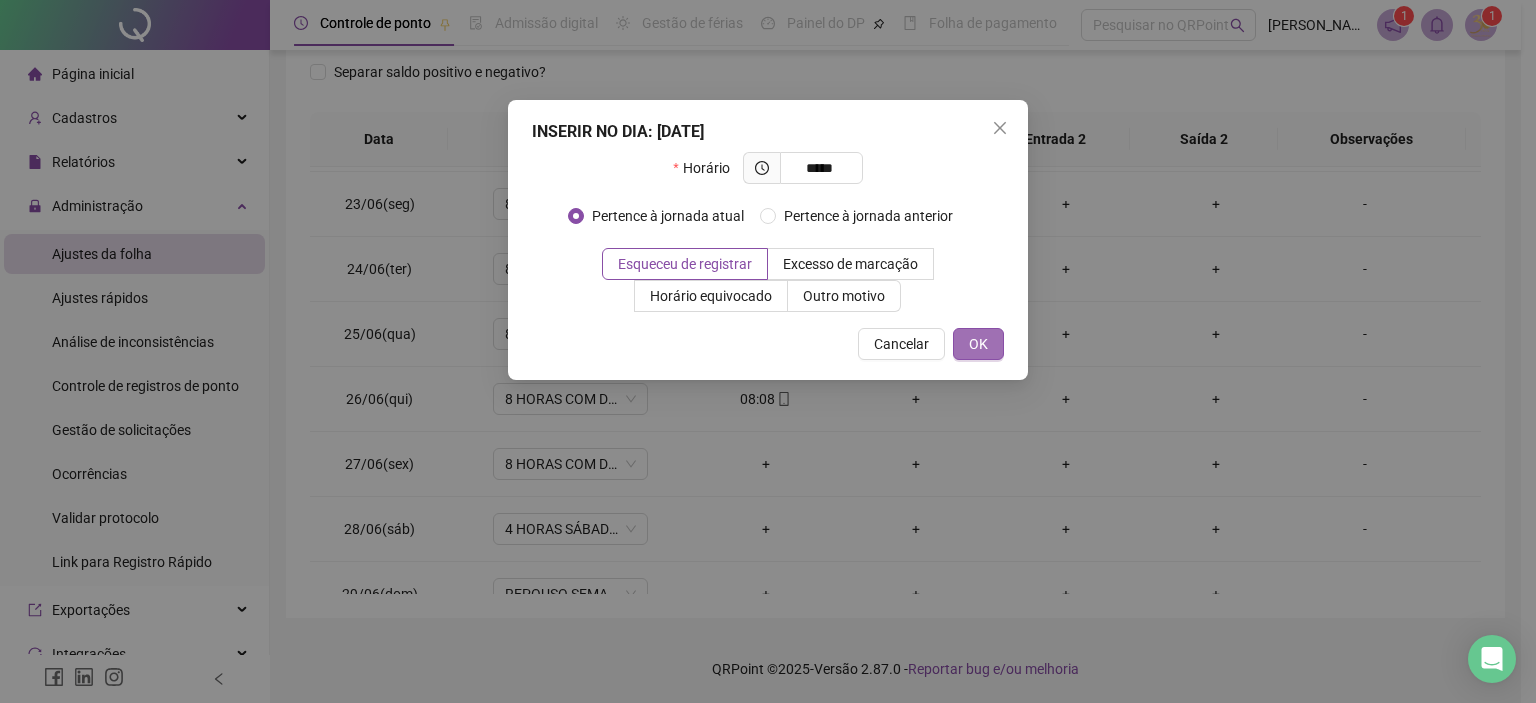 click on "OK" at bounding box center (978, 344) 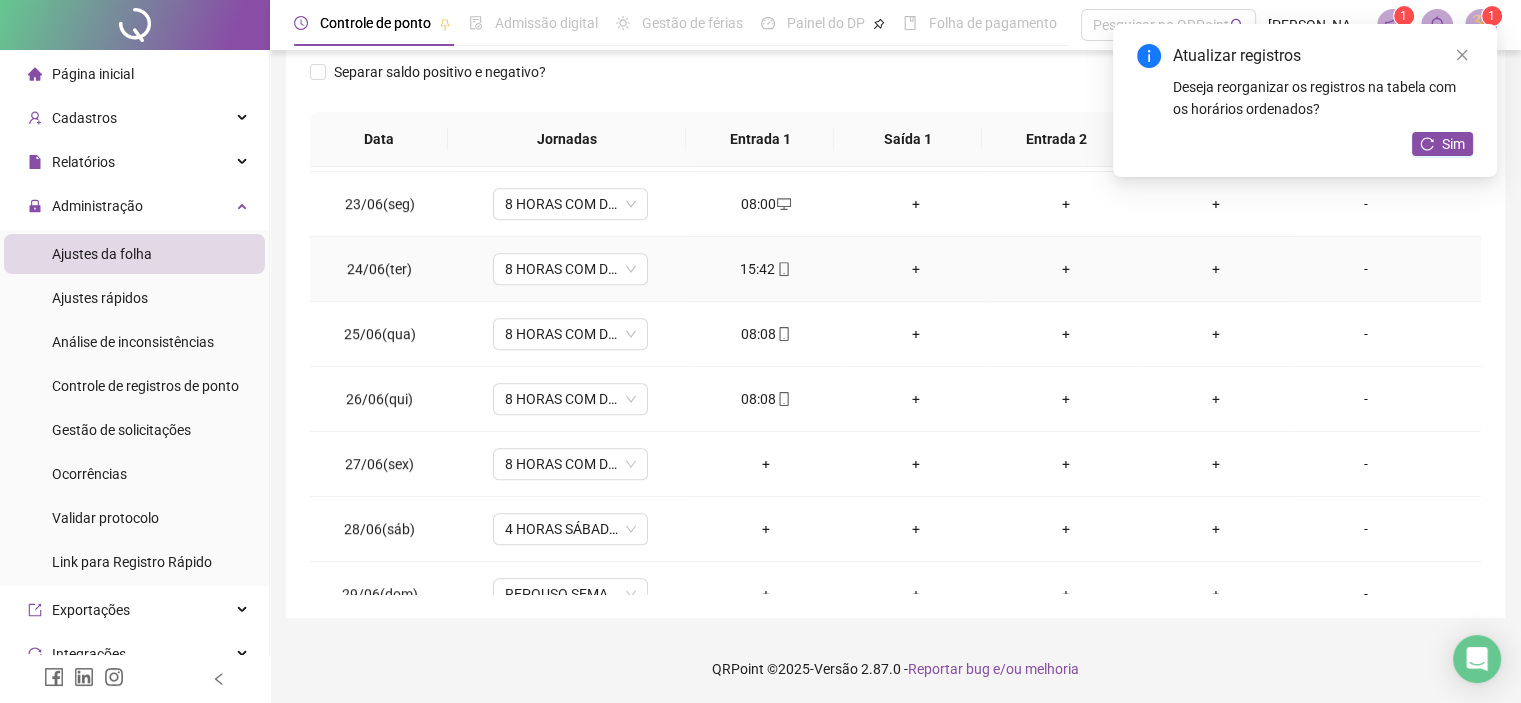 click on "+" at bounding box center [916, 269] 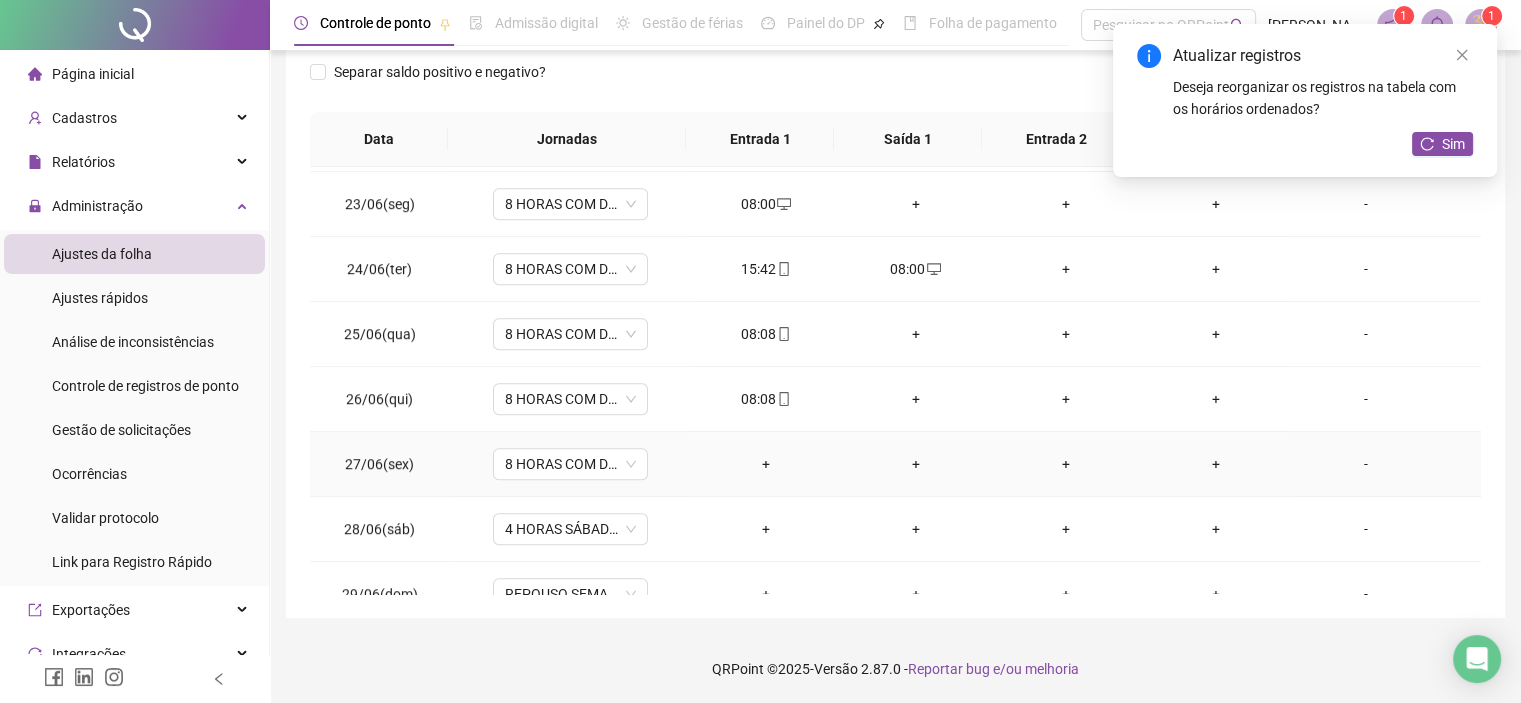 click on "+" at bounding box center (766, 464) 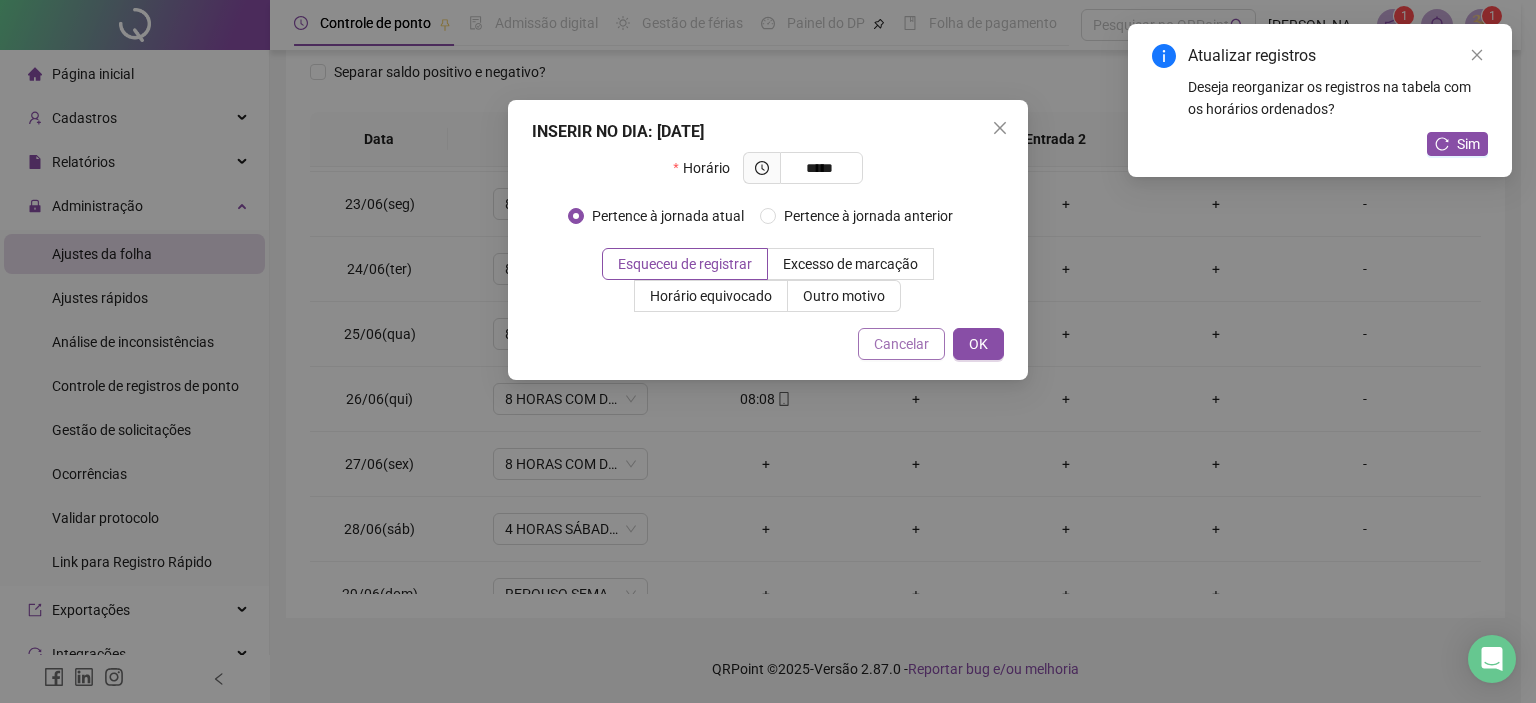 click on "Cancelar" at bounding box center (901, 344) 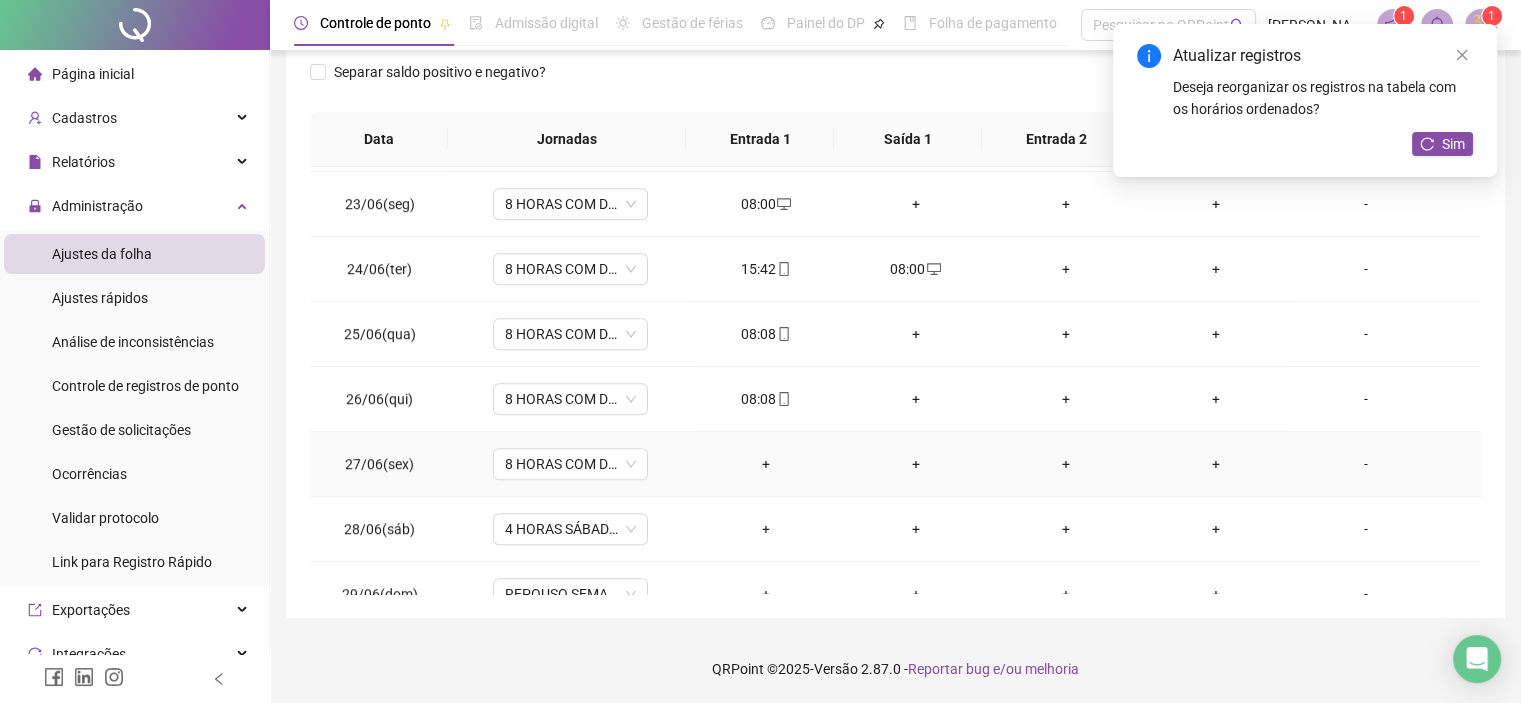 click on "+" at bounding box center (766, 464) 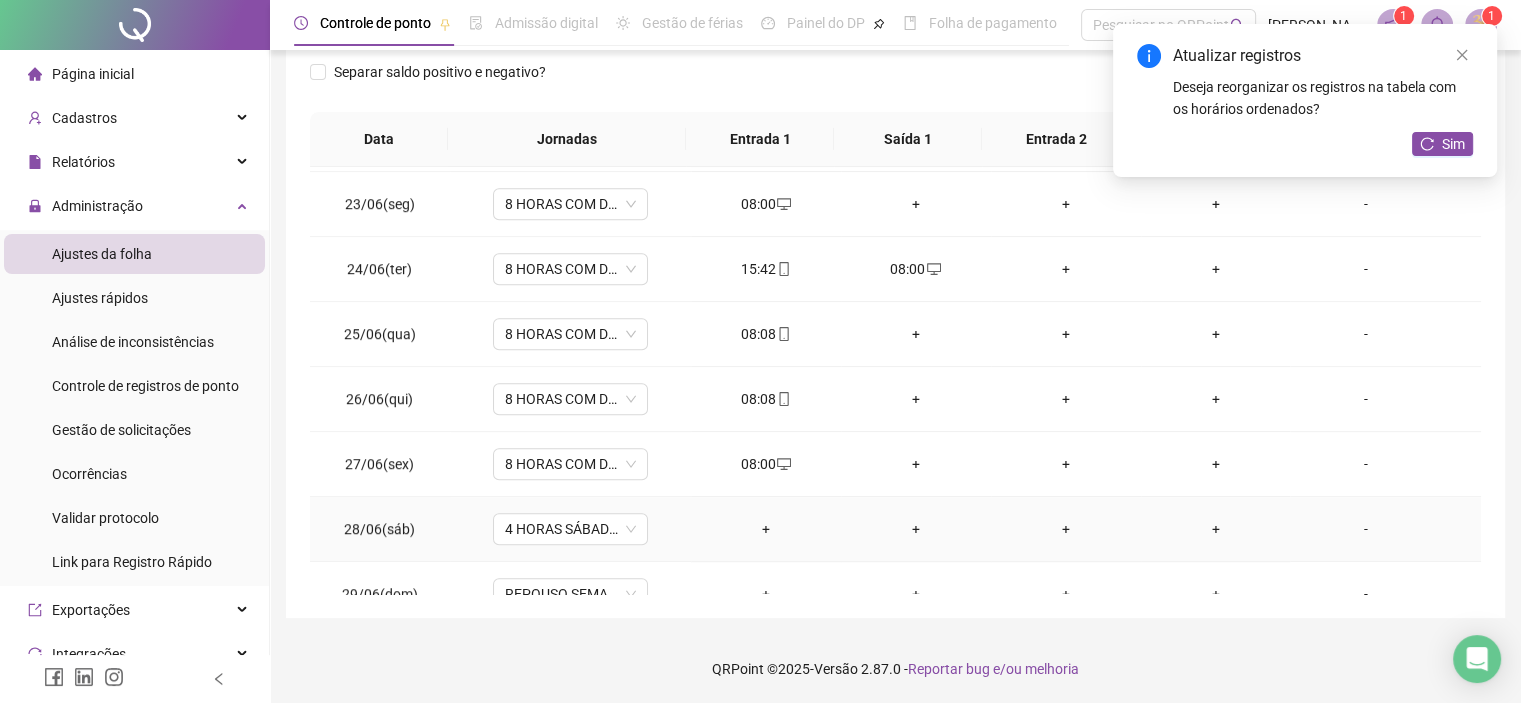 click on "+" at bounding box center [766, 529] 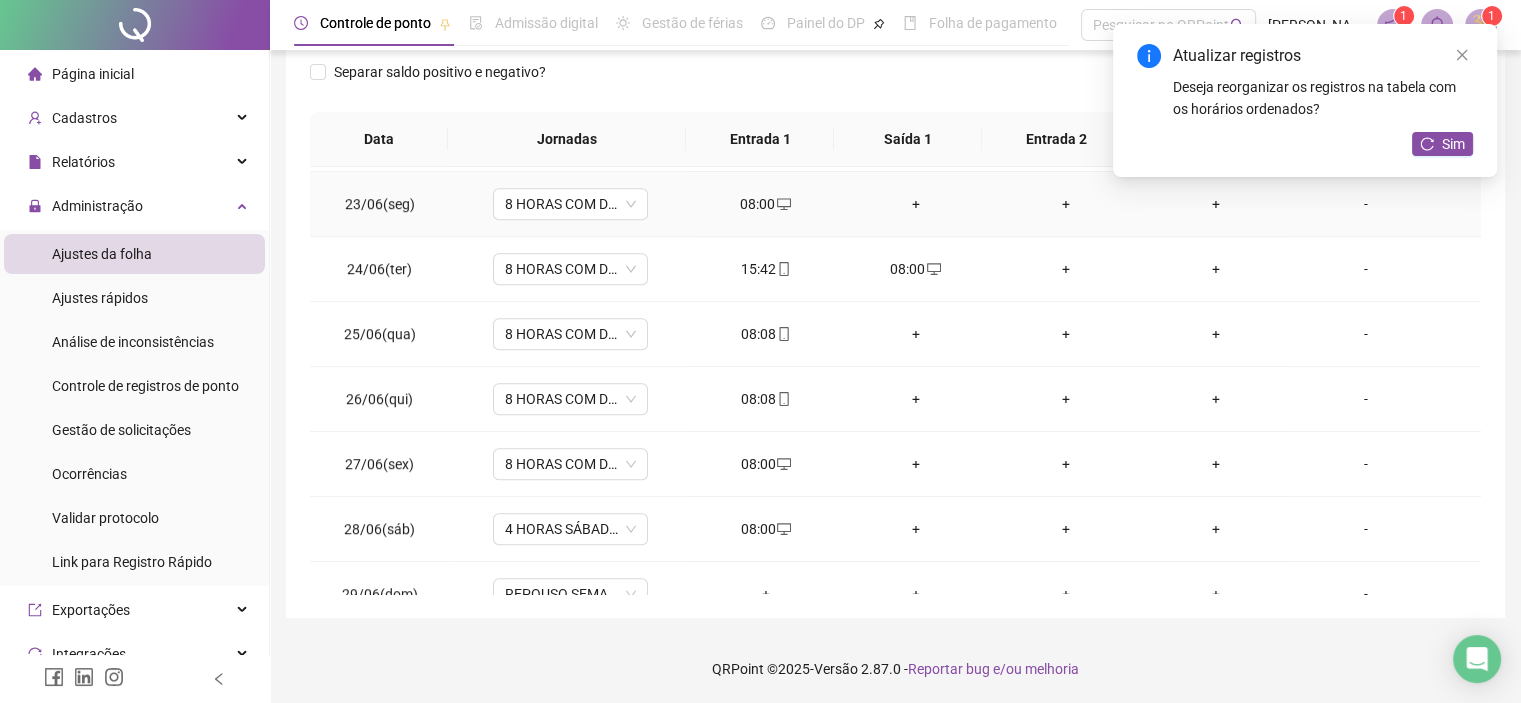 click on "+" at bounding box center [916, 204] 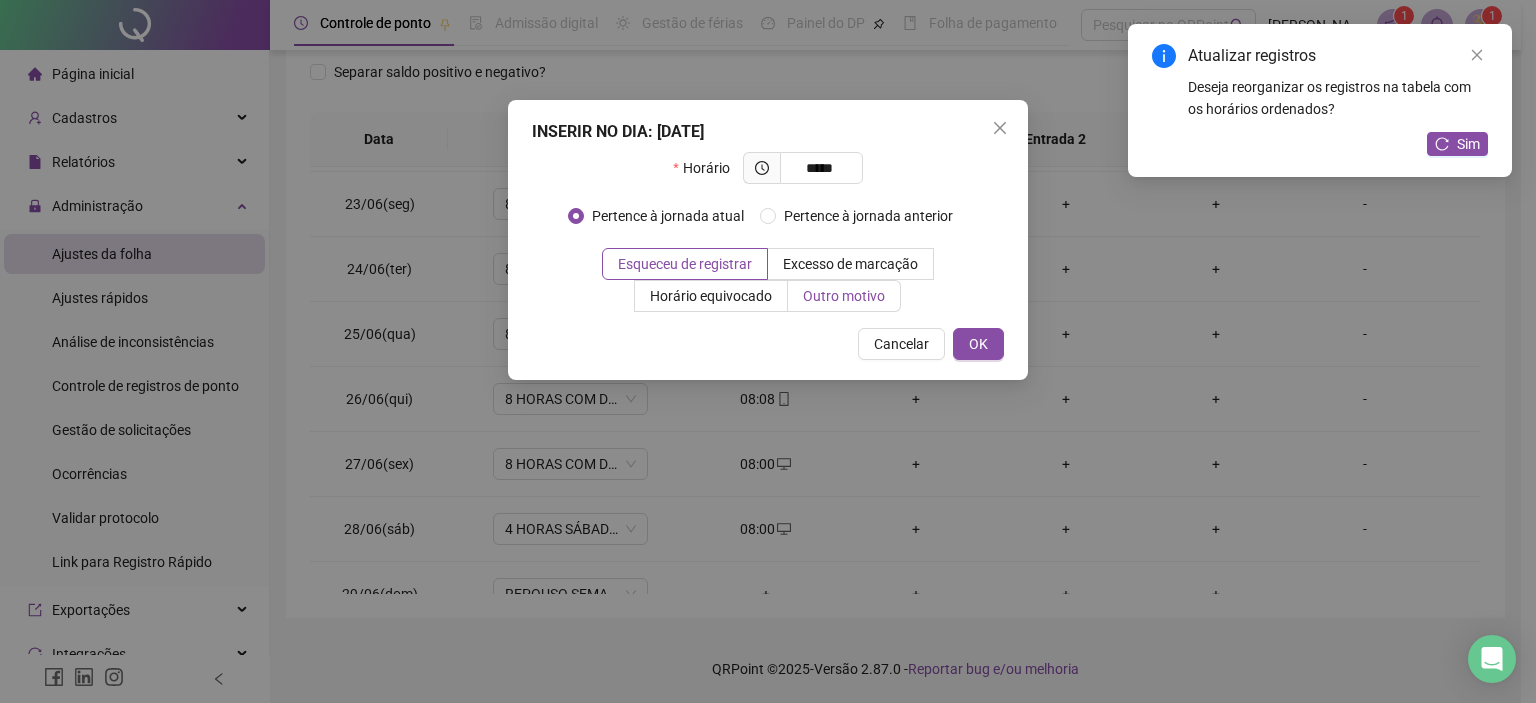 click on "Outro motivo" at bounding box center (844, 296) 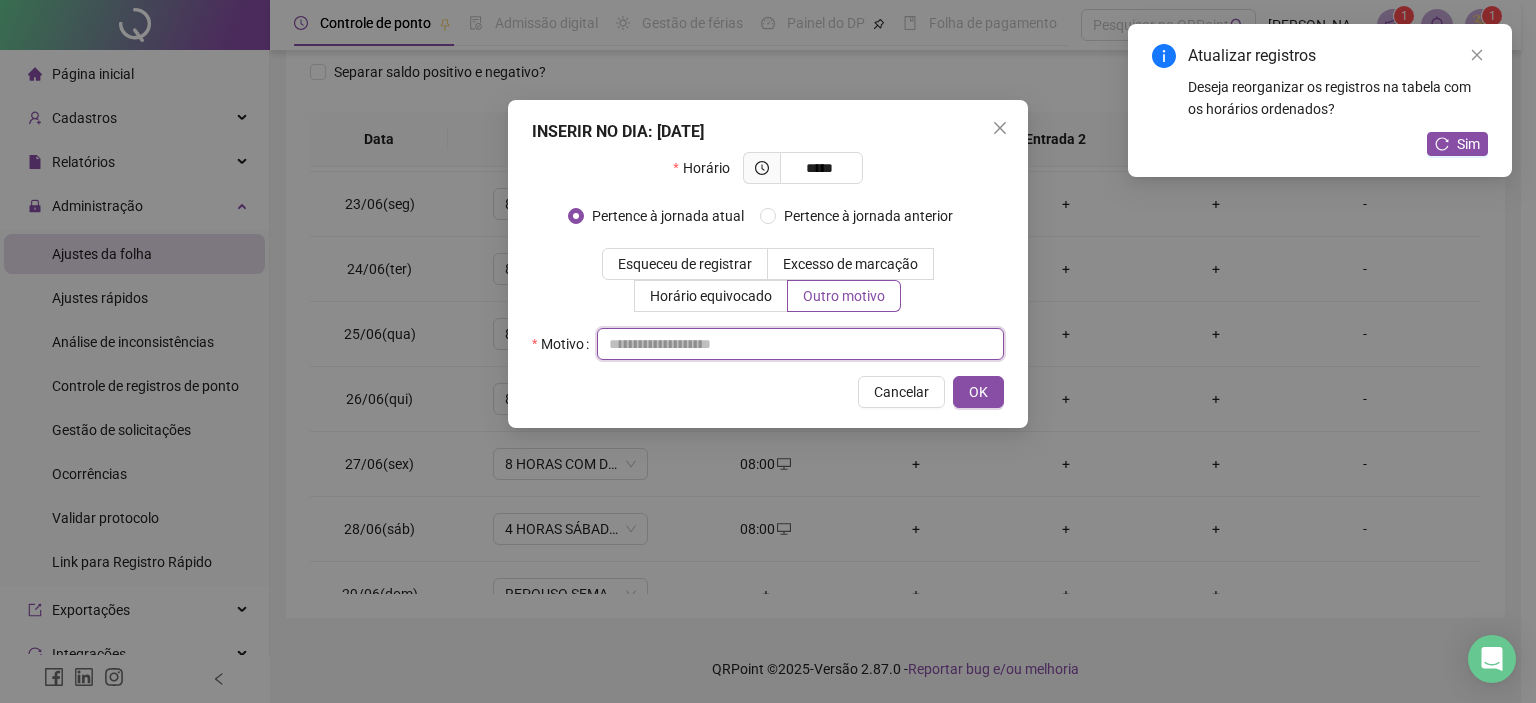 click at bounding box center (800, 344) 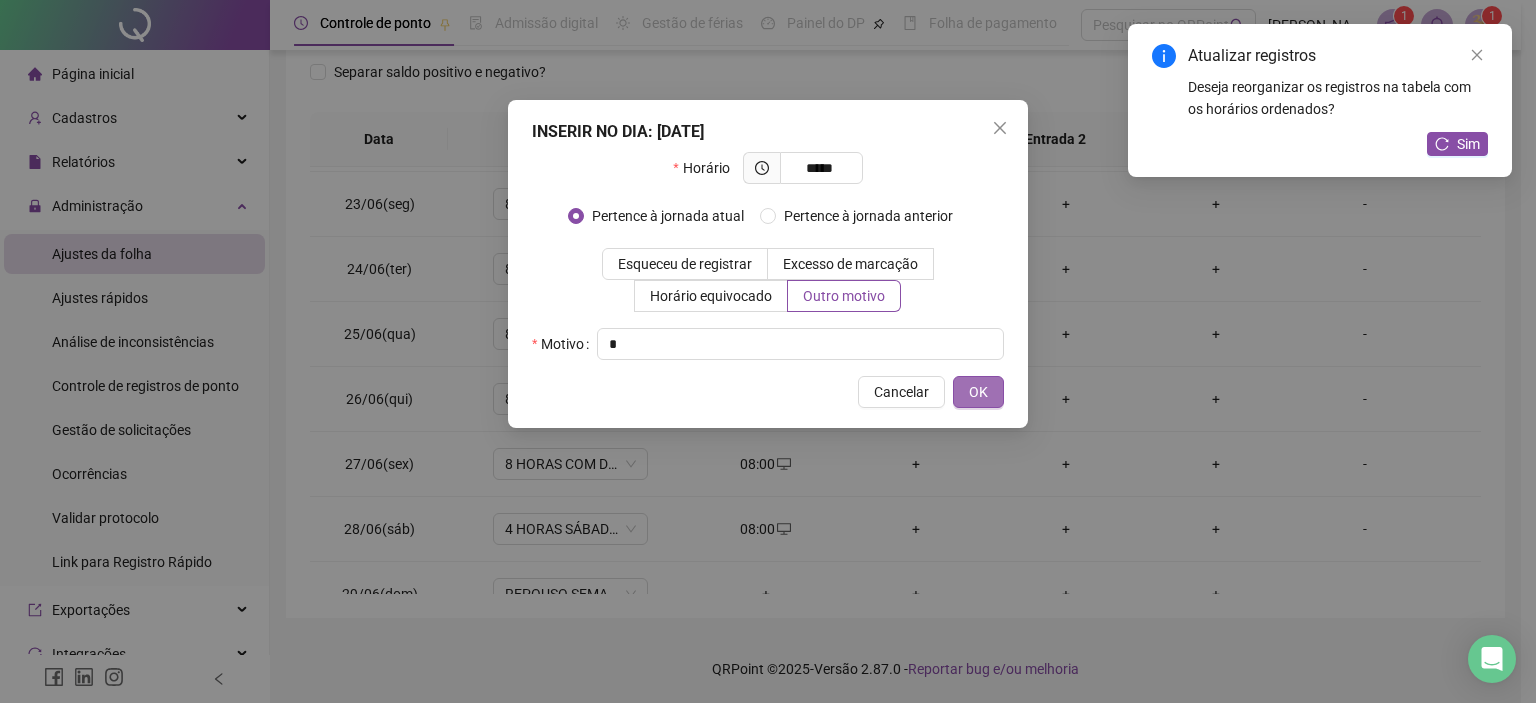 click on "OK" at bounding box center (978, 392) 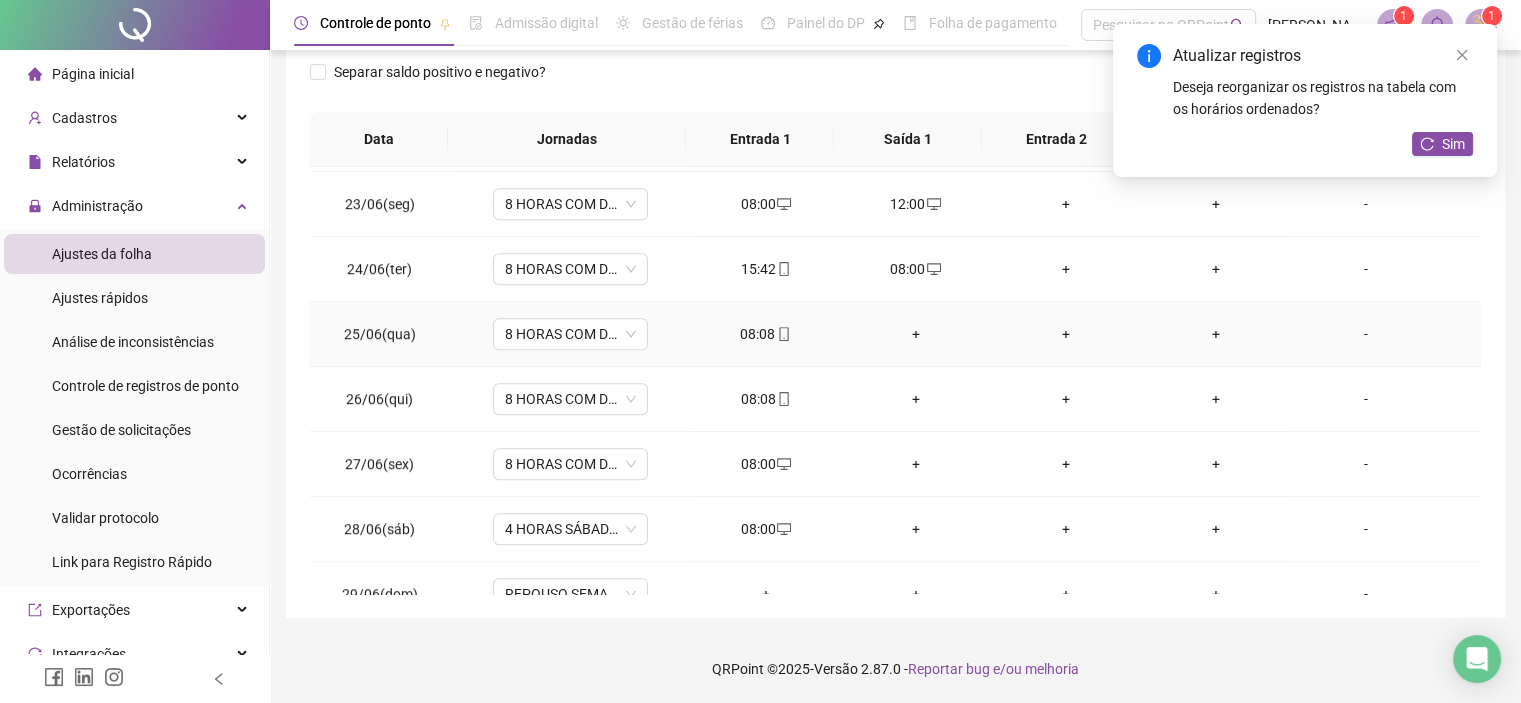 click on "+" at bounding box center [916, 334] 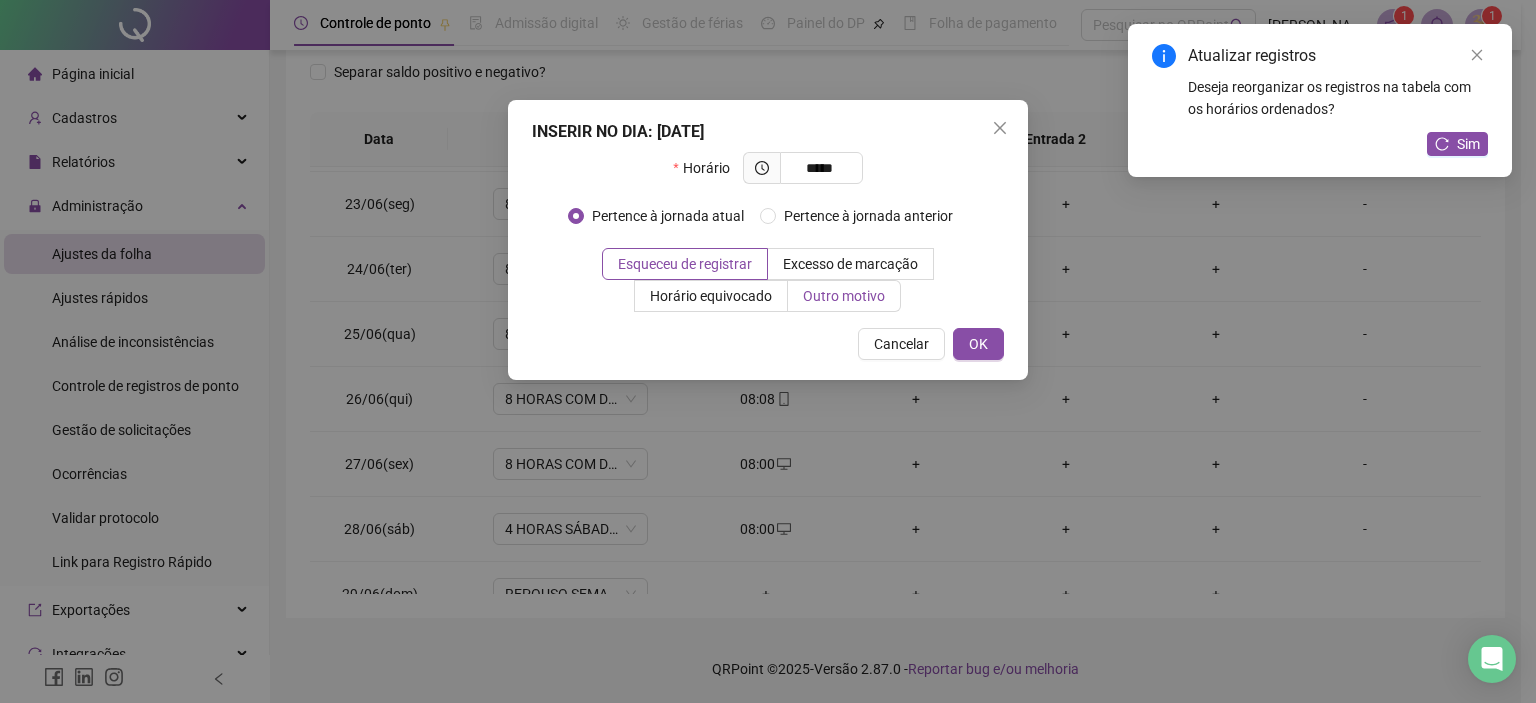 click on "Outro motivo" at bounding box center (844, 296) 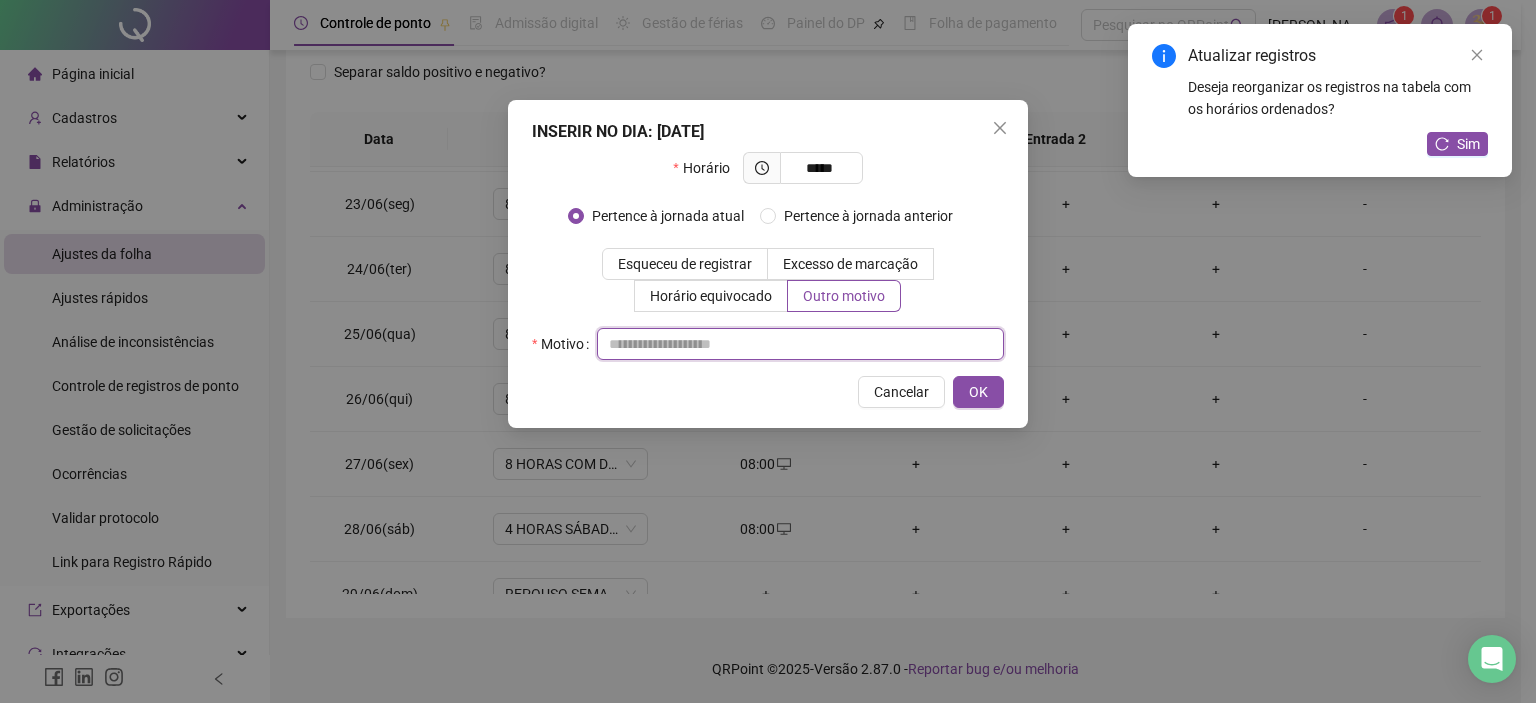 click at bounding box center (800, 344) 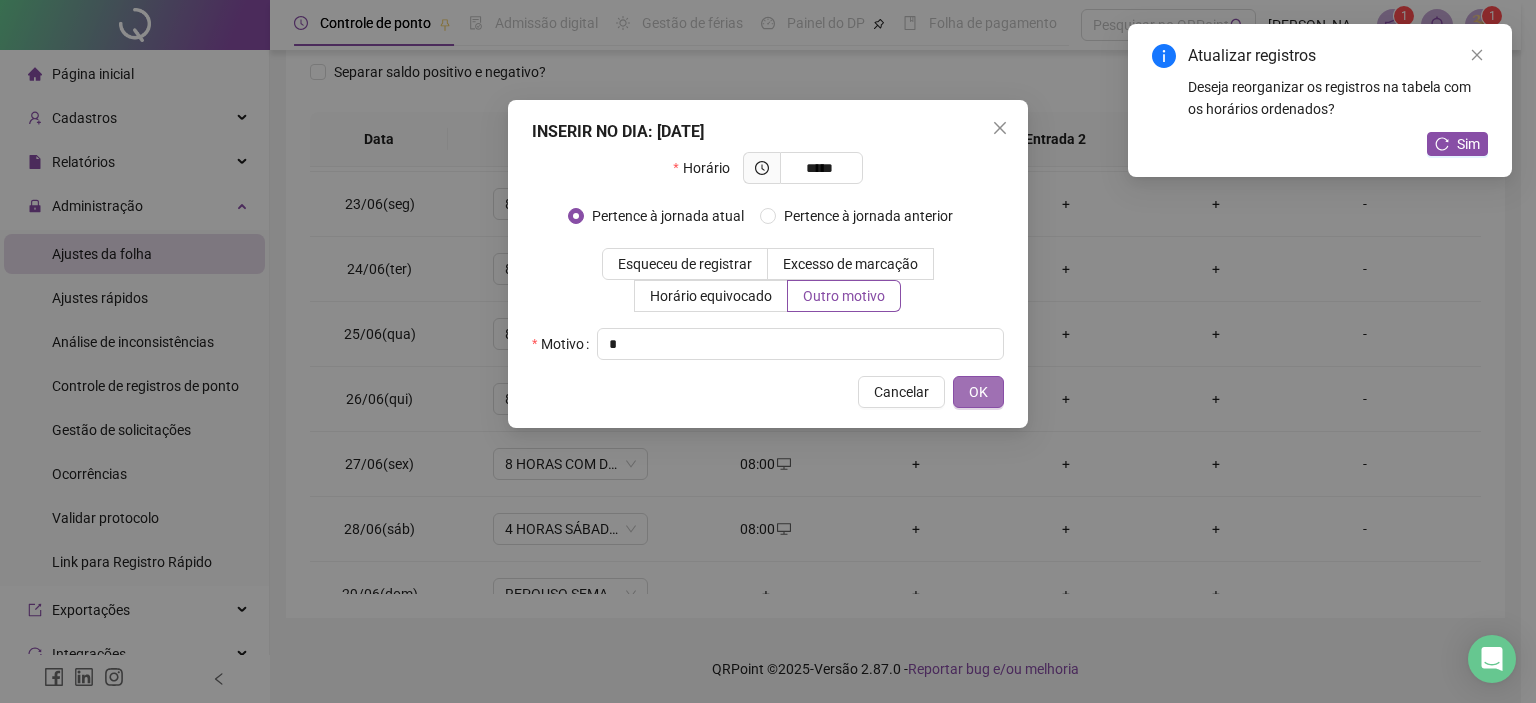 click on "OK" at bounding box center [978, 392] 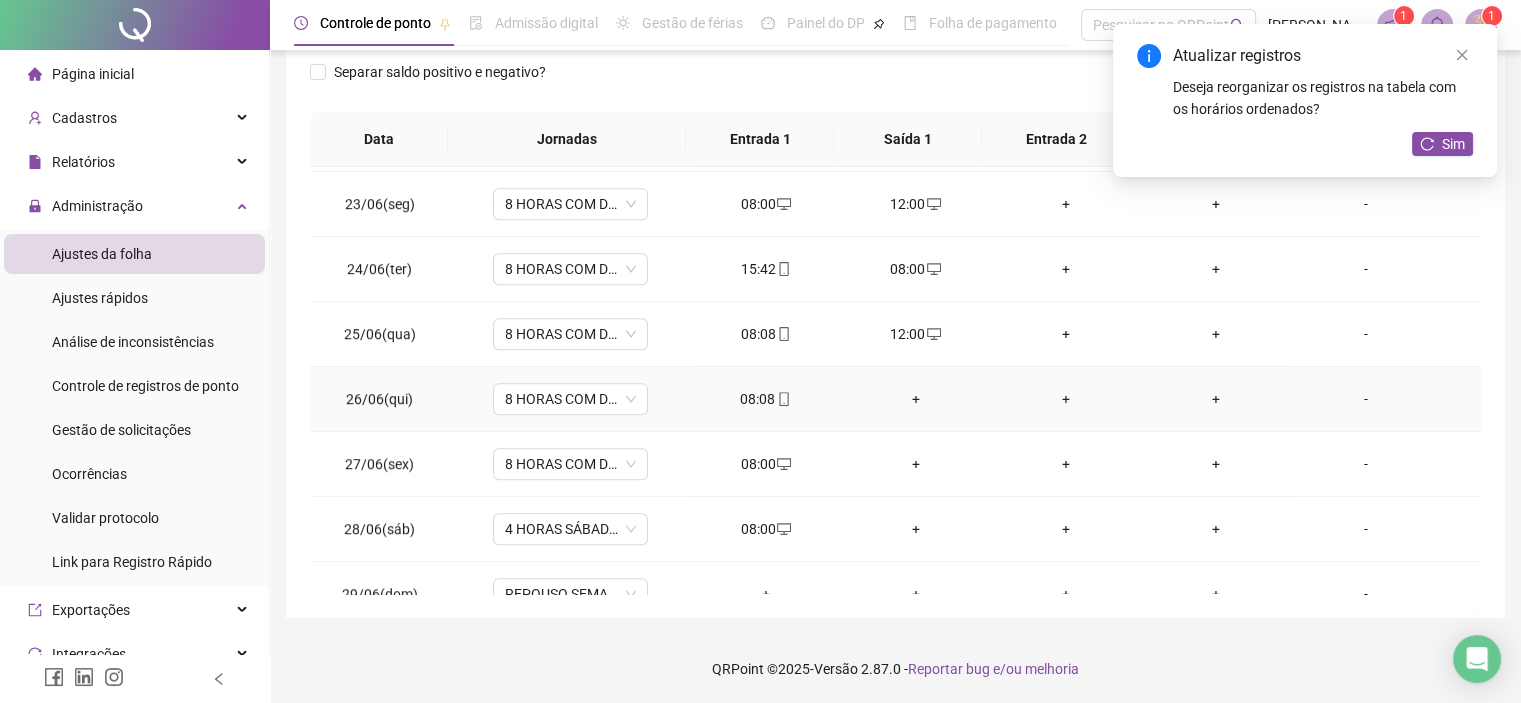 click on "+" at bounding box center [916, 399] 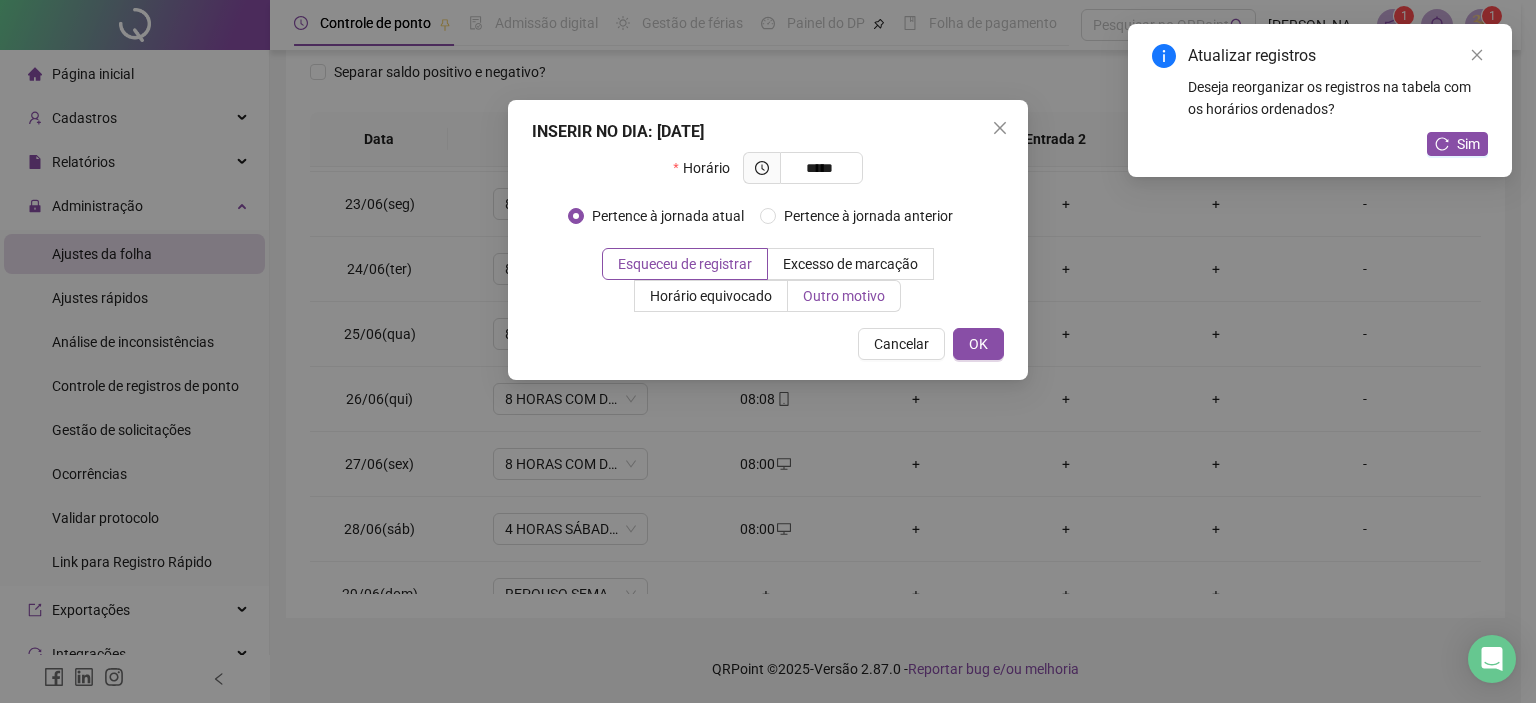 click on "Outro motivo" at bounding box center (844, 296) 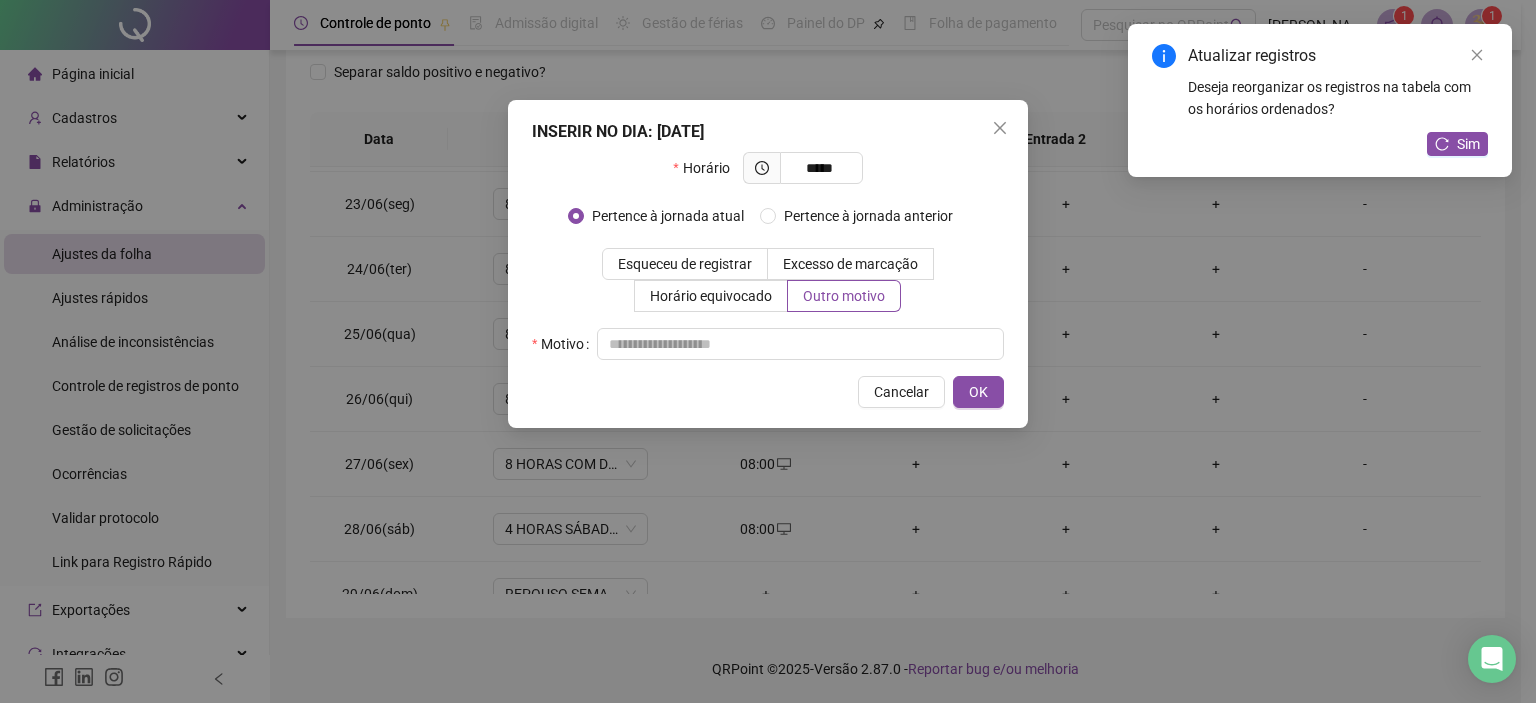 click on "Horário ***** Pertence à jornada atual [GEOGRAPHIC_DATA] à jornada anterior Esqueceu de registrar Excesso de marcação Horário equivocado Outro motivo Motivo" at bounding box center (768, 256) 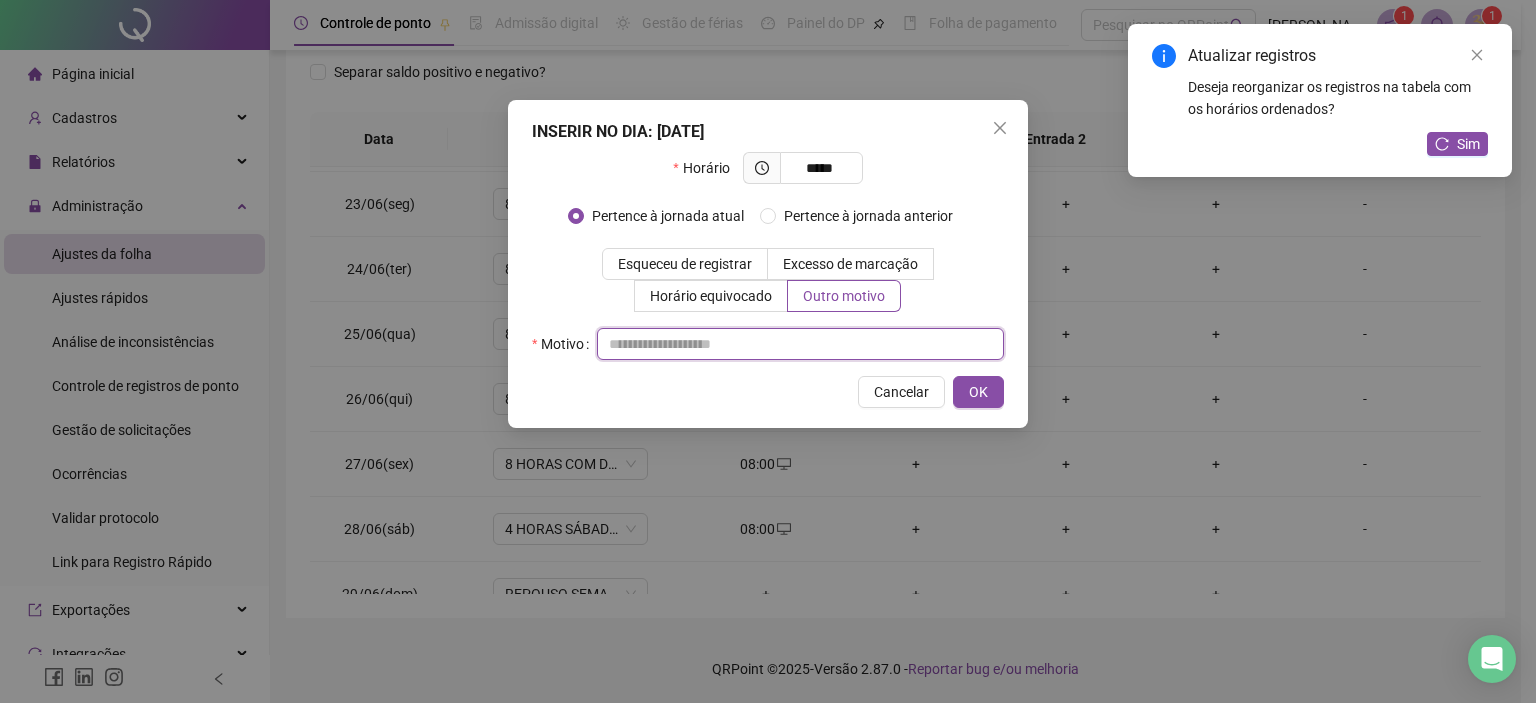 click at bounding box center (800, 344) 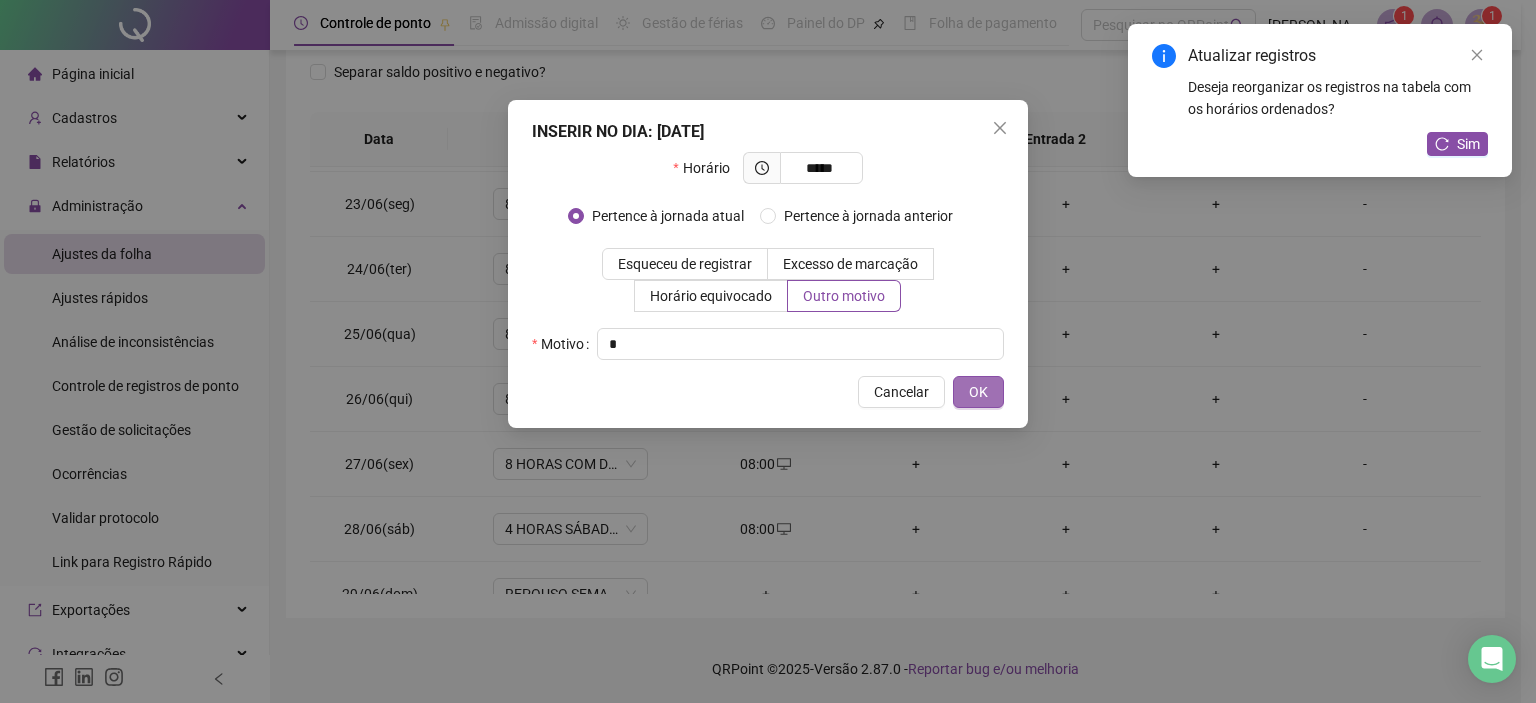 click on "OK" at bounding box center [978, 392] 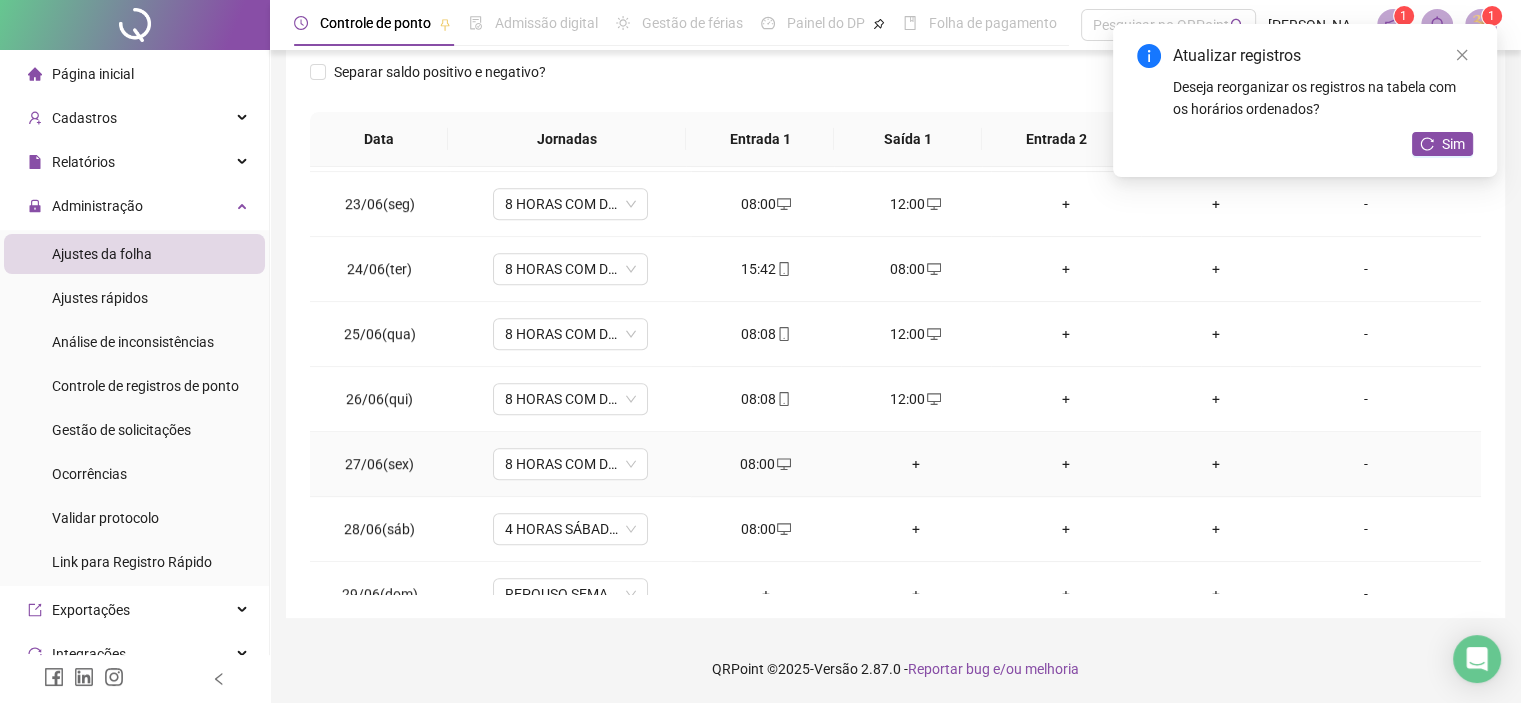 click on "+" at bounding box center (916, 464) 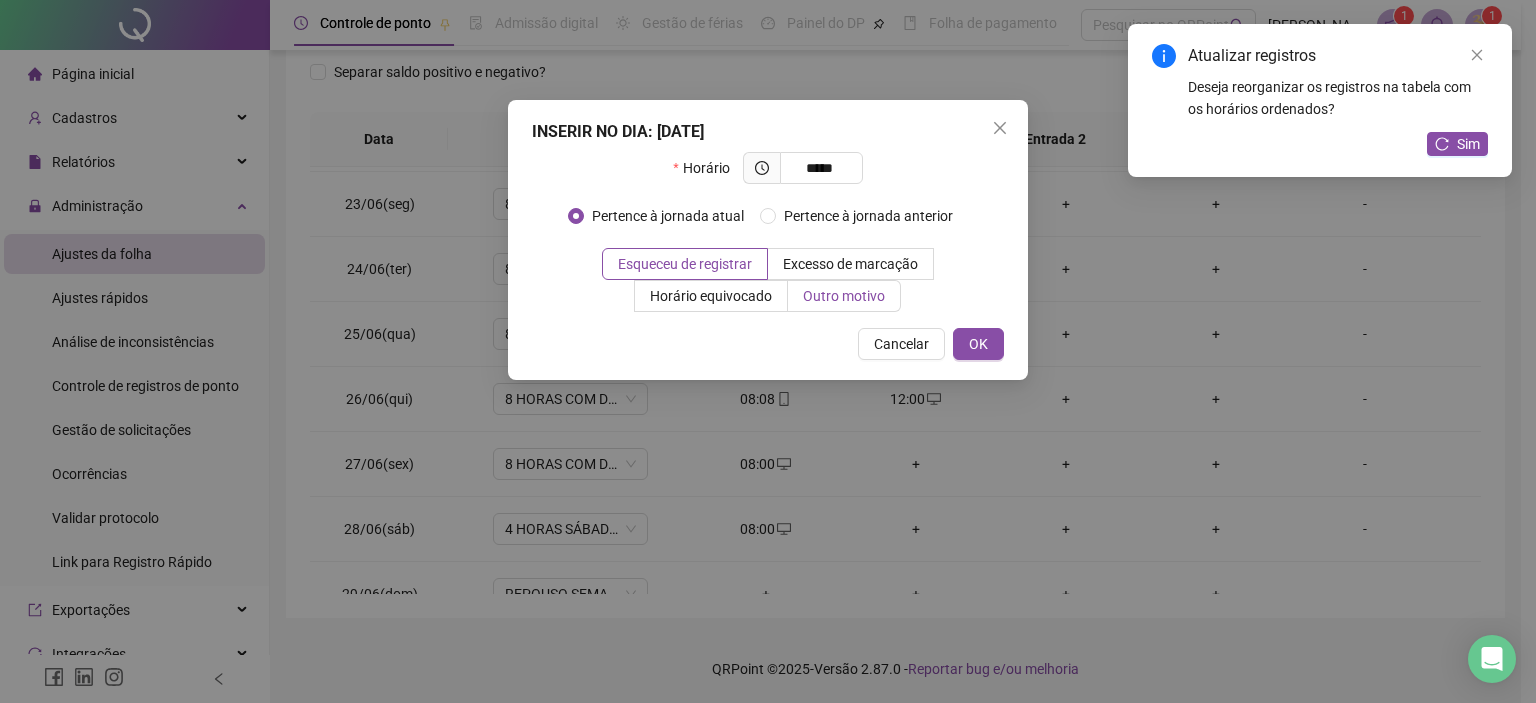 click on "Outro motivo" at bounding box center (844, 296) 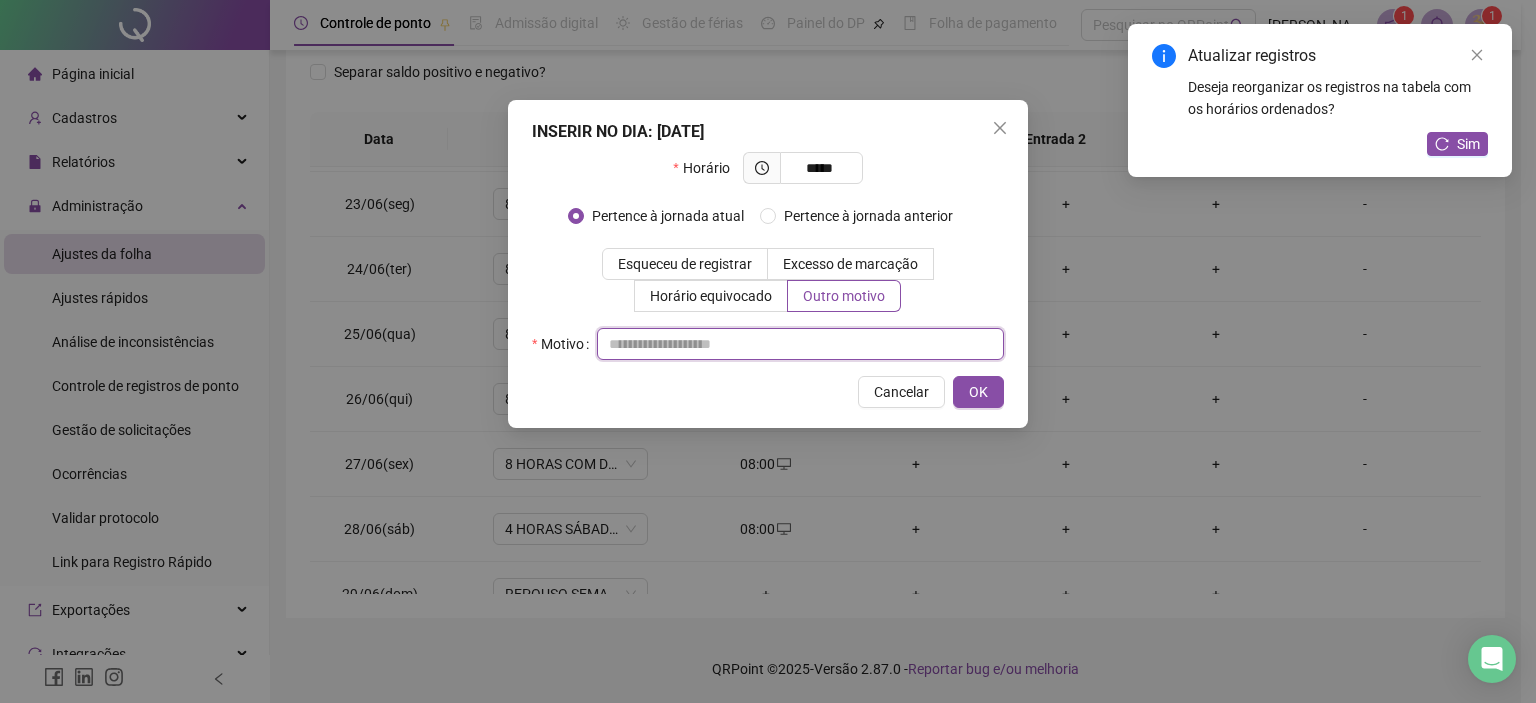 click at bounding box center [800, 344] 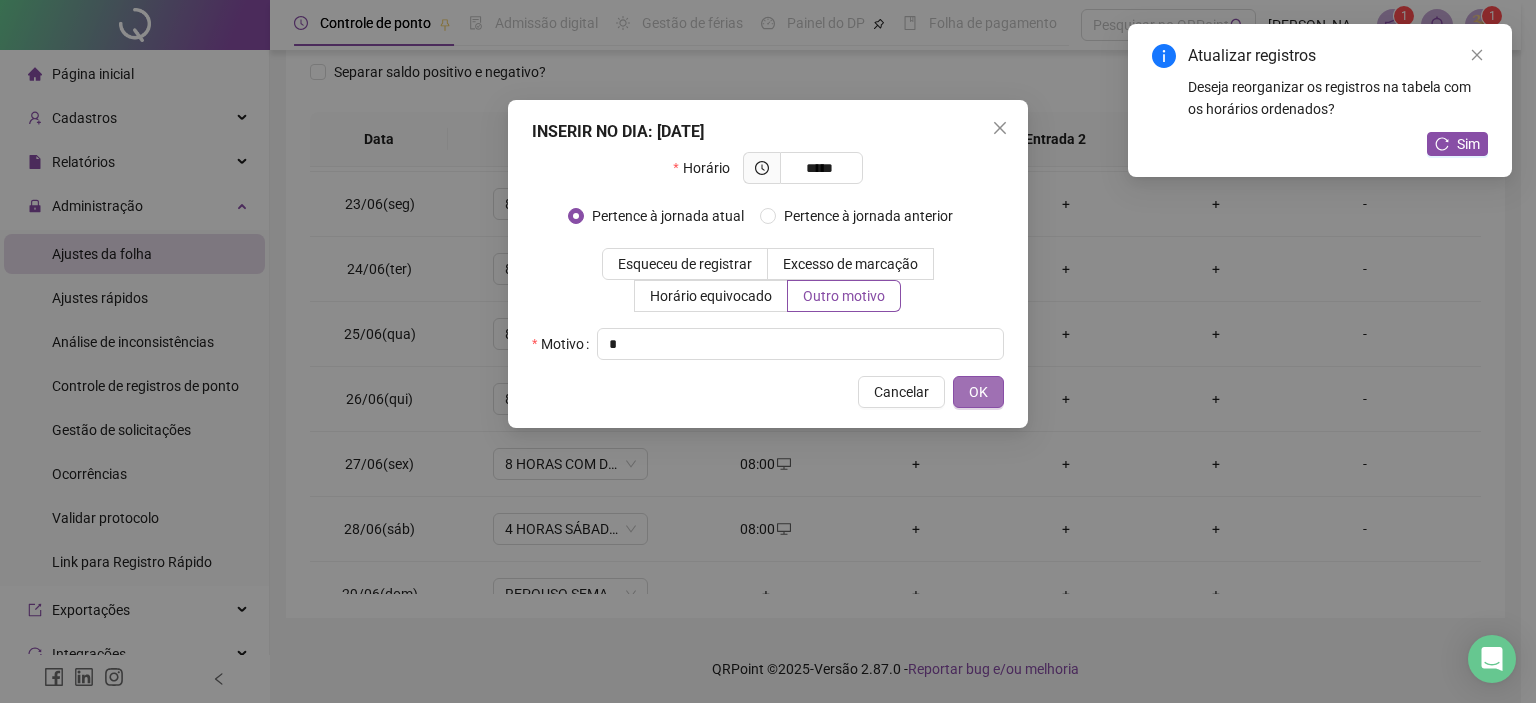 click on "OK" at bounding box center [978, 392] 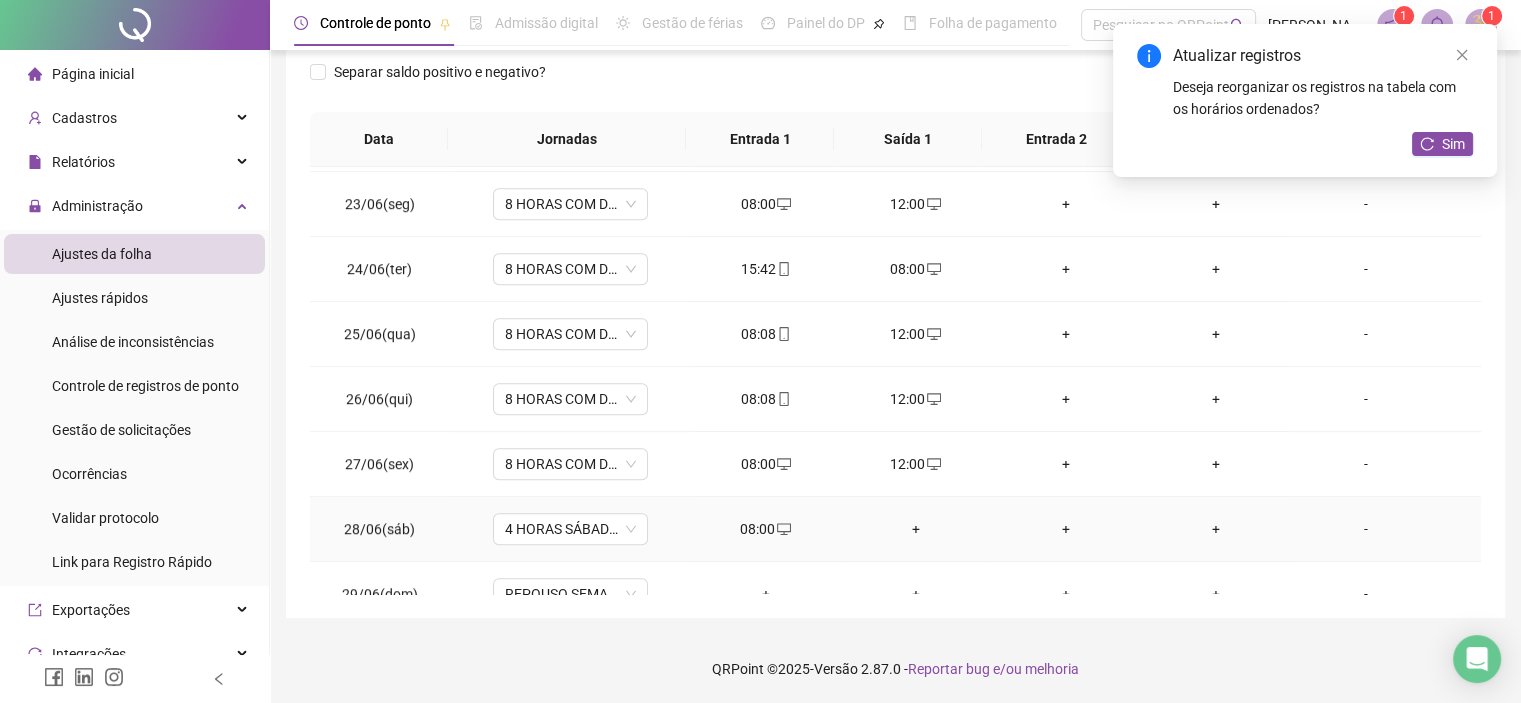 click on "+" at bounding box center [916, 529] 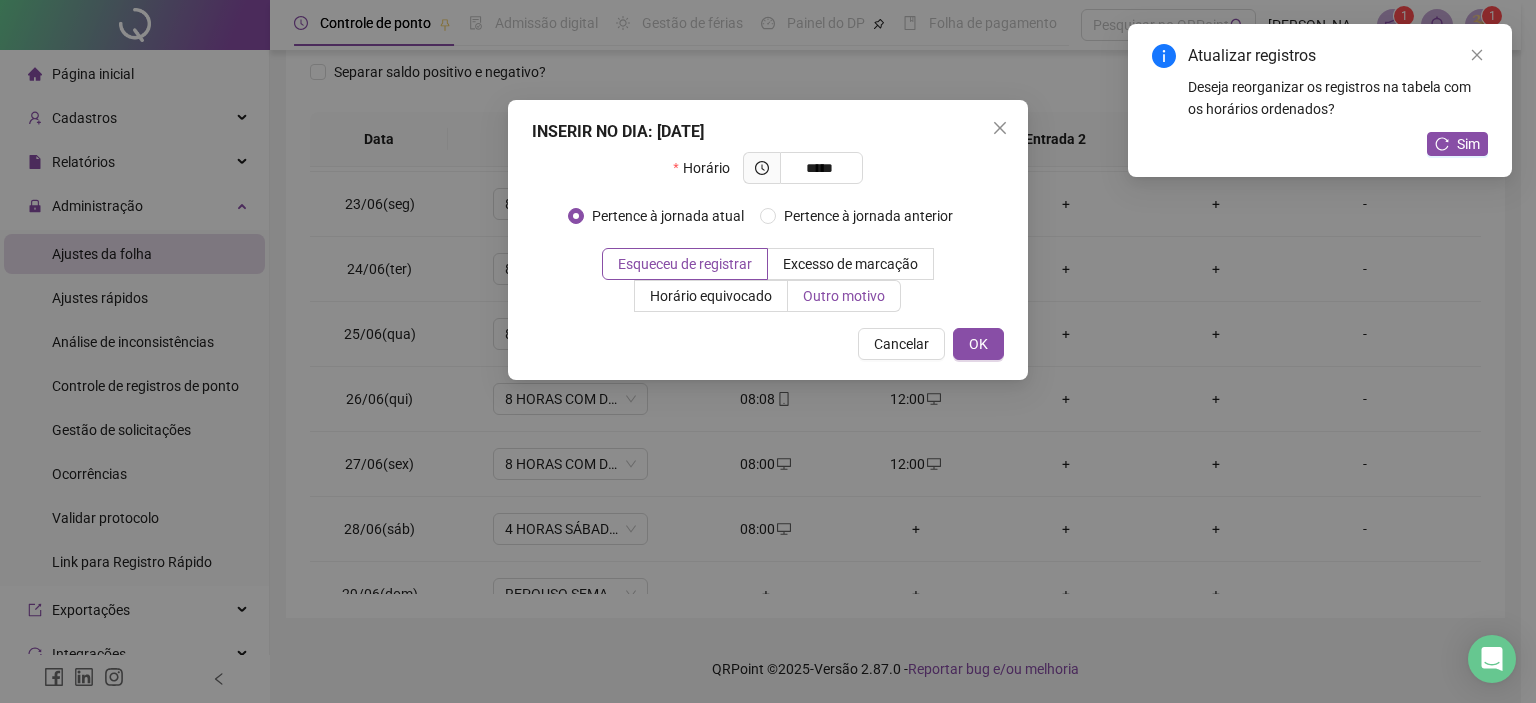 click on "Outro motivo" at bounding box center [844, 296] 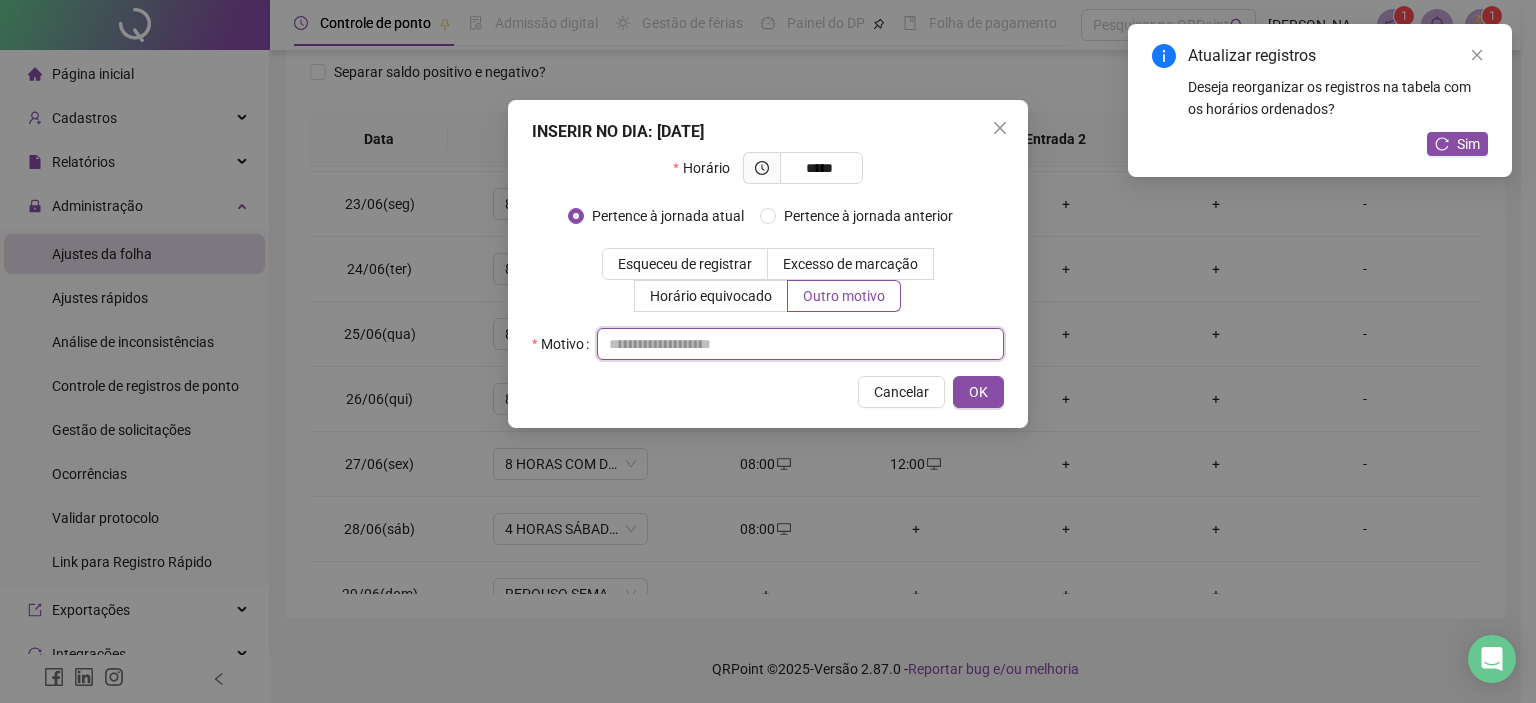 click at bounding box center (800, 344) 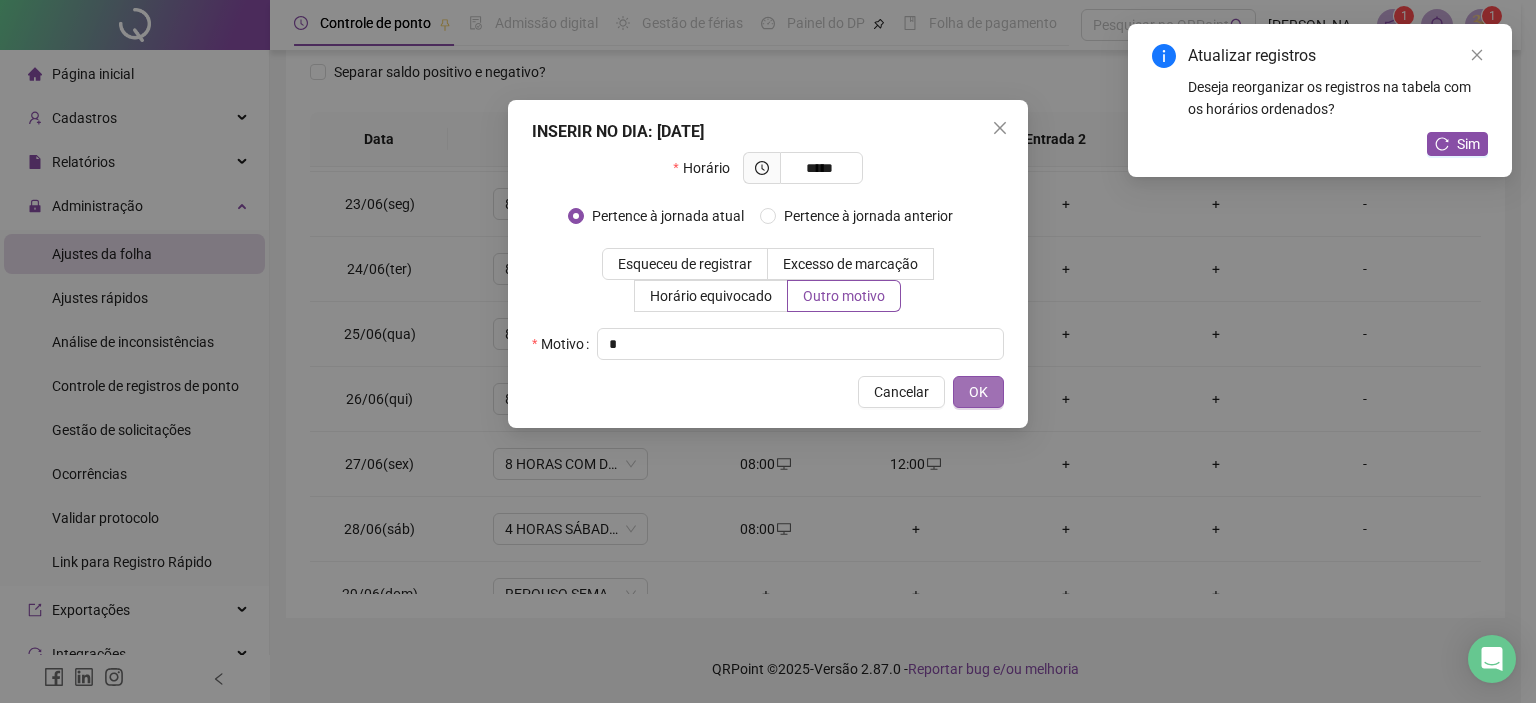 click on "OK" at bounding box center [978, 392] 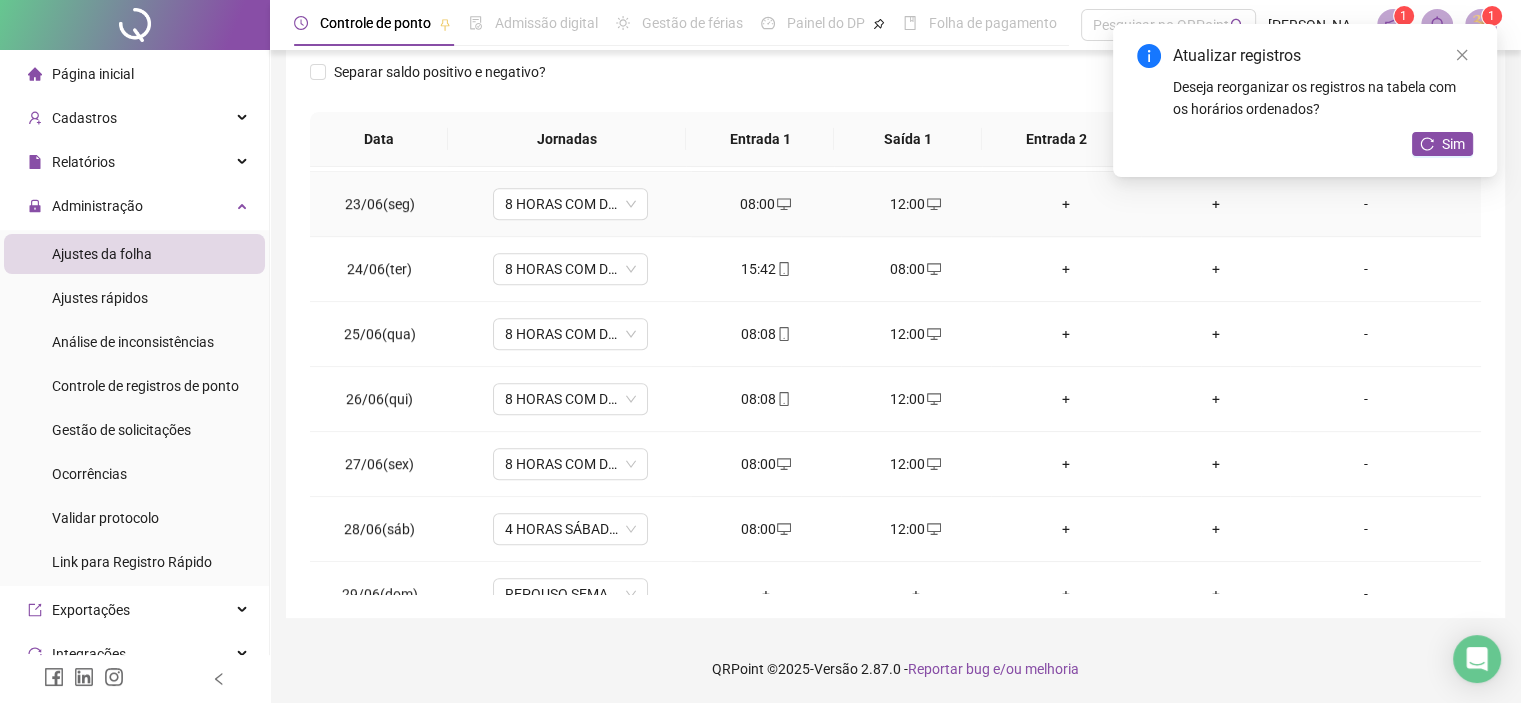 click on "+" at bounding box center (1066, 204) 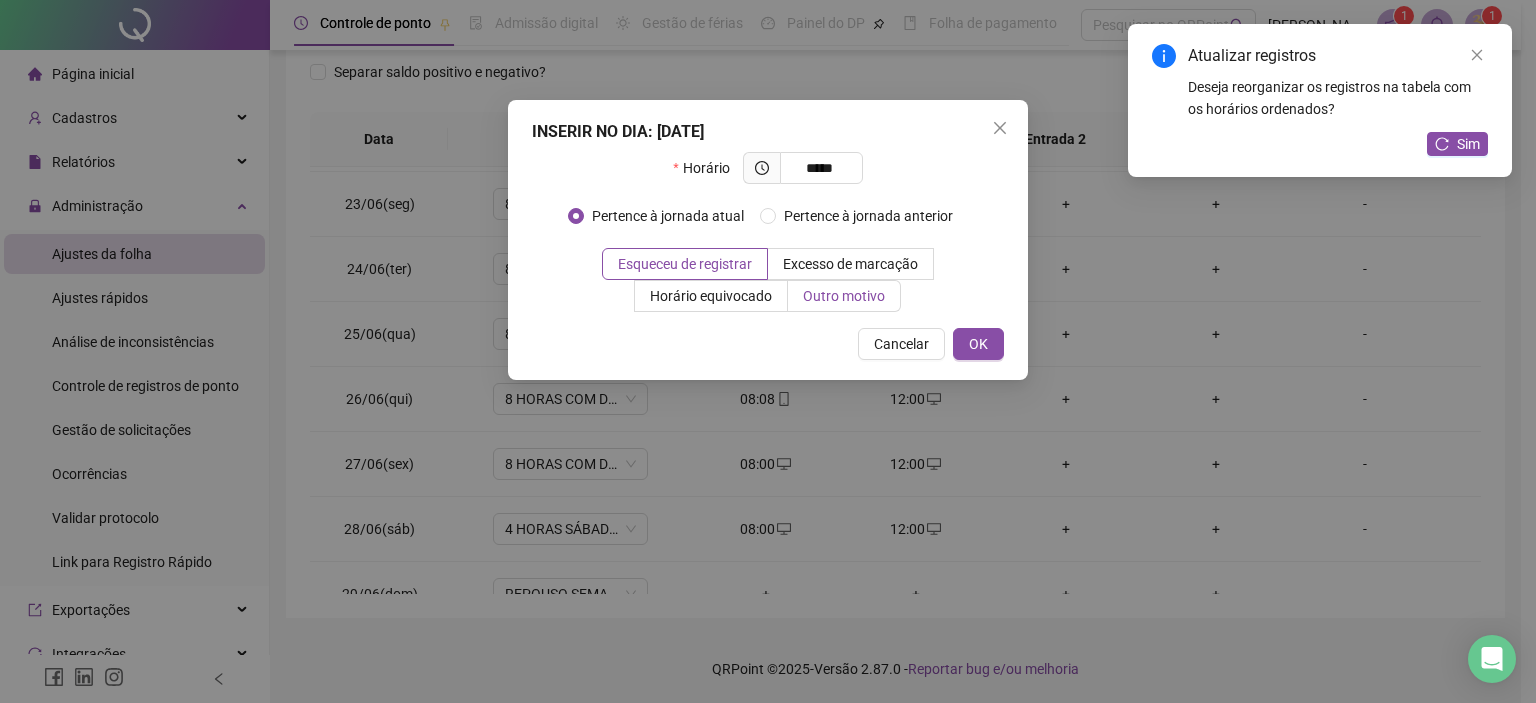click on "Outro motivo" at bounding box center [844, 296] 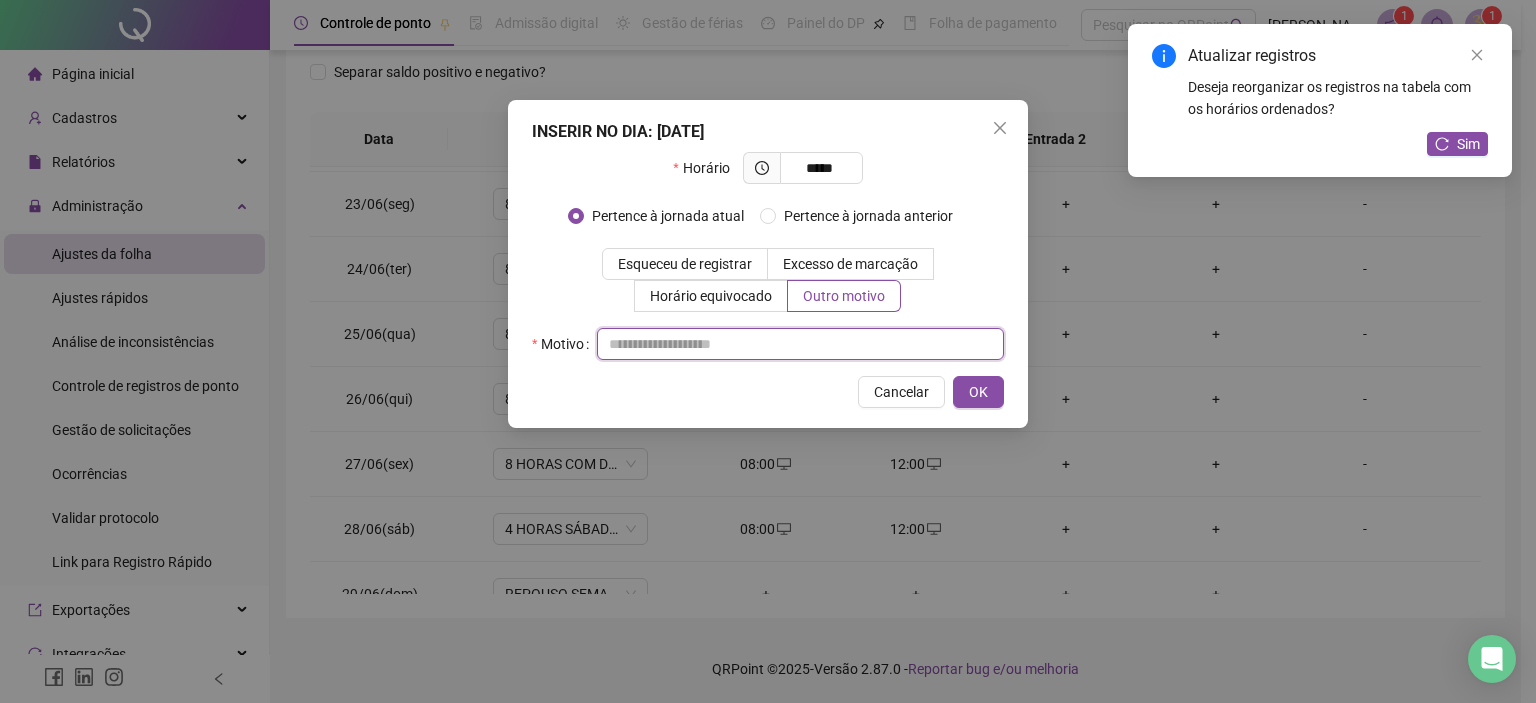 click at bounding box center (800, 344) 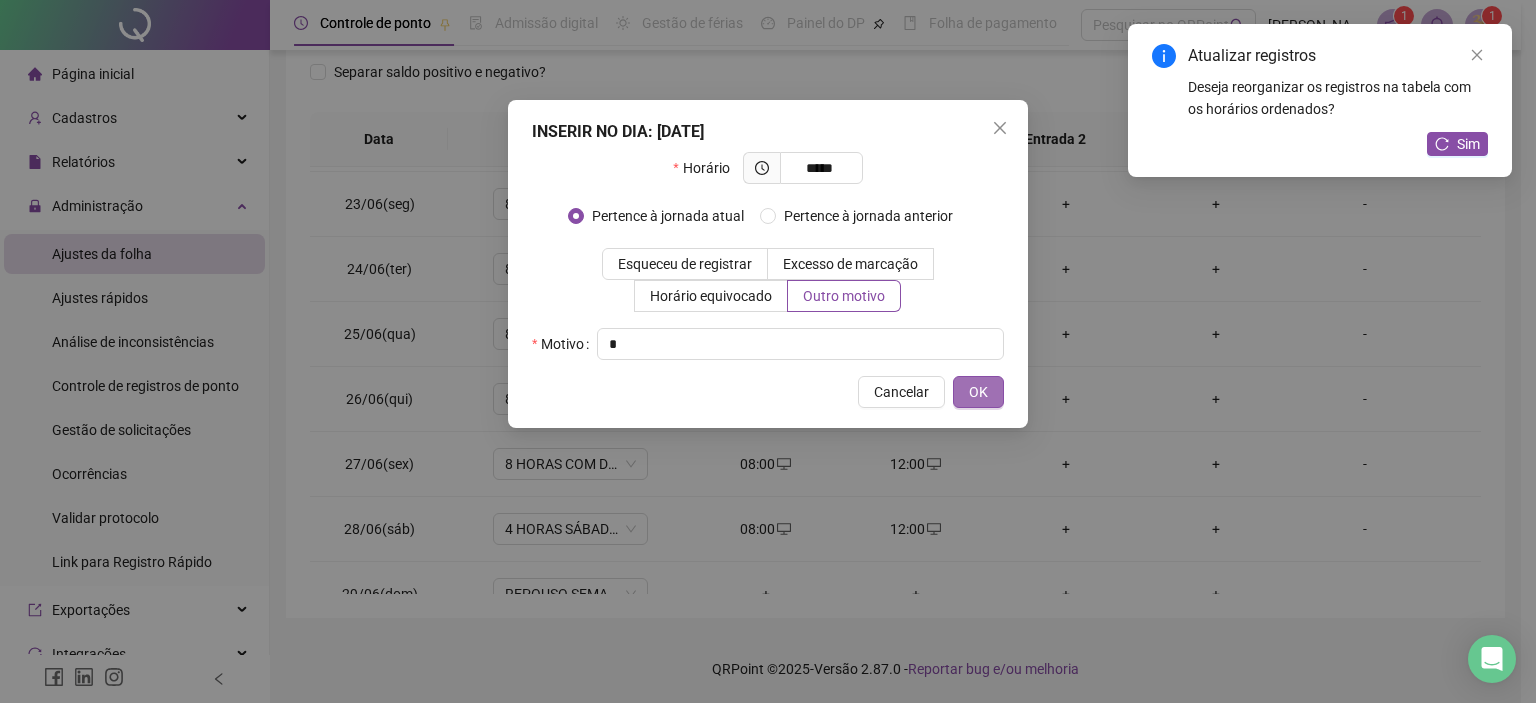 click on "OK" at bounding box center [978, 392] 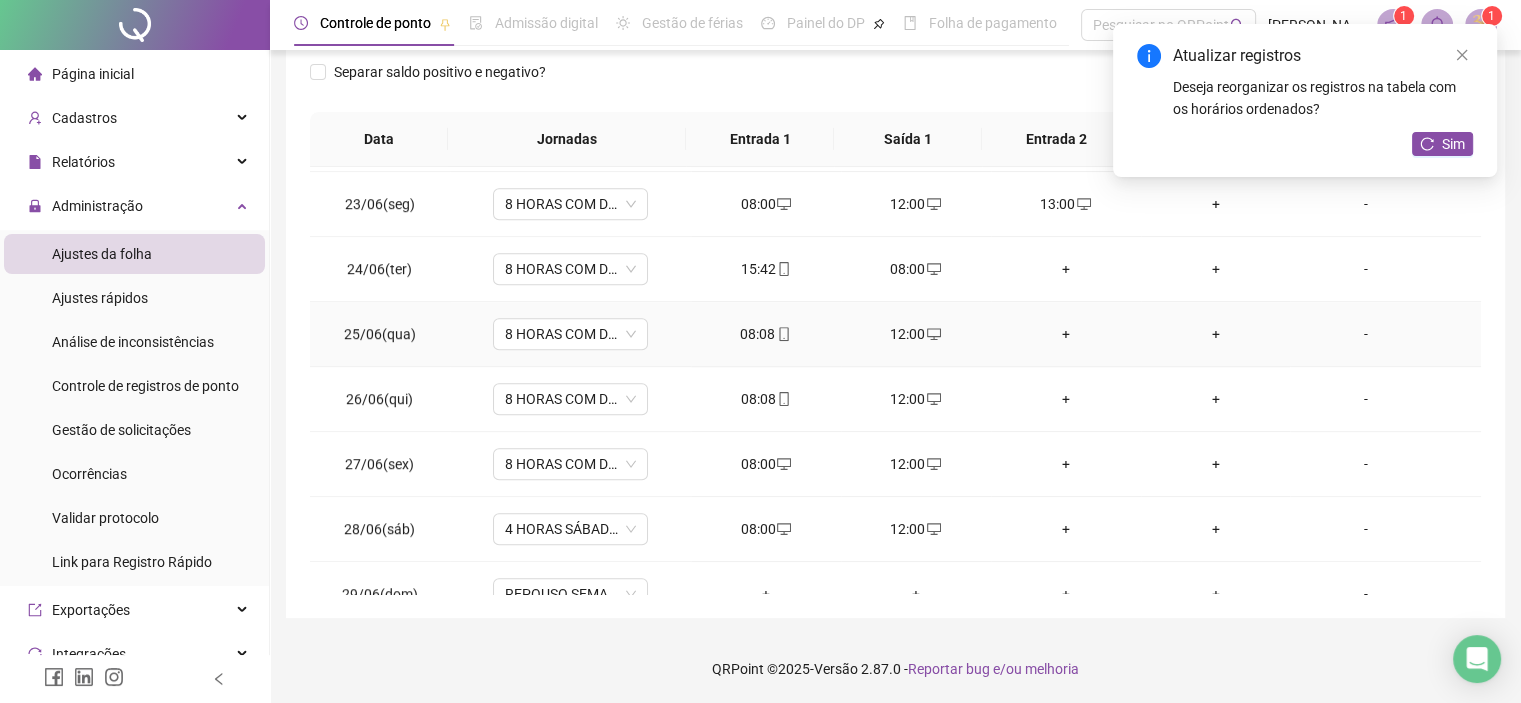 click on "+" at bounding box center (1066, 334) 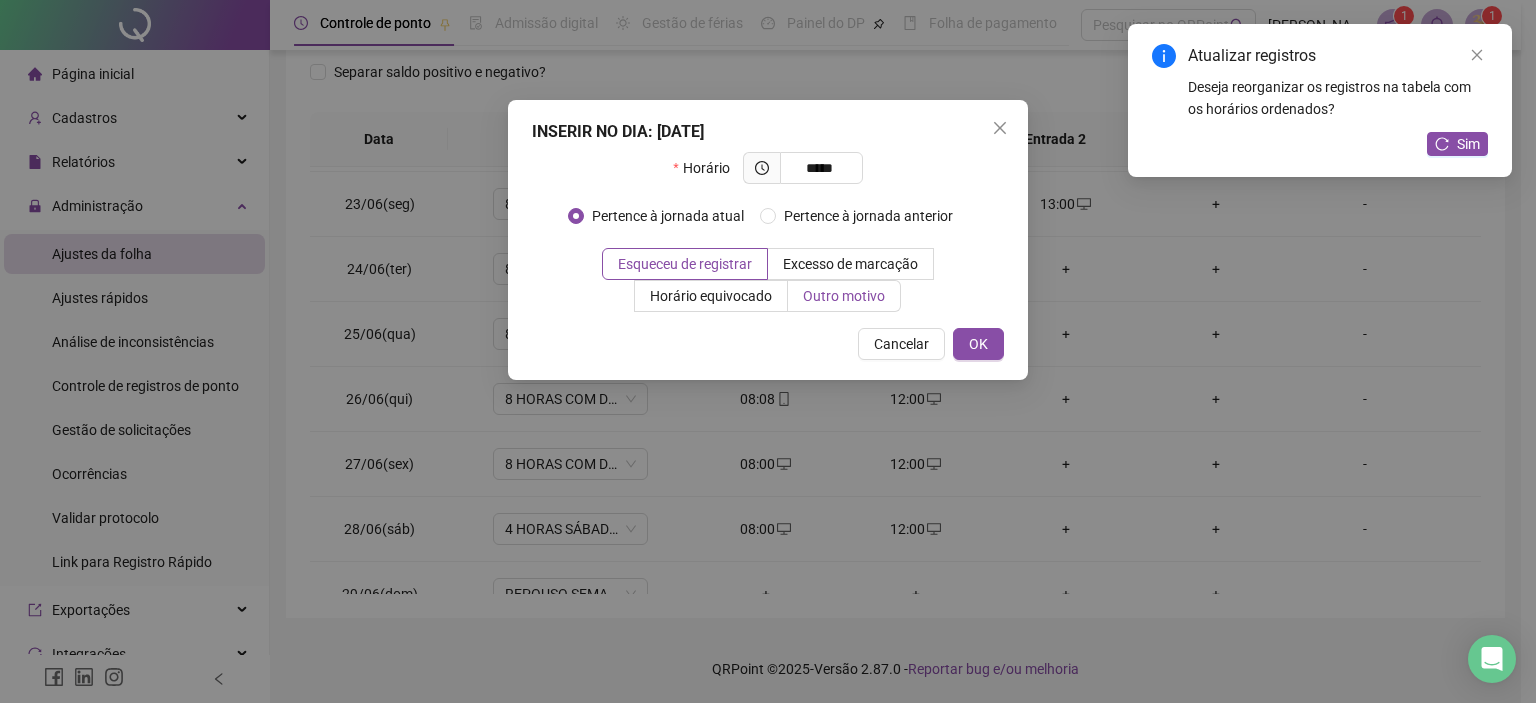 click on "Outro motivo" at bounding box center [844, 296] 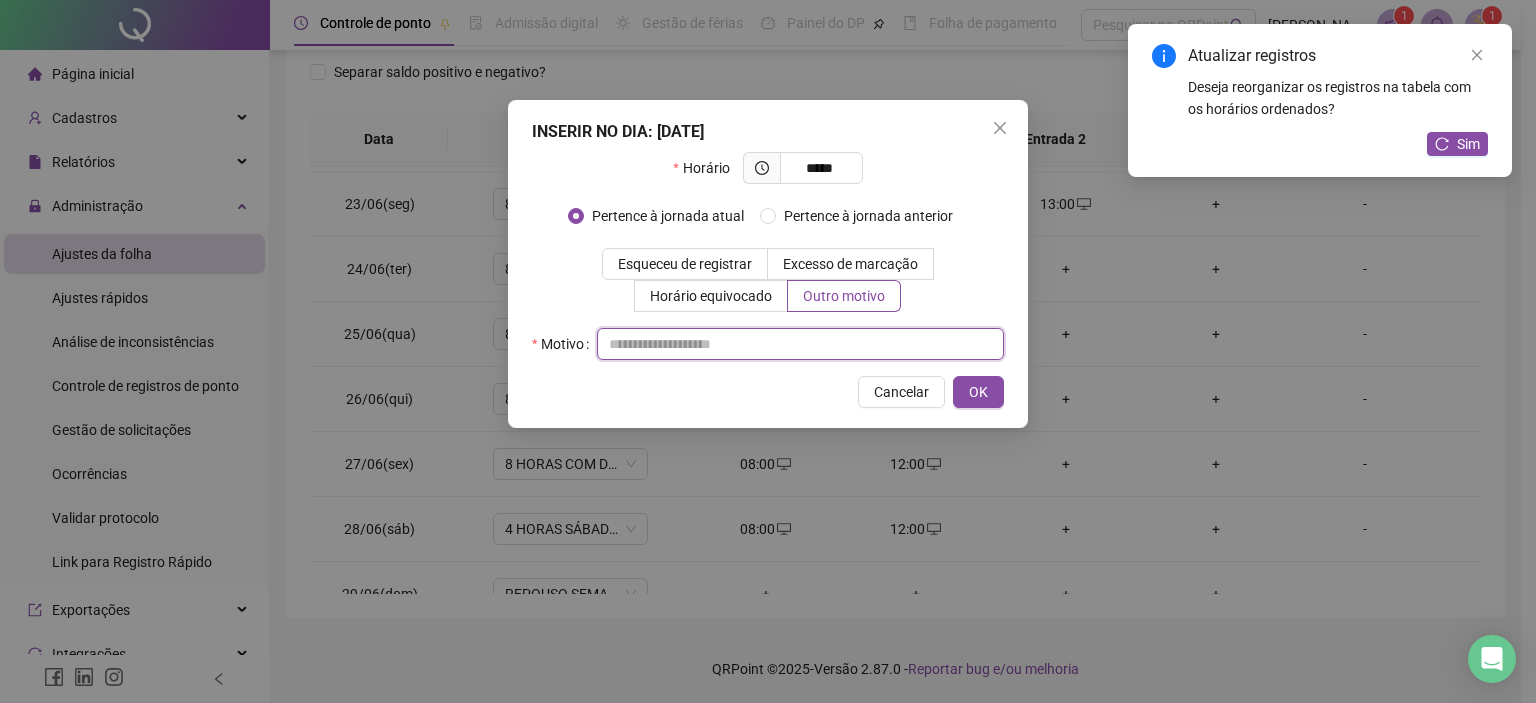 click at bounding box center [800, 344] 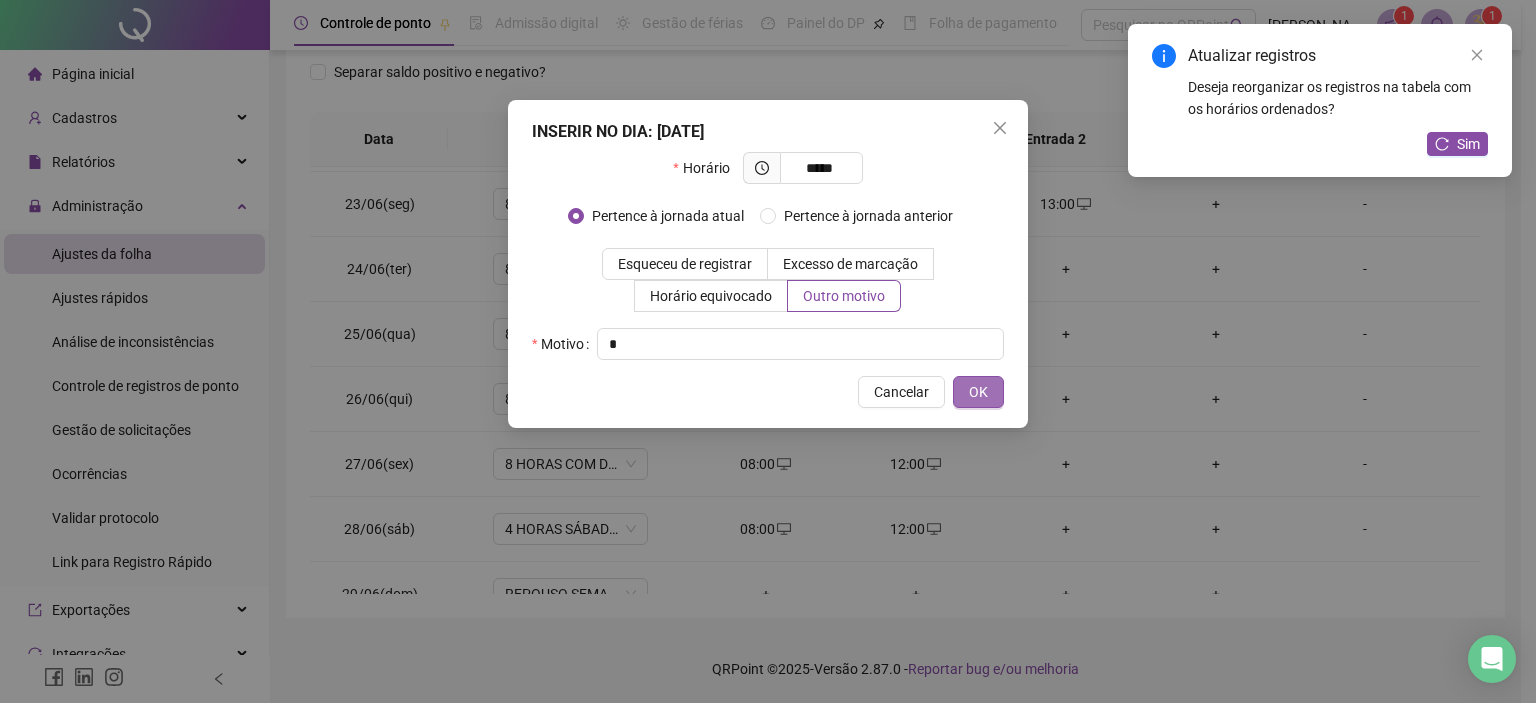 click on "OK" at bounding box center [978, 392] 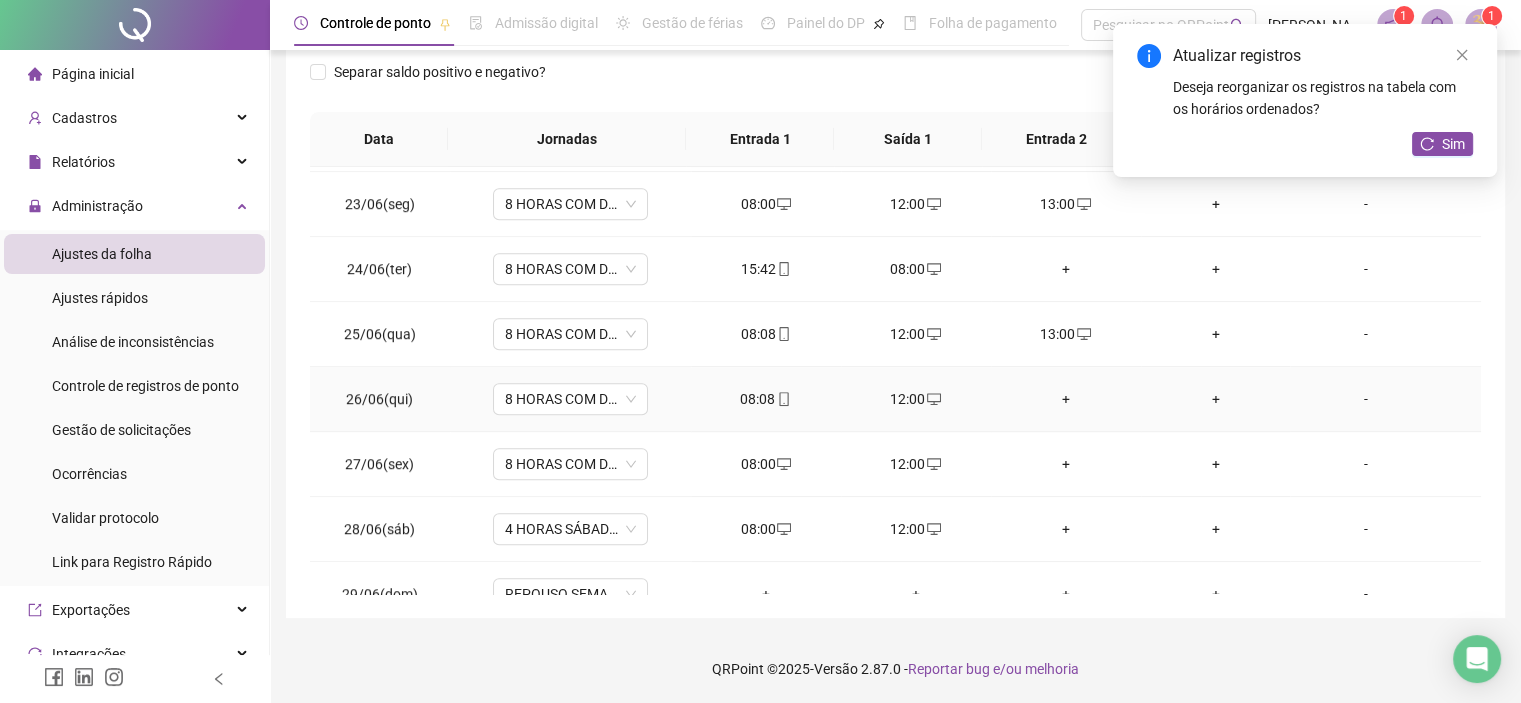 click on "+" at bounding box center (1066, 399) 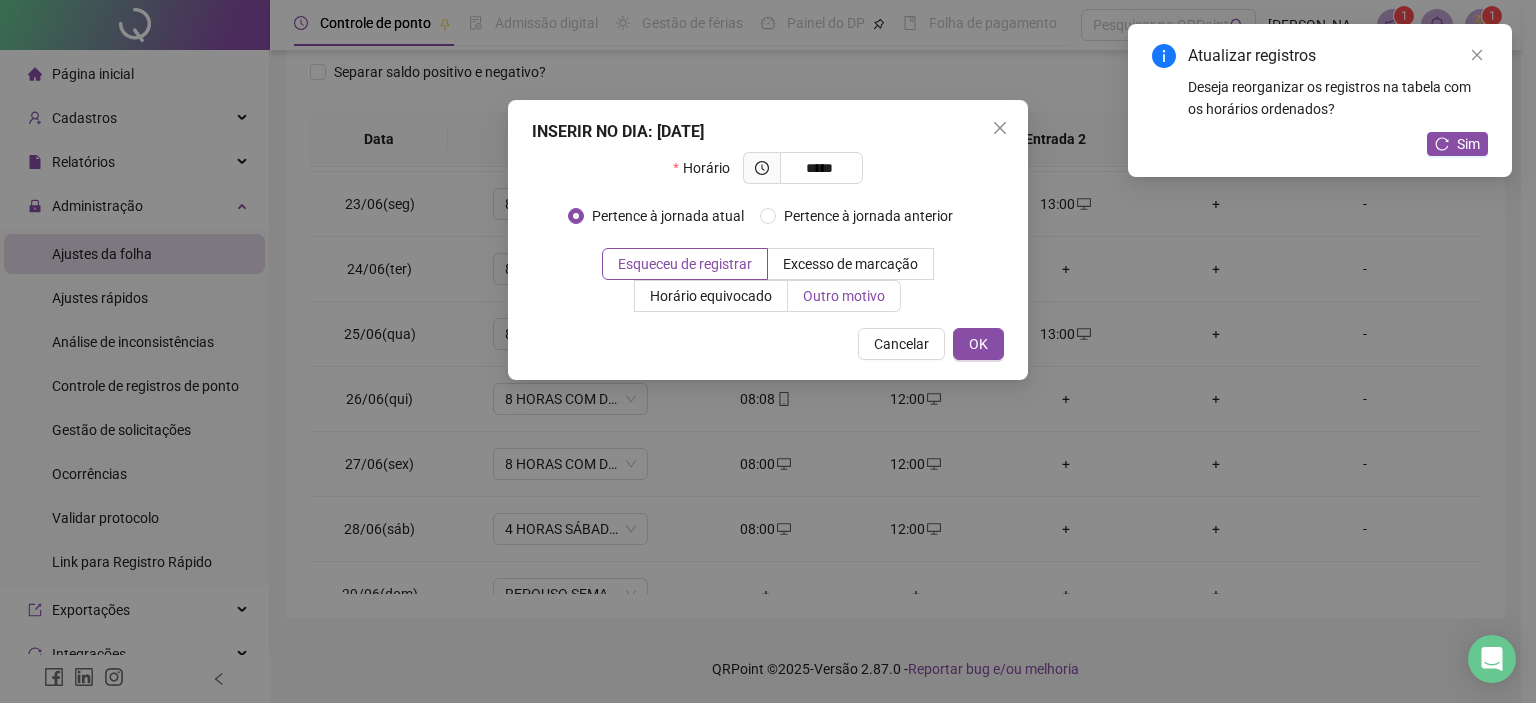 click on "Outro motivo" at bounding box center [844, 296] 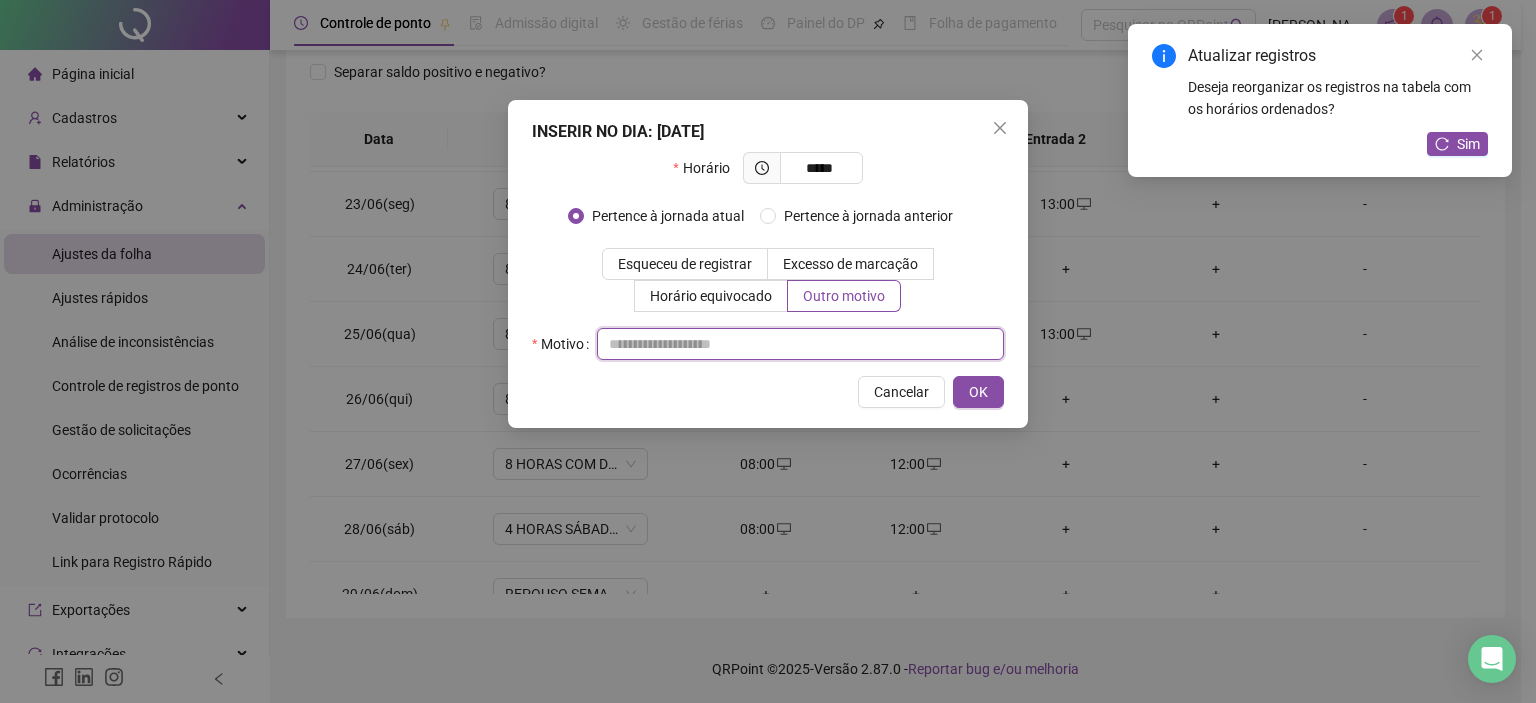 click at bounding box center [800, 344] 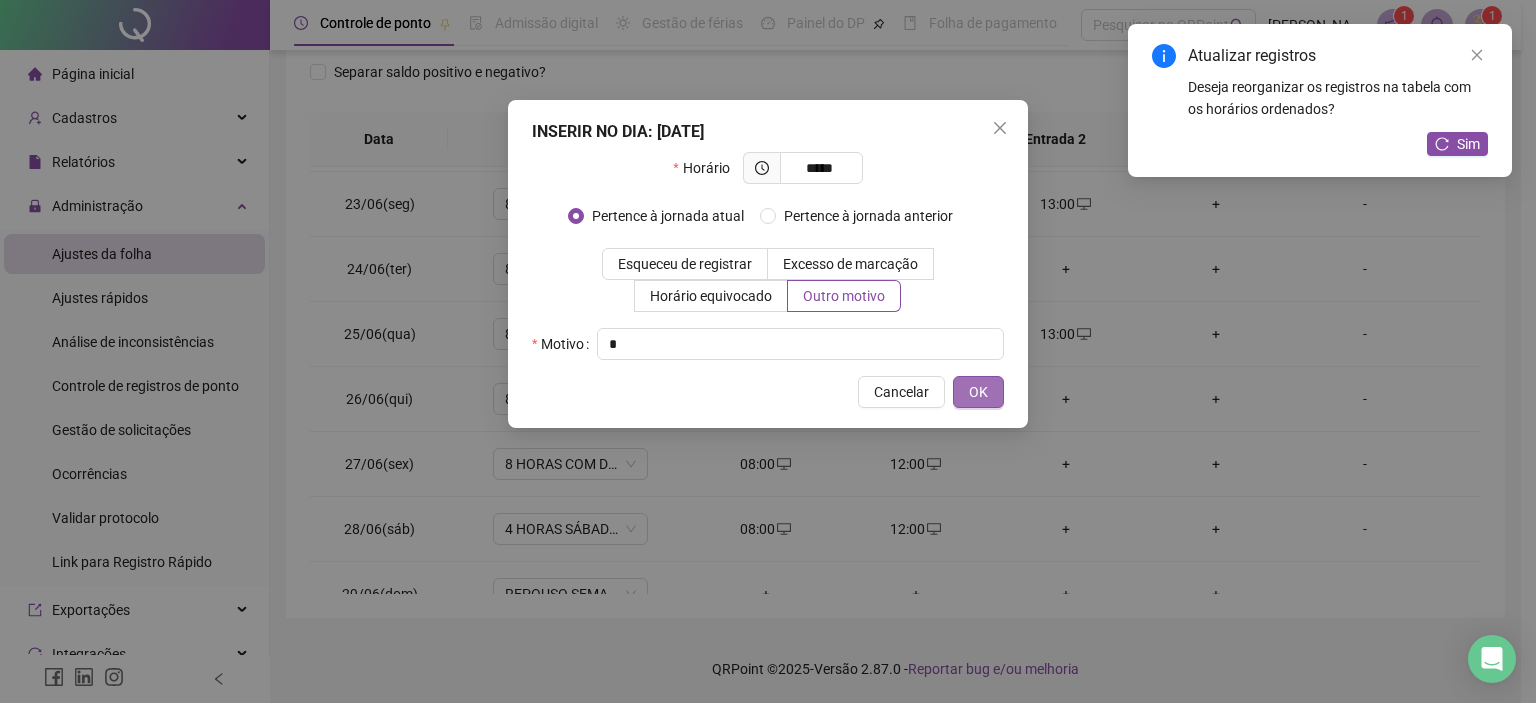 click on "OK" at bounding box center (978, 392) 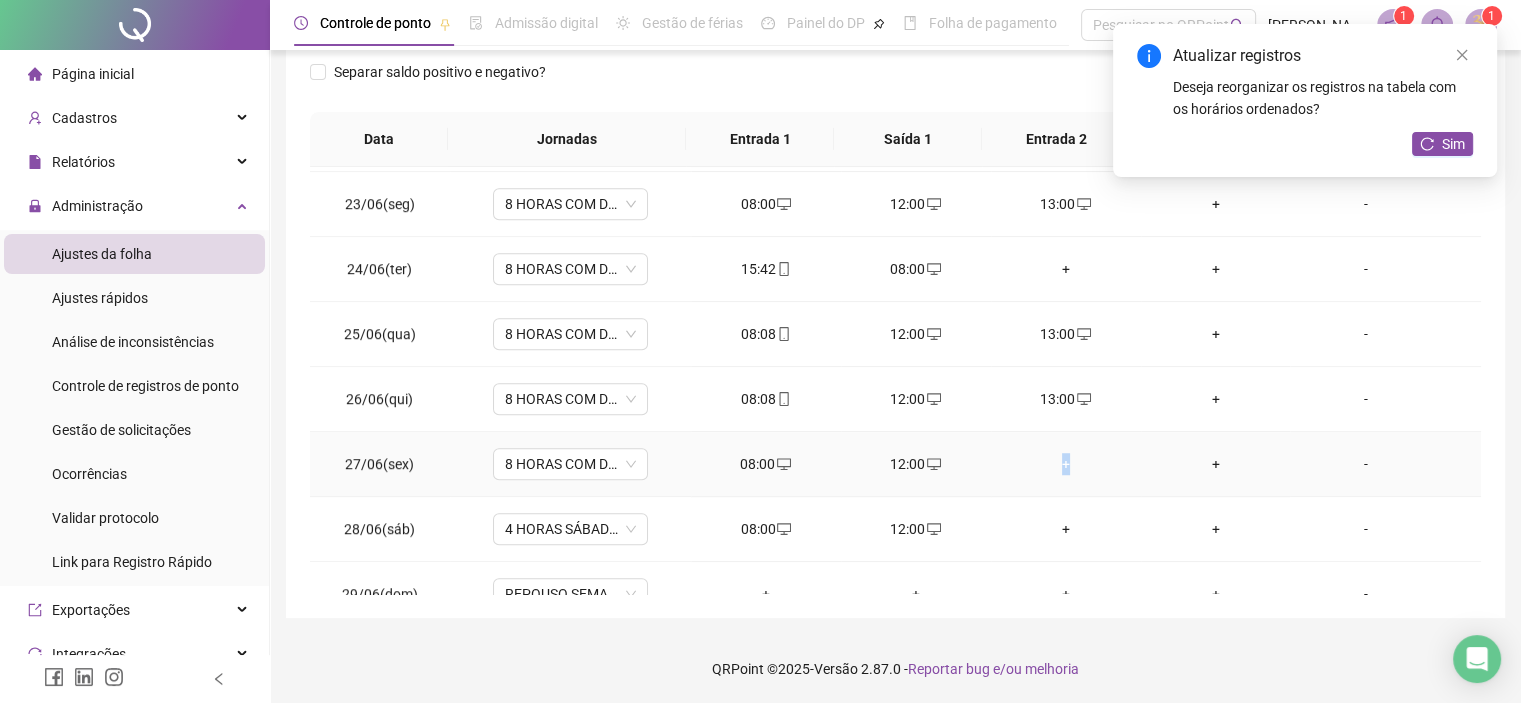 drag, startPoint x: 1045, startPoint y: 444, endPoint x: 1061, endPoint y: 463, distance: 24.839485 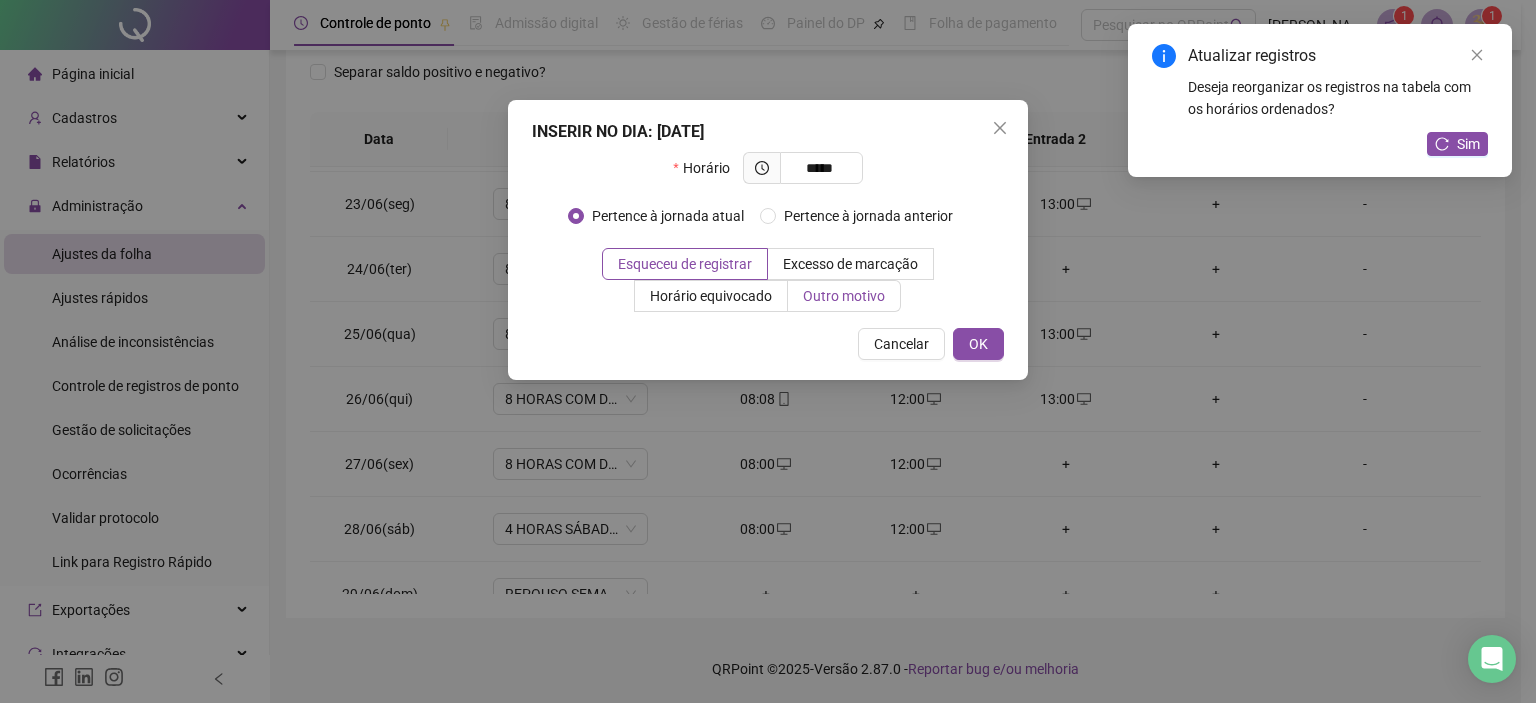 click on "Outro motivo" at bounding box center [844, 296] 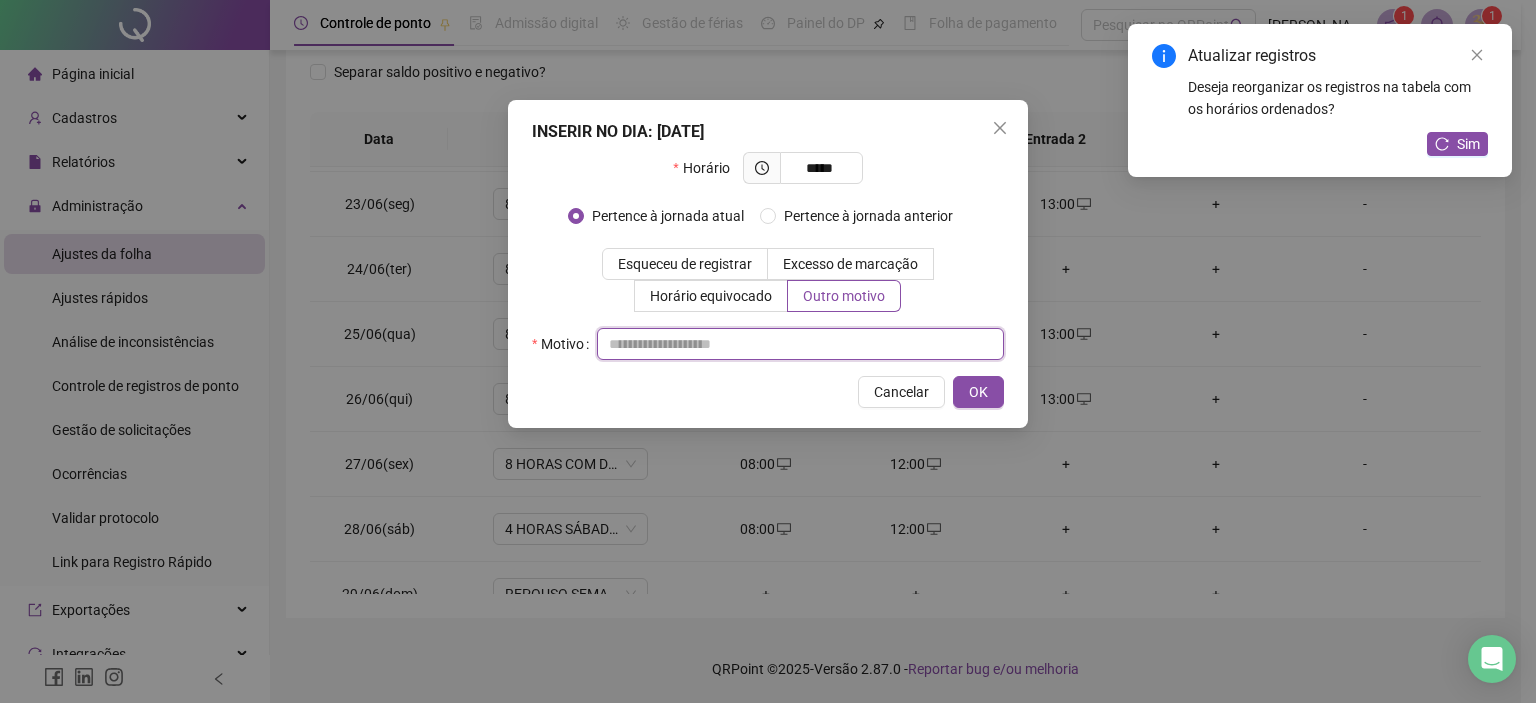 click at bounding box center (800, 344) 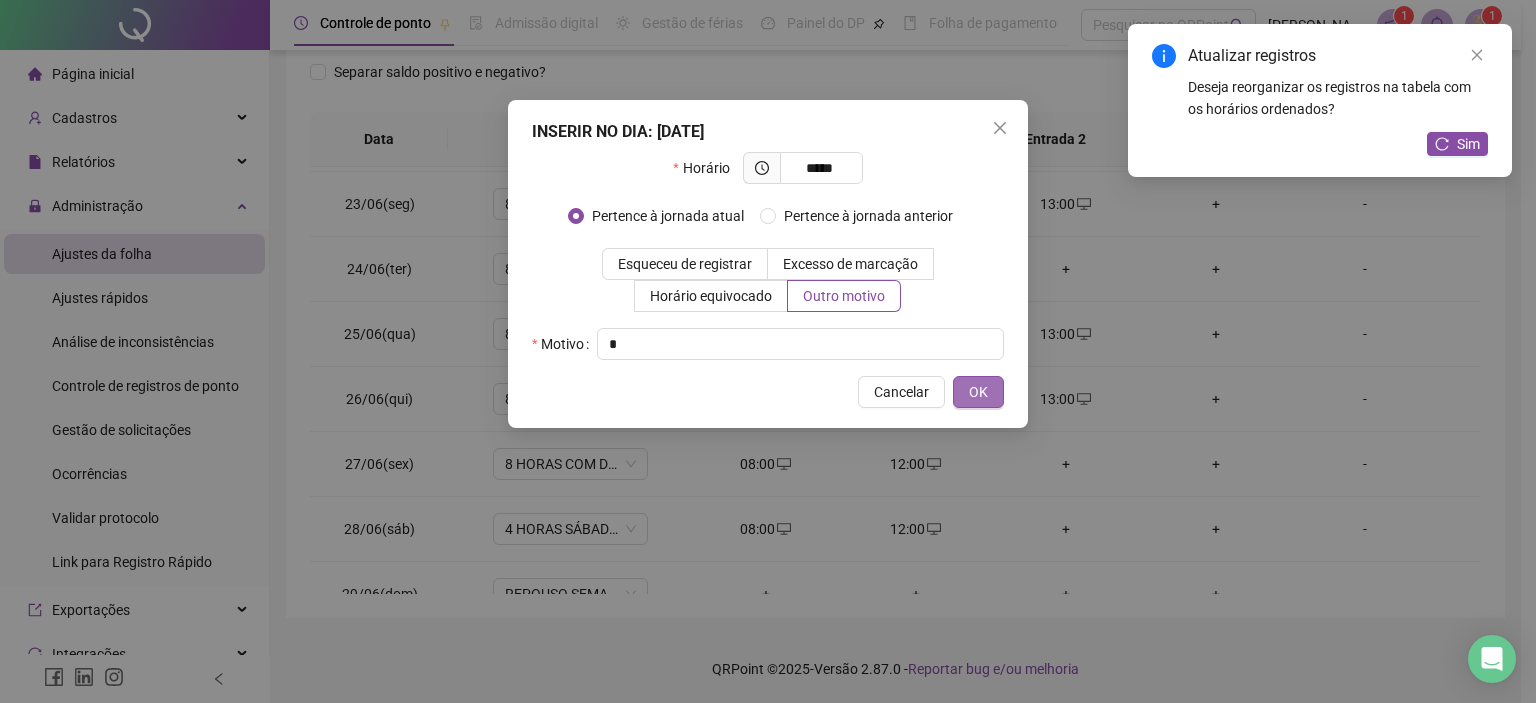 click on "OK" at bounding box center (978, 392) 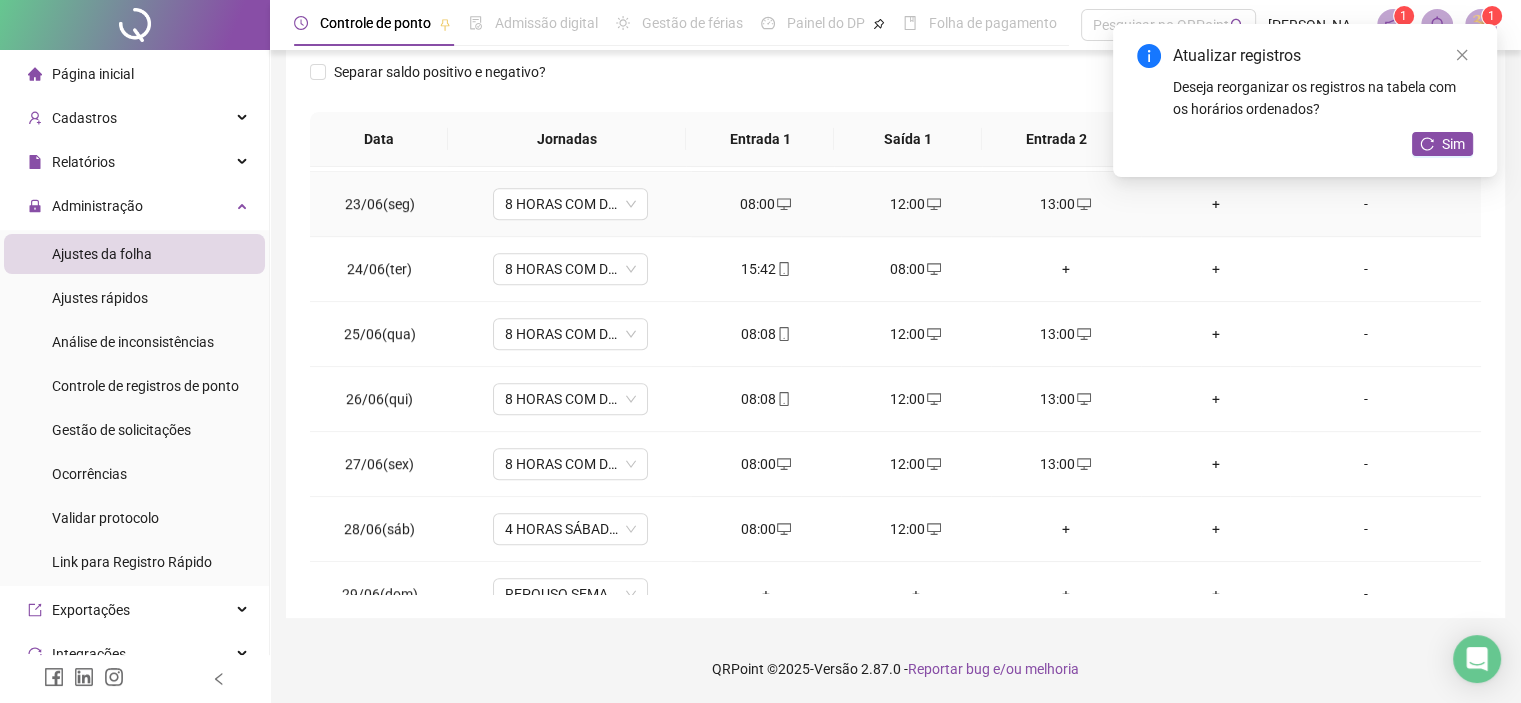 click on "+" at bounding box center (1216, 204) 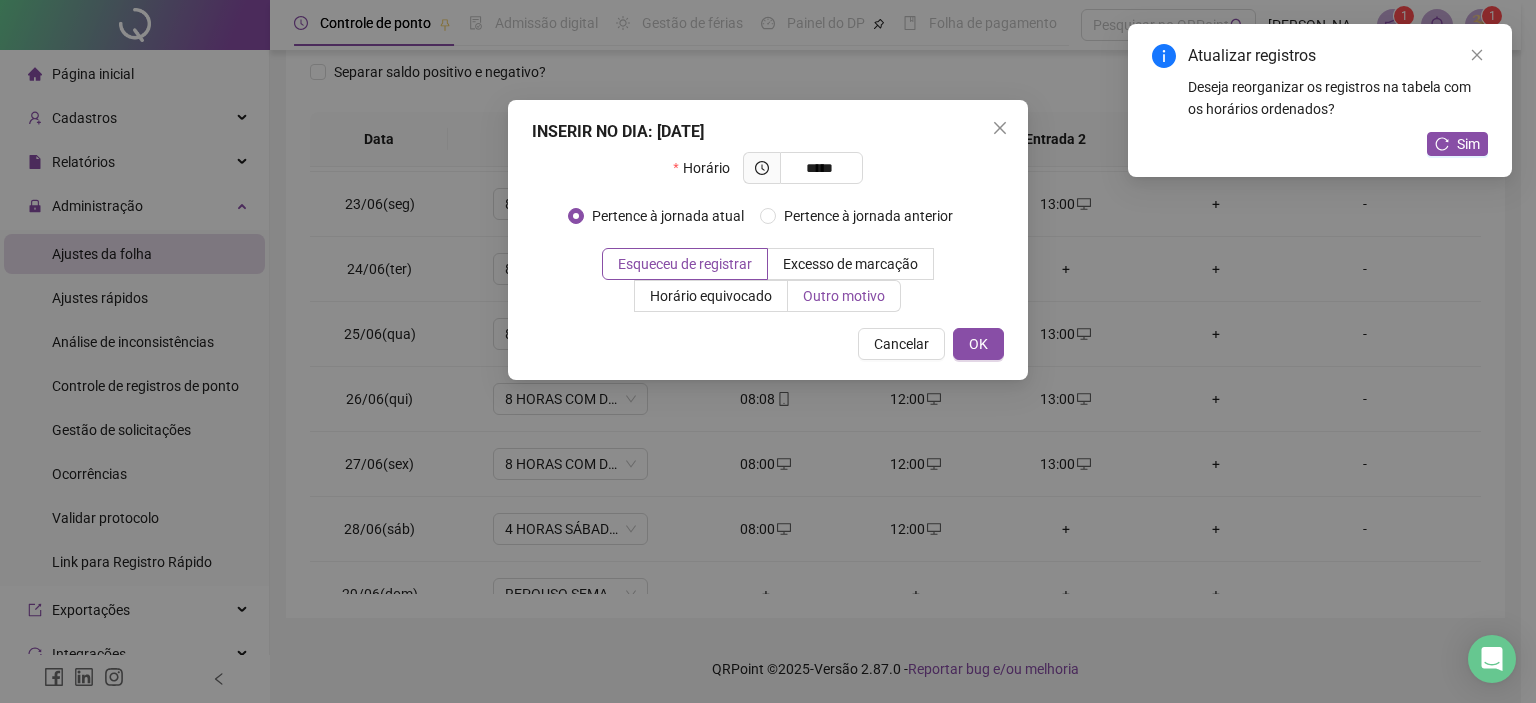 click on "Outro motivo" at bounding box center (844, 296) 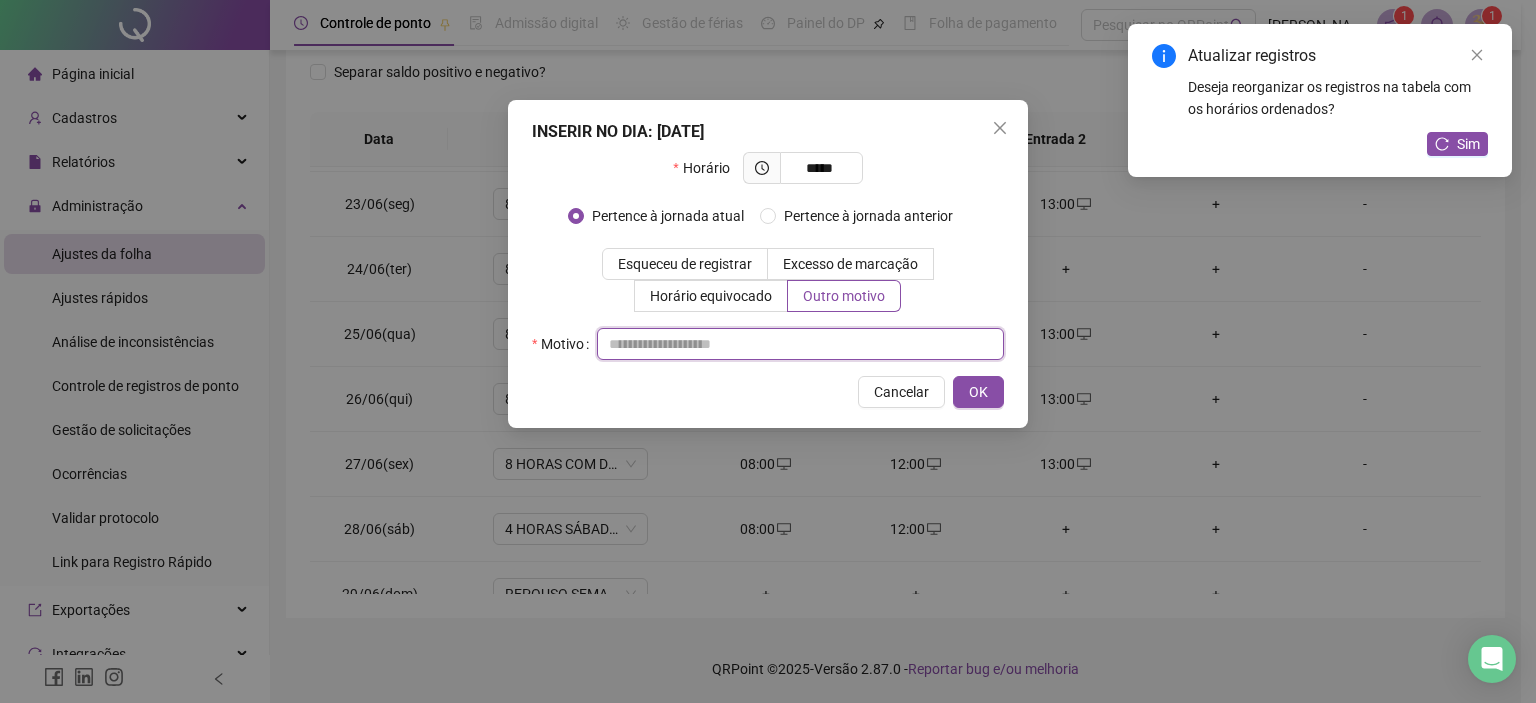 click at bounding box center [800, 344] 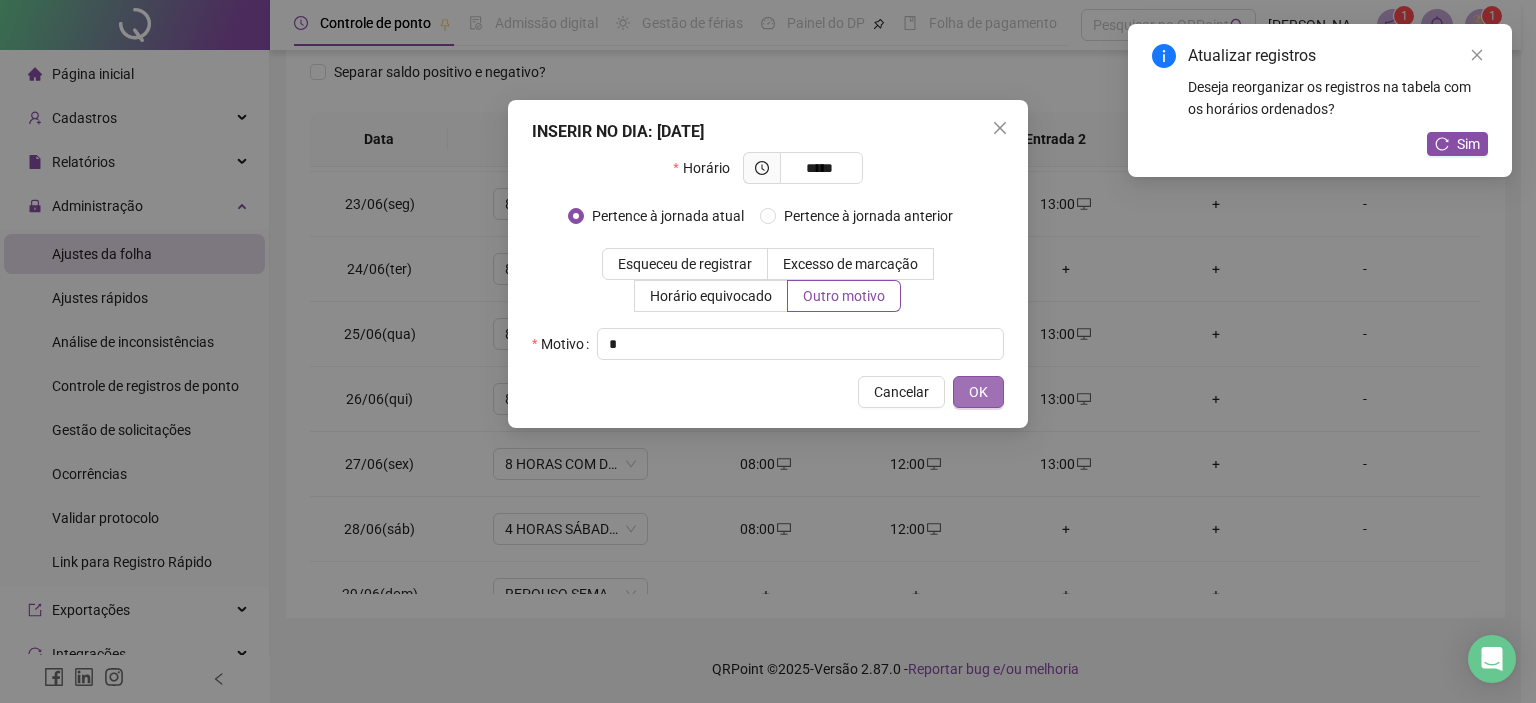 click on "OK" at bounding box center (978, 392) 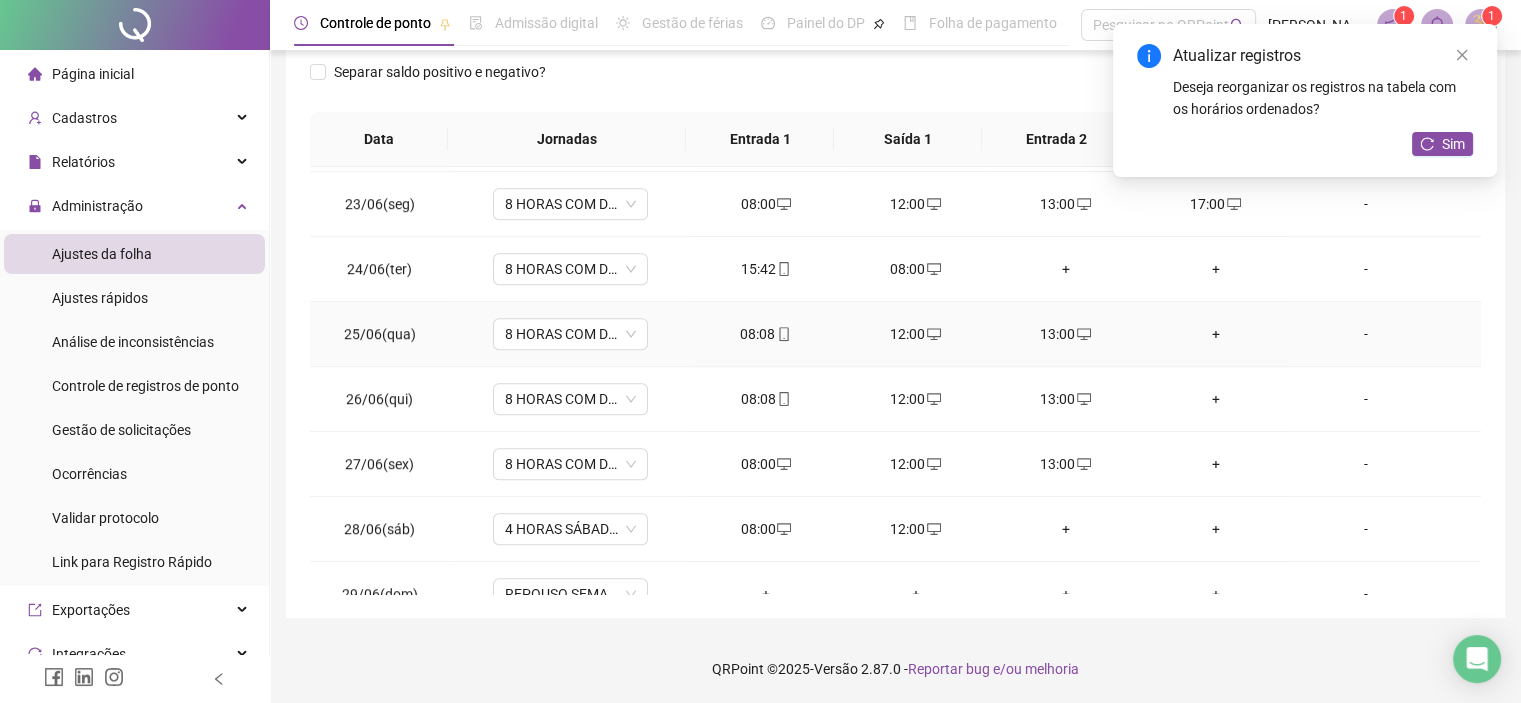 click on "+" at bounding box center [1216, 334] 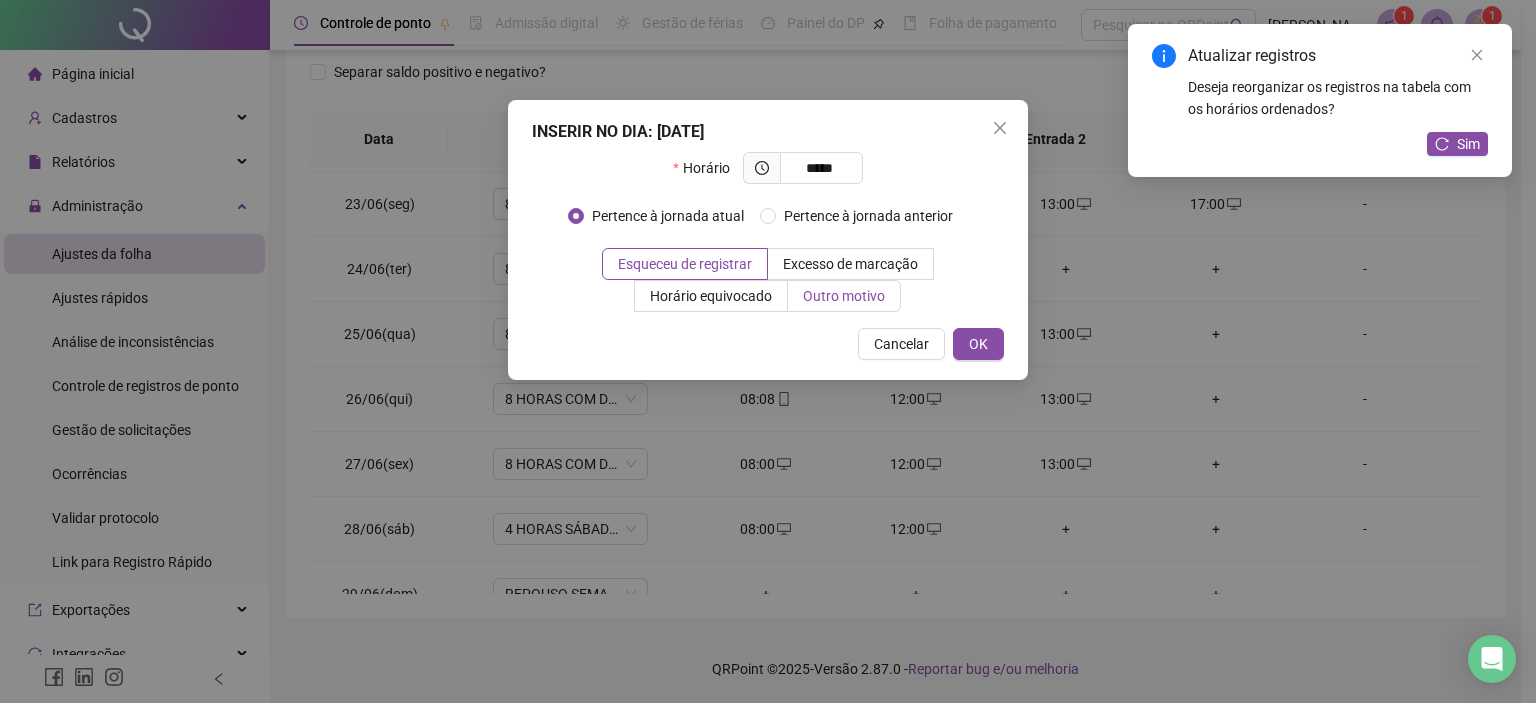 click on "Outro motivo" at bounding box center (844, 296) 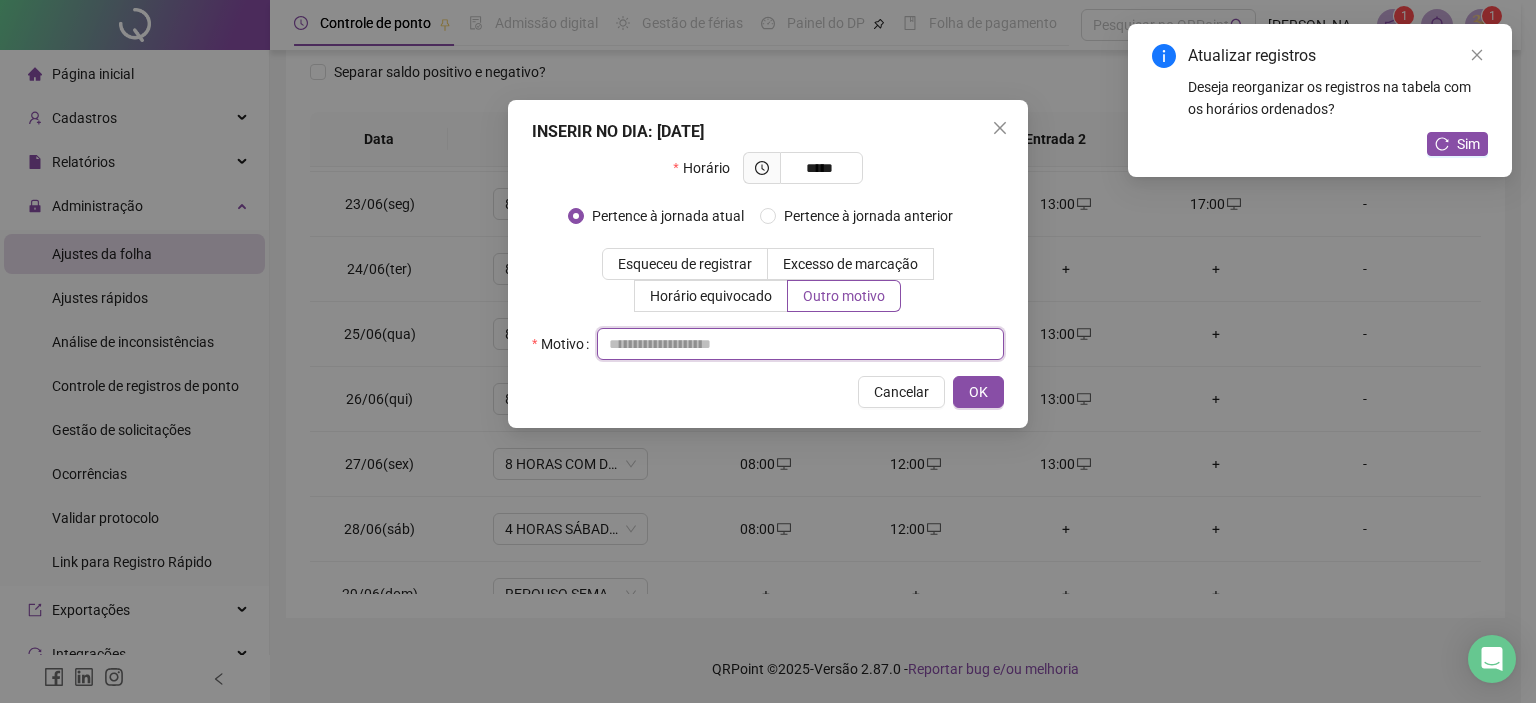 click at bounding box center [800, 344] 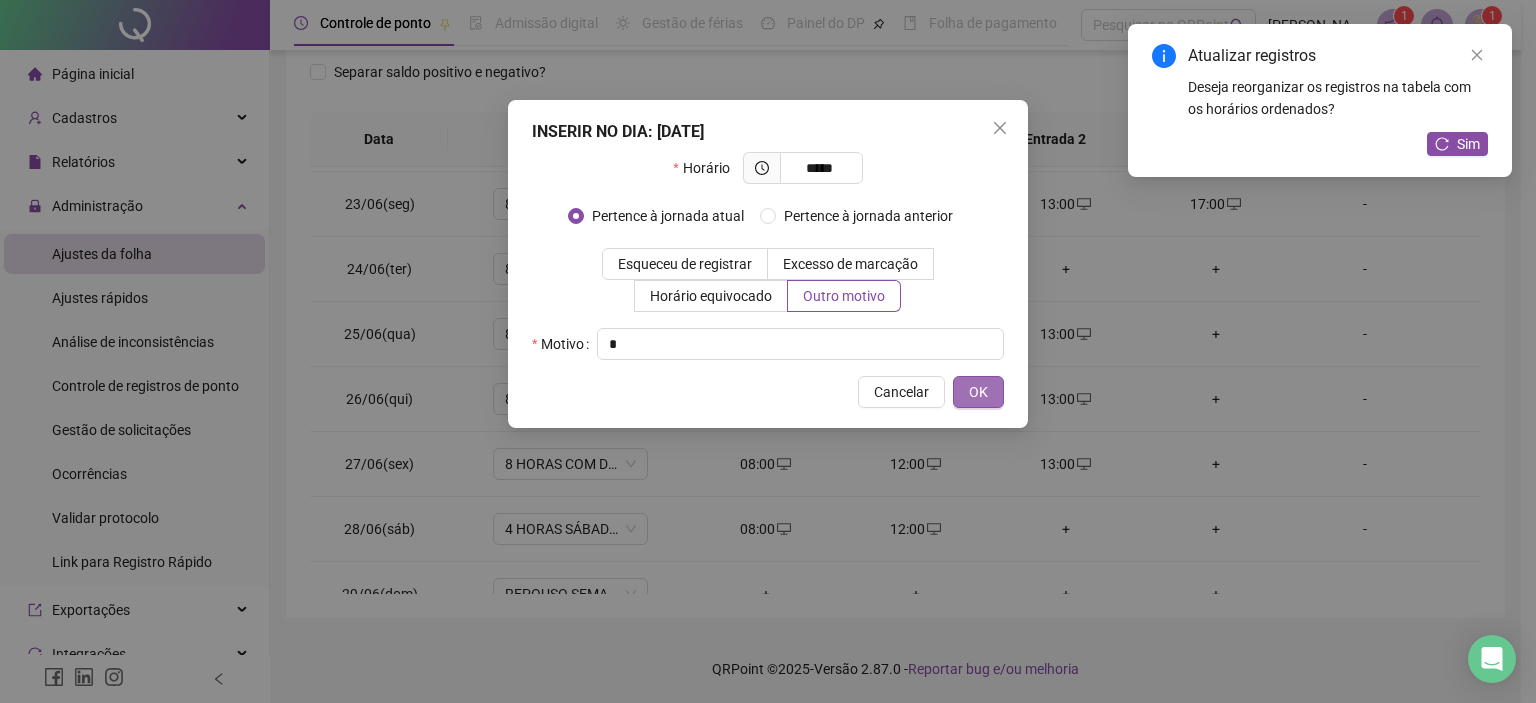 click on "OK" at bounding box center [978, 392] 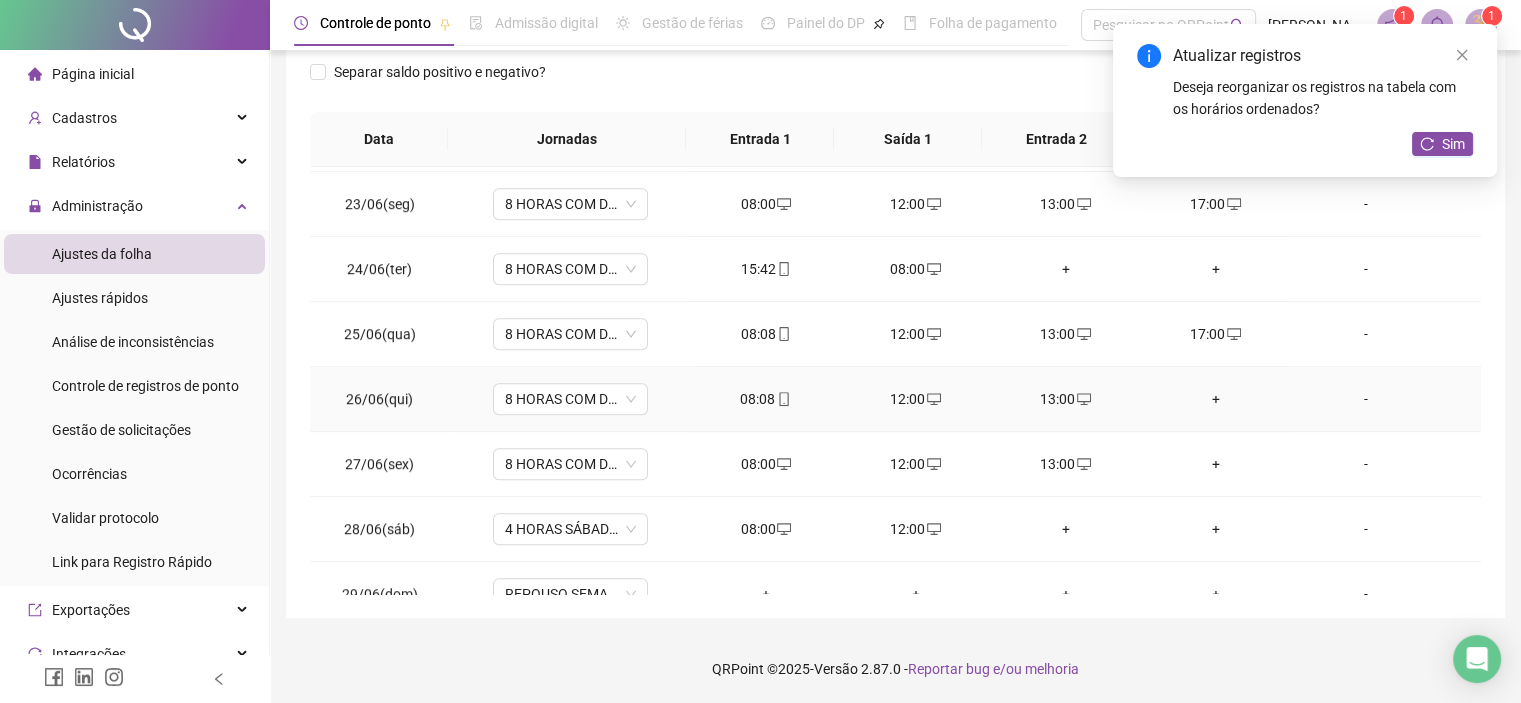 click on "+" at bounding box center [1216, 399] 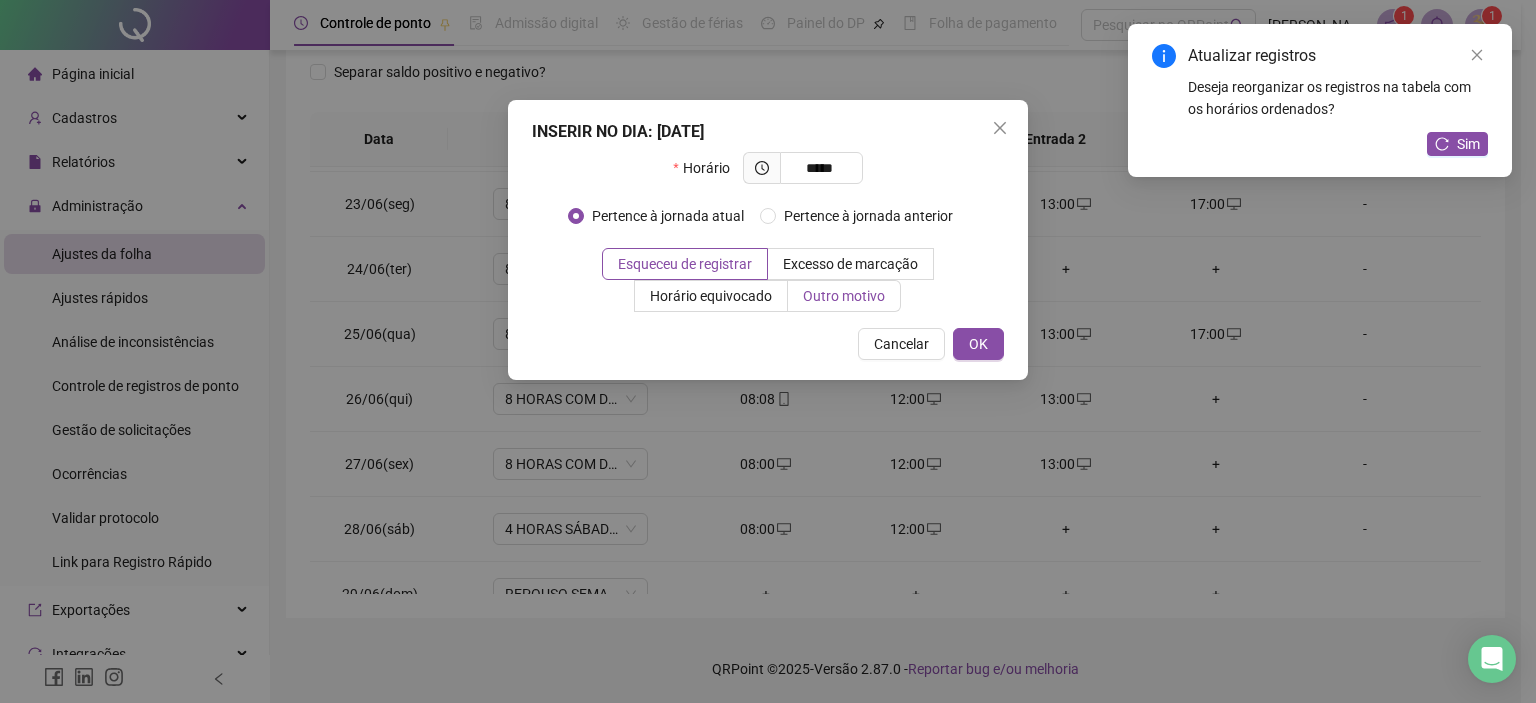 click on "Outro motivo" at bounding box center (844, 296) 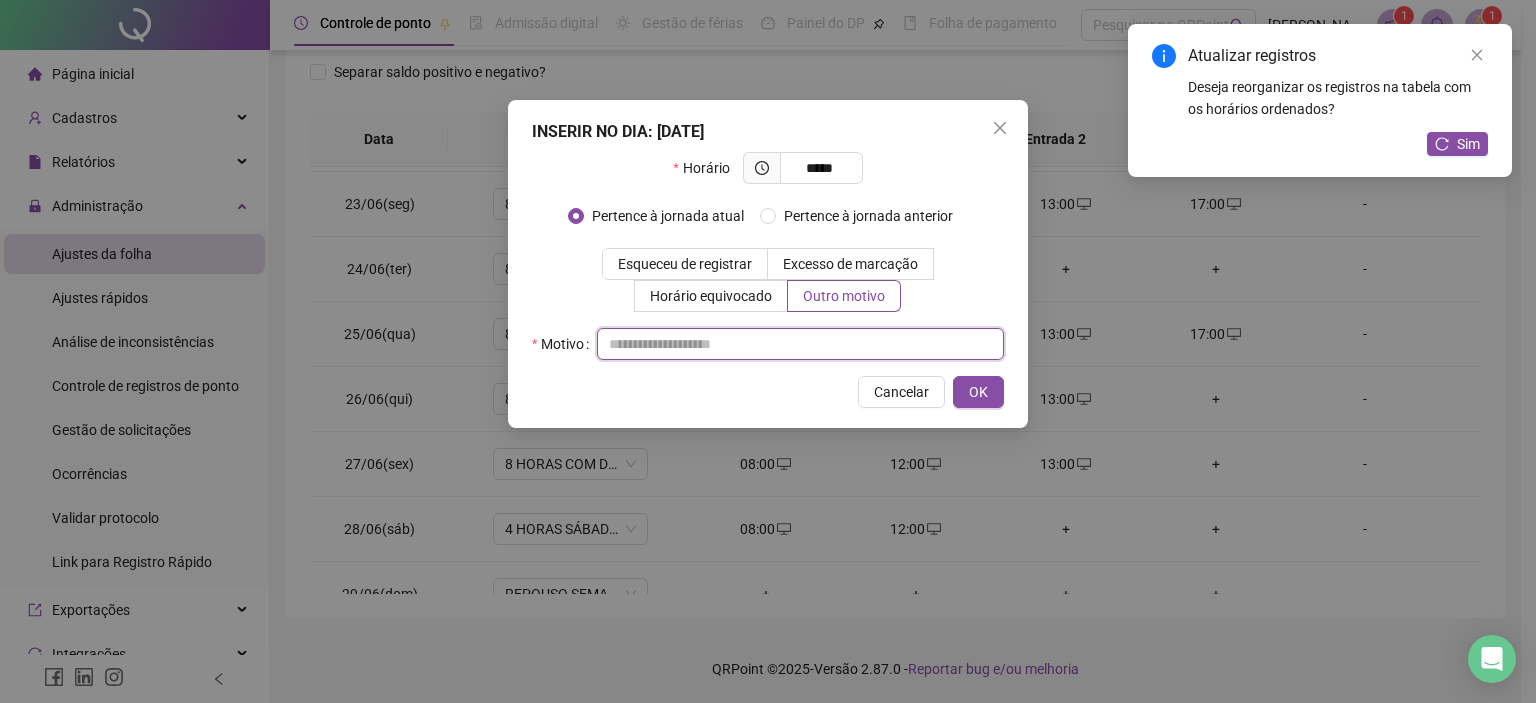 click at bounding box center [800, 344] 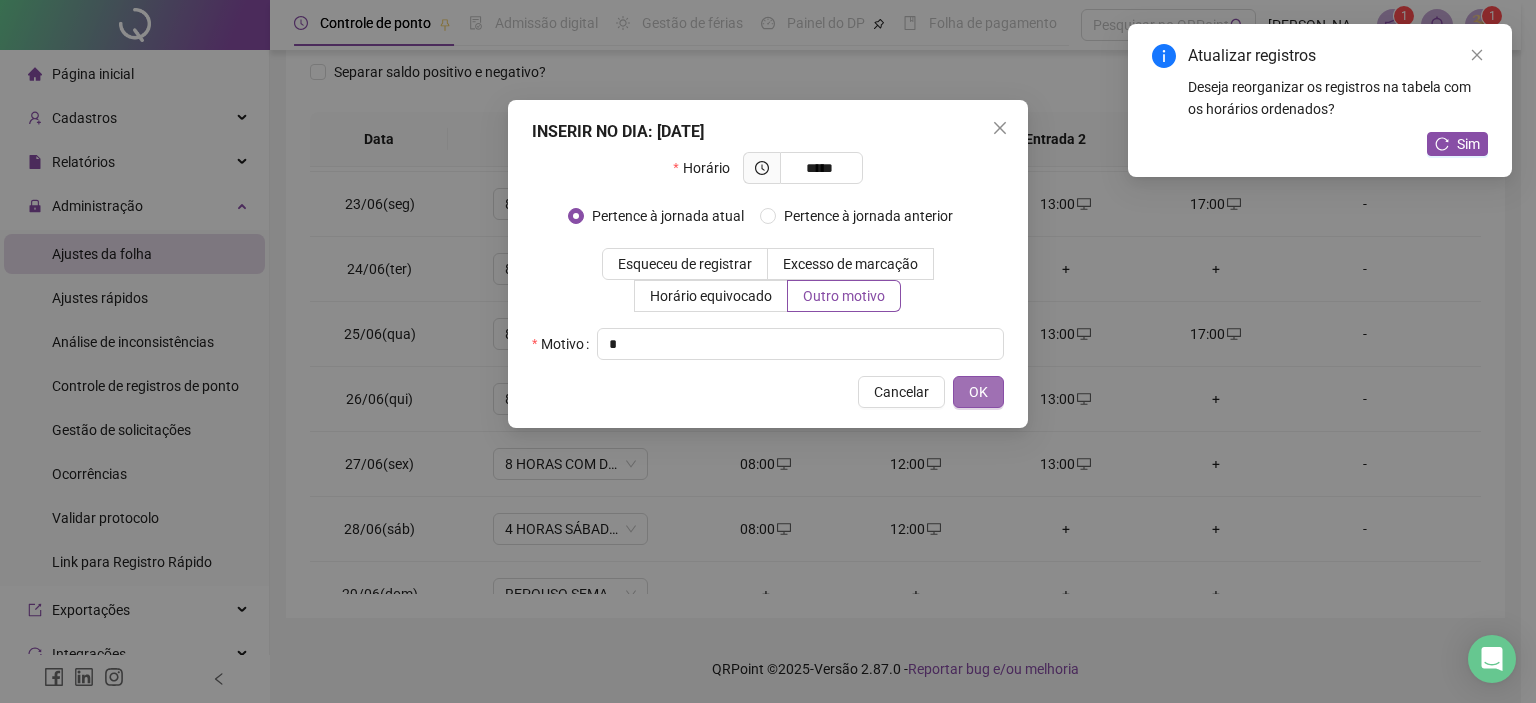 click on "OK" at bounding box center [978, 392] 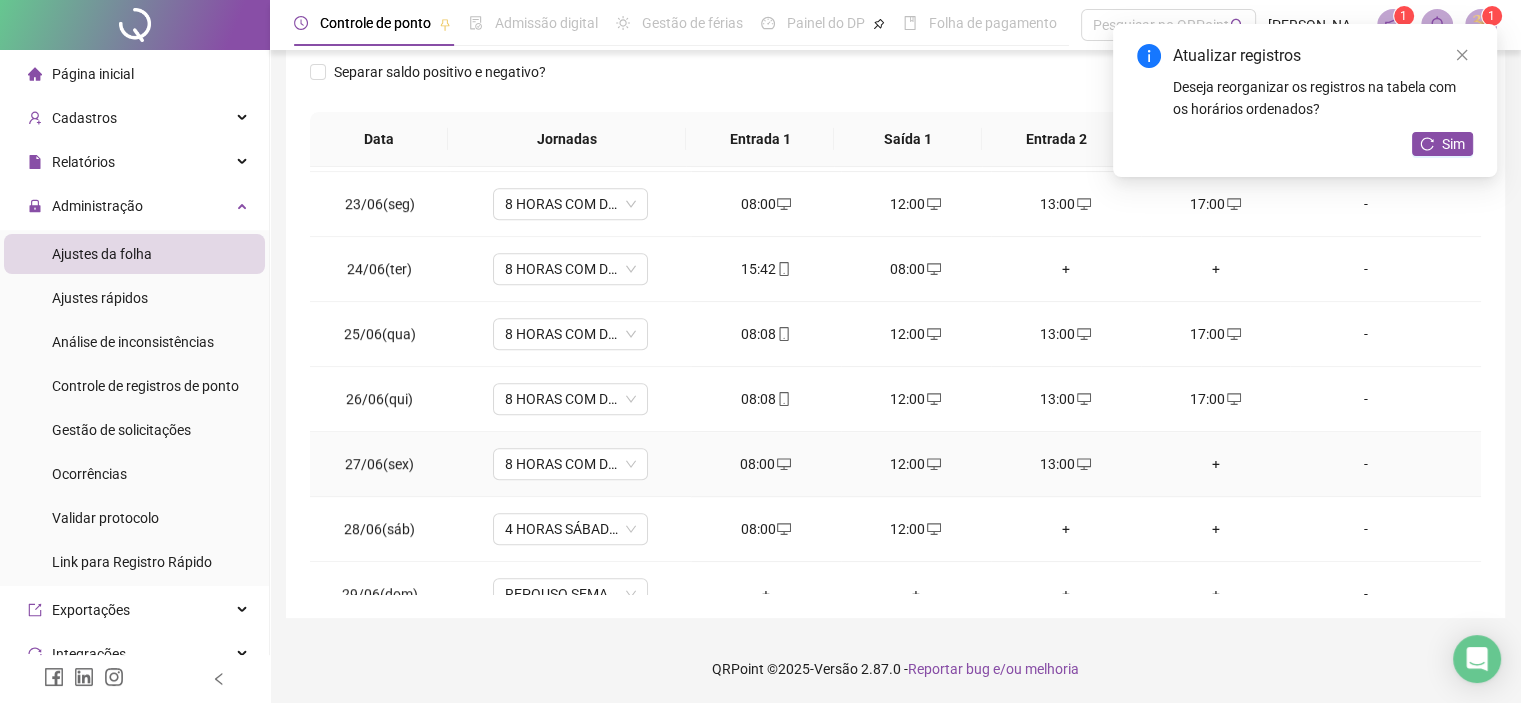 click on "+" at bounding box center [1216, 464] 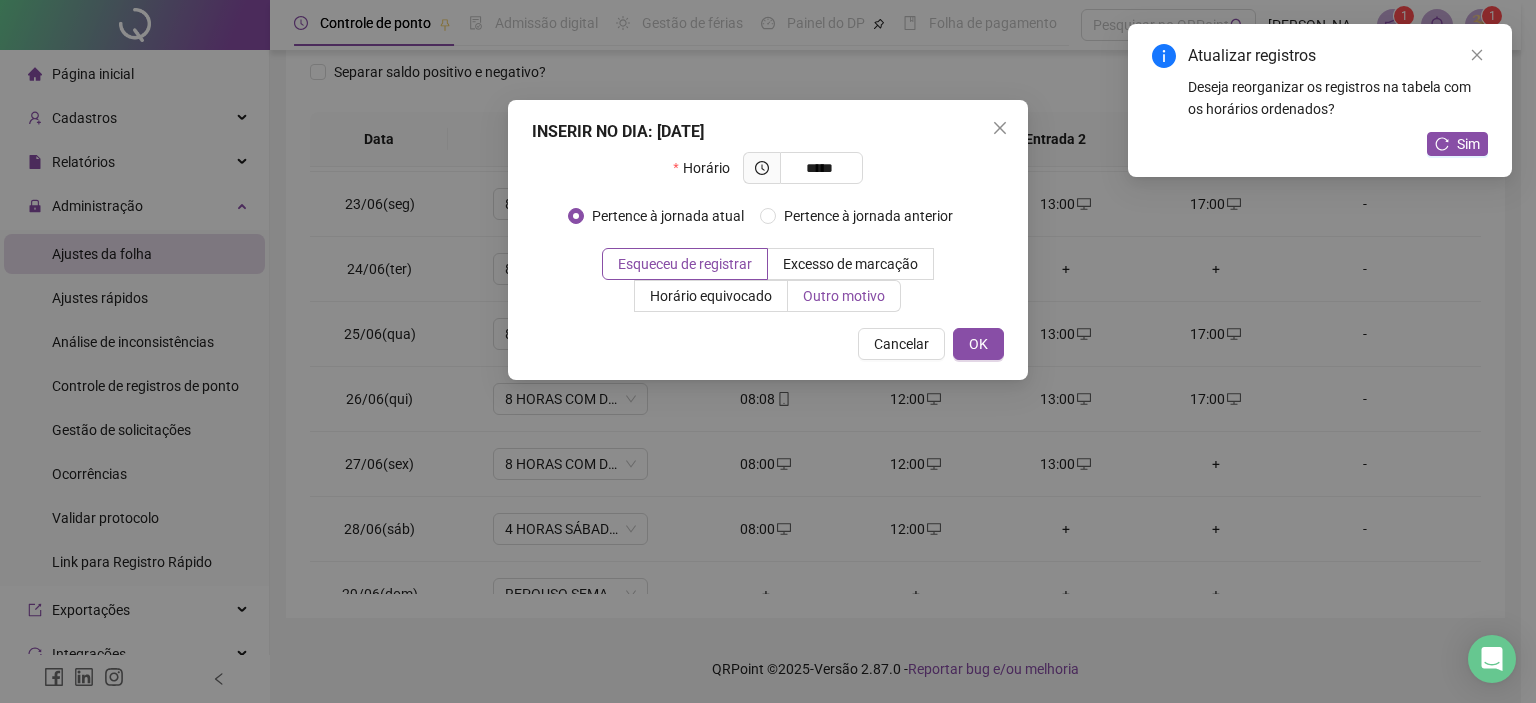 click on "Outro motivo" at bounding box center [844, 296] 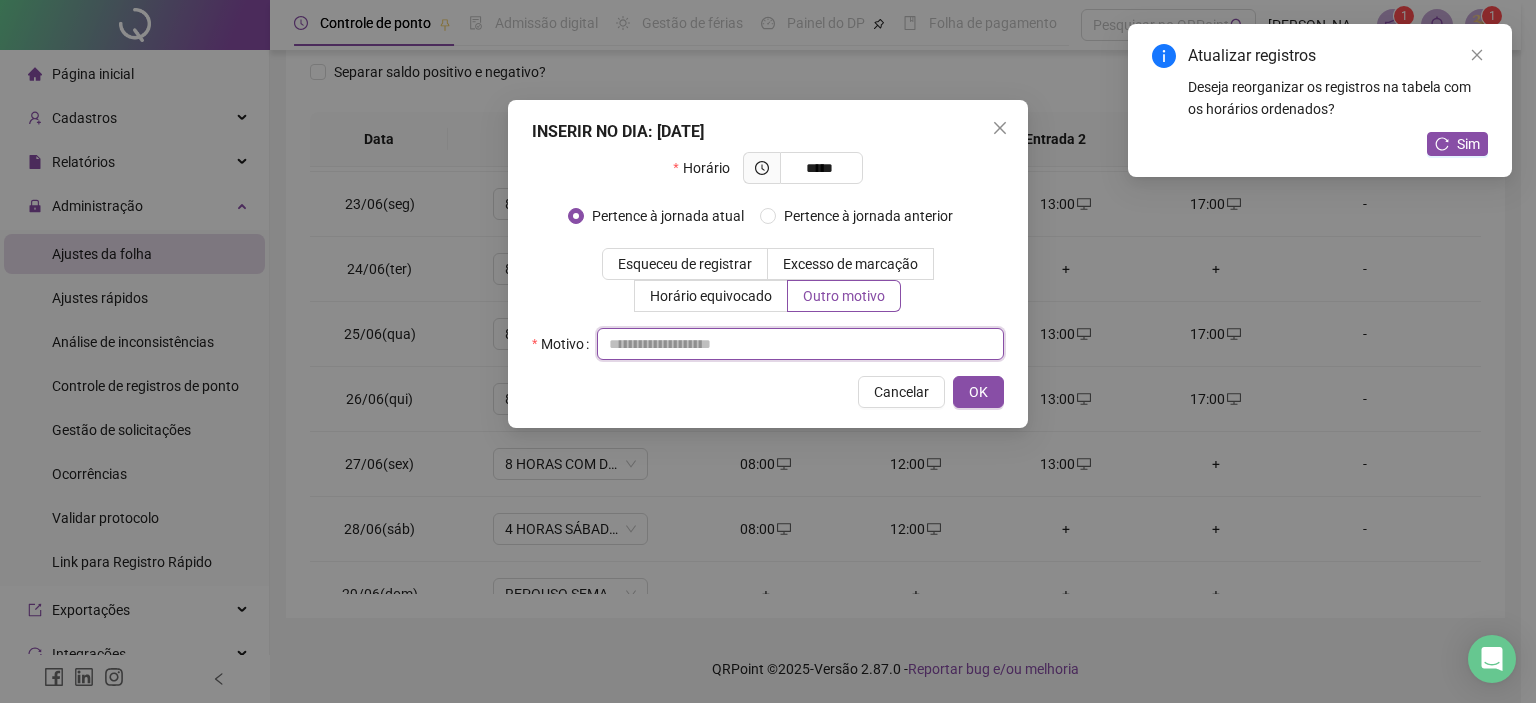 click at bounding box center (800, 344) 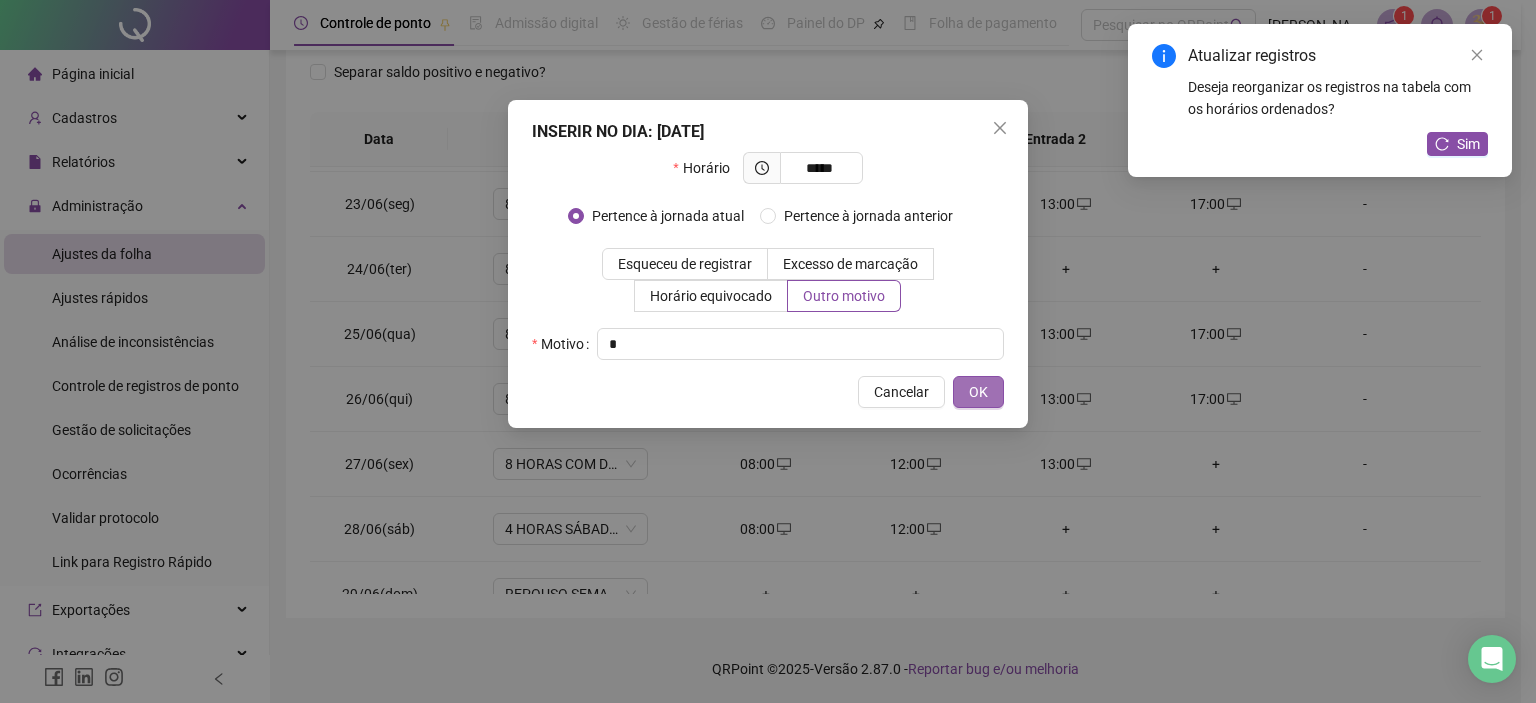 click on "OK" at bounding box center (978, 392) 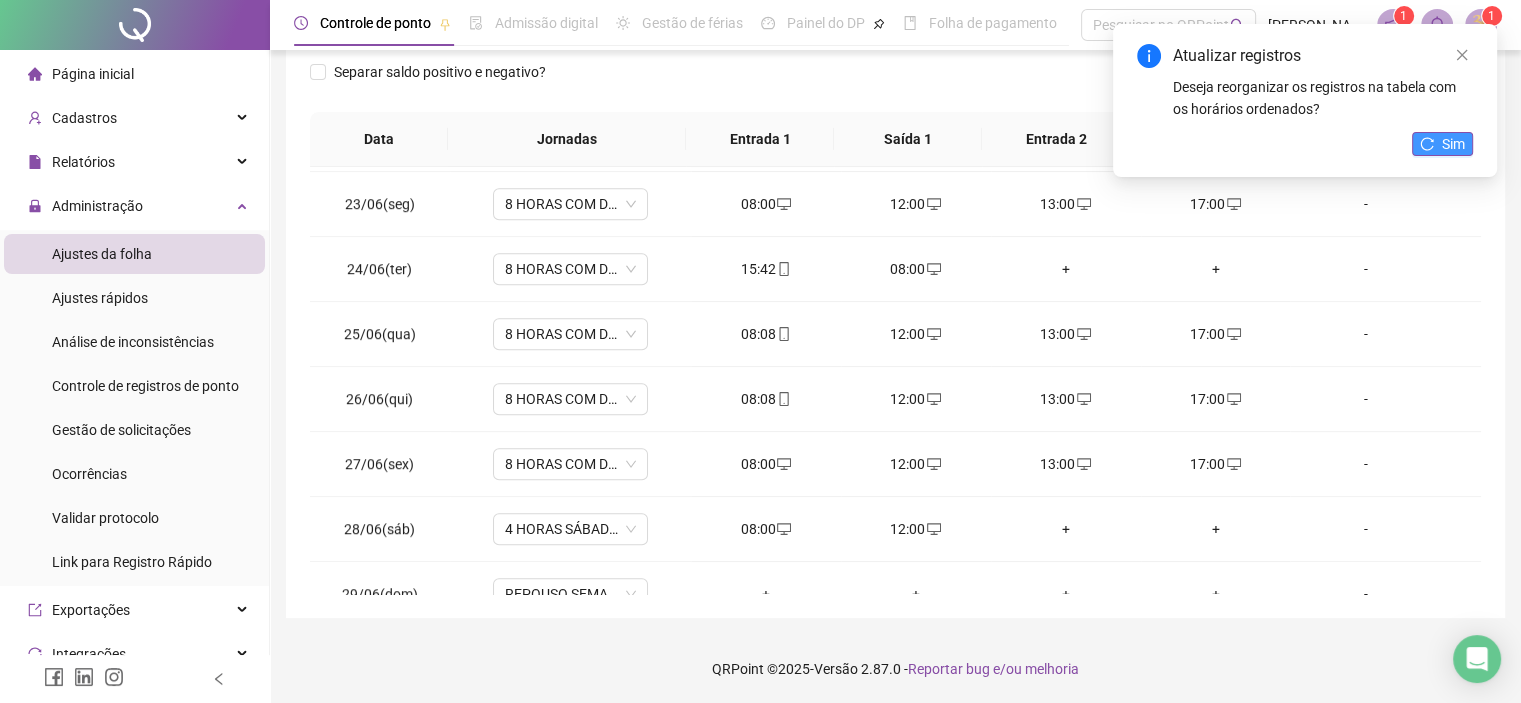 click on "Sim" at bounding box center [1453, 144] 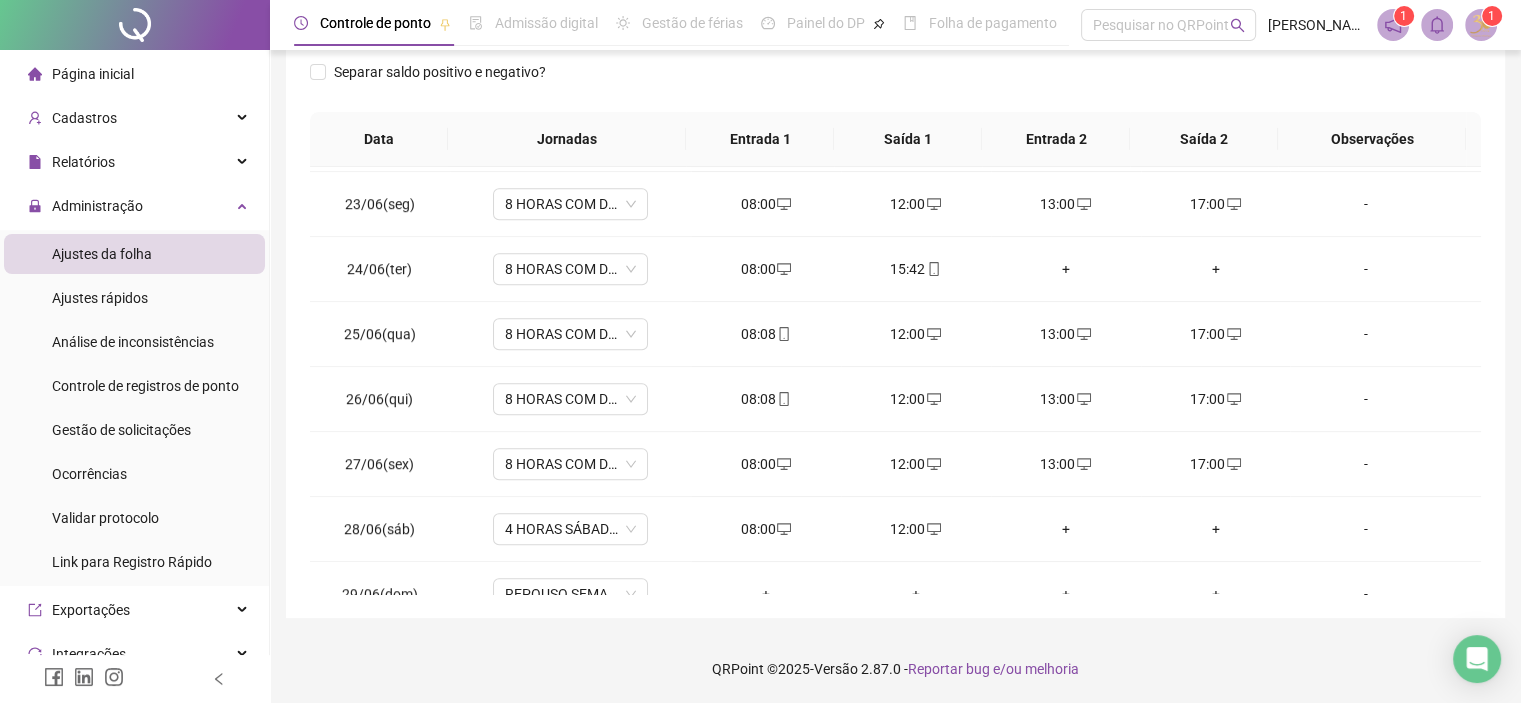 scroll, scrollTop: 1516, scrollLeft: 0, axis: vertical 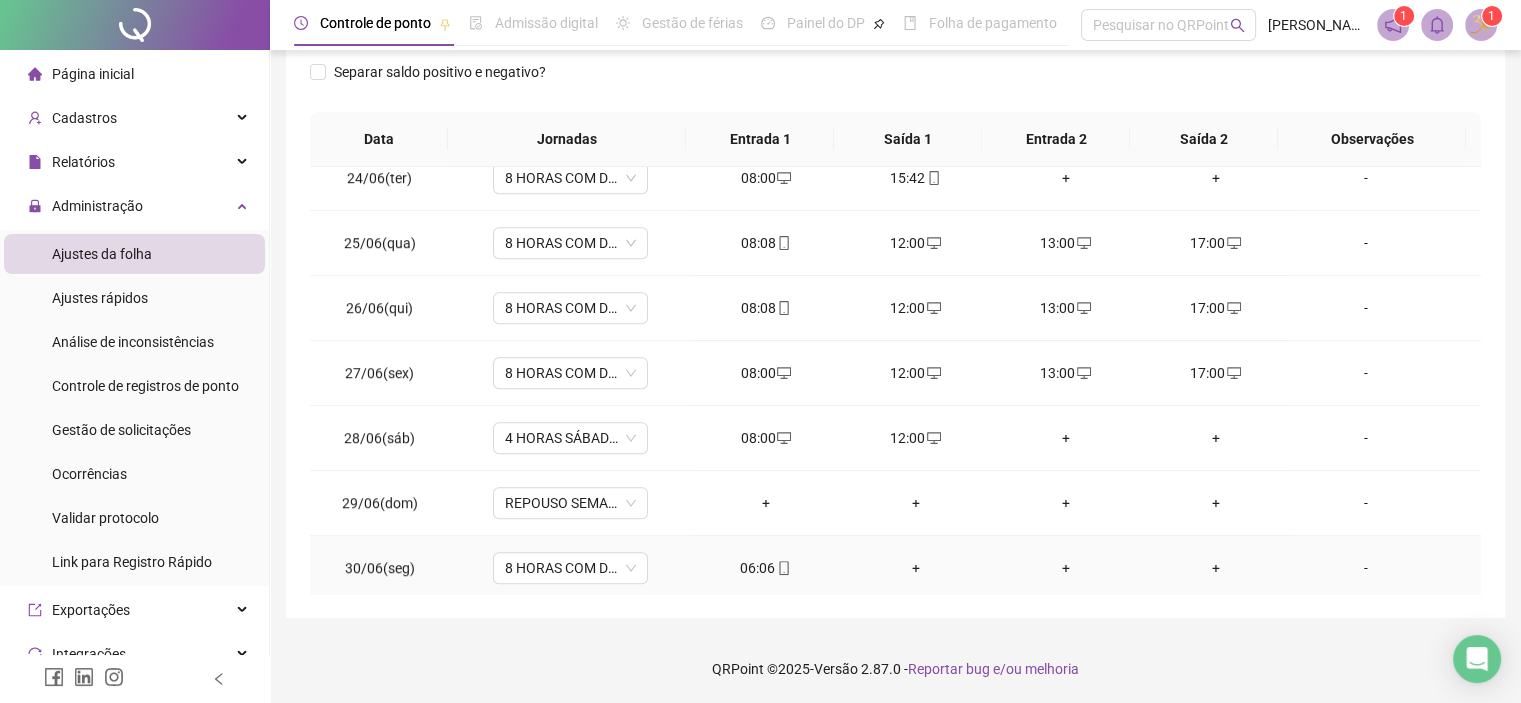 click on "+" at bounding box center [916, 568] 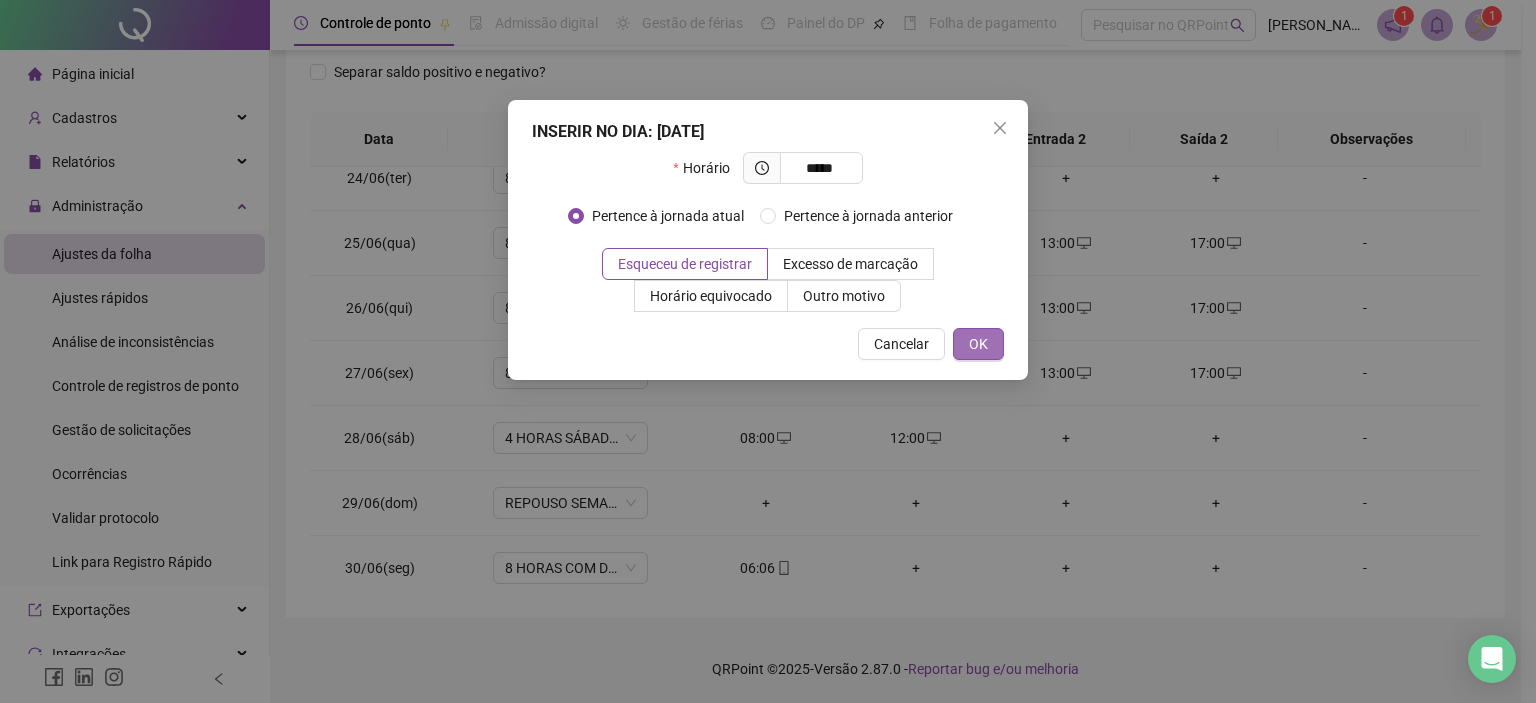 click on "OK" at bounding box center (978, 344) 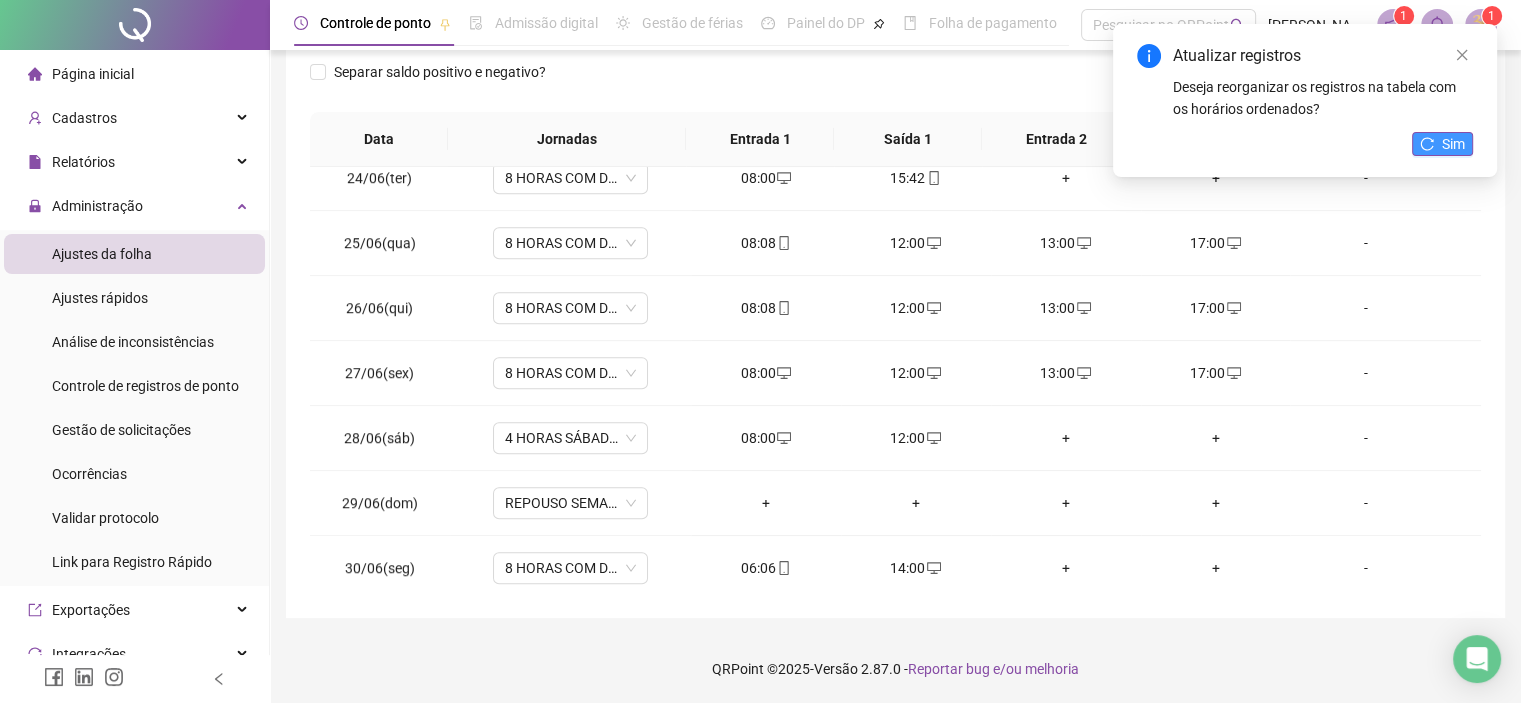 click on "Sim" at bounding box center (1453, 144) 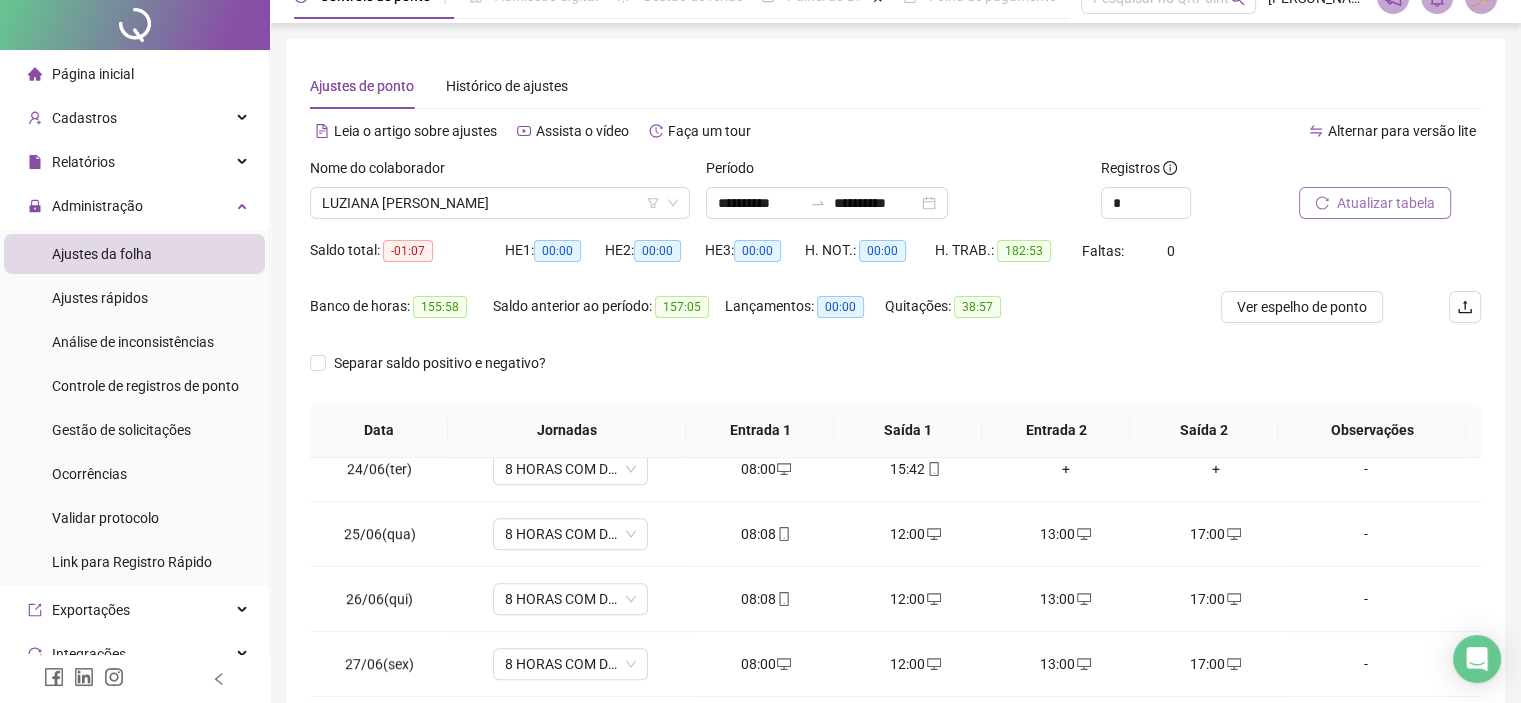 scroll, scrollTop: 0, scrollLeft: 0, axis: both 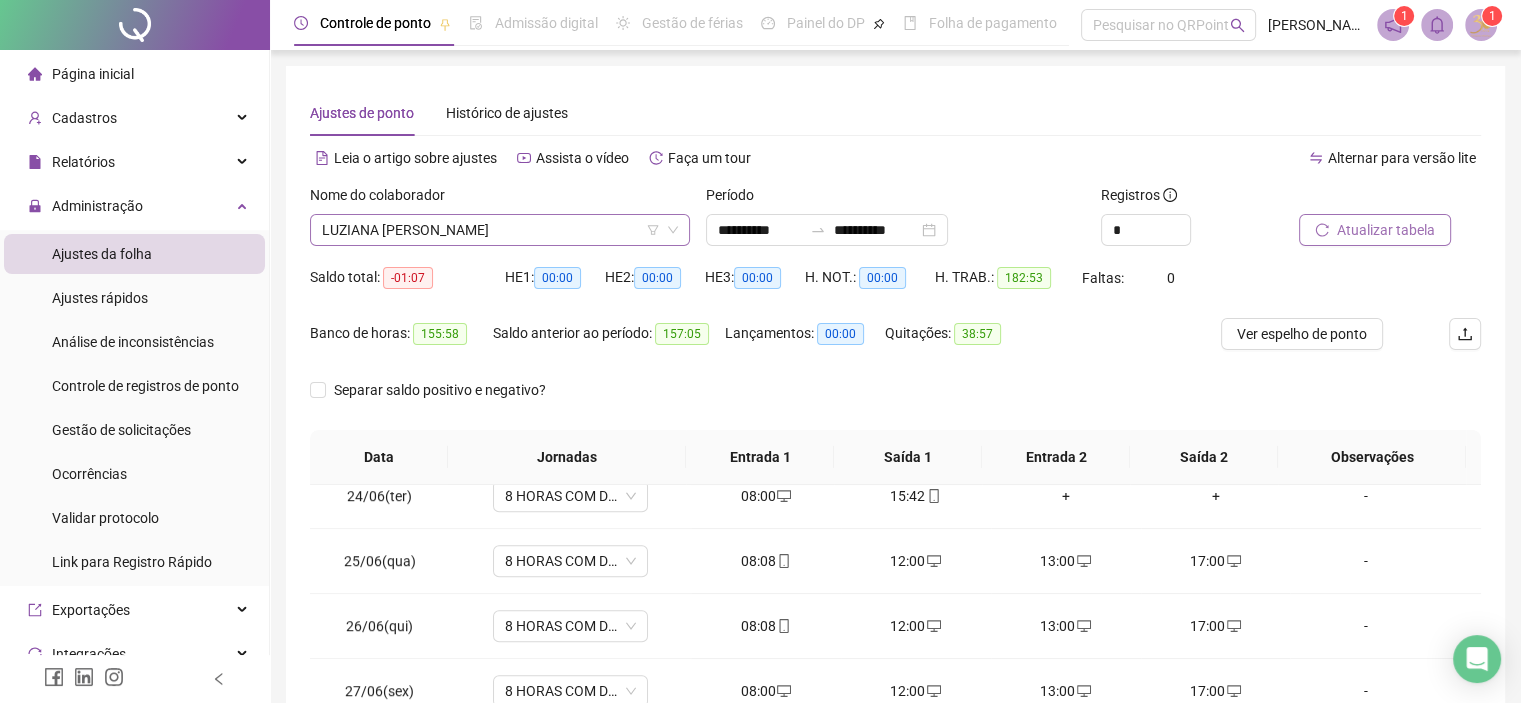 click on "LUZIANA [PERSON_NAME]" at bounding box center [500, 230] 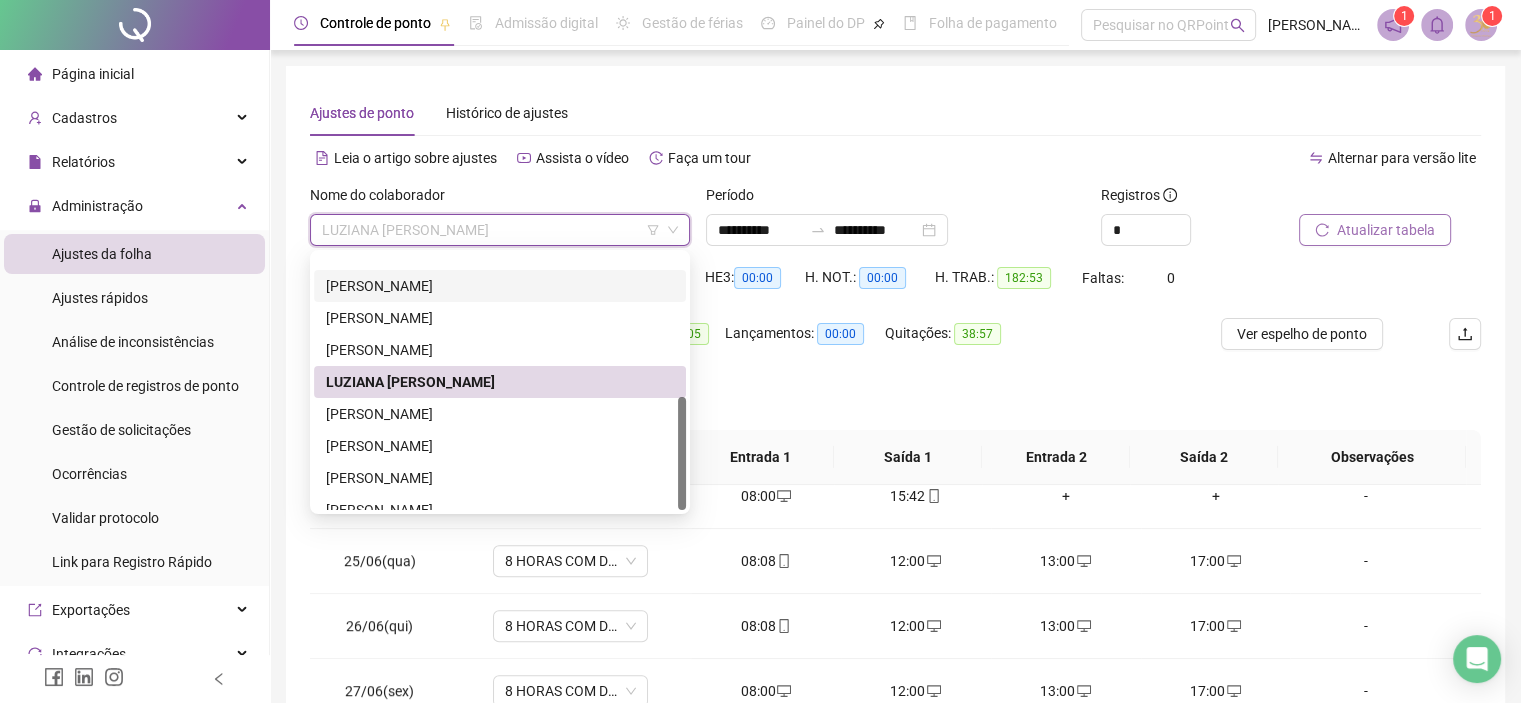 scroll, scrollTop: 320, scrollLeft: 0, axis: vertical 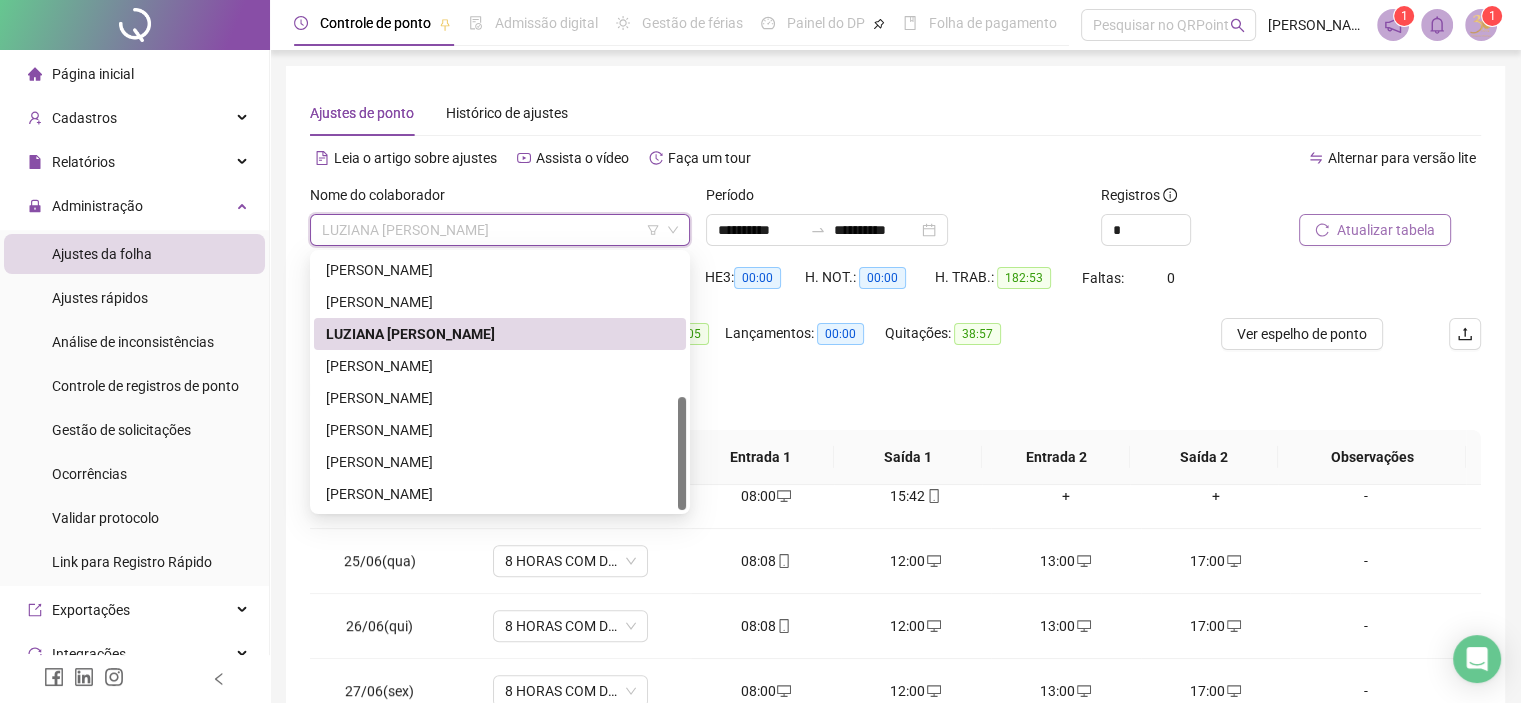 drag, startPoint x: 678, startPoint y: 366, endPoint x: 695, endPoint y: 451, distance: 86.683334 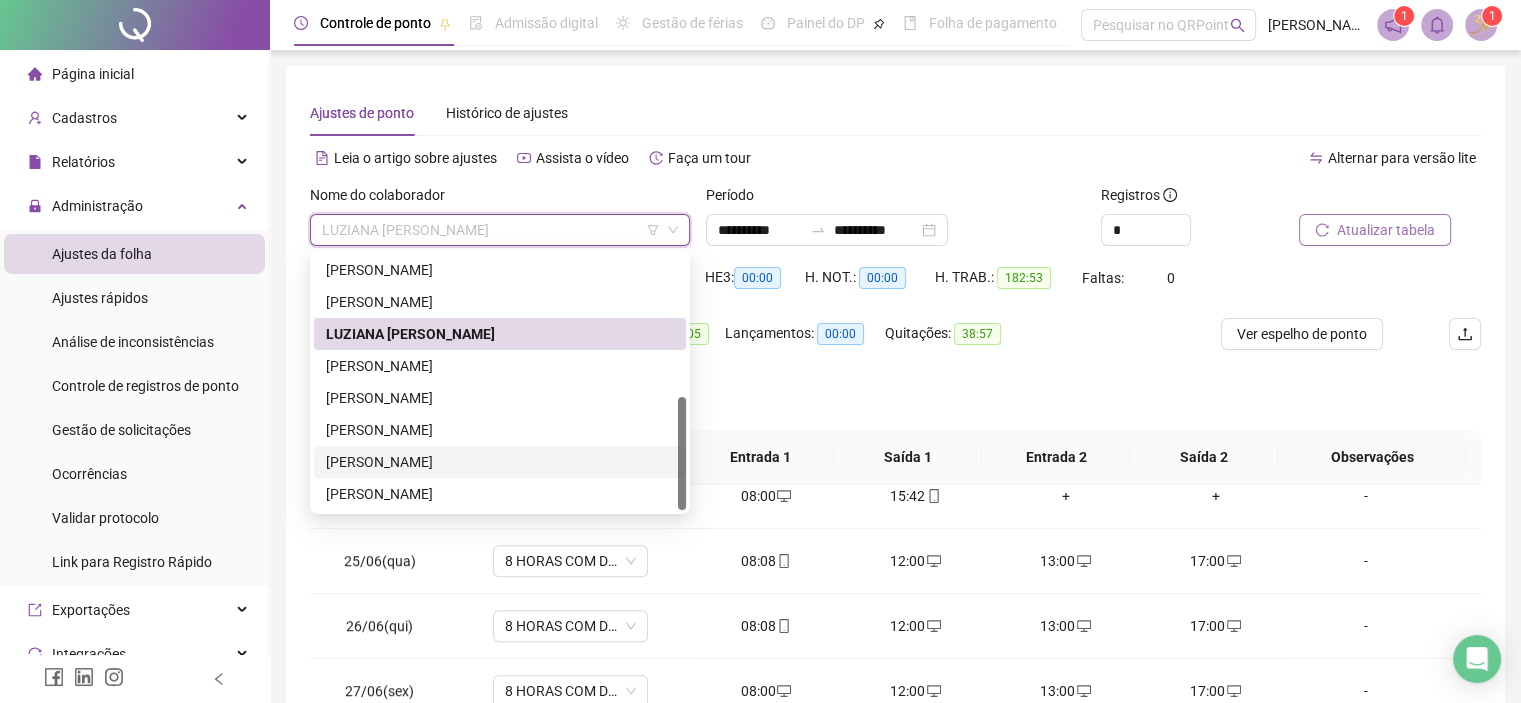 click on "[PERSON_NAME]" at bounding box center (500, 462) 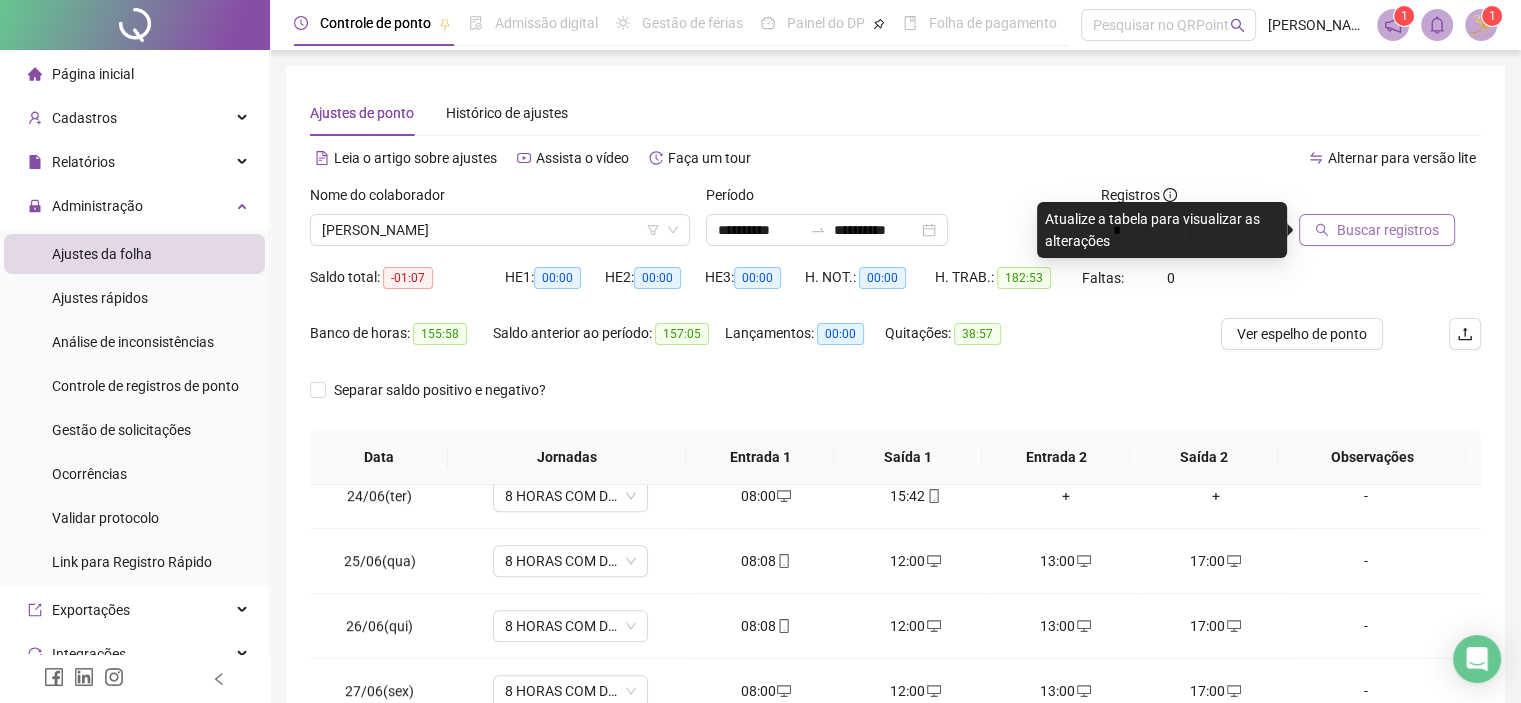 click on "Buscar registros" at bounding box center (1377, 230) 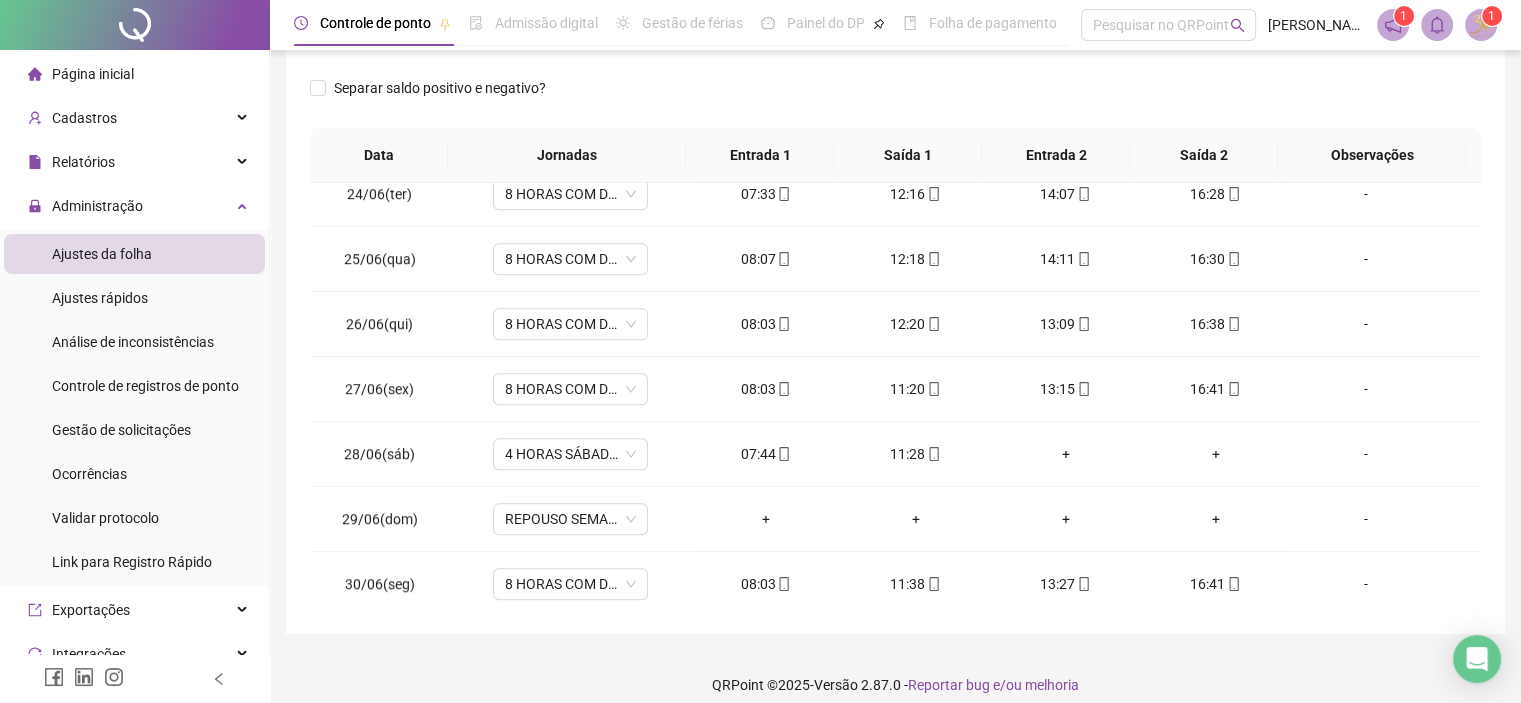 scroll, scrollTop: 318, scrollLeft: 0, axis: vertical 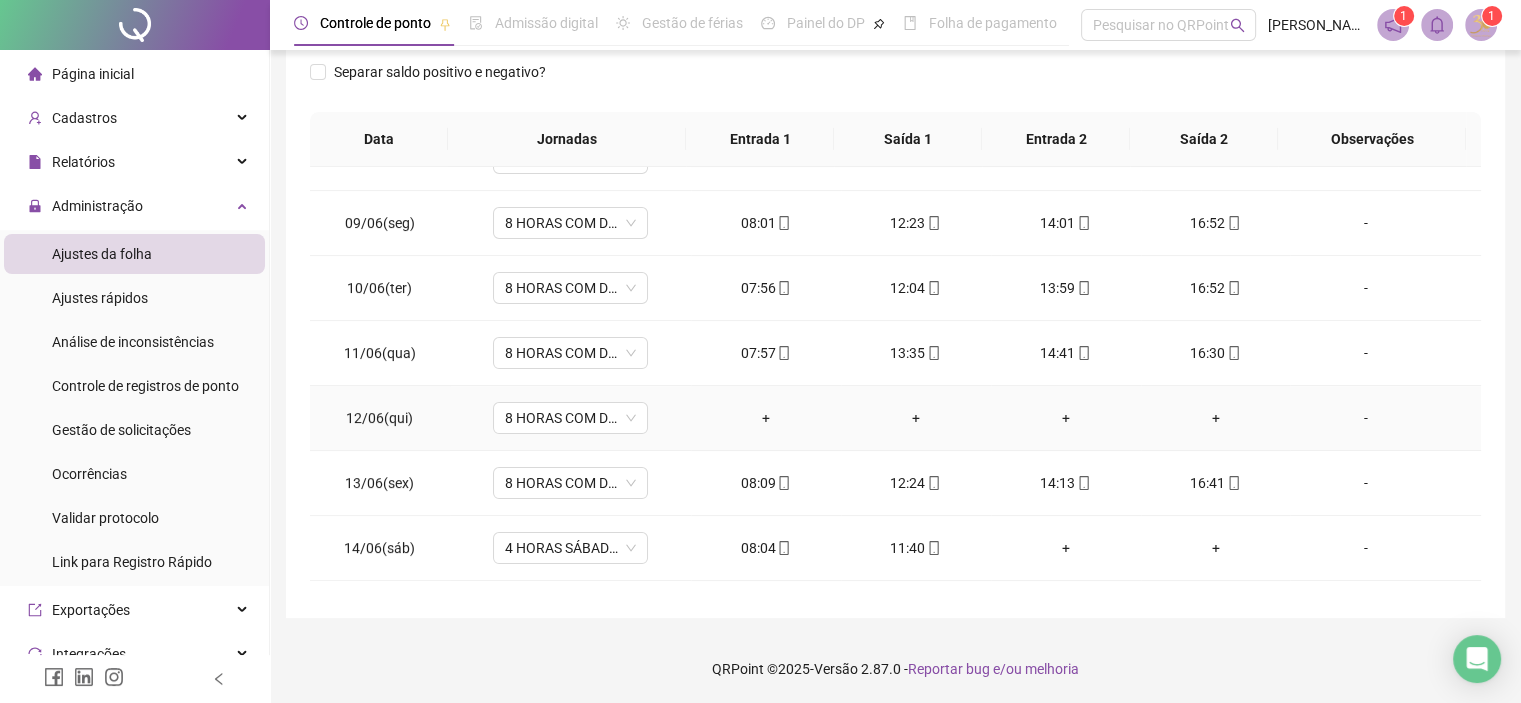click on "+" at bounding box center [766, 418] 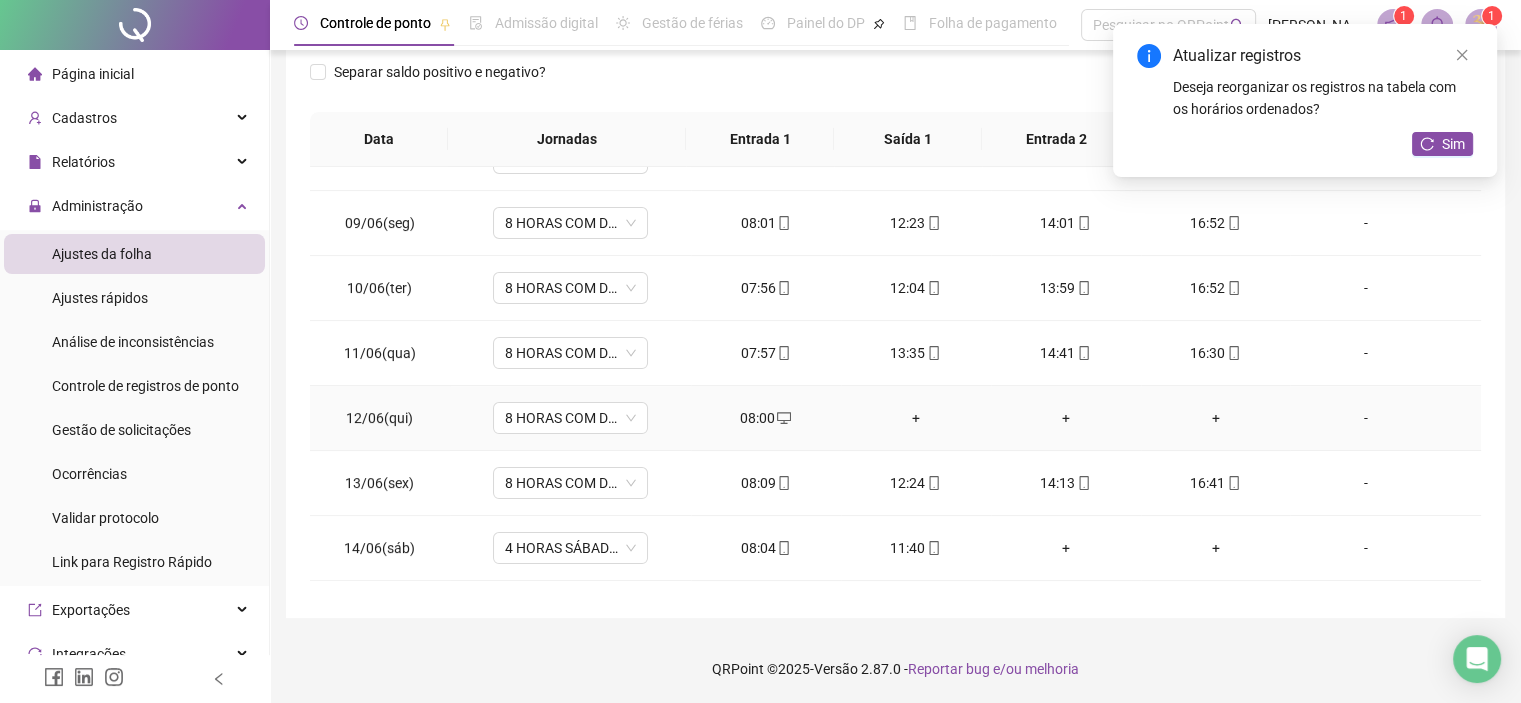 click on "+" at bounding box center [916, 418] 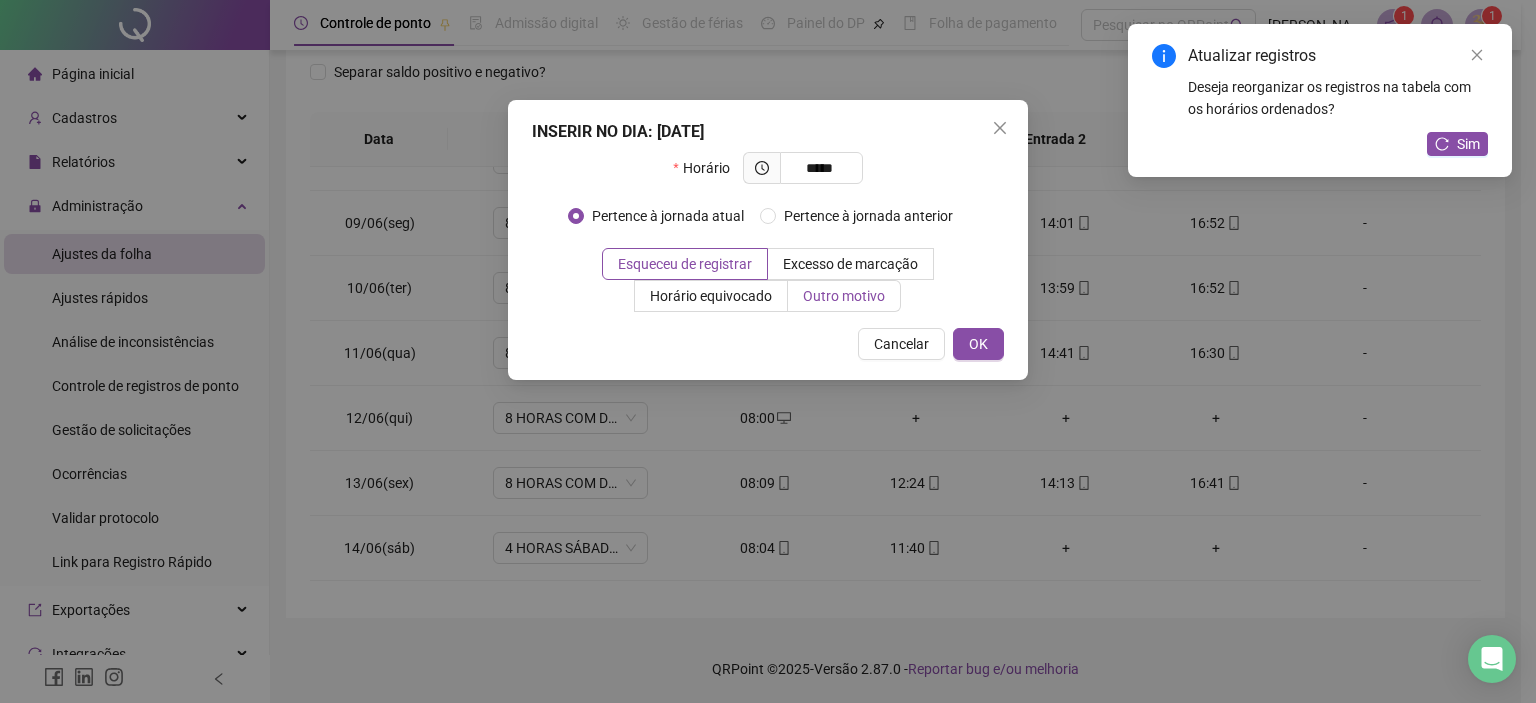 click on "Outro motivo" at bounding box center (844, 296) 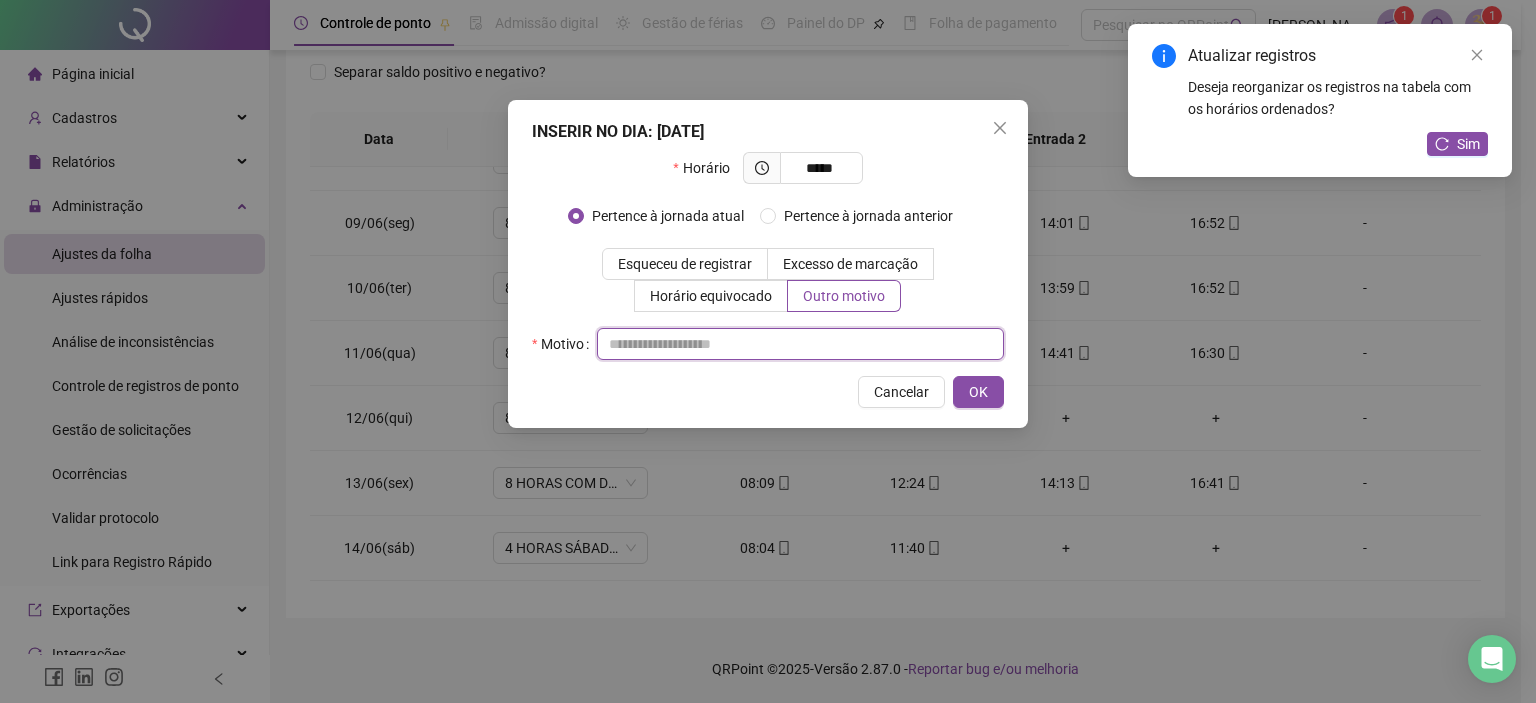 click at bounding box center [800, 344] 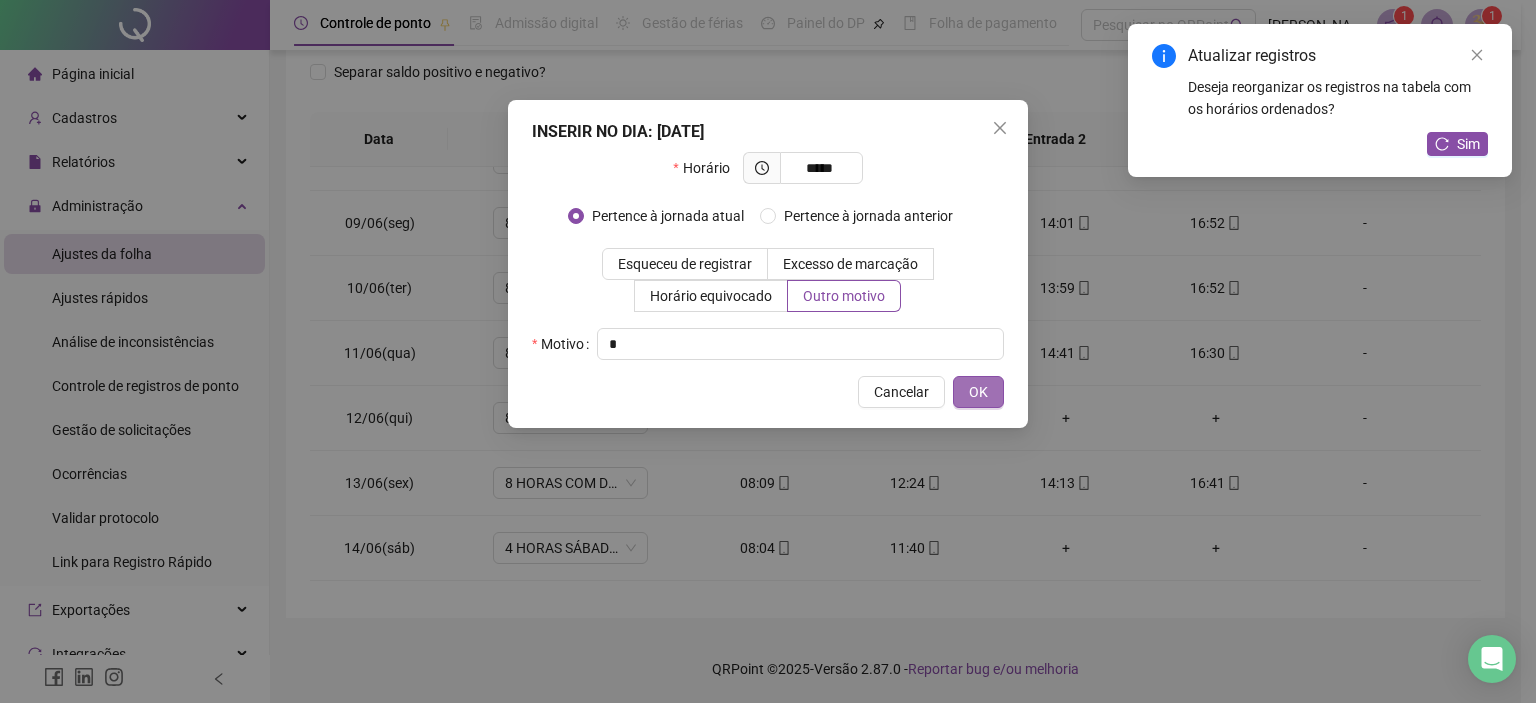 click on "OK" at bounding box center [978, 392] 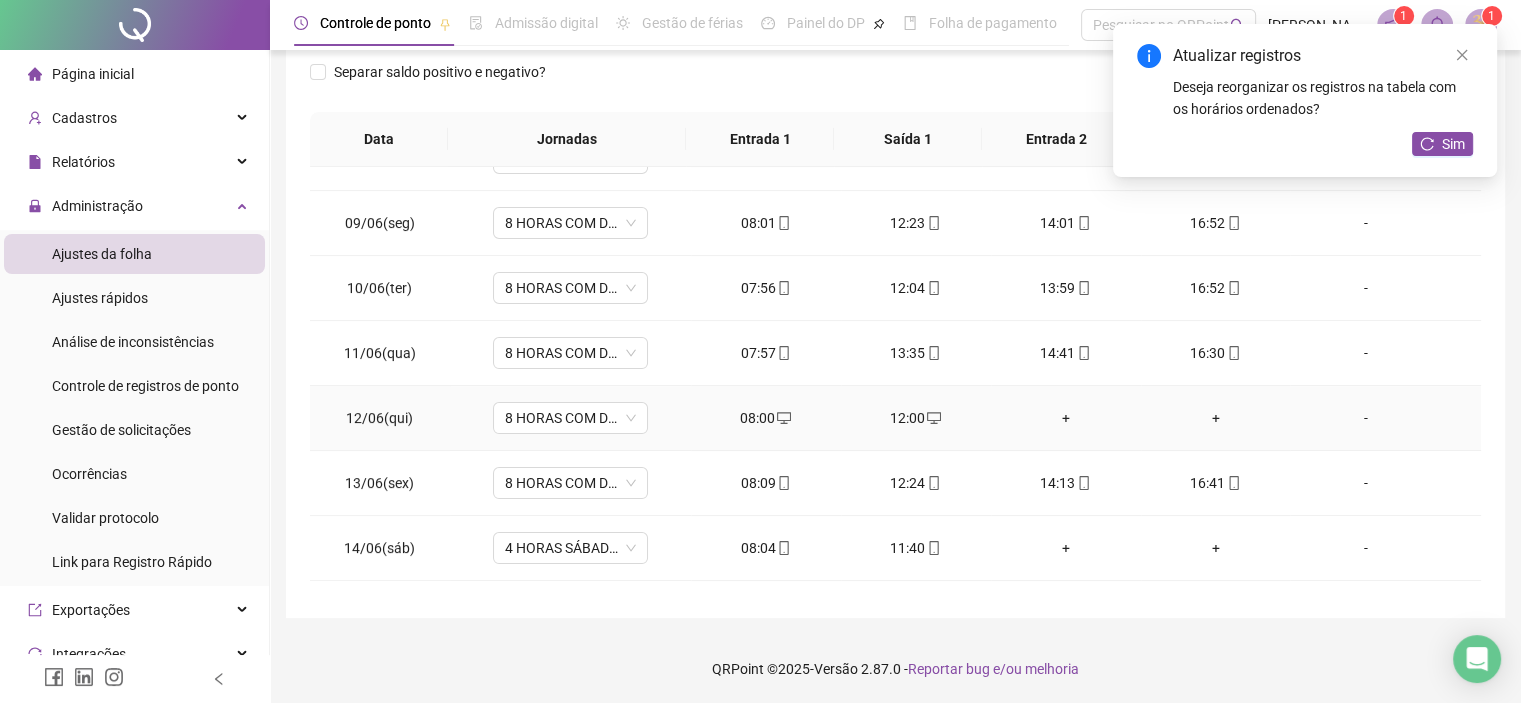 click on "+" at bounding box center [1066, 418] 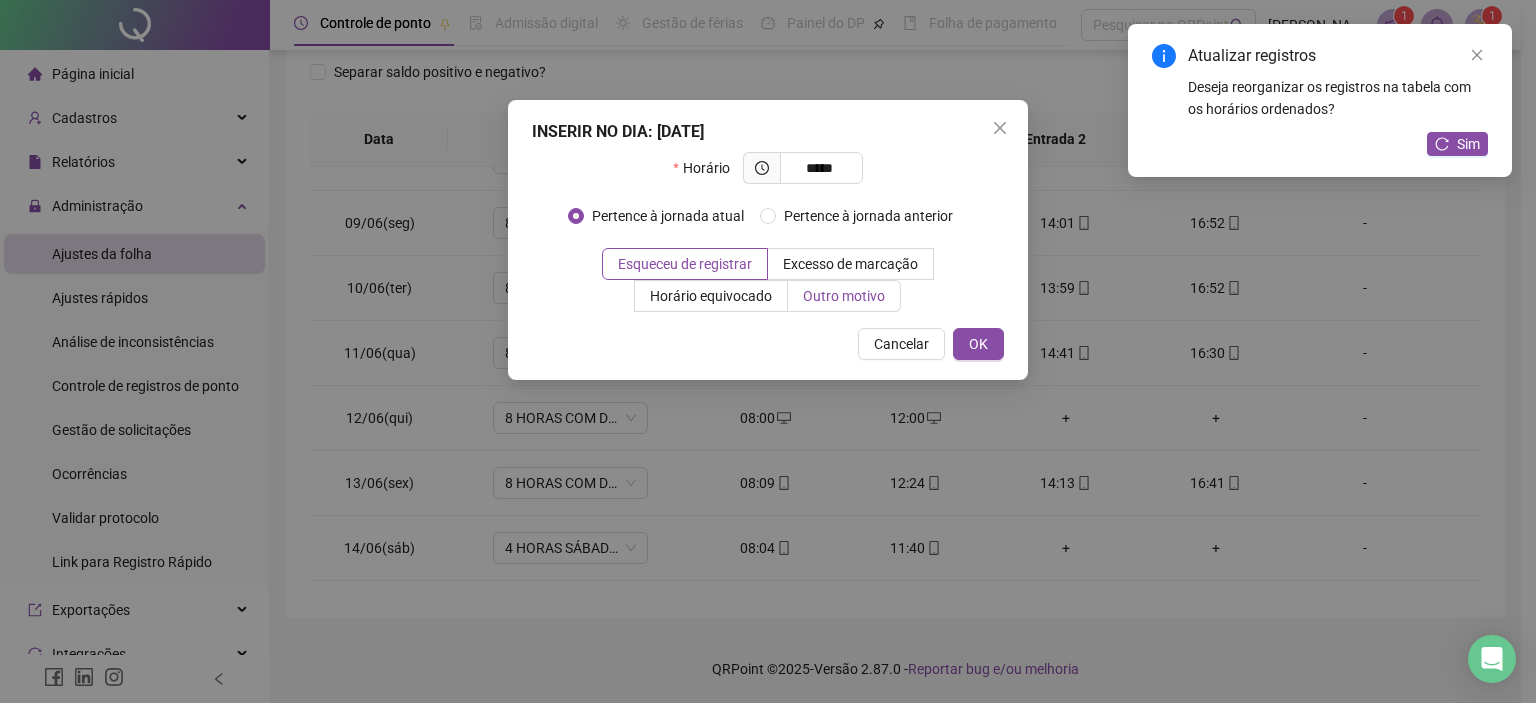 click on "Outro motivo" at bounding box center [844, 296] 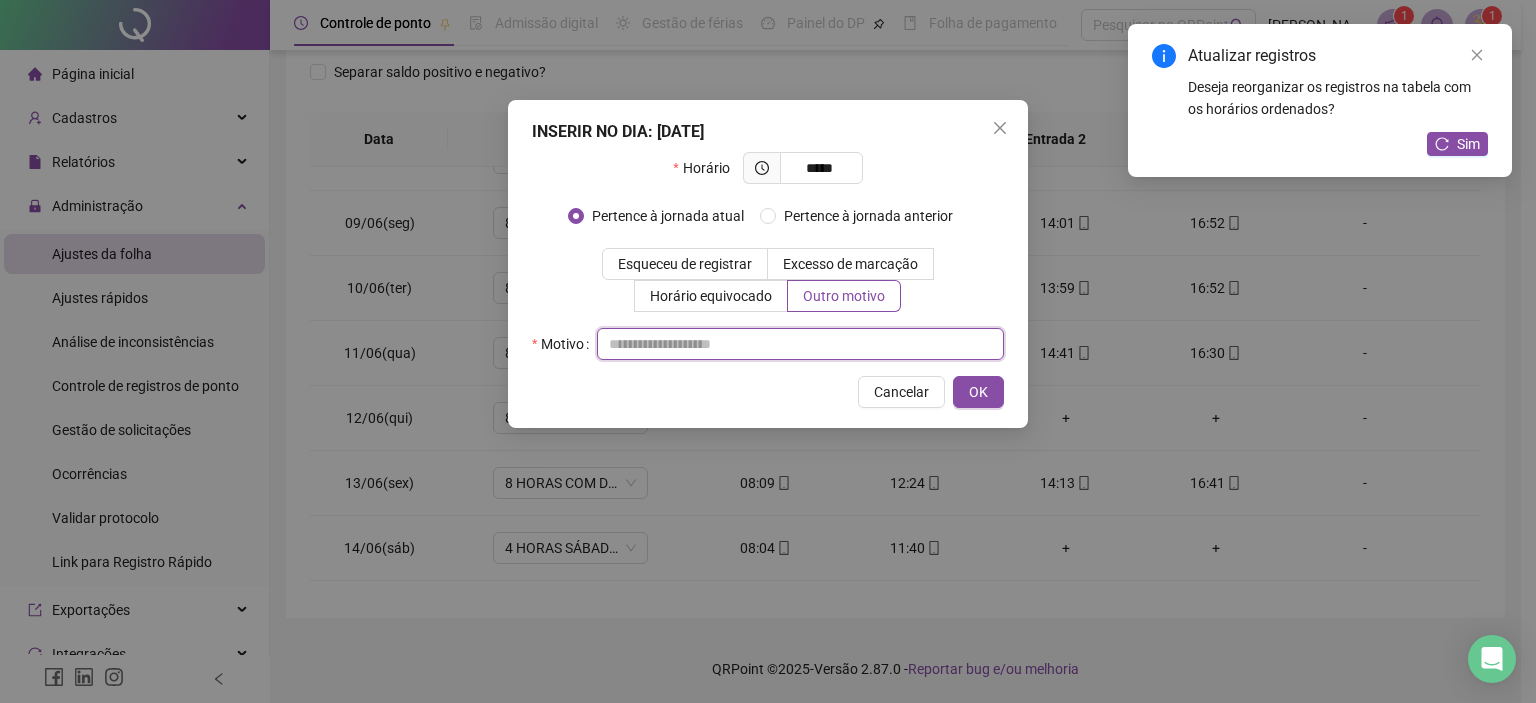 click at bounding box center (800, 344) 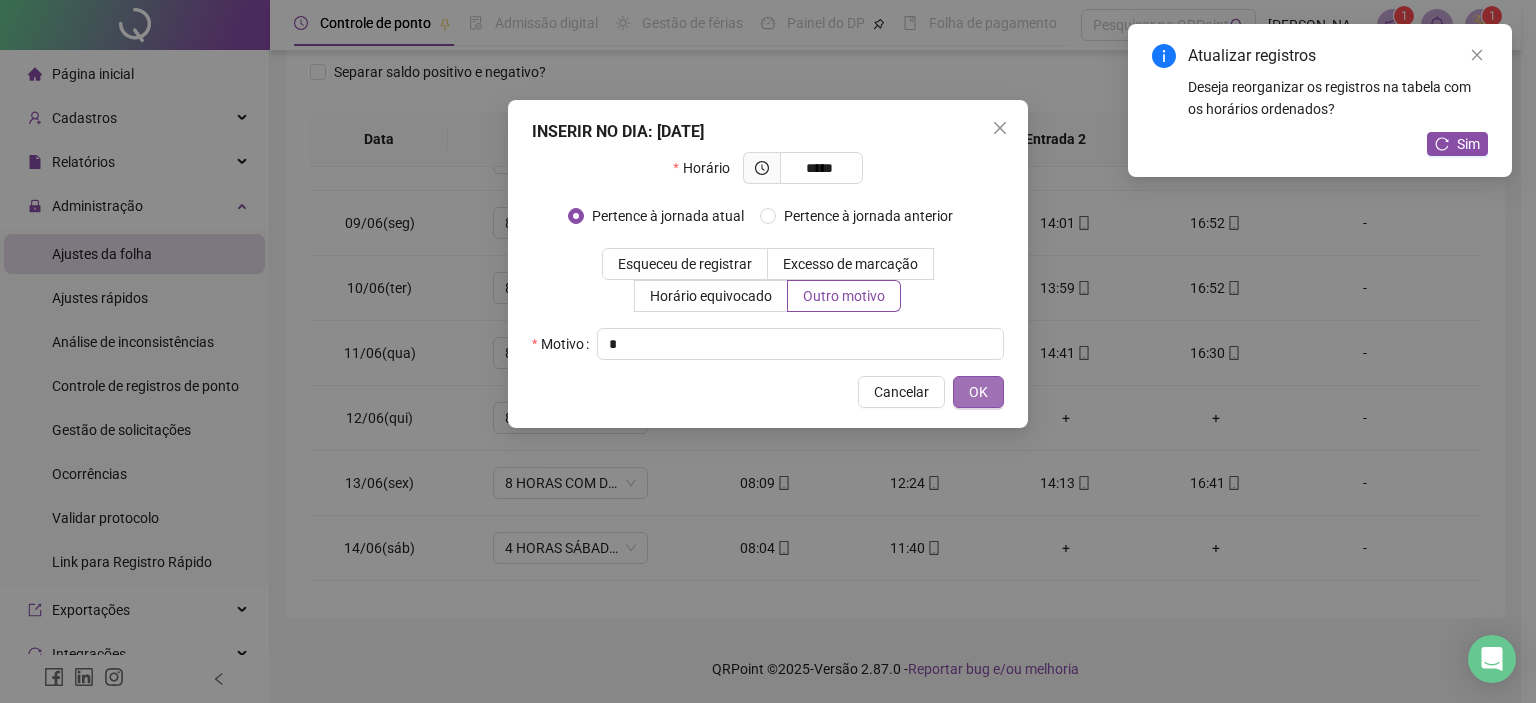 click on "OK" at bounding box center [978, 392] 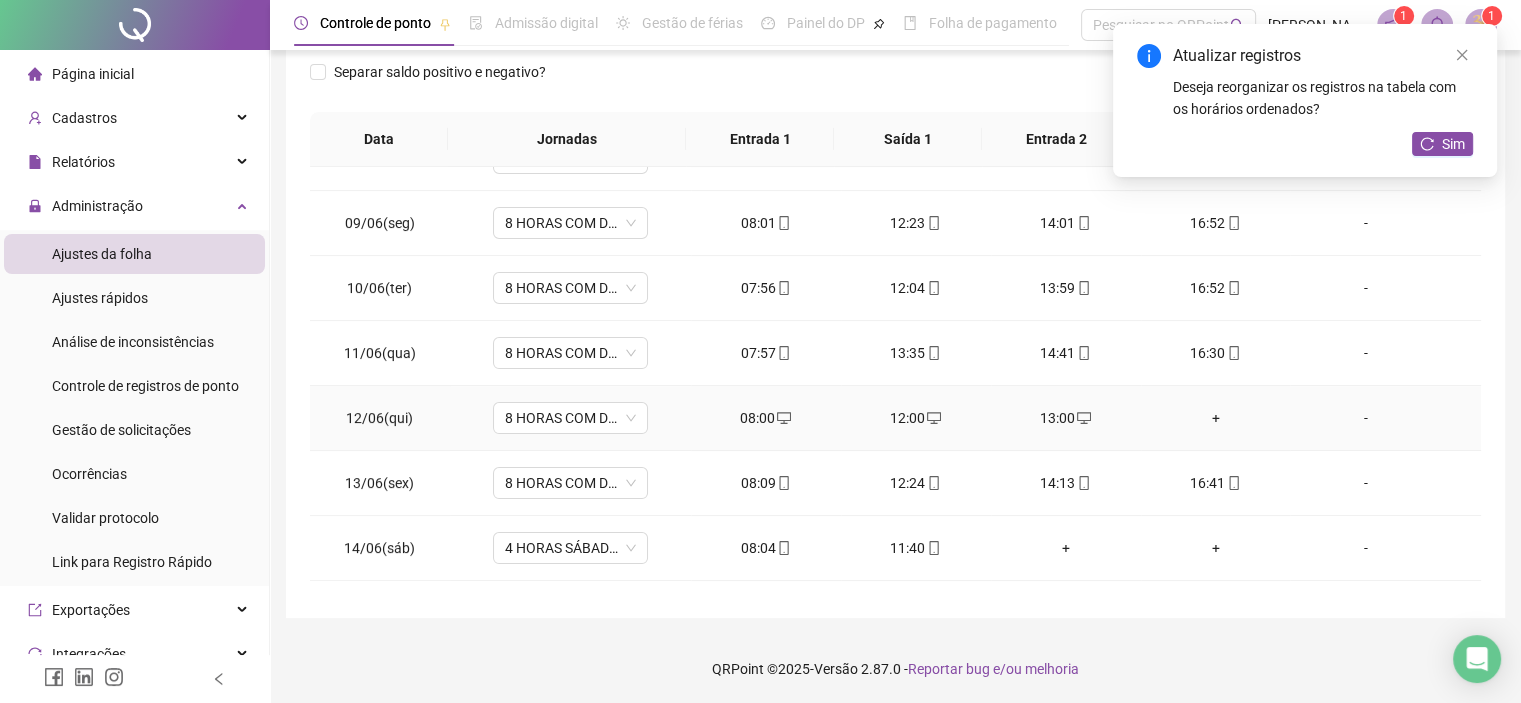 click on "+" at bounding box center [1216, 418] 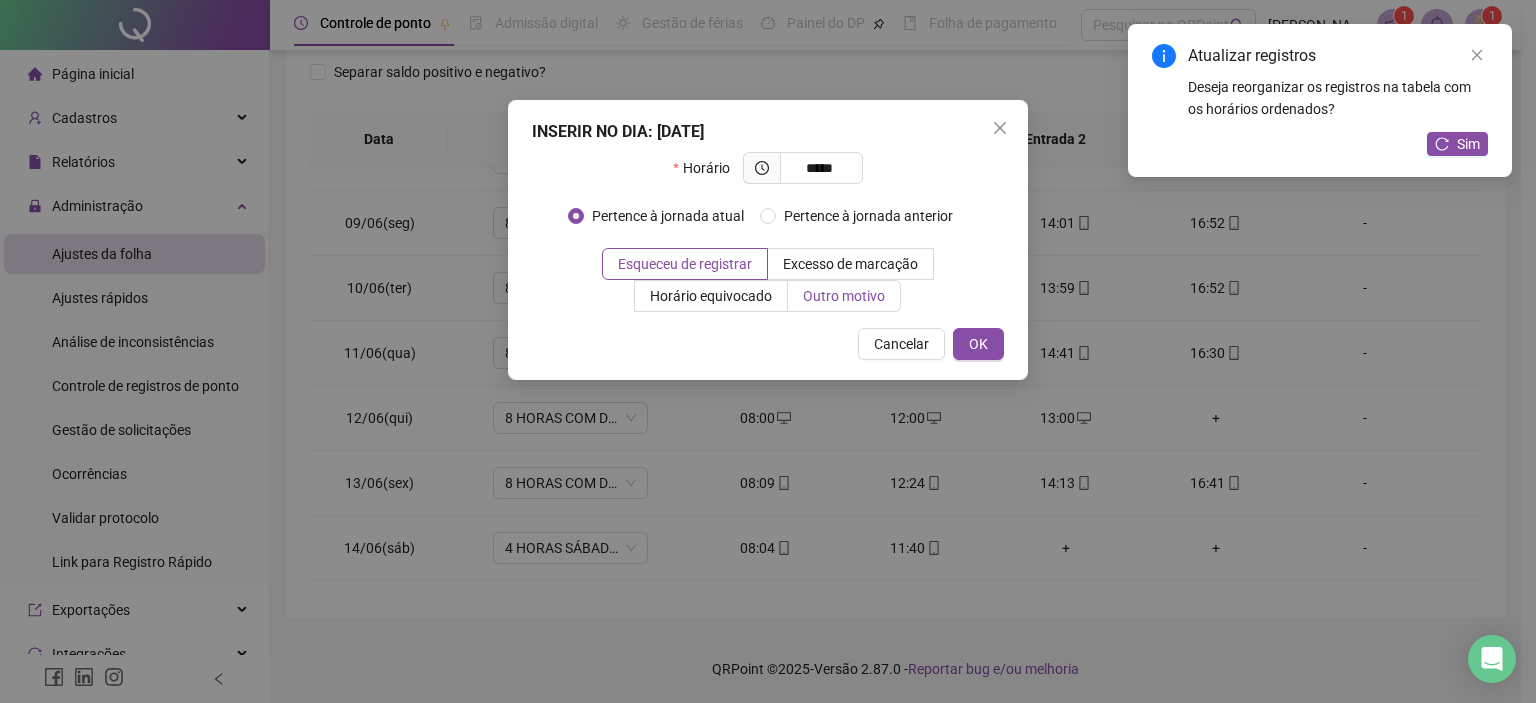 click on "Outro motivo" at bounding box center [844, 296] 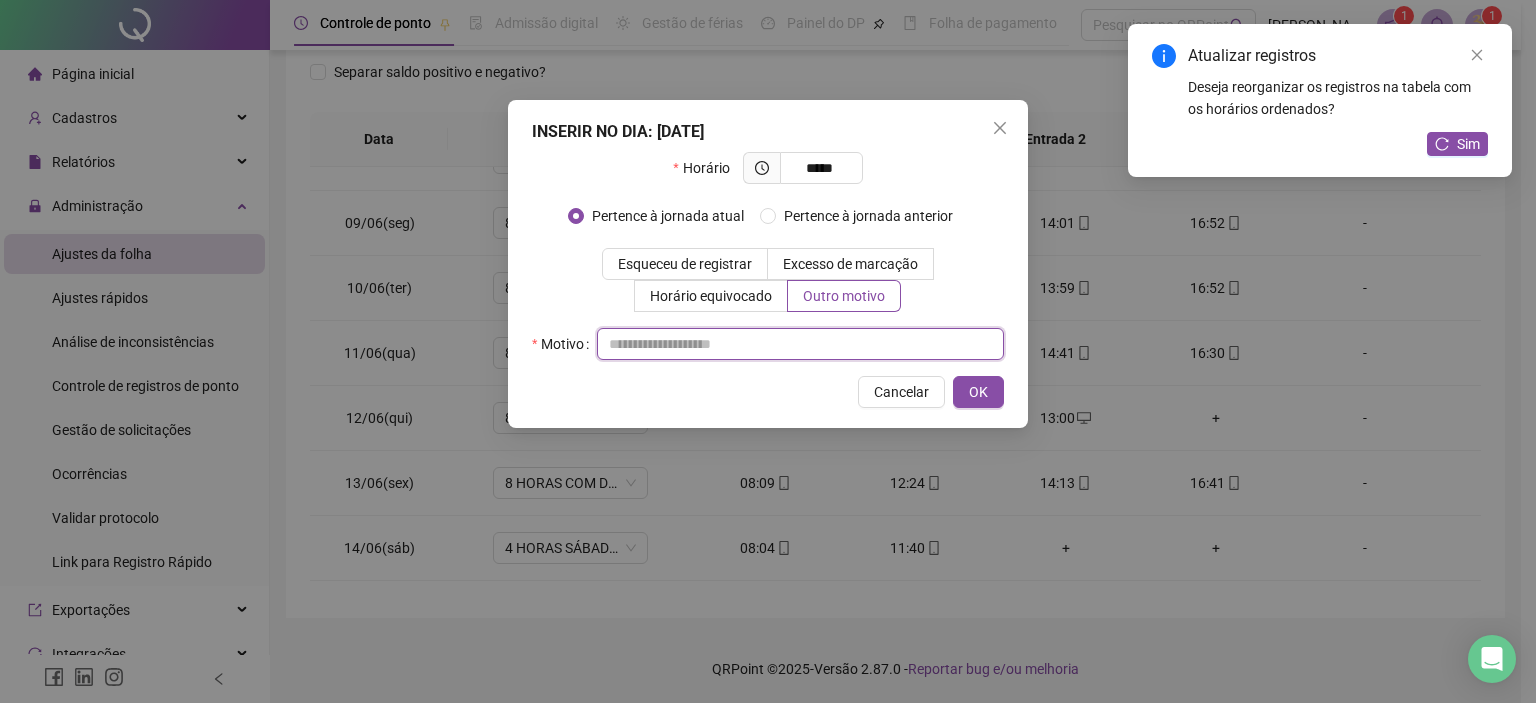 click at bounding box center (800, 344) 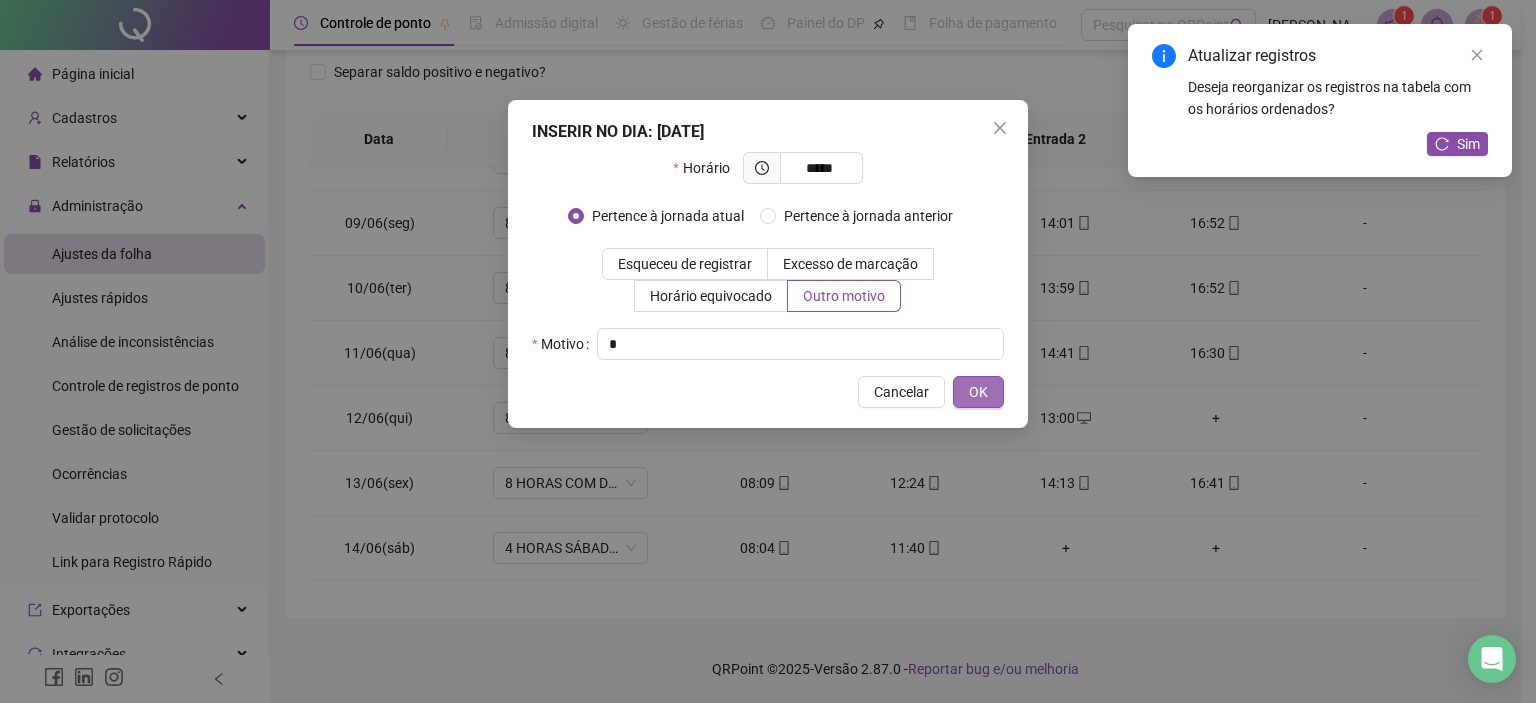 click on "OK" at bounding box center (978, 392) 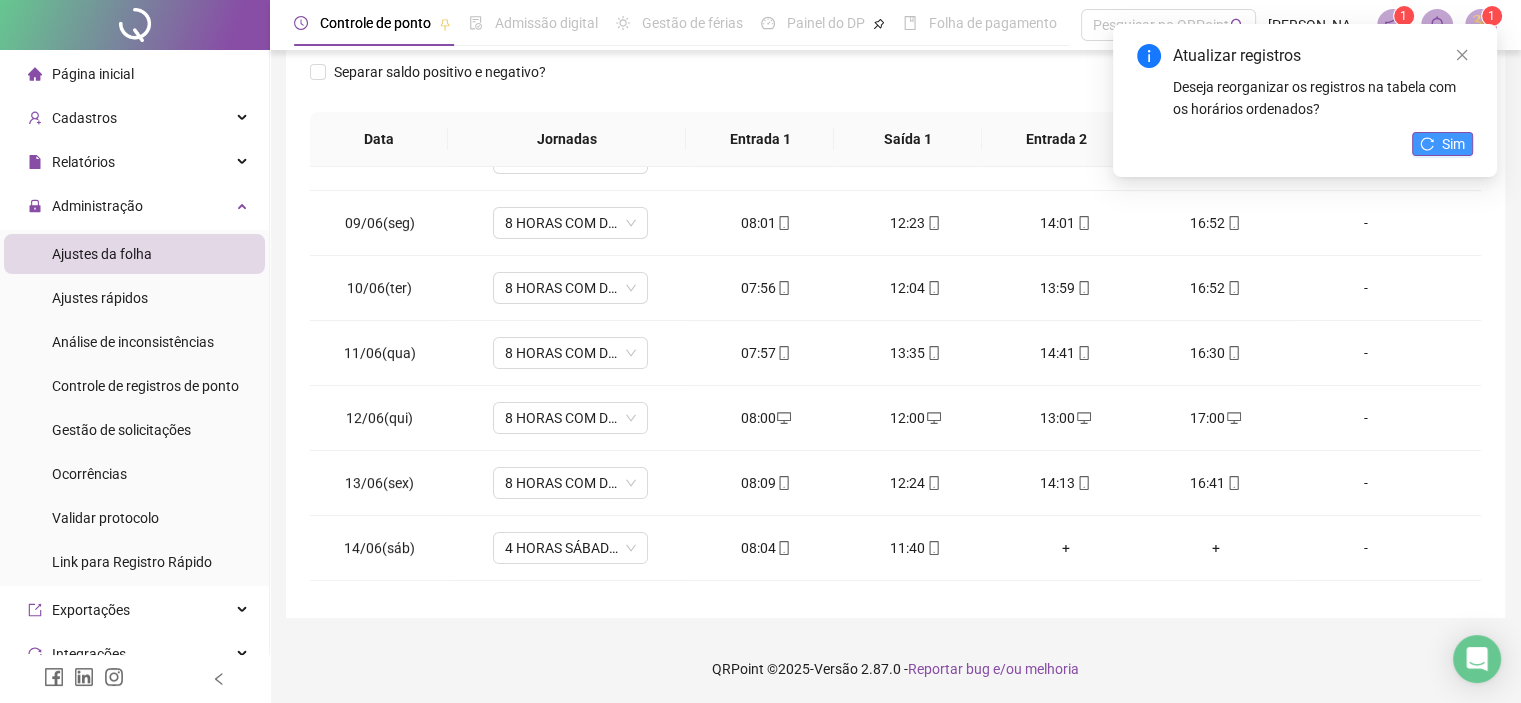 click on "Sim" at bounding box center [1453, 144] 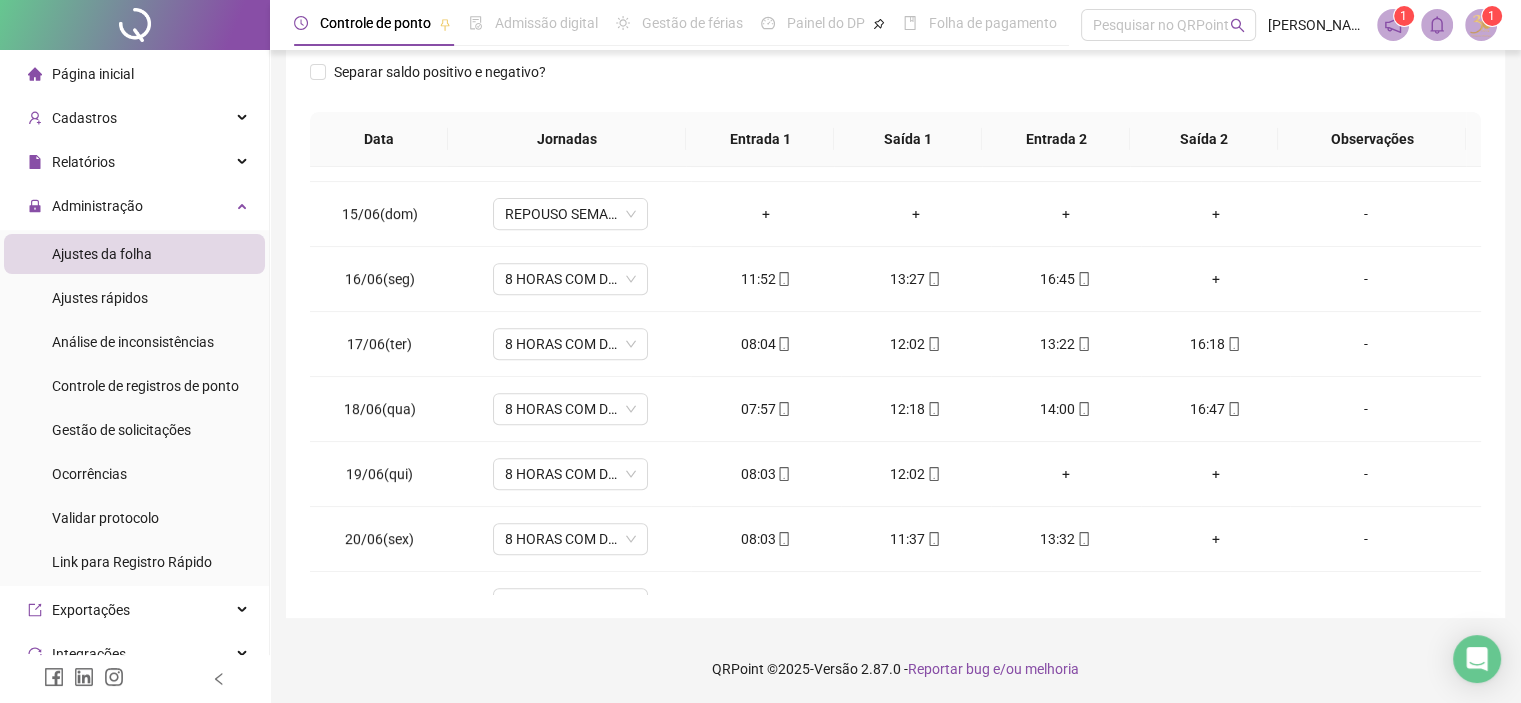 scroll, scrollTop: 896, scrollLeft: 0, axis: vertical 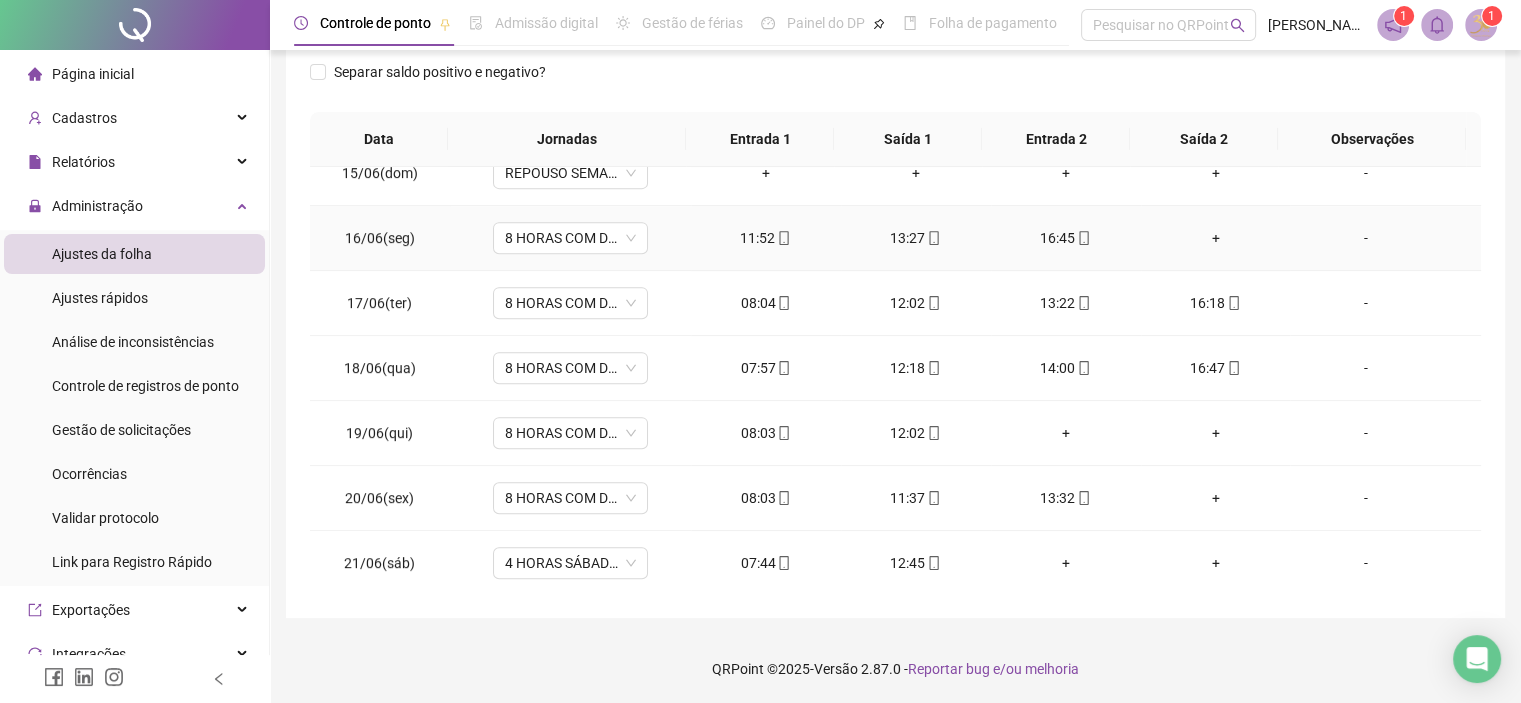 click on "+" at bounding box center (1216, 238) 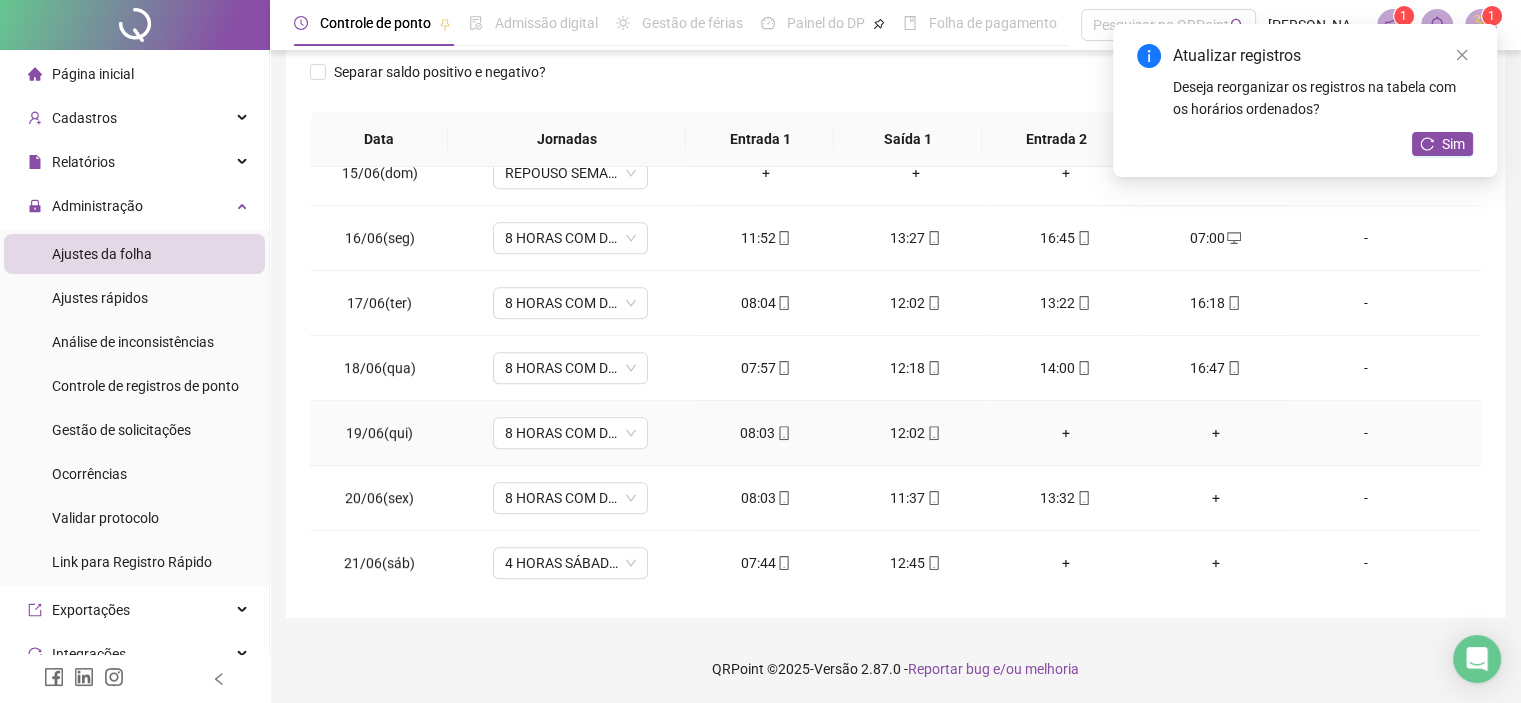 click on "-" at bounding box center [1365, 433] 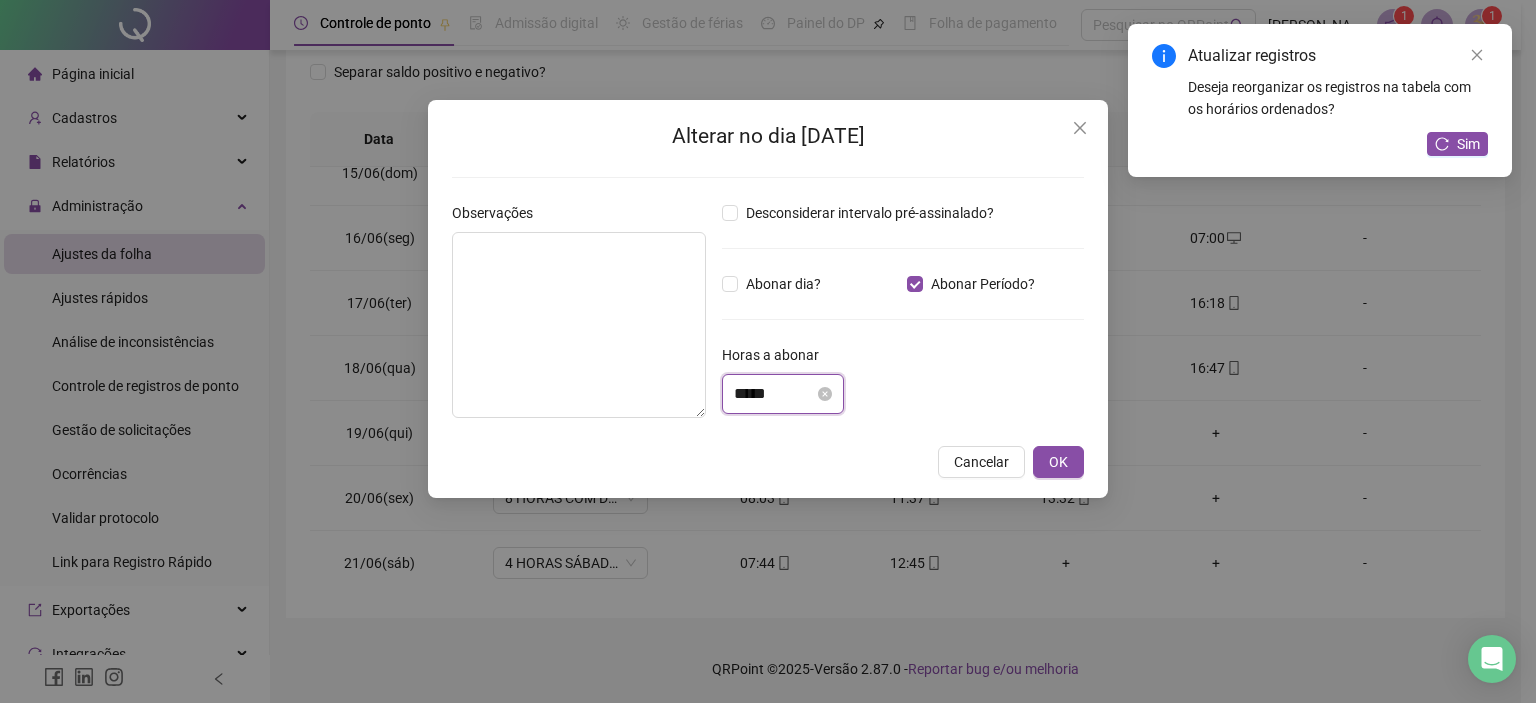 click on "*****" at bounding box center [774, 394] 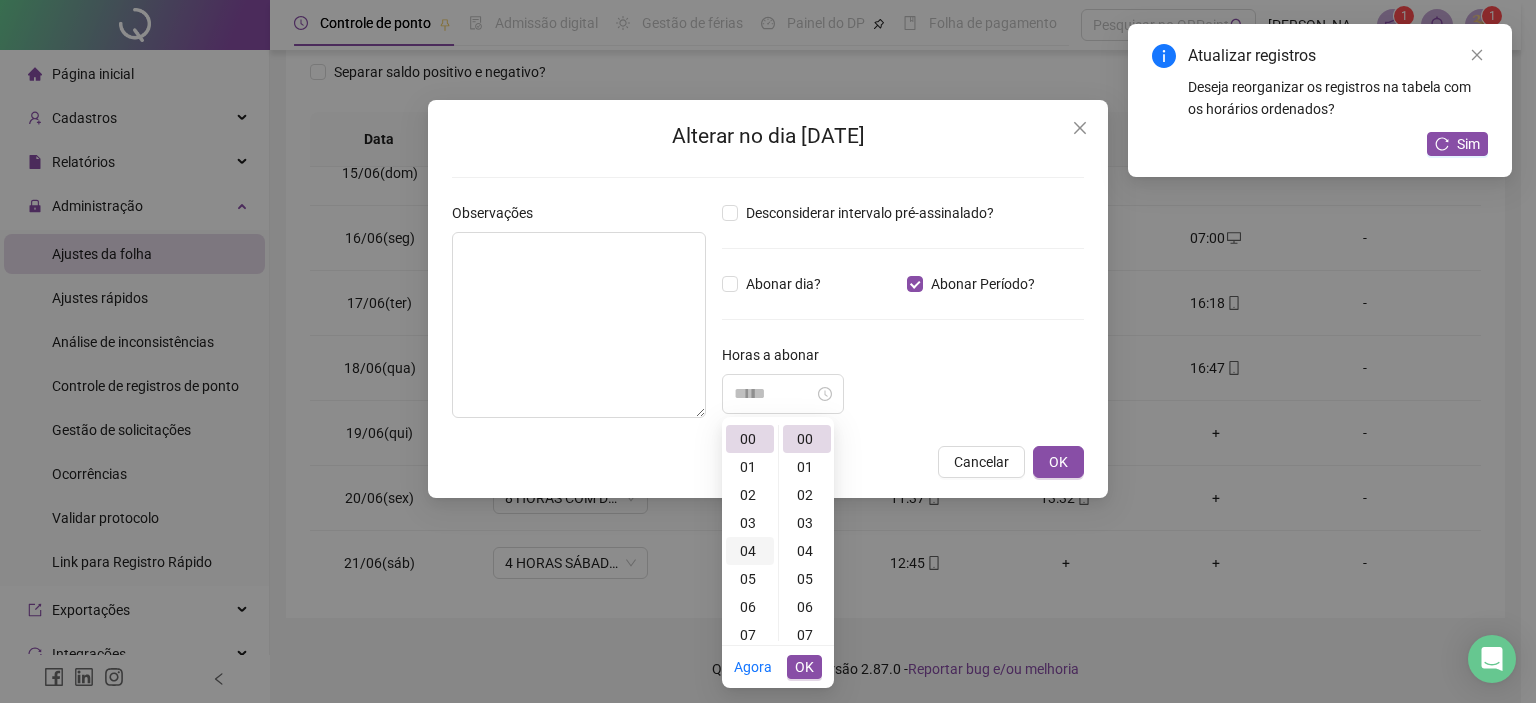 click on "04" at bounding box center (750, 551) 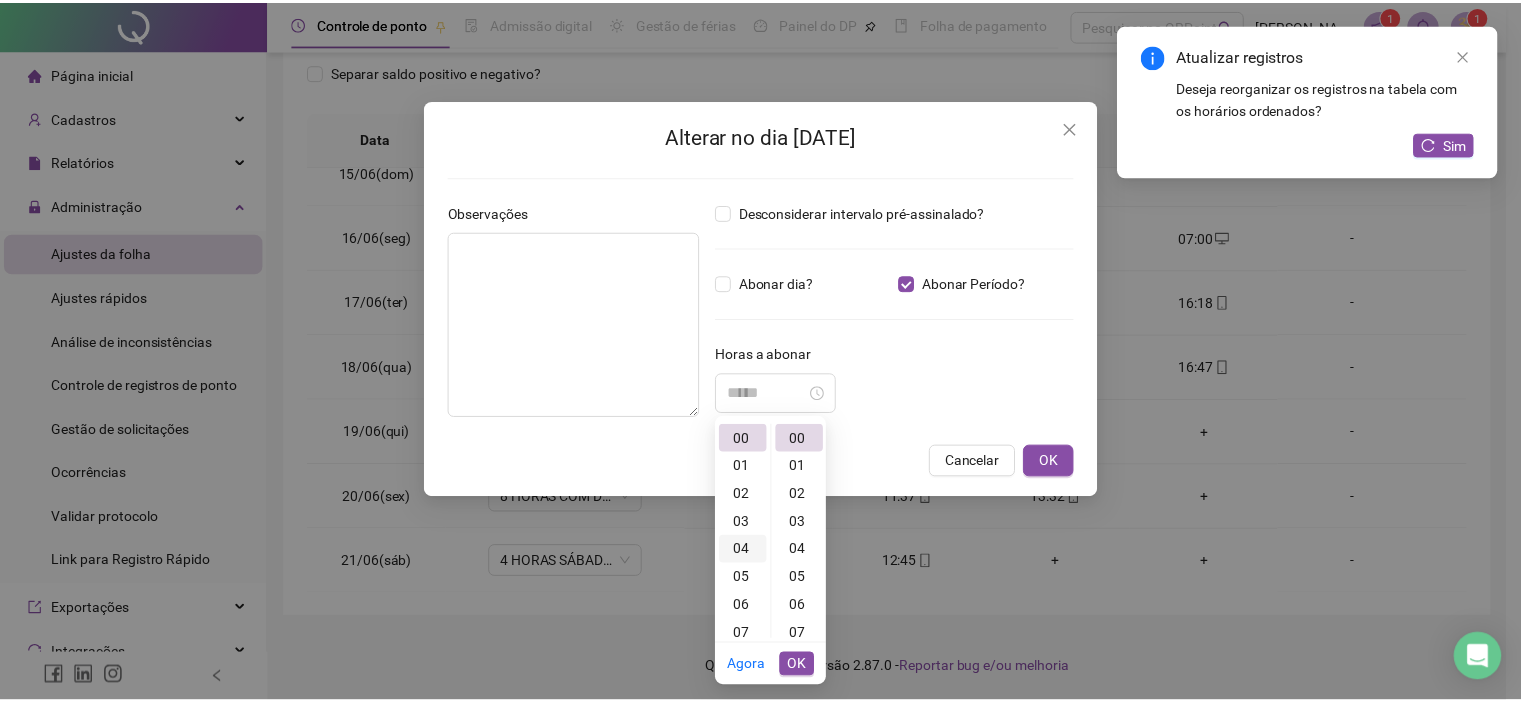 scroll, scrollTop: 112, scrollLeft: 0, axis: vertical 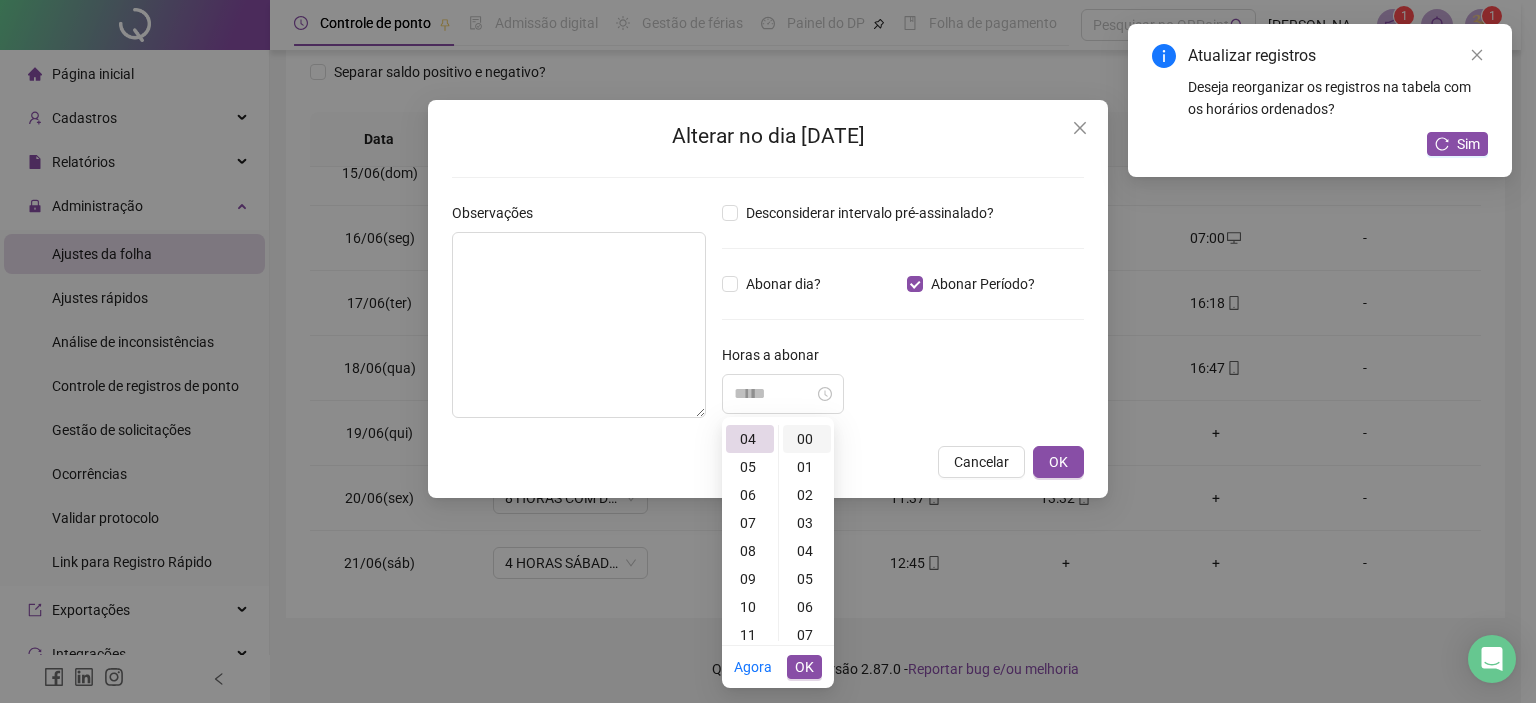 click on "00" at bounding box center (807, 439) 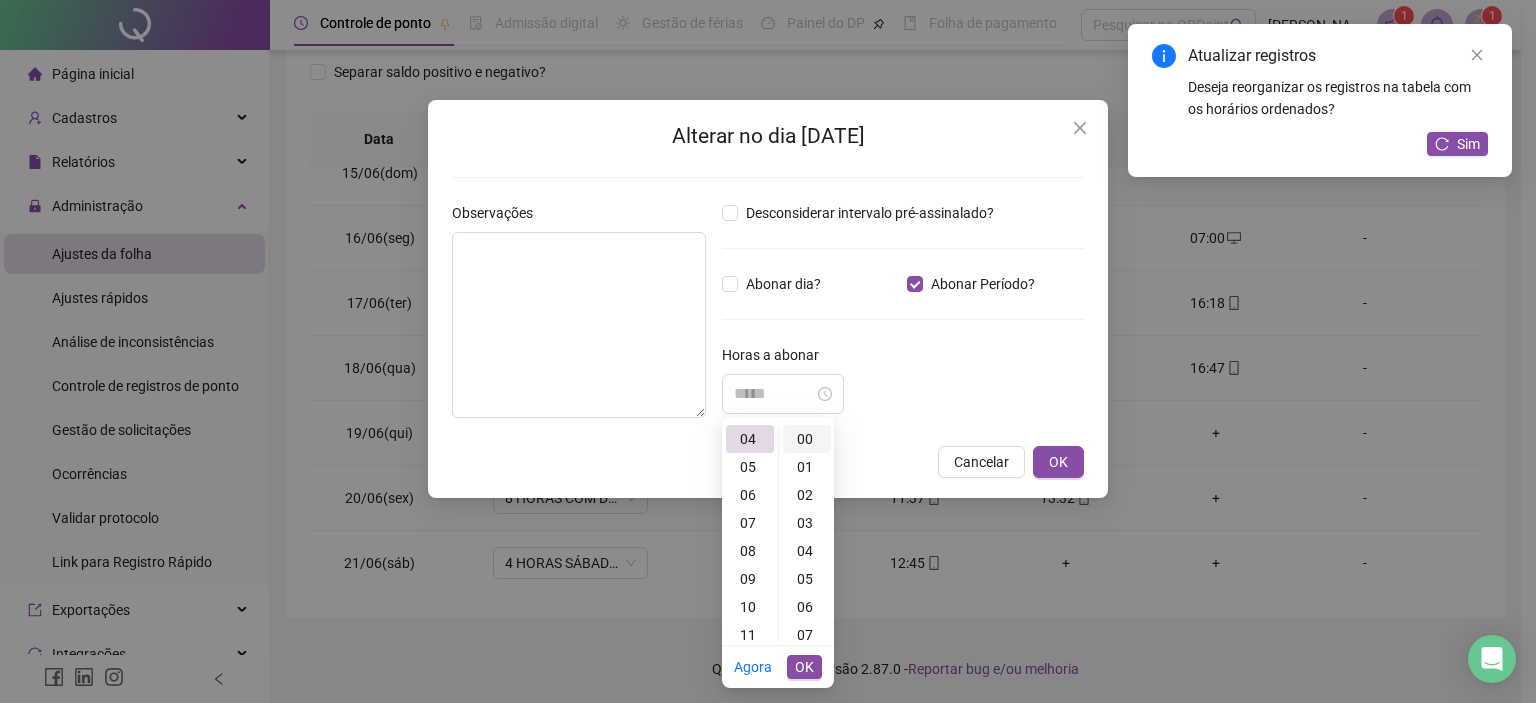 click on "00" at bounding box center (807, 439) 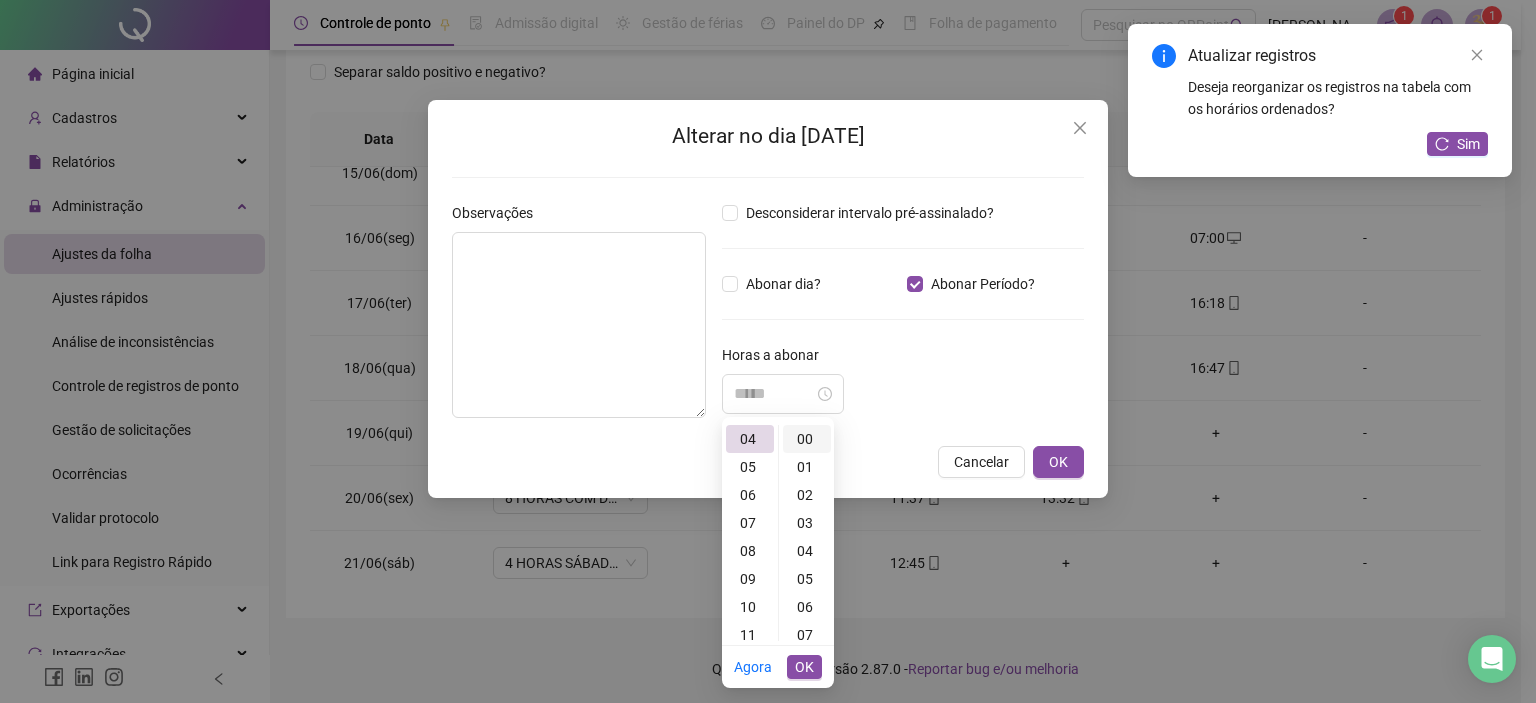 click on "00" at bounding box center (807, 439) 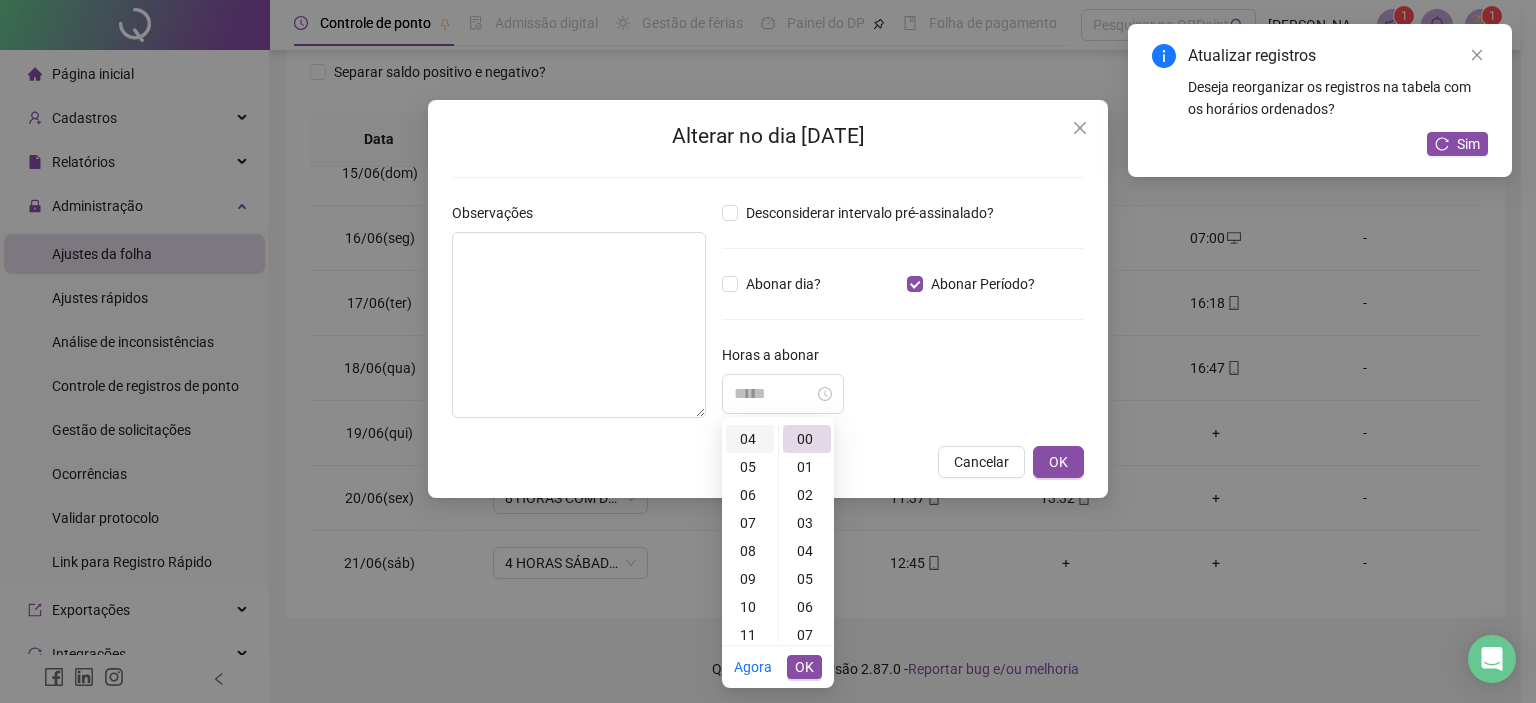 click on "04" at bounding box center (750, 439) 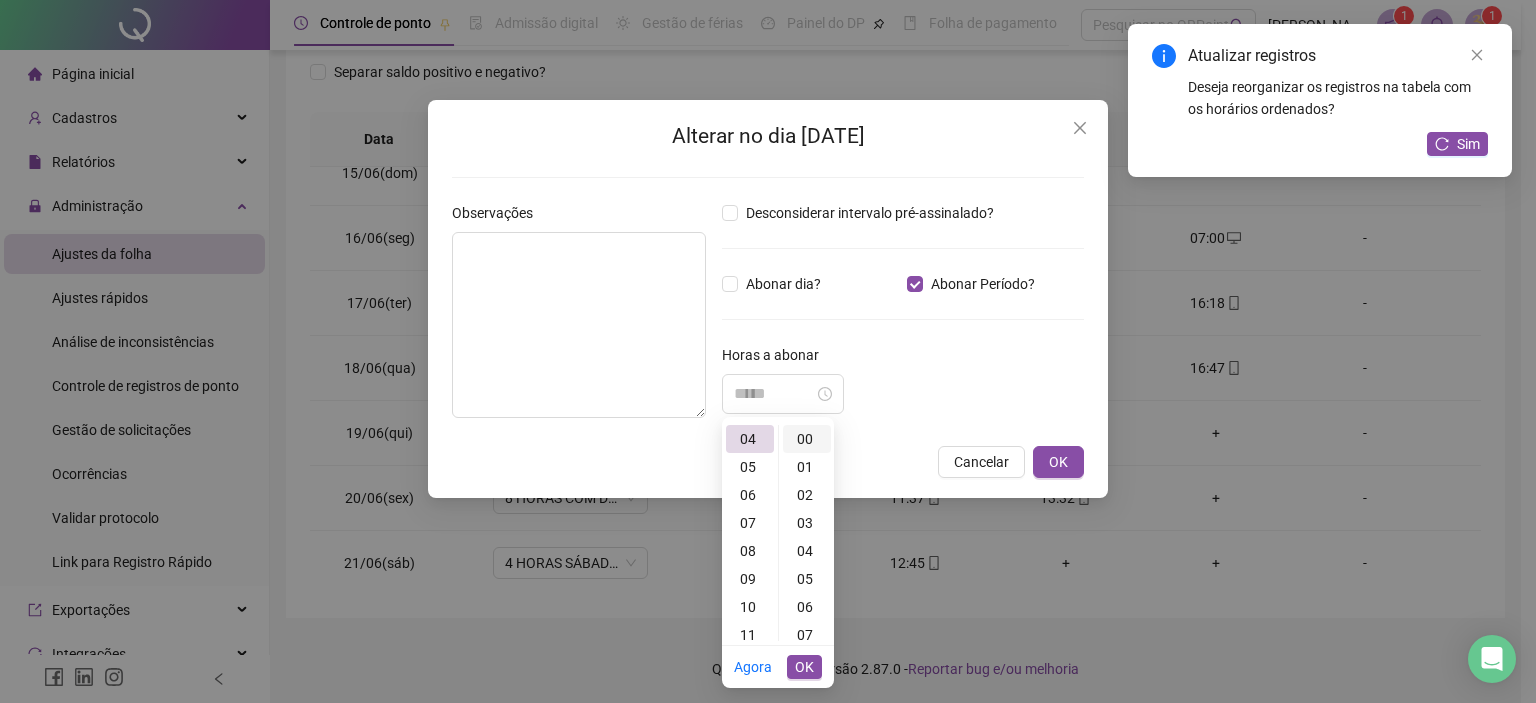 click on "00" at bounding box center (807, 439) 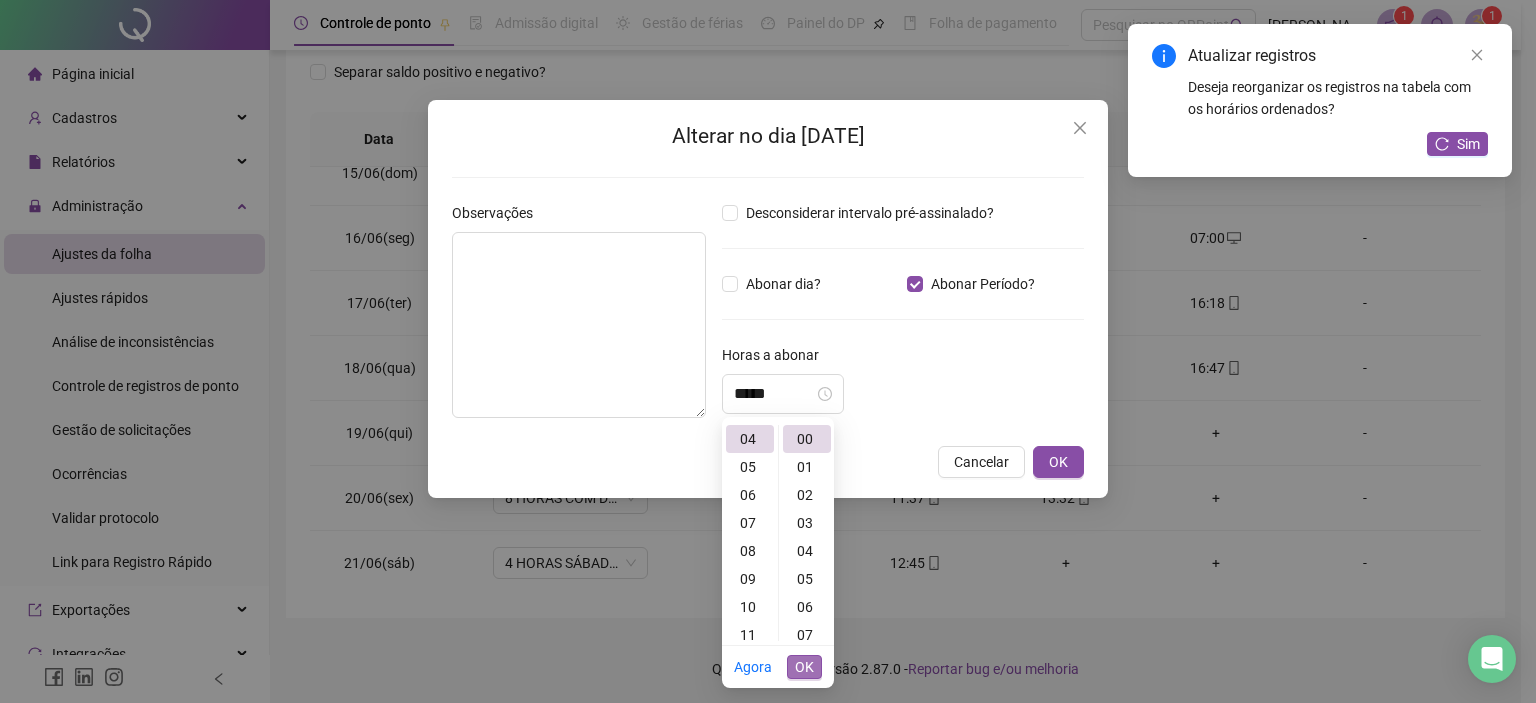 click on "OK" at bounding box center (804, 667) 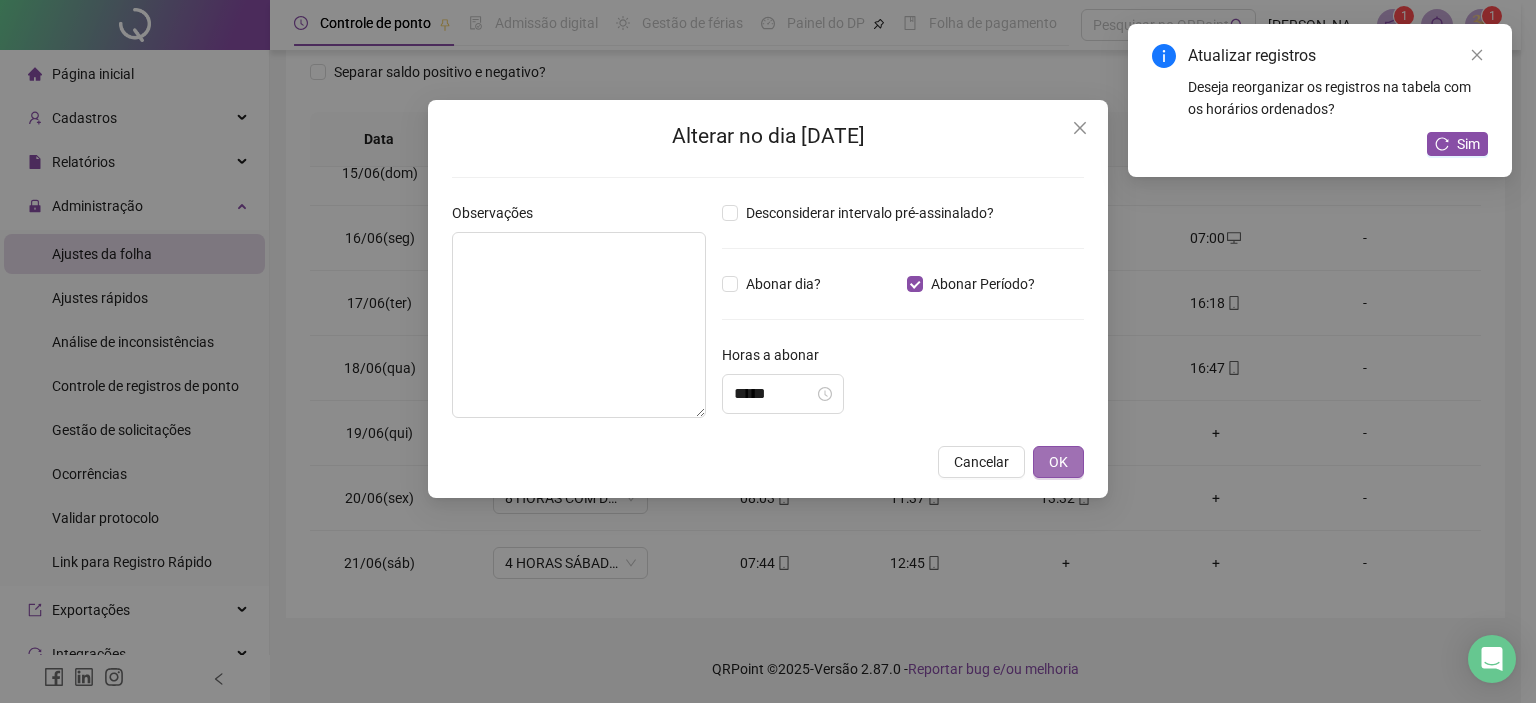 click on "OK" at bounding box center (1058, 462) 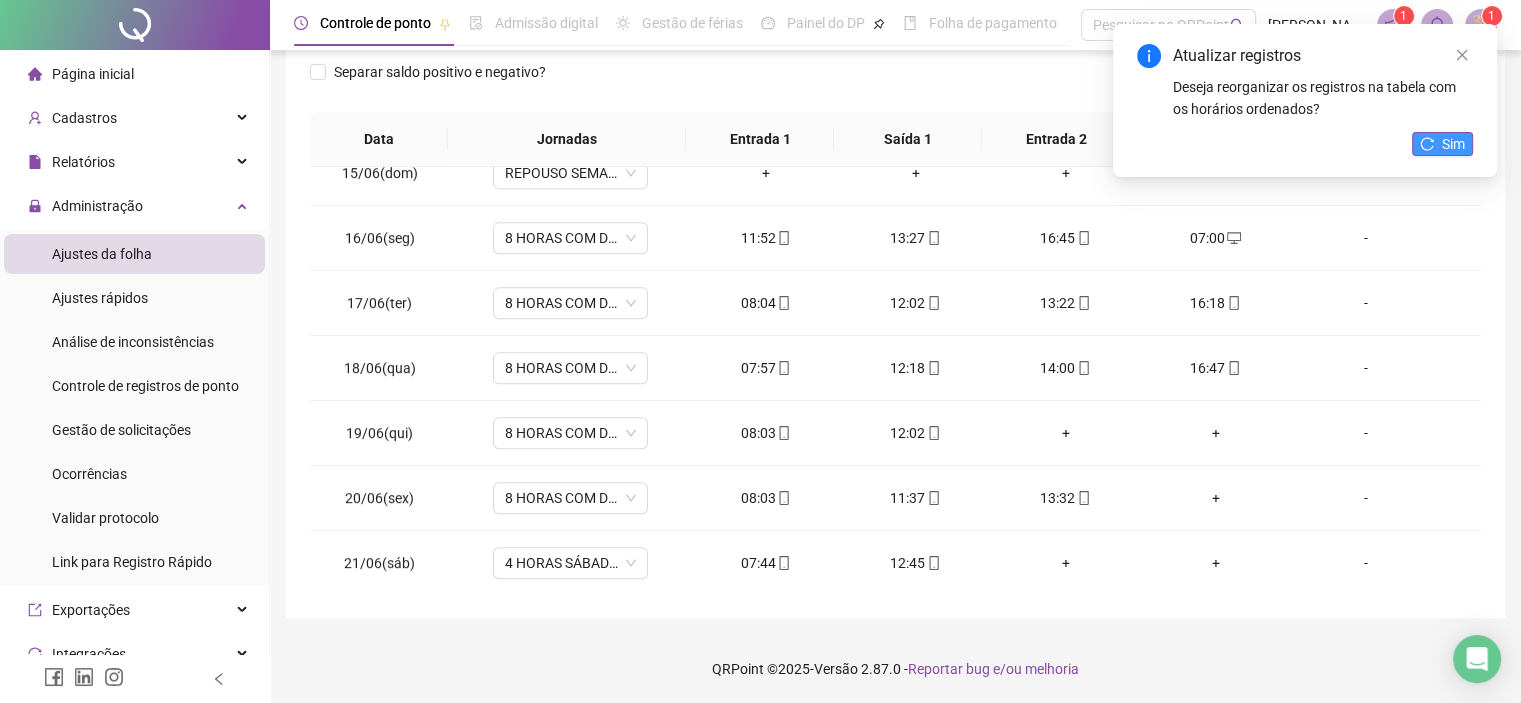 click on "Sim" at bounding box center (1442, 144) 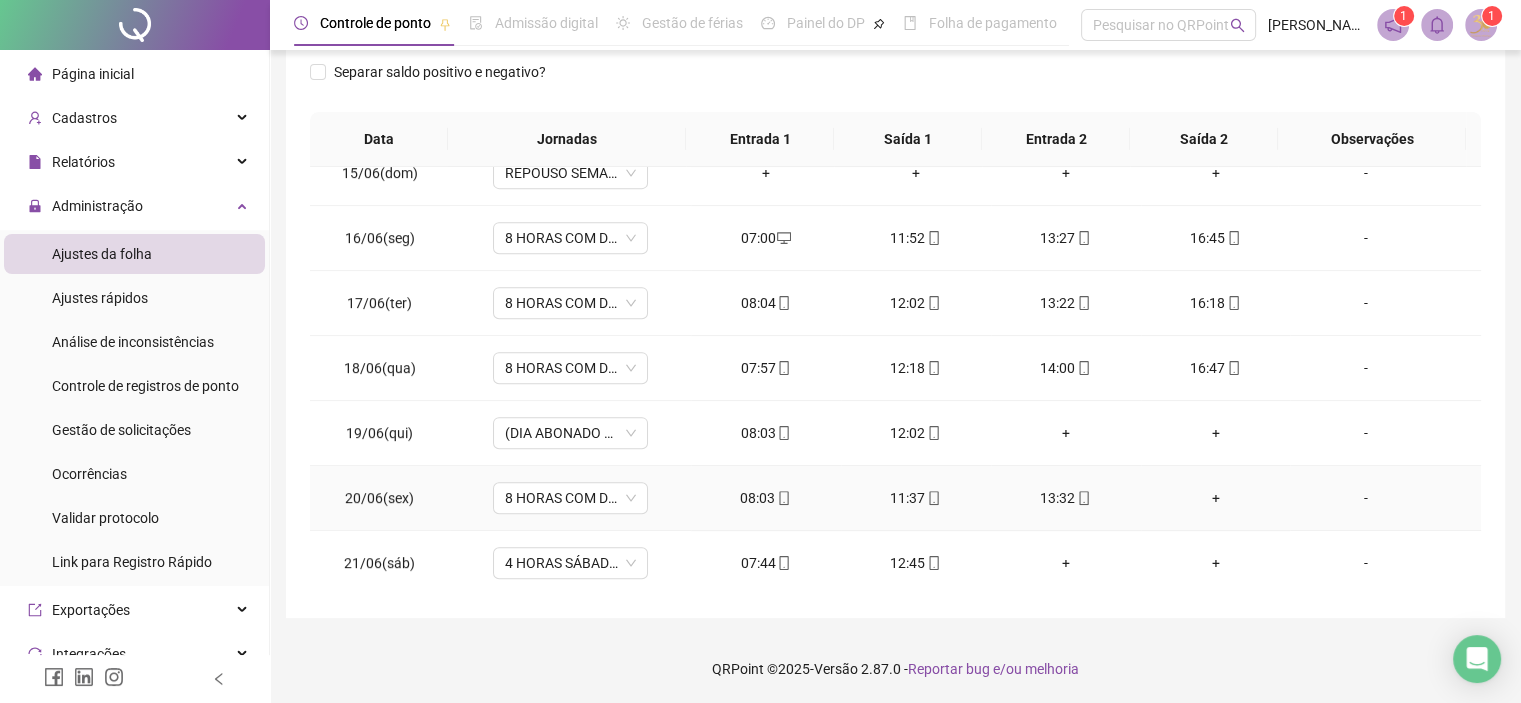 click on "+" at bounding box center (1216, 498) 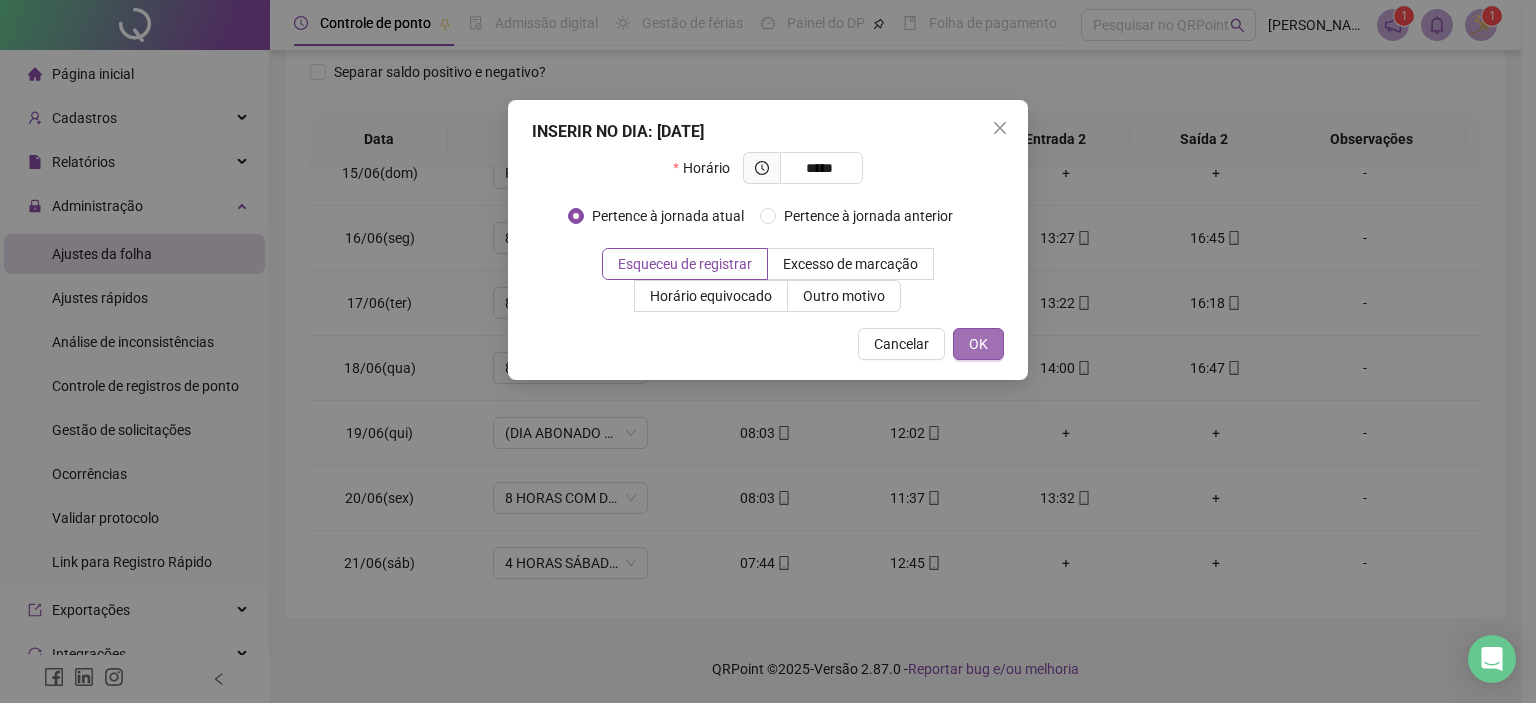click on "OK" at bounding box center [978, 344] 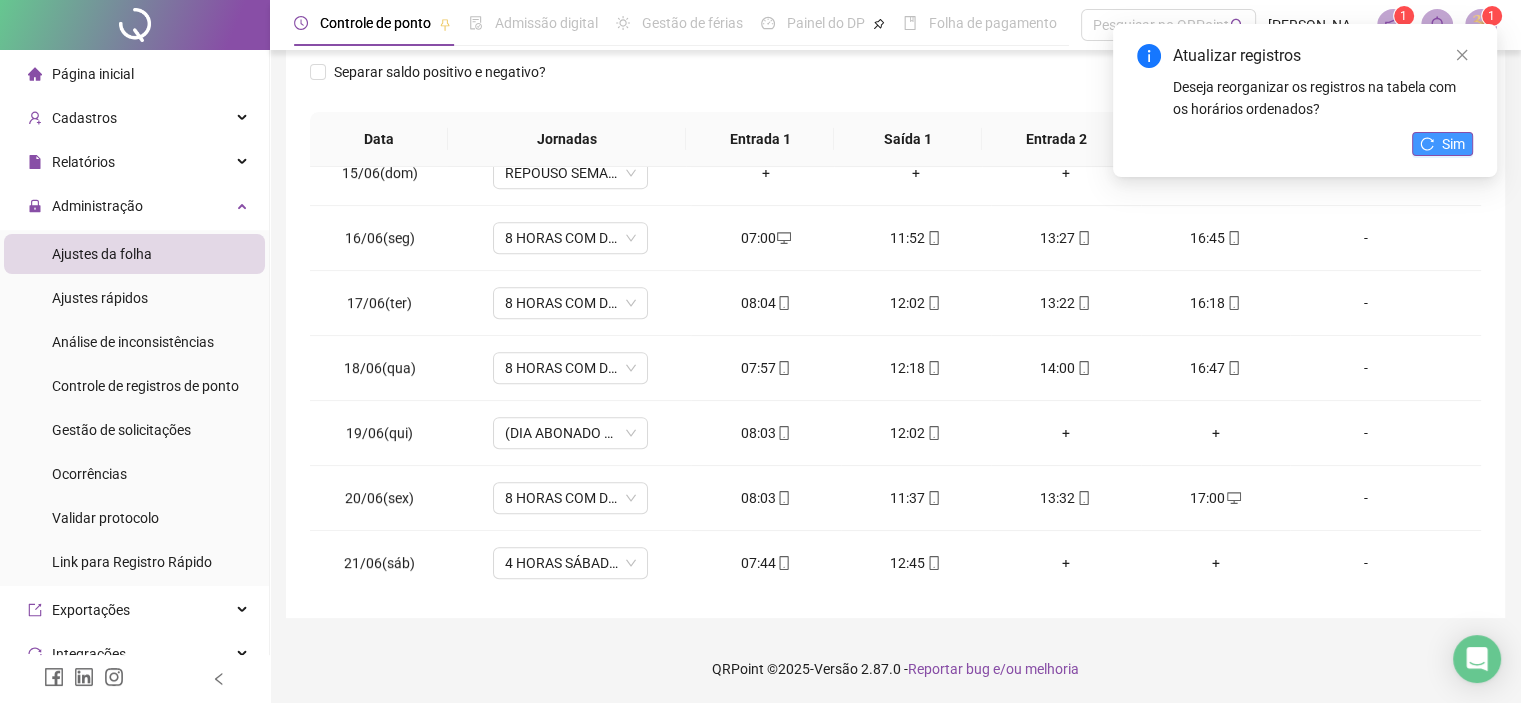click on "Sim" at bounding box center [1442, 144] 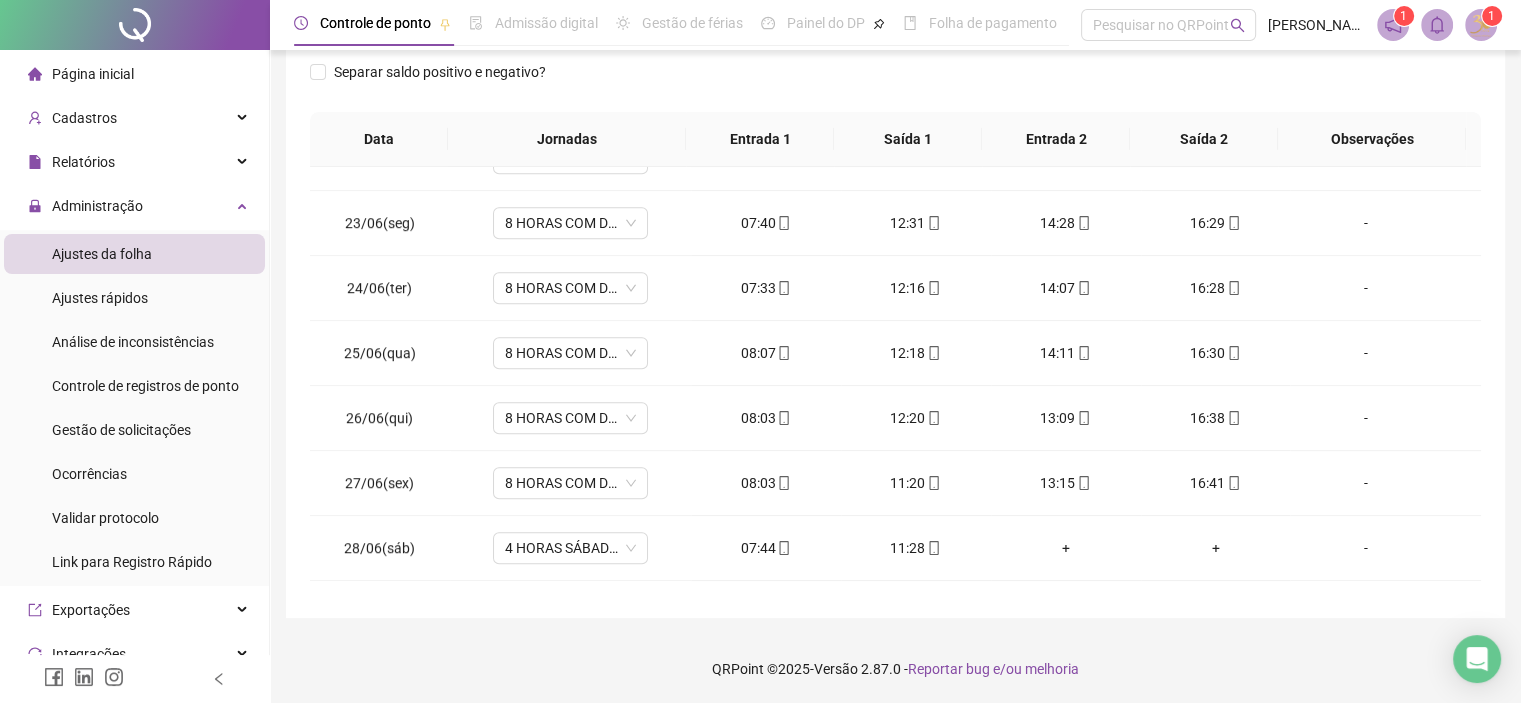 scroll, scrollTop: 1416, scrollLeft: 0, axis: vertical 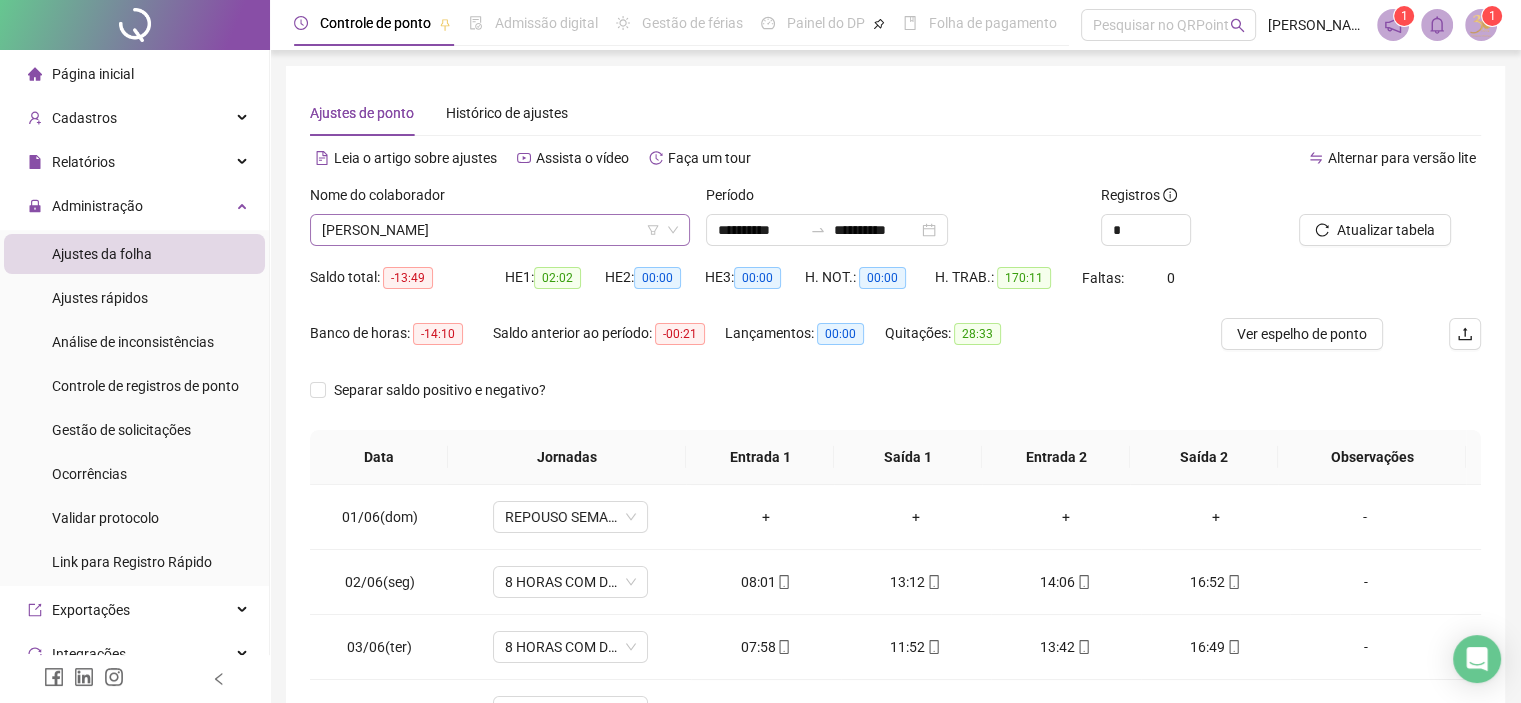 click on "[PERSON_NAME]" at bounding box center (500, 230) 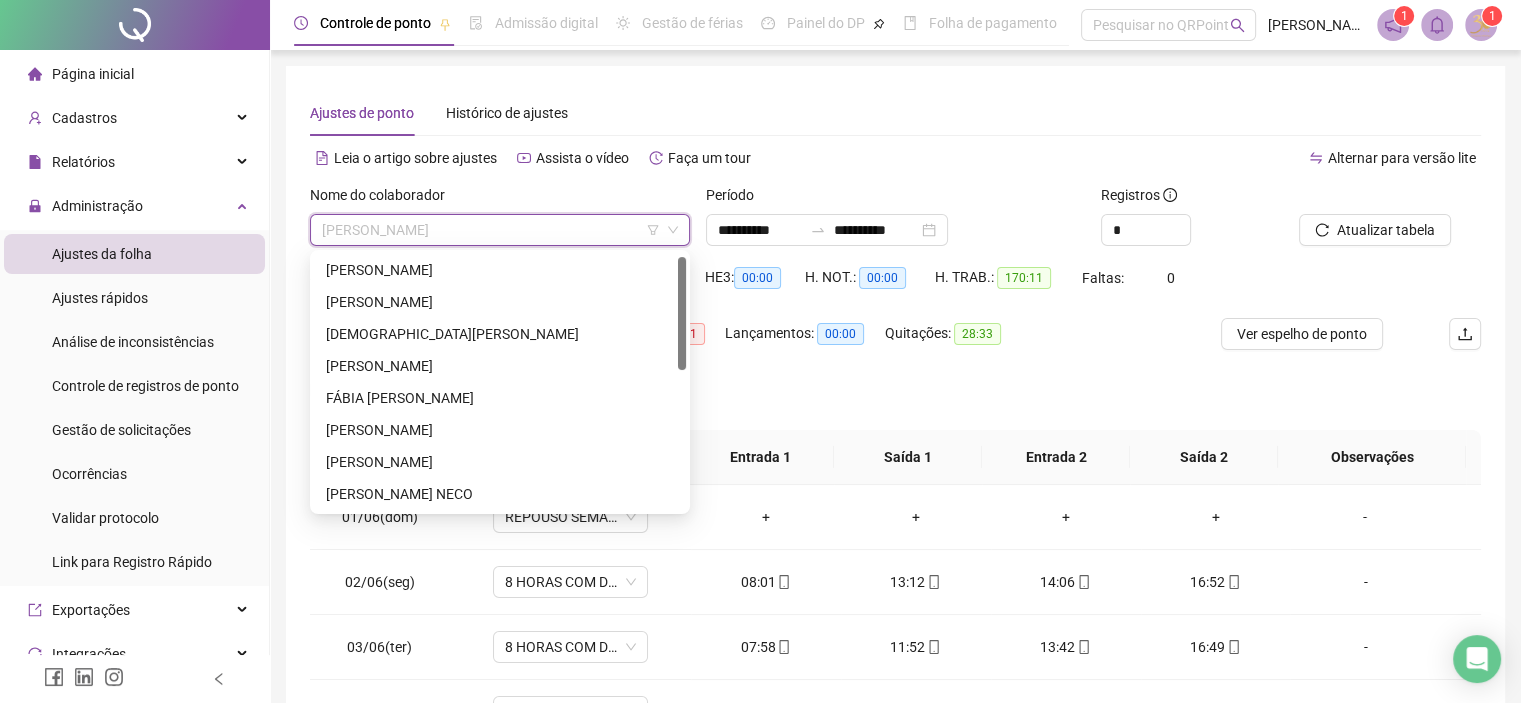 scroll, scrollTop: 0, scrollLeft: 0, axis: both 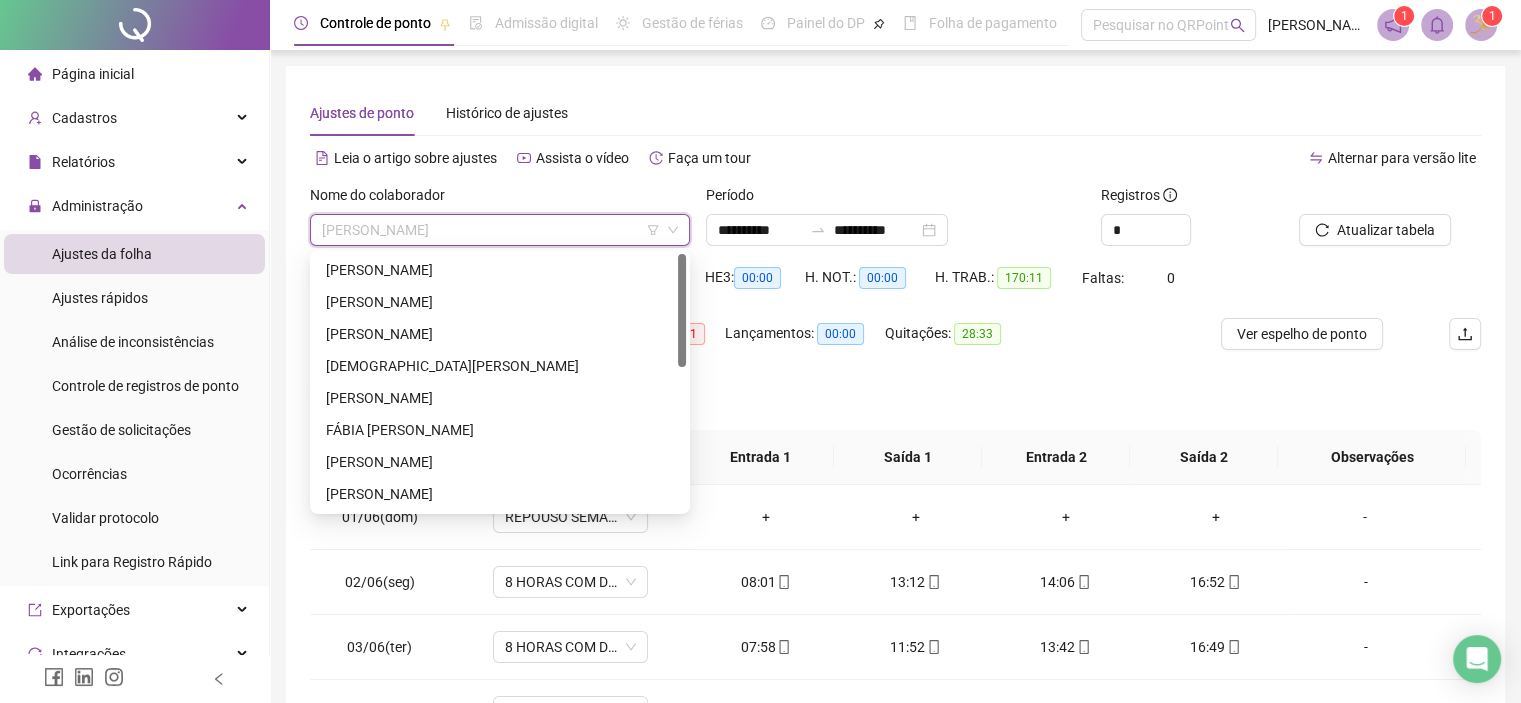 drag, startPoint x: 681, startPoint y: 425, endPoint x: 690, endPoint y: 236, distance: 189.21416 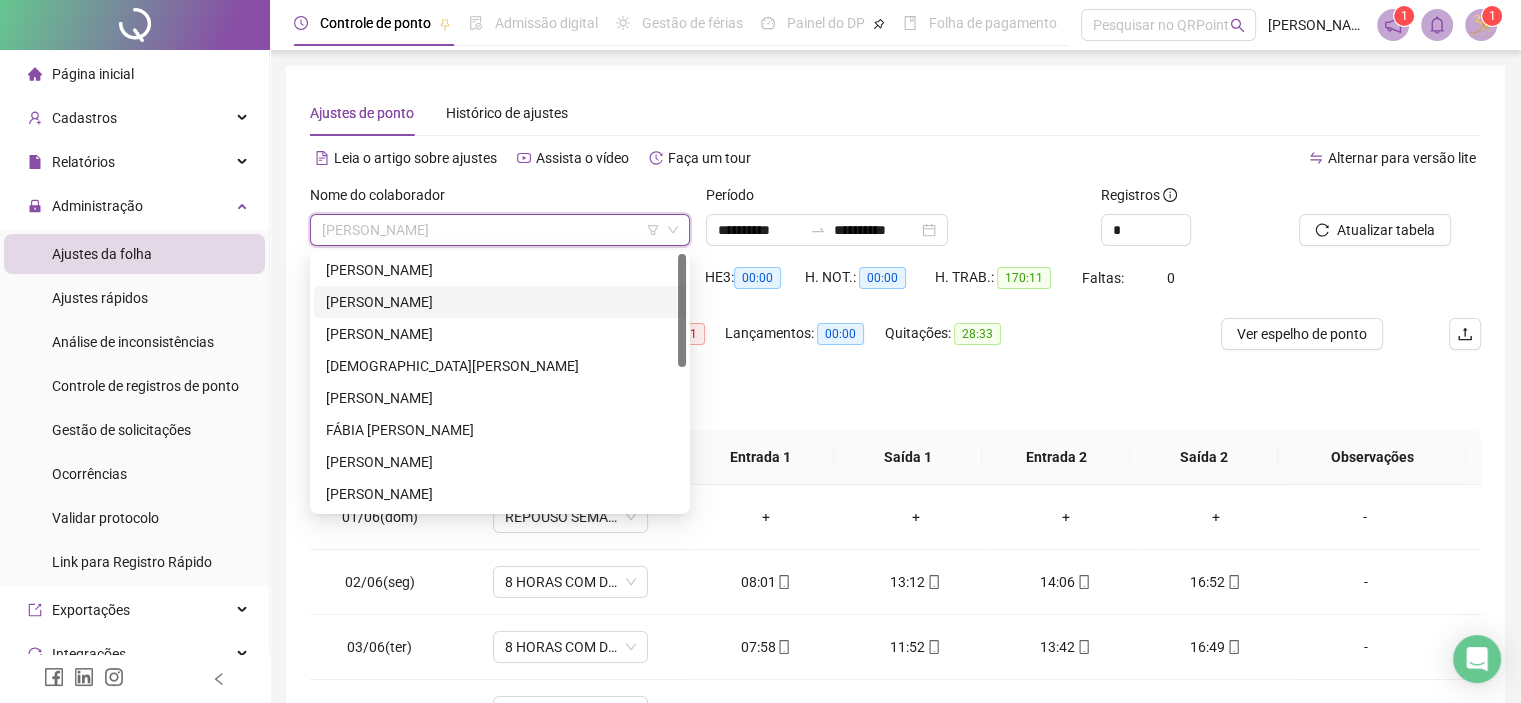 click on "[PERSON_NAME]" at bounding box center (500, 302) 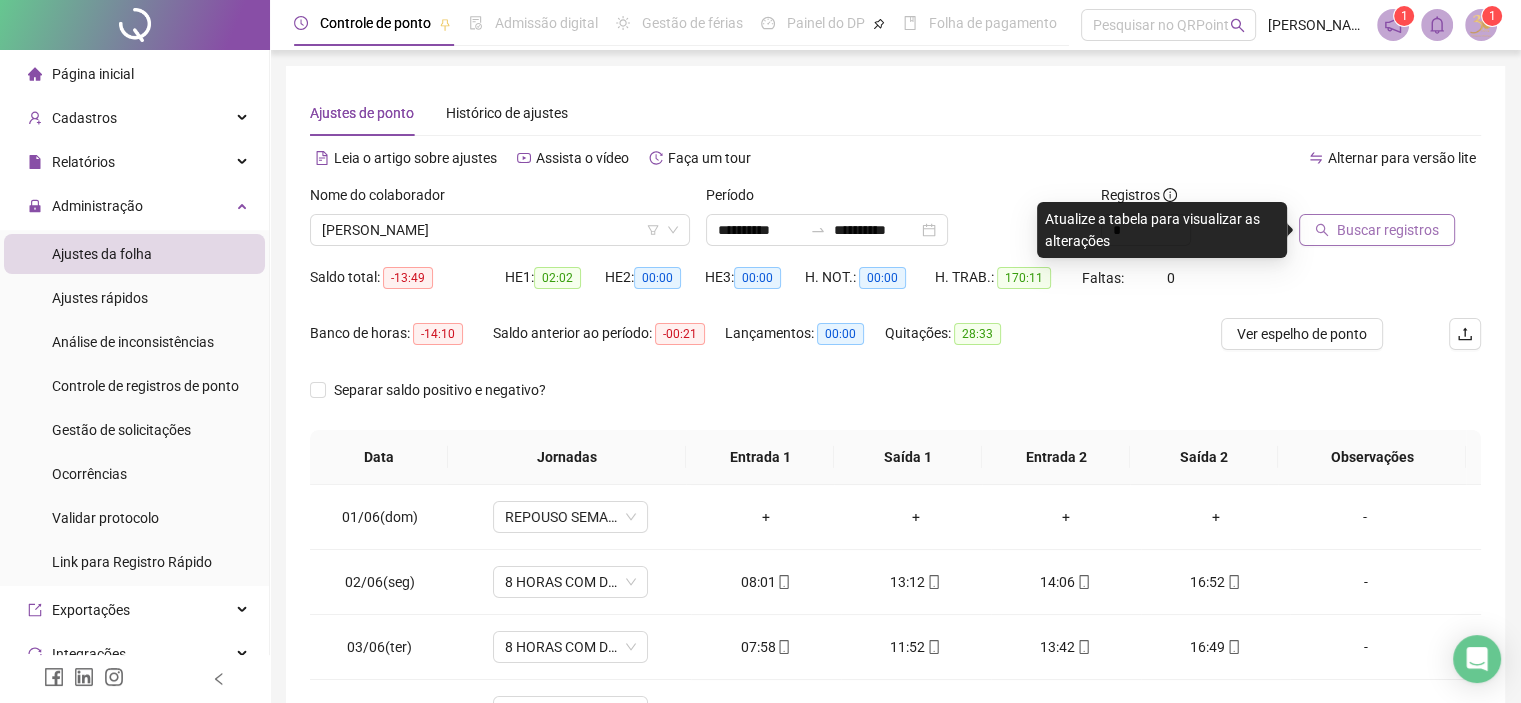 click on "Buscar registros" at bounding box center (1388, 230) 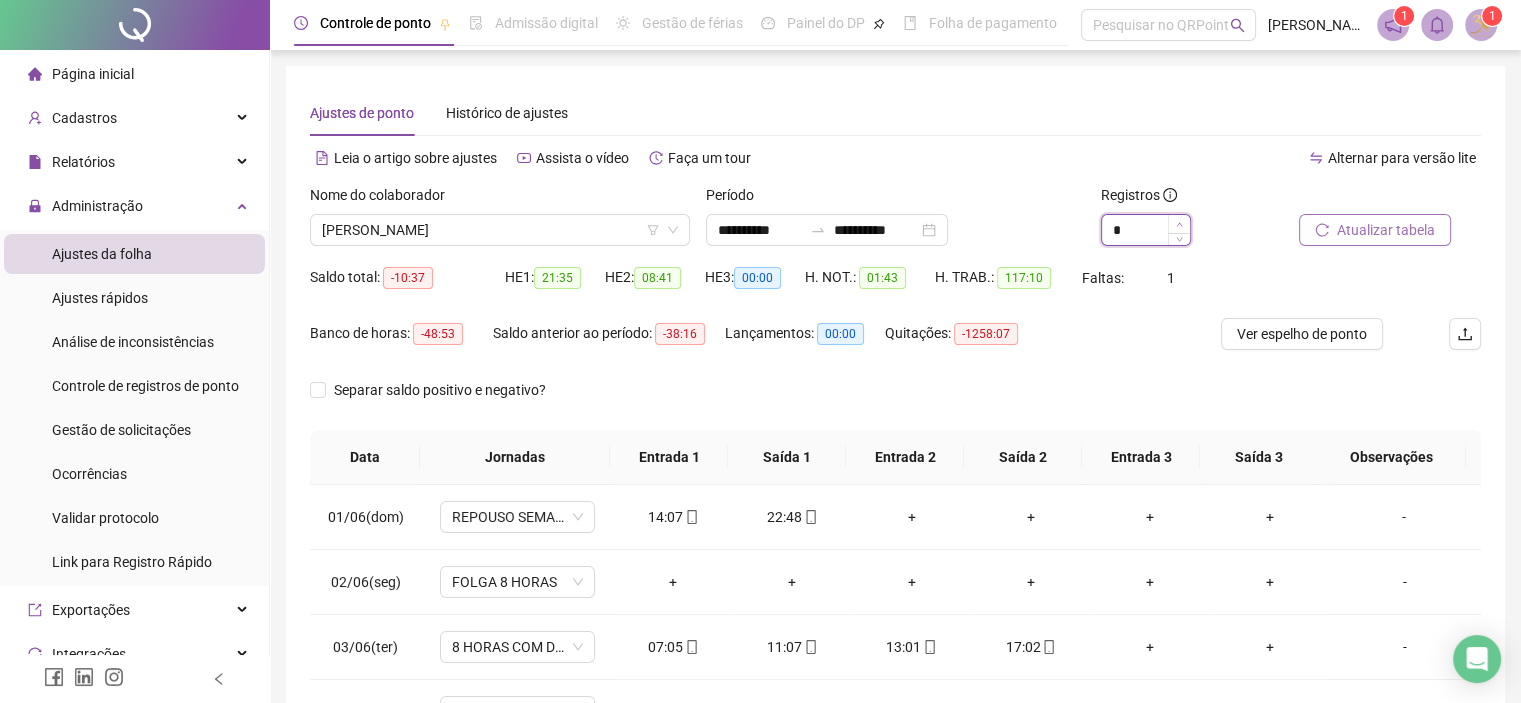 click at bounding box center [1179, 224] 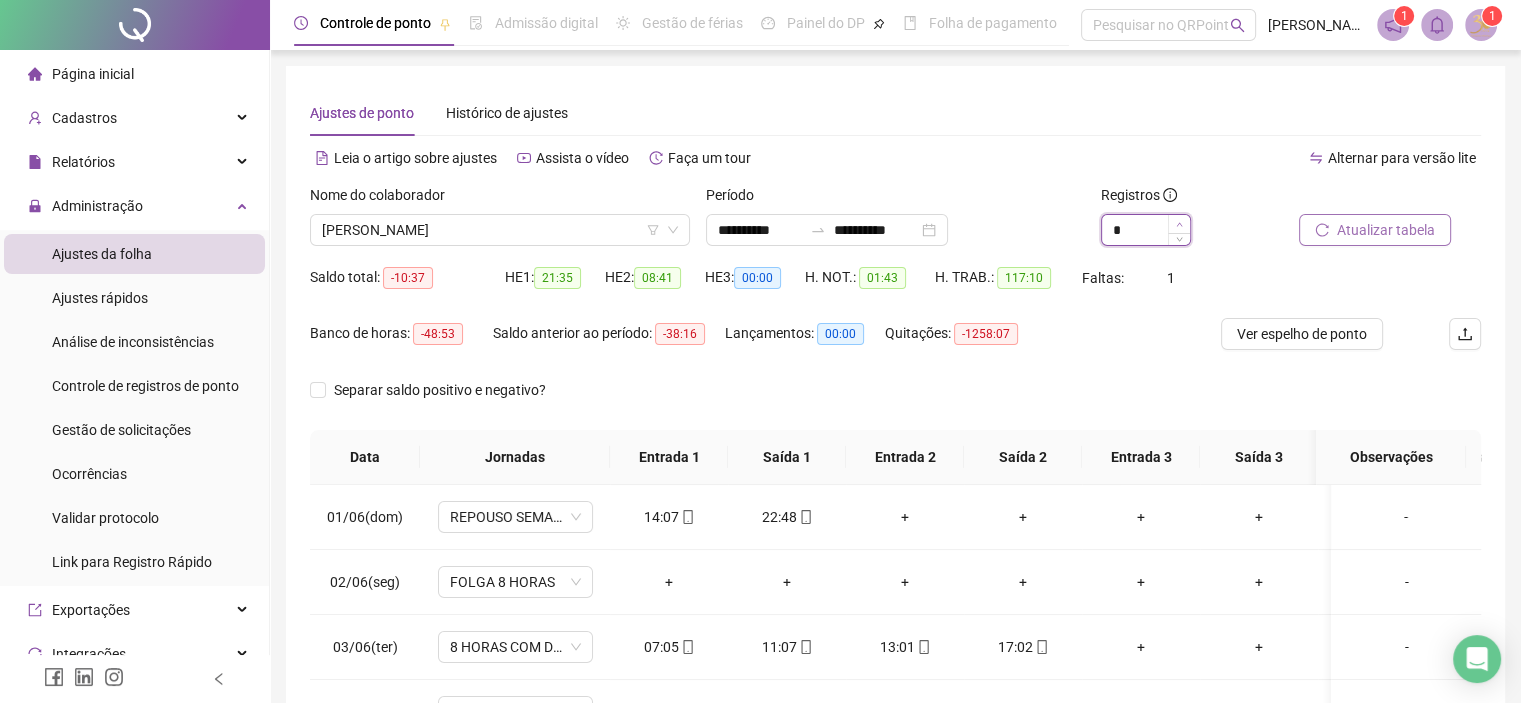 click at bounding box center [1179, 224] 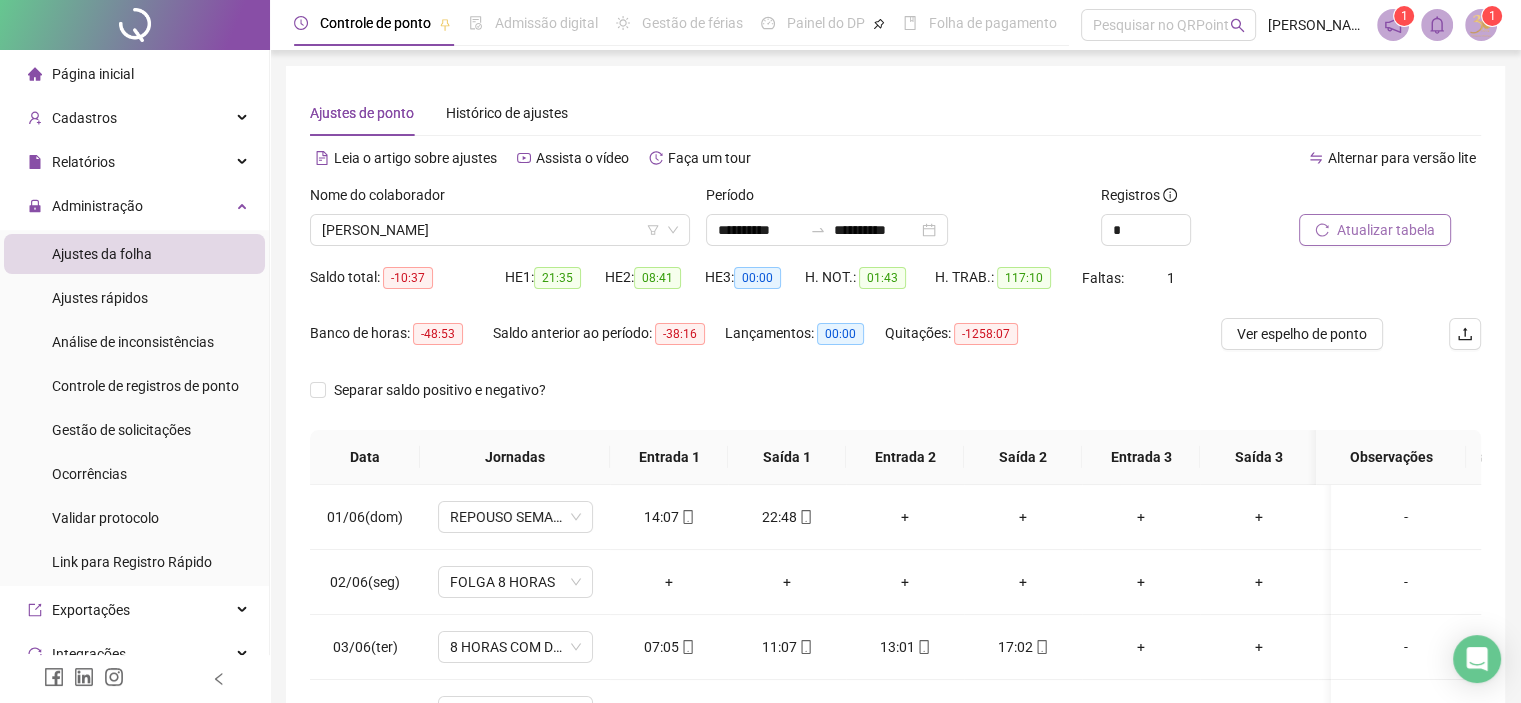 click on "Atualizar tabela" at bounding box center (1386, 230) 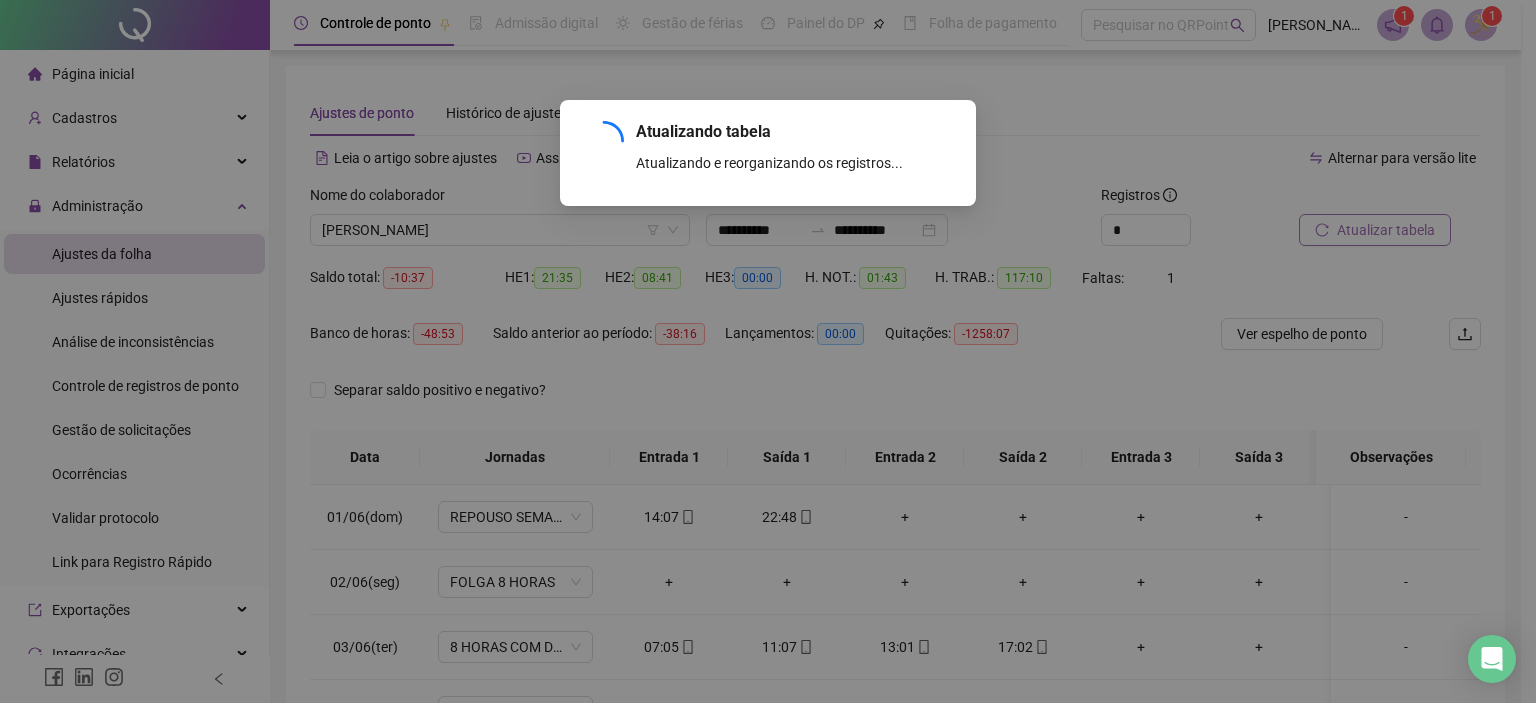 click on "Atualizando tabela Atualizando e reorganizando os registros... OK" at bounding box center (768, 351) 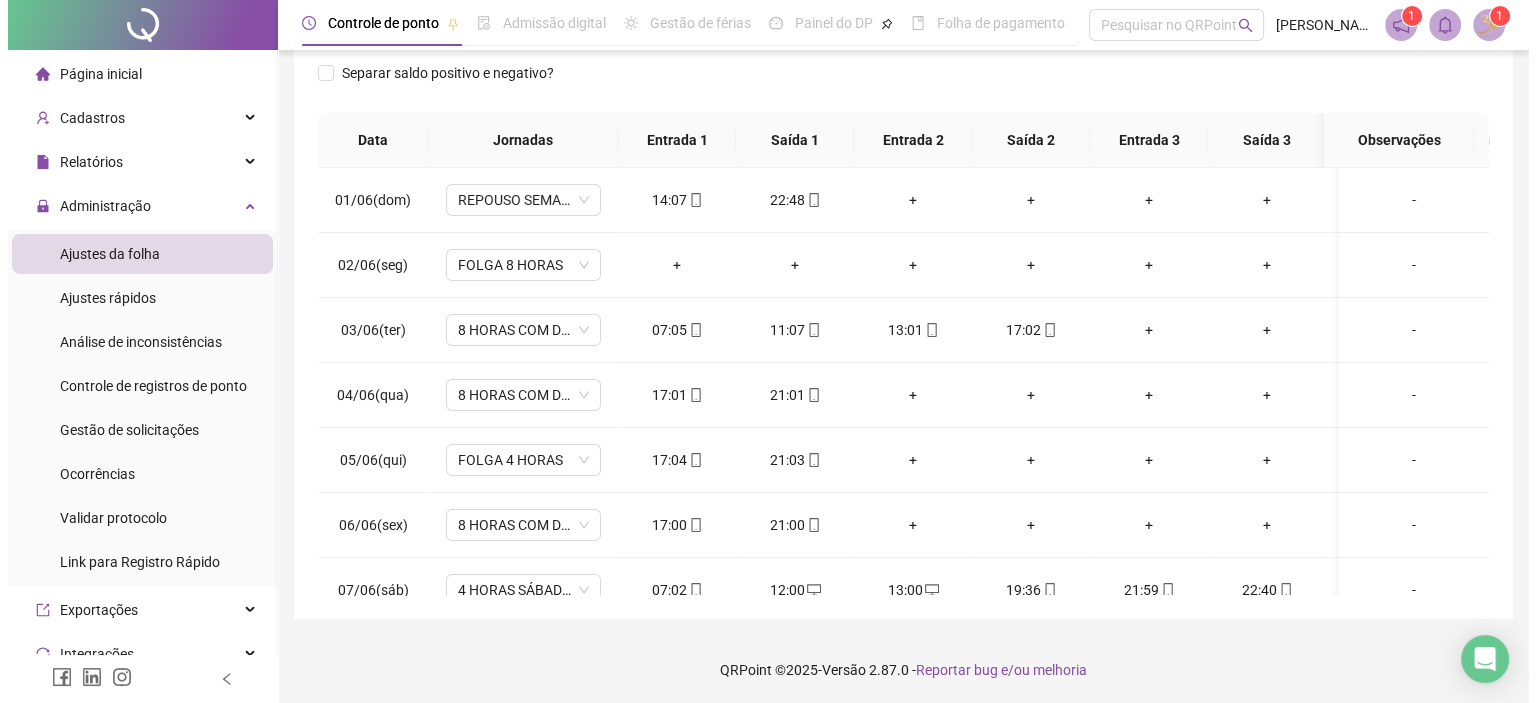 scroll, scrollTop: 318, scrollLeft: 0, axis: vertical 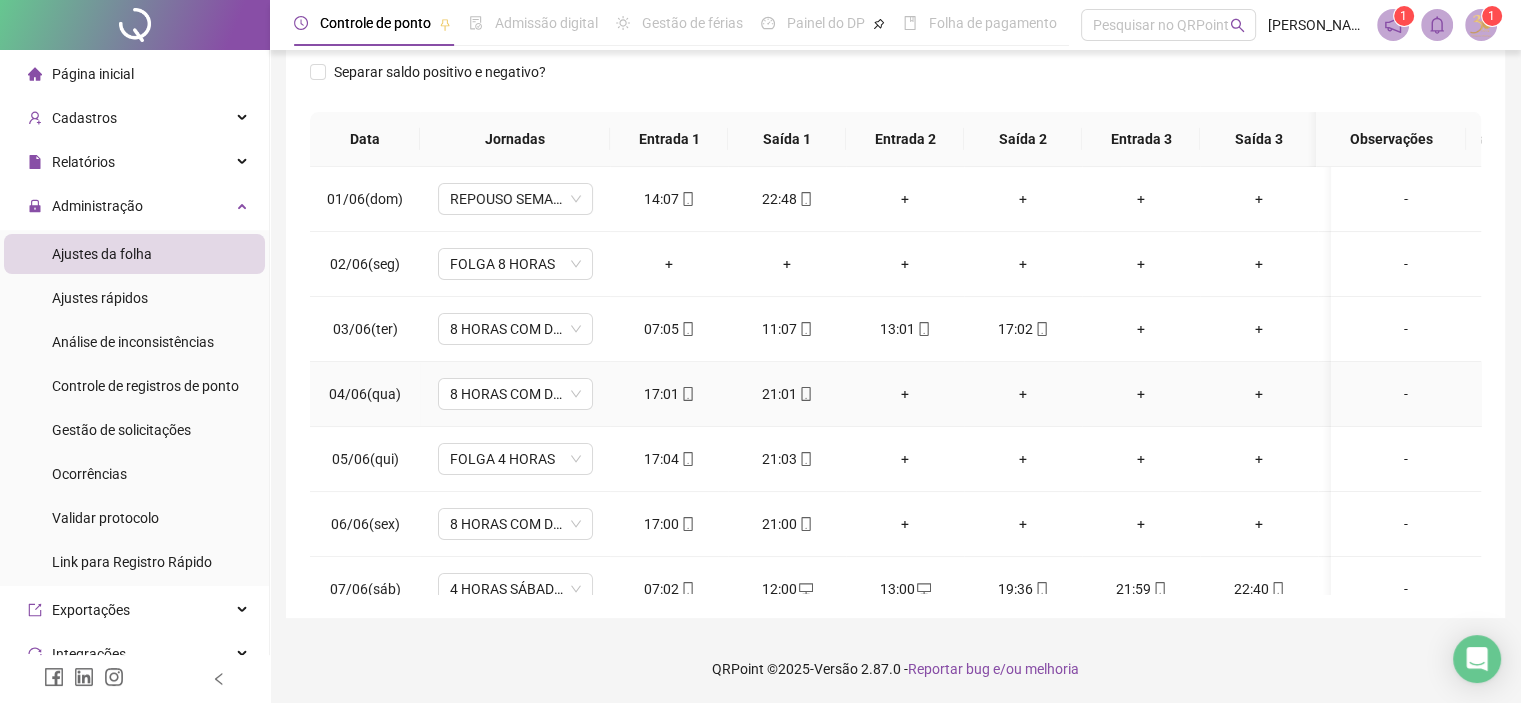click on "-" at bounding box center [1406, 394] 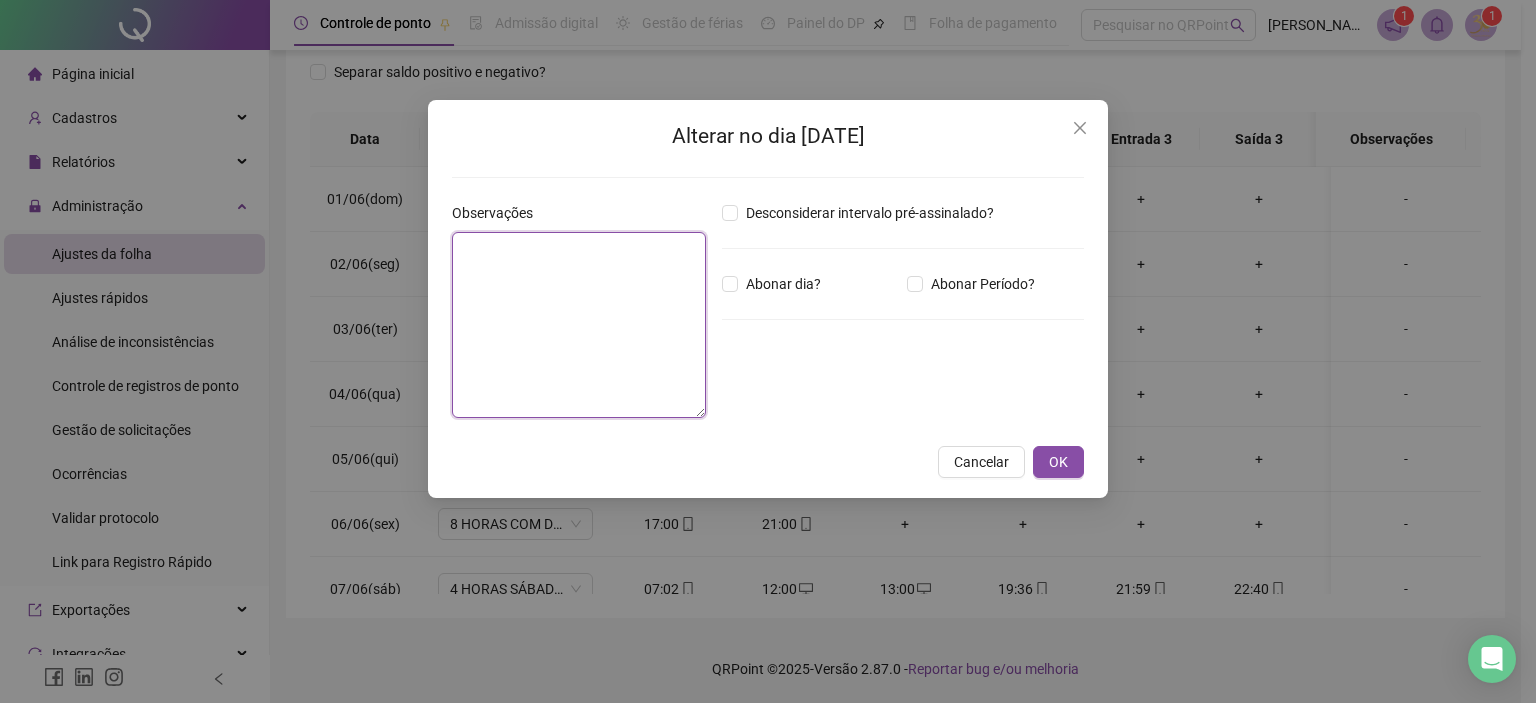 click at bounding box center [579, 325] 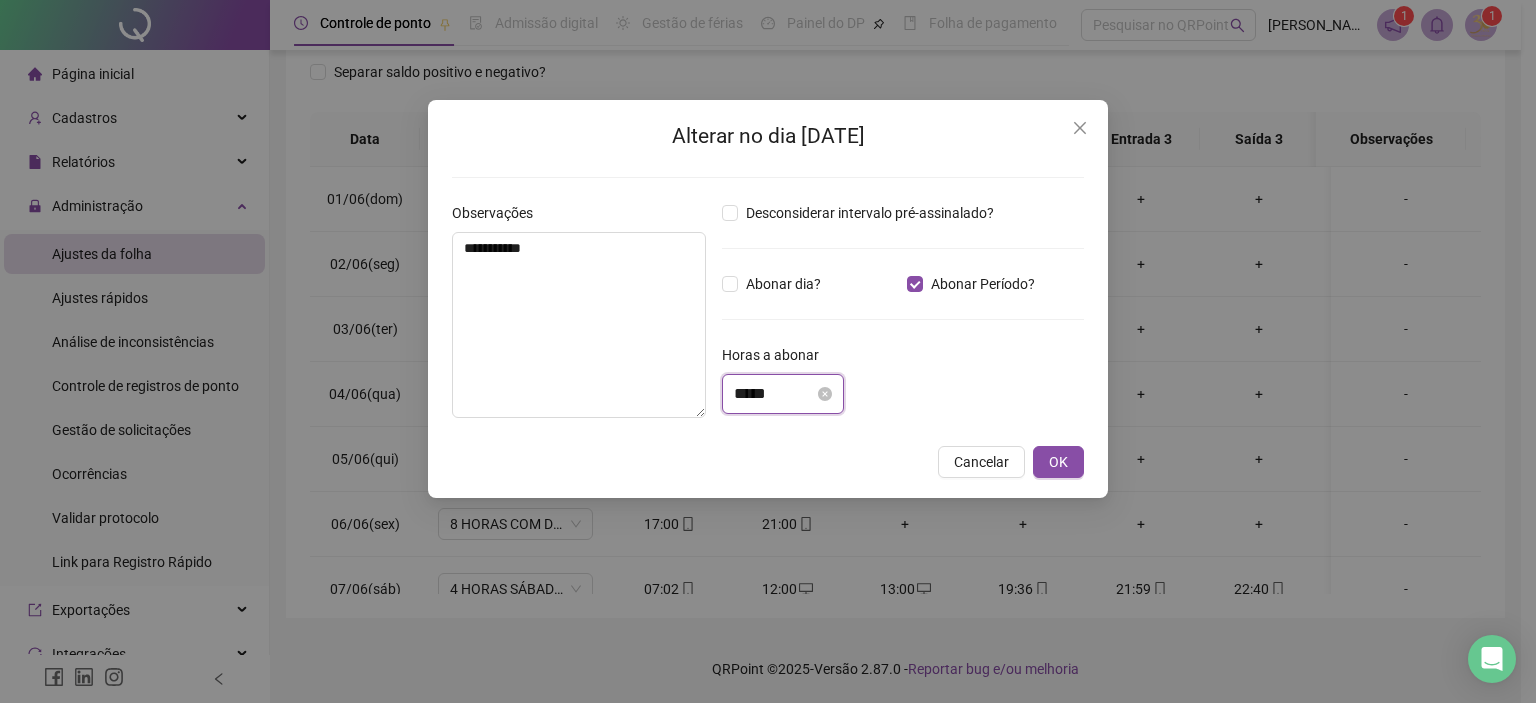 click on "*****" at bounding box center (774, 394) 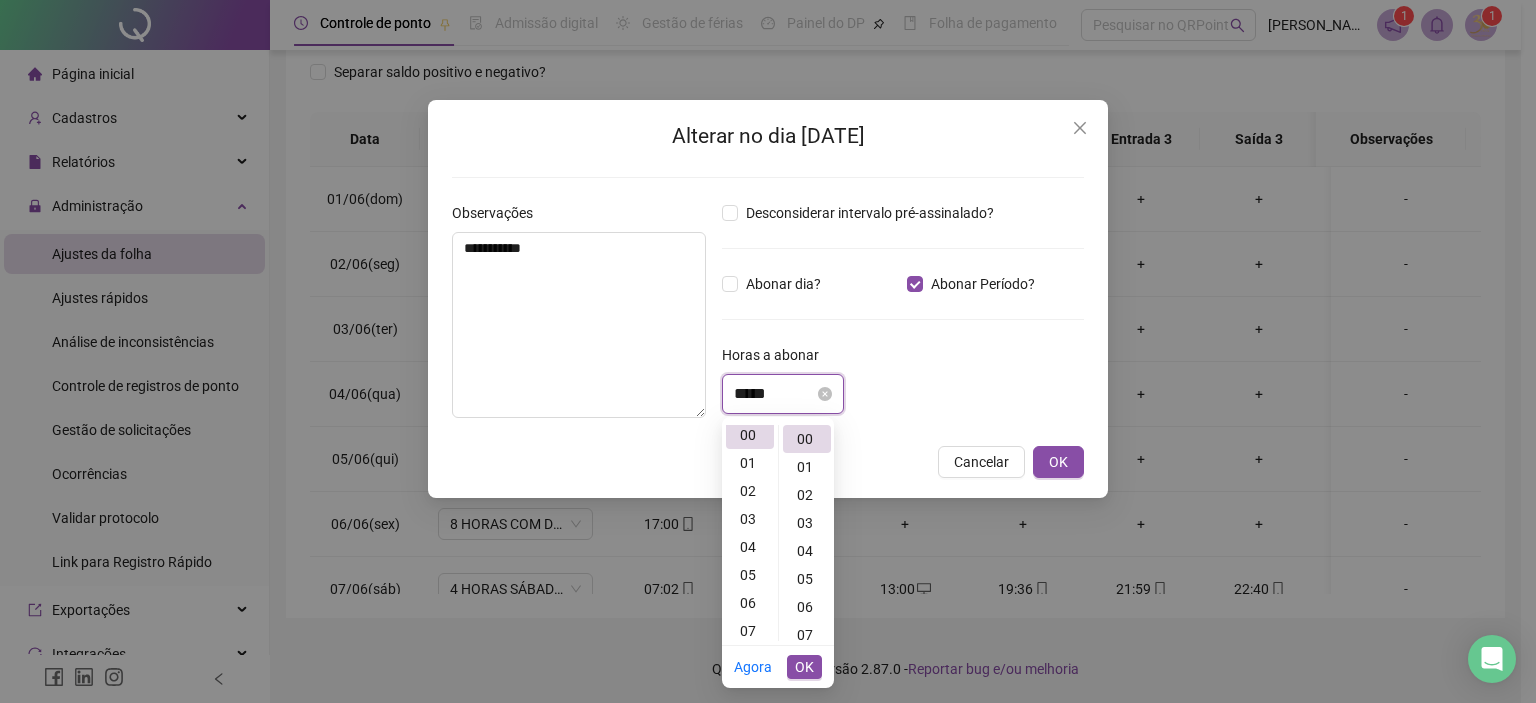click on "*****" at bounding box center [774, 394] 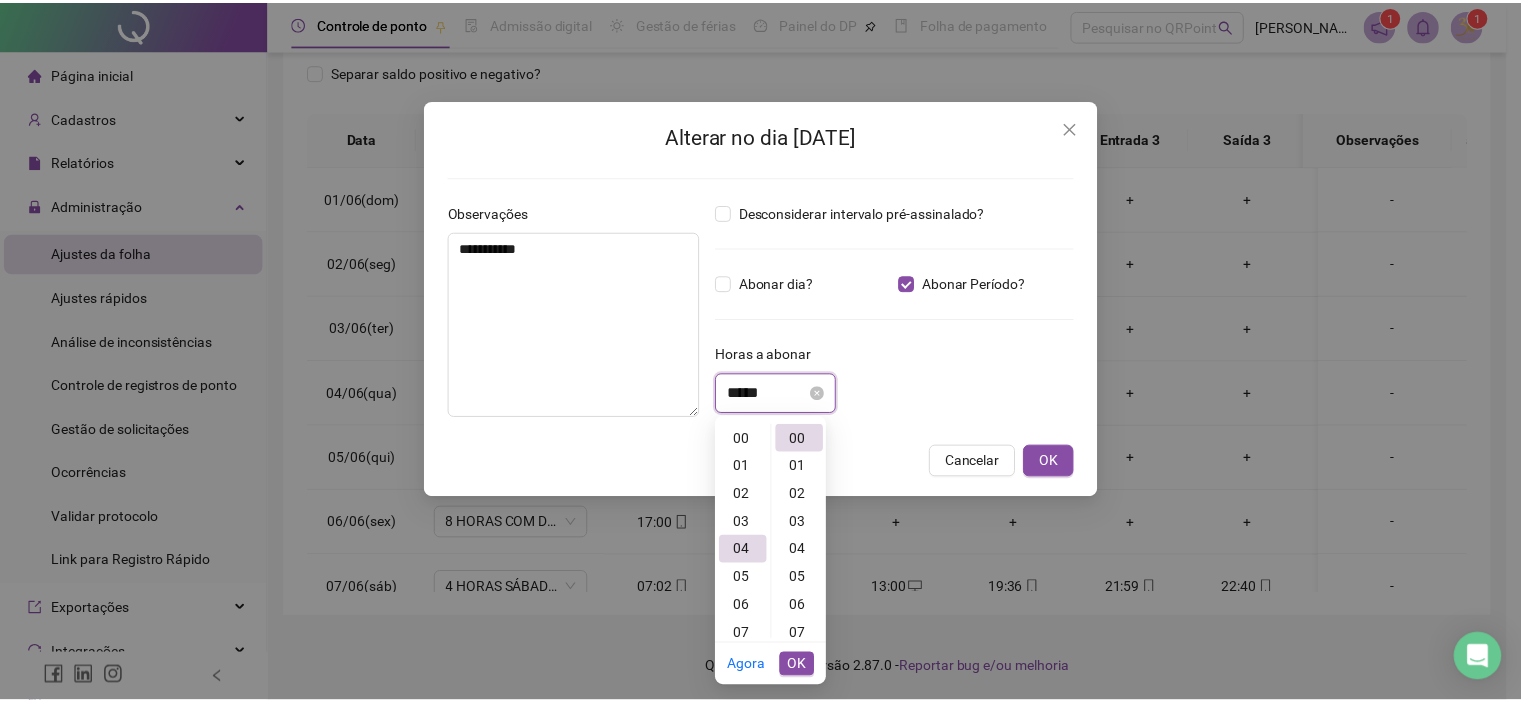 scroll, scrollTop: 112, scrollLeft: 0, axis: vertical 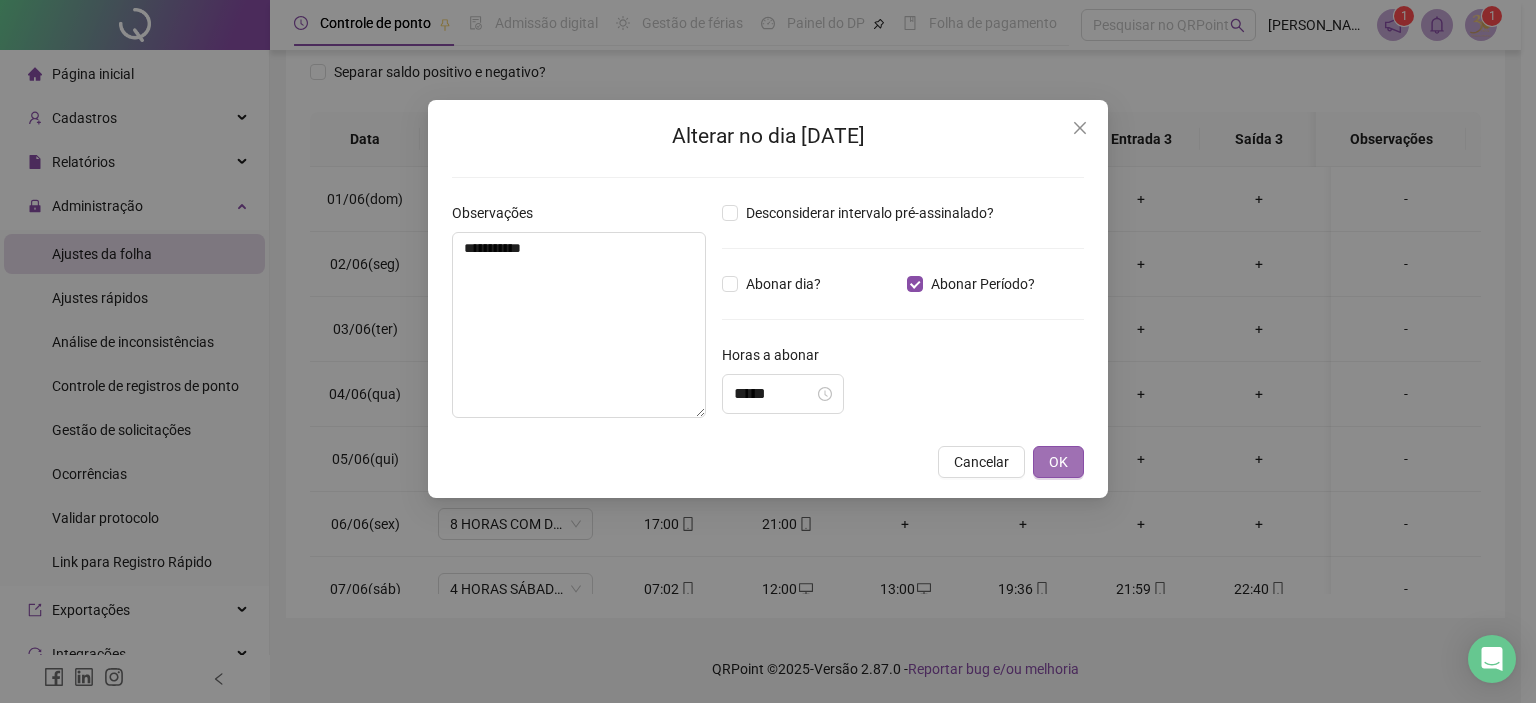click on "OK" at bounding box center (1058, 462) 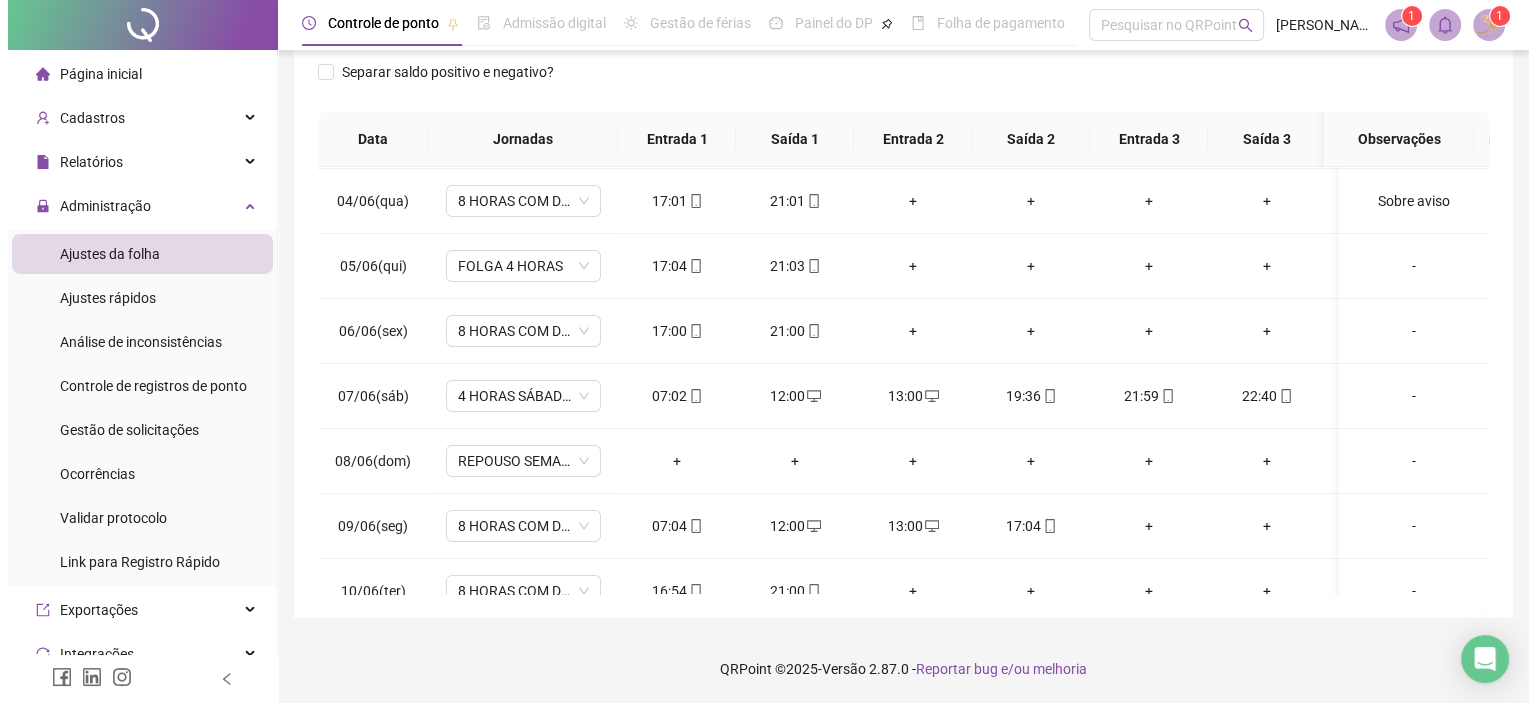 scroll, scrollTop: 200, scrollLeft: 0, axis: vertical 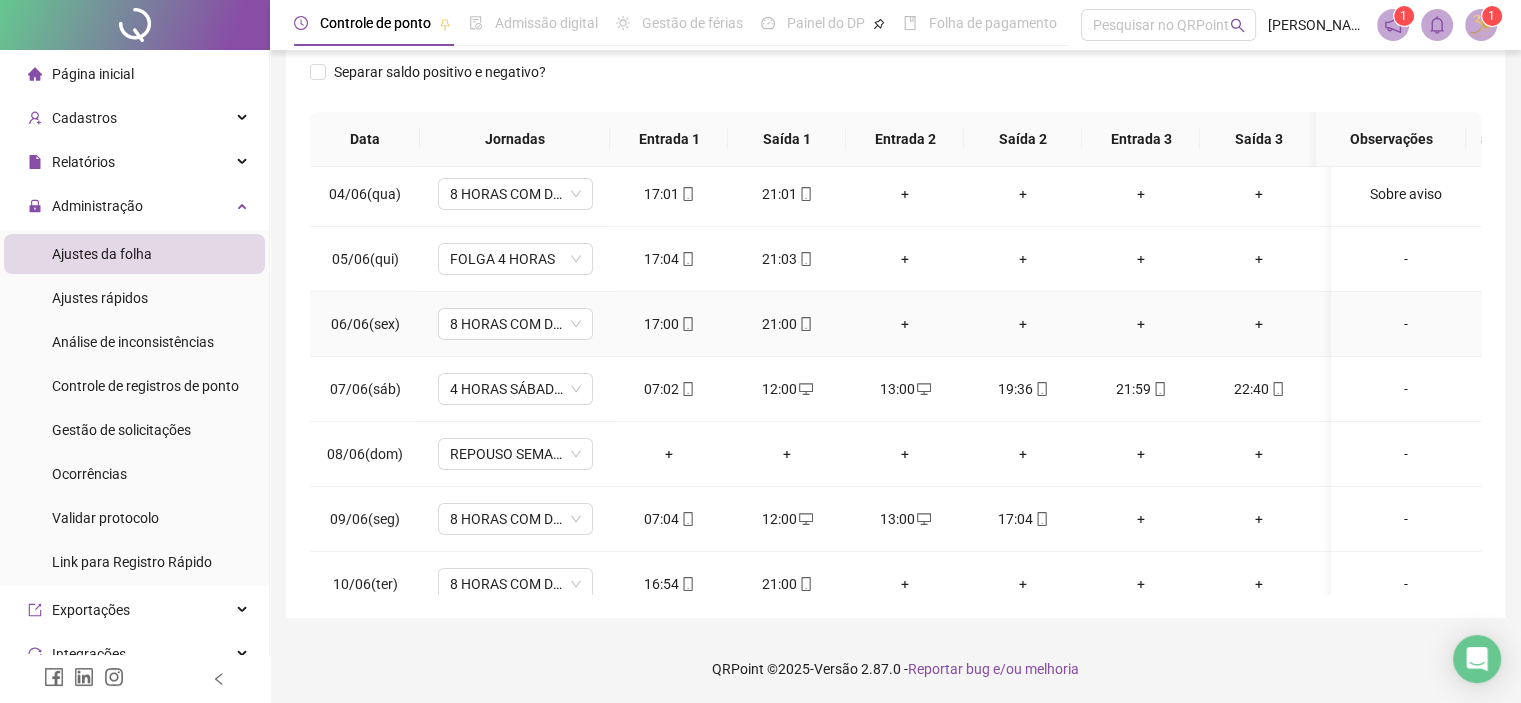 click on "-" at bounding box center (1406, 324) 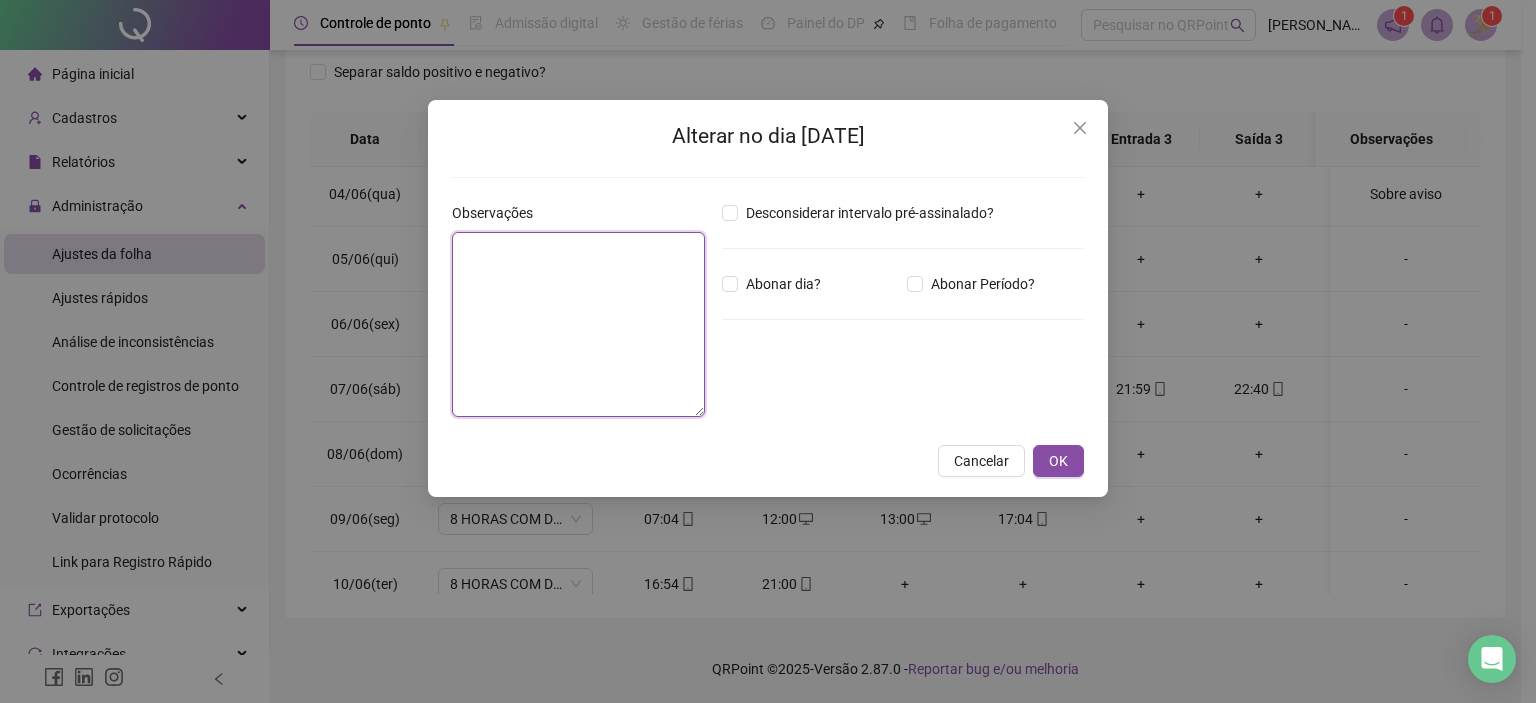 click at bounding box center [578, 324] 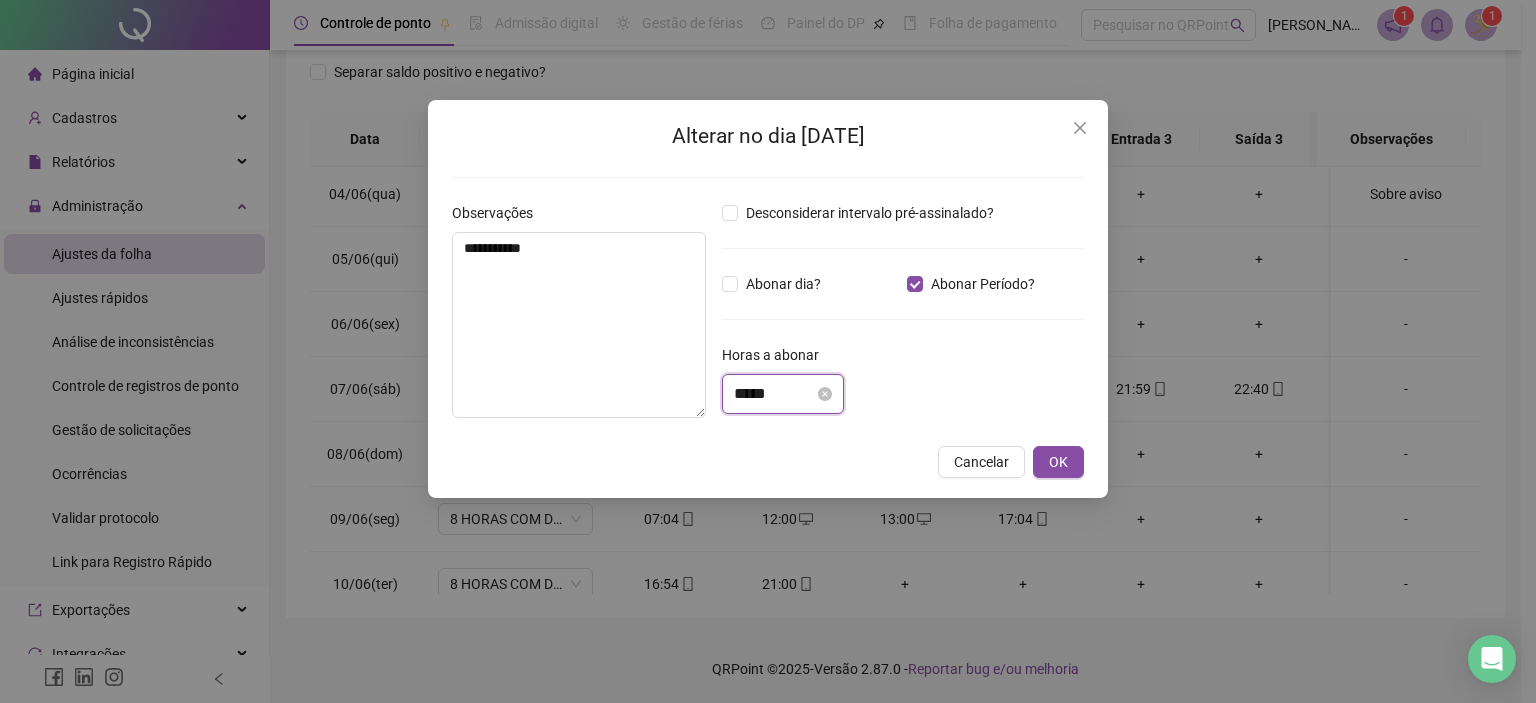 click on "*****" at bounding box center (774, 394) 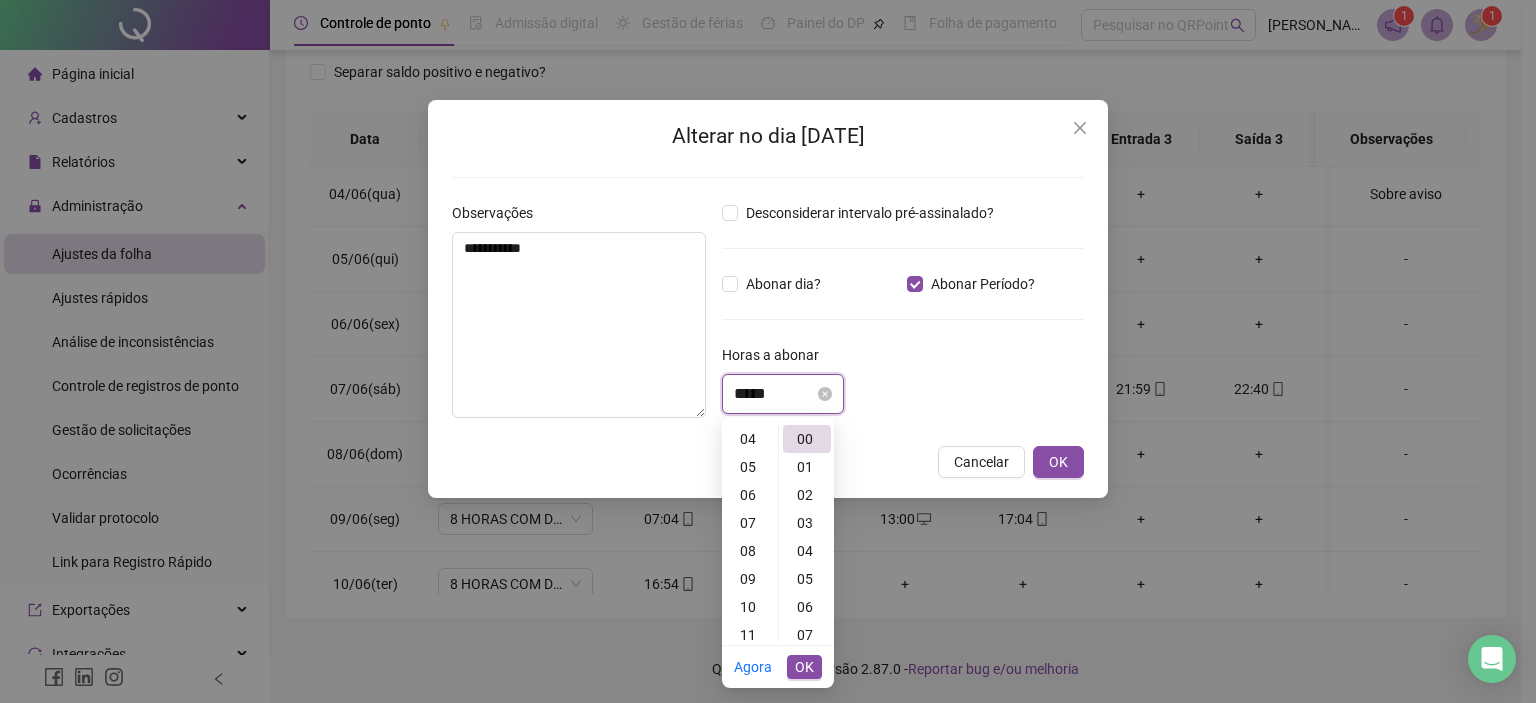 scroll, scrollTop: 4, scrollLeft: 0, axis: vertical 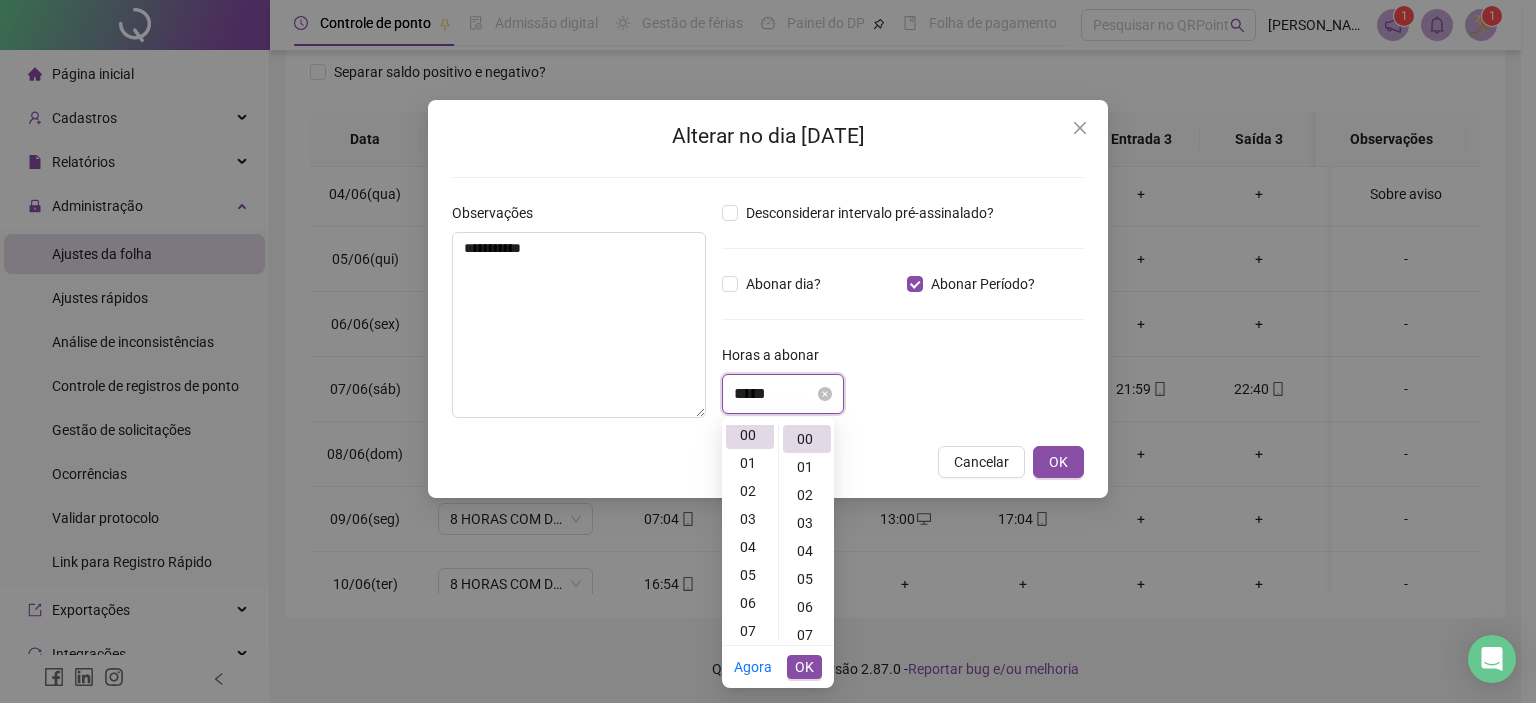 click on "*****" at bounding box center (774, 394) 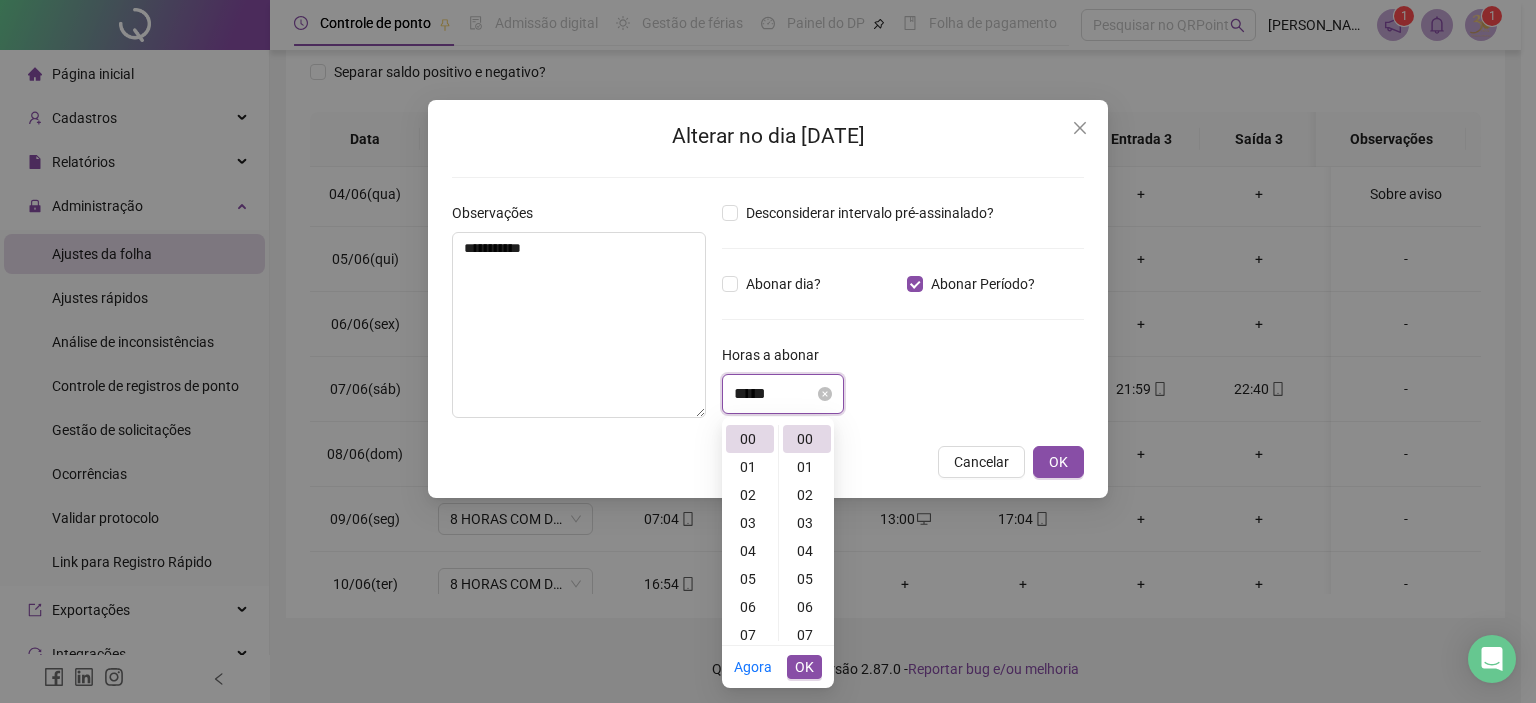 click on "*****" at bounding box center [774, 394] 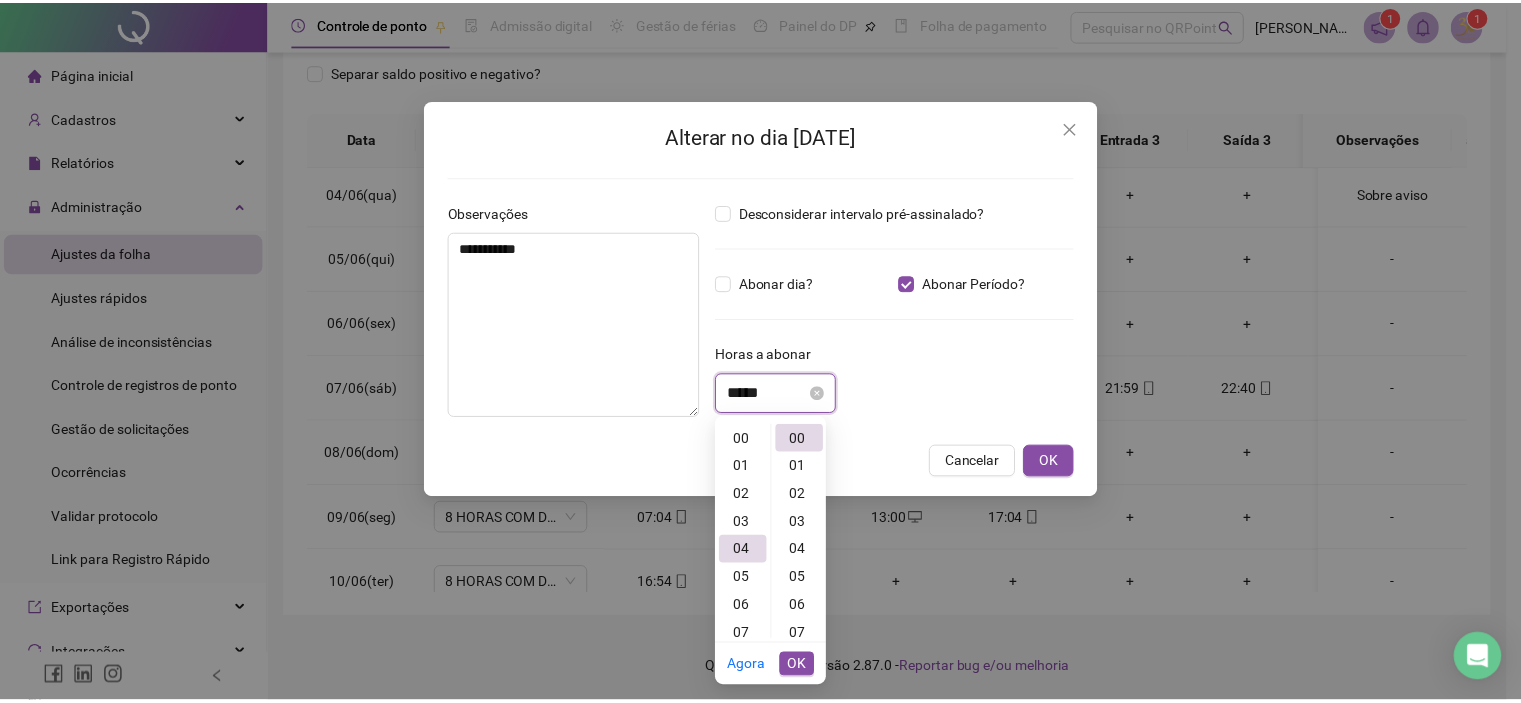 scroll, scrollTop: 112, scrollLeft: 0, axis: vertical 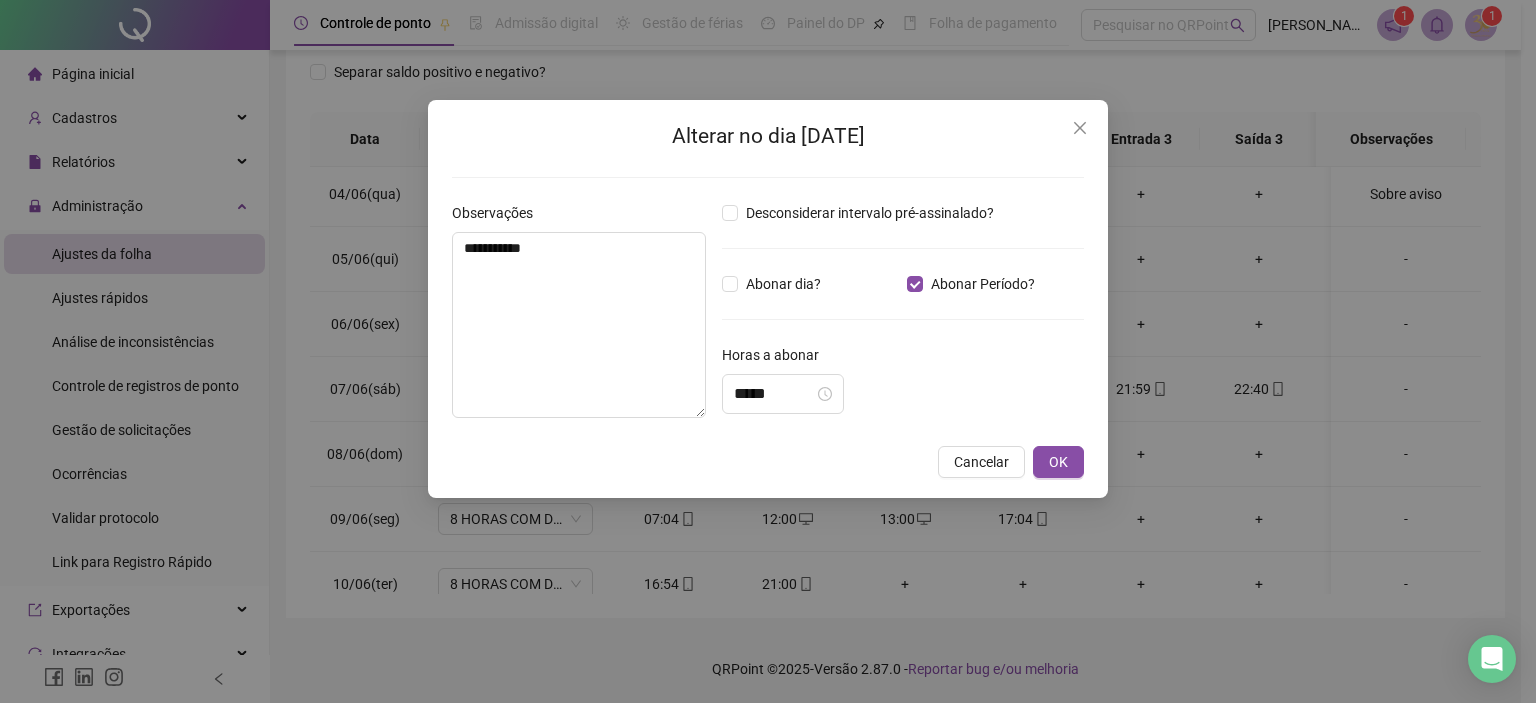 click on "Desconsiderar intervalo pré-assinalado? Abonar dia? Abonar Período? Horas a abonar ***** Aplicar regime de compensação" at bounding box center [903, 318] 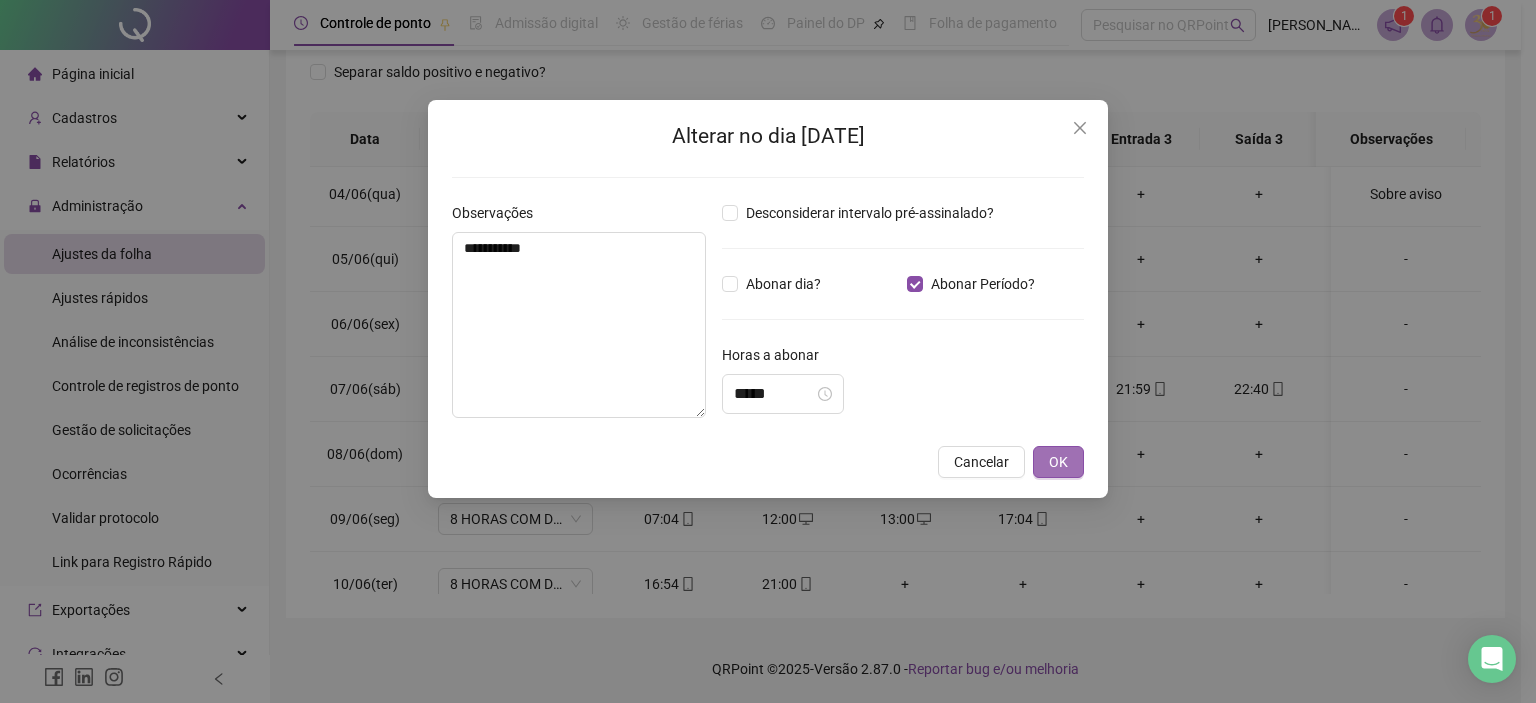 click on "OK" at bounding box center [1058, 462] 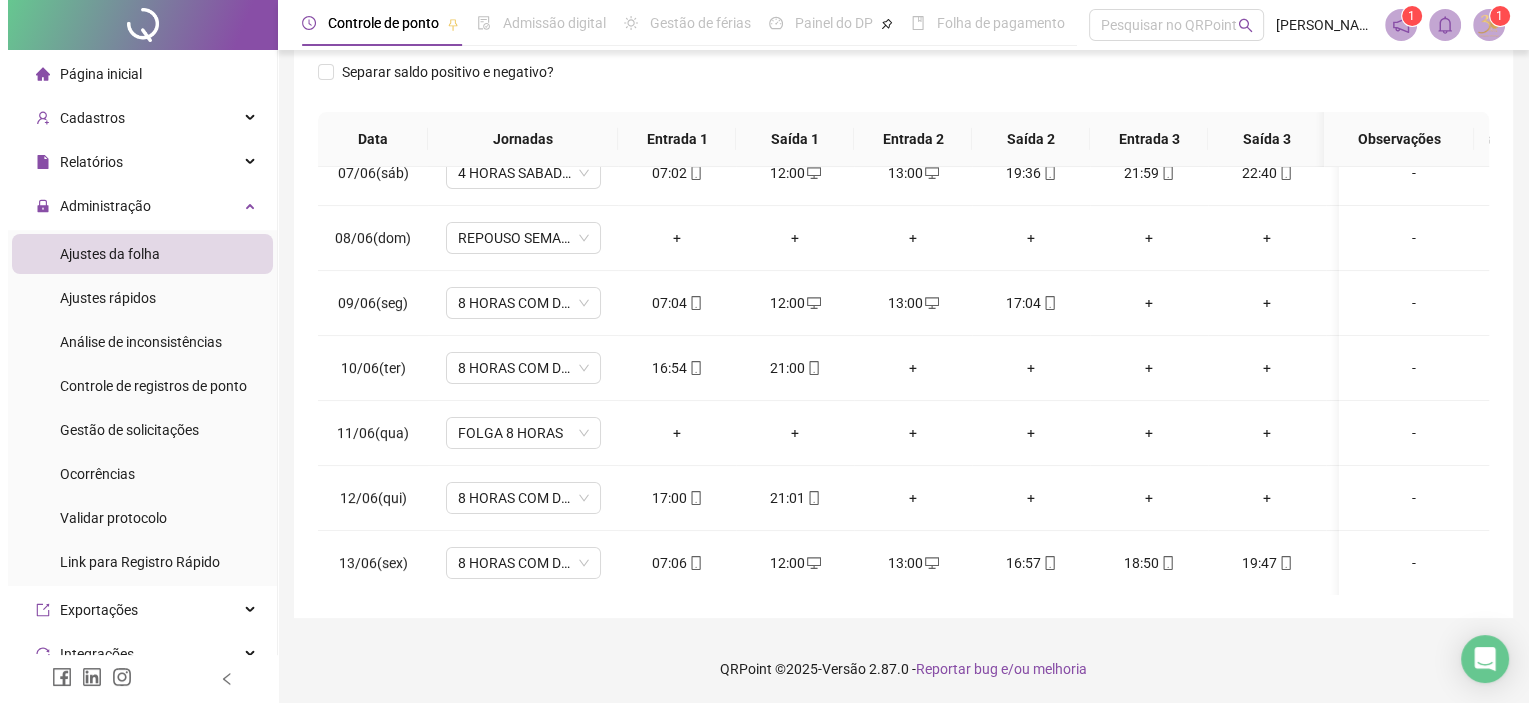 scroll, scrollTop: 436, scrollLeft: 0, axis: vertical 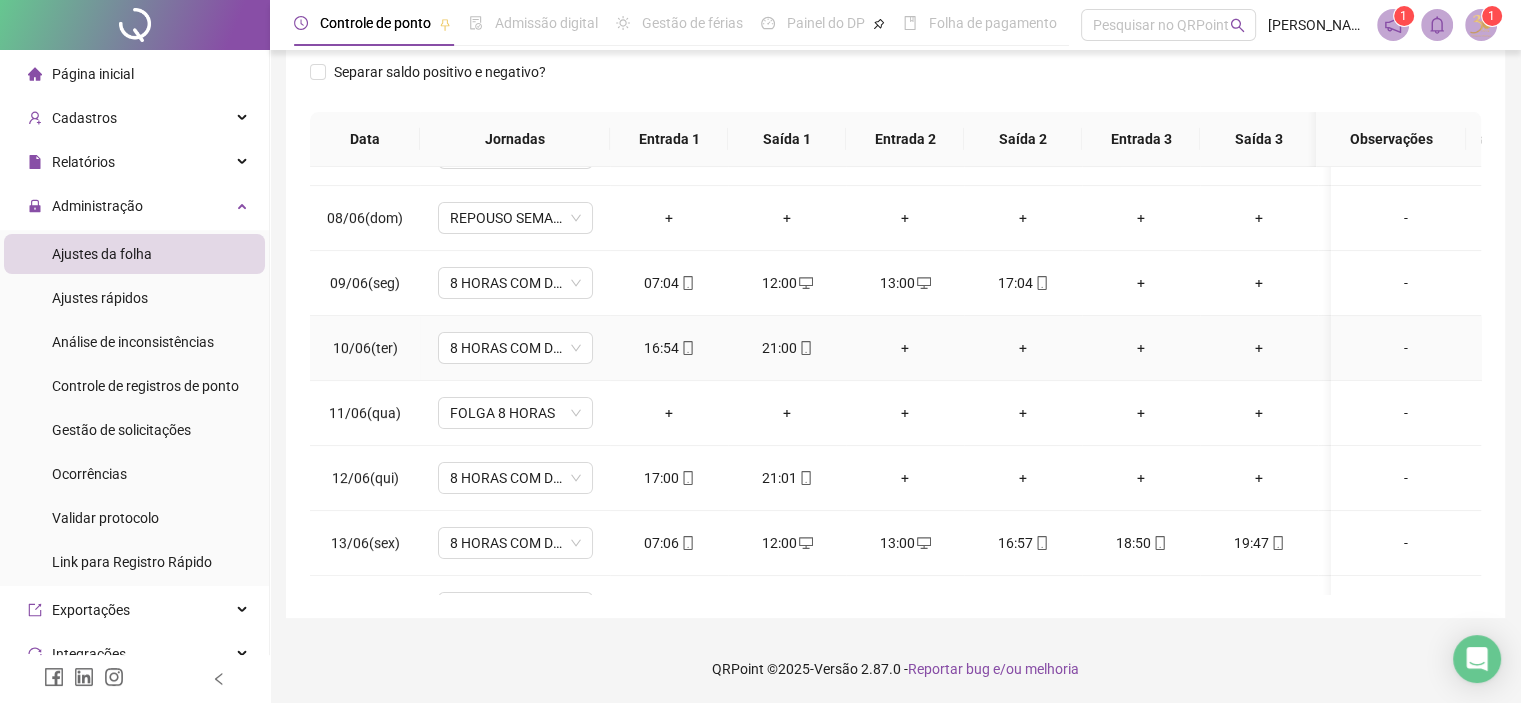 click on "-" at bounding box center [1406, 348] 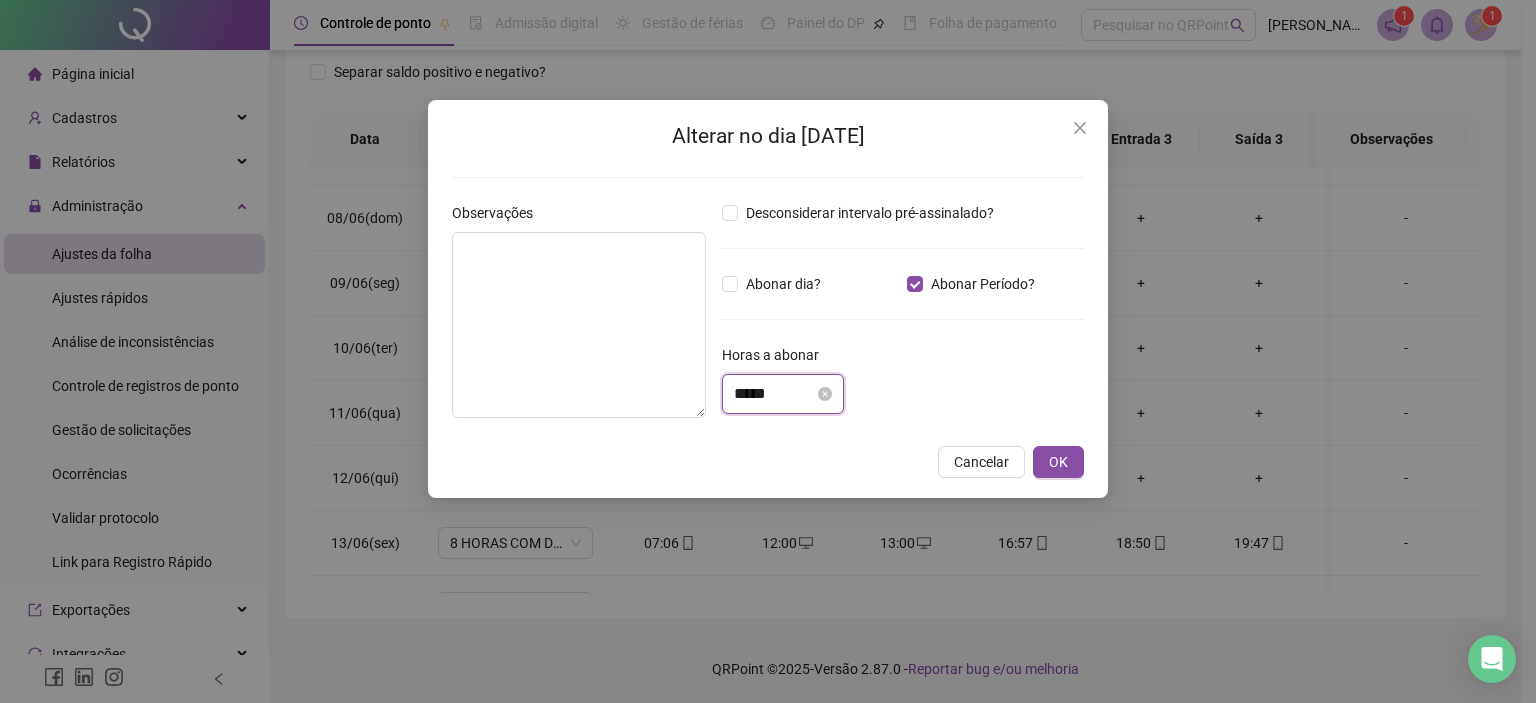click on "*****" at bounding box center [774, 394] 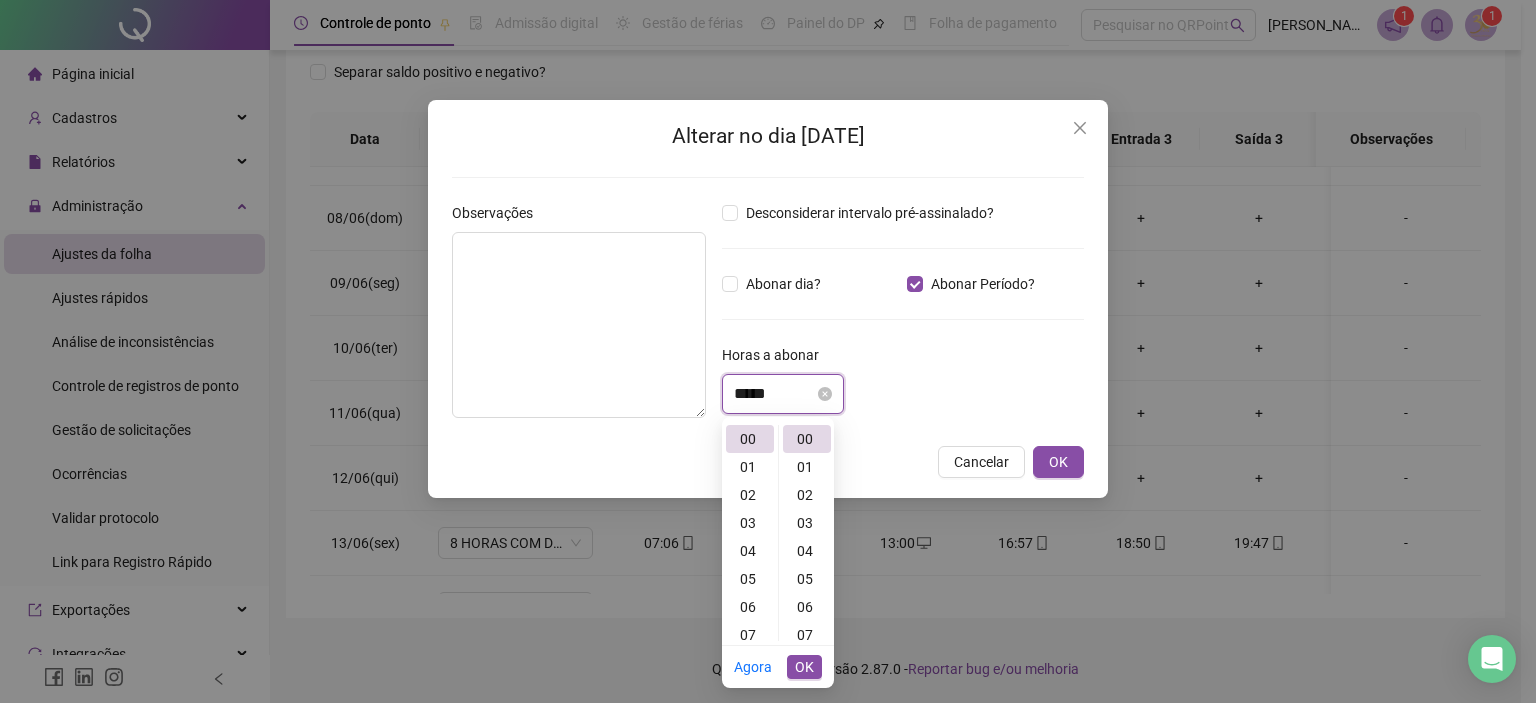 scroll, scrollTop: 112, scrollLeft: 0, axis: vertical 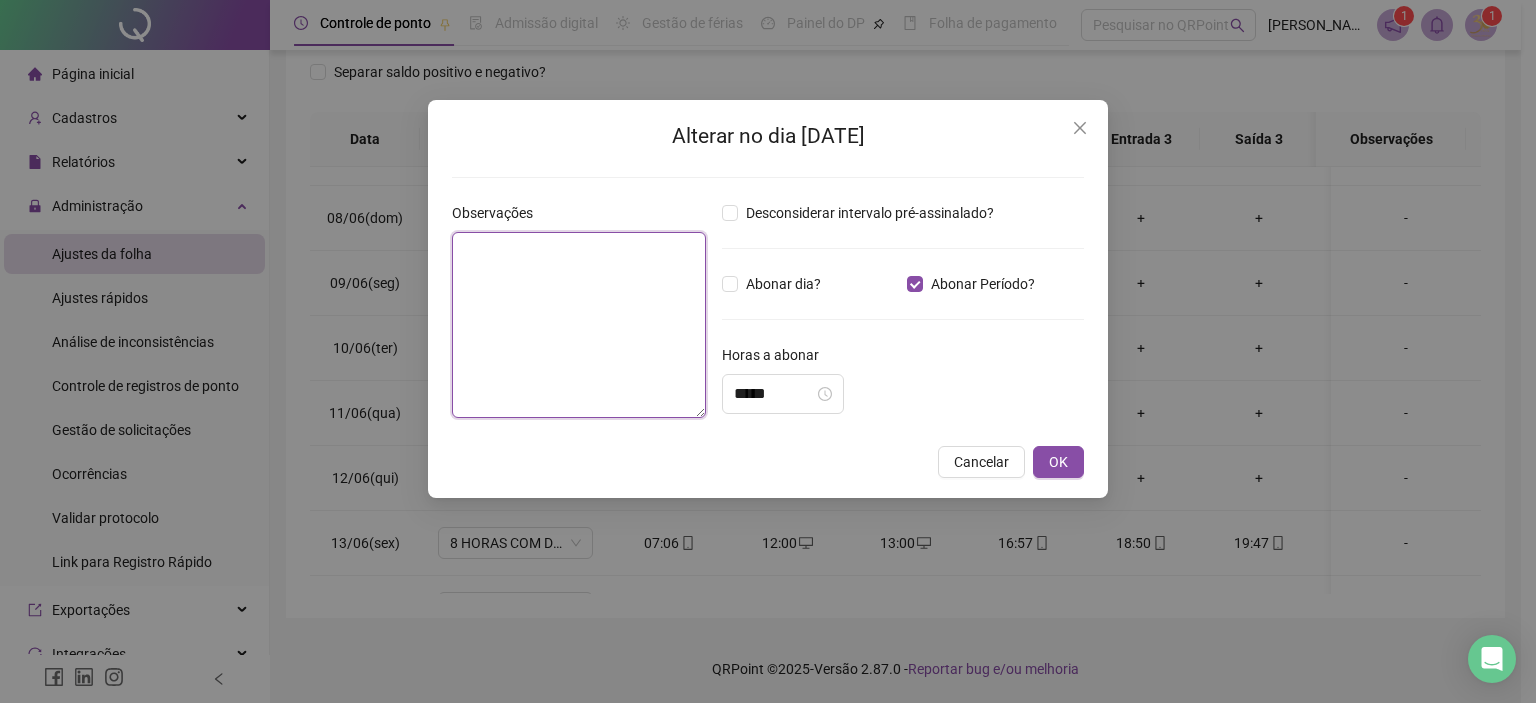 click at bounding box center (579, 325) 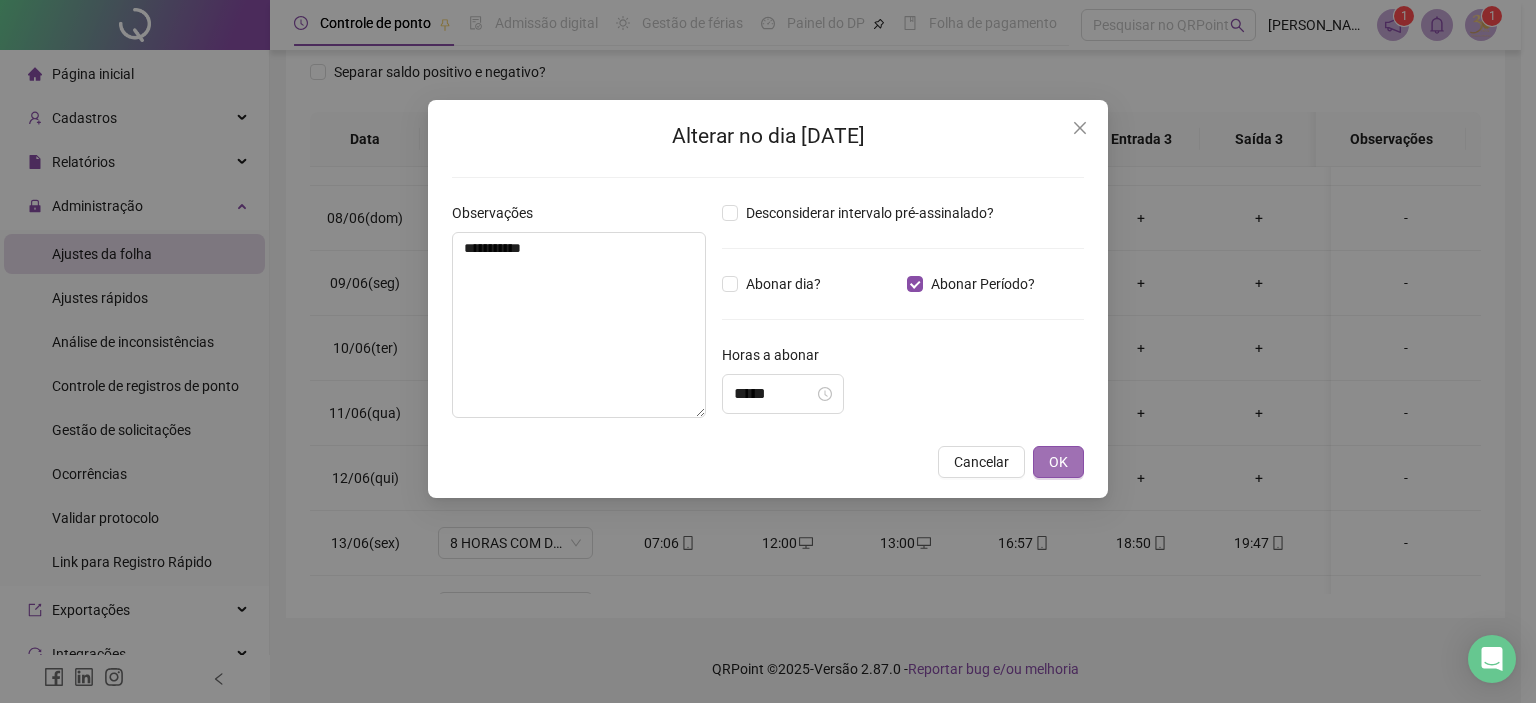 click on "OK" at bounding box center (1058, 462) 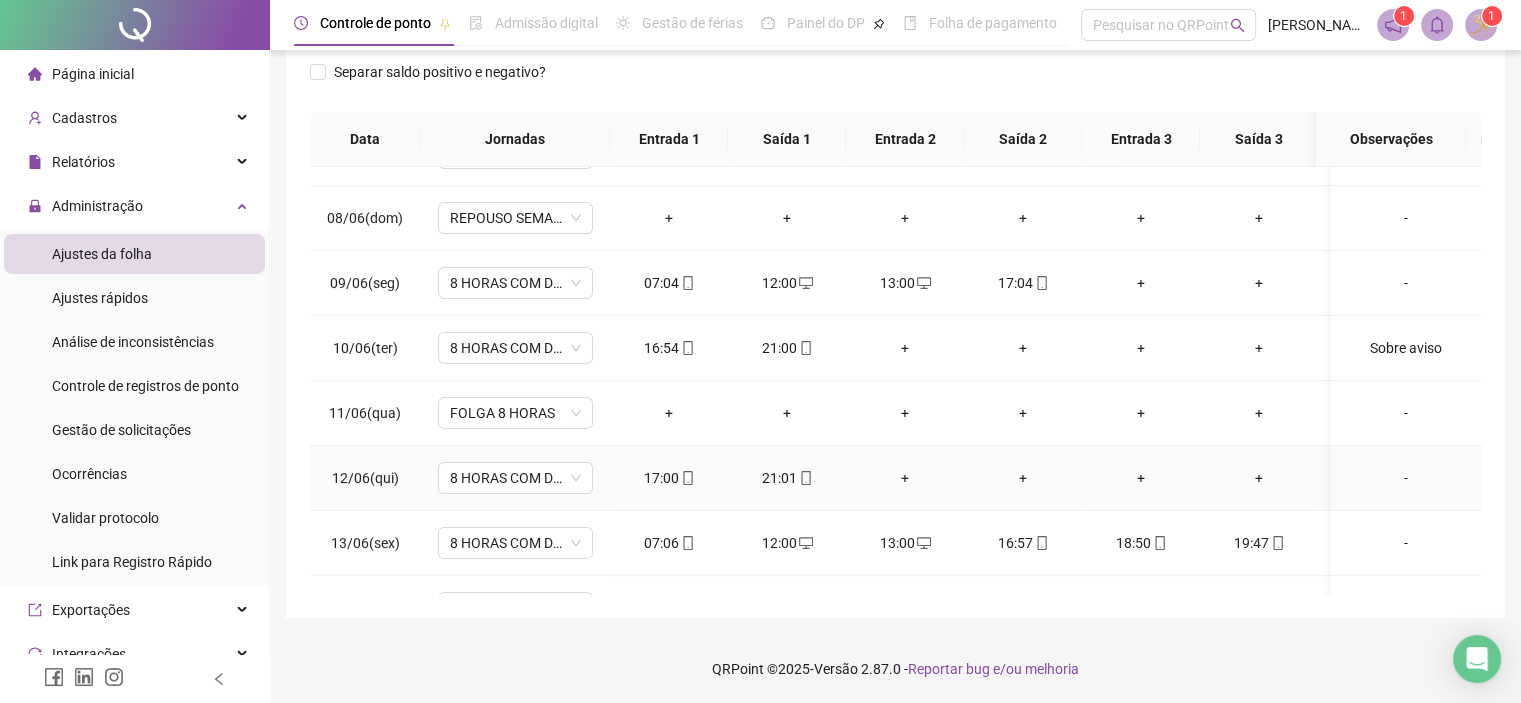 click on "-" at bounding box center [1406, 478] 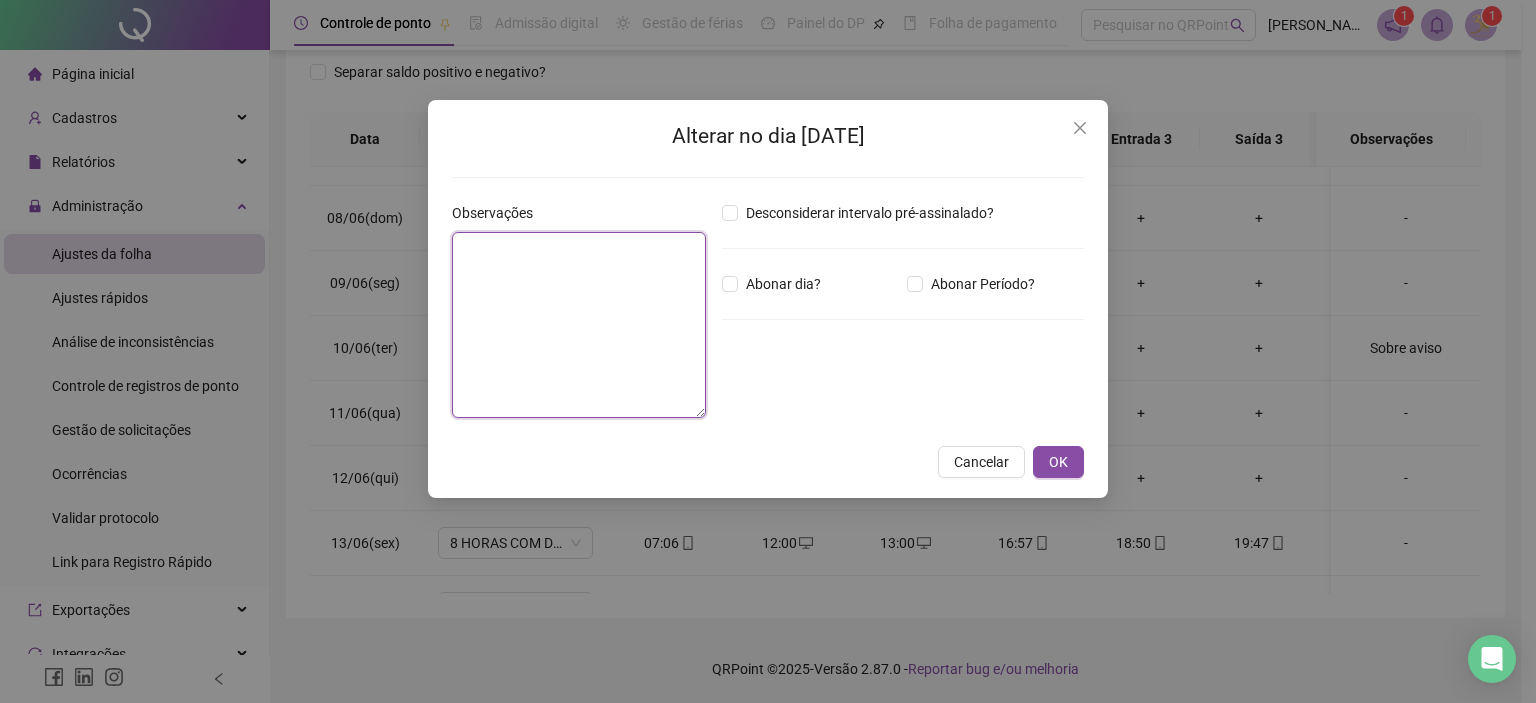 click at bounding box center (579, 325) 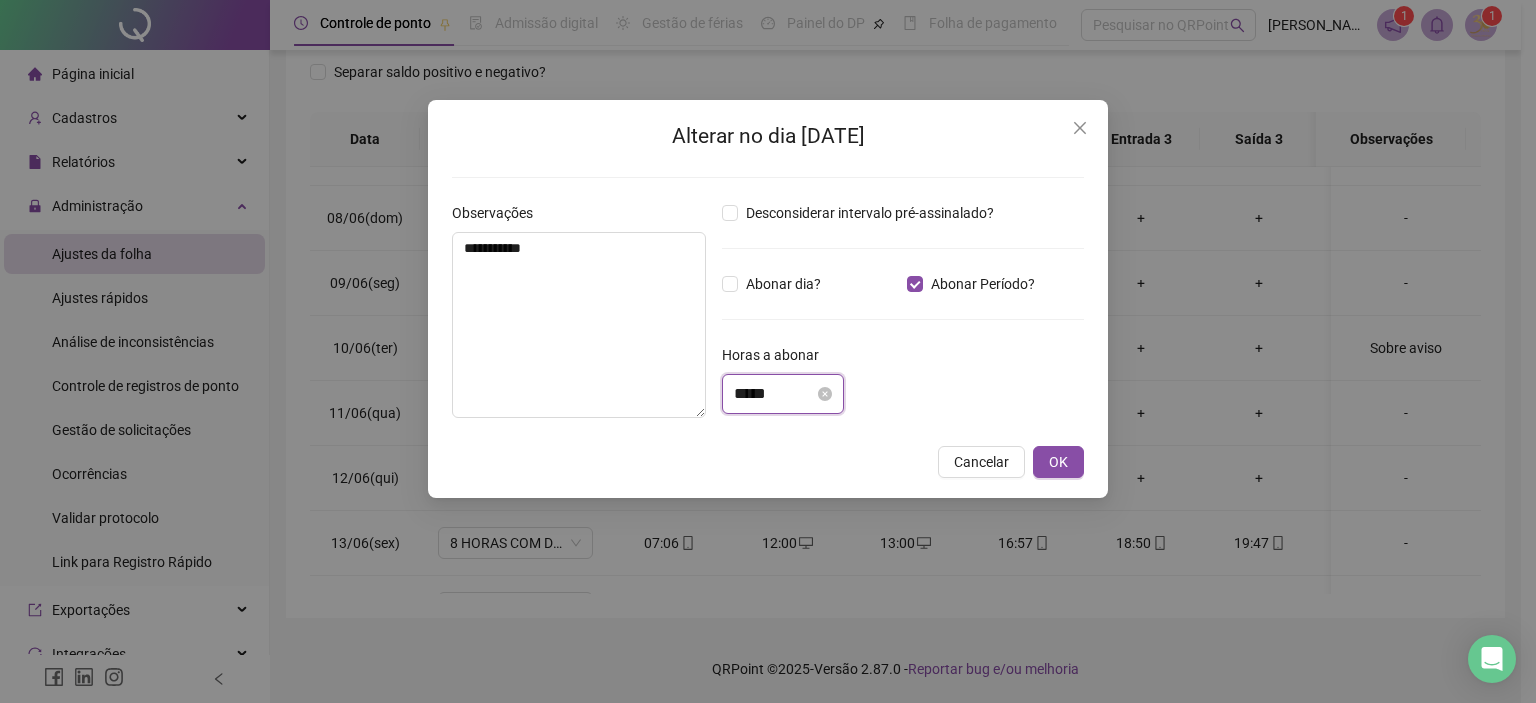 click on "*****" at bounding box center (774, 394) 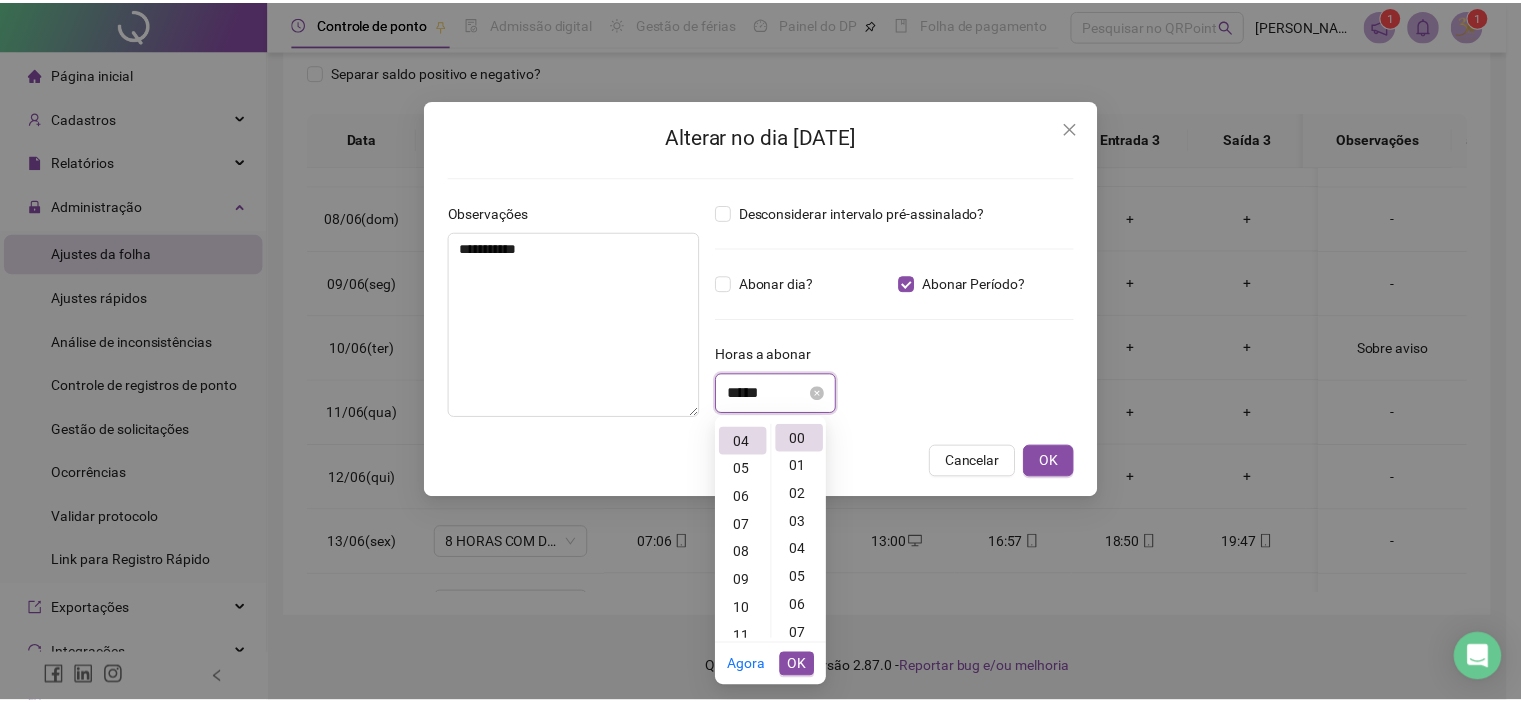 scroll, scrollTop: 112, scrollLeft: 0, axis: vertical 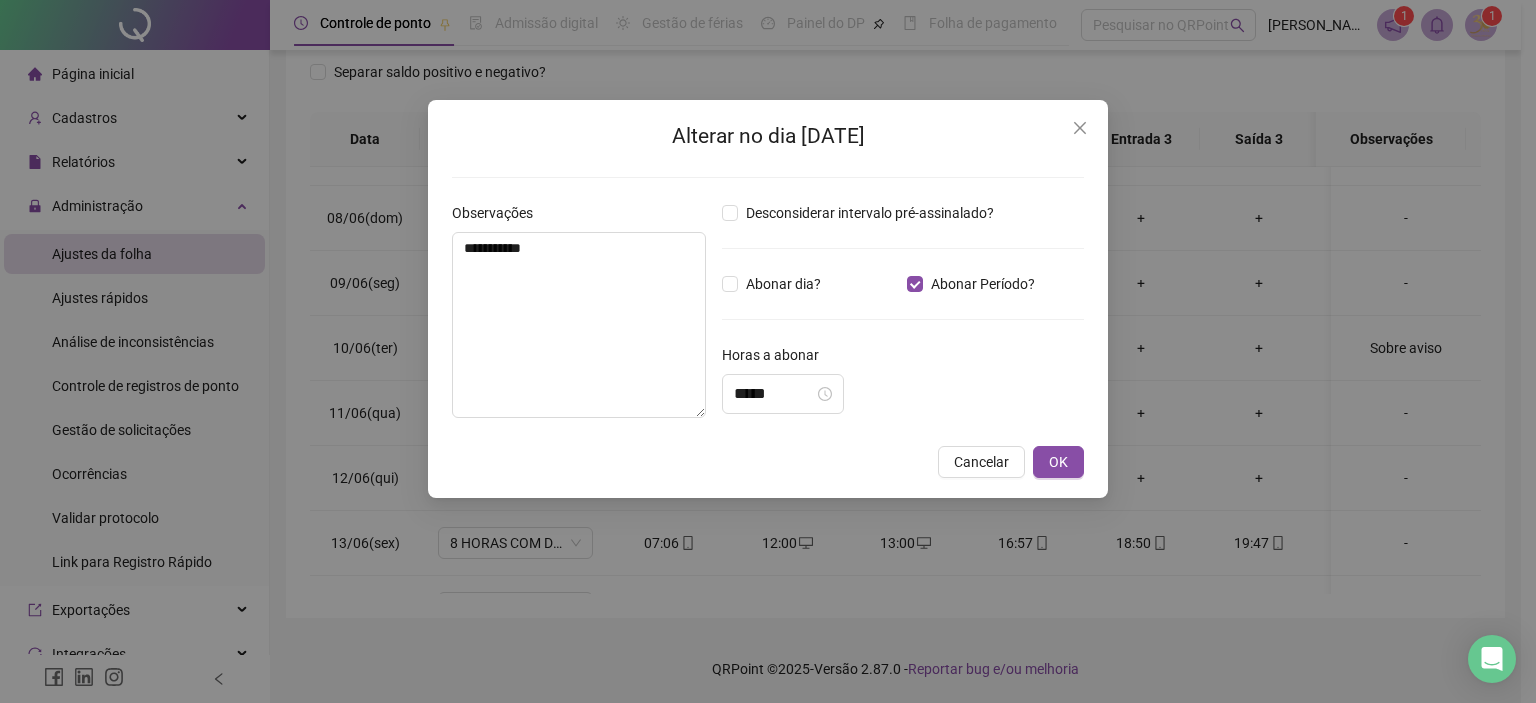 click on "*****" at bounding box center [903, 394] 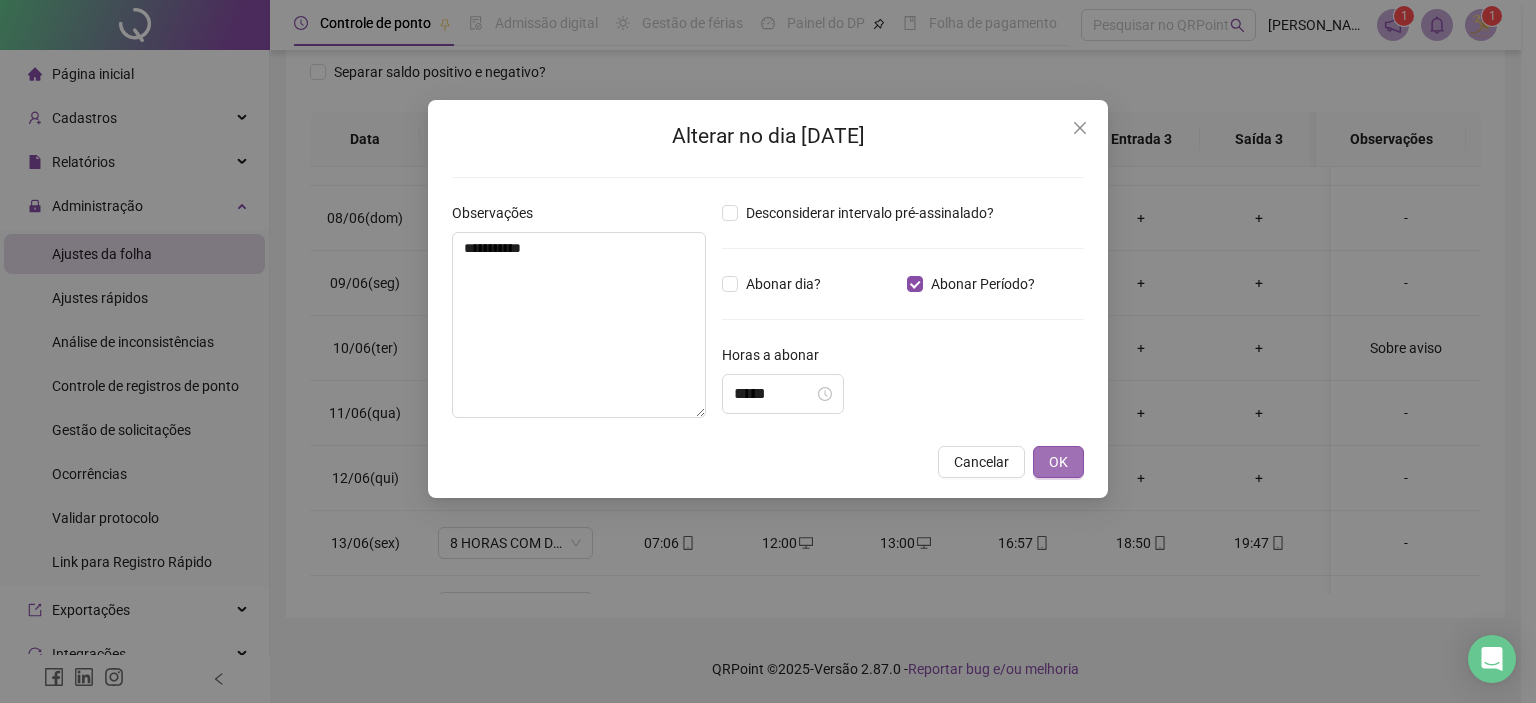 click on "OK" at bounding box center [1058, 462] 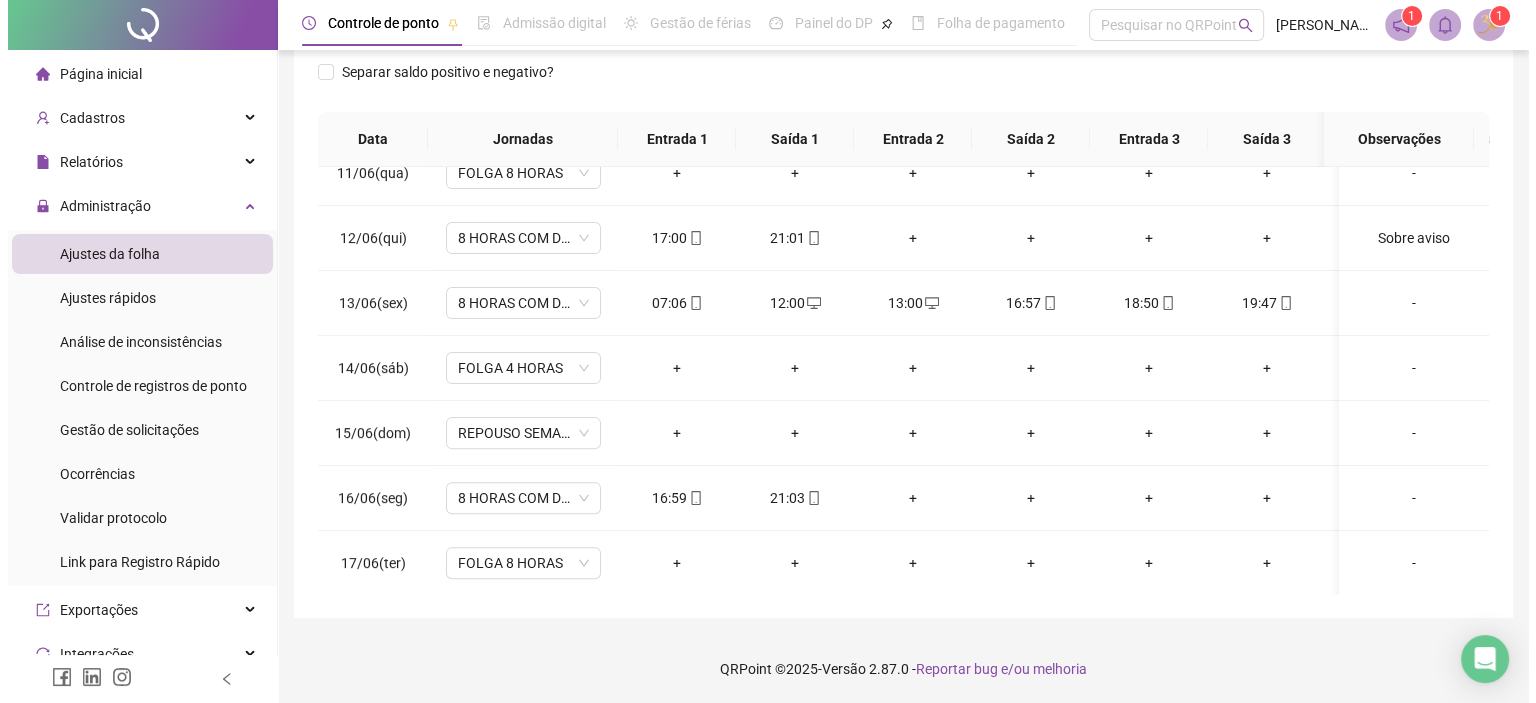 scroll, scrollTop: 716, scrollLeft: 0, axis: vertical 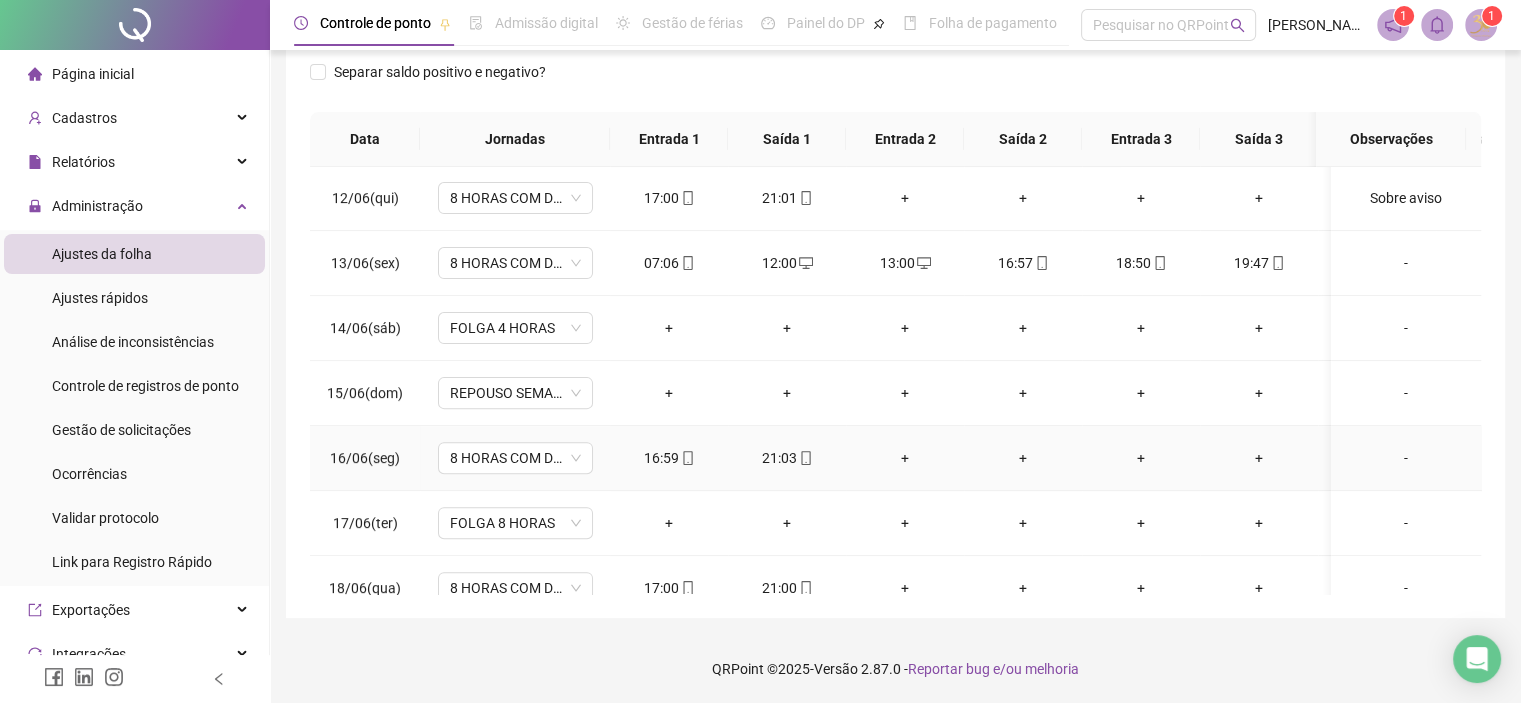 click on "-" at bounding box center [1406, 458] 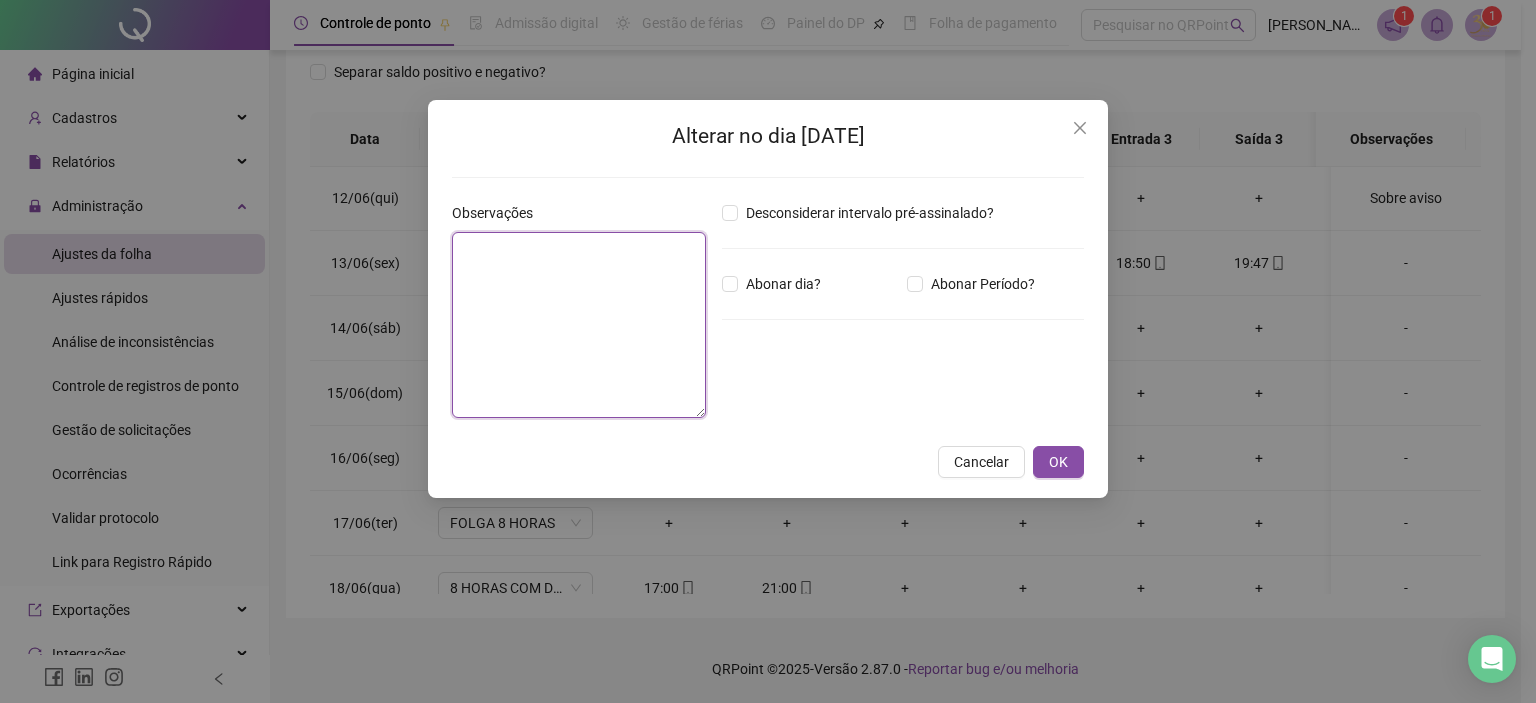 click at bounding box center (579, 325) 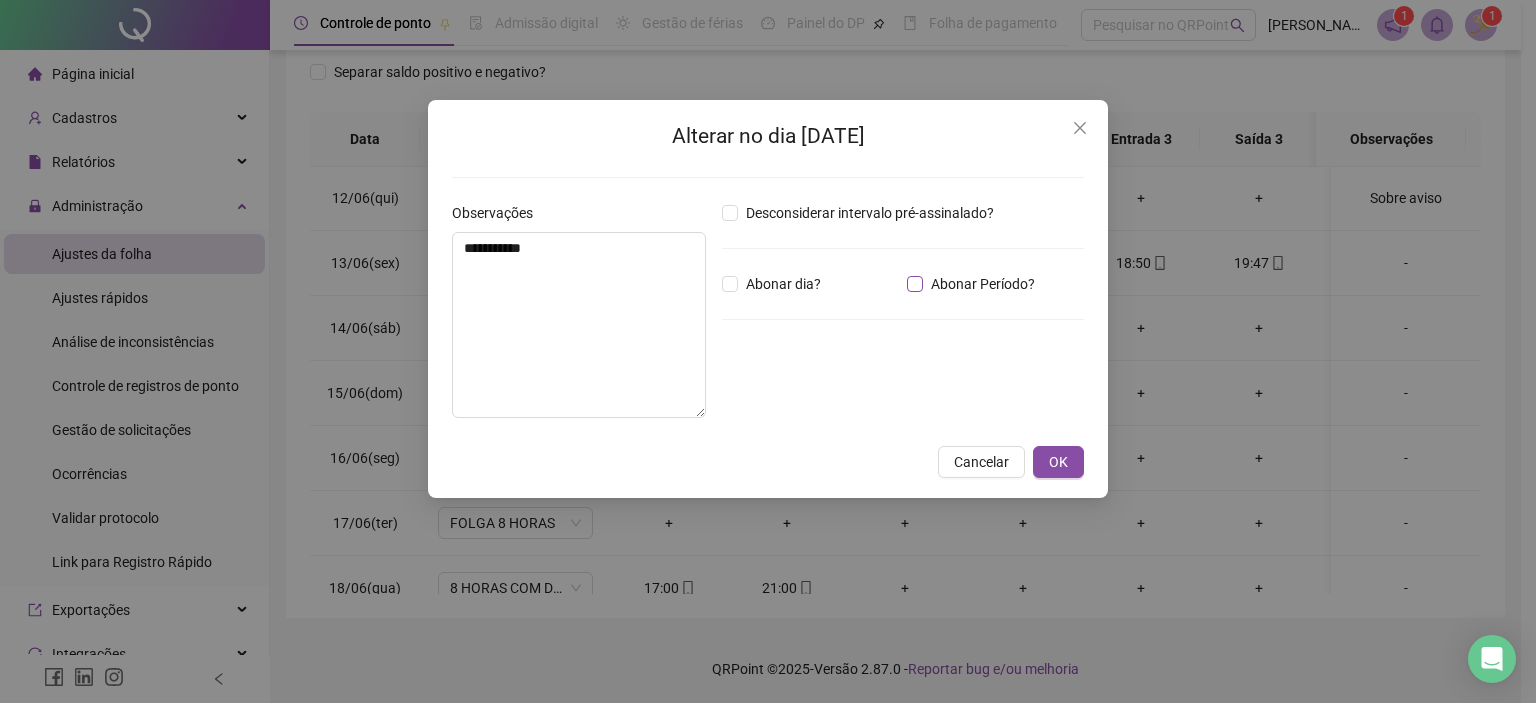 click on "Abonar Período?" at bounding box center (975, 284) 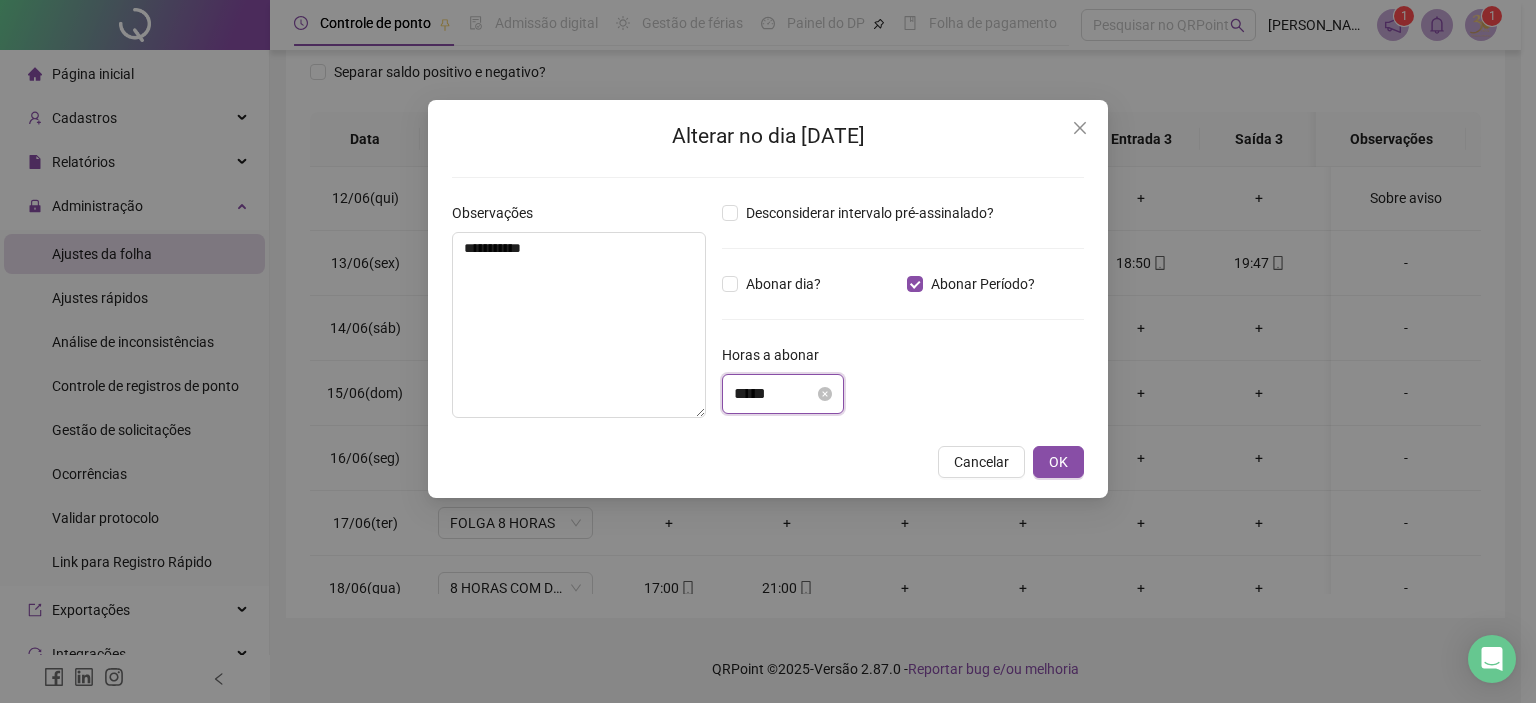 click on "*****" at bounding box center [774, 394] 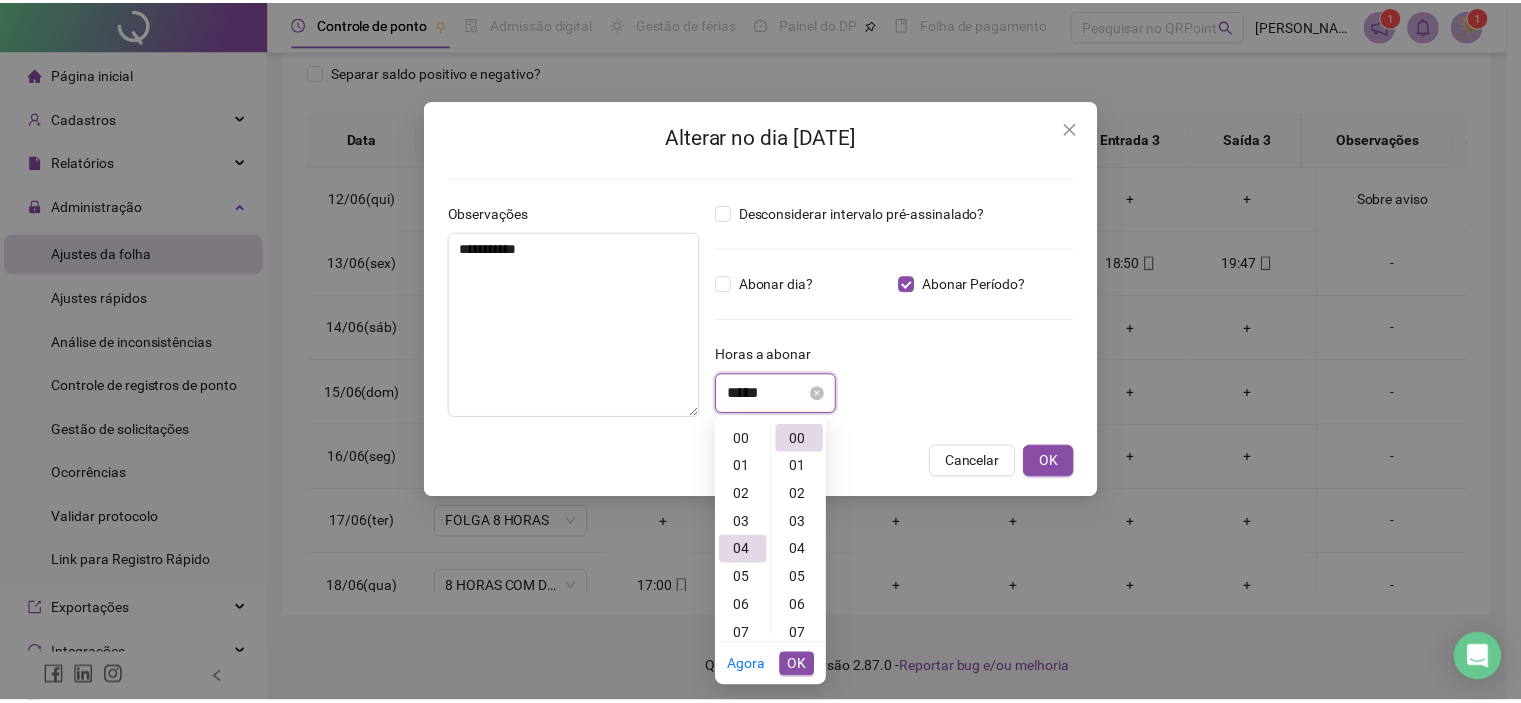 scroll, scrollTop: 112, scrollLeft: 0, axis: vertical 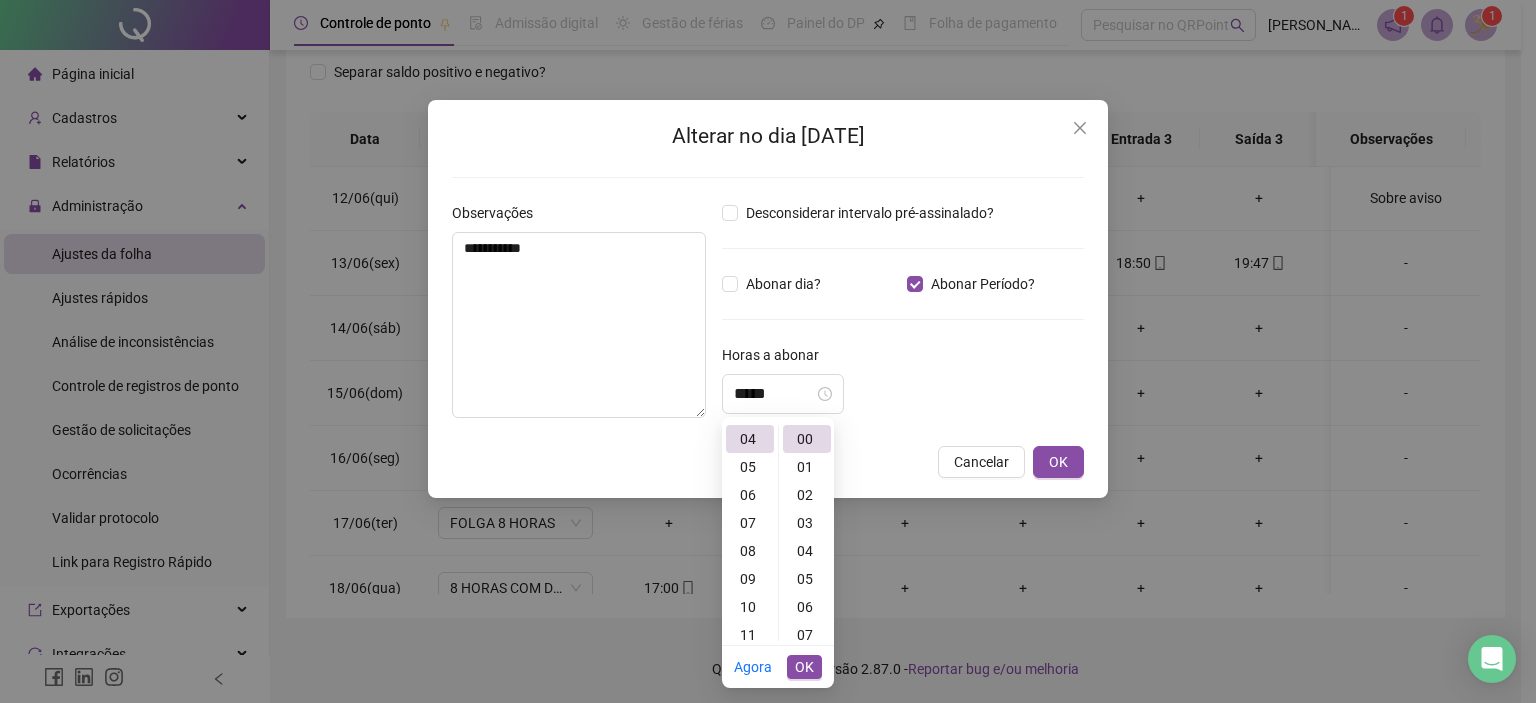 click on "*****" at bounding box center [903, 394] 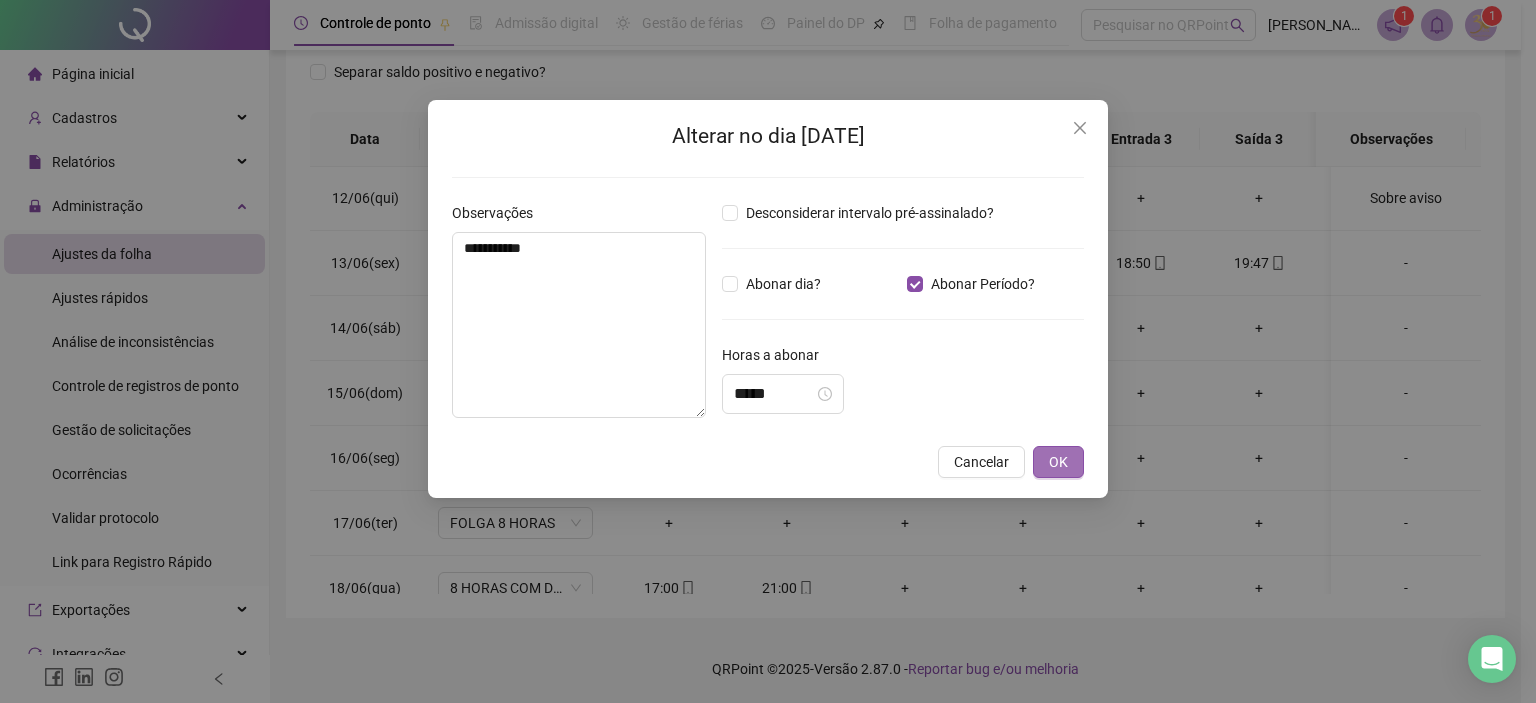click on "OK" at bounding box center [1058, 462] 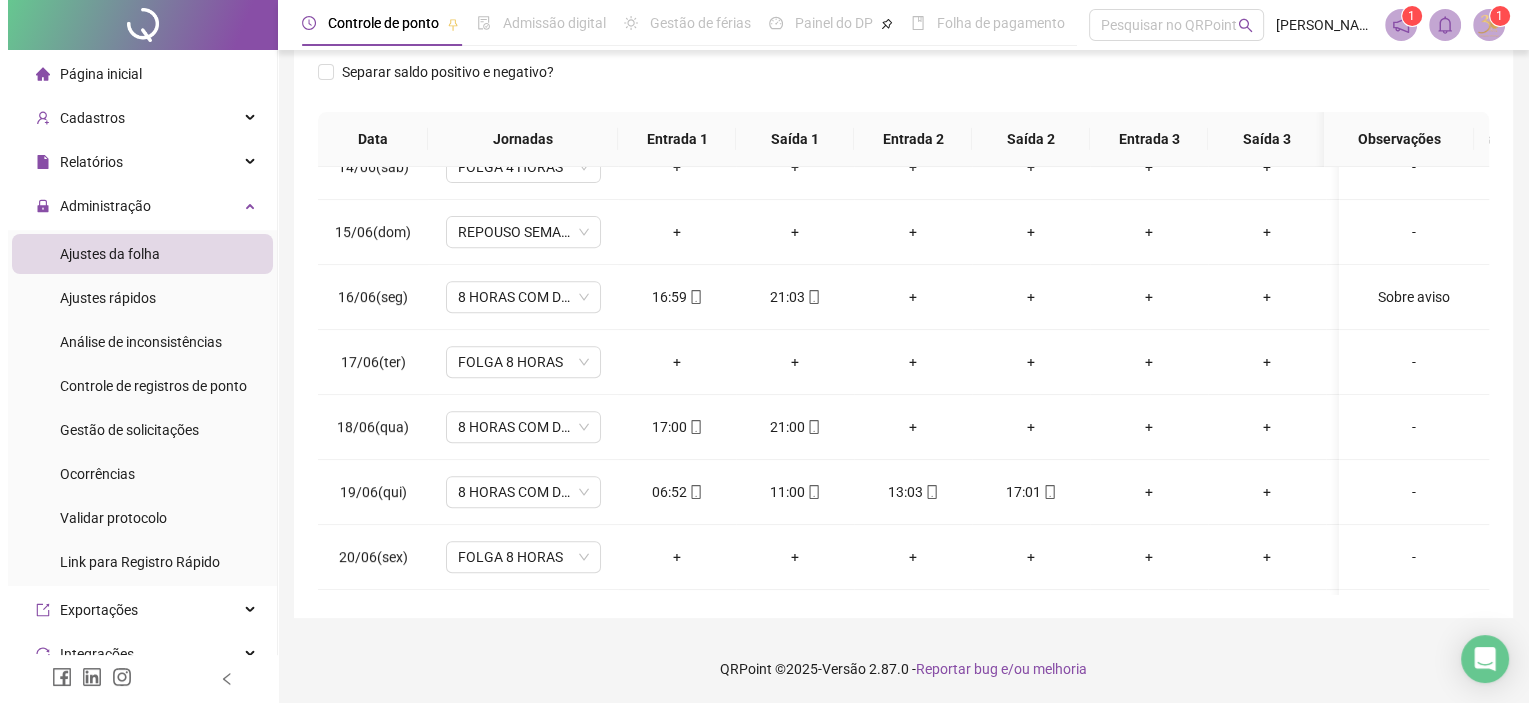 scroll, scrollTop: 916, scrollLeft: 0, axis: vertical 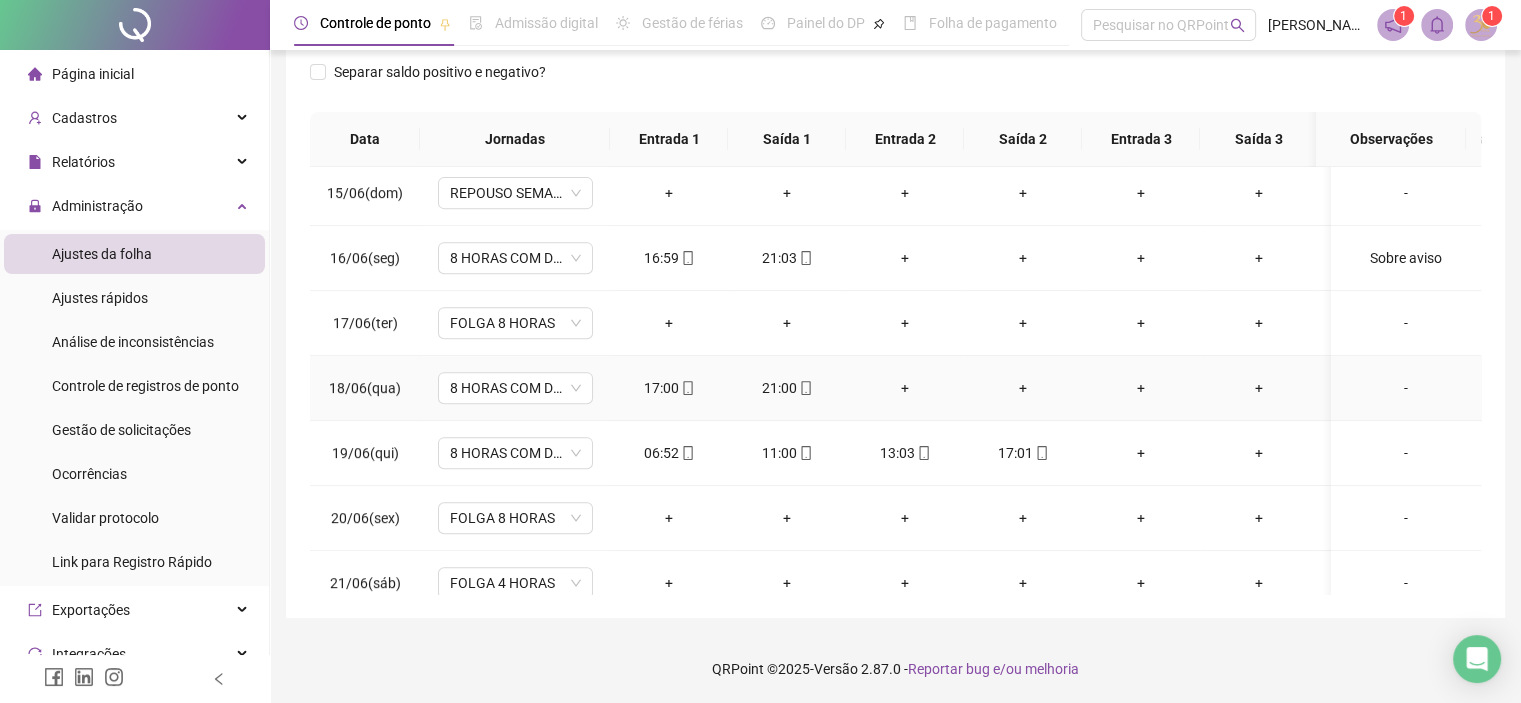 click on "-" at bounding box center [1406, 388] 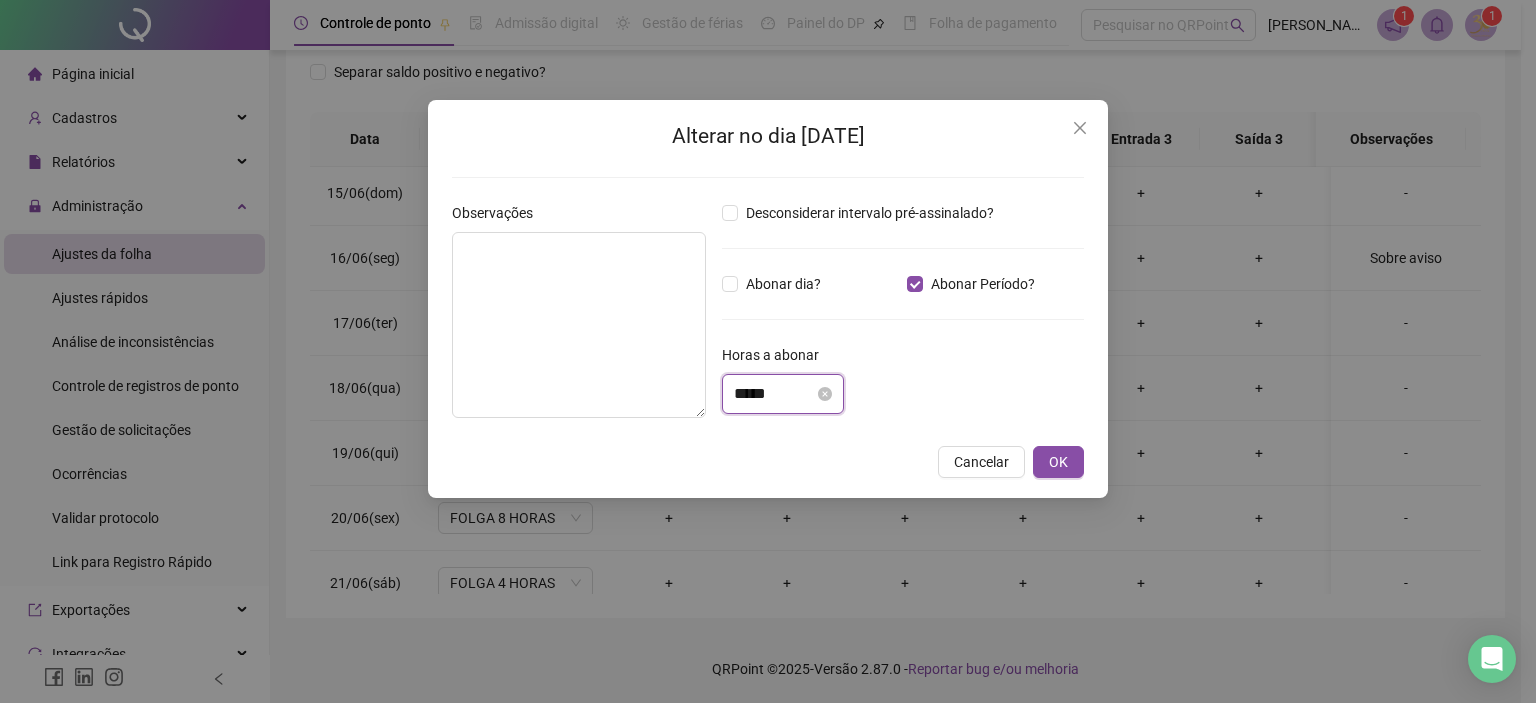 click on "*****" at bounding box center [774, 394] 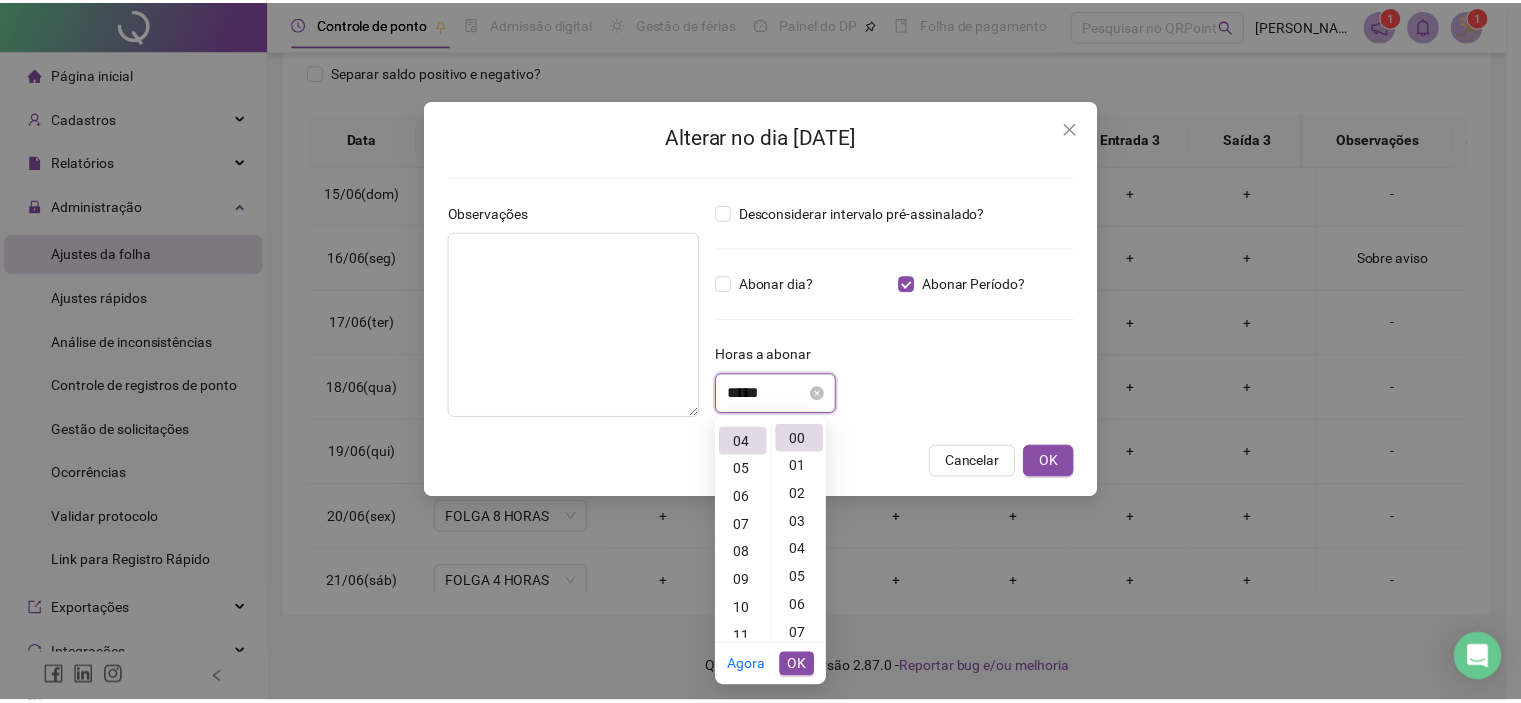 scroll, scrollTop: 112, scrollLeft: 0, axis: vertical 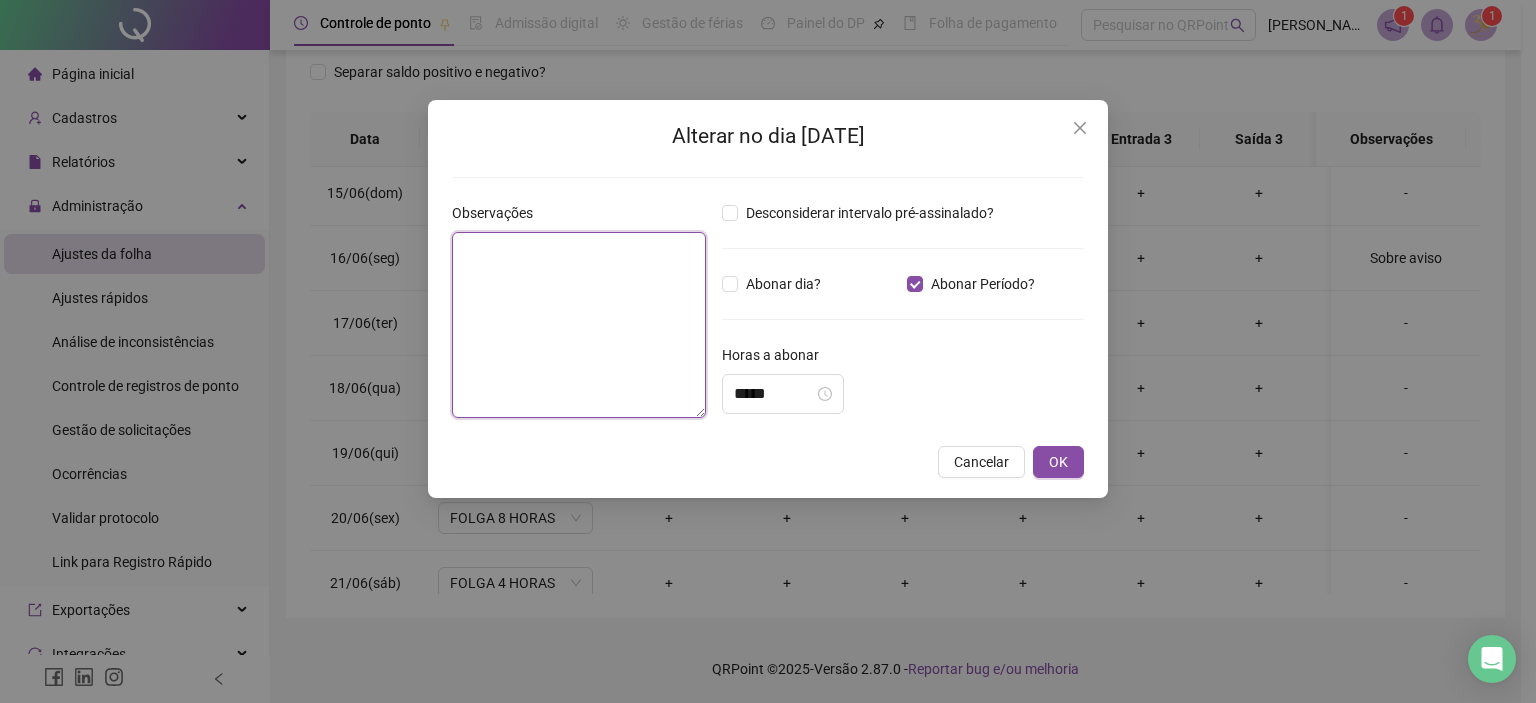 click at bounding box center [579, 325] 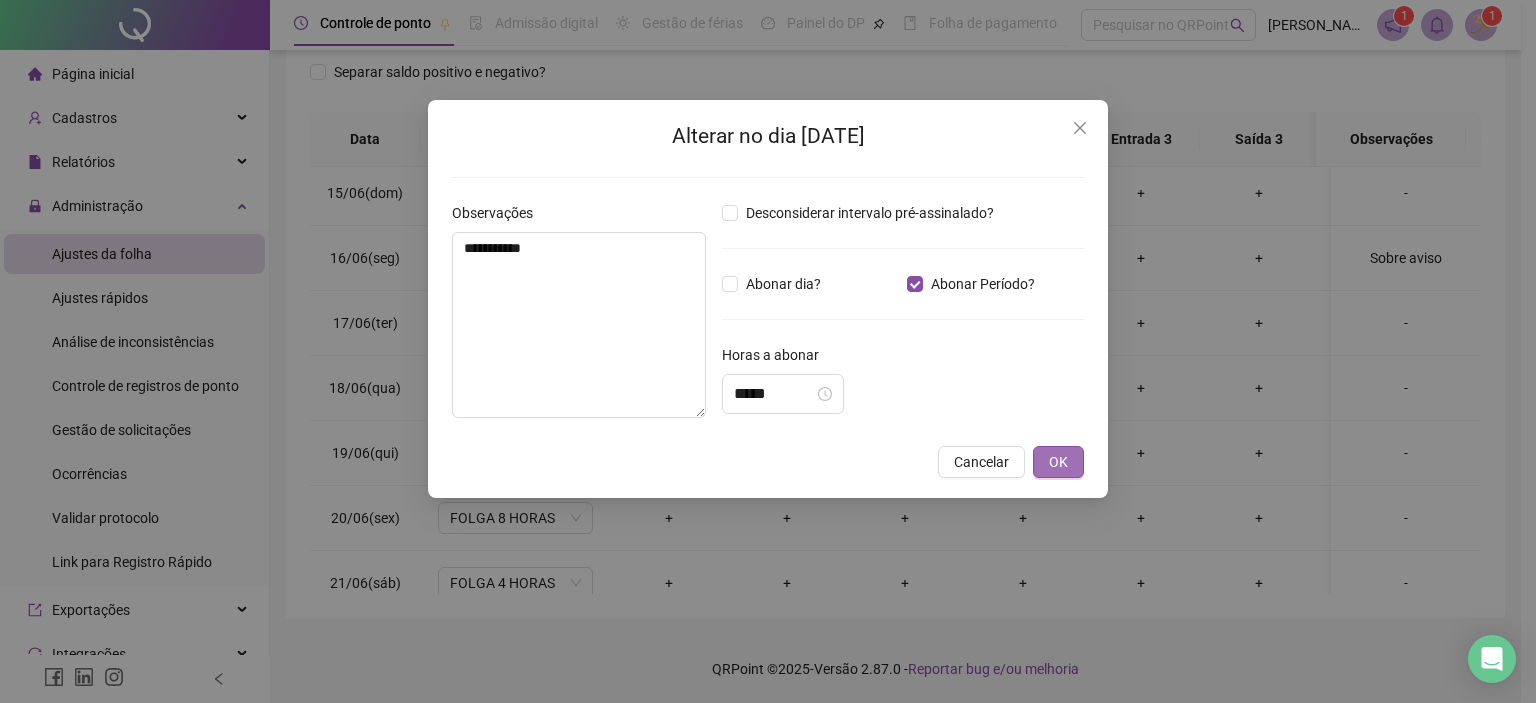 click on "OK" at bounding box center (1058, 462) 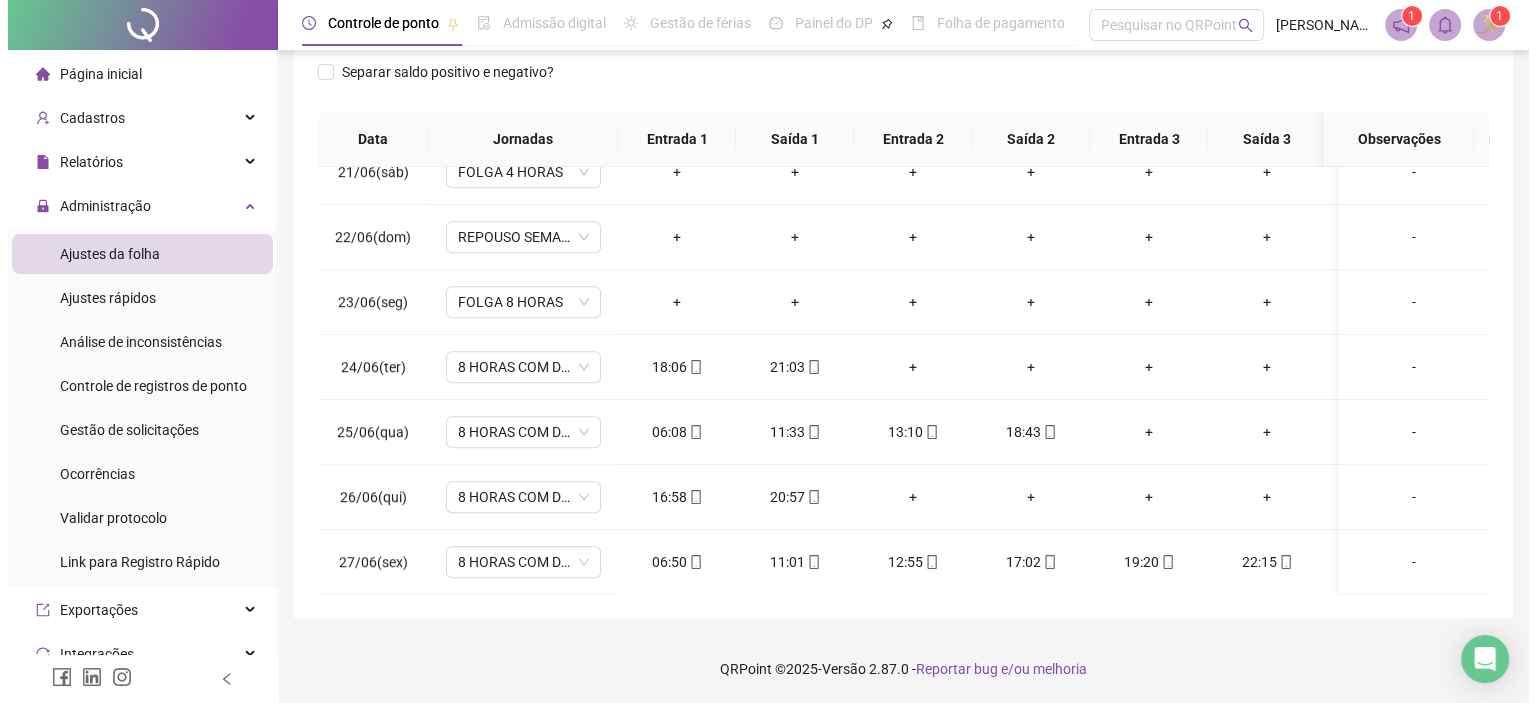 scroll, scrollTop: 1356, scrollLeft: 0, axis: vertical 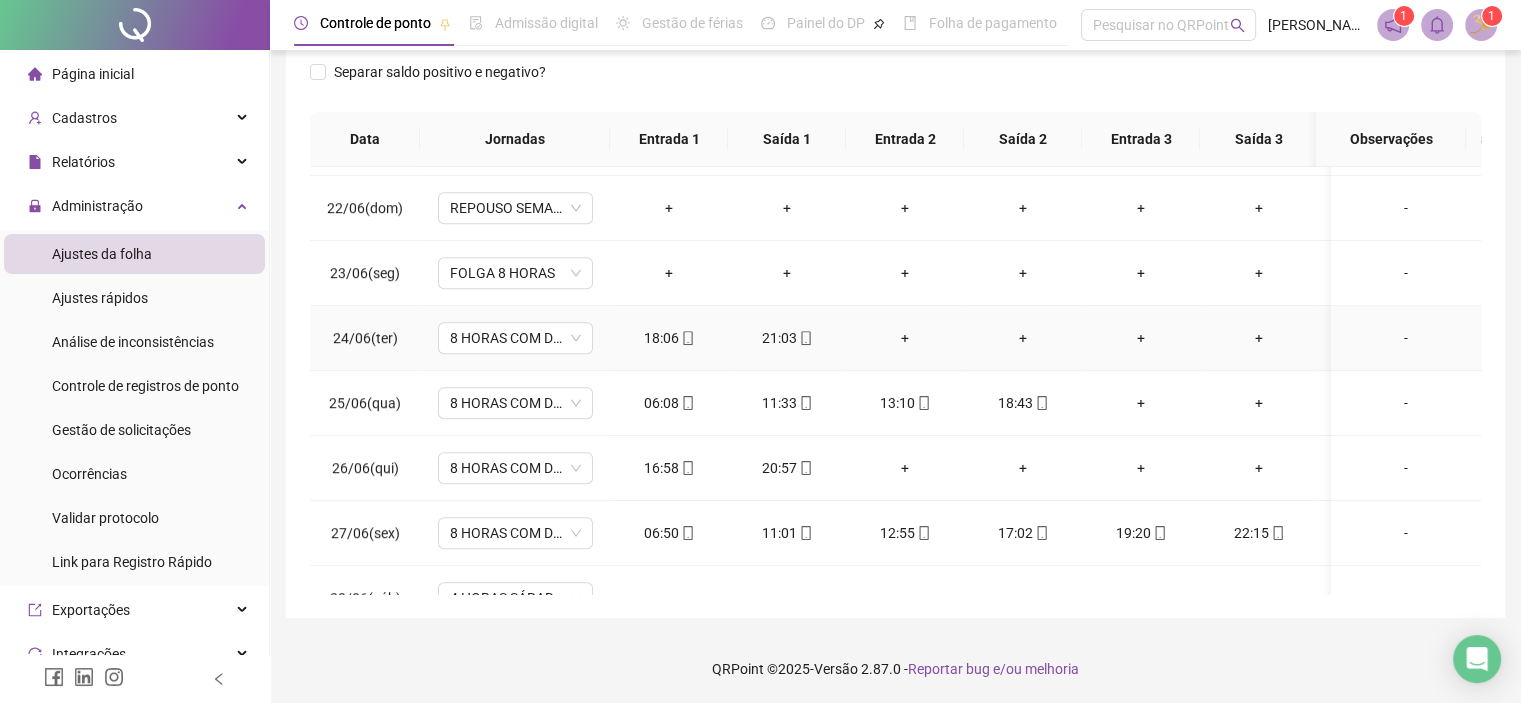 click on "-" at bounding box center (1406, 338) 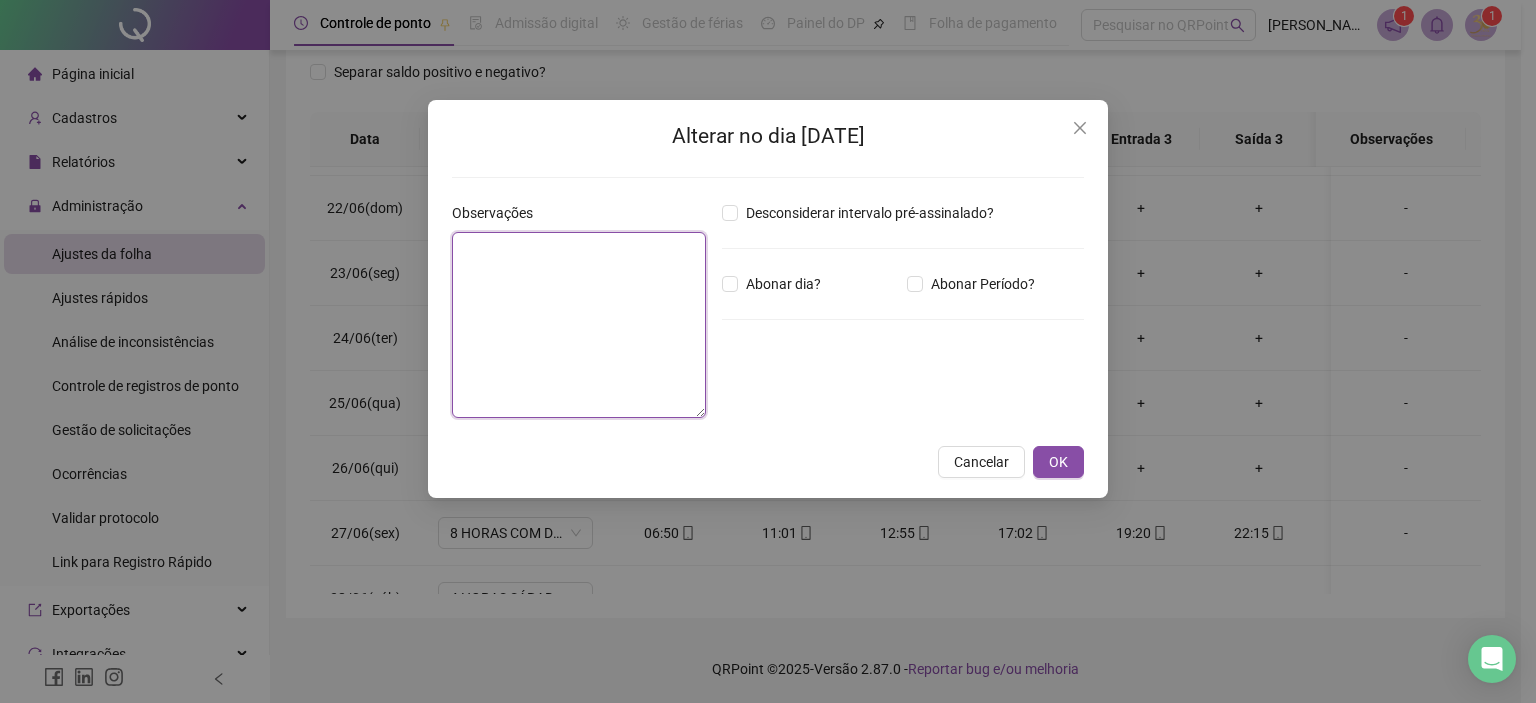 click at bounding box center [579, 325] 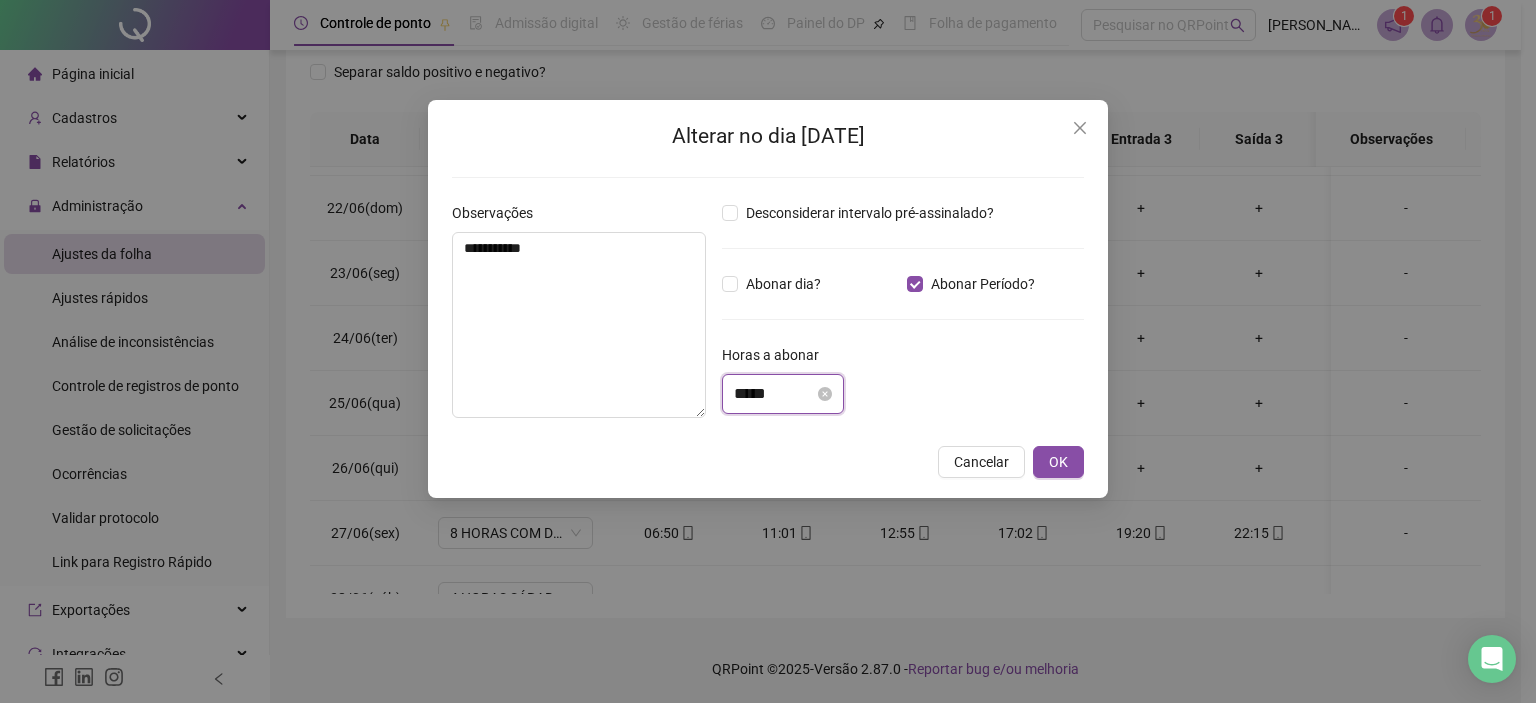 click on "*****" at bounding box center [774, 394] 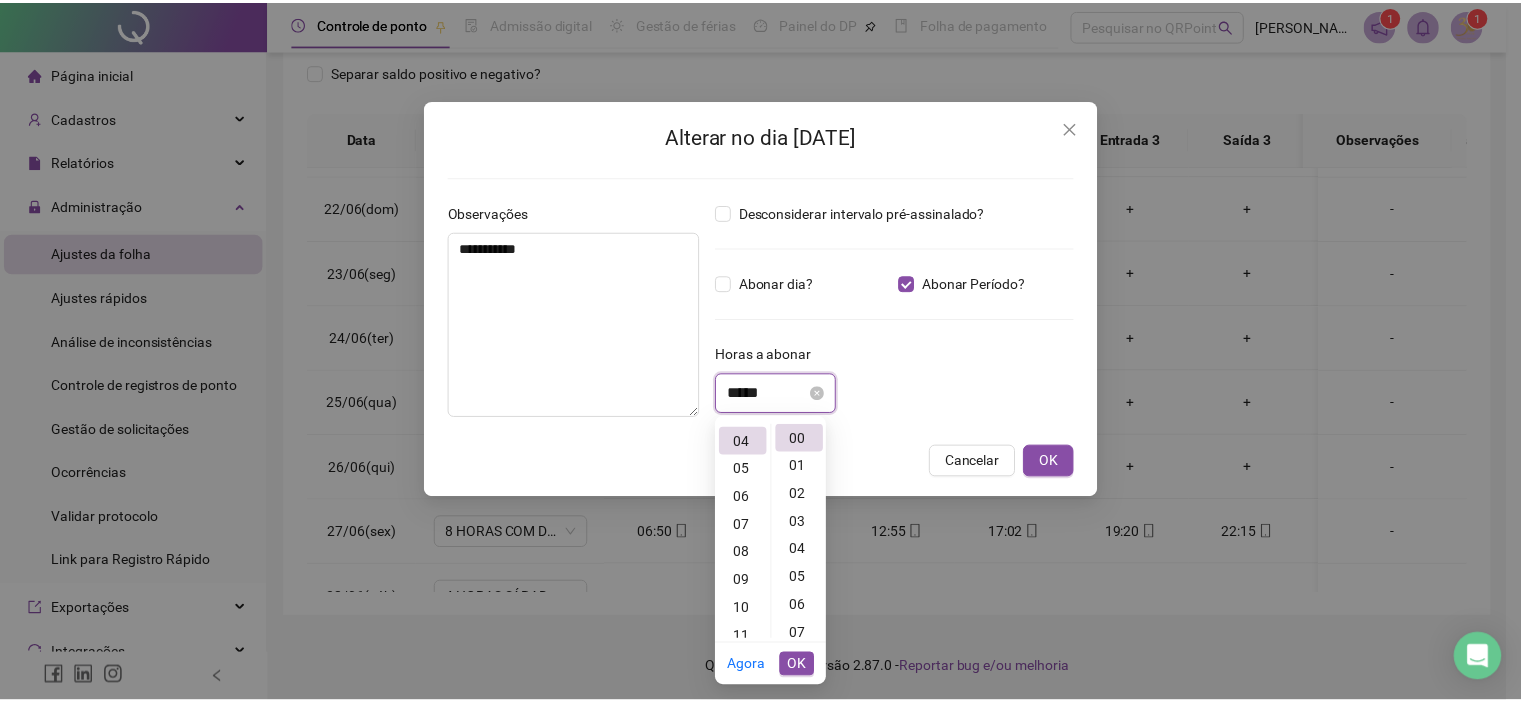 scroll, scrollTop: 112, scrollLeft: 0, axis: vertical 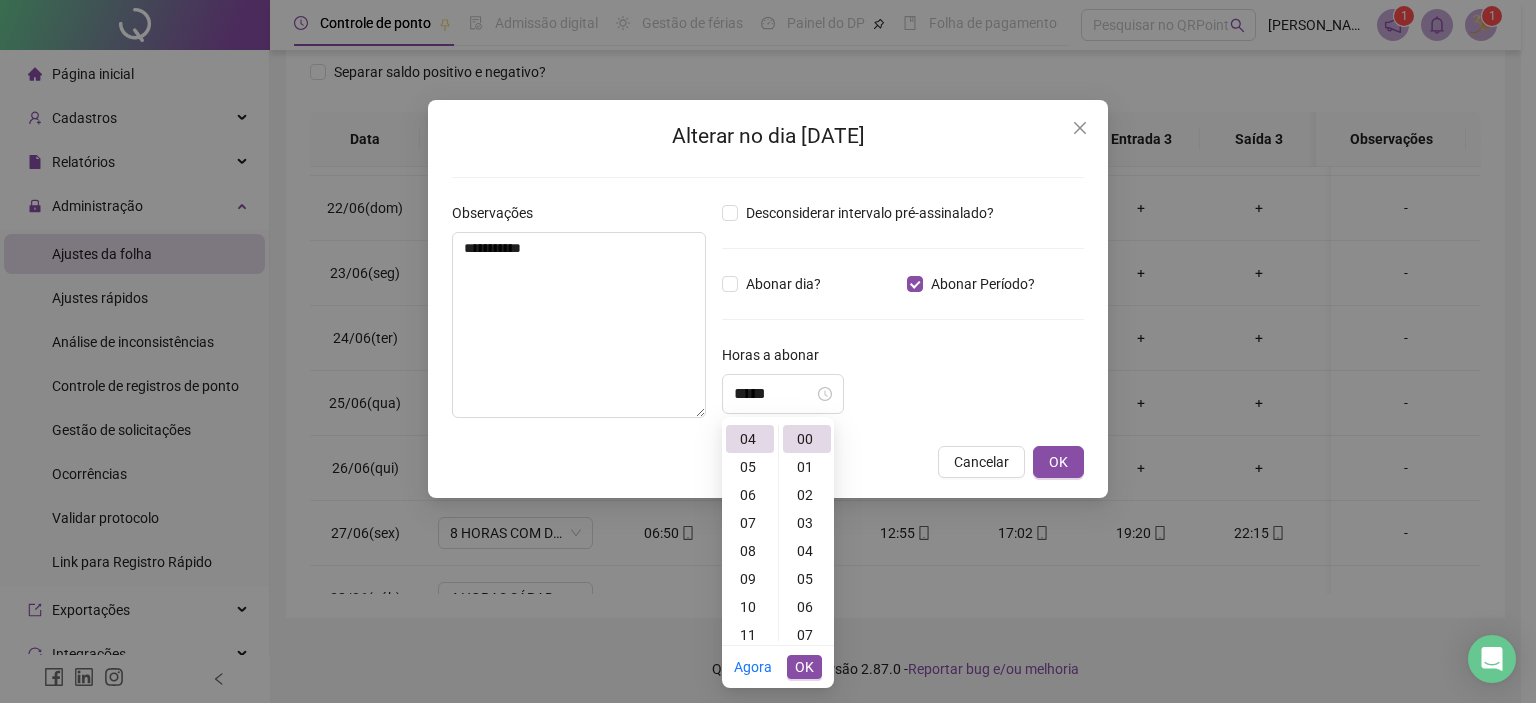 click on "*****" at bounding box center [903, 394] 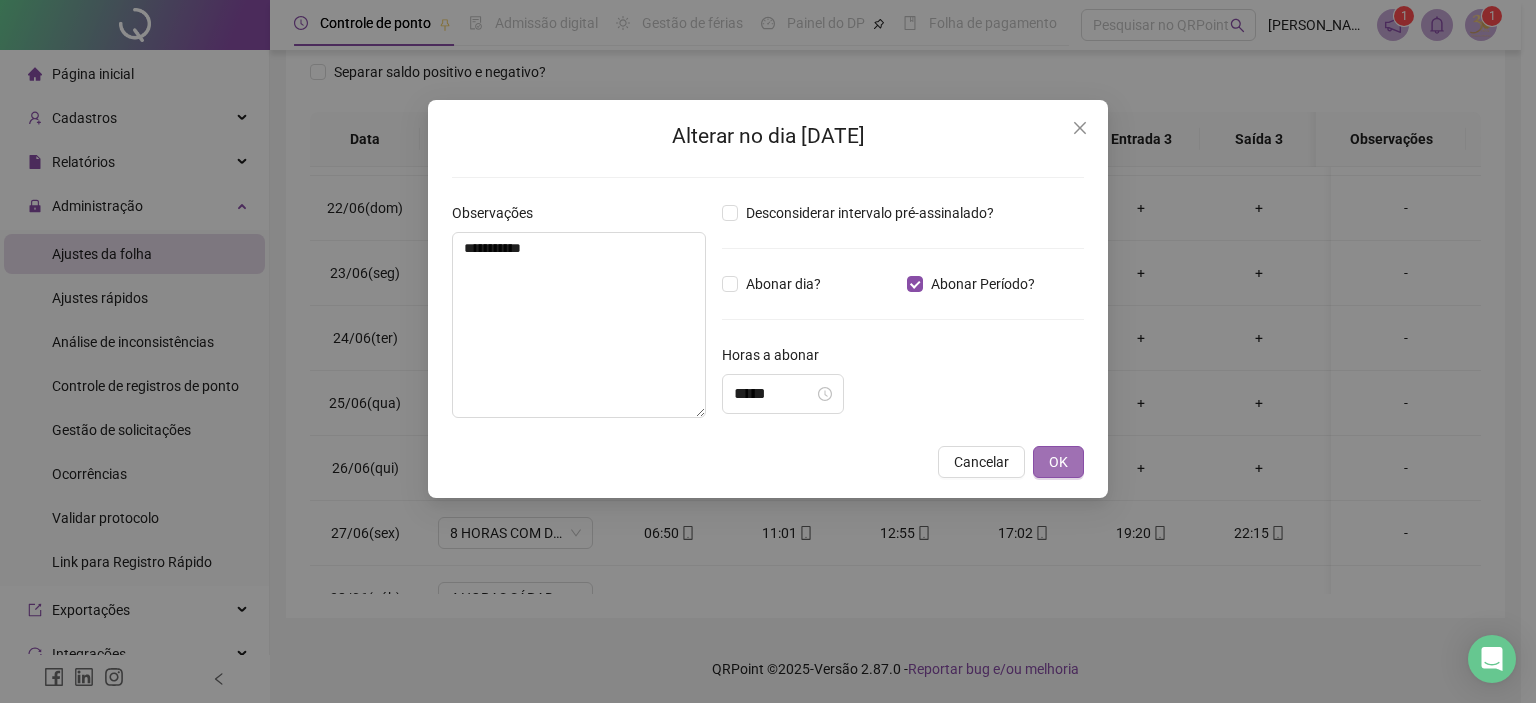 click on "OK" at bounding box center [1058, 462] 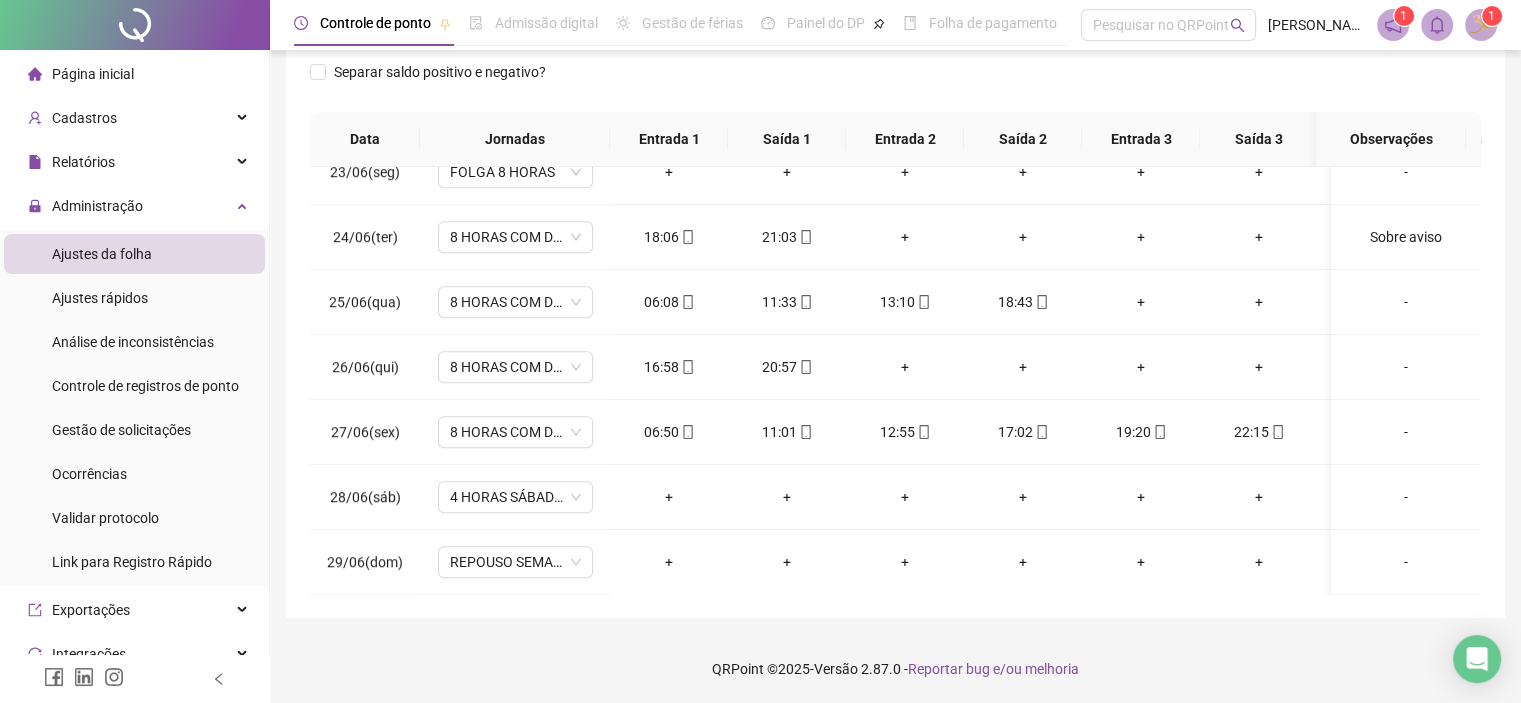 scroll, scrollTop: 1478, scrollLeft: 0, axis: vertical 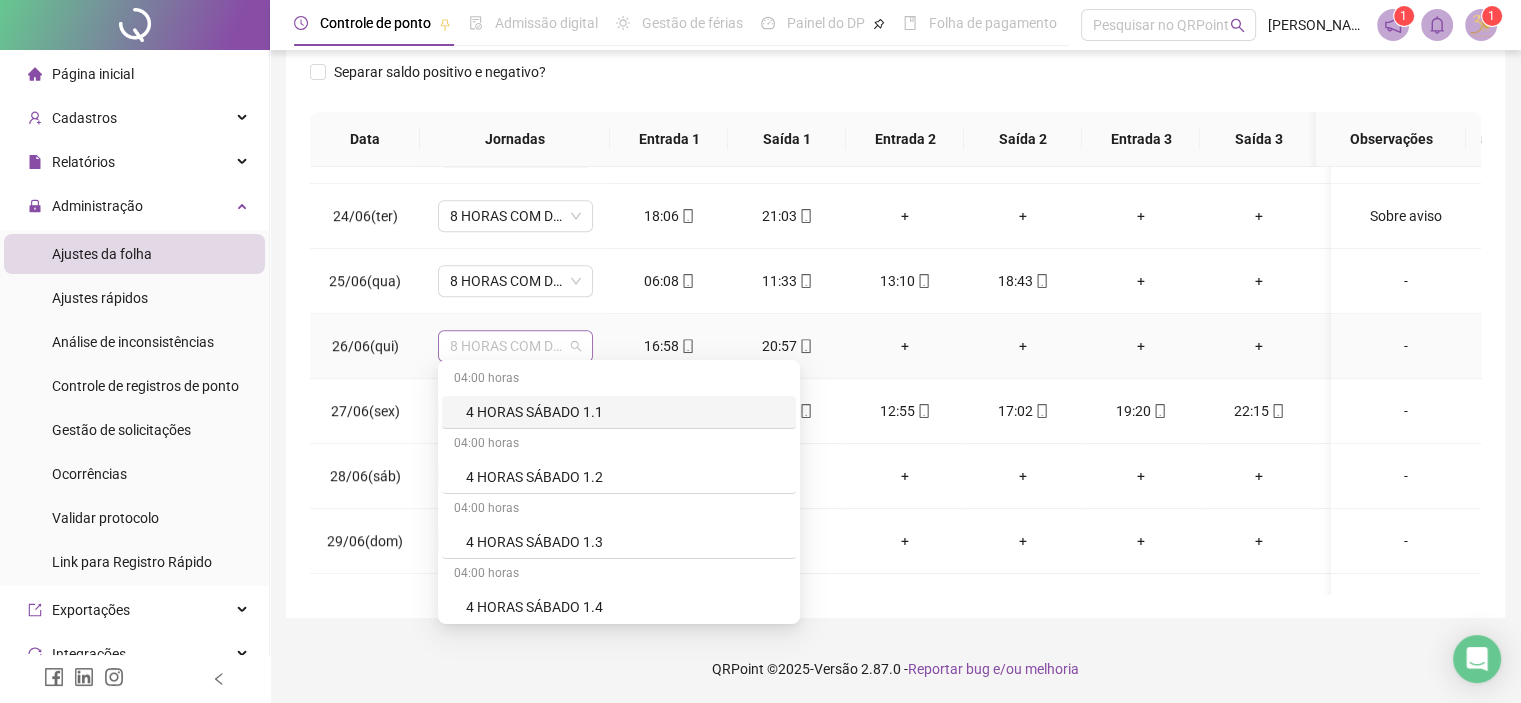 click on "8 HORAS COM DUAS HORAS DE INTERVALO" at bounding box center [515, 346] 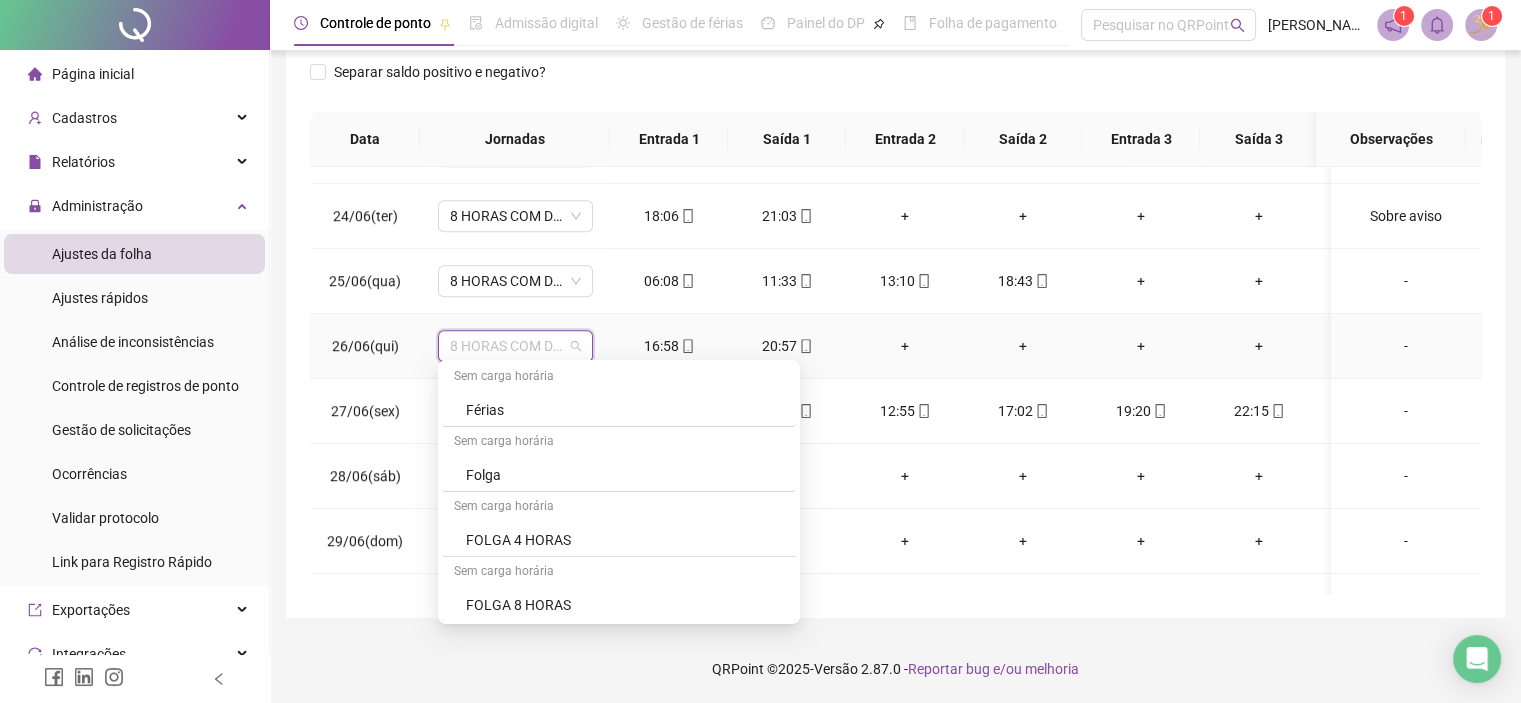 scroll, scrollTop: 792, scrollLeft: 0, axis: vertical 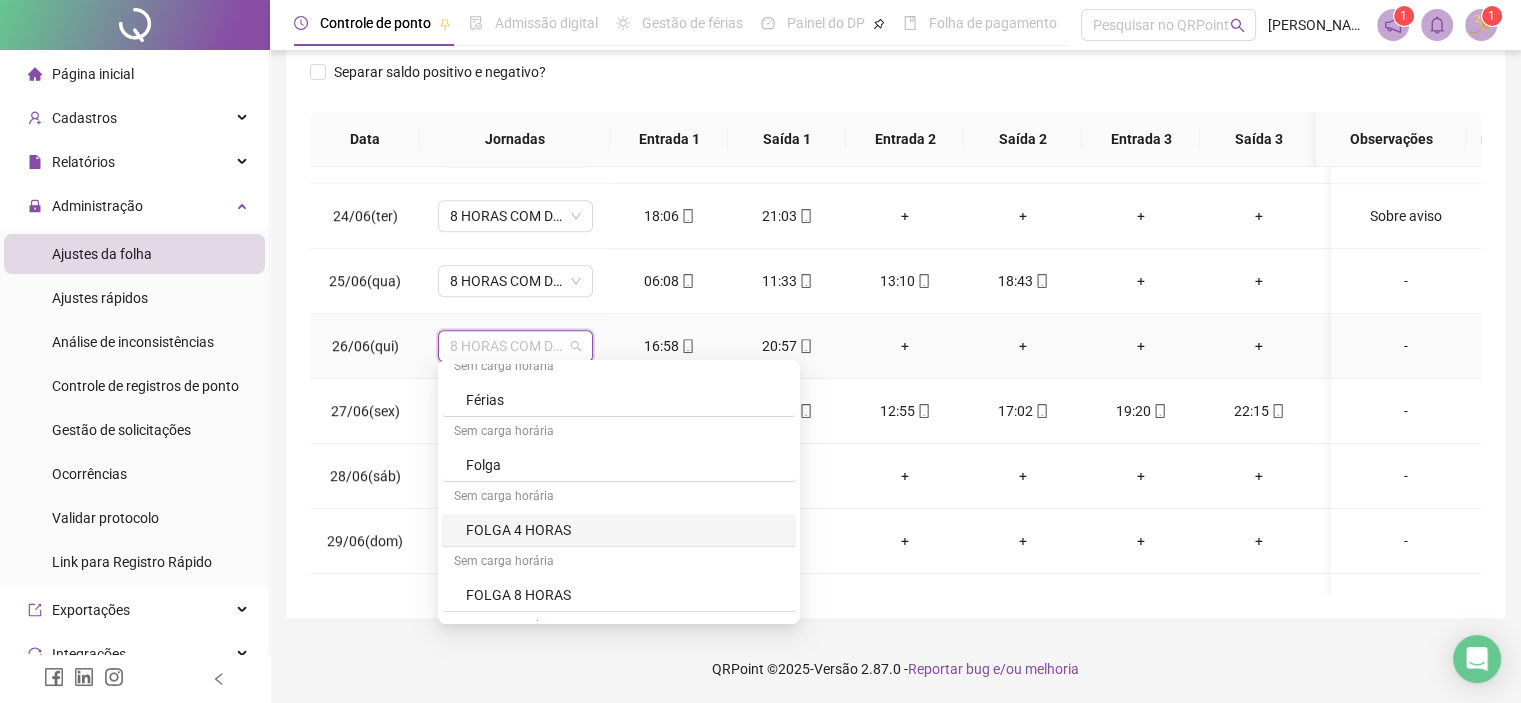 click on "FOLGA 4 HORAS" at bounding box center [625, 530] 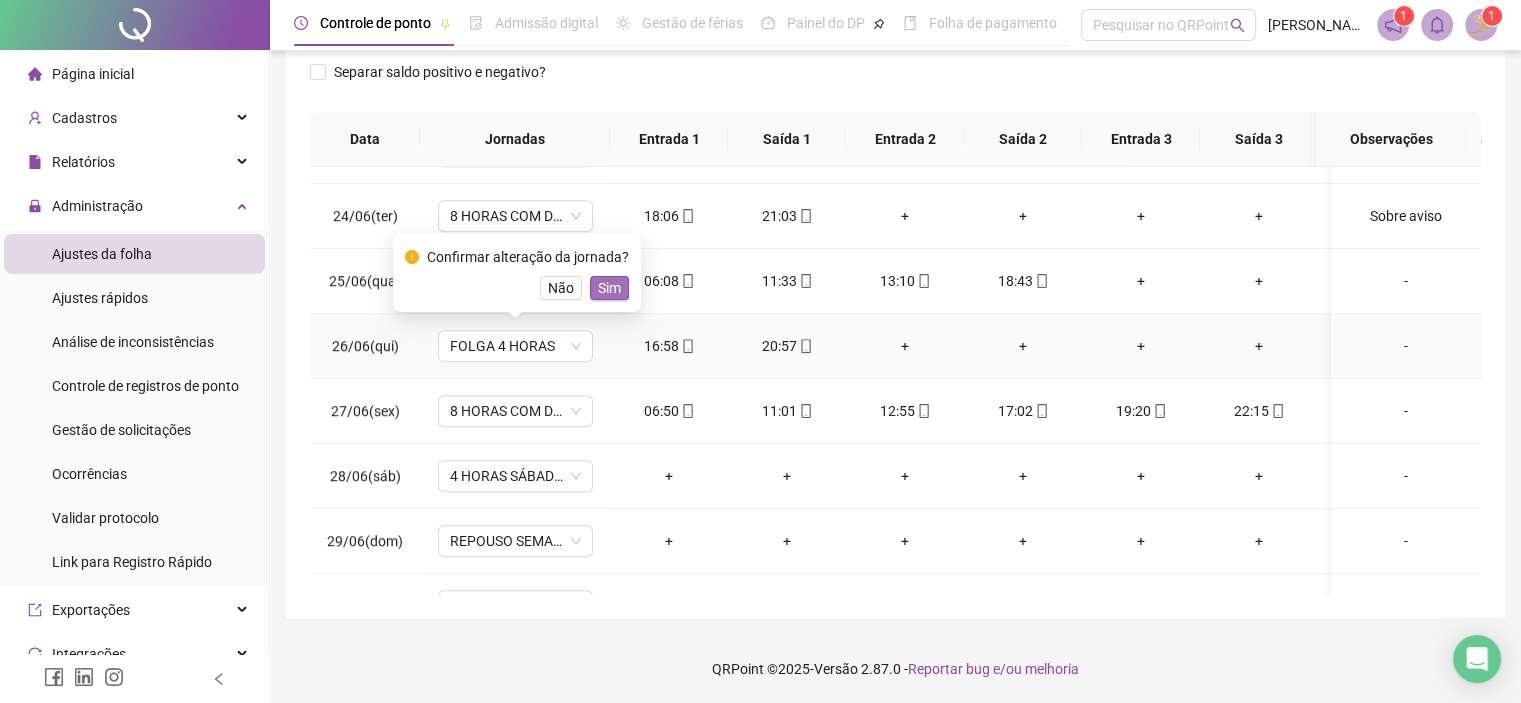 click on "Sim" at bounding box center [609, 288] 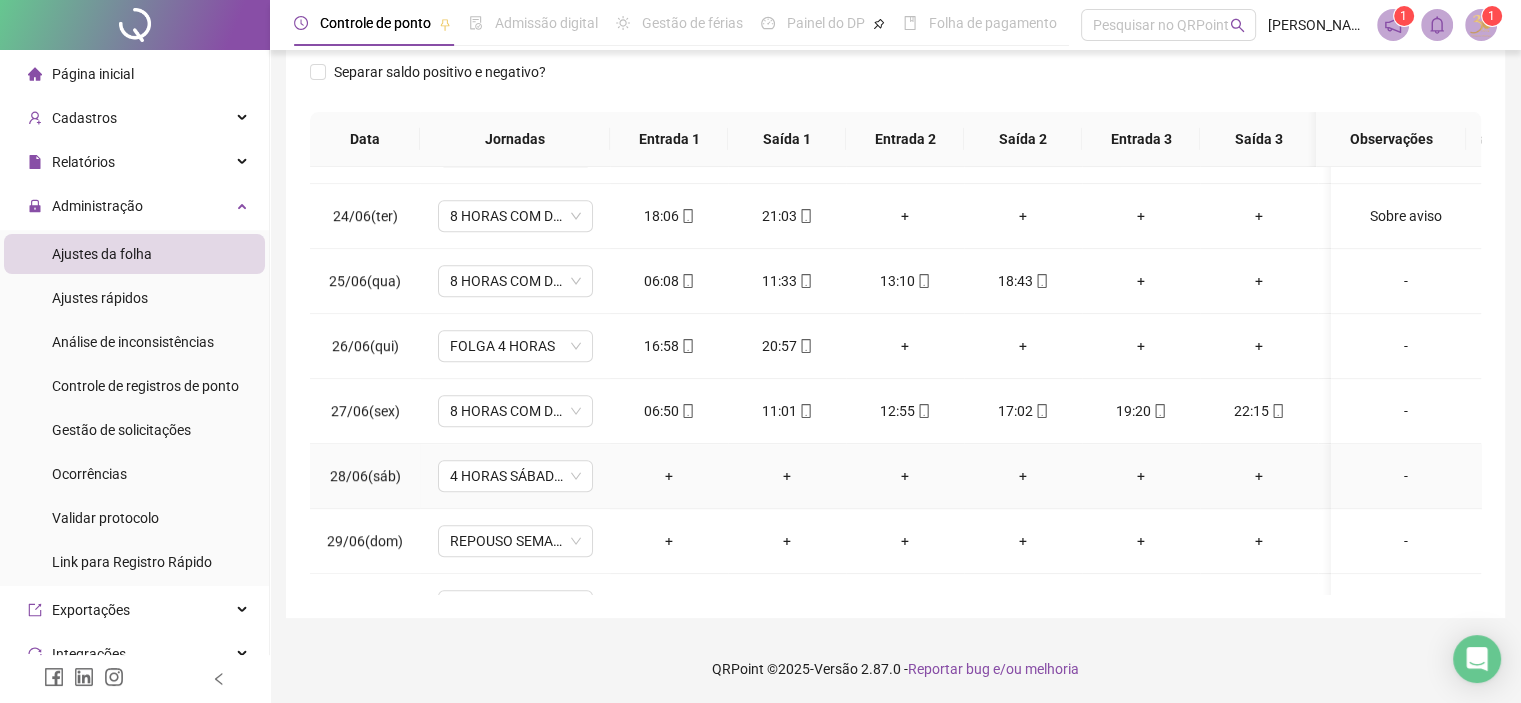 click on "-" at bounding box center (1406, 476) 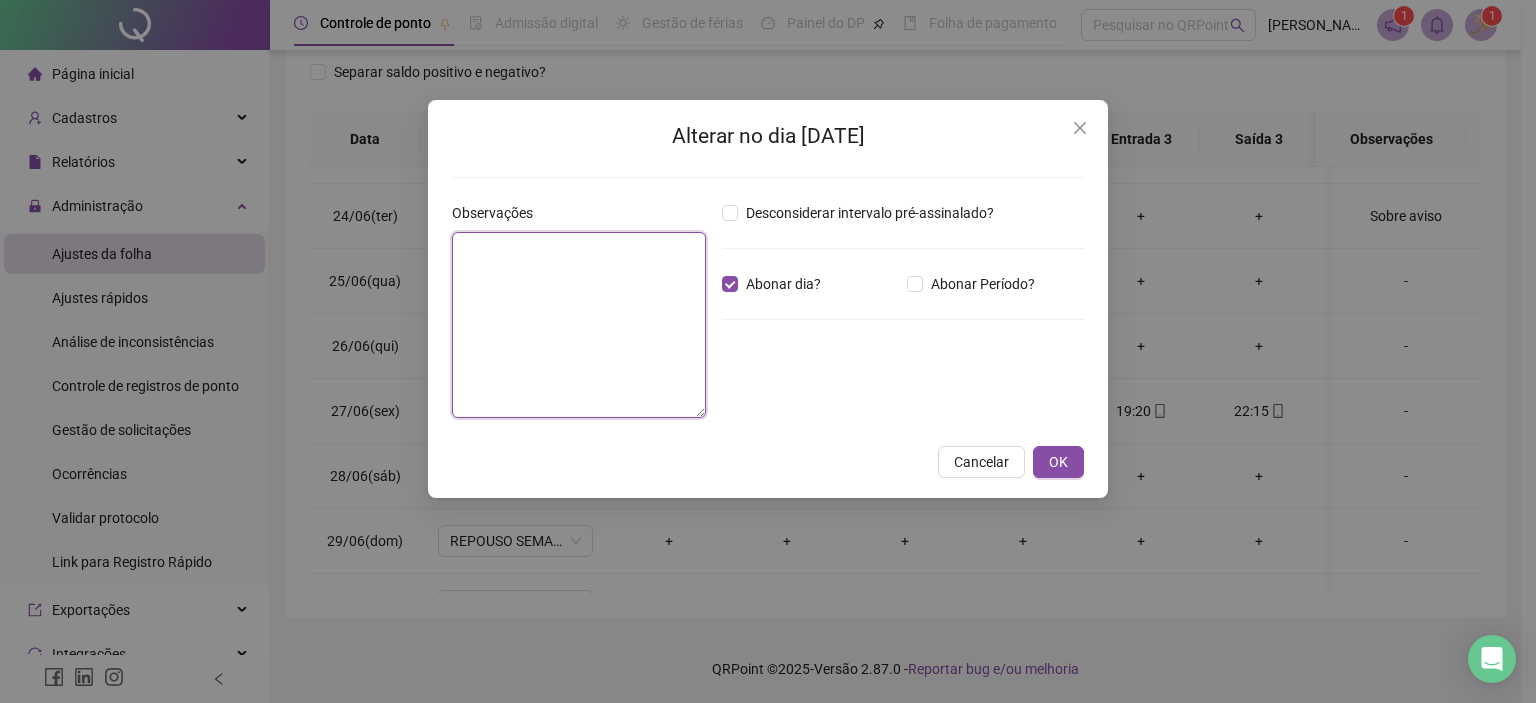 click at bounding box center (579, 325) 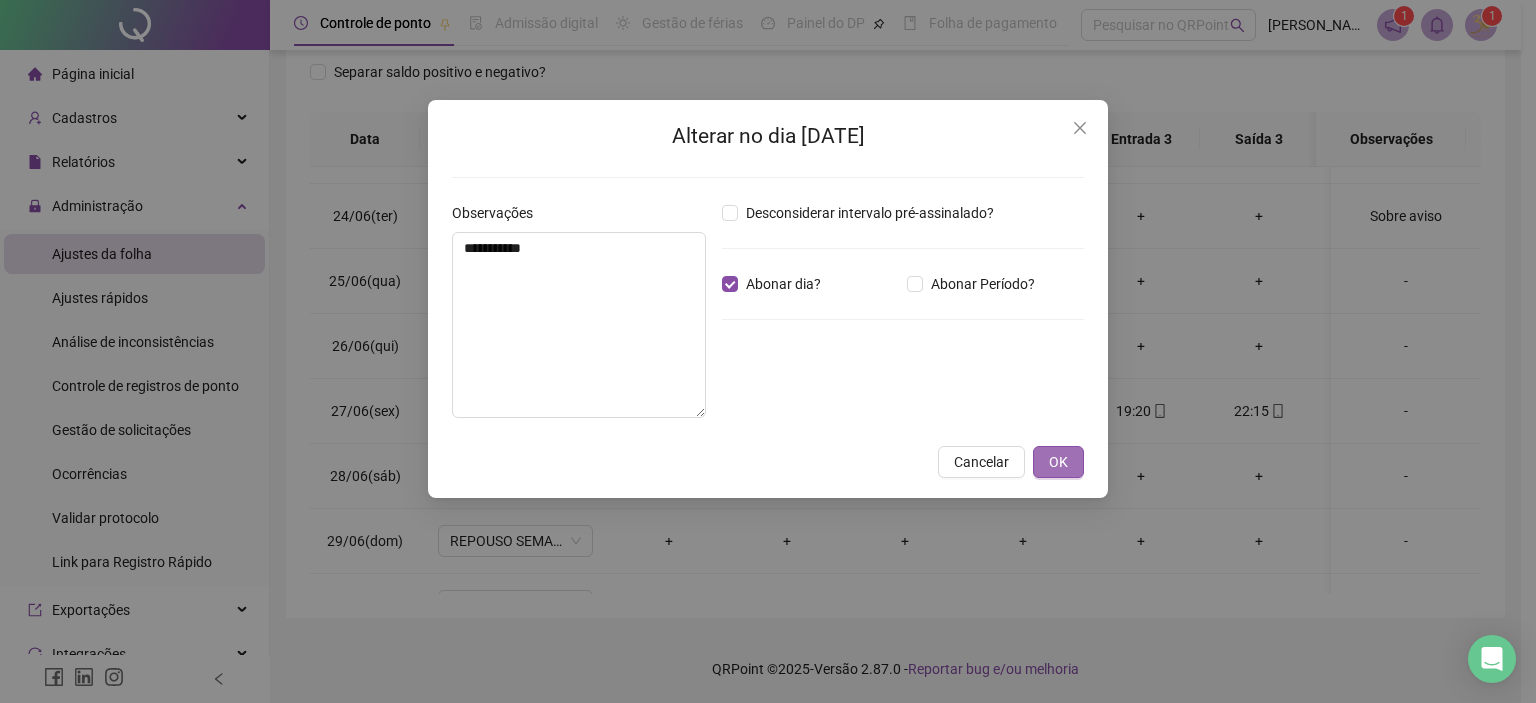 click on "OK" at bounding box center [1058, 462] 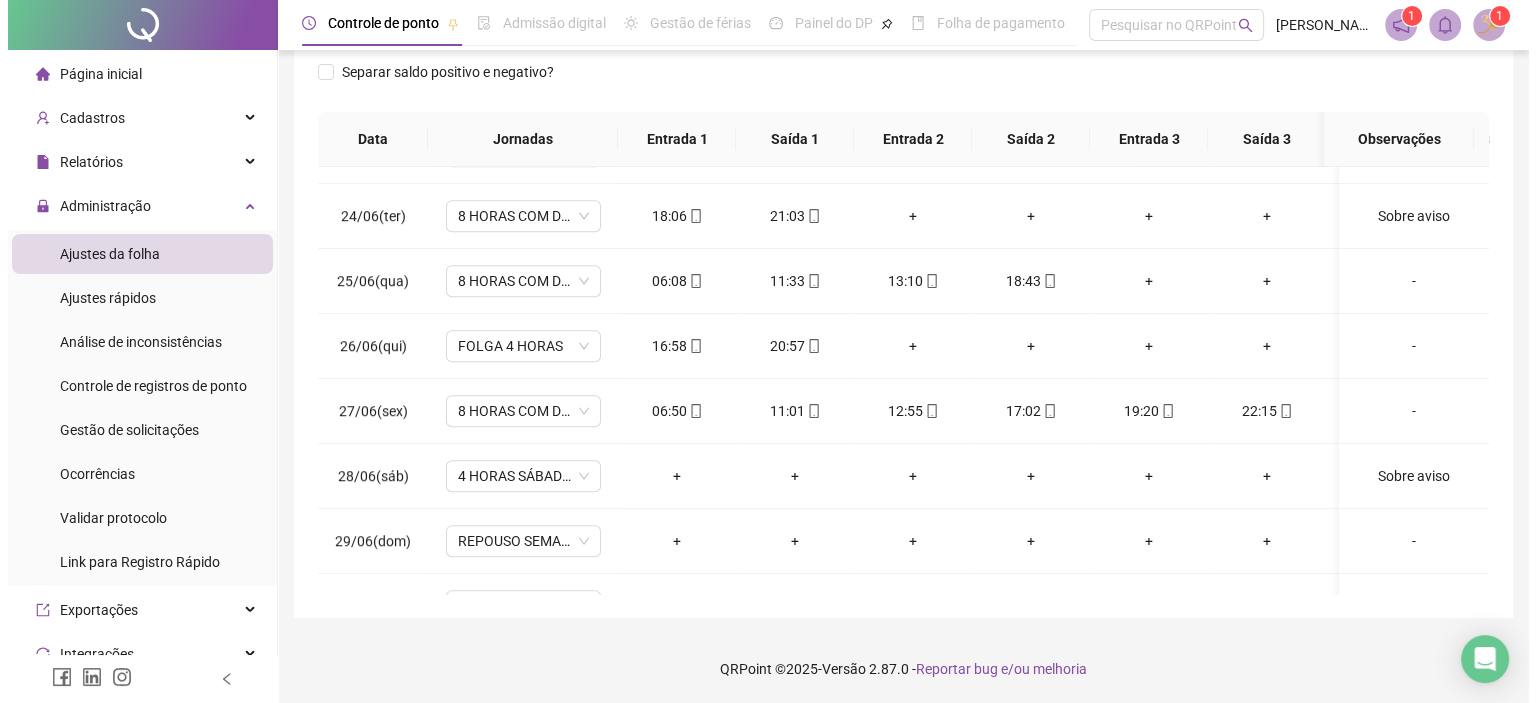 scroll, scrollTop: 1532, scrollLeft: 0, axis: vertical 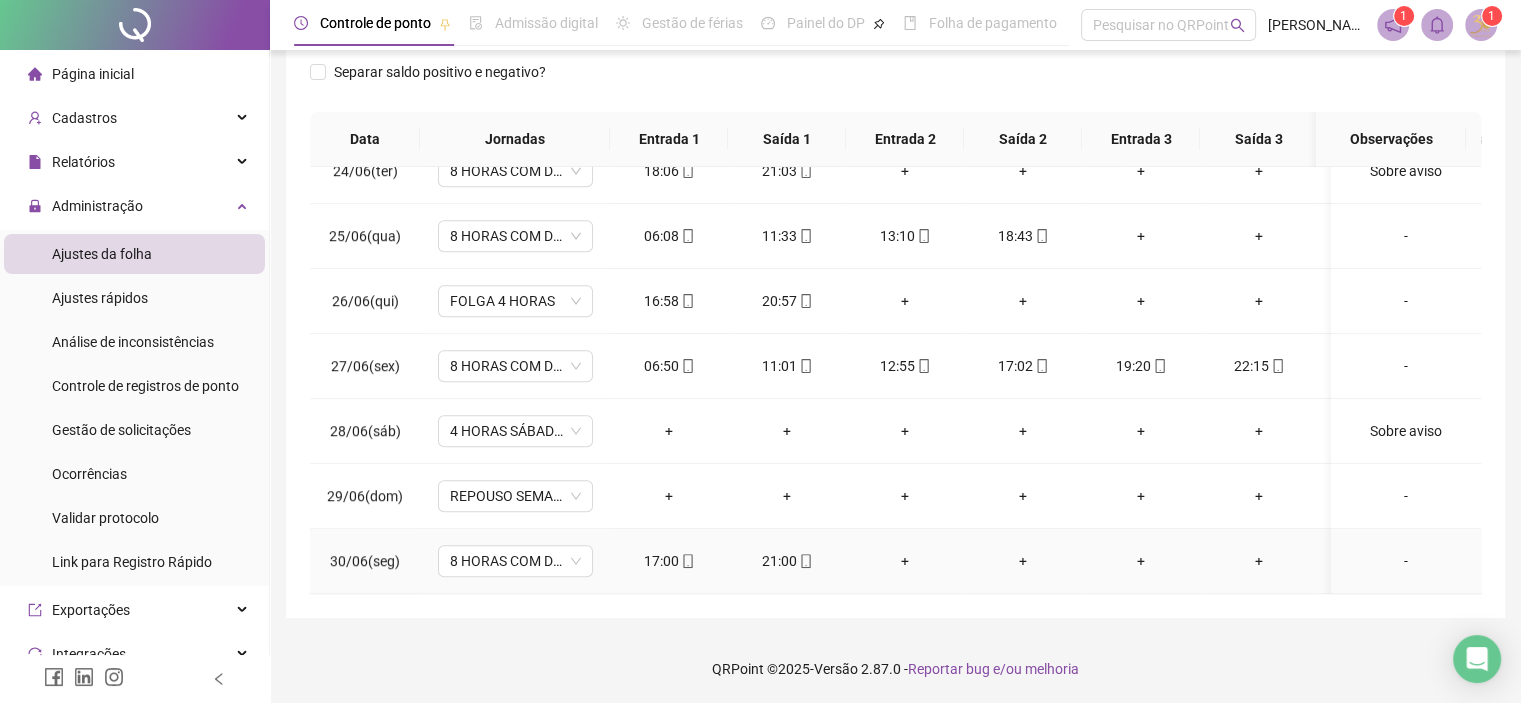 click on "-" at bounding box center (1406, 561) 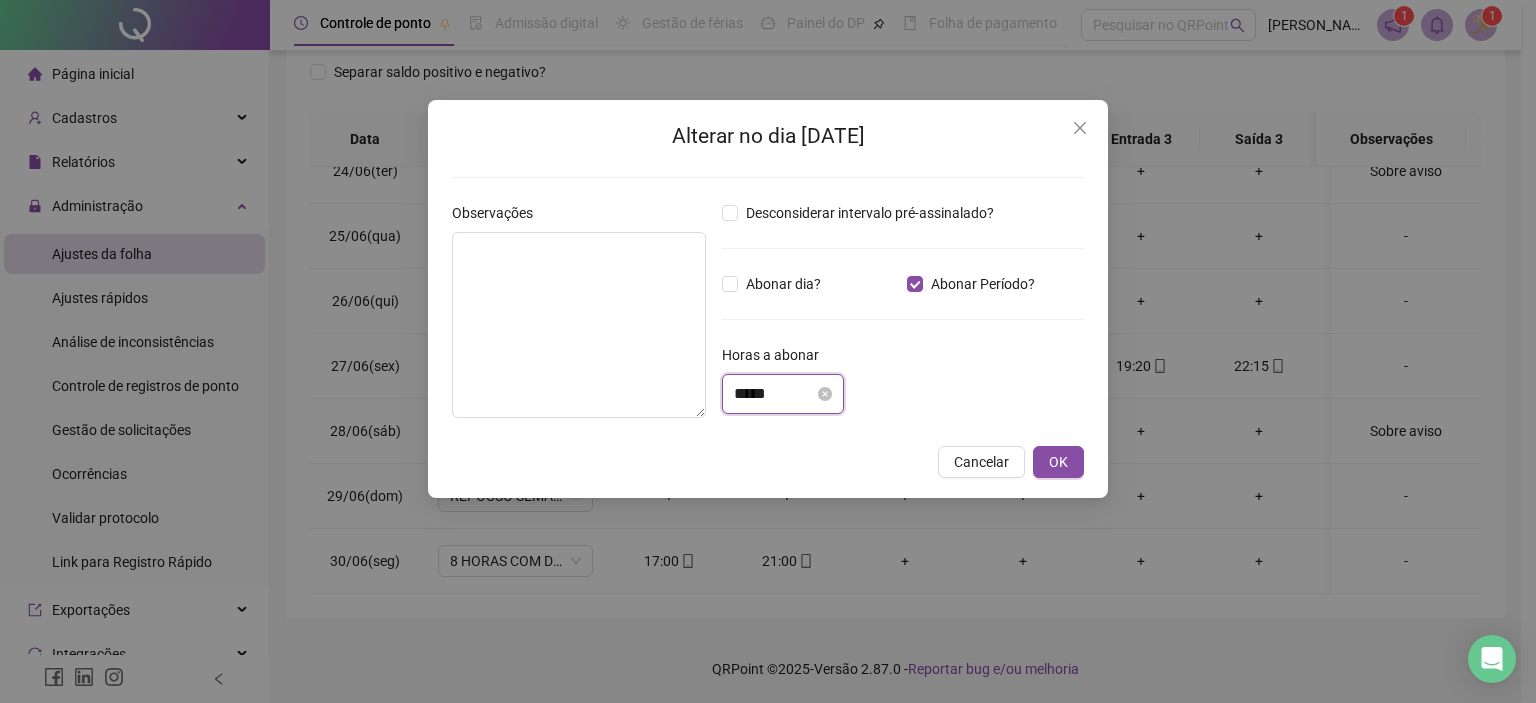 click on "*****" at bounding box center [774, 394] 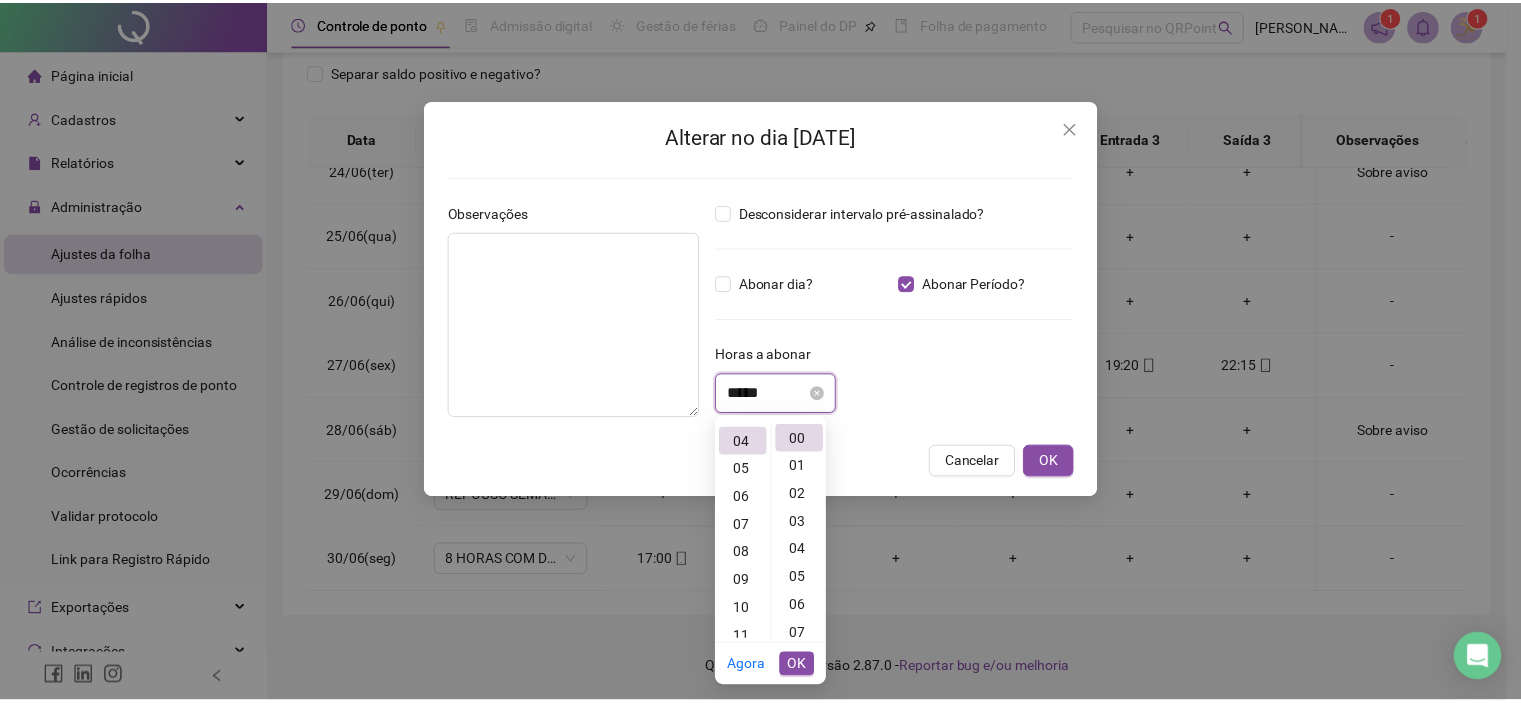 scroll, scrollTop: 112, scrollLeft: 0, axis: vertical 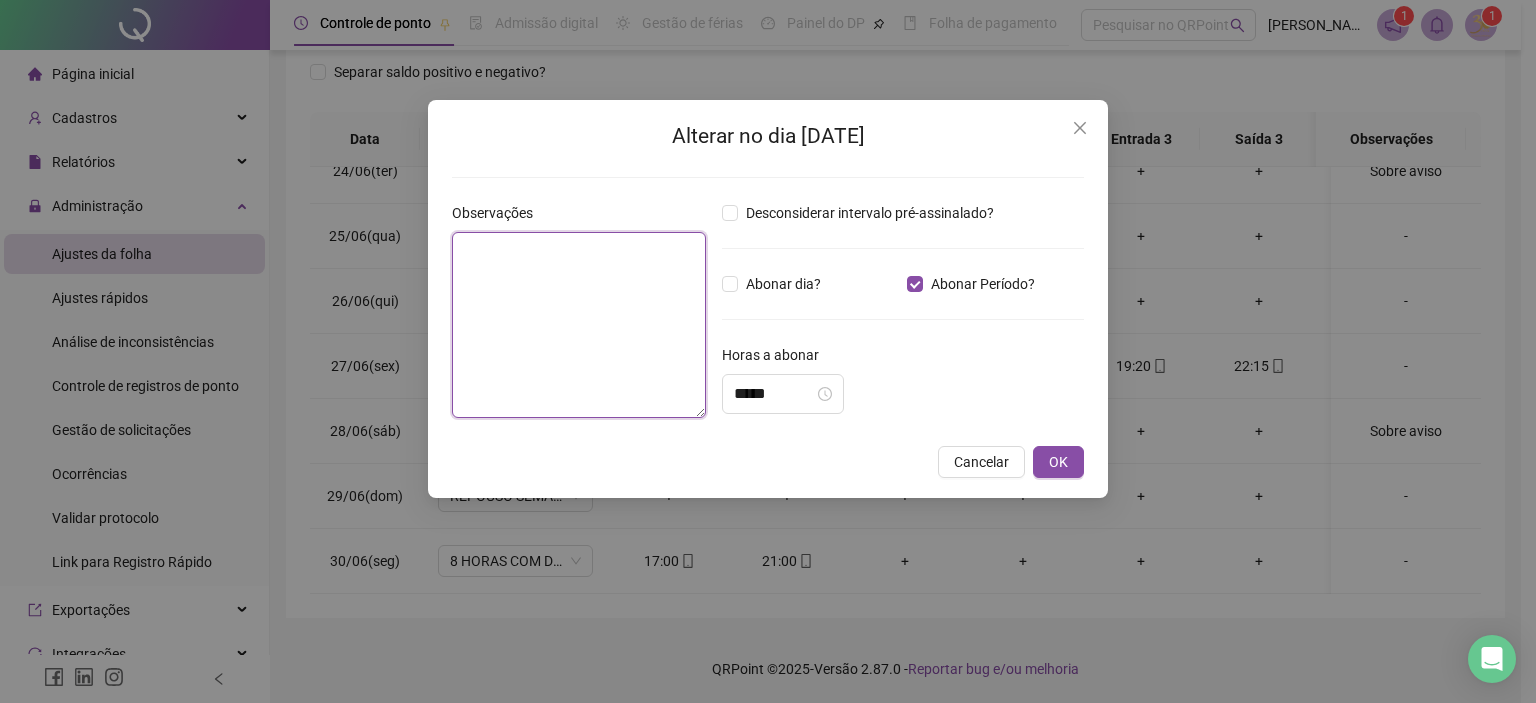 click at bounding box center (579, 325) 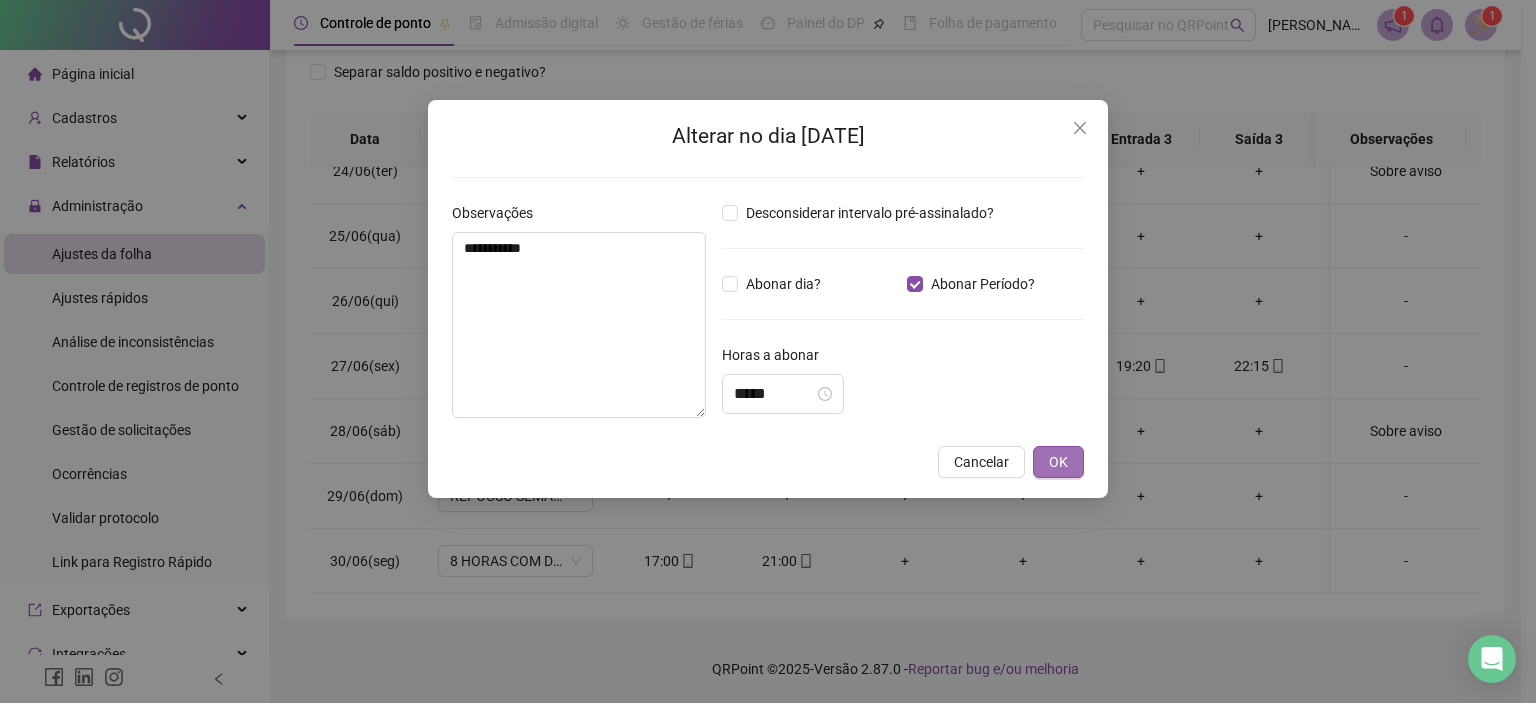 click on "OK" at bounding box center [1058, 462] 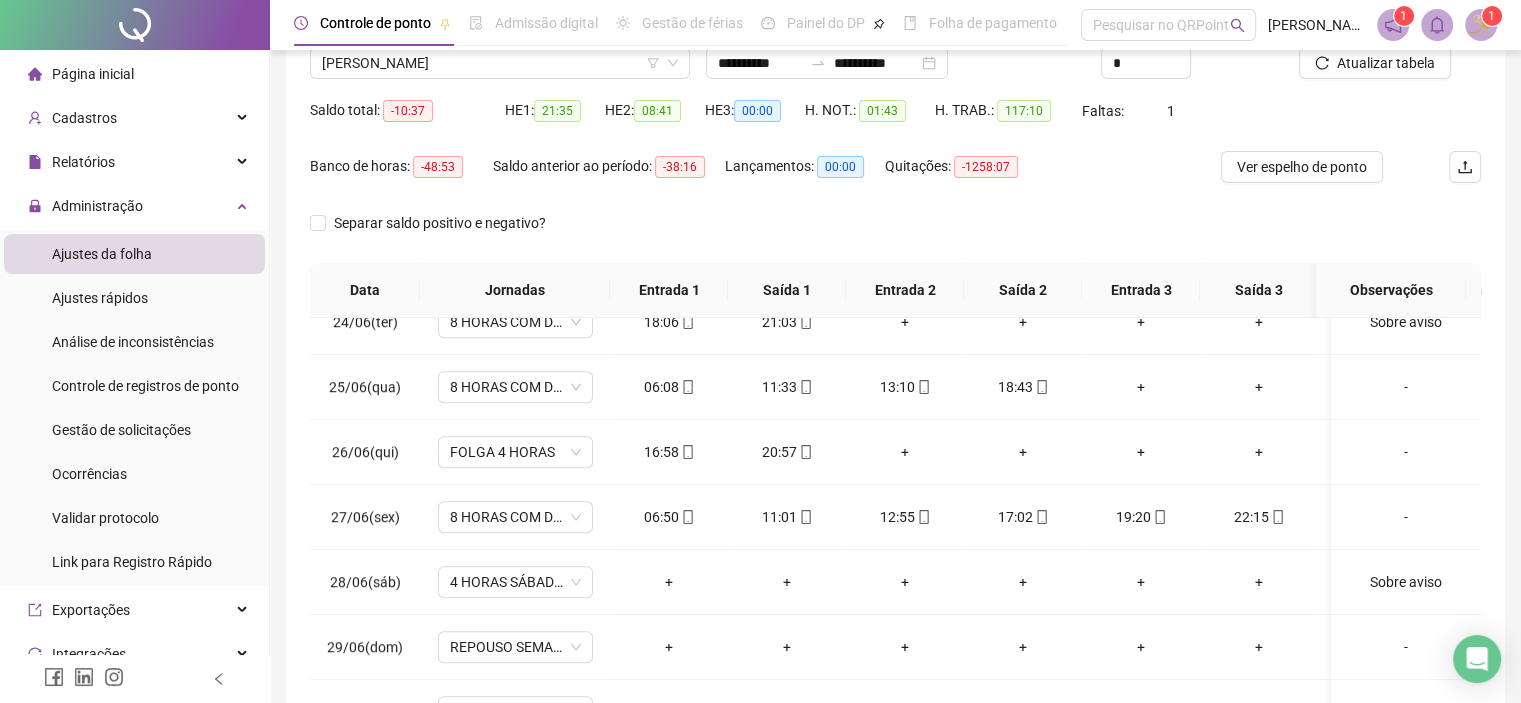 scroll, scrollTop: 0, scrollLeft: 0, axis: both 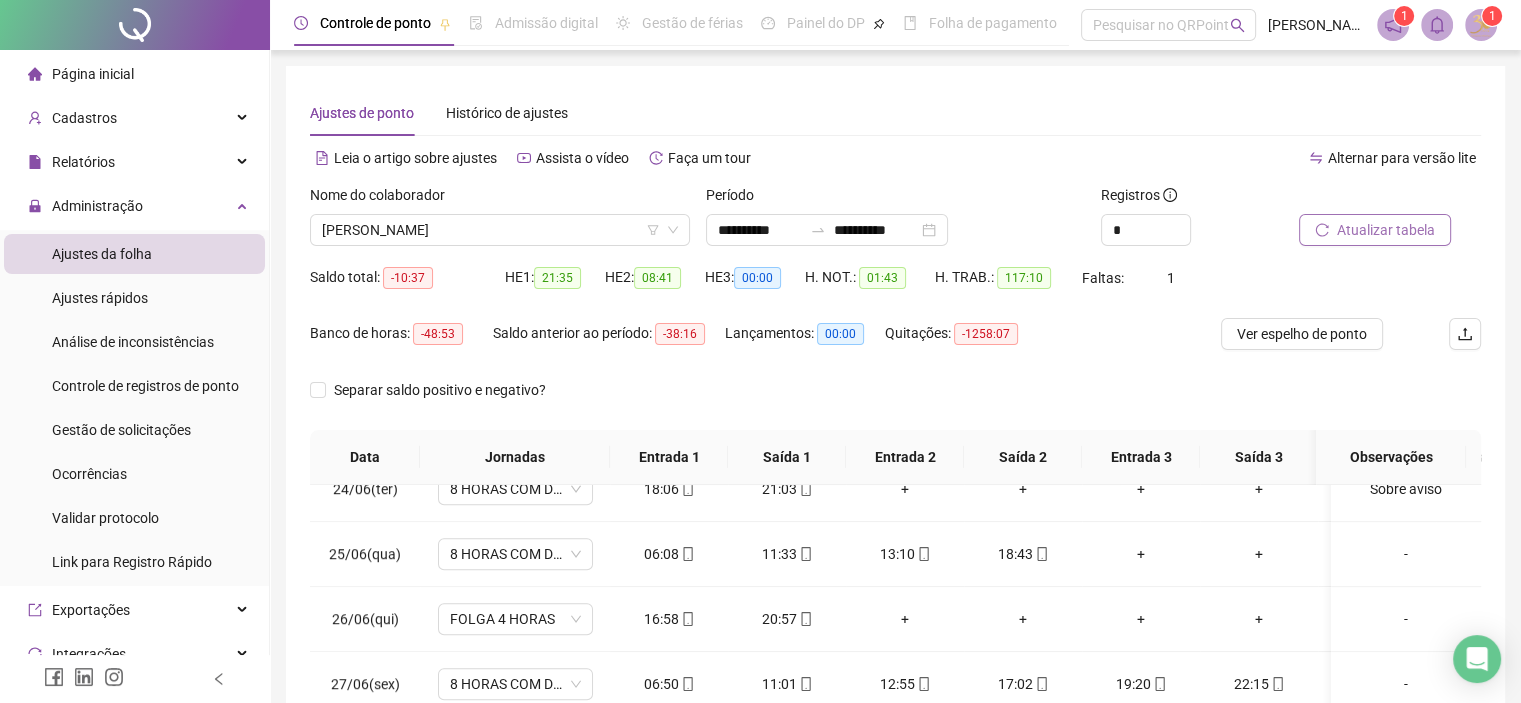click on "Atualizar tabela" at bounding box center [1386, 230] 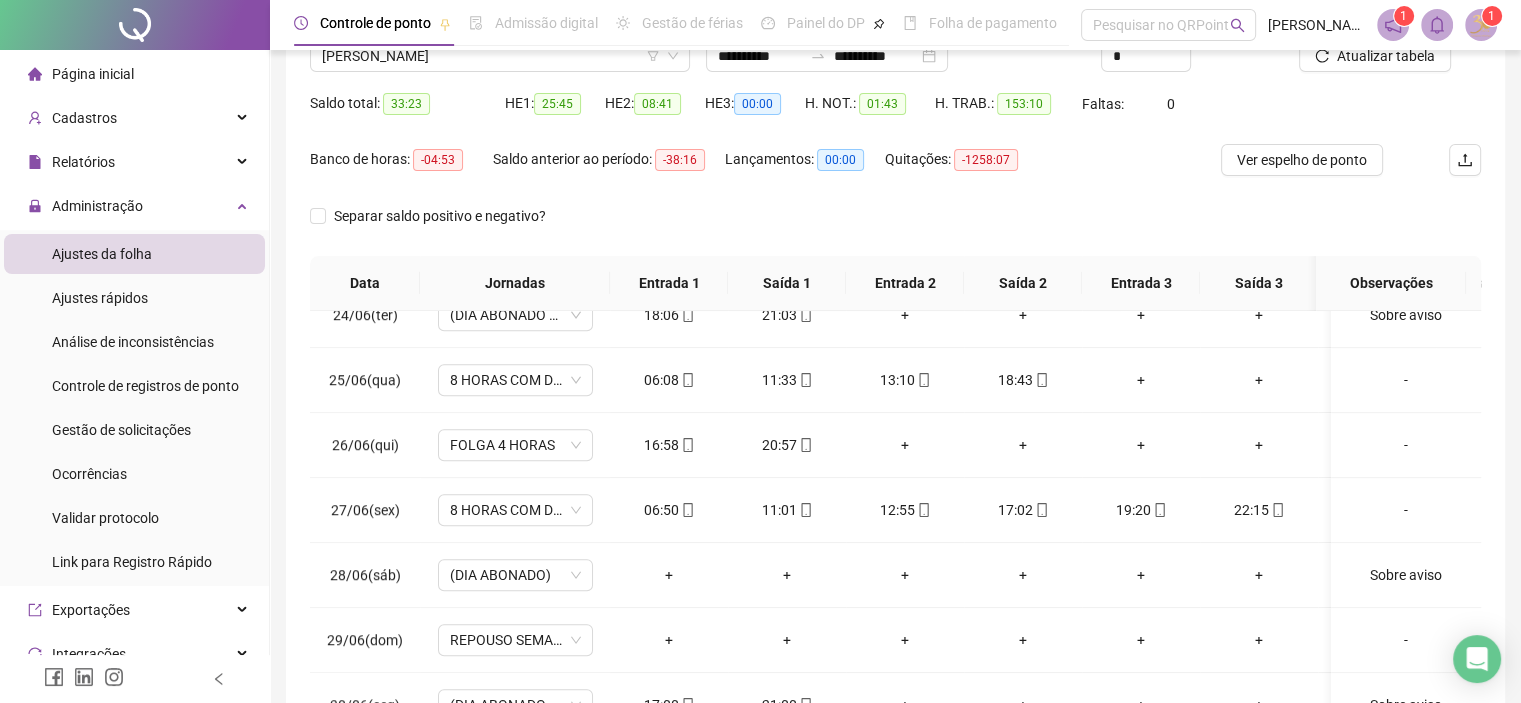 scroll, scrollTop: 318, scrollLeft: 0, axis: vertical 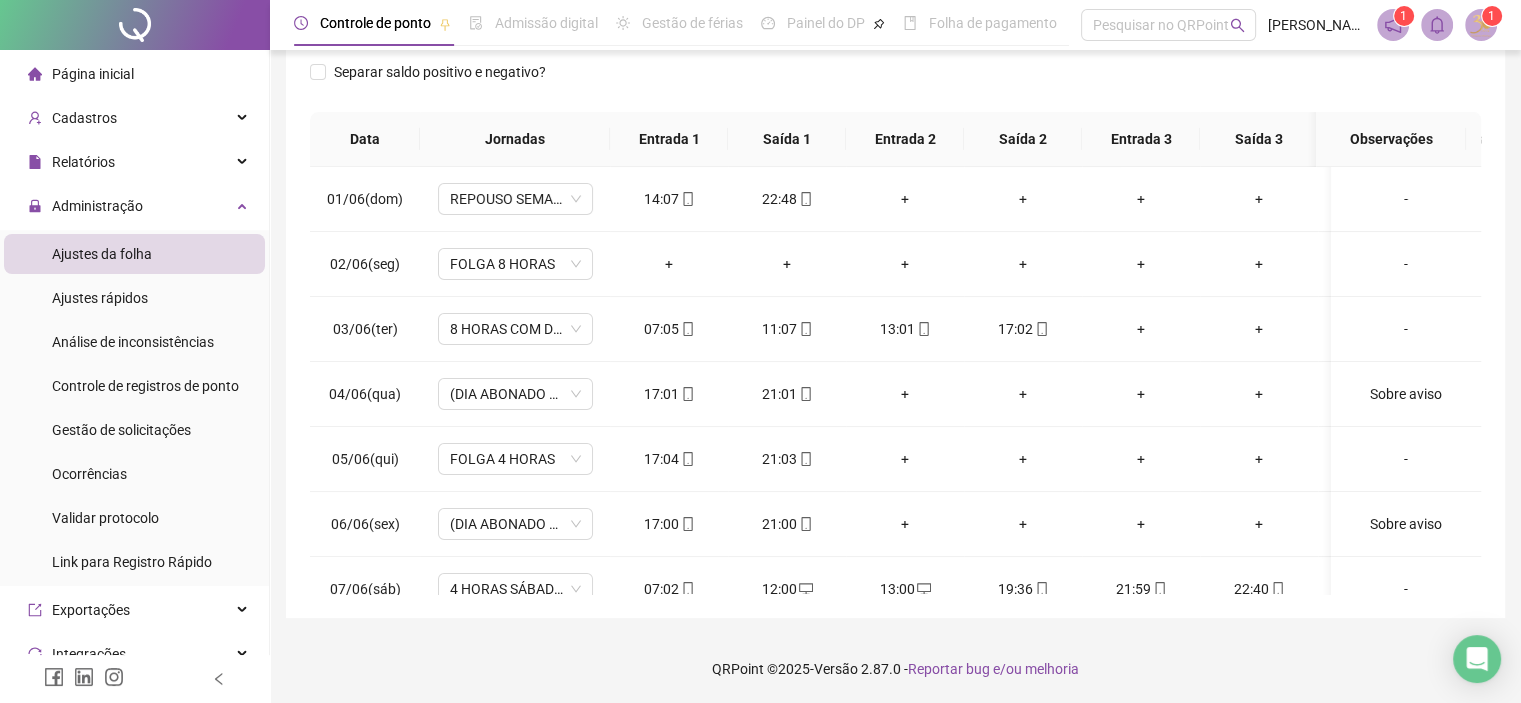 click on "**********" at bounding box center (895, 183) 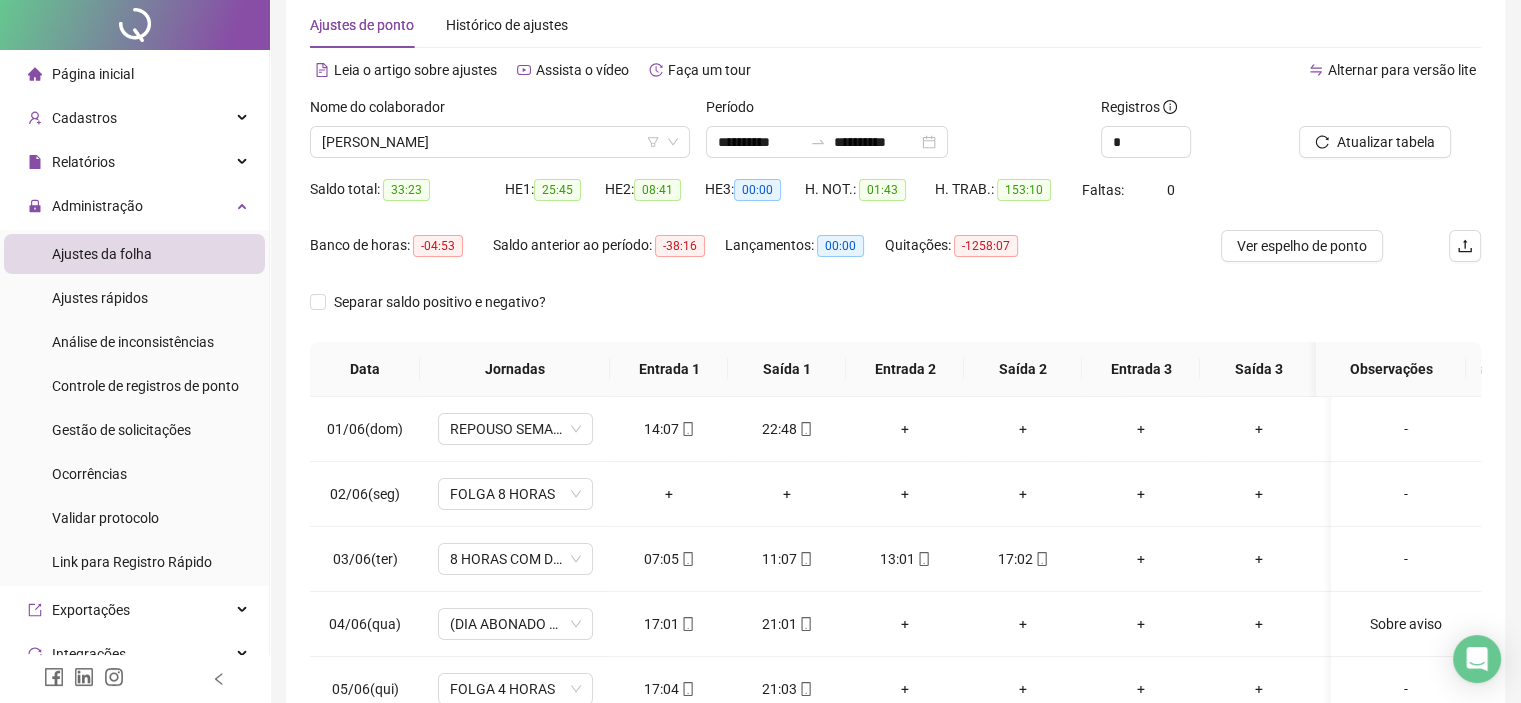 scroll, scrollTop: 0, scrollLeft: 0, axis: both 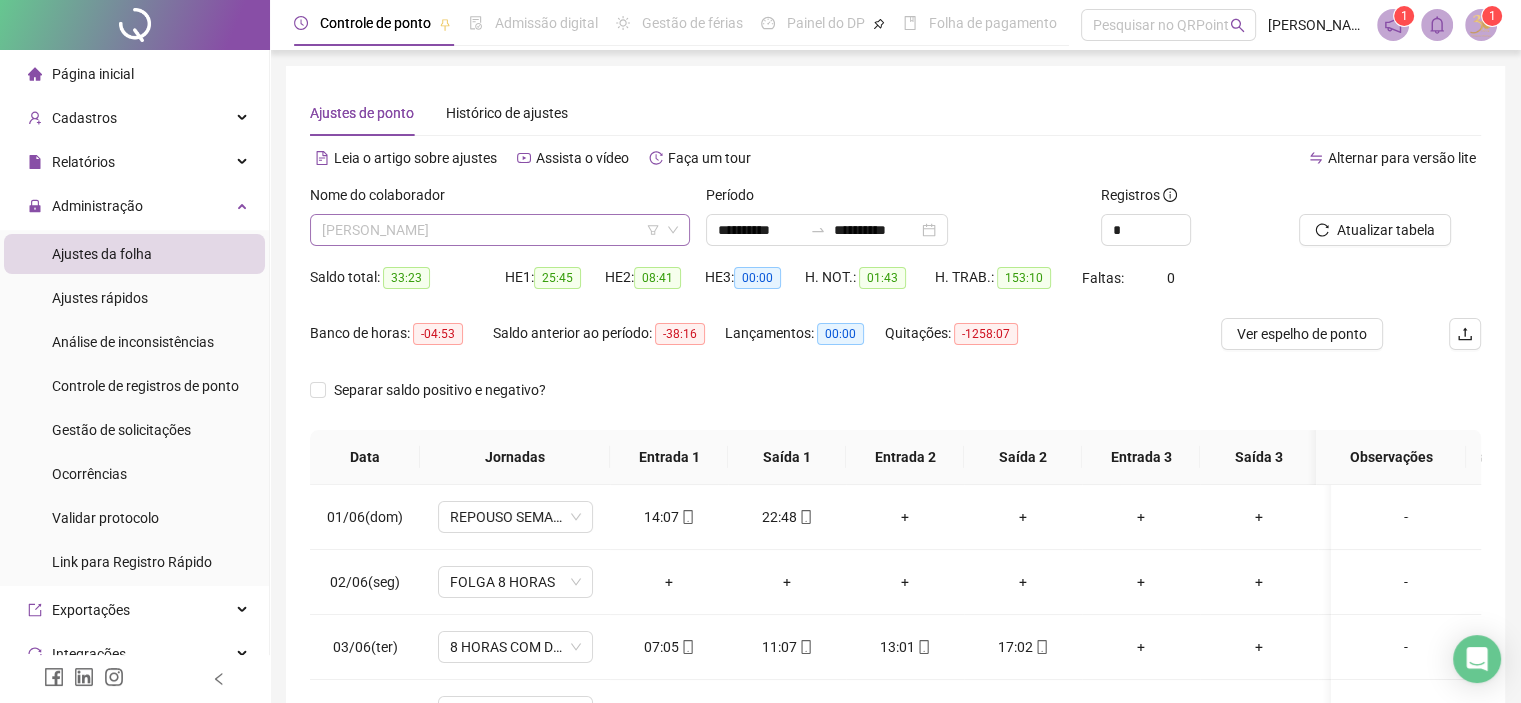 click on "[PERSON_NAME]" at bounding box center [500, 230] 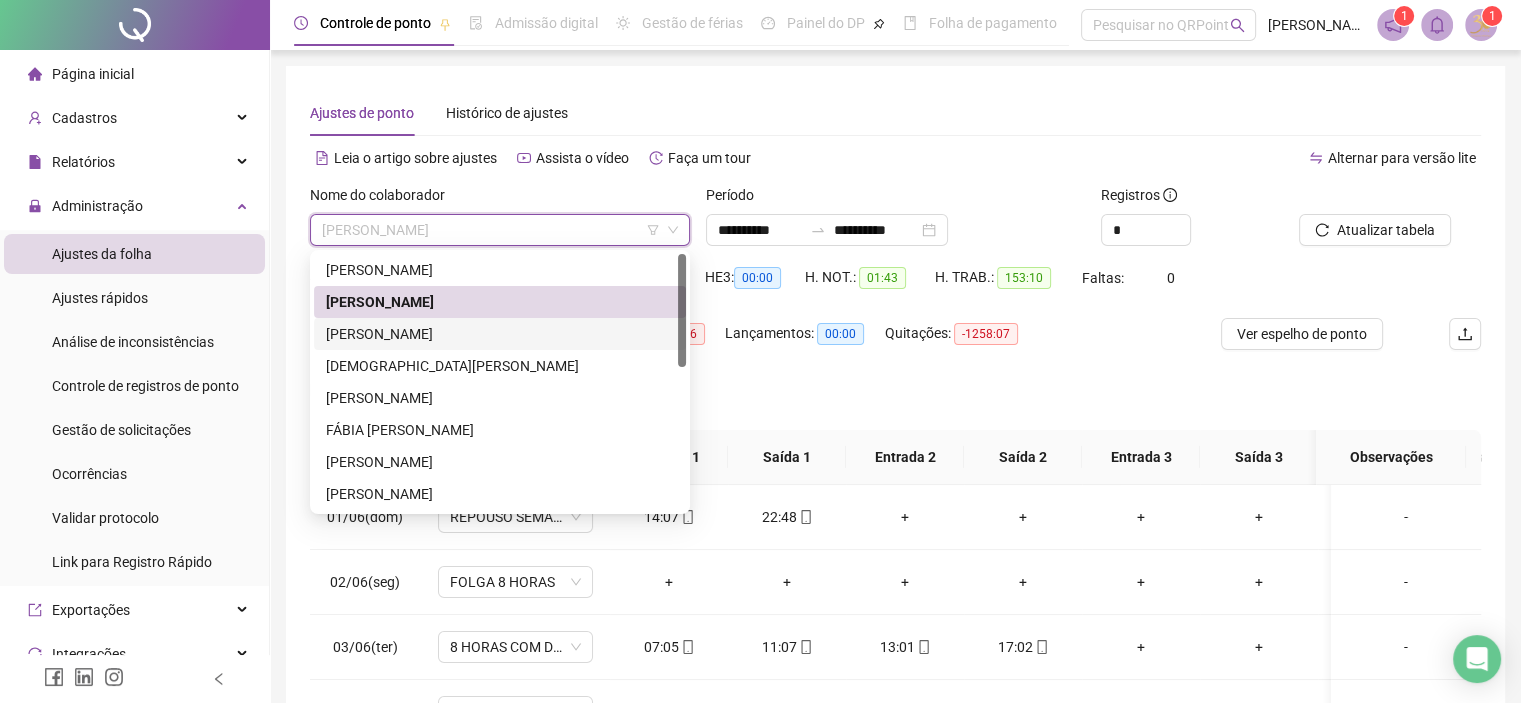 click on "[PERSON_NAME]" at bounding box center [500, 334] 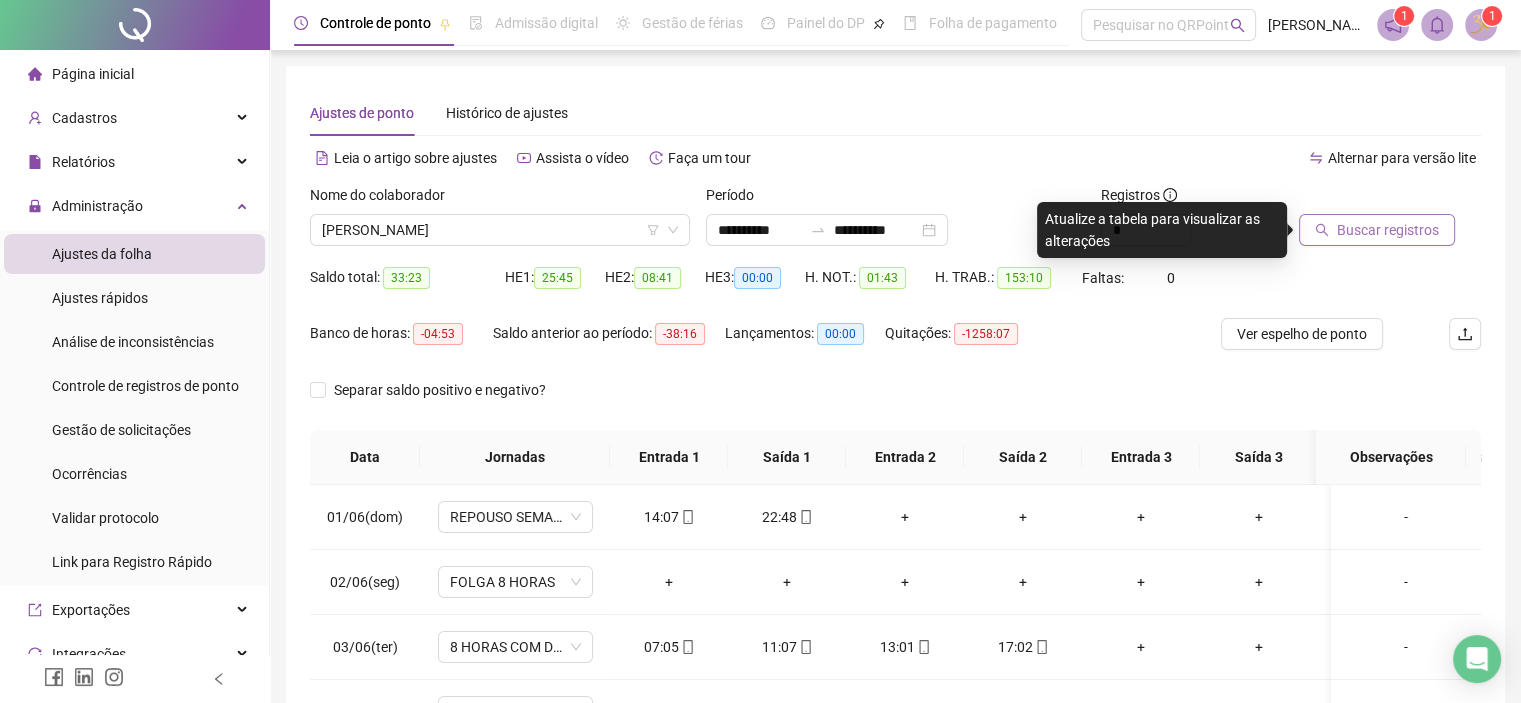 click on "Buscar registros" at bounding box center [1388, 230] 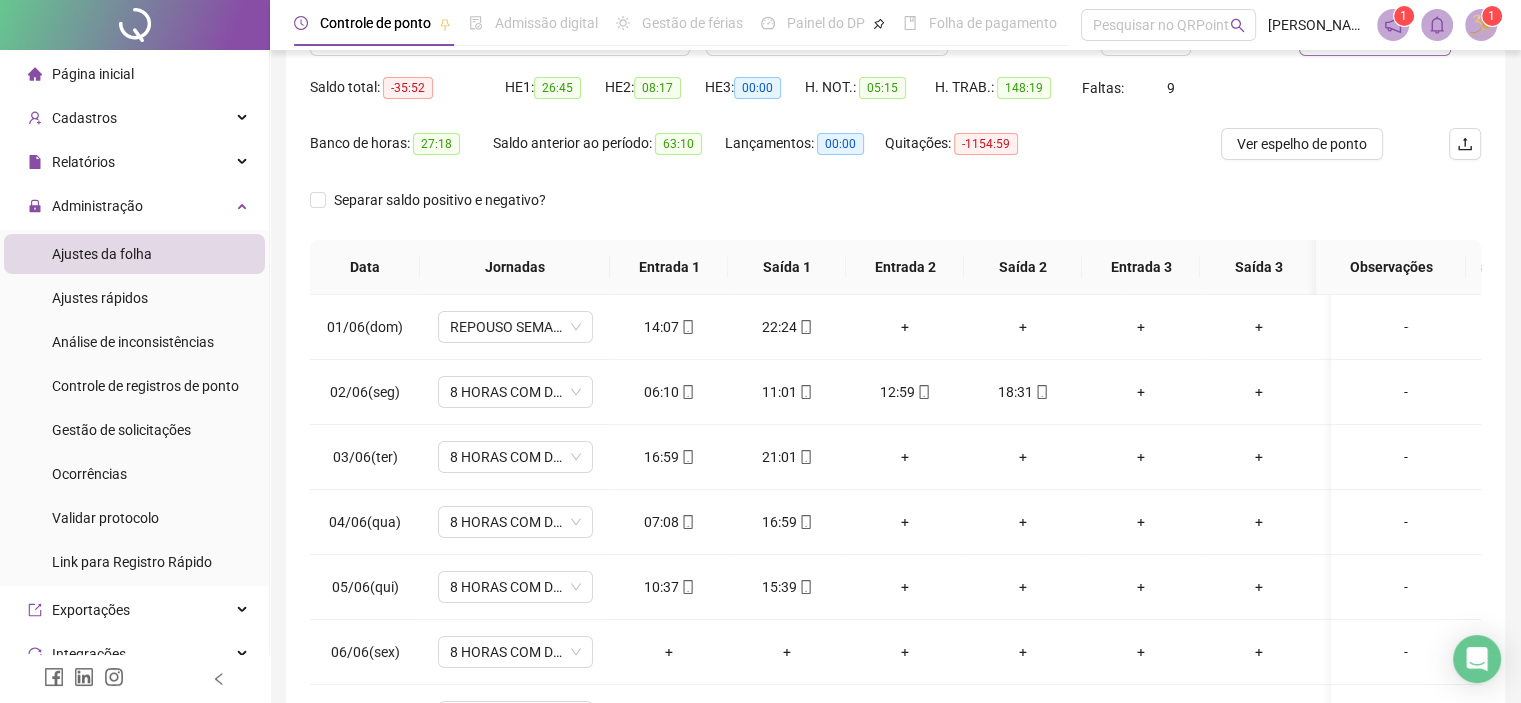 scroll, scrollTop: 195, scrollLeft: 0, axis: vertical 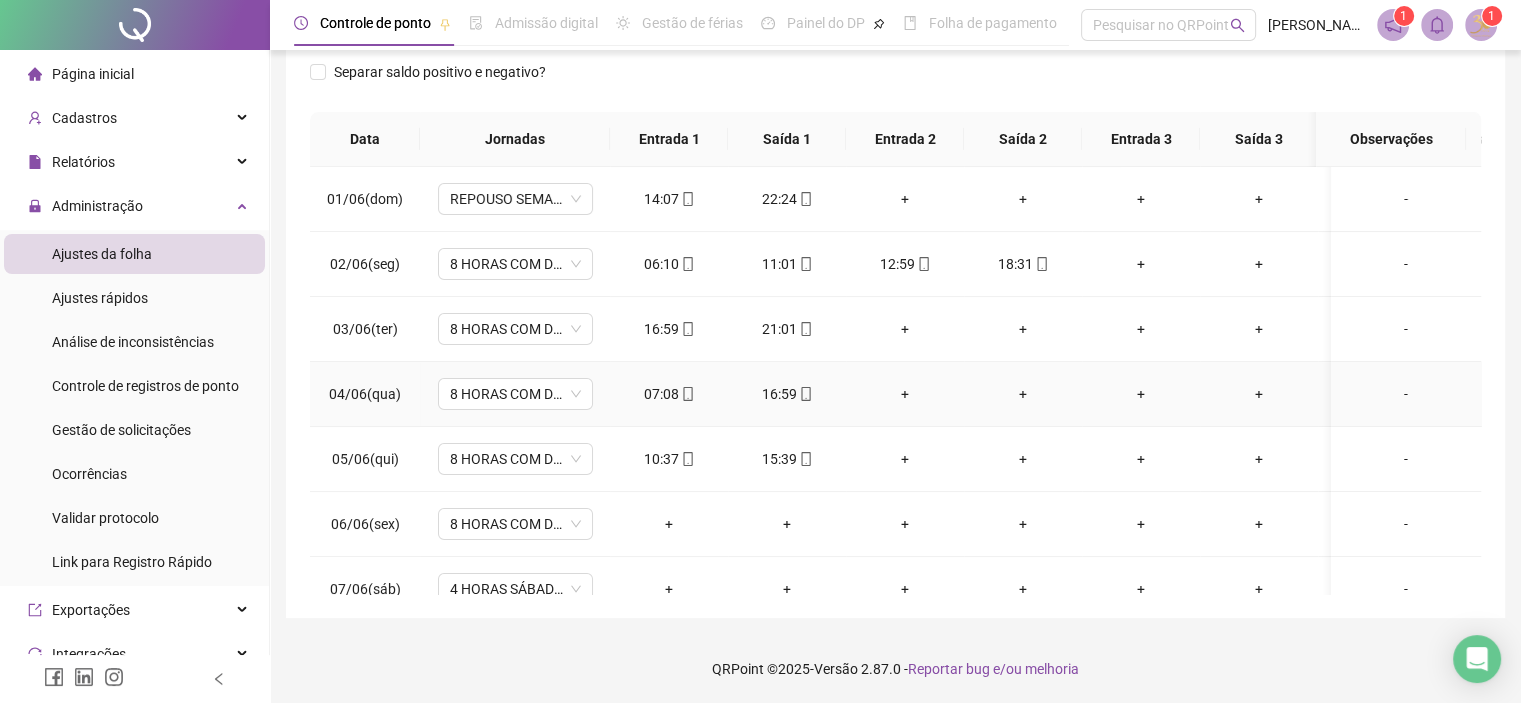 click on "+" at bounding box center (905, 394) 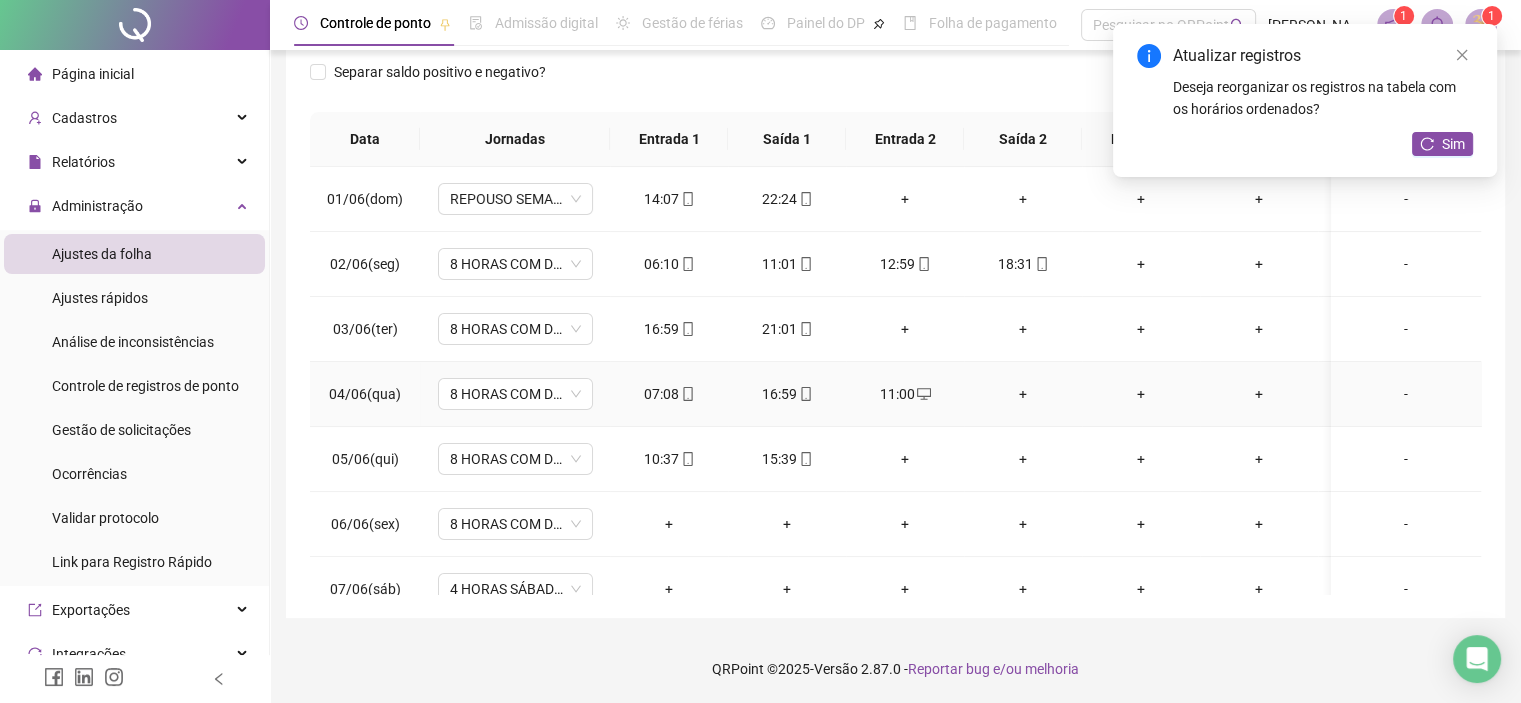 click on "+" at bounding box center [1023, 394] 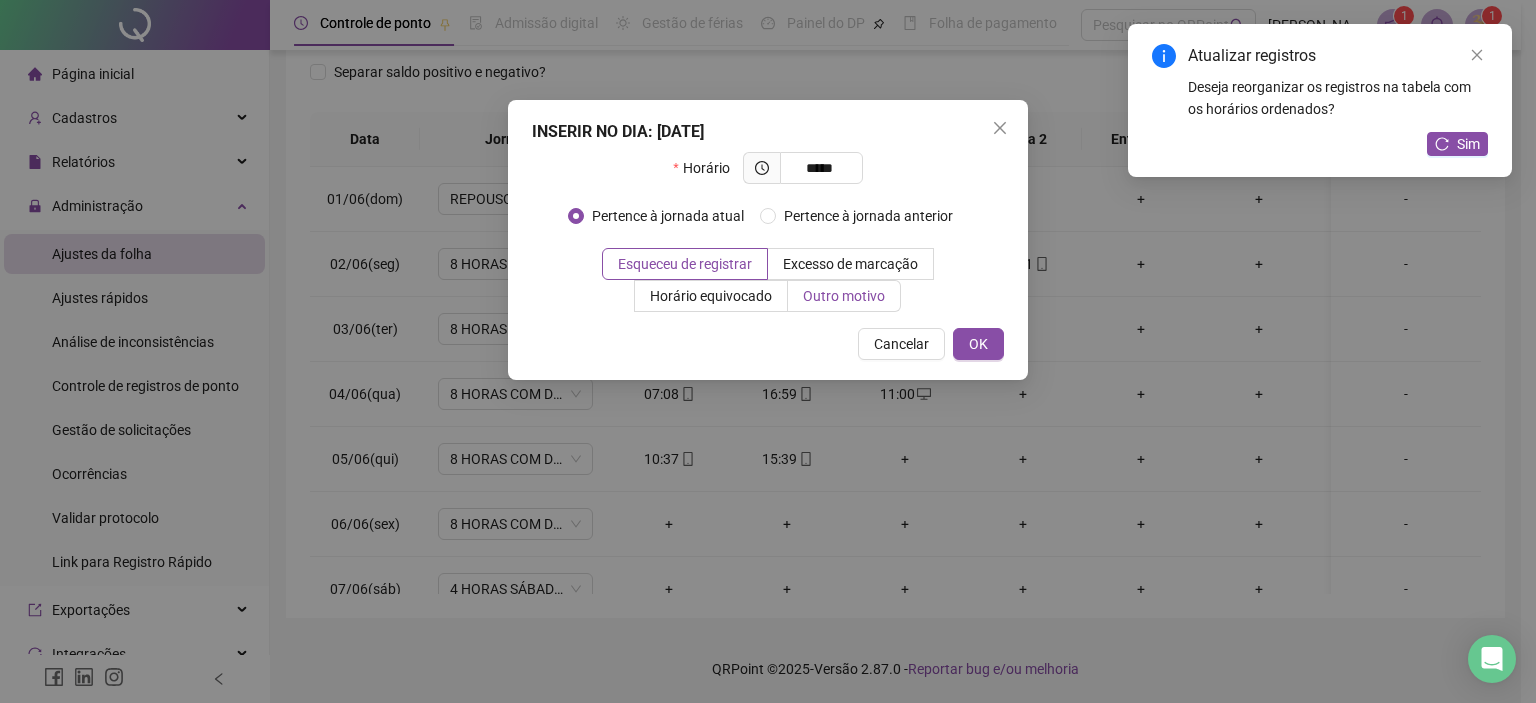 click on "Outro motivo" at bounding box center (844, 296) 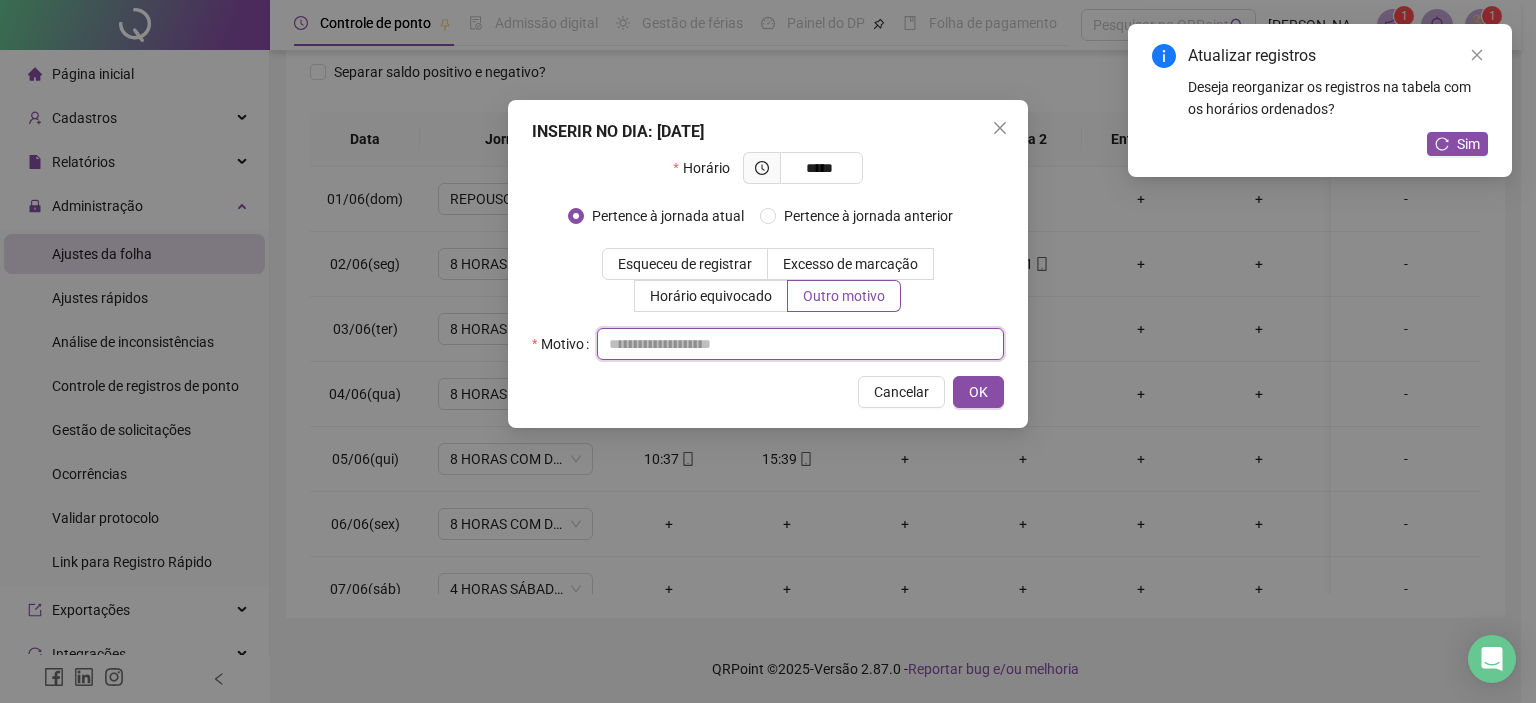 click at bounding box center (800, 344) 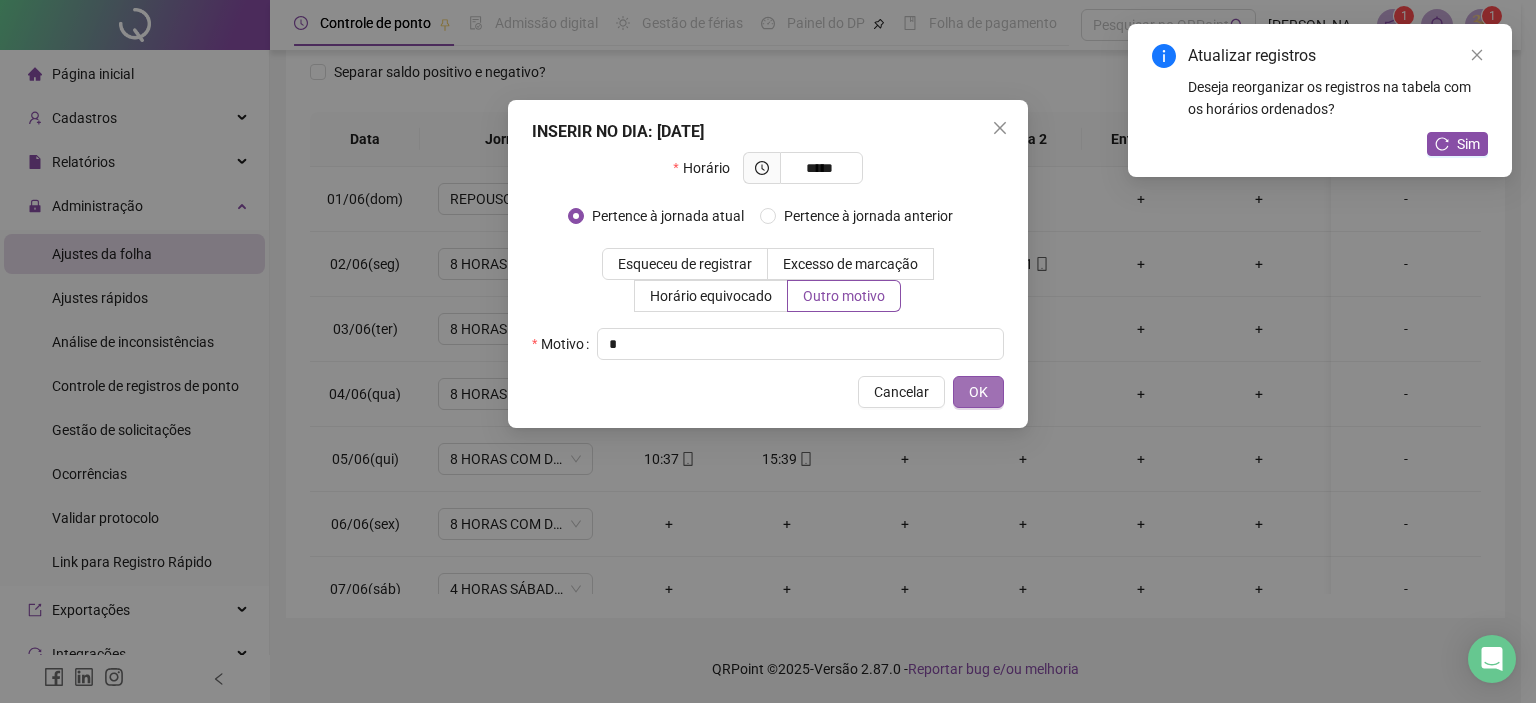click on "OK" at bounding box center (978, 392) 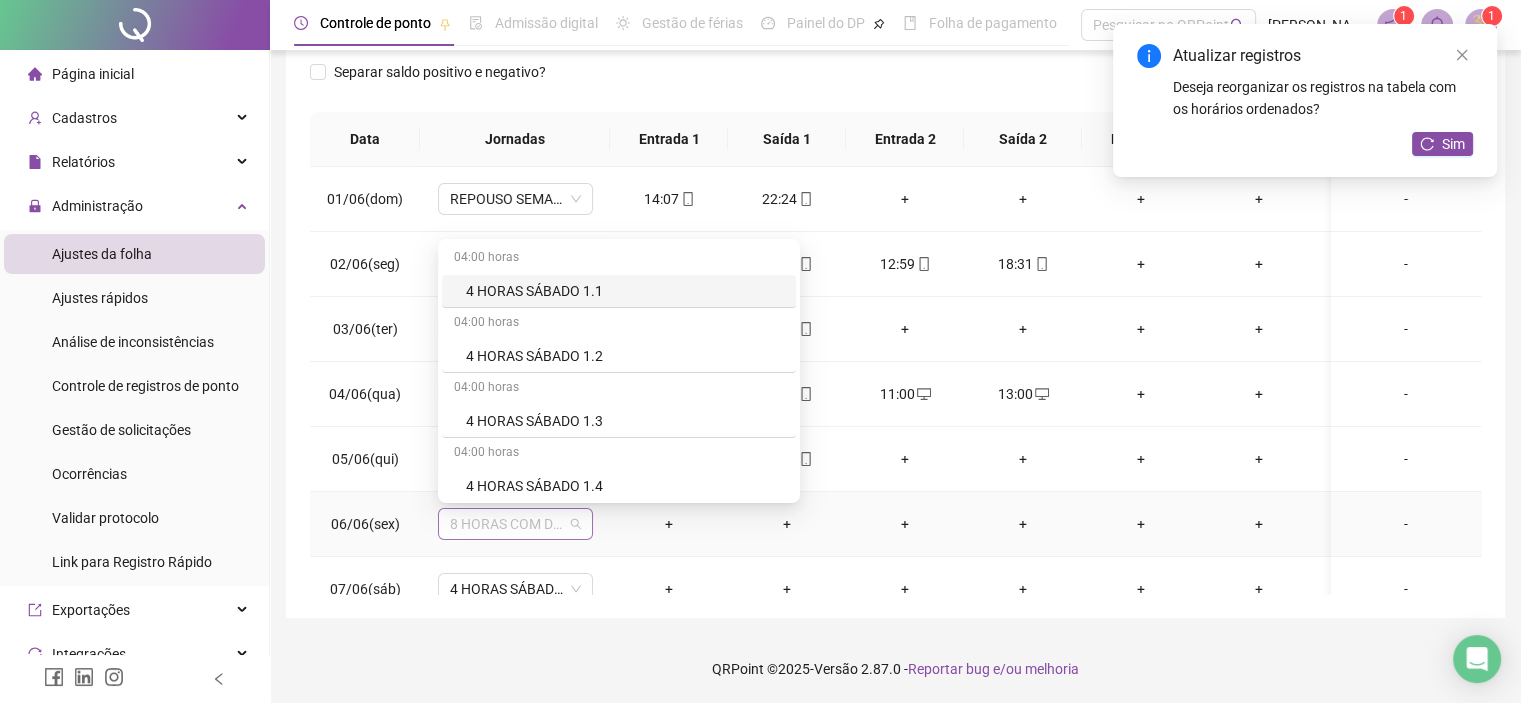 click on "8 HORAS COM DUAS HORAS DE INTERVALO" at bounding box center [515, 524] 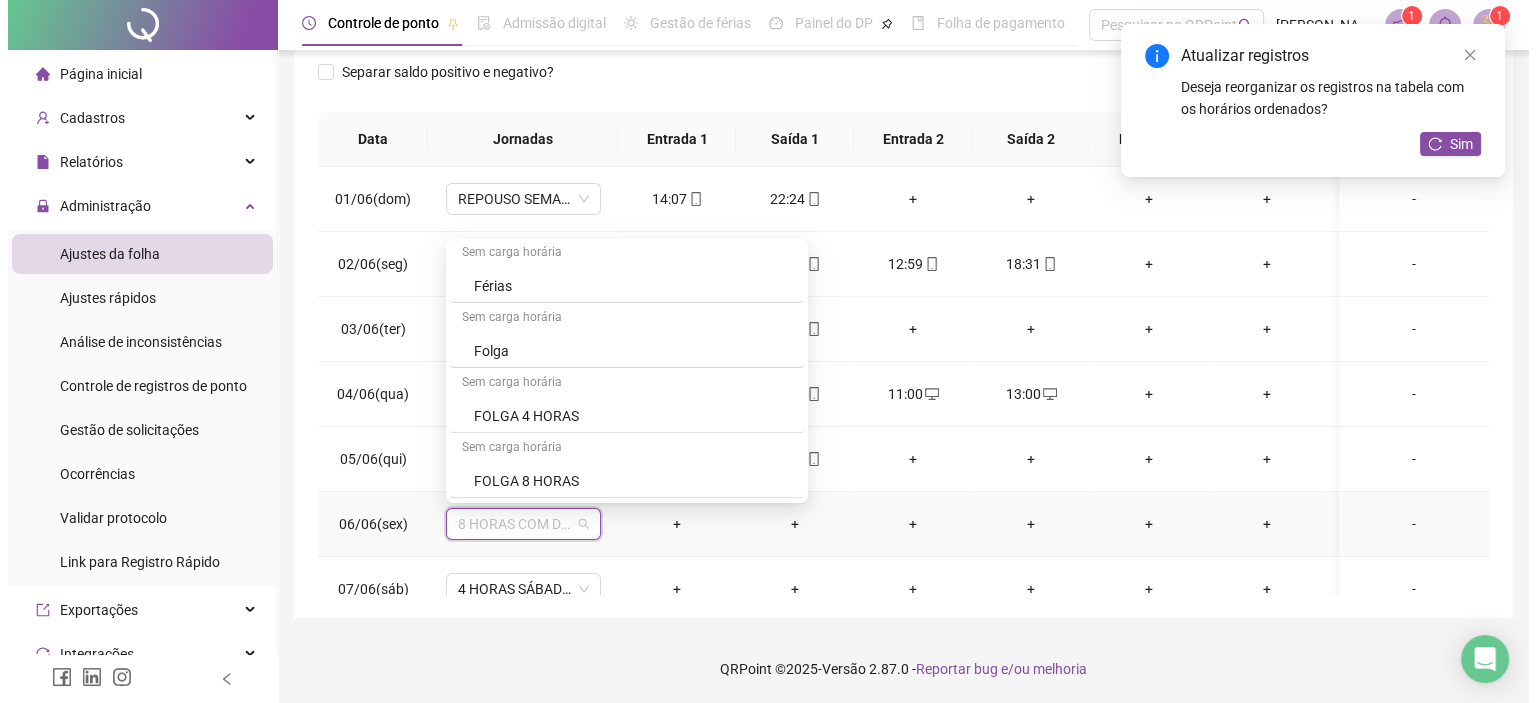 scroll, scrollTop: 800, scrollLeft: 0, axis: vertical 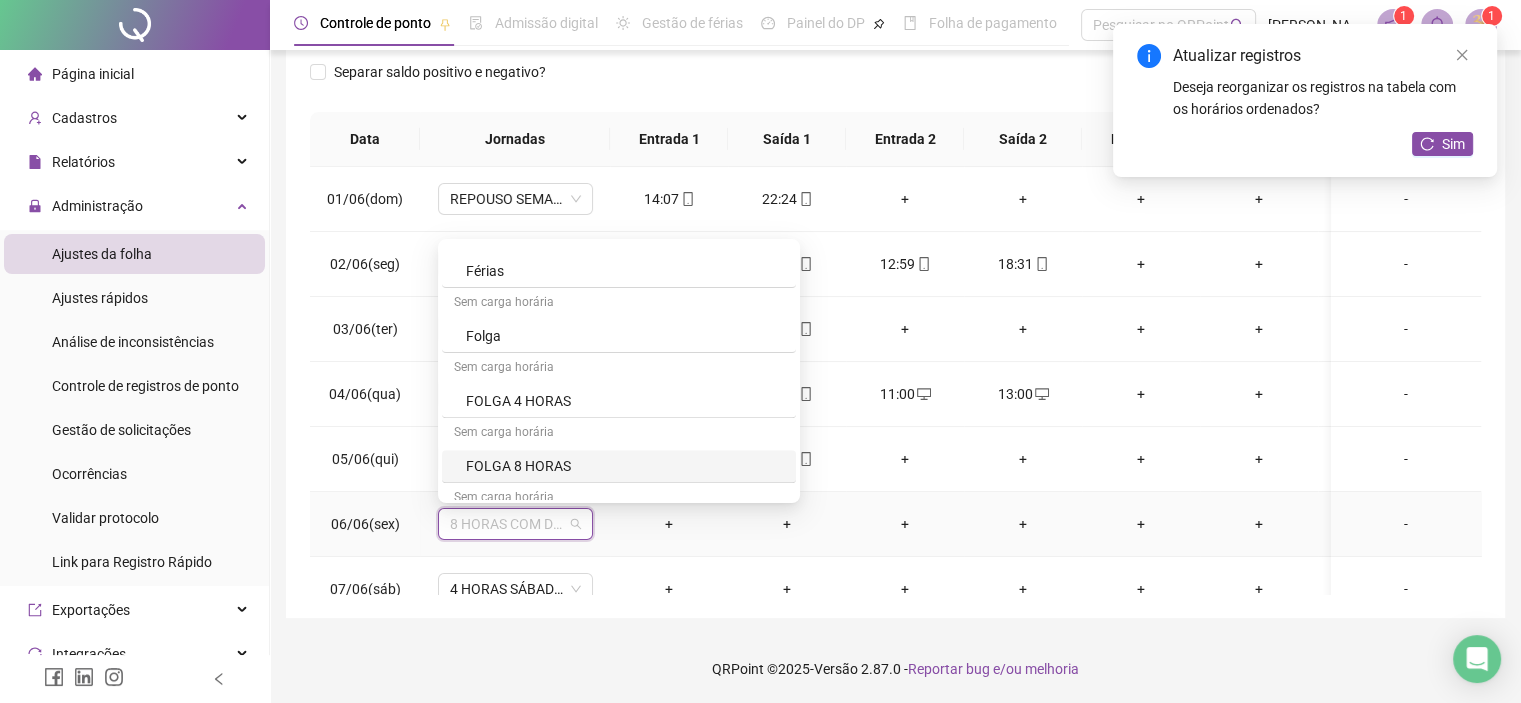click on "FOLGA 8 HORAS" at bounding box center [625, 466] 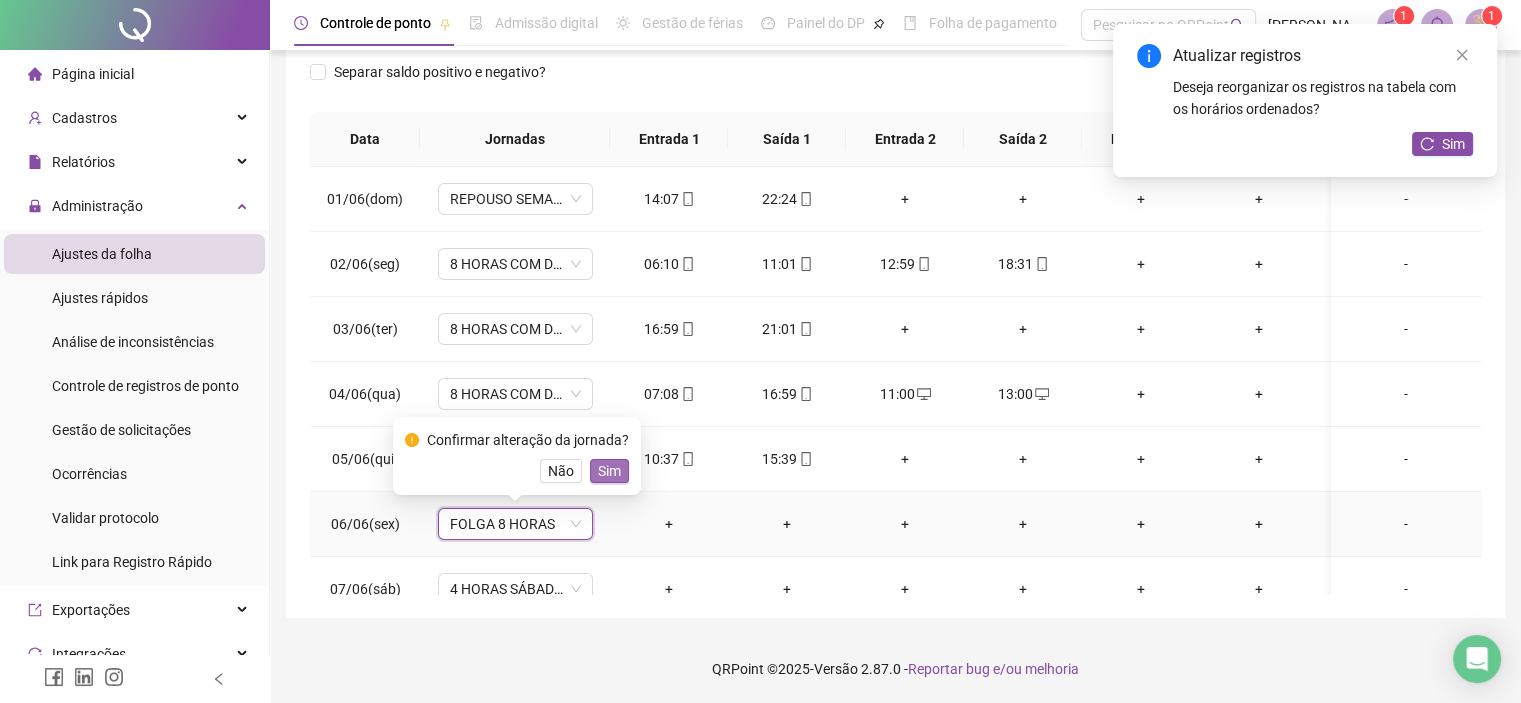click on "Sim" at bounding box center [609, 471] 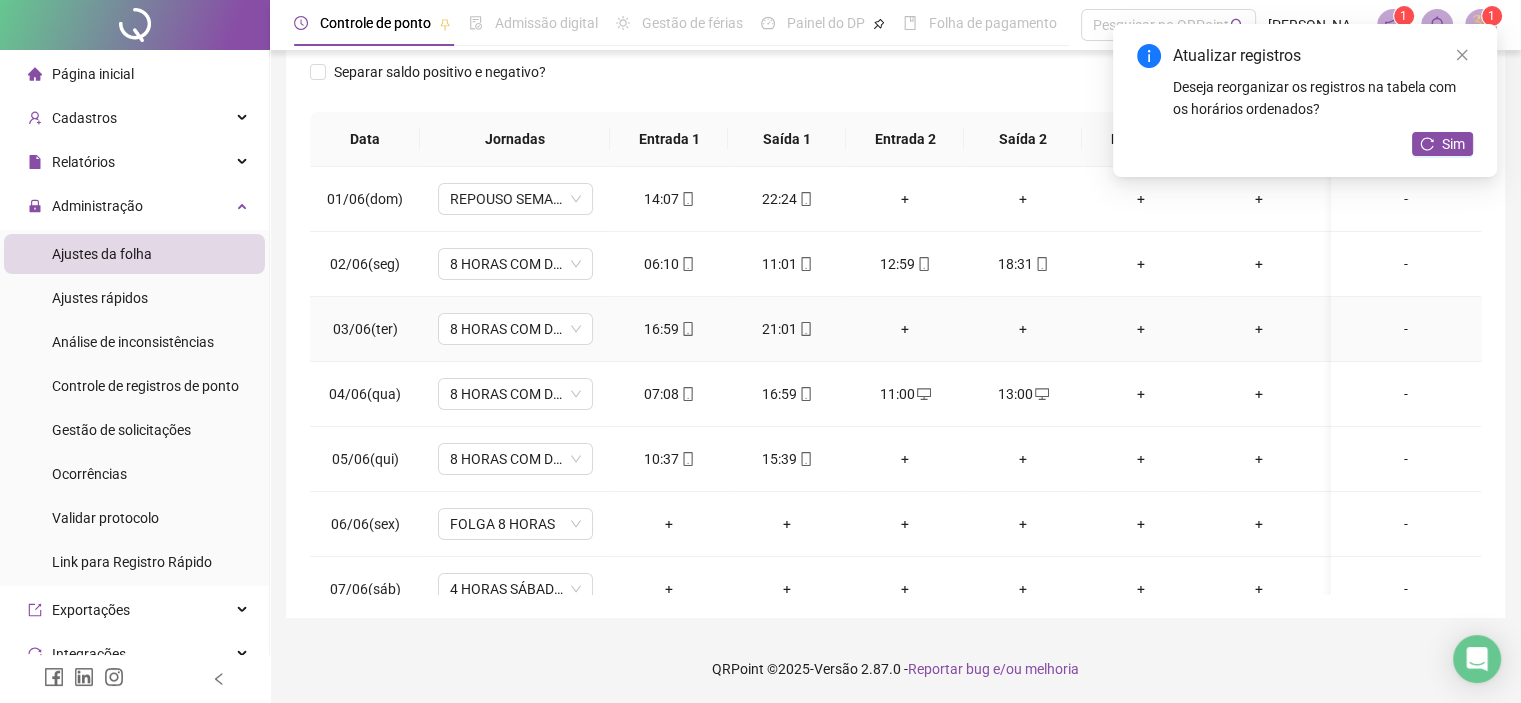 click on "-" at bounding box center [1406, 329] 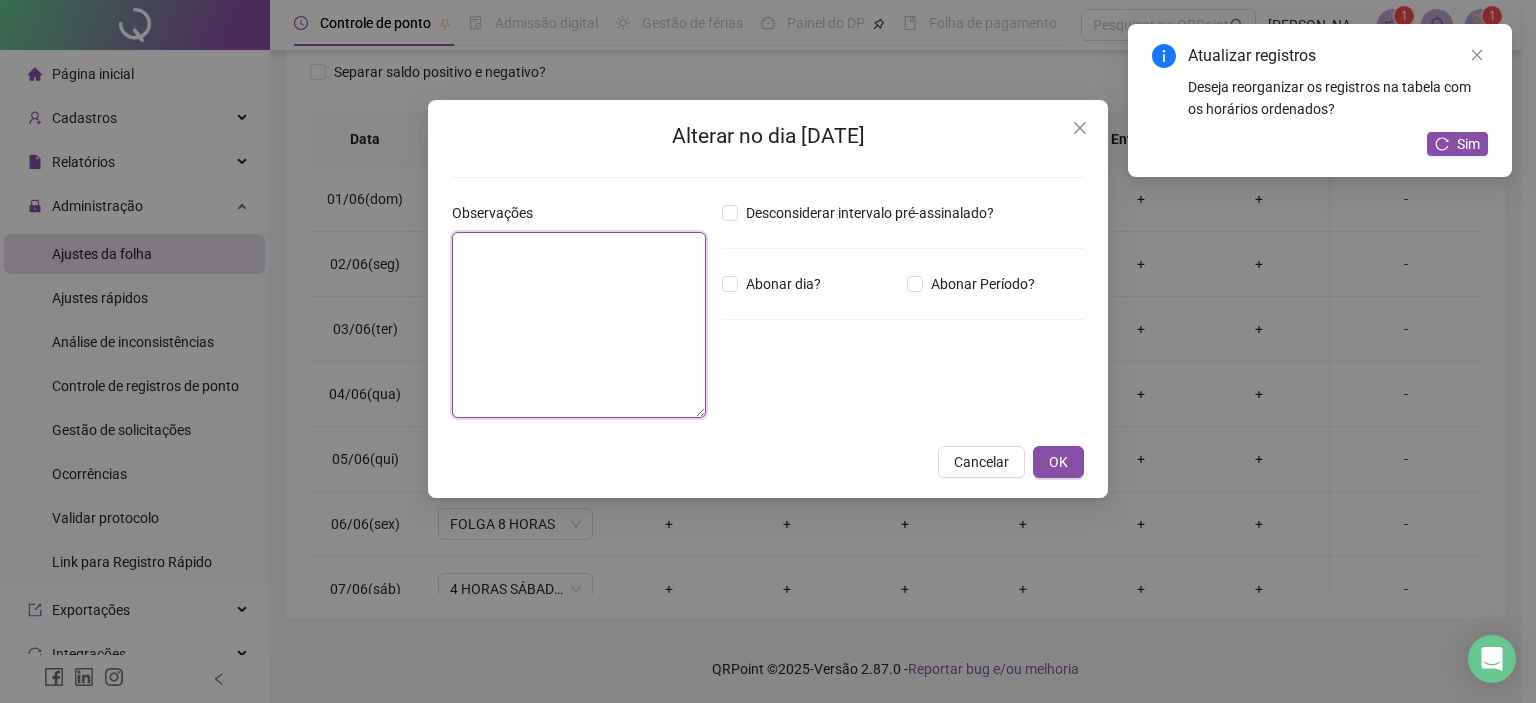 click at bounding box center (579, 325) 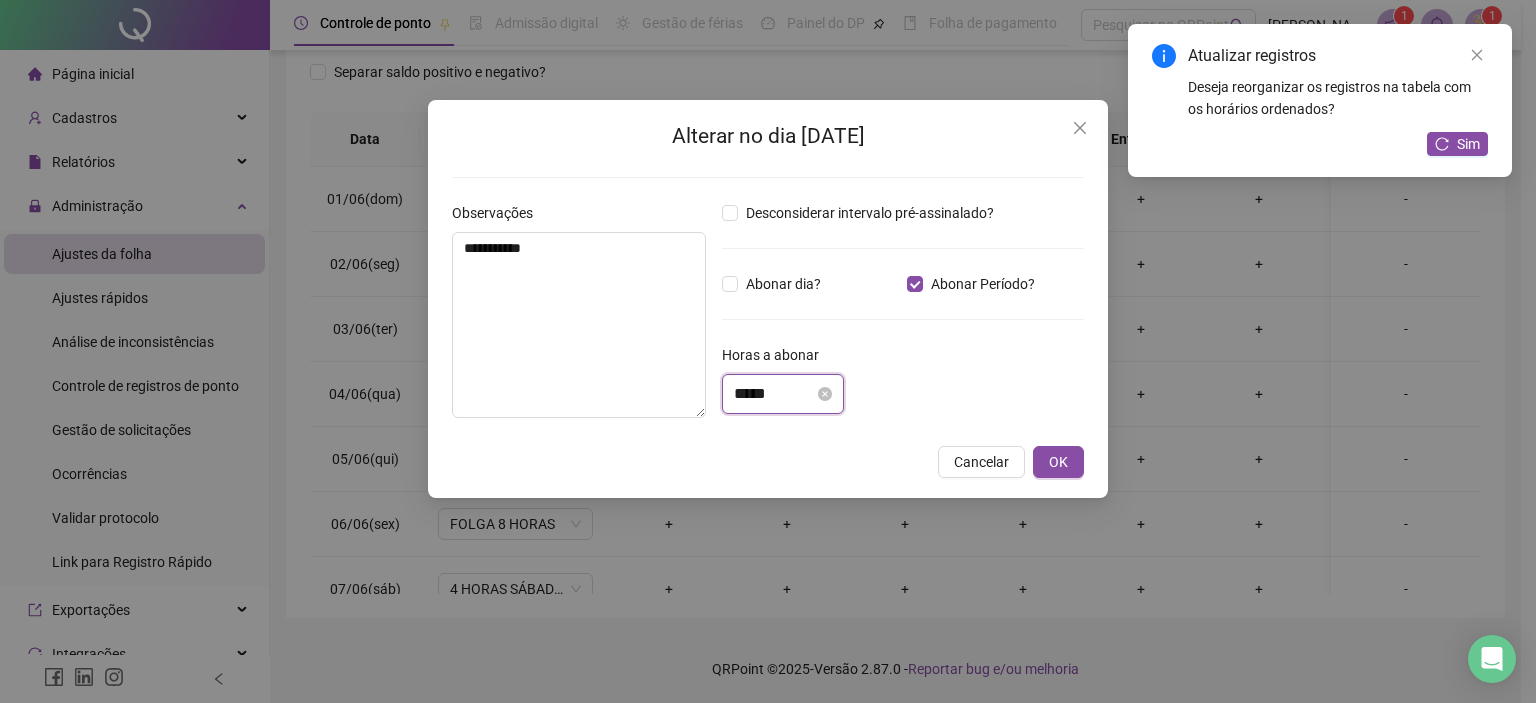 click on "*****" at bounding box center (774, 394) 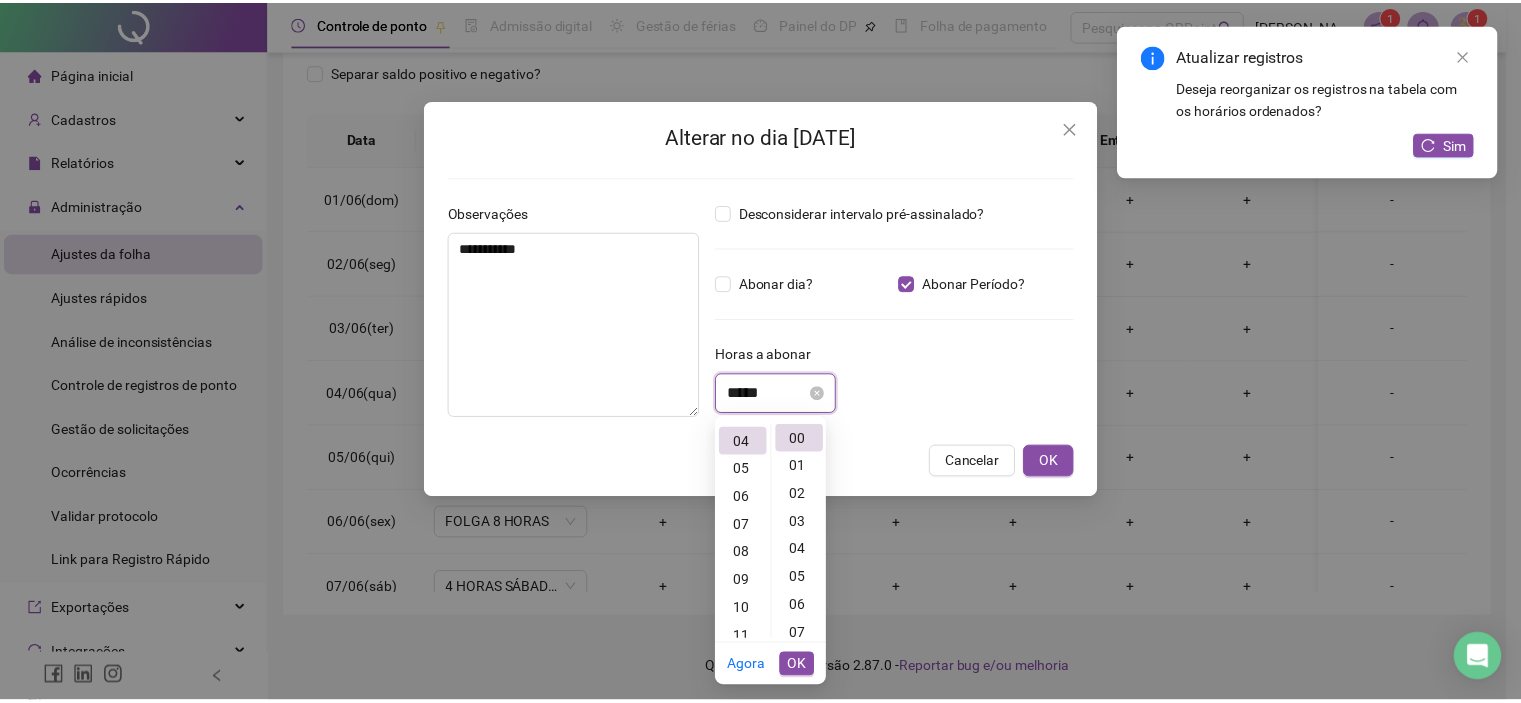 scroll, scrollTop: 112, scrollLeft: 0, axis: vertical 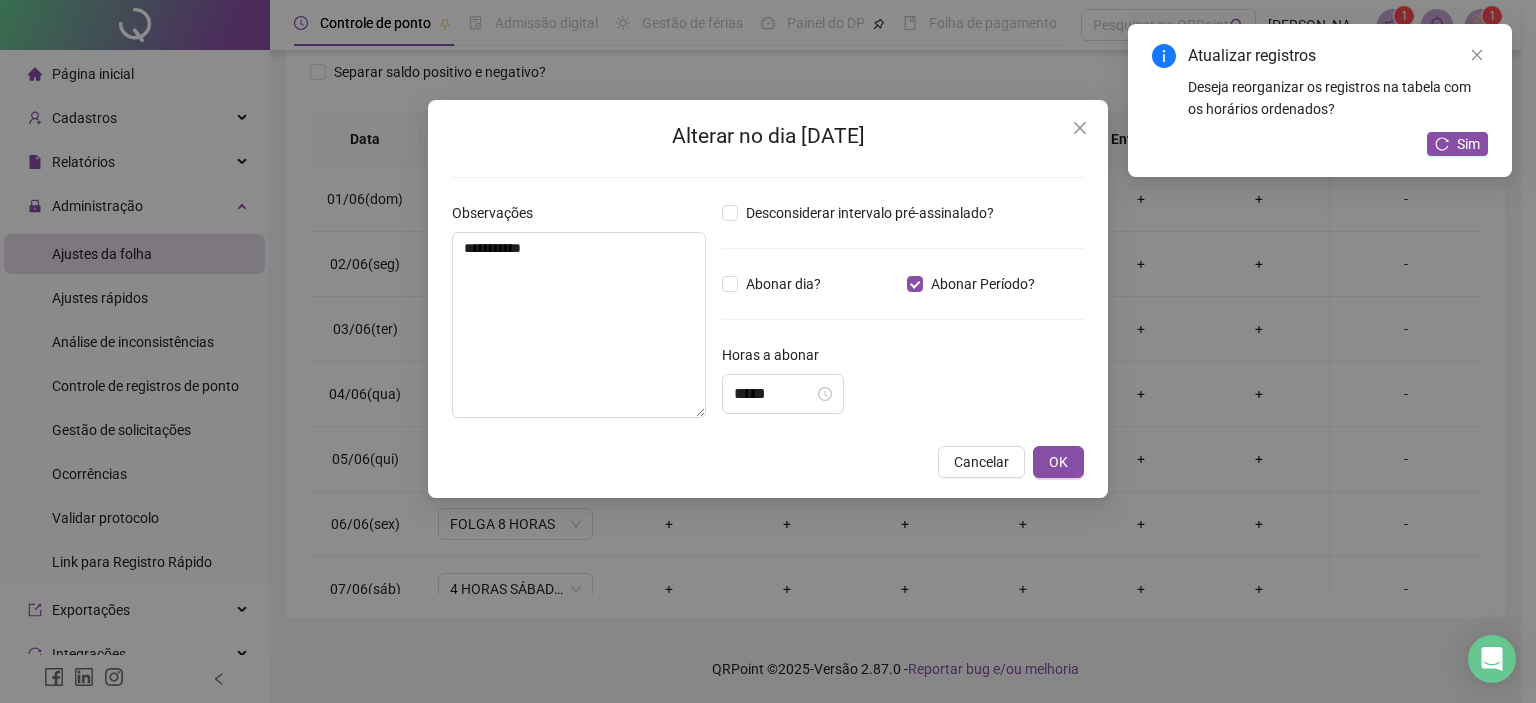 click on "Horas a abonar" at bounding box center [903, 359] 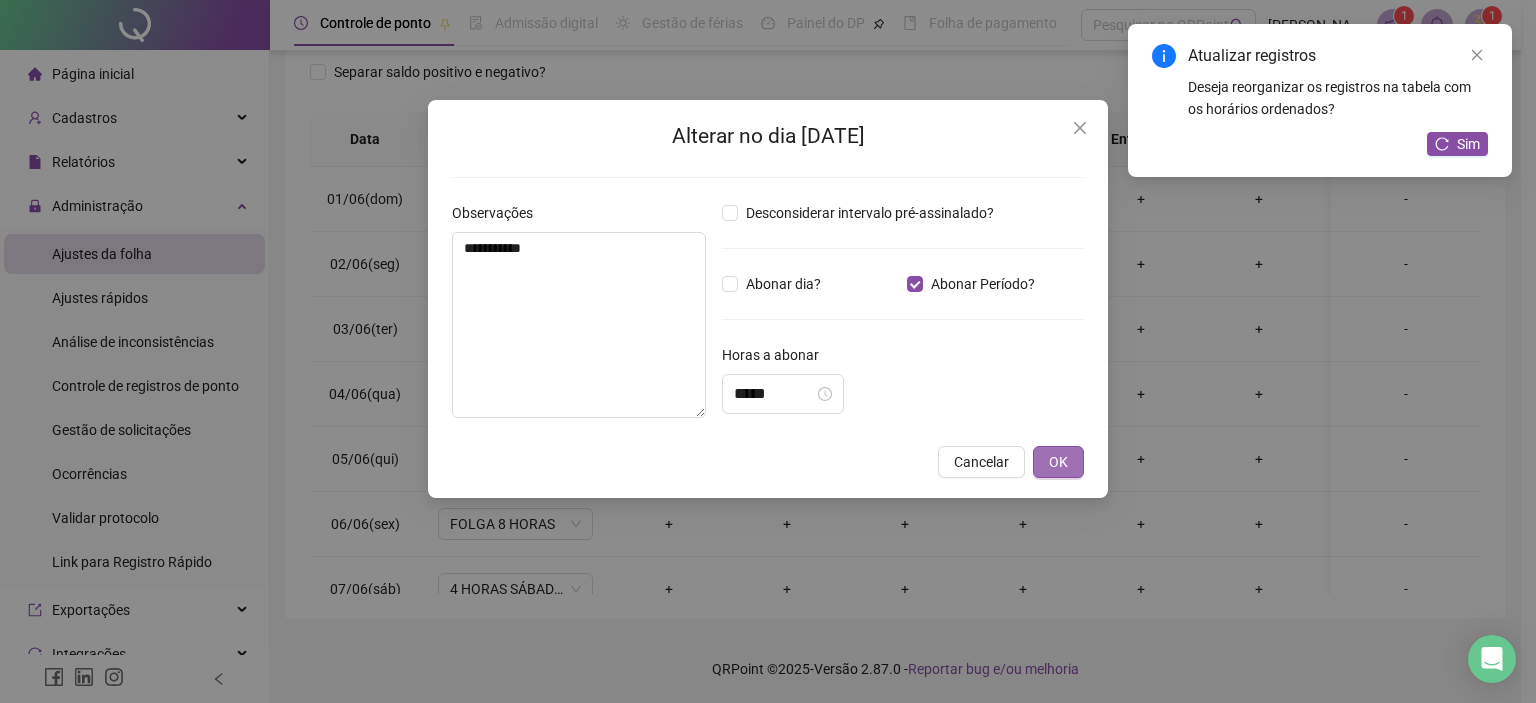 click on "OK" at bounding box center [1058, 462] 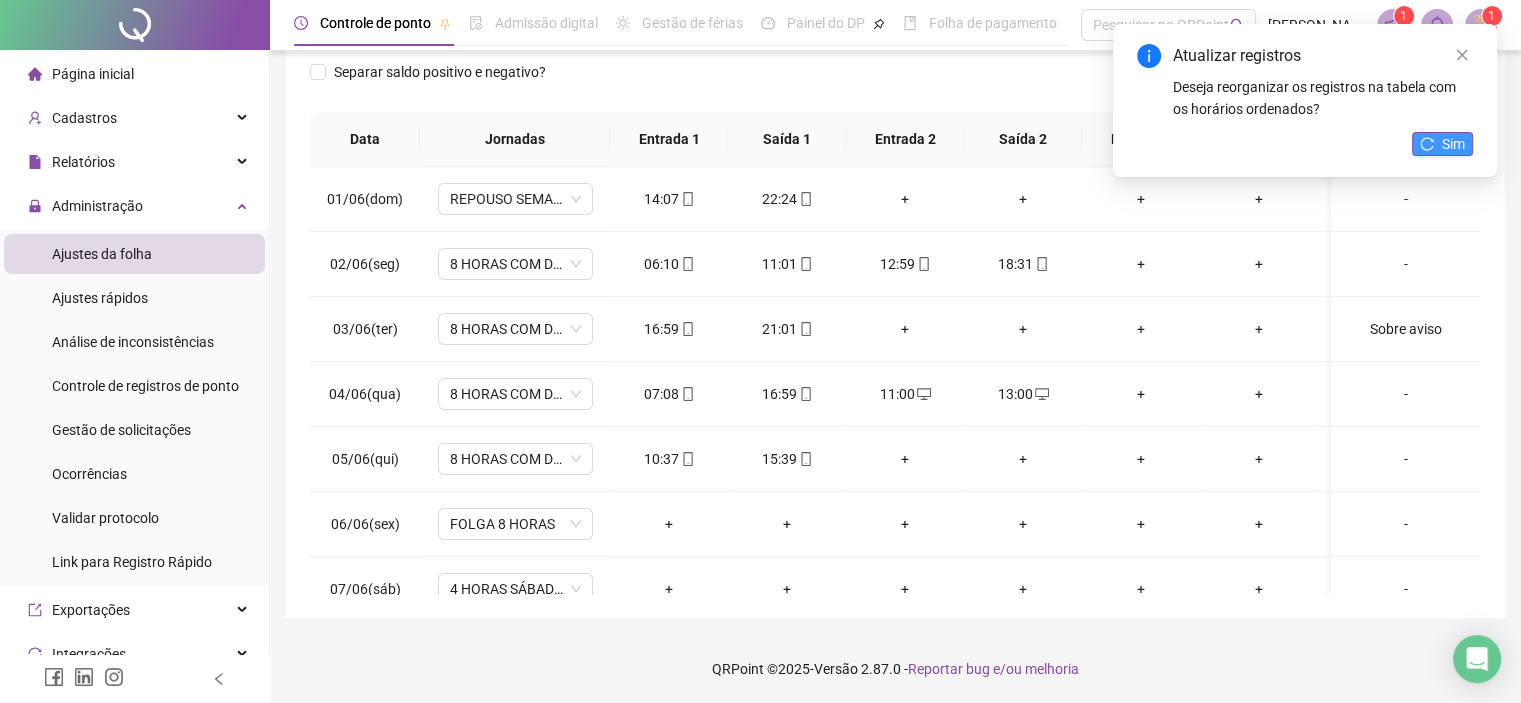 click 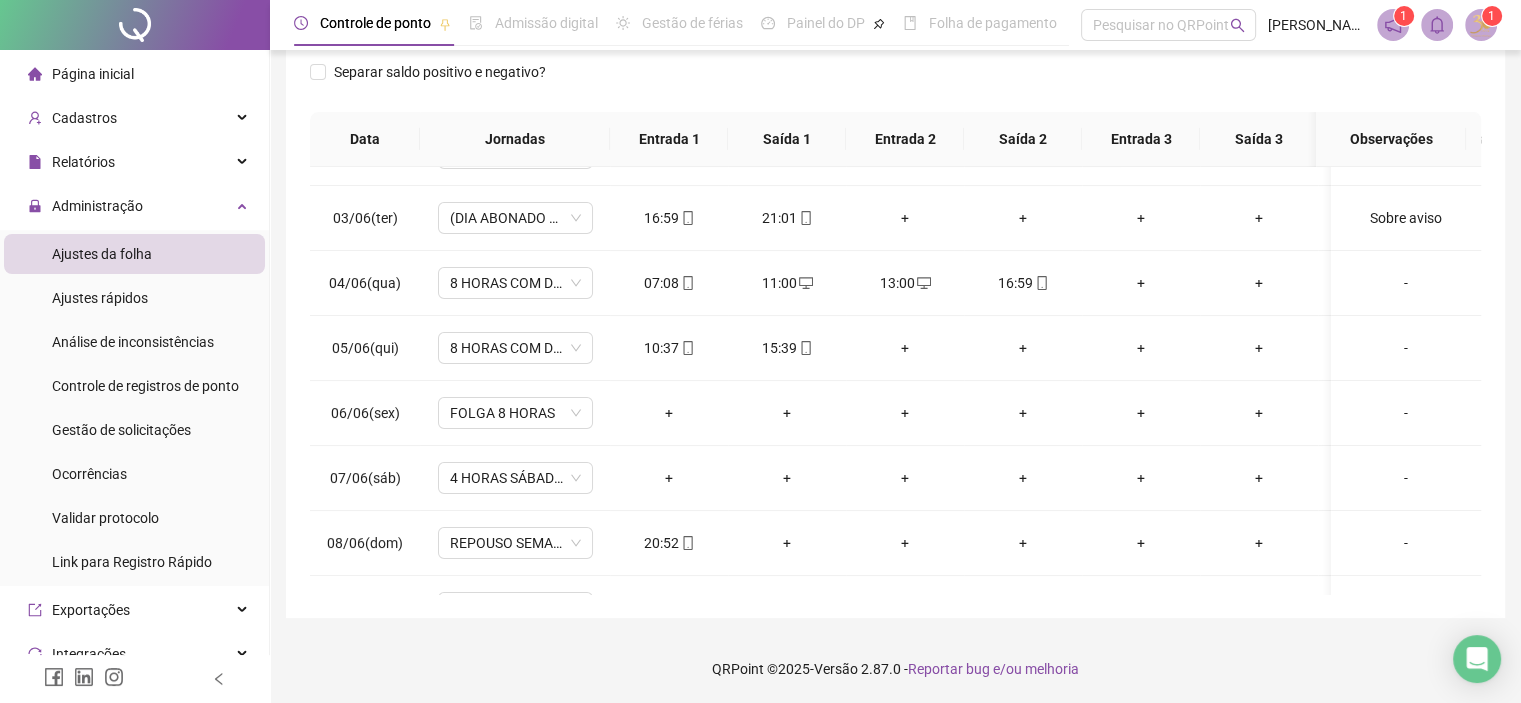 scroll, scrollTop: 120, scrollLeft: 0, axis: vertical 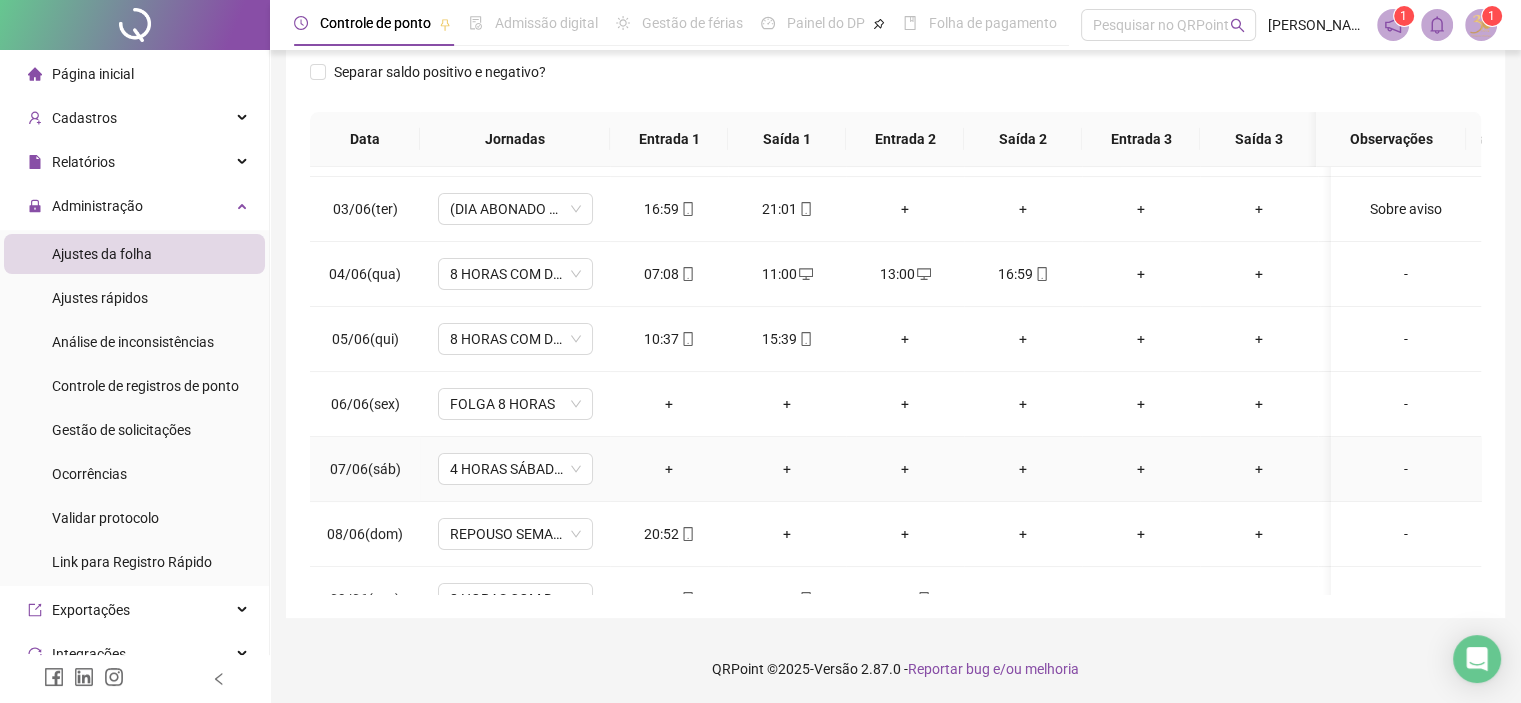 click on "-" at bounding box center [1406, 469] 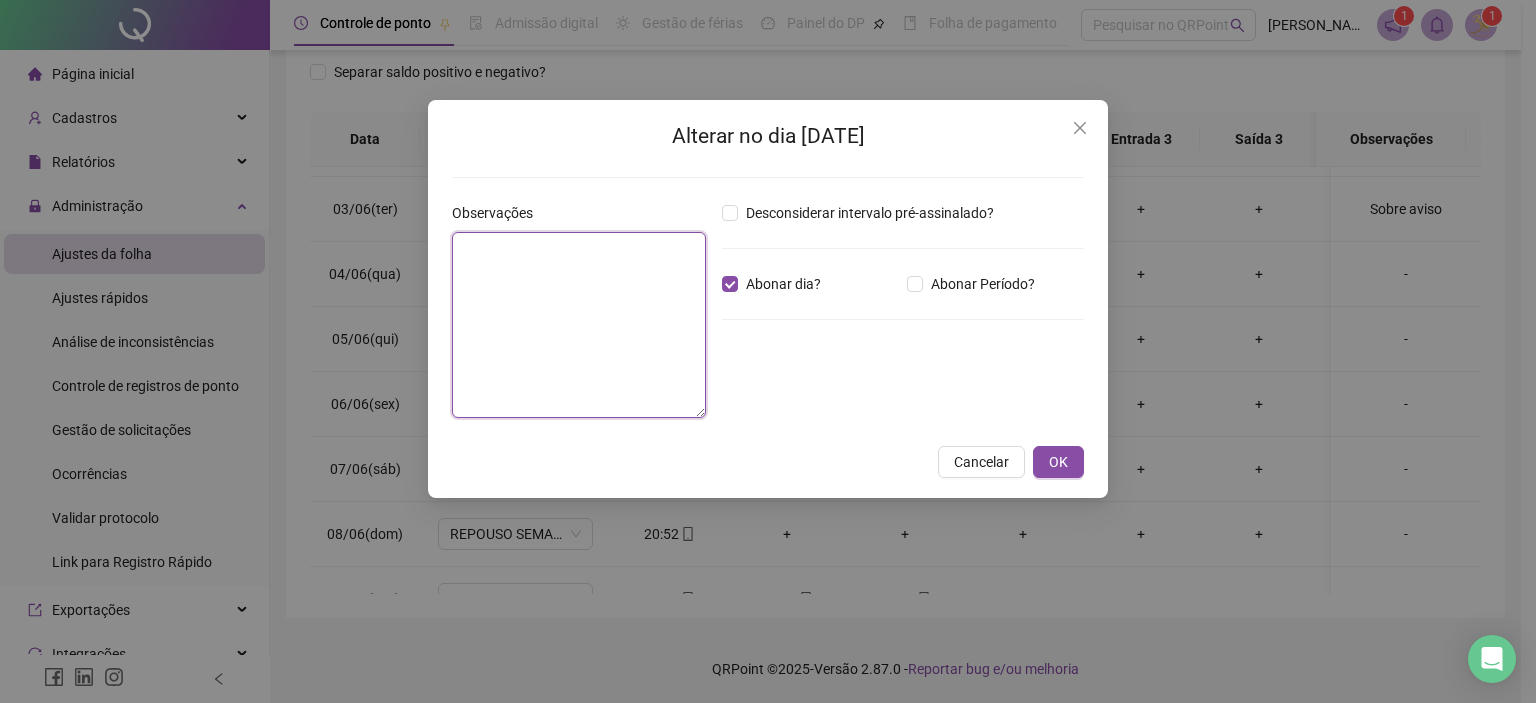 click at bounding box center [579, 325] 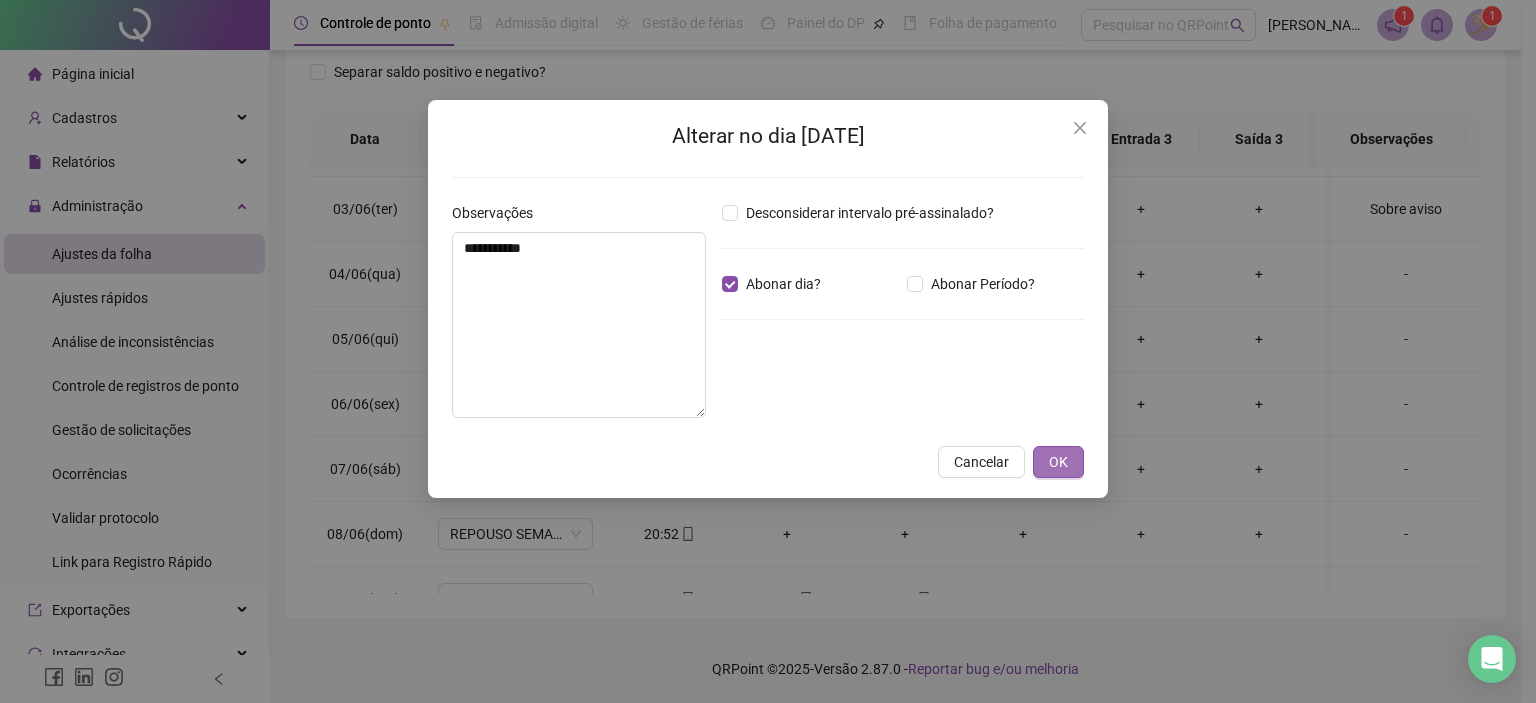 click on "OK" at bounding box center [1058, 462] 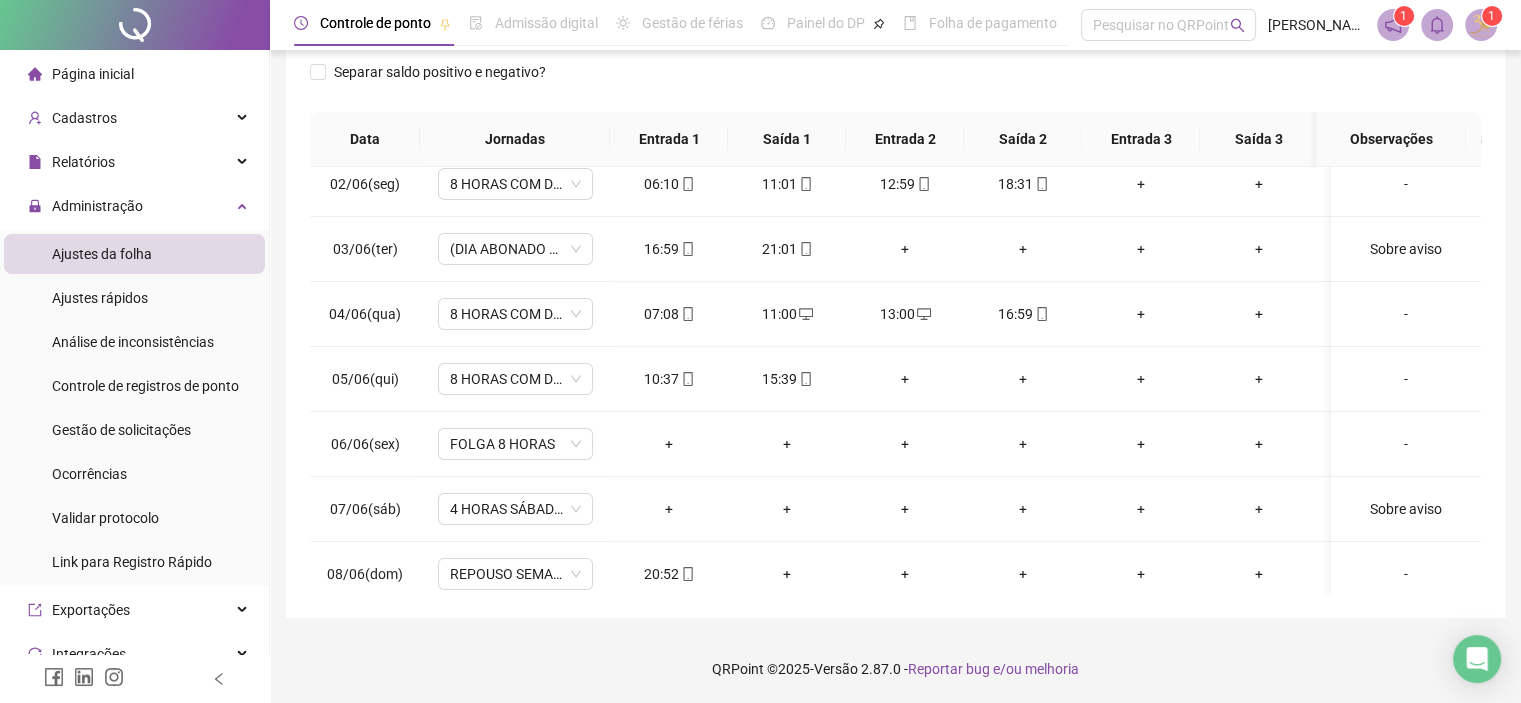 scroll, scrollTop: 40, scrollLeft: 0, axis: vertical 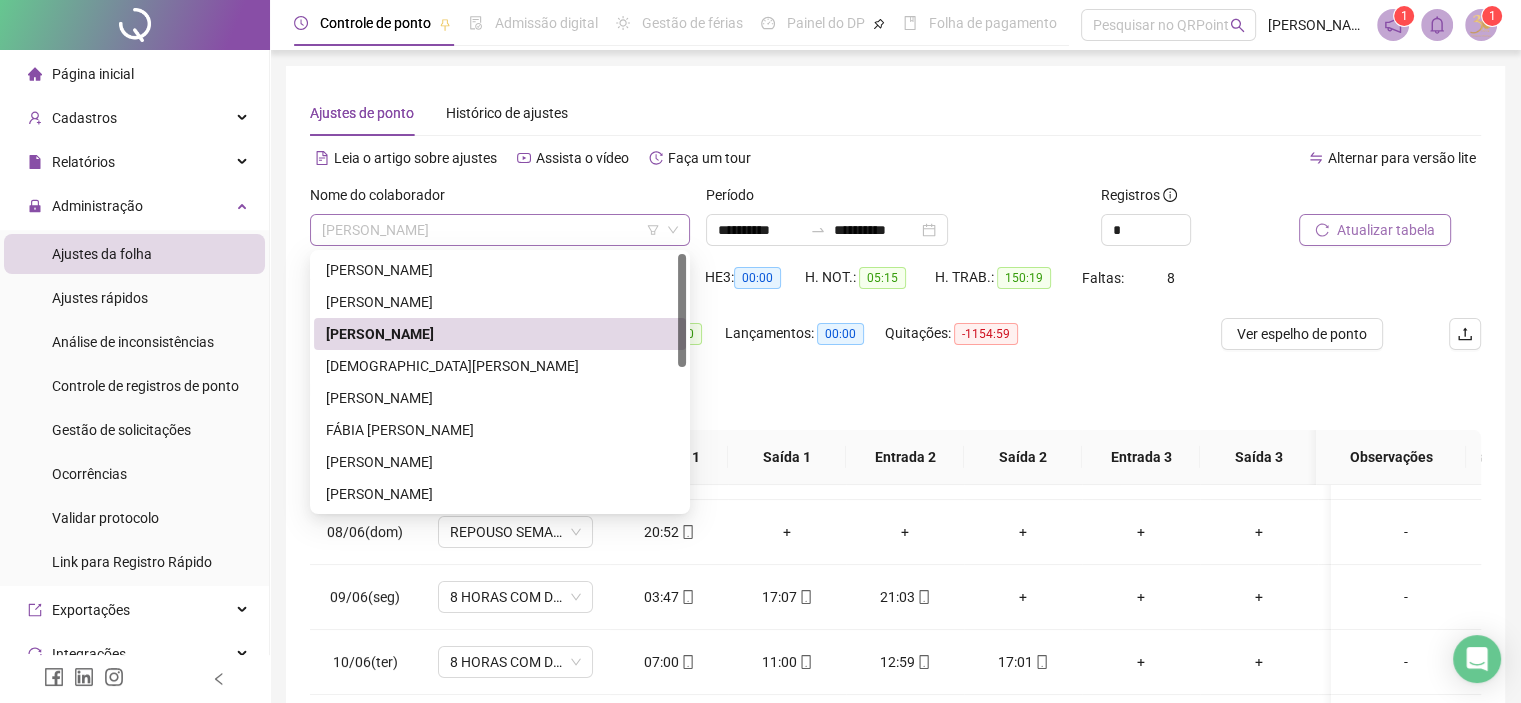 click on "[PERSON_NAME]" at bounding box center (500, 230) 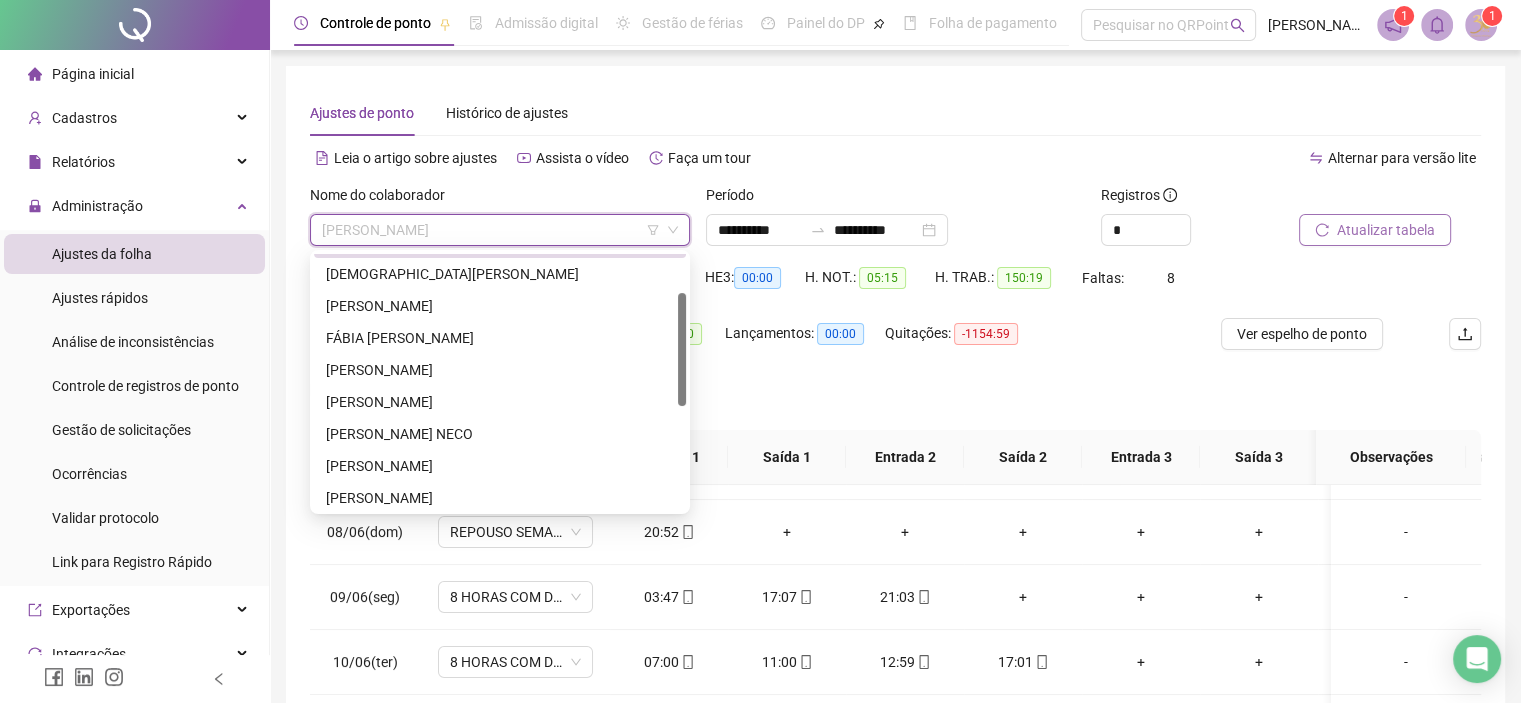 drag, startPoint x: 684, startPoint y: 288, endPoint x: 696, endPoint y: 330, distance: 43.68066 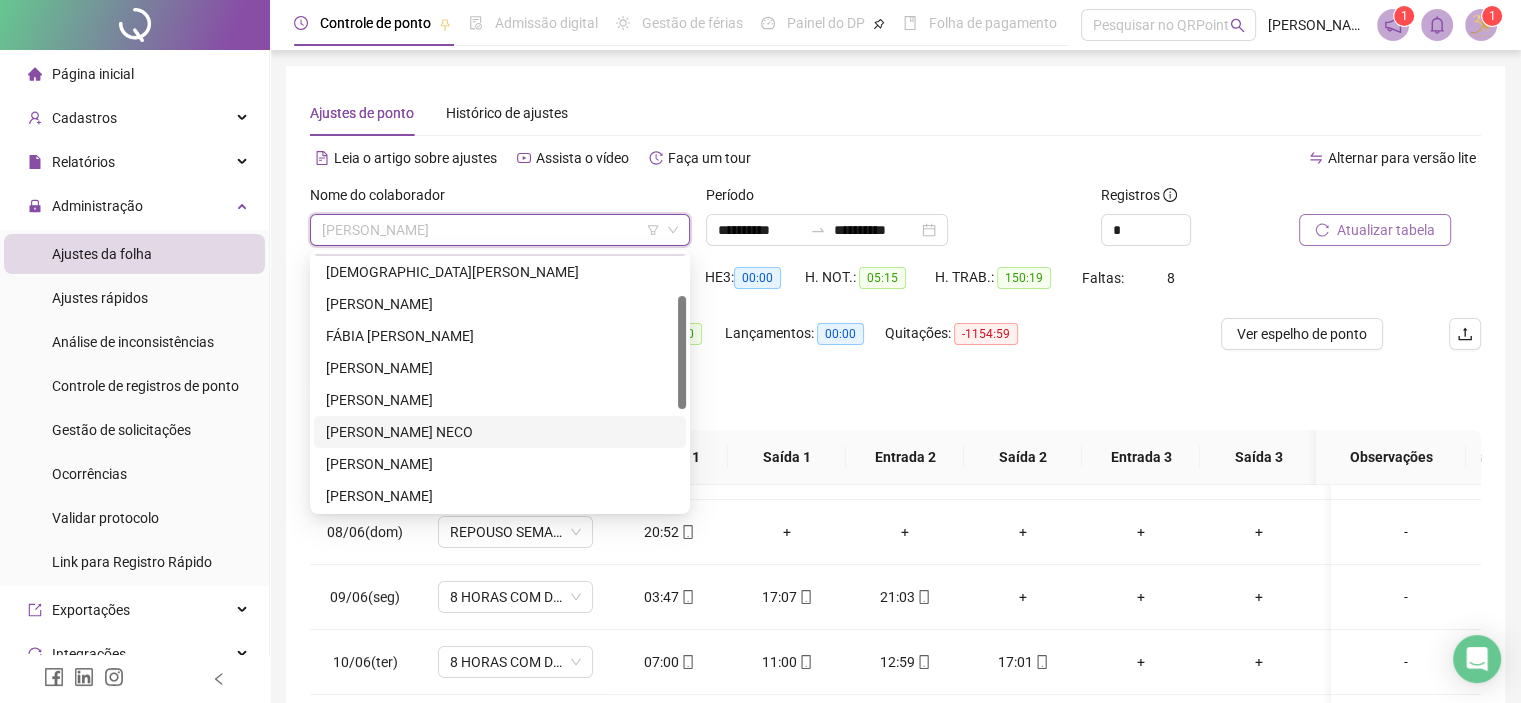 click on "[PERSON_NAME] NECO" at bounding box center (500, 432) 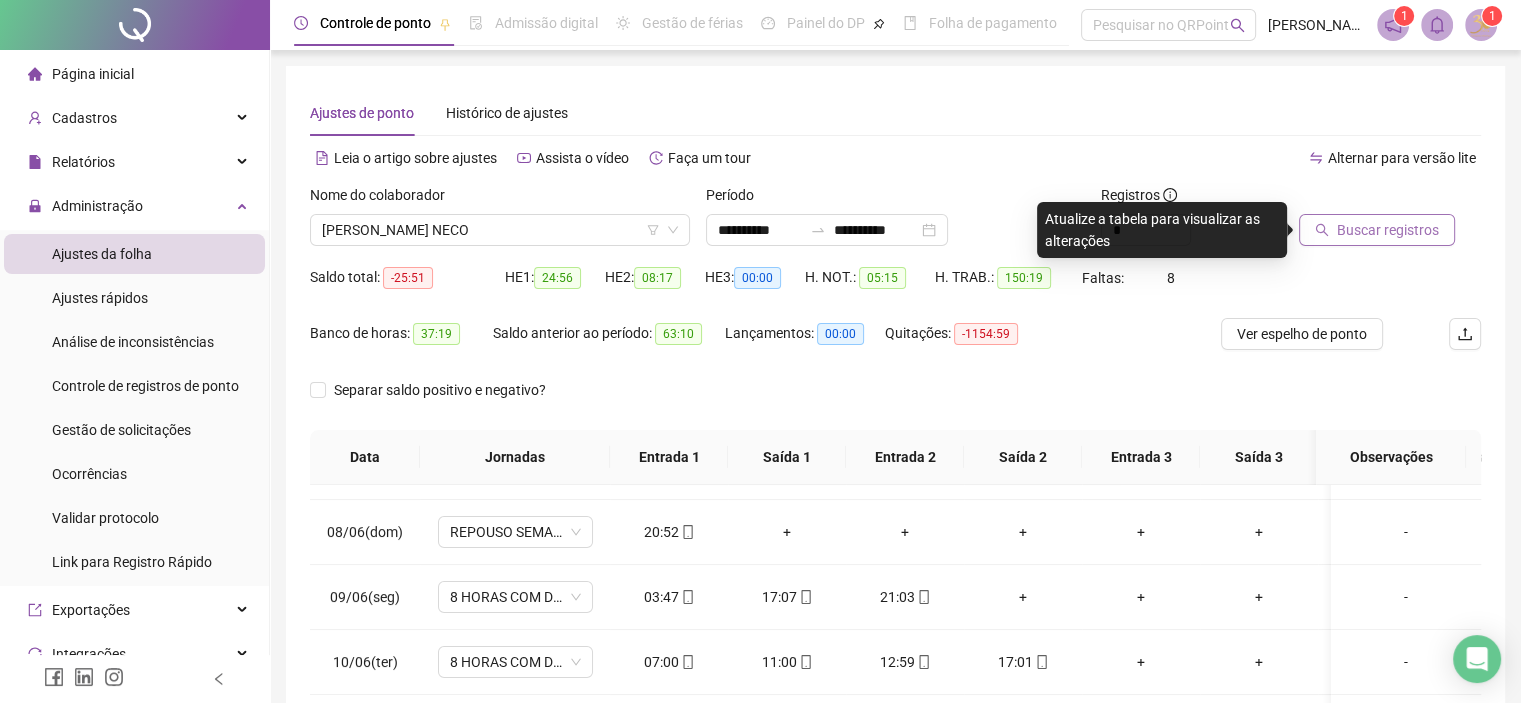 click on "Buscar registros" at bounding box center [1388, 230] 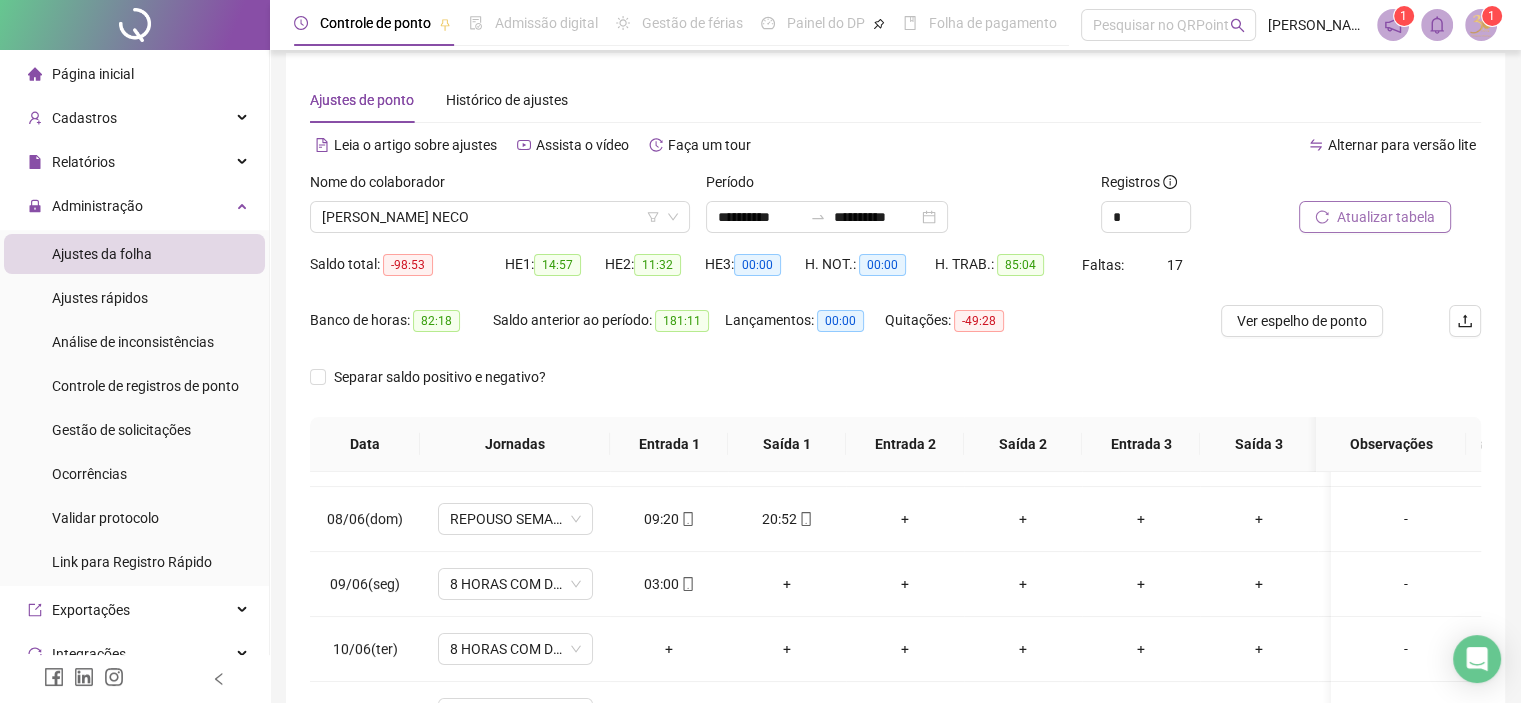 scroll, scrollTop: 0, scrollLeft: 0, axis: both 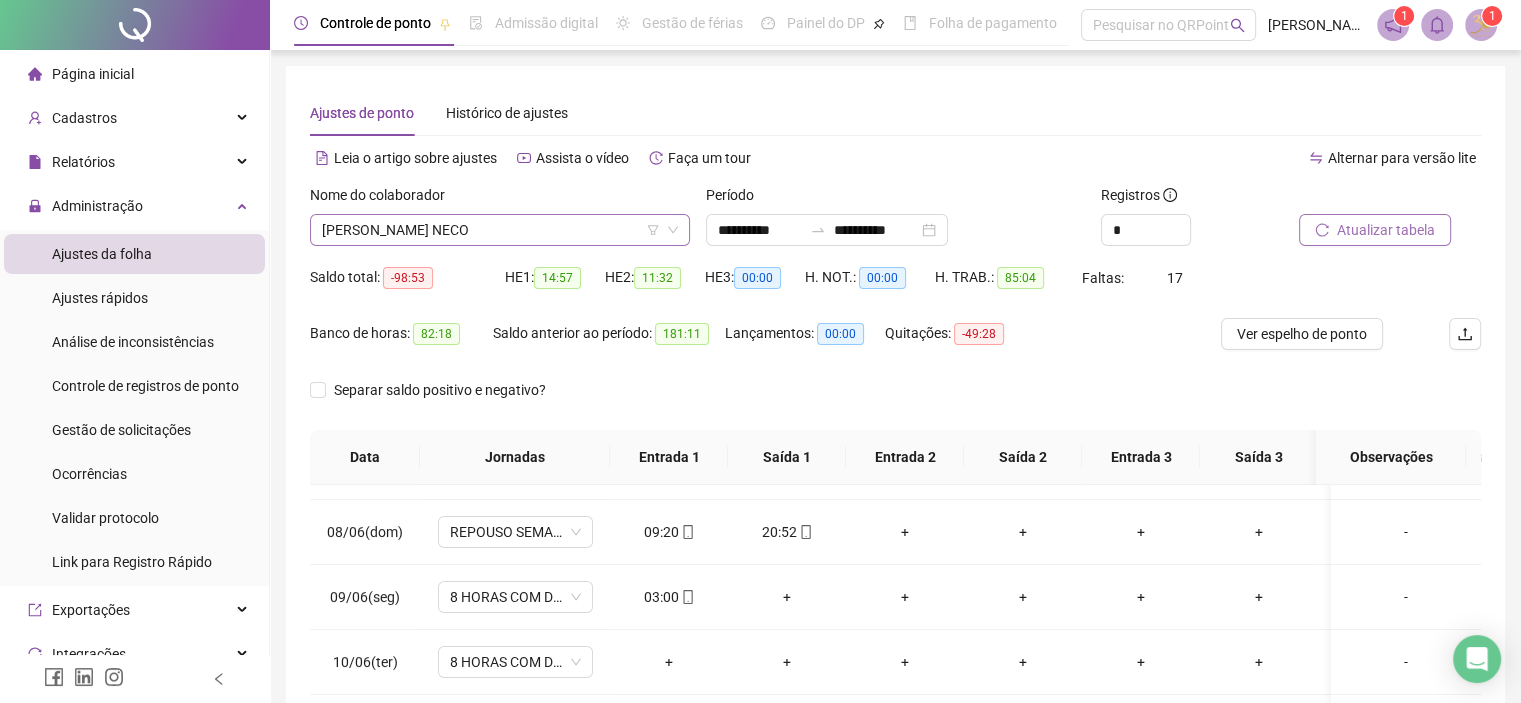 click on "[PERSON_NAME] NECO" at bounding box center [500, 230] 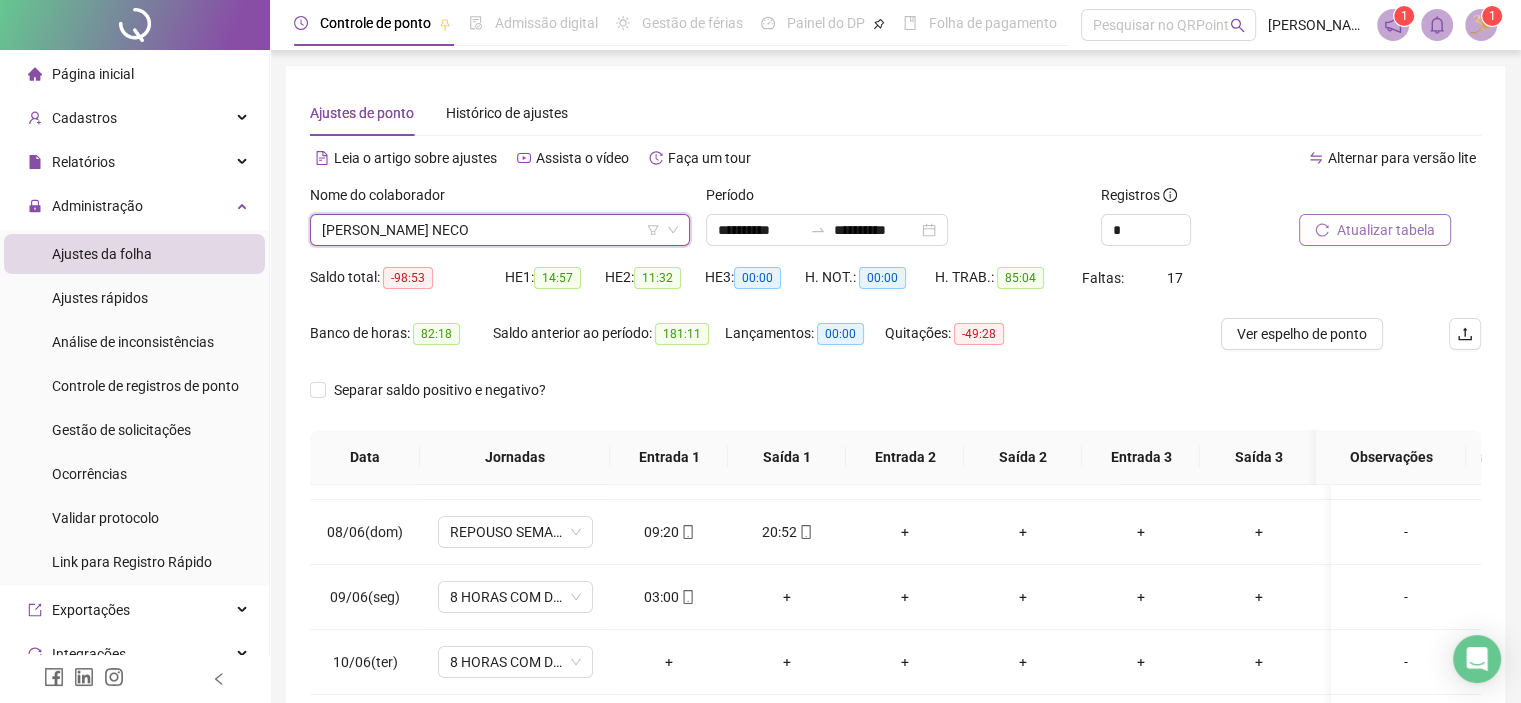 click on "[PERSON_NAME] NECO" at bounding box center (500, 230) 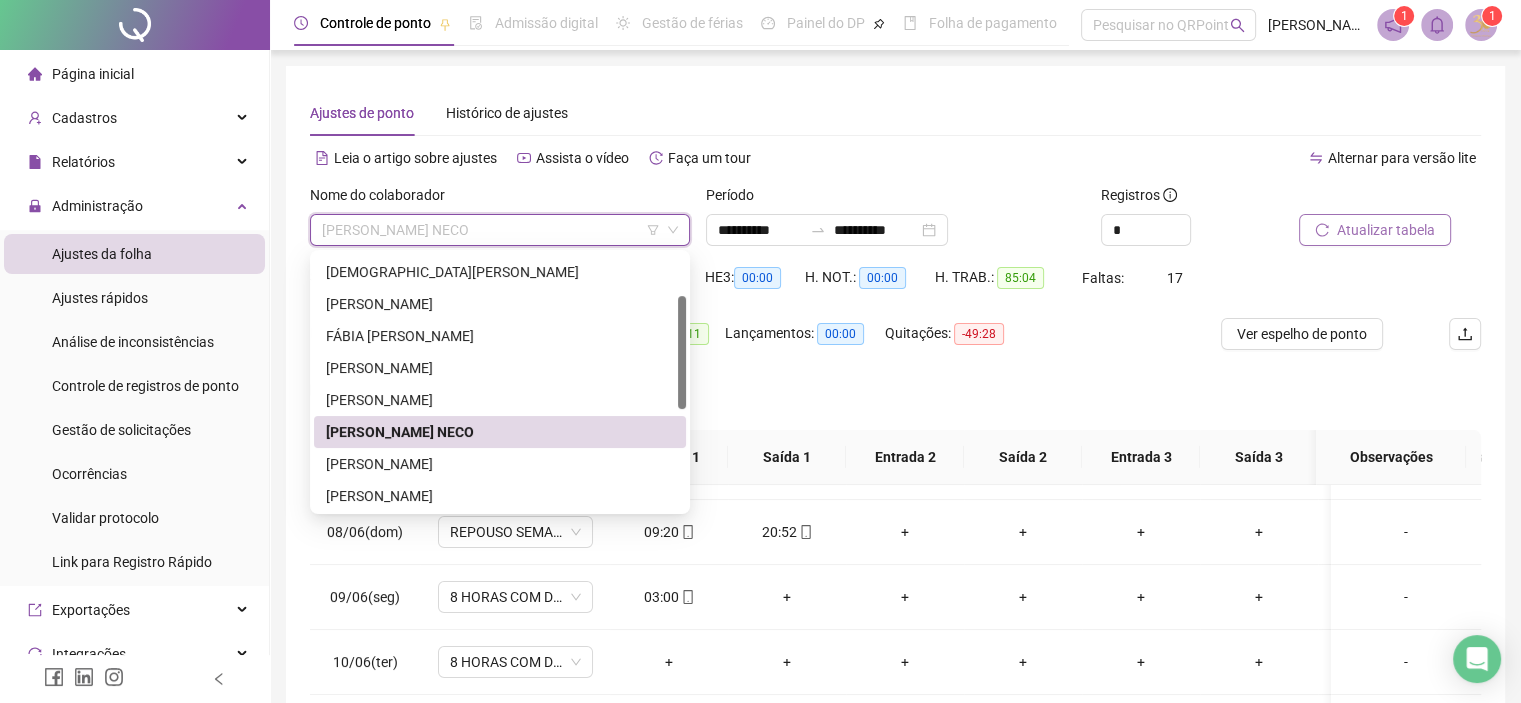 click on "[PERSON_NAME] NECO" at bounding box center [500, 230] 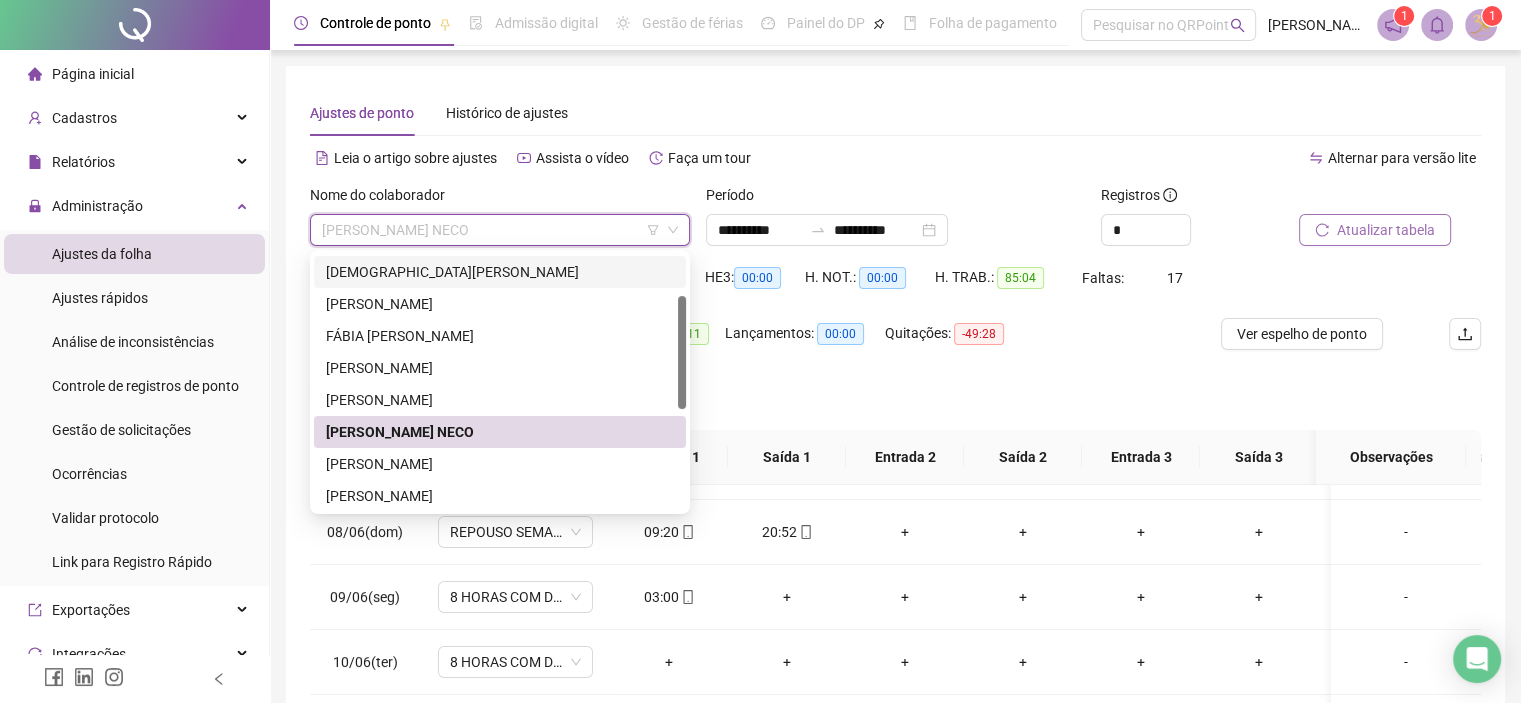 scroll, scrollTop: 0, scrollLeft: 0, axis: both 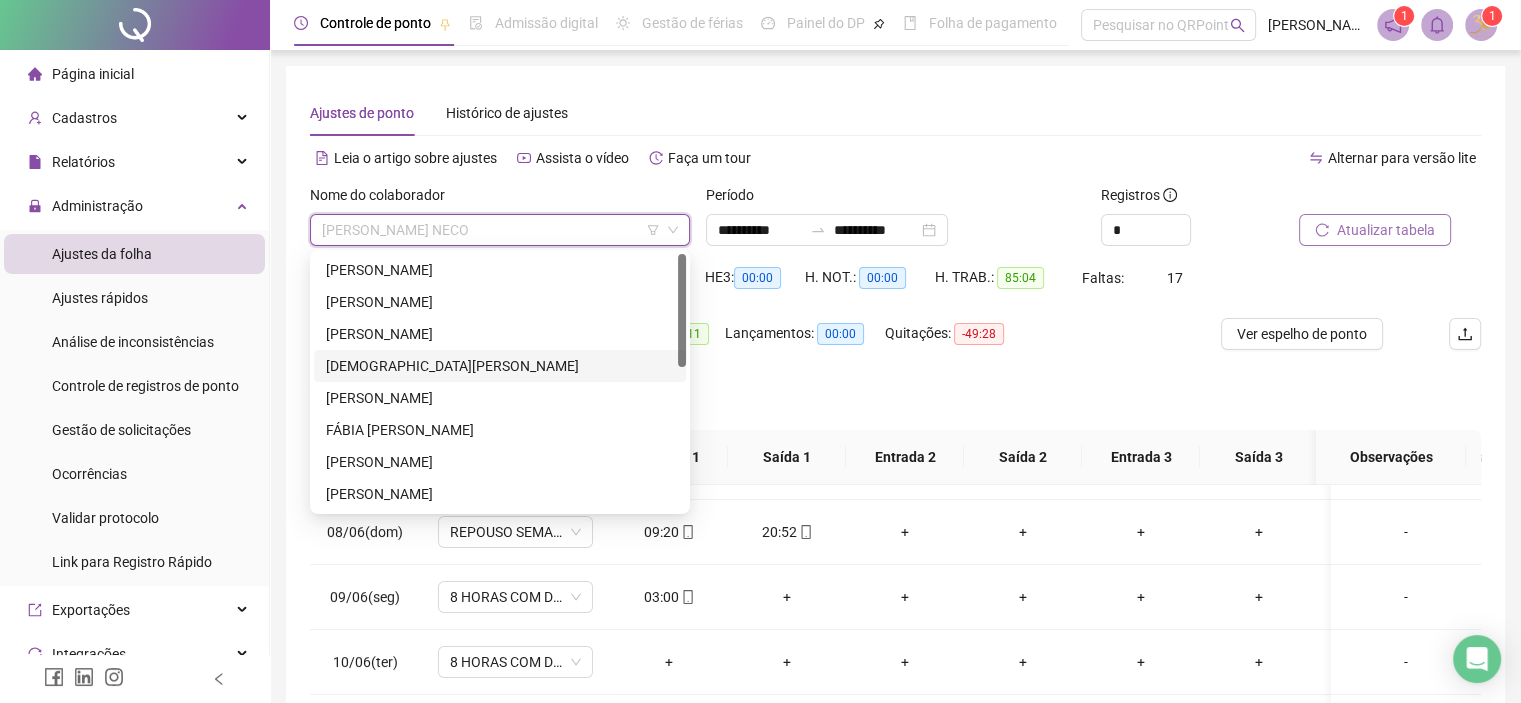 drag, startPoint x: 684, startPoint y: 307, endPoint x: 682, endPoint y: 227, distance: 80.024994 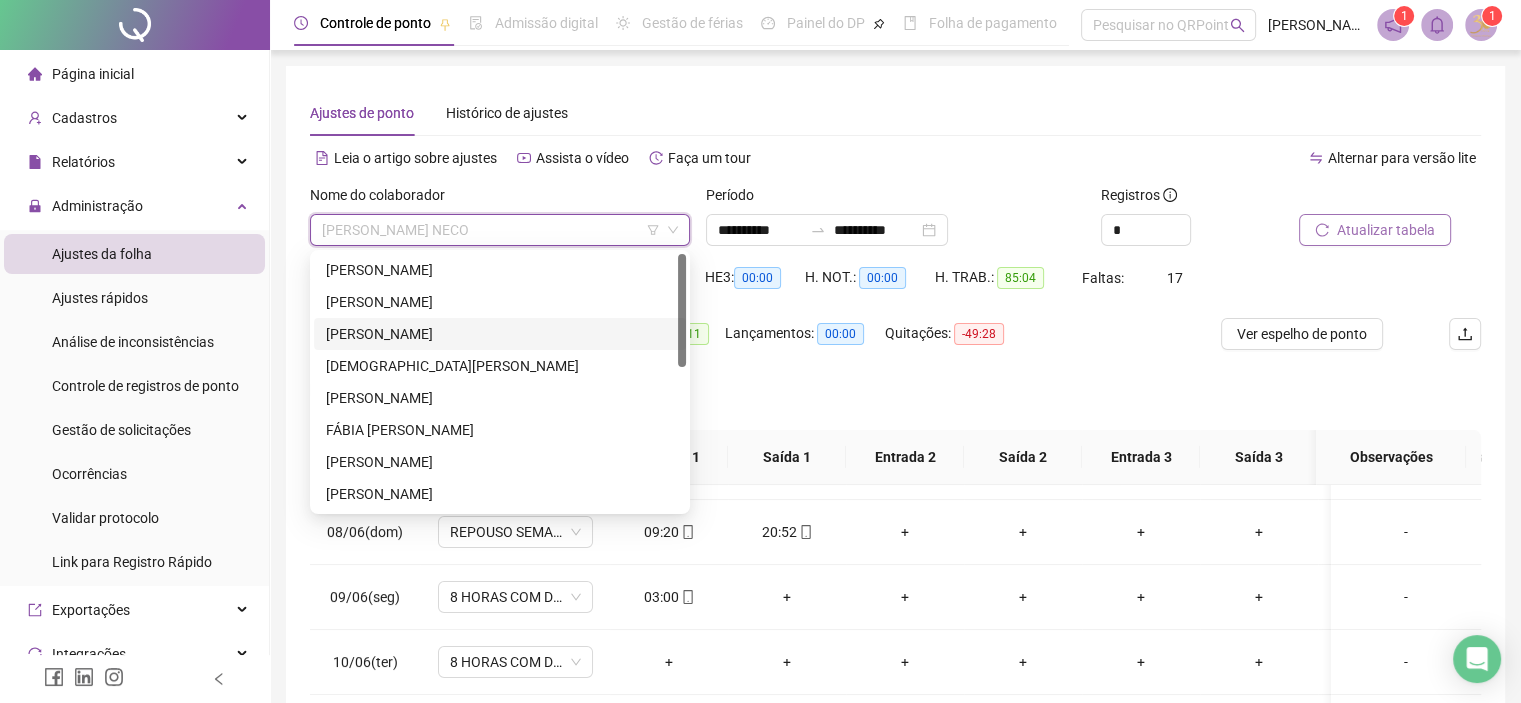 click on "[PERSON_NAME]" at bounding box center [500, 334] 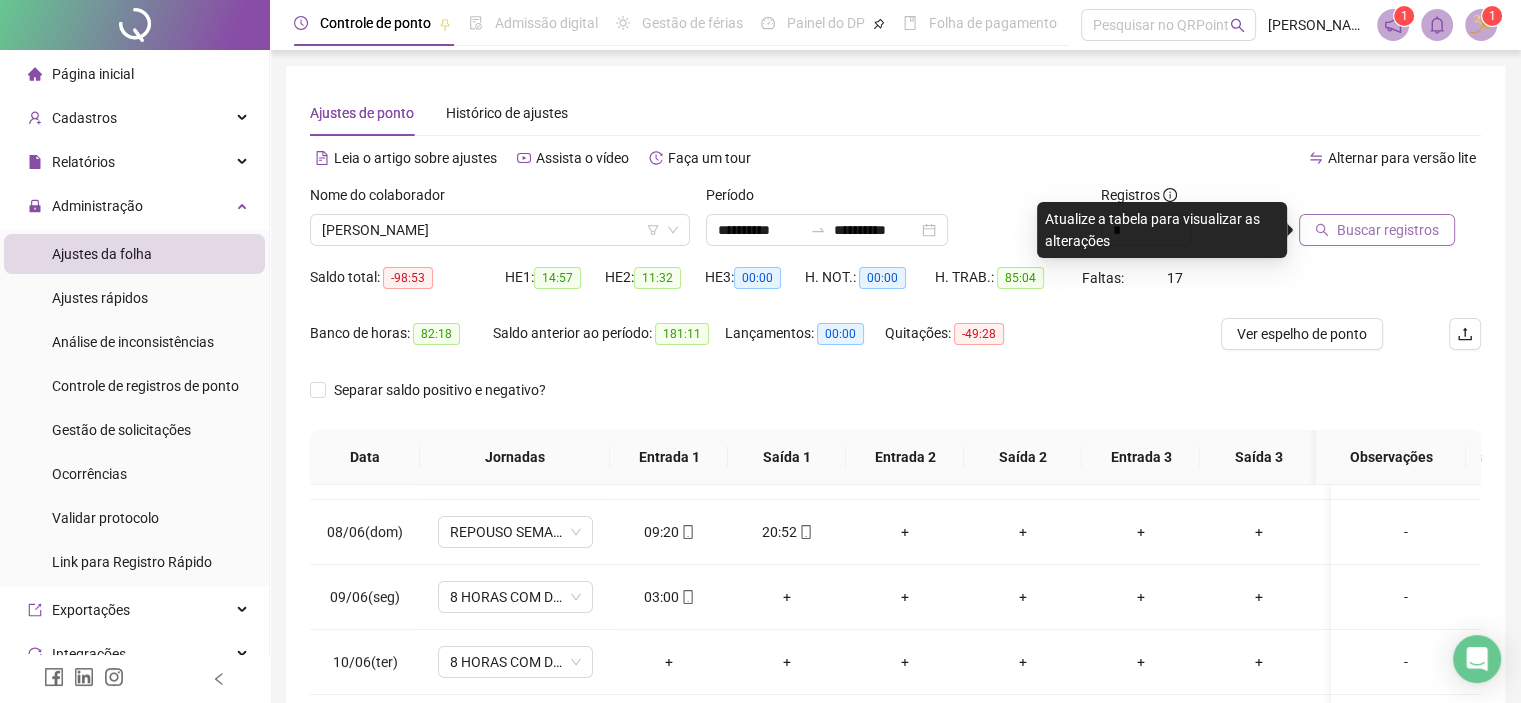 click on "Buscar registros" at bounding box center [1388, 230] 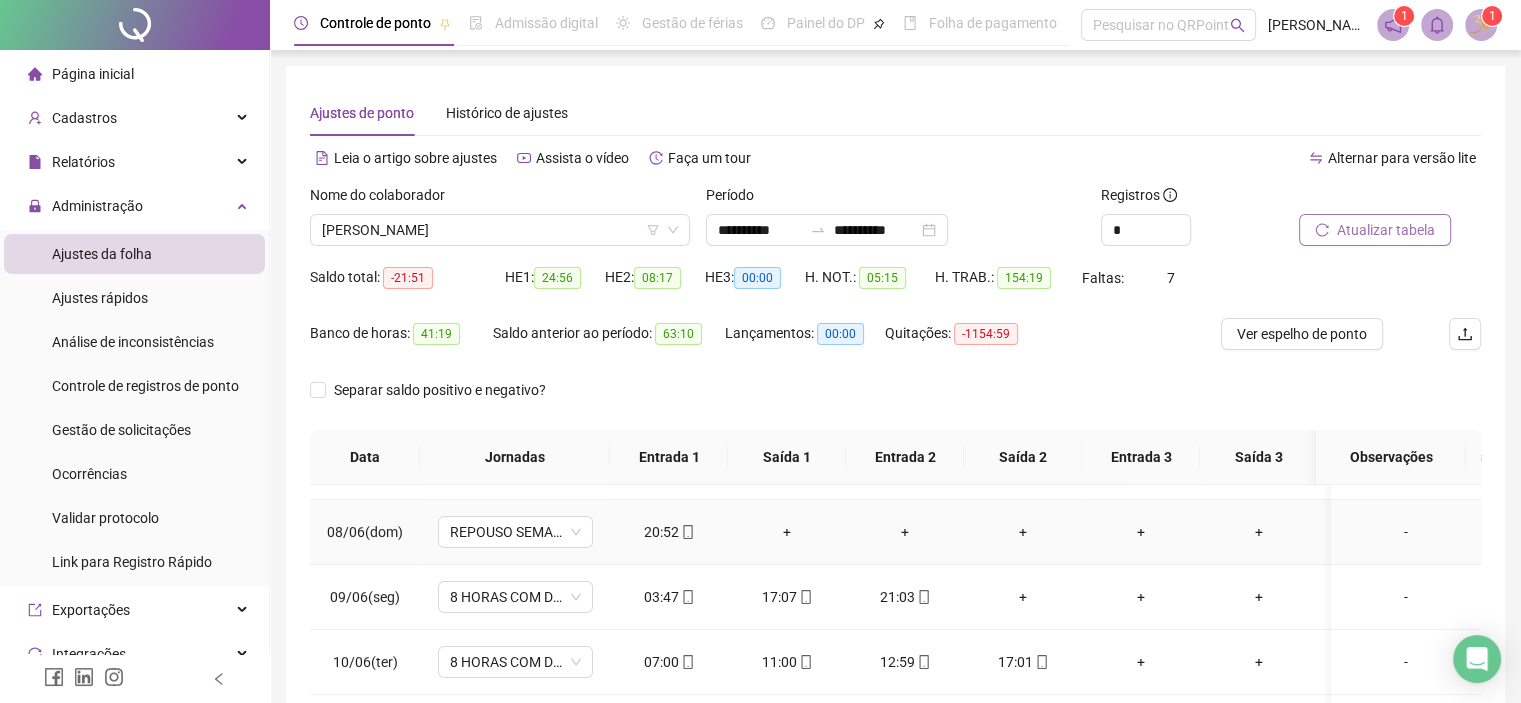click on "+" at bounding box center [787, 532] 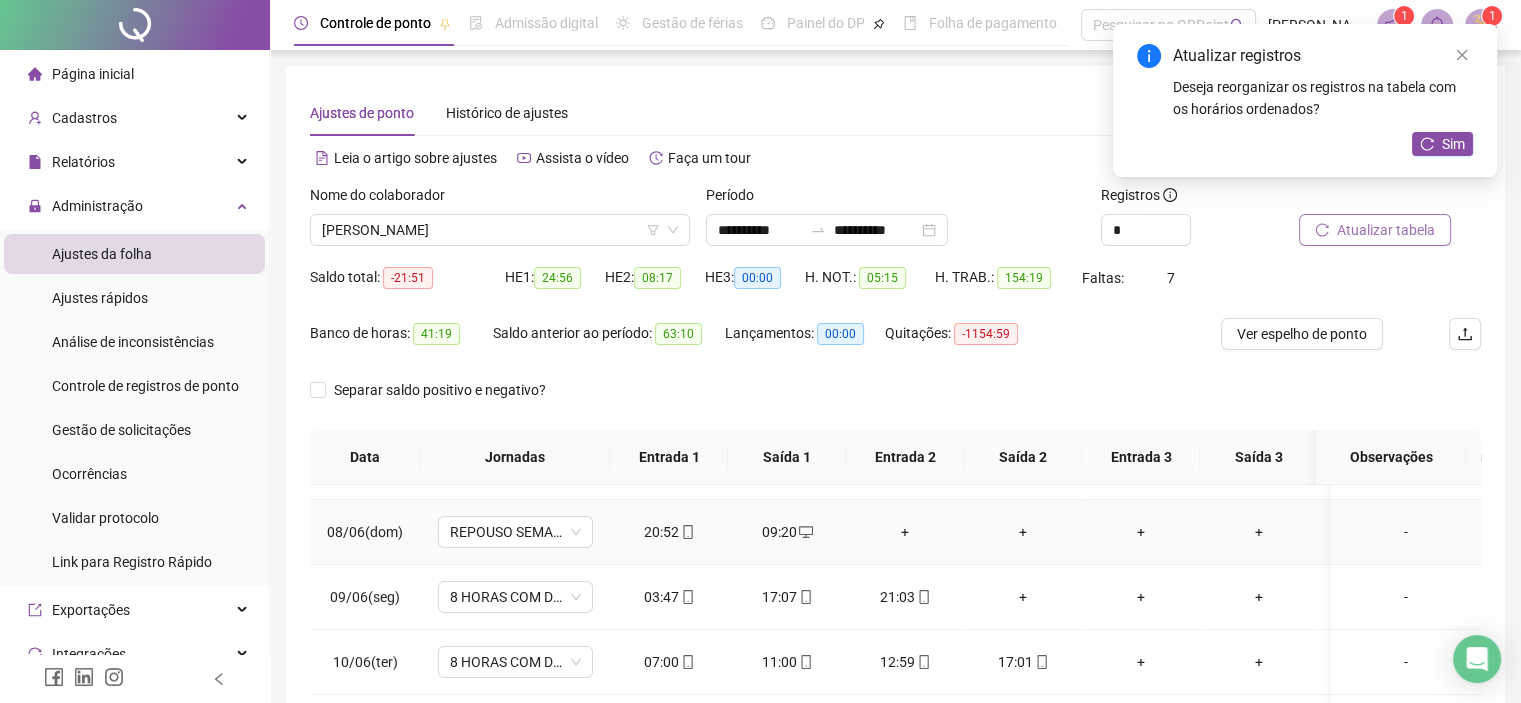 click on "+" at bounding box center (905, 532) 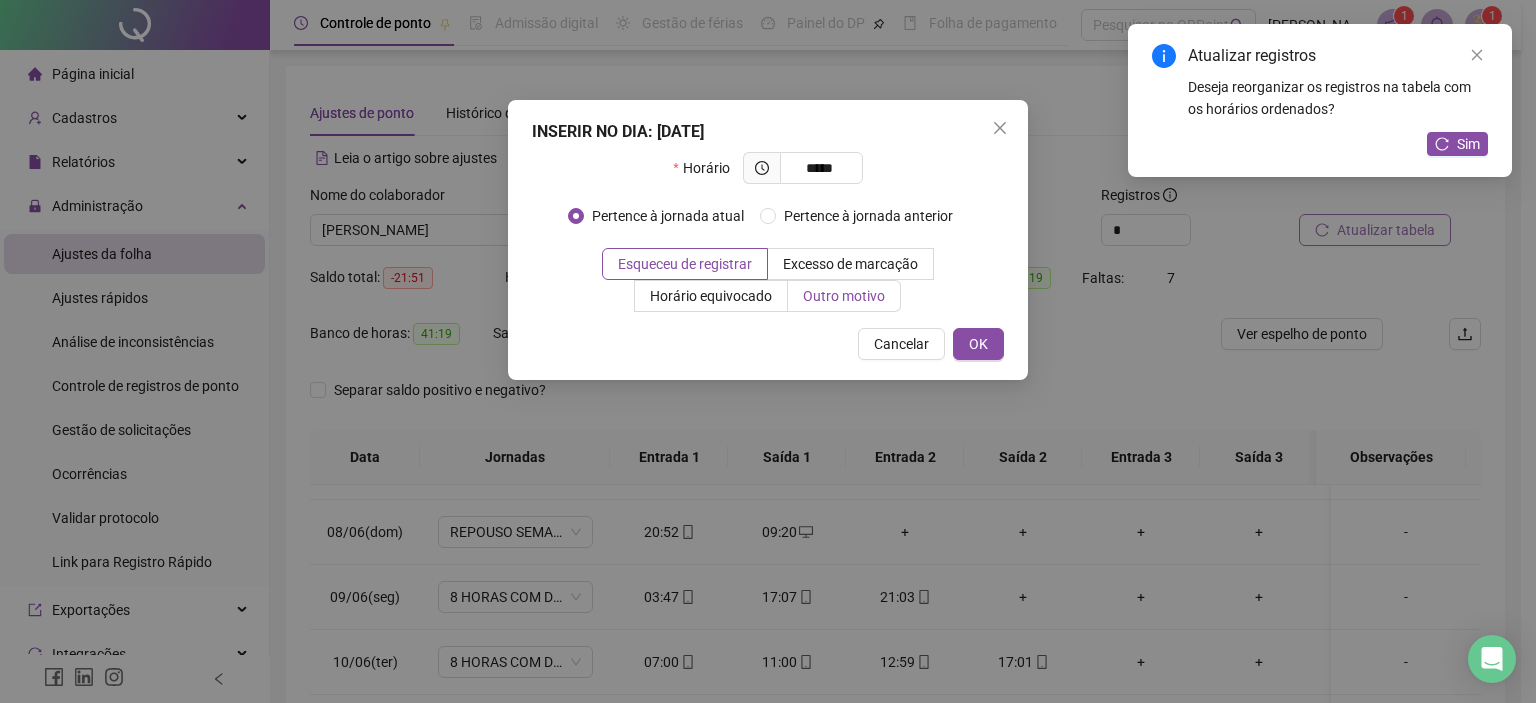 click on "Outro motivo" at bounding box center [844, 296] 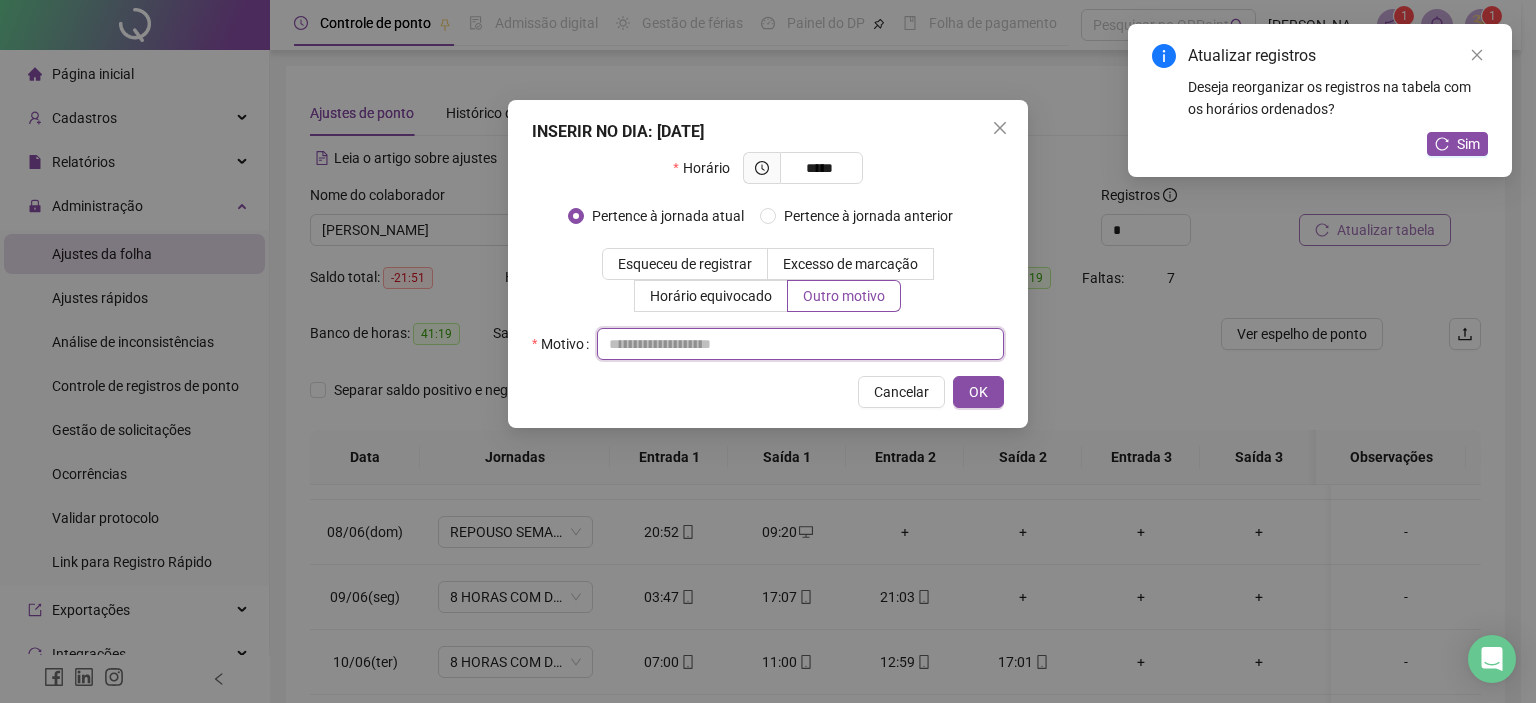 click at bounding box center [800, 344] 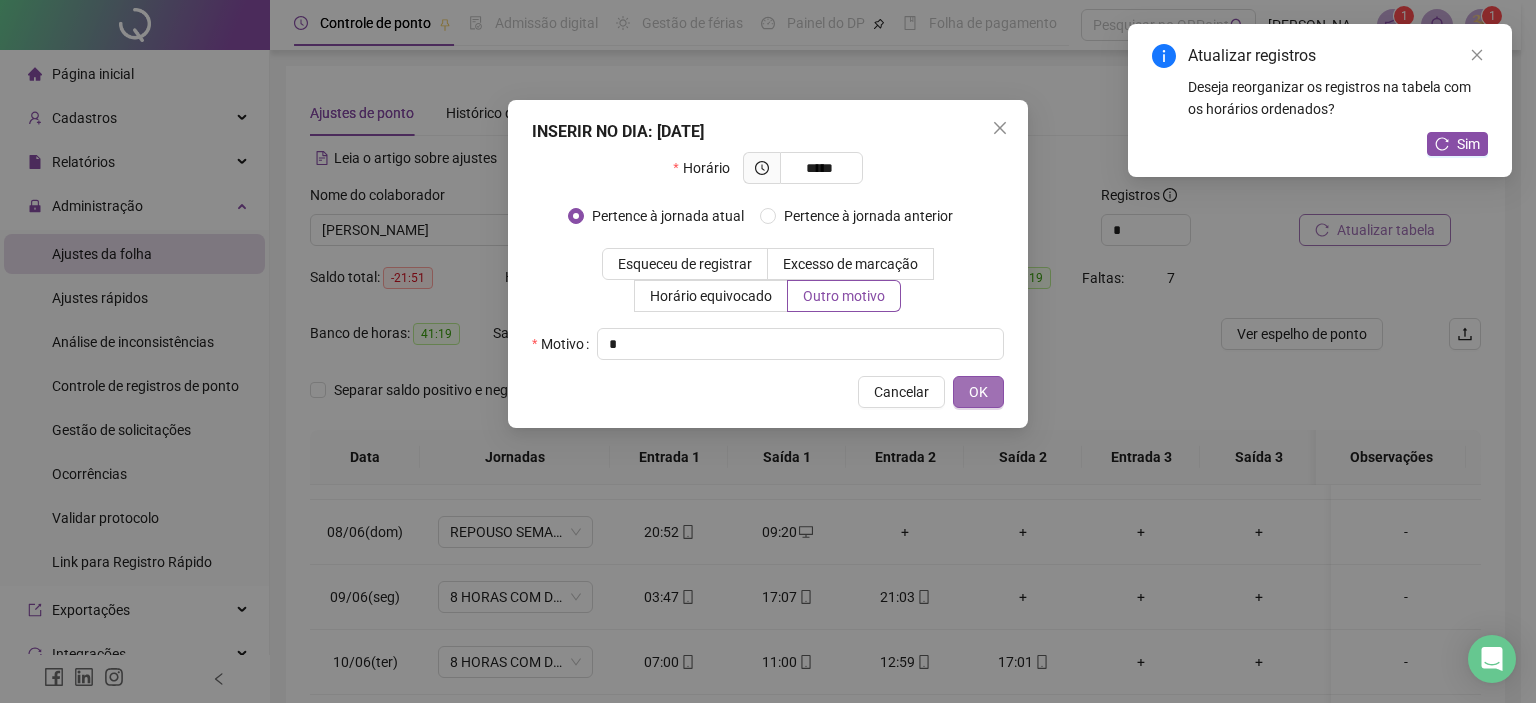 click on "OK" at bounding box center (978, 392) 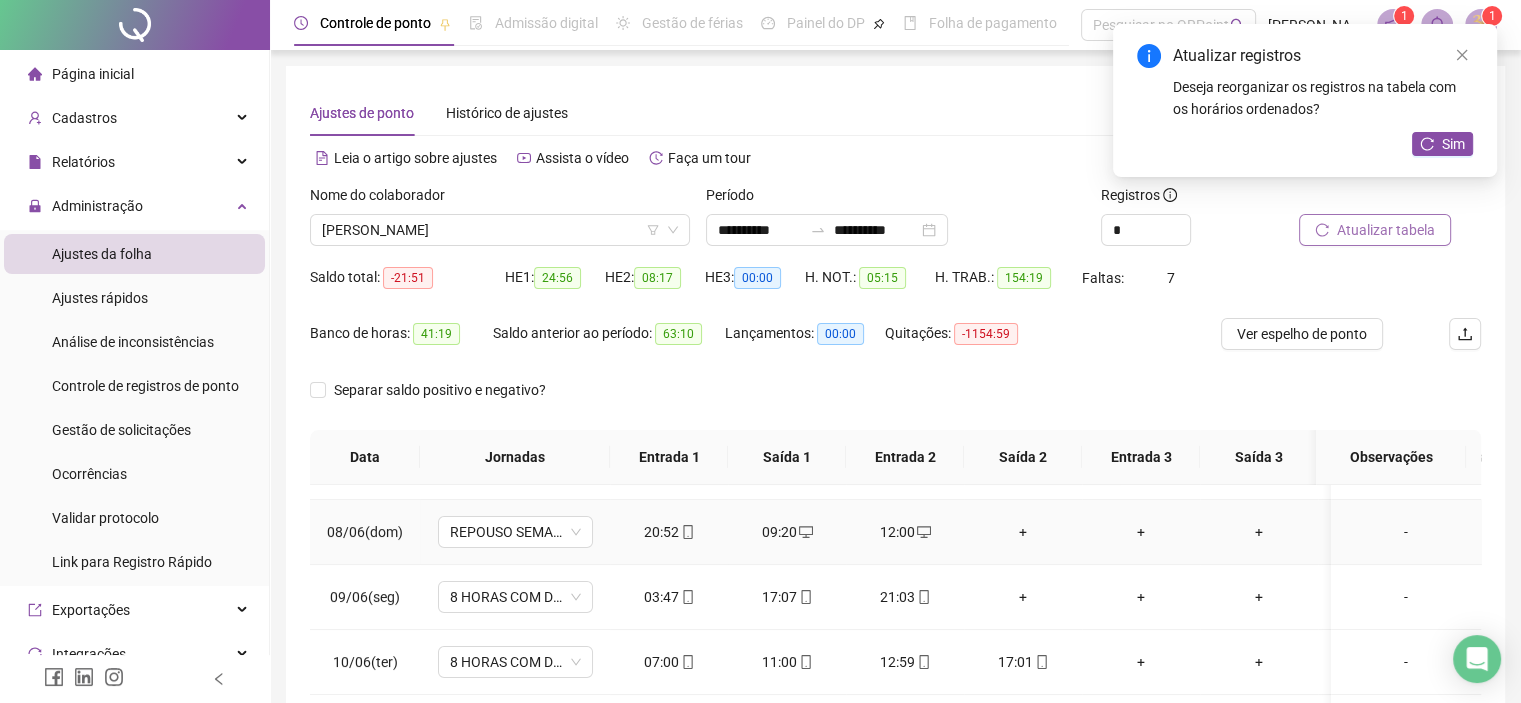 click on "+" at bounding box center (1023, 532) 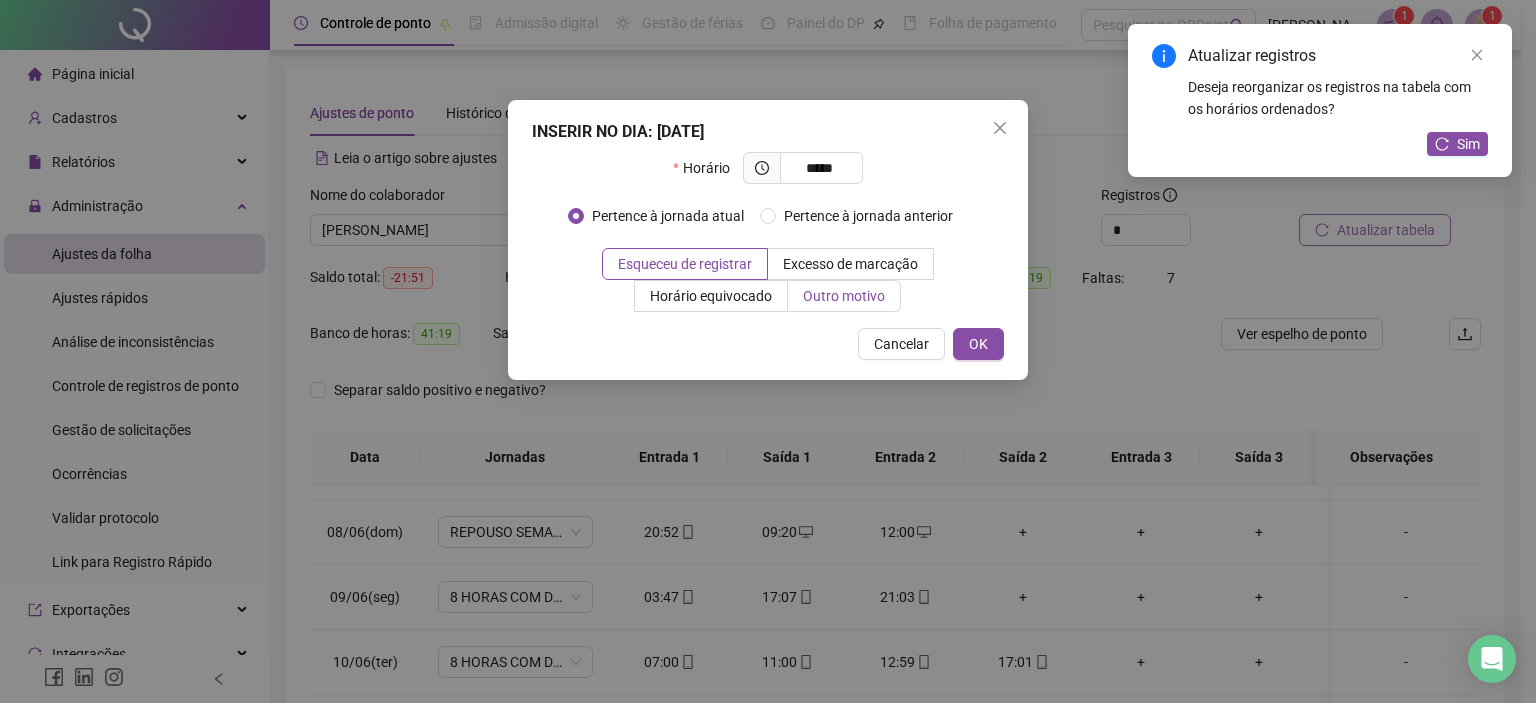 click on "Outro motivo" at bounding box center (844, 296) 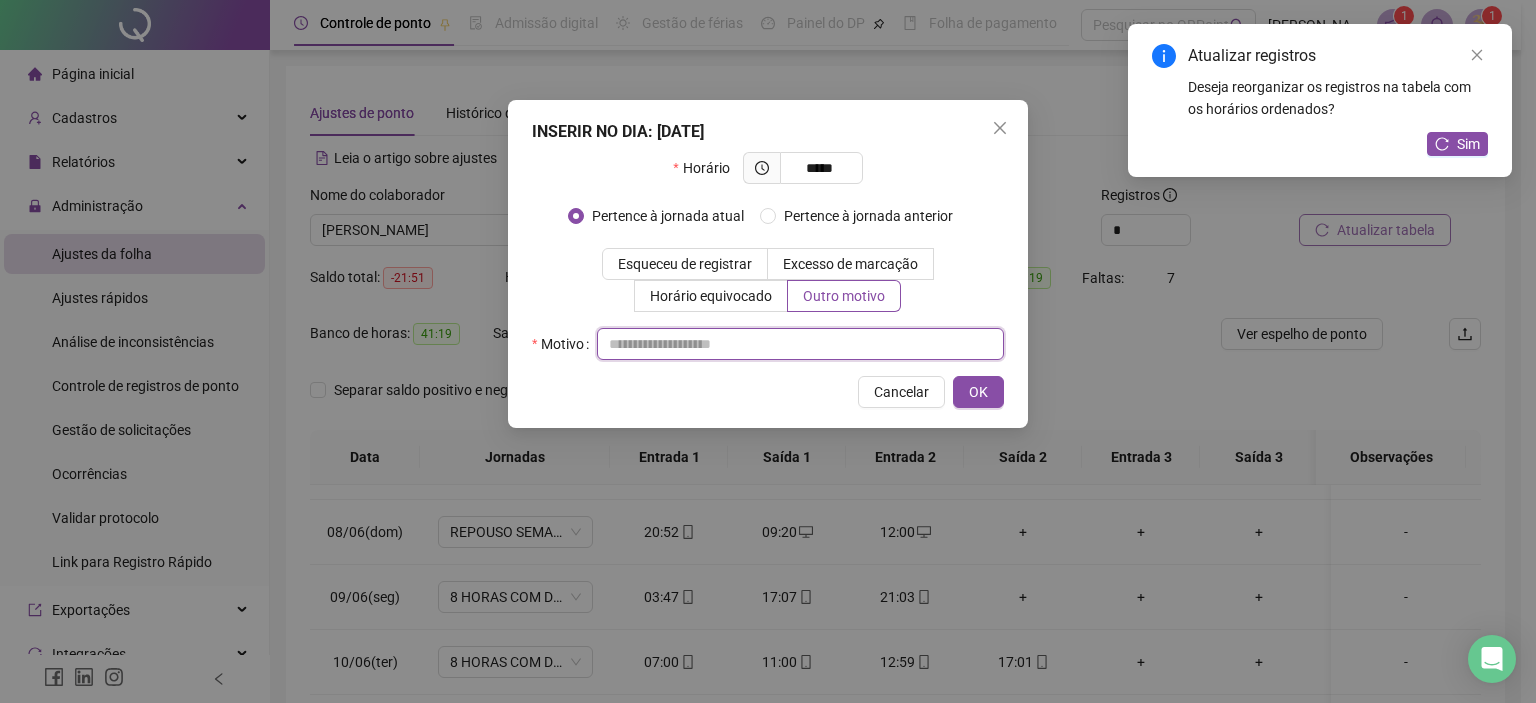 click at bounding box center (800, 344) 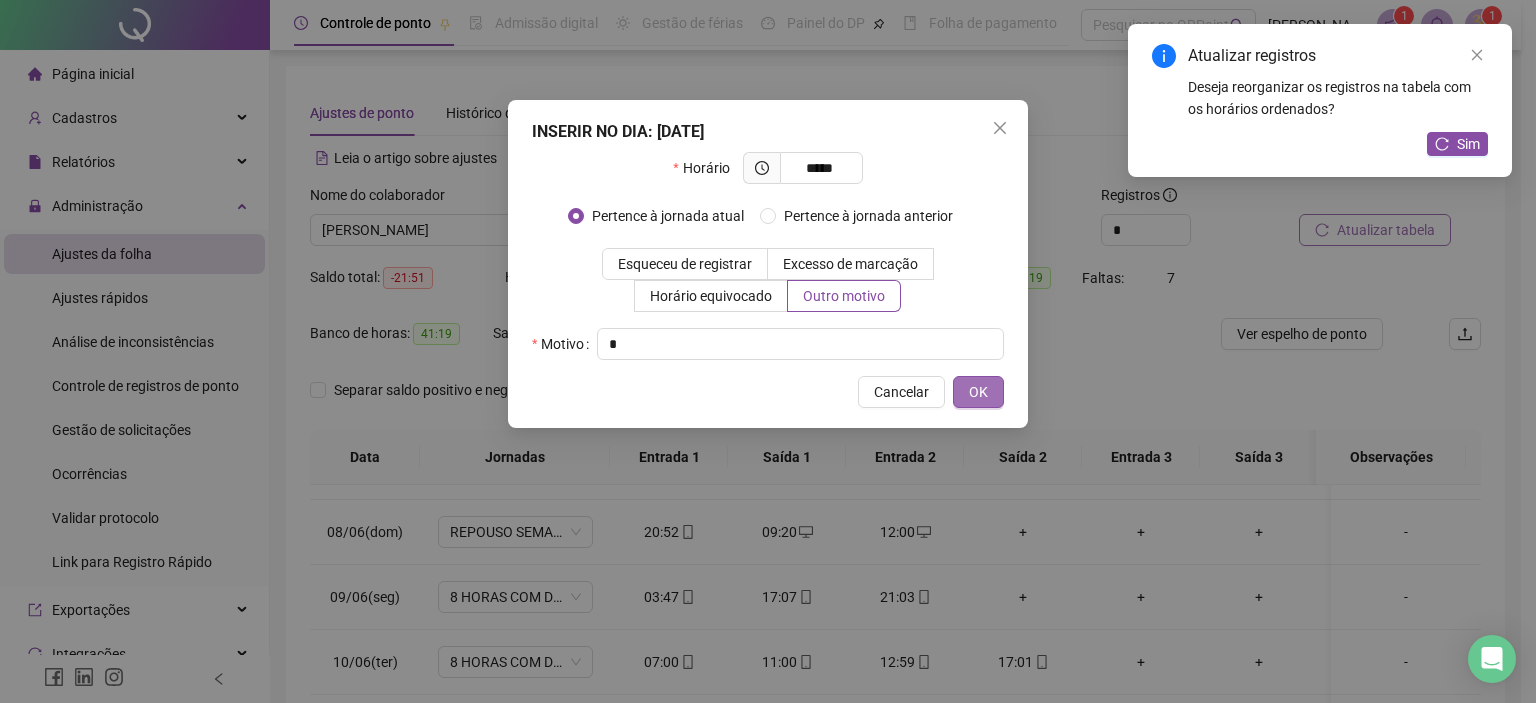 click on "OK" at bounding box center [978, 392] 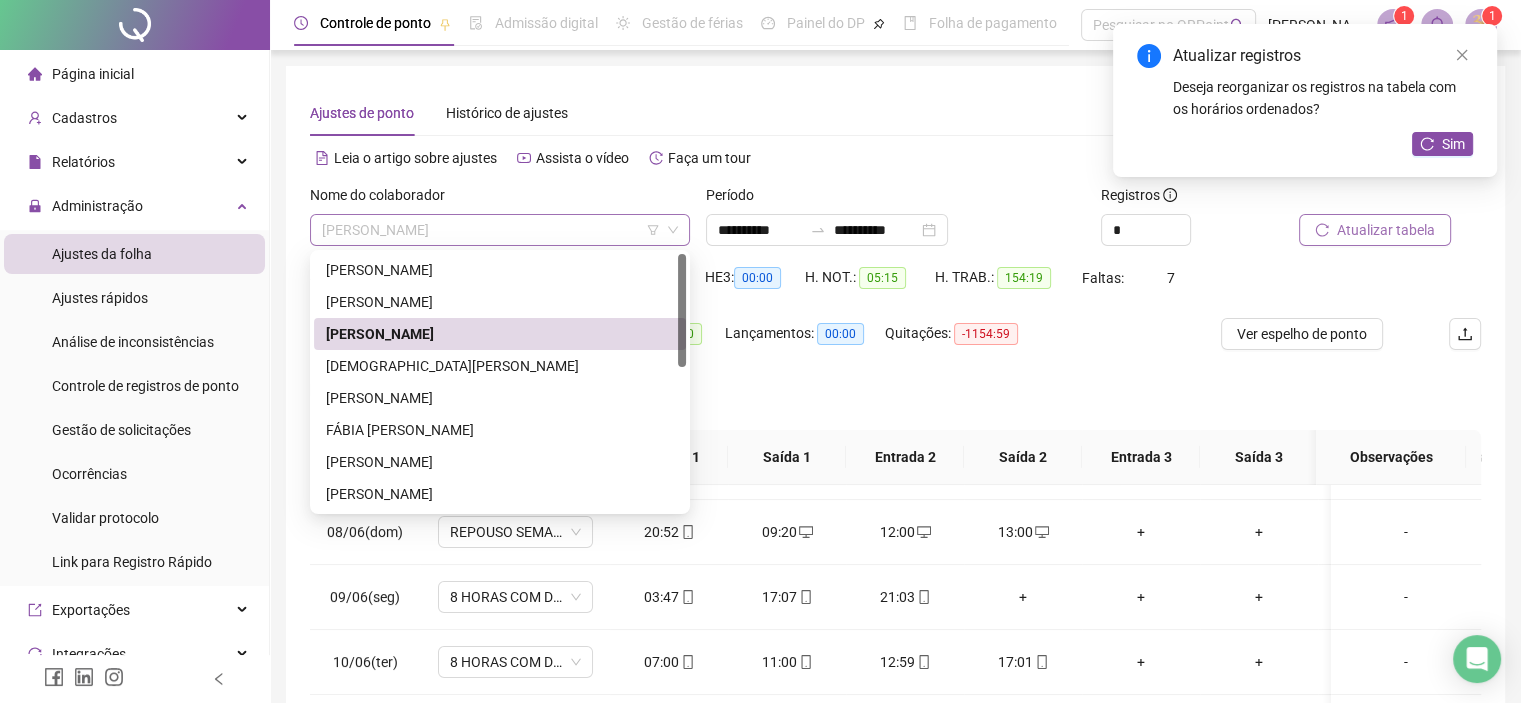 click on "[PERSON_NAME]" at bounding box center [500, 230] 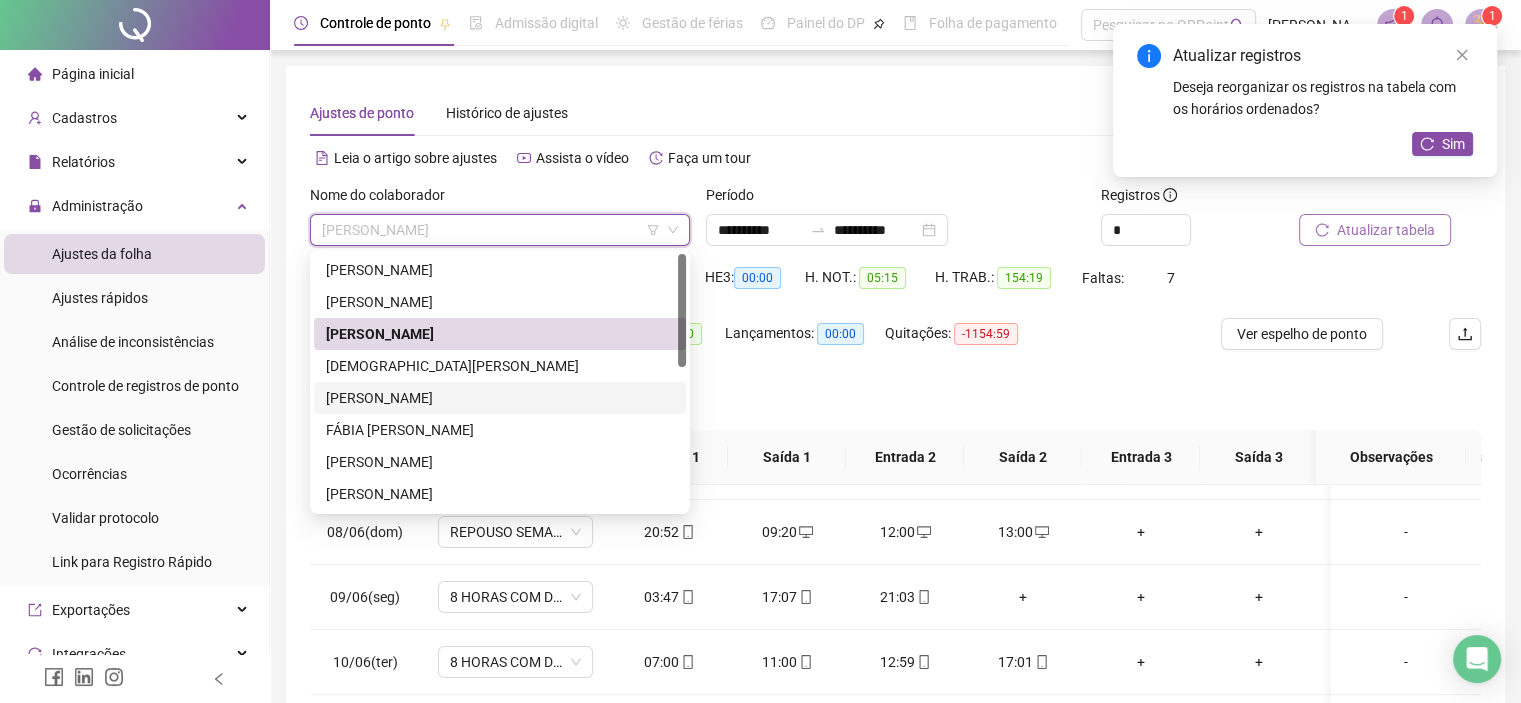 click on "[PERSON_NAME]" at bounding box center [500, 398] 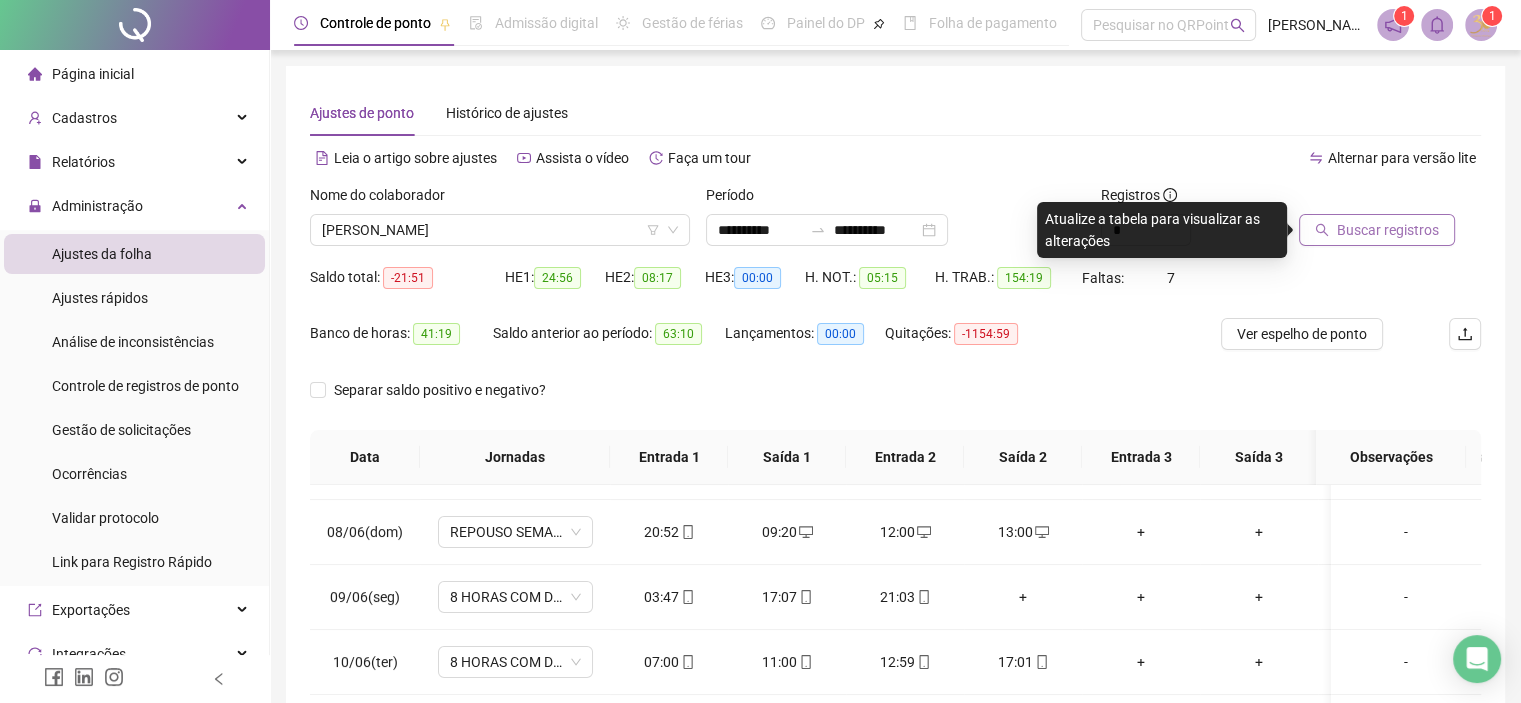 click on "Buscar registros" at bounding box center [1388, 230] 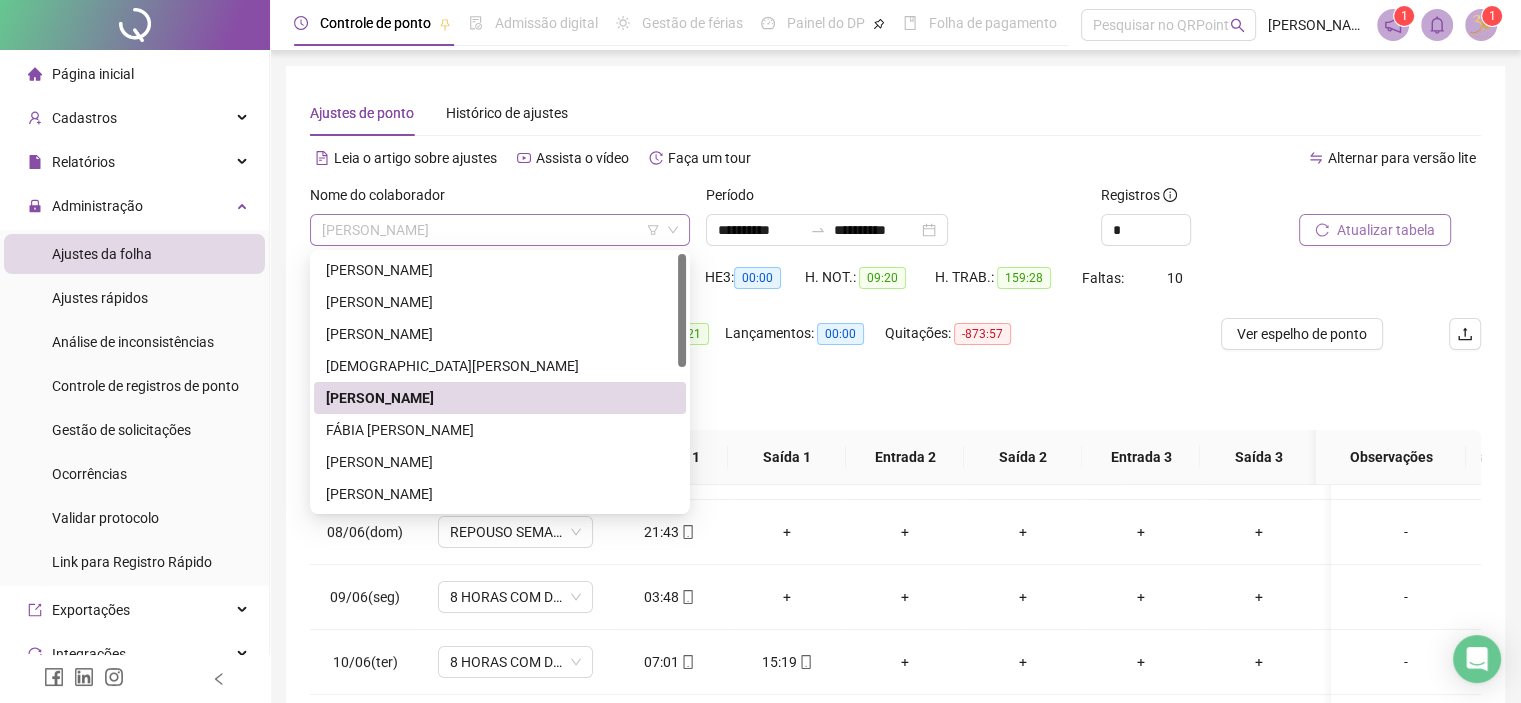 click on "[PERSON_NAME]" at bounding box center (500, 230) 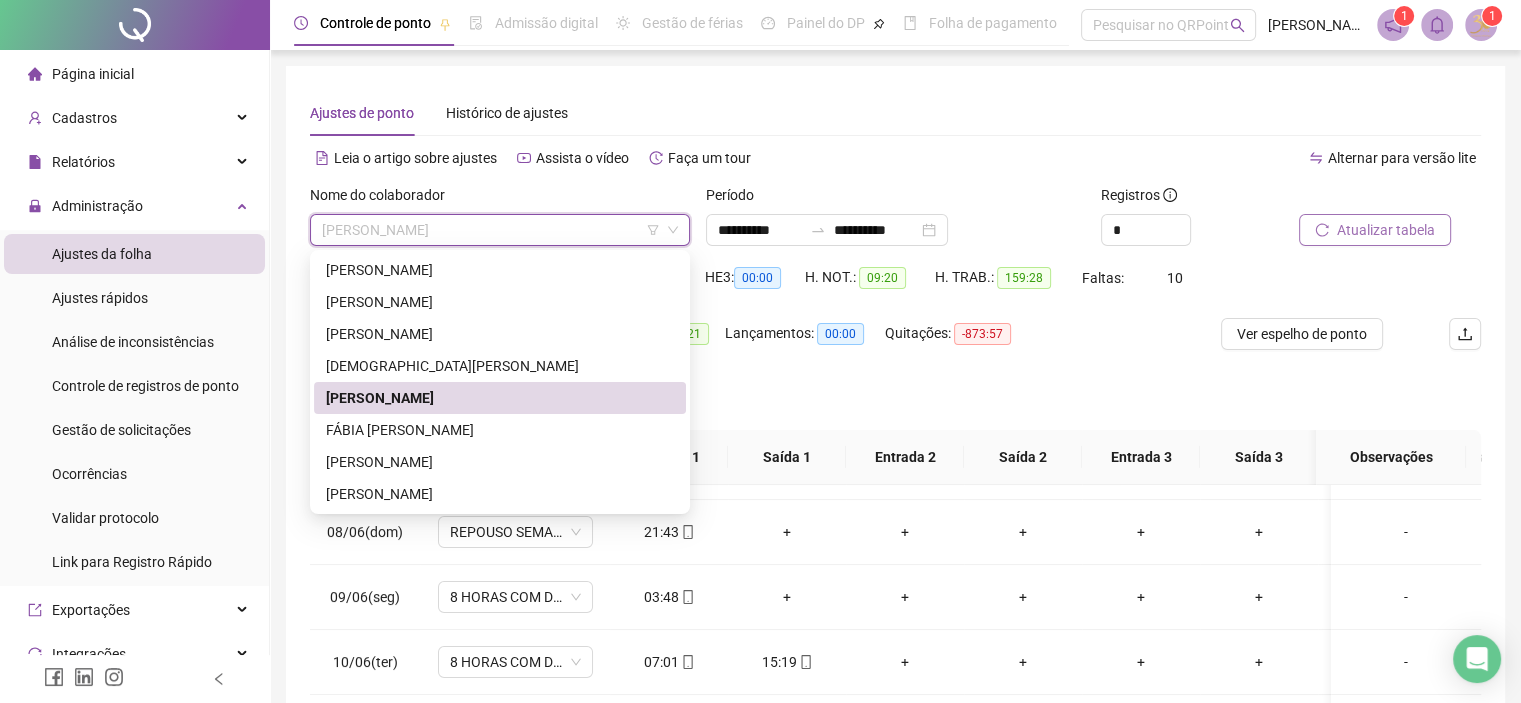 drag, startPoint x: 685, startPoint y: 345, endPoint x: 692, endPoint y: 383, distance: 38.63936 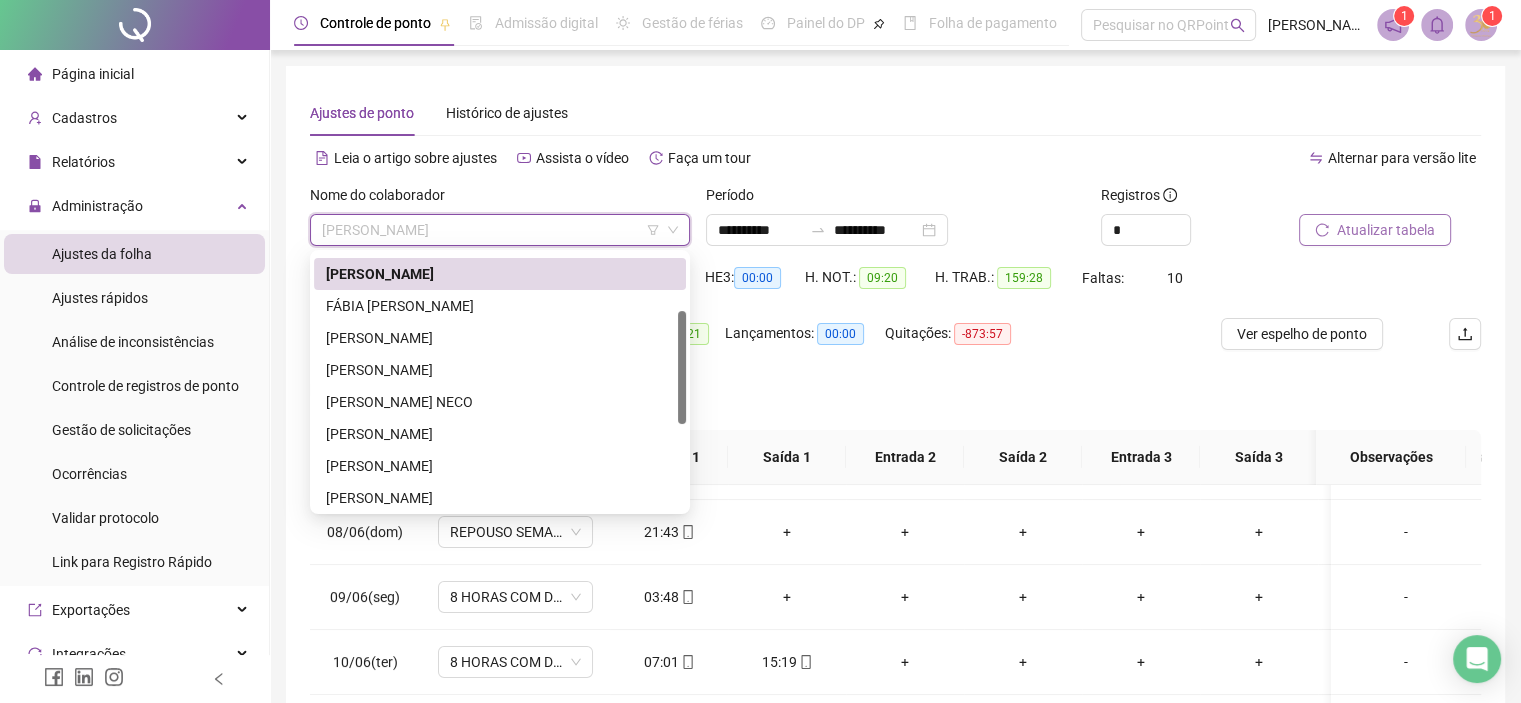 scroll, scrollTop: 140, scrollLeft: 0, axis: vertical 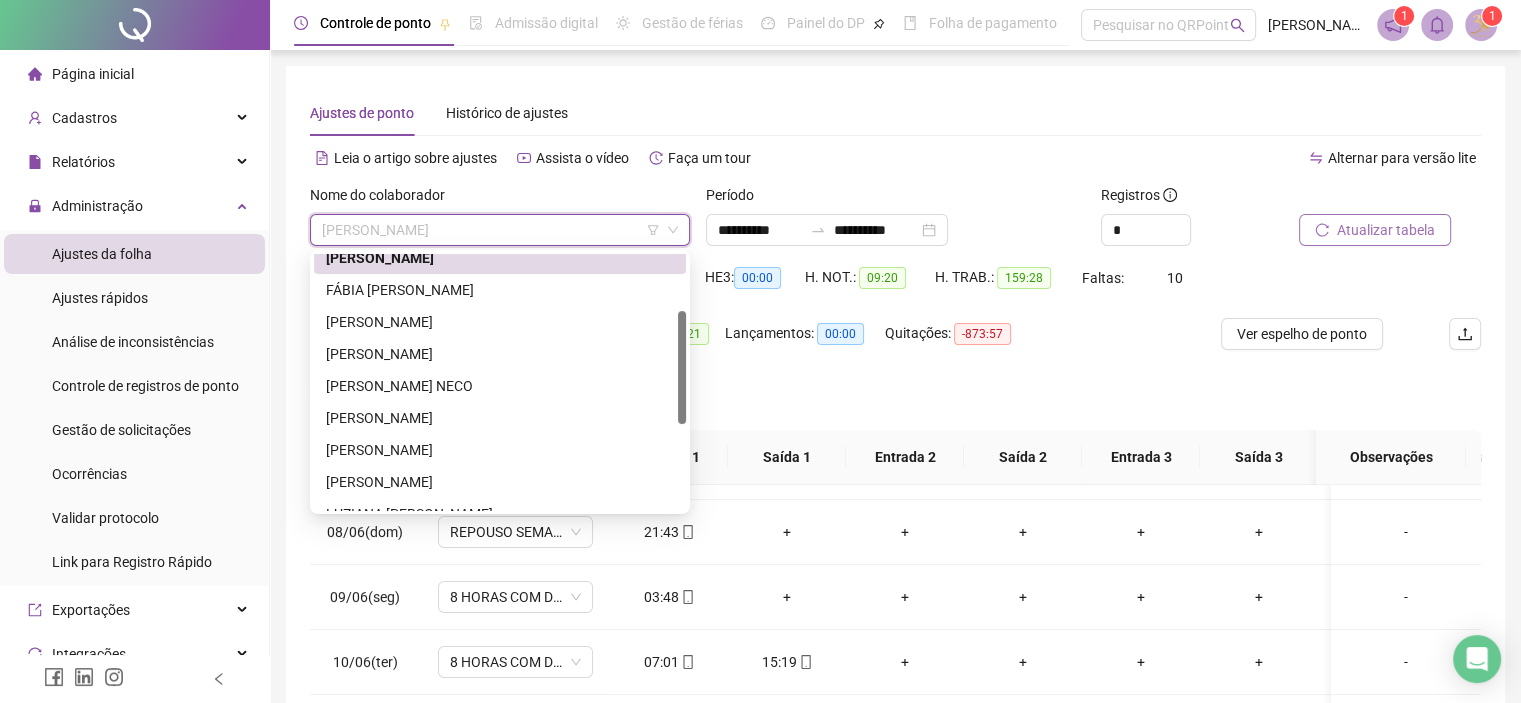 drag, startPoint x: 682, startPoint y: 344, endPoint x: 685, endPoint y: 407, distance: 63.07139 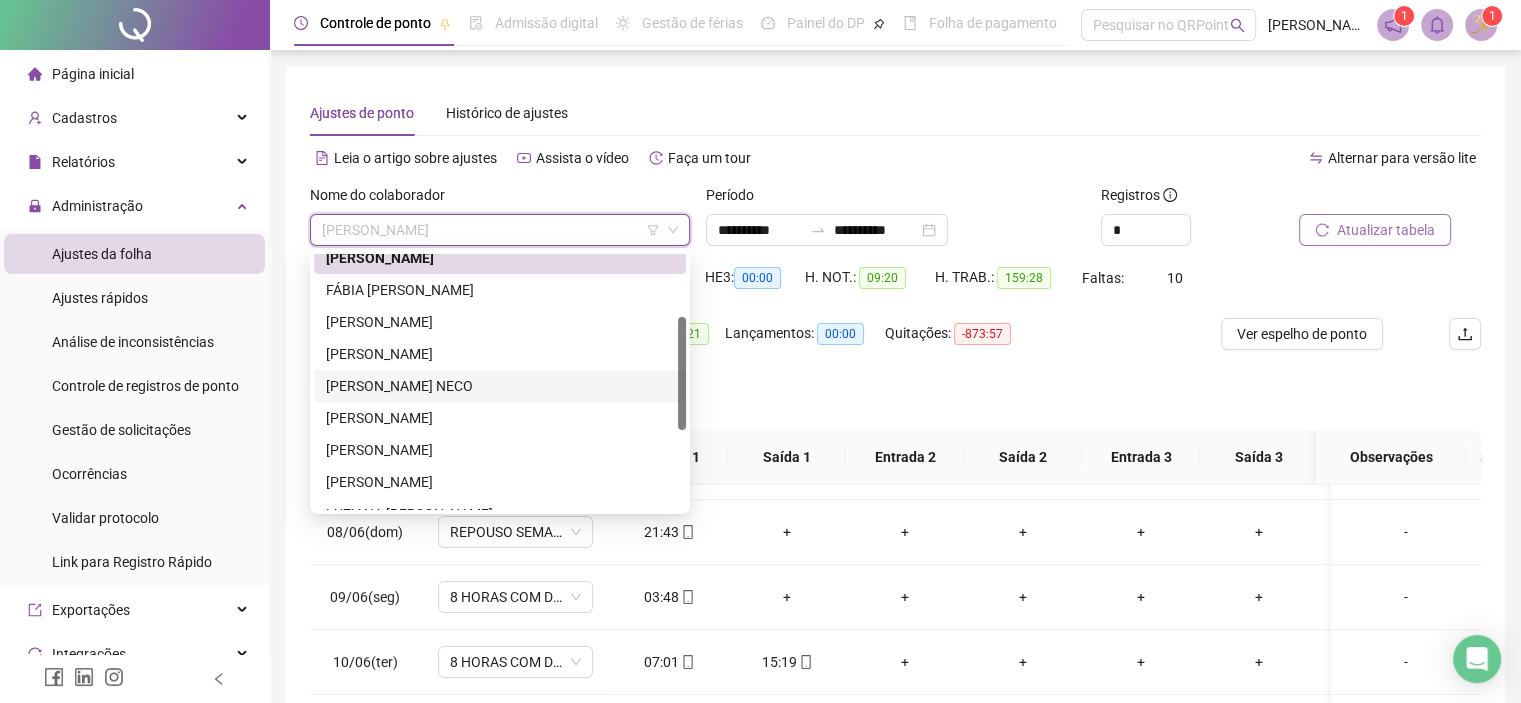 click on "[PERSON_NAME] NECO" at bounding box center (500, 386) 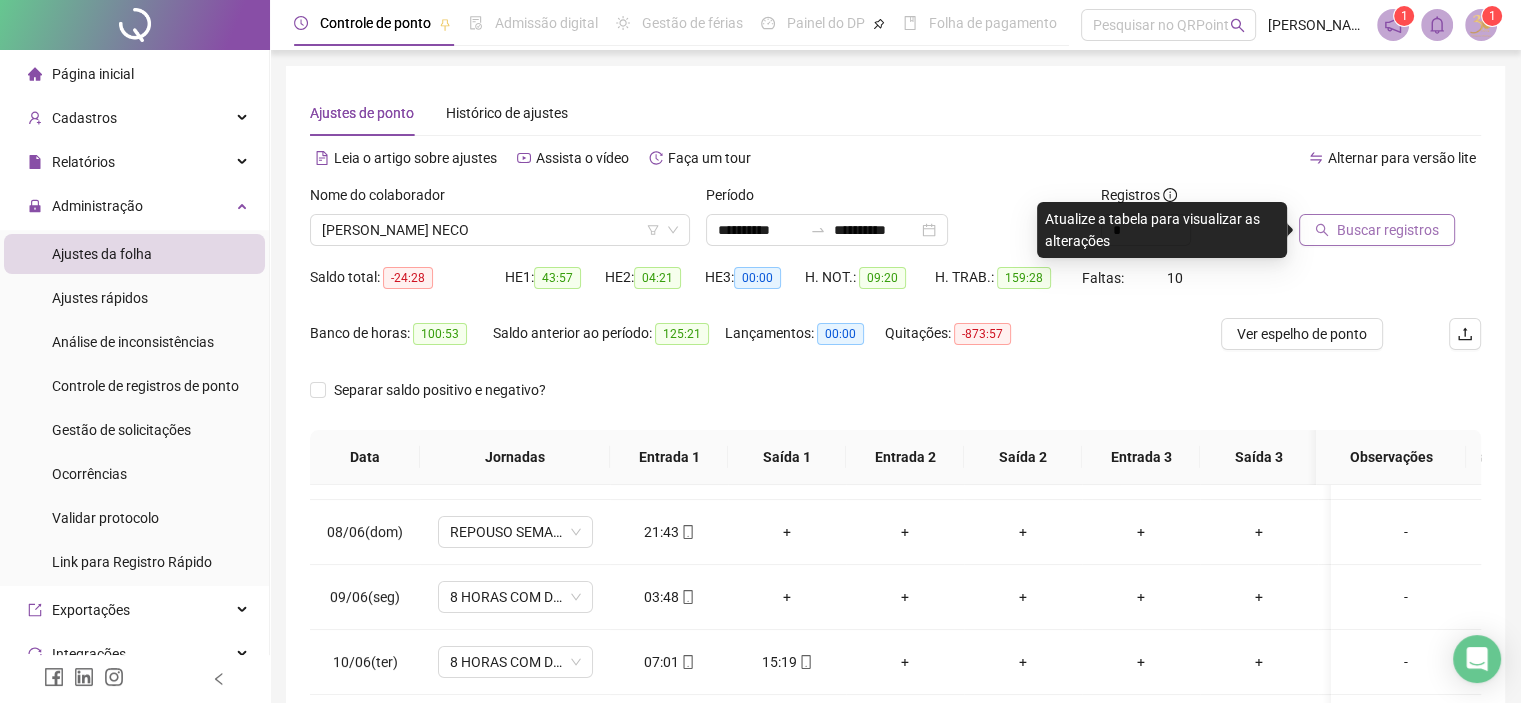 click on "Buscar registros" at bounding box center [1388, 230] 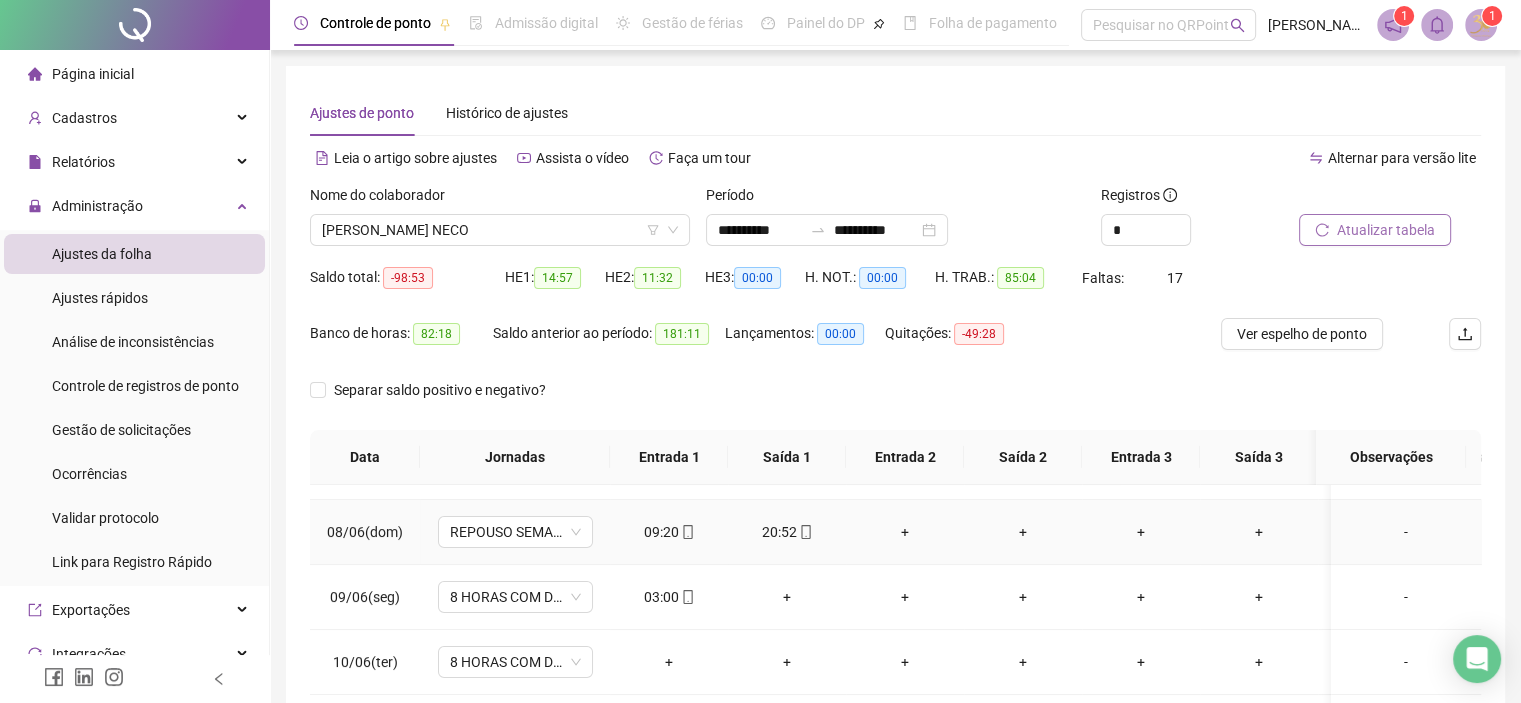 click on "+" at bounding box center (905, 532) 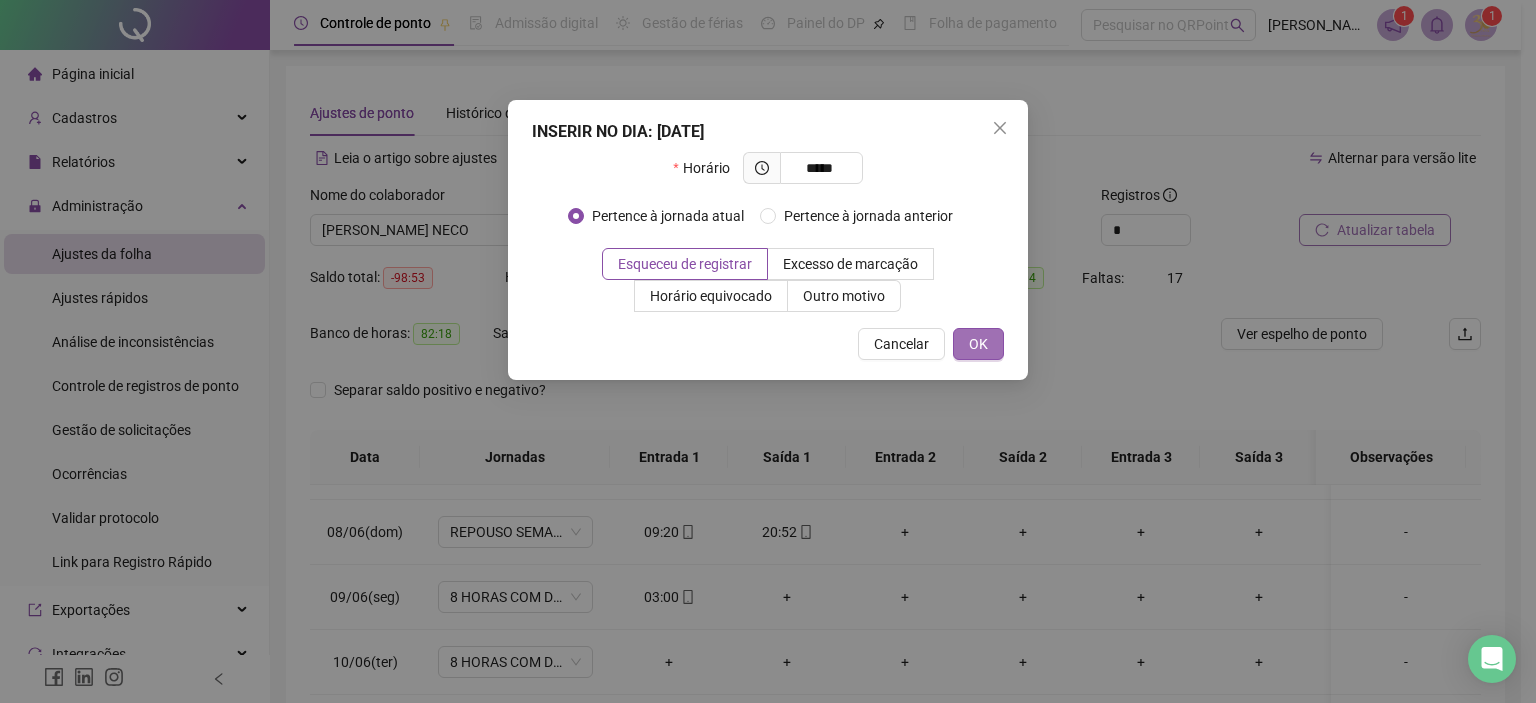 click on "OK" at bounding box center (978, 344) 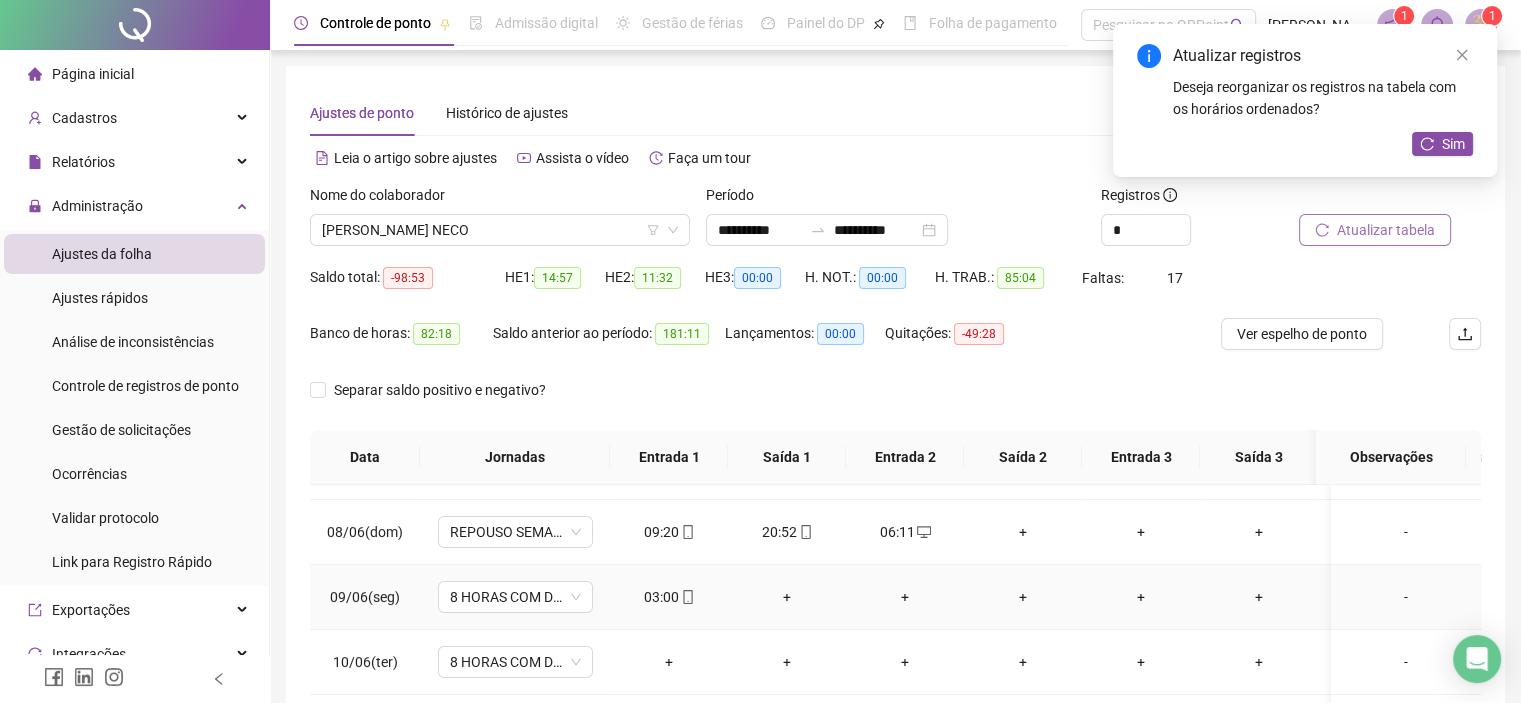 click on "03:00" at bounding box center [669, 597] 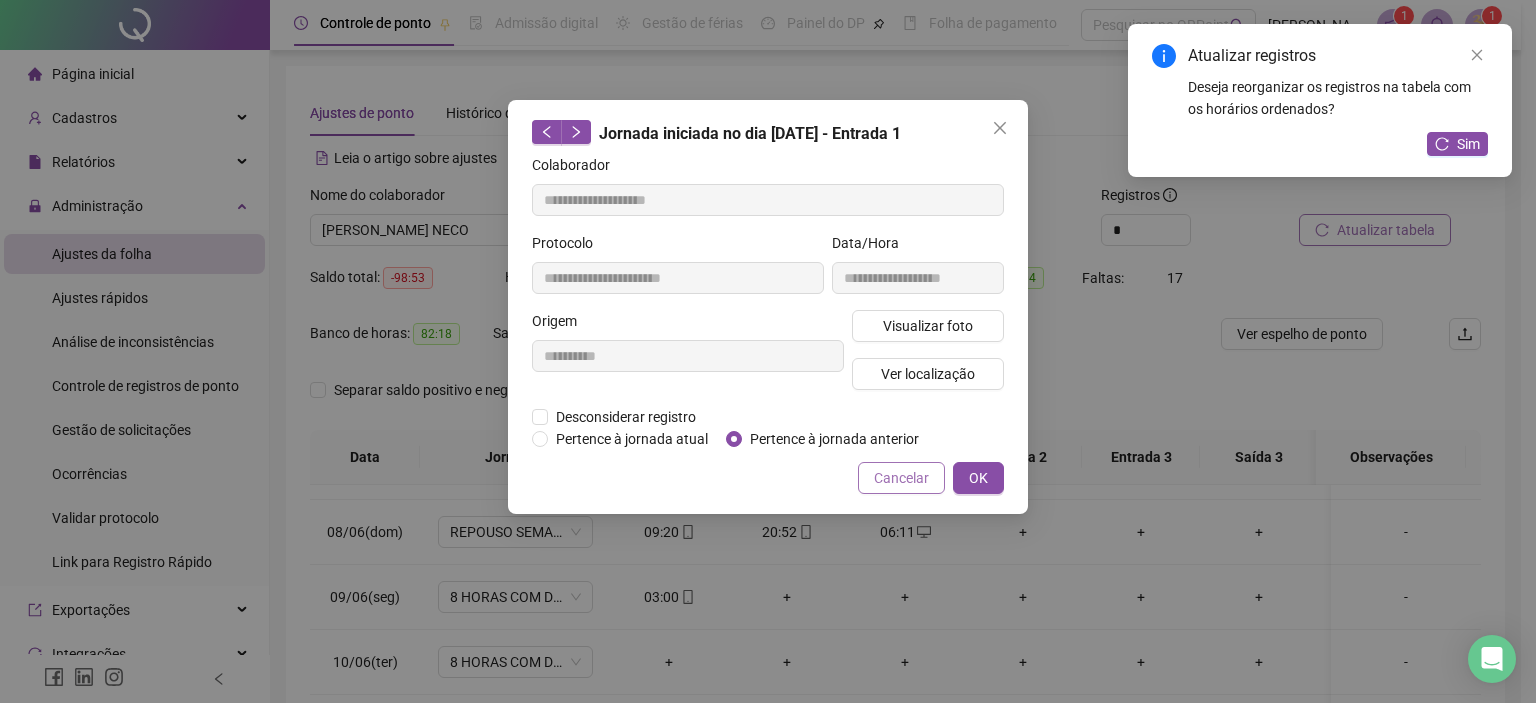 click on "Cancelar" at bounding box center [901, 478] 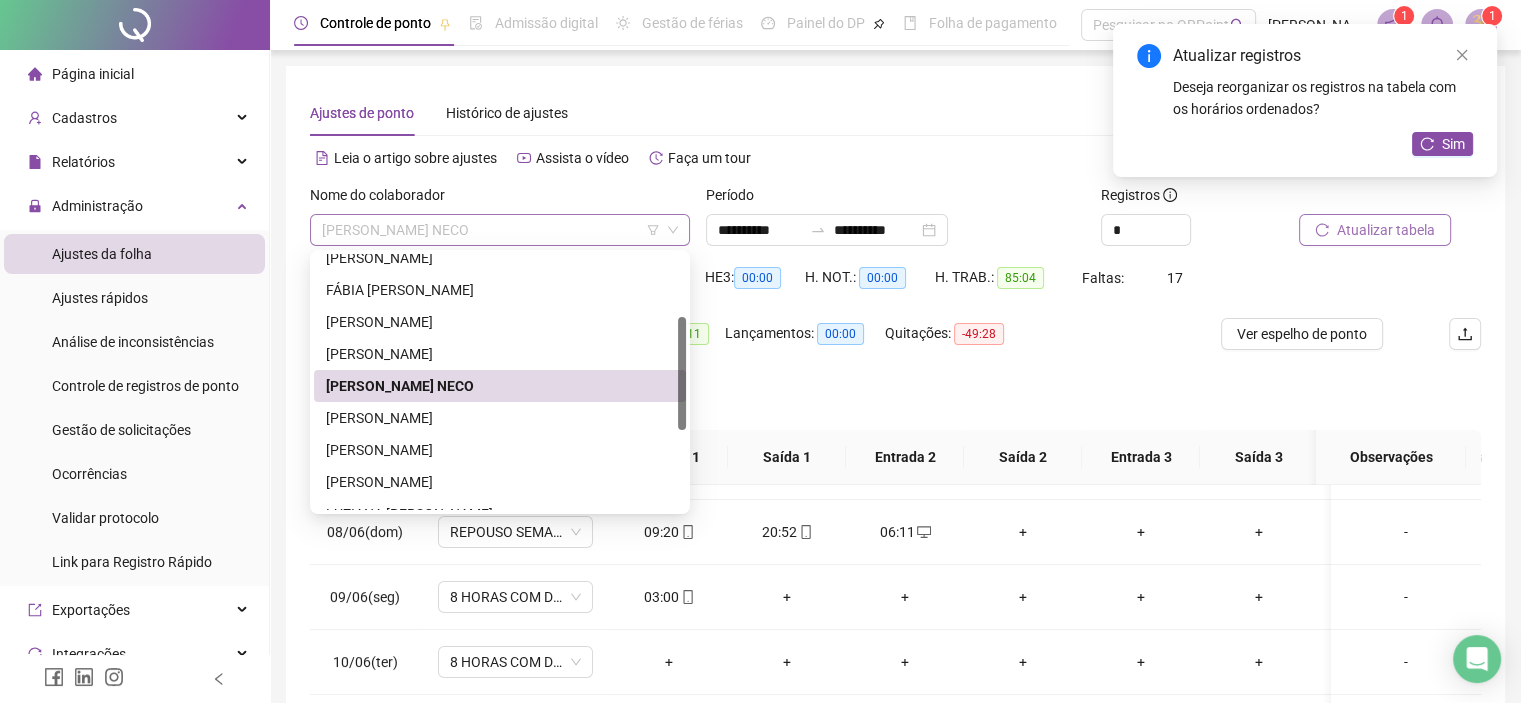 click on "[PERSON_NAME] NECO" at bounding box center (500, 230) 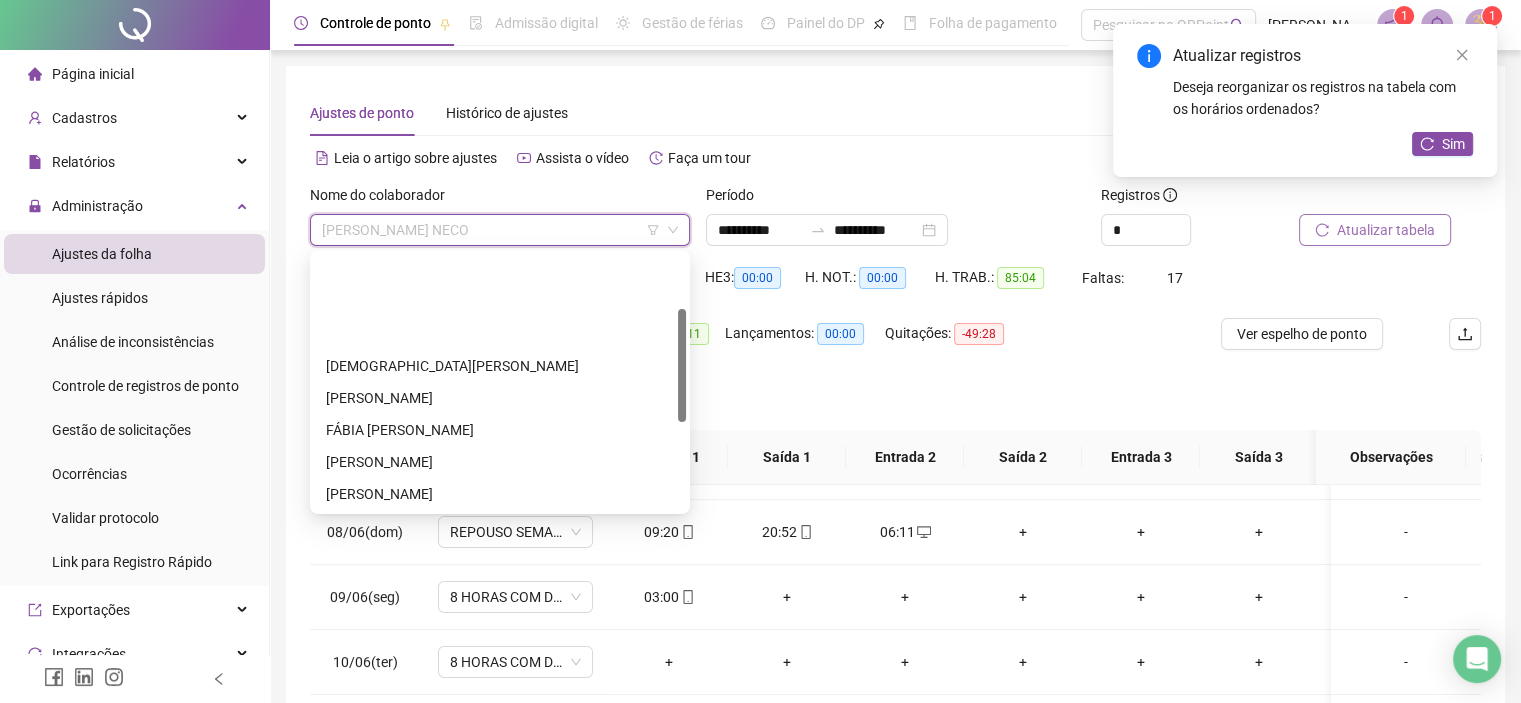 scroll, scrollTop: 0, scrollLeft: 0, axis: both 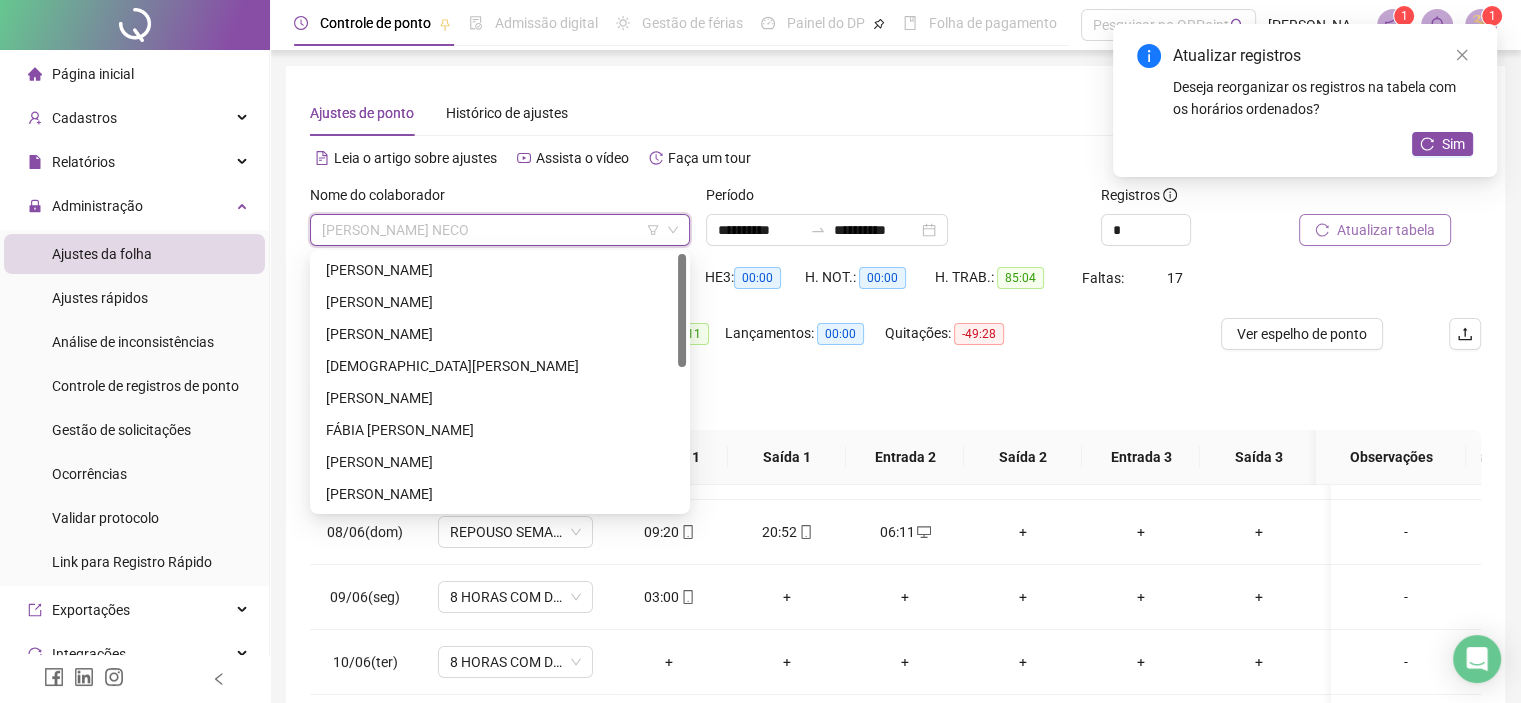 drag, startPoint x: 682, startPoint y: 375, endPoint x: 699, endPoint y: 263, distance: 113.28283 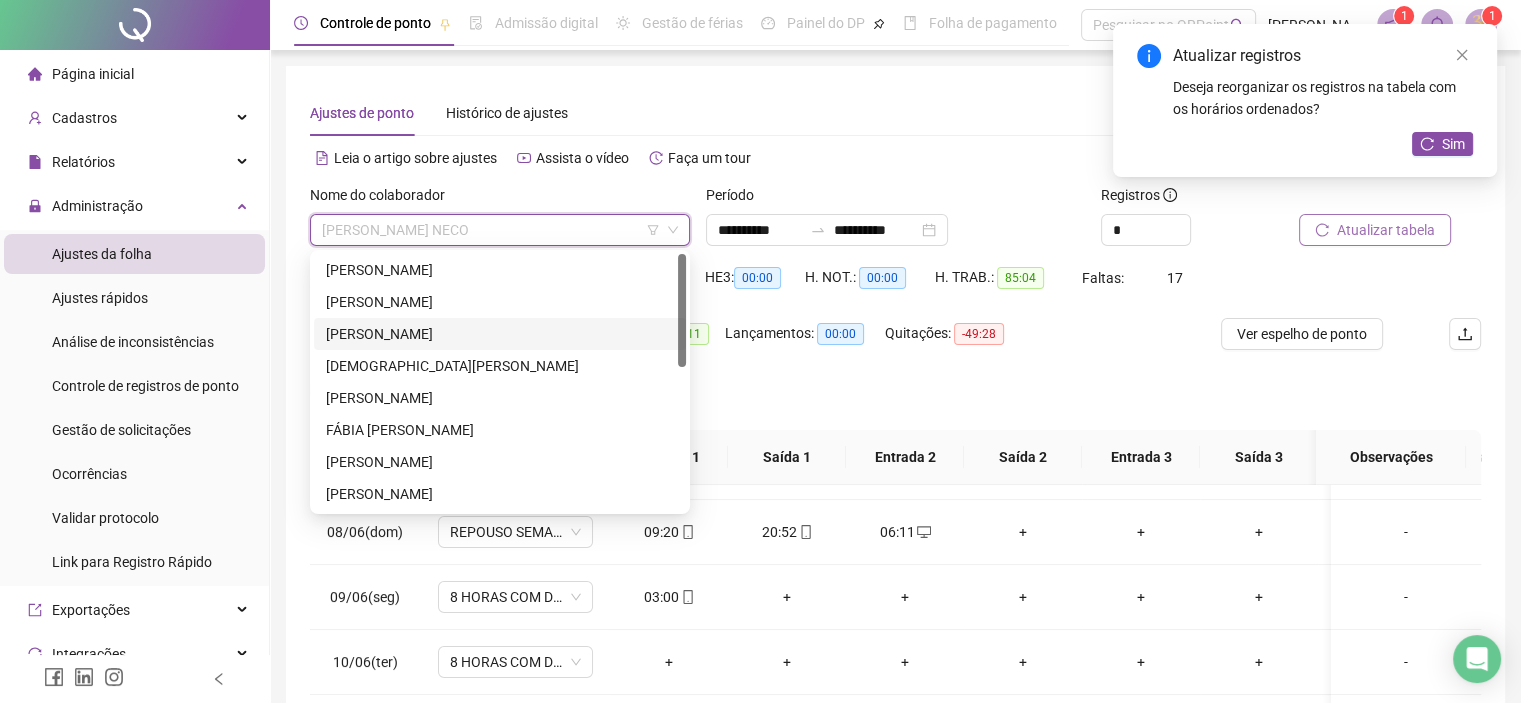 click on "[PERSON_NAME]" at bounding box center [500, 334] 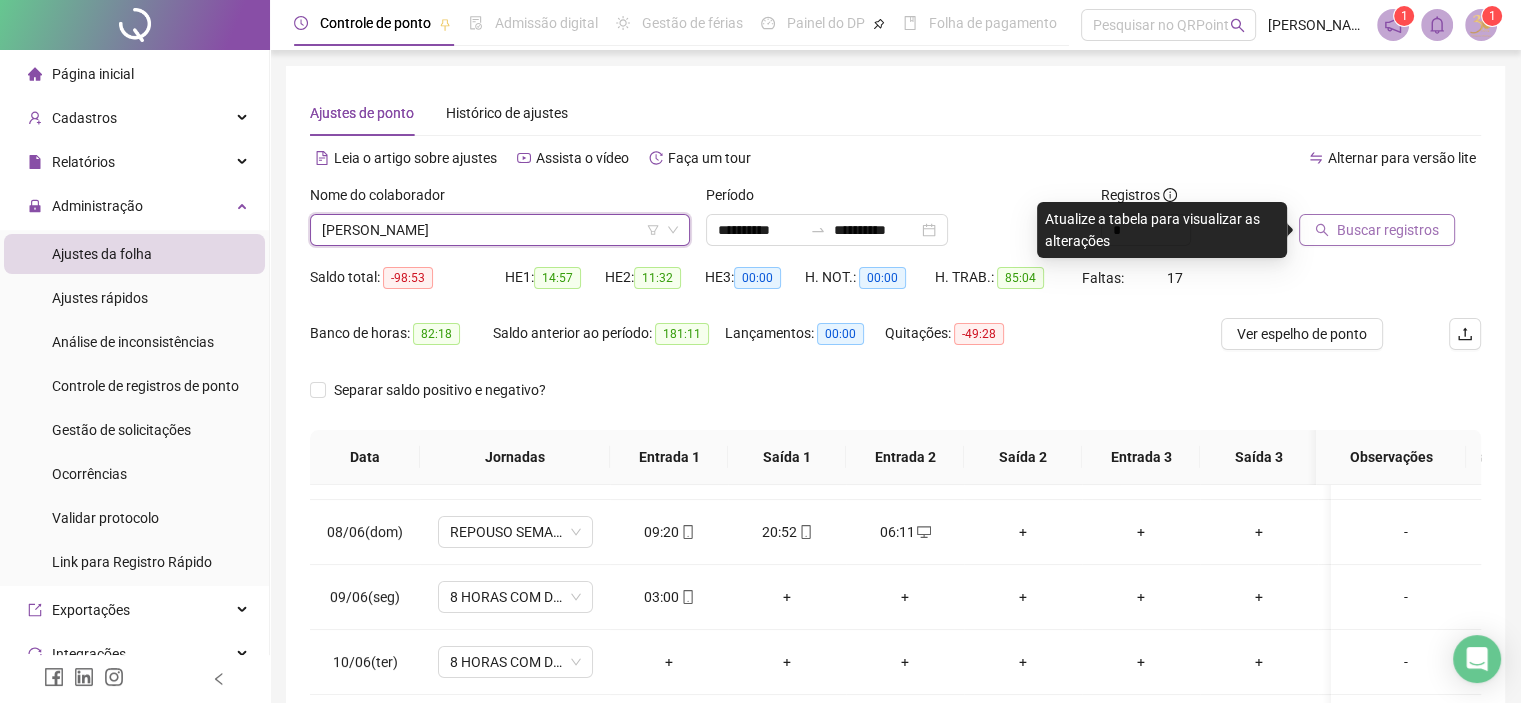 click on "Buscar registros" at bounding box center [1388, 230] 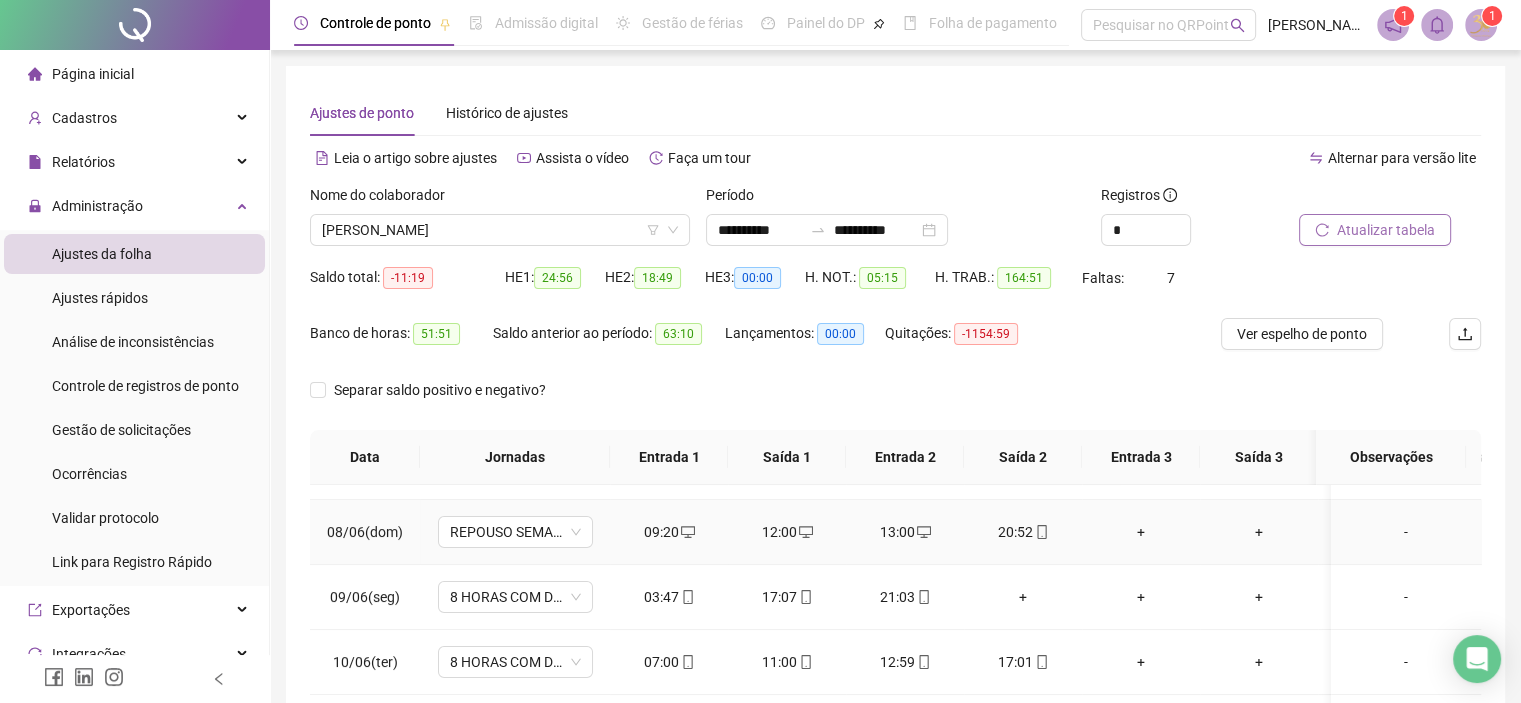 click on "13:00" at bounding box center [905, 532] 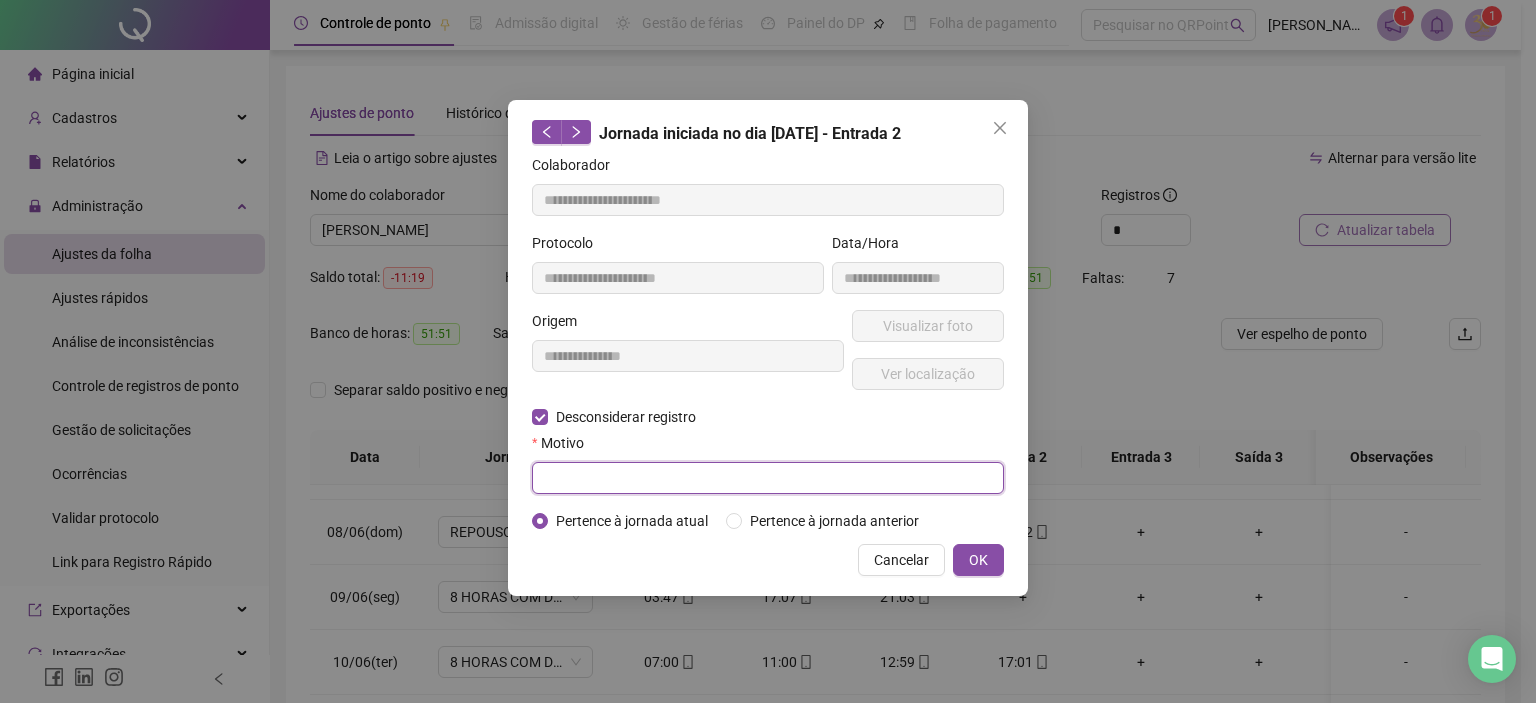 click at bounding box center [768, 478] 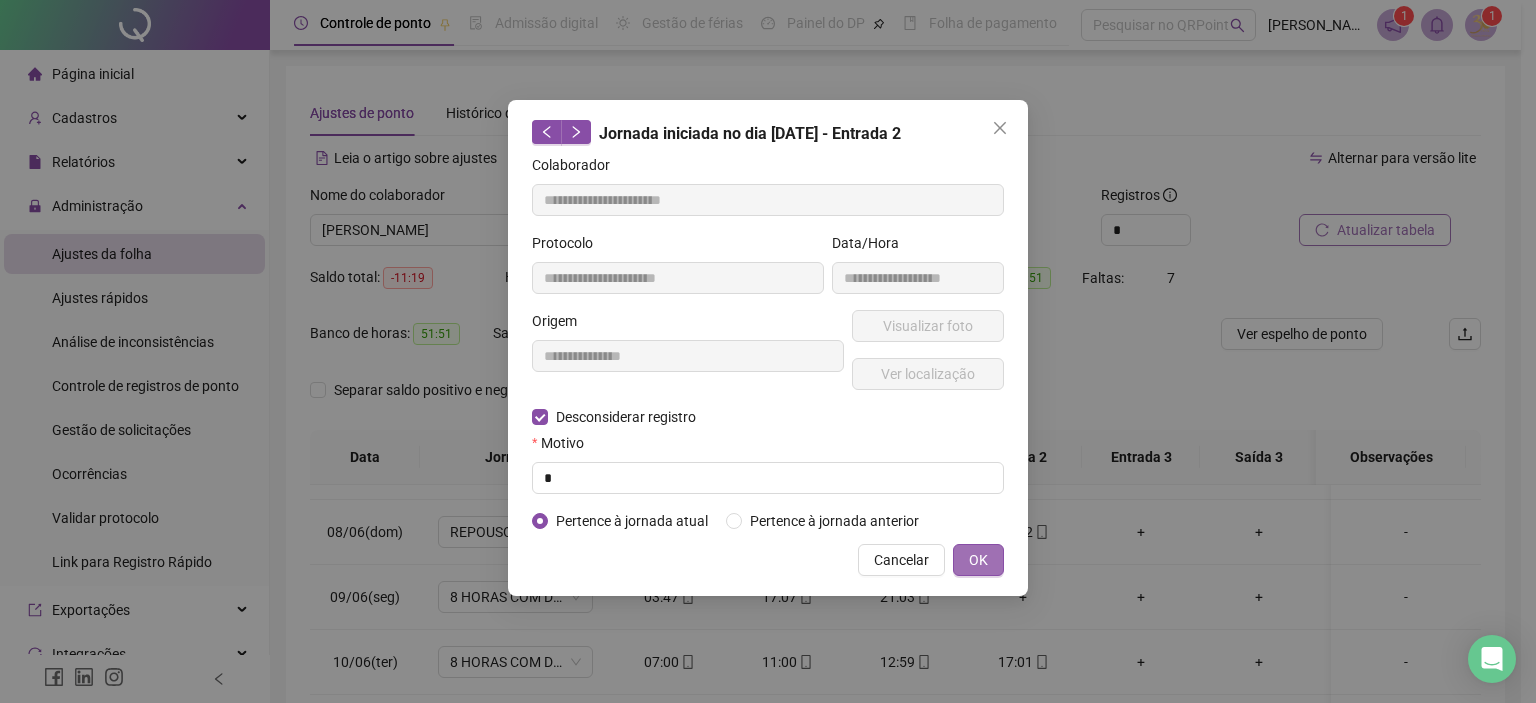 click on "OK" at bounding box center [978, 560] 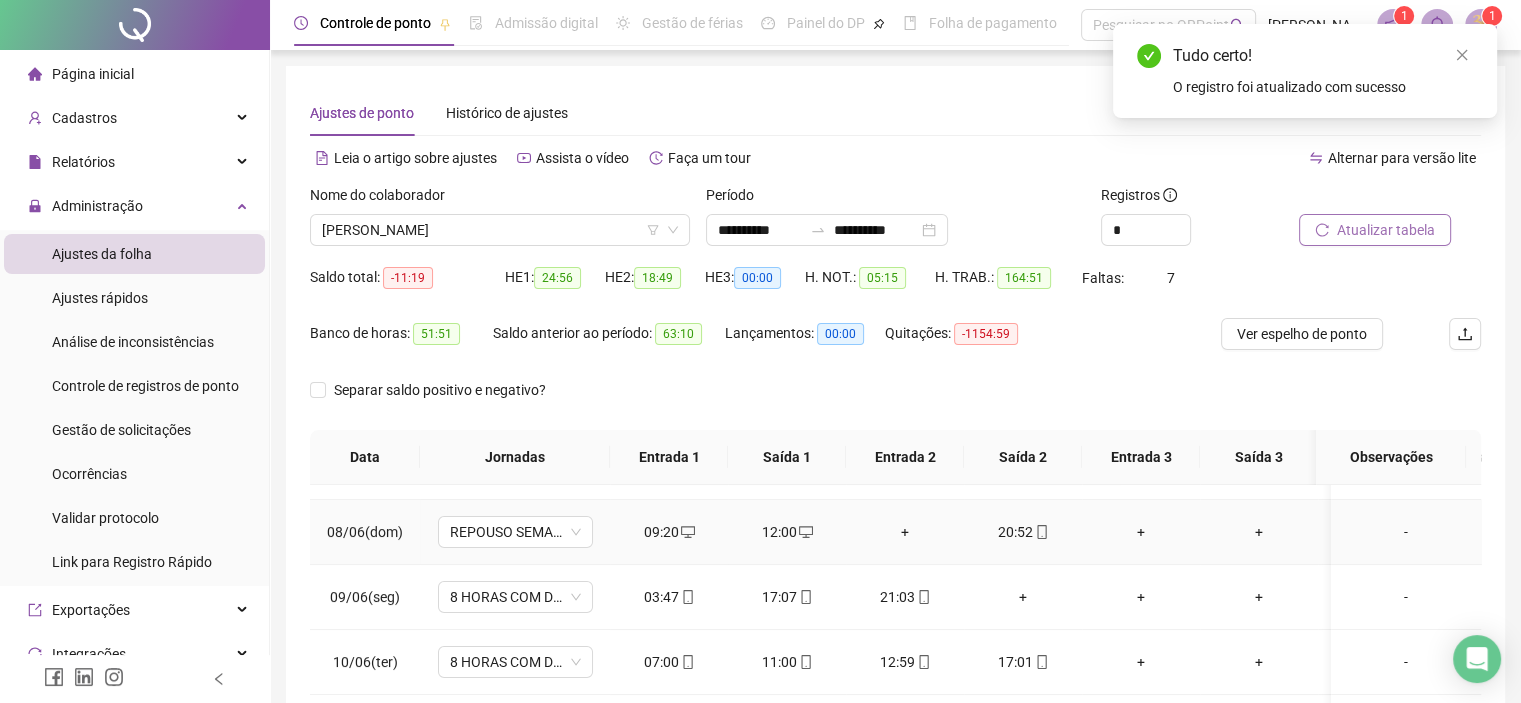 click on "12:00" at bounding box center [787, 532] 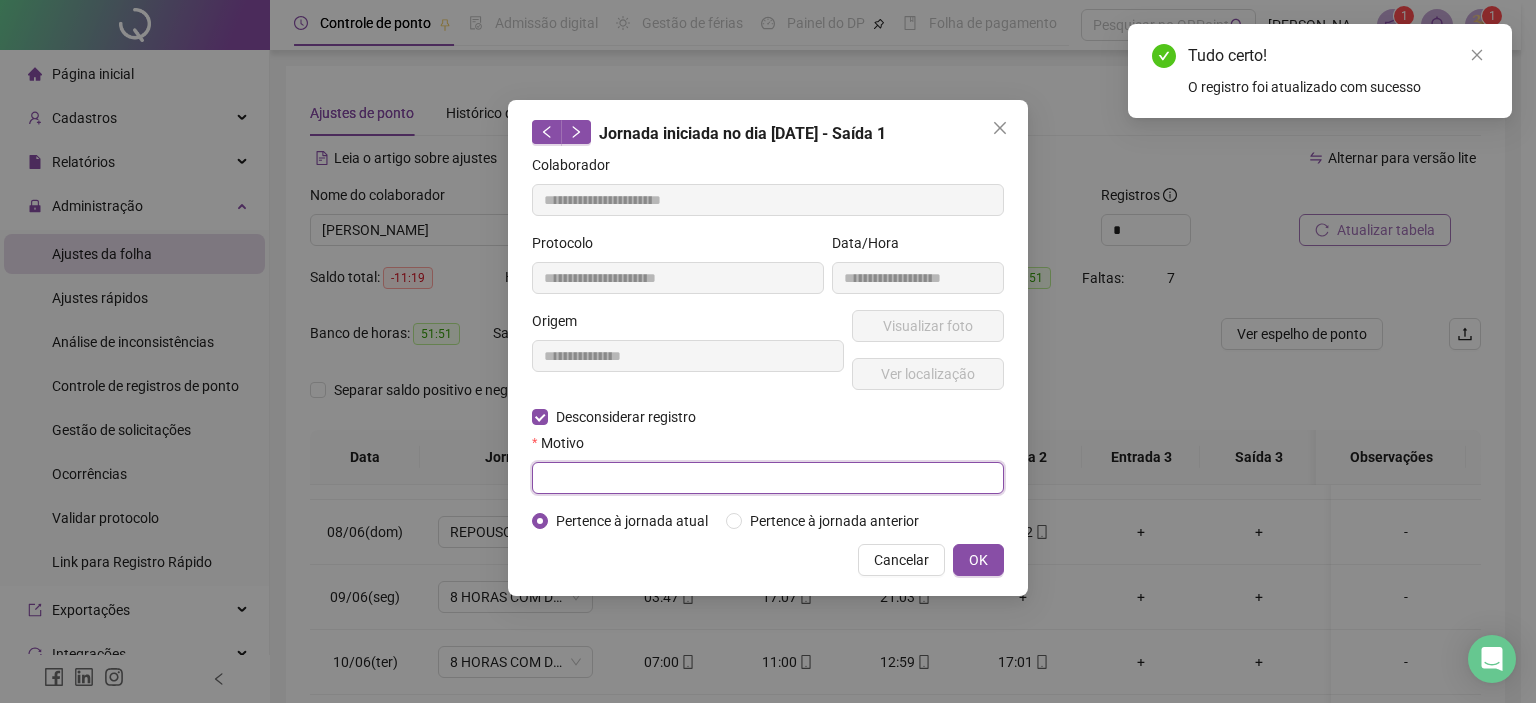 click at bounding box center (768, 478) 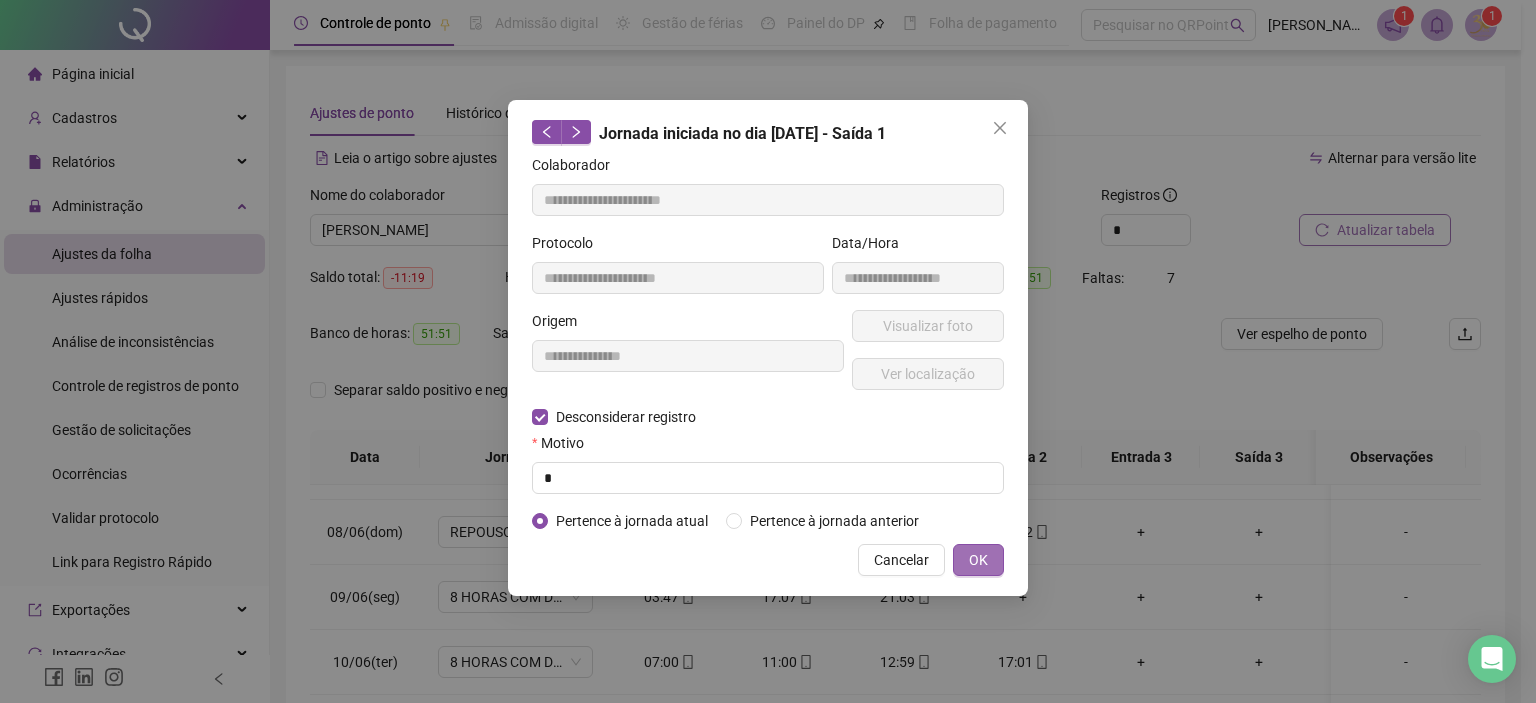 click on "OK" at bounding box center (978, 560) 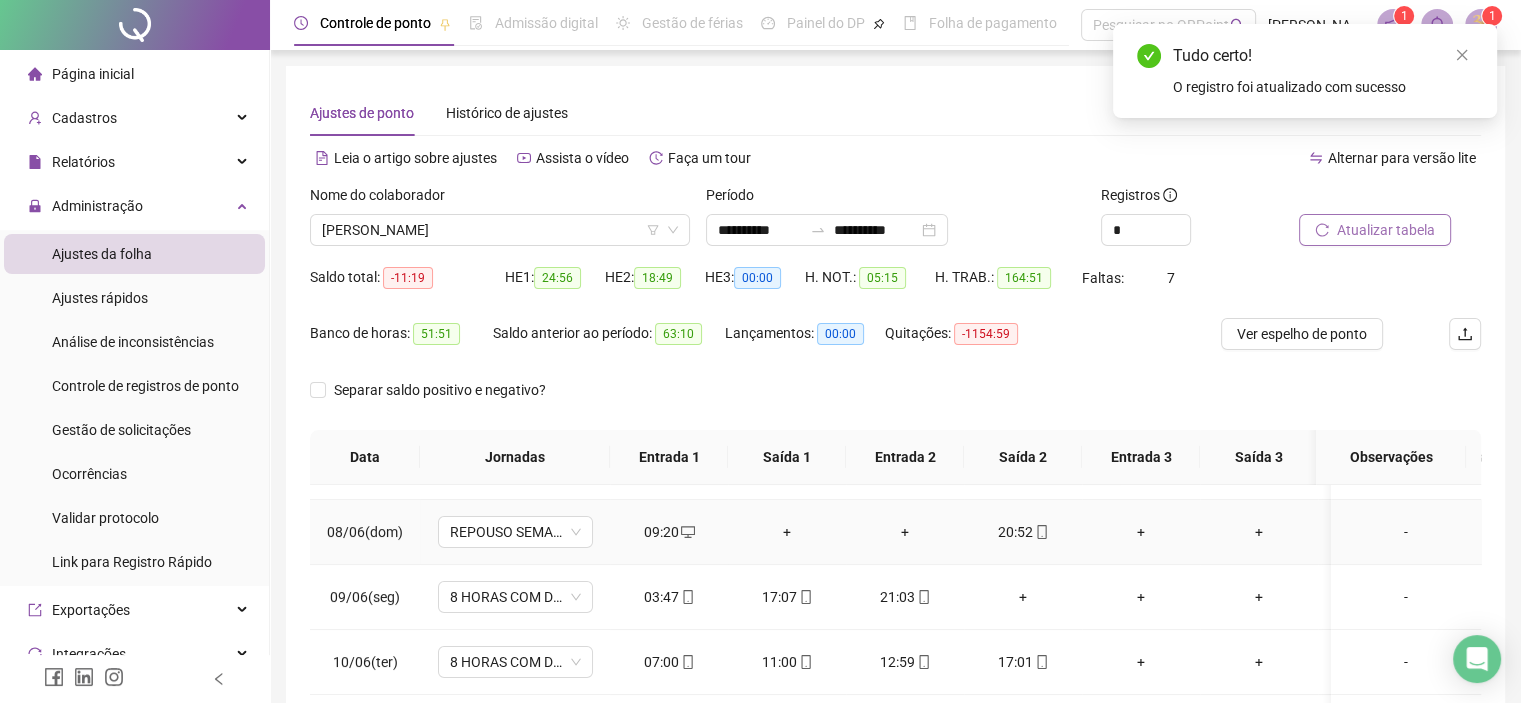 click on "+" at bounding box center [787, 532] 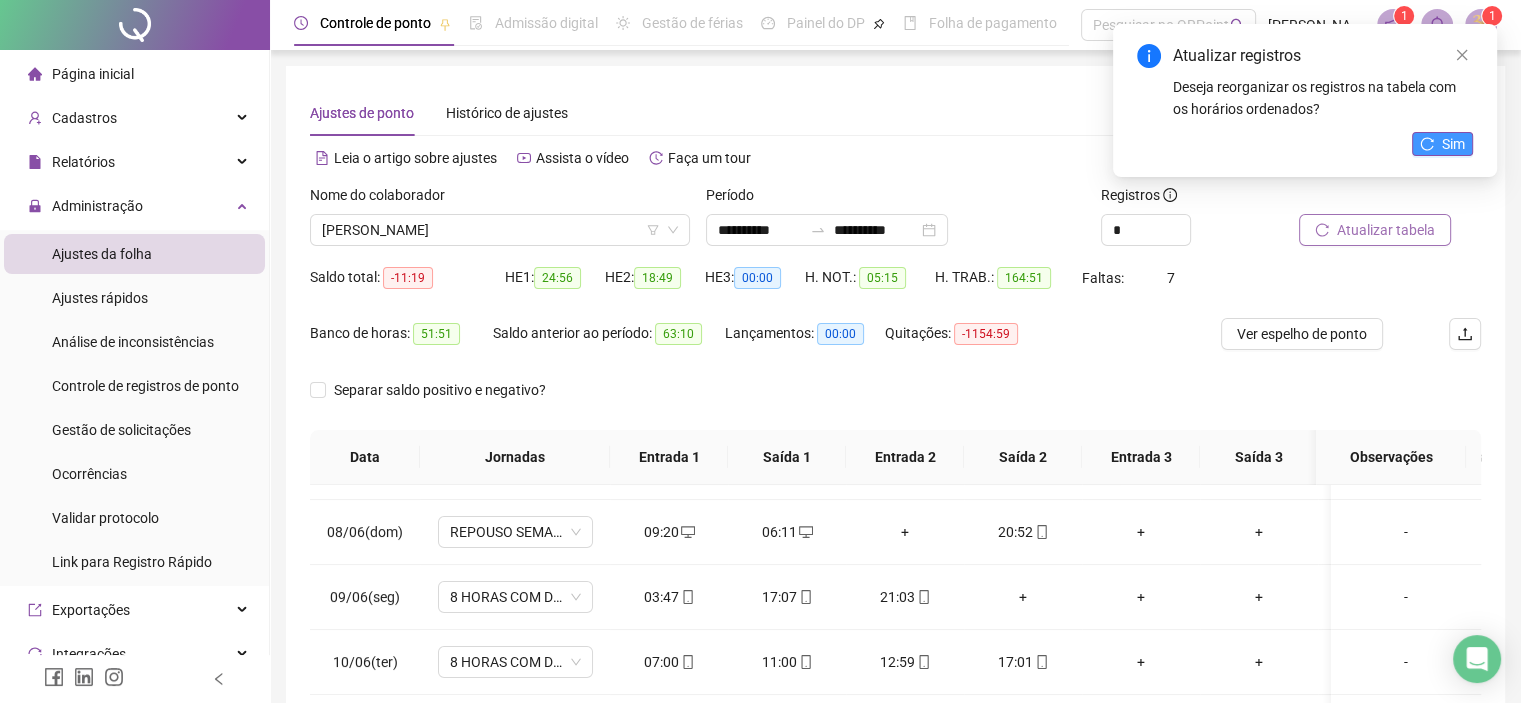 click 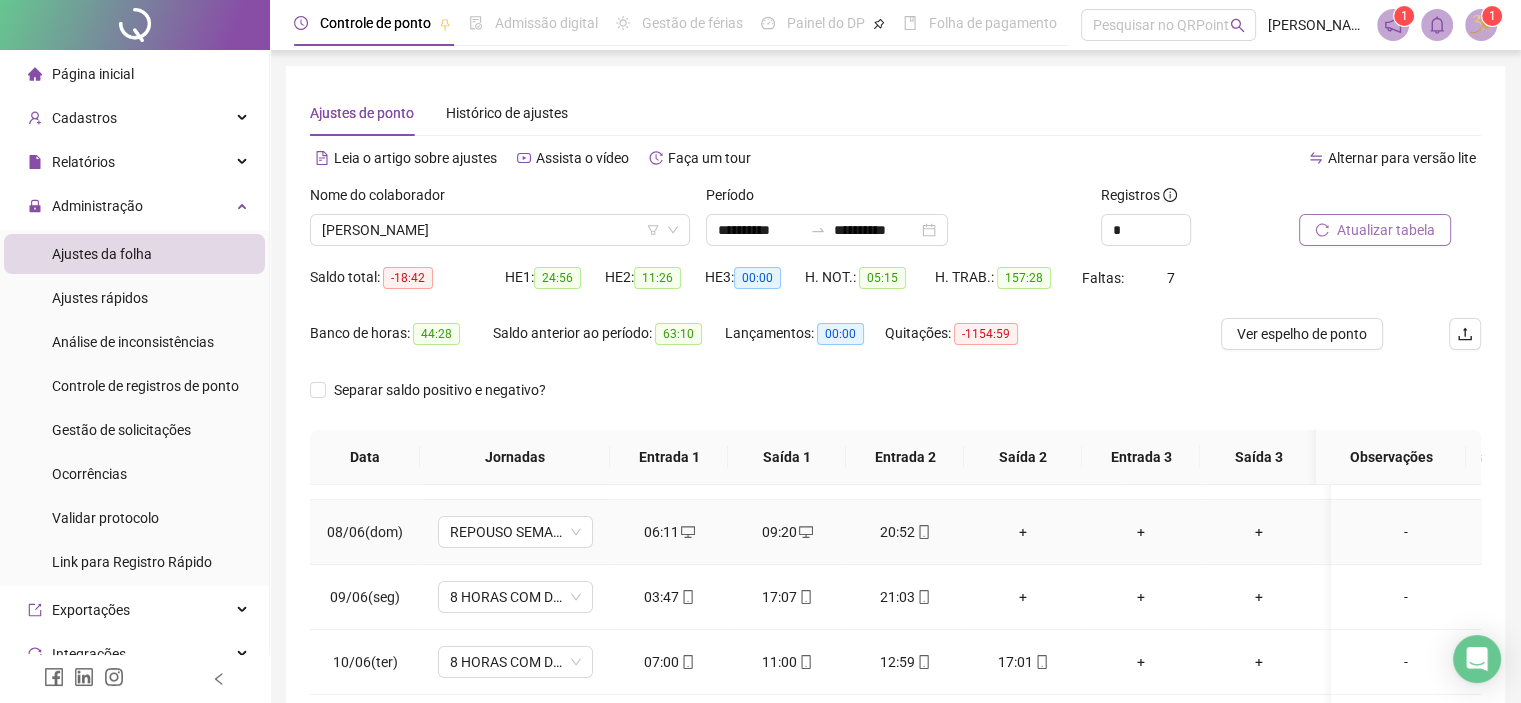 click on "+" at bounding box center [1023, 532] 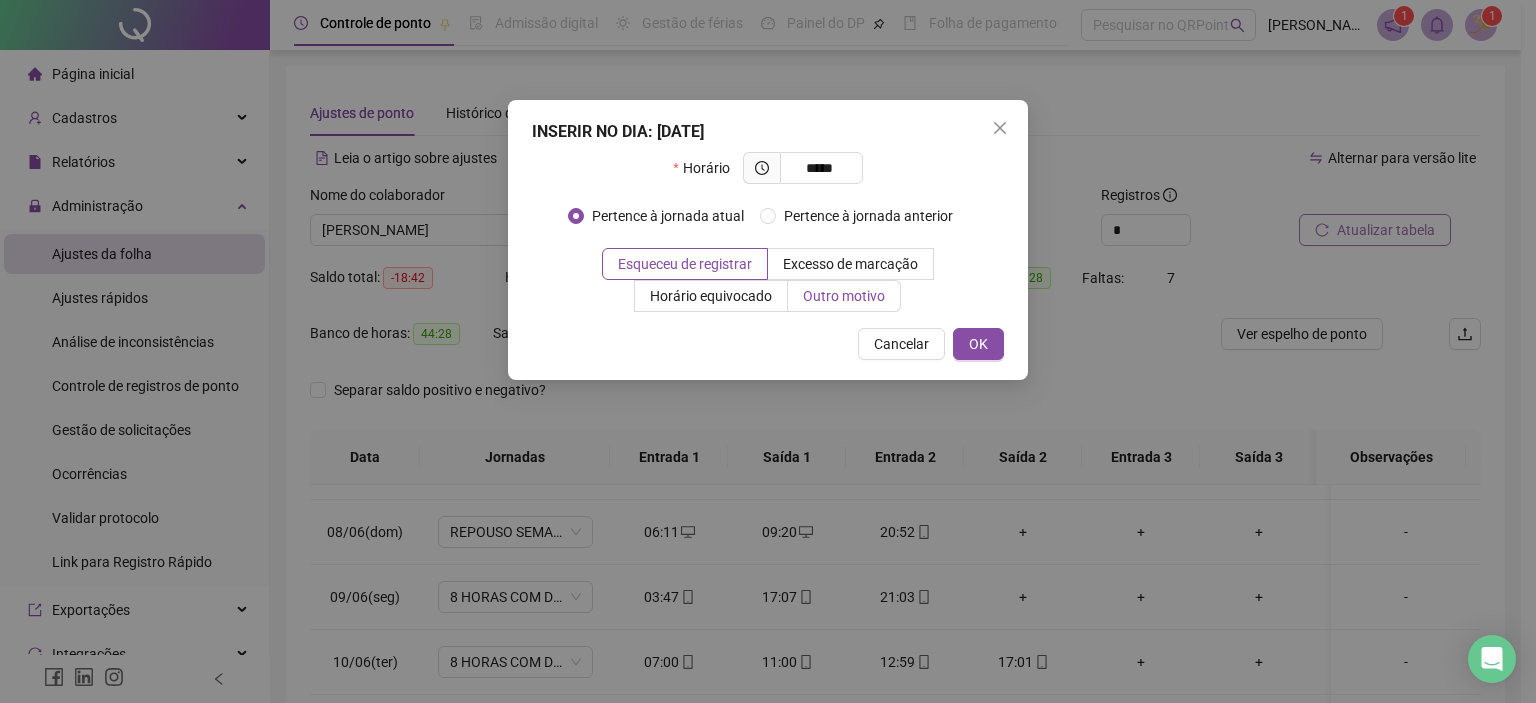 click on "Outro motivo" at bounding box center (844, 296) 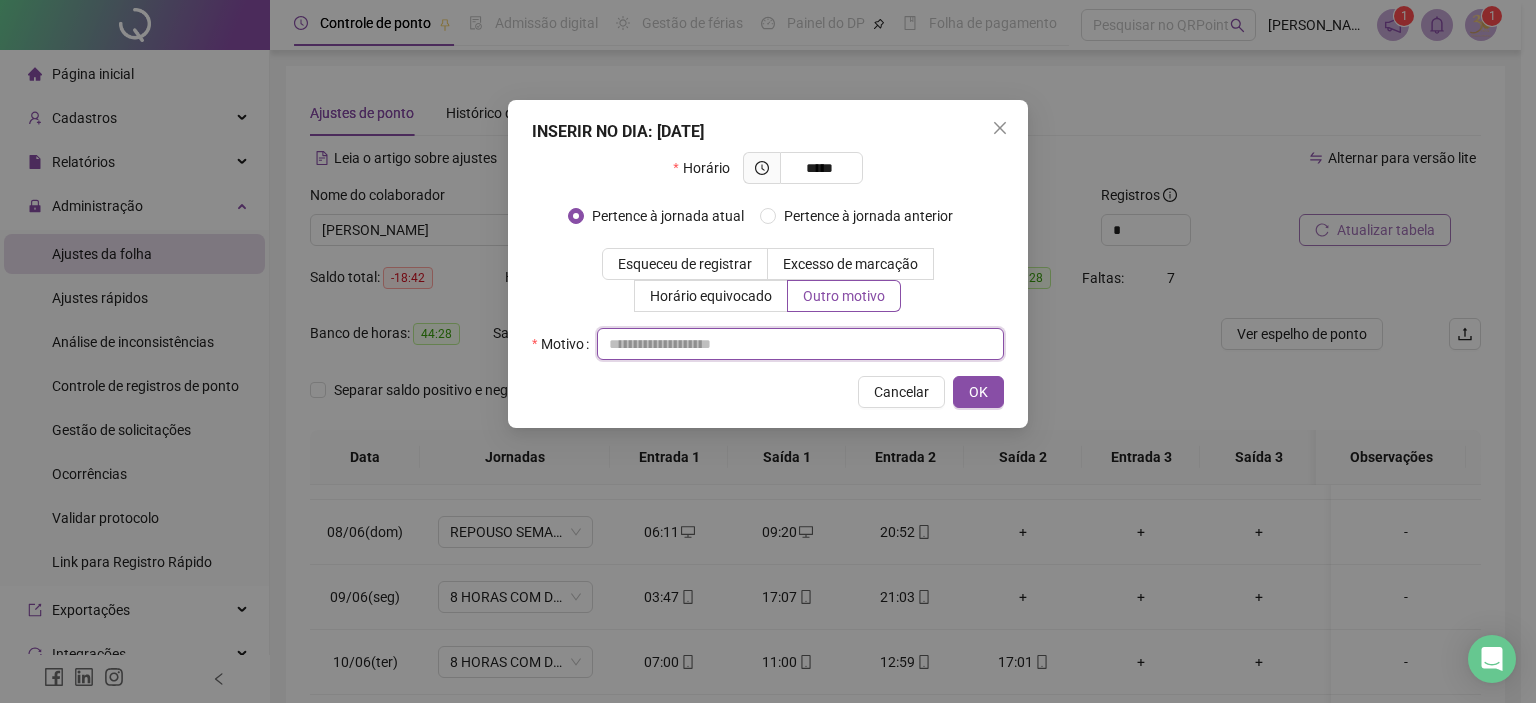 click at bounding box center [800, 344] 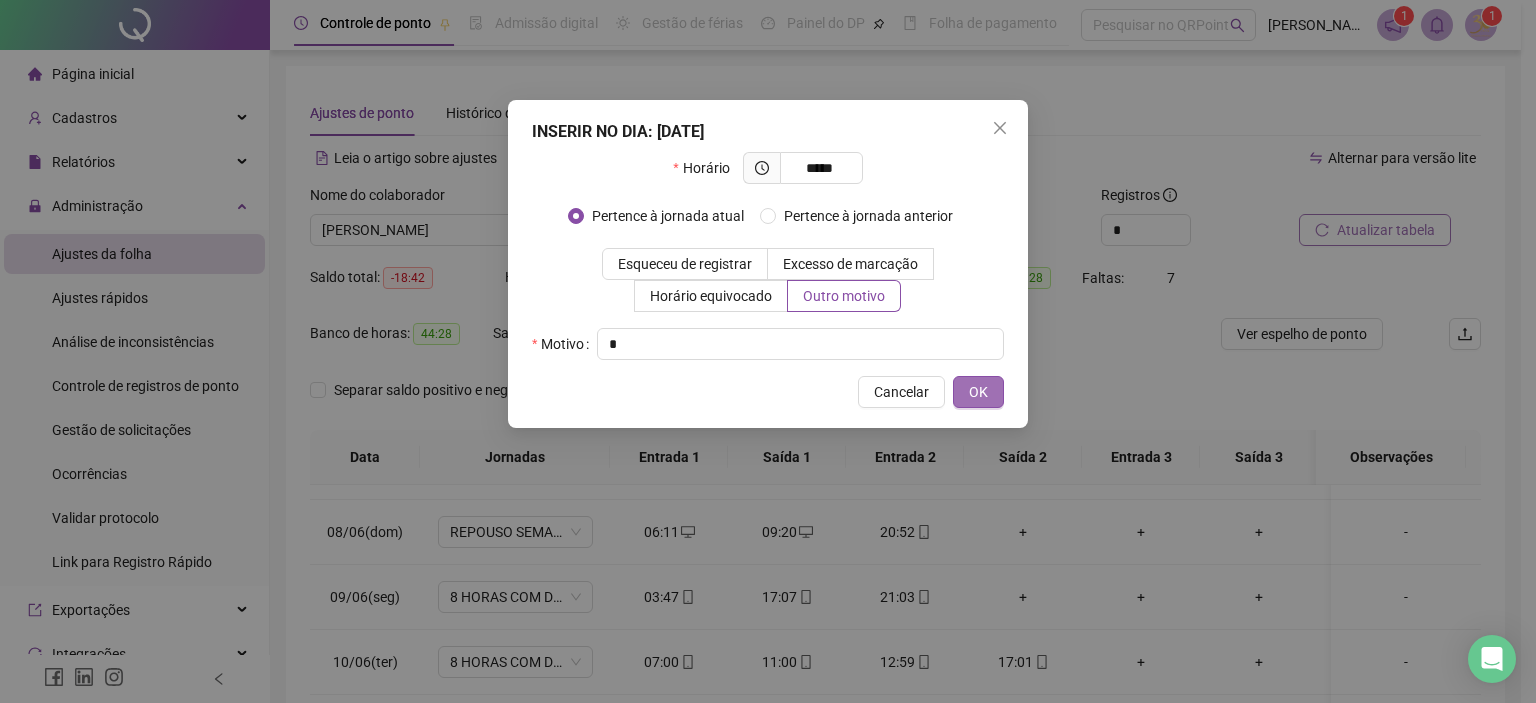 click on "OK" at bounding box center [978, 392] 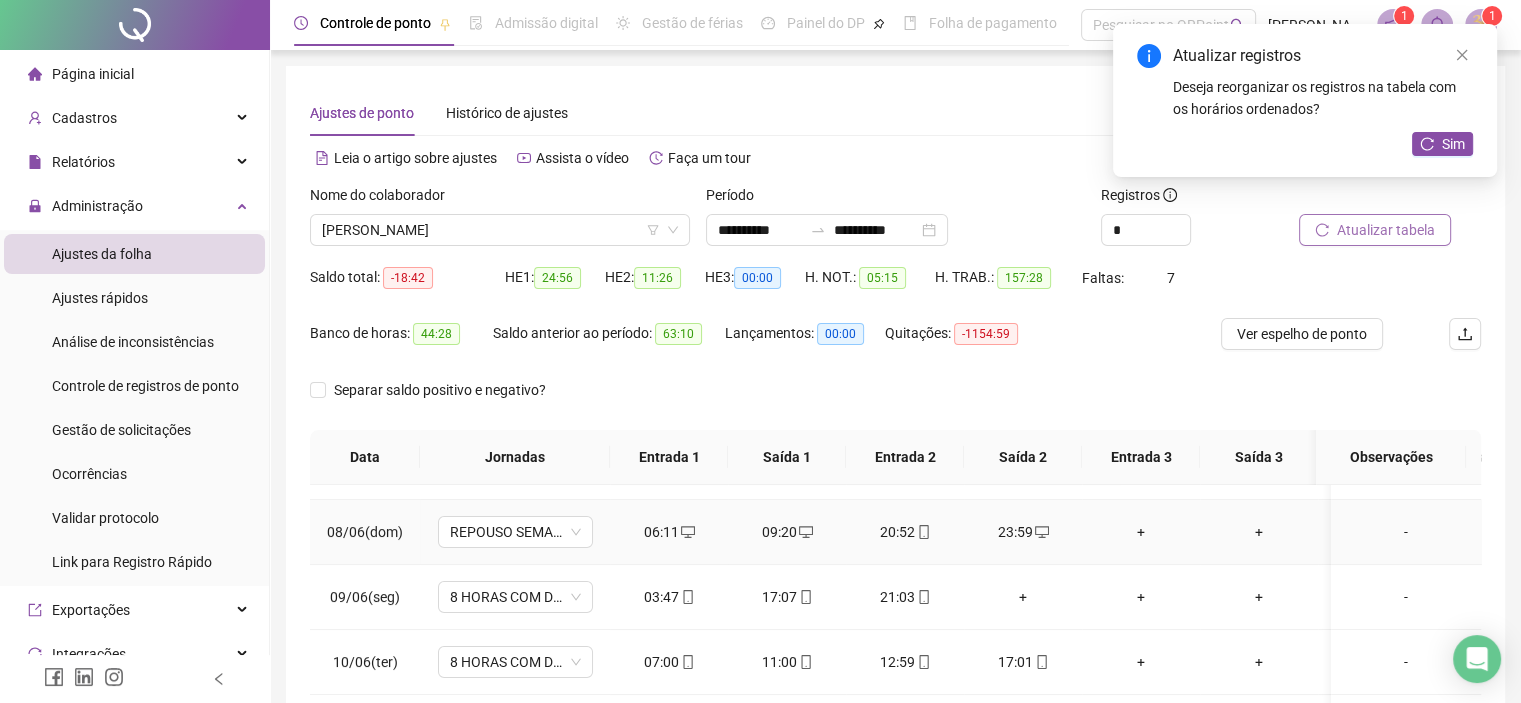 click on "06:11" at bounding box center [669, 532] 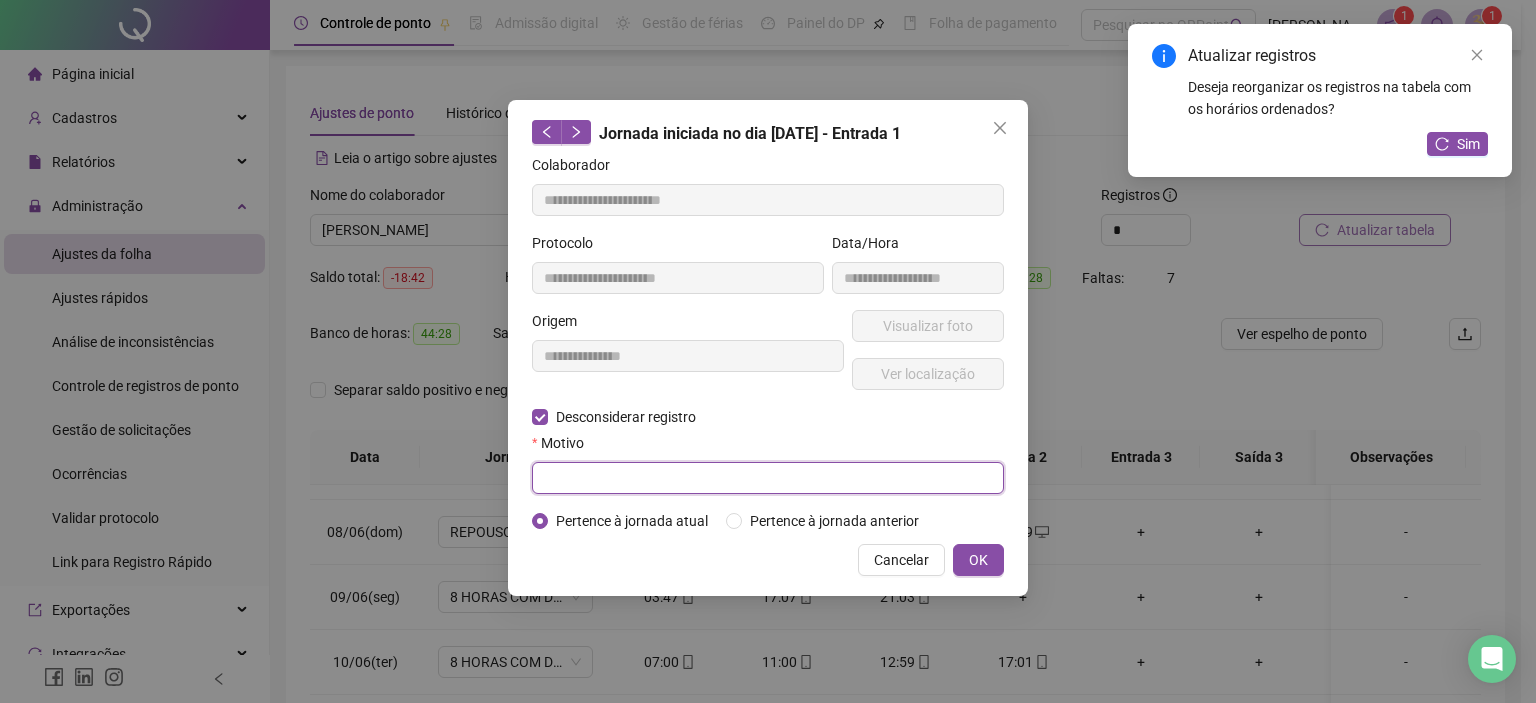click at bounding box center (768, 478) 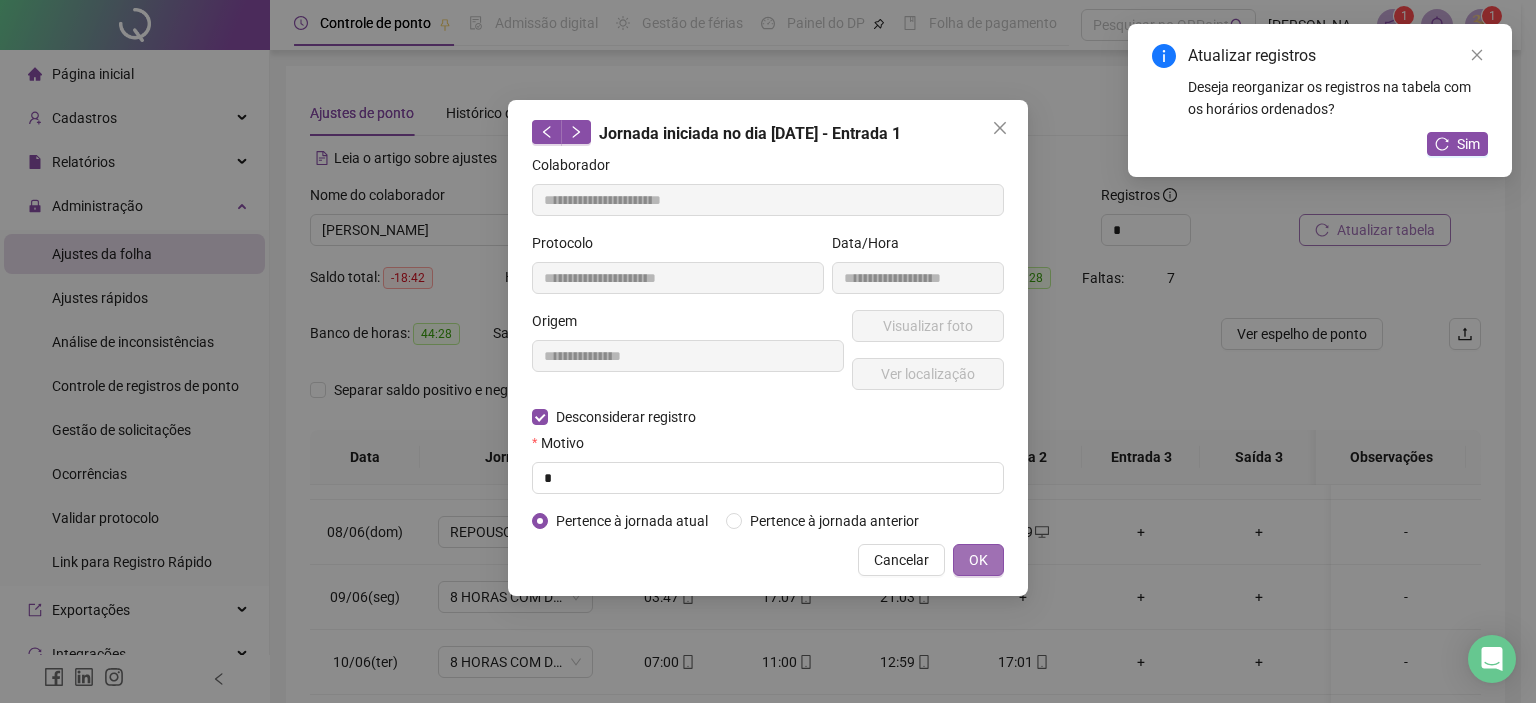 click on "OK" at bounding box center [978, 560] 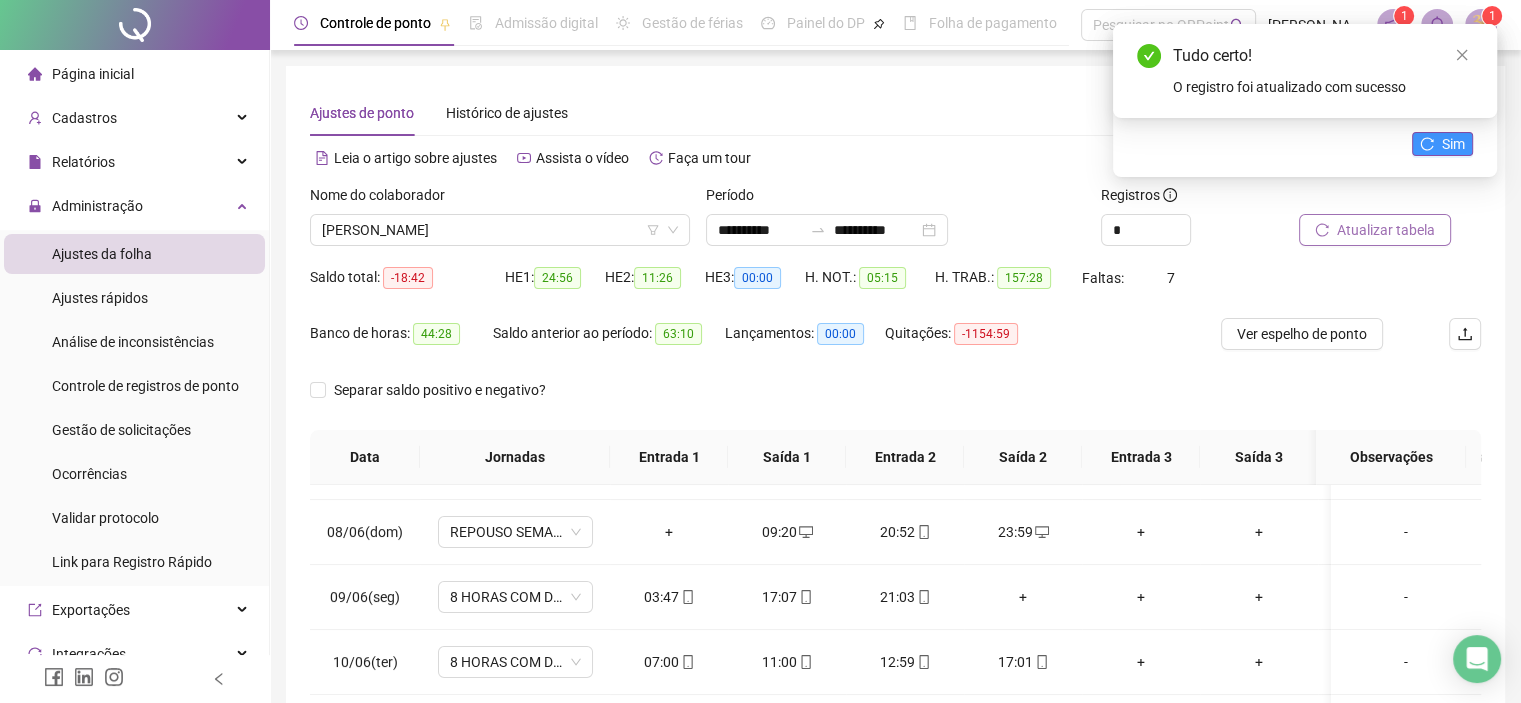 click 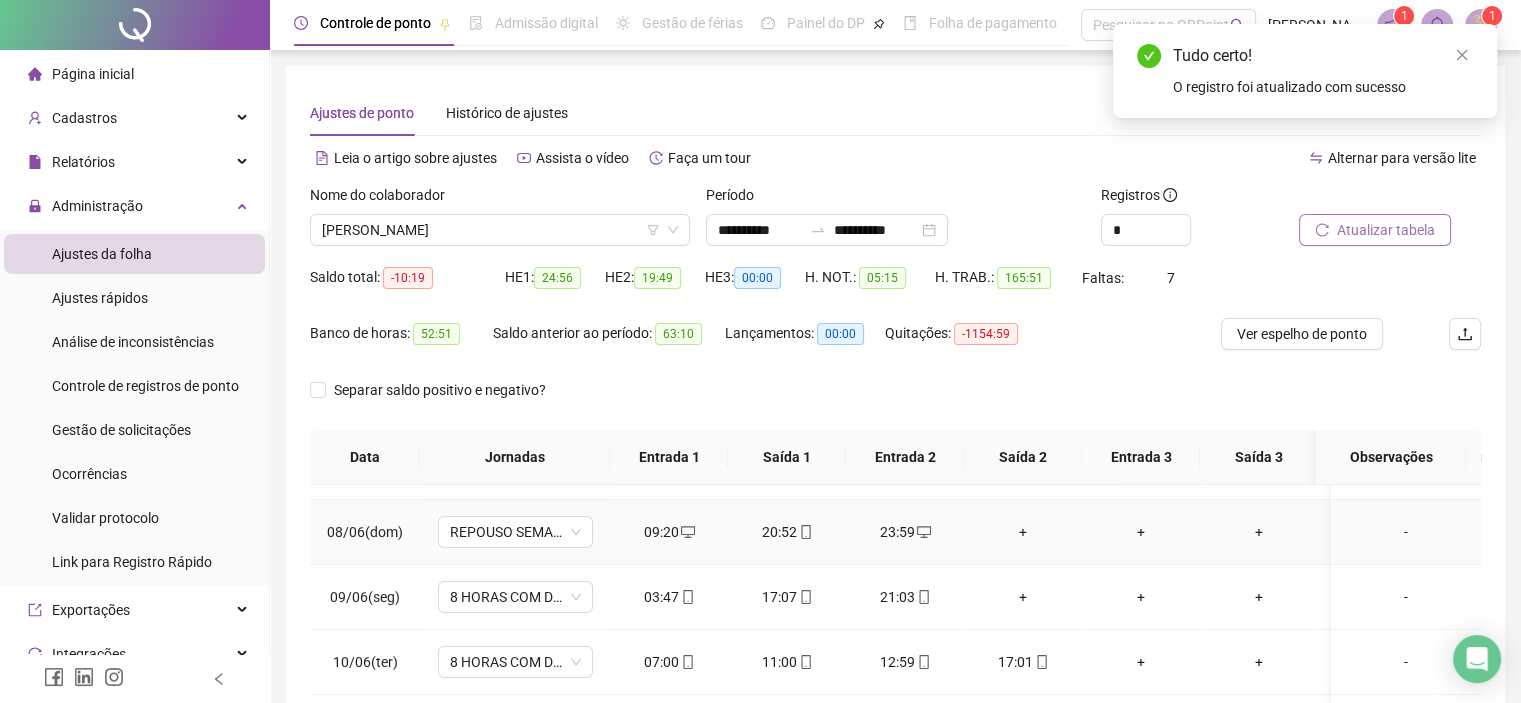 click on "+" at bounding box center [1023, 532] 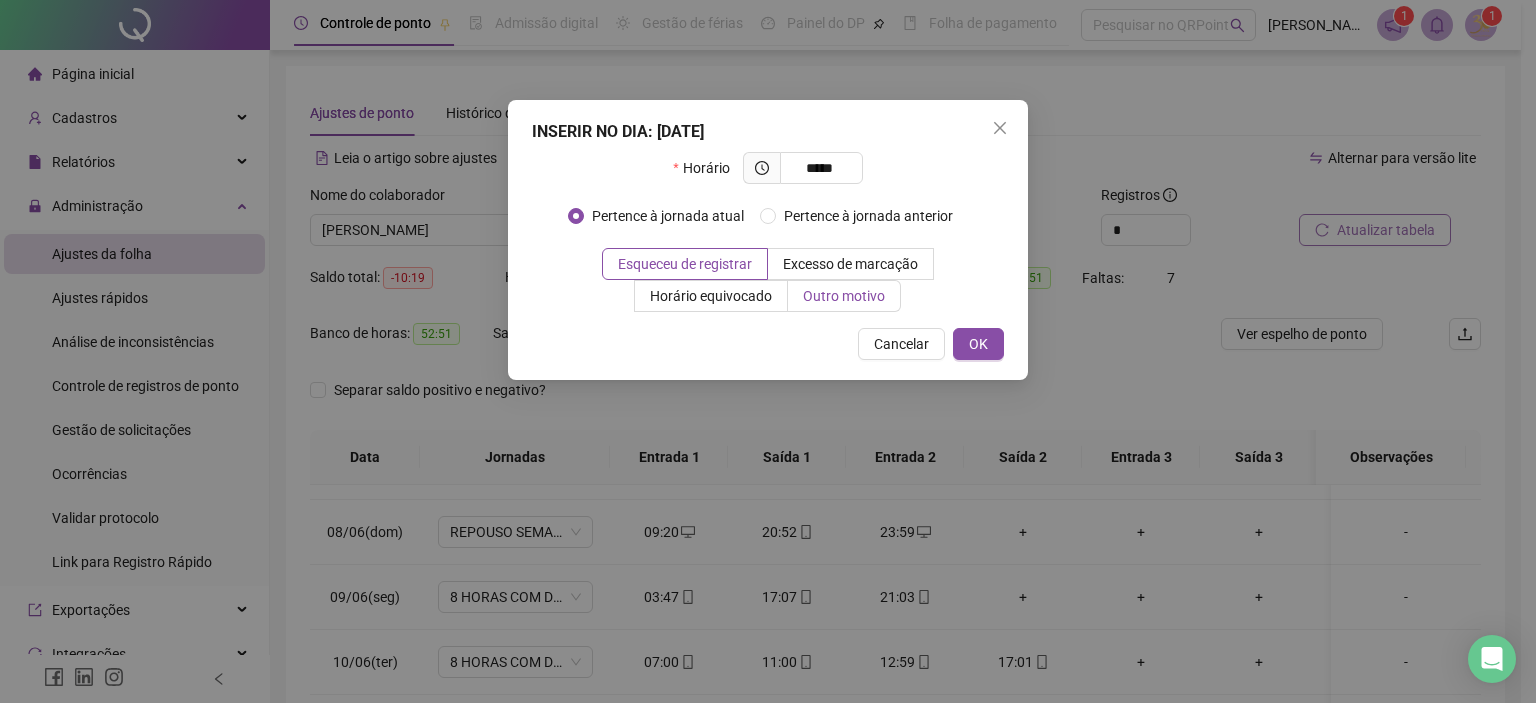 click on "Outro motivo" at bounding box center [844, 296] 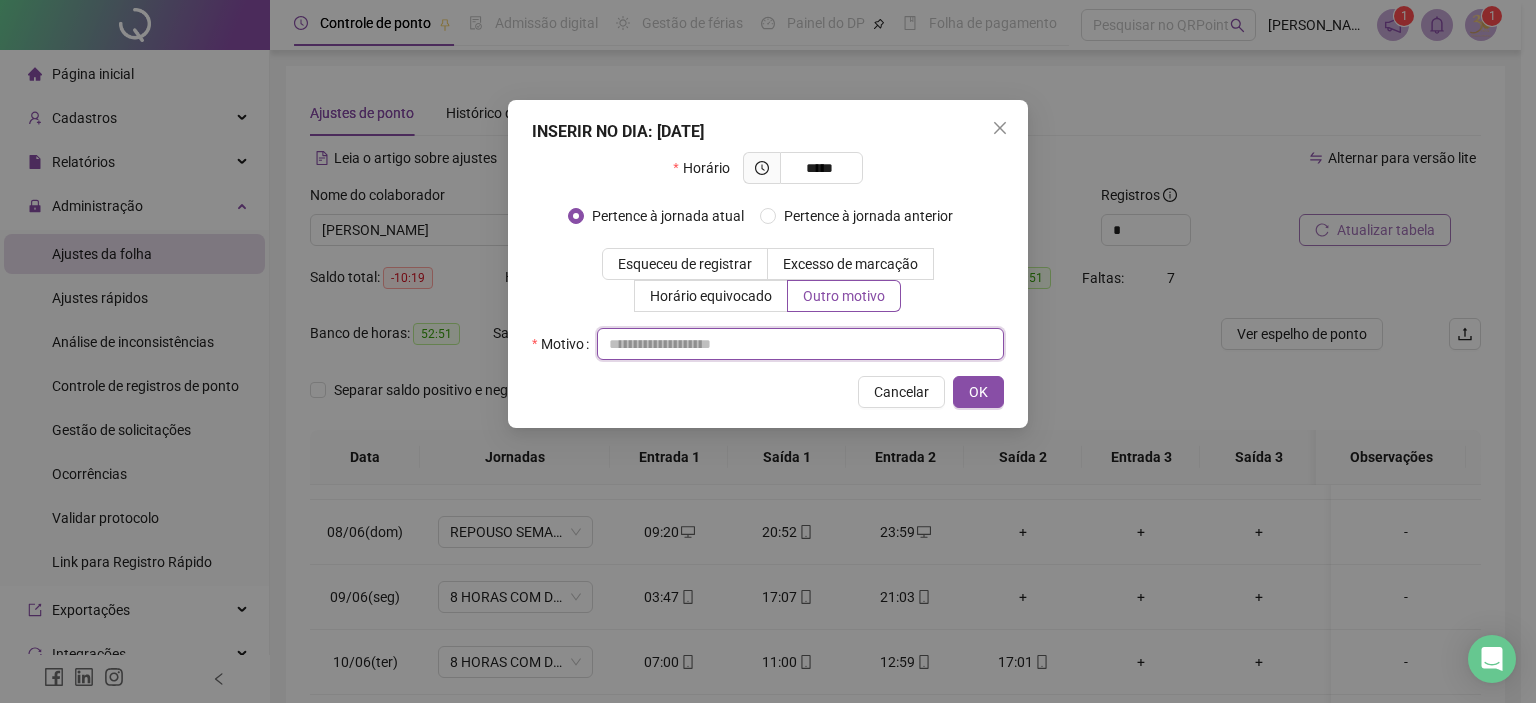 click at bounding box center [800, 344] 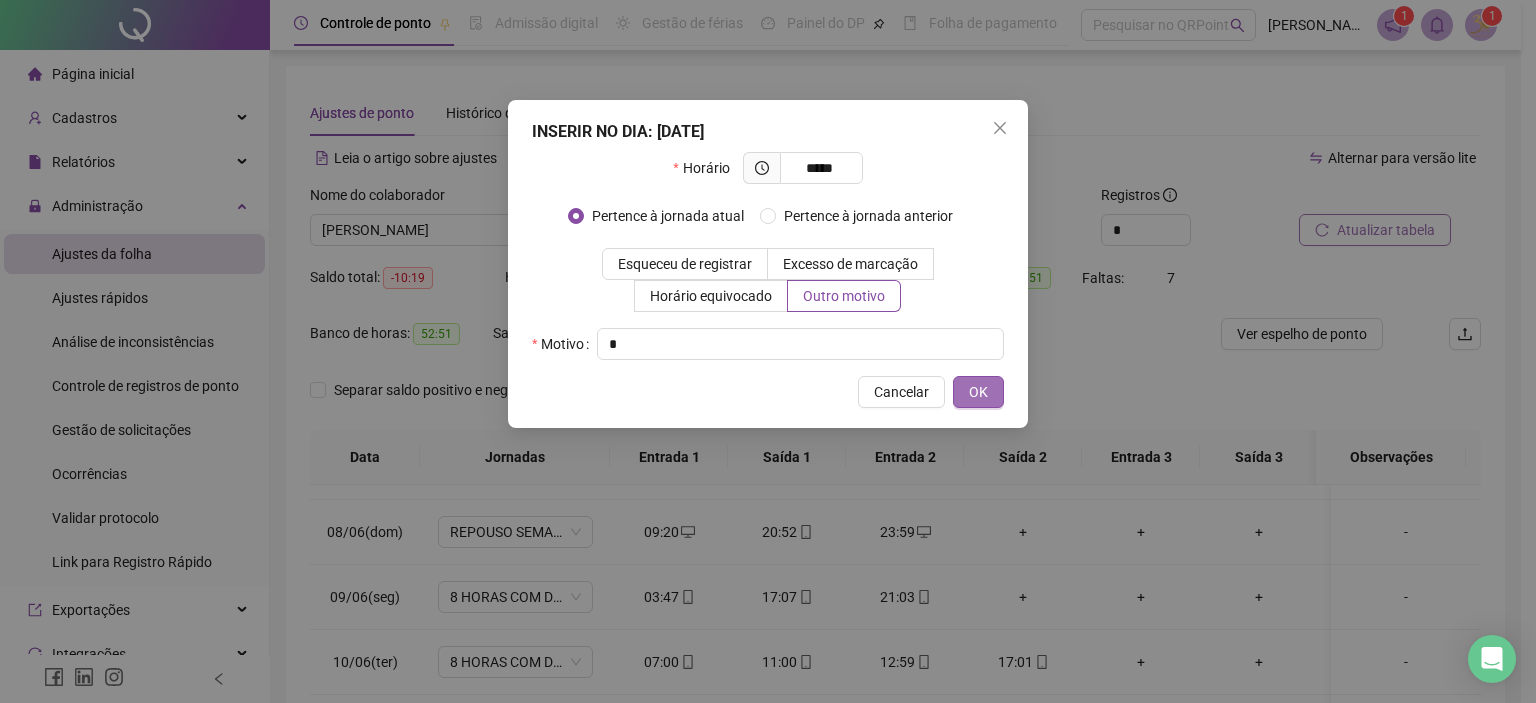 click on "OK" at bounding box center [978, 392] 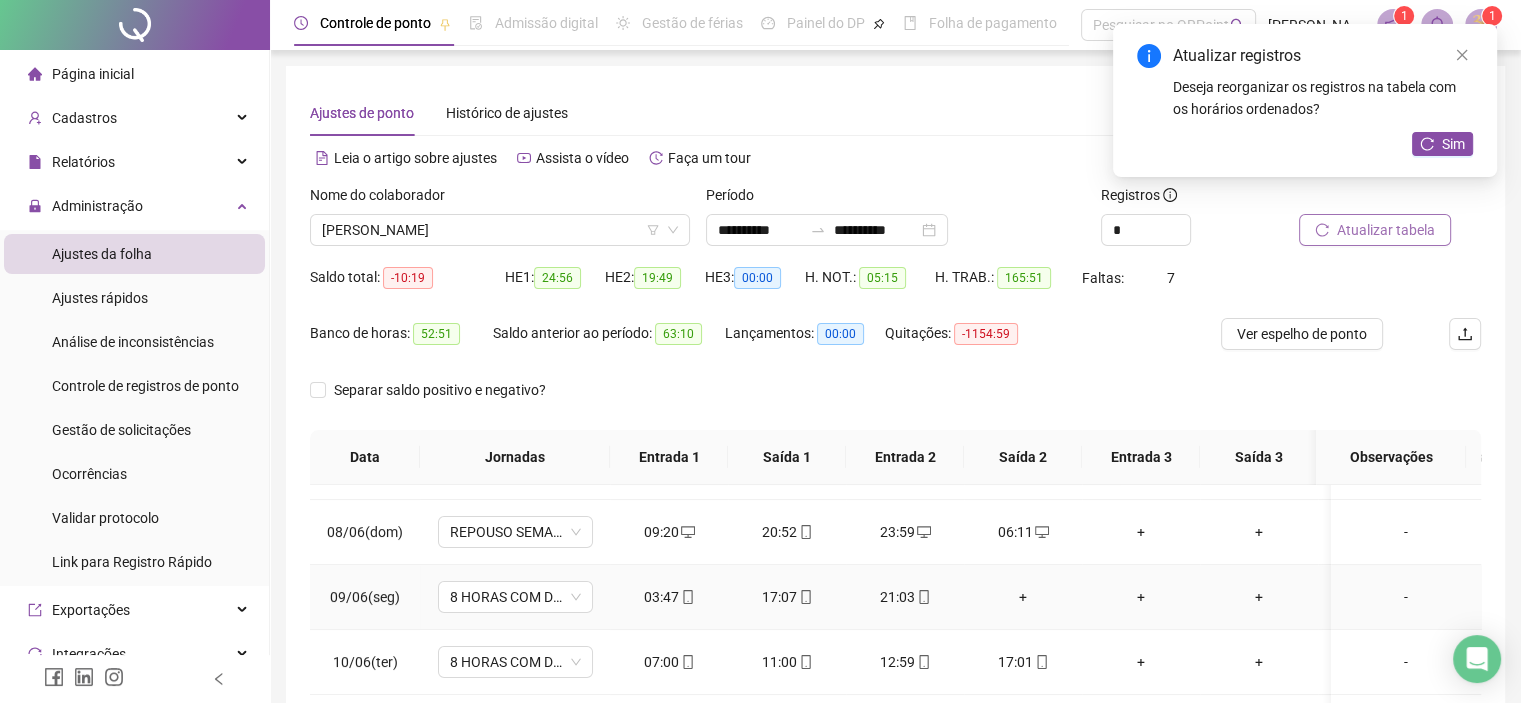 click on "+" at bounding box center [1023, 597] 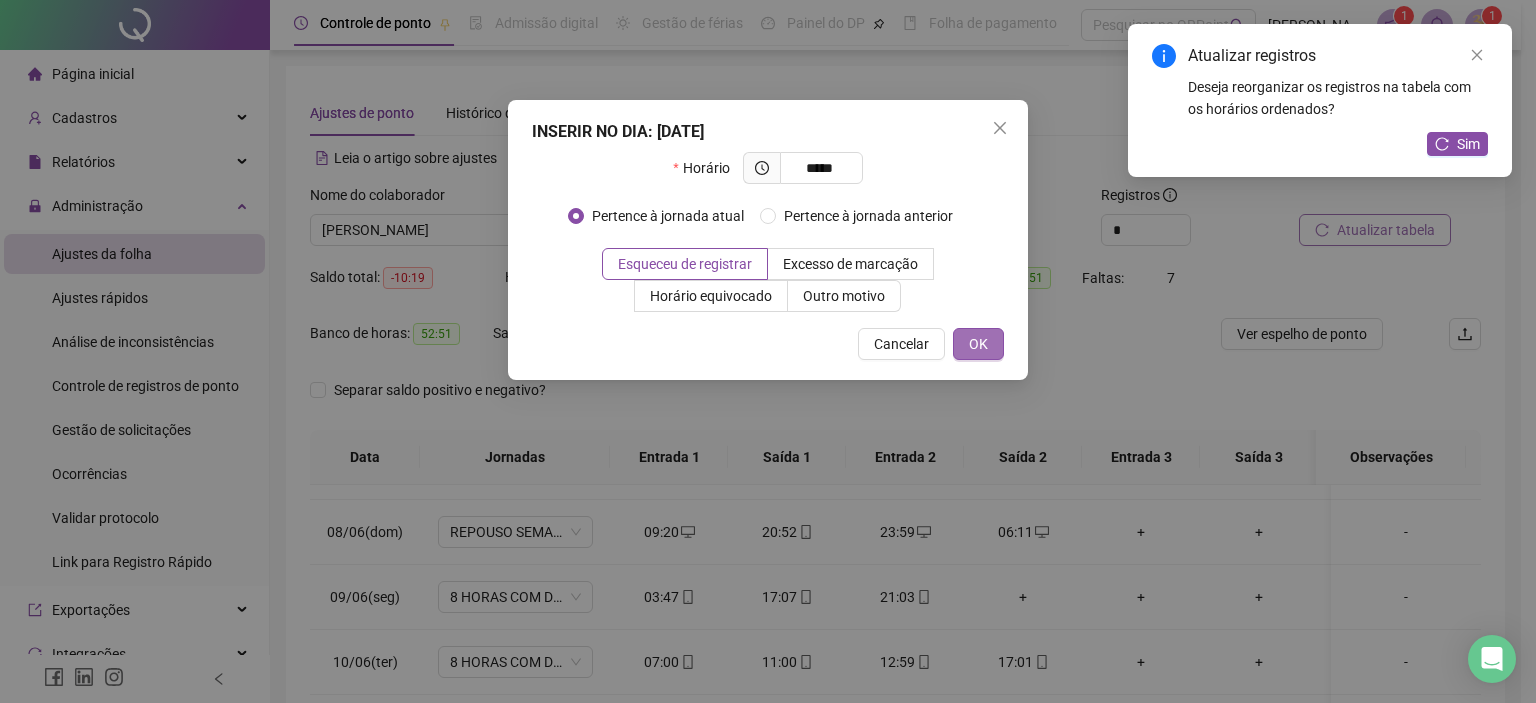 click on "OK" at bounding box center [978, 344] 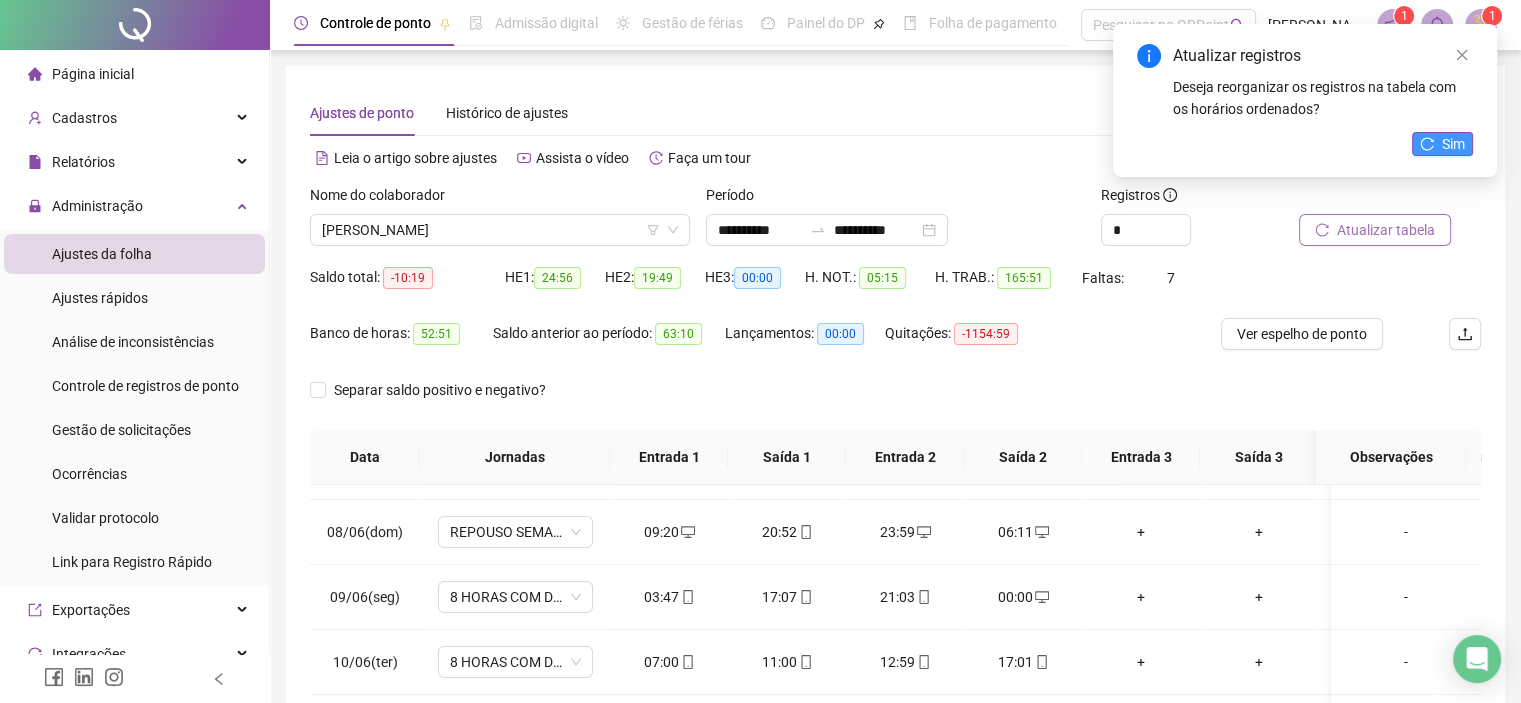 click on "Sim" at bounding box center (1442, 144) 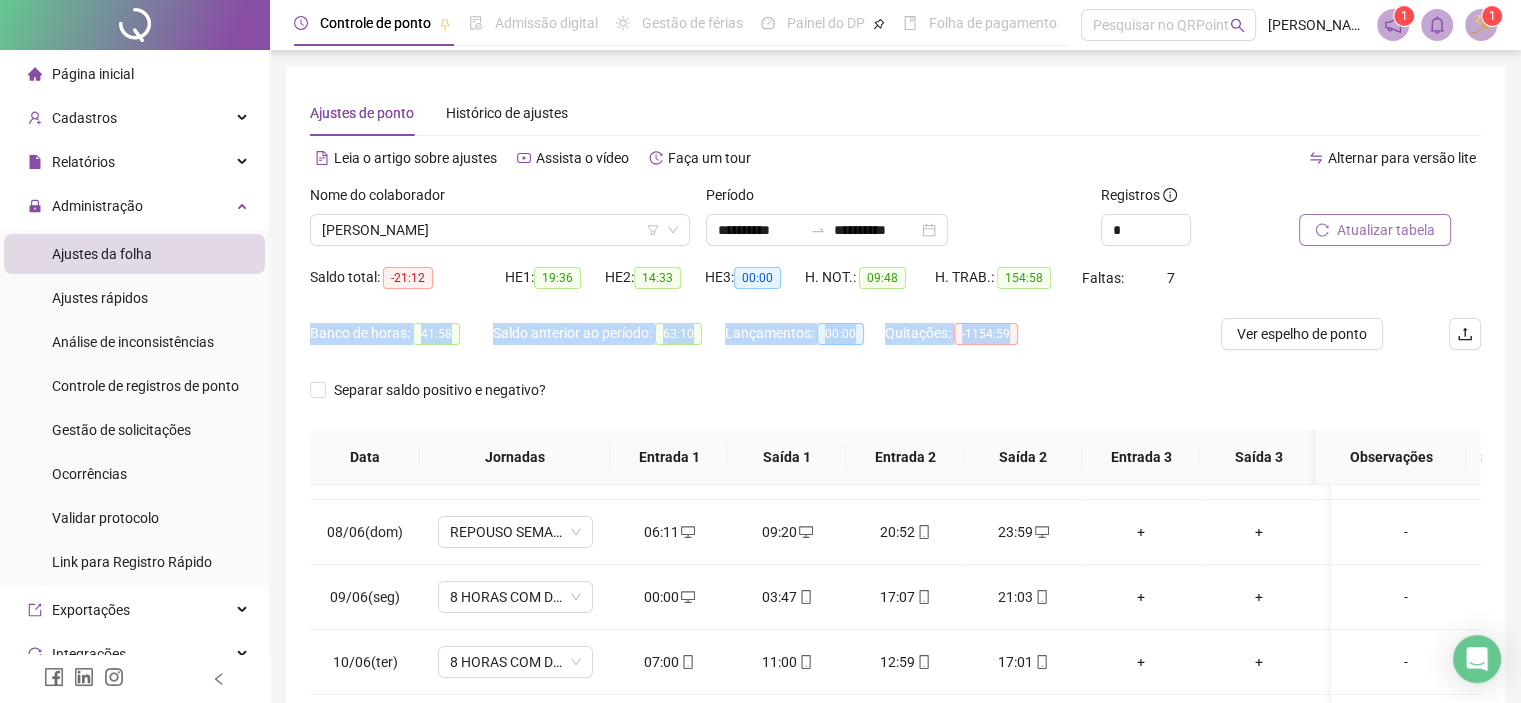 drag, startPoint x: 1516, startPoint y: 312, endPoint x: 1531, endPoint y: 339, distance: 30.88689 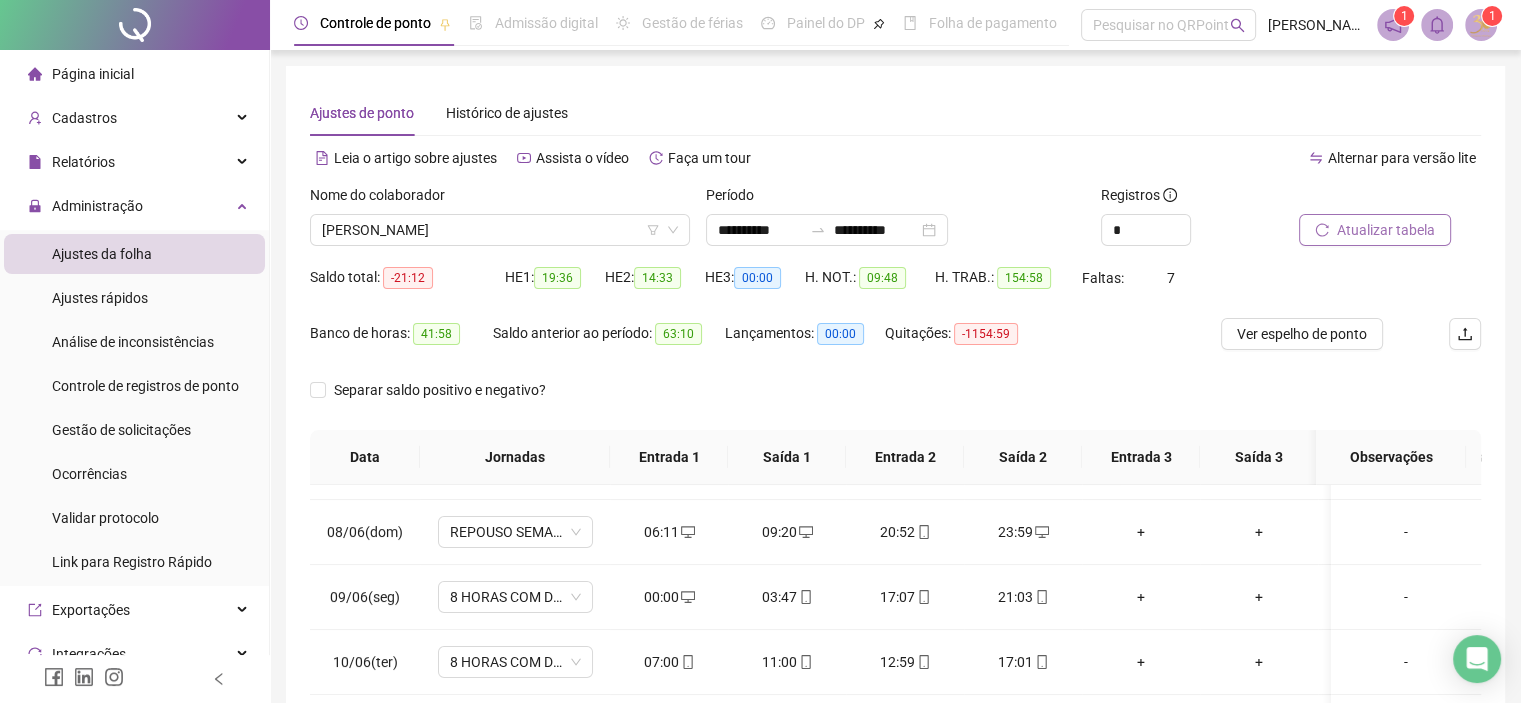click on "Separar saldo positivo e negativo?" at bounding box center [895, 402] 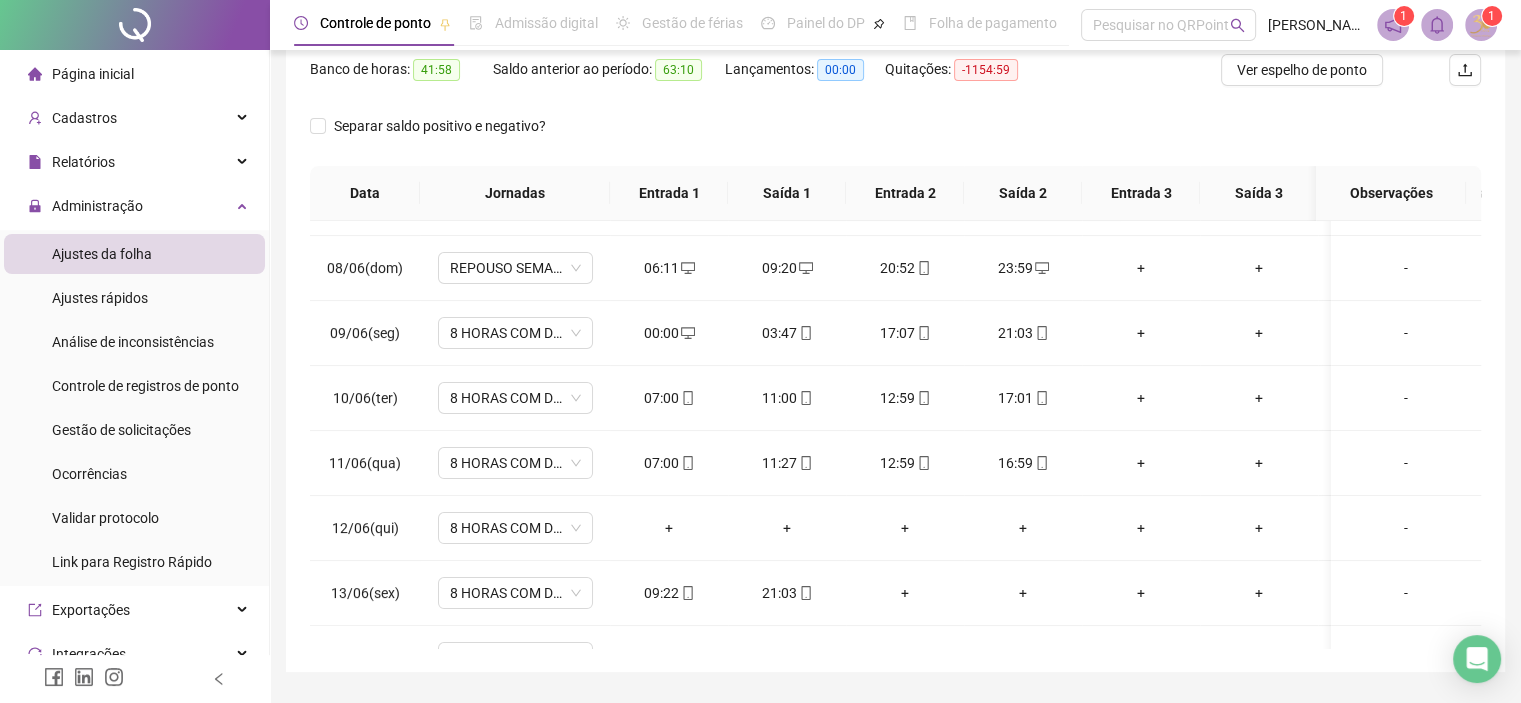 scroll, scrollTop: 268, scrollLeft: 0, axis: vertical 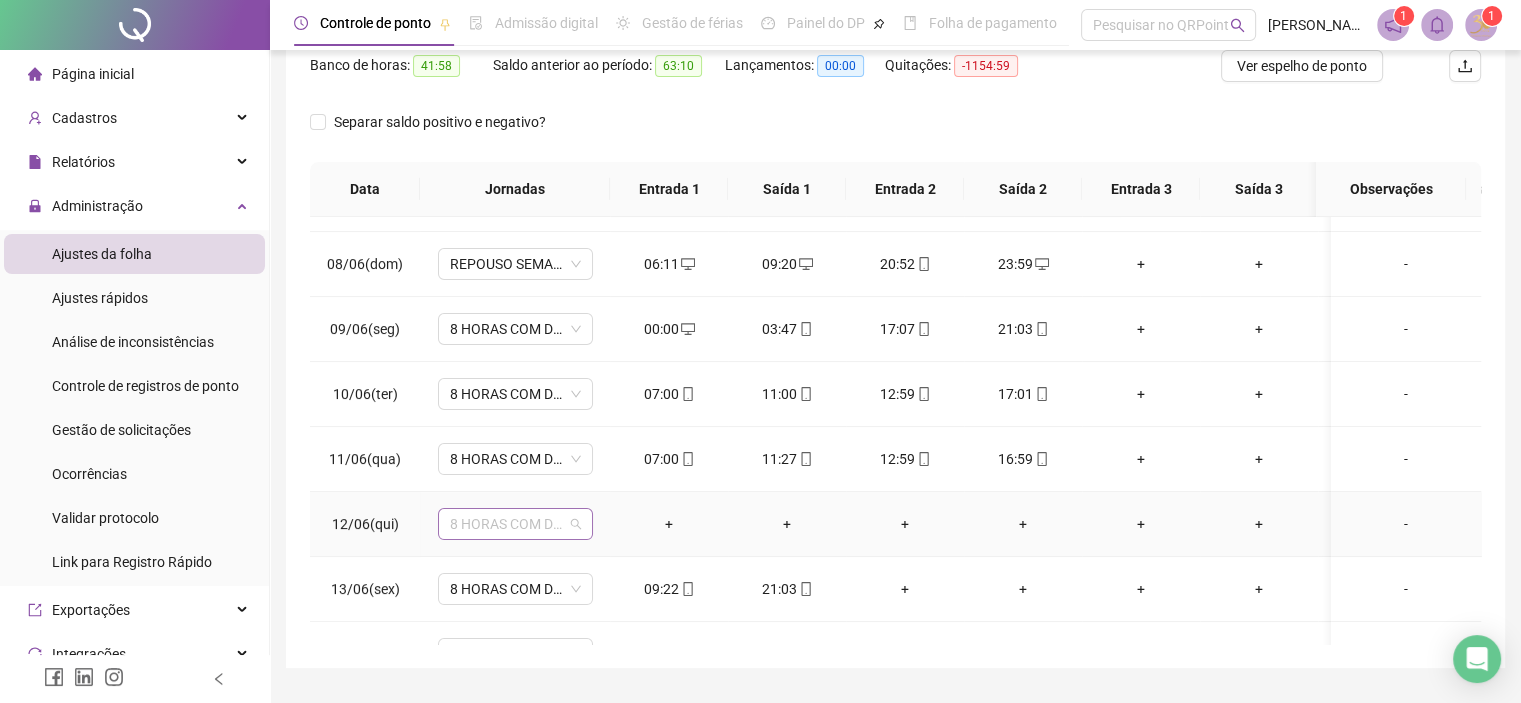 click on "8 HORAS COM DUAS HORAS DE INTERVALO" at bounding box center [515, 524] 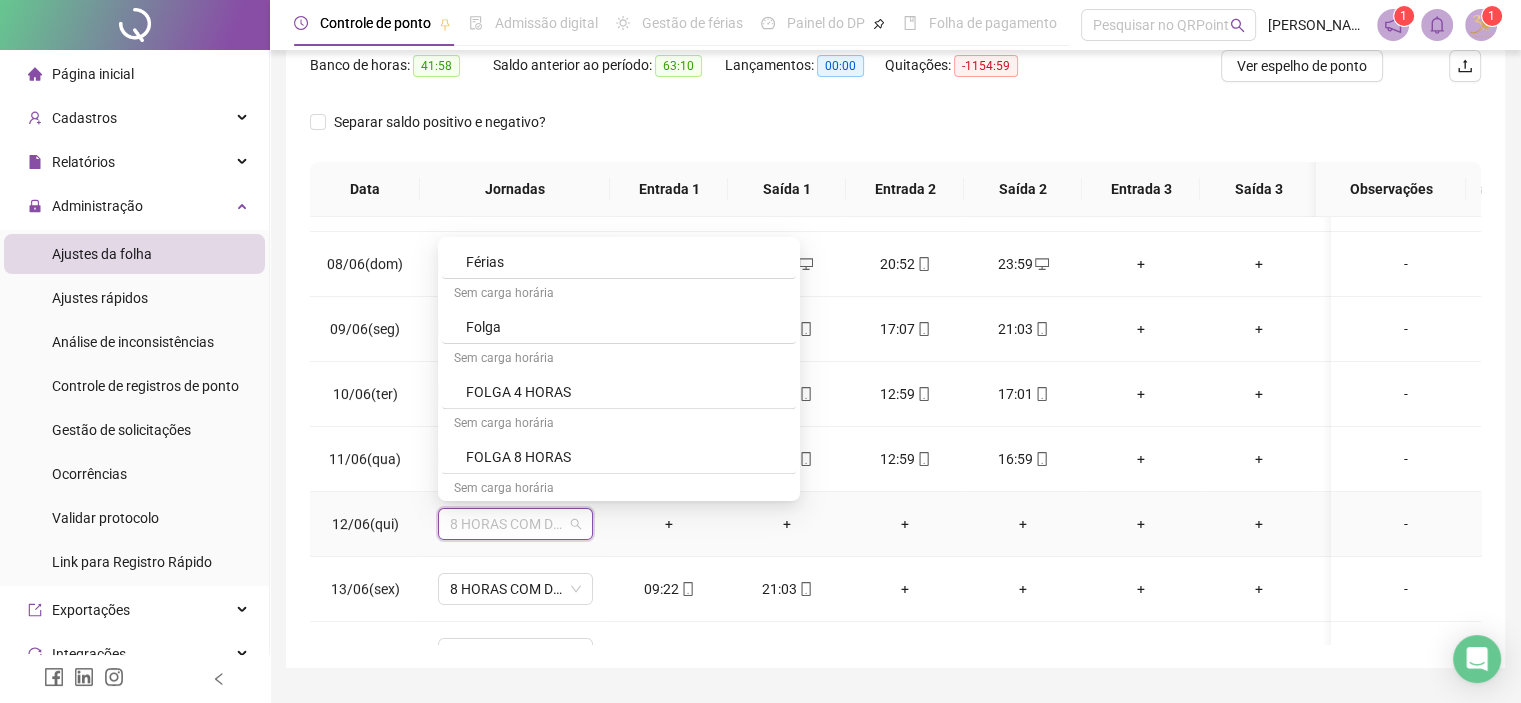scroll, scrollTop: 812, scrollLeft: 0, axis: vertical 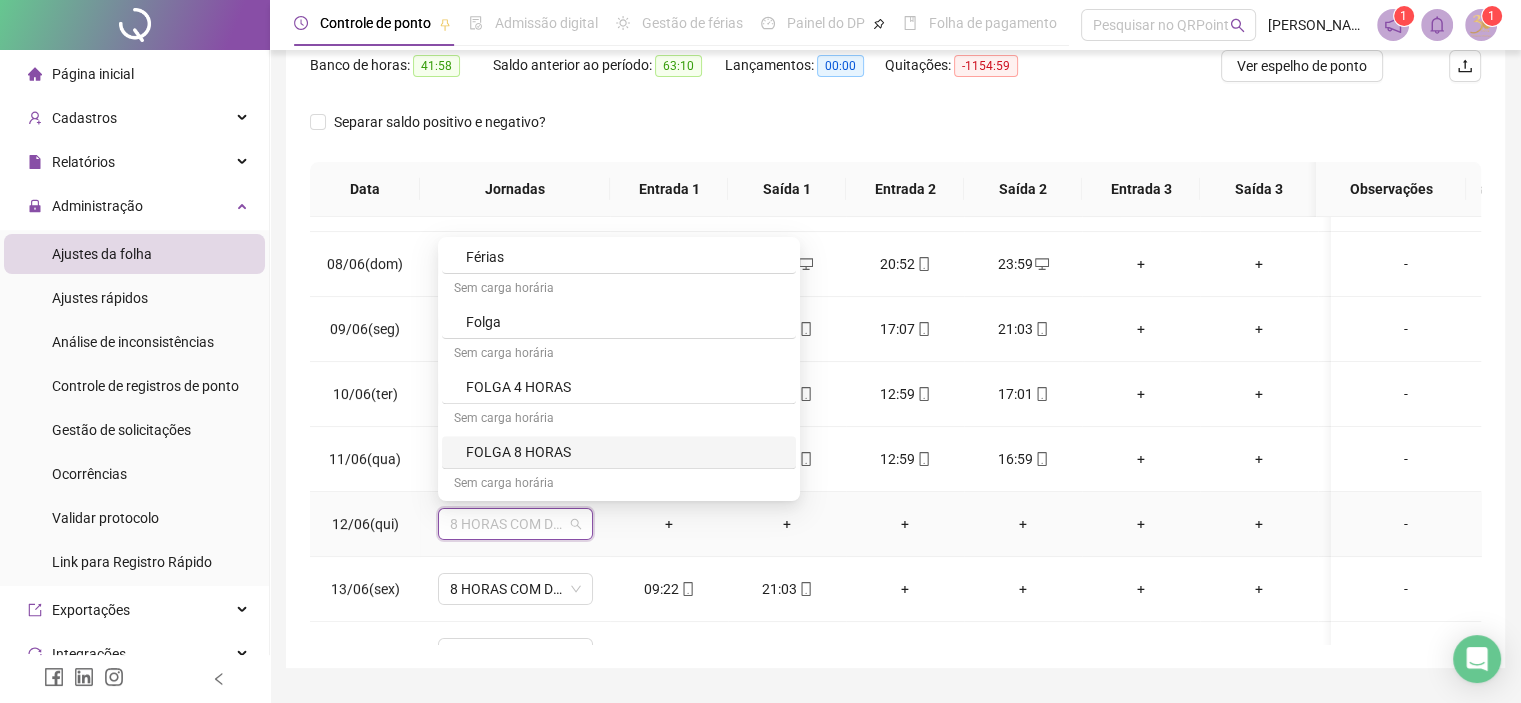 click on "FOLGA 8 HORAS" at bounding box center (625, 452) 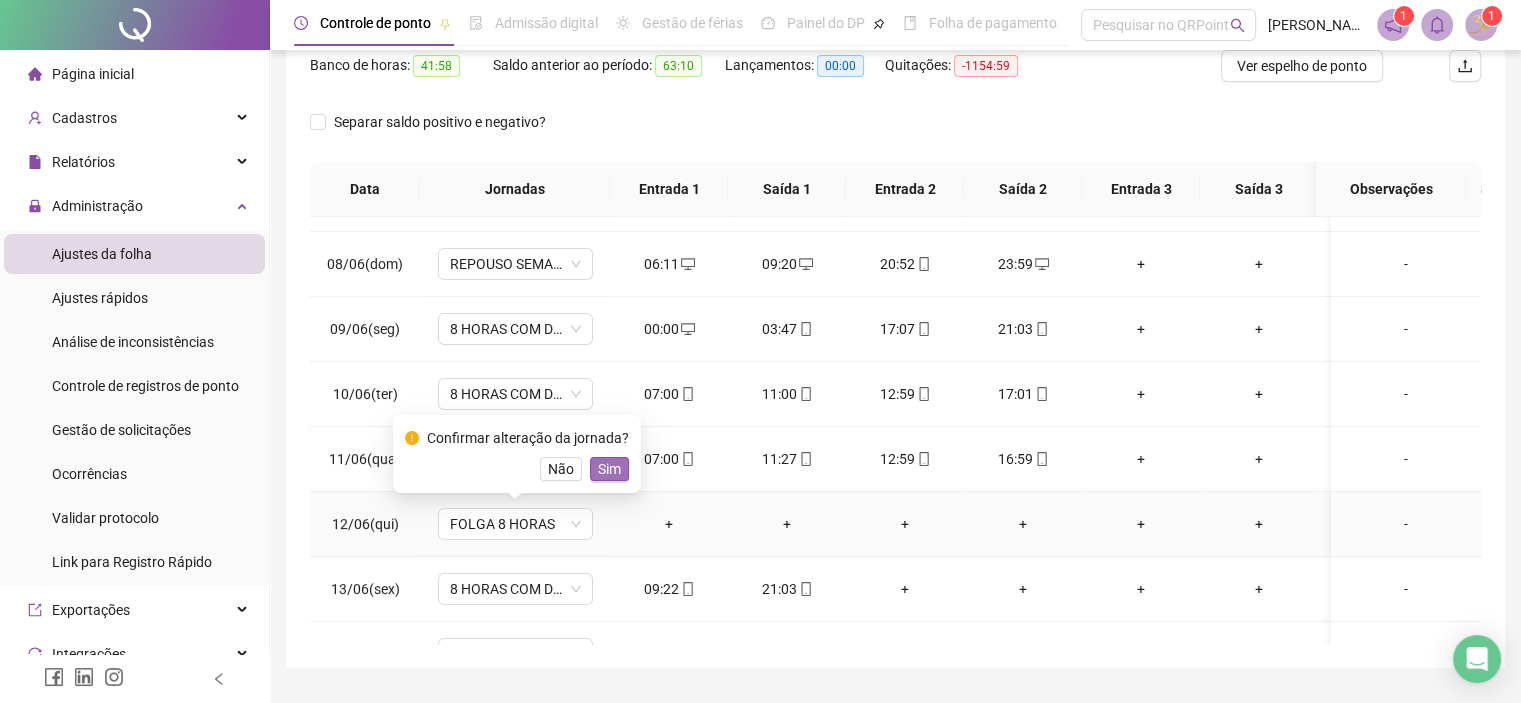 click on "Sim" at bounding box center (609, 469) 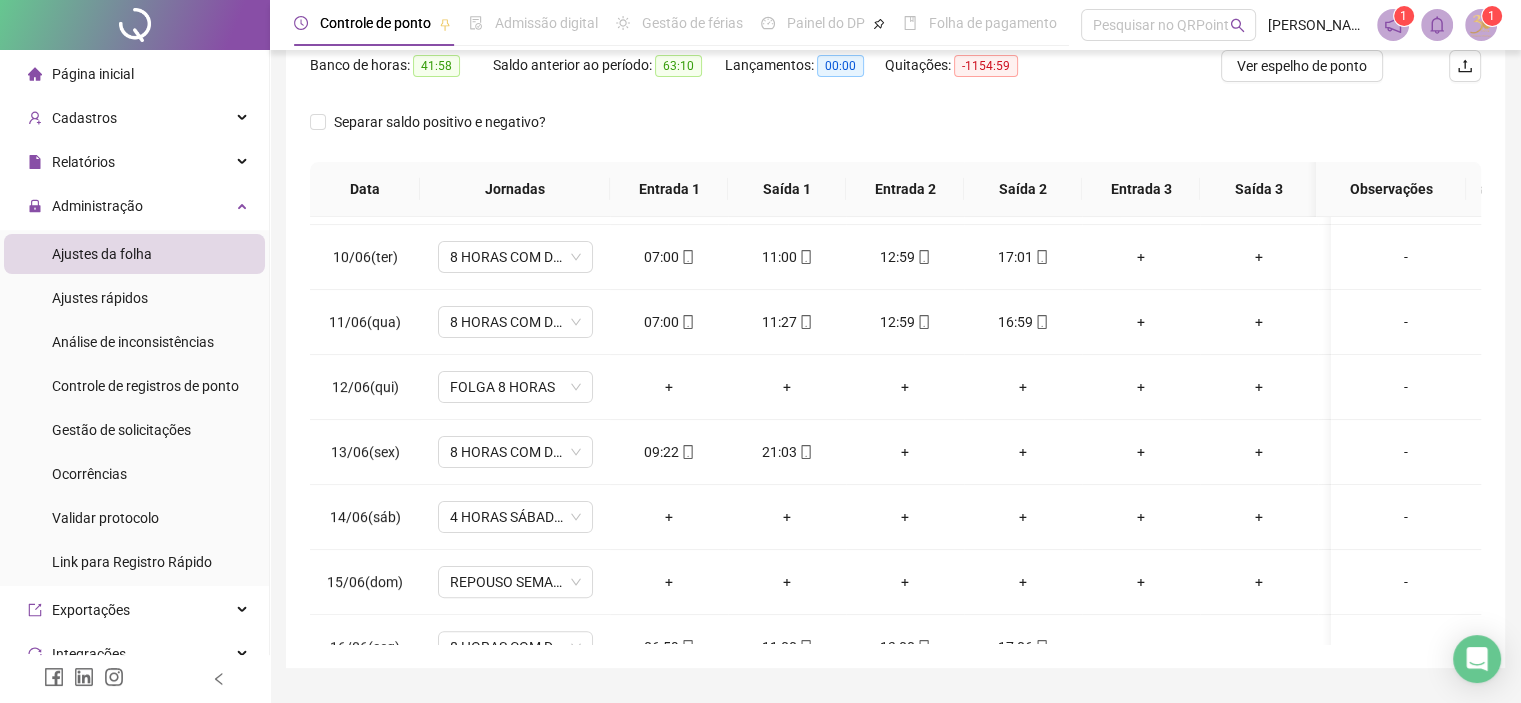 scroll, scrollTop: 581, scrollLeft: 0, axis: vertical 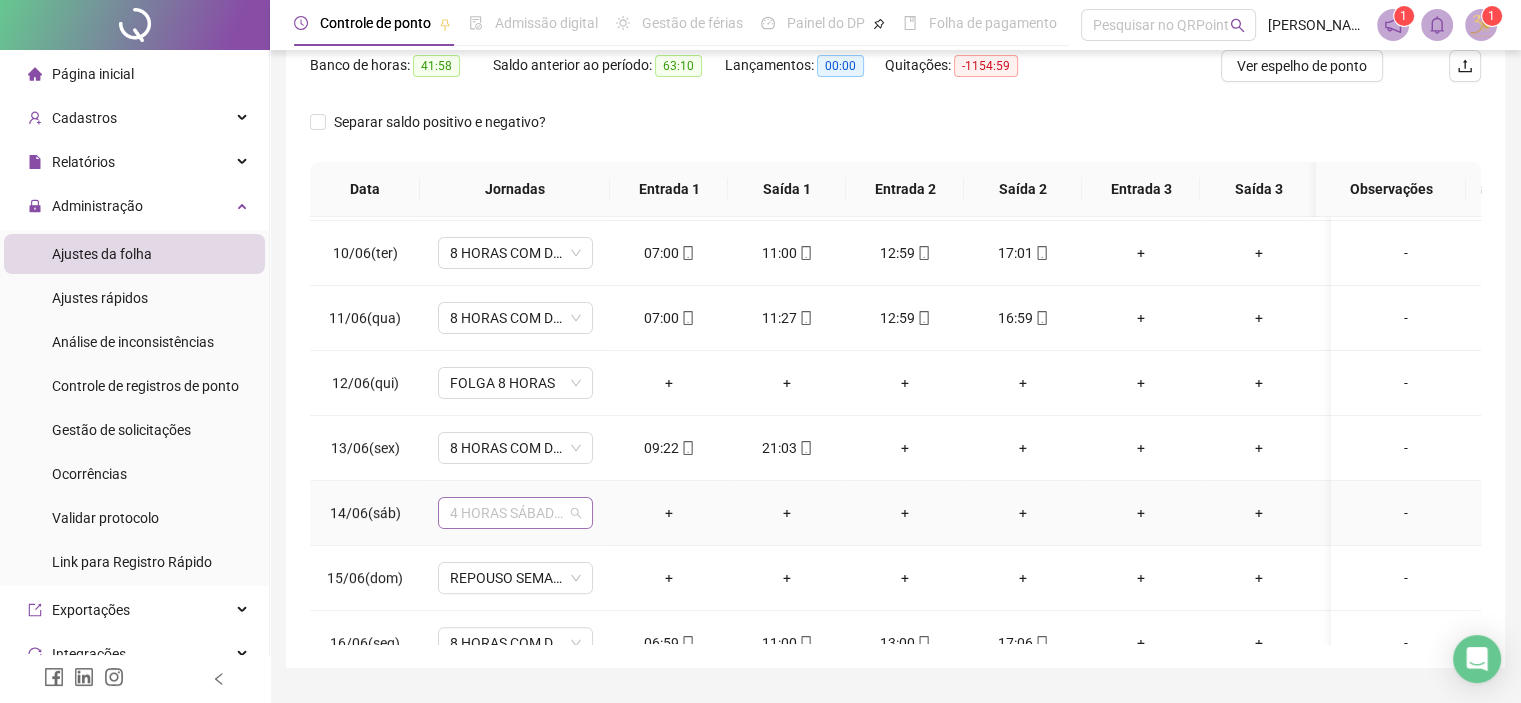 click on "4 HORAS SÁBADO 1.1" at bounding box center [515, 513] 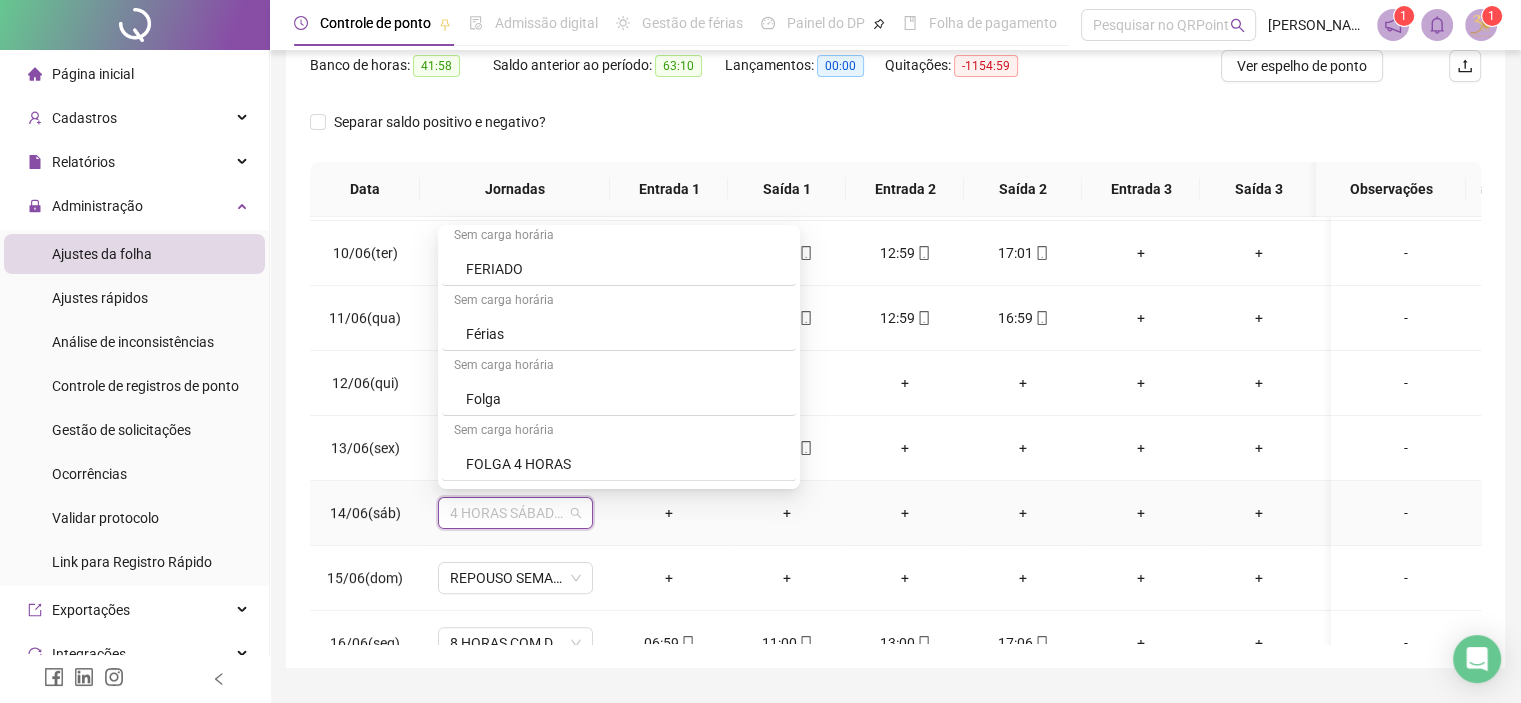 scroll, scrollTop: 752, scrollLeft: 0, axis: vertical 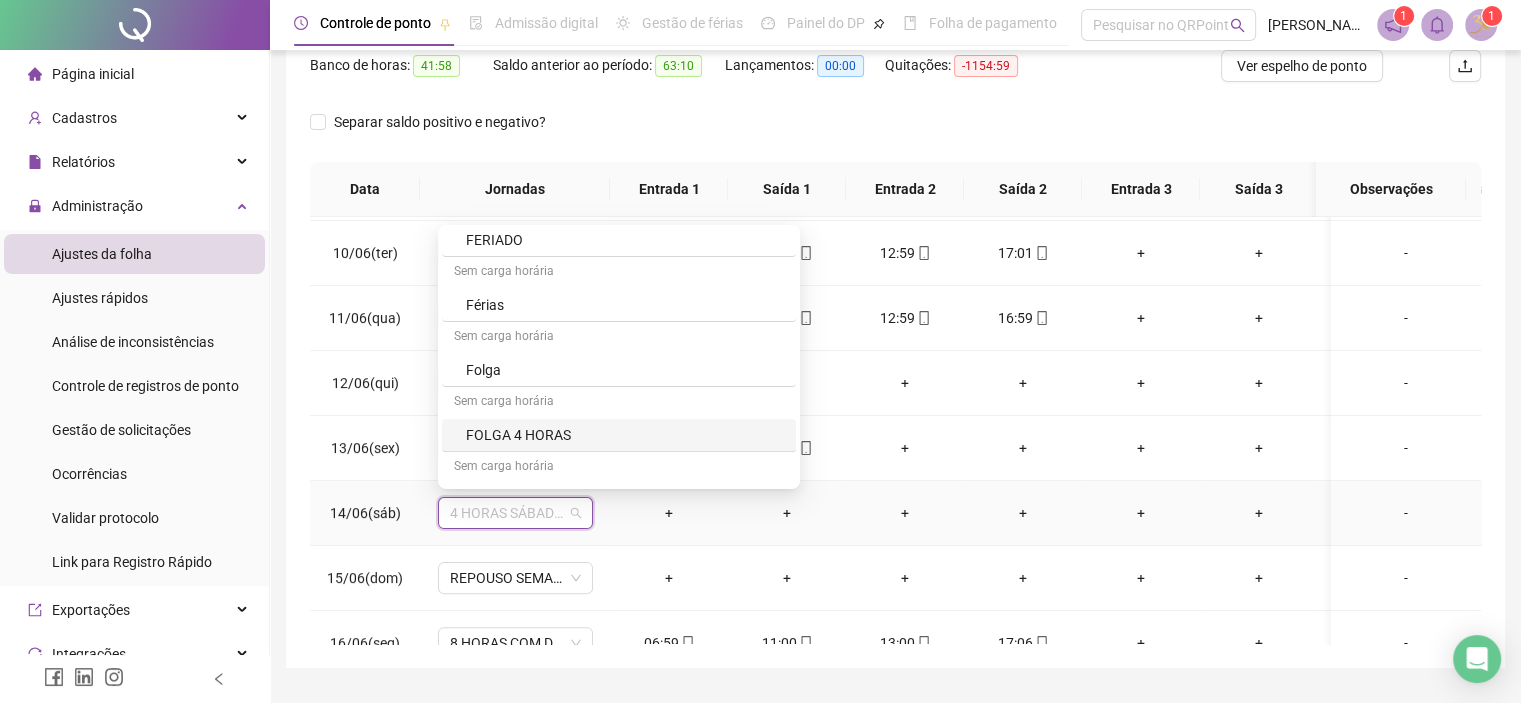 click on "FOLGA 4 HORAS" at bounding box center (625, 435) 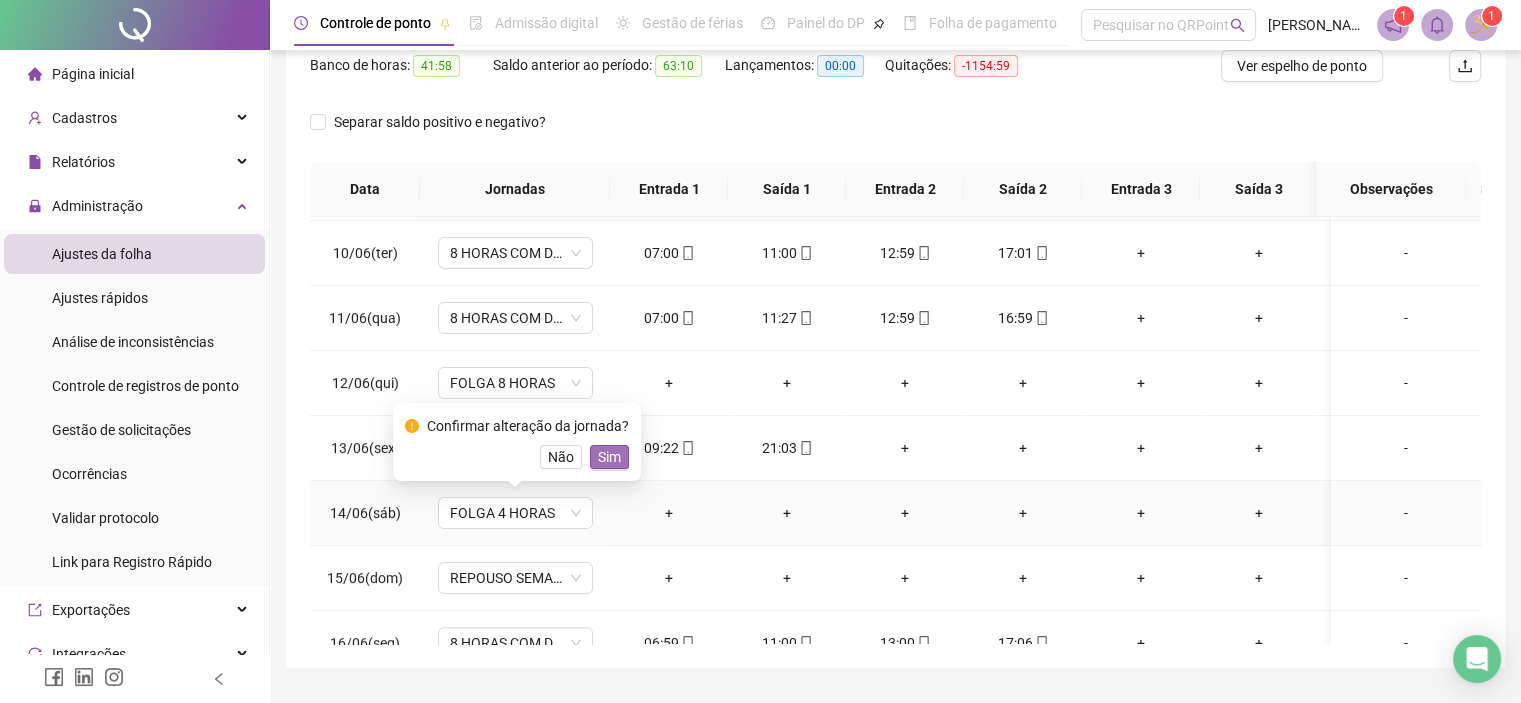 click on "Sim" at bounding box center [609, 457] 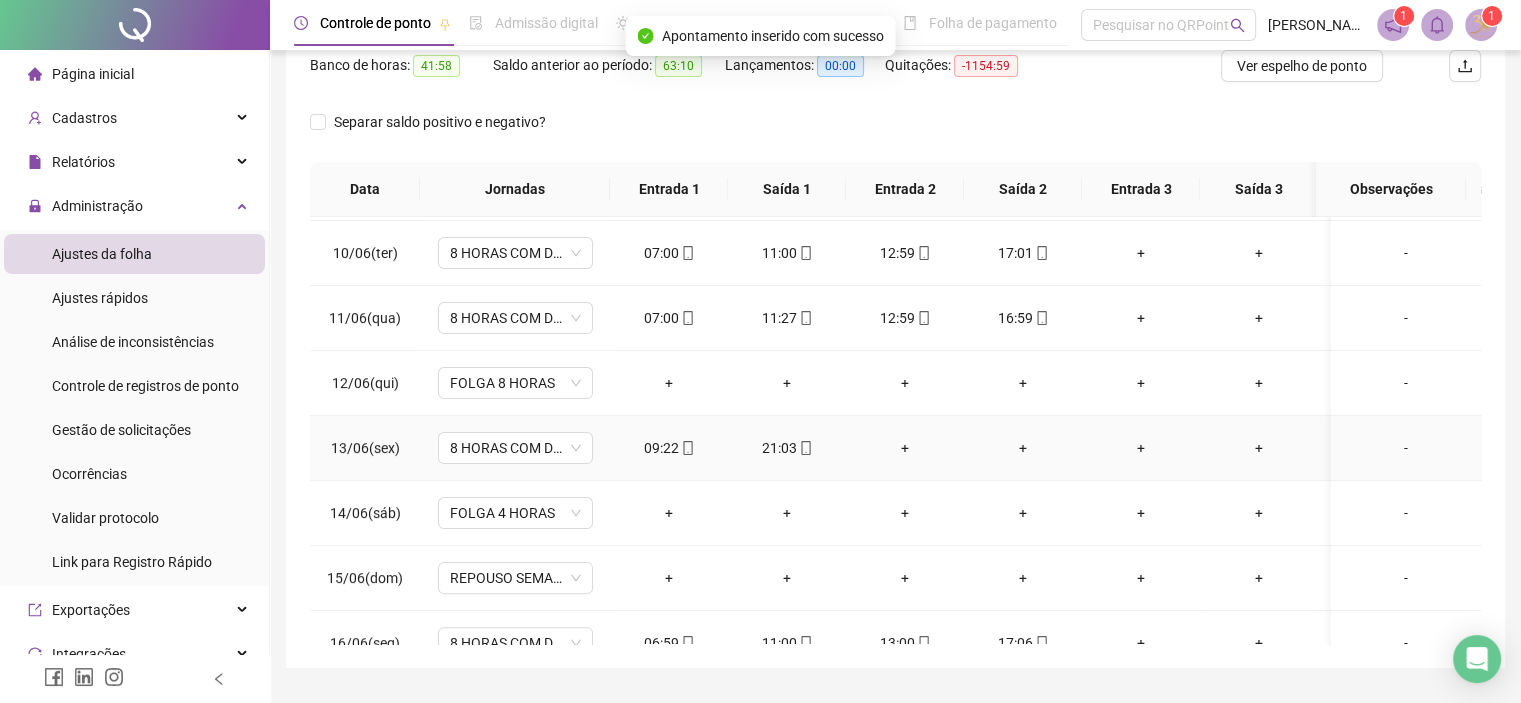 click on "+" at bounding box center (905, 448) 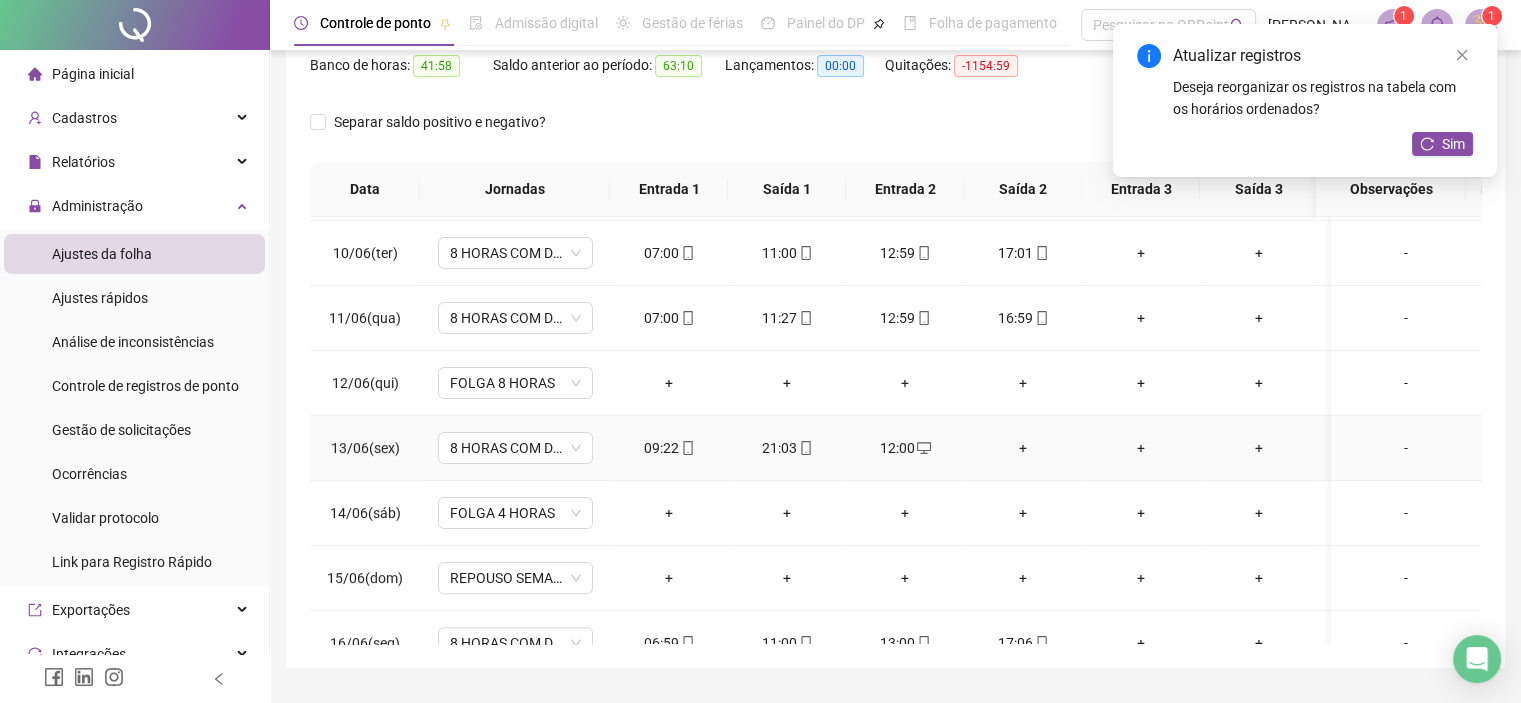 click on "+" at bounding box center [1023, 448] 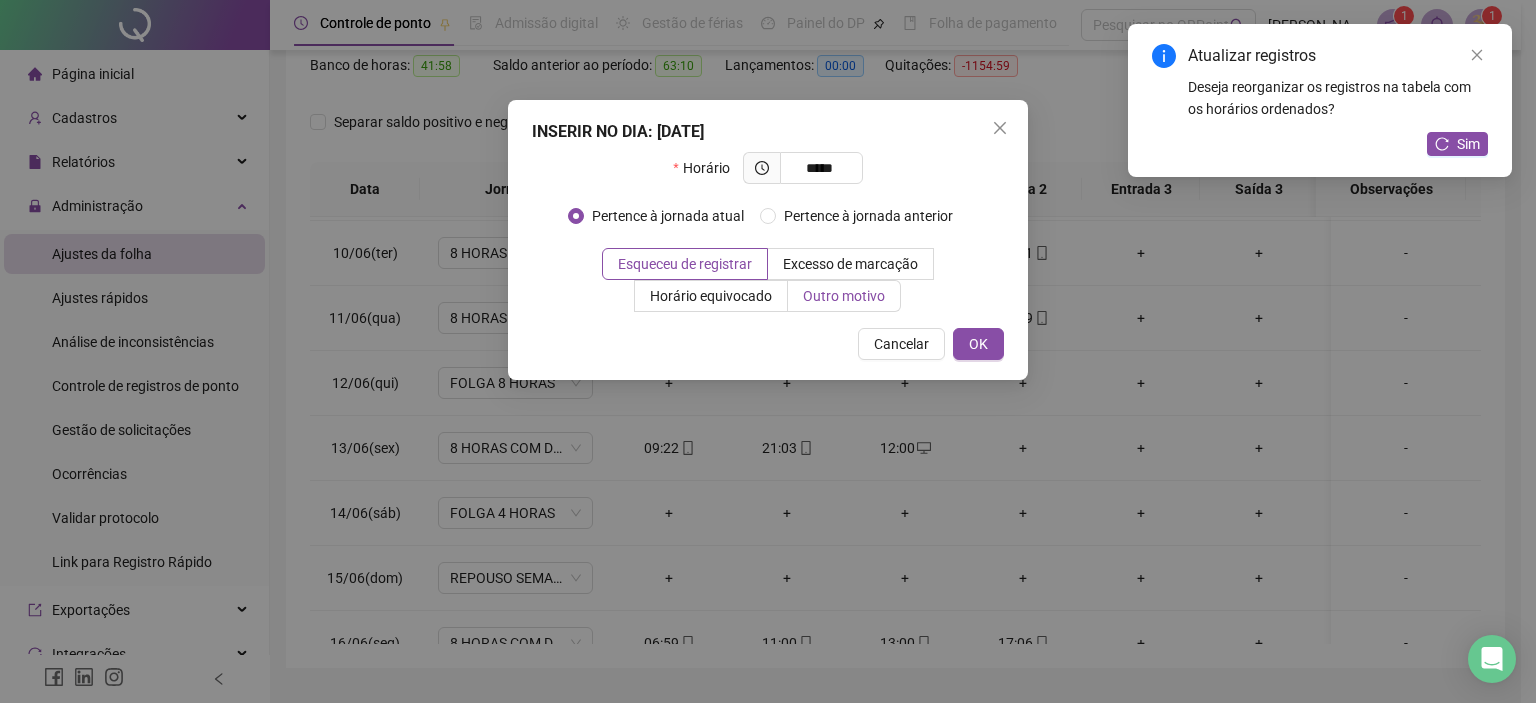 click on "Outro motivo" at bounding box center [844, 296] 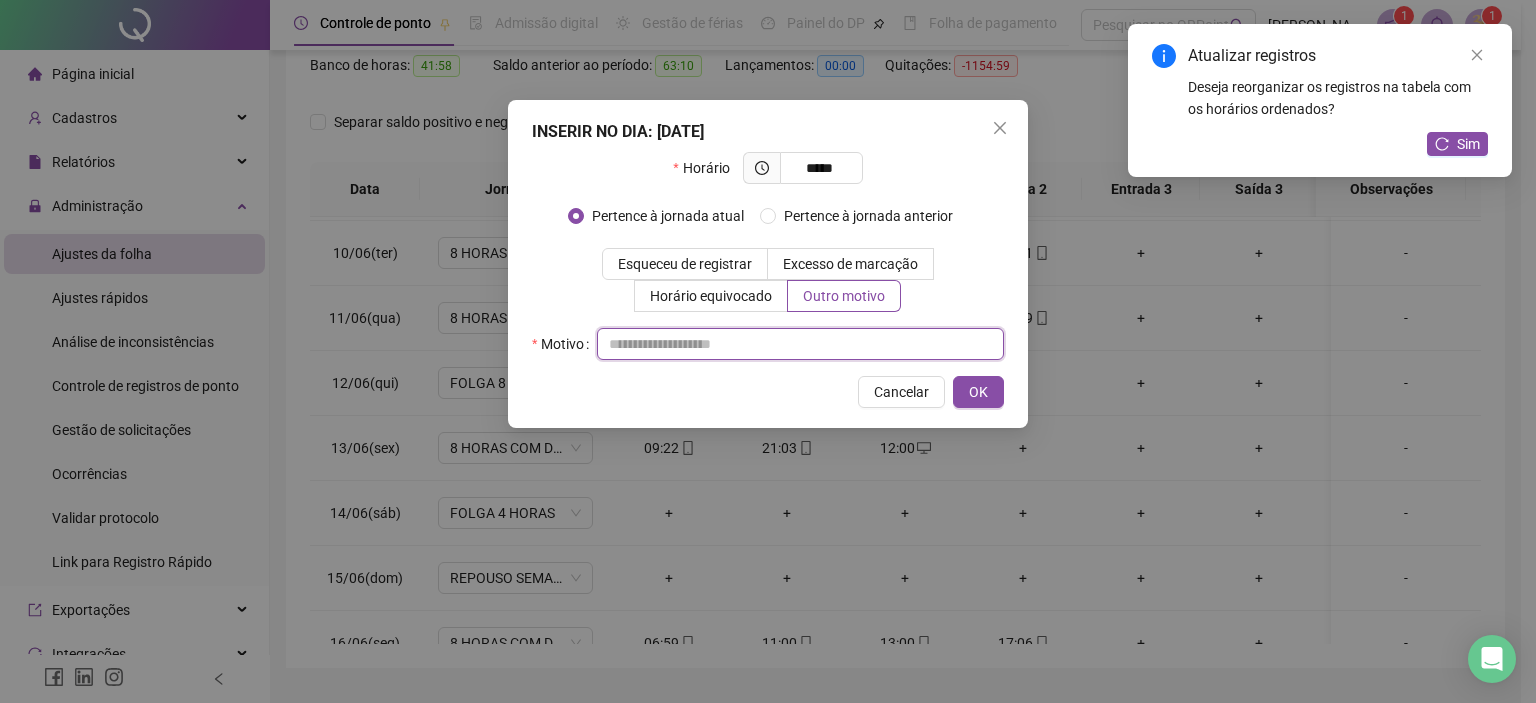 click at bounding box center [800, 344] 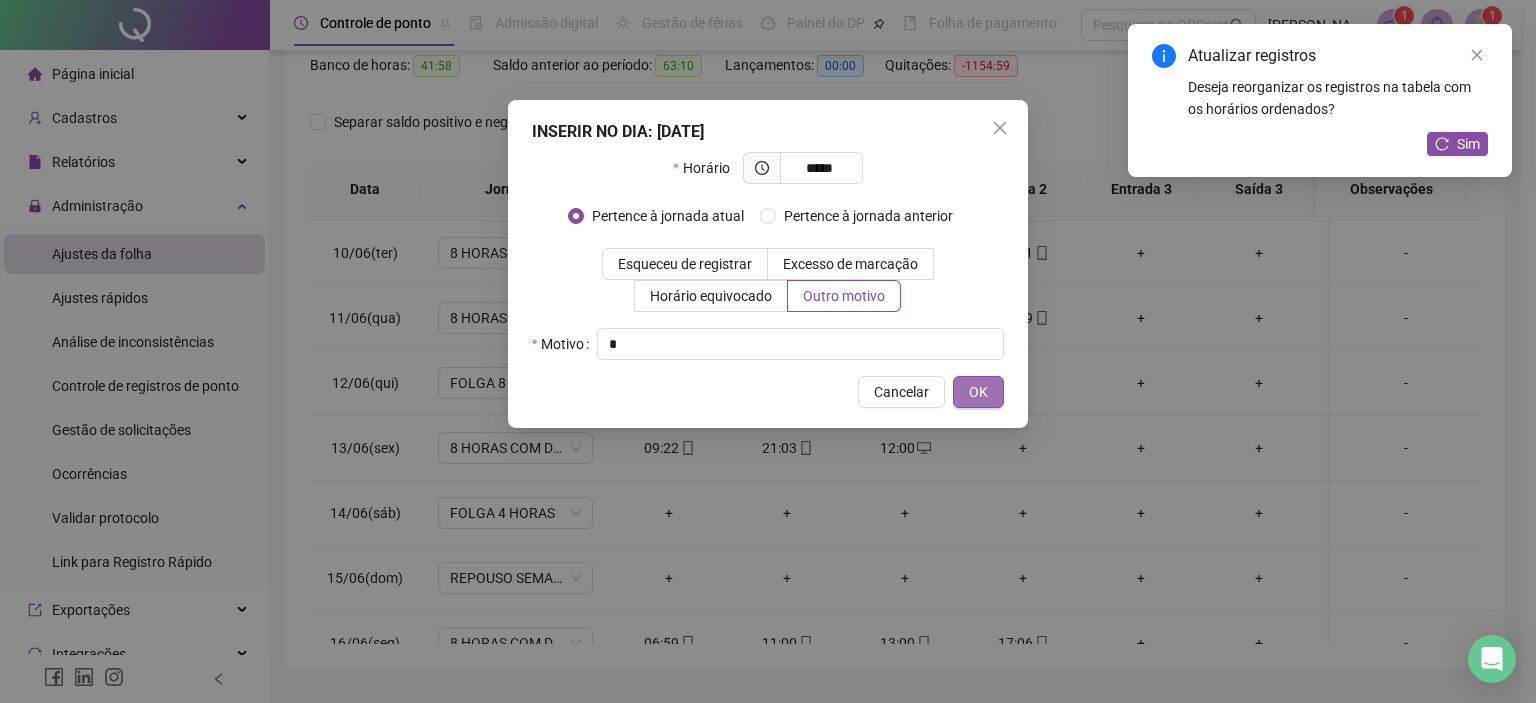 click on "OK" at bounding box center [978, 392] 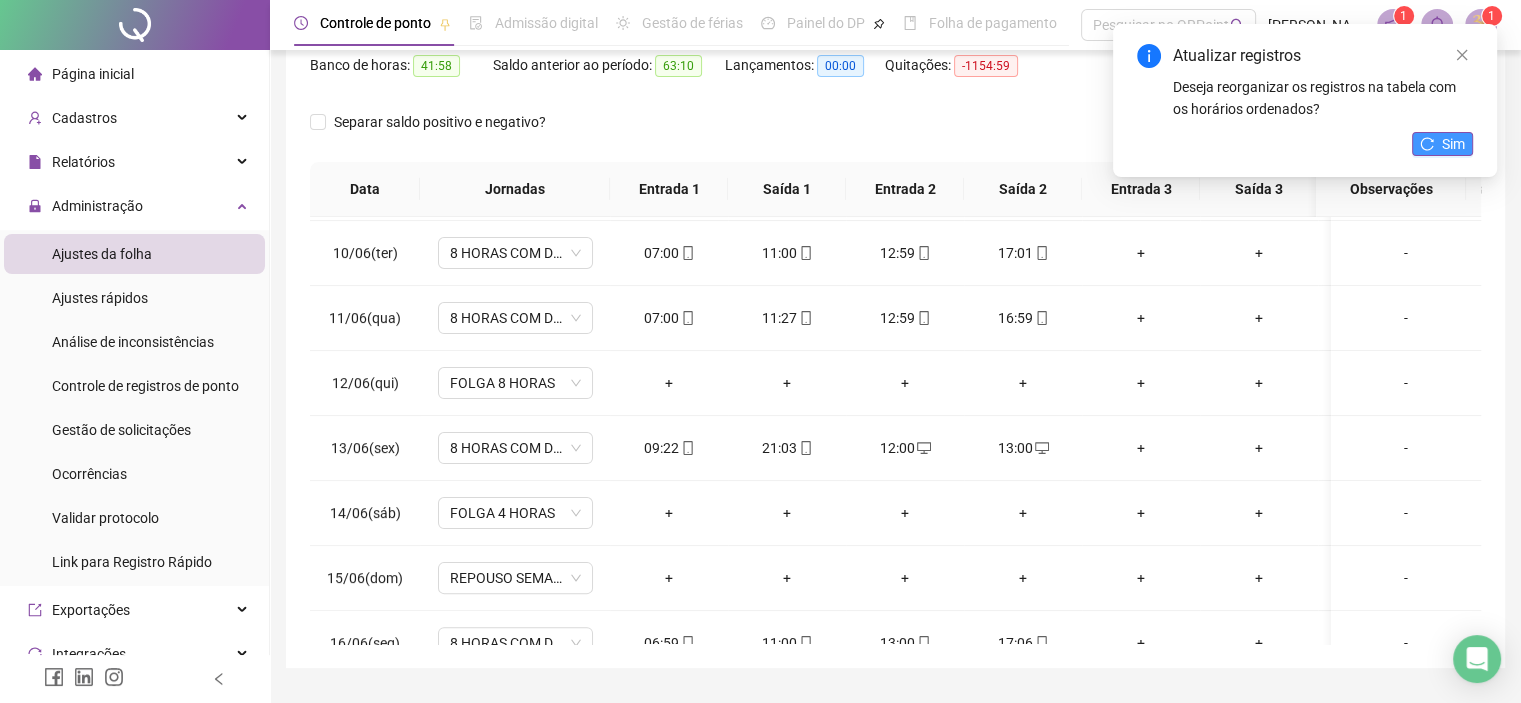 click on "Sim" at bounding box center (1442, 144) 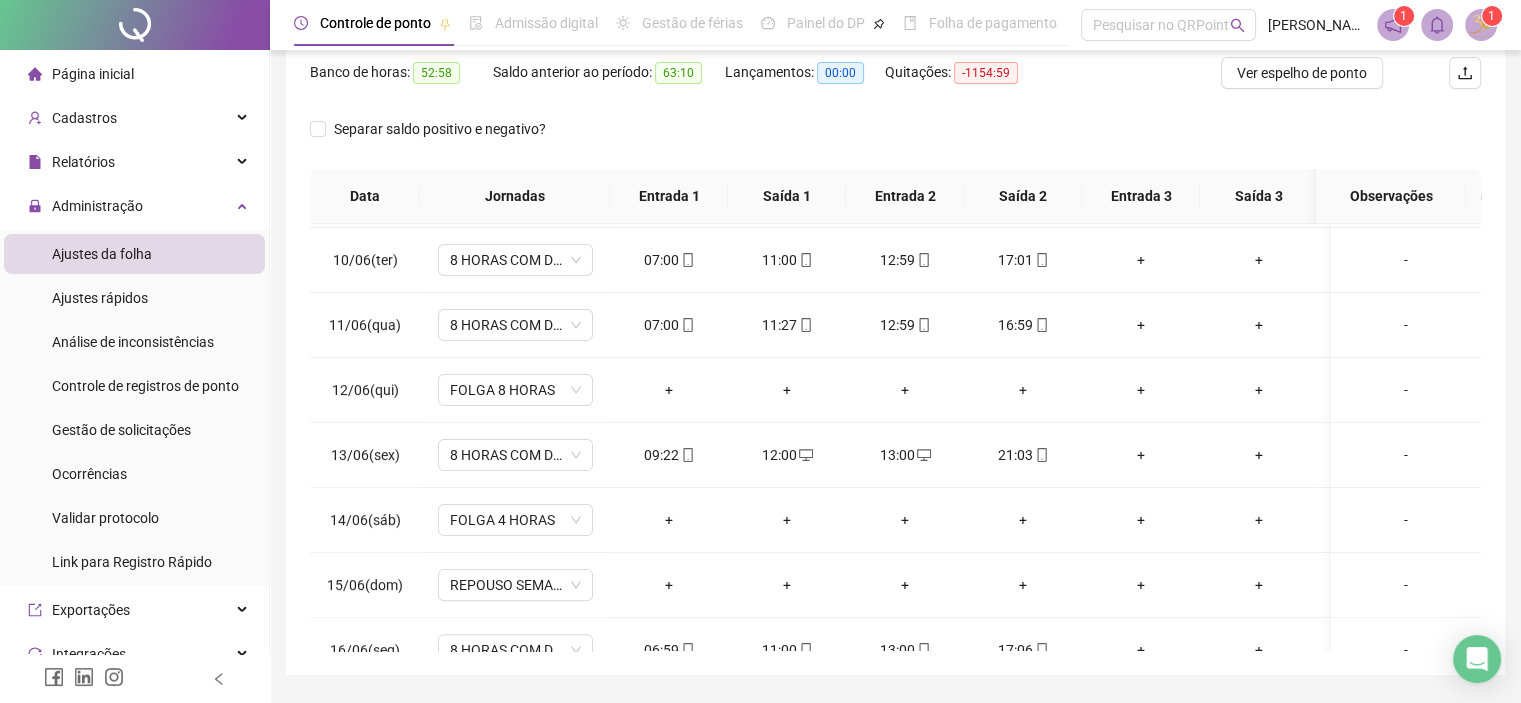 scroll, scrollTop: 261, scrollLeft: 0, axis: vertical 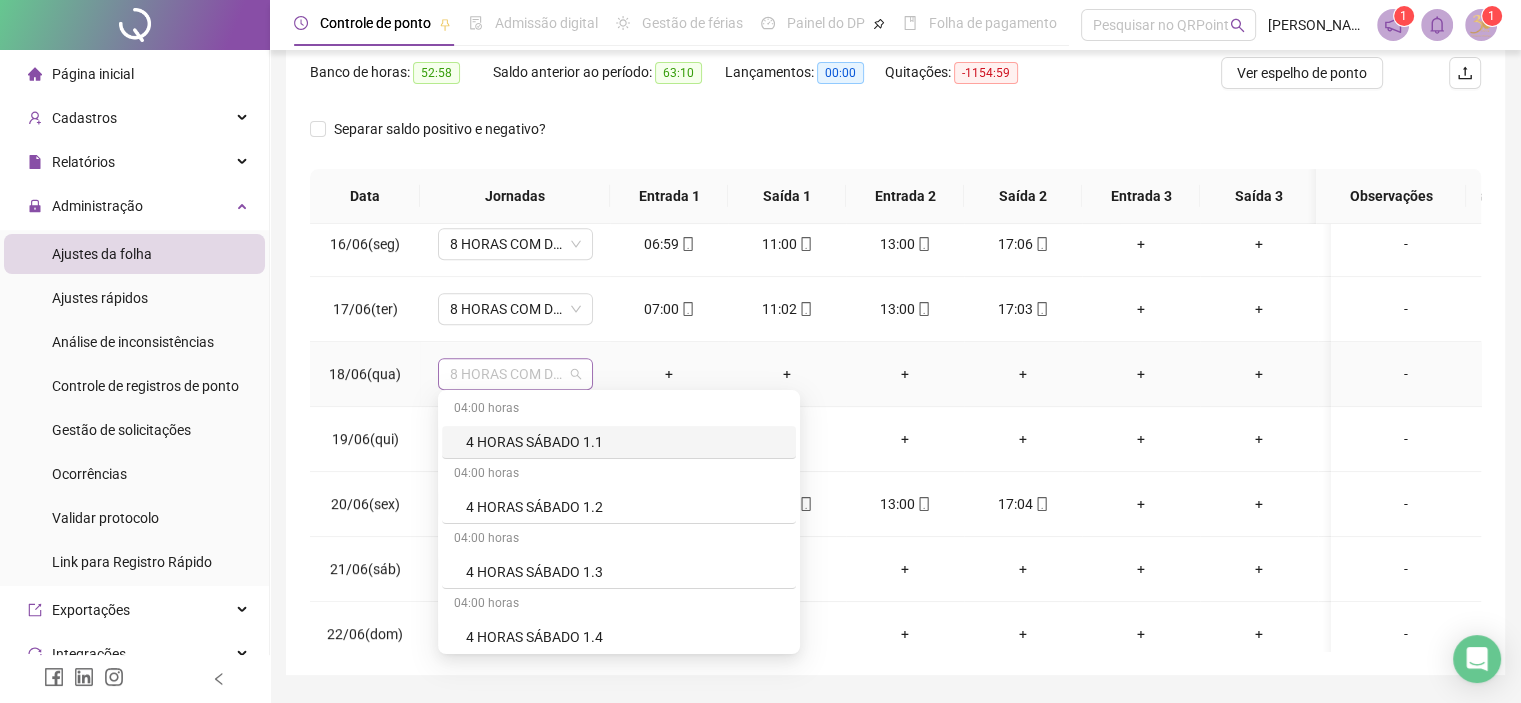 click on "8 HORAS COM DUAS HORAS DE INTERVALO" at bounding box center [515, 374] 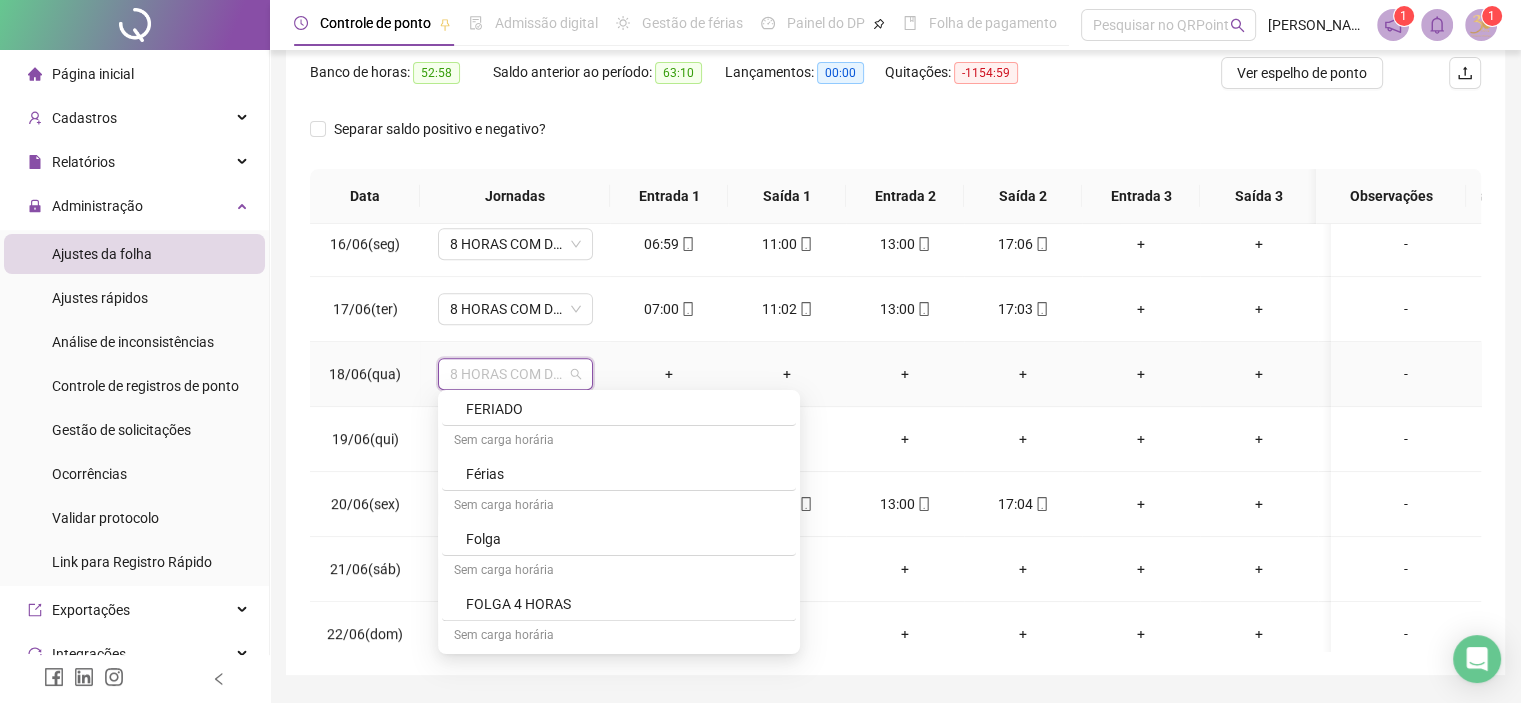 scroll, scrollTop: 752, scrollLeft: 0, axis: vertical 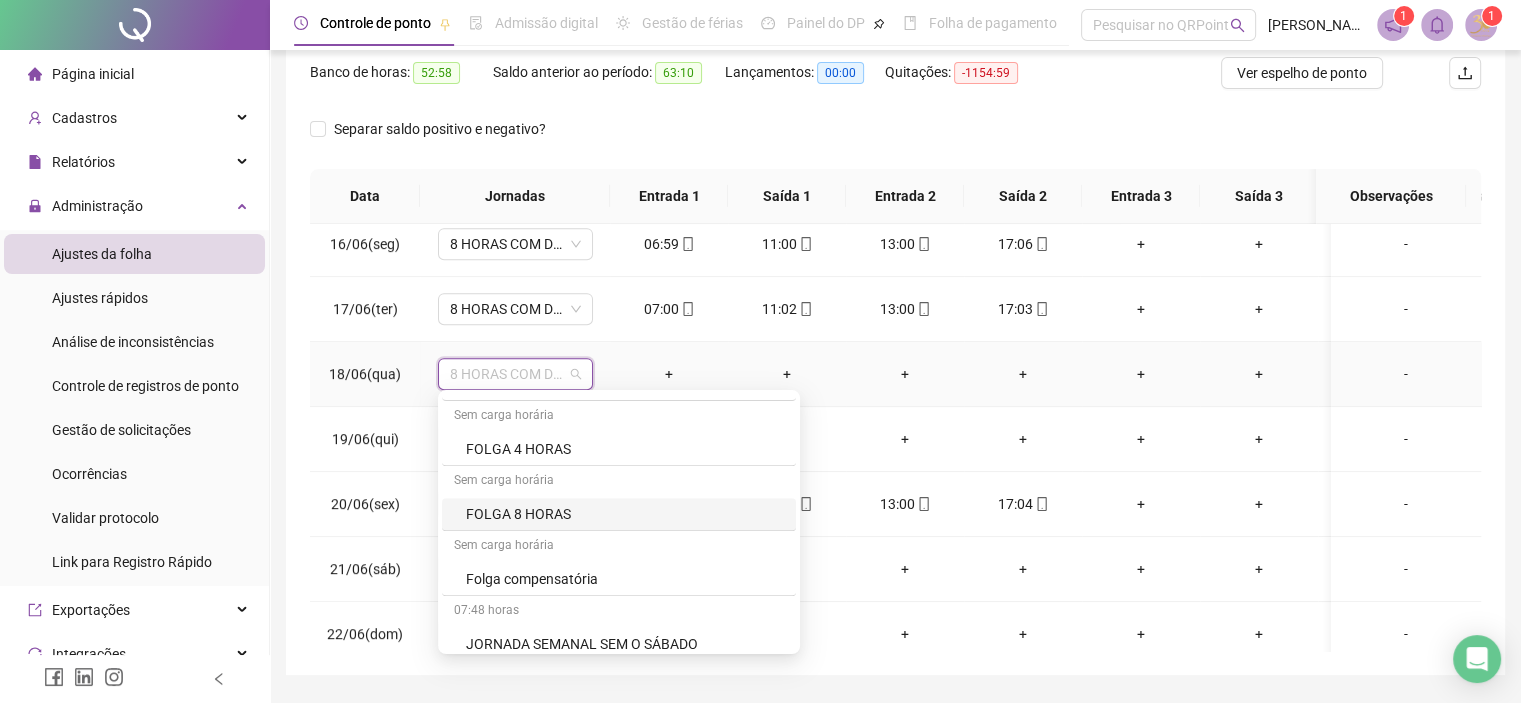click on "FOLGA 8 HORAS" at bounding box center (625, 514) 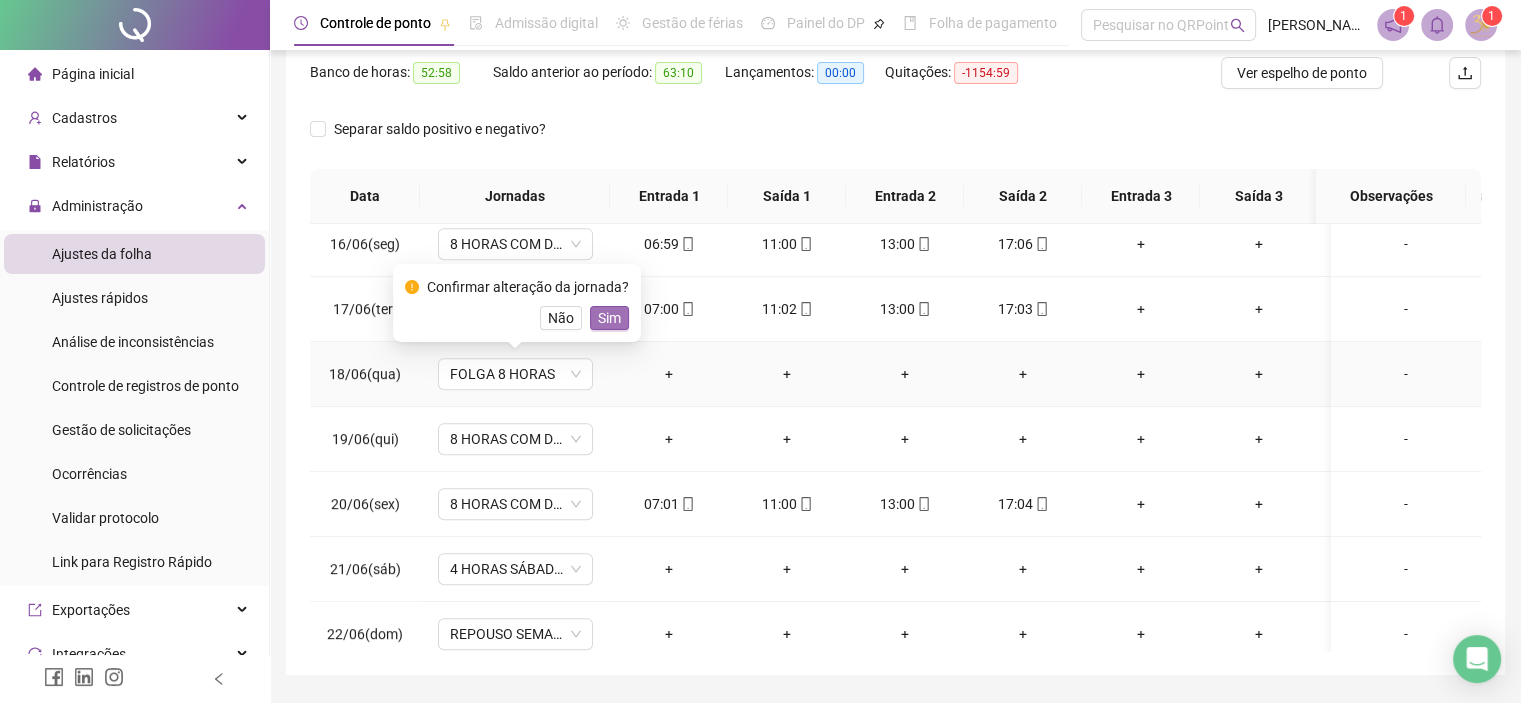 click on "Sim" at bounding box center (609, 318) 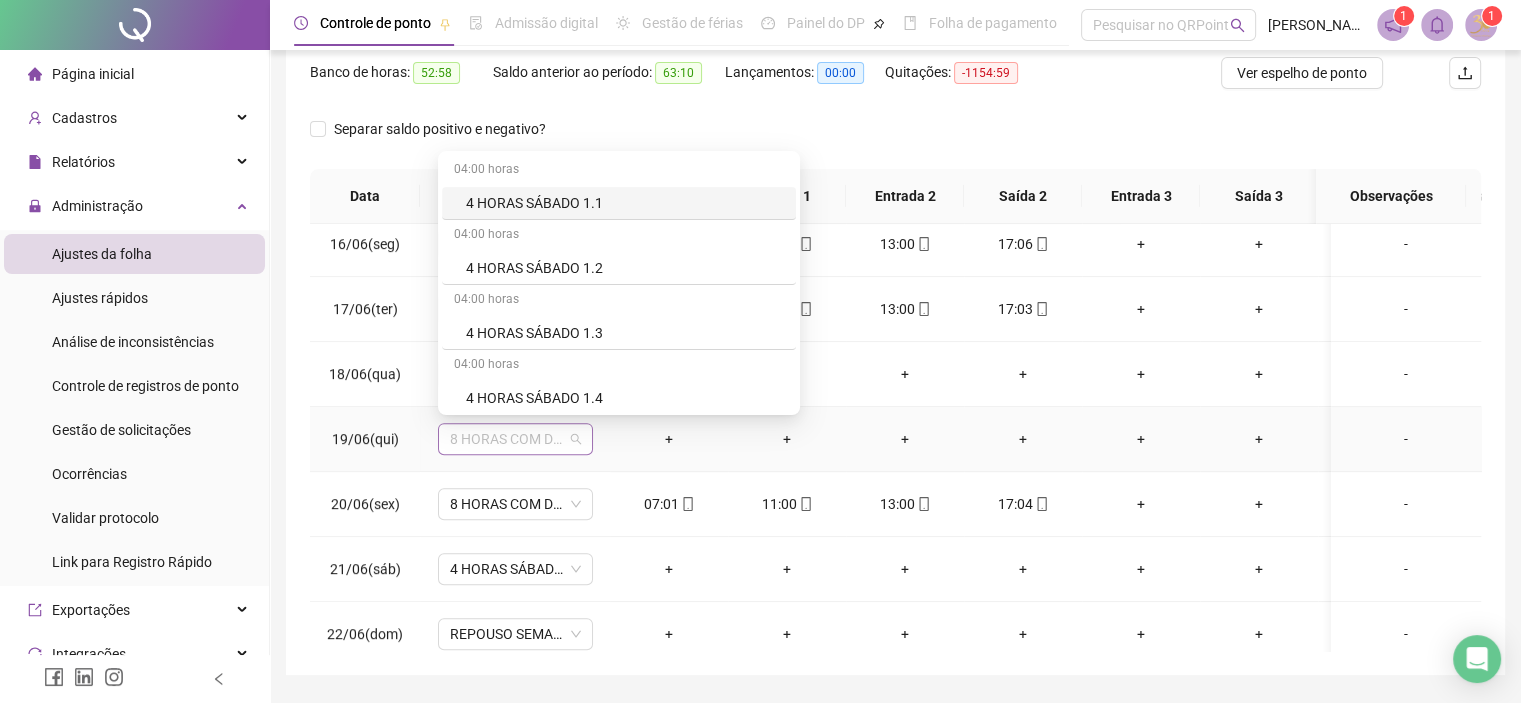 click on "8 HORAS COM DUAS HORAS DE INTERVALO" at bounding box center [515, 439] 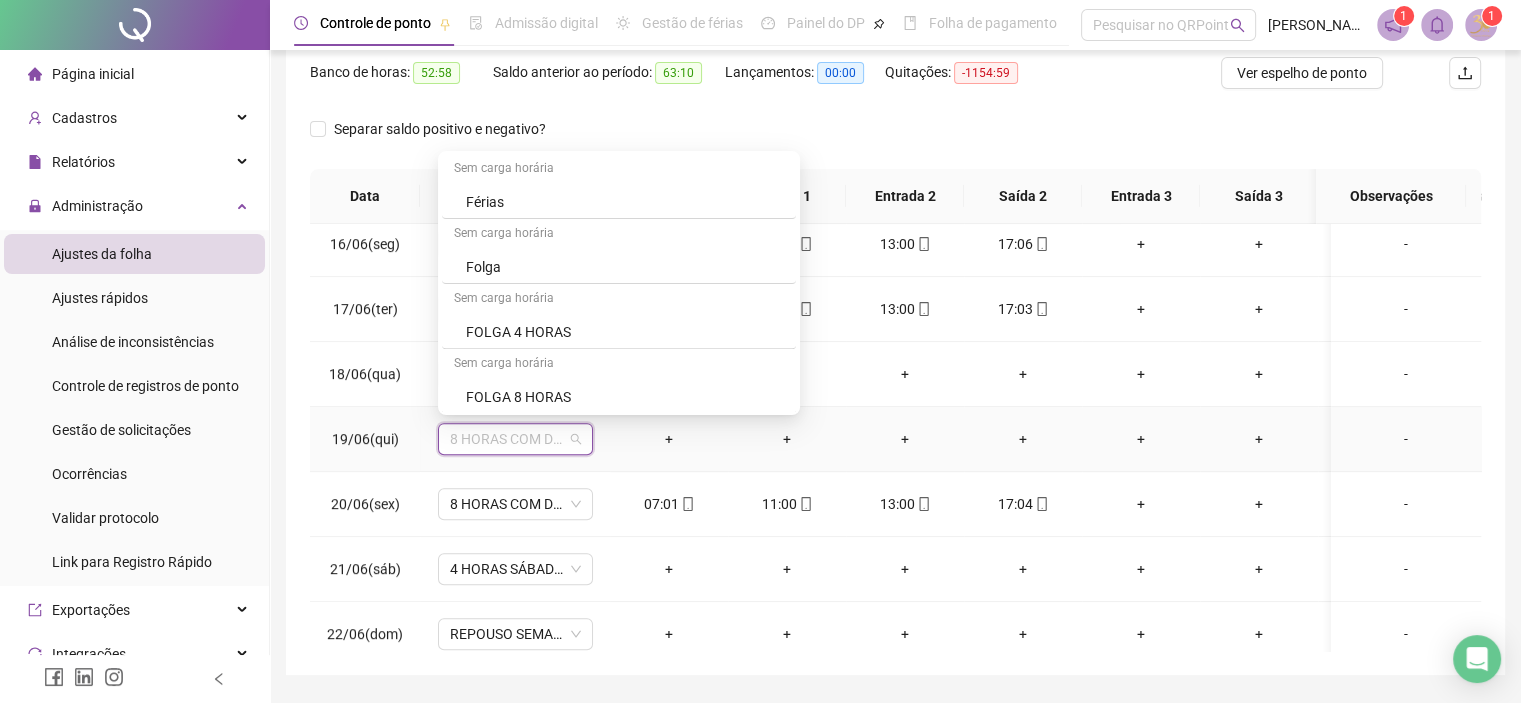scroll, scrollTop: 800, scrollLeft: 0, axis: vertical 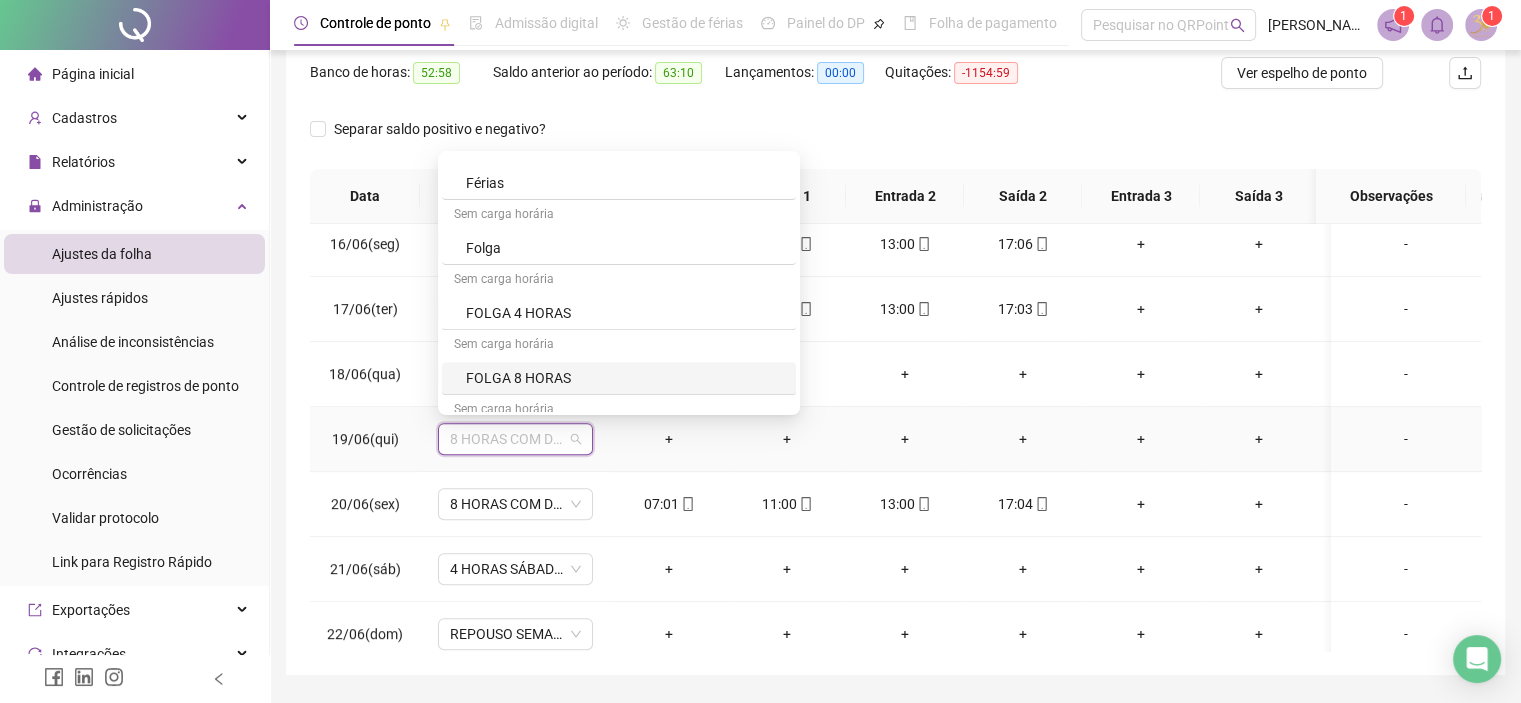click on "FOLGA 8 HORAS" at bounding box center (625, 378) 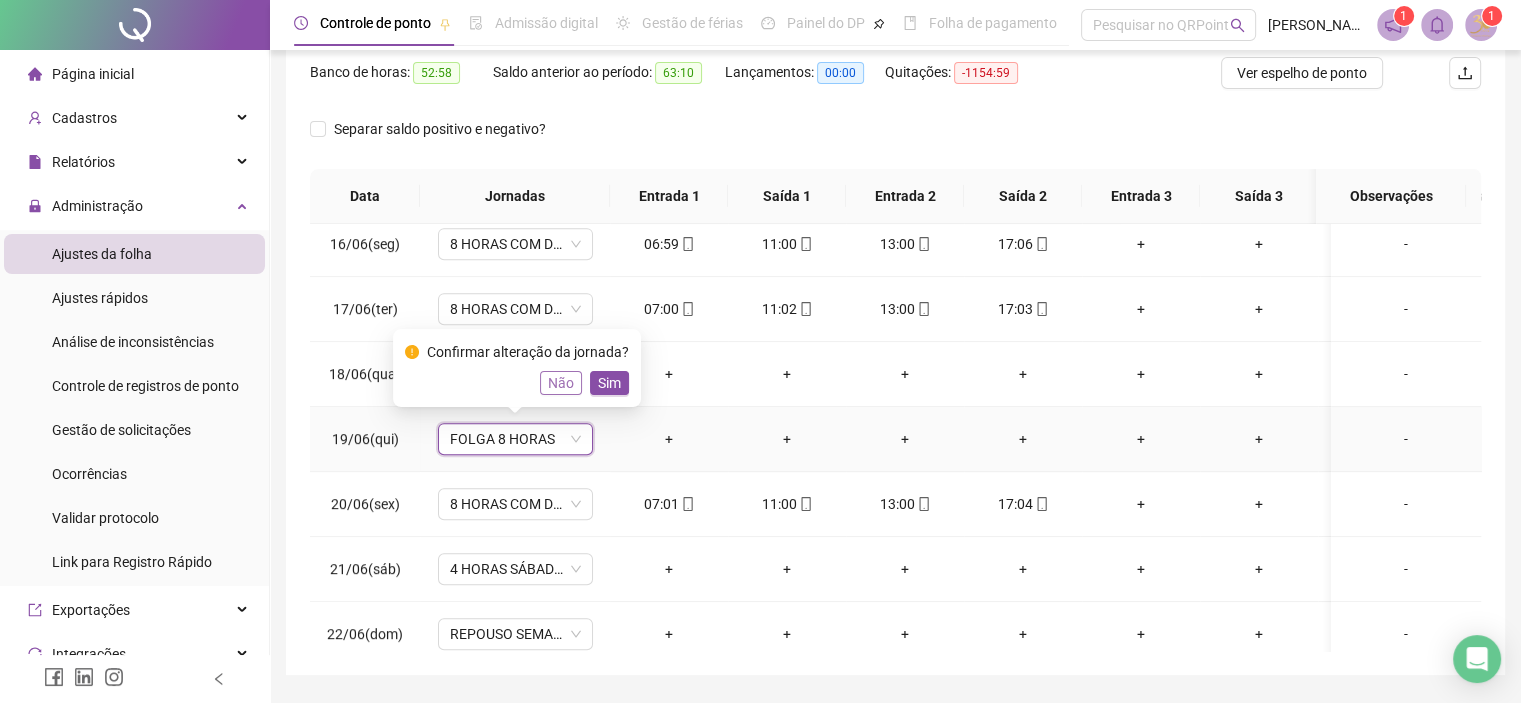 click on "Não" at bounding box center [561, 383] 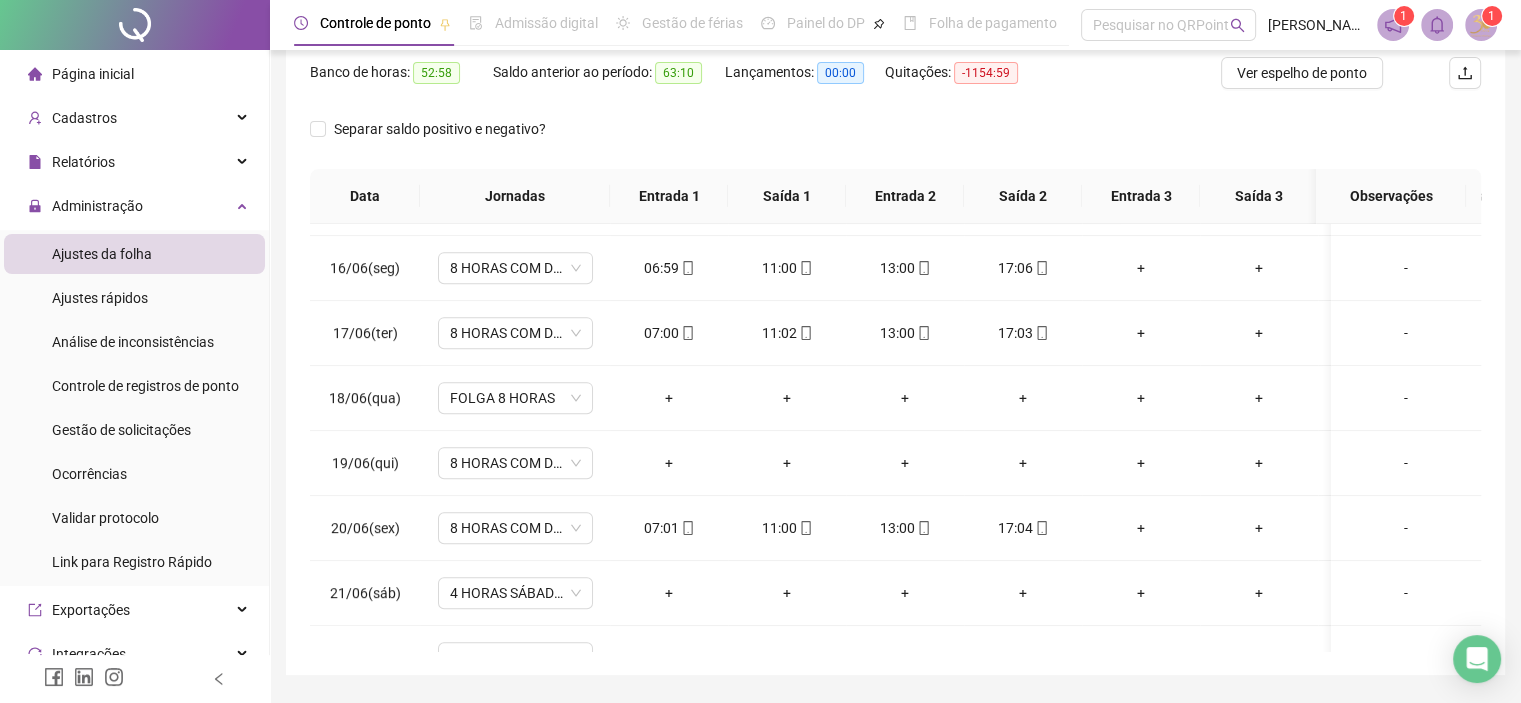 scroll, scrollTop: 955, scrollLeft: 0, axis: vertical 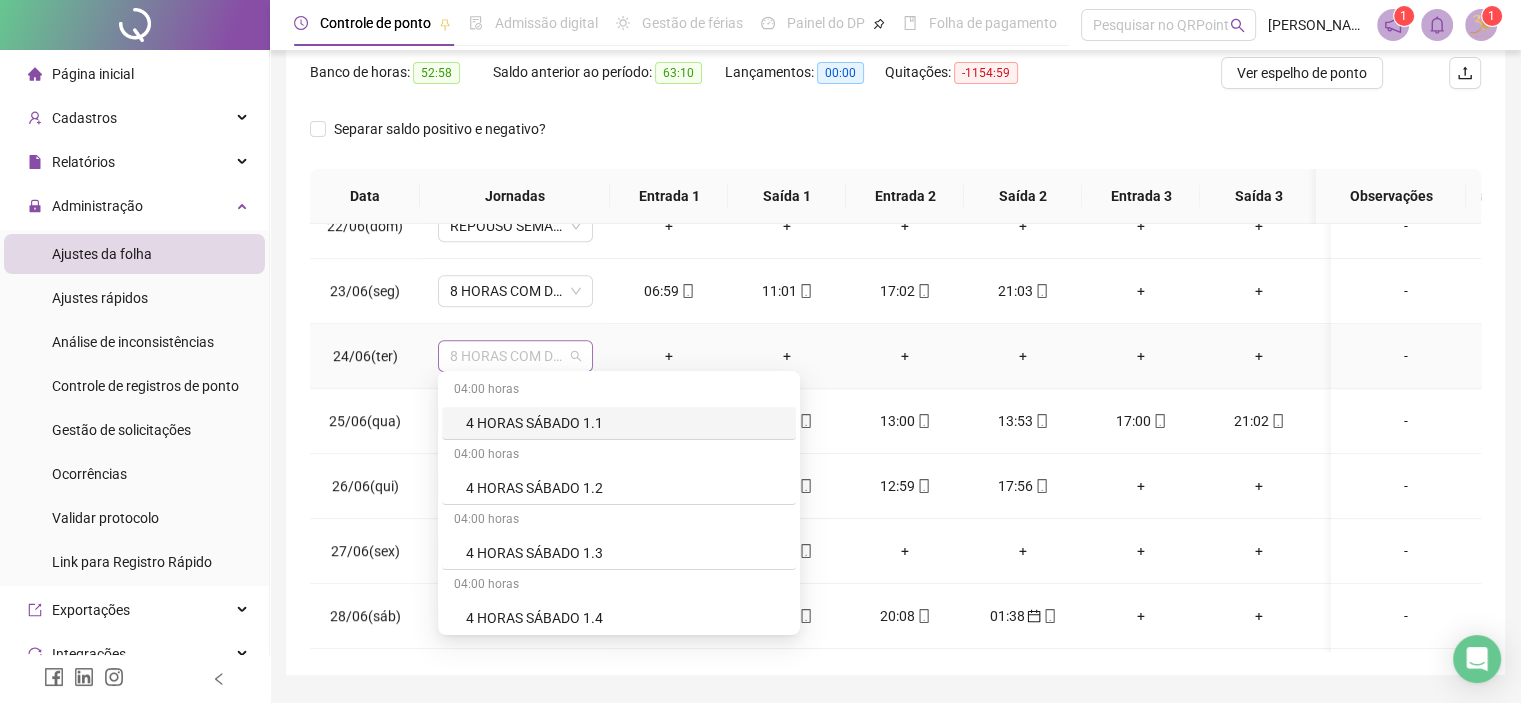 click on "8 HORAS COM DUAS HORAS DE INTERVALO" at bounding box center [515, 356] 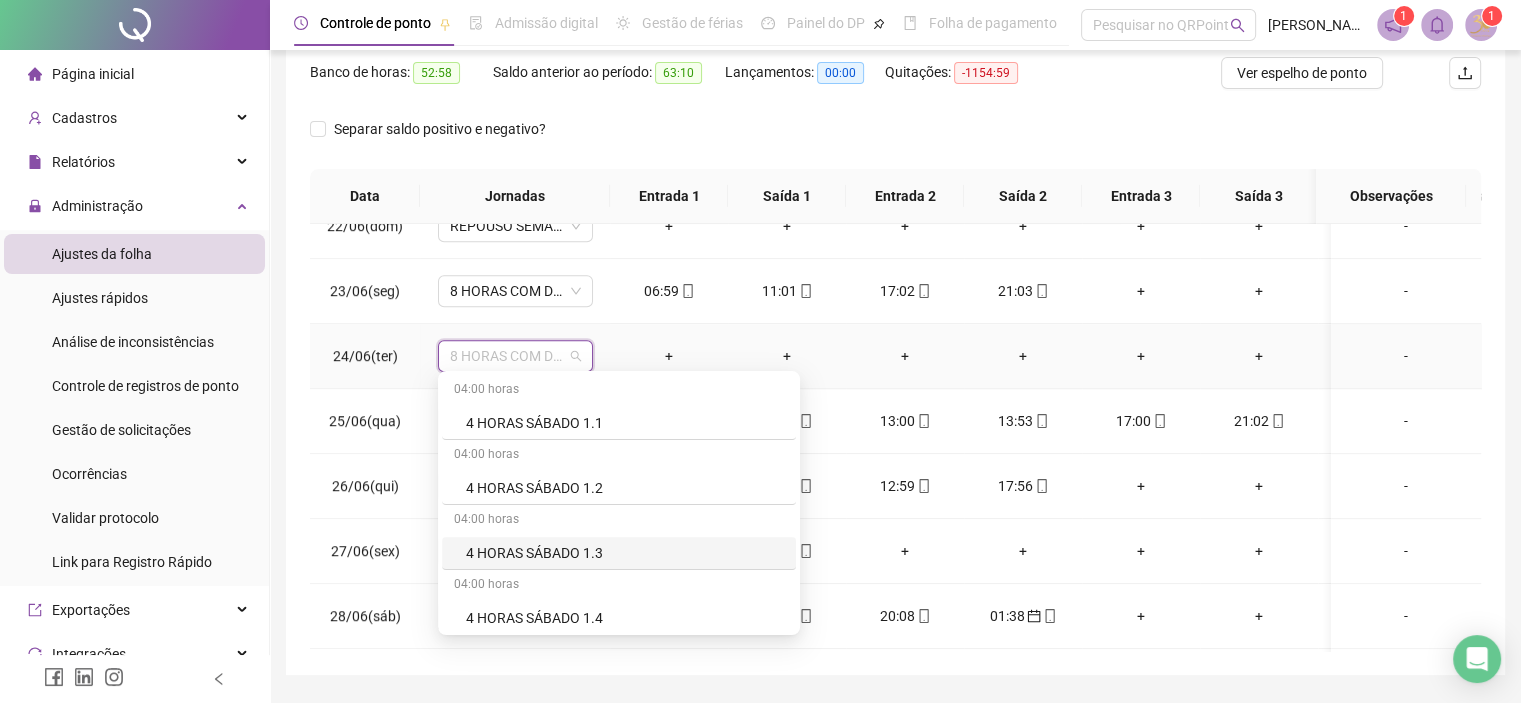 scroll, scrollTop: 40, scrollLeft: 0, axis: vertical 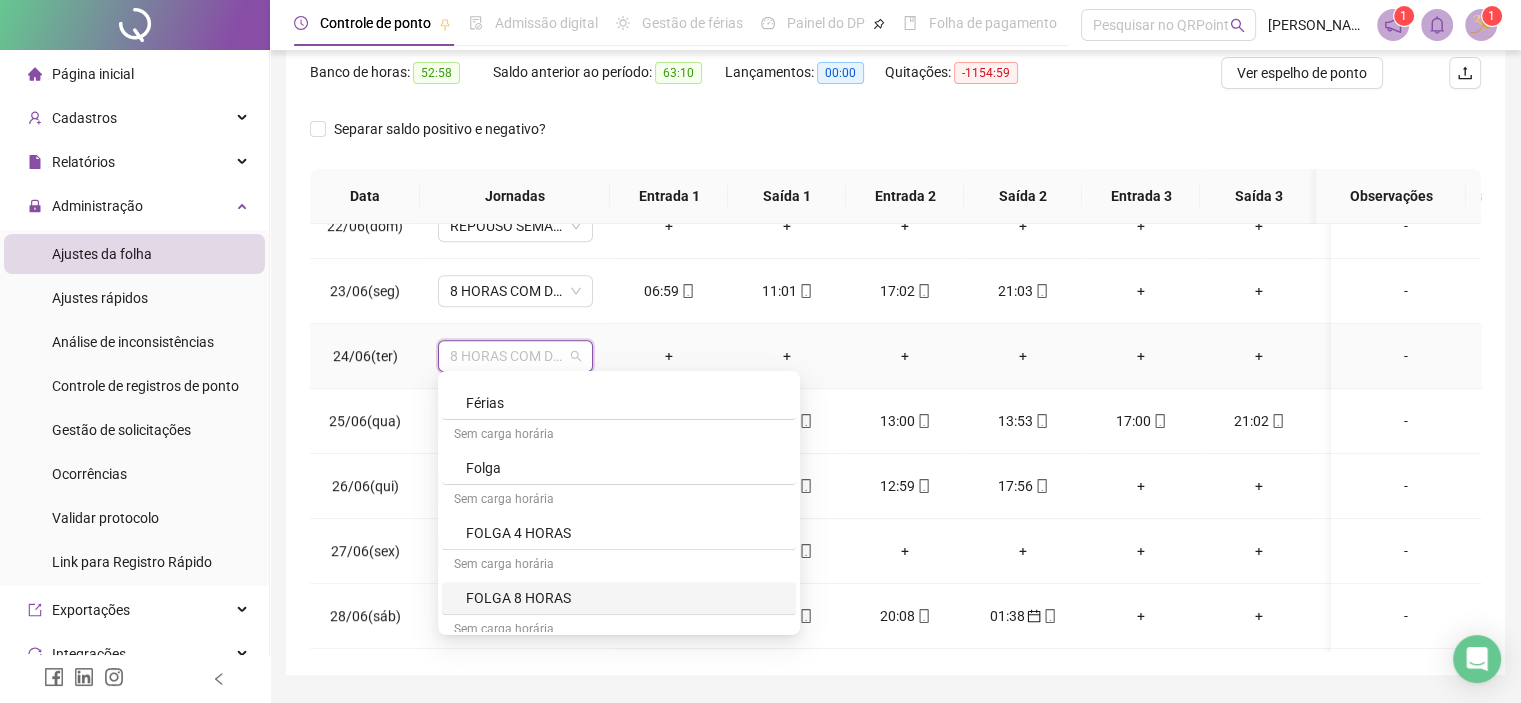 click on "FOLGA 8 HORAS" at bounding box center (625, 598) 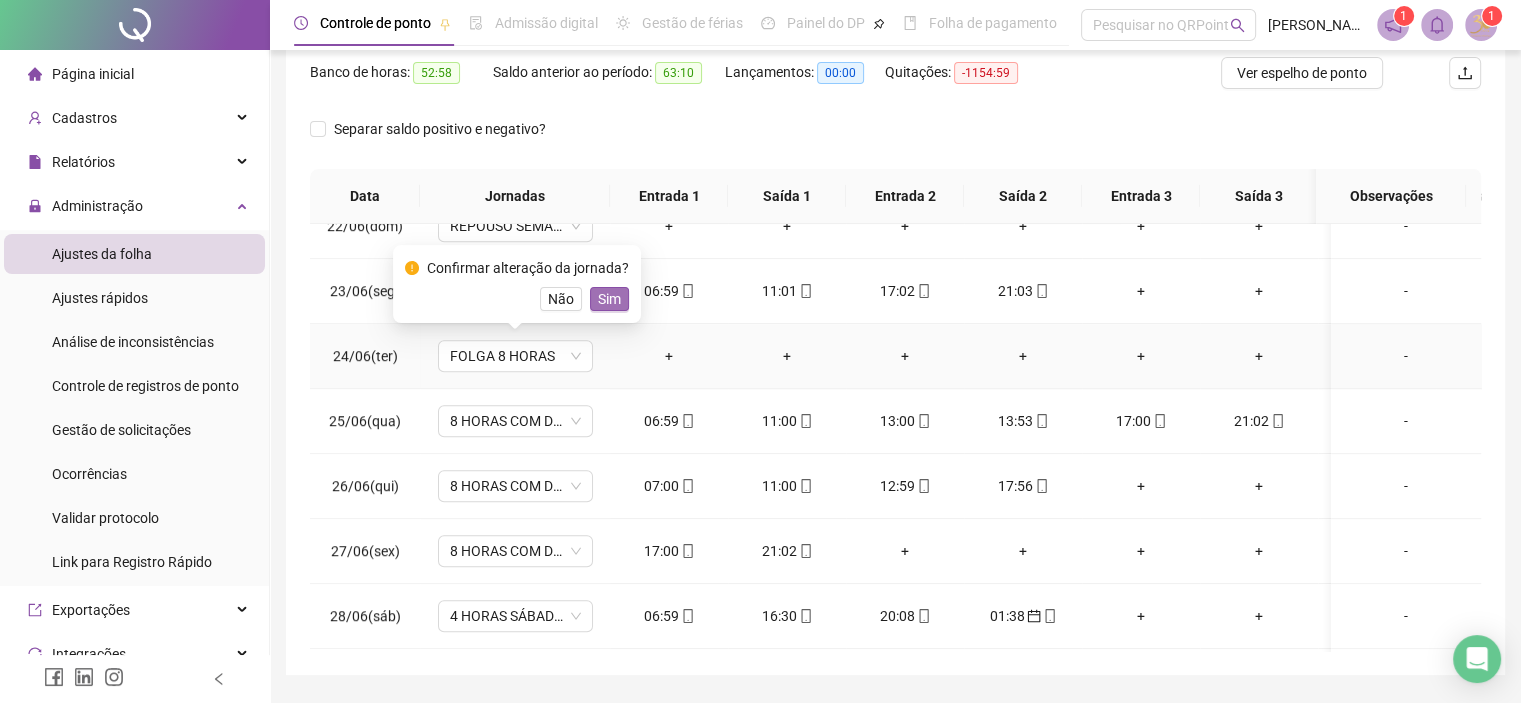click on "Sim" at bounding box center [609, 299] 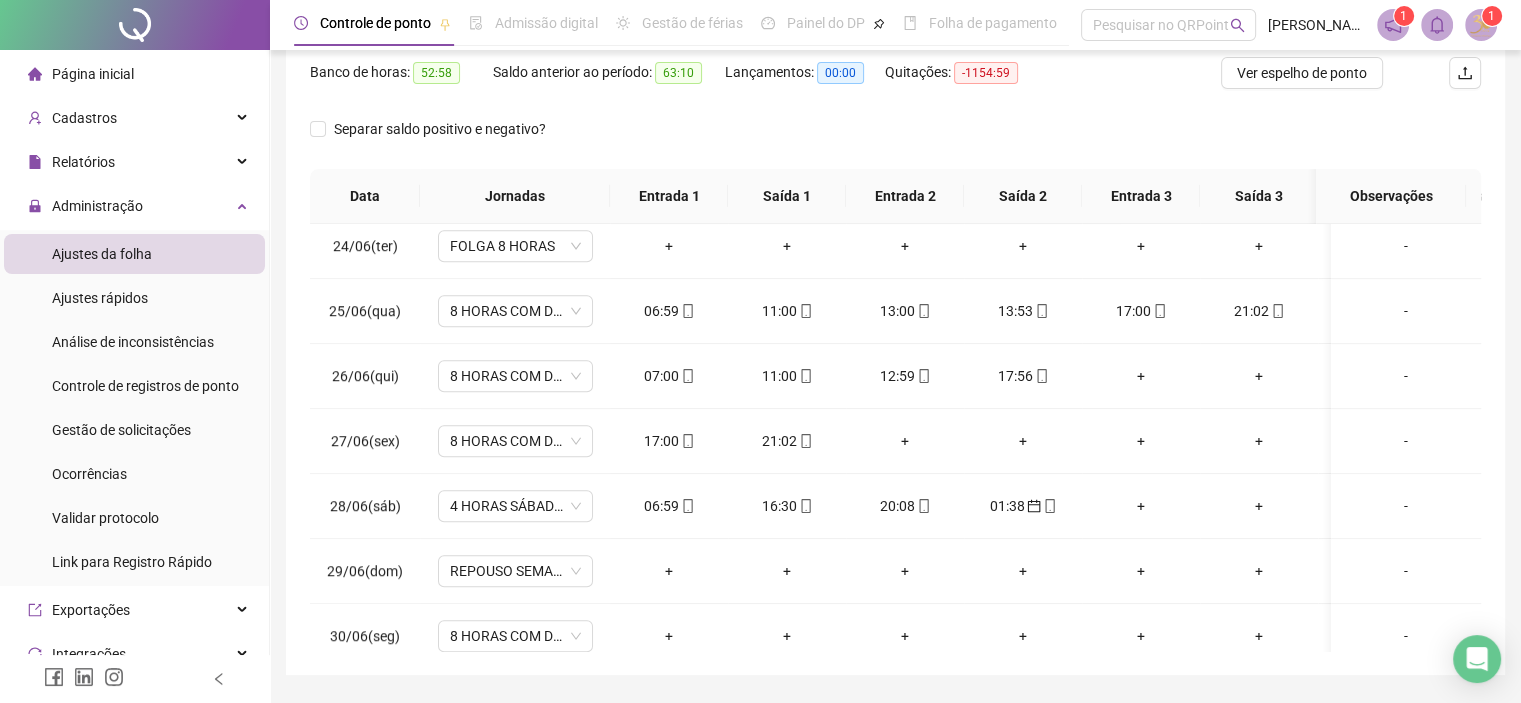 scroll, scrollTop: 1532, scrollLeft: 0, axis: vertical 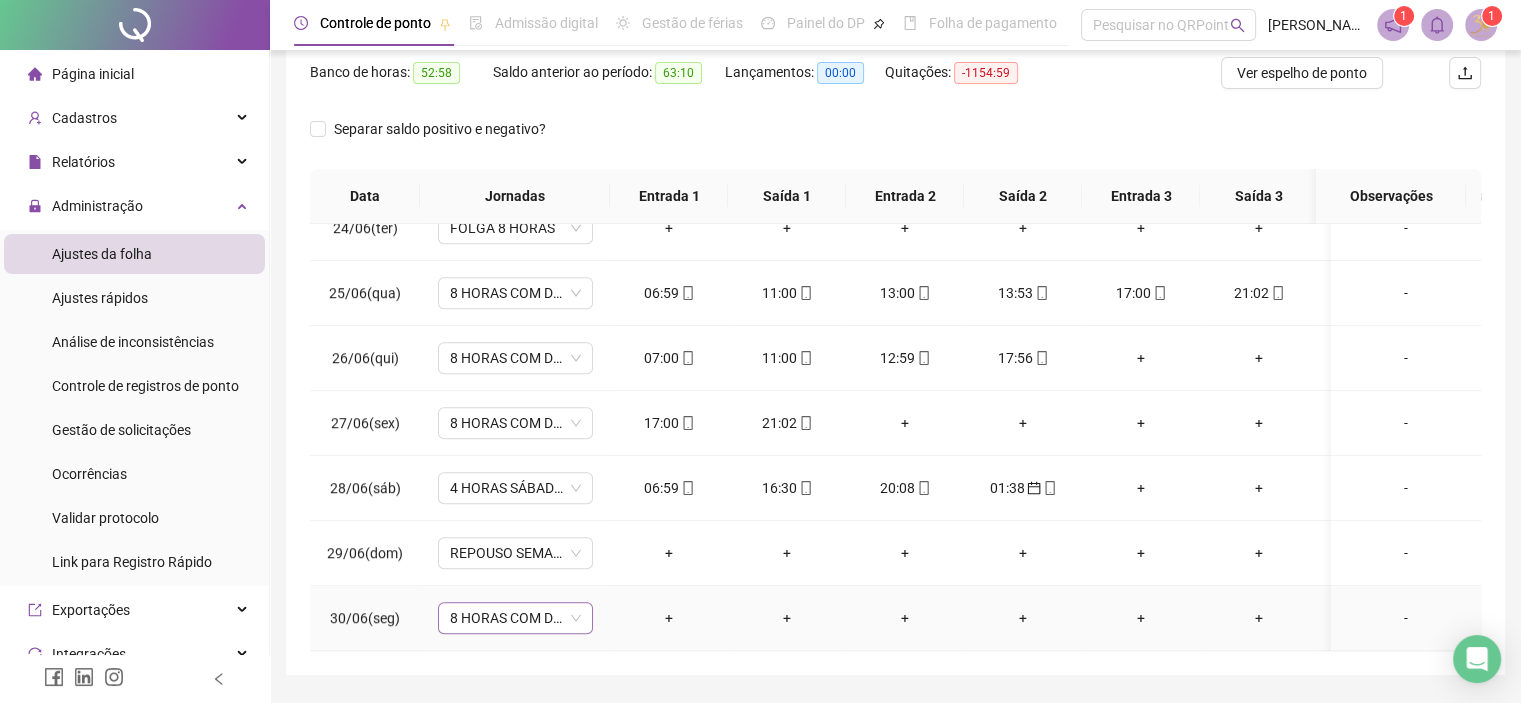 click on "8 HORAS COM DUAS HORAS DE INTERVALO" at bounding box center (515, 618) 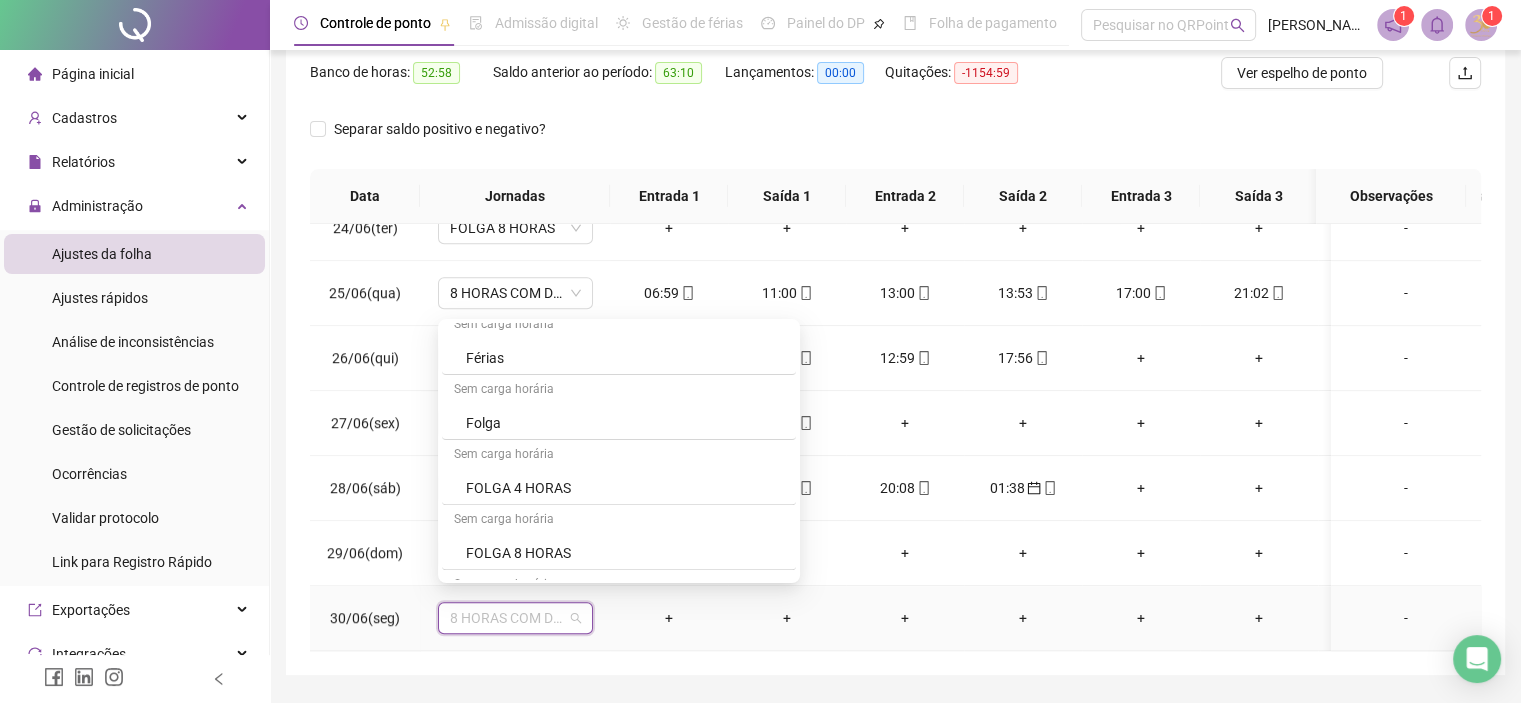 scroll, scrollTop: 800, scrollLeft: 0, axis: vertical 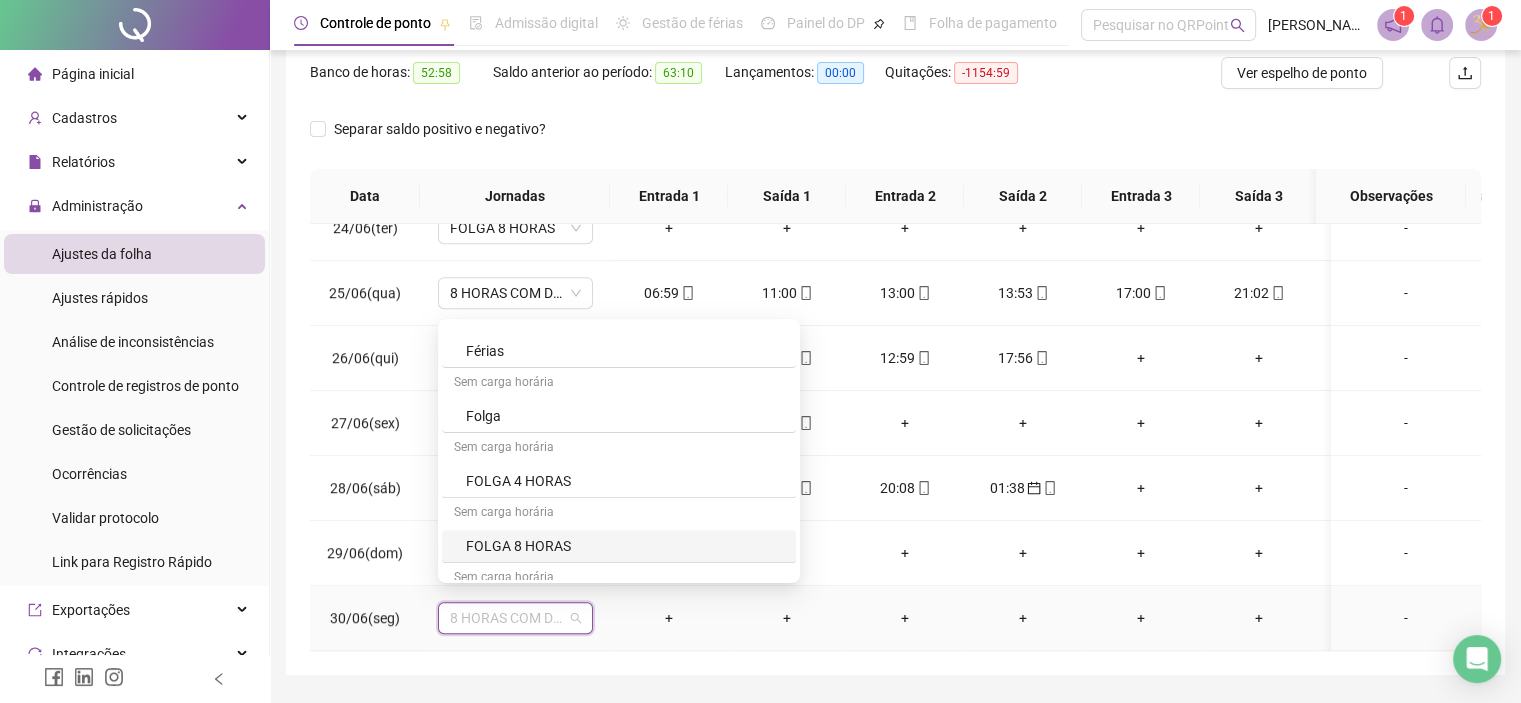 click on "FOLGA 8 HORAS" at bounding box center (625, 546) 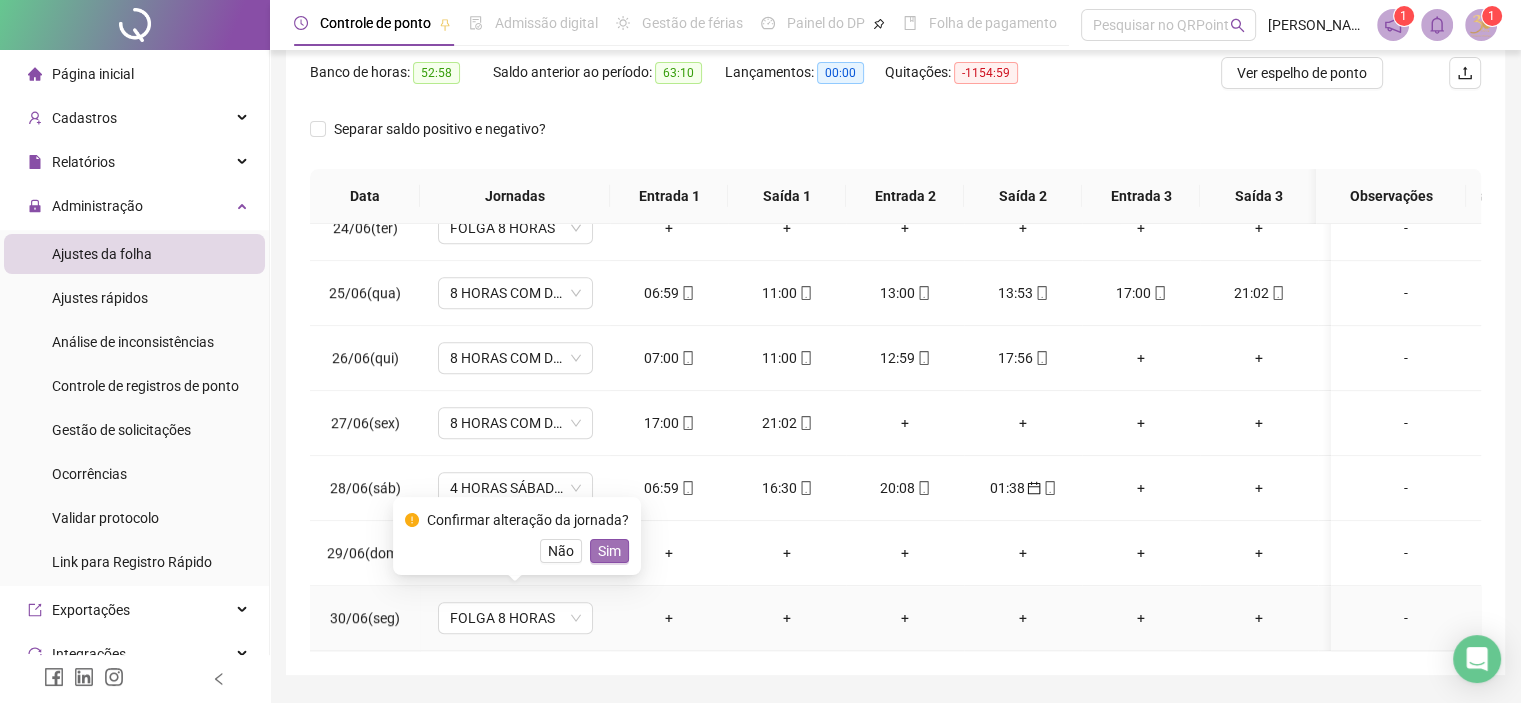 click on "Sim" at bounding box center (609, 551) 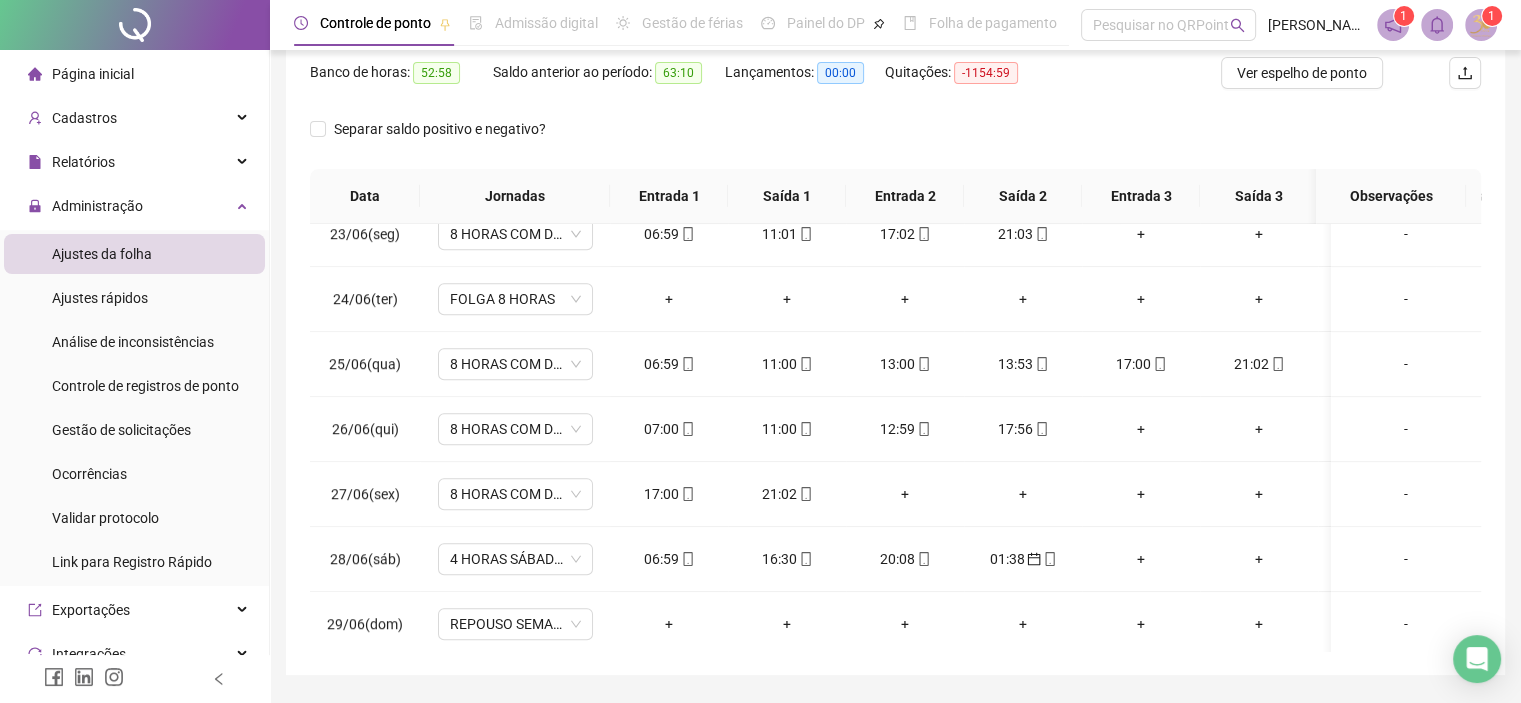 scroll, scrollTop: 1412, scrollLeft: 0, axis: vertical 